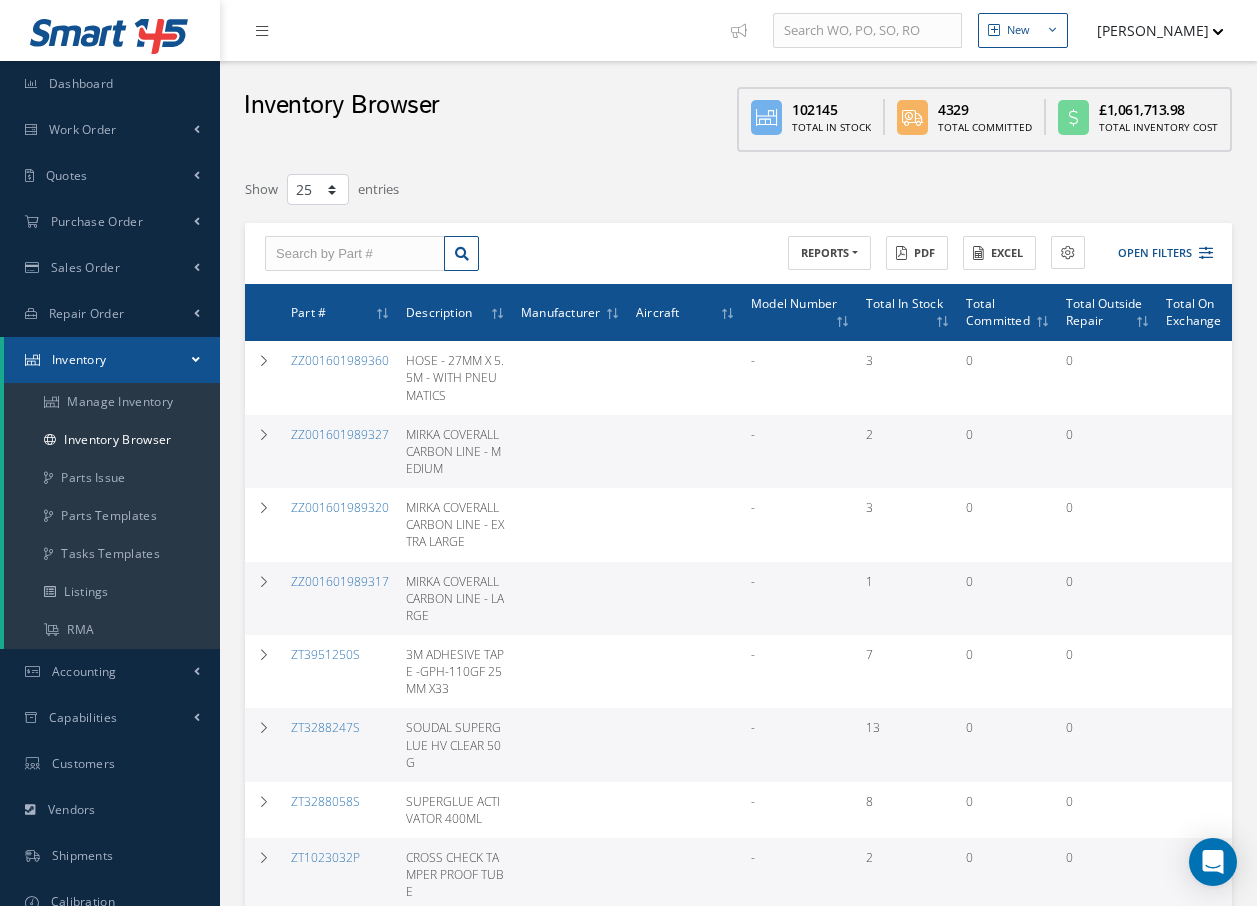 select on "25" 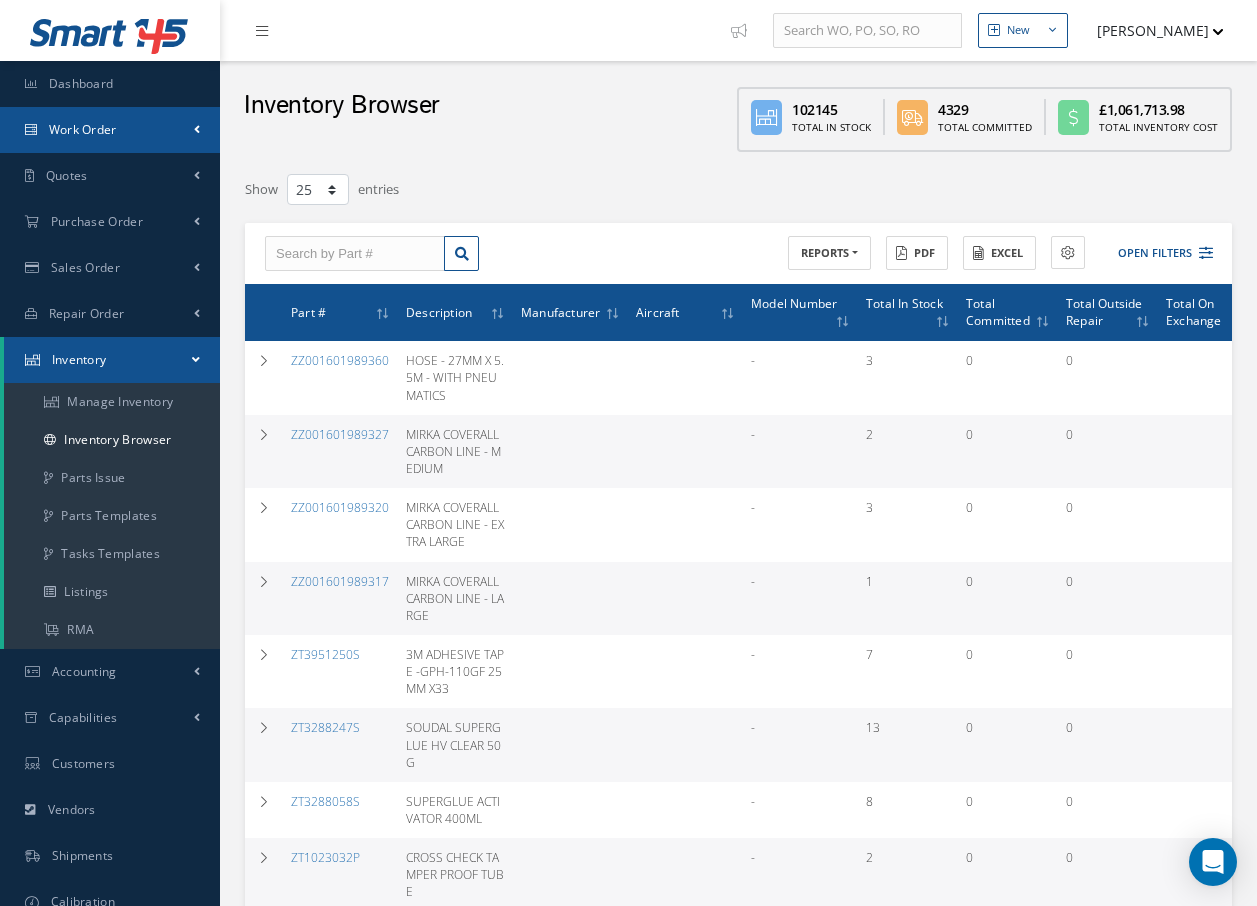 click on "Work Order" at bounding box center (83, 129) 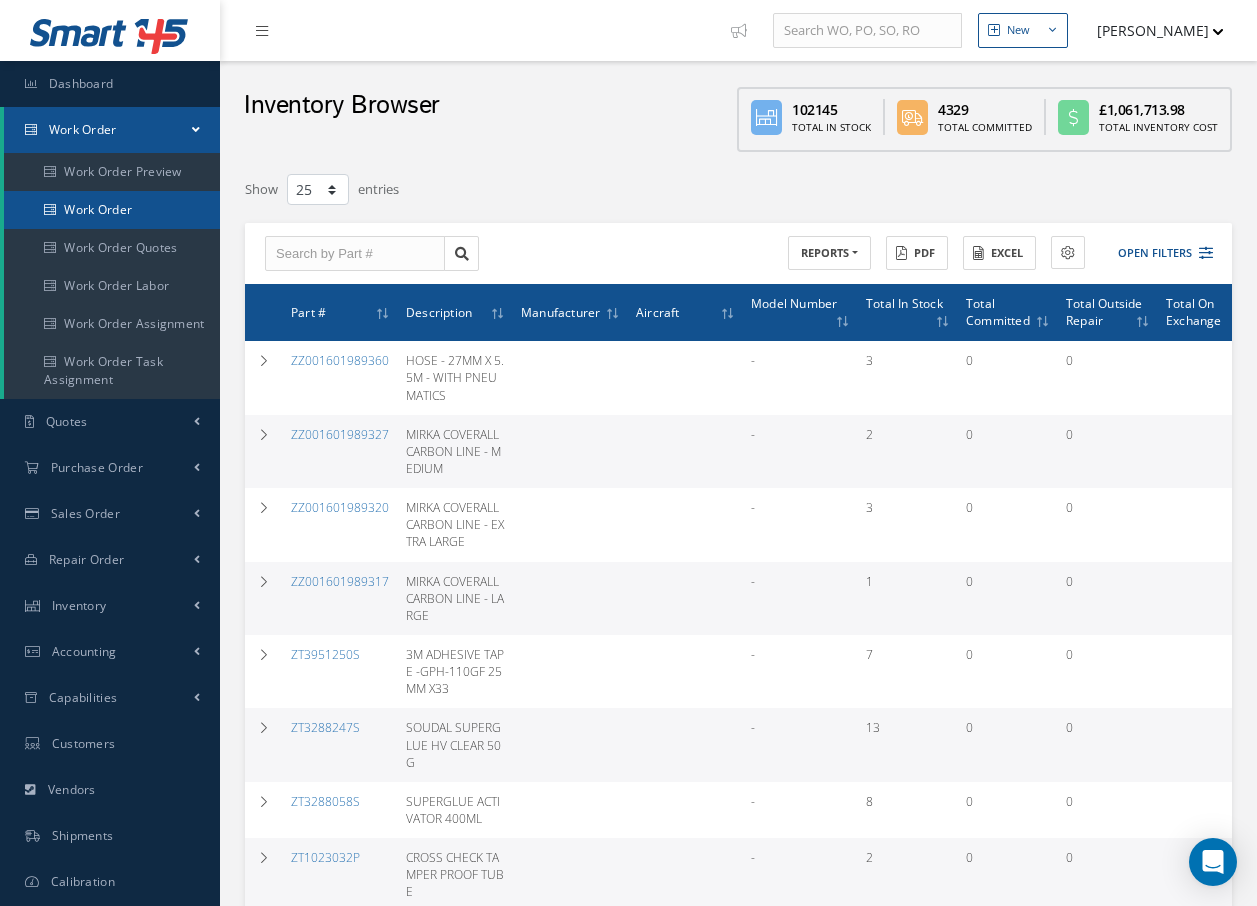 click on "Work Order" at bounding box center [112, 210] 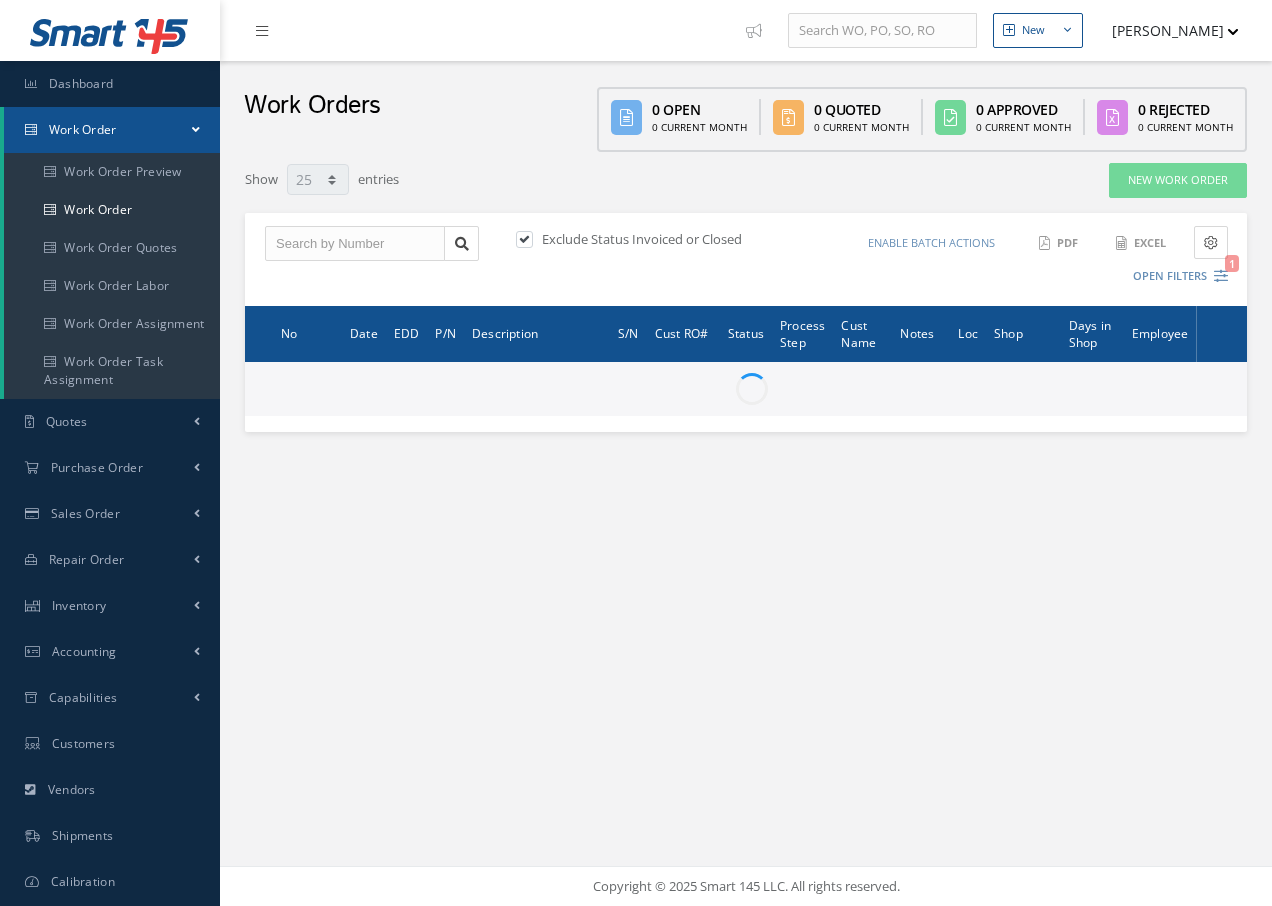select on "25" 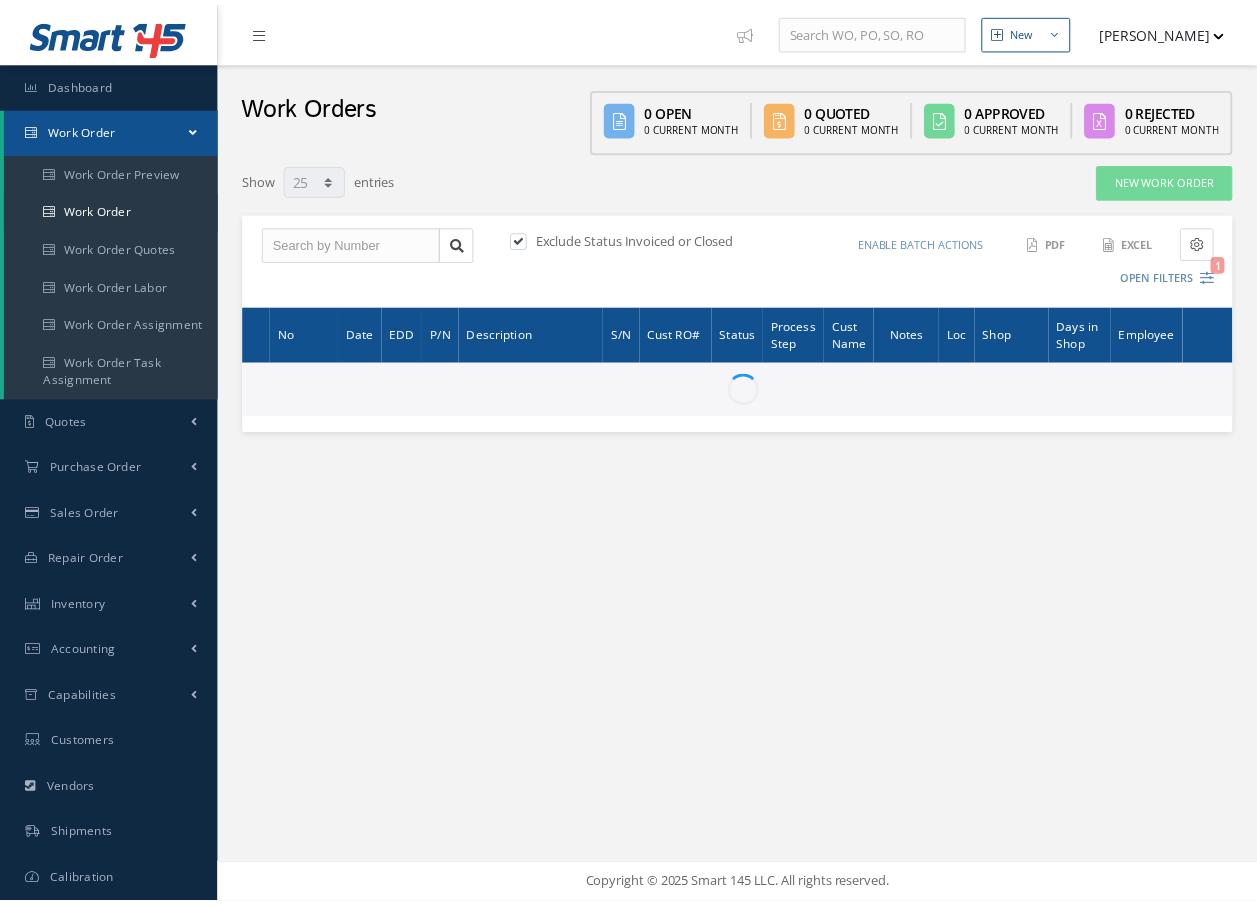 scroll, scrollTop: 0, scrollLeft: 0, axis: both 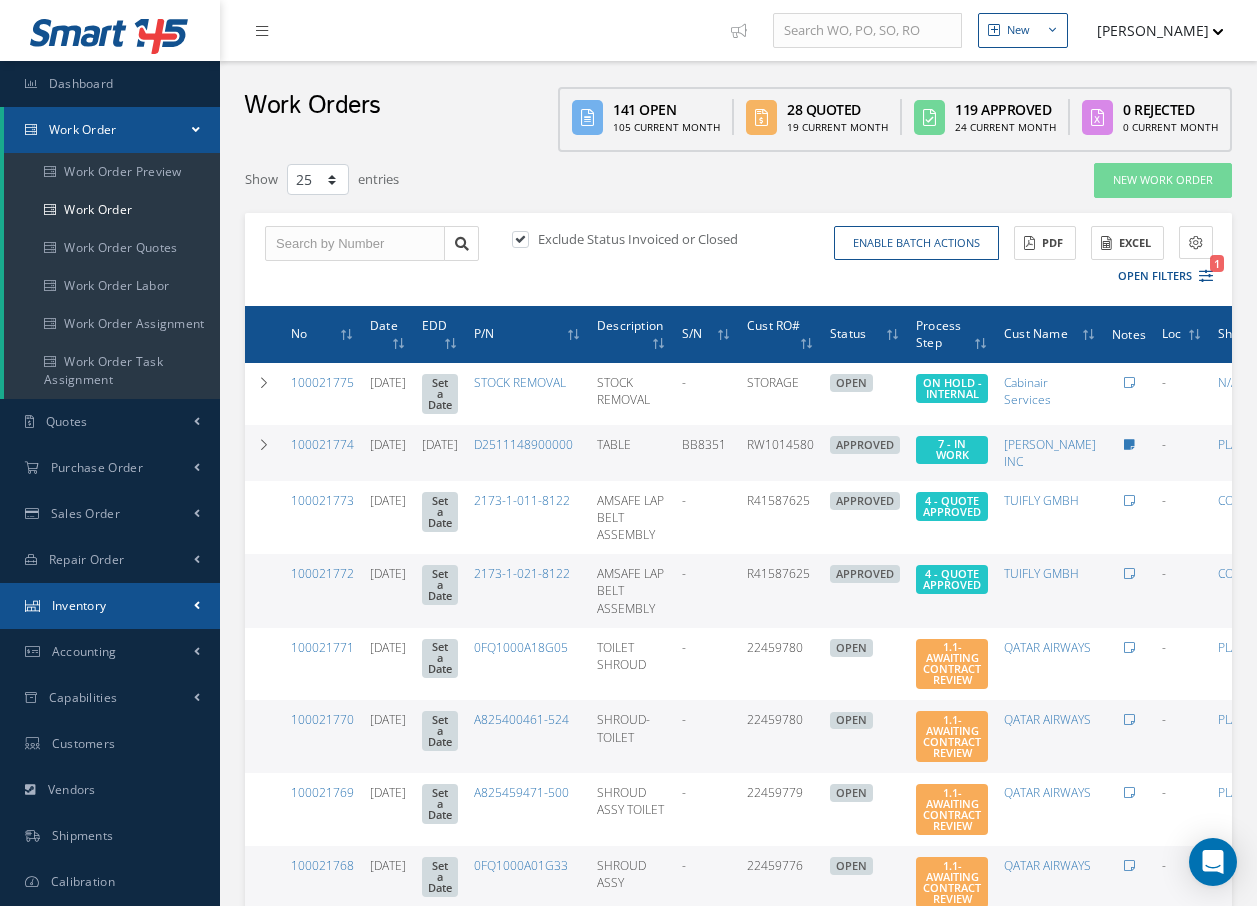 click on "Inventory" at bounding box center [79, 605] 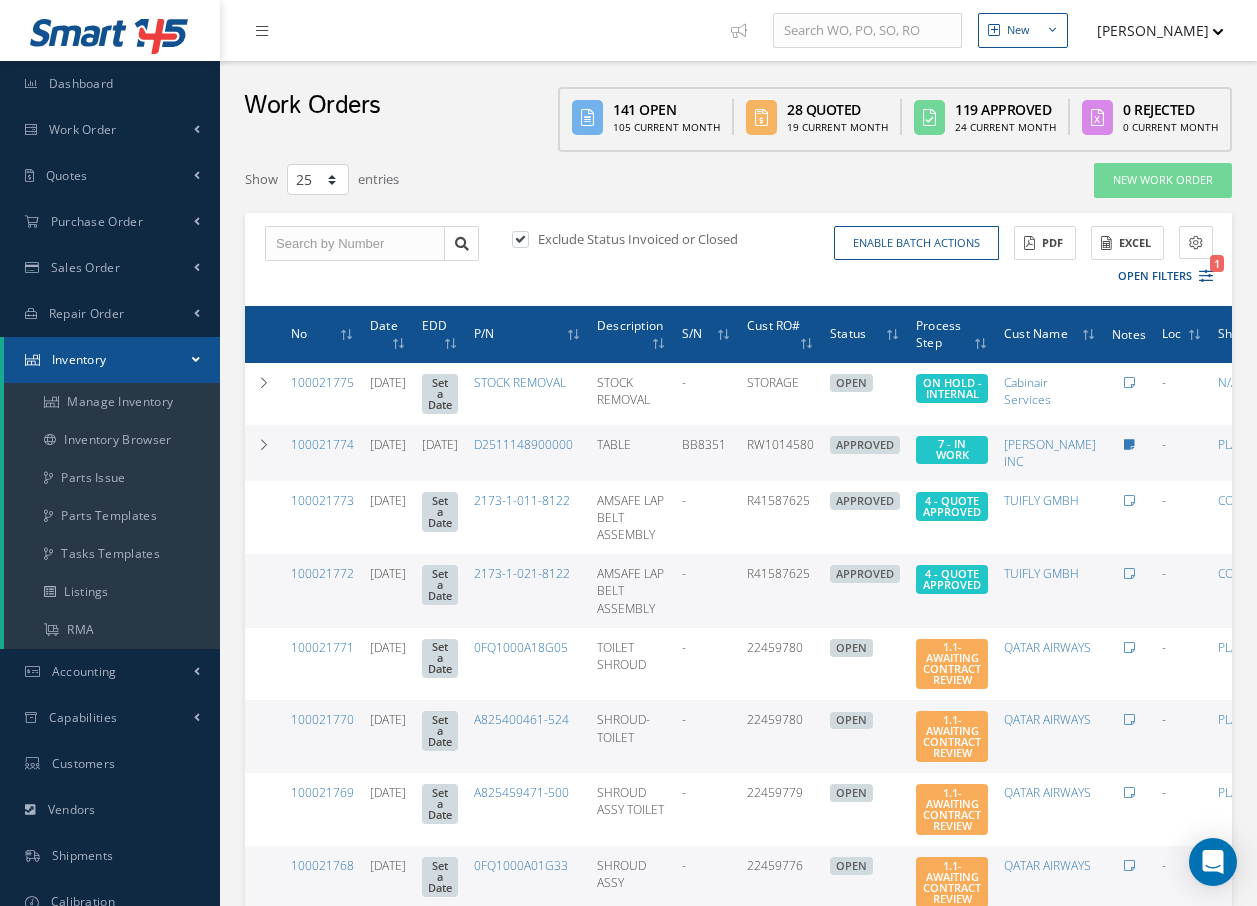 click on "Inventory" at bounding box center (112, 360) 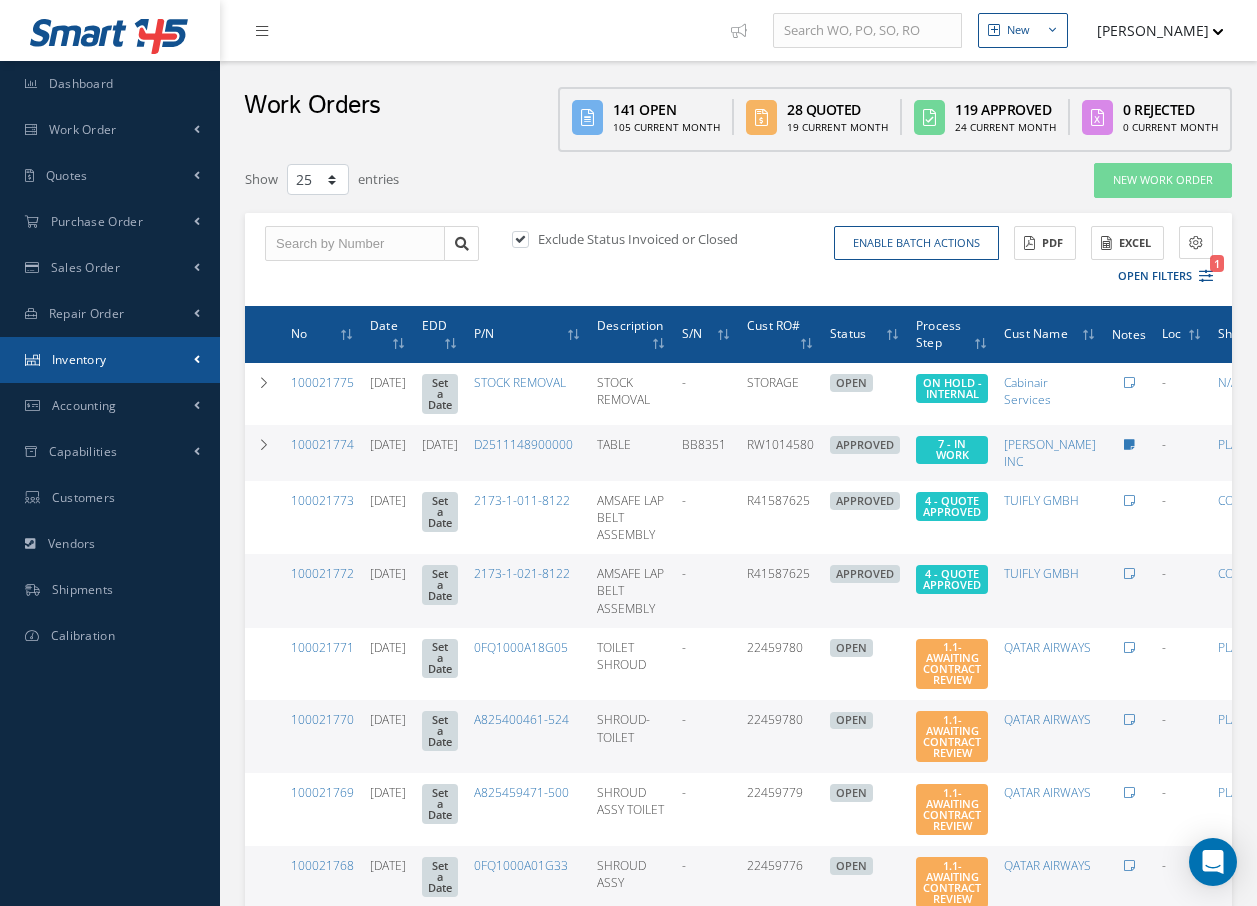 click on "Inventory" at bounding box center [110, 360] 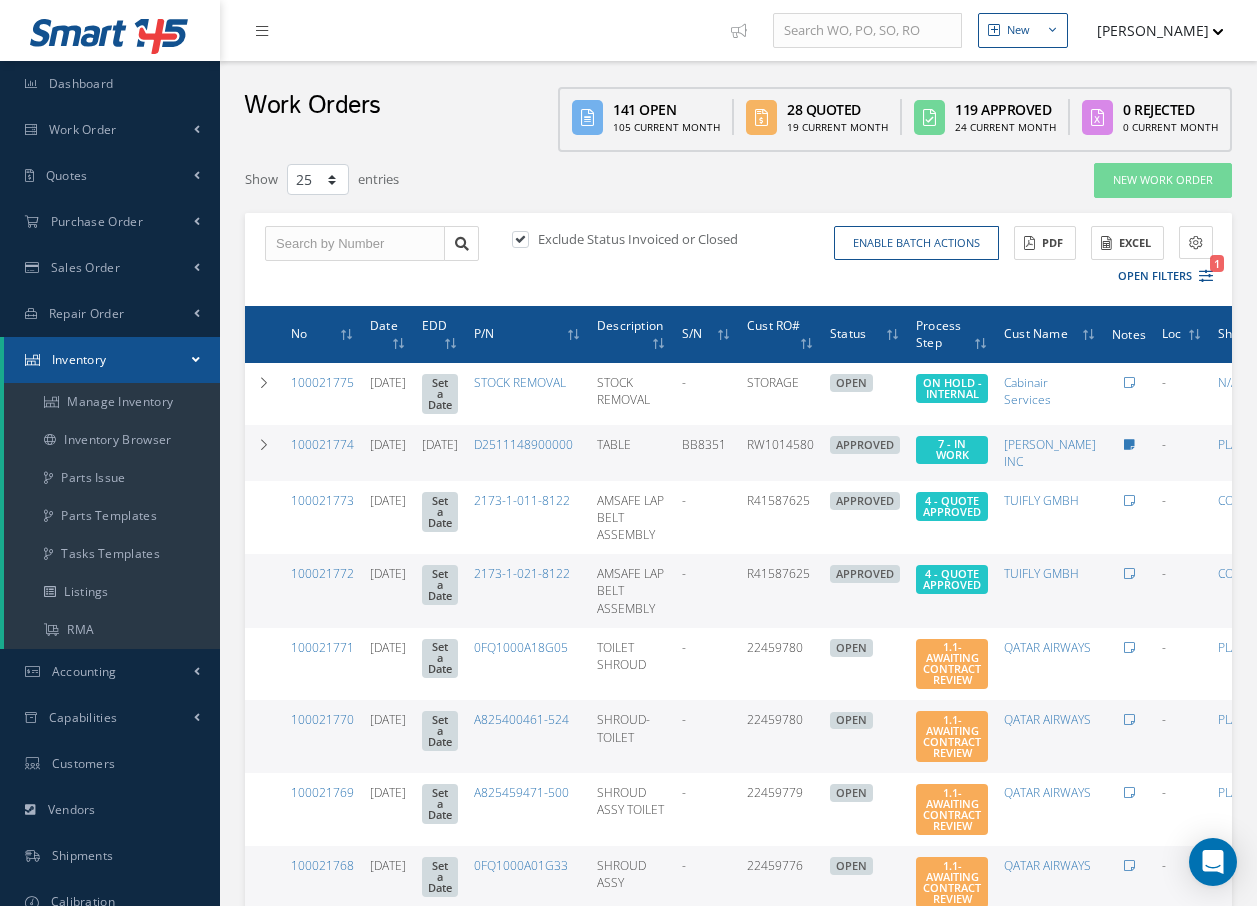 click on "Inventory" at bounding box center (112, 360) 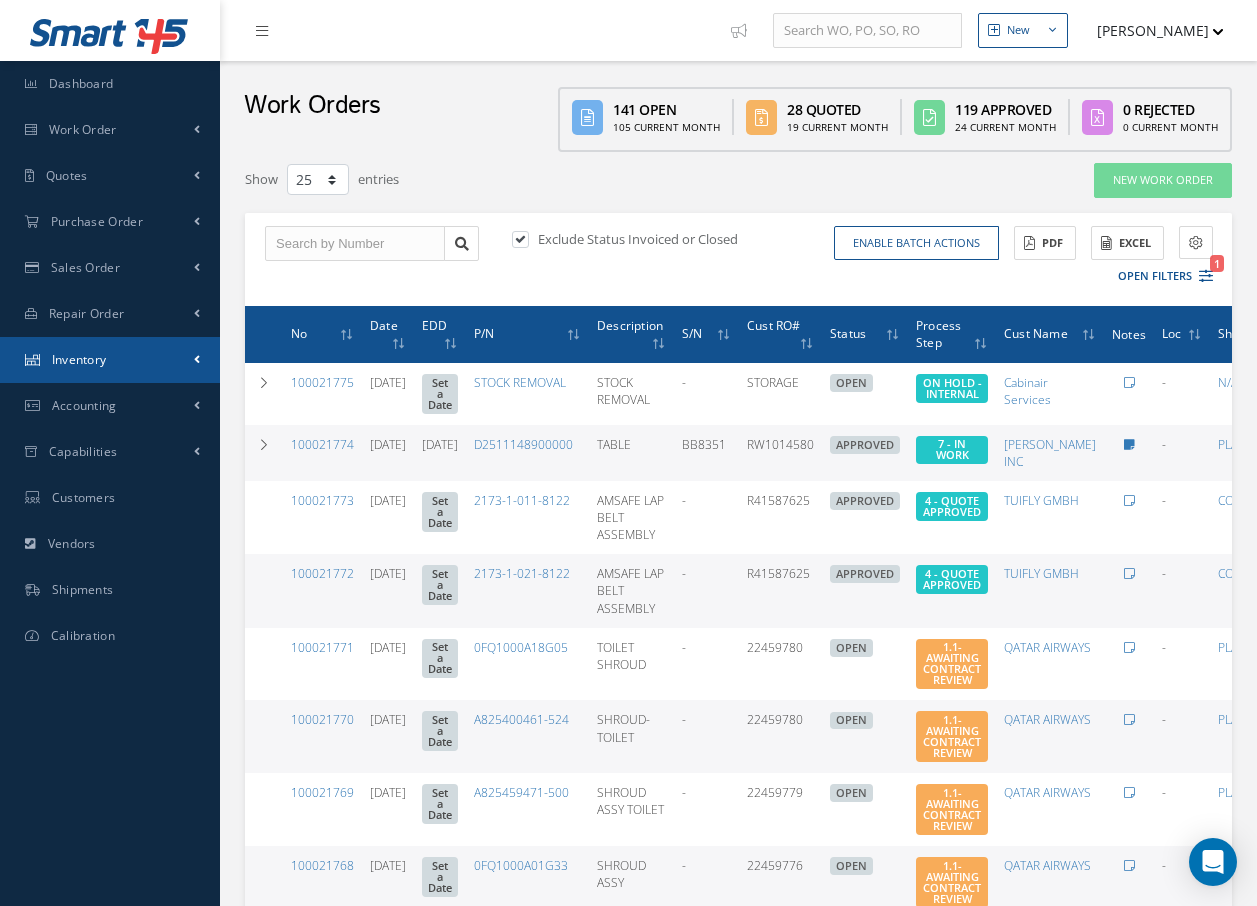 click on "Inventory" at bounding box center (110, 360) 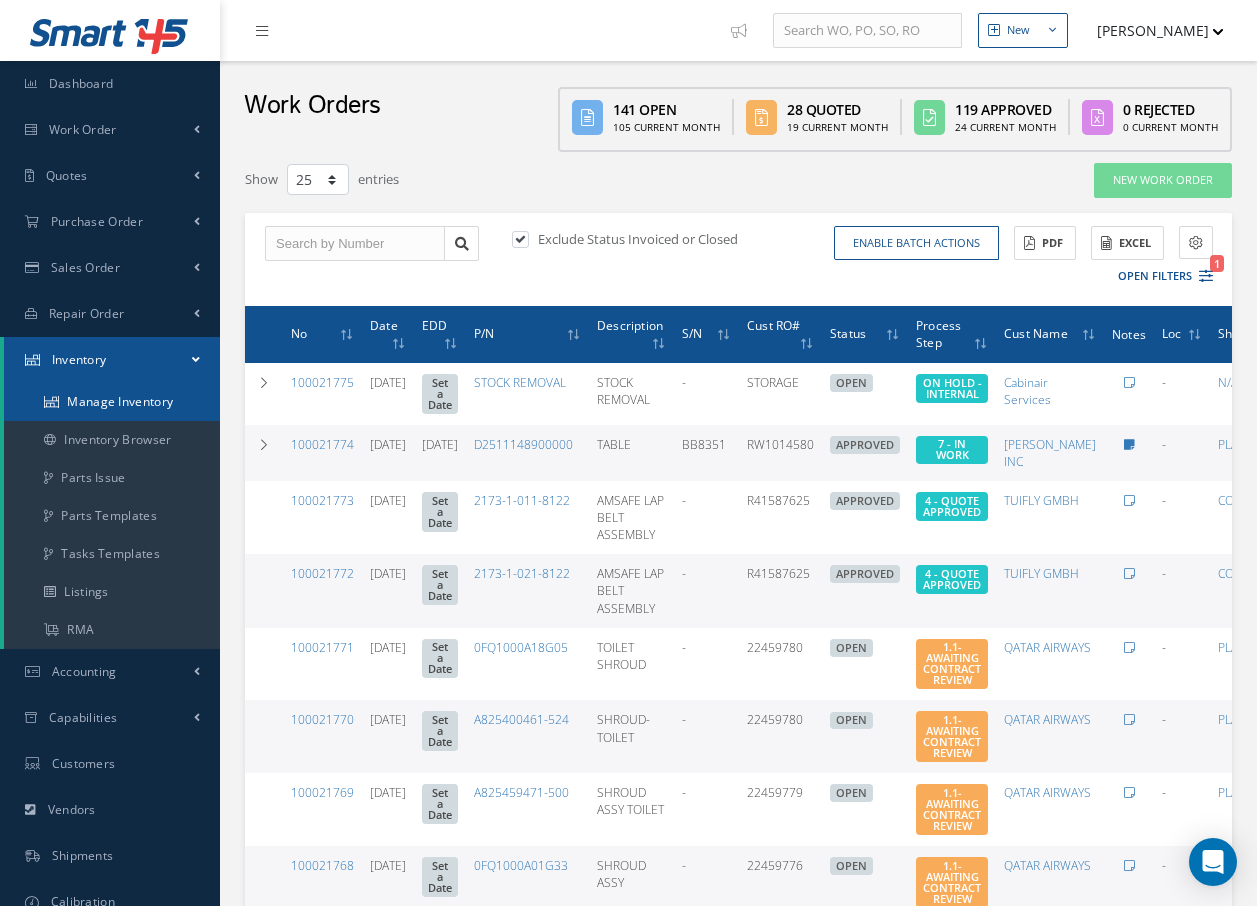 click on "Manage Inventory" at bounding box center [112, 402] 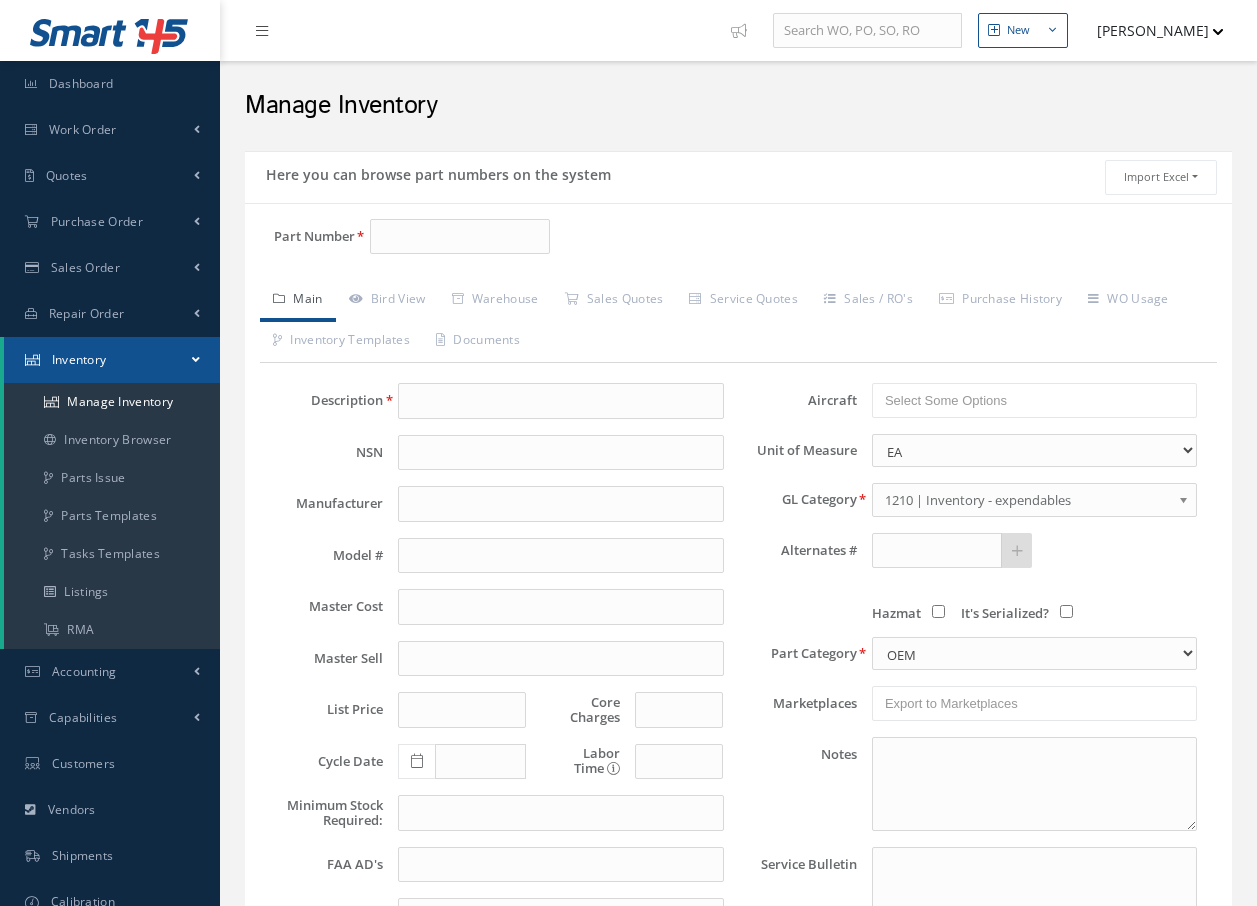 scroll, scrollTop: 0, scrollLeft: 0, axis: both 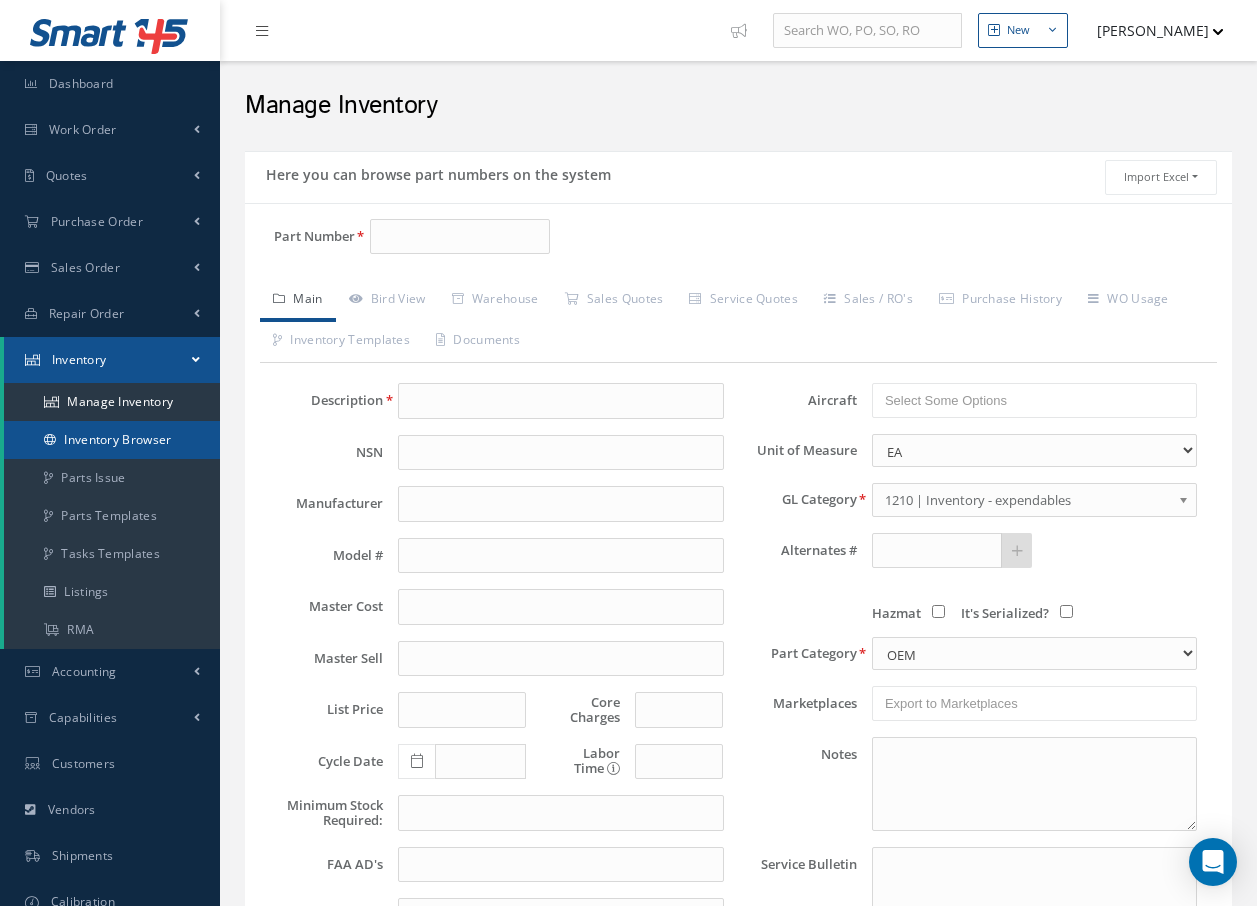 click on "Inventory Browser" at bounding box center (112, 440) 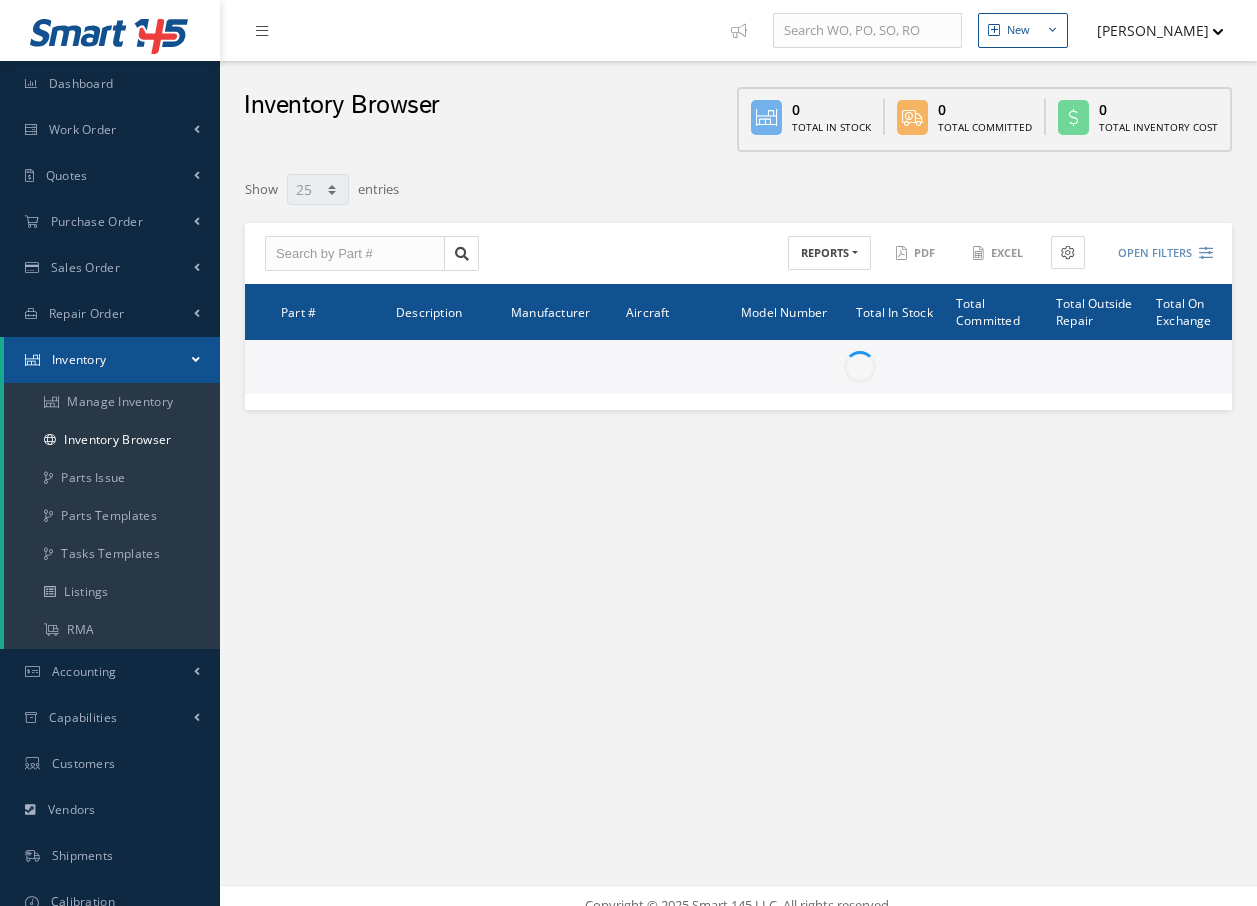select on "25" 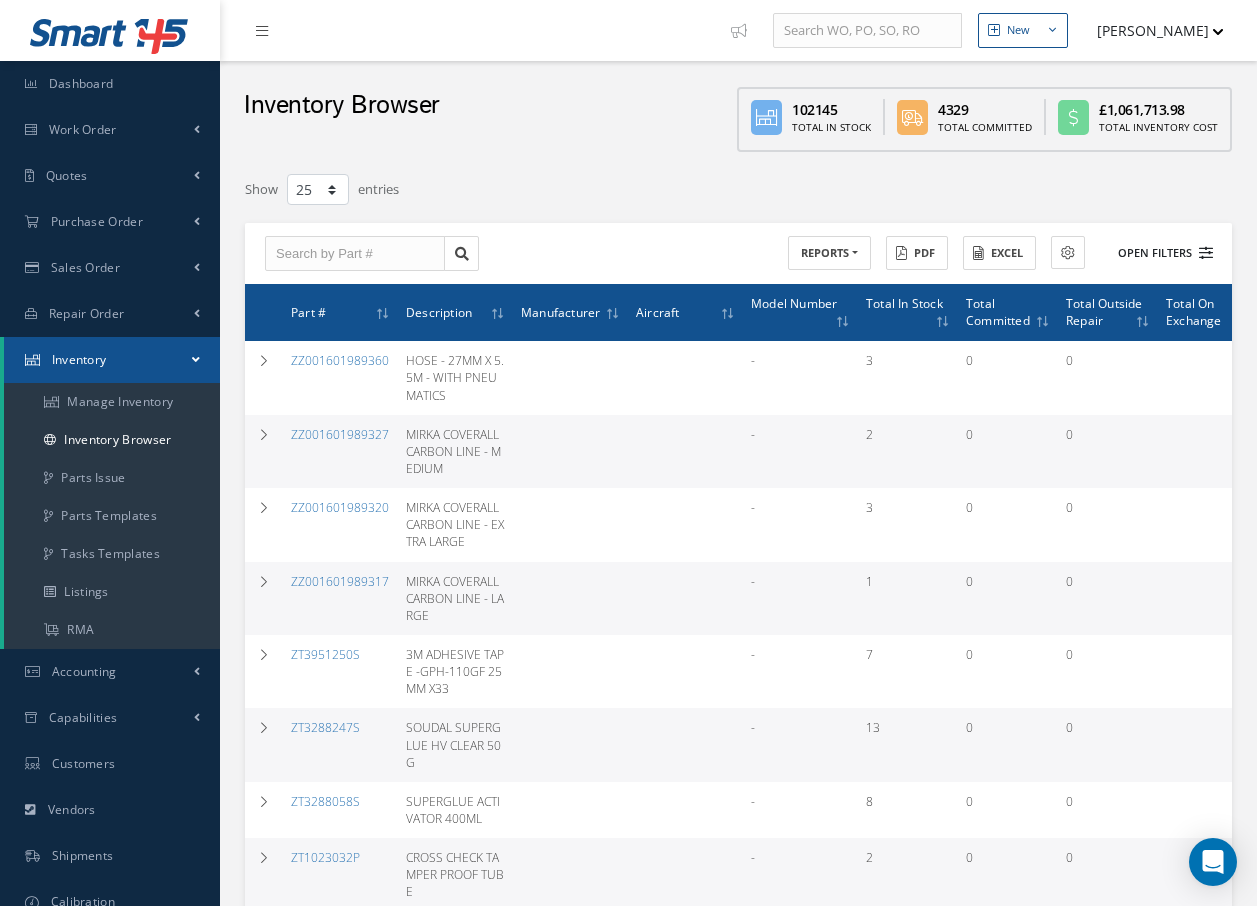 click on "Open Filters" at bounding box center (1156, 253) 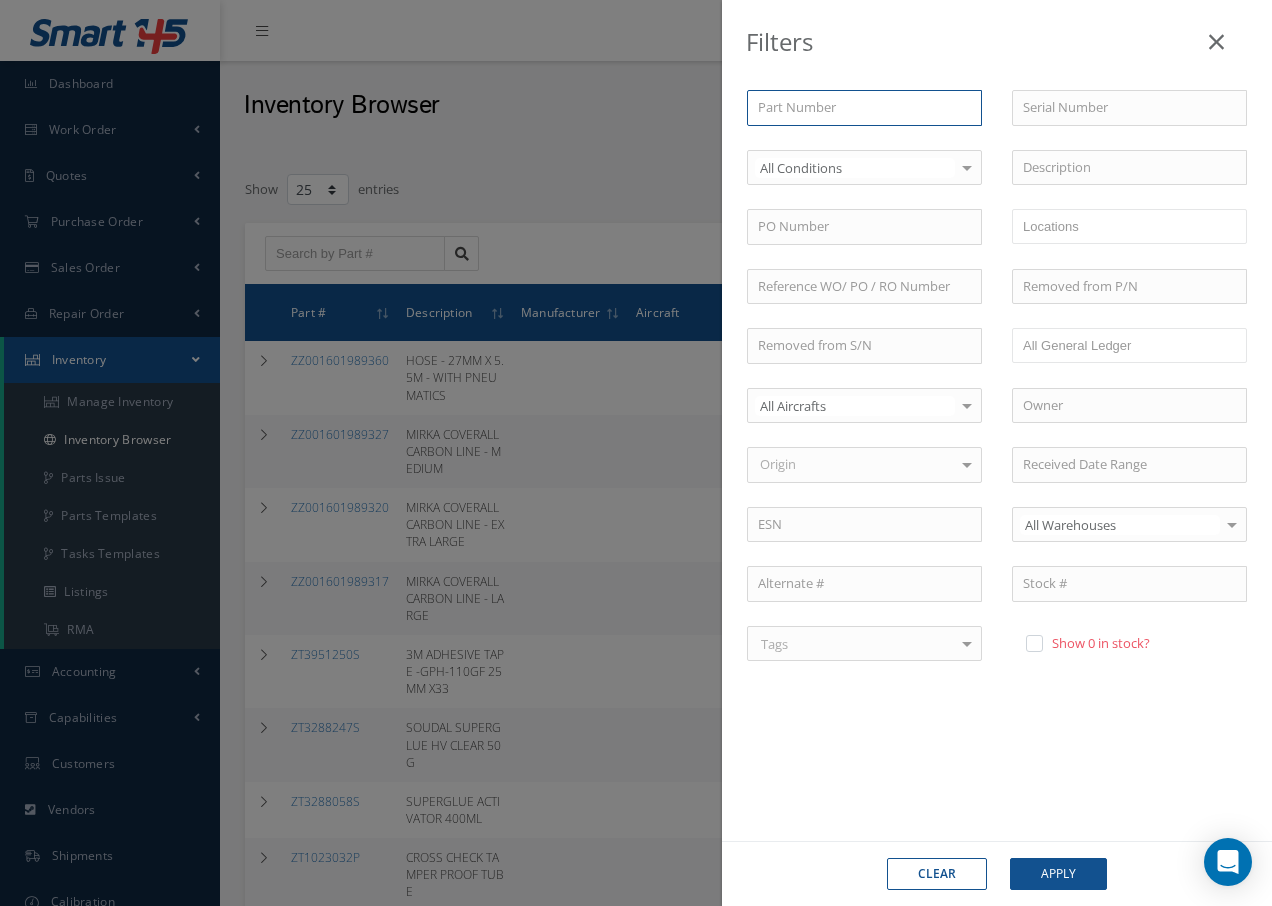 click at bounding box center (864, 108) 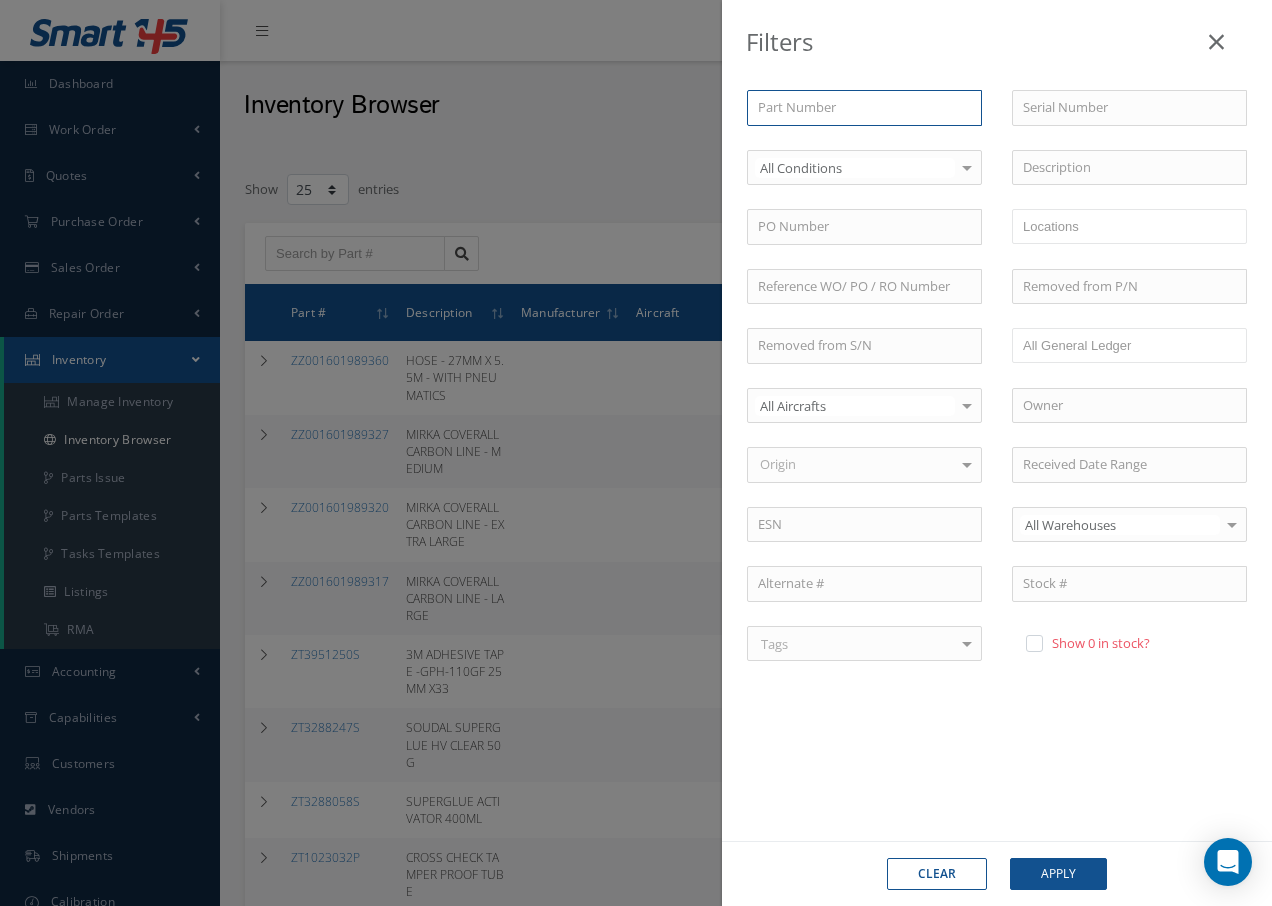 type on "1" 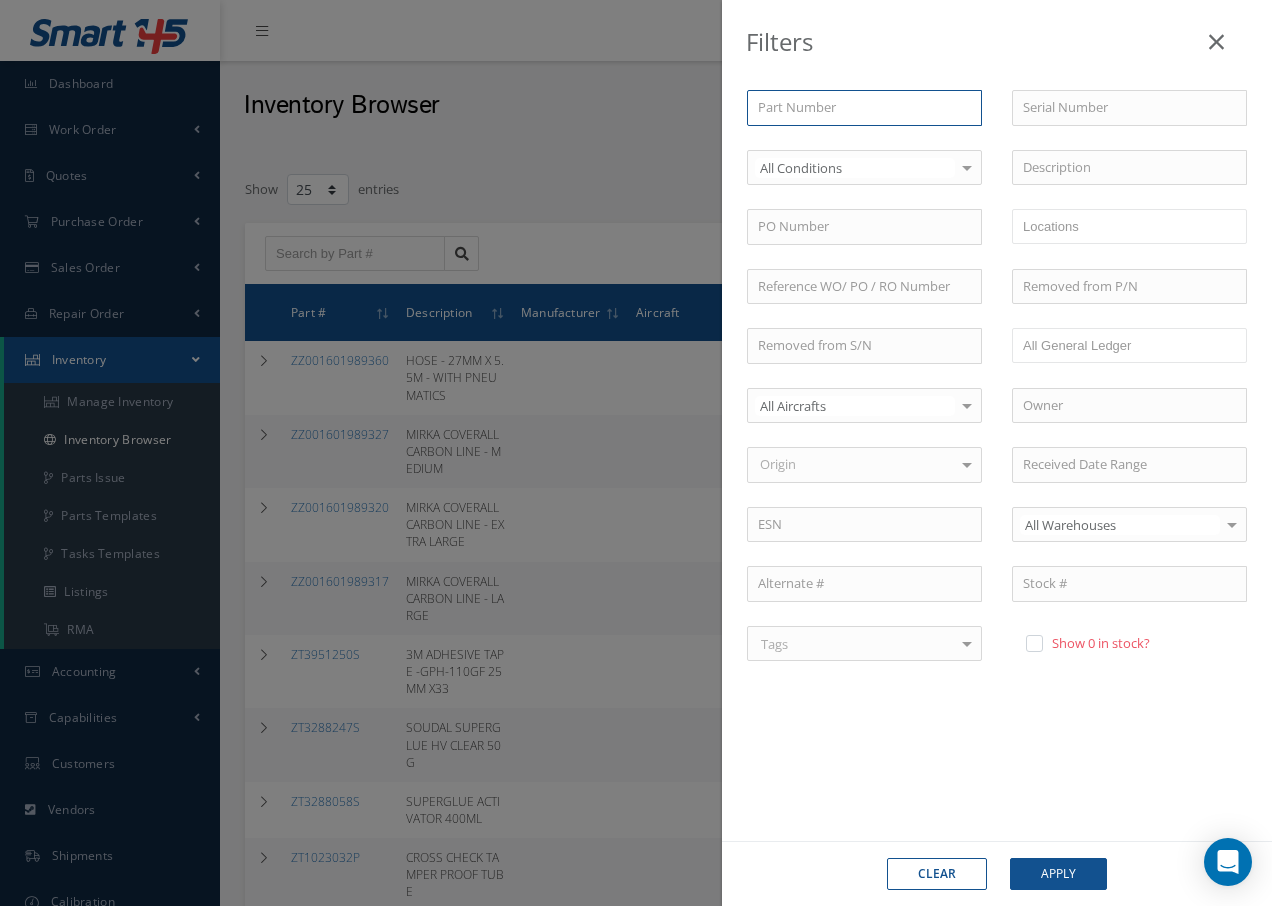 type on "1" 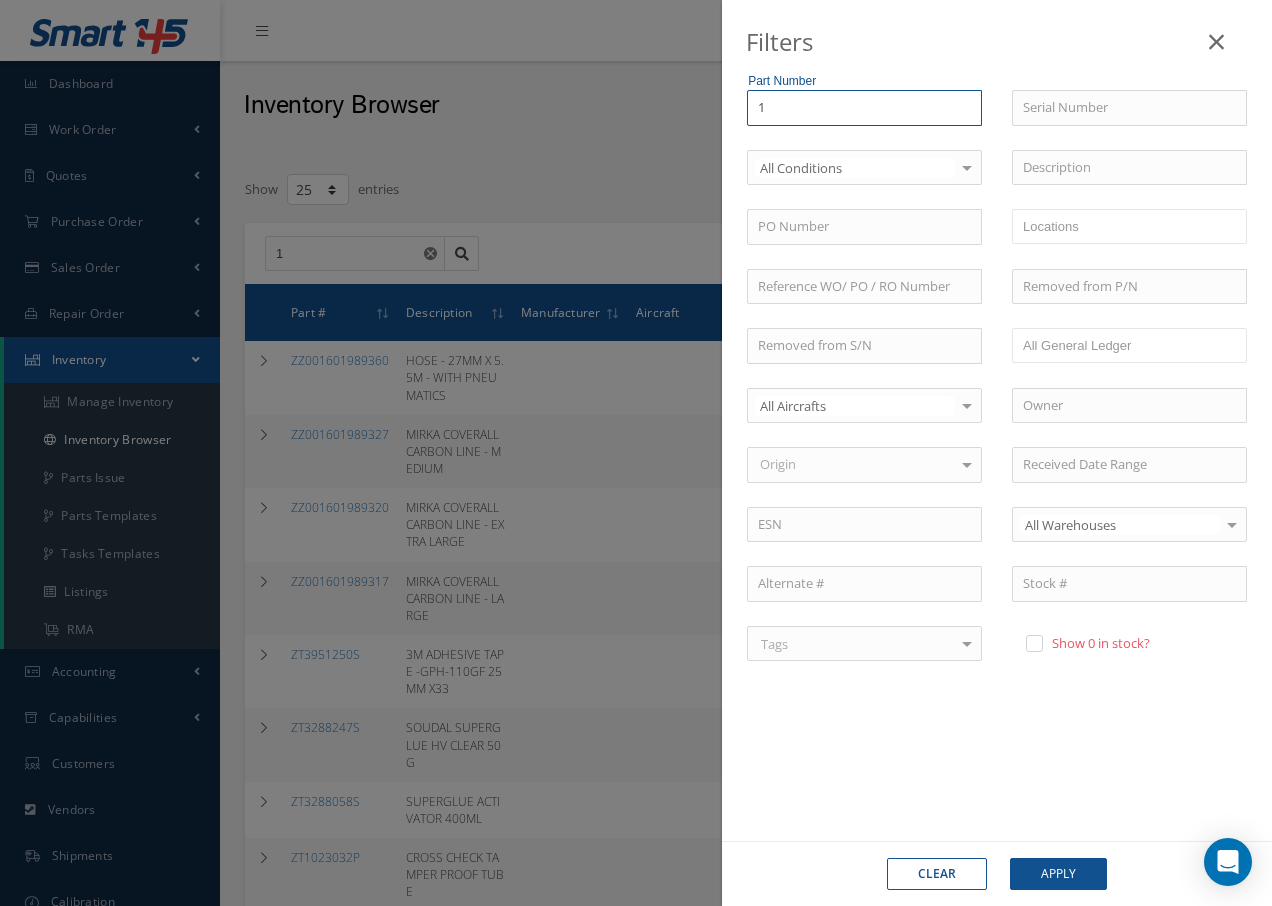 type on "1L" 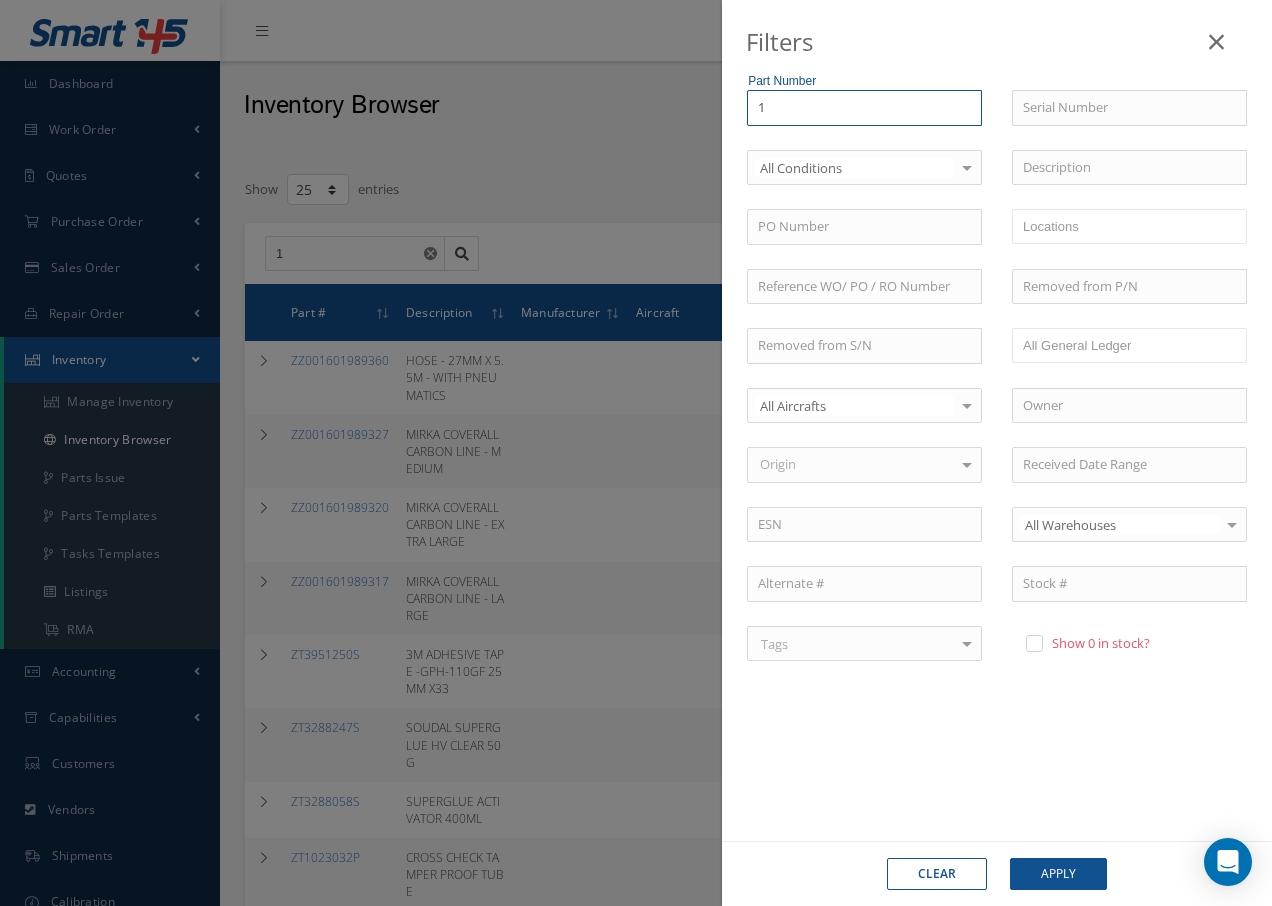 type on "1L" 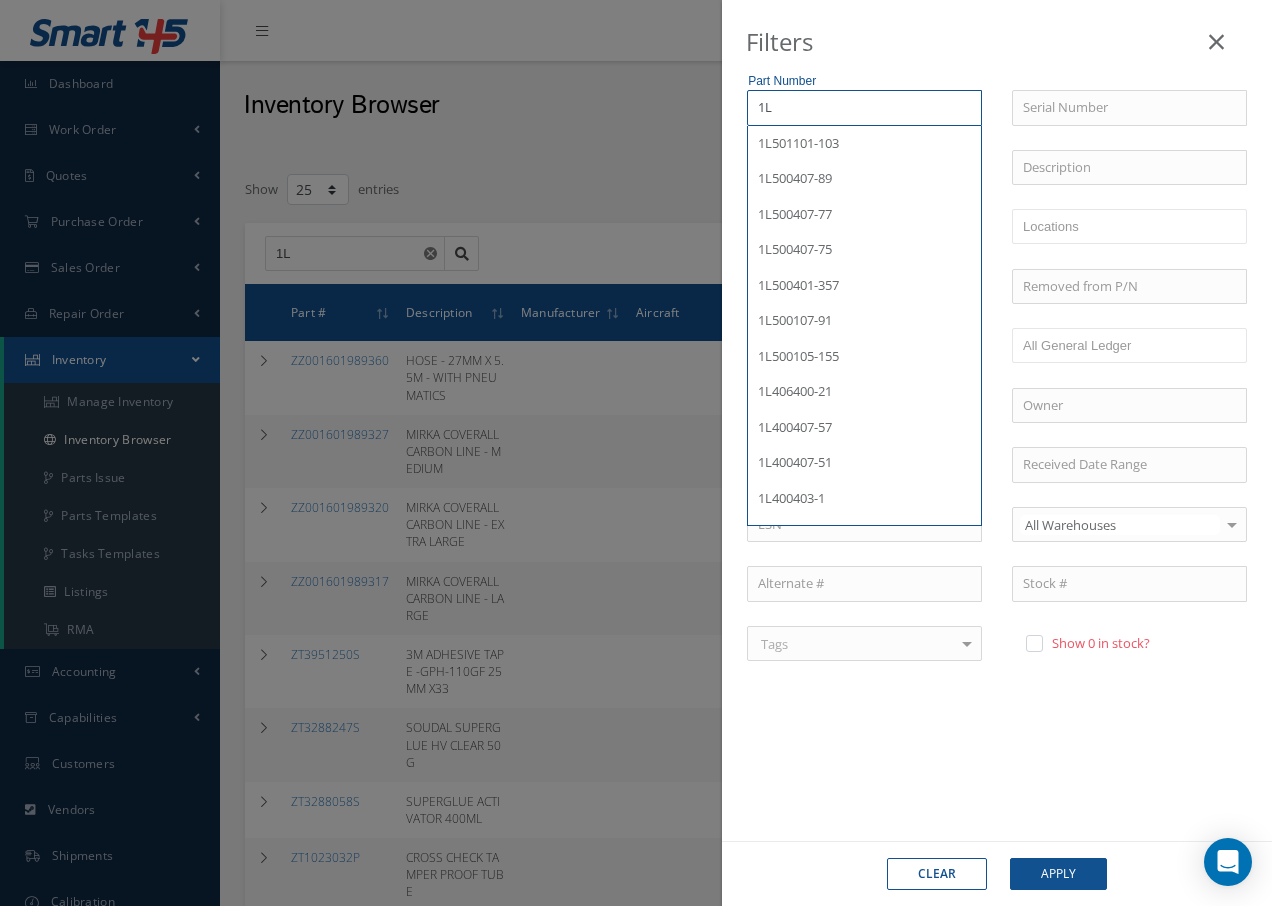 type on "1L4" 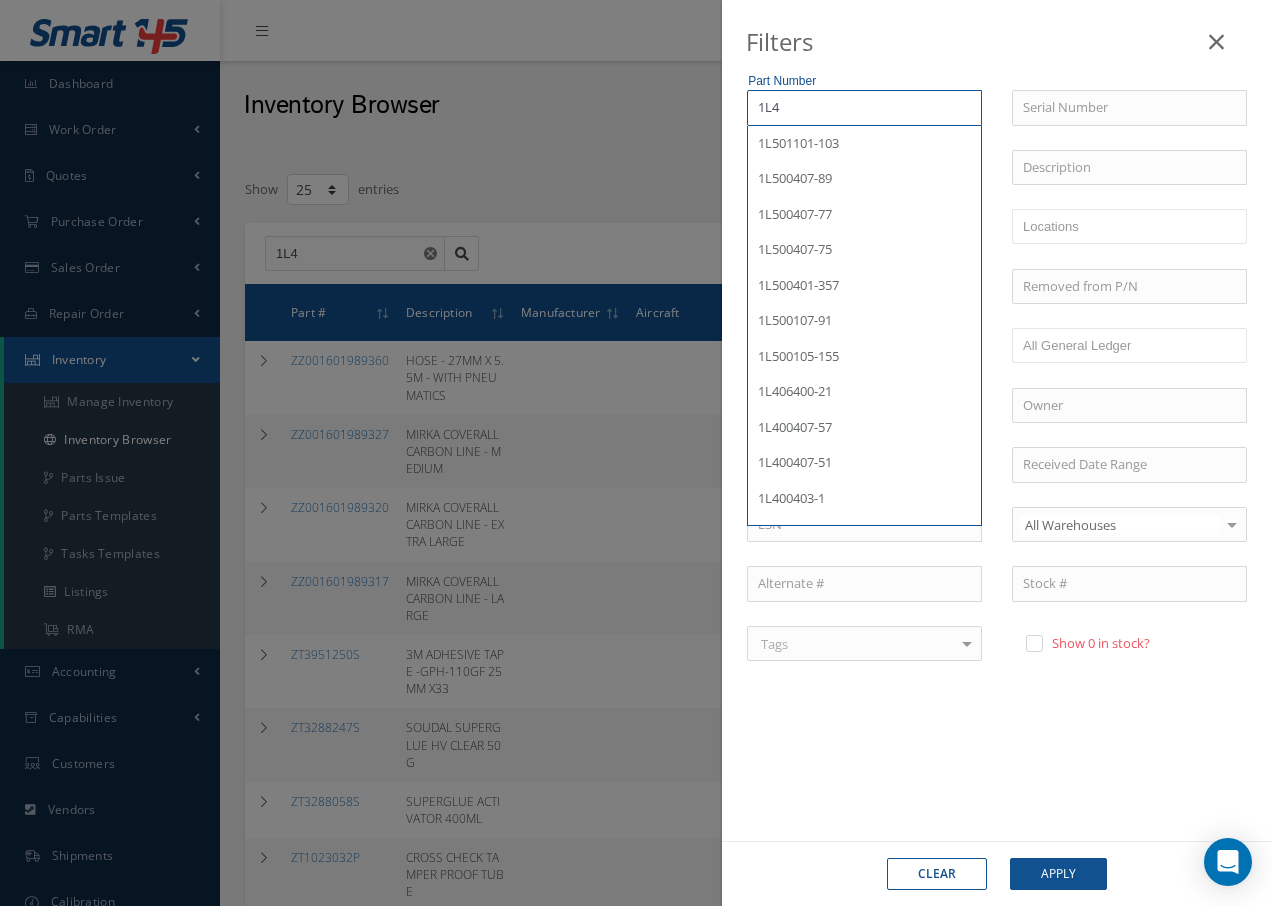 type on "1L40" 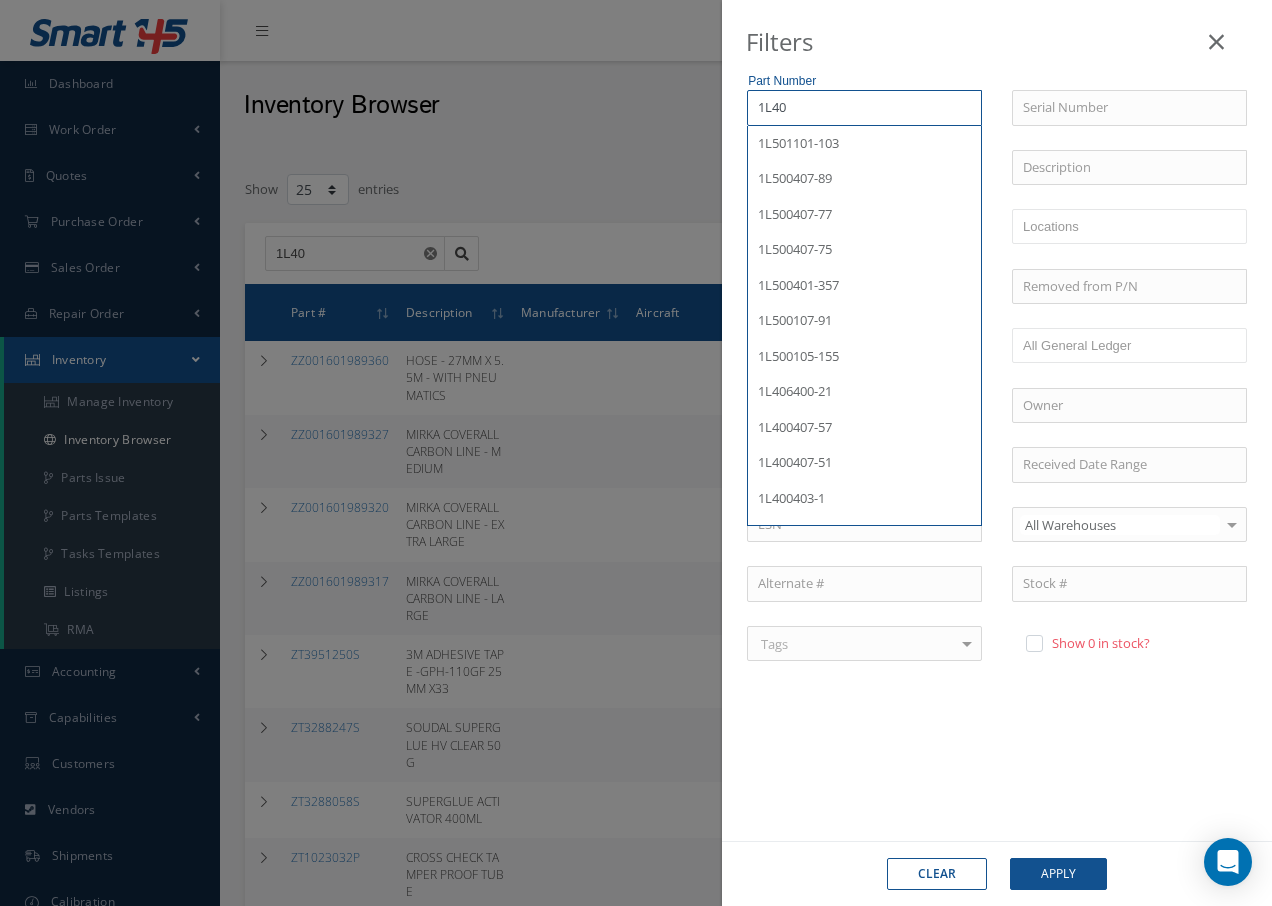type on "1L400" 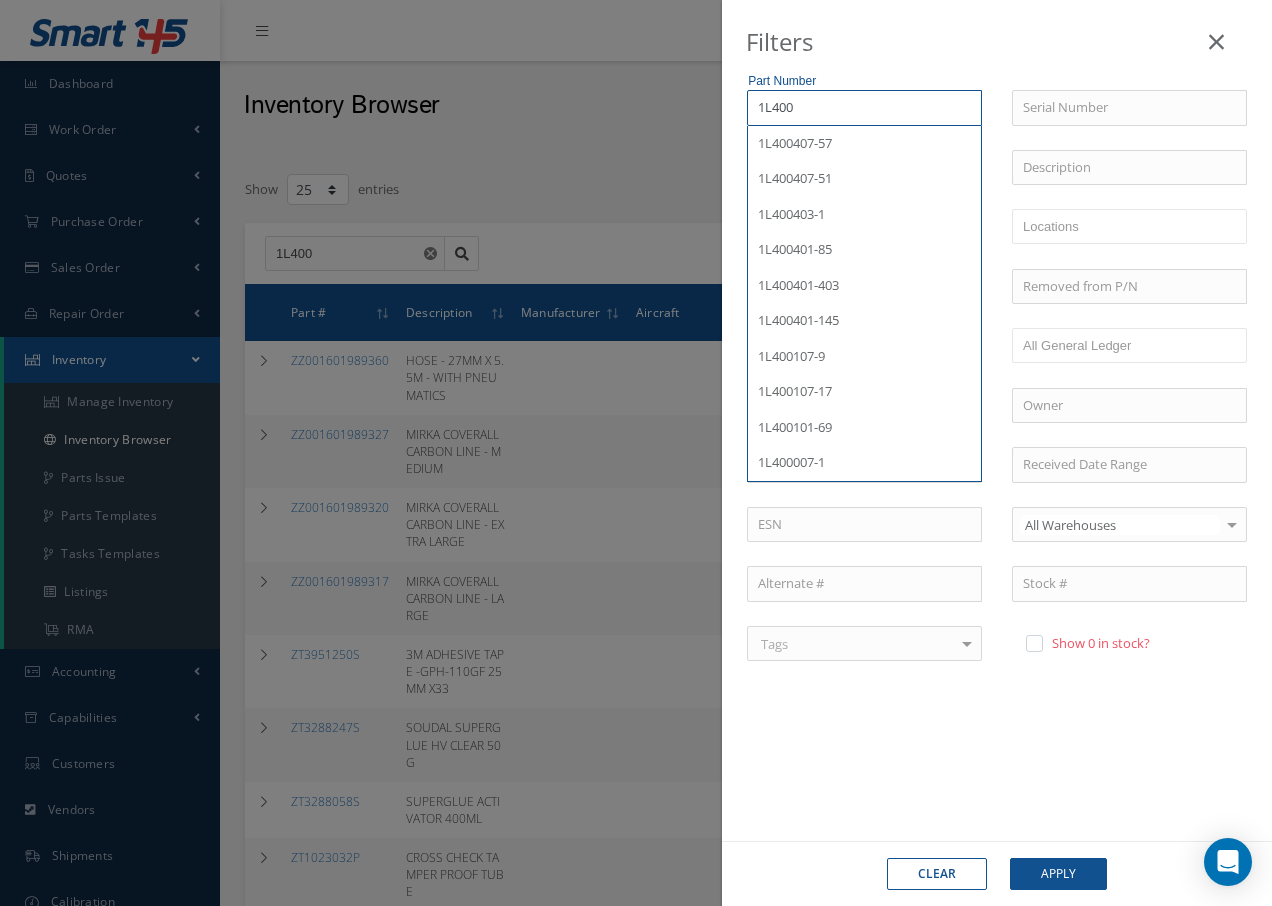 type on "1L4004" 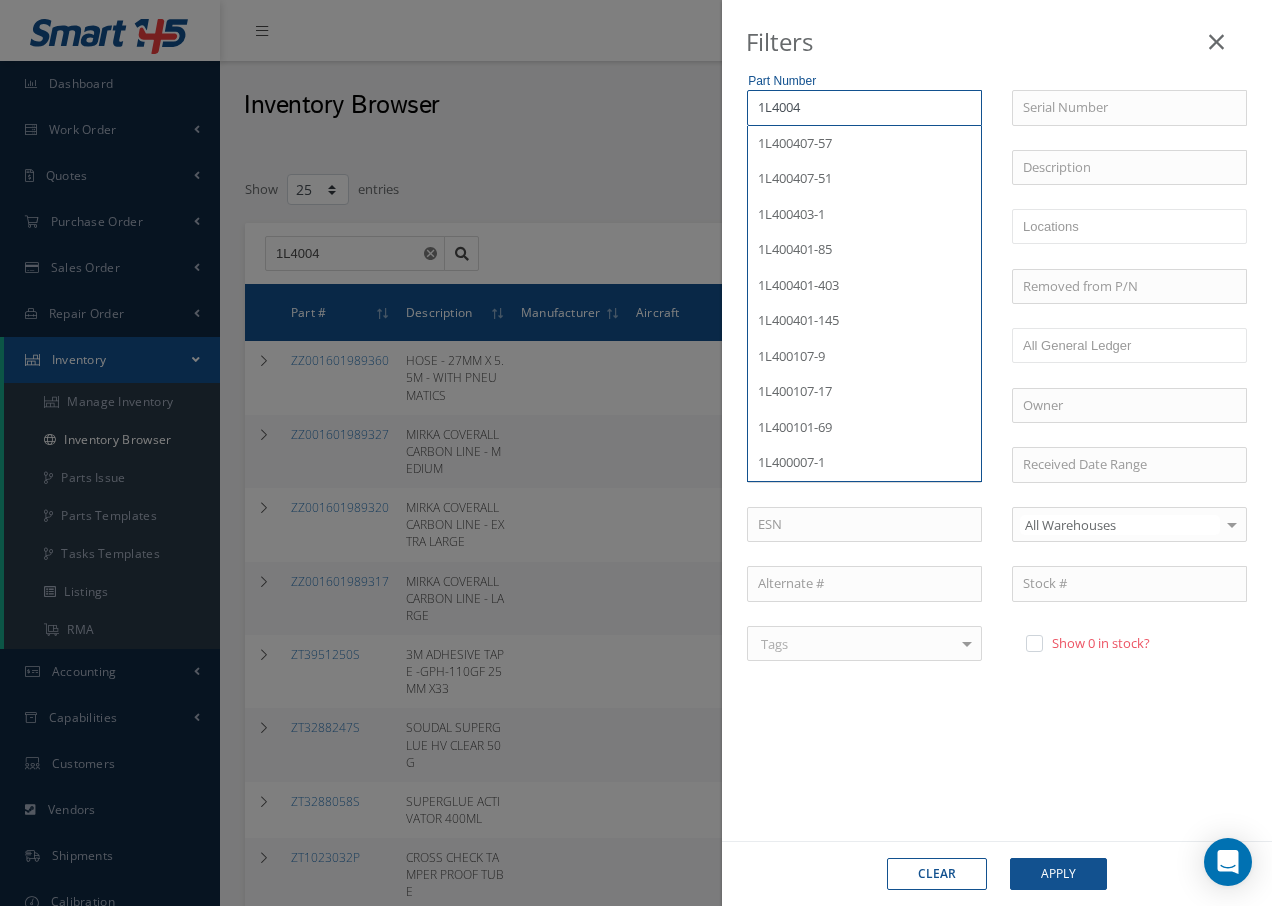 type on "1L40040" 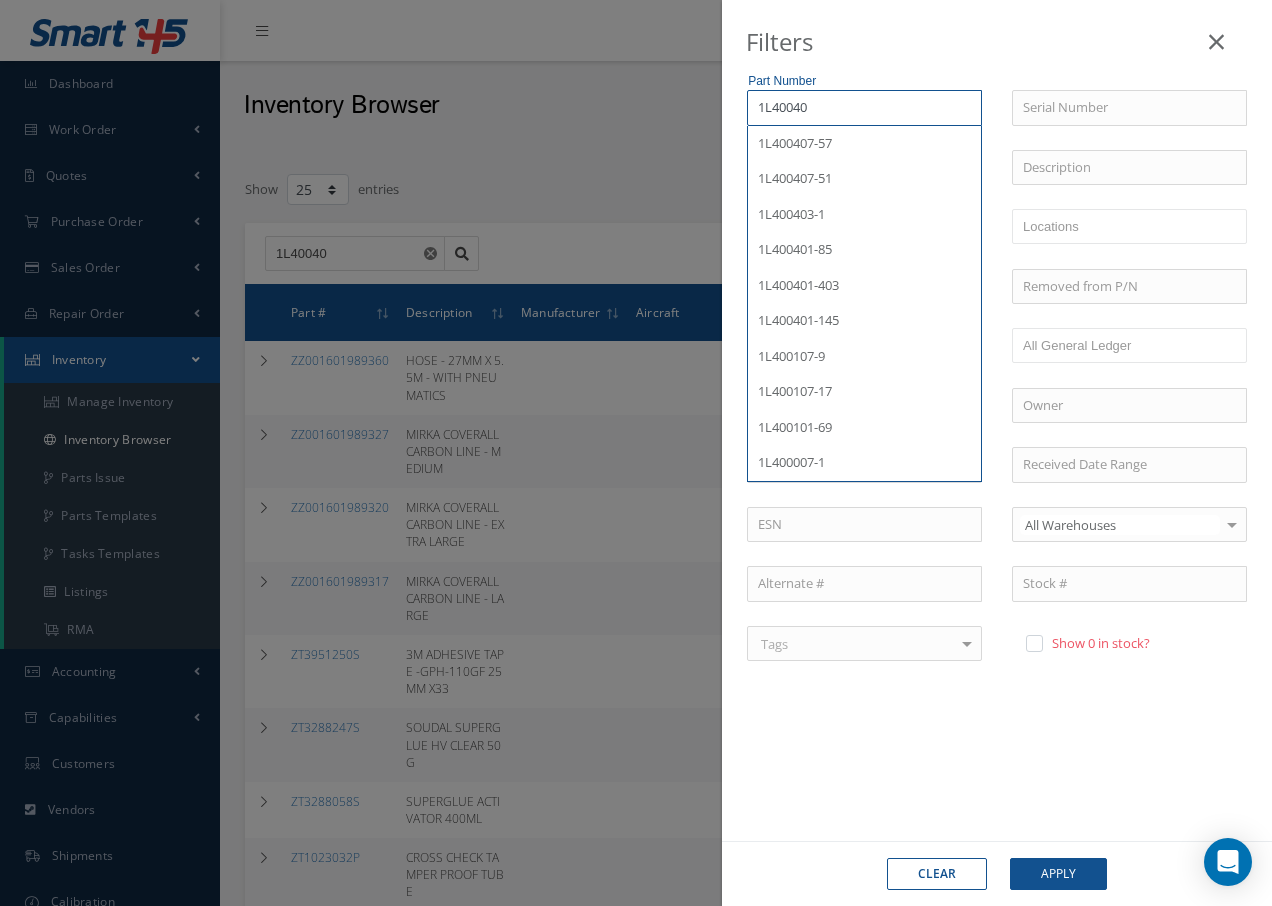 type on "1L400403" 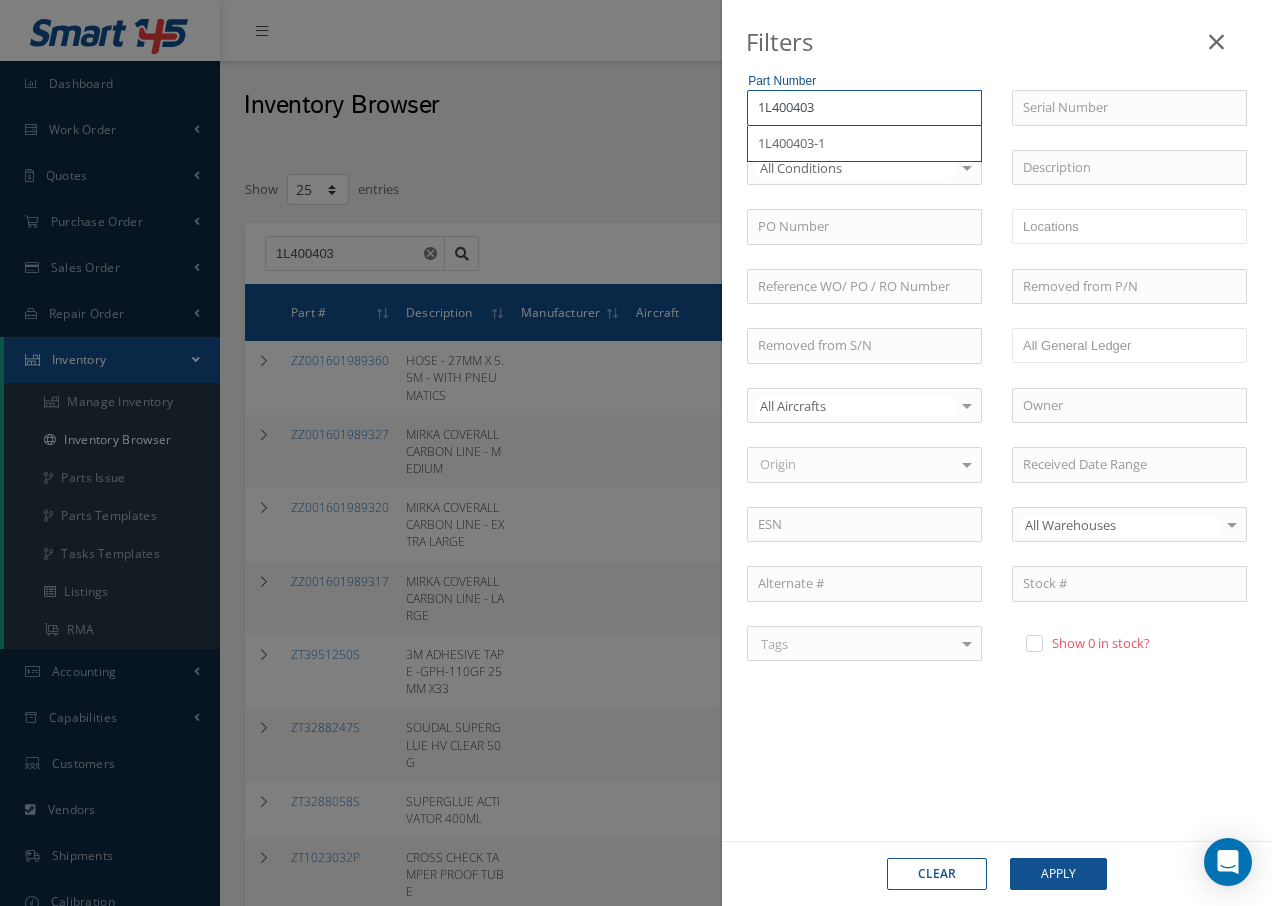 type on "1L400403-" 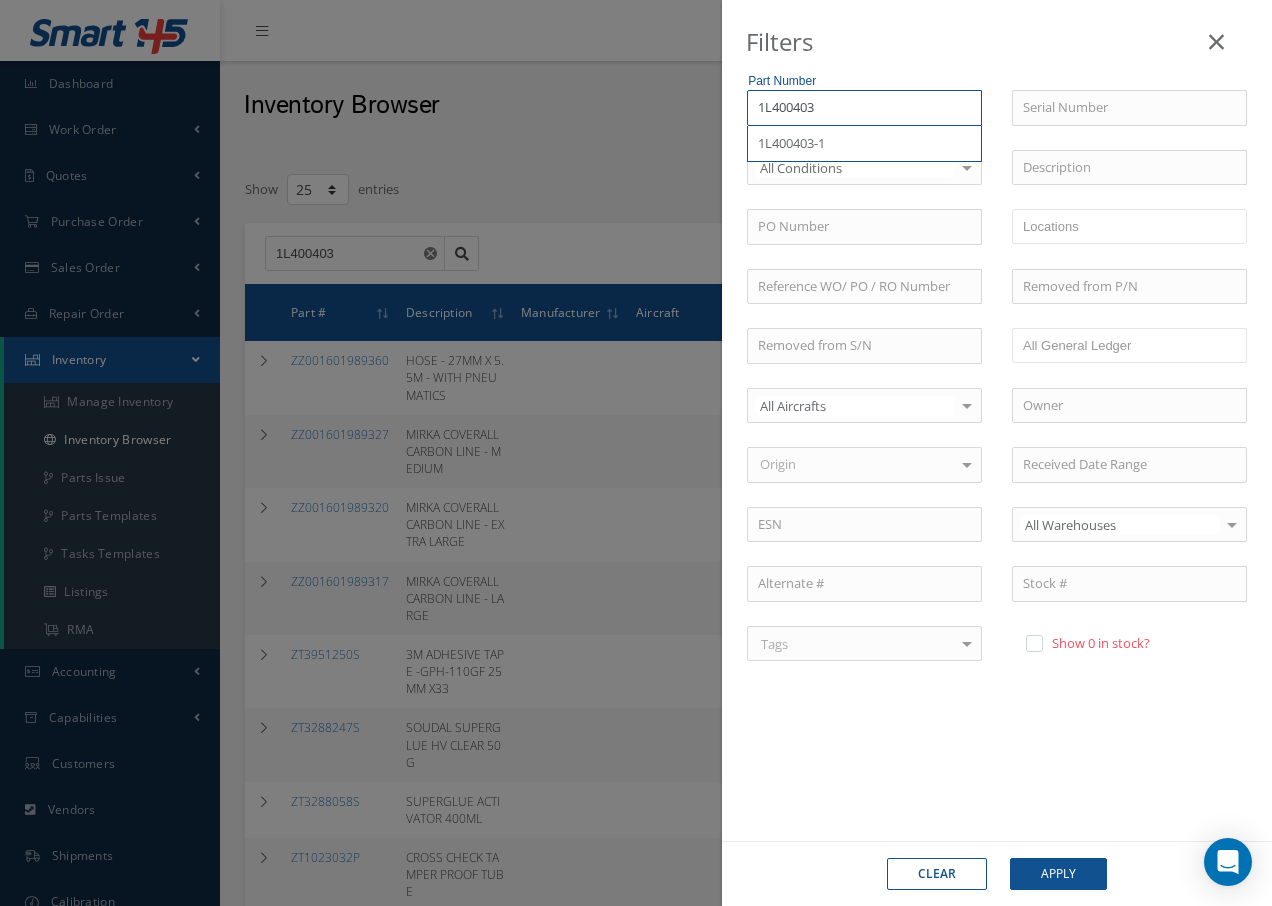 type on "1L400403-" 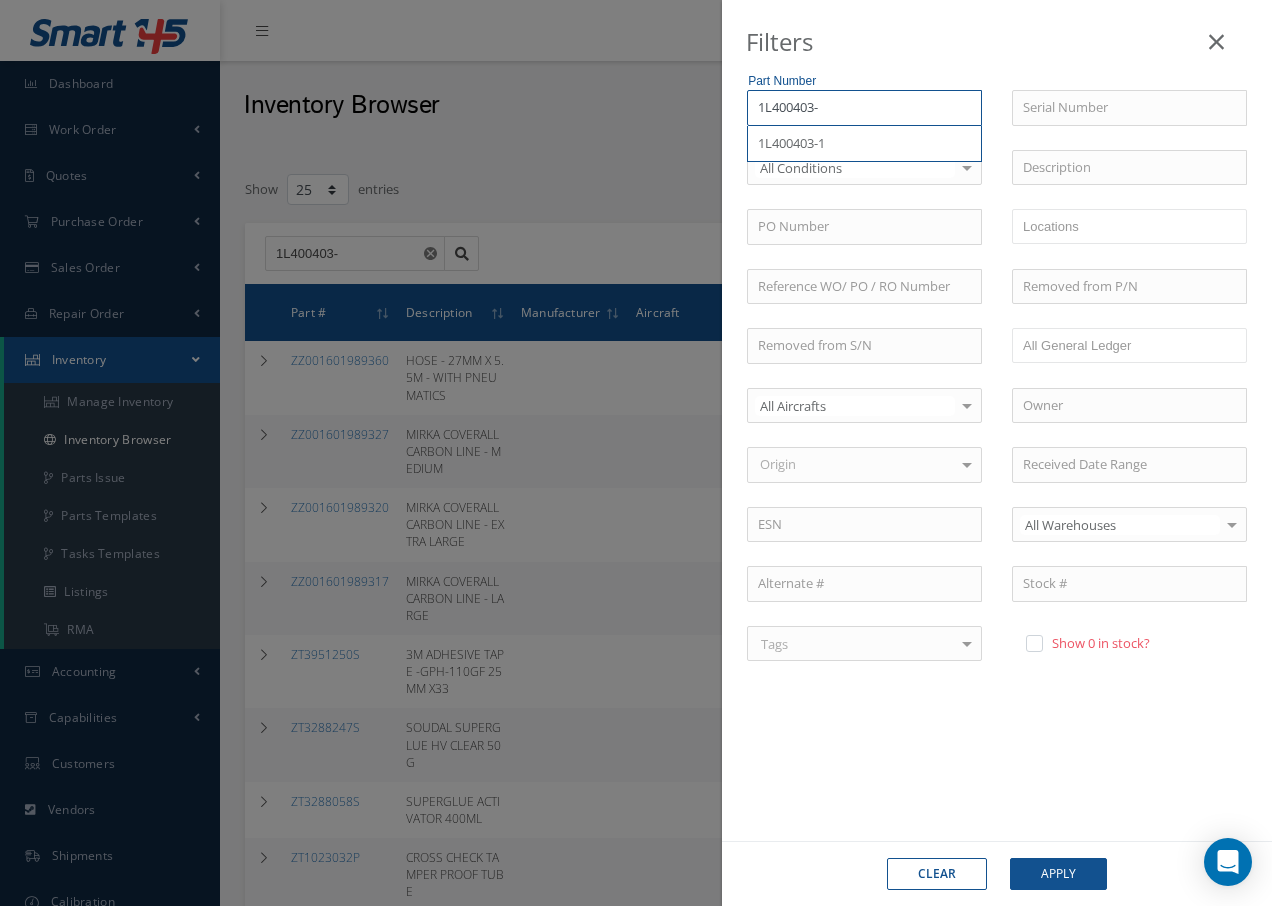 type on "1L400403-2" 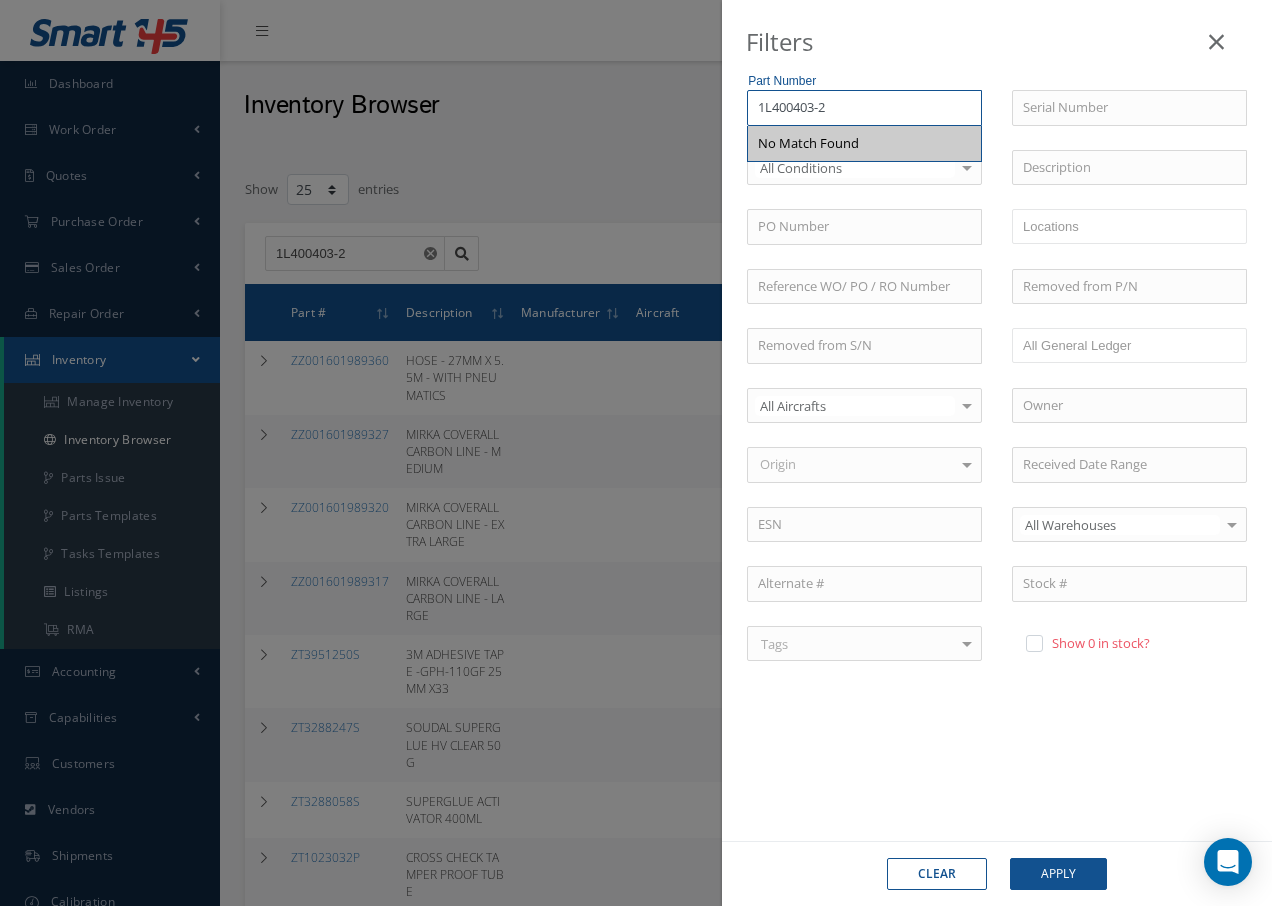 type on "1L400403-2" 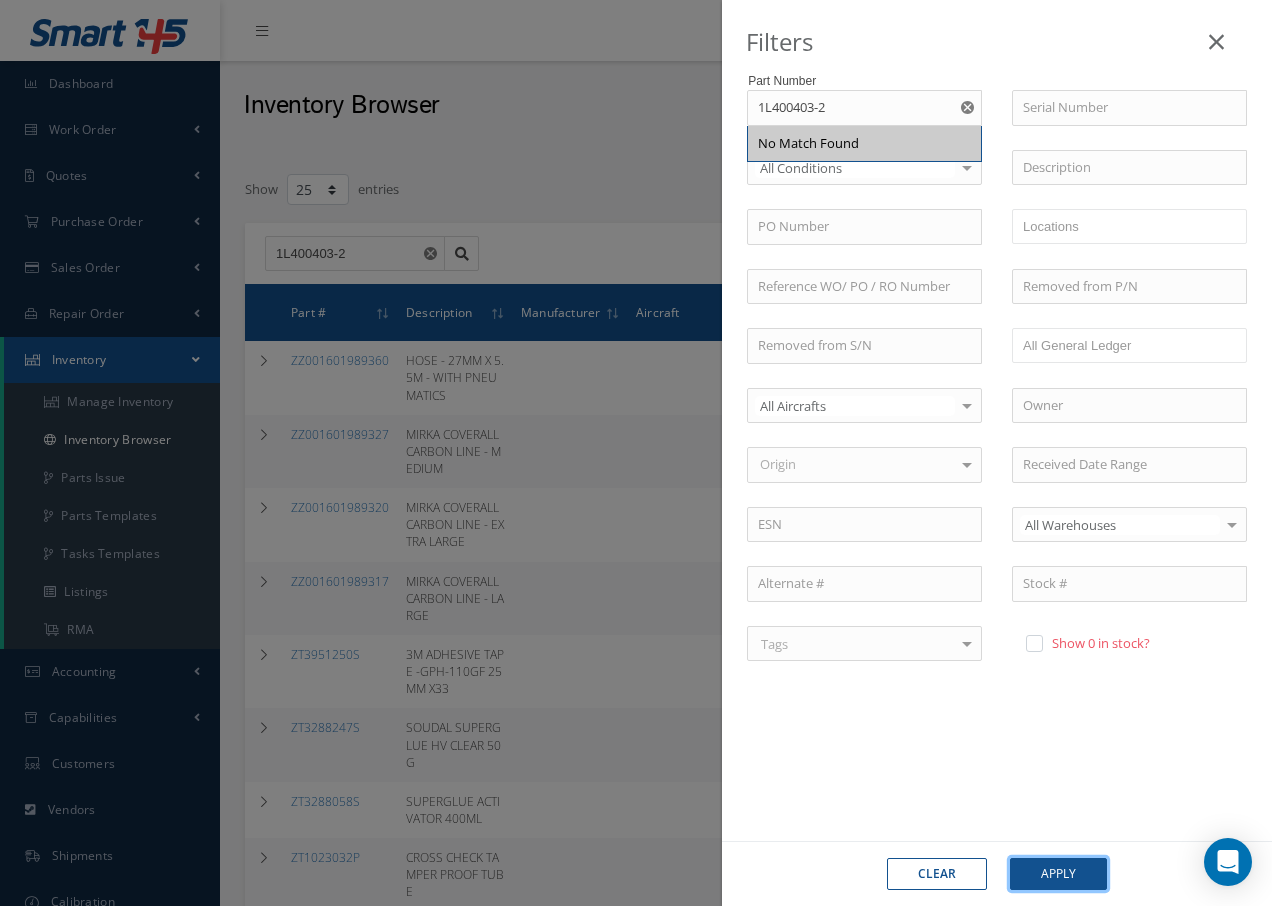 click on "Apply" at bounding box center [1058, 874] 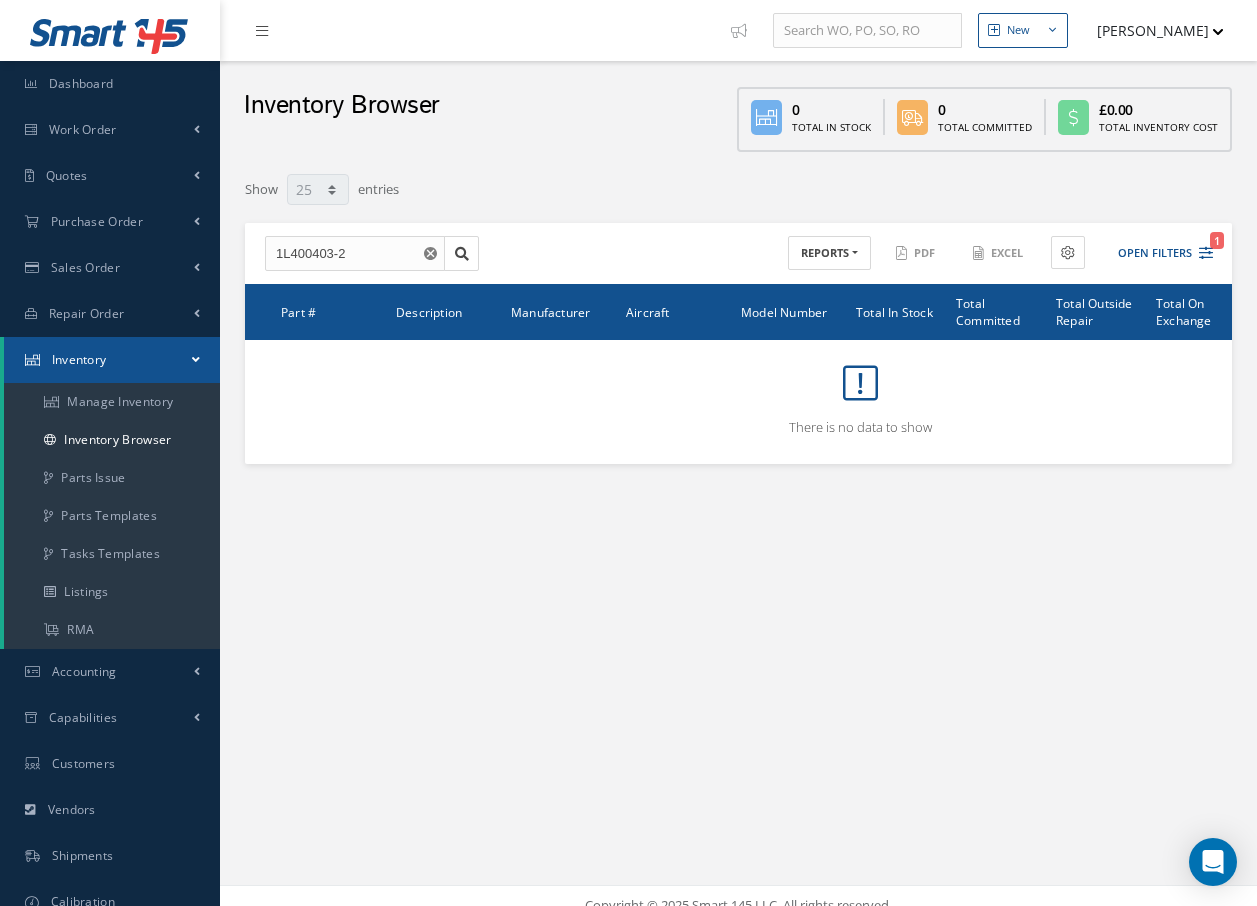 drag, startPoint x: 430, startPoint y: 250, endPoint x: 443, endPoint y: 236, distance: 19.104973 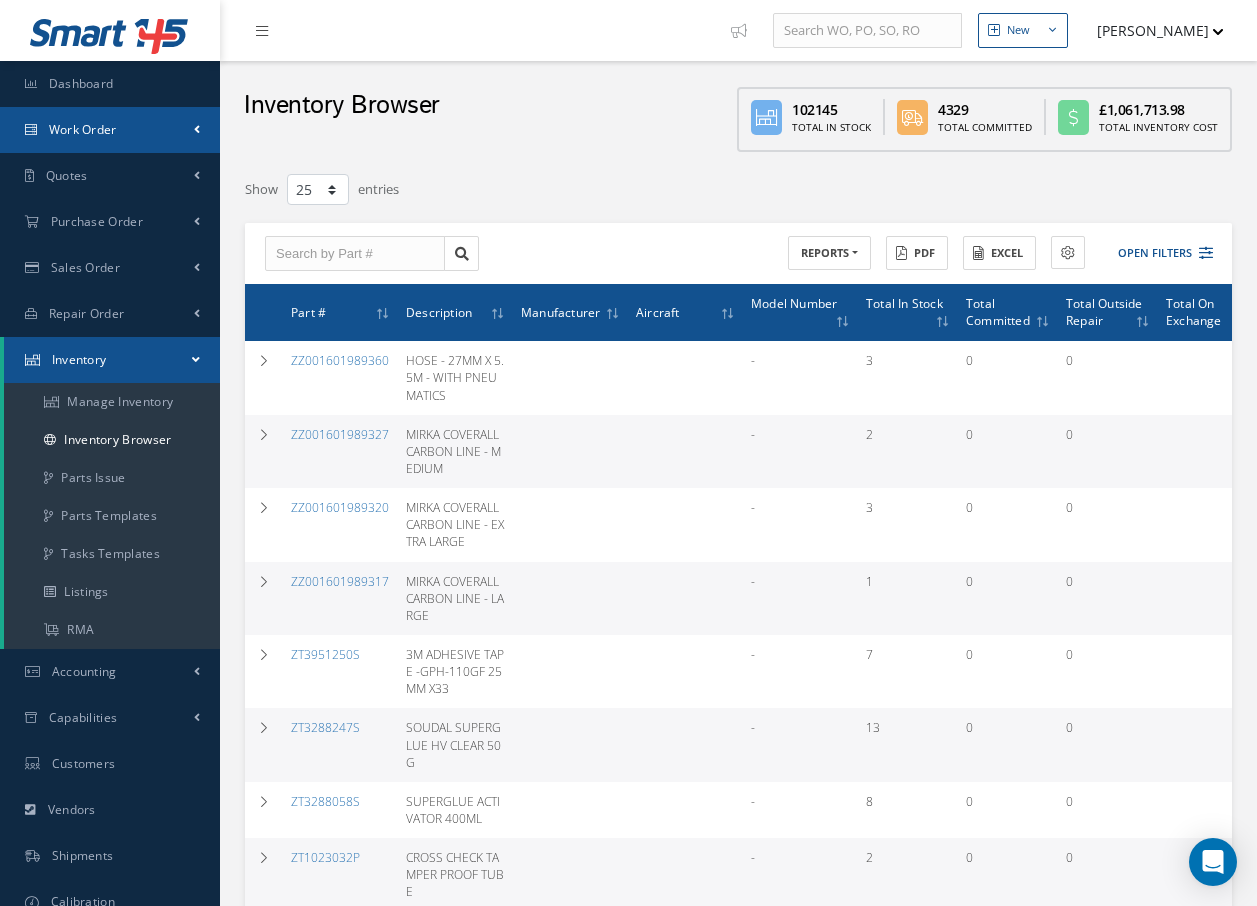 click on "Work Order" at bounding box center (83, 129) 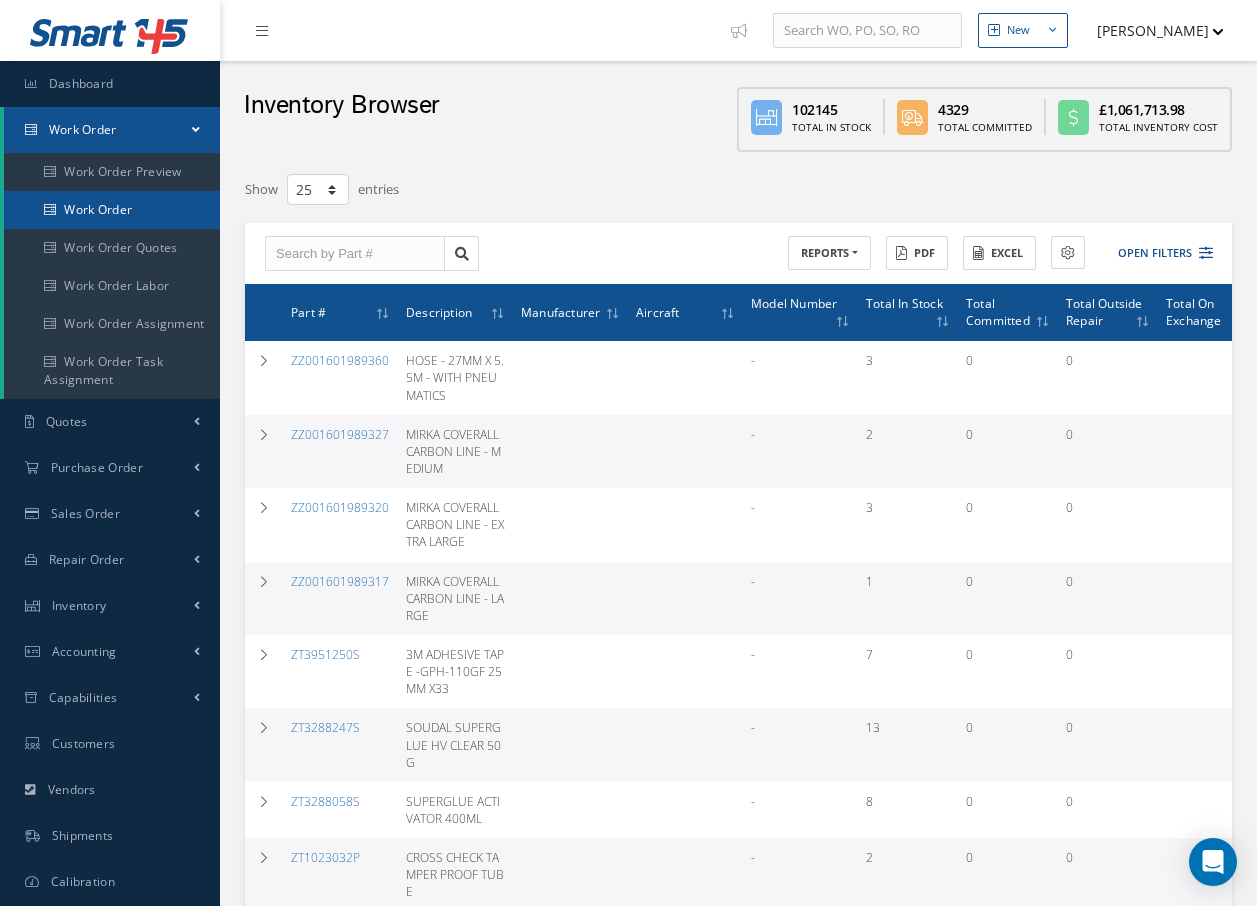 click on "Work Order" at bounding box center (112, 210) 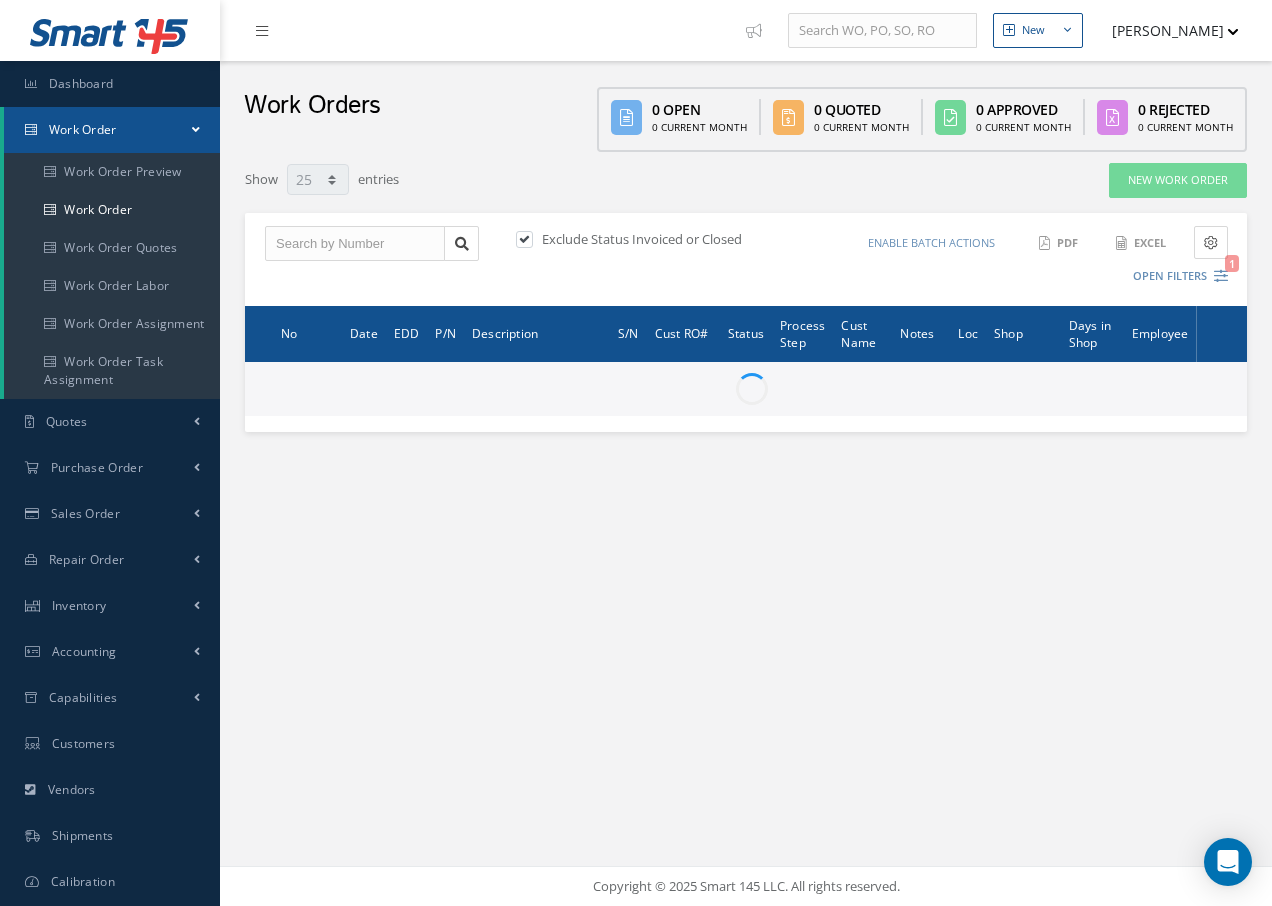 select on "25" 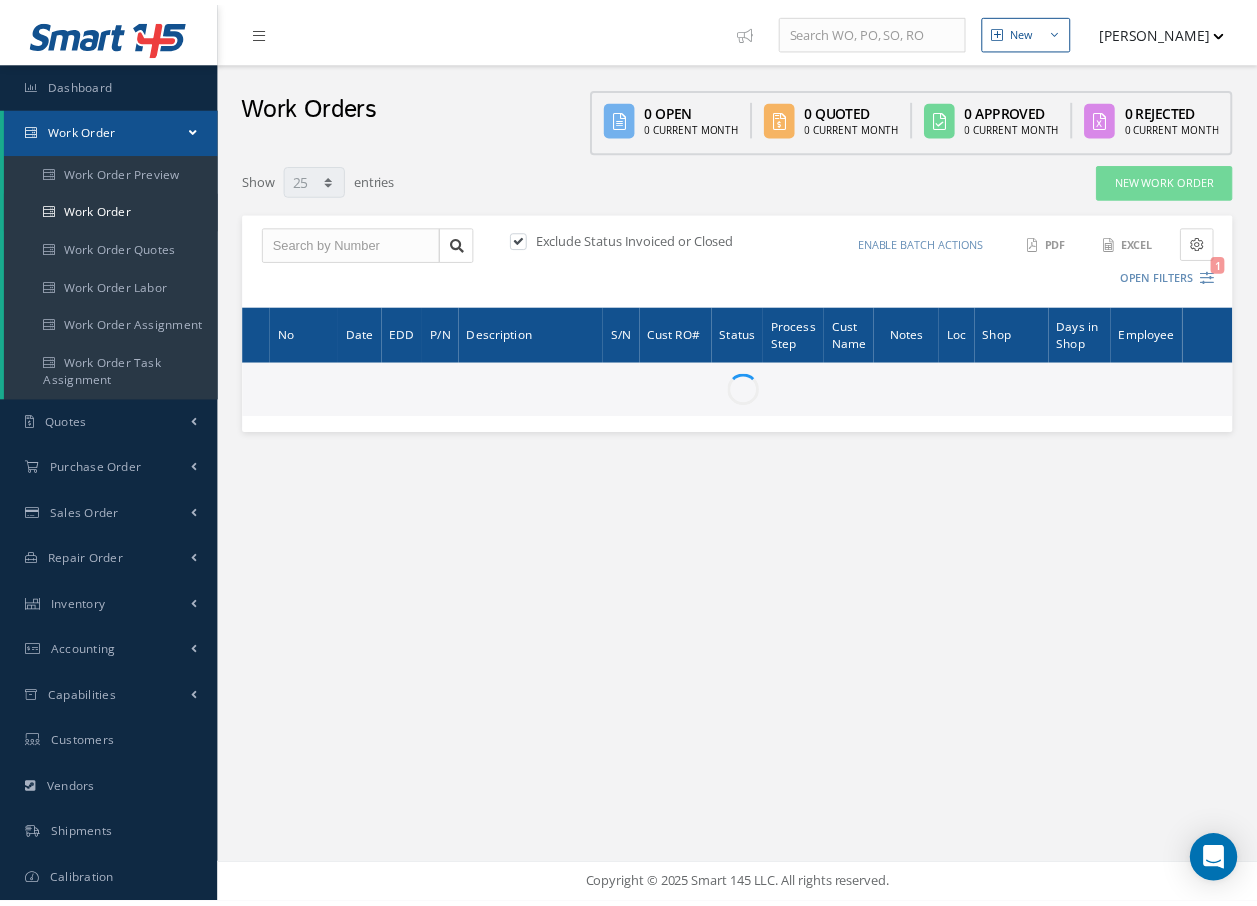 scroll, scrollTop: 0, scrollLeft: 0, axis: both 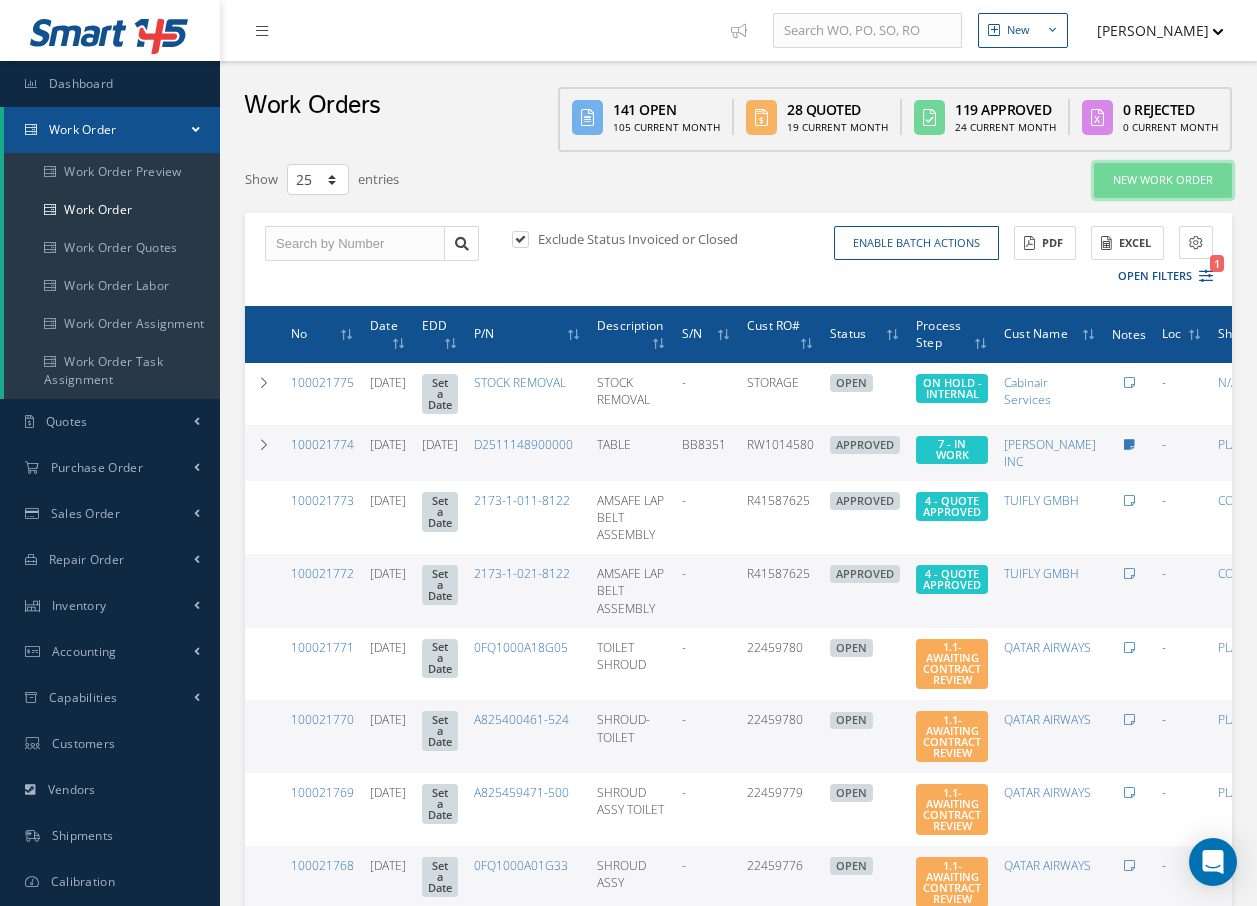 click on "New Work Order" at bounding box center (1163, 180) 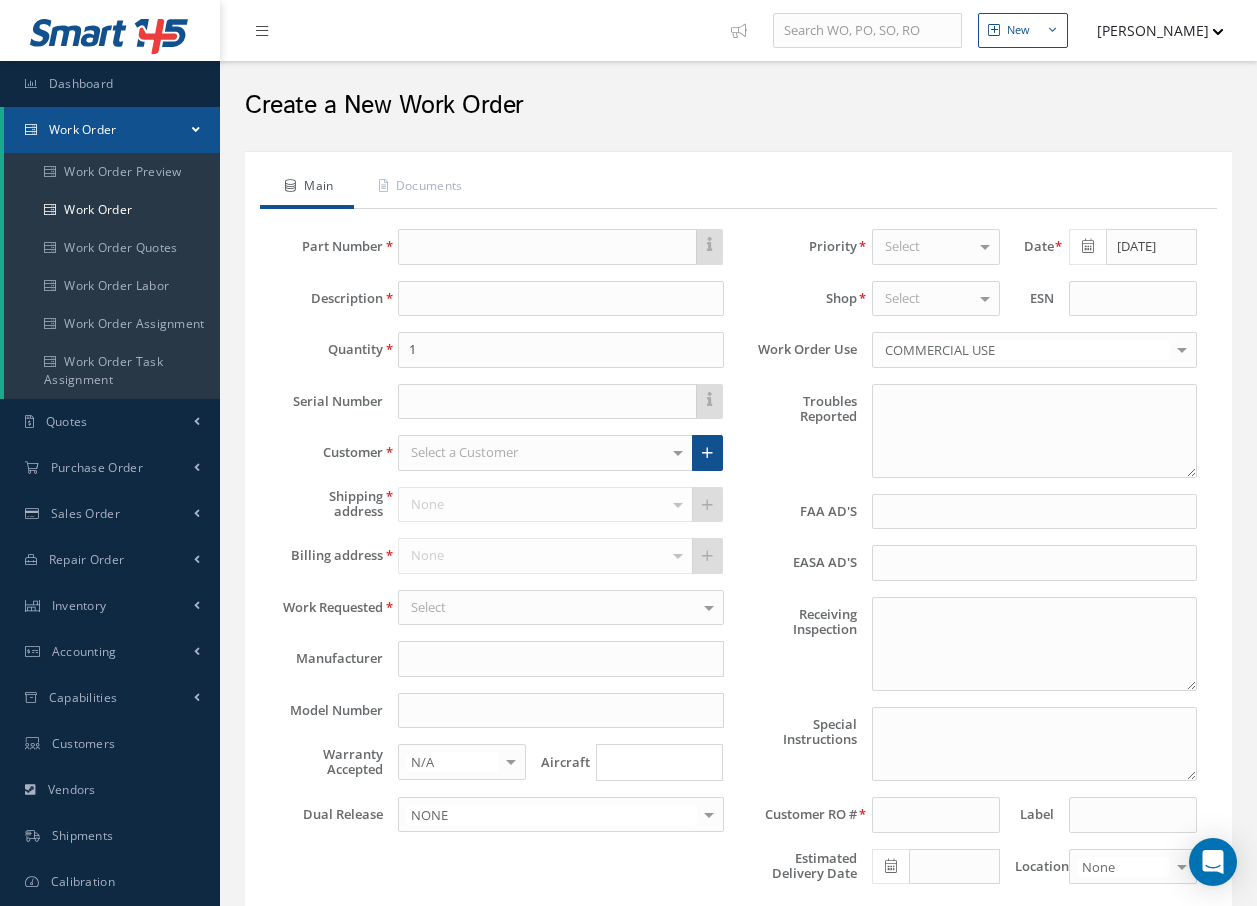 type on "NONE" 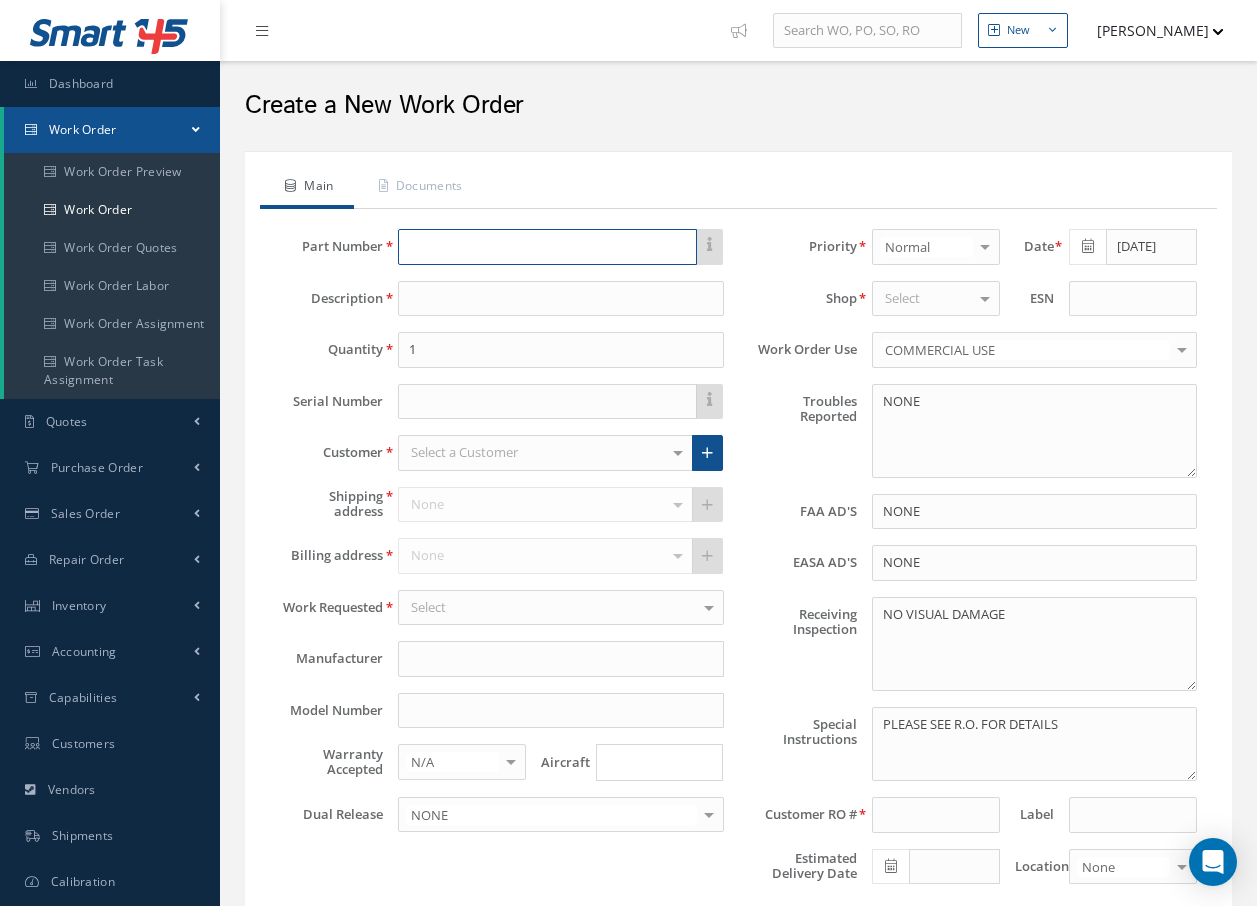 click at bounding box center (547, 247) 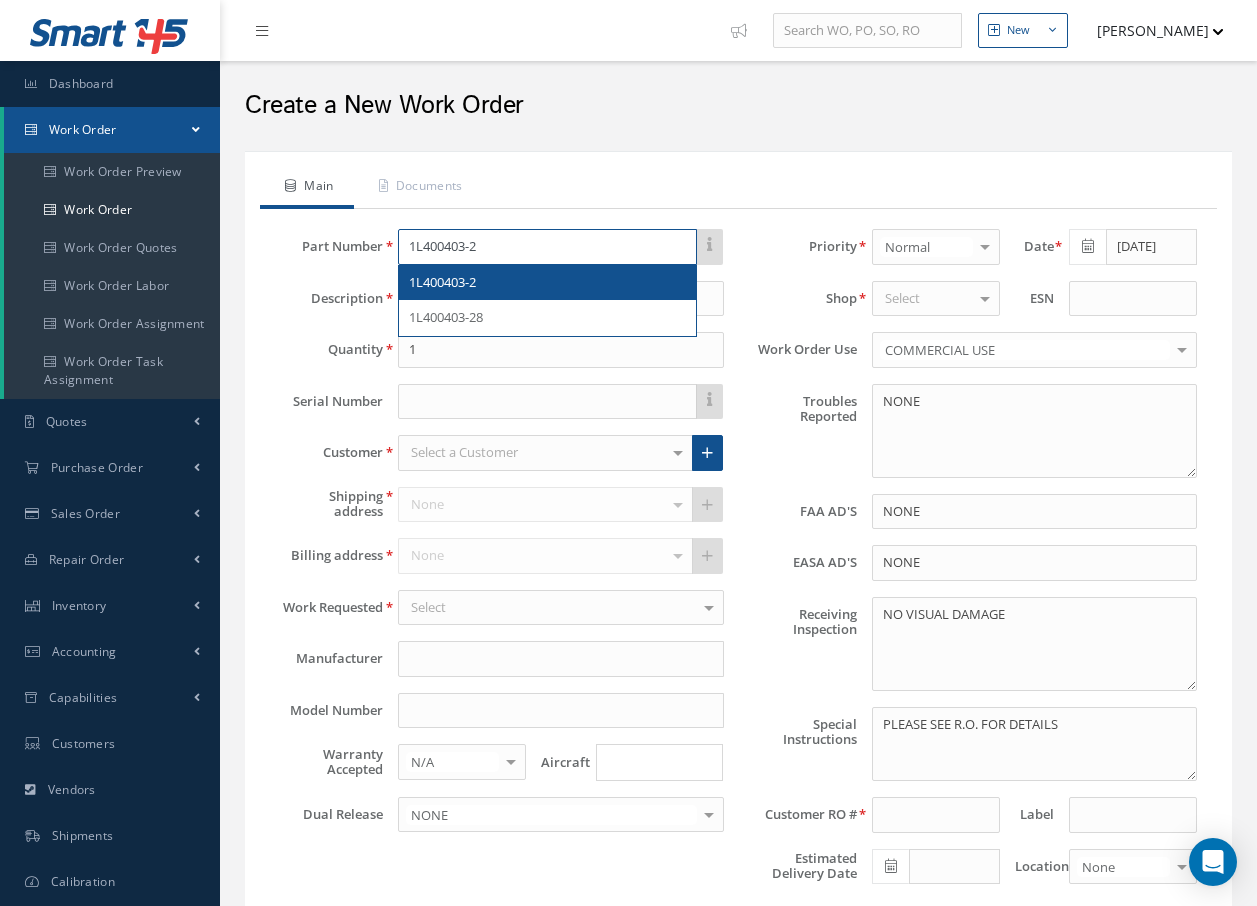 type on "1L400403-2" 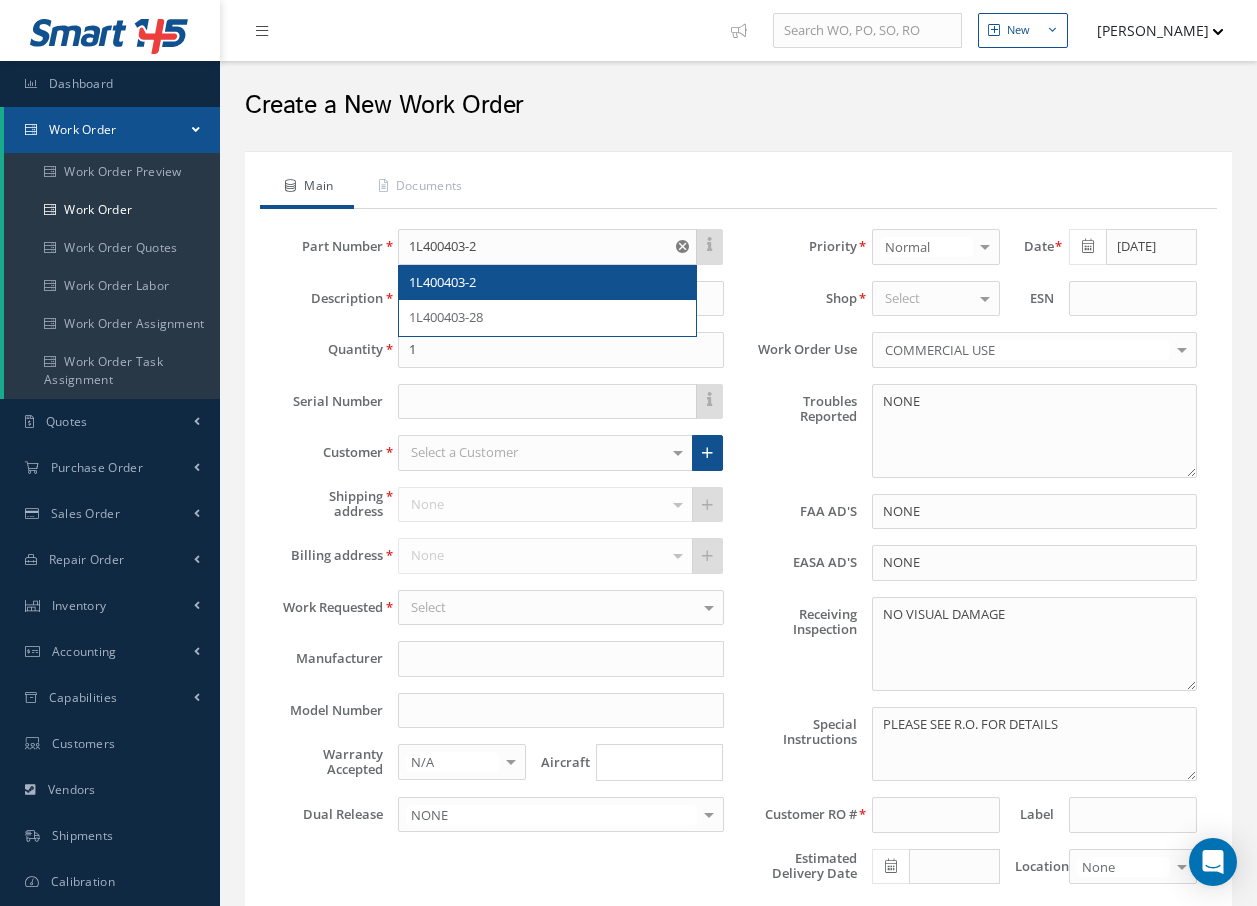 click on "1L400403-2" at bounding box center [442, 282] 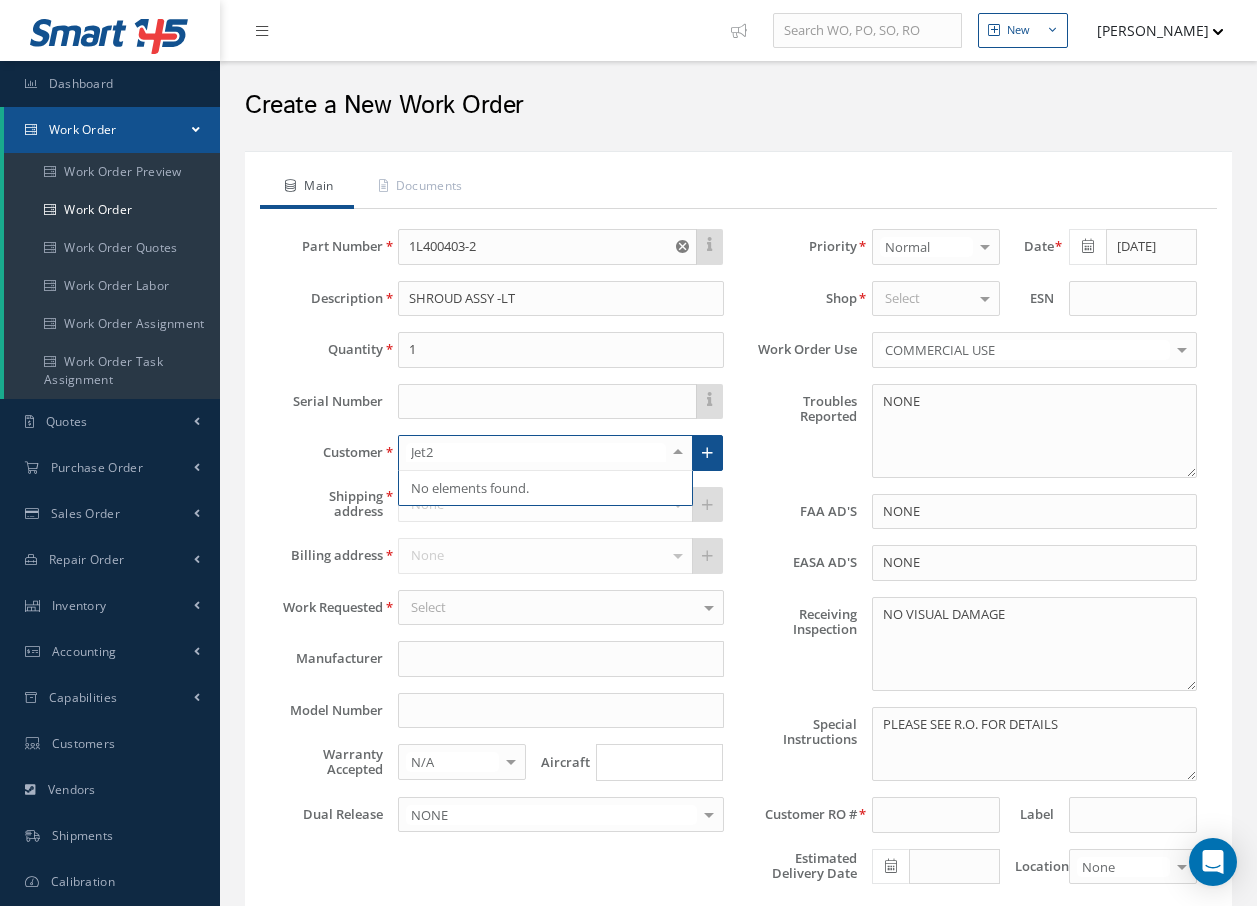 type on "Jet" 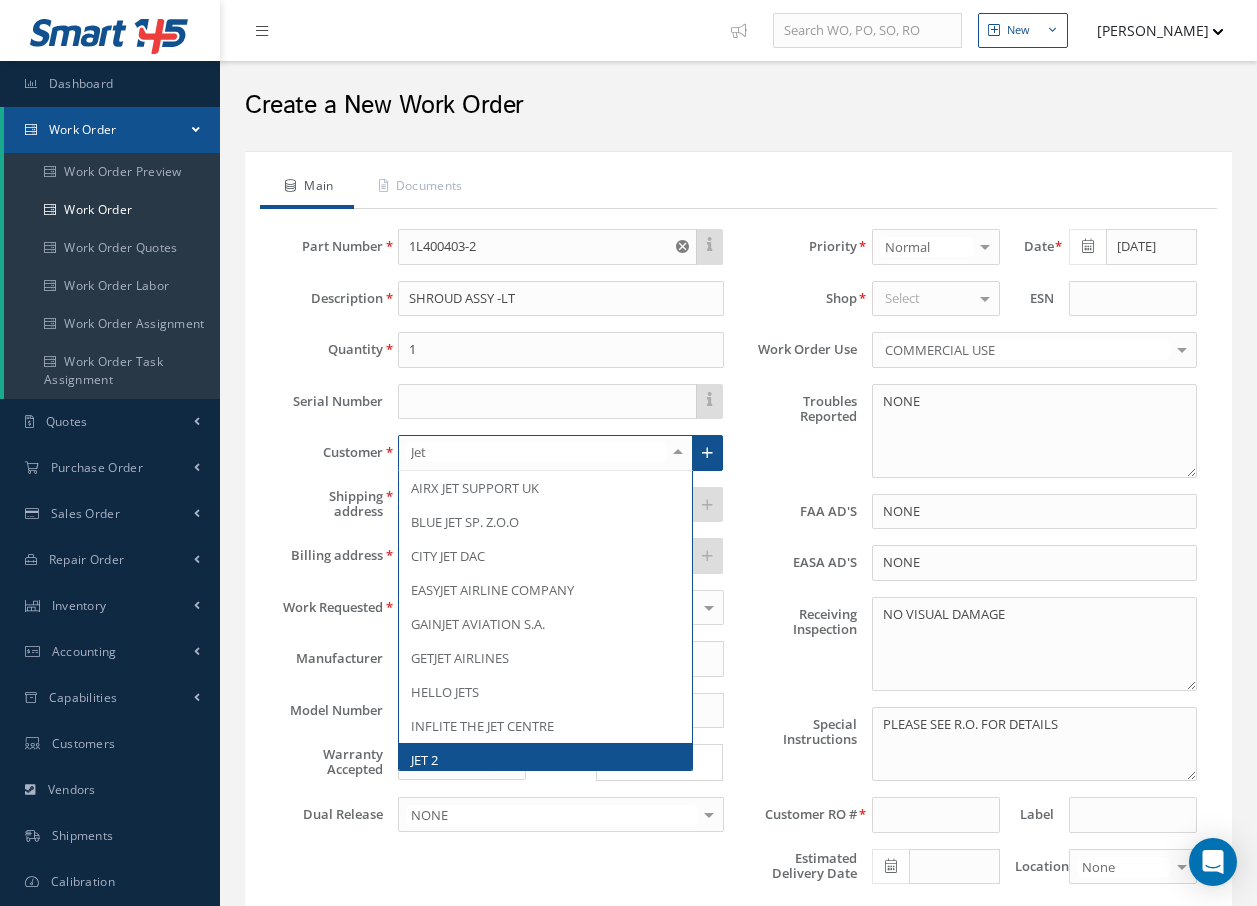 click on "JET 2" at bounding box center (424, 760) 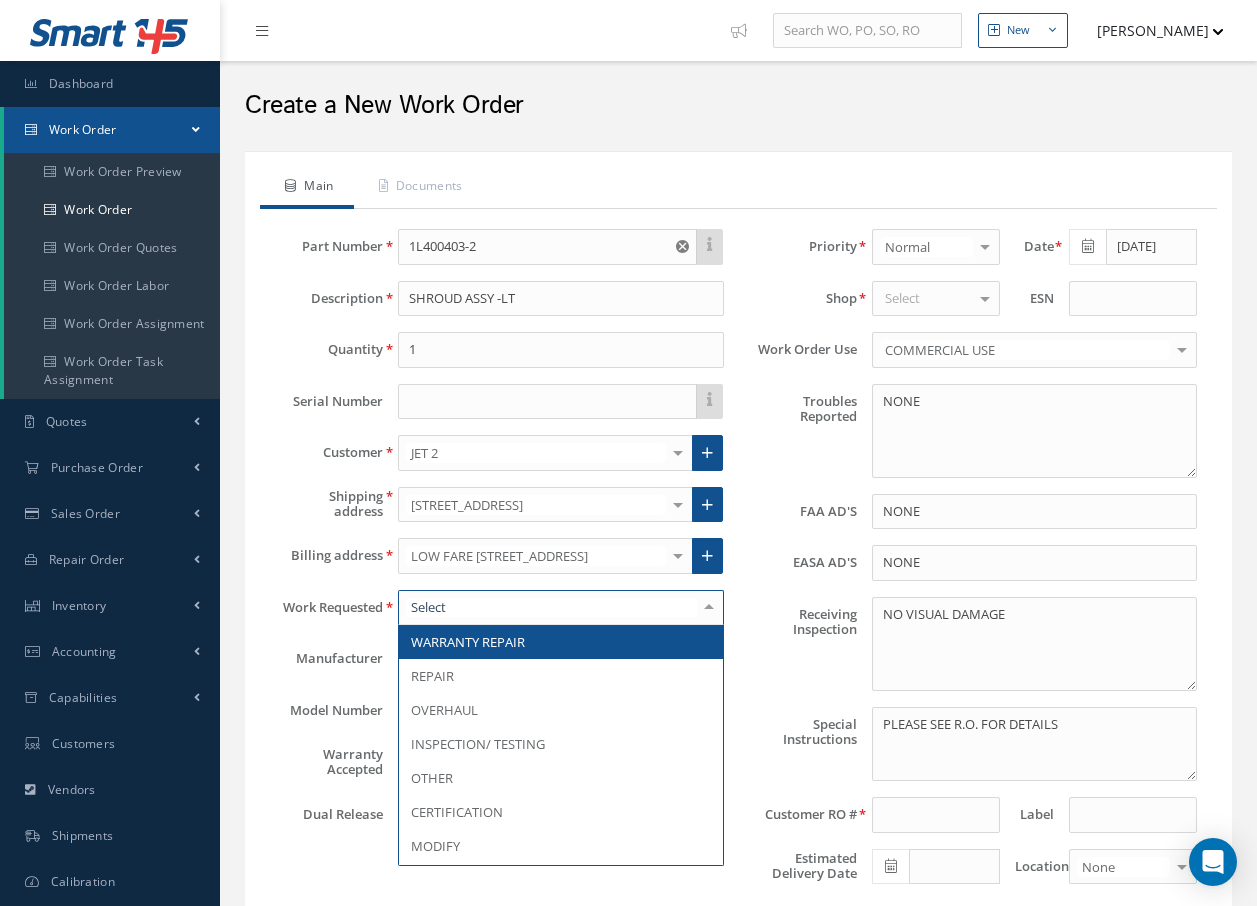 click at bounding box center [709, 607] 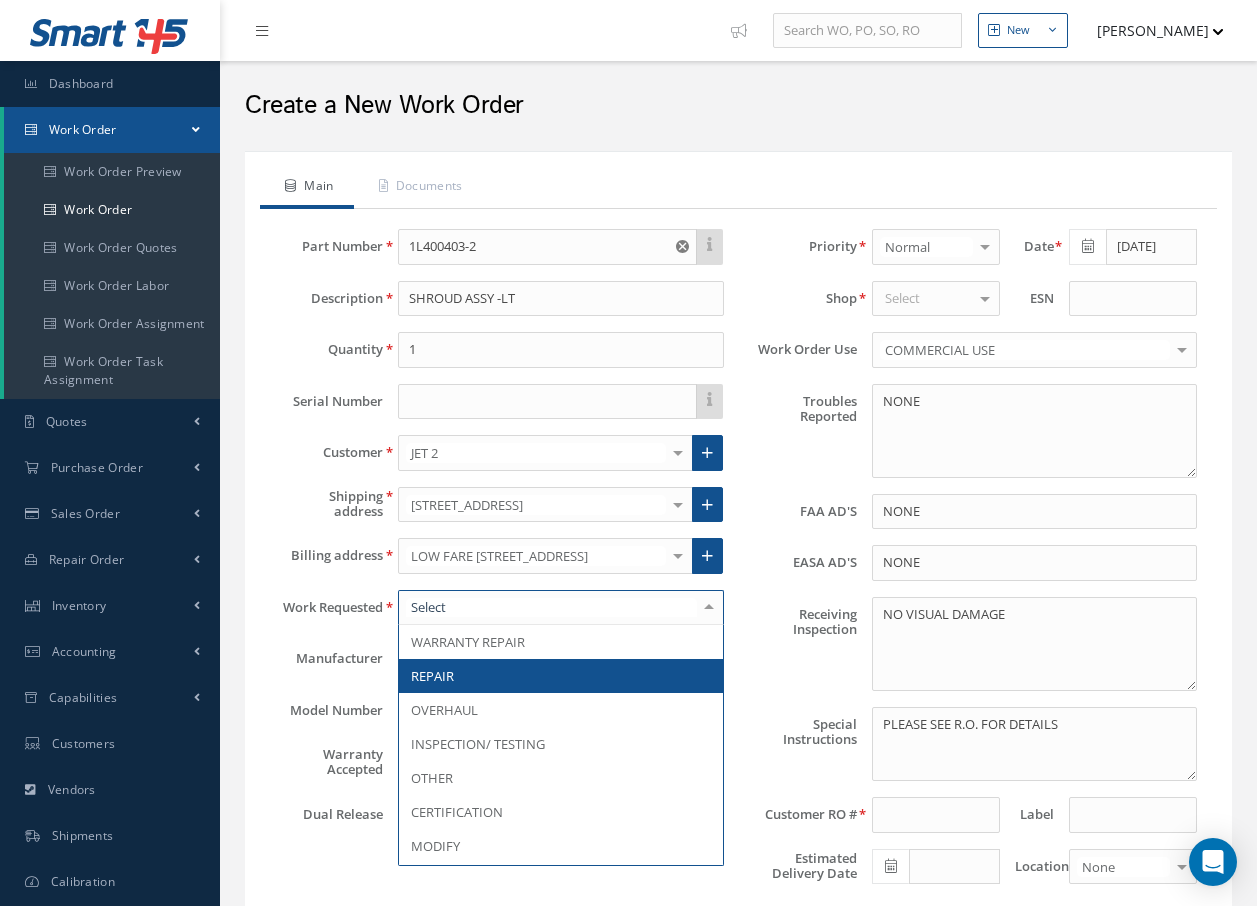 click on "REPAIR" at bounding box center (560, 676) 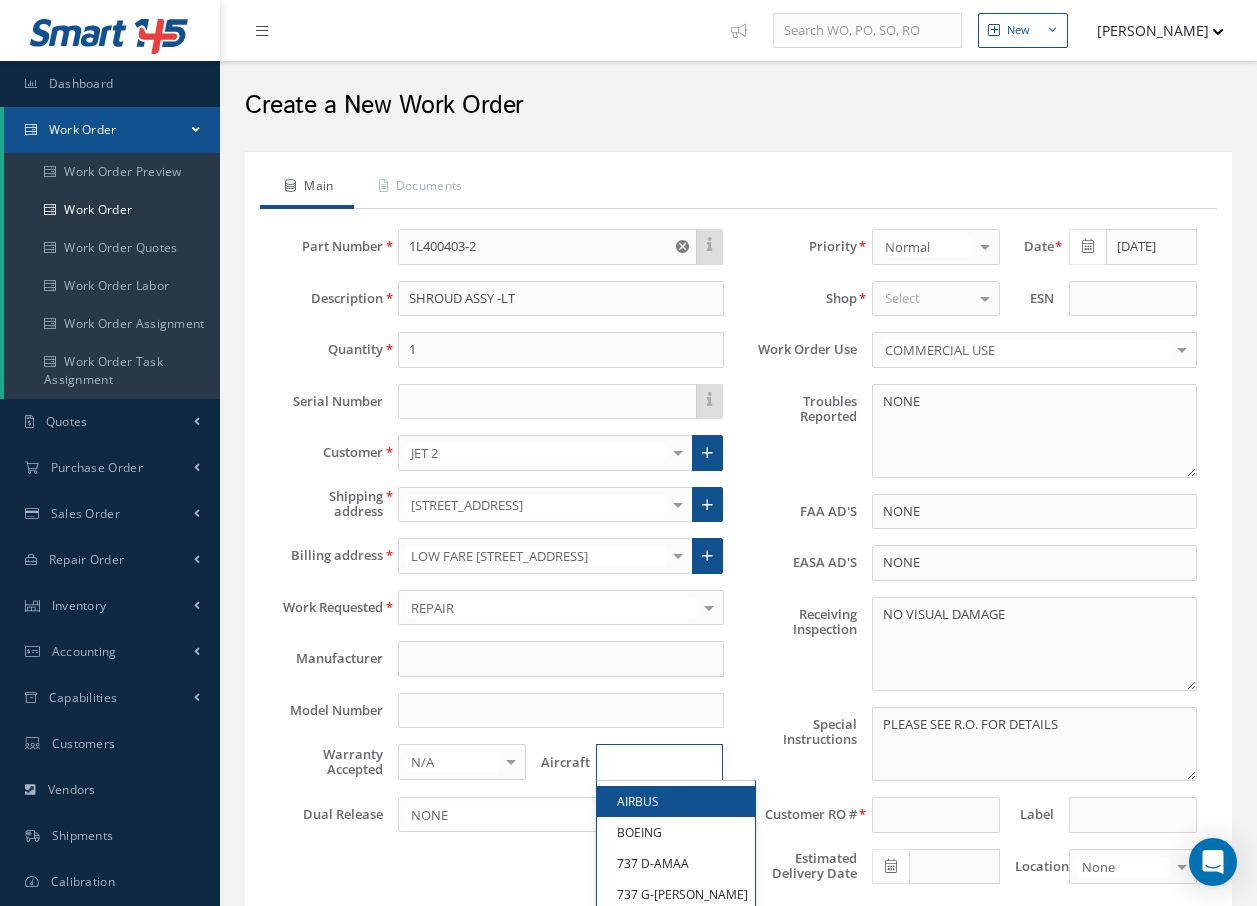 click at bounding box center (655, 762) 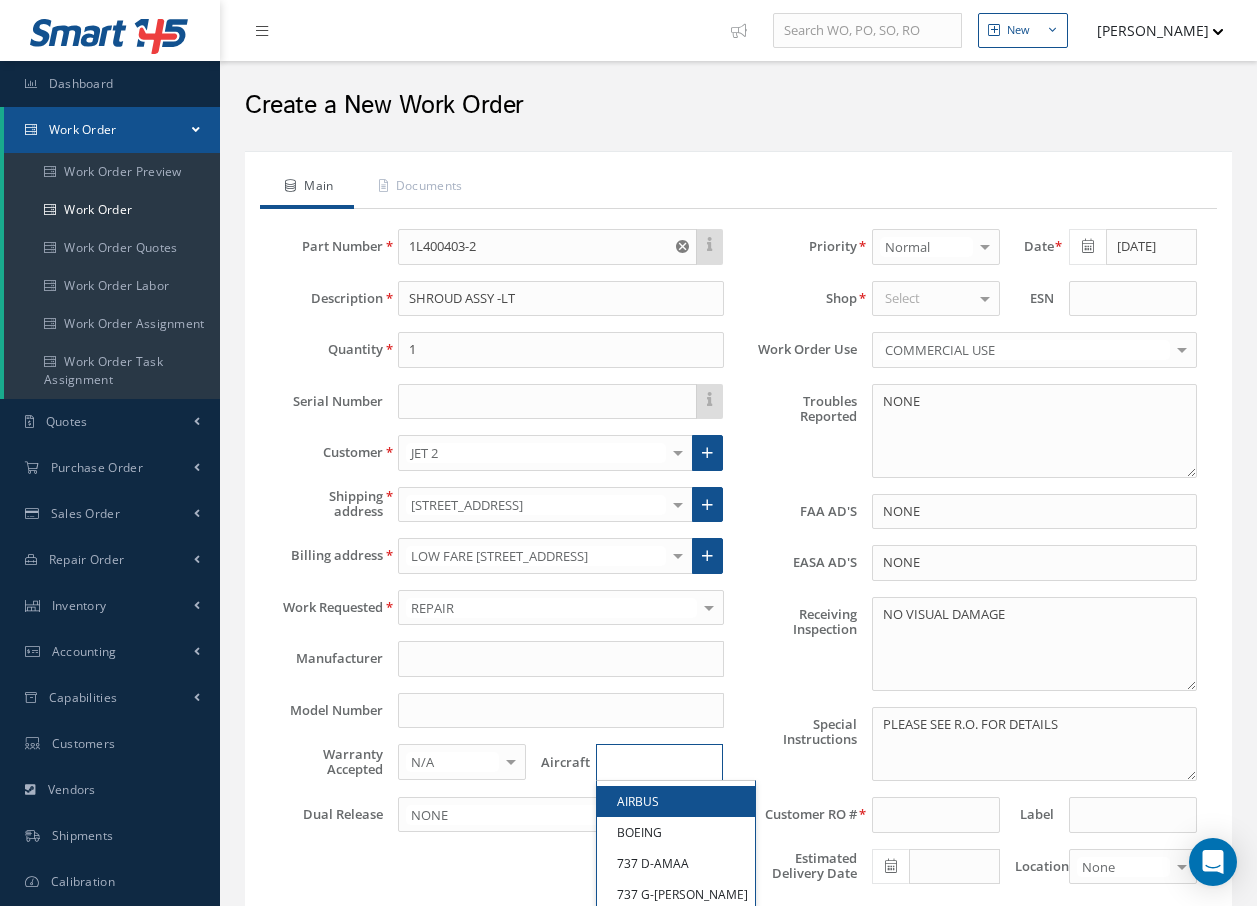 click at bounding box center [985, 298] 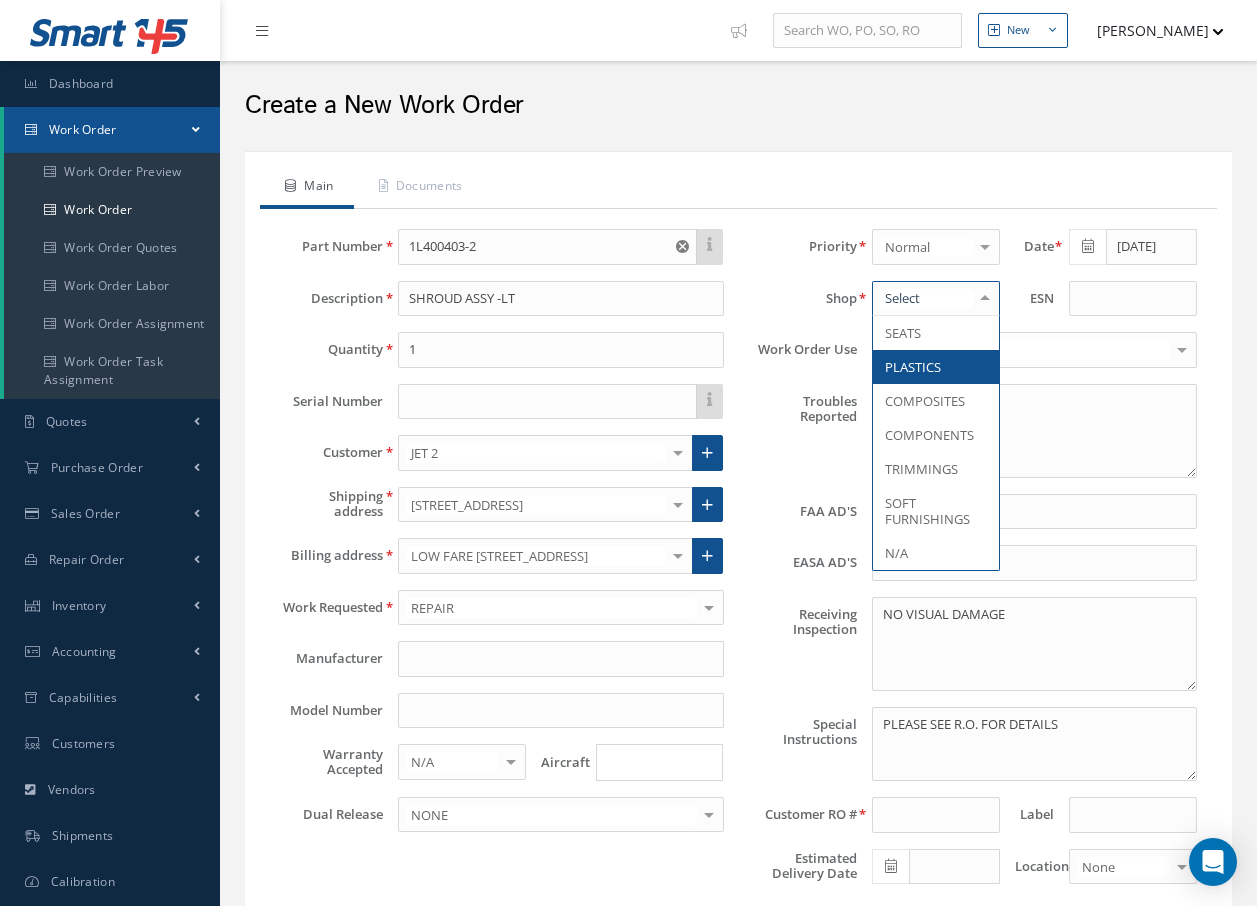click on "PLASTICS" at bounding box center (936, 367) 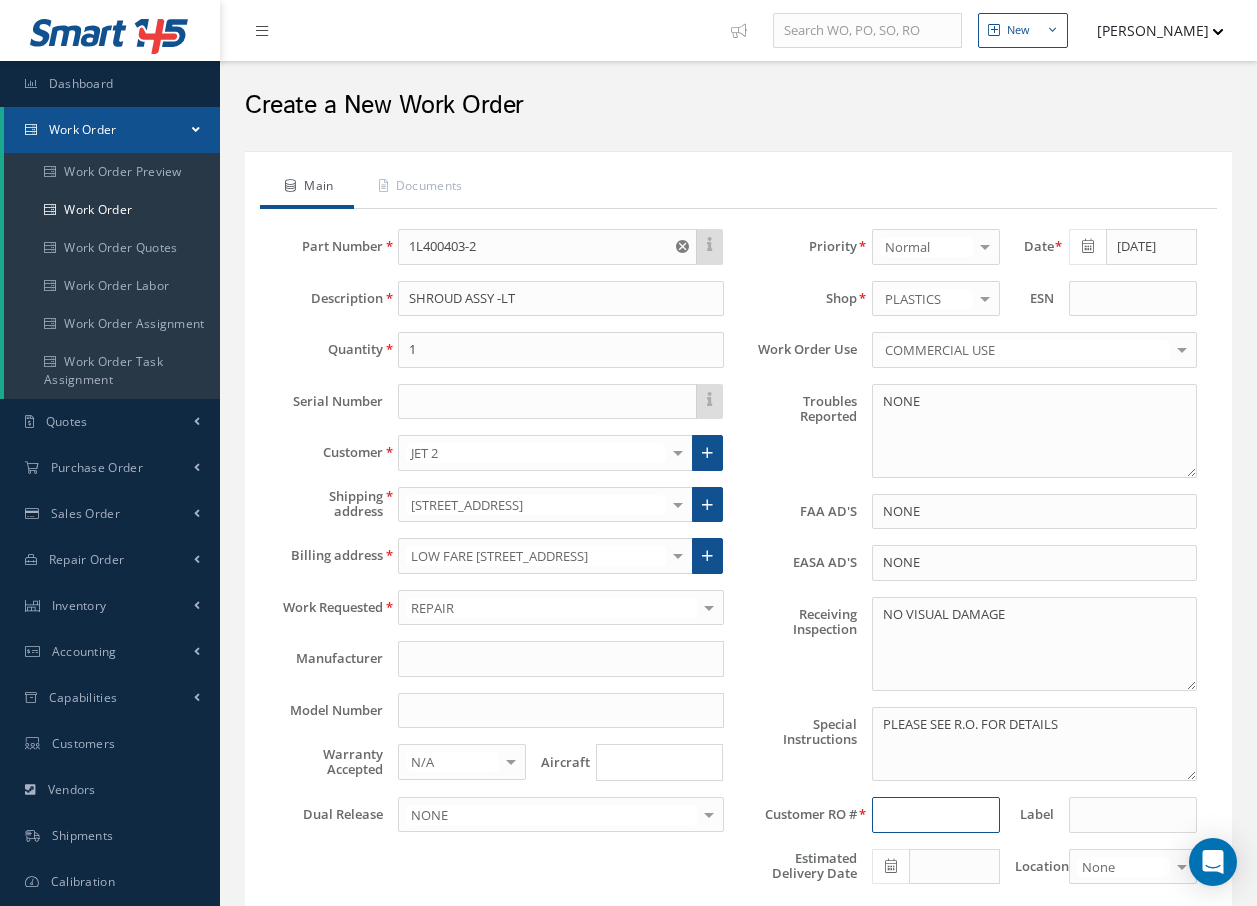 drag, startPoint x: 934, startPoint y: 819, endPoint x: 950, endPoint y: 809, distance: 18.867962 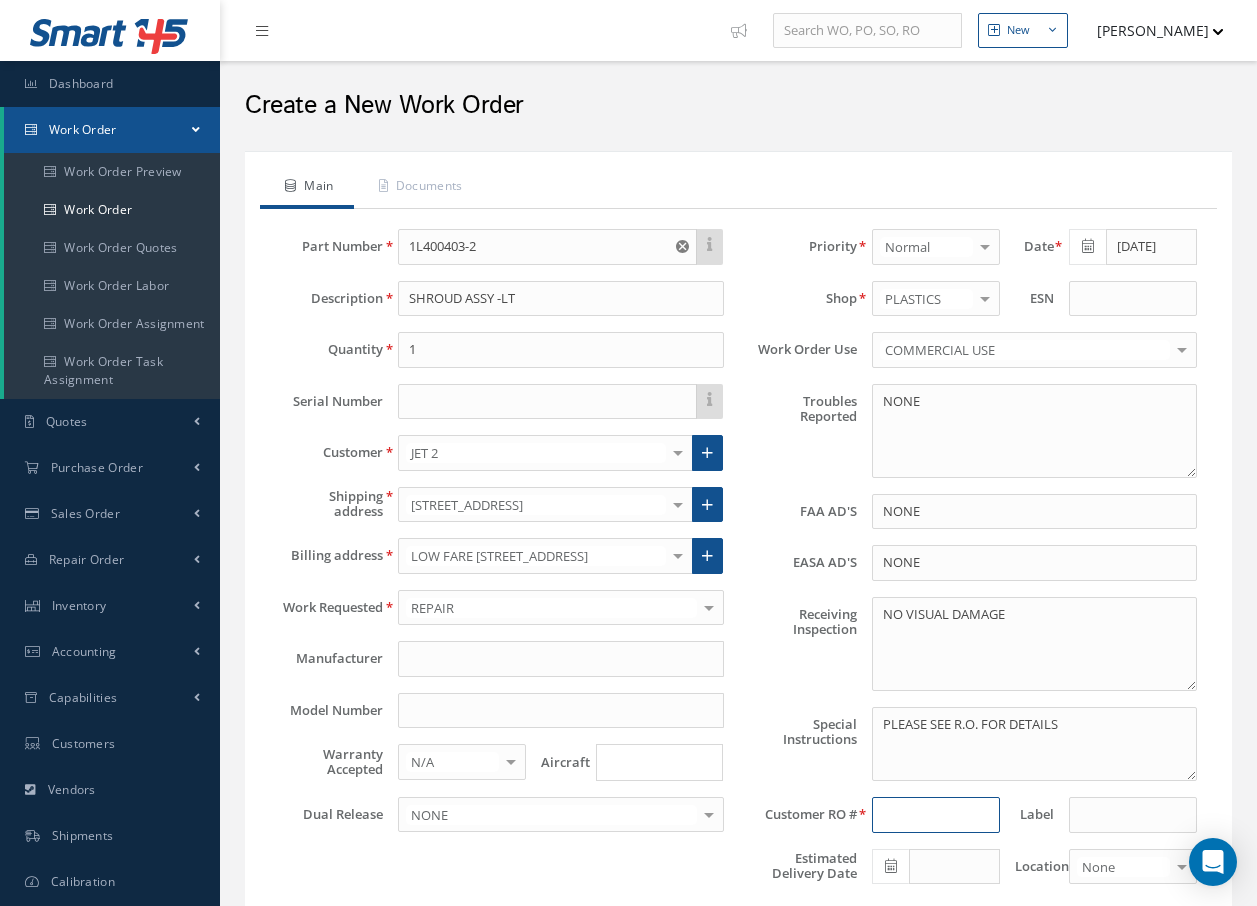 type on "r" 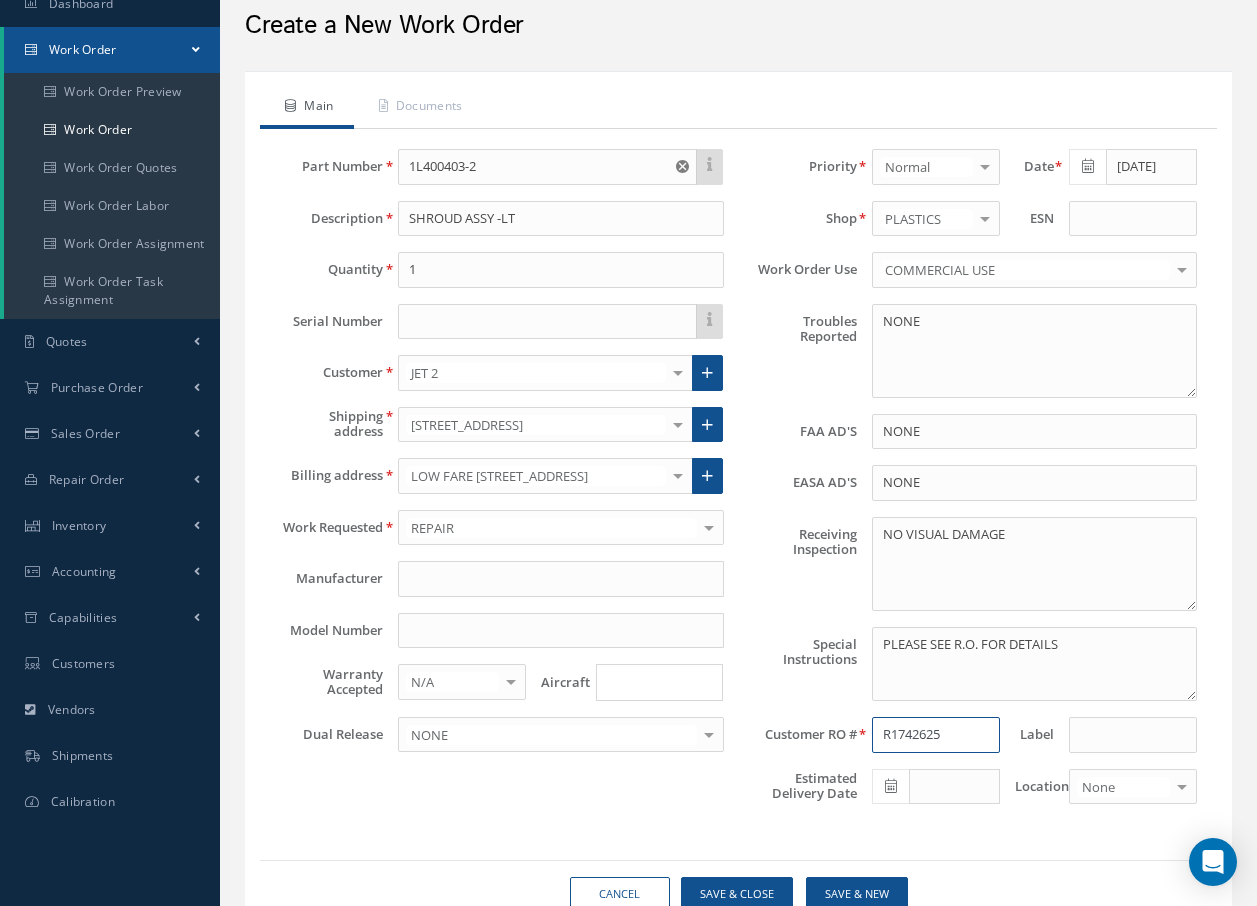 scroll, scrollTop: 120, scrollLeft: 0, axis: vertical 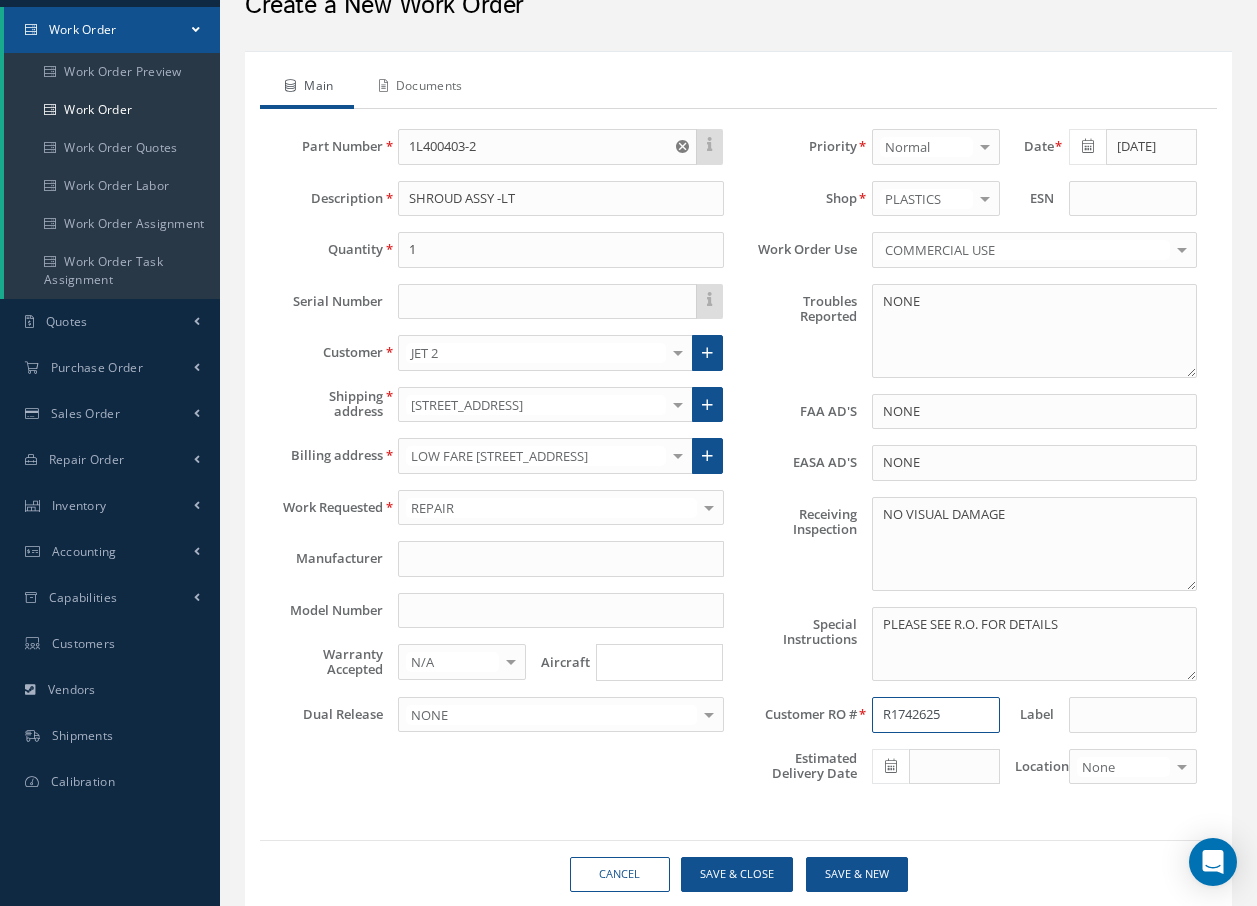 type on "R1742625" 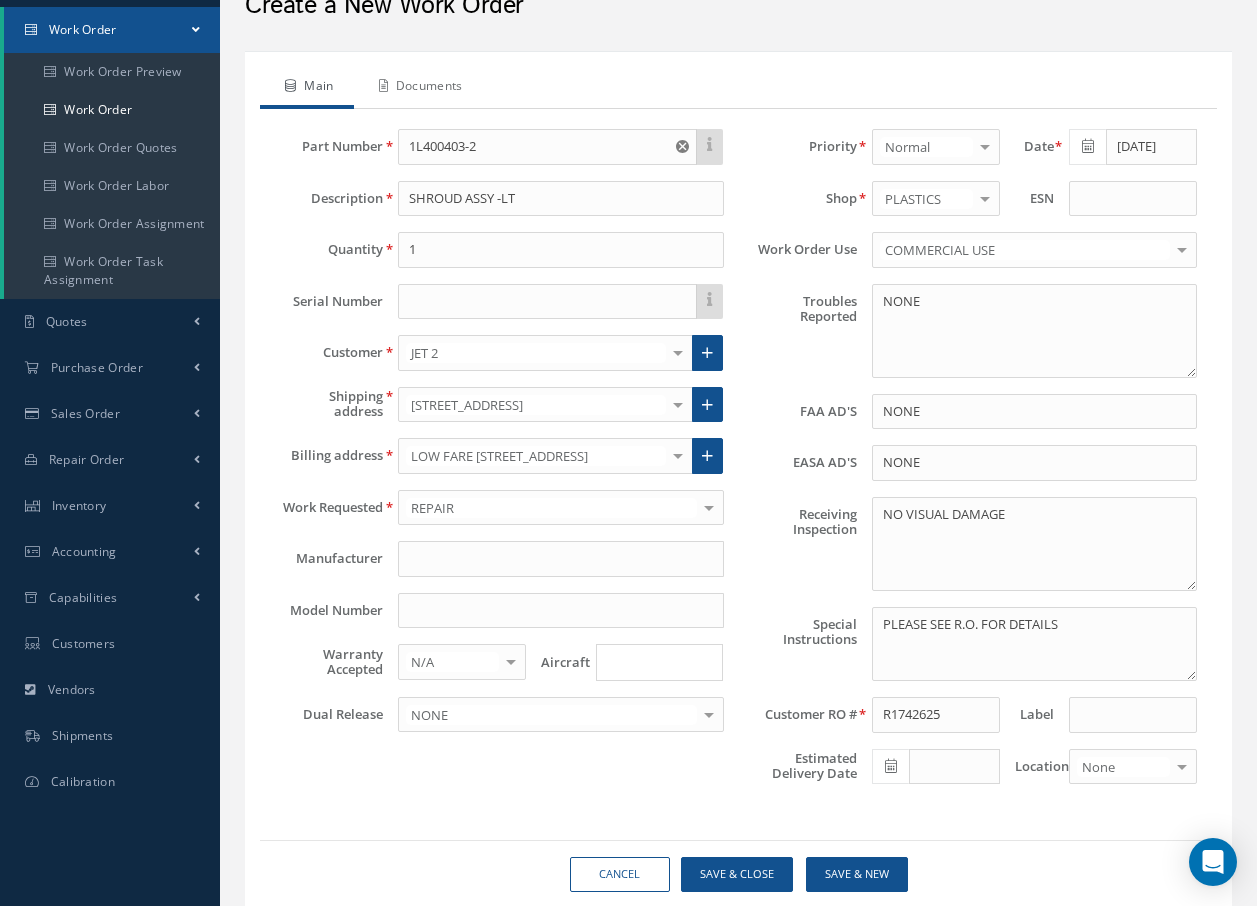 click on "Documents" at bounding box center [418, 88] 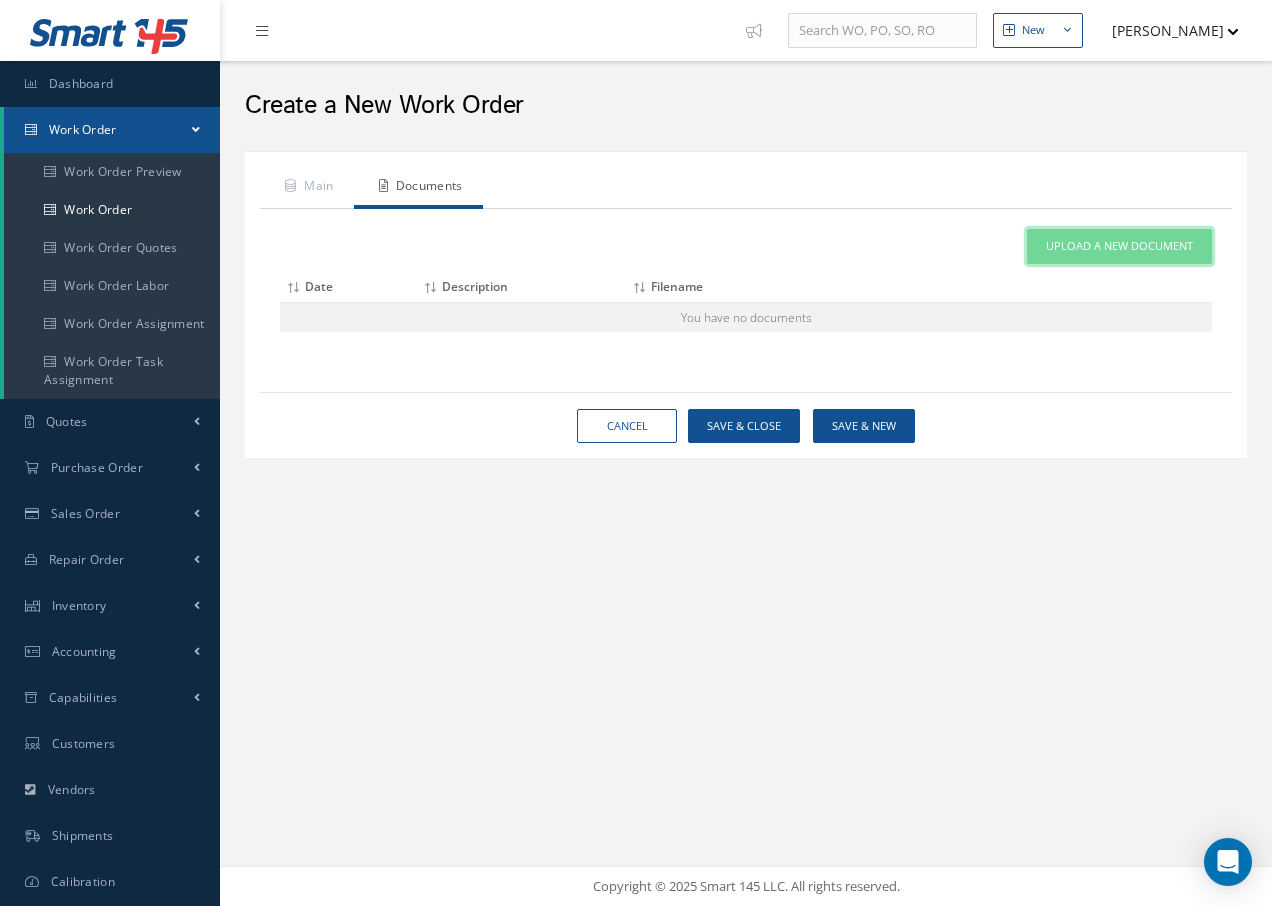 click on "Upload a New Document" at bounding box center (1119, 246) 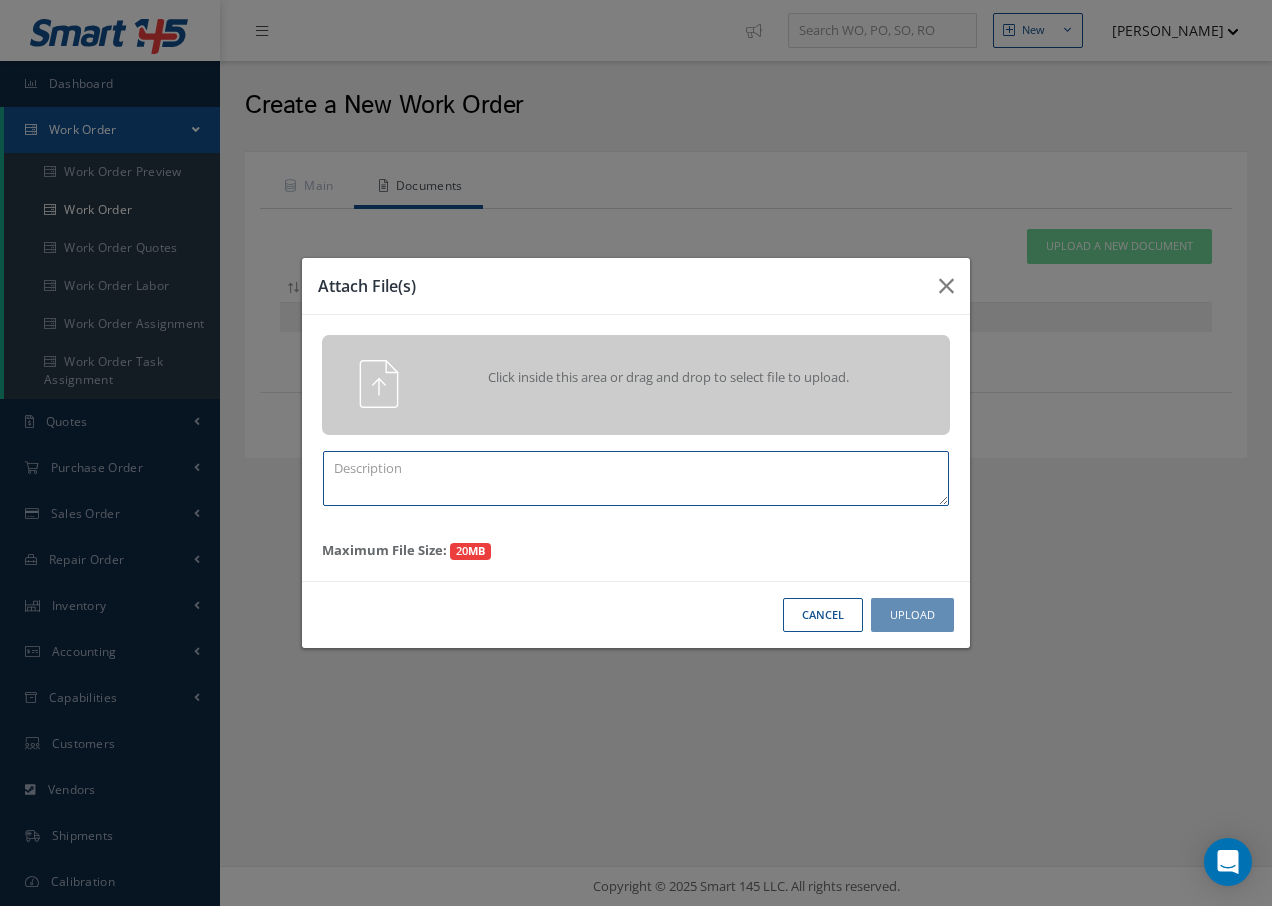 click at bounding box center (636, 478) 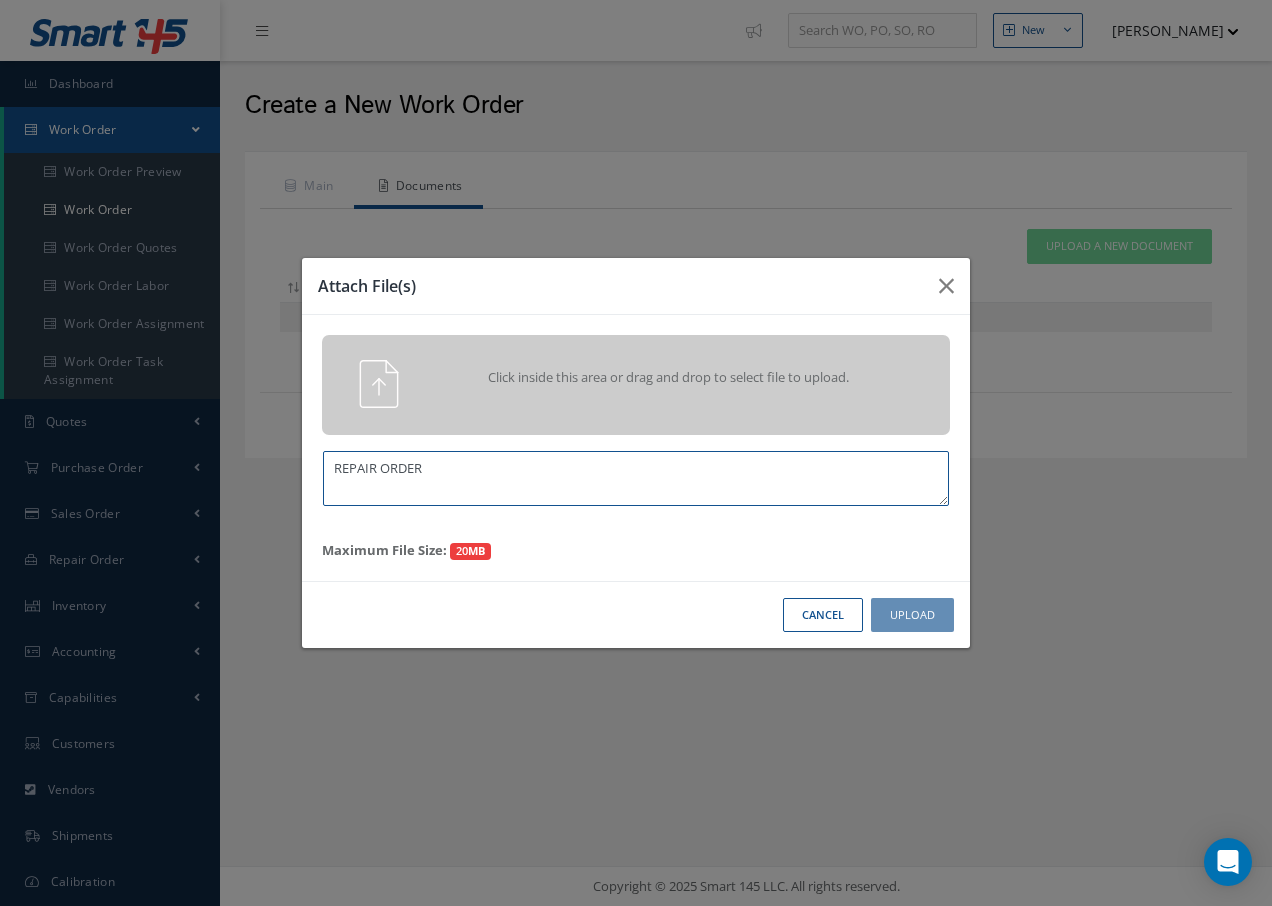 click on "REPAIR ORDER" at bounding box center [636, 478] 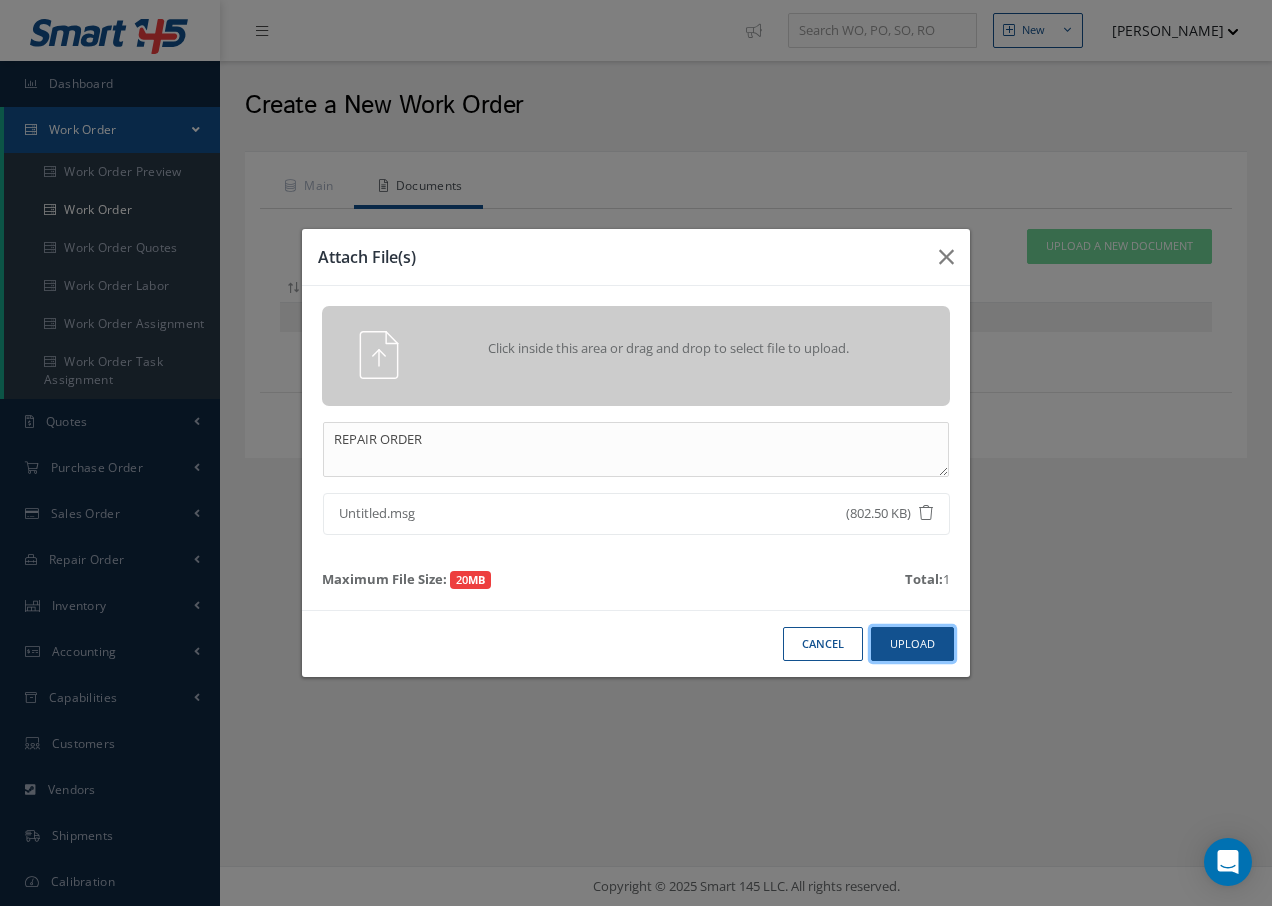click on "Upload" at bounding box center [912, 644] 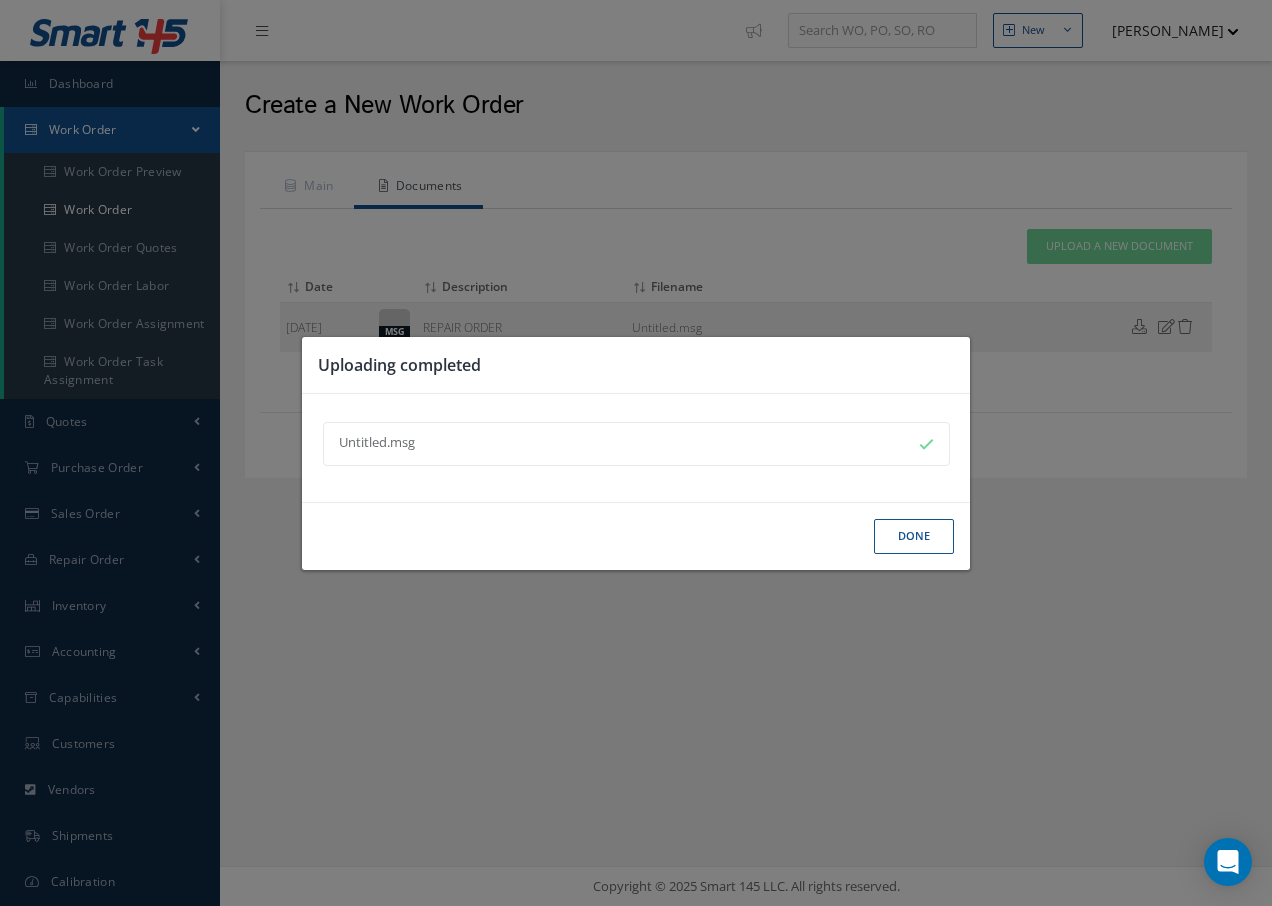 click on "Done" at bounding box center [914, 536] 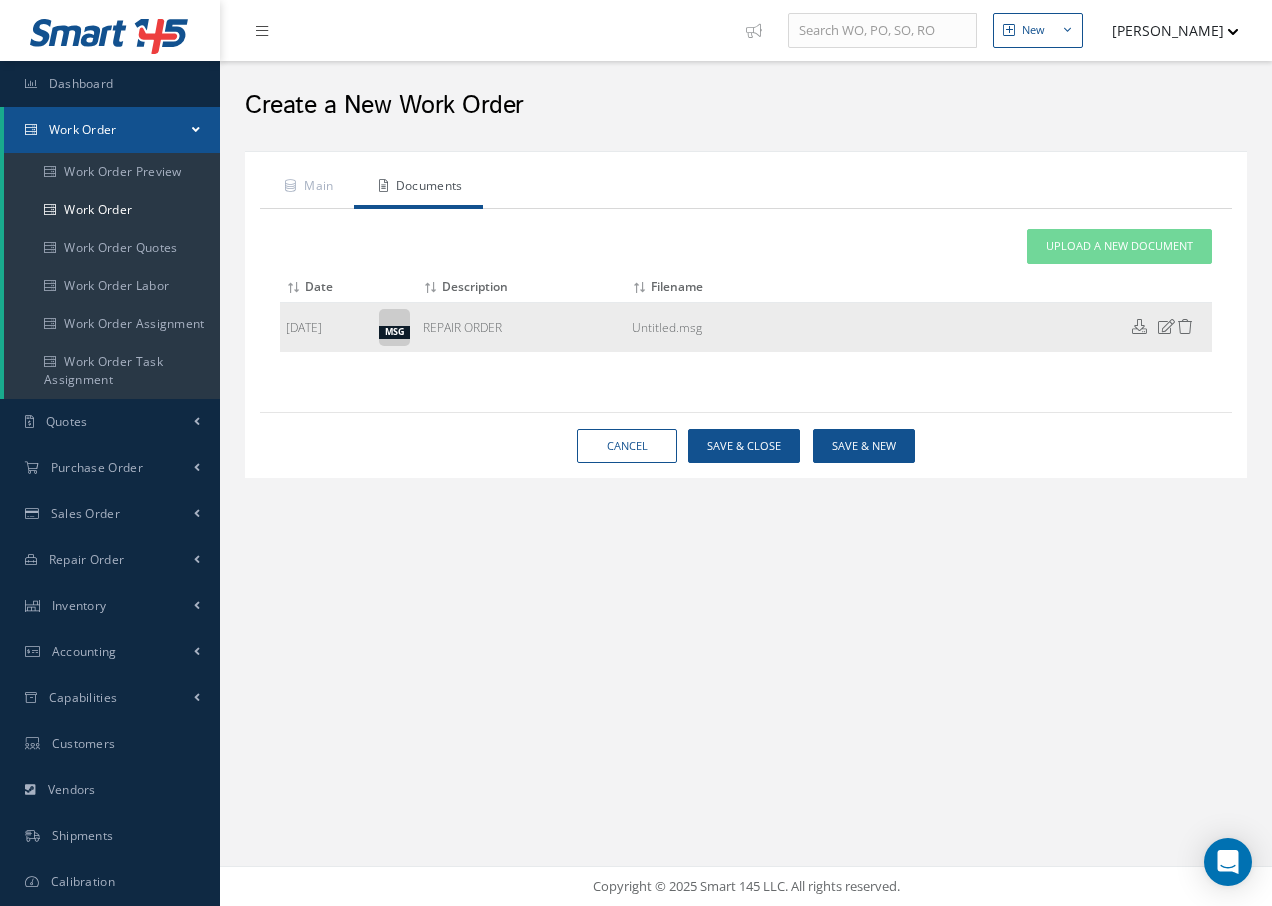 click at bounding box center (1185, 326) 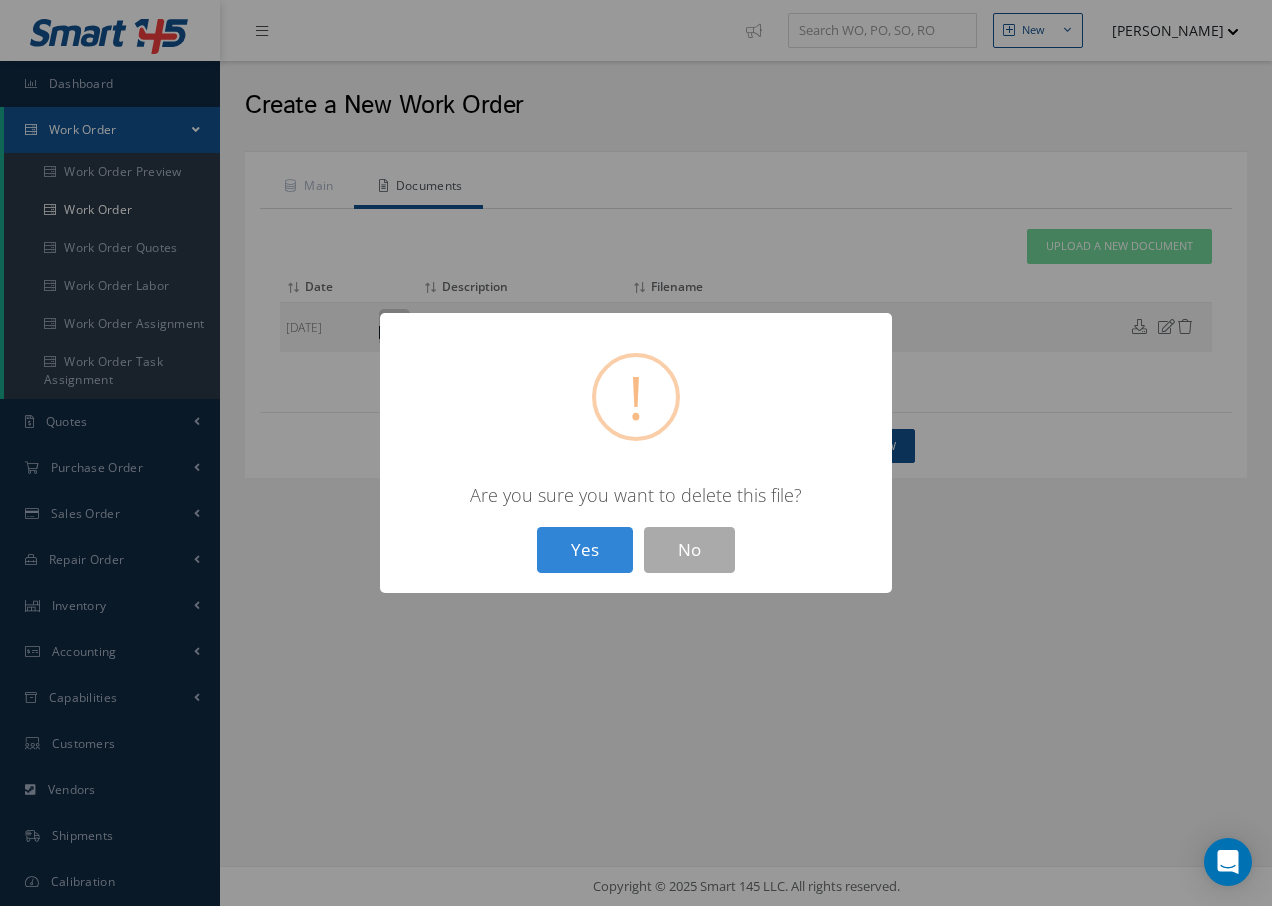 click on "Yes" at bounding box center (585, 550) 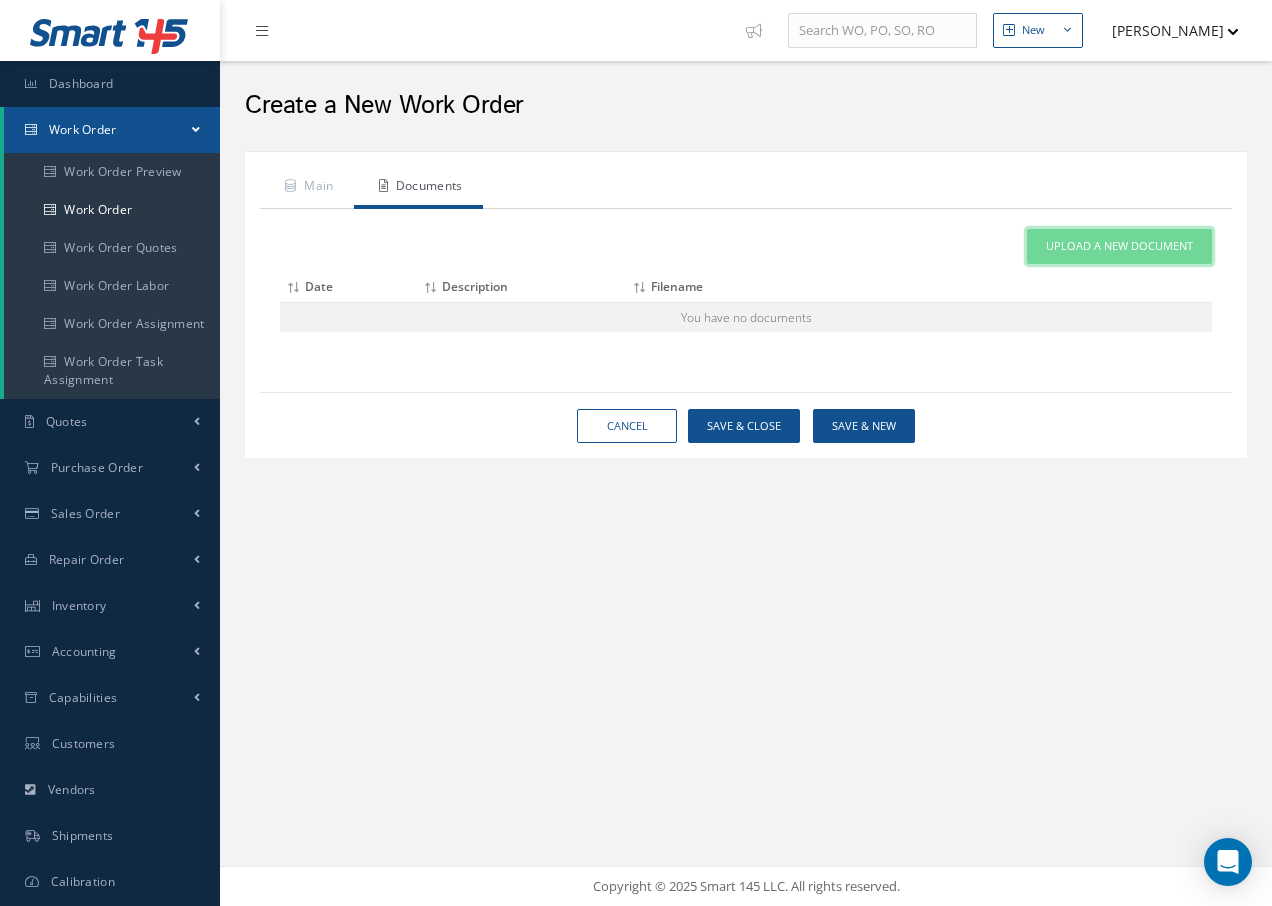 click on "Upload a New Document" at bounding box center (1119, 246) 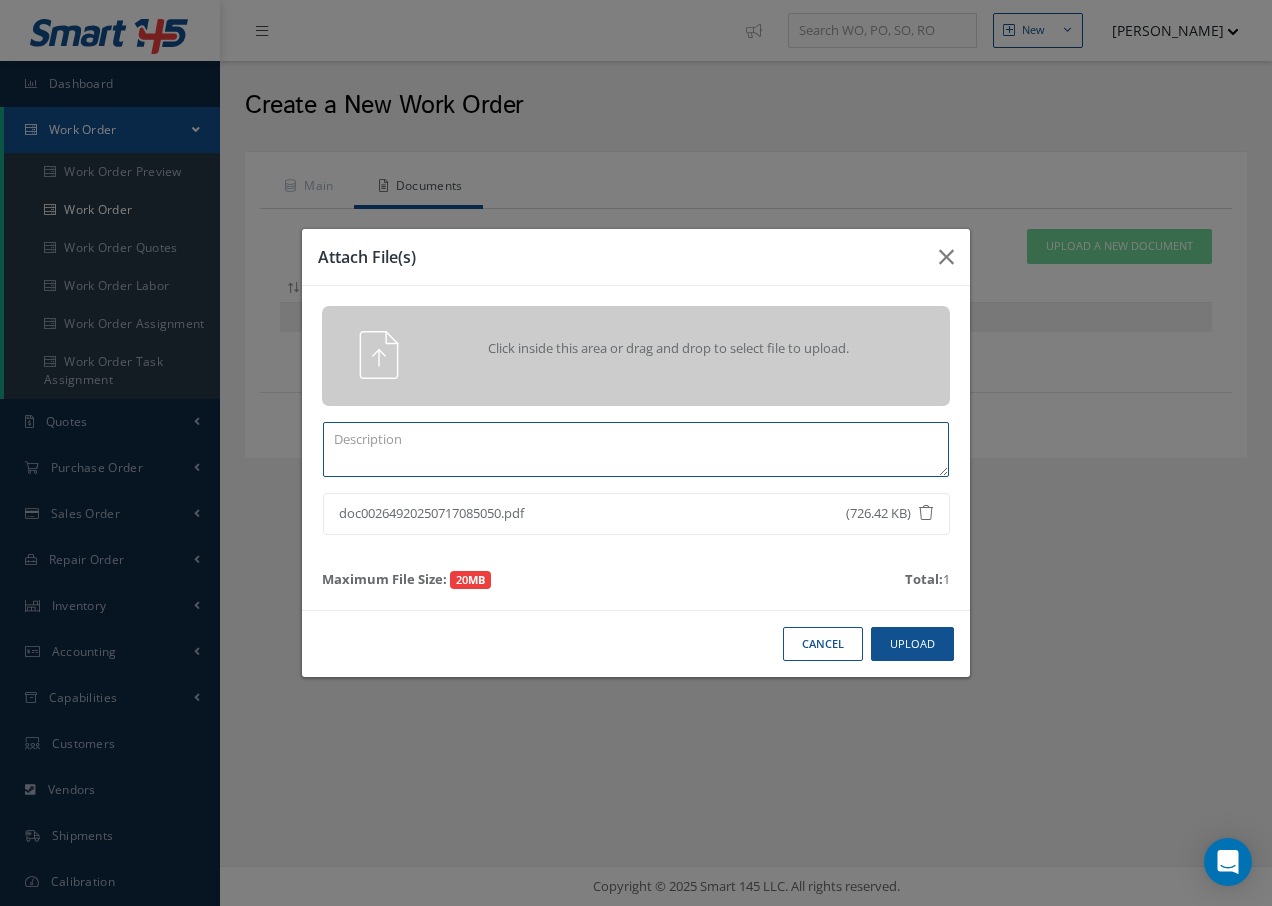 click at bounding box center (636, 449) 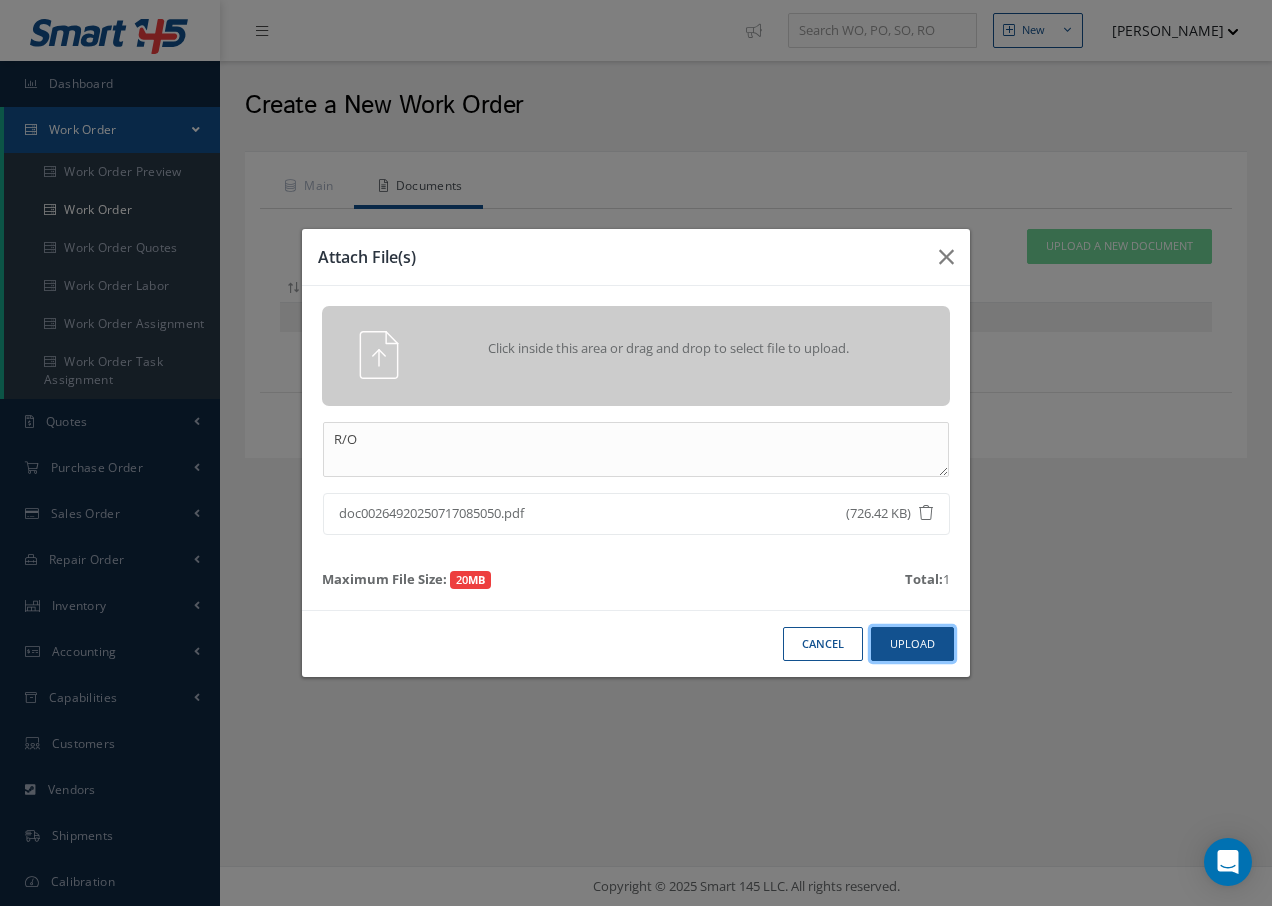 click on "Upload" at bounding box center (912, 644) 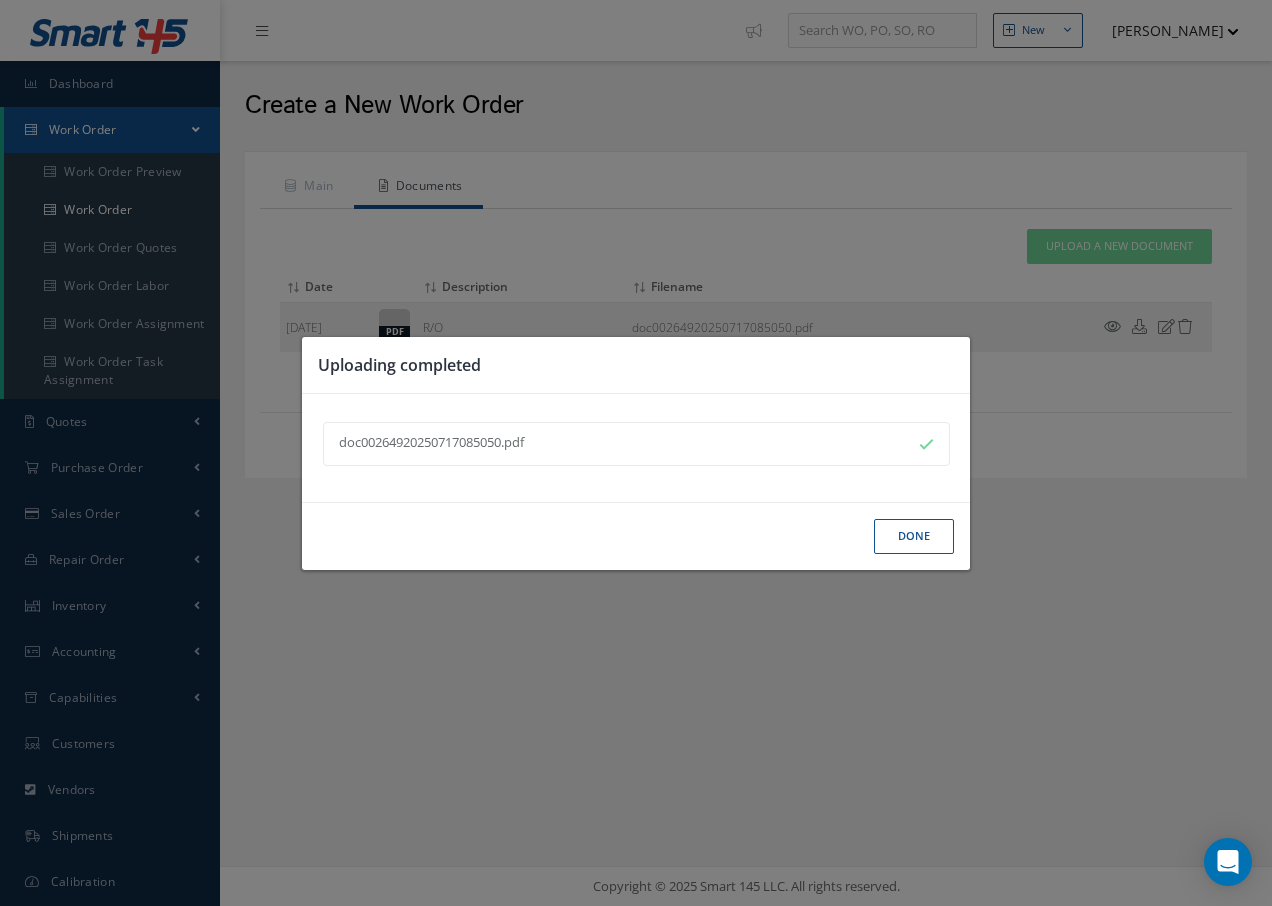 click on "Done" at bounding box center (914, 536) 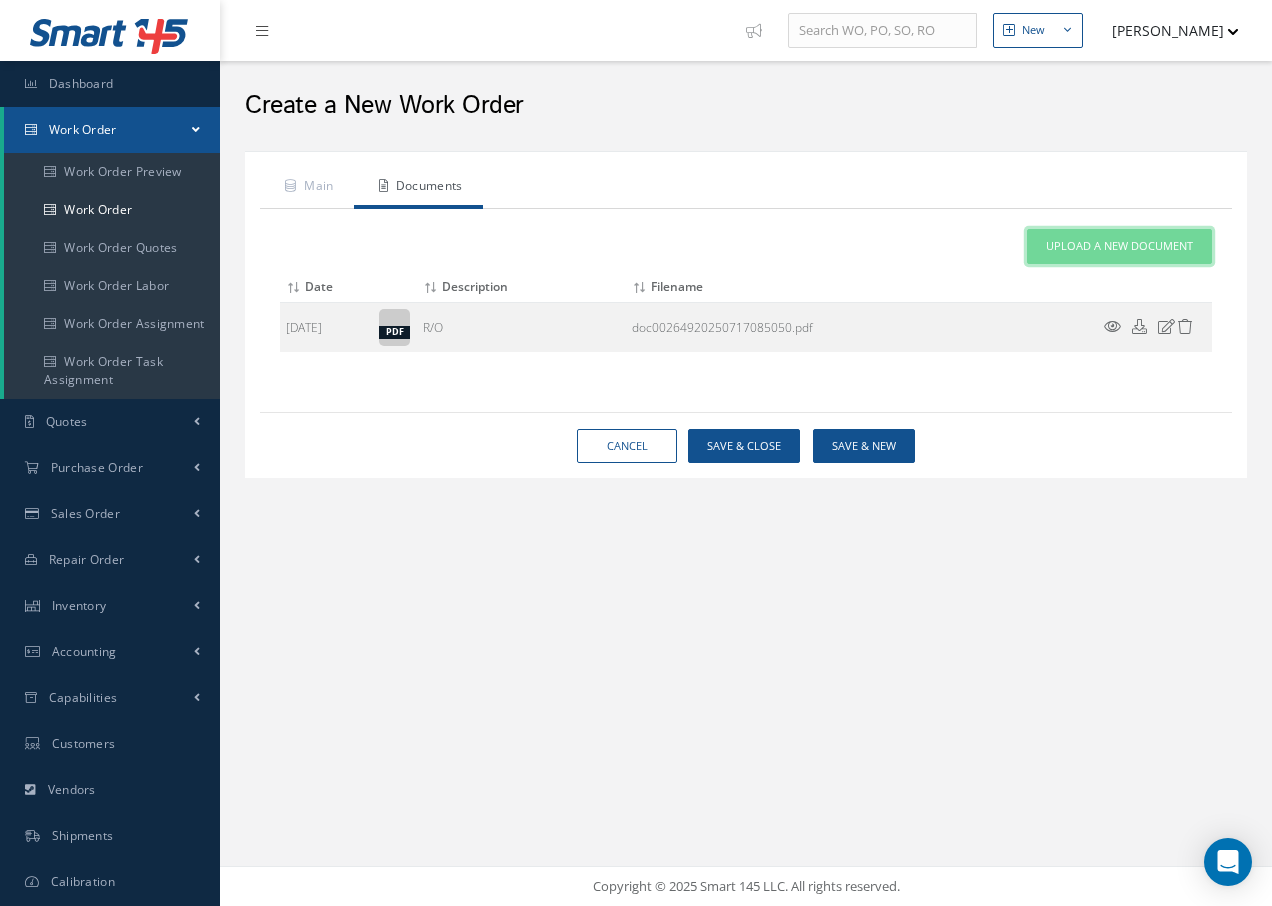 click on "Upload a New Document" at bounding box center [1119, 246] 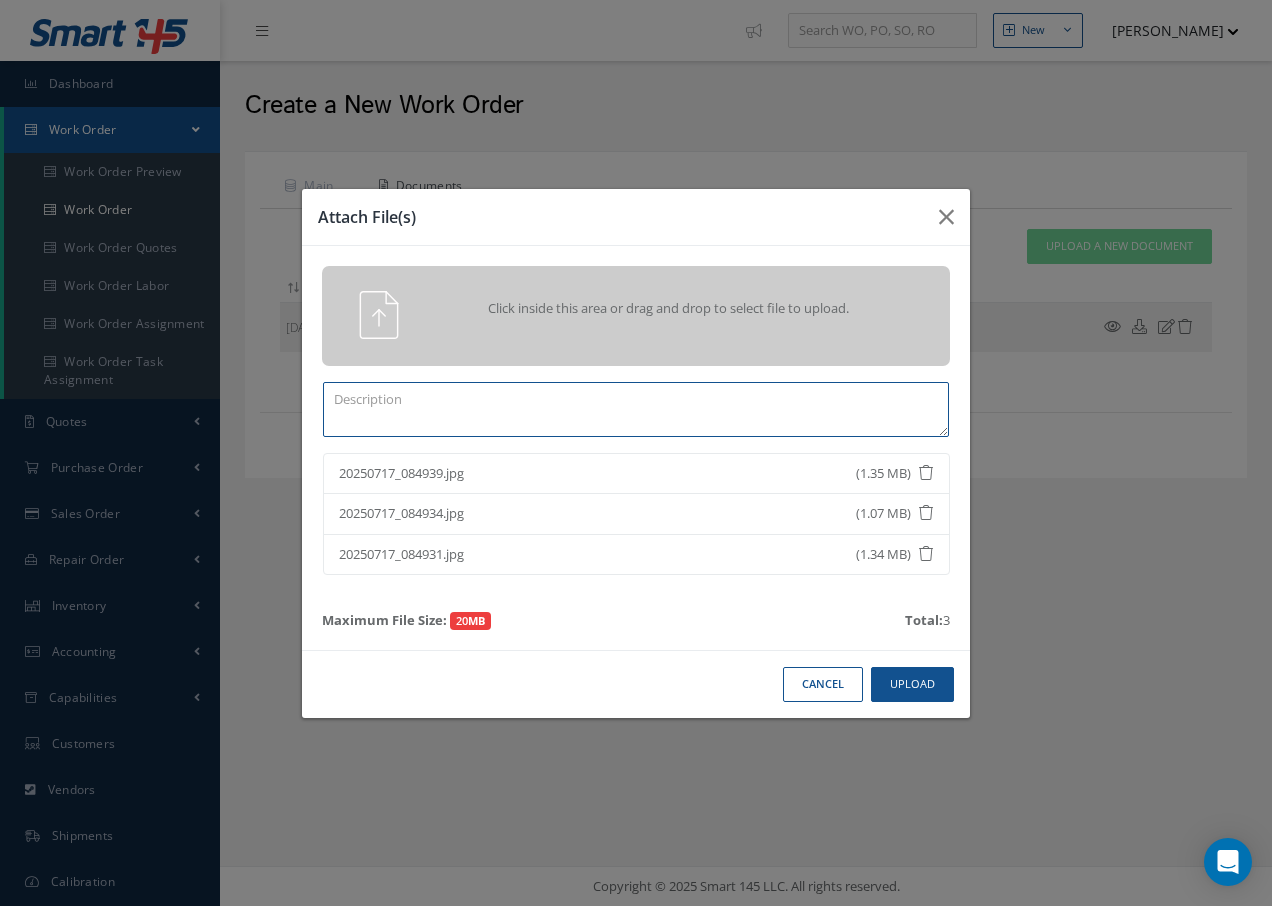 click at bounding box center [636, 409] 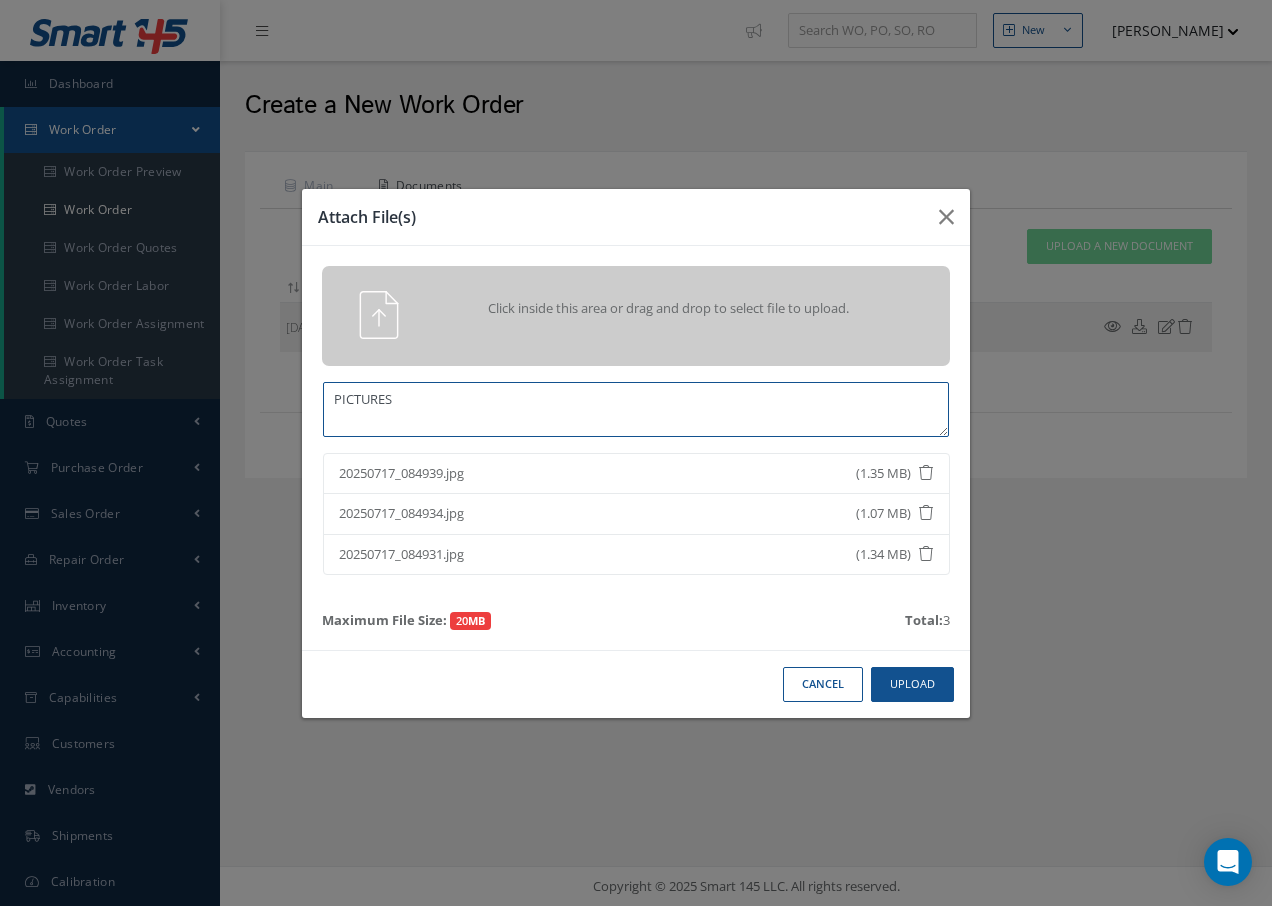 type on "PICTURES" 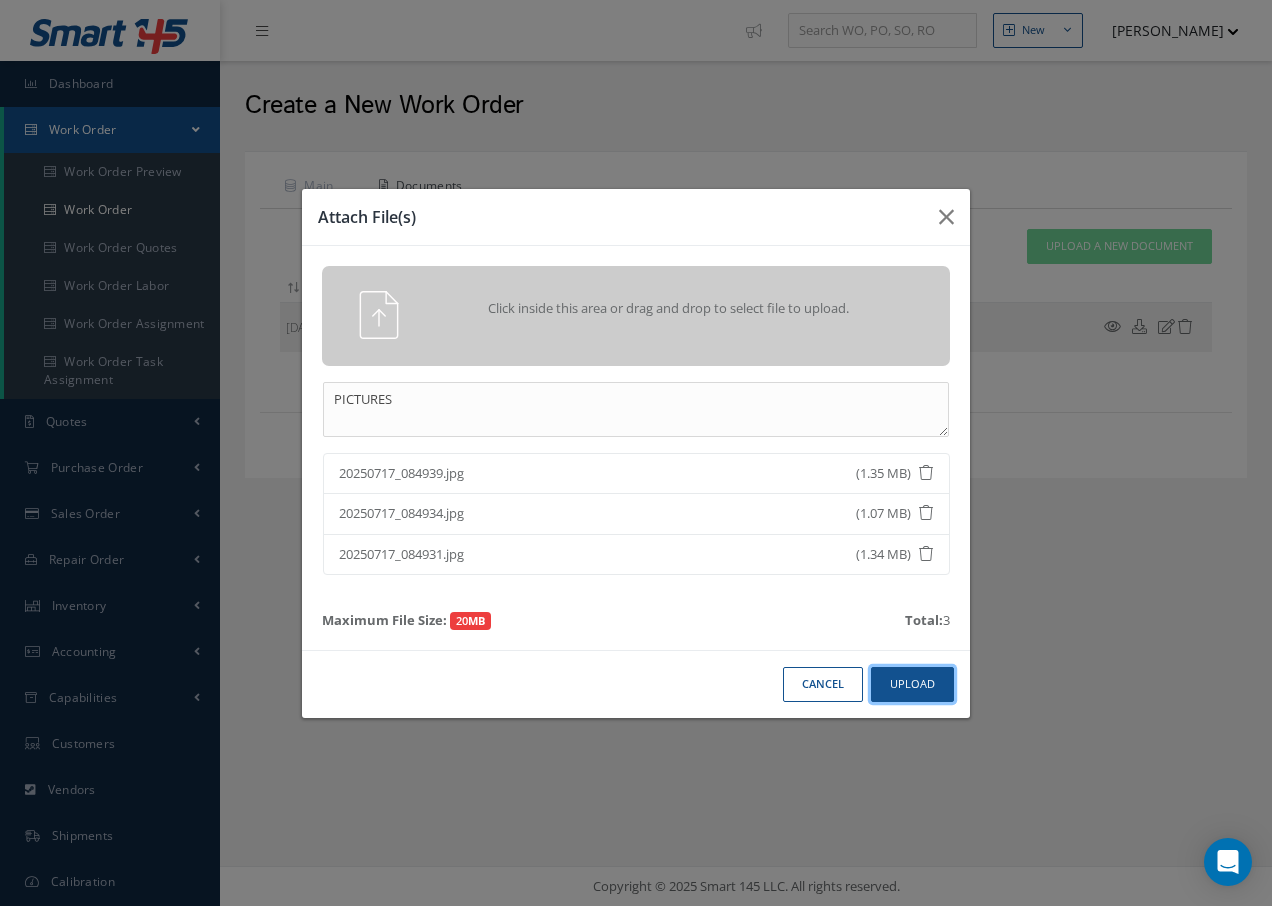 click on "Upload" at bounding box center (912, 684) 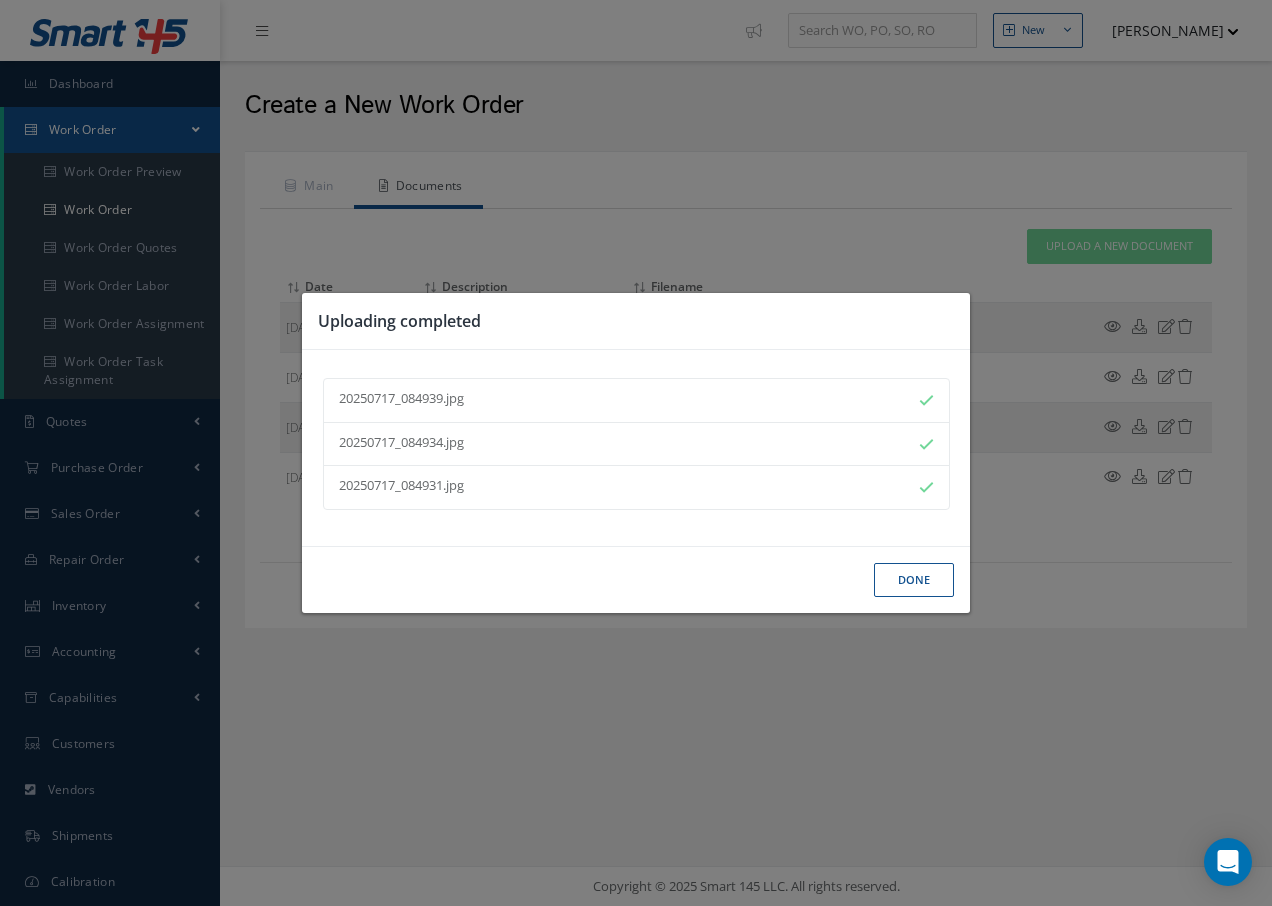 click on "Done" at bounding box center [914, 580] 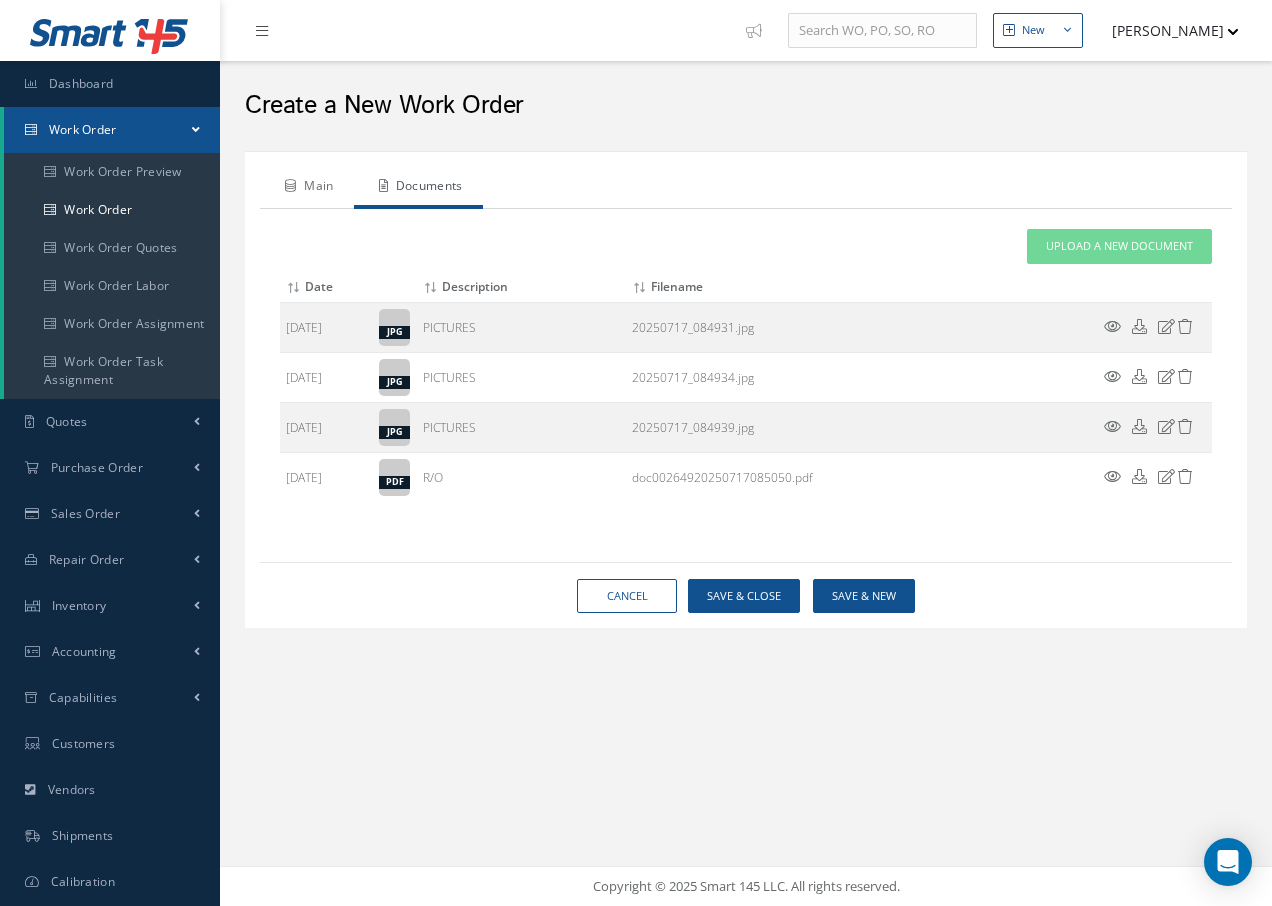 click on "Main" at bounding box center [307, 188] 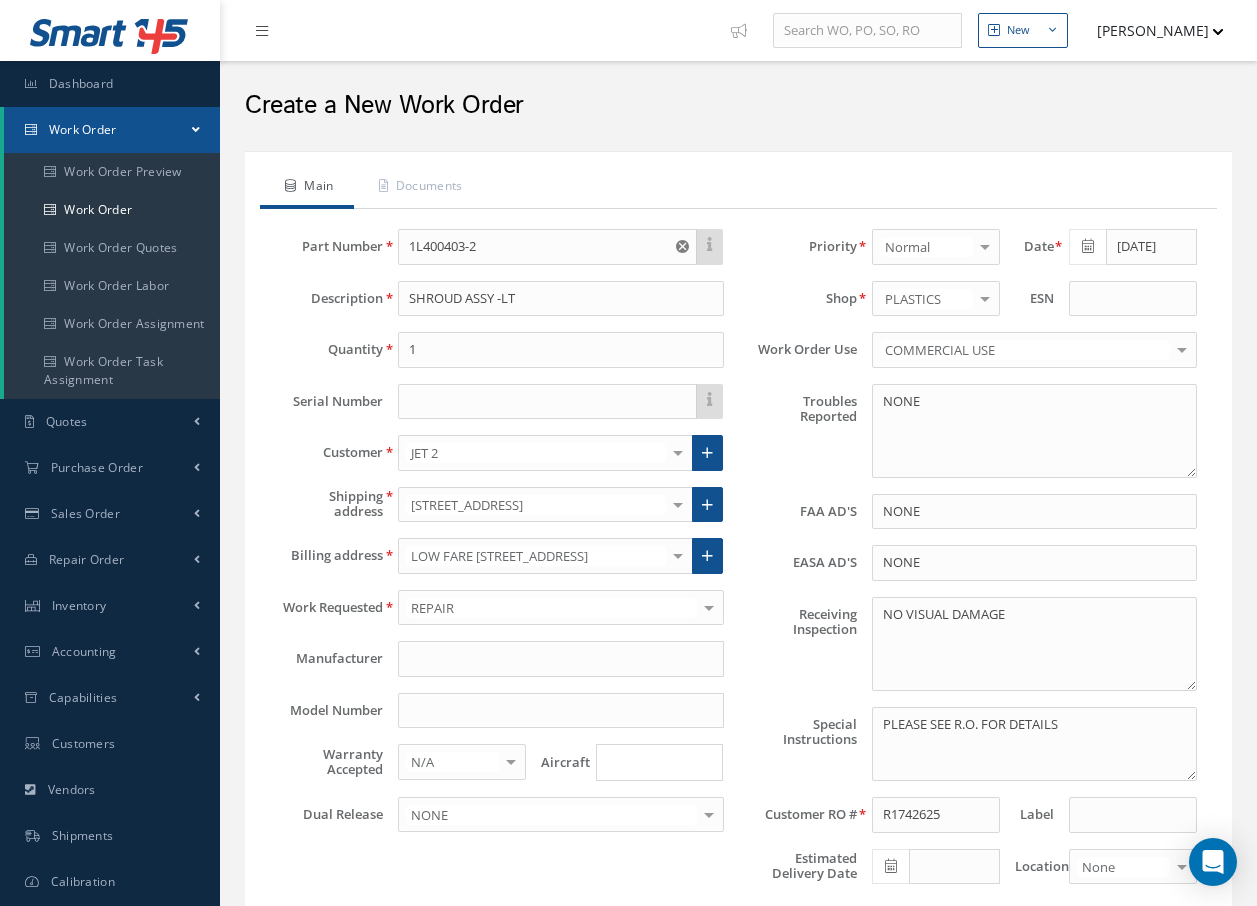 click at bounding box center [655, 762] 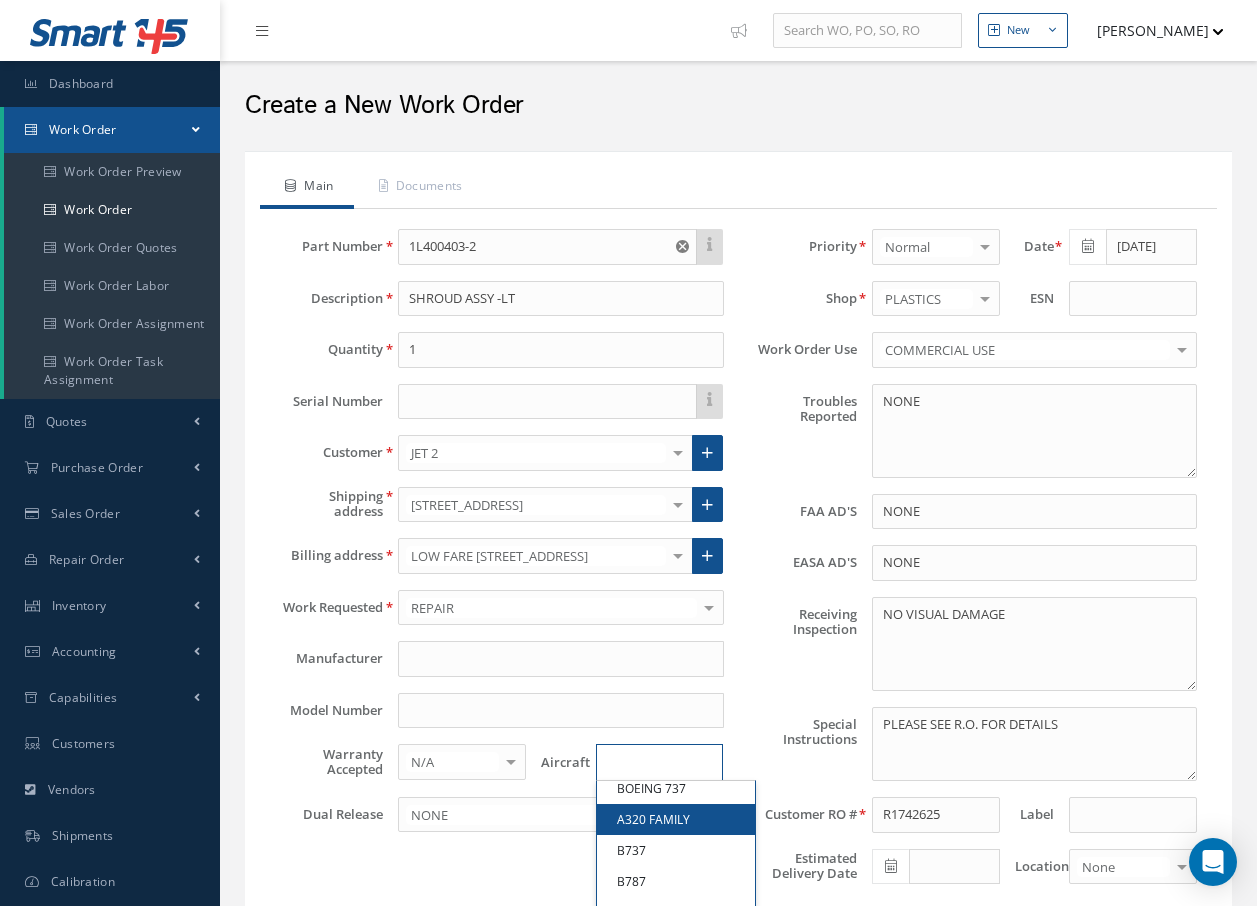 scroll, scrollTop: 575, scrollLeft: 0, axis: vertical 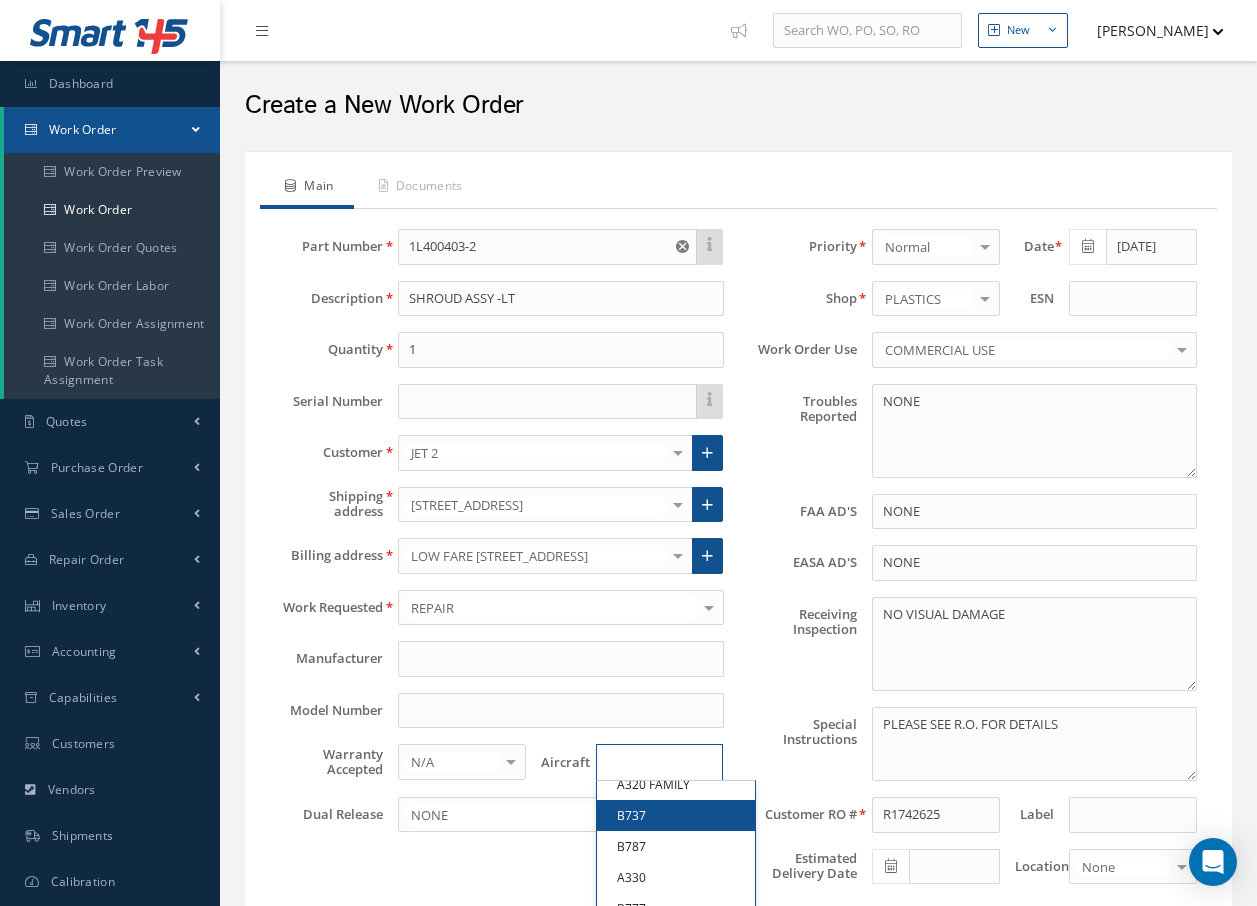 click on "B737" at bounding box center (676, 815) 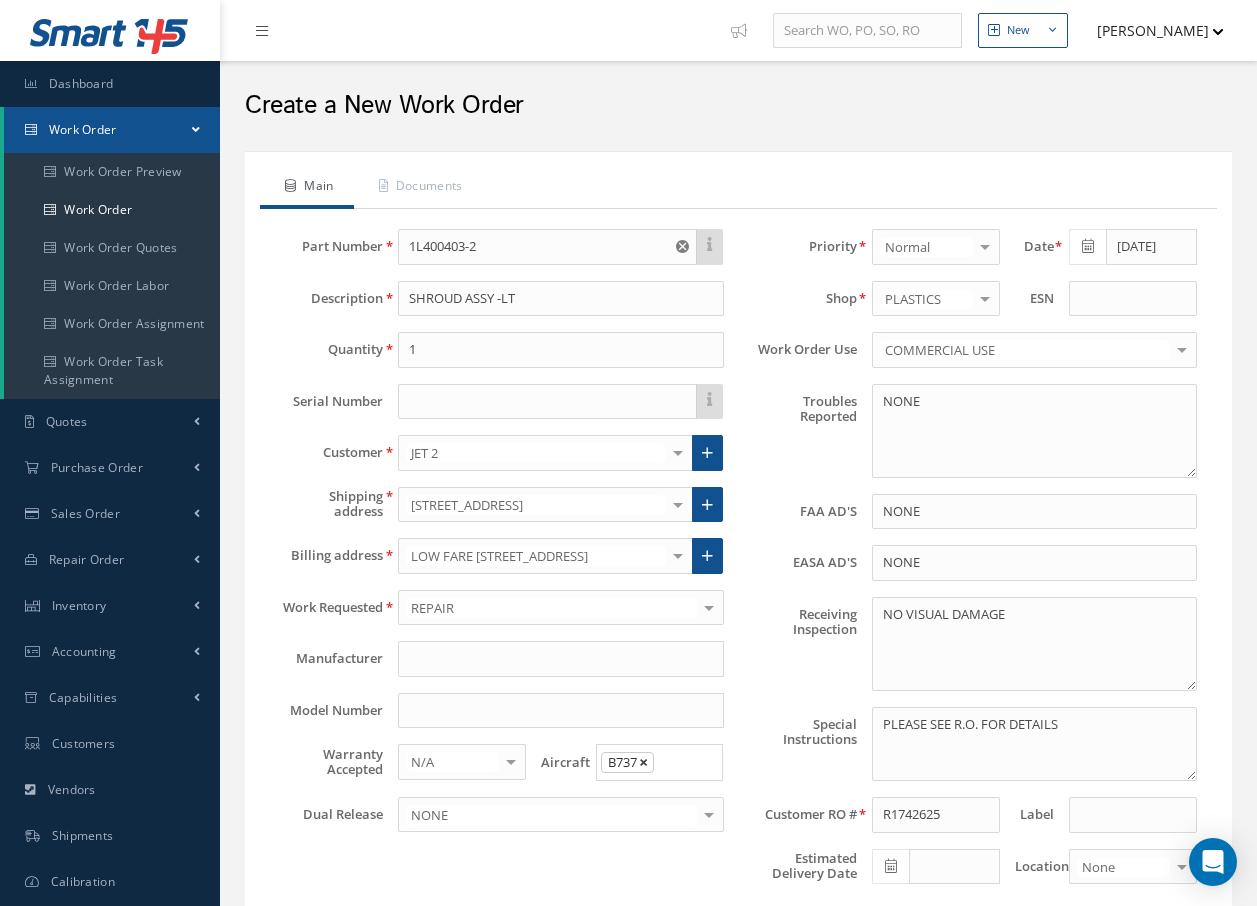 click on "×" at bounding box center [643, 762] 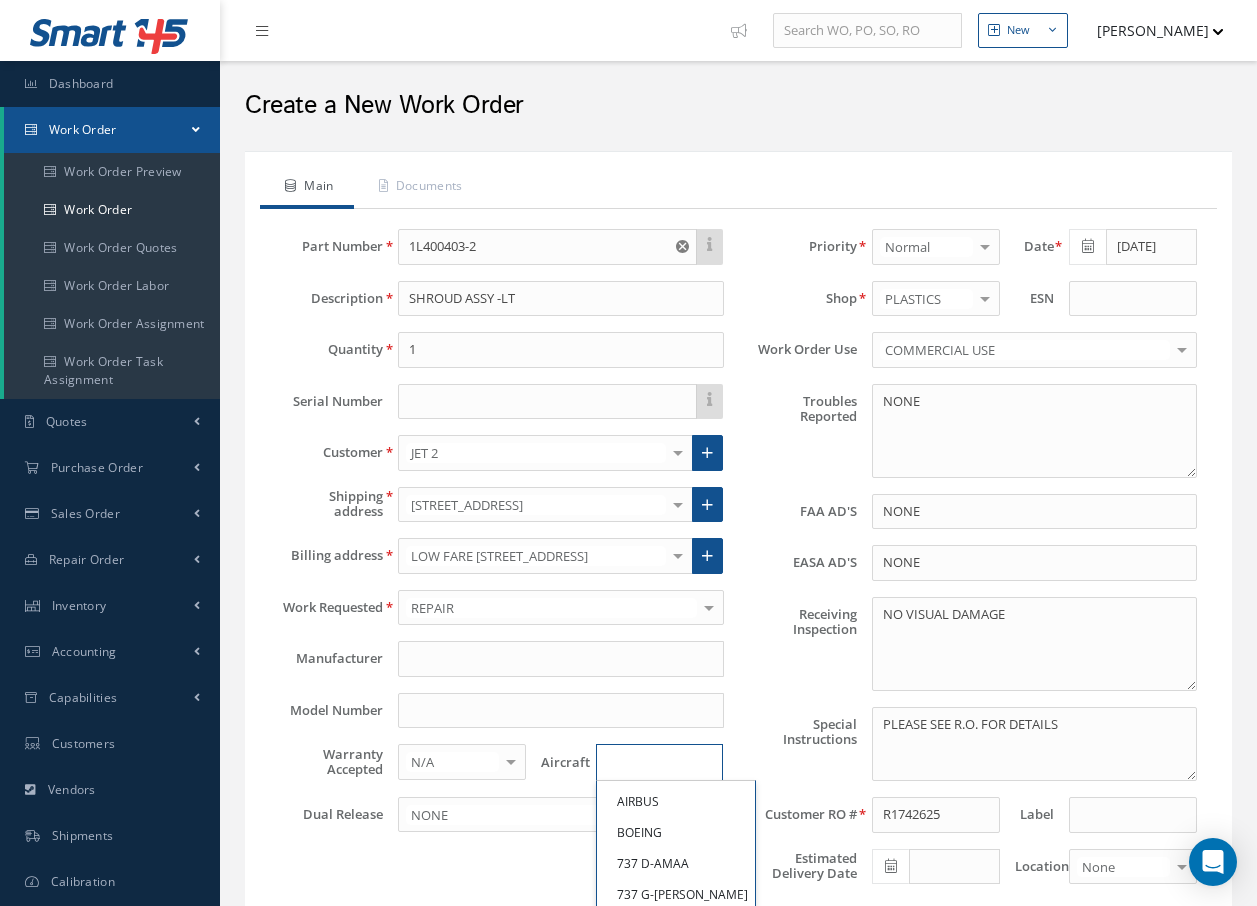 click at bounding box center (655, 762) 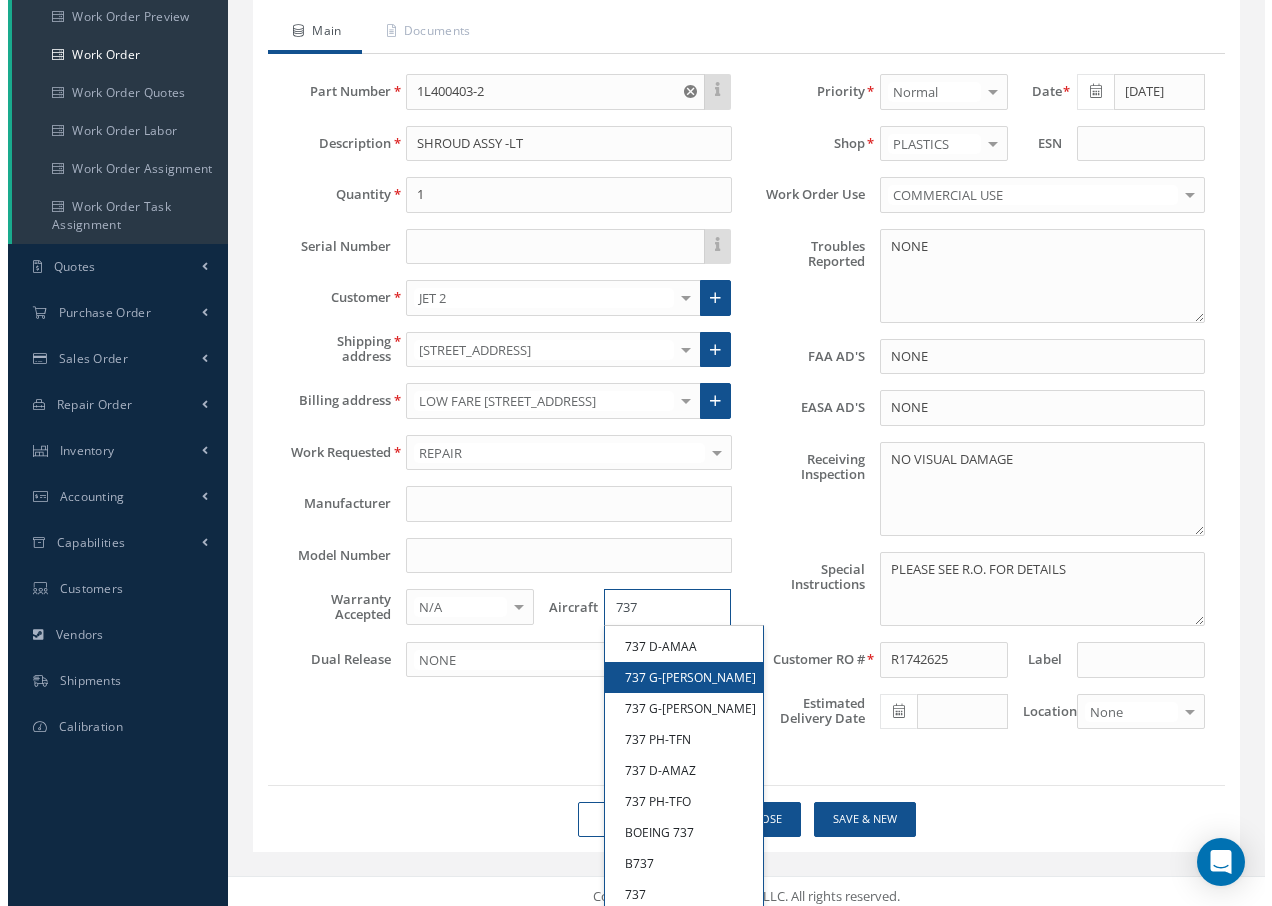 scroll, scrollTop: 166, scrollLeft: 0, axis: vertical 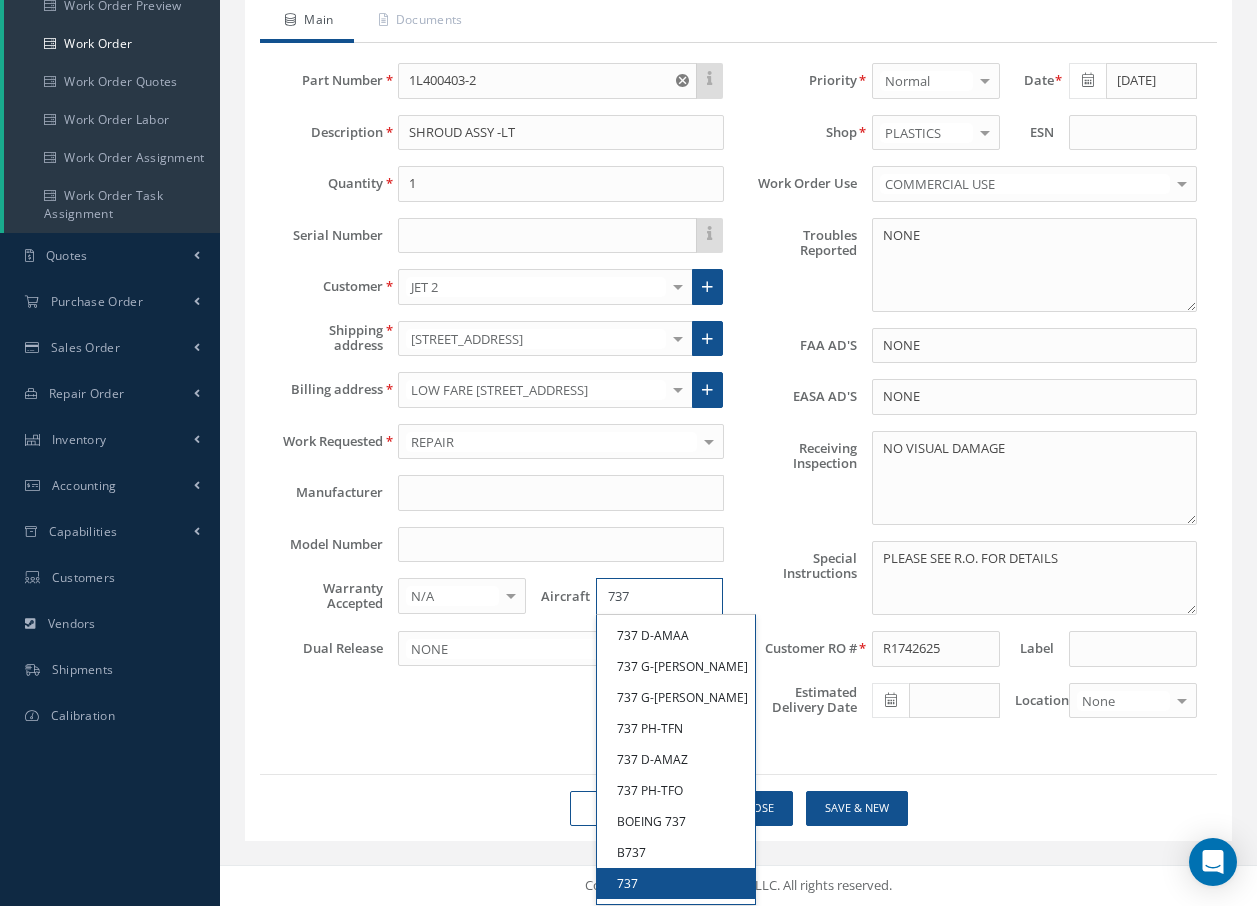 type on "737" 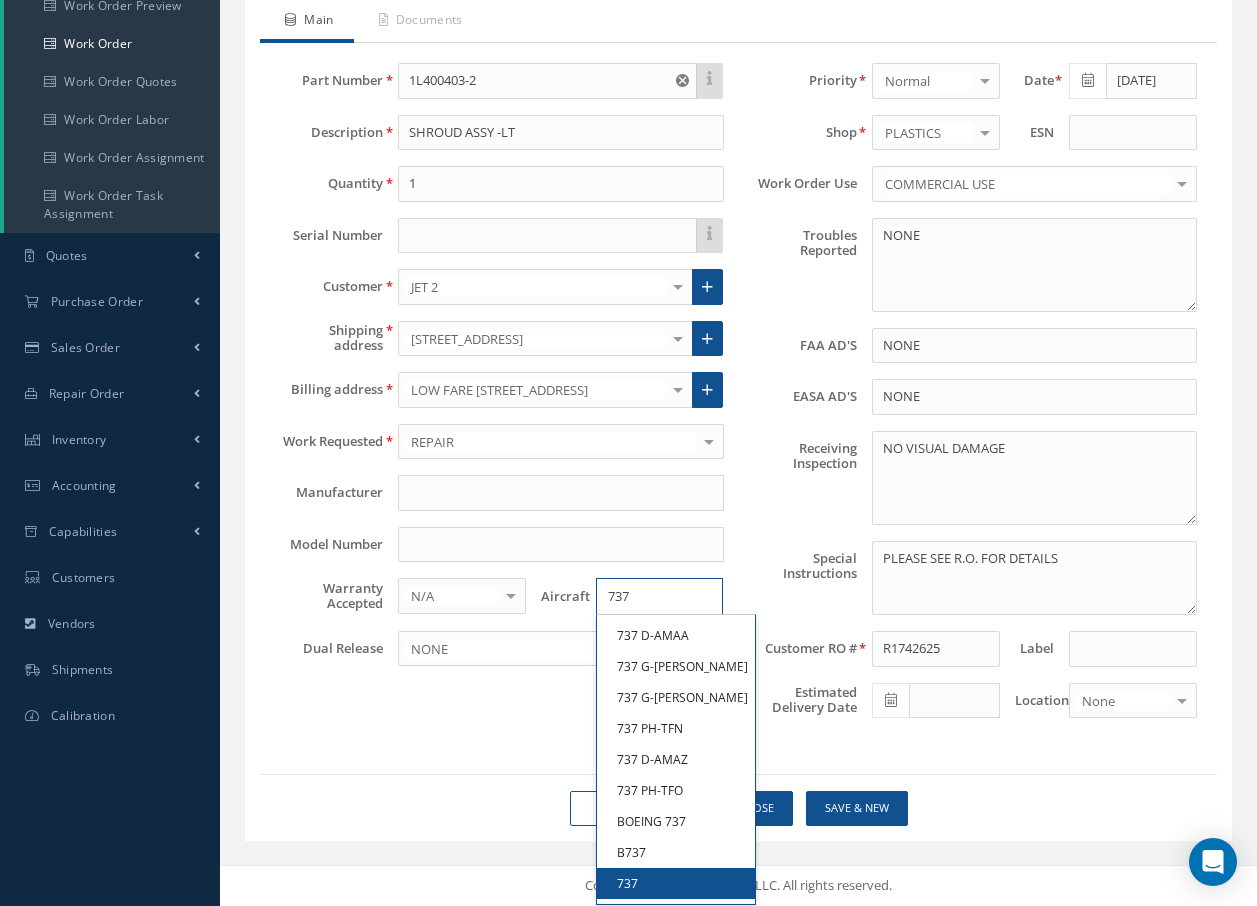 type 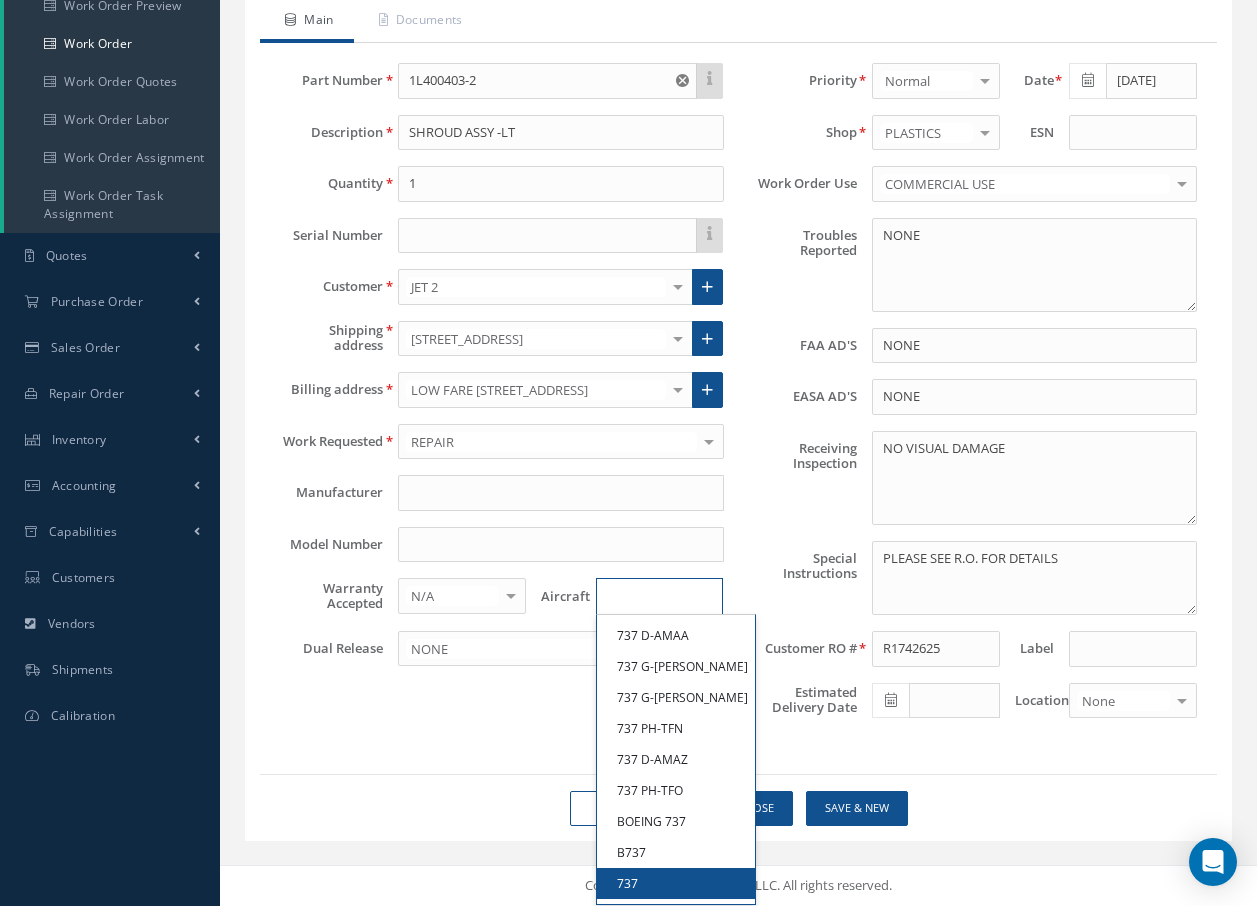 click on "737" at bounding box center (676, 883) 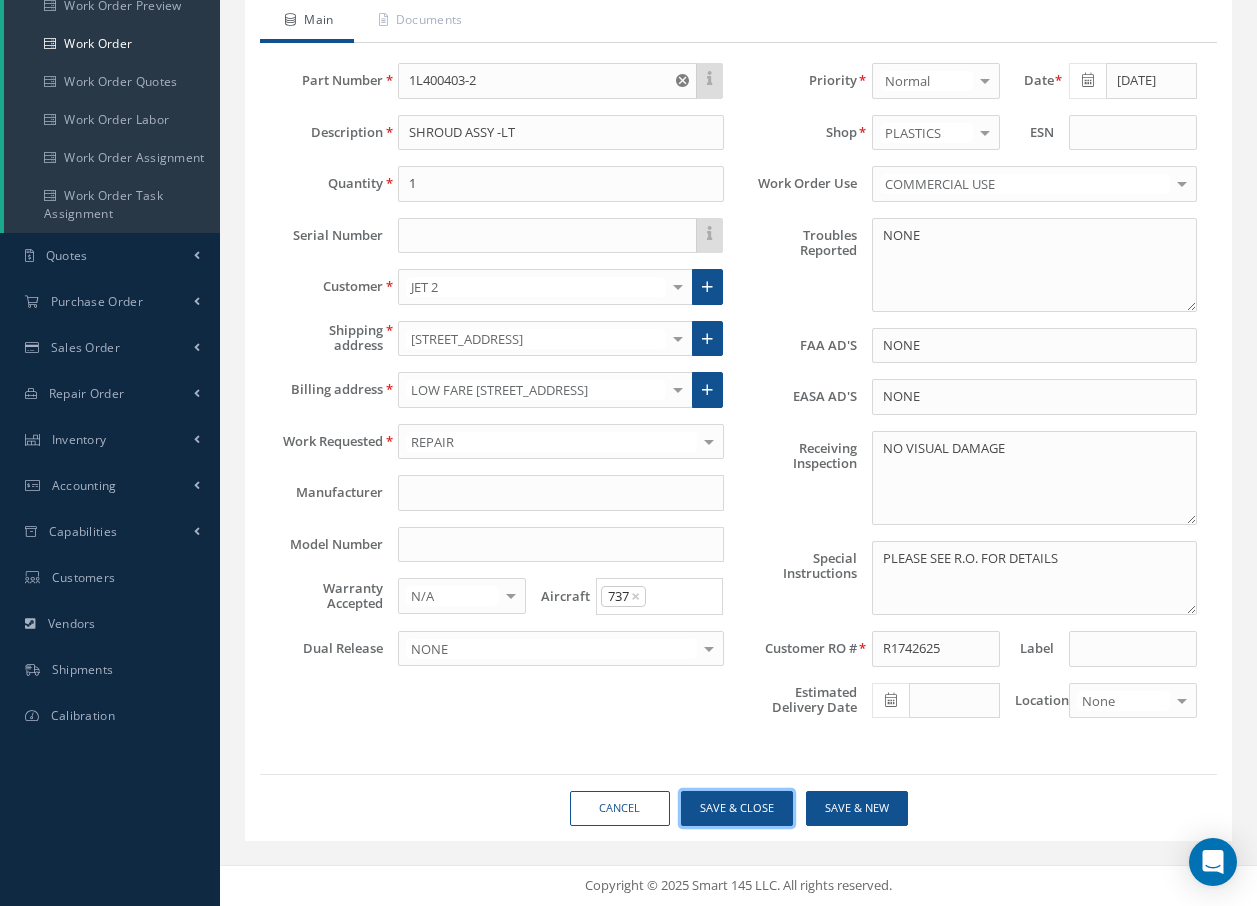 click on "Save & Close" at bounding box center [737, 808] 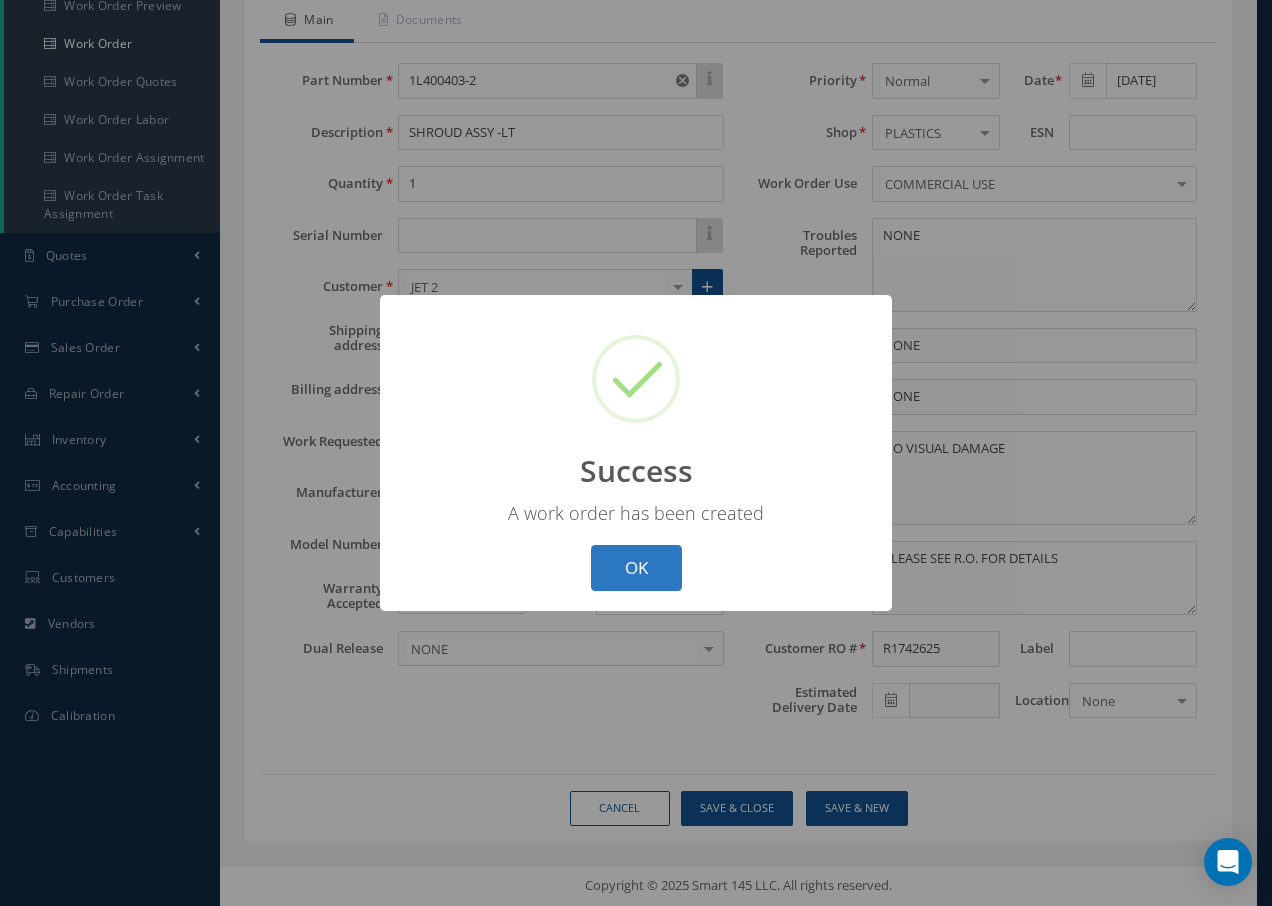 click on "OK" at bounding box center [636, 568] 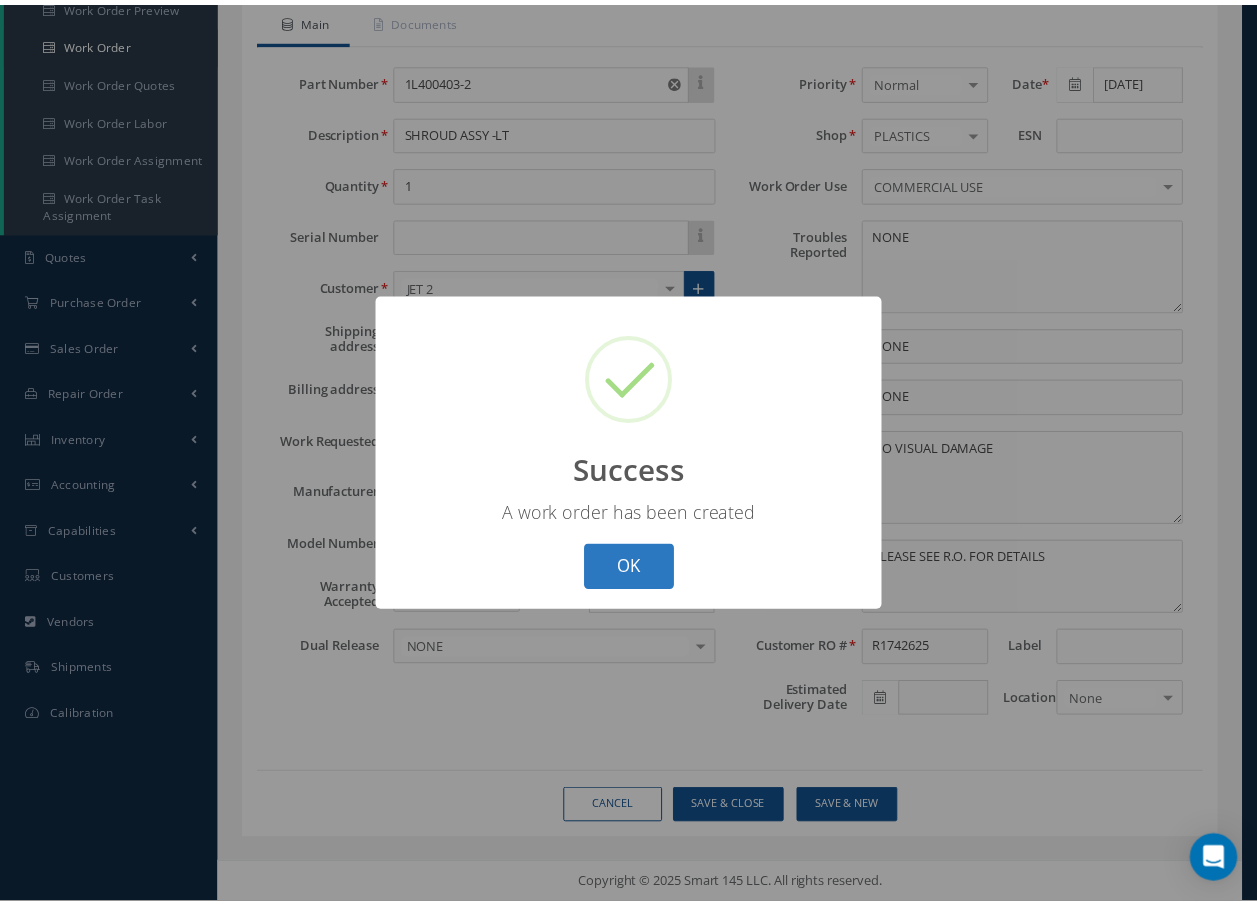 scroll, scrollTop: 0, scrollLeft: 0, axis: both 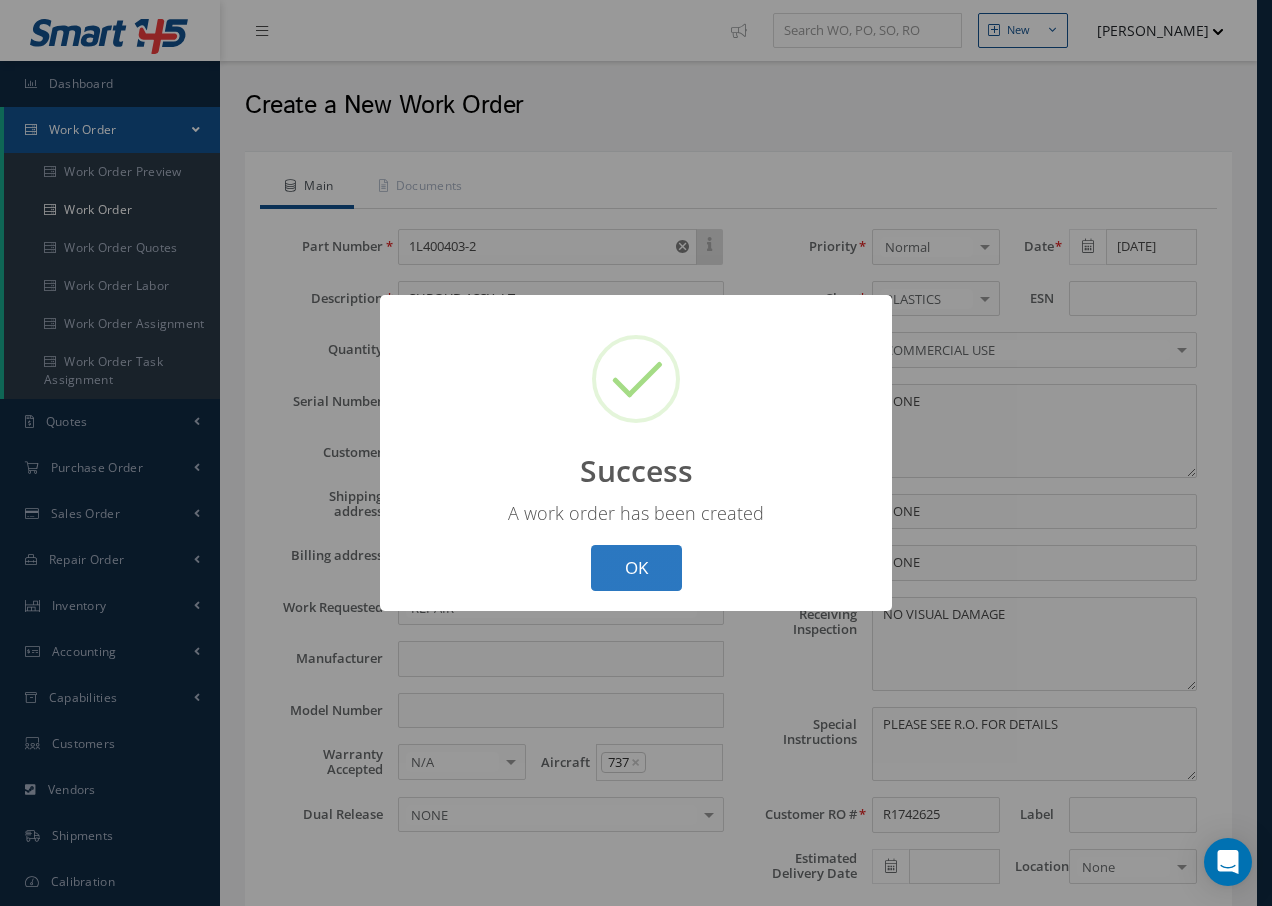 select on "25" 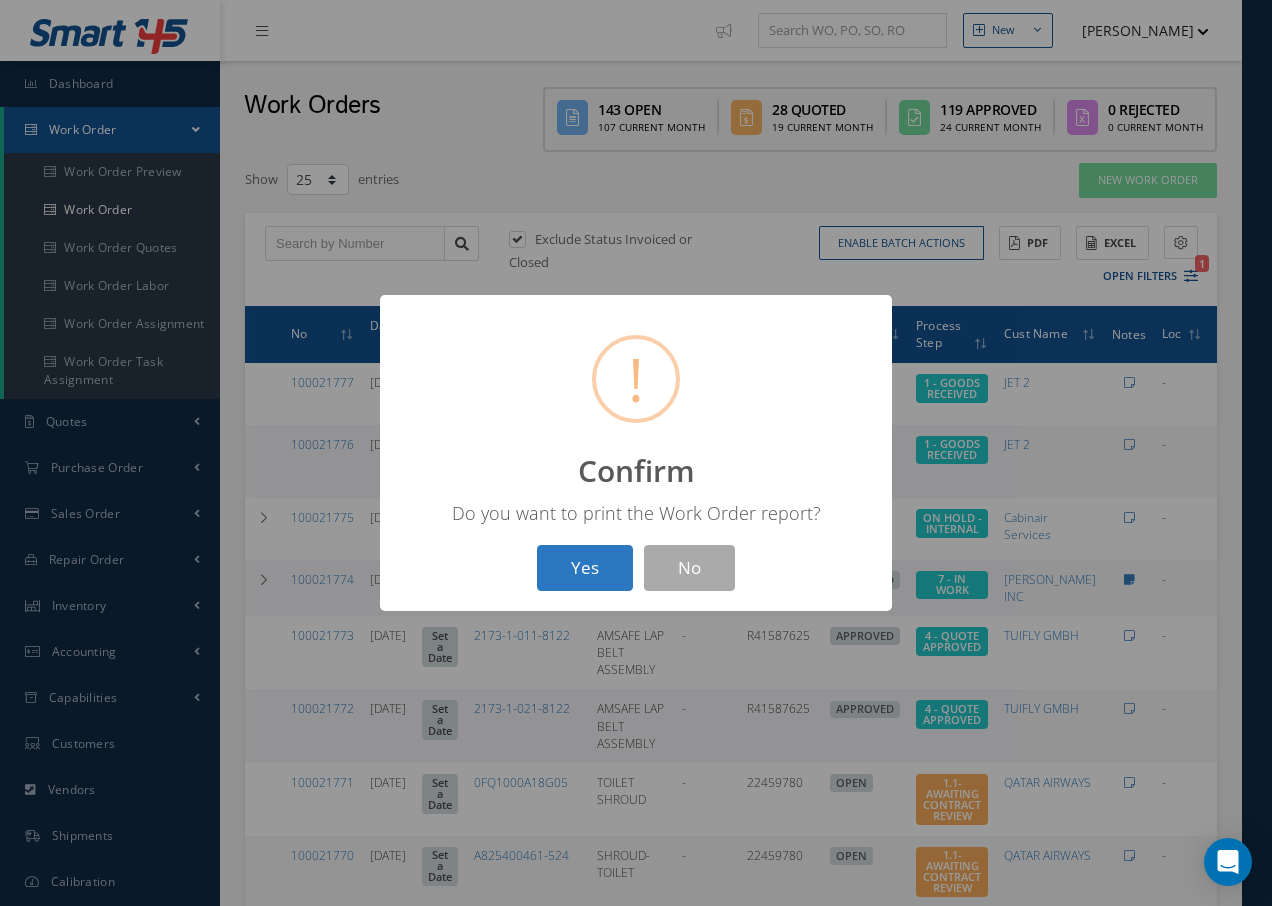 click on "Yes" at bounding box center [585, 568] 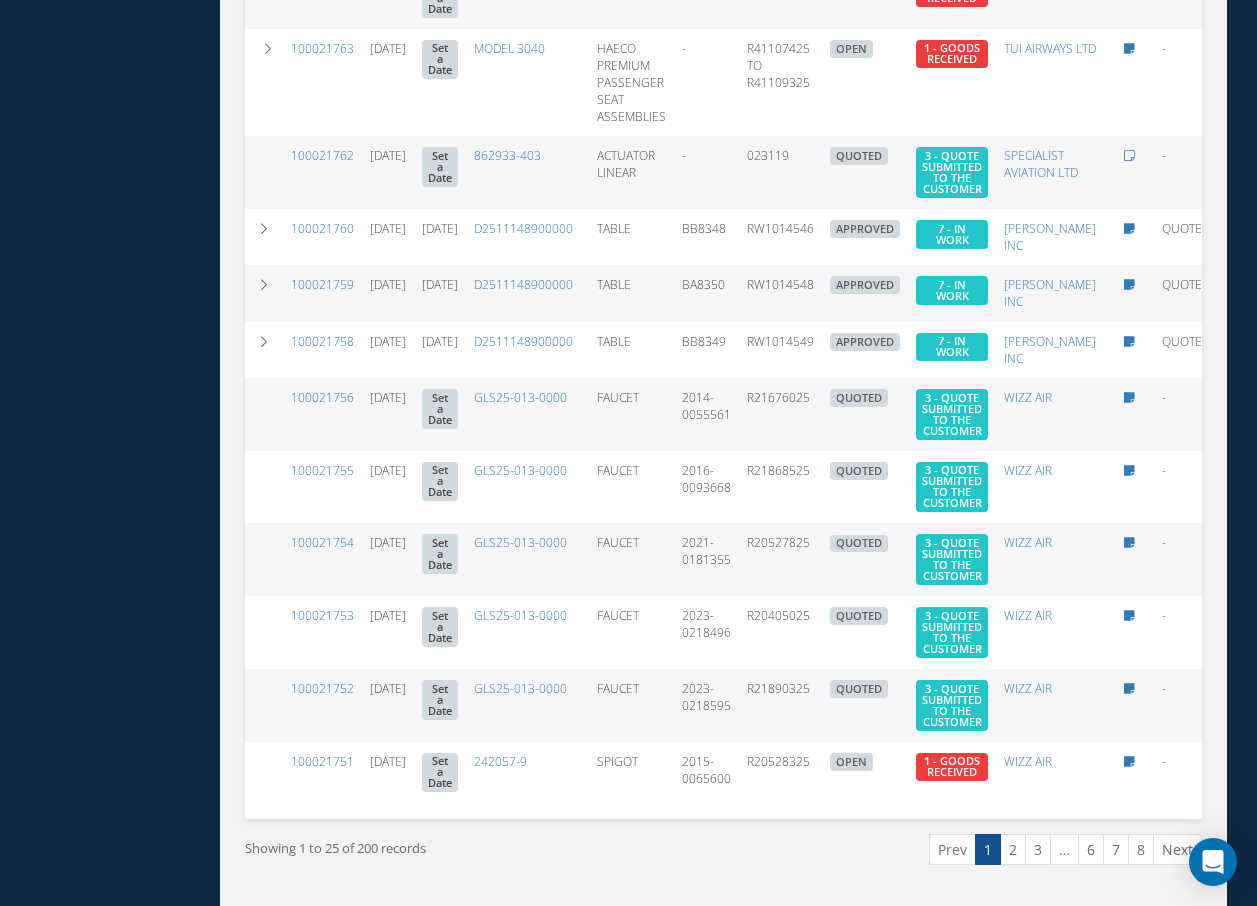 scroll, scrollTop: 1351, scrollLeft: 0, axis: vertical 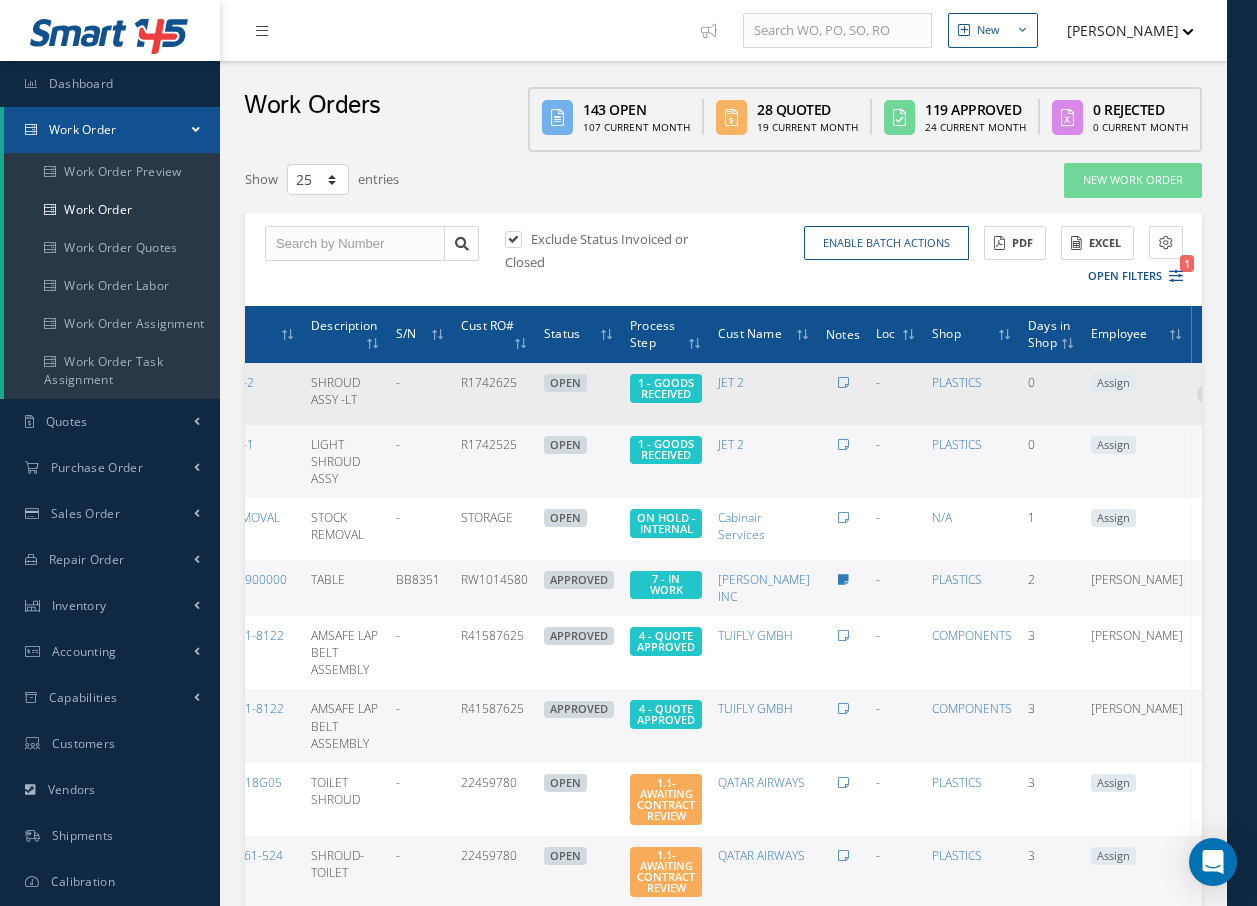 click at bounding box center (1207, 392) 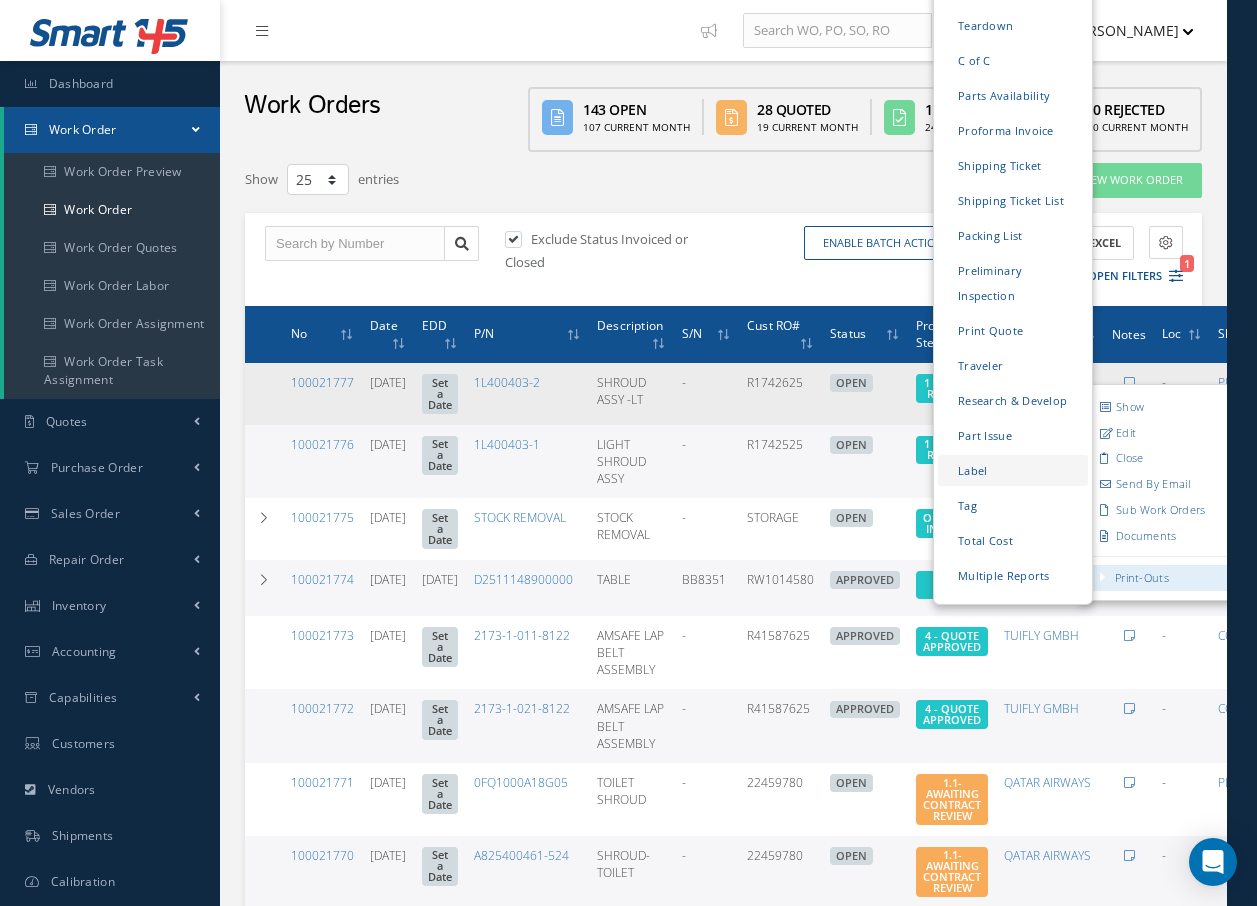 click on "Label" at bounding box center [1013, 470] 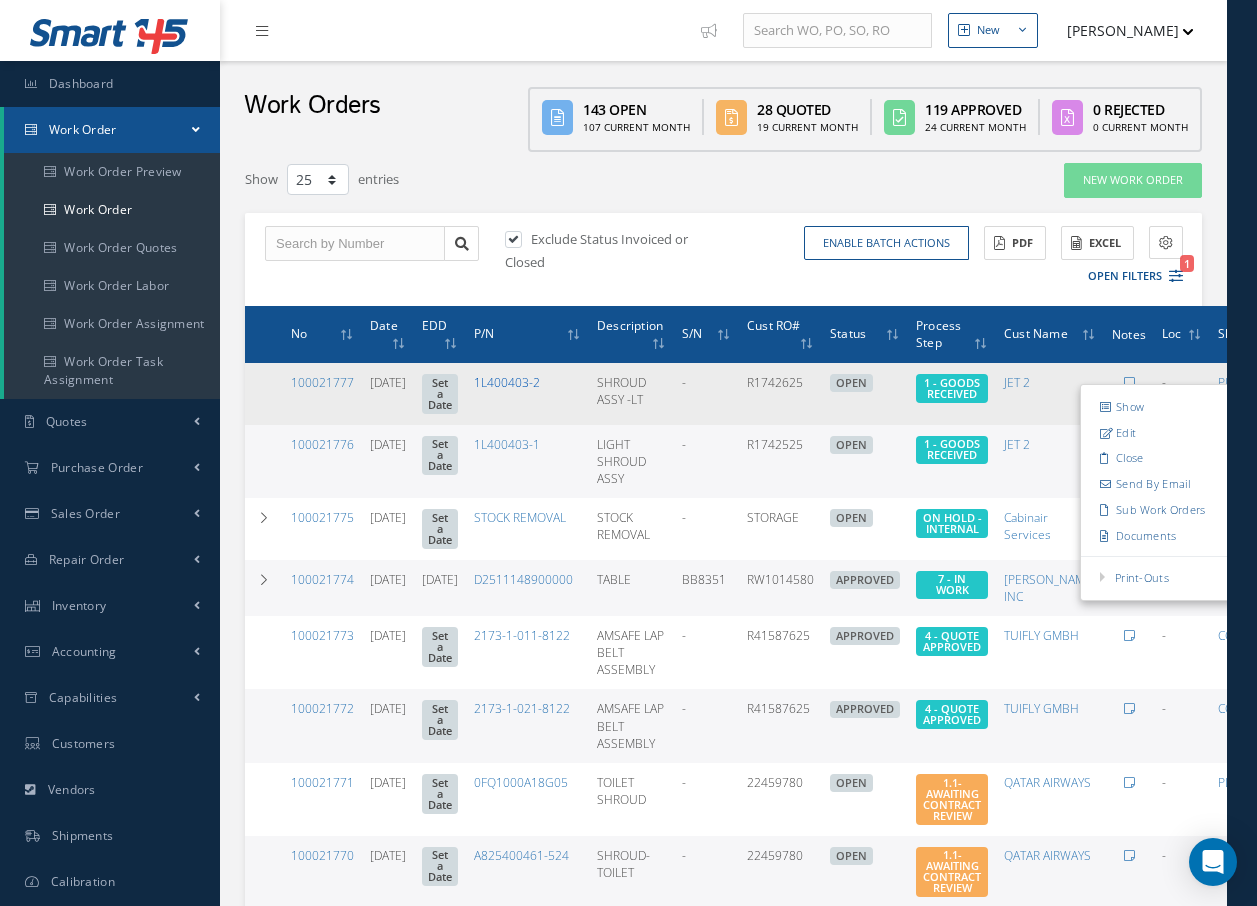 click on "1L400403-2" at bounding box center [507, 382] 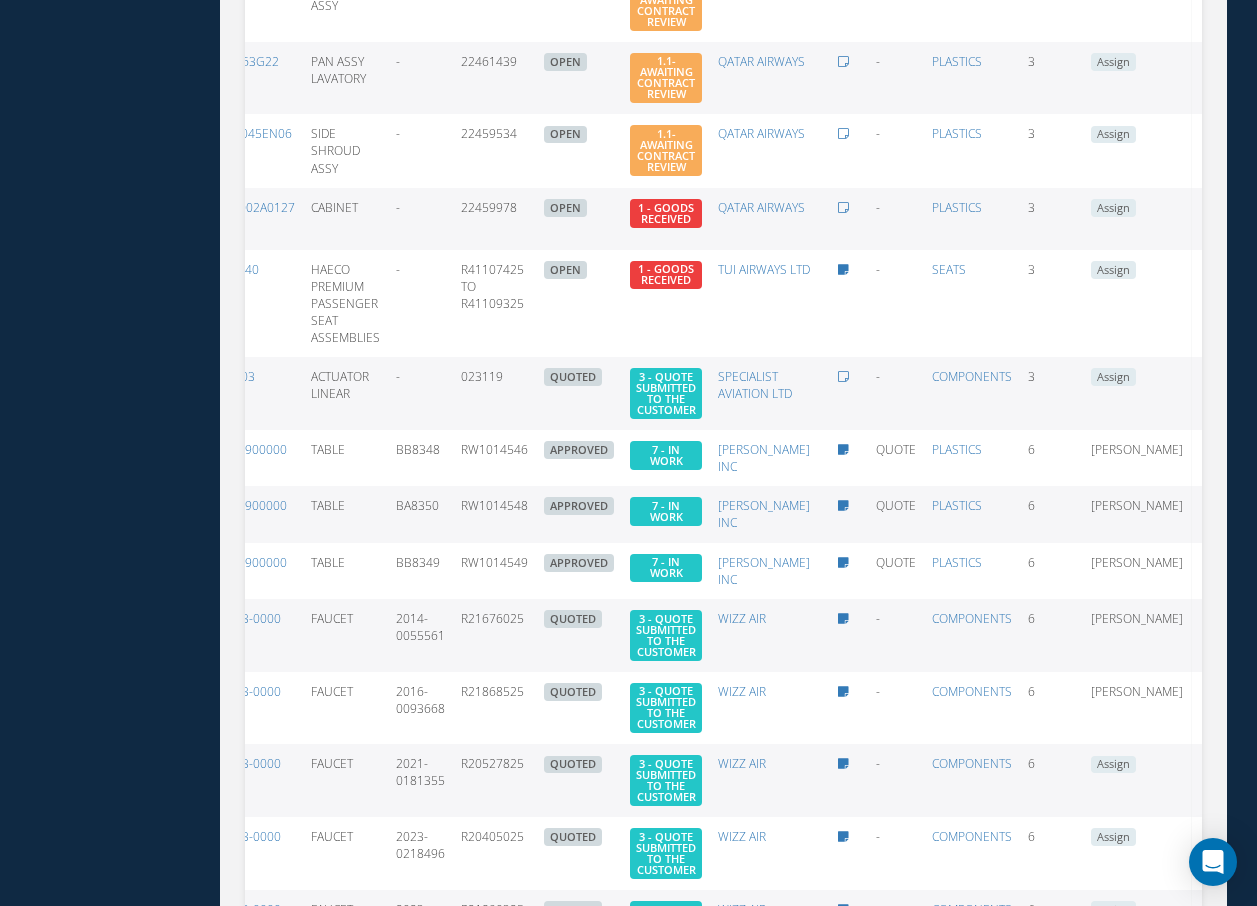 scroll, scrollTop: 1351, scrollLeft: 0, axis: vertical 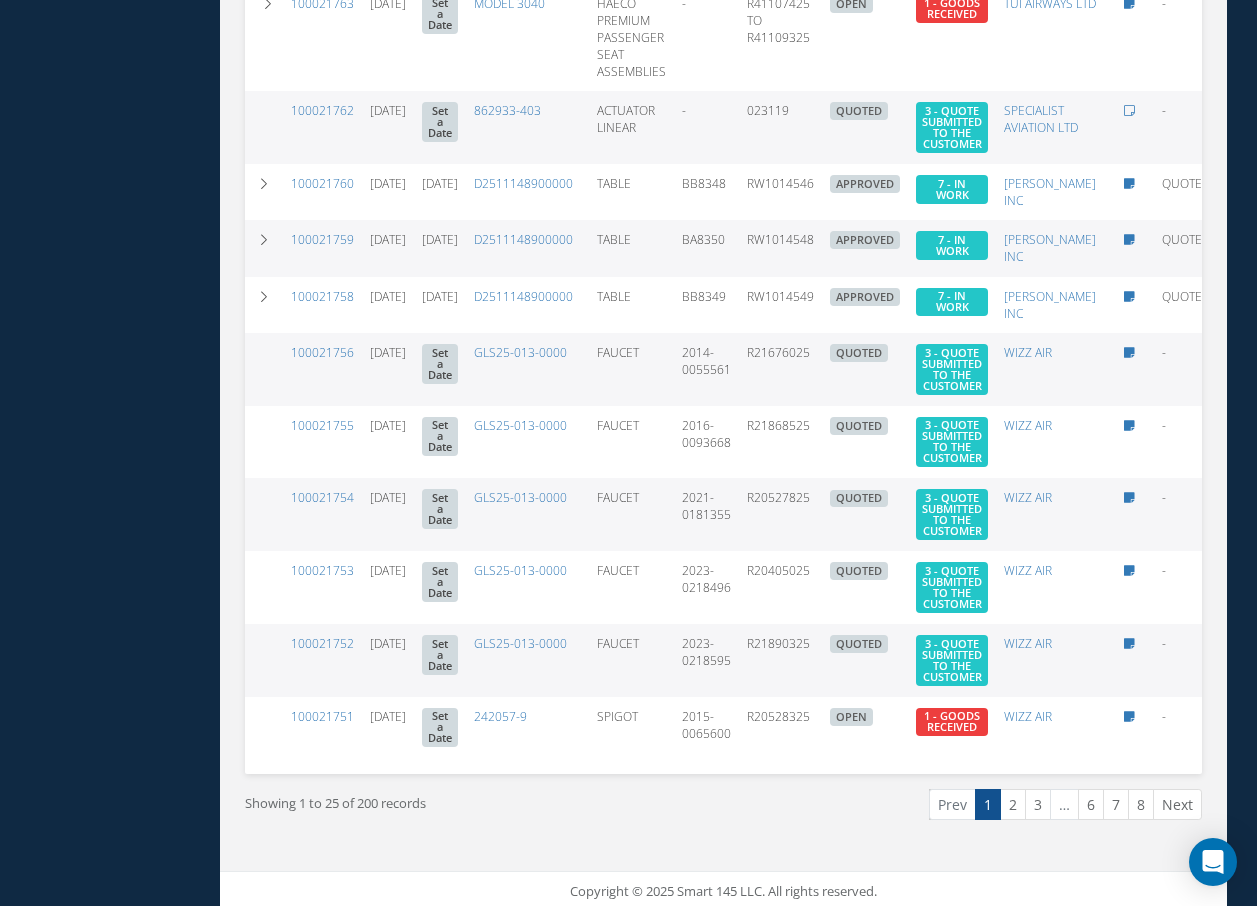 click on "Smart 145                         Dashboard     Work Order      Work Order Preview
Work Order
Work Order Quotes
Work Order Labor
Work Order Assignment
Work Order Task Assignment
Quotes      Customers Quotes    RFQ (To Vendors)     Purchase Order      Purchase Orders
Exchanges Owed
Parts Research
Items Received
Sales Order      Sales Order
Exchanges Due
Repair Order      Repair Order
Items Received
Inventory      Manage Inventory
Inventory Browser
Parts Issue
Parts Templates
Tasks Templates
Listings
RMA" at bounding box center [613, -220] 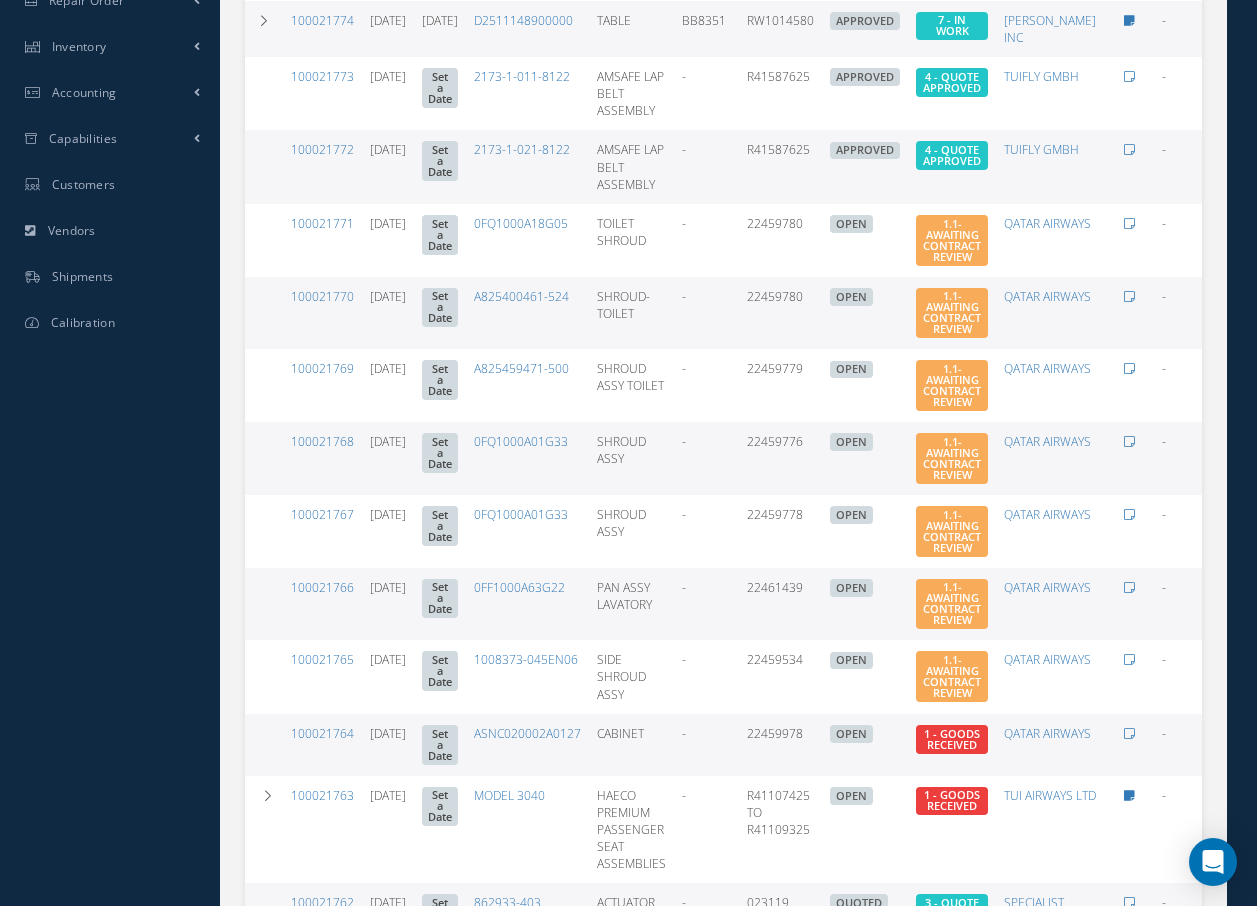 scroll, scrollTop: 0, scrollLeft: 0, axis: both 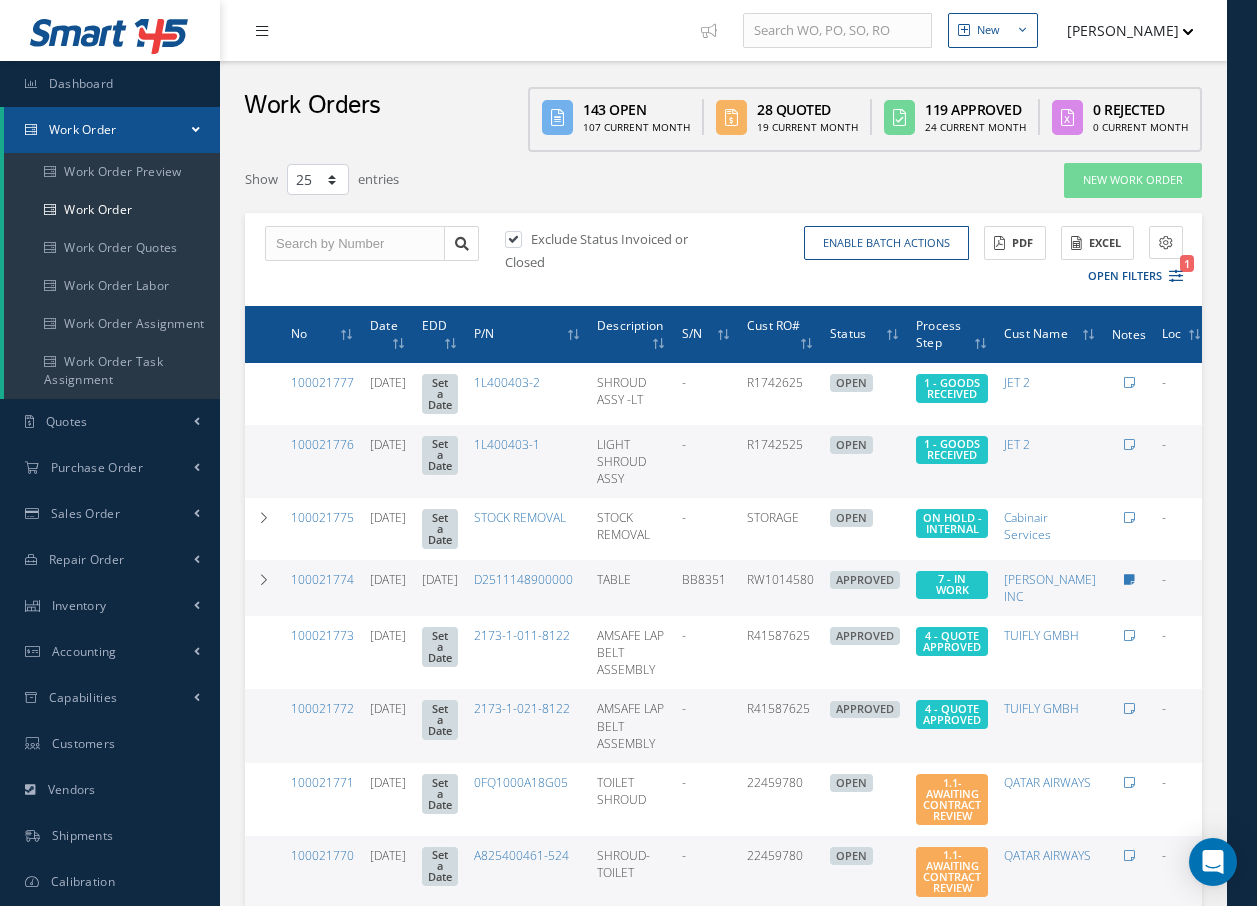 click at bounding box center (262, 31) 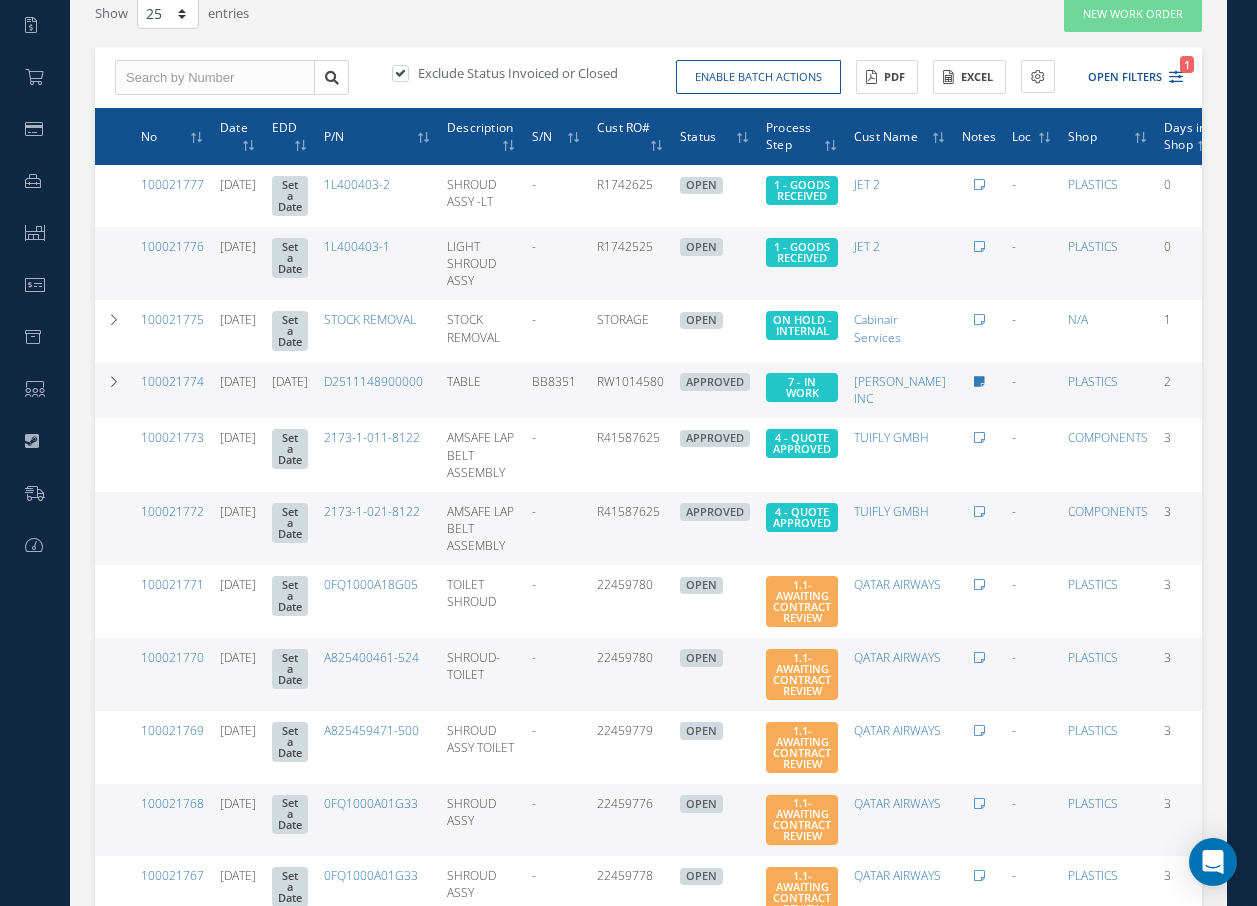 scroll, scrollTop: 0, scrollLeft: 0, axis: both 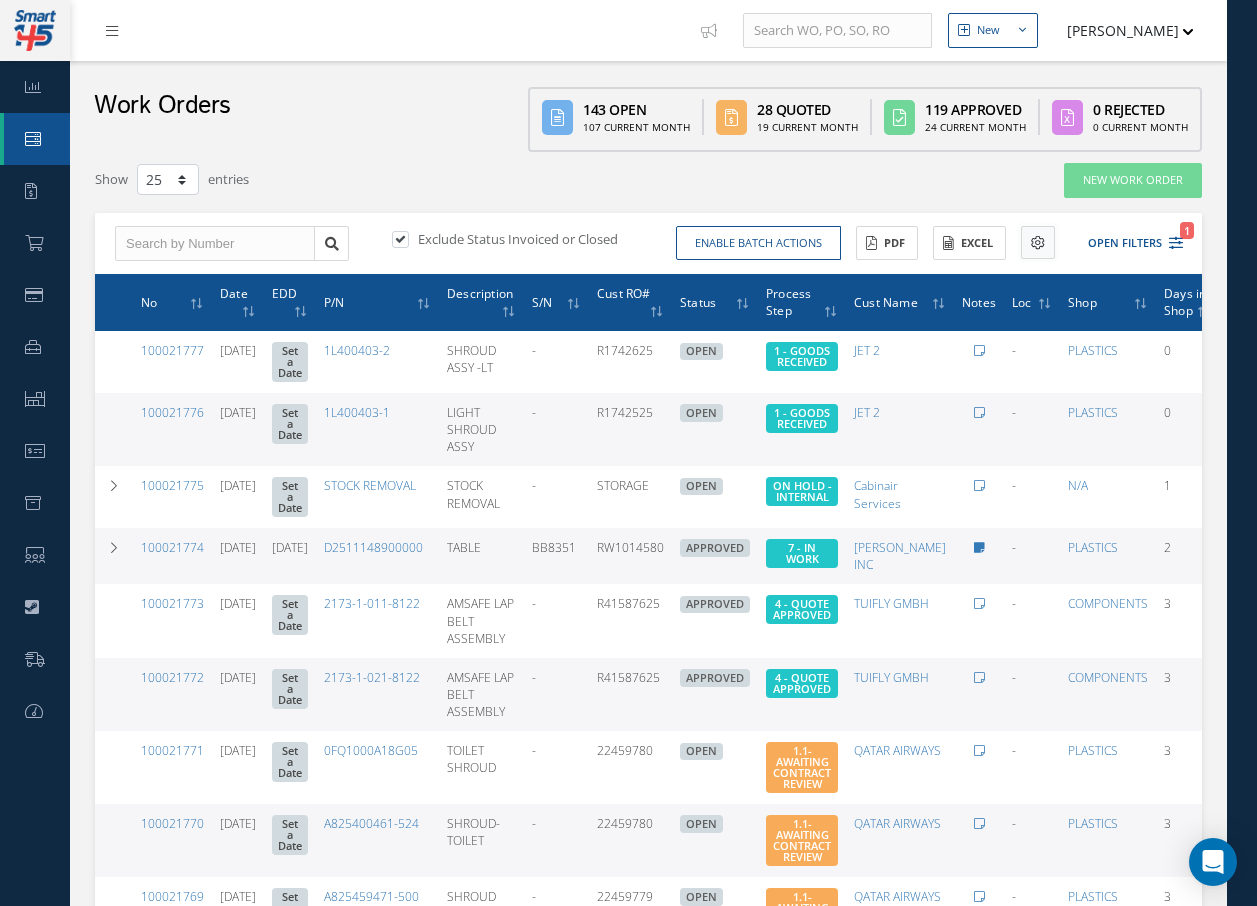 click at bounding box center [1038, 242] 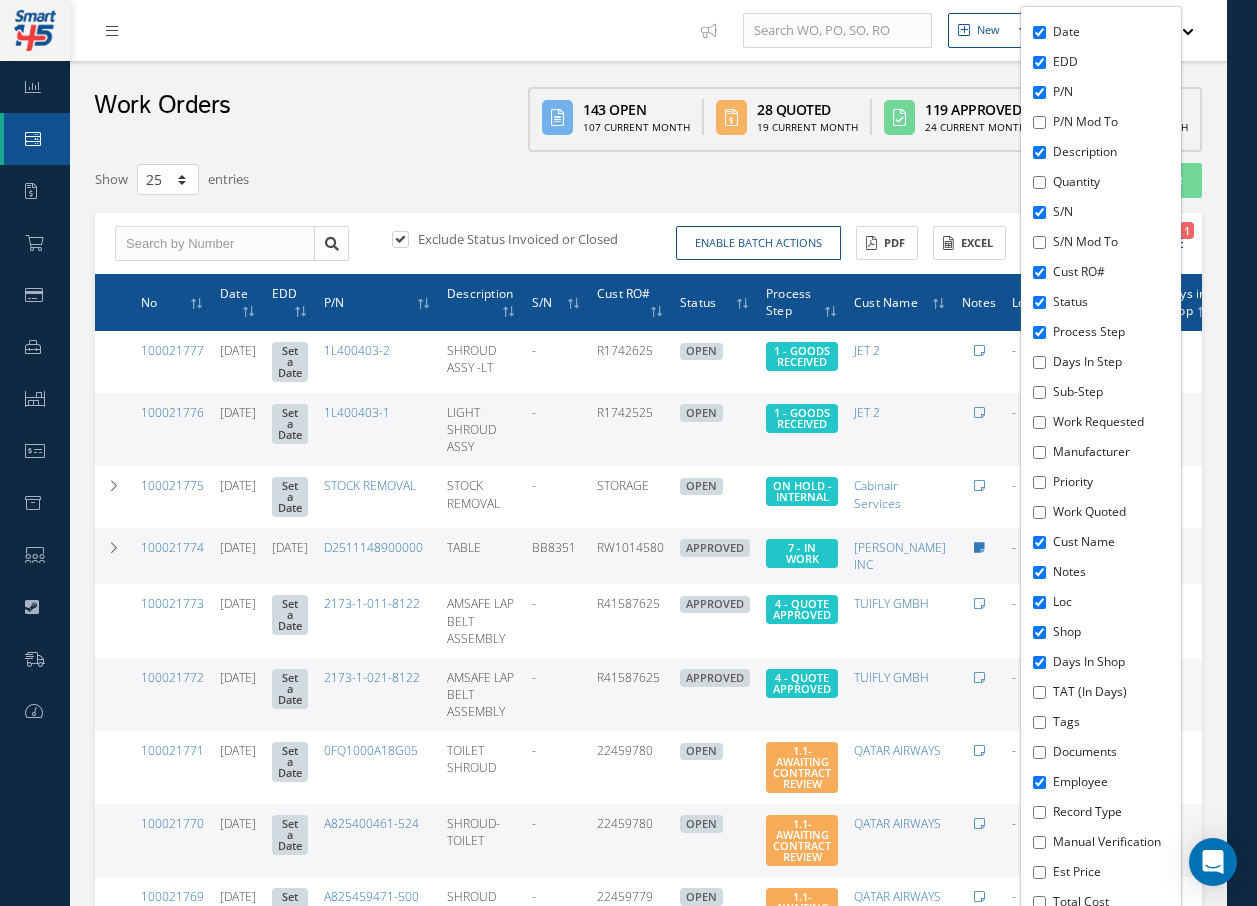 click on "Loc" at bounding box center [1039, 602] 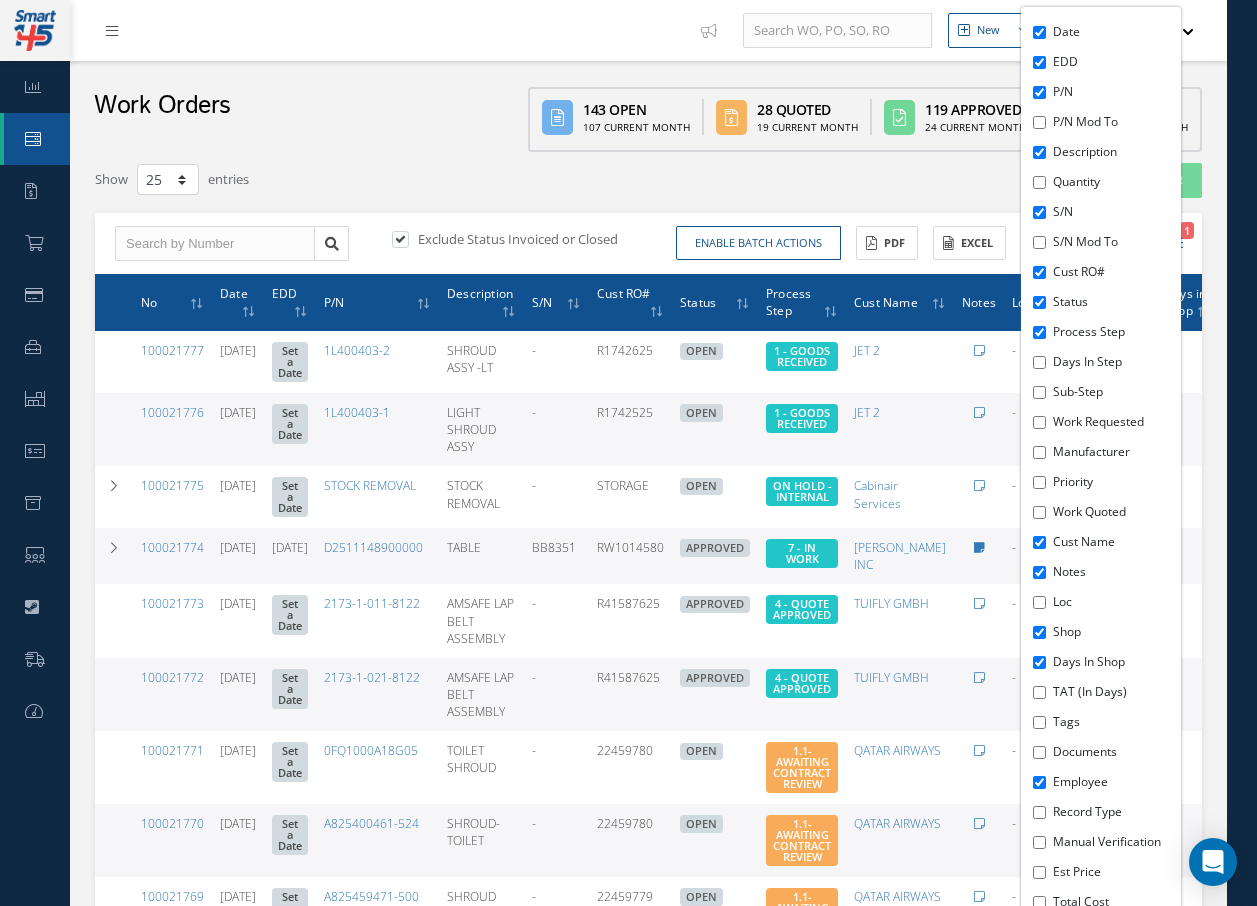 checkbox on "false" 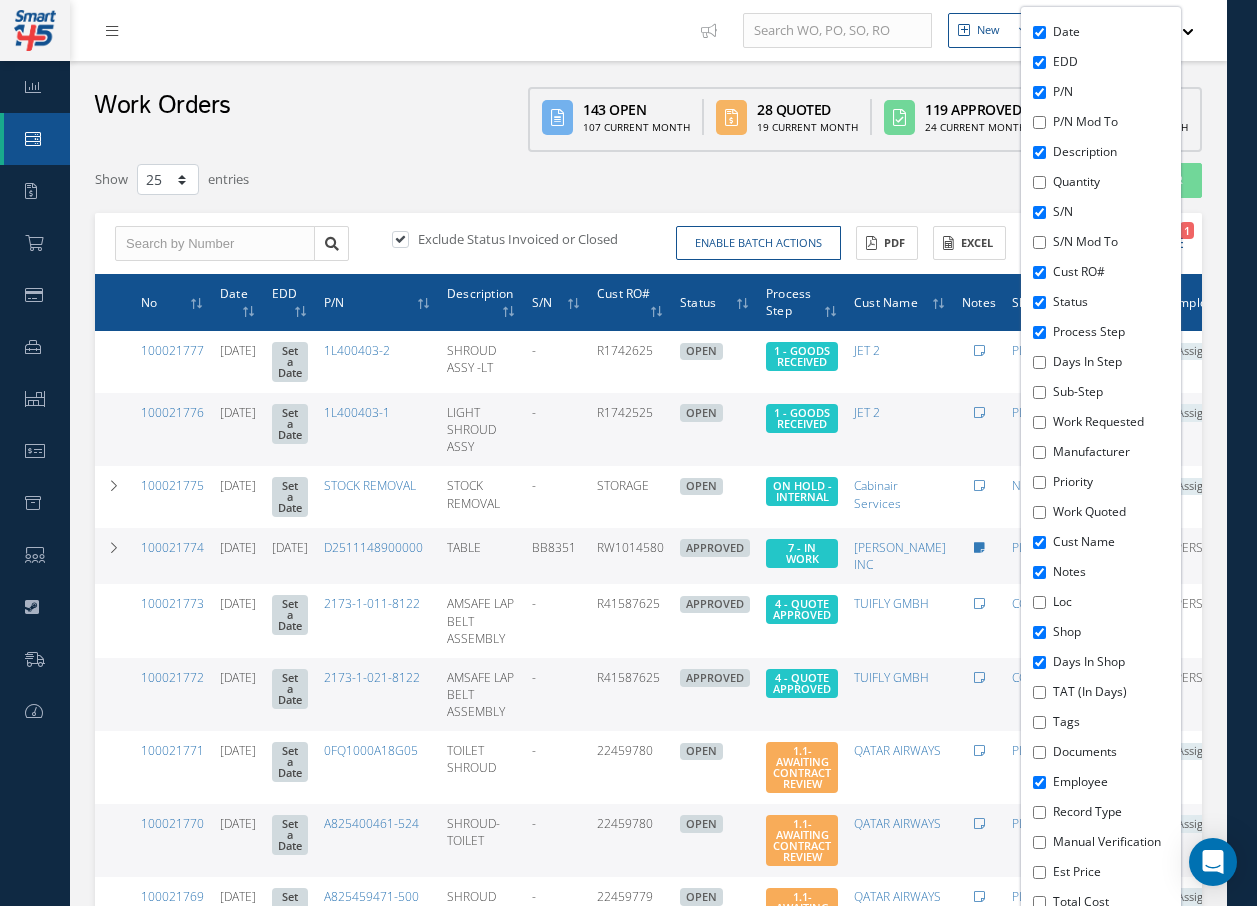 click on "Shop" at bounding box center (1039, 632) 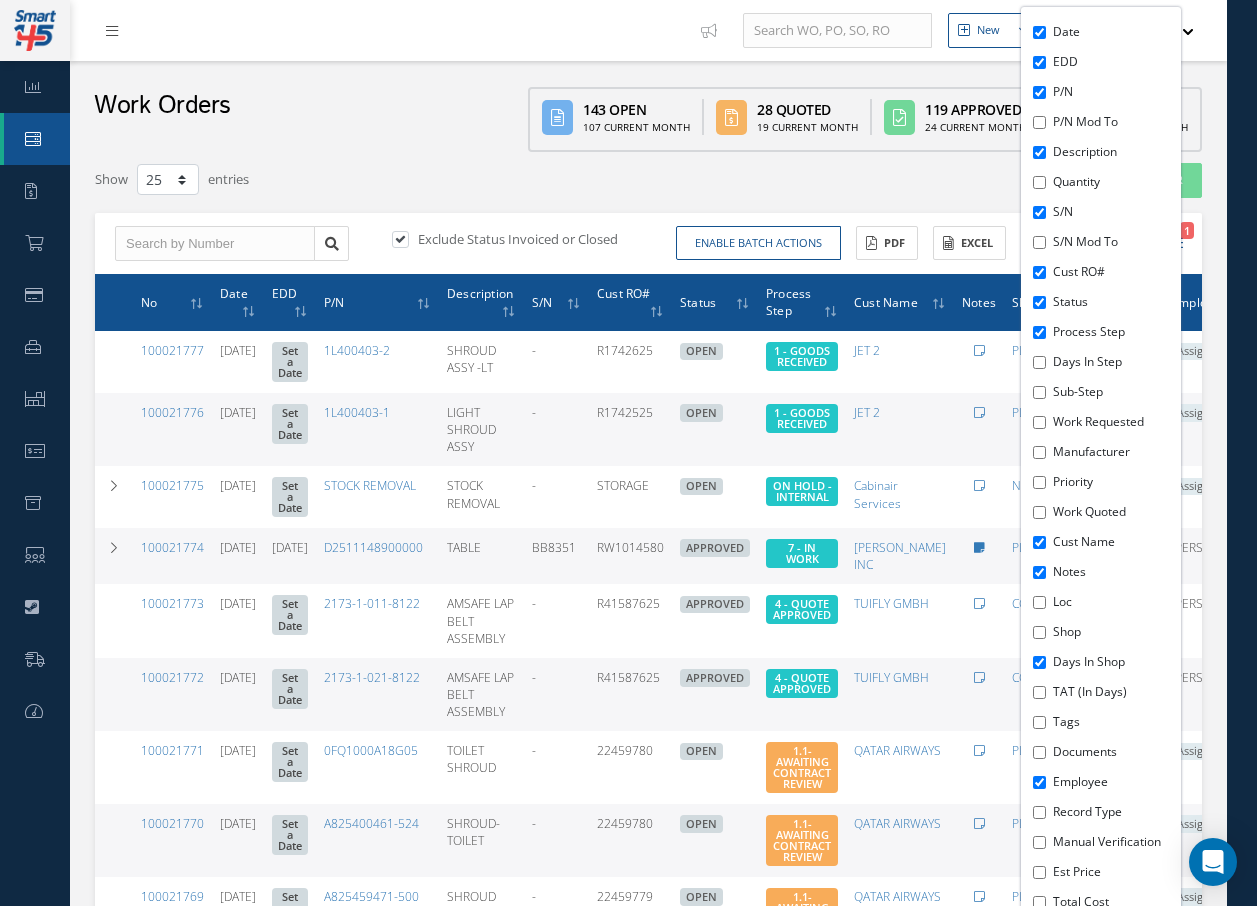 checkbox on "false" 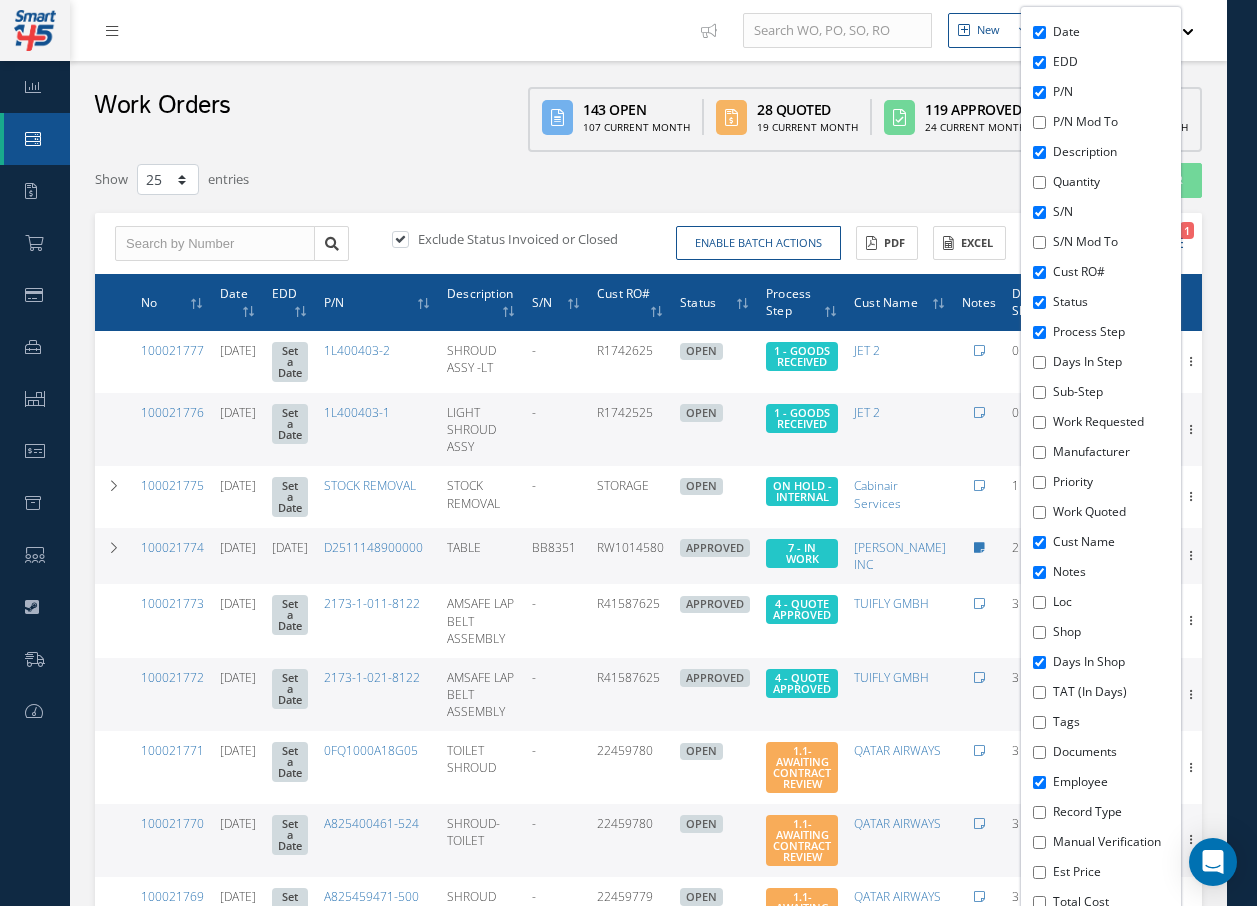 click on "Days in Shop" at bounding box center [1039, 662] 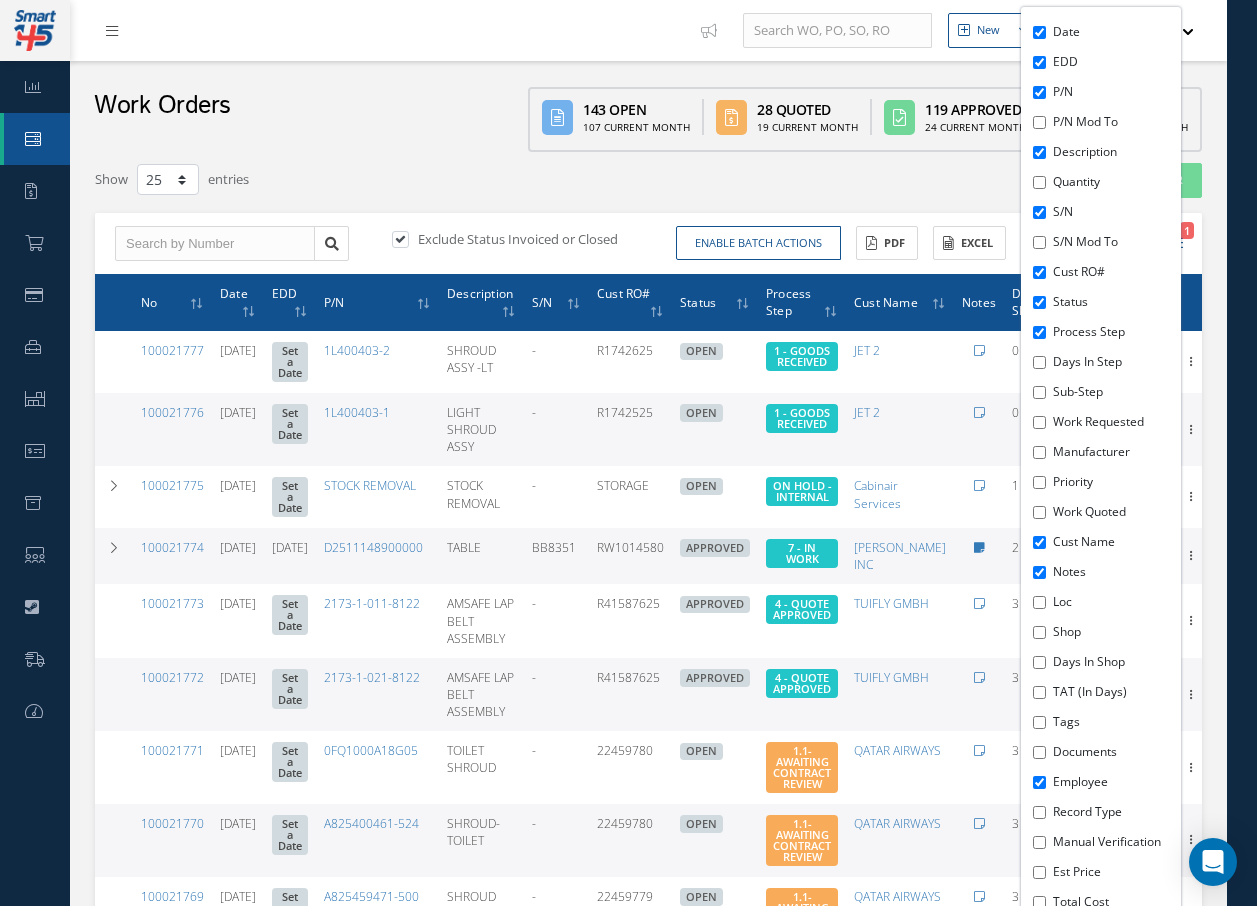 checkbox on "false" 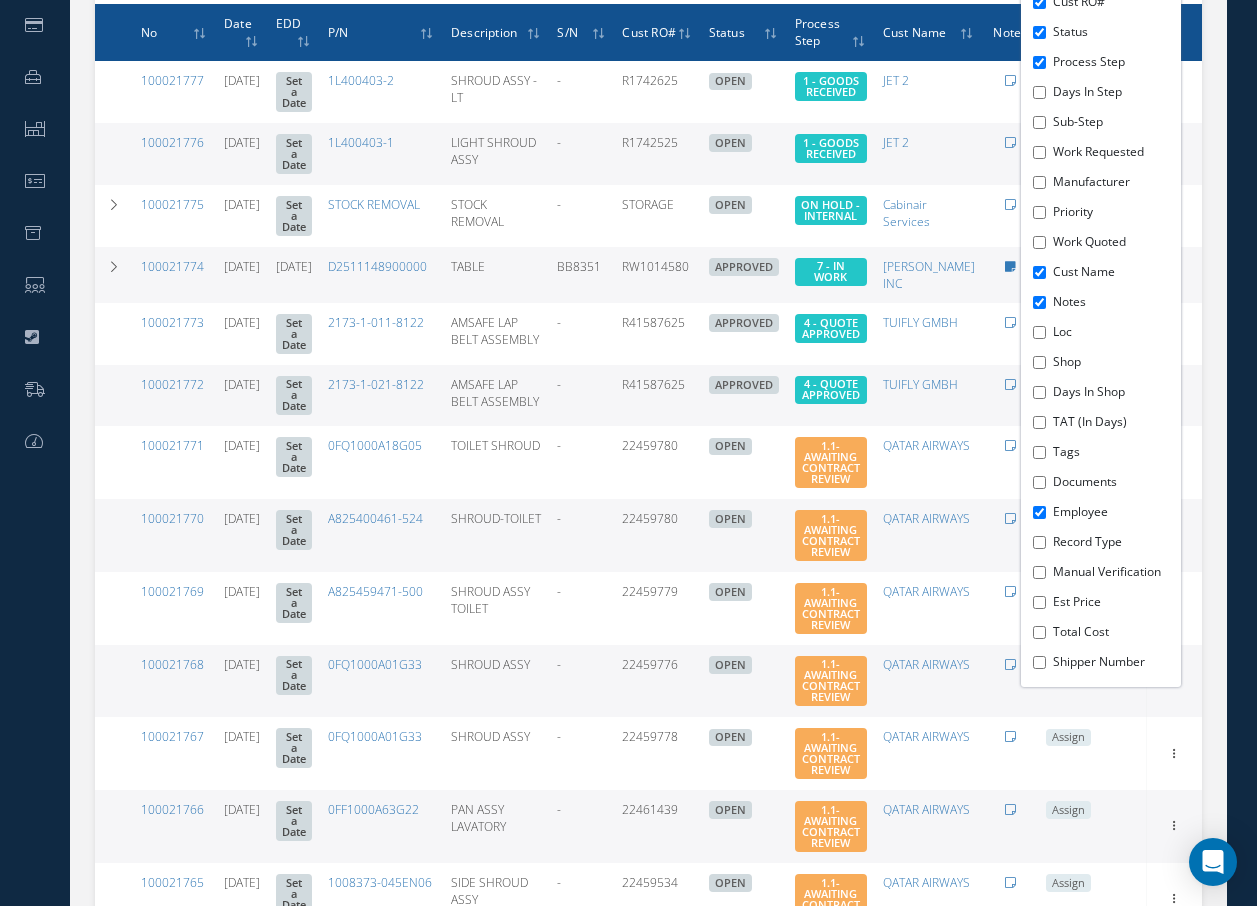 scroll, scrollTop: 300, scrollLeft: 0, axis: vertical 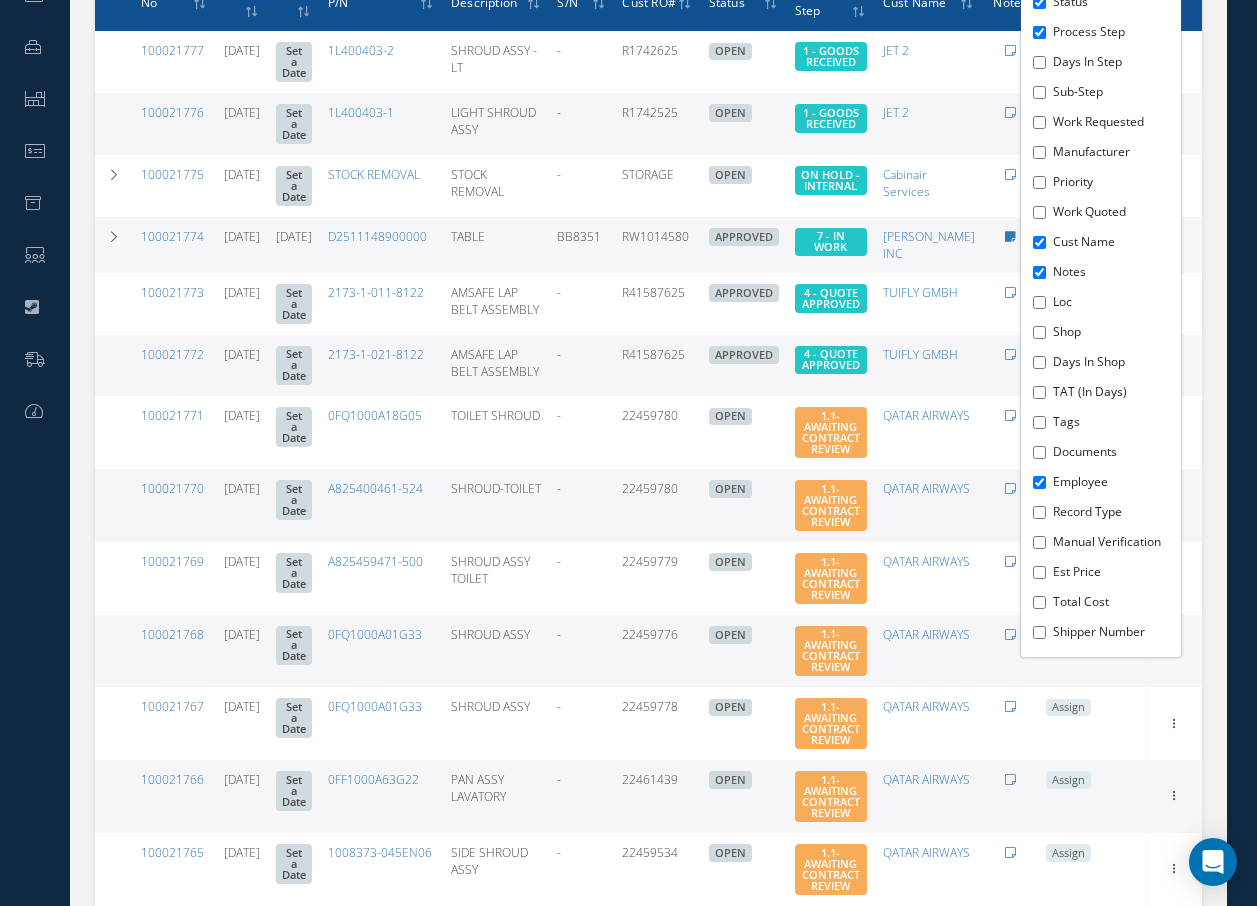click on "Employee" at bounding box center (1039, 482) 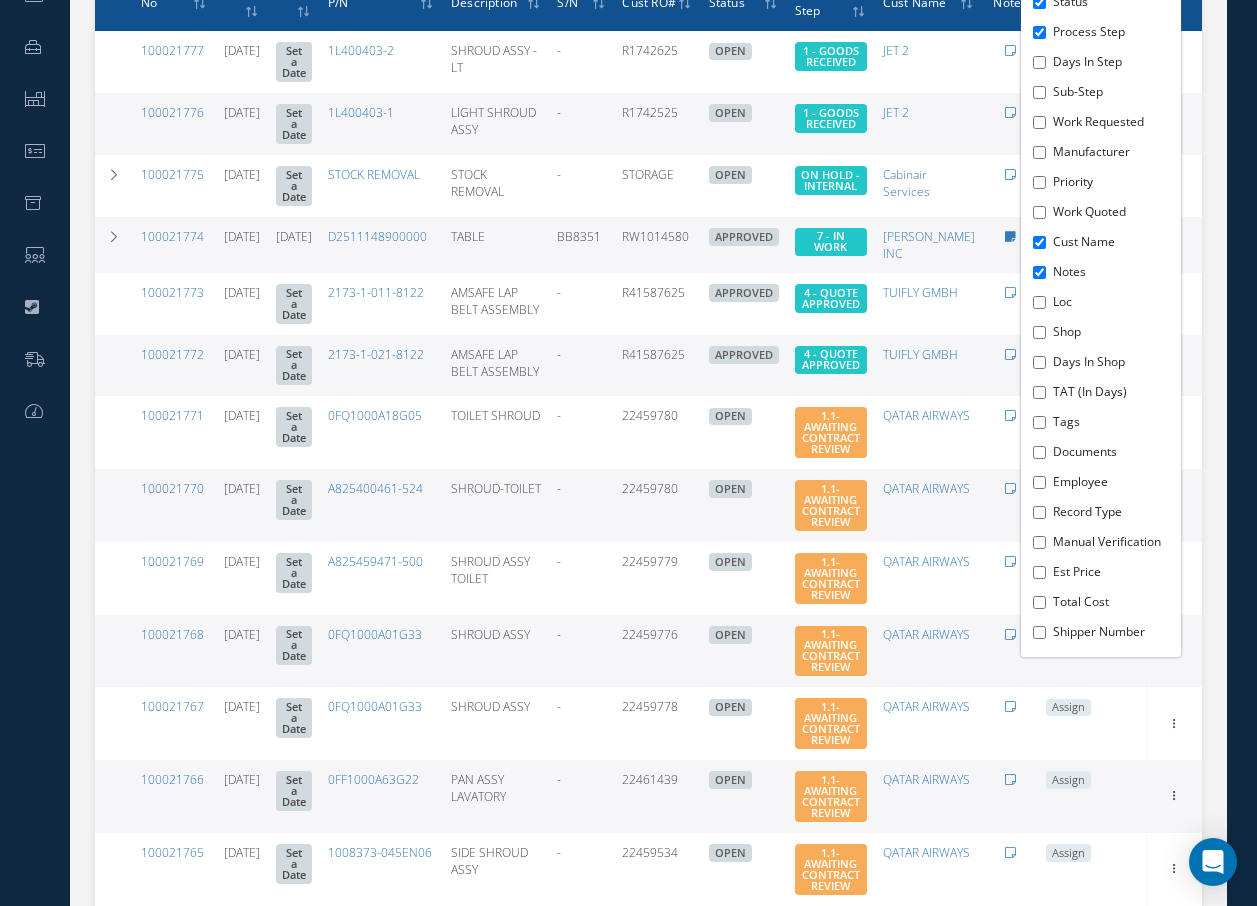 checkbox on "false" 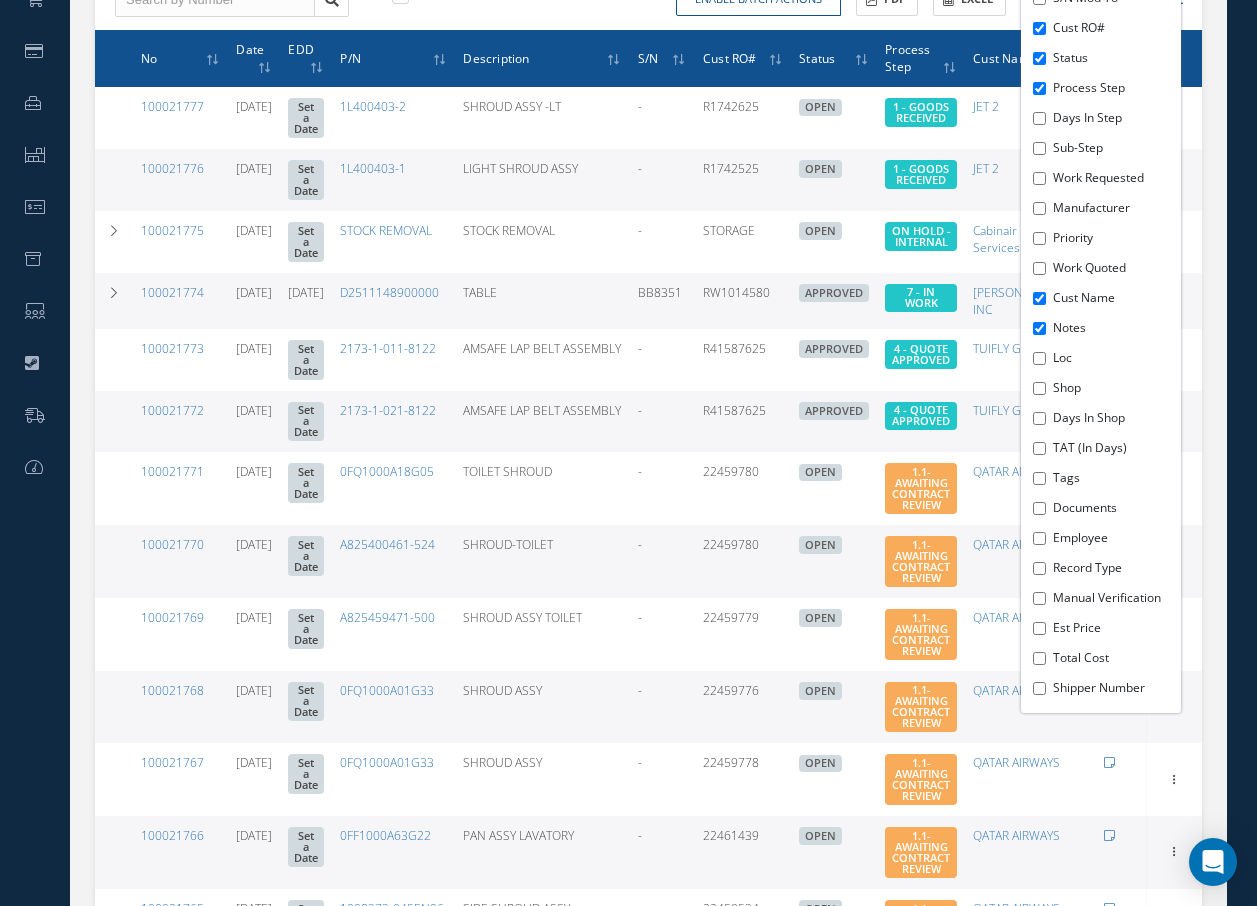 scroll, scrollTop: 0, scrollLeft: 0, axis: both 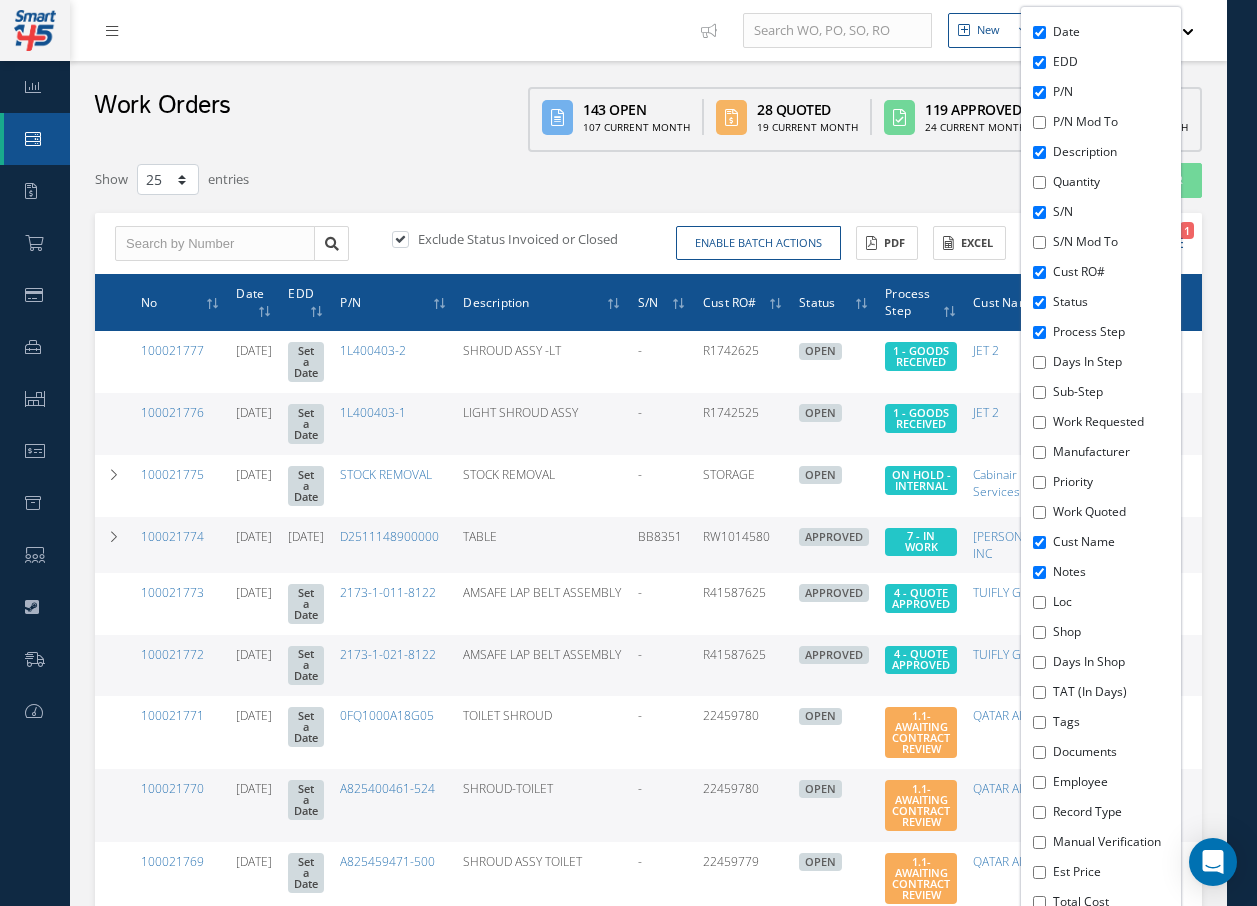 click on "EDD" at bounding box center [1114, 62] 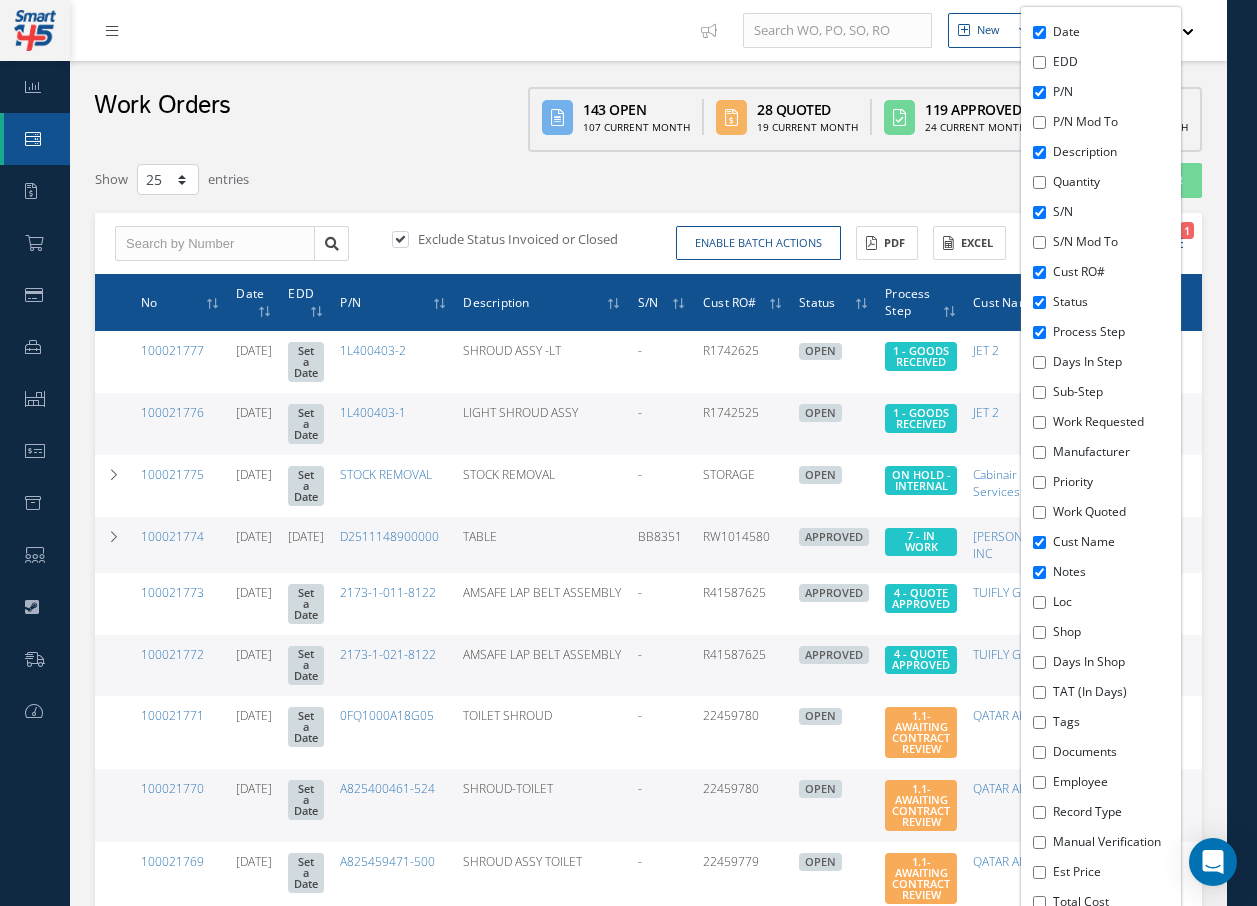 checkbox on "false" 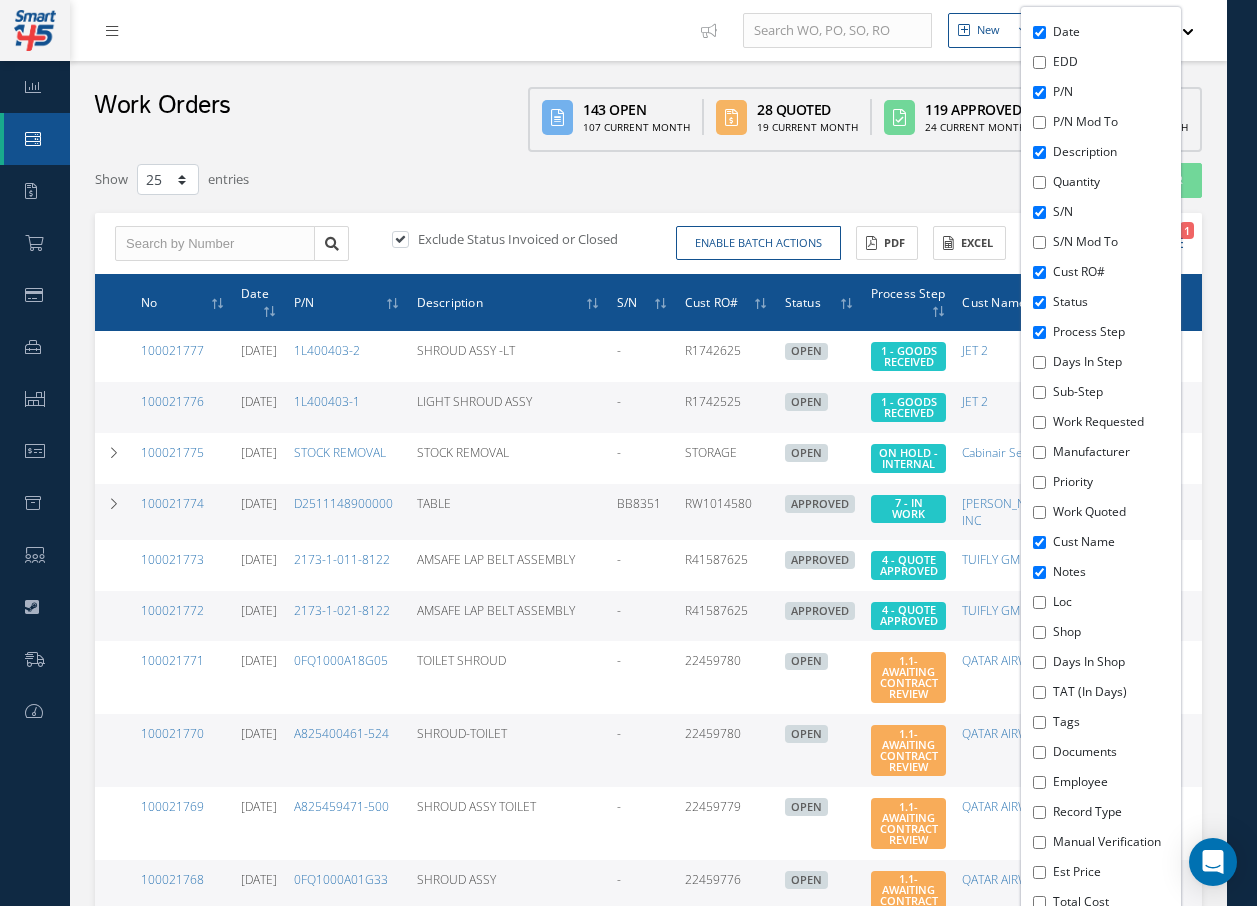 click on "New Work Order" at bounding box center (980, 180) 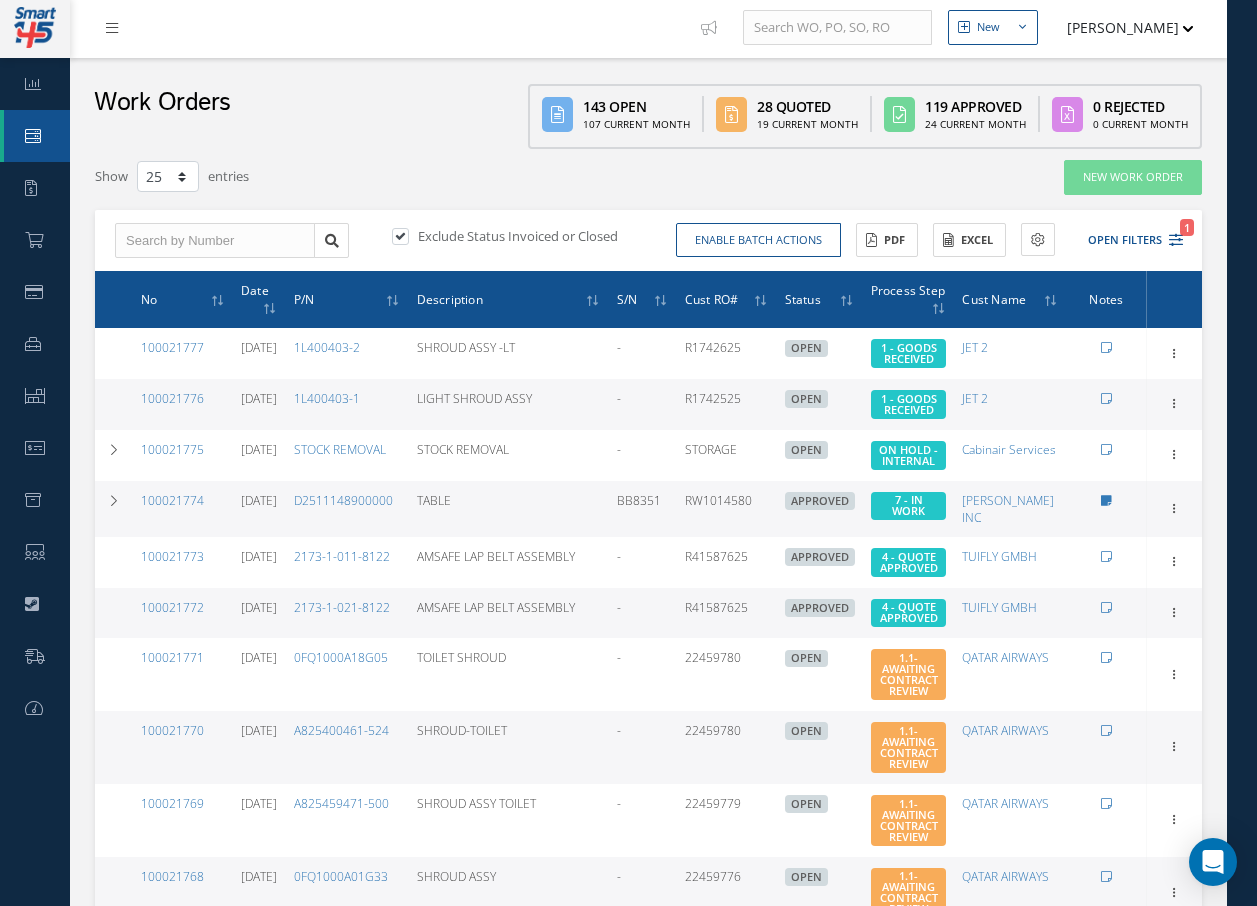 scroll, scrollTop: 0, scrollLeft: 0, axis: both 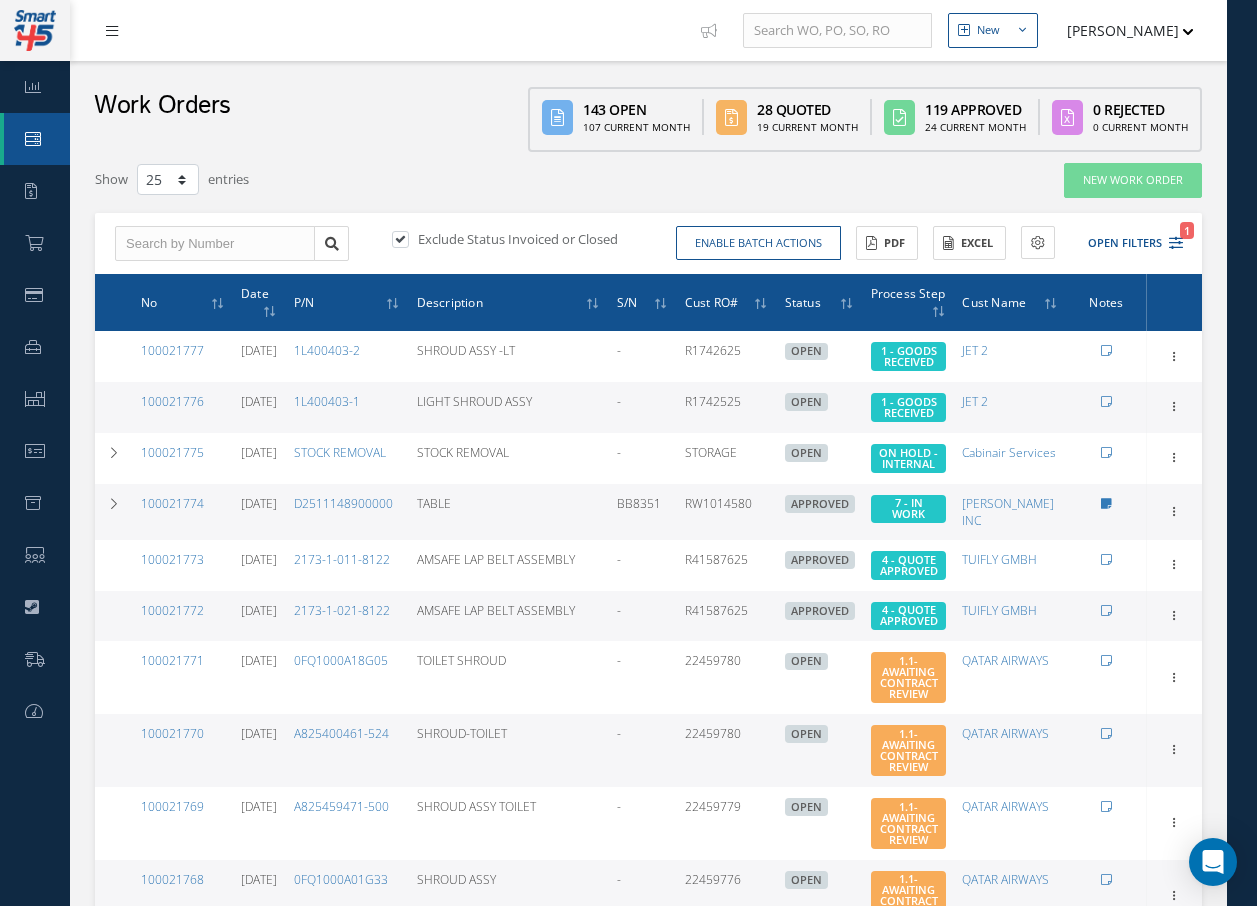 click at bounding box center [112, 31] 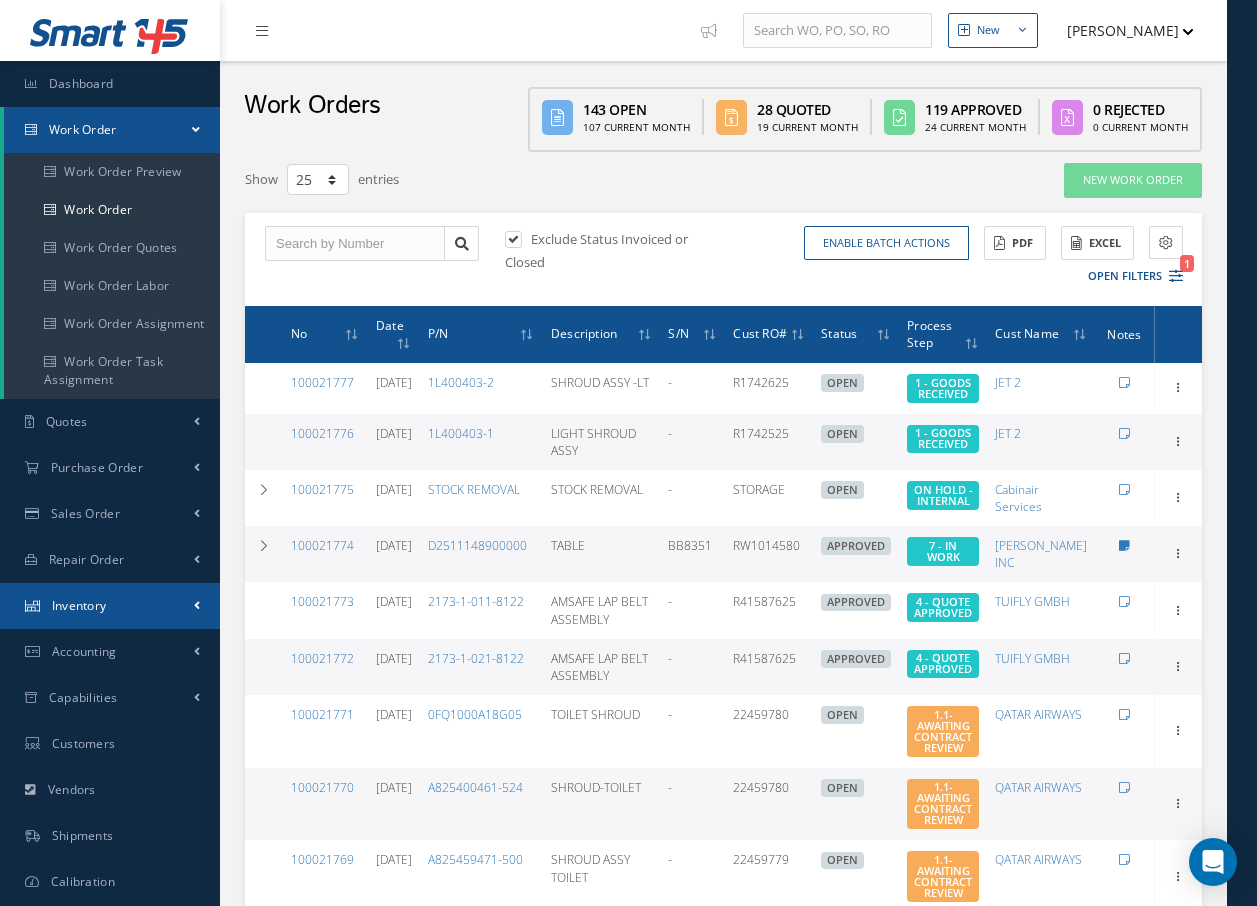 click on "Inventory" at bounding box center [79, 605] 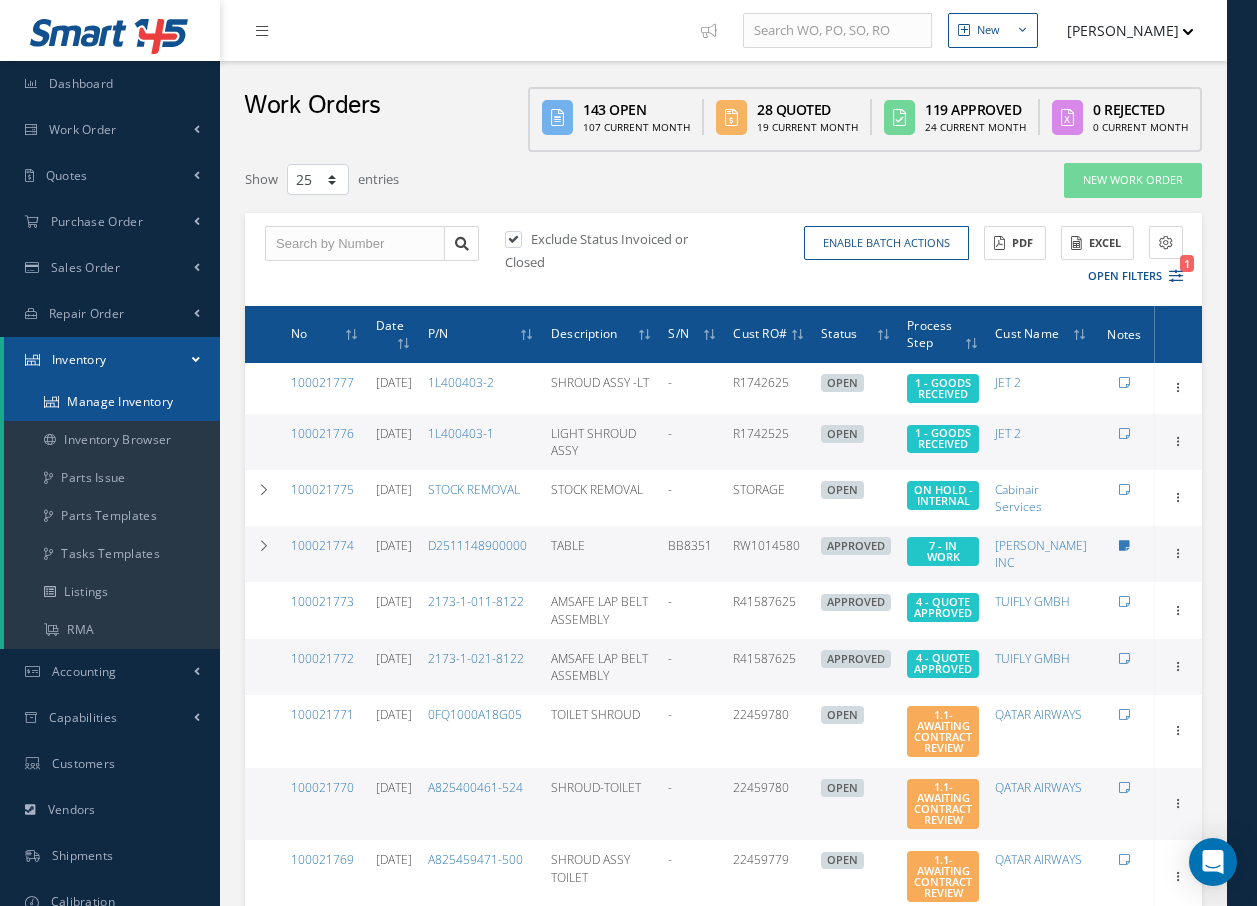 click on "Manage Inventory" at bounding box center (112, 402) 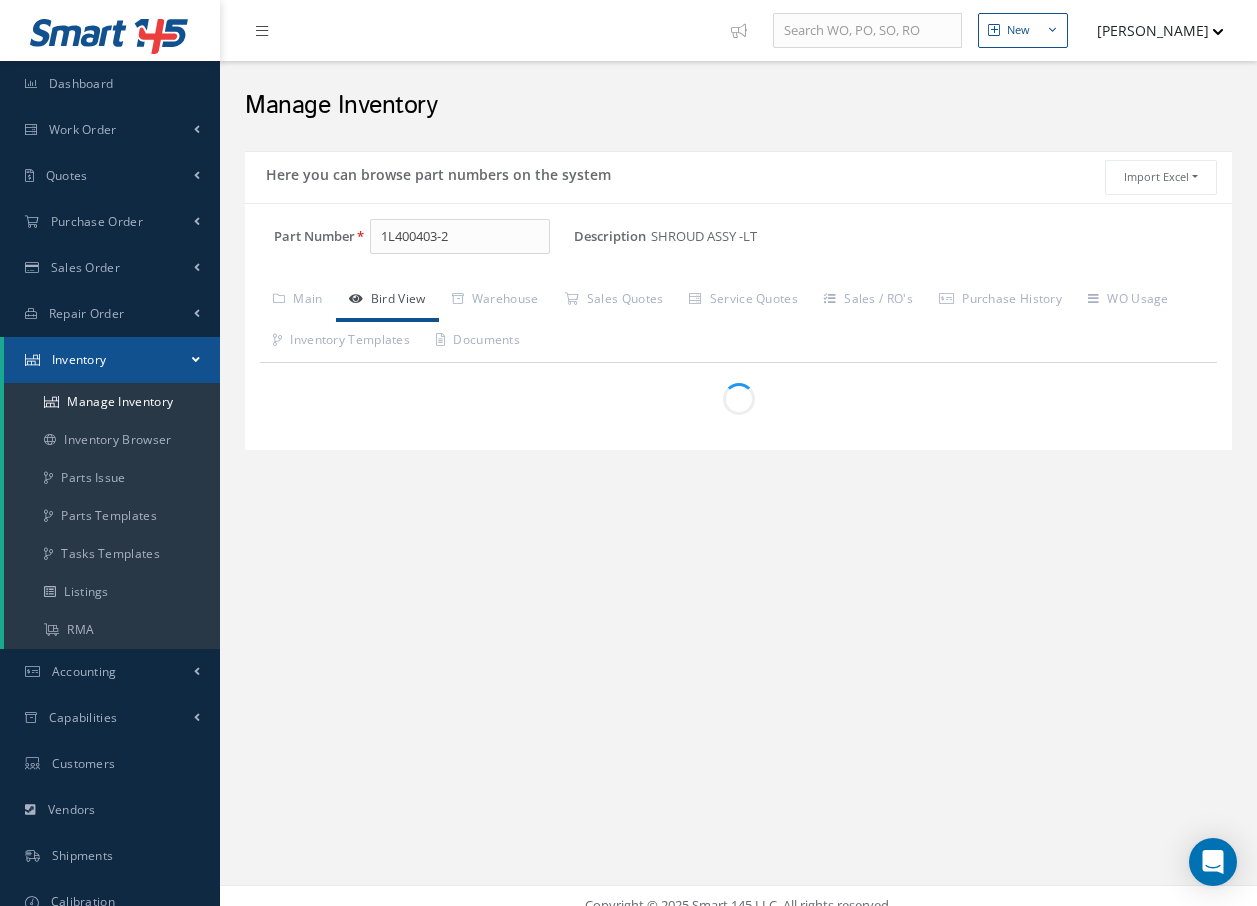 scroll, scrollTop: 0, scrollLeft: 0, axis: both 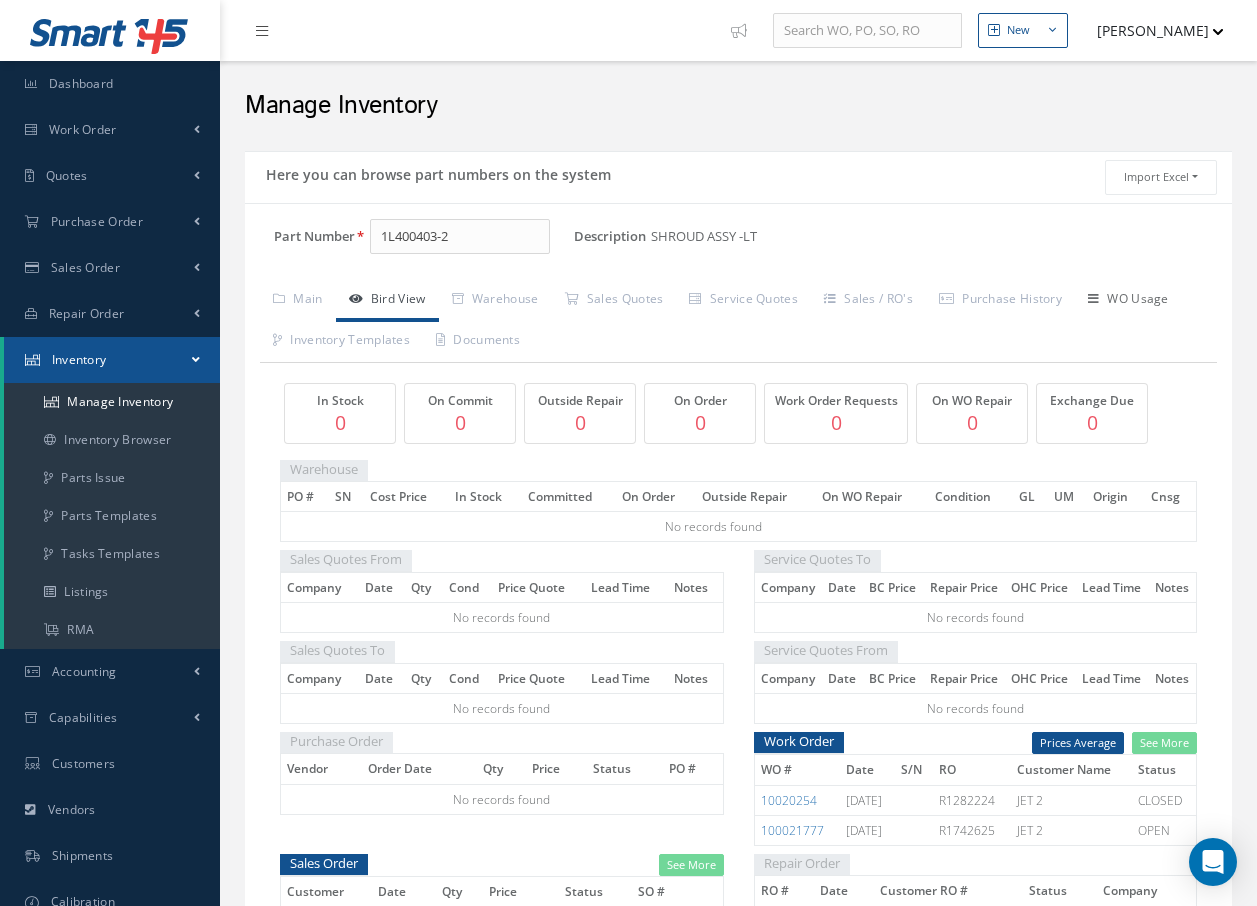 click on "WO Usage" at bounding box center [1128, 301] 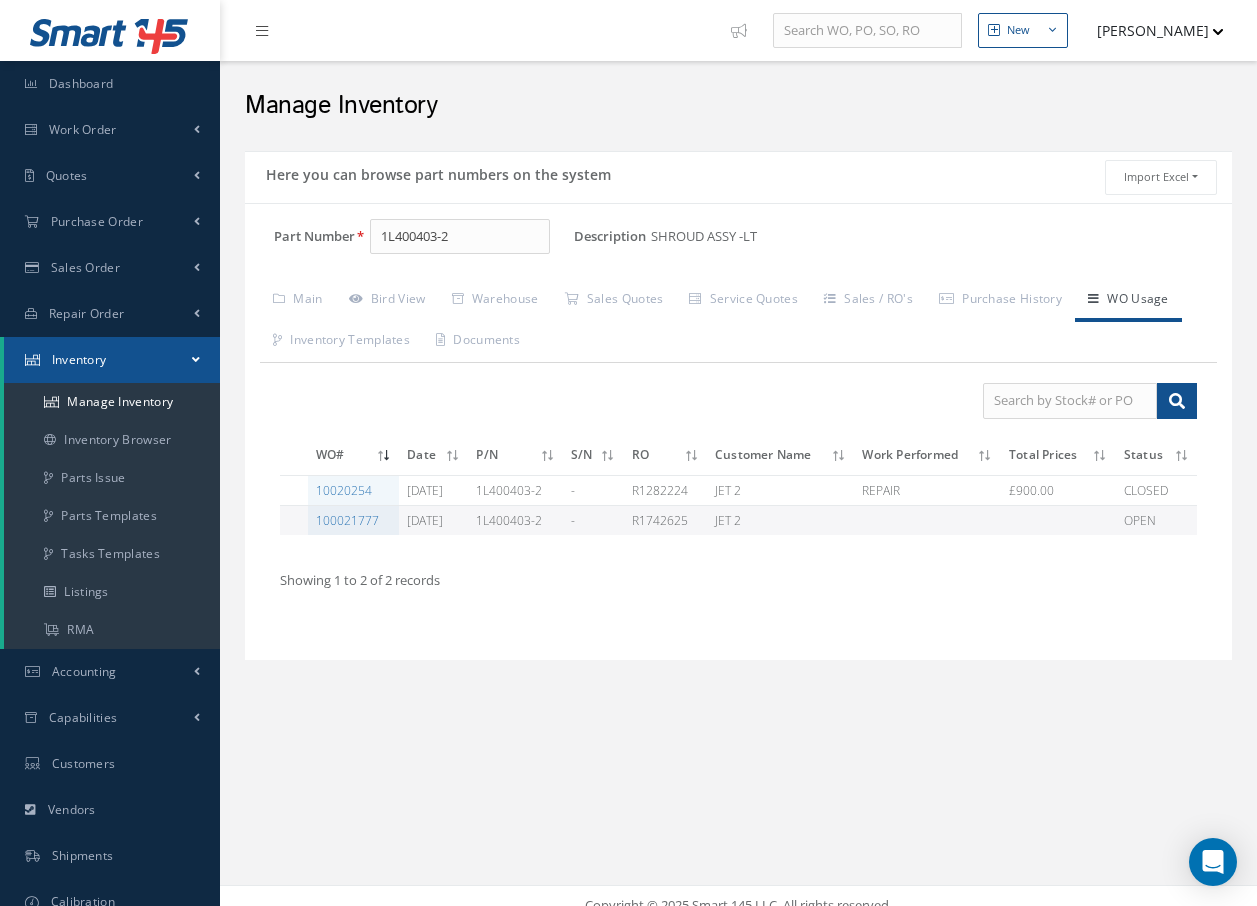 click on "Here you can browse part numbers on the system
Import Excel to undefined
Column headers must have the following requirements
Required columns:
Part Number   Description   Condition   Quantity   Company   Price
Optional columns:
Lead Time   Tag From   Tag Date
Download Excel Example
Loading…" at bounding box center (738, 433) 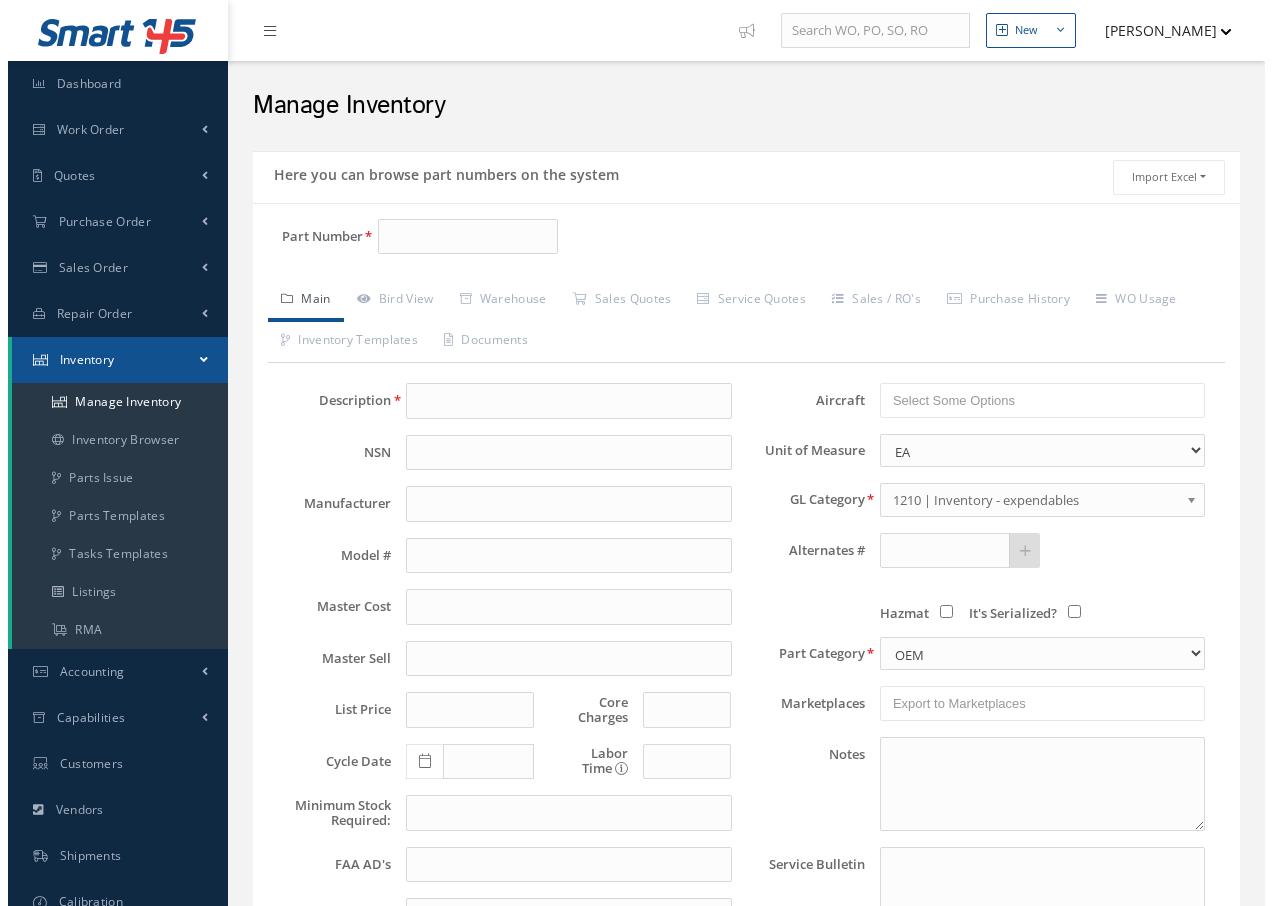 scroll, scrollTop: 0, scrollLeft: 0, axis: both 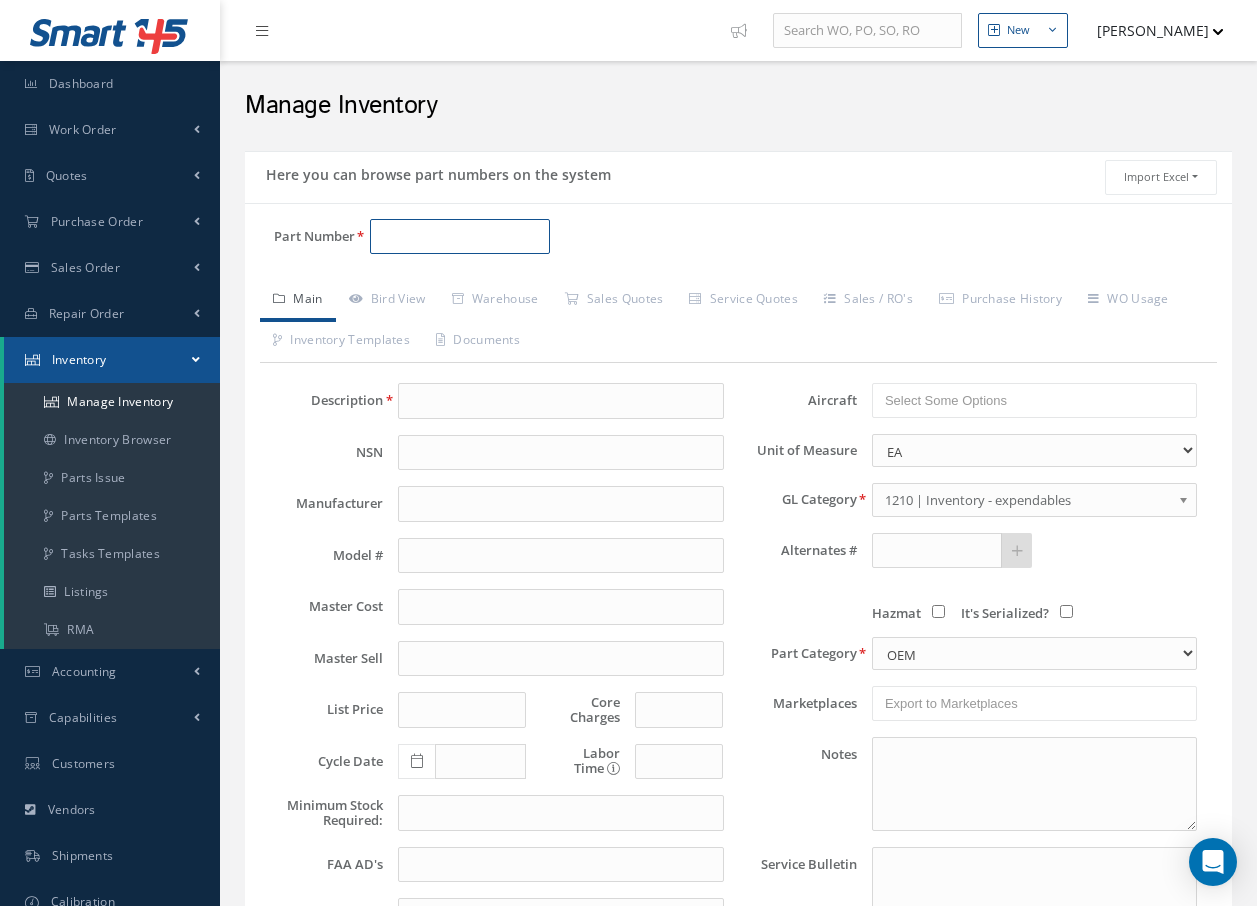 click on "Part Number" at bounding box center [460, 237] 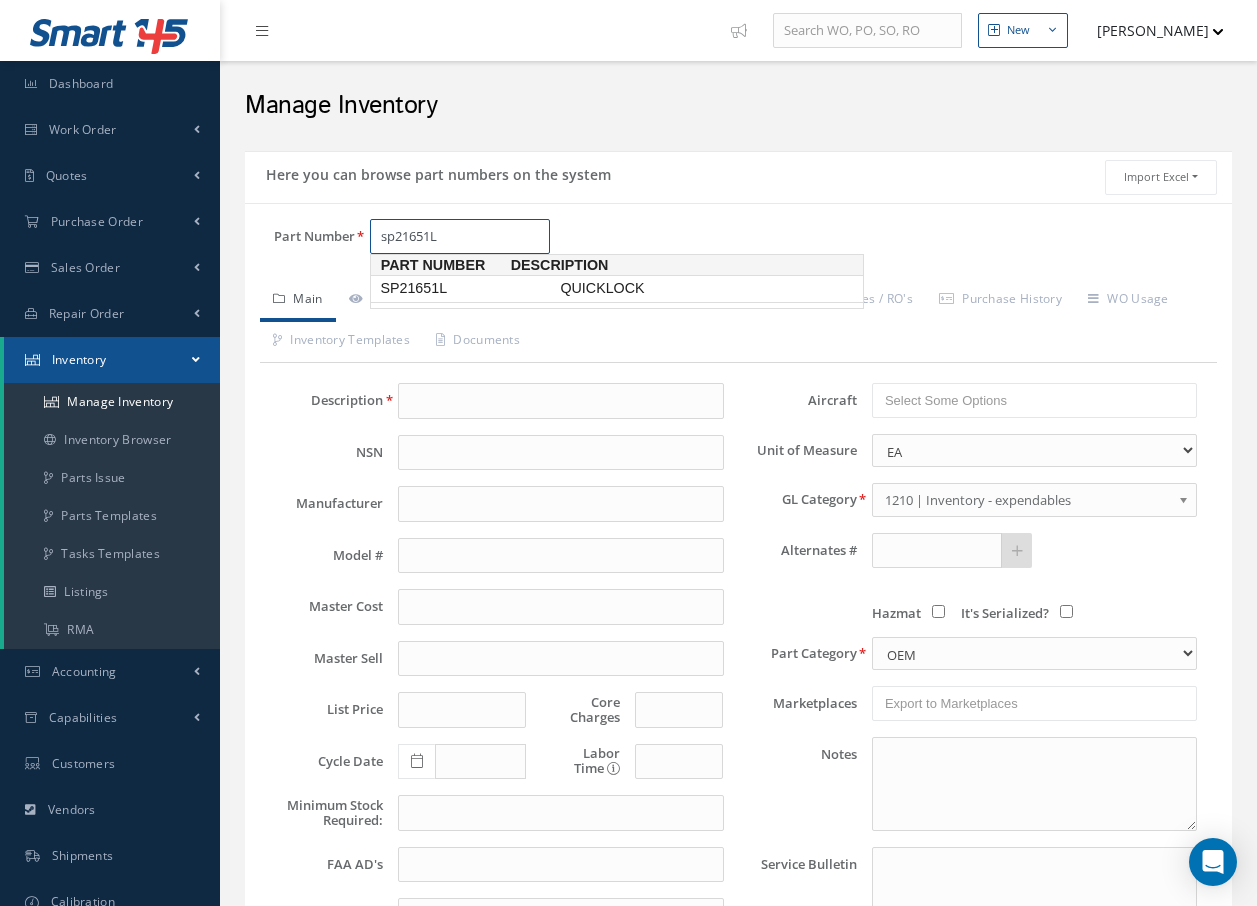 click on "SP21651L" at bounding box center [466, 288] 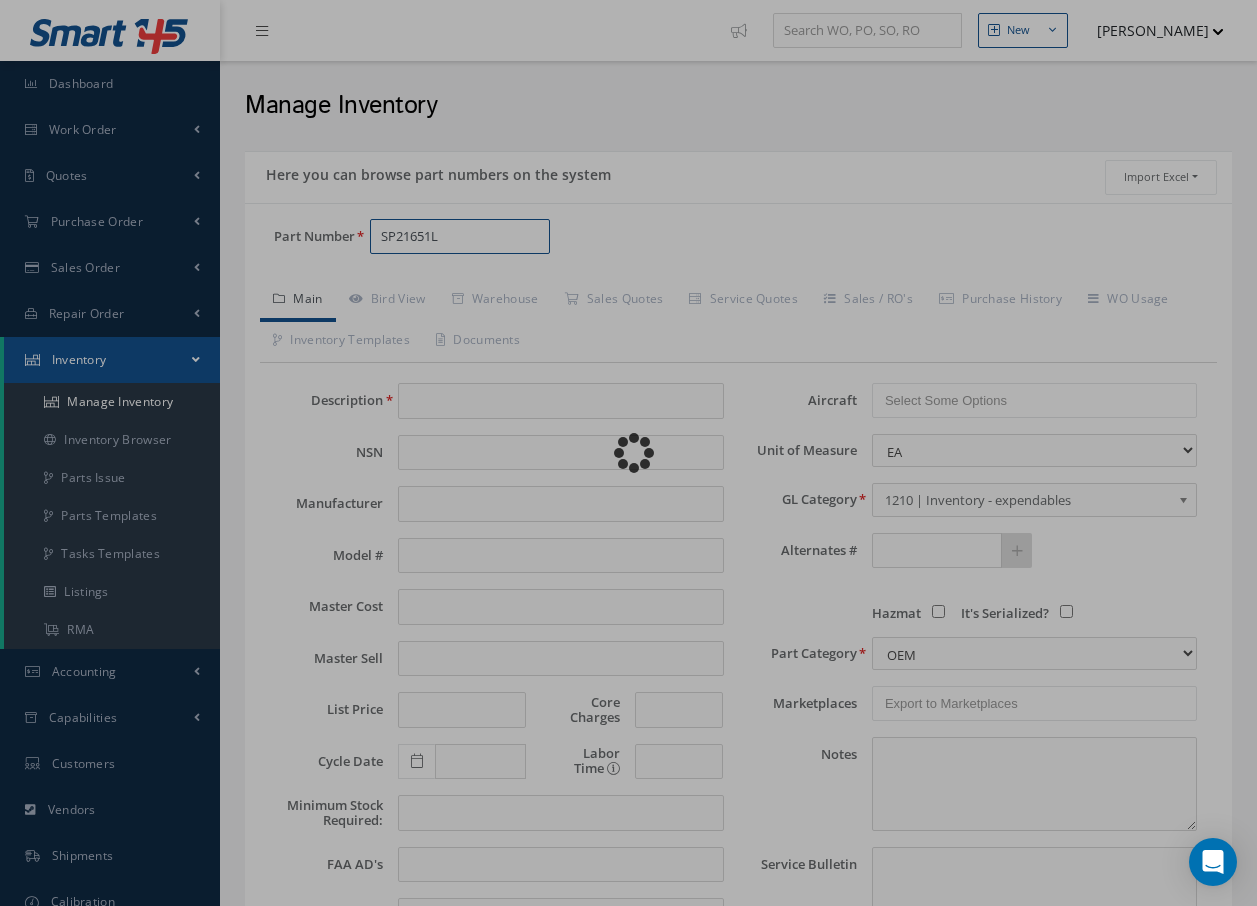 type on "QUICKLOCK" 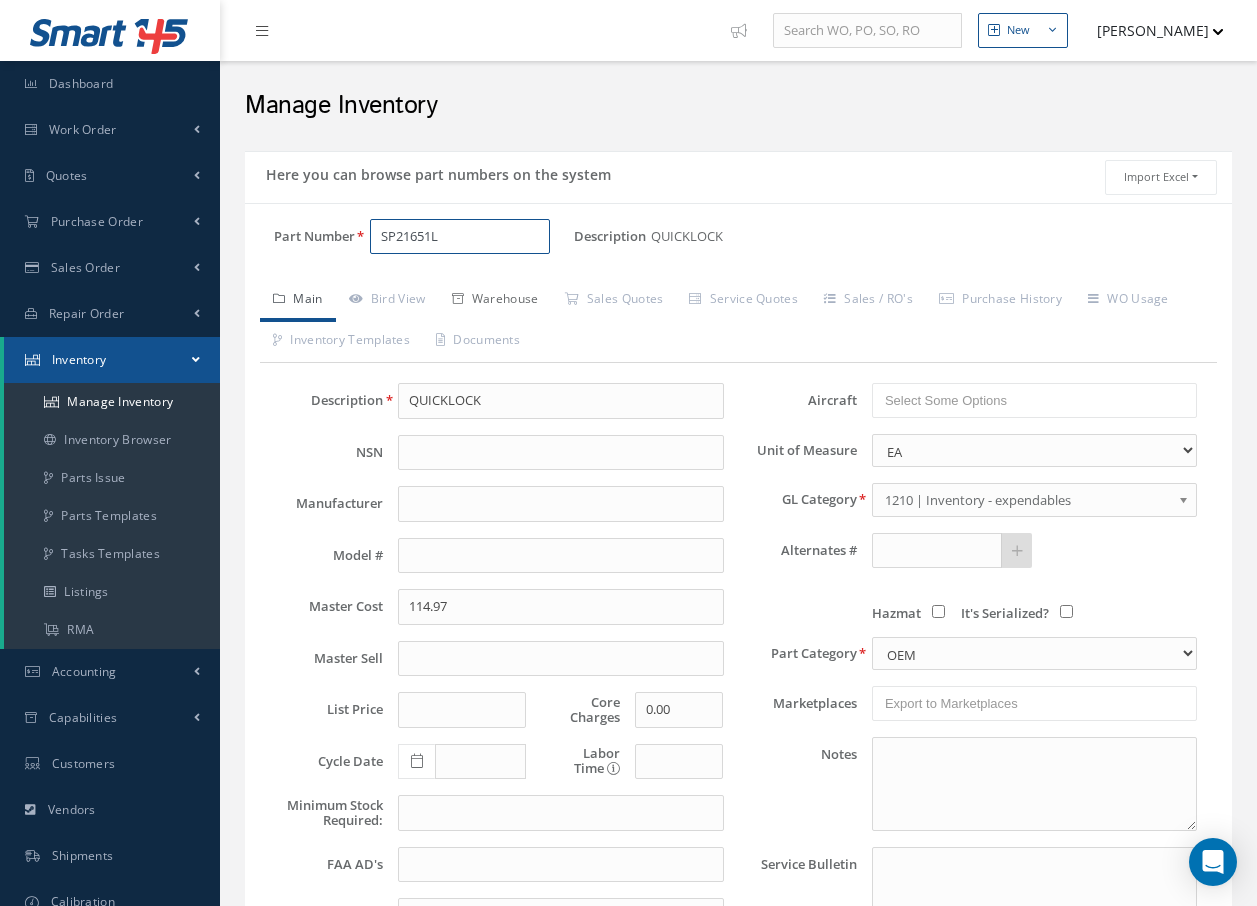 type on "SP21651L" 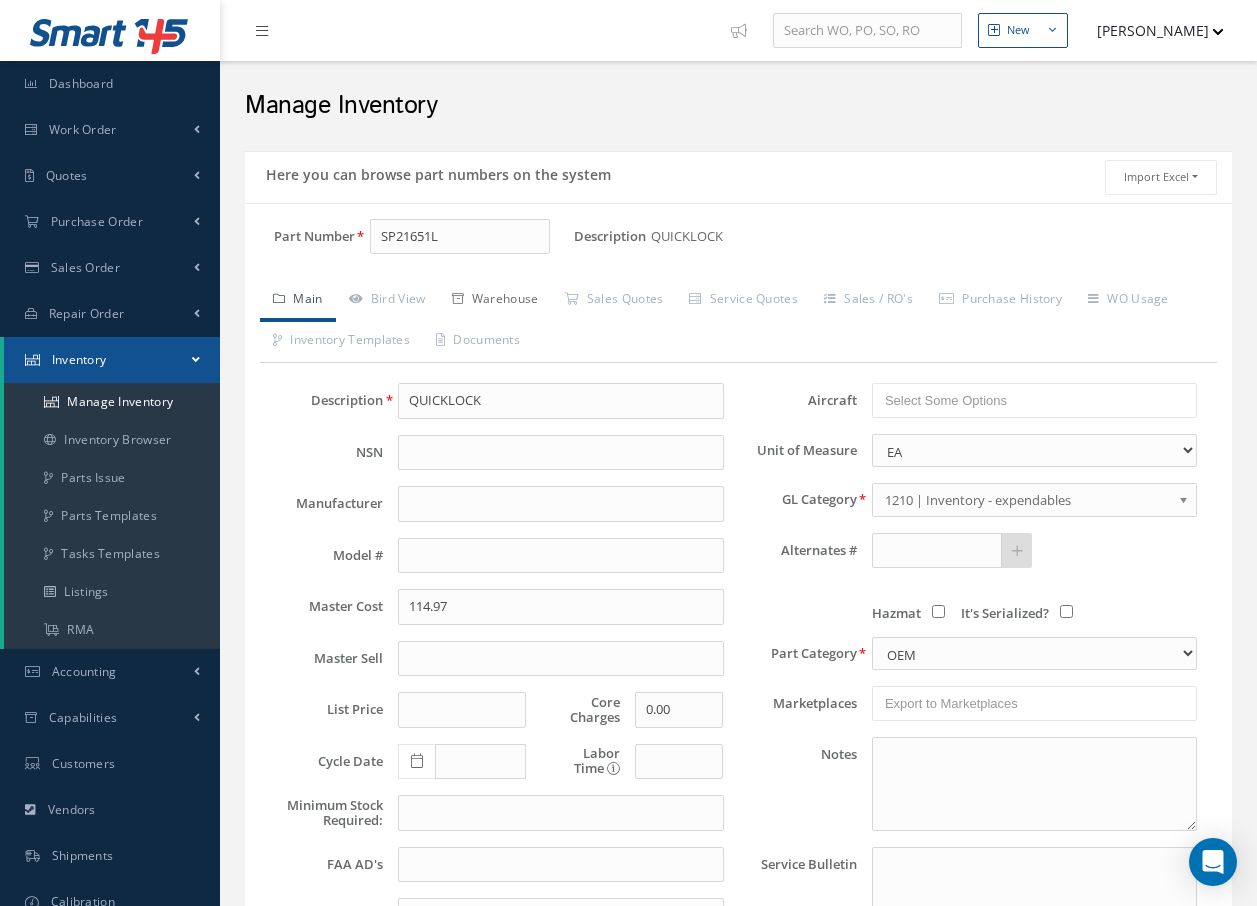 click on "Warehouse" at bounding box center [495, 301] 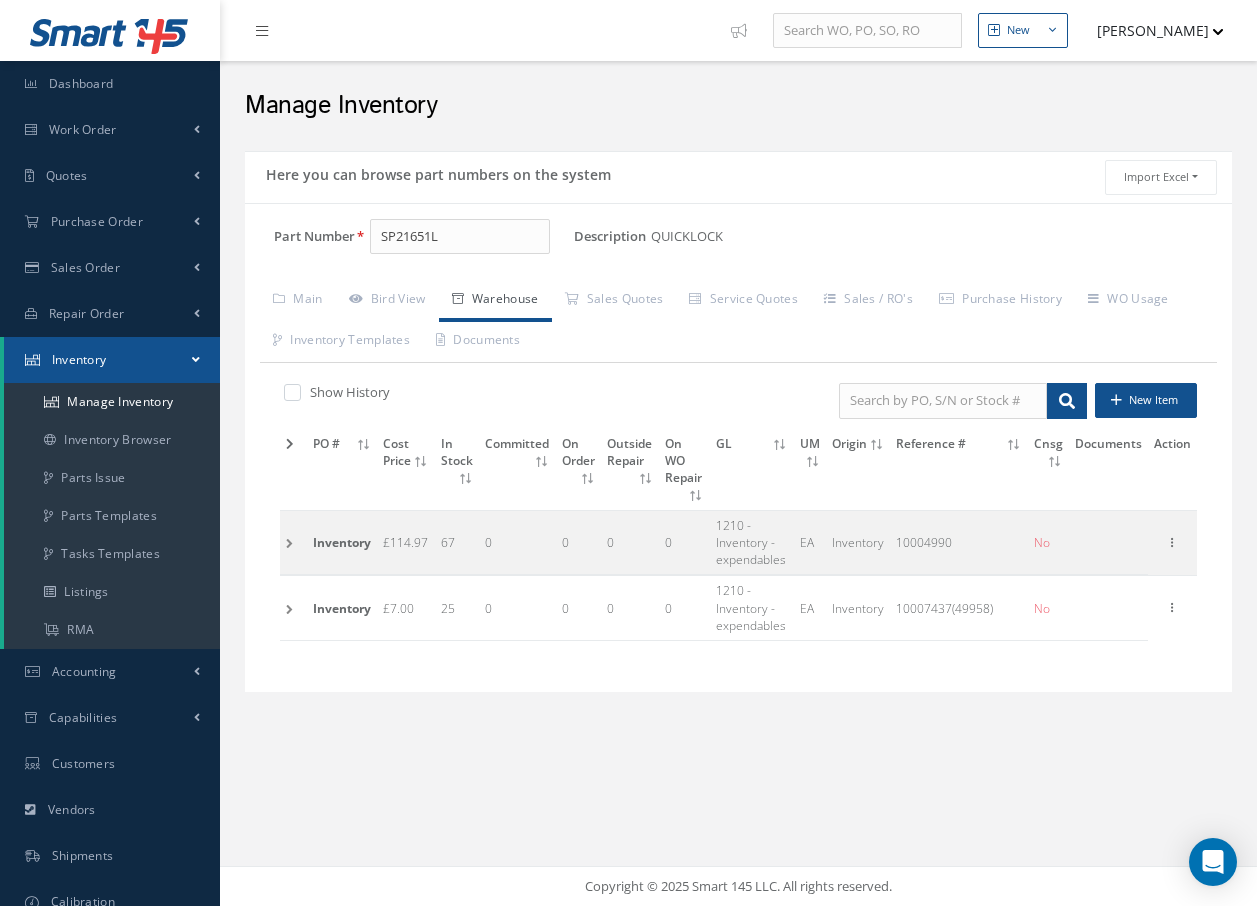 click at bounding box center (293, 543) 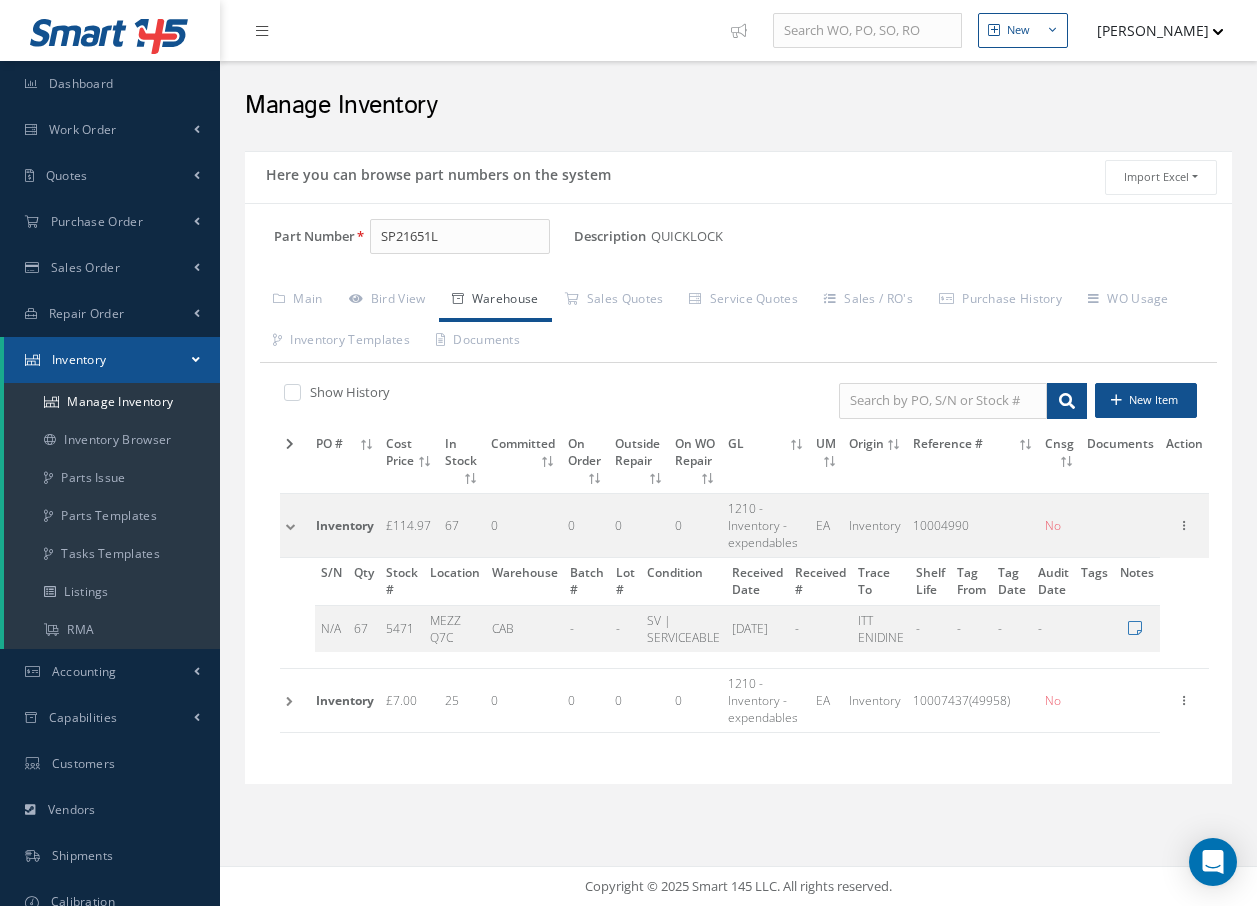 click at bounding box center (295, 525) 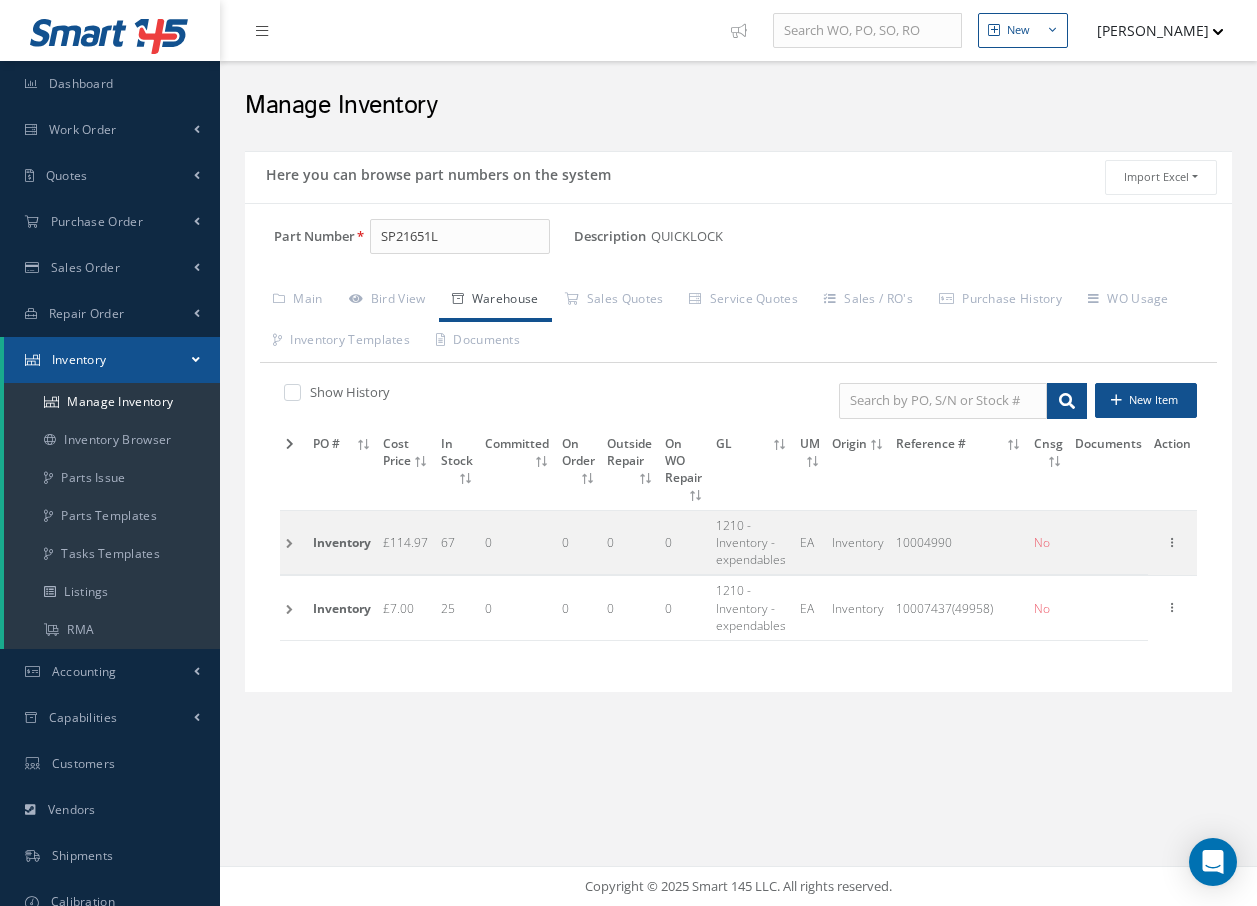click at bounding box center (293, 608) 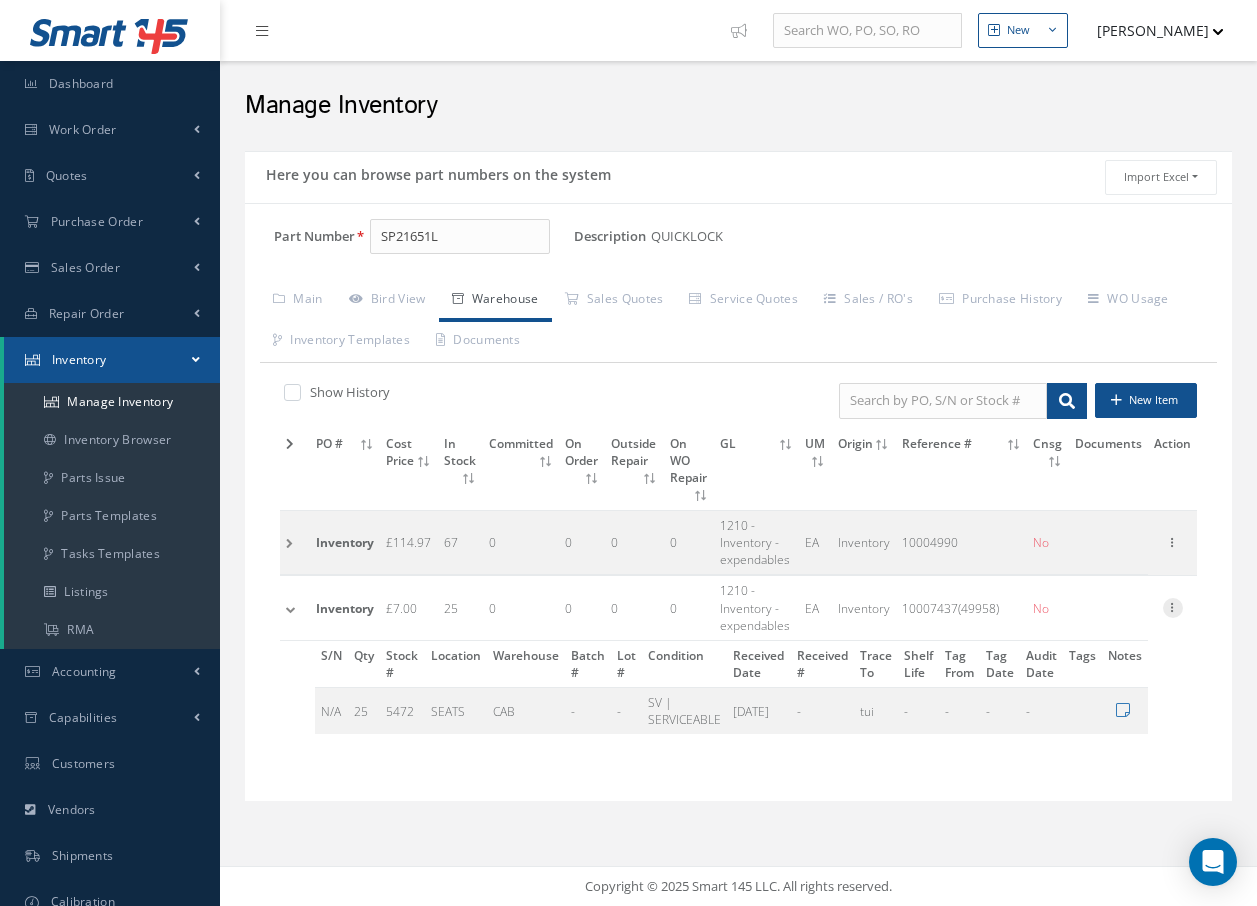 click at bounding box center [1173, 606] 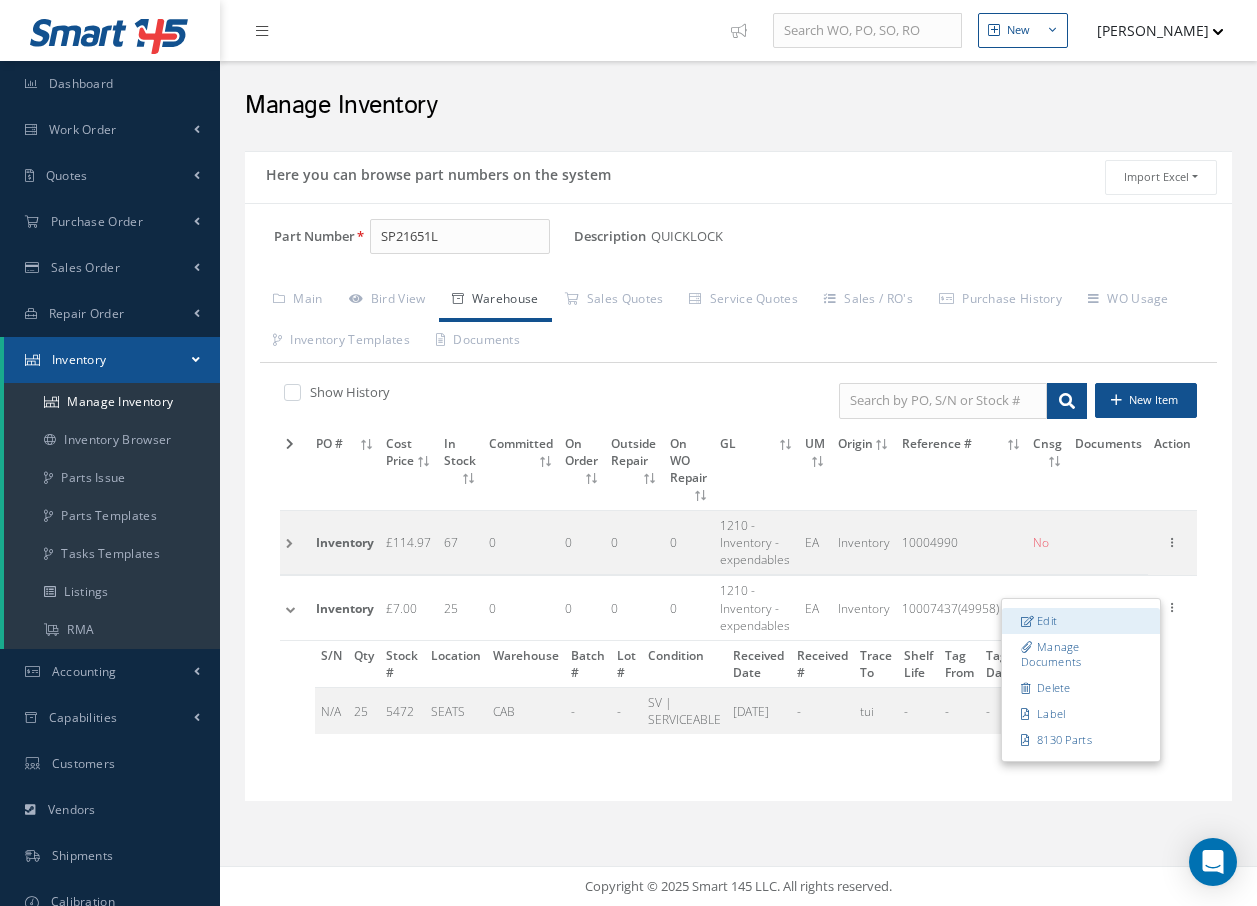 click on "Edit" at bounding box center [1081, 621] 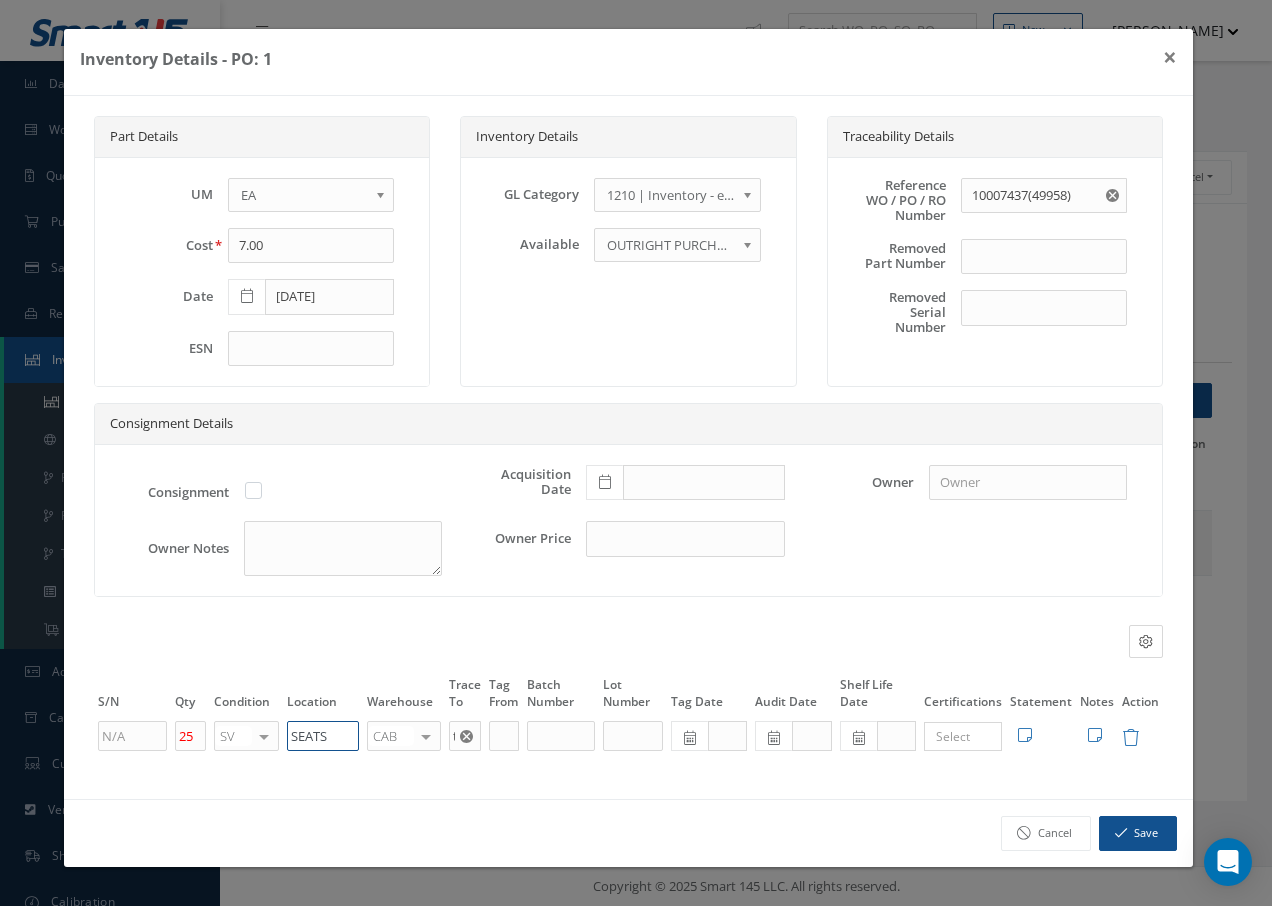 click on "SEATS" at bounding box center (323, 736) 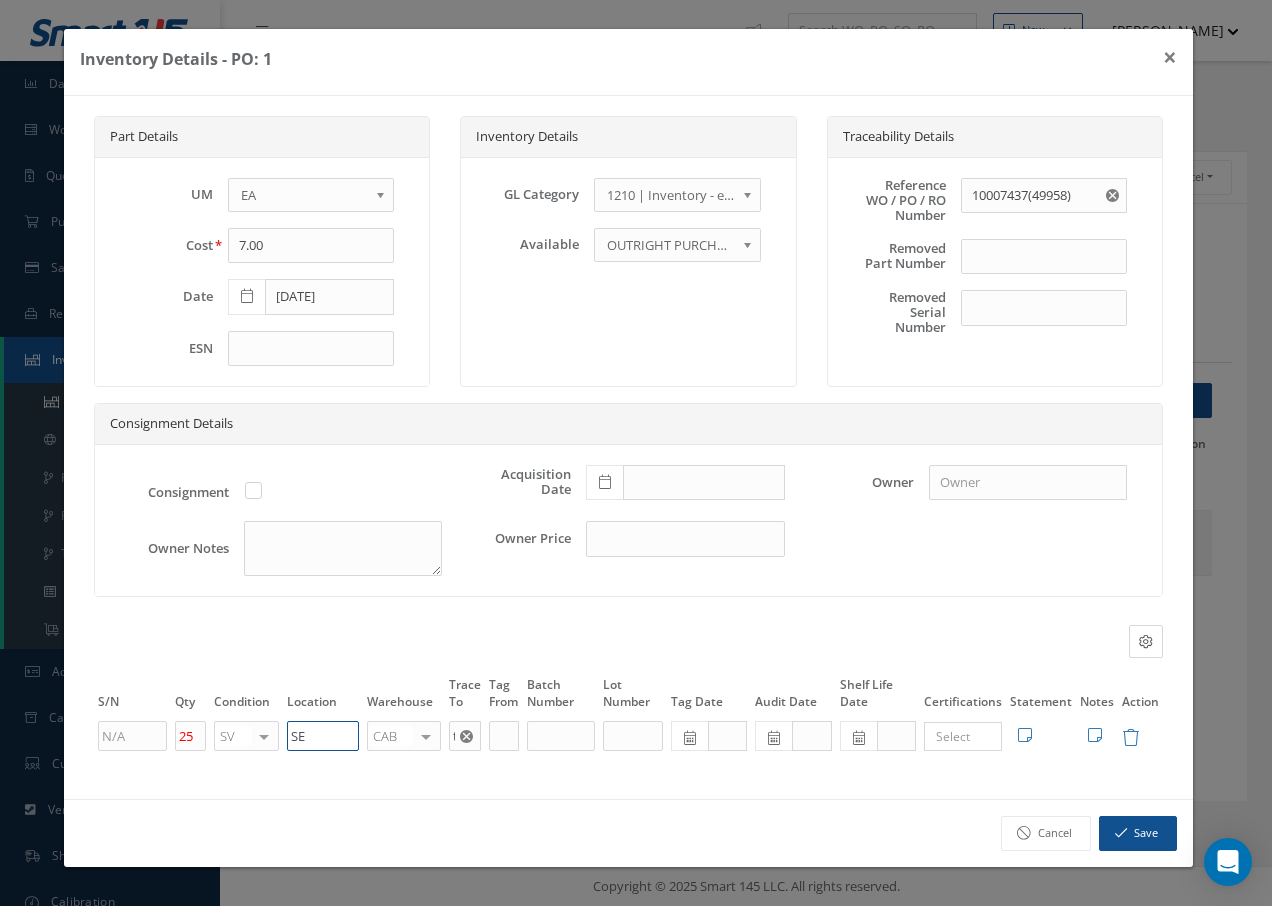 type on "S" 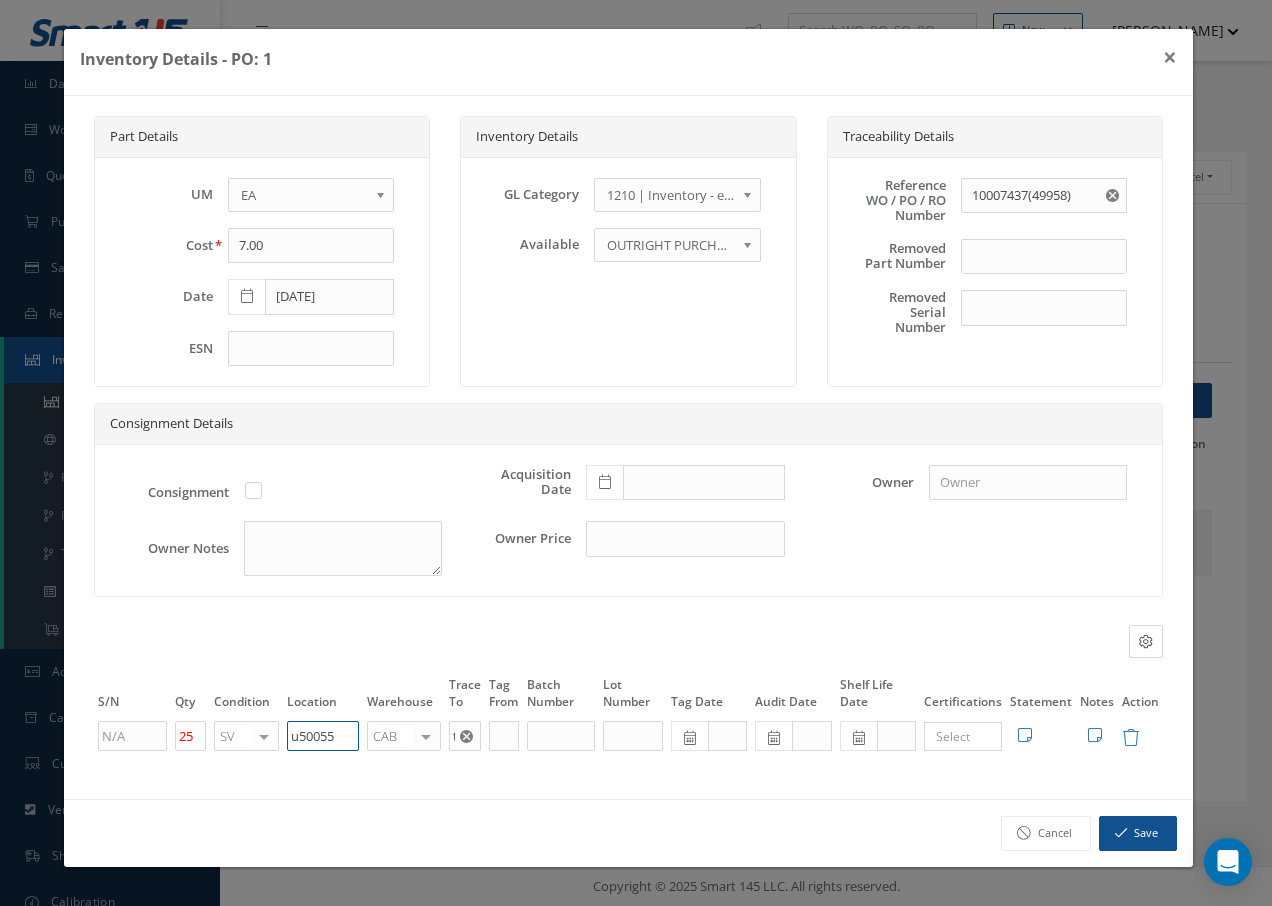 click on "u50055" at bounding box center [323, 736] 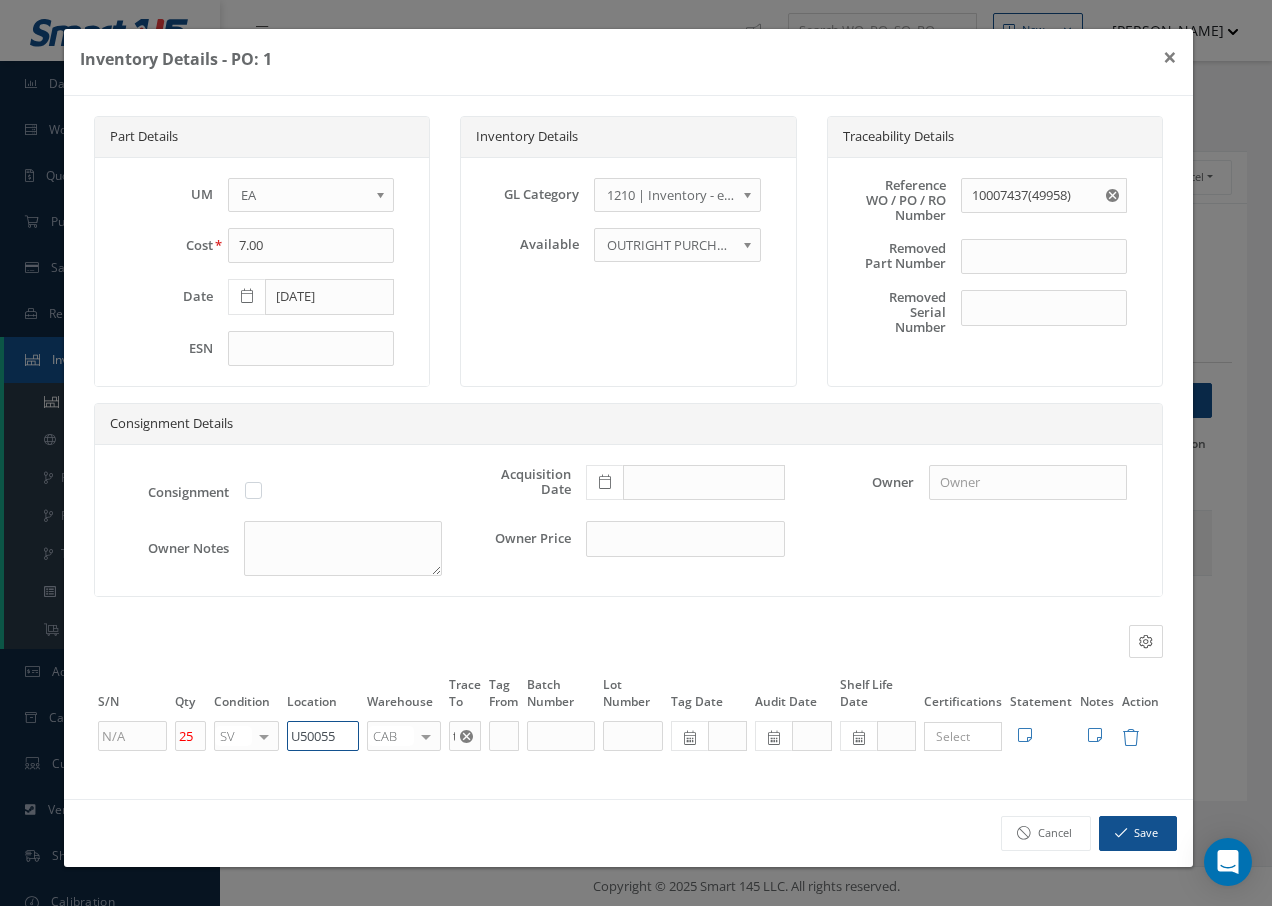 type on "U50055" 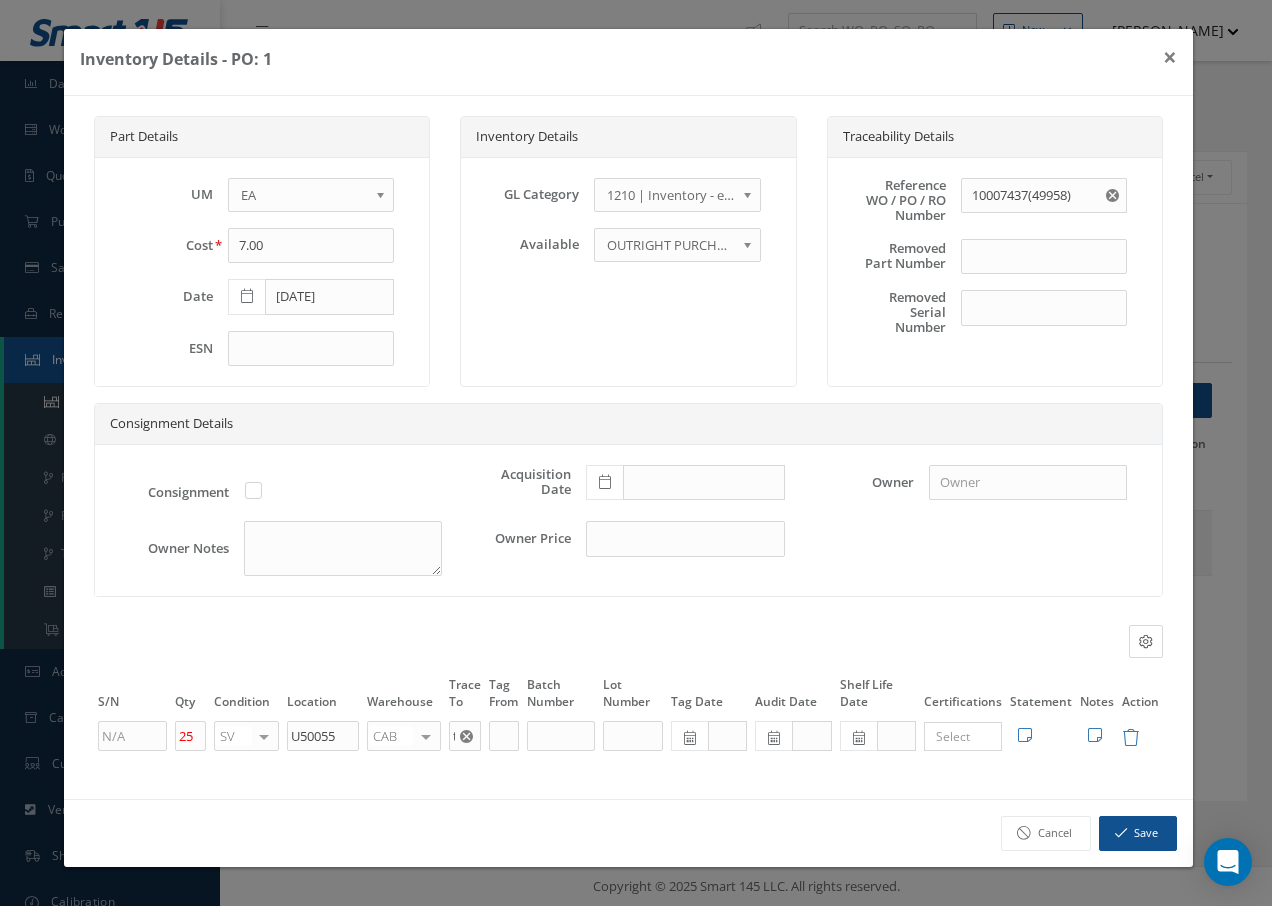 click at bounding box center (426, 736) 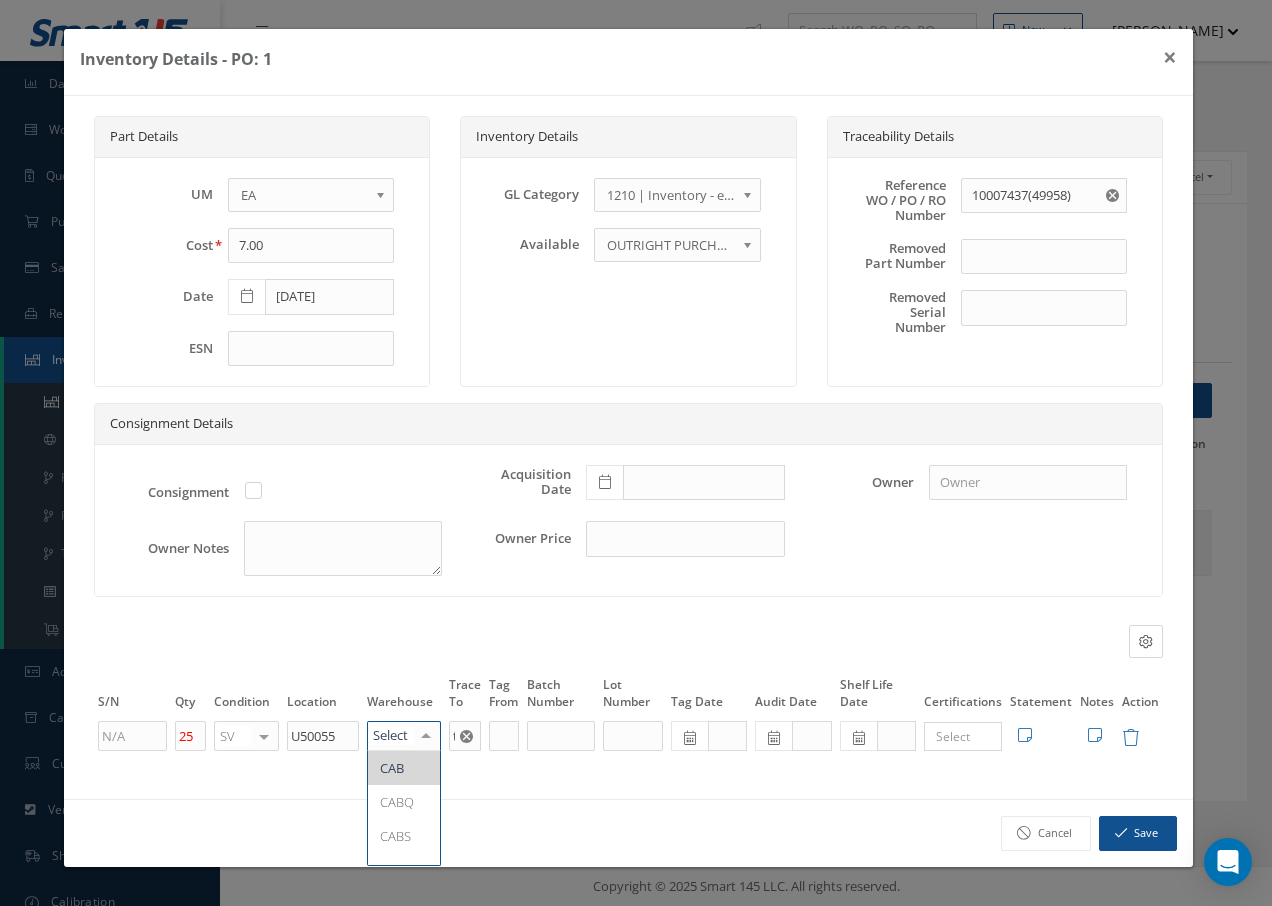type on "F" 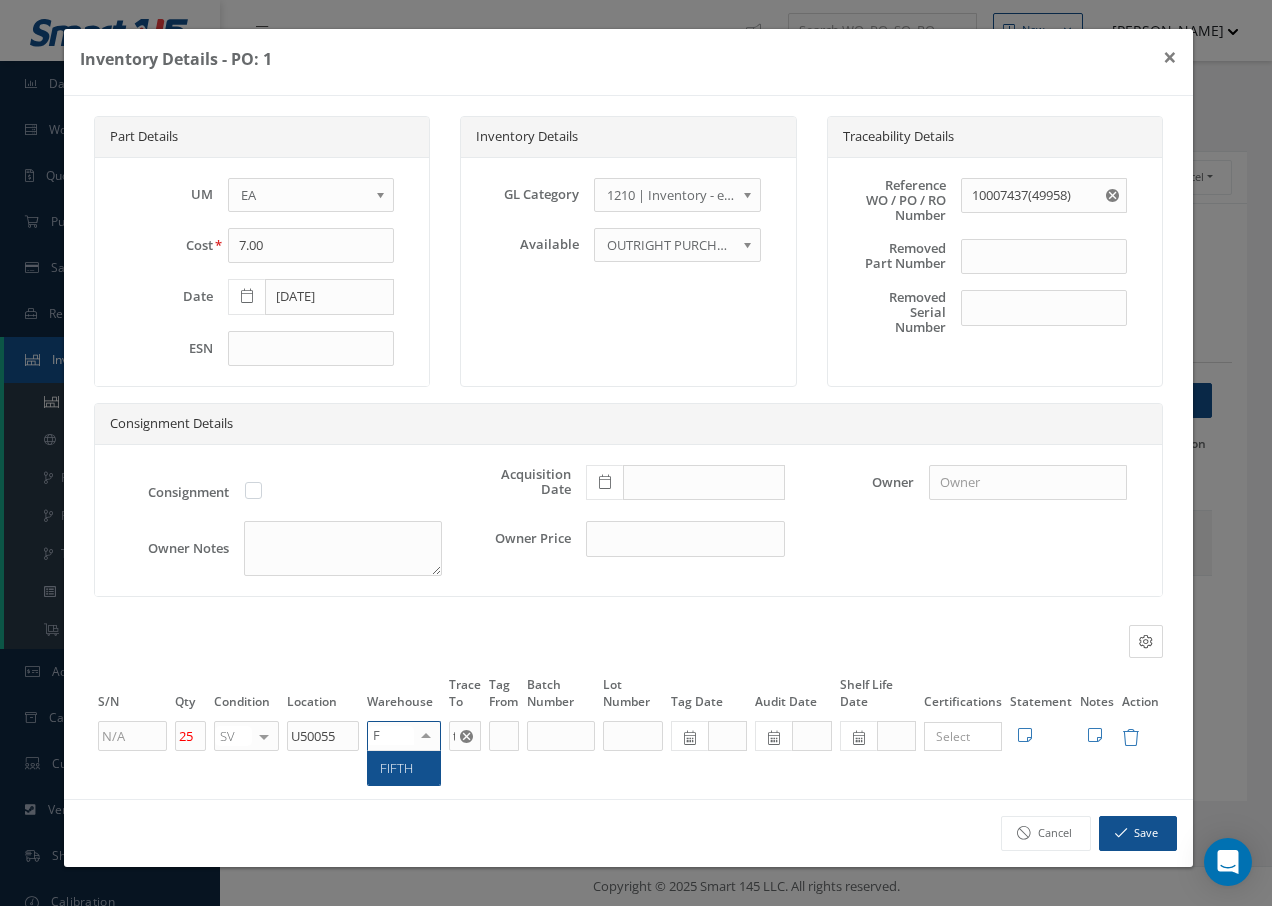click on "FIFTH" at bounding box center [396, 768] 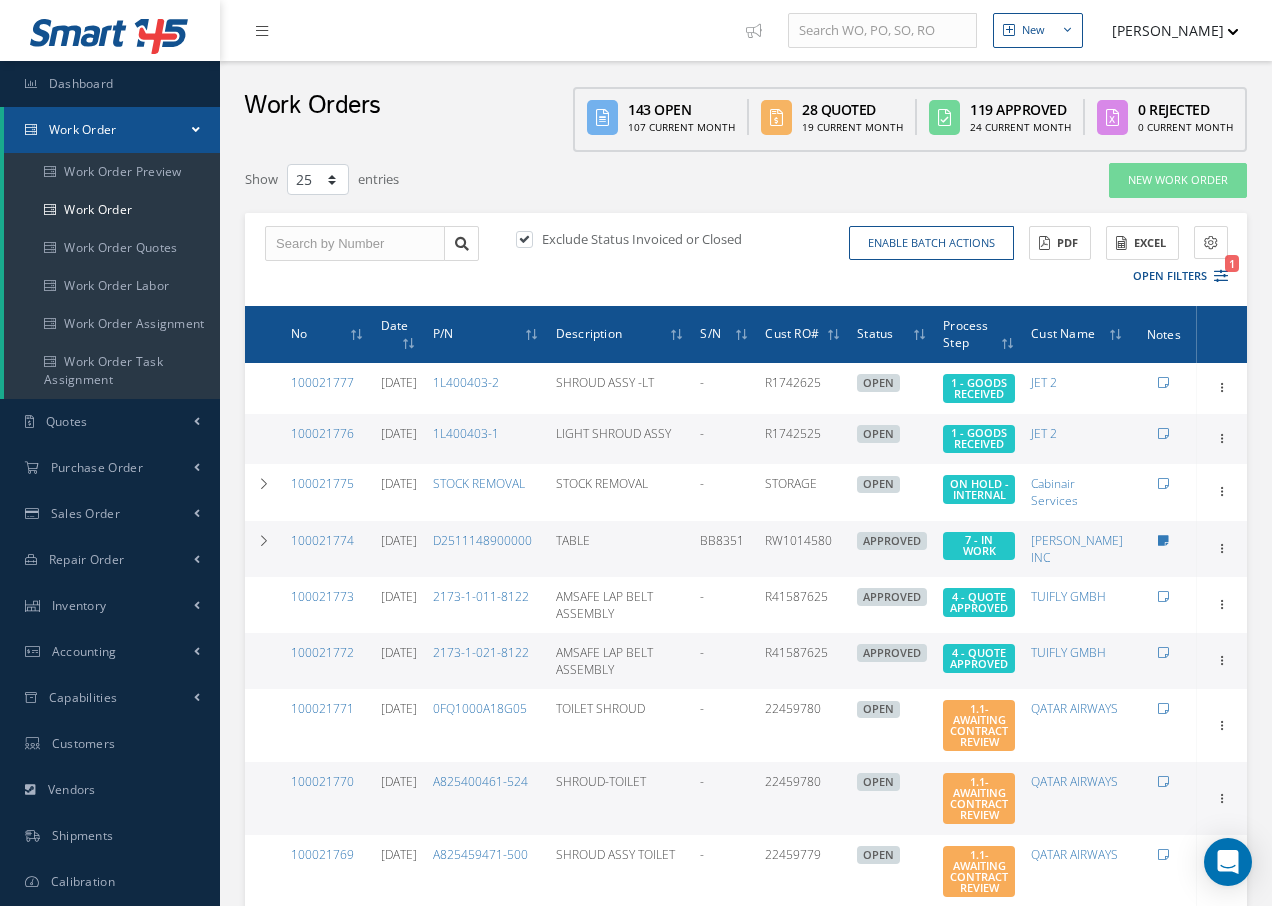 select on "25" 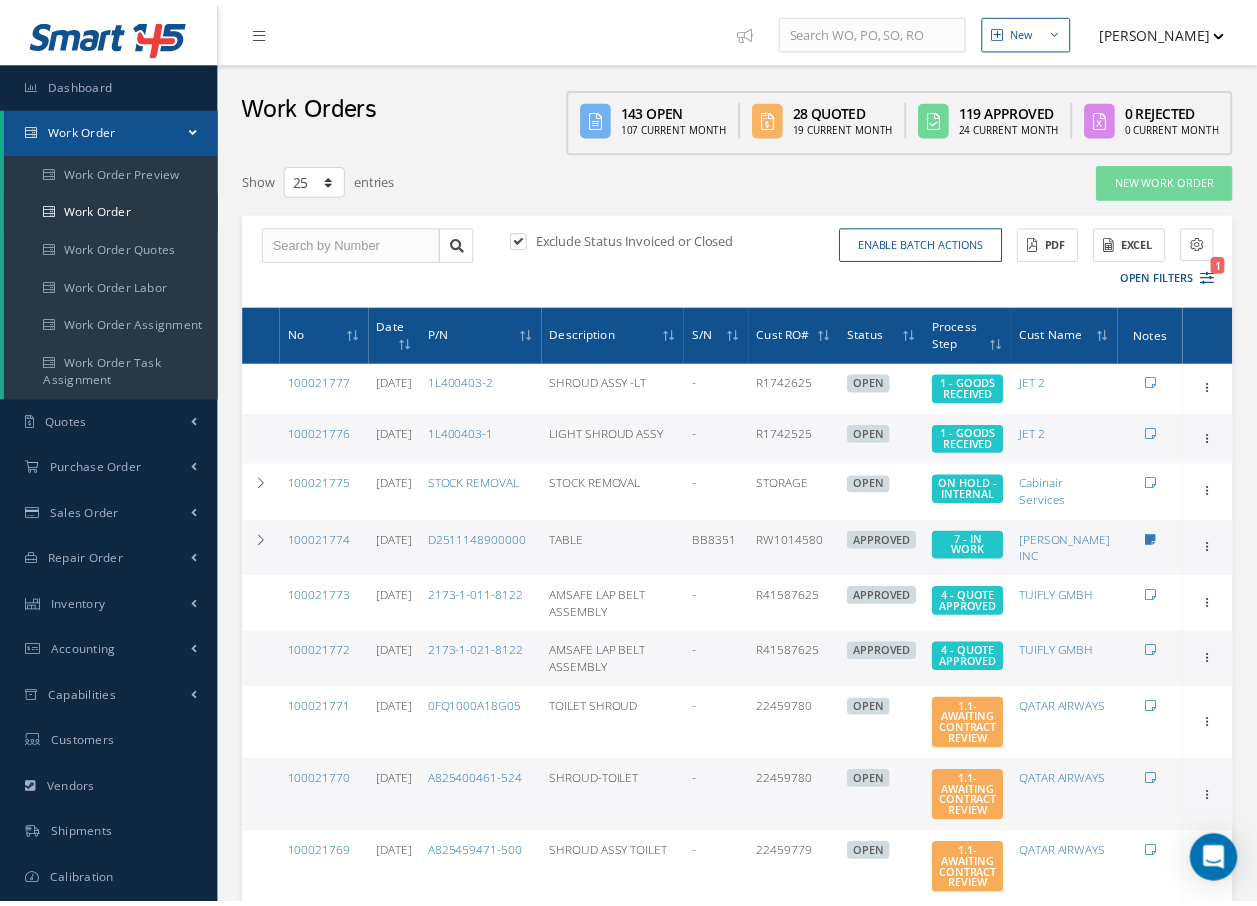 scroll, scrollTop: 0, scrollLeft: 0, axis: both 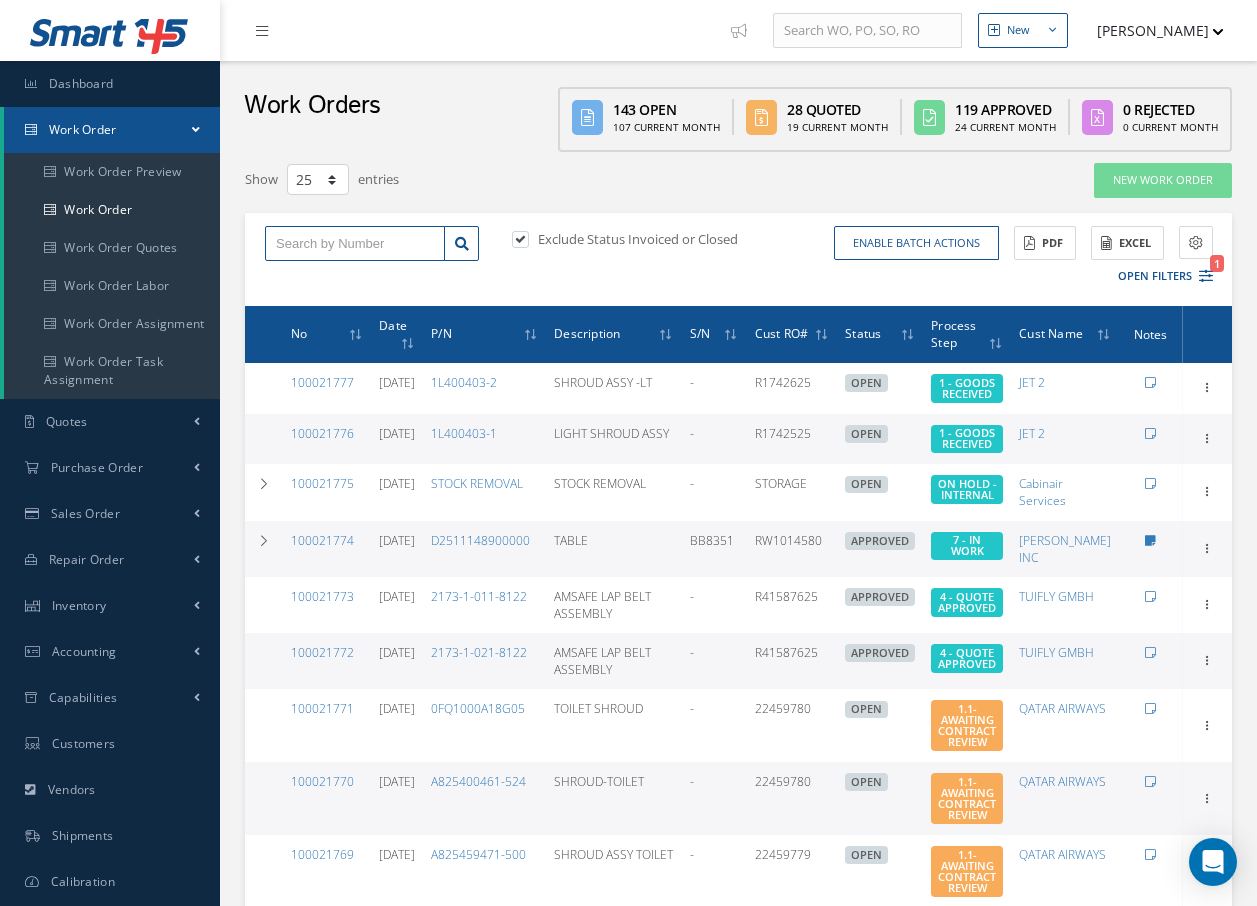 click at bounding box center (355, 244) 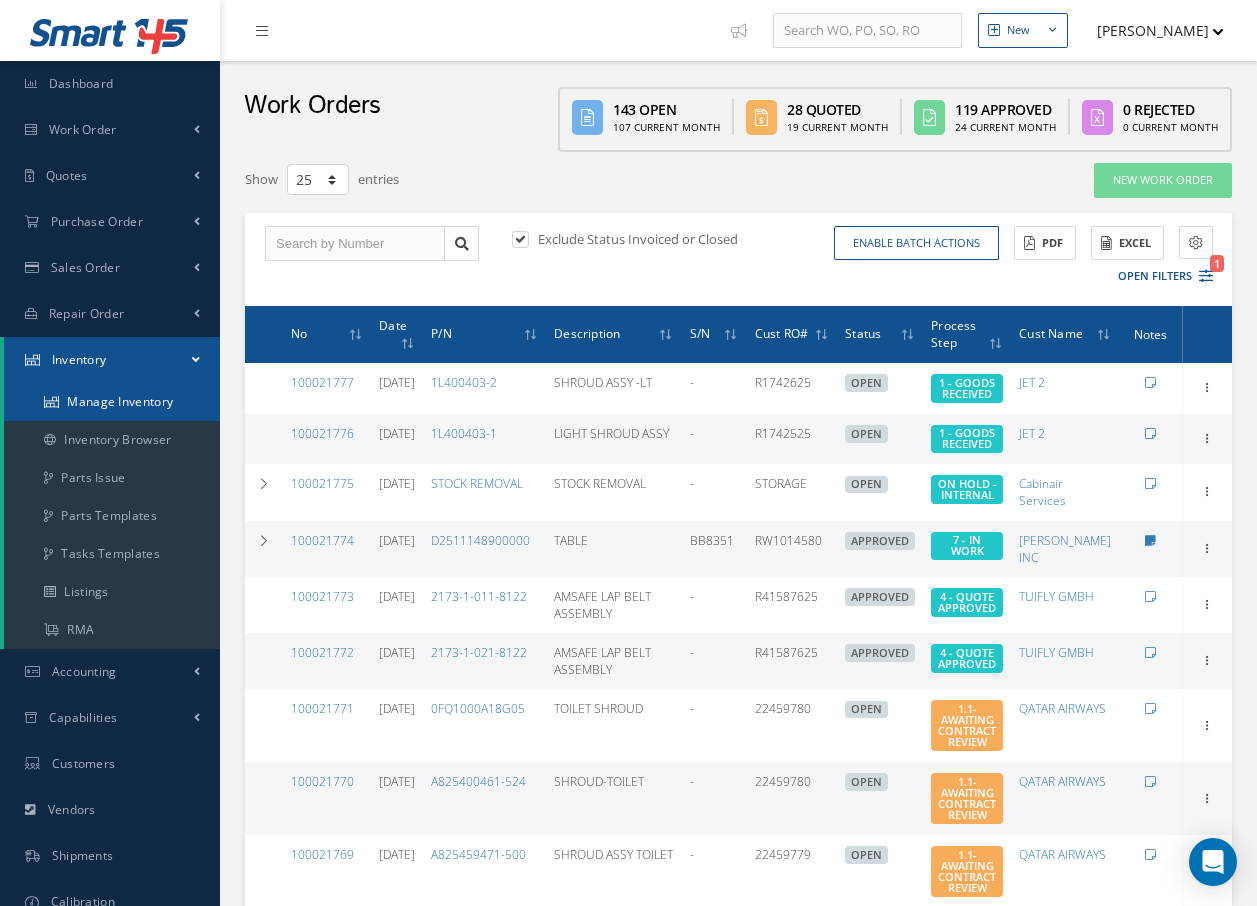 click on "Manage Inventory" at bounding box center [112, 402] 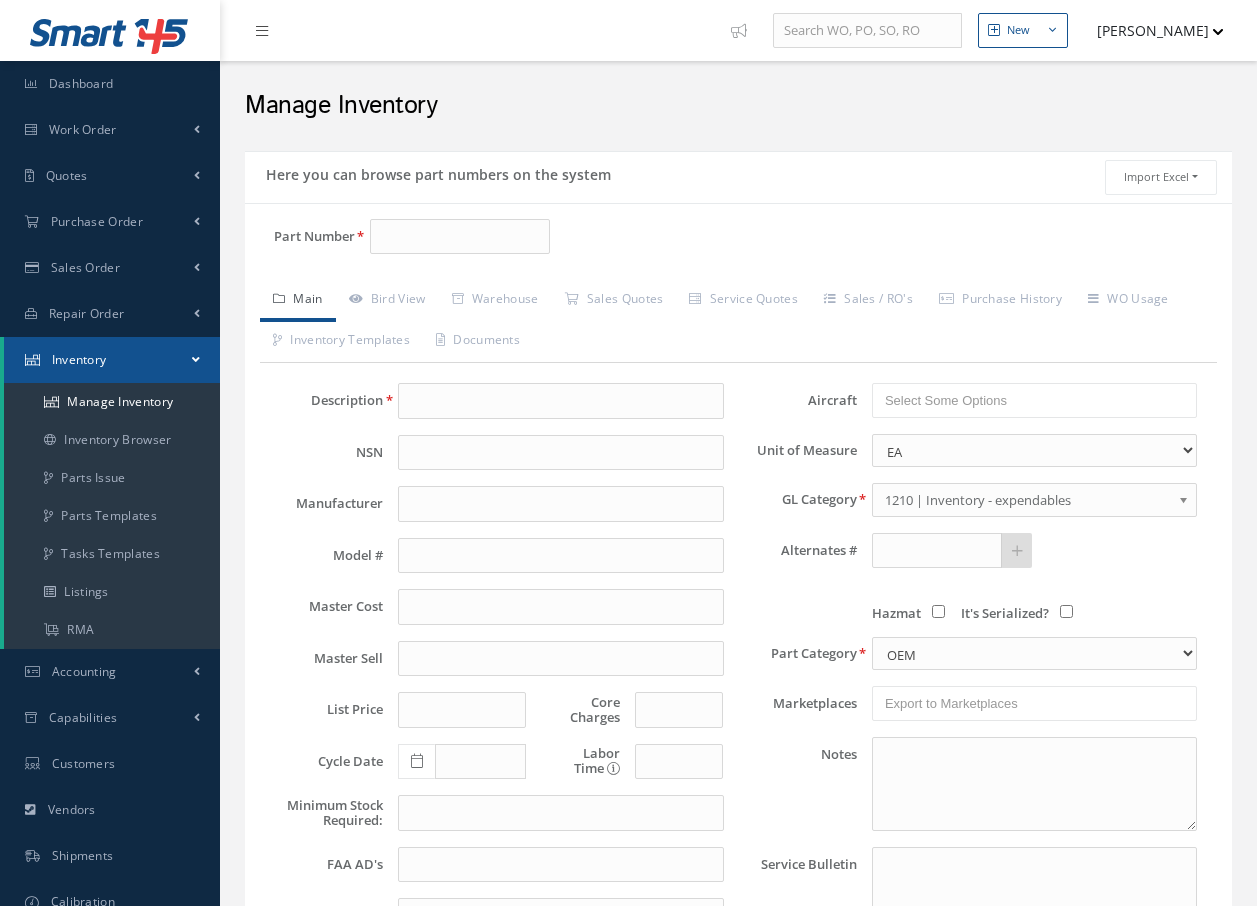 scroll, scrollTop: 0, scrollLeft: 0, axis: both 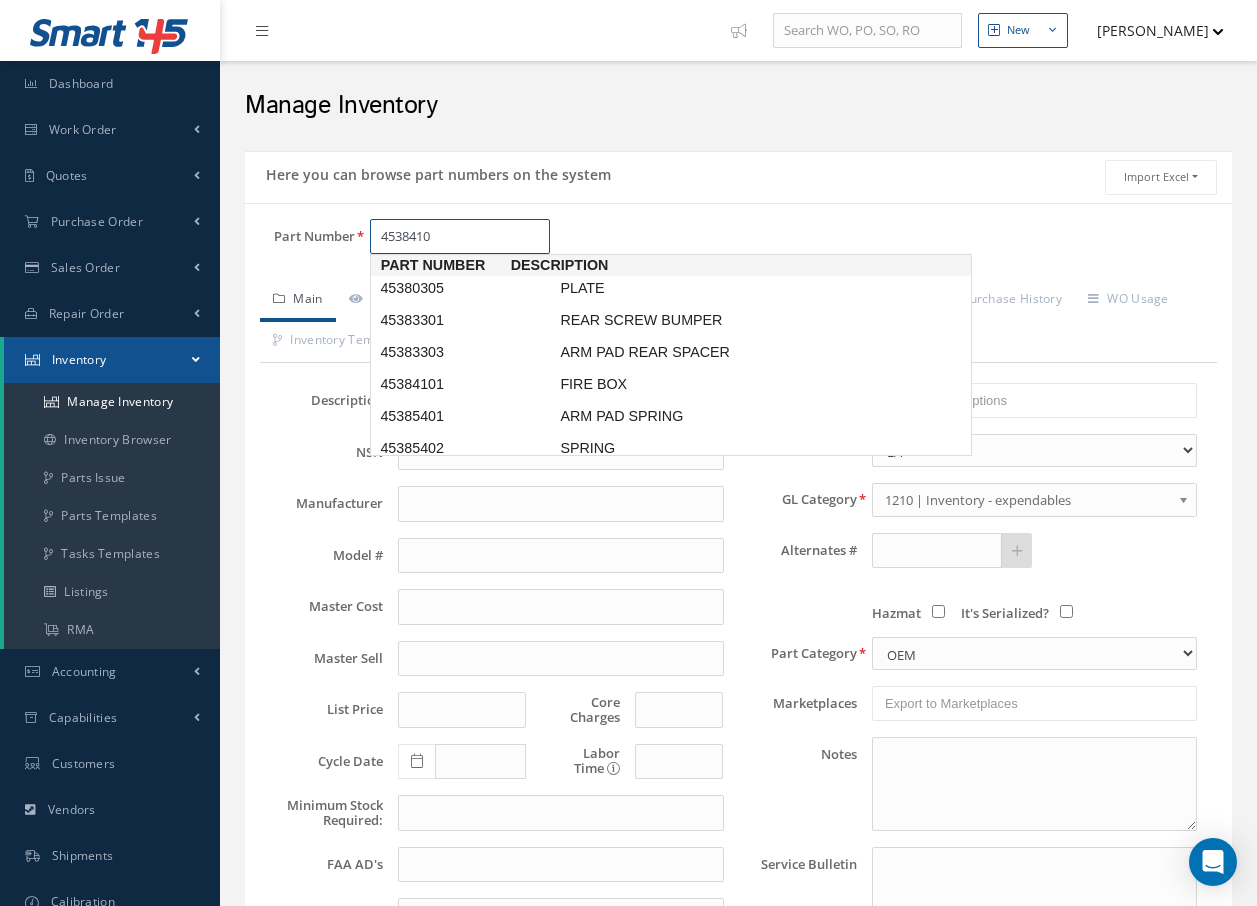 type on "45384101" 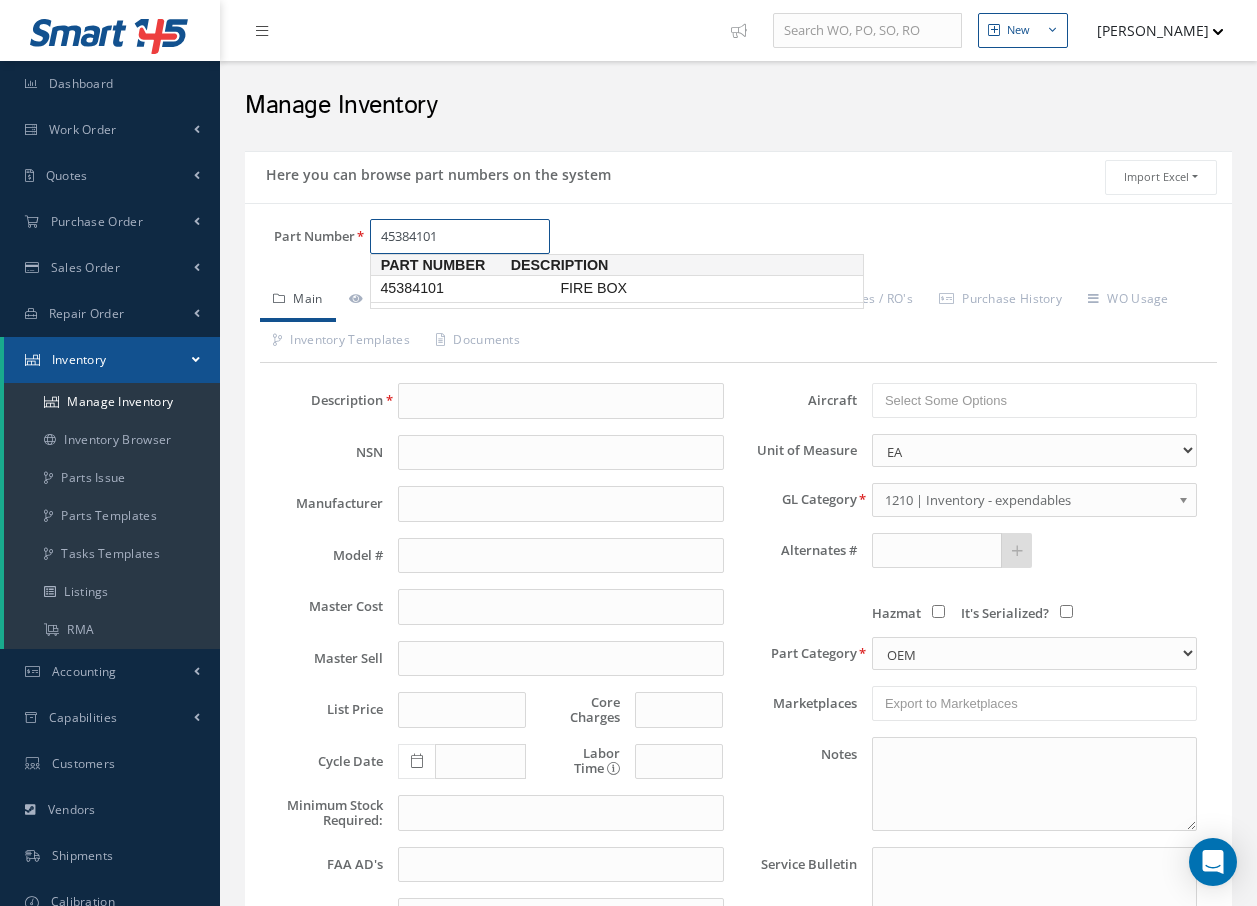 click on "45384101" at bounding box center (466, 288) 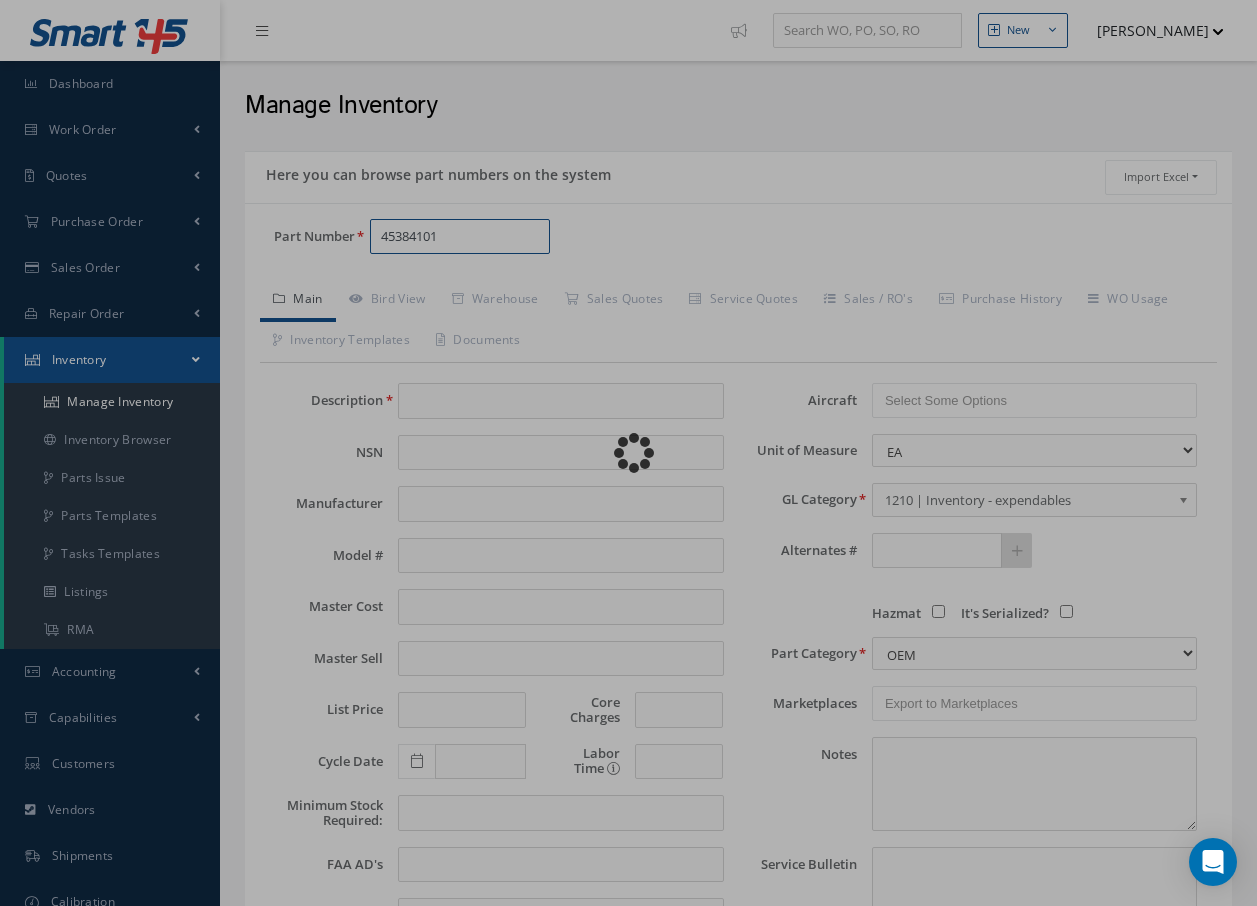 type on "FIRE BOX" 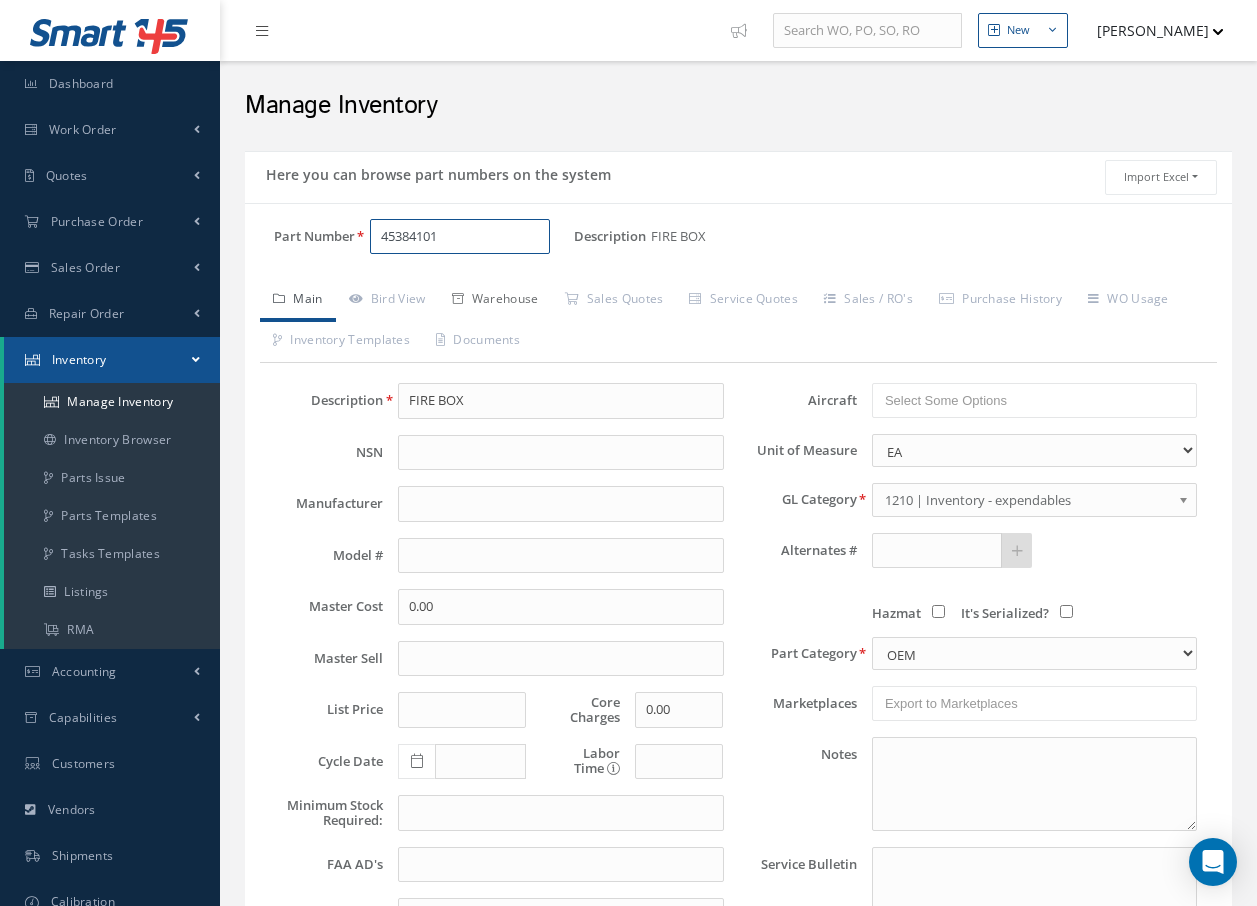 type on "45384101" 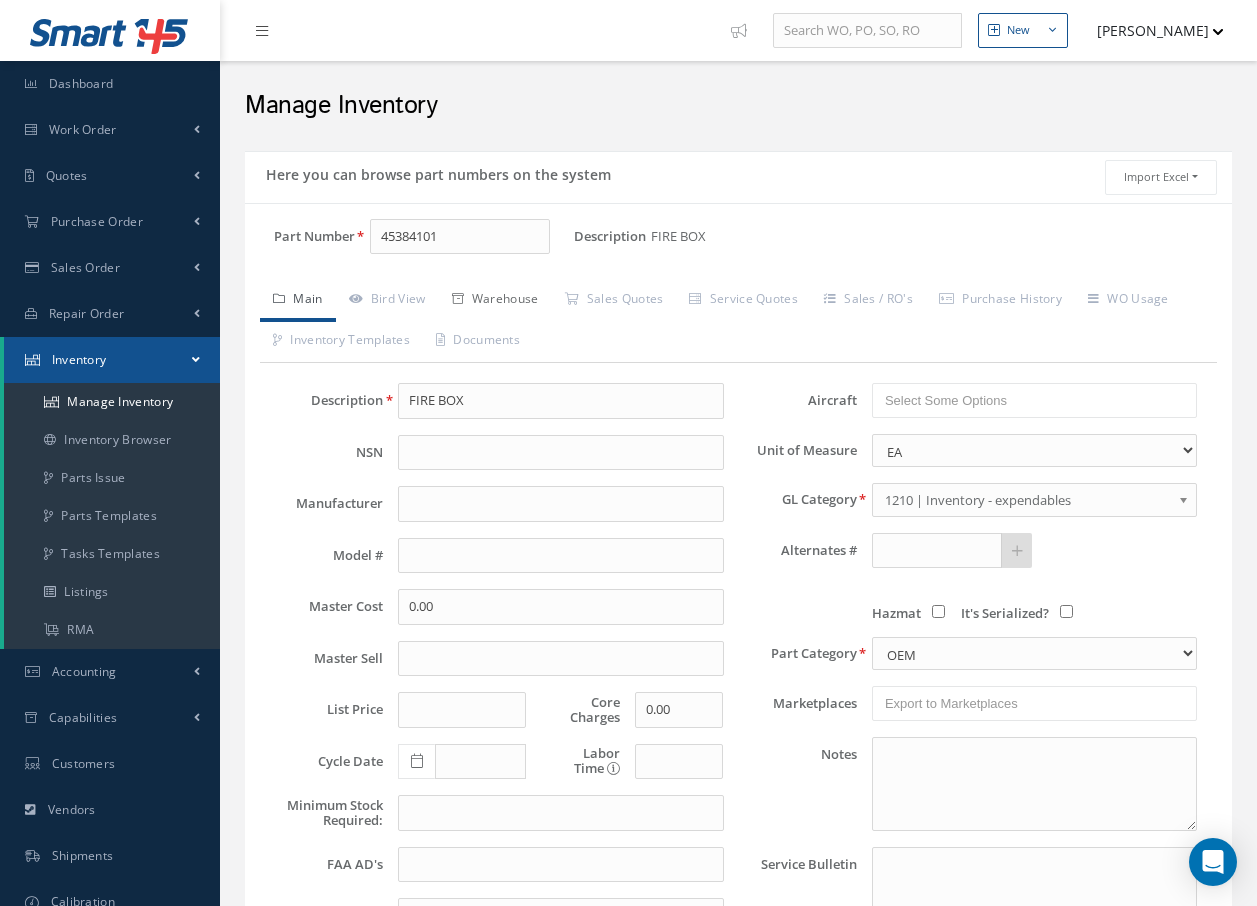 click on "Warehouse" at bounding box center [495, 301] 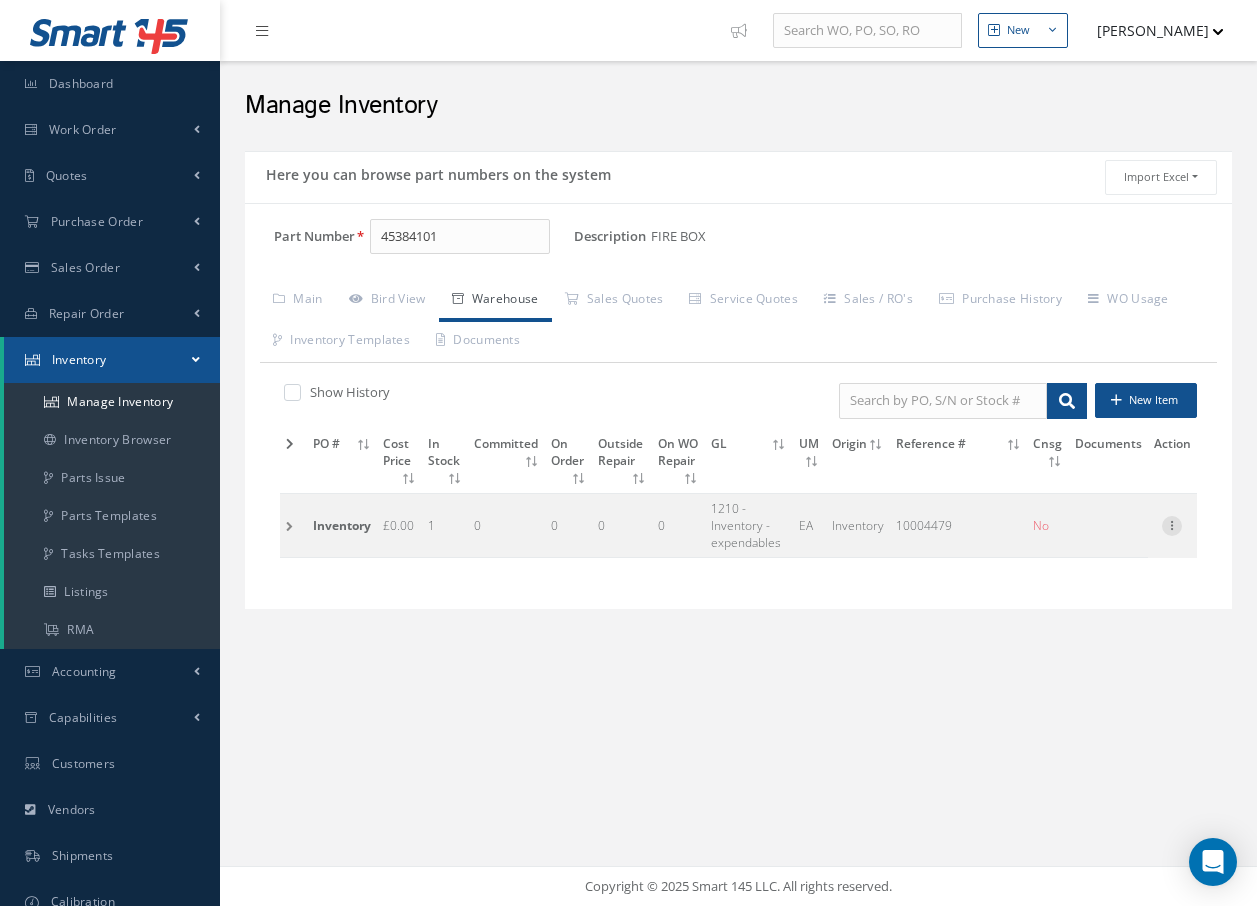 click at bounding box center [1172, 524] 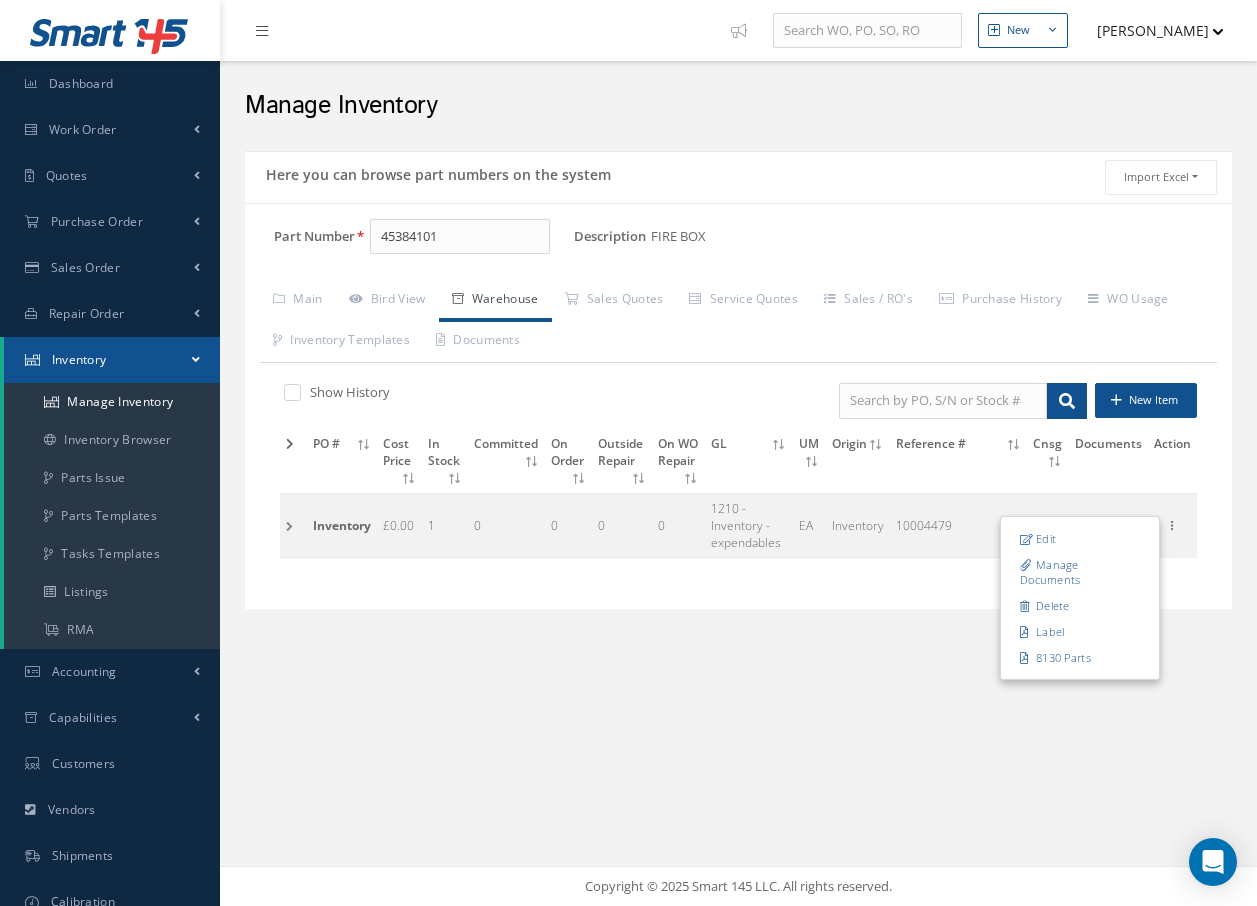 click at bounding box center (293, 525) 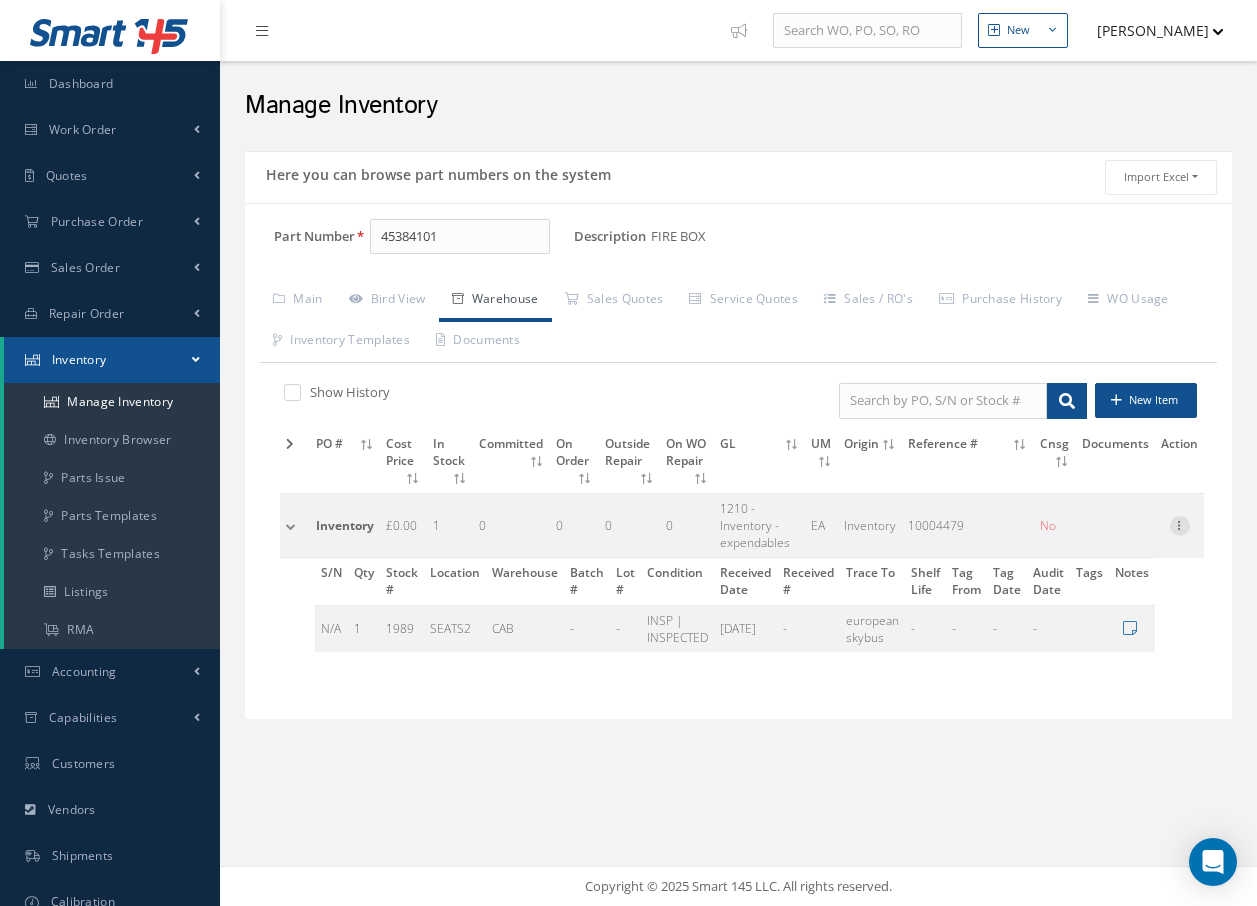 click at bounding box center [1180, 524] 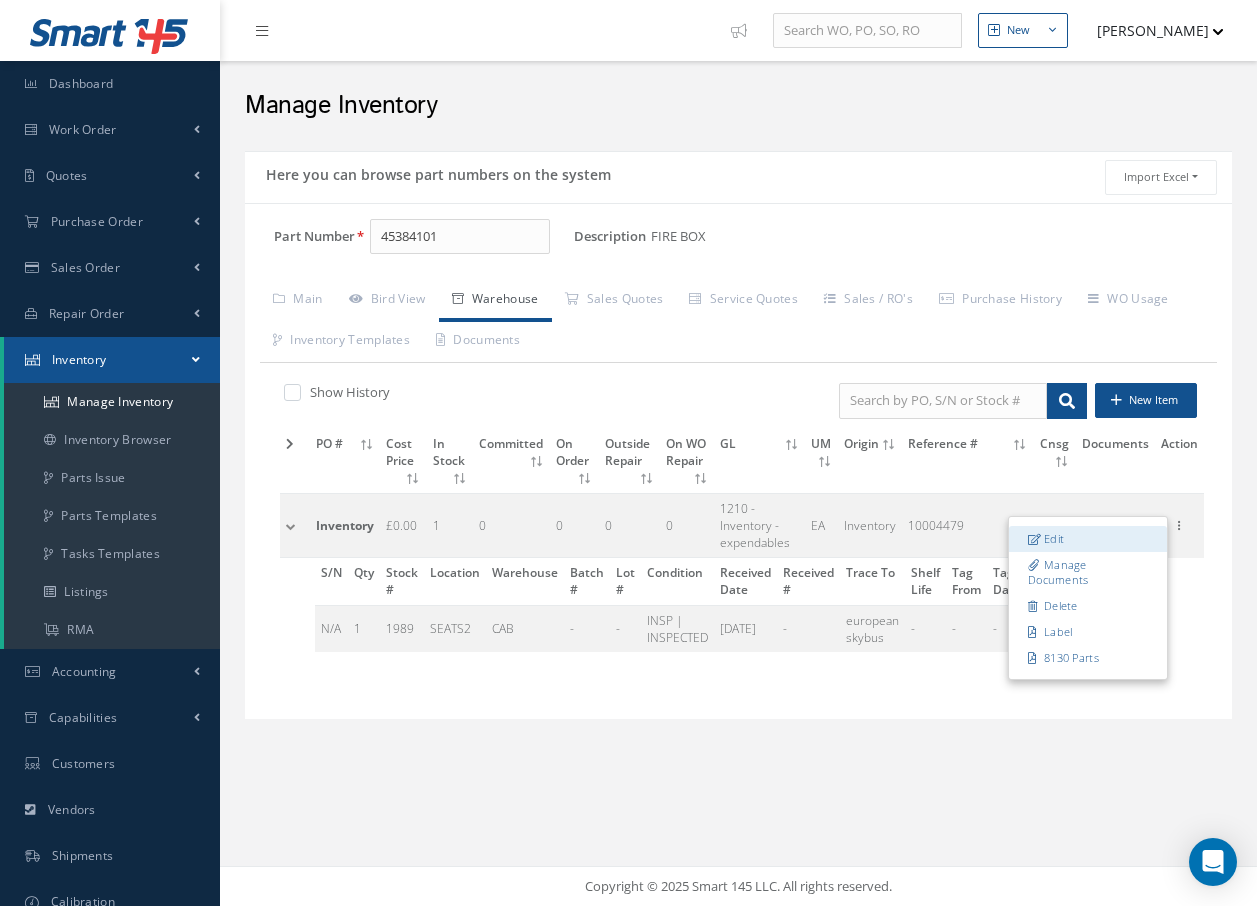 click on "Edit" at bounding box center (1088, 539) 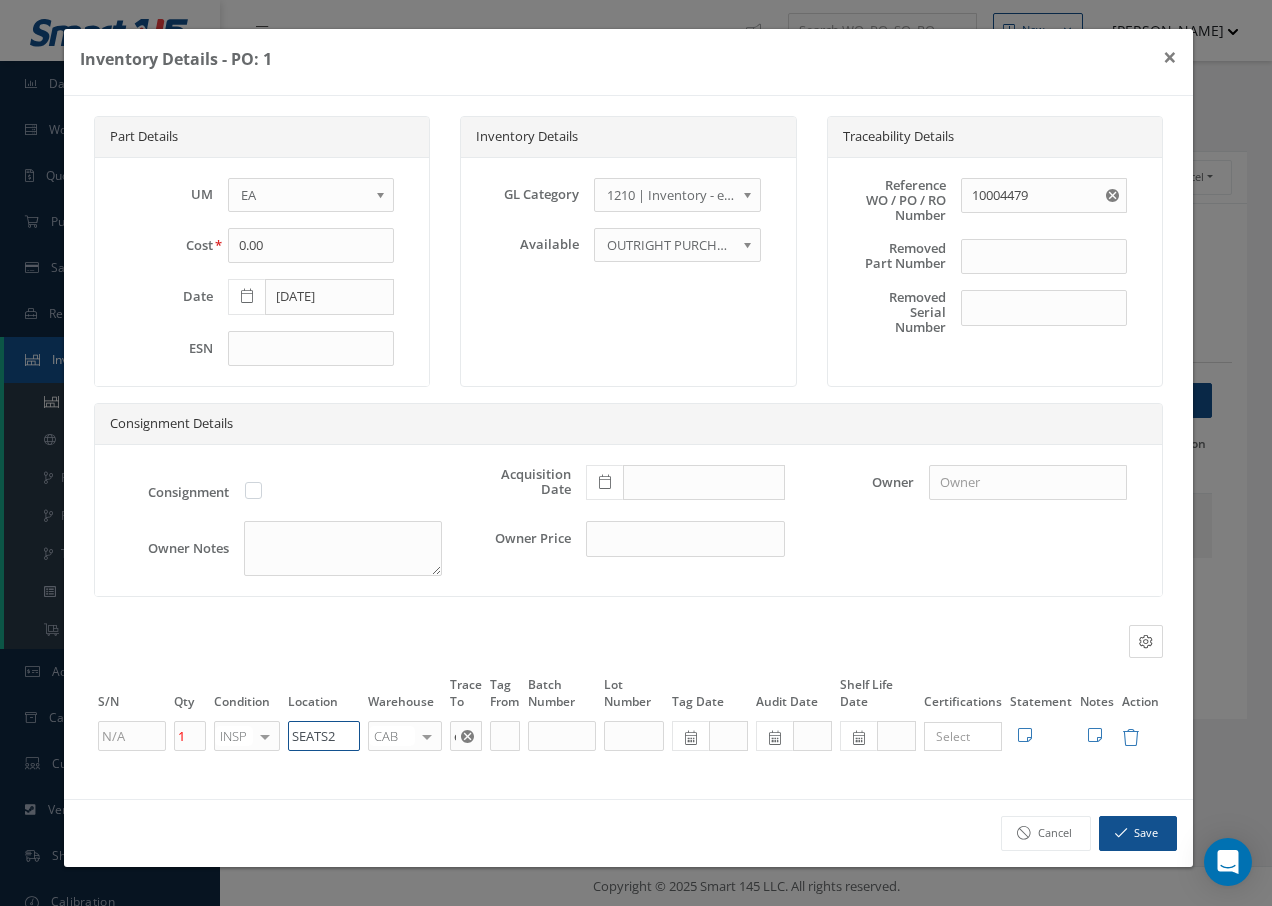click on "SEATS2" at bounding box center (324, 736) 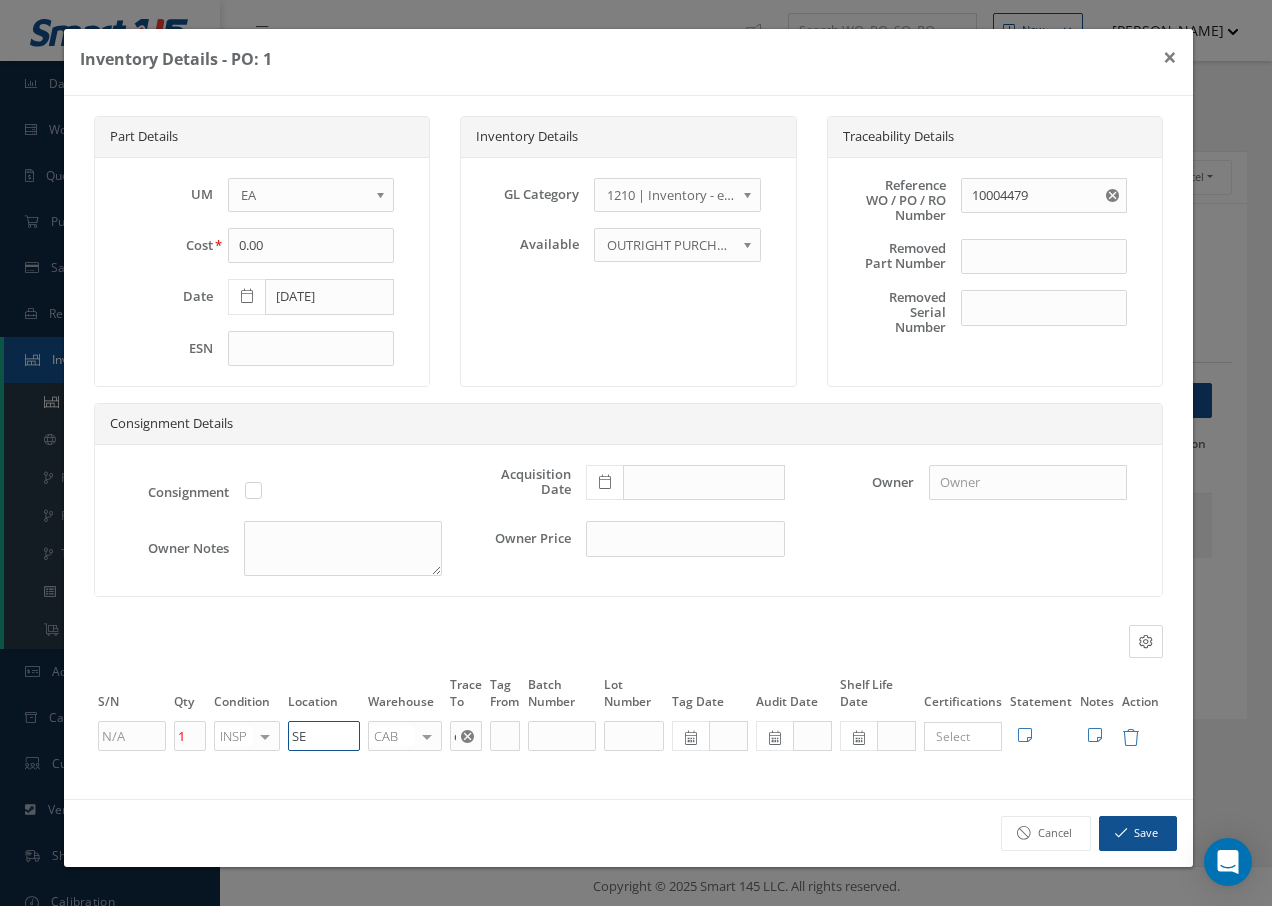 type on "S" 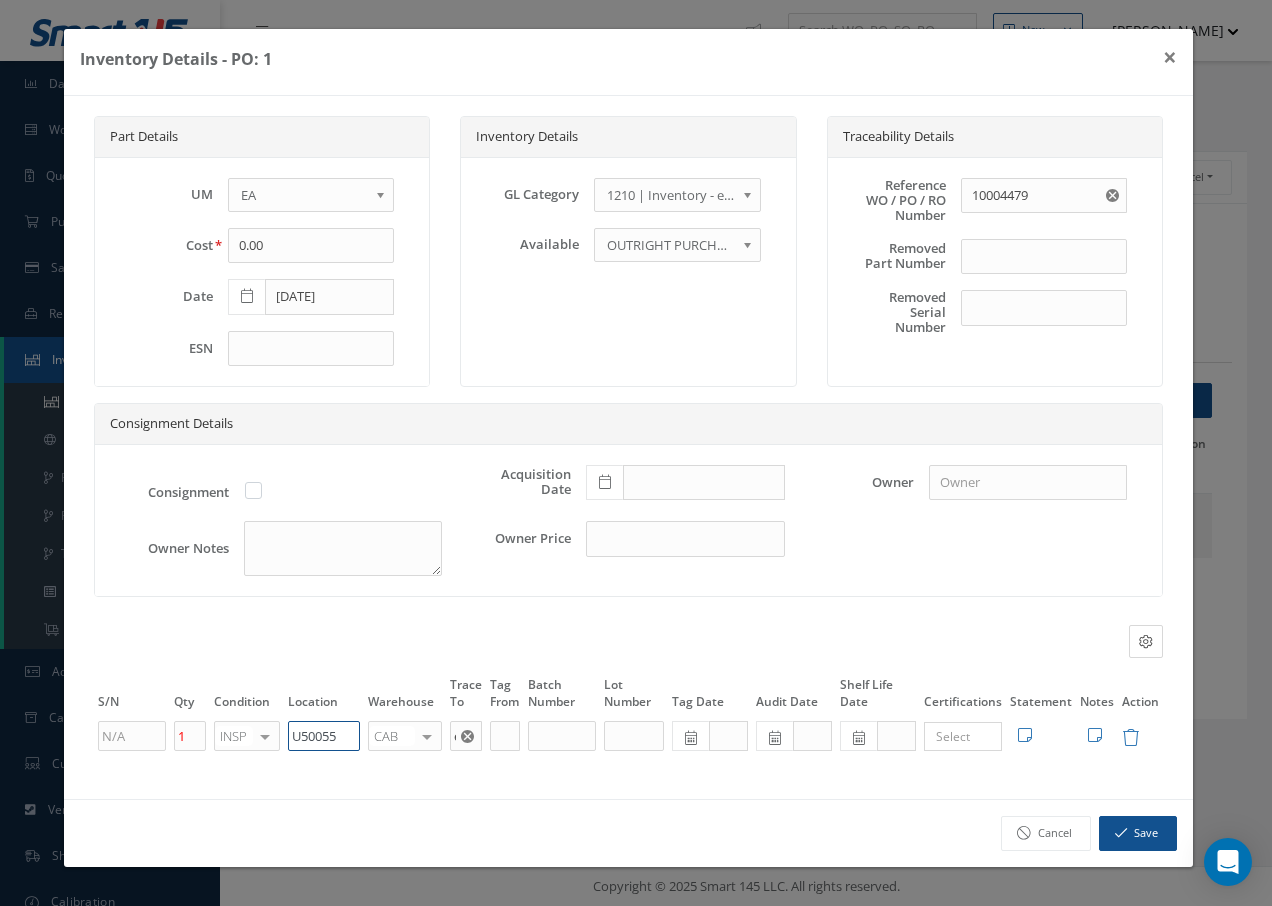 drag, startPoint x: 293, startPoint y: 738, endPoint x: 372, endPoint y: 738, distance: 79 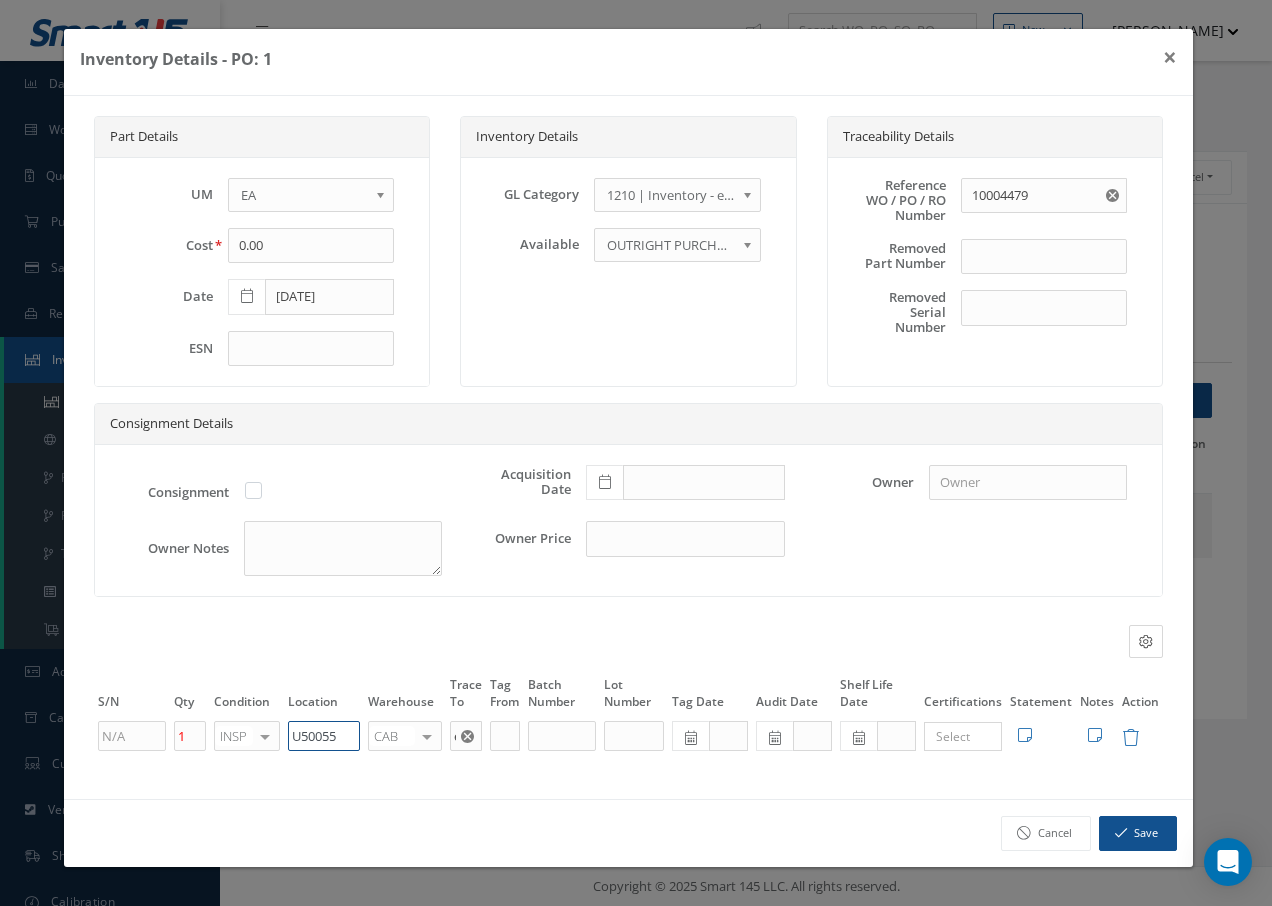 click on "1              INSP         OH   SV   RP   AR   NE   FN   NS   RE   FP   BER   N/A   INSP   BC   AI   MD   RF   SCR   TS   USE   TL   SP   NU   AS   US   PM
No elements found.
List is empty.     U50055              CAB         CAB   CABQ   CABS   CABK   CABG   AIRB   CASA   ONXP   UNIT20   FIFTH   CUST-PARTS
No elements found.
List is empty.        european skybus
×
Loading...
Search a tag
No tags found
No tags found
Edit Statement 8130
Cancel
Save
Edit Notes" at bounding box center (628, 736) 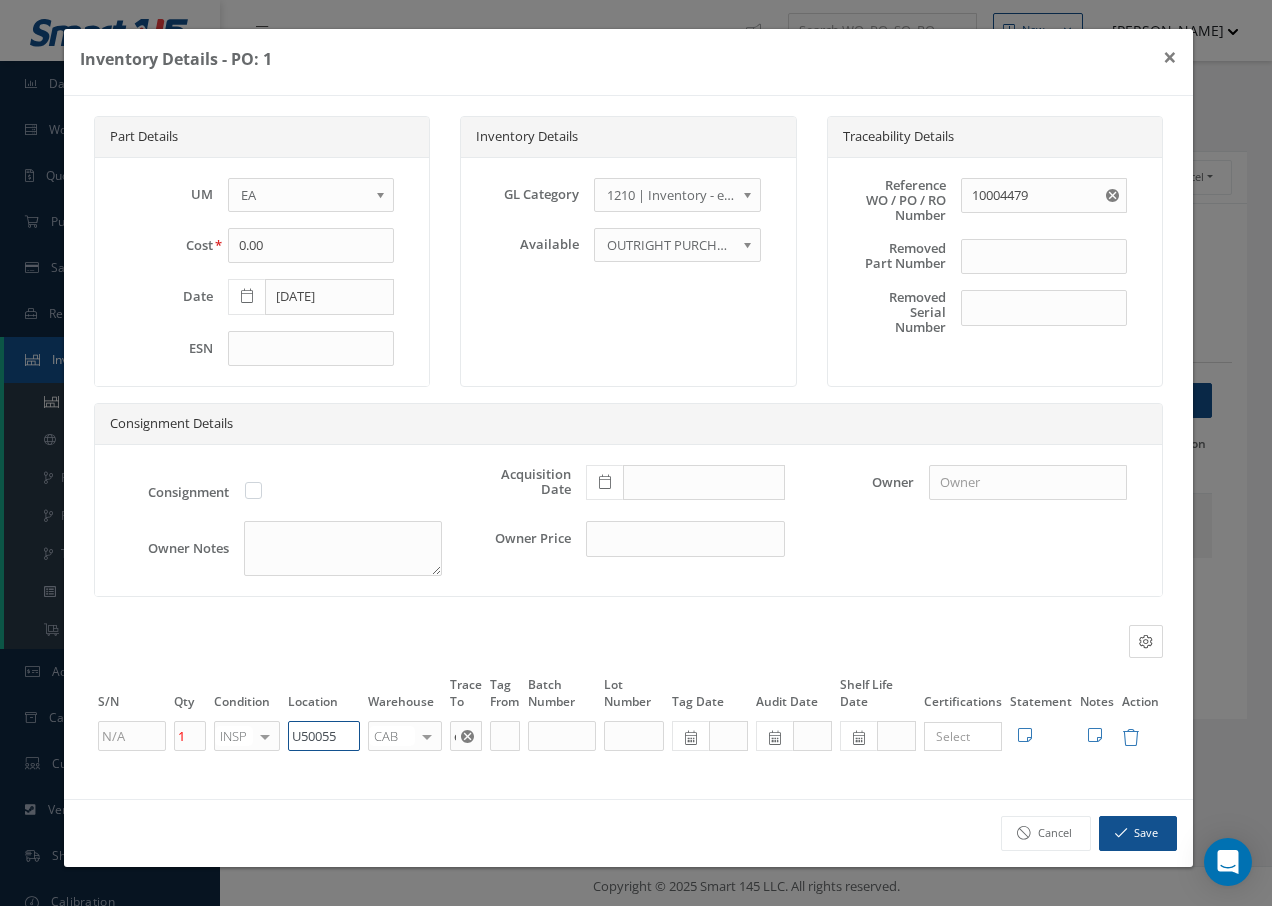 type on "U50055" 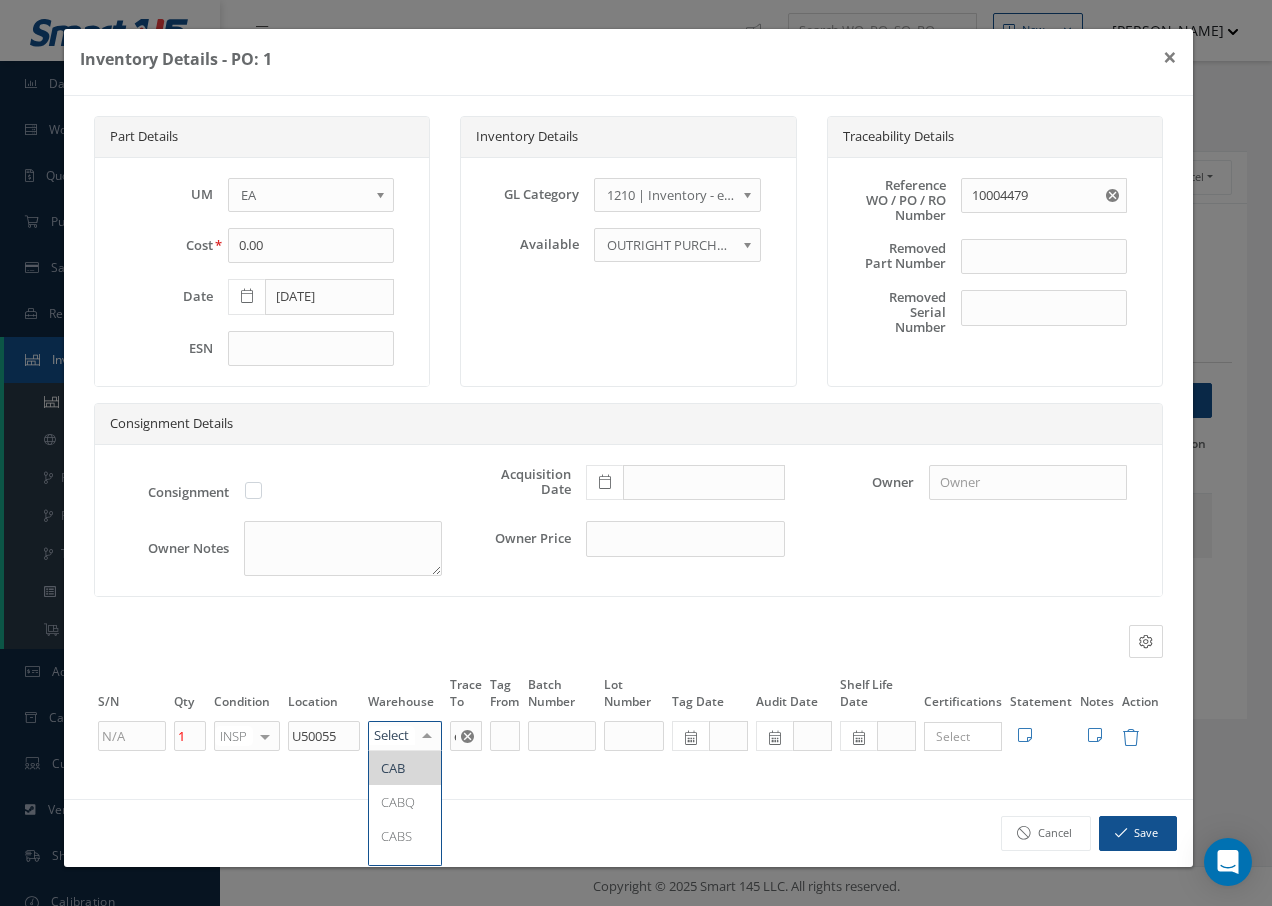 click at bounding box center [427, 736] 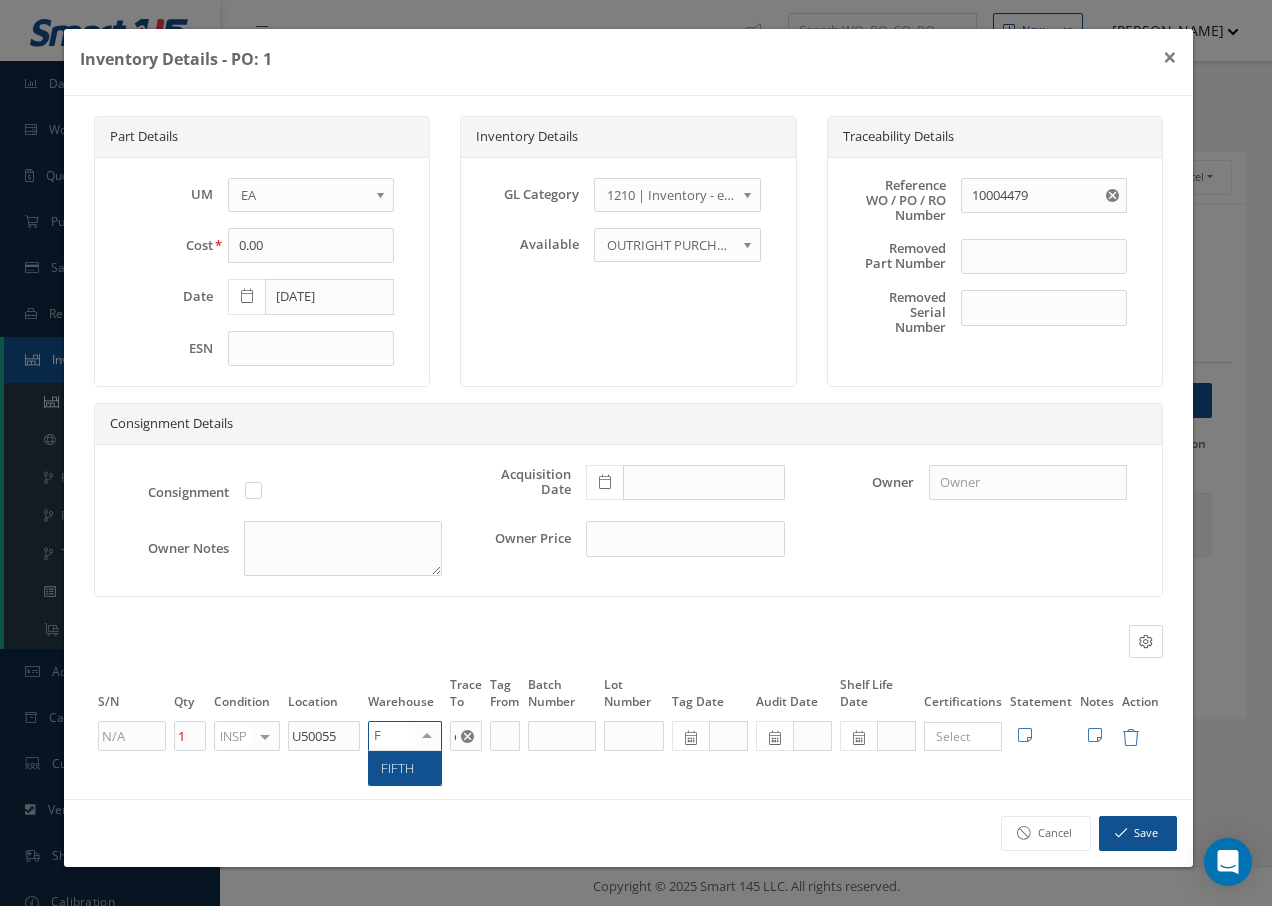 type on "FI" 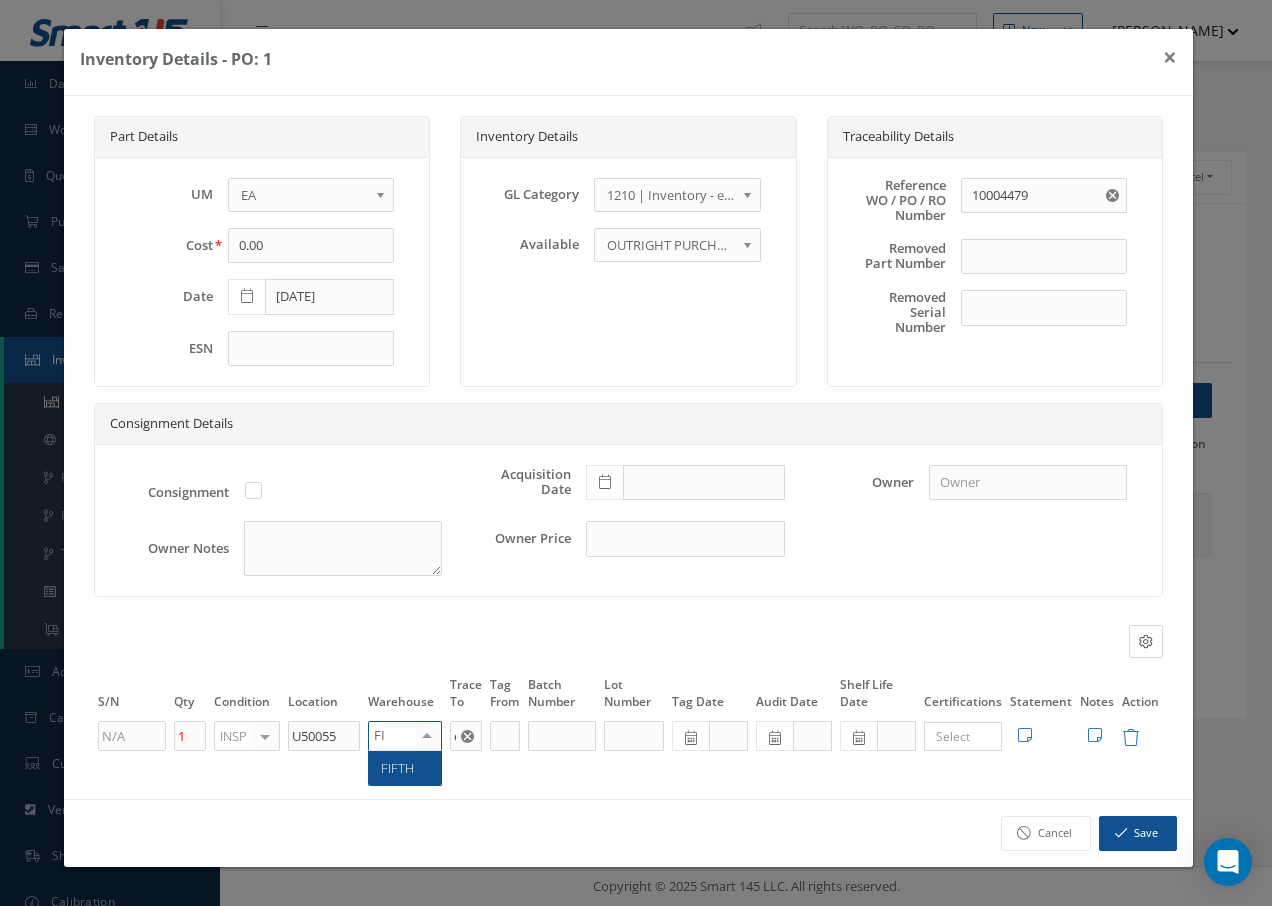 click on "FIFTH" at bounding box center [397, 768] 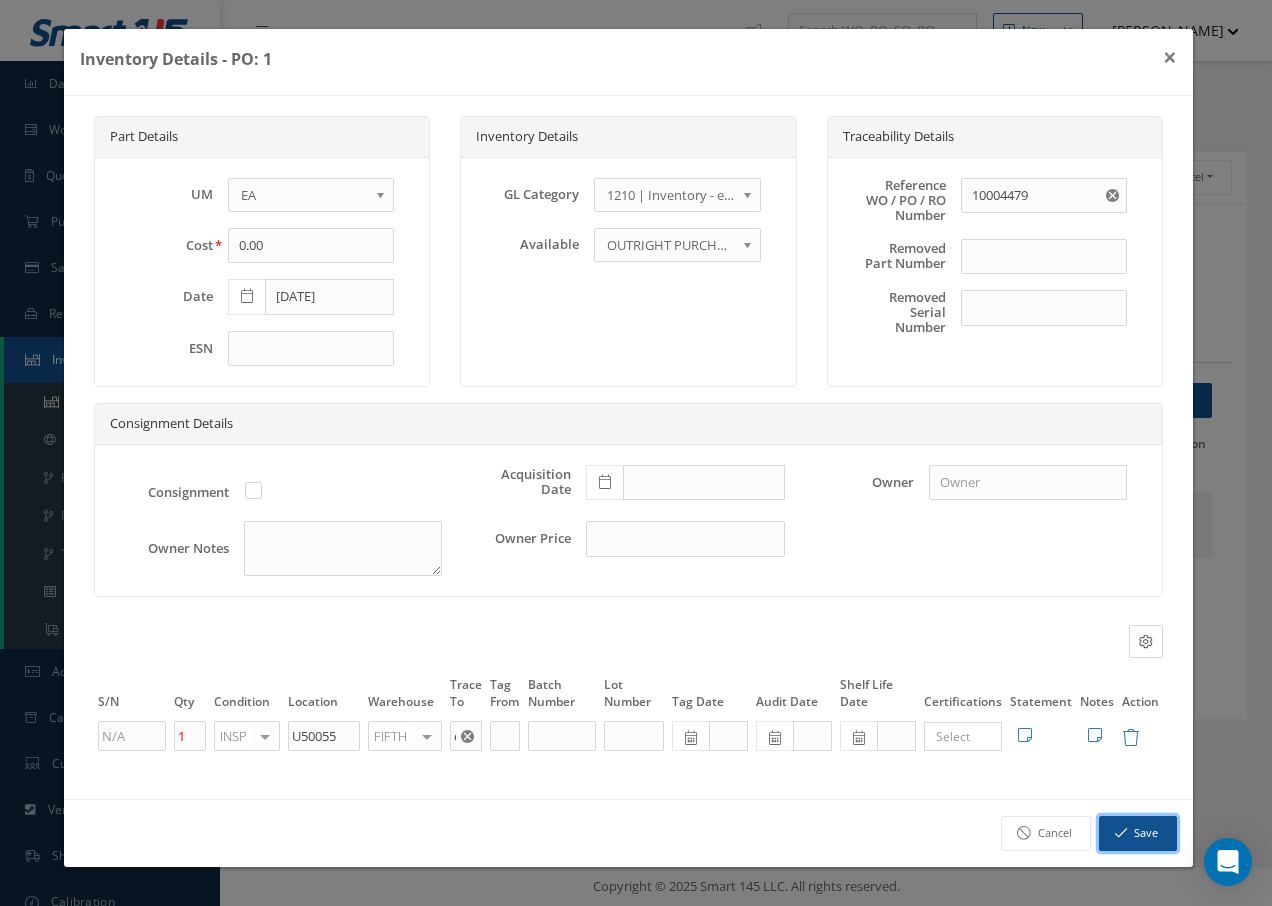 click at bounding box center [1121, 833] 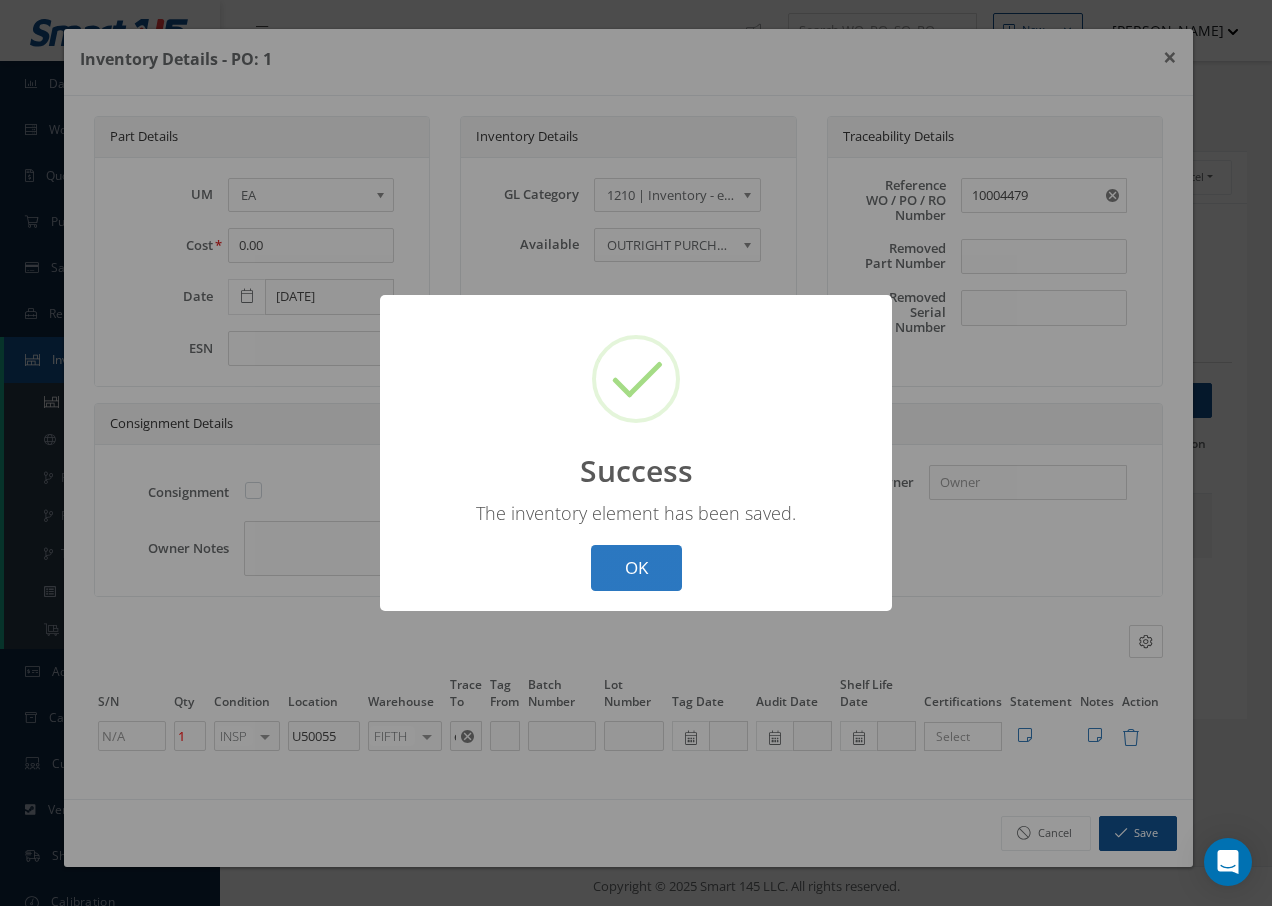 click on "OK" at bounding box center (636, 568) 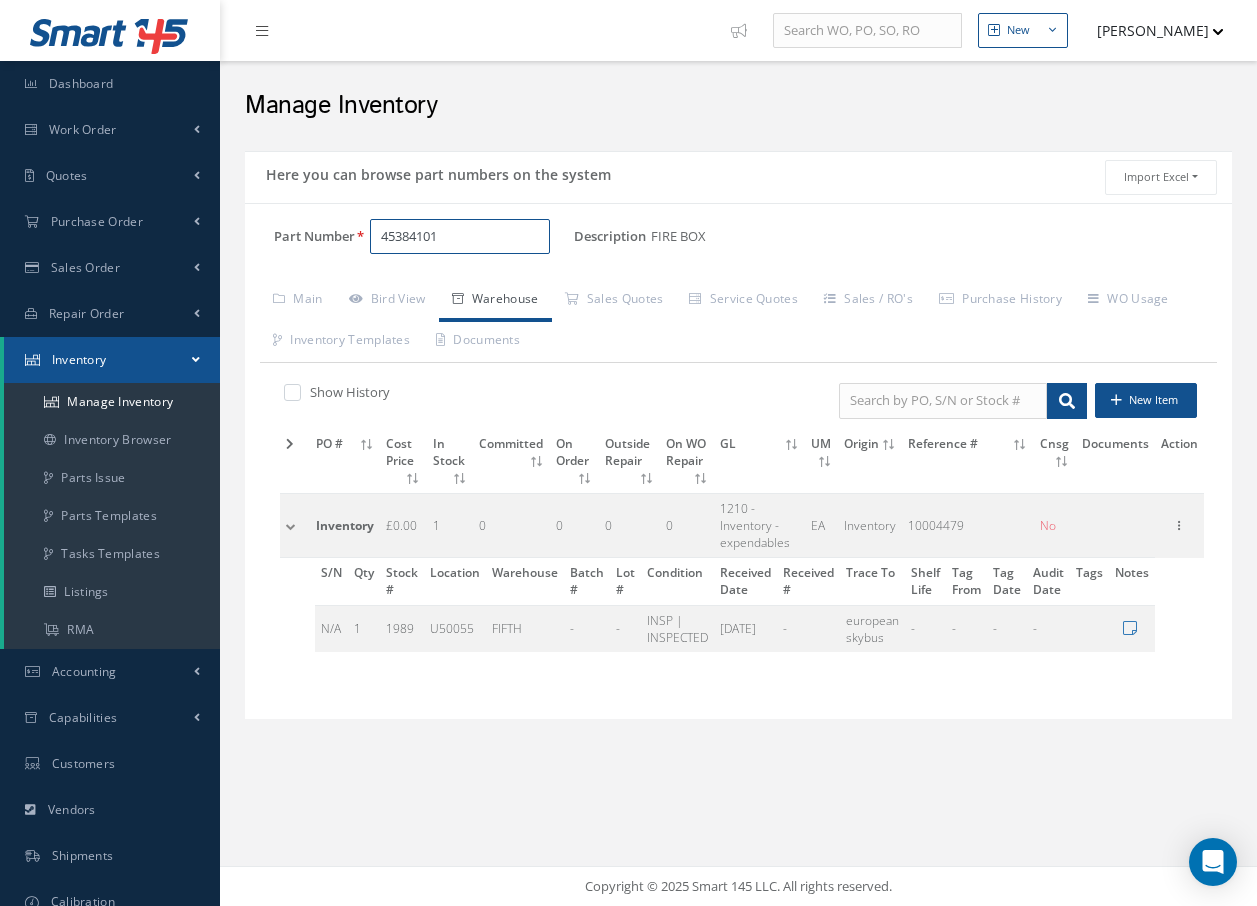 click on "45384101" at bounding box center (460, 237) 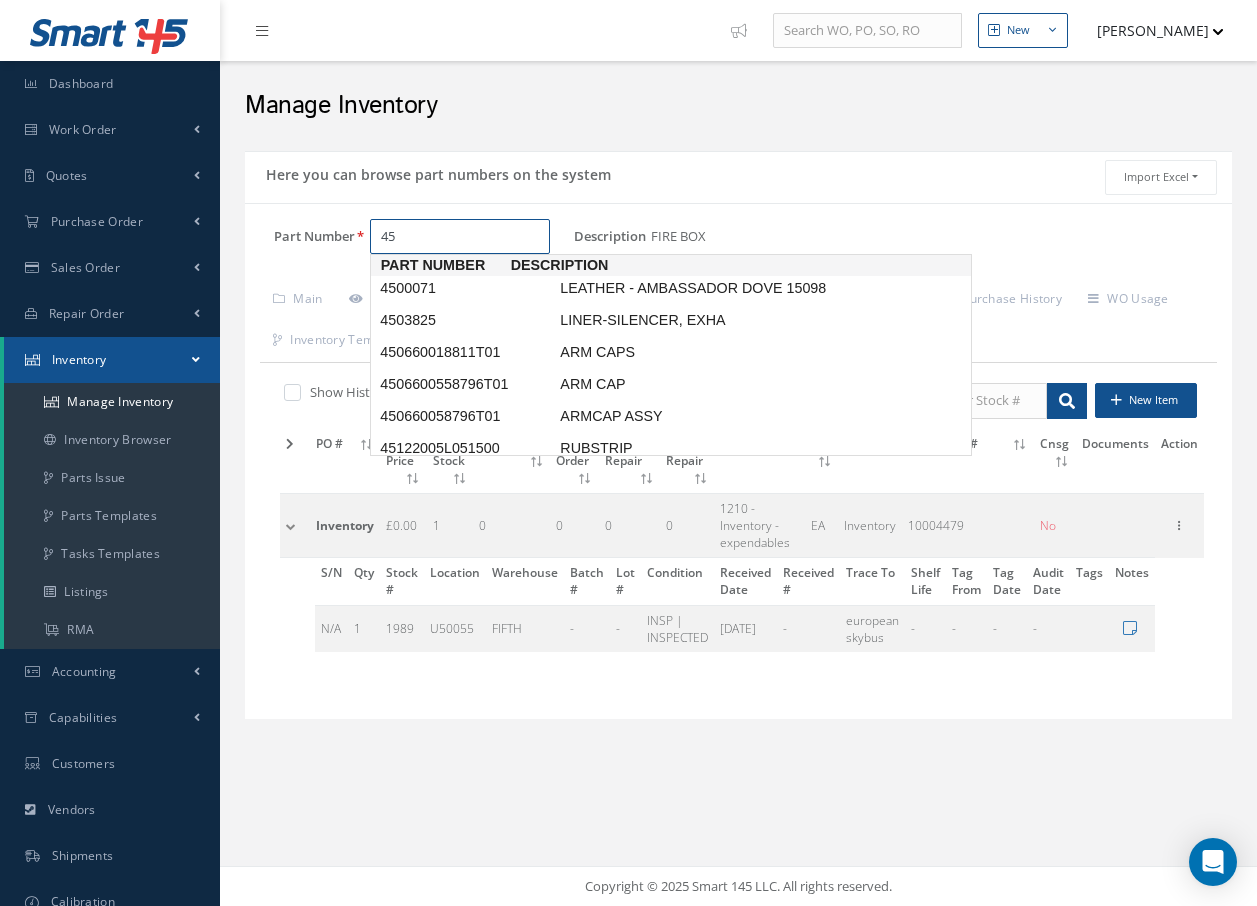 type on "4" 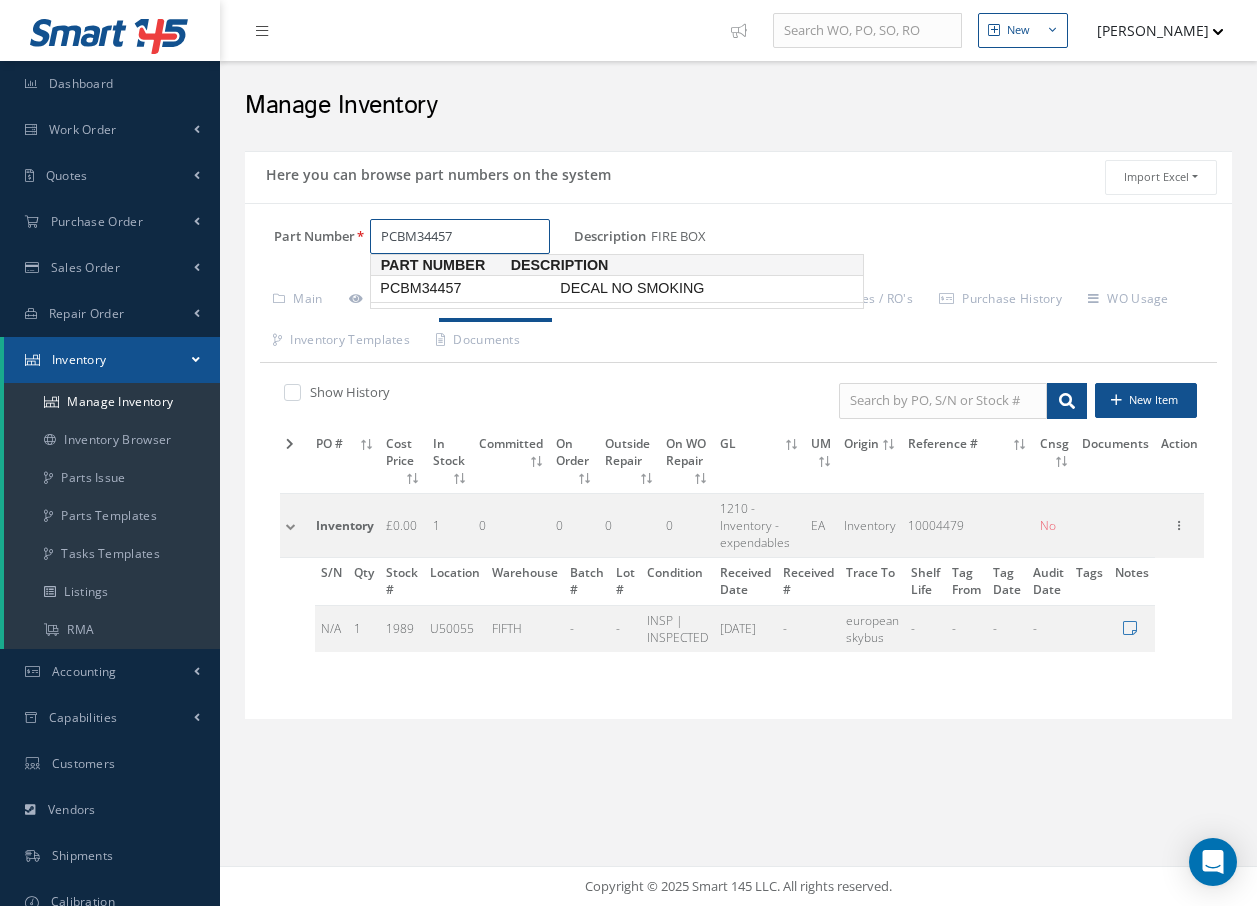 click on "PCBM34457" at bounding box center [466, 288] 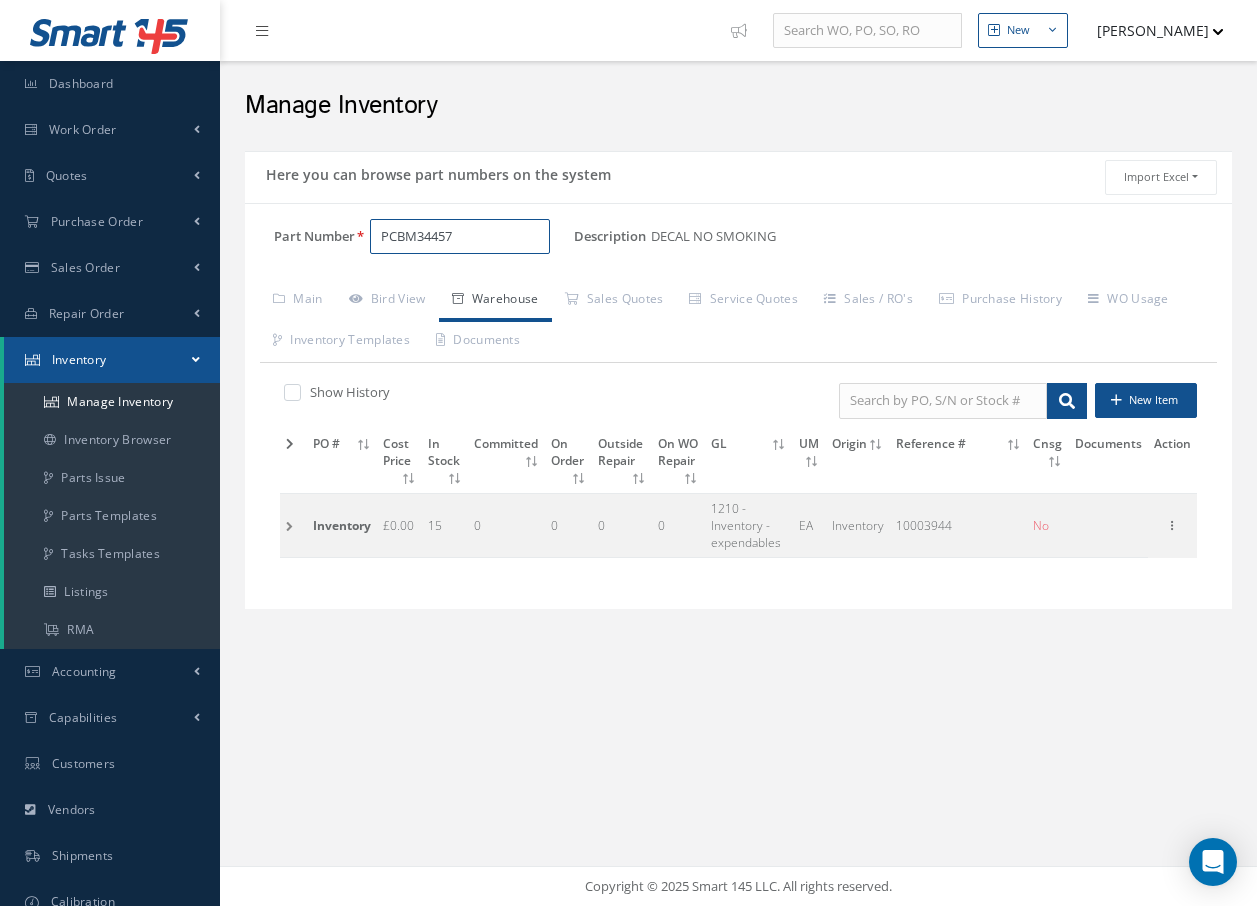 type on "PCBM34457" 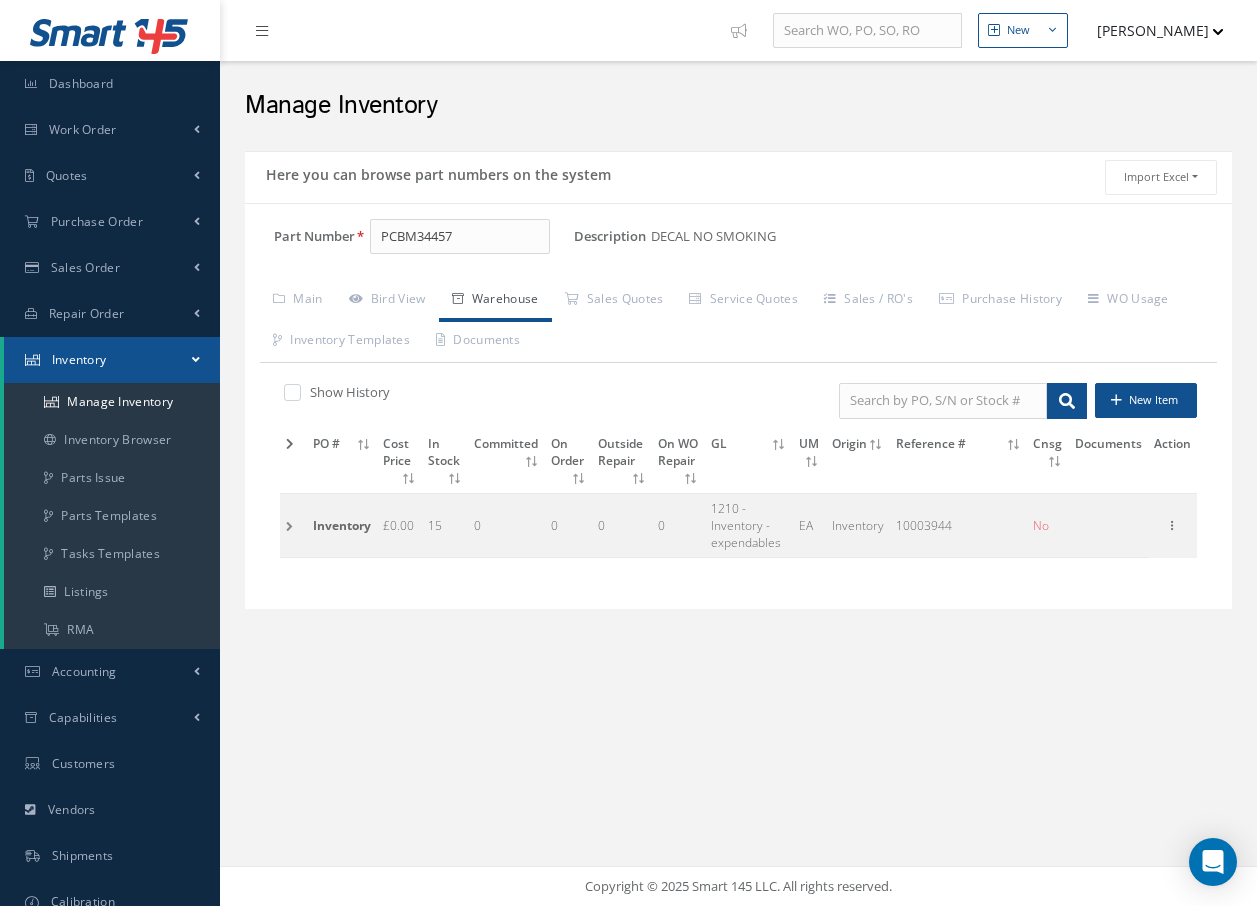 click at bounding box center (293, 525) 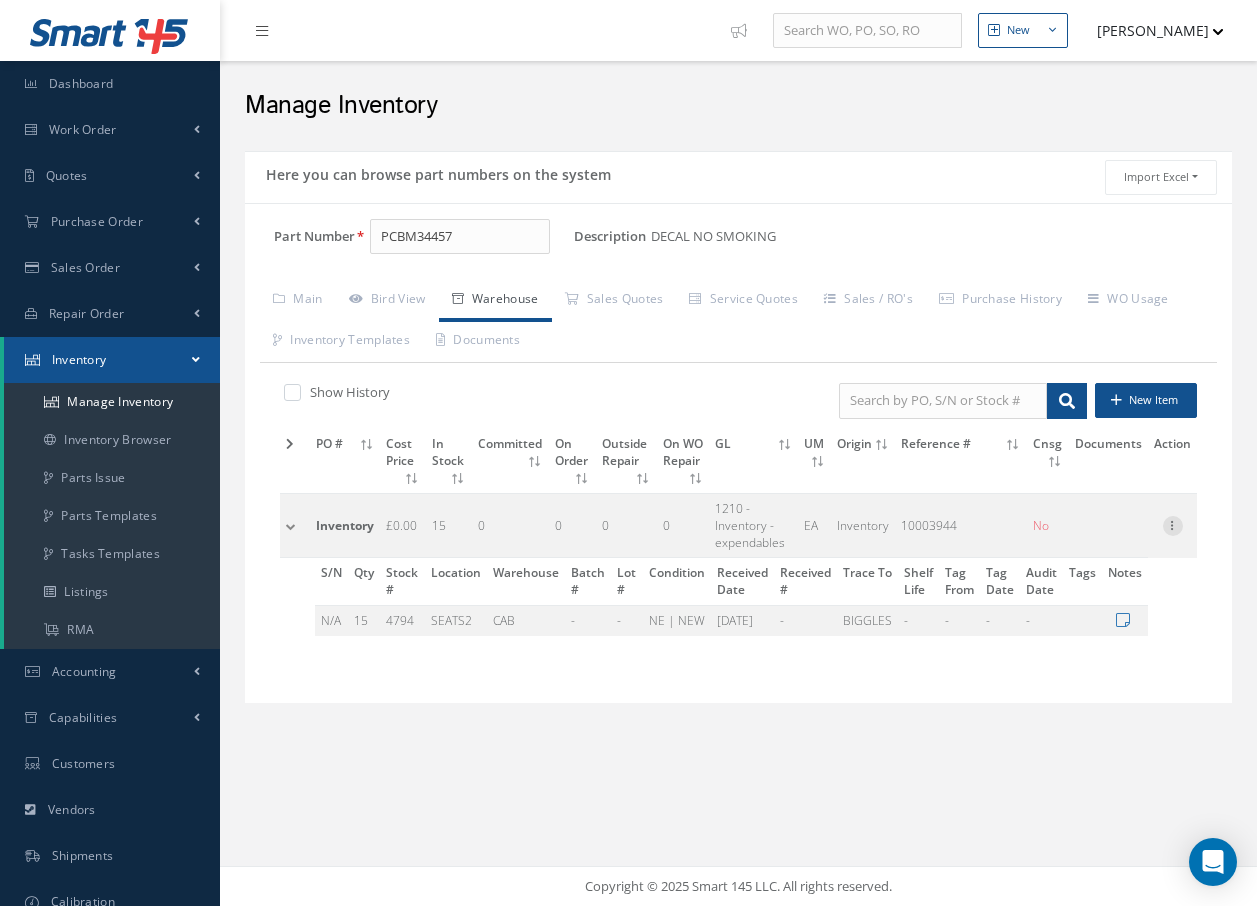 click at bounding box center [1173, 524] 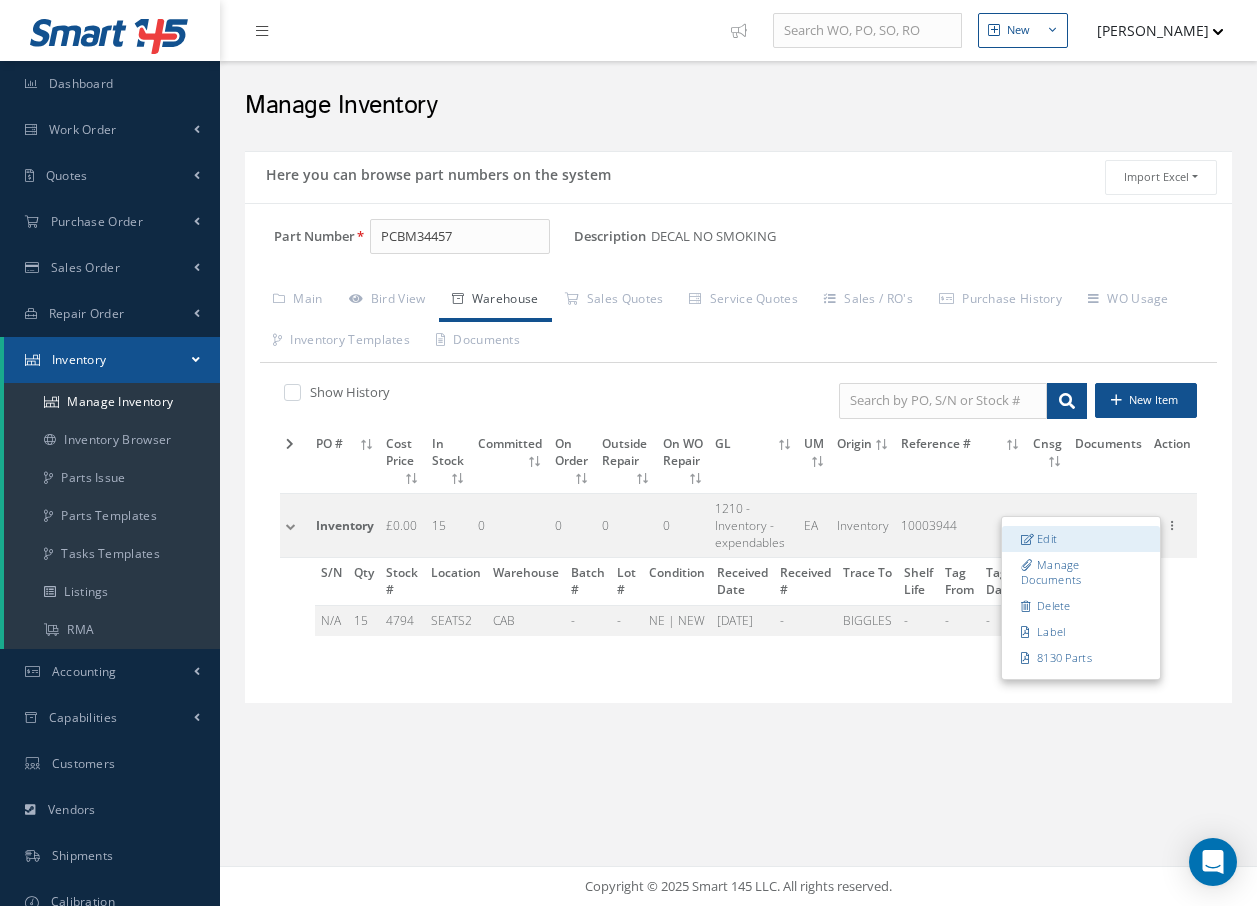 click on "Edit" at bounding box center [1081, 539] 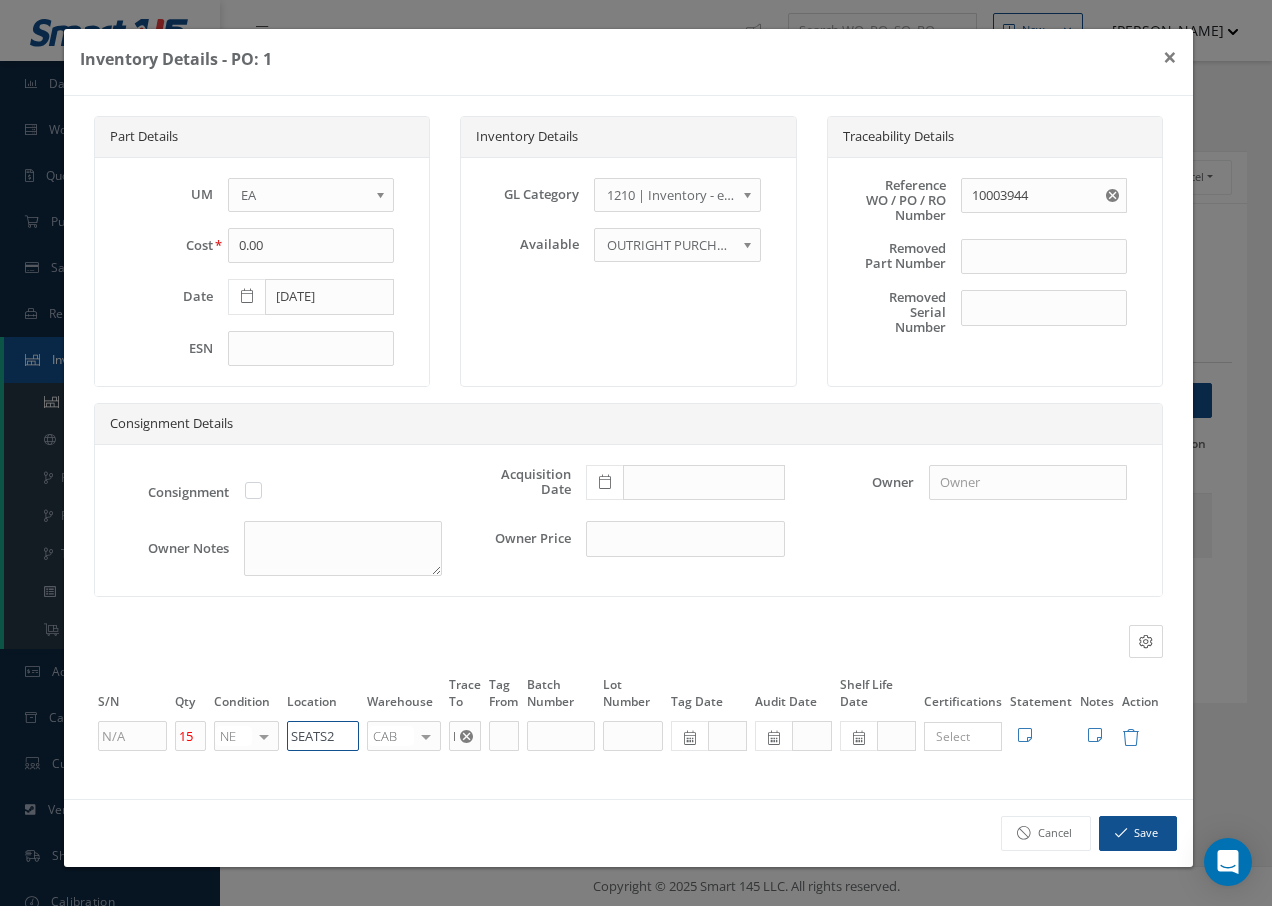 drag, startPoint x: 345, startPoint y: 741, endPoint x: 279, endPoint y: 746, distance: 66.189125 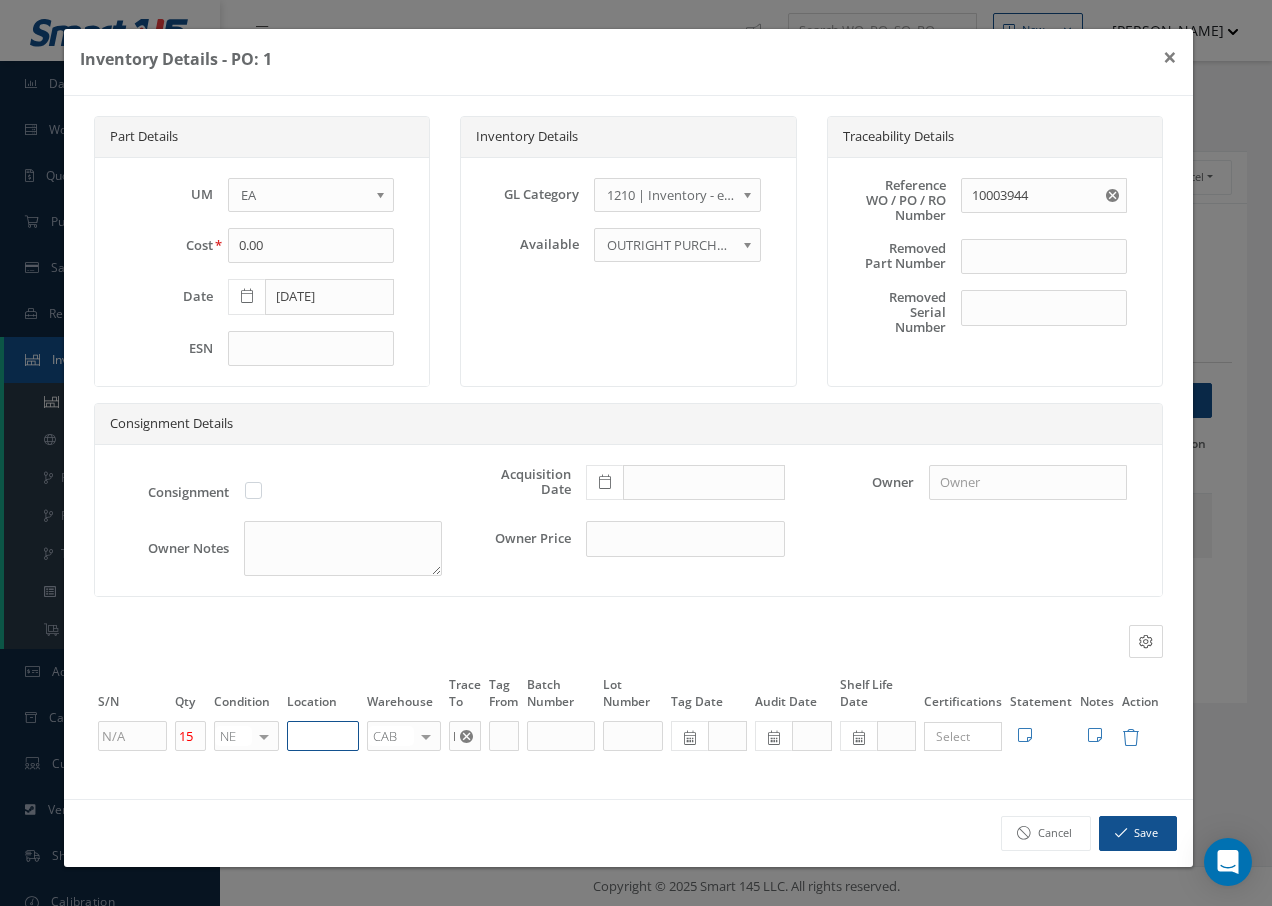 paste on "U50055" 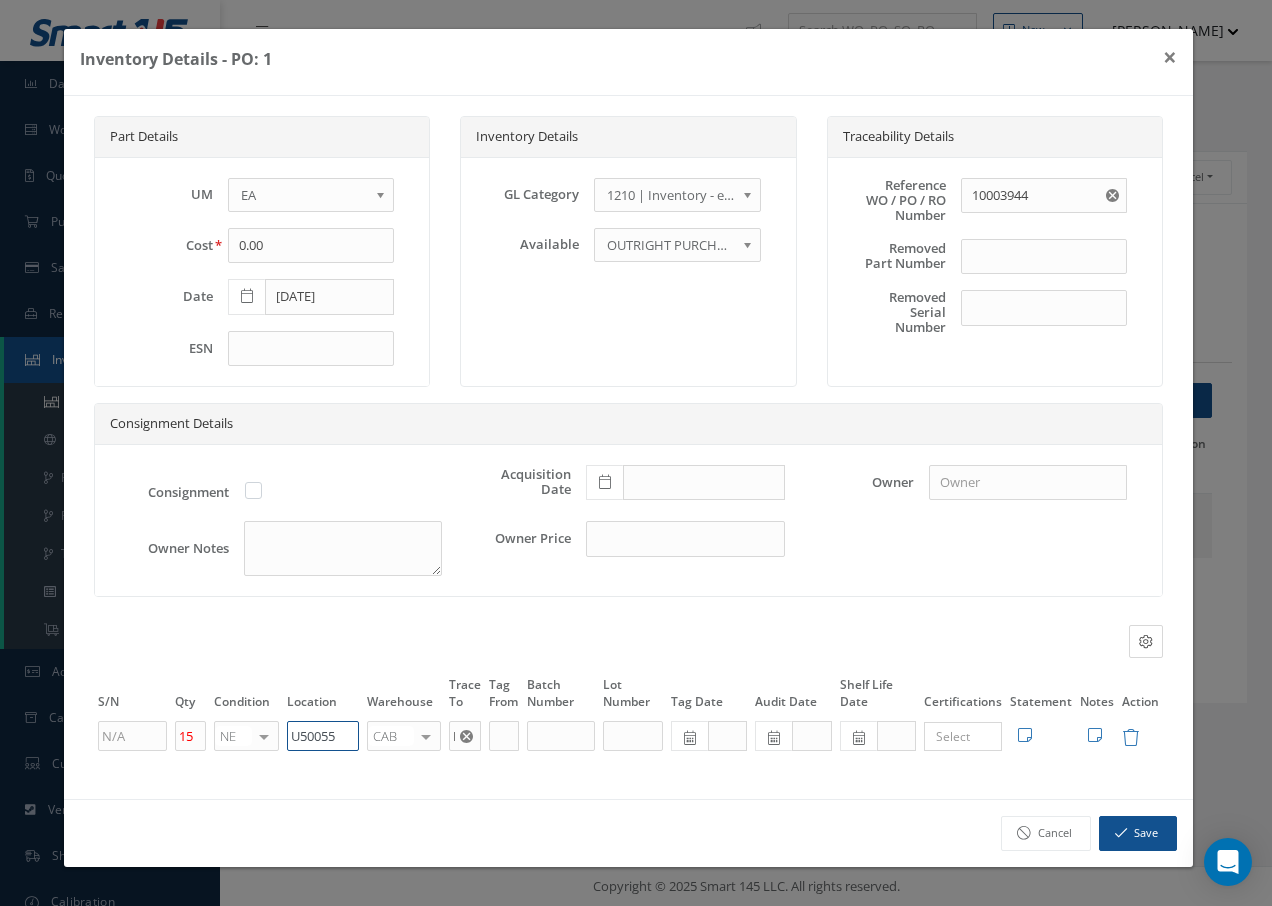 type on "U50055" 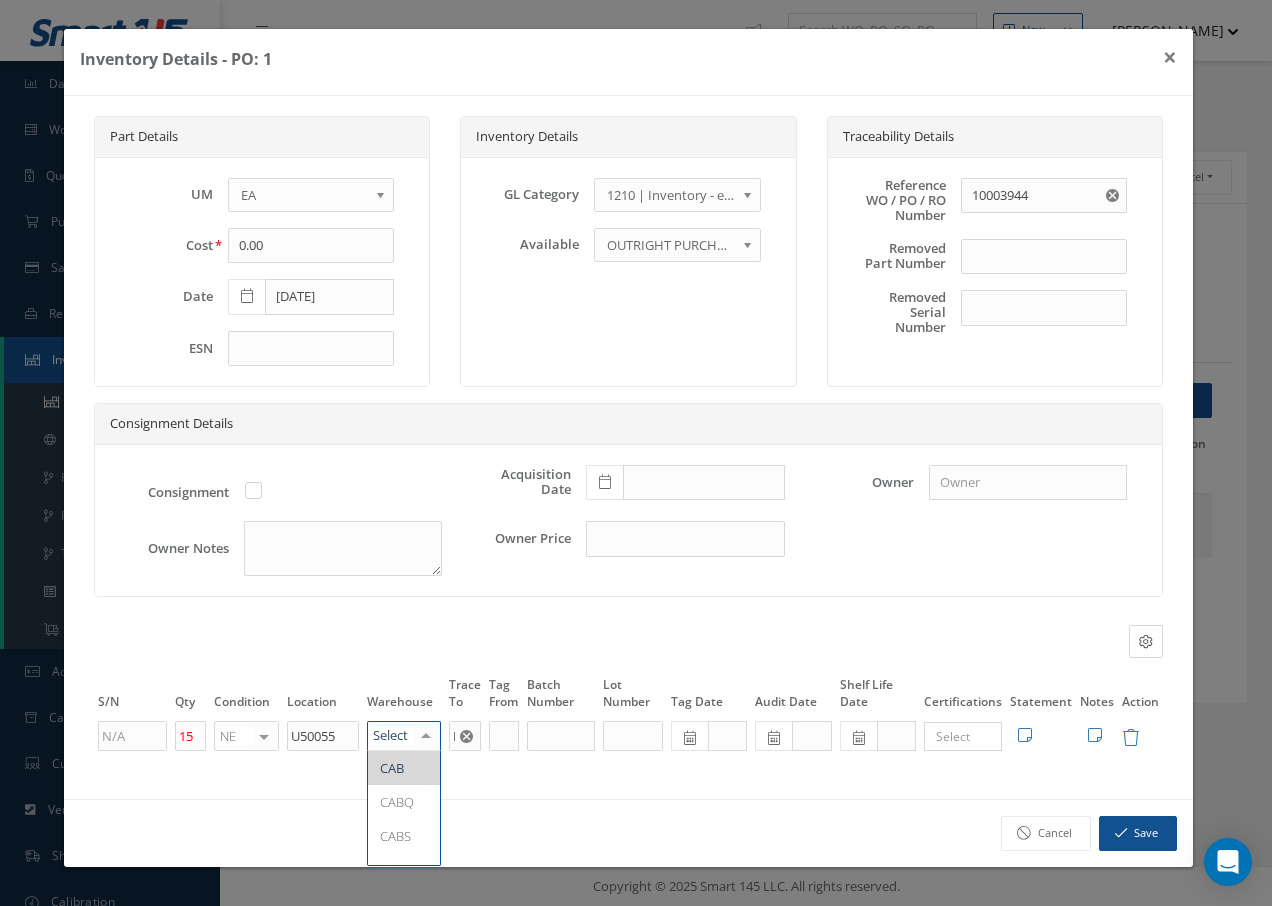click at bounding box center (426, 736) 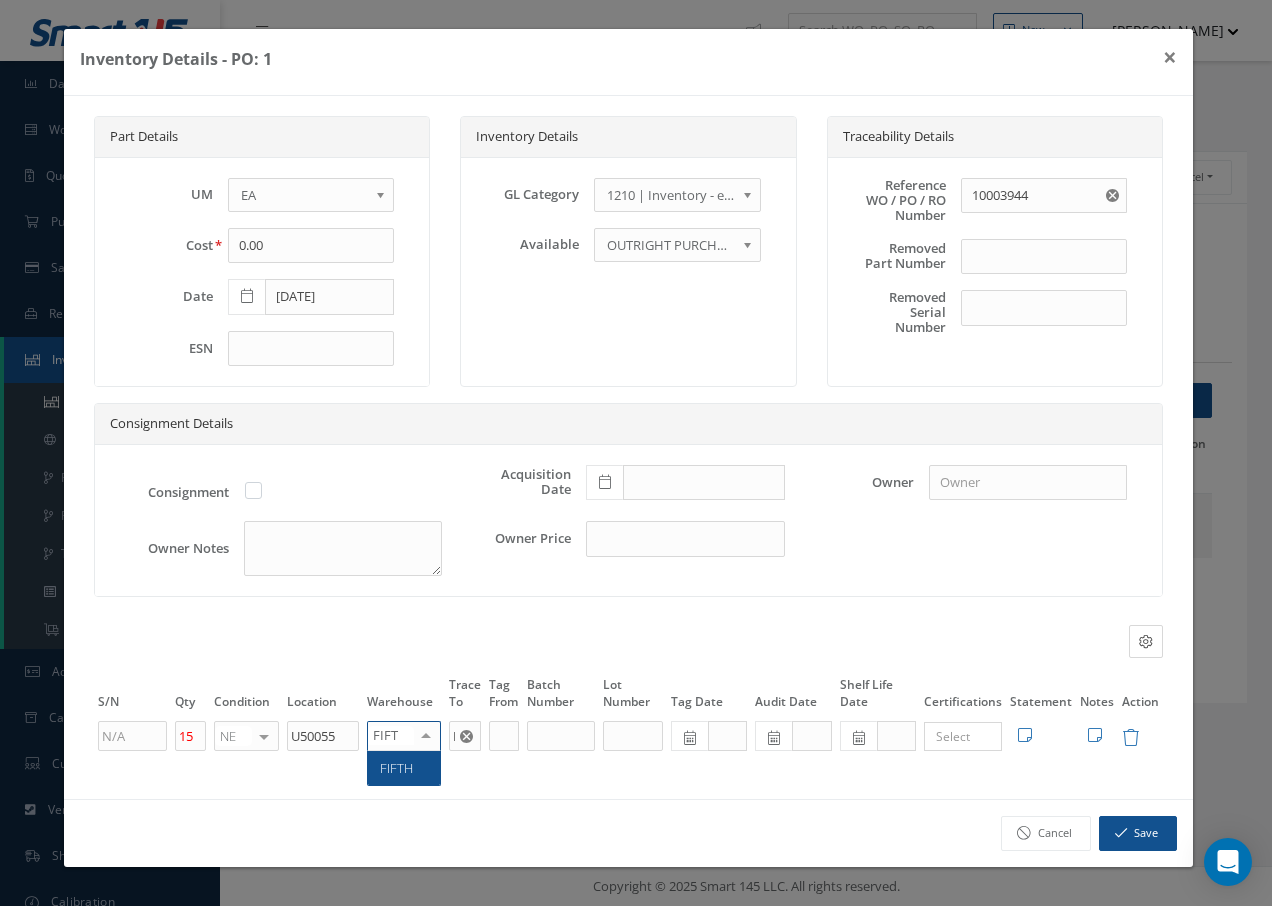 type on "FIFTH" 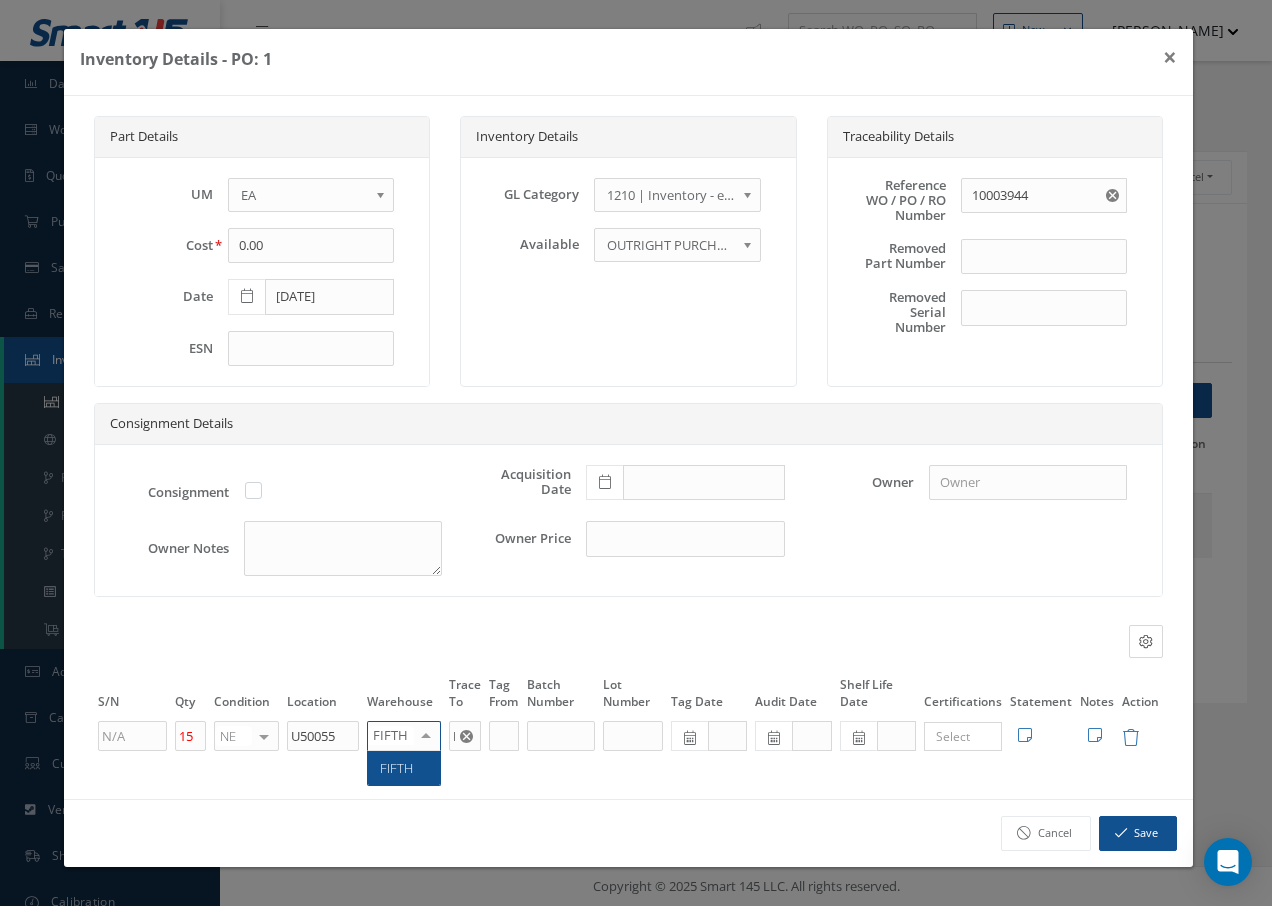 click on "FIFTH" at bounding box center [404, 768] 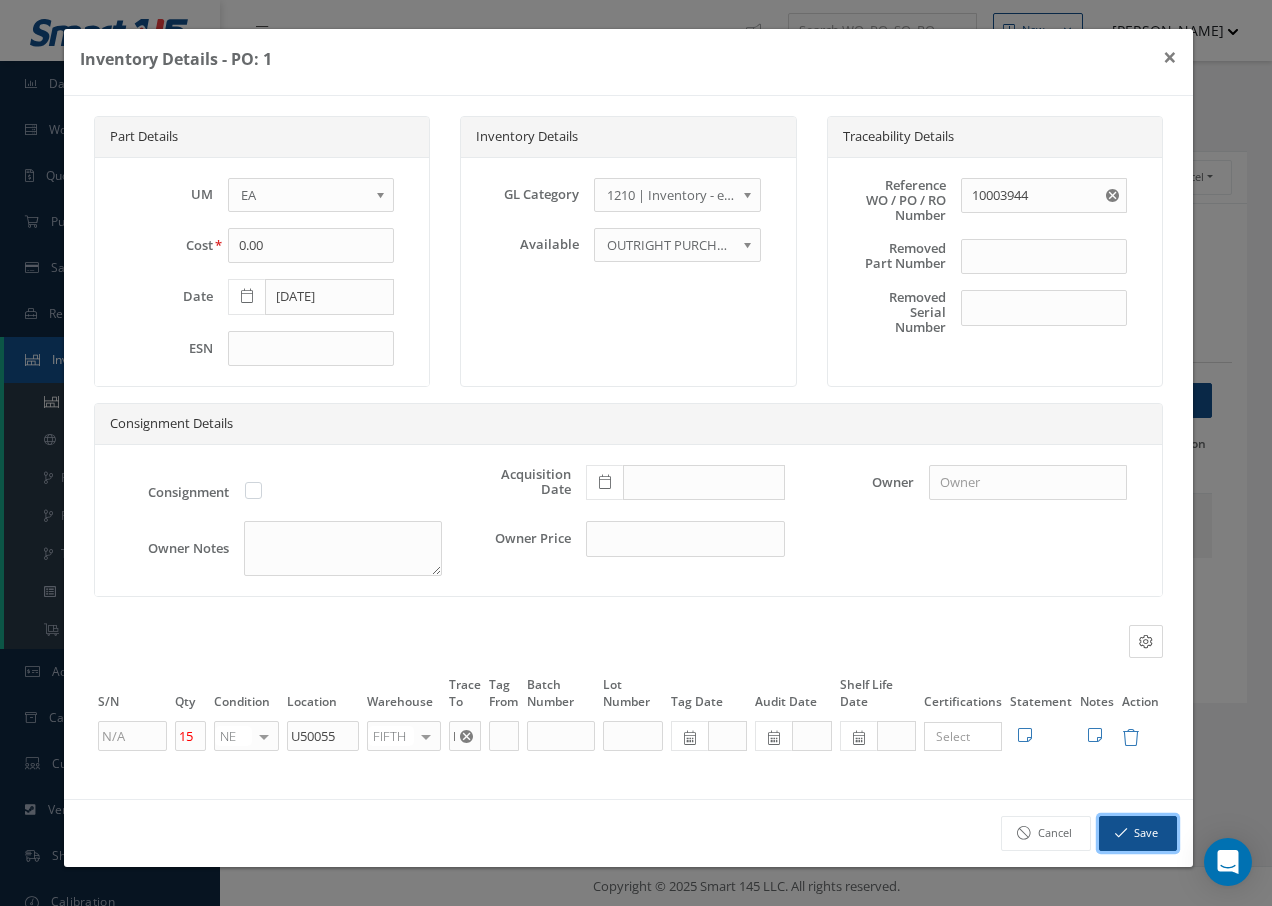 click on "Save" at bounding box center [1138, 833] 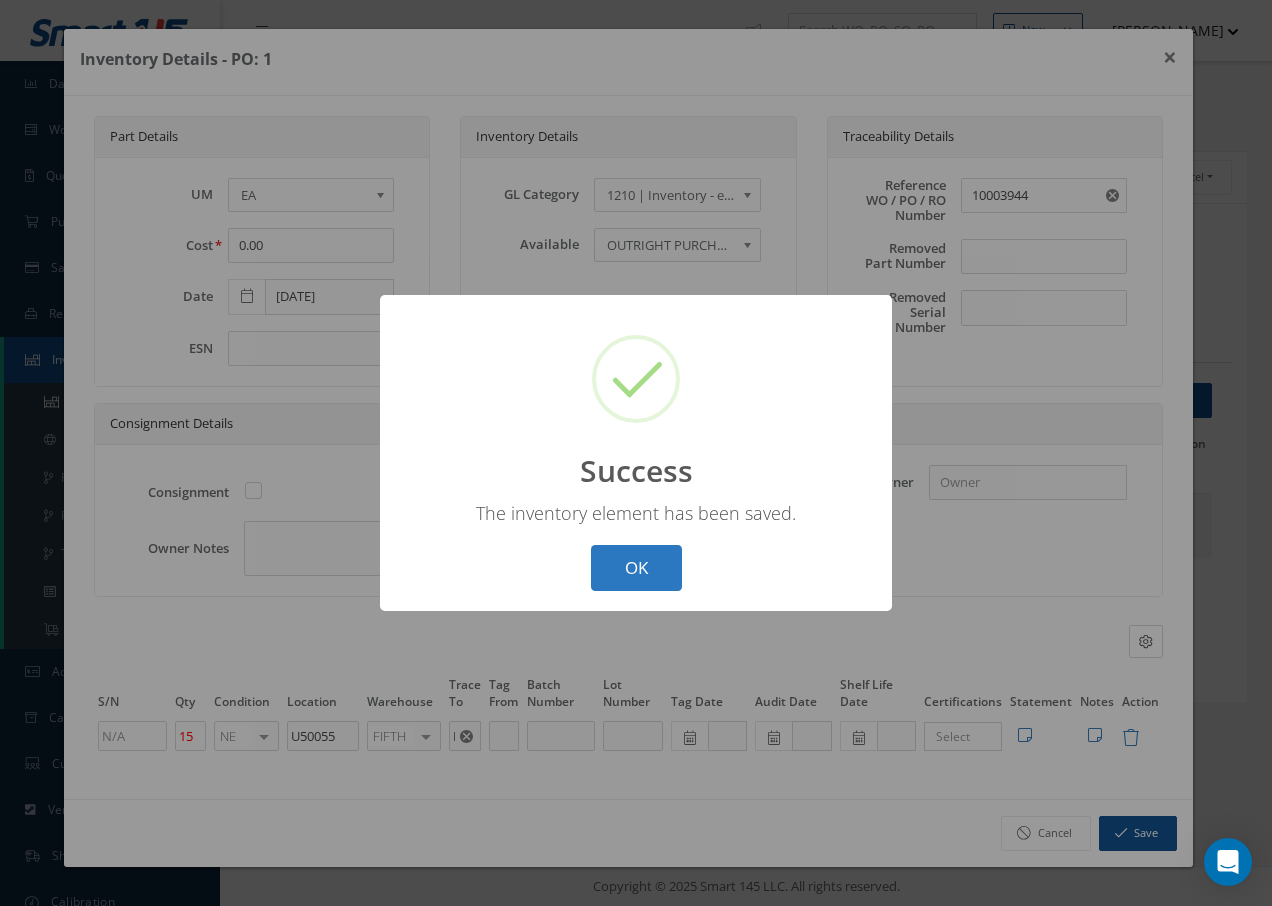 click on "OK" at bounding box center (636, 568) 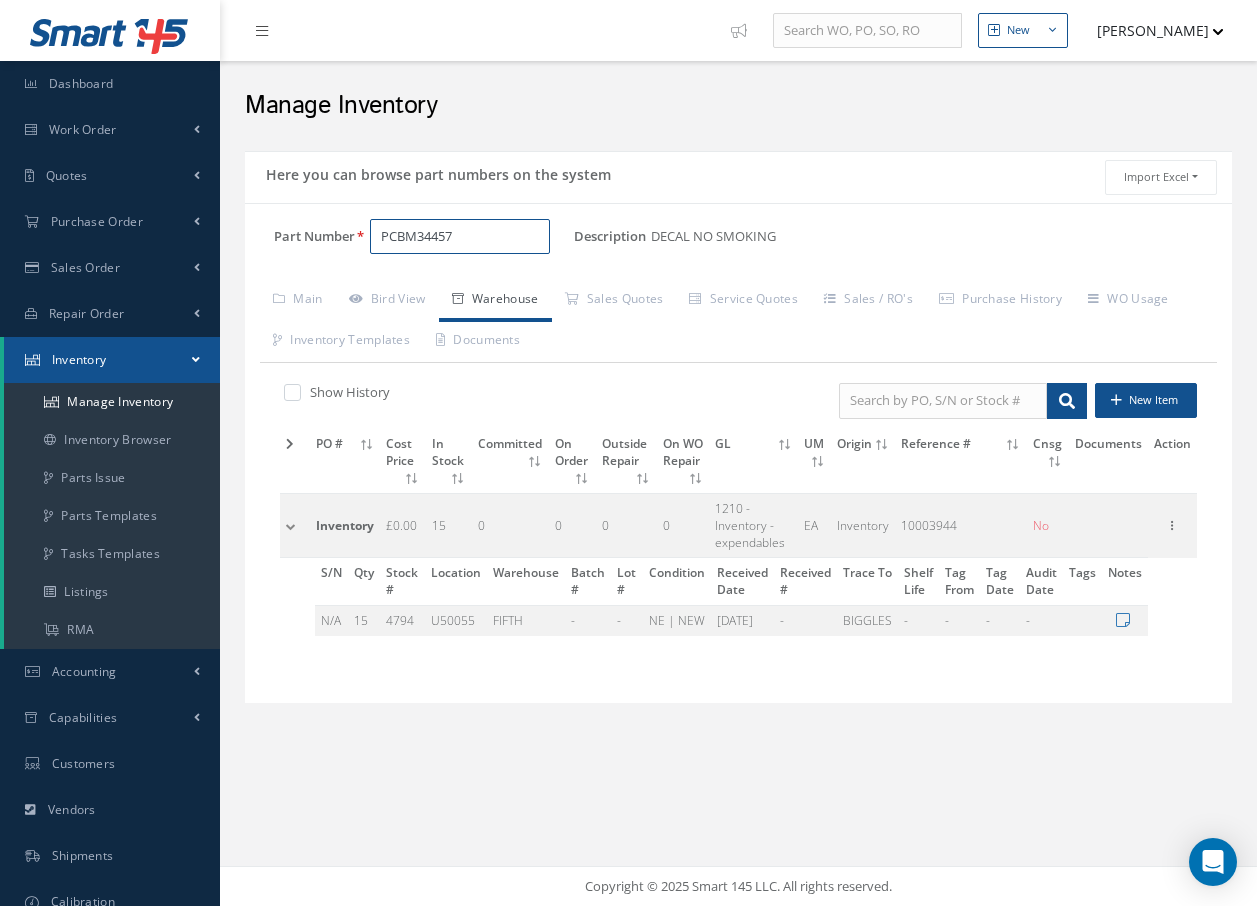 click on "PCBM34457" at bounding box center [460, 237] 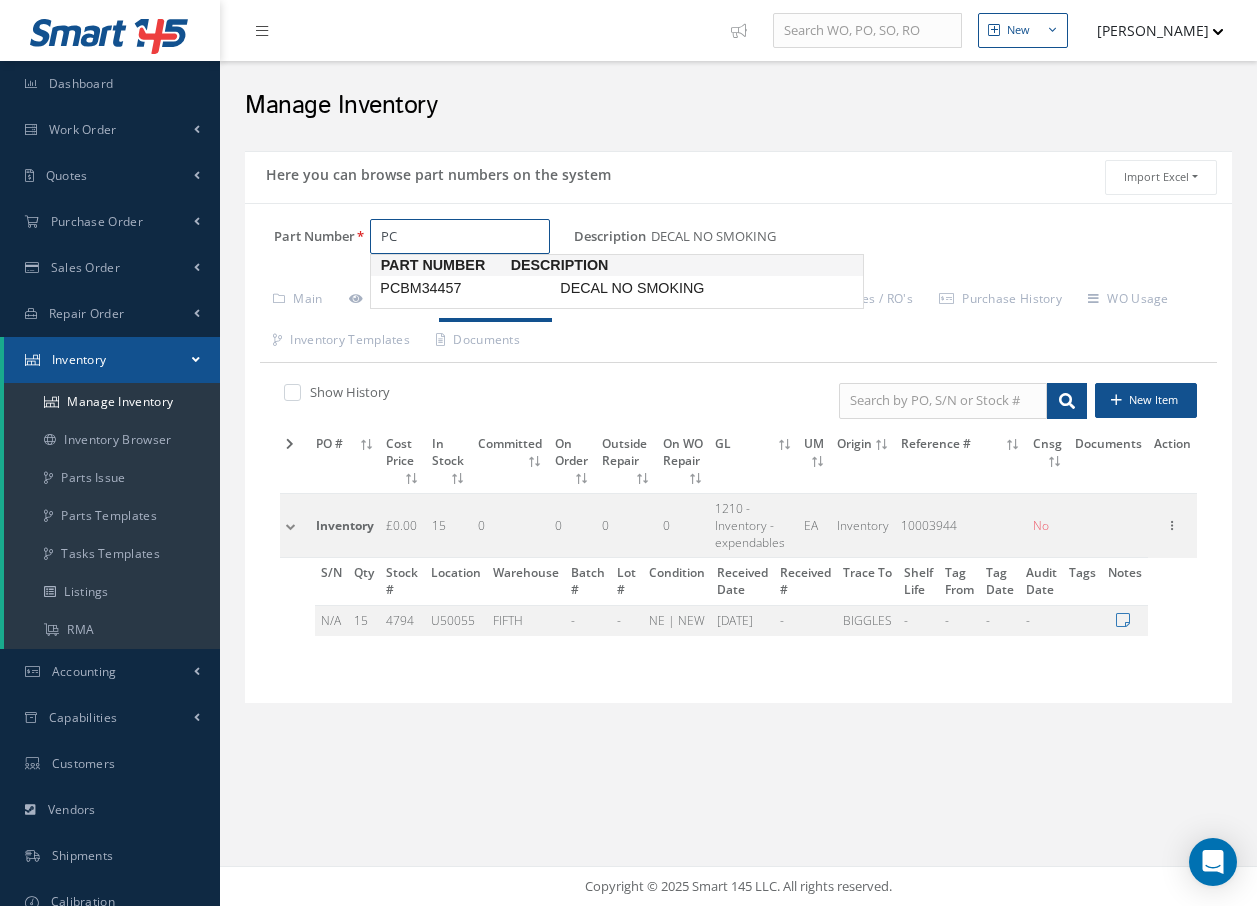 type on "P" 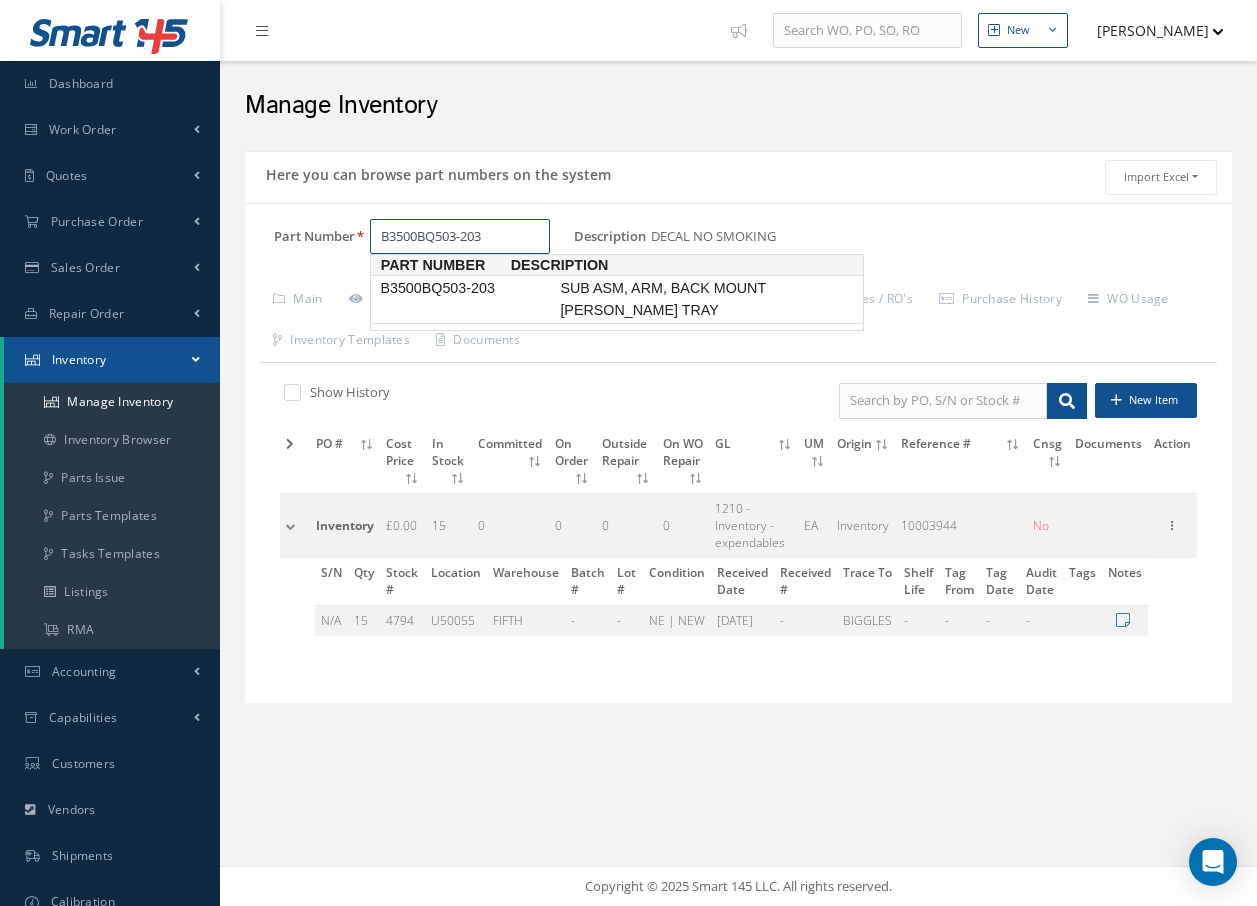 click on "B3500BQ503-203" at bounding box center (466, 288) 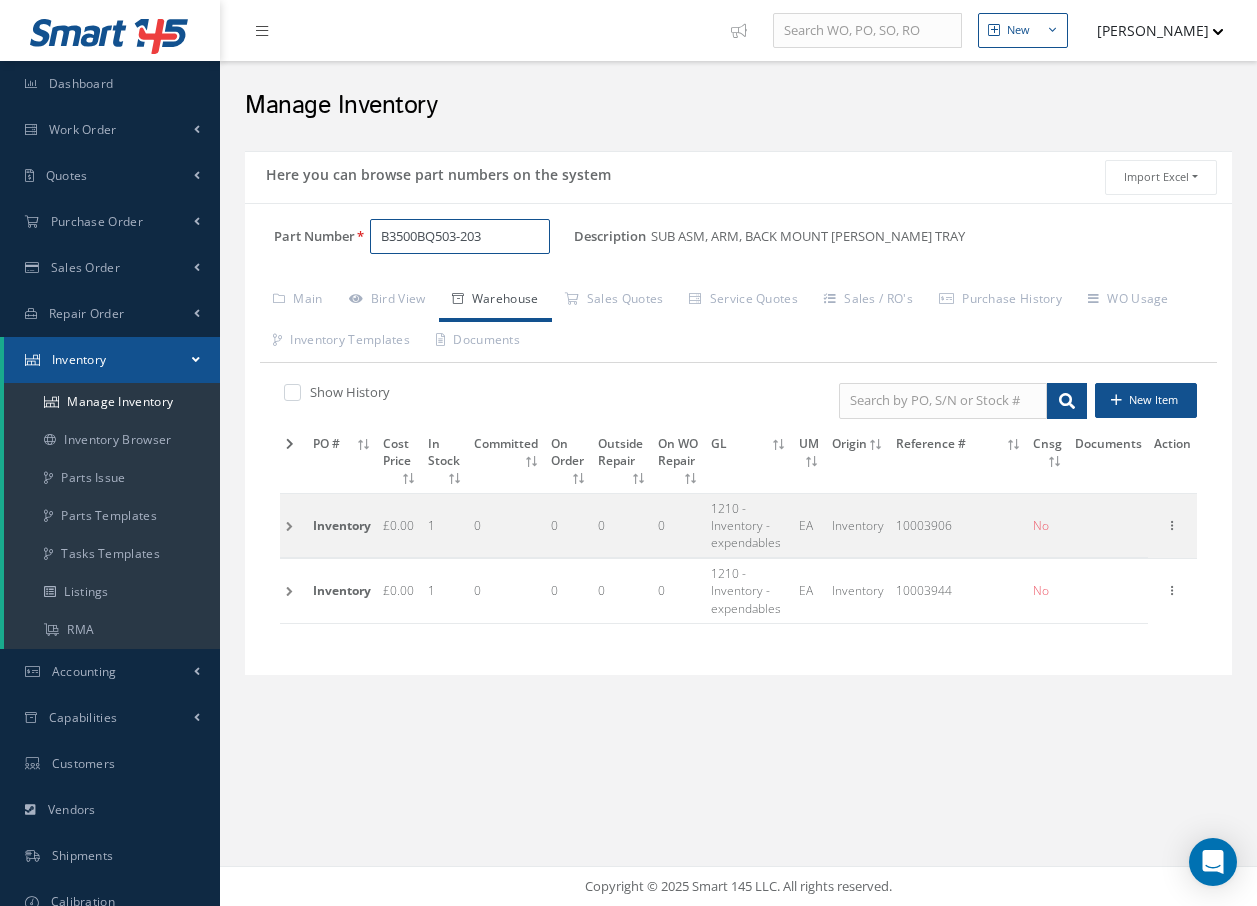 type on "B3500BQ503-203" 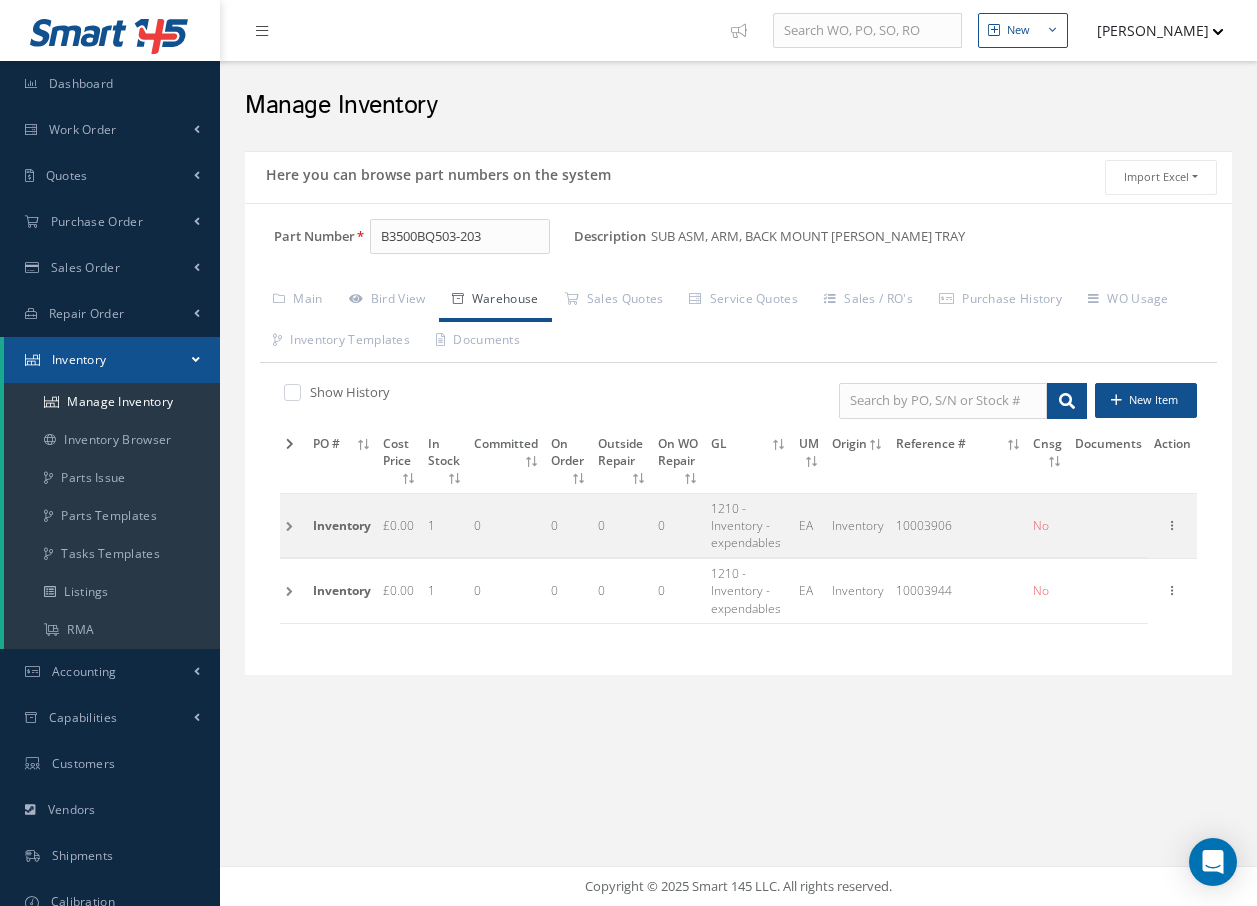 click at bounding box center [293, 591] 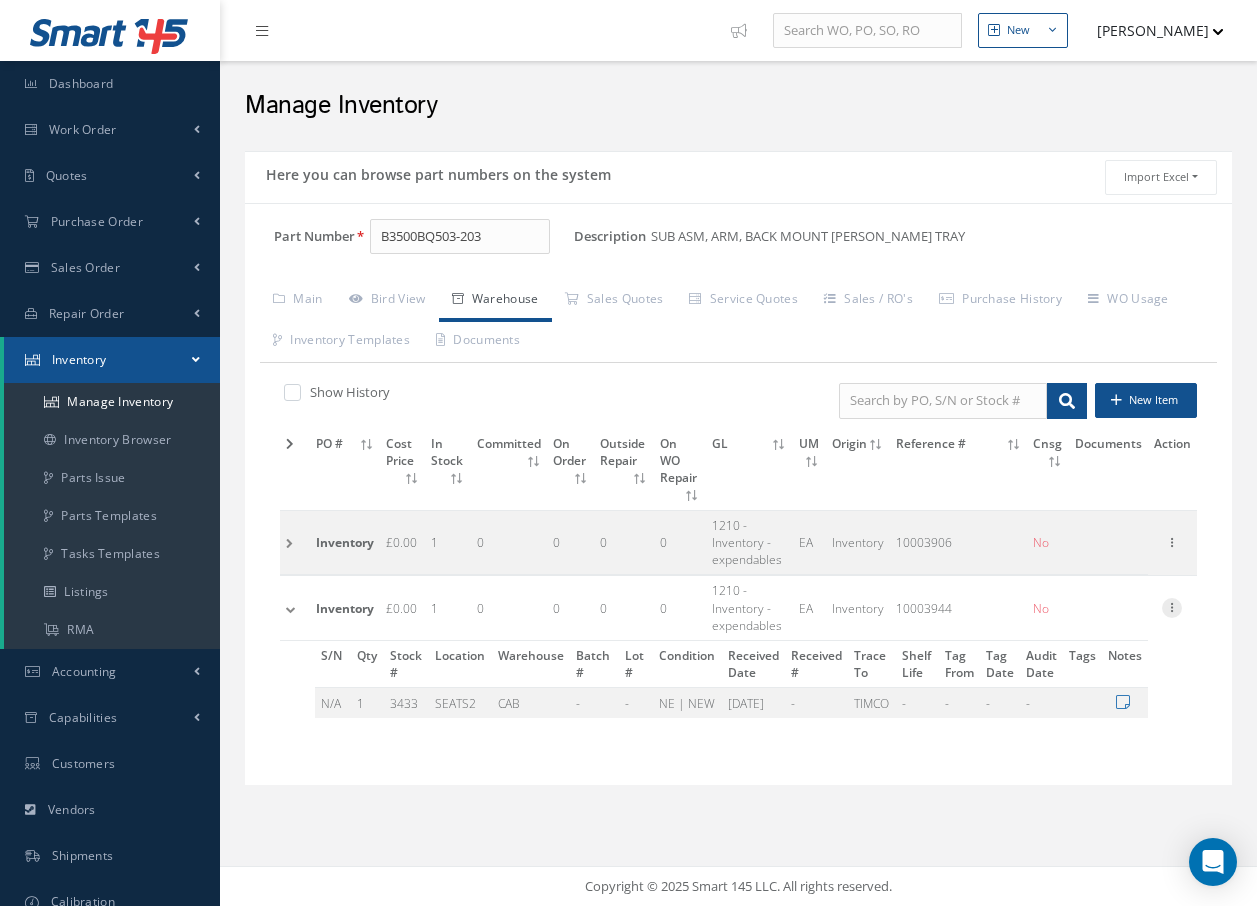 click at bounding box center [1172, 606] 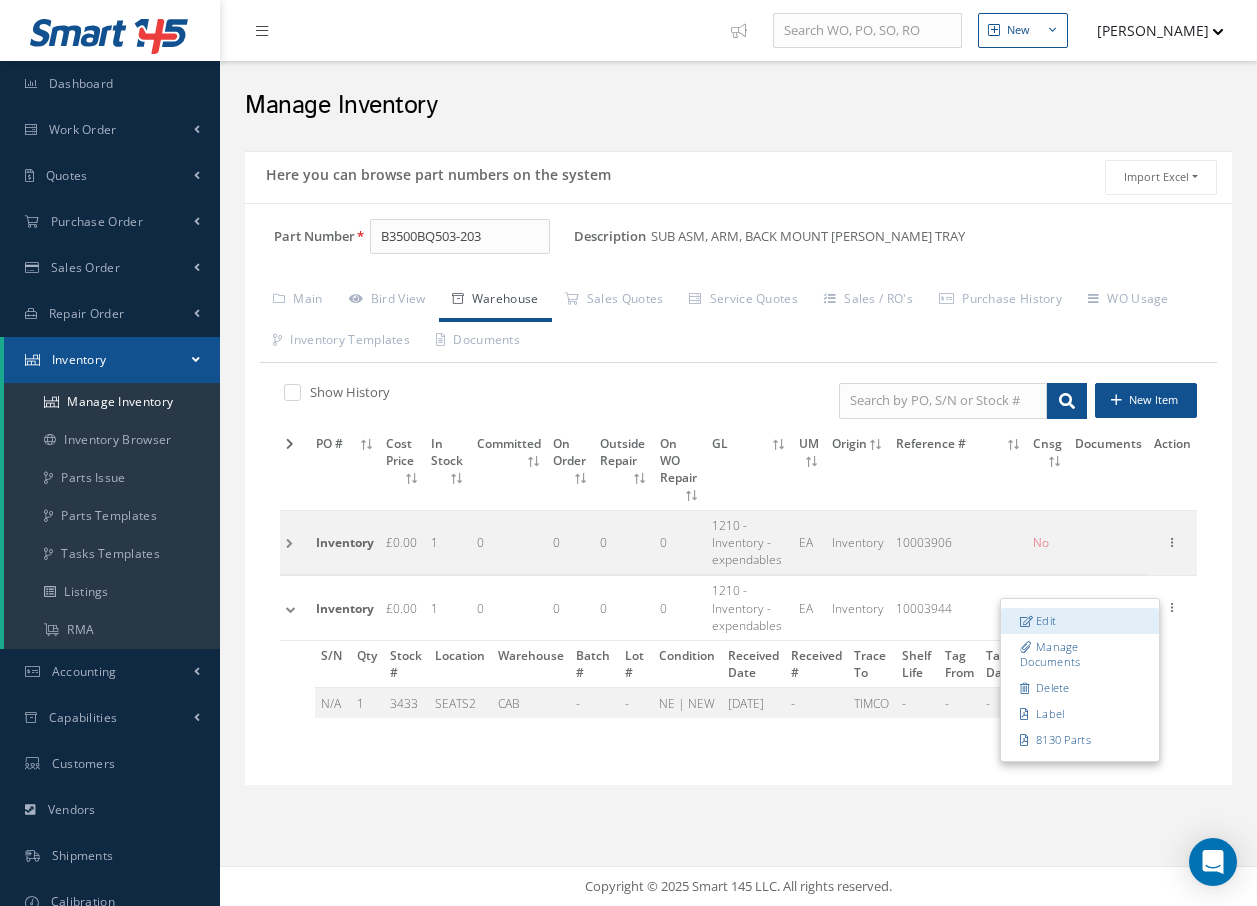 click on "Edit" at bounding box center (1080, 621) 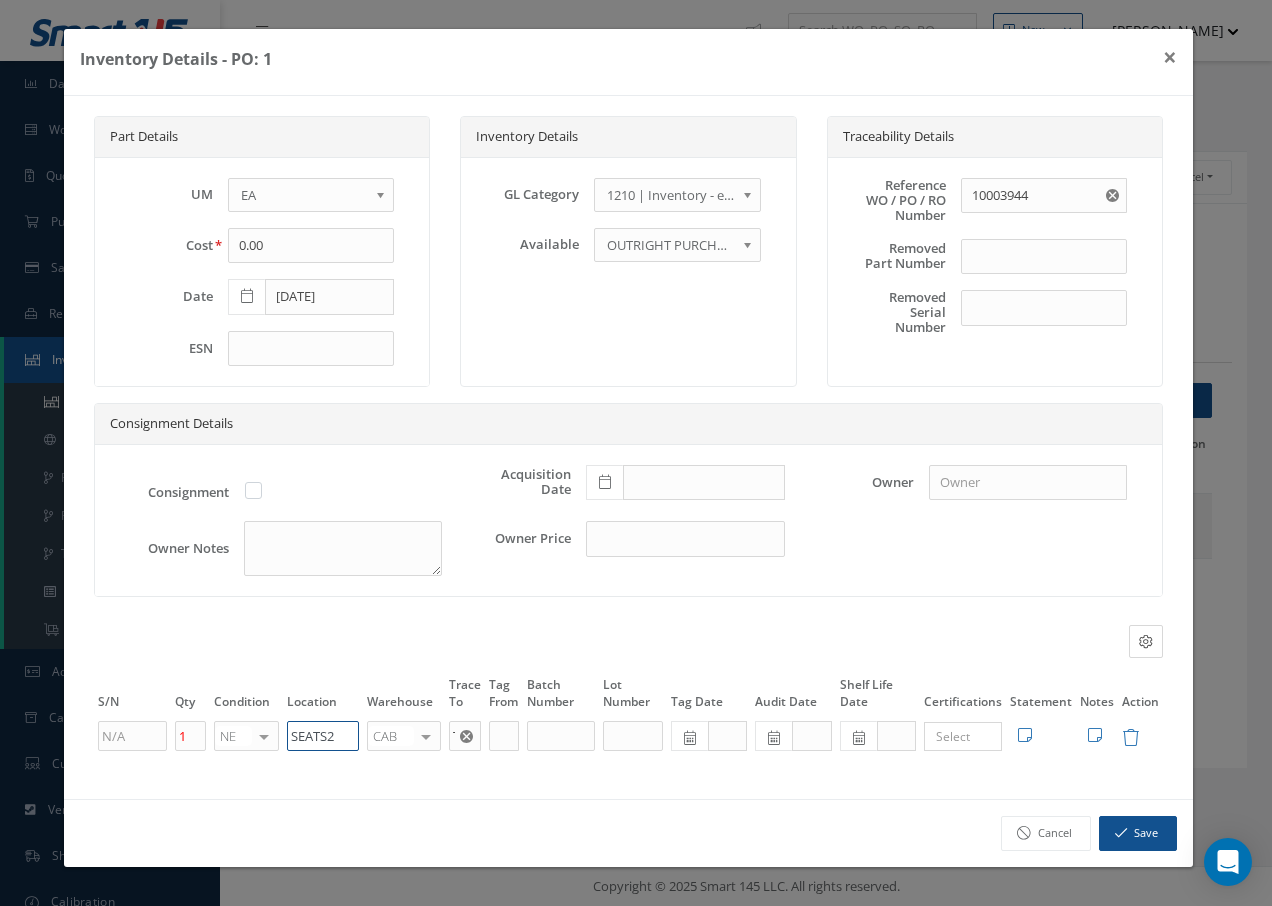 click on "SEATS2" at bounding box center (323, 736) 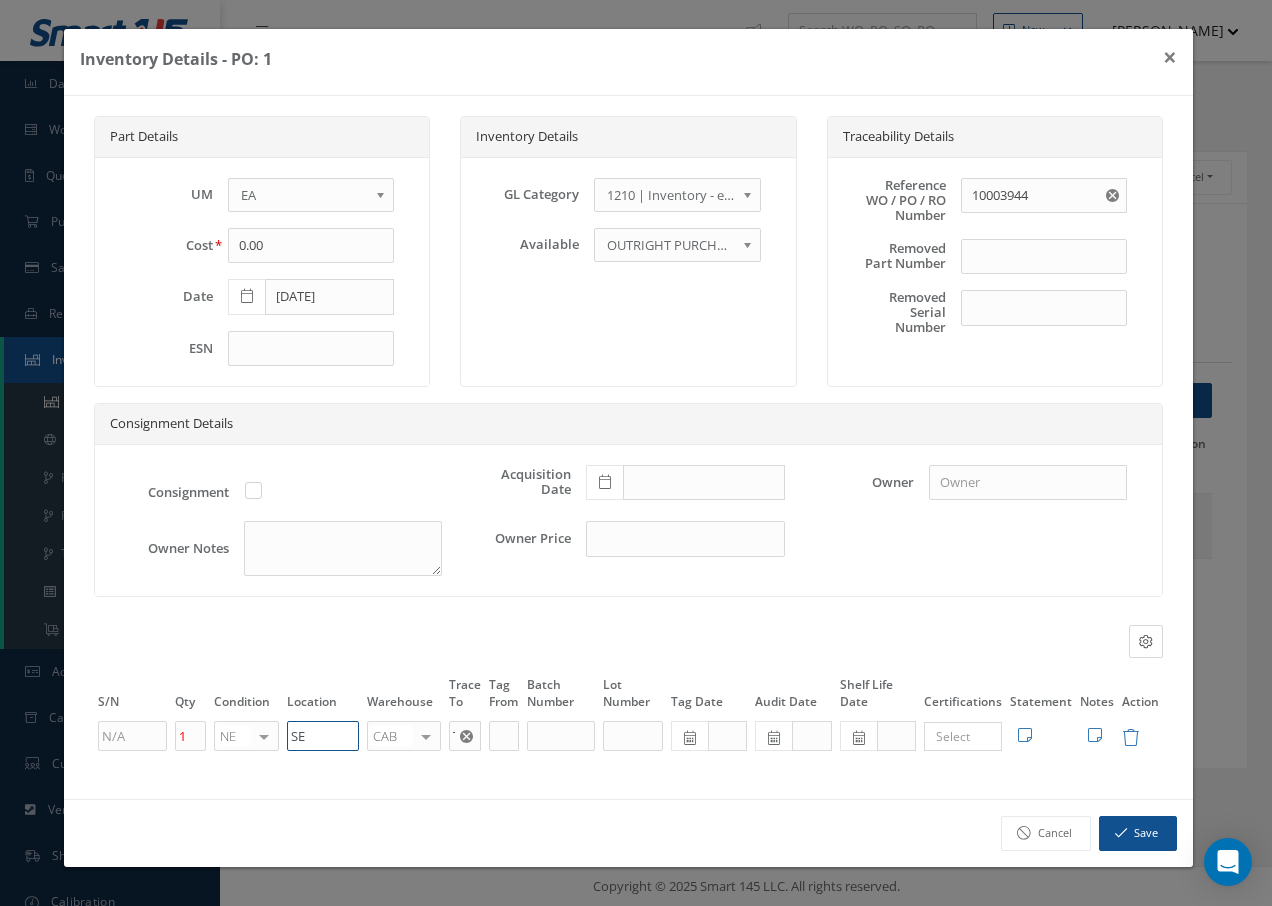type on "S" 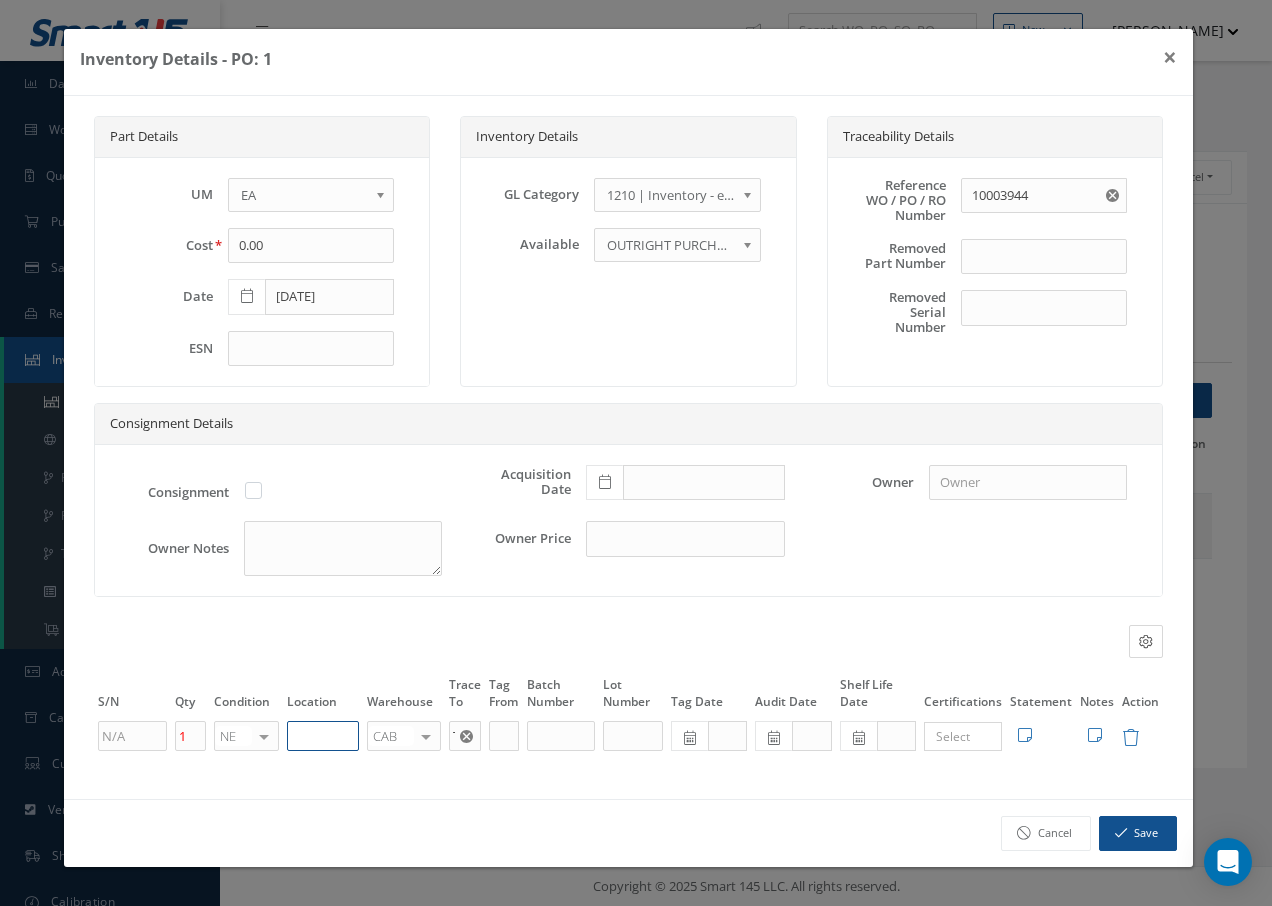 paste on "U50055" 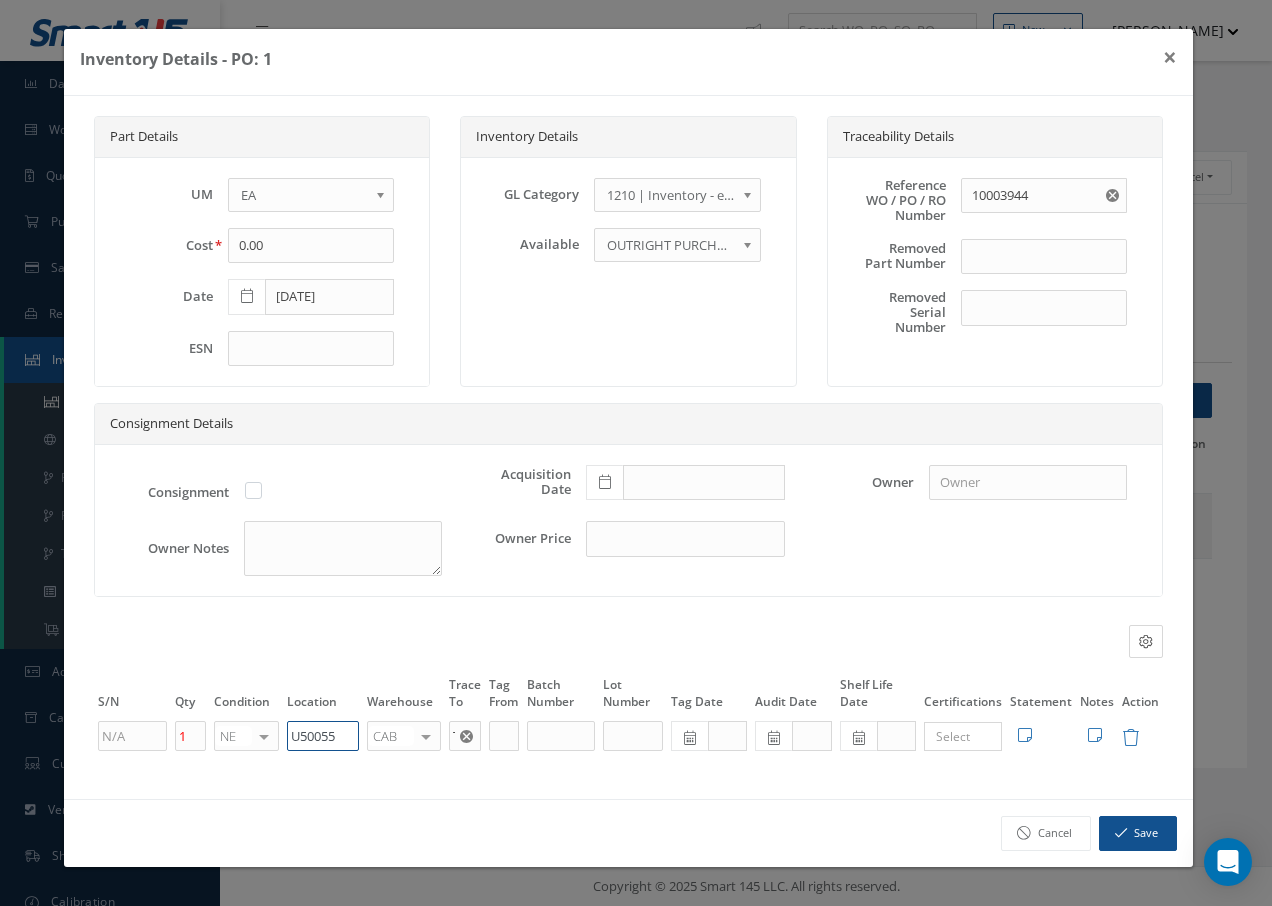 type on "U50055" 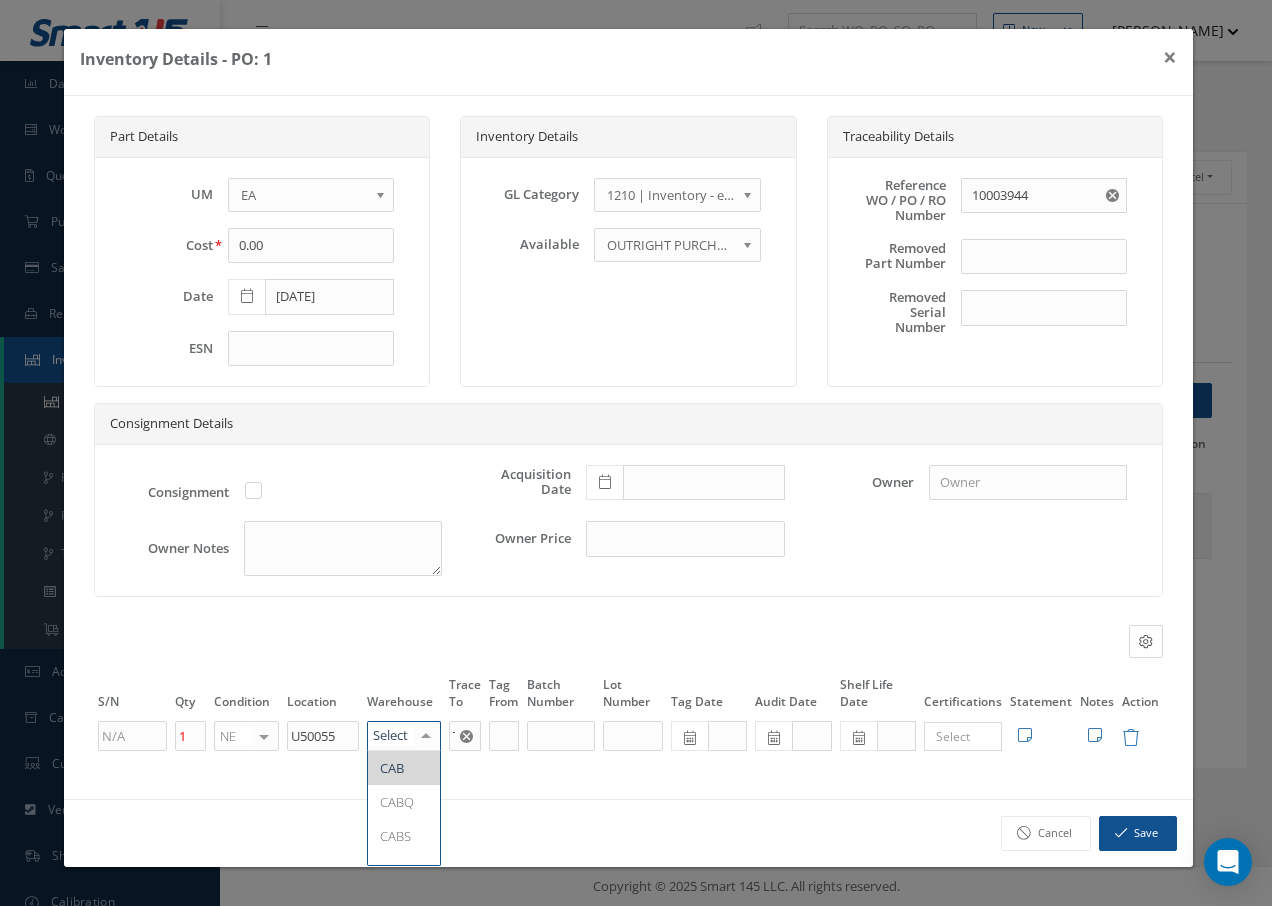 click at bounding box center (426, 736) 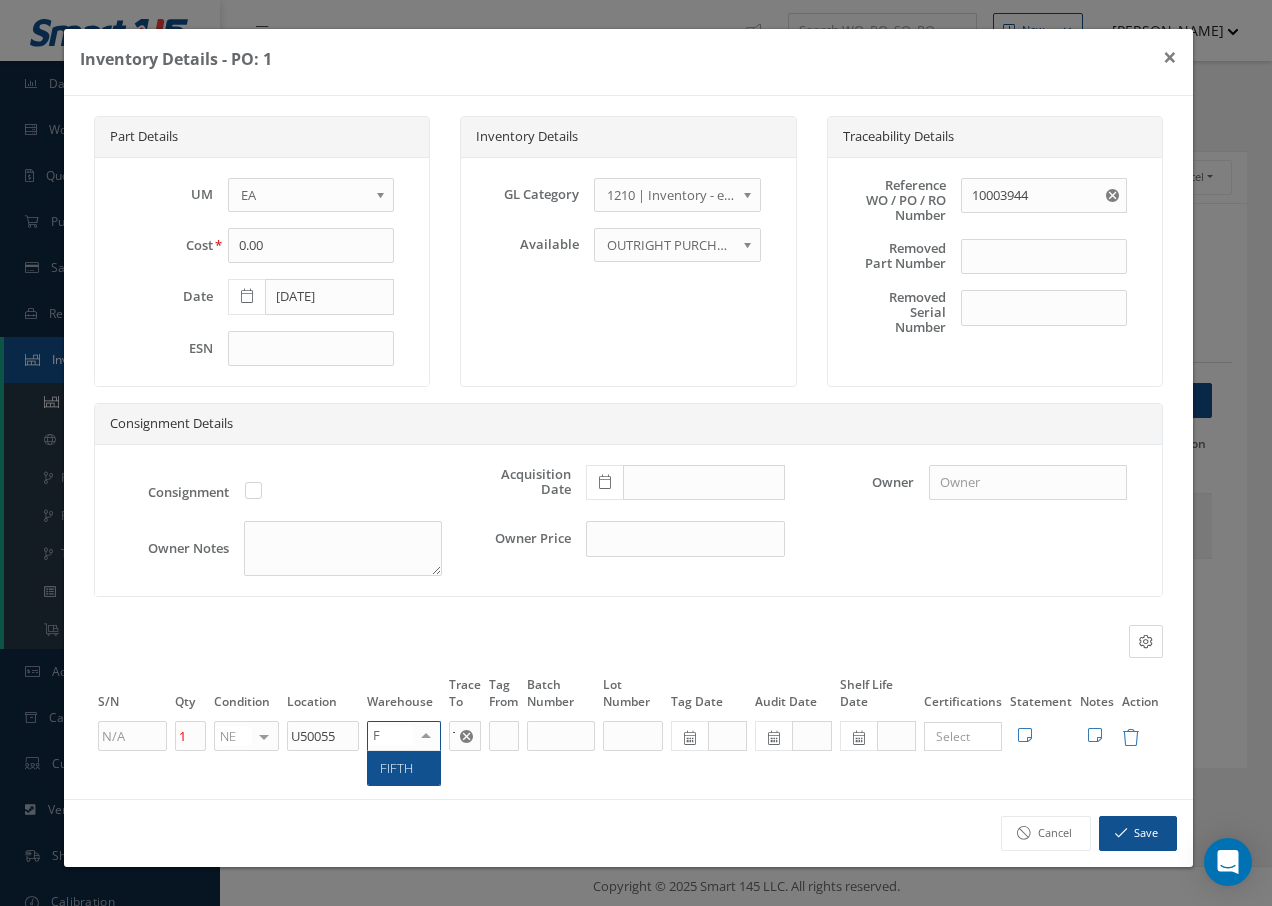 click on "FIFTH" at bounding box center (404, 768) 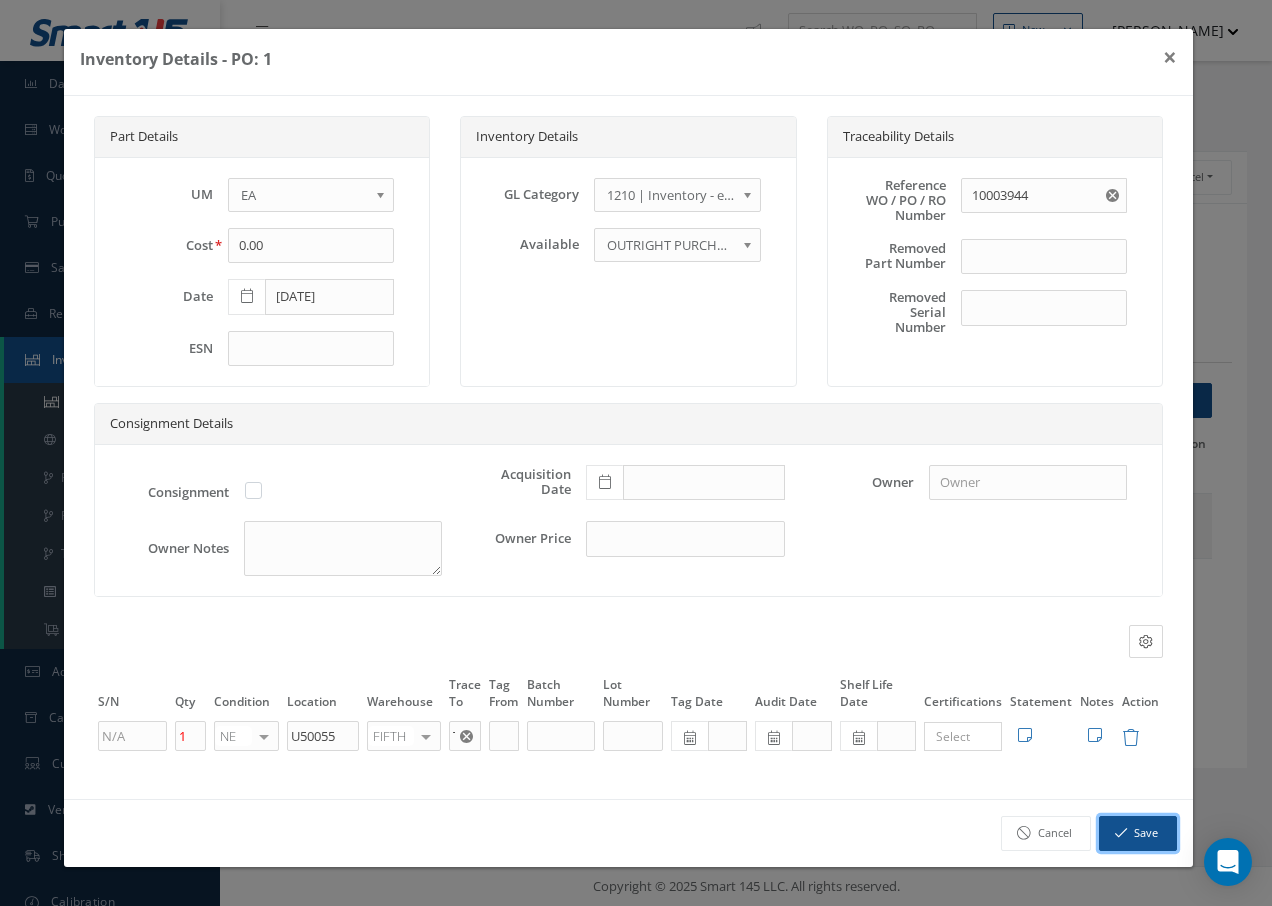 click on "Save" at bounding box center (1138, 833) 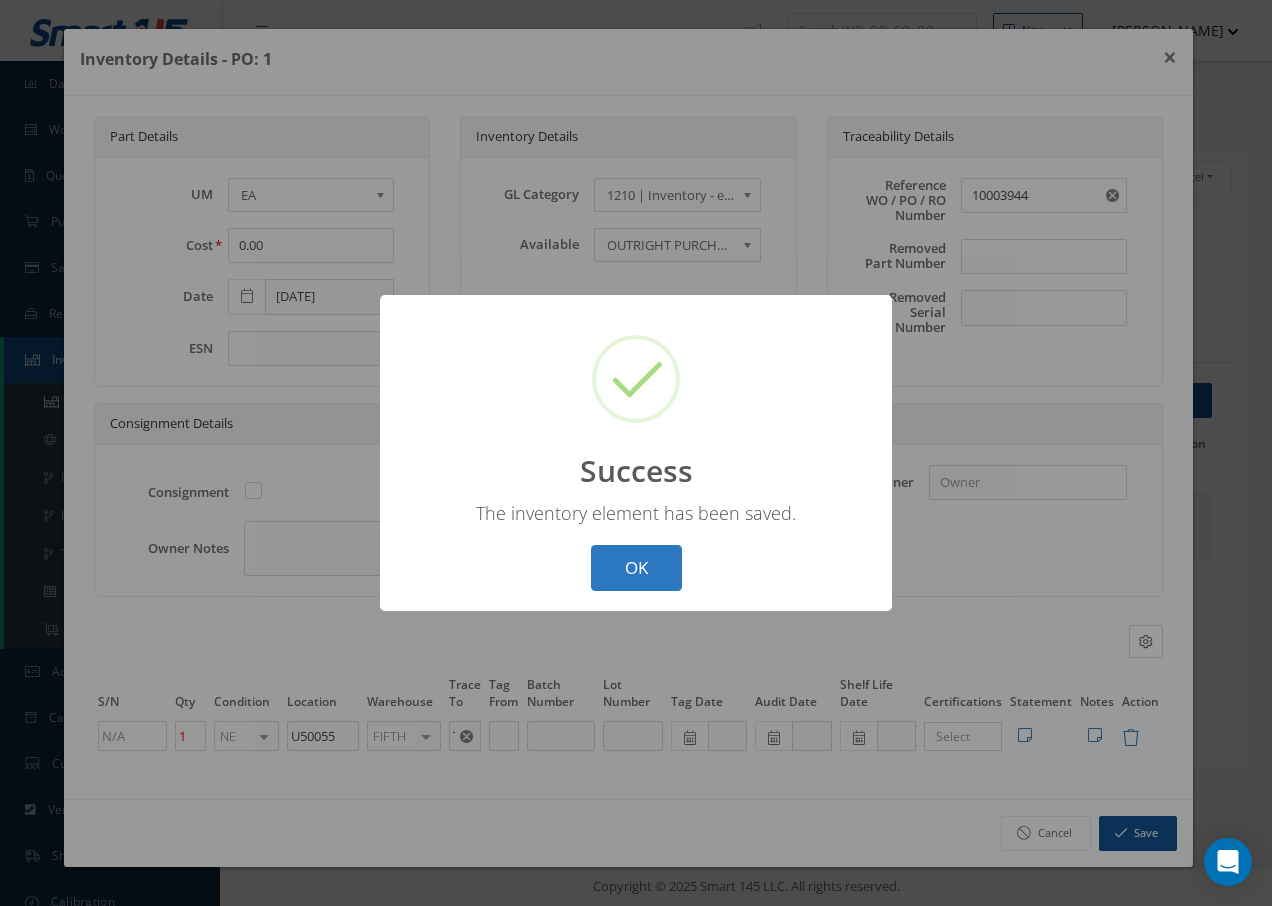 click on "OK" at bounding box center [636, 568] 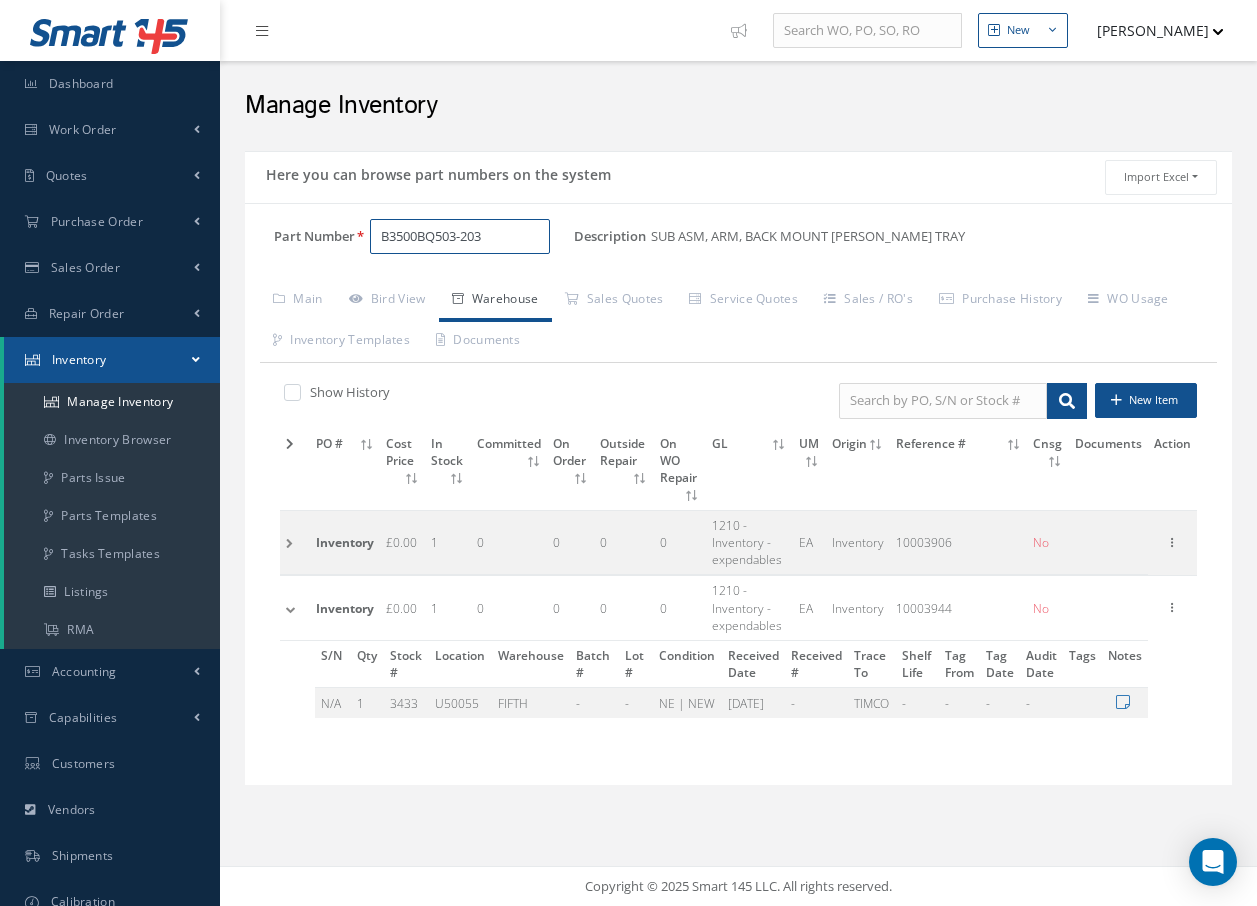 click on "B3500BQ503-203" at bounding box center (460, 237) 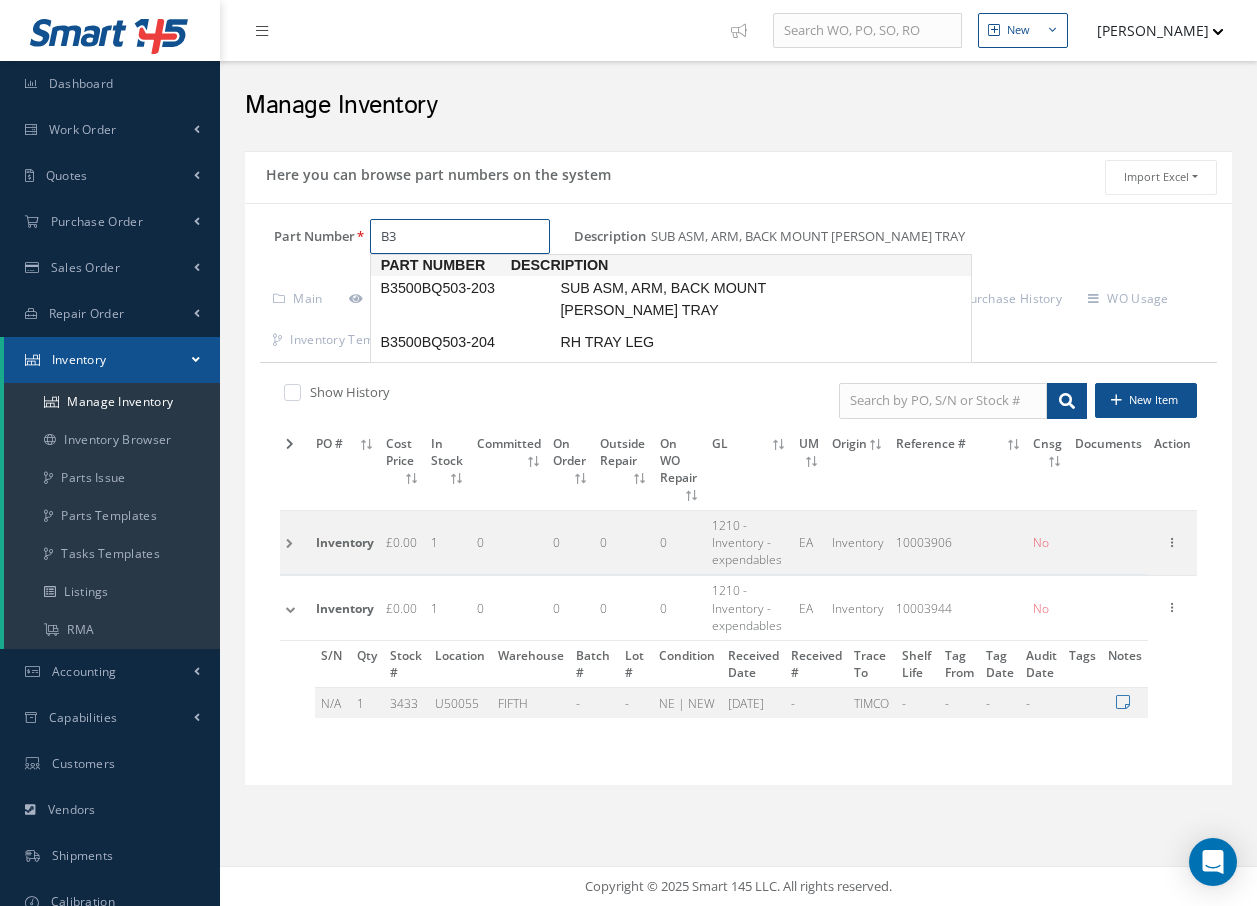 type on "B" 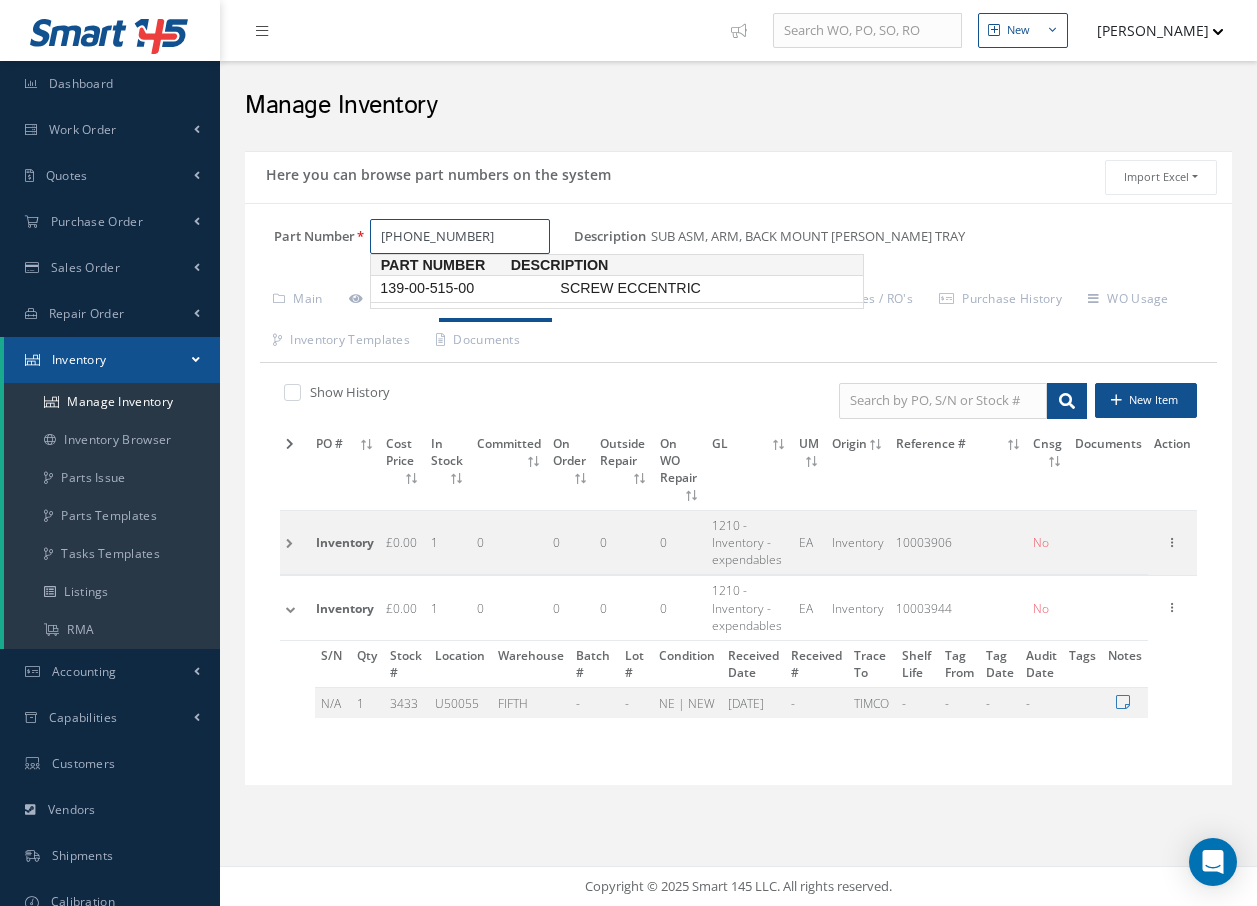 click on "139-00-515-00" at bounding box center (466, 288) 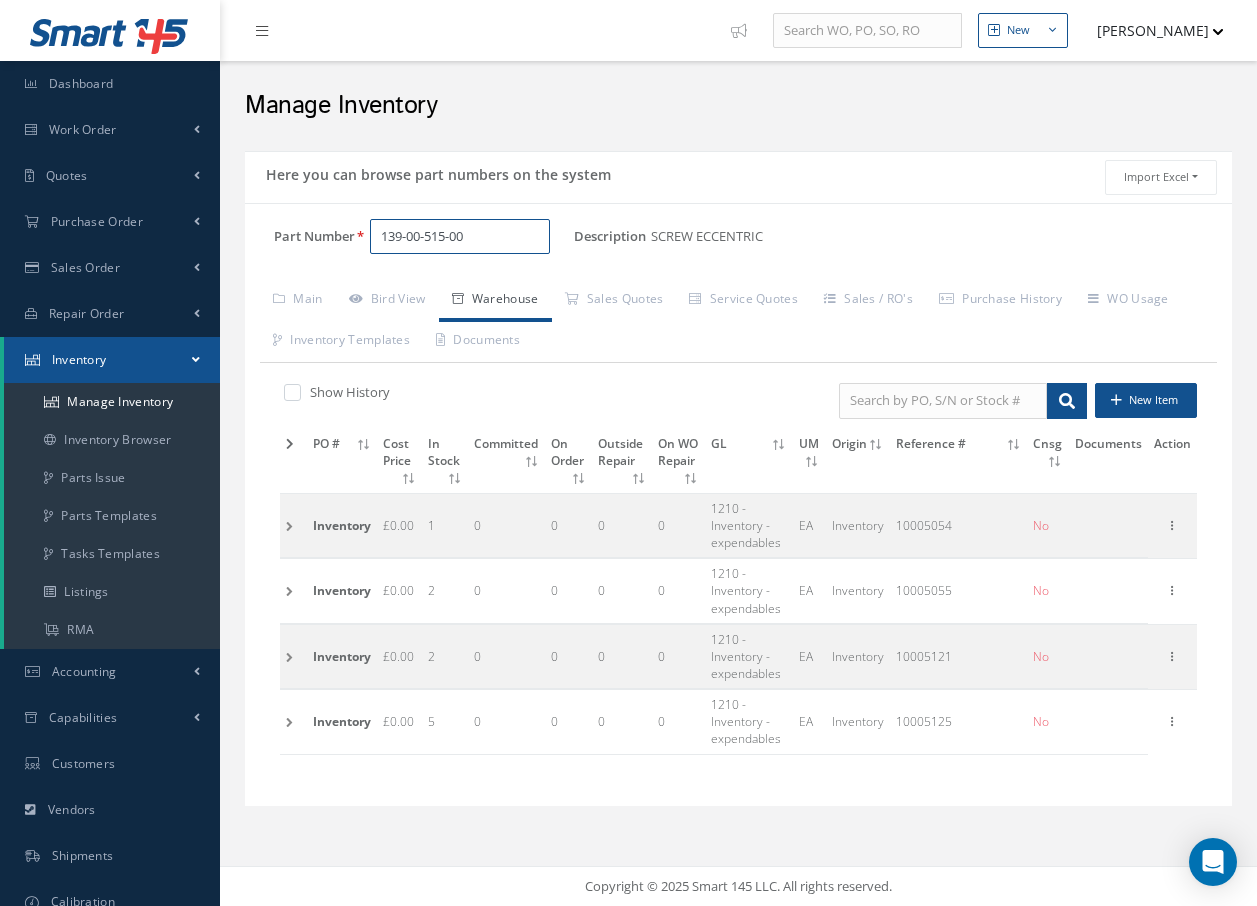 type on "139-00-515-00" 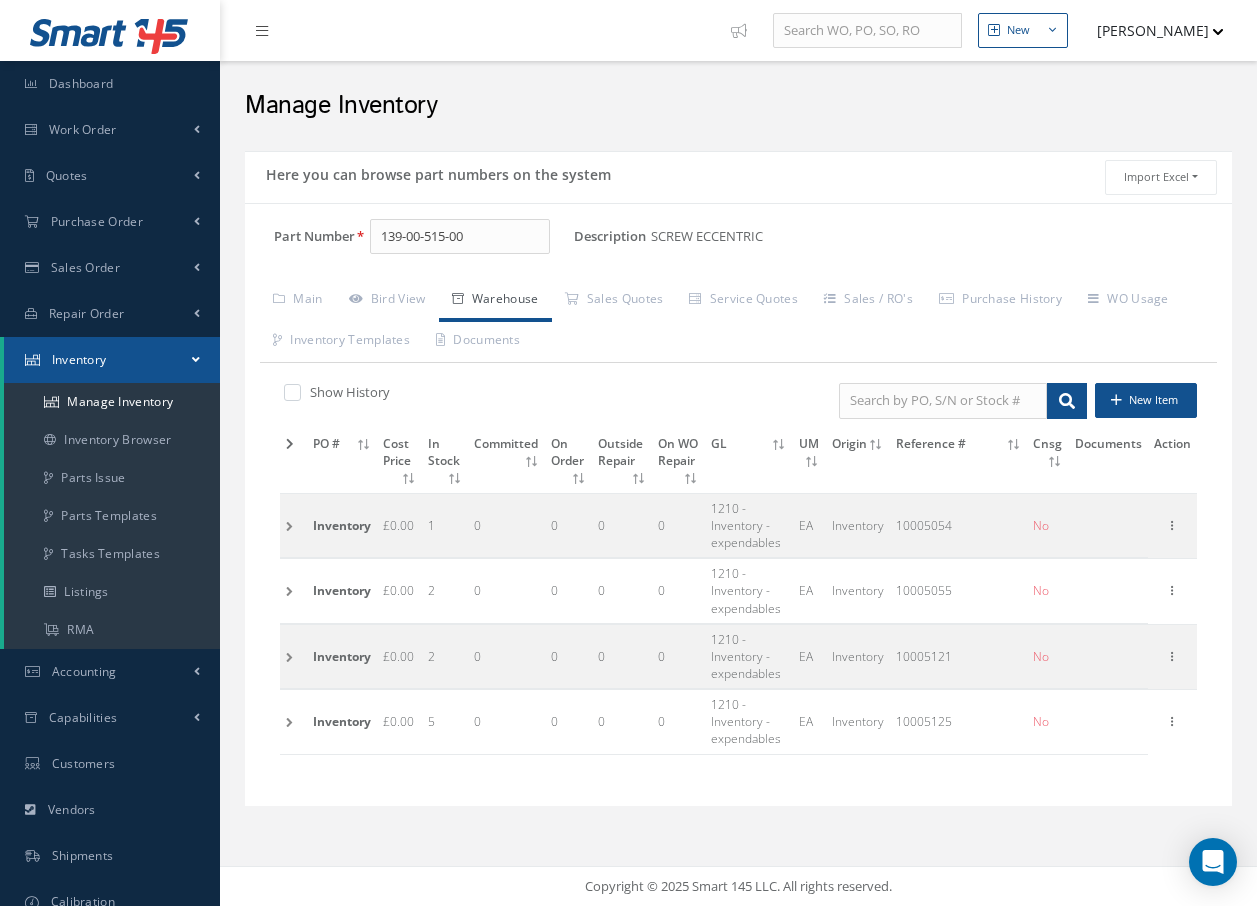 click at bounding box center [293, 656] 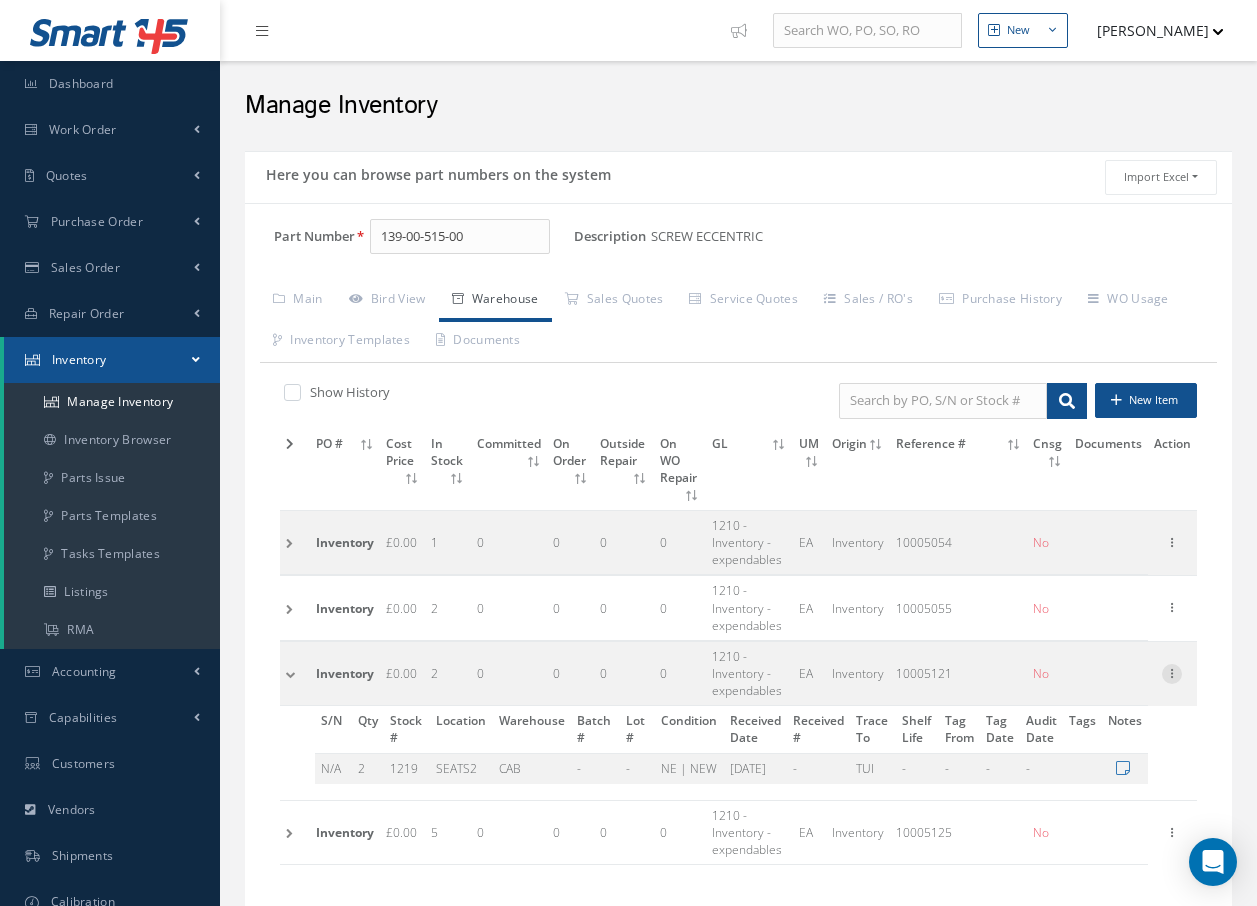 click at bounding box center [1172, 672] 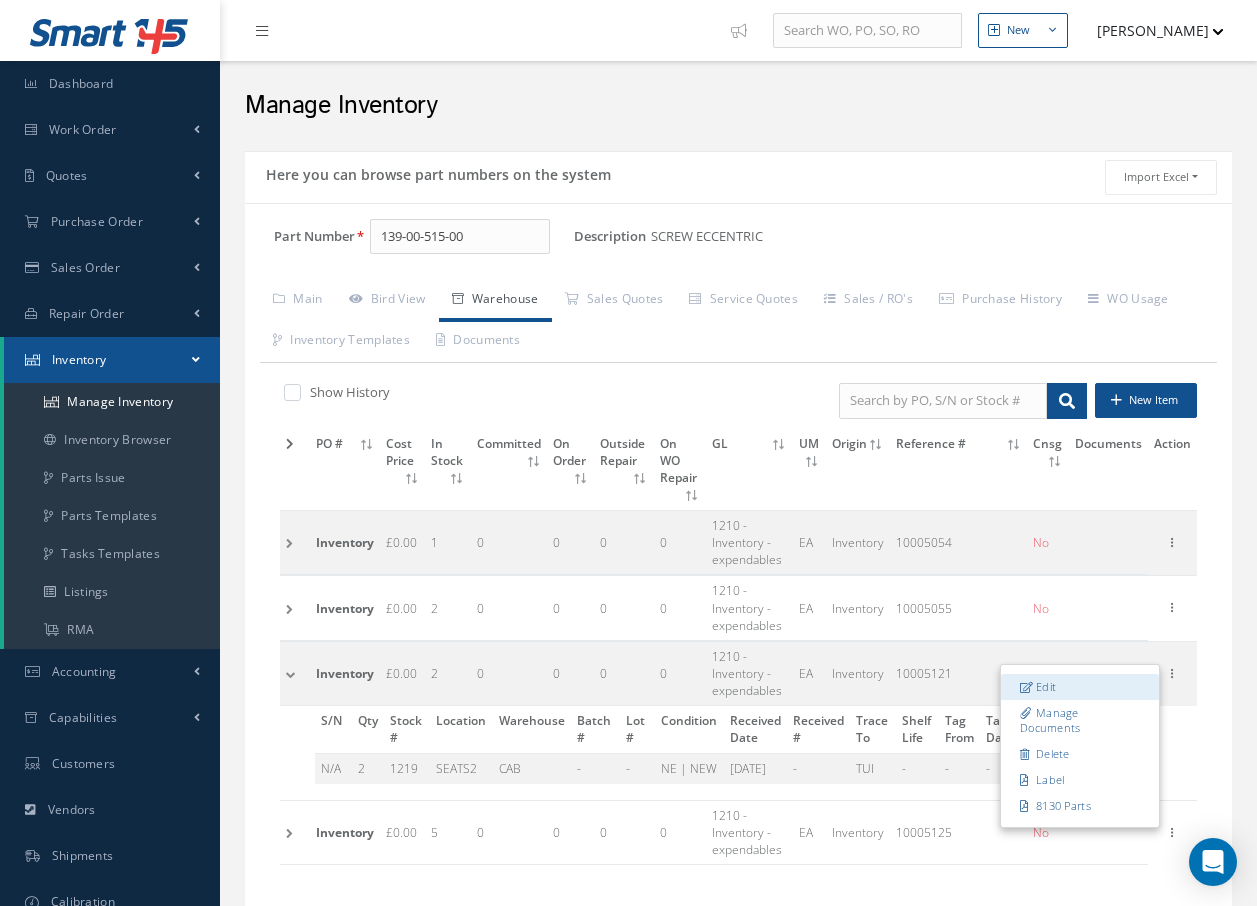 click on "Edit" at bounding box center (1080, 687) 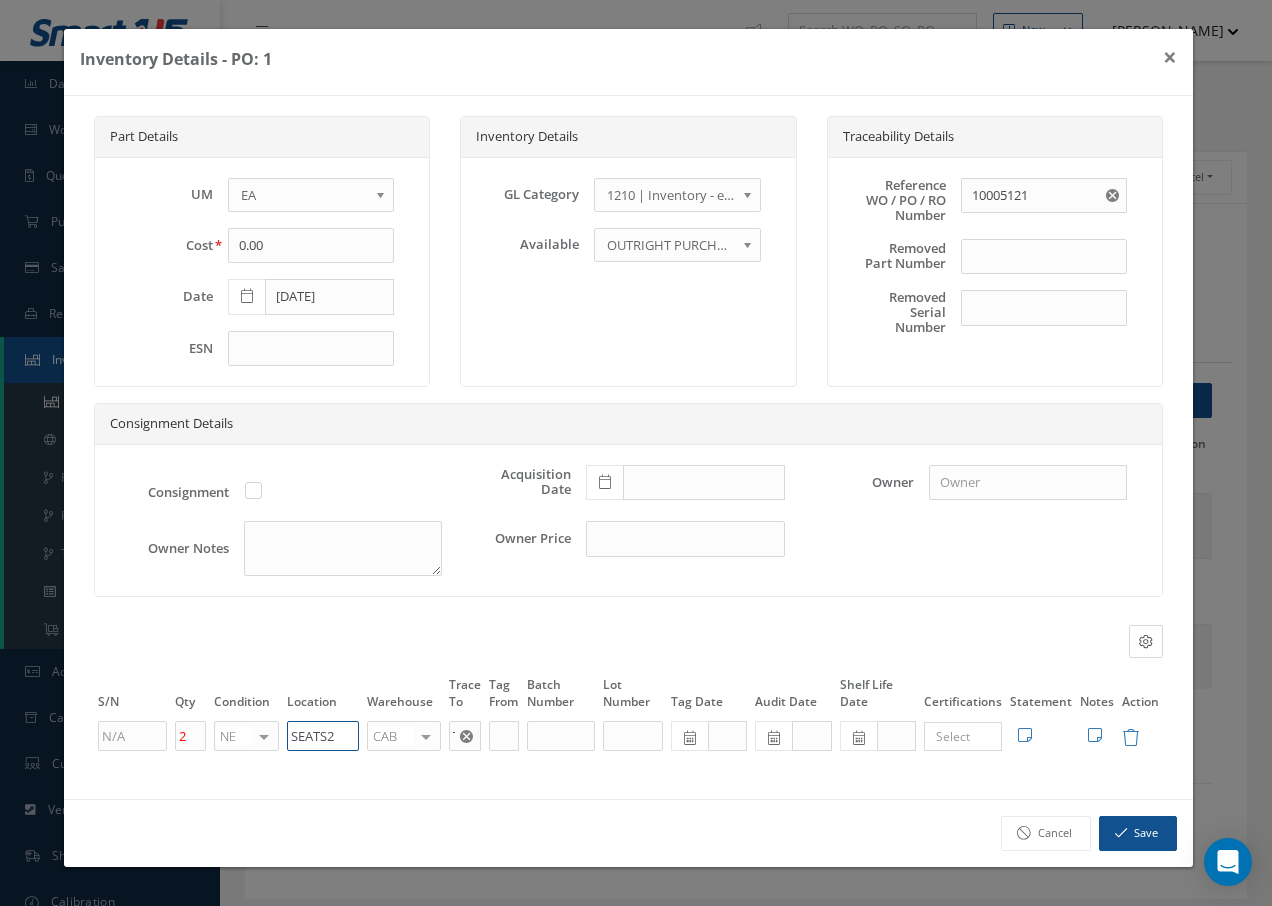 click on "SEATS2" at bounding box center [323, 736] 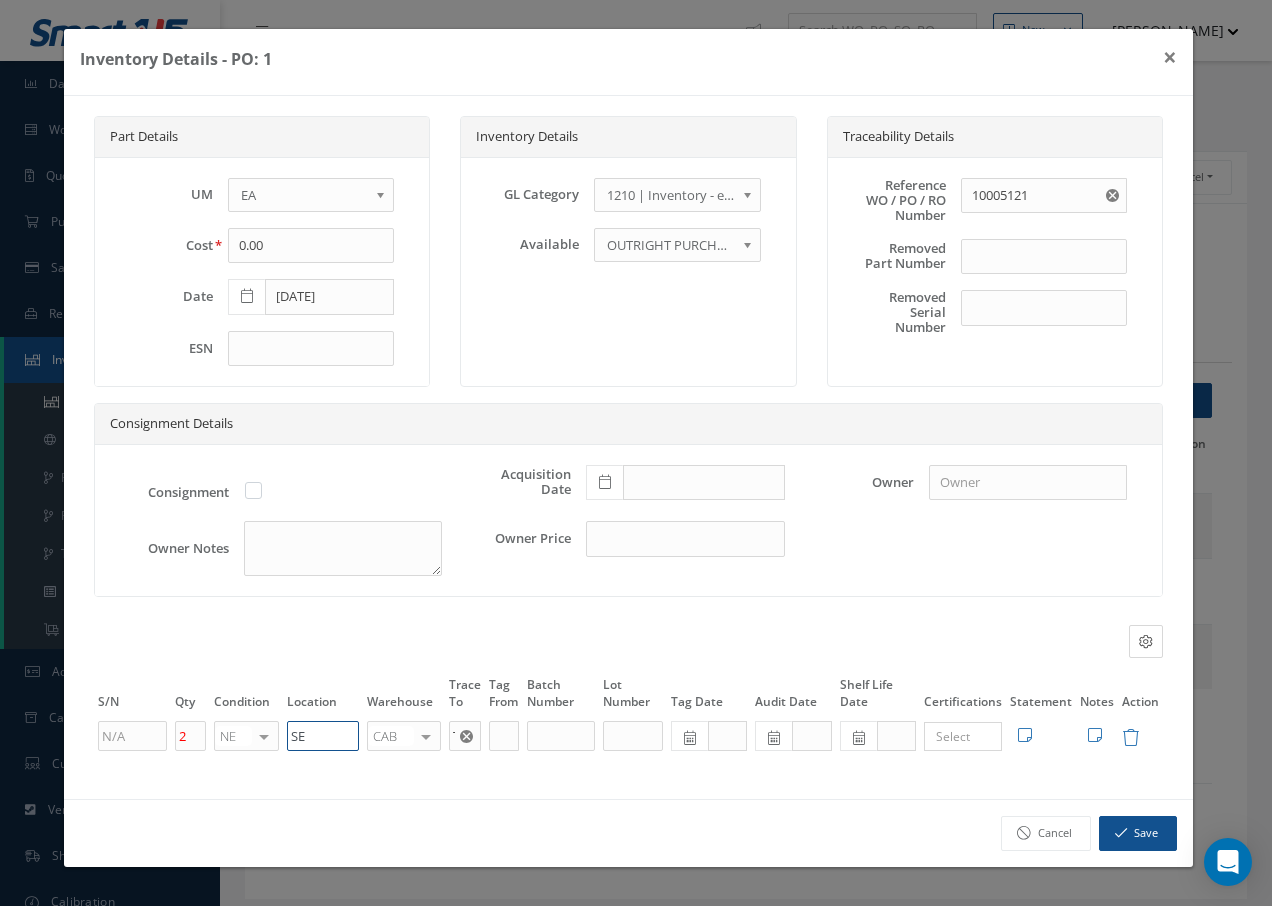 type on "S" 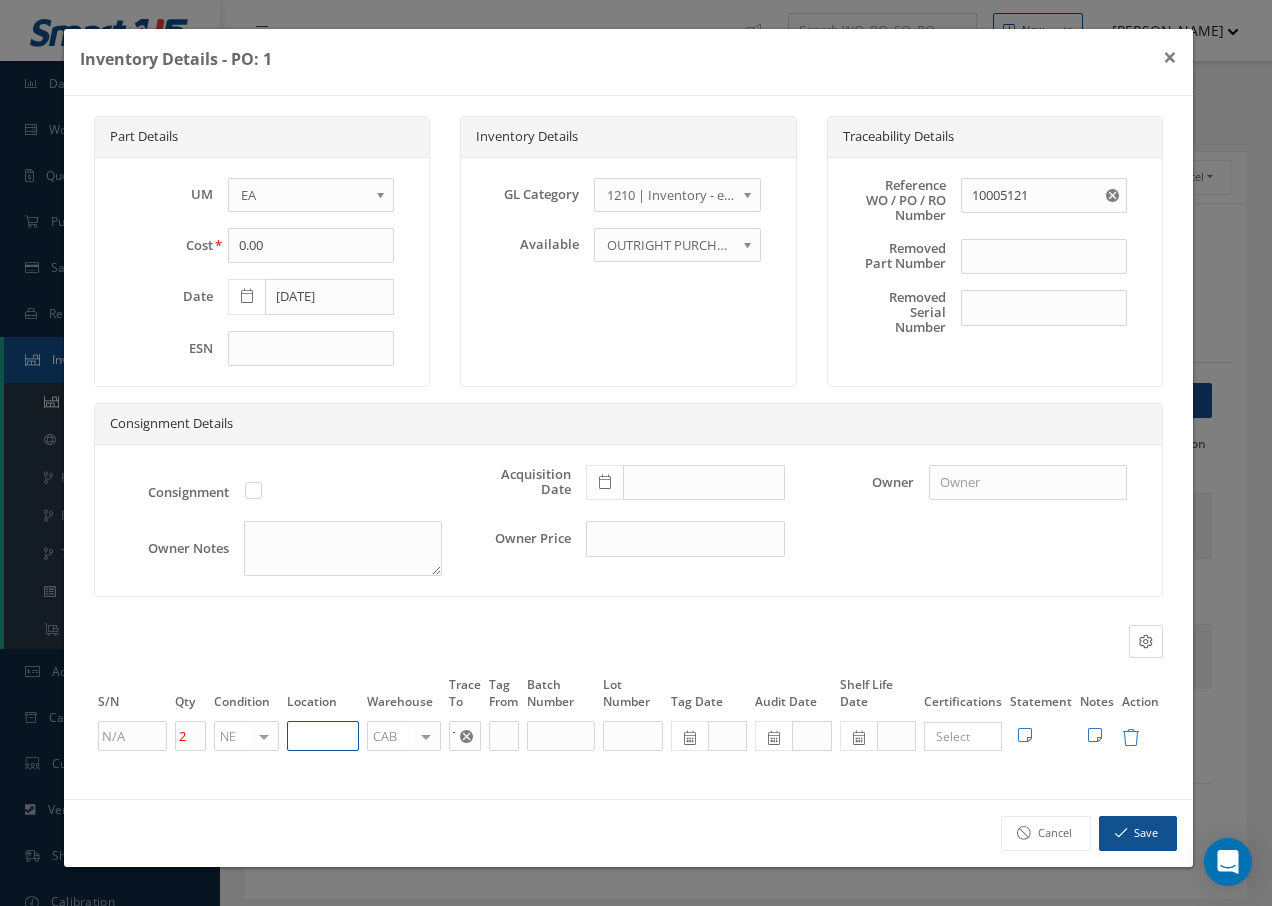 paste on "U50055" 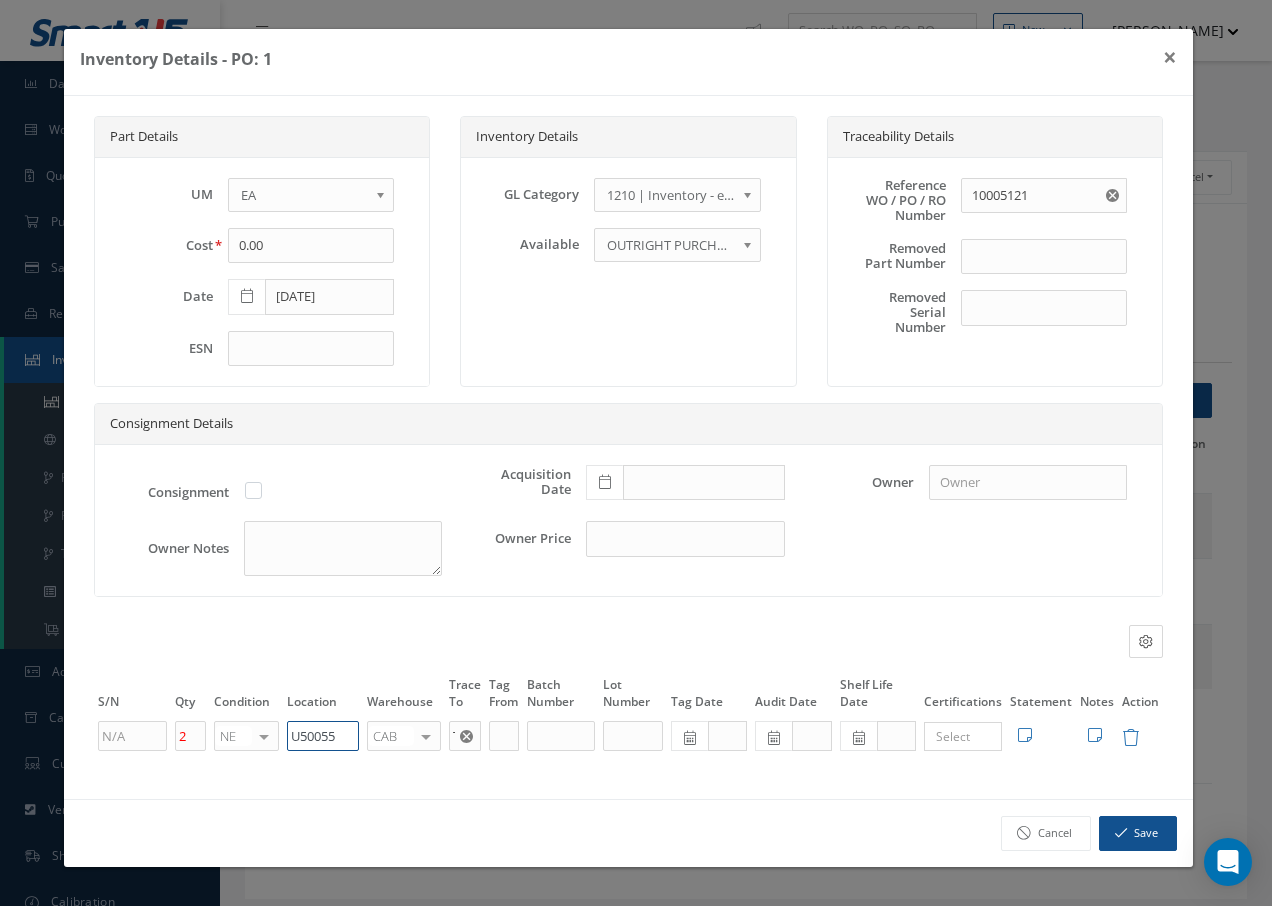 type on "U50055" 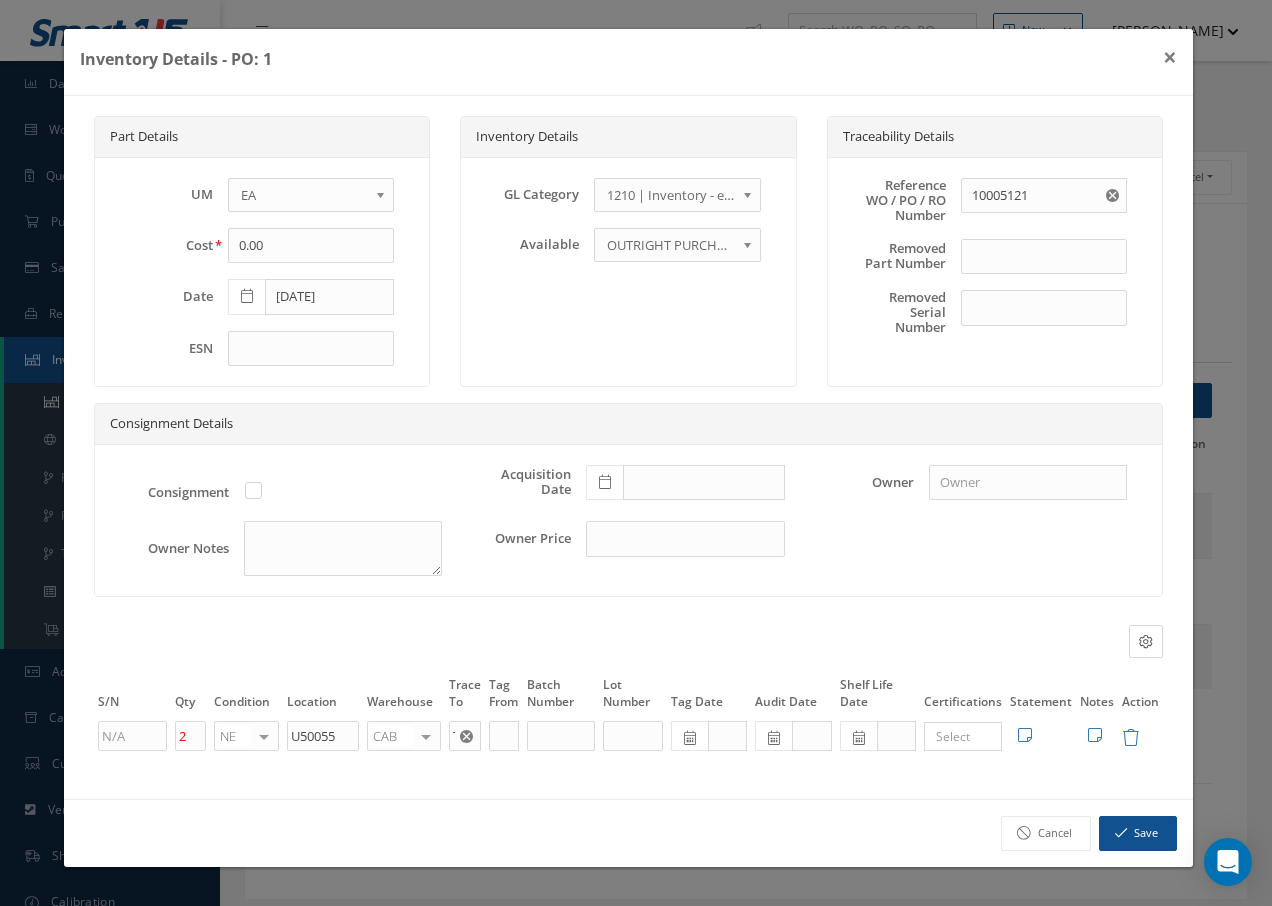 click at bounding box center (426, 736) 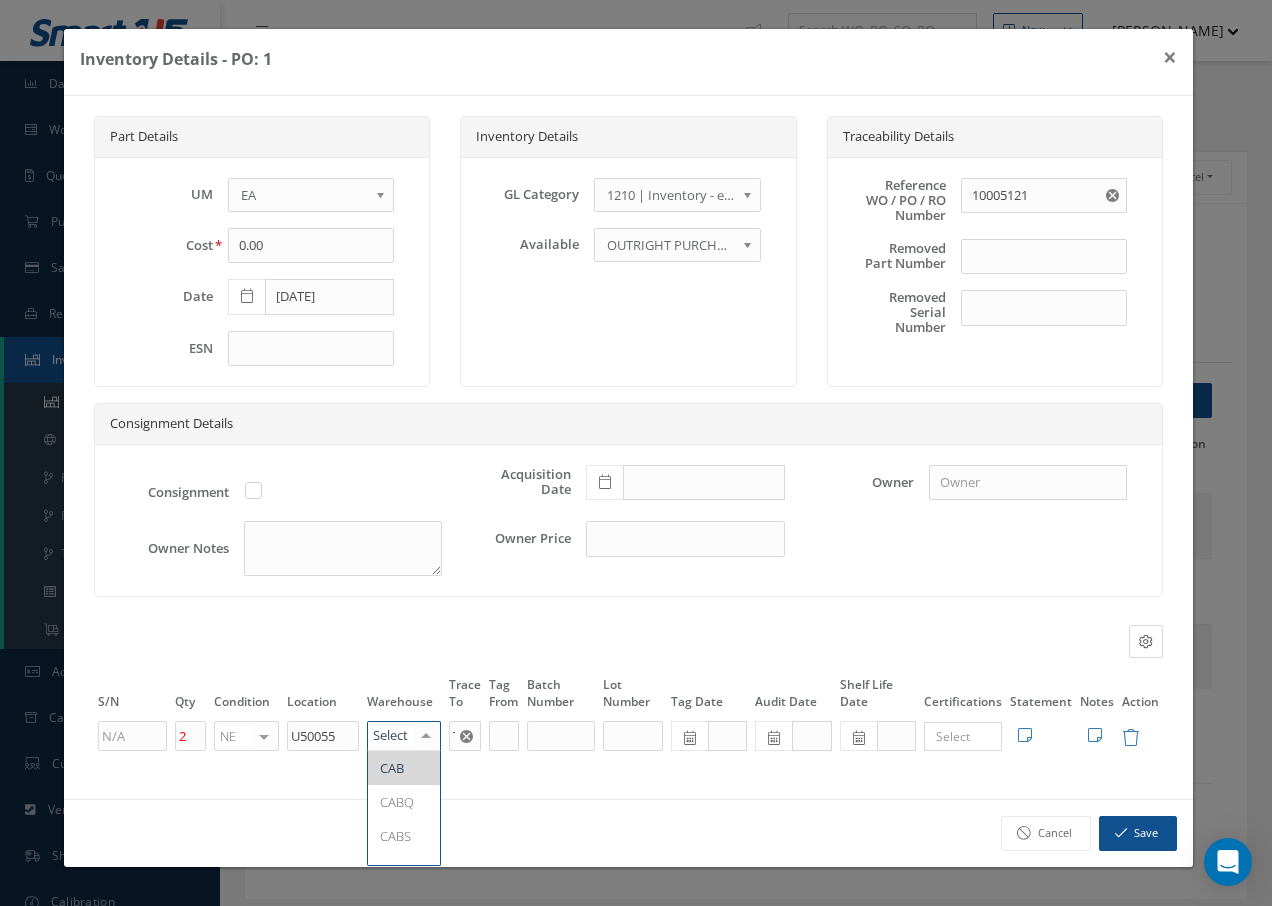 type on "F" 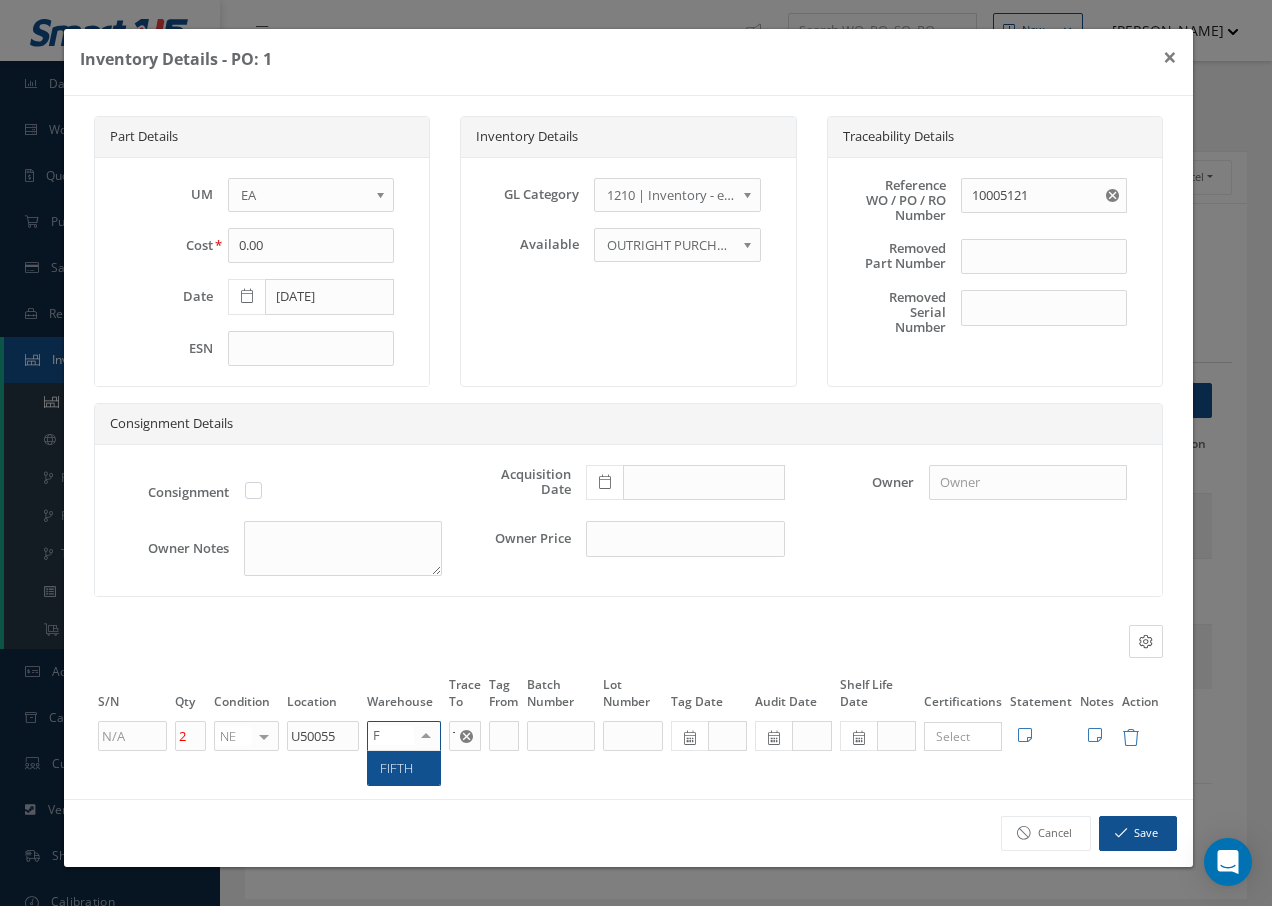 click on "FIFTH" at bounding box center (396, 768) 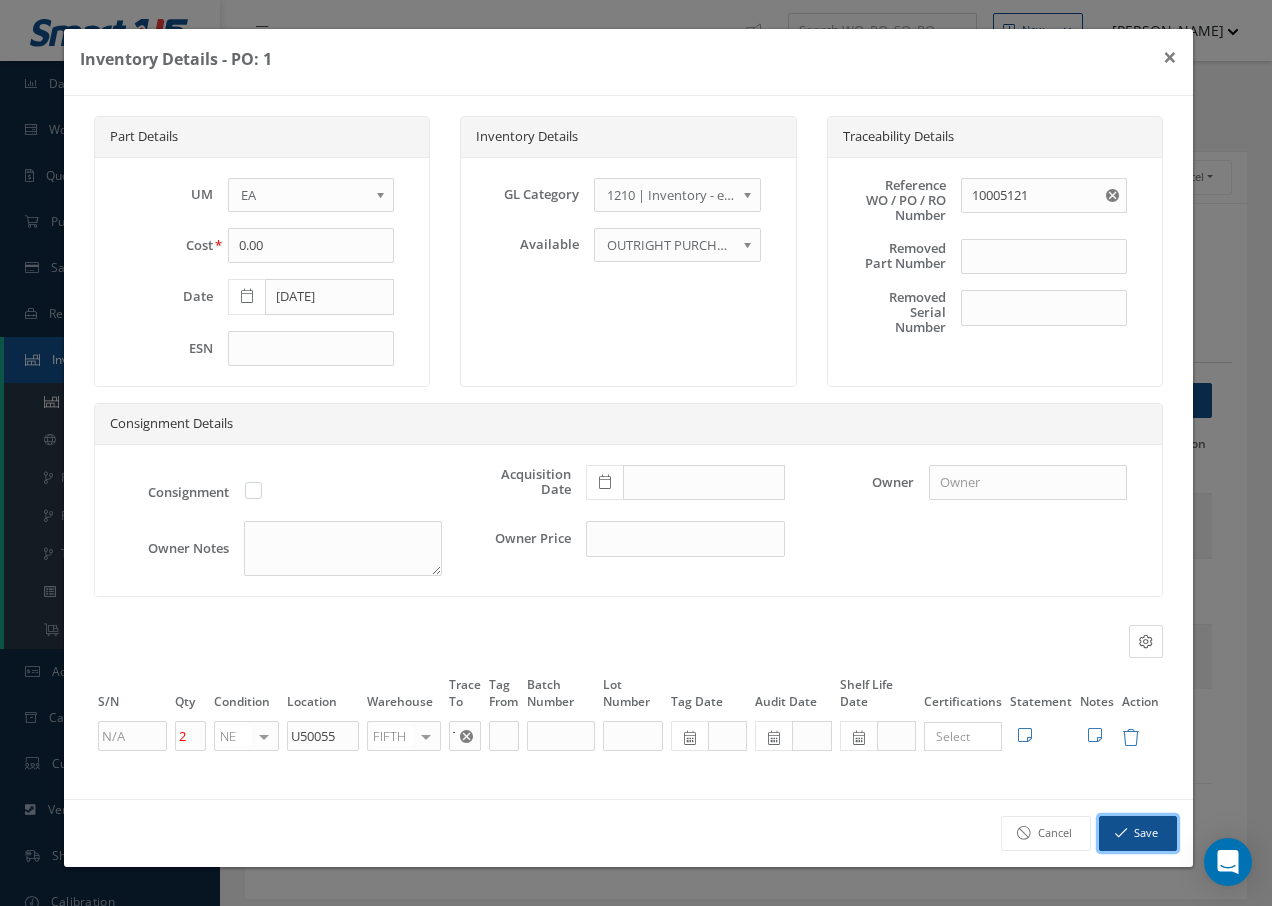 click on "Save" at bounding box center [1138, 833] 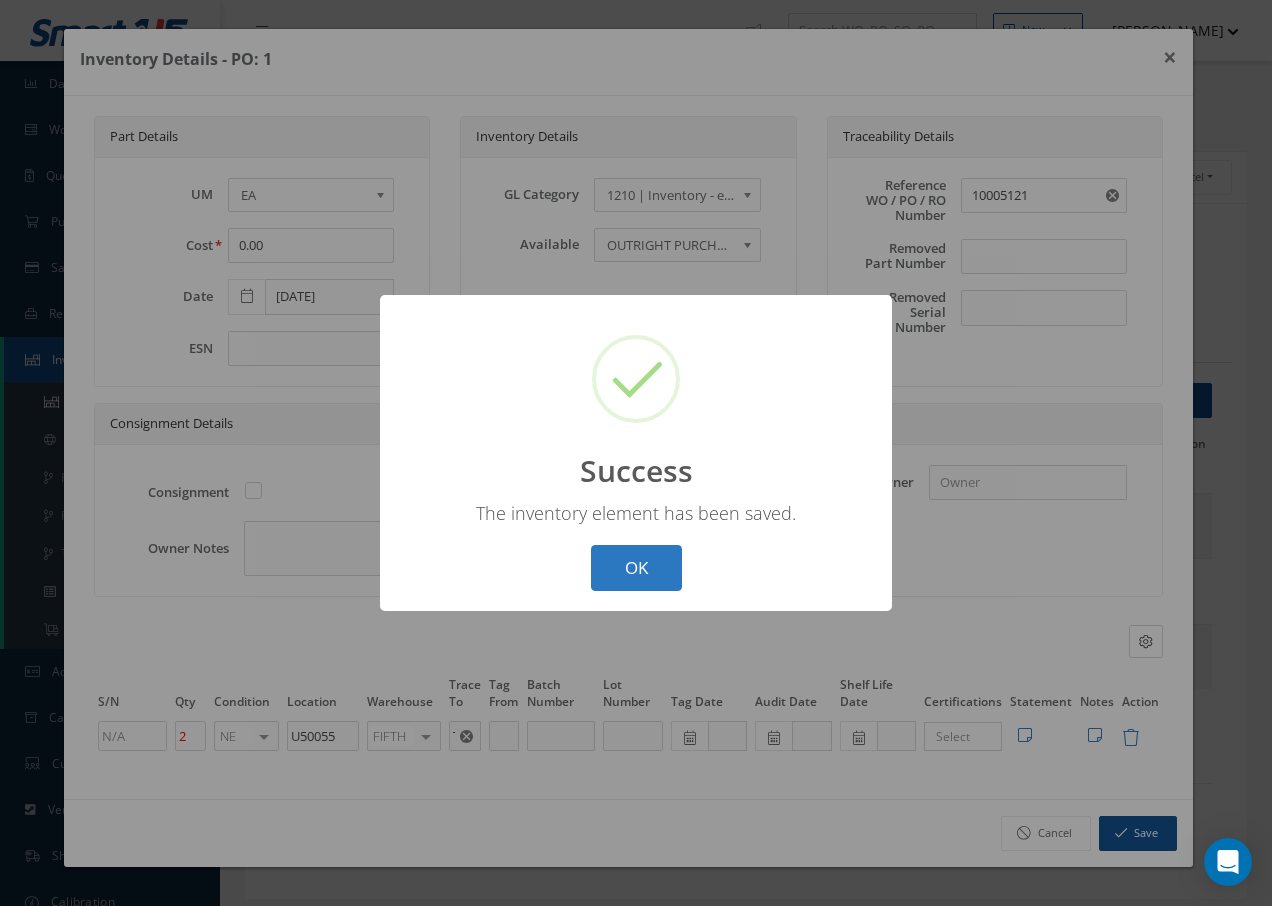 drag, startPoint x: 655, startPoint y: 567, endPoint x: 665, endPoint y: 571, distance: 10.770329 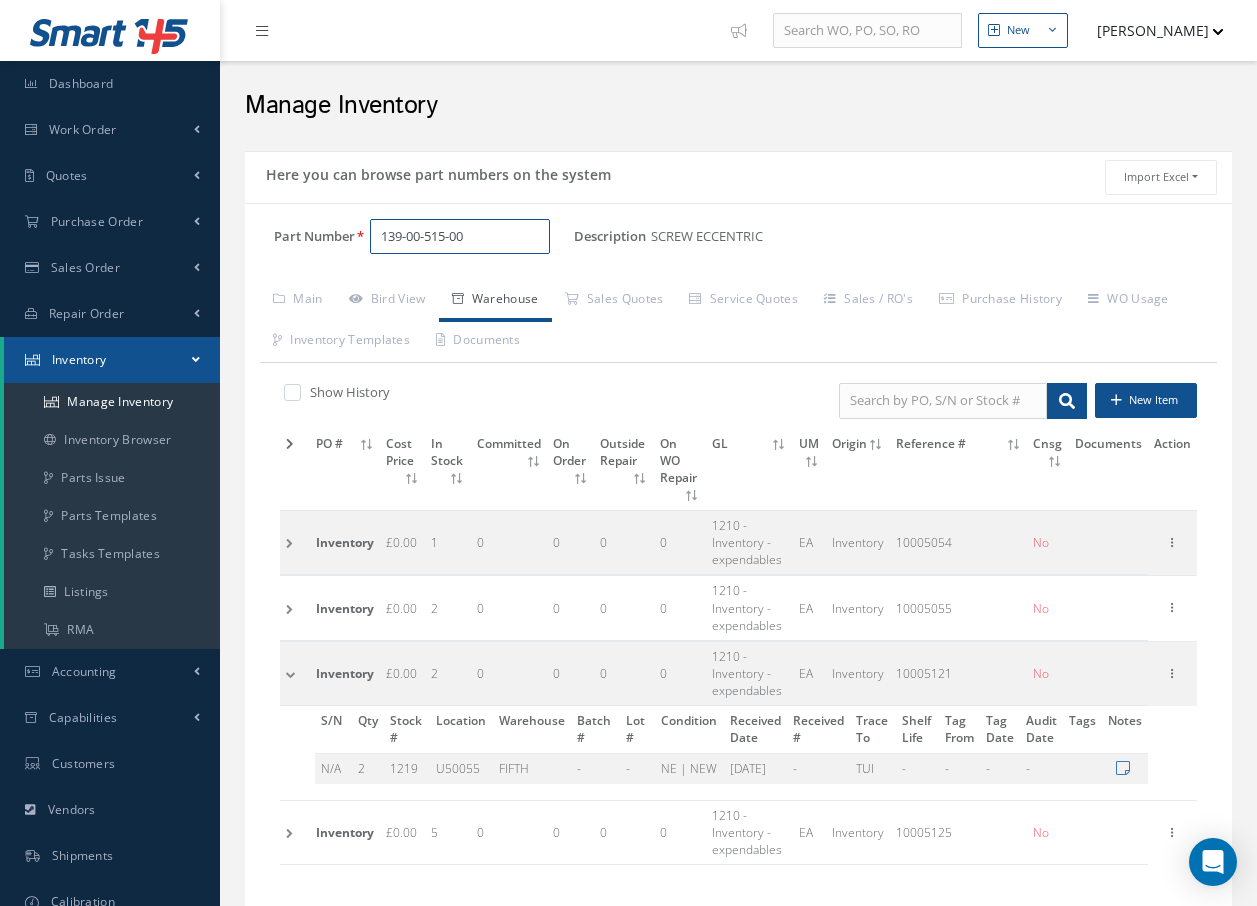 click on "139-00-515-00" at bounding box center (460, 237) 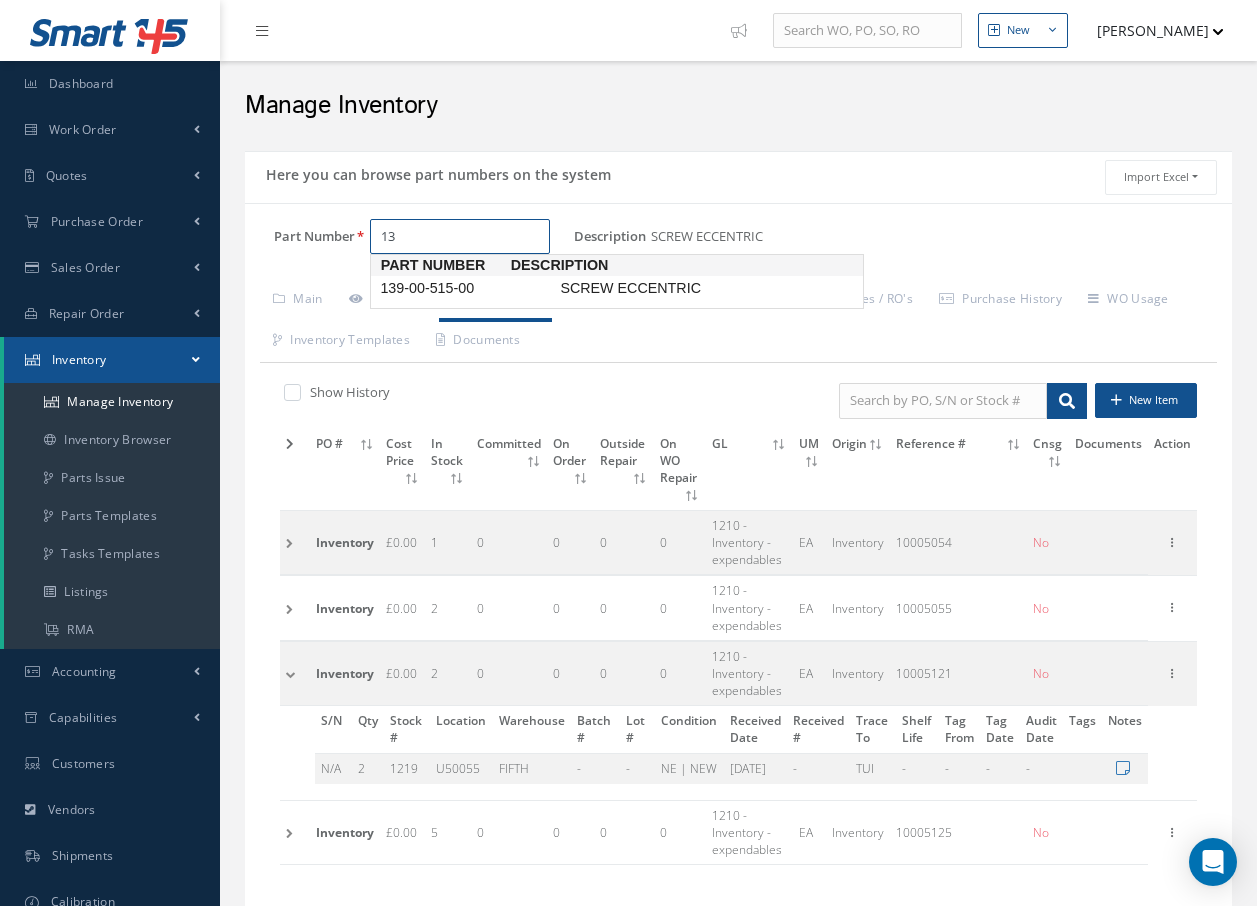 type on "1" 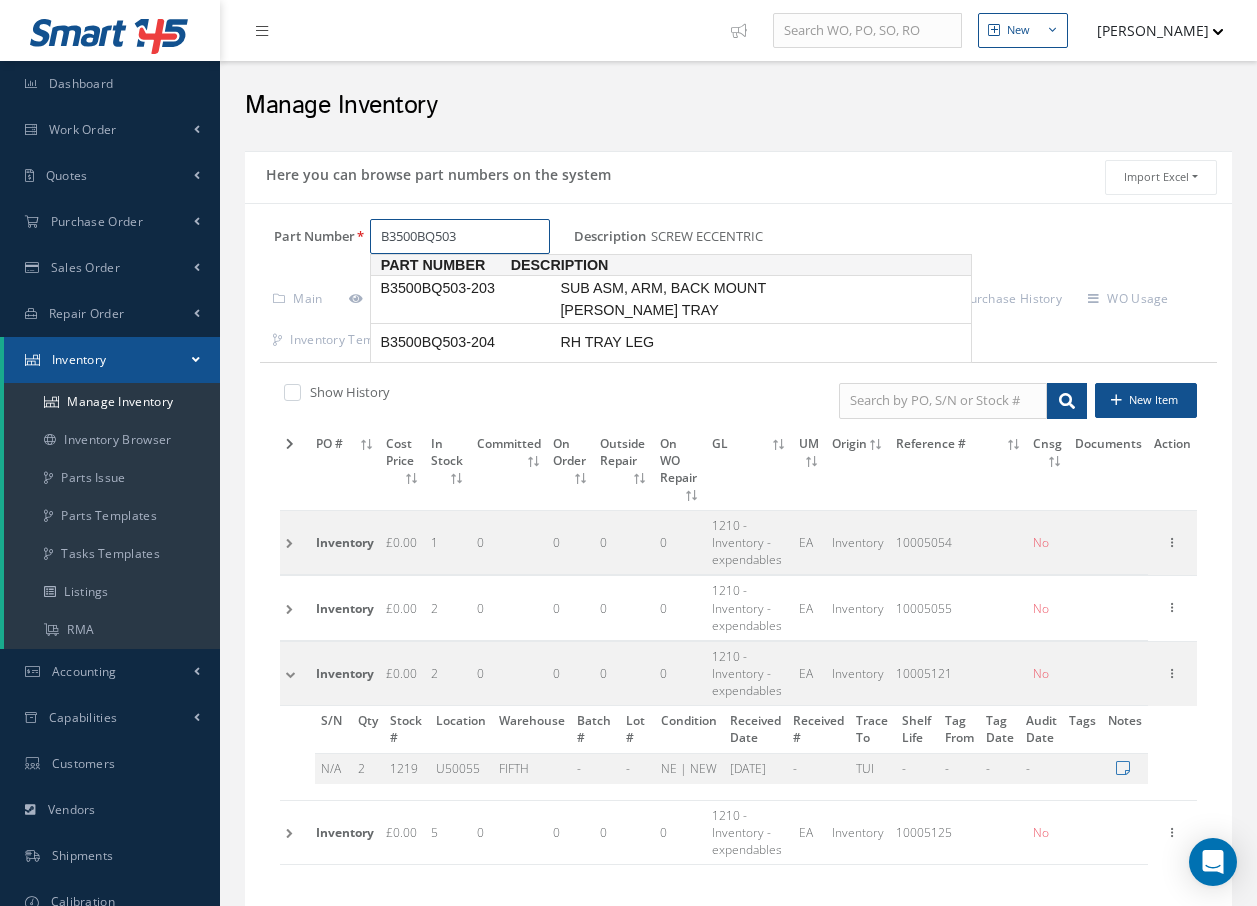 click on "B3500BQ503-203" at bounding box center [466, 288] 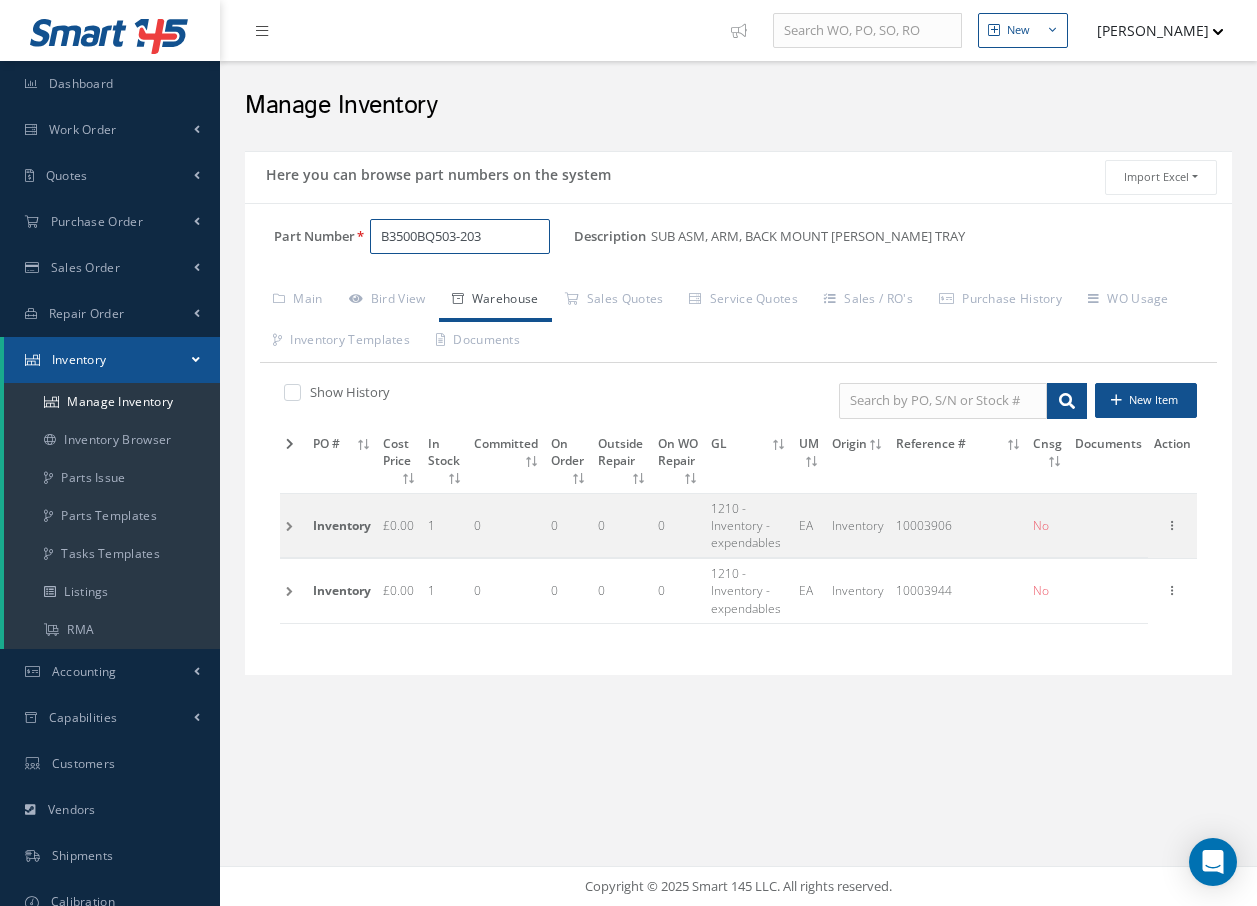 type on "B3500BQ503-203" 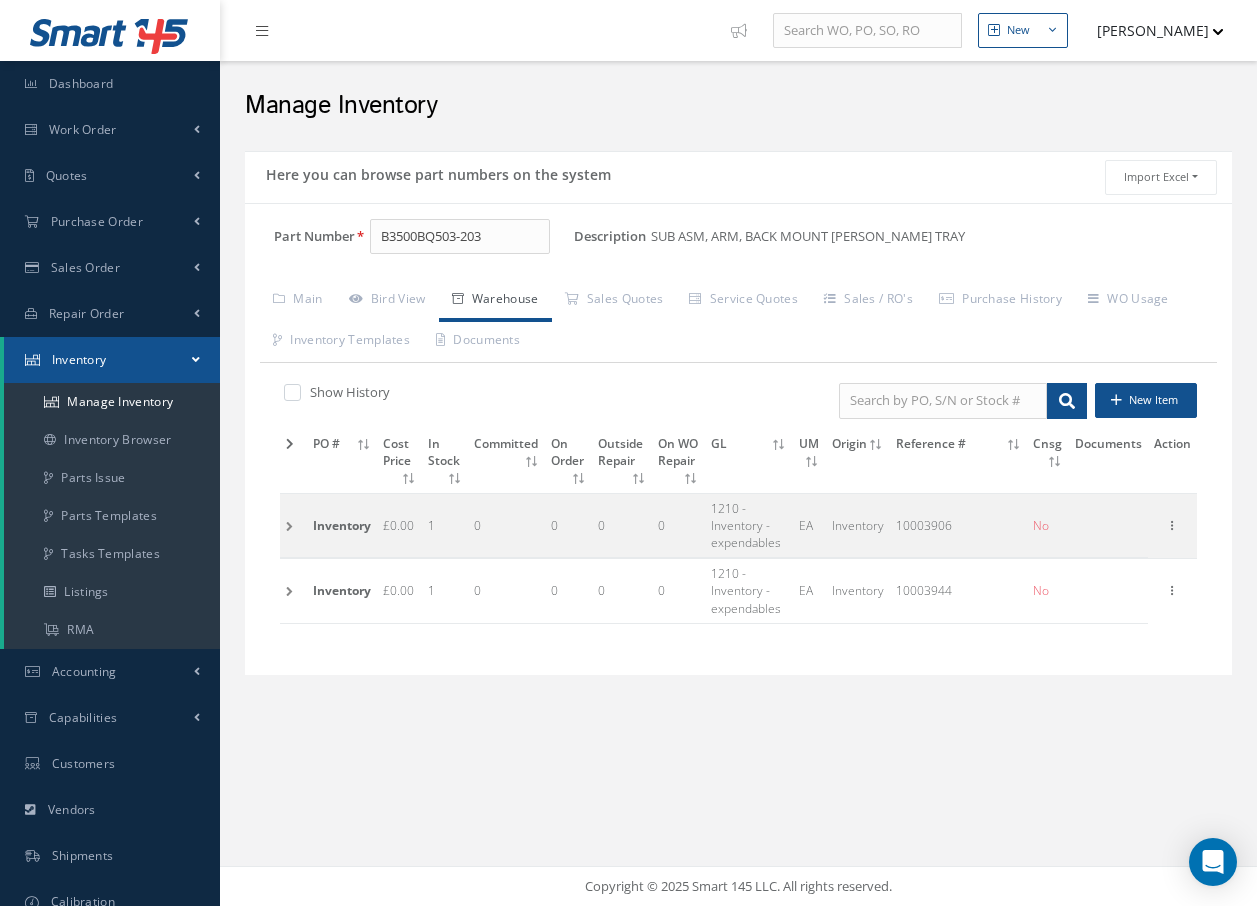 click at bounding box center (293, 525) 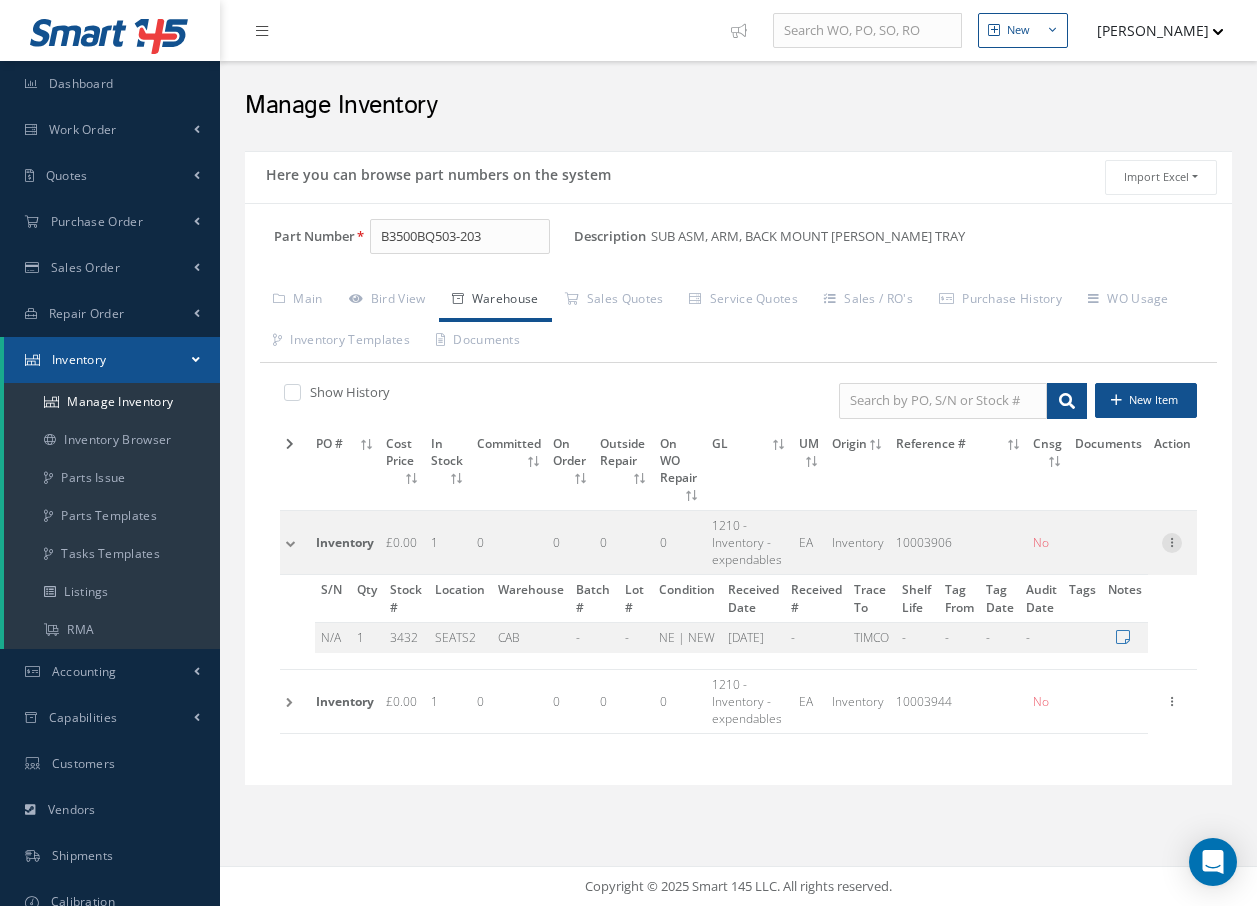 click at bounding box center (1172, 541) 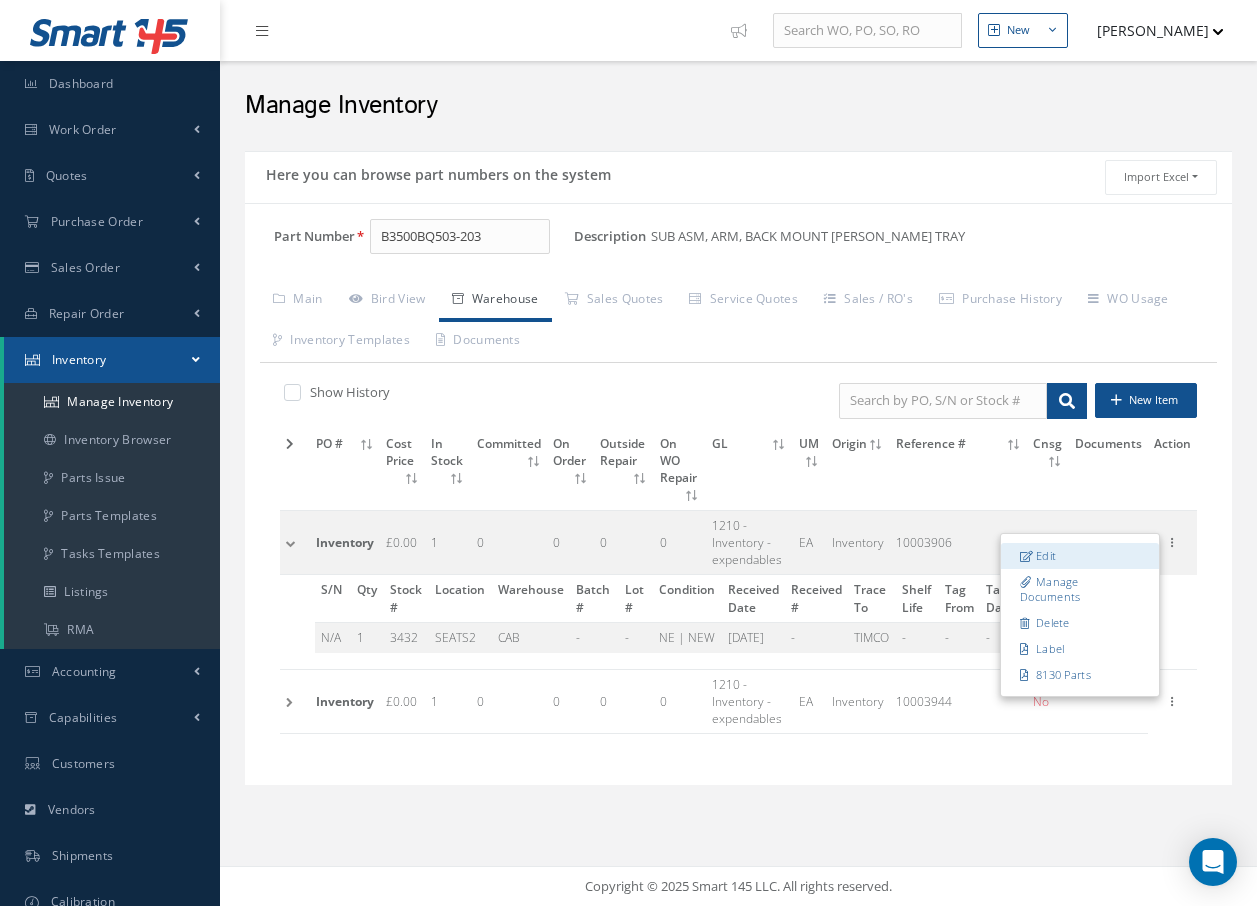 click on "Edit" at bounding box center (1080, 556) 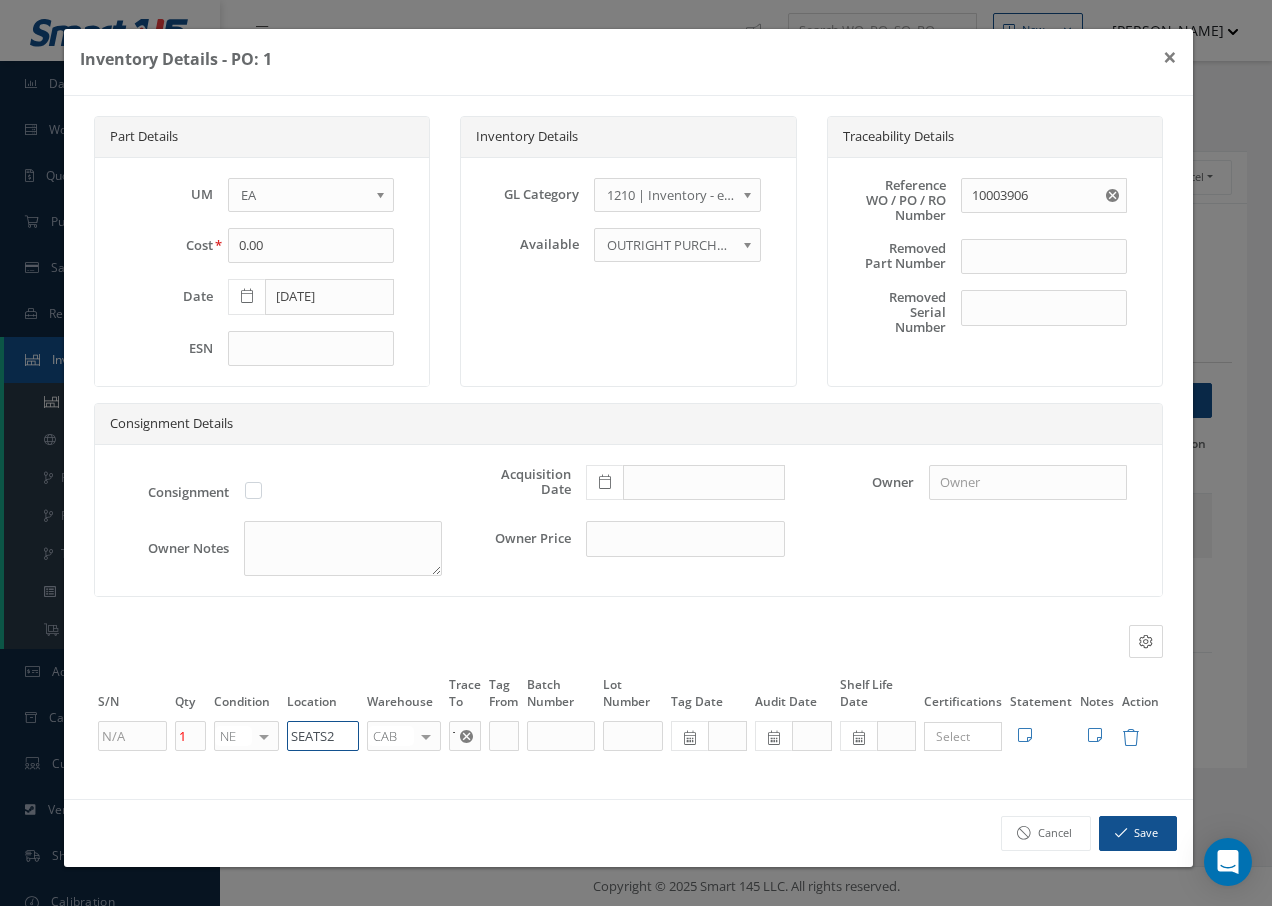 drag, startPoint x: 342, startPoint y: 737, endPoint x: 241, endPoint y: 742, distance: 101.12369 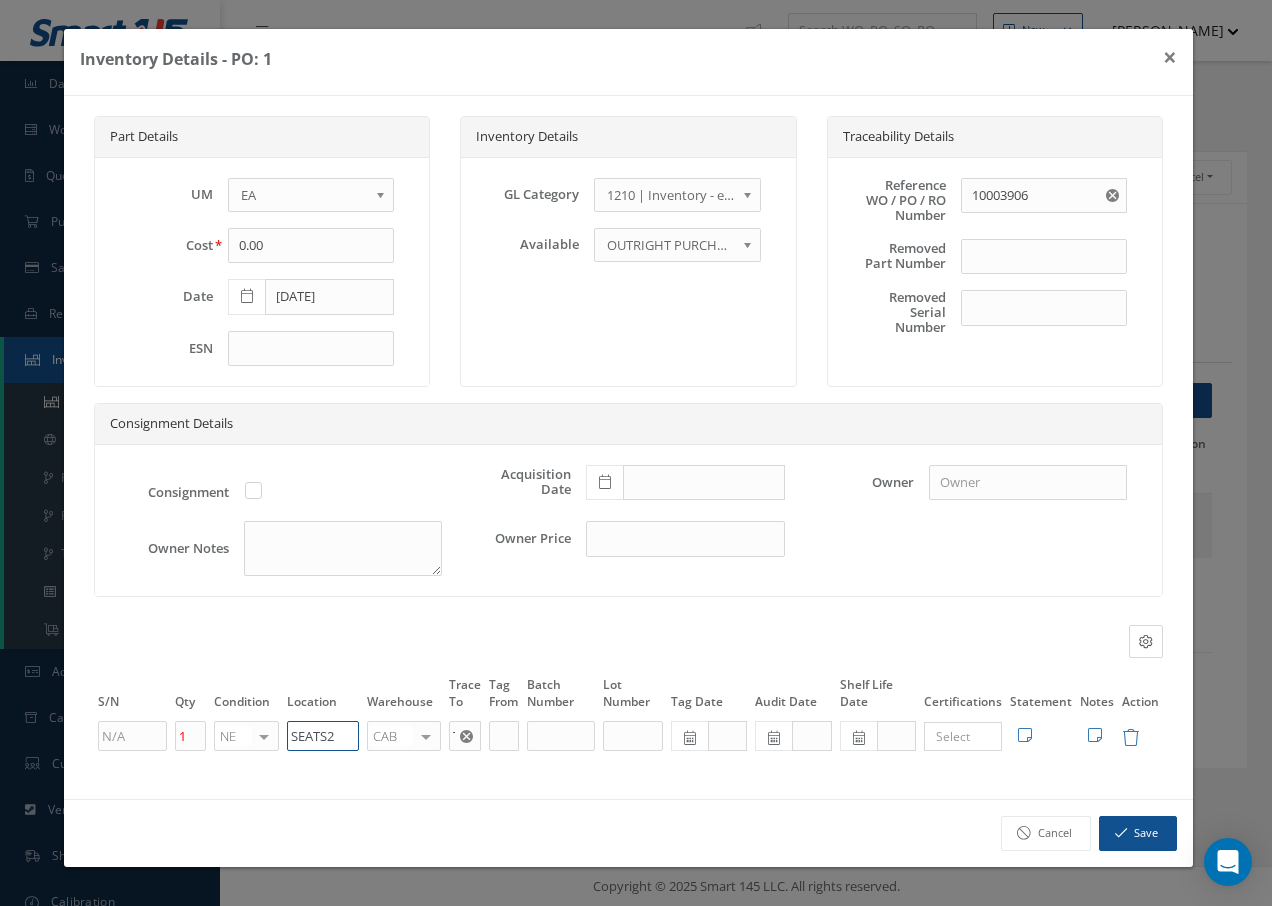 click on "SEATS2" at bounding box center (323, 736) 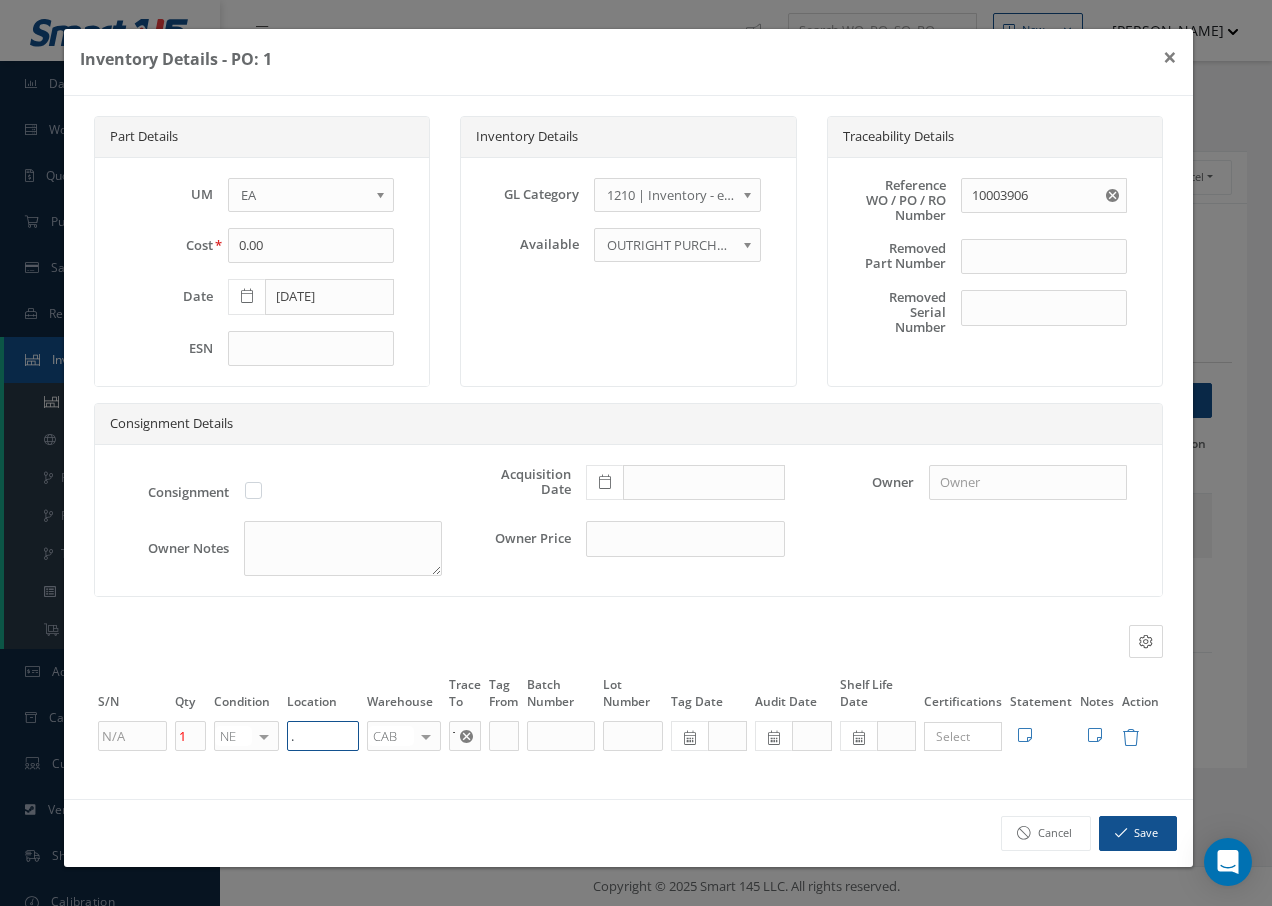 paste on "U50055" 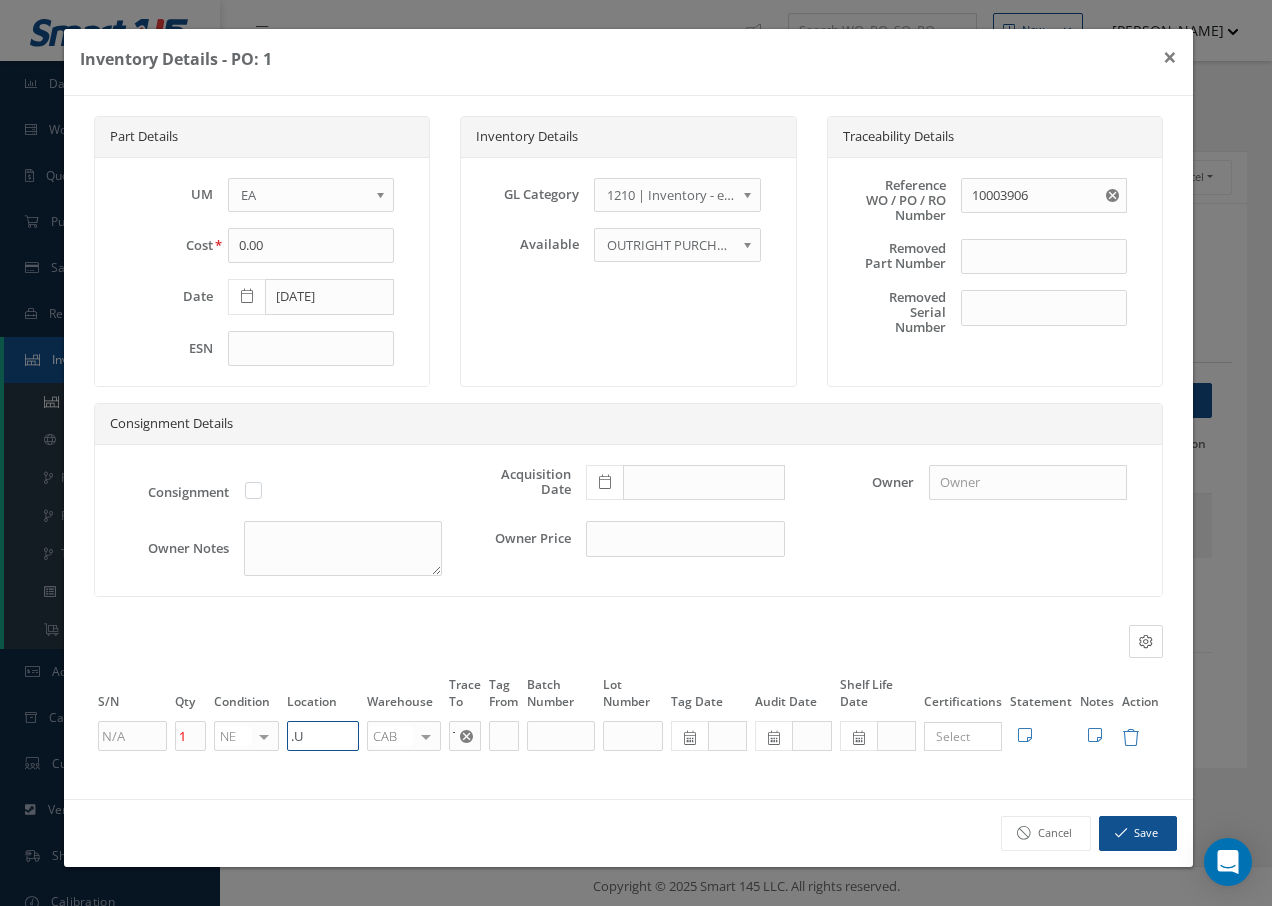 type on "." 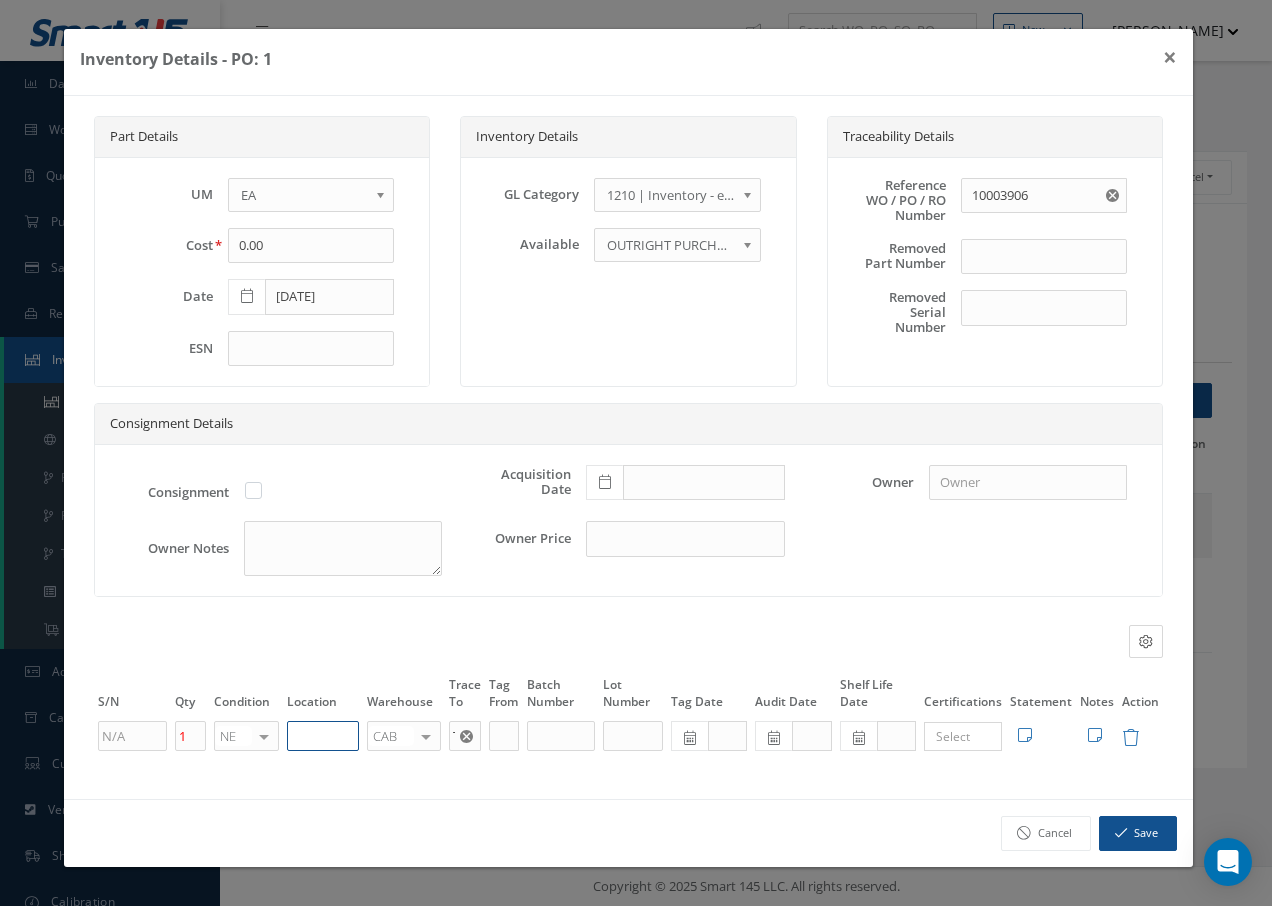 paste on "U50055" 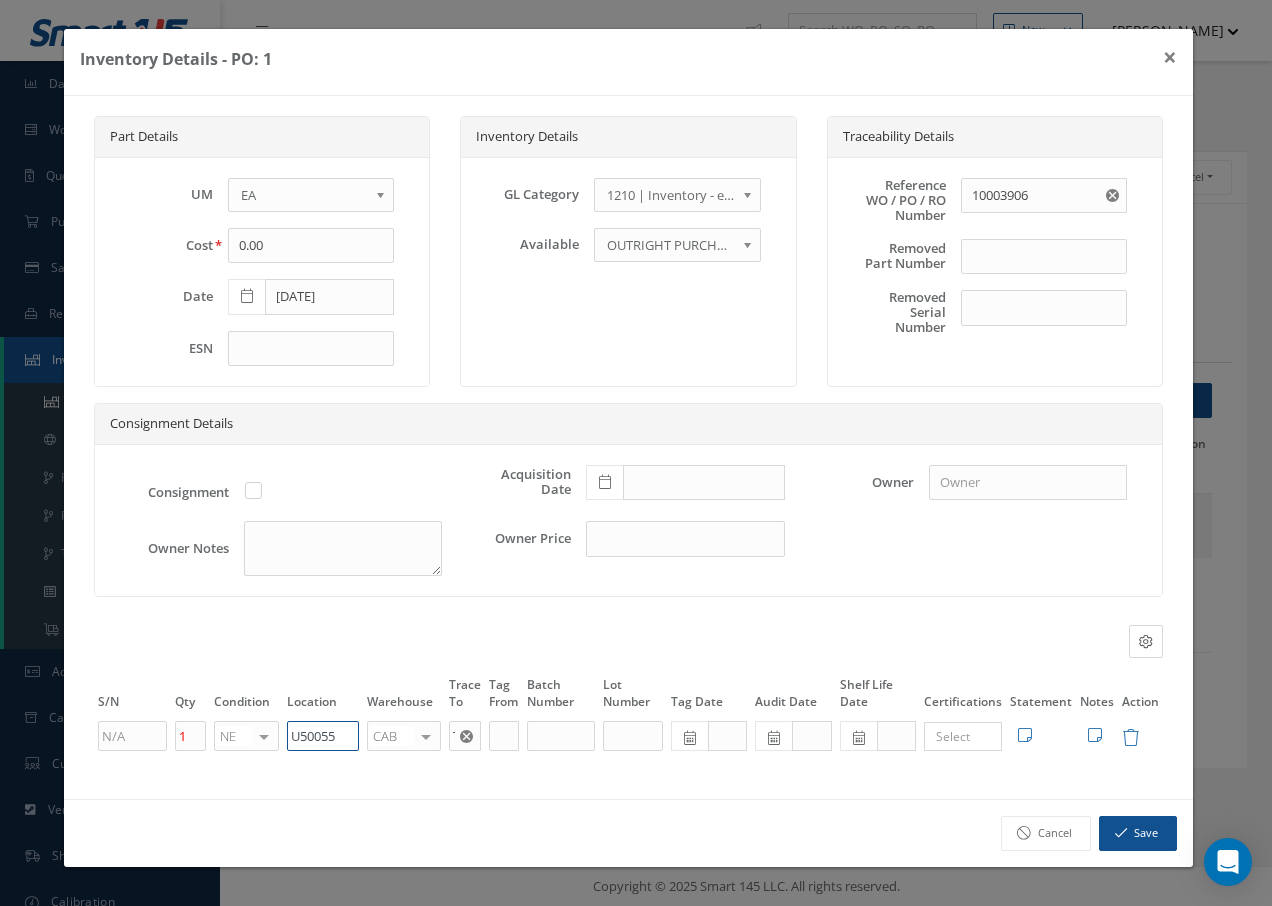 type on "U50055" 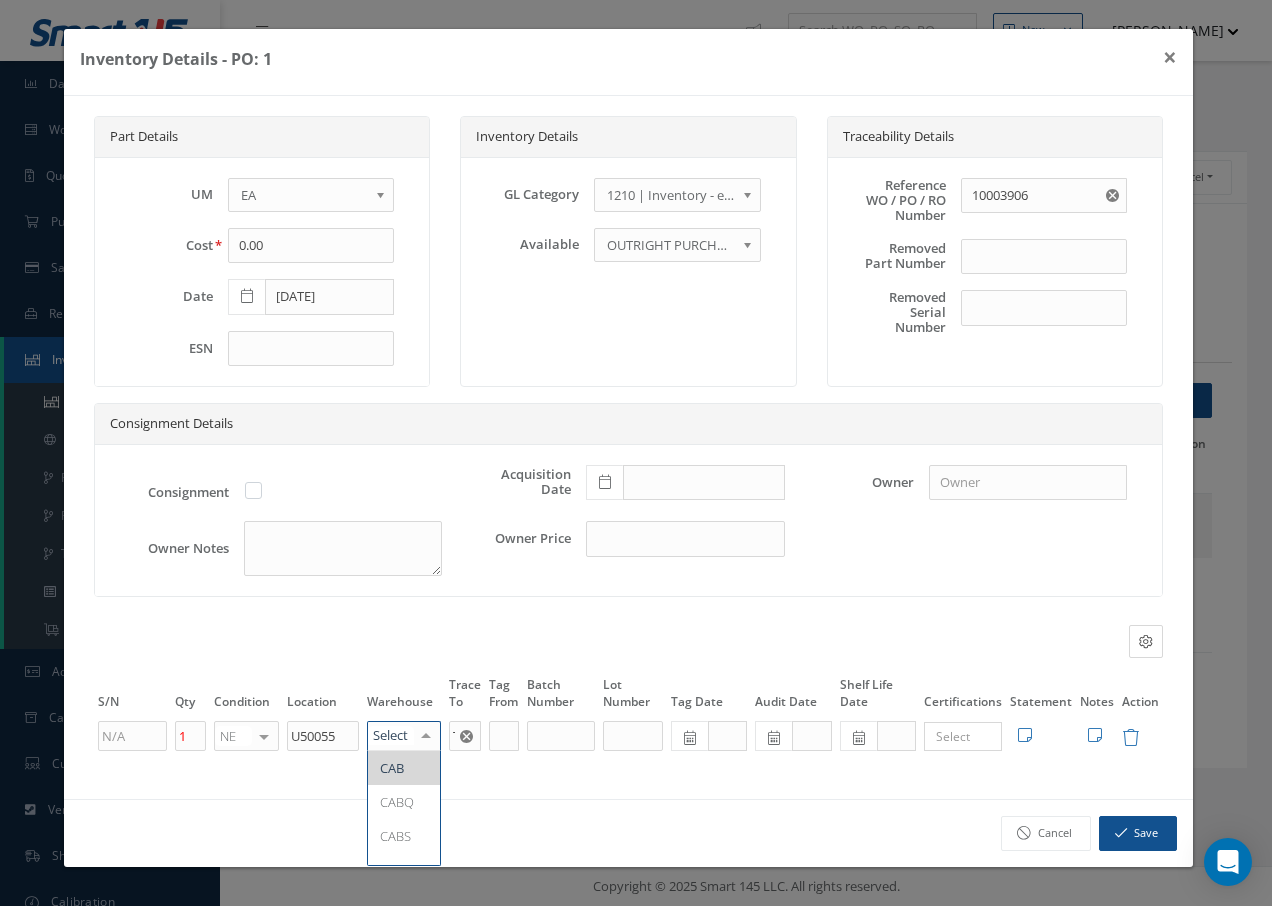 click at bounding box center (426, 736) 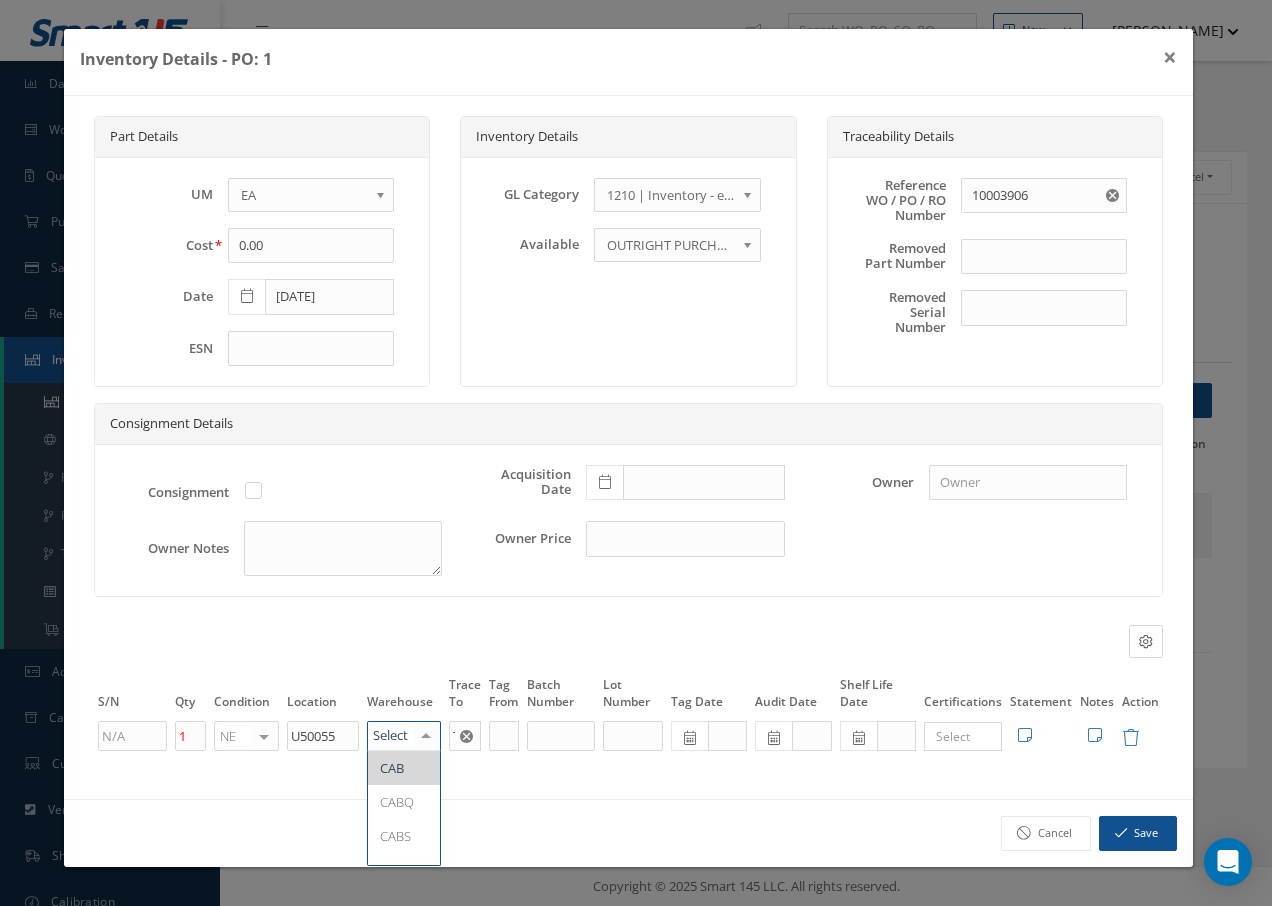type on "F" 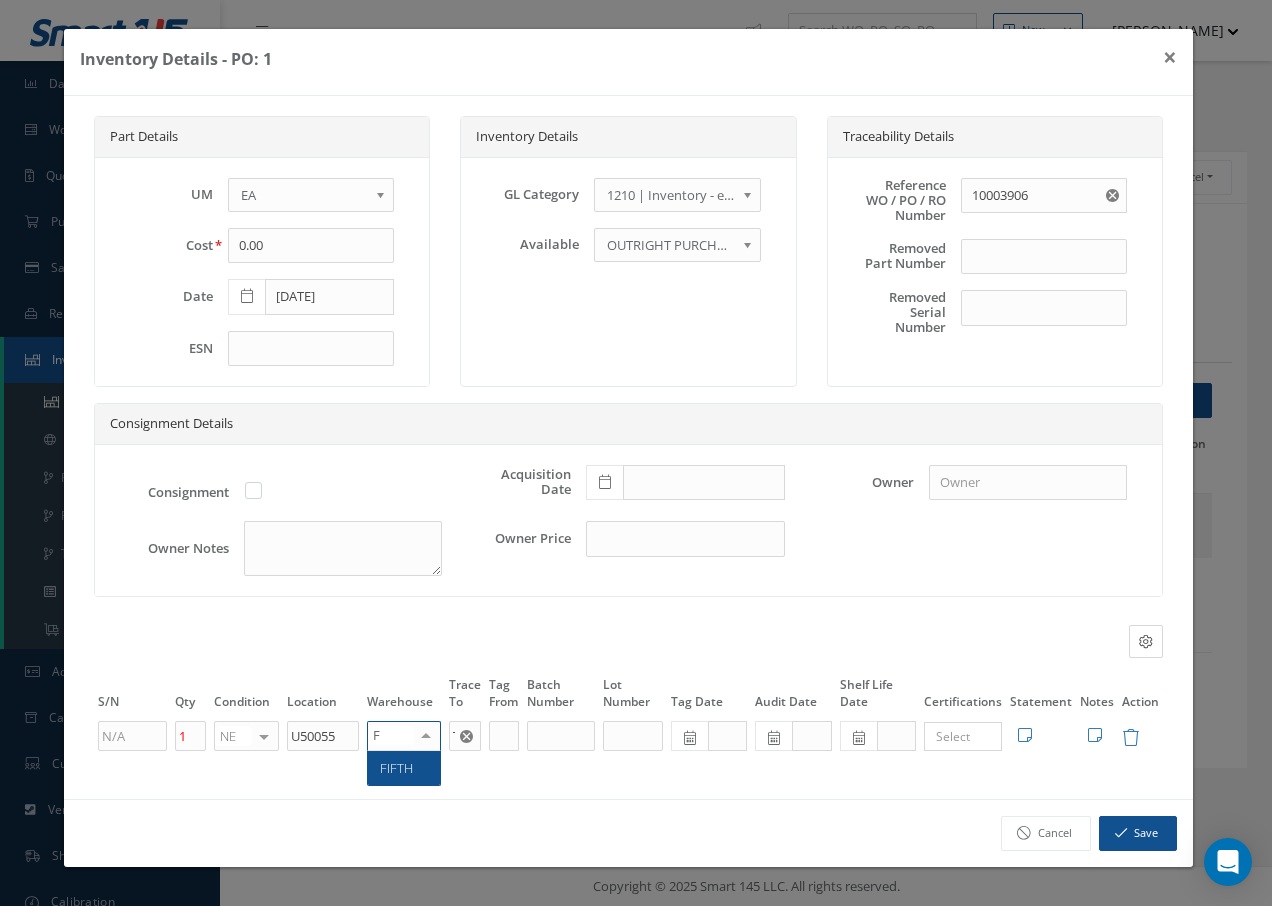 click on "FIFTH" at bounding box center [396, 768] 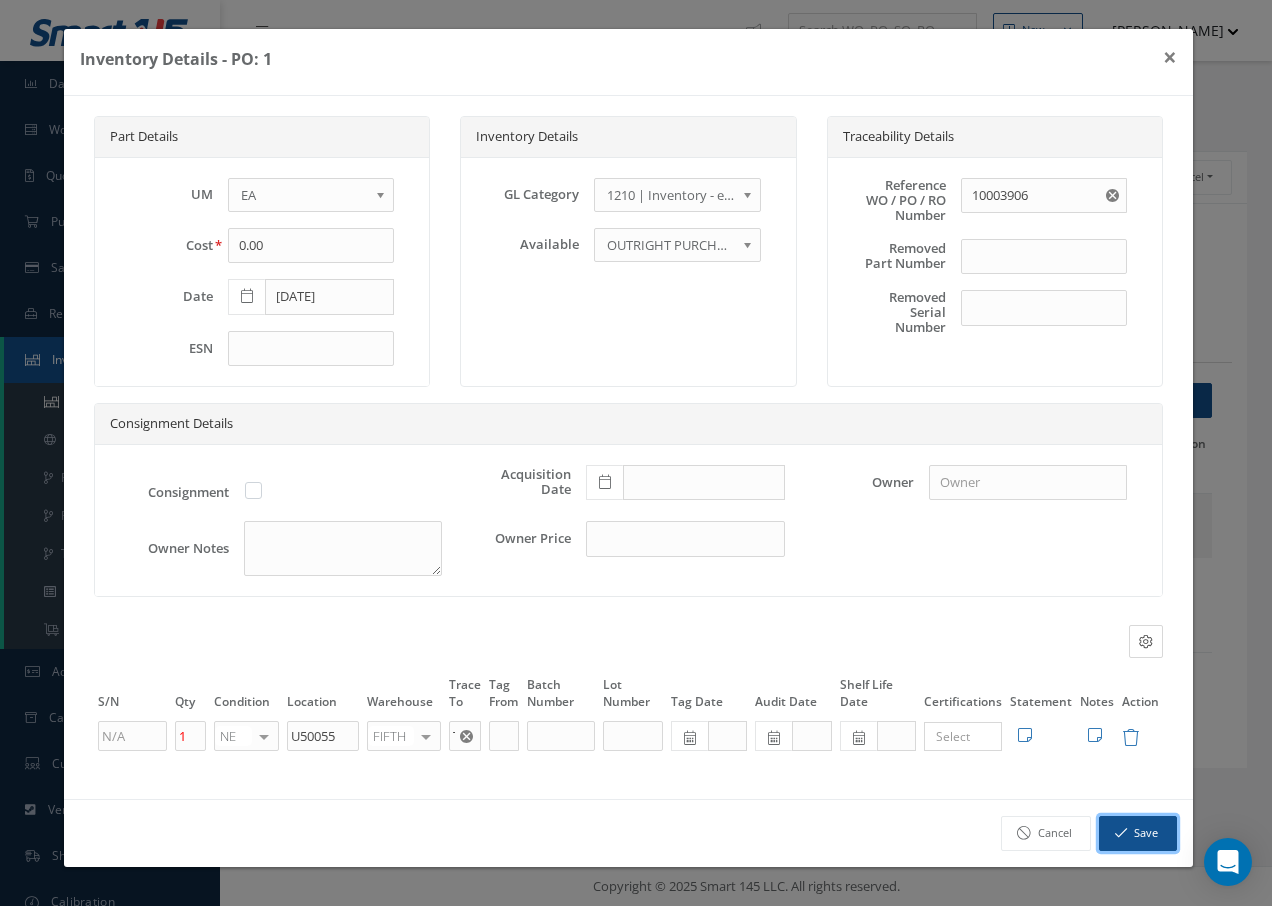 click on "Save" at bounding box center [1138, 833] 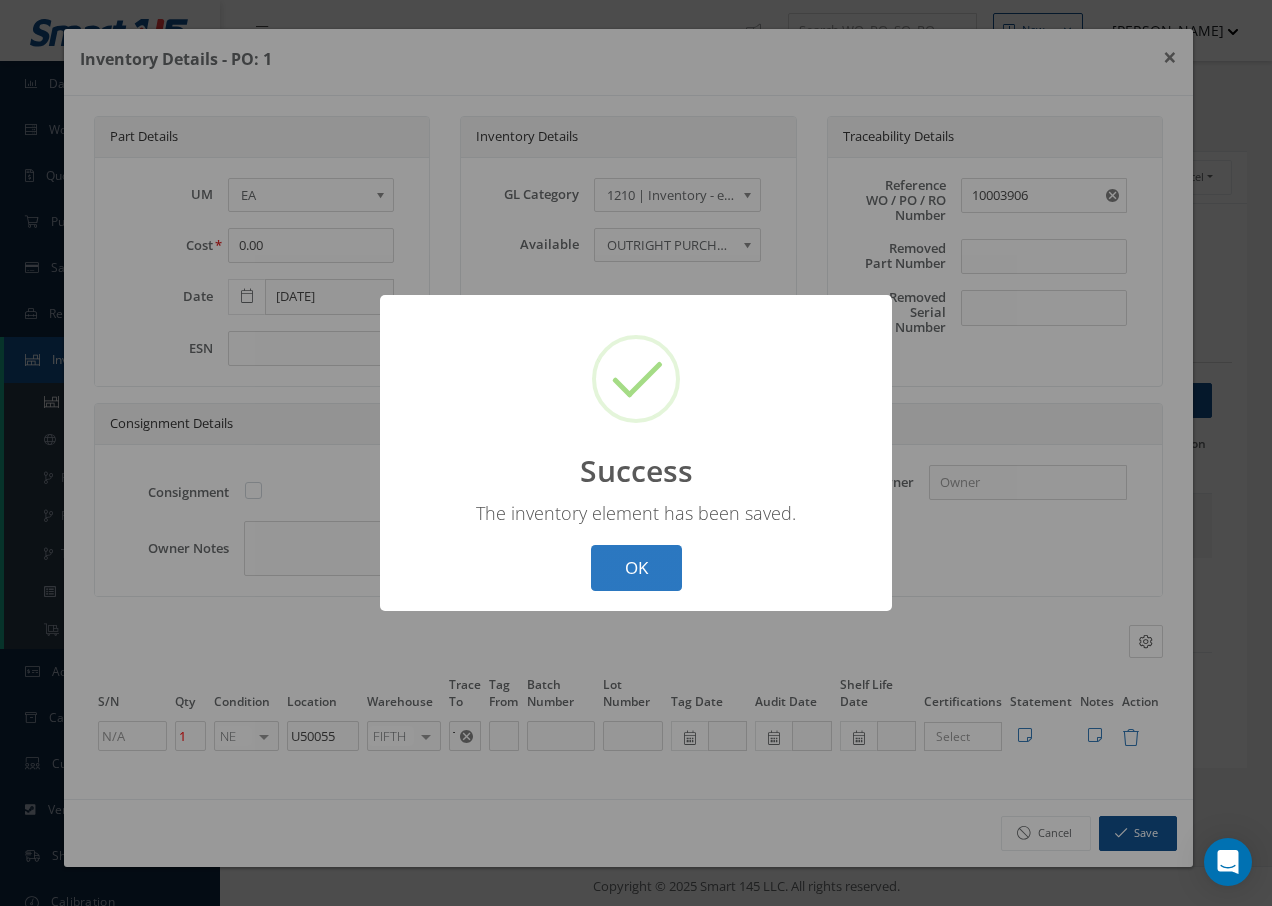 click on "OK" at bounding box center (636, 568) 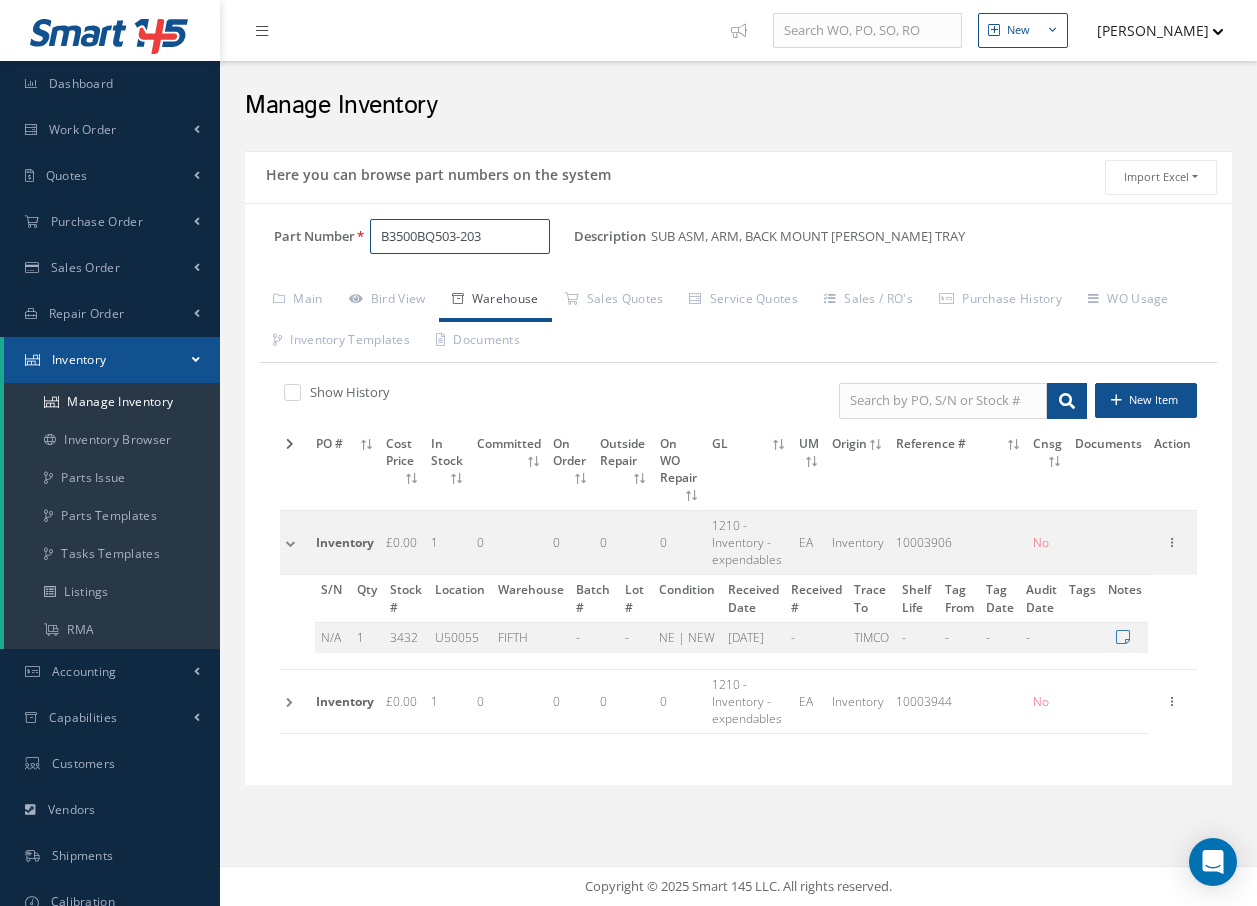 click on "B3500BQ503-203" at bounding box center [460, 237] 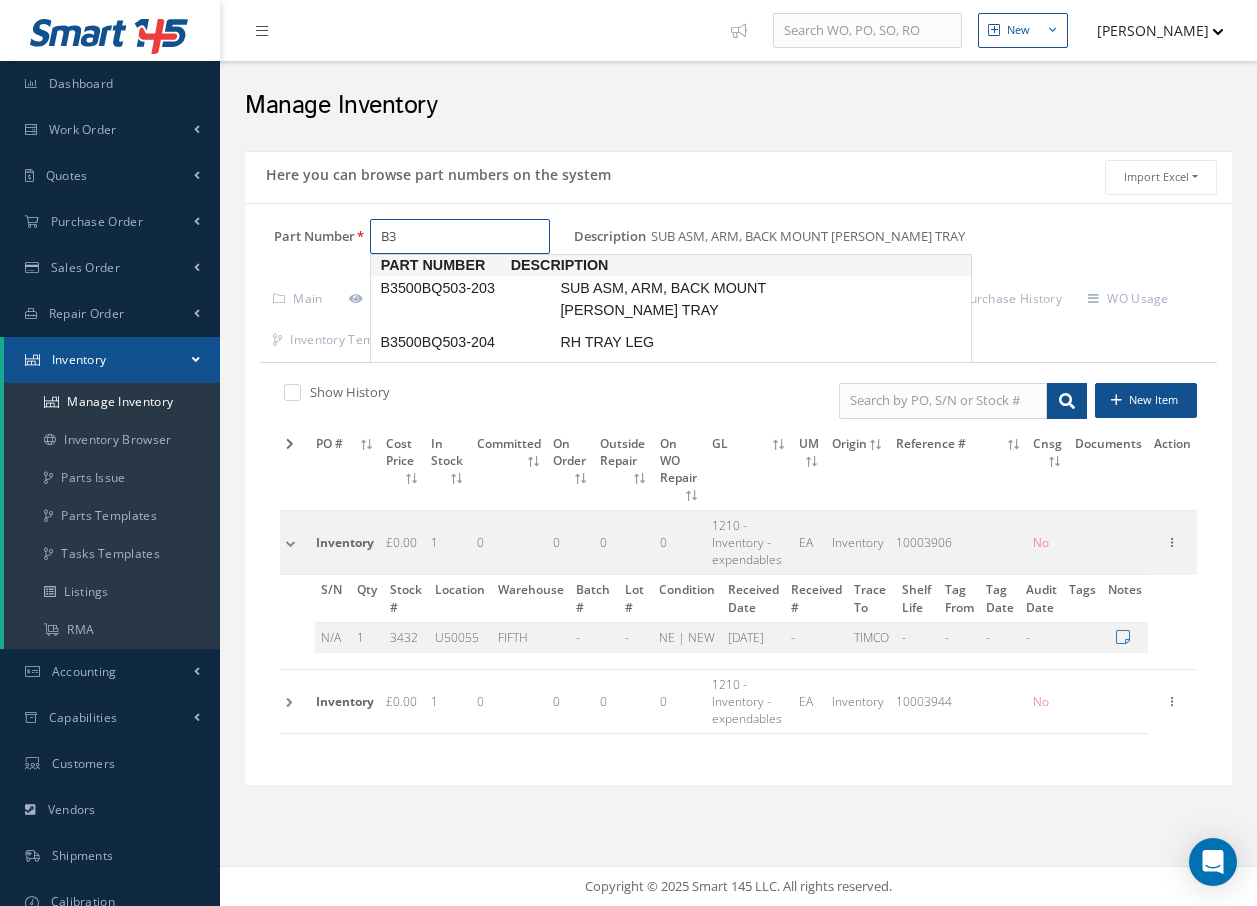 type on "B" 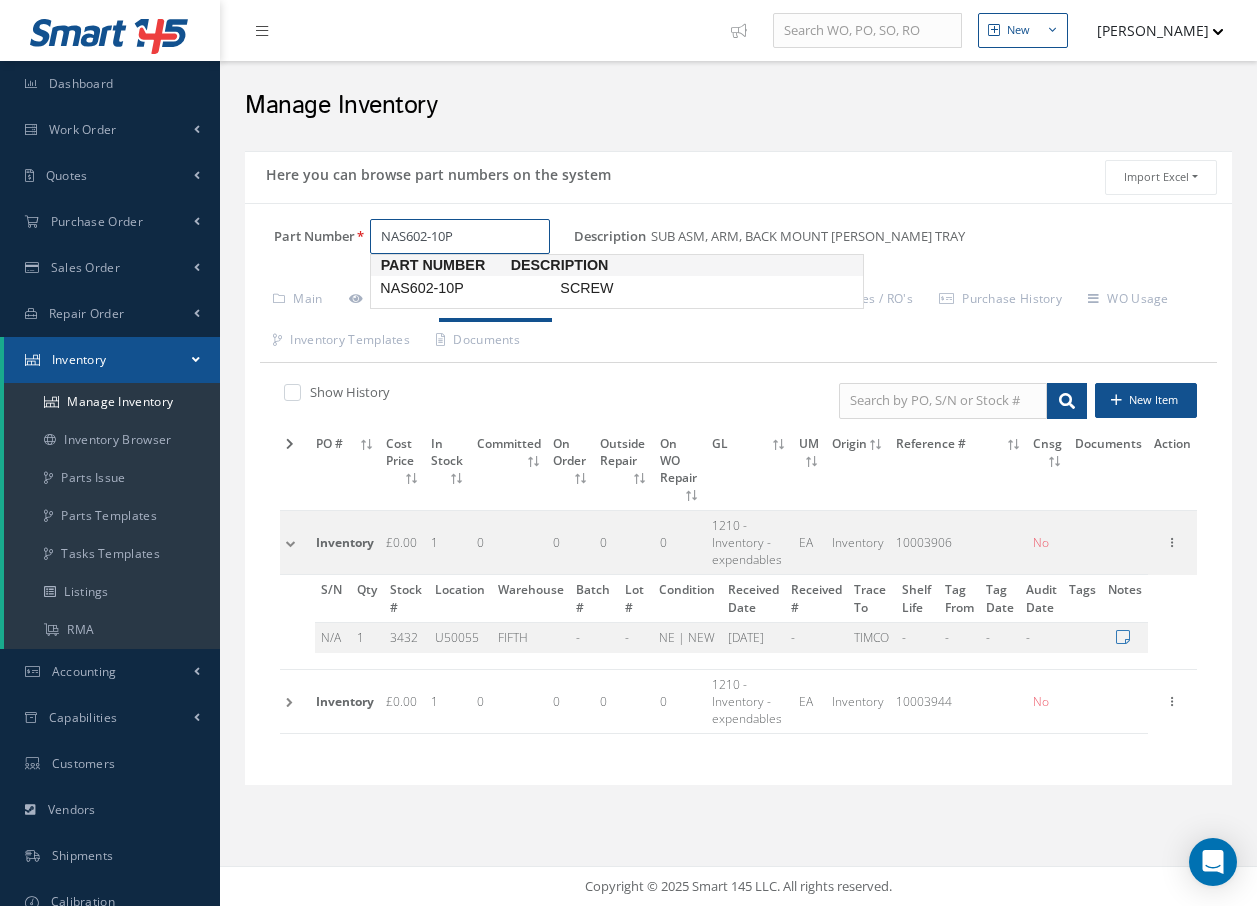 type on "NAS602-10P" 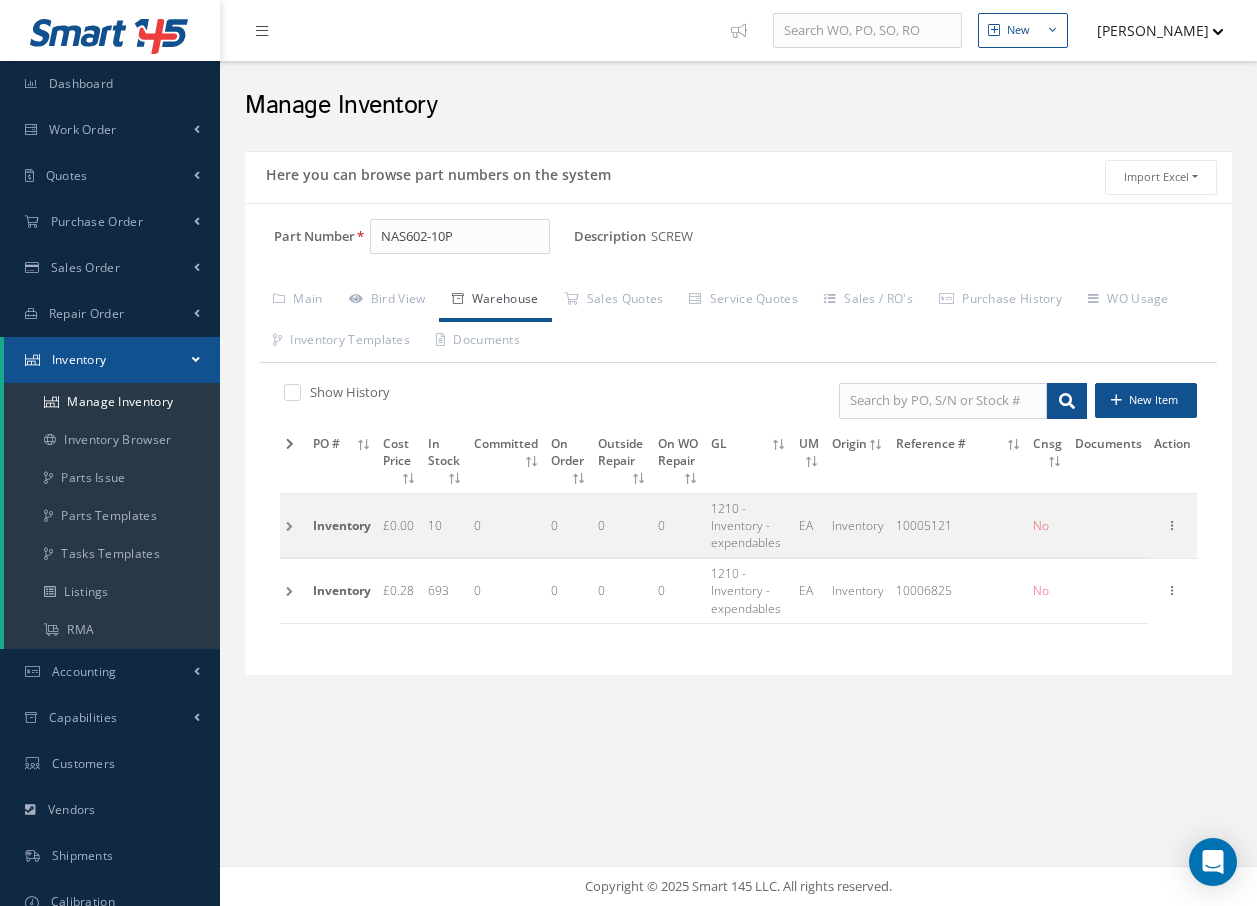 click at bounding box center (293, 525) 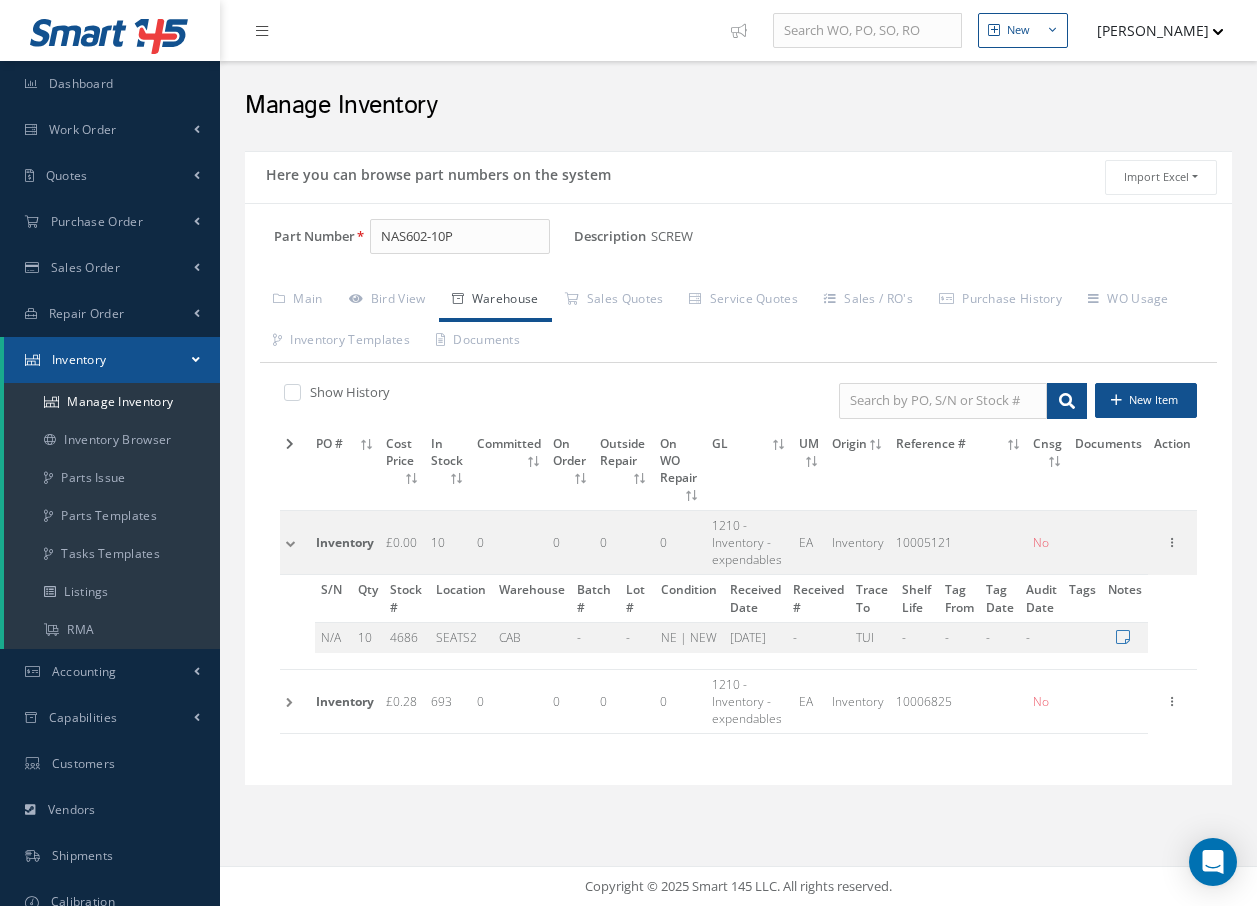 click at bounding box center [295, 543] 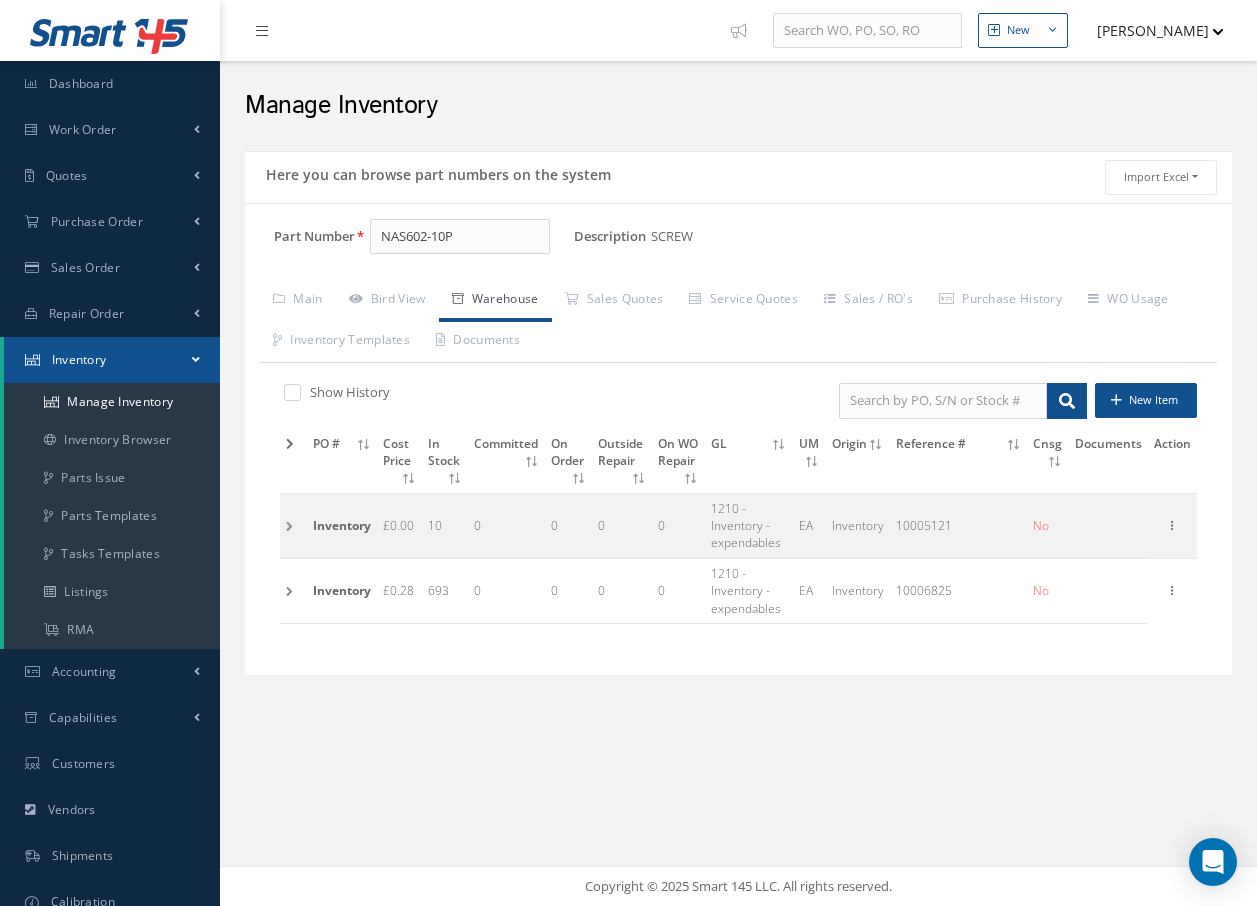 click at bounding box center [293, 525] 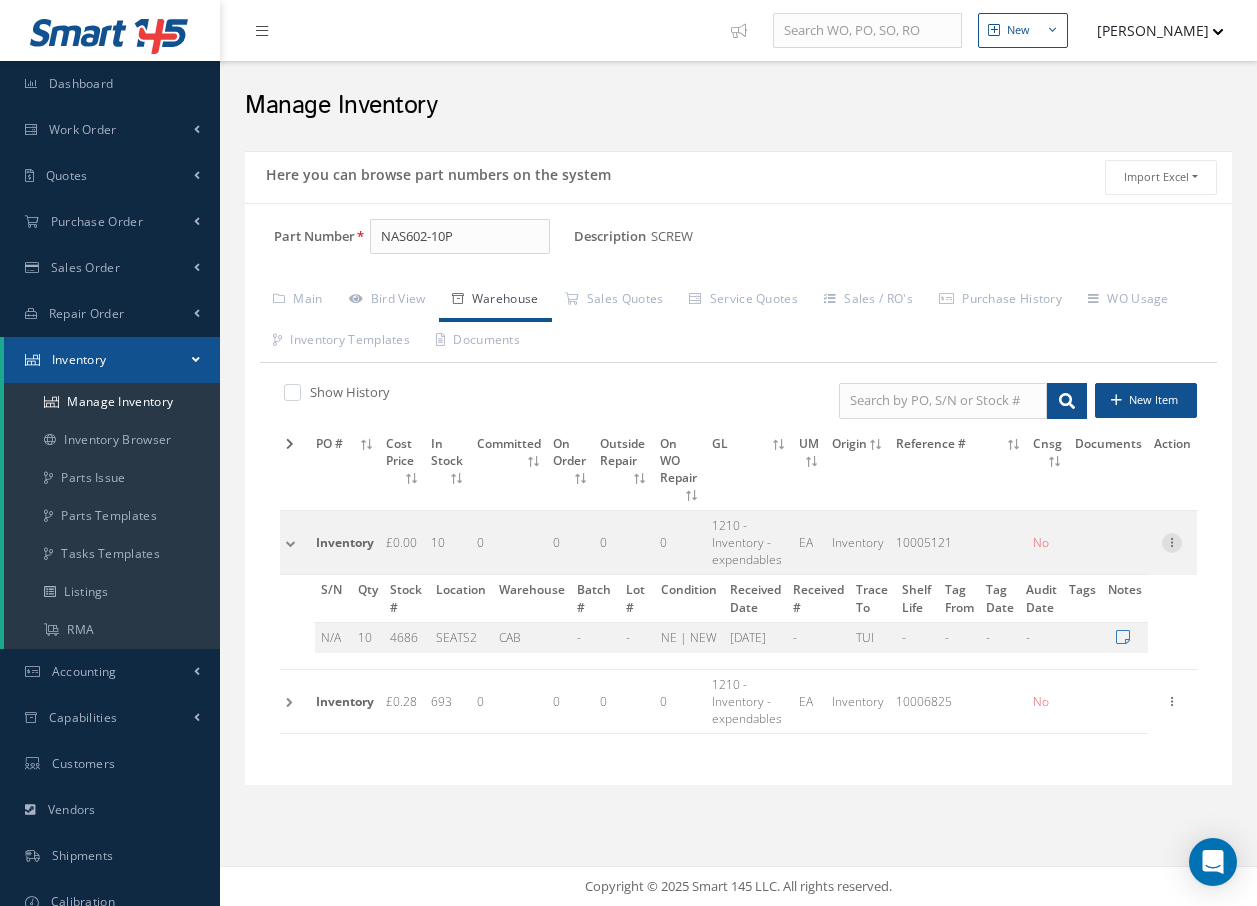 click at bounding box center [1172, 541] 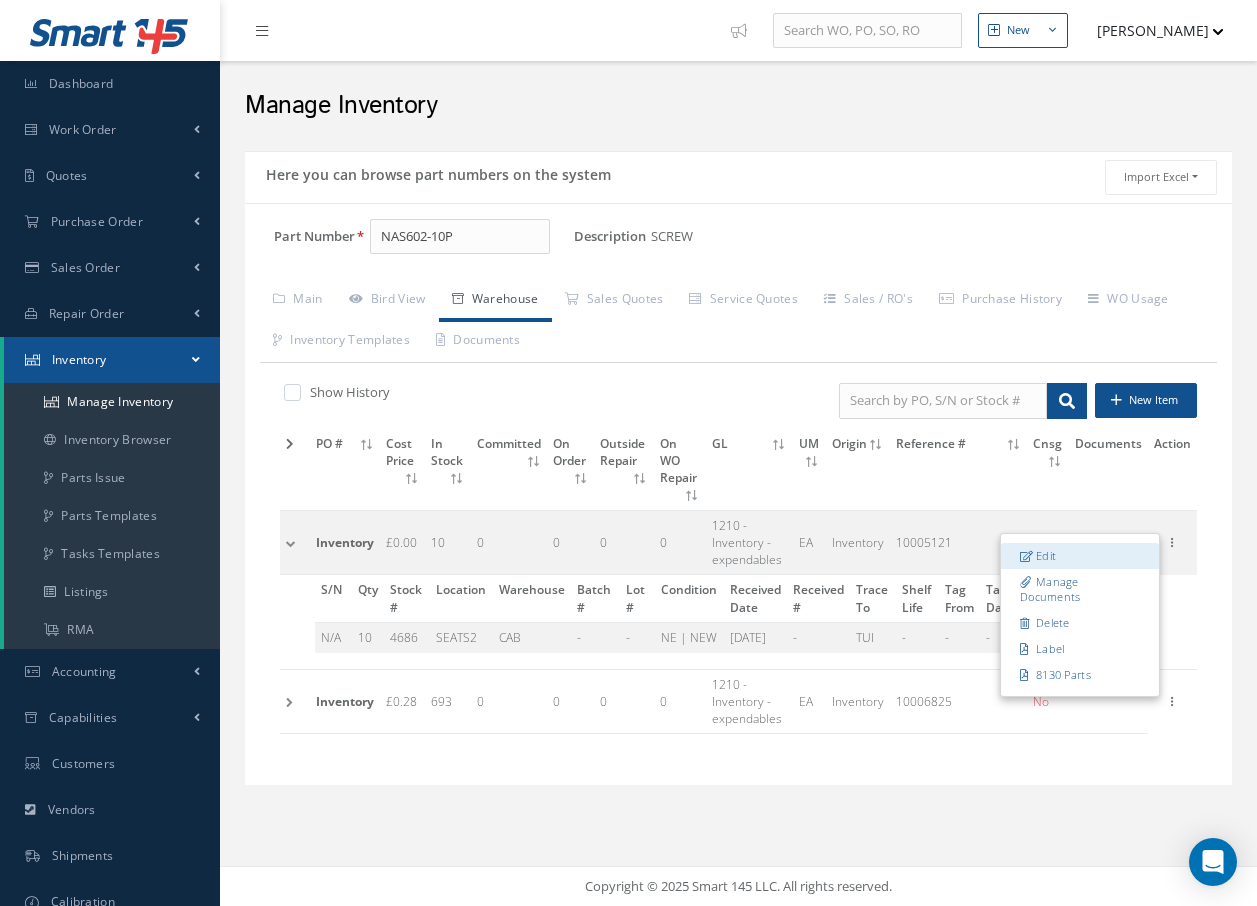 click on "Edit" at bounding box center [1080, 556] 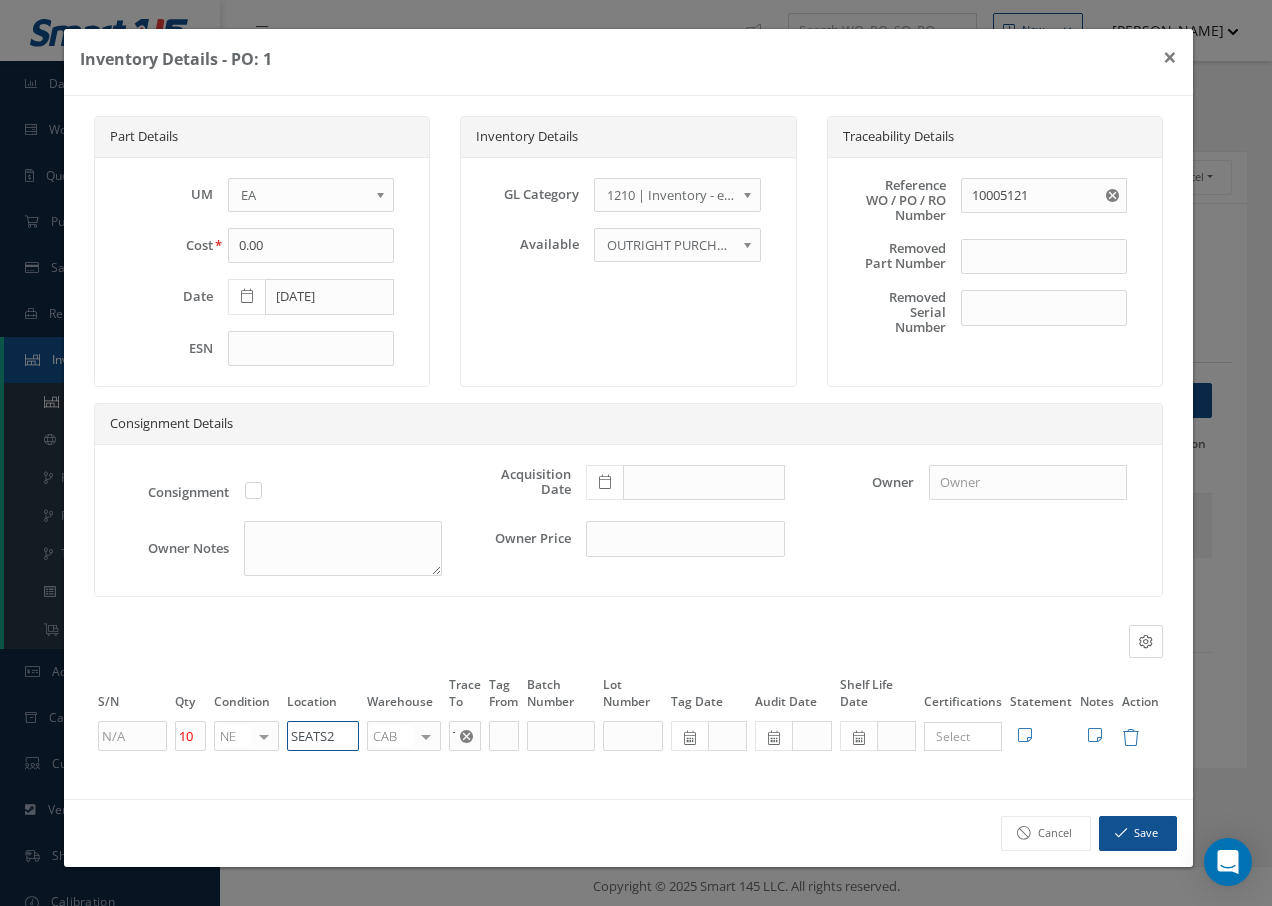 drag, startPoint x: 342, startPoint y: 735, endPoint x: 278, endPoint y: 742, distance: 64.381676 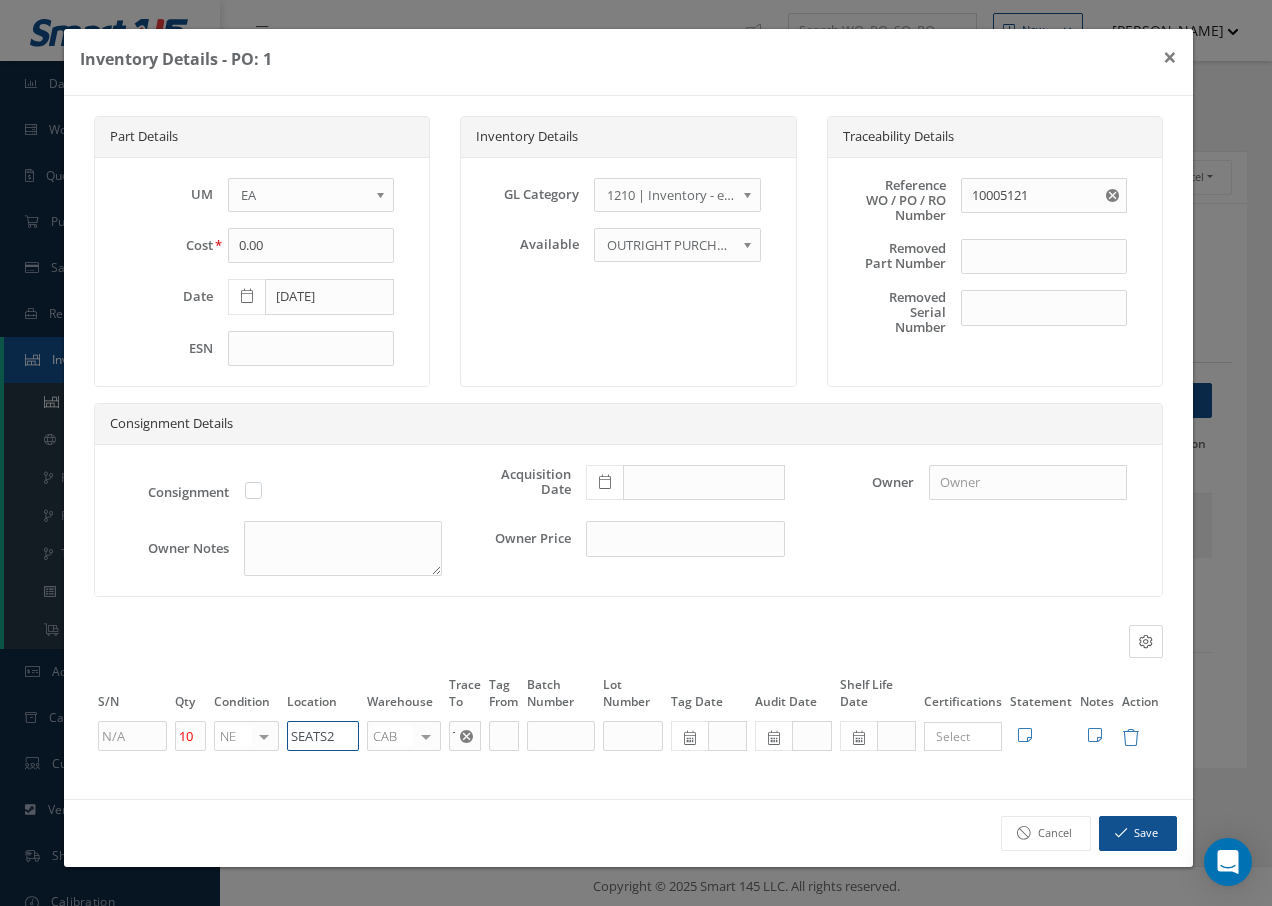 click on "10              NE         OH   SV   RP   AR   NE   FN   NS   RE   FP   BER   N/A   INSP   BC   AI   MD   RF   SCR   TS   USE   TL   SP   NU   AS   US   PM
No elements found.
List is empty.     SEATS2              CAB         CAB   CABQ   CABS   CABK   CABG   AIRB   CASA   ONXP   UNIT20   FIFTH   CUST-PARTS
No elements found.
List is empty.        TUI
×
Loading...
Search a tag
No tags found
No tags found
Edit Statement 8130
Cancel
Save
Edit Notes
Cancel" at bounding box center (628, 736) 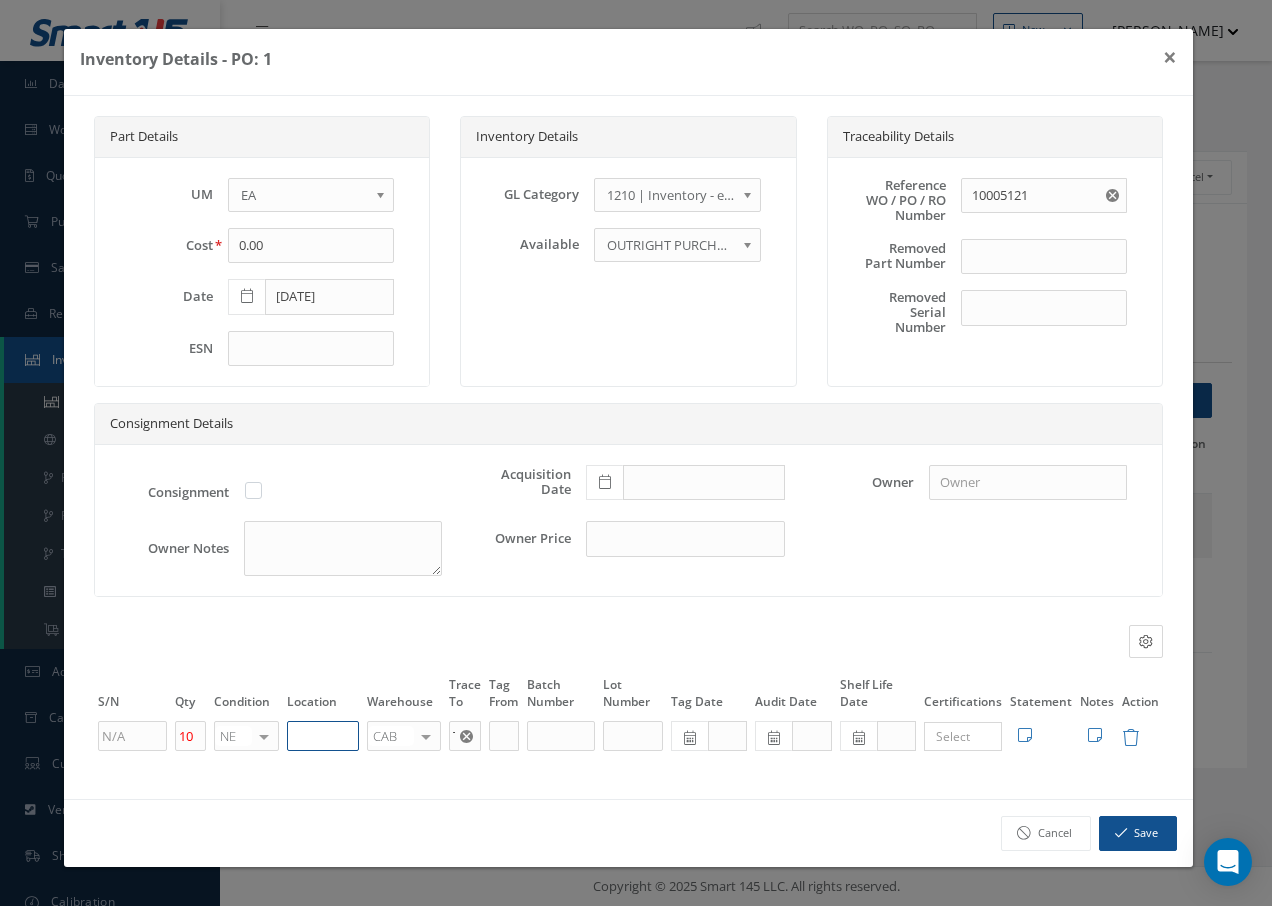 paste on "U50055" 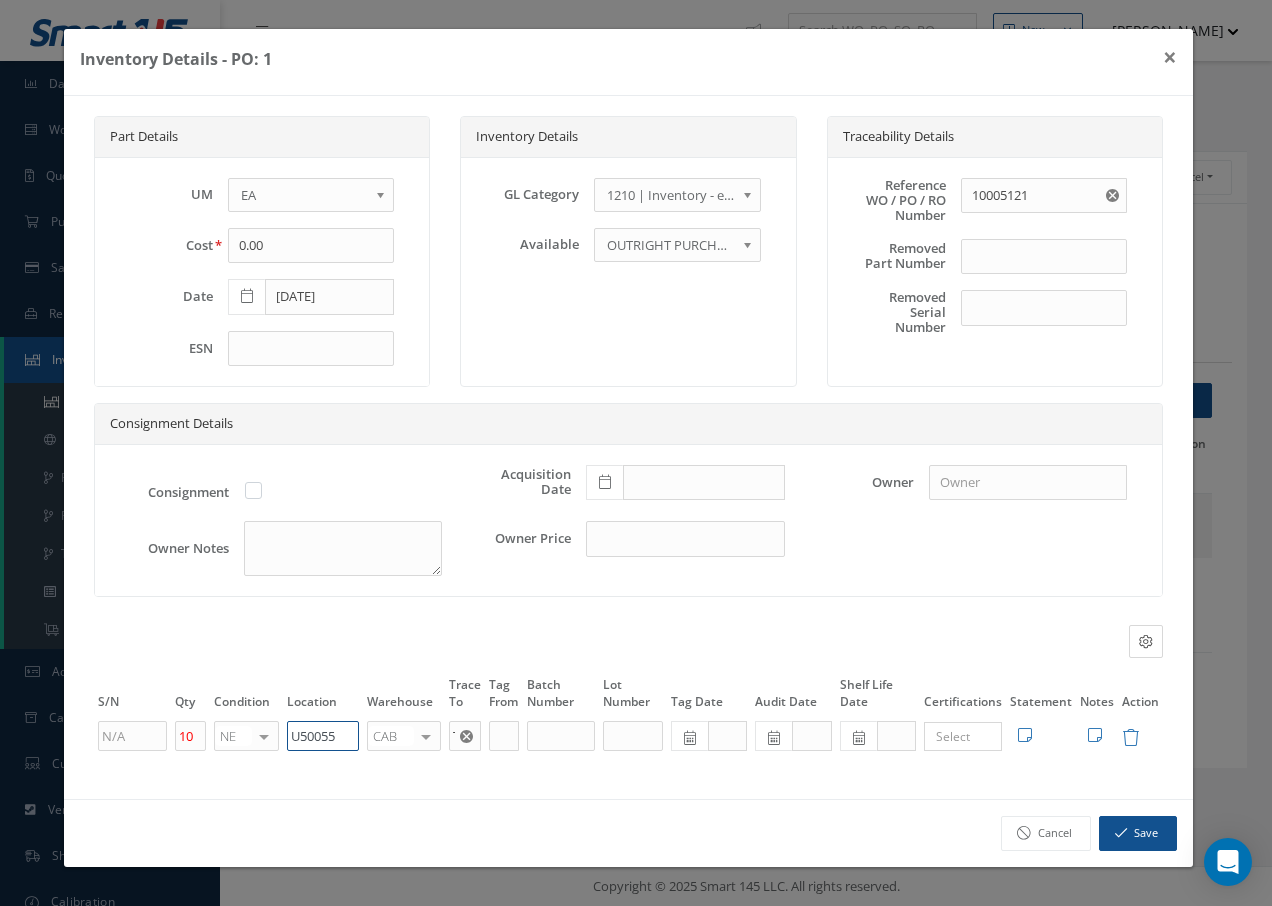 type on "U50055" 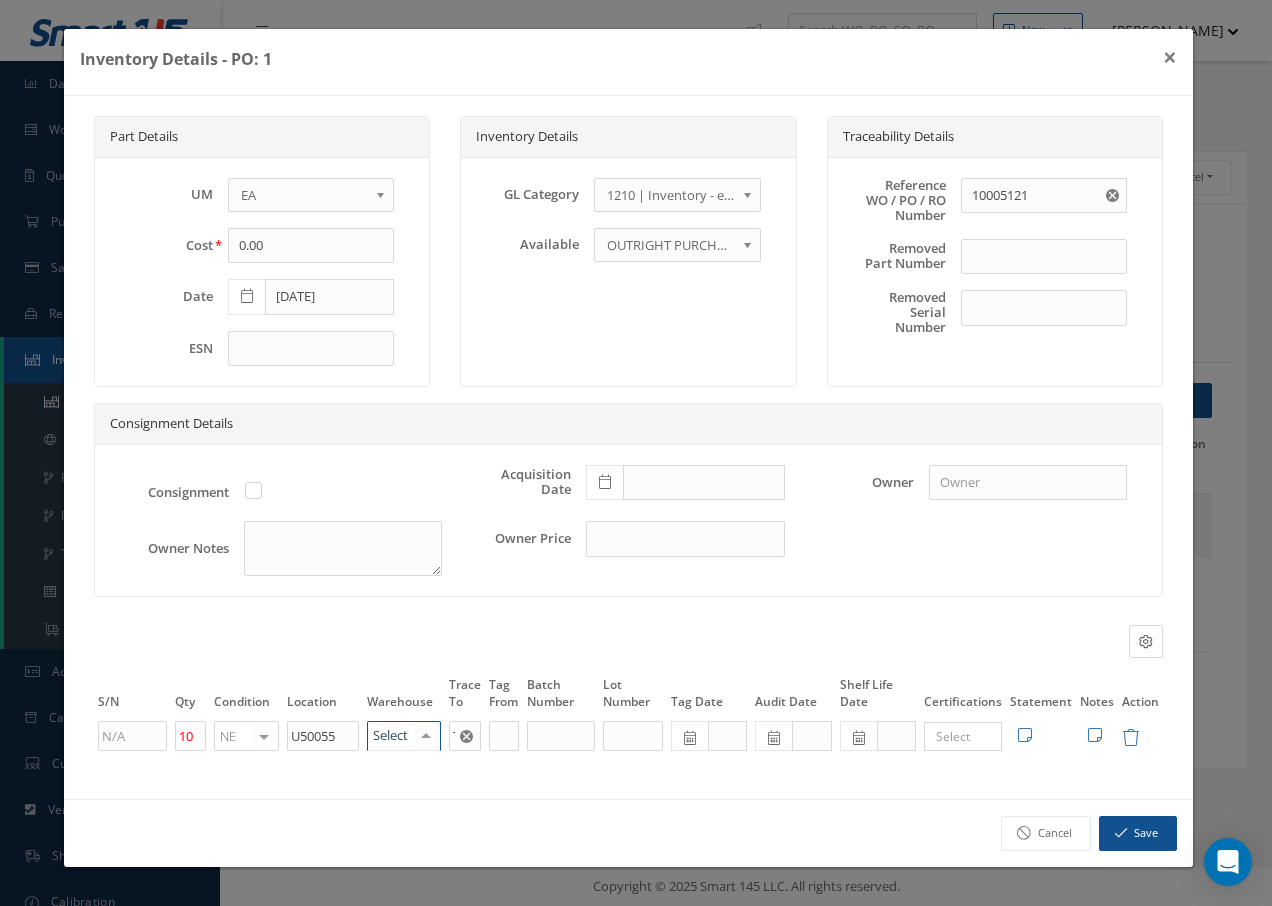 click at bounding box center [426, 736] 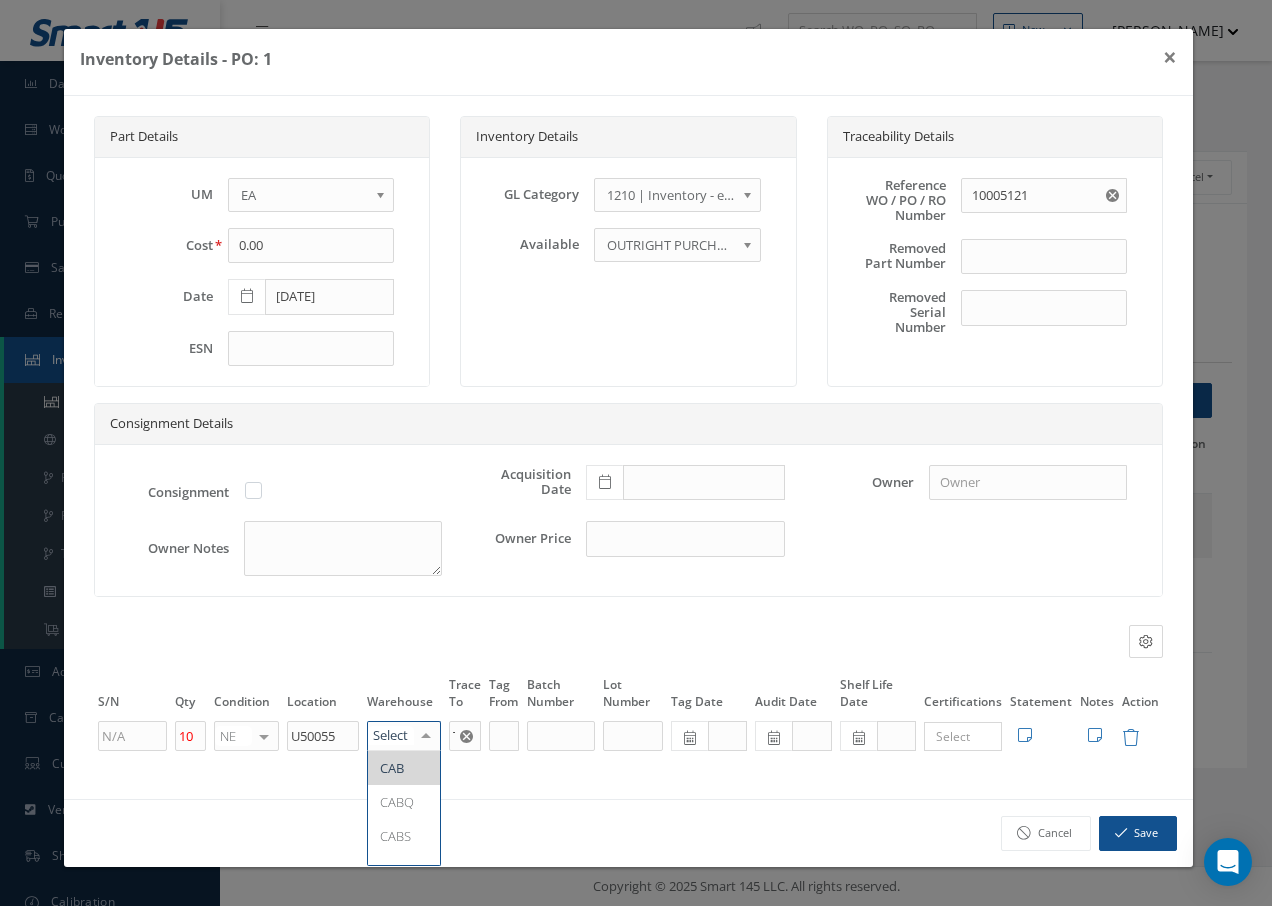 type on "F" 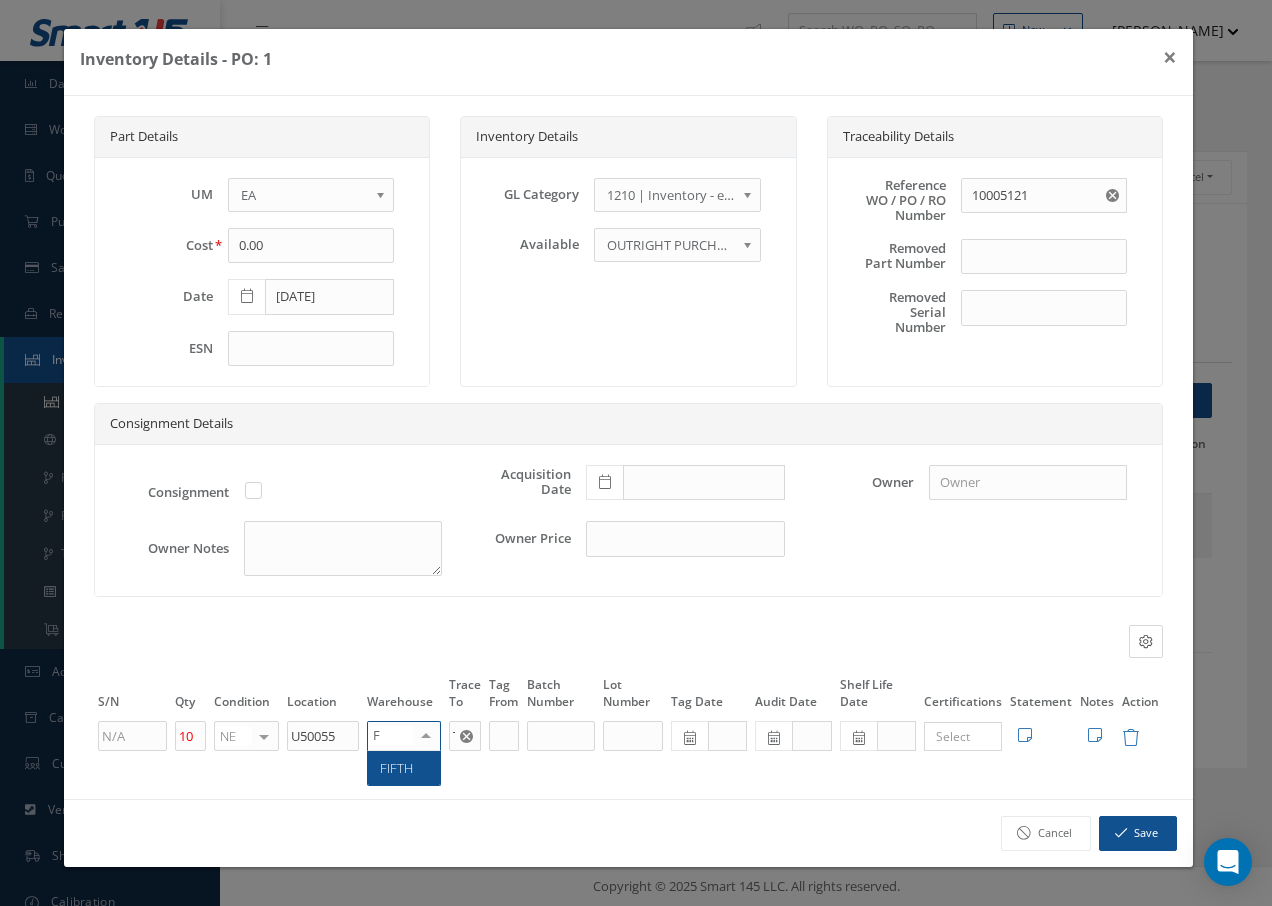 click on "FIFTH" at bounding box center (396, 768) 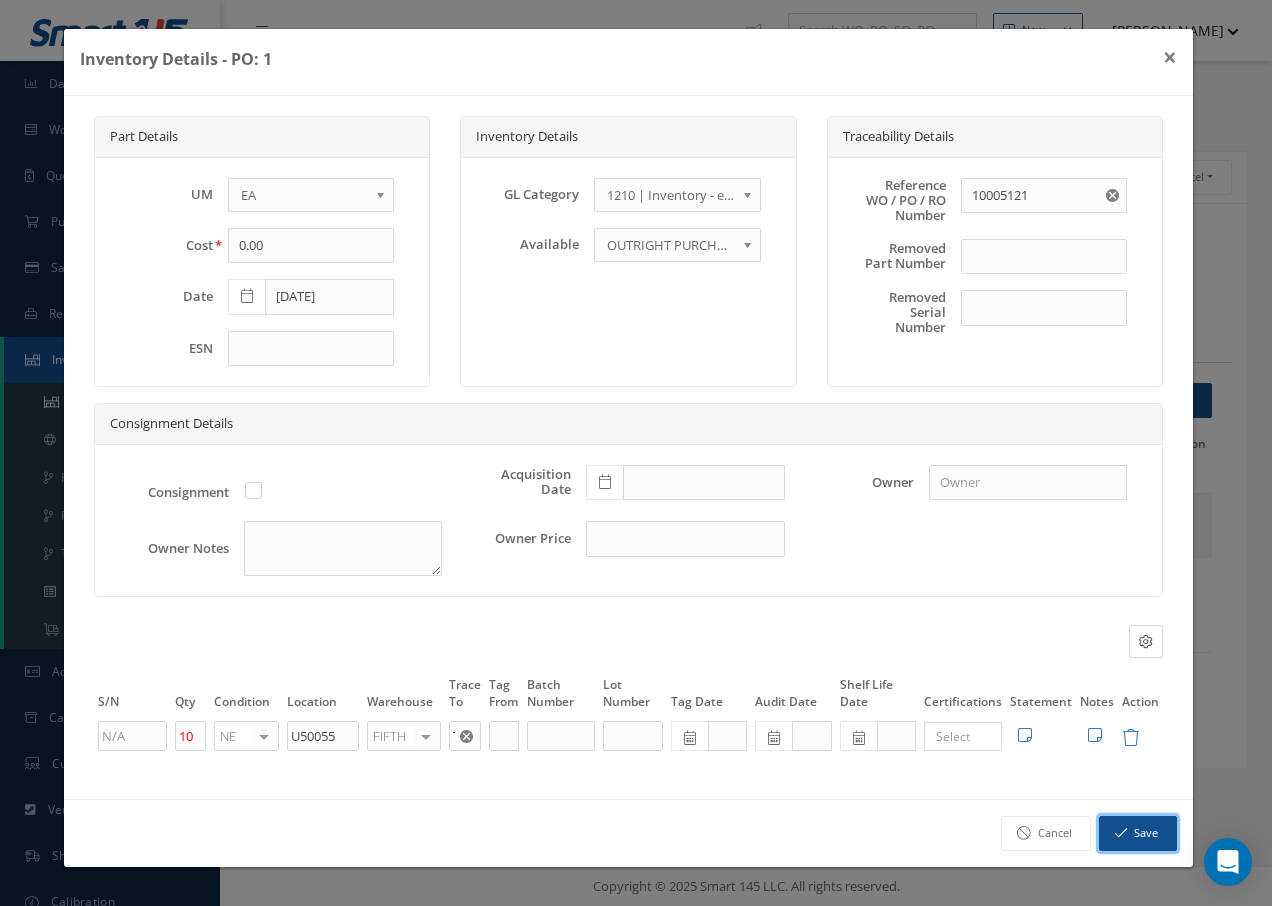 drag, startPoint x: 1153, startPoint y: 835, endPoint x: 1153, endPoint y: 823, distance: 12 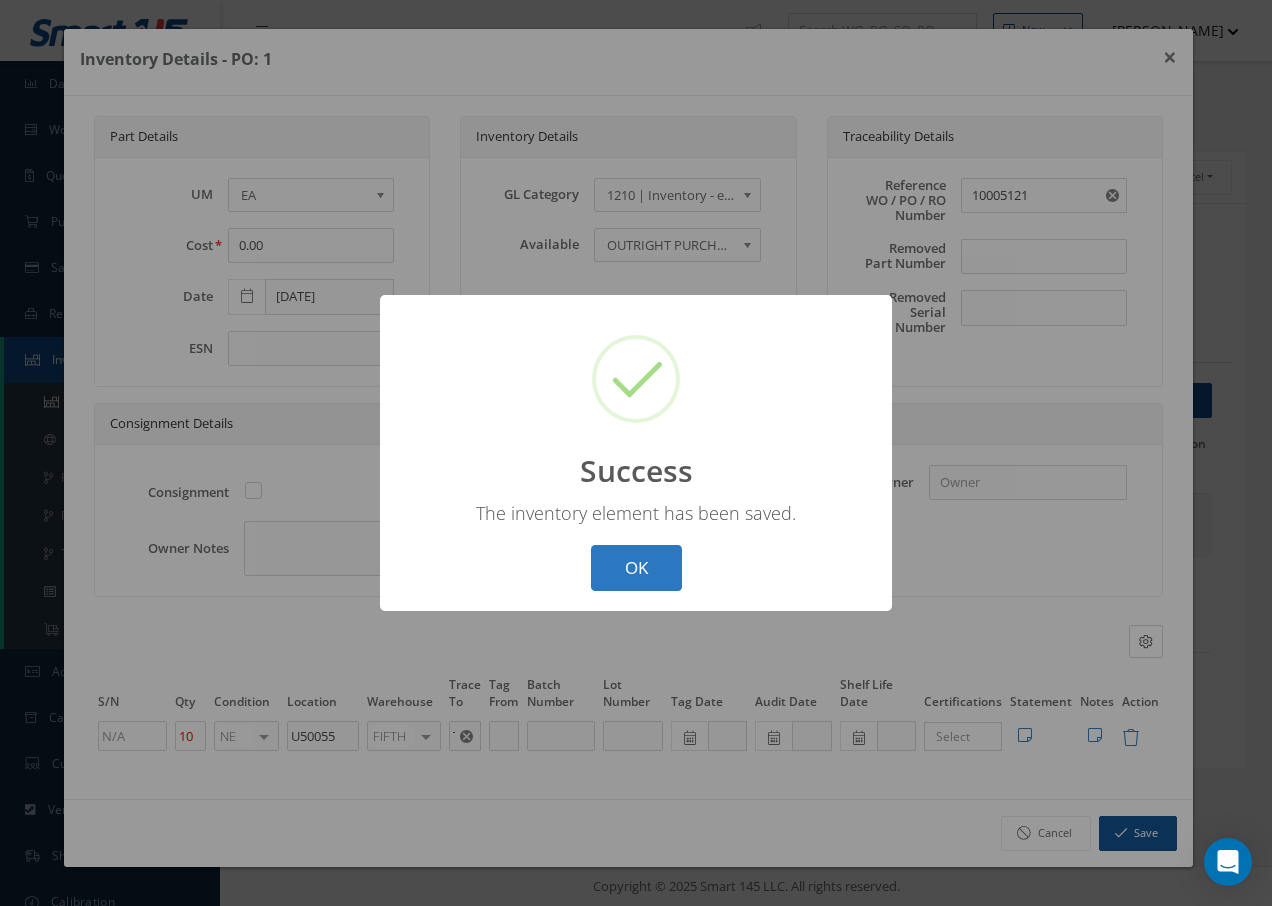 click on "OK" at bounding box center (636, 568) 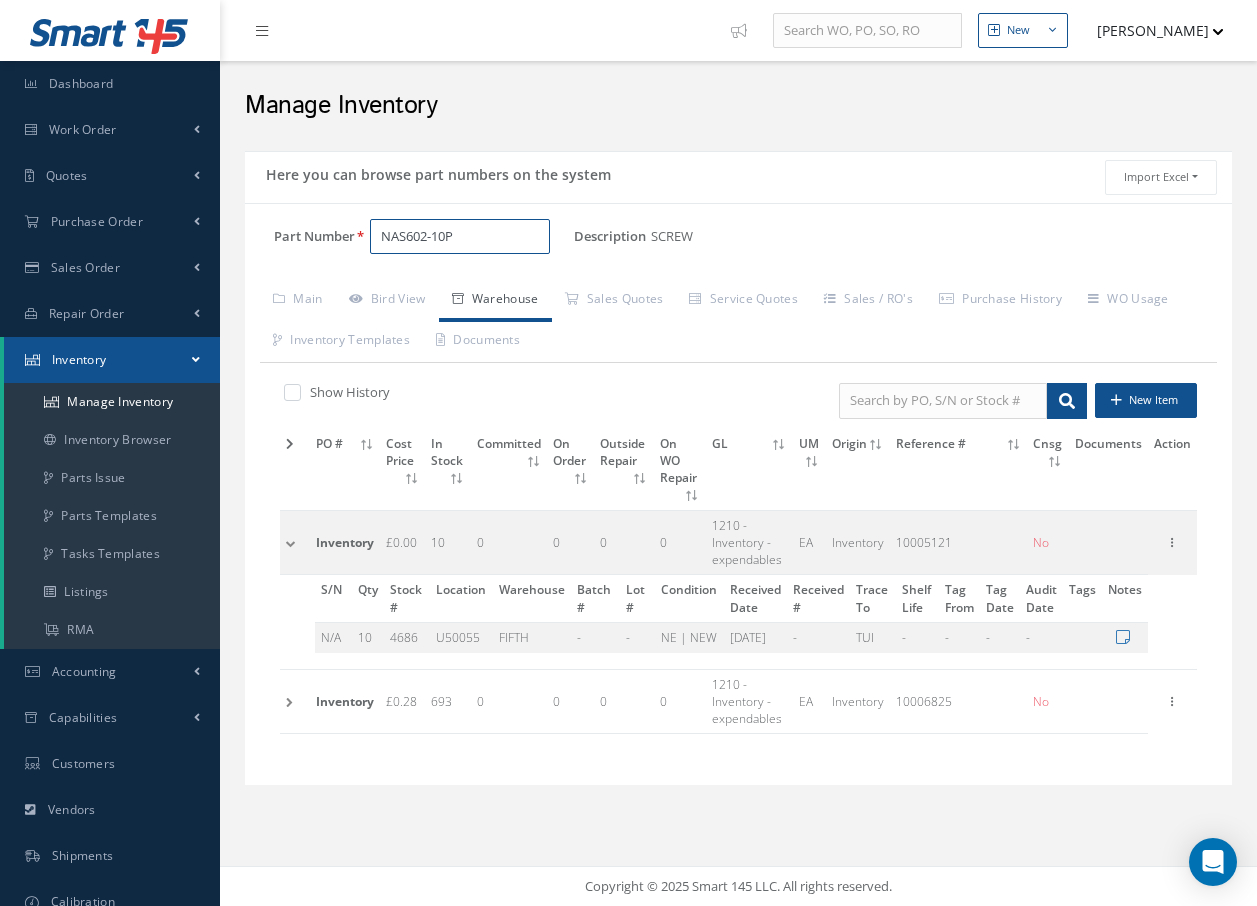 drag, startPoint x: 473, startPoint y: 231, endPoint x: 347, endPoint y: 230, distance: 126.00397 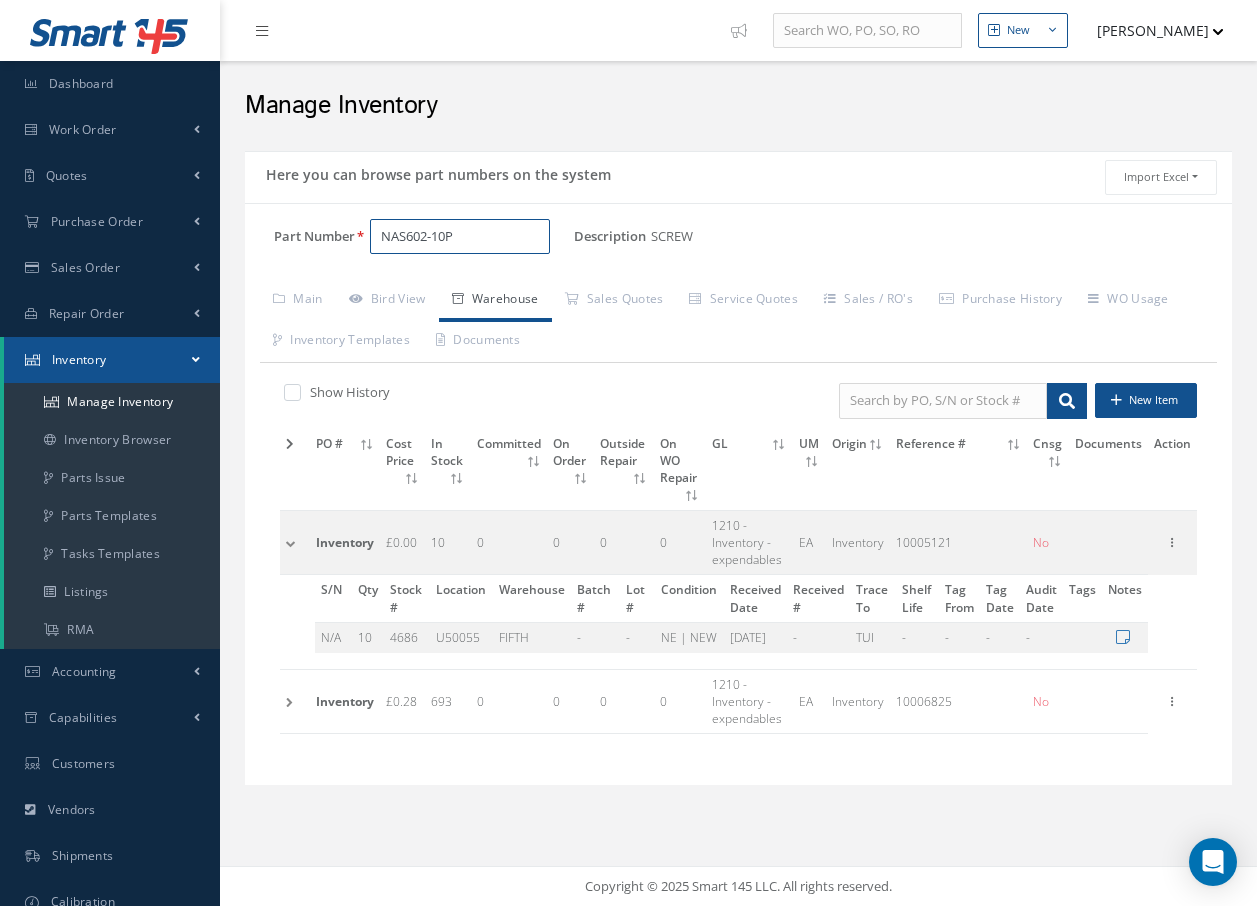 type on "." 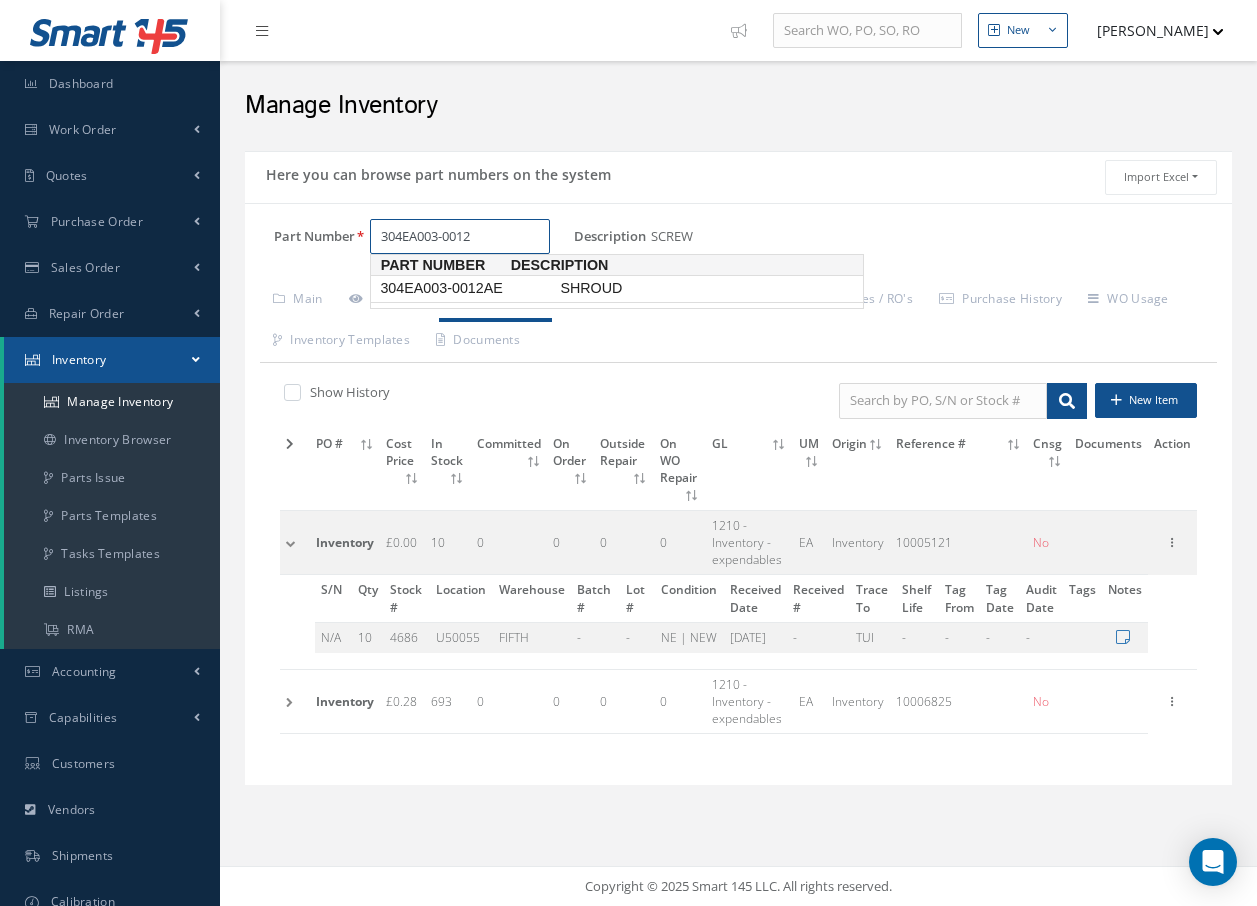 click on "304EA003-0012AE" at bounding box center [466, 288] 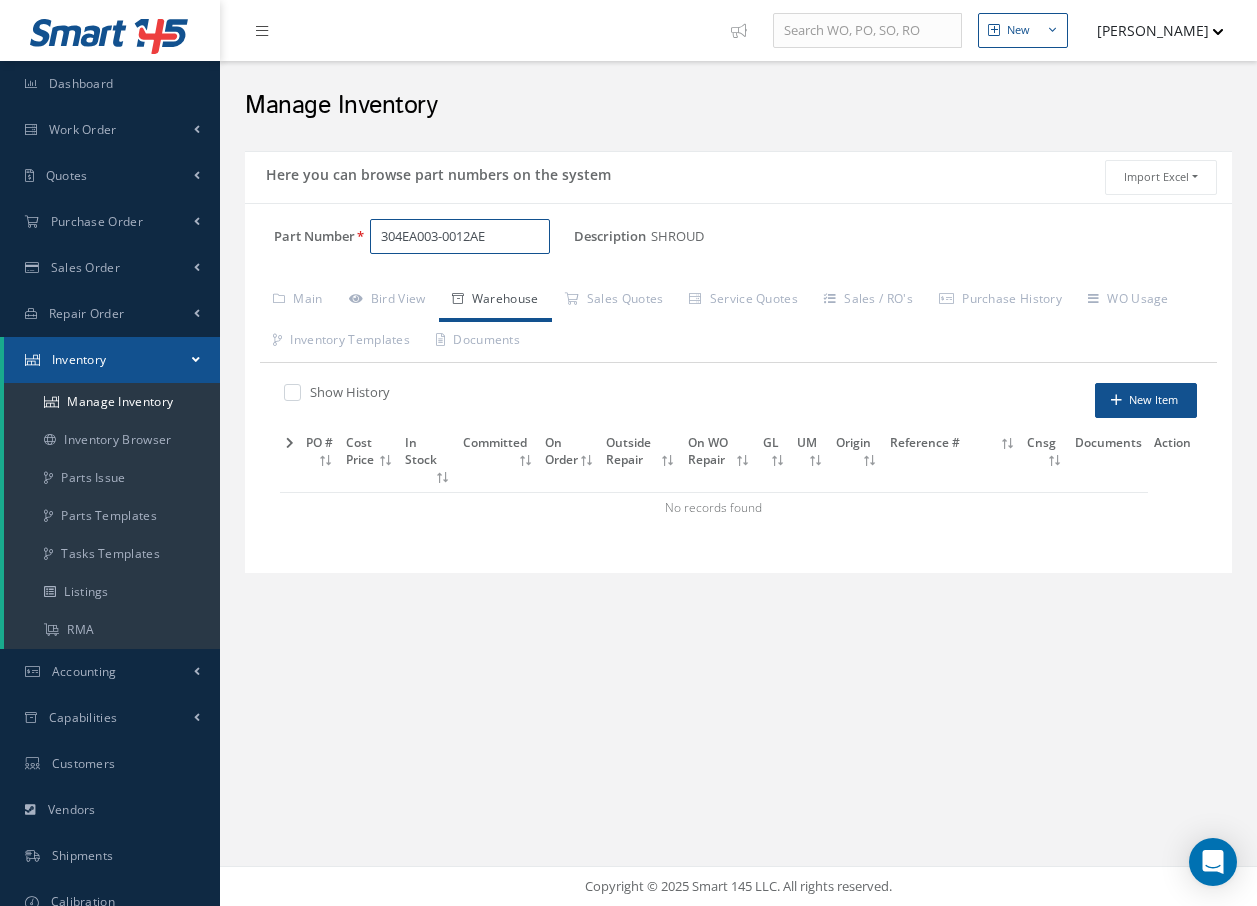 drag, startPoint x: 518, startPoint y: 232, endPoint x: 277, endPoint y: 256, distance: 242.19208 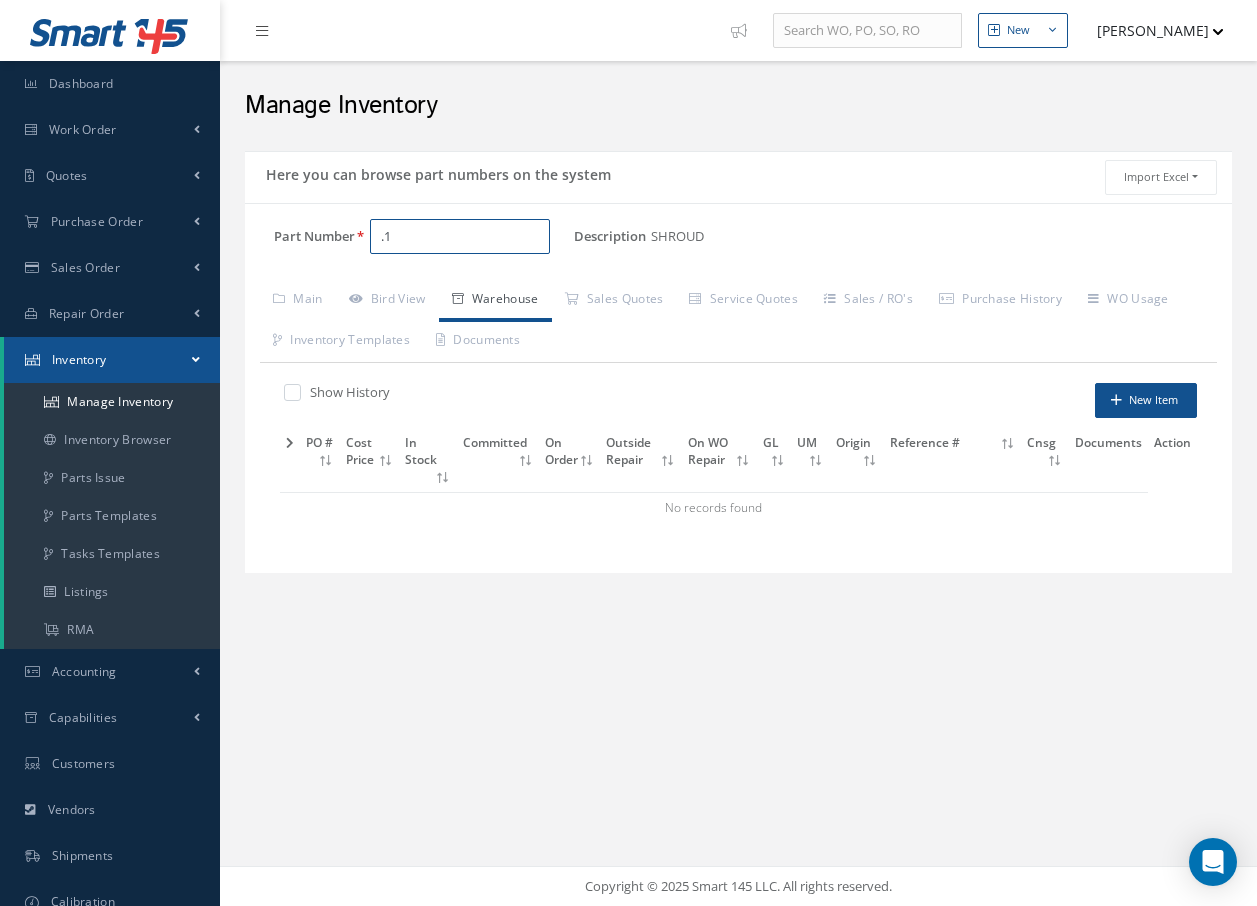 type on "." 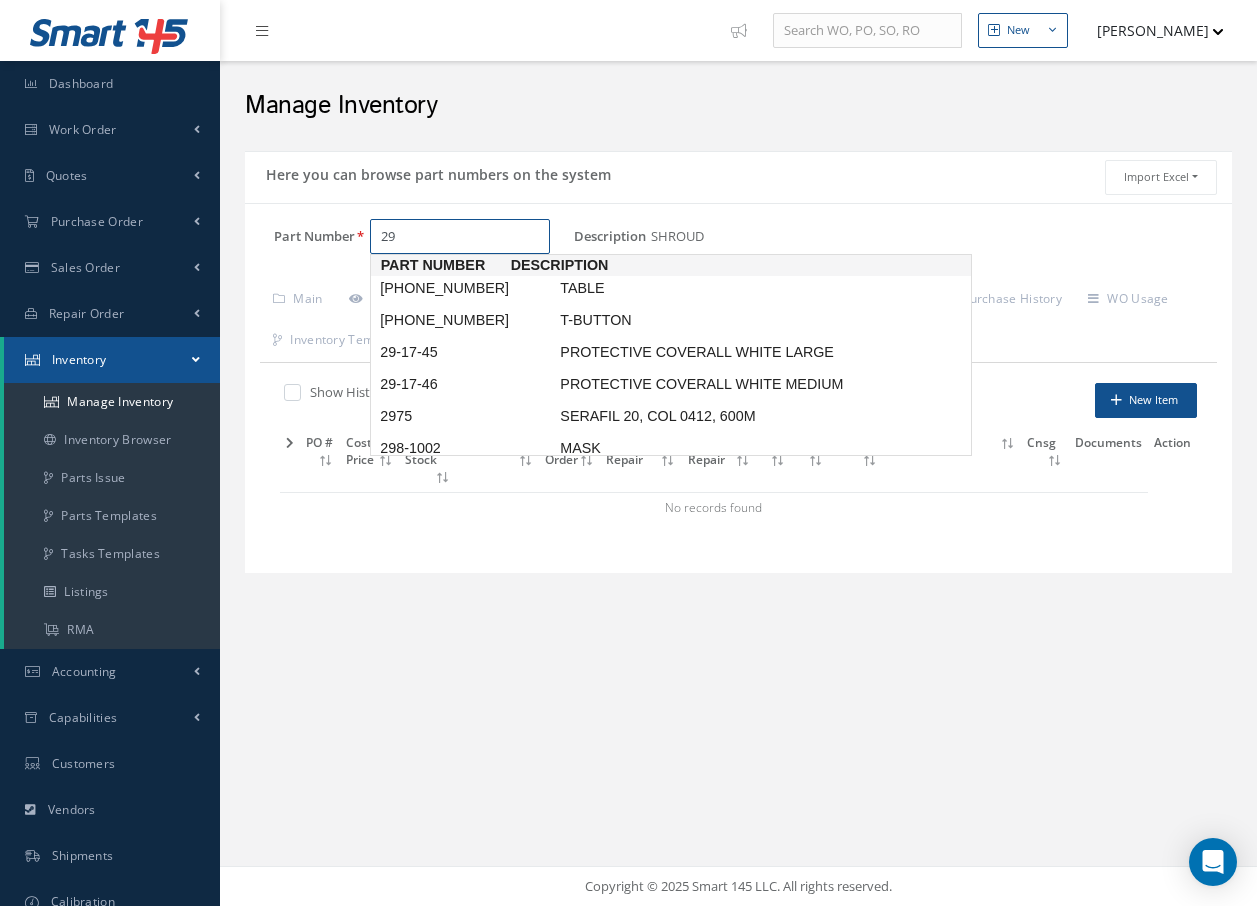 type on "2" 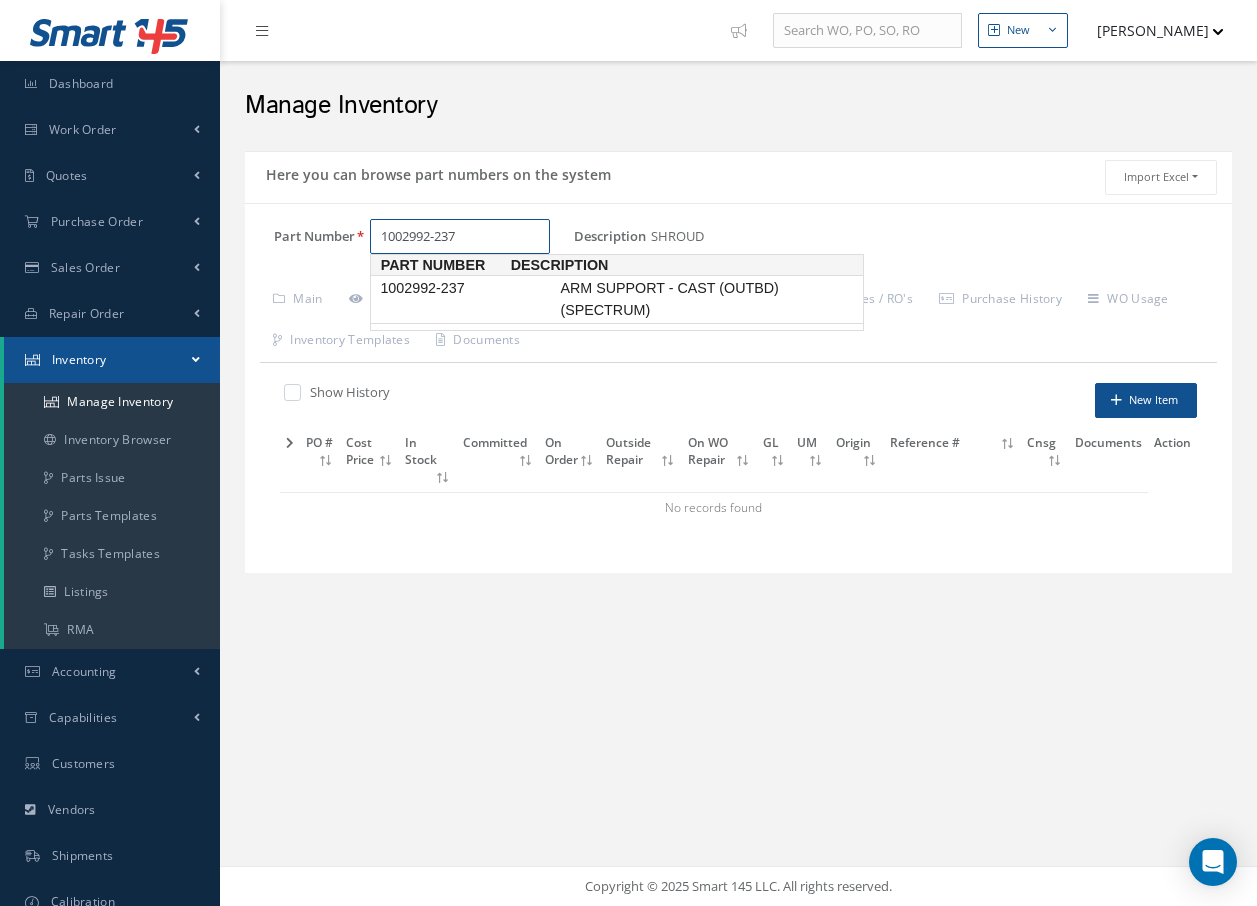 click on "1002992-237" at bounding box center [466, 288] 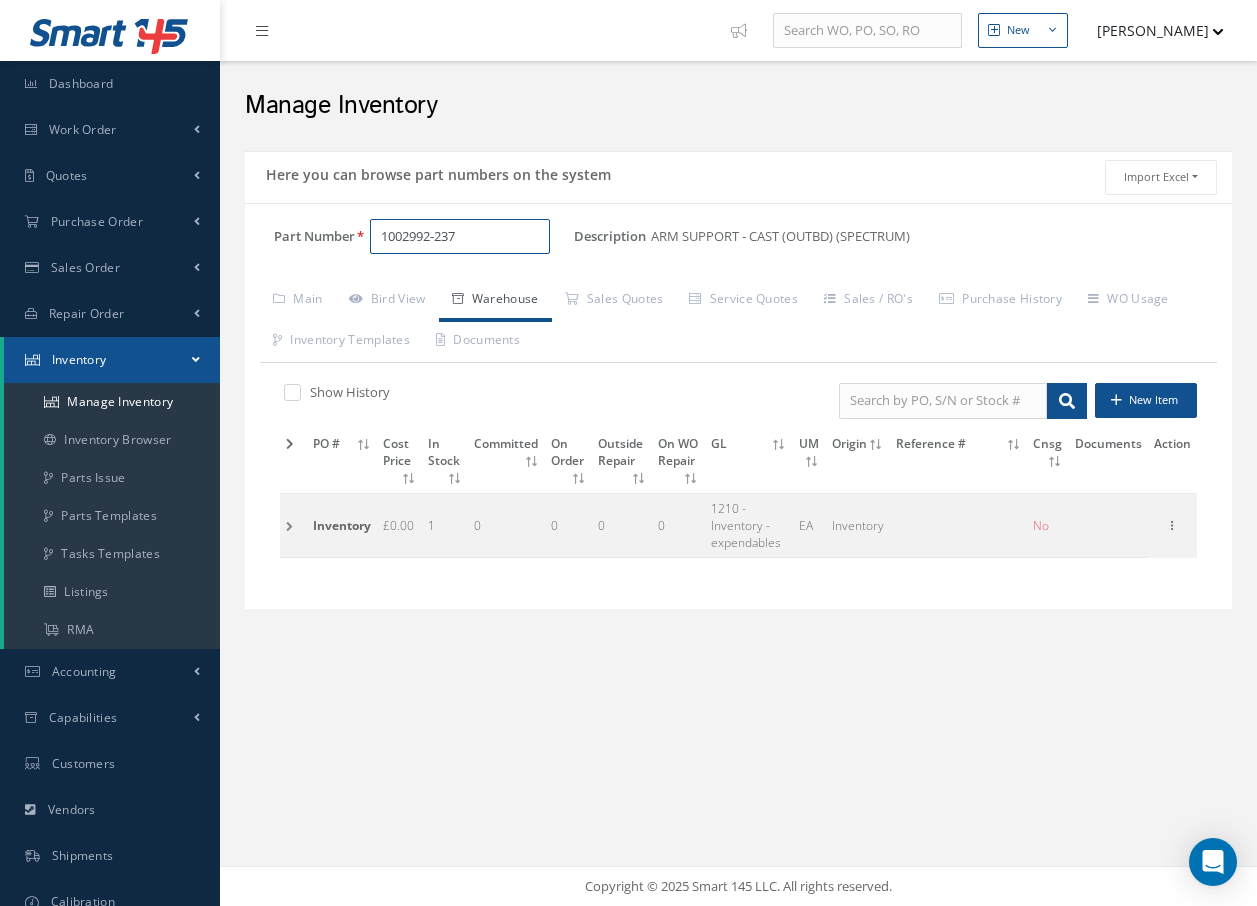 type on "1002992-237" 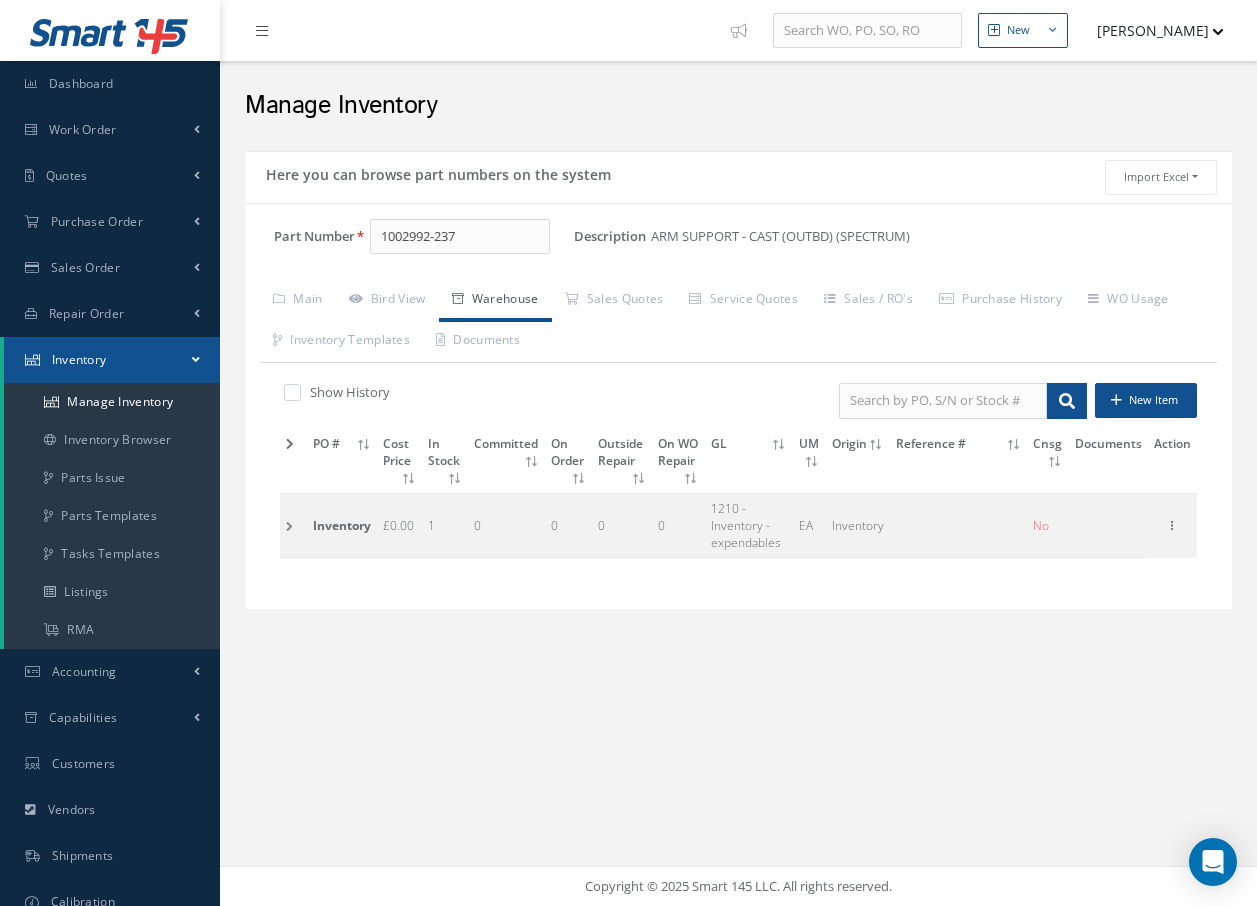click at bounding box center (293, 525) 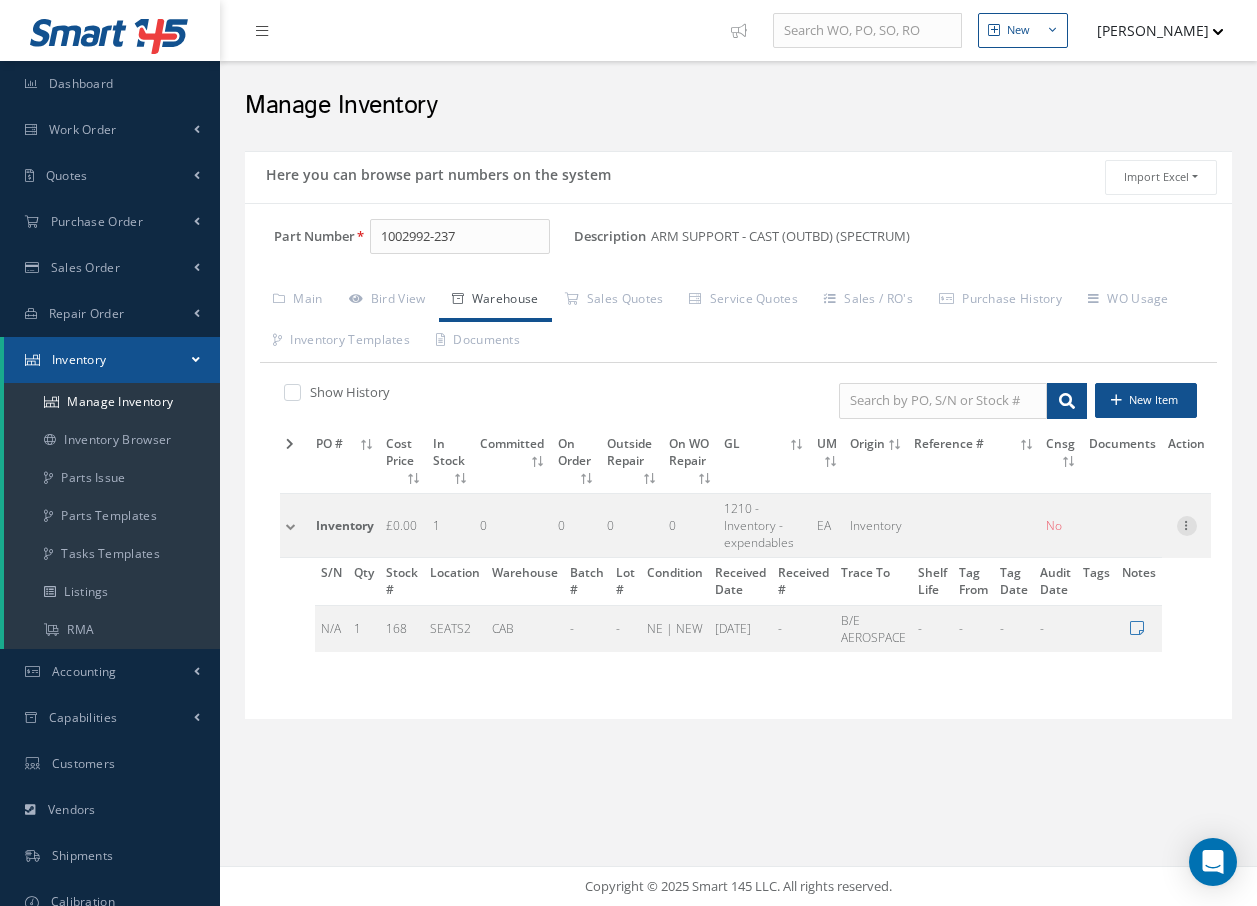 click at bounding box center [1187, 524] 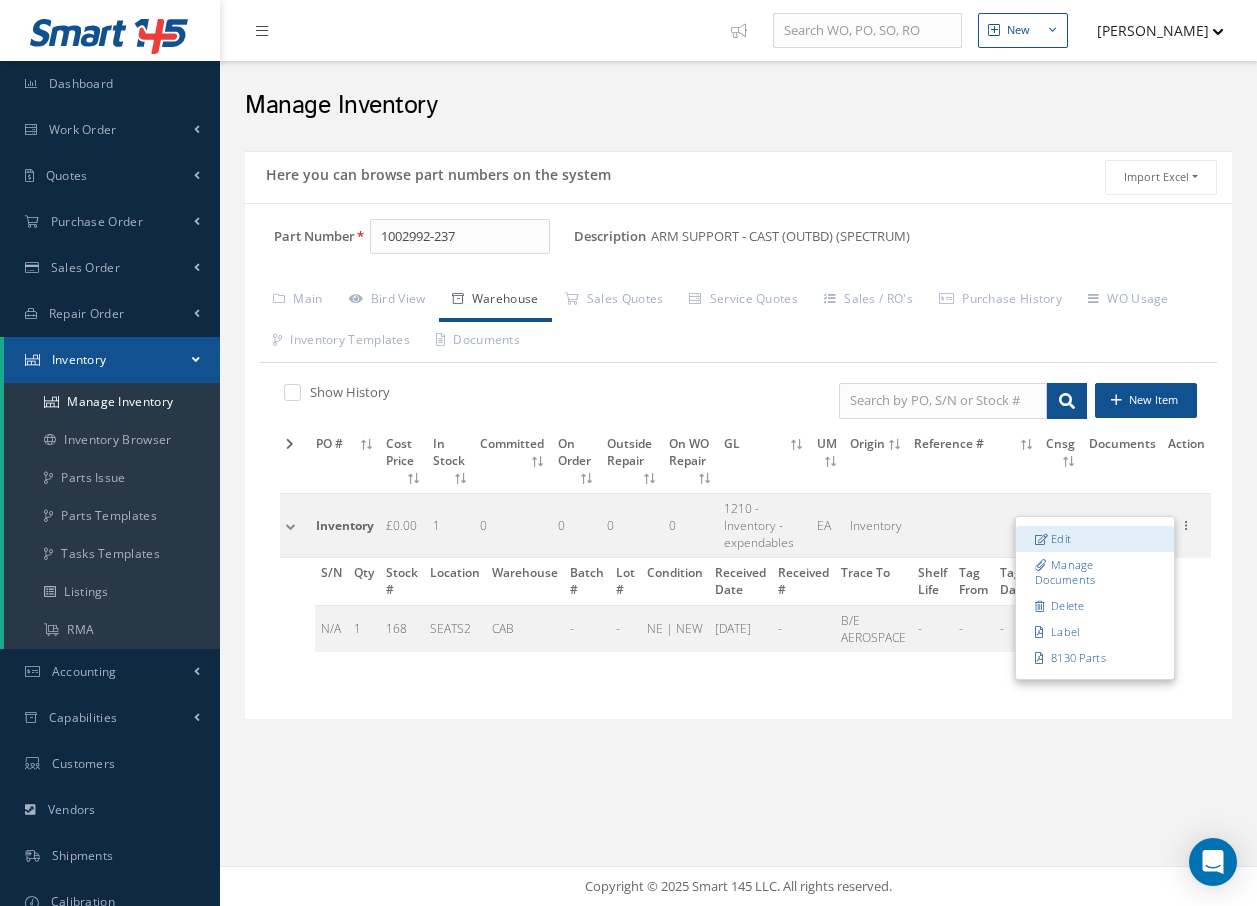 click on "Edit" at bounding box center [1095, 539] 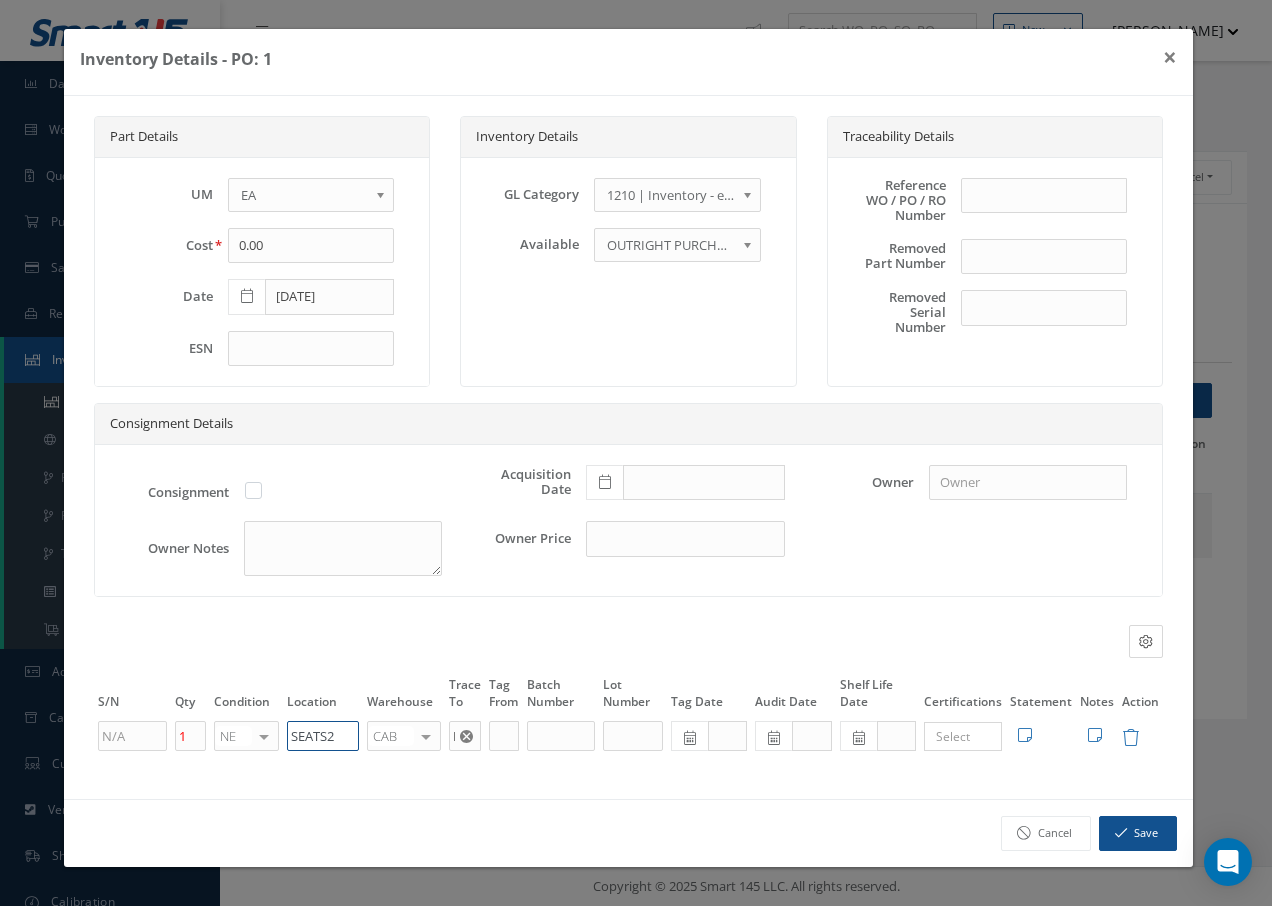 drag, startPoint x: 342, startPoint y: 739, endPoint x: 249, endPoint y: 738, distance: 93.00538 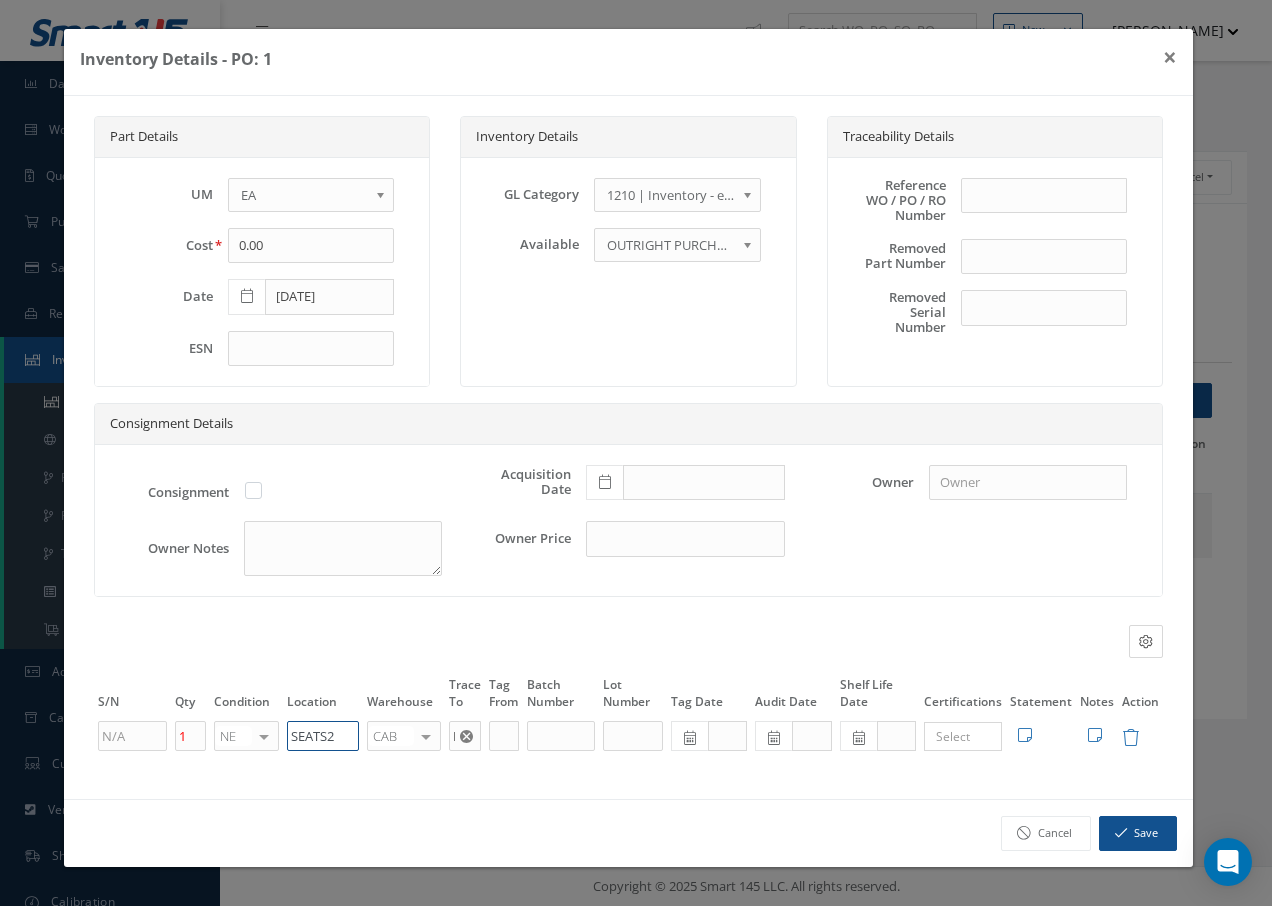 click on "1              NE         OH   SV   RP   AR   NE   FN   NS   RE   FP   BER   N/A   INSP   BC   AI   MD   RF   SCR   TS   USE   TL   SP   NU   AS   US   PM
No elements found.
List is empty.     SEATS2              CAB         CAB   CABQ   CABS   CABK   CABG   AIRB   CASA   ONXP   UNIT20   FIFTH   CUST-PARTS
No elements found.
List is empty.        B/E AEROSPACE
×
Loading...
Search a tag
No tags found
No tags found
Edit Statement 8130
Cancel
Save
Edit Notes" at bounding box center (628, 736) 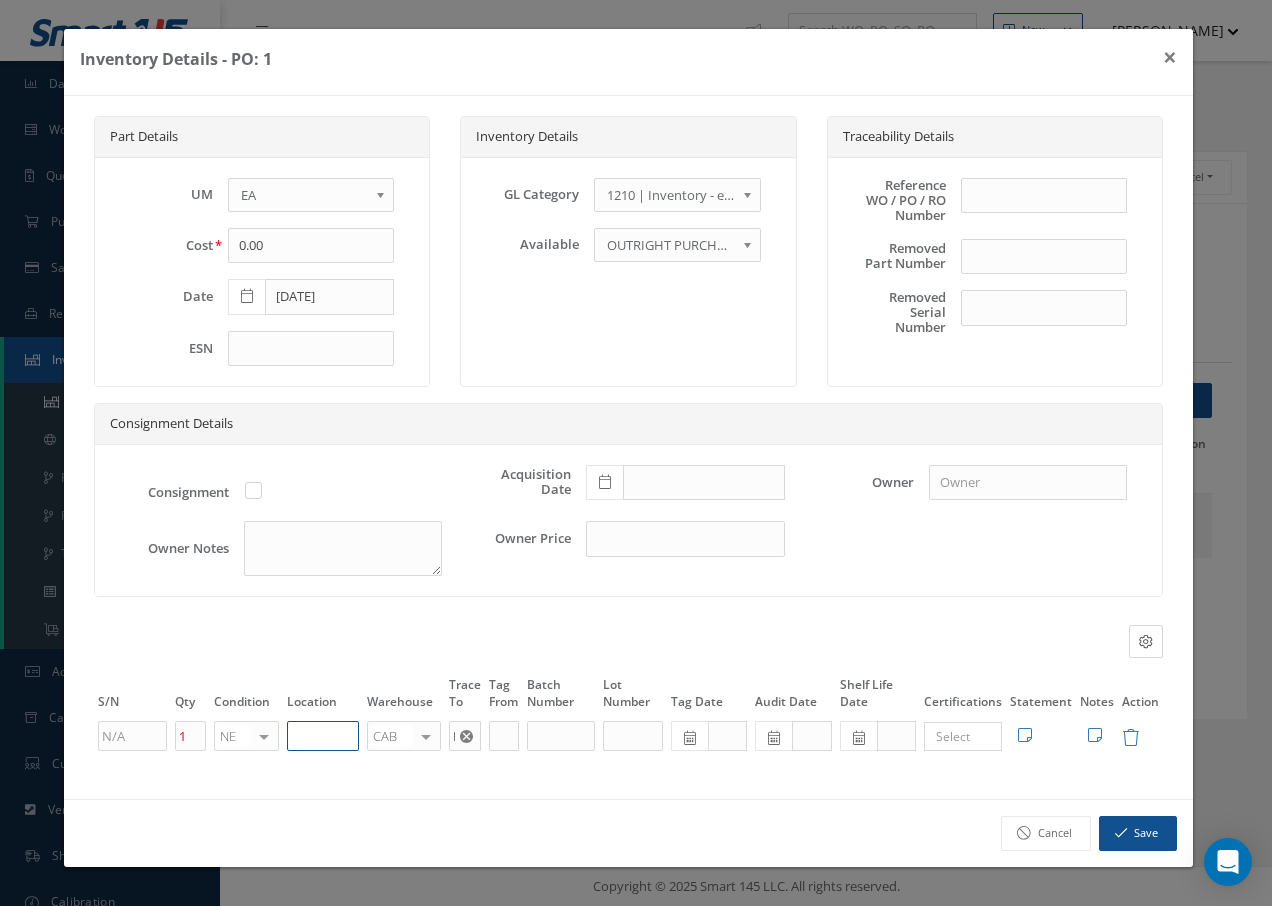 paste on "U50055" 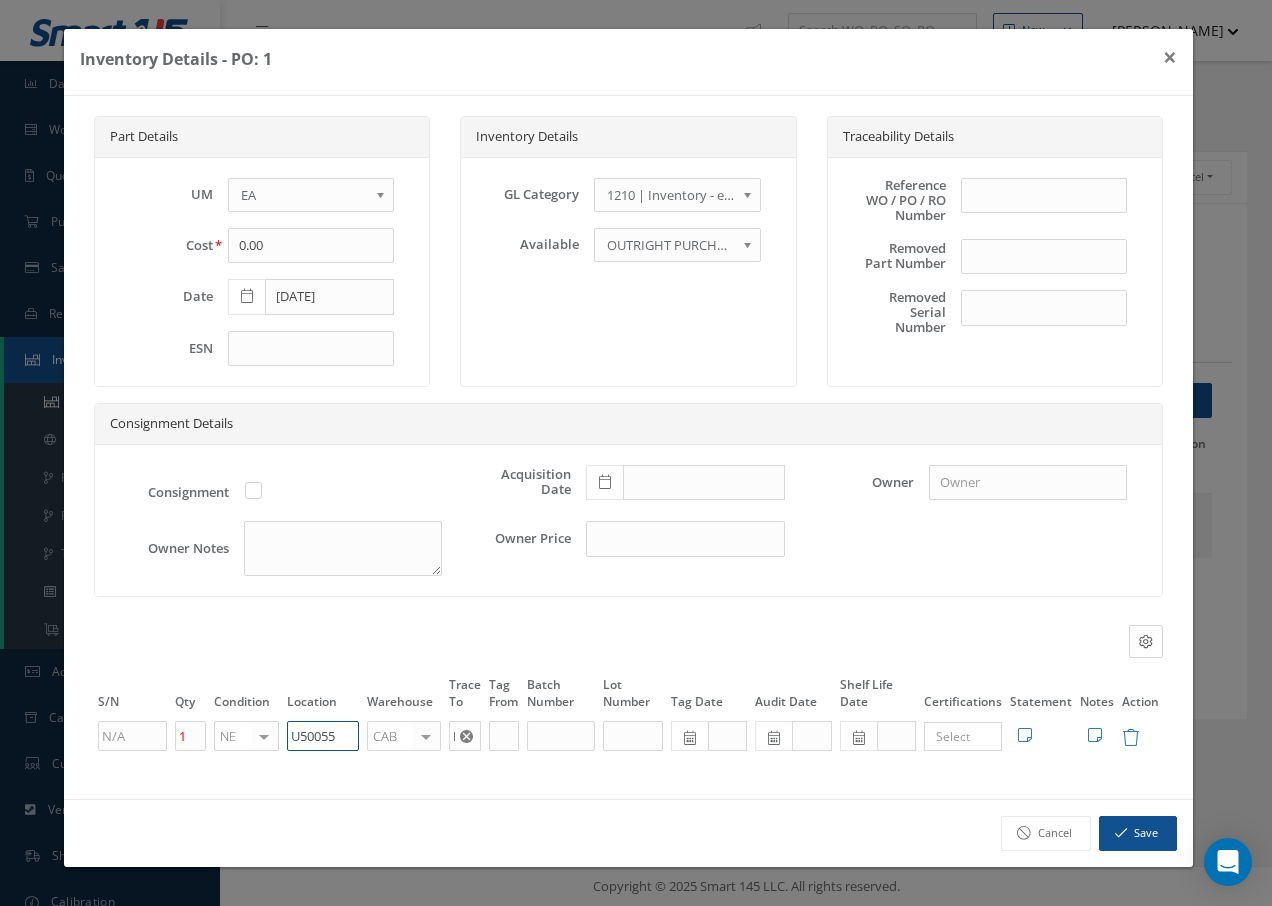type on "U50055" 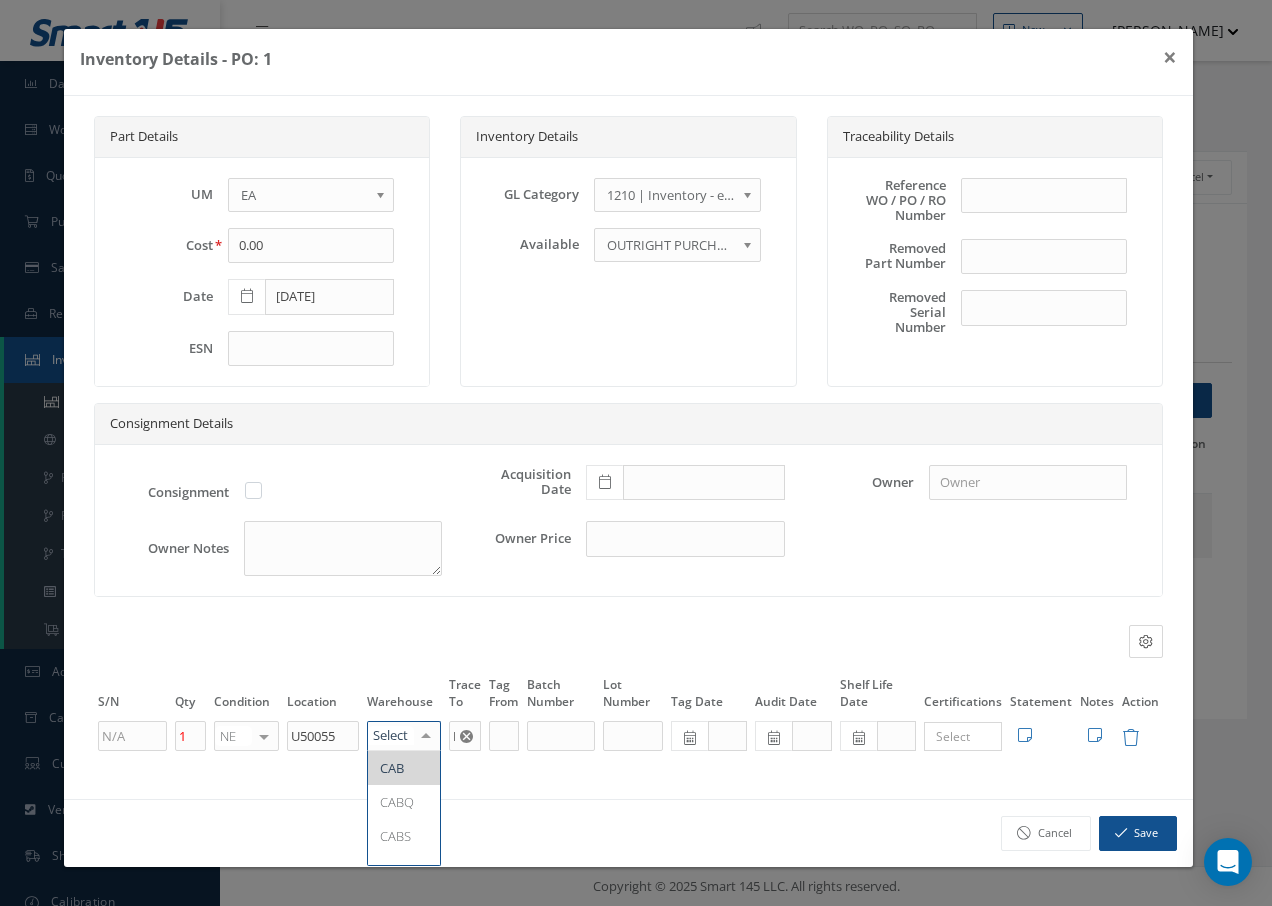 click at bounding box center [426, 736] 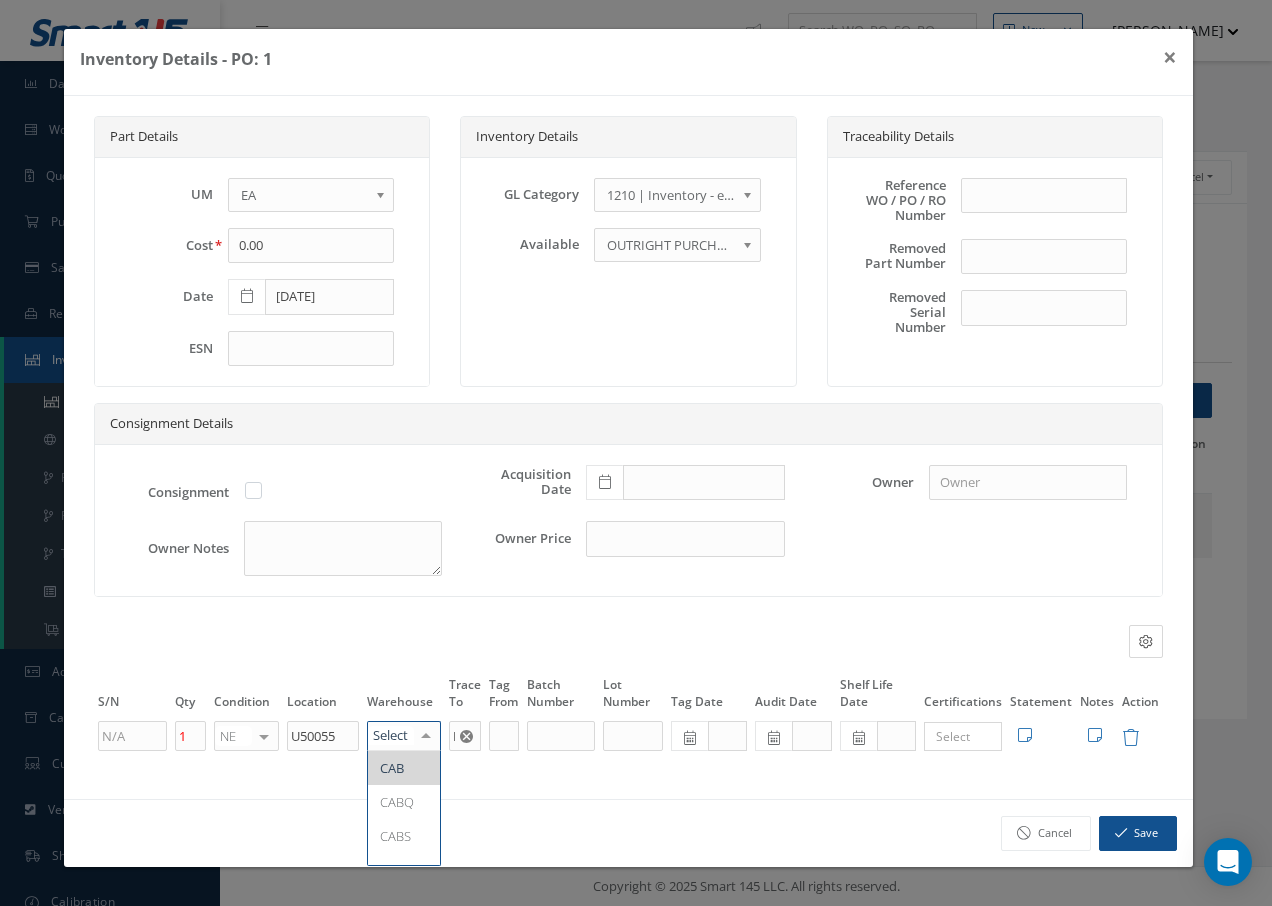 type on "F" 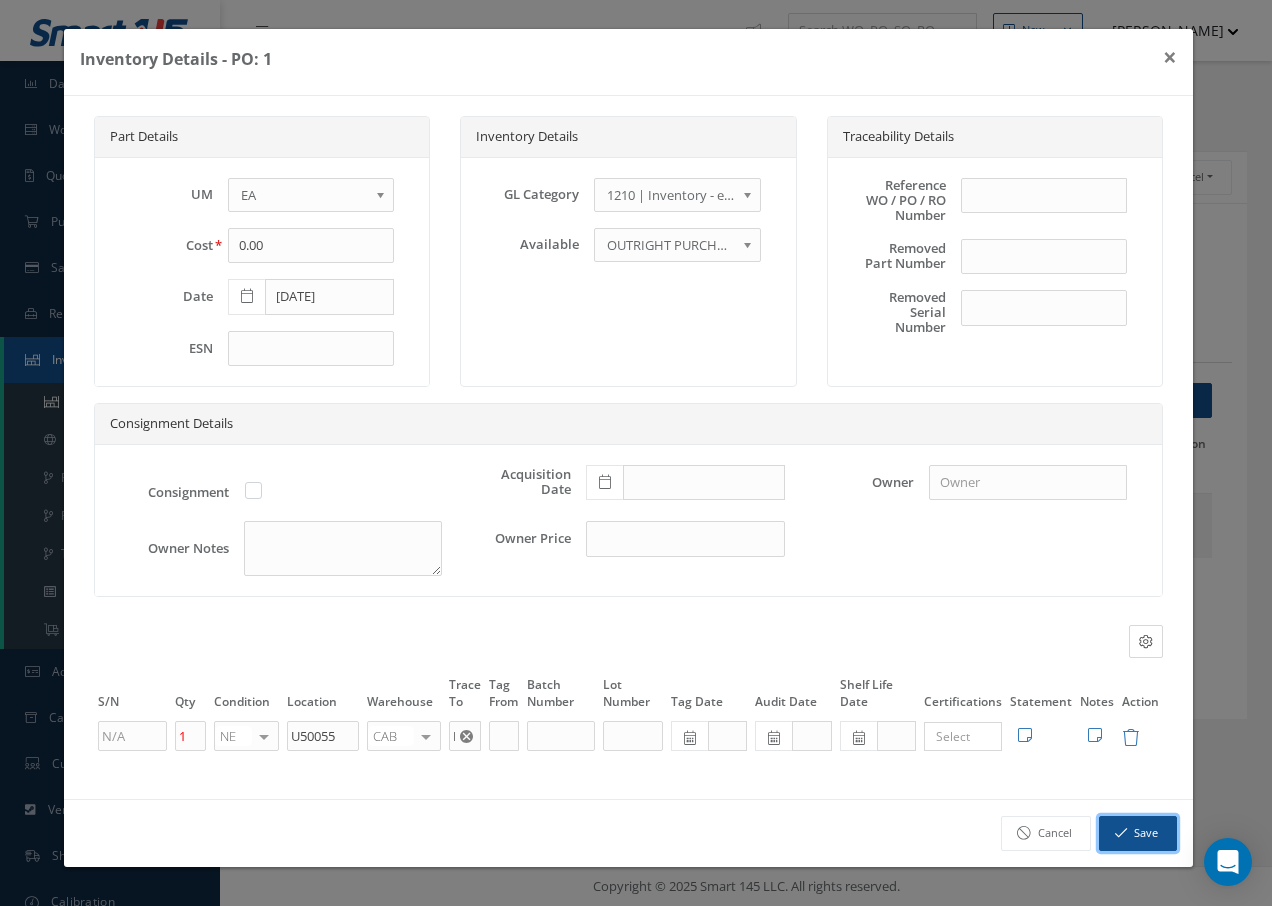 click on "Save" at bounding box center (1138, 833) 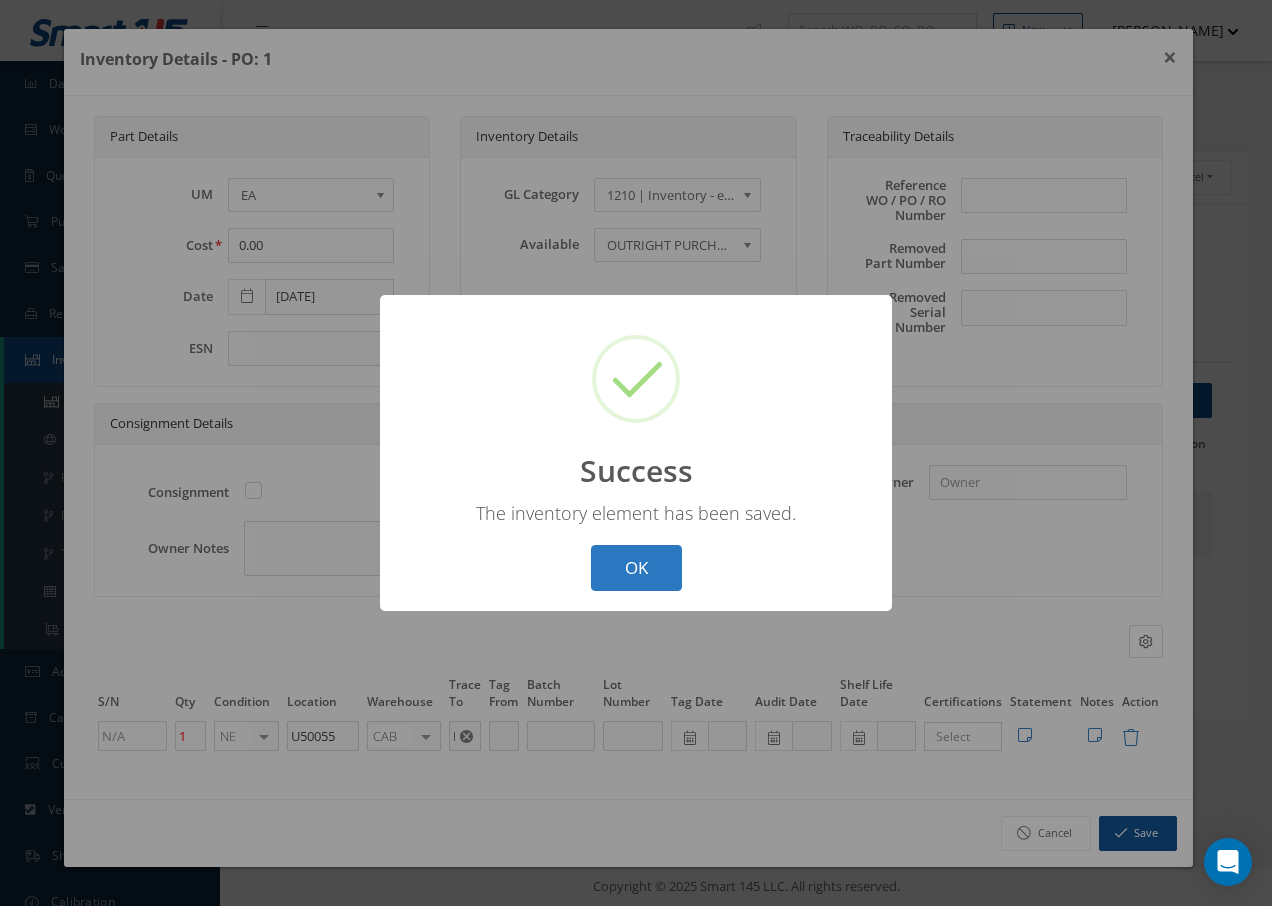 click on "OK" at bounding box center (636, 568) 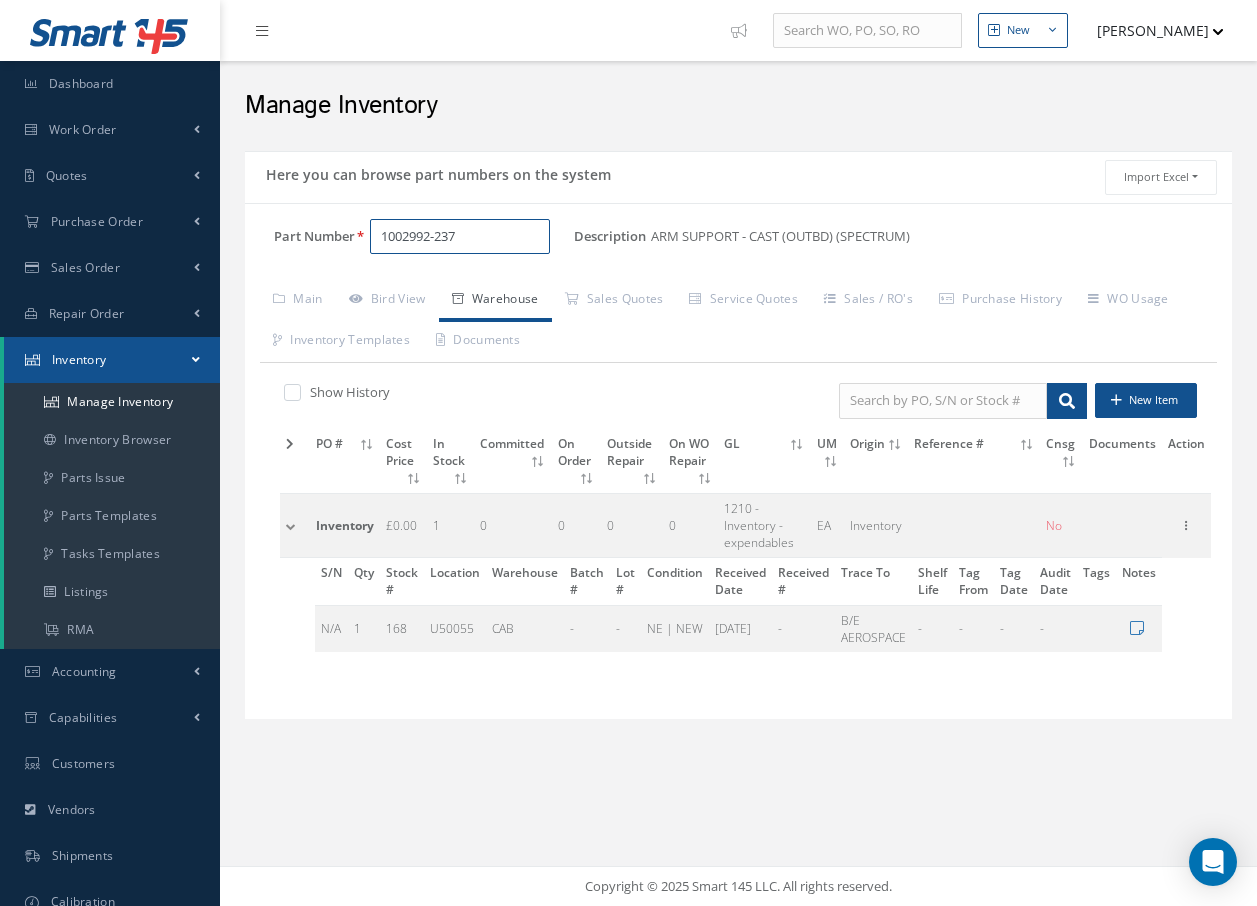 drag, startPoint x: 480, startPoint y: 239, endPoint x: 323, endPoint y: 249, distance: 157.31815 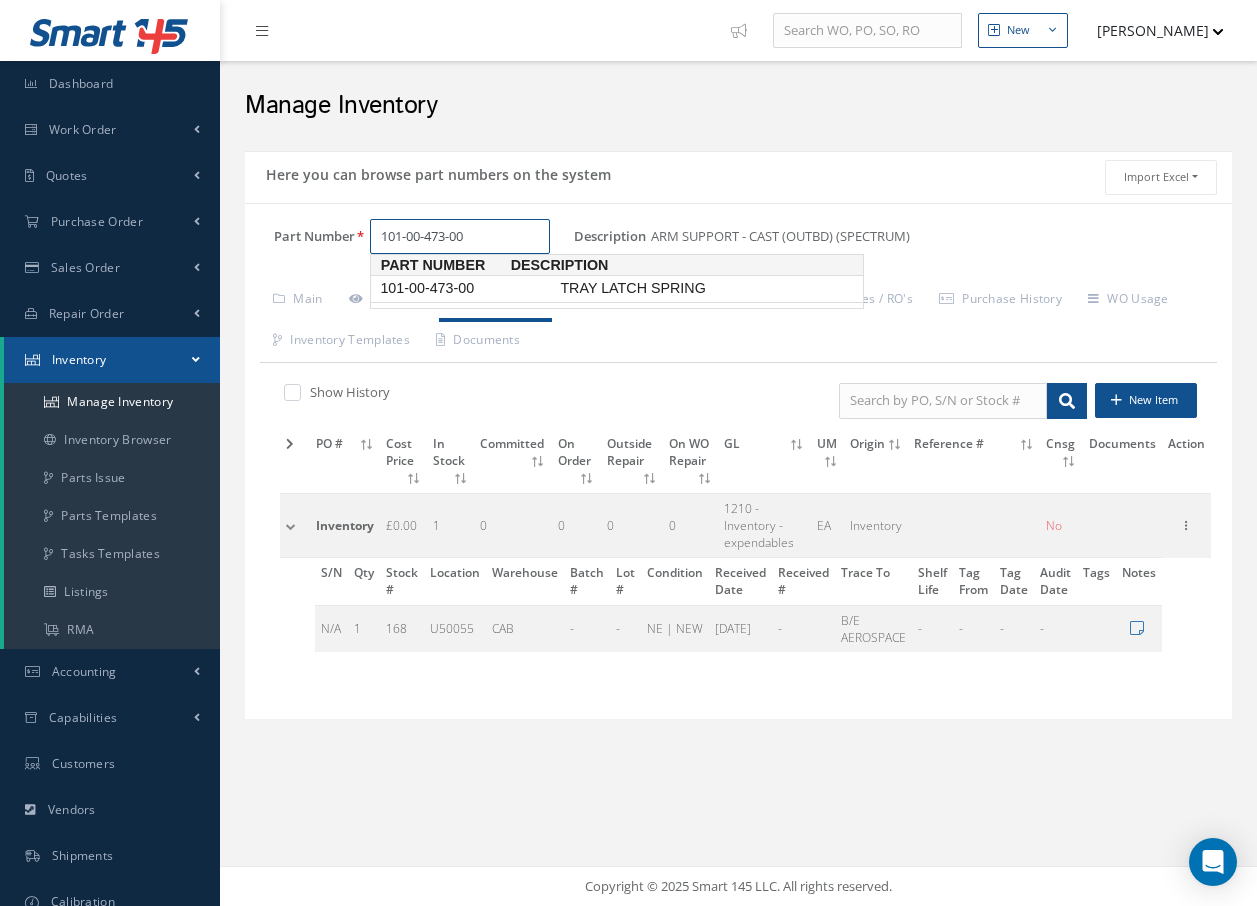 click on "101-00-473-00" at bounding box center (466, 288) 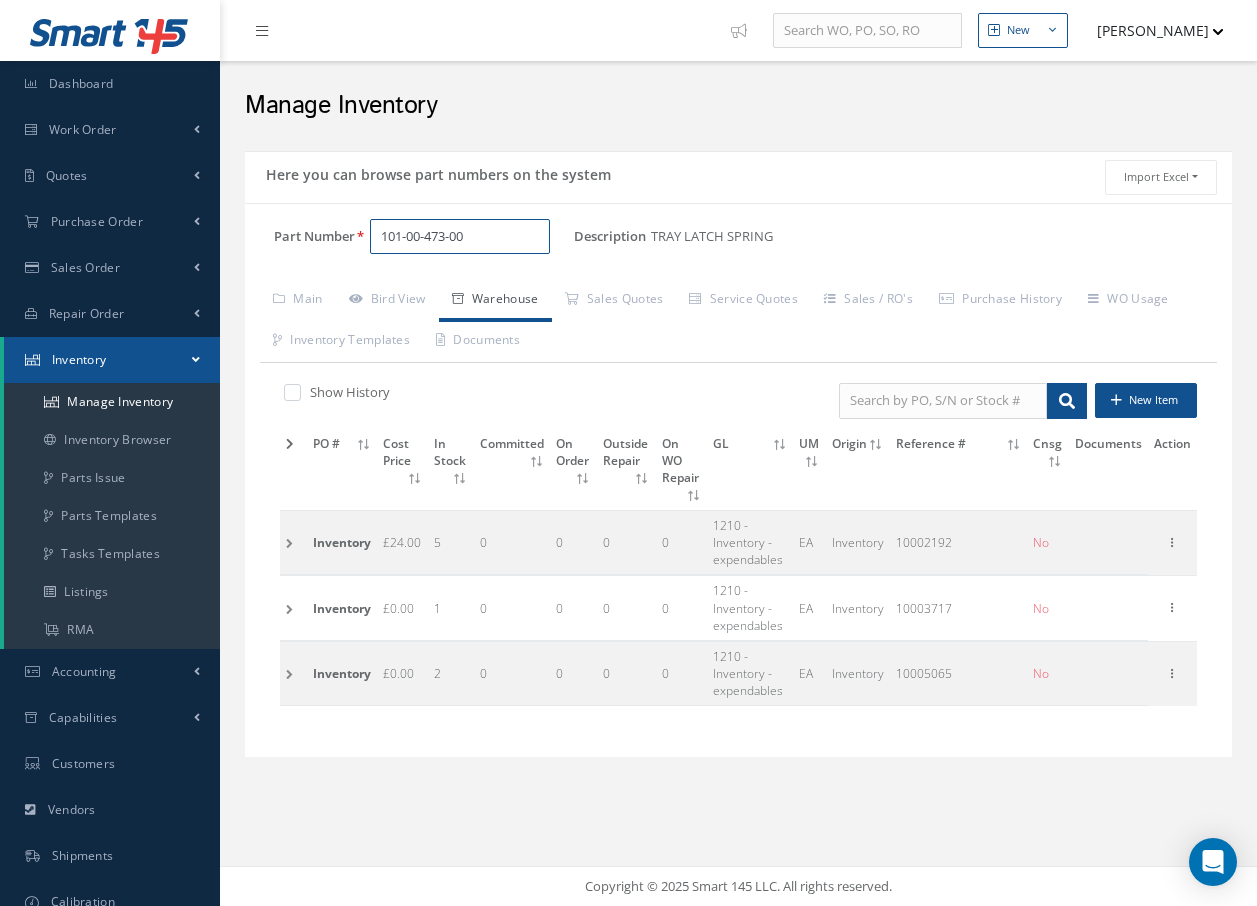type on "101-00-473-00" 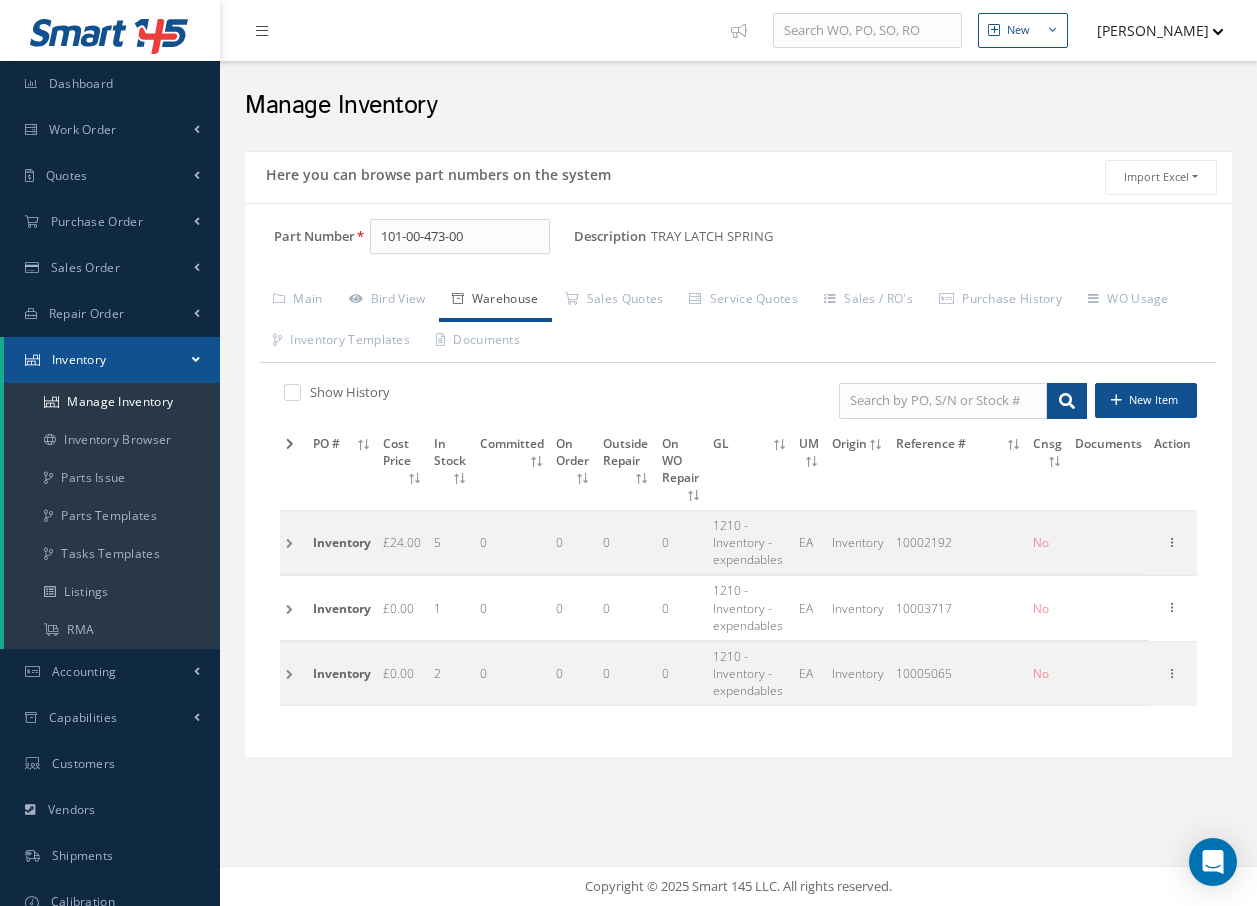 click at bounding box center [293, 673] 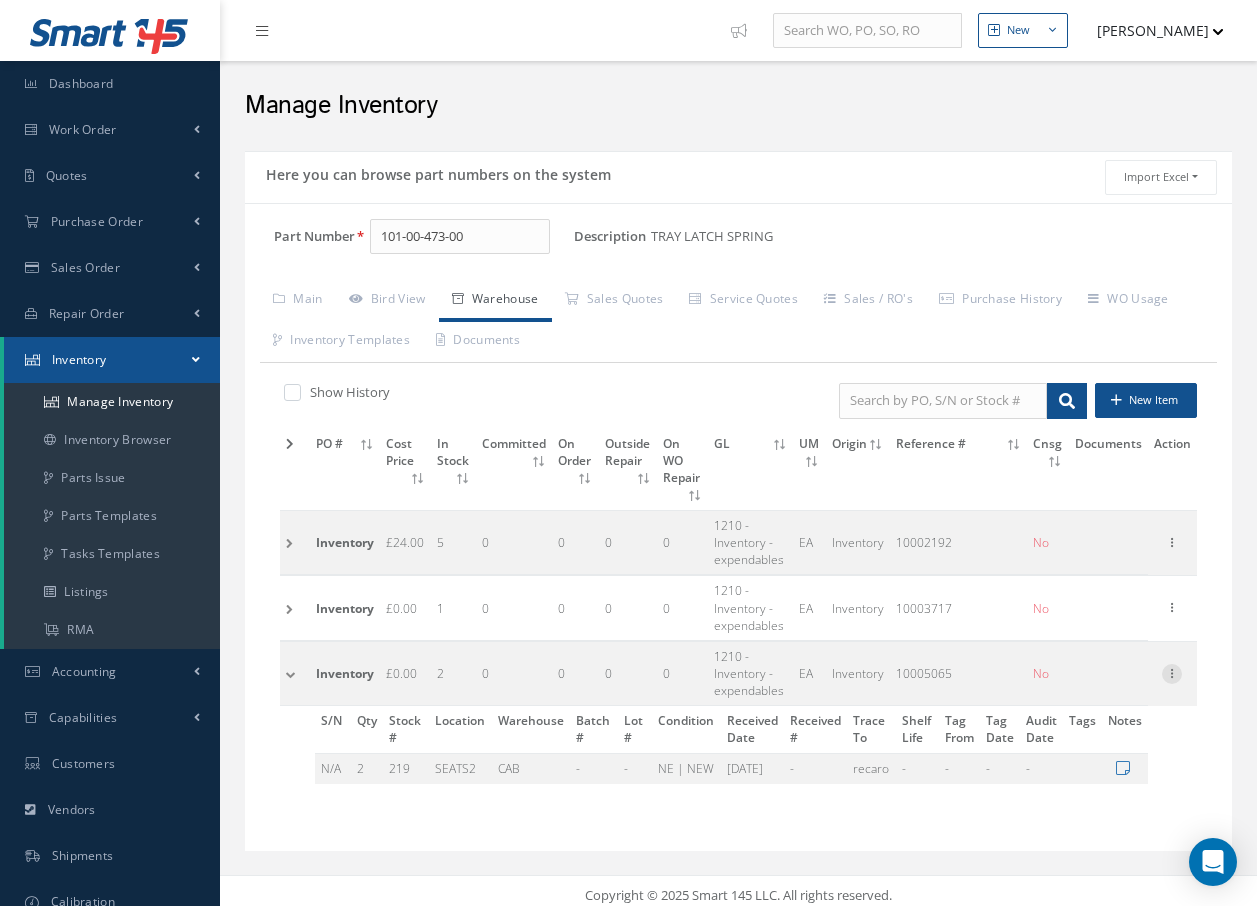 click at bounding box center [1172, 672] 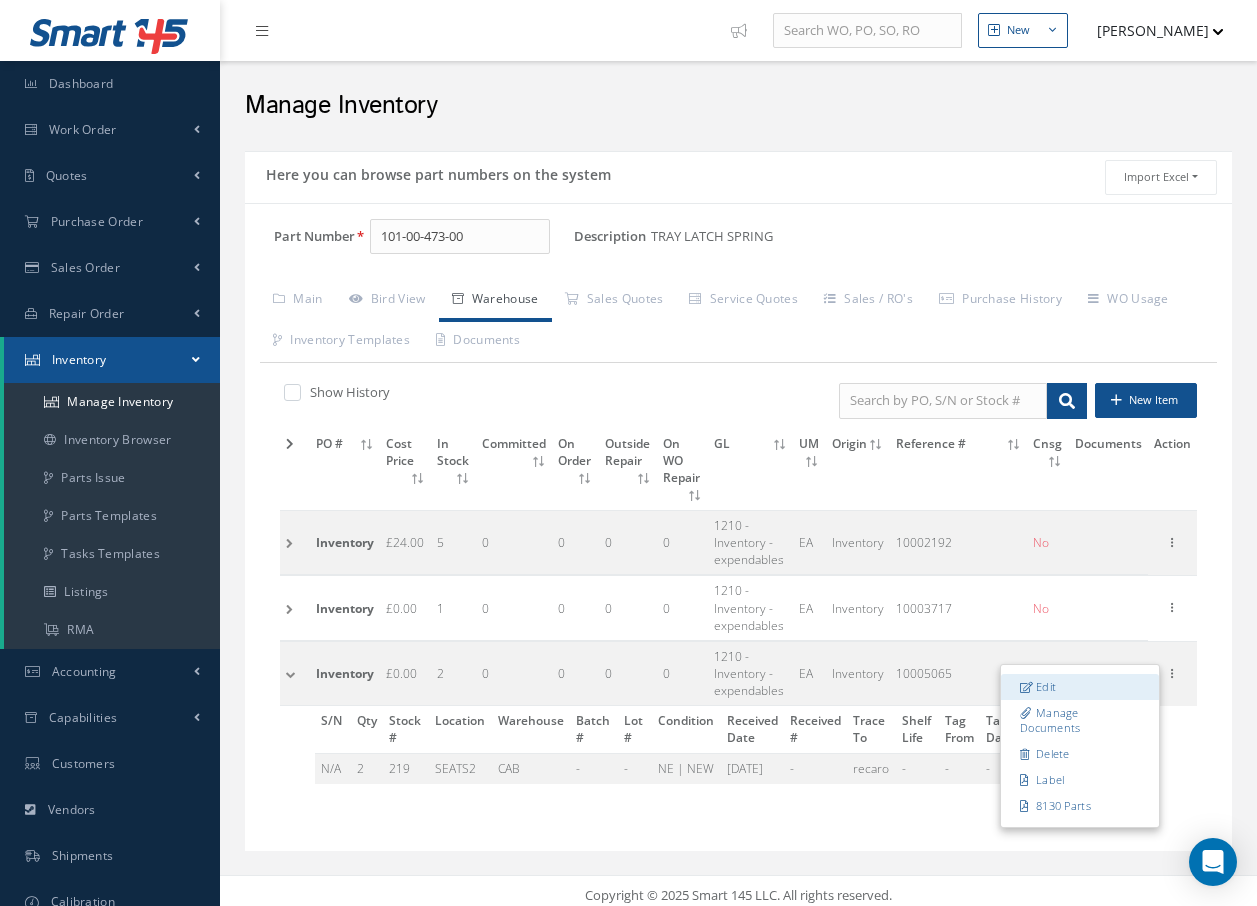 click on "Edit" at bounding box center [1080, 687] 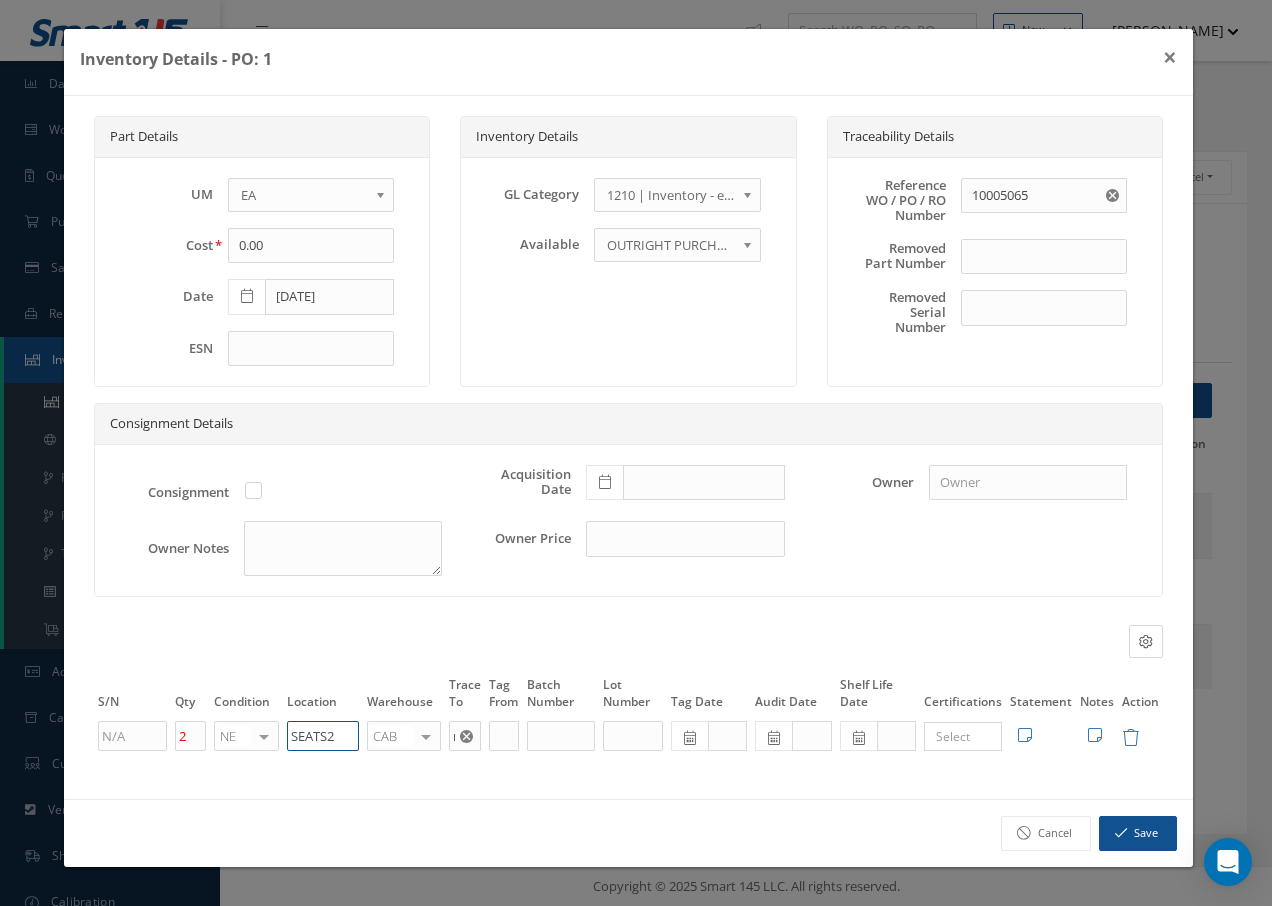 drag, startPoint x: 344, startPoint y: 735, endPoint x: 271, endPoint y: 733, distance: 73.02739 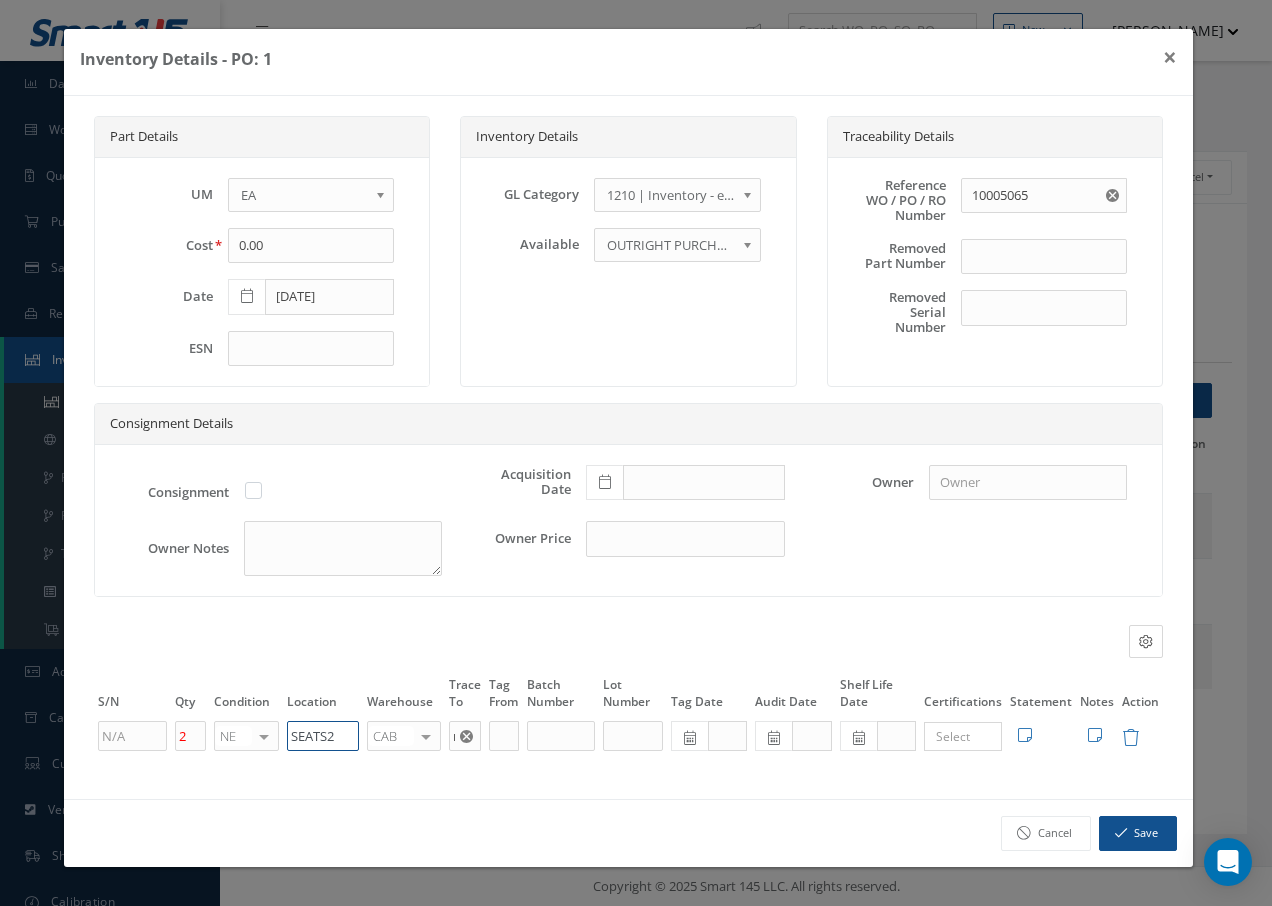 click on "2              NE         OH   SV   RP   AR   NE   FN   NS   RE   FP   BER   N/A   INSP   BC   AI   MD   RF   SCR   TS   USE   TL   SP   NU   AS   US   PM
No elements found.
List is empty.     SEATS2              CAB         CAB   CABQ   CABS   CABK   CABG   AIRB   CASA   ONXP   UNIT20   FIFTH   CUST-PARTS
No elements found.
List is empty.        recaro
×
Loading...
Search a tag
No tags found
No tags found
Edit Statement 8130
Cancel
Save
Edit Notes" at bounding box center (628, 736) 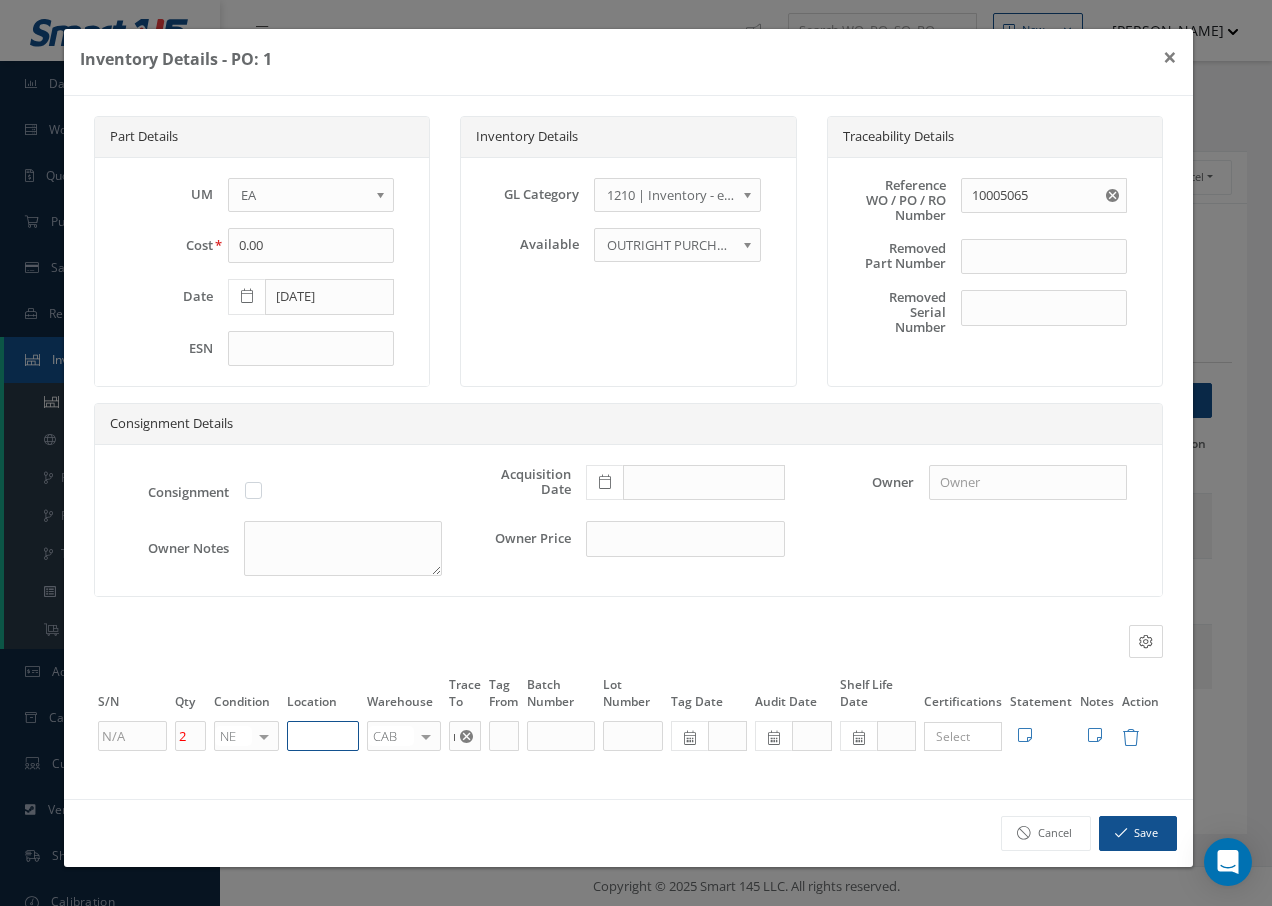paste on "U50055" 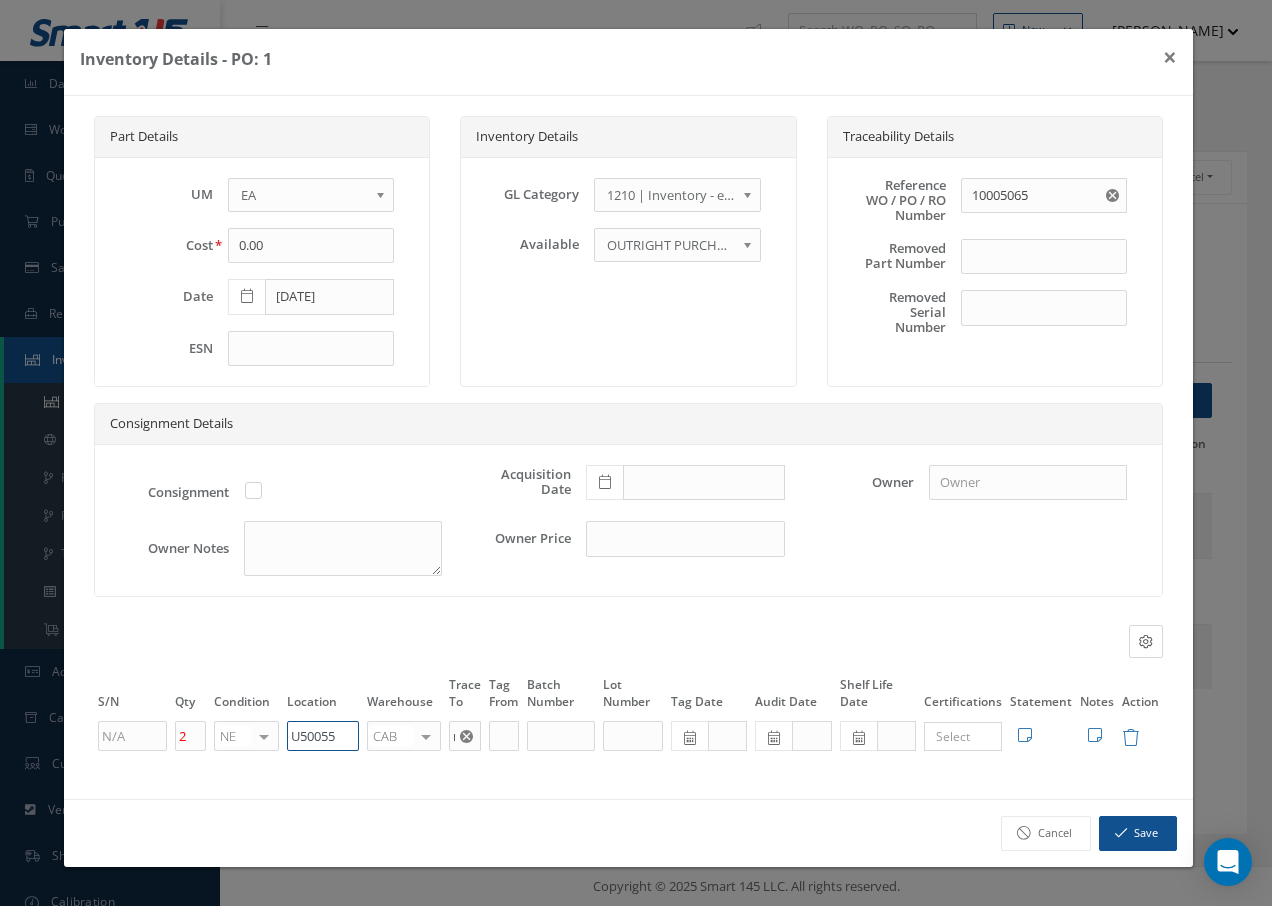 type on "U50055" 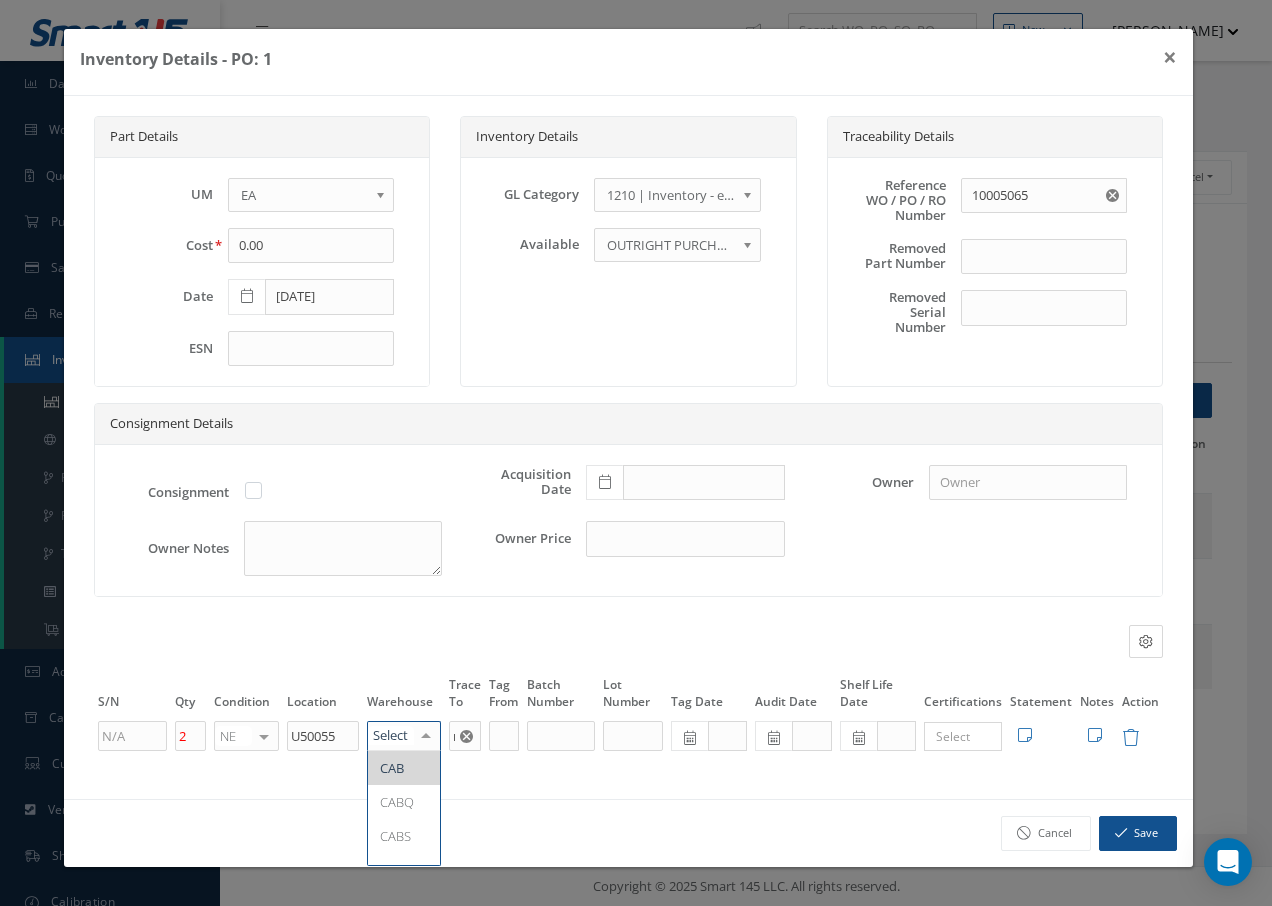 click on "CAB   CABQ   CABS   CABK   CABG   AIRB   CASA   ONXP   UNIT20   FIFTH   CUST-PARTS
No elements found.
List is empty." at bounding box center [404, 736] 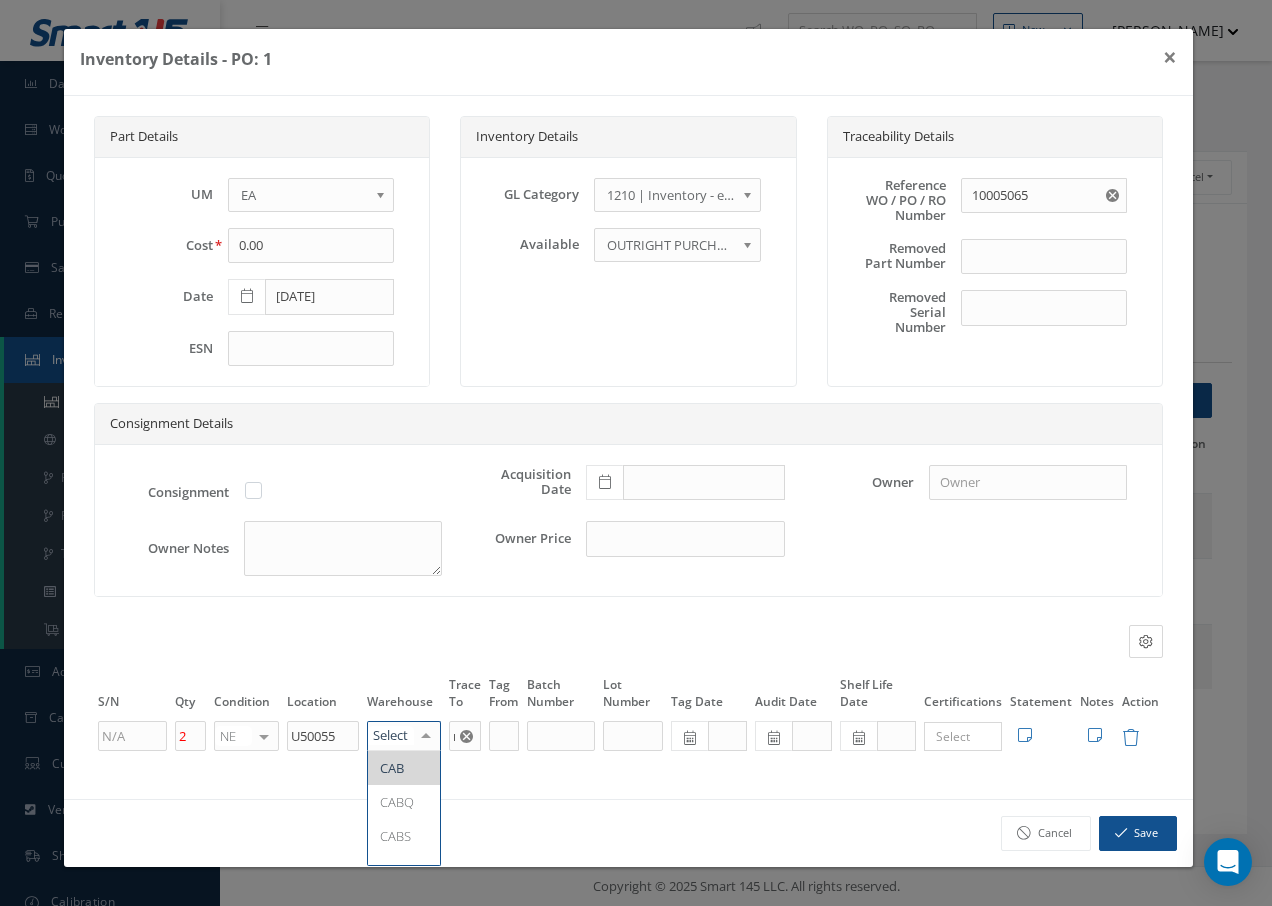 type on "F" 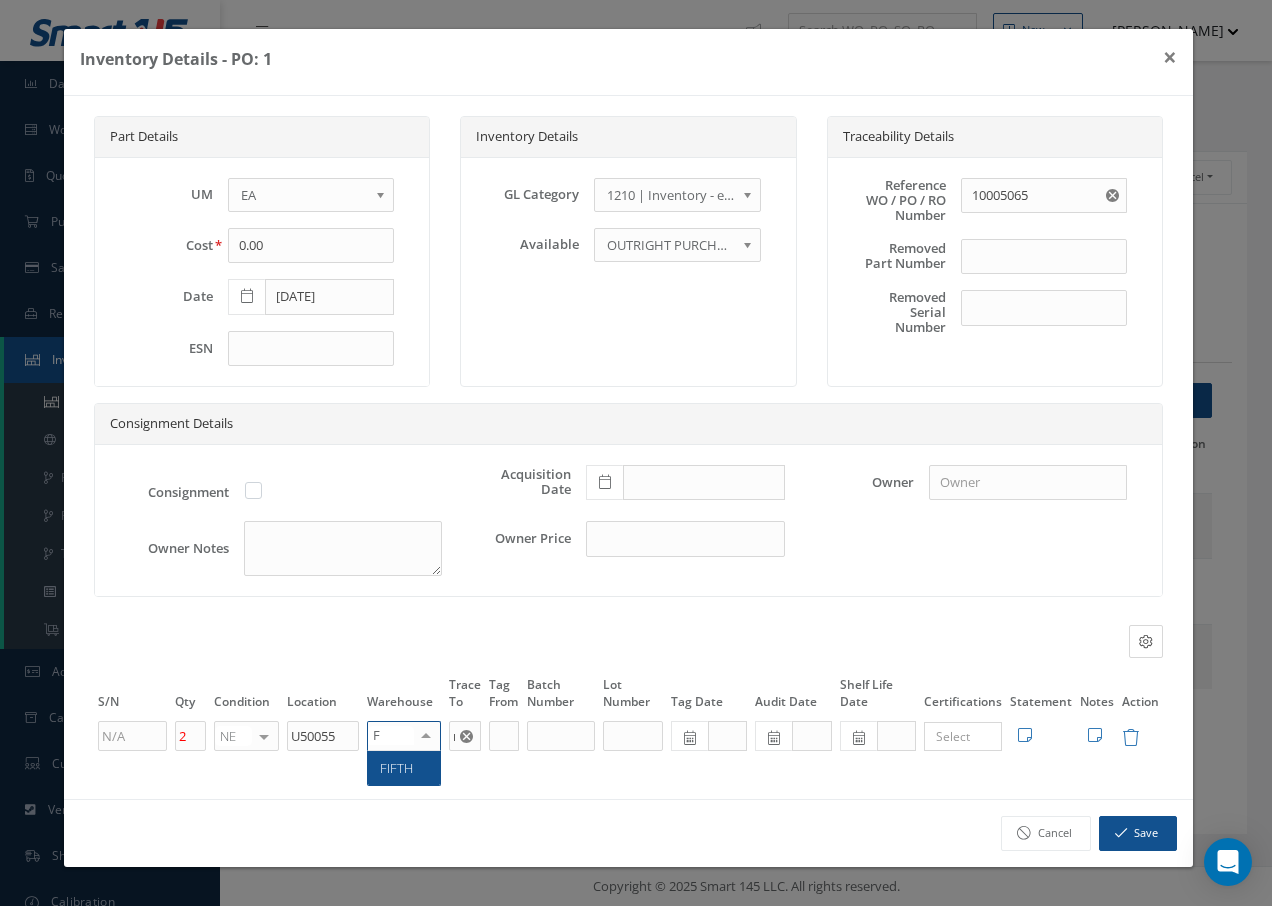click on "FIFTH" at bounding box center (396, 768) 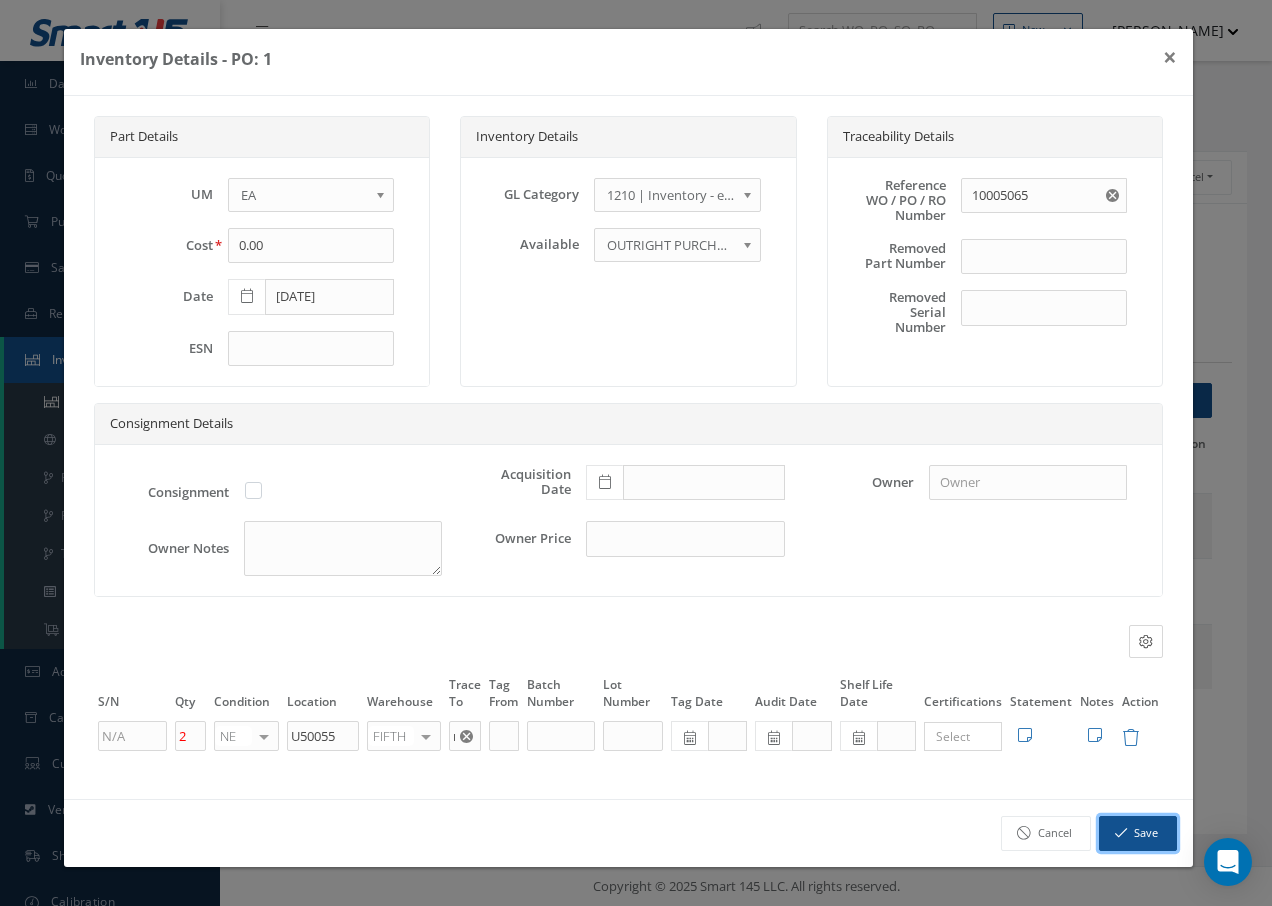click on "Save" at bounding box center [1138, 833] 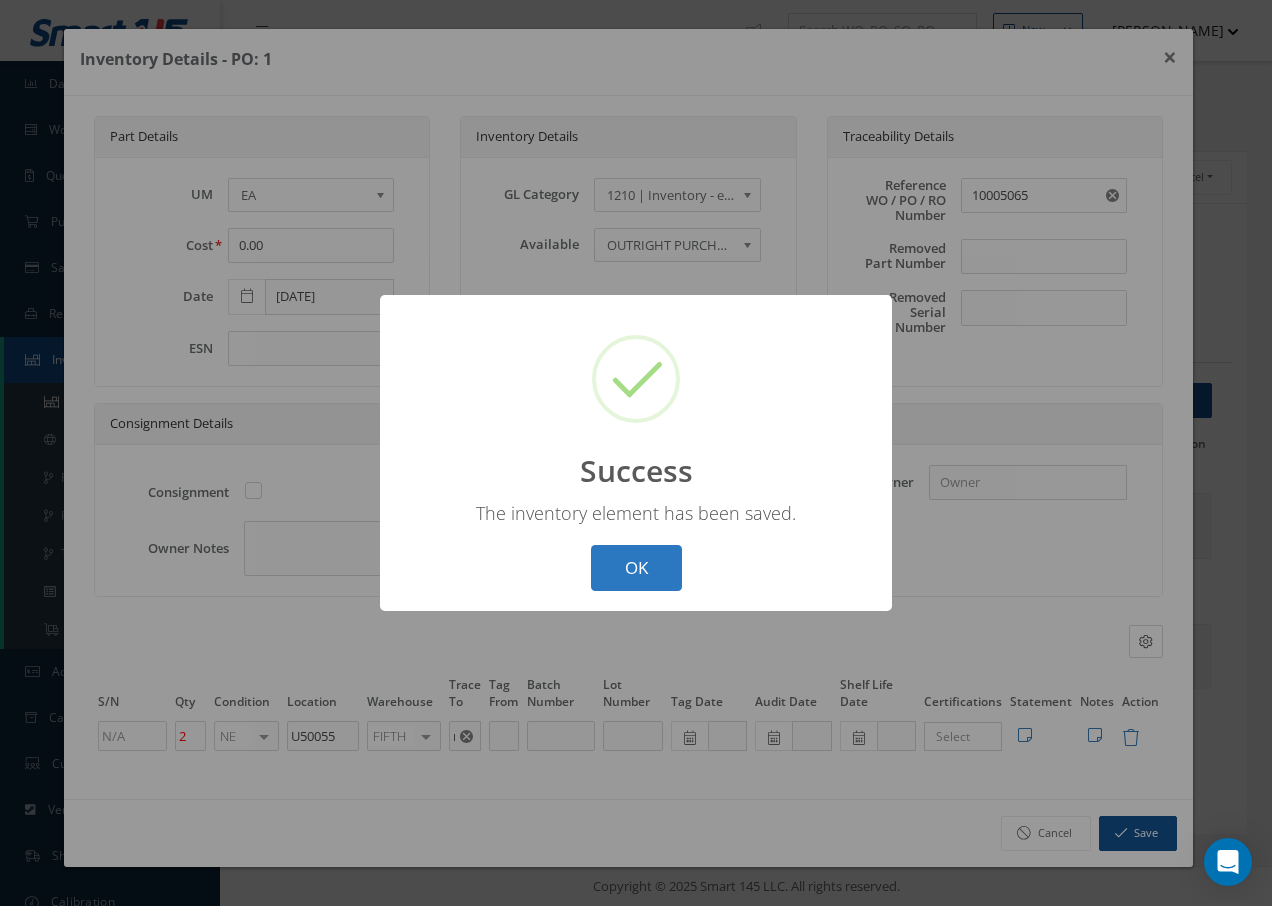 click on "OK" at bounding box center (636, 568) 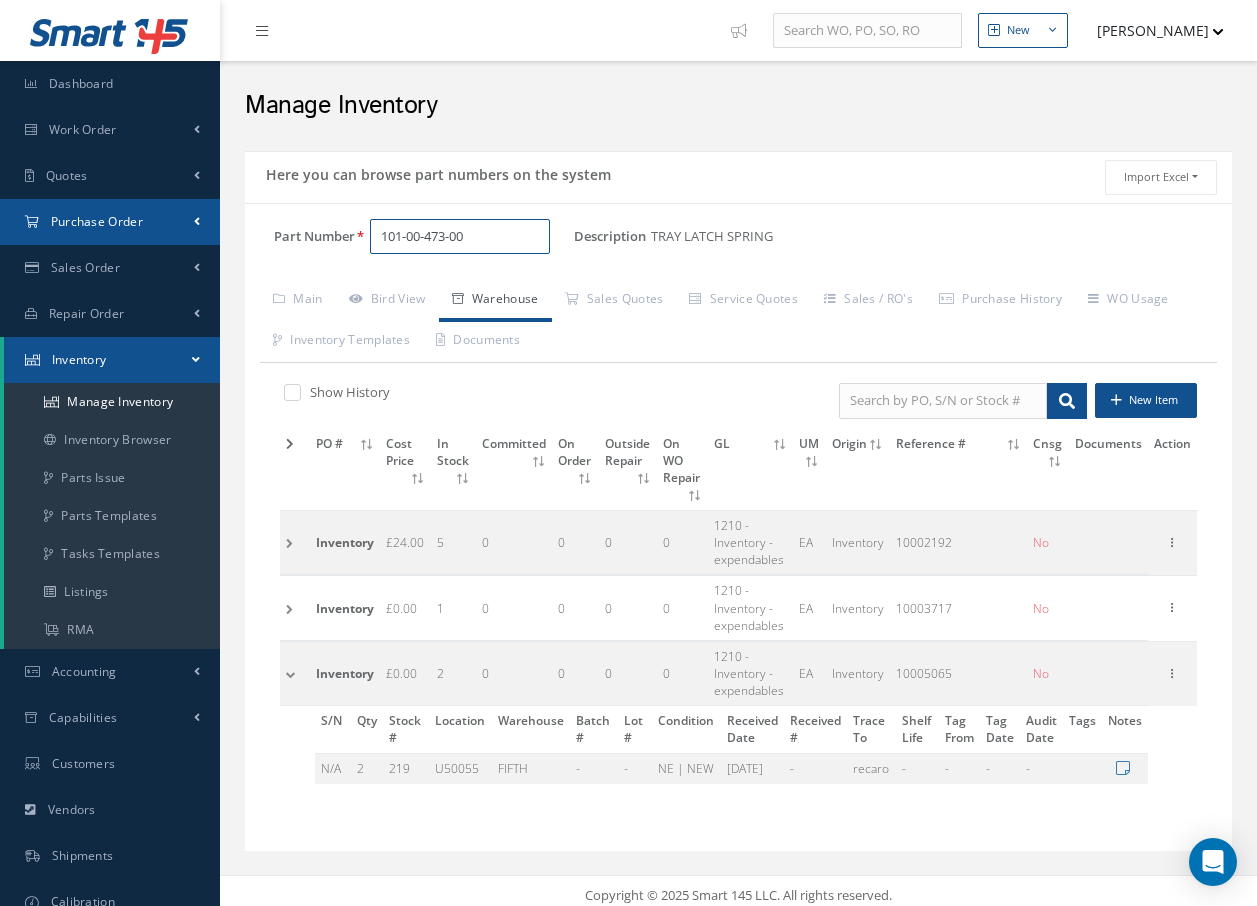 drag, startPoint x: 505, startPoint y: 234, endPoint x: 164, endPoint y: 227, distance: 341.07184 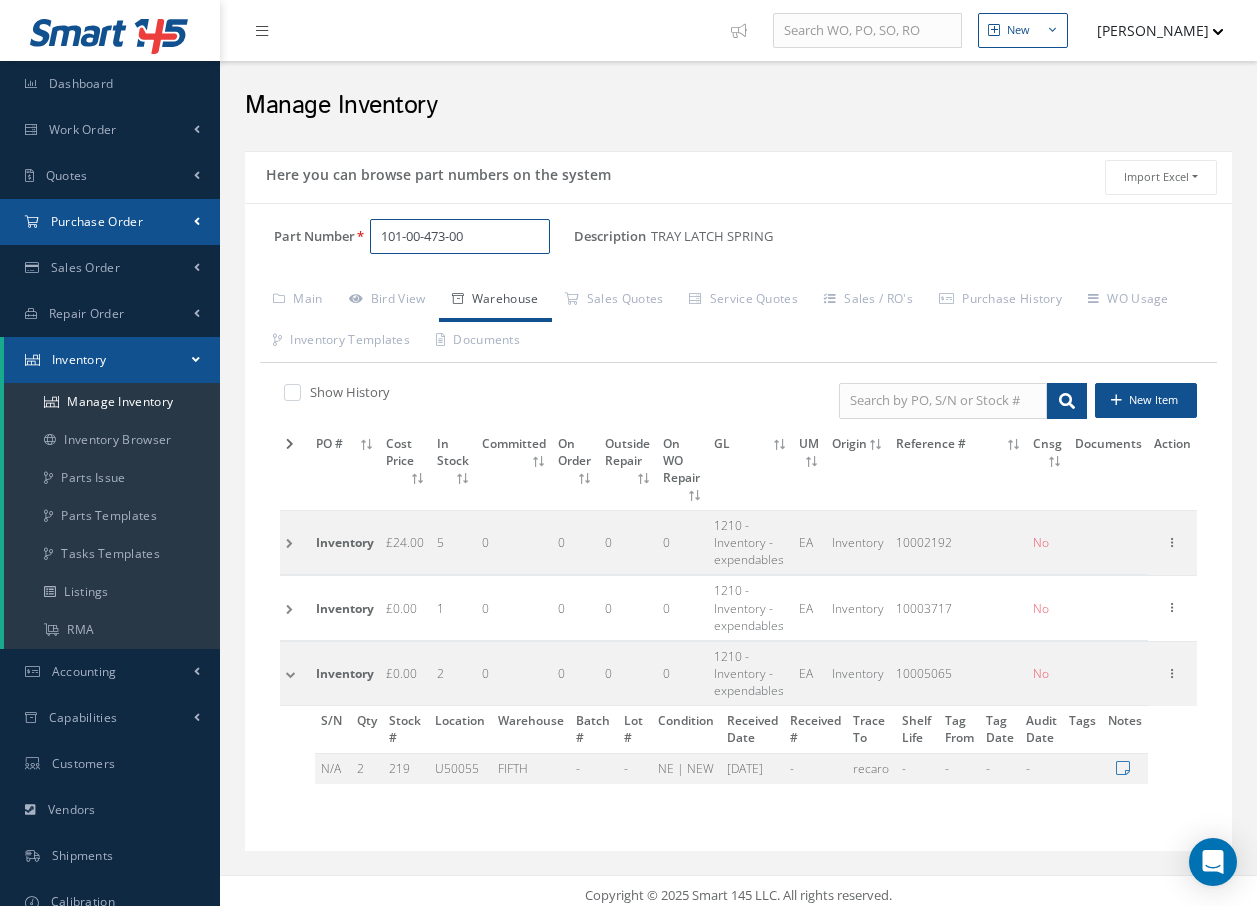 type on "." 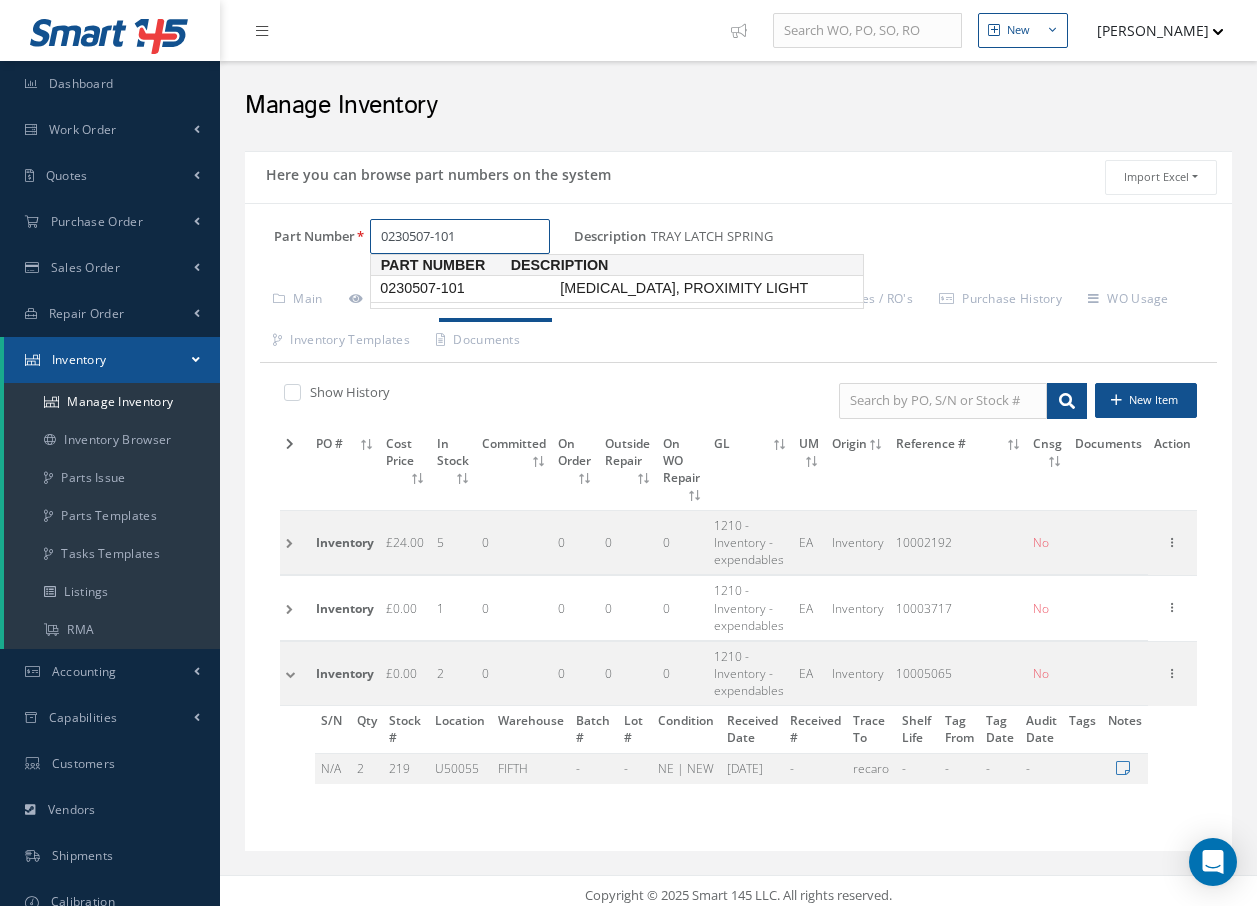click on "0230507-101" at bounding box center [466, 288] 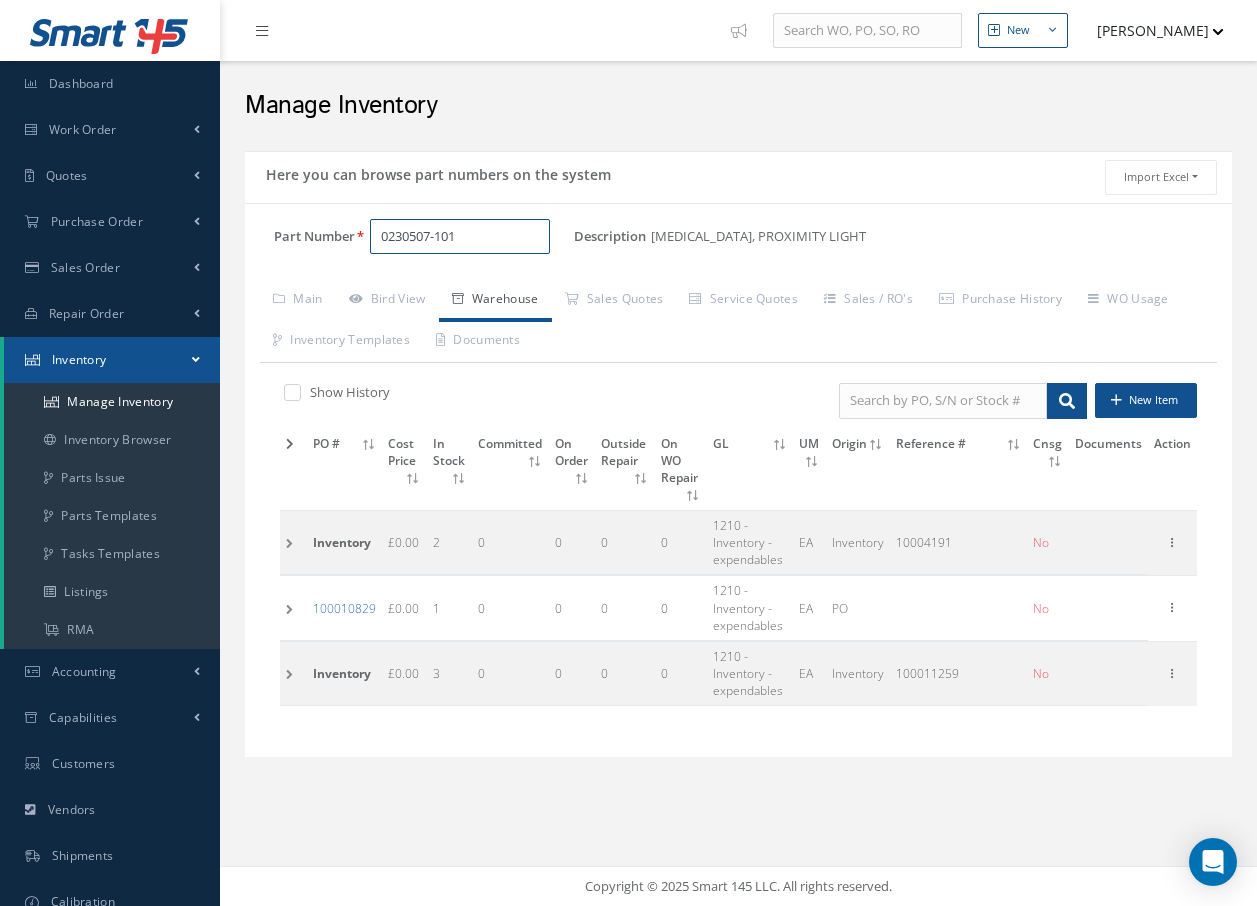 type on "0230507-101" 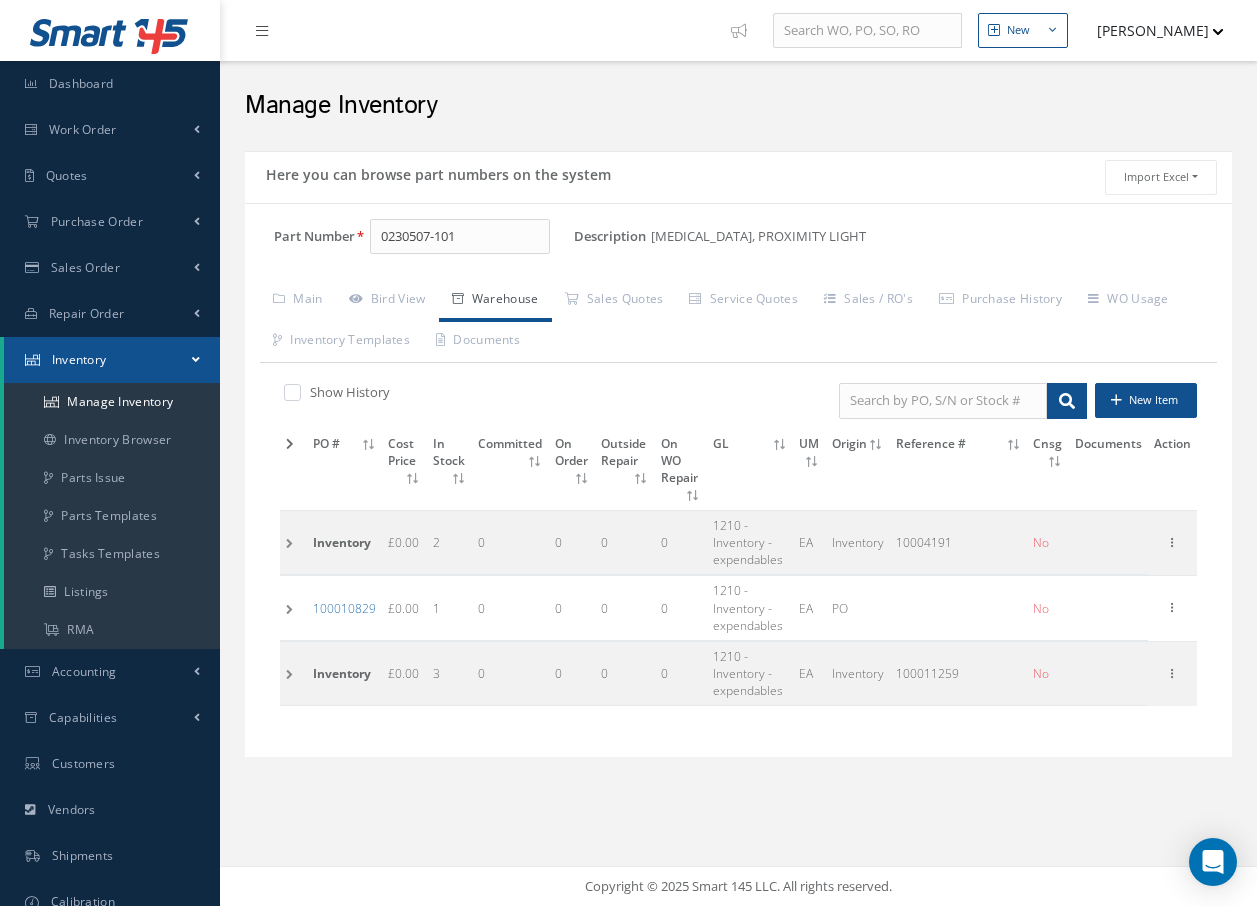 click at bounding box center [293, 543] 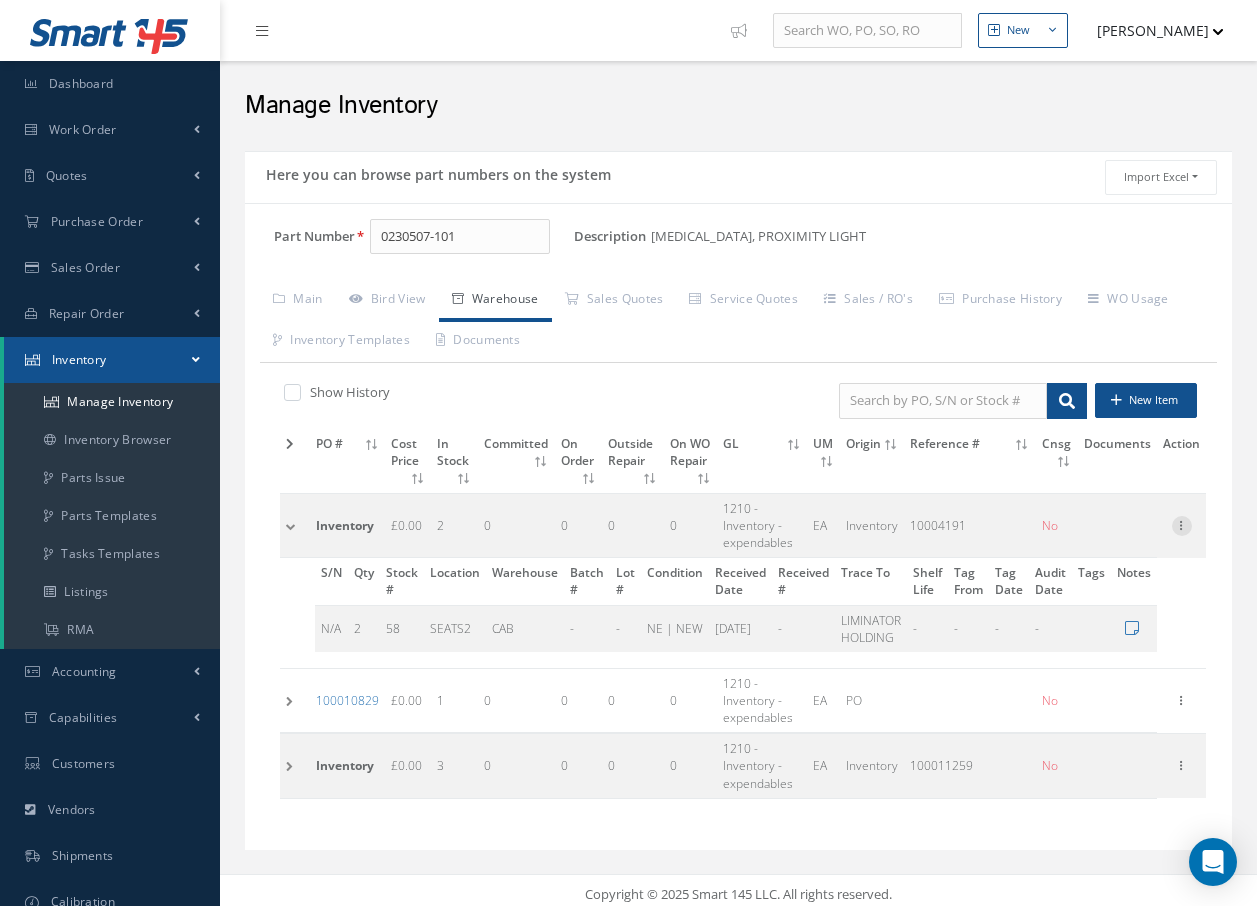 click at bounding box center [1182, 524] 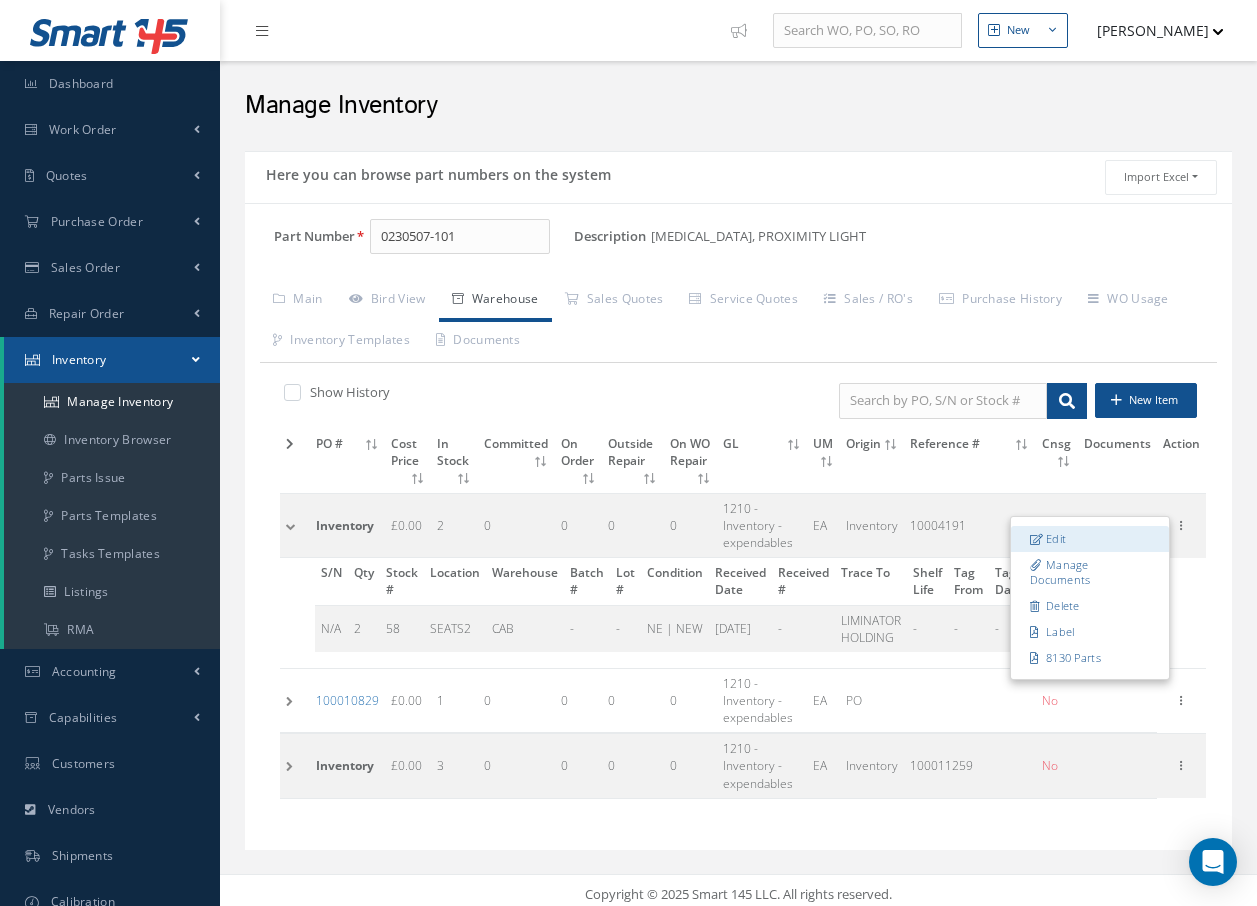 click on "Edit" at bounding box center [1090, 539] 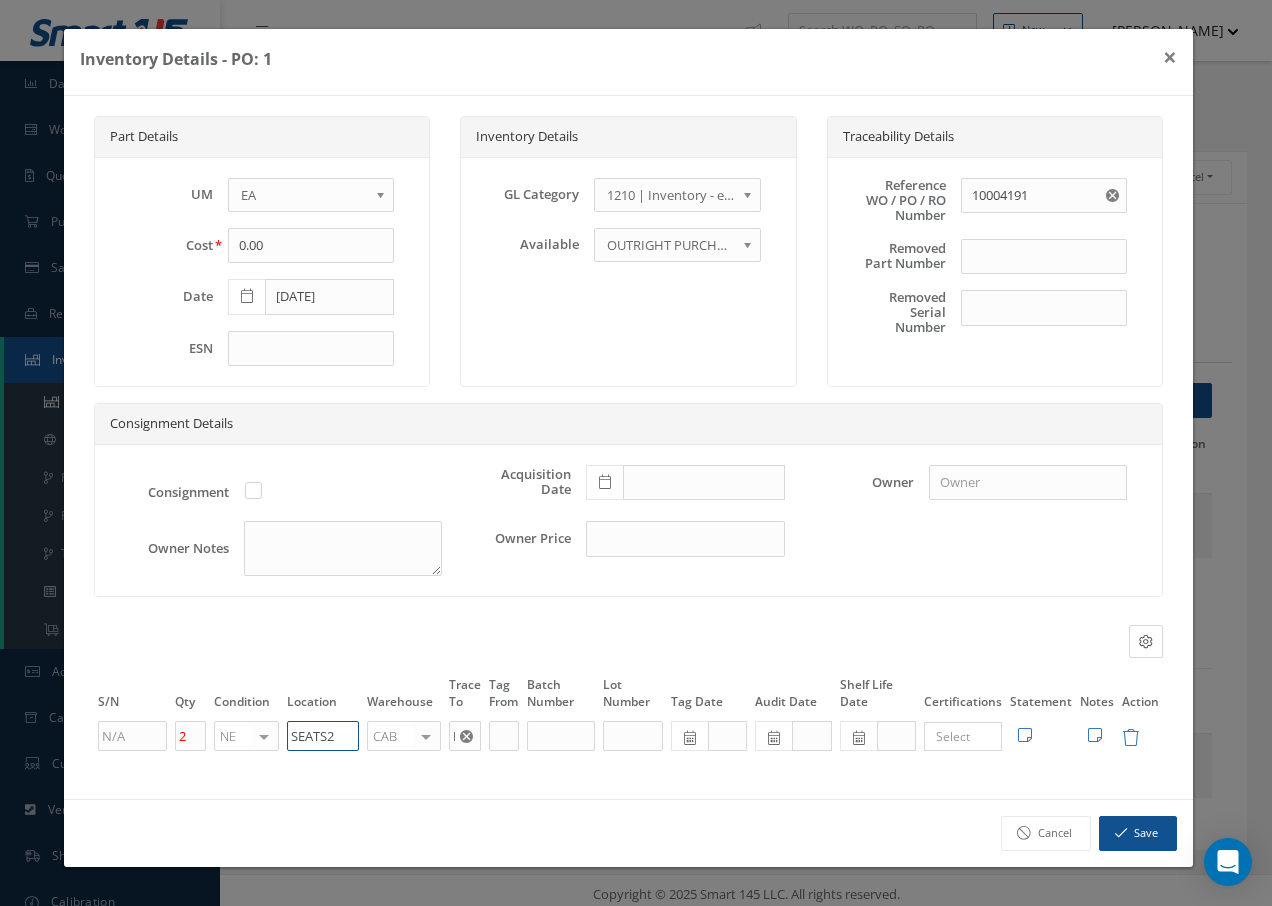 drag, startPoint x: 342, startPoint y: 739, endPoint x: 207, endPoint y: 737, distance: 135.01482 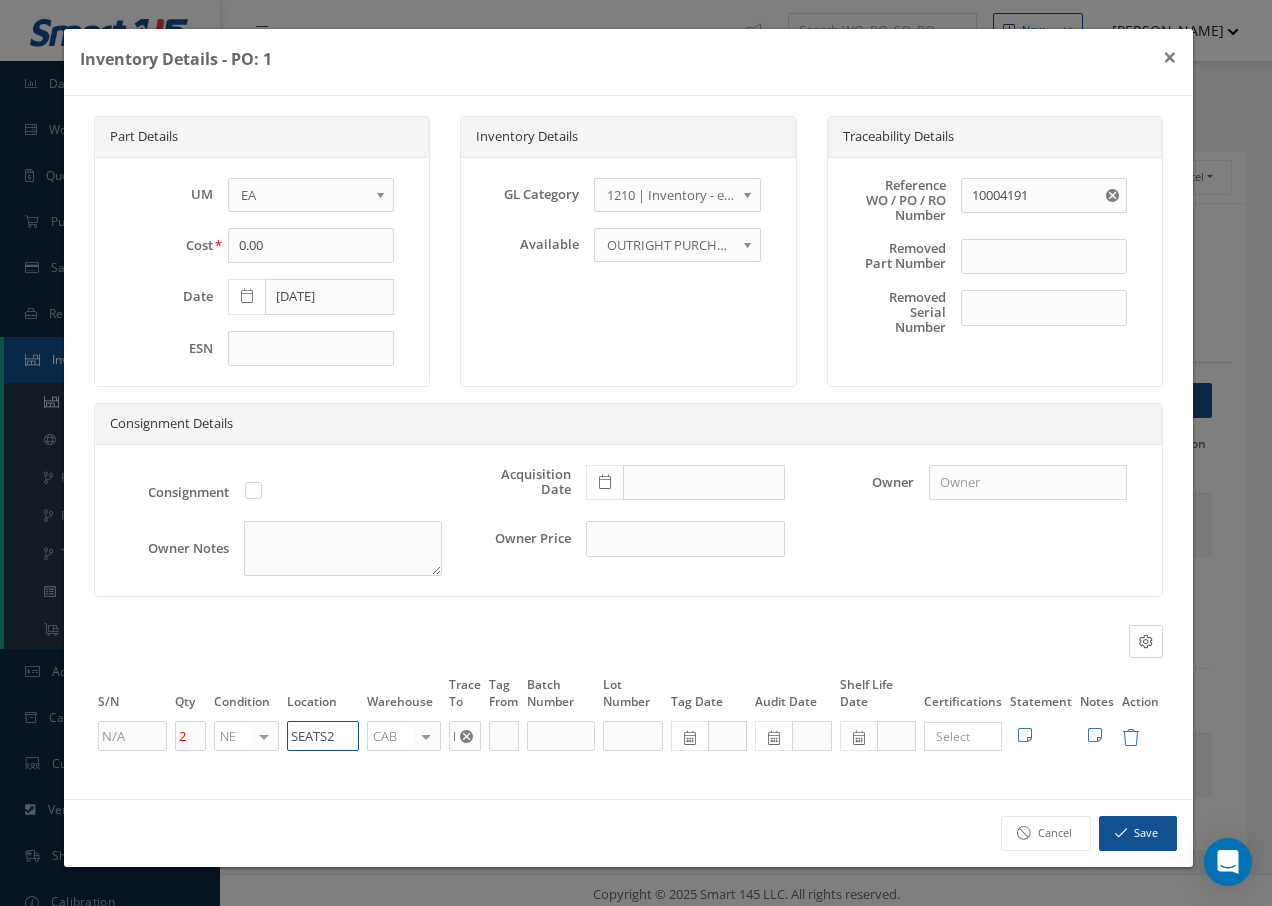 click on "2              NE         OH   SV   RP   AR   NE   FN   NS   RE   FP   BER   N/A   INSP   BC   AI   MD   RF   SCR   TS   USE   TL   SP   NU   AS   US   PM
No elements found.
List is empty.     SEATS2              CAB         CAB   CABQ   CABS   CABK   CABG   AIRB   CASA   ONXP   UNIT20   FIFTH   CUST-PARTS
No elements found.
List is empty.        LIMINATOR HOLDING
×
Loading...
Search a tag
No tags found
No tags found
Edit Statement 8130
Cancel
Save
Edit Notes" at bounding box center [628, 736] 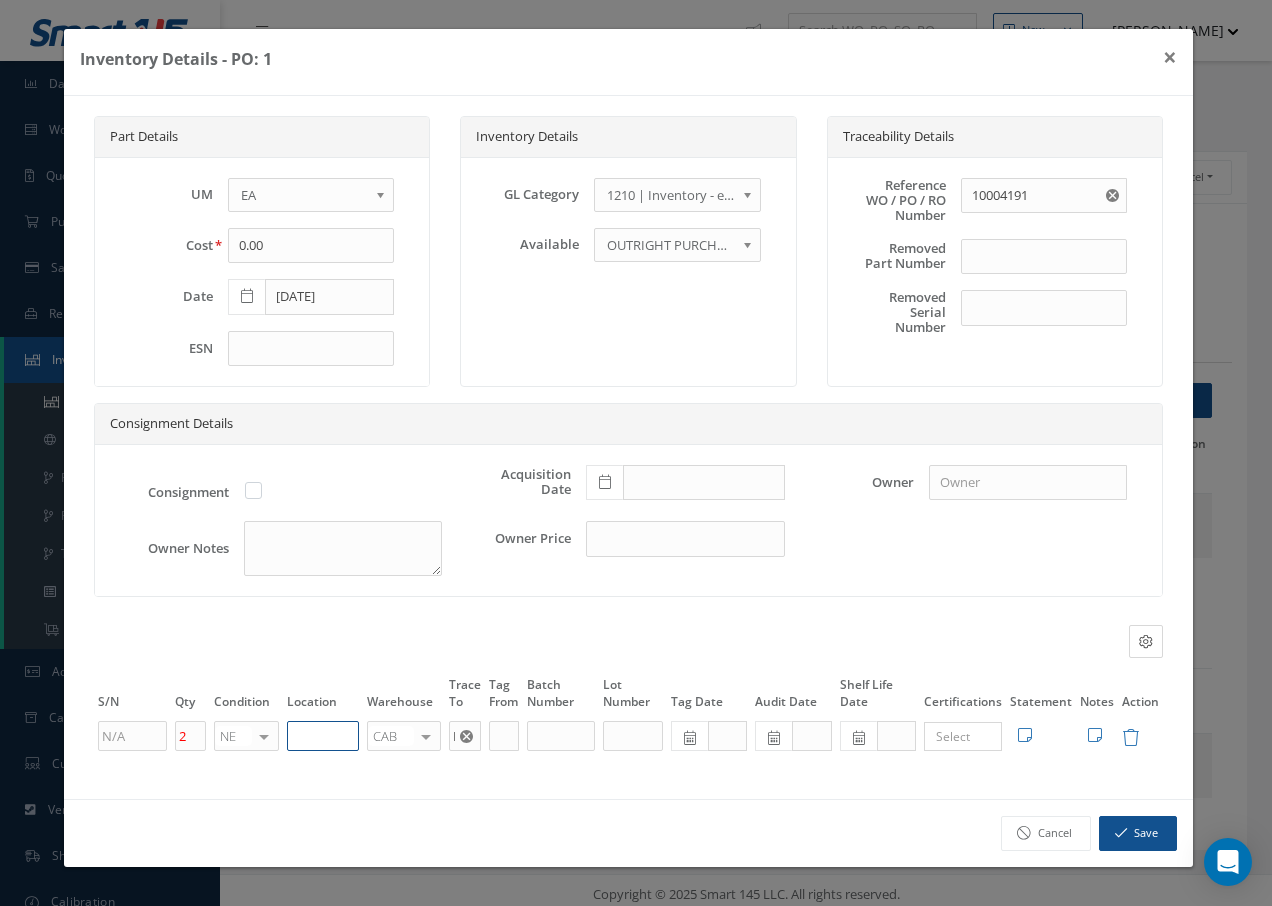 paste on "U50055" 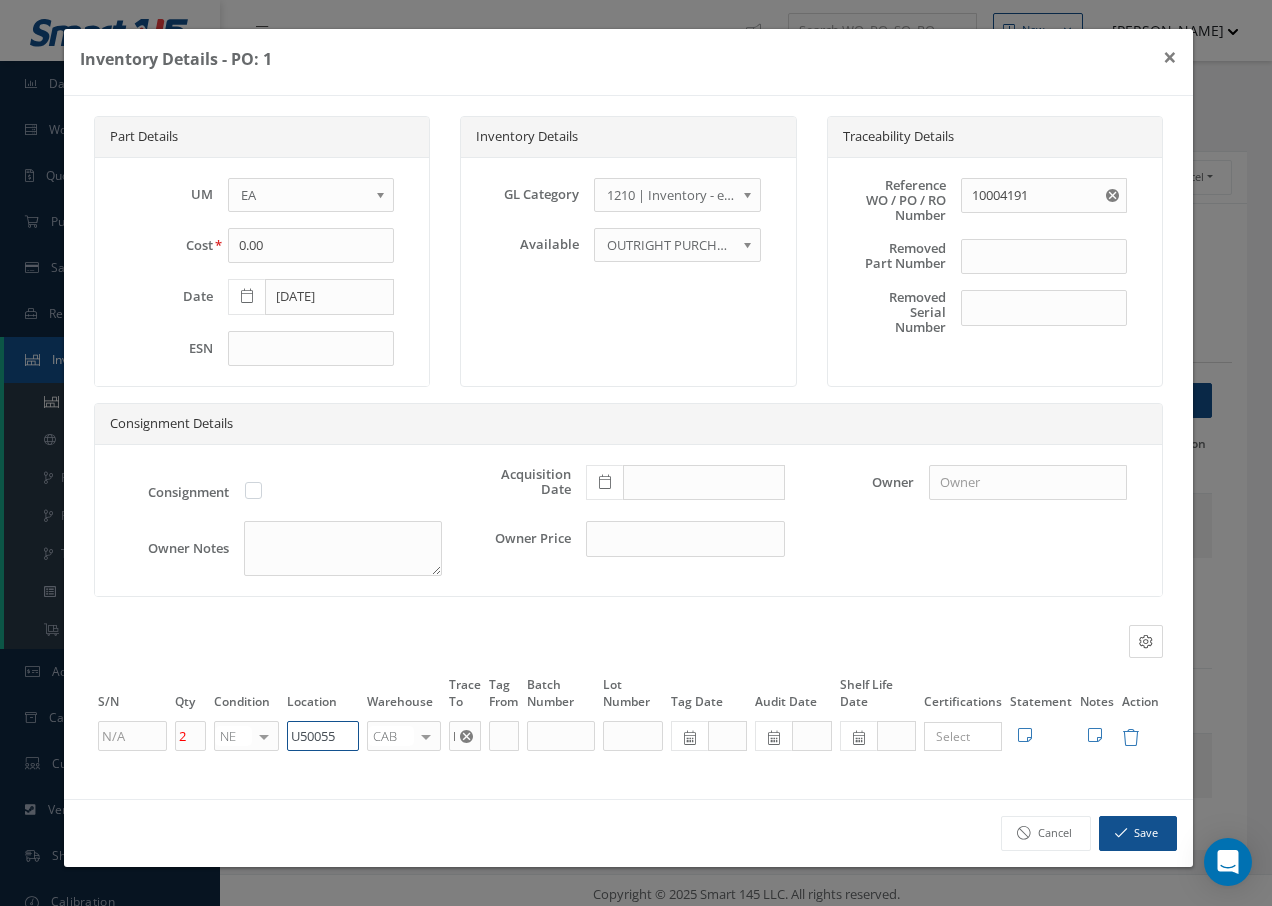 type on "U50055" 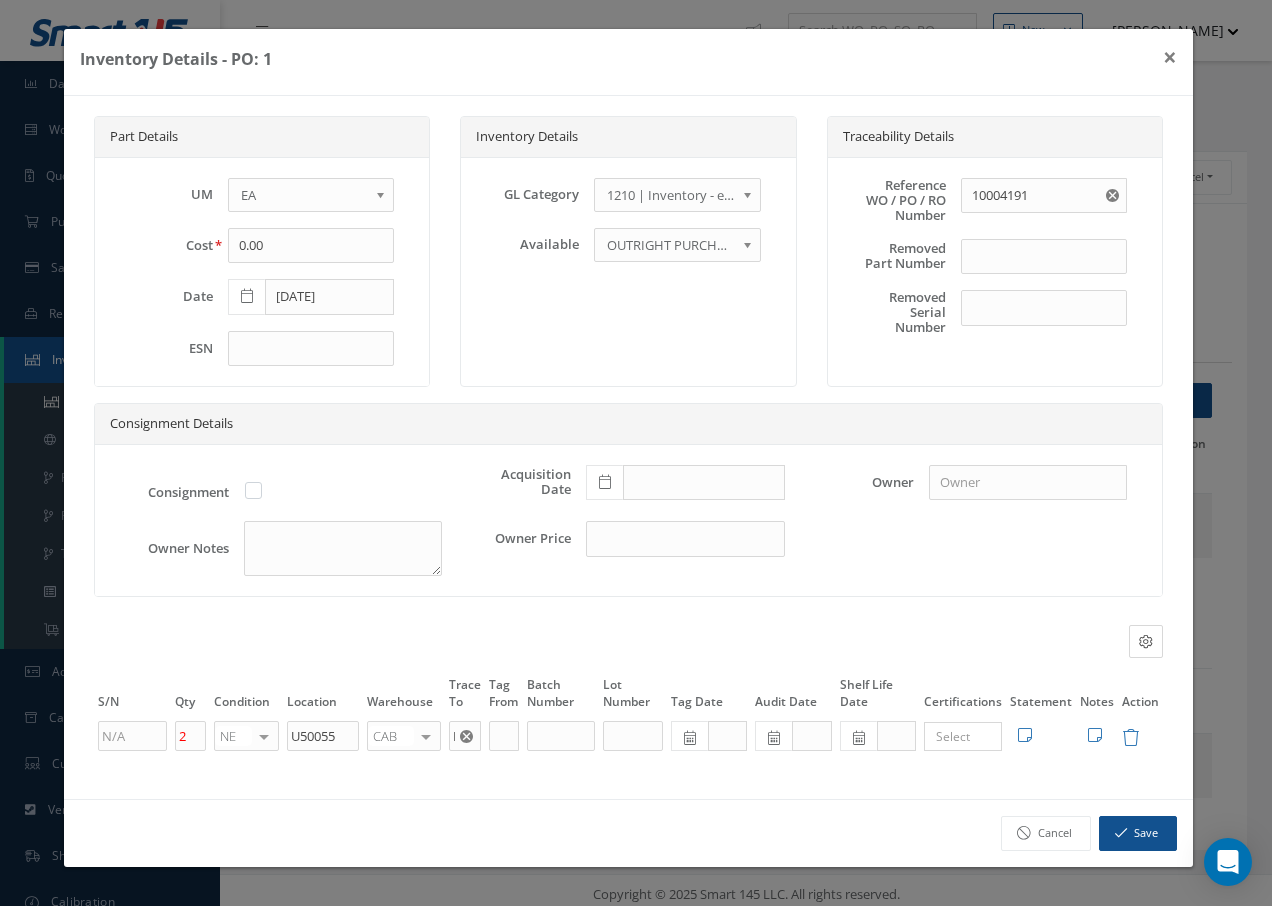 click at bounding box center [426, 736] 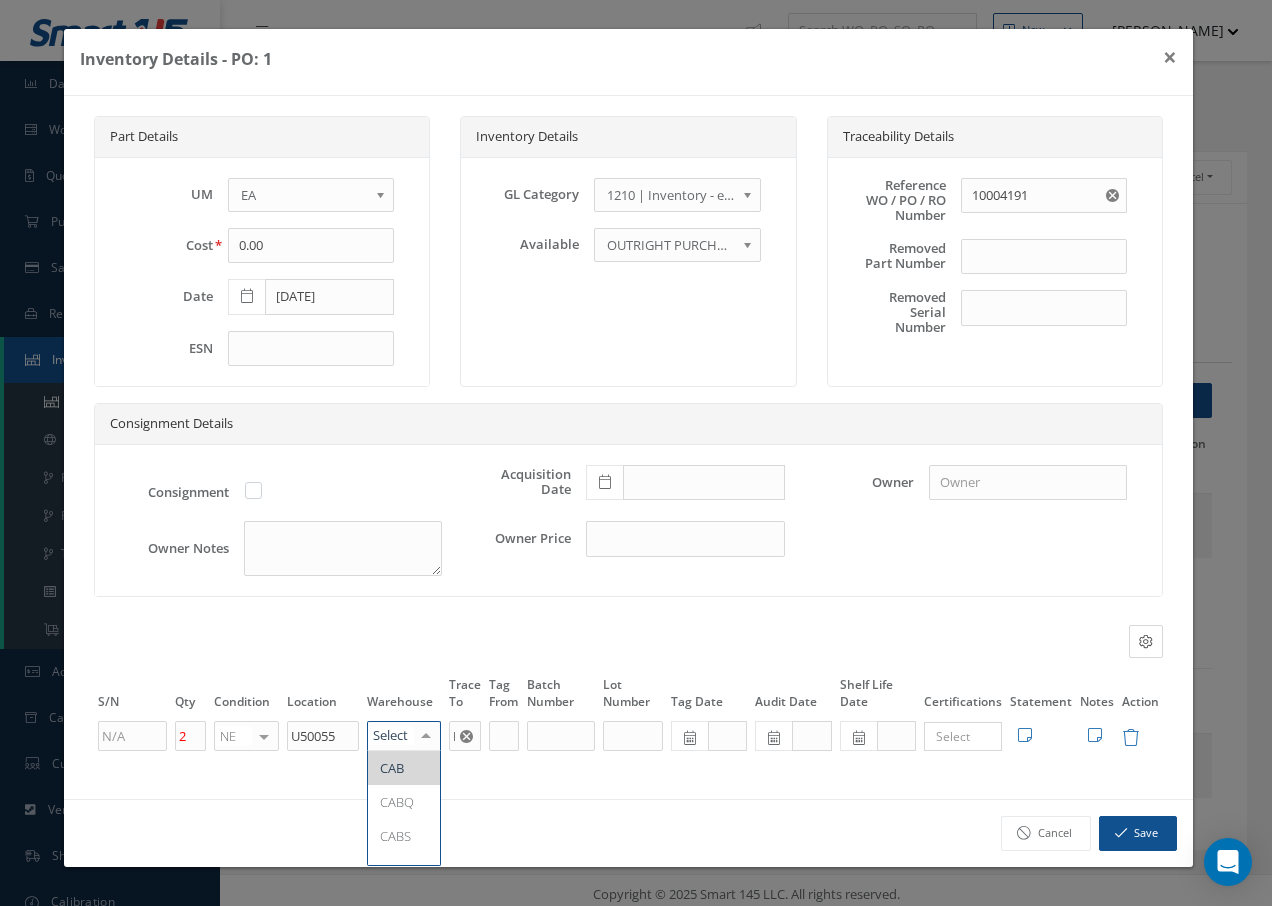 type on "F" 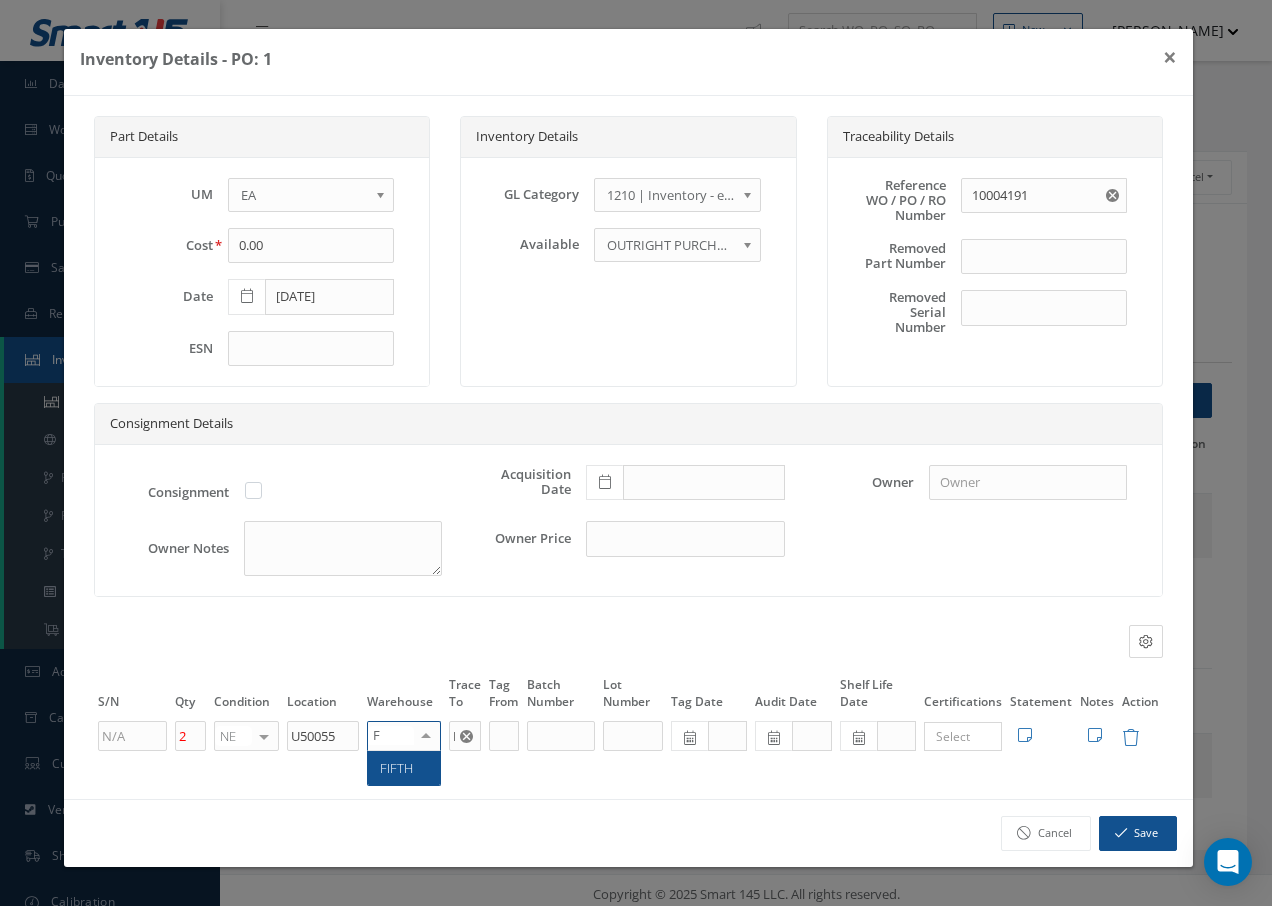 click on "FIFTH" at bounding box center [396, 768] 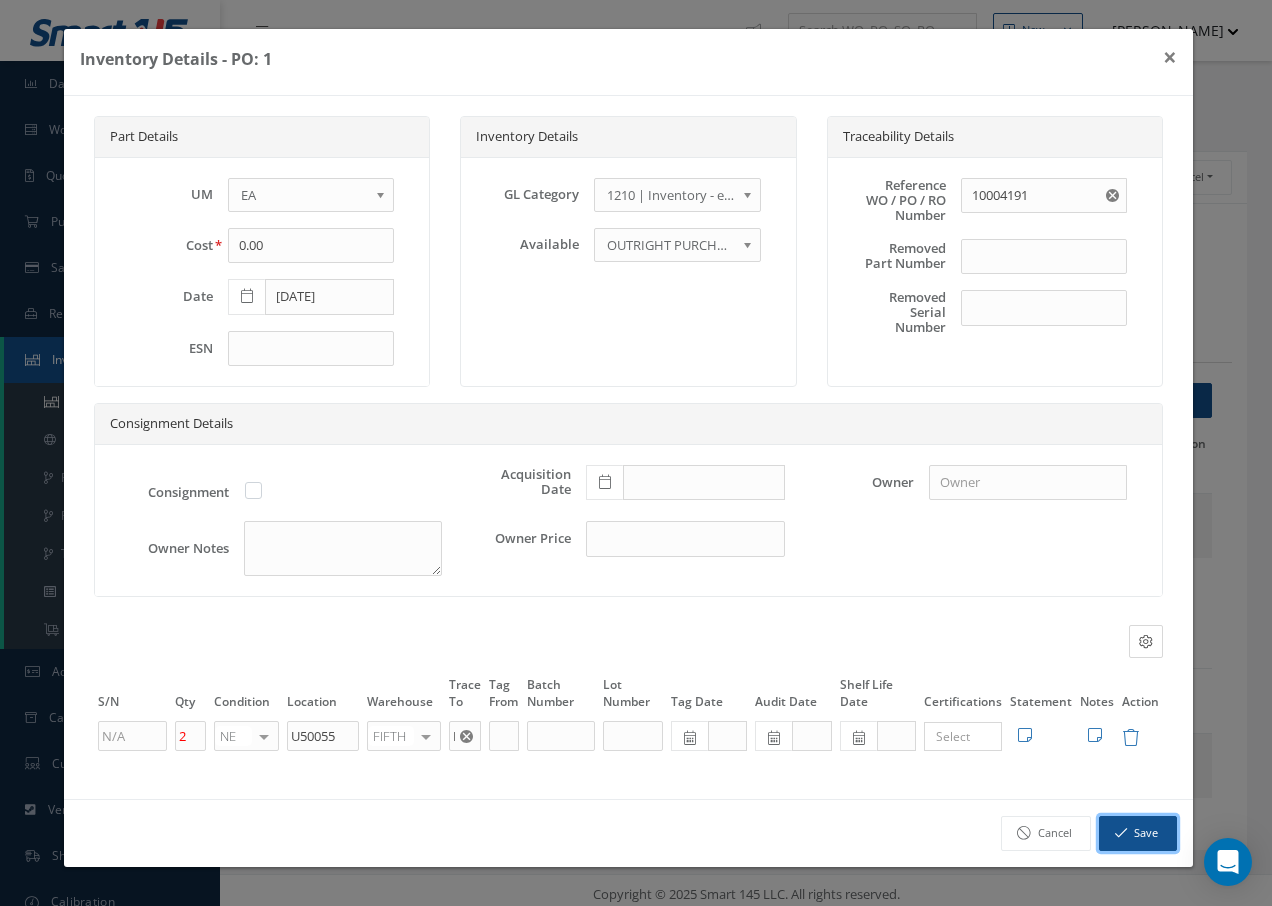 click on "Save" at bounding box center (1138, 833) 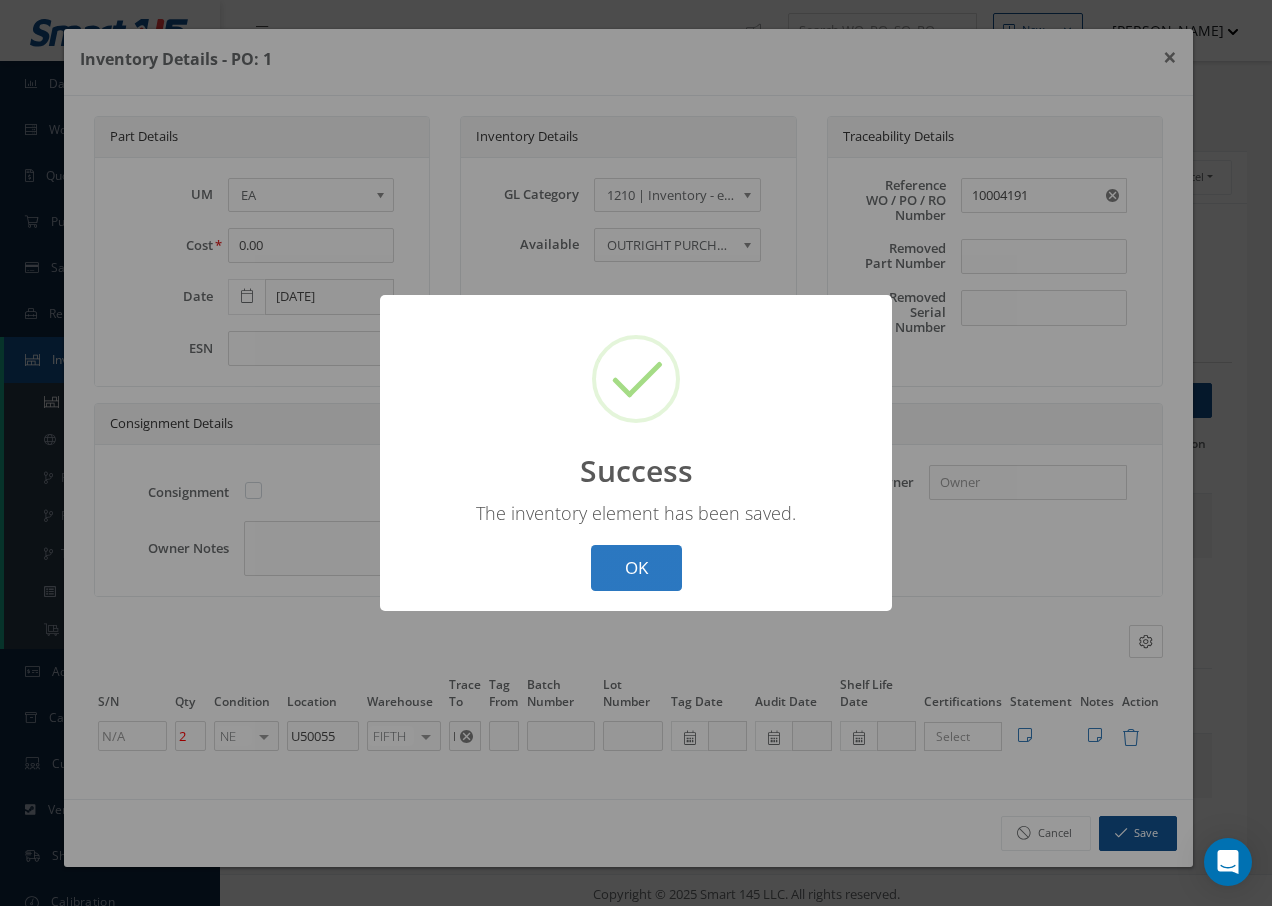 click on "OK" at bounding box center (636, 568) 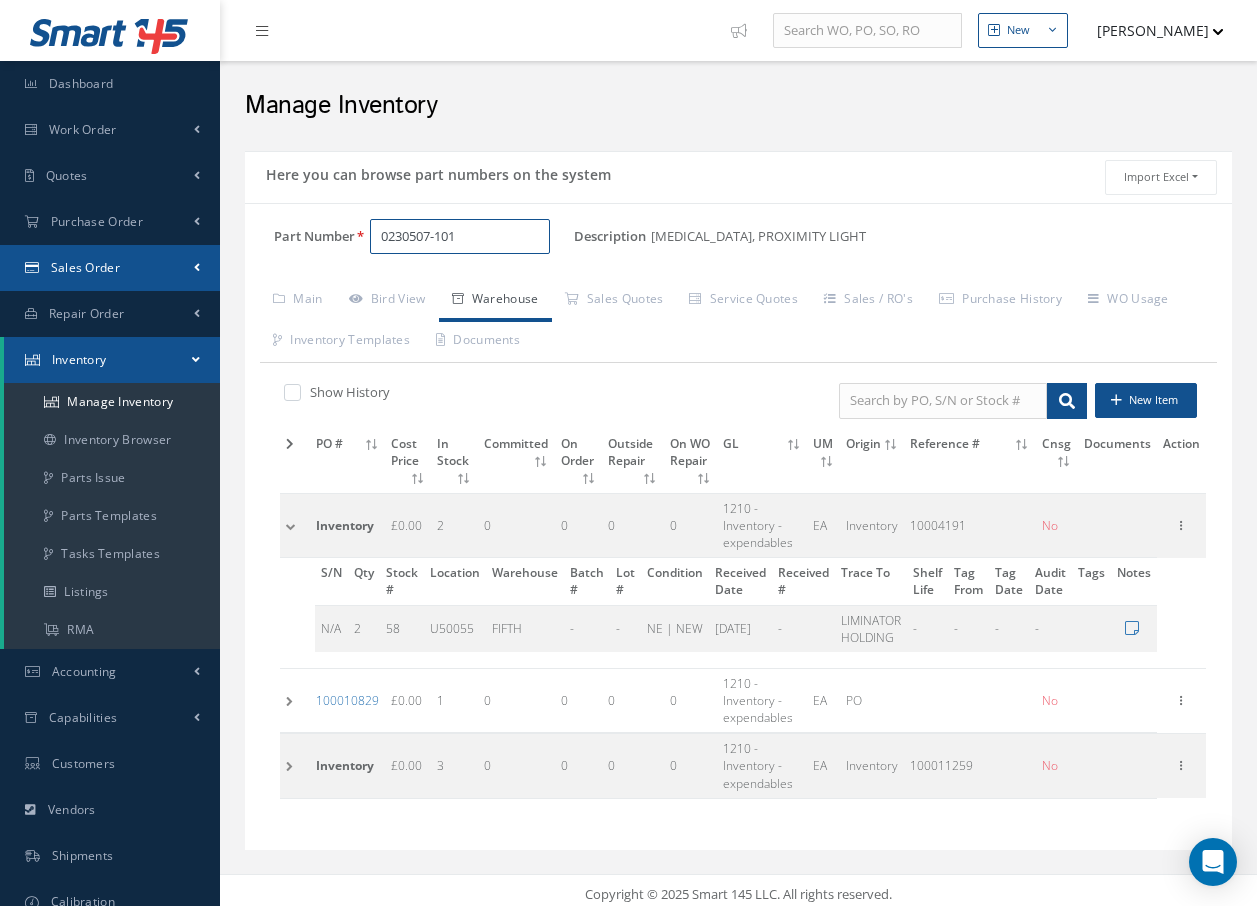 drag, startPoint x: 479, startPoint y: 232, endPoint x: 129, endPoint y: 253, distance: 350.62943 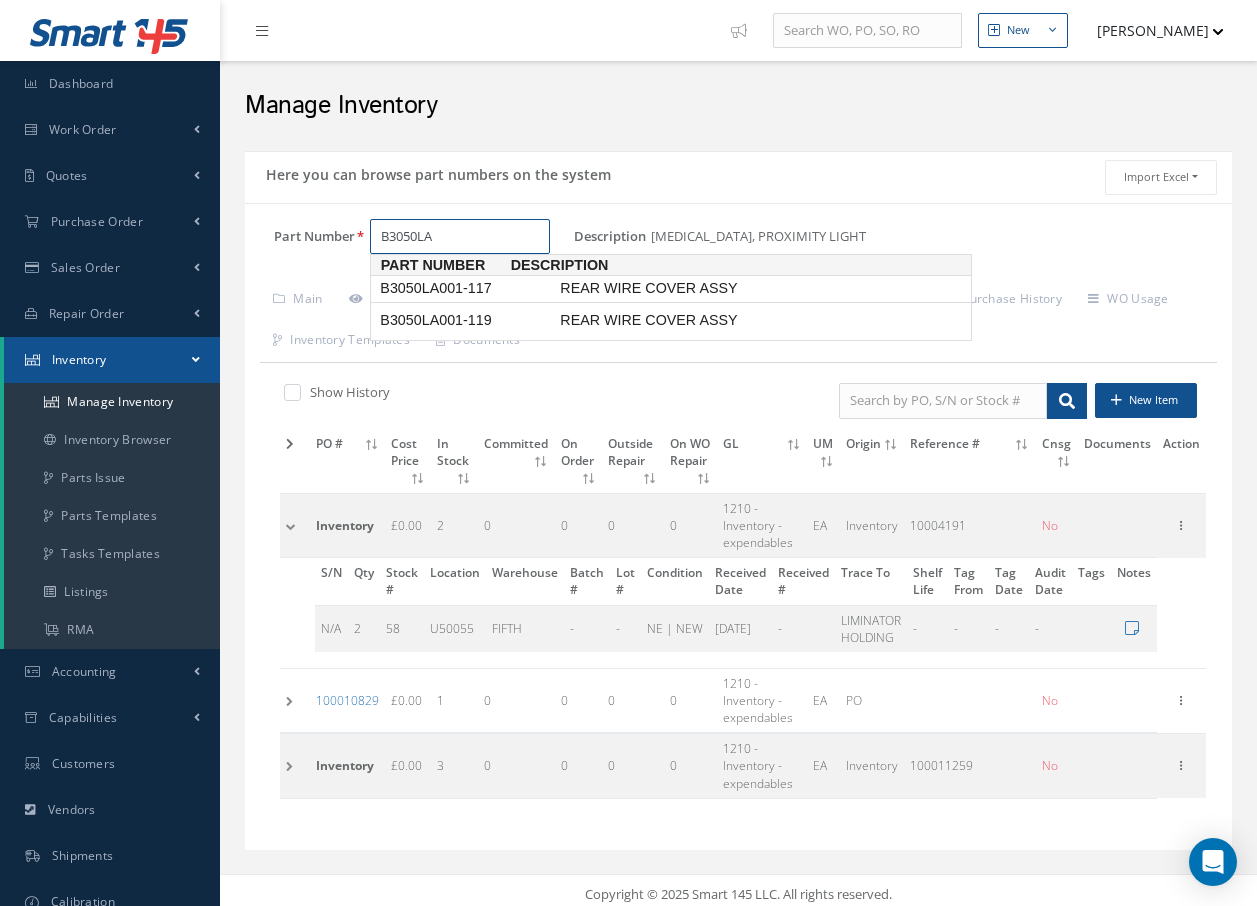 click on "B3050LA001-117" at bounding box center [466, 288] 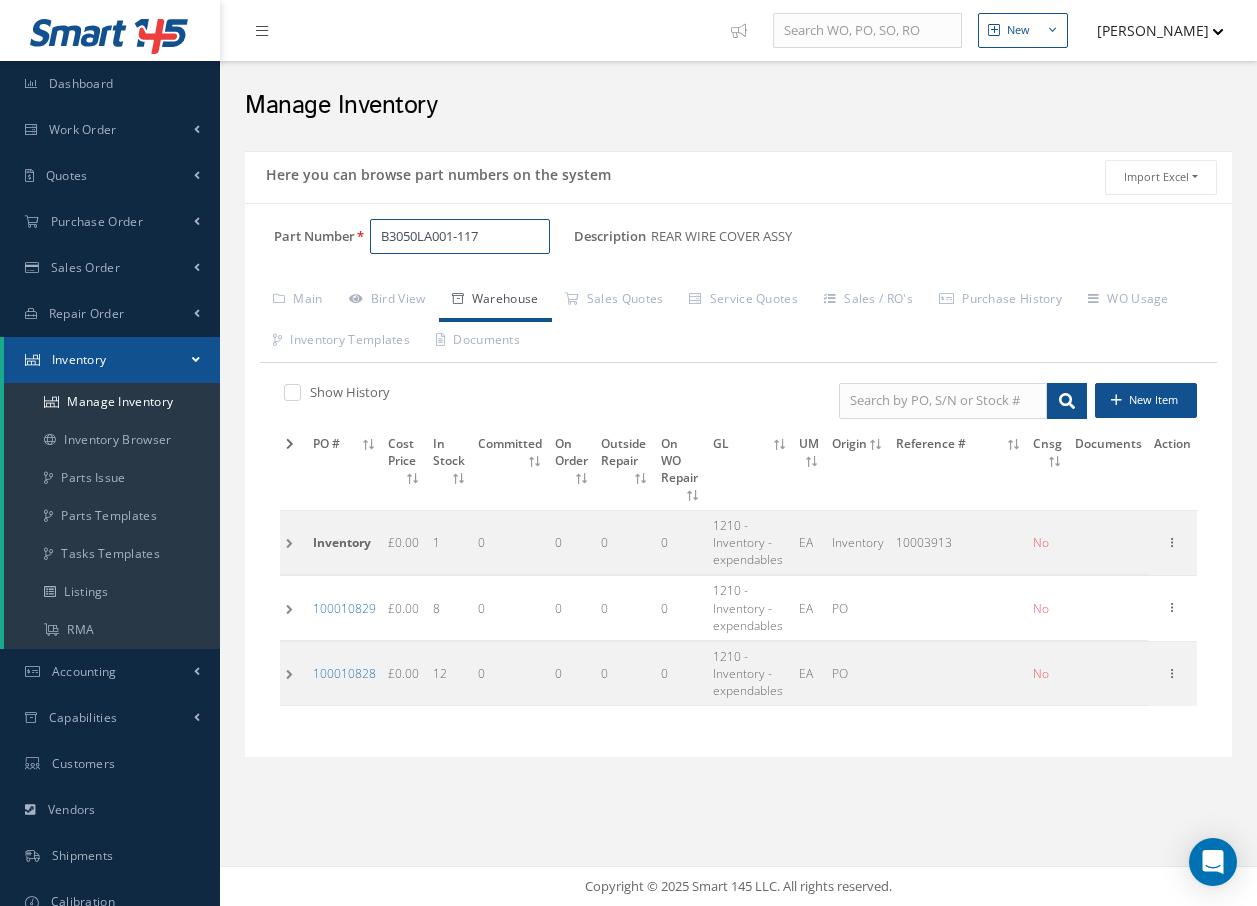 type on "B3050LA001-117" 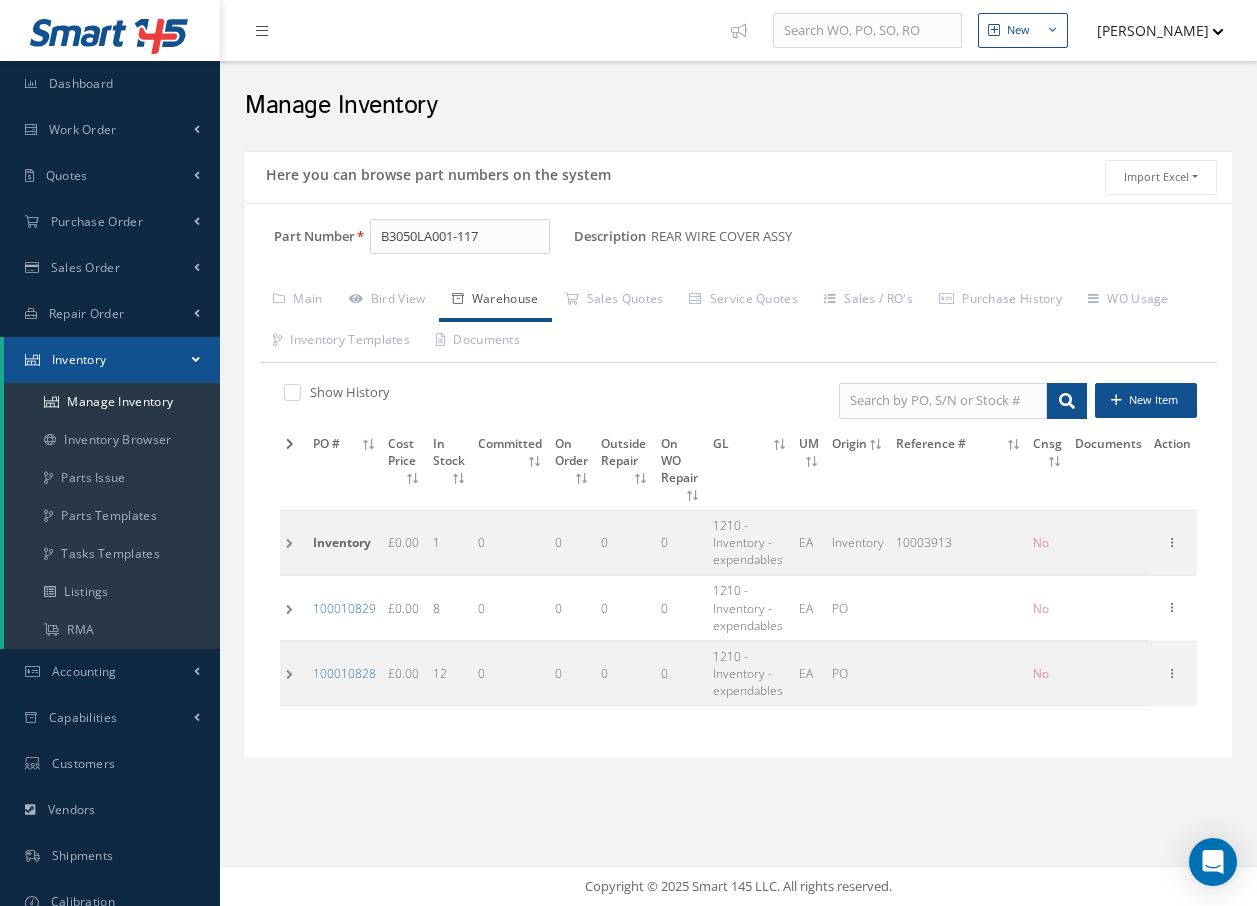 click at bounding box center (293, 543) 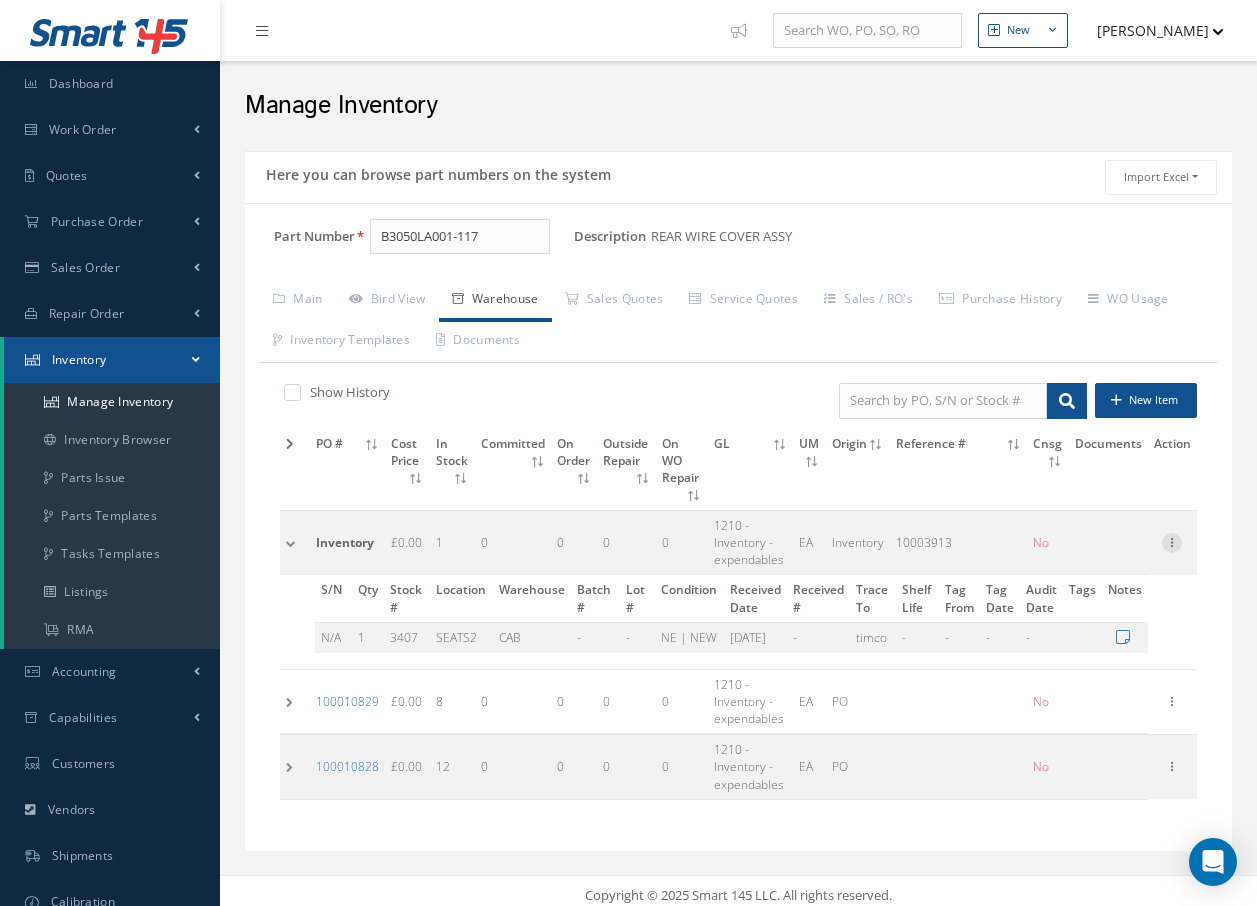 click at bounding box center (1172, 541) 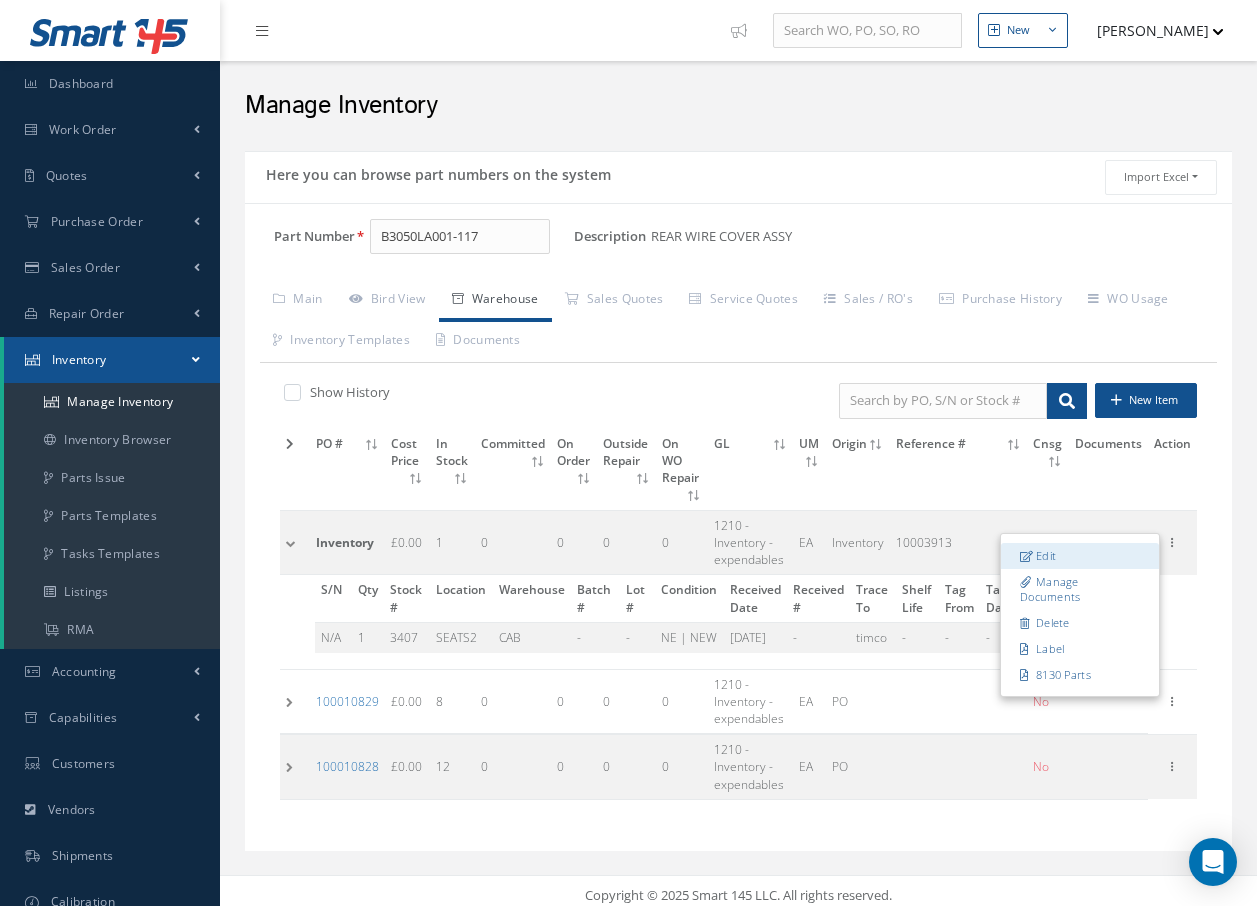 click on "Edit" at bounding box center [1080, 556] 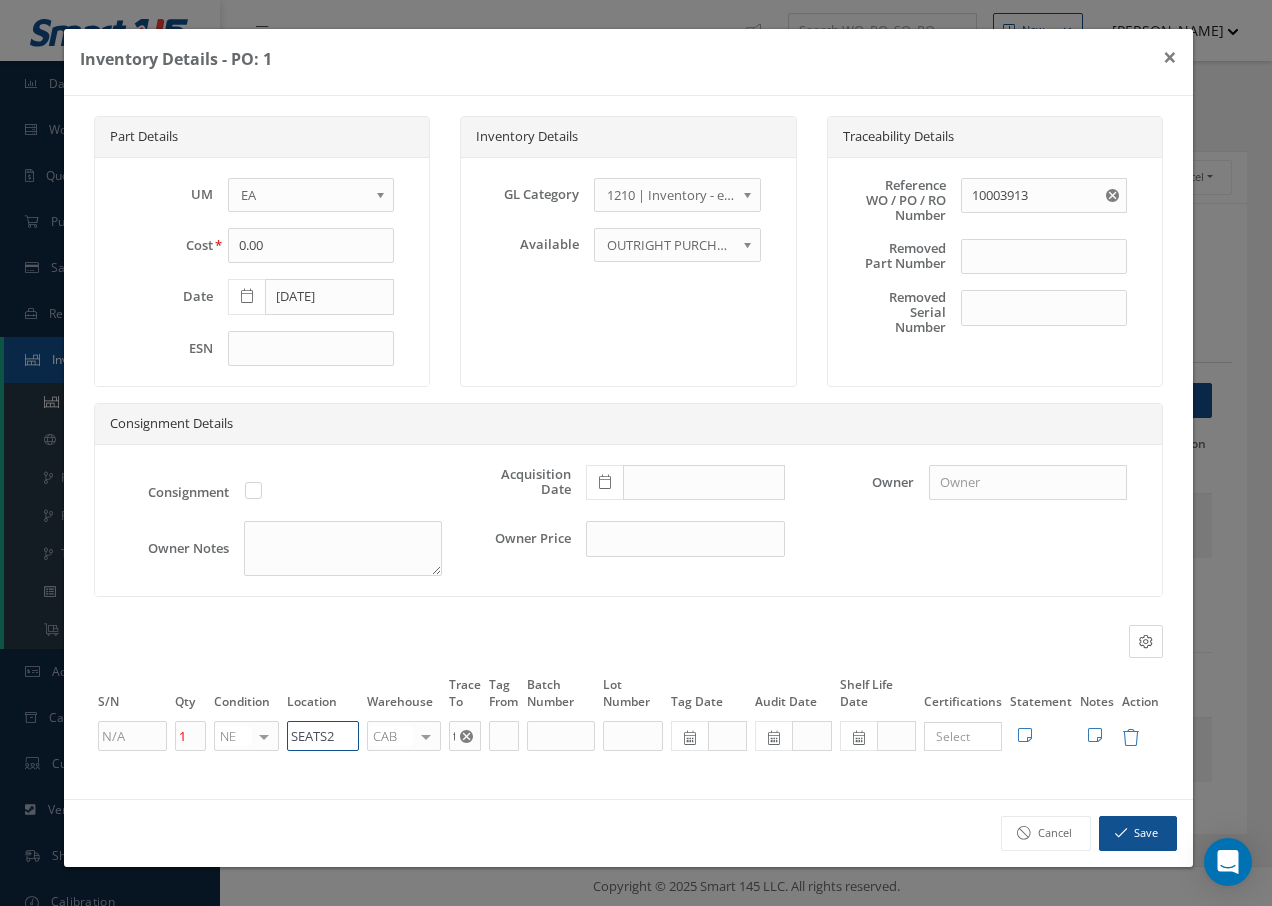 drag, startPoint x: 340, startPoint y: 739, endPoint x: 235, endPoint y: 727, distance: 105.68349 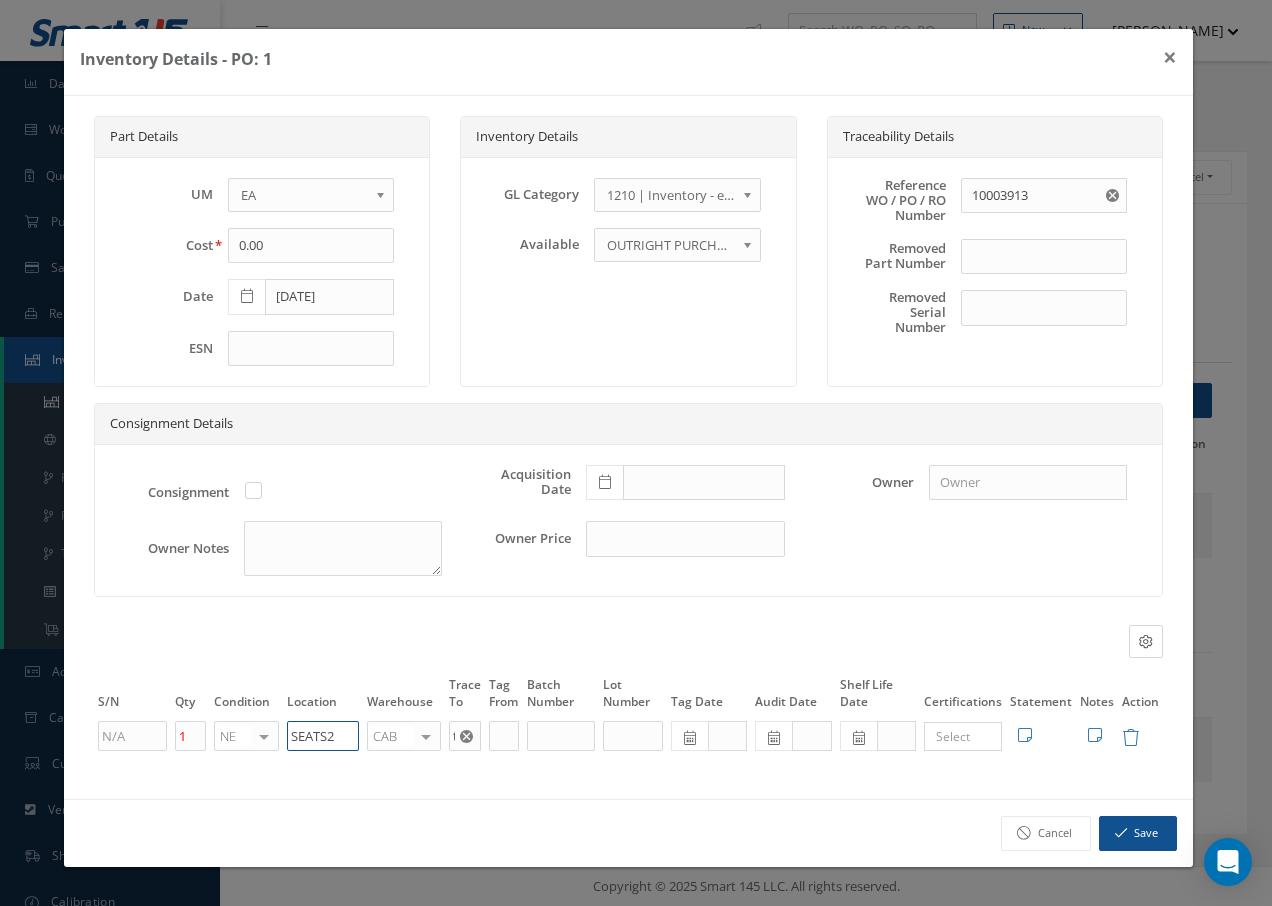 click on "1              NE         OH   SV   RP   AR   NE   FN   NS   RE   FP   BER   N/A   INSP   BC   AI   MD   RF   SCR   TS   USE   TL   SP   NU   AS   US   PM
No elements found.
List is empty.     SEATS2              CAB         CAB   CABQ   CABS   CABK   CABG   AIRB   CASA   ONXP   UNIT20   FIFTH   CUST-PARTS
No elements found.
List is empty.        timco
×
Loading...
Search a tag
No tags found
No tags found
Edit Statement 8130
Cancel
Save
Edit Notes" at bounding box center [628, 736] 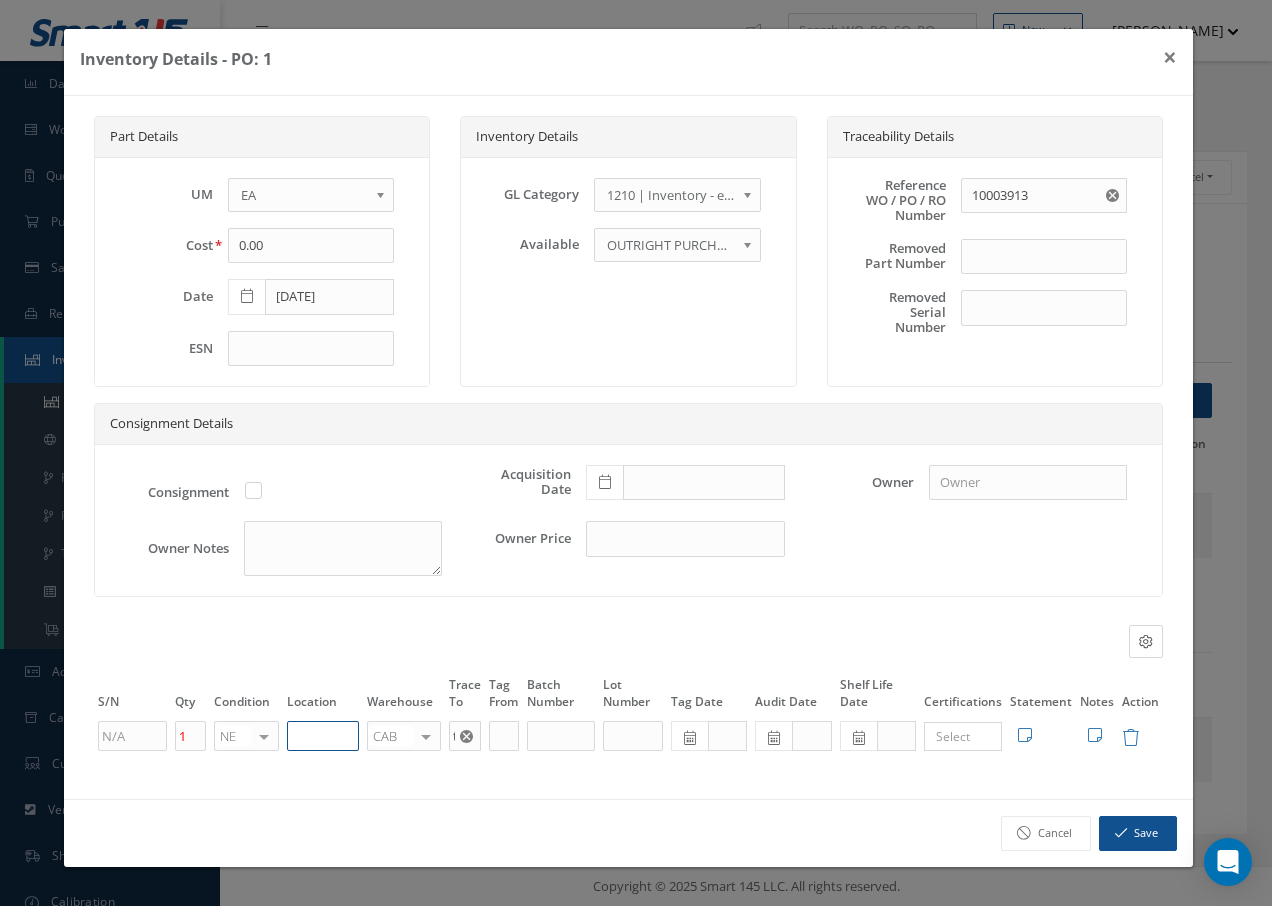 paste on "U50055" 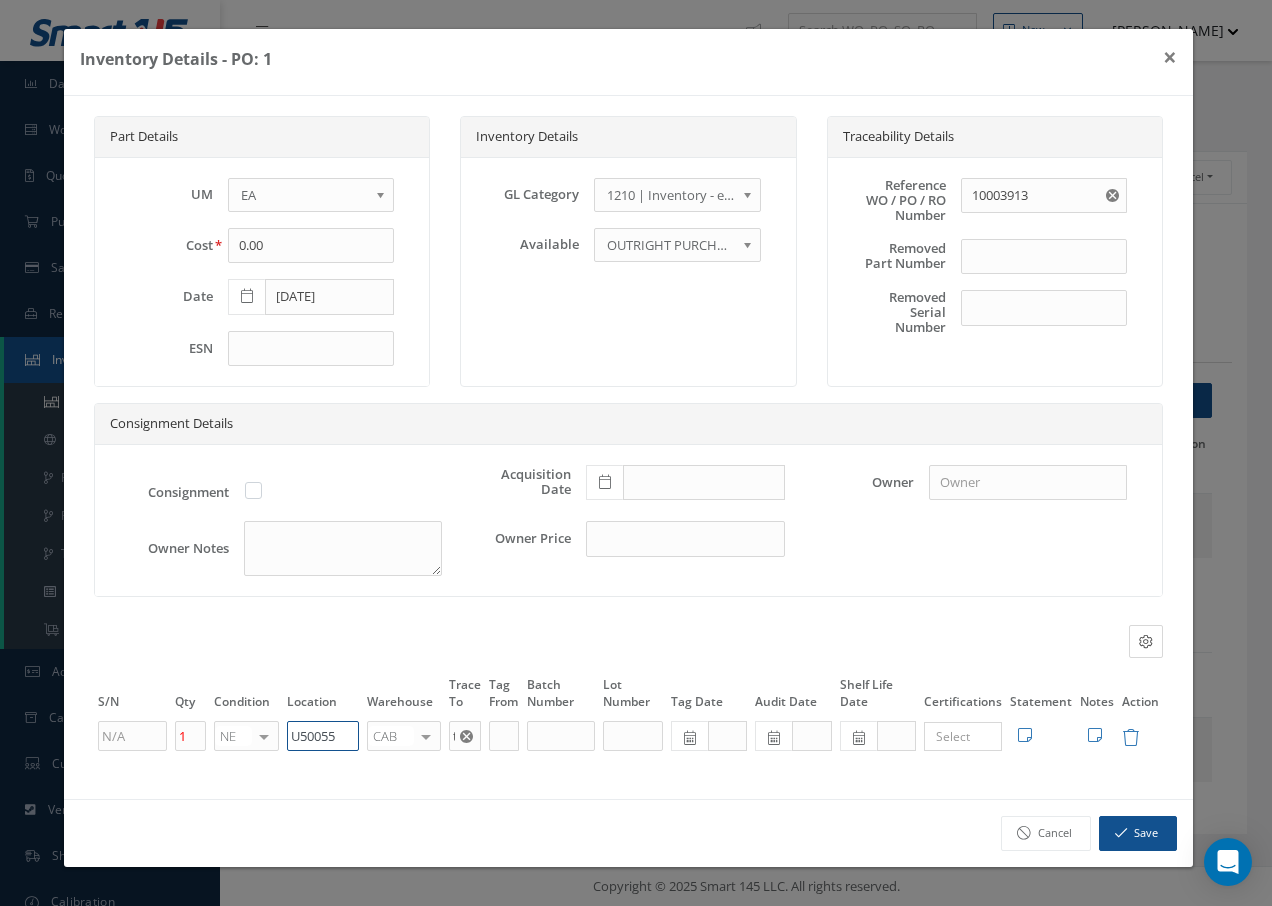 type on "U50055" 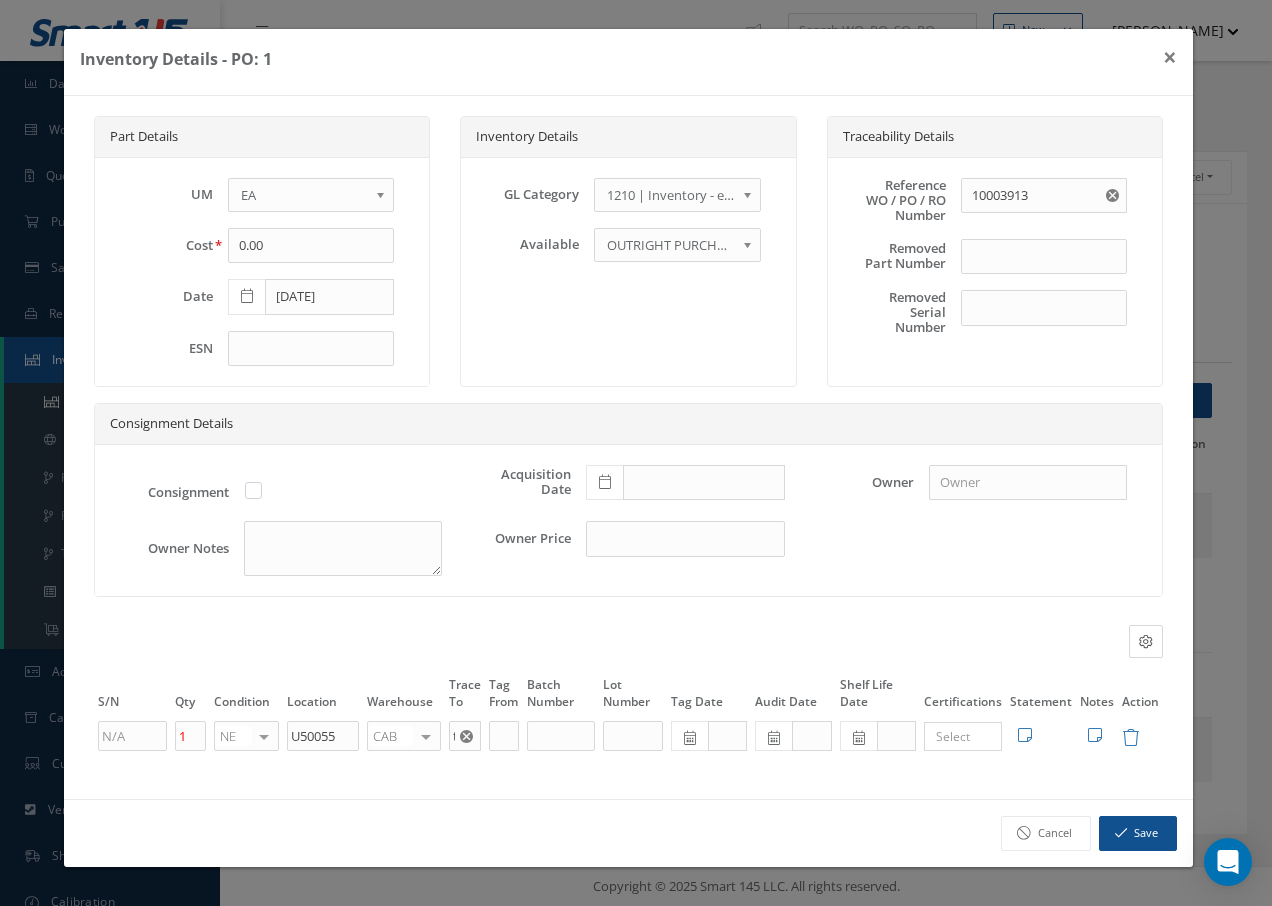 click at bounding box center [426, 736] 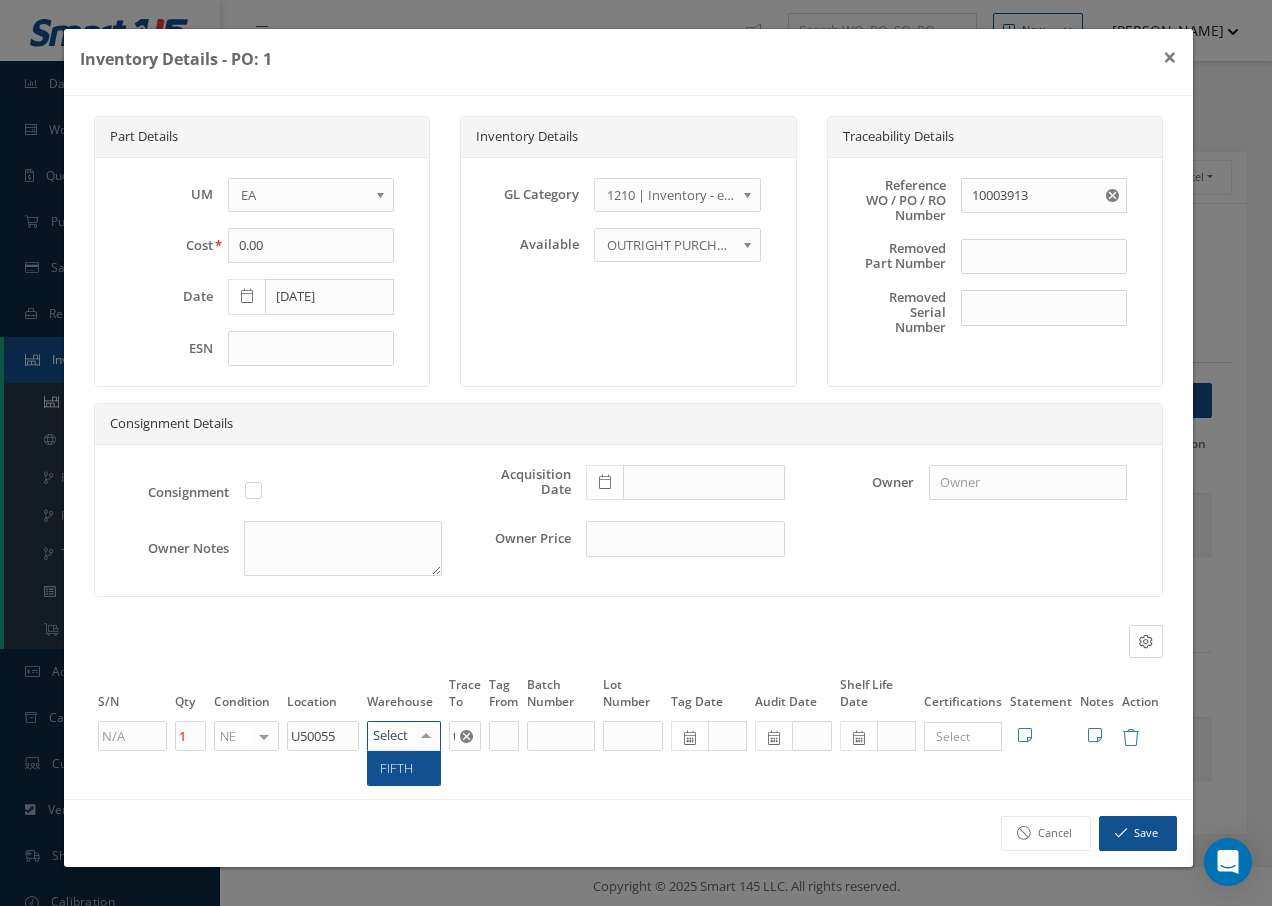 type on "F" 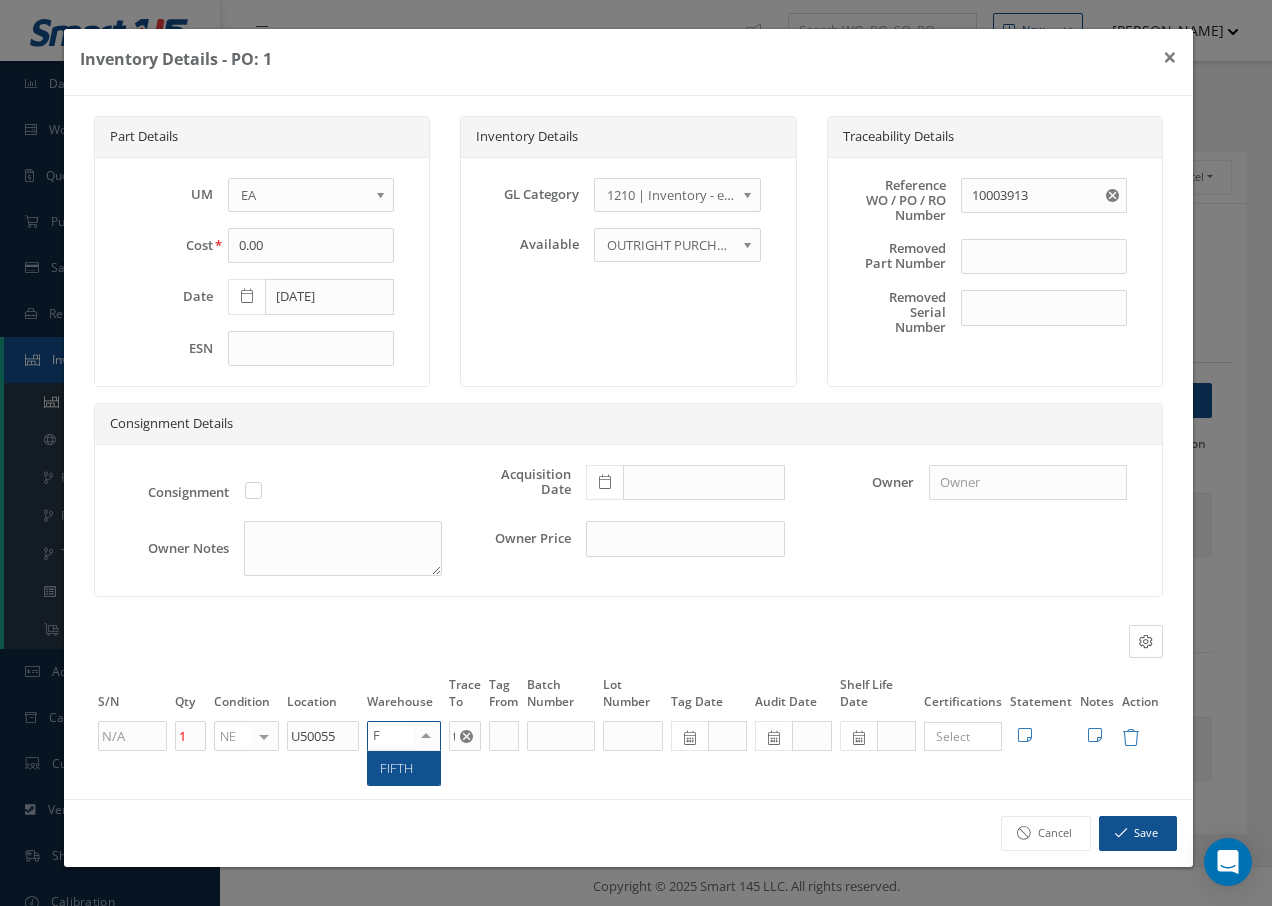 click on "FIFTH" at bounding box center [404, 768] 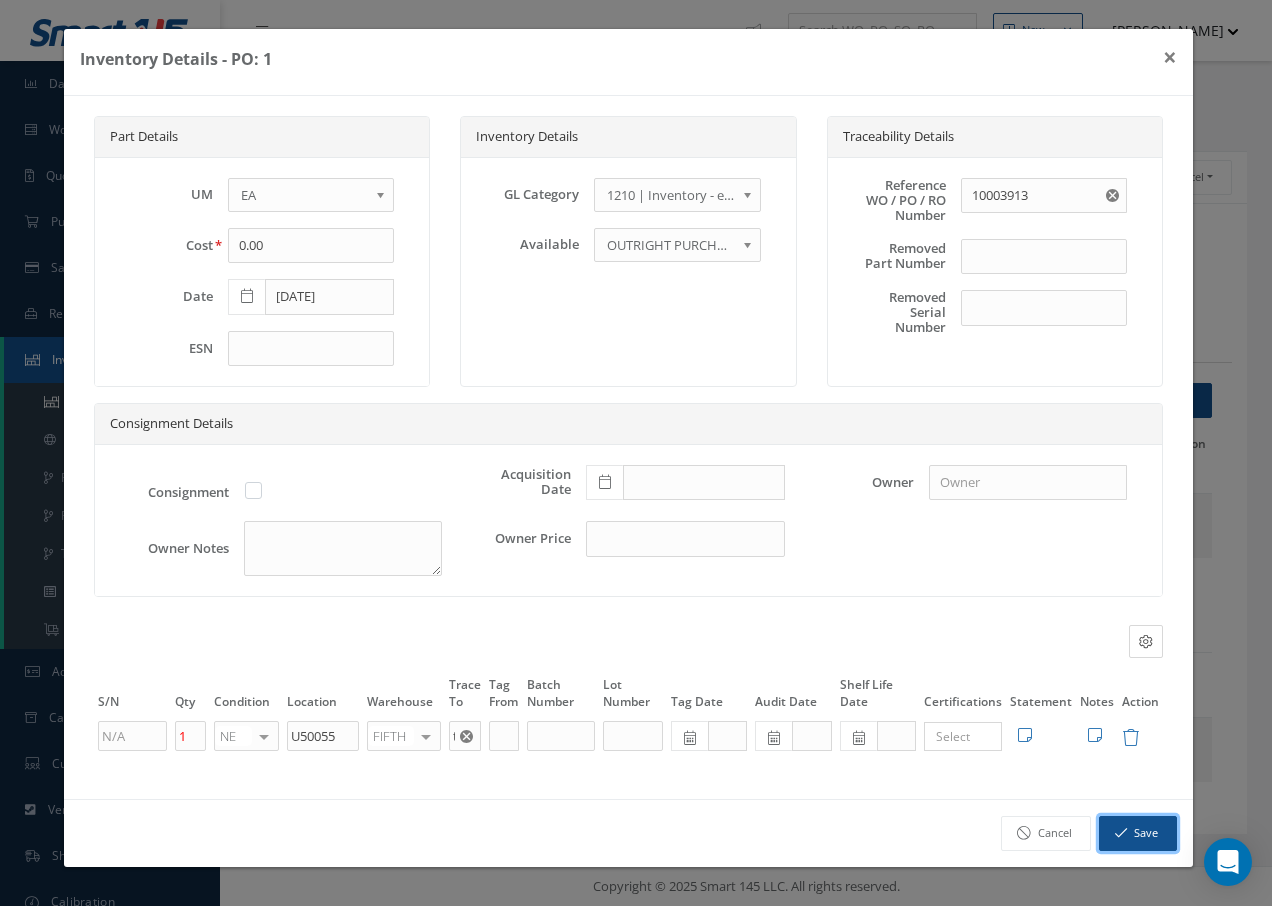 click at bounding box center (1121, 833) 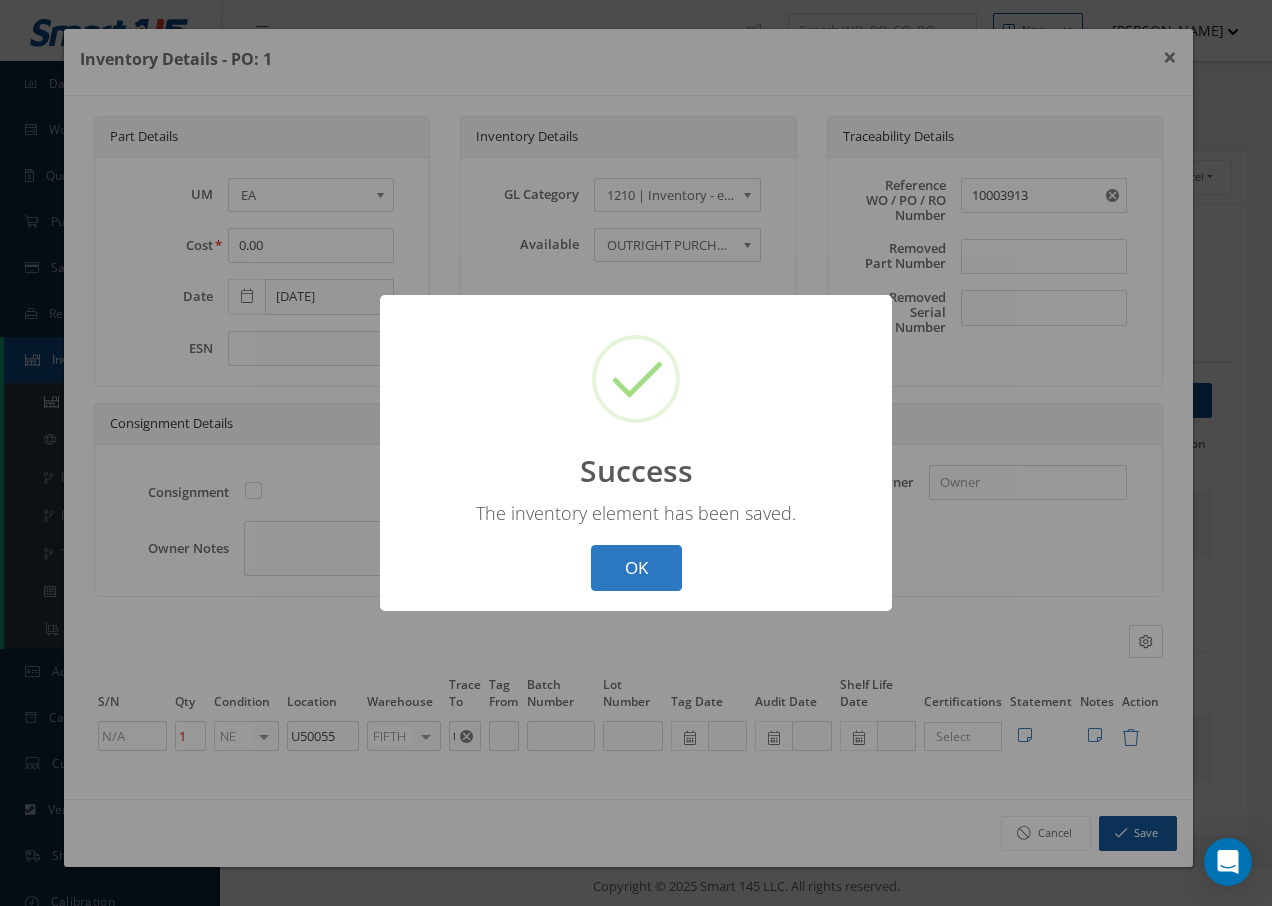 click on "OK" at bounding box center [636, 568] 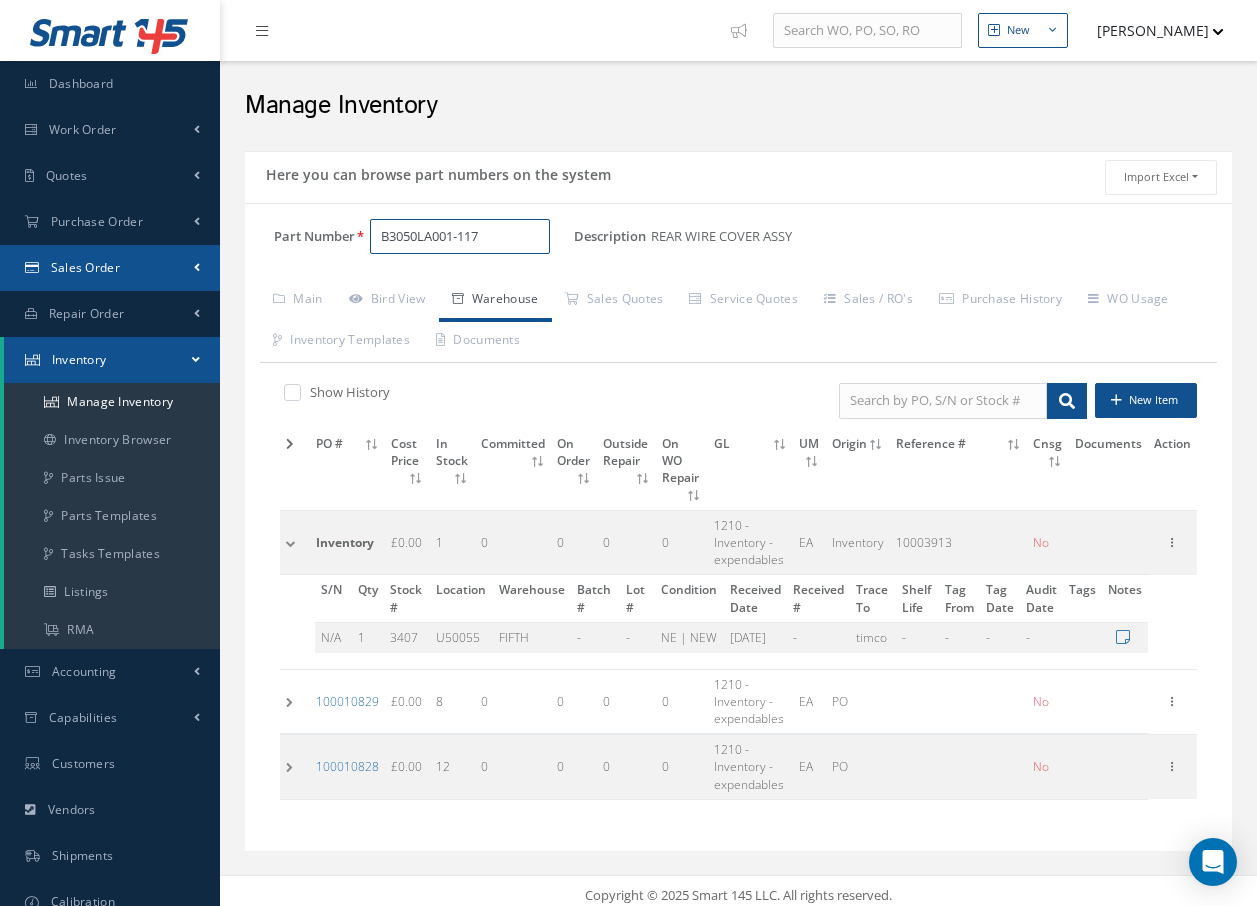 drag, startPoint x: 500, startPoint y: 233, endPoint x: 170, endPoint y: 277, distance: 332.9204 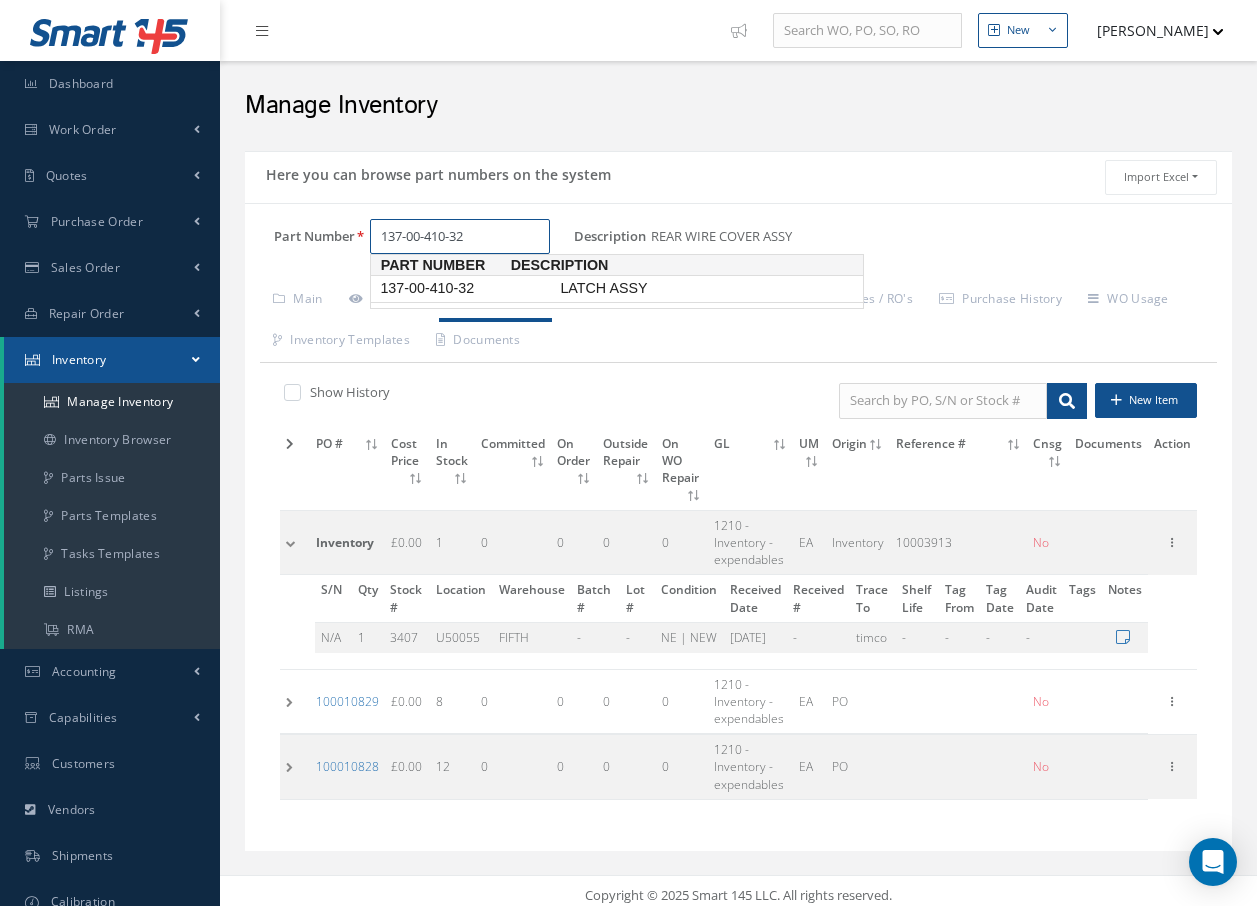 click on "137-00-410-32" at bounding box center [466, 288] 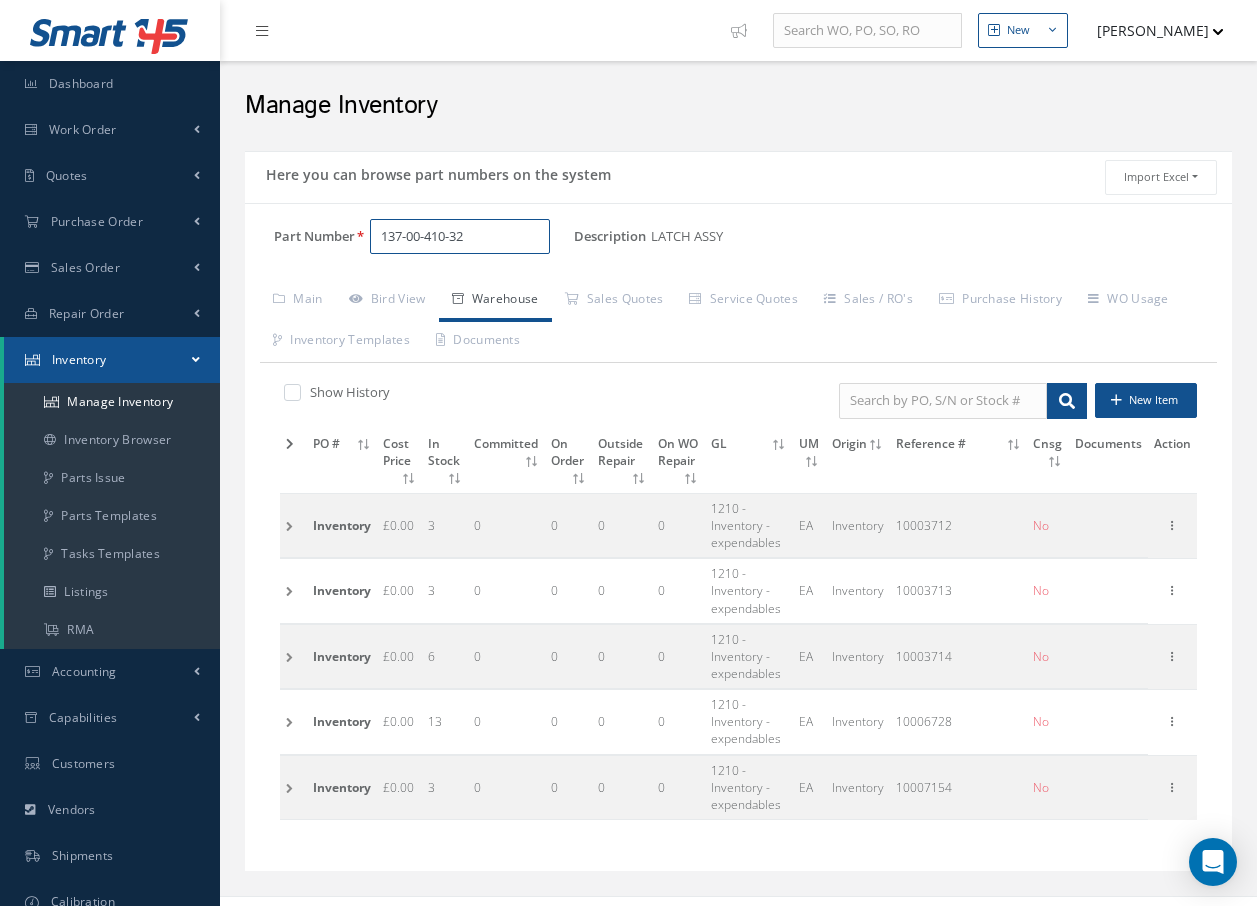 type on "137-00-410-32" 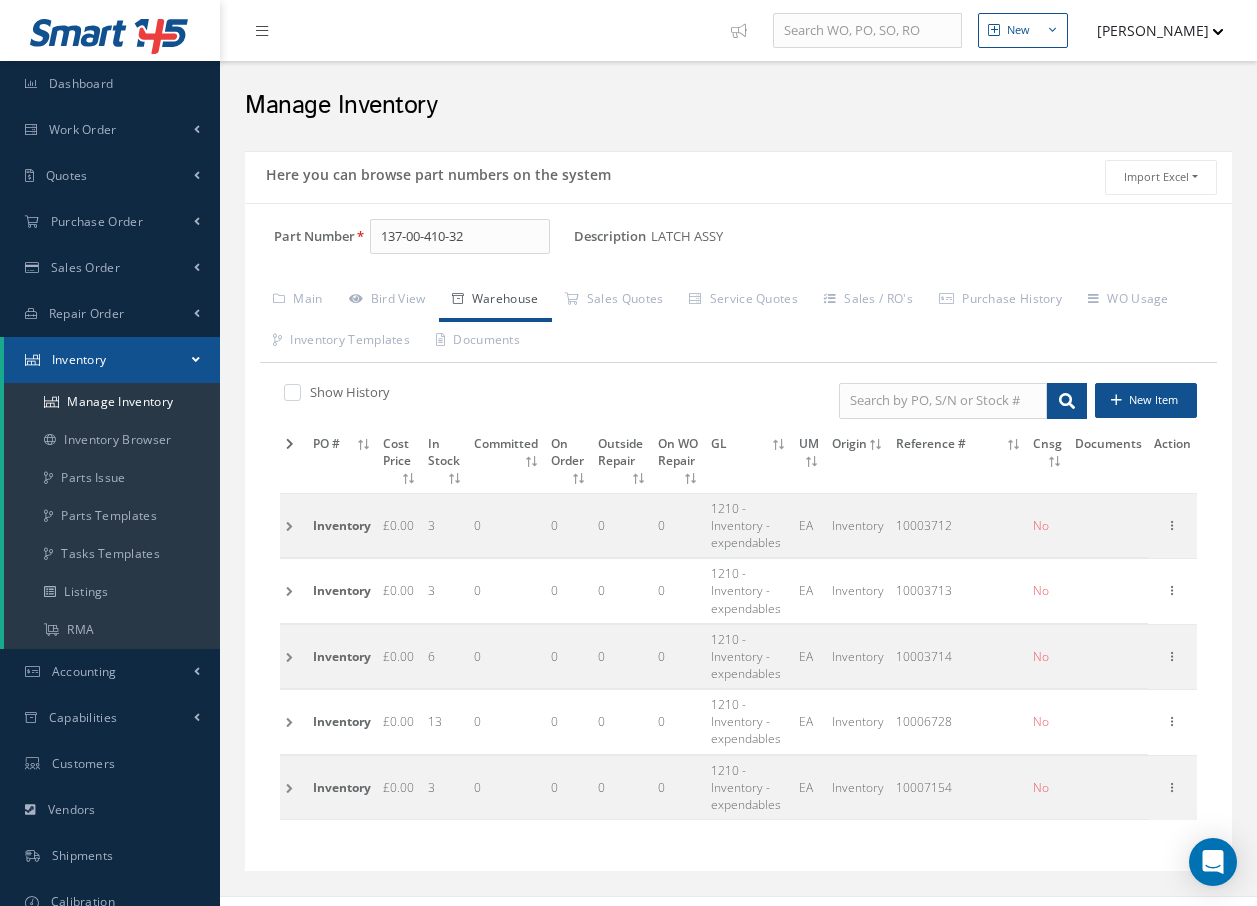 click at bounding box center (293, 591) 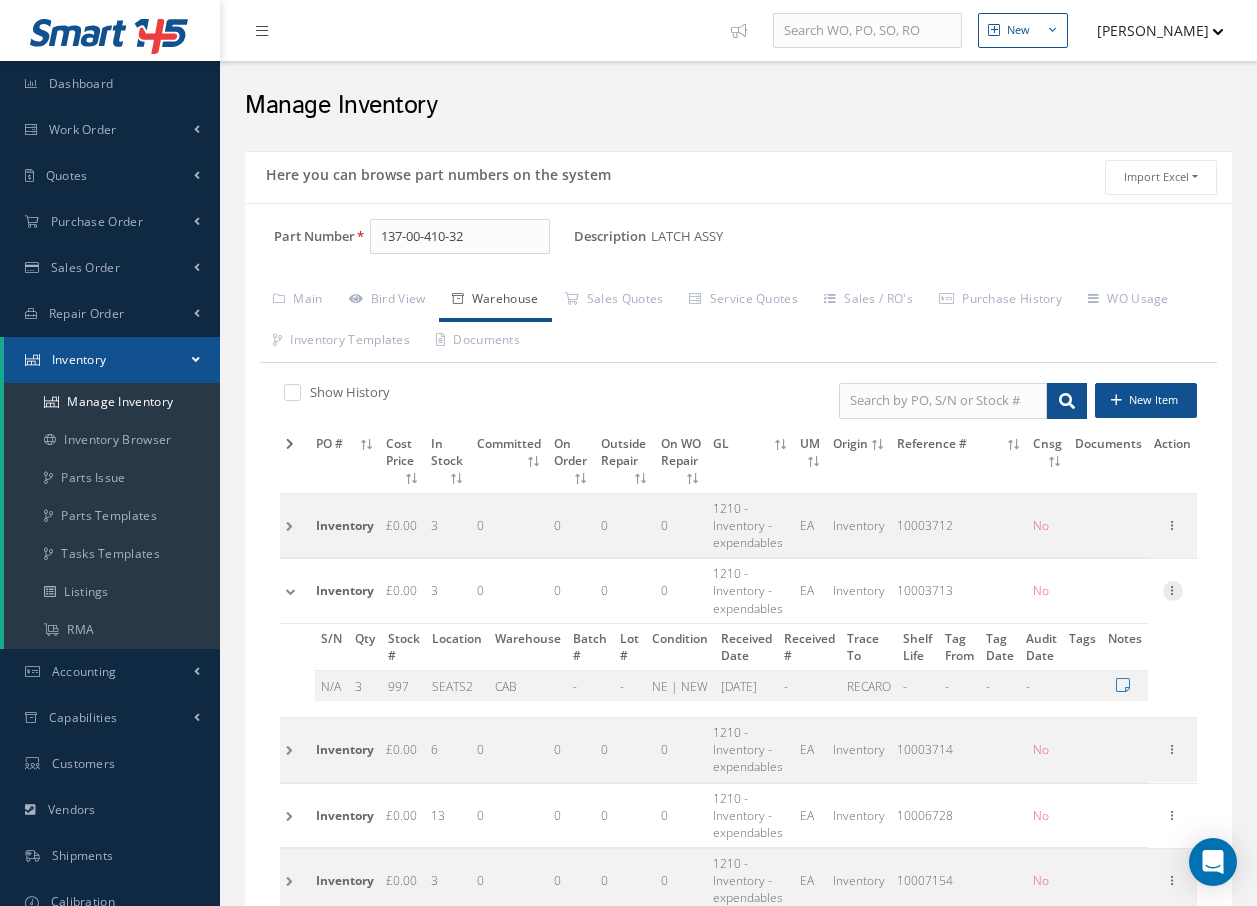 click at bounding box center [1173, 589] 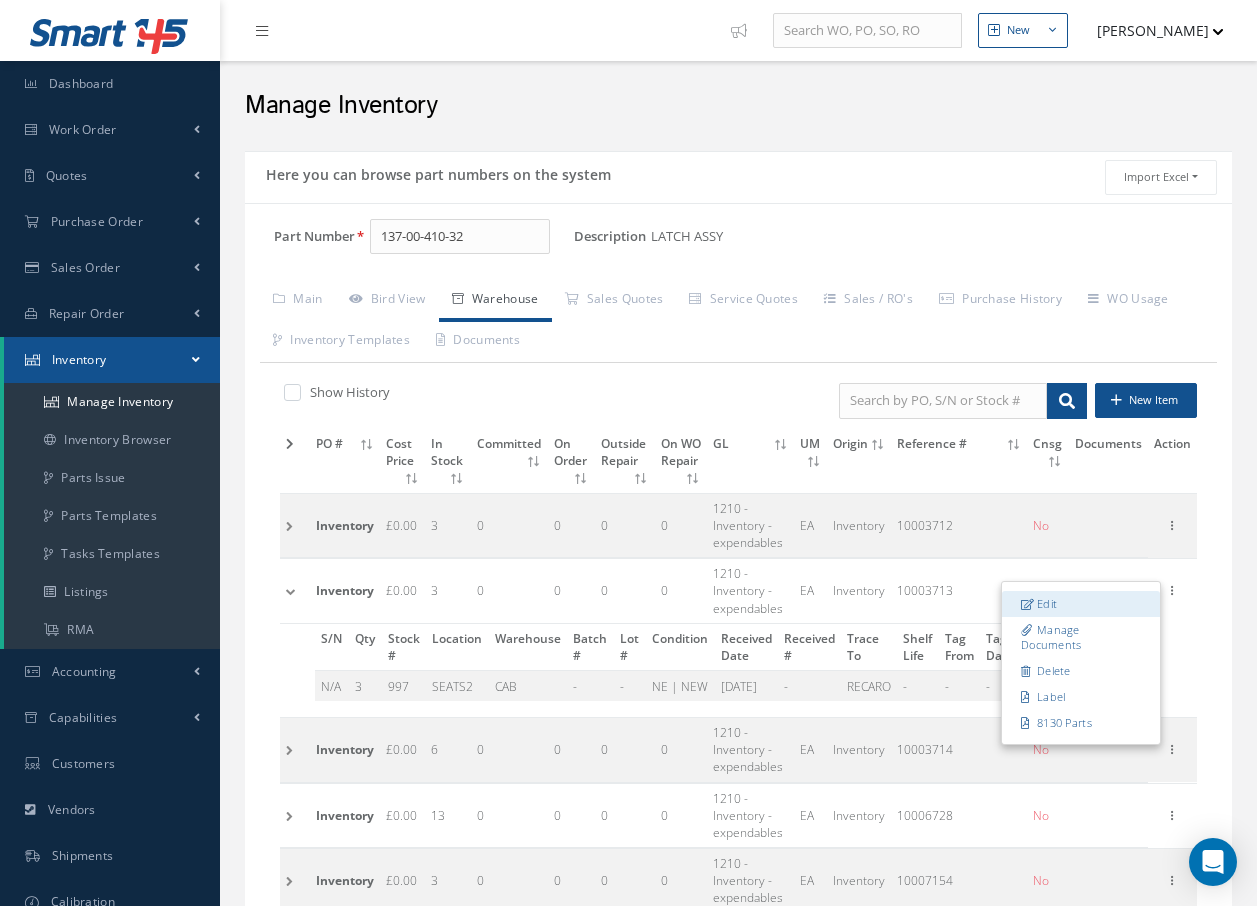 click on "Edit" at bounding box center (1081, 604) 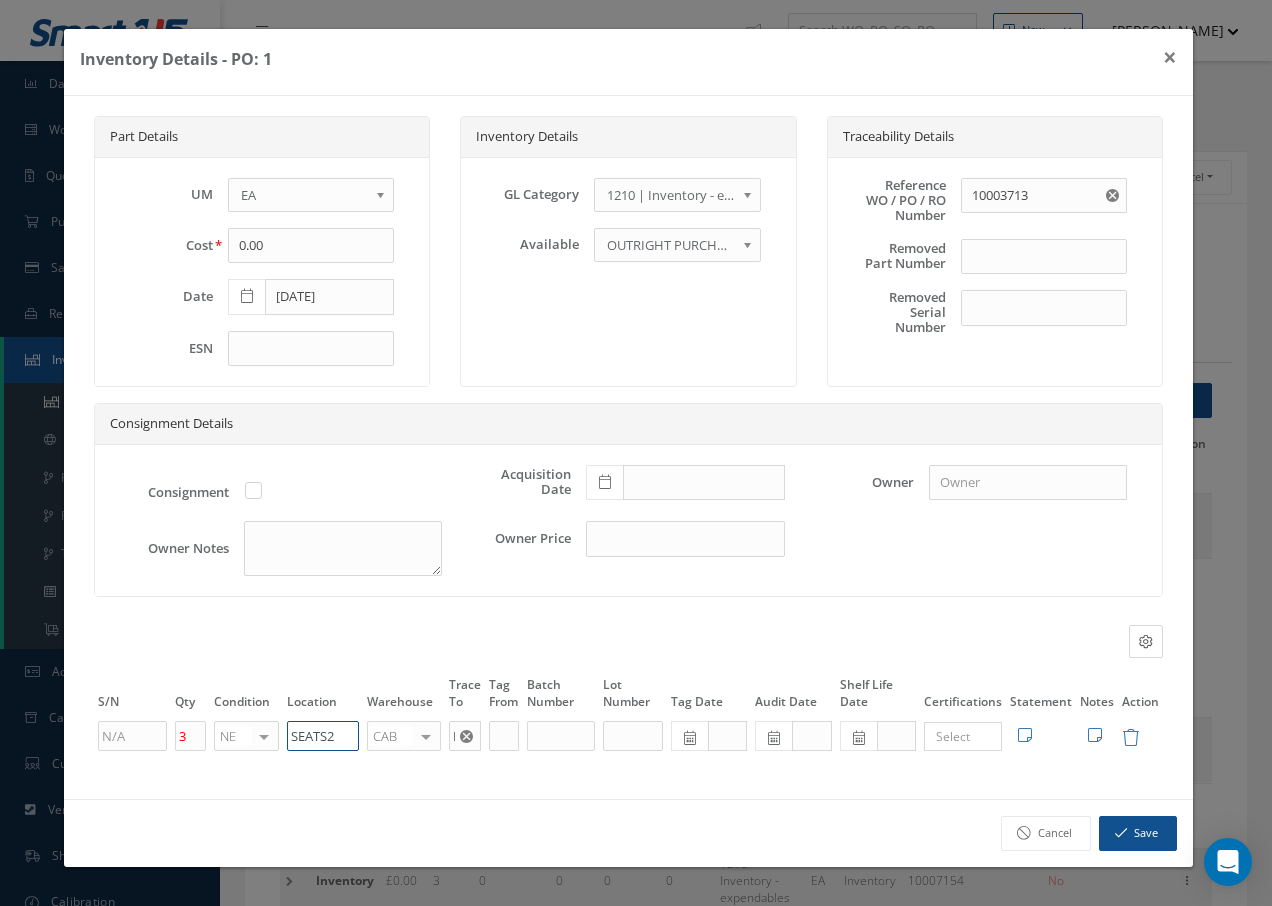 drag, startPoint x: 347, startPoint y: 731, endPoint x: 180, endPoint y: 758, distance: 169.16855 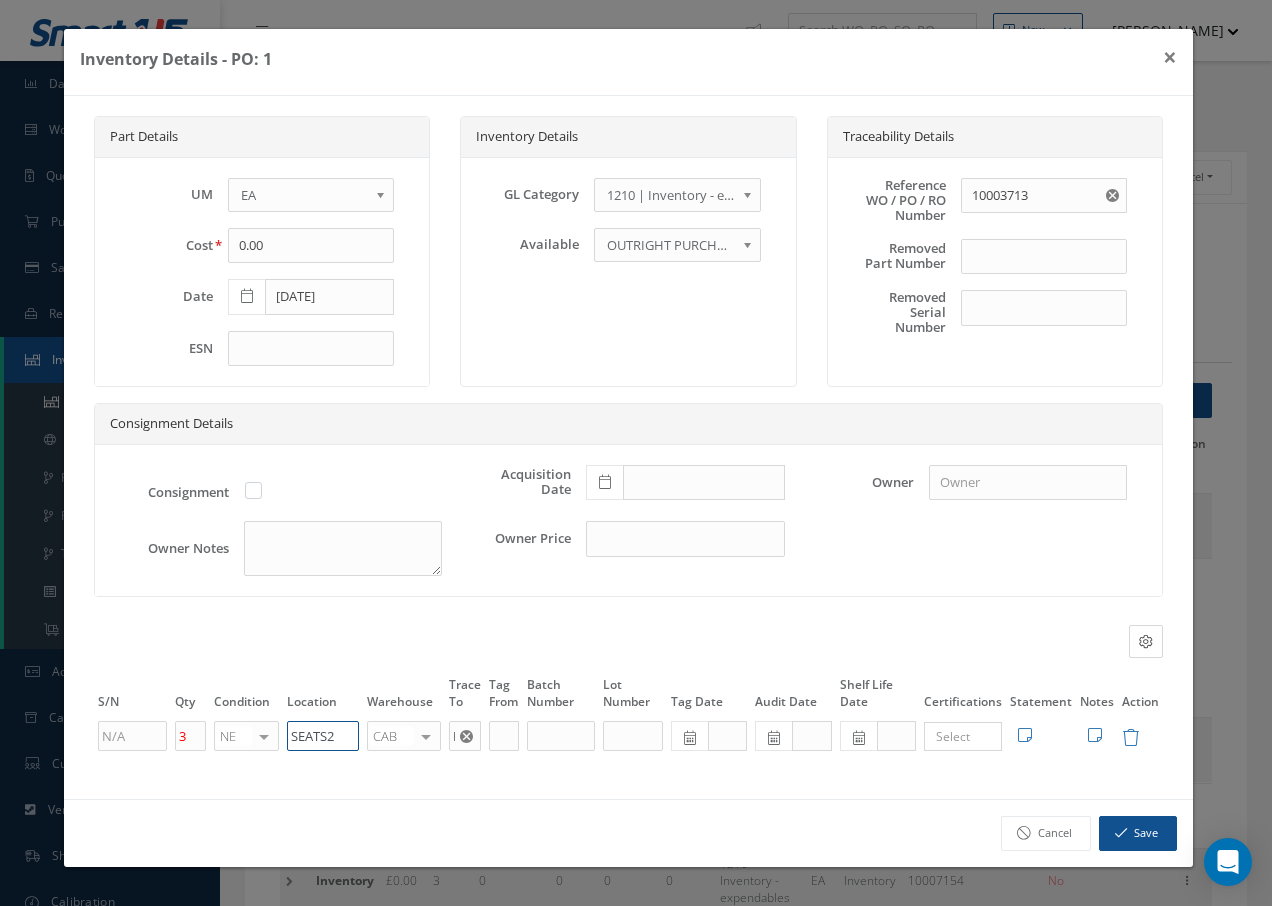 click on "Part Details
UM   - BAG BX CA RL EA FT HR IN KG LM LY ME LB RM SF SH SM SY TU YD
EA
Cost   0.00   Date   03/02/2018   ESN
Inventory Details
GL Category   1200 | Inventory - rotables 1210 | Inventory - expendables 1220 | Inventory - chemicals 1230 | Inventory - Misc. Workshop Items 1300 | Inventory - Packaging 1310 | Inventory- Spares for Brokering 5000 | Inventory- Purchases Consumables etc
1210 | Inventory - expendables
Available   OUTRIGHT PURCHASE EXCHANGE
OUTRIGHT PURCHASE
Traceability Details
Reference WO / PO / RO
Number      10003713           Removed Part Number
PN" at bounding box center [628, 447] 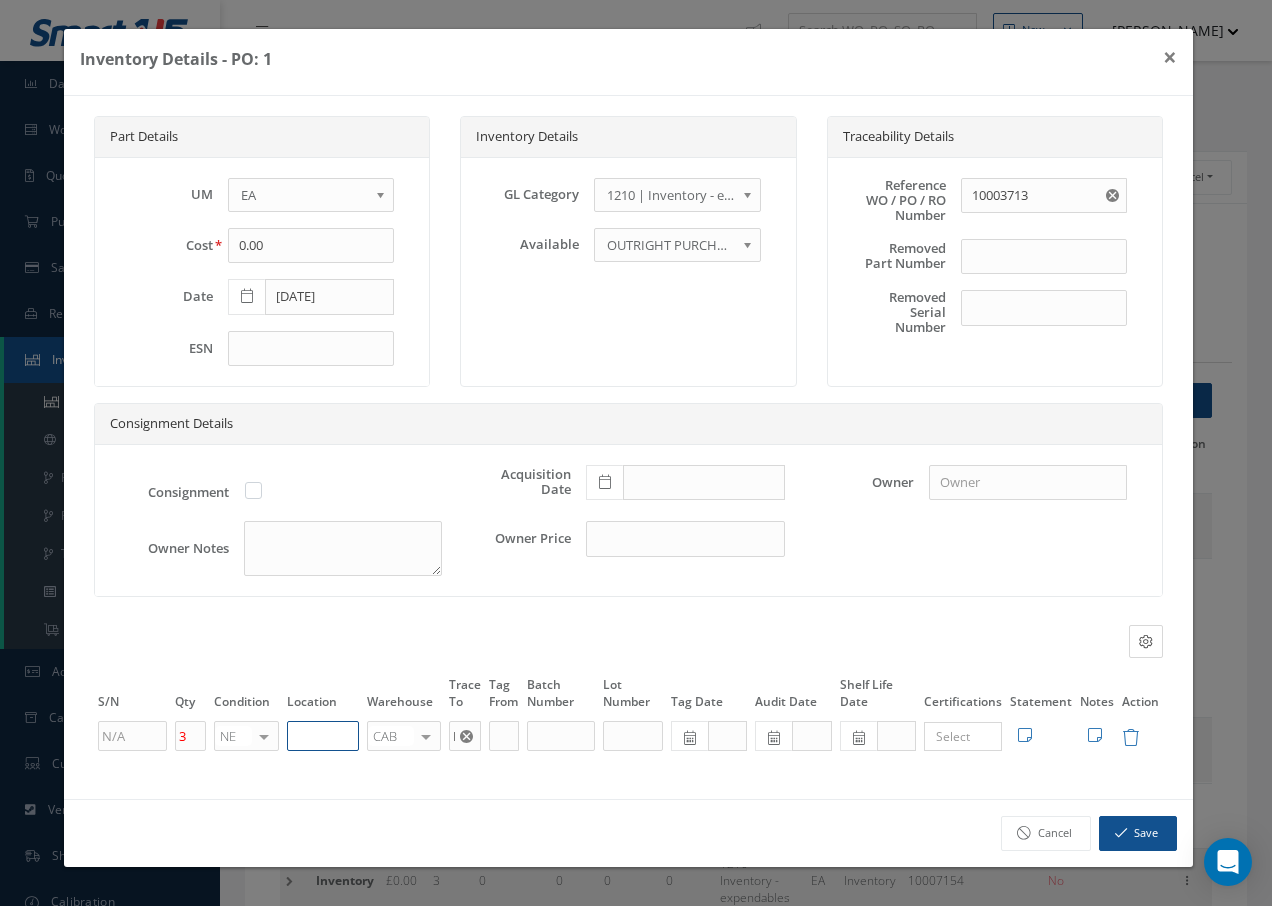 paste on "U50055" 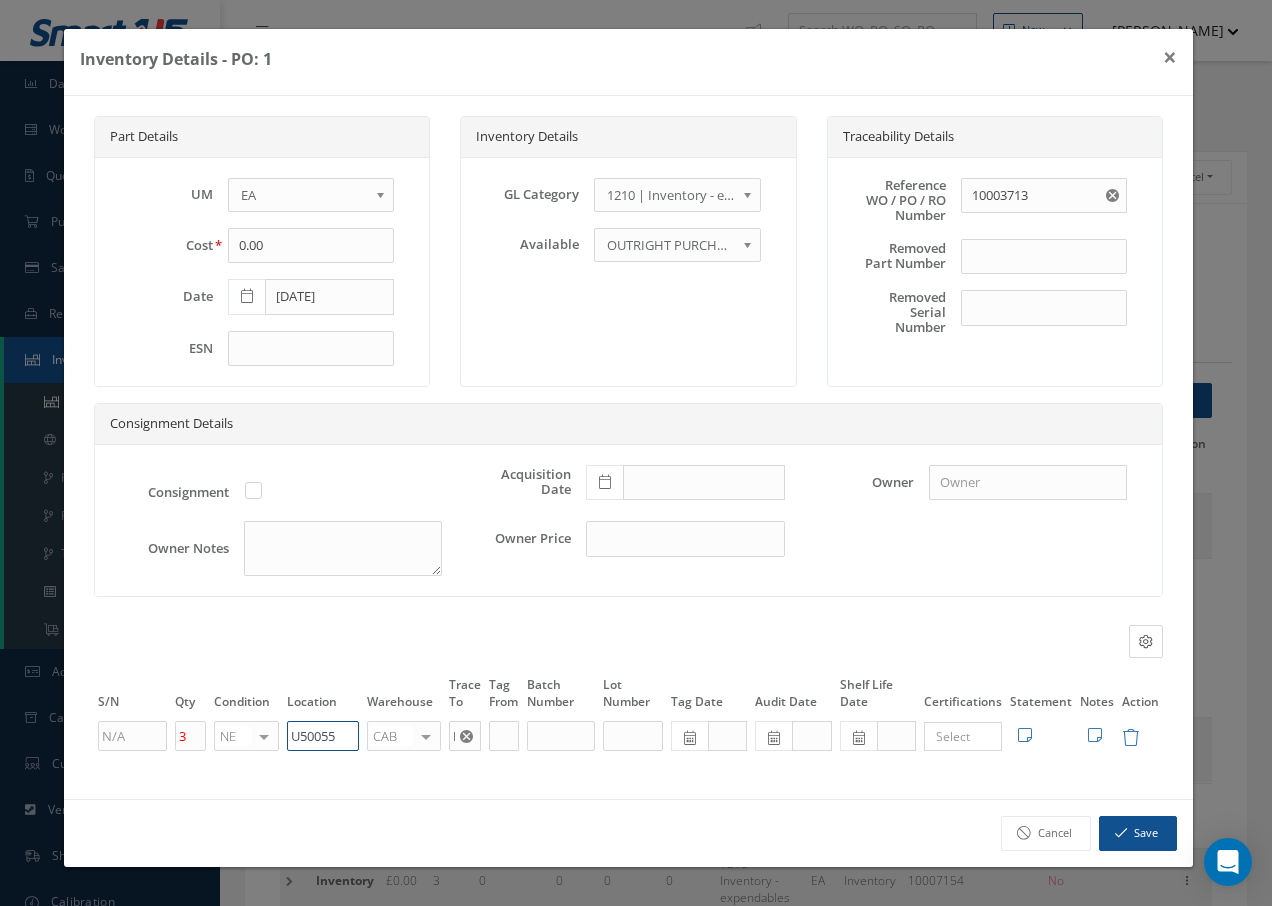 type on "U50055" 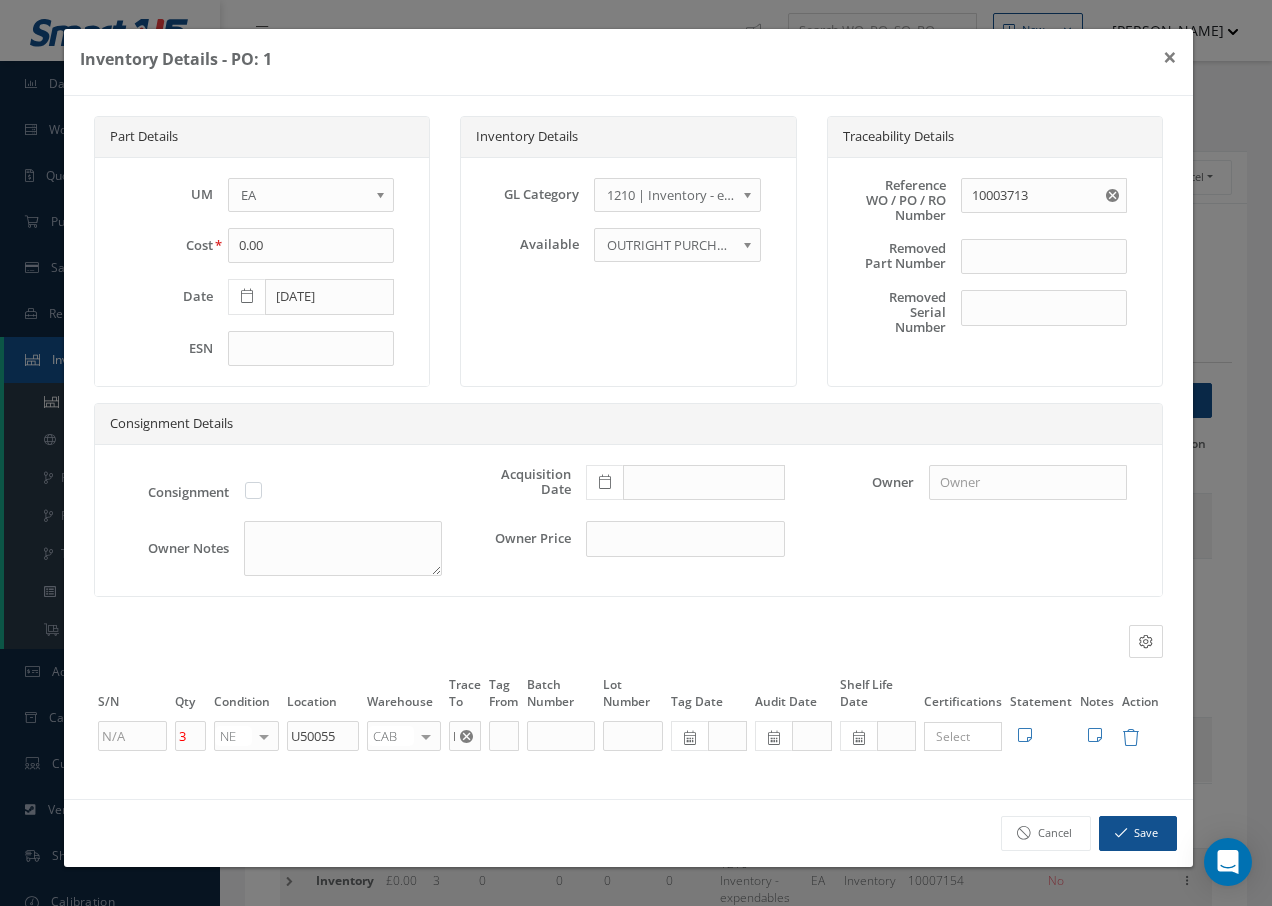 click at bounding box center (426, 736) 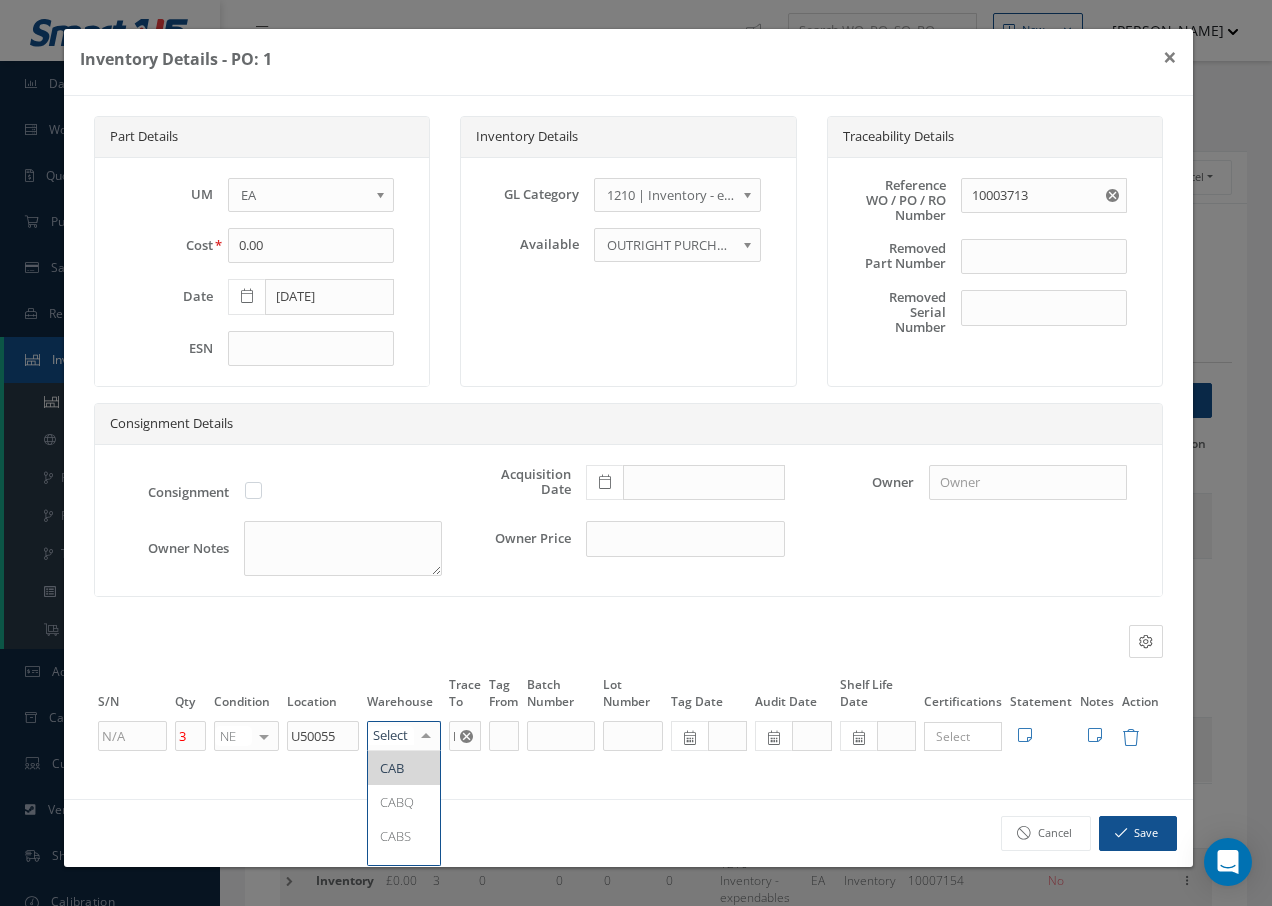 type on "F" 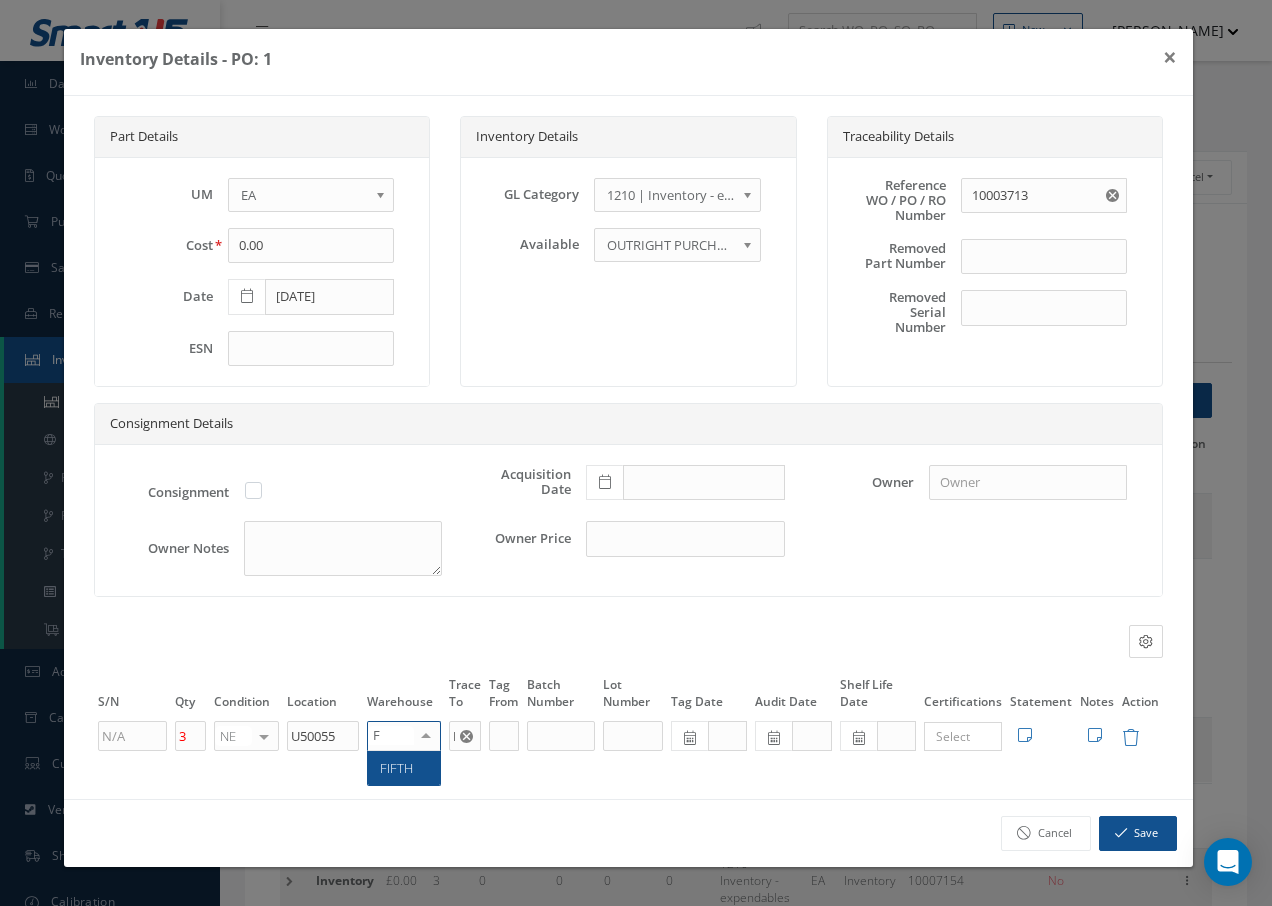 click on "FIFTH" at bounding box center [404, 768] 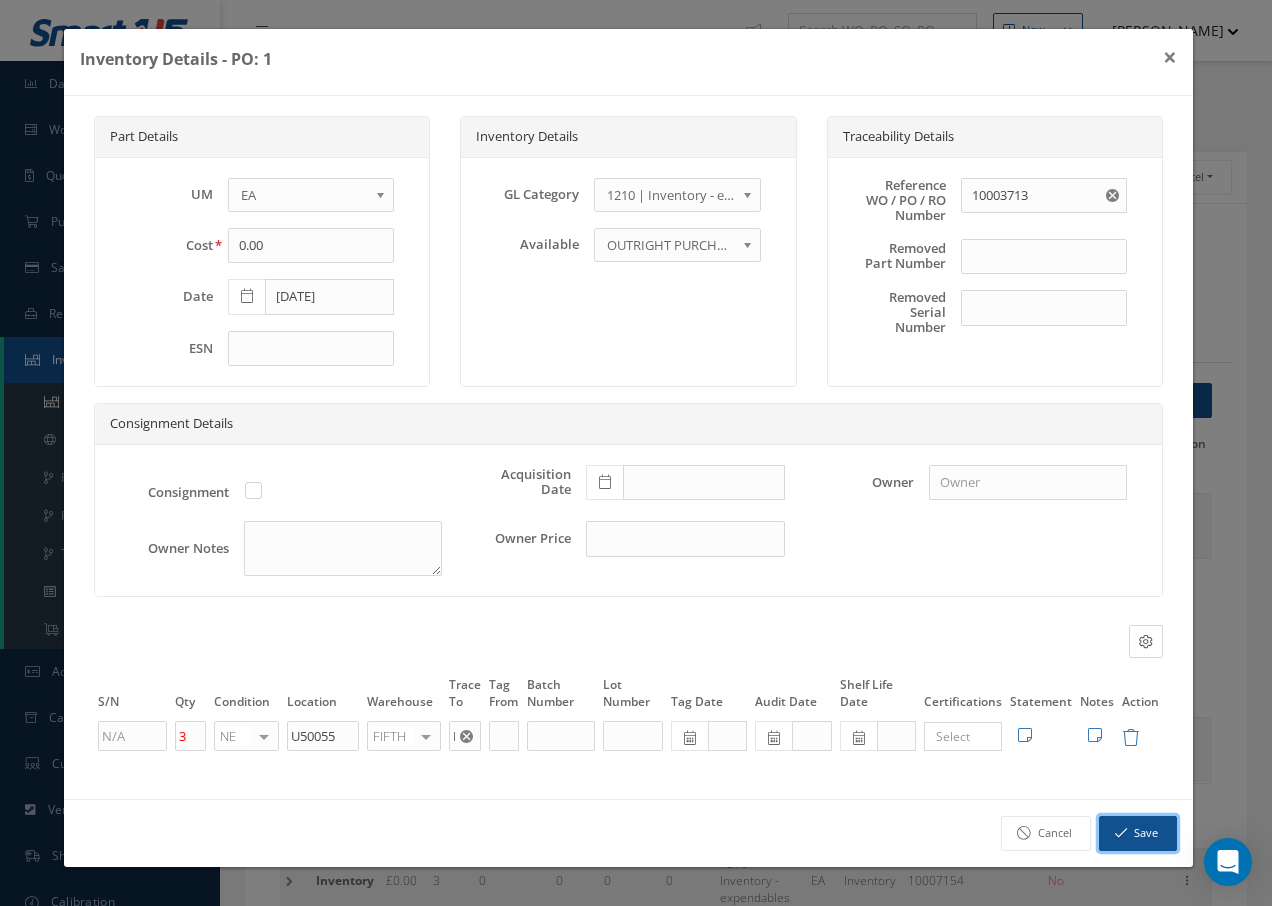 click on "Save" at bounding box center (1138, 833) 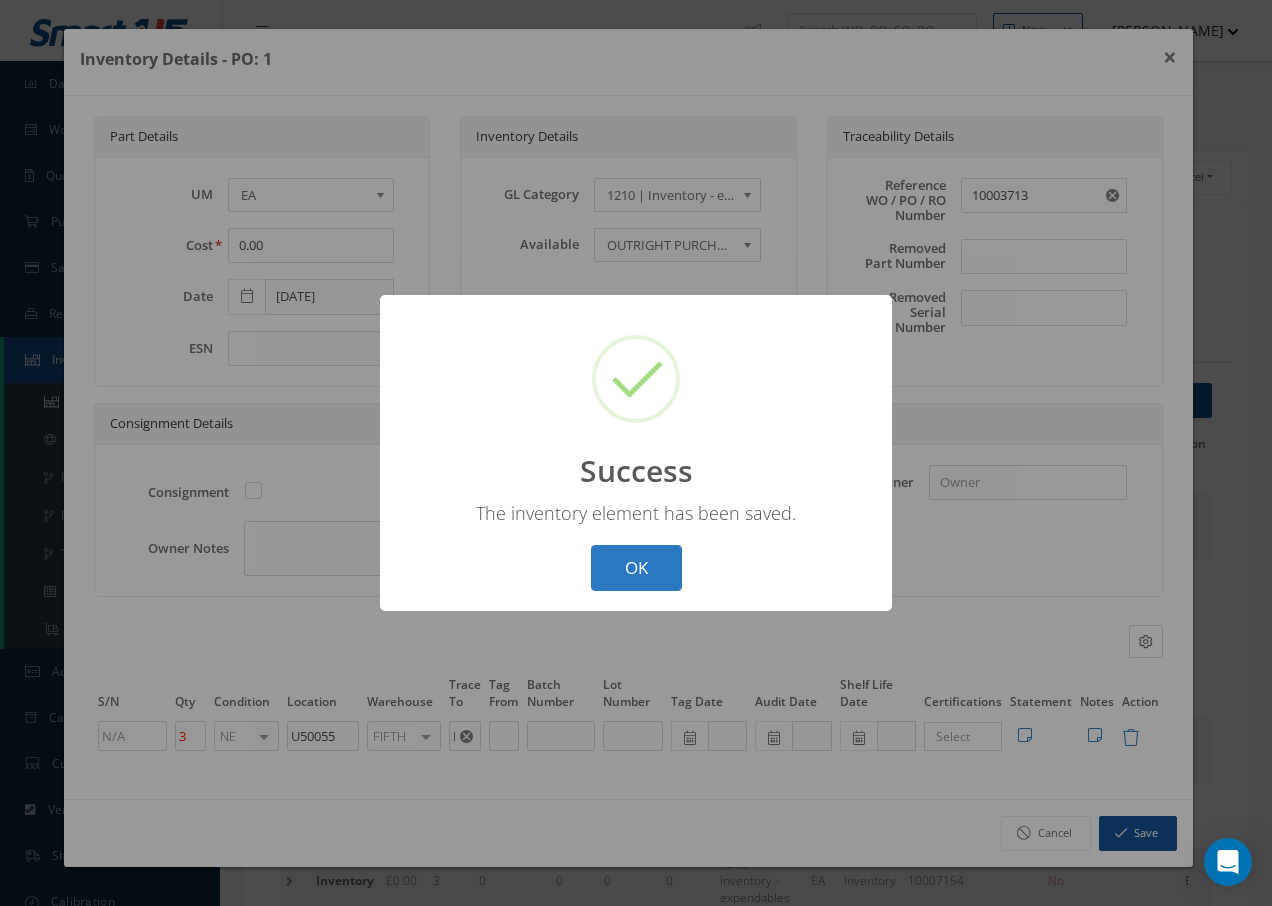 click on "OK" at bounding box center (636, 568) 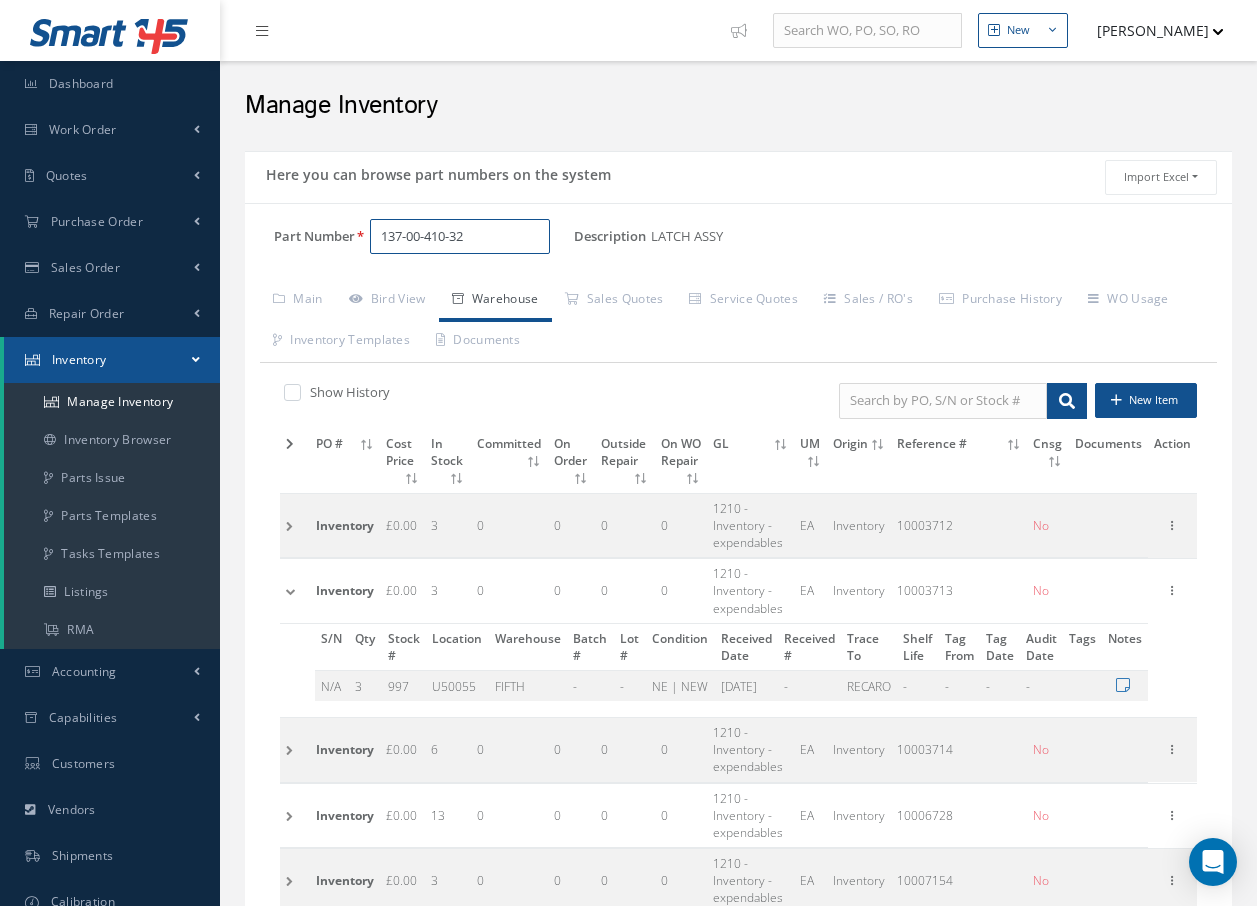 drag, startPoint x: 479, startPoint y: 230, endPoint x: 222, endPoint y: 196, distance: 259.23926 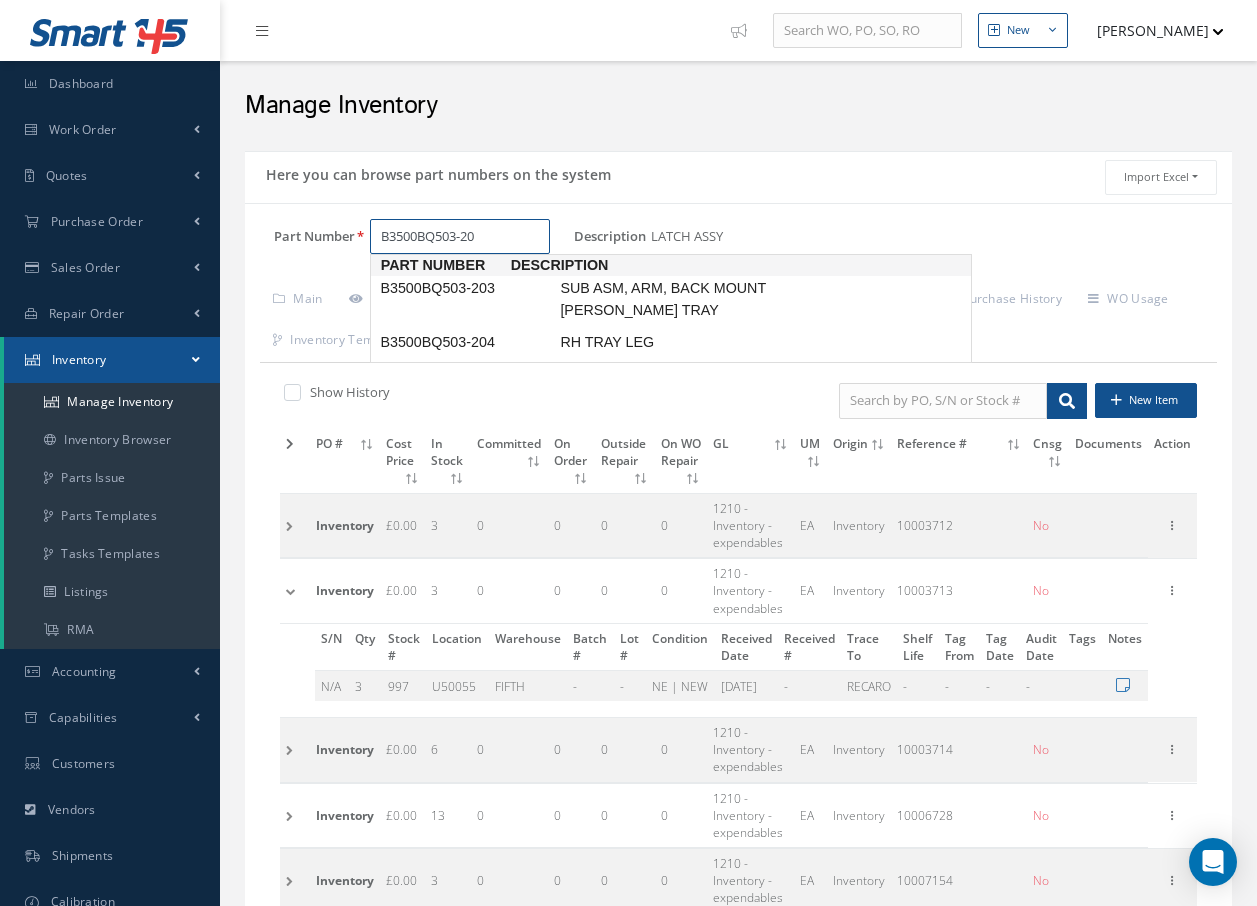 type on "B3500BQ503-204" 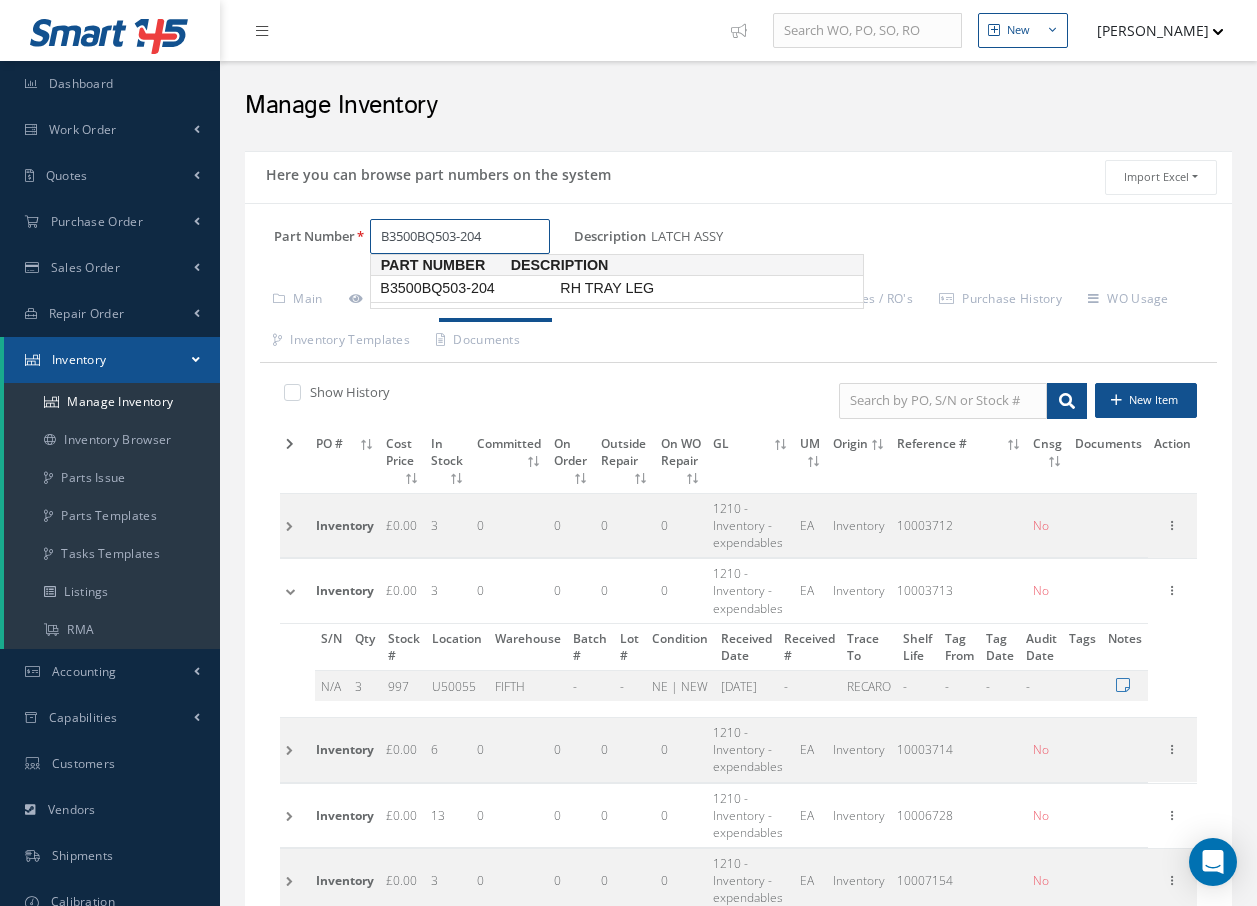 click on "B3500BQ503-204" at bounding box center (466, 288) 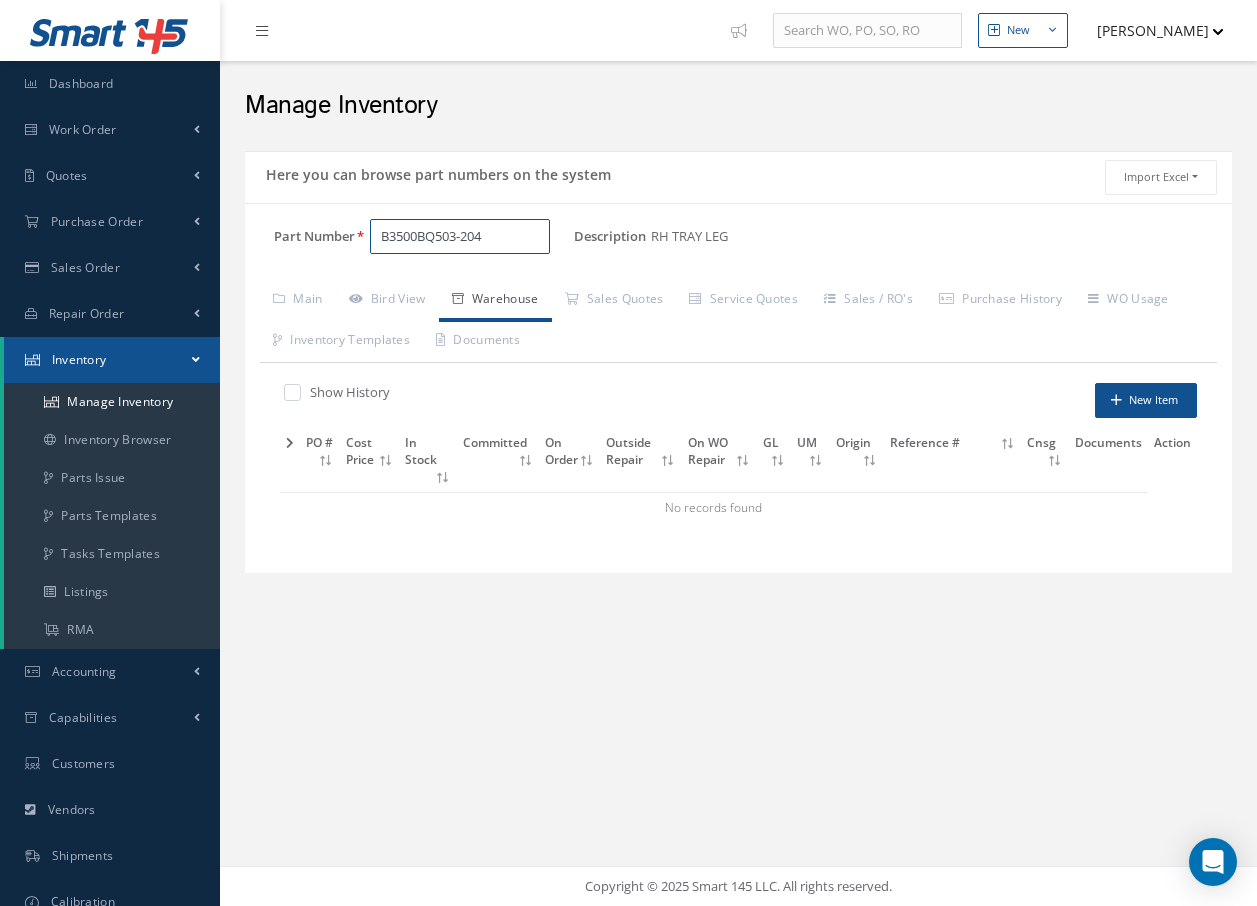 drag, startPoint x: 493, startPoint y: 242, endPoint x: -176, endPoint y: 240, distance: 669.003 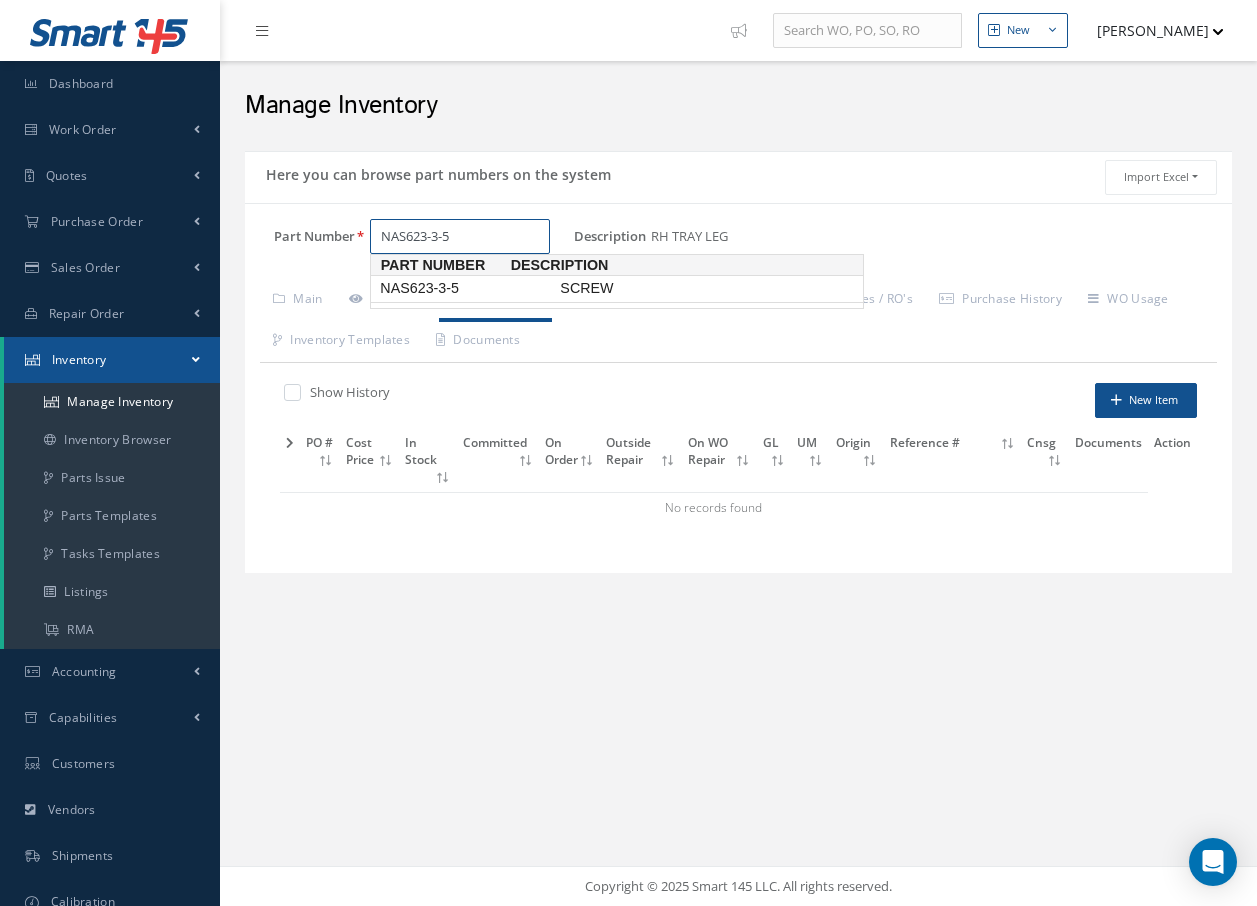 click on "NAS623-3-5" at bounding box center [466, 288] 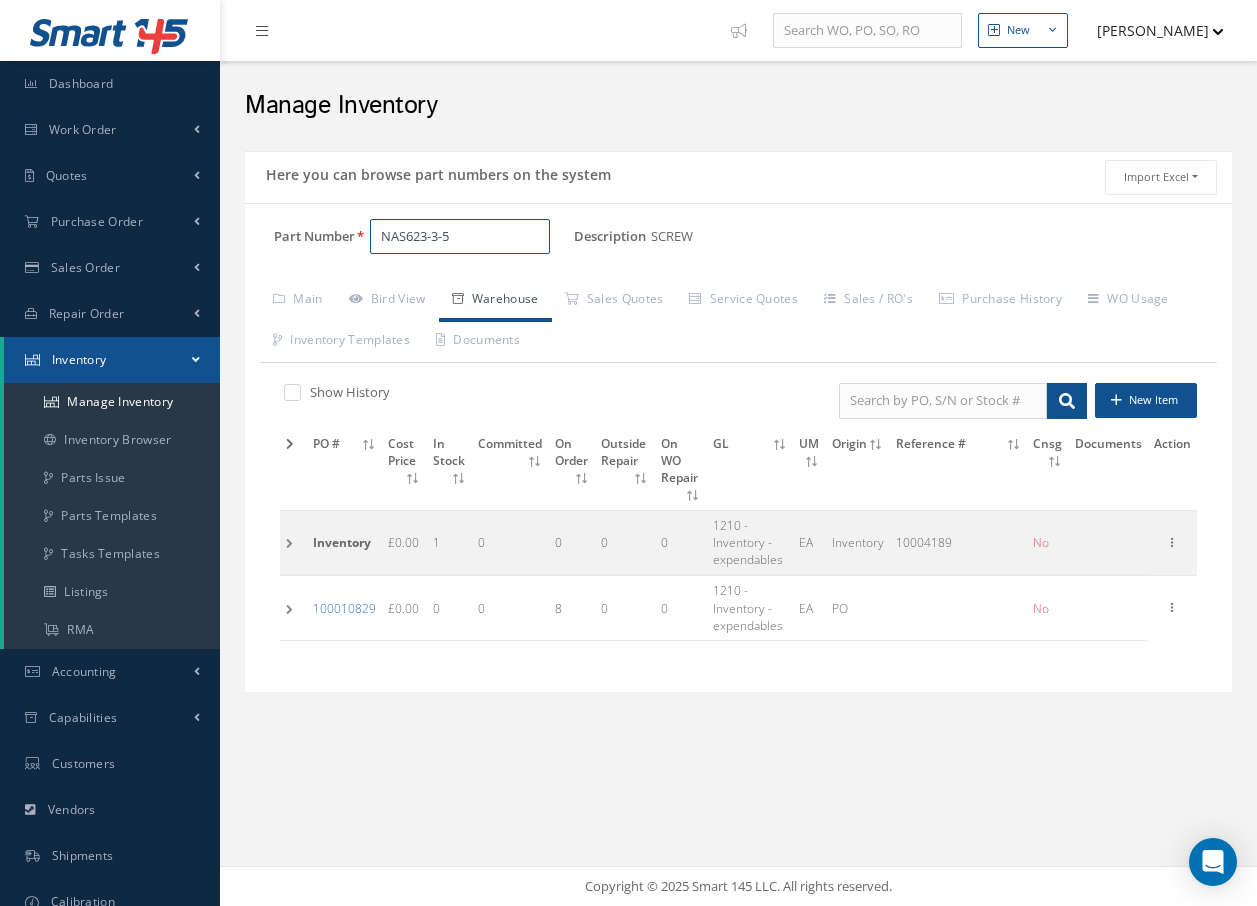 type on "NAS623-3-5" 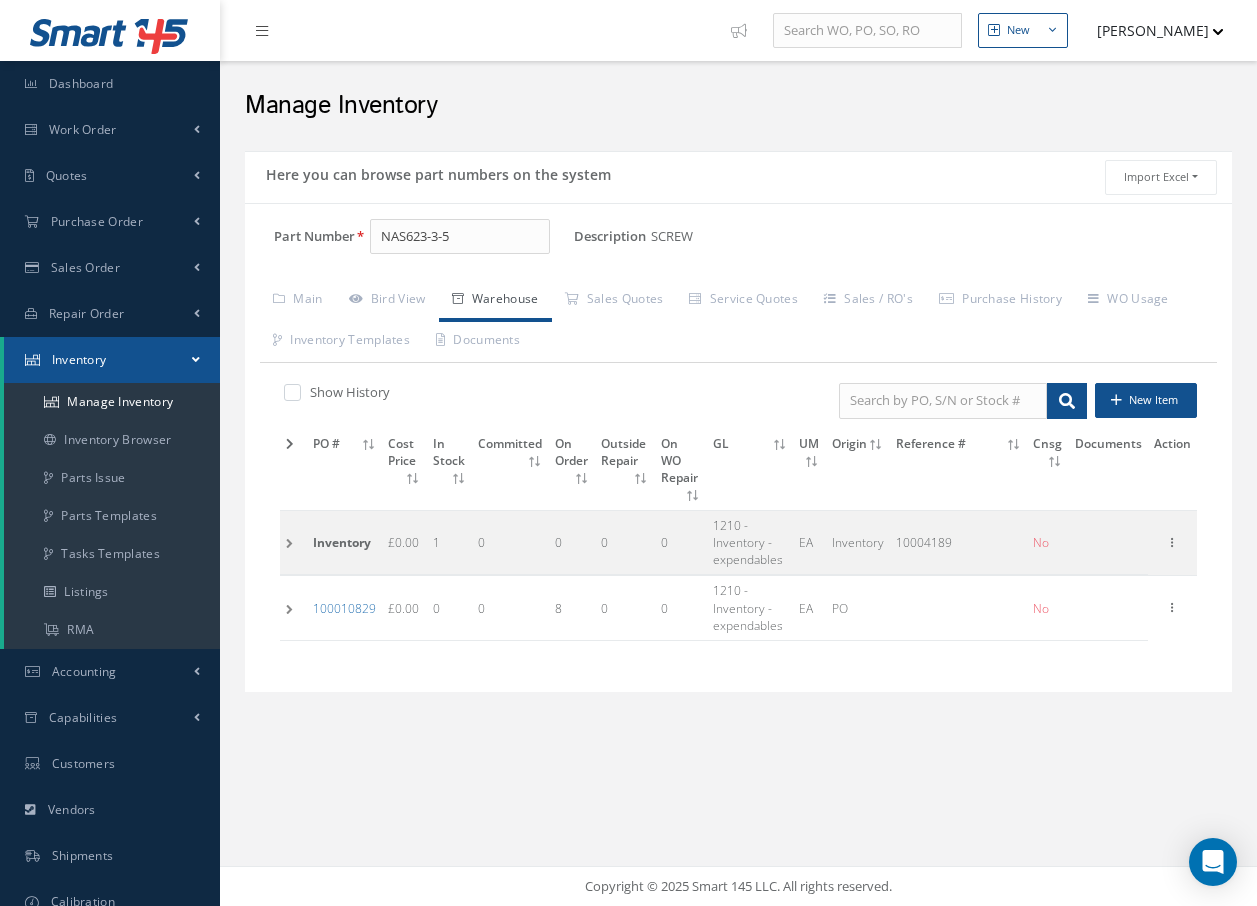 click at bounding box center [293, 543] 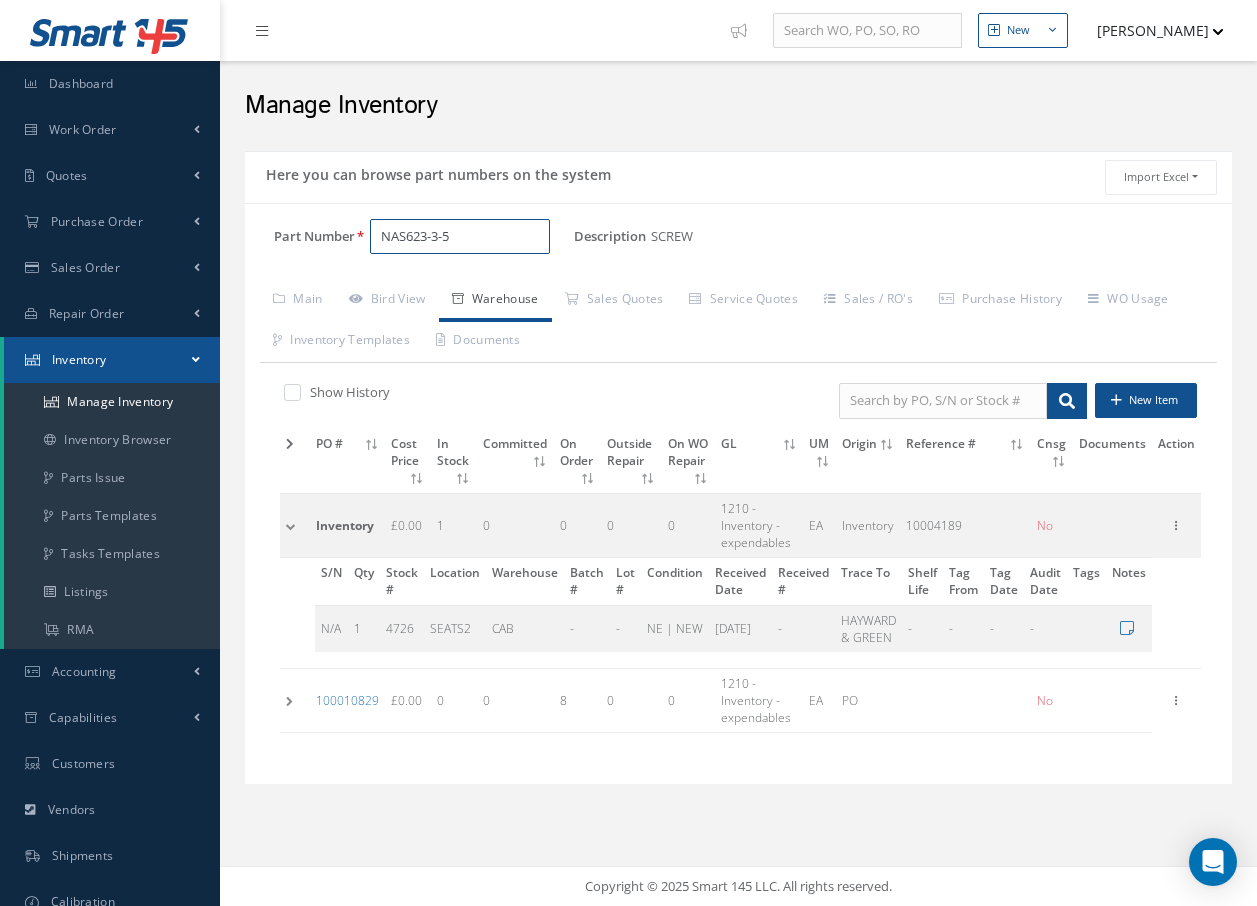 drag, startPoint x: 523, startPoint y: 242, endPoint x: 279, endPoint y: 259, distance: 244.59149 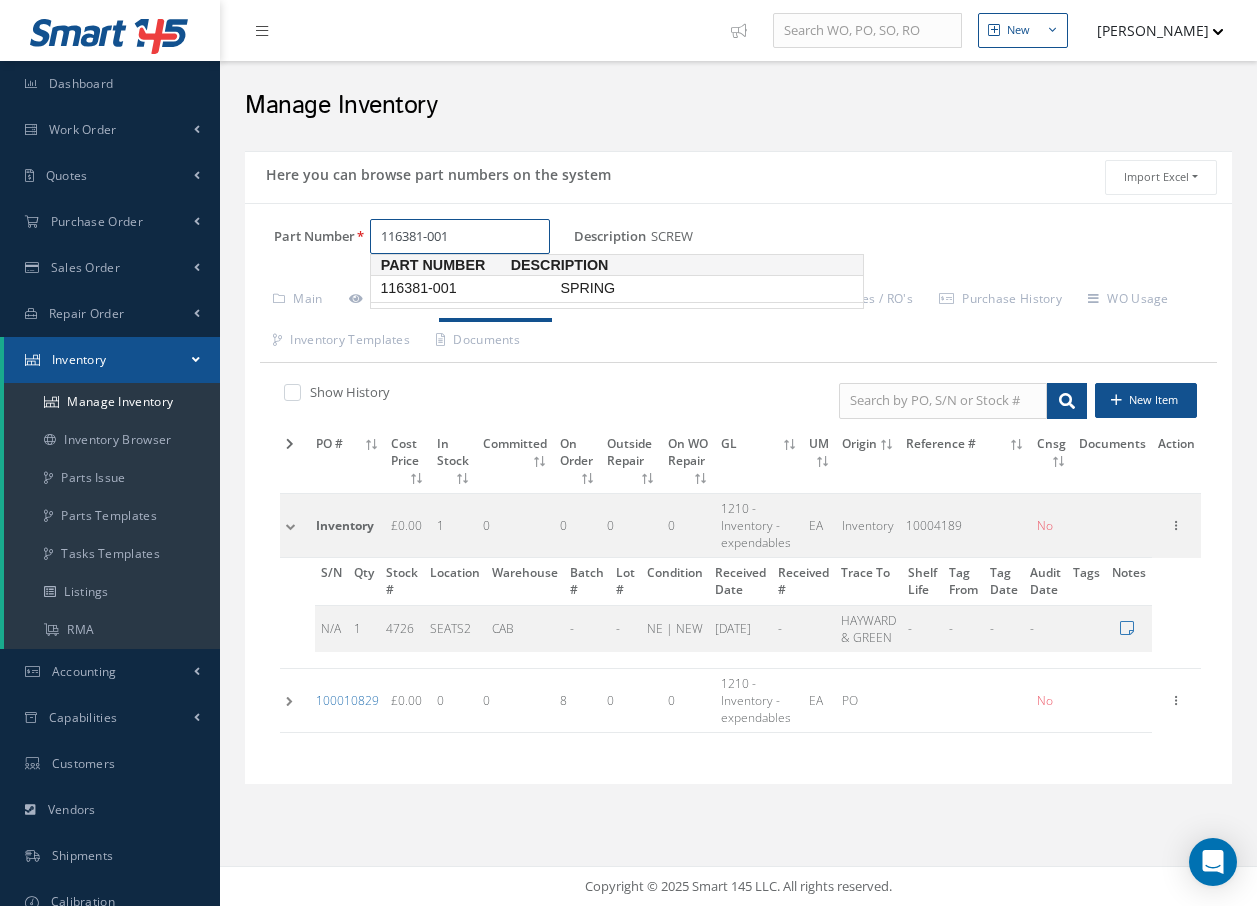 click on "116381-001" at bounding box center (466, 288) 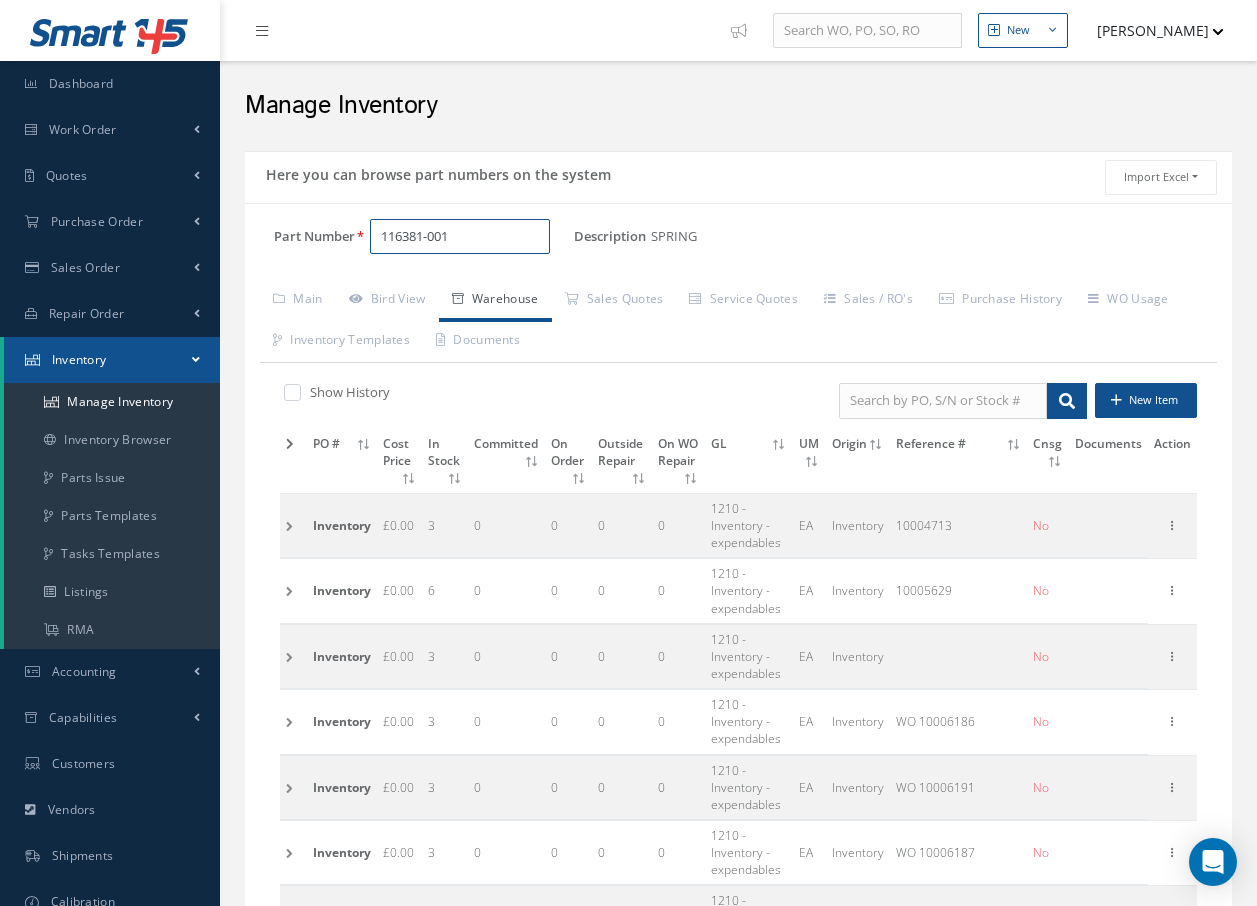 type on "116381-001" 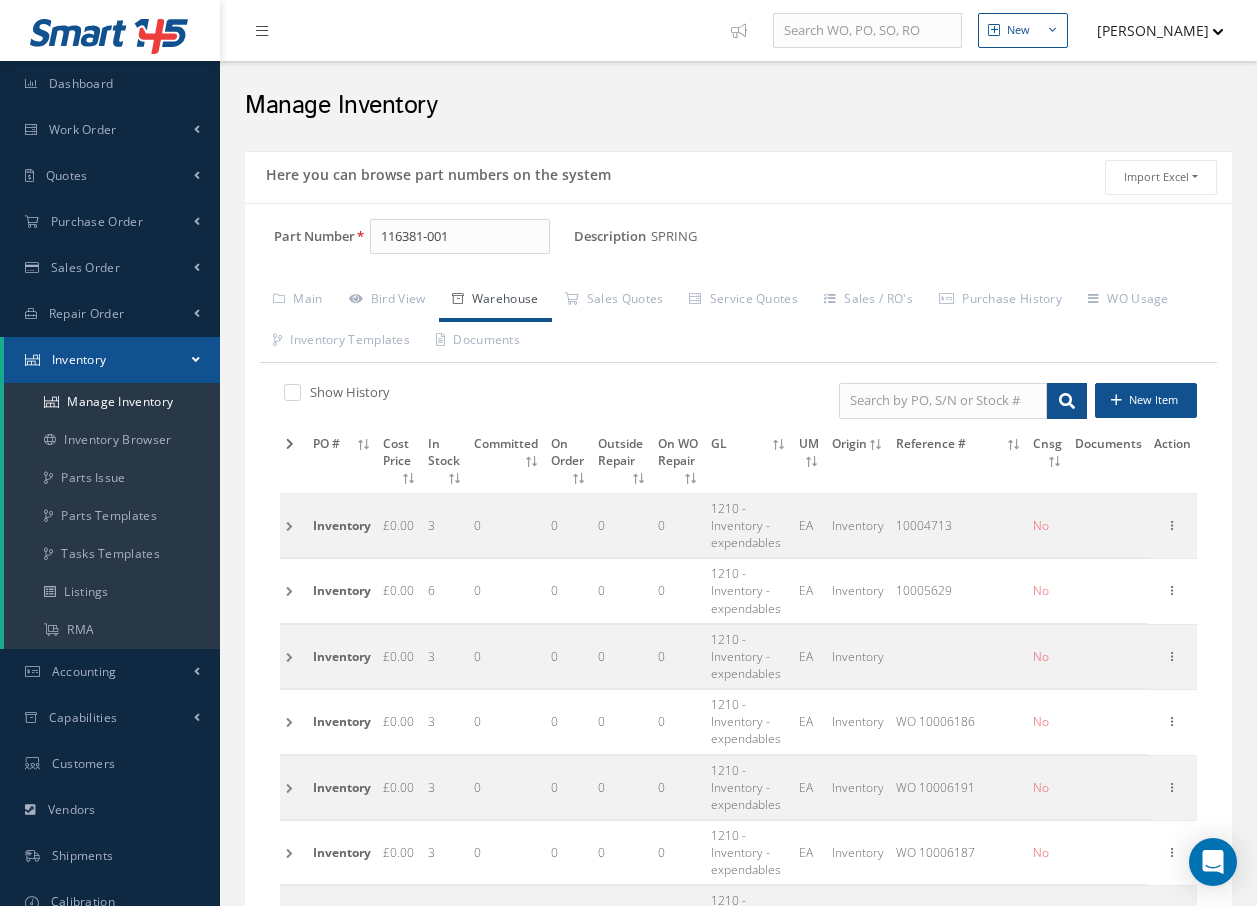 click at bounding box center (293, 591) 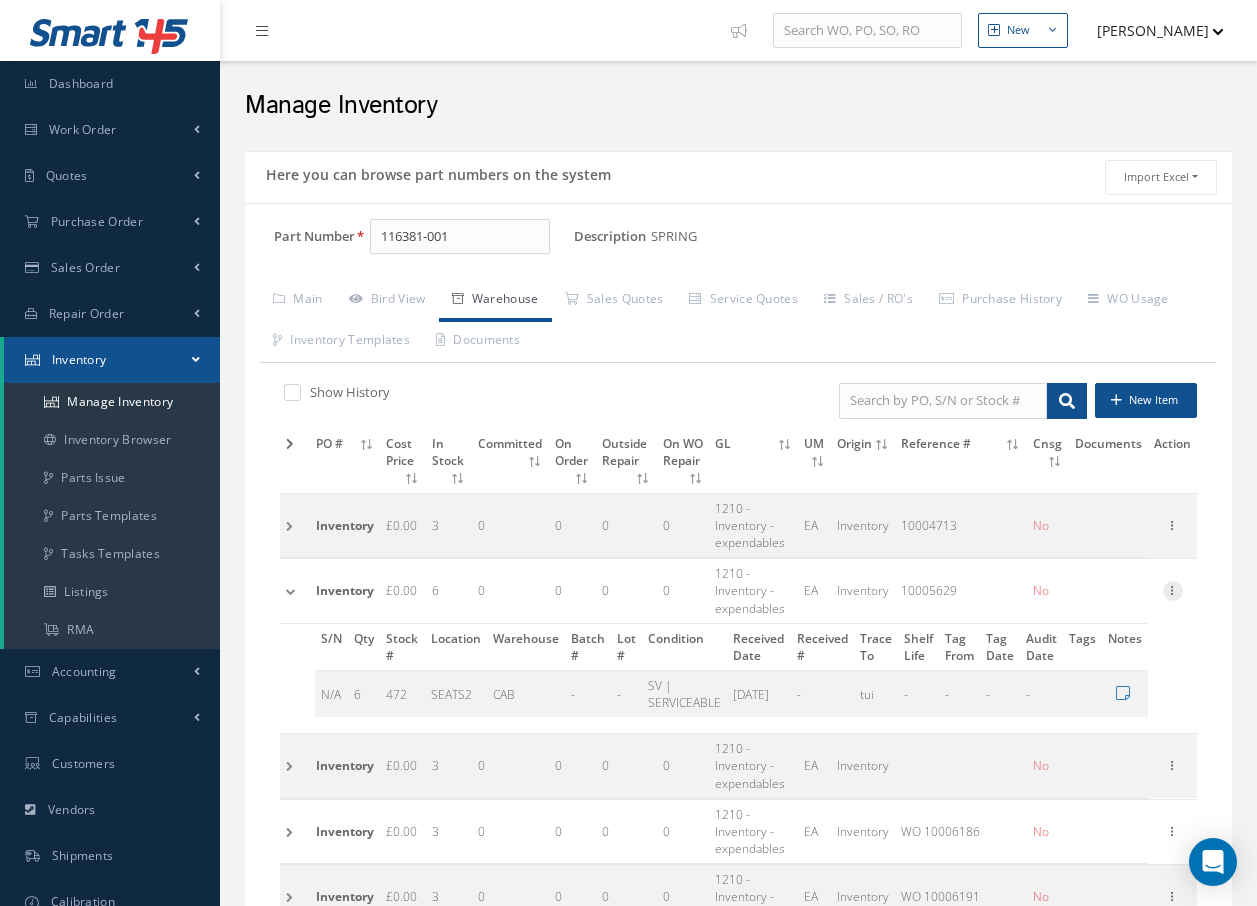 click at bounding box center (1173, 589) 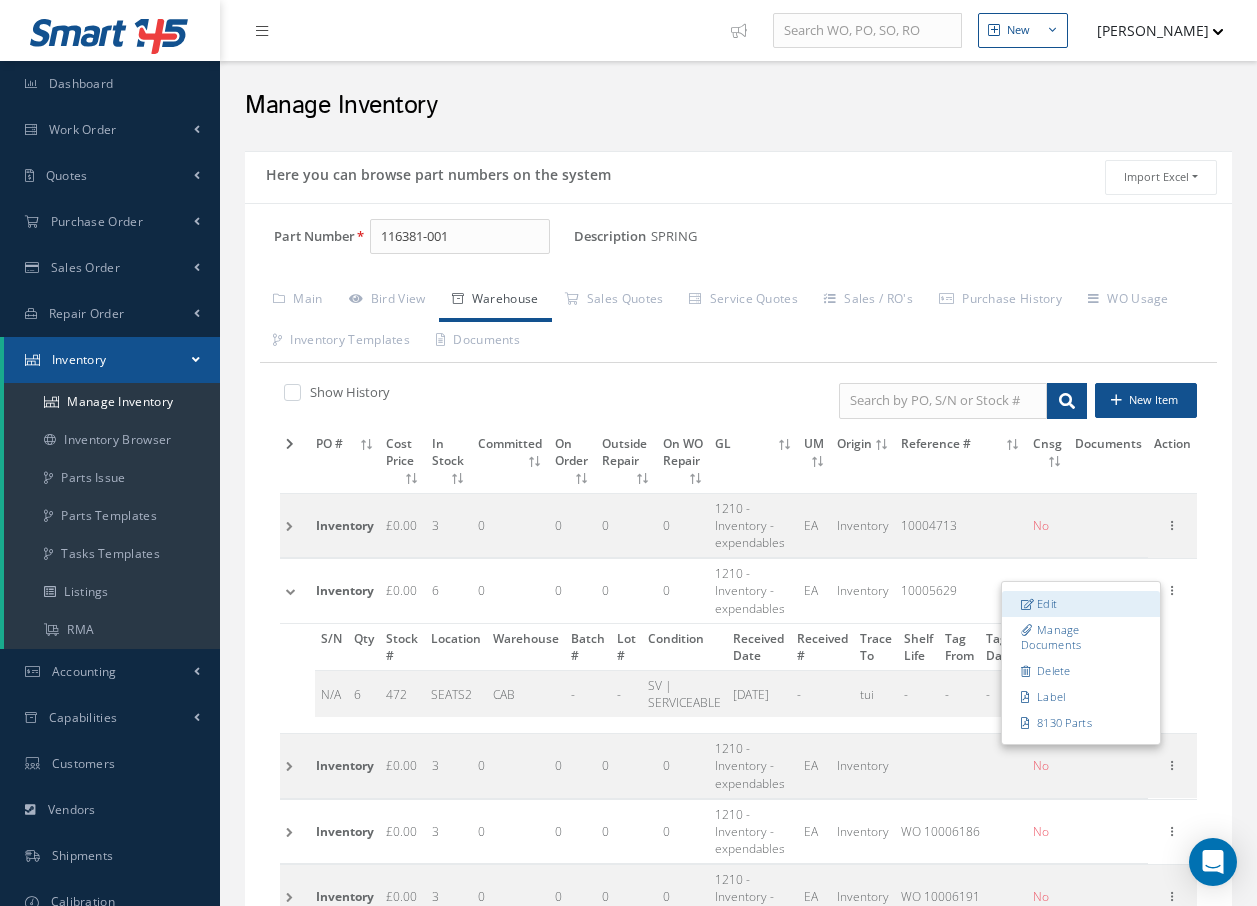 click on "Edit" at bounding box center (1081, 604) 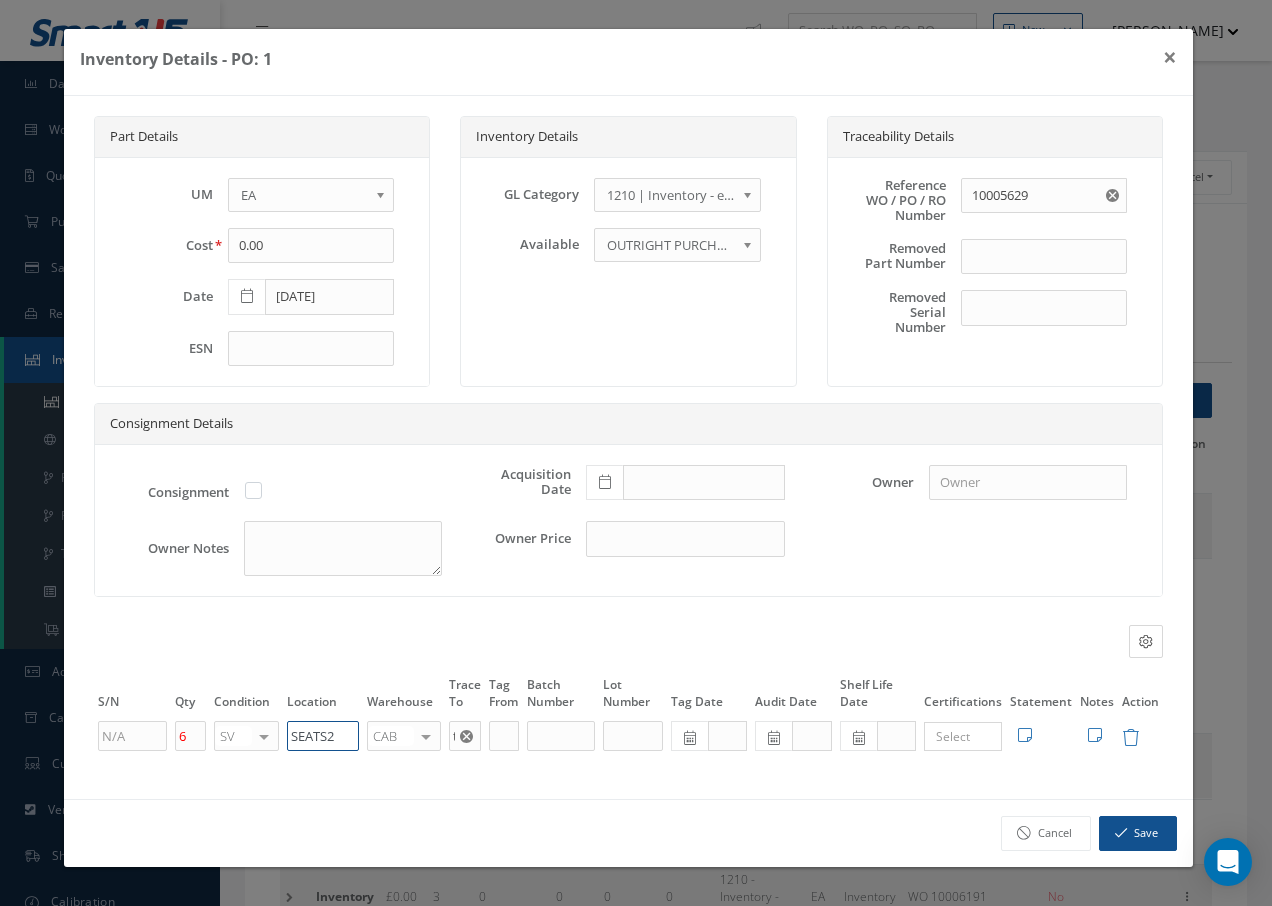 drag, startPoint x: 334, startPoint y: 738, endPoint x: 182, endPoint y: 720, distance: 153.06207 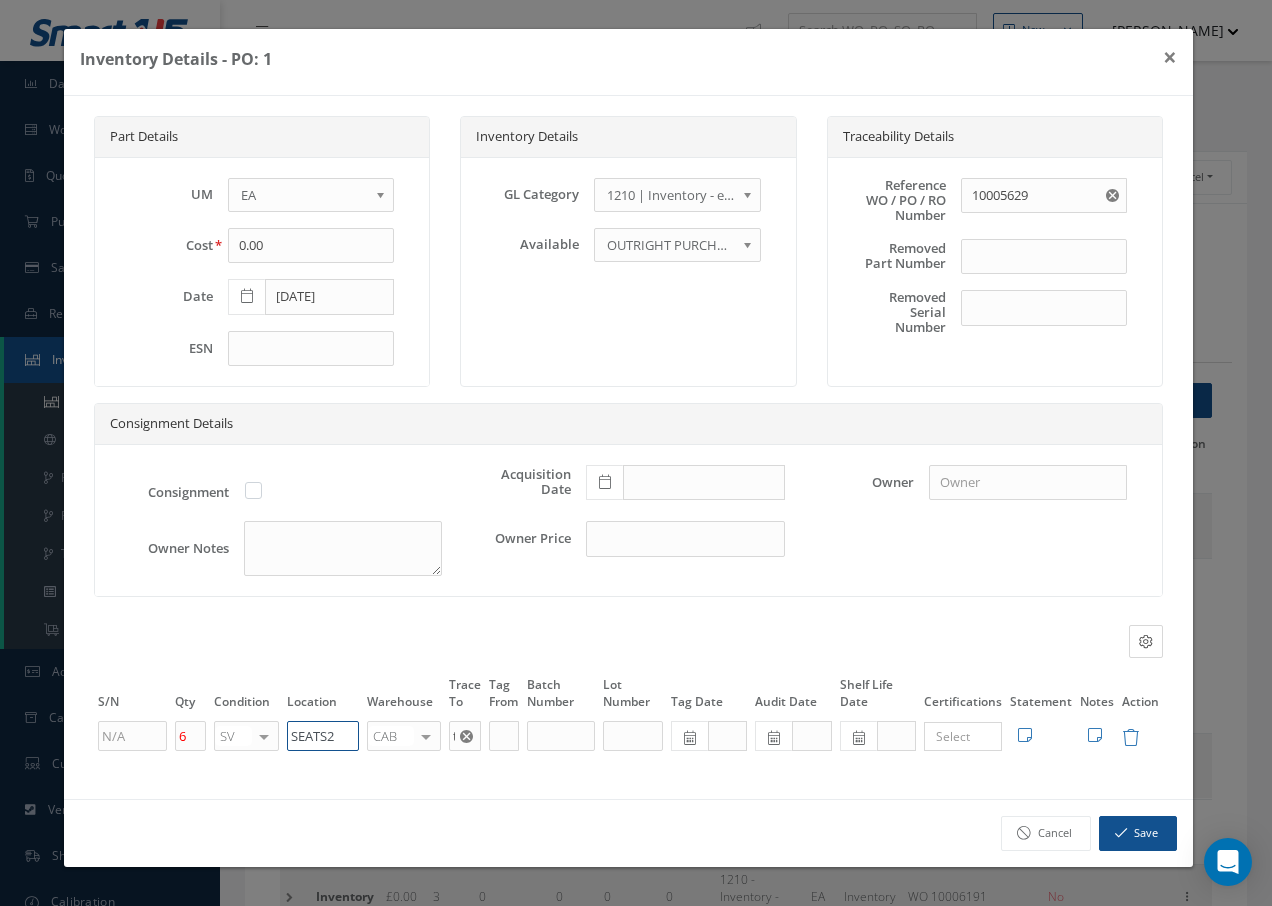 click on "6              SV         OH   SV   RP   AR   NE   FN   NS   RE   FP   BER   N/A   INSP   BC   AI   MD   RF   SCR   TS   USE   TL   SP   NU   AS   US   PM
No elements found.
List is empty.     SEATS2              CAB         CAB   CABQ   CABS   CABK   CABG   AIRB   CASA   ONXP   UNIT20   FIFTH   CUST-PARTS
No elements found.
List is empty.        tui
×
Loading...
Search a tag
No tags found
No tags found
Edit Statement 8130
Cancel
Save
Edit Notes
Cancel" at bounding box center (628, 736) 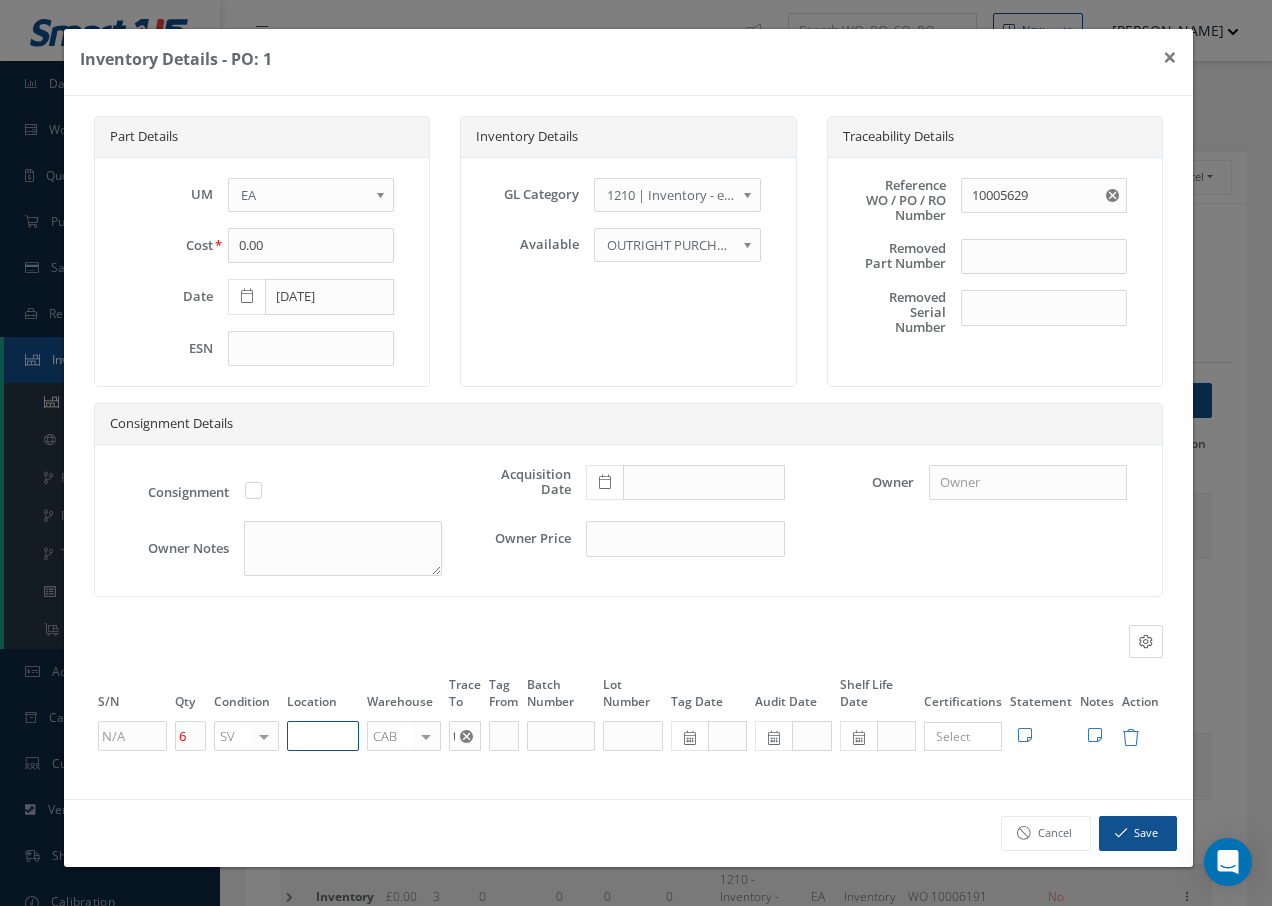 paste on "U50055" 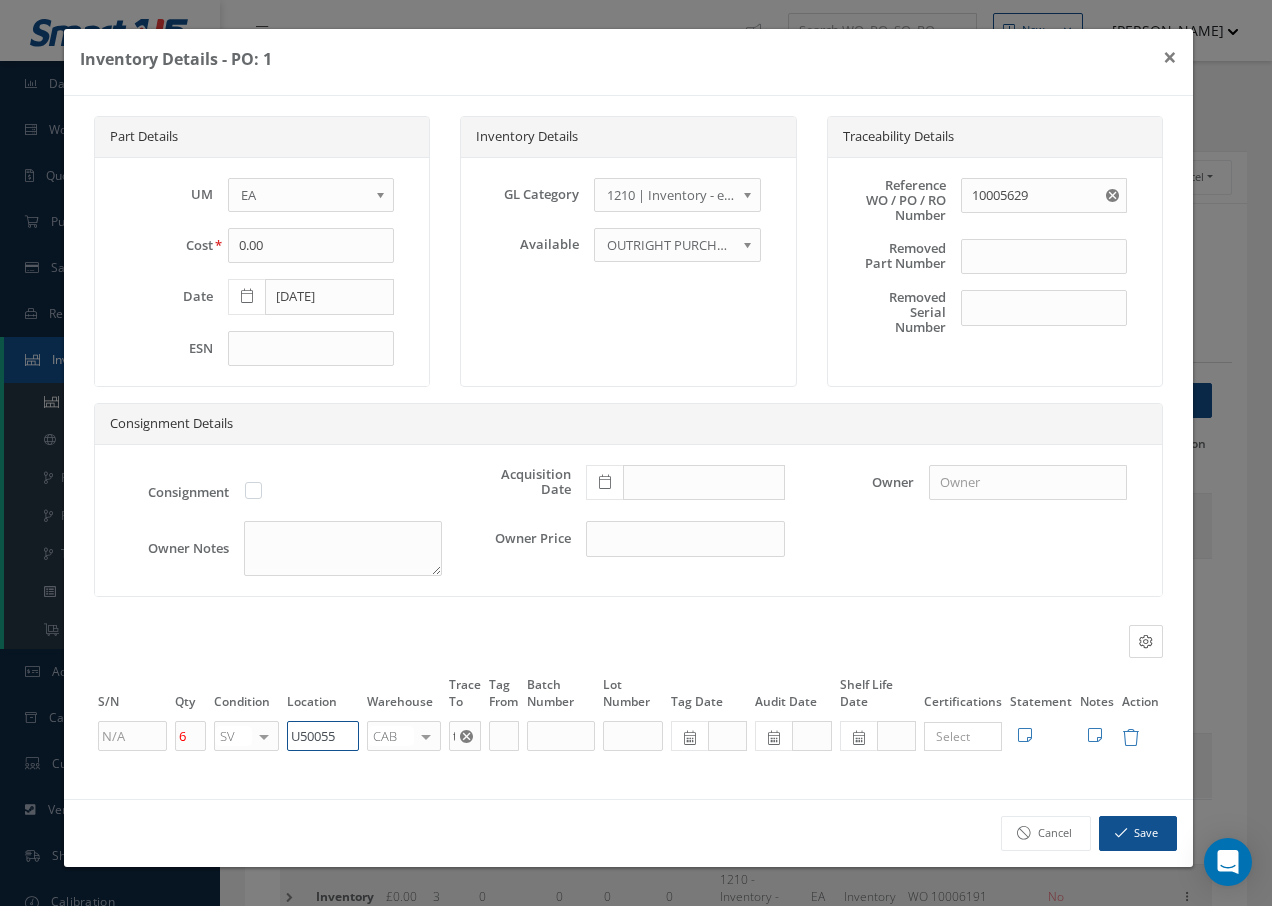 type on "U50055" 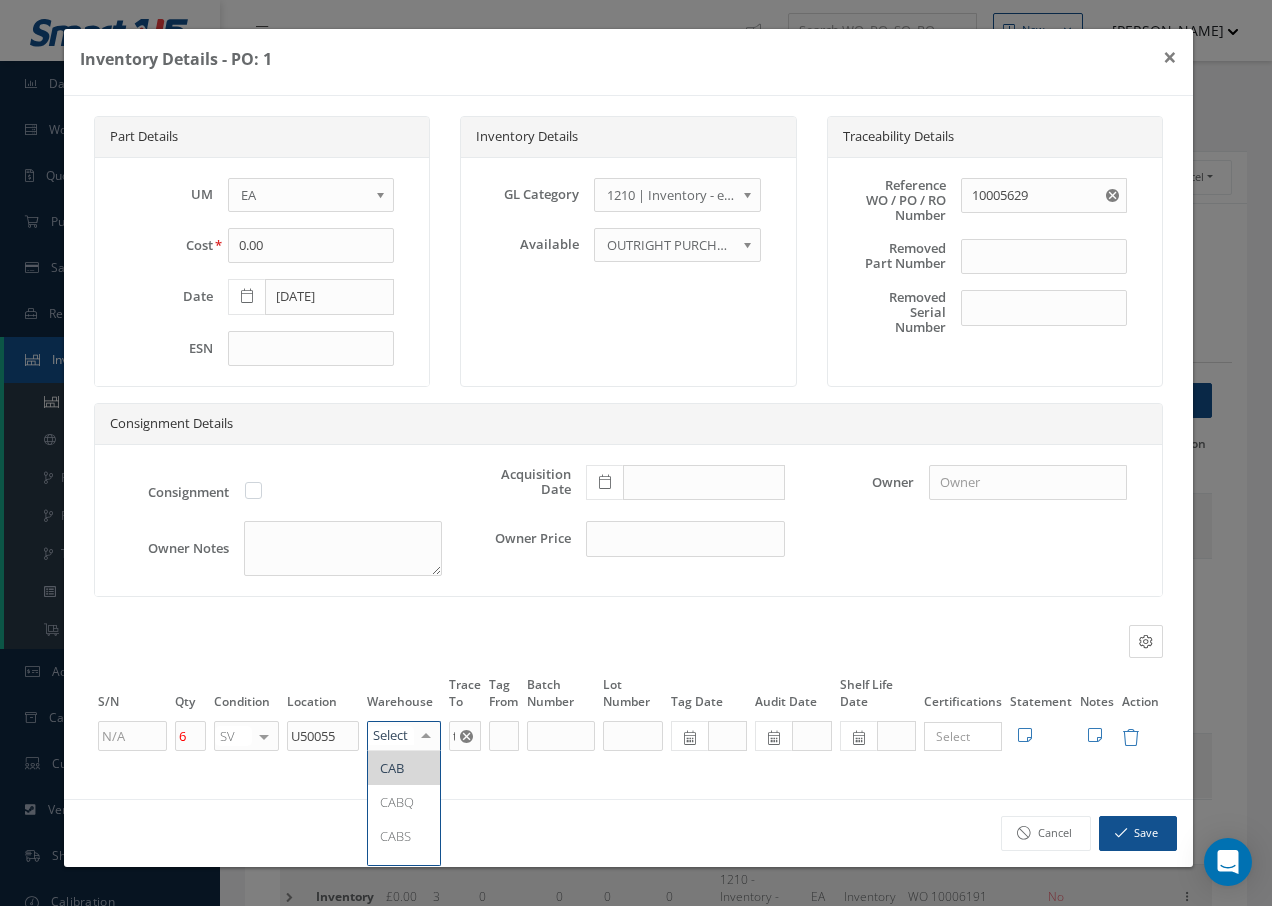 click at bounding box center [426, 736] 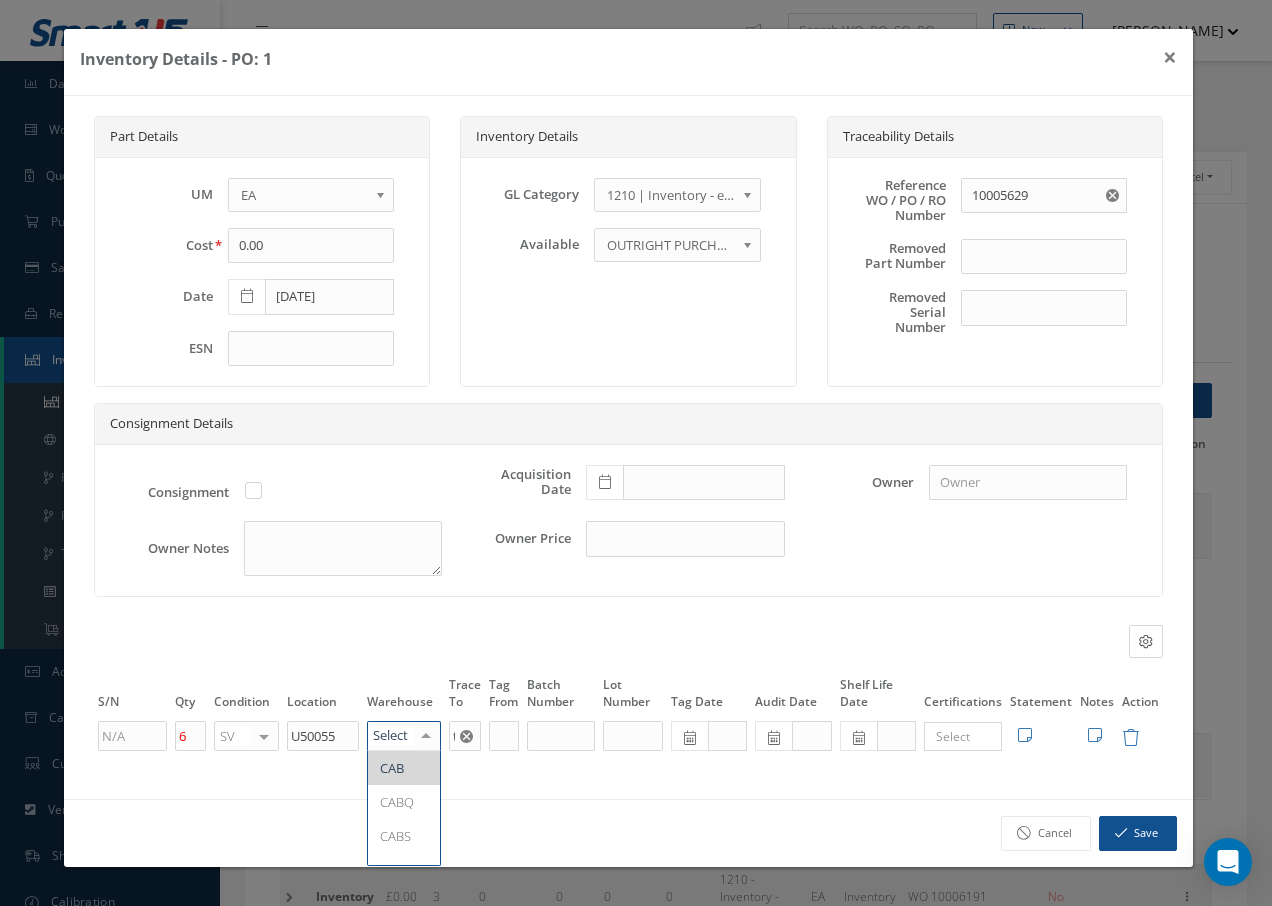 type on "F" 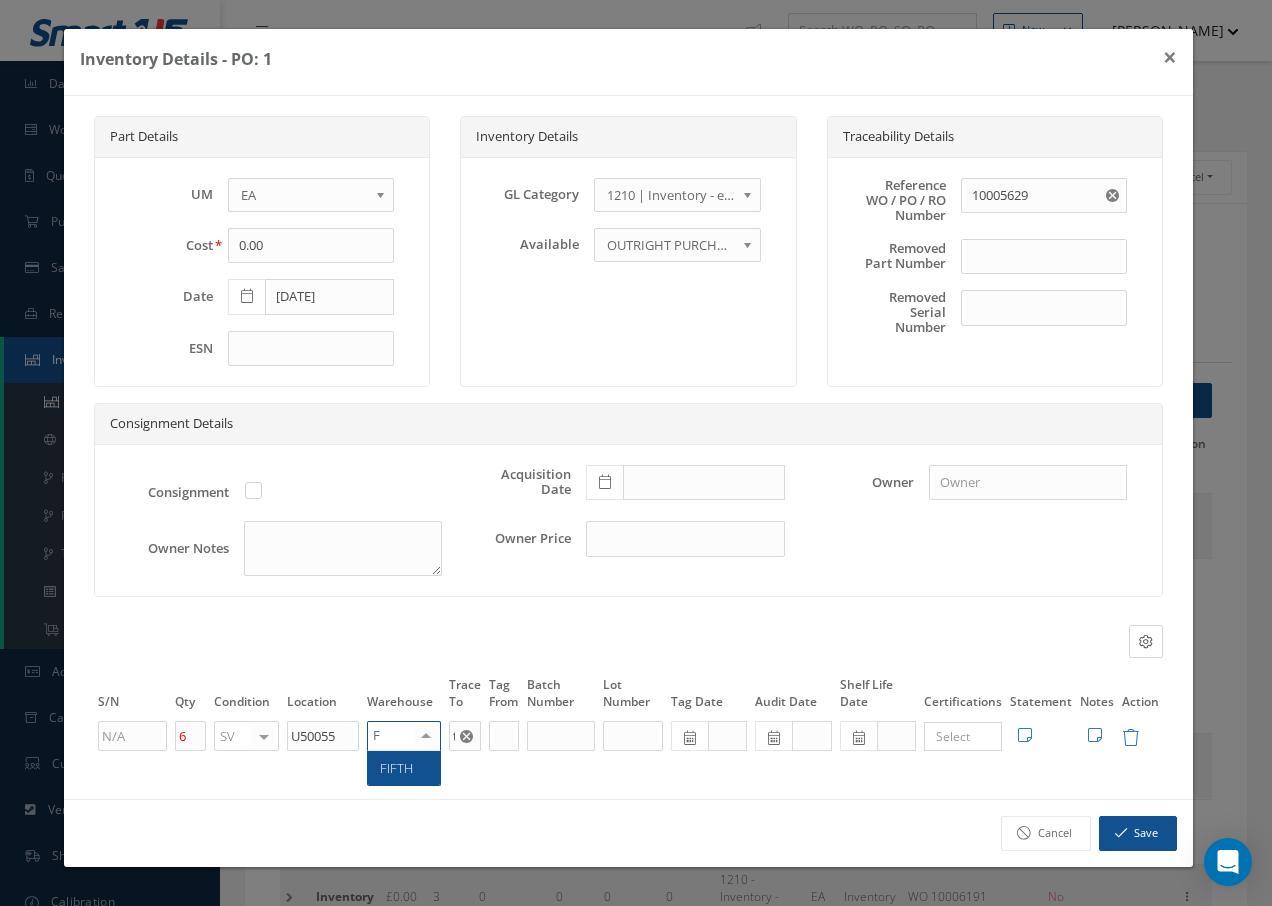 click on "FIFTH" at bounding box center (404, 768) 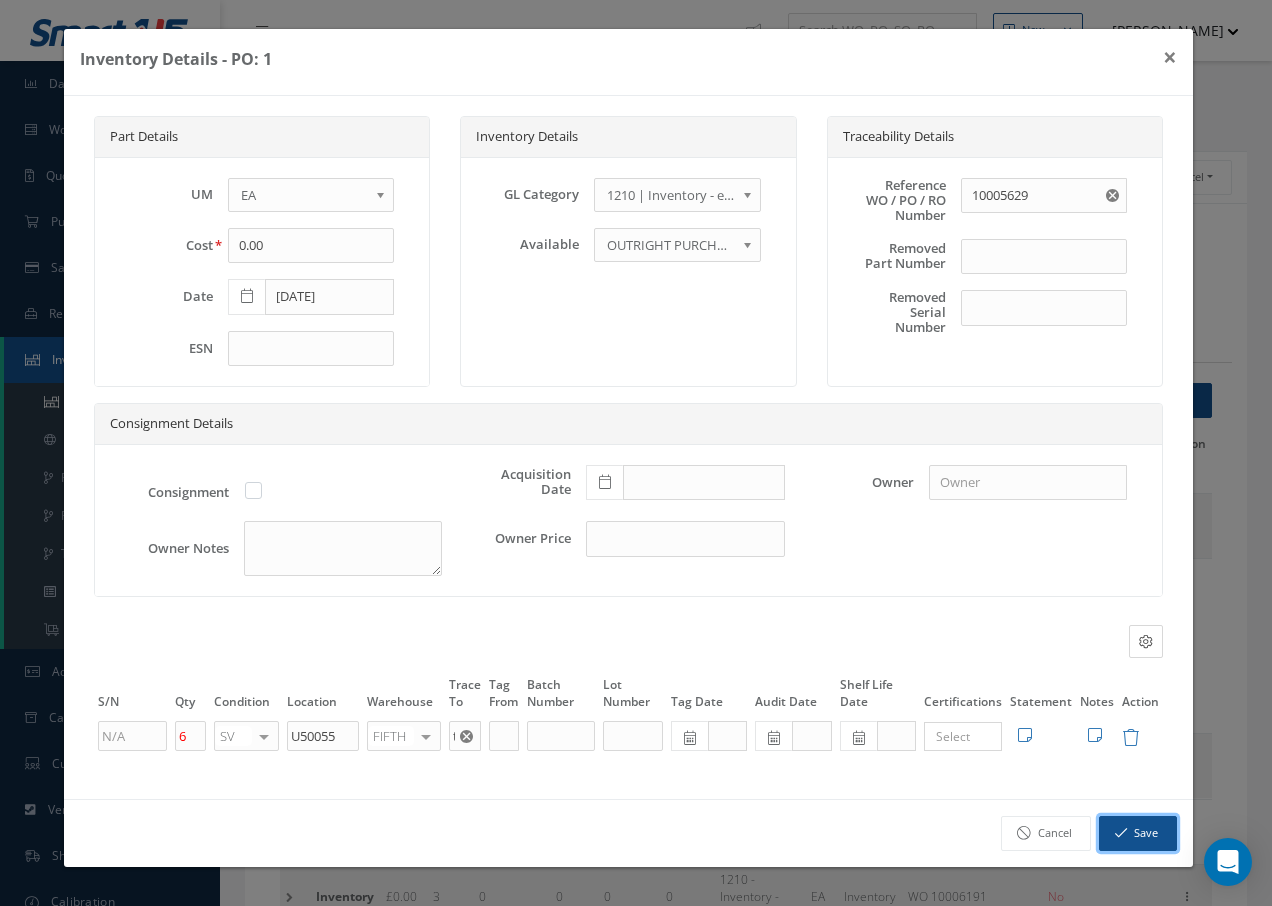 click on "Save" at bounding box center (1138, 833) 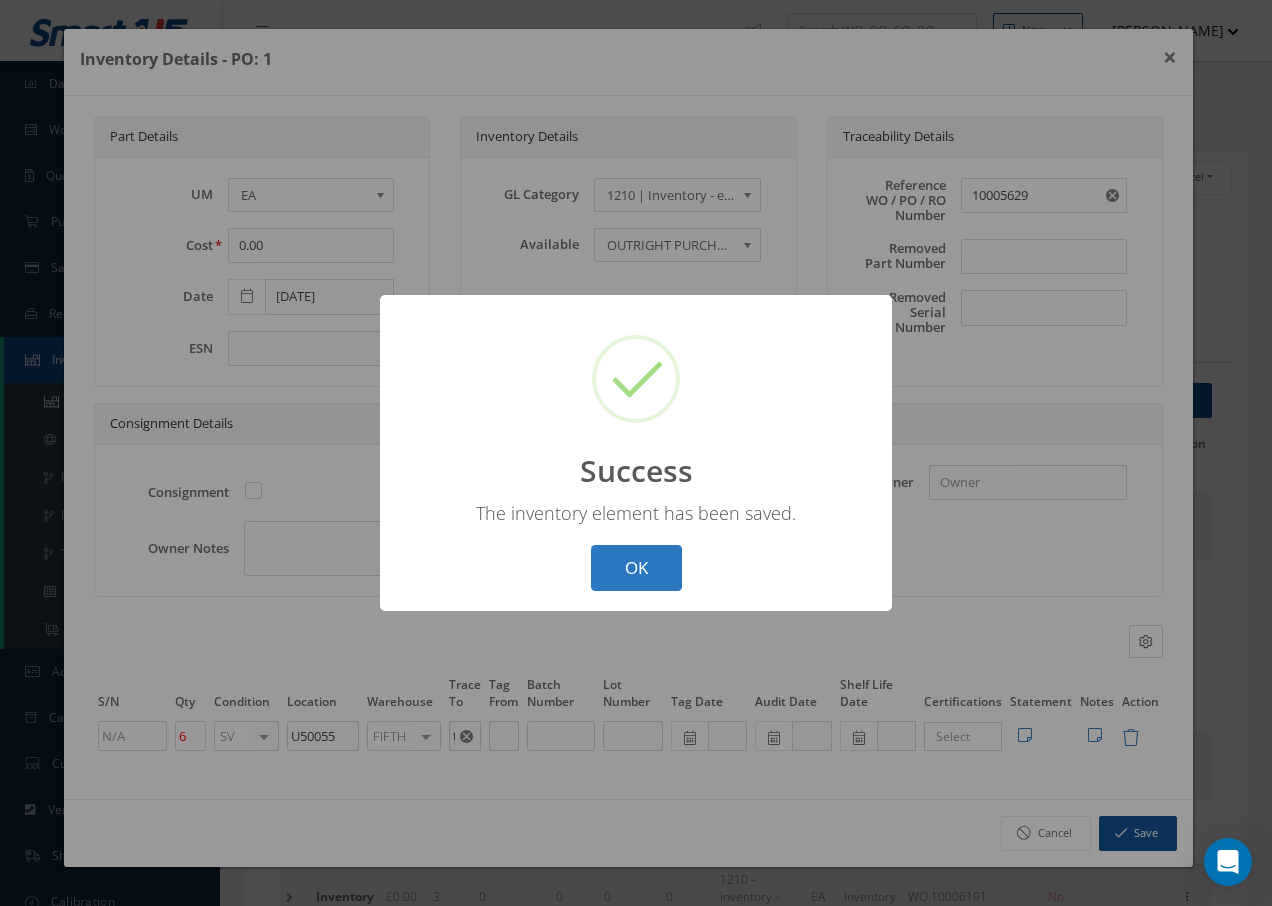 click on "OK" at bounding box center (636, 568) 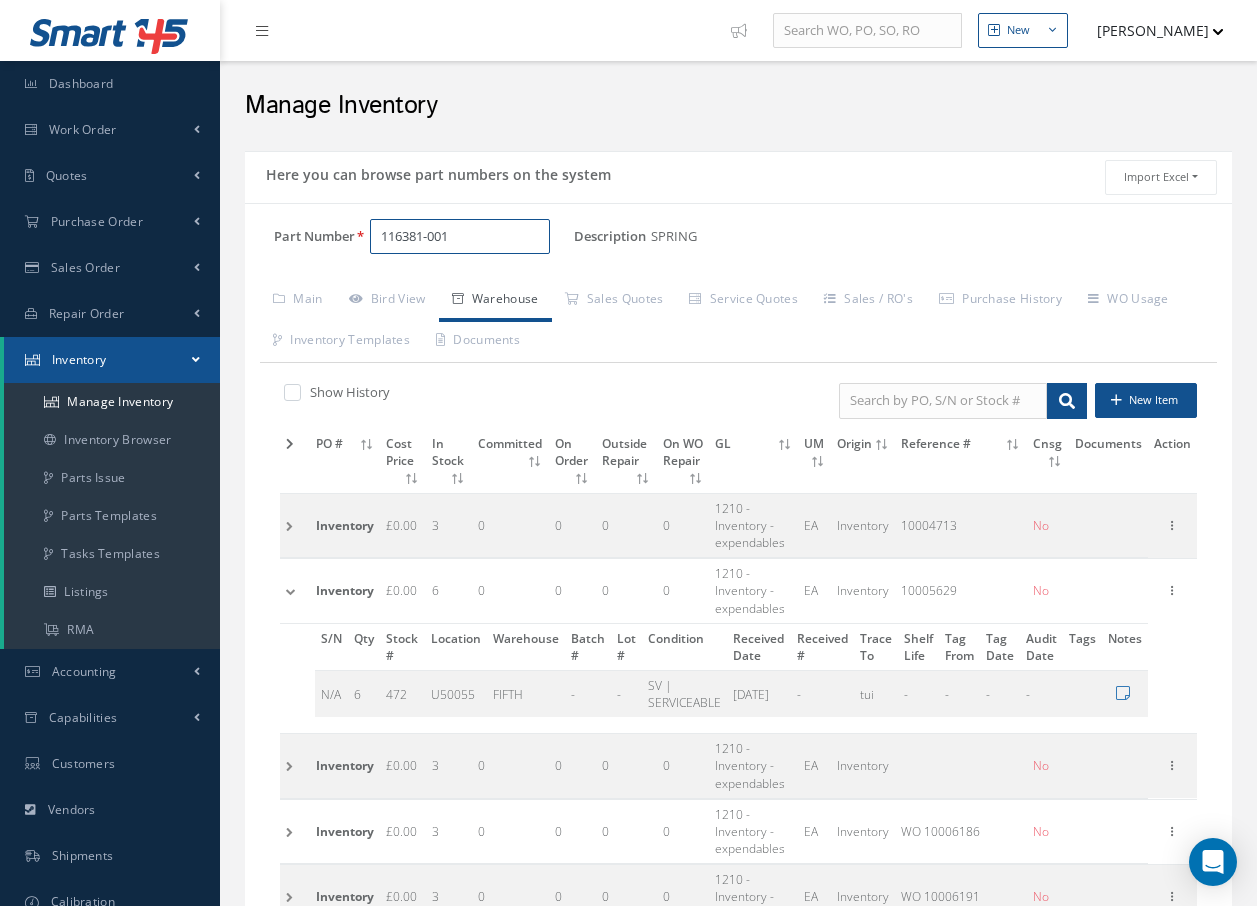 drag, startPoint x: 458, startPoint y: 237, endPoint x: 262, endPoint y: 236, distance: 196.00255 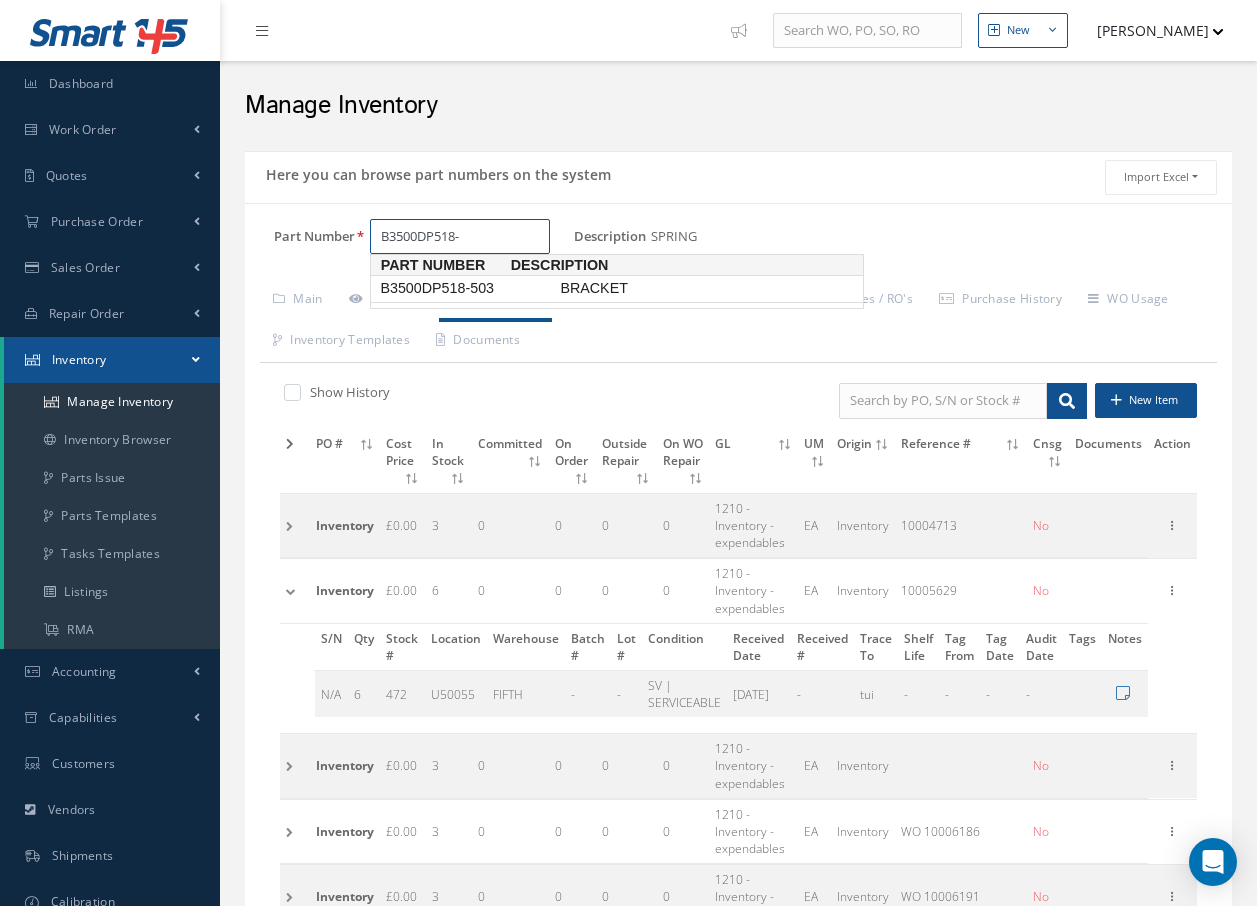 click on "B3500DP518-503" at bounding box center [466, 288] 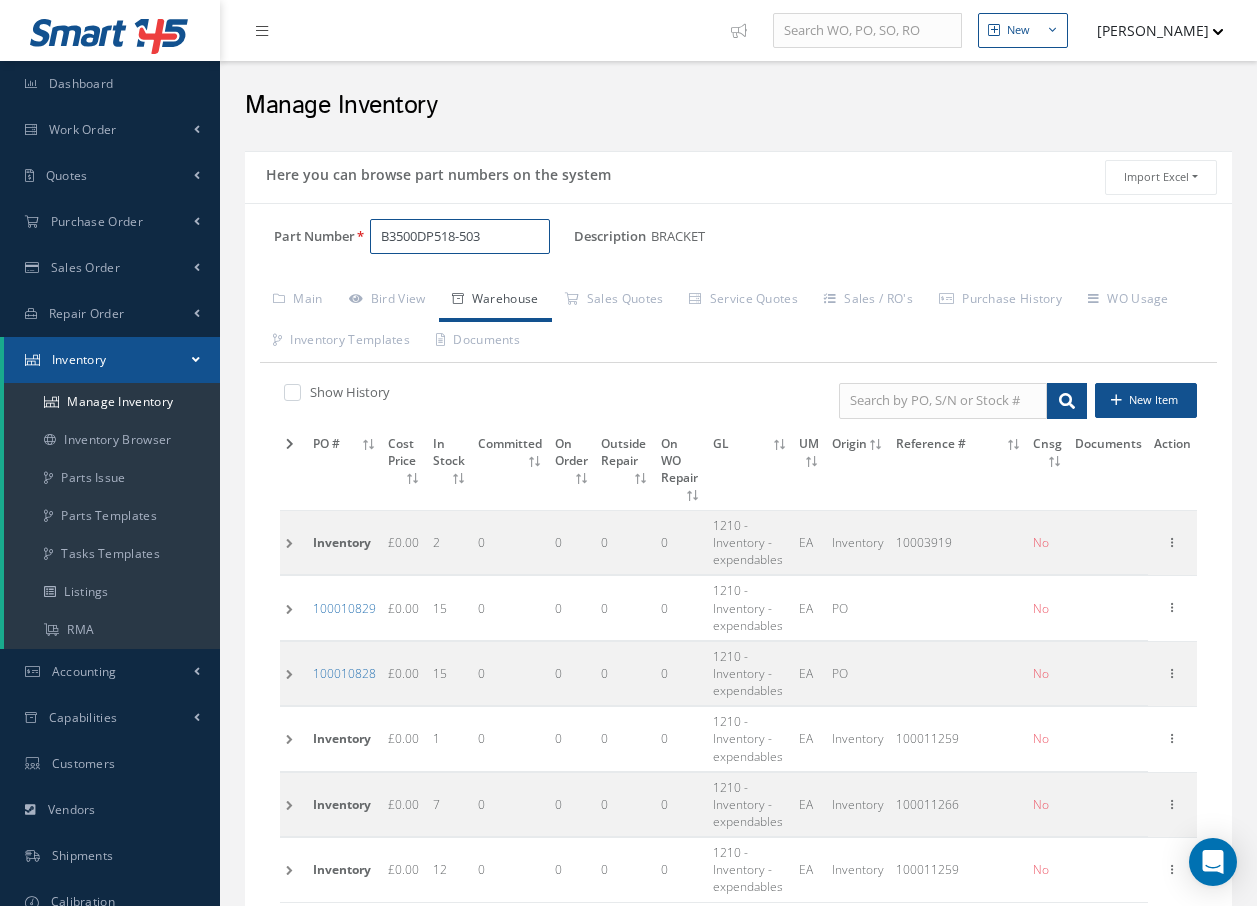 type on "B3500DP518-503" 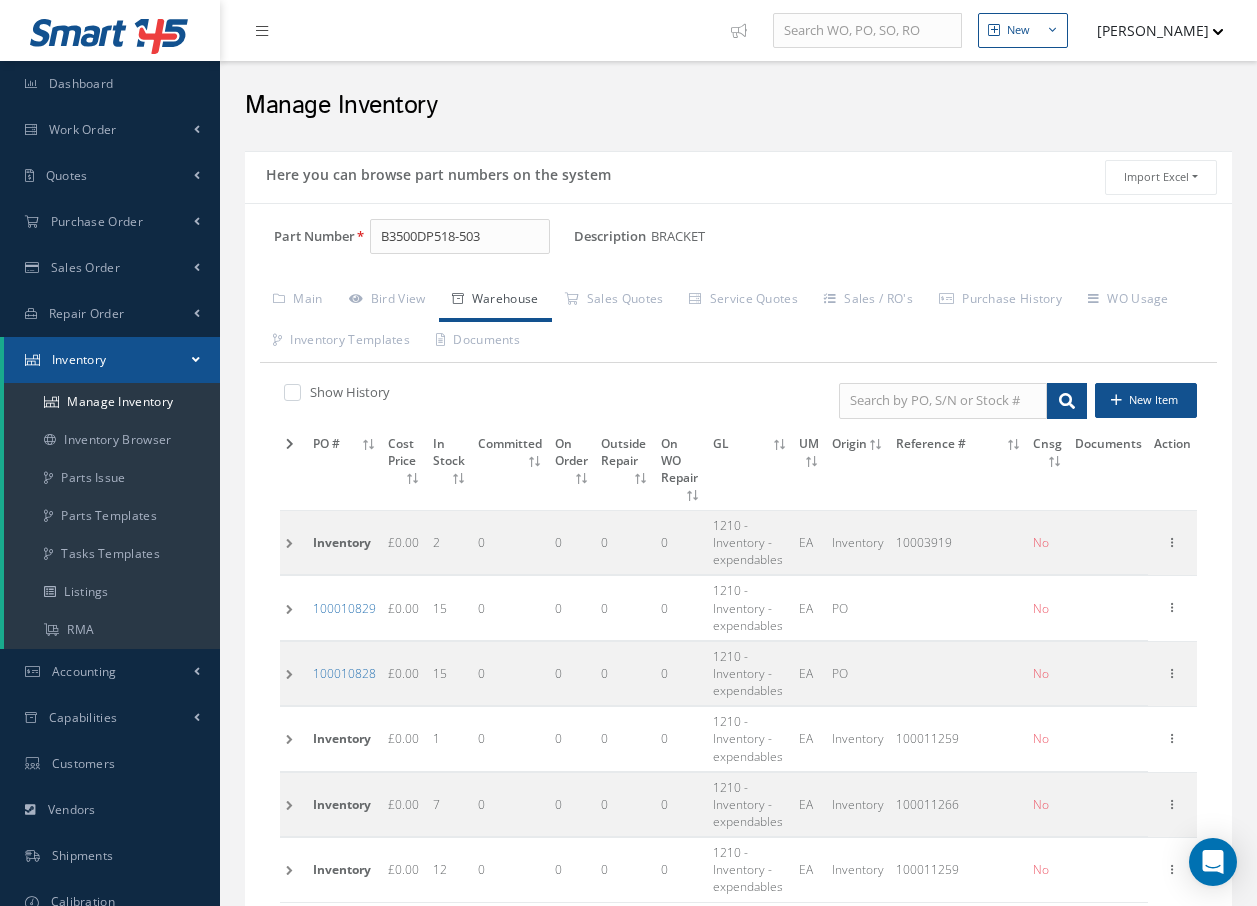 click at bounding box center (293, 543) 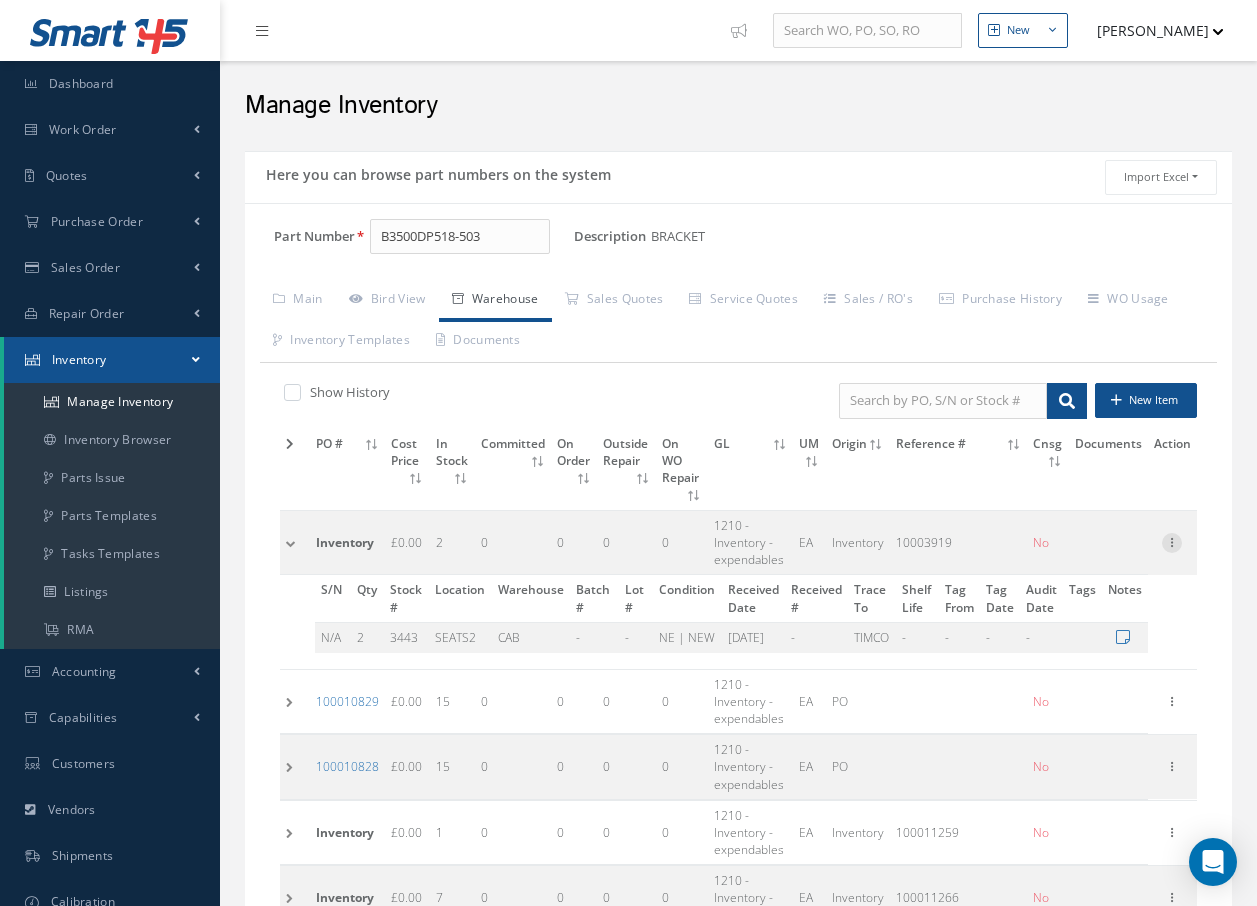 click at bounding box center (1172, 541) 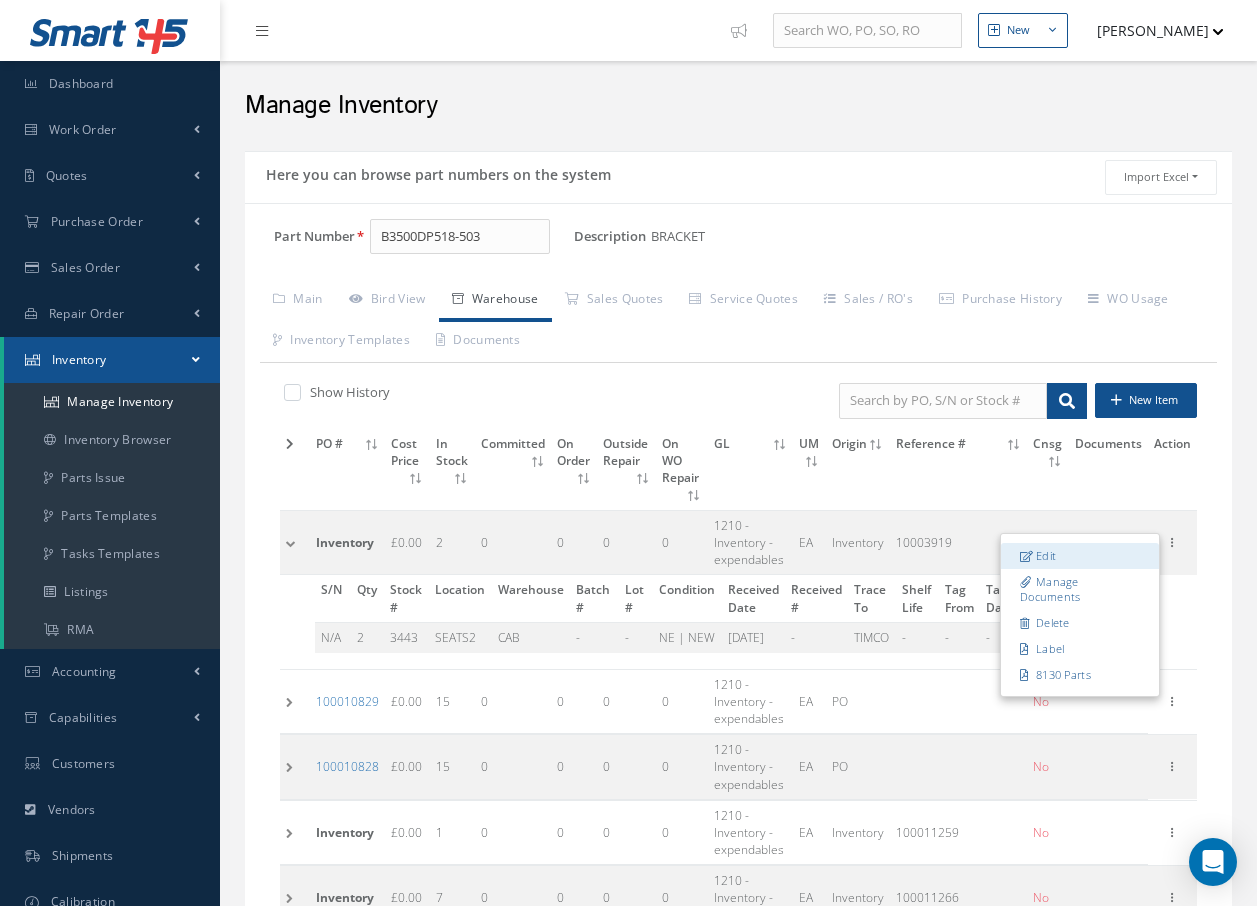 click on "Edit" at bounding box center [1080, 556] 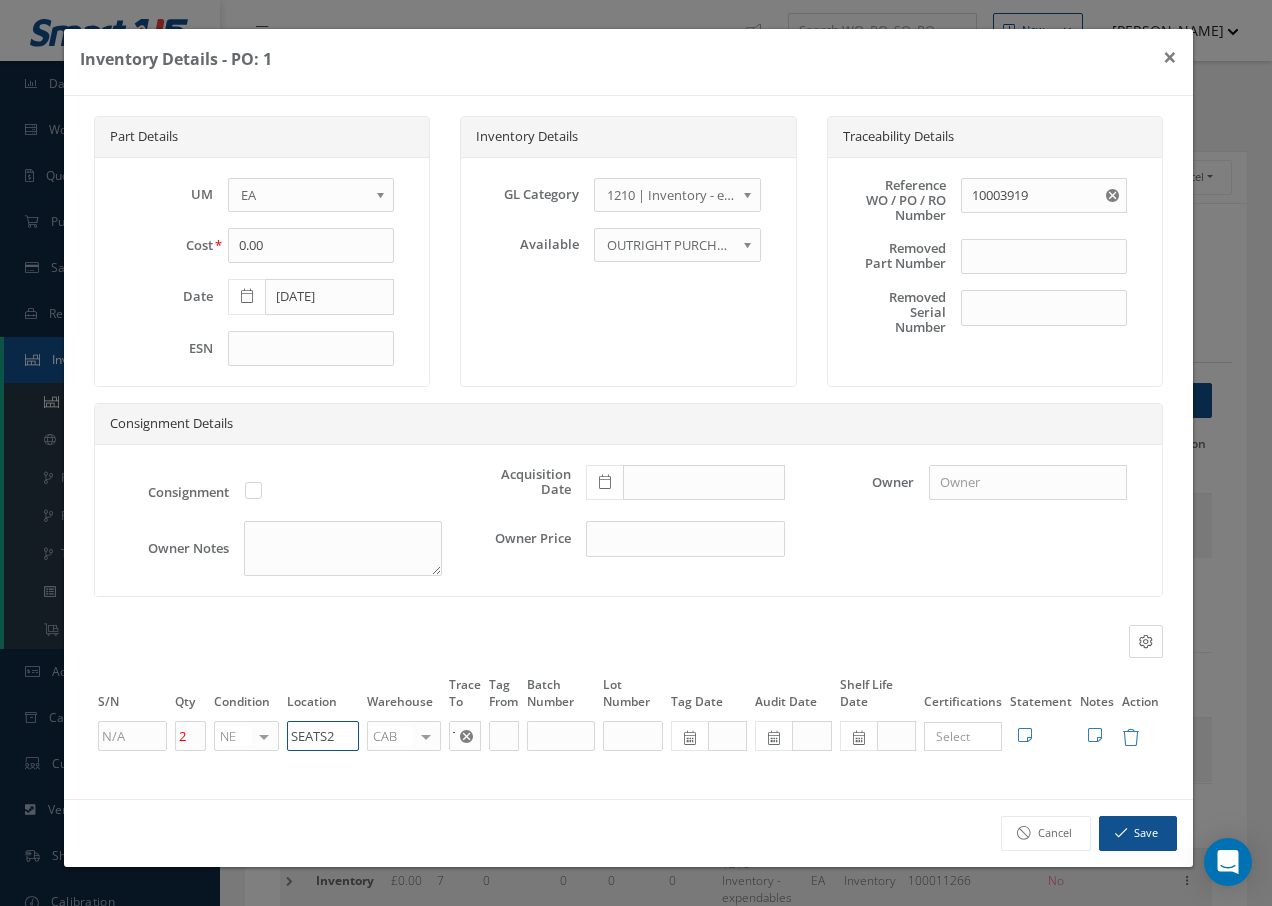 drag, startPoint x: 338, startPoint y: 738, endPoint x: 210, endPoint y: 725, distance: 128.65846 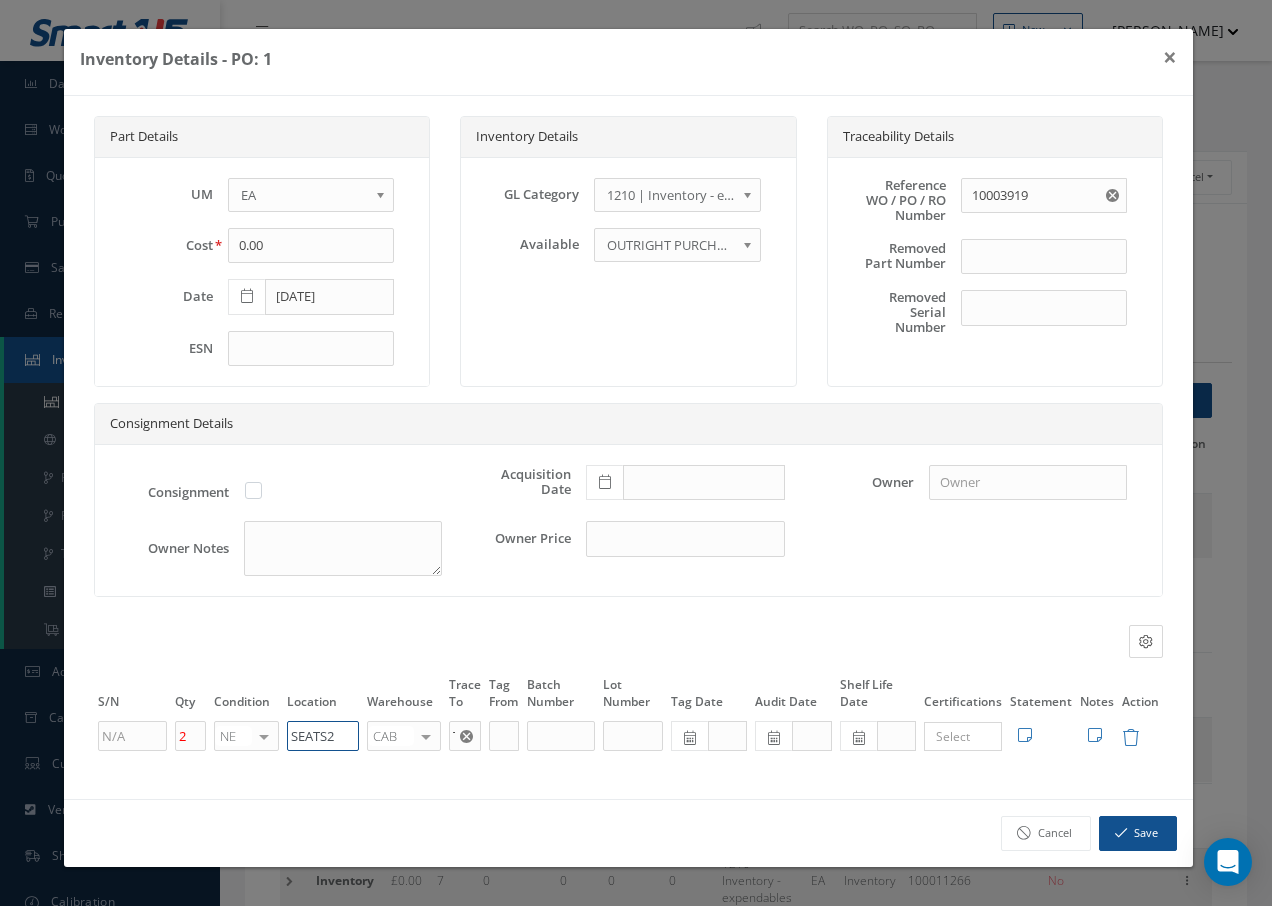click on "2              NE         OH   SV   RP   AR   NE   FN   NS   RE   FP   BER   N/A   INSP   BC   AI   MD   RF   SCR   TS   USE   TL   SP   NU   AS   US   PM
No elements found.
List is empty.     SEATS2              CAB         CAB   CABQ   CABS   CABK   CABG   AIRB   CASA   ONXP   UNIT20   FIFTH   CUST-PARTS
No elements found.
List is empty.        TIMCO
×
Loading...
Search a tag
No tags found
No tags found
Edit Statement 8130
Cancel
Save
Edit Notes" at bounding box center [628, 736] 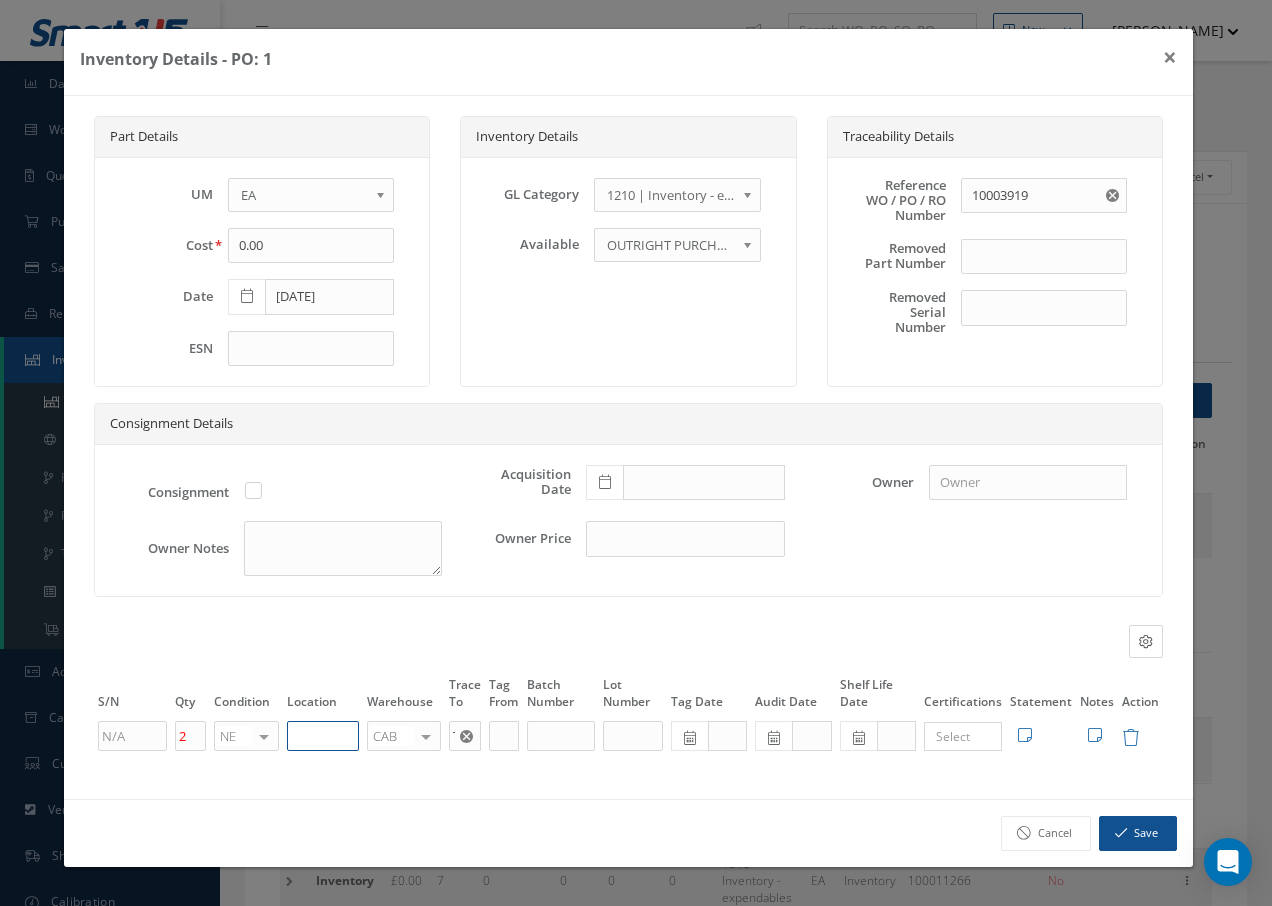 type on "v" 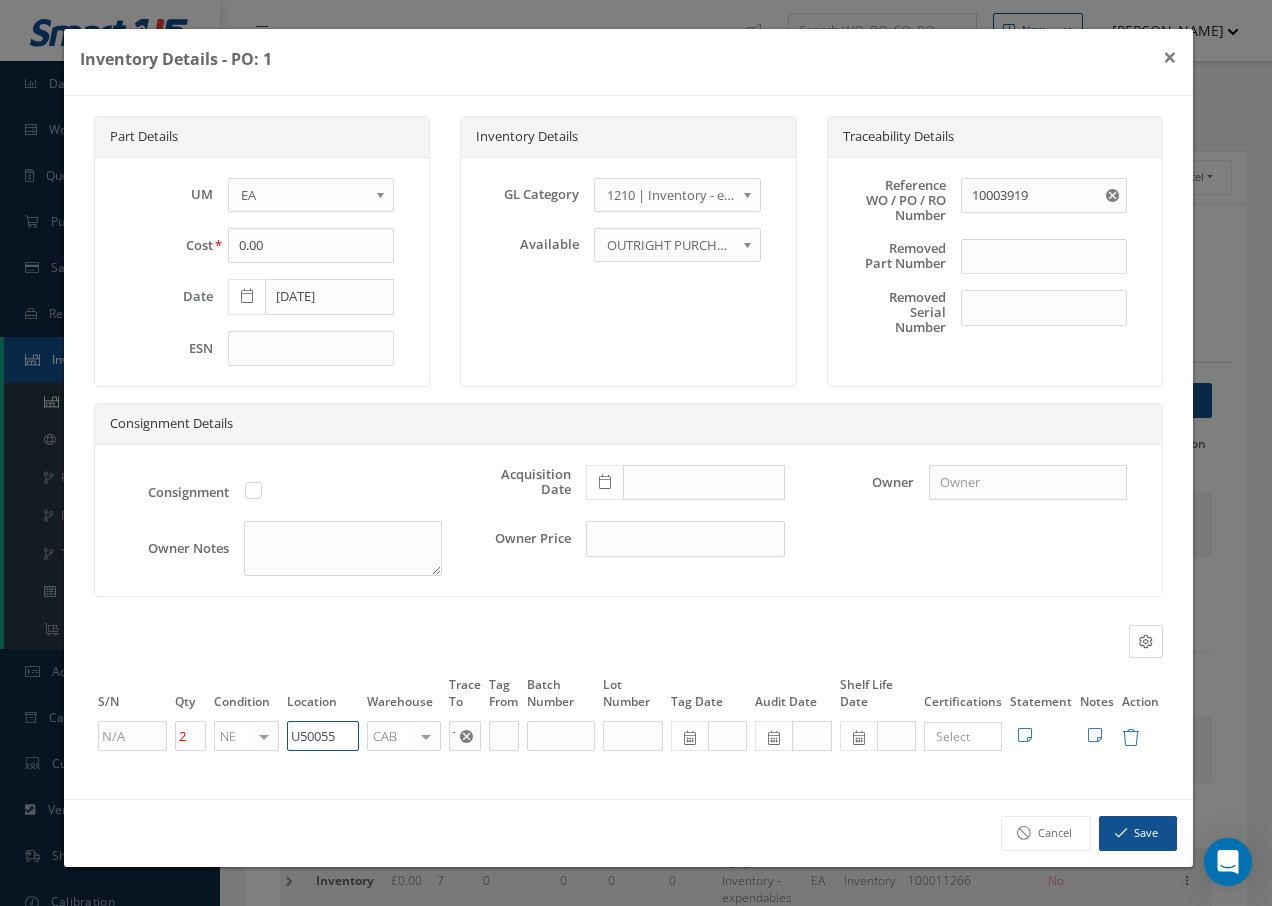 type on "U50055" 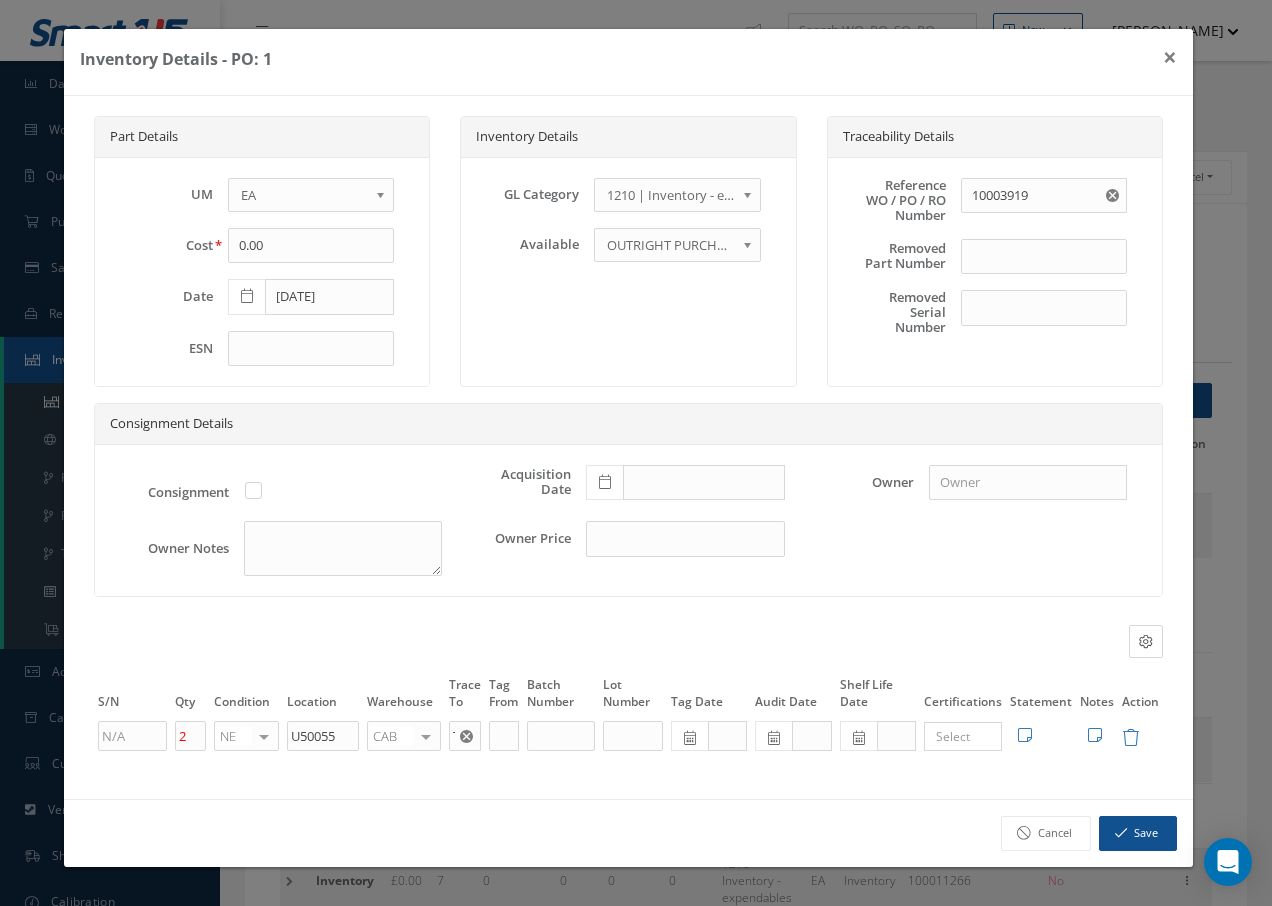 click at bounding box center [426, 736] 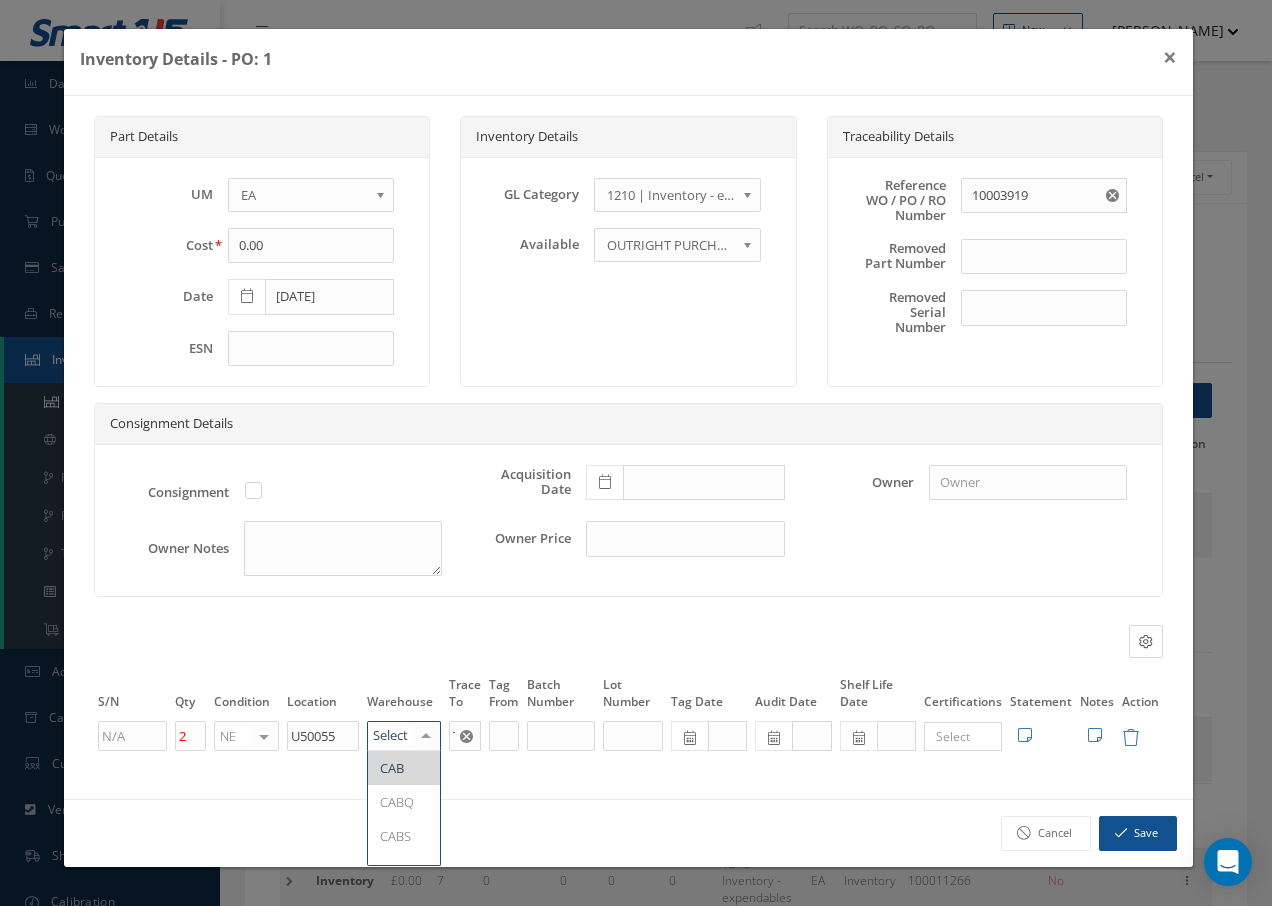 type on "F" 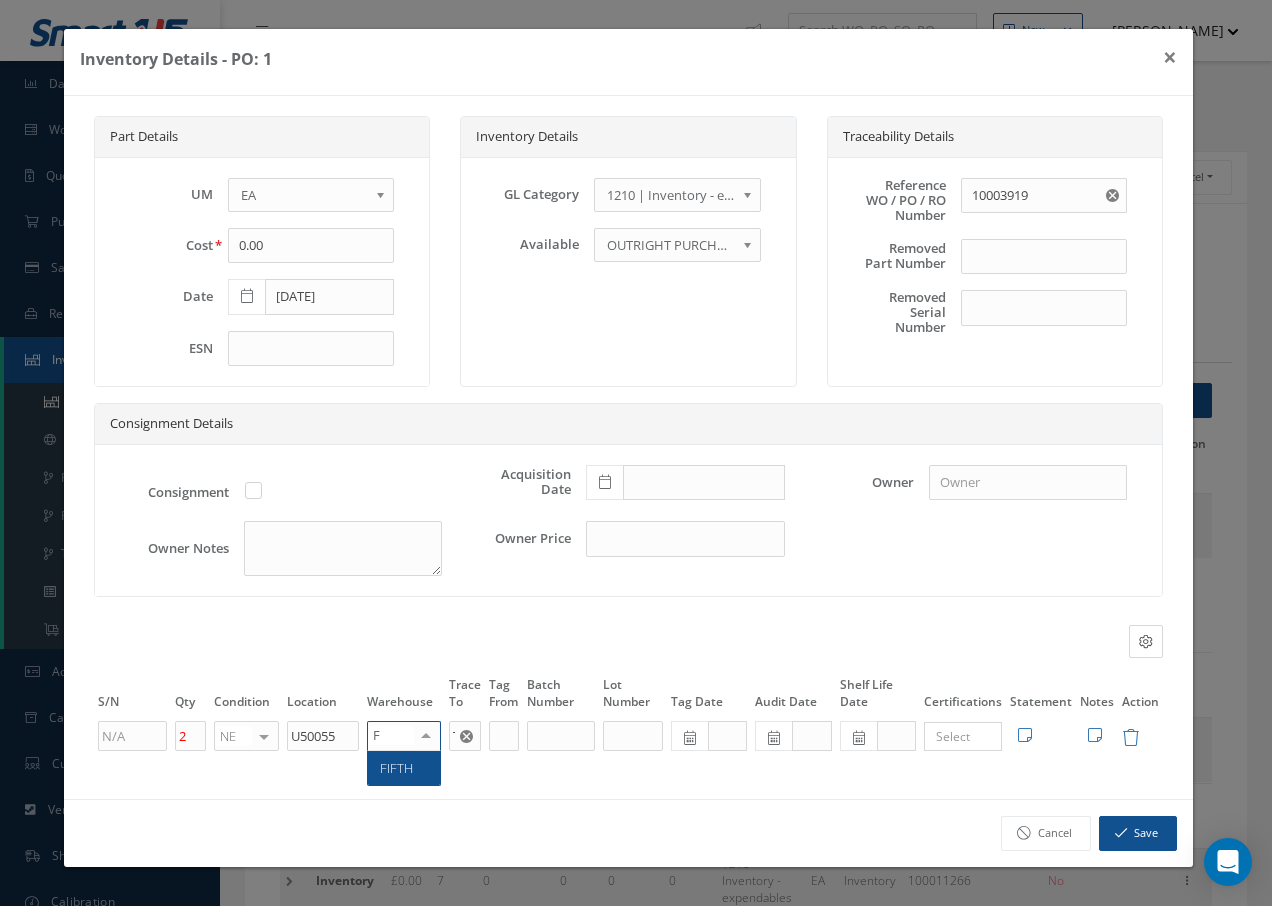 click on "FIFTH" at bounding box center (404, 768) 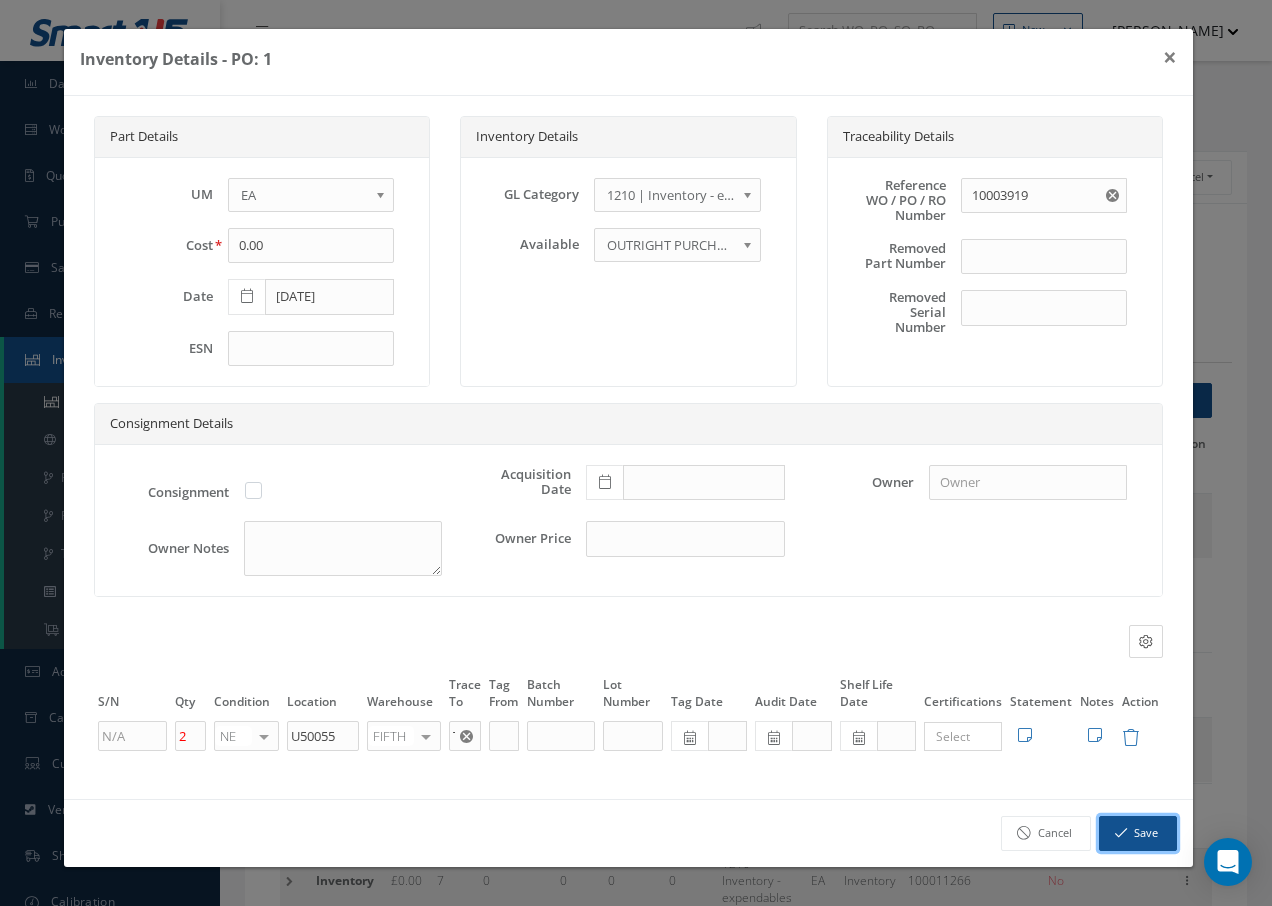 click on "Save" at bounding box center (1138, 833) 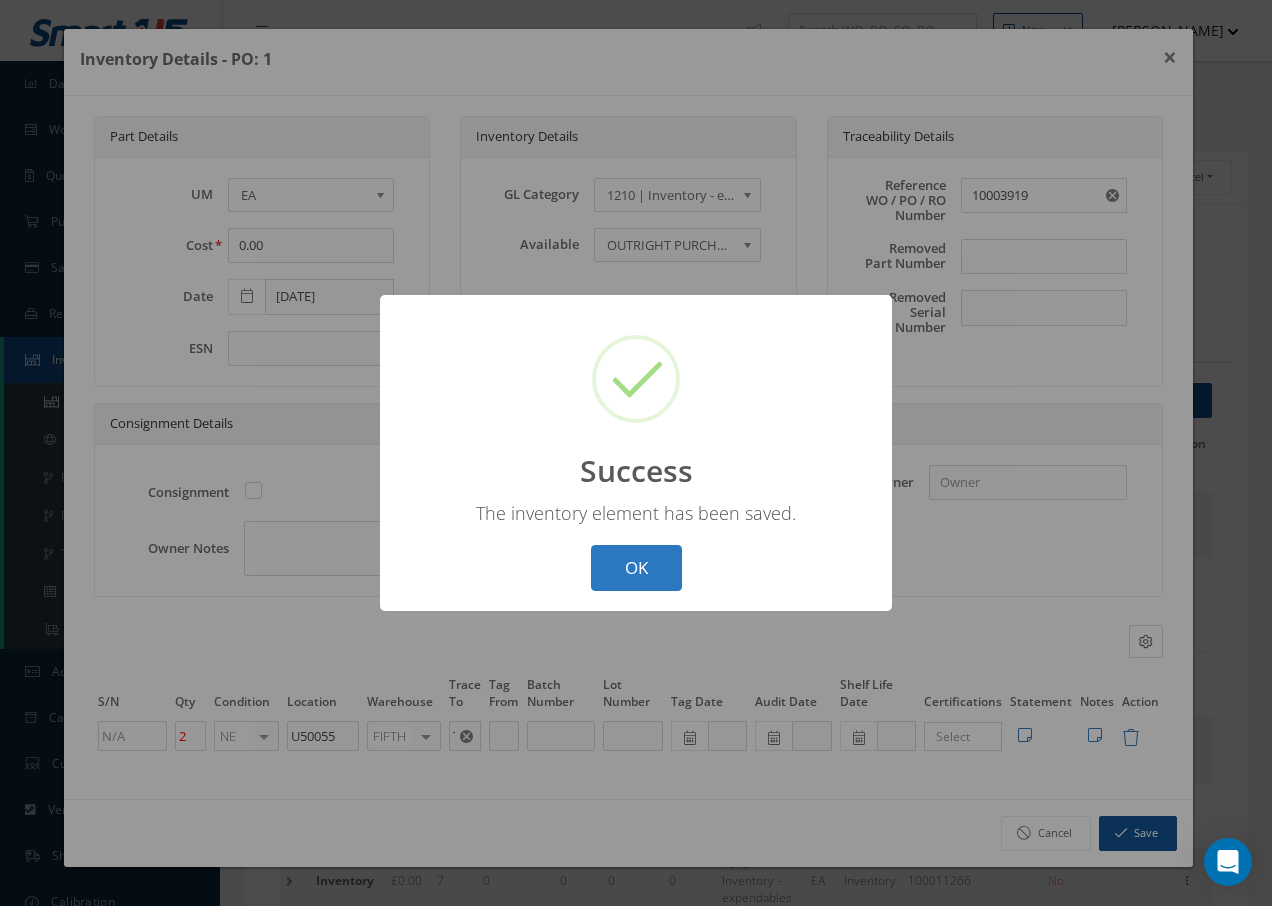 click on "OK" at bounding box center (636, 568) 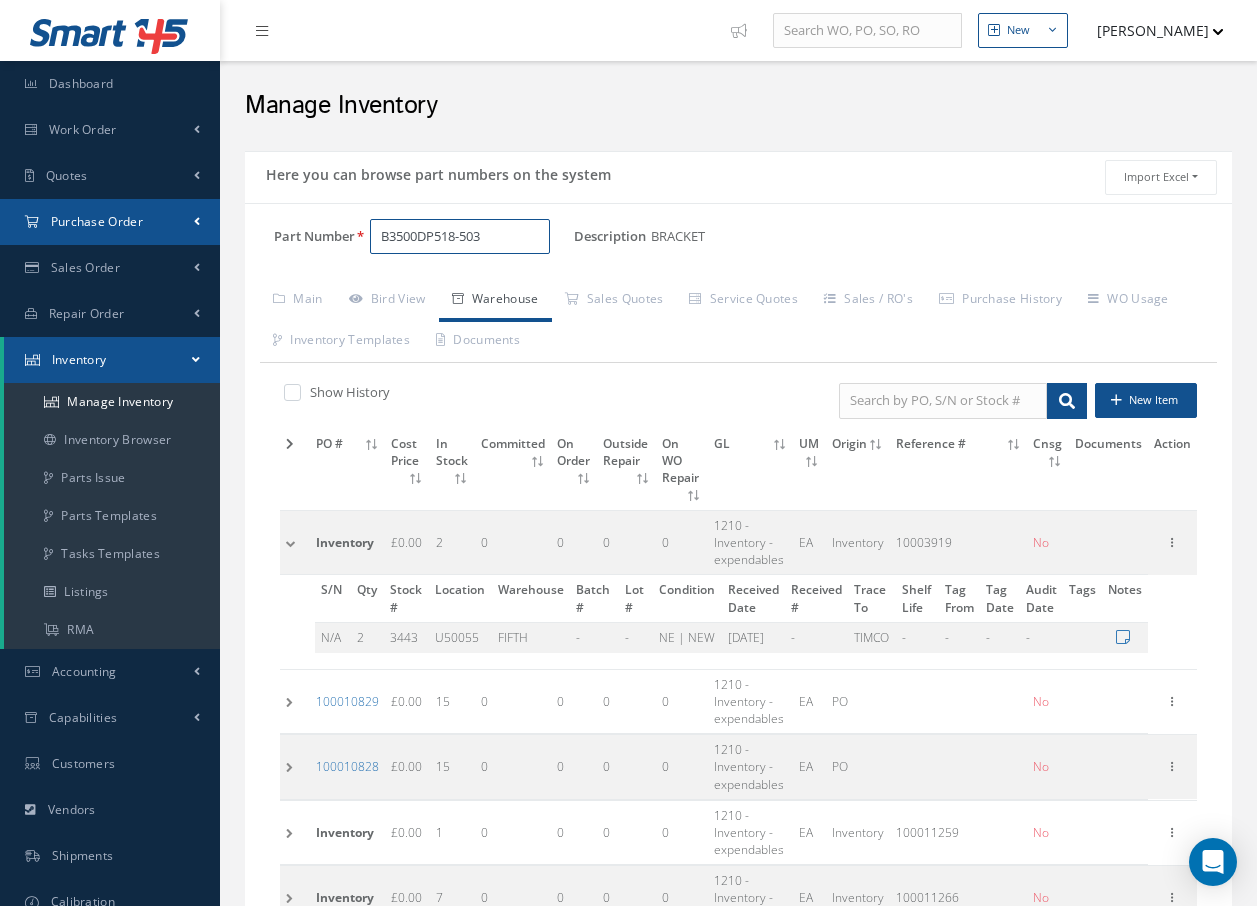 drag, startPoint x: 502, startPoint y: 228, endPoint x: 204, endPoint y: 237, distance: 298.13586 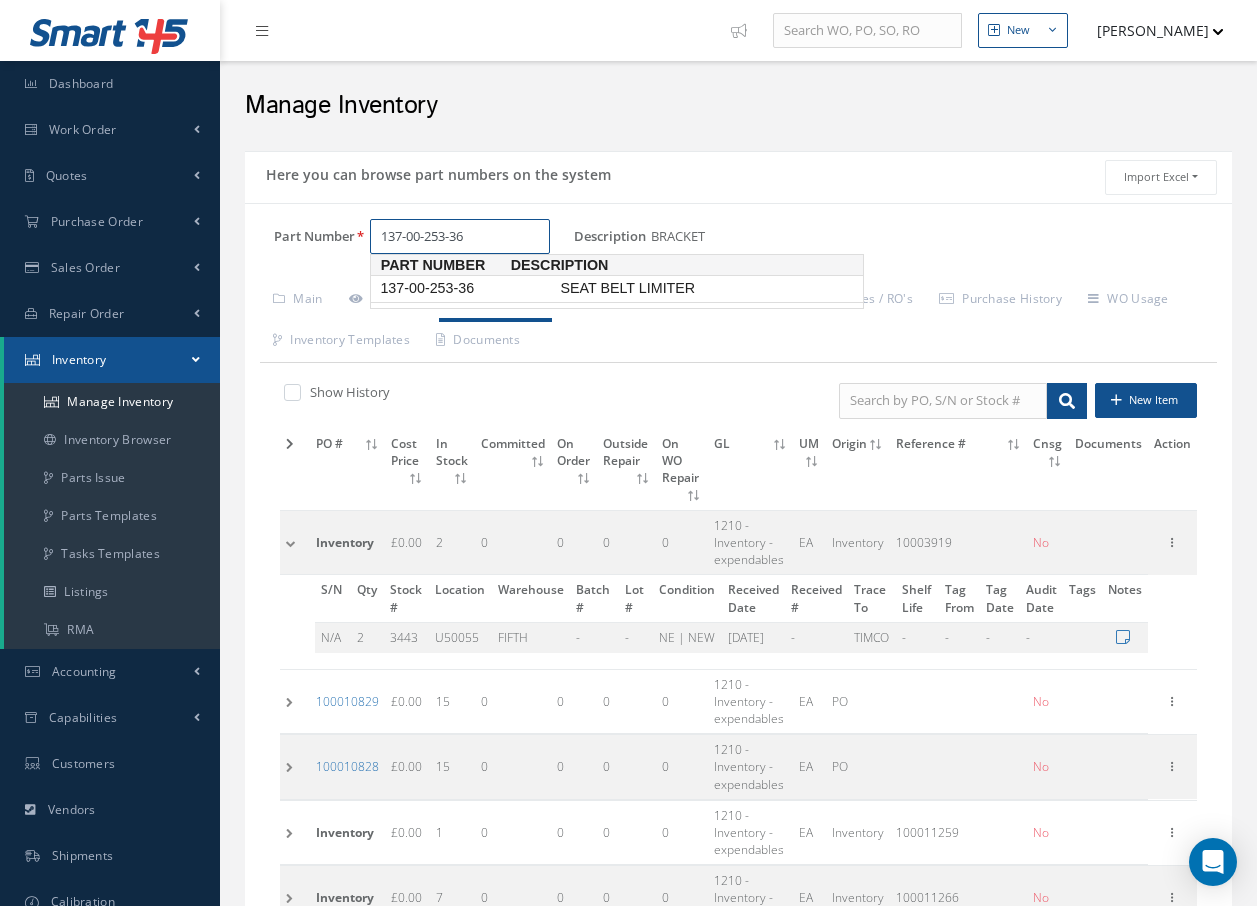 click on "137-00-253-36" at bounding box center [466, 288] 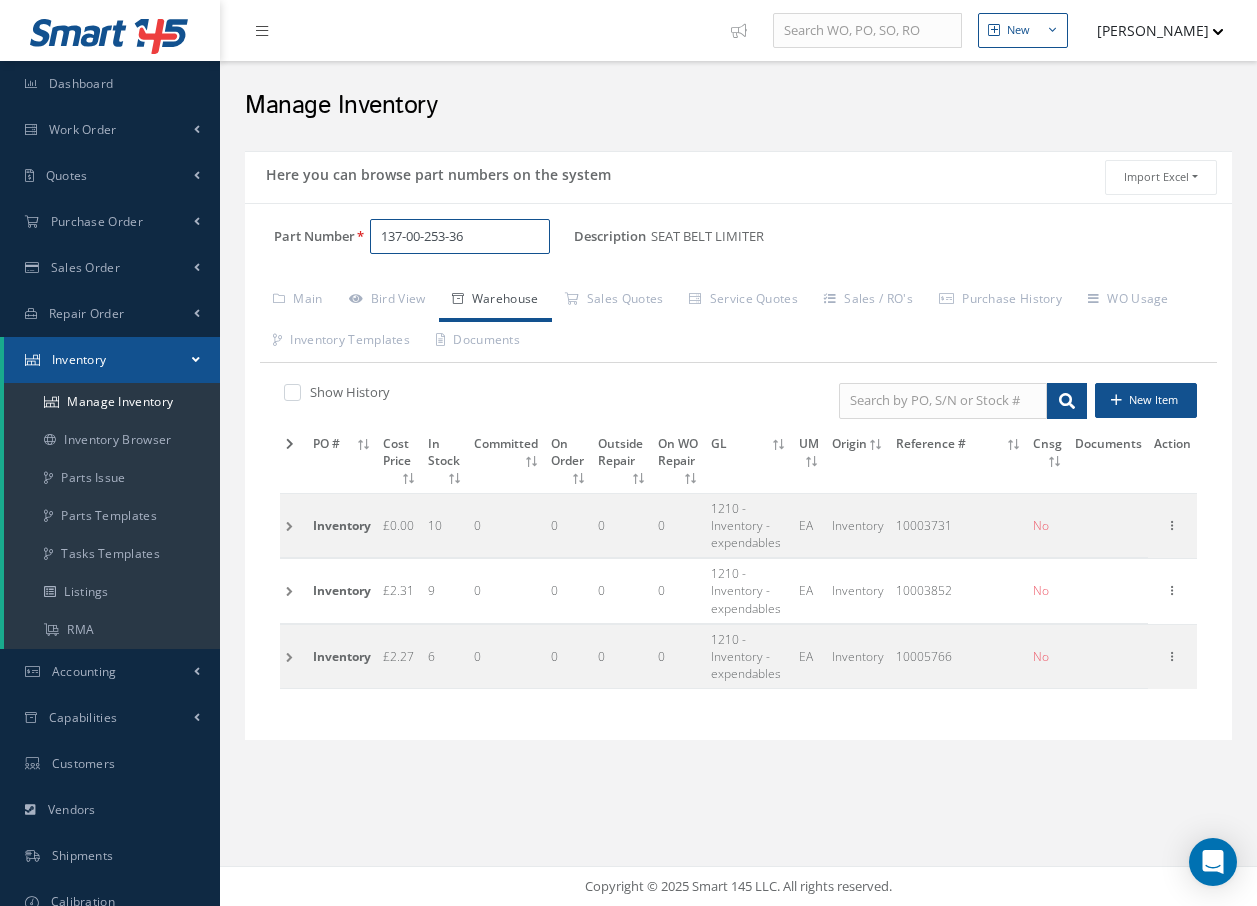 type on "137-00-253-36" 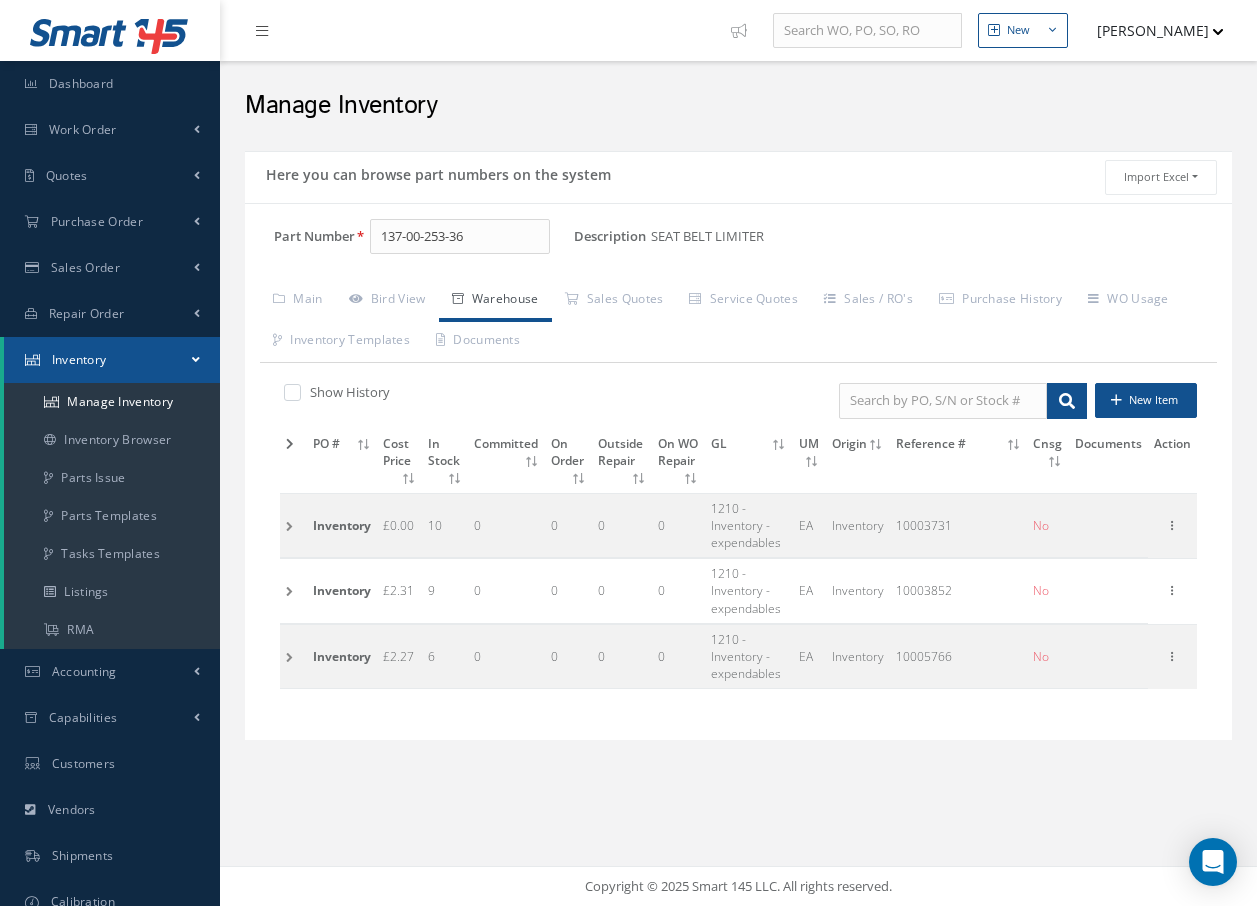 click at bounding box center [293, 525] 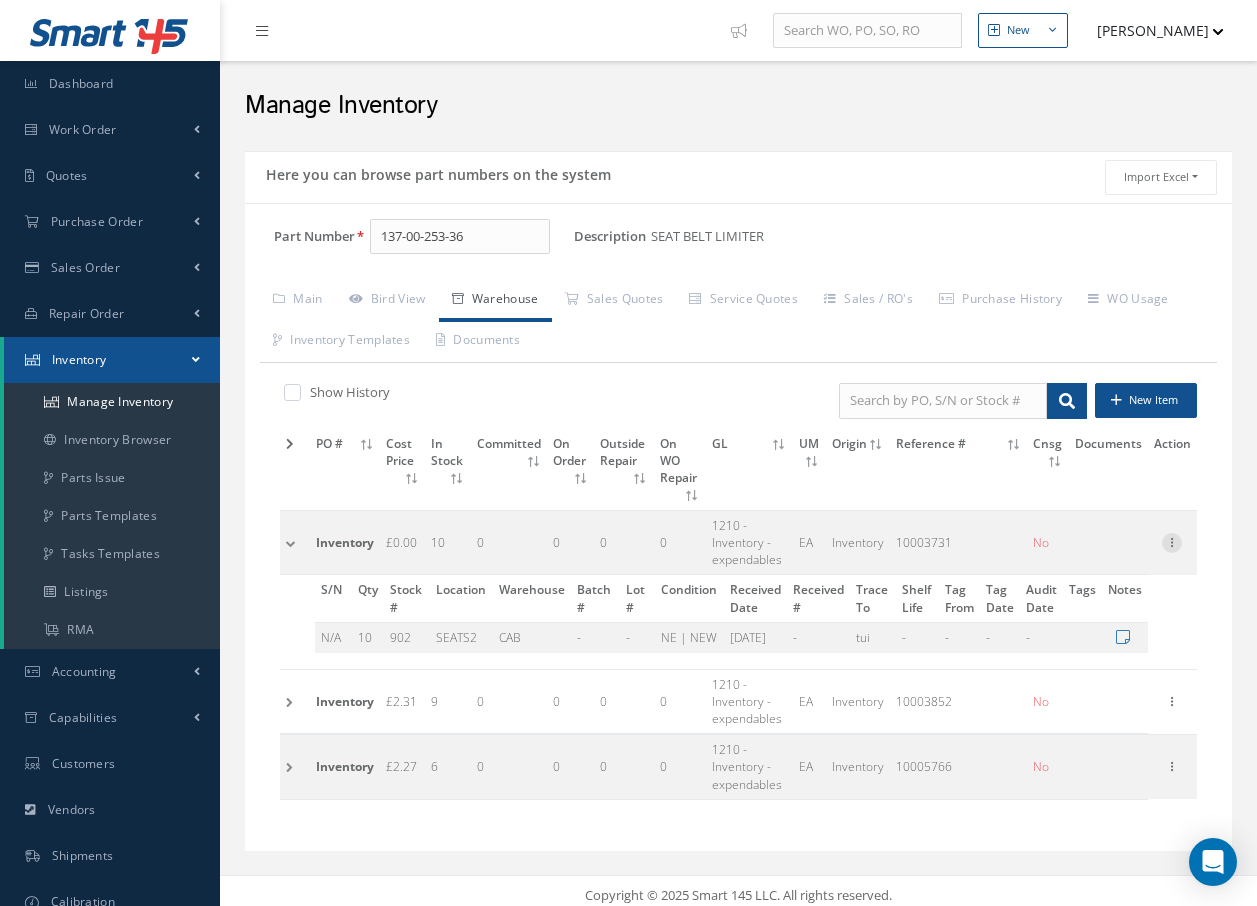 click at bounding box center (1172, 541) 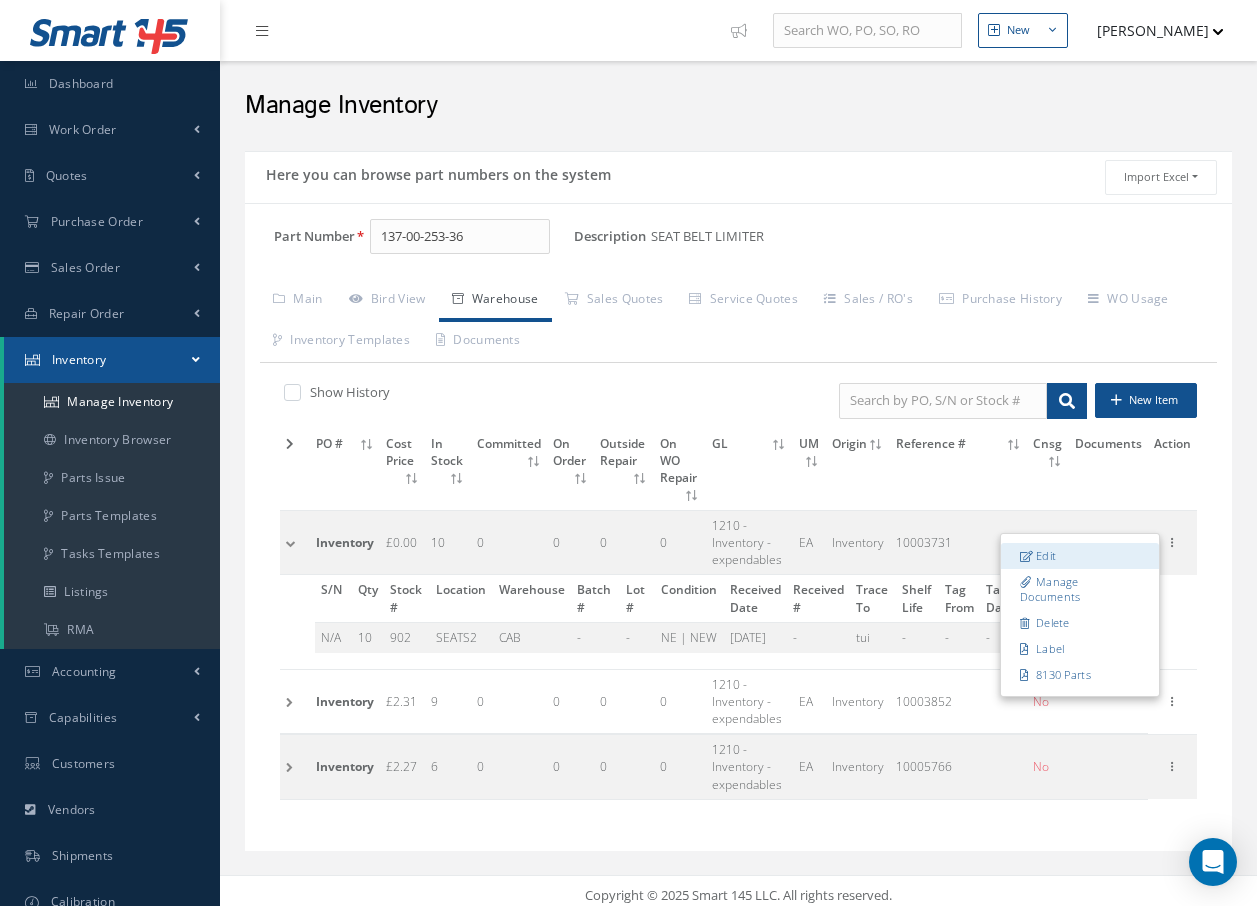click on "Edit" at bounding box center (1080, 556) 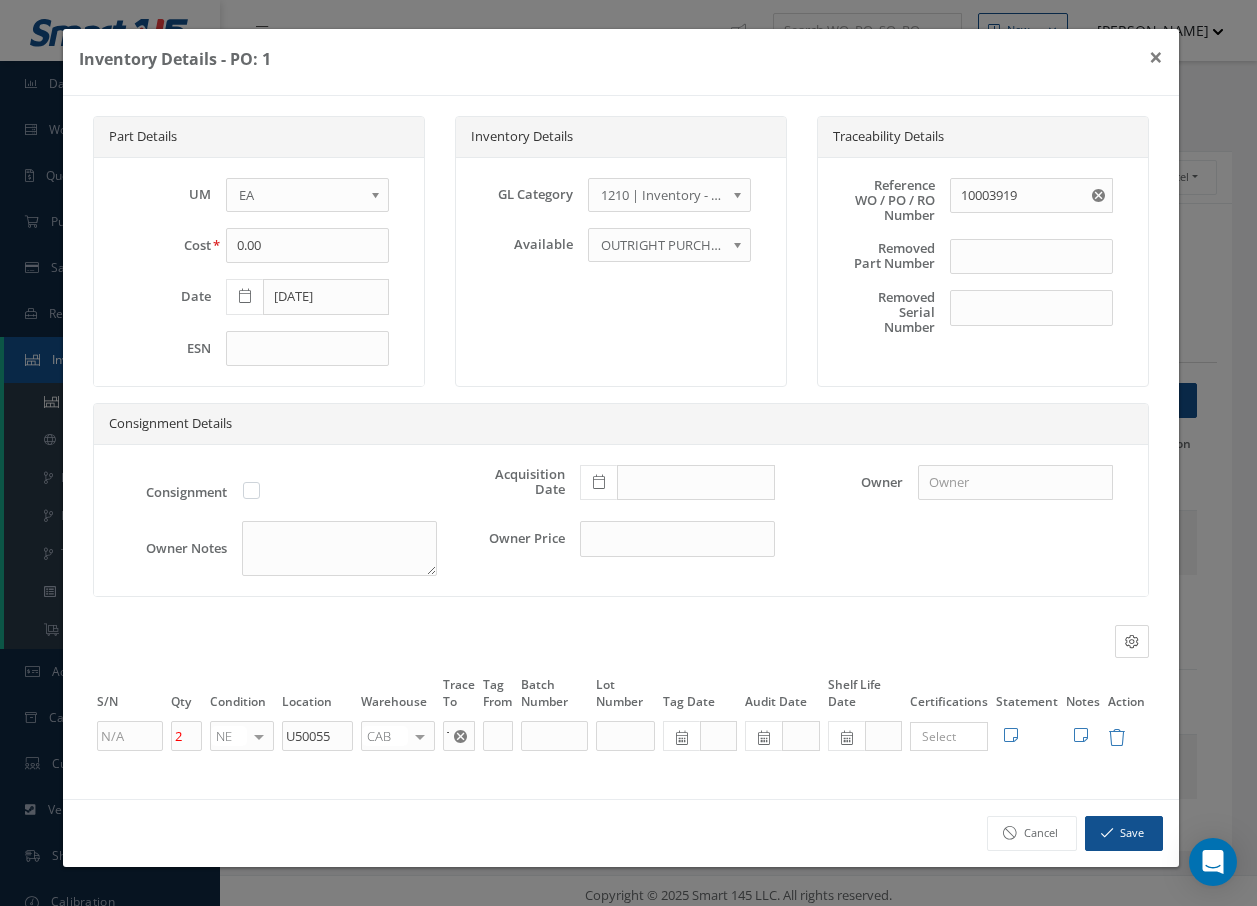 type on "03/07/2018" 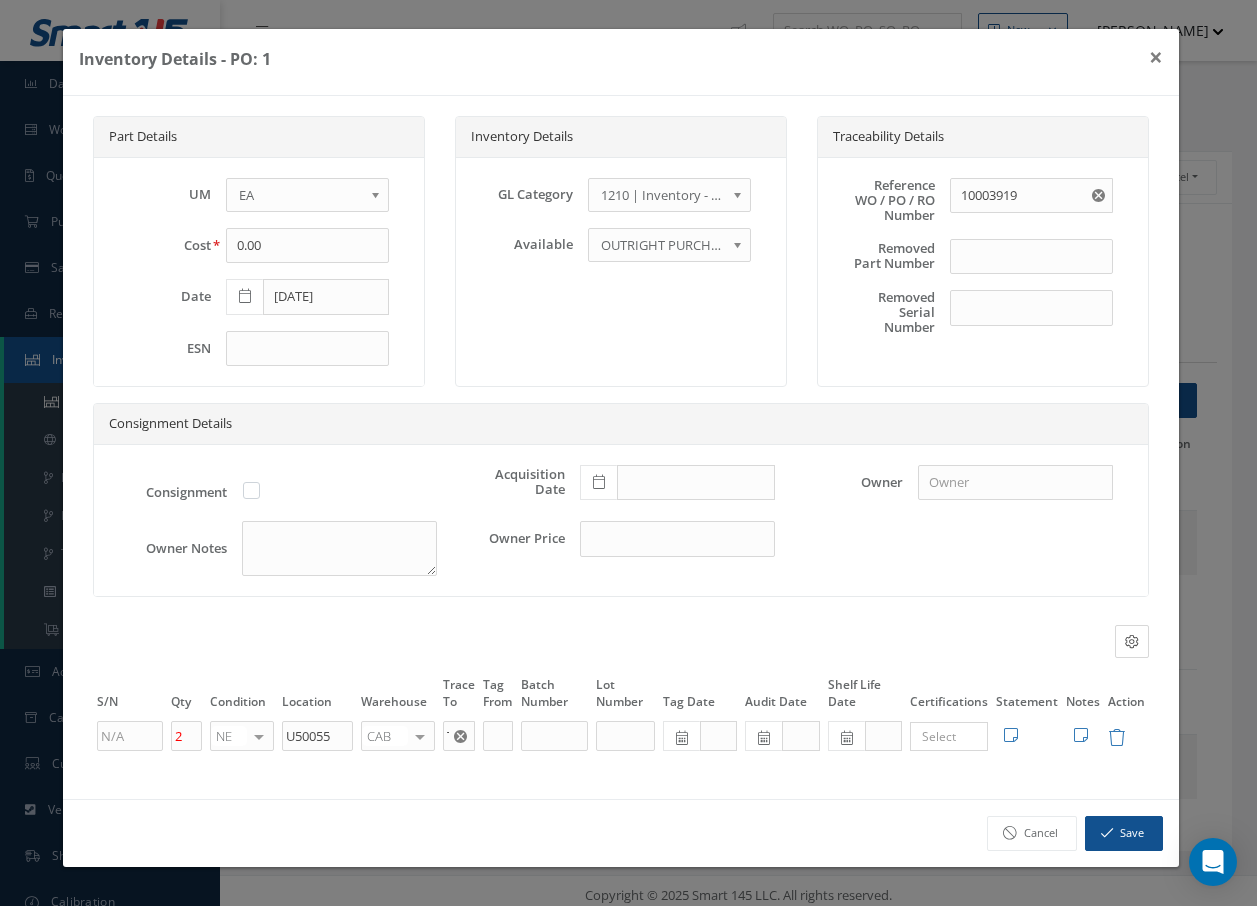 type on "10003731" 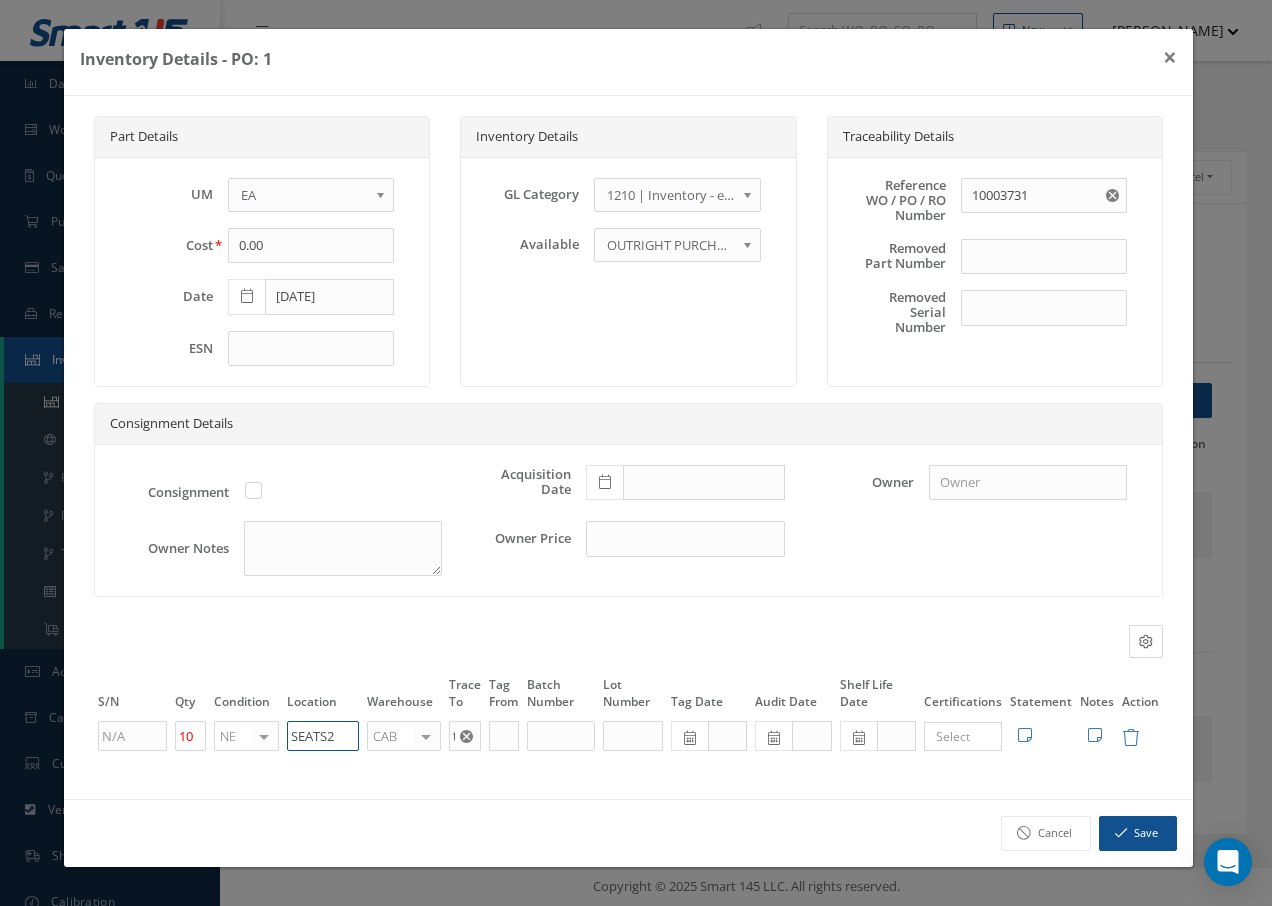 drag, startPoint x: 340, startPoint y: 736, endPoint x: 210, endPoint y: 722, distance: 130.75168 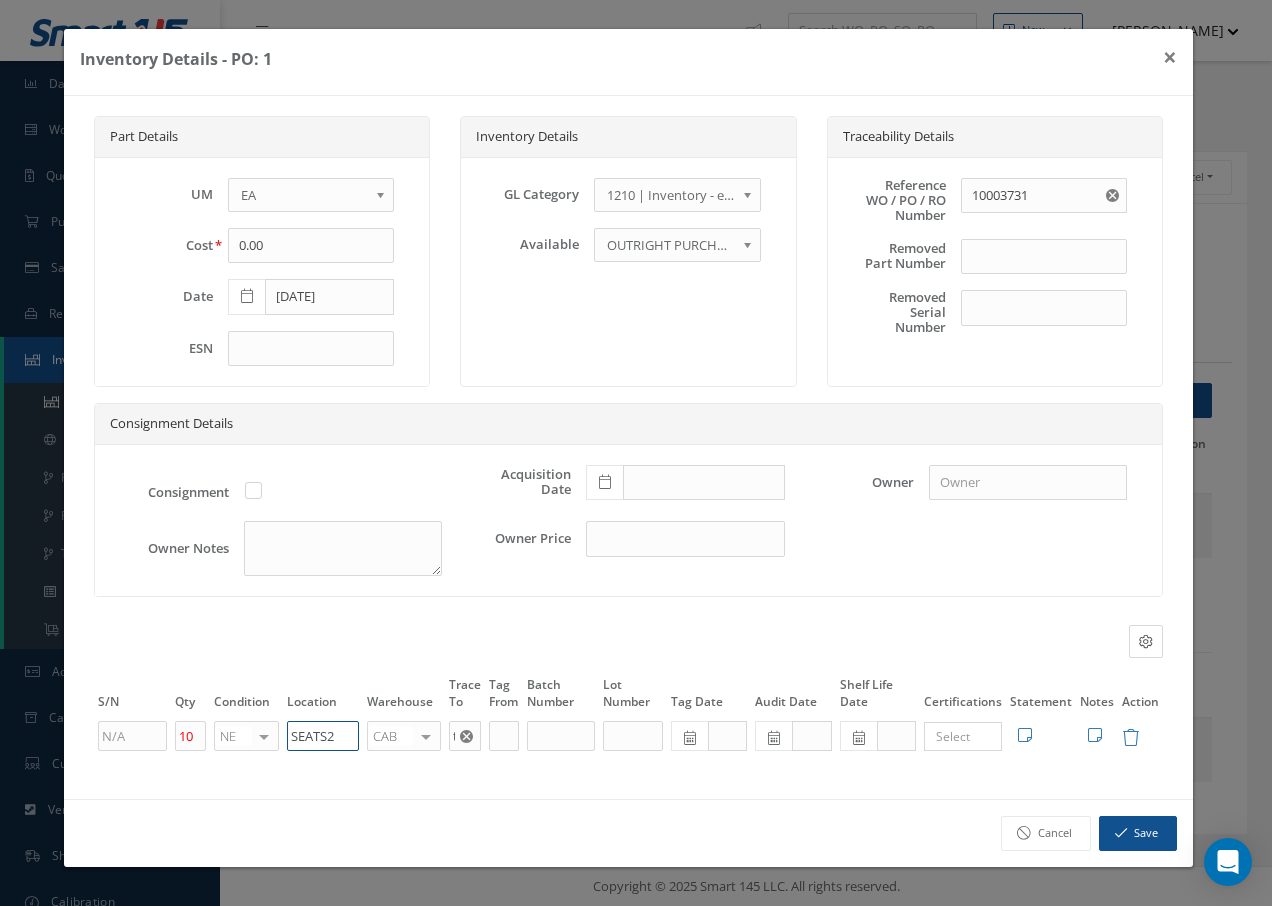 click on "10              NE         OH   SV   RP   AR   NE   FN   NS   RE   FP   BER   N/A   INSP   BC   AI   MD   RF   SCR   TS   USE   TL   SP   NU   AS   US   PM
No elements found.
List is empty.     SEATS2              CAB         CAB   CABQ   CABS   CABK   CABG   AIRB   CASA   ONXP   UNIT20   FIFTH   CUST-PARTS
No elements found.
List is empty.        tui
×
Loading...
Search a tag
No tags found
No tags found
Edit Statement 8130
Cancel
Save
Edit Notes
Cancel" at bounding box center [628, 736] 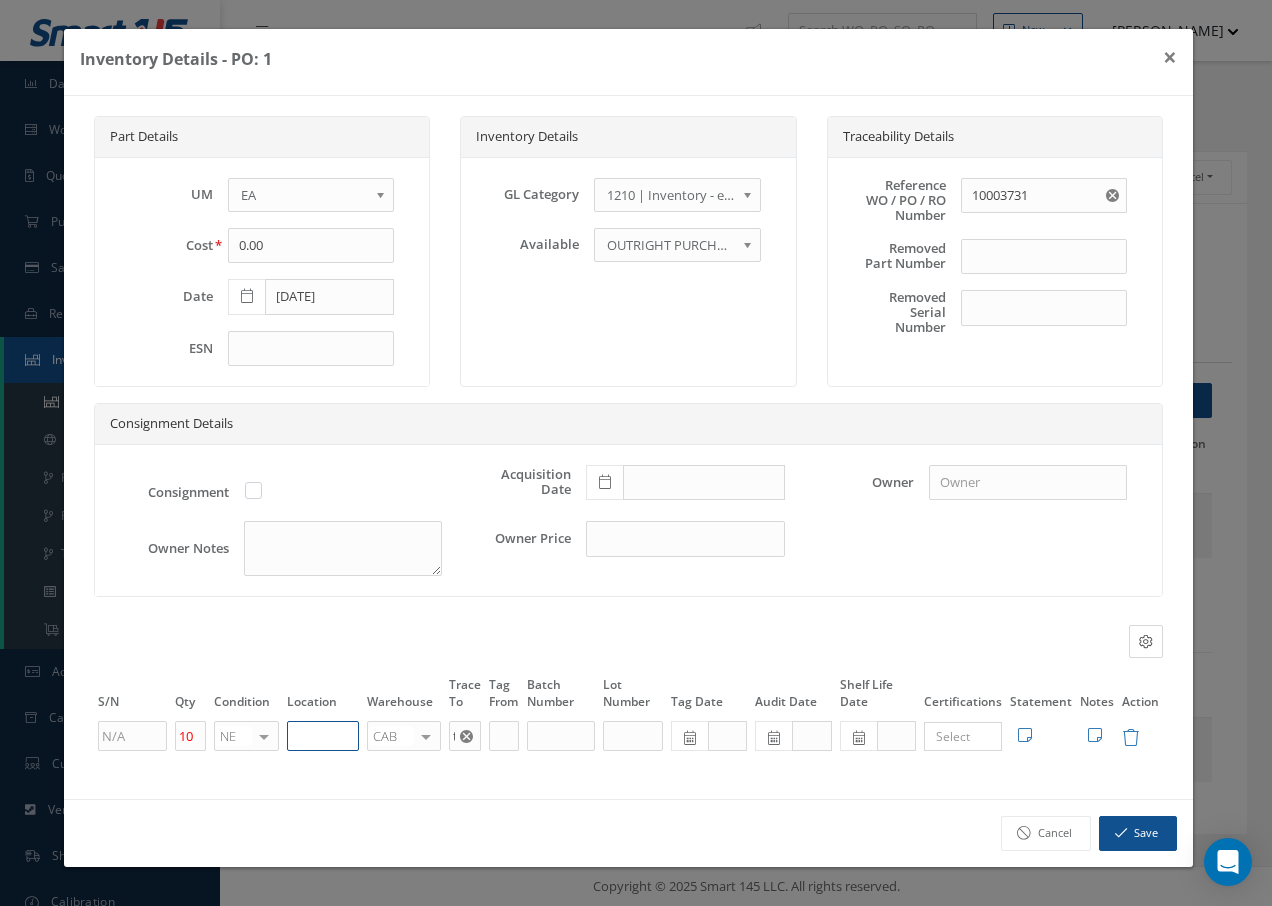 paste on "U50055" 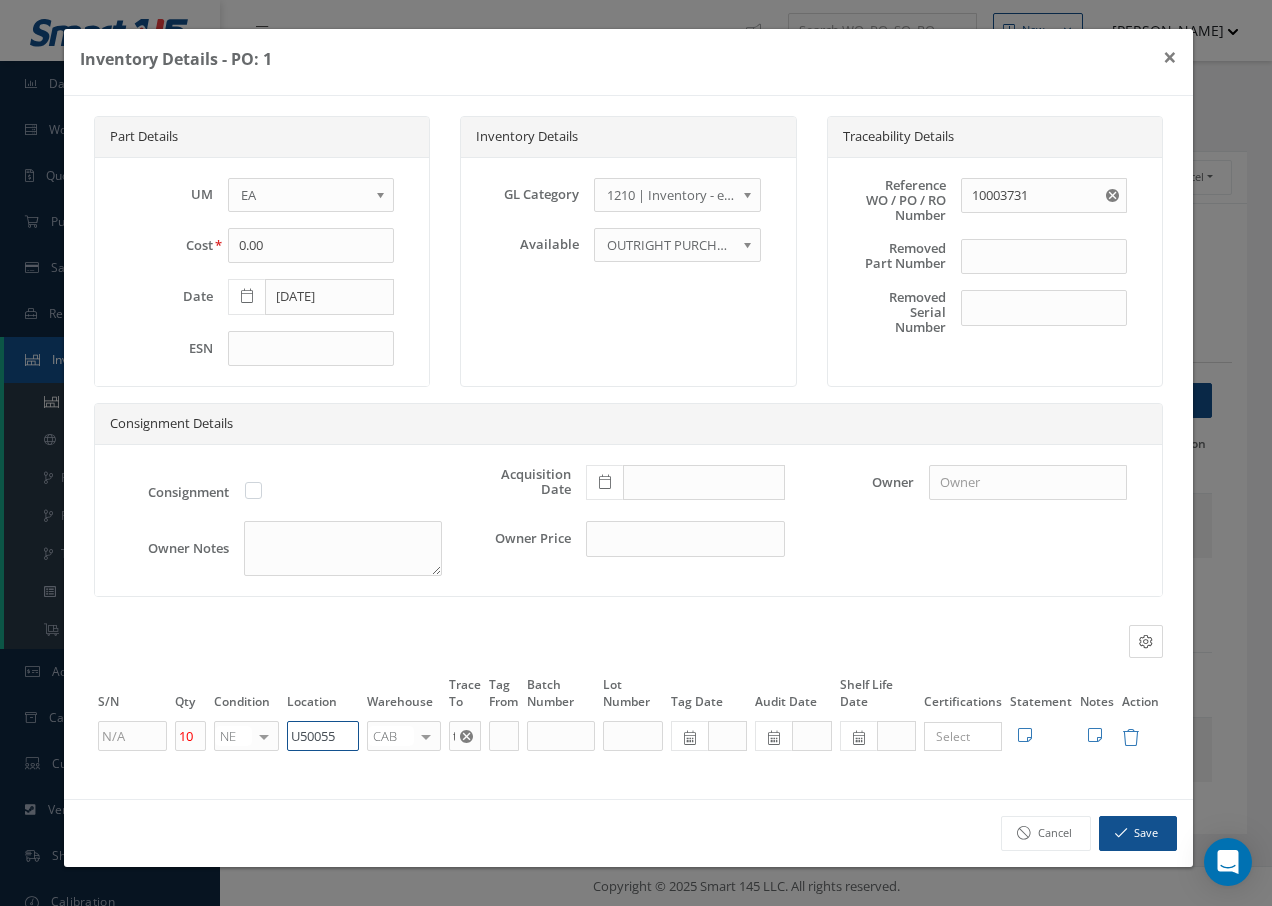 type on "U50055" 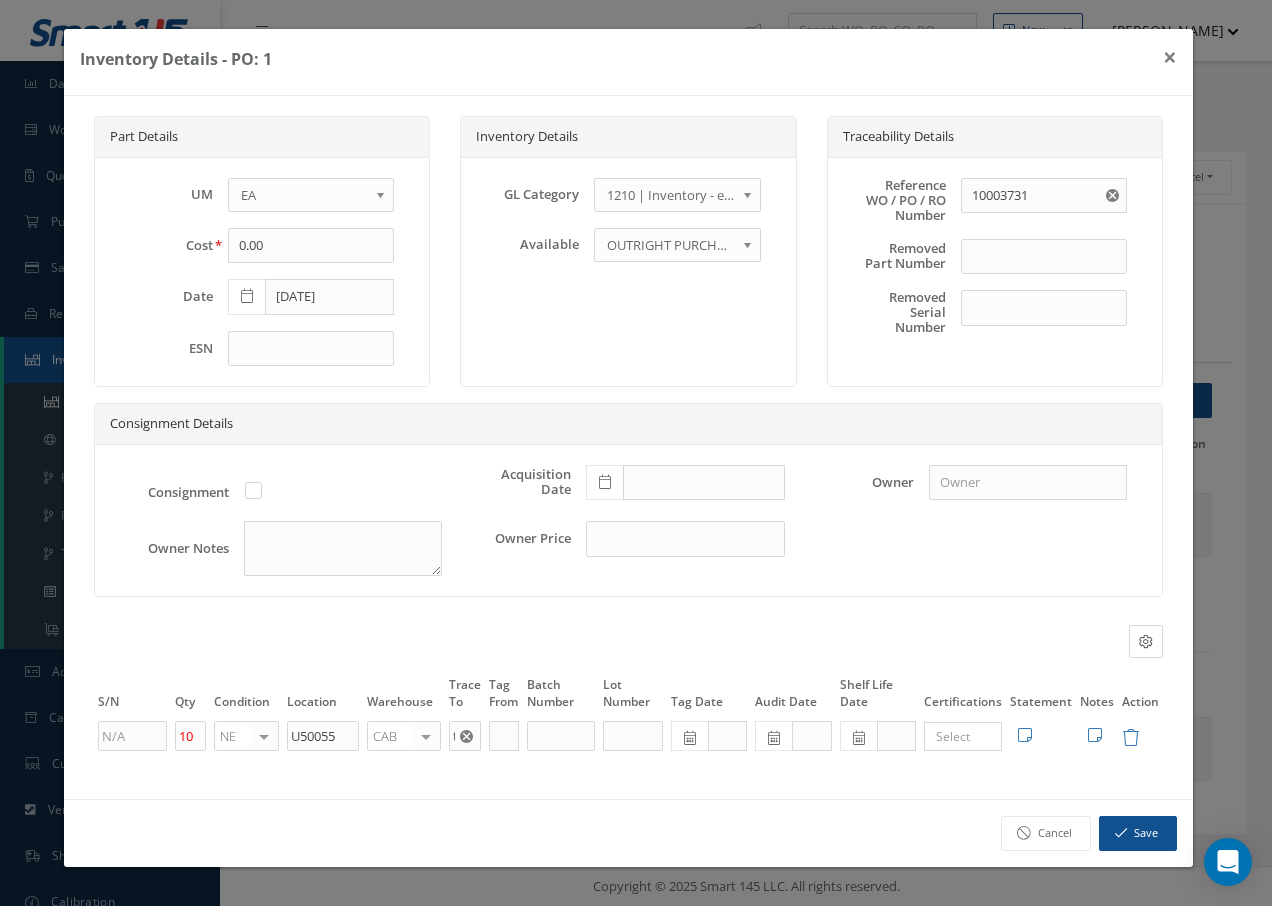 click at bounding box center (426, 736) 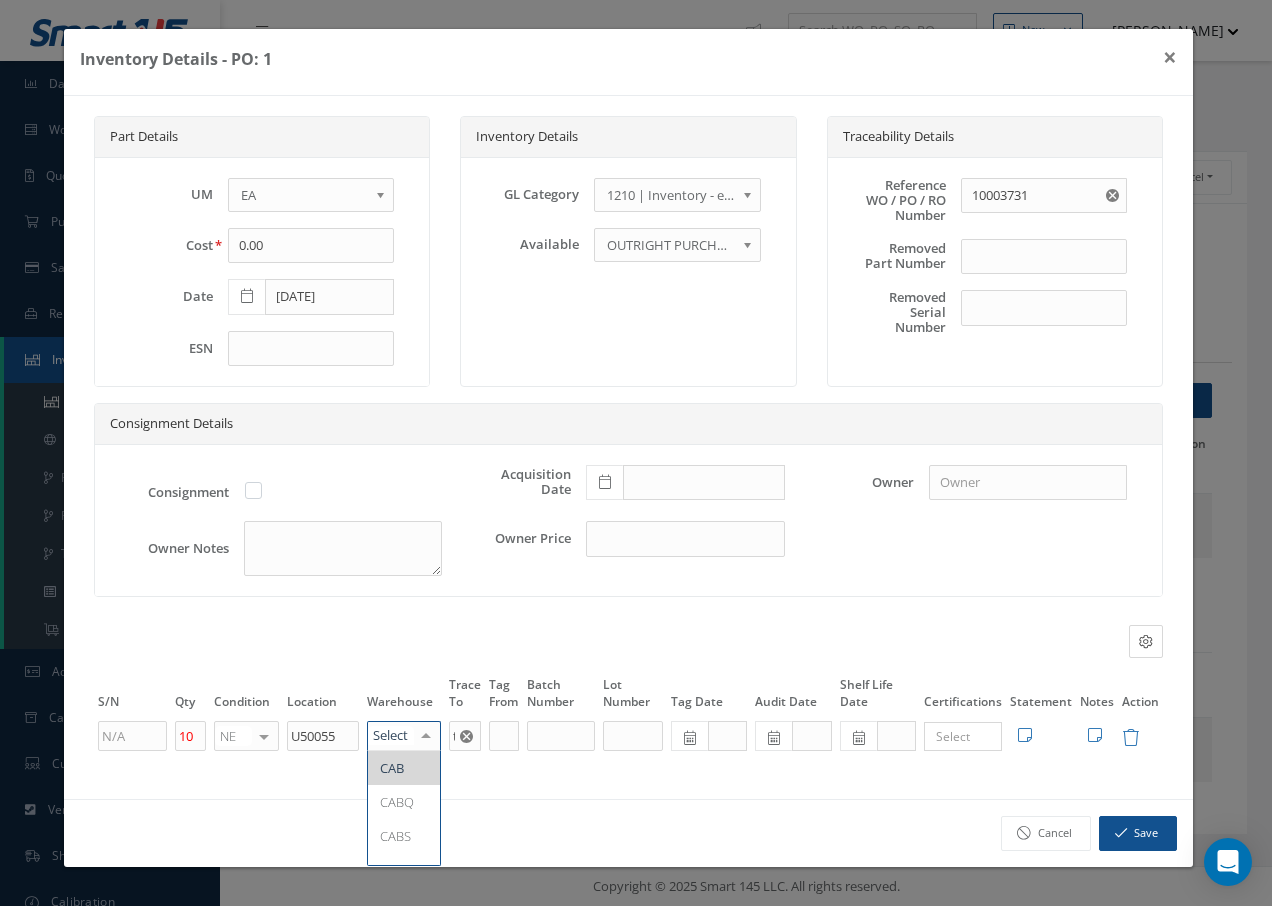 type on "F" 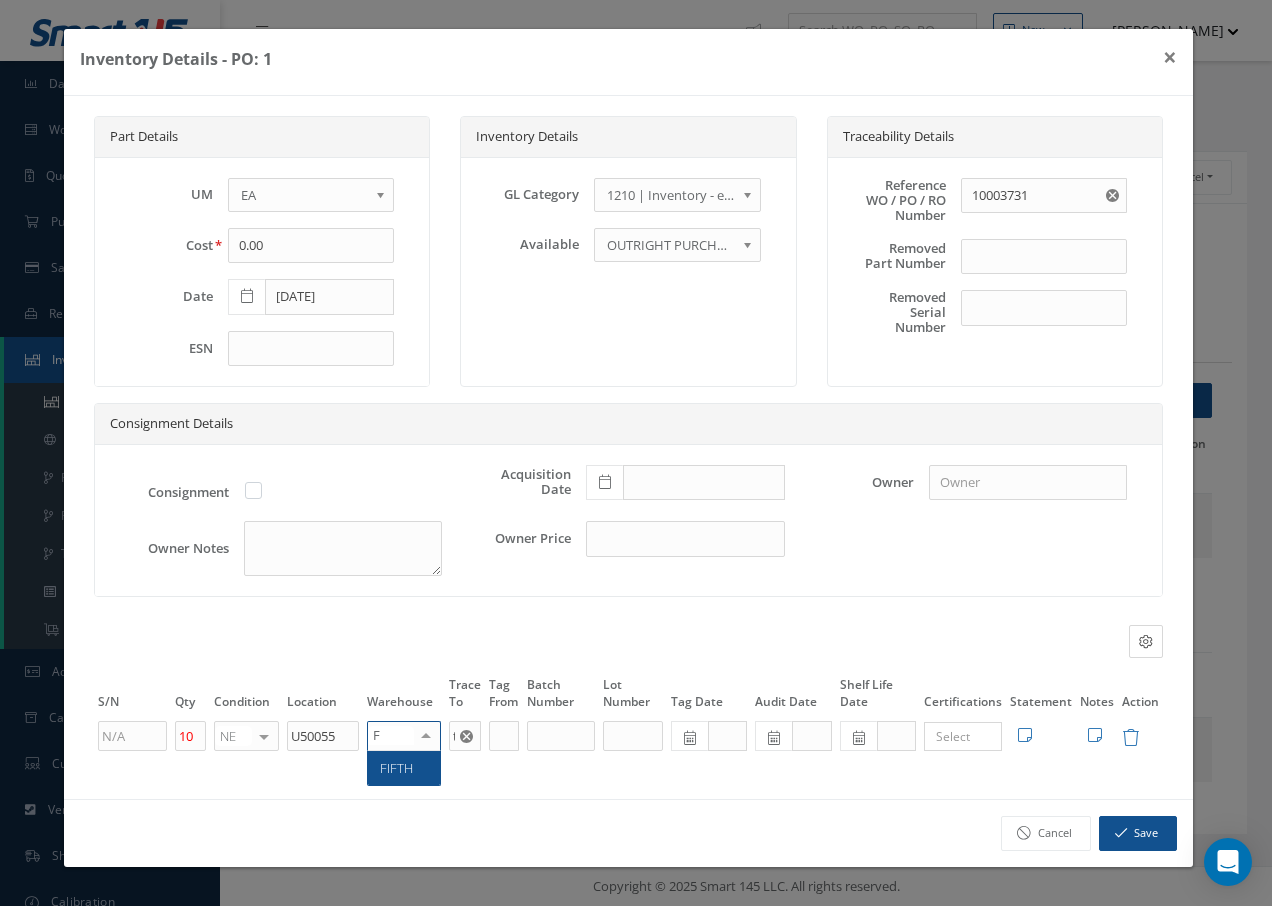 click on "FIFTH" at bounding box center (396, 768) 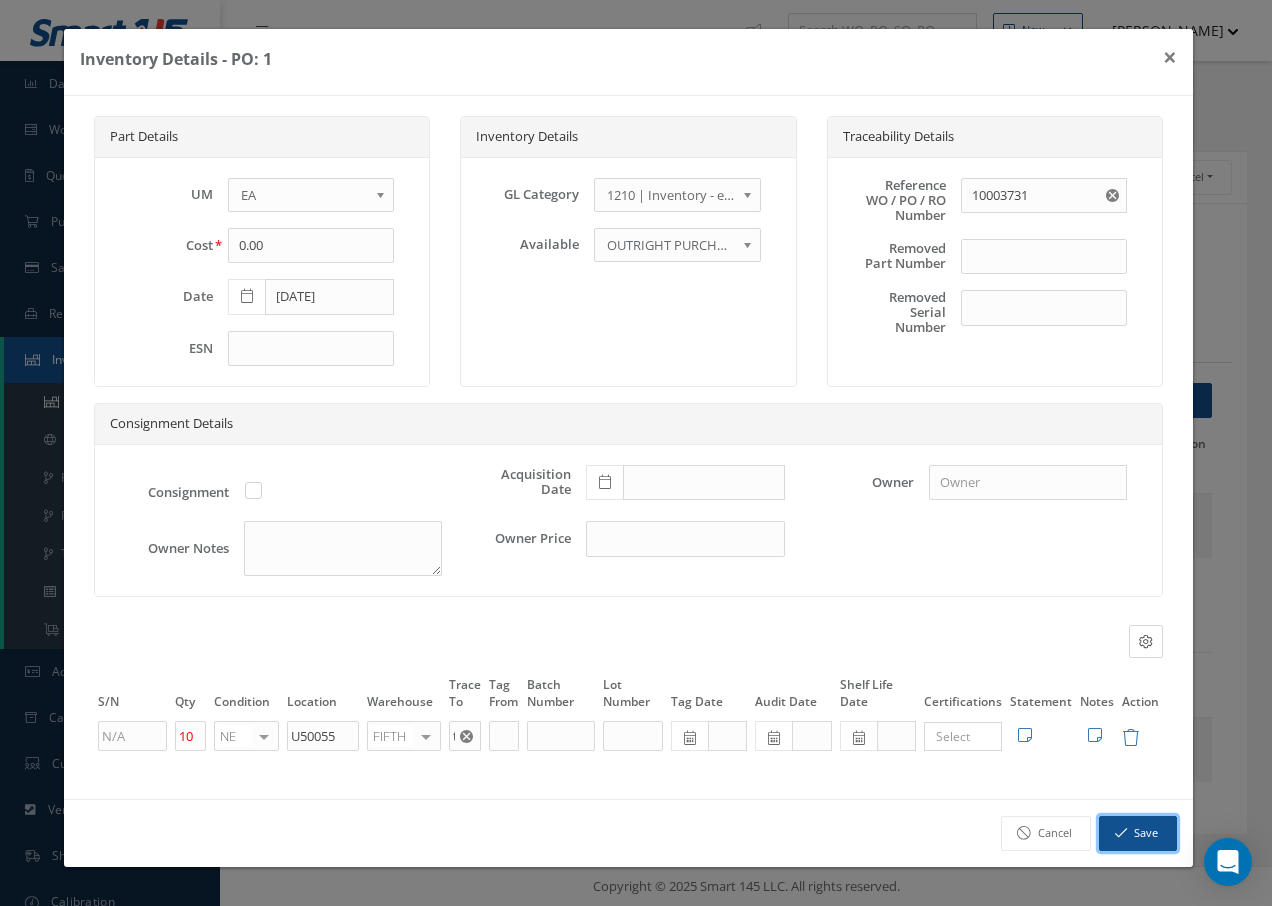 click at bounding box center (1121, 833) 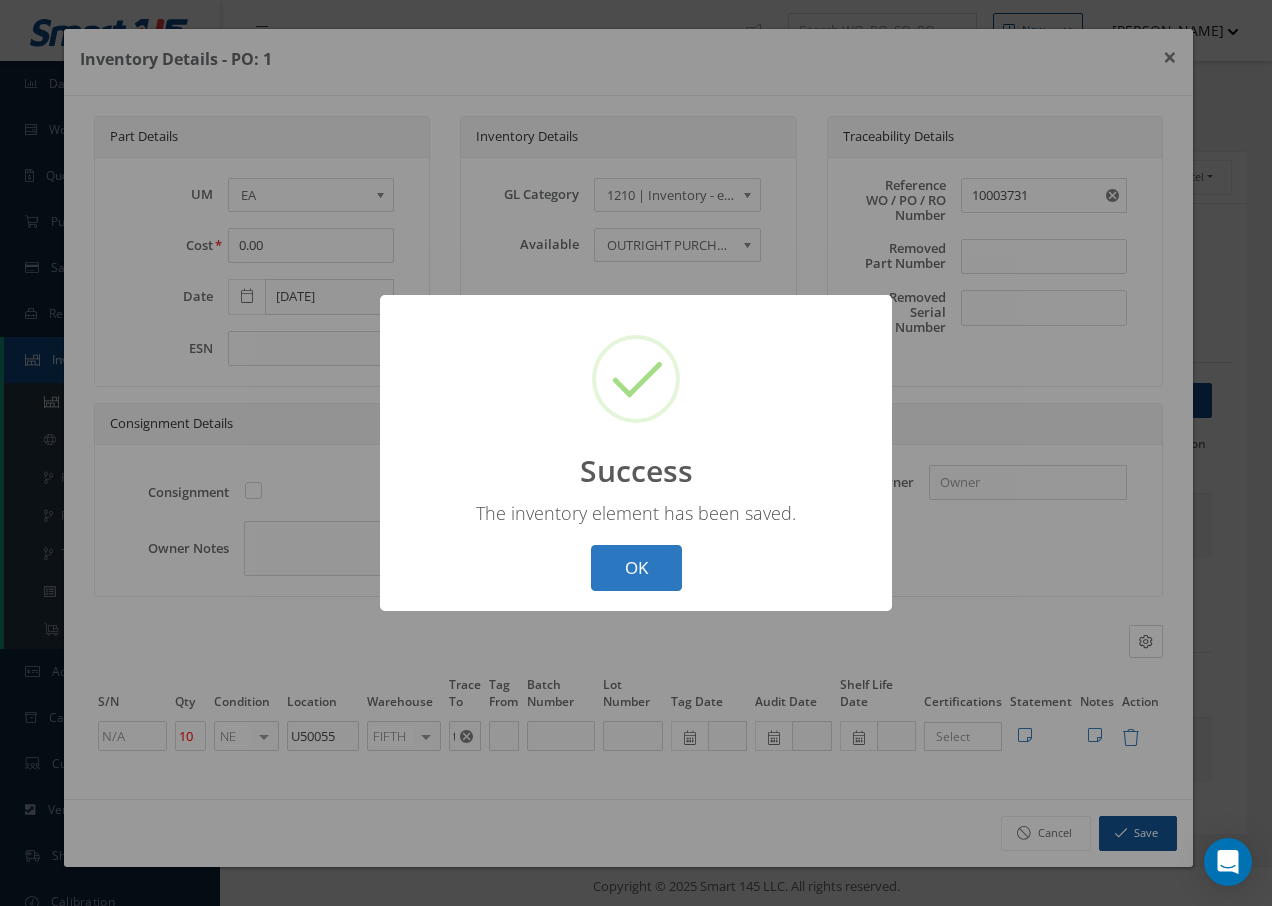 click on "OK" at bounding box center (636, 568) 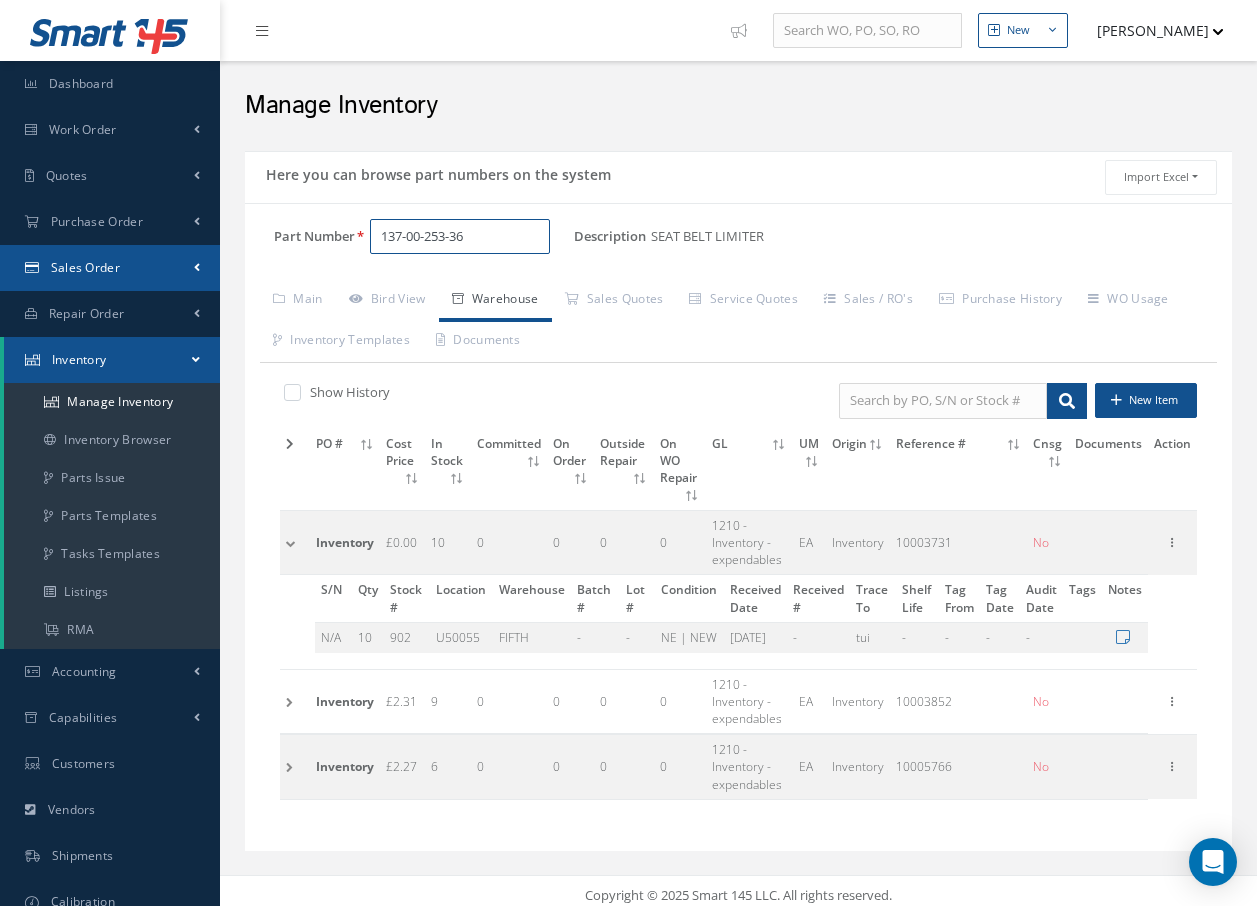 drag, startPoint x: 486, startPoint y: 229, endPoint x: 173, endPoint y: 249, distance: 313.63834 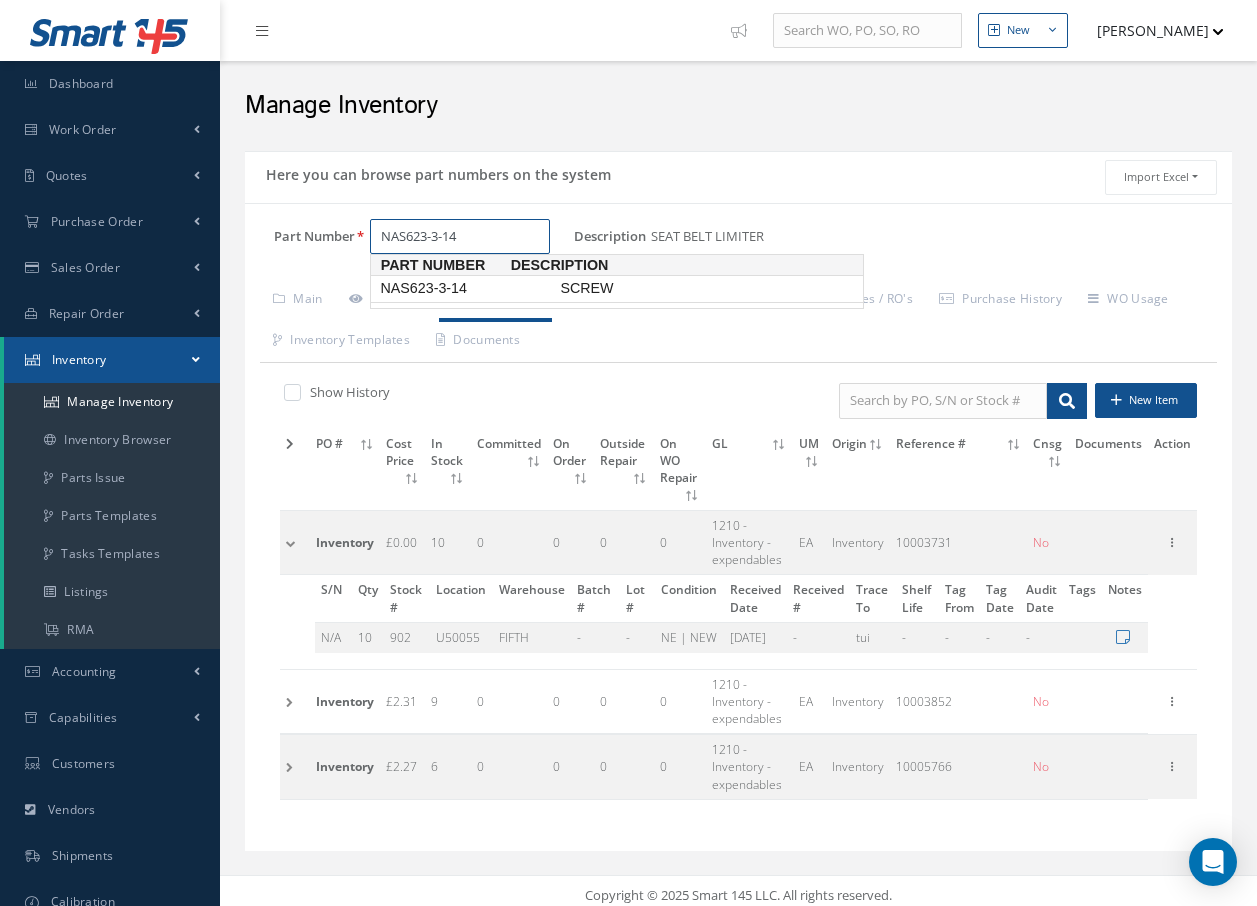 click on "NAS623-3-14" at bounding box center [466, 288] 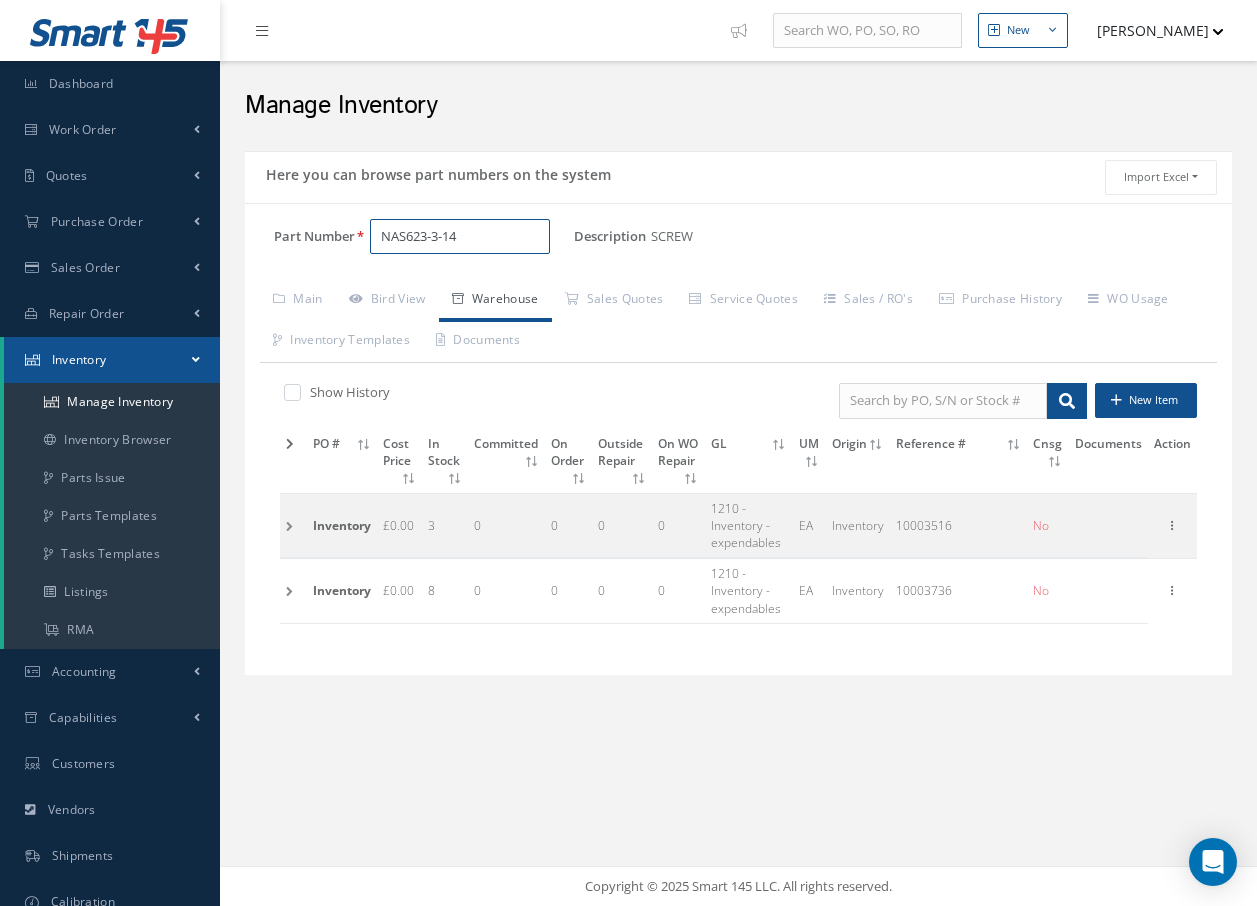 type on "NAS623-3-14" 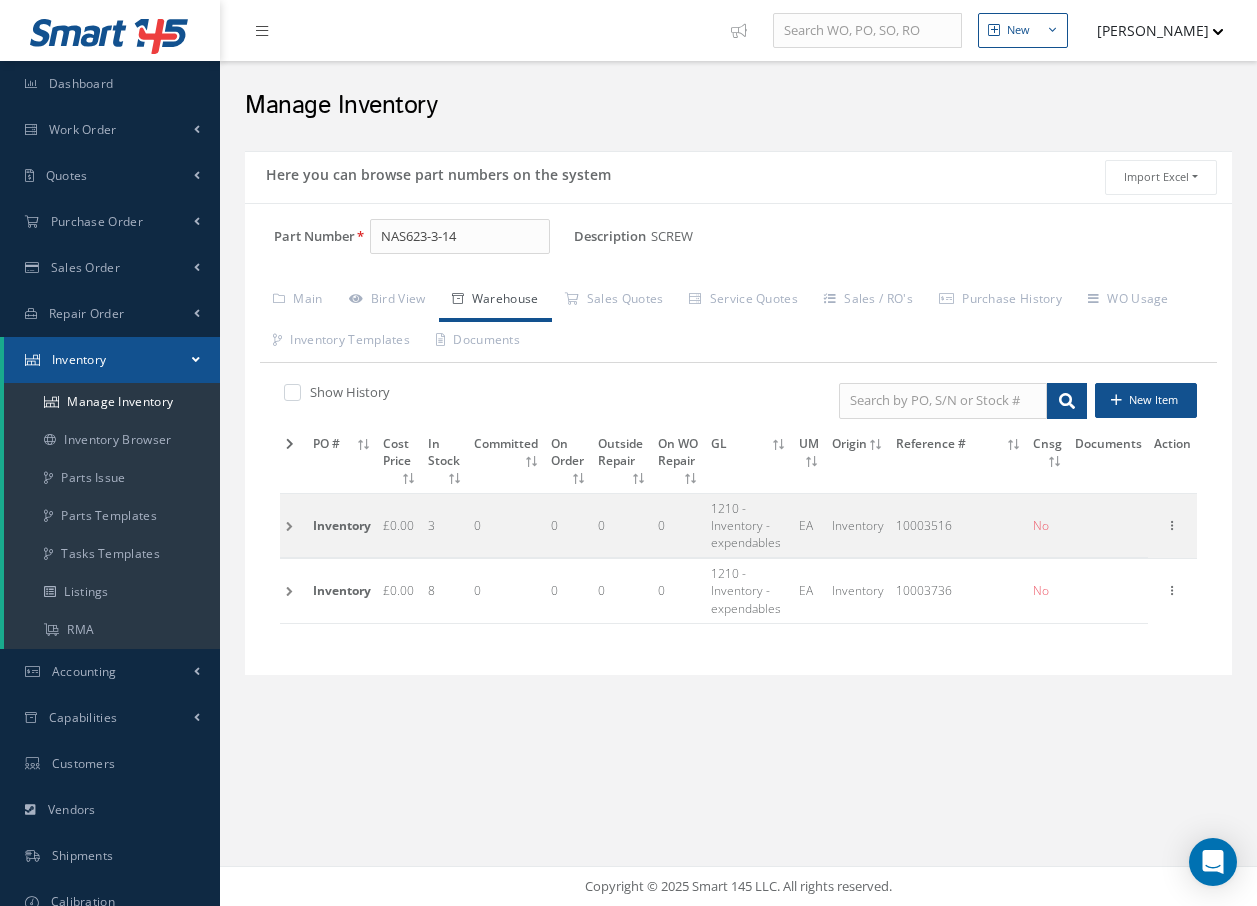 click at bounding box center [293, 591] 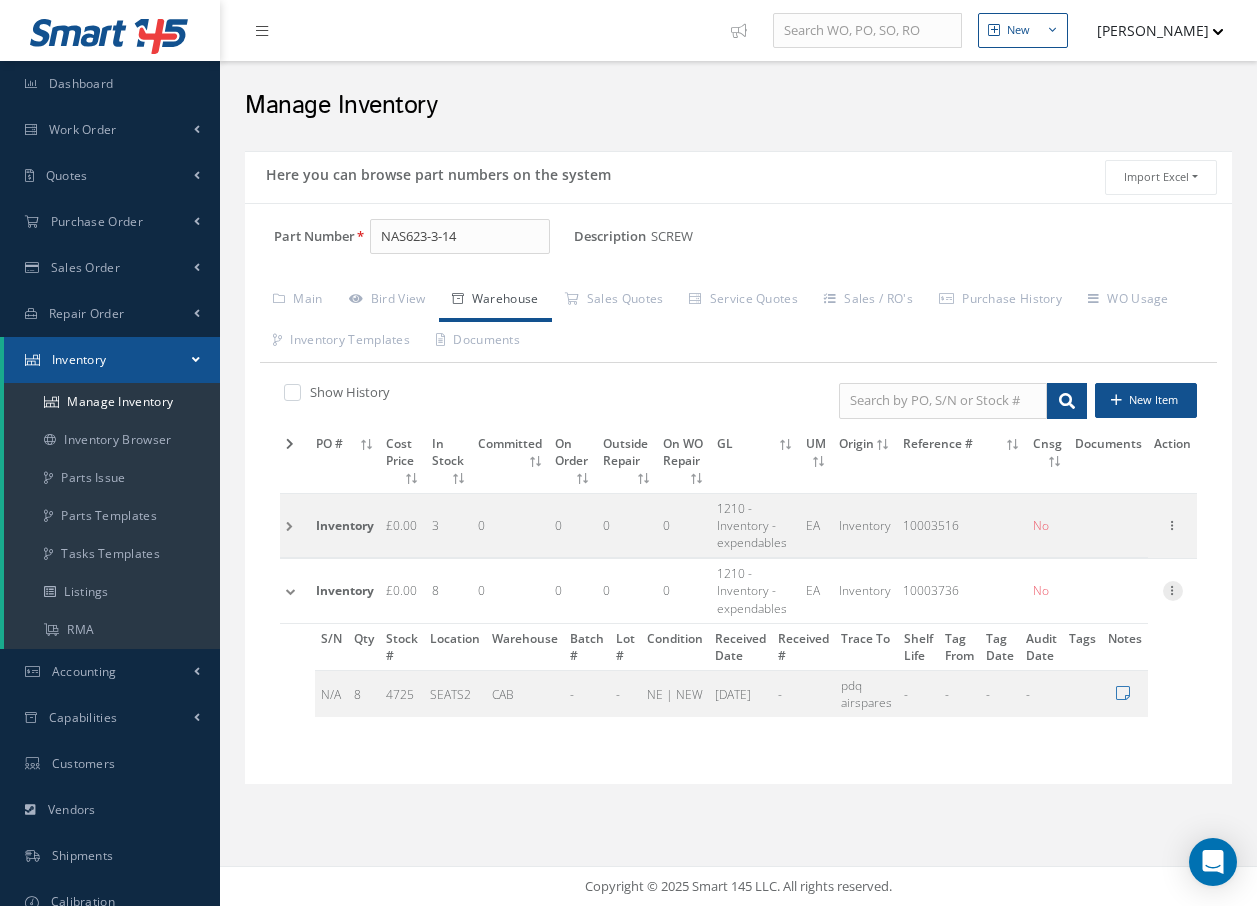click at bounding box center (1173, 589) 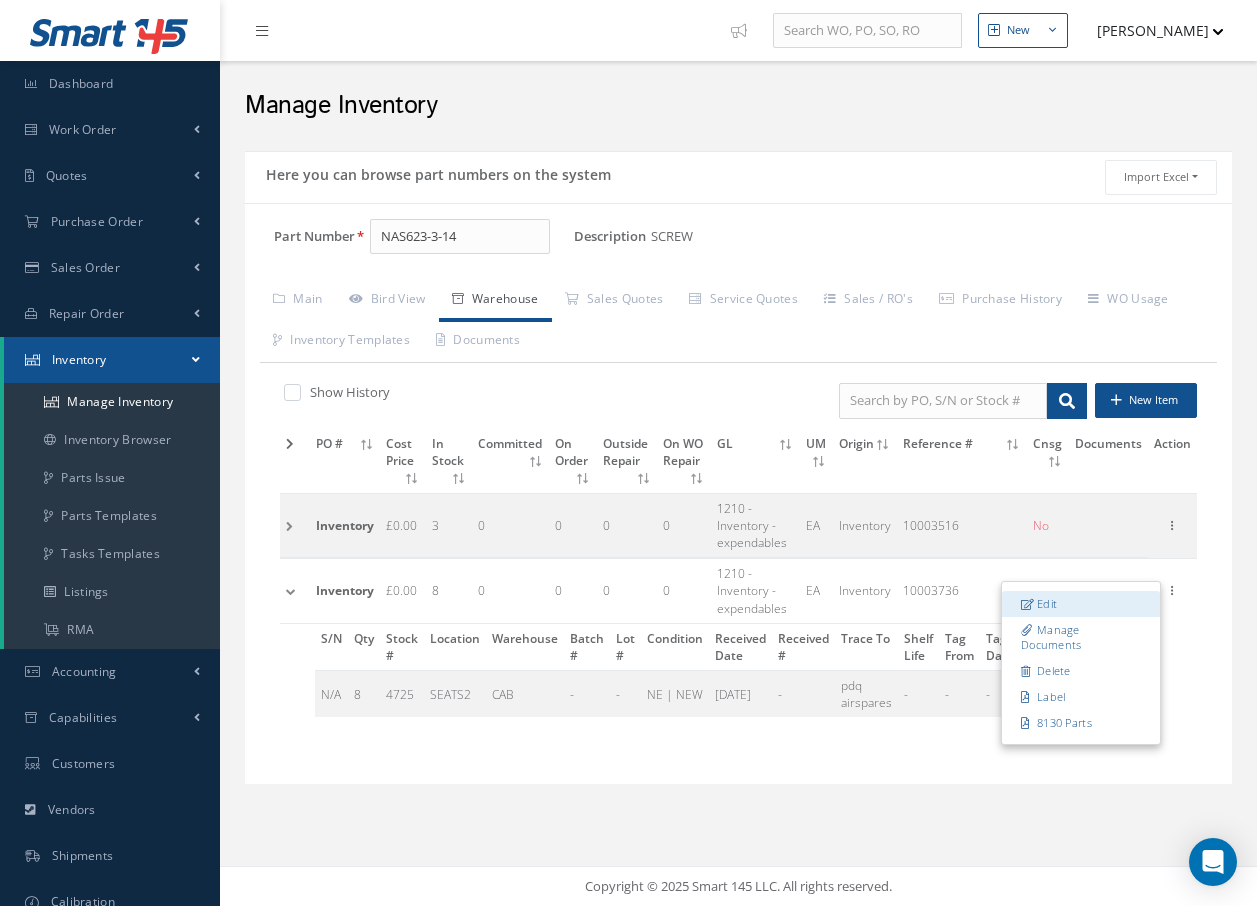 click on "Edit" at bounding box center [1081, 604] 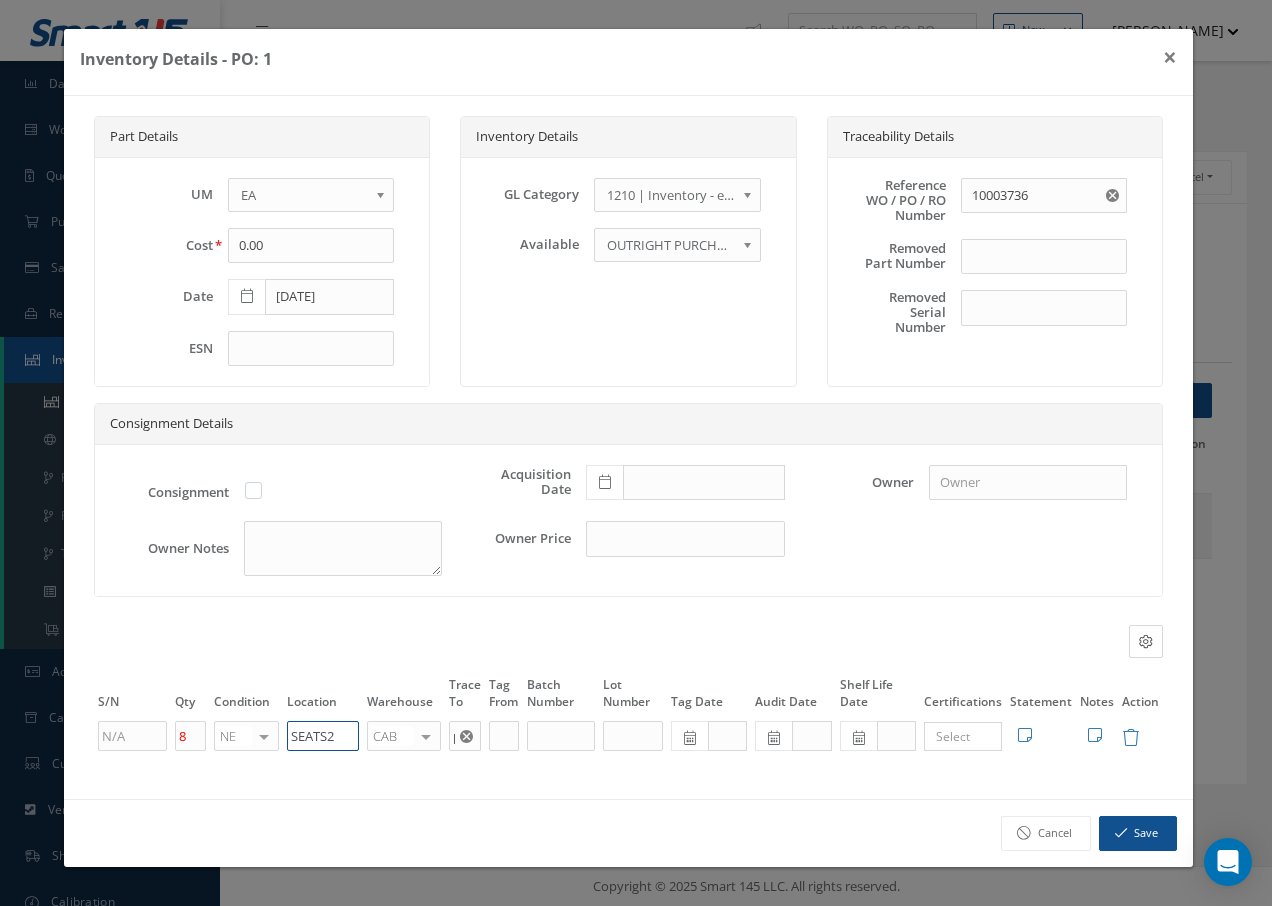 drag, startPoint x: 350, startPoint y: 732, endPoint x: 156, endPoint y: 717, distance: 194.57903 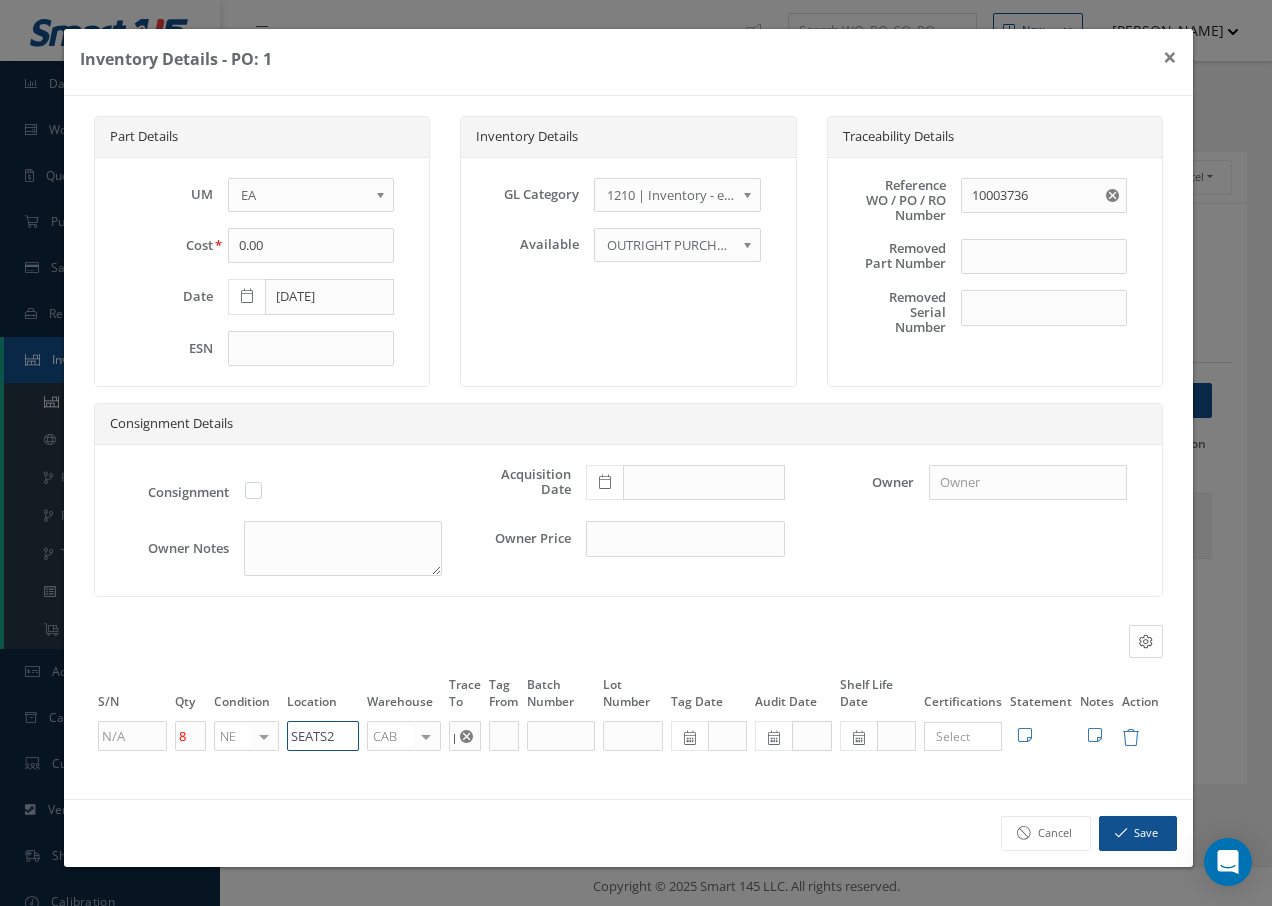 click on "S/N   Qty   Condition   Location   Warehouse   Trace To   Tag From   Batch Number   Lot Number   Tag Date   Audit Date   Shelf Life Date         Certifications   Tags   Statement   Notes   Action     8              NE         OH   SV   RP   AR   NE   FN   NS   RE   FP   BER   N/A   INSP   BC   AI   MD   RF   SCR   TS   USE   TL   SP   NU   AS   US   PM
No elements found.
List is empty.     SEATS2              CAB         CAB   CABQ   CABS   CABK   CABG   AIRB   CASA   ONXP   UNIT20   FIFTH   CUST-PARTS
No elements found.
List is empty.        pdq airspares
×
Loading...
Search a tag
No tags found
No tags found
Edit Statement 8130
Cancel" at bounding box center [628, 713] 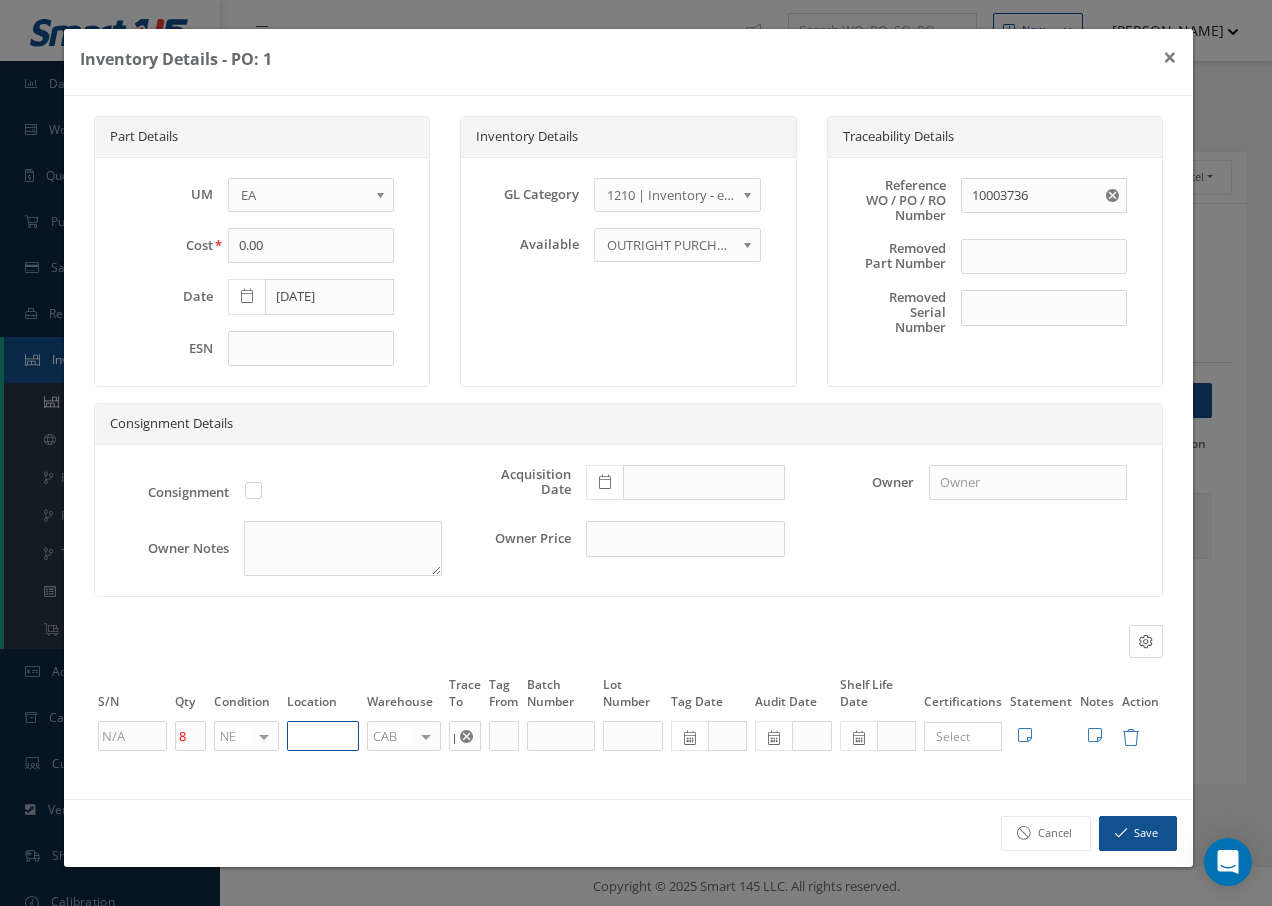 paste on "U50055" 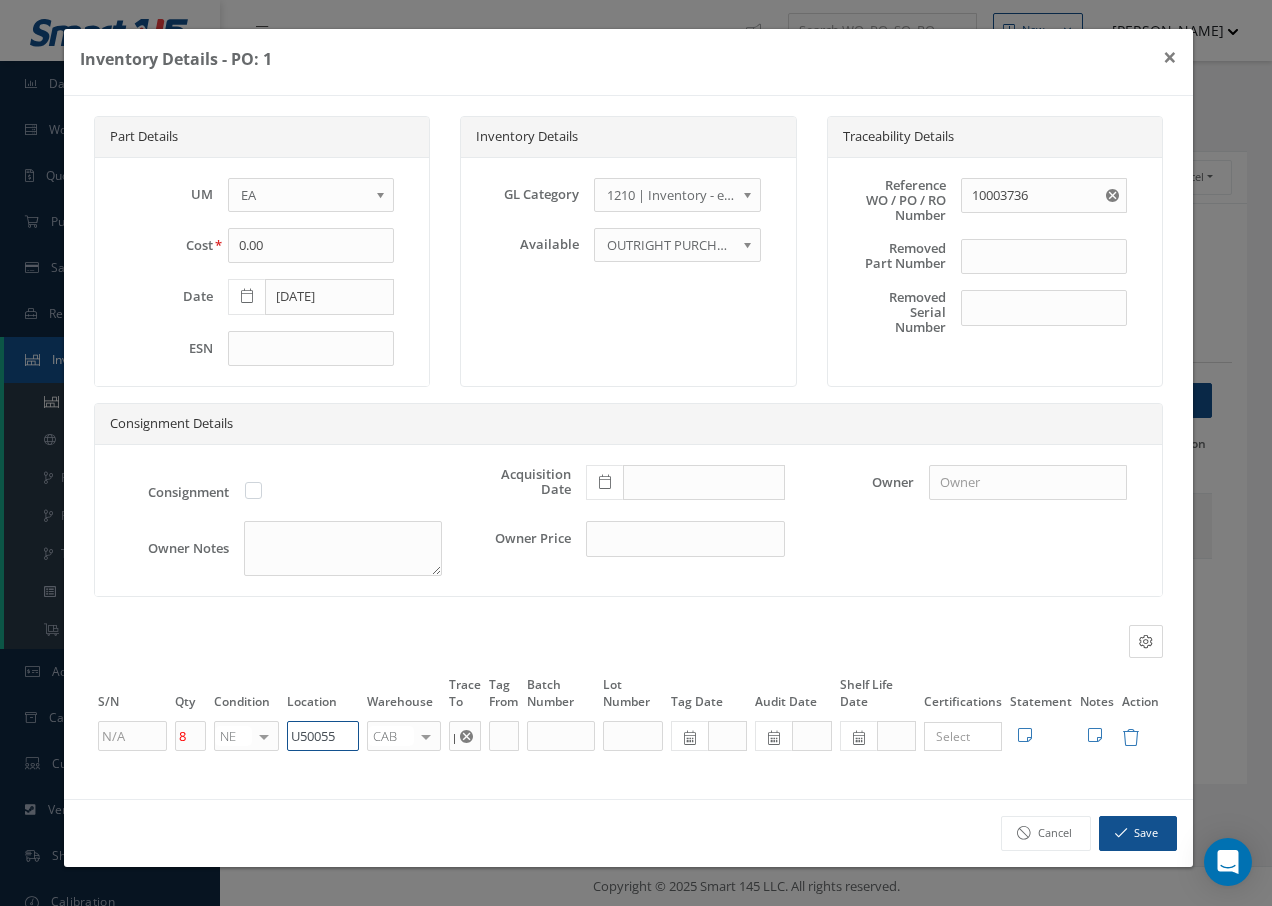 type on "U50055" 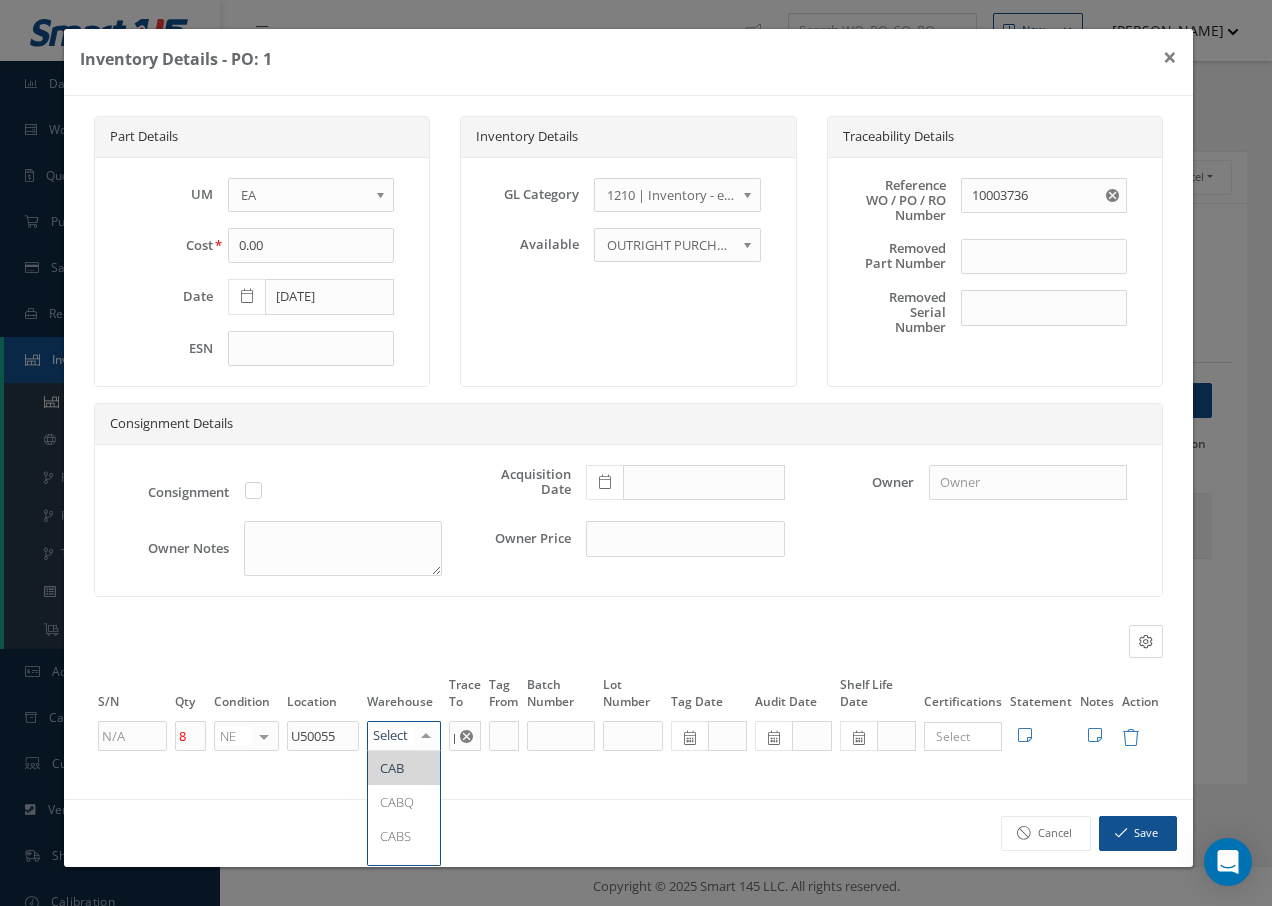click at bounding box center [426, 736] 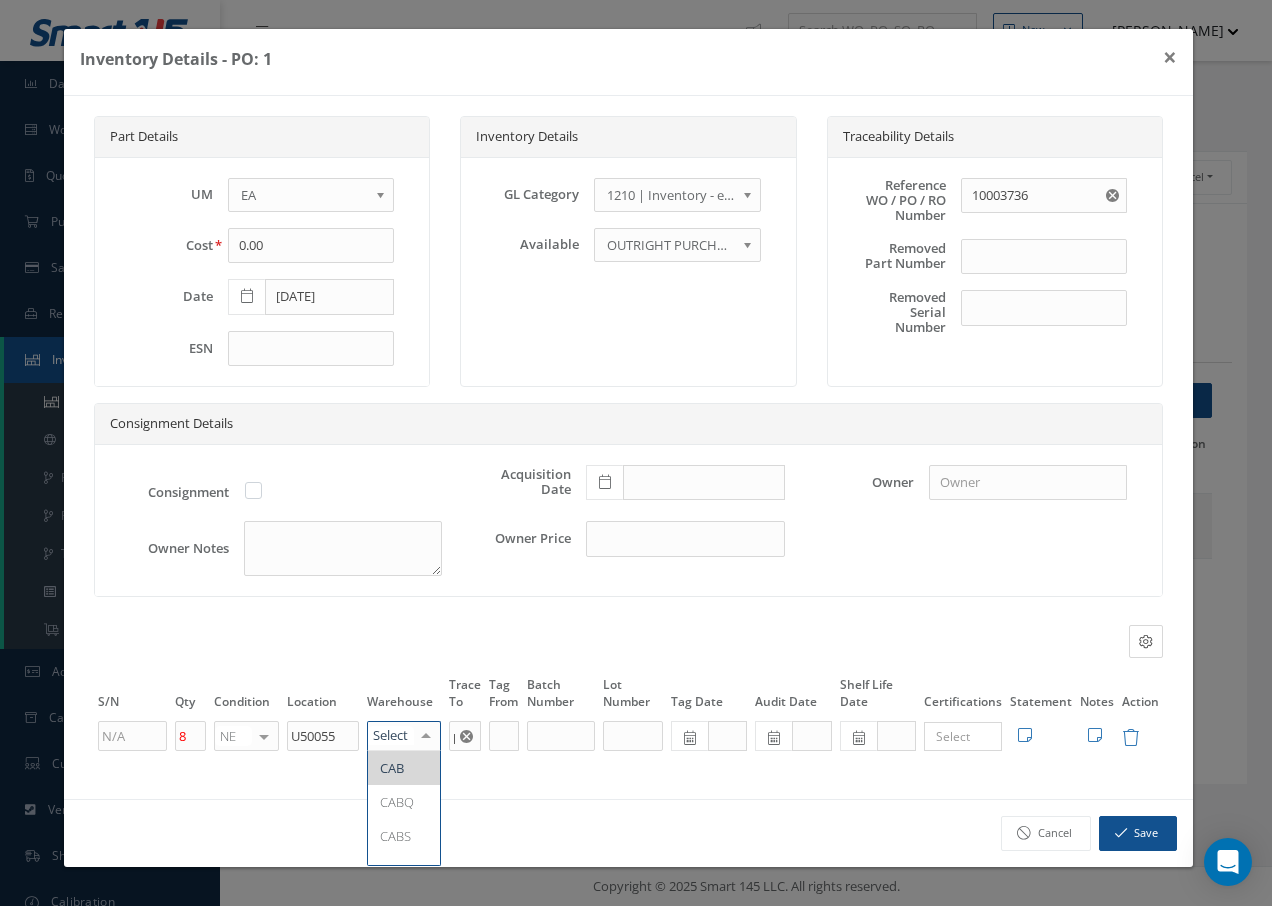 type on "F" 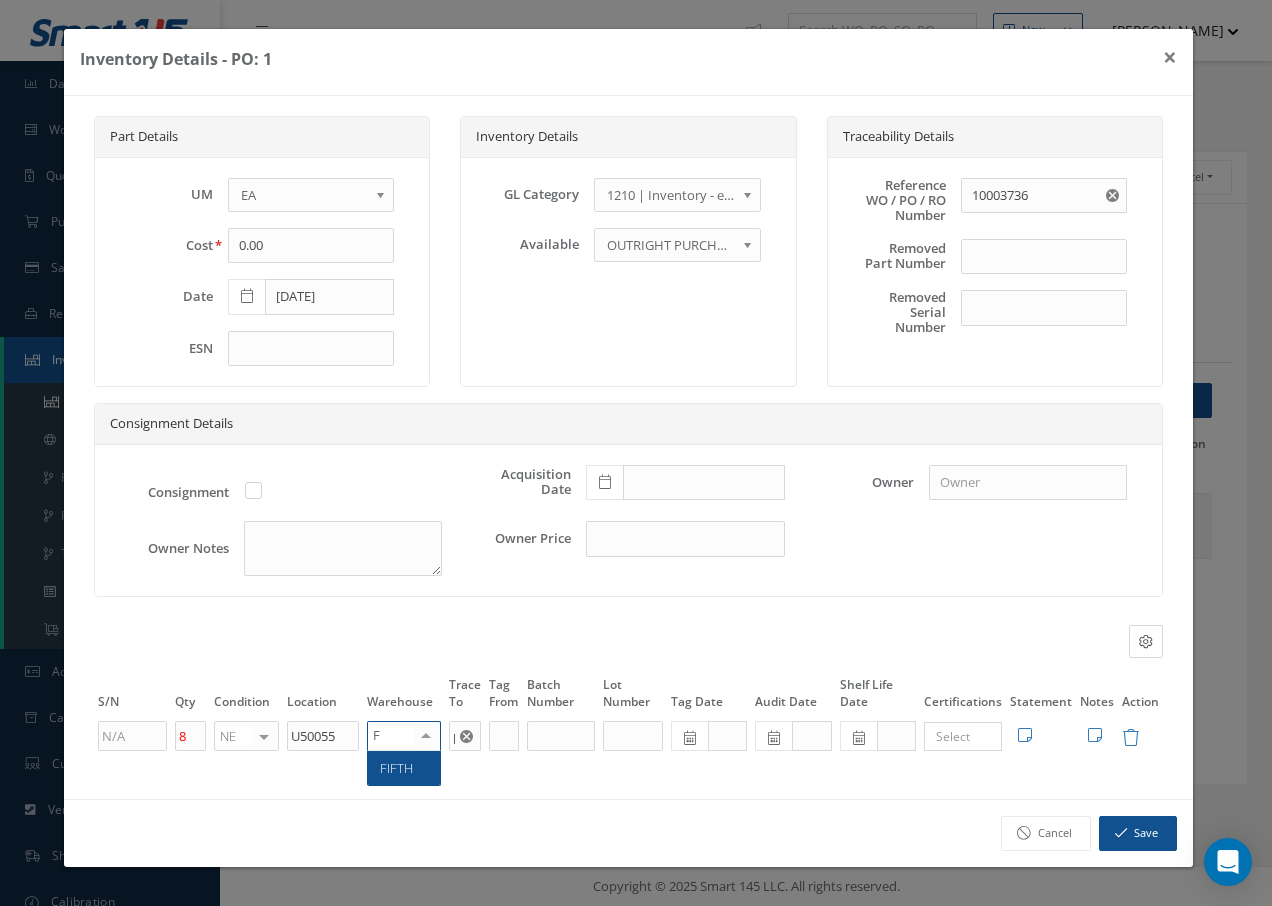 click on "FIFTH" at bounding box center (396, 768) 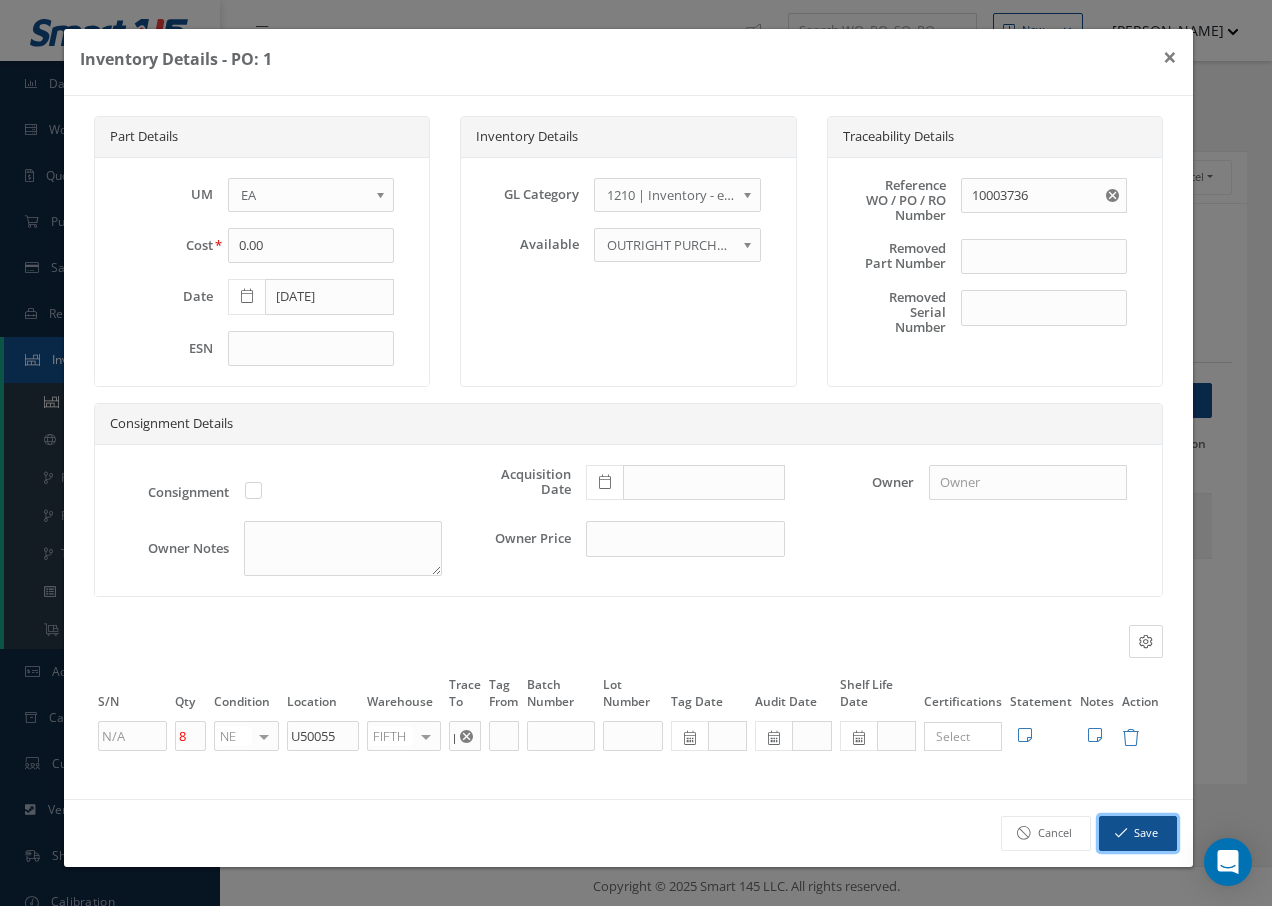 click at bounding box center [1121, 833] 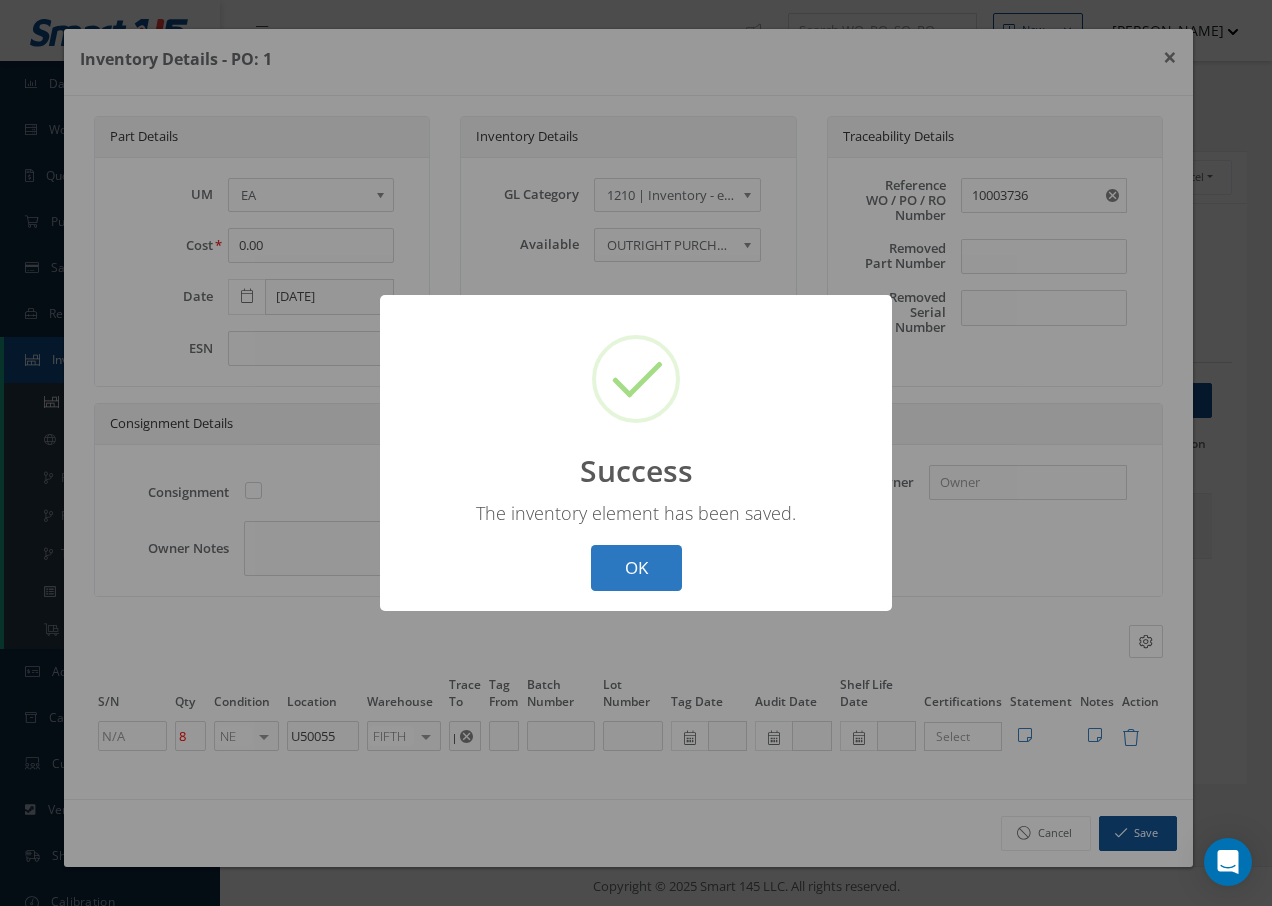 click on "OK" at bounding box center (636, 568) 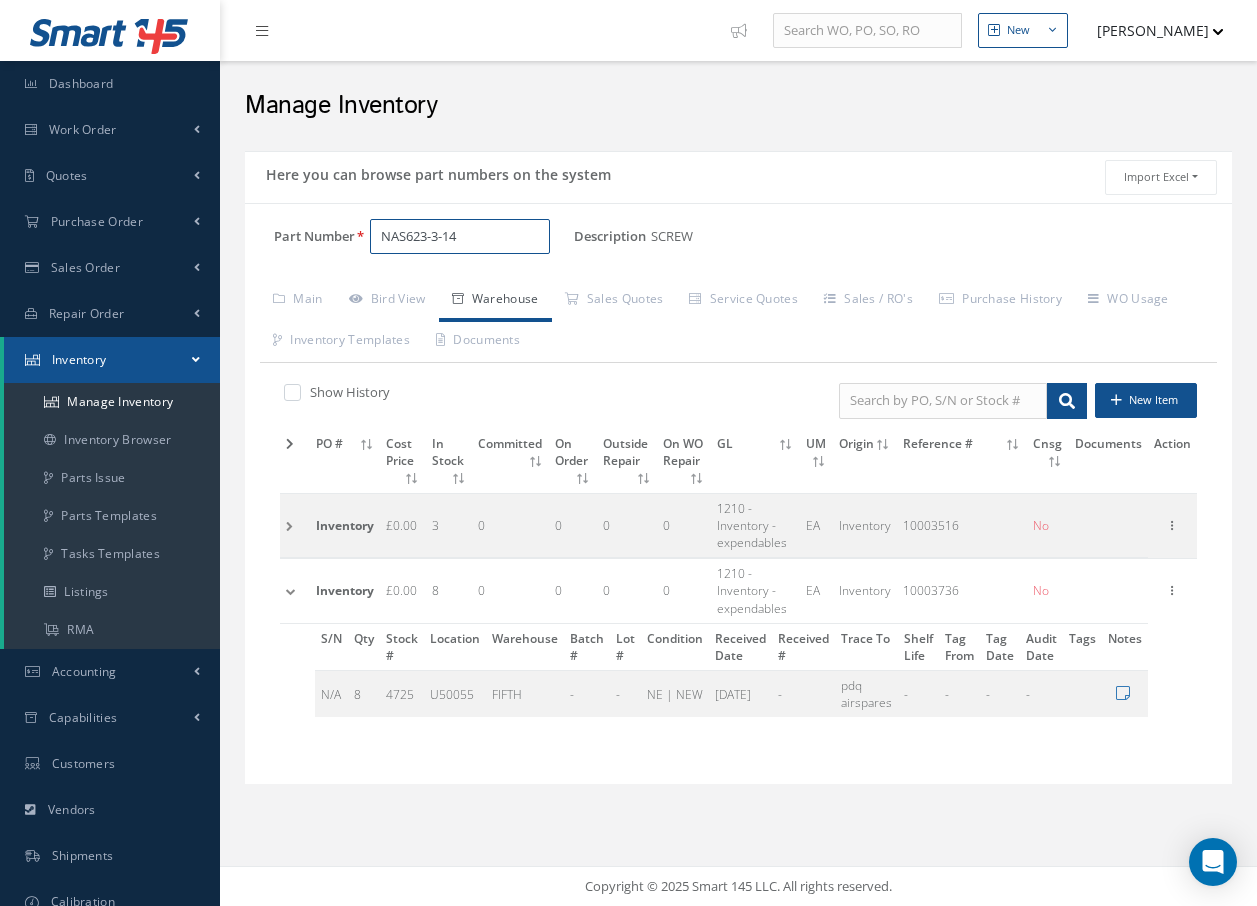 drag, startPoint x: 441, startPoint y: 228, endPoint x: 235, endPoint y: 240, distance: 206.34921 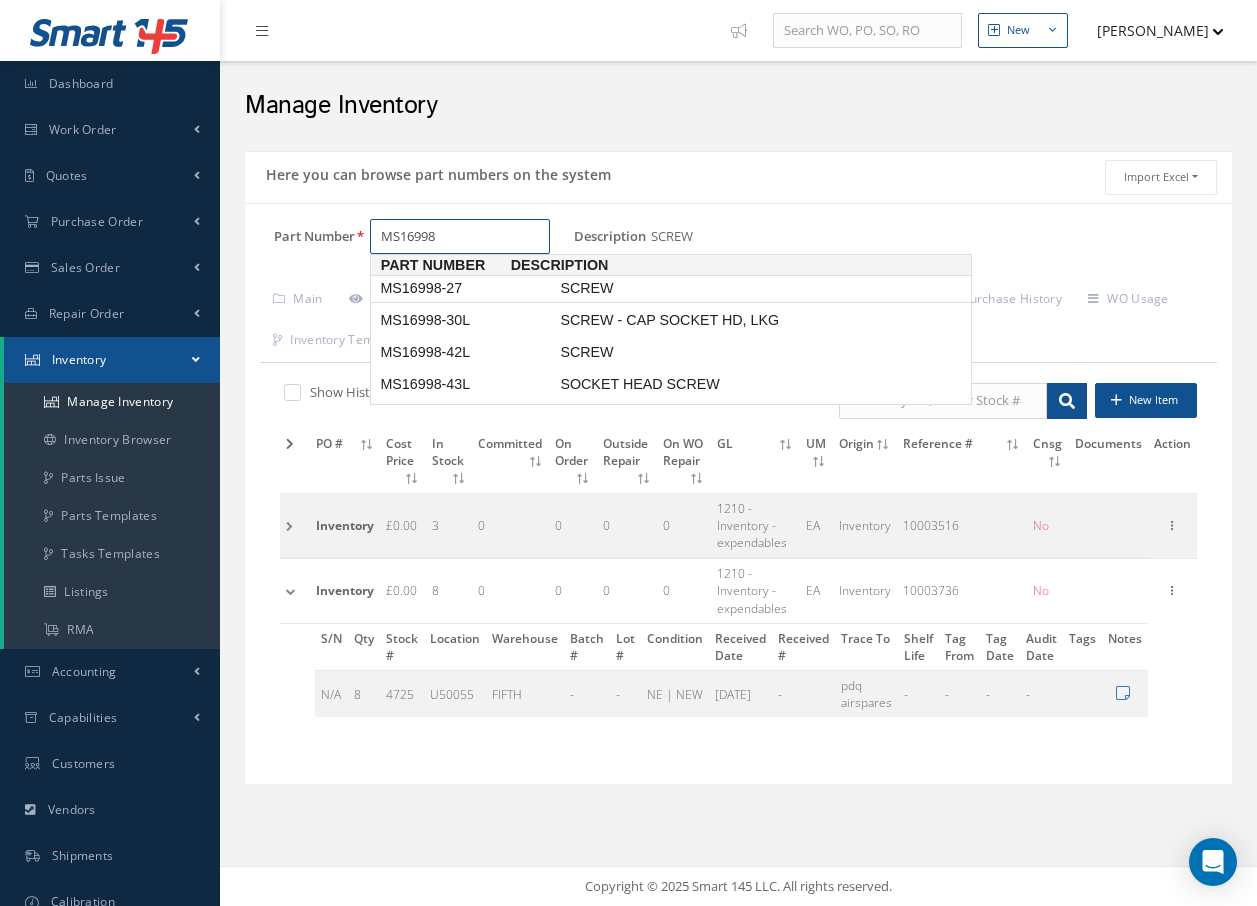 click on "MS16998-27" at bounding box center [466, 288] 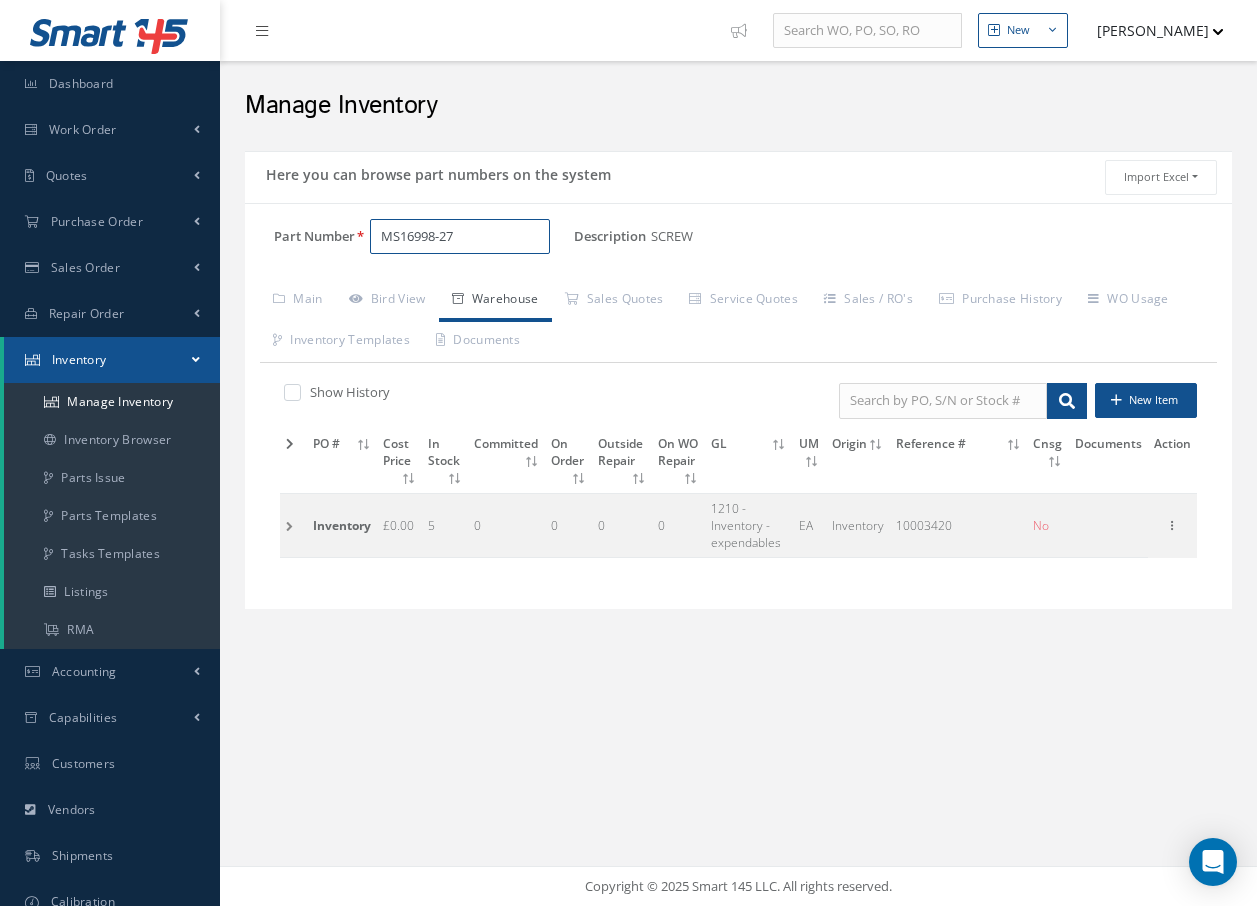 type on "MS16998-27" 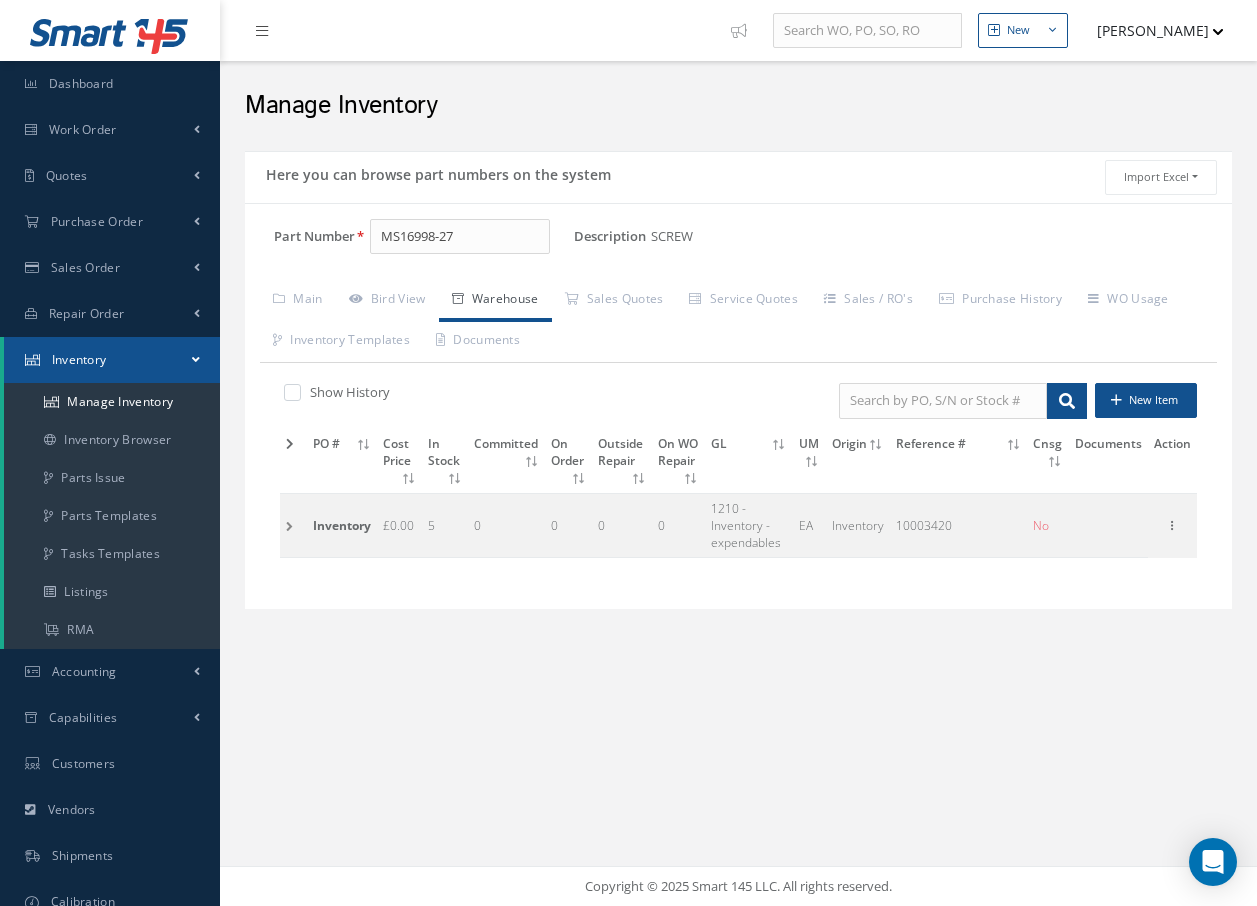 click at bounding box center (293, 525) 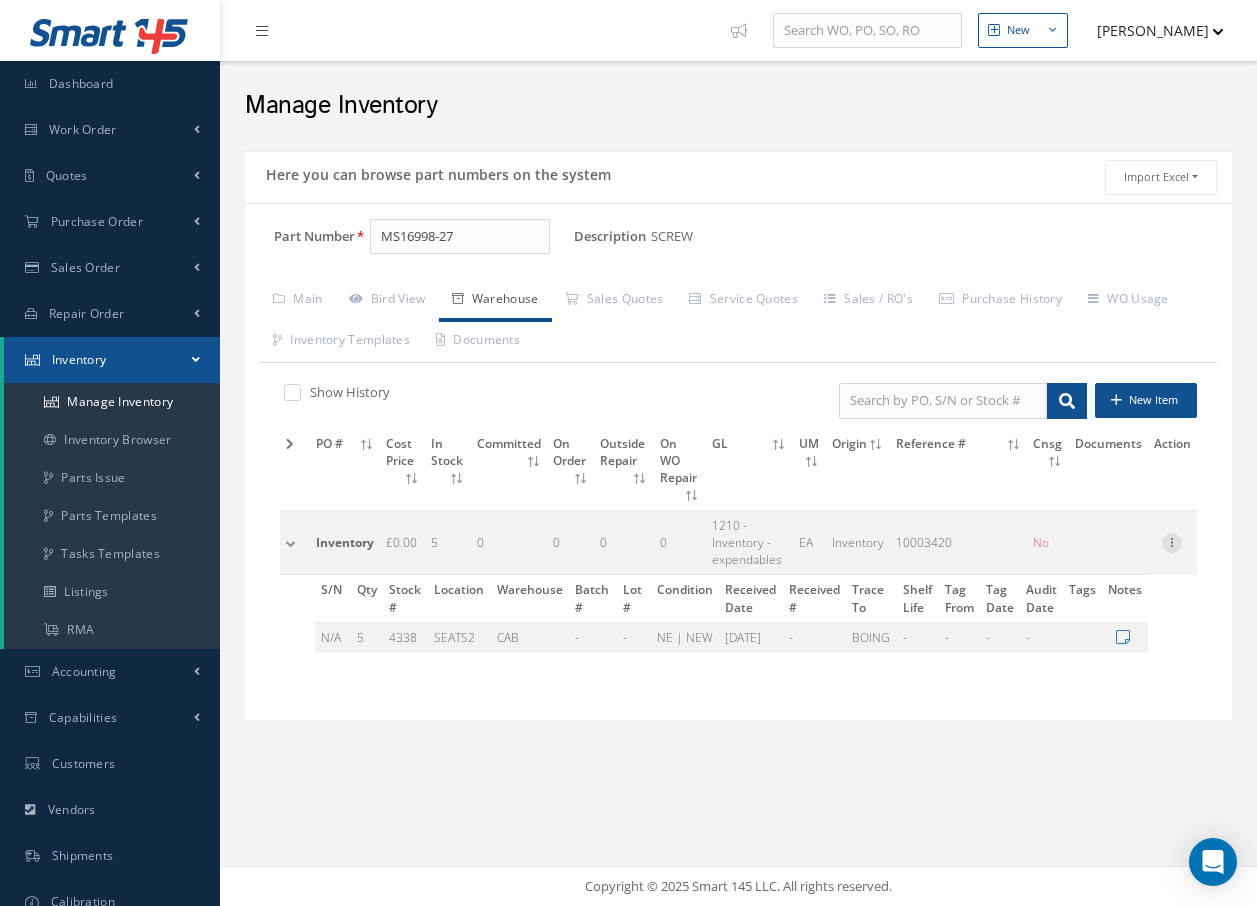 click at bounding box center [1172, 541] 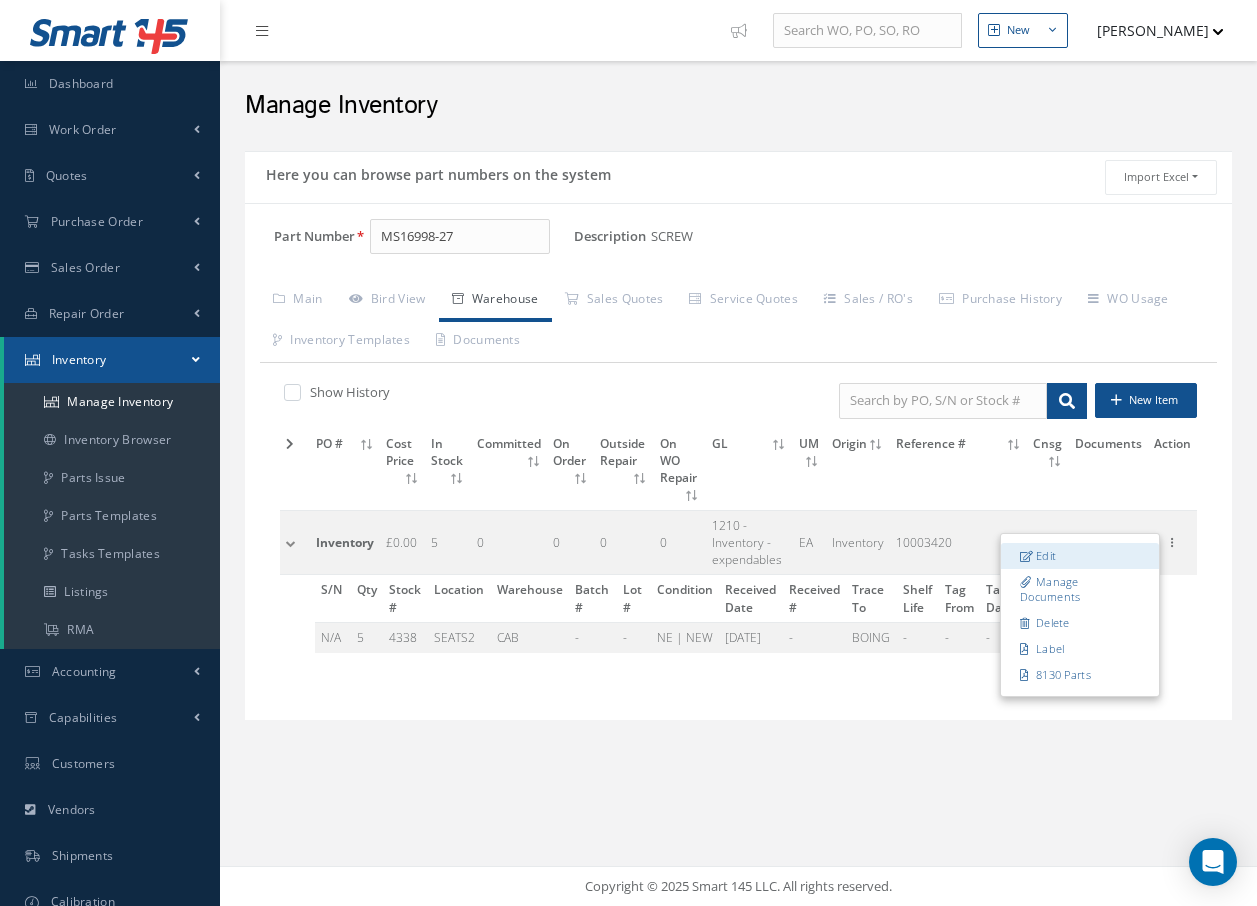 click on "Edit" at bounding box center (1080, 556) 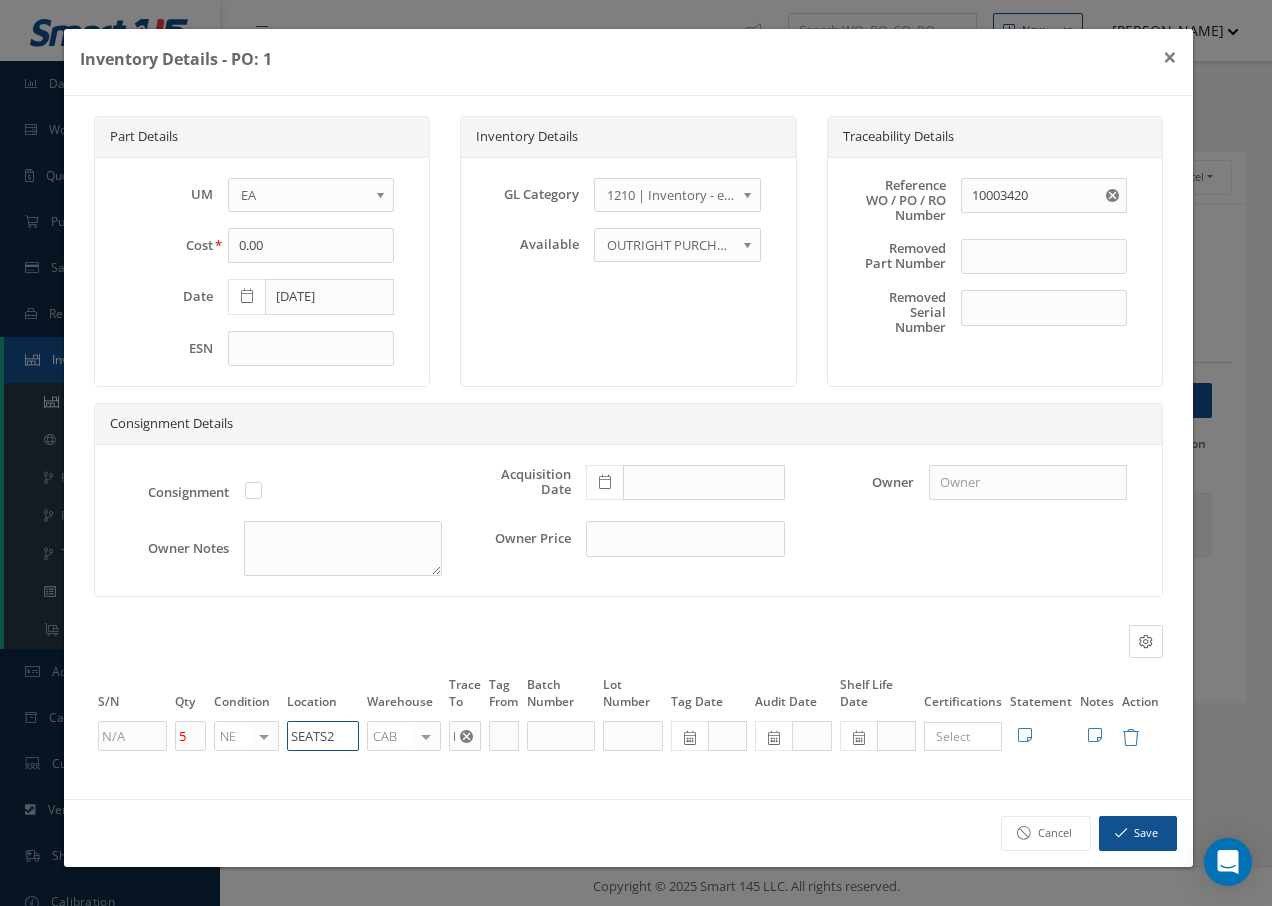 drag, startPoint x: 288, startPoint y: 736, endPoint x: 399, endPoint y: 736, distance: 111 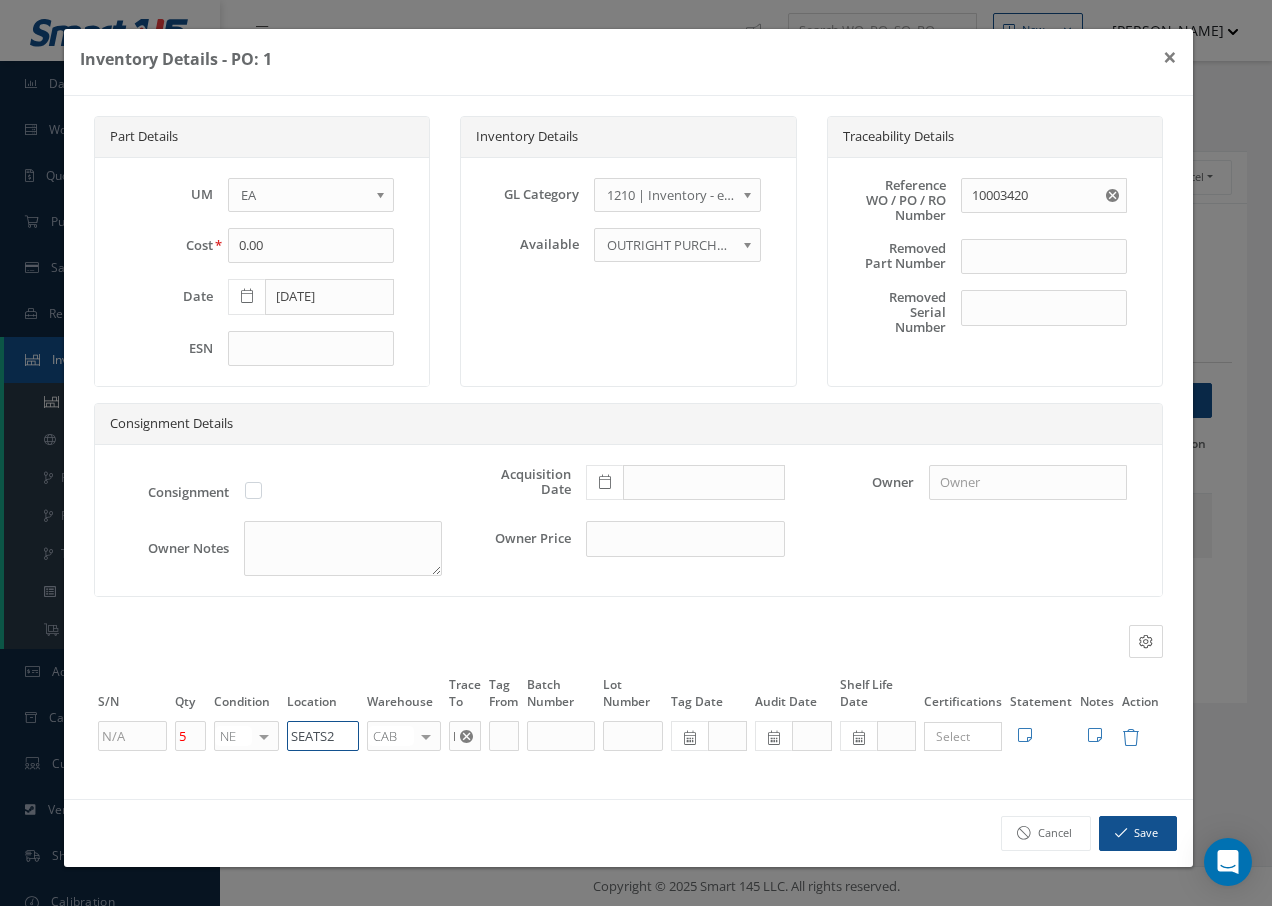 click on "5              NE         OH   SV   RP   AR   NE   FN   NS   RE   FP   BER   N/A   INSP   BC   AI   MD   RF   SCR   TS   USE   TL   SP   NU   AS   US   PM
No elements found.
List is empty.     SEATS2              CAB         CAB   CABQ   CABS   CABK   CABG   AIRB   CASA   ONXP   UNIT20   FIFTH   CUST-PARTS
No elements found.
List is empty.        BOING
×
Loading...
Search a tag
No tags found
No tags found
Edit Statement 8130
Cancel
Save
Edit Notes" at bounding box center (628, 736) 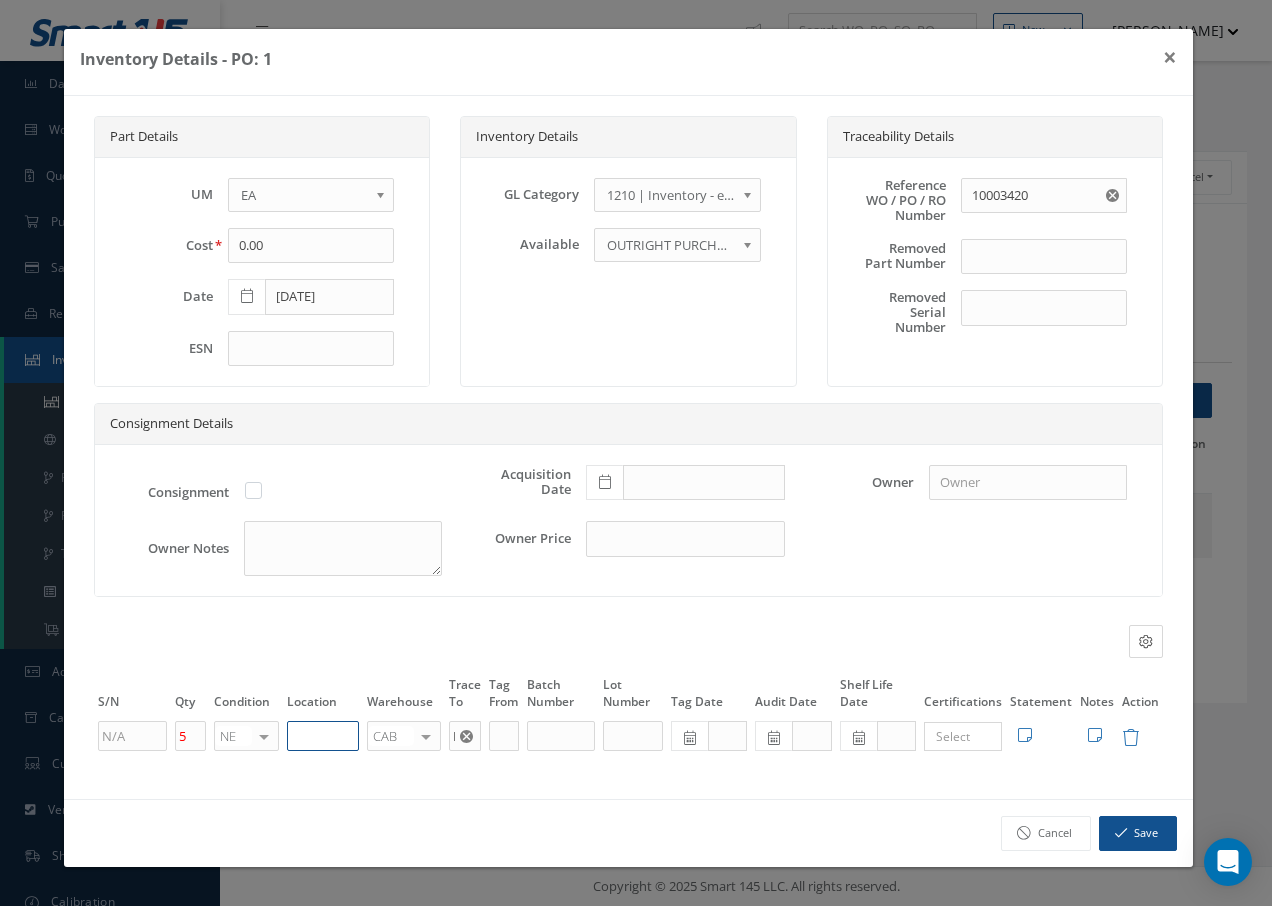 paste on "U50055" 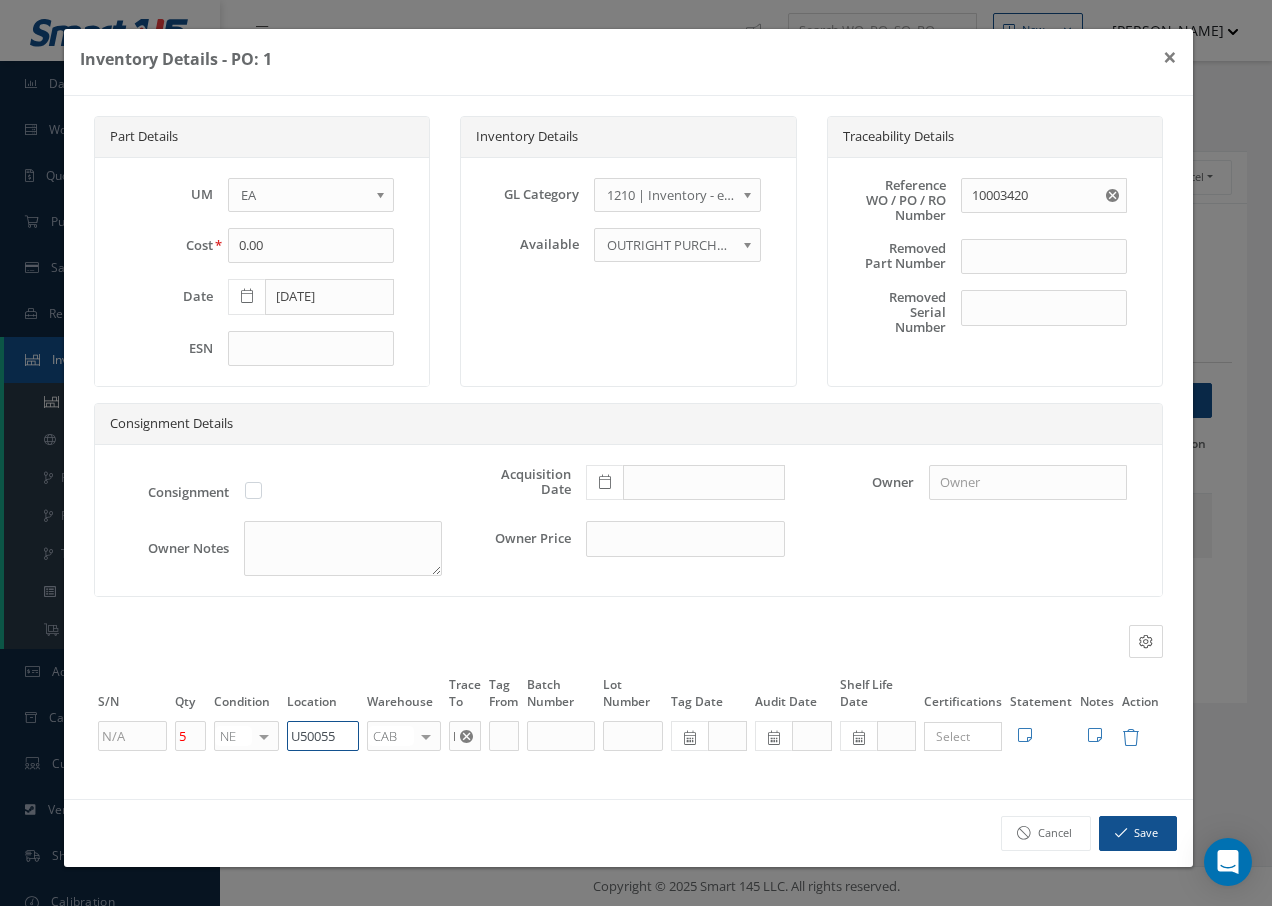 type on "U50055" 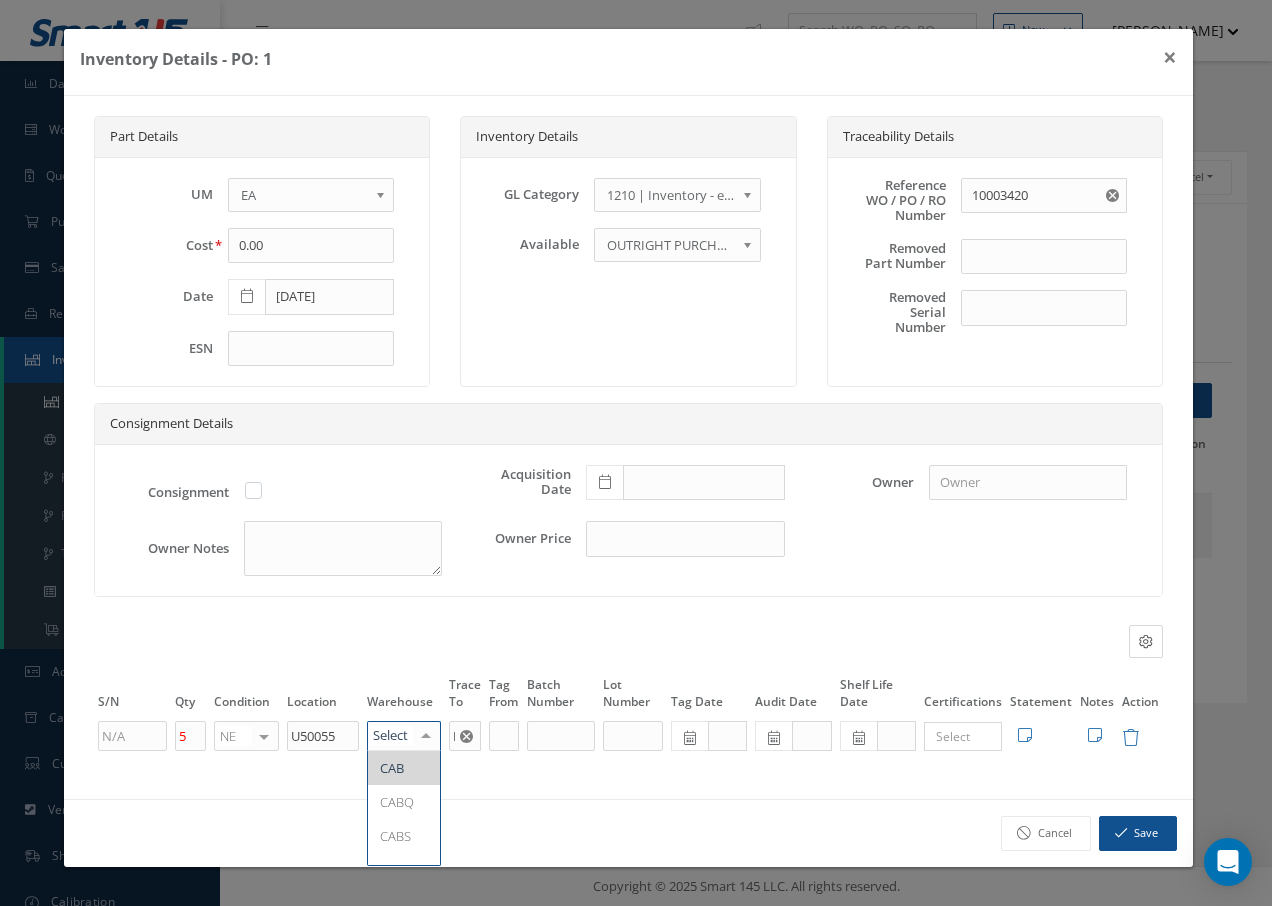 click at bounding box center [426, 736] 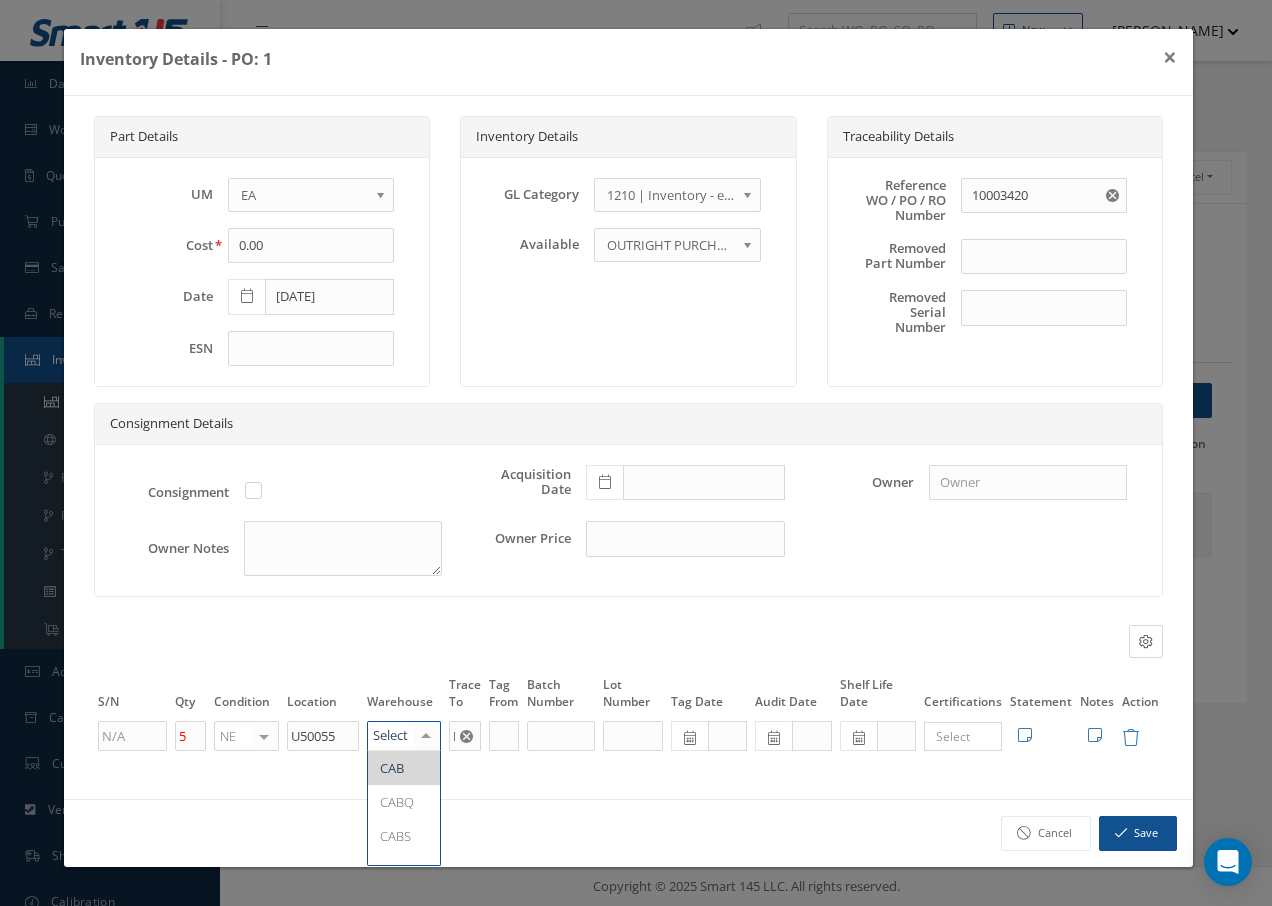 type on "F" 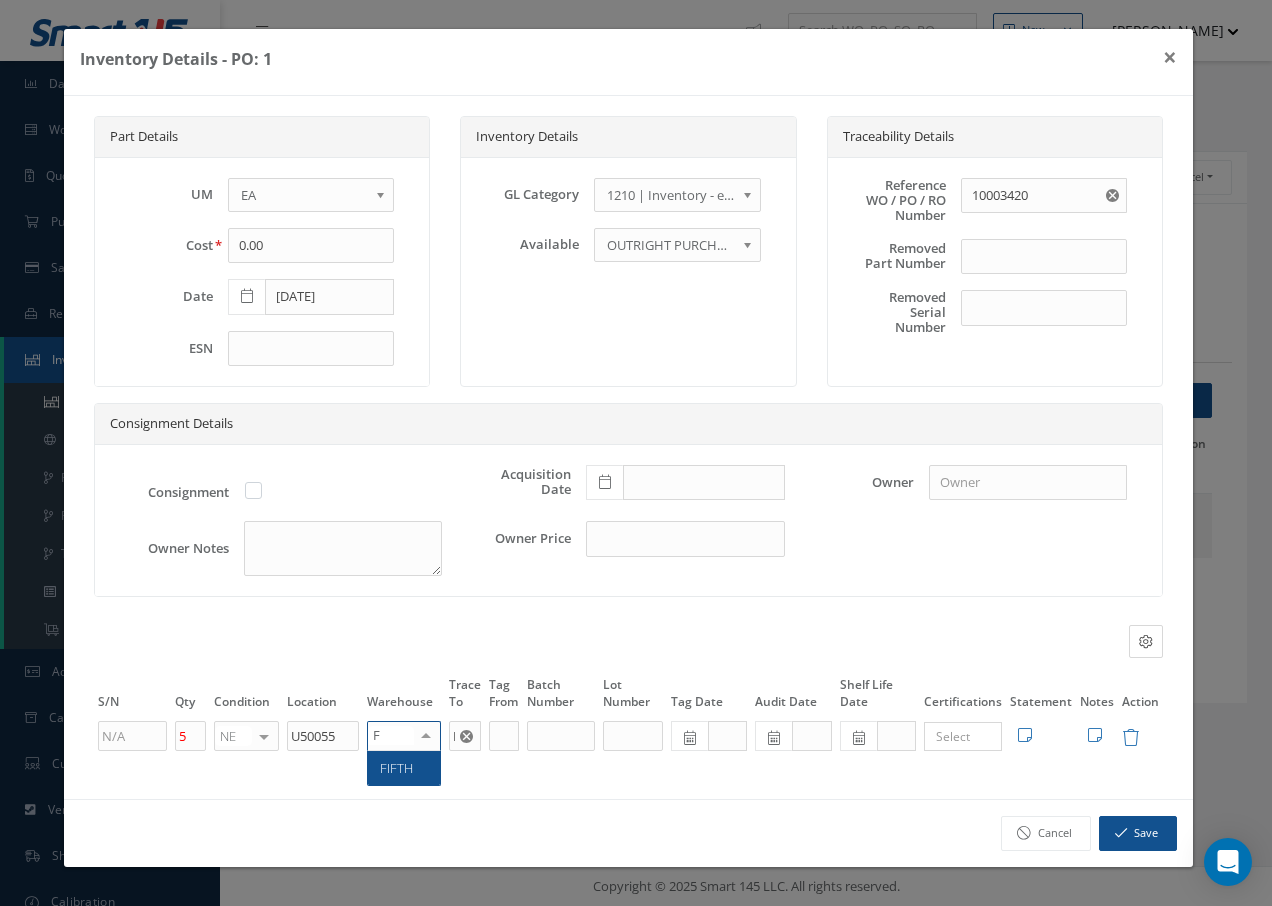 click on "FIFTH" at bounding box center (396, 768) 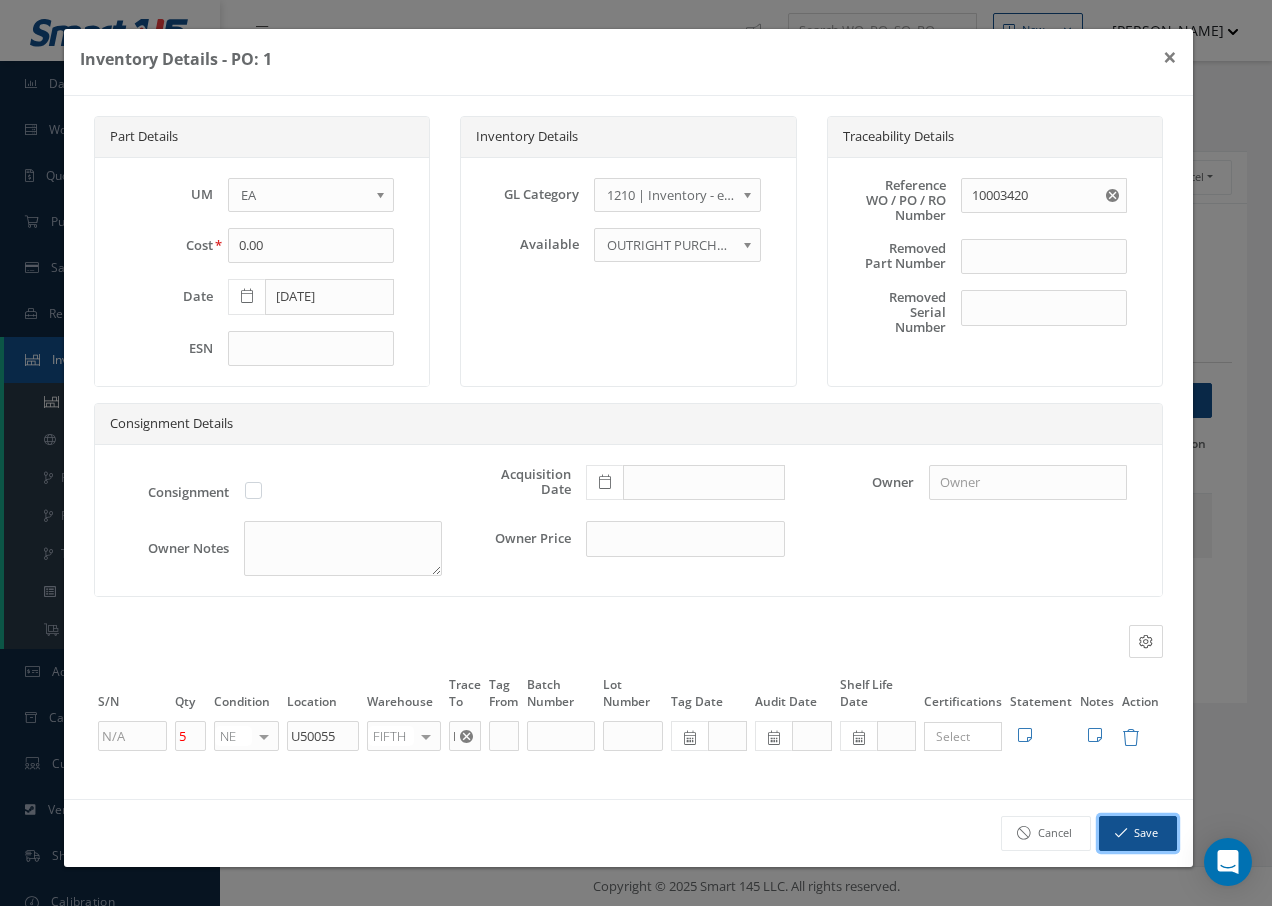 click on "Save" at bounding box center (1138, 833) 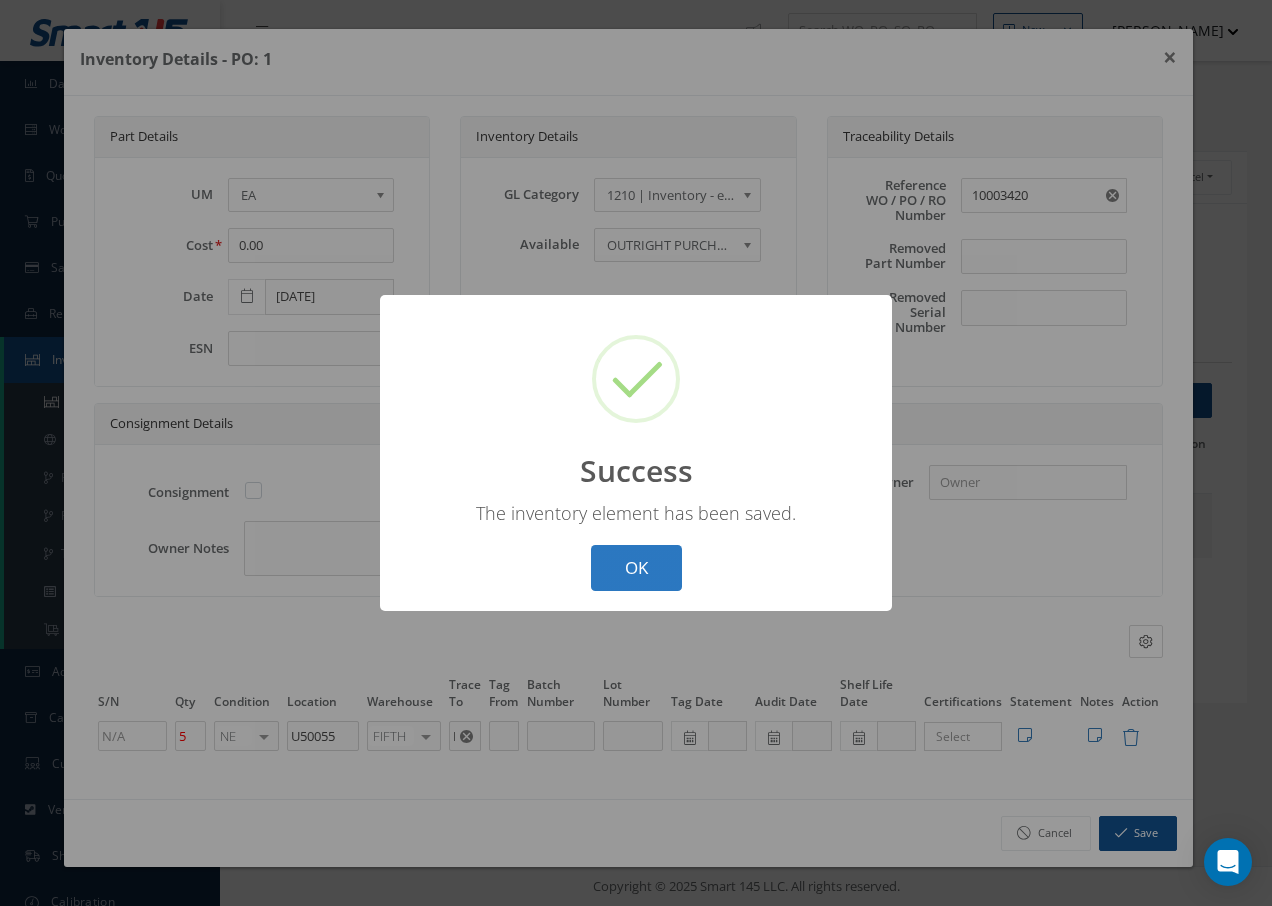 click on "OK" at bounding box center [636, 568] 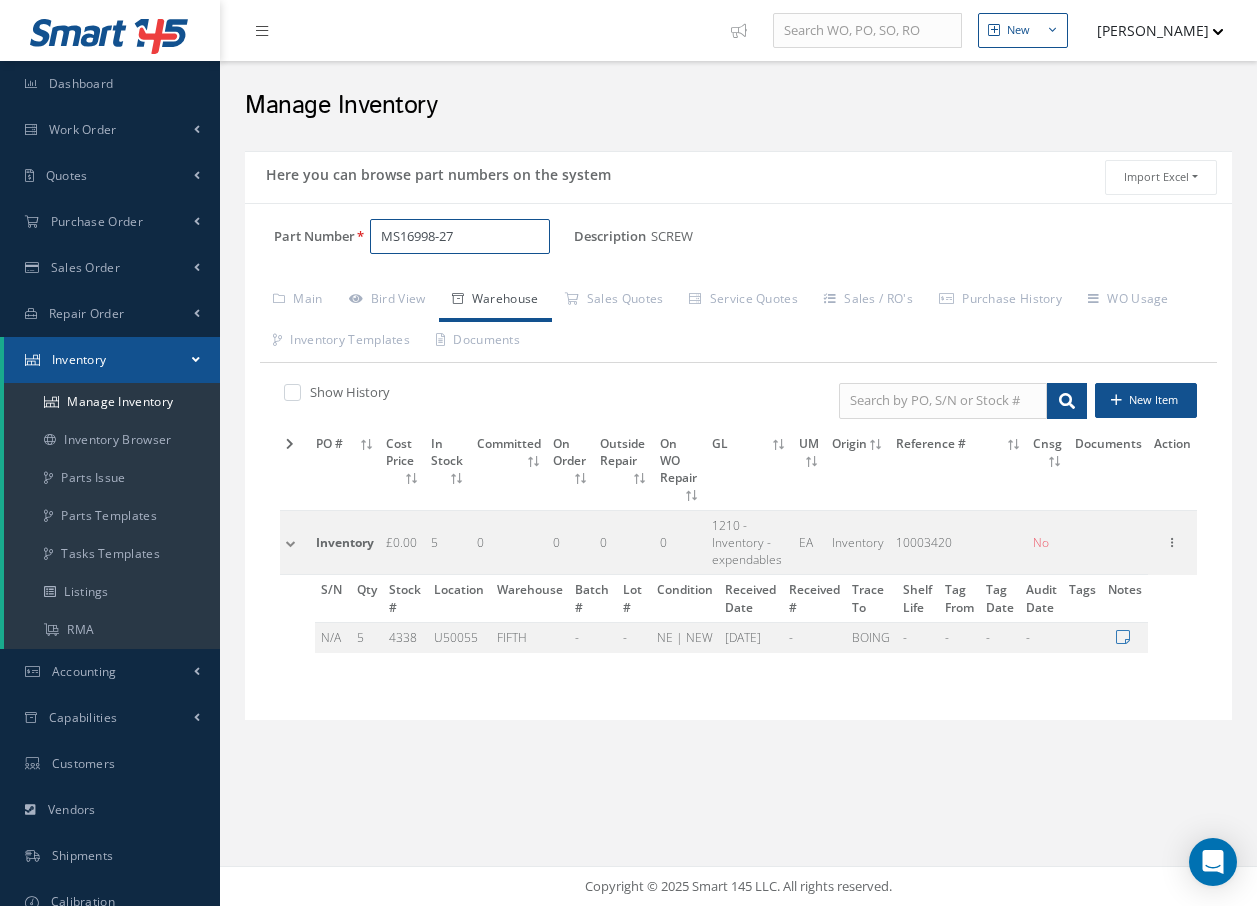 drag, startPoint x: 481, startPoint y: 234, endPoint x: 349, endPoint y: 221, distance: 132.63861 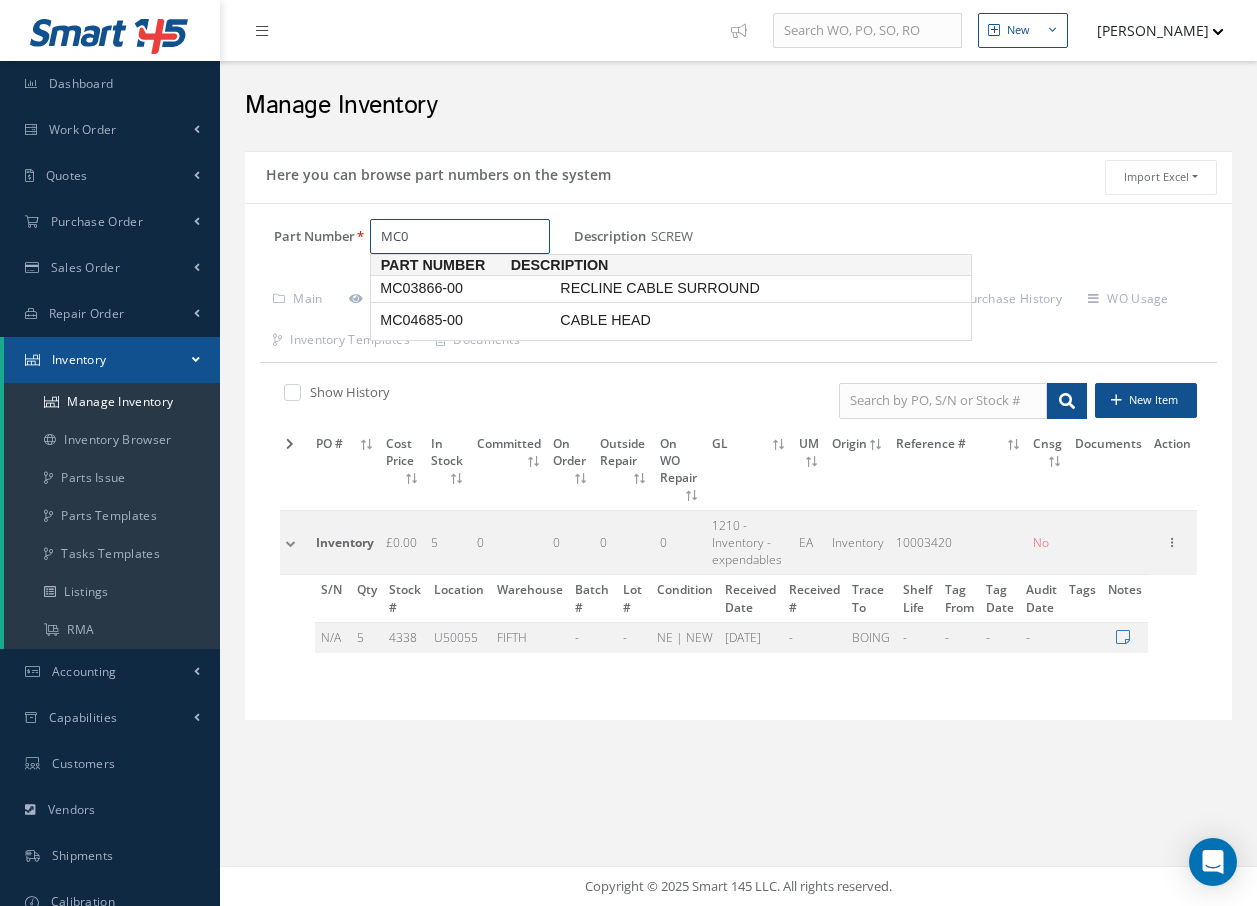 click on "RECLINE CABLE SURROUND" at bounding box center [706, 288] 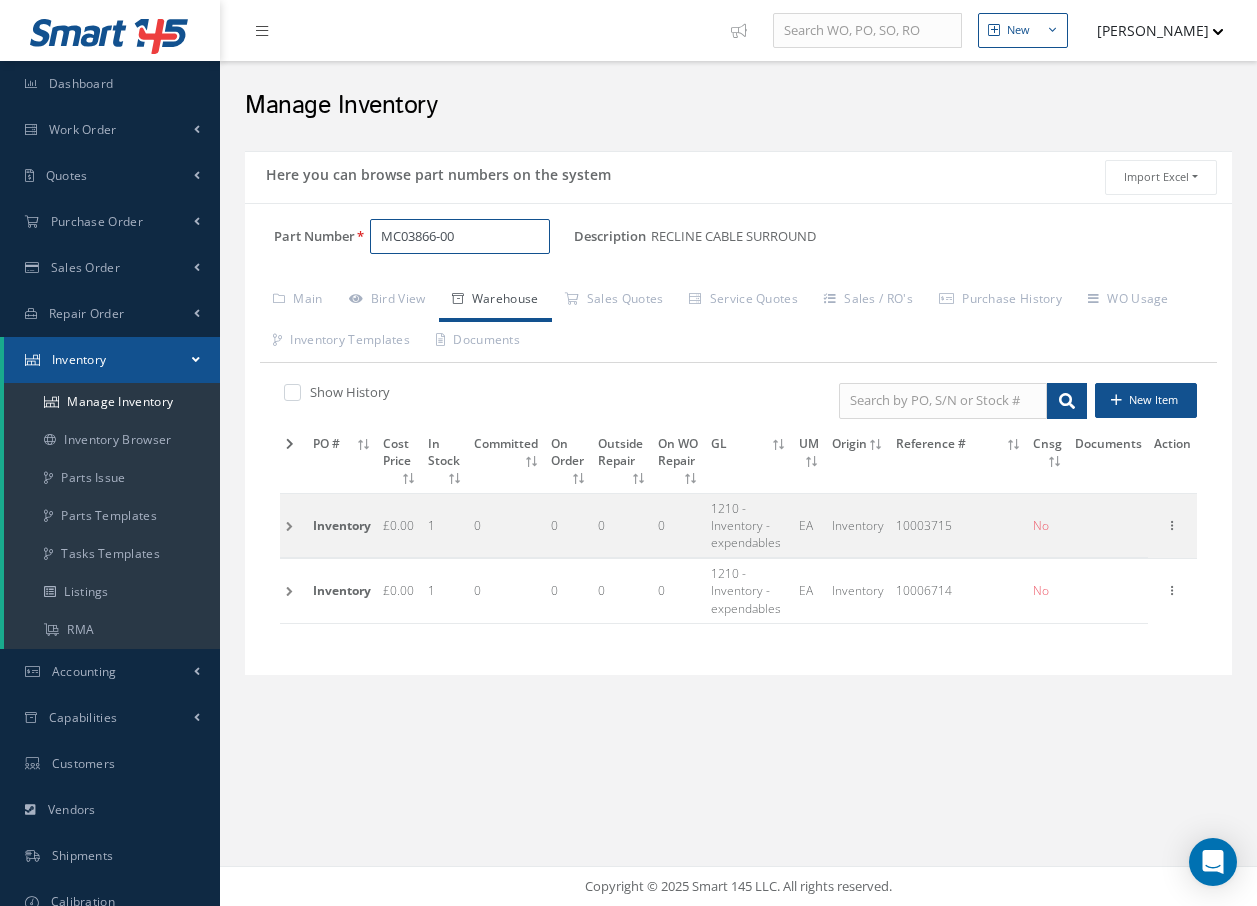 type on "MC03866-00" 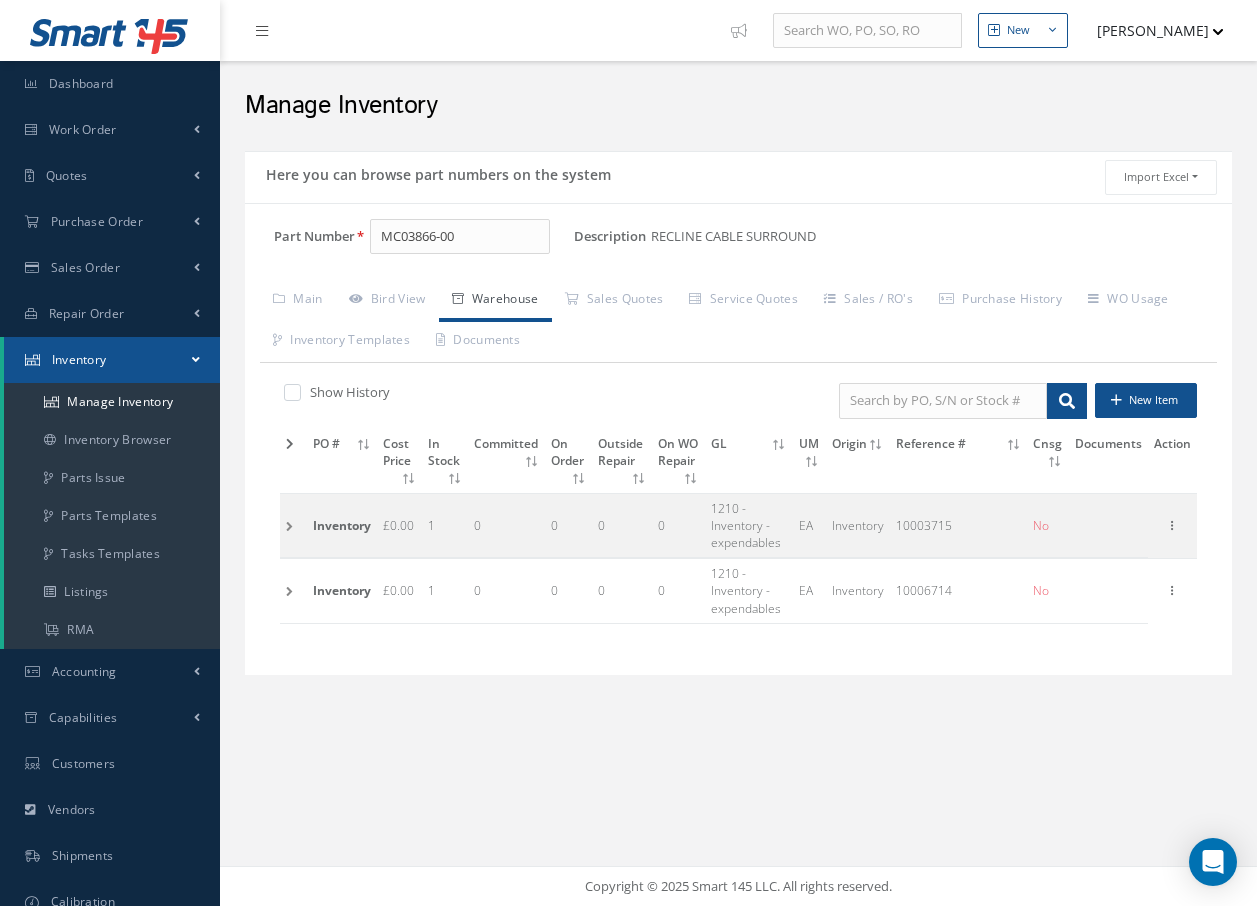 click at bounding box center [293, 591] 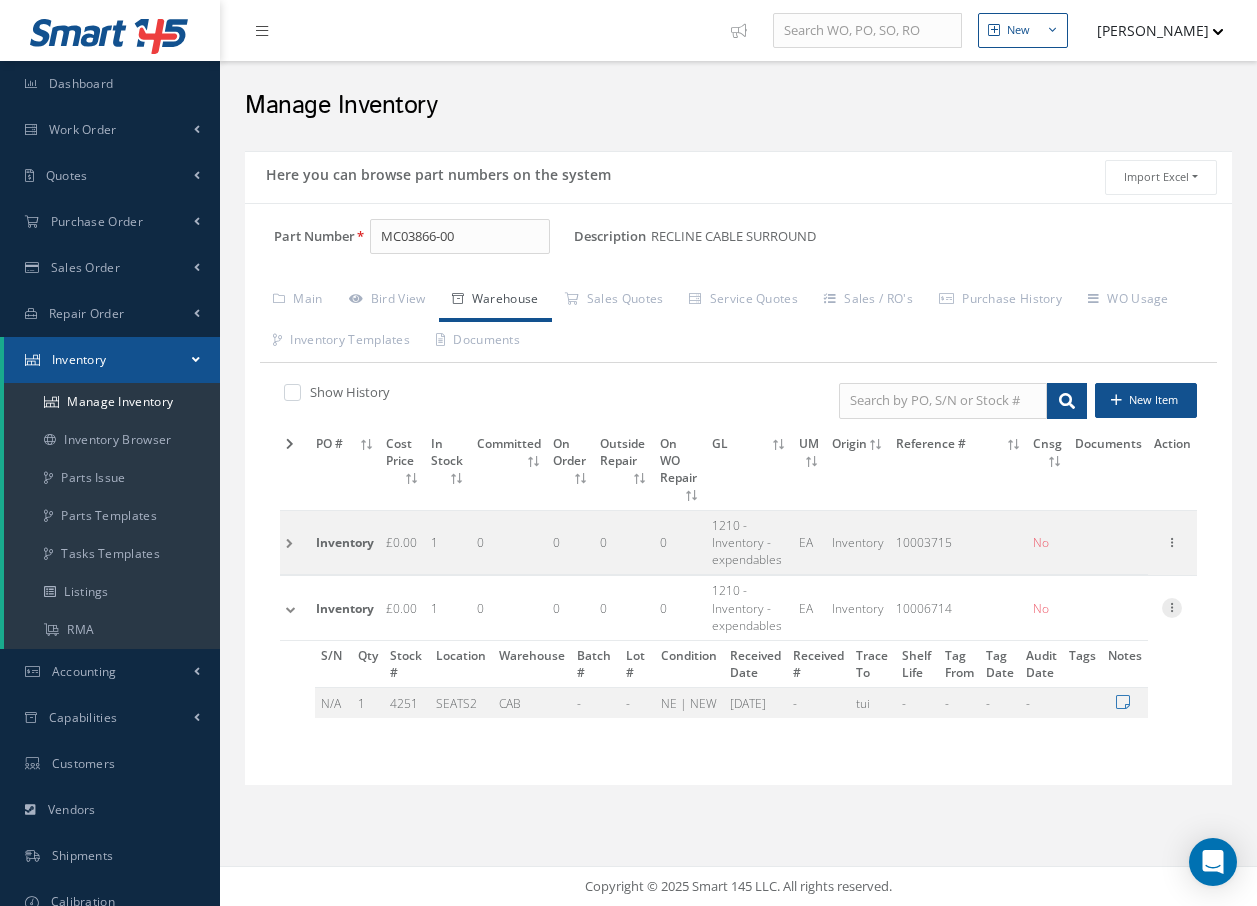 click at bounding box center [1172, 606] 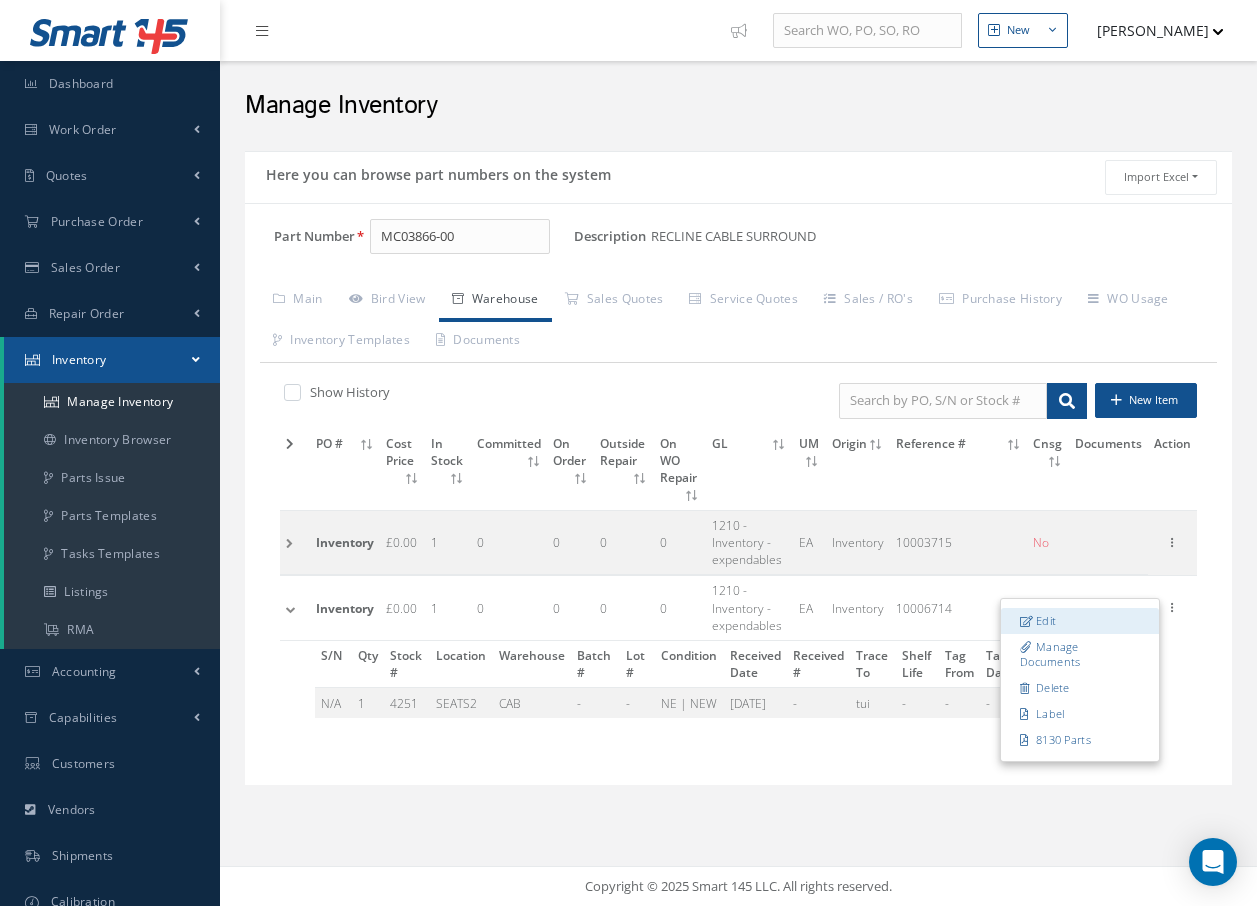 click on "Edit" at bounding box center (1080, 621) 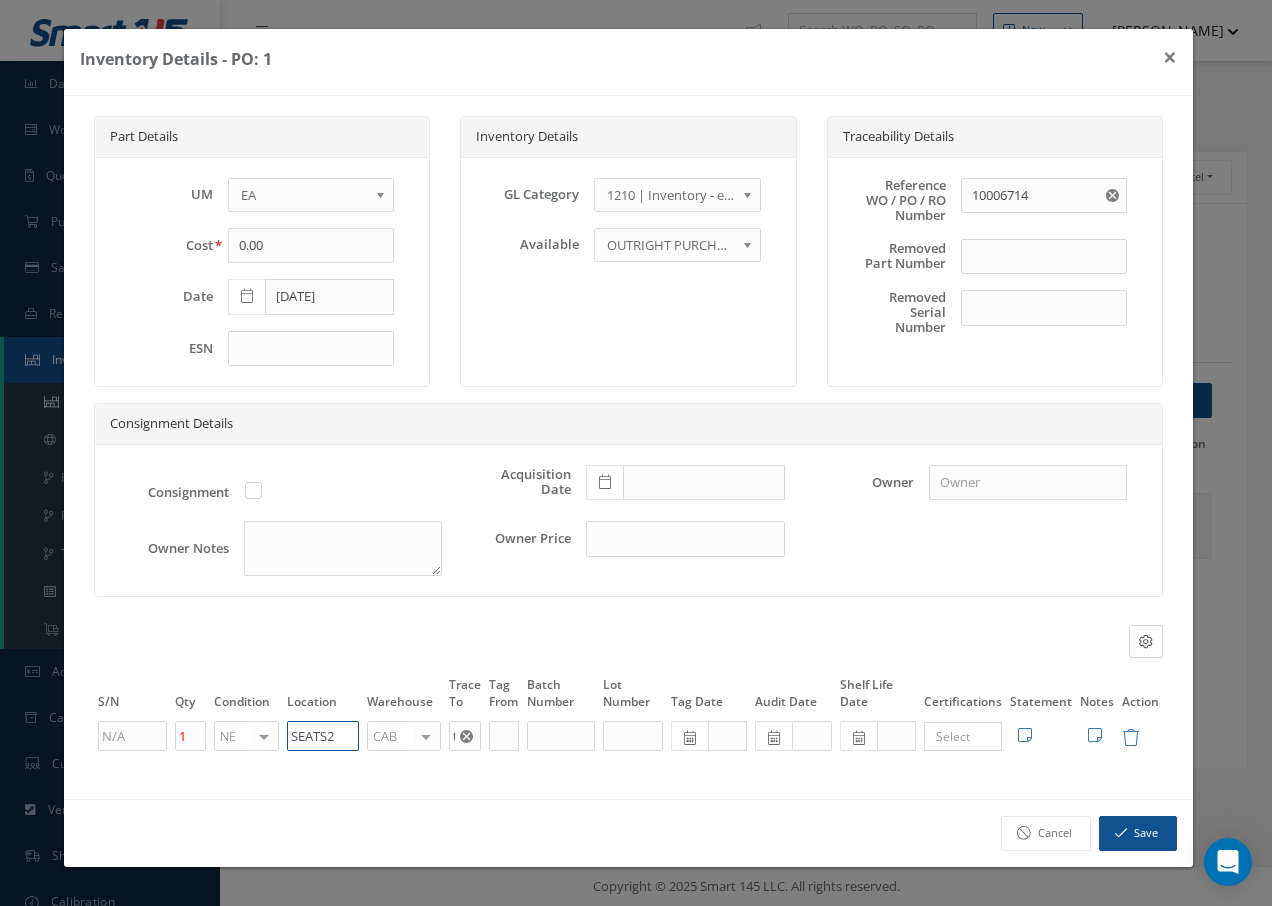 drag, startPoint x: 347, startPoint y: 729, endPoint x: 167, endPoint y: 713, distance: 180.70972 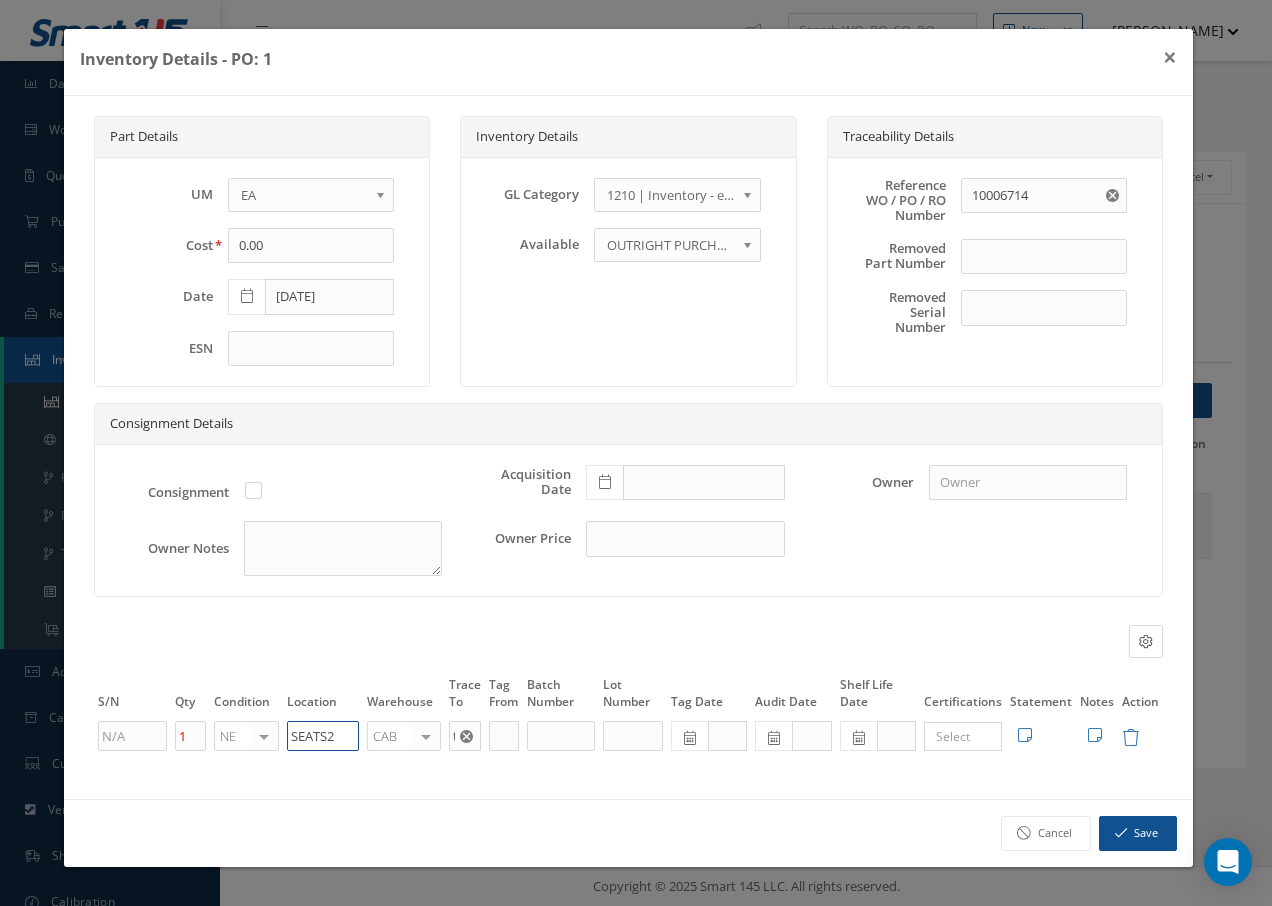 click on "S/N   Qty   Condition   Location   Warehouse   Trace To   Tag From   Batch Number   Lot Number   Tag Date   Audit Date   Shelf Life Date         Certifications   Tags   Statement   Notes   Action     1              NE         OH   SV   RP   AR   NE   FN   NS   RE   FP   BER   N/A   INSP   BC   AI   MD   RF   SCR   TS   USE   TL   SP   NU   AS   US   PM
No elements found.
List is empty.     SEATS2              CAB         CAB   CABQ   CABS   CABK   CABG   AIRB   CASA   ONXP   UNIT20   FIFTH   CUST-PARTS
No elements found.
List is empty.        tui
×
Loading...
Search a tag
No tags found
No tags found
Edit Statement 8130
Cancel" at bounding box center [628, 713] 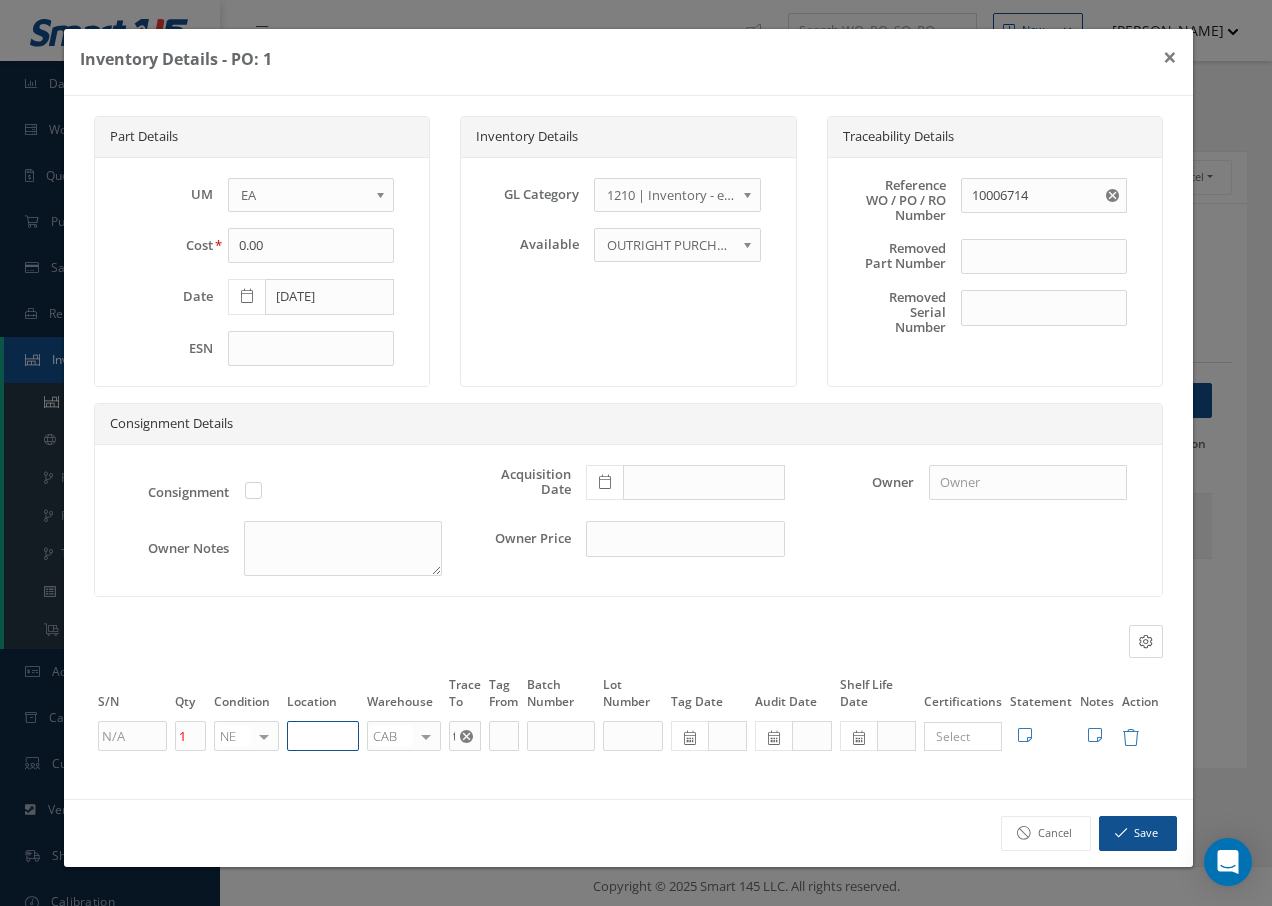 paste on "U50055" 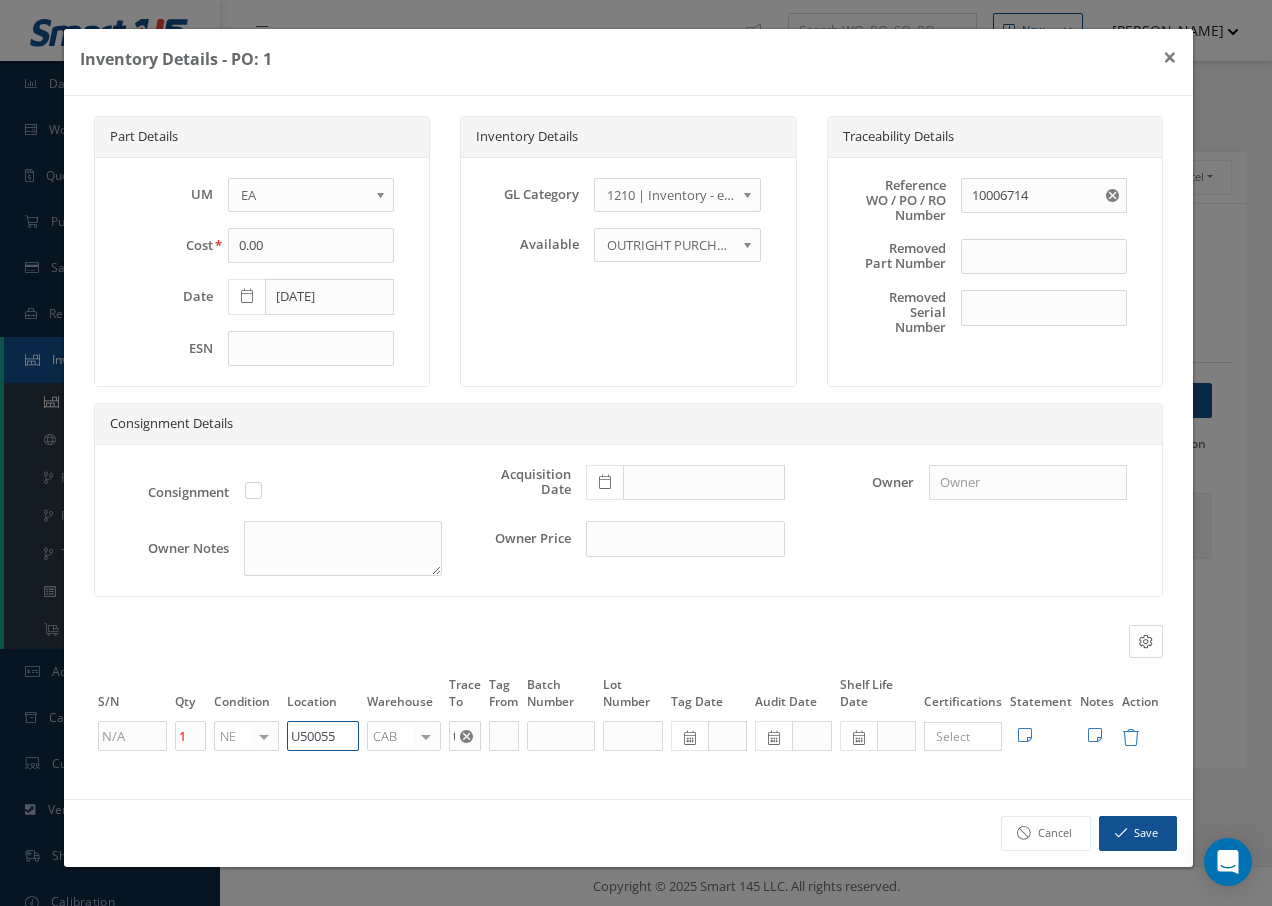 type on "U50055" 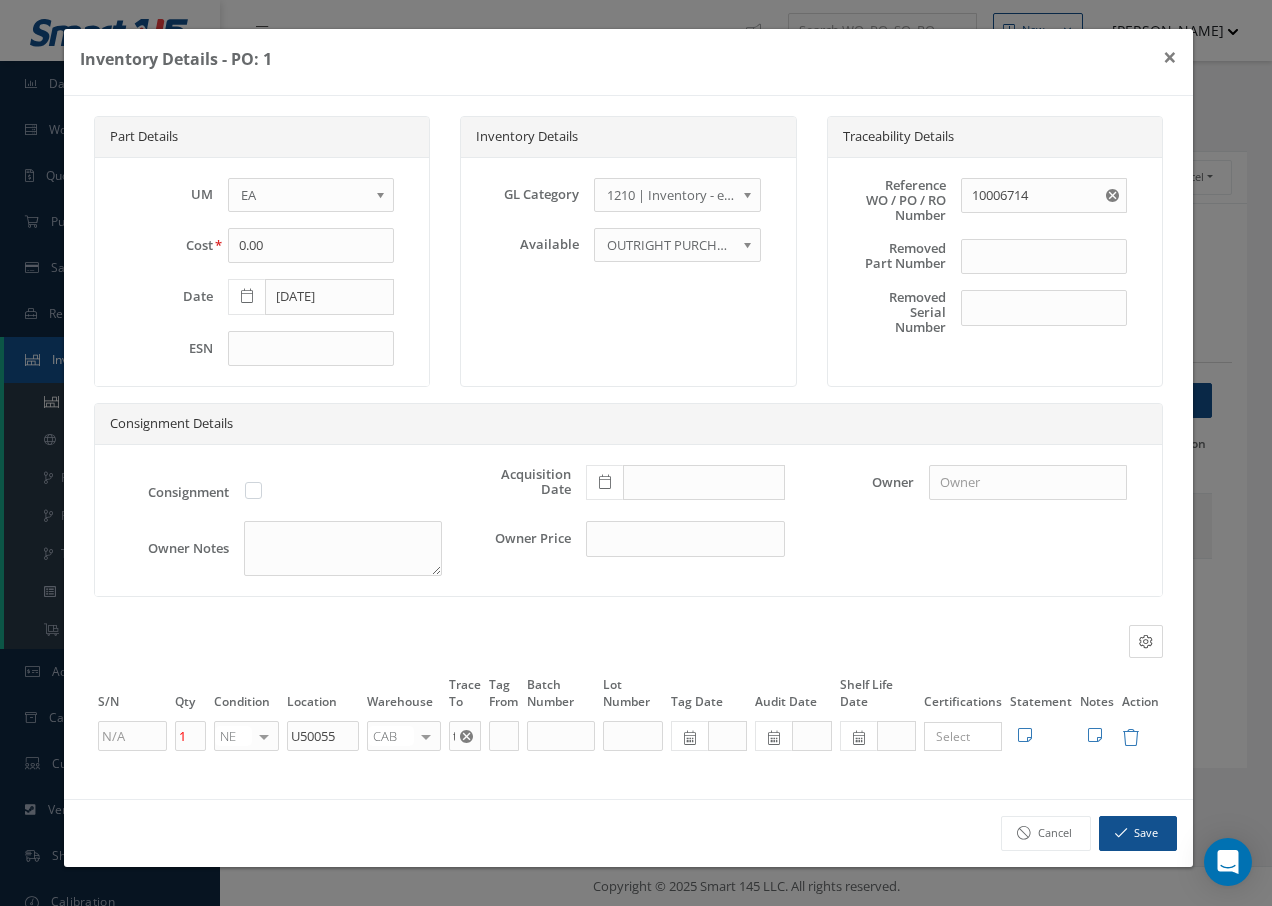 click at bounding box center (426, 736) 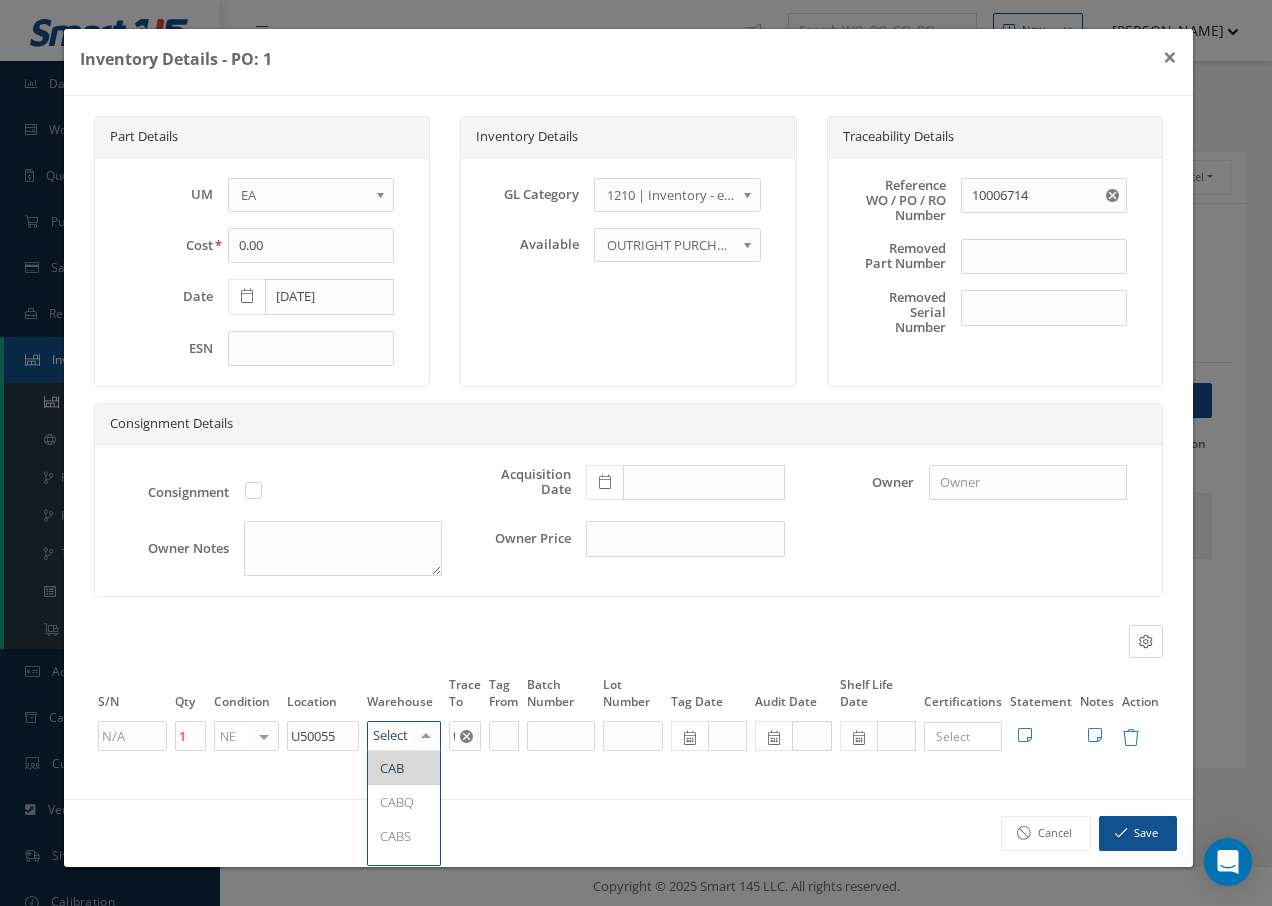 type on "F" 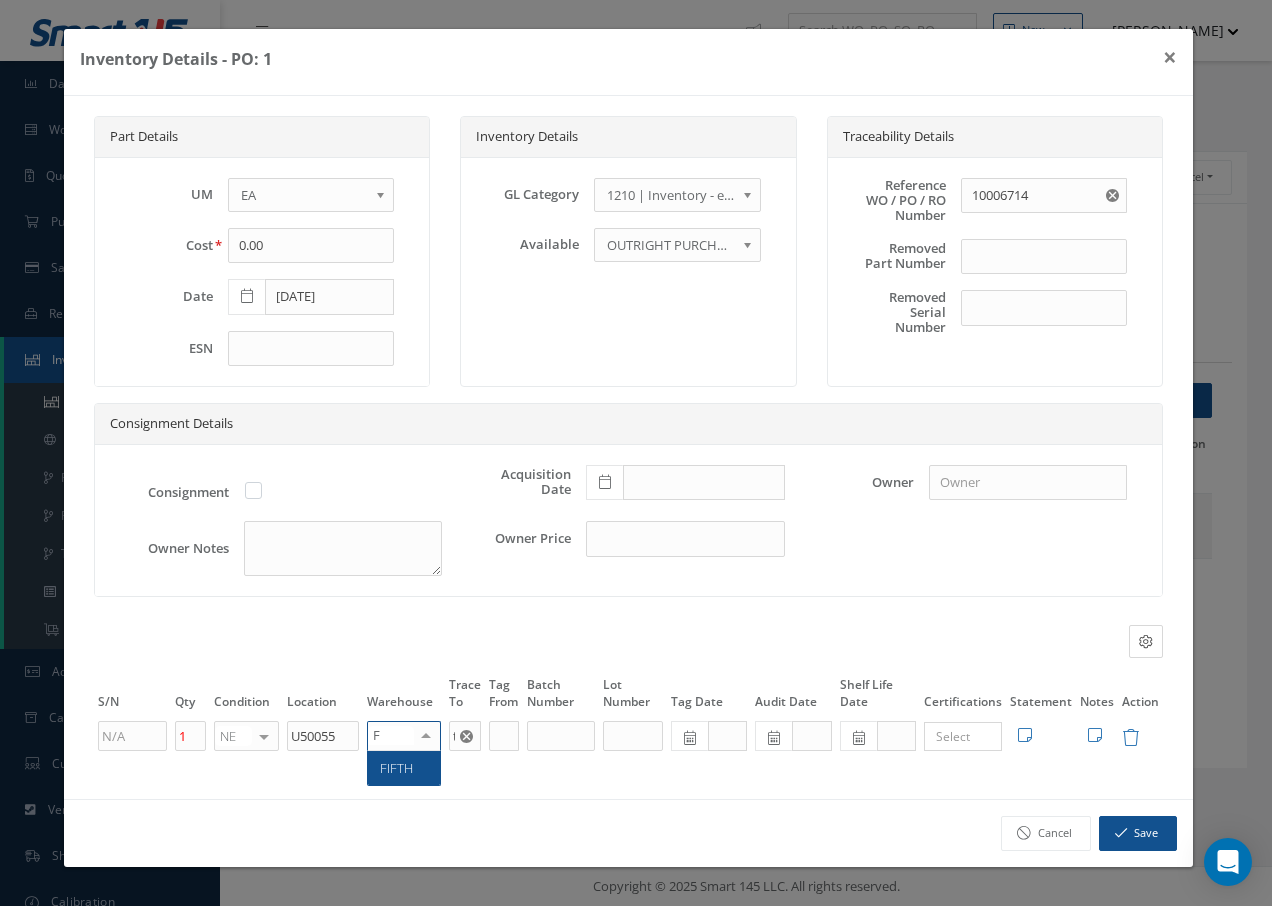 click on "FIFTH" at bounding box center (404, 768) 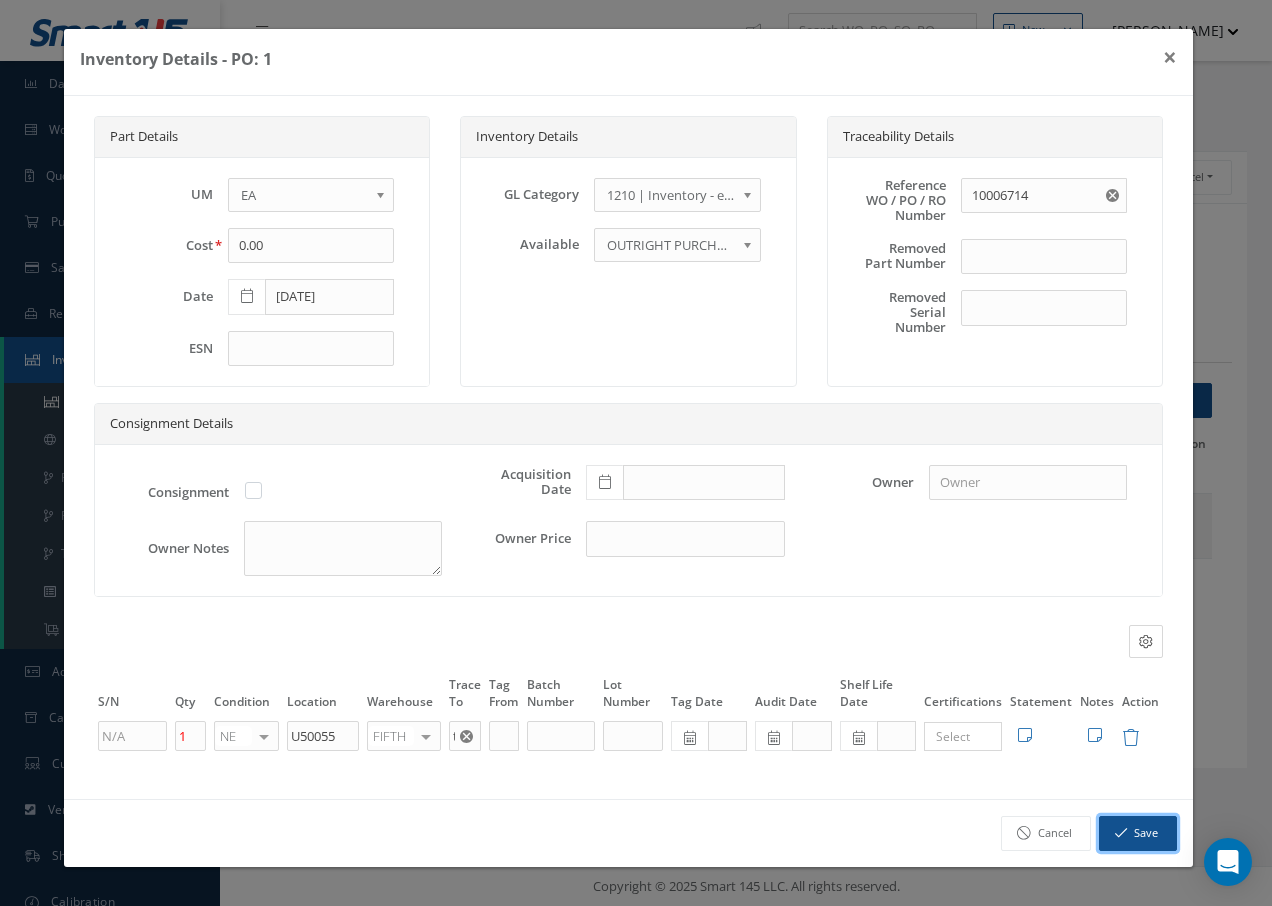 click on "Save" at bounding box center [1138, 833] 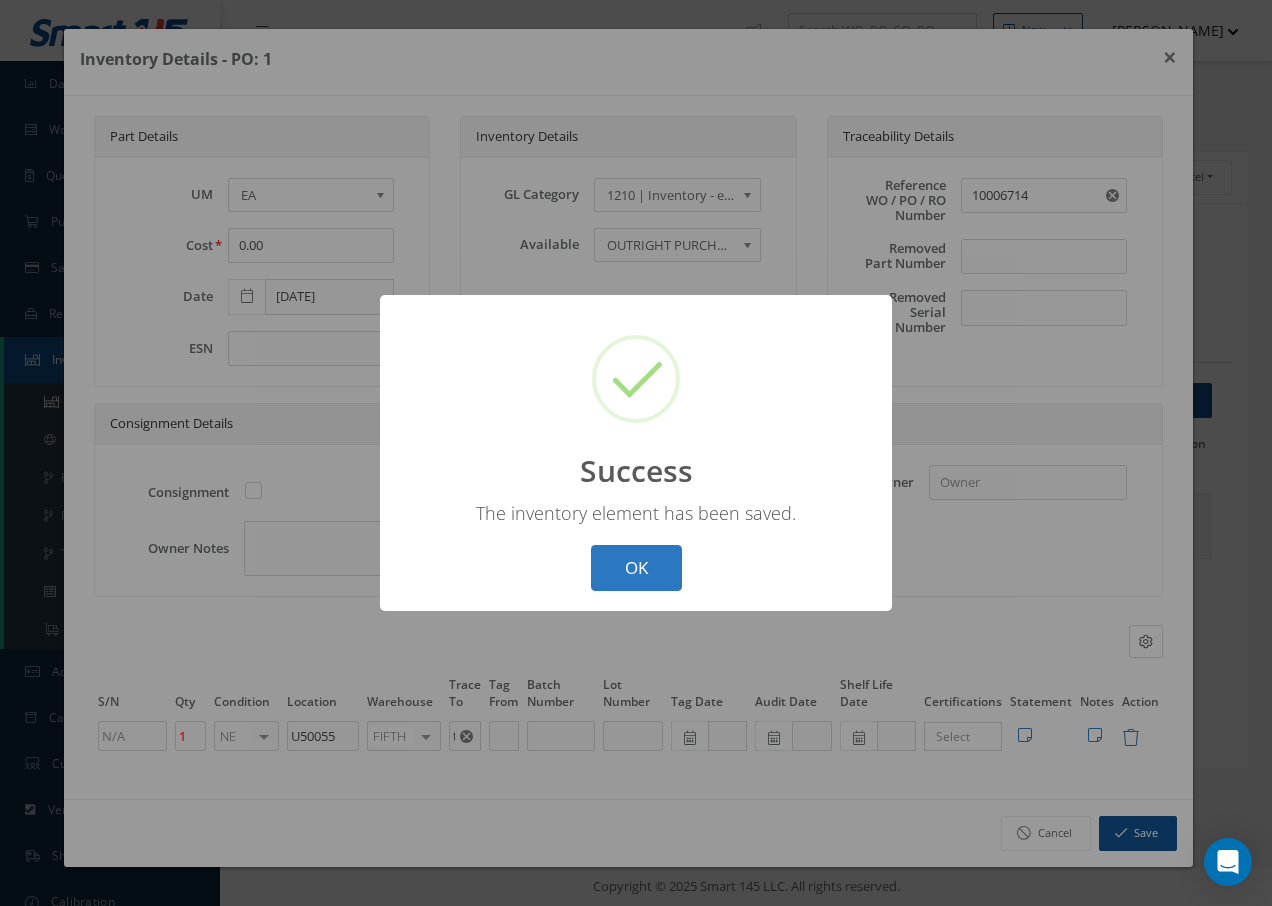 click on "OK" at bounding box center (636, 568) 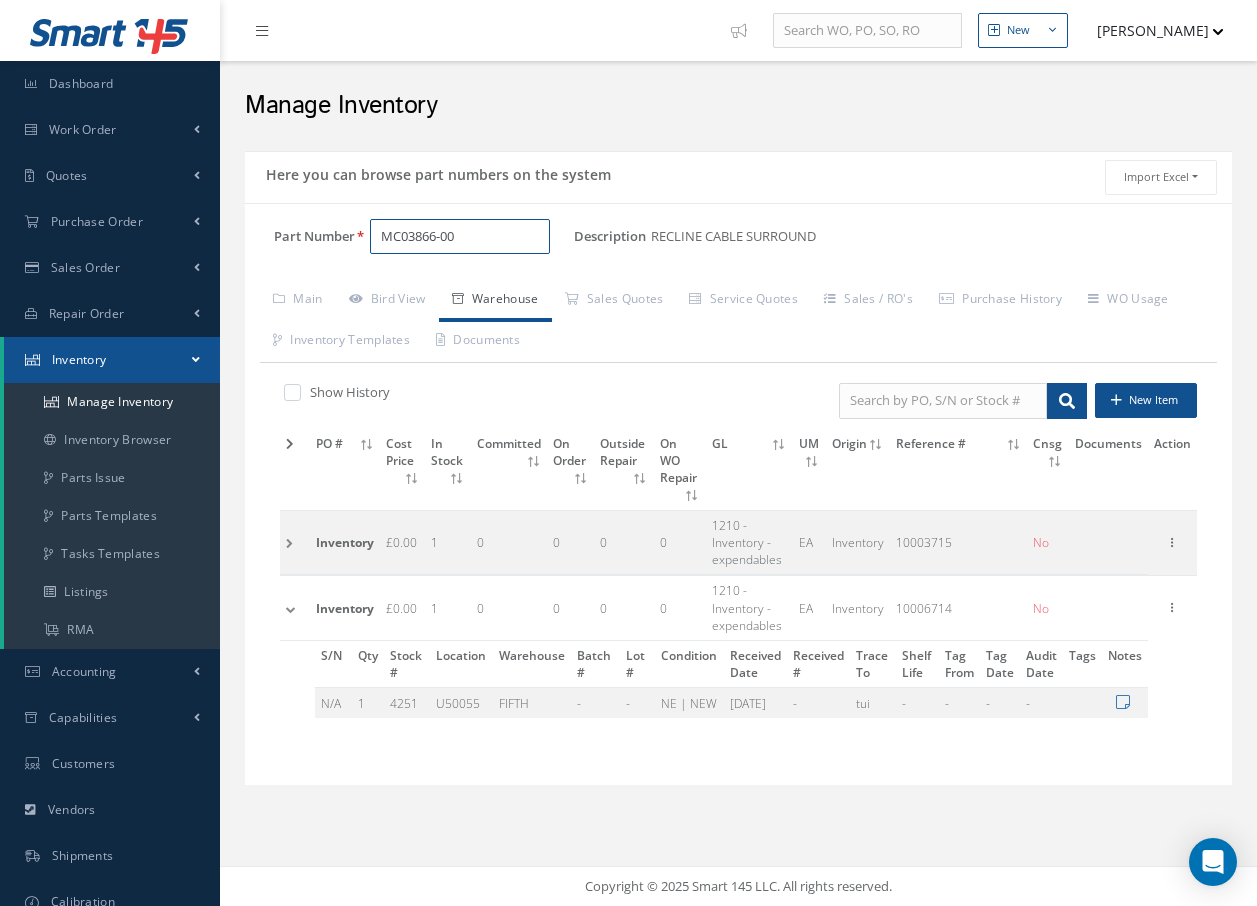drag, startPoint x: 489, startPoint y: 236, endPoint x: 245, endPoint y: 225, distance: 244.24782 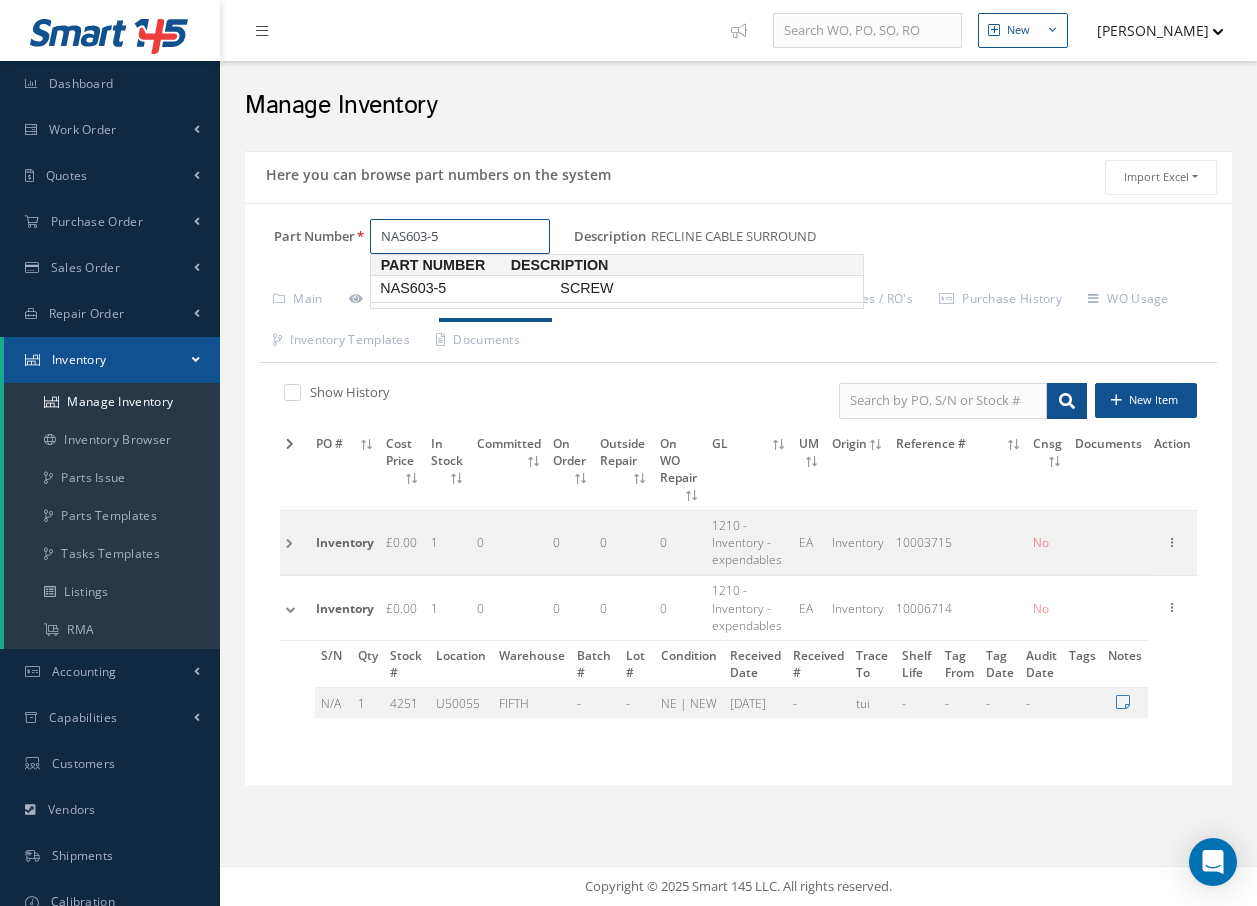 click on "NAS603-5" at bounding box center (466, 288) 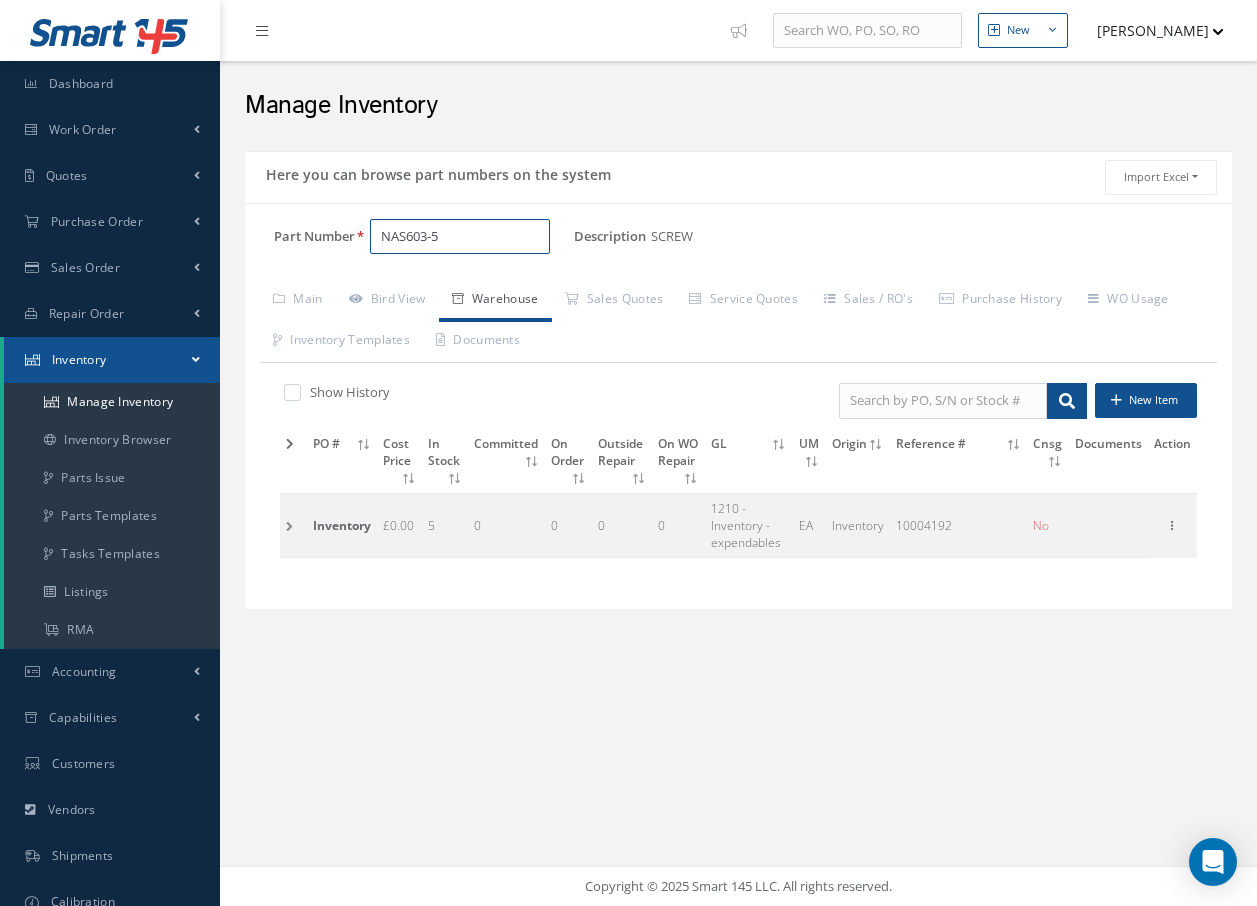 type on "NAS603-5" 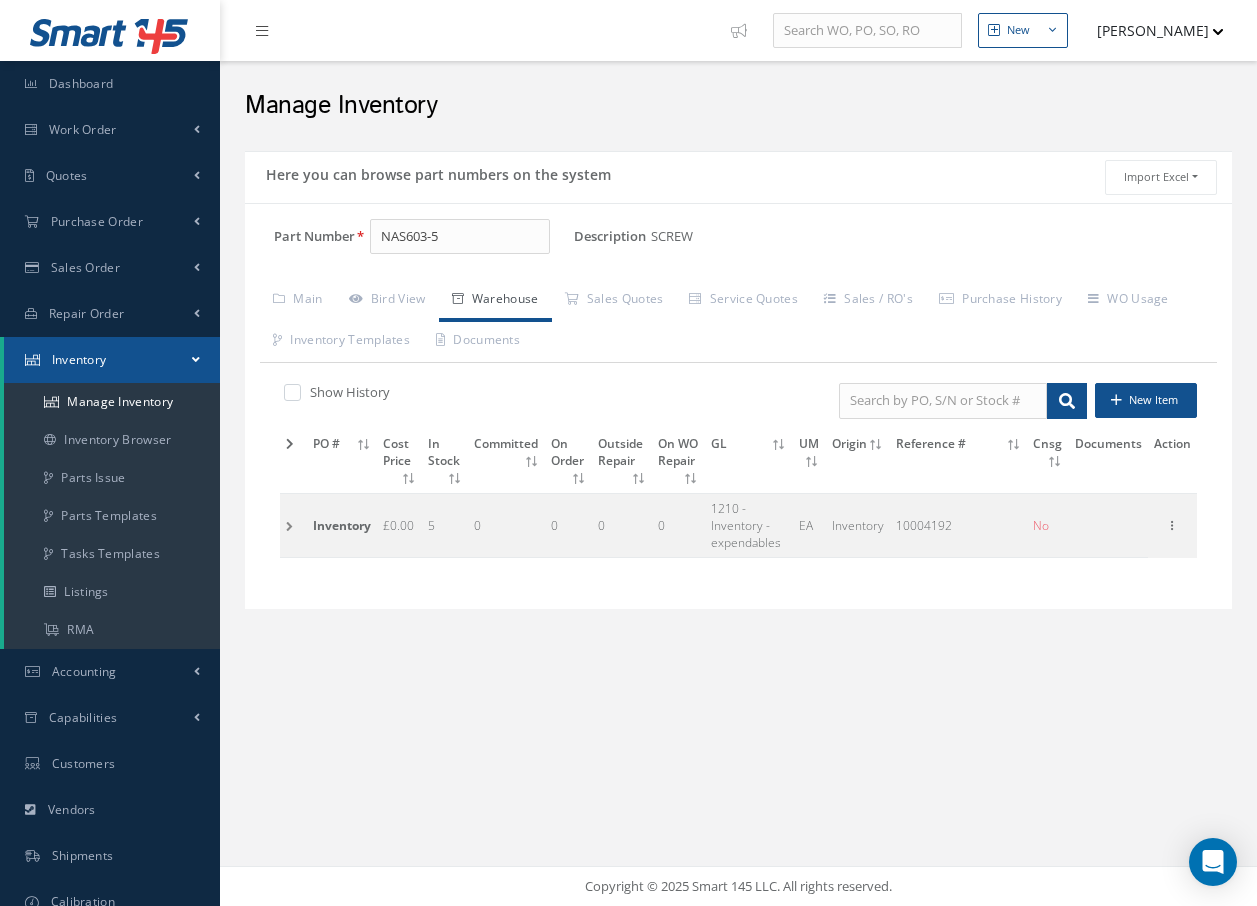 click at bounding box center [293, 525] 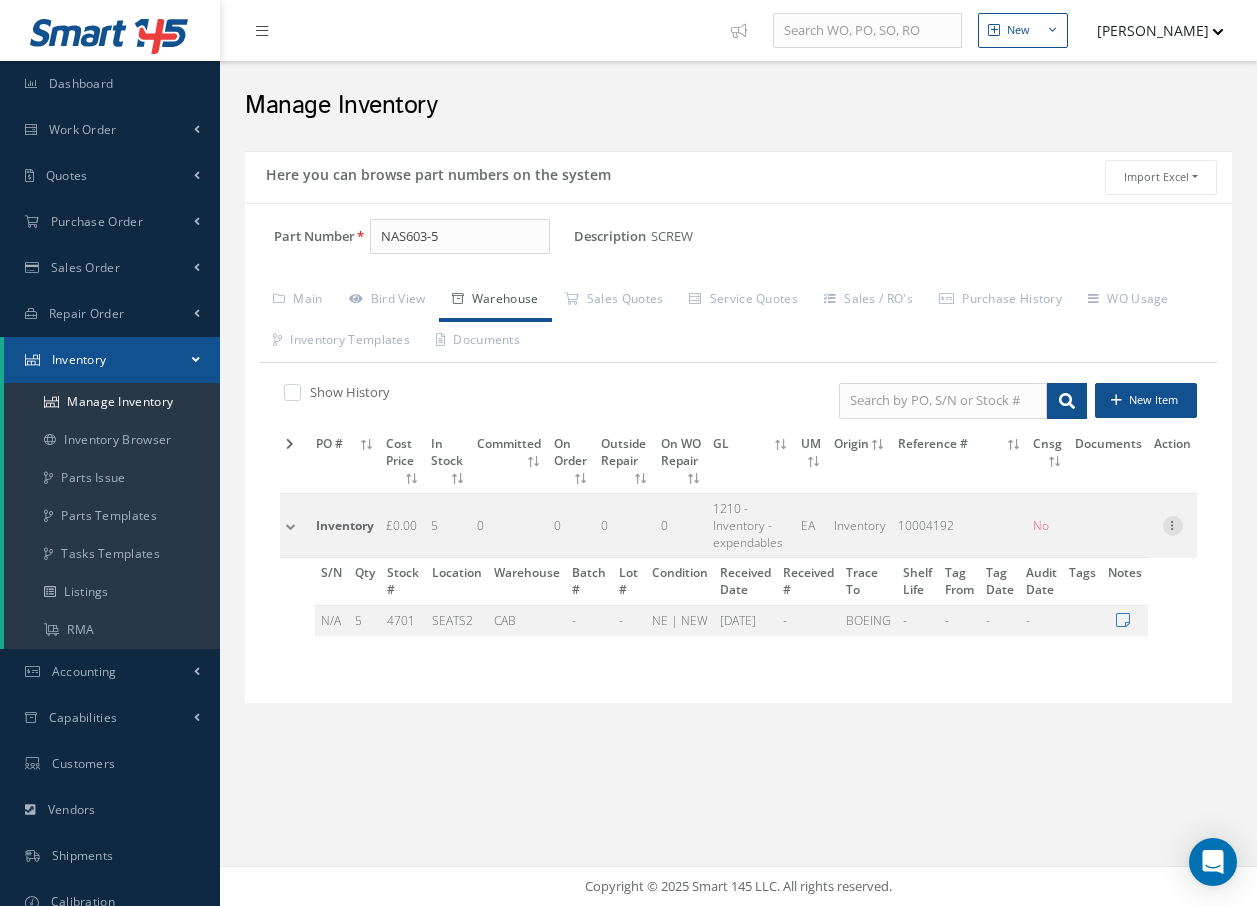 click at bounding box center [1173, 524] 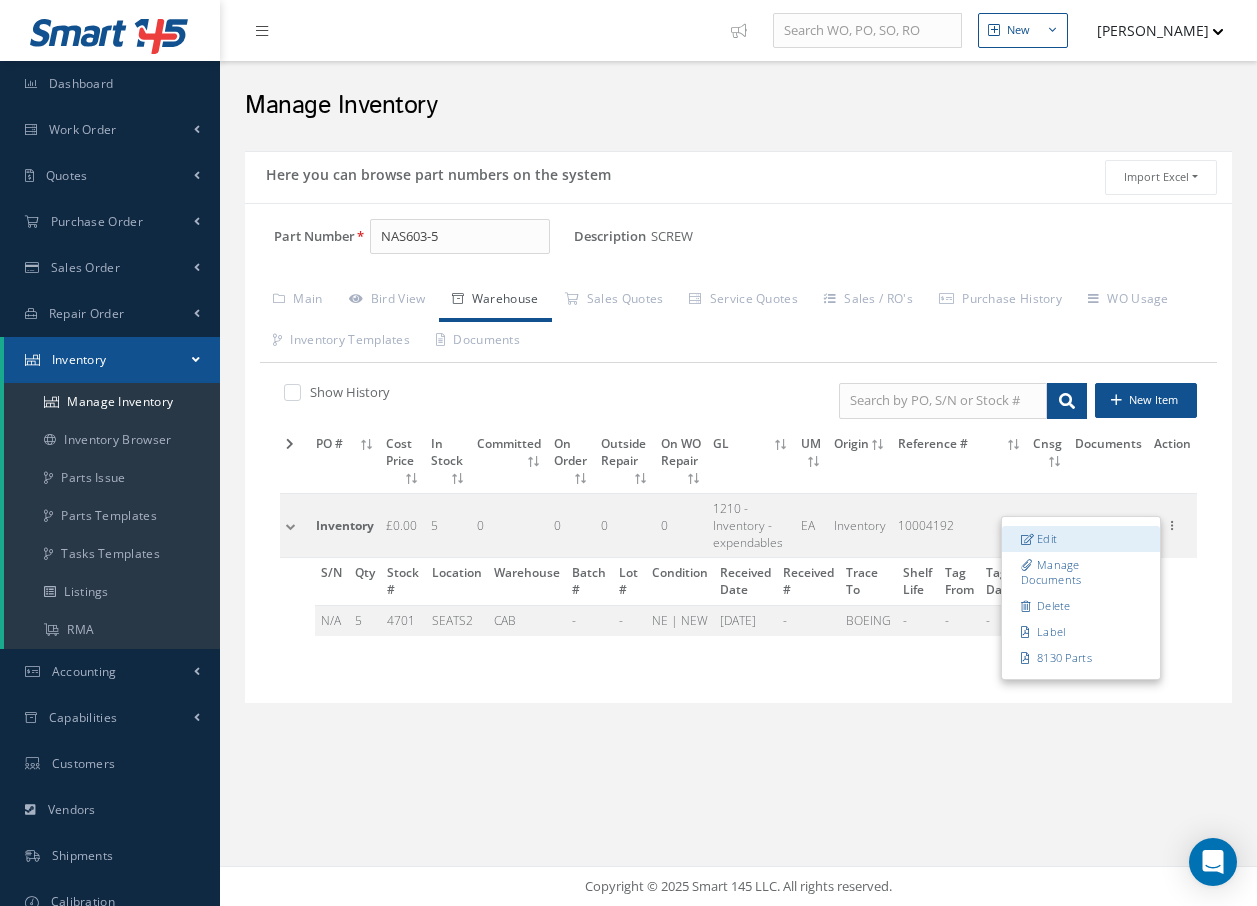 click on "Edit" at bounding box center [1081, 539] 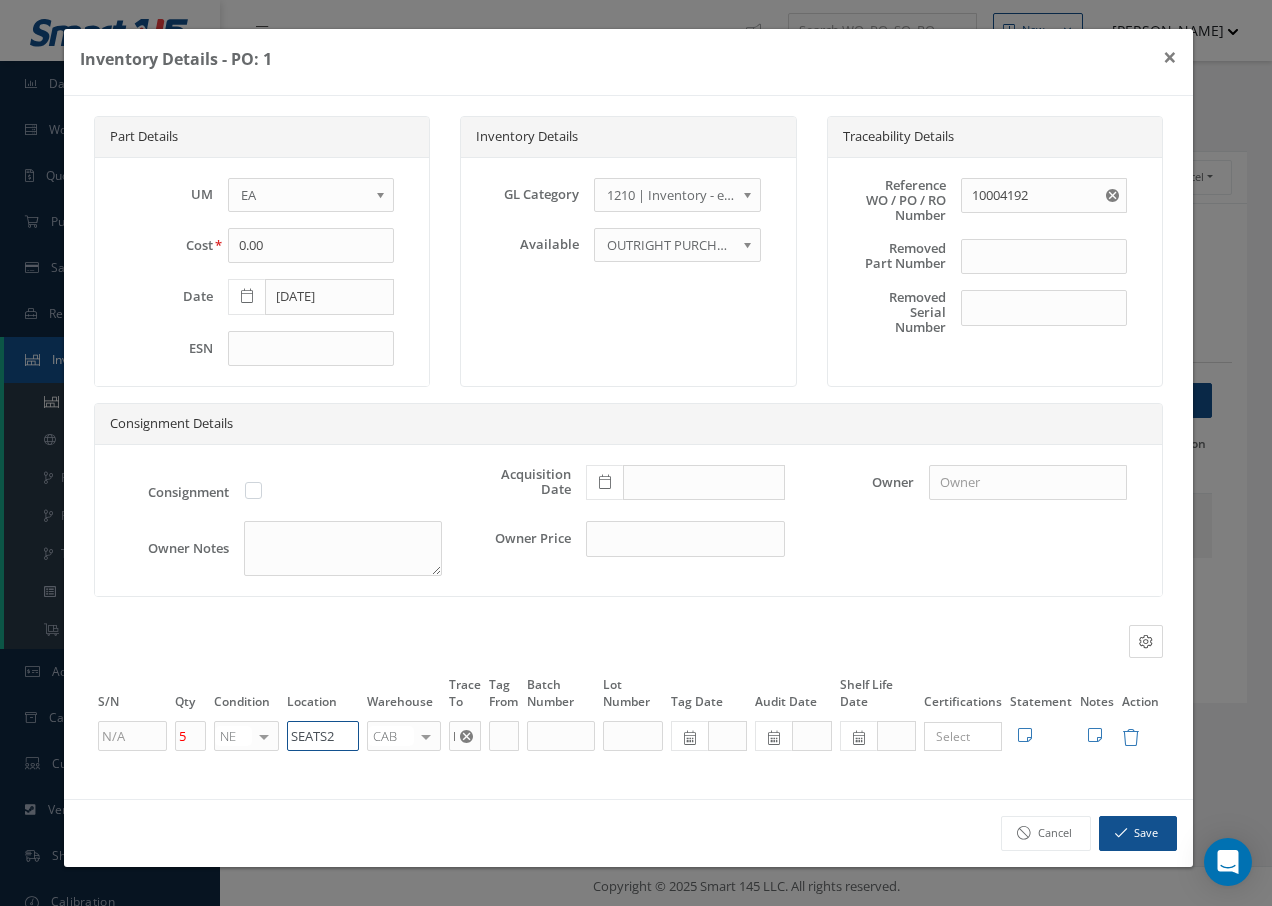 drag, startPoint x: 344, startPoint y: 741, endPoint x: 137, endPoint y: 700, distance: 211.02133 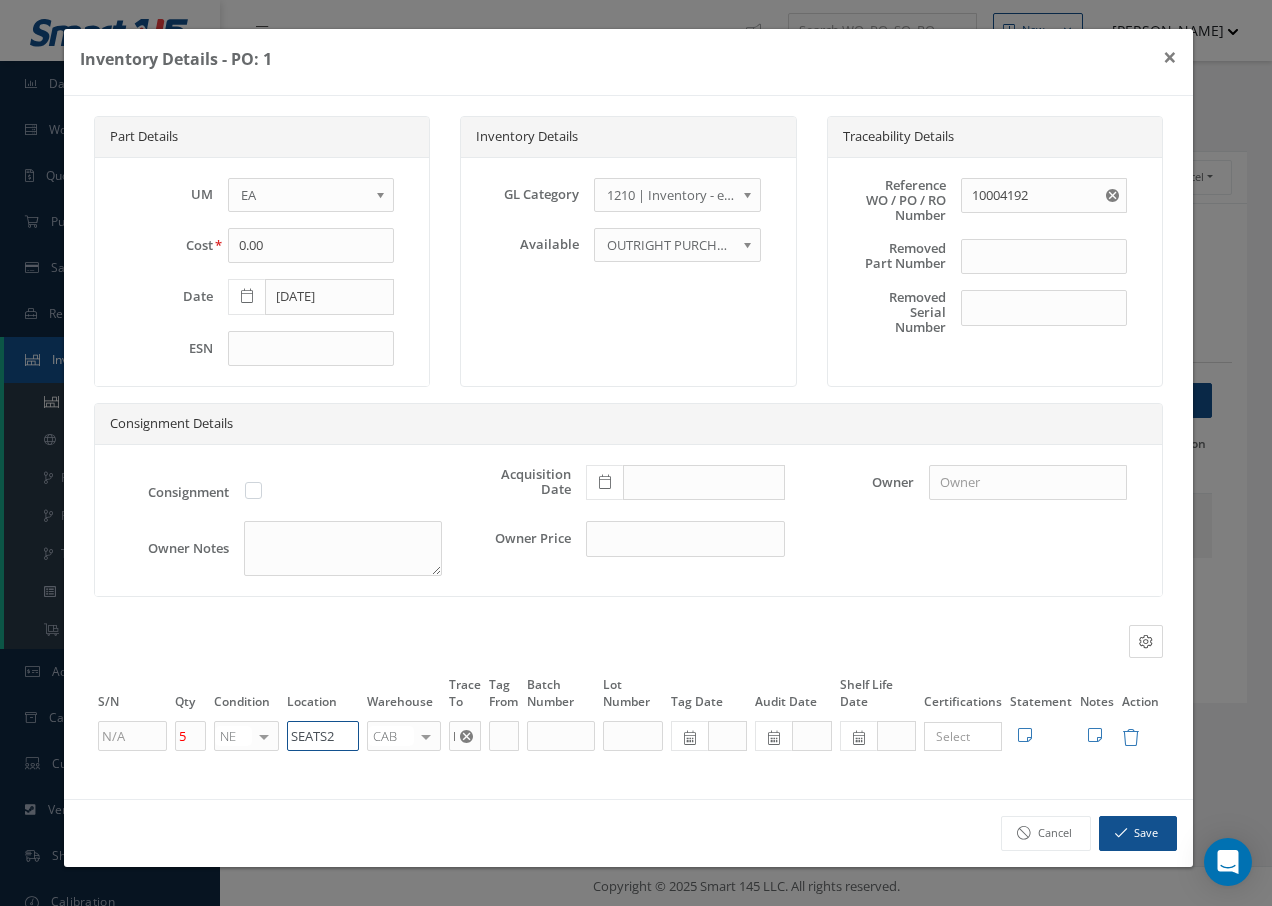 click on "S/N   Qty   Condition   Location   Warehouse   Trace To   Tag From   Batch Number   Lot Number   Tag Date   Audit Date   Shelf Life Date         Certifications   Tags   Statement   Notes   Action     5              NE         OH   SV   RP   AR   NE   FN   NS   RE   FP   BER   N/A   INSP   BC   AI   MD   RF   SCR   TS   USE   TL   SP   NU   AS   US   PM
No elements found.
List is empty.     SEATS2              CAB         CAB   CABQ   CABS   CABK   CABG   AIRB   CASA   ONXP   UNIT20   FIFTH   CUST-PARTS
No elements found.
List is empty.        BOEING
×
Loading...
Search a tag
No tags found
No tags found
Edit Statement 8130
Cancel" at bounding box center (628, 713) 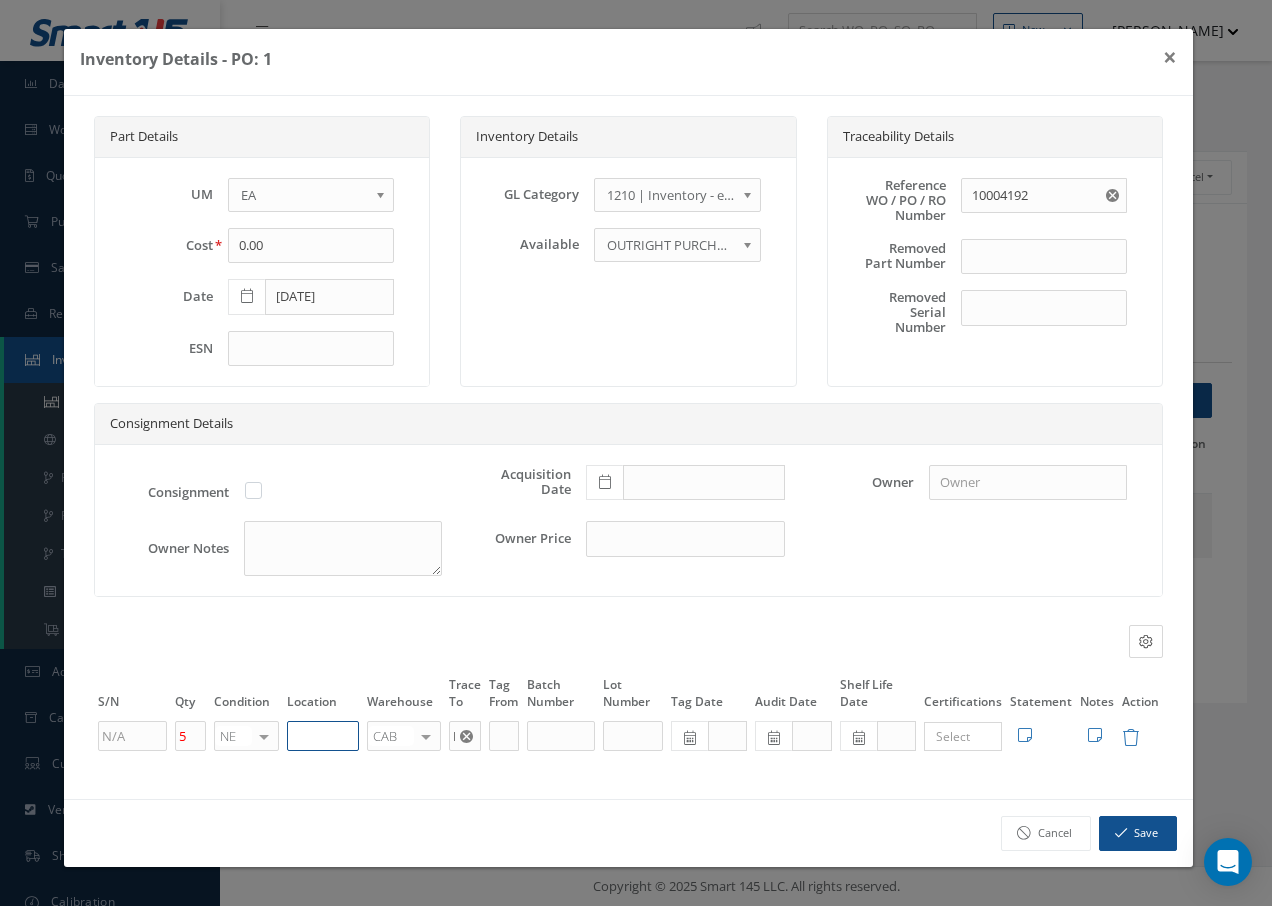 paste on "U50055" 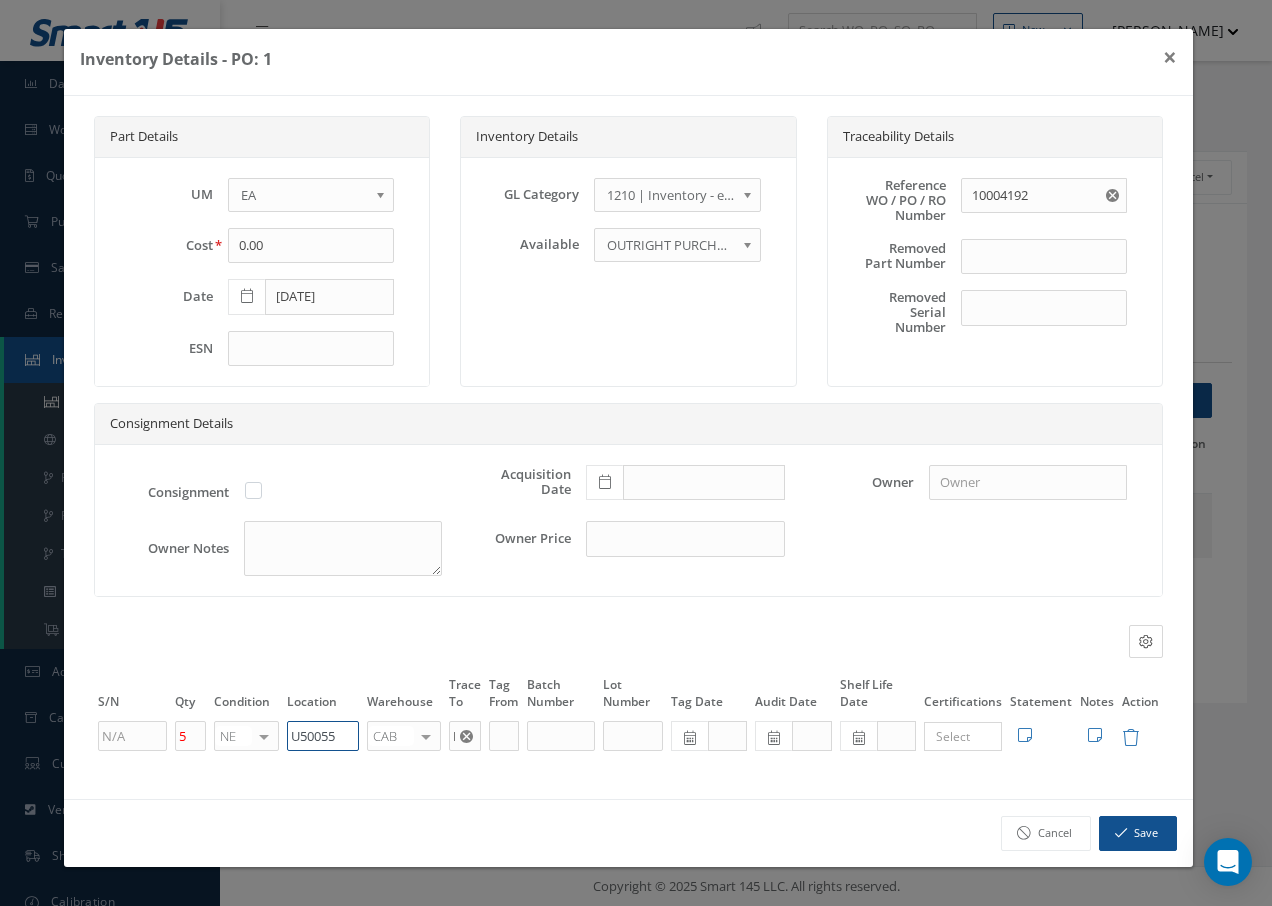 type on "U50055" 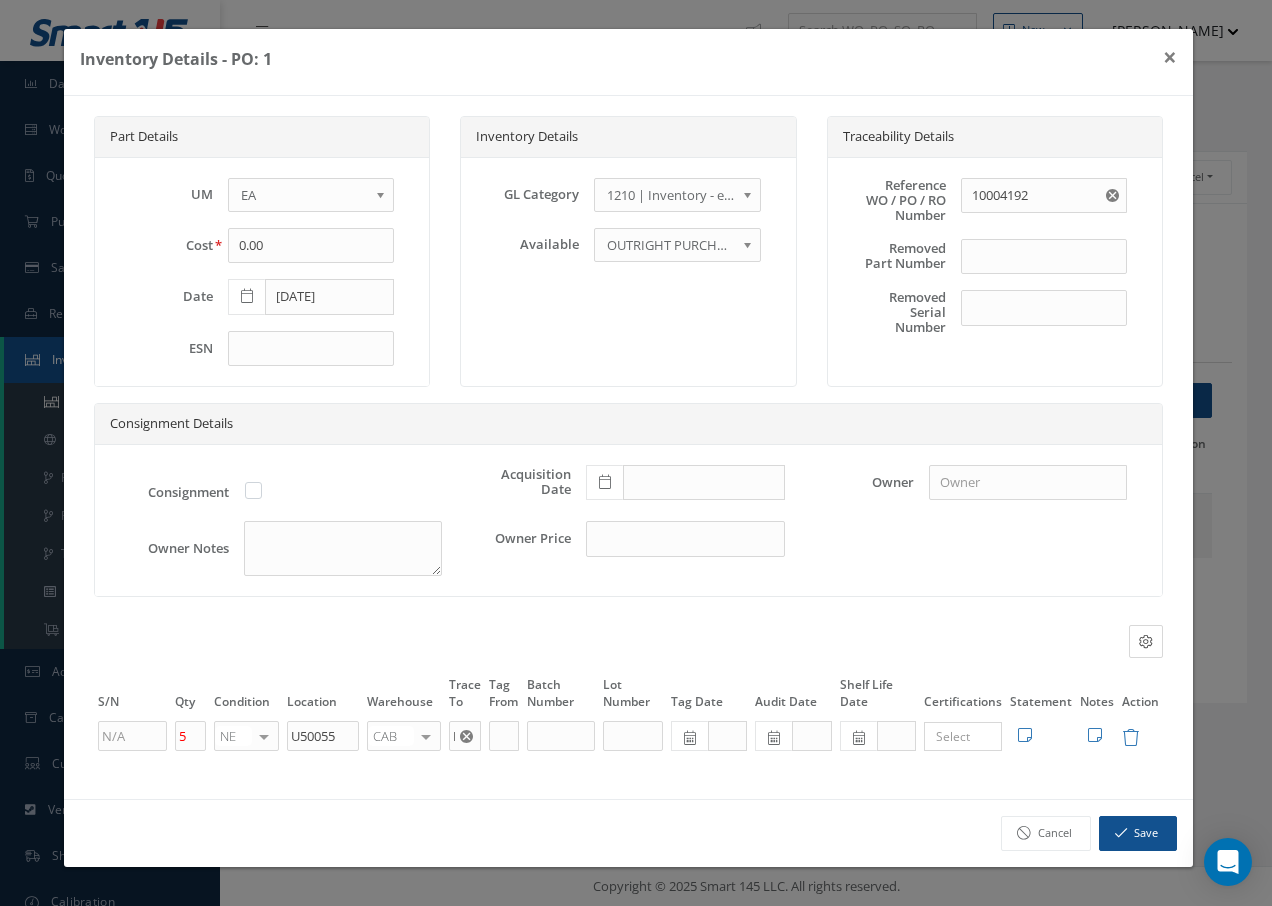click at bounding box center [426, 736] 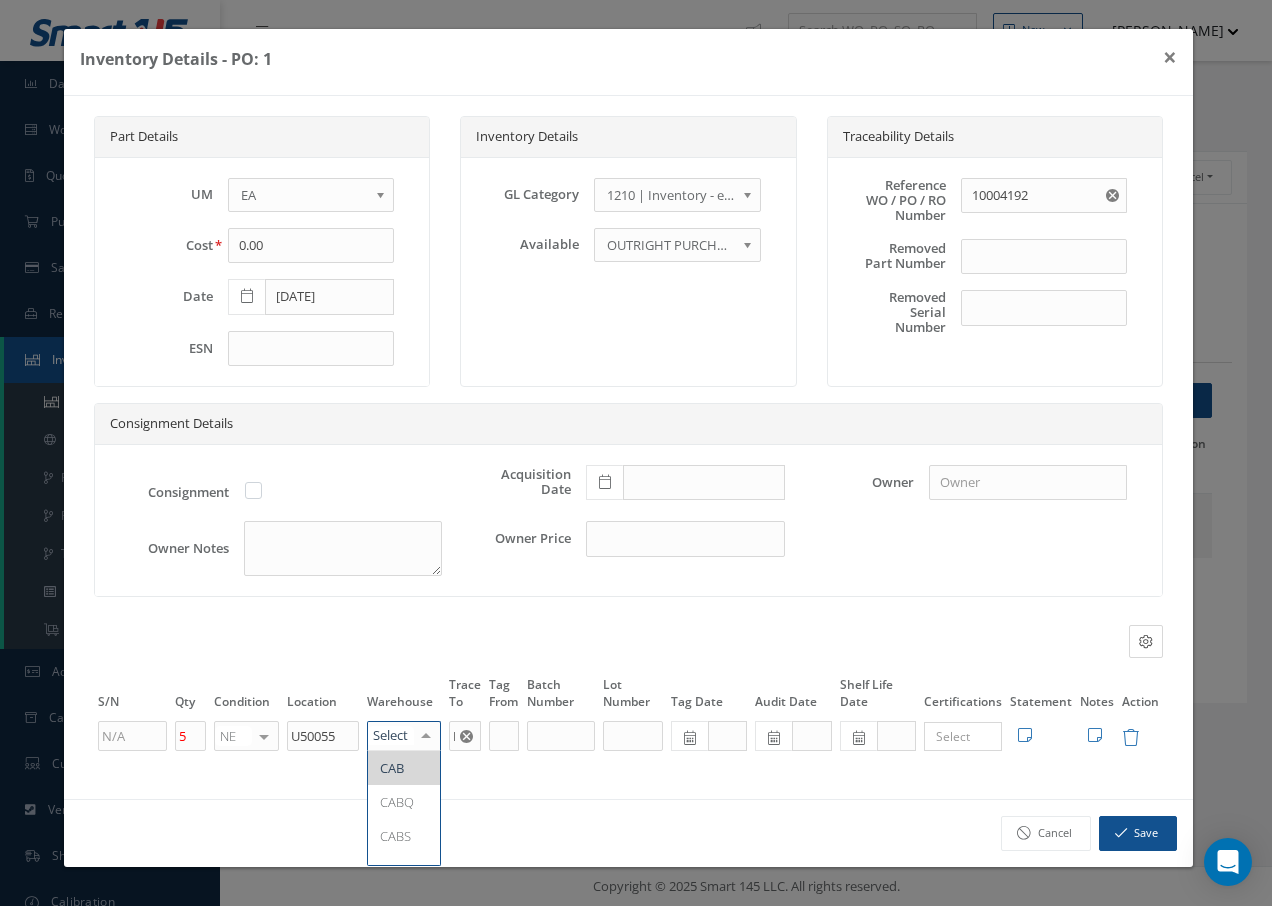 type on "F" 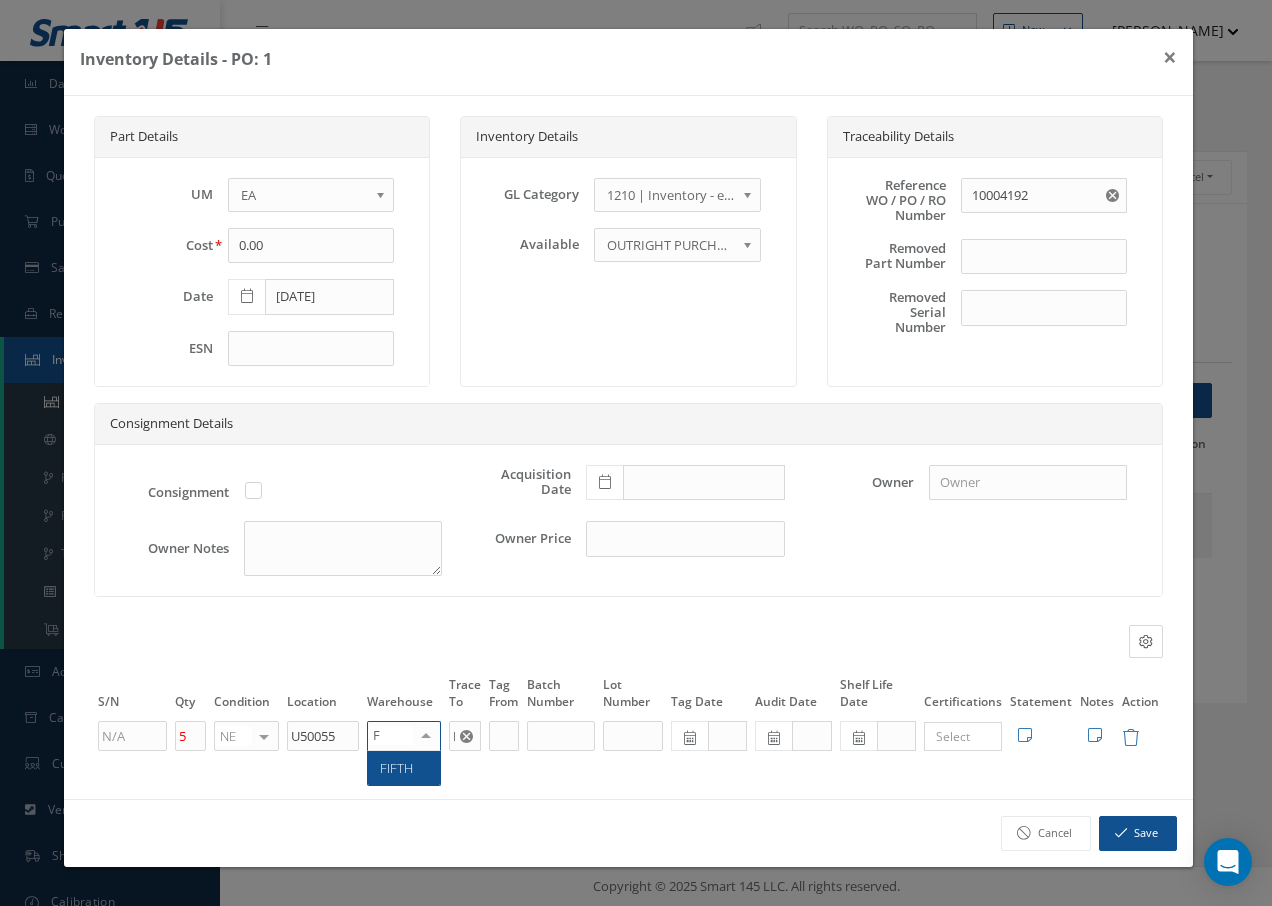 click on "FIFTH" at bounding box center (404, 768) 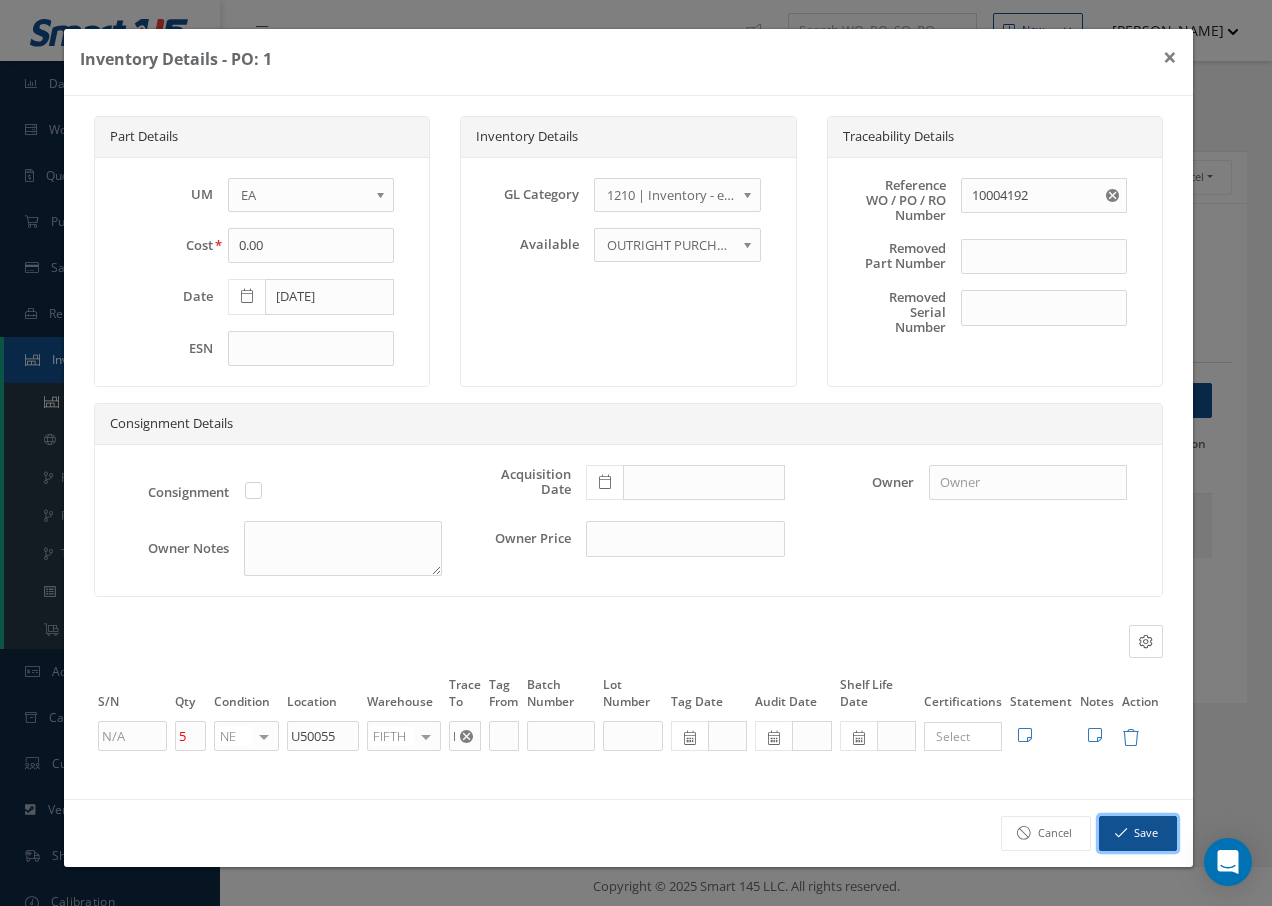 click at bounding box center [1121, 833] 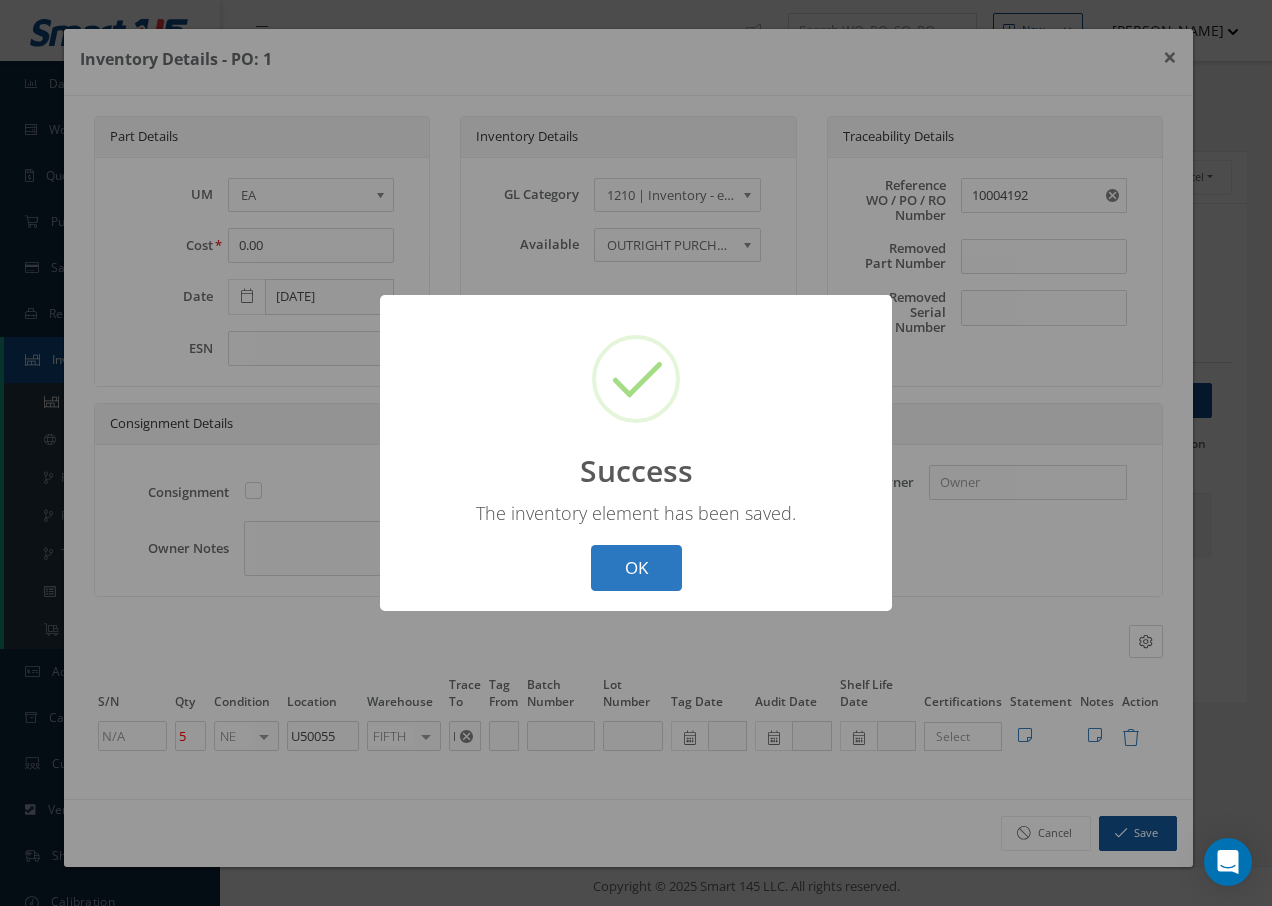 click on "OK" at bounding box center (636, 568) 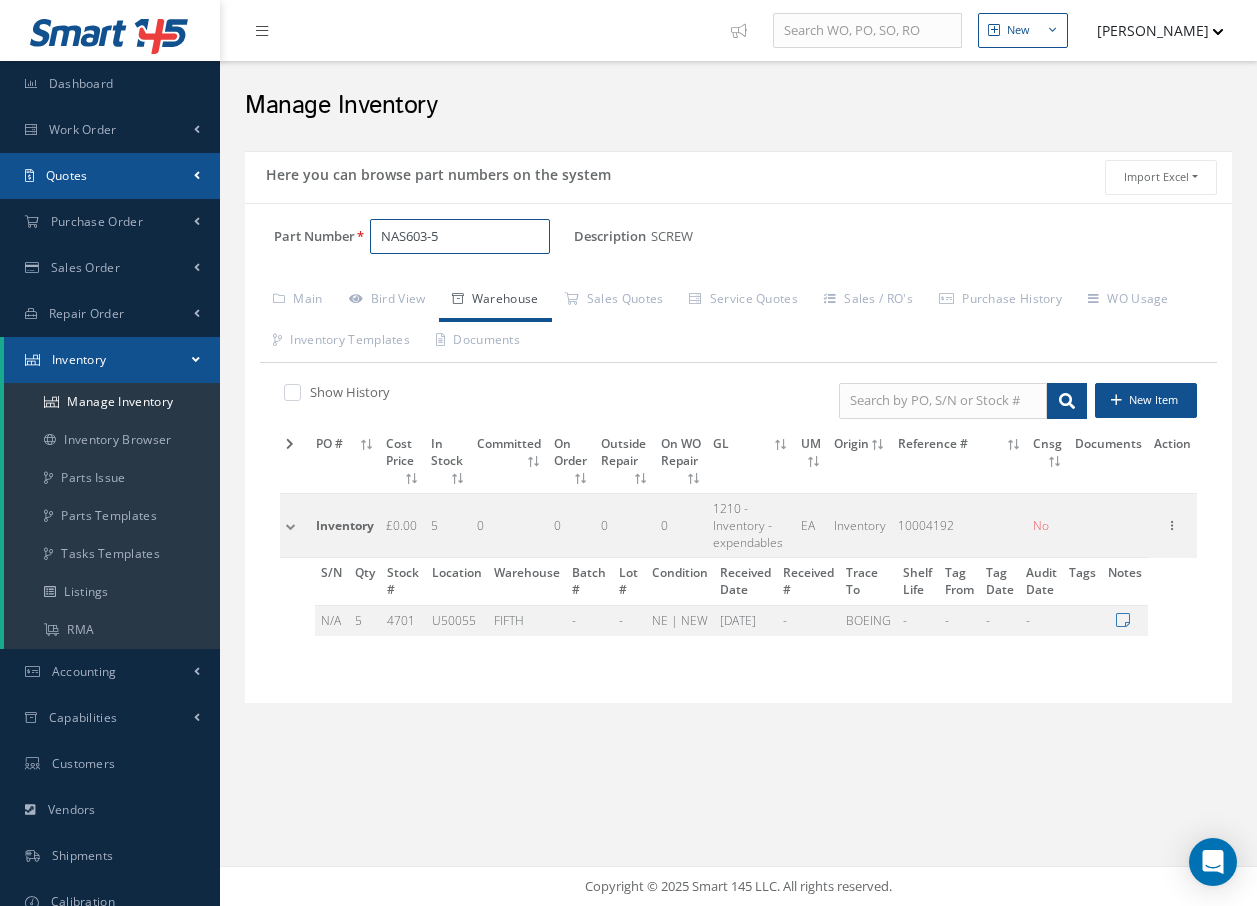 drag, startPoint x: 468, startPoint y: 239, endPoint x: 57, endPoint y: 180, distance: 415.2132 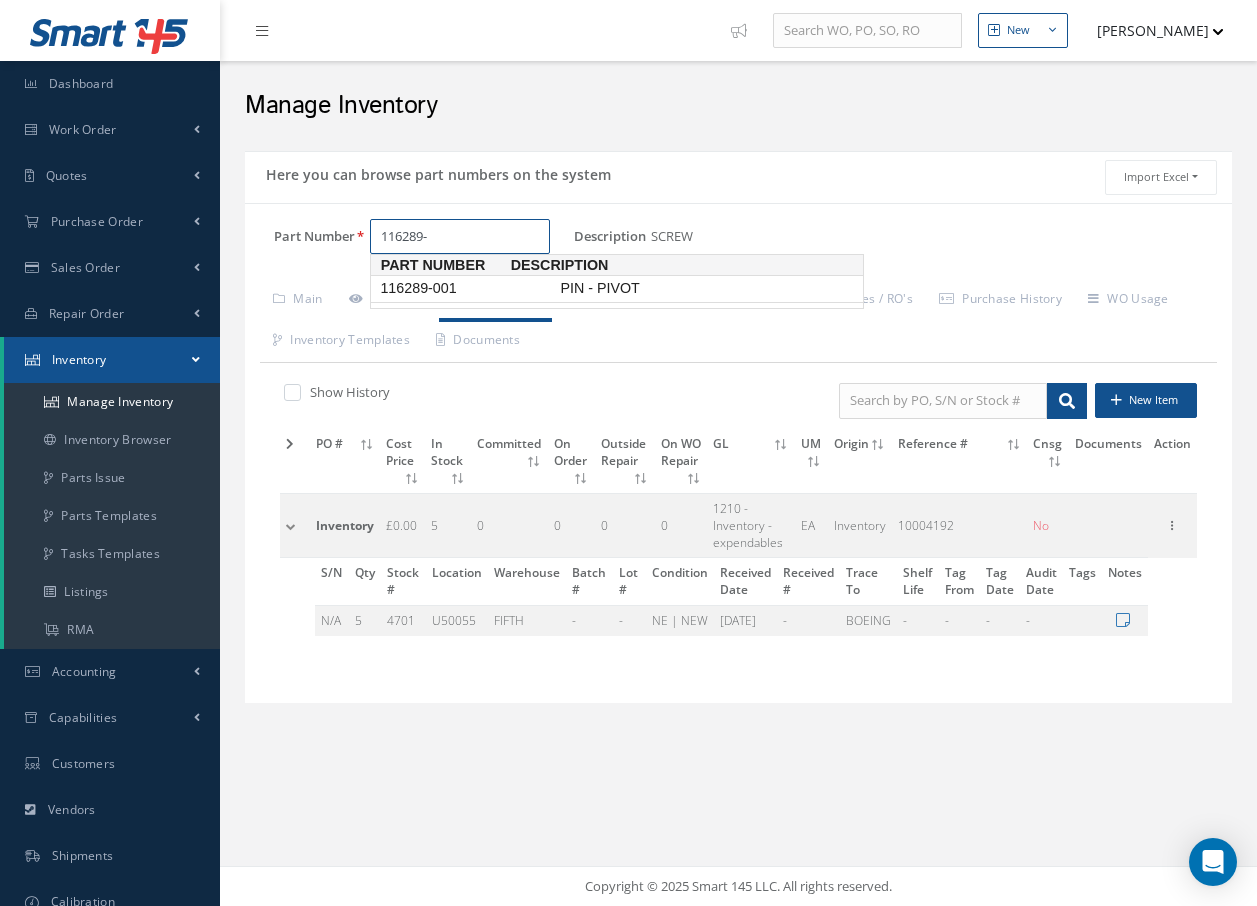 click on "116289-001" at bounding box center [466, 288] 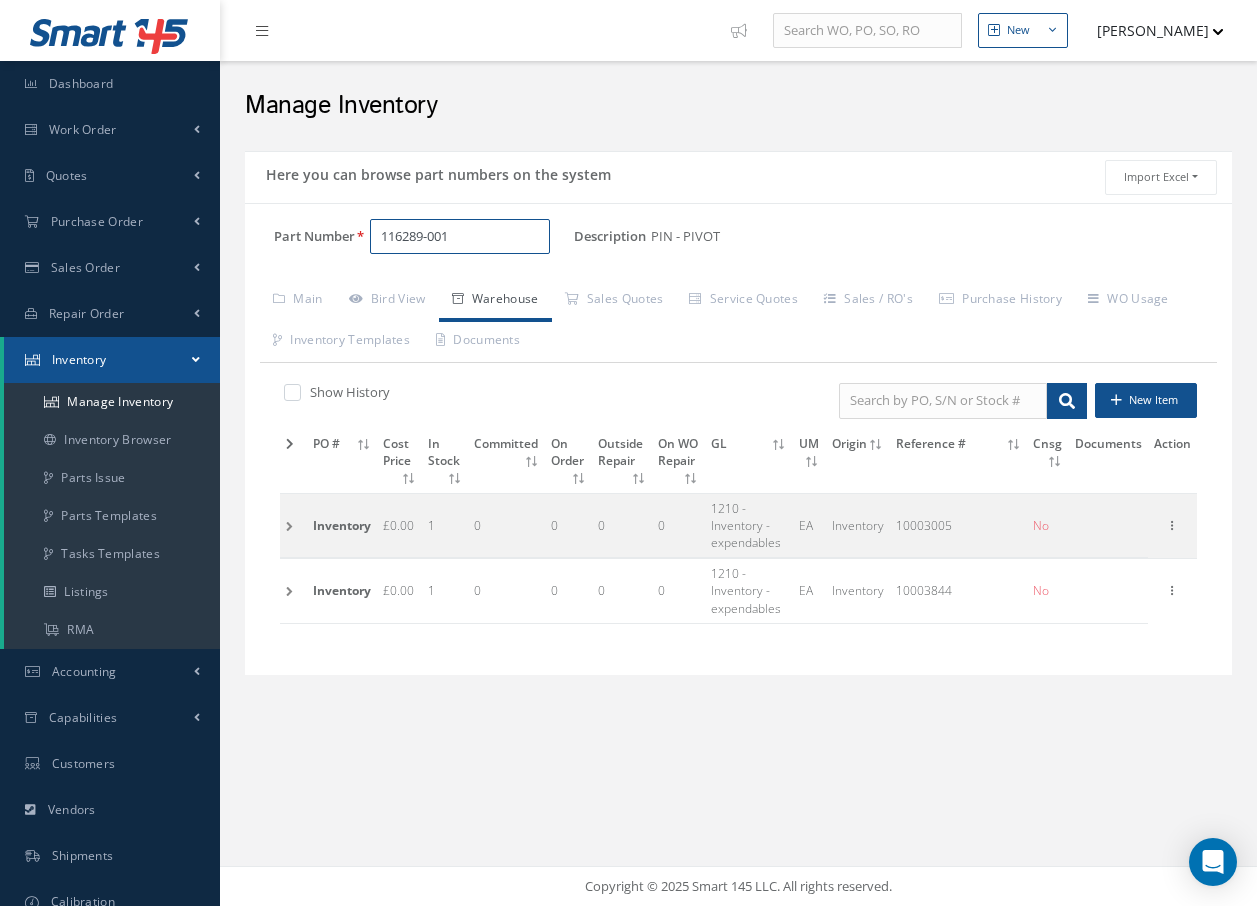 type on "116289-001" 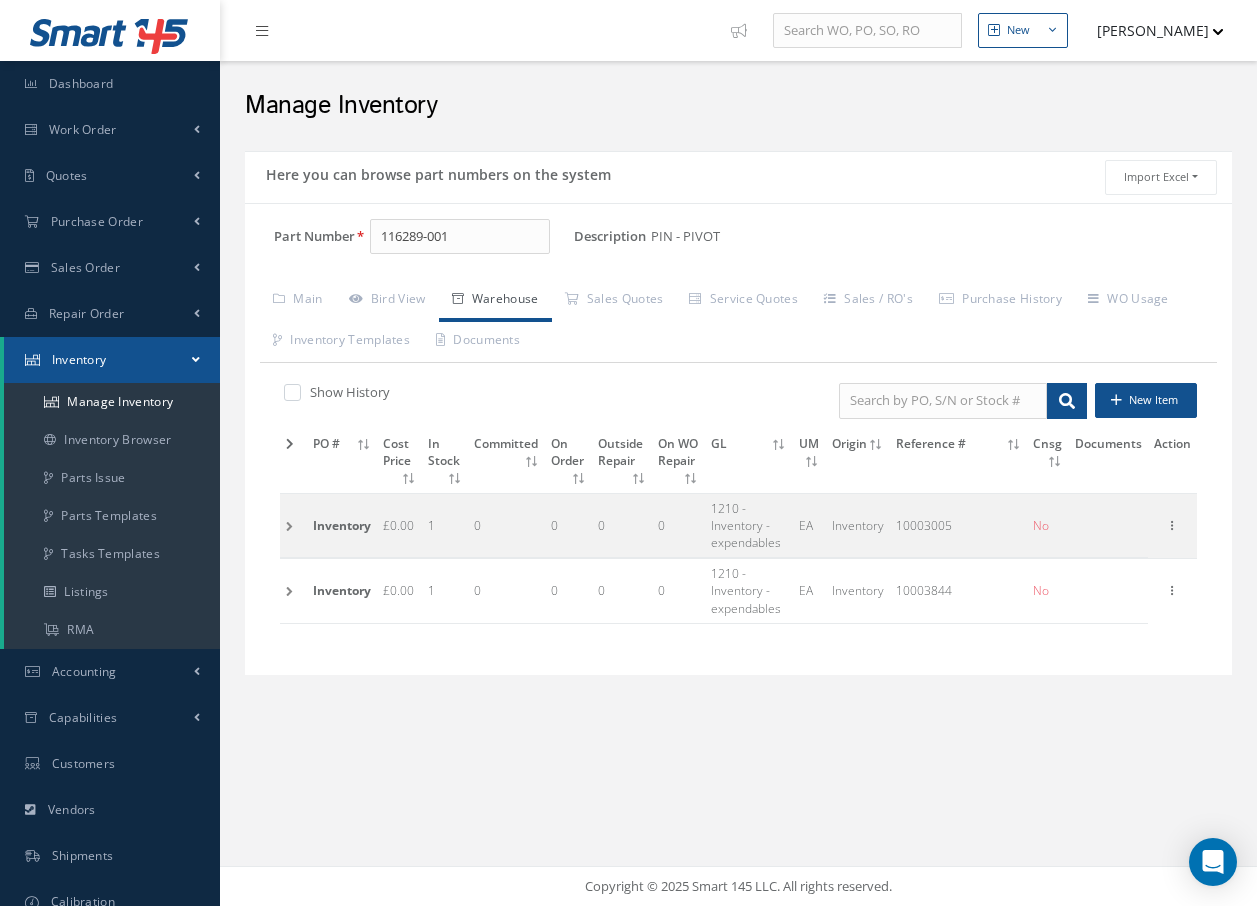 click at bounding box center (293, 591) 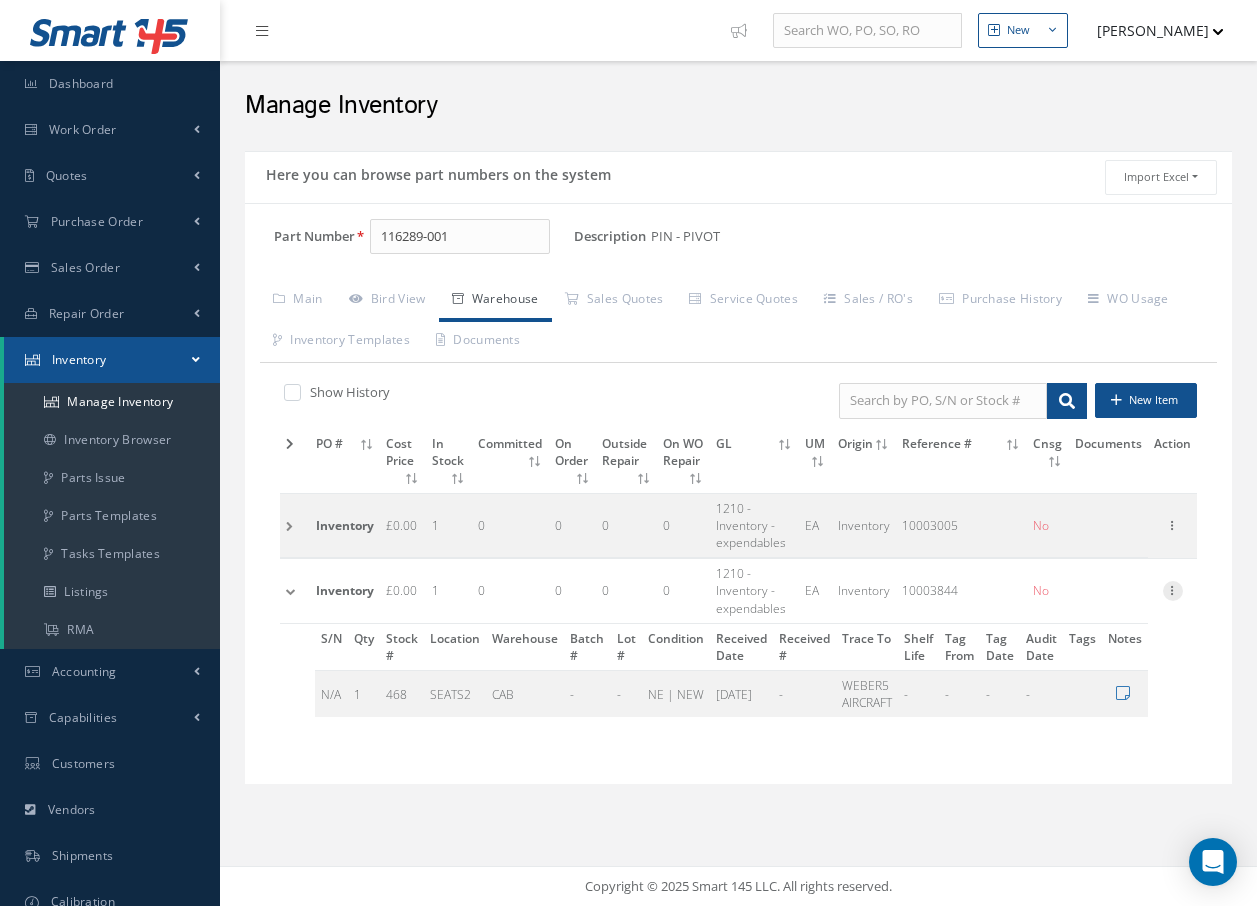 click at bounding box center (1173, 589) 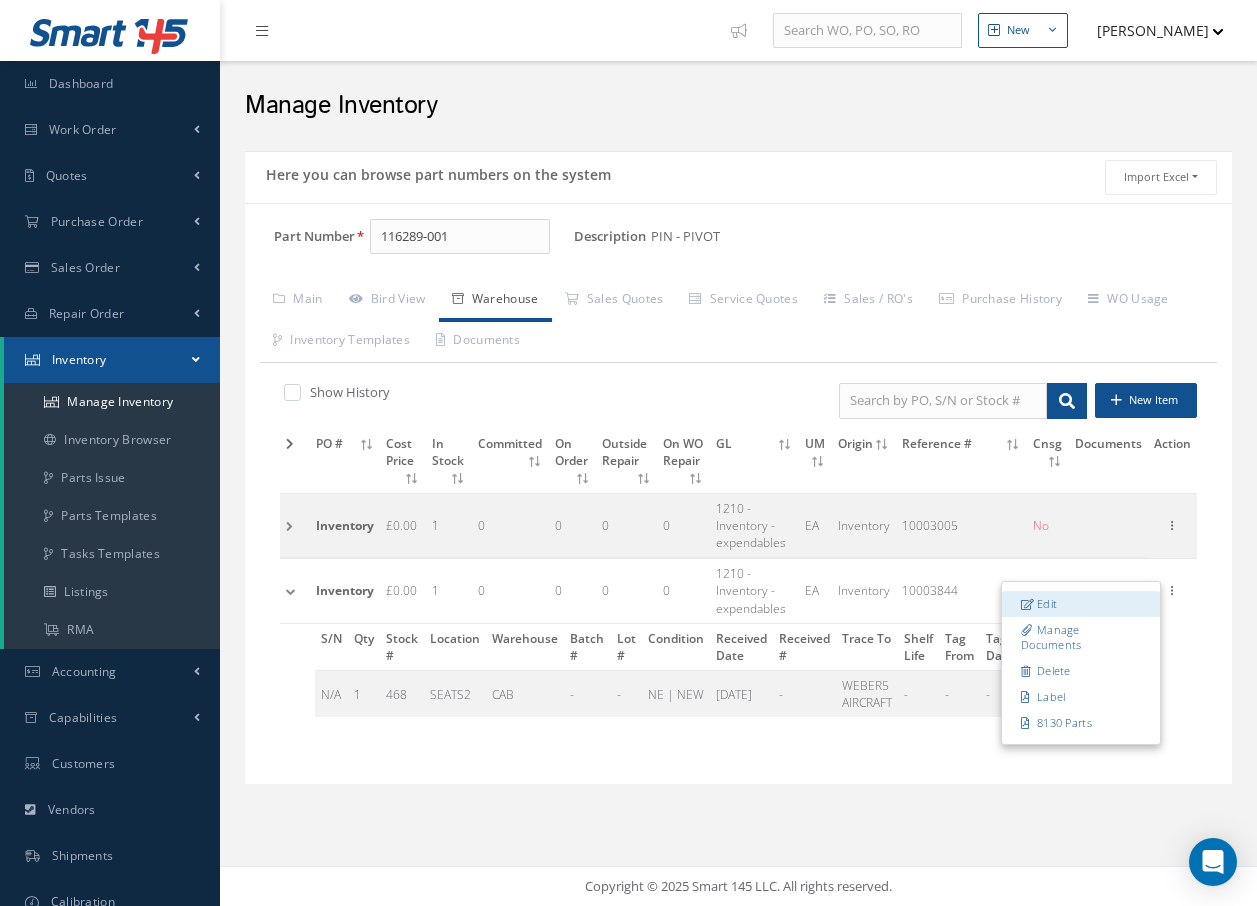click on "Edit" at bounding box center (1081, 604) 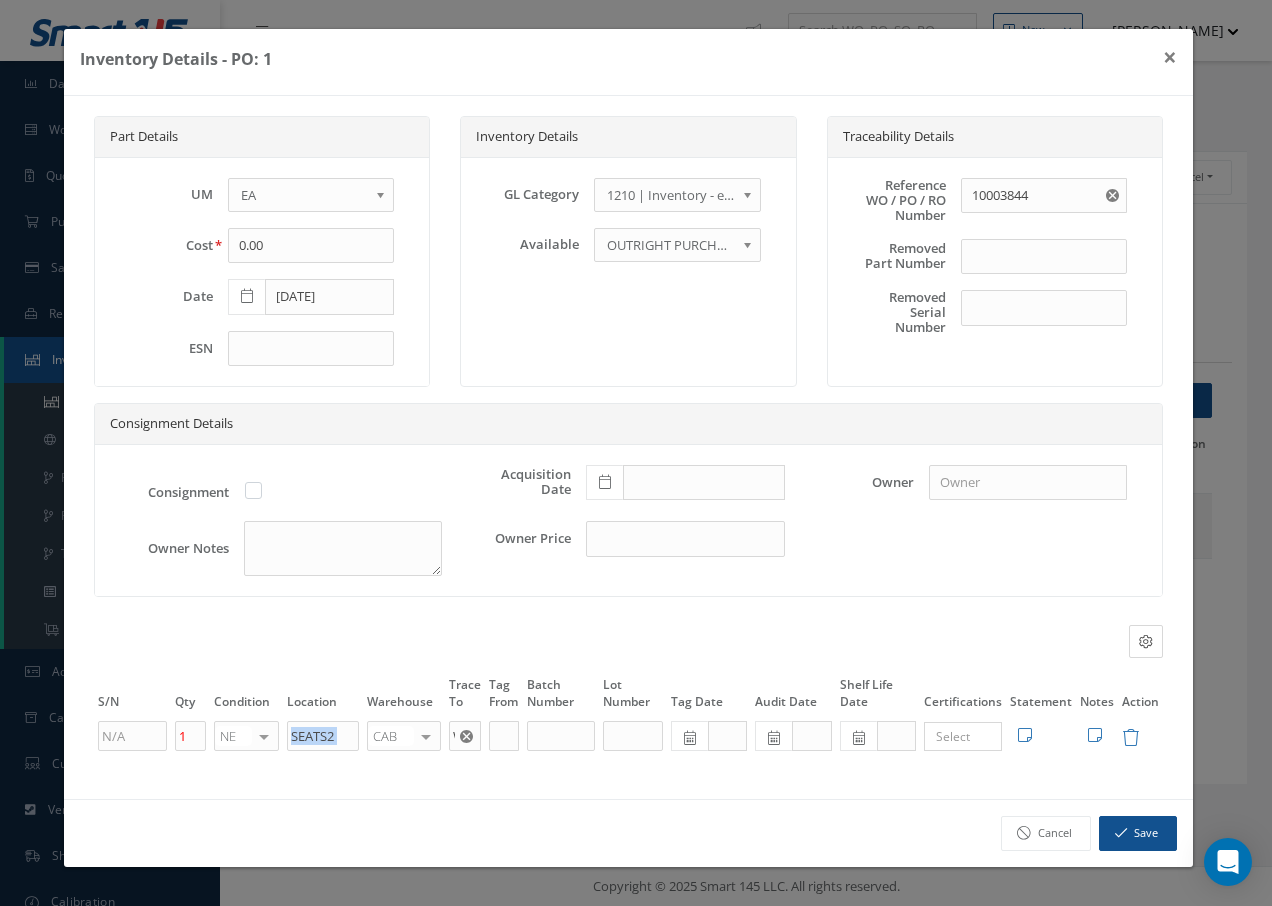 drag, startPoint x: 363, startPoint y: 728, endPoint x: 330, endPoint y: 736, distance: 33.955853 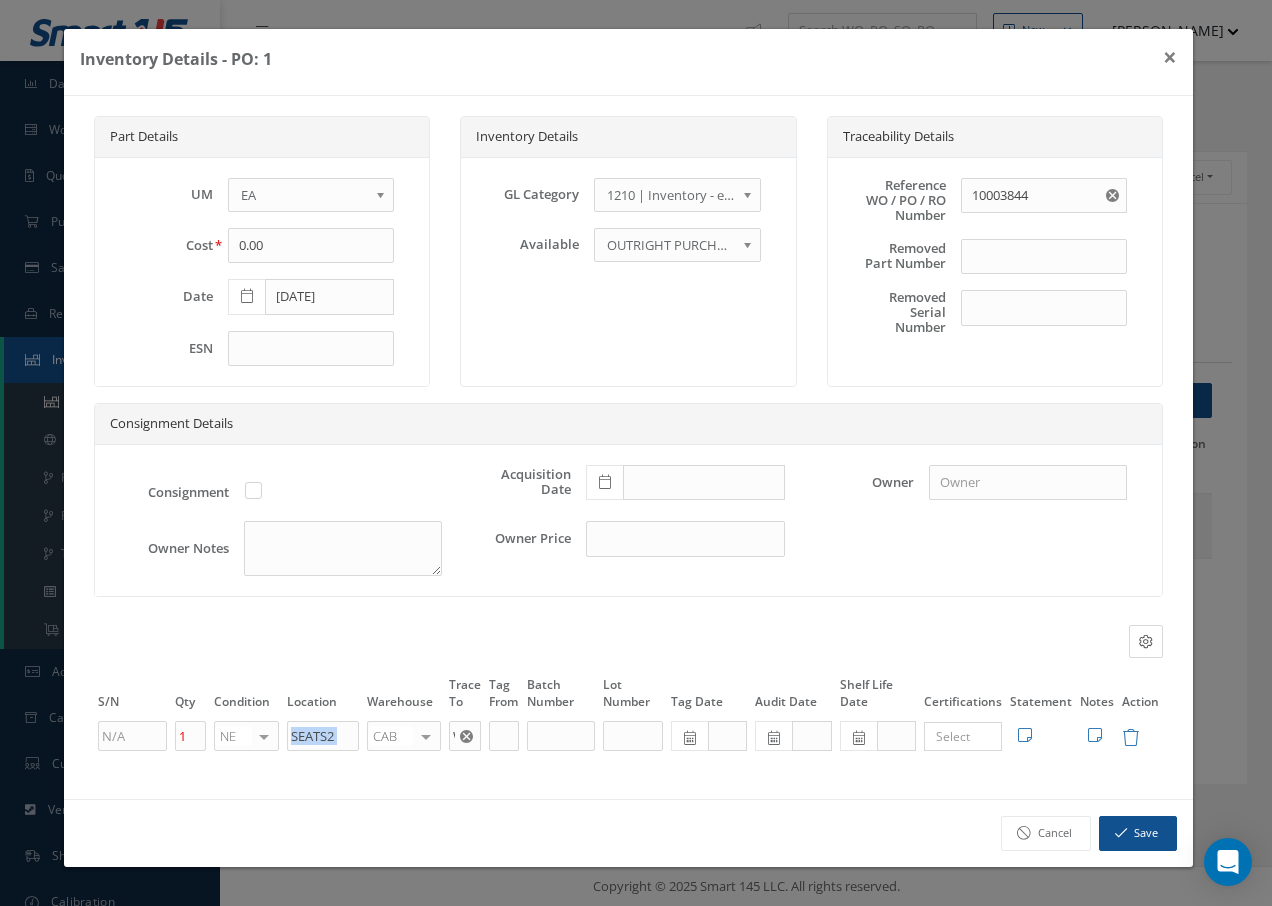 click on "1              NE         OH   SV   RP   AR   NE   FN   NS   RE   FP   BER   N/A   INSP   BC   AI   MD   RF   SCR   TS   USE   TL   SP   NU   AS   US   PM
No elements found.
List is empty.     SEATS2              CAB         CAB   CABQ   CABS   CABK   CABG   AIRB   CASA   ONXP   UNIT20   FIFTH   CUST-PARTS
No elements found.
List is empty.        WEBER5 AIRCRAFT
×
Loading...
Search a tag
No tags found
No tags found
Edit Statement 8130
Cancel
Save
Edit Notes" at bounding box center (628, 736) 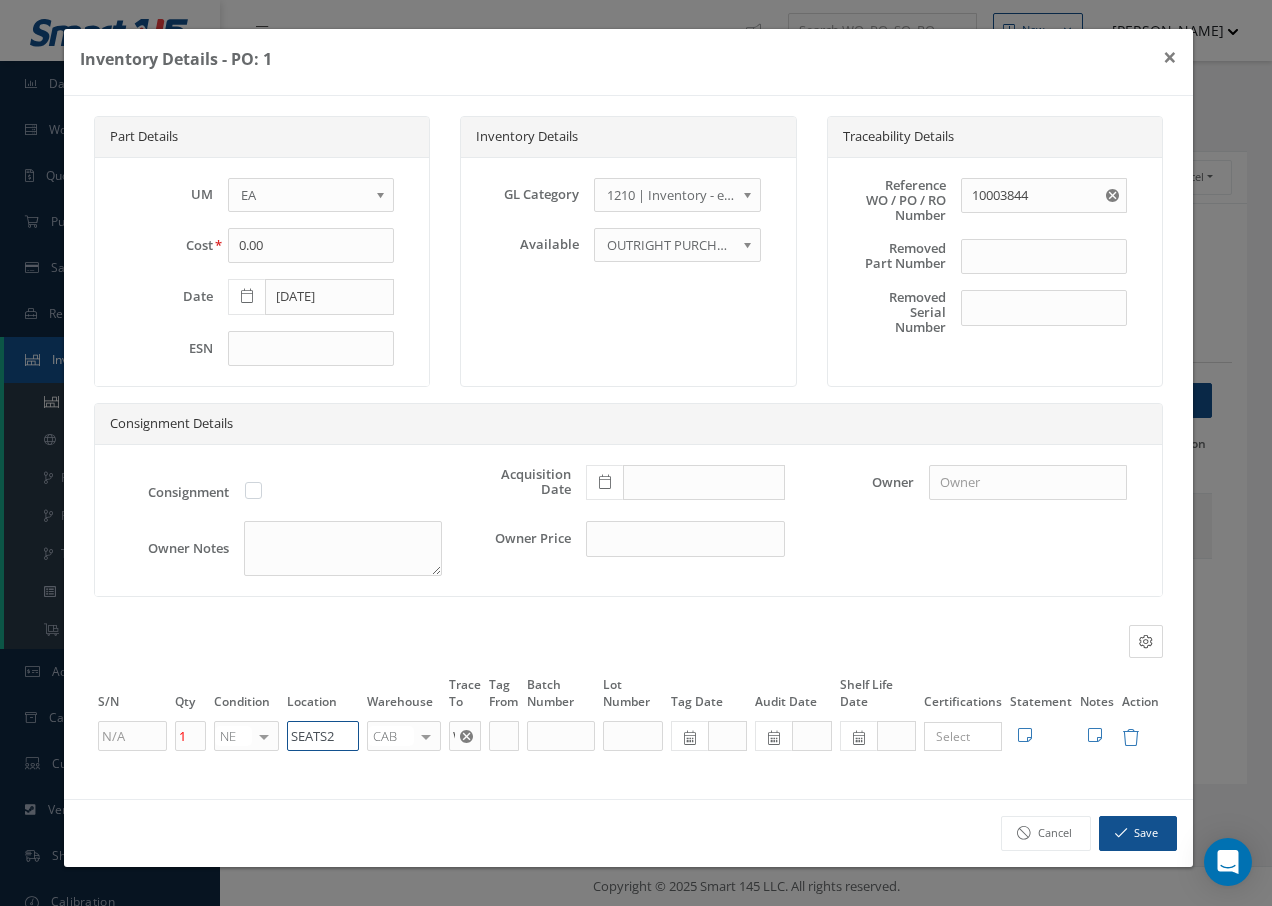 drag, startPoint x: 338, startPoint y: 741, endPoint x: 135, endPoint y: 762, distance: 204.08331 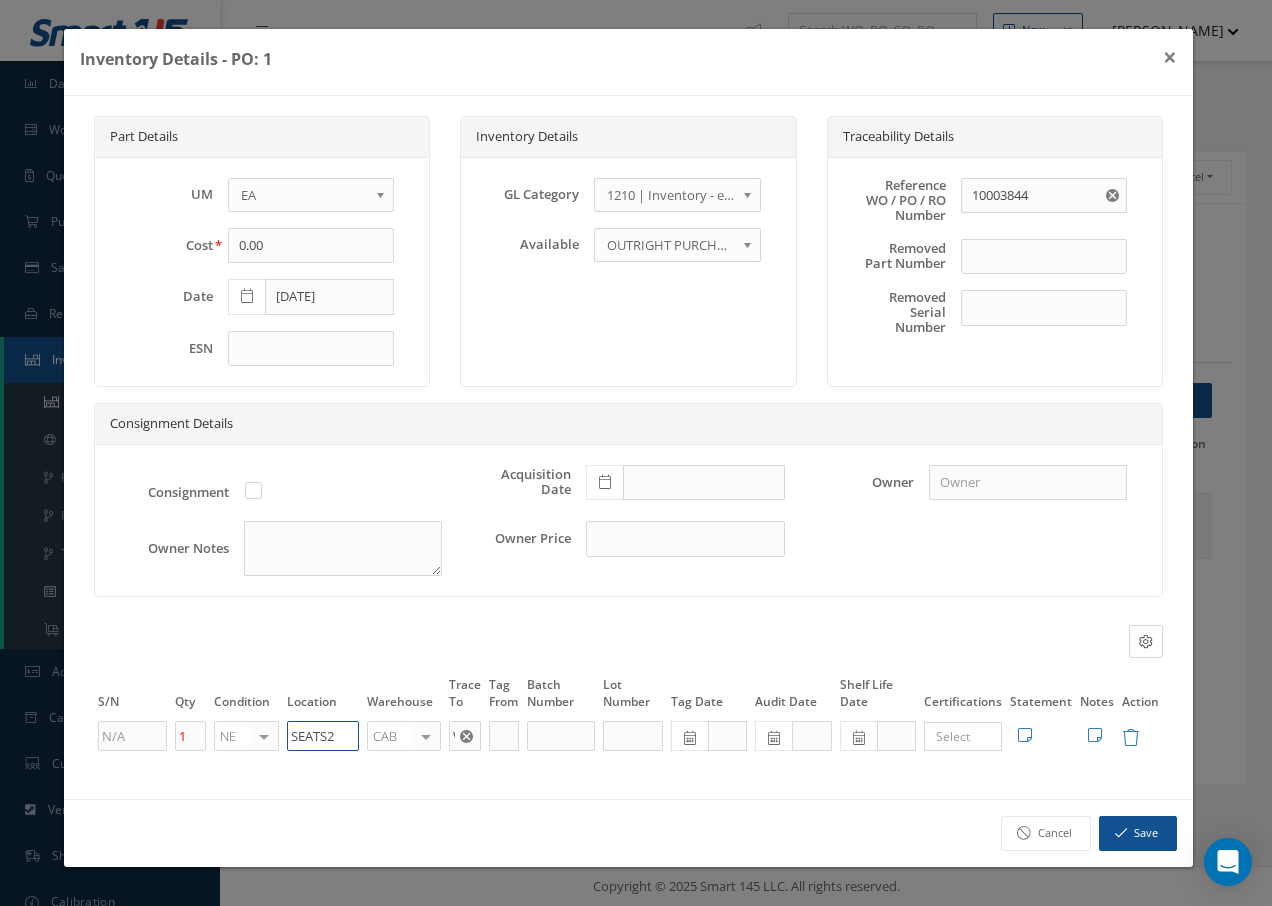 click on "Part Details
UM   - BAG BX CA RL EA FT HR IN KG LM LY ME LB RM SF SH SM SY TU YD
EA
Cost   0.00   Date   03/28/2018   ESN
Inventory Details
GL Category   1200 | Inventory - rotables 1210 | Inventory - expendables 1220 | Inventory - chemicals 1230 | Inventory - Misc. Workshop Items 1300 | Inventory - Packaging 1310 | Inventory- Spares for Brokering 5000 | Inventory- Purchases Consumables etc
1210 | Inventory - expendables
Available   OUTRIGHT PURCHASE EXCHANGE
OUTRIGHT PURCHASE
Traceability Details
Reference WO / PO / RO
Number      10003844           Removed Part Number
PN" at bounding box center (628, 447) 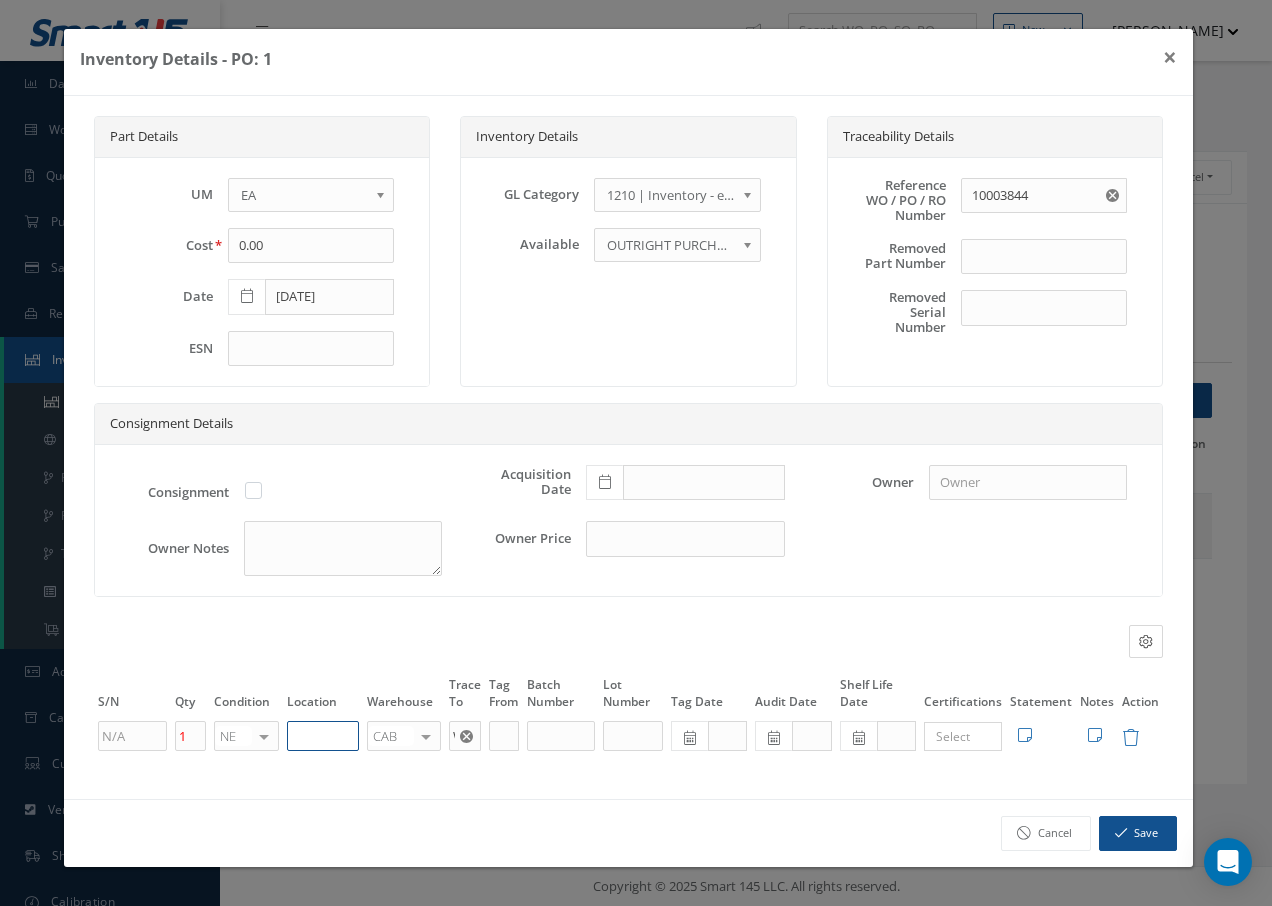paste on "U50055" 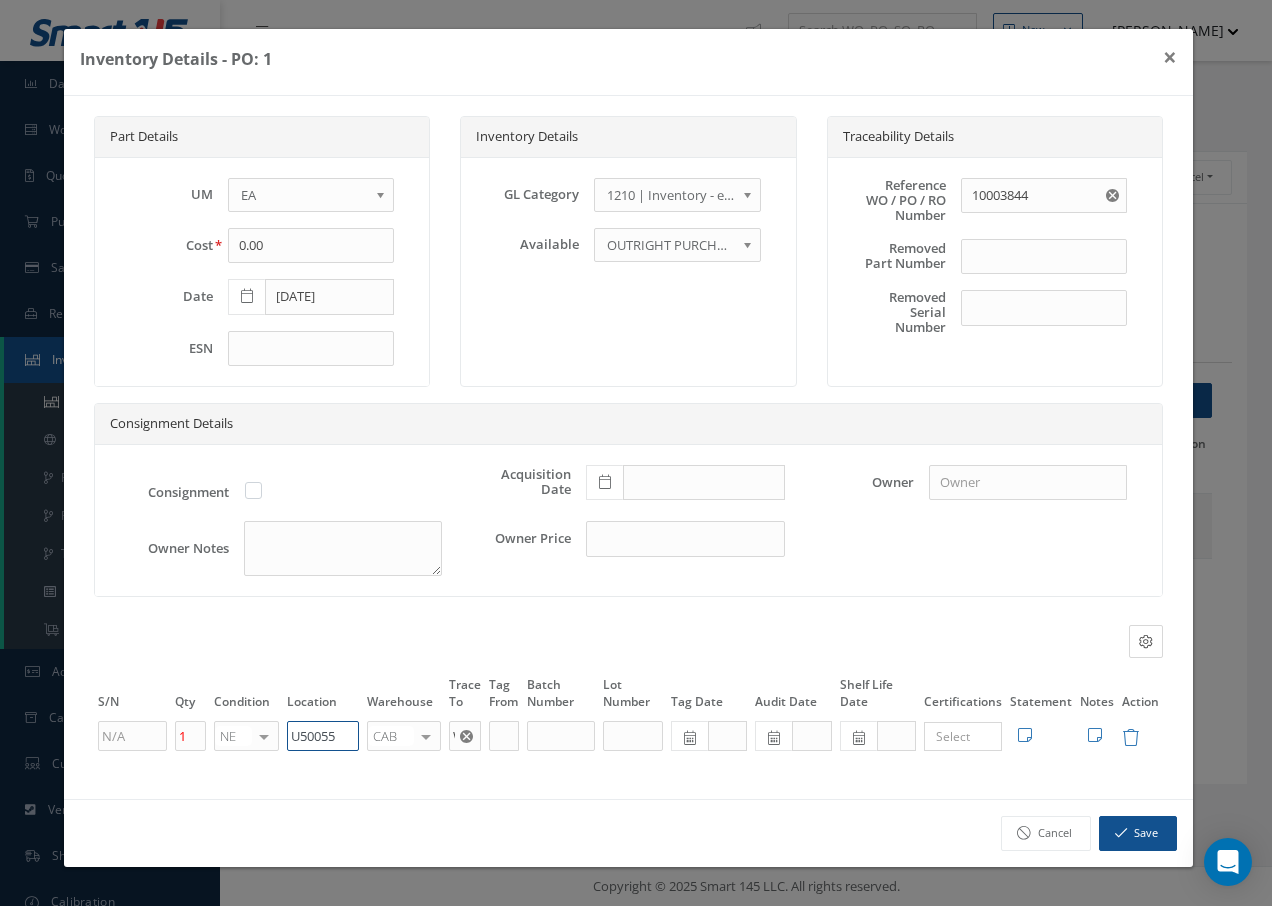 type on "U50055" 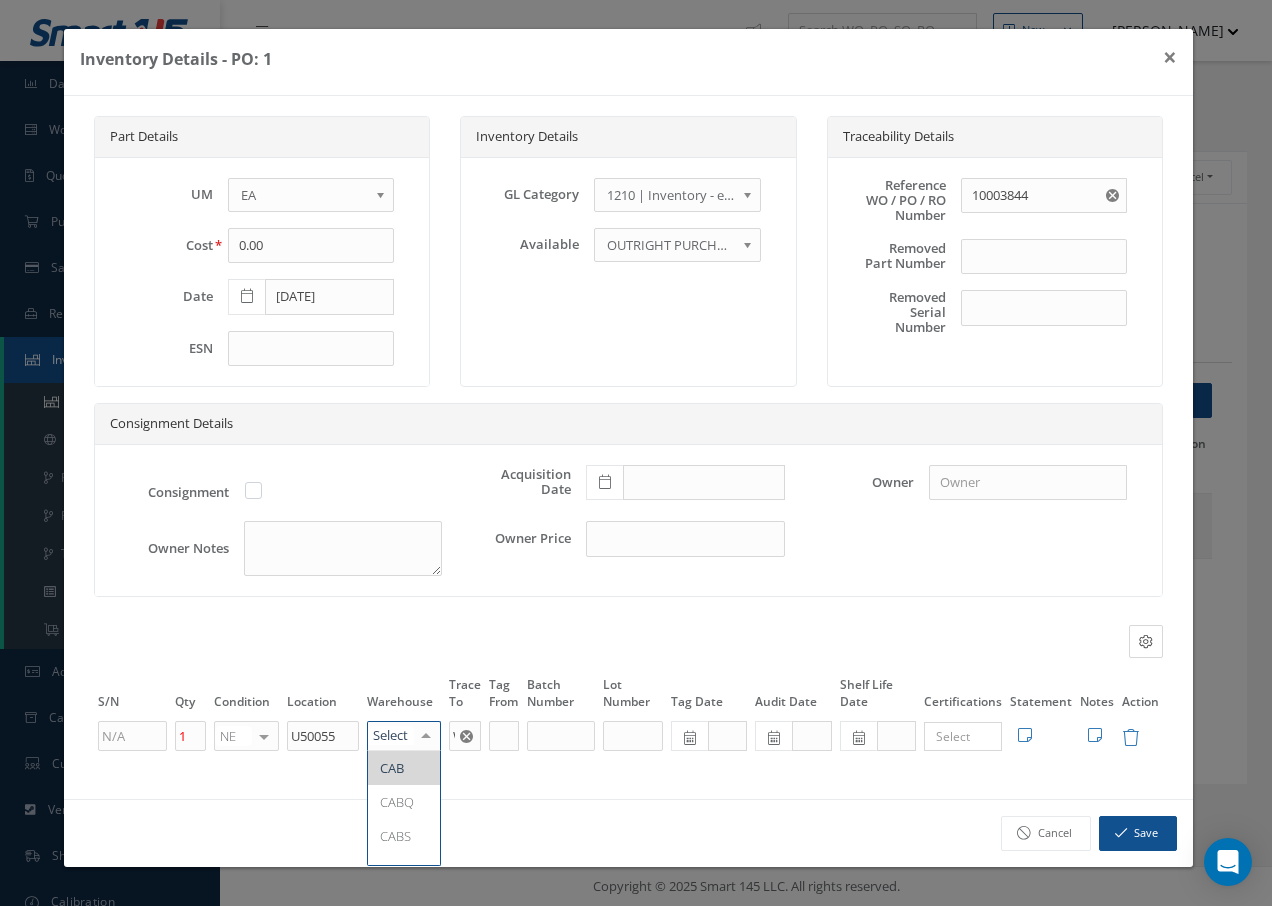 type on "F" 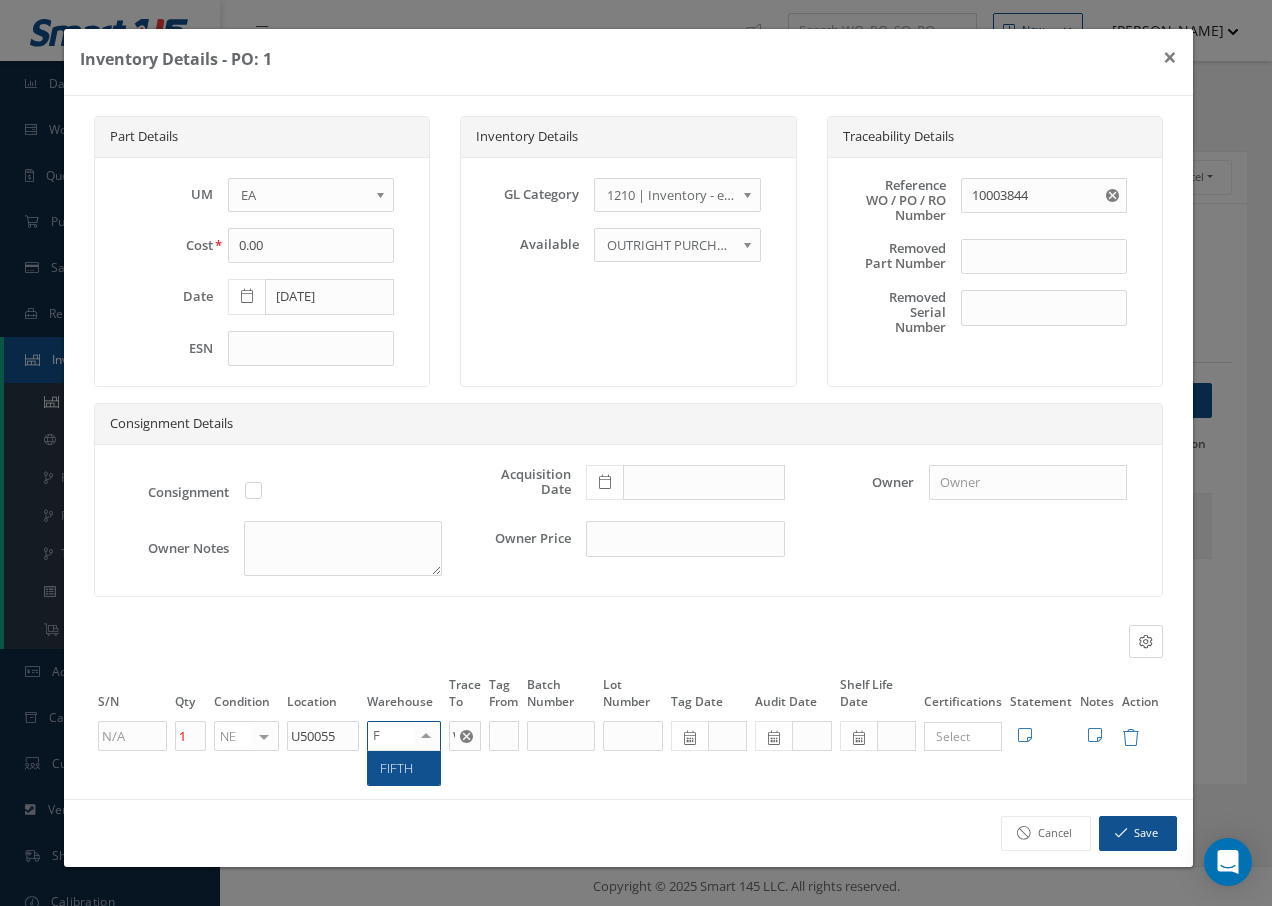 click on "FIFTH" at bounding box center [396, 768] 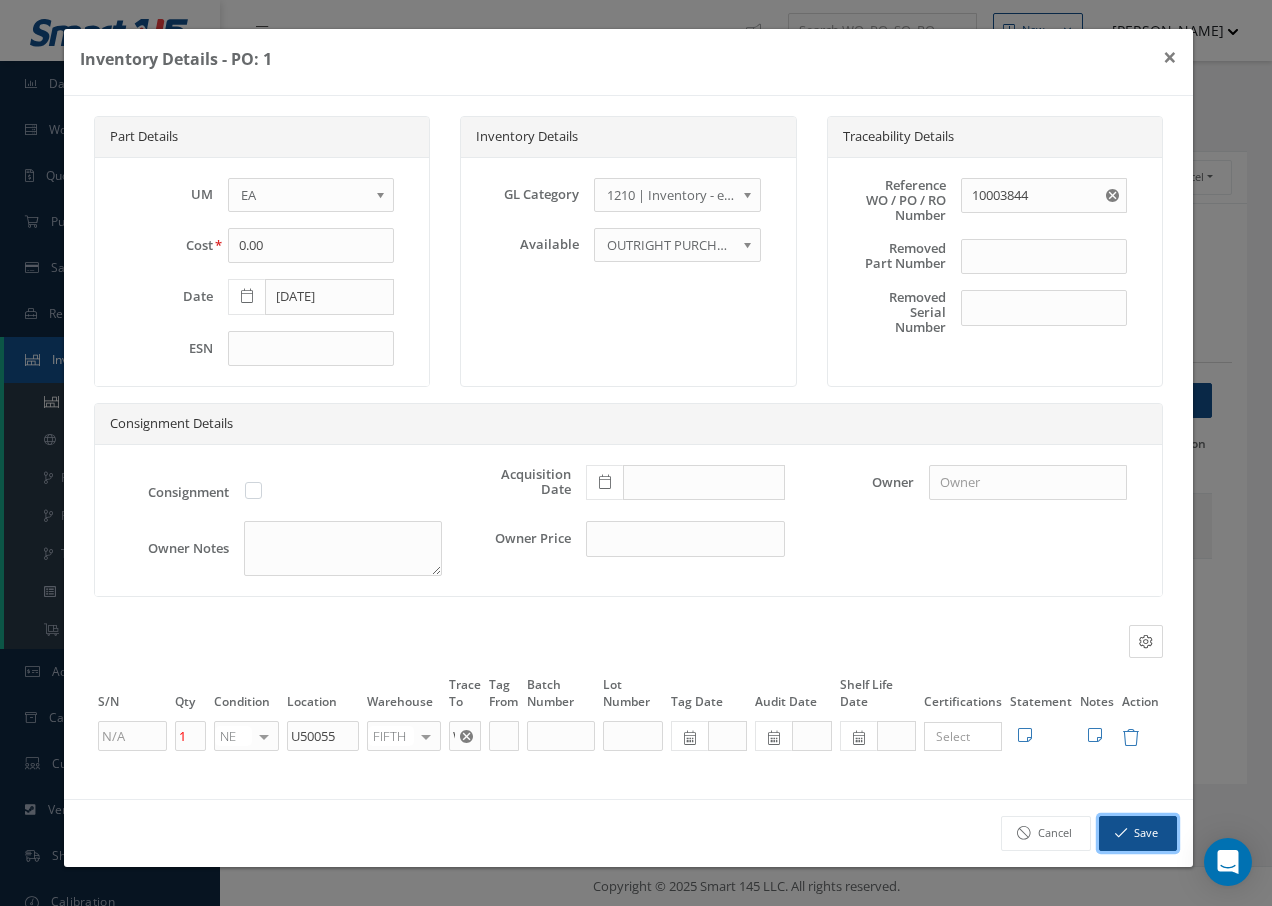 click at bounding box center (1121, 833) 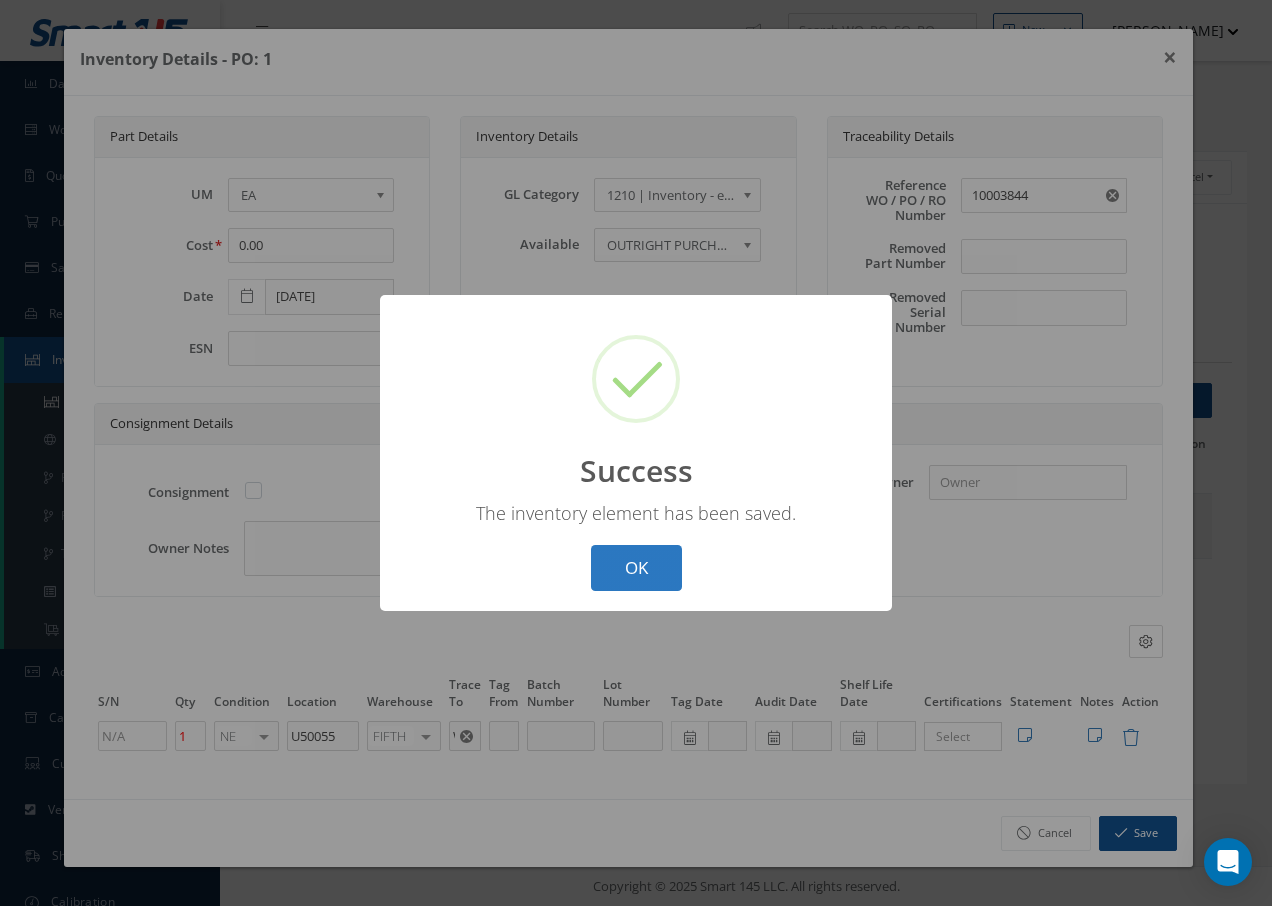 drag, startPoint x: 658, startPoint y: 552, endPoint x: 644, endPoint y: 553, distance: 14.035668 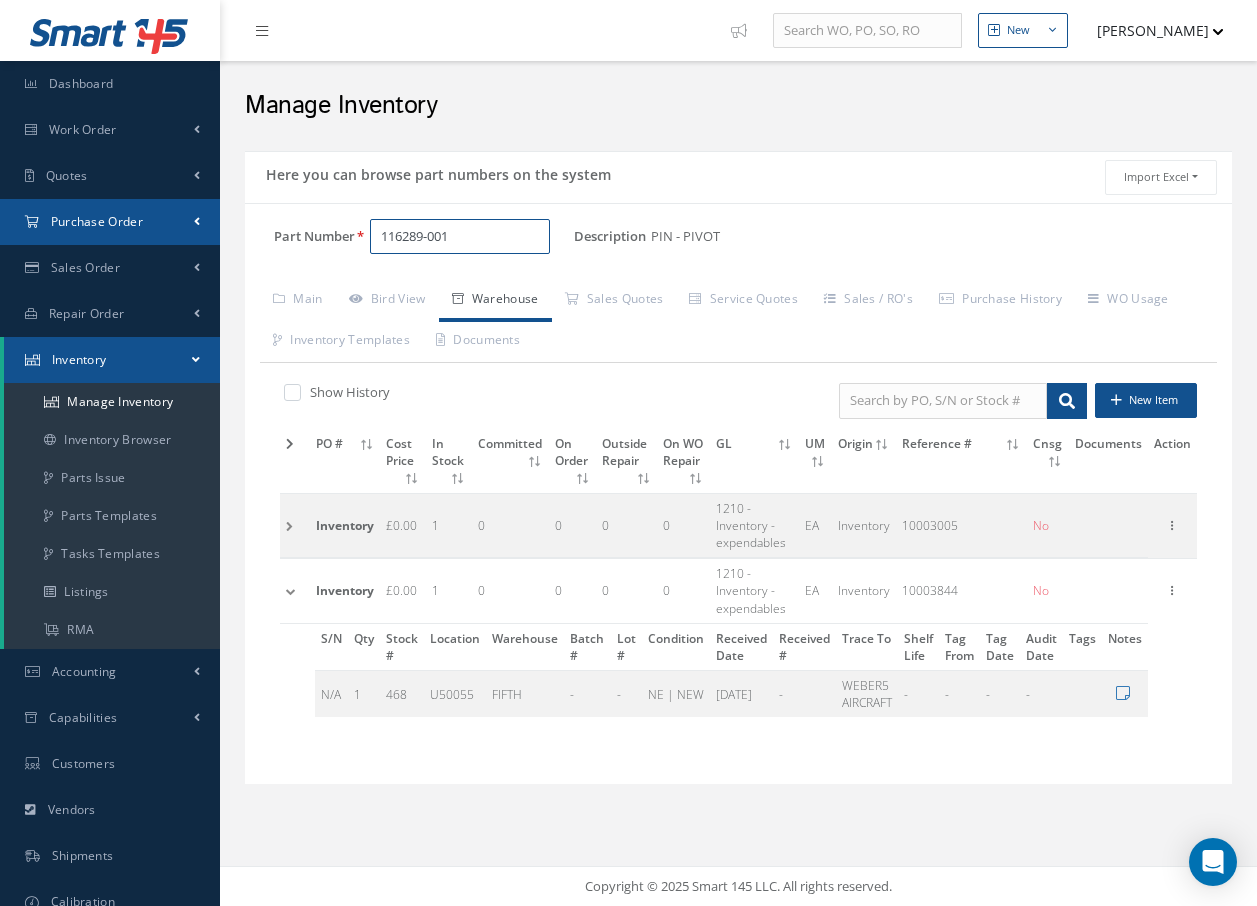 drag, startPoint x: 493, startPoint y: 229, endPoint x: 161, endPoint y: 227, distance: 332.006 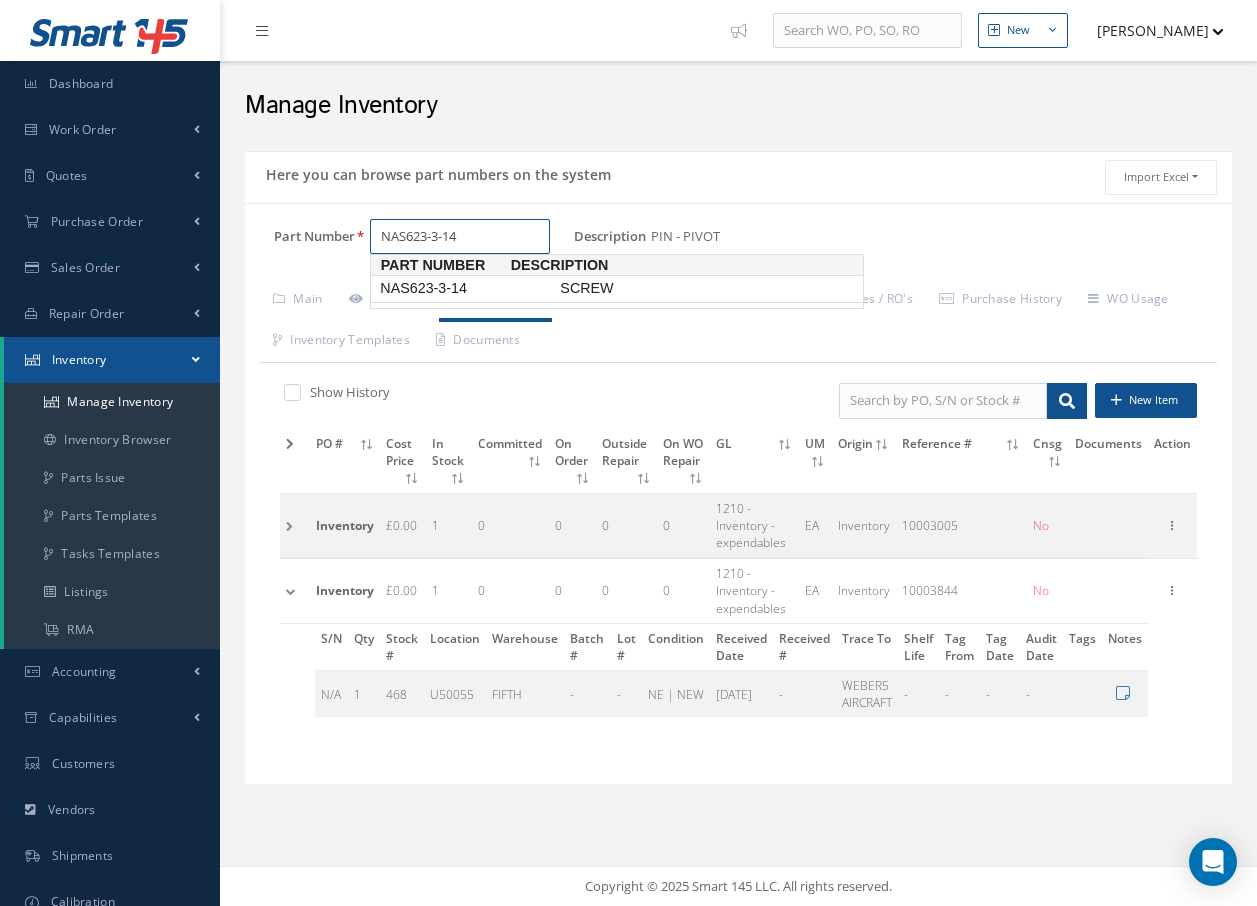 click on "NAS623-3-14" at bounding box center [466, 288] 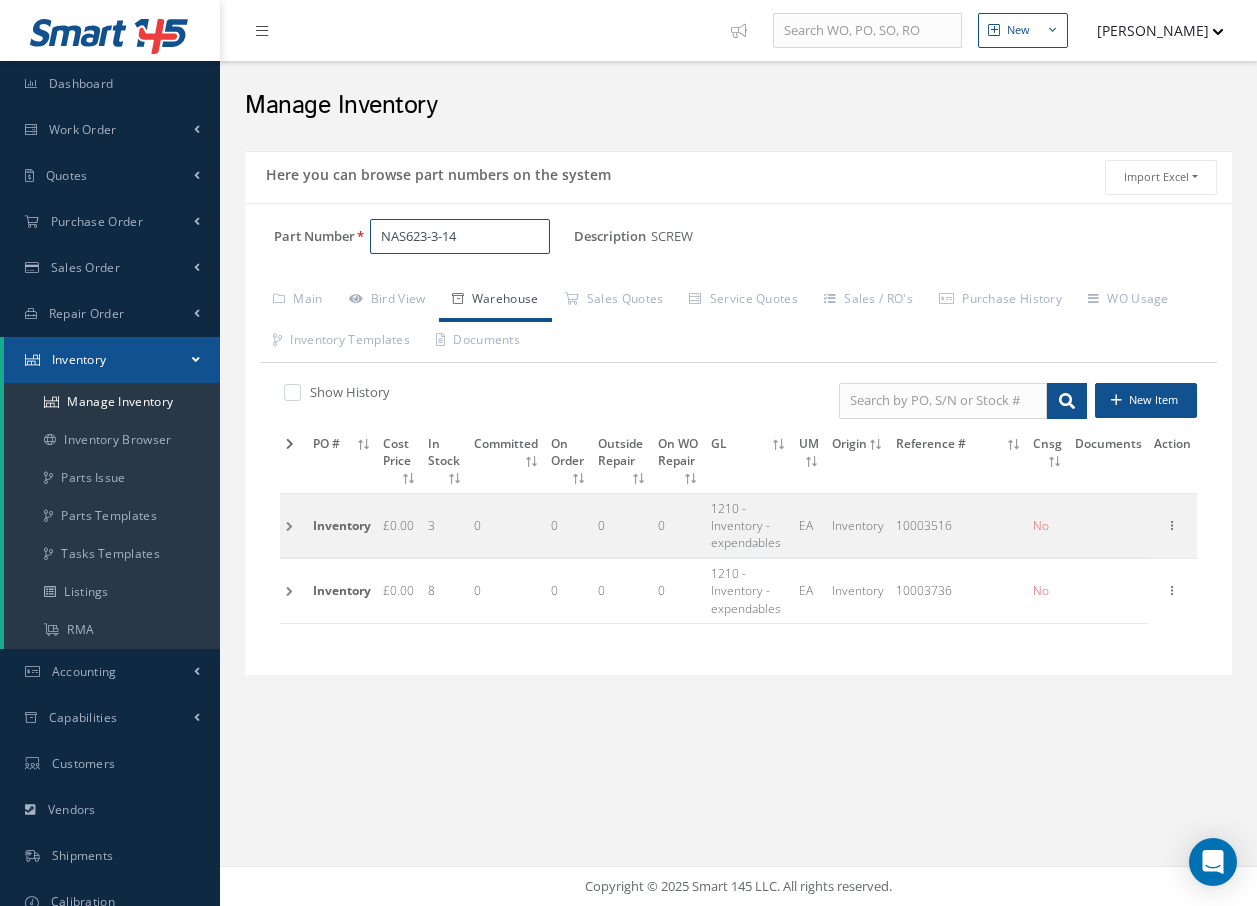 type on "NAS623-3-14" 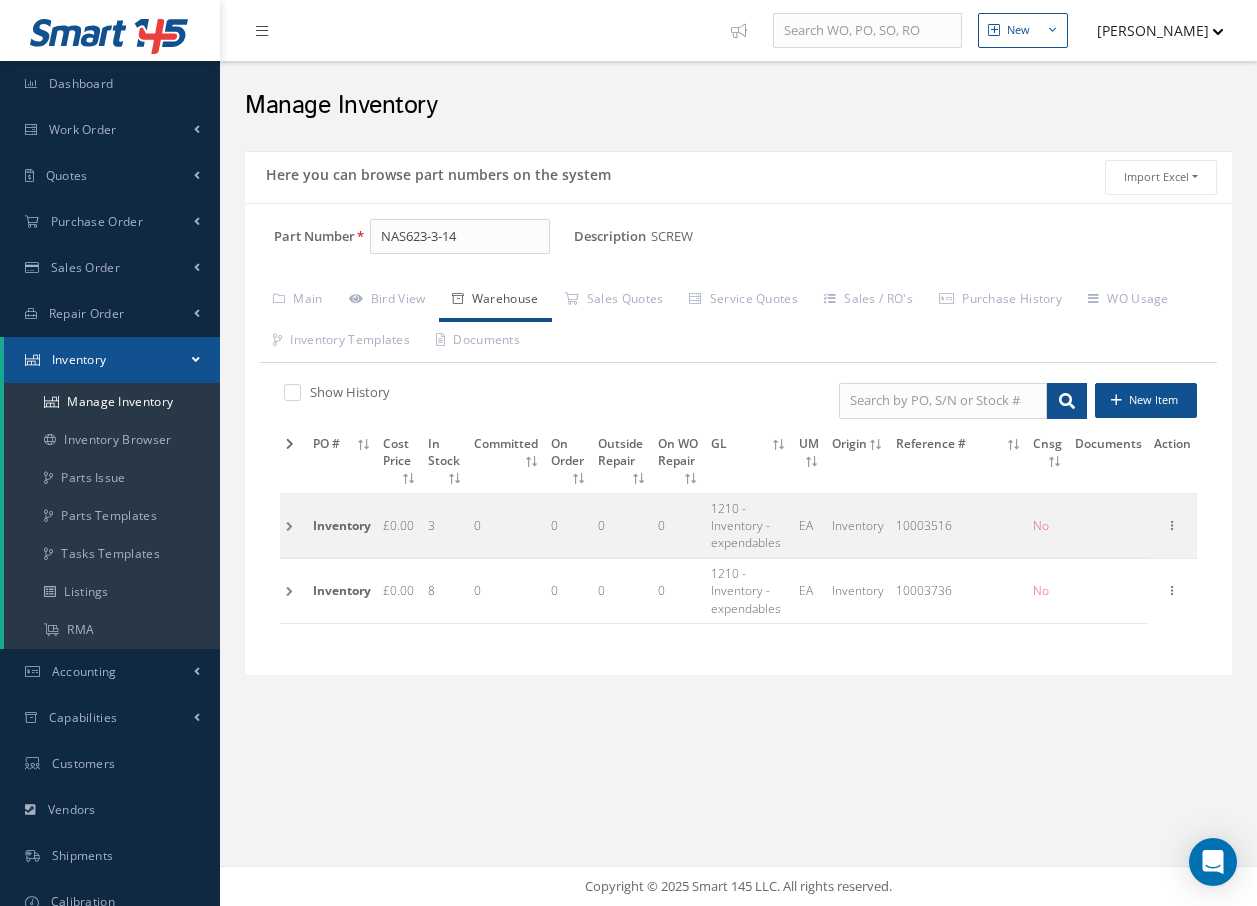 click at bounding box center [293, 525] 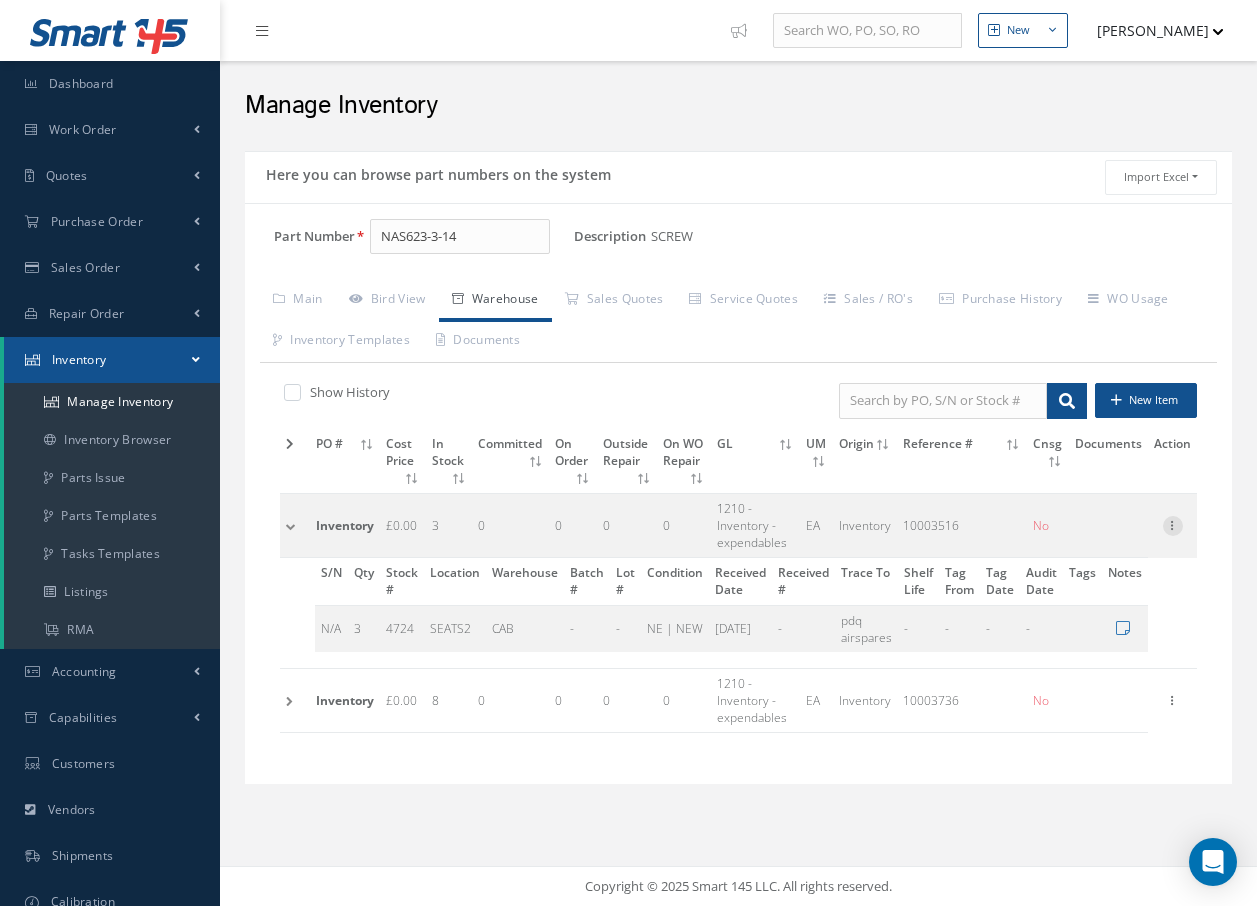 click at bounding box center [1173, 524] 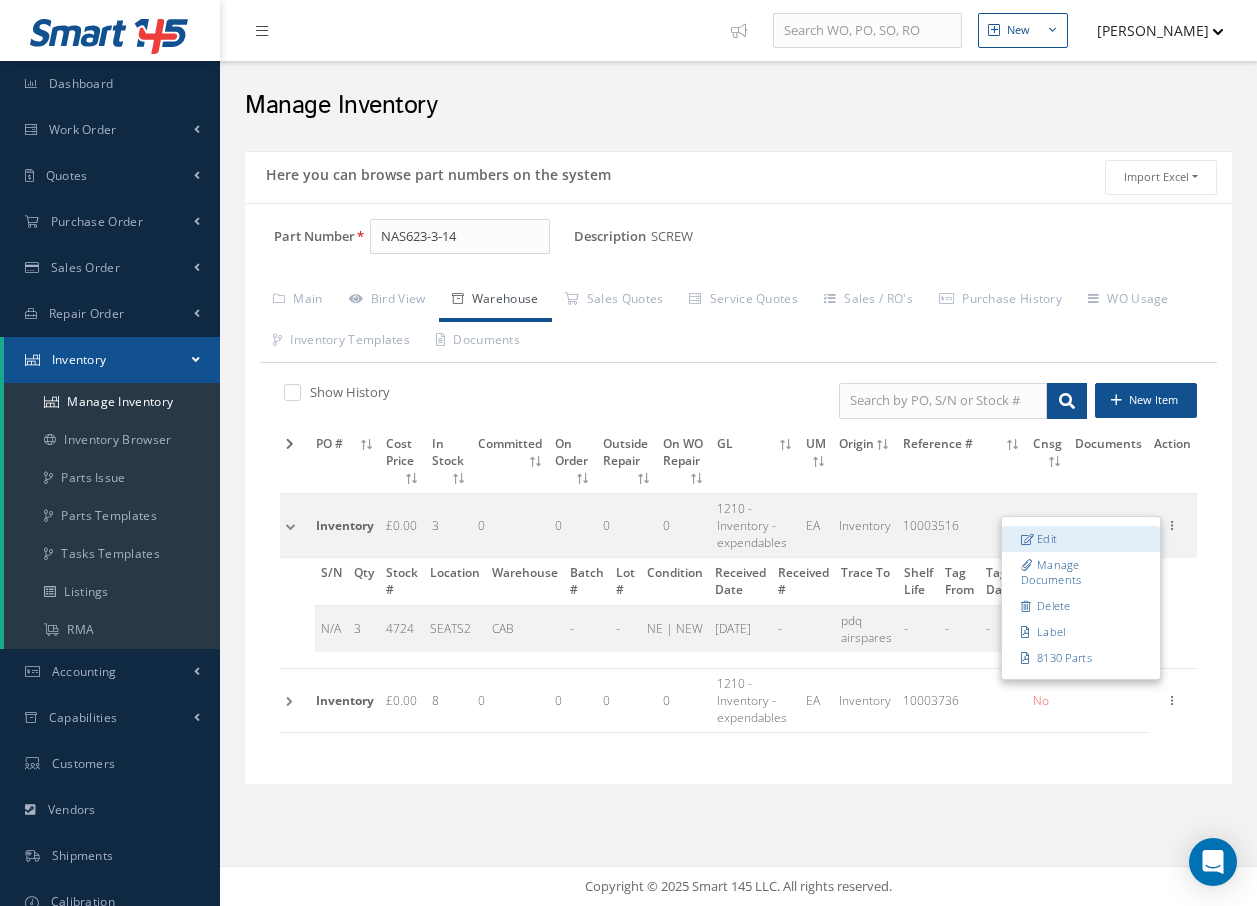 click on "Edit" at bounding box center (1081, 539) 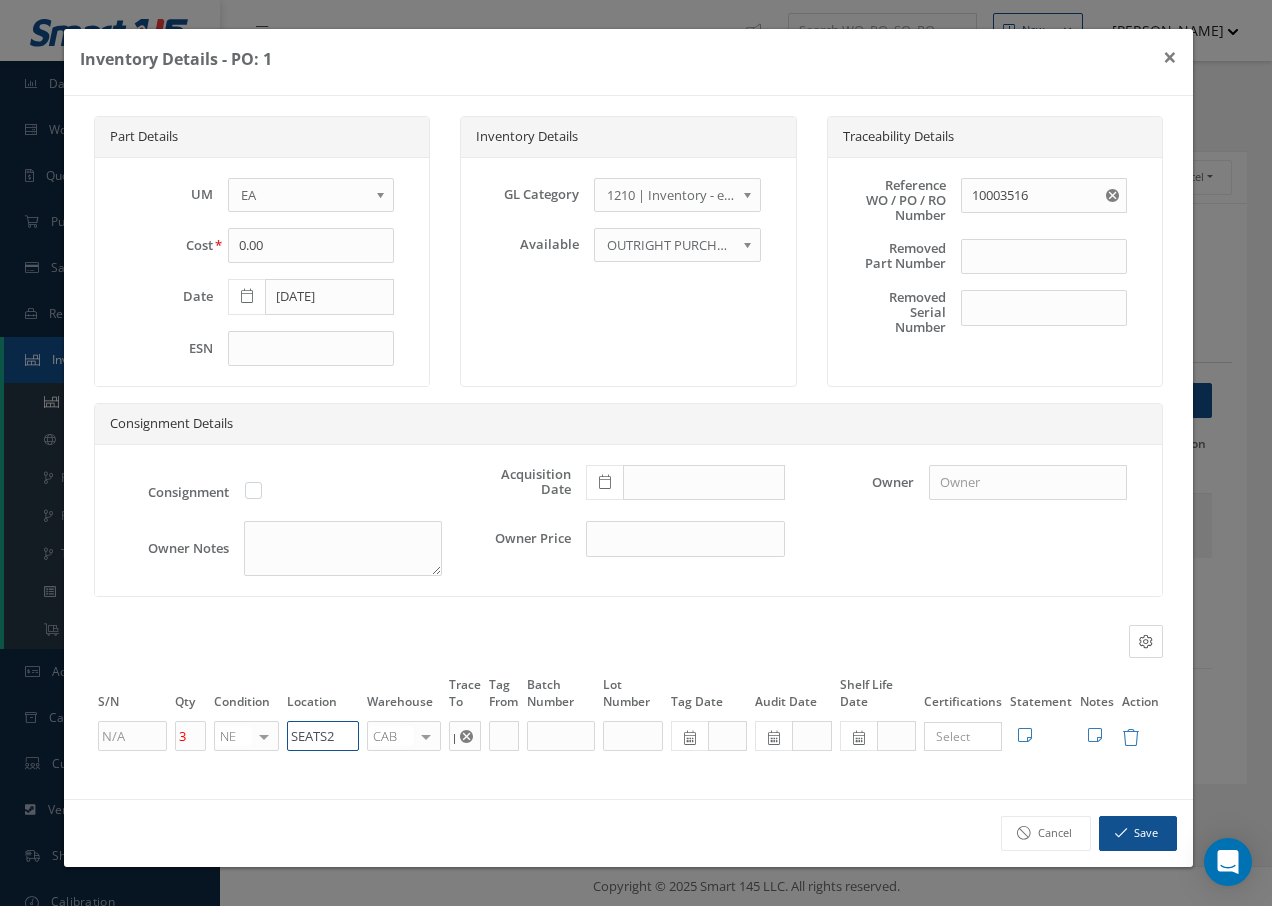 drag, startPoint x: 340, startPoint y: 735, endPoint x: 98, endPoint y: 715, distance: 242.82504 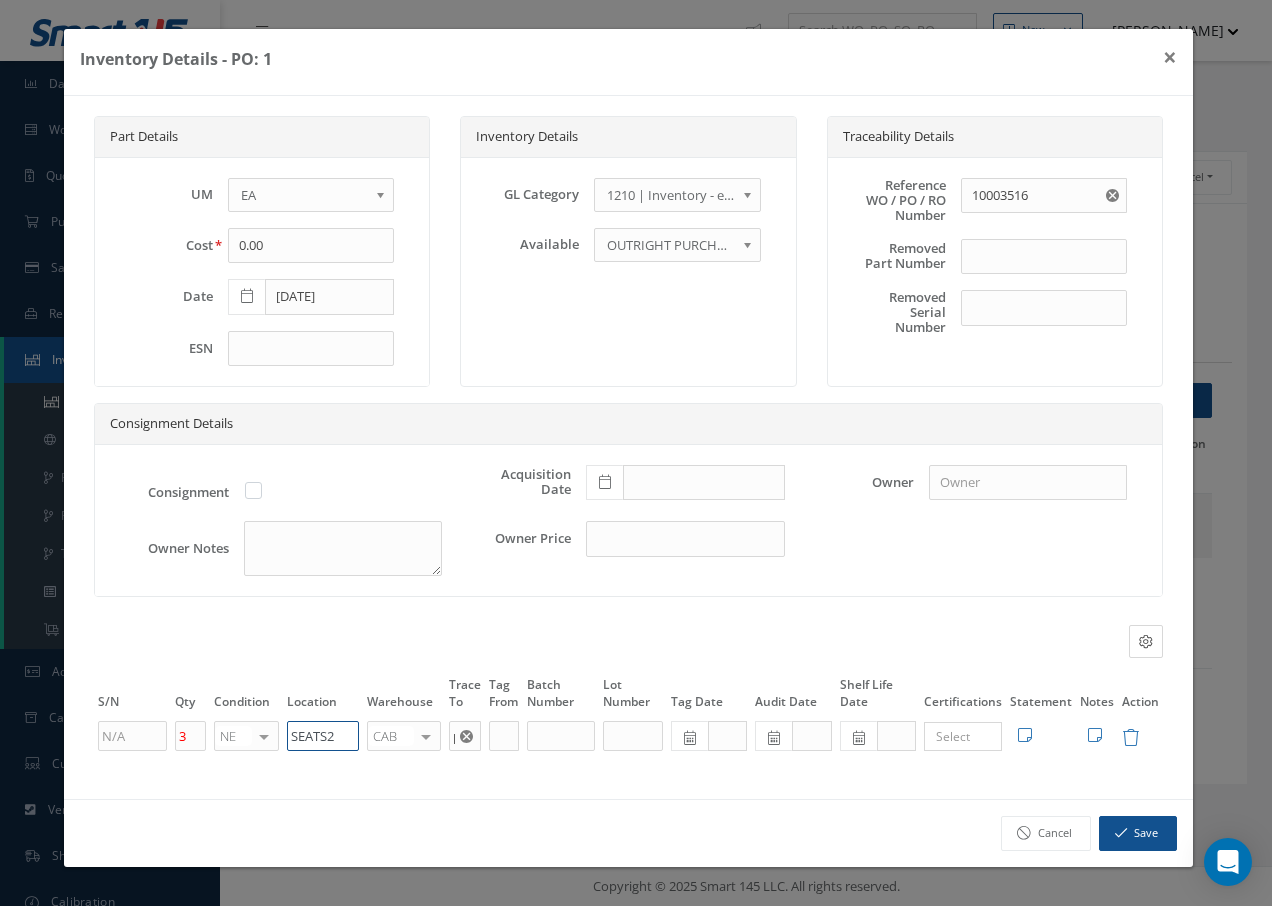 click on "S/N   Qty   Condition   Location   Warehouse   Trace To   Tag From   Batch Number   Lot Number   Tag Date   Audit Date   Shelf Life Date         Certifications   Tags   Statement   Notes   Action     3              NE         OH   SV   RP   AR   NE   FN   NS   RE   FP   BER   N/A   INSP   BC   AI   MD   RF   SCR   TS   USE   TL   SP   NU   AS   US   PM
No elements found.
List is empty.     SEATS2              CAB         CAB   CABQ   CABS   CABK   CABG   AIRB   CASA   ONXP   UNIT20   FIFTH   CUST-PARTS
No elements found.
List is empty.        pdq airspares
×
Loading...
Search a tag
No tags found
No tags found
Edit Statement 8130
Cancel" at bounding box center [628, 713] 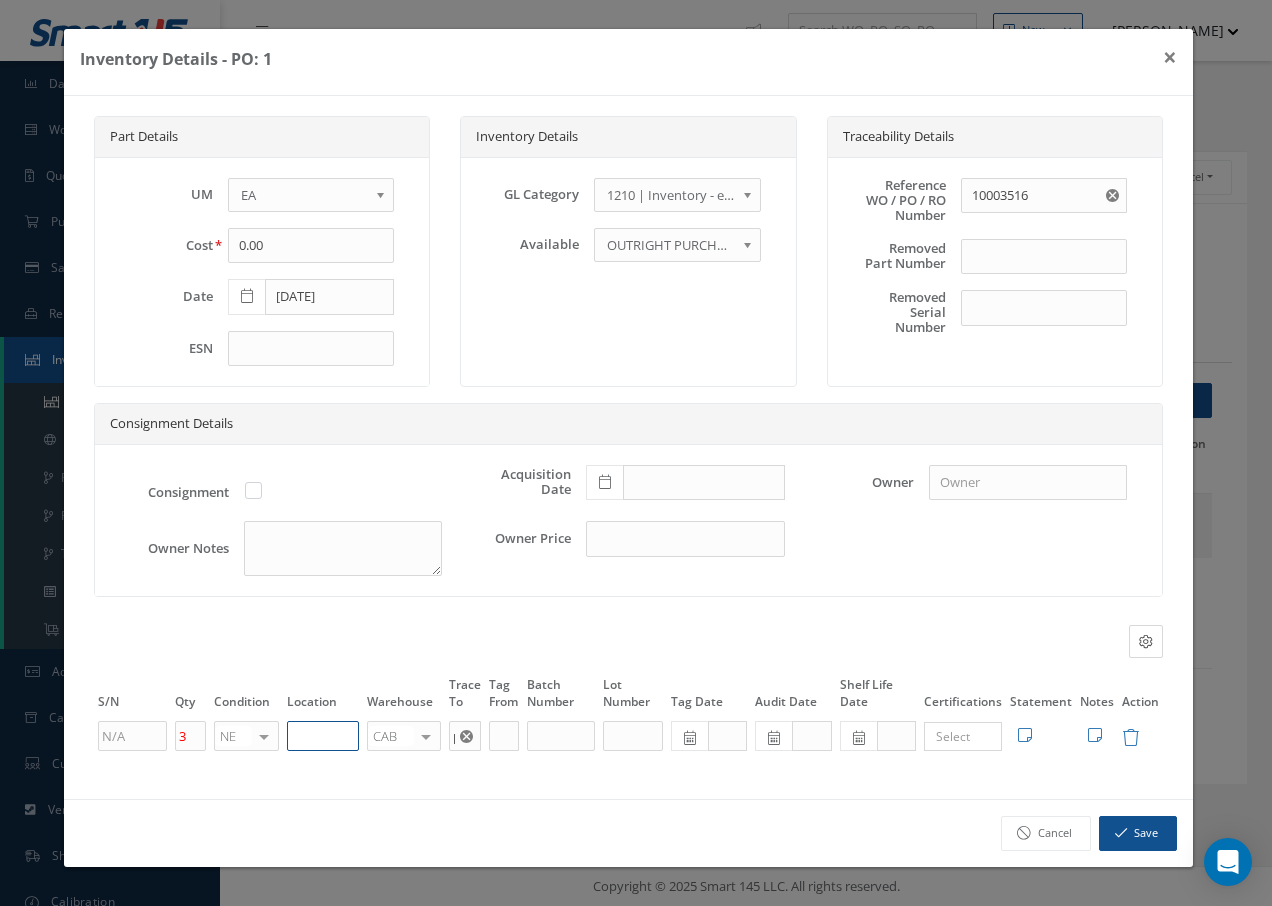 paste on "U50055" 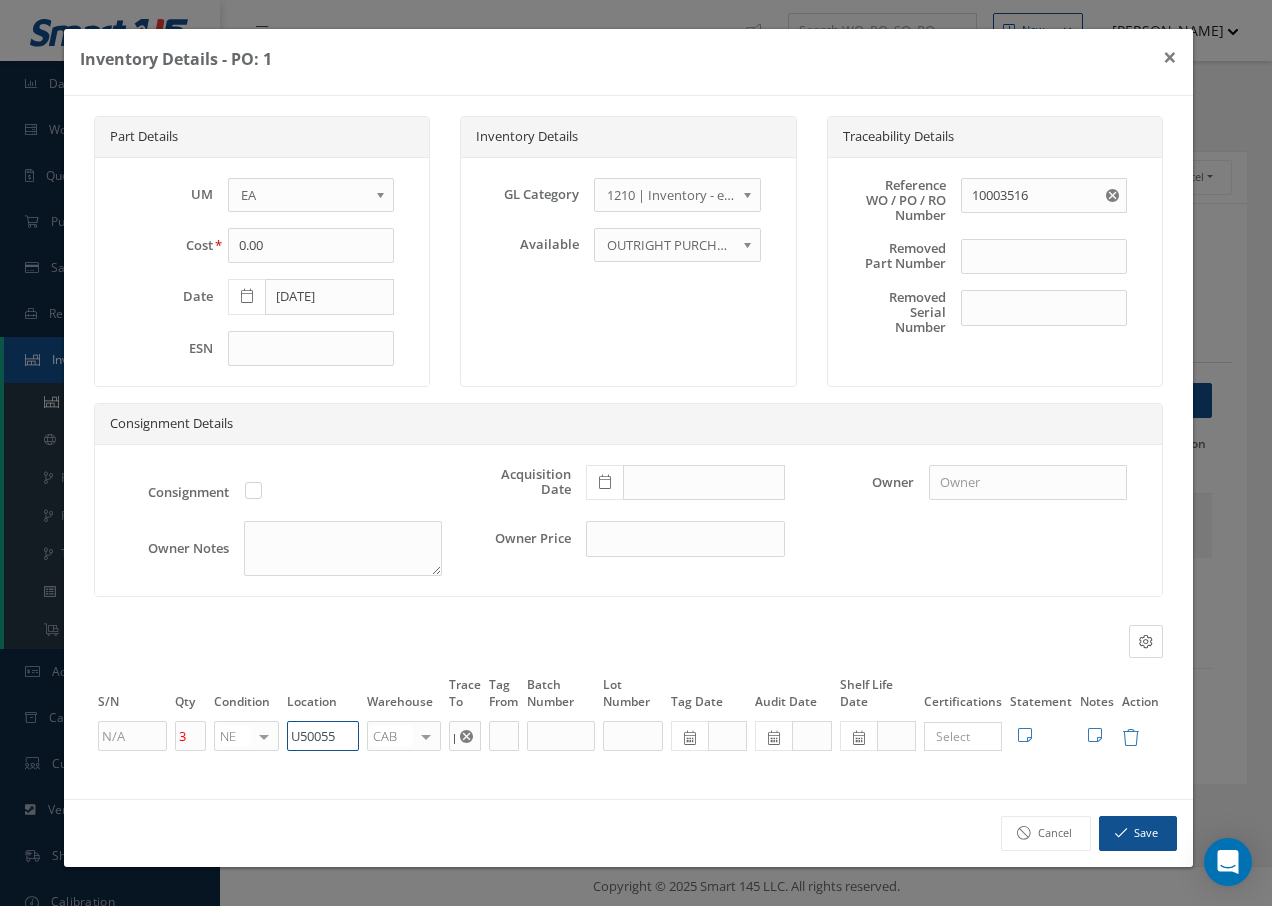 type on "U50055" 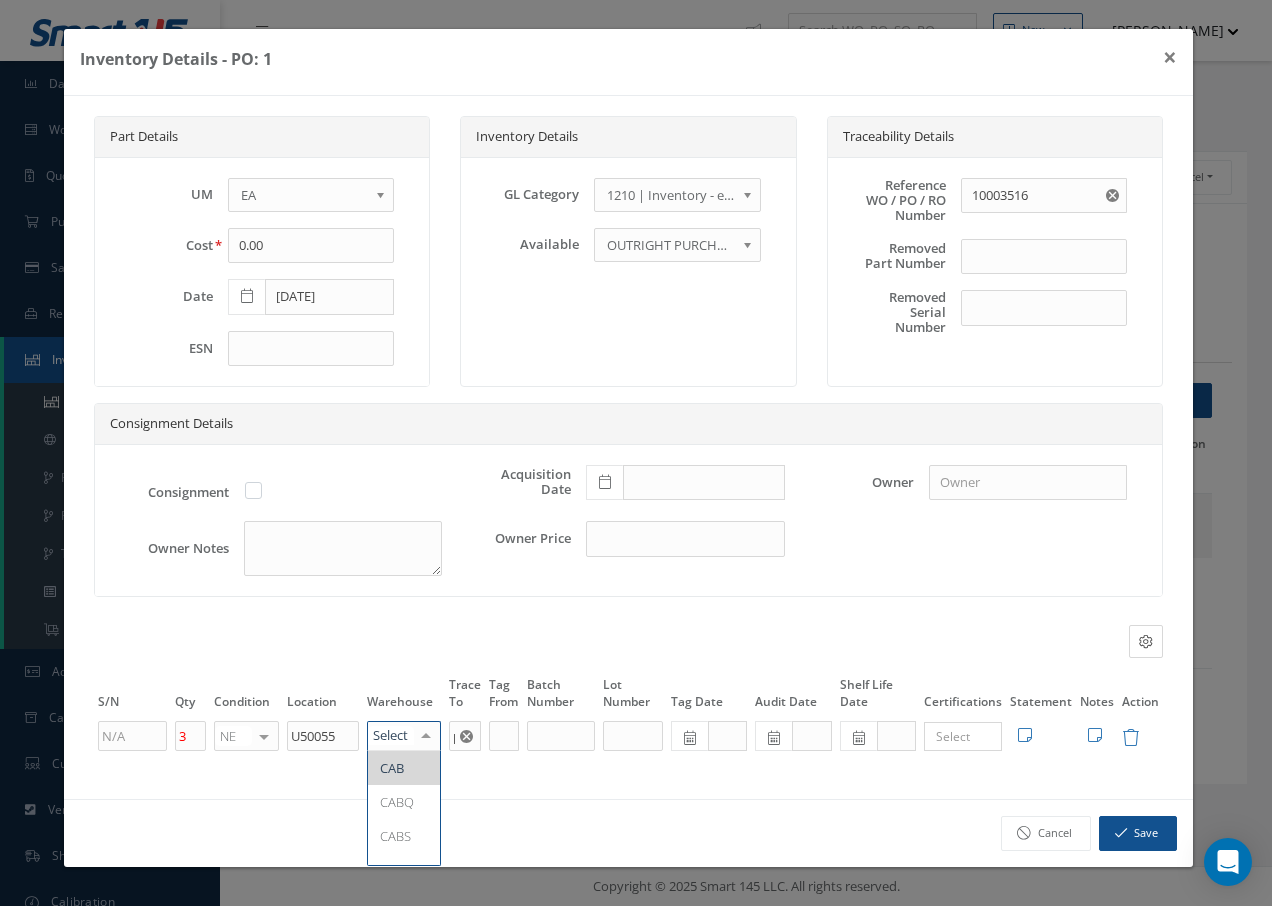 type on "F" 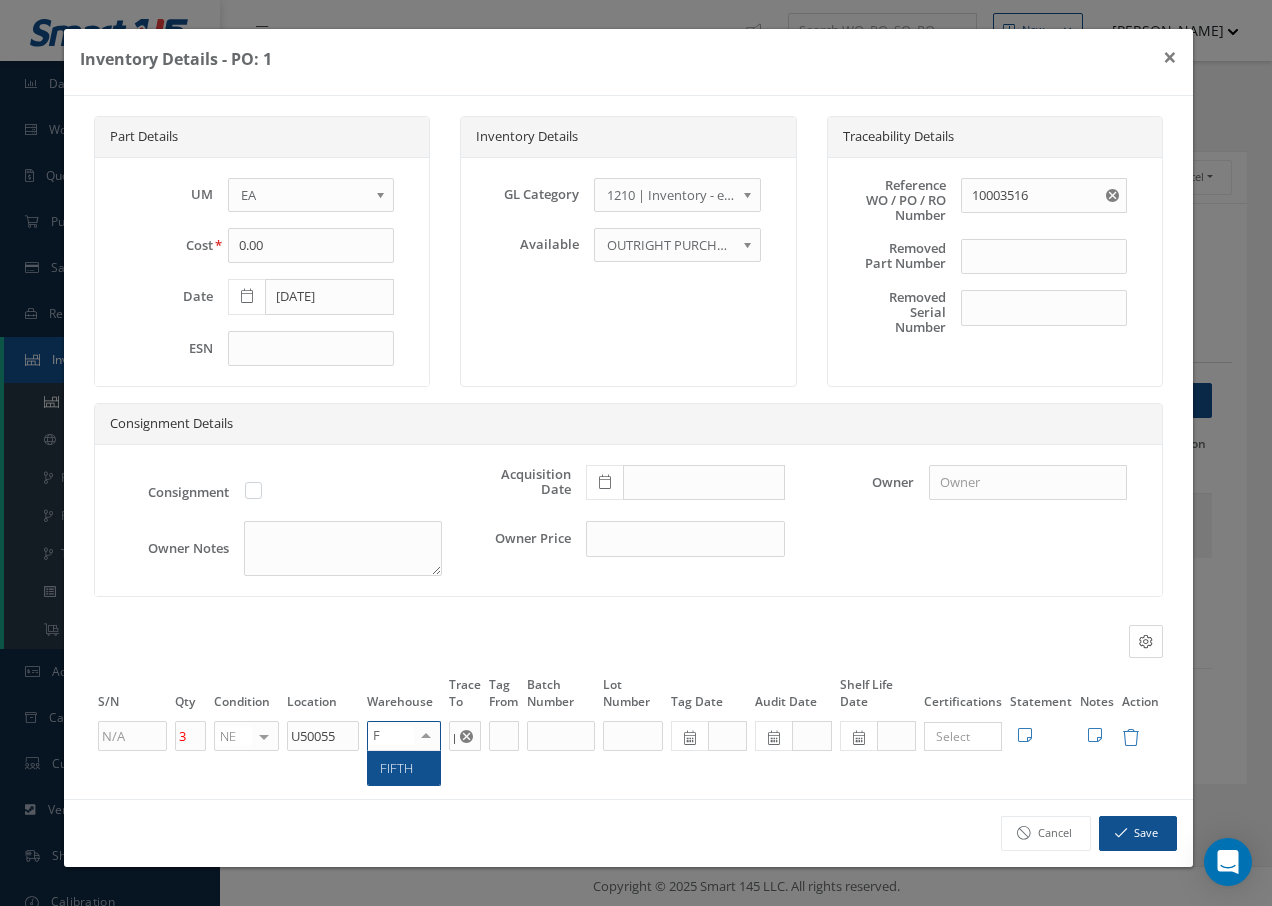 click on "FIFTH" at bounding box center (396, 768) 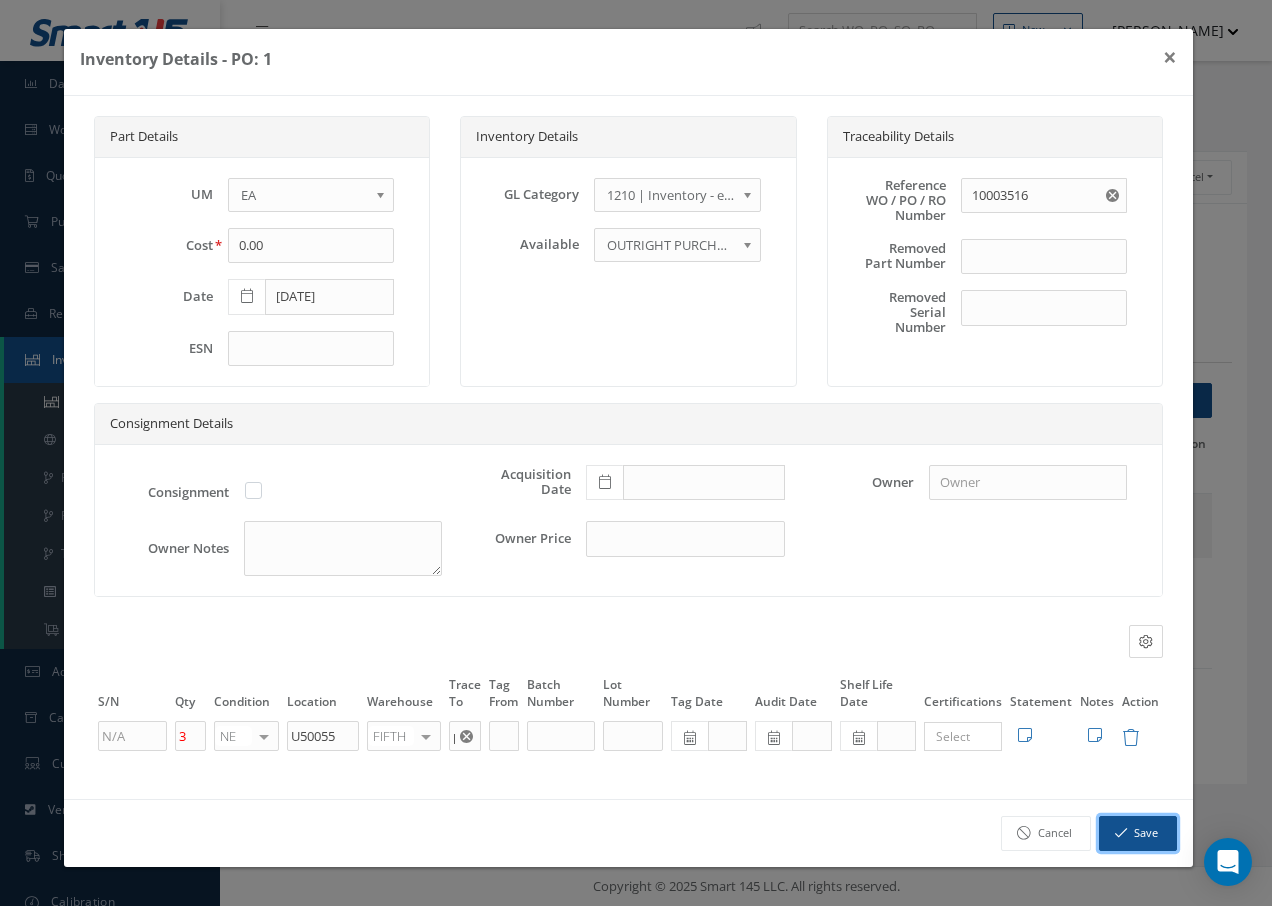 click at bounding box center [1121, 833] 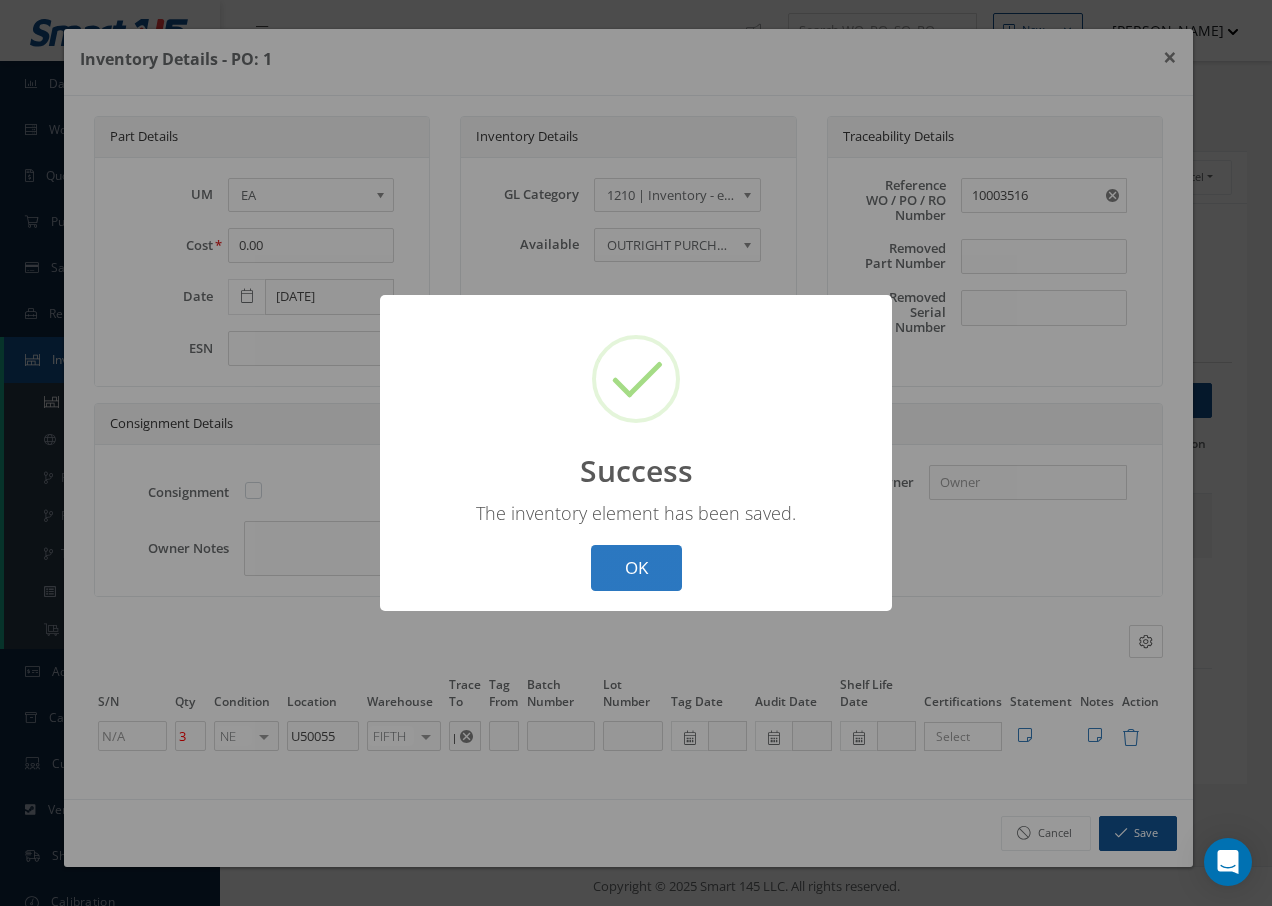 click on "OK" at bounding box center (636, 568) 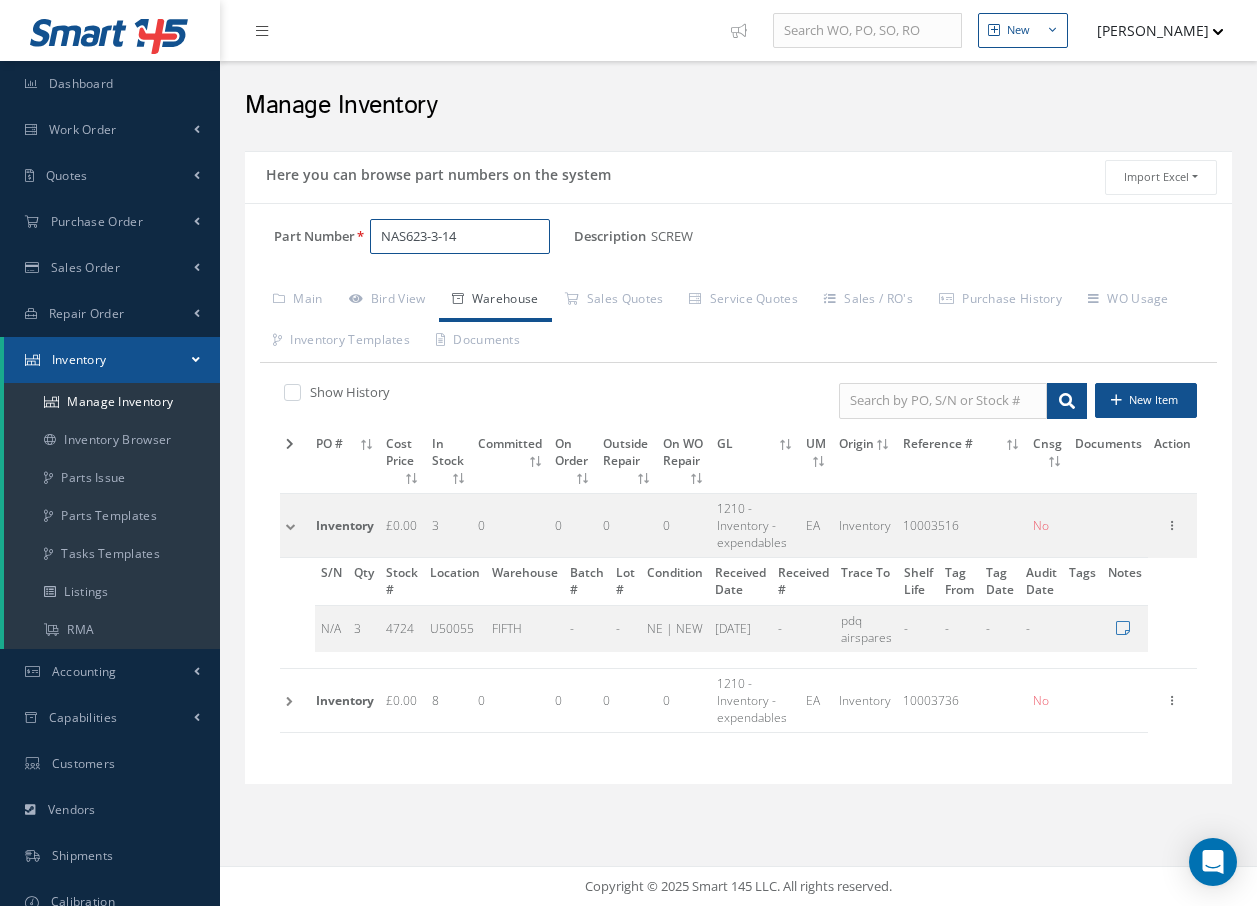 click on "NAS623-3-14" at bounding box center (460, 237) 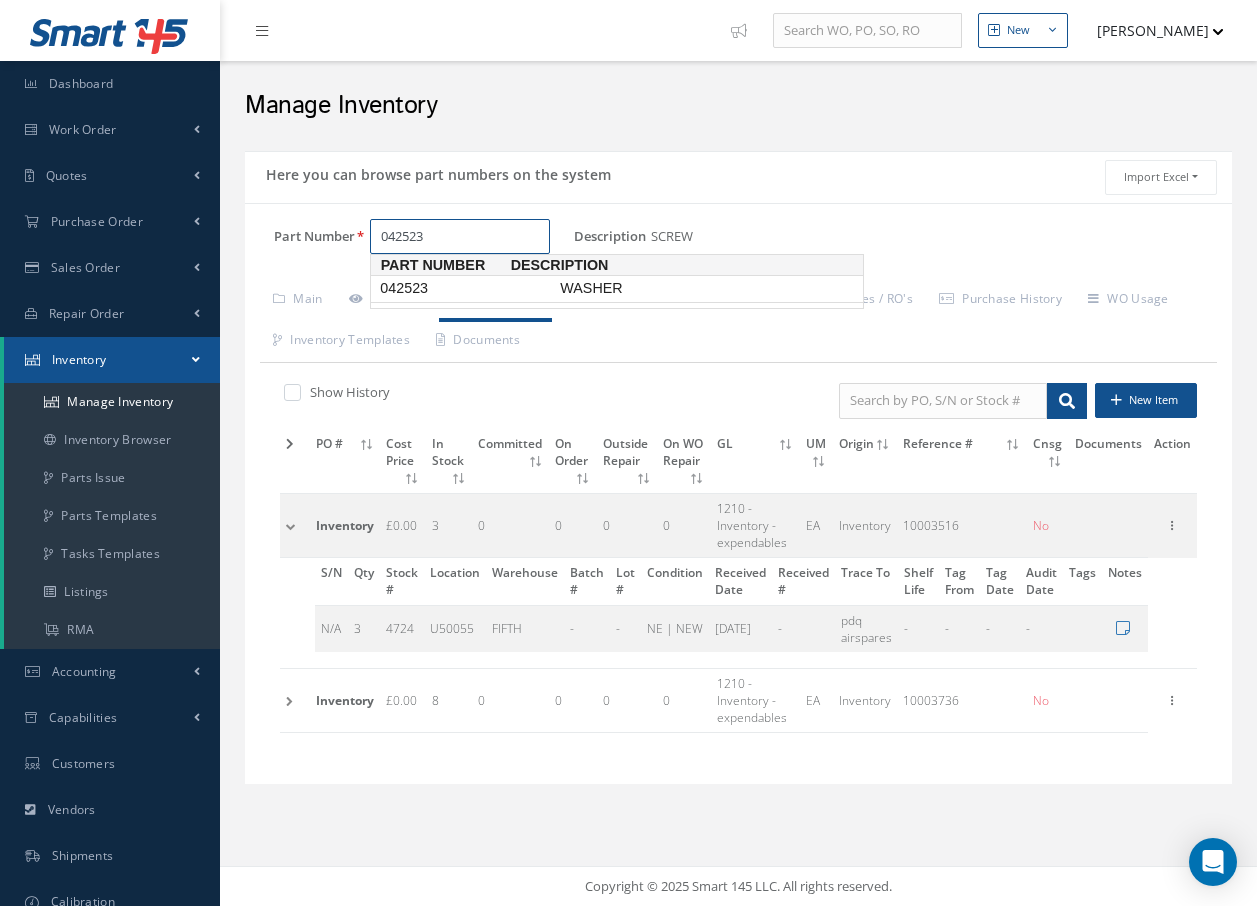 click on "042523" at bounding box center (466, 288) 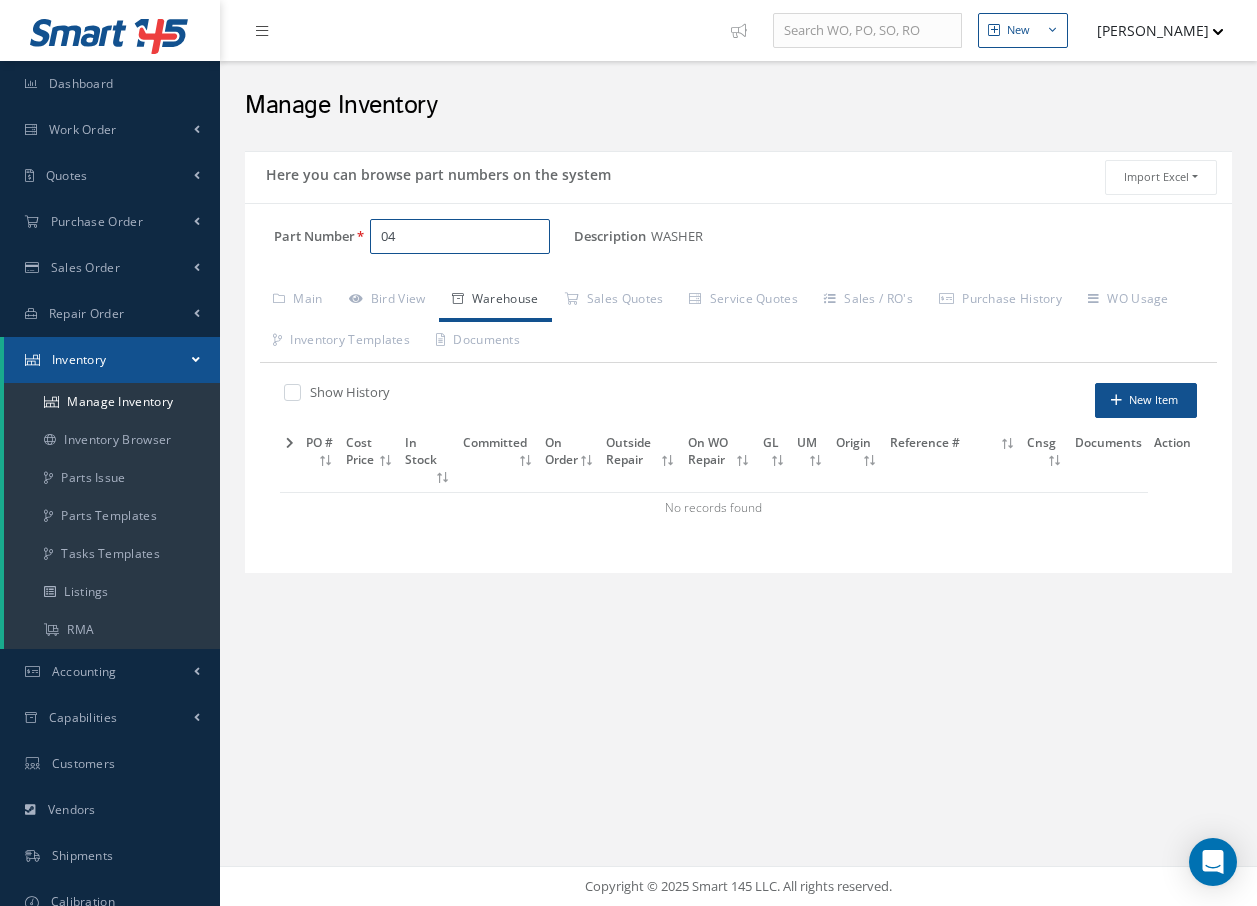 type on "0" 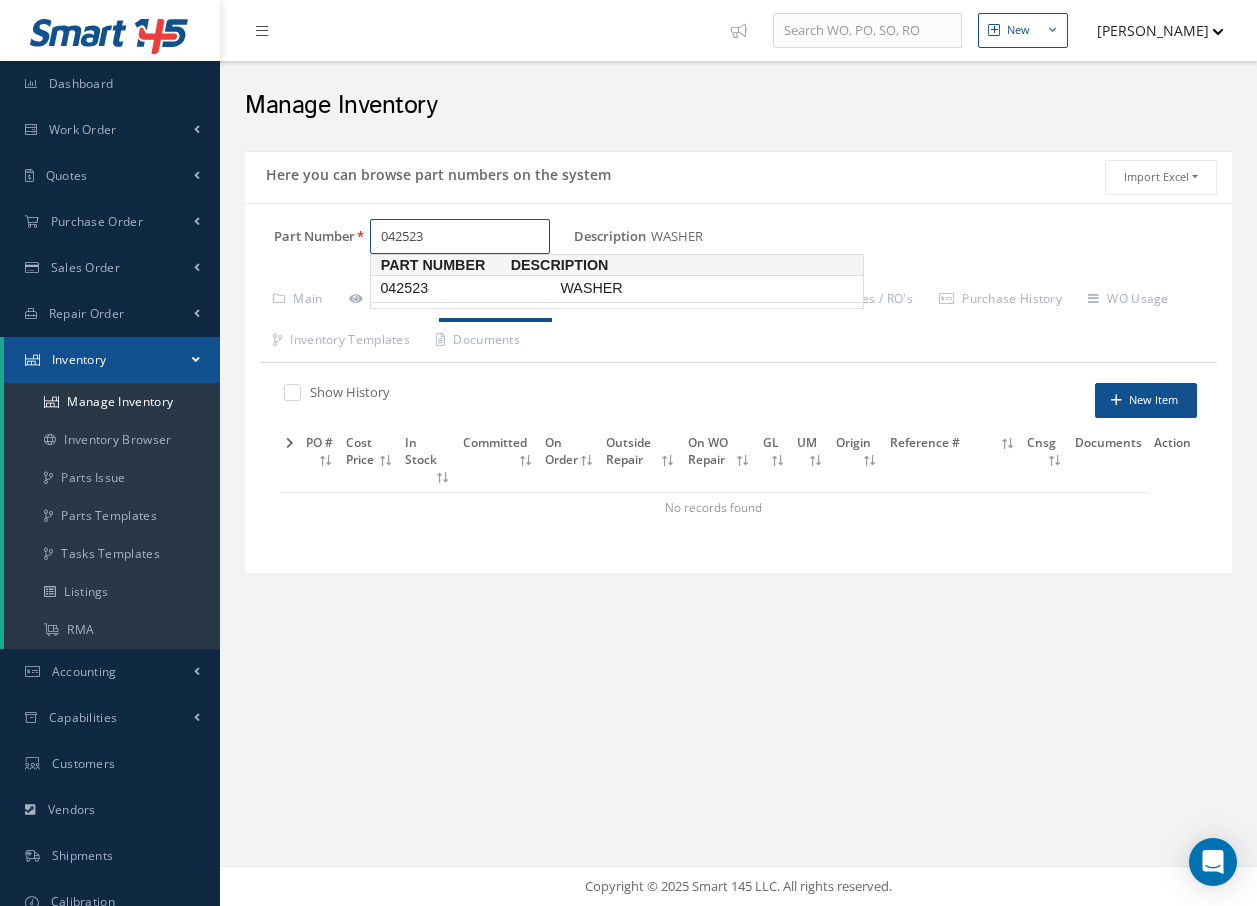 click on "042523" at bounding box center (466, 288) 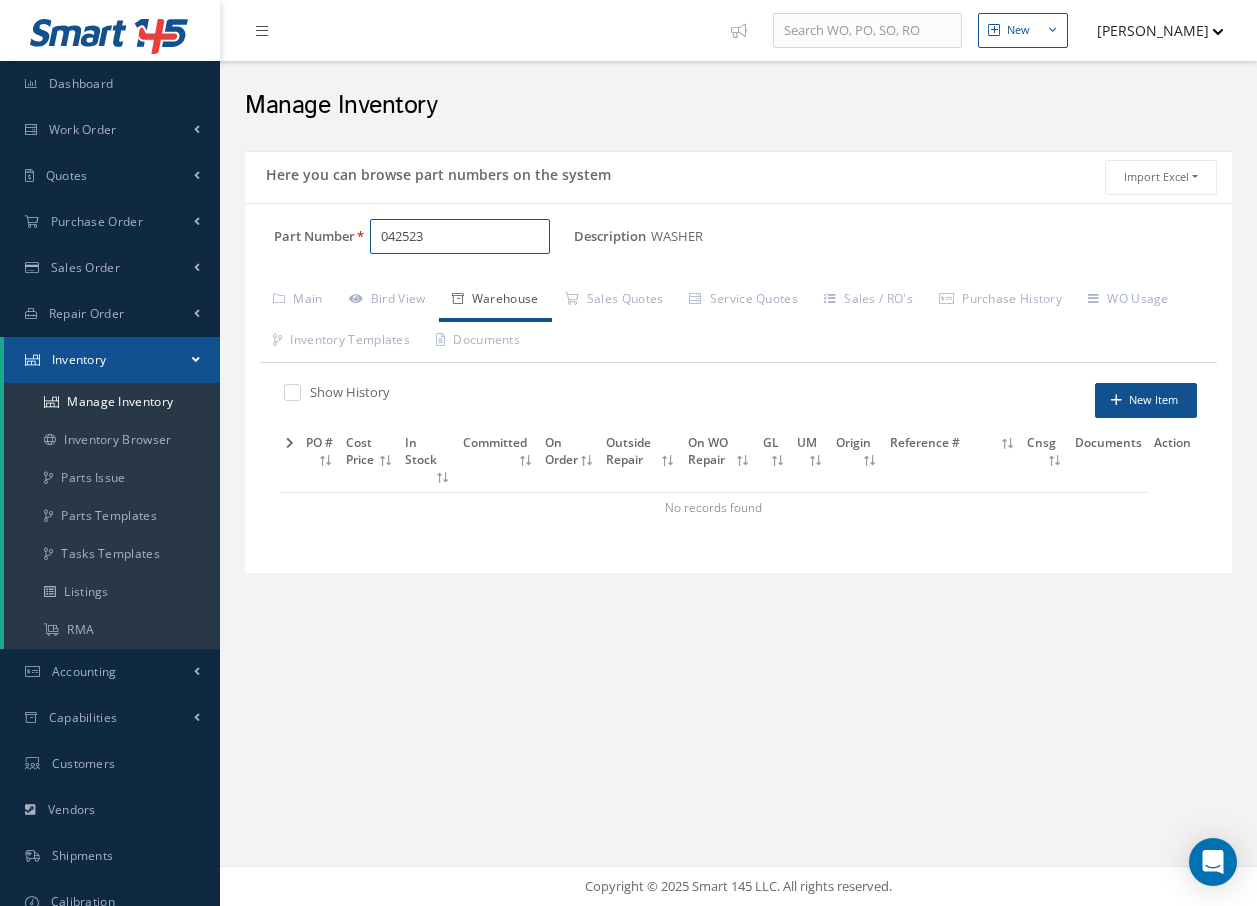 type on "042523" 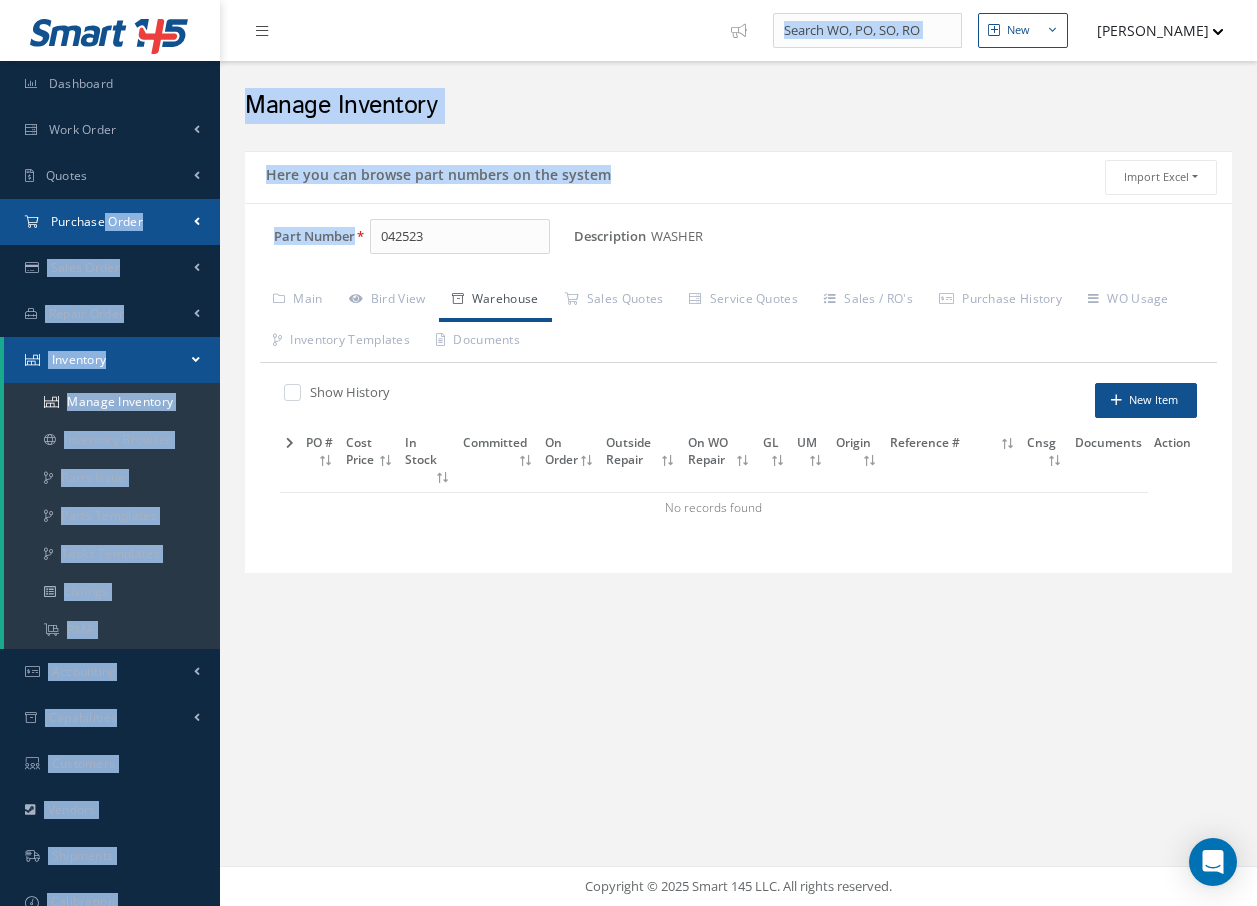drag, startPoint x: 472, startPoint y: 215, endPoint x: 104, endPoint y: 238, distance: 368.71805 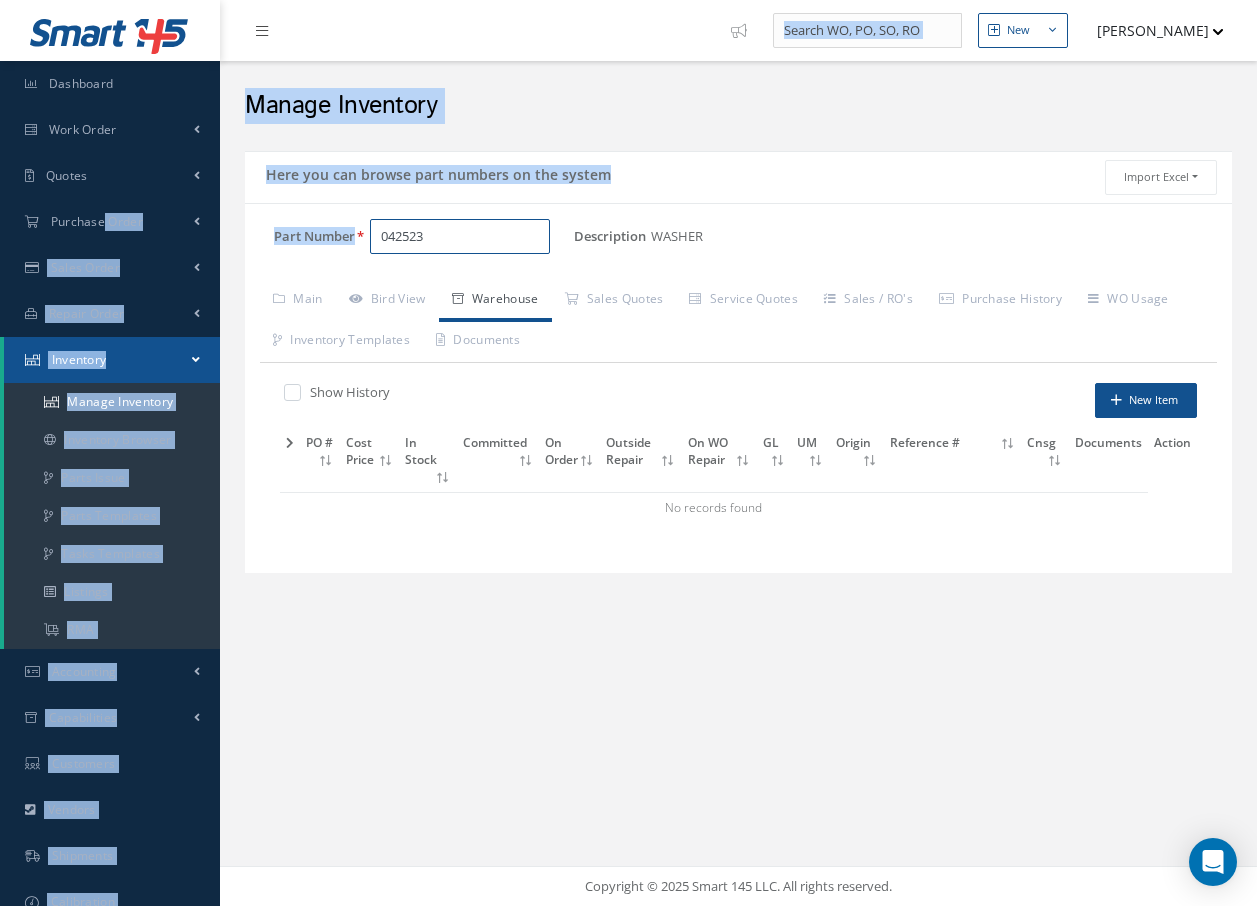 click on "042523" at bounding box center [460, 237] 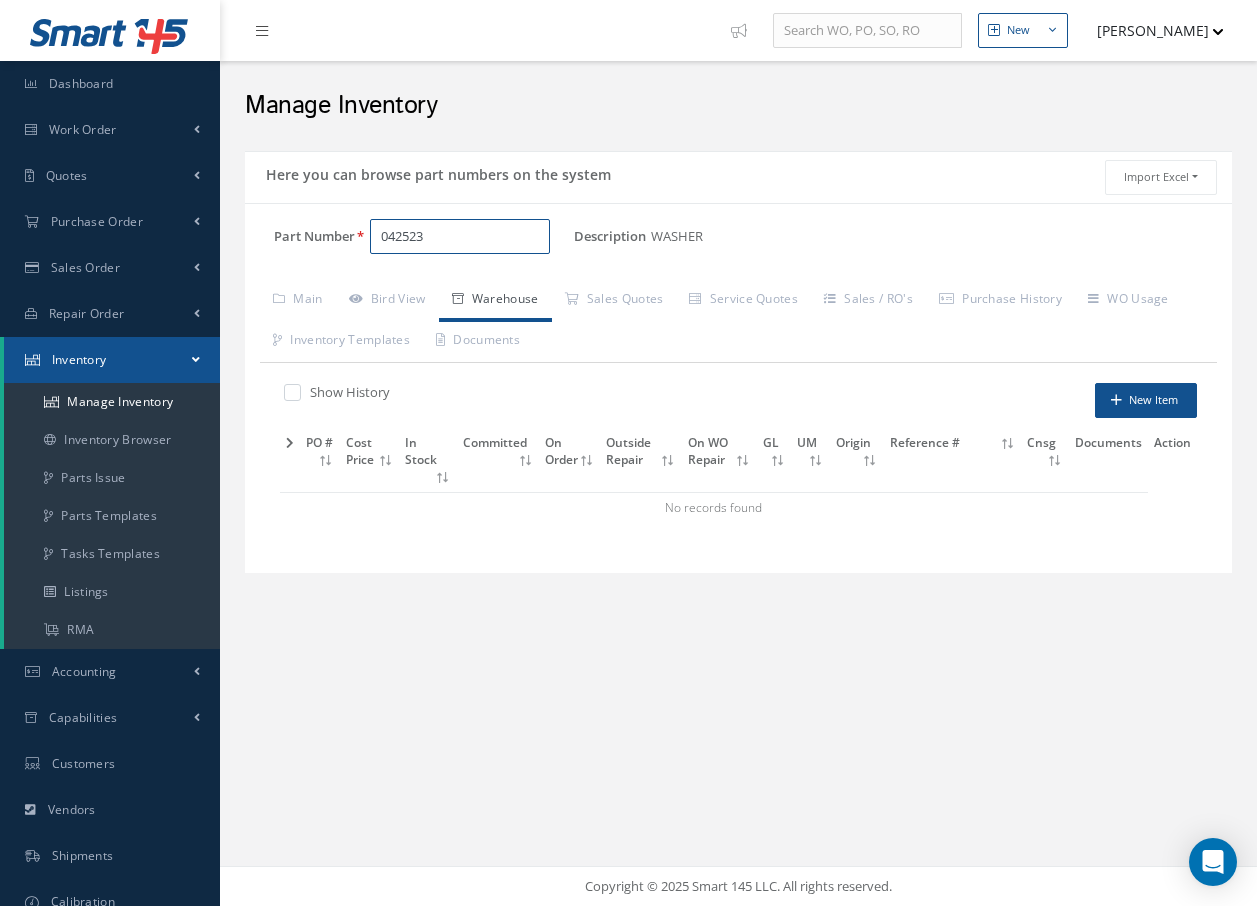 drag, startPoint x: 531, startPoint y: 237, endPoint x: 300, endPoint y: 226, distance: 231.26175 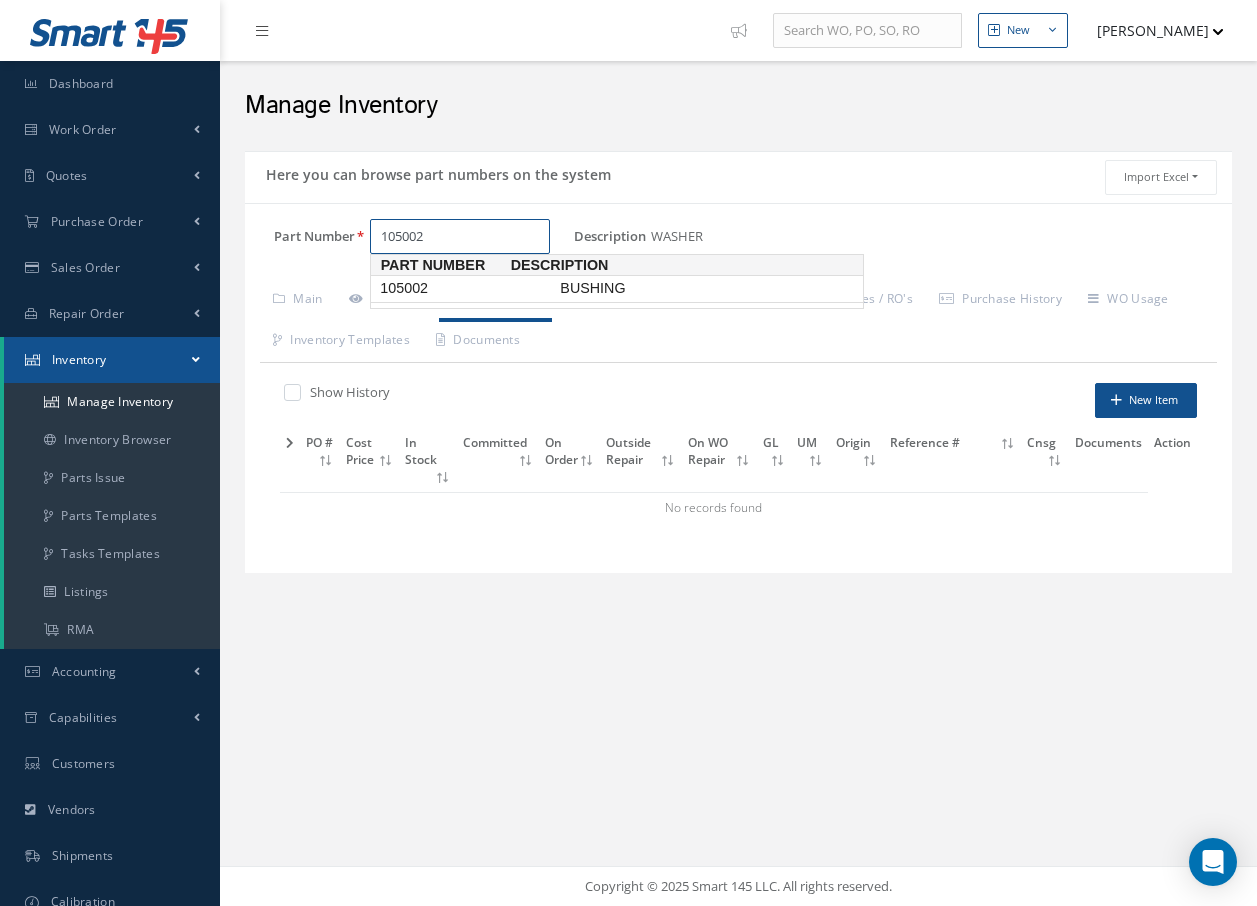 click on "105002" at bounding box center [466, 288] 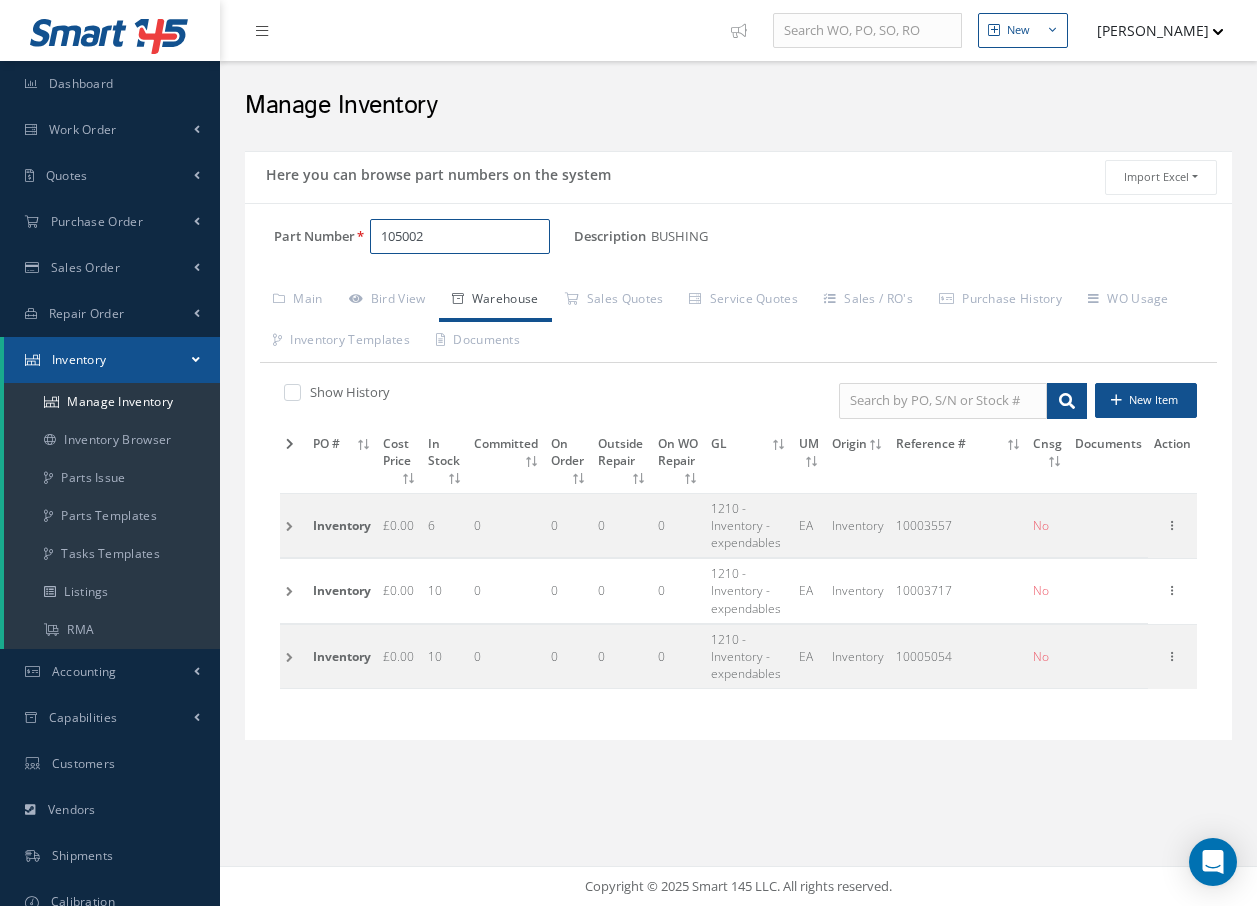 type on "105002" 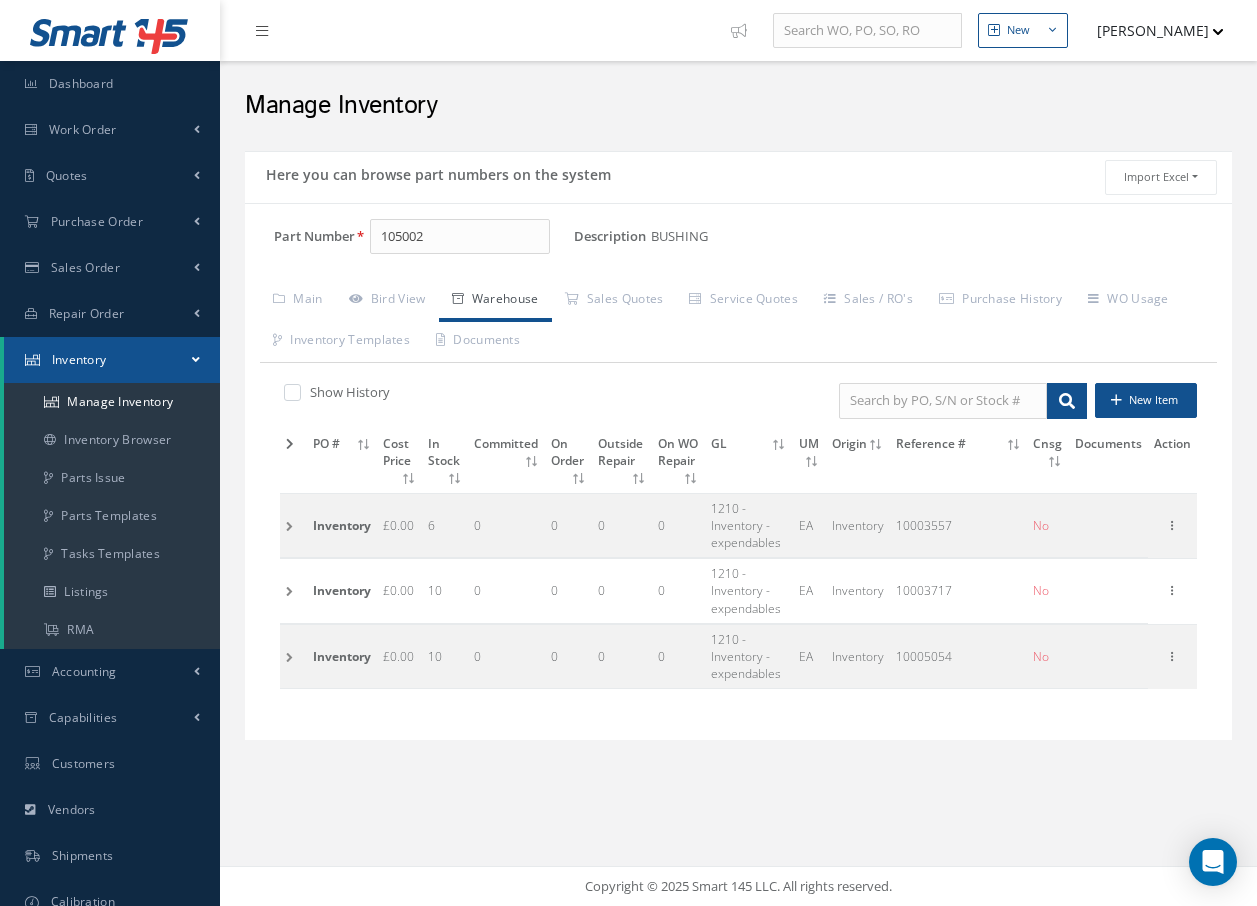 click at bounding box center (293, 525) 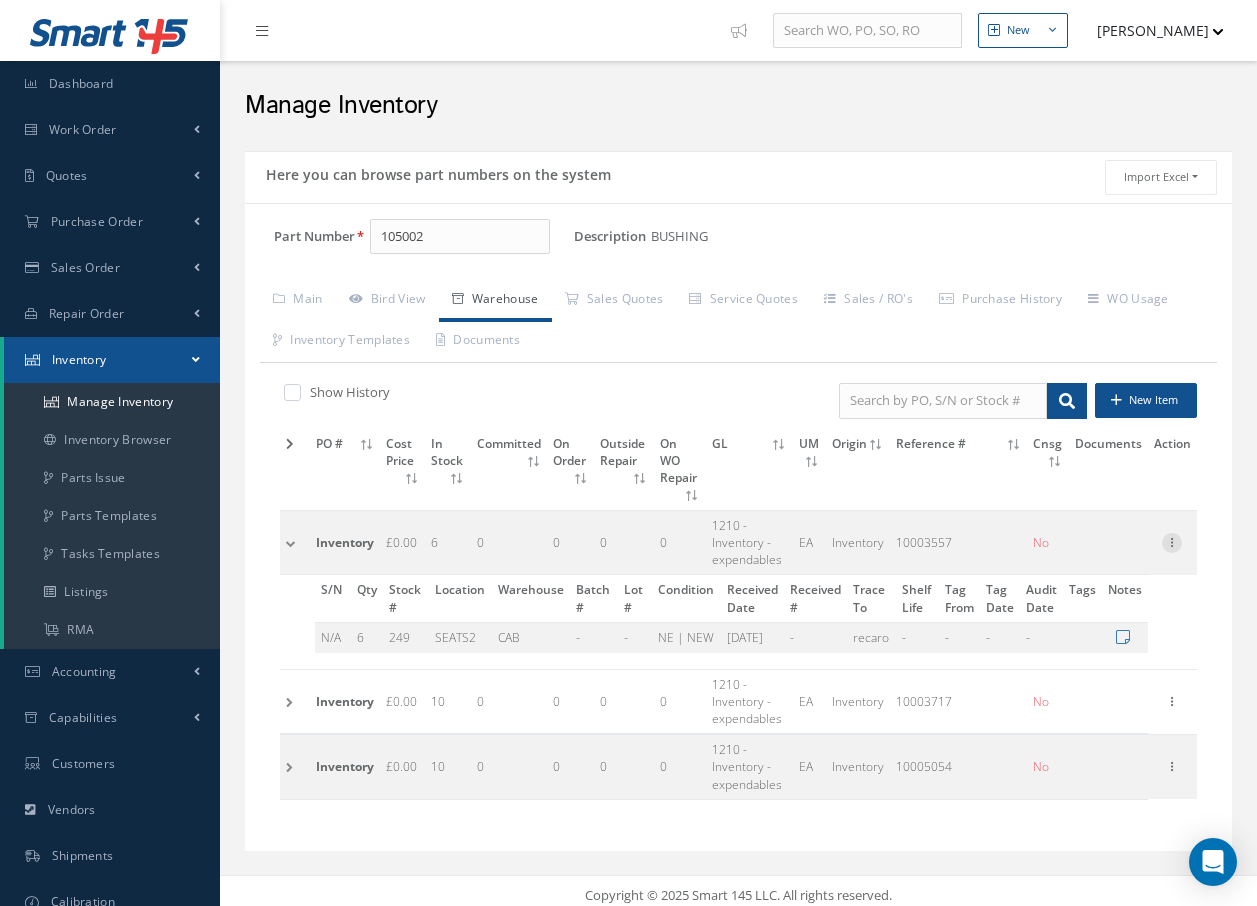 click at bounding box center (1172, 541) 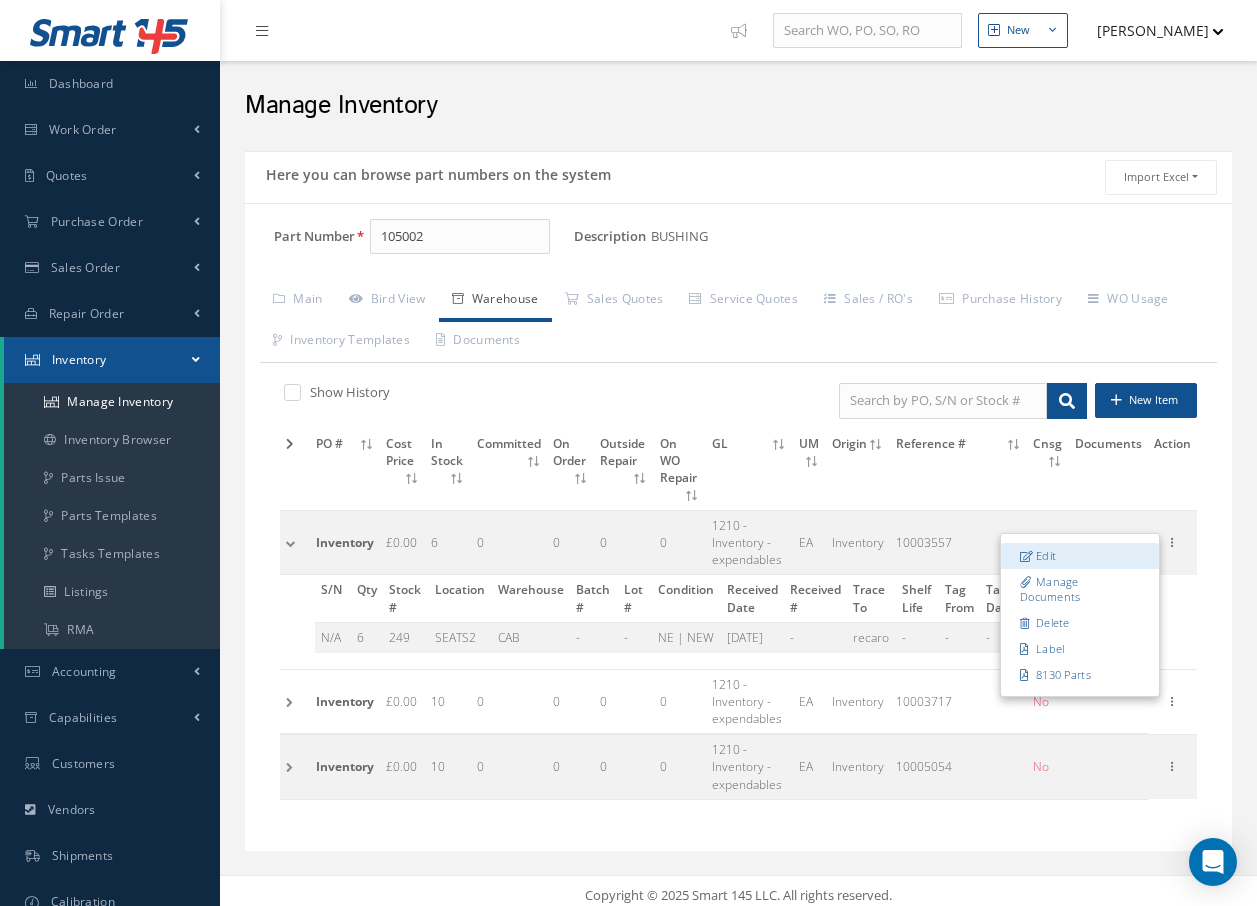 click on "Edit" at bounding box center (1080, 556) 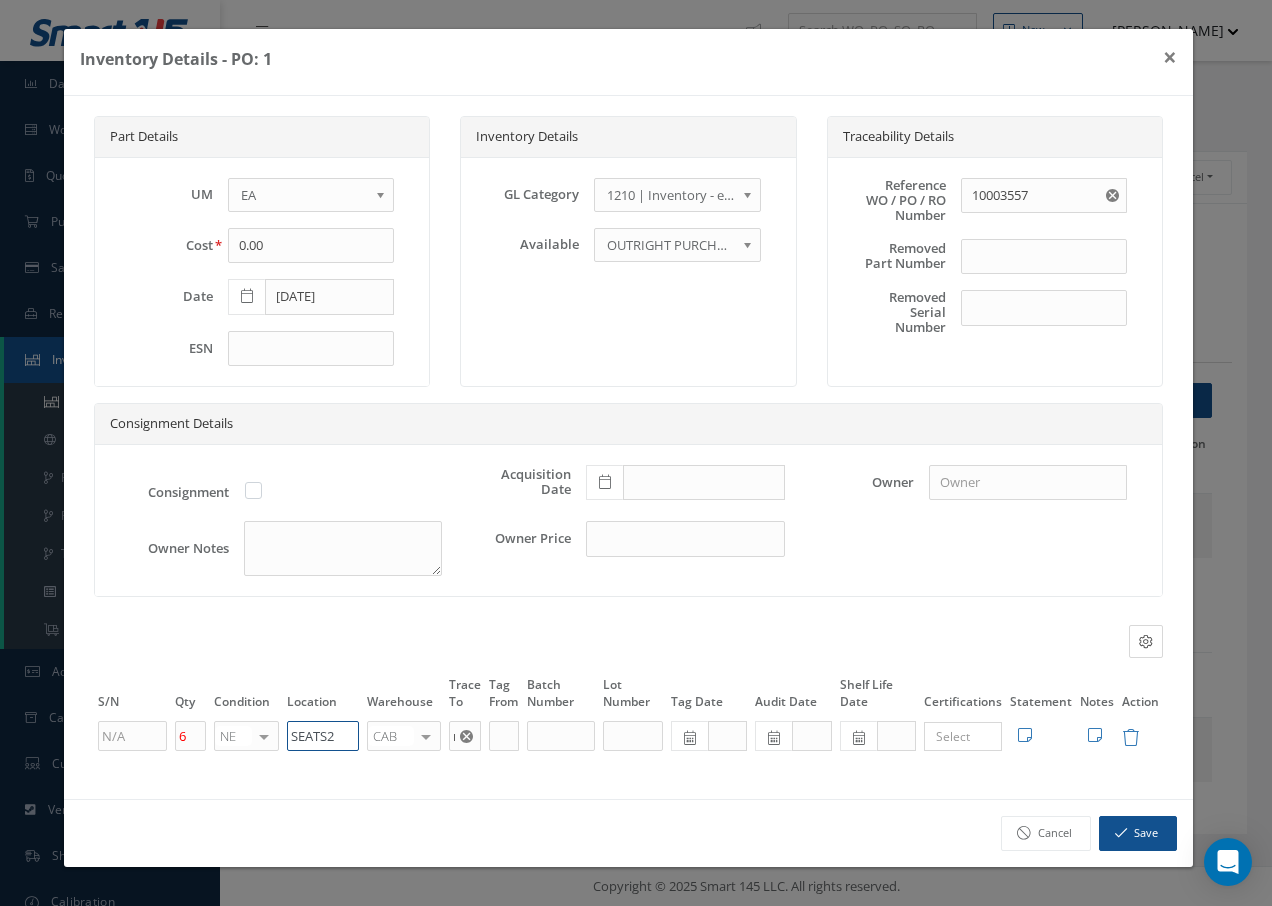 drag, startPoint x: 330, startPoint y: 732, endPoint x: 180, endPoint y: 720, distance: 150.47923 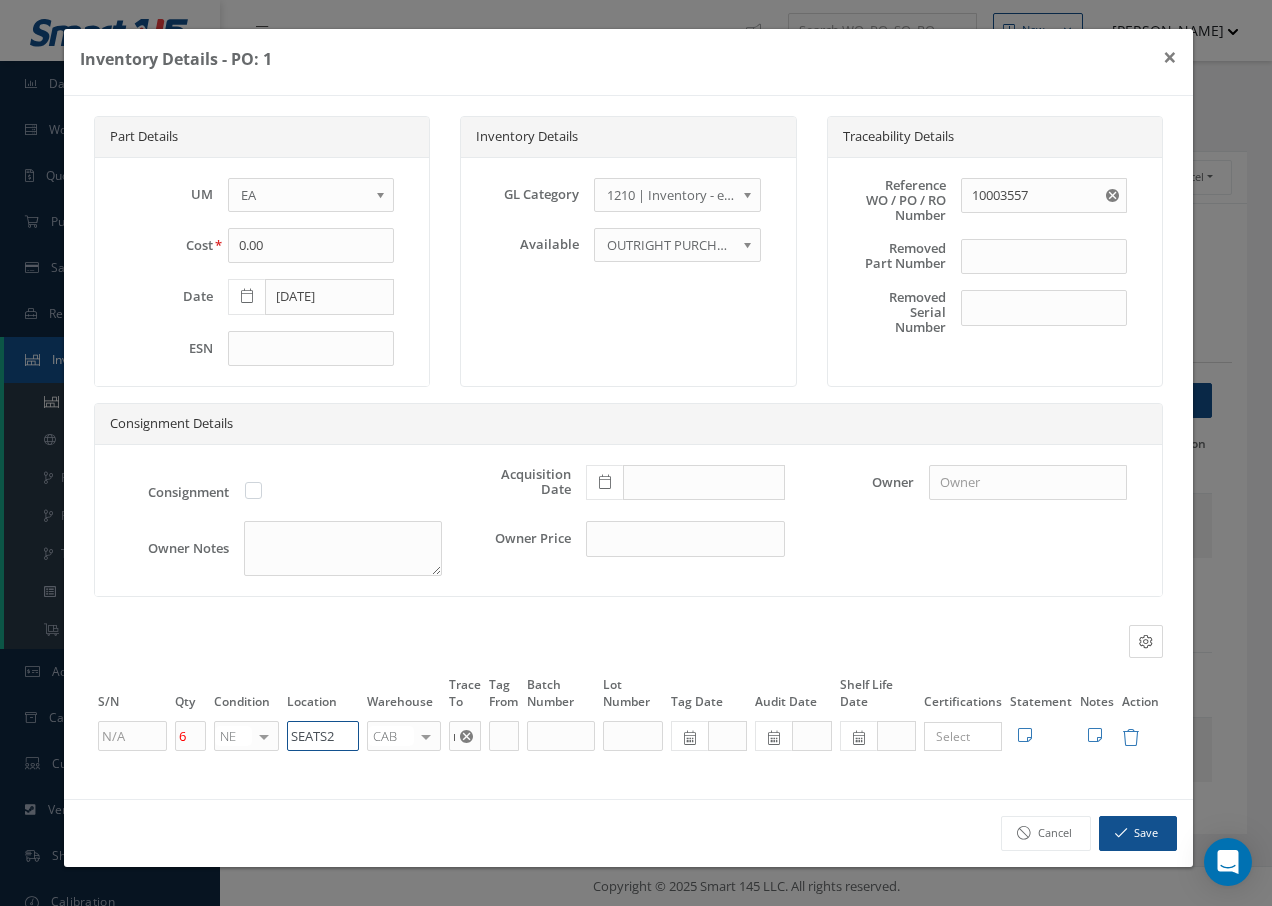 click on "6              NE         OH   SV   RP   AR   NE   FN   NS   RE   FP   BER   N/A   INSP   BC   AI   MD   RF   SCR   TS   USE   TL   SP   NU   AS   US   PM
No elements found.
List is empty.     SEATS2              CAB         CAB   CABQ   CABS   CABK   CABG   AIRB   CASA   ONXP   UNIT20   FIFTH   CUST-PARTS
No elements found.
List is empty.        recaro
×
Loading...
Search a tag
No tags found
No tags found
Edit Statement 8130
Cancel
Save
Edit Notes" at bounding box center (628, 736) 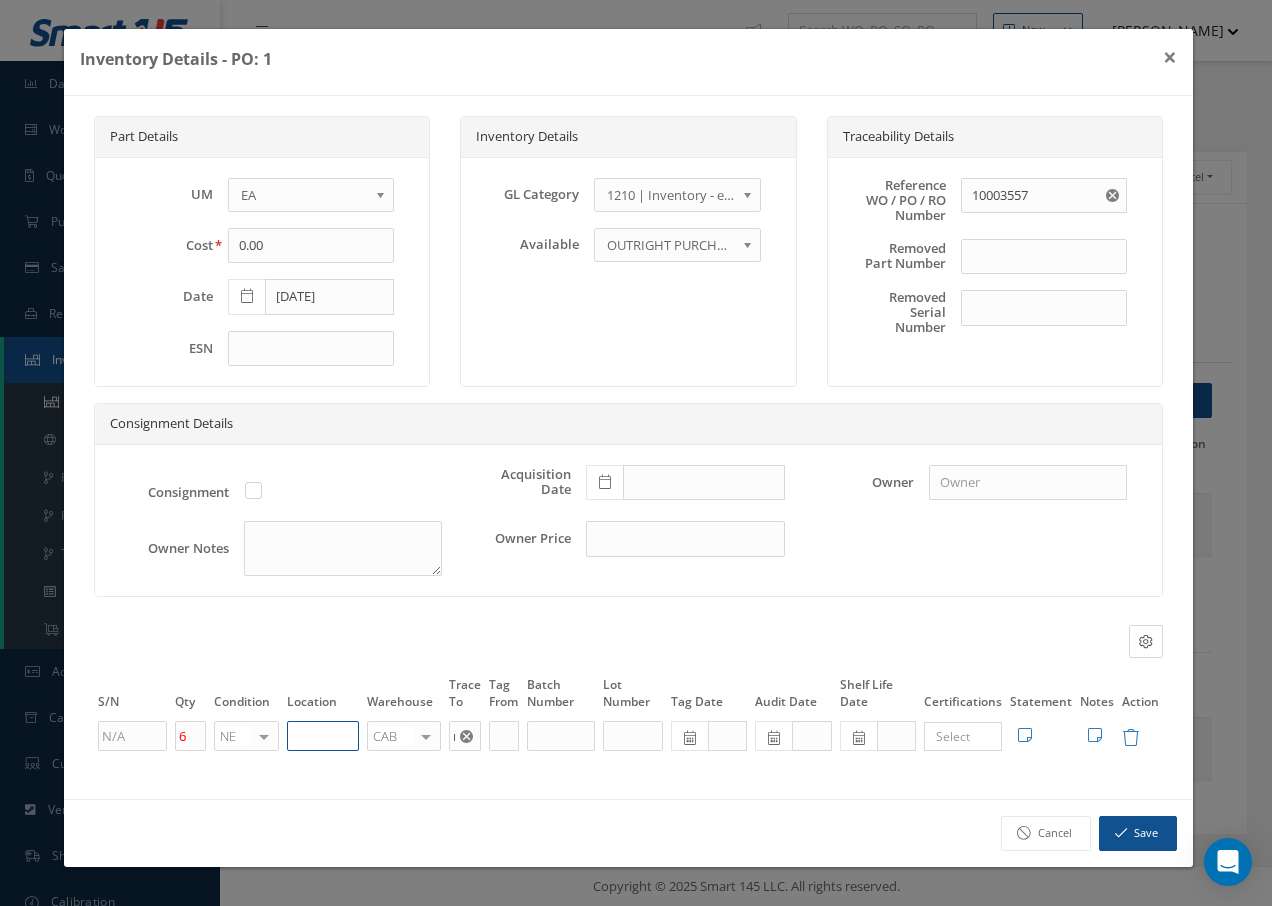 paste on "U50055" 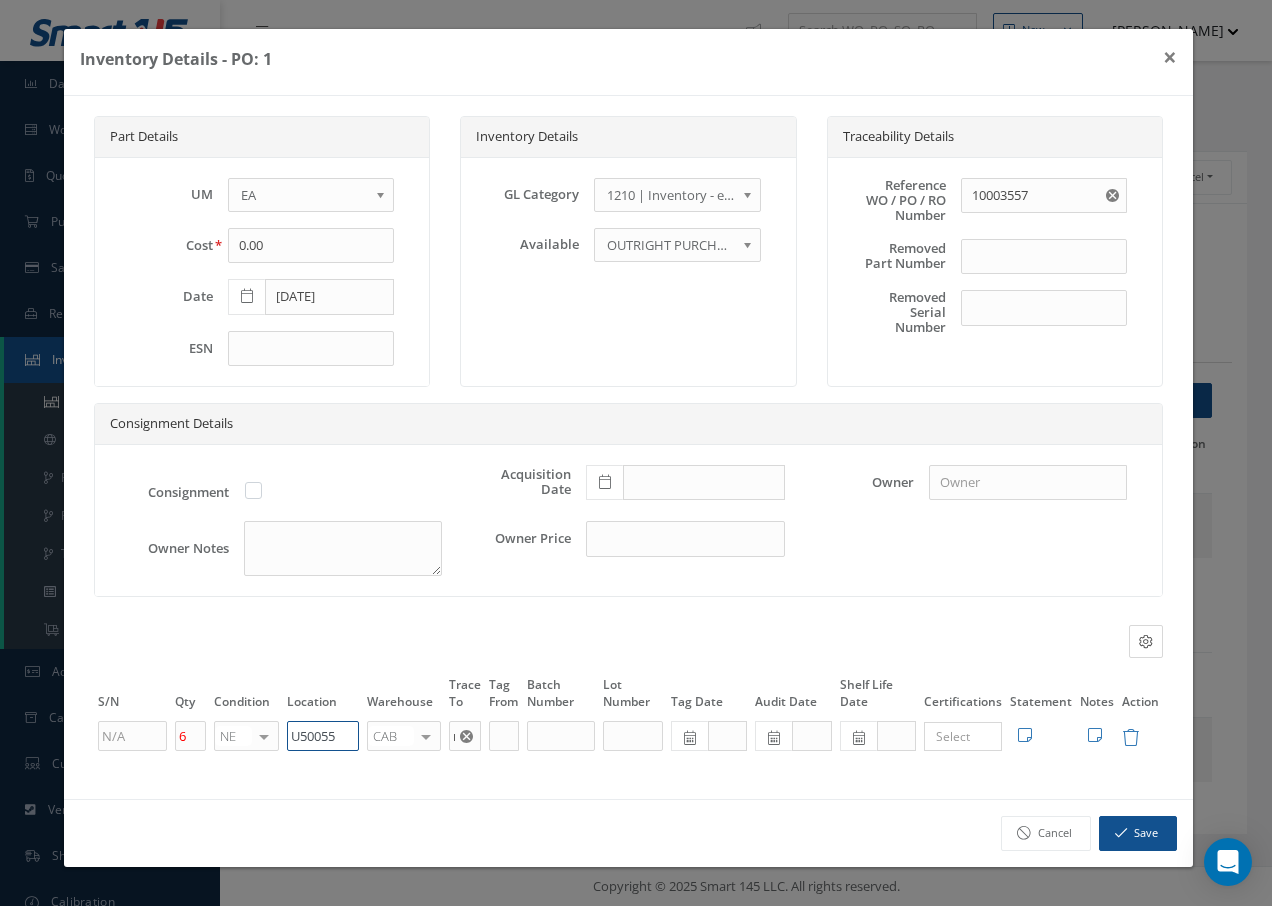 type on "U50055" 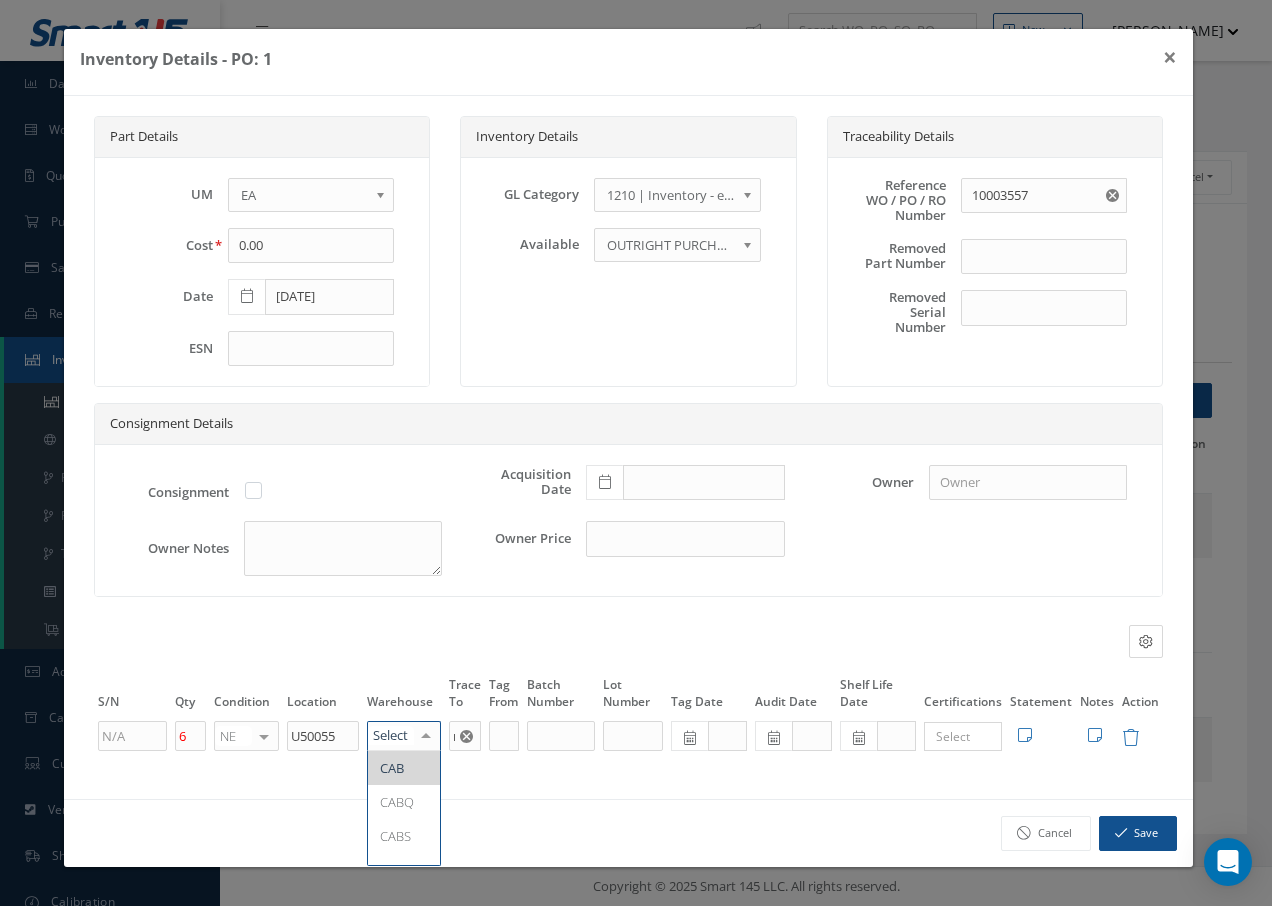 click at bounding box center [426, 736] 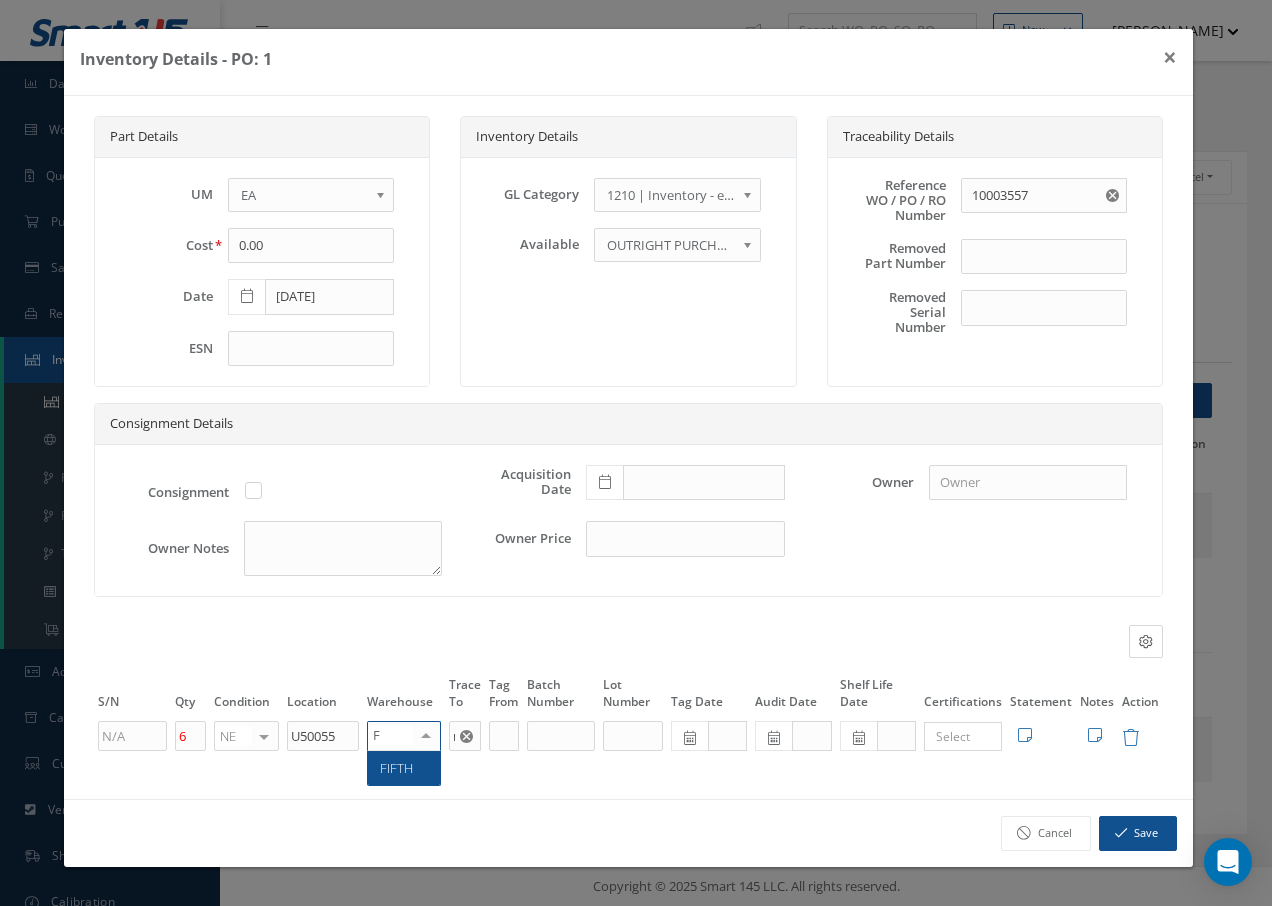 click on "FIFTH" at bounding box center [396, 768] 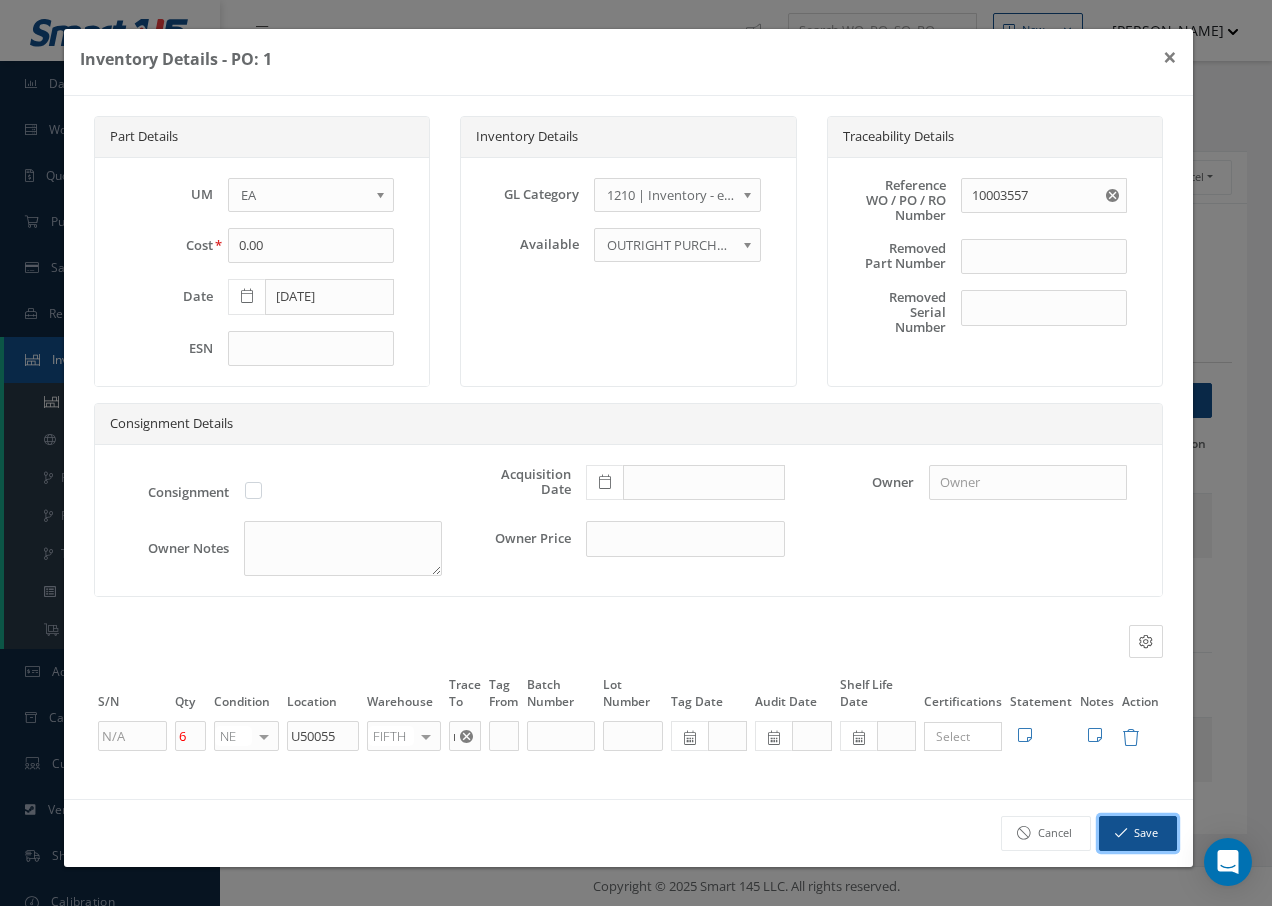 click on "Save" at bounding box center (1138, 833) 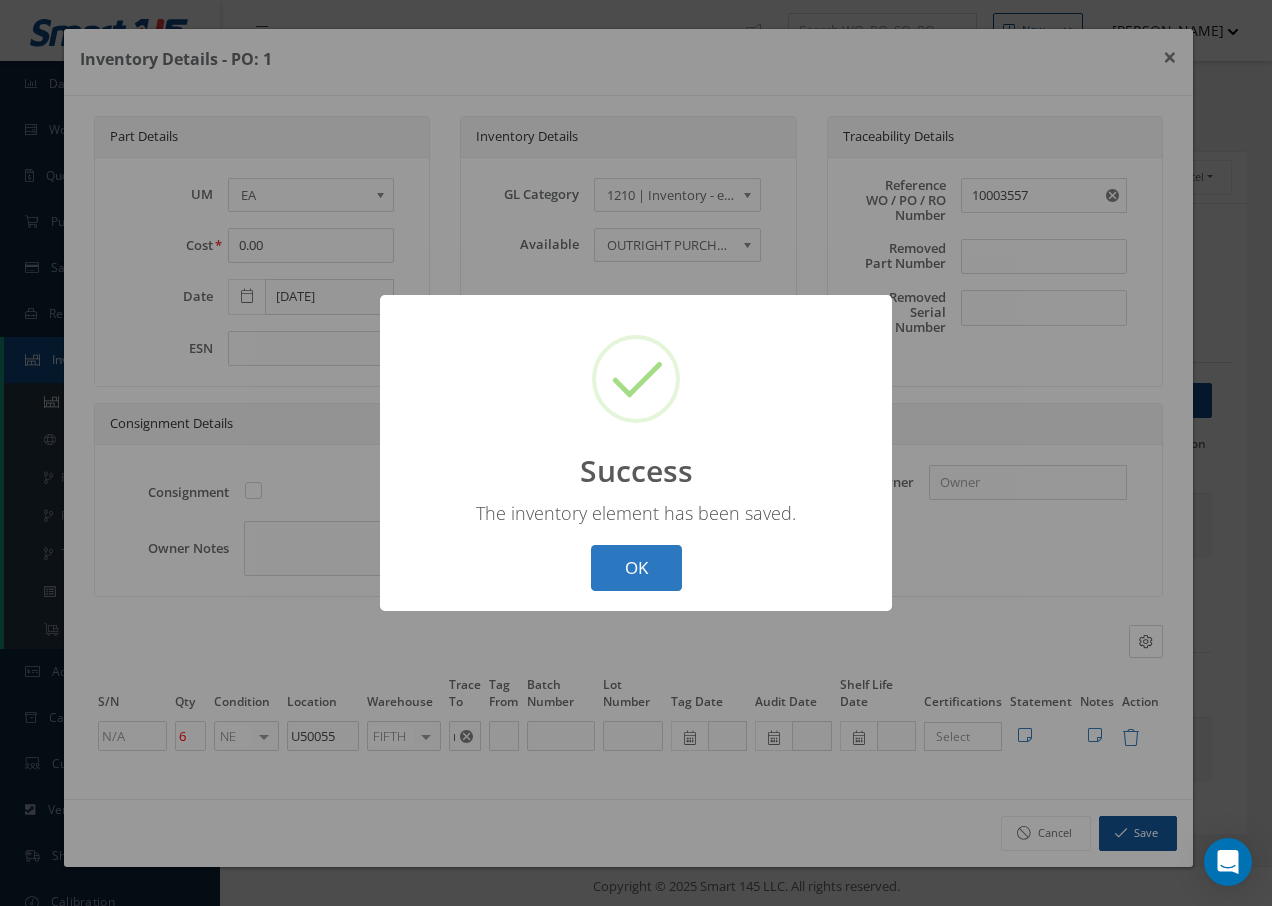 click on "OK" at bounding box center [636, 568] 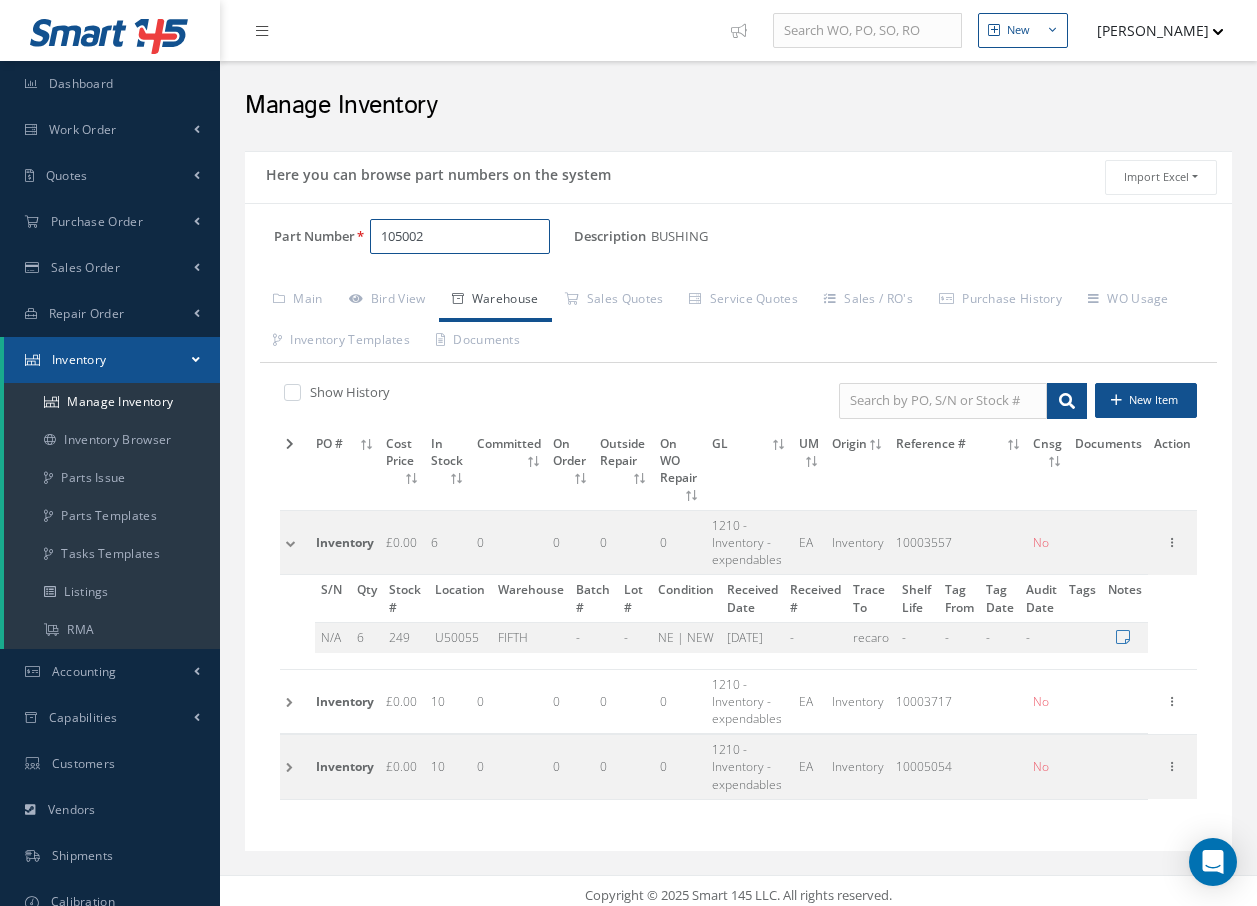 drag, startPoint x: 444, startPoint y: 245, endPoint x: 264, endPoint y: 211, distance: 183.18297 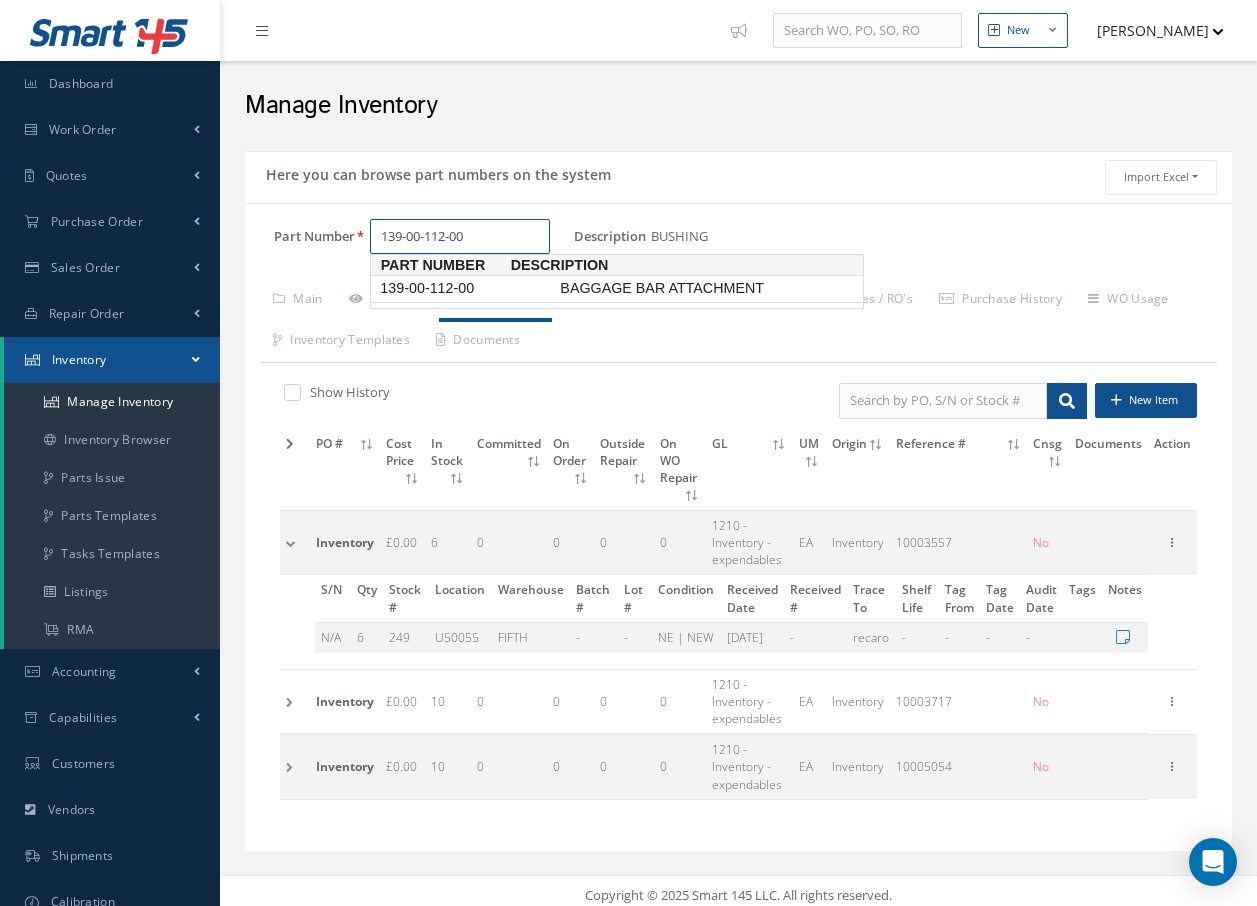 click on "BAGGAGE BAR ATTACHMENT" at bounding box center [706, 288] 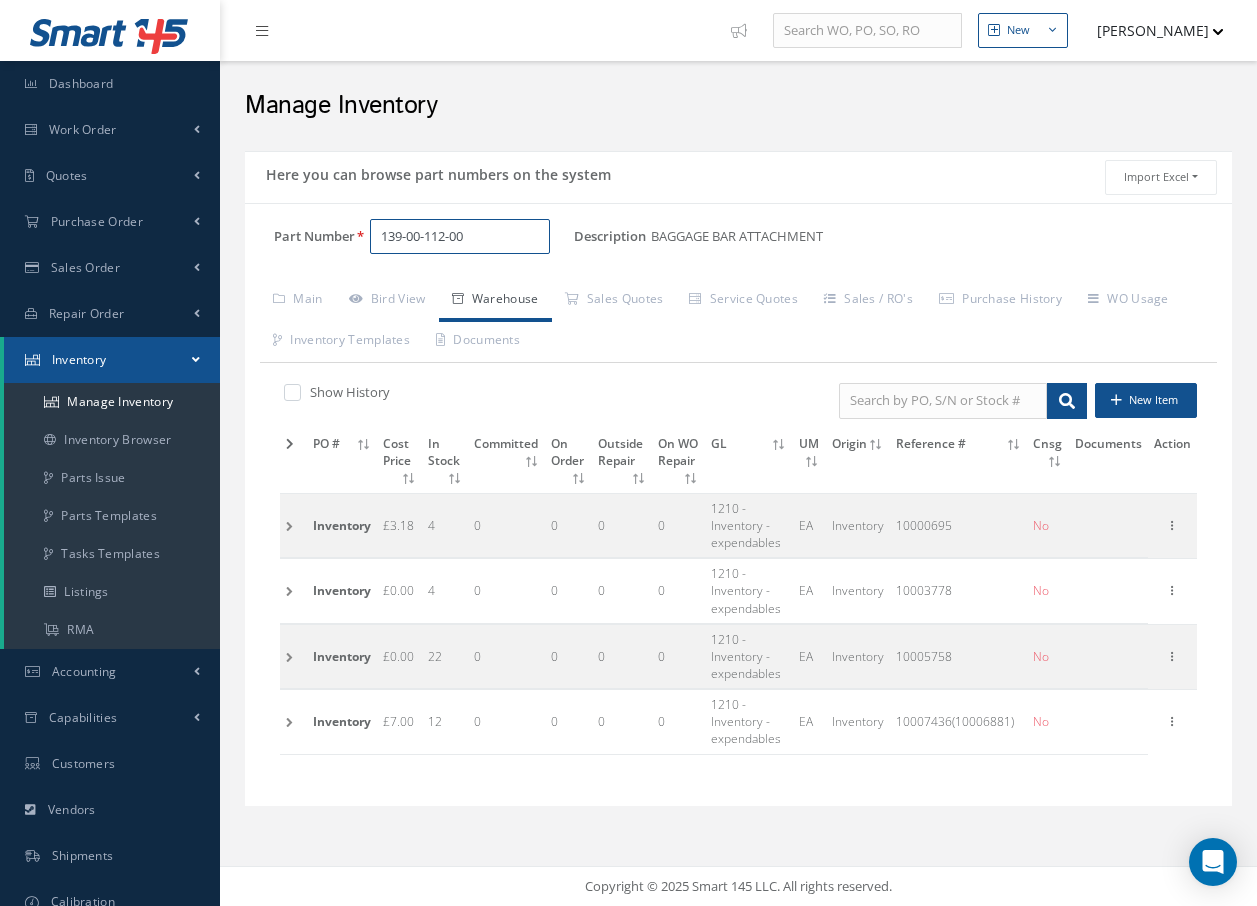 type on "139-00-112-00" 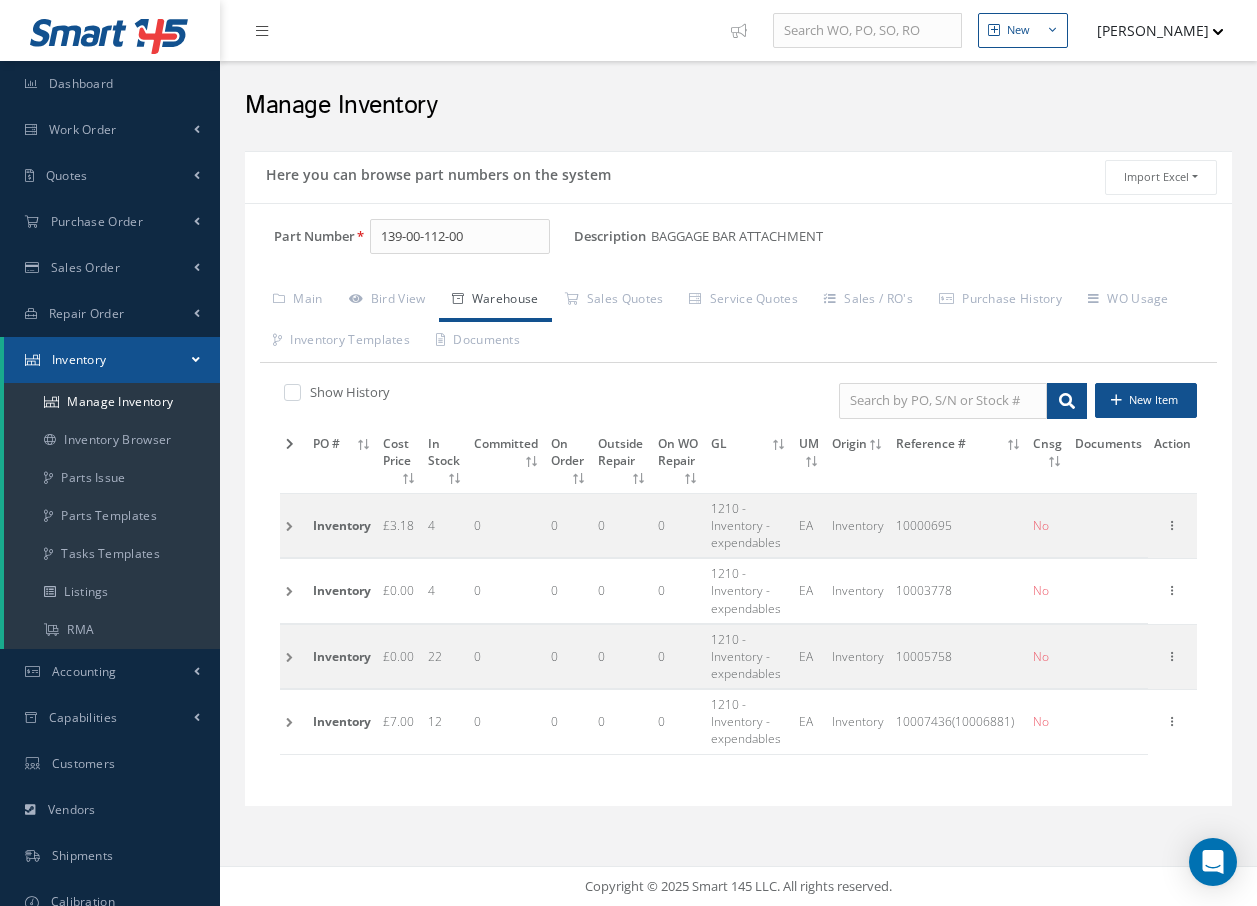 click at bounding box center [293, 656] 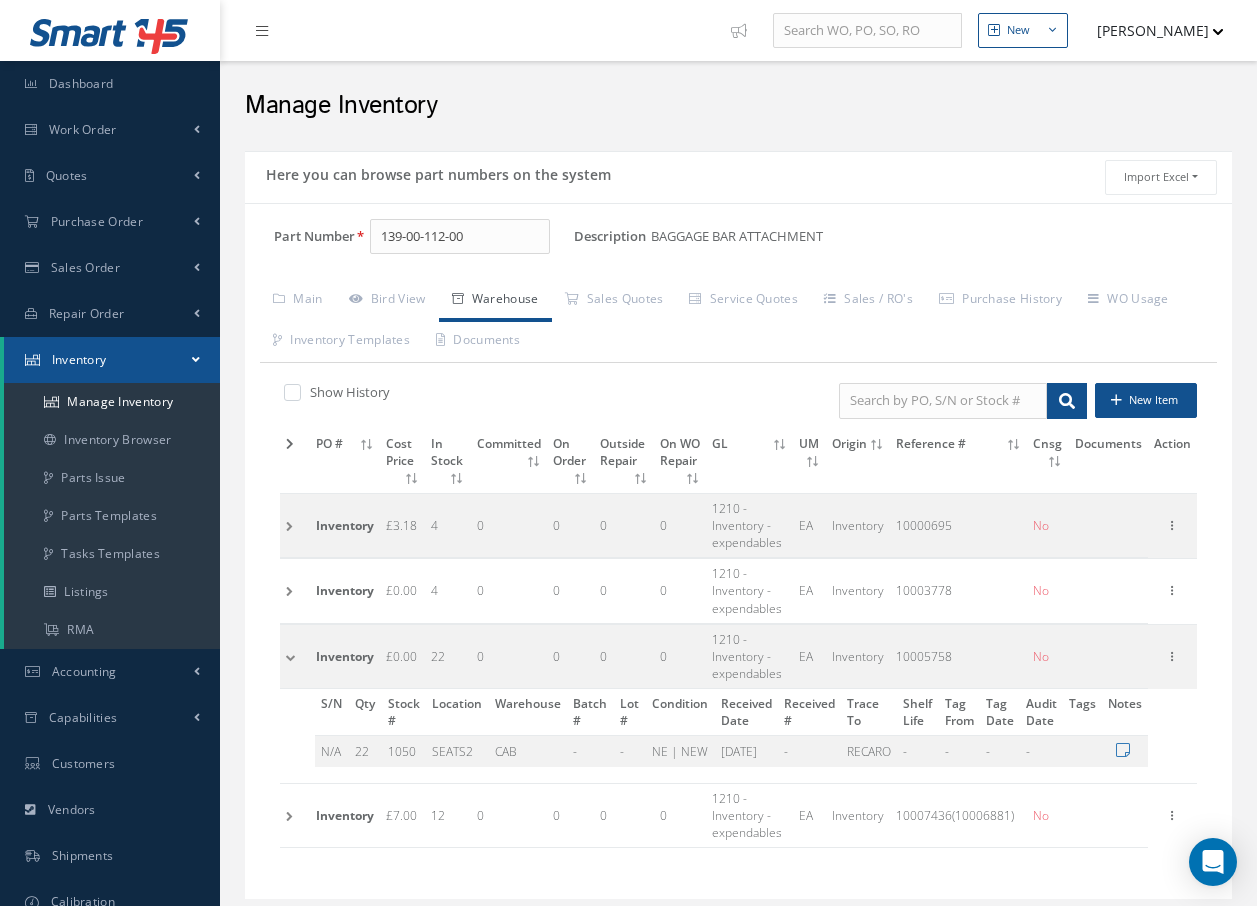 click at bounding box center [295, 656] 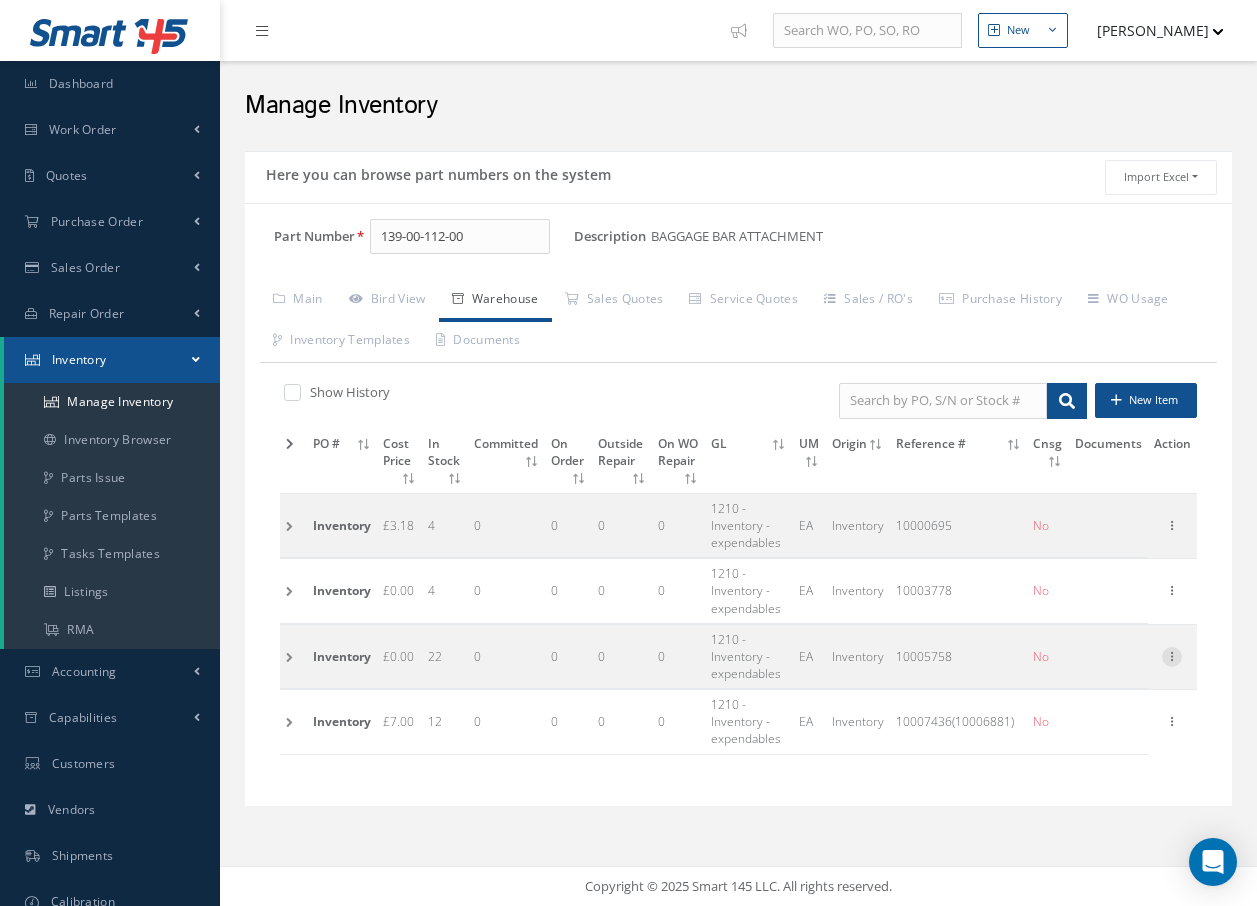 click at bounding box center (1172, 655) 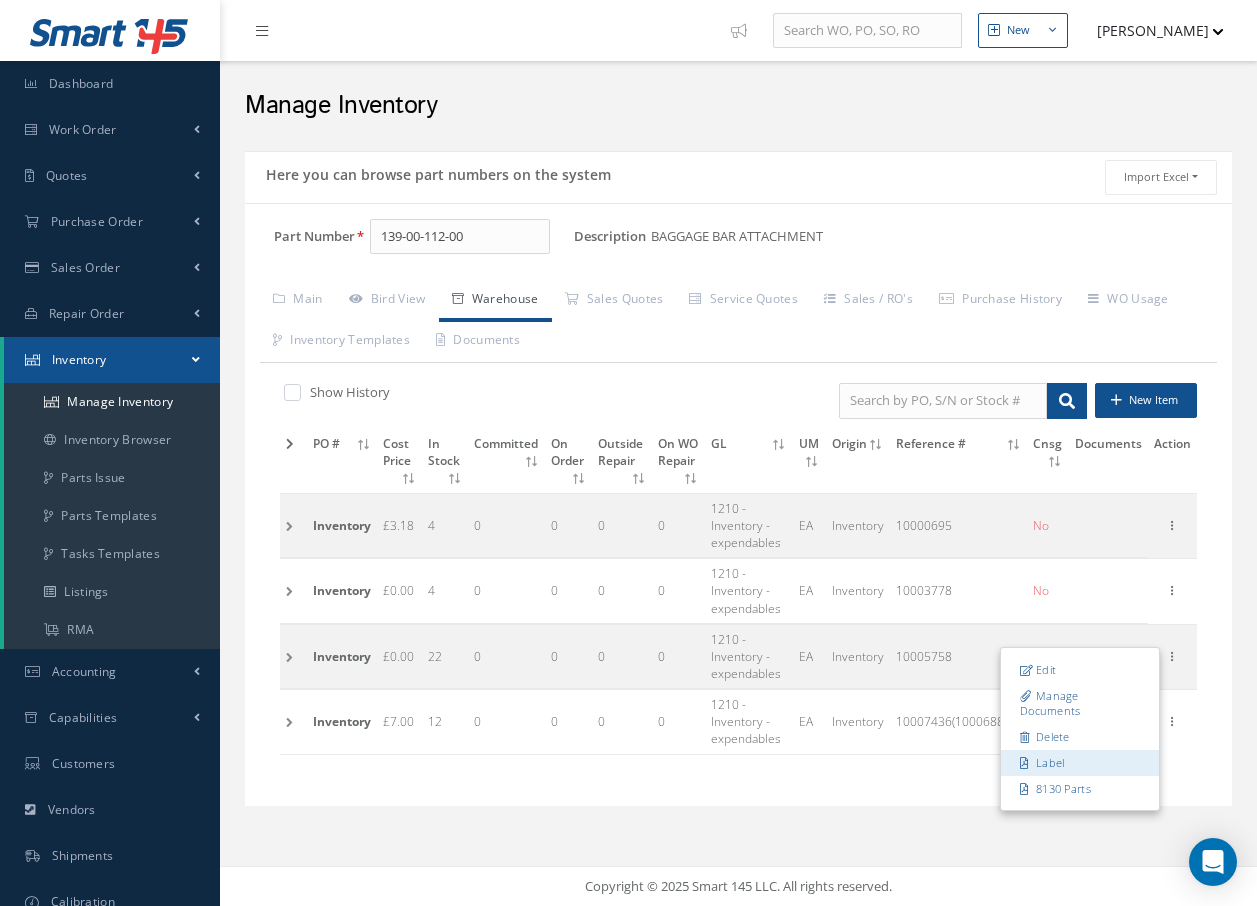 click on "Label" at bounding box center [1080, 763] 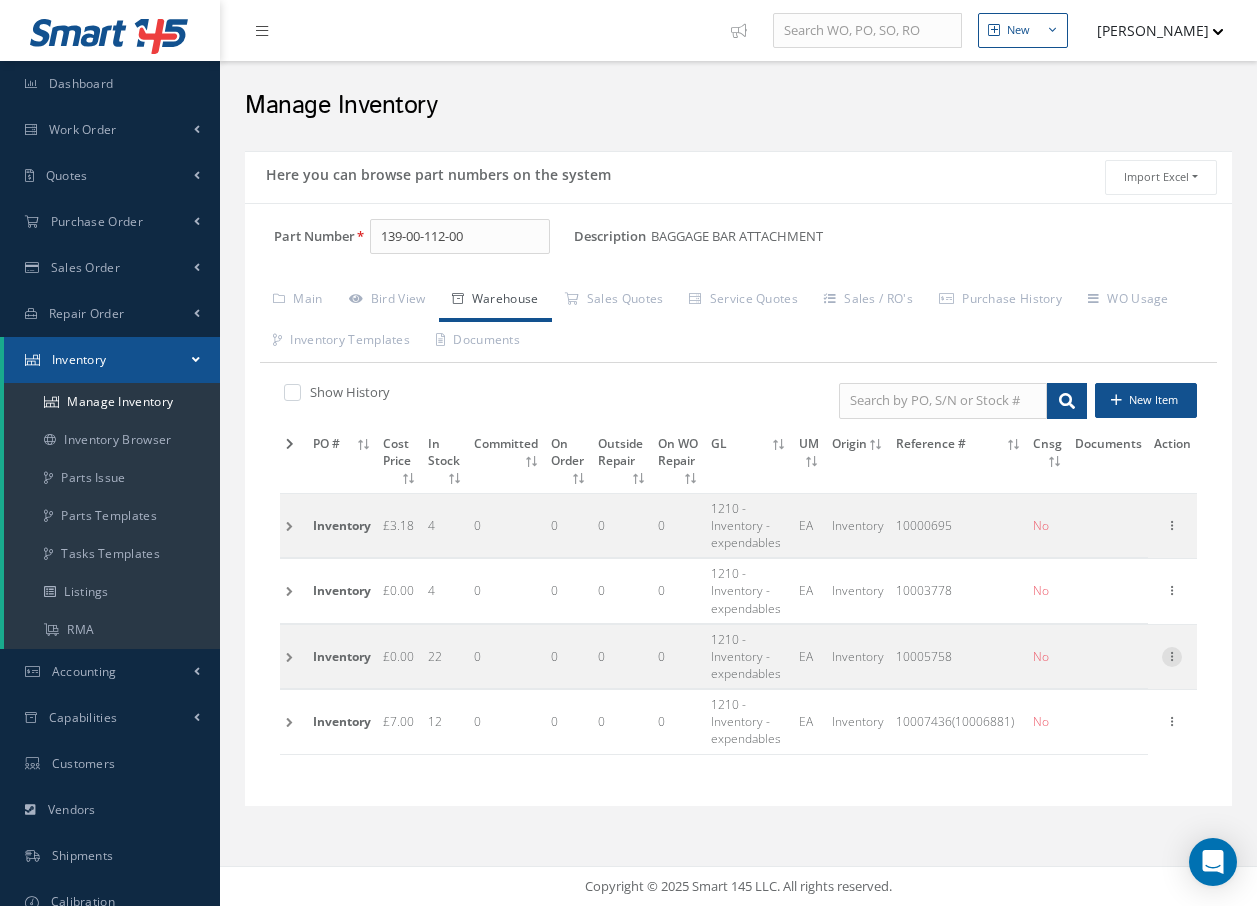 click at bounding box center (1172, 655) 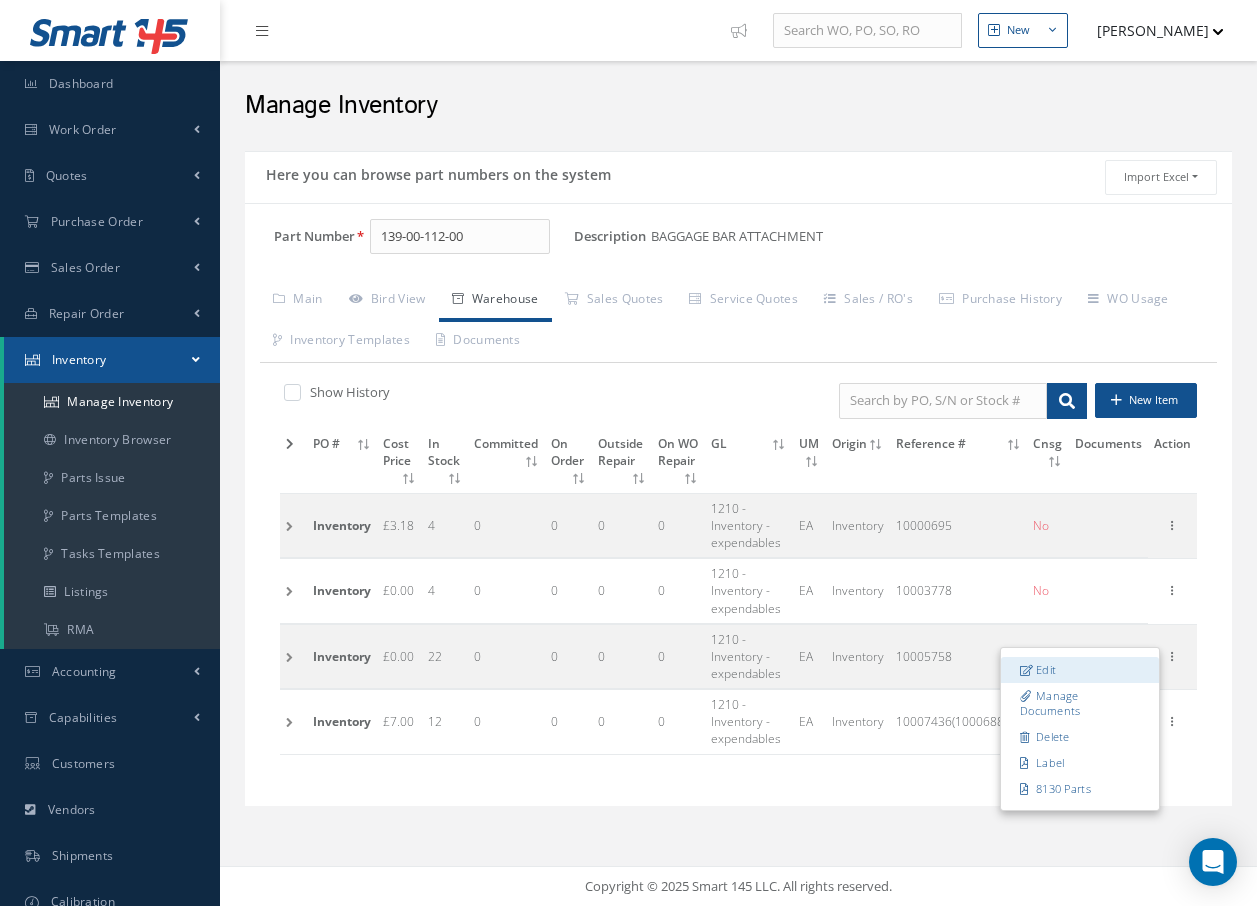 click on "Edit" at bounding box center (1080, 670) 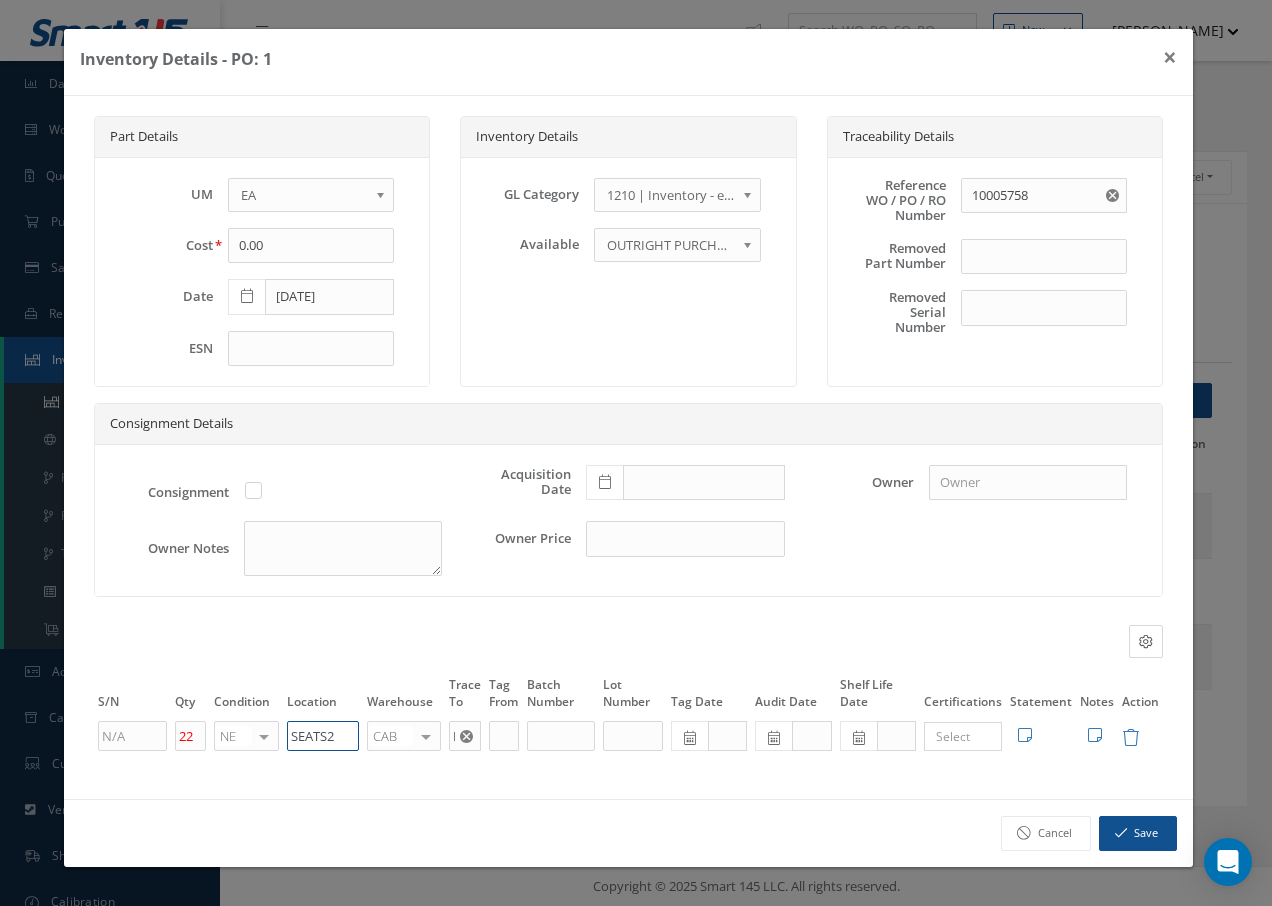 drag, startPoint x: 345, startPoint y: 736, endPoint x: 237, endPoint y: 731, distance: 108.11568 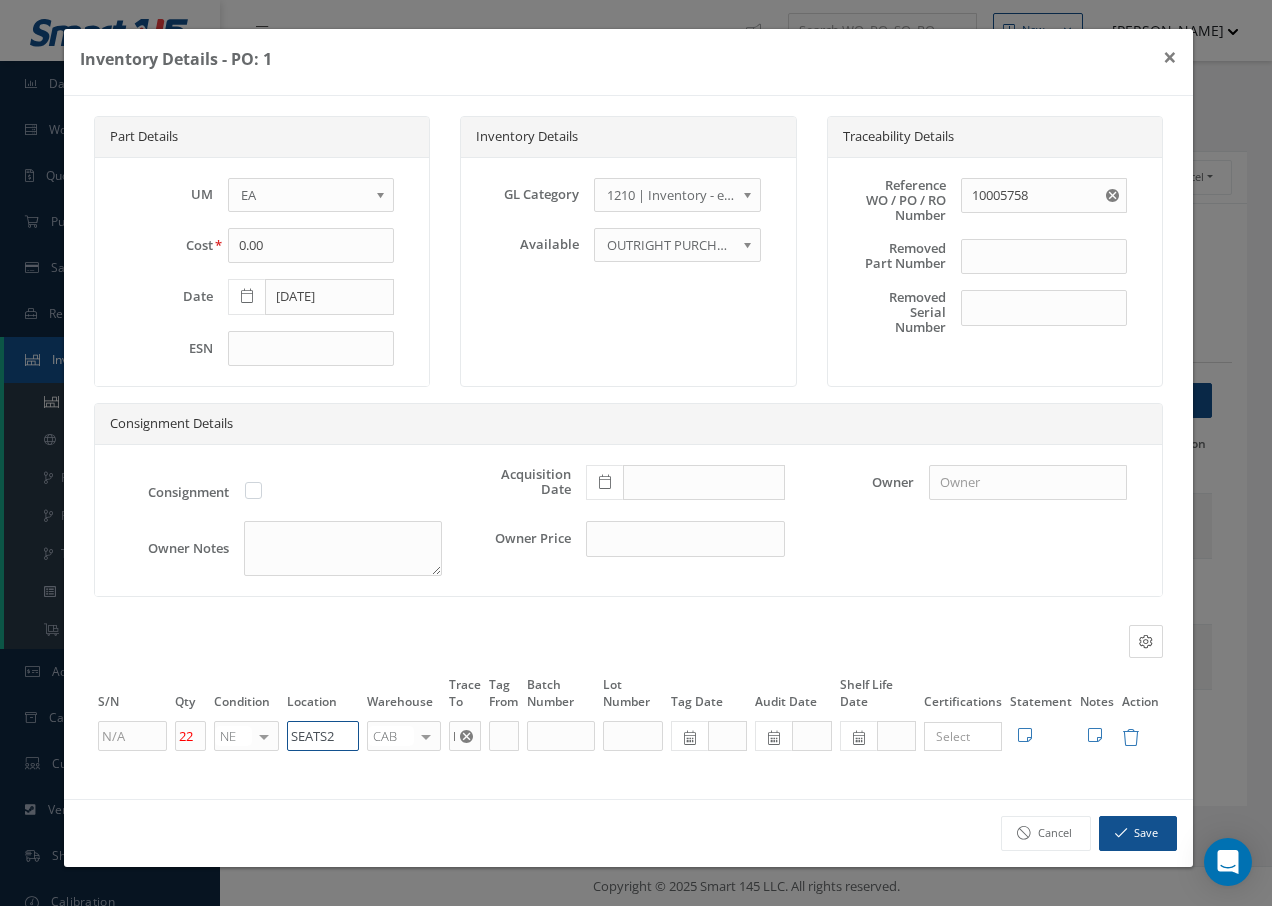 click on "22              NE         OH   SV   RP   AR   NE   FN   NS   RE   FP   BER   N/A   INSP   BC   AI   MD   RF   SCR   TS   USE   TL   SP   NU   AS   US   PM
No elements found.
List is empty.     SEATS2              CAB         CAB   CABQ   CABS   CABK   CABG   AIRB   CASA   ONXP   UNIT20   FIFTH   CUST-PARTS
No elements found.
List is empty.        RECARO
×
Loading...
Search a tag
No tags found
No tags found
Edit Statement 8130
Cancel
Save
Edit Notes" at bounding box center [628, 736] 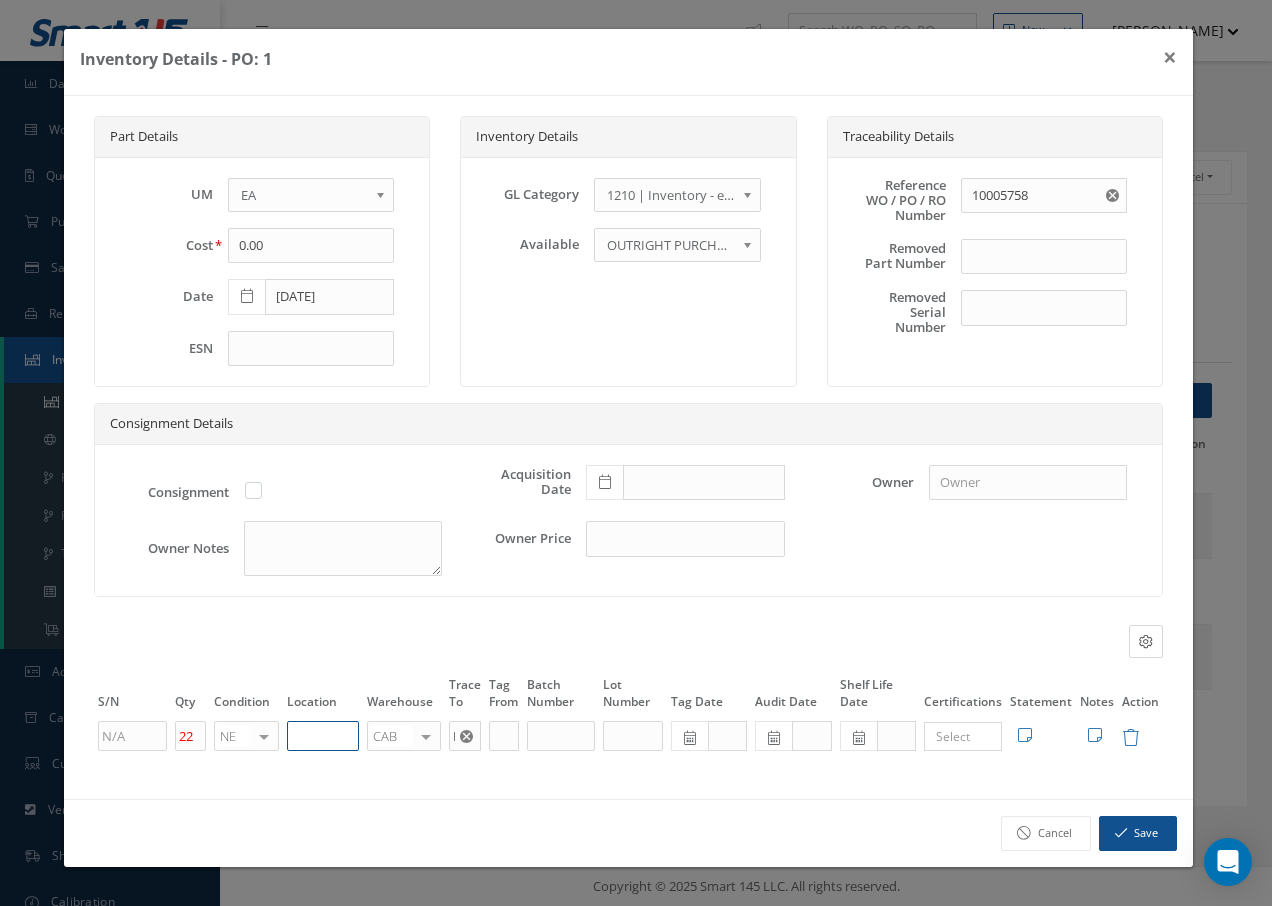 paste on "U50055" 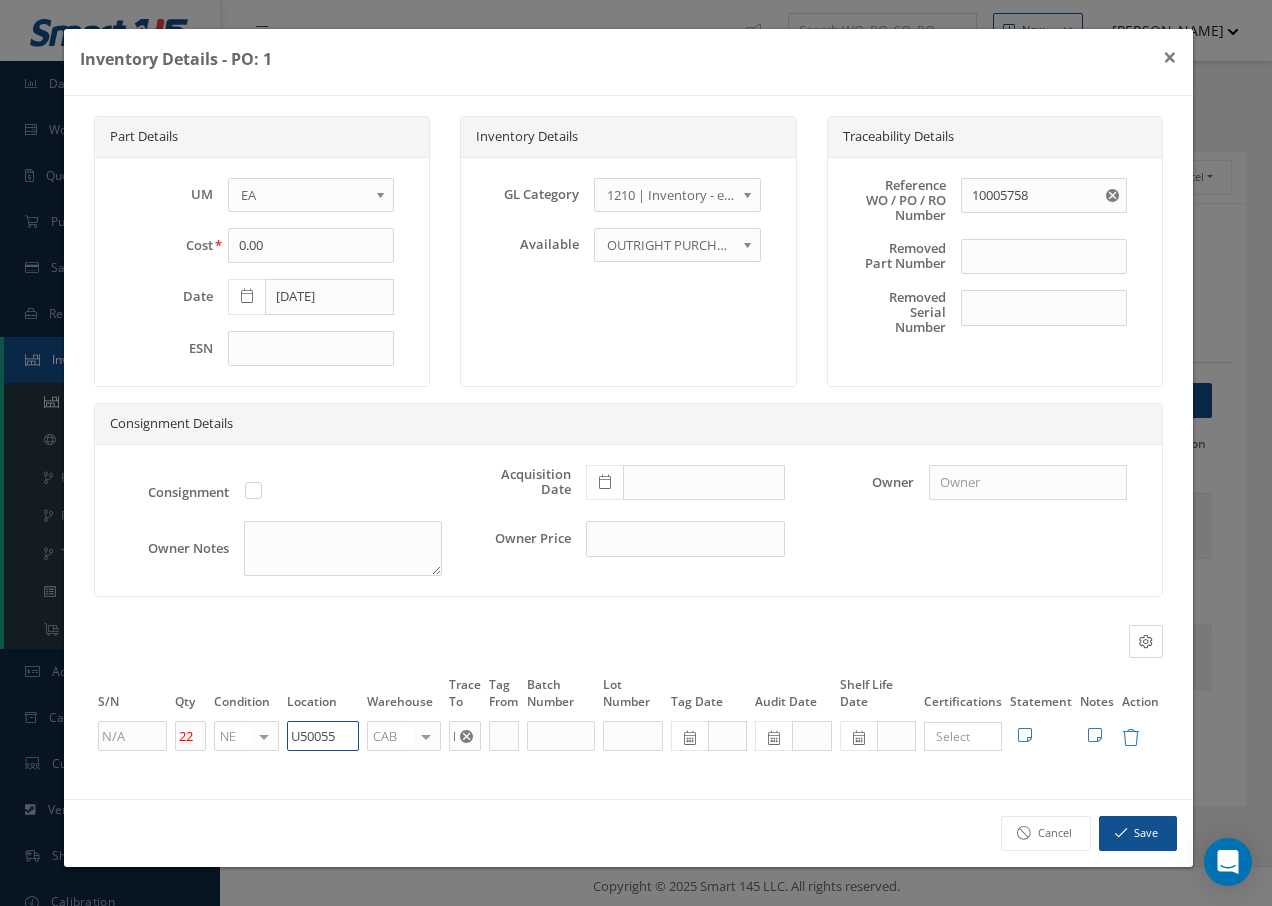 type on "U50055" 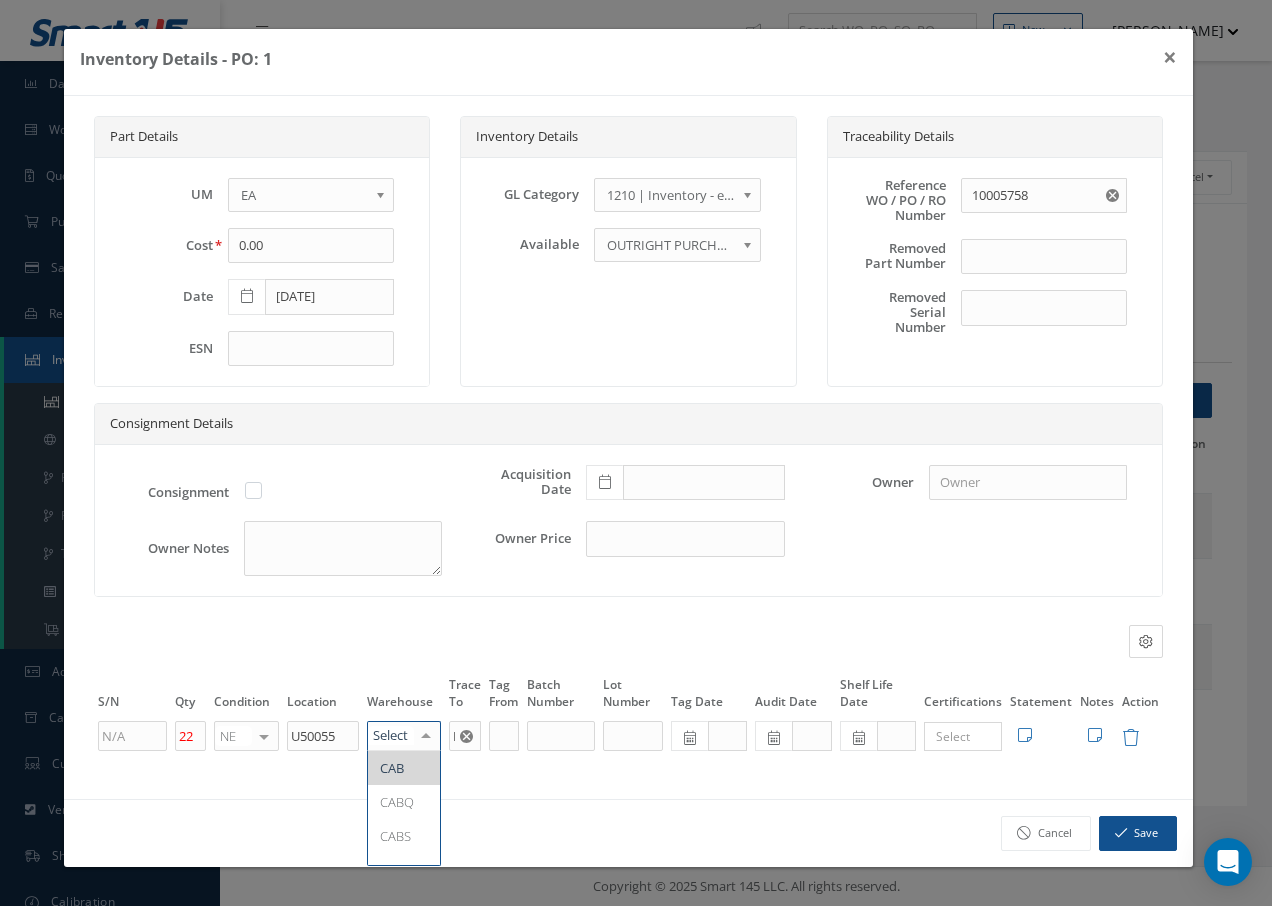 click at bounding box center (426, 736) 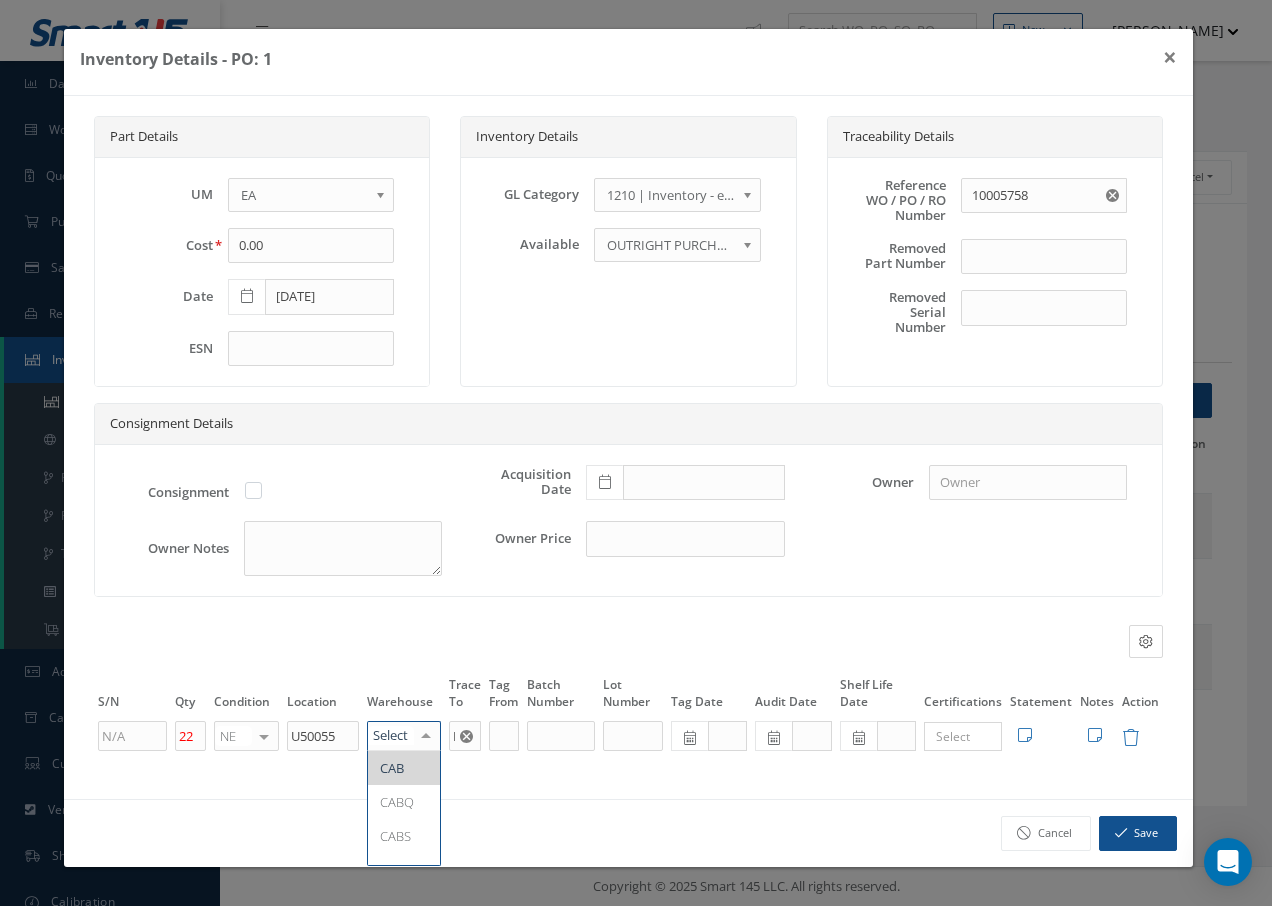 type on "F" 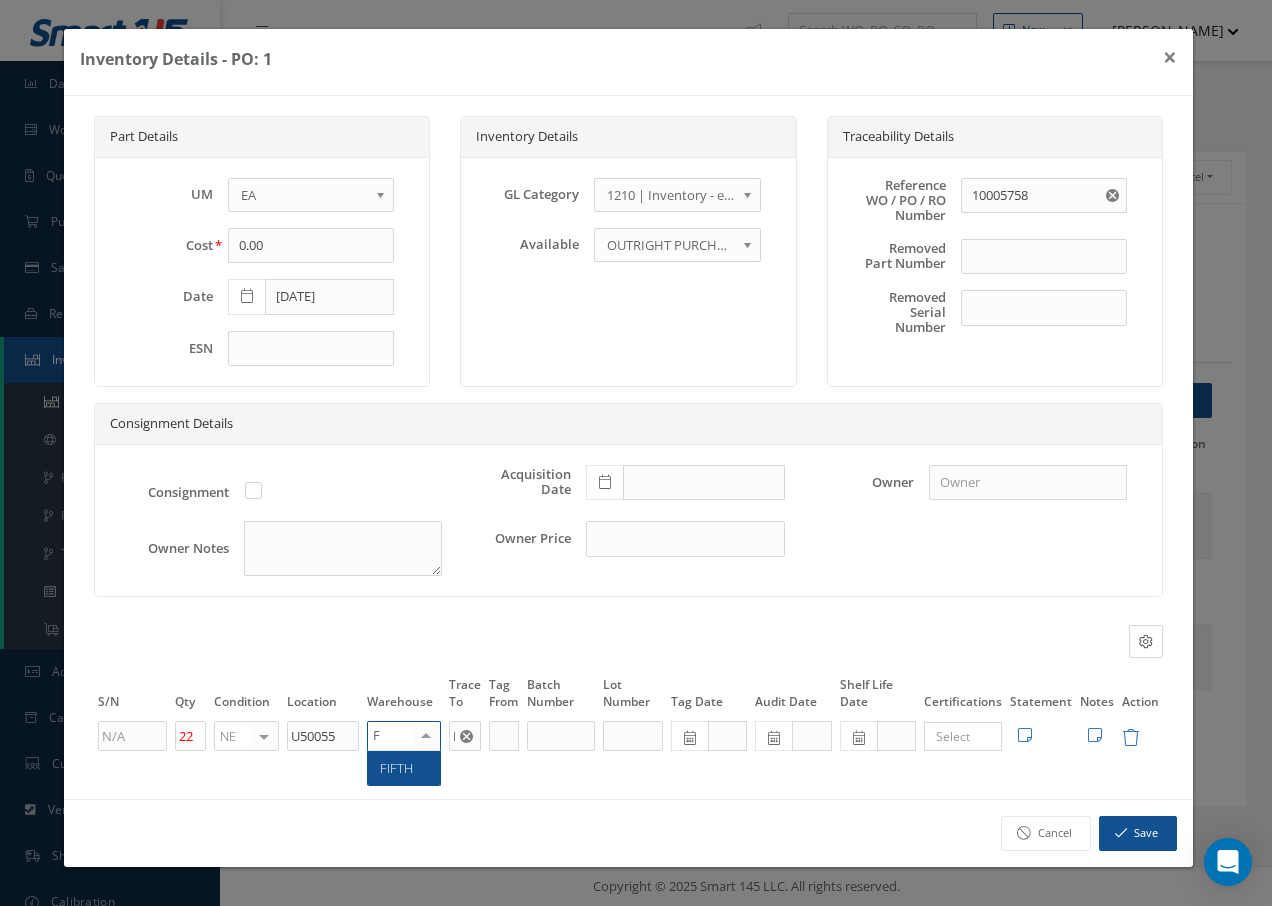 click on "FIFTH" at bounding box center (396, 768) 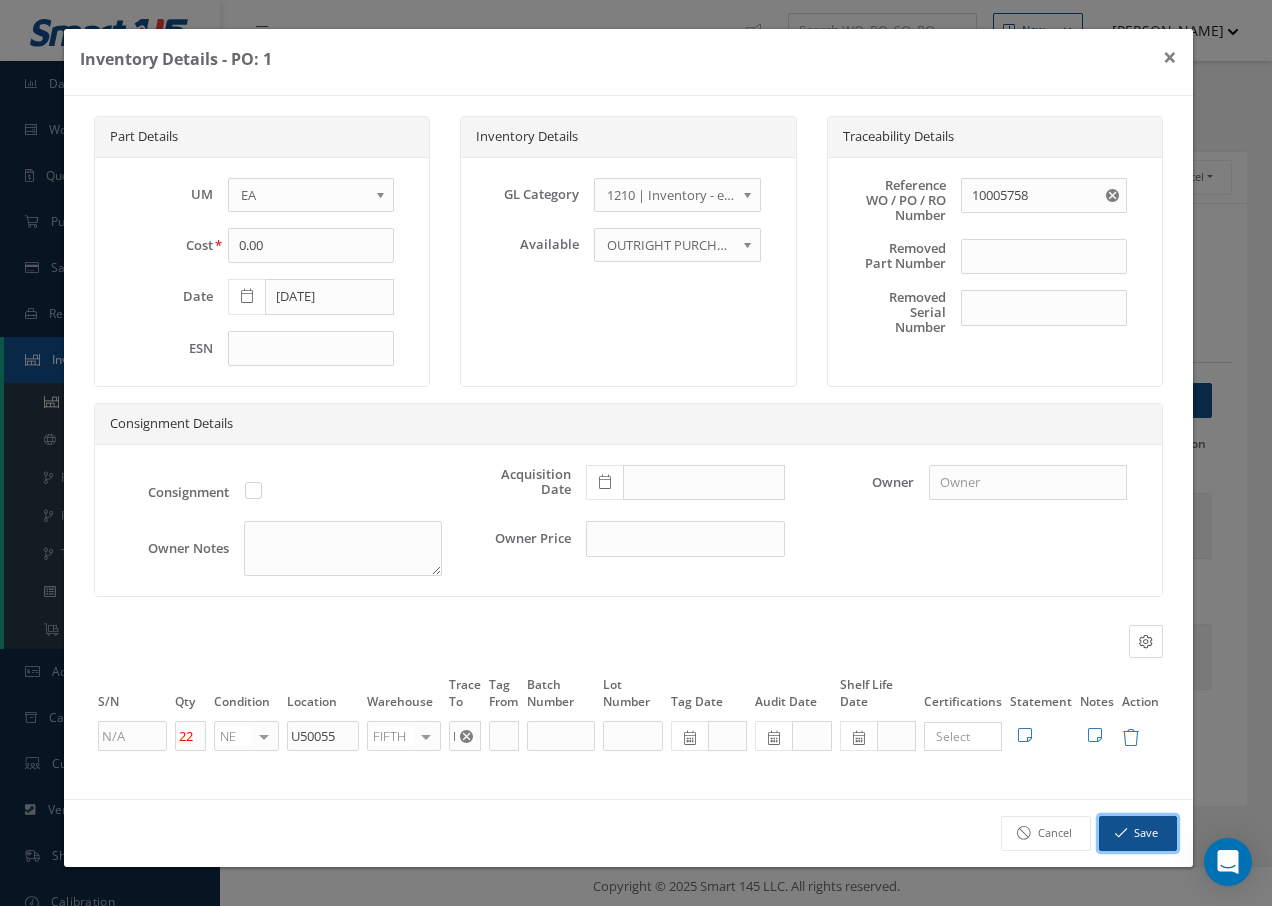 click on "Save" at bounding box center (1138, 833) 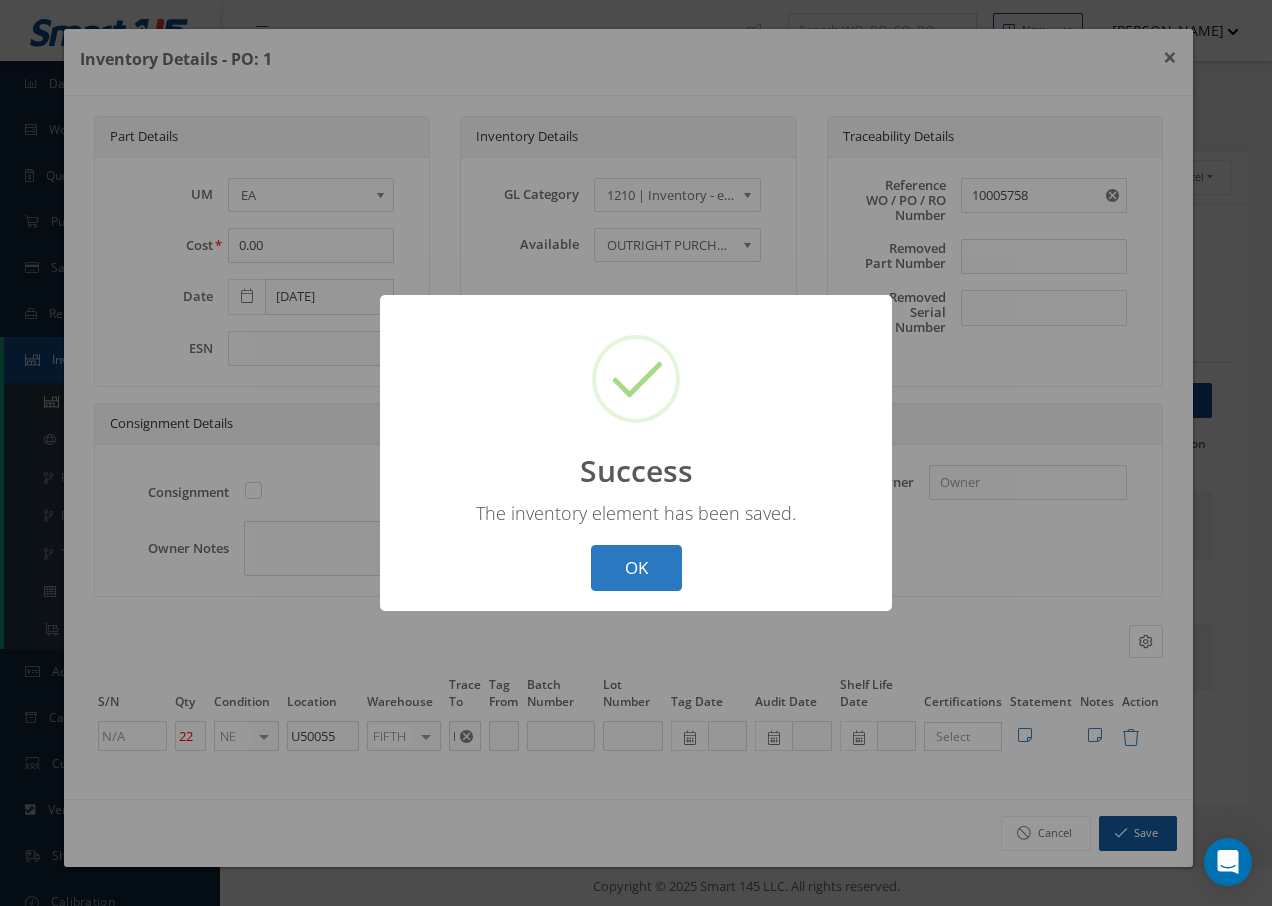 click on "OK" at bounding box center [636, 568] 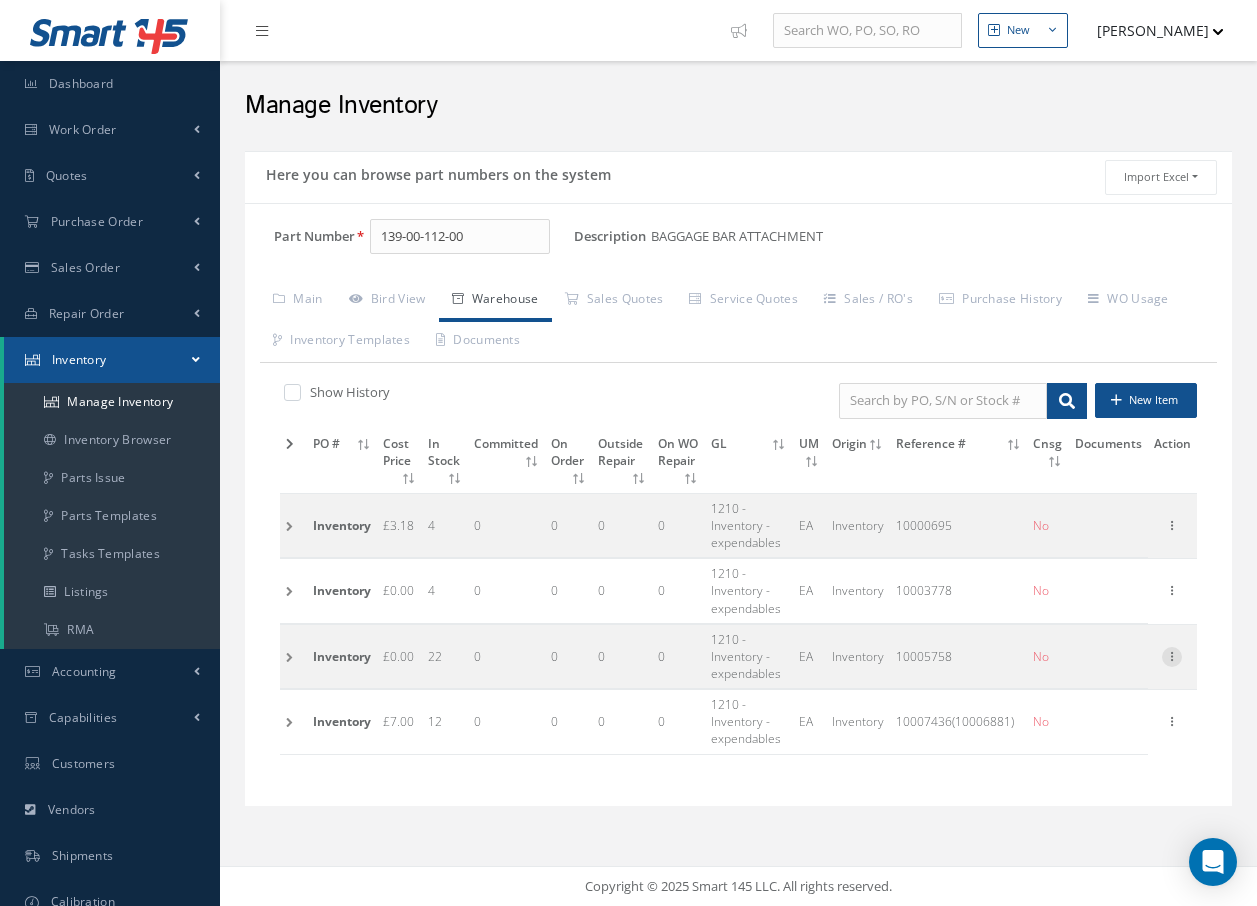 click at bounding box center (1172, 655) 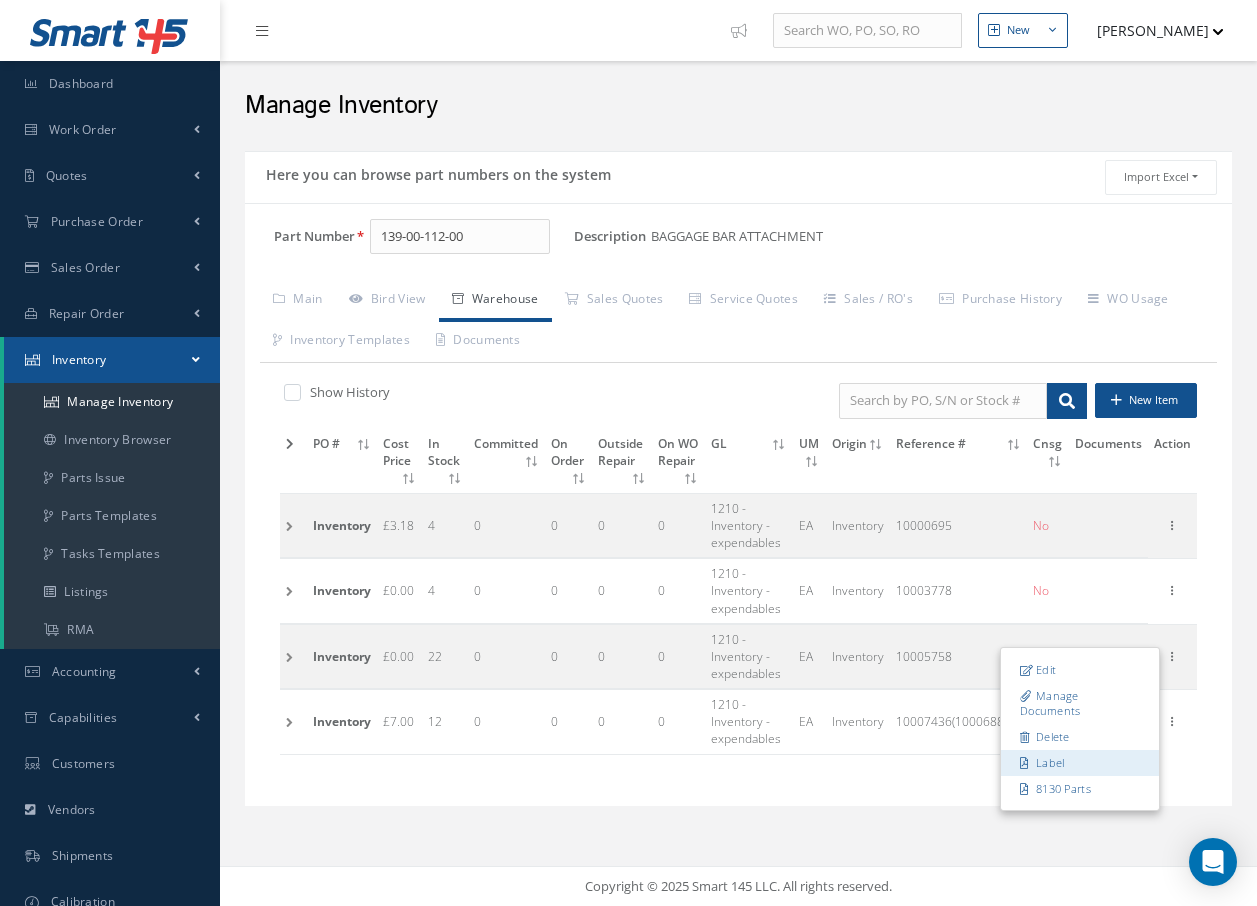 click on "Label" at bounding box center (1080, 763) 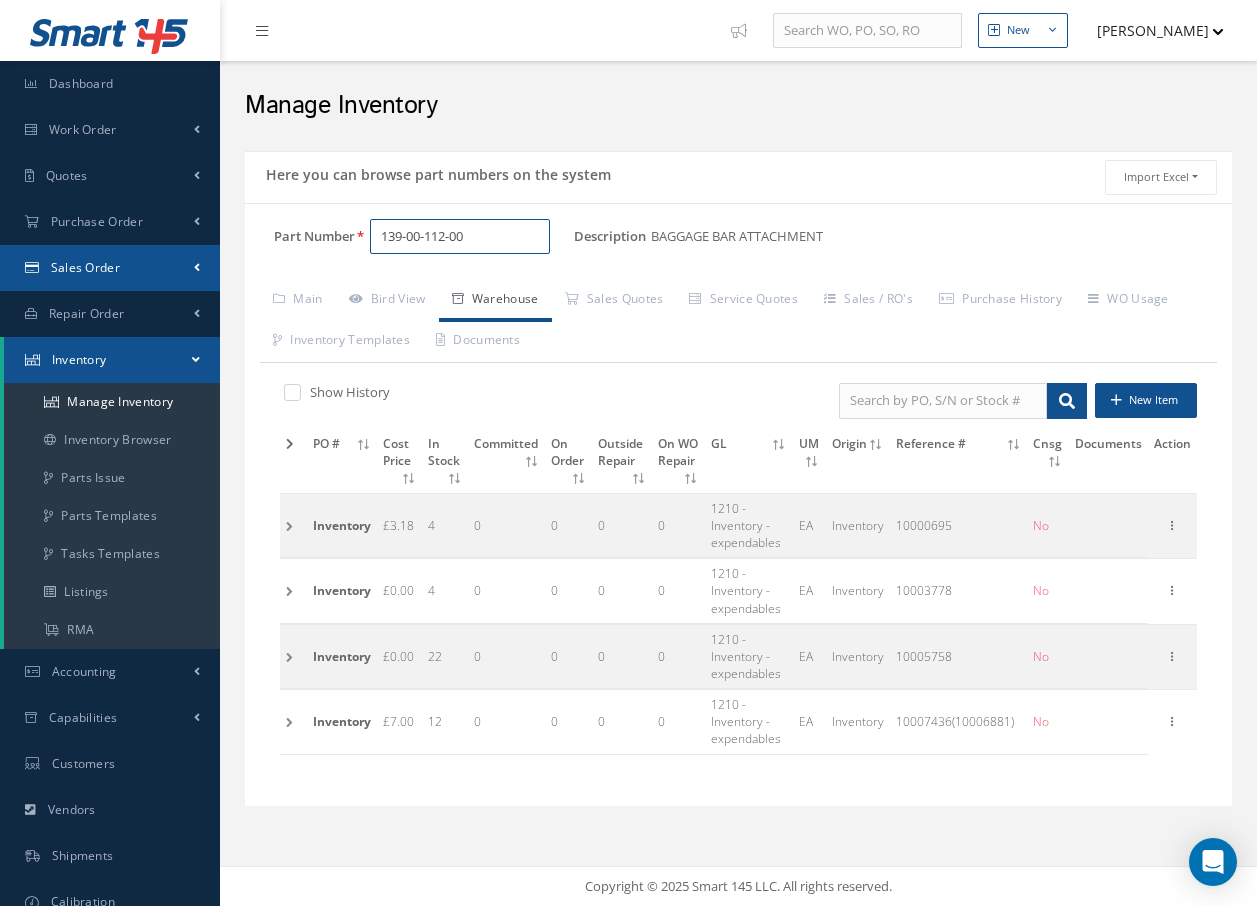 drag, startPoint x: 510, startPoint y: 227, endPoint x: 210, endPoint y: 255, distance: 301.30383 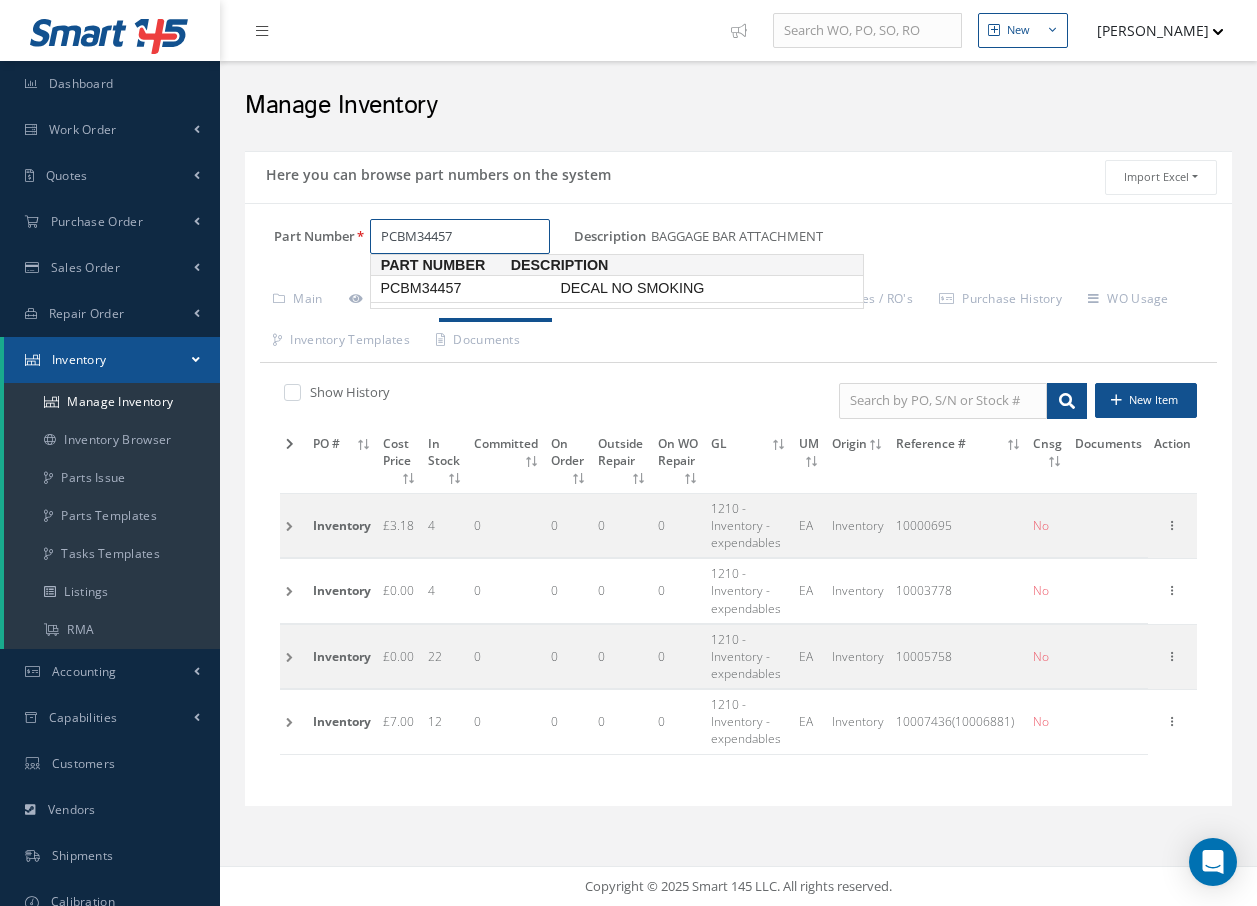 click on "PCBM34457" at bounding box center [466, 288] 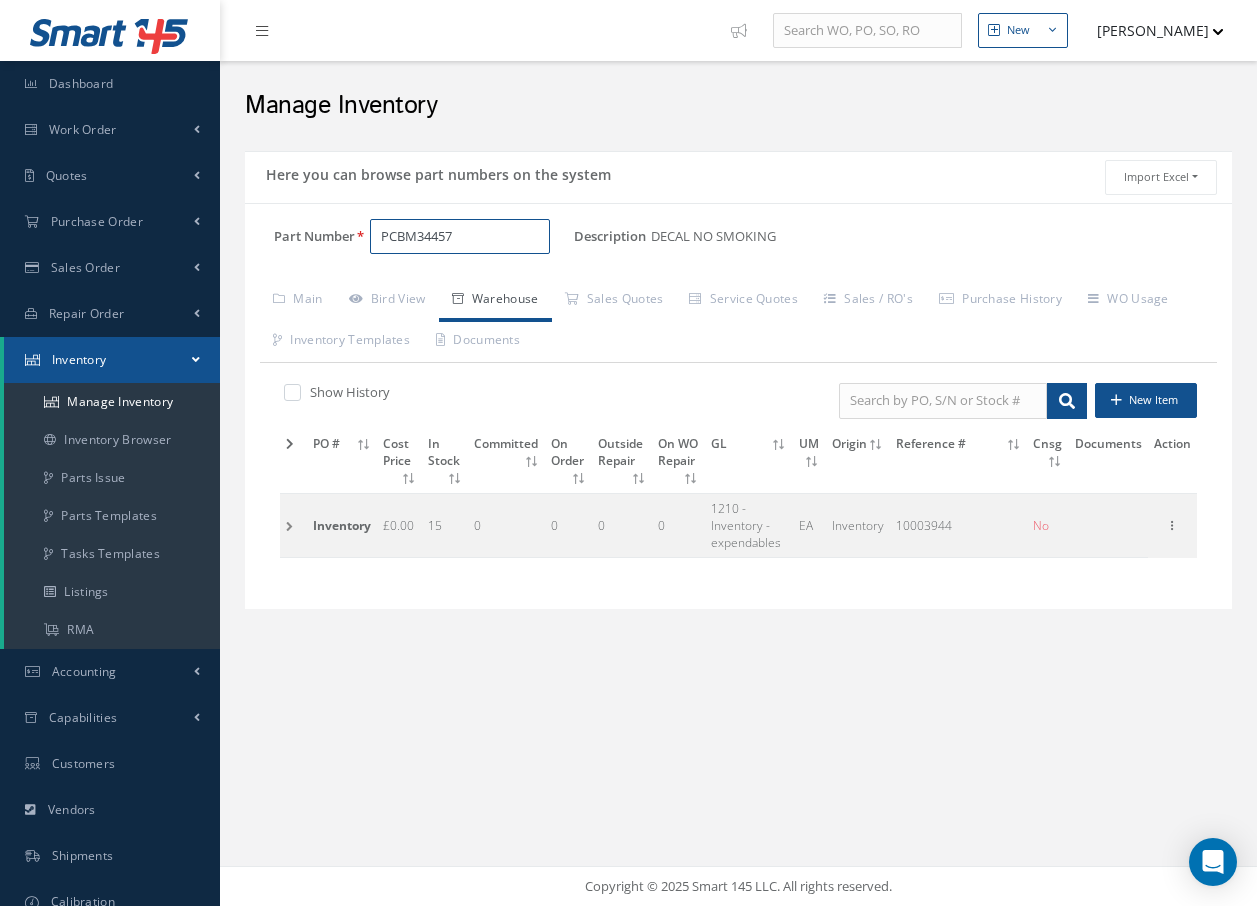 type on "PCBM34457" 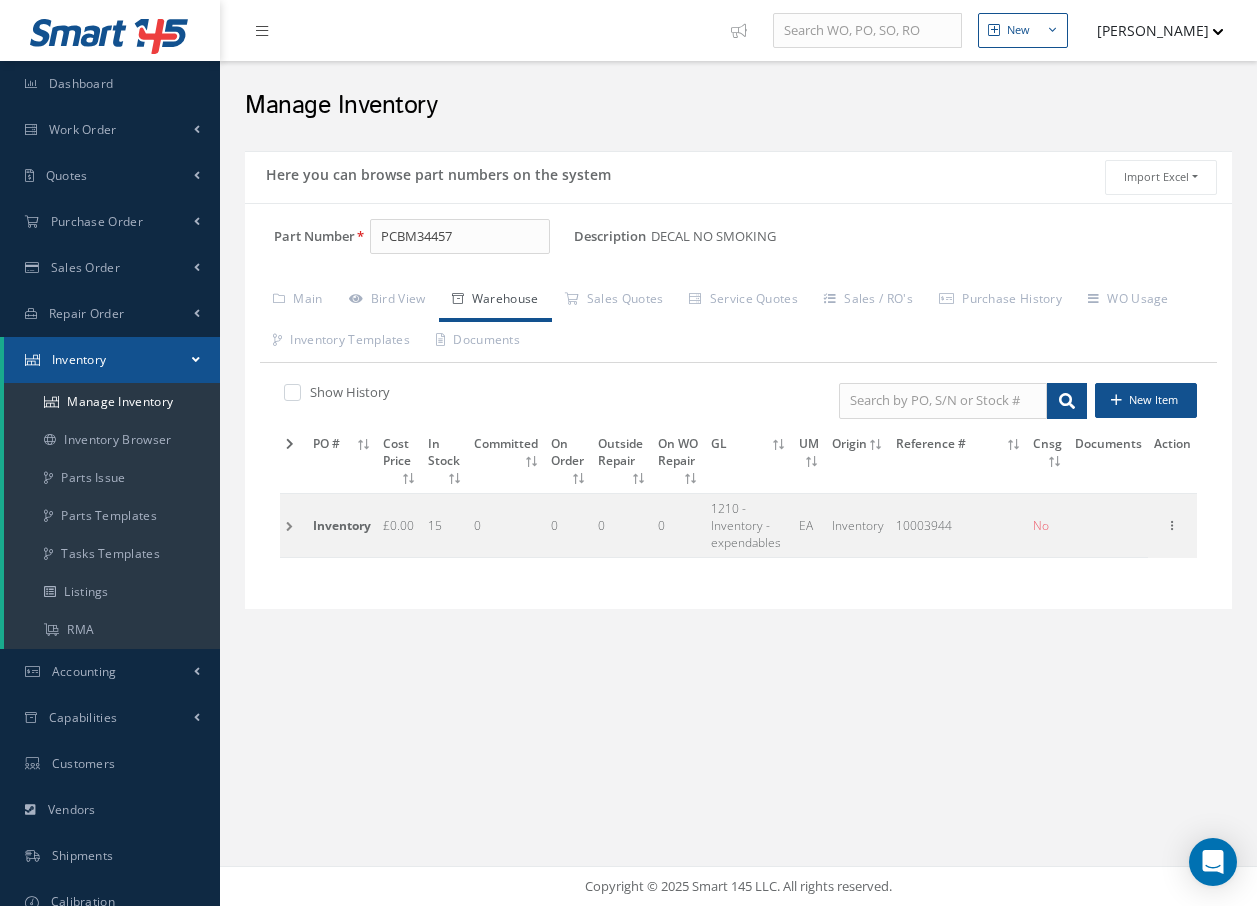 click at bounding box center (293, 525) 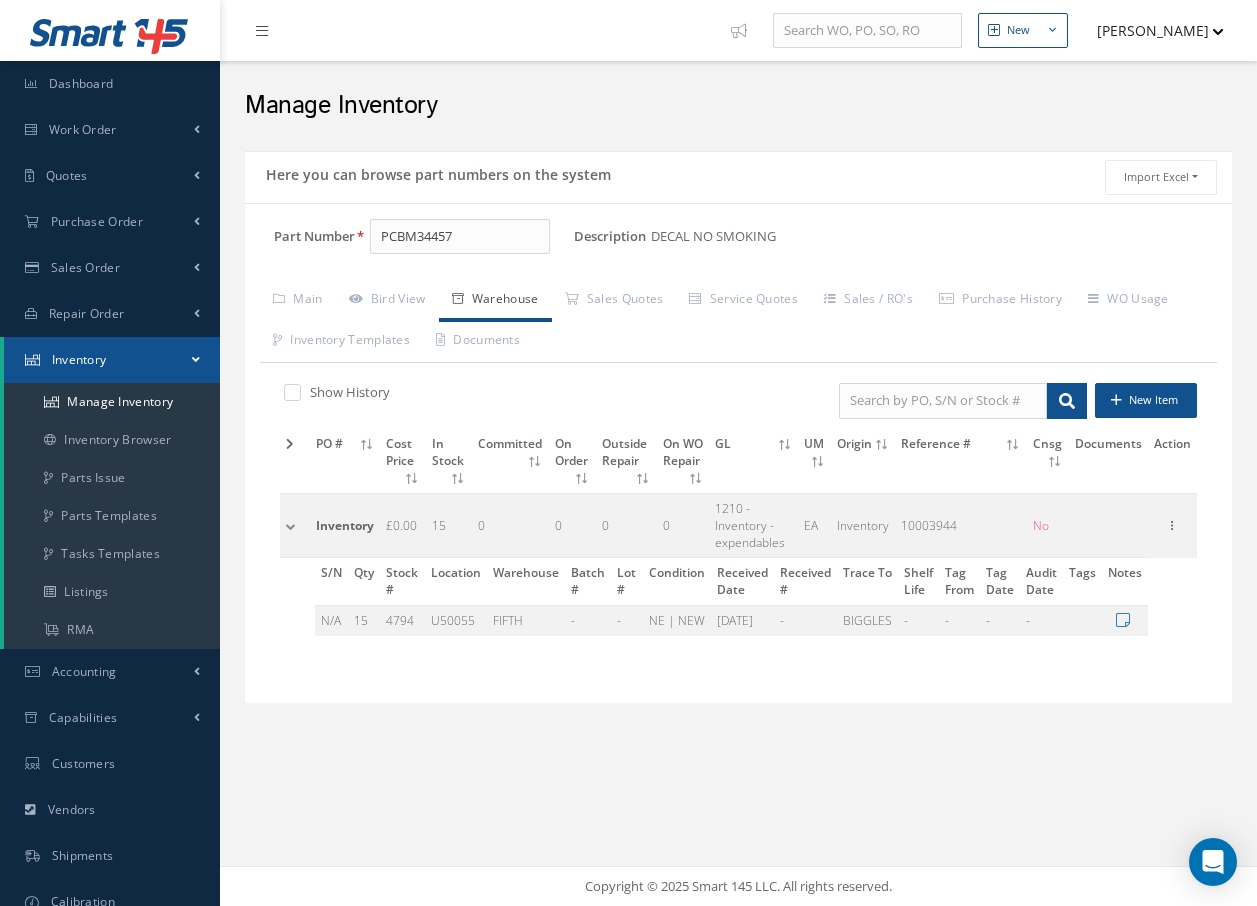 click at bounding box center (295, 525) 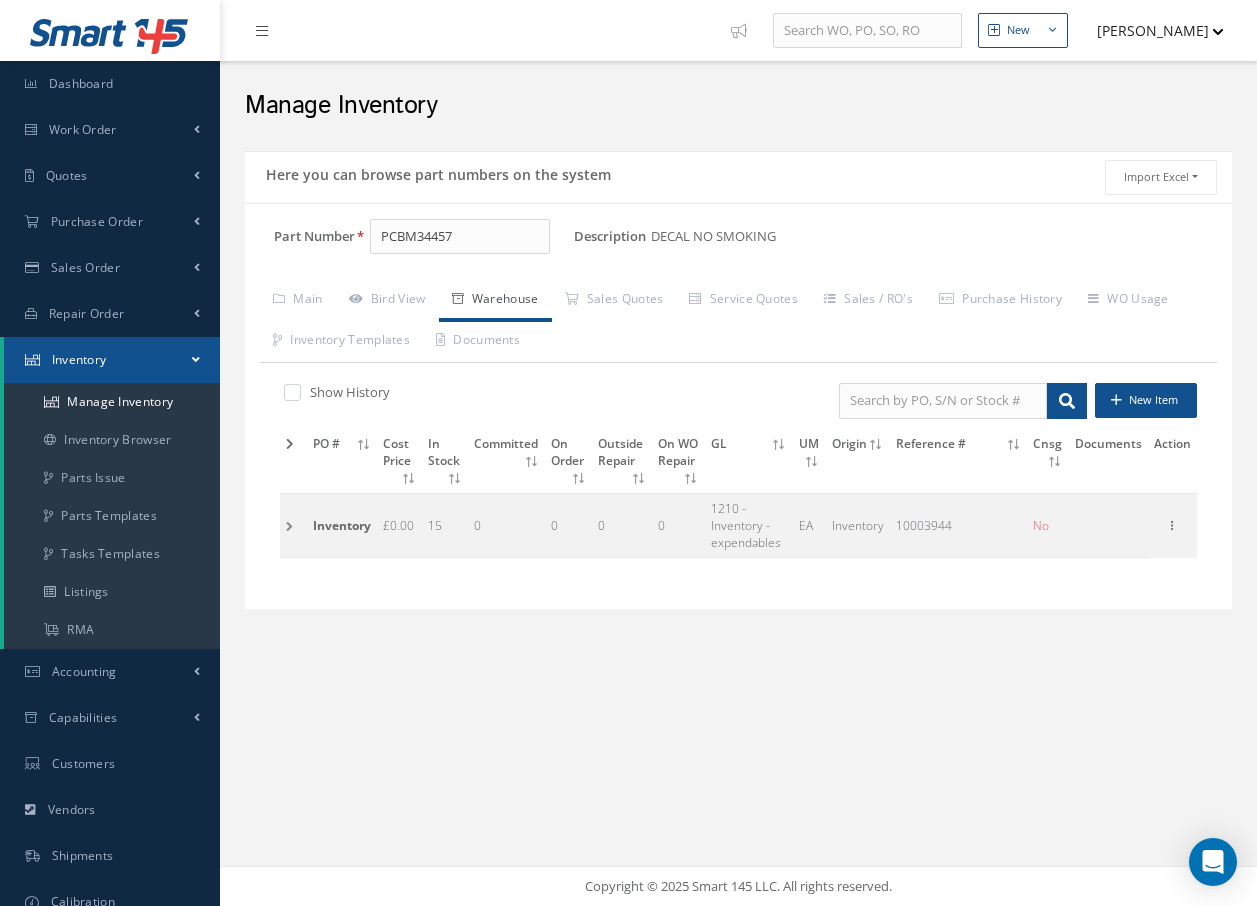 click at bounding box center [293, 525] 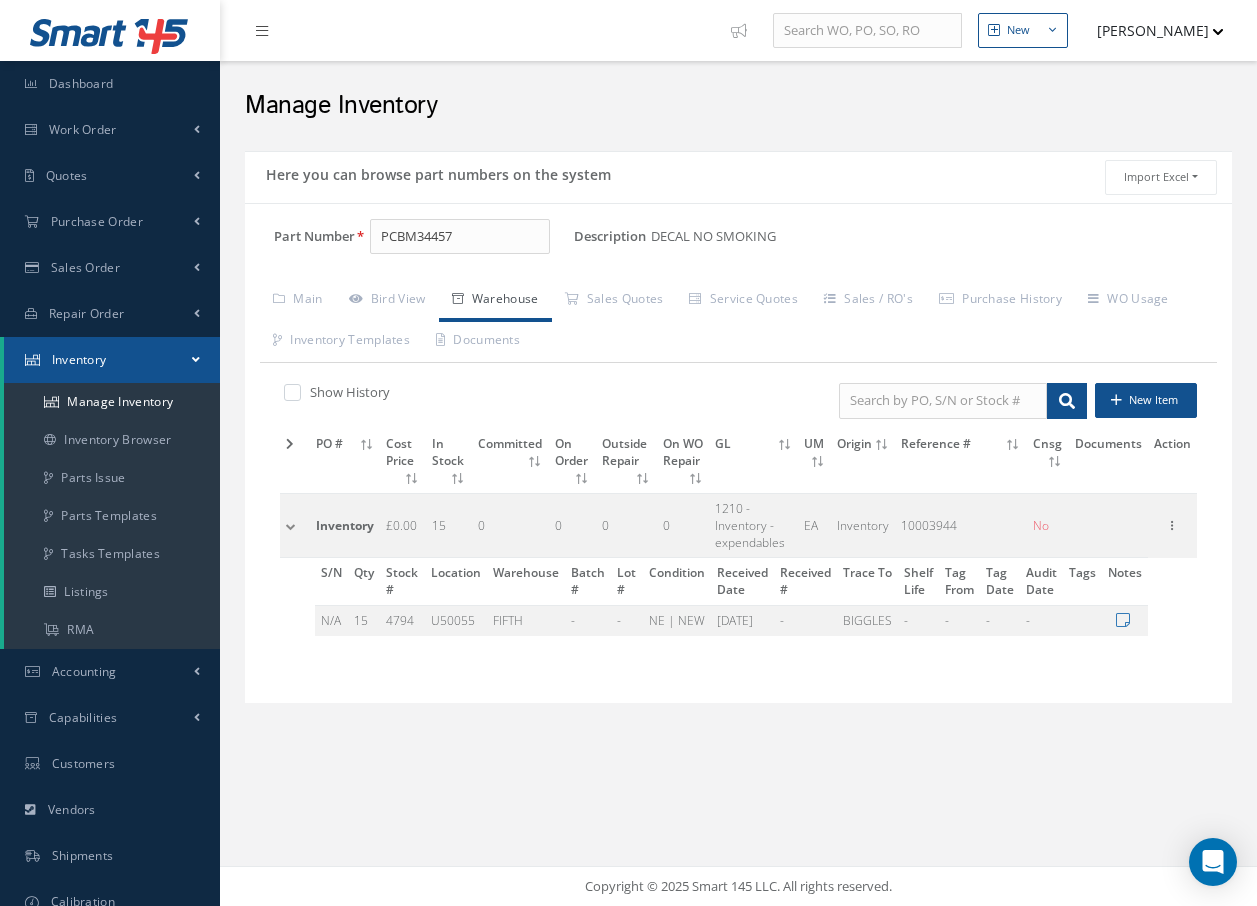 click at bounding box center [295, 525] 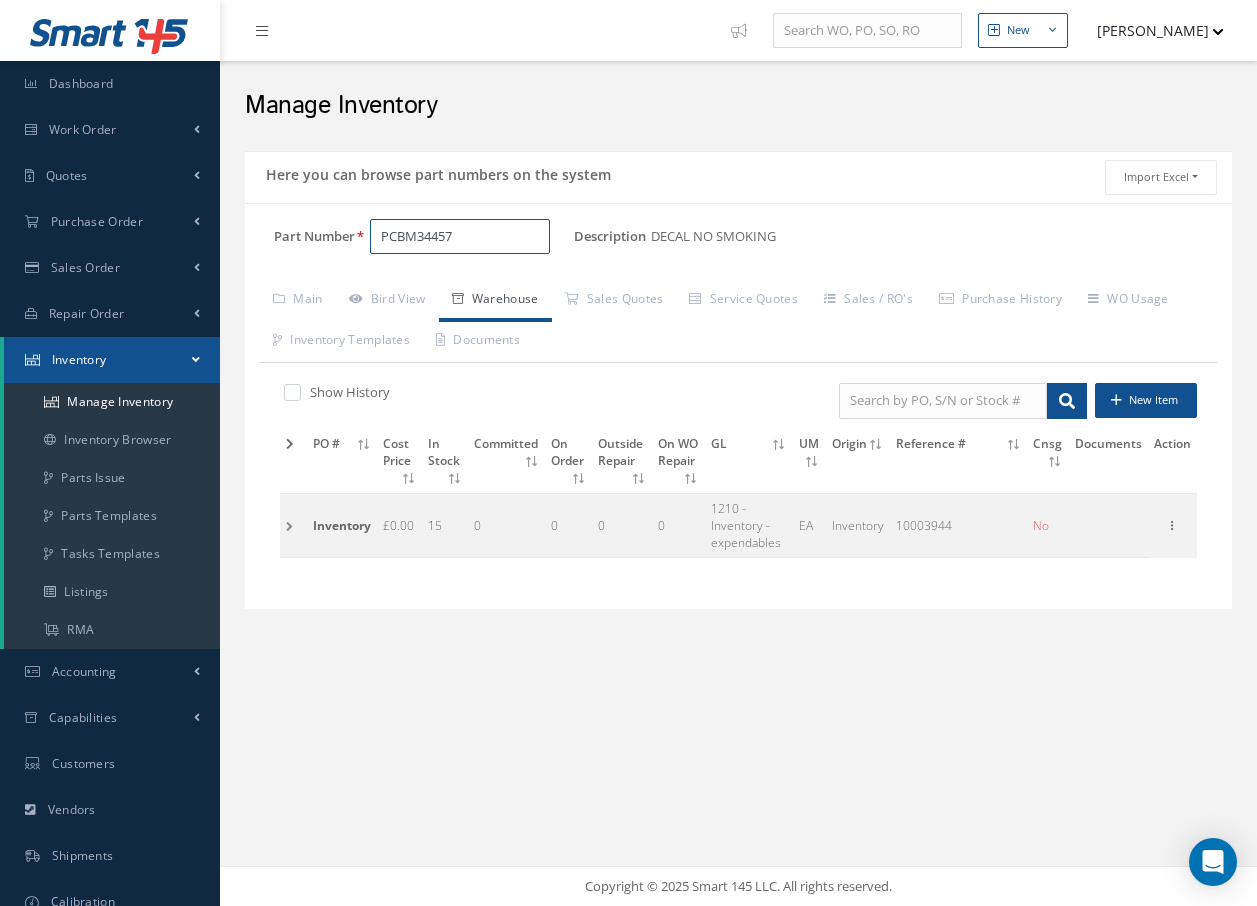 drag, startPoint x: 490, startPoint y: 241, endPoint x: 257, endPoint y: 272, distance: 235.05319 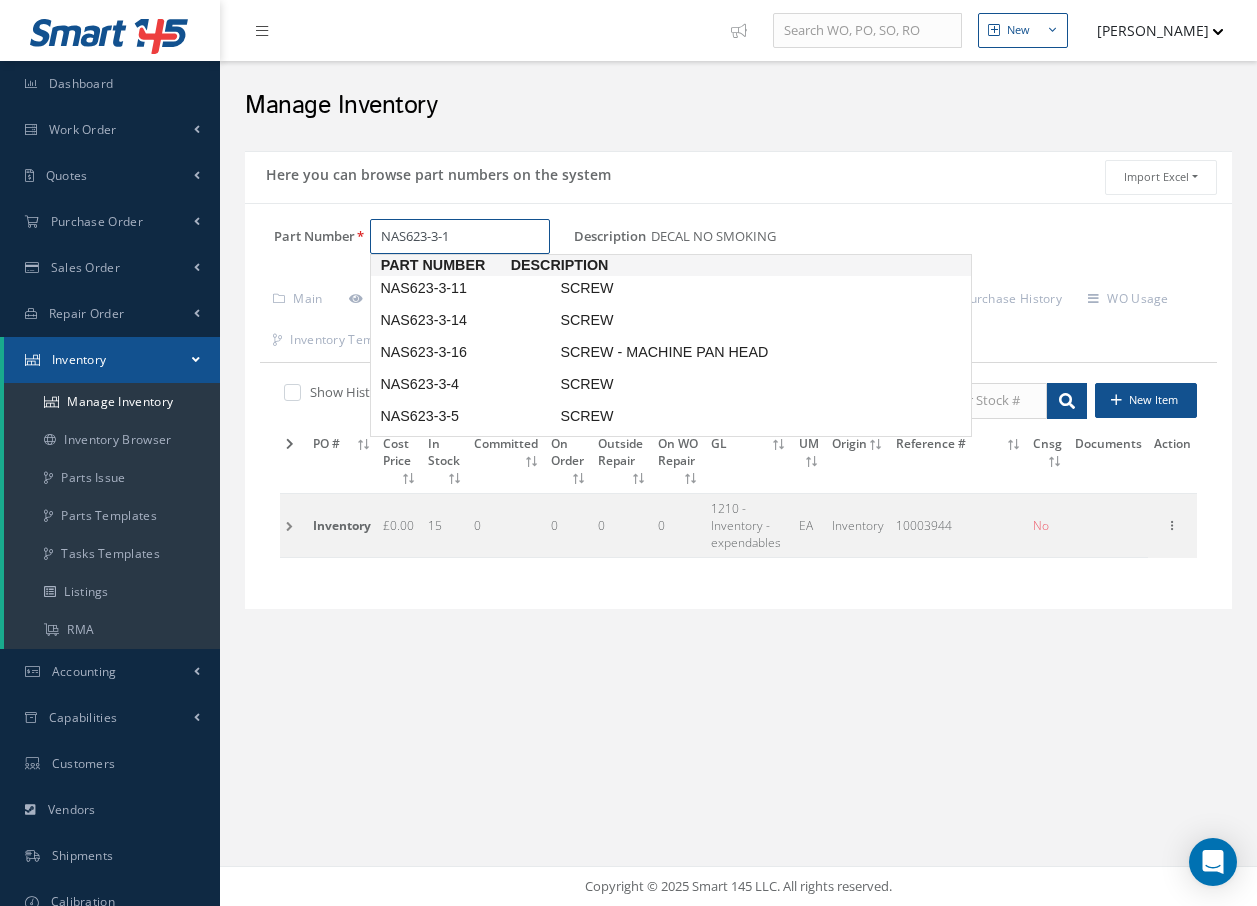 type on "NAS623-3-11" 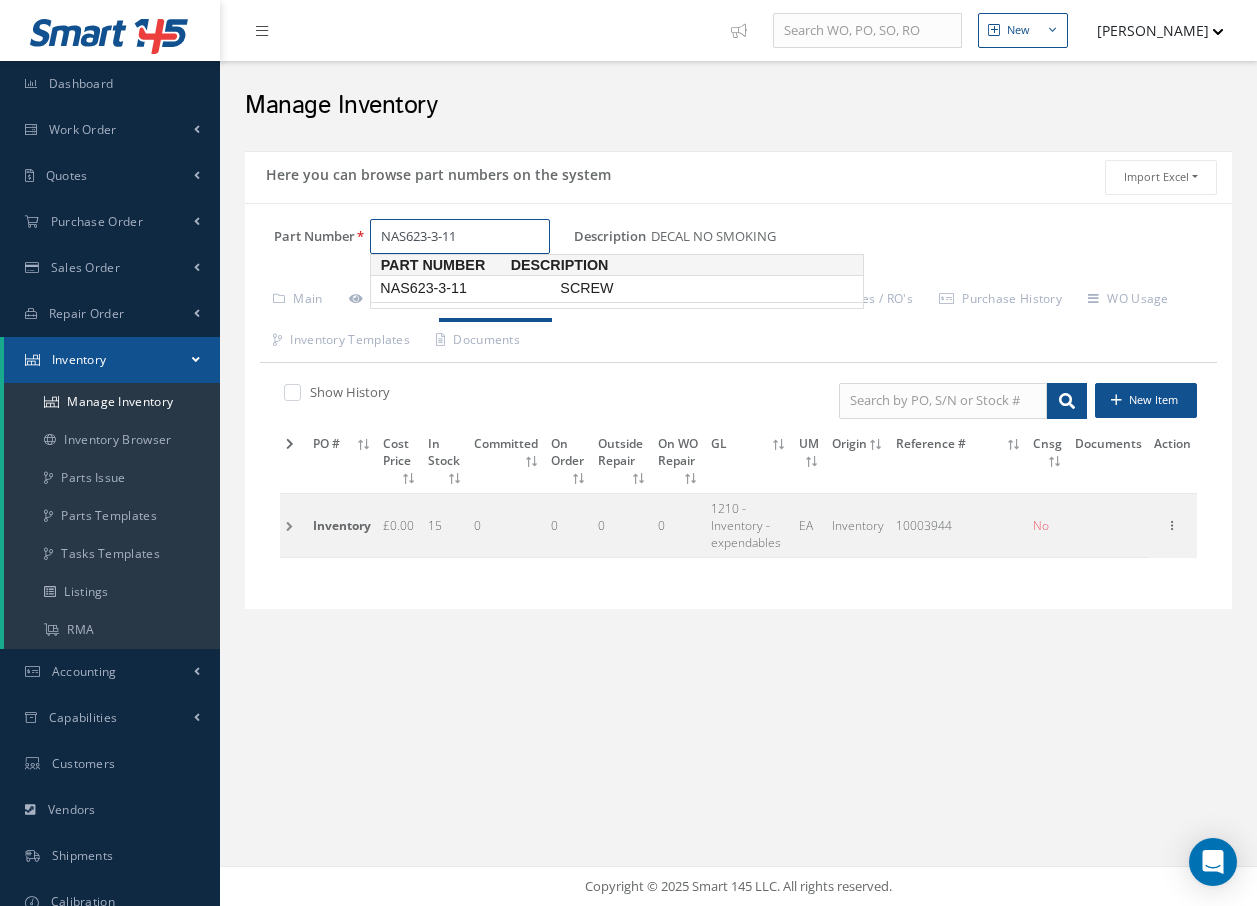click on "NAS623-3-11" at bounding box center [466, 288] 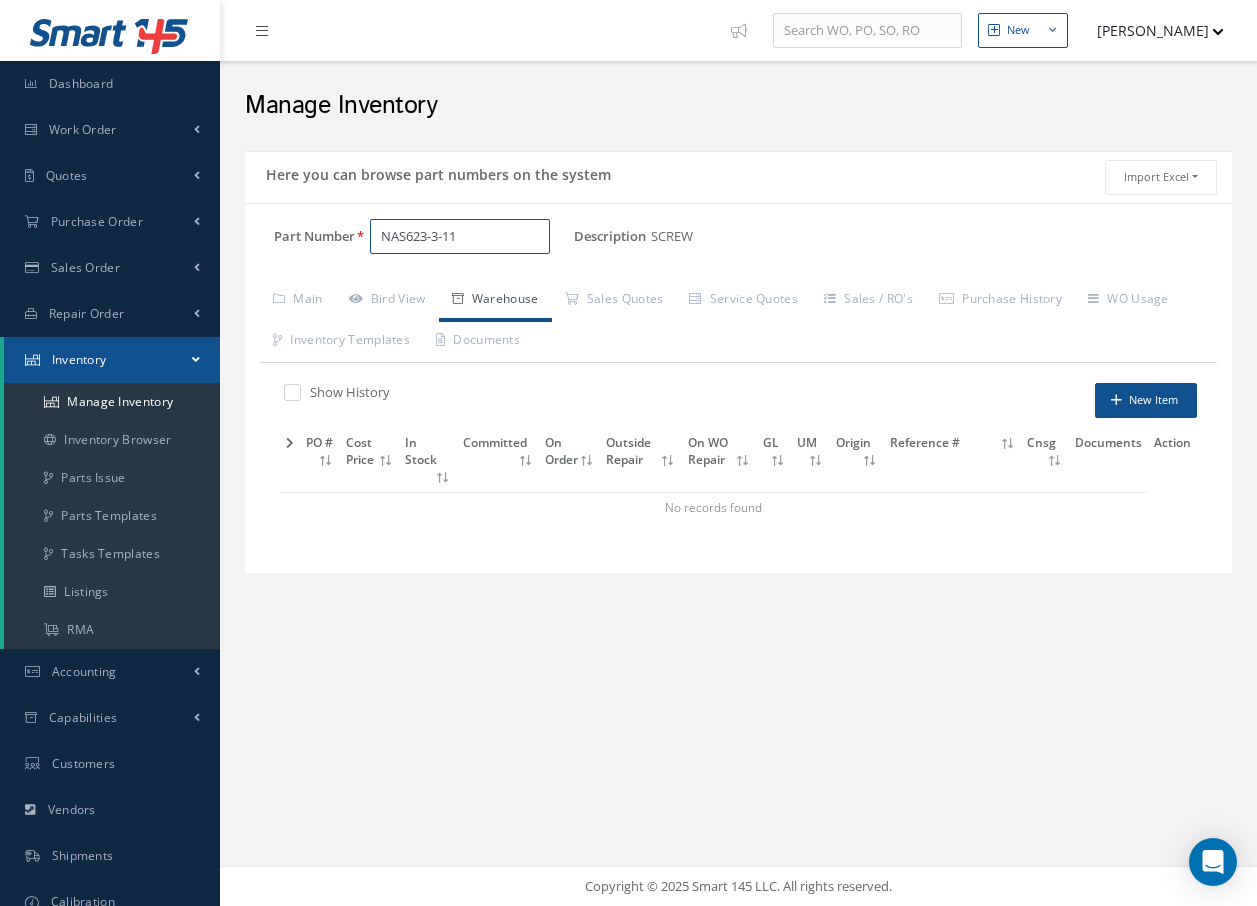drag, startPoint x: 488, startPoint y: 227, endPoint x: 277, endPoint y: 237, distance: 211.23683 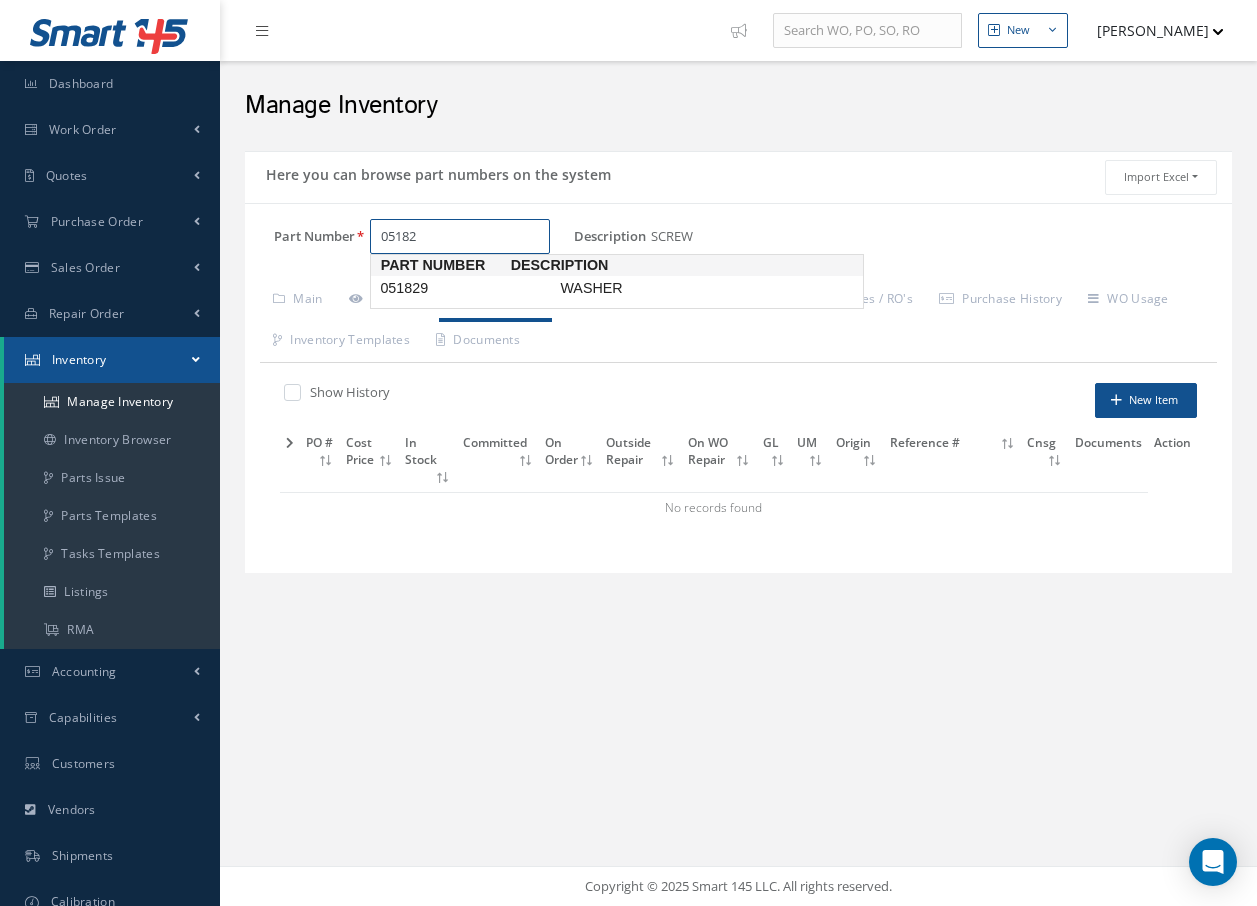 type on "051829" 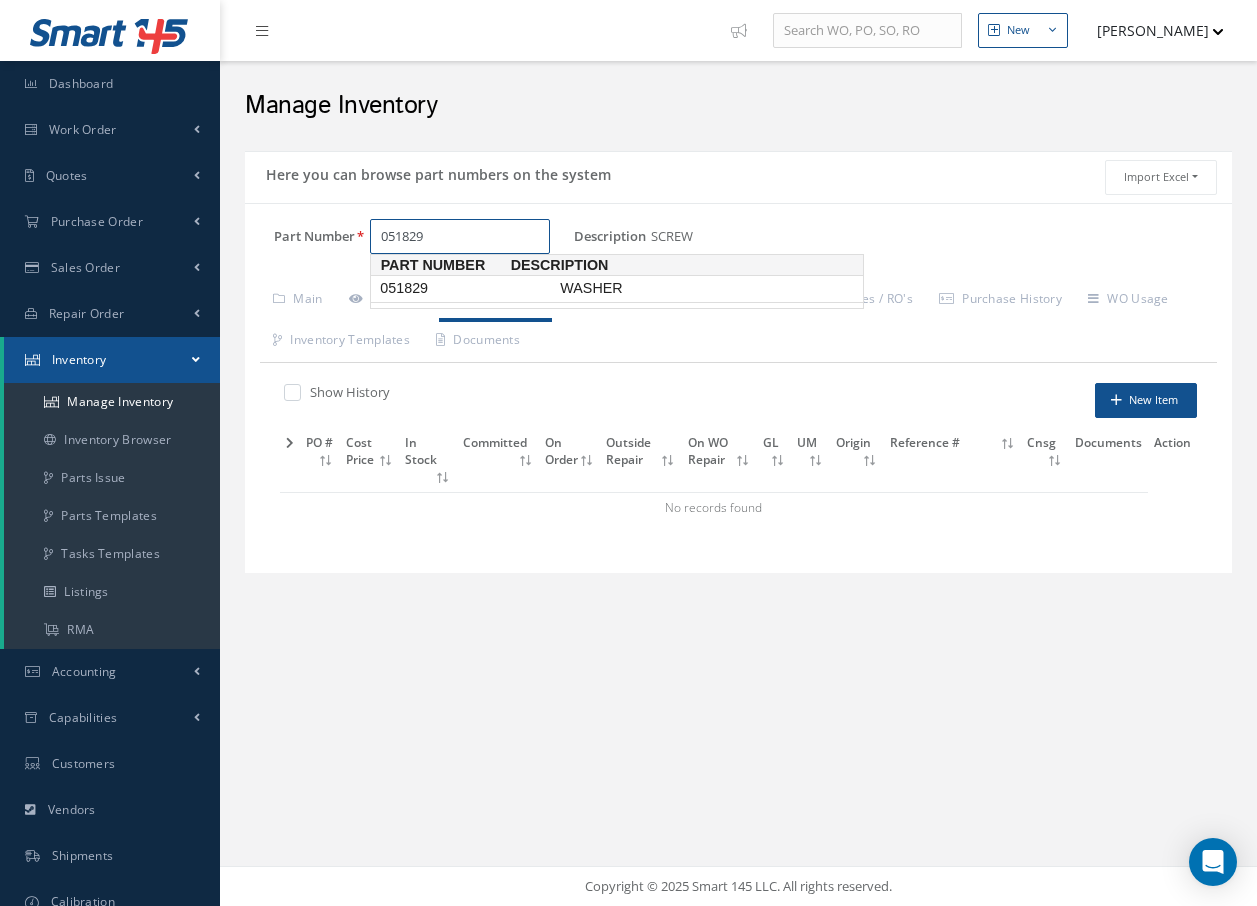 click on "051829" at bounding box center (466, 288) 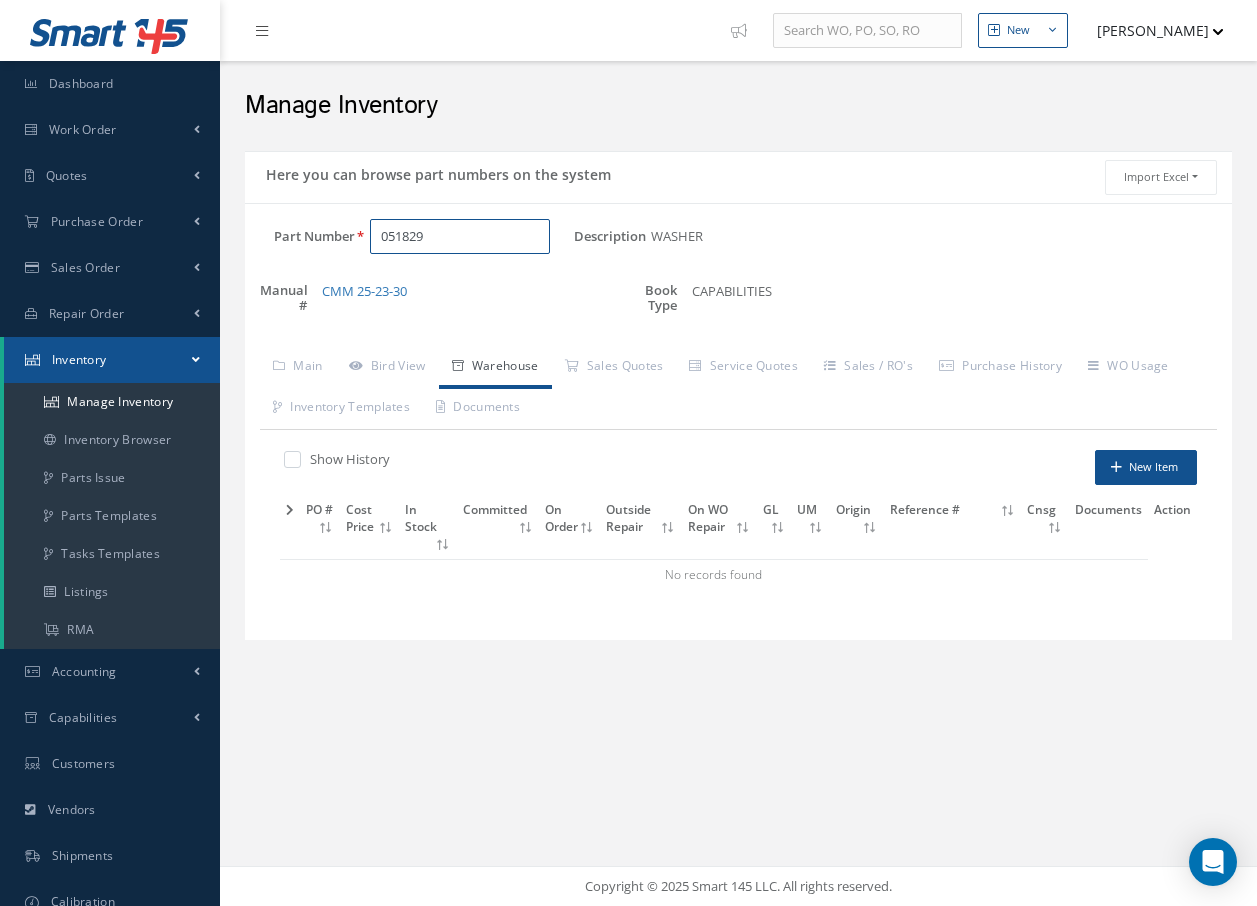 drag, startPoint x: 441, startPoint y: 243, endPoint x: 331, endPoint y: 221, distance: 112.17843 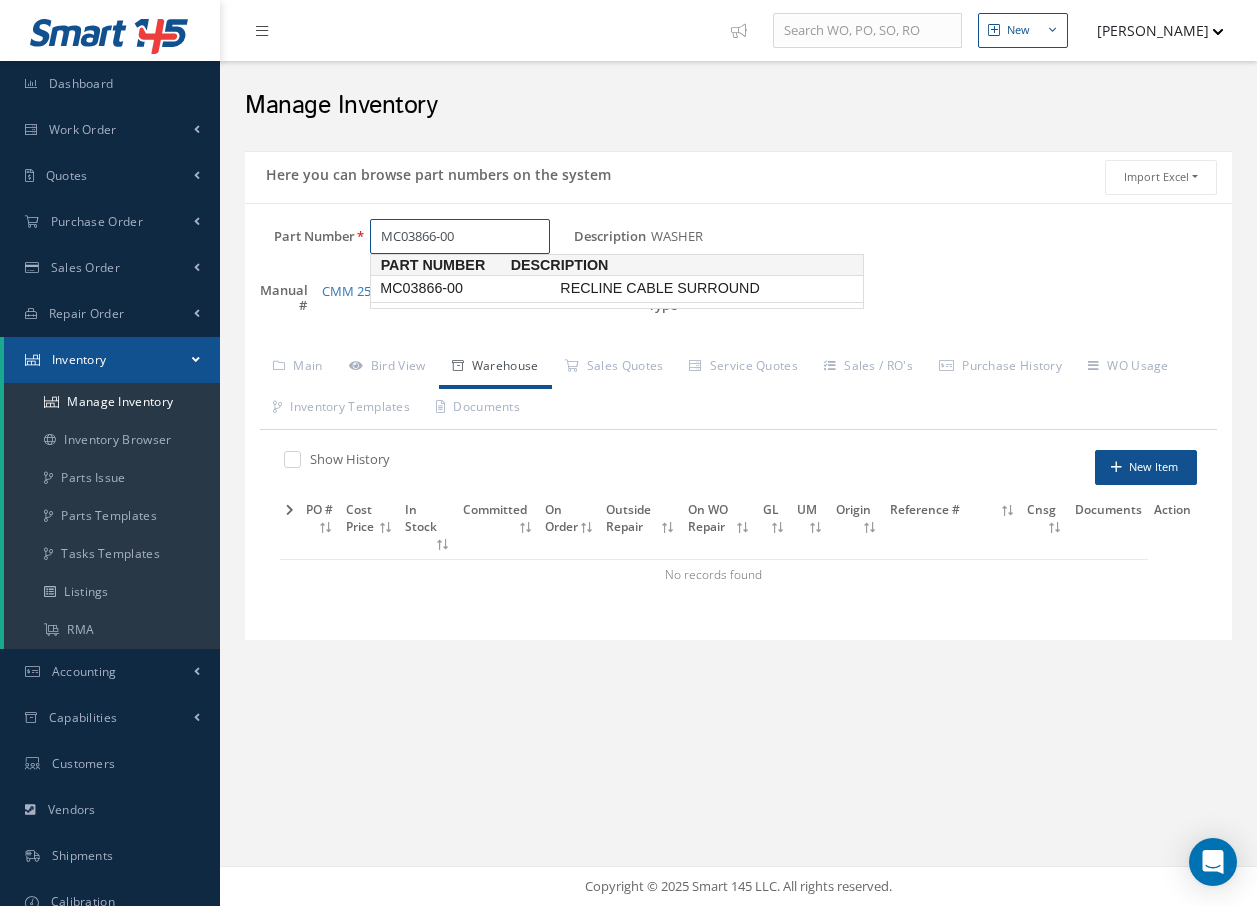 click on "MC03866-00" at bounding box center [466, 288] 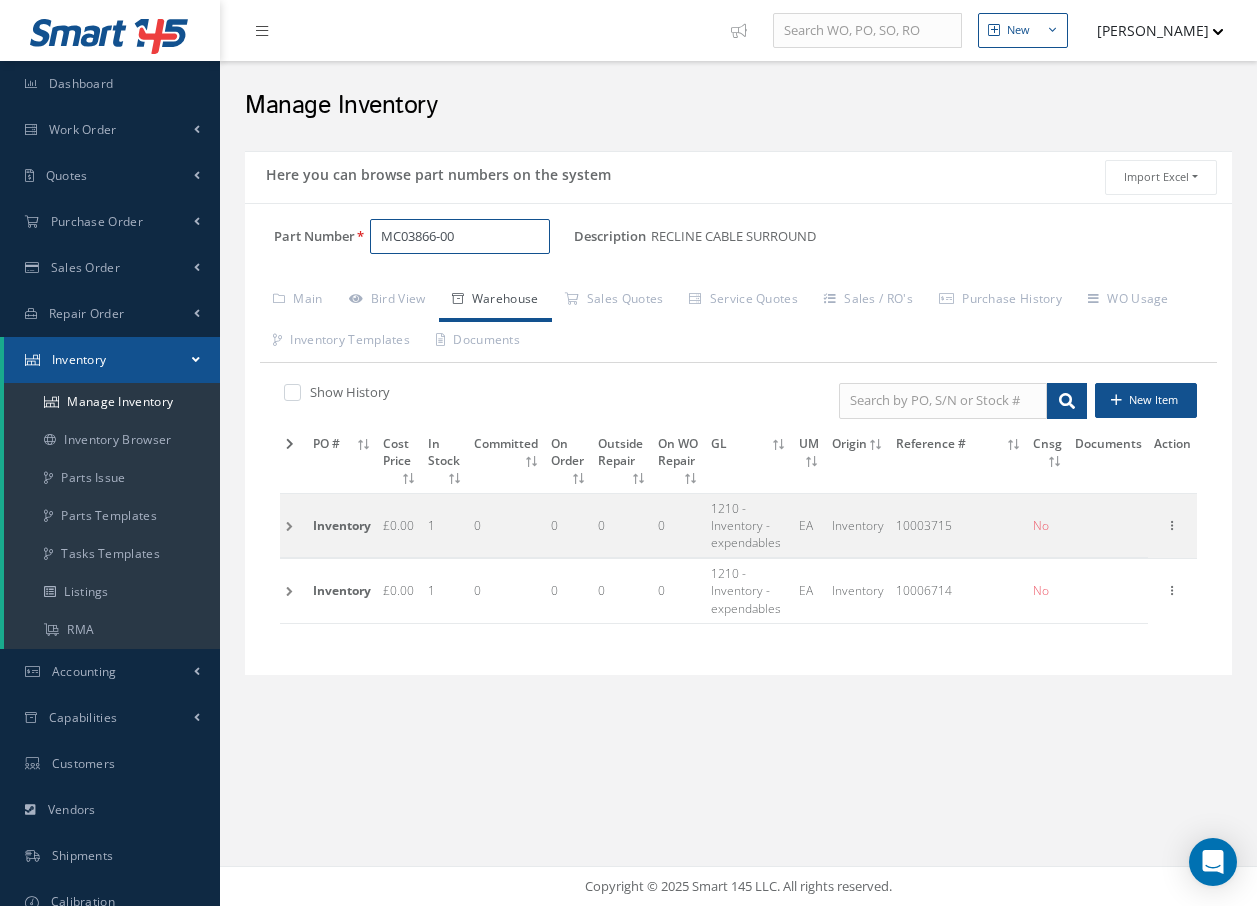 type on "MC03866-00" 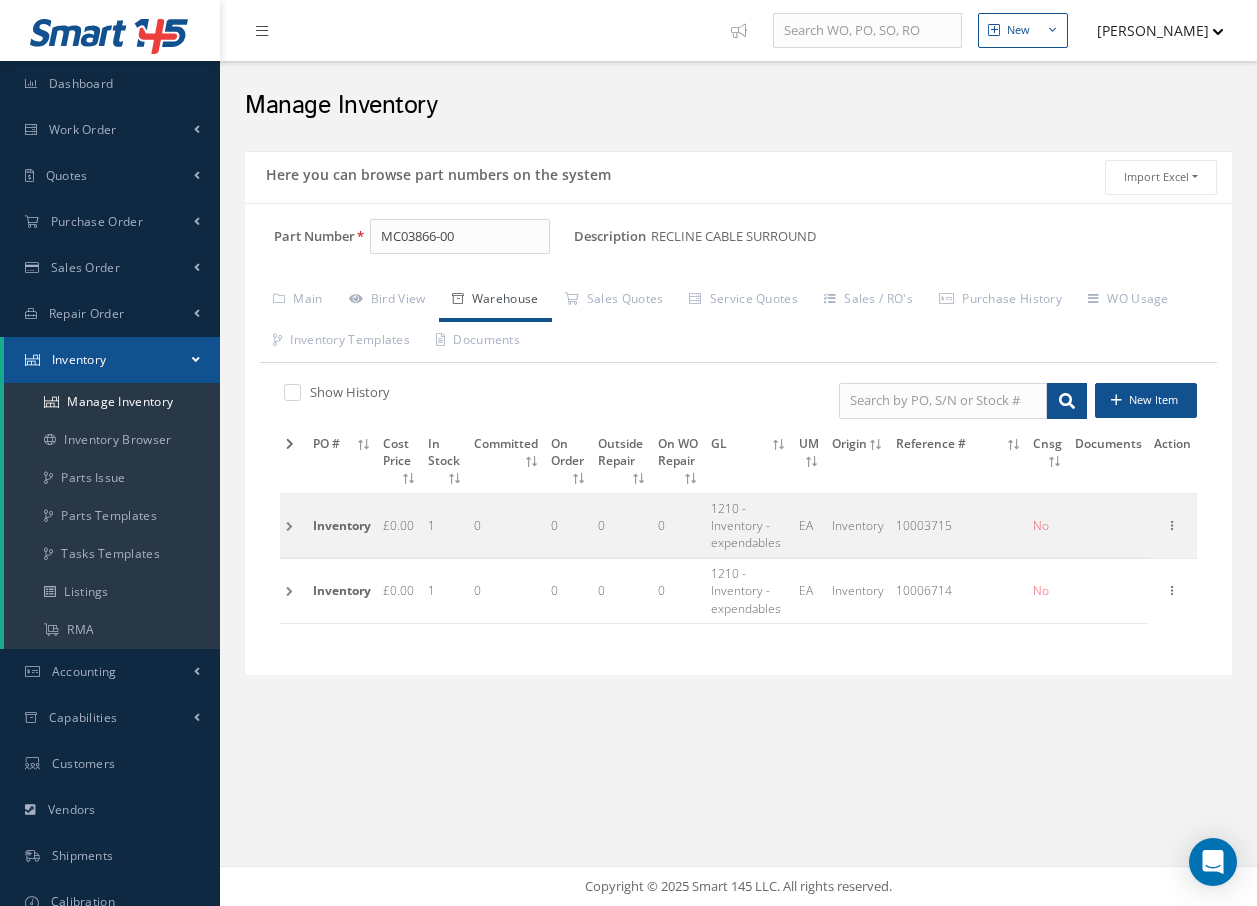 click at bounding box center (293, 525) 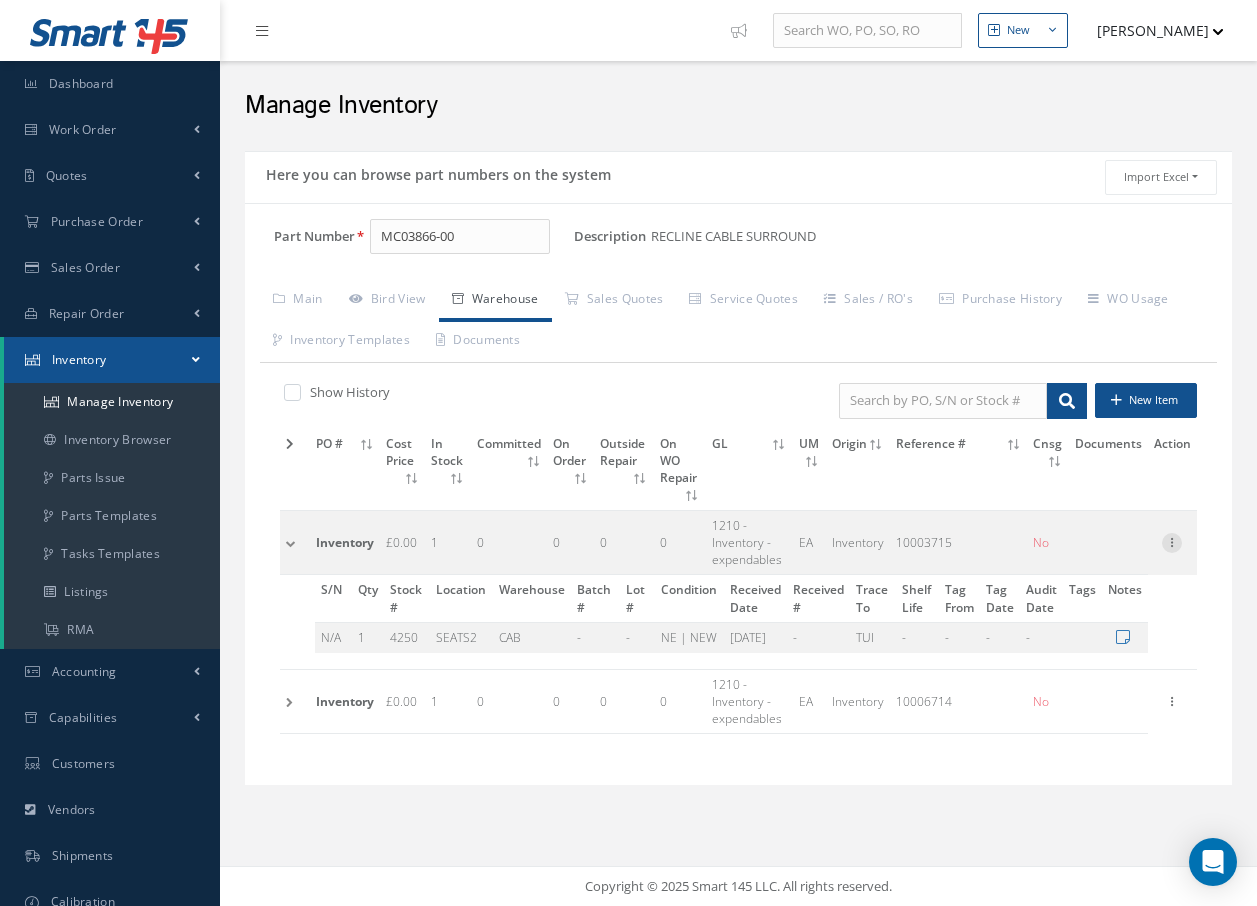 click at bounding box center (1172, 541) 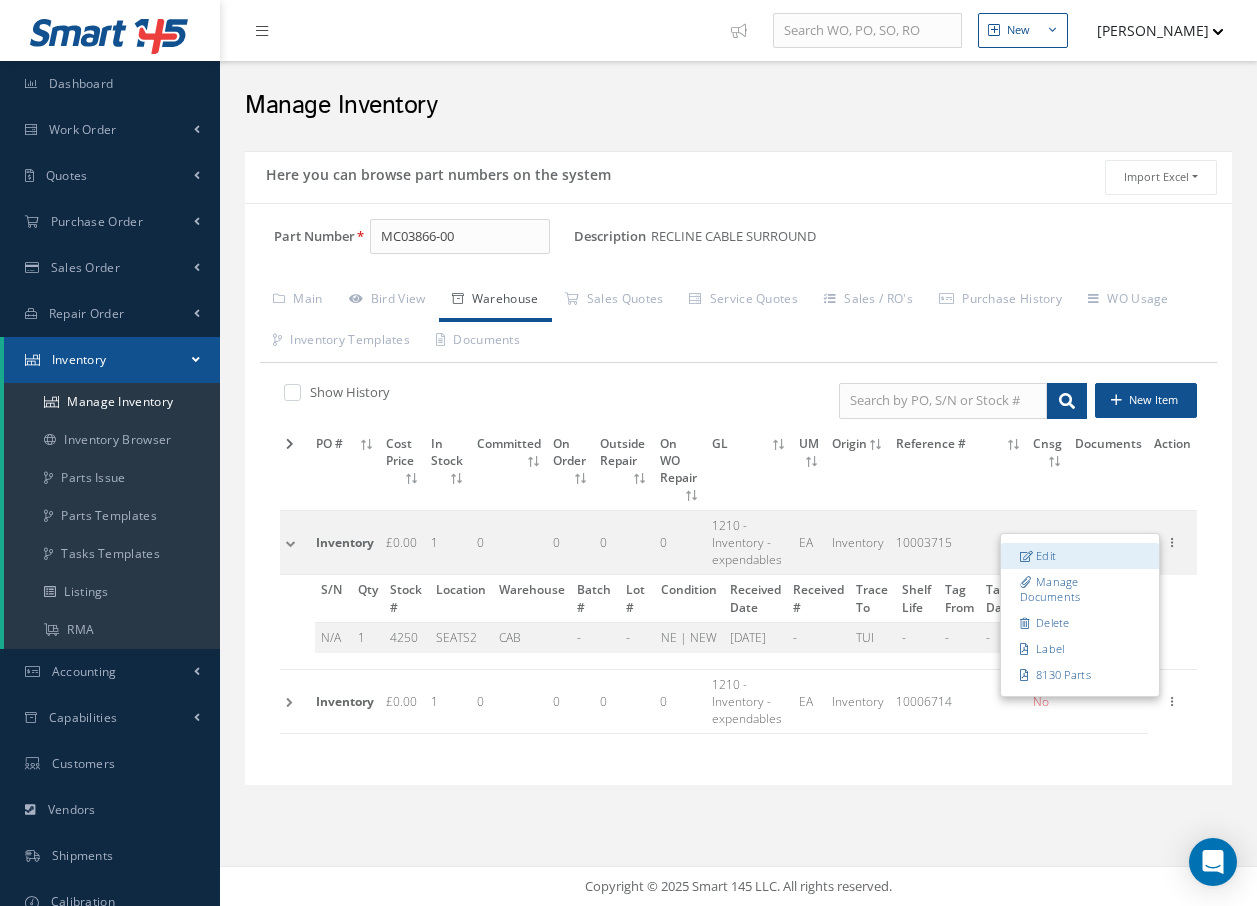 click on "Edit" at bounding box center (1080, 556) 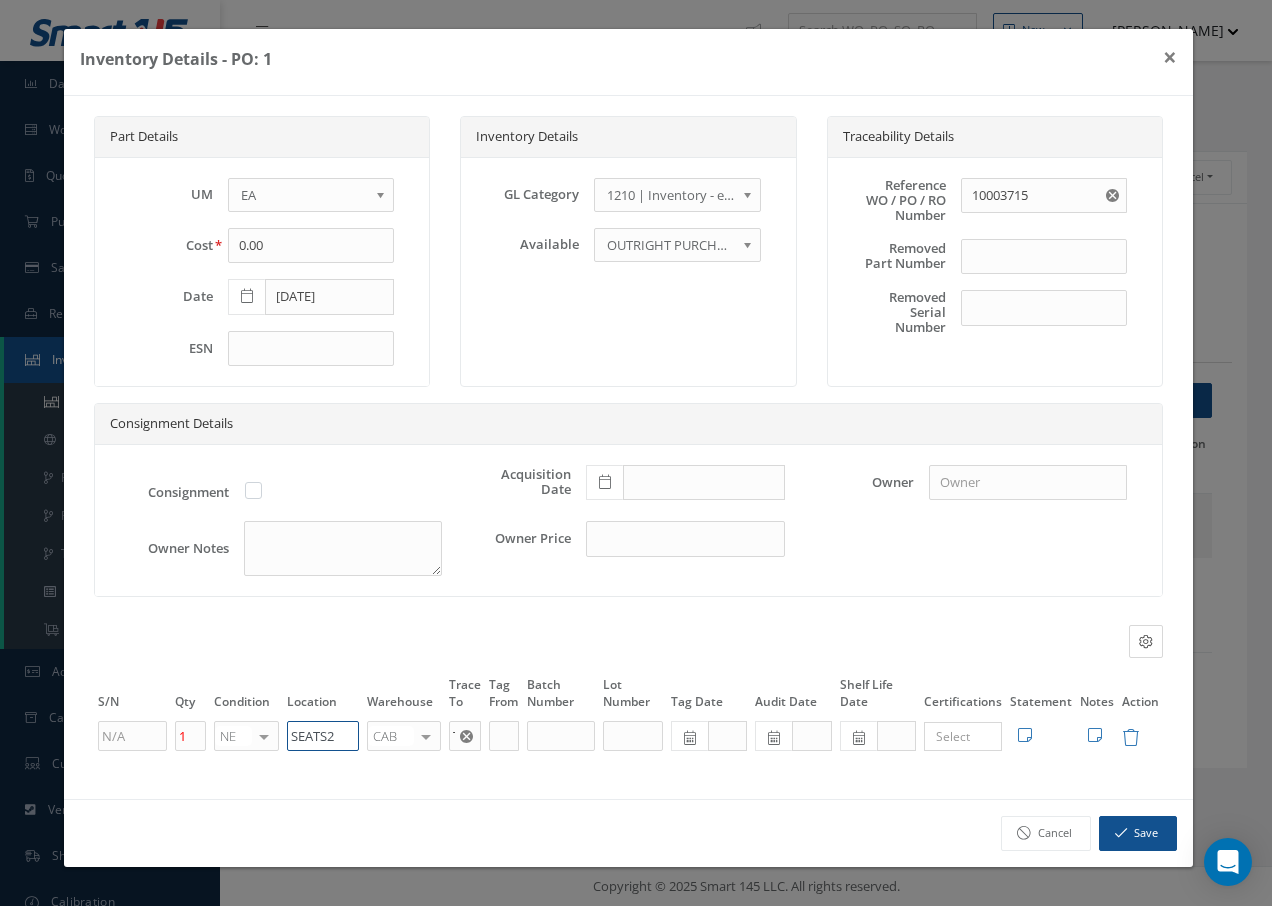 drag, startPoint x: 339, startPoint y: 734, endPoint x: 132, endPoint y: 717, distance: 207.6969 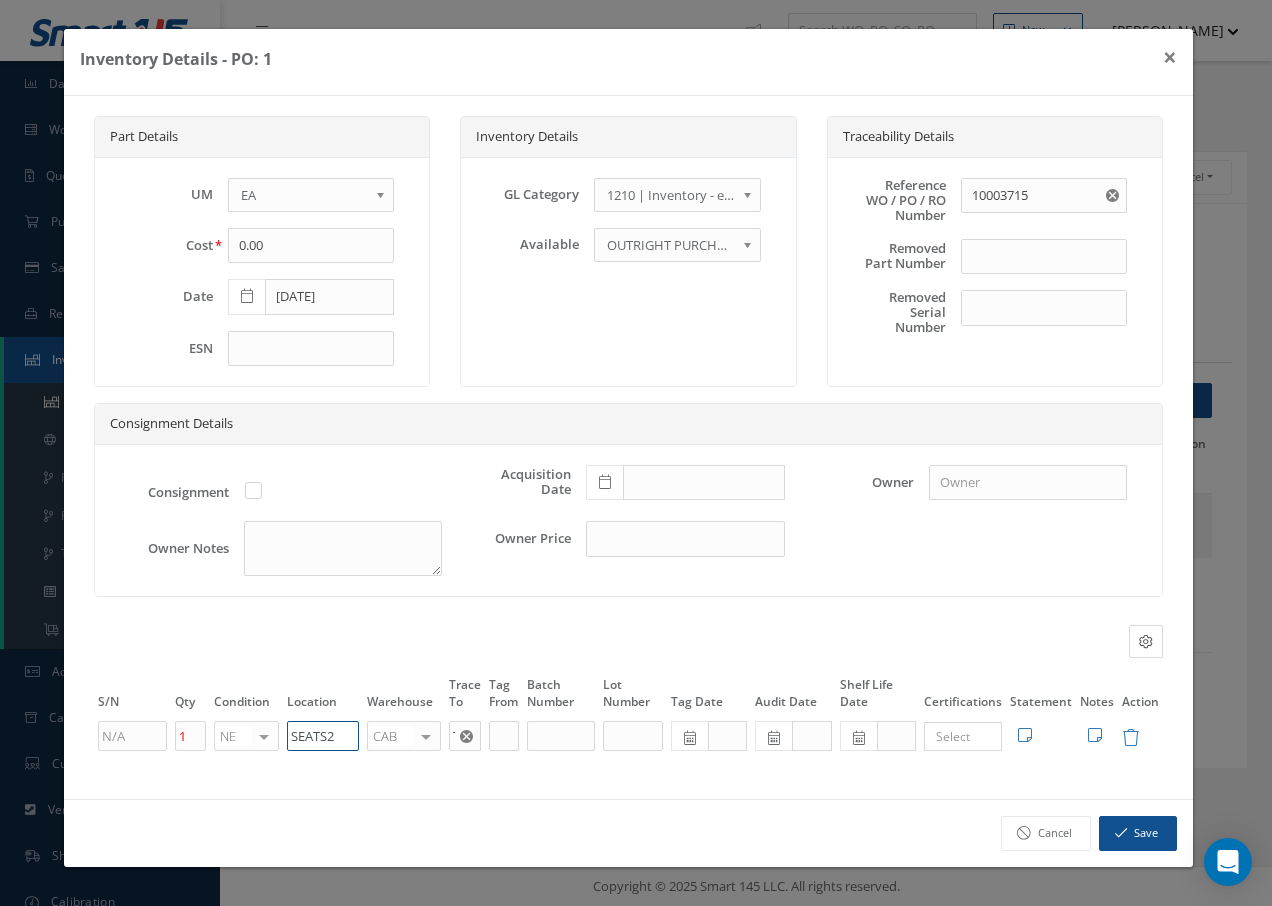 click on "1              NE         OH   SV   RP   AR   NE   FN   NS   RE   FP   BER   N/A   INSP   BC   AI   MD   RF   SCR   TS   USE   TL   SP   NU   AS   US   PM
No elements found.
List is empty.     SEATS2              CAB         CAB   CABQ   CABS   CABK   CABG   AIRB   CASA   ONXP   UNIT20   FIFTH   CUST-PARTS
No elements found.
List is empty.        TUI
×
Loading...
Search a tag
No tags found
No tags found
Edit Statement 8130
Cancel
Save
Edit Notes
Cancel" at bounding box center [628, 736] 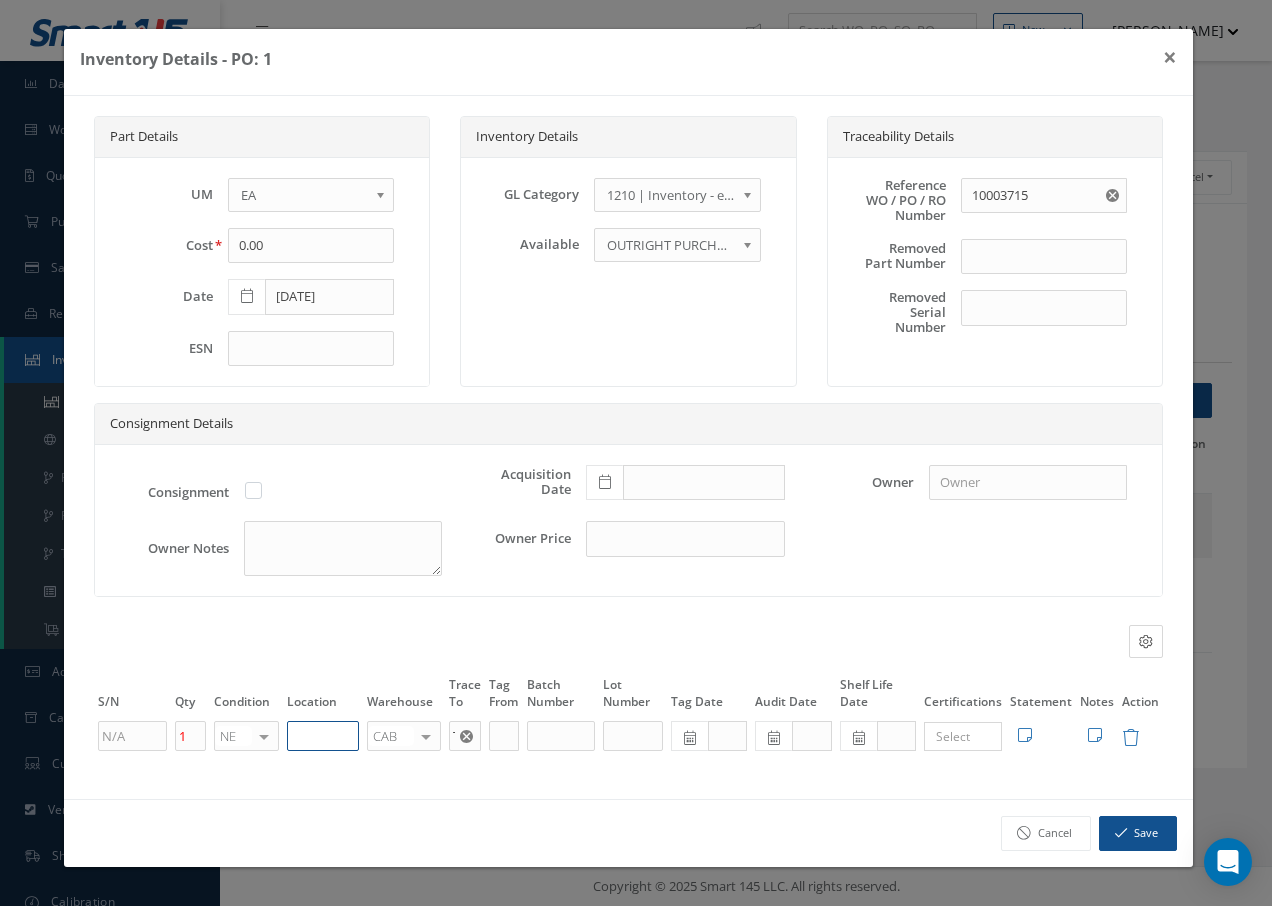 paste on "U50055" 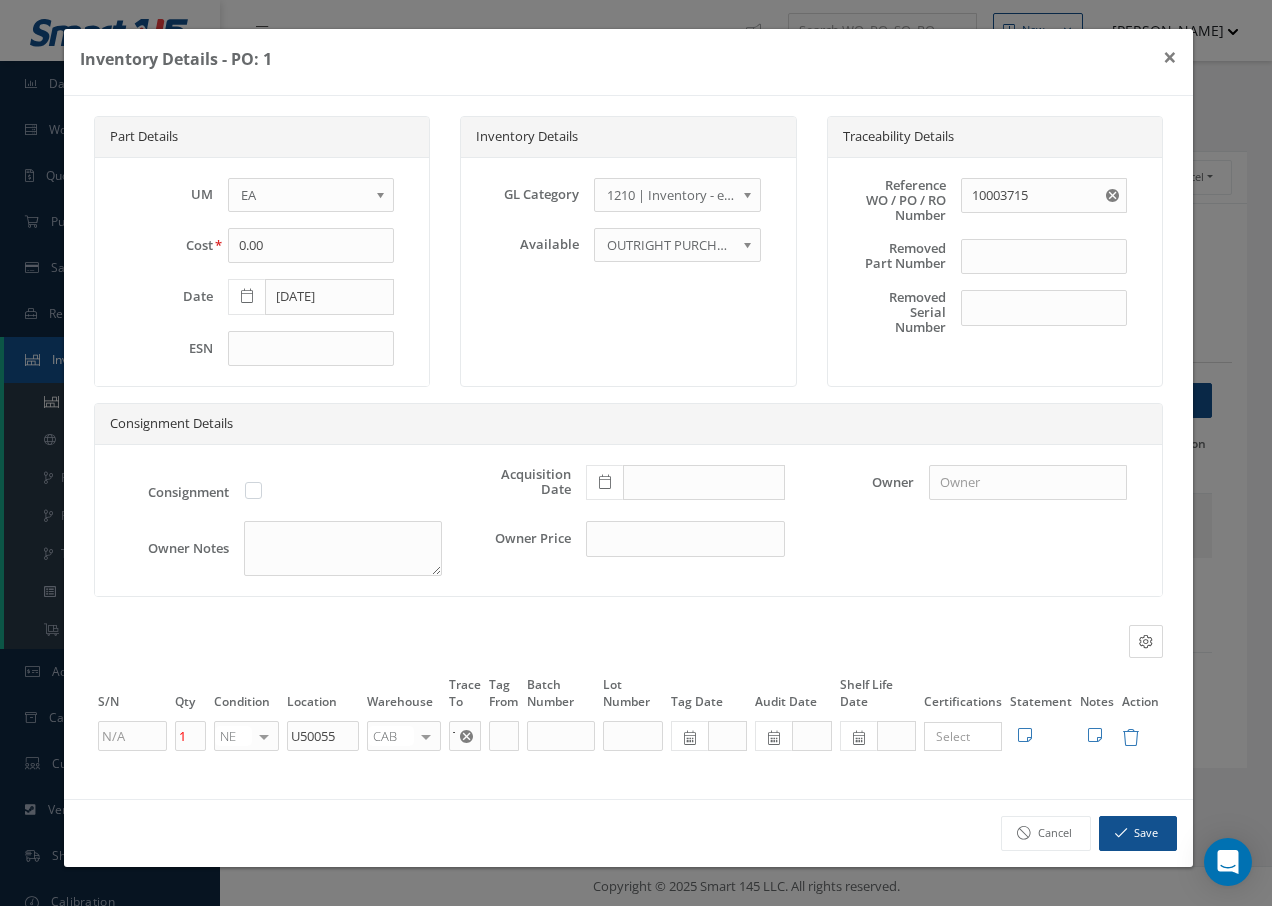 click at bounding box center [426, 736] 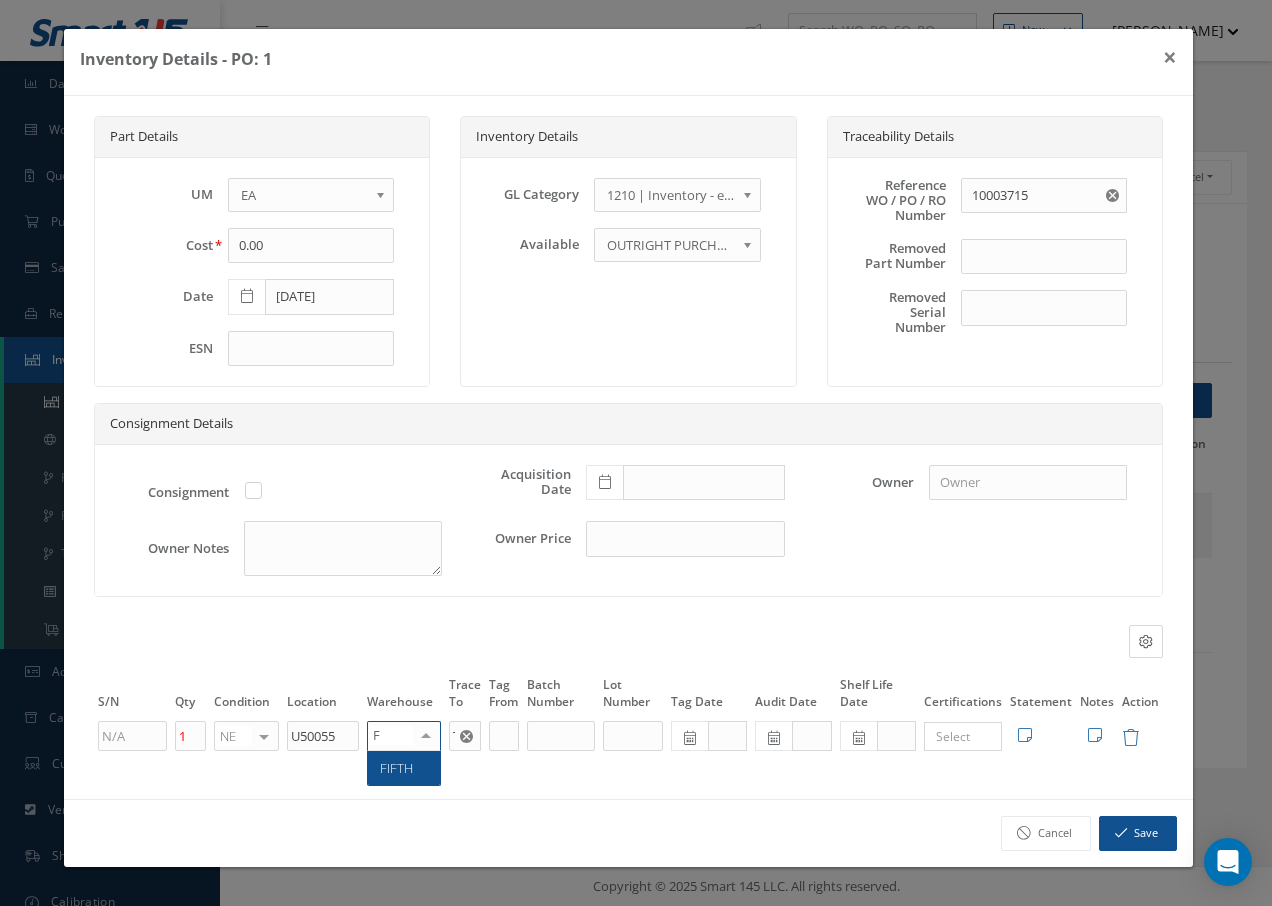 drag, startPoint x: 404, startPoint y: 768, endPoint x: 415, endPoint y: 767, distance: 11.045361 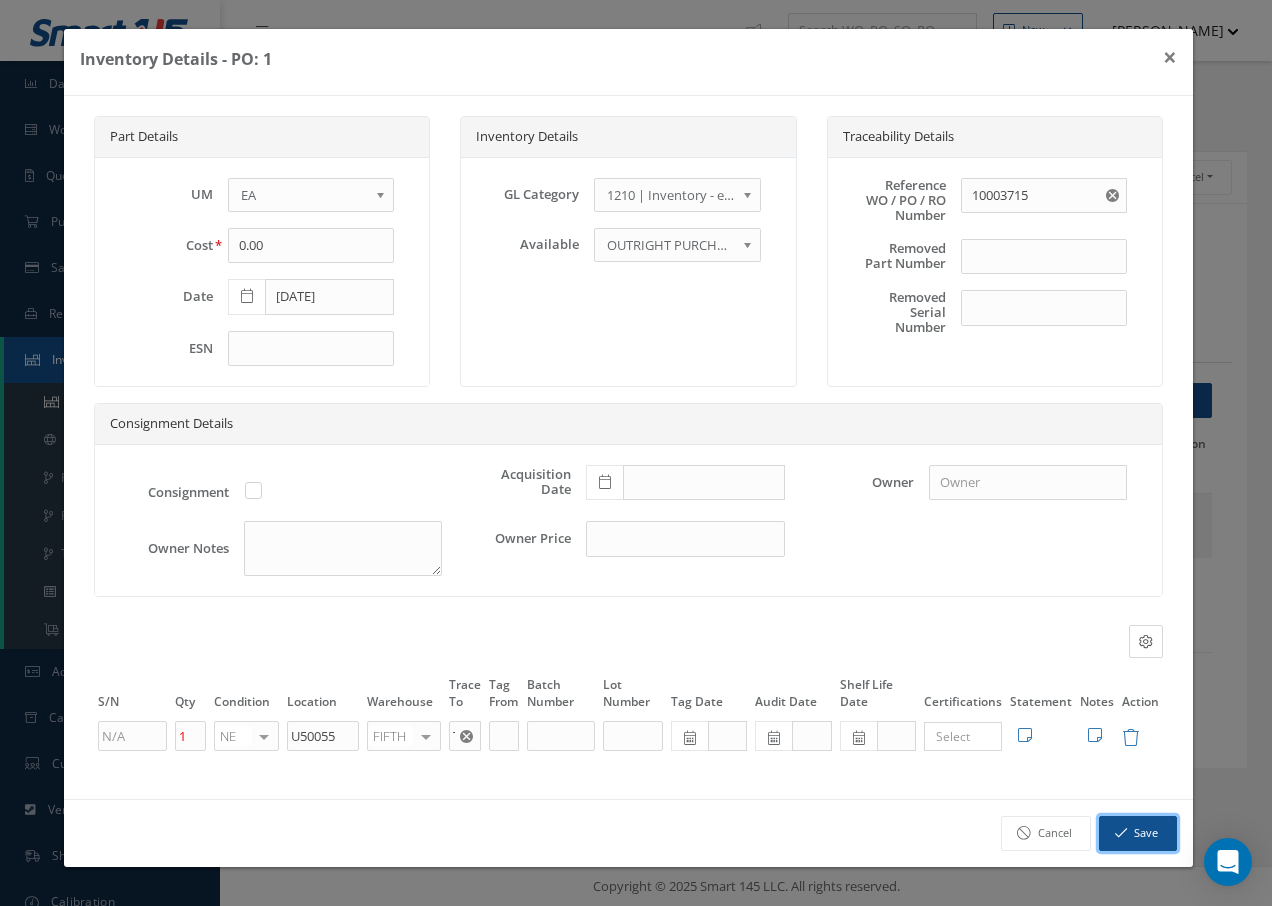 click on "Save" at bounding box center (1138, 833) 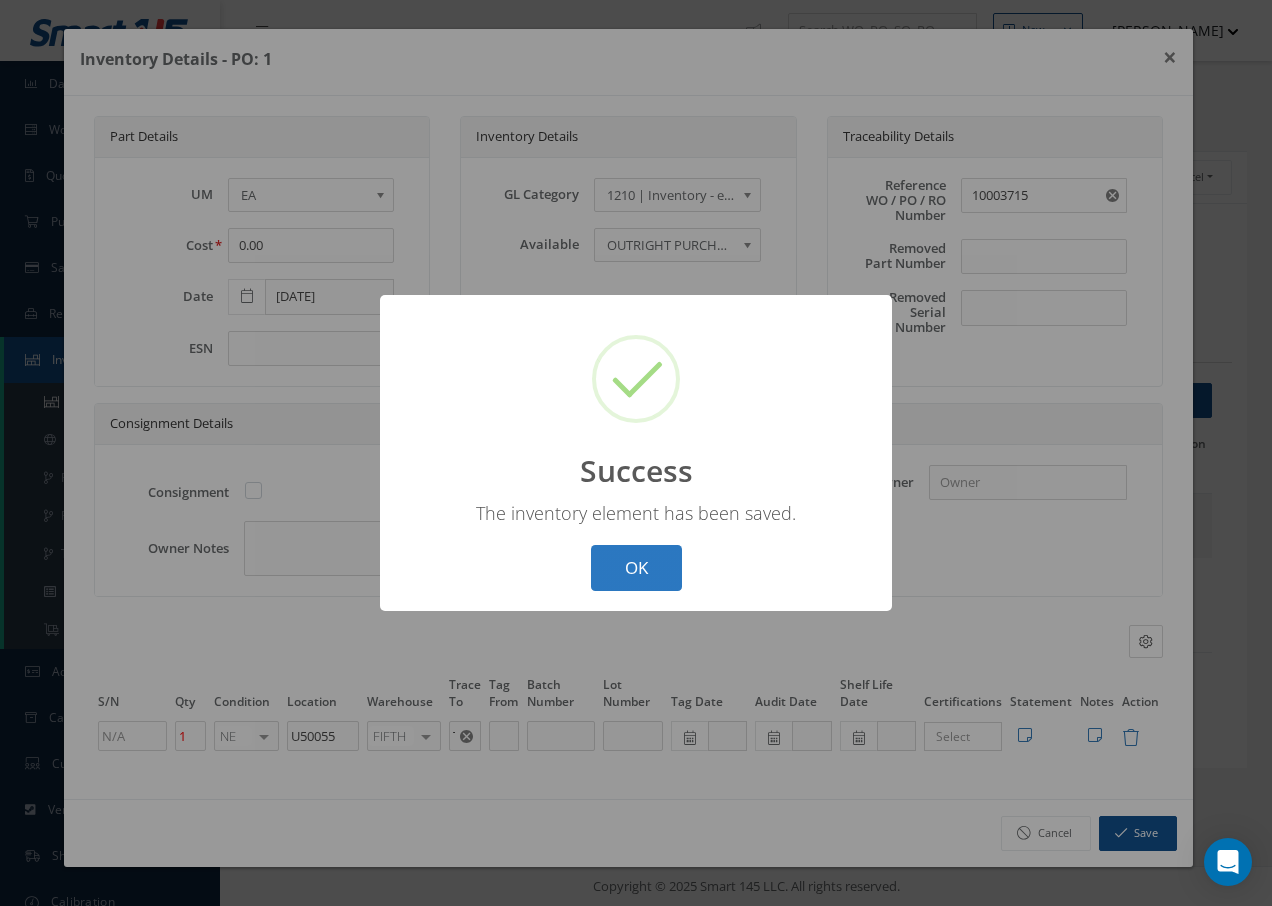 click on "OK" at bounding box center [636, 568] 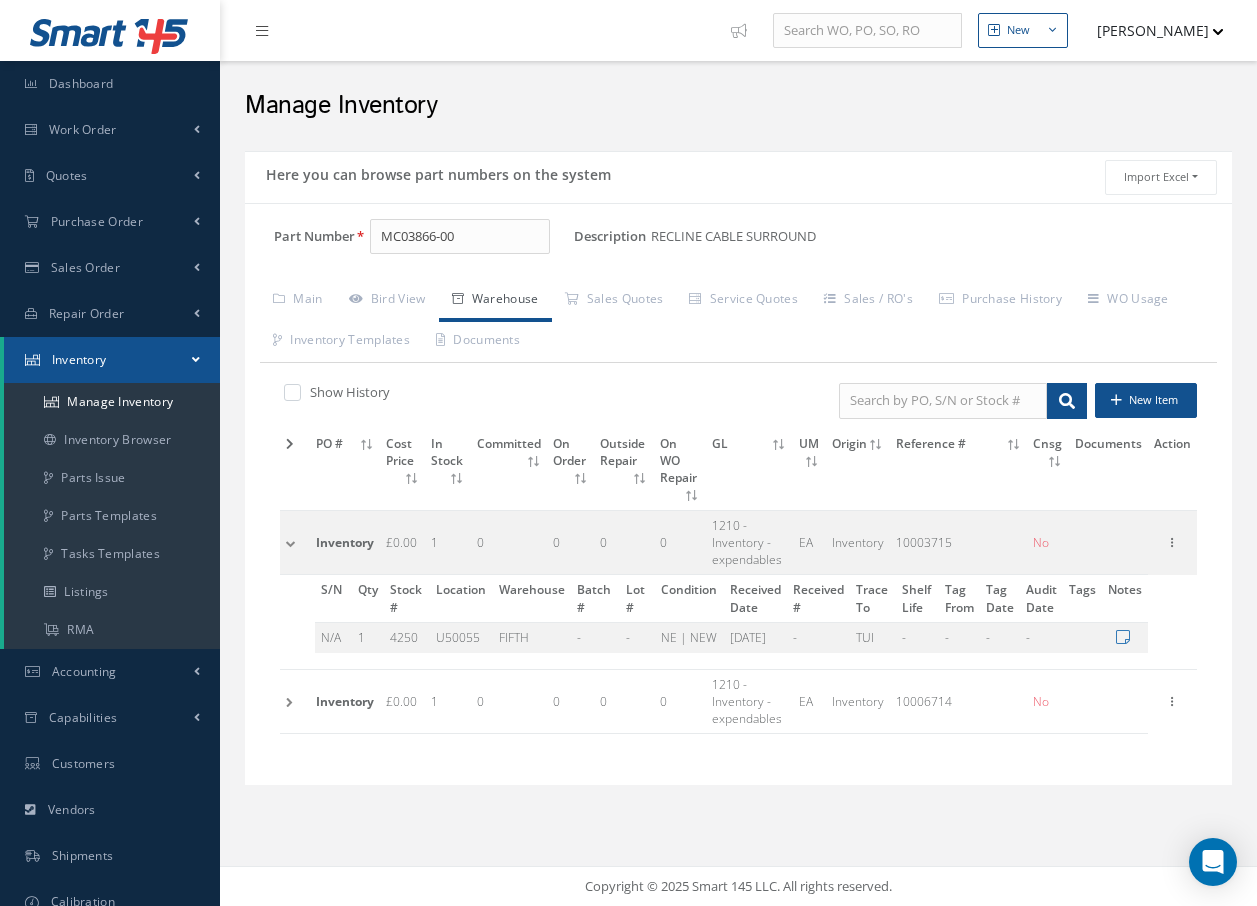 click at bounding box center (295, 701) 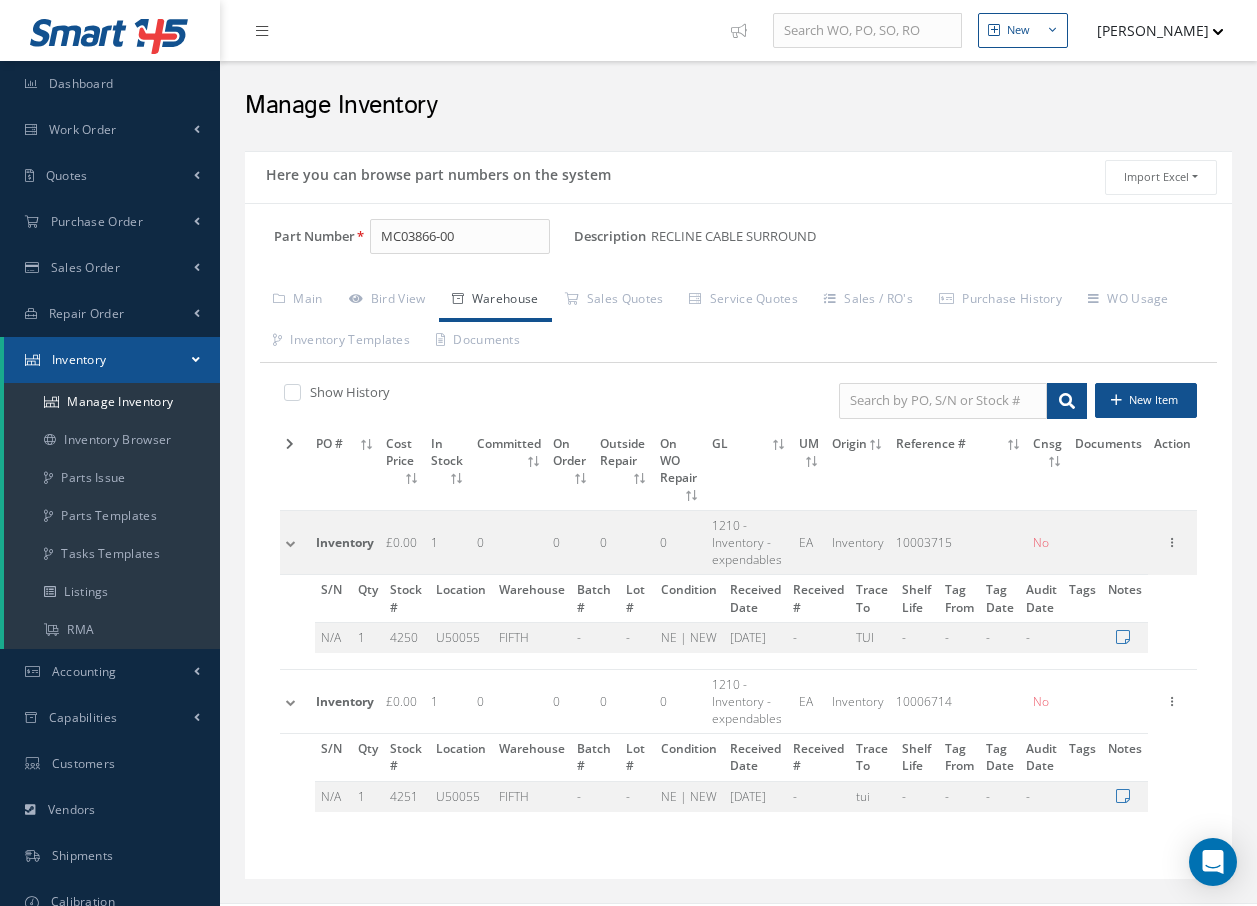 click at bounding box center [295, 701] 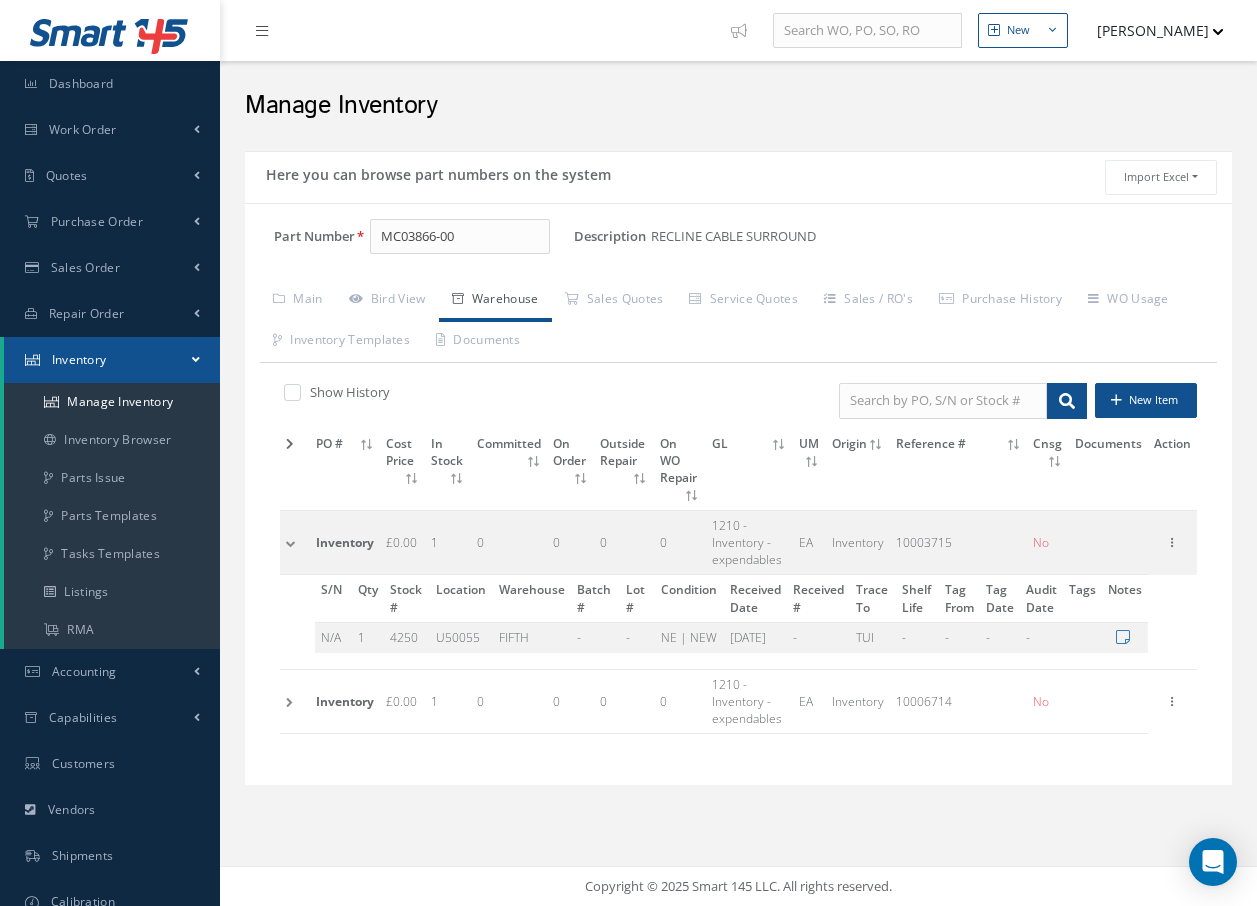 click at bounding box center [290, 444] 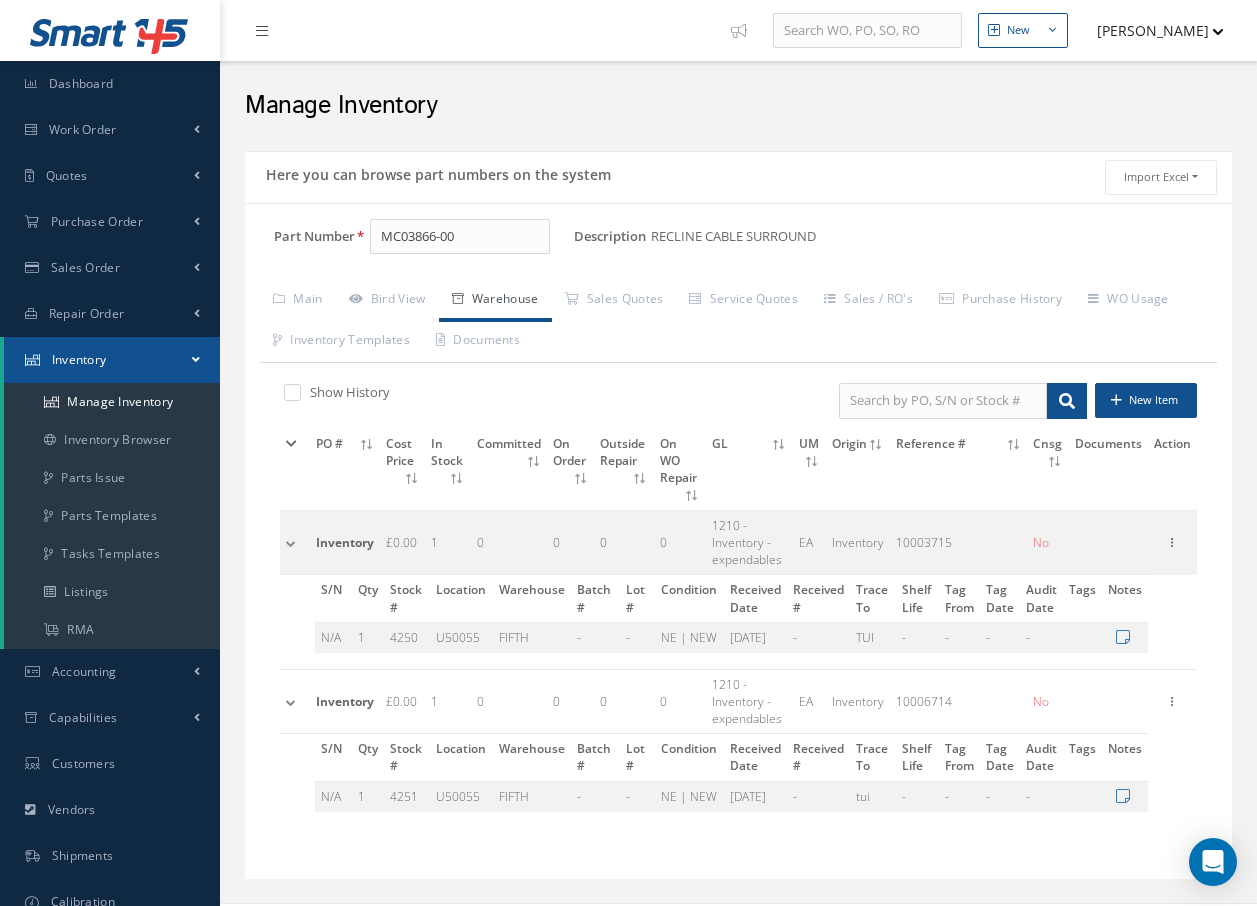 click at bounding box center (291, 444) 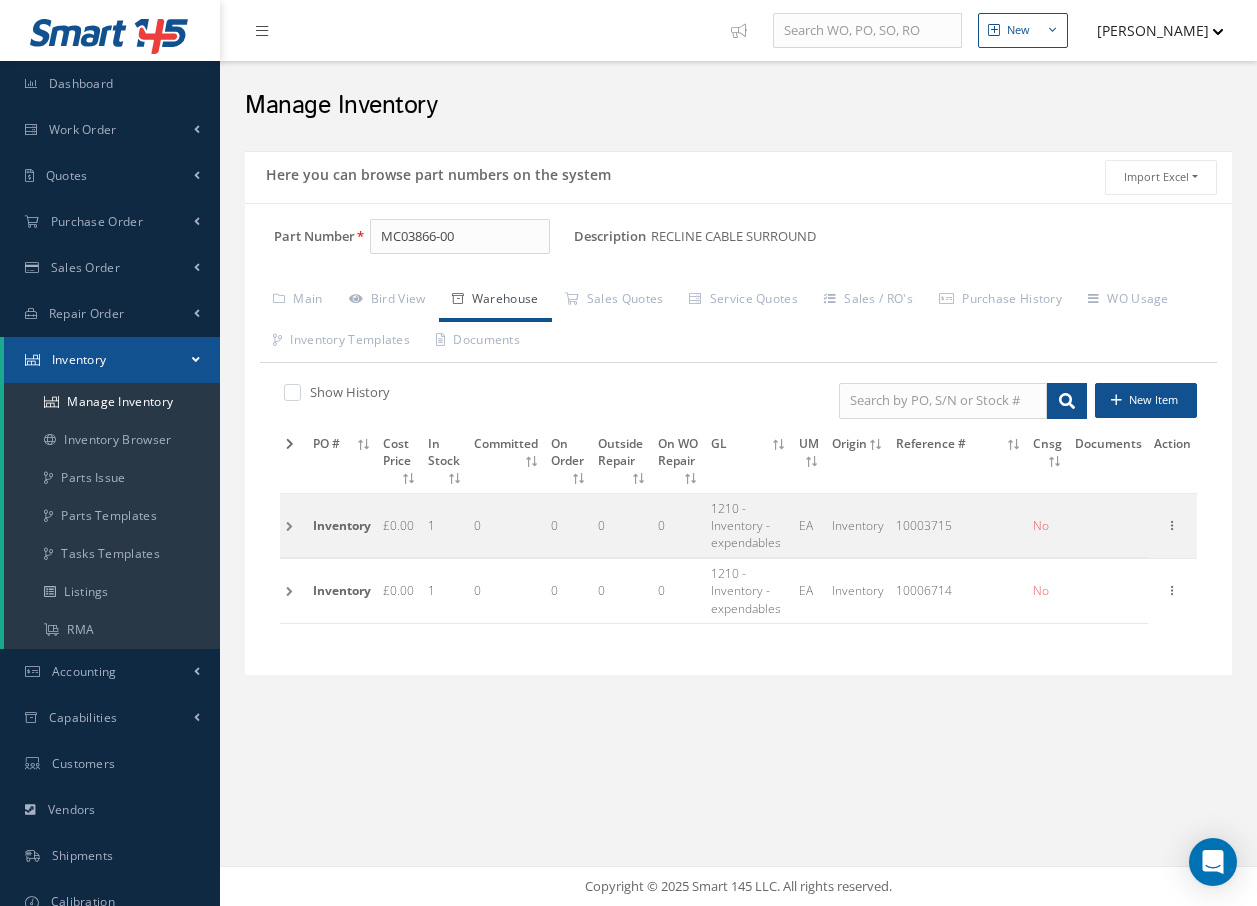click at bounding box center (293, 525) 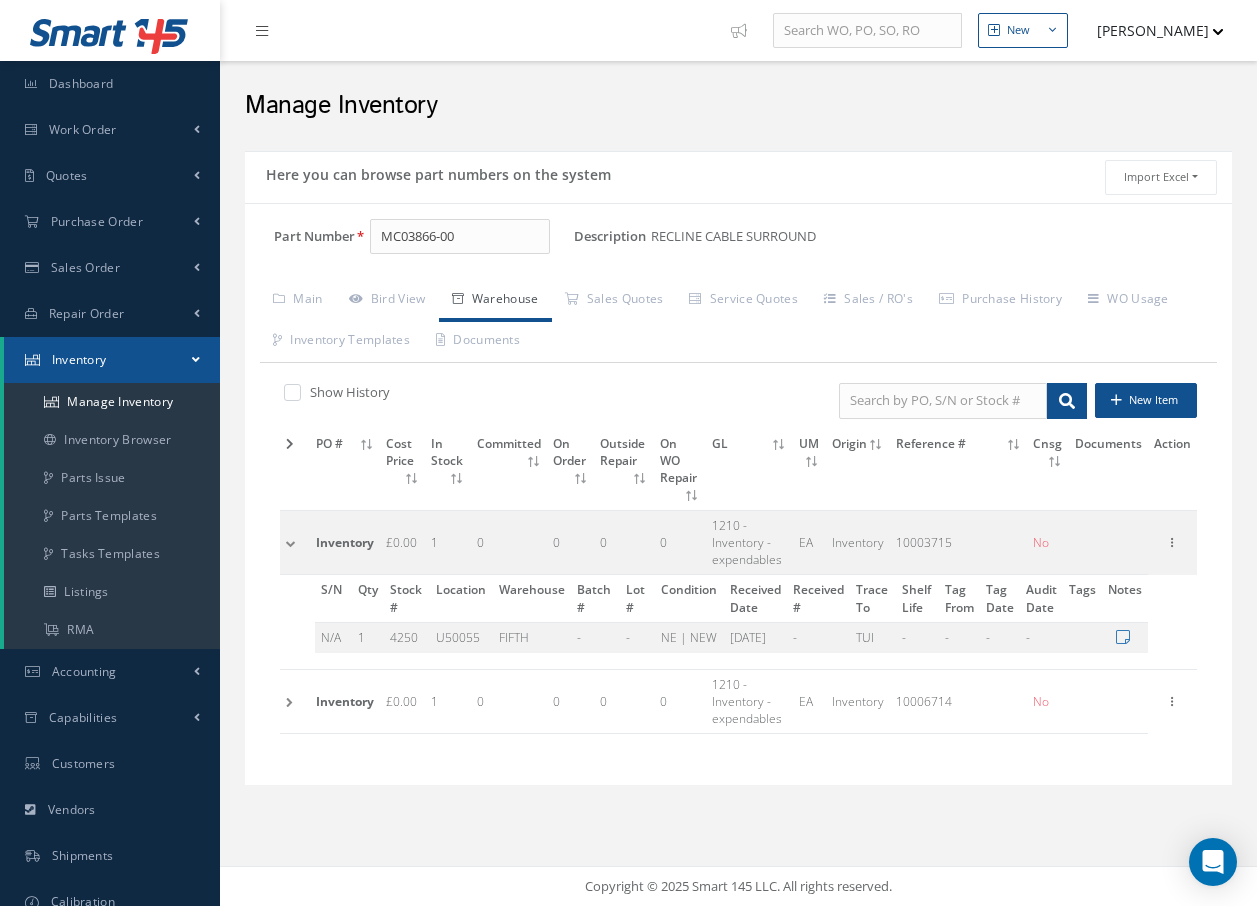 click at bounding box center (295, 543) 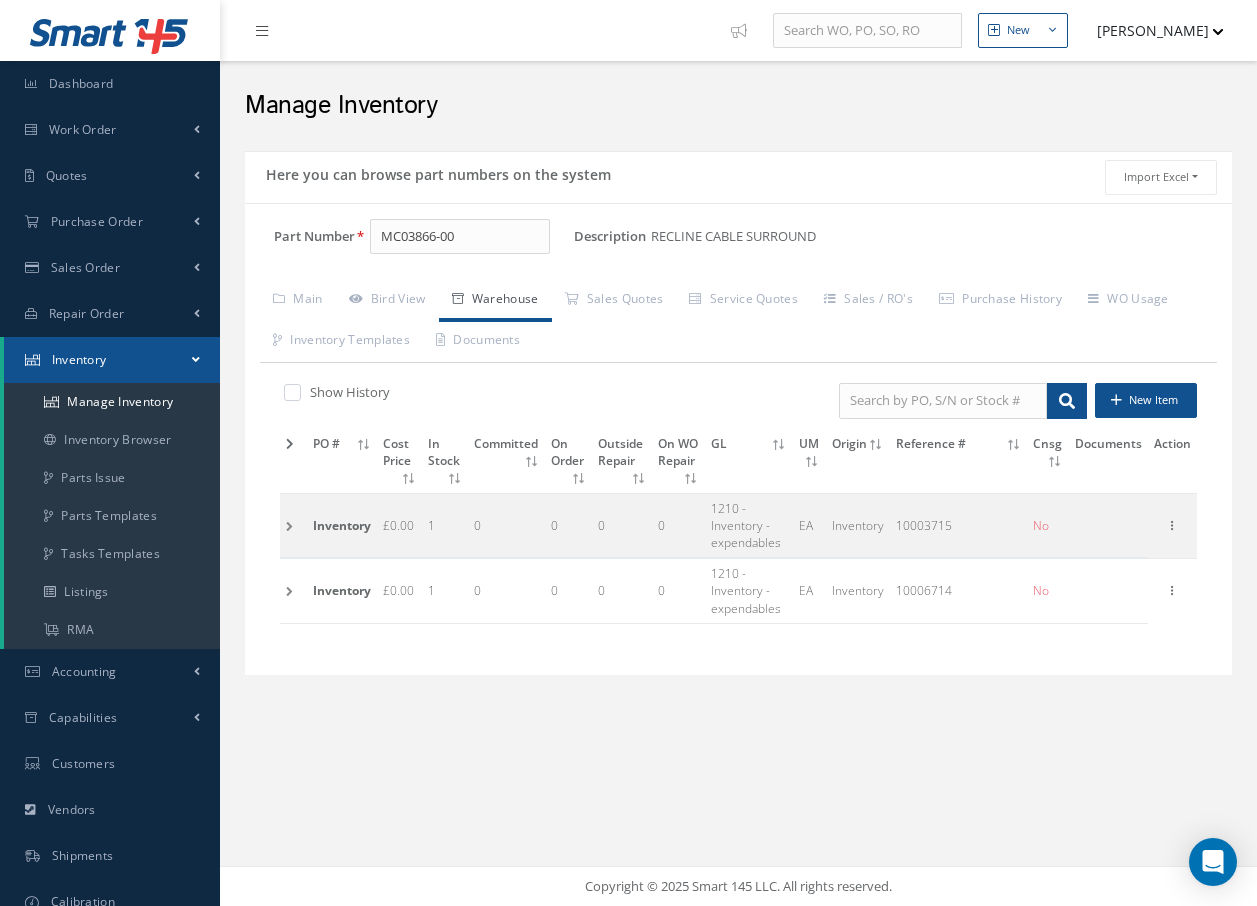 click at bounding box center (293, 591) 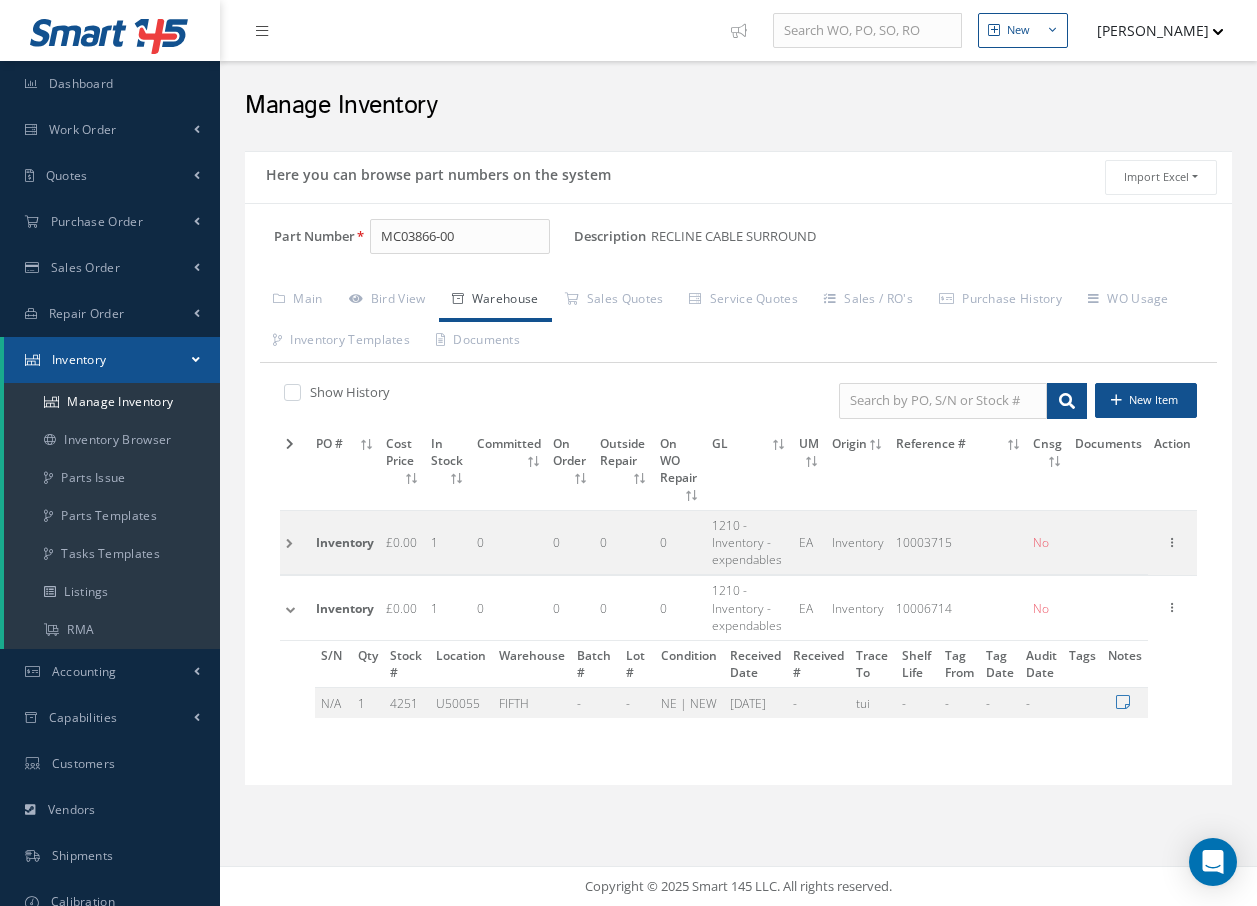 click at bounding box center [295, 608] 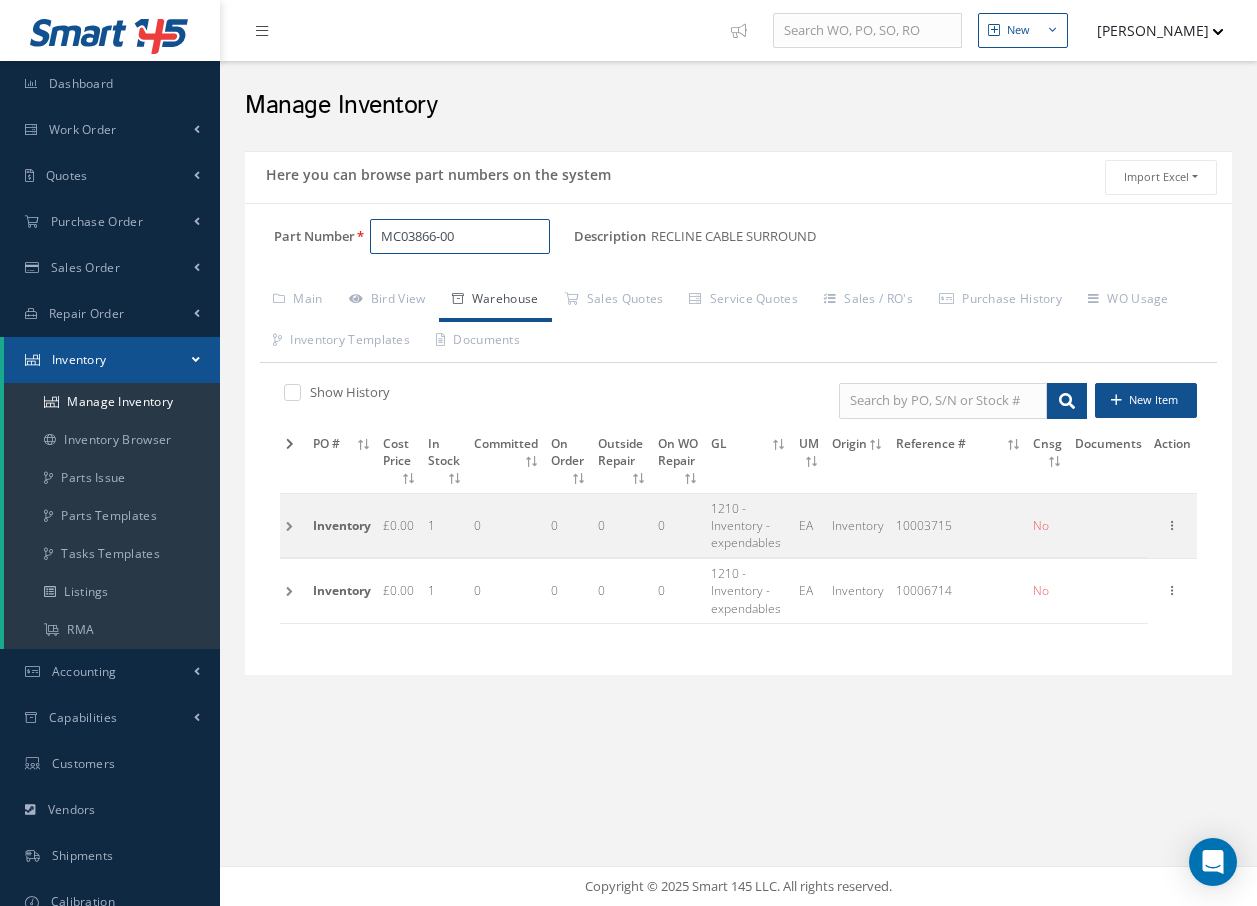 drag, startPoint x: 492, startPoint y: 245, endPoint x: 220, endPoint y: 218, distance: 273.3368 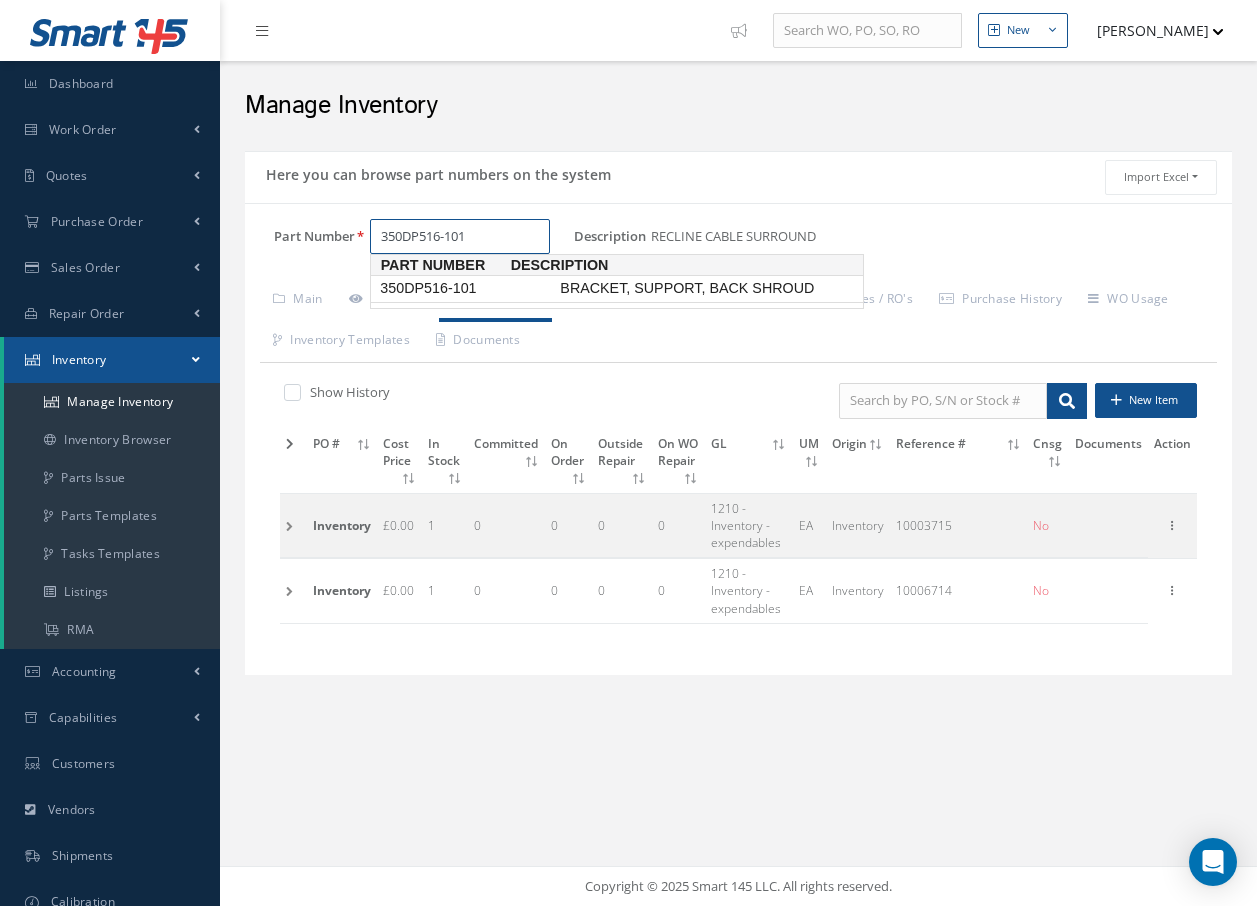 click on "350DP516-101" at bounding box center [466, 288] 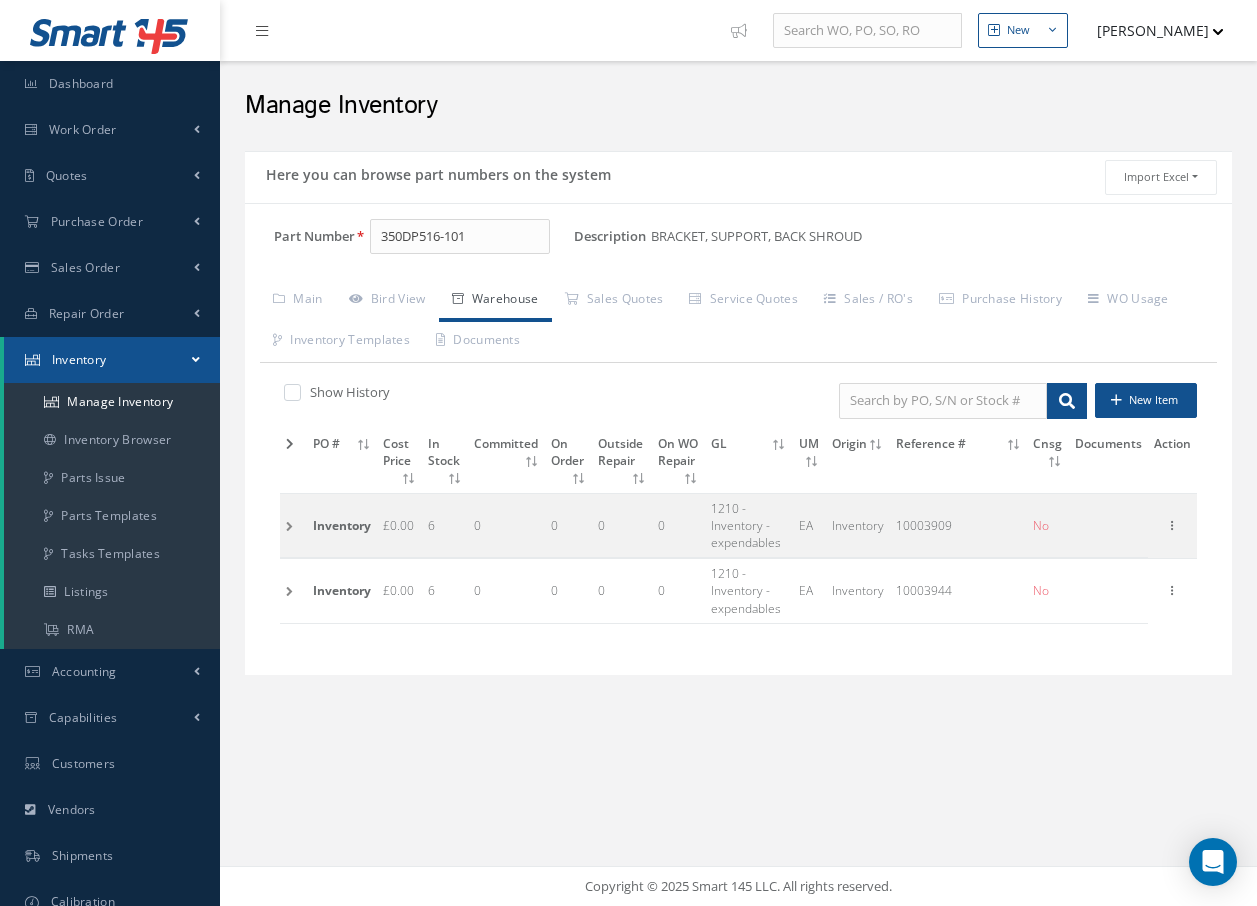 click at bounding box center (293, 525) 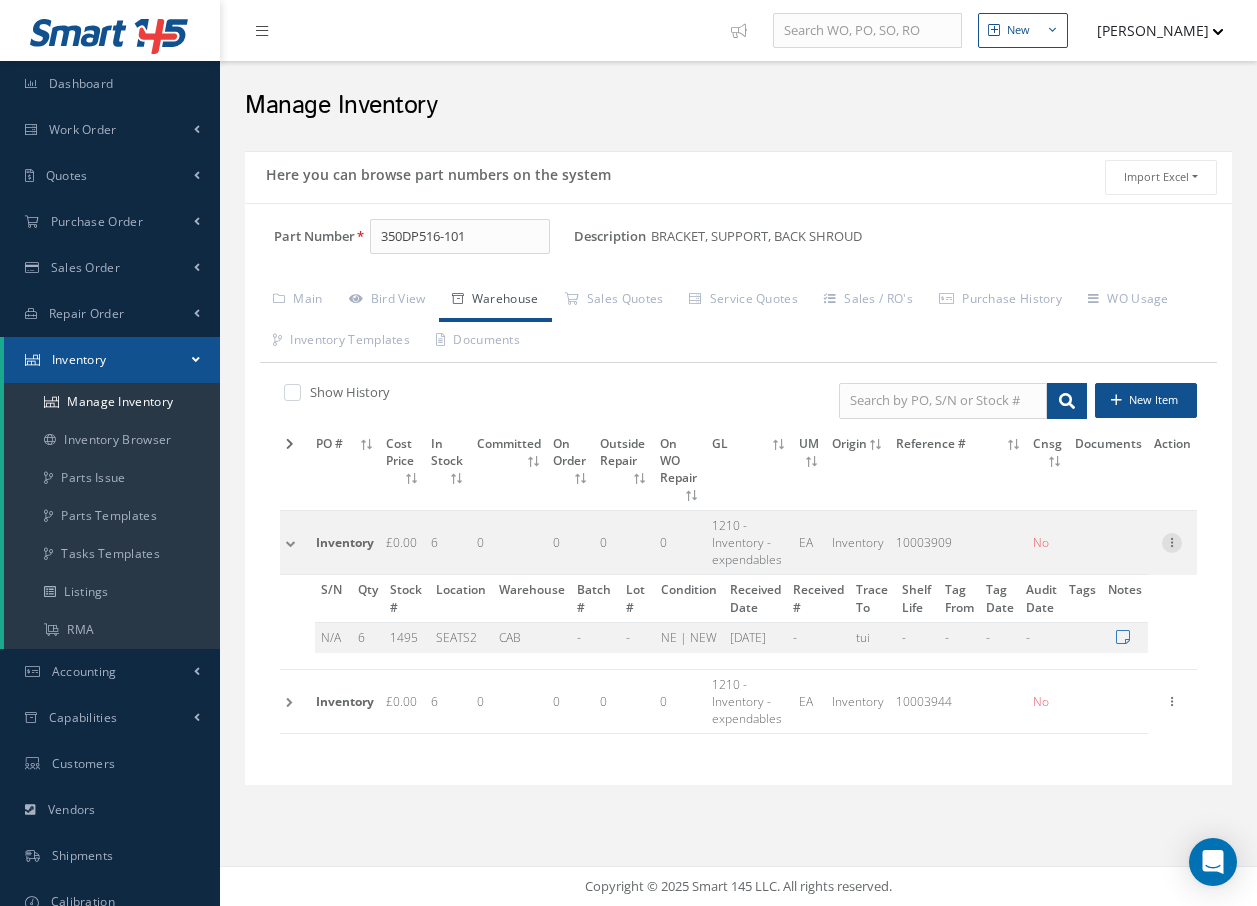 click at bounding box center (1172, 541) 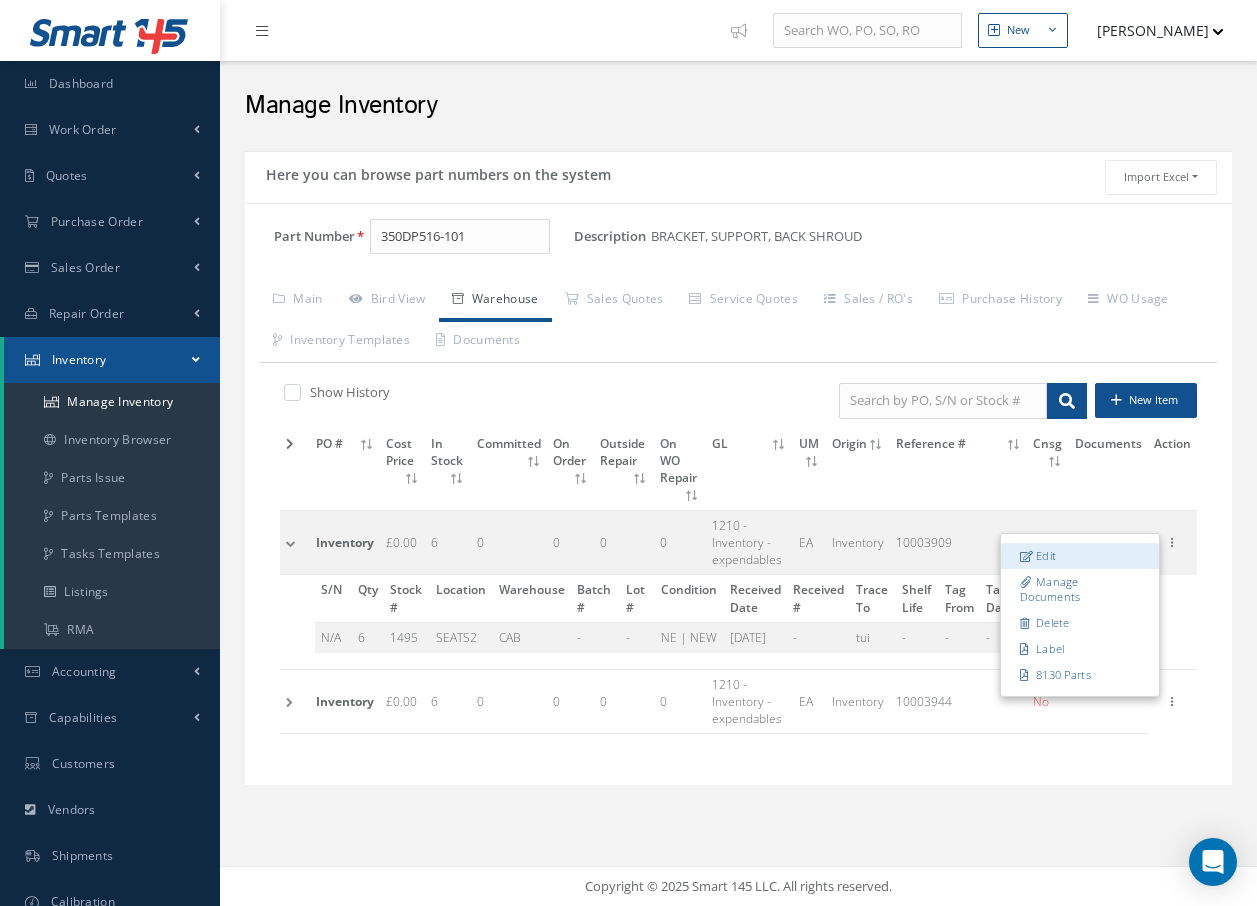 click on "Edit" at bounding box center (1080, 556) 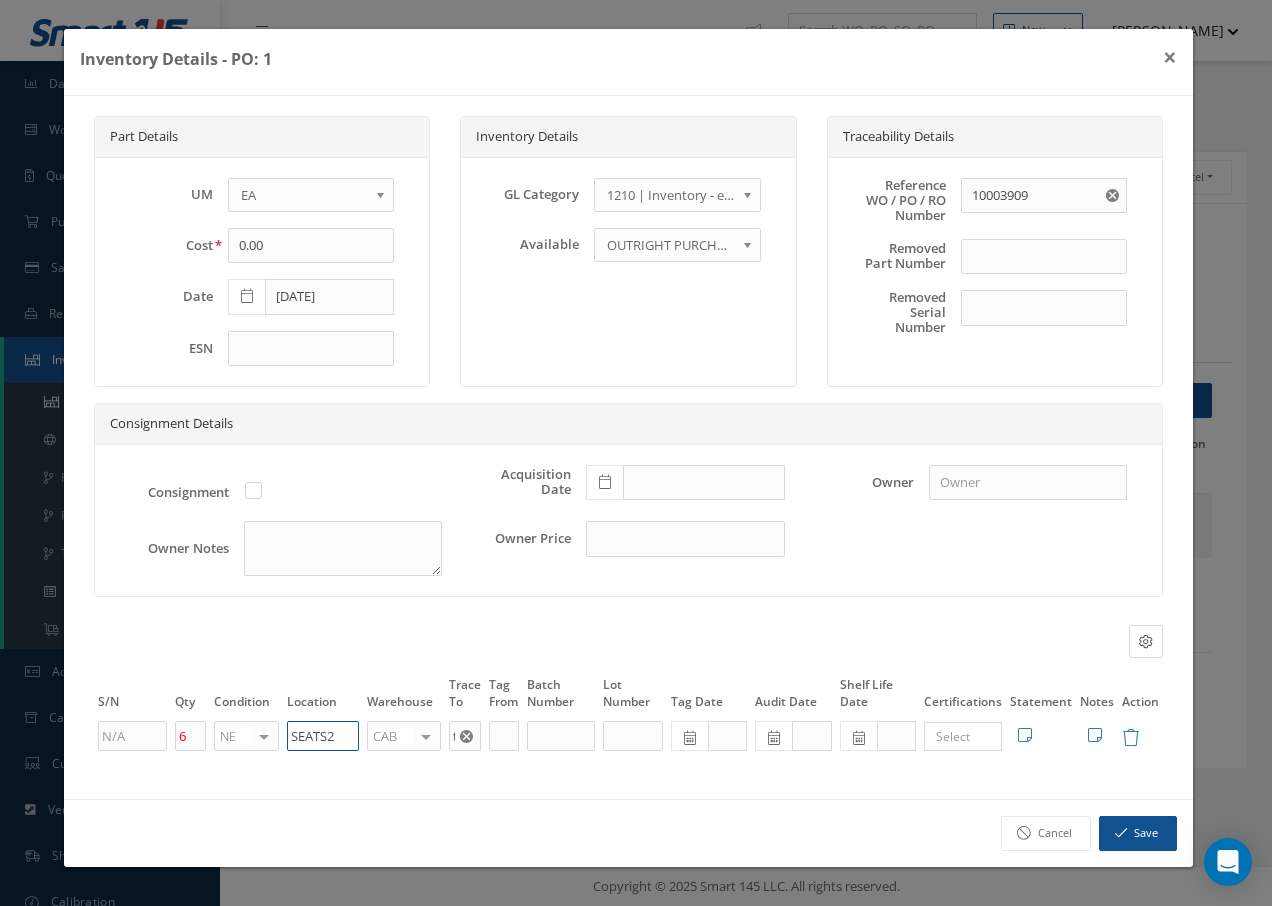 drag, startPoint x: 347, startPoint y: 734, endPoint x: 167, endPoint y: 722, distance: 180.39955 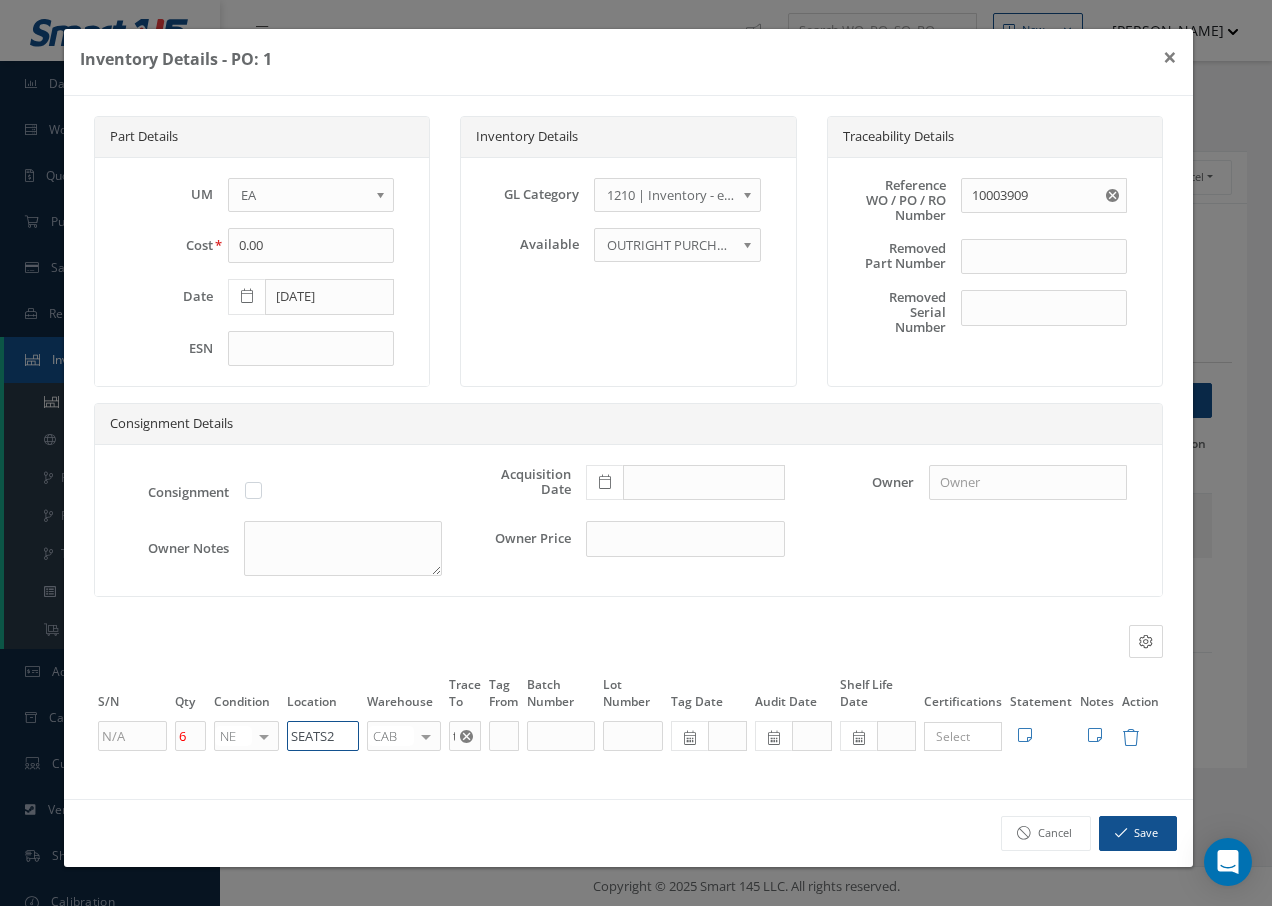 click on "6              NE         OH   SV   RP   AR   NE   FN   NS   RE   FP   BER   N/A   INSP   BC   AI   MD   RF   SCR   TS   USE   TL   SP   NU   AS   US   PM
No elements found.
List is empty.     SEATS2              CAB         CAB   CABQ   CABS   CABK   CABG   AIRB   CASA   ONXP   UNIT20   FIFTH   CUST-PARTS
No elements found.
List is empty.        tui
×
Loading...
Search a tag
No tags found
No tags found
Edit Statement 8130
Cancel
Save
Edit Notes
Cancel" at bounding box center [628, 736] 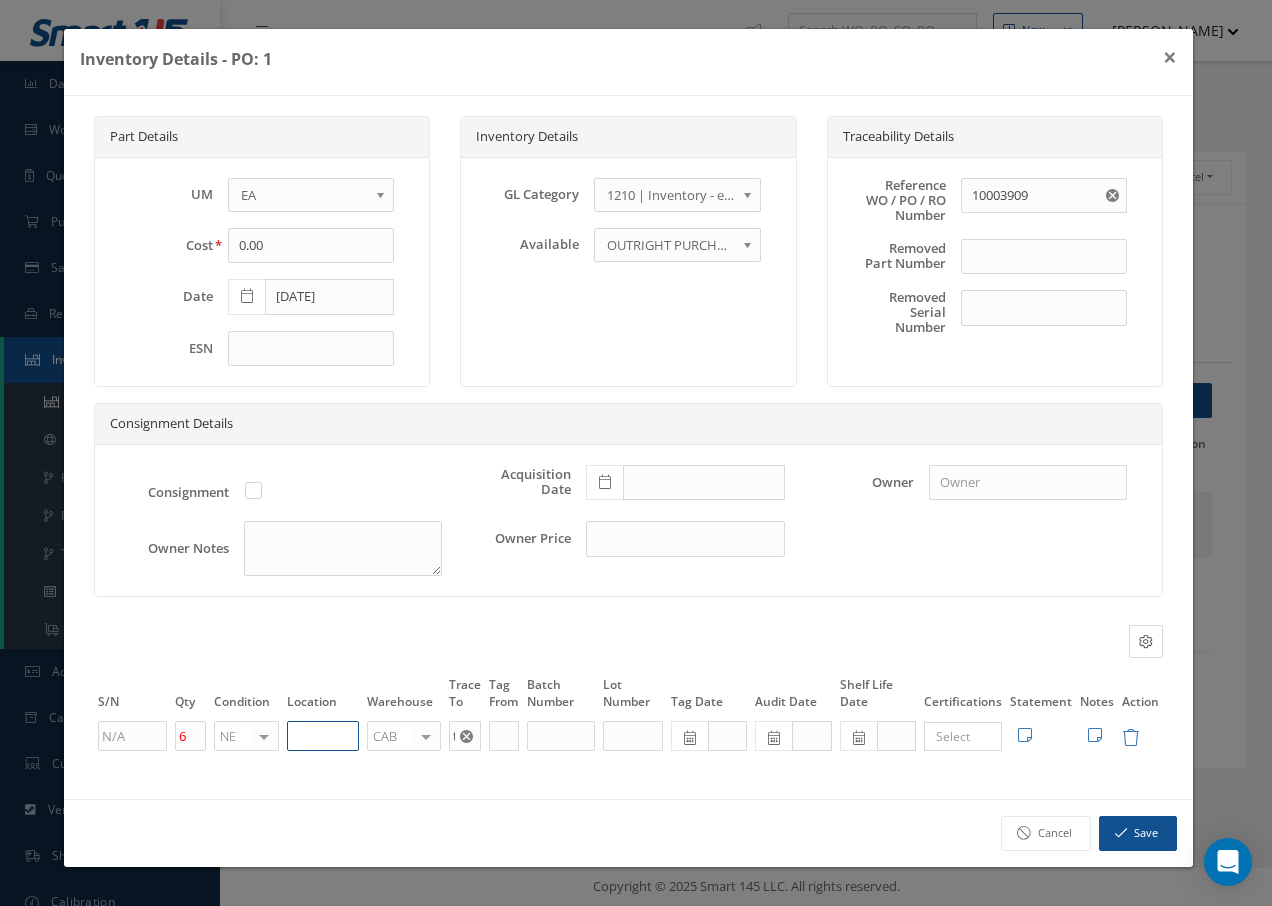paste on "U50055" 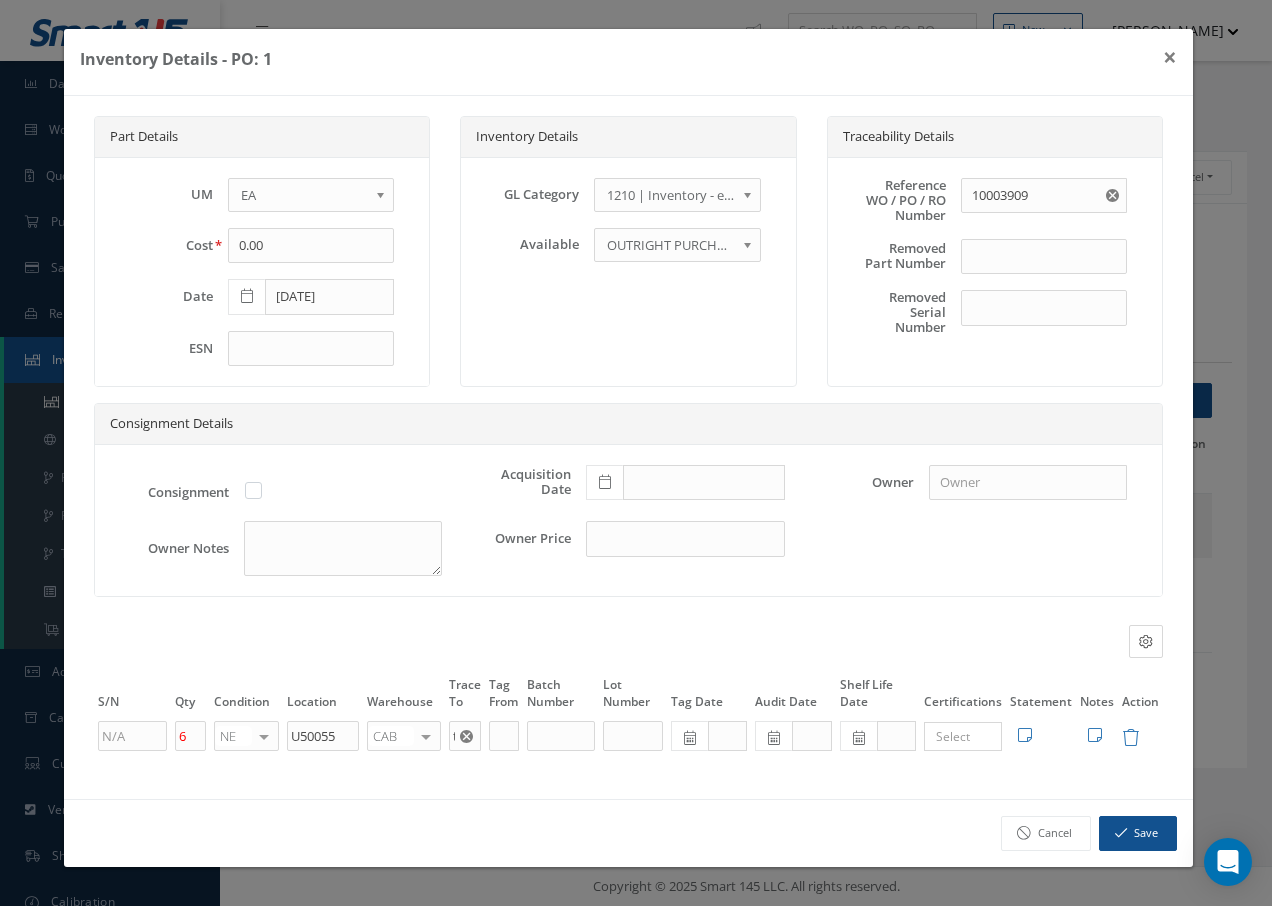 click at bounding box center [426, 736] 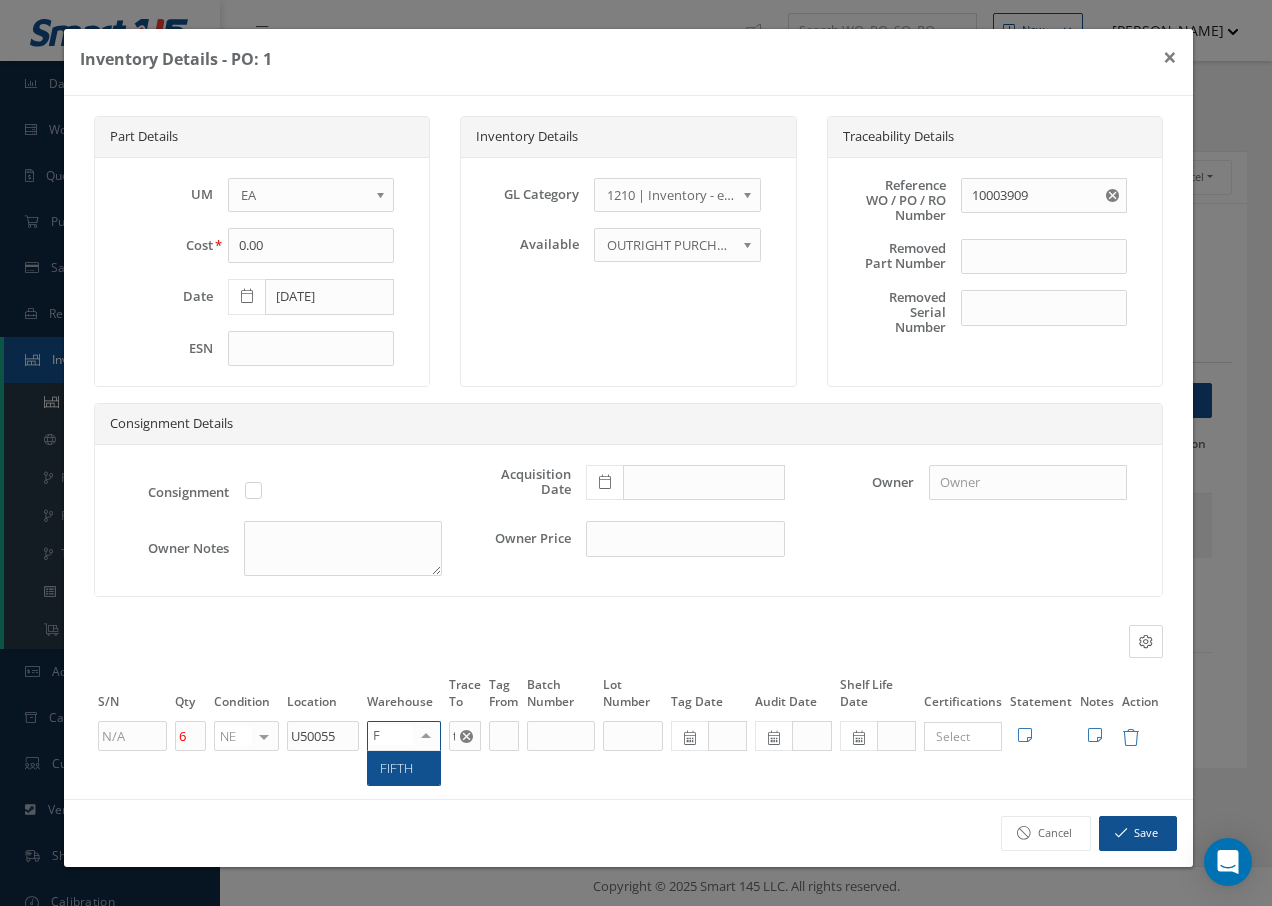 click on "FIFTH" at bounding box center (404, 768) 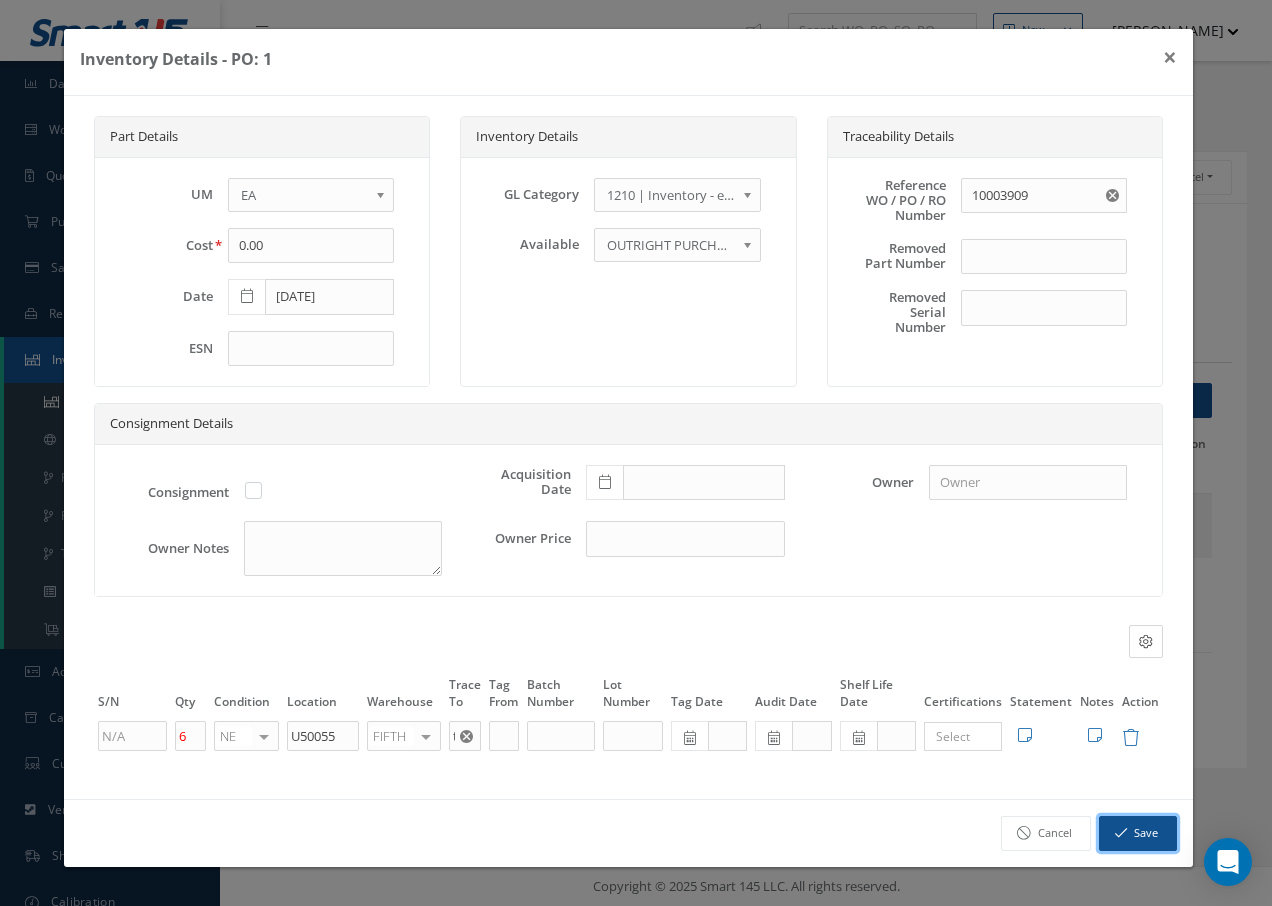 click at bounding box center [1121, 833] 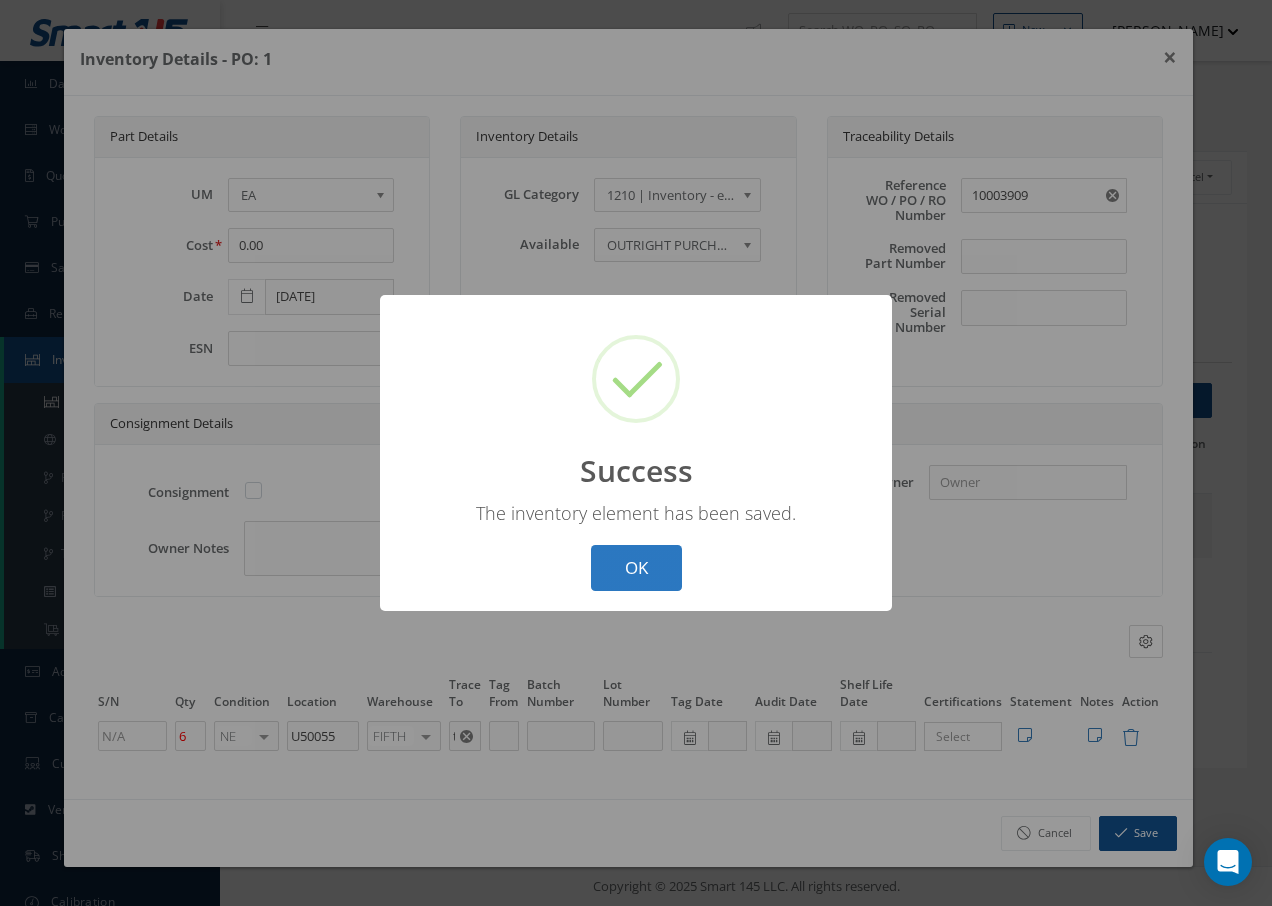click on "OK" at bounding box center [636, 568] 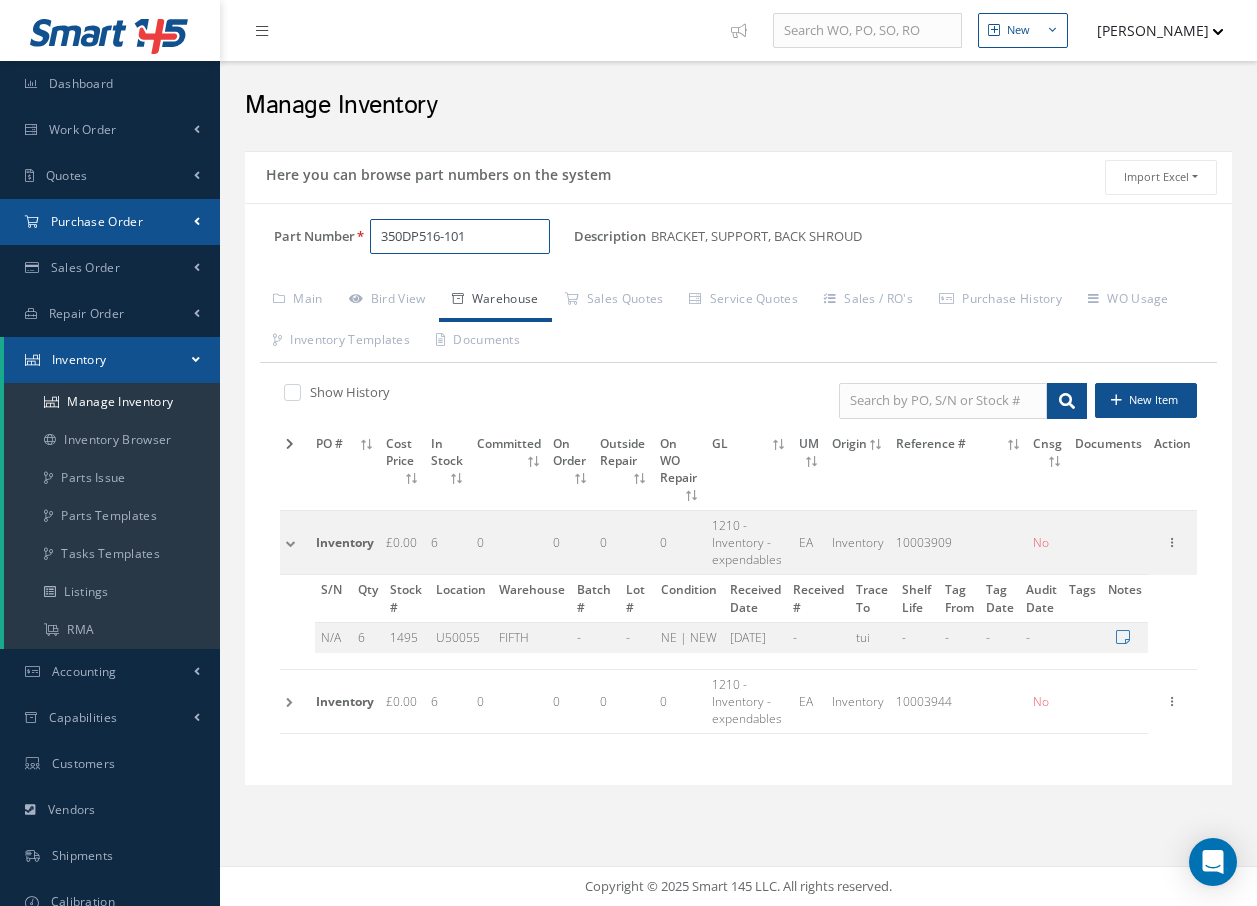drag, startPoint x: 489, startPoint y: 237, endPoint x: 106, endPoint y: 227, distance: 383.13052 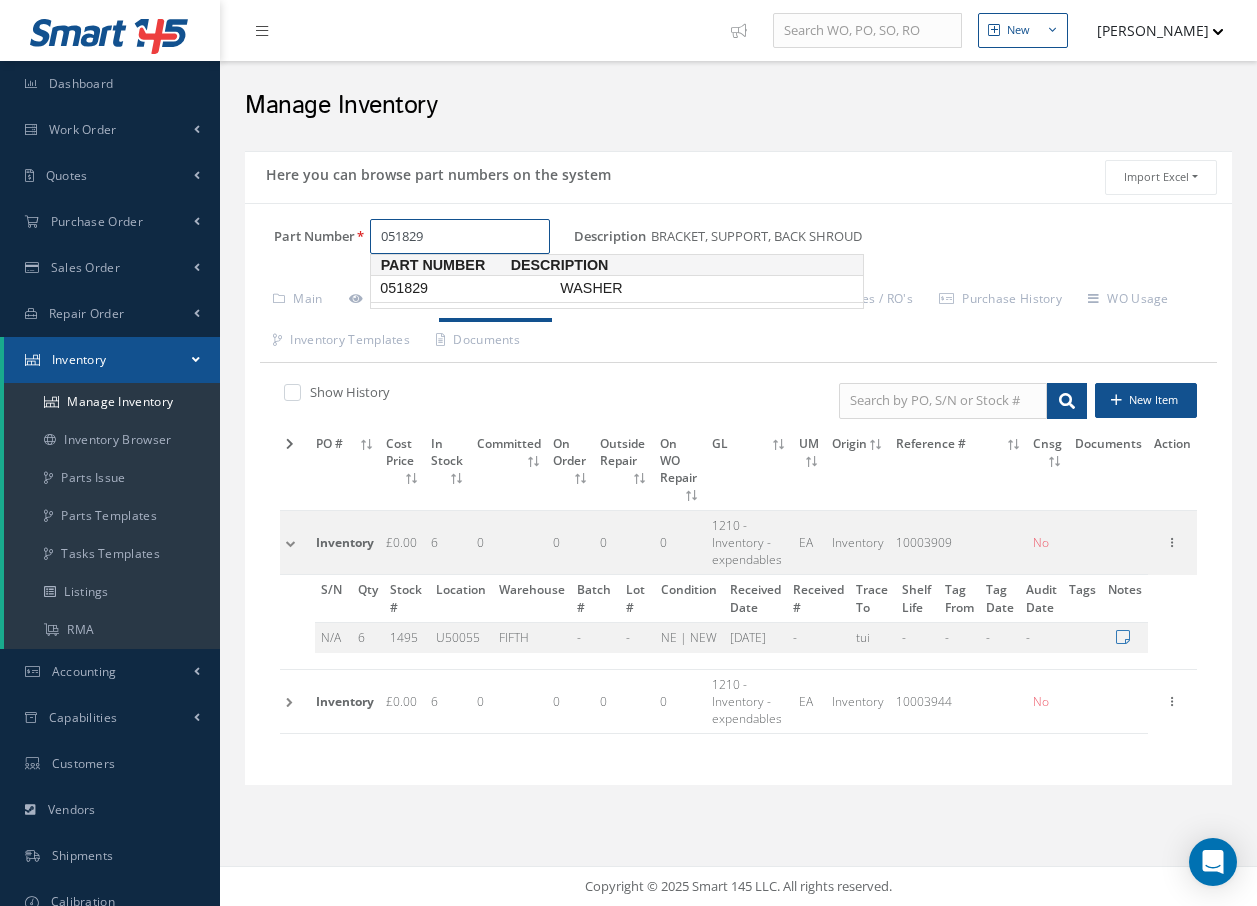 click on "051829" at bounding box center (466, 288) 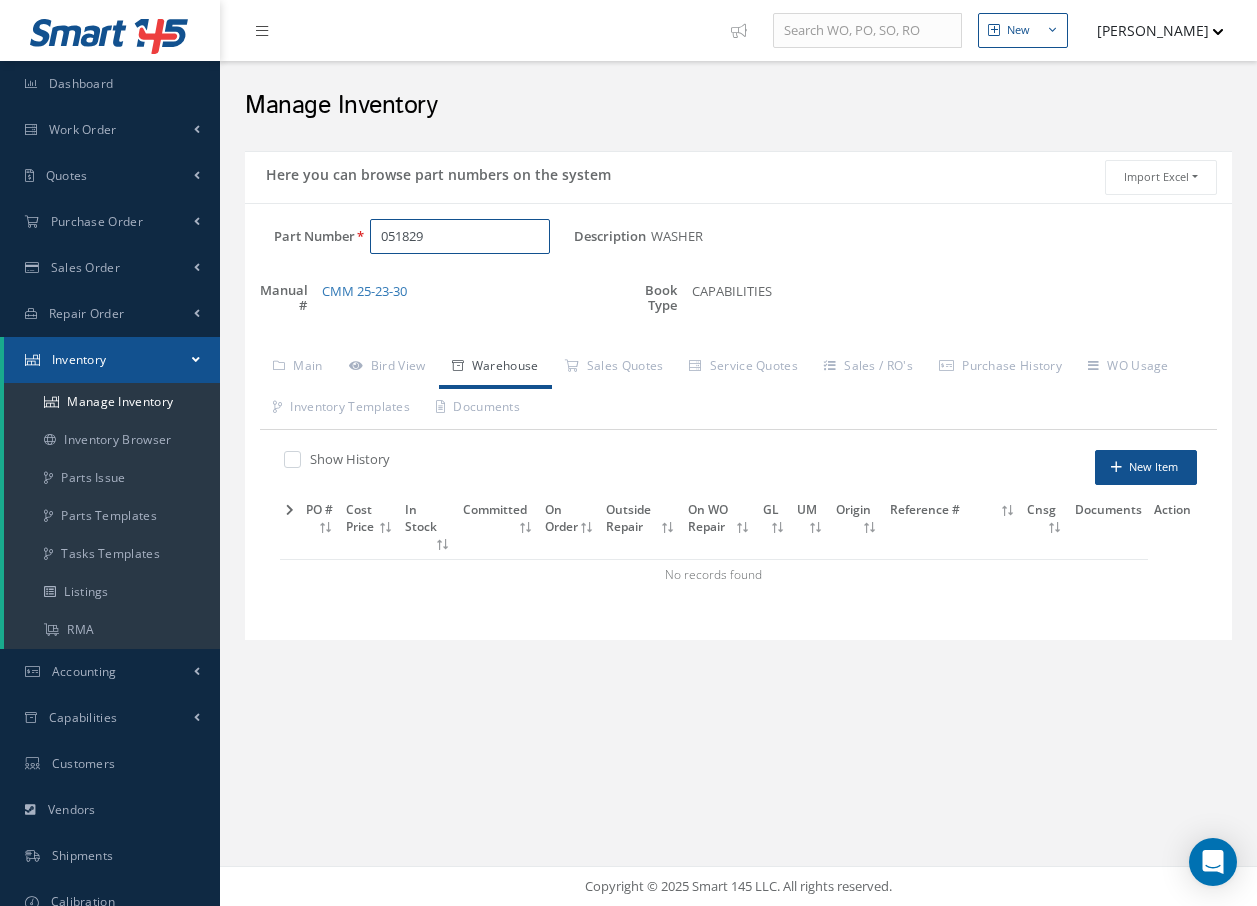 drag, startPoint x: 450, startPoint y: 242, endPoint x: 264, endPoint y: 214, distance: 188.09572 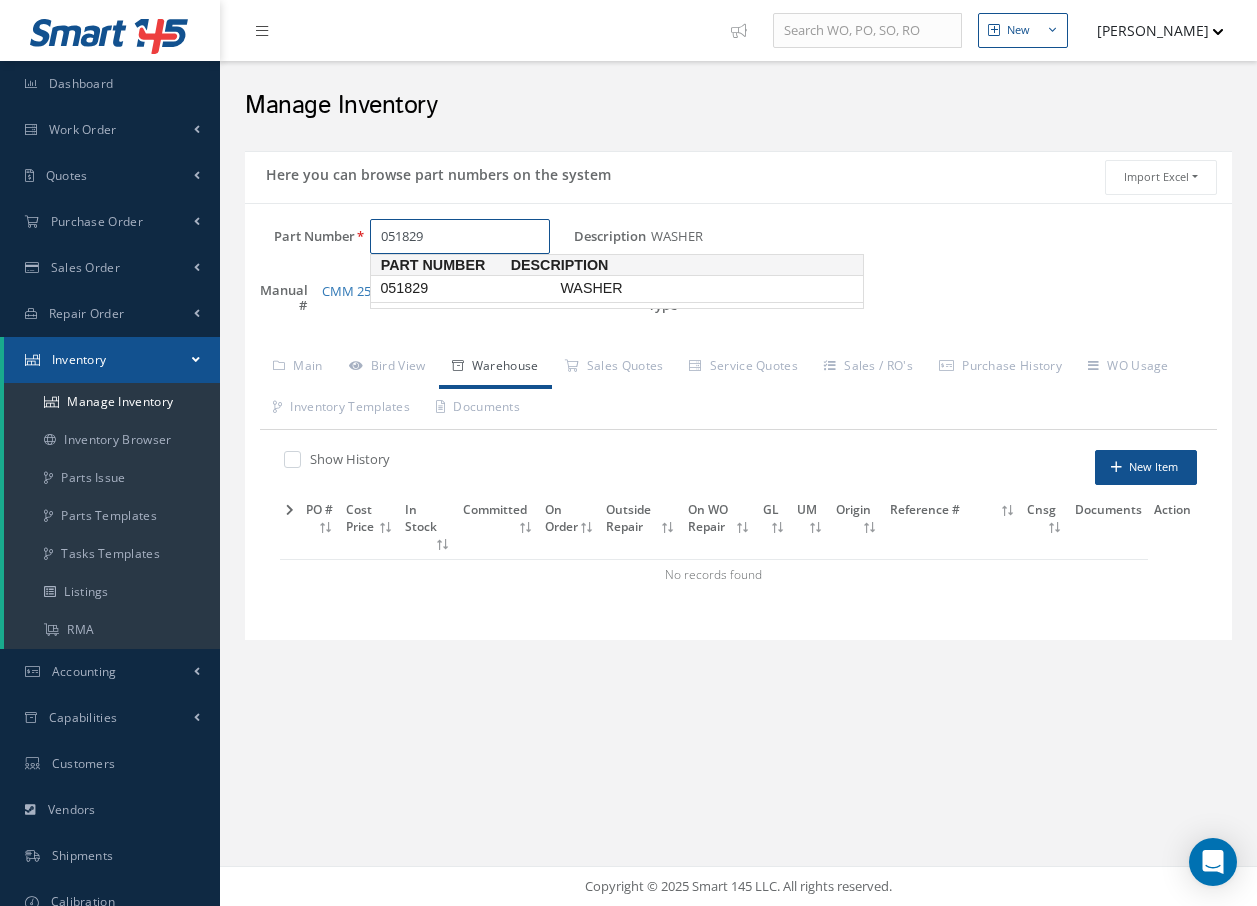 click on "051829" at bounding box center [466, 288] 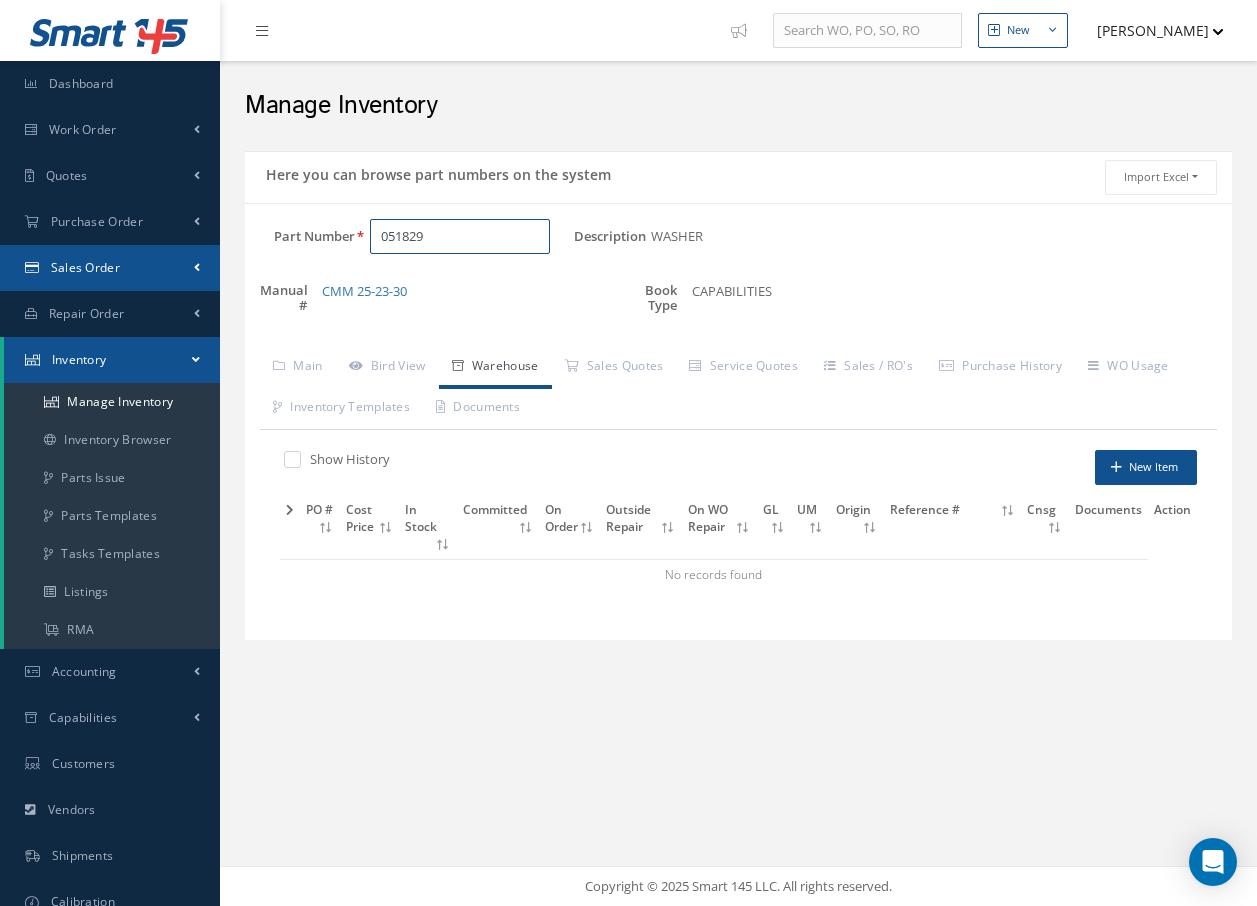 drag, startPoint x: 442, startPoint y: 241, endPoint x: 124, endPoint y: 256, distance: 318.35358 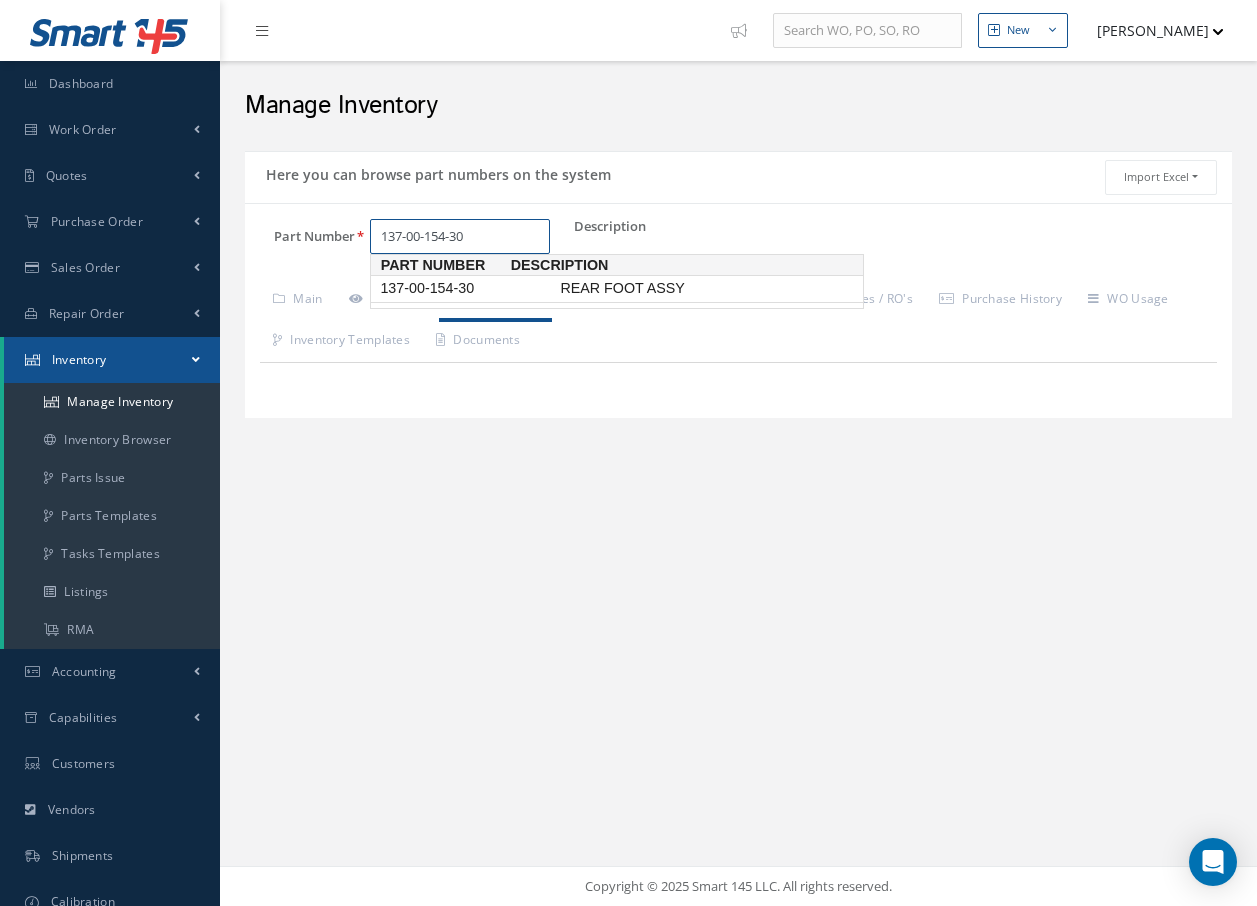 click on "REAR FOOT ASSY" at bounding box center (706, 288) 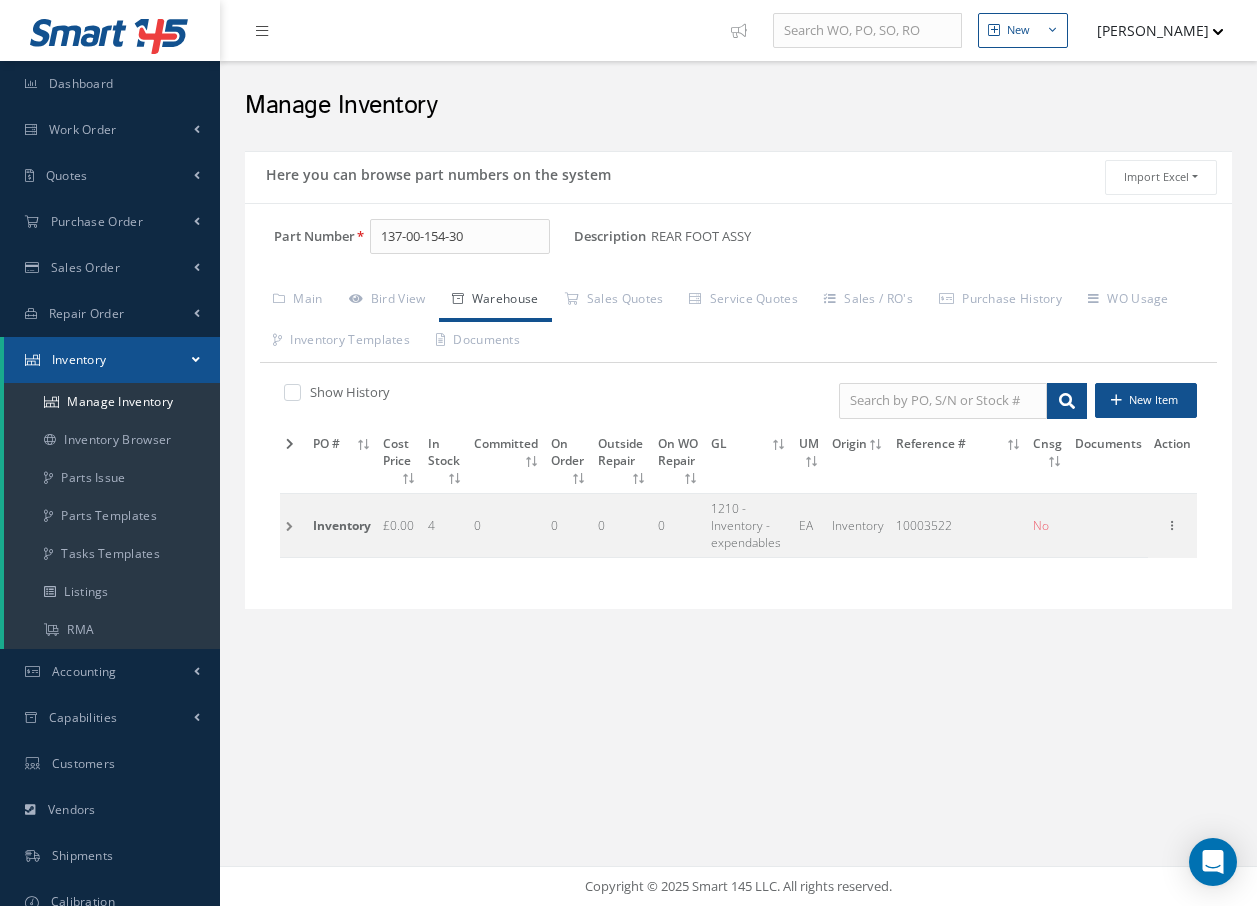 click at bounding box center (293, 525) 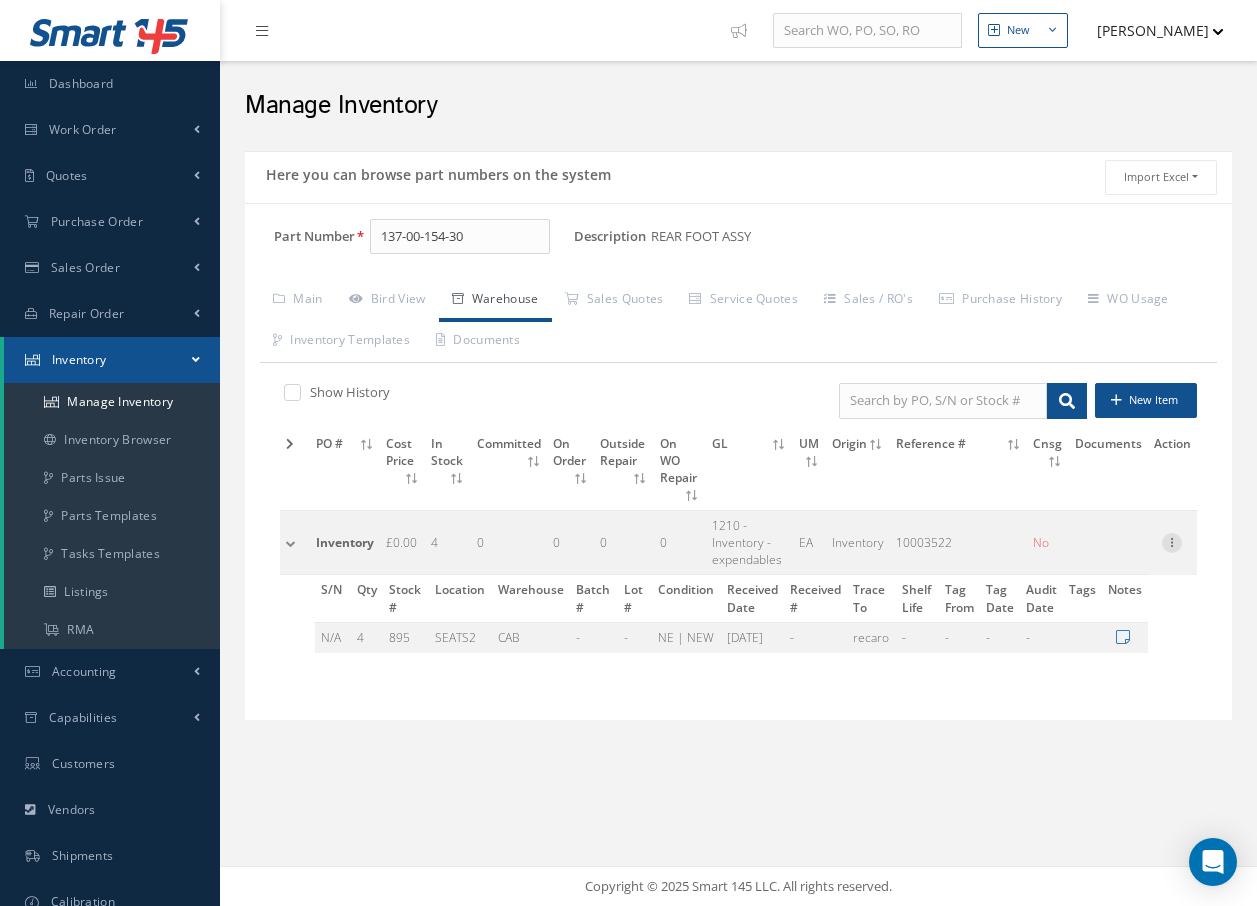 click at bounding box center [1172, 541] 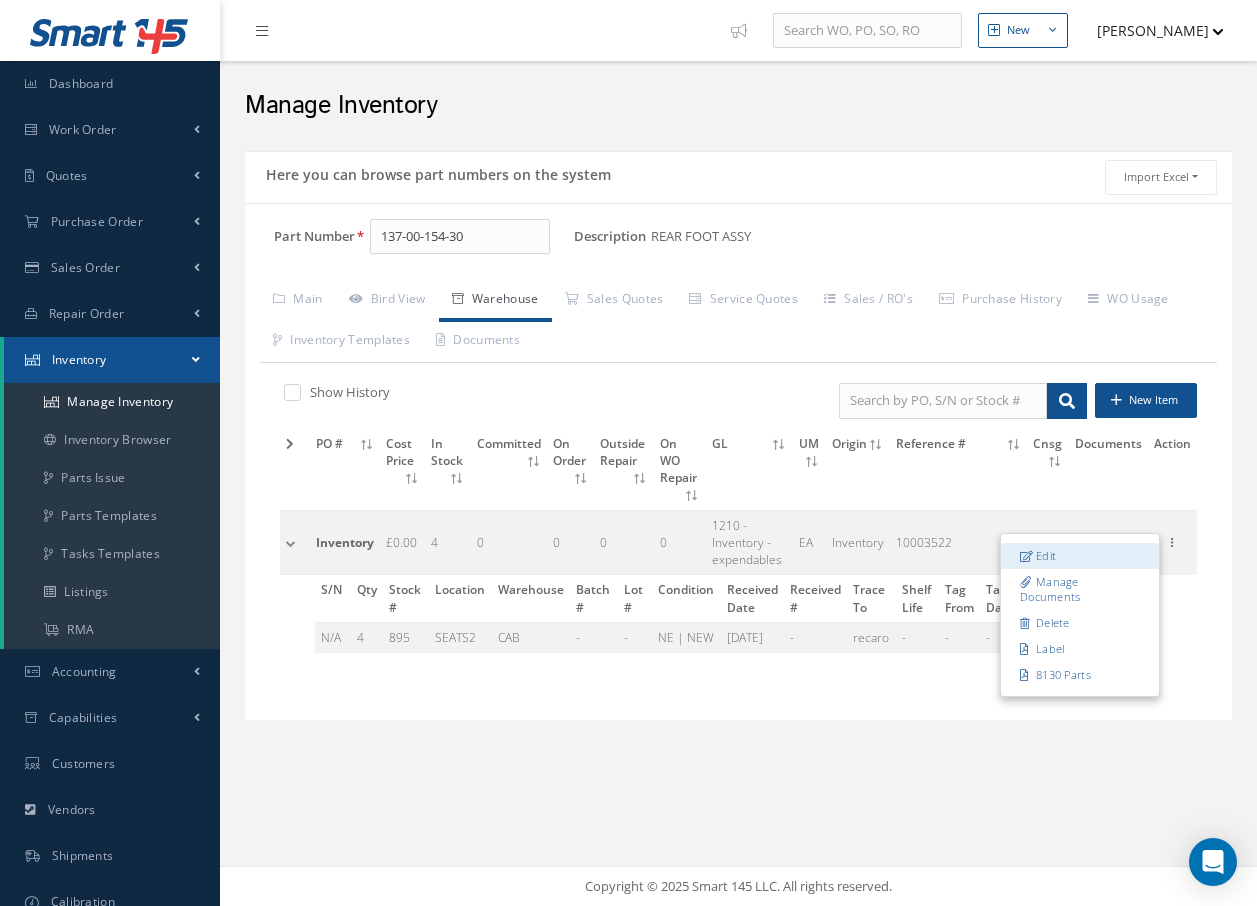 click on "Edit" at bounding box center (1080, 556) 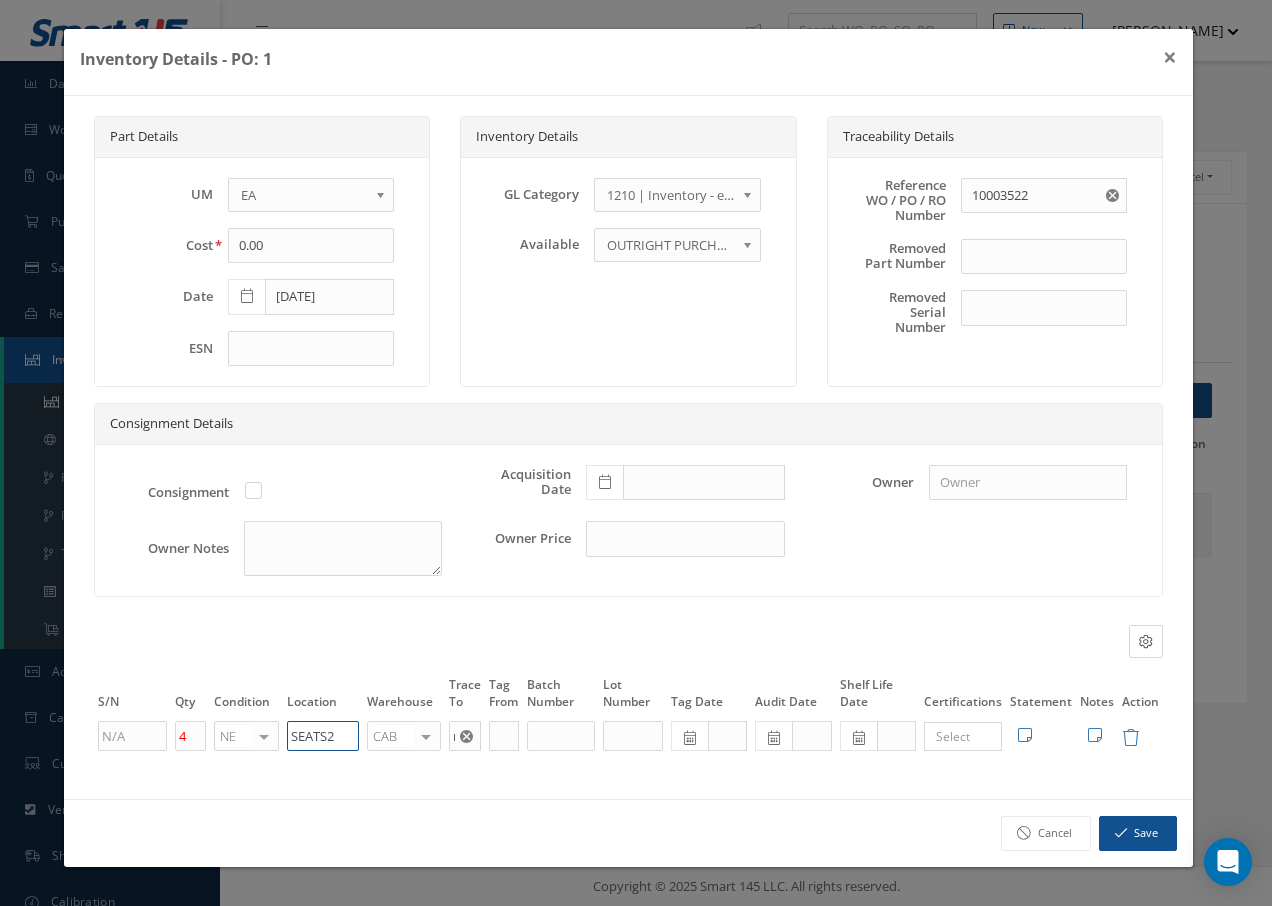 drag, startPoint x: 358, startPoint y: 733, endPoint x: 176, endPoint y: 738, distance: 182.06866 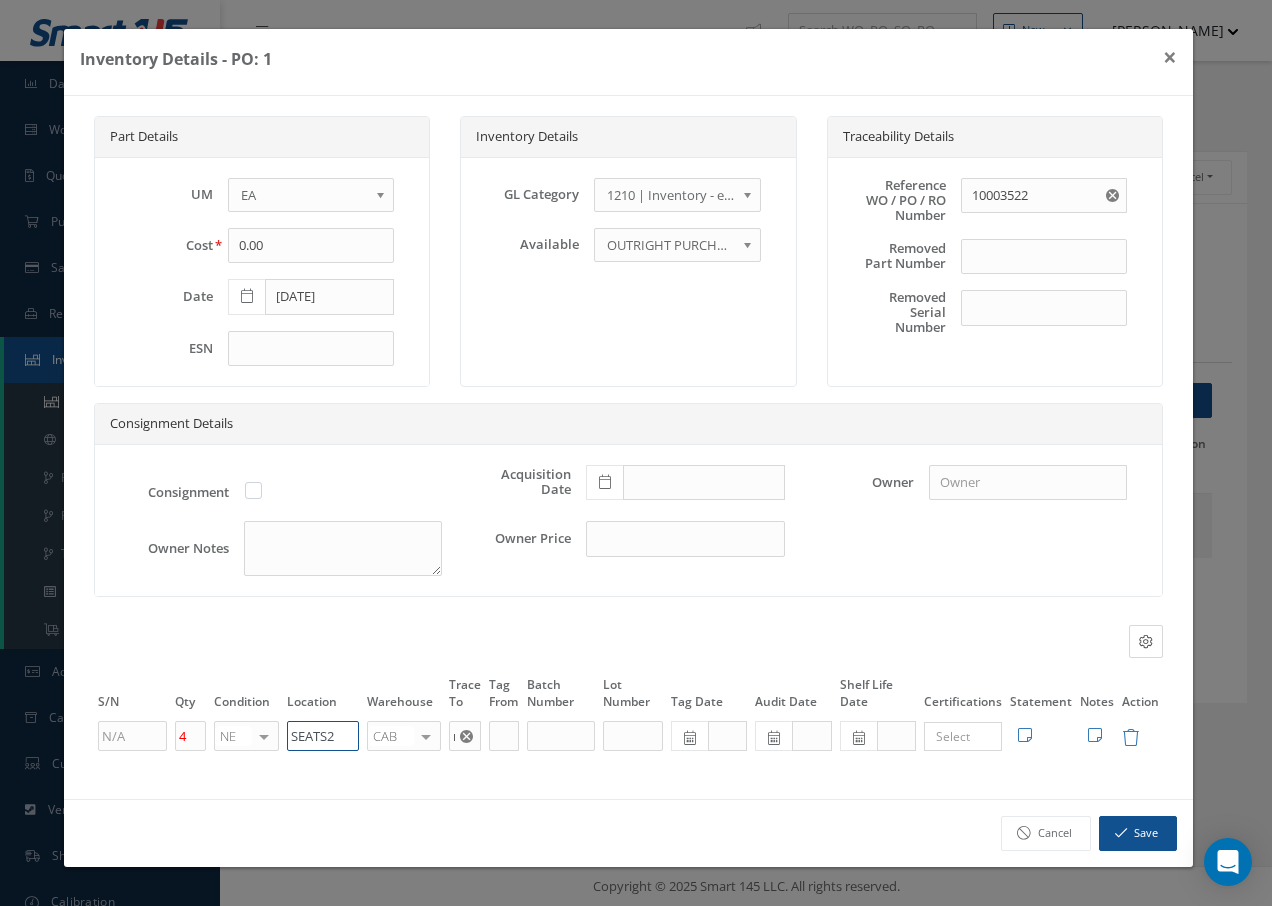 click on "4              NE         OH   SV   RP   AR   NE   FN   NS   RE   FP   BER   N/A   INSP   BC   AI   MD   RF   SCR   TS   USE   TL   SP   NU   AS   US   PM
No elements found.
List is empty.     SEATS2              CAB         CAB   CABQ   CABS   CABK   CABG   AIRB   CASA   ONXP   UNIT20   FIFTH   CUST-PARTS
No elements found.
List is empty.        recaro
×
Loading...
Search a tag
No tags found
No tags found
Edit Statement 8130
Cancel
Save
Edit Notes" at bounding box center [628, 736] 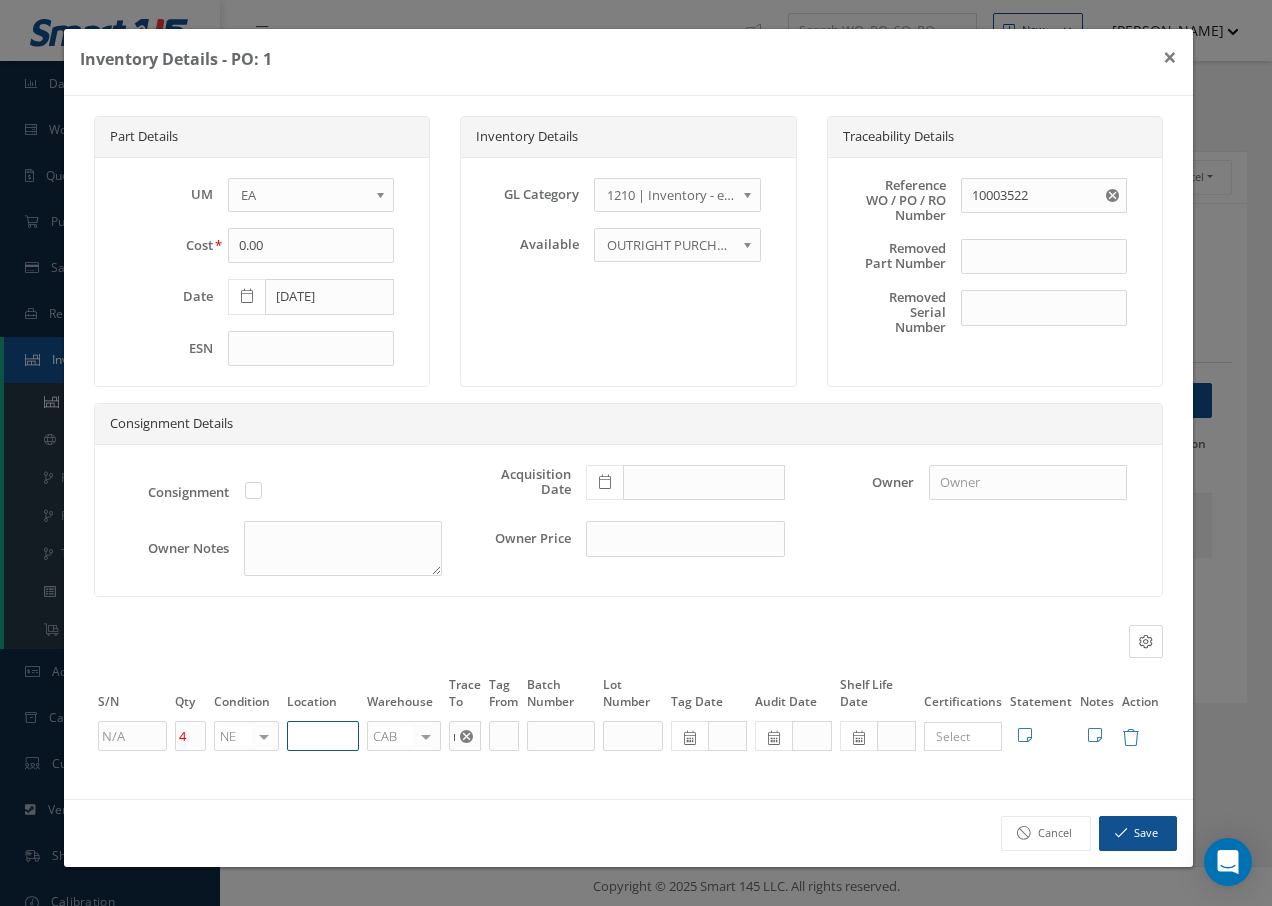 paste on "U50055" 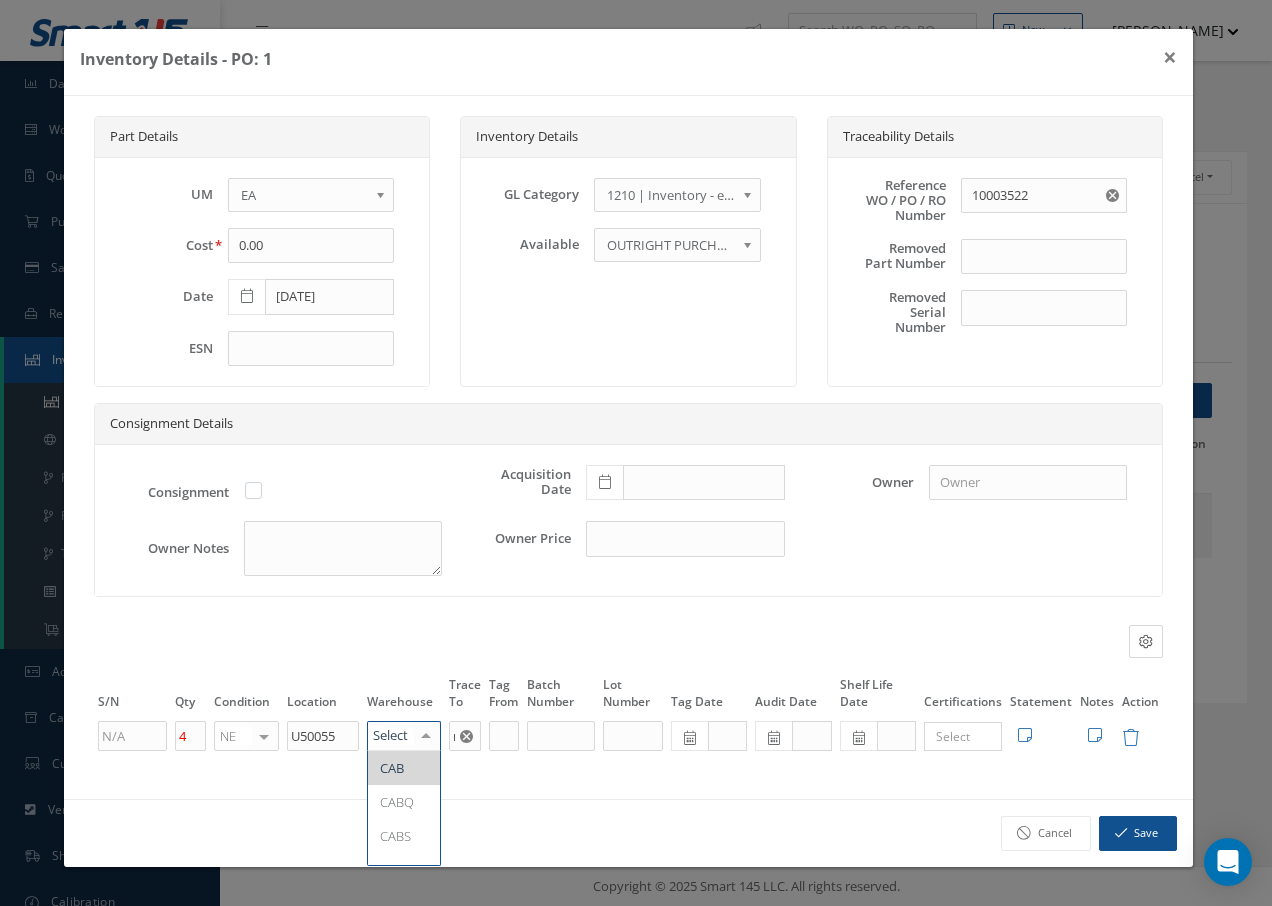 click at bounding box center (426, 736) 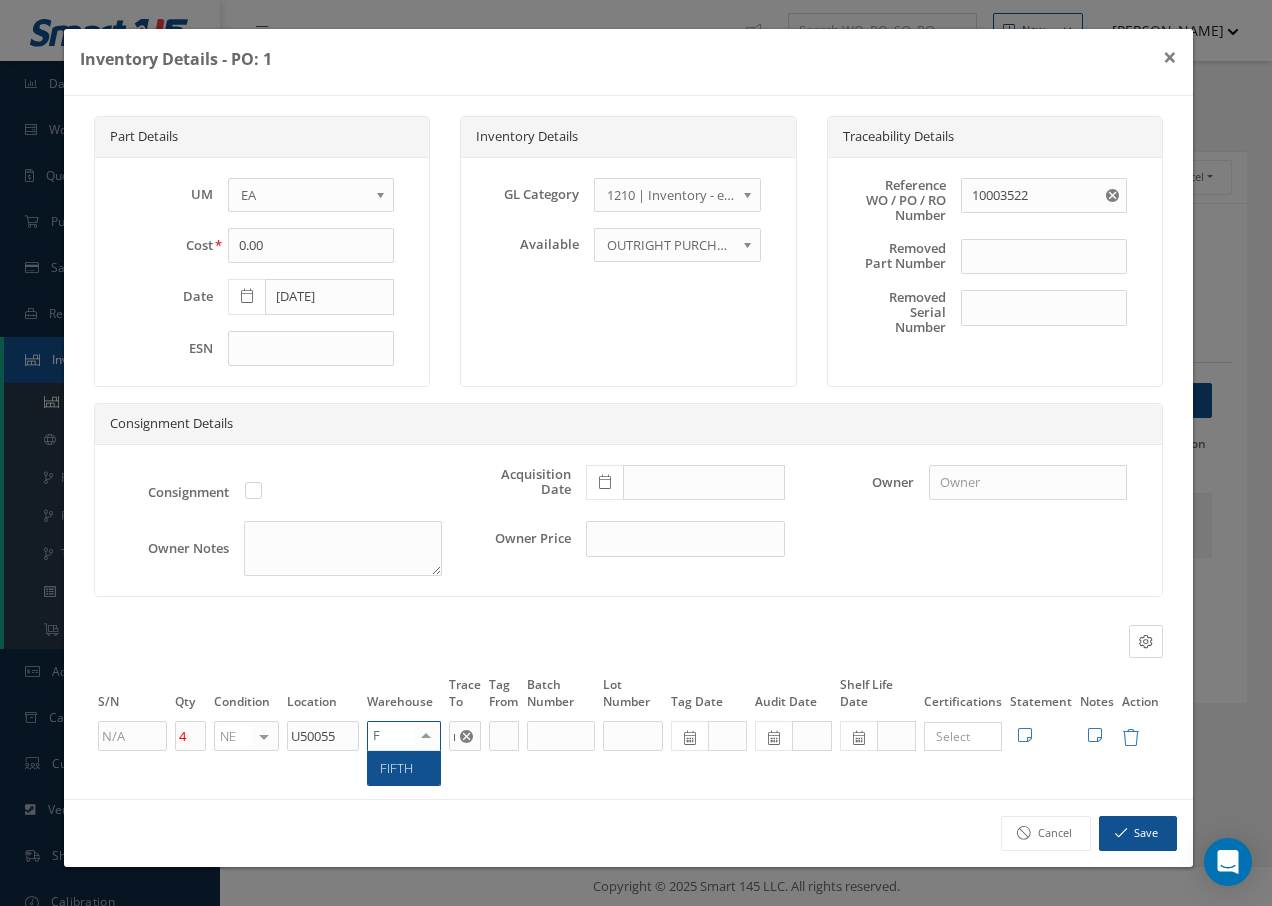 click on "FIFTH" at bounding box center (404, 768) 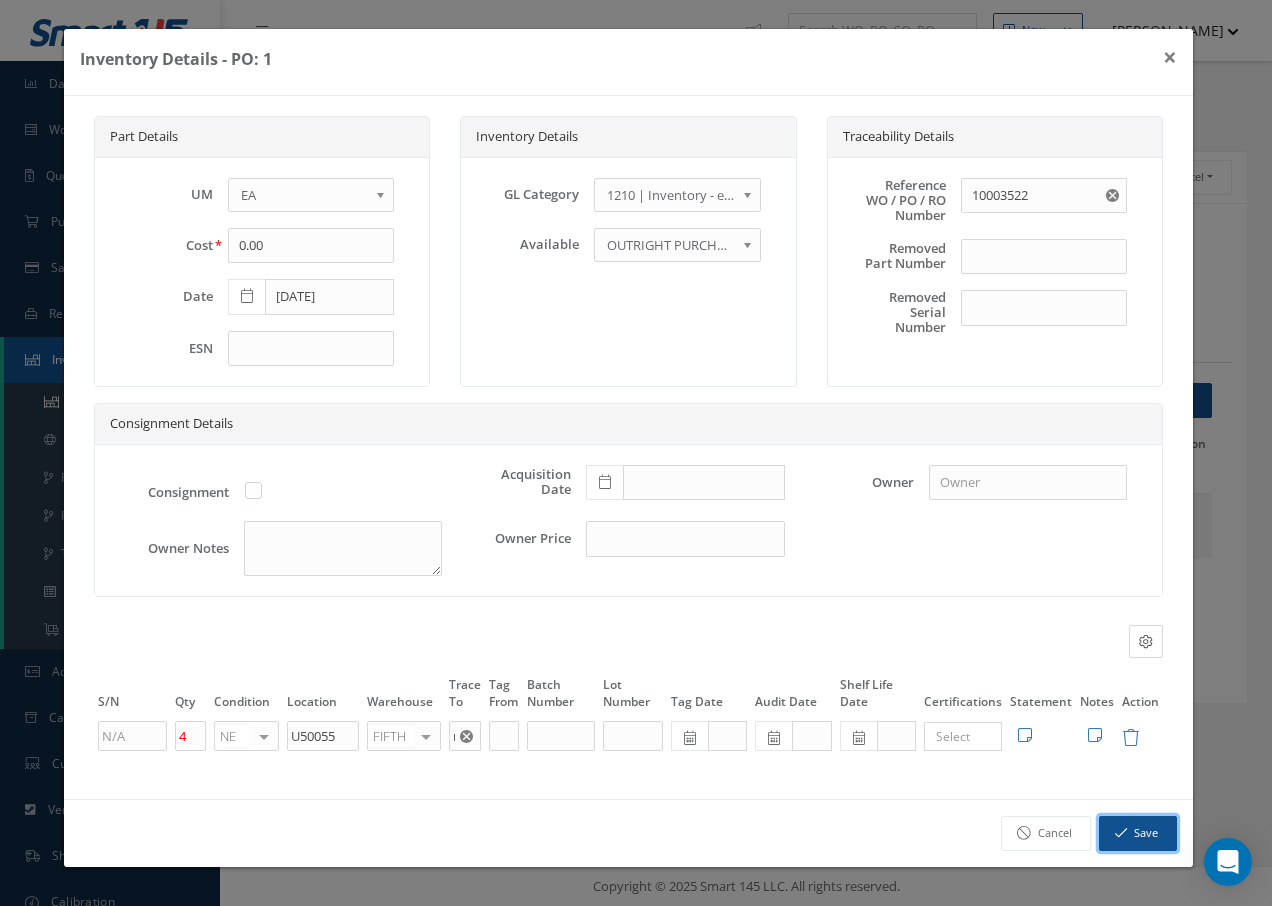 click on "Save" at bounding box center [1138, 833] 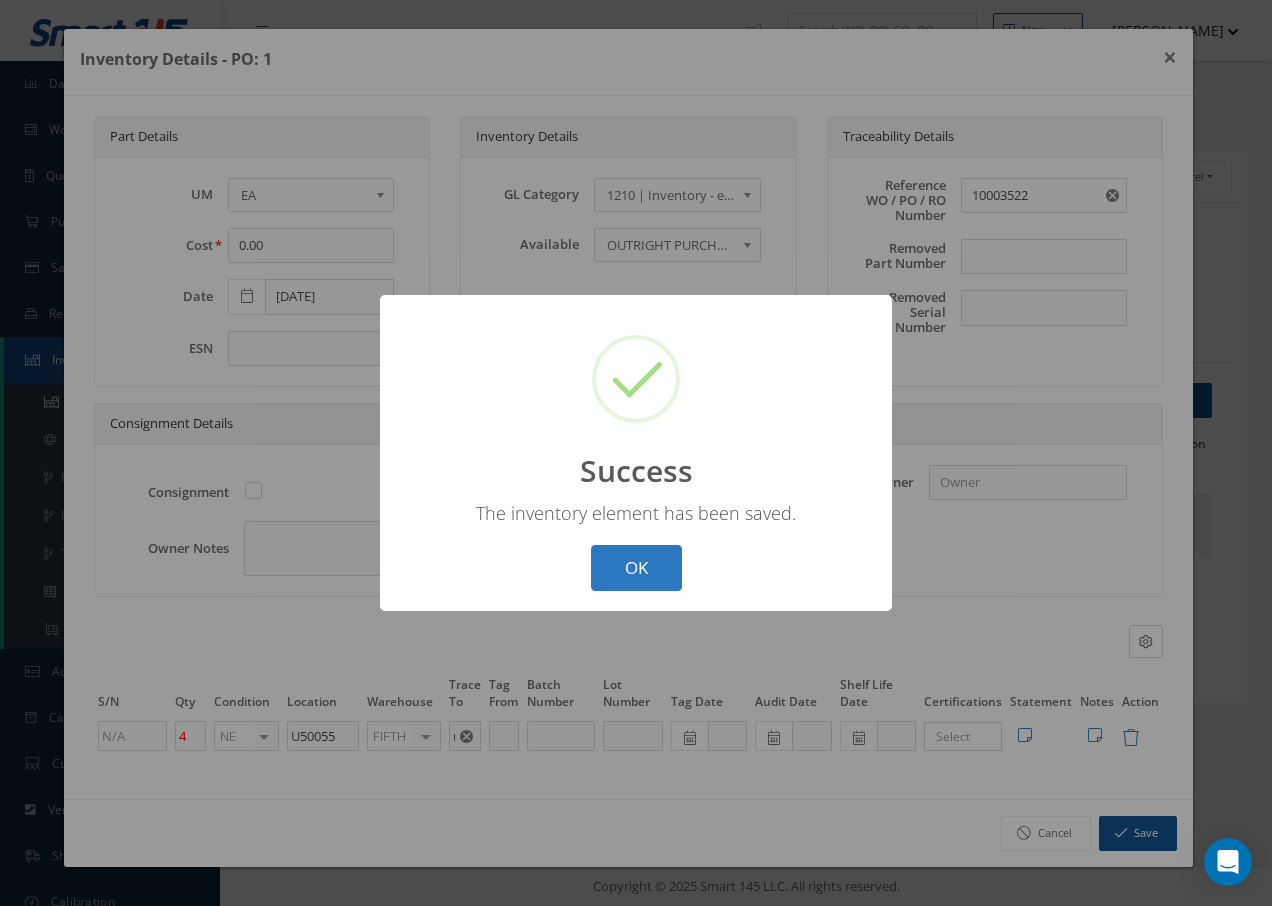 click on "OK" at bounding box center [636, 568] 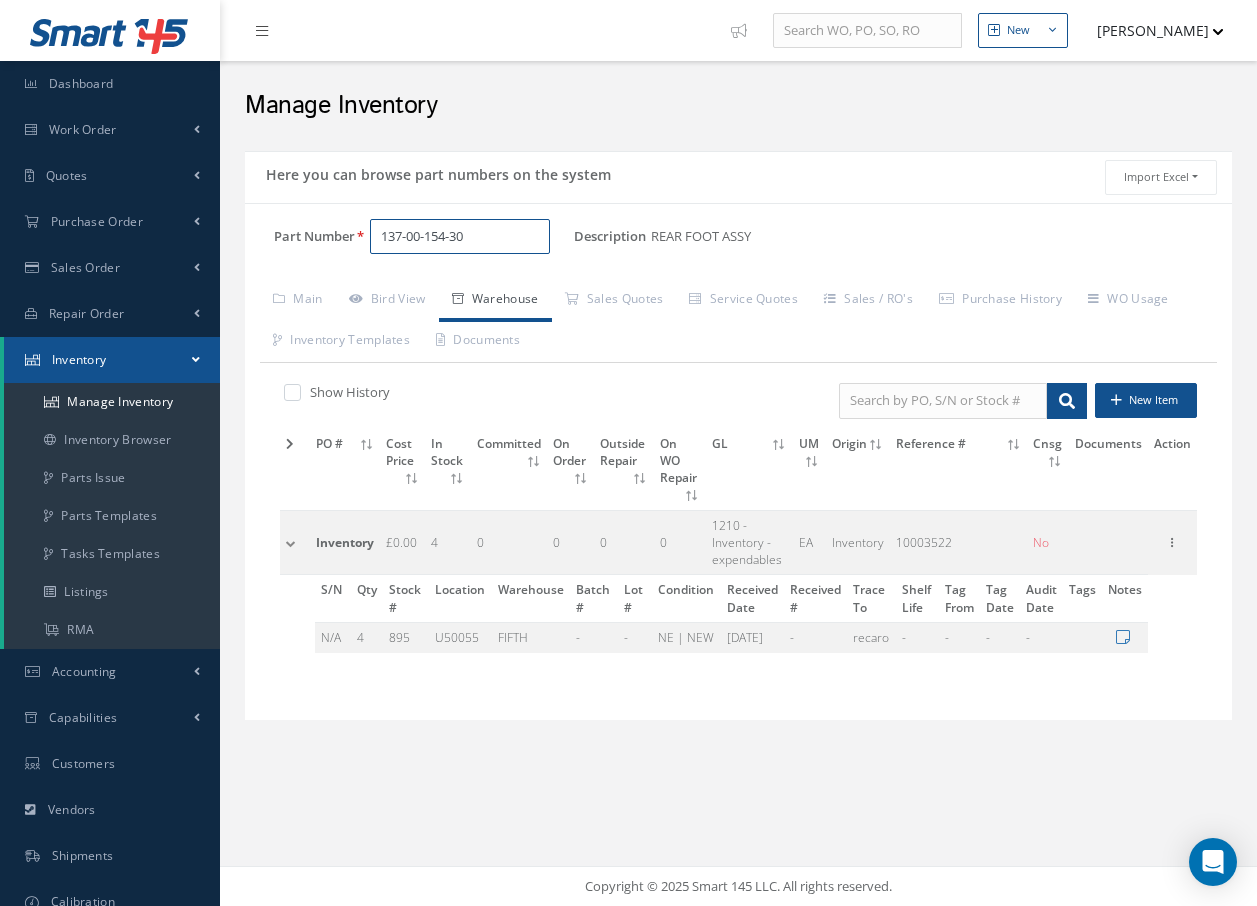drag, startPoint x: 503, startPoint y: 236, endPoint x: 397, endPoint y: 249, distance: 106.7942 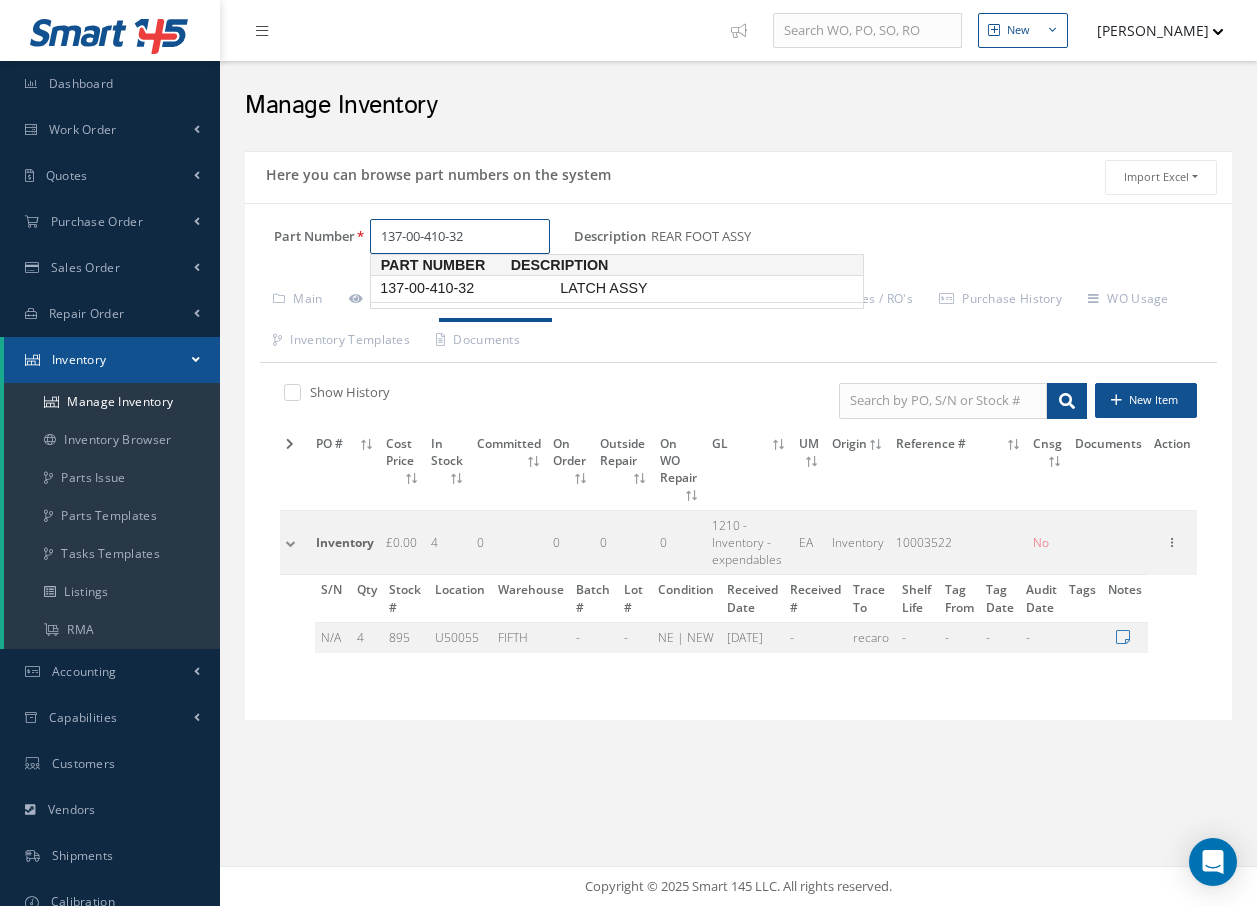 click on "137-00-410-32" at bounding box center [466, 288] 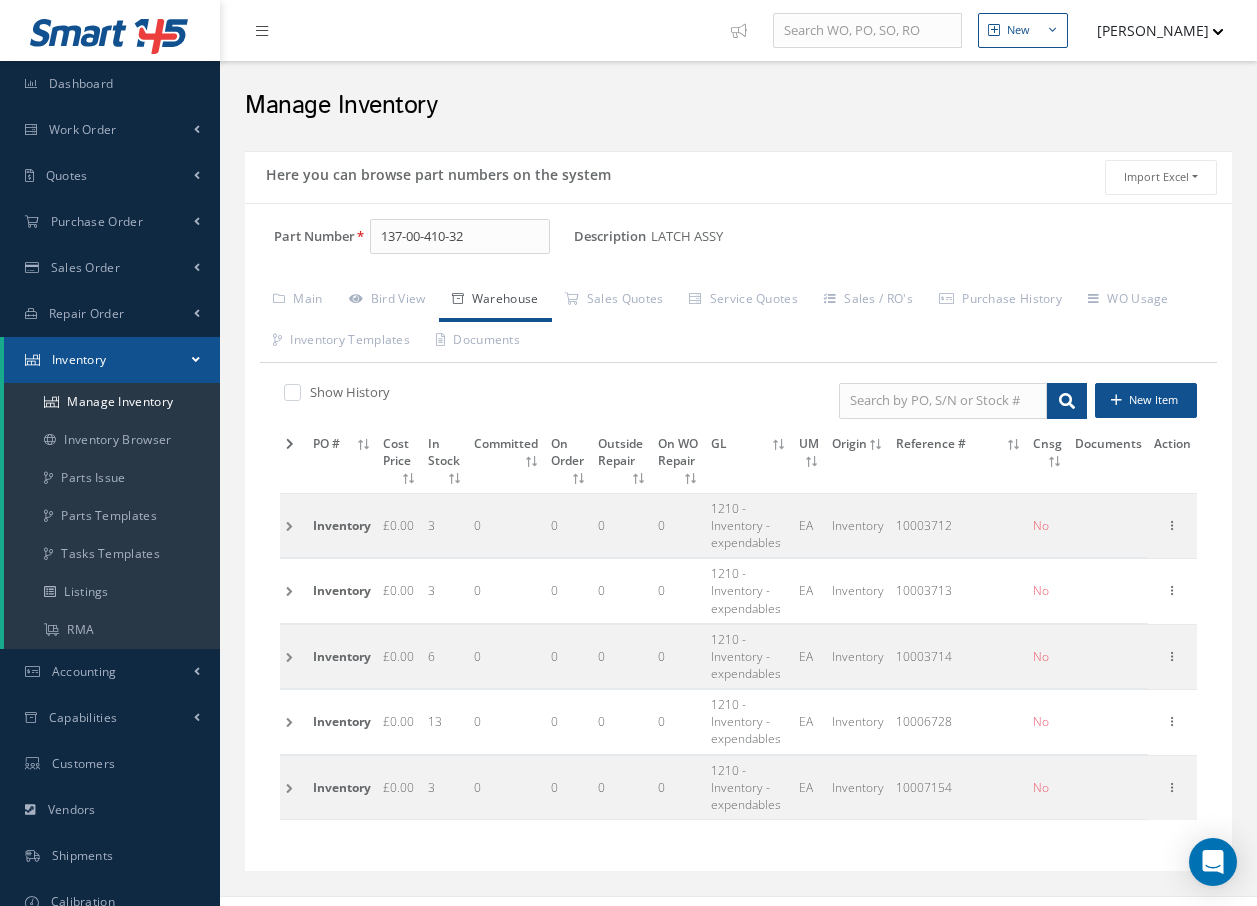 click at bounding box center [293, 722] 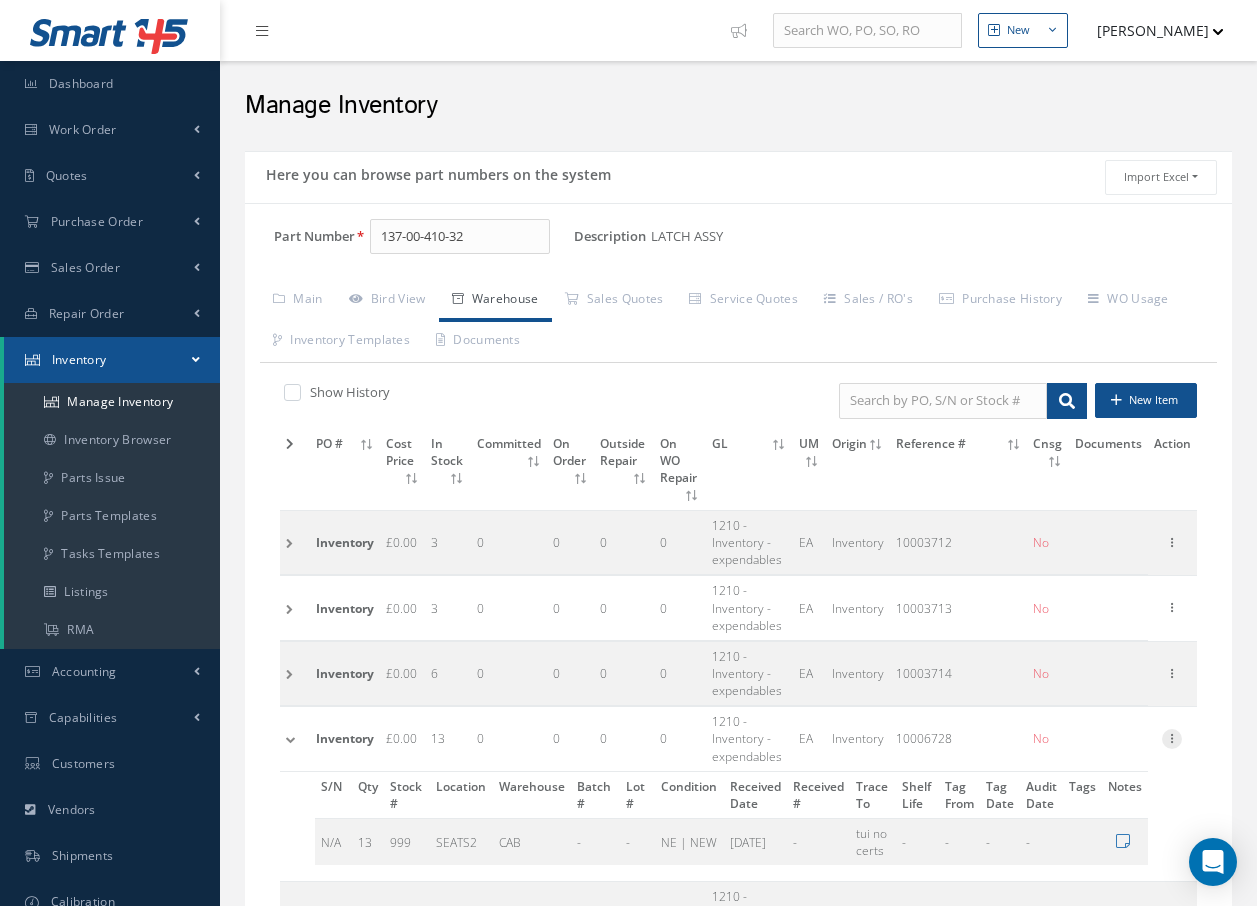 click at bounding box center (1172, 737) 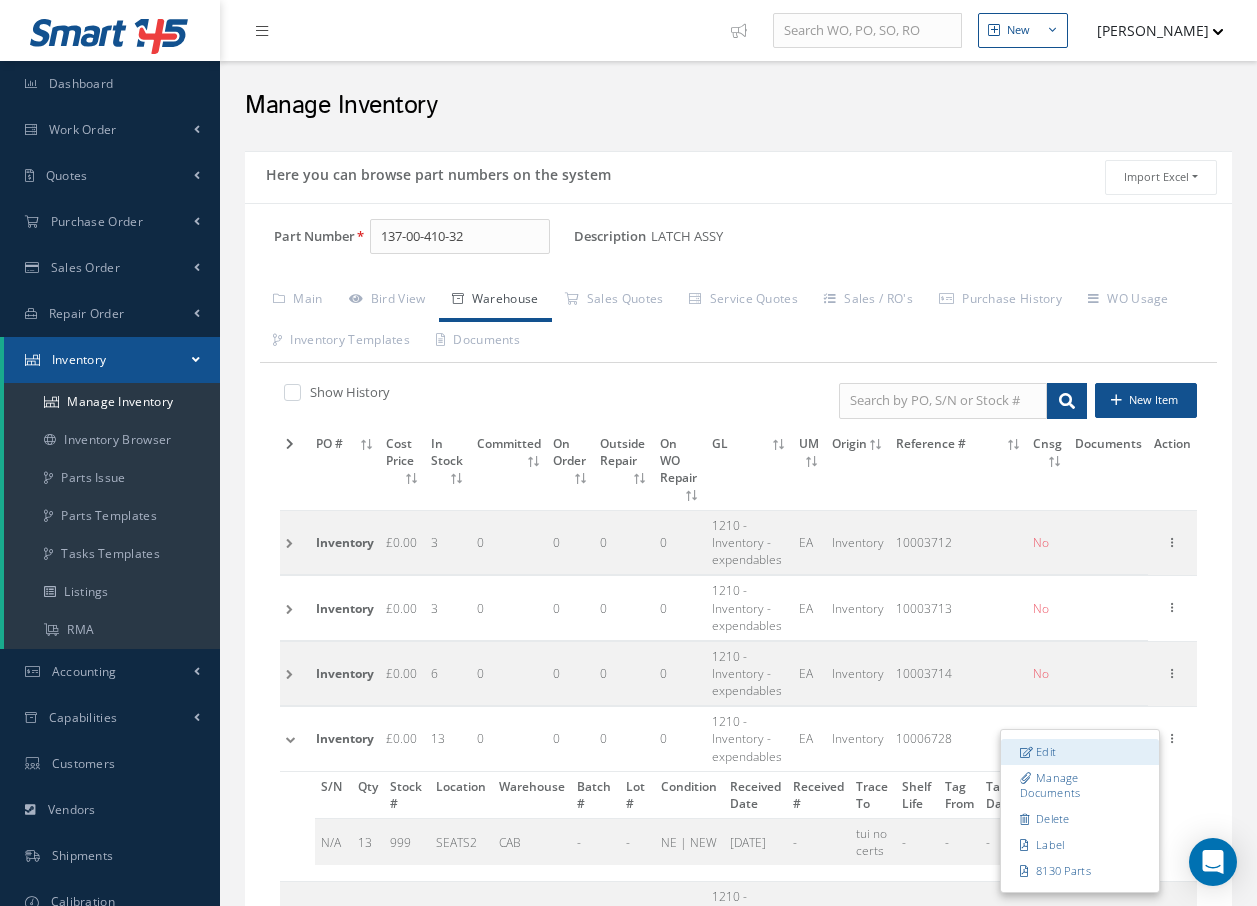 click on "Edit" at bounding box center (1080, 752) 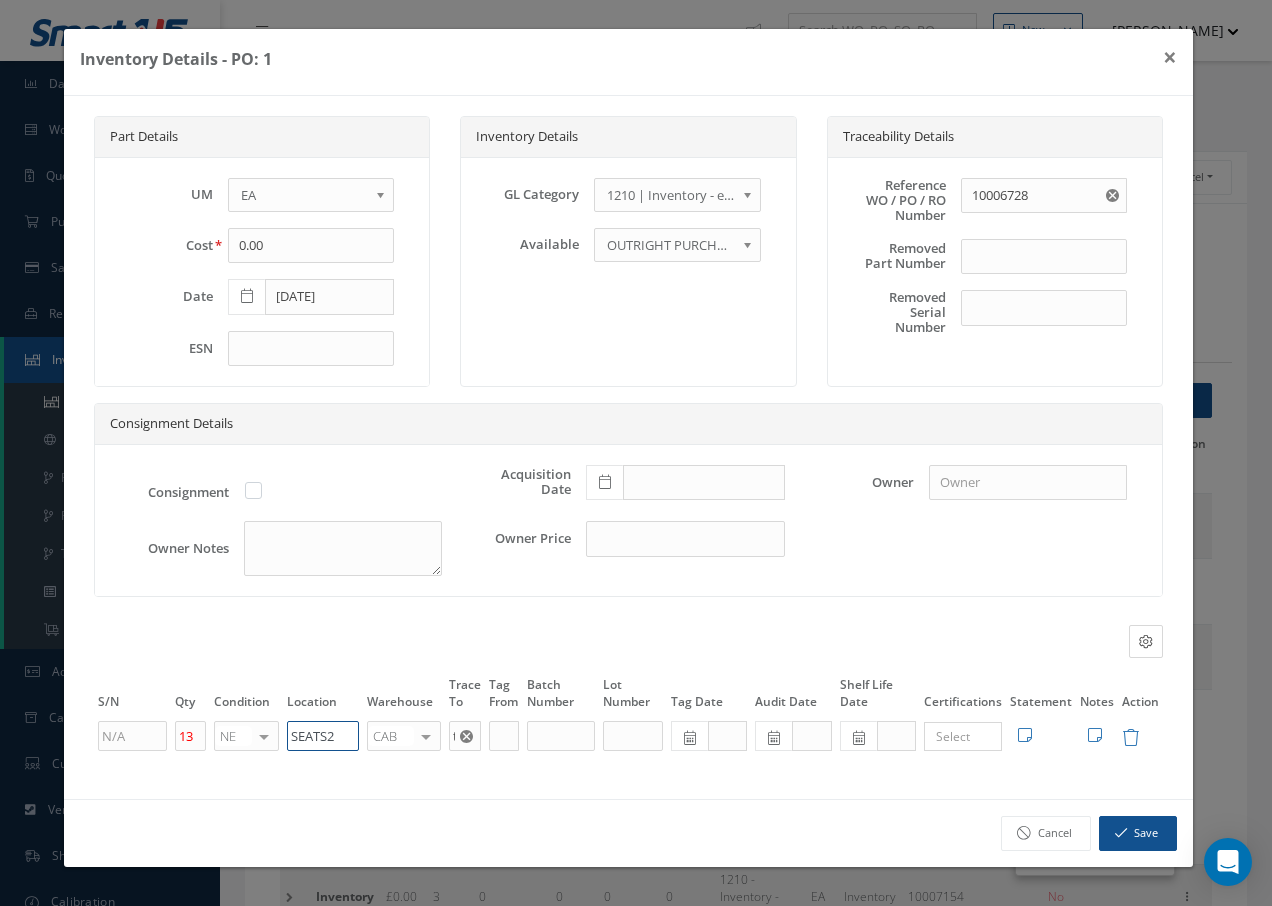 drag, startPoint x: 345, startPoint y: 744, endPoint x: 242, endPoint y: 737, distance: 103.23759 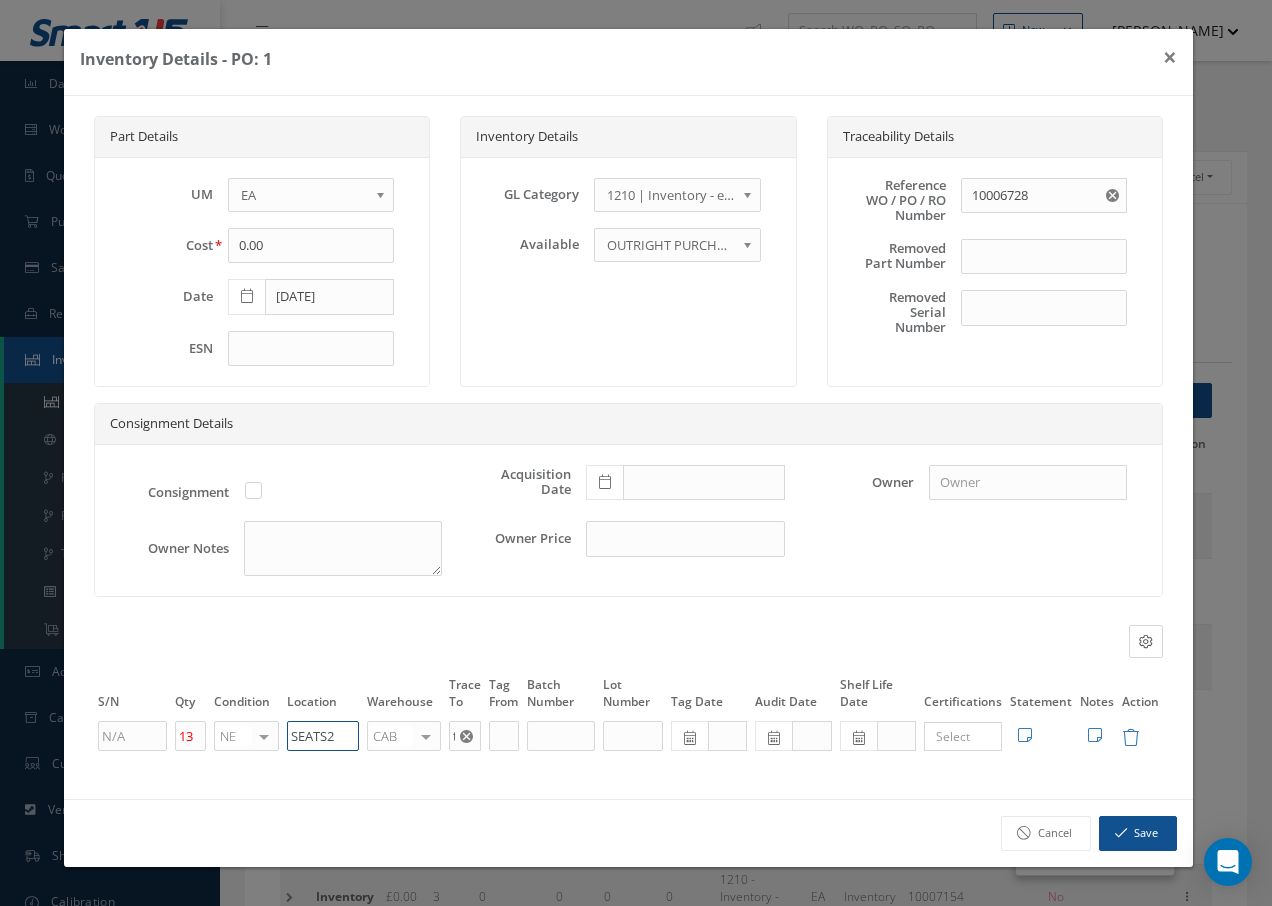 click on "13              NE         OH   SV   RP   AR   NE   FN   NS   RE   FP   BER   N/A   INSP   BC   AI   MD   RF   SCR   TS   USE   TL   SP   NU   AS   US   PM
No elements found.
List is empty.     SEATS2              CAB         CAB   CABQ   CABS   CABK   CABG   AIRB   CASA   ONXP   UNIT20   FIFTH   CUST-PARTS
No elements found.
List is empty.        tui no certs
×
Loading...
Search a tag
No tags found
No tags found
Edit Statement 8130
Cancel
Save
Edit Notes" at bounding box center [628, 736] 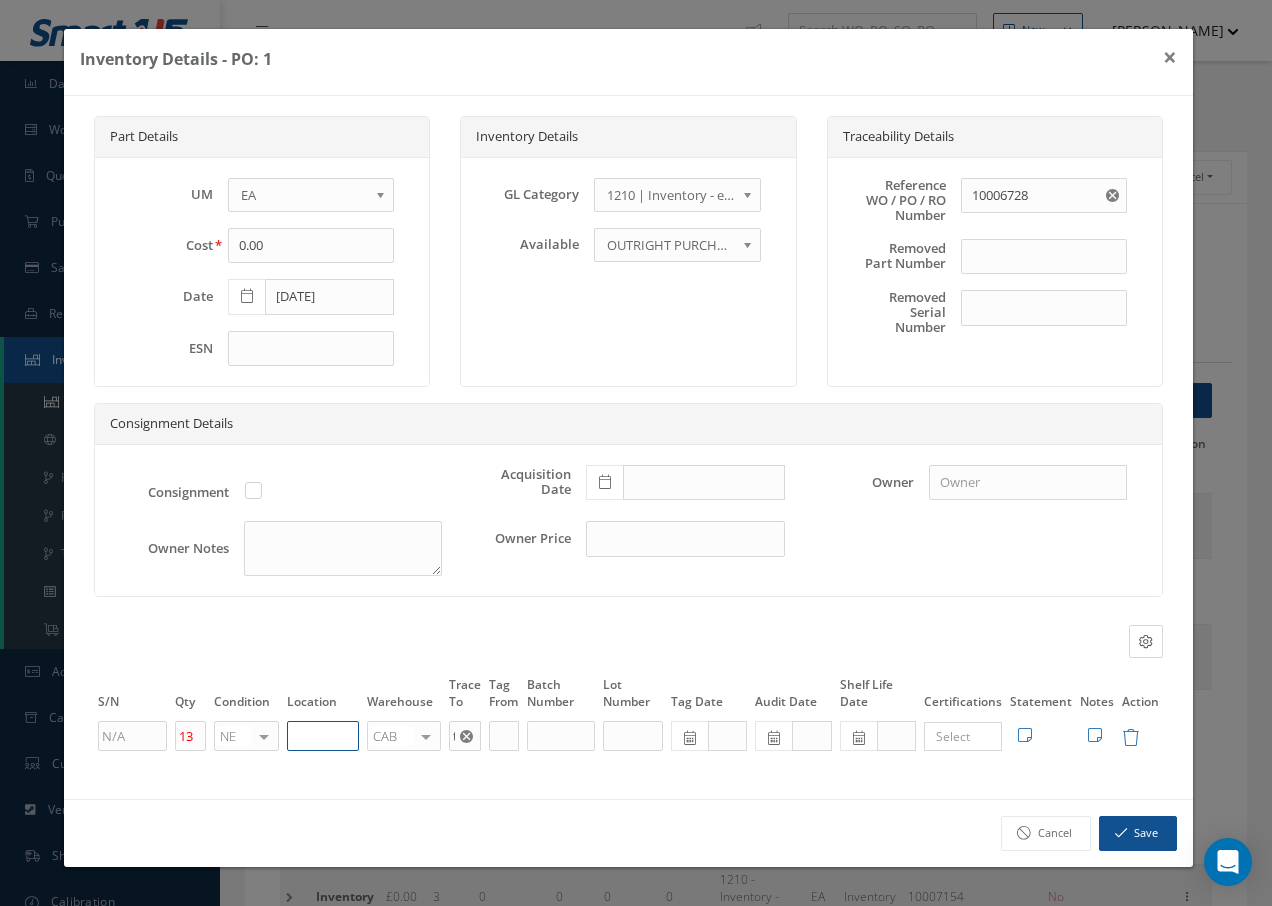 paste on "U50055" 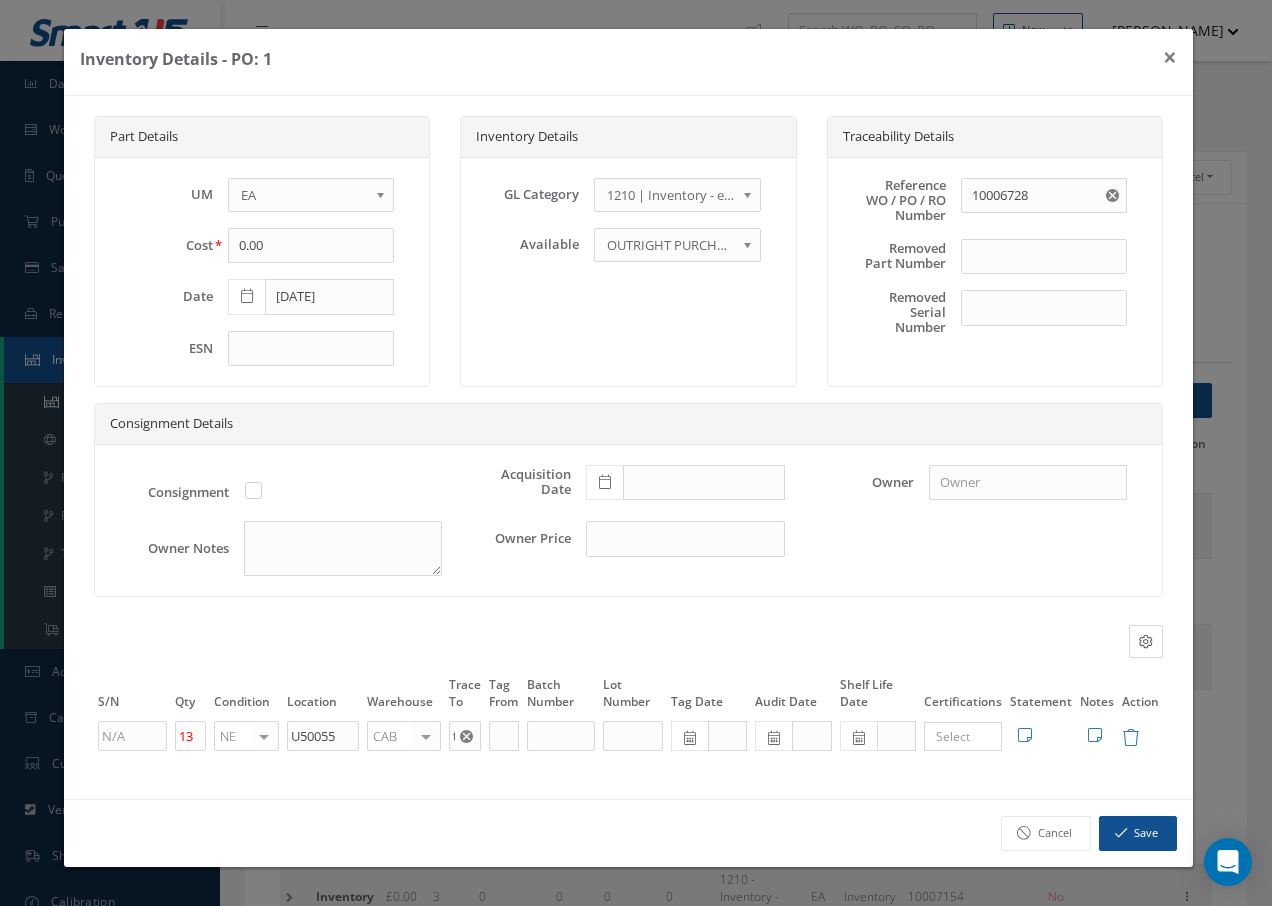 click at bounding box center (426, 736) 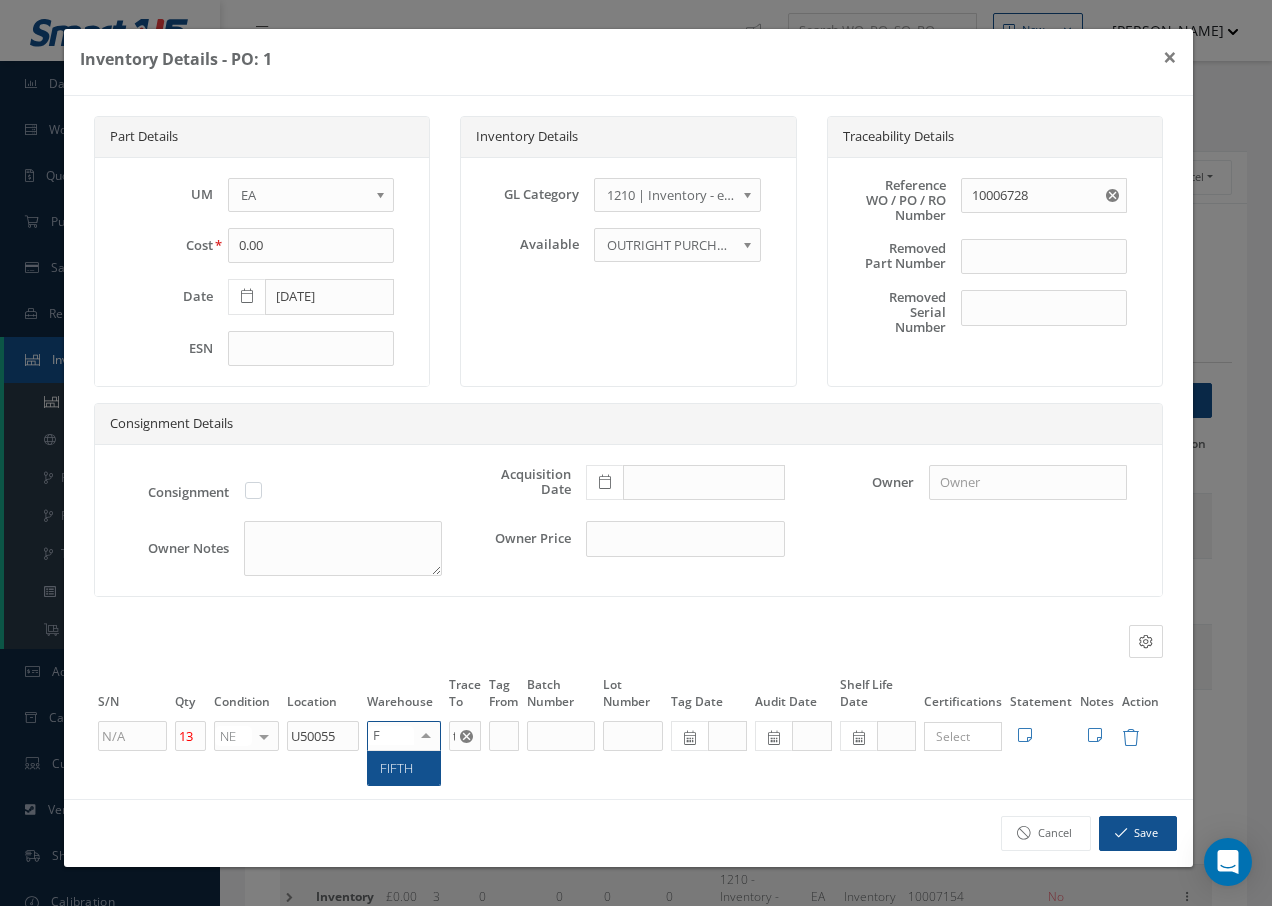 click on "FIFTH" at bounding box center [404, 768] 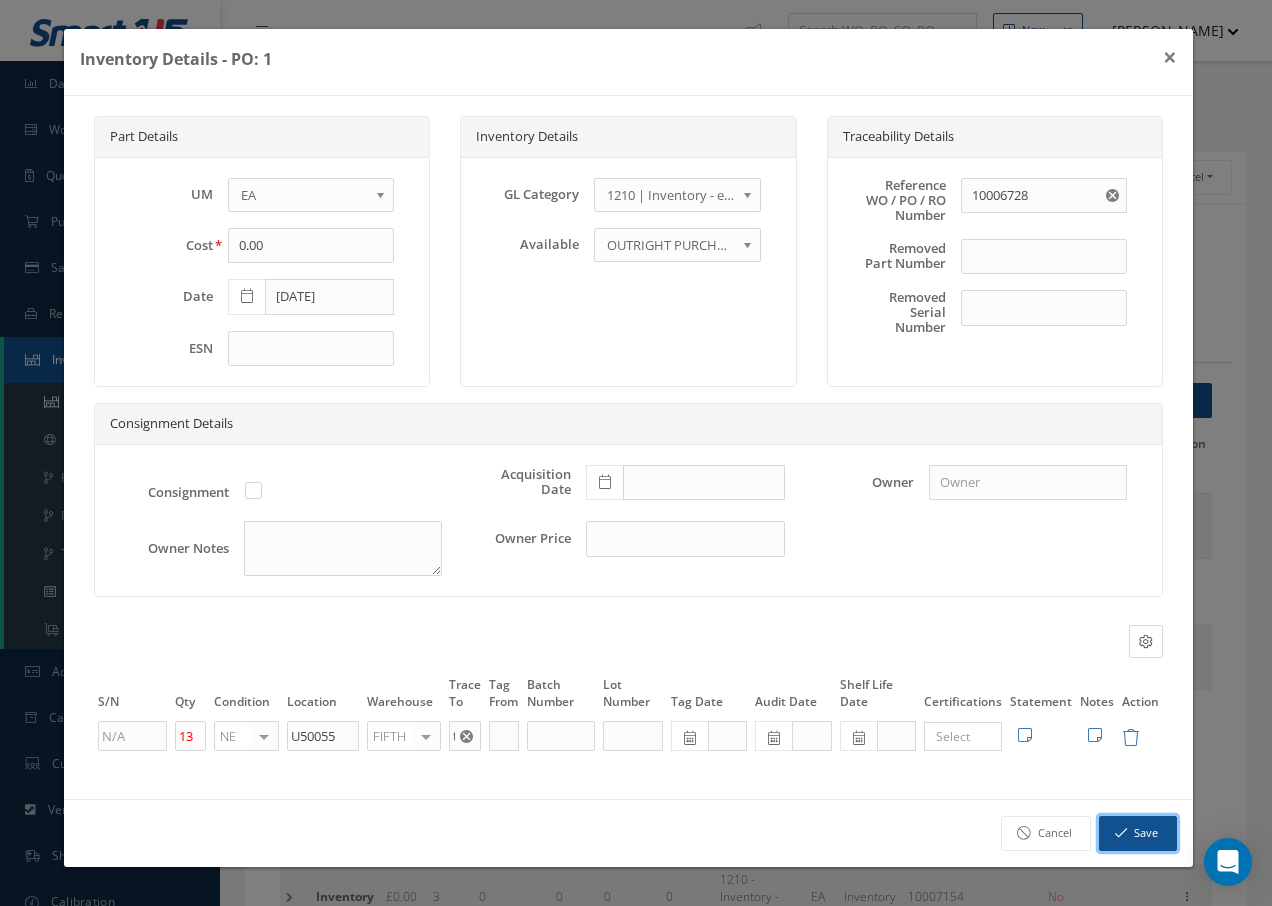 click on "Save" at bounding box center (1138, 833) 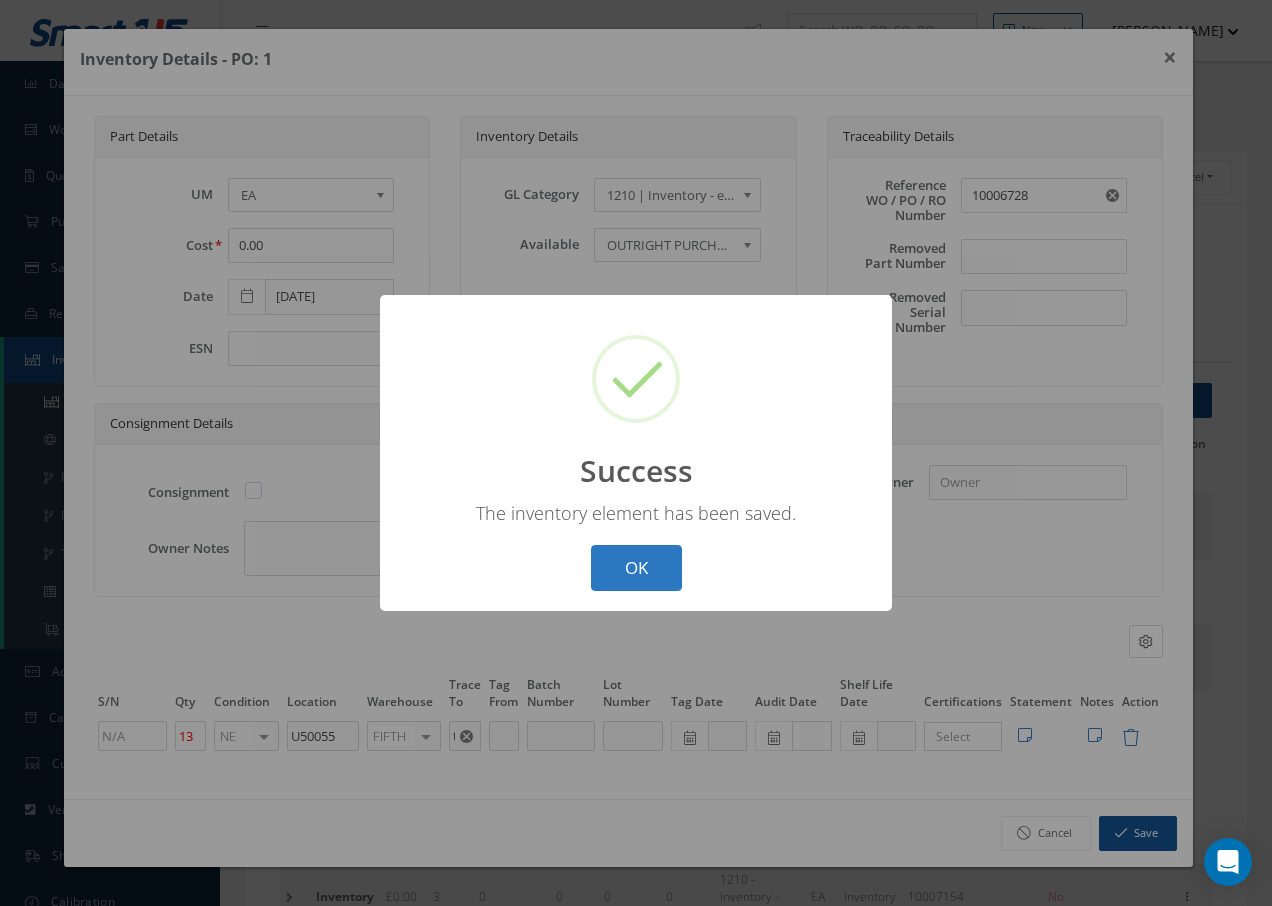 click on "OK" at bounding box center [636, 568] 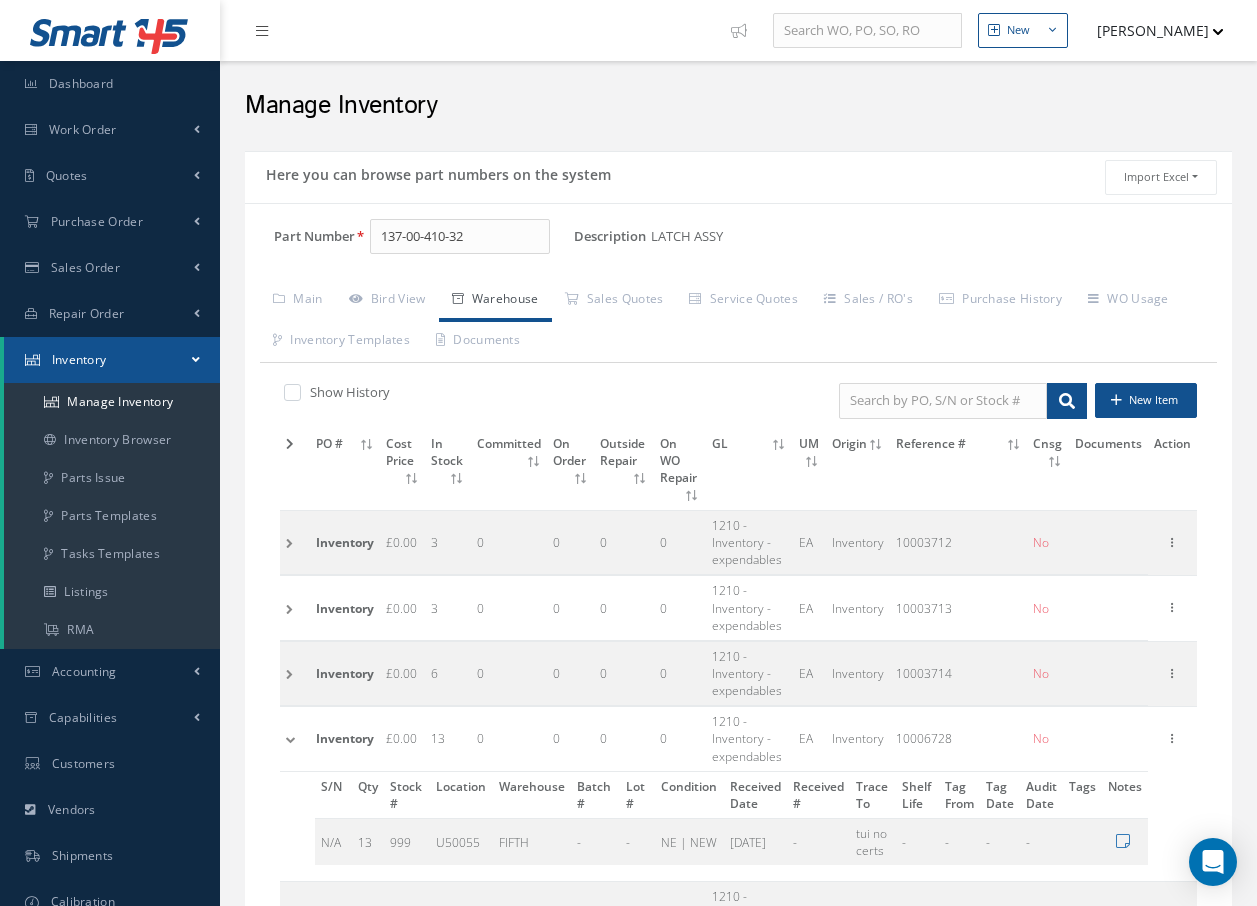 click at bounding box center [295, 543] 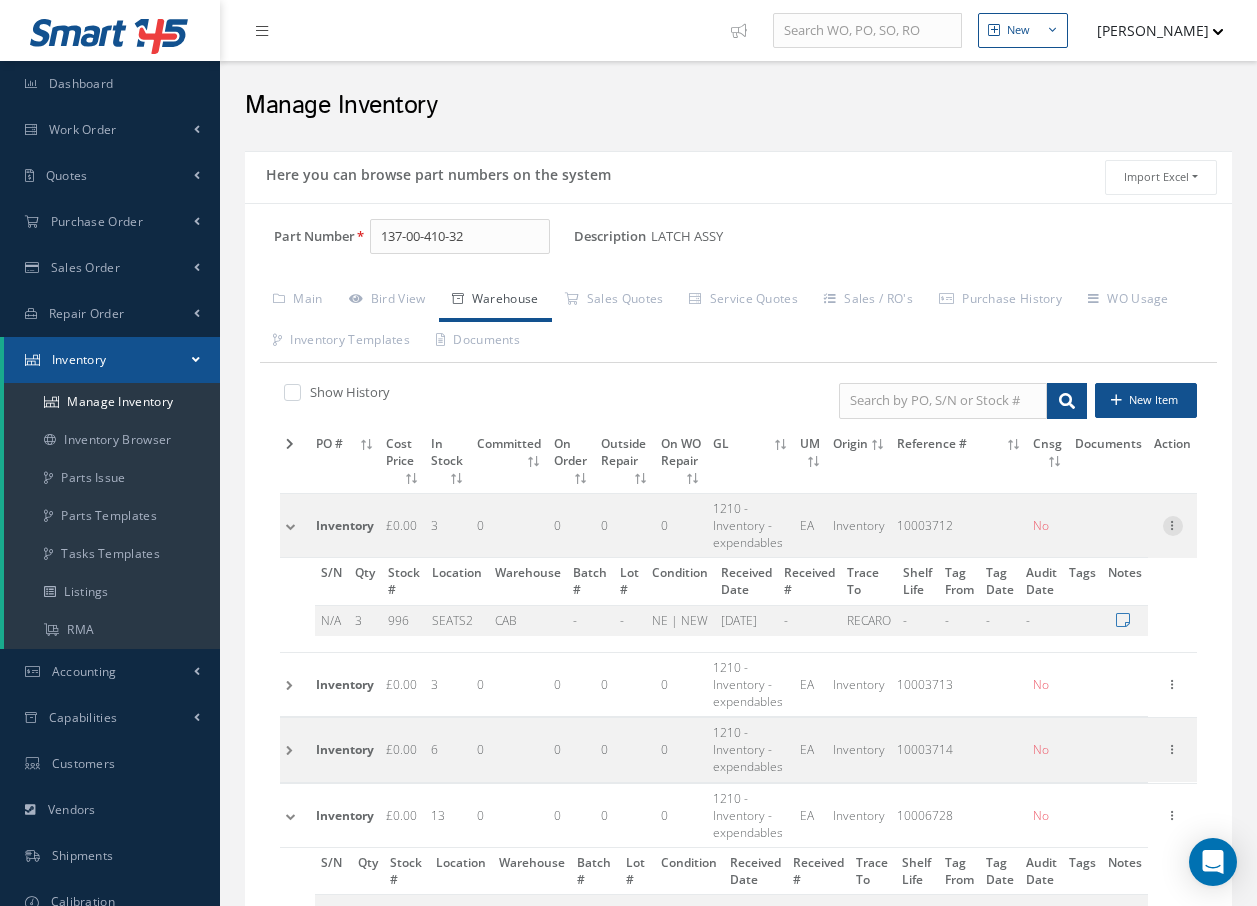 click at bounding box center (1173, 524) 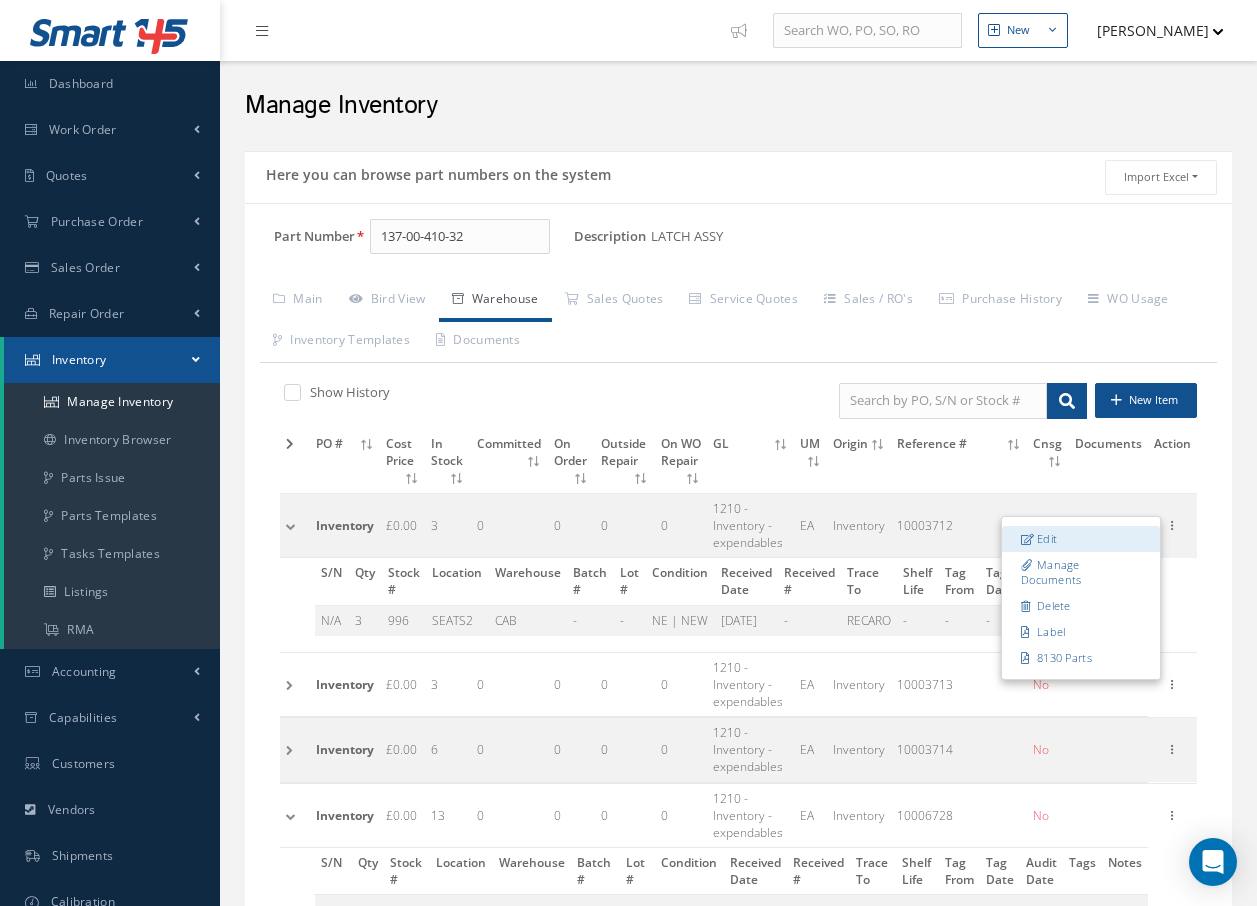 click on "Edit" at bounding box center [1081, 539] 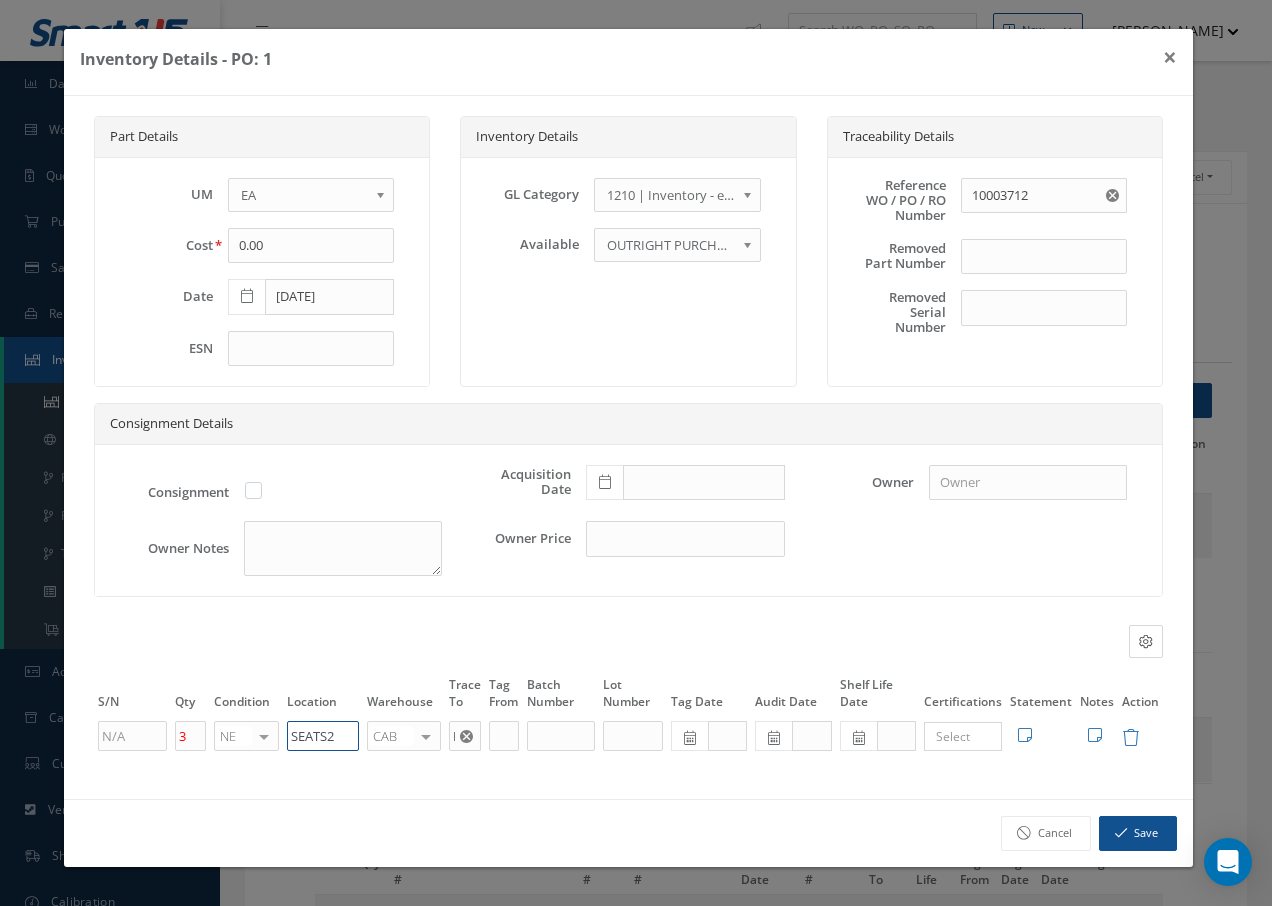 drag, startPoint x: 348, startPoint y: 747, endPoint x: 126, endPoint y: 708, distance: 225.39964 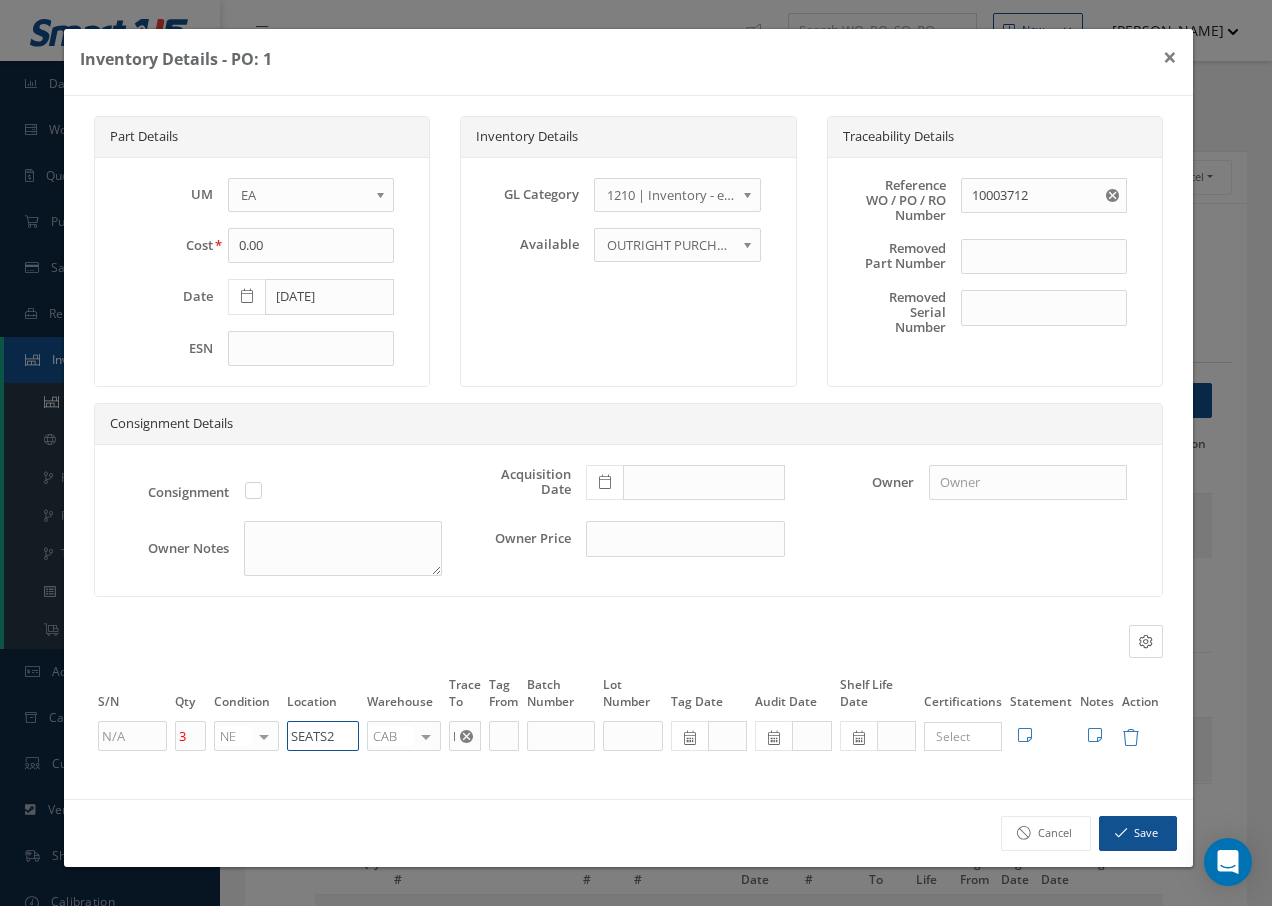 click on "3              NE         OH   SV   RP   AR   NE   FN   NS   RE   FP   BER   N/A   INSP   BC   AI   MD   RF   SCR   TS   USE   TL   SP   NU   AS   US   PM
No elements found.
List is empty.     SEATS2              CAB         CAB   CABQ   CABS   CABK   CABG   AIRB   CASA   ONXP   UNIT20   FIFTH   CUST-PARTS
No elements found.
List is empty.        RECARO
×
Loading...
Search a tag
No tags found
No tags found
Edit Statement 8130
Cancel
Save
Edit Notes" at bounding box center [628, 736] 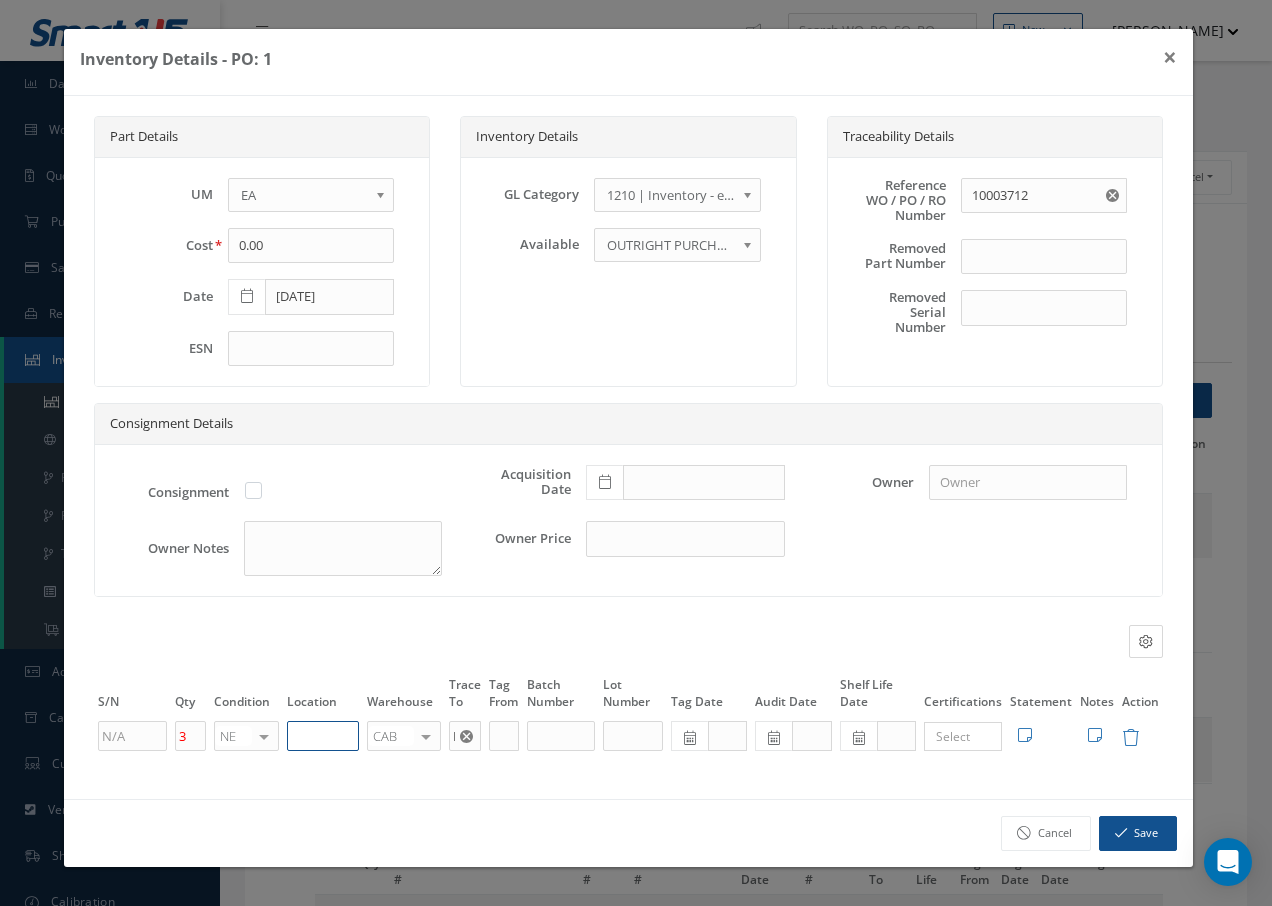 paste on "U50055" 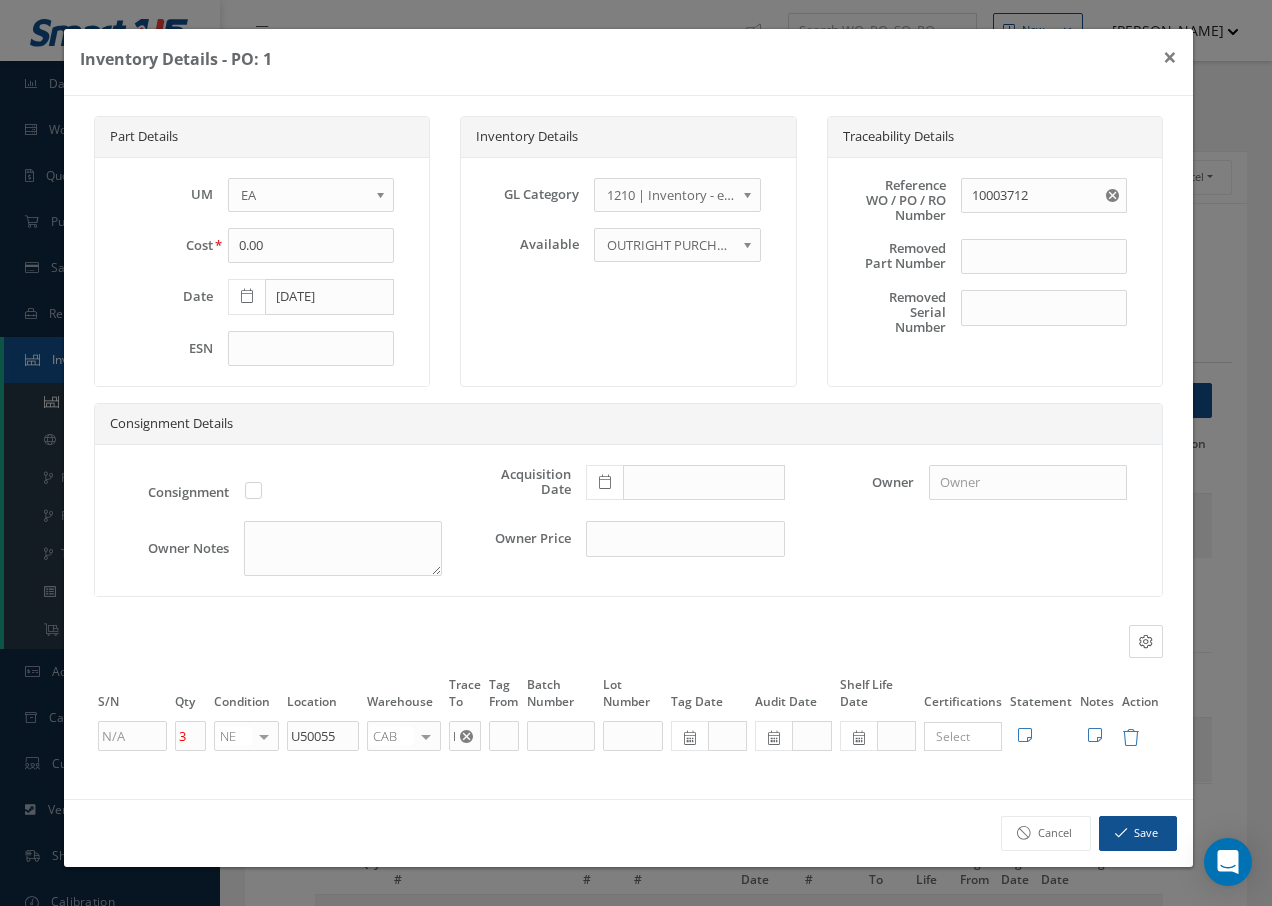 click at bounding box center [426, 736] 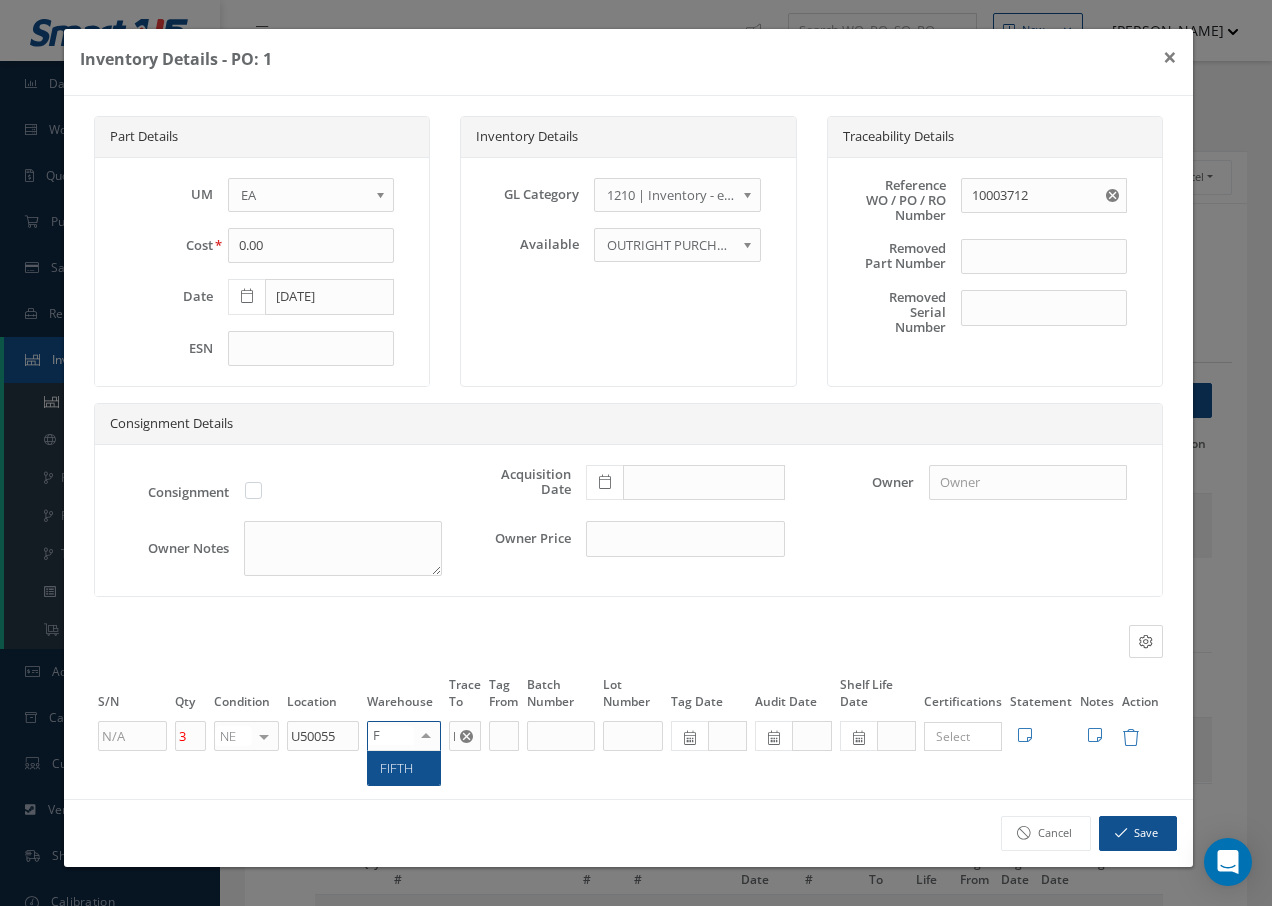click on "FIFTH" at bounding box center (404, 768) 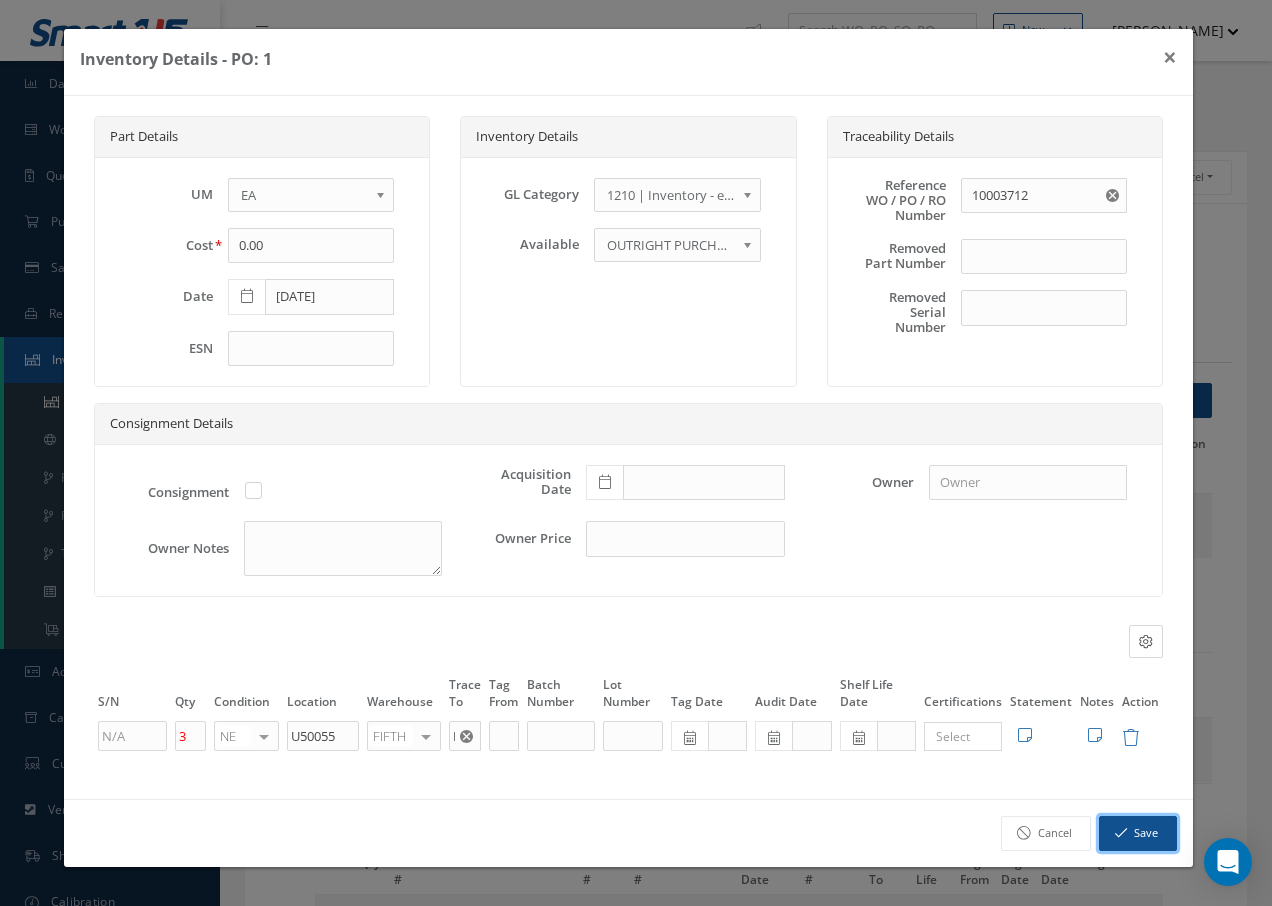 click on "Save" at bounding box center [1138, 833] 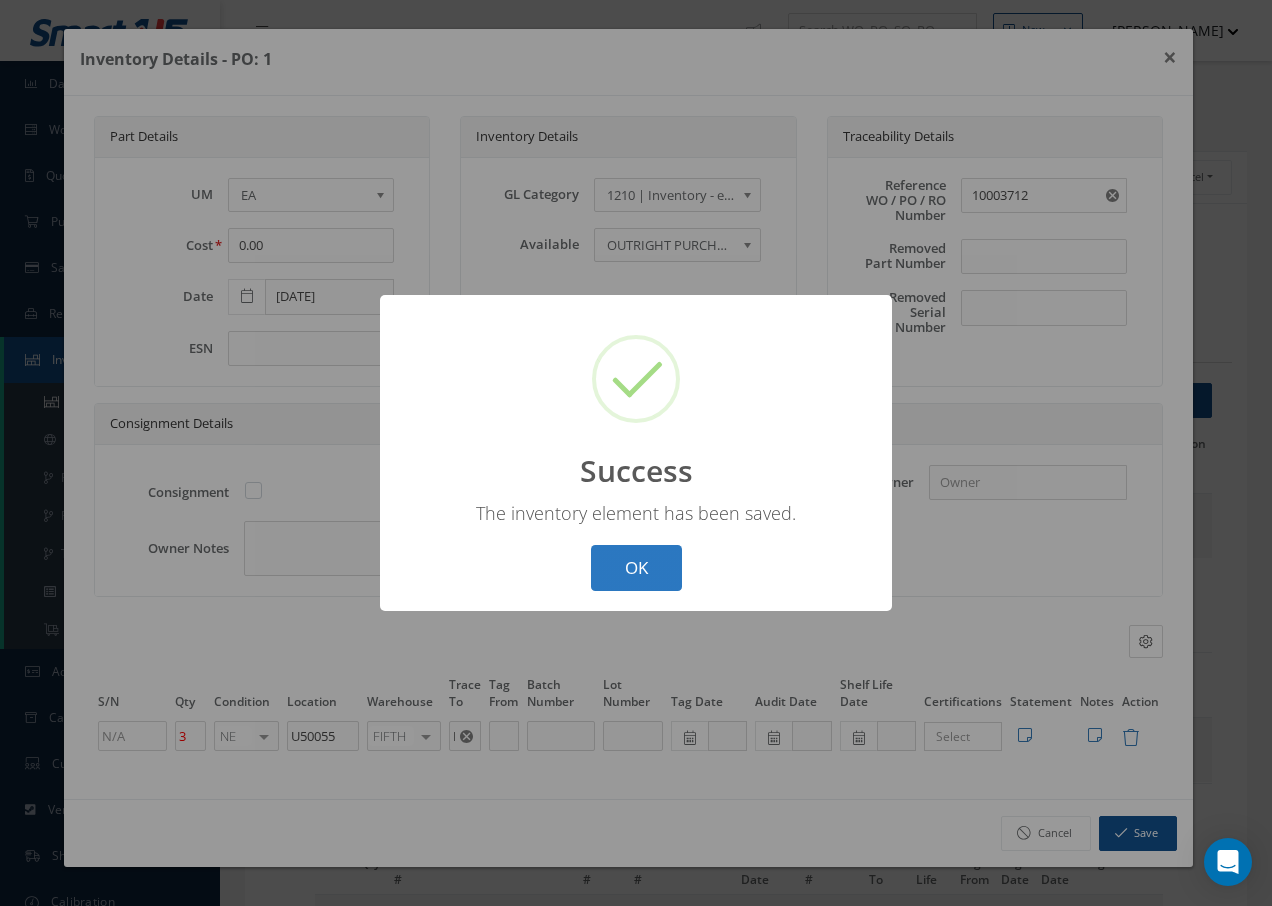 click on "OK" at bounding box center (636, 568) 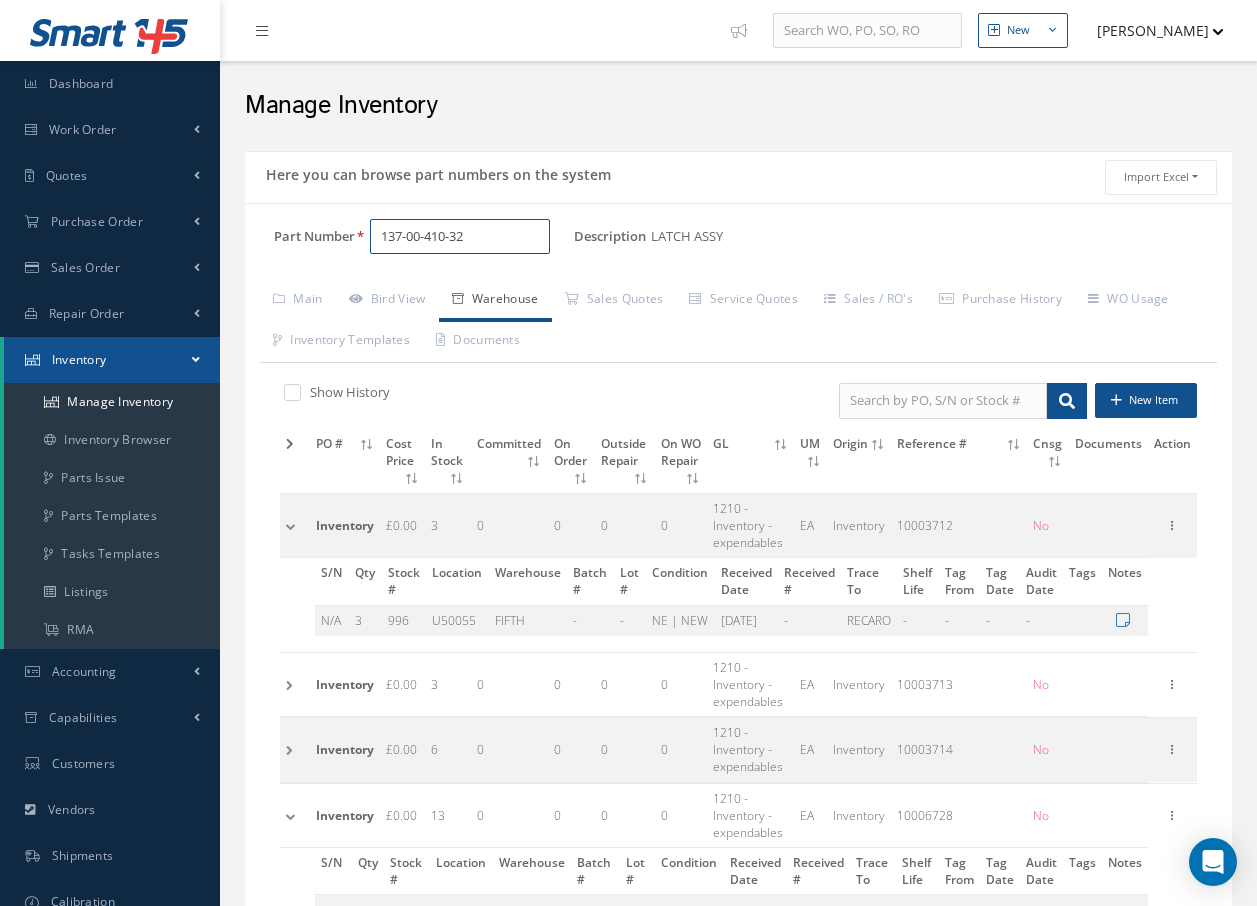 drag, startPoint x: 524, startPoint y: 228, endPoint x: -30, endPoint y: 198, distance: 554.8117 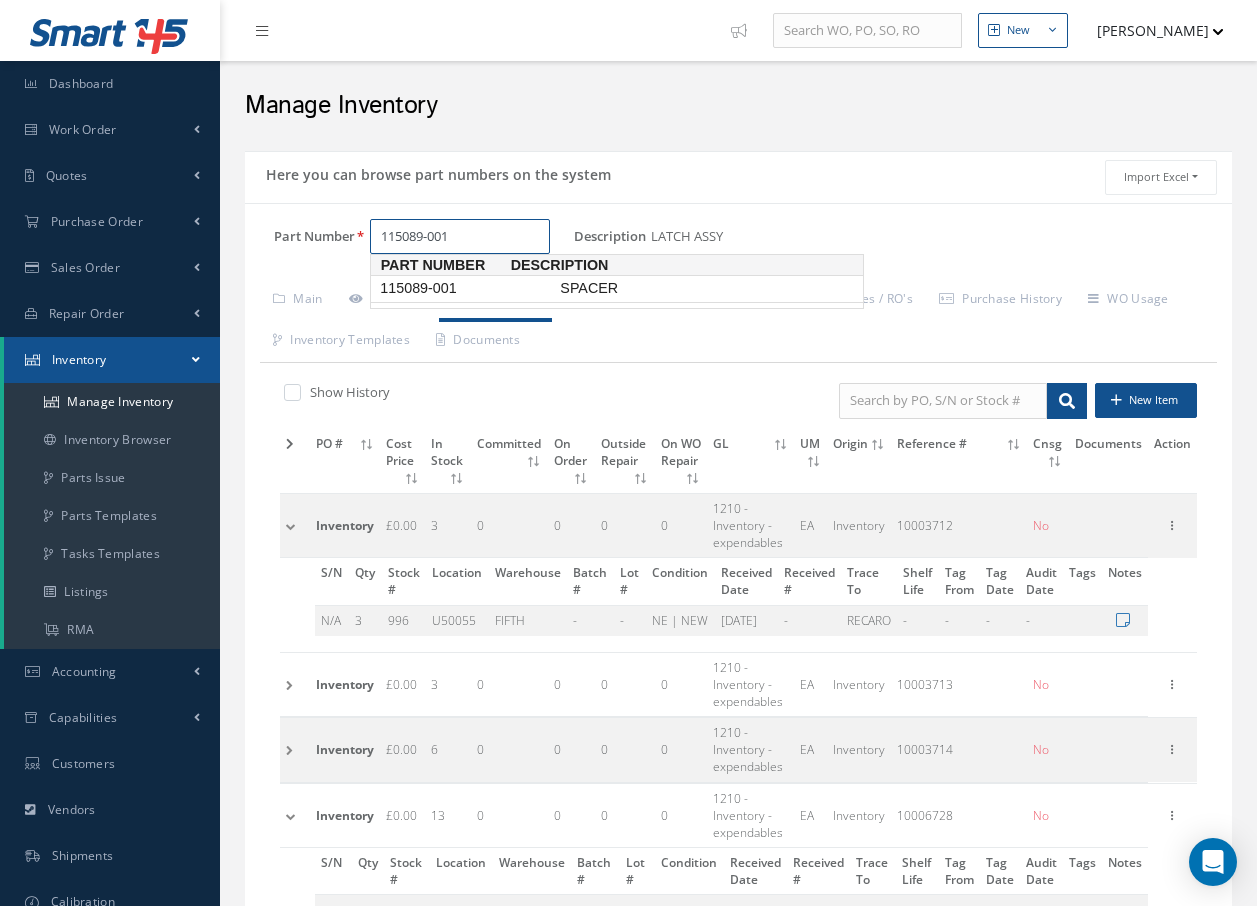 click on "115089-001" at bounding box center [466, 288] 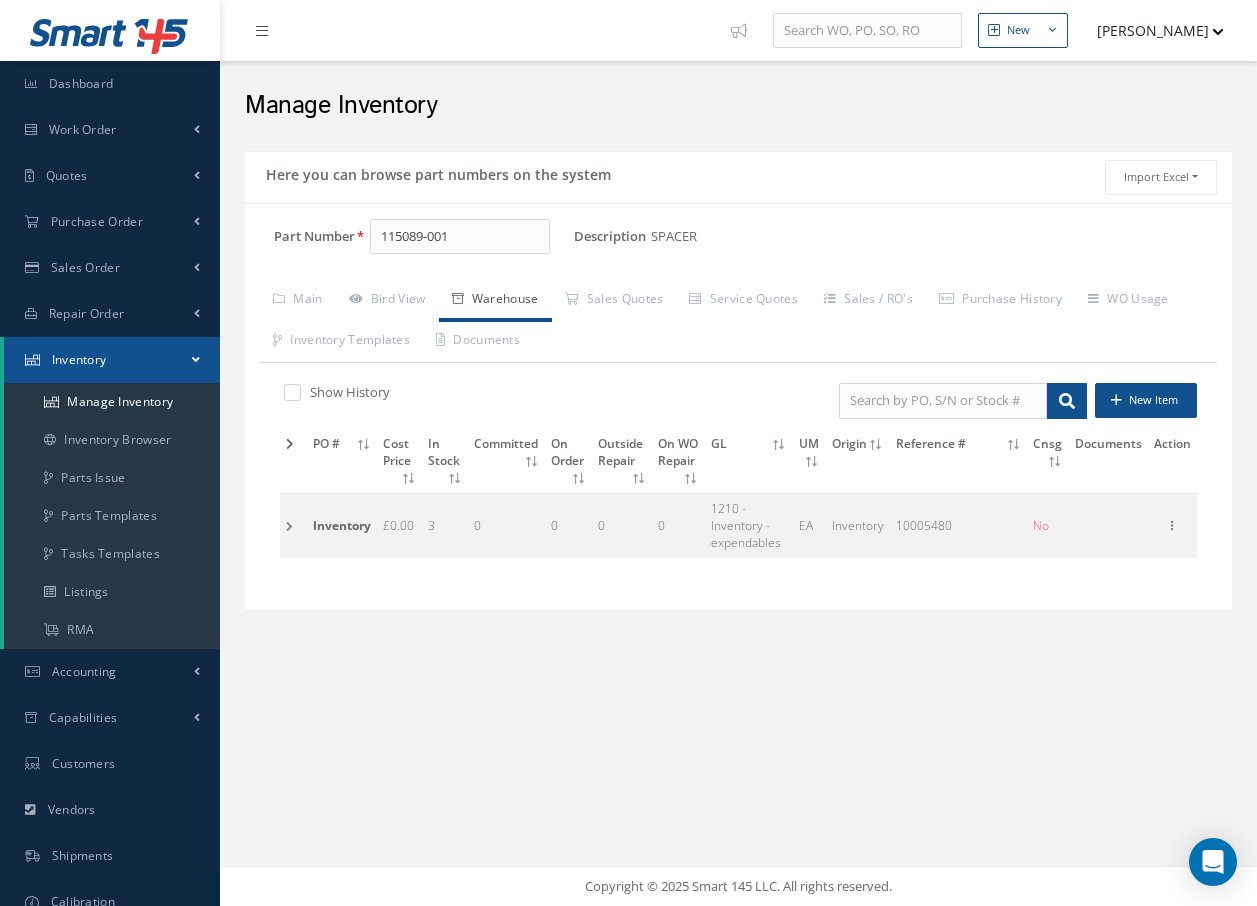 click at bounding box center (293, 525) 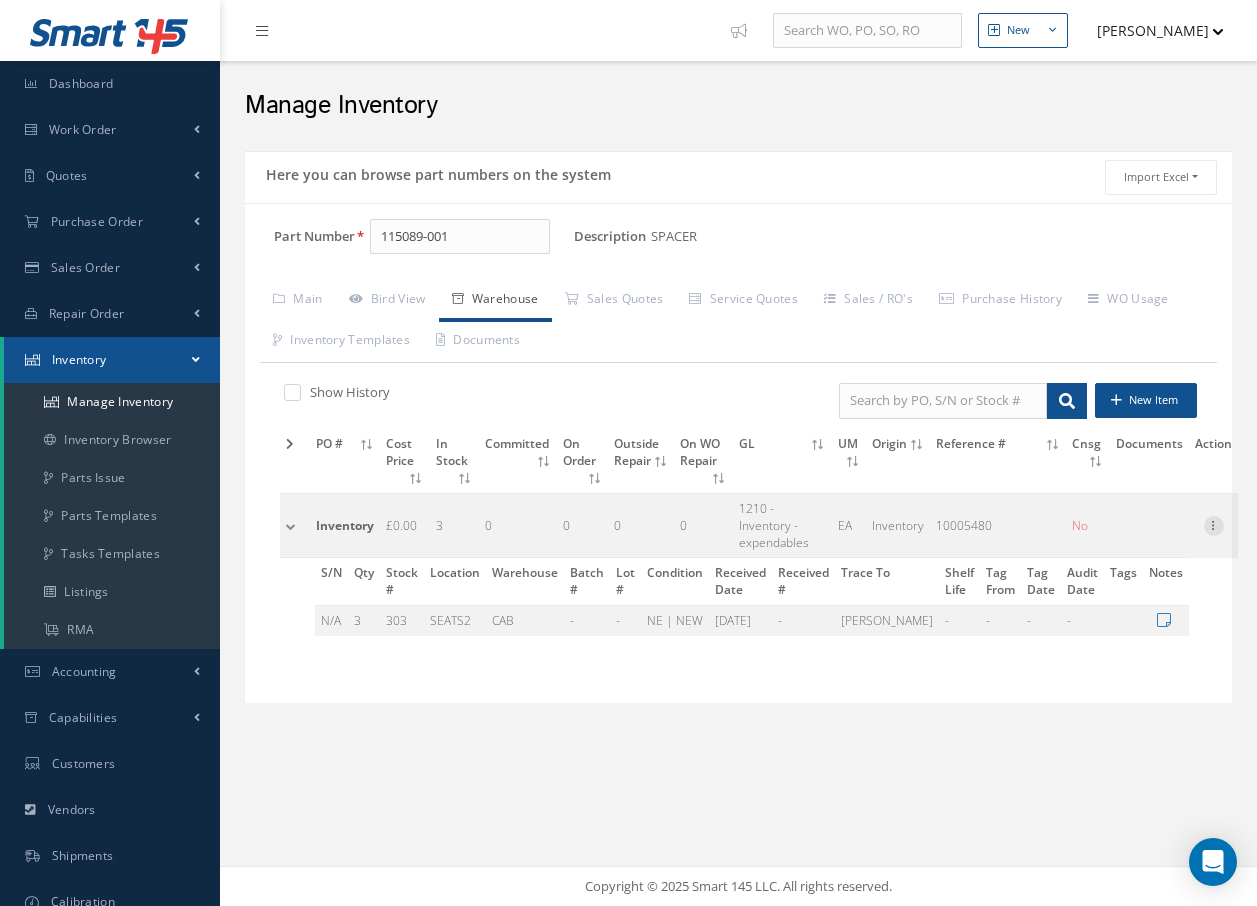 click at bounding box center [1214, 524] 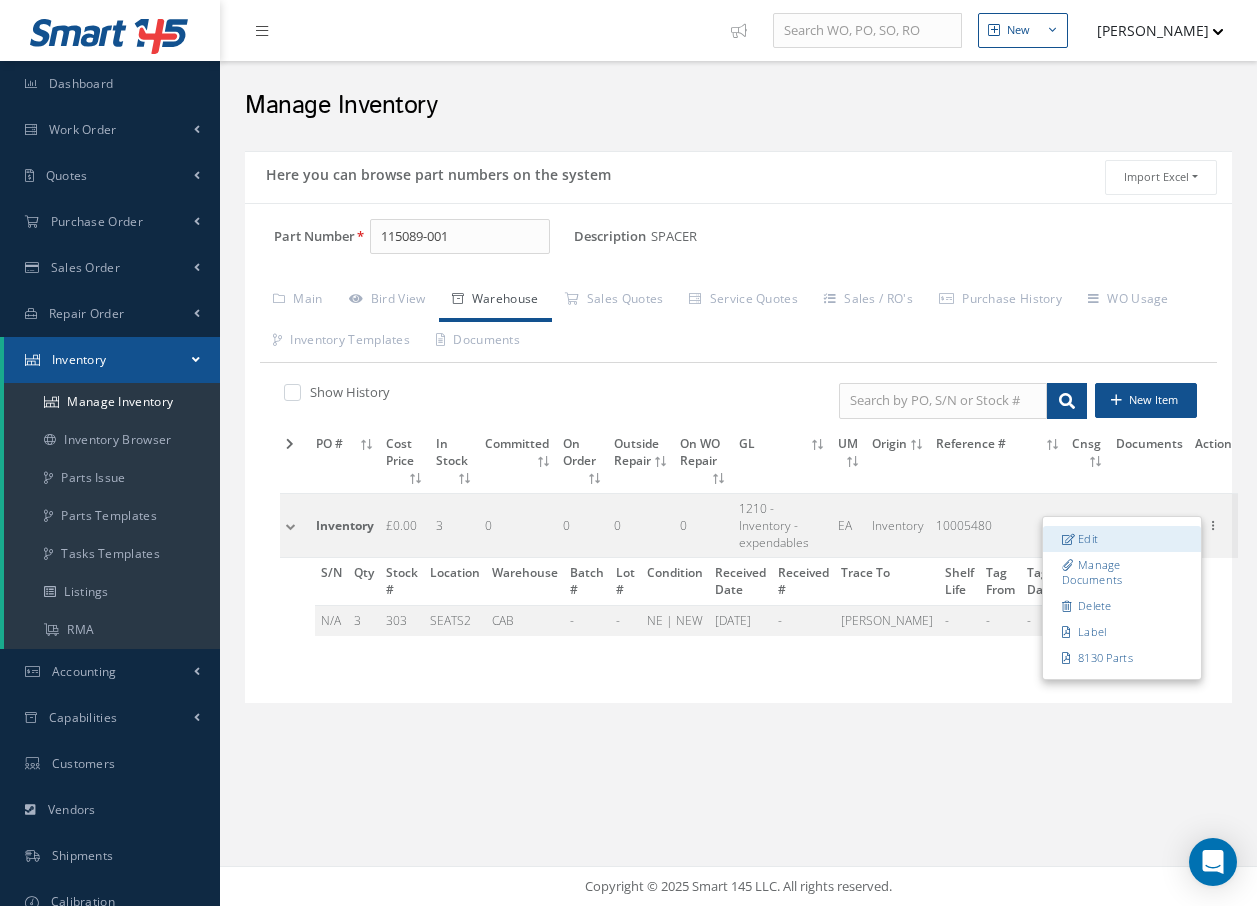 click on "Edit" at bounding box center [1122, 539] 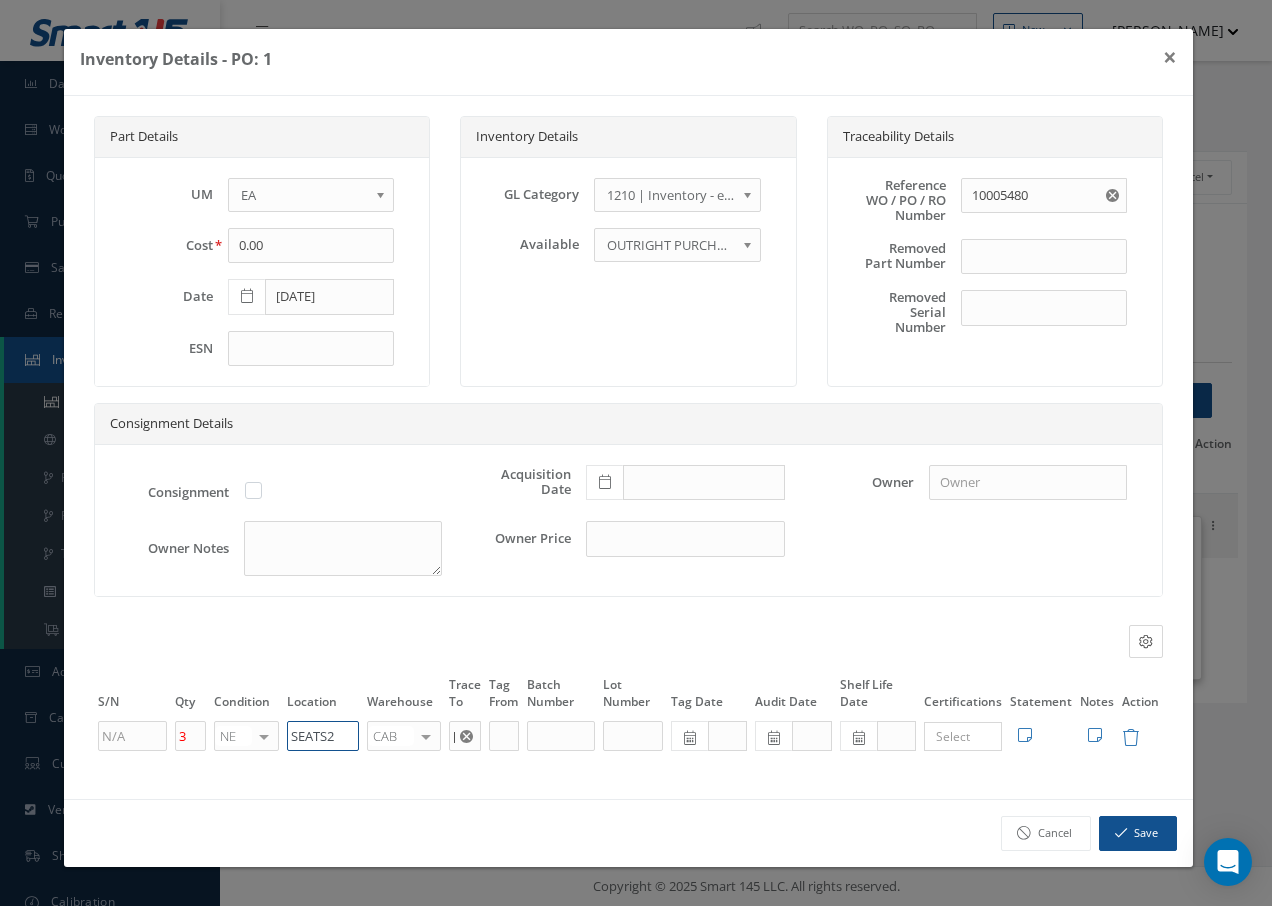 drag, startPoint x: 336, startPoint y: 734, endPoint x: 31, endPoint y: 669, distance: 311.84933 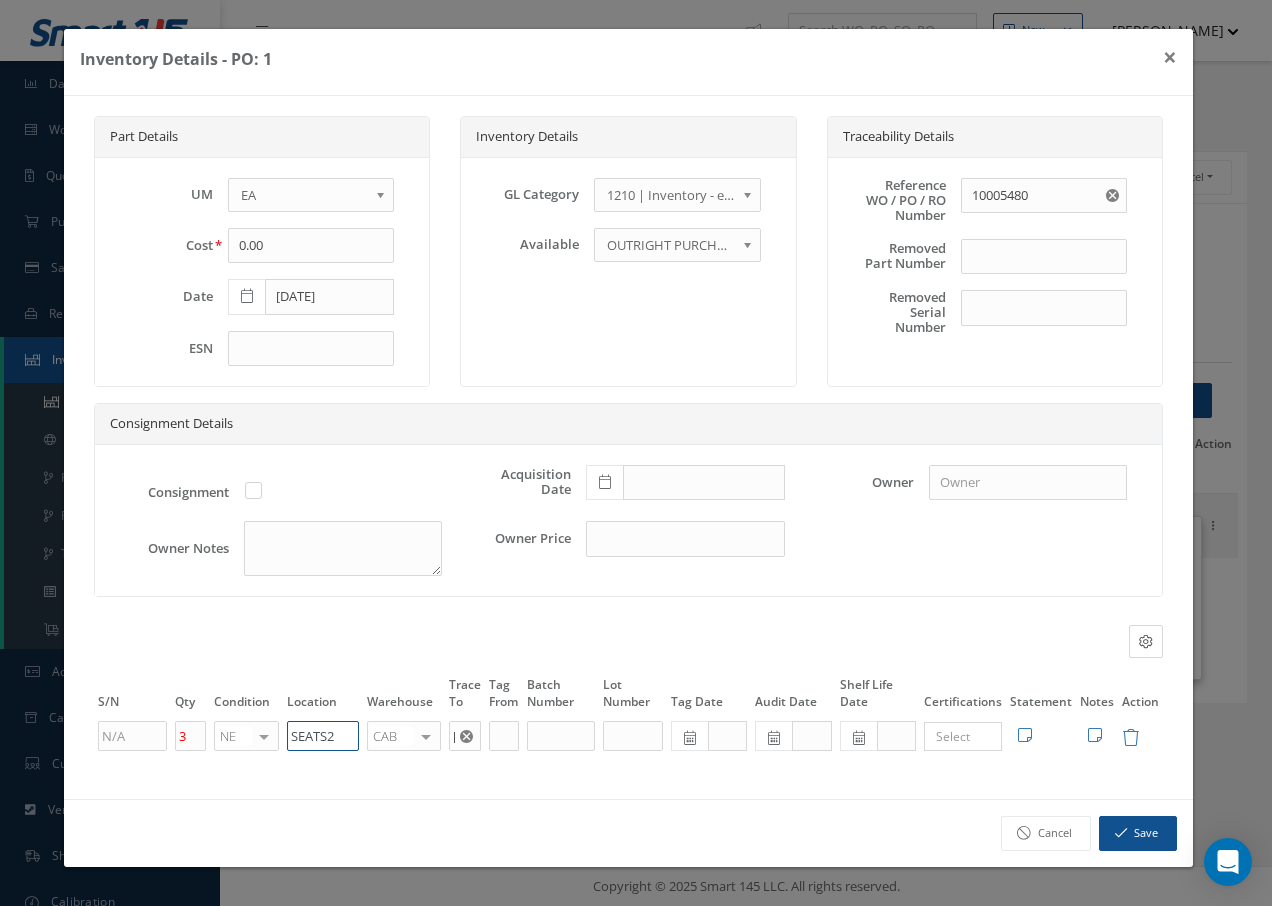 click on "Inventory Details - PO: 1
×
Part Details
UM   - BAG BX CA RL EA FT HR IN KG LM LY ME LB RM SF SH SM SY TU YD
EA
Cost   0.00   Date   03/14/2019   ESN
Inventory Details
GL Category   1200 | Inventory - rotables 1210 | Inventory - expendables 1220 | Inventory - chemicals 1230 | Inventory - Misc. Workshop Items 1300 | Inventory - Packaging 1310 | Inventory- Spares for Brokering 5000 | Inventory- Purchases Consumables etc
1210 | Inventory - expendables
Available   OUTRIGHT PURCHASE EXCHANGE
OUTRIGHT PURCHASE
Traceability Details
Reference WO / PO / RO
Number" at bounding box center [636, 453] 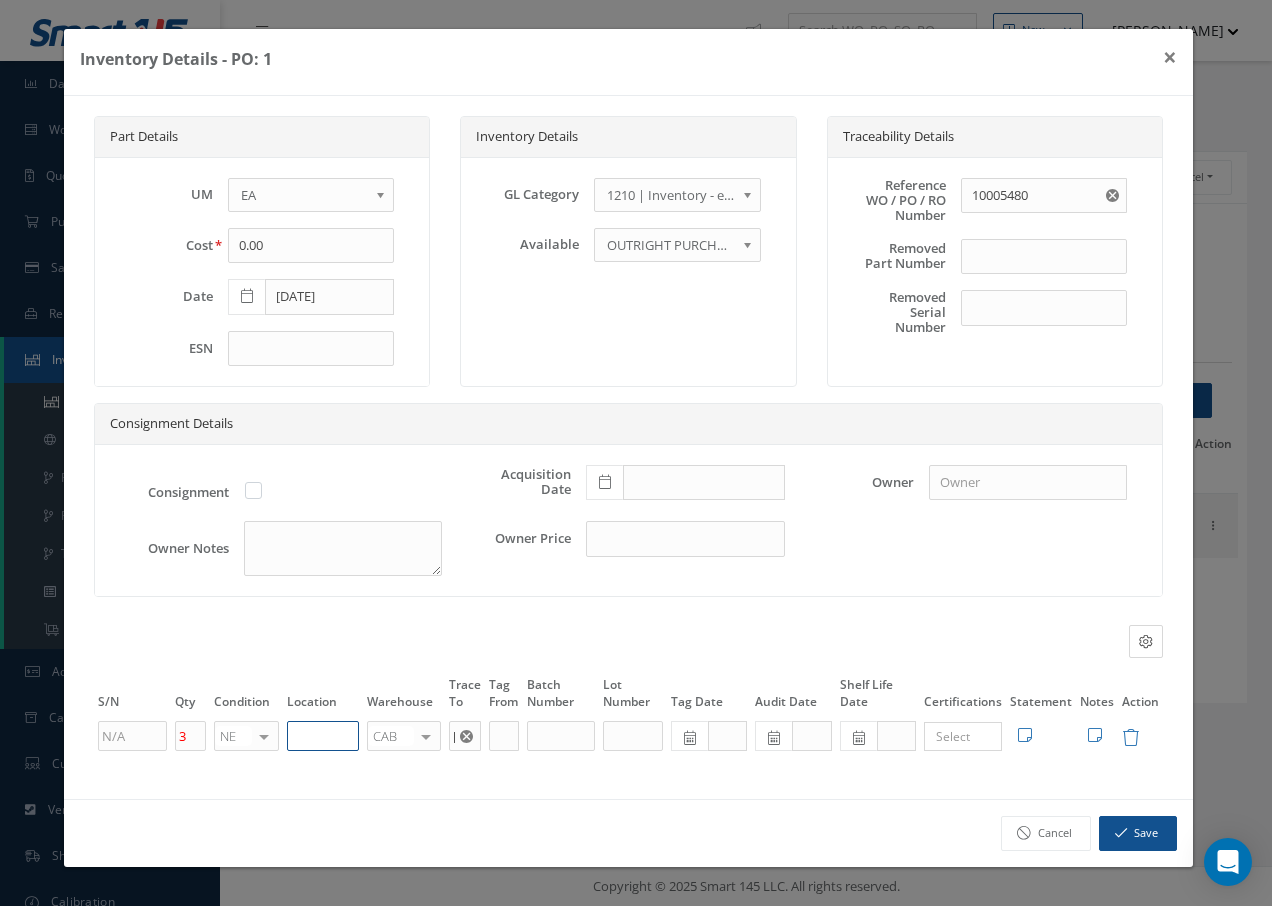 paste on "U50055" 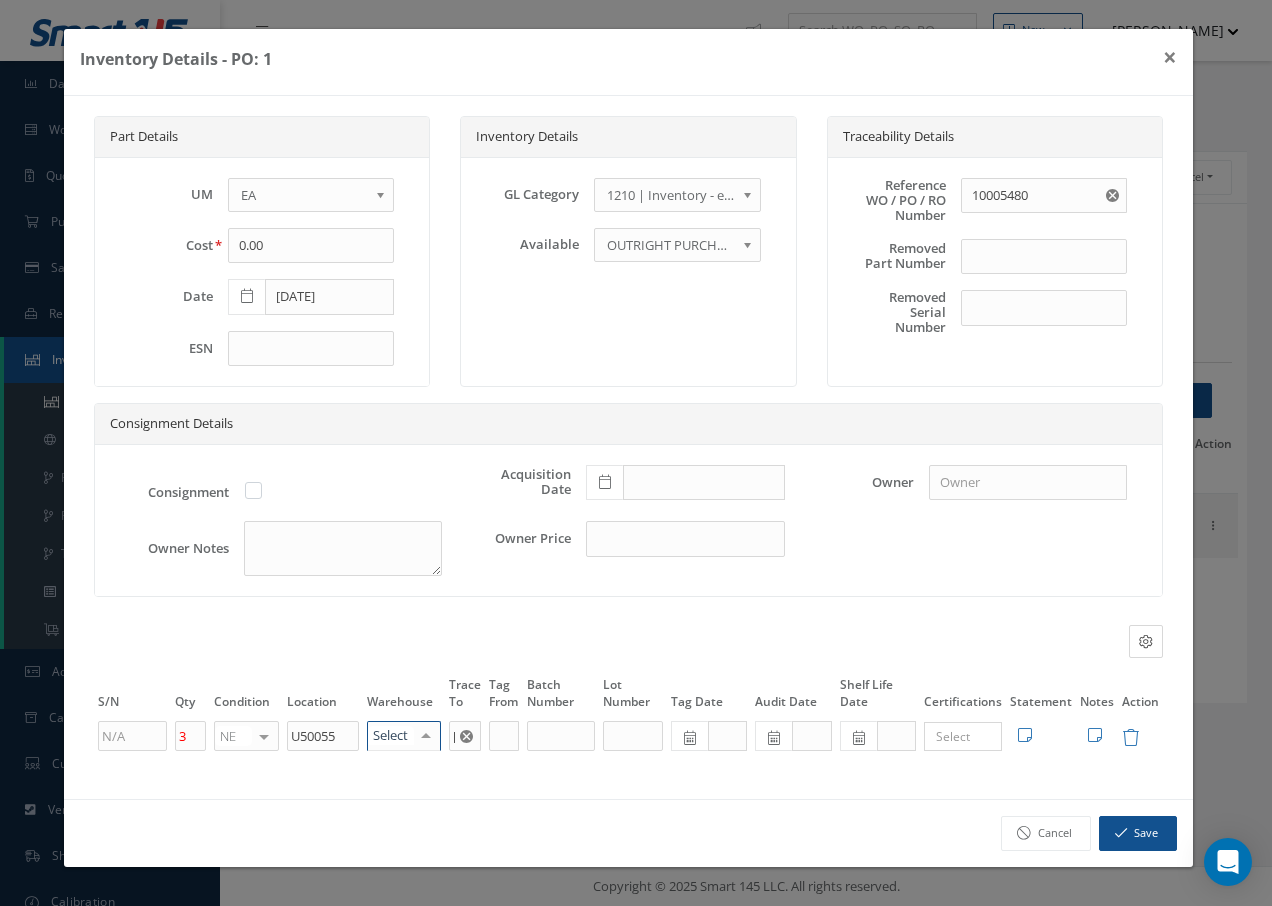 click at bounding box center [426, 736] 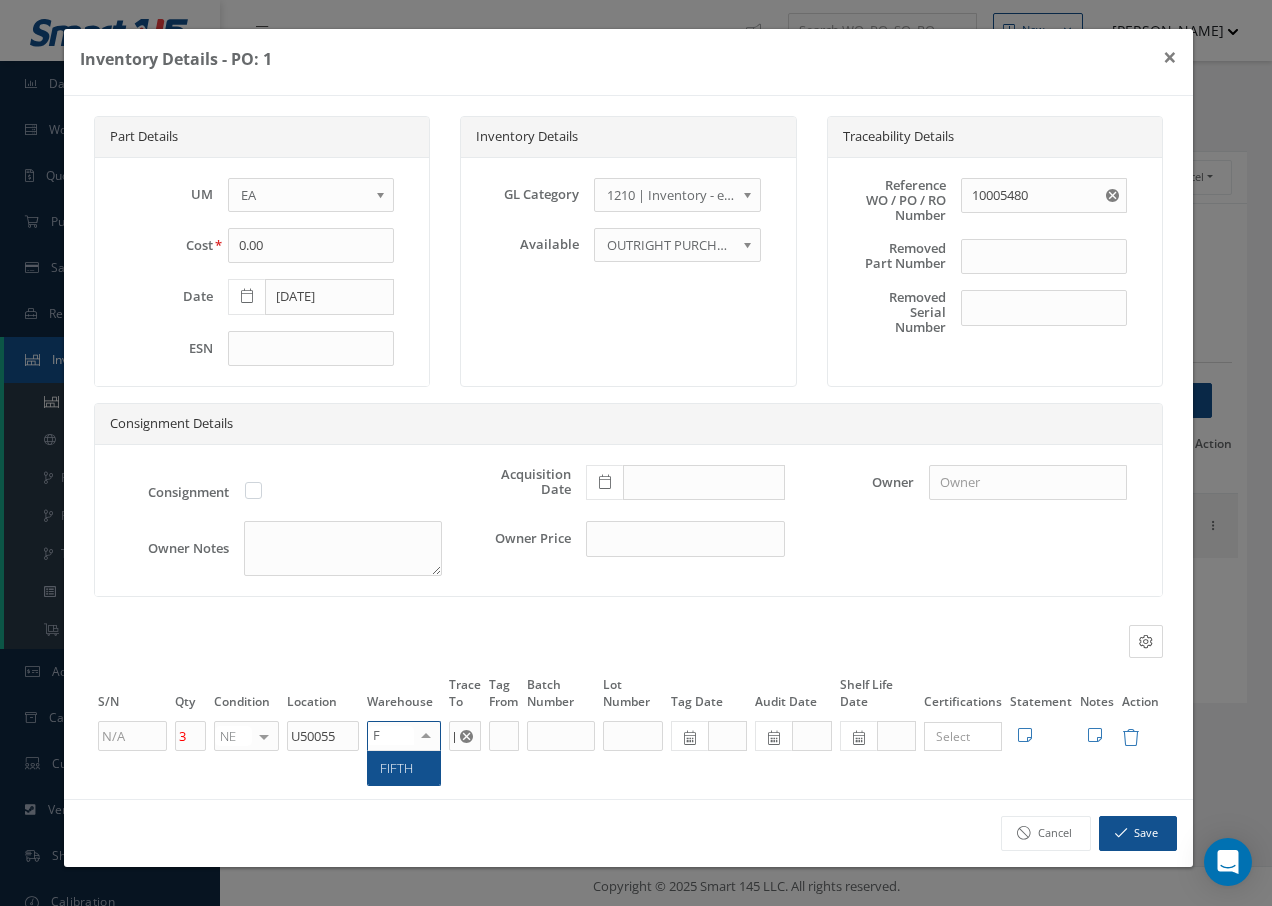 click on "FIFTH" at bounding box center (396, 768) 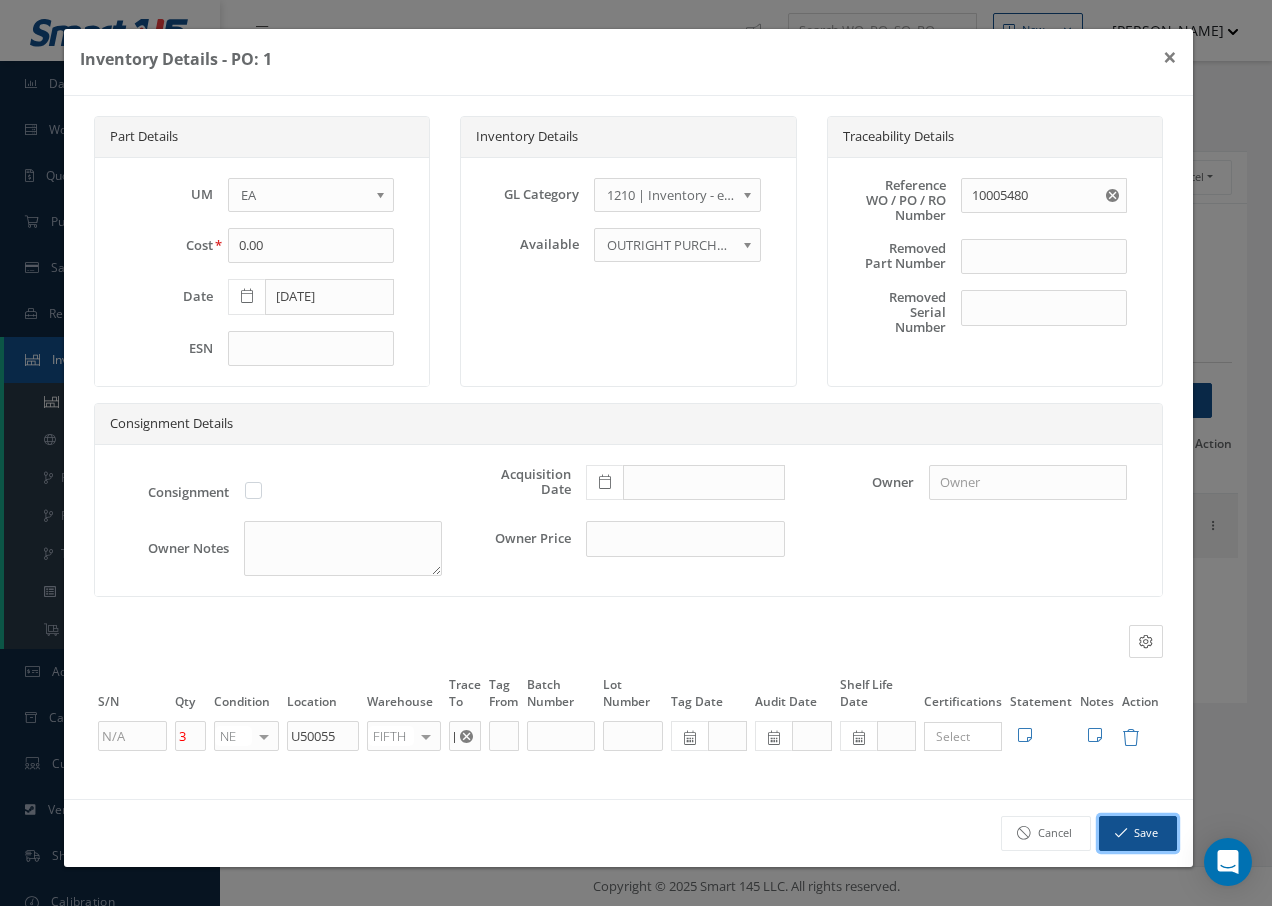 click on "Save" at bounding box center (1138, 833) 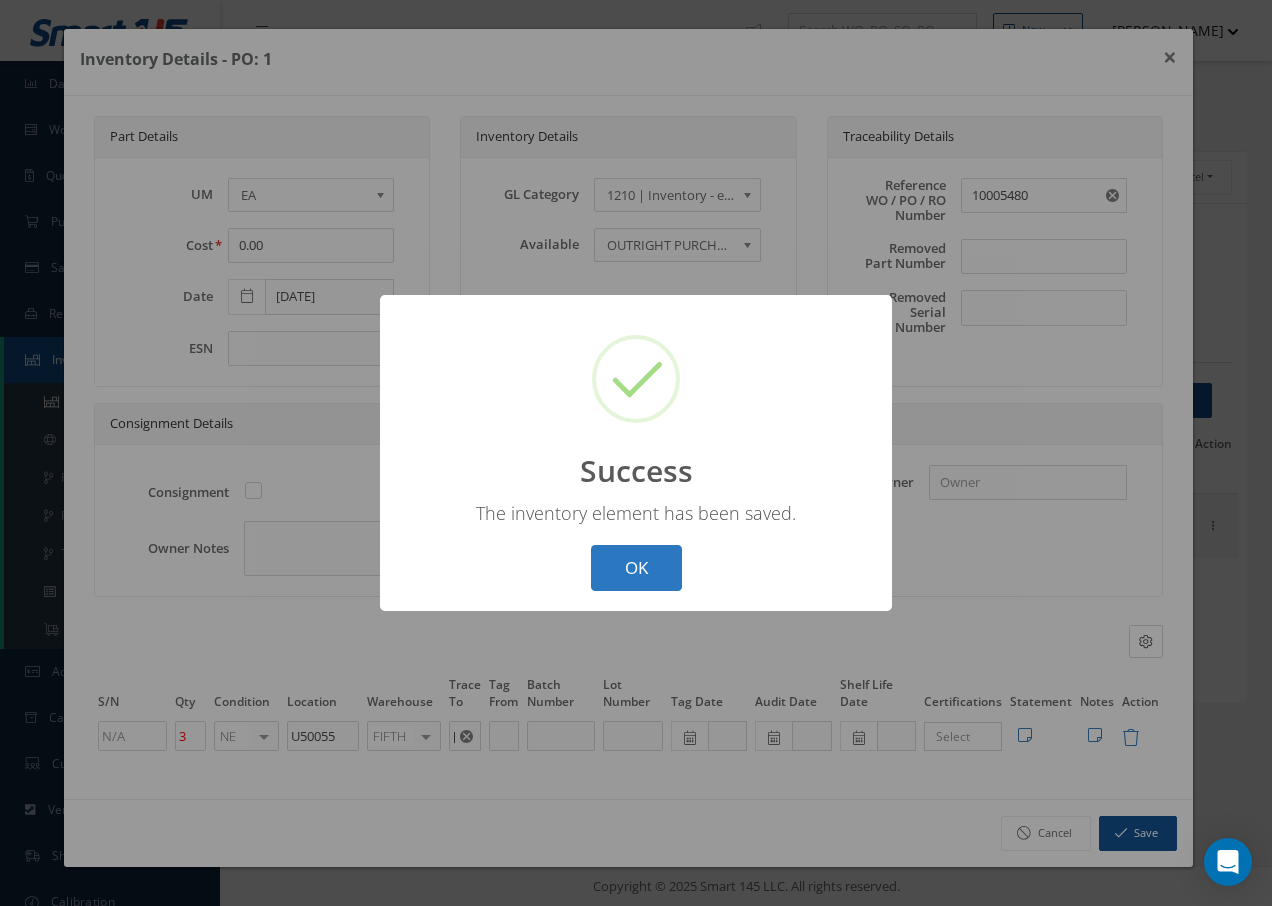 click on "OK" at bounding box center (636, 568) 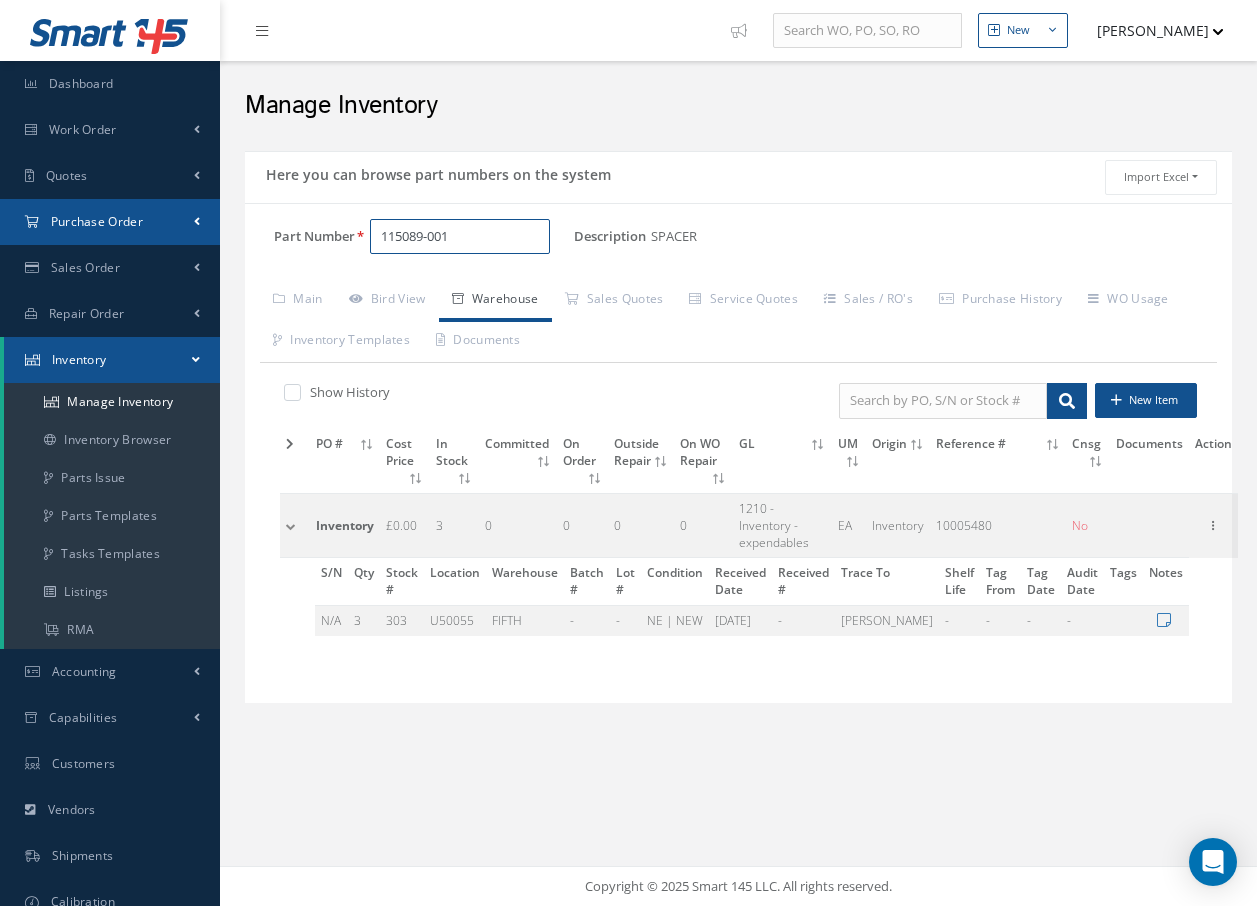 drag, startPoint x: 488, startPoint y: 230, endPoint x: 116, endPoint y: 244, distance: 372.26334 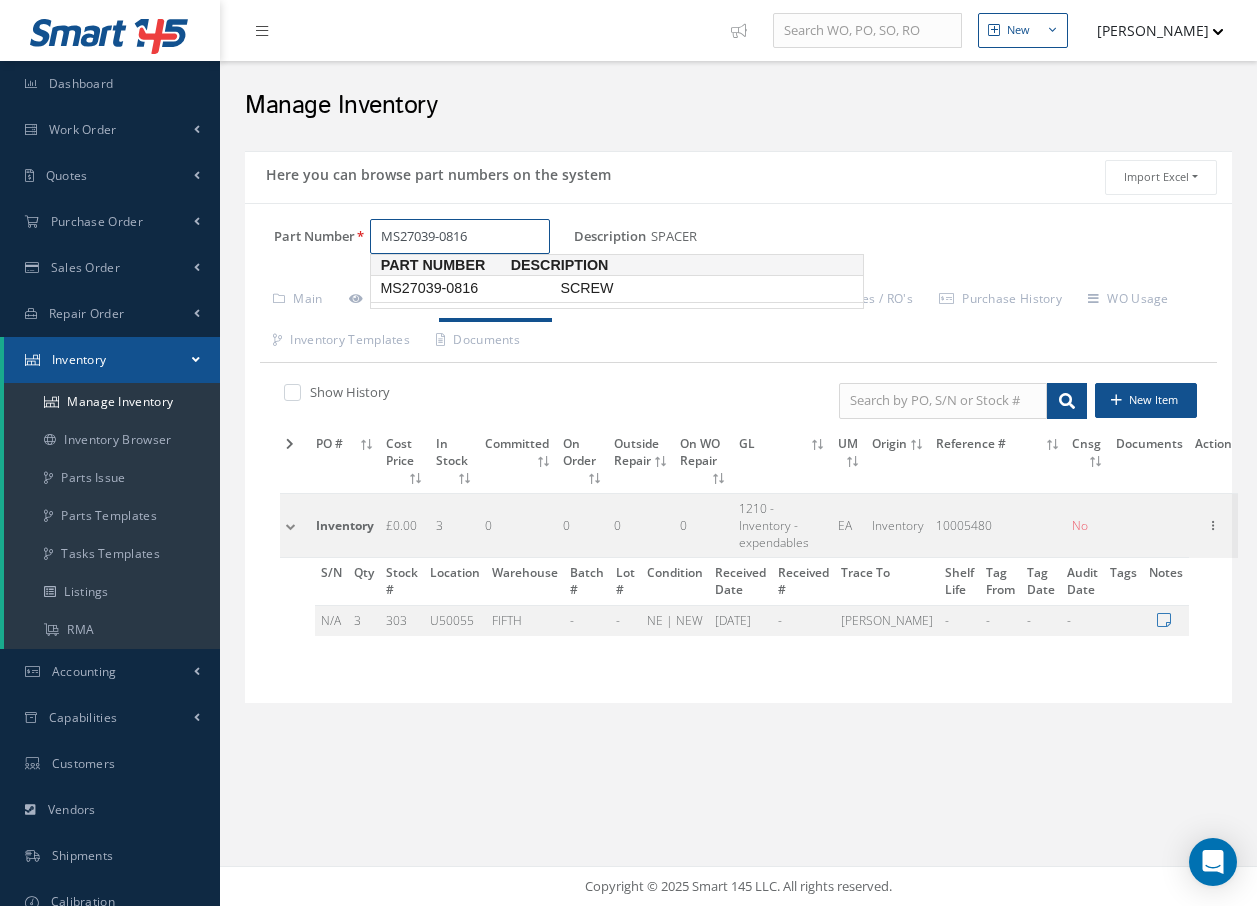 drag, startPoint x: 394, startPoint y: 291, endPoint x: 362, endPoint y: 278, distance: 34.539833 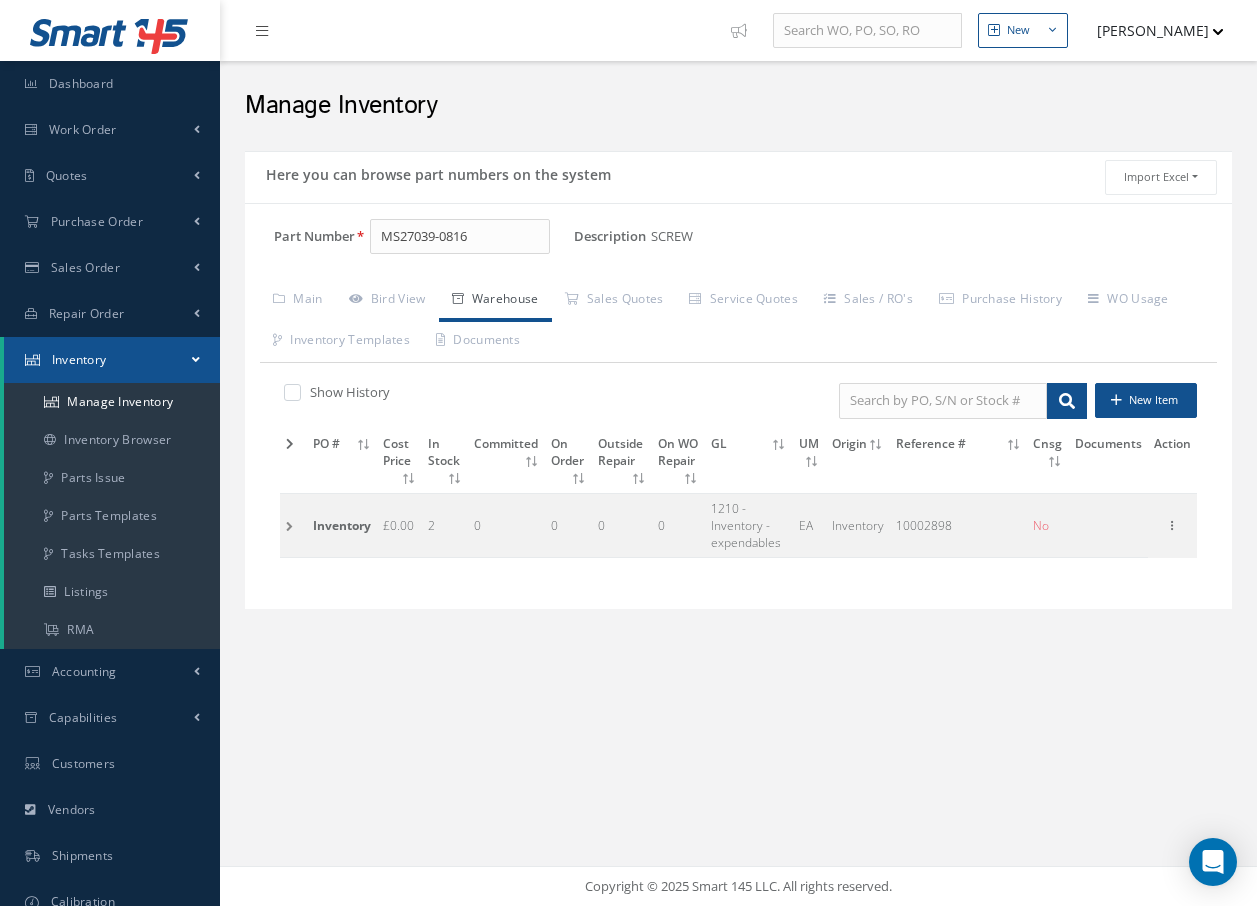 click at bounding box center [293, 525] 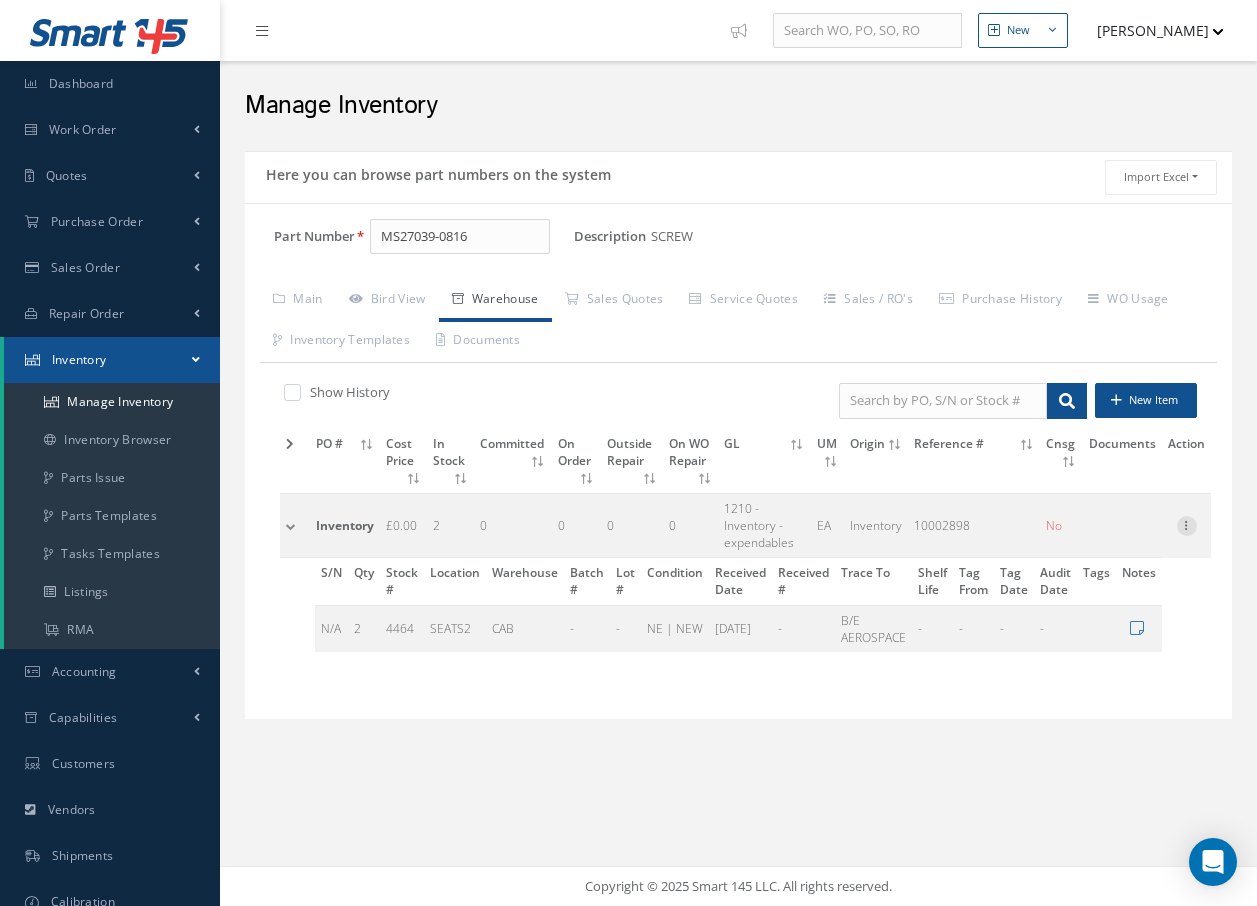 click at bounding box center [1187, 524] 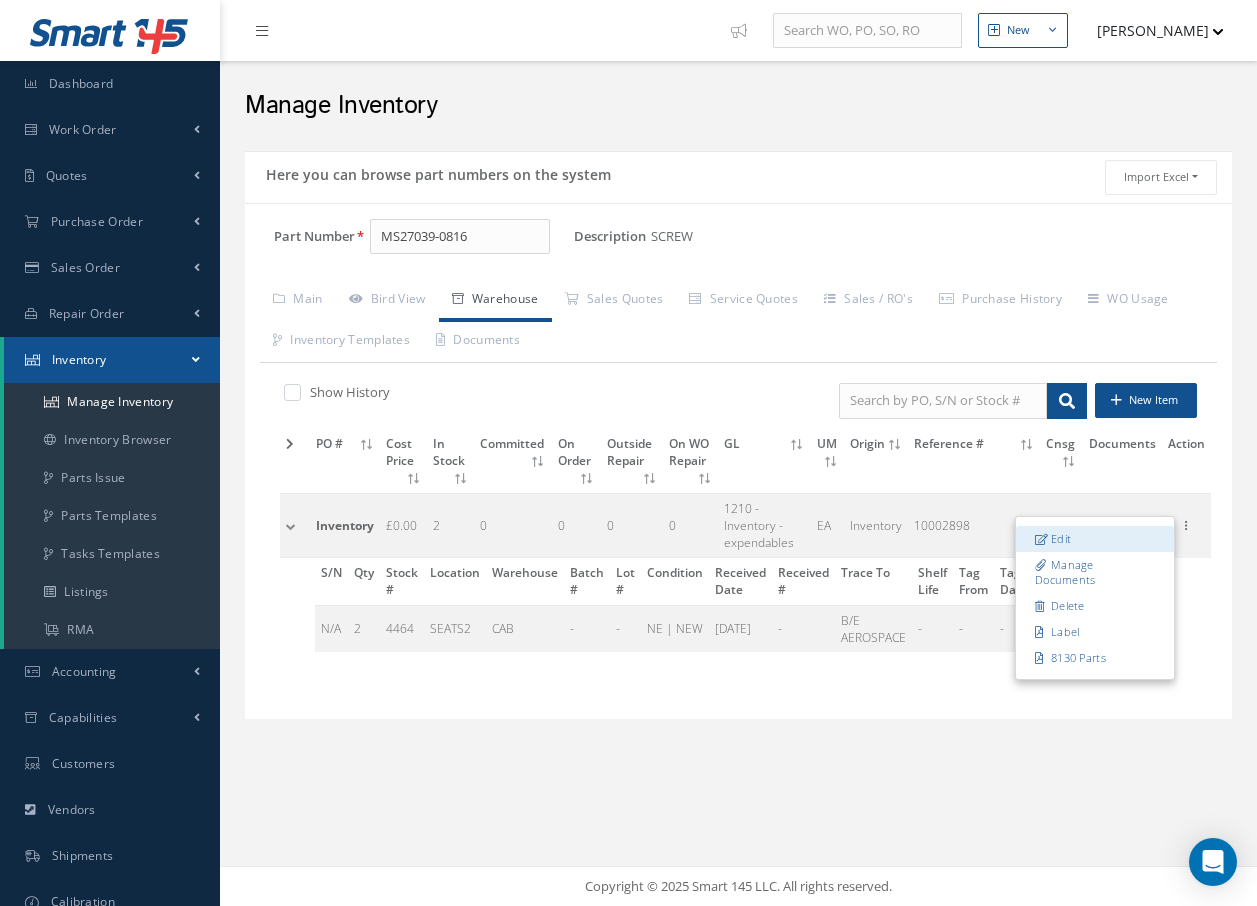 click on "Edit" at bounding box center (1095, 539) 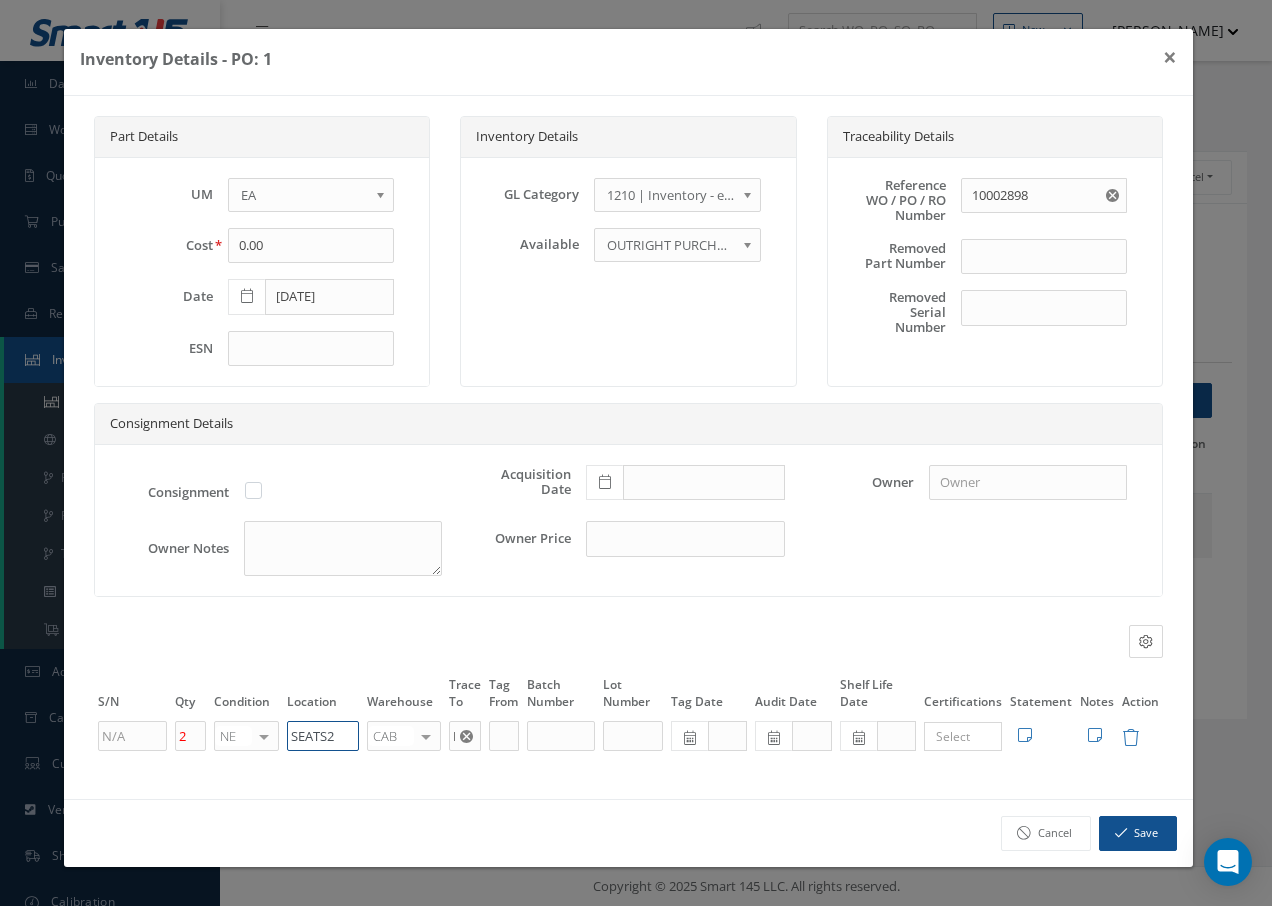drag, startPoint x: 334, startPoint y: 741, endPoint x: 45, endPoint y: 798, distance: 294.56747 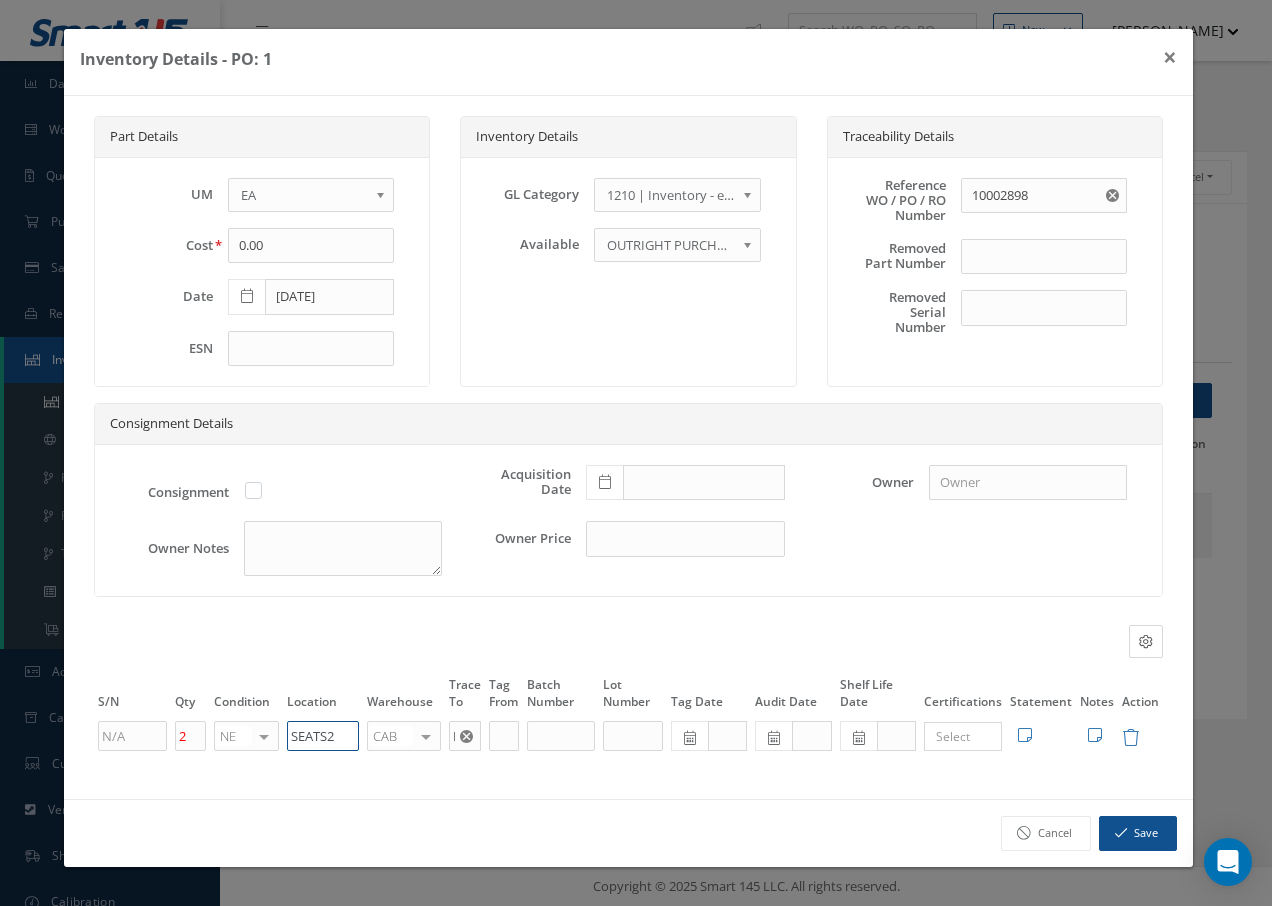 click on "Inventory Details - PO: 1
×
Part Details
UM   - BAG BX CA RL EA FT HR IN KG LM LY ME LB RM SF SH SM SY TU YD
EA
Cost   0.00   Date   08/22/2017   ESN
Inventory Details
GL Category   1200 | Inventory - rotables 1210 | Inventory - expendables 1220 | Inventory - chemicals 1230 | Inventory - Misc. Workshop Items 1300 | Inventory - Packaging 1310 | Inventory- Spares for Brokering 5000 | Inventory- Purchases Consumables etc
1210 | Inventory - expendables
Available   OUTRIGHT PURCHASE EXCHANGE
OUTRIGHT PURCHASE
Traceability Details
Reference WO / PO / RO
Number" at bounding box center (636, 453) 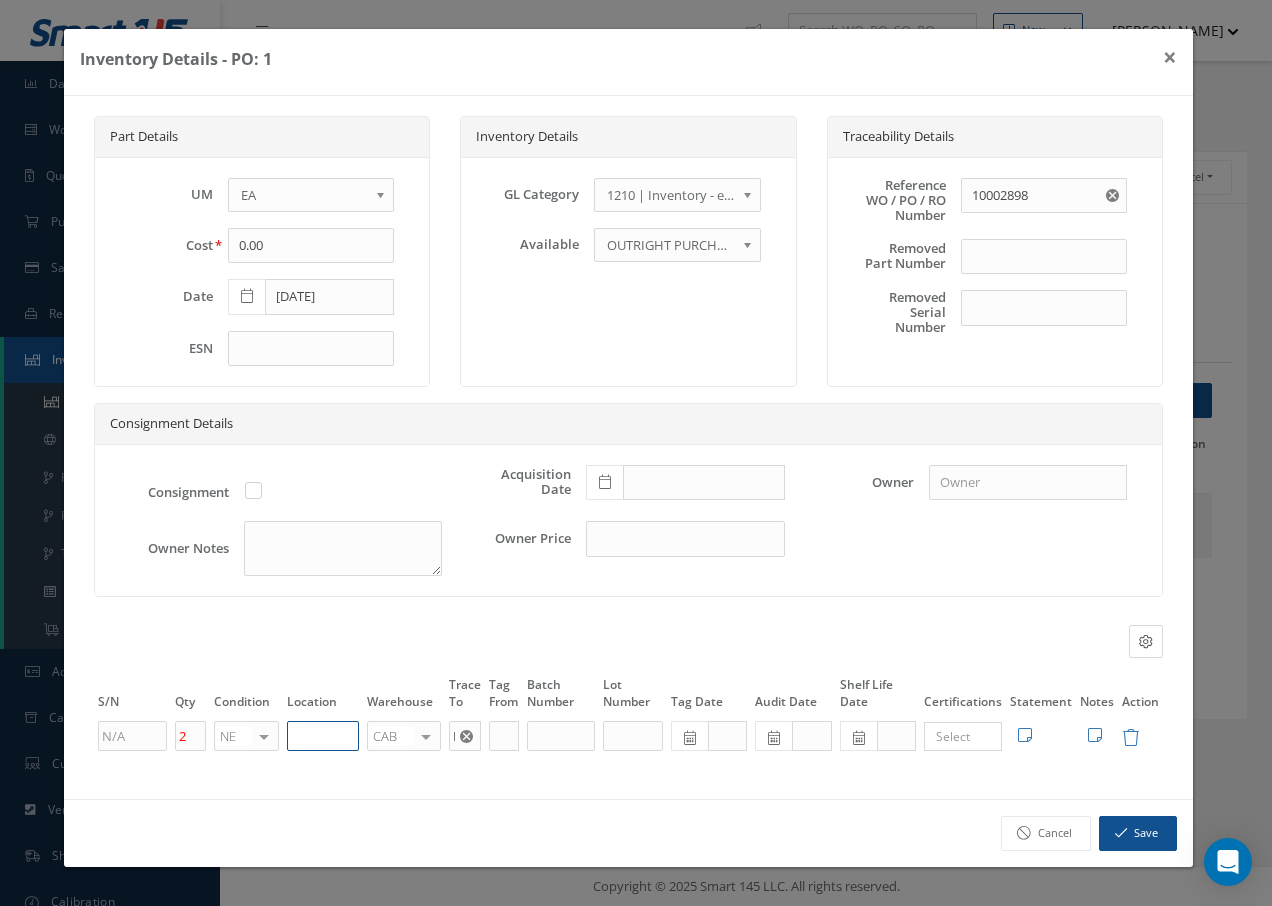 paste on "U50055" 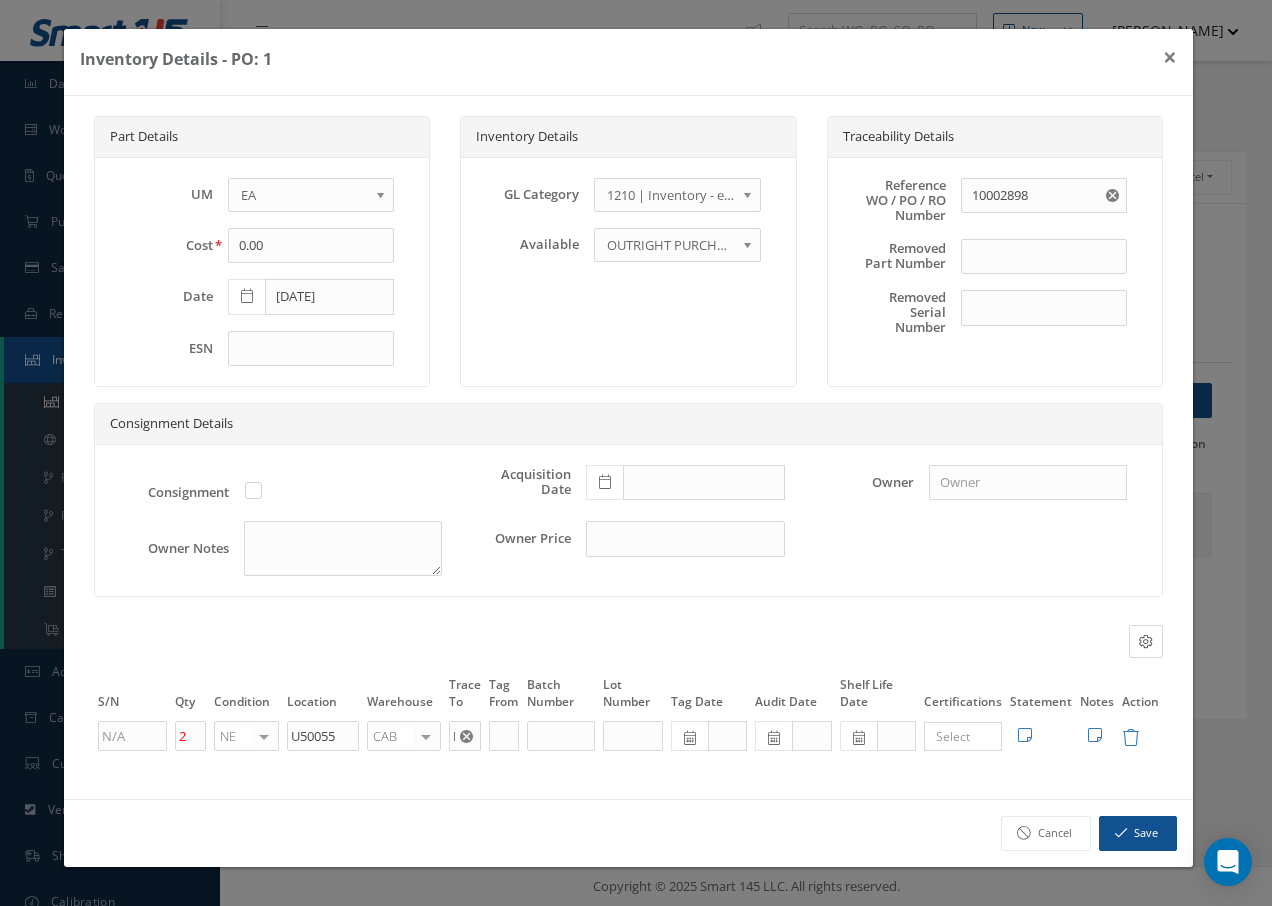 click at bounding box center [426, 736] 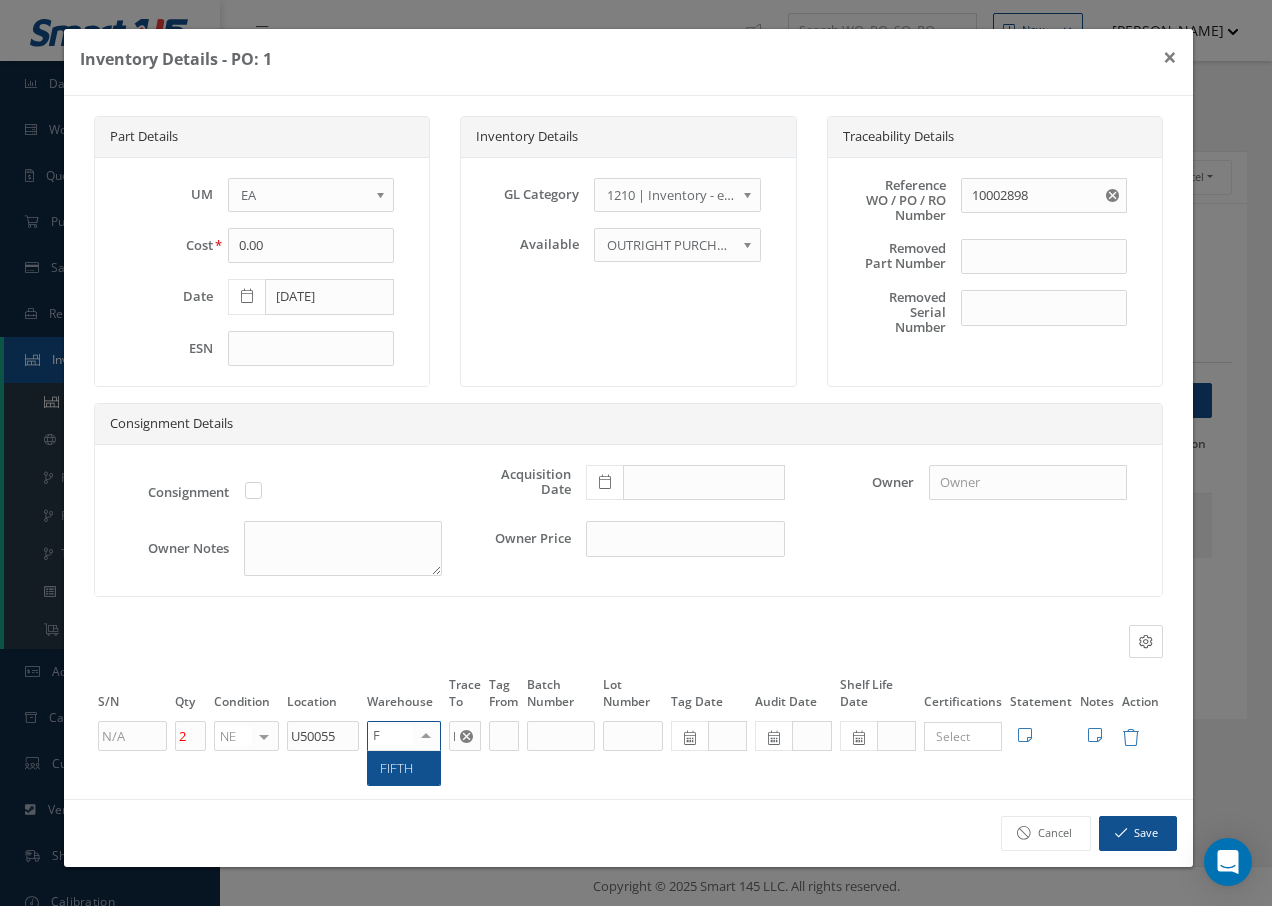 click on "FIFTH" at bounding box center [404, 768] 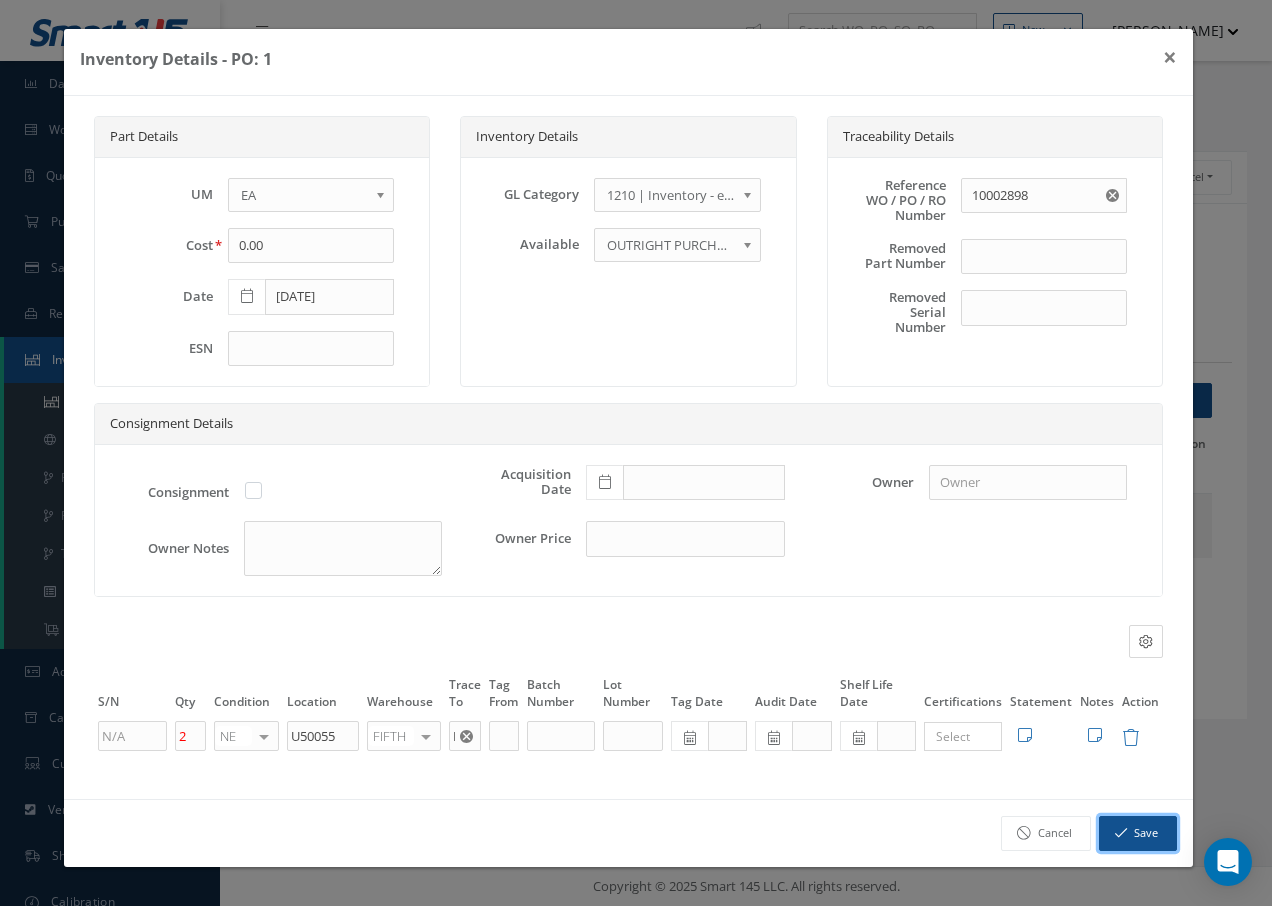 click on "Save" at bounding box center (1138, 833) 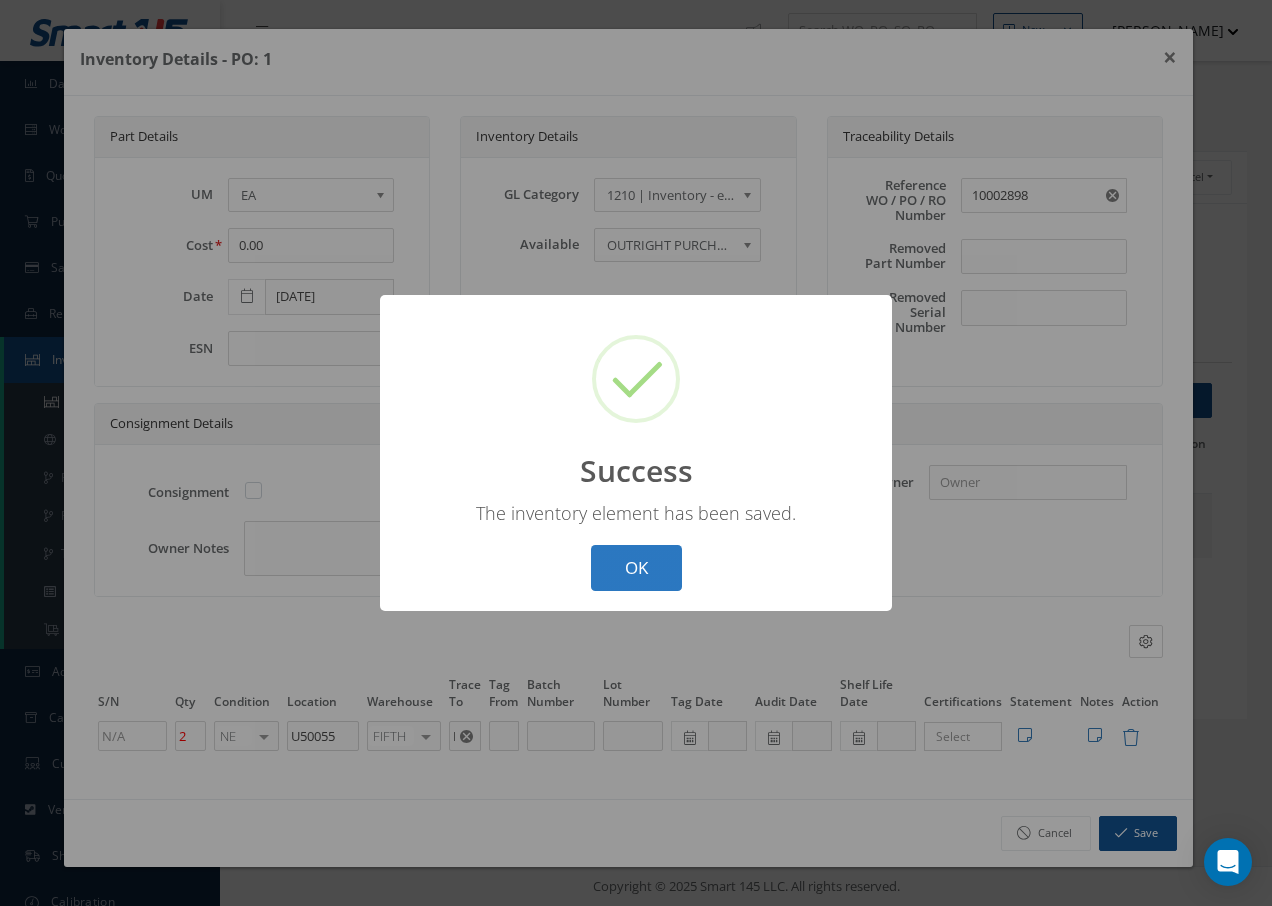 click on "OK" at bounding box center (636, 568) 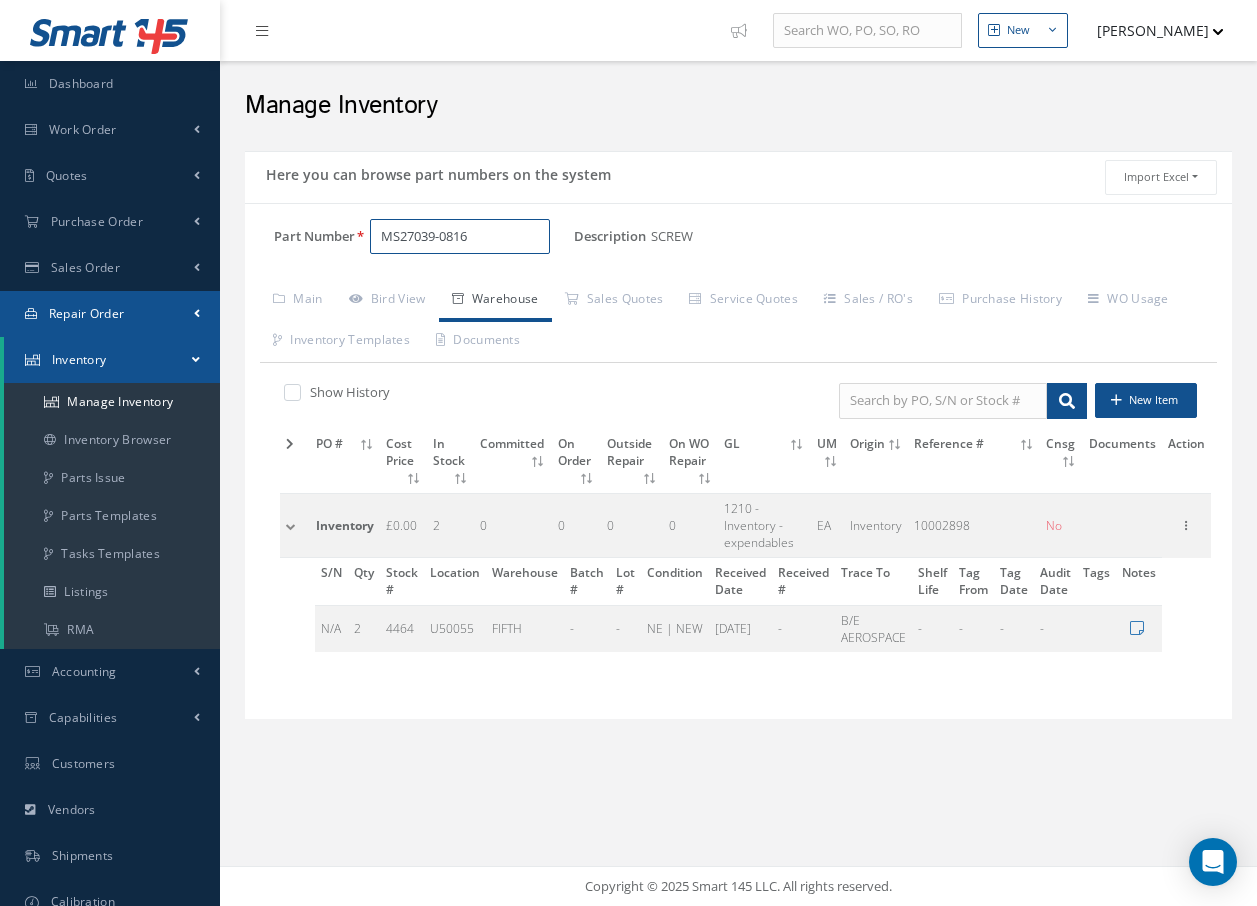 drag, startPoint x: 504, startPoint y: 239, endPoint x: 216, endPoint y: 327, distance: 301.14447 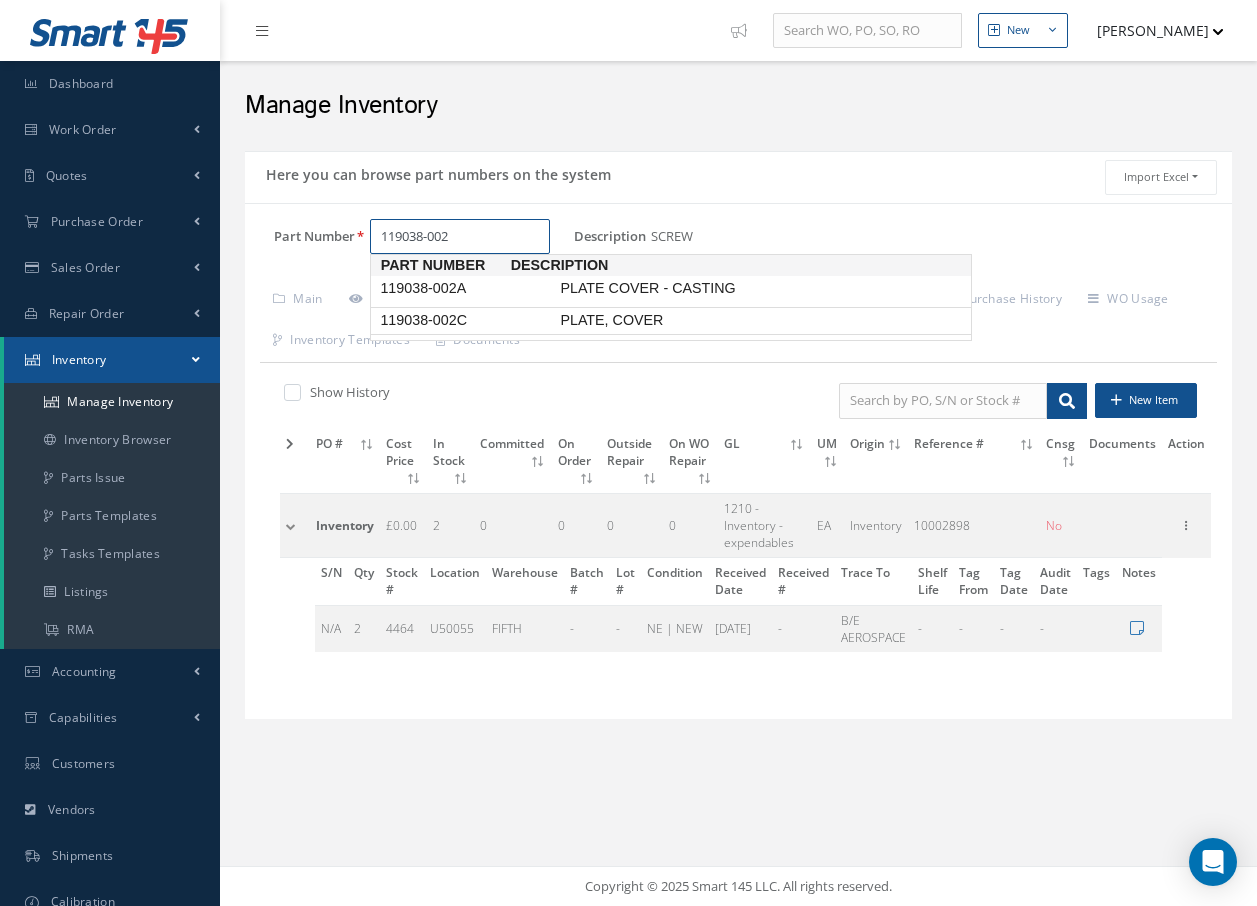click on "119038-002C" at bounding box center [466, 320] 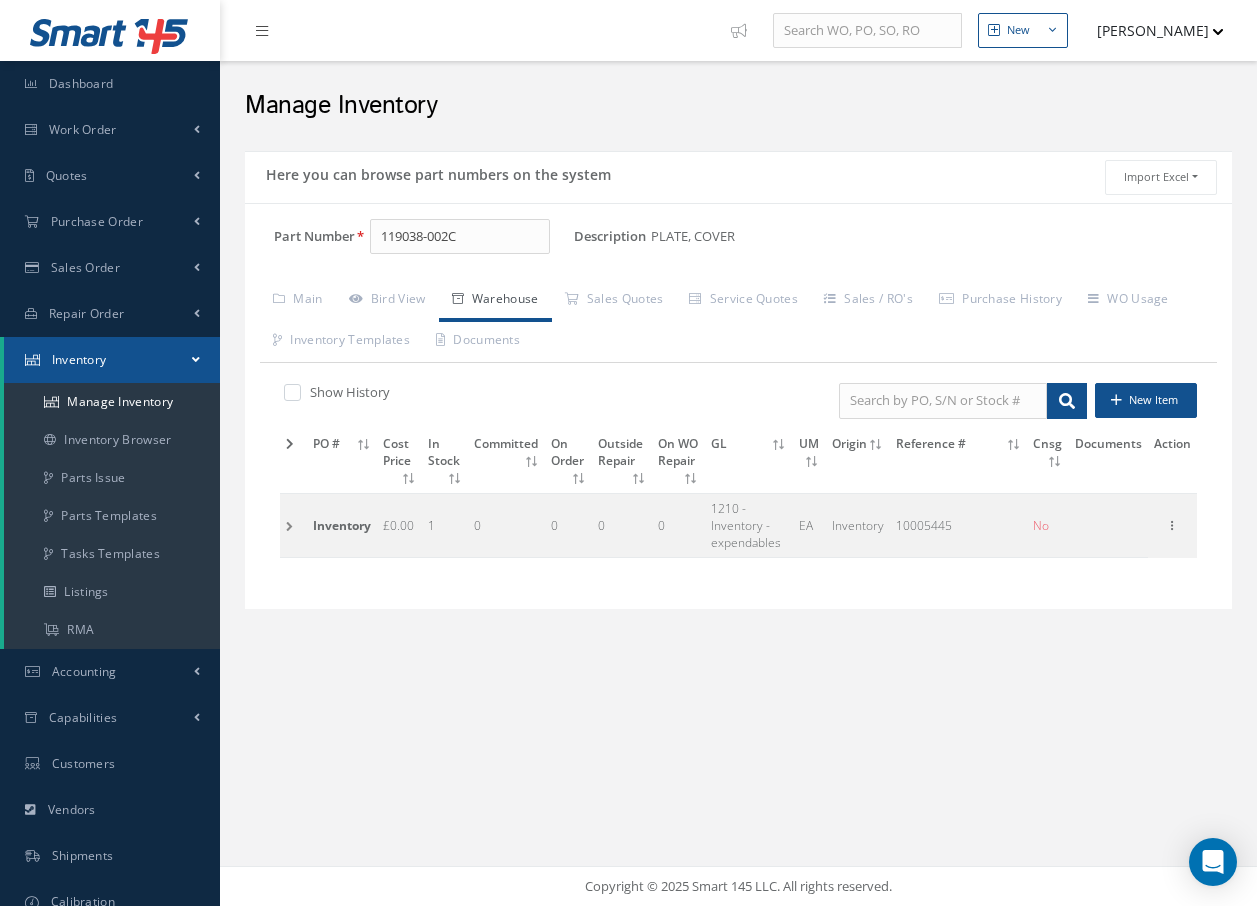 click at bounding box center [293, 525] 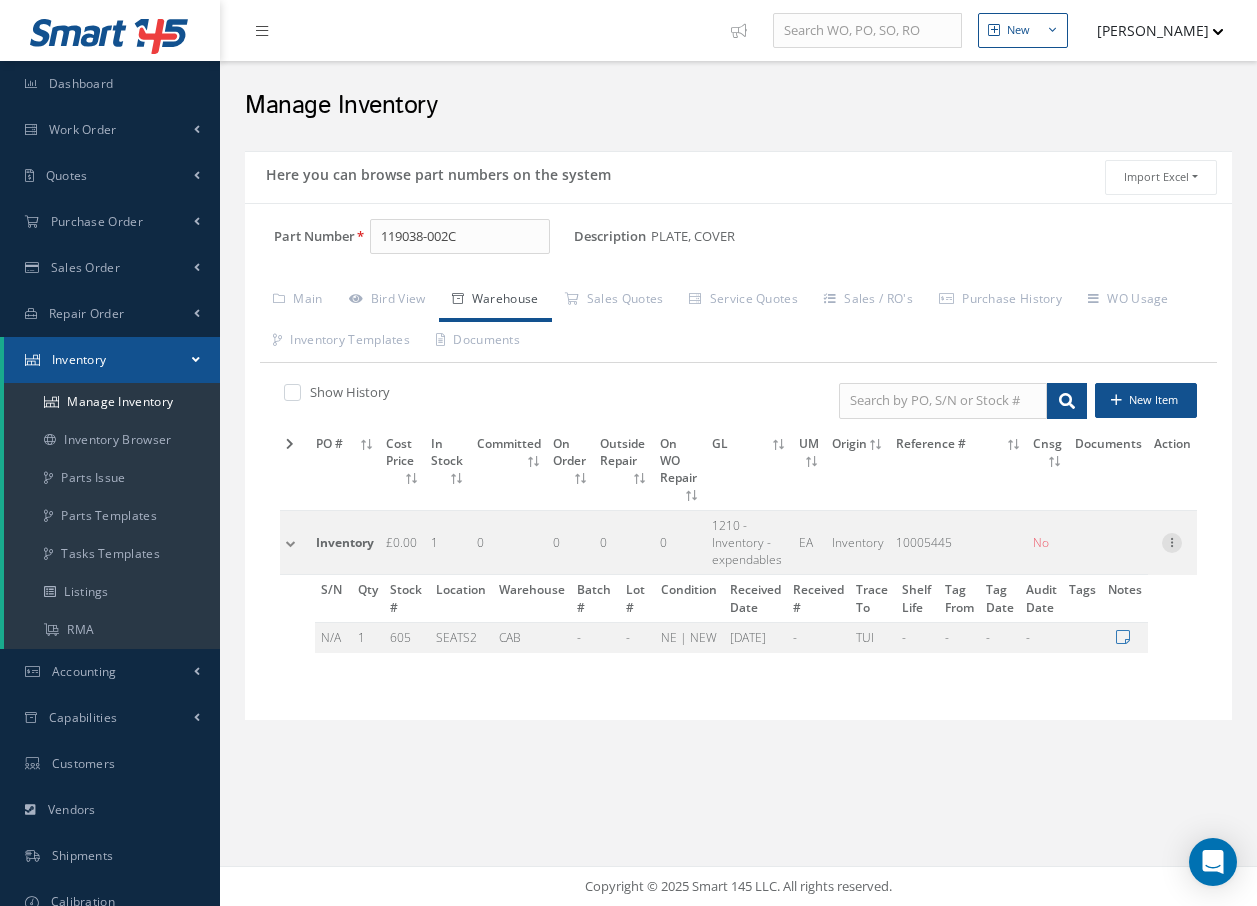 click at bounding box center (1172, 541) 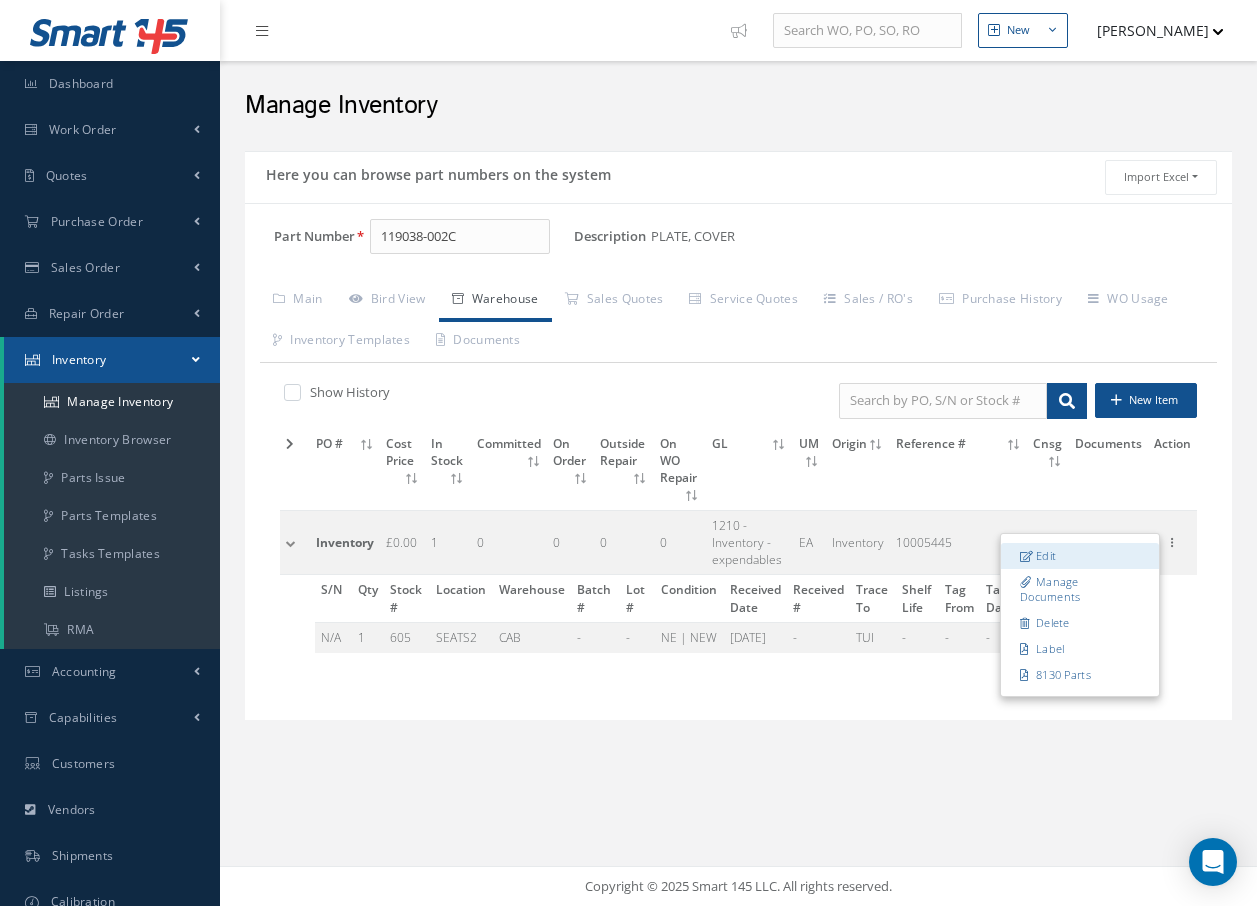 click on "Edit" at bounding box center (1080, 556) 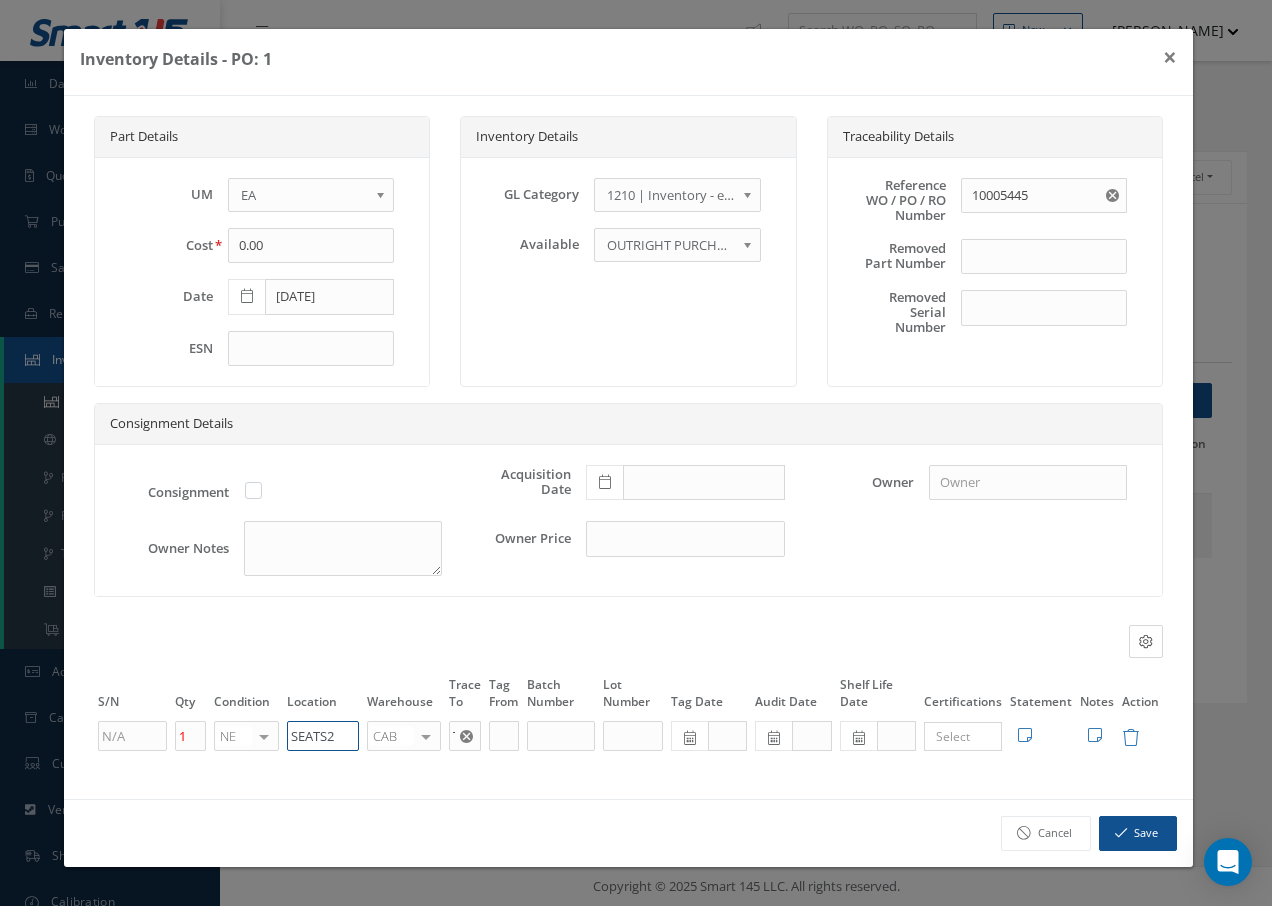 drag, startPoint x: 339, startPoint y: 739, endPoint x: 191, endPoint y: 756, distance: 148.97314 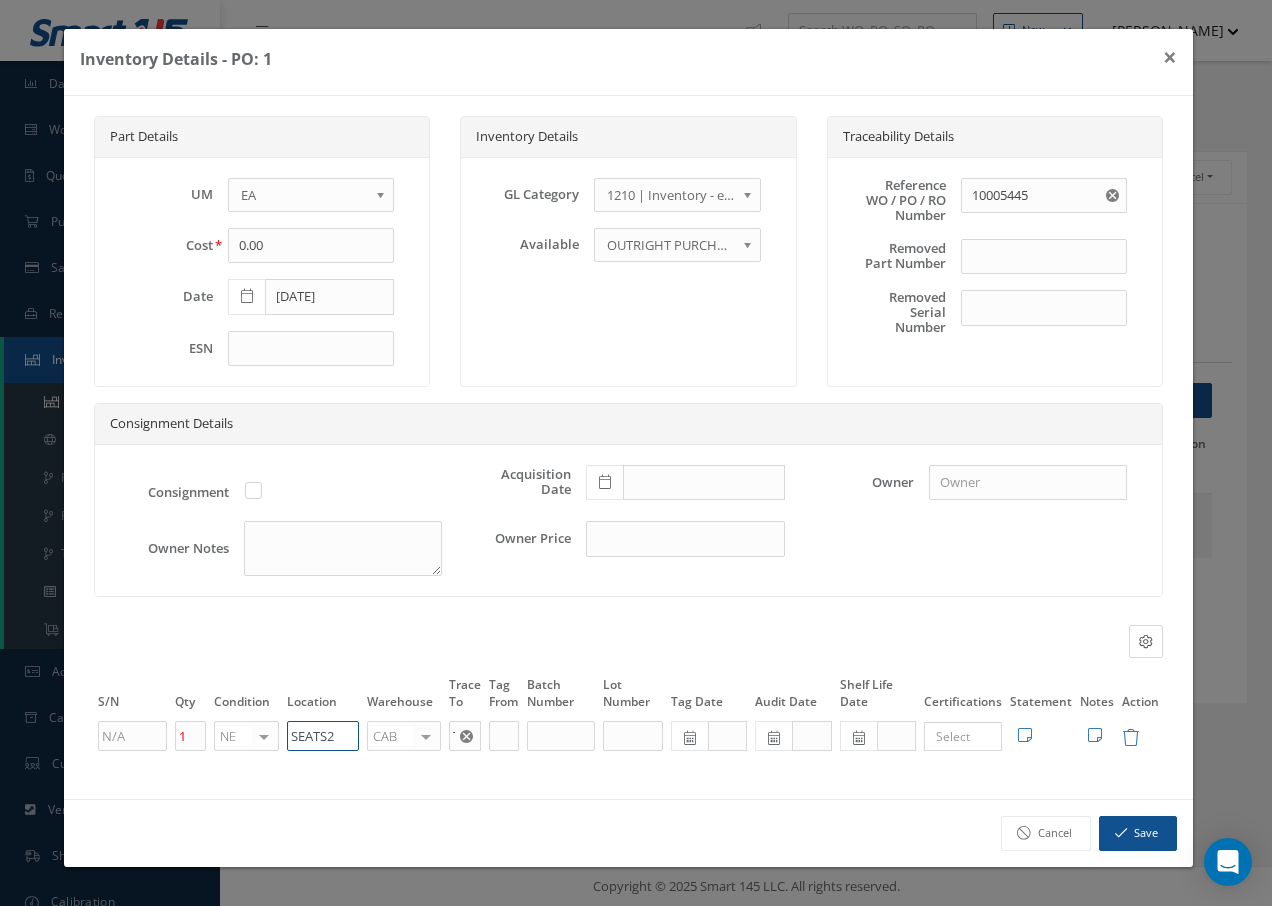 click on "Part Details
UM   - BAG BX CA RL EA FT HR IN KG LM LY ME LB RM SF SH SM SY TU YD
EA
Cost   0.00   Date   03/11/2019   ESN
Inventory Details
GL Category   1200 | Inventory - rotables 1210 | Inventory - expendables 1220 | Inventory - chemicals 1230 | Inventory - Misc. Workshop Items 1300 | Inventory - Packaging 1310 | Inventory- Spares for Brokering 5000 | Inventory- Purchases Consumables etc
1210 | Inventory - expendables
Available   OUTRIGHT PURCHASE EXCHANGE
OUTRIGHT PURCHASE
Traceability Details
Reference WO / PO / RO
Number      10005445           Removed Part Number
PN" at bounding box center [628, 447] 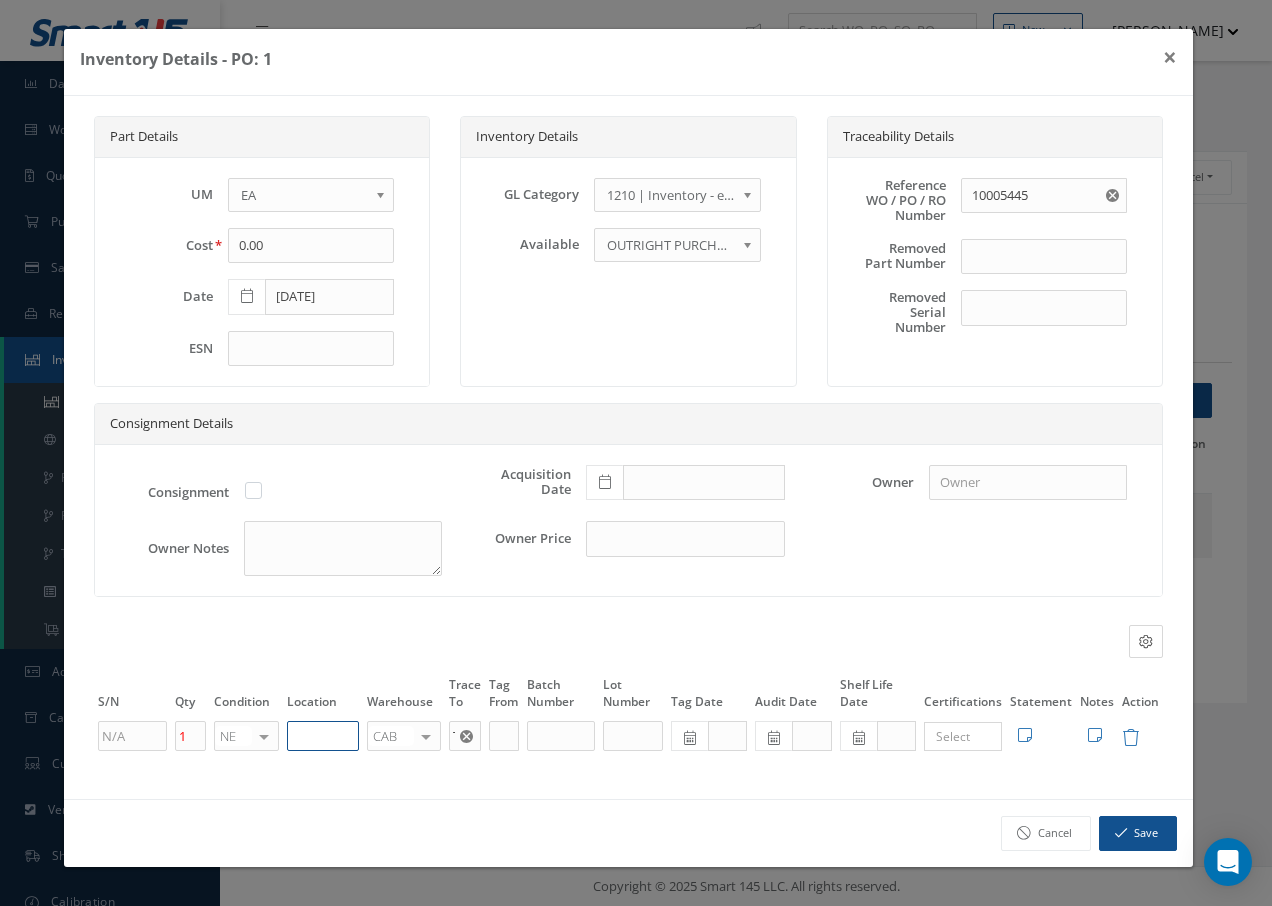 paste on "U50055" 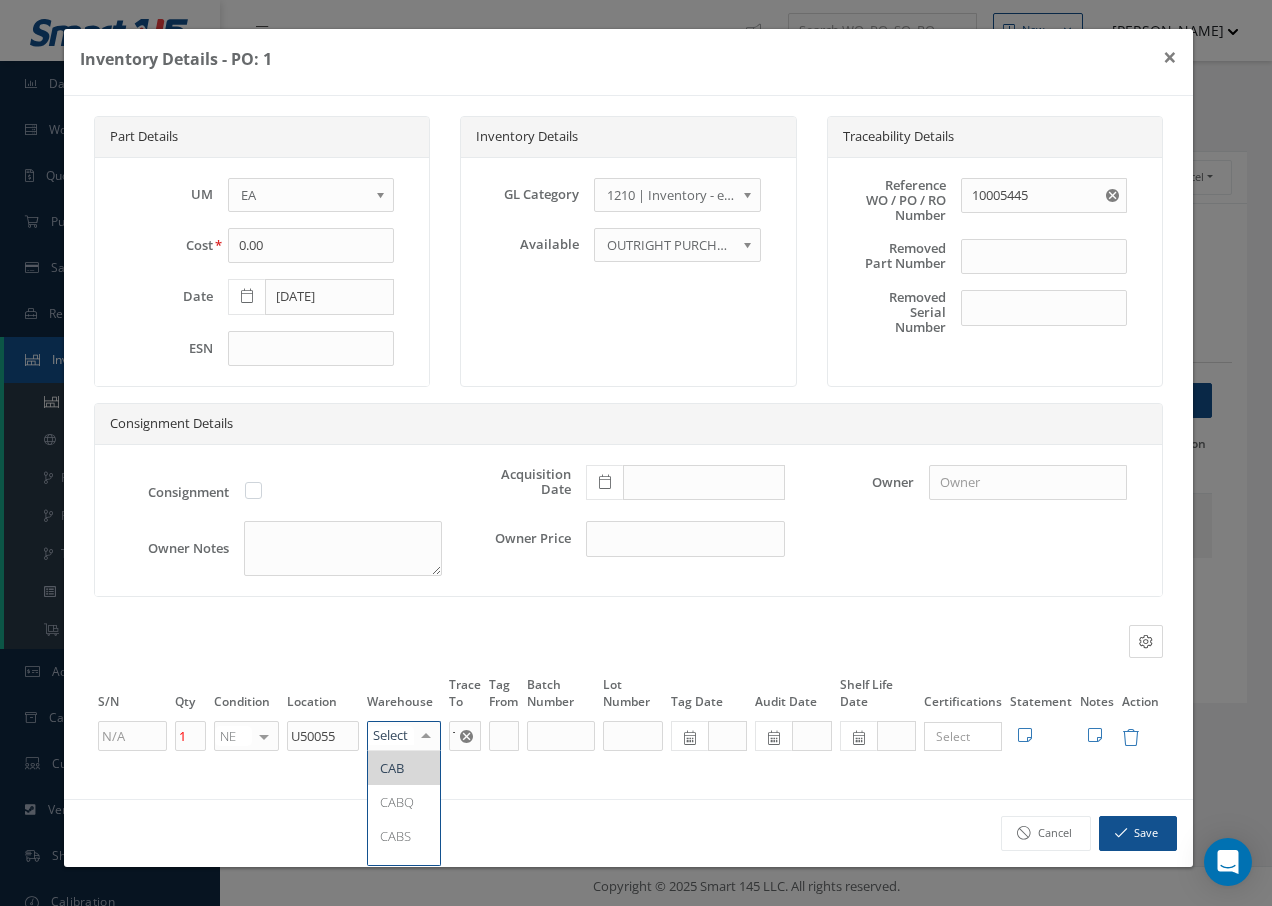 click at bounding box center (426, 736) 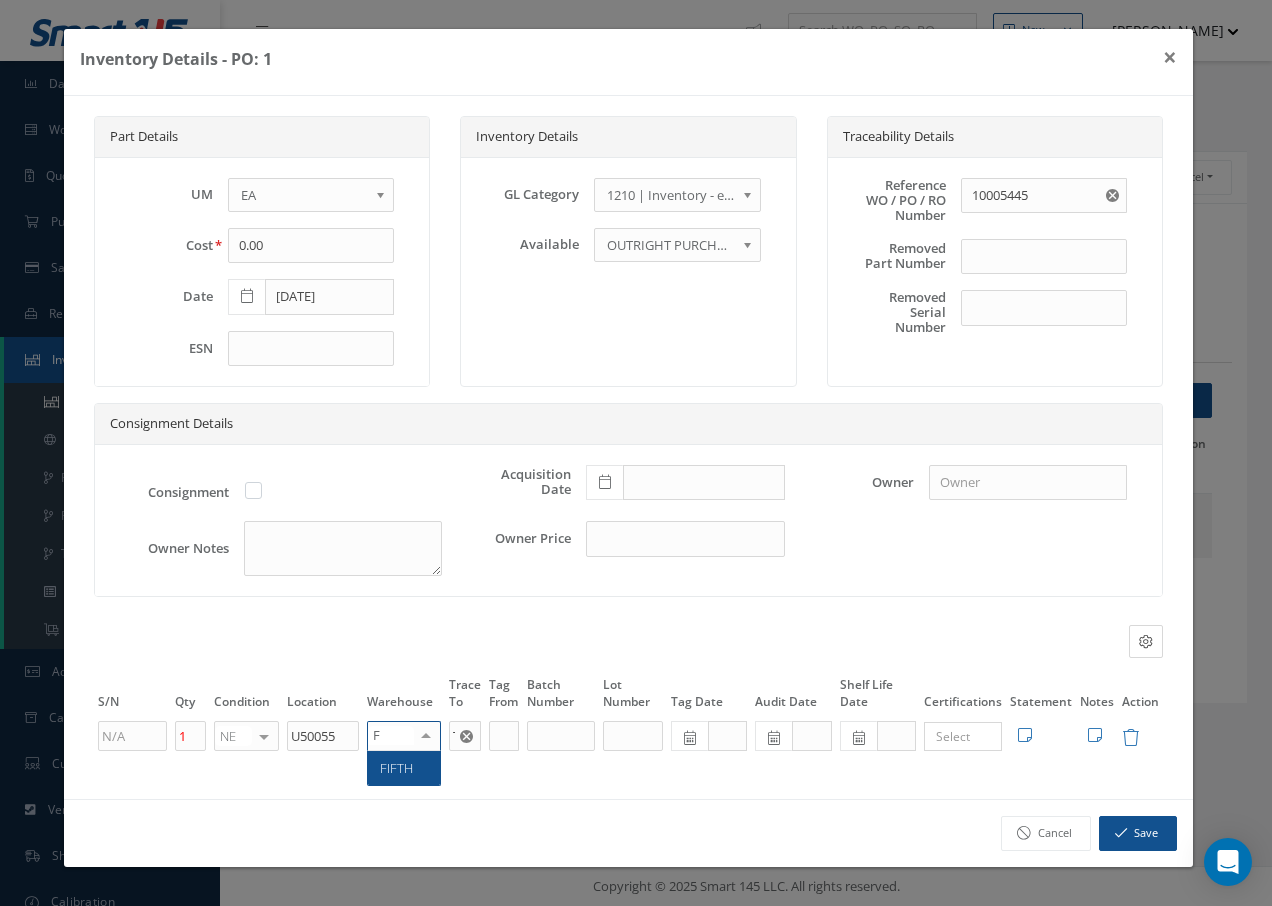 click on "FIFTH" at bounding box center [404, 768] 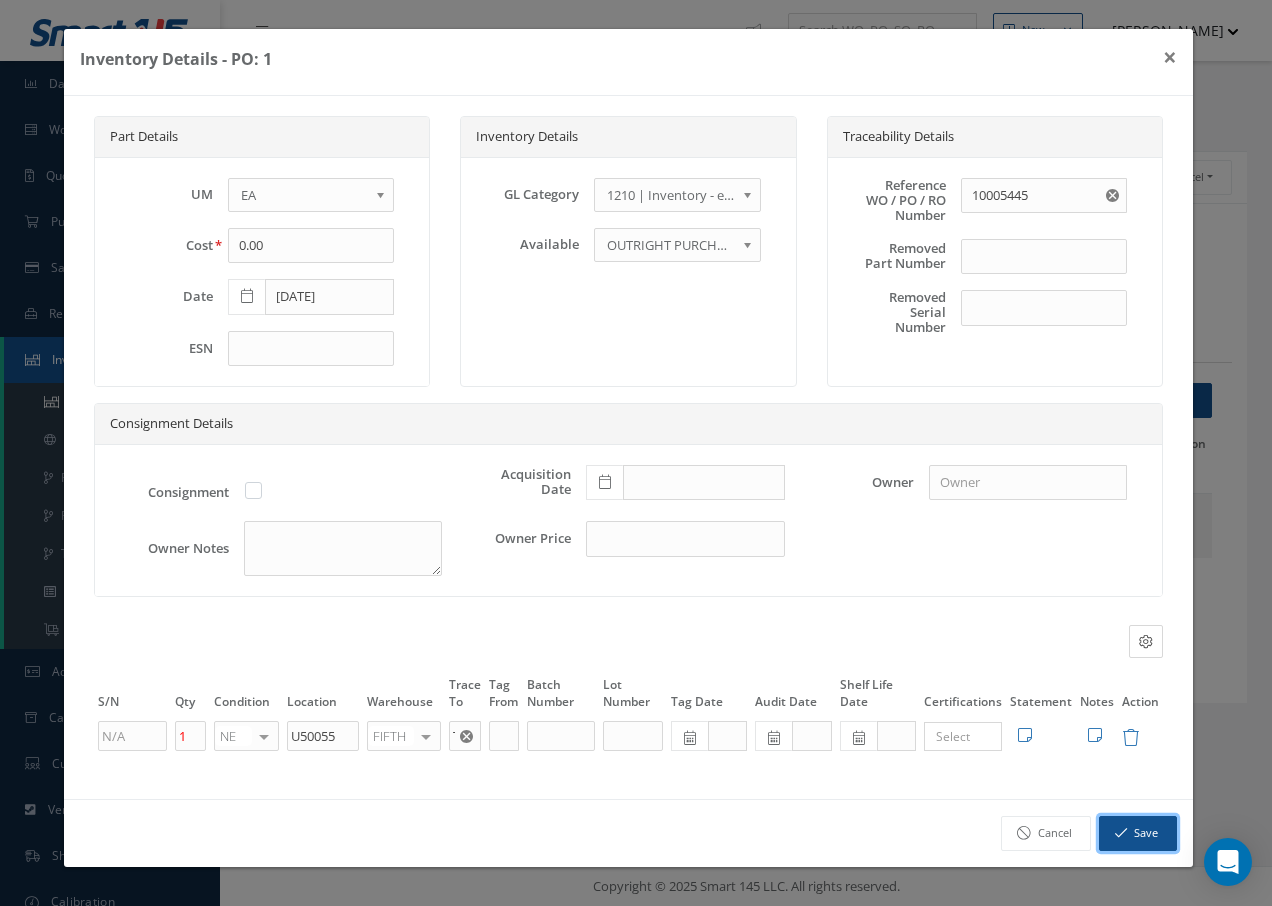 click on "Save" at bounding box center (1138, 833) 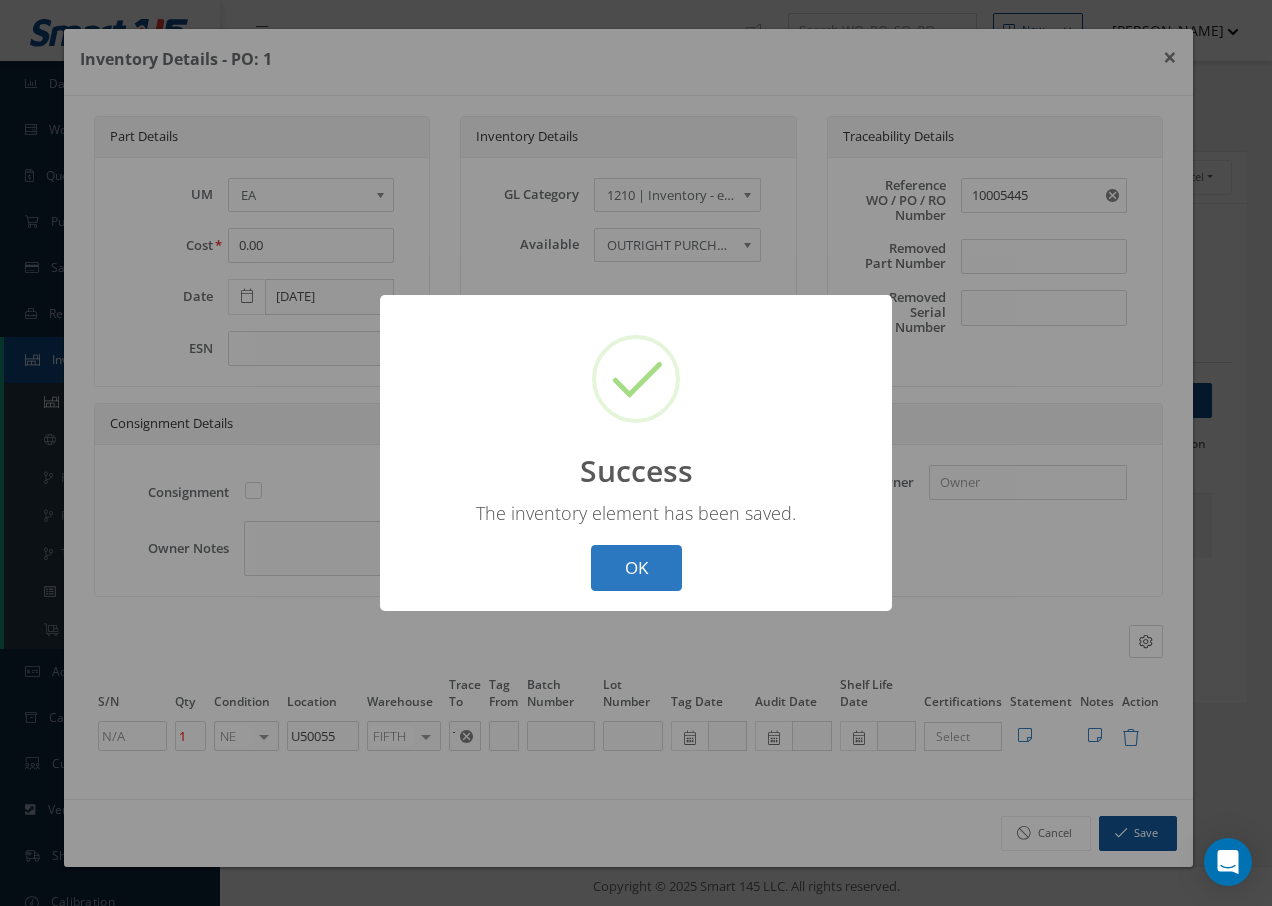 click on "OK" at bounding box center [636, 568] 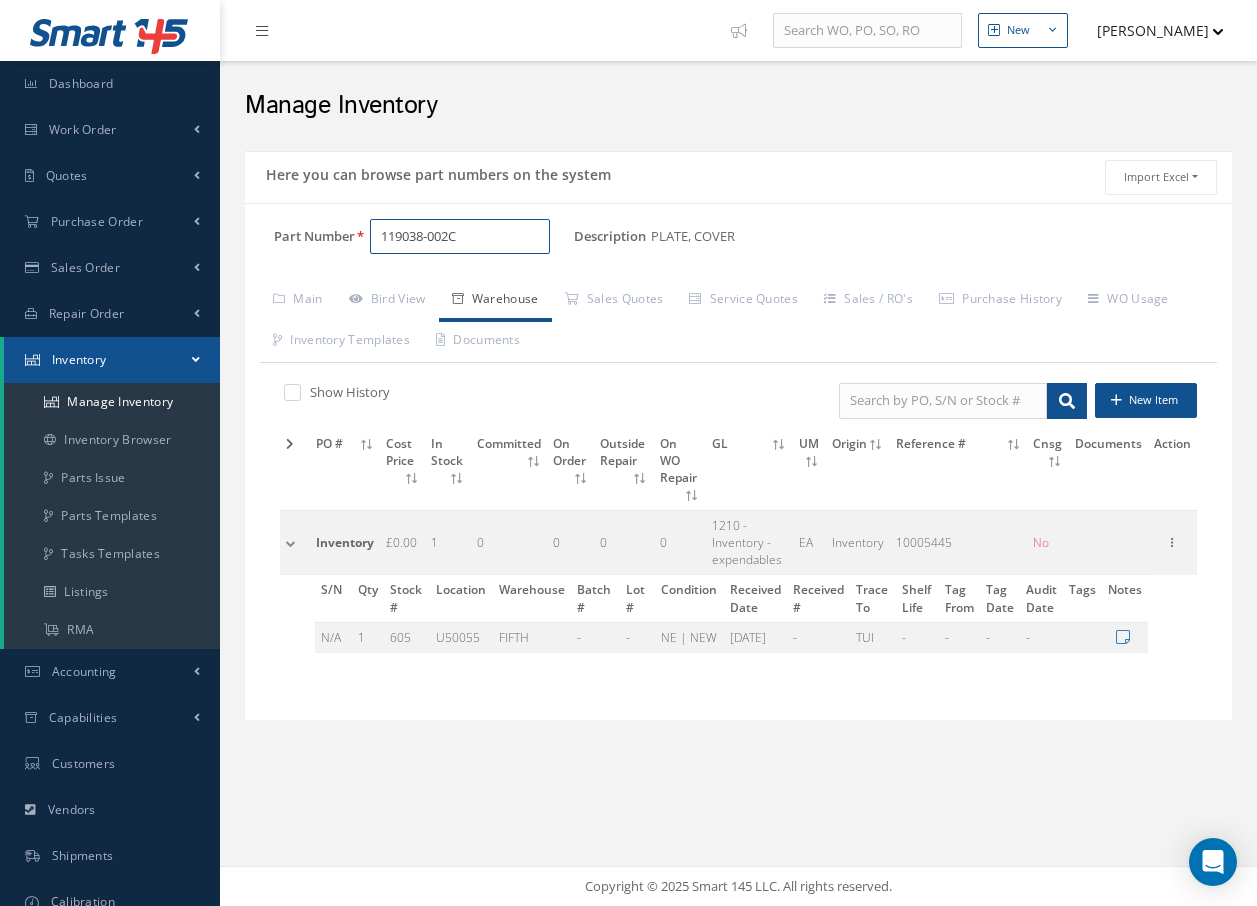 drag, startPoint x: 503, startPoint y: 247, endPoint x: 251, endPoint y: 286, distance: 255 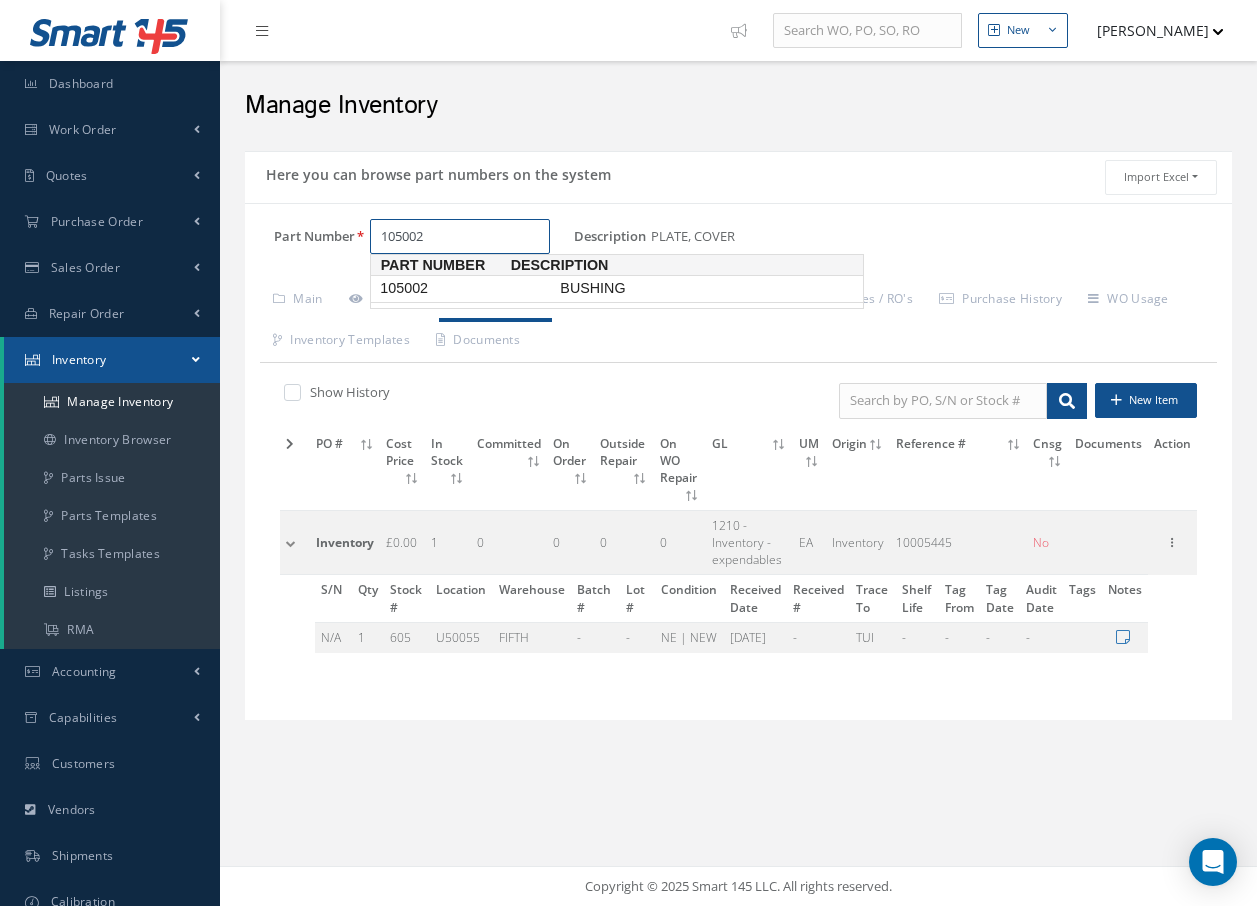 click on "105002" at bounding box center [466, 288] 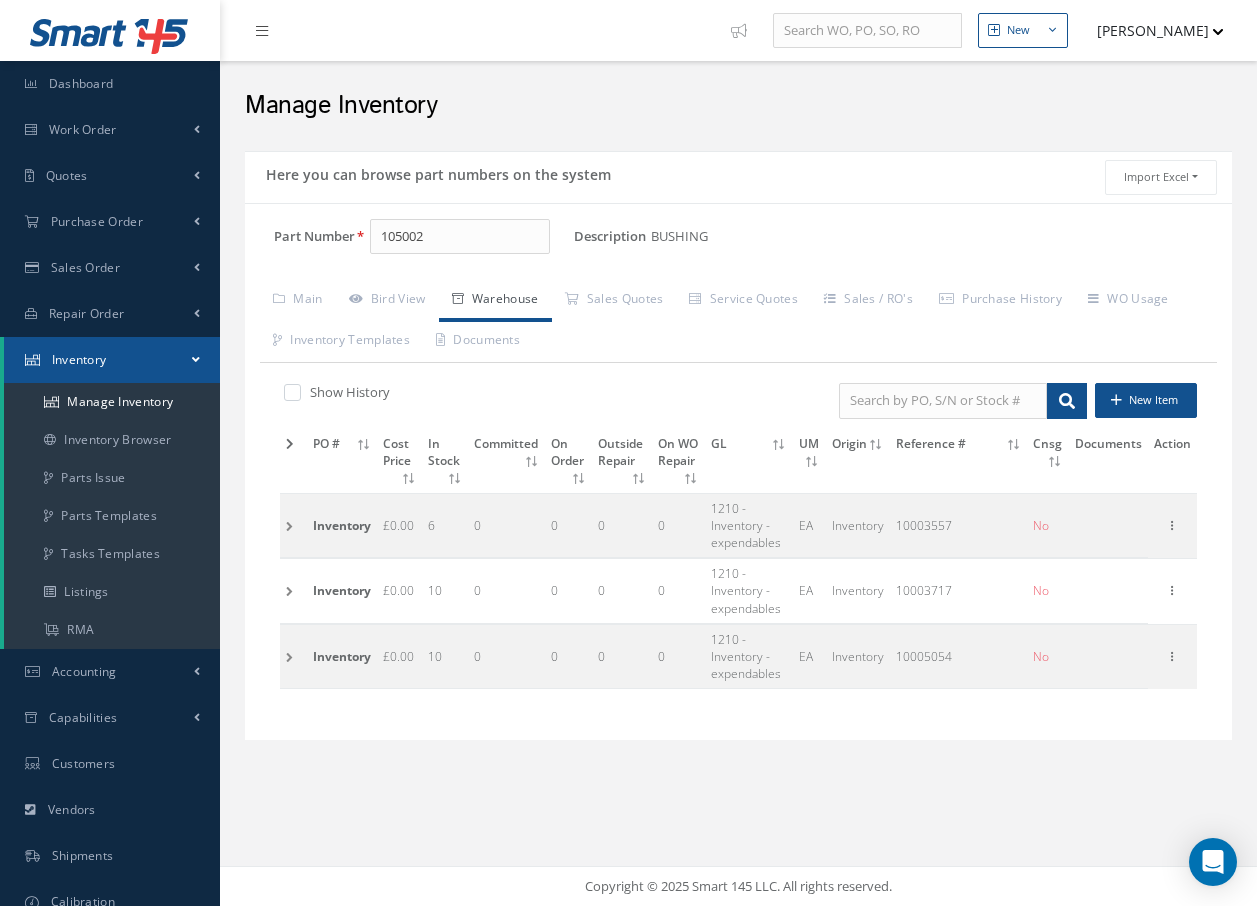click at bounding box center (293, 656) 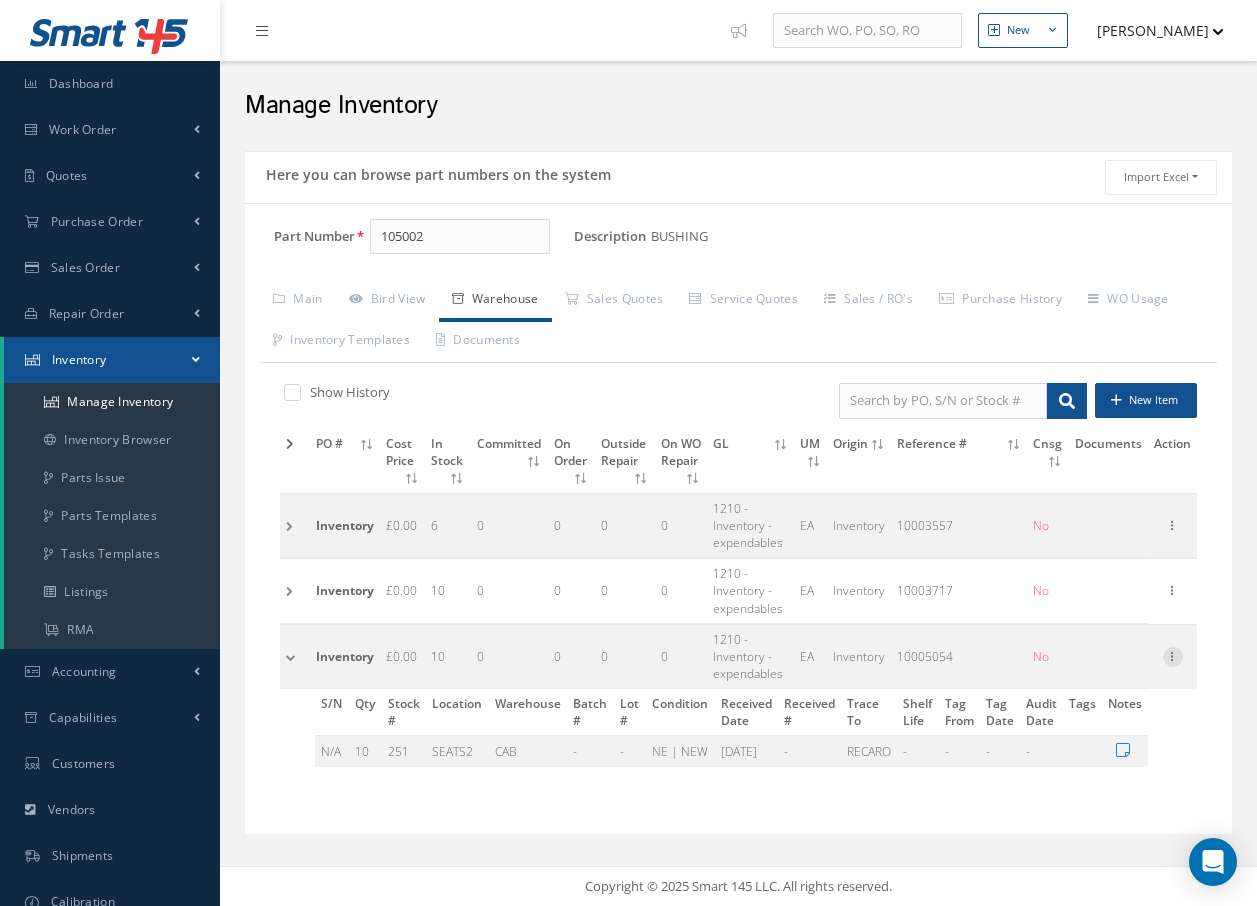 click at bounding box center [1173, 655] 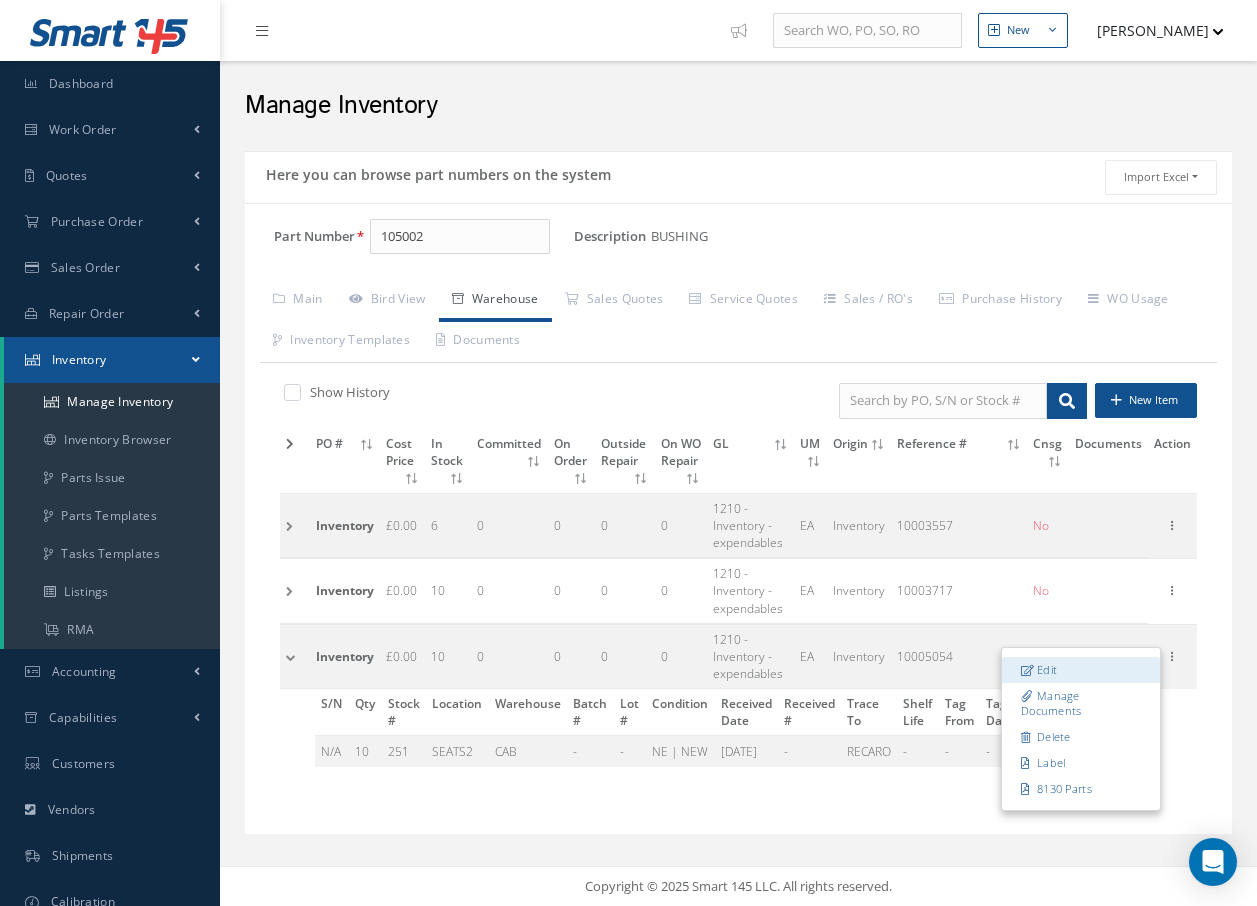 click on "Edit" at bounding box center (1081, 670) 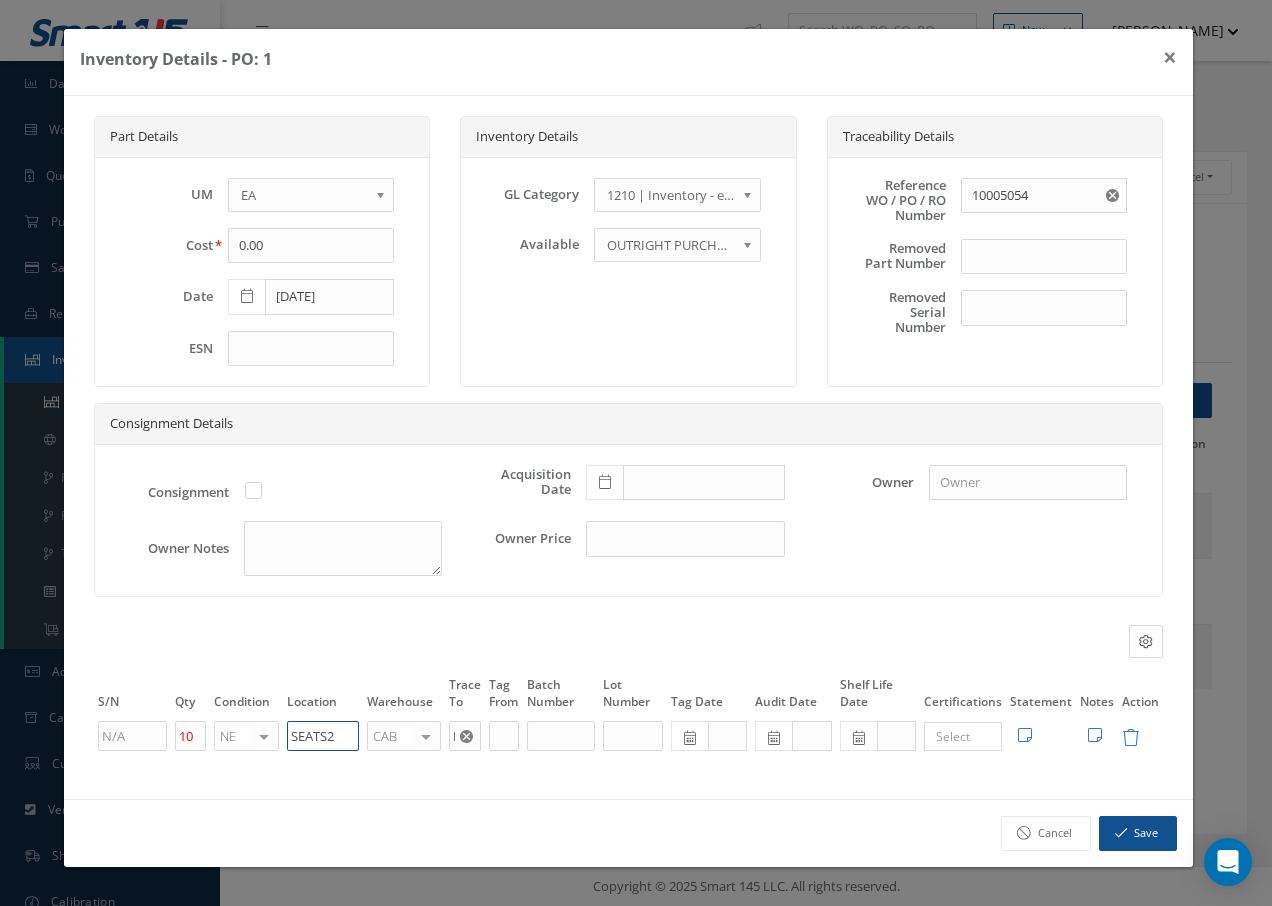 drag, startPoint x: 346, startPoint y: 741, endPoint x: 181, endPoint y: 754, distance: 165.51132 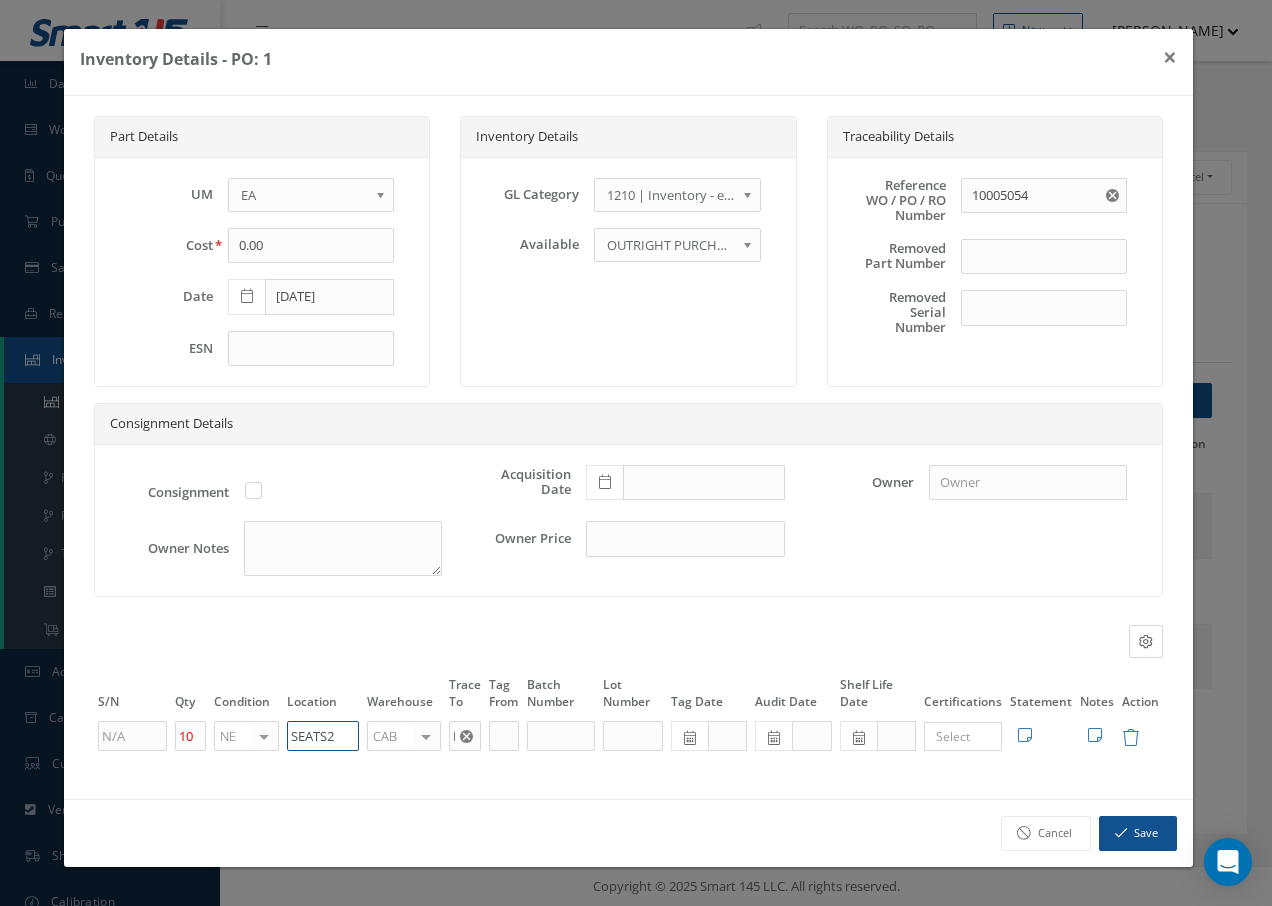 click on "10              NE         OH   SV   RP   AR   NE   FN   NS   RE   FP   BER   N/A   INSP   BC   AI   MD   RF   SCR   TS   USE   TL   SP   NU   AS   US   PM
No elements found.
List is empty.     SEATS2              CAB         CAB   CABQ   CABS   CABK   CABG   AIRB   CASA   ONXP   UNIT20   FIFTH   CUST-PARTS
No elements found.
List is empty.        RECARO
×
Loading...
Search a tag
No tags found
No tags found
Edit Statement 8130
Cancel
Save
Edit Notes" at bounding box center [628, 736] 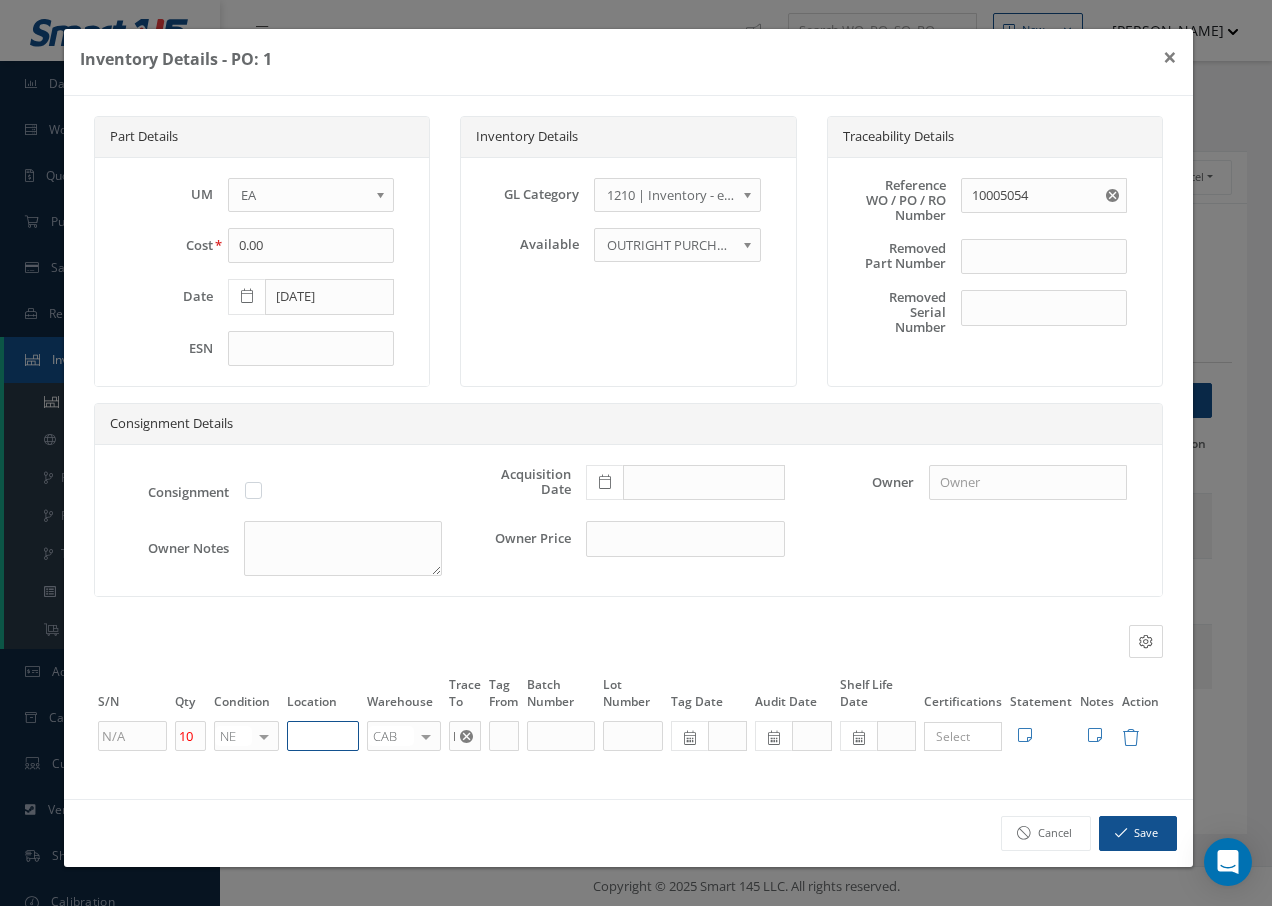 paste on "U50055" 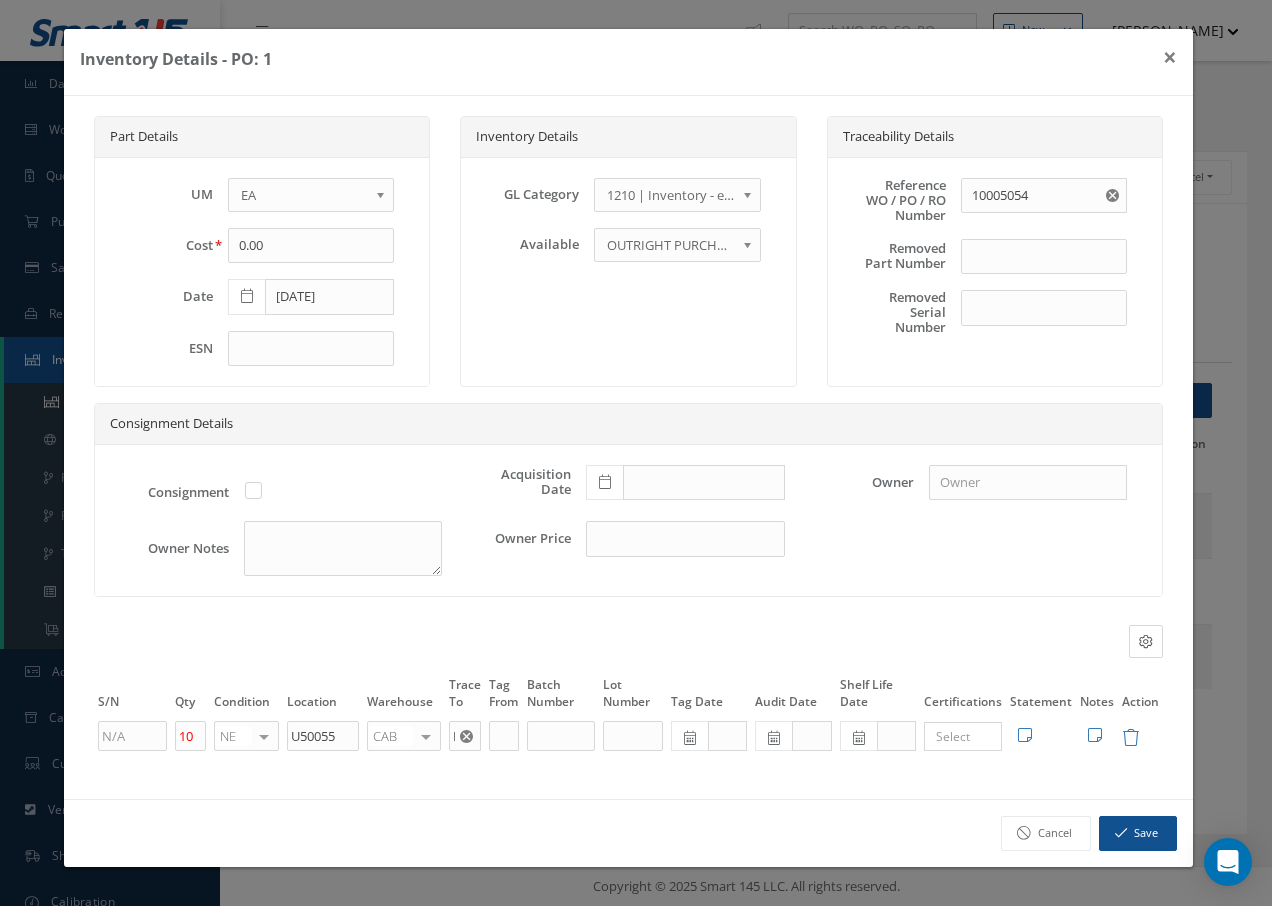 click at bounding box center [426, 736] 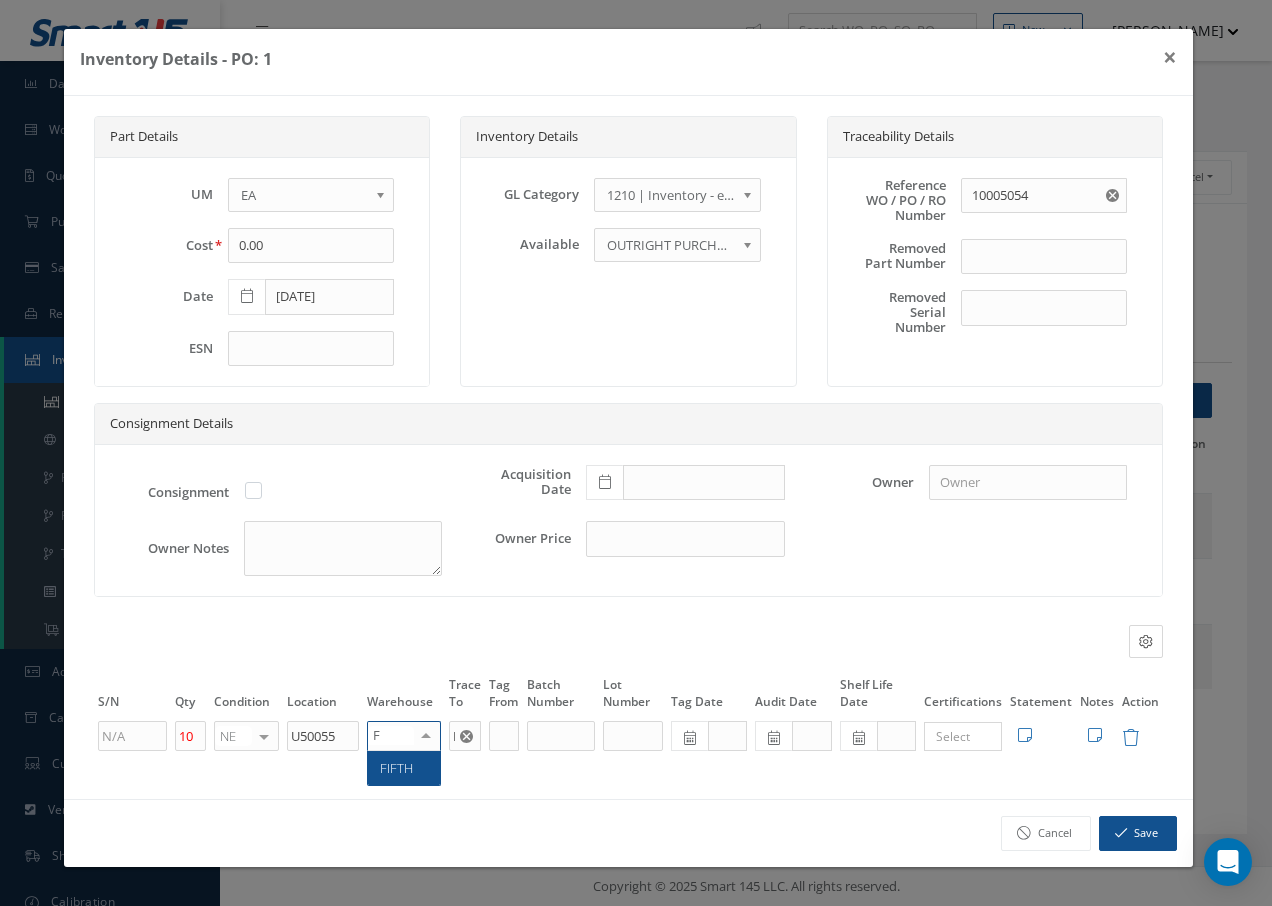 click on "FIFTH" at bounding box center [396, 768] 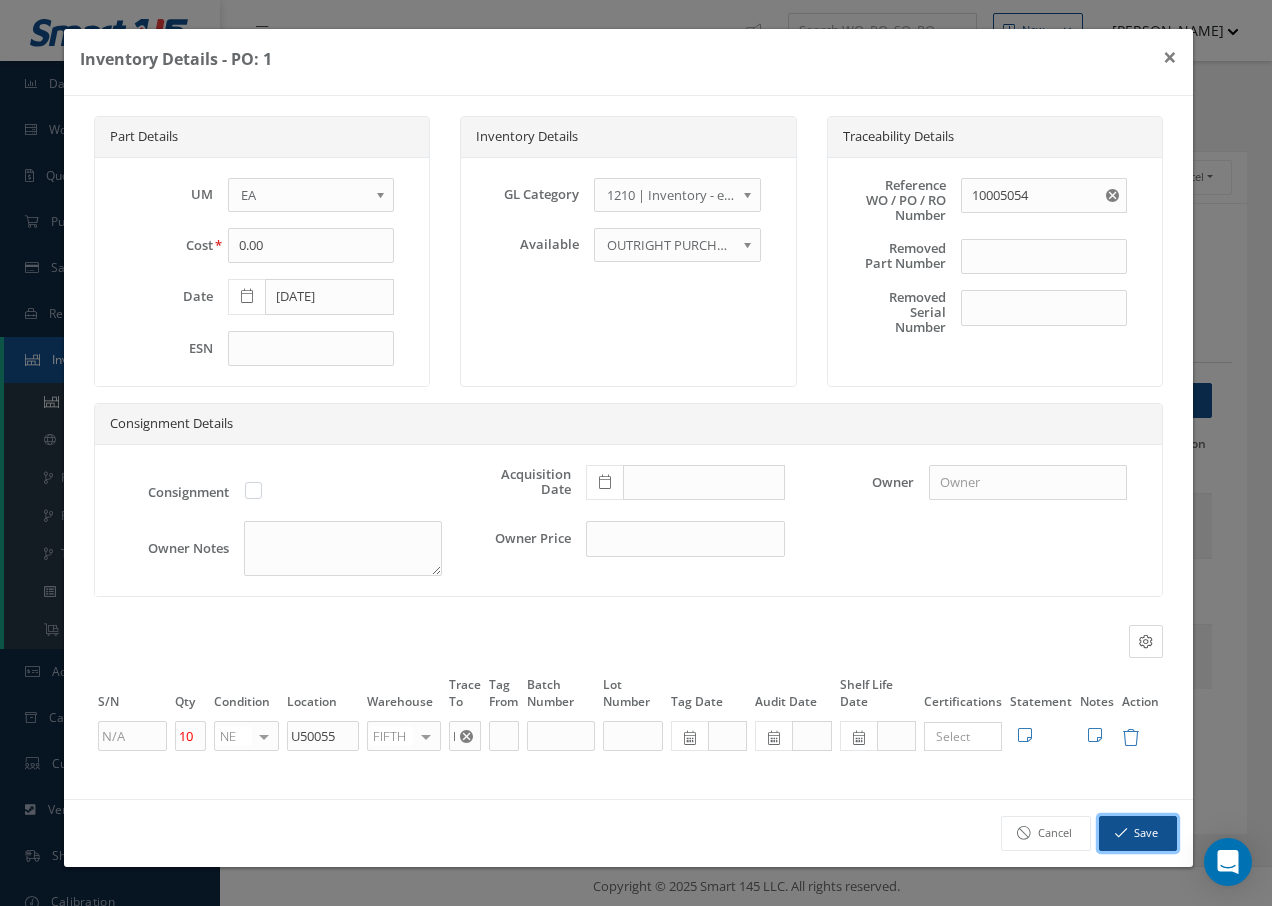click on "Save" at bounding box center (1138, 833) 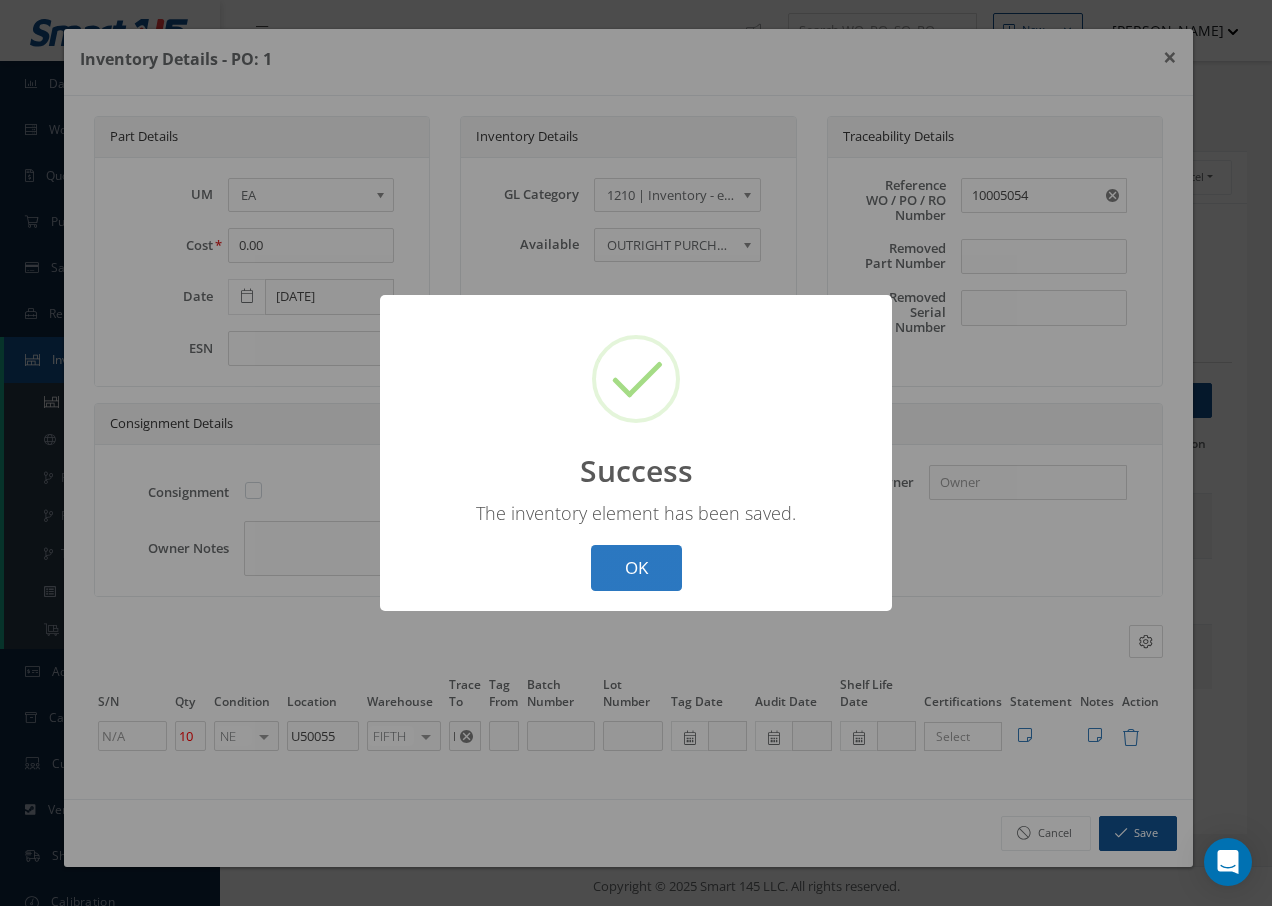 click on "OK" at bounding box center [636, 568] 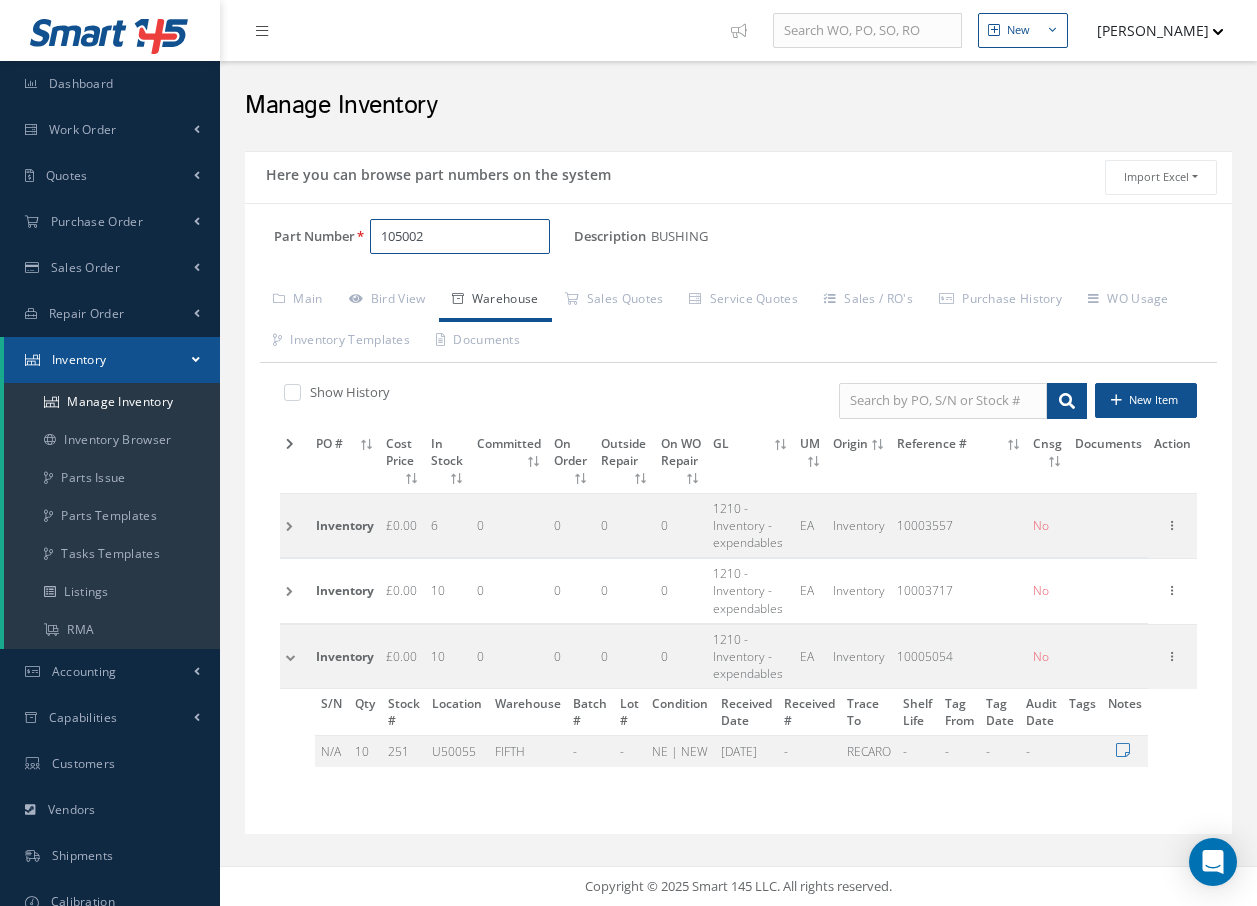 drag, startPoint x: 438, startPoint y: 231, endPoint x: 233, endPoint y: 296, distance: 215.05814 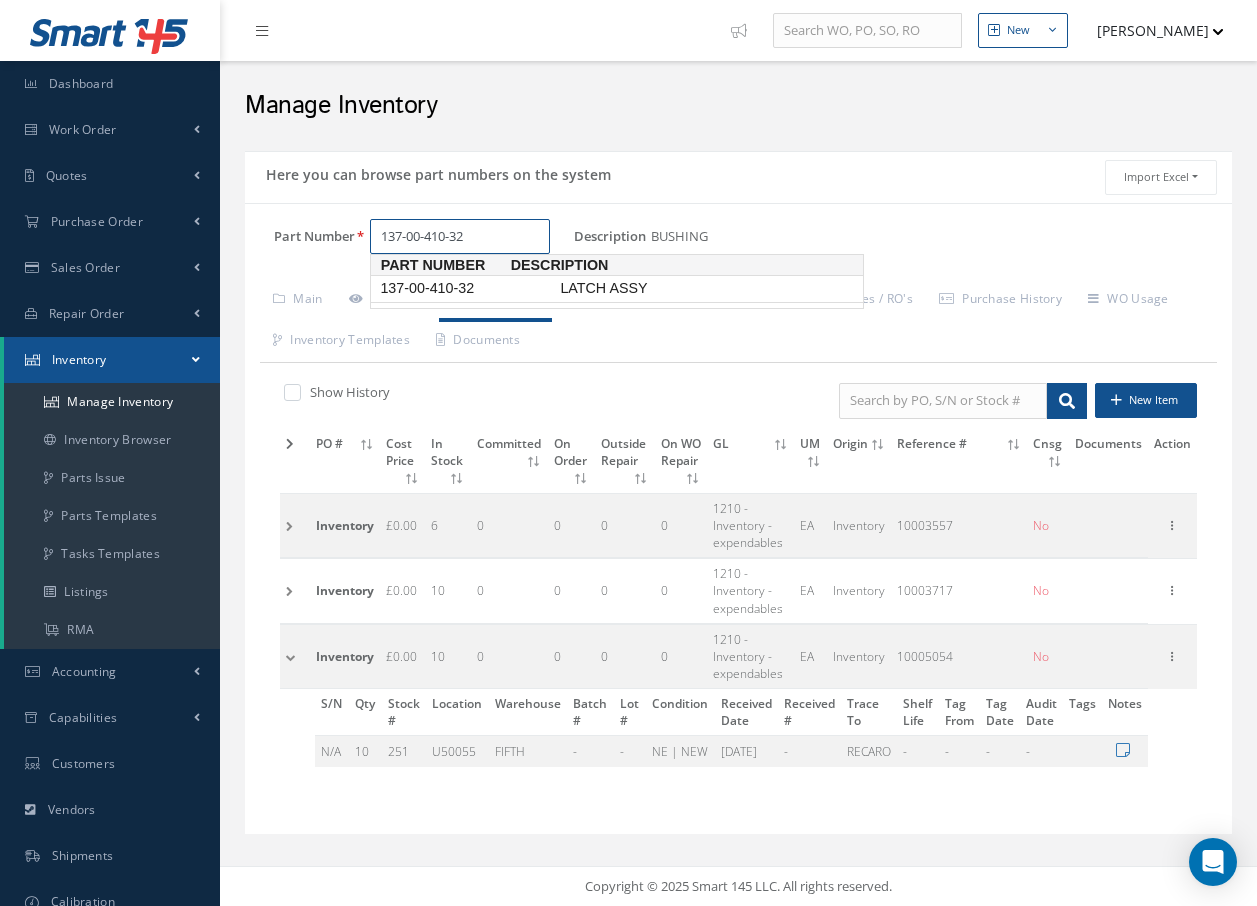 click on "137-00-410-32" at bounding box center [466, 288] 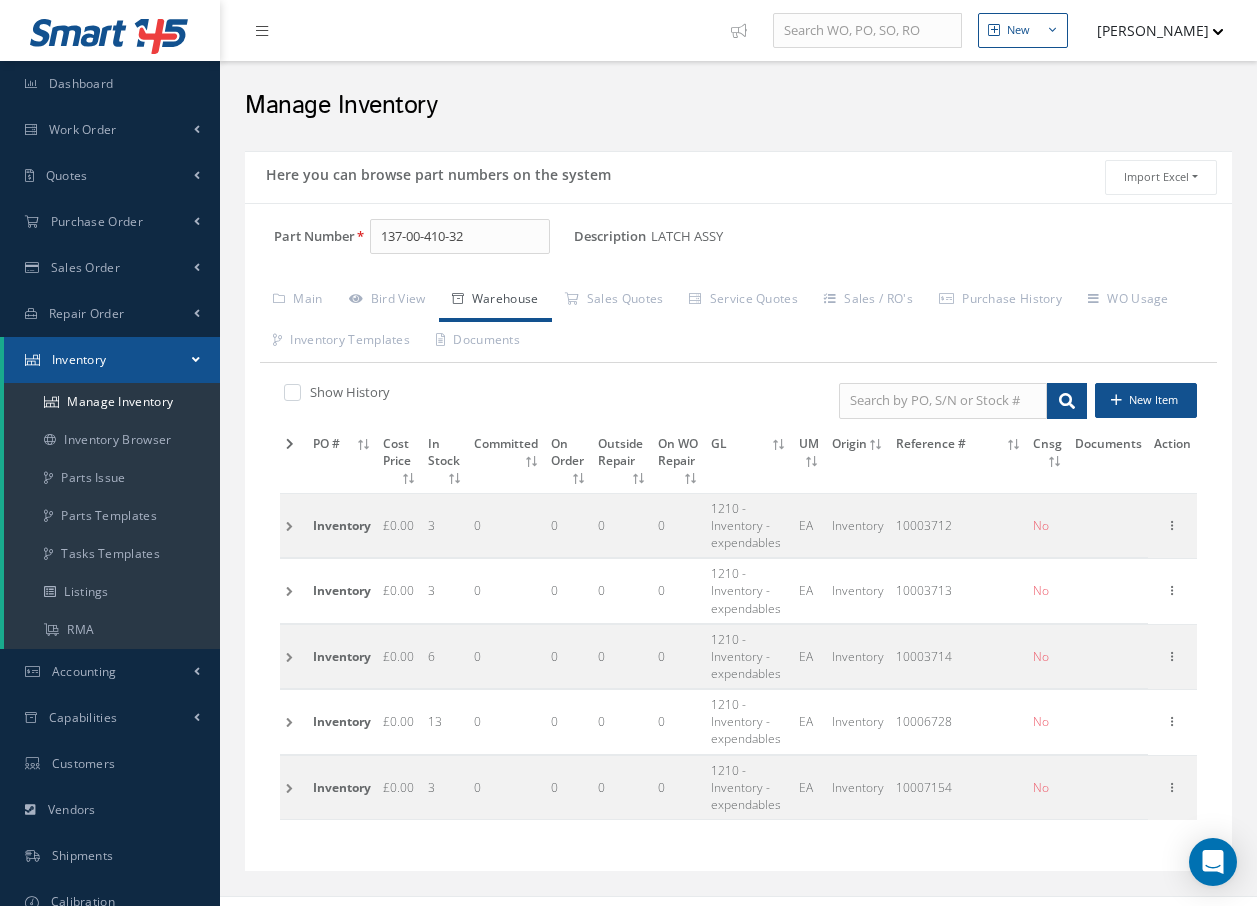 click at bounding box center (293, 787) 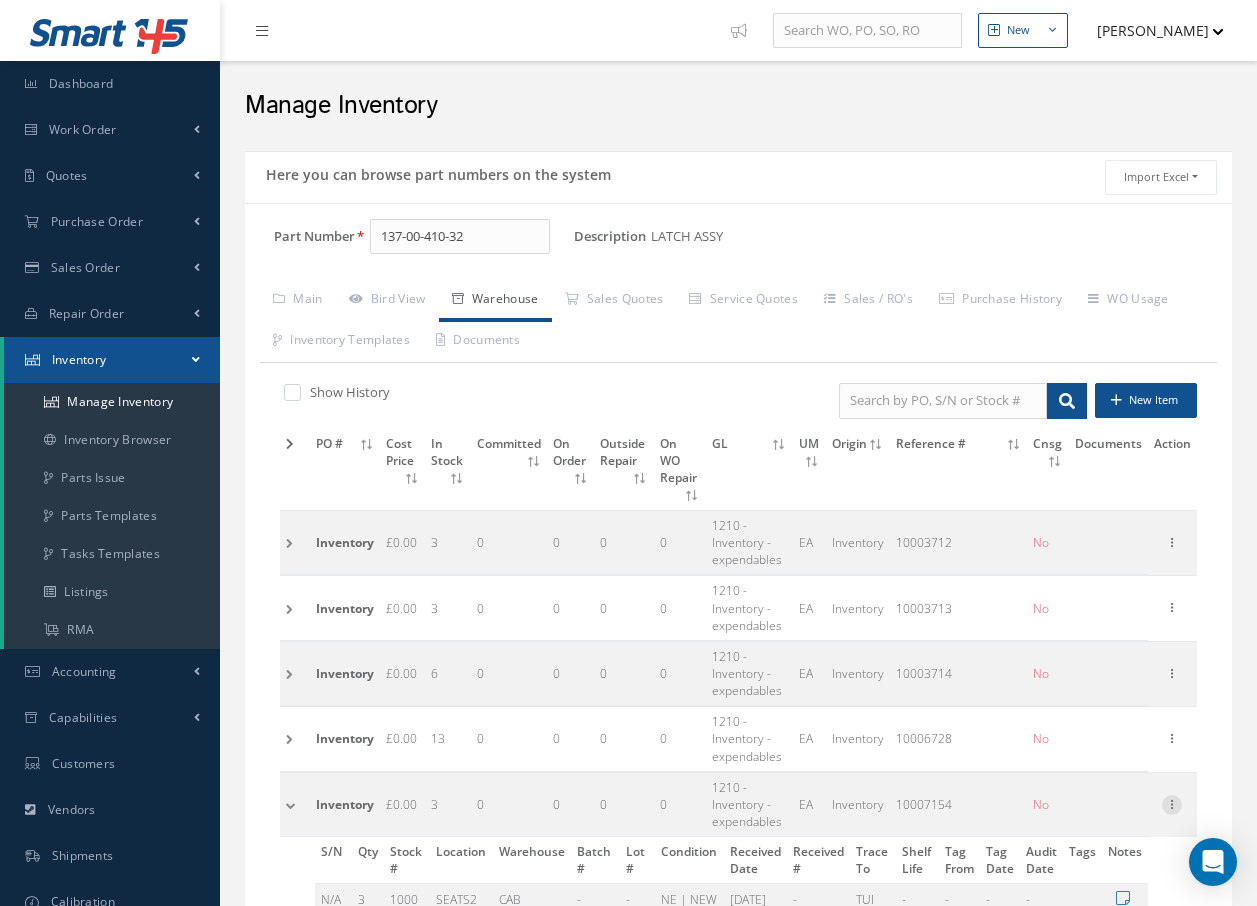 click at bounding box center (1172, 803) 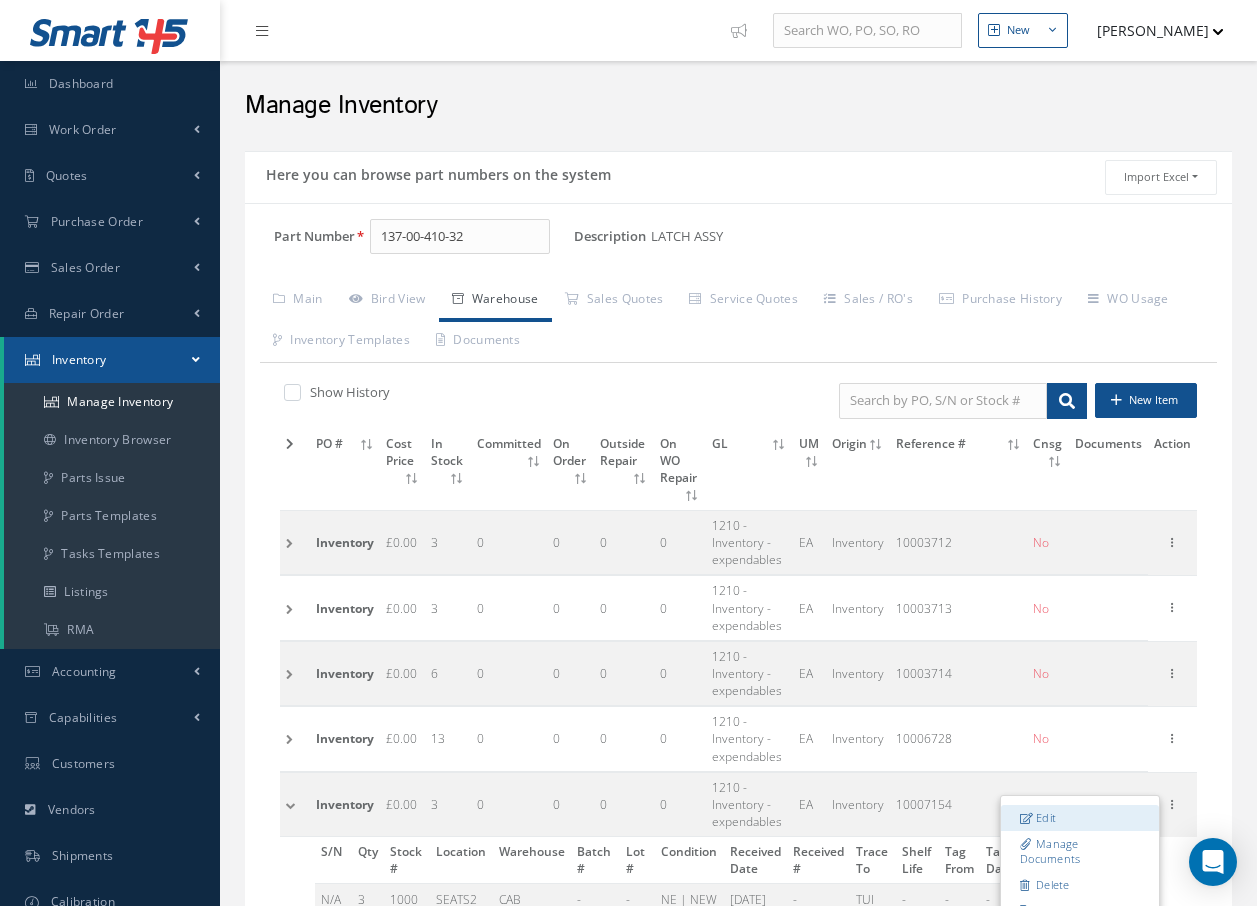 click on "Edit" at bounding box center (1080, 818) 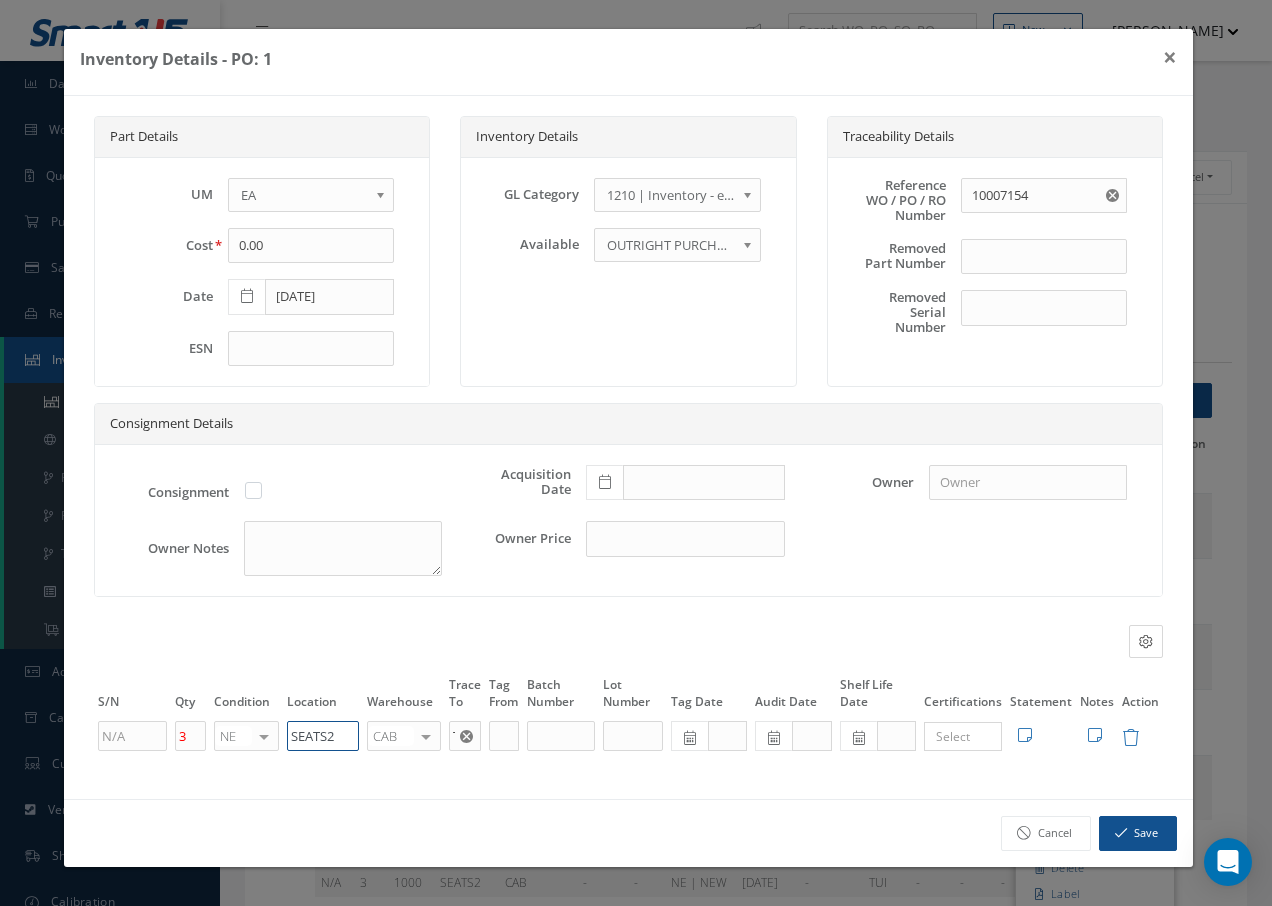 drag, startPoint x: 356, startPoint y: 729, endPoint x: 163, endPoint y: 714, distance: 193.58203 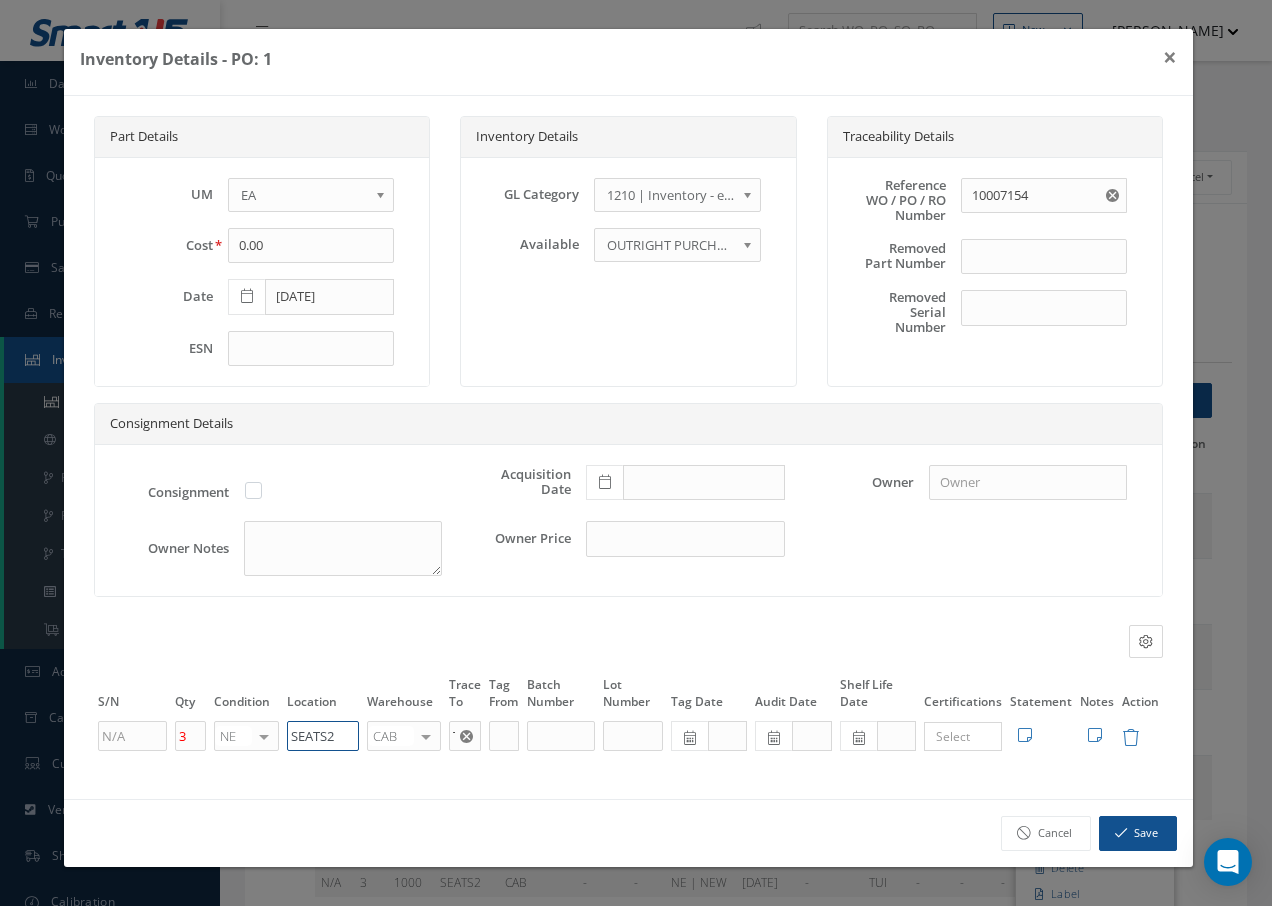 click on "S/N   Qty   Condition   Location   Warehouse   Trace To   Tag From   Batch Number   Lot Number   Tag Date   Audit Date   Shelf Life Date         Certifications   Tags   Statement   Notes   Action     3              NE         OH   SV   RP   AR   NE   FN   NS   RE   FP   BER   N/A   INSP   BC   AI   MD   RF   SCR   TS   USE   TL   SP   NU   AS   US   PM
No elements found.
List is empty.     SEATS2              CAB         CAB   CABQ   CABS   CABK   CABG   AIRB   CASA   ONXP   UNIT20   FIFTH   CUST-PARTS
No elements found.
List is empty.        TUI
×
Loading...
Search a tag
No tags found
No tags found
Edit Statement 8130
Cancel" at bounding box center [628, 713] 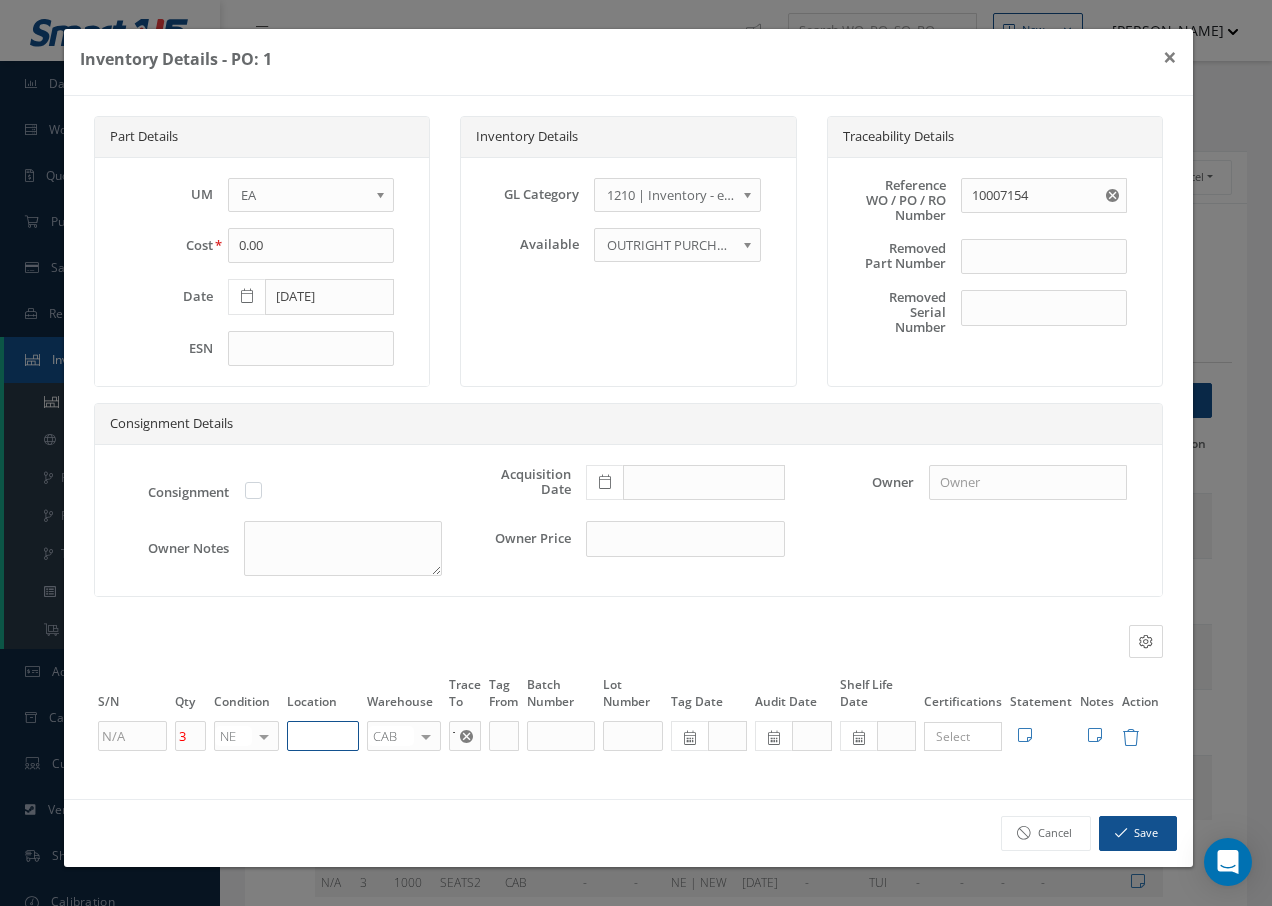 paste on "U50055" 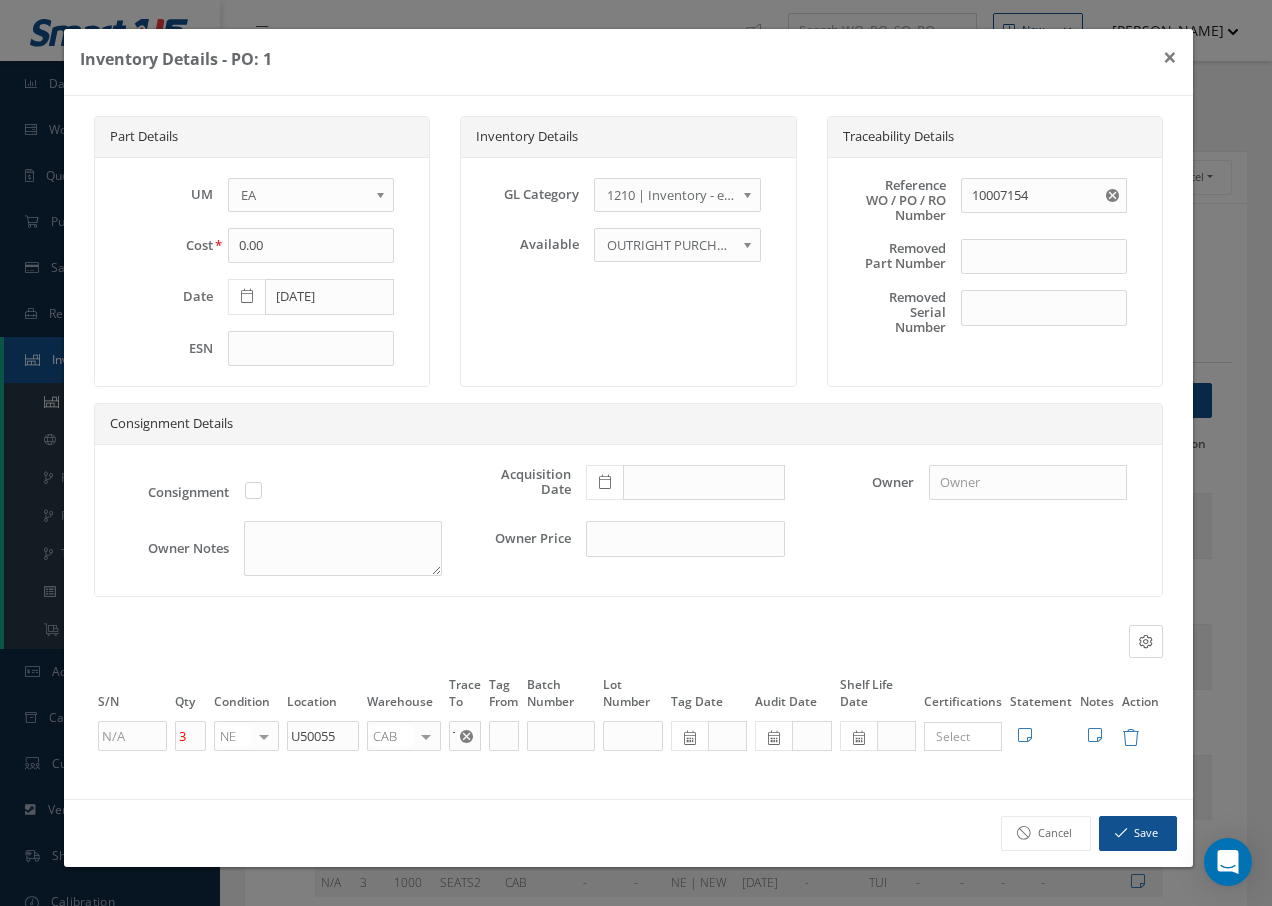 click at bounding box center (426, 736) 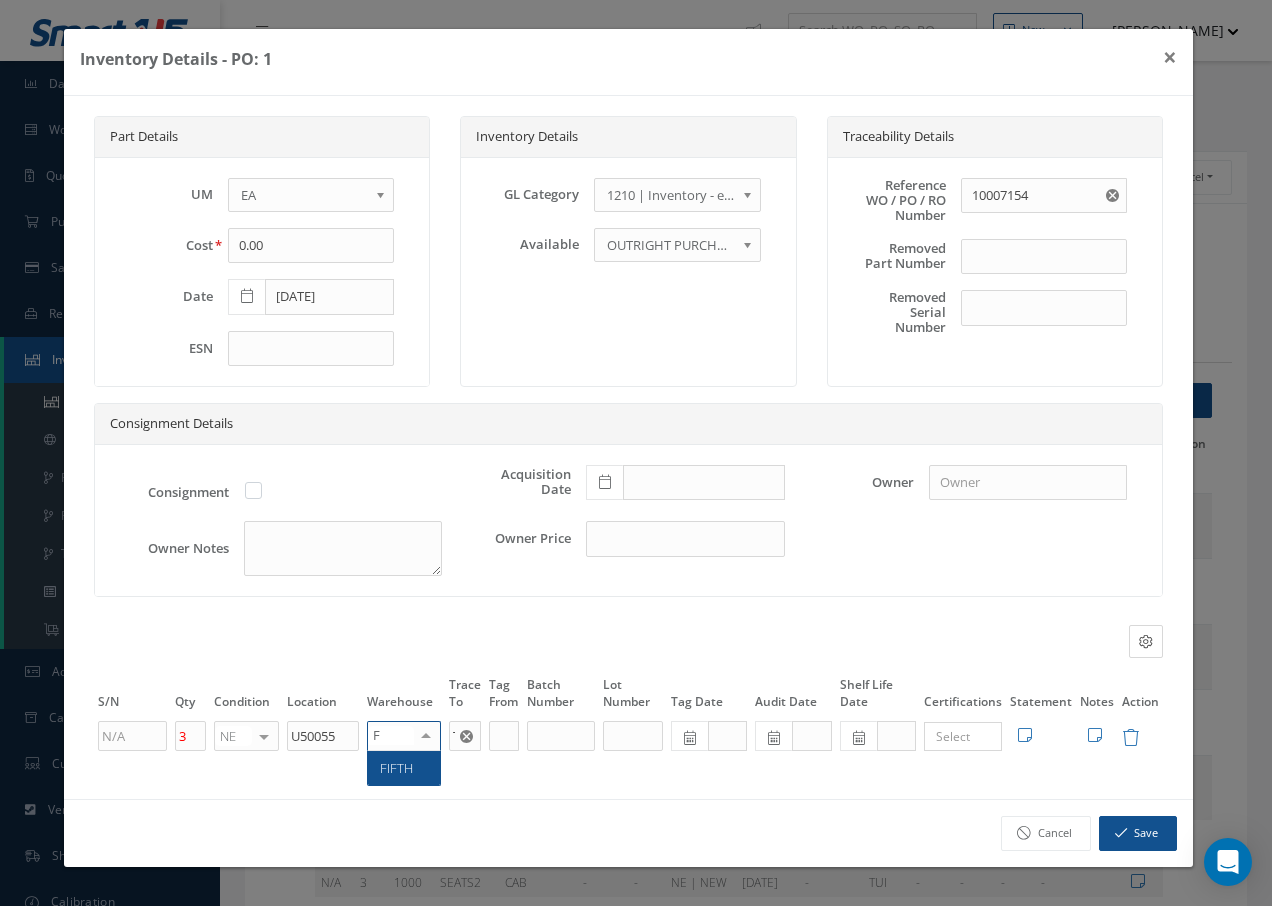 click on "FIFTH" at bounding box center [404, 768] 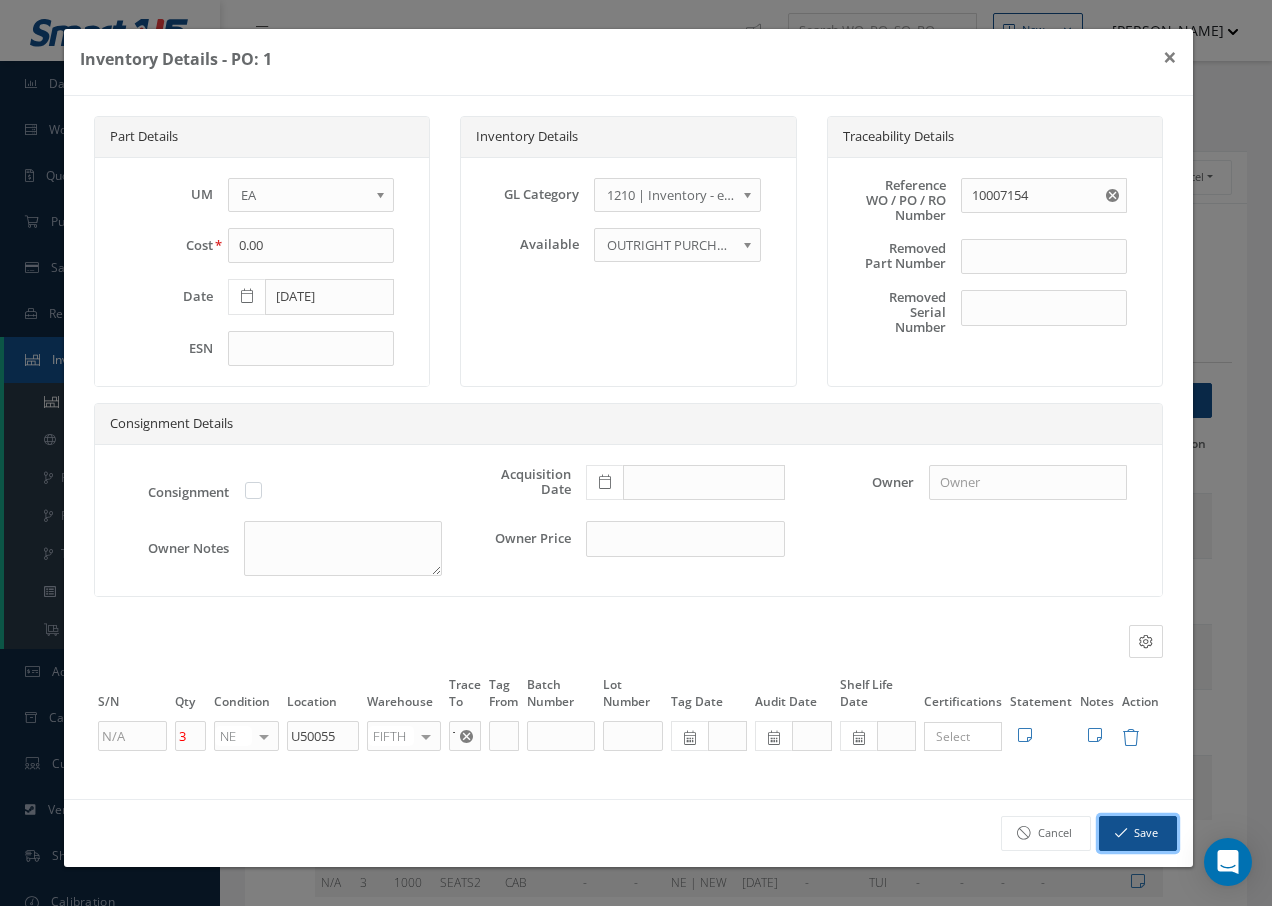 click on "Save" at bounding box center (1138, 833) 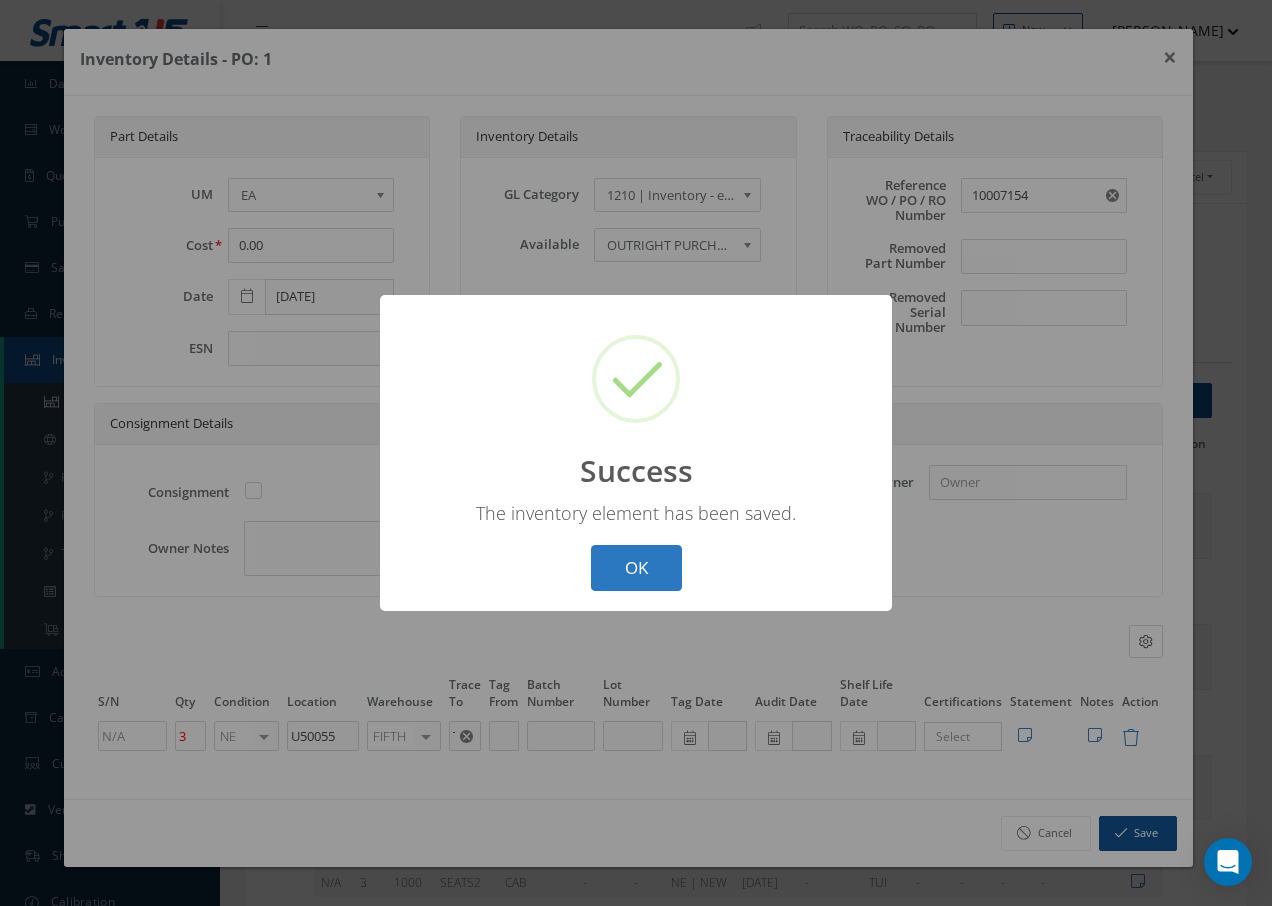 click on "OK" at bounding box center [636, 568] 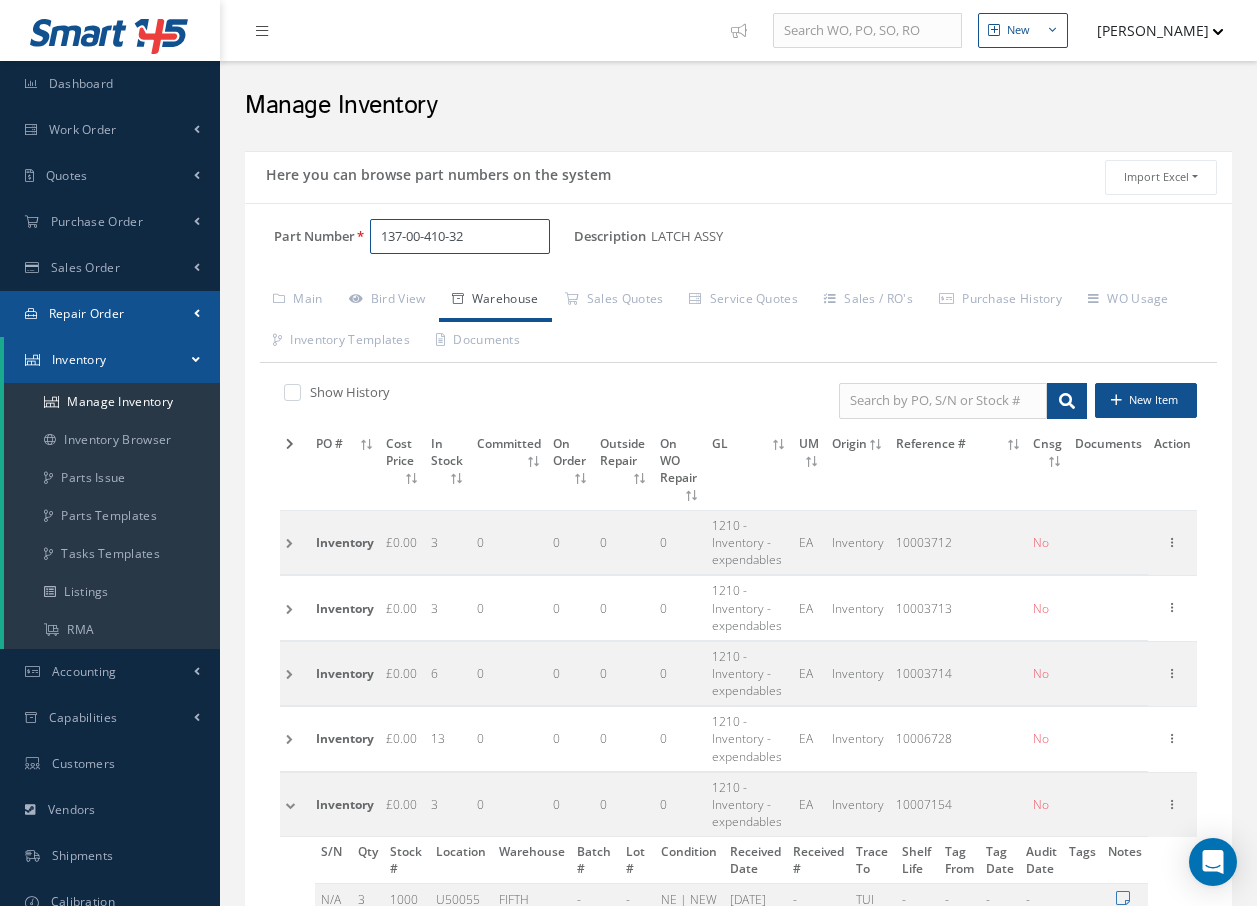 drag, startPoint x: 526, startPoint y: 245, endPoint x: 105, endPoint y: 306, distance: 425.39627 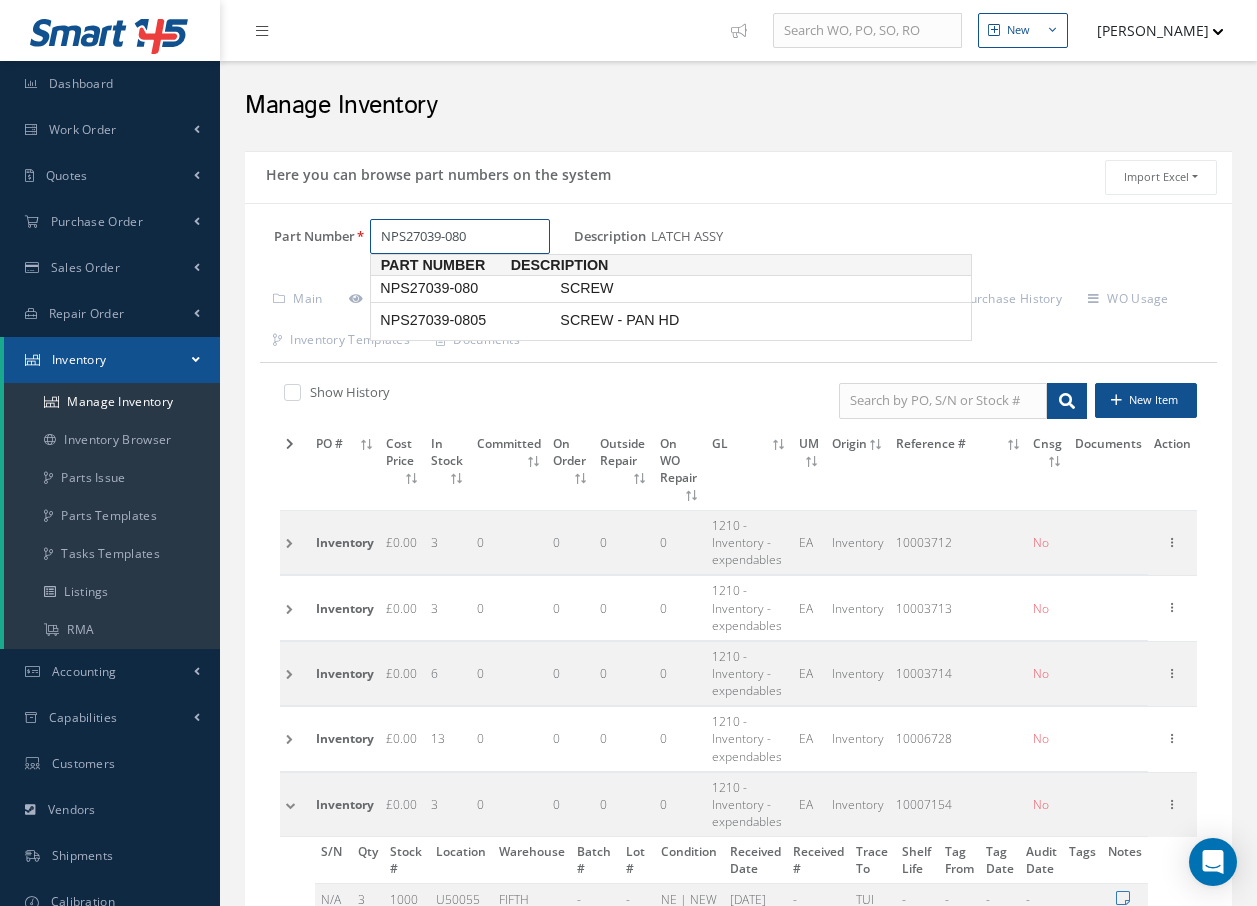 click on "NPS27039-080" at bounding box center (466, 288) 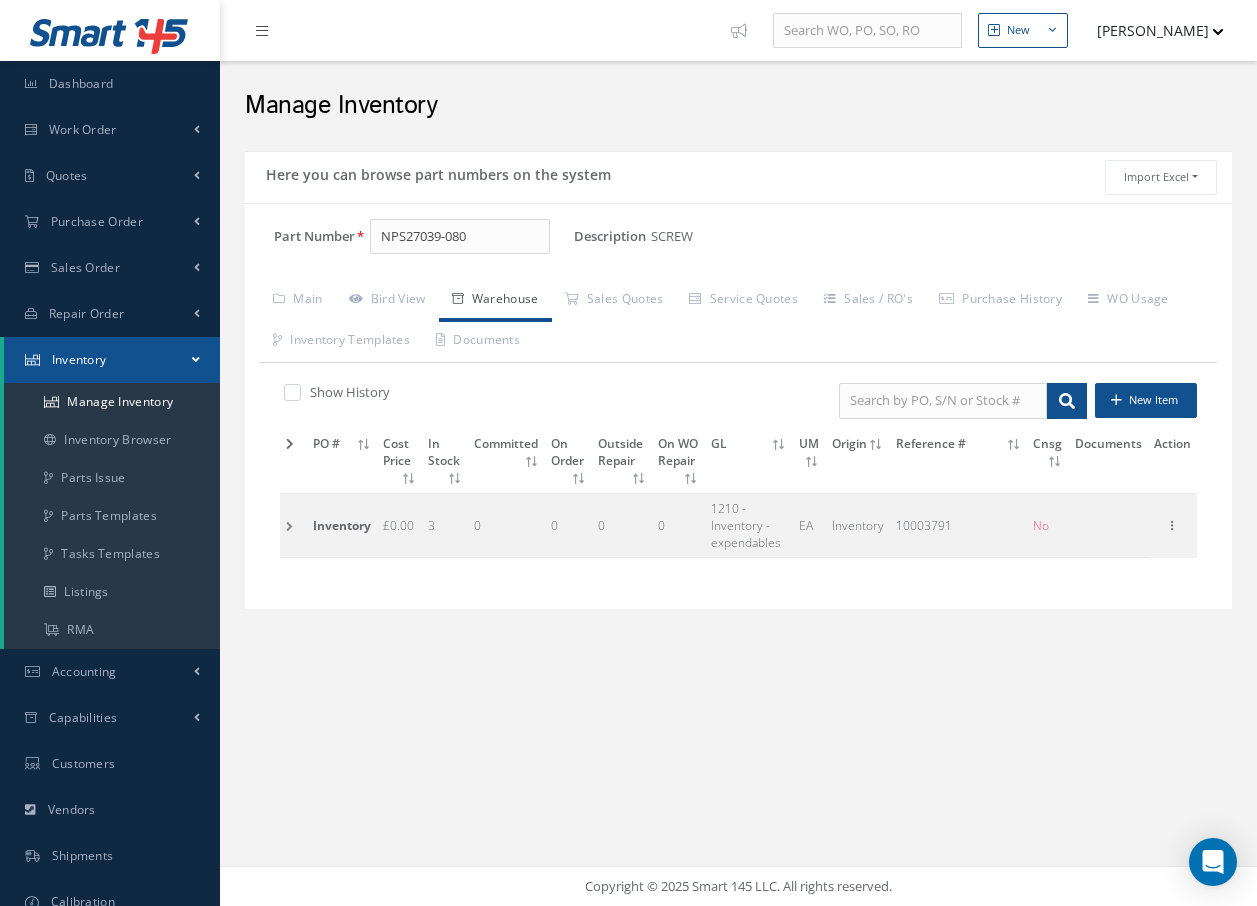 click at bounding box center [293, 525] 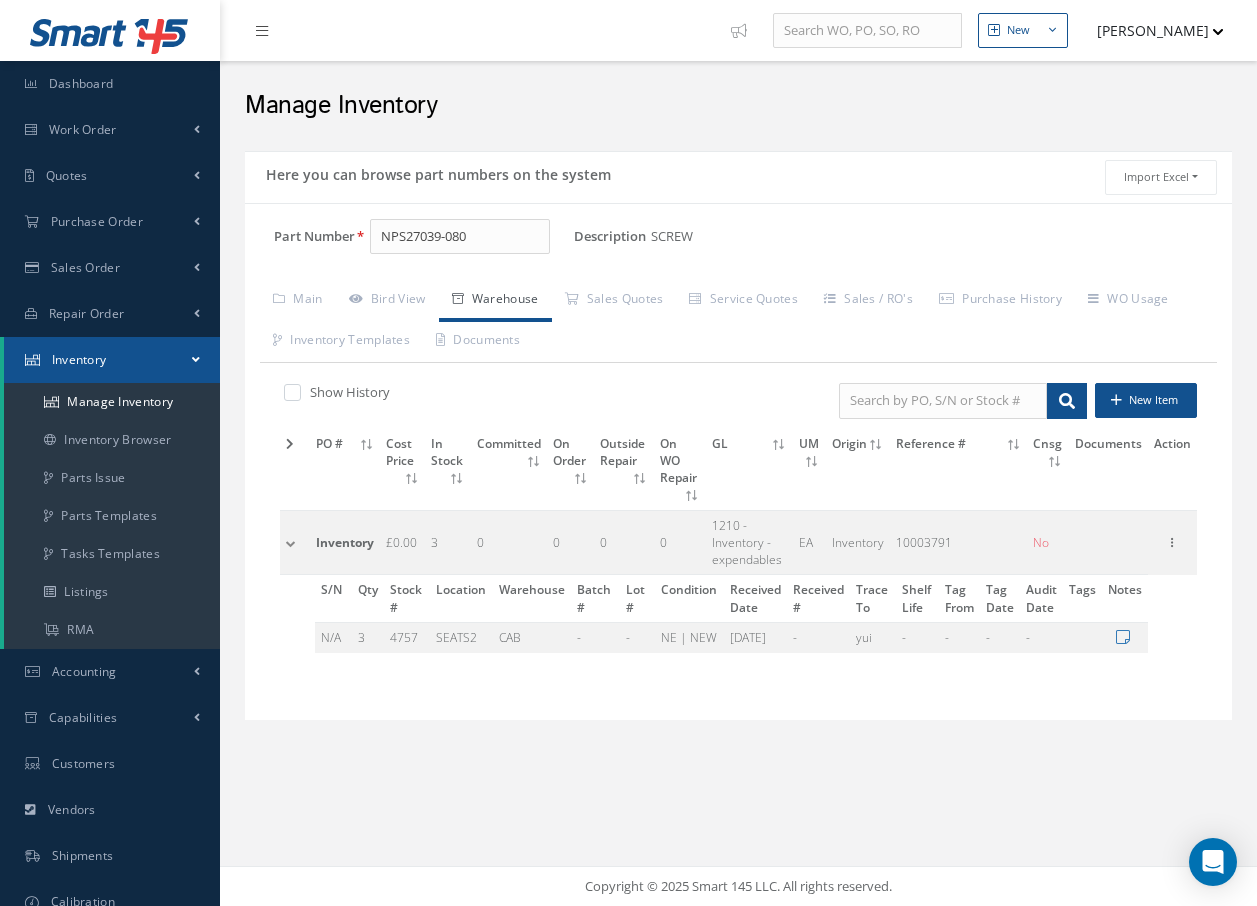 click on "Edit
Manage Documents
Delete
Label
8130 Parts" at bounding box center (1172, 543) 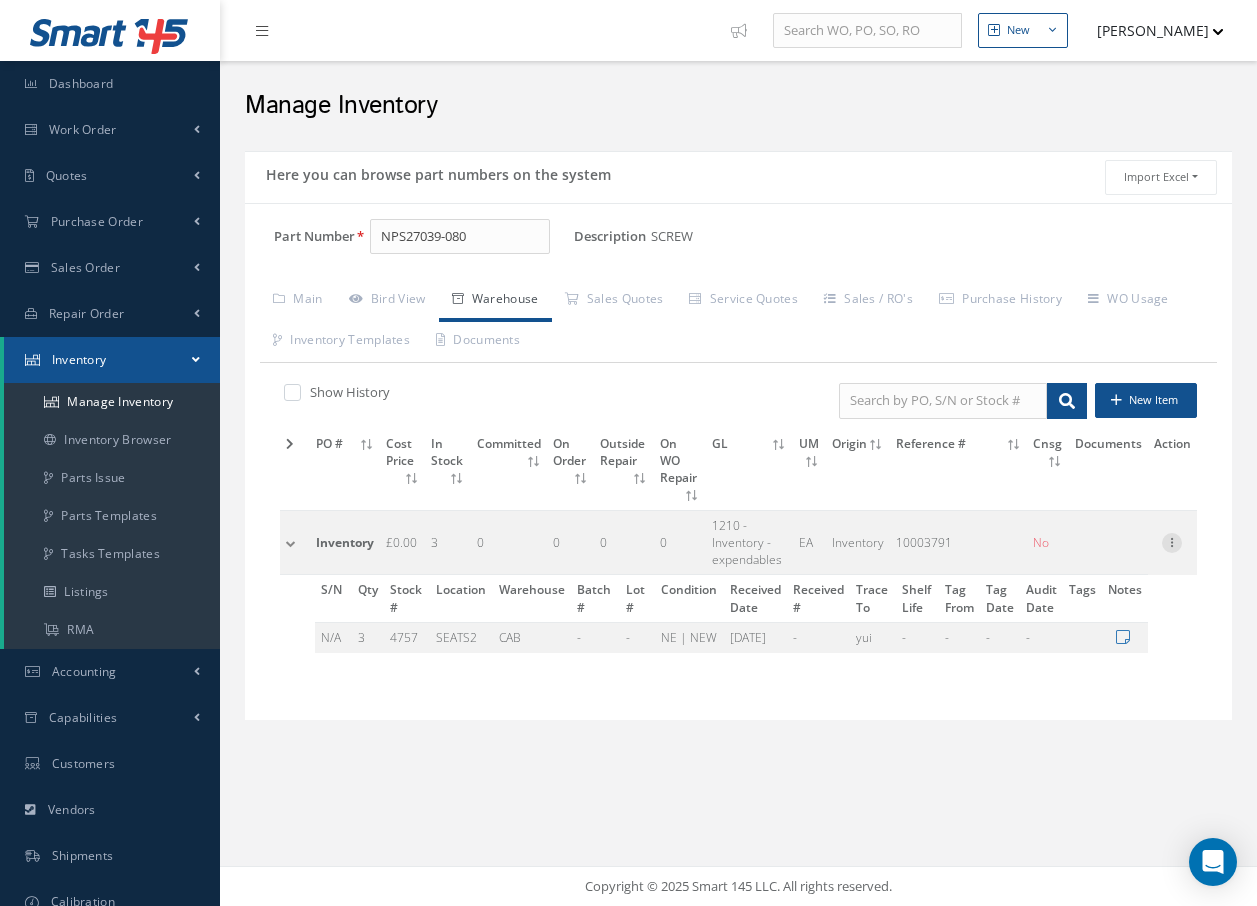 click at bounding box center (1172, 541) 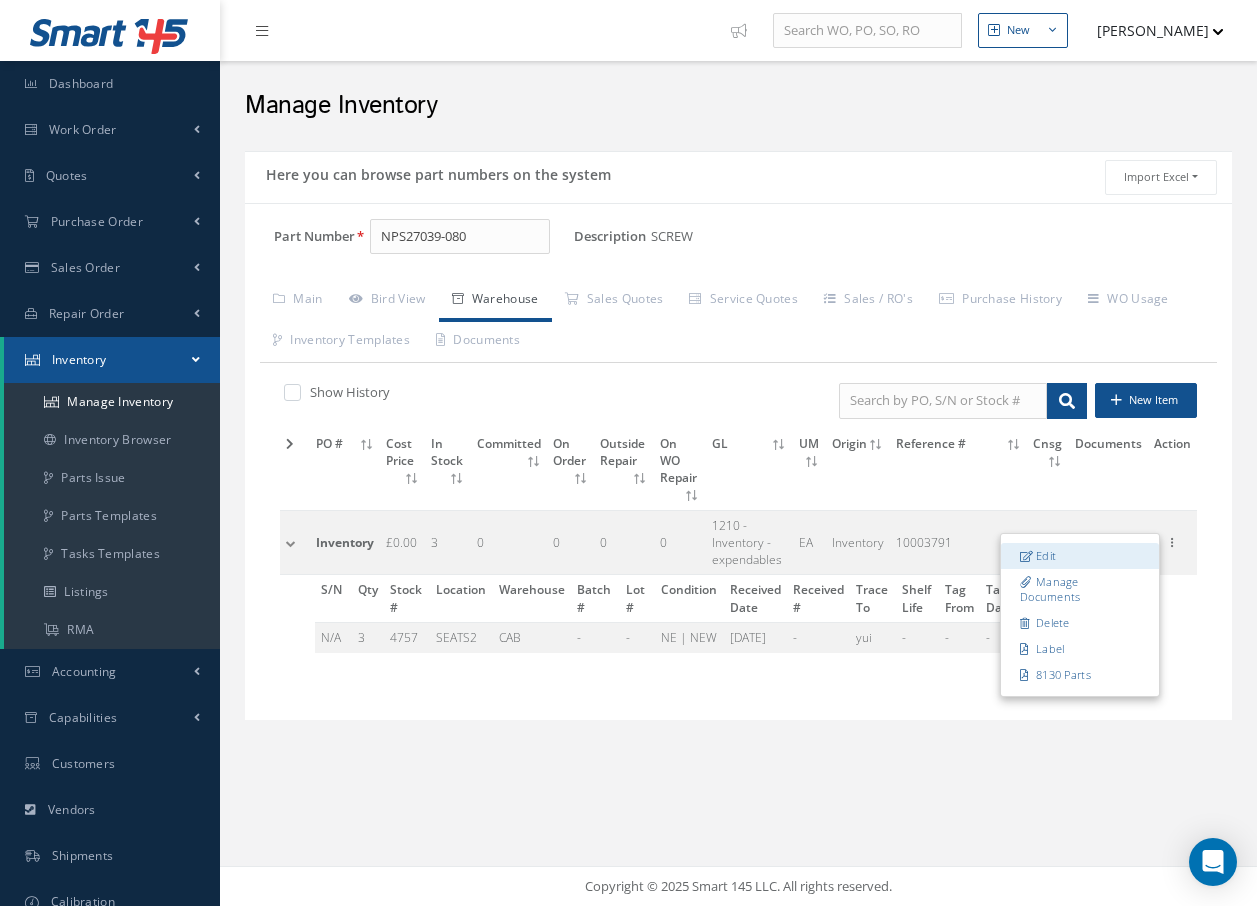 click on "Edit" at bounding box center [1080, 556] 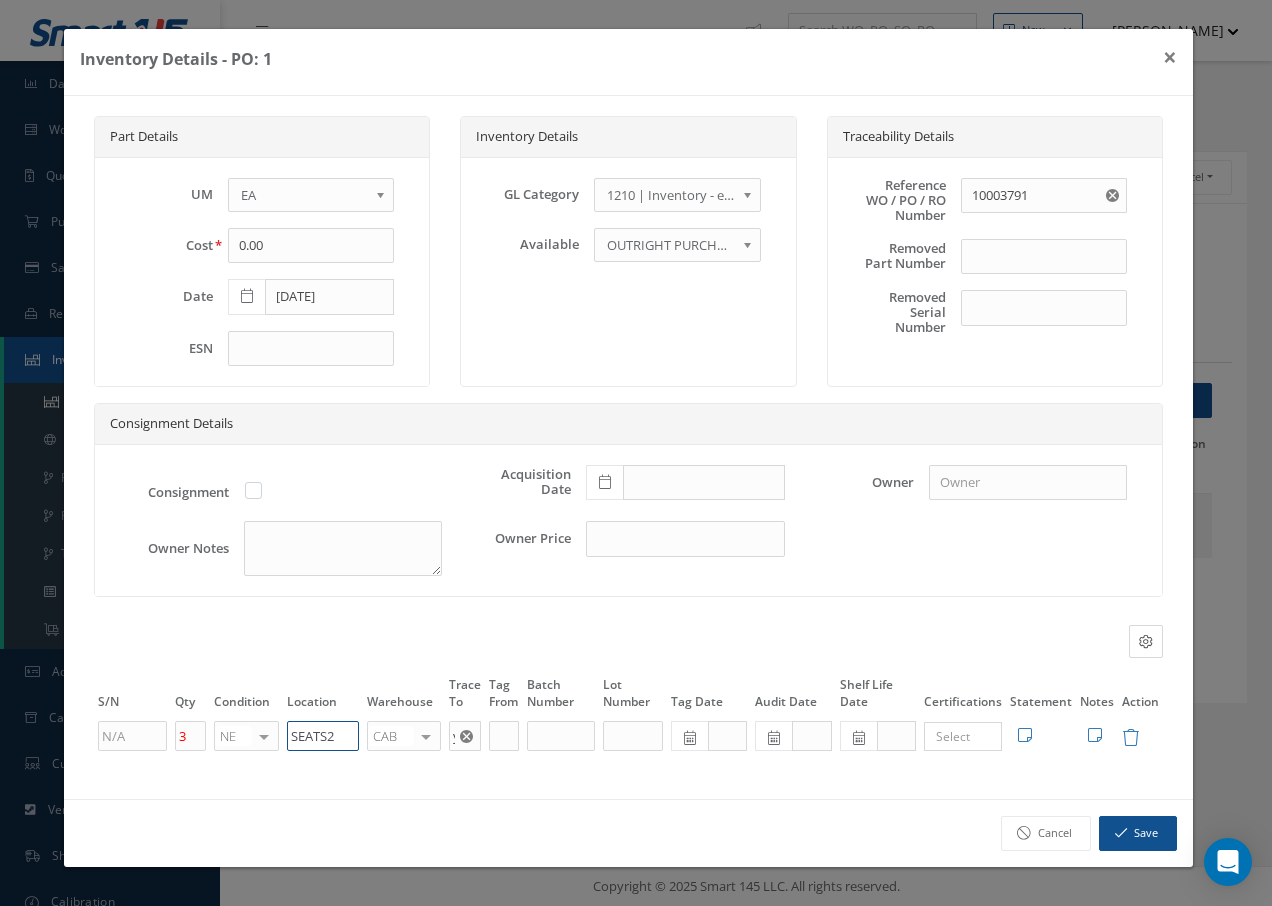 drag, startPoint x: 346, startPoint y: 737, endPoint x: 125, endPoint y: 772, distance: 223.75433 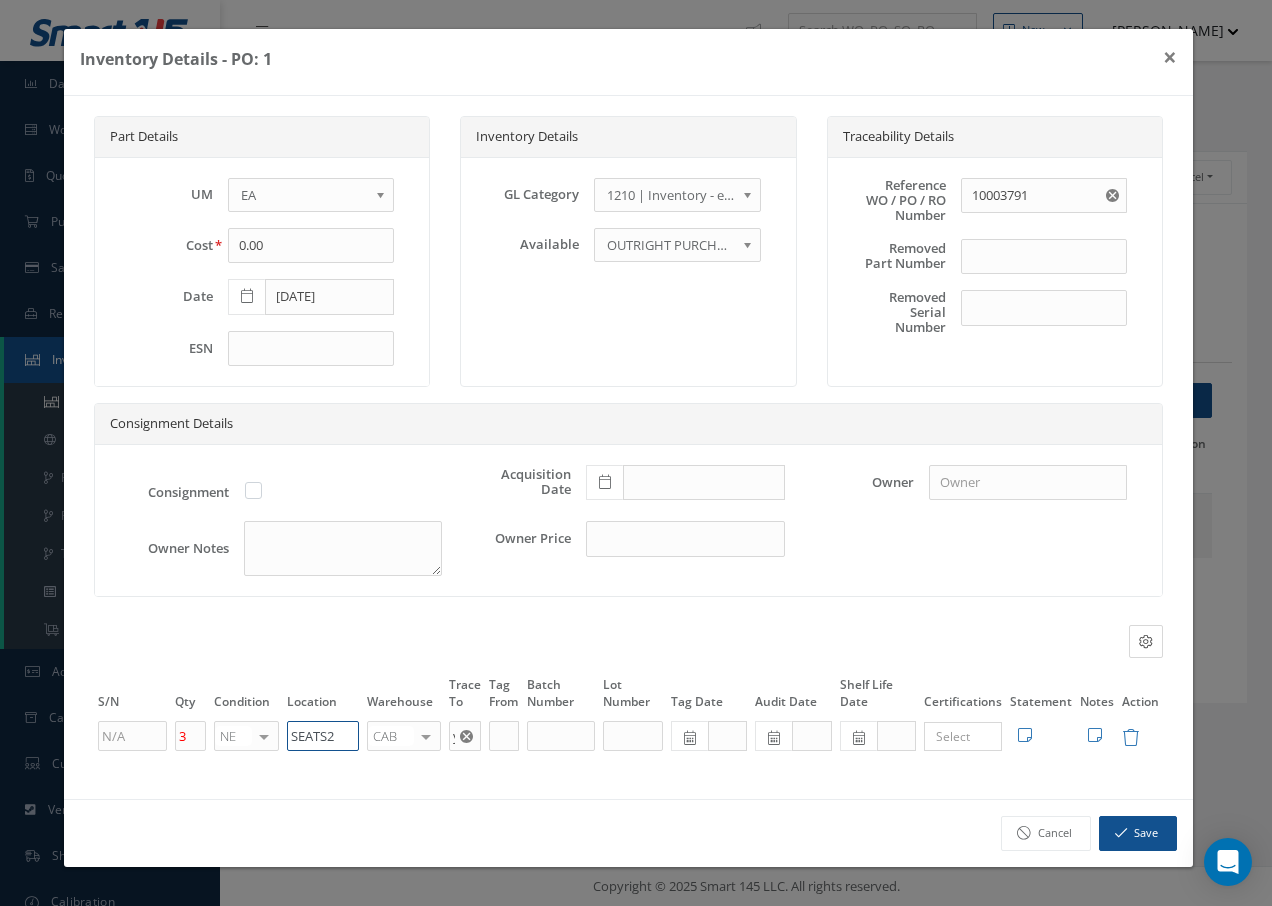 click on "Part Details
UM   - BAG BX CA RL EA FT HR IN KG LM LY ME LB RM SF SH SM SY TU YD
EA
Cost   0.00   Date   03/16/2018   ESN
Inventory Details
GL Category   1200 | Inventory - rotables 1210 | Inventory - expendables 1220 | Inventory - chemicals 1230 | Inventory - Misc. Workshop Items 1300 | Inventory - Packaging 1310 | Inventory- Spares for Brokering 5000 | Inventory- Purchases Consumables etc
1210 | Inventory - expendables
Available   OUTRIGHT PURCHASE EXCHANGE
OUTRIGHT PURCHASE
Traceability Details
Reference WO / PO / RO
Number      10003791           Removed Part Number
PN" at bounding box center [628, 447] 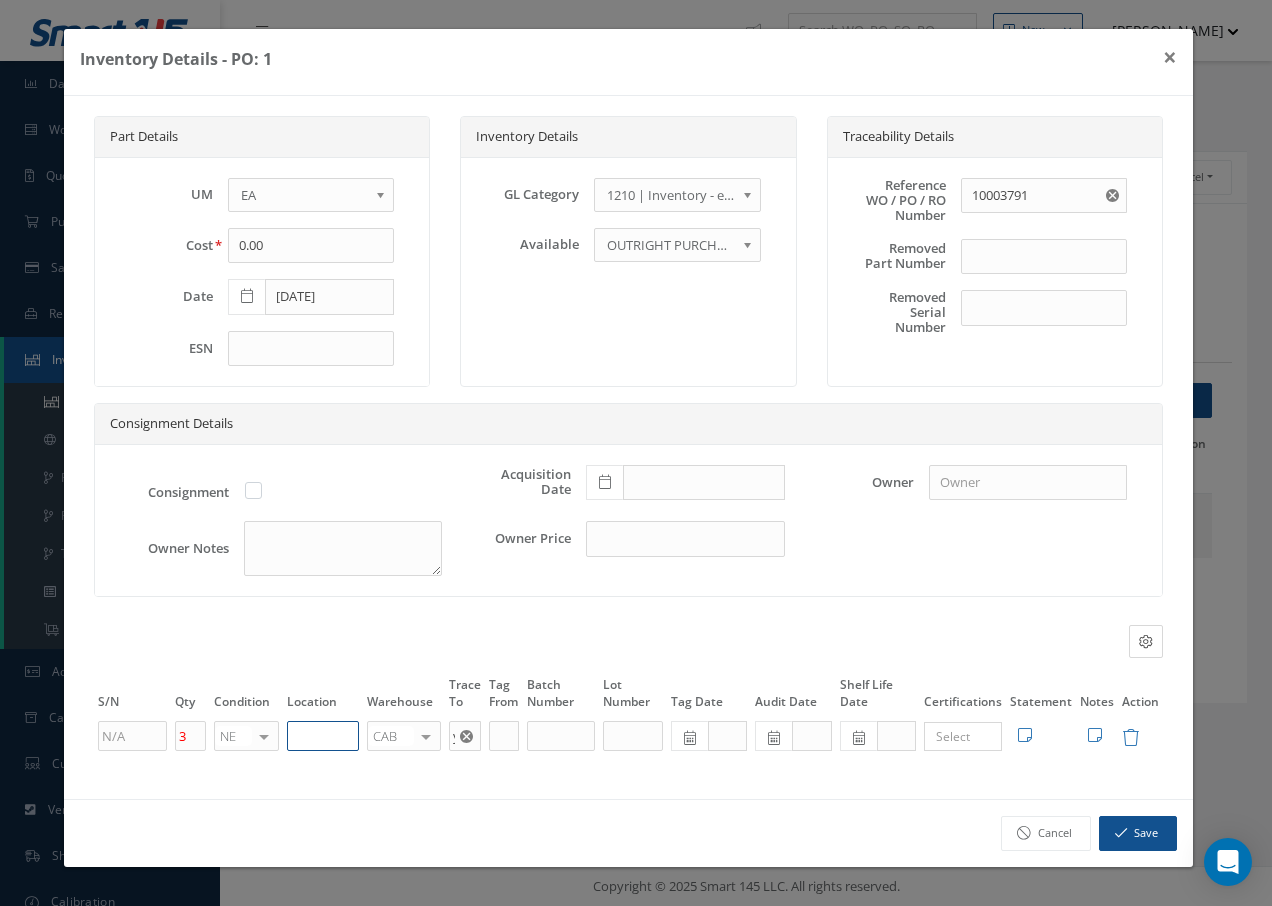 paste on "U50055" 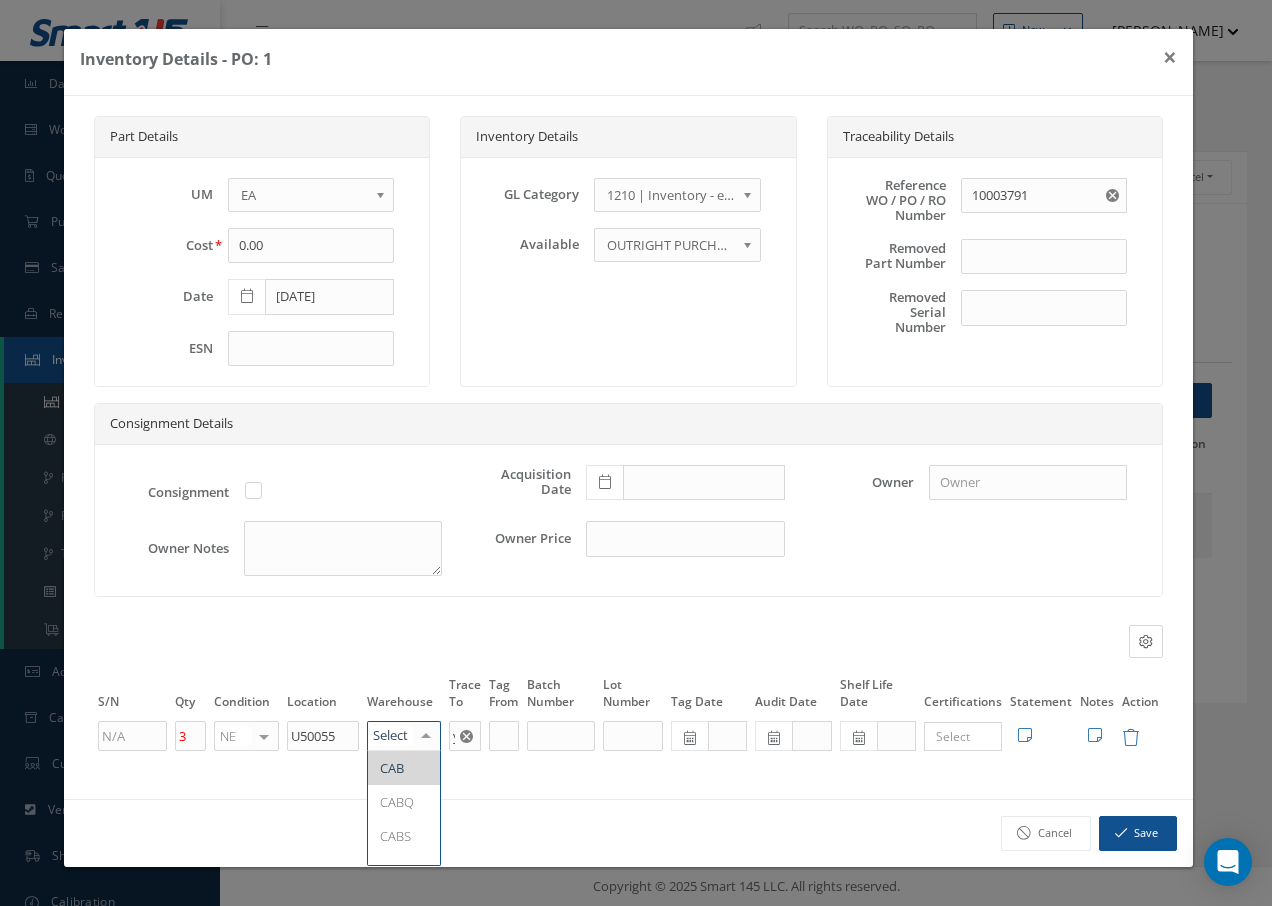 click at bounding box center [426, 736] 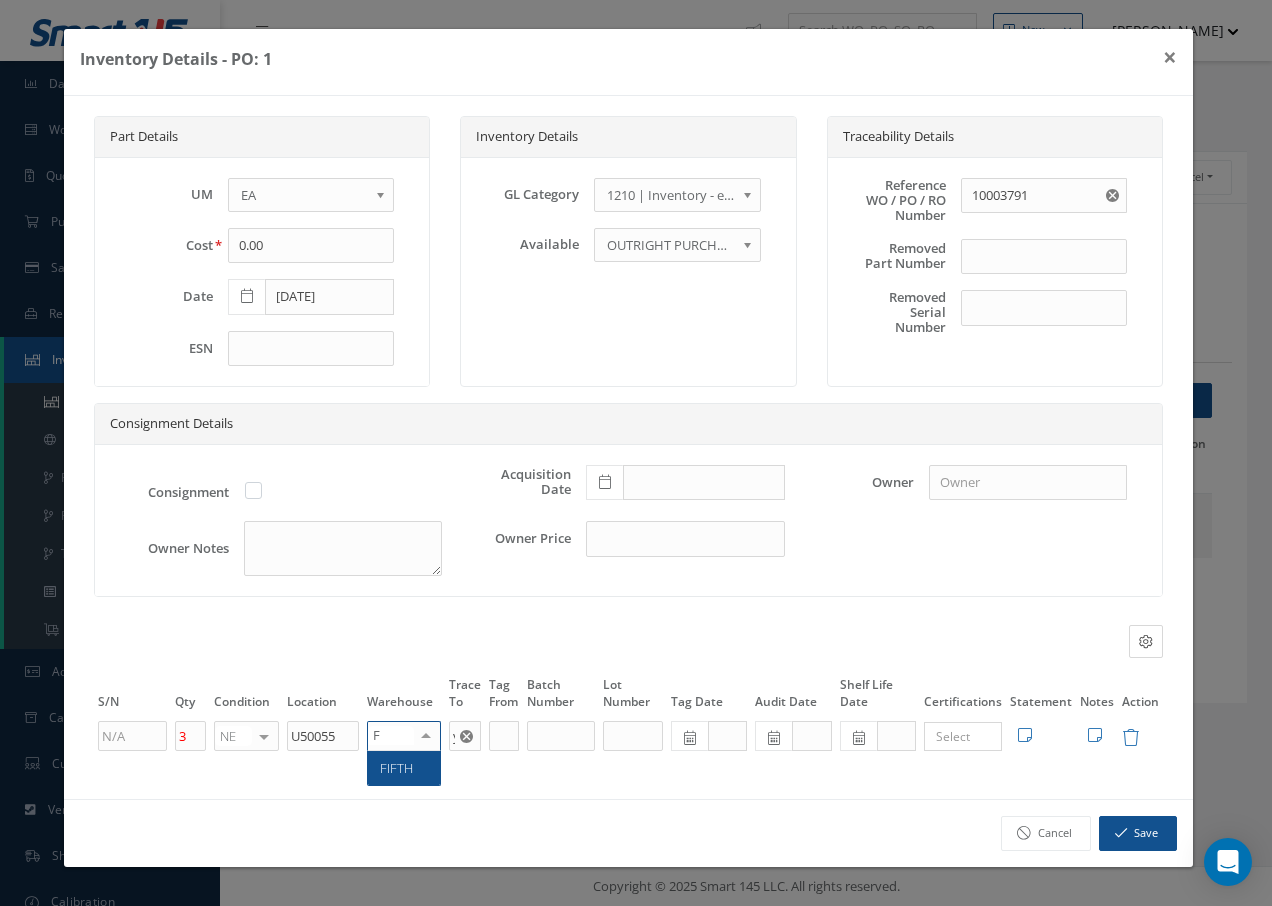 click on "FIFTH" at bounding box center [396, 768] 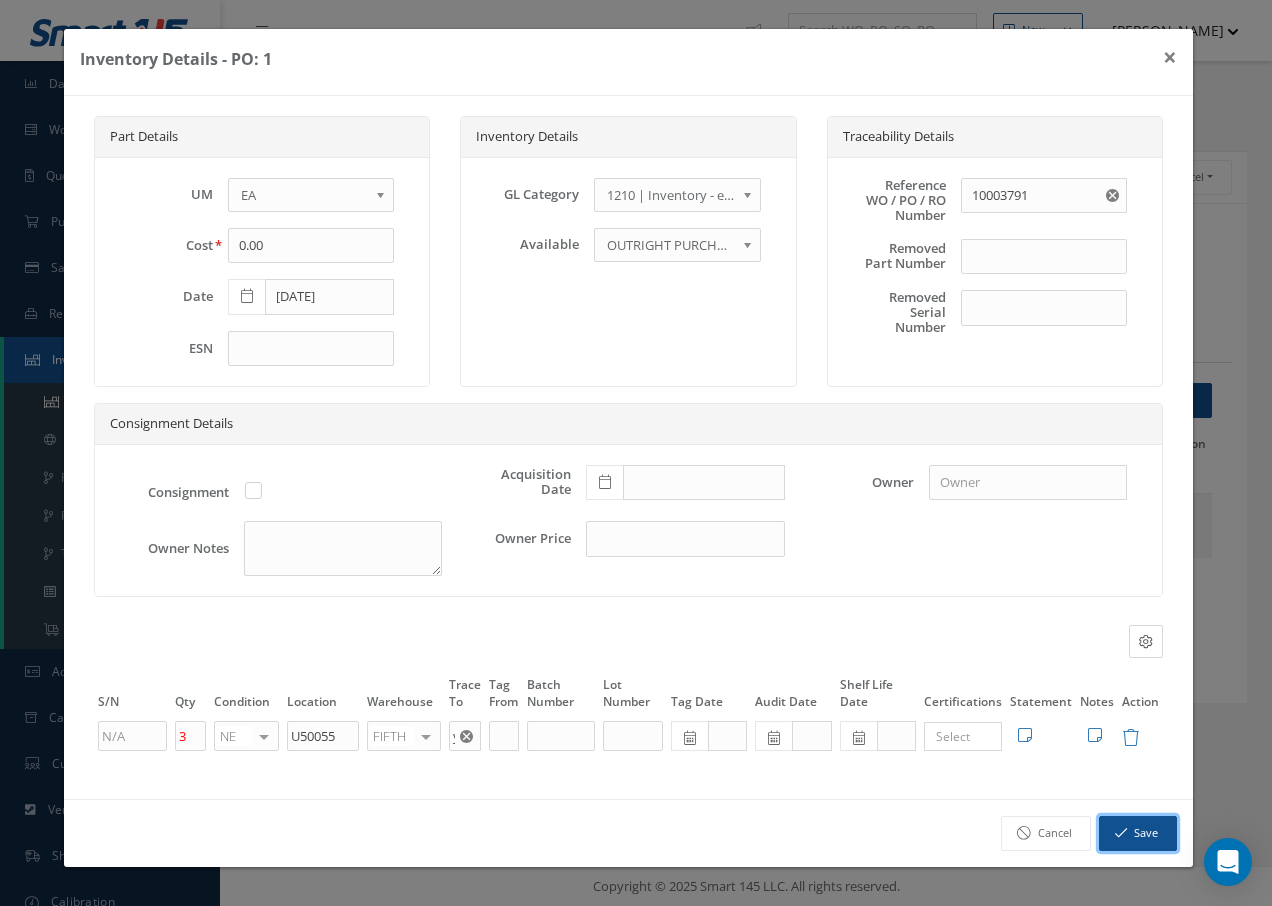 click on "Save" at bounding box center [1138, 833] 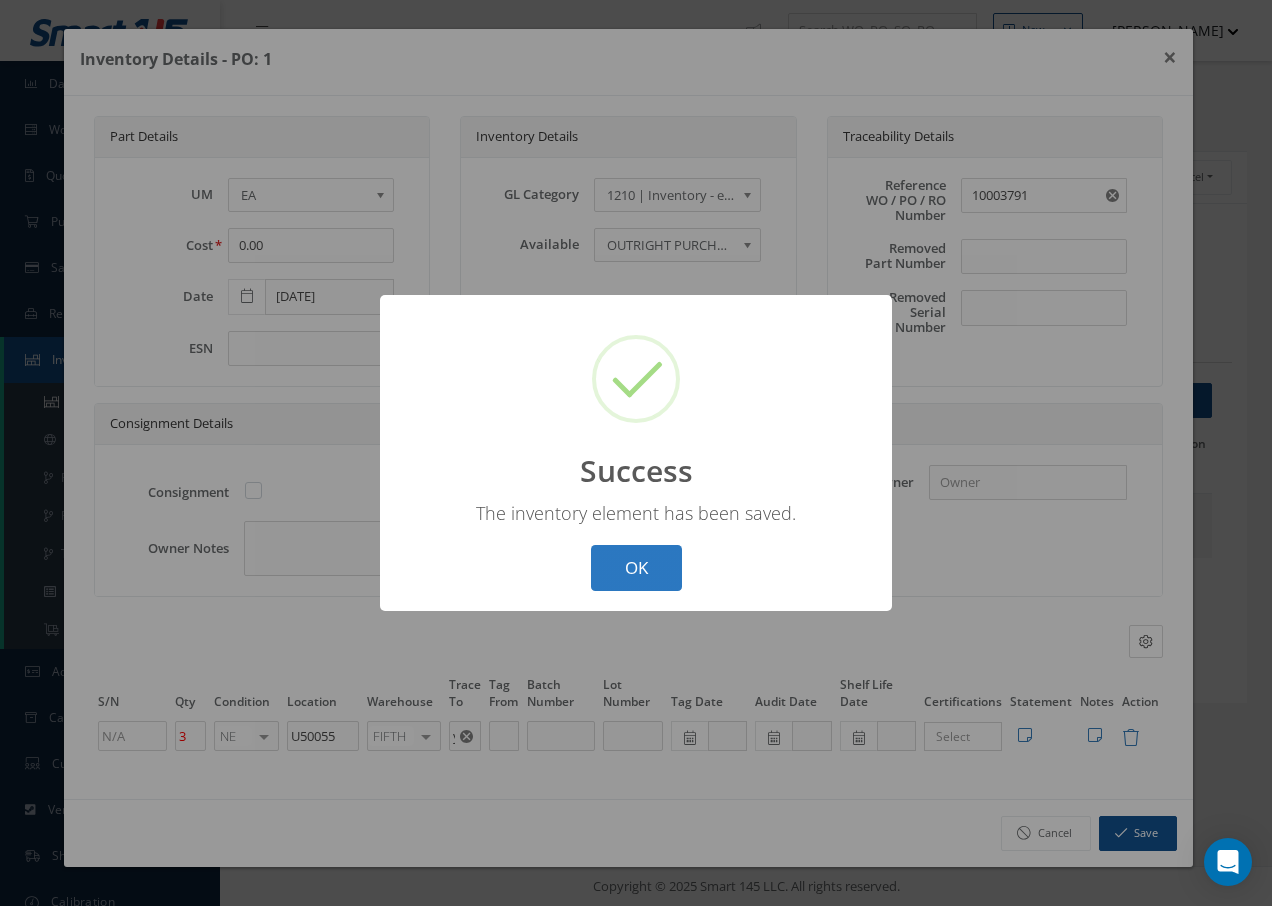 click on "OK" at bounding box center (636, 568) 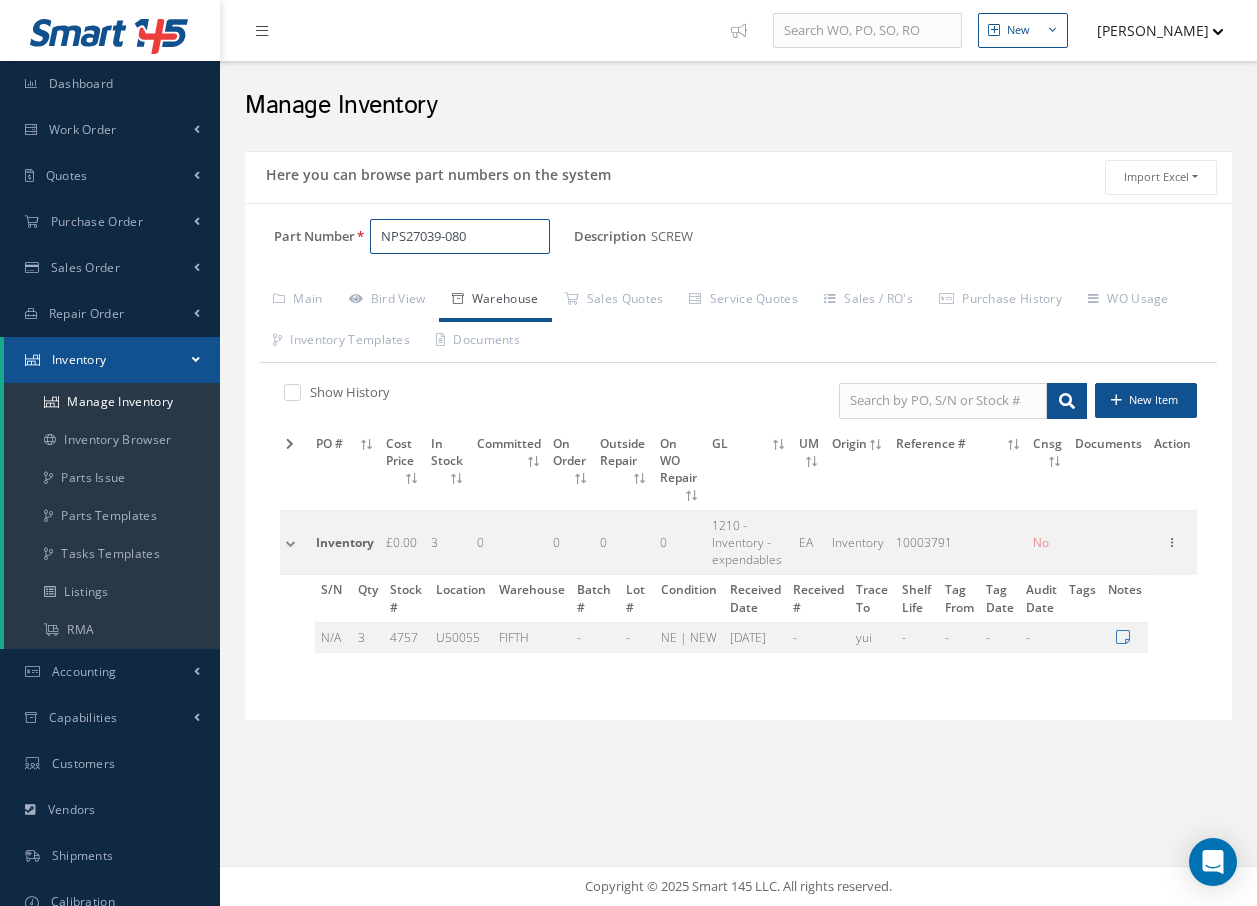 drag, startPoint x: 475, startPoint y: 234, endPoint x: 276, endPoint y: 237, distance: 199.02261 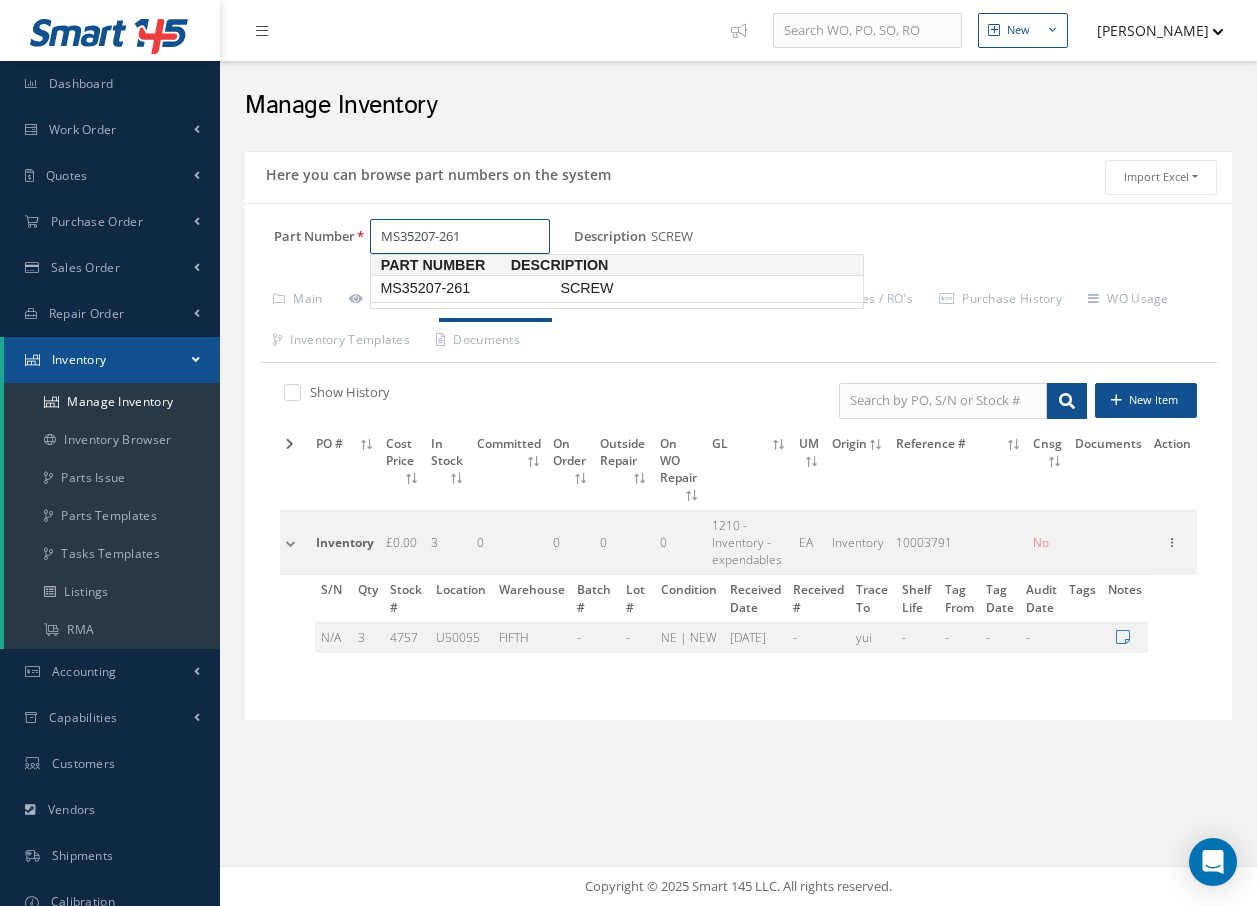 click on "MS35207-261" at bounding box center (466, 288) 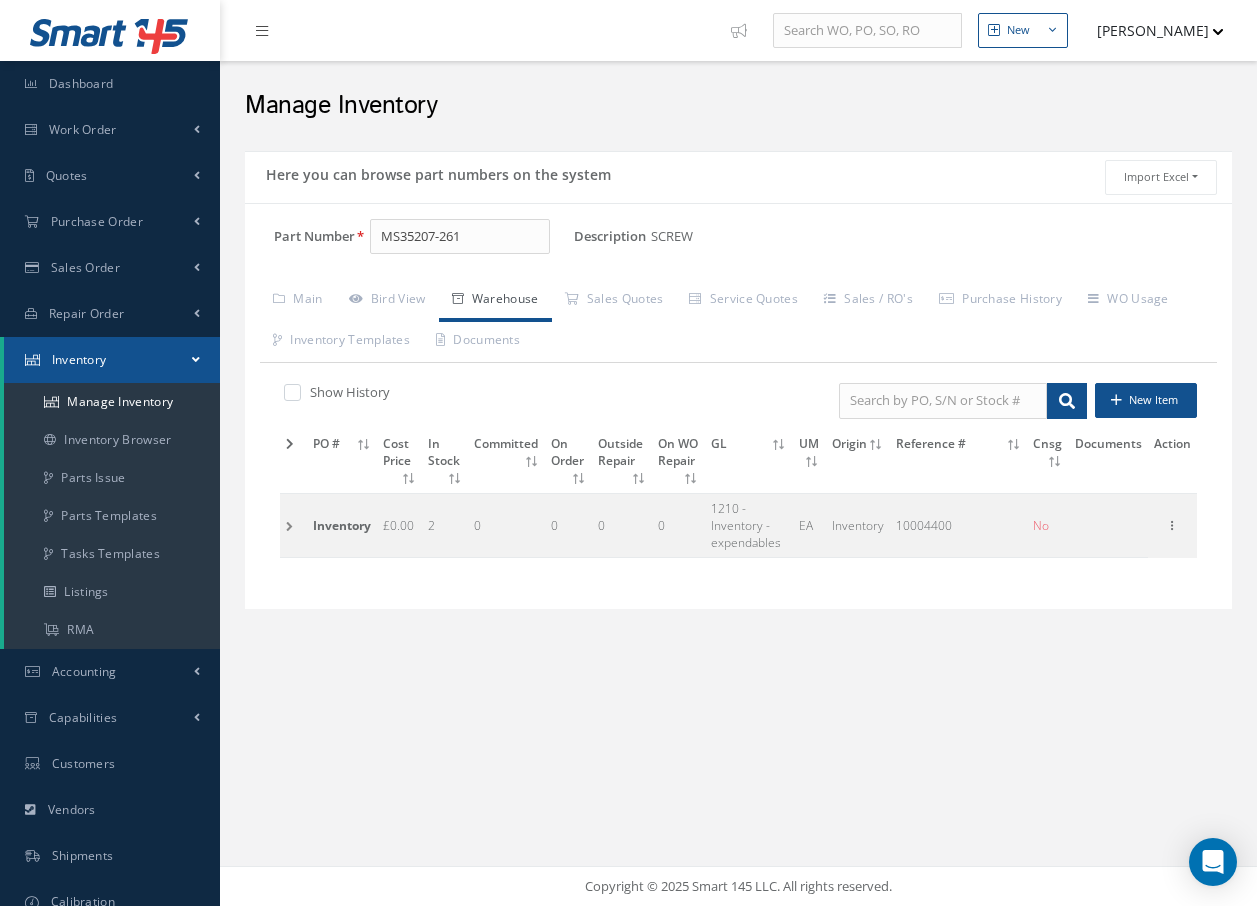 click at bounding box center [293, 525] 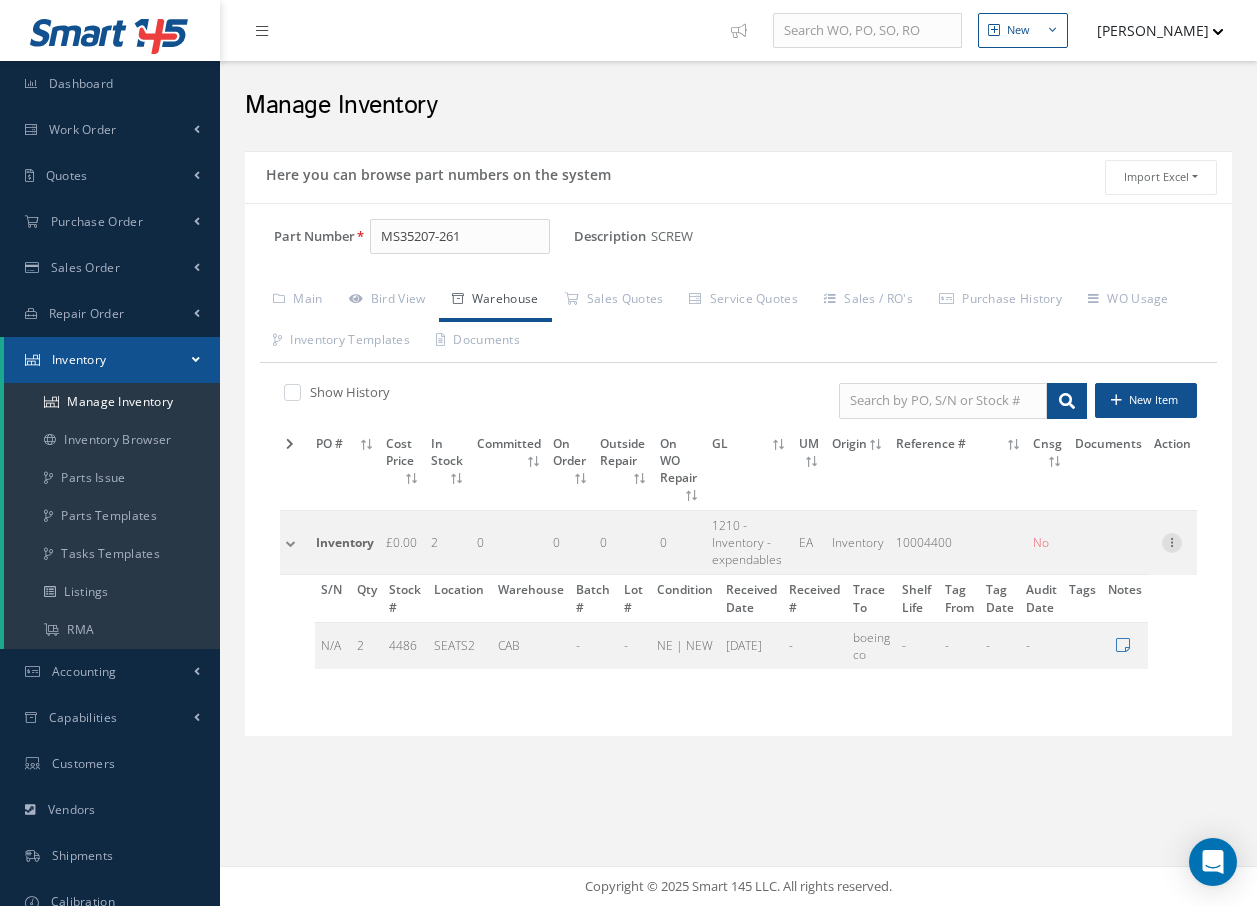 click at bounding box center [1172, 541] 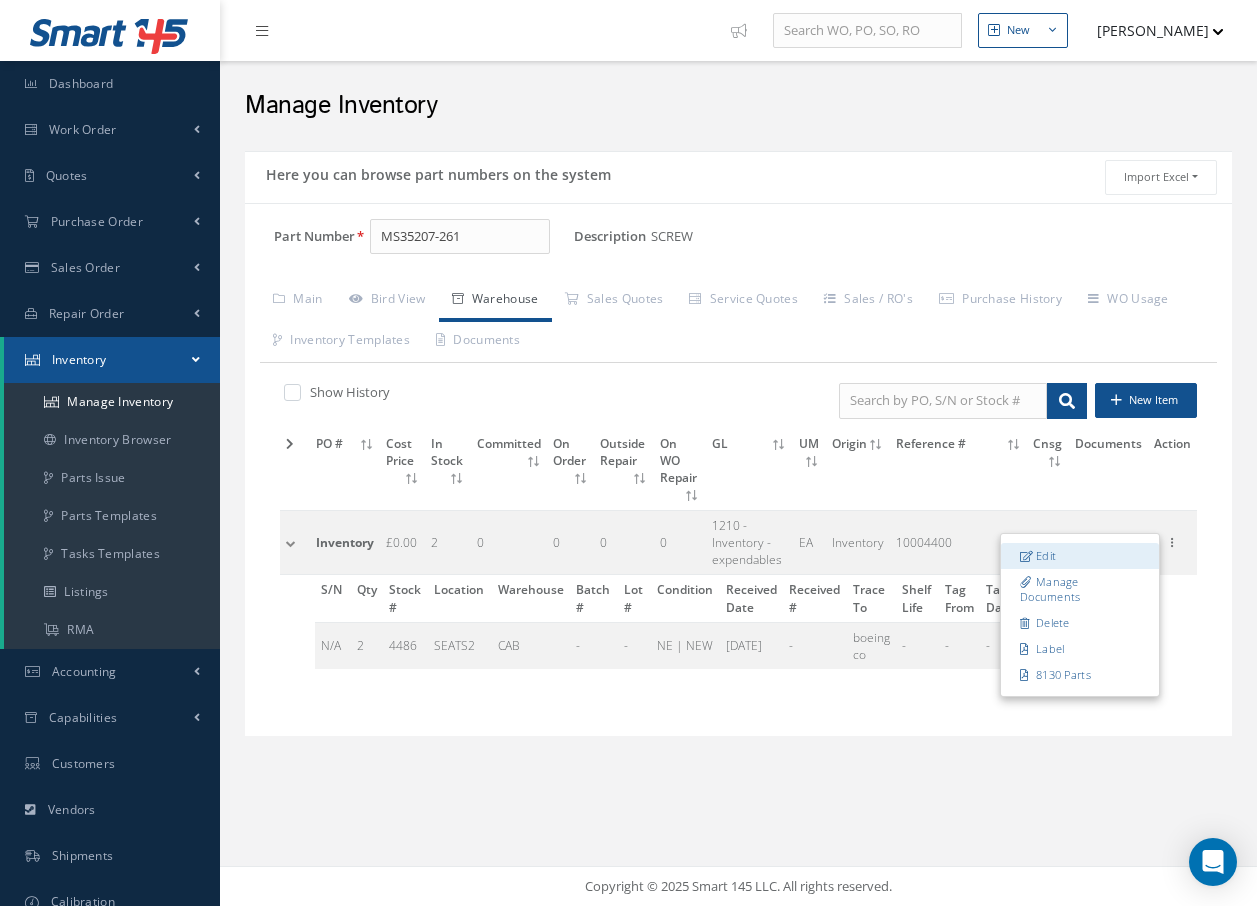 click on "Edit" at bounding box center (1080, 556) 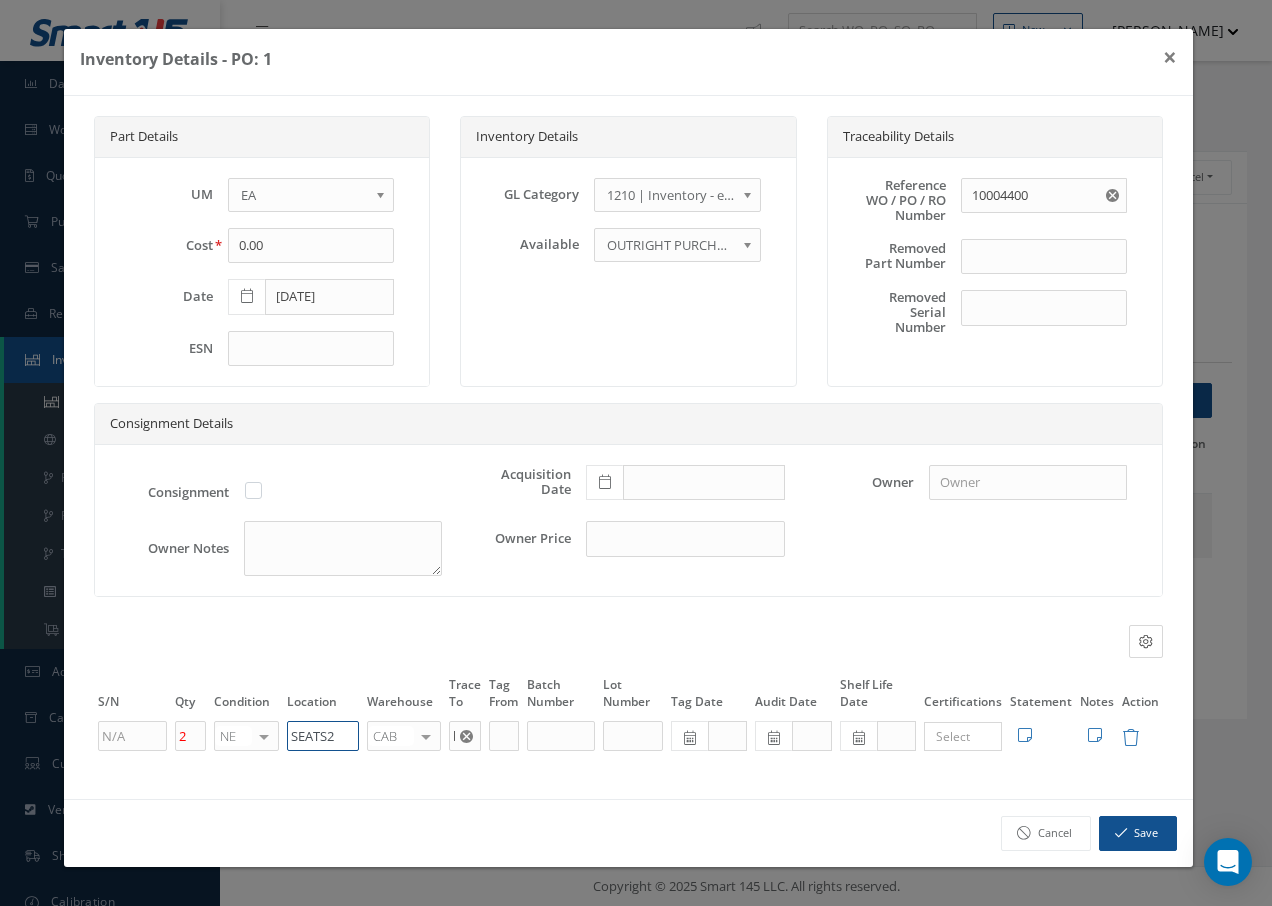 drag, startPoint x: 350, startPoint y: 744, endPoint x: 135, endPoint y: 753, distance: 215.1883 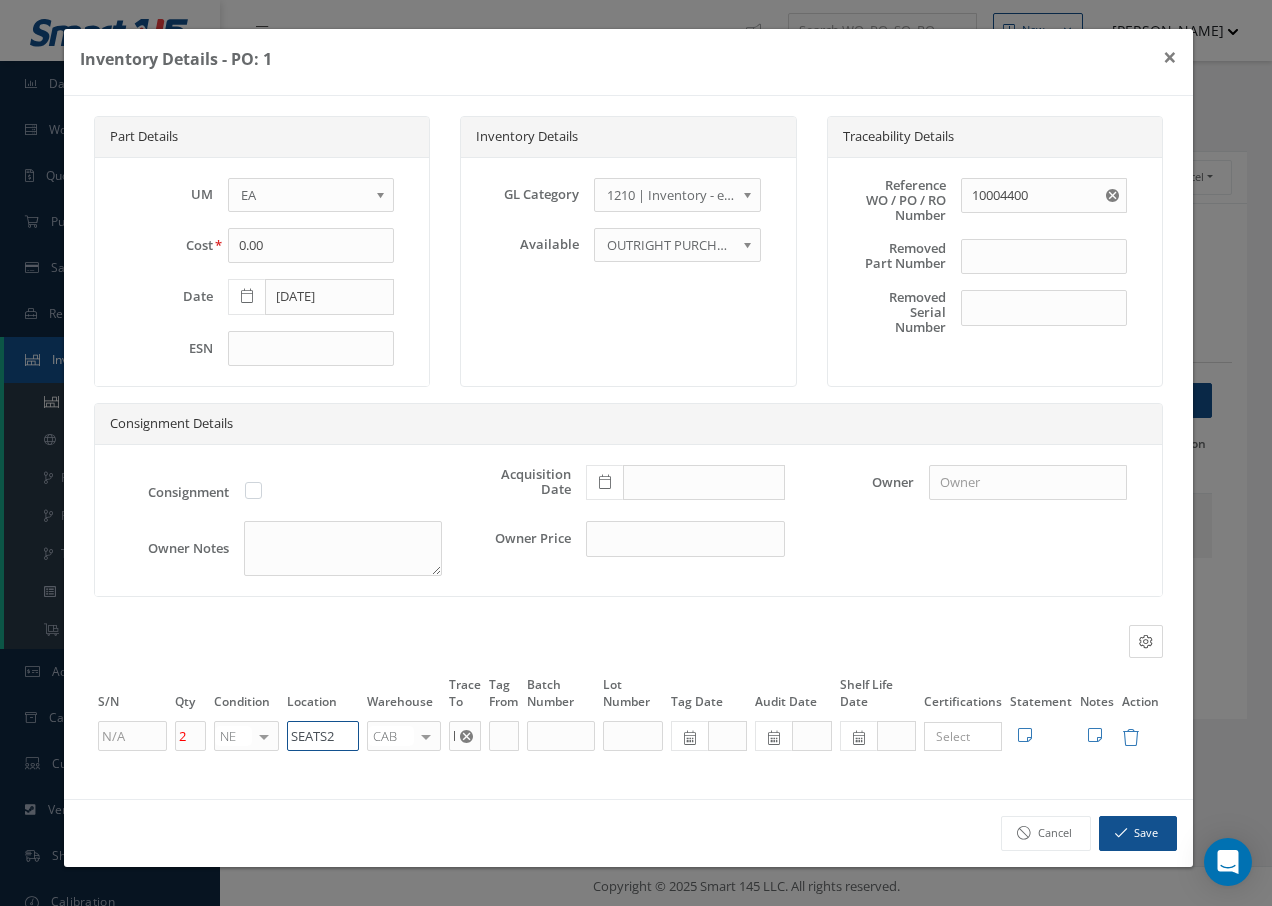 click on "2              NE         OH   SV   RP   AR   NE   FN   NS   RE   FP   BER   N/A   INSP   BC   AI   MD   RF   SCR   TS   USE   TL   SP   NU   AS   US   PM
No elements found.
List is empty.     SEATS2              CAB         CAB   CABQ   CABS   CABK   CABG   AIRB   CASA   ONXP   UNIT20   FIFTH   CUST-PARTS
No elements found.
List is empty.        boeing co
×
Loading...
Search a tag
No tags found
No tags found
Edit Statement 8130
Cancel
Save
Edit Notes" at bounding box center [628, 736] 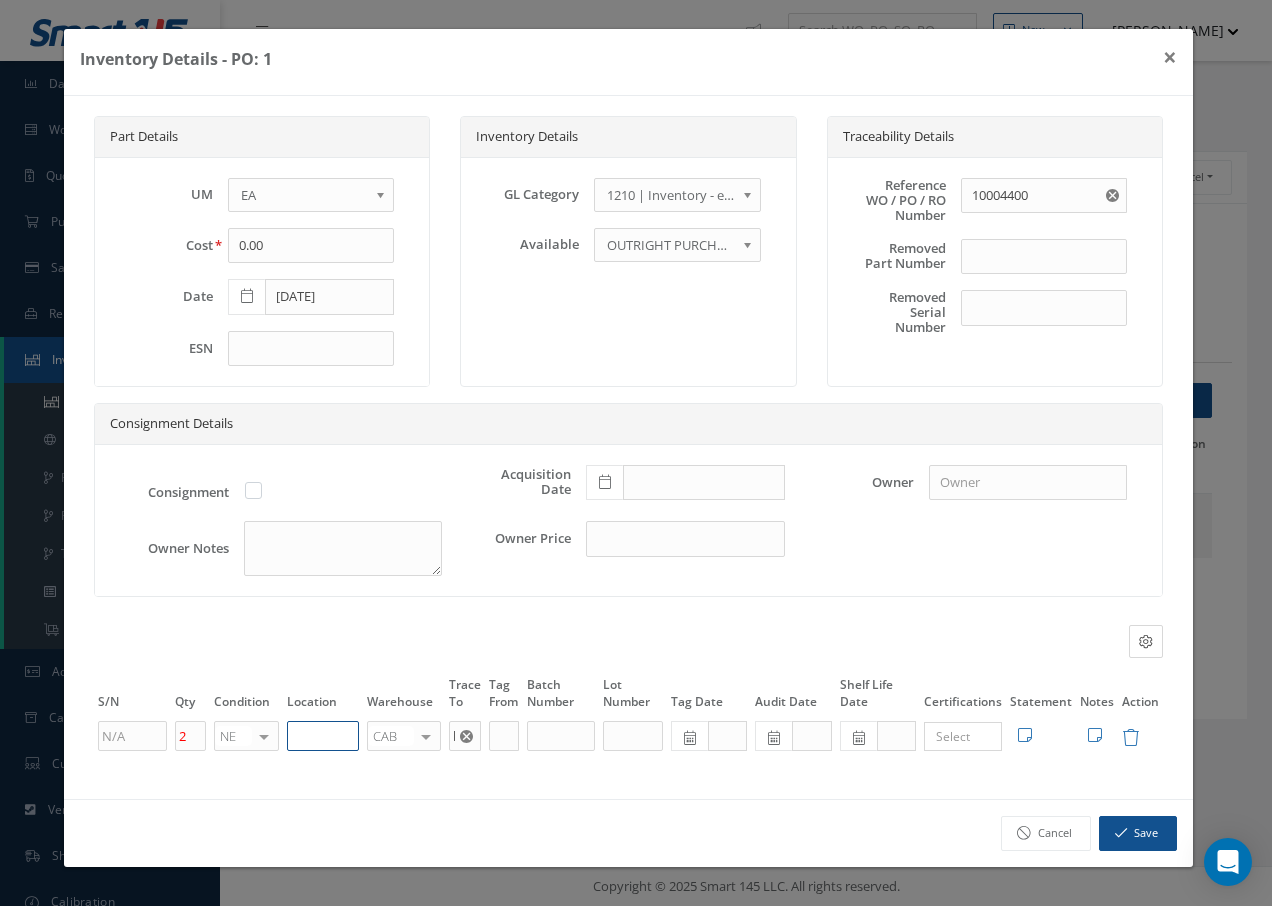 paste on "U50055" 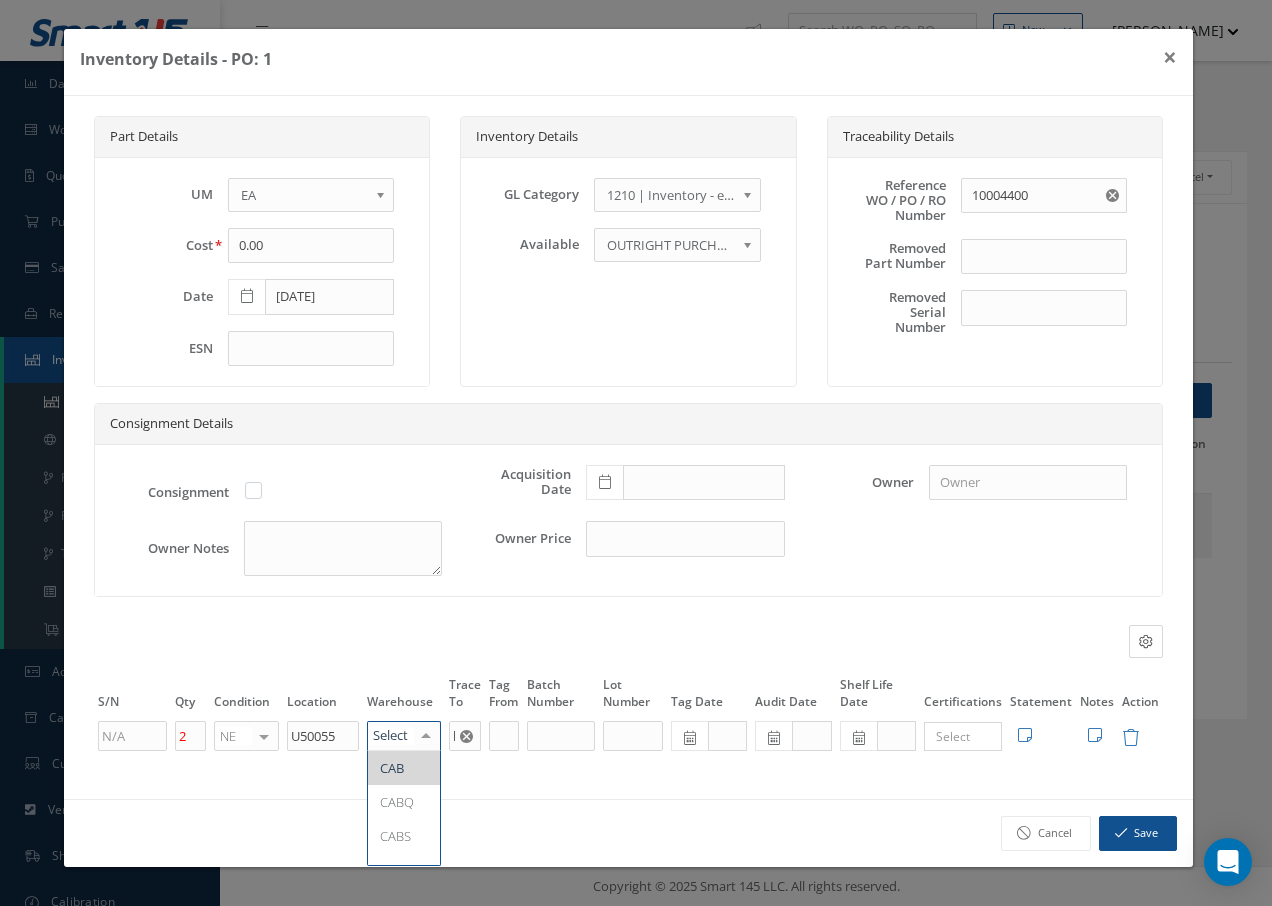 click at bounding box center (426, 736) 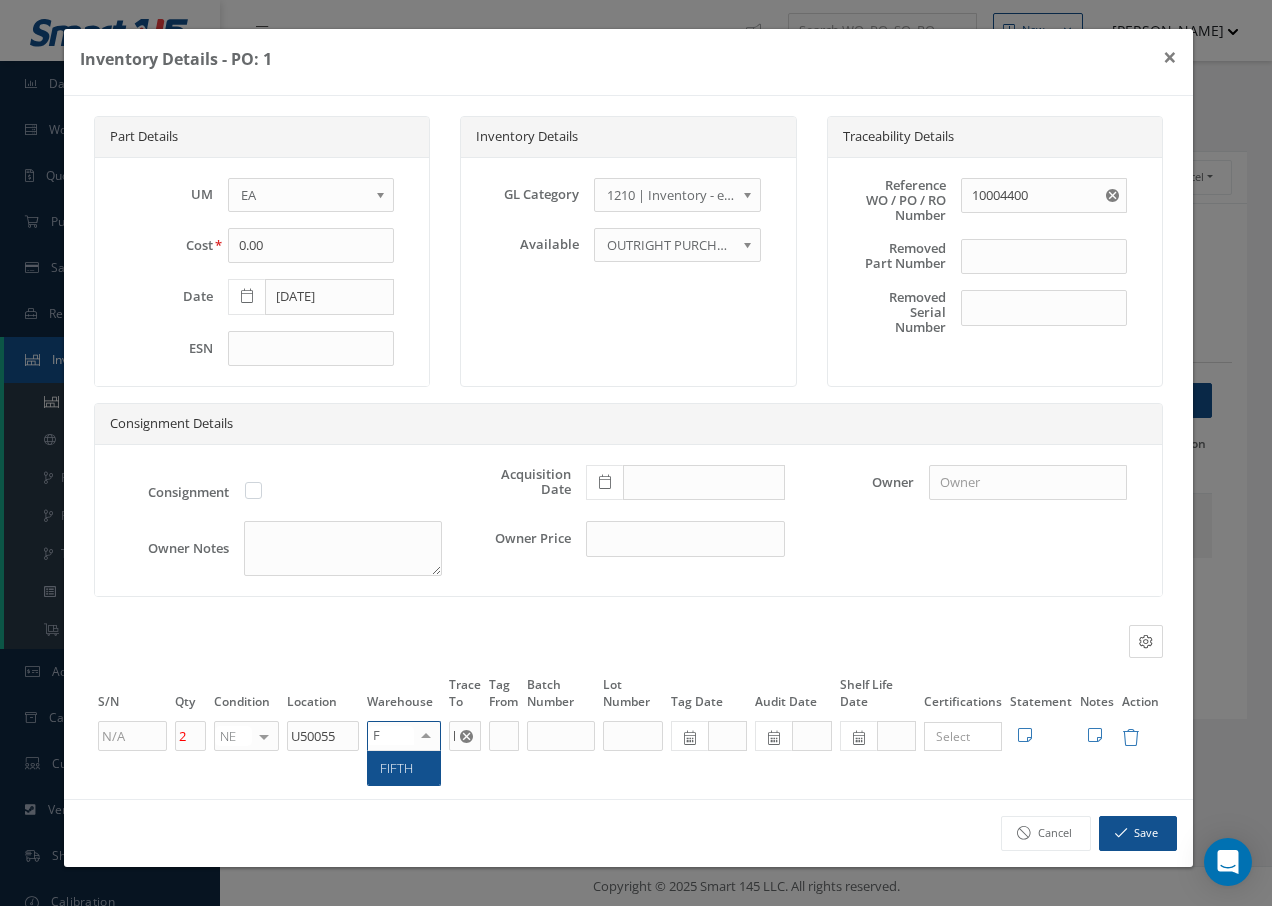click on "FIFTH" at bounding box center (396, 768) 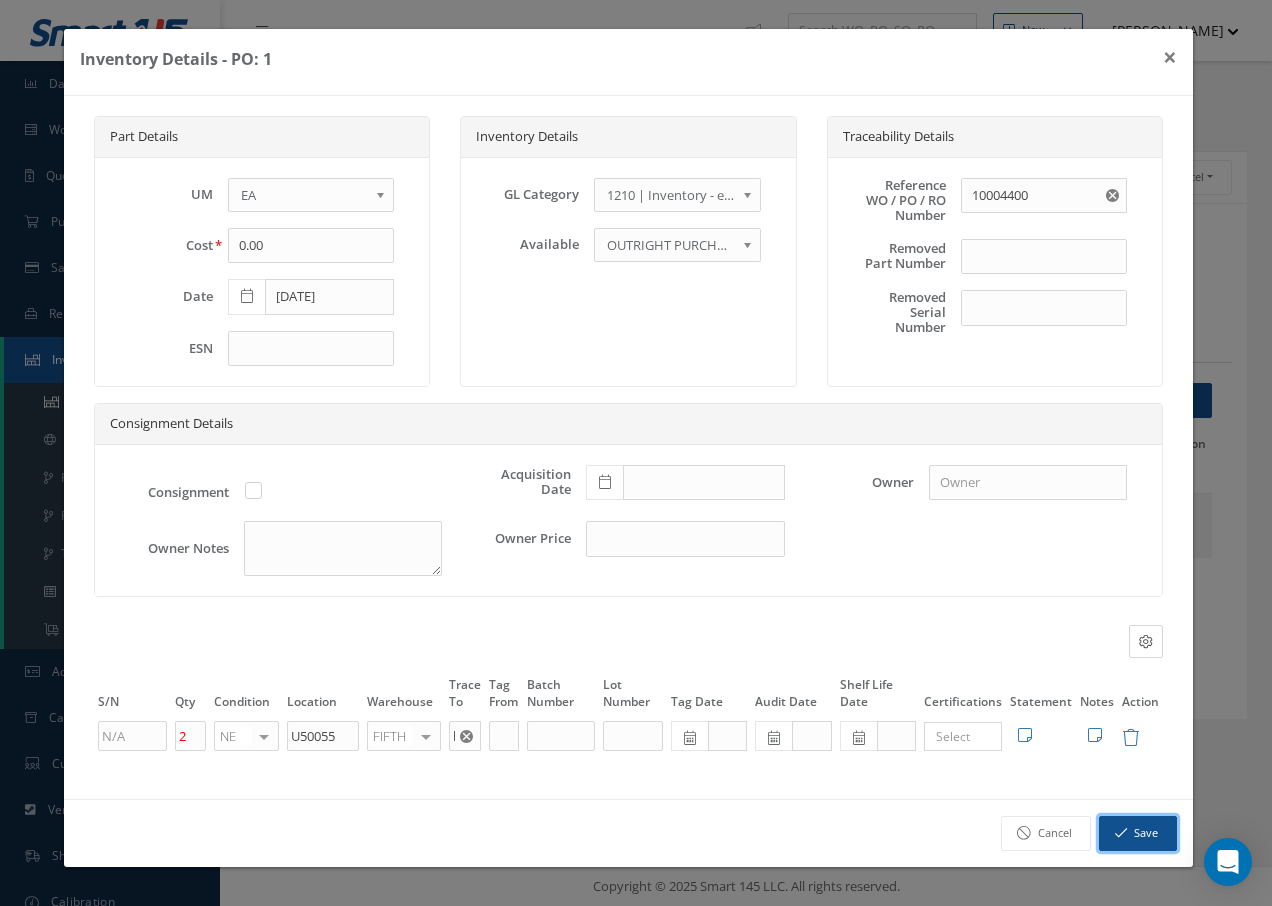 click on "Save" at bounding box center (1138, 833) 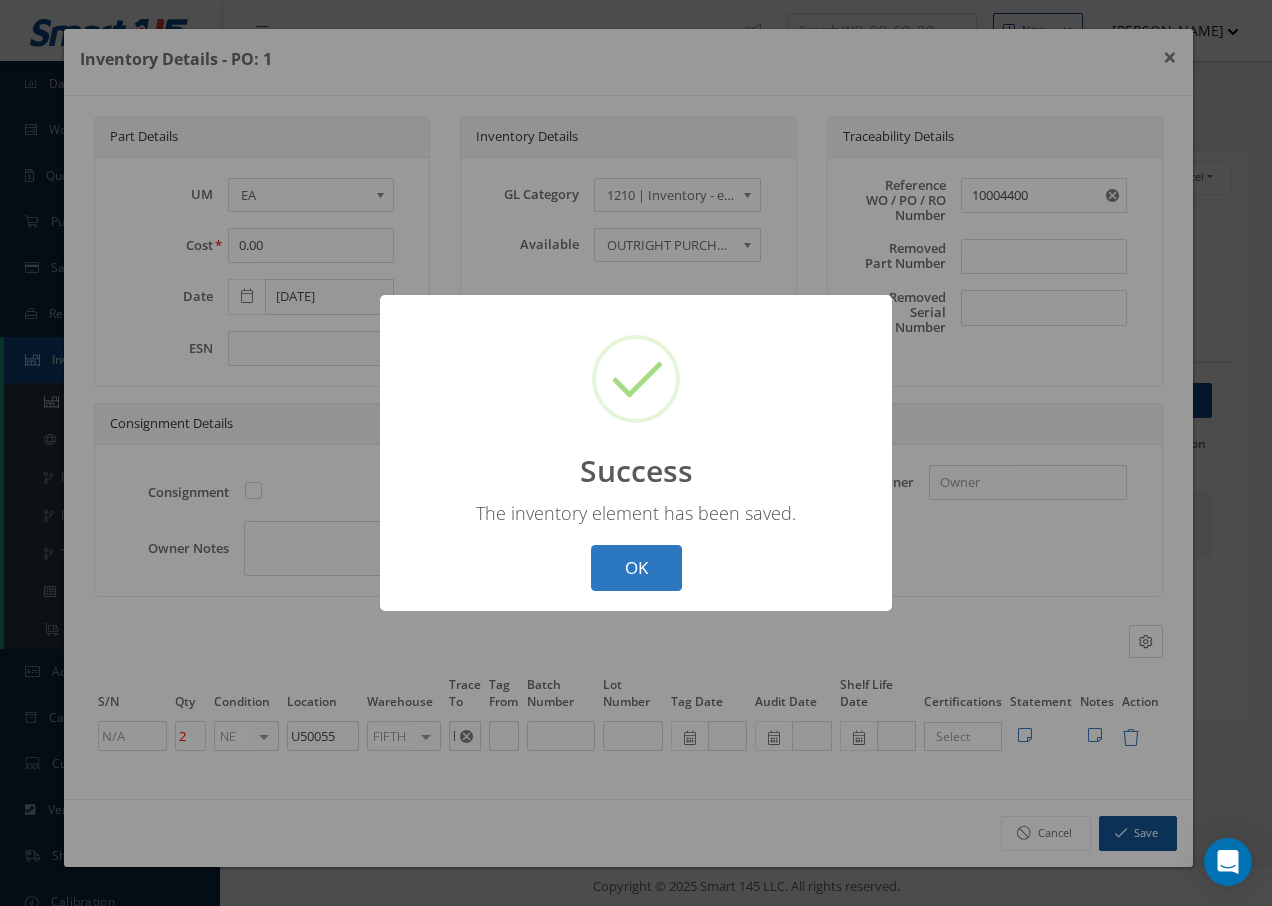 click on "OK" at bounding box center [636, 568] 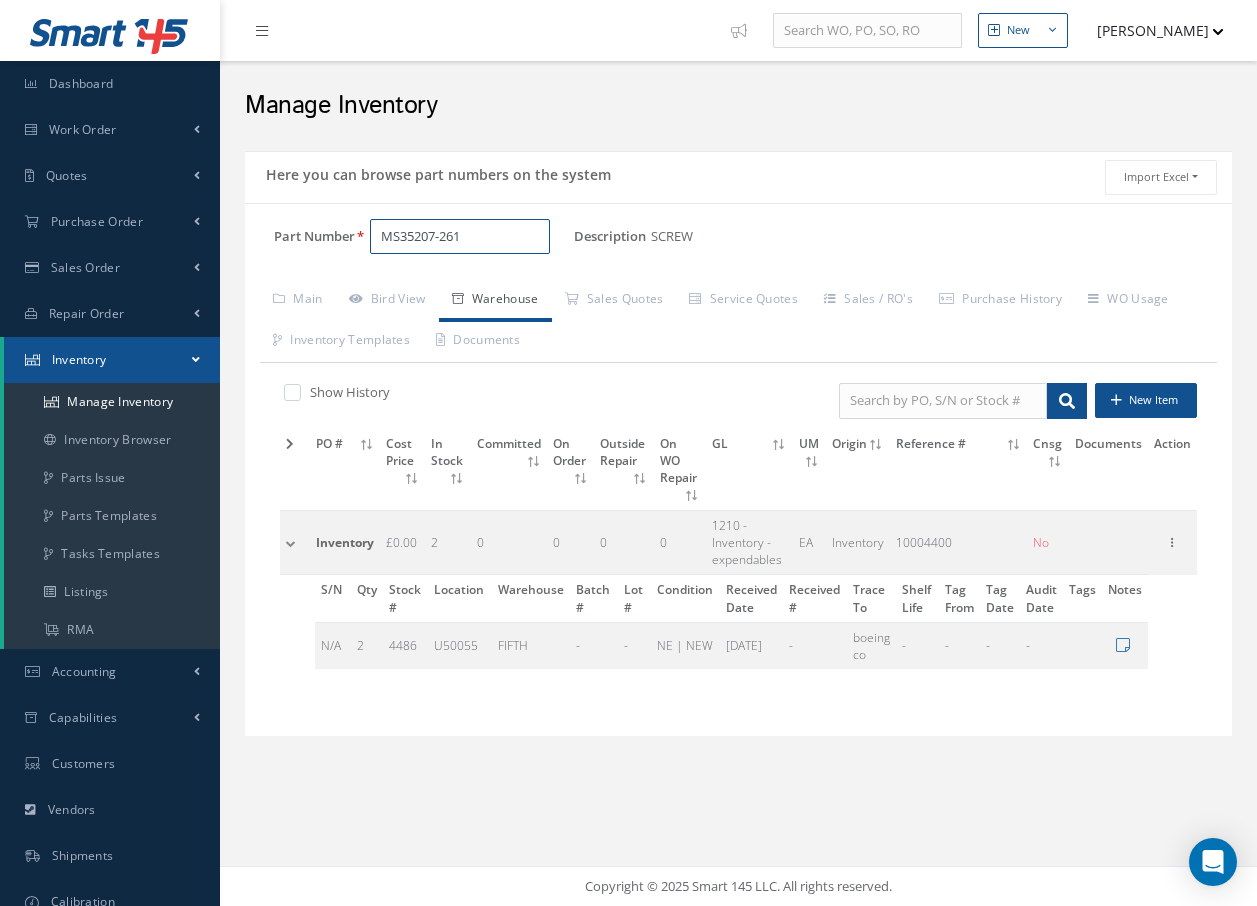 drag, startPoint x: 477, startPoint y: 233, endPoint x: 398, endPoint y: 242, distance: 79.51101 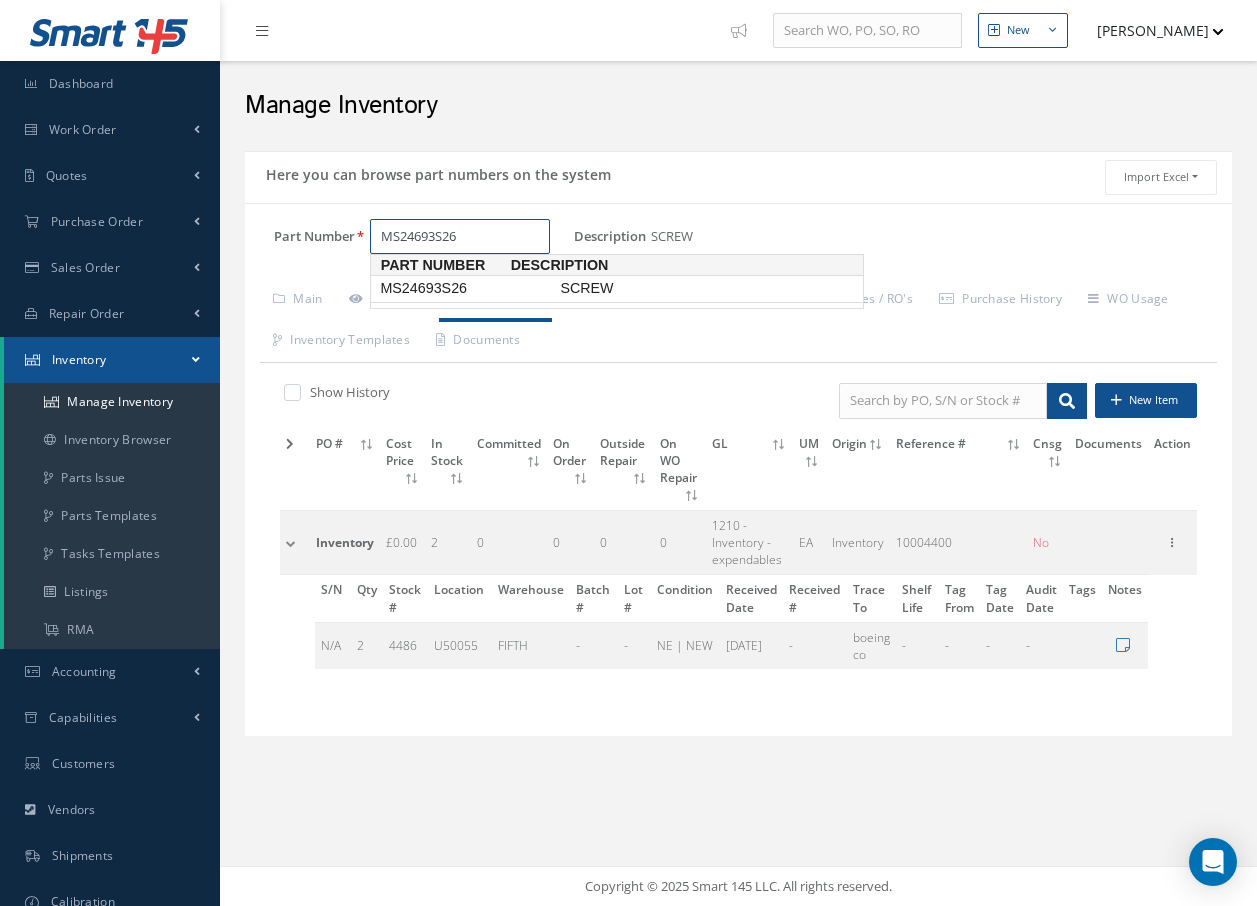 click on "SCREW" at bounding box center (706, 288) 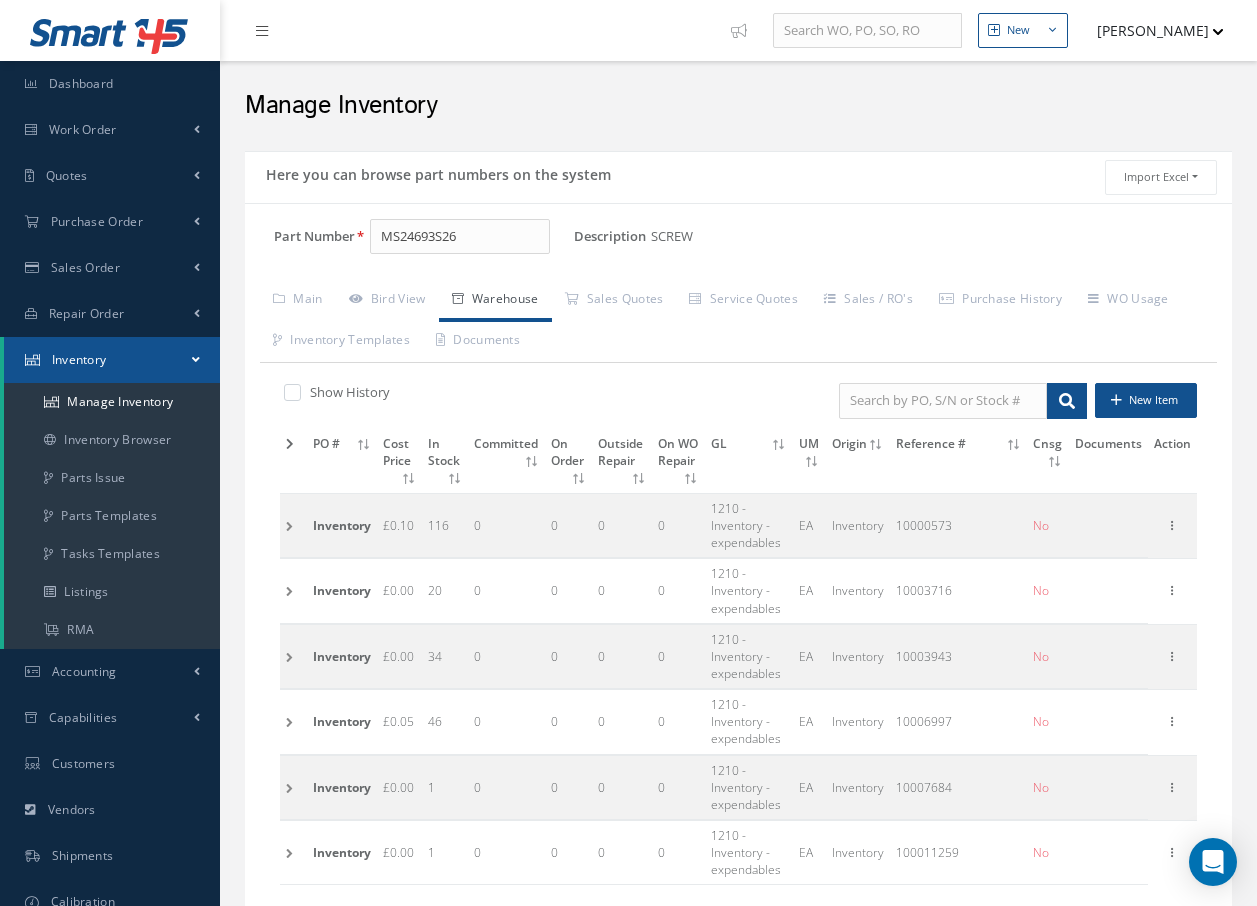 click at bounding box center [293, 656] 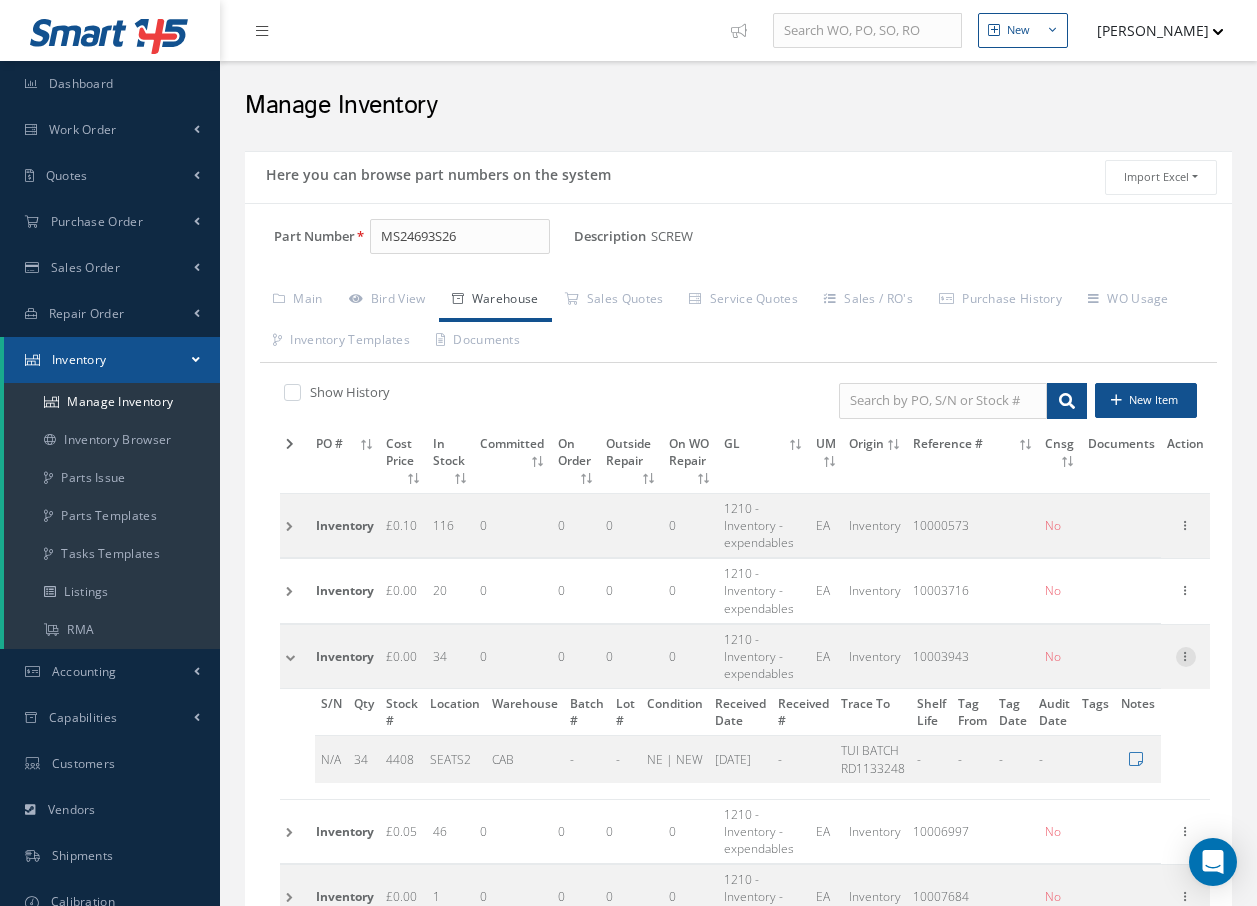 click at bounding box center (1186, 655) 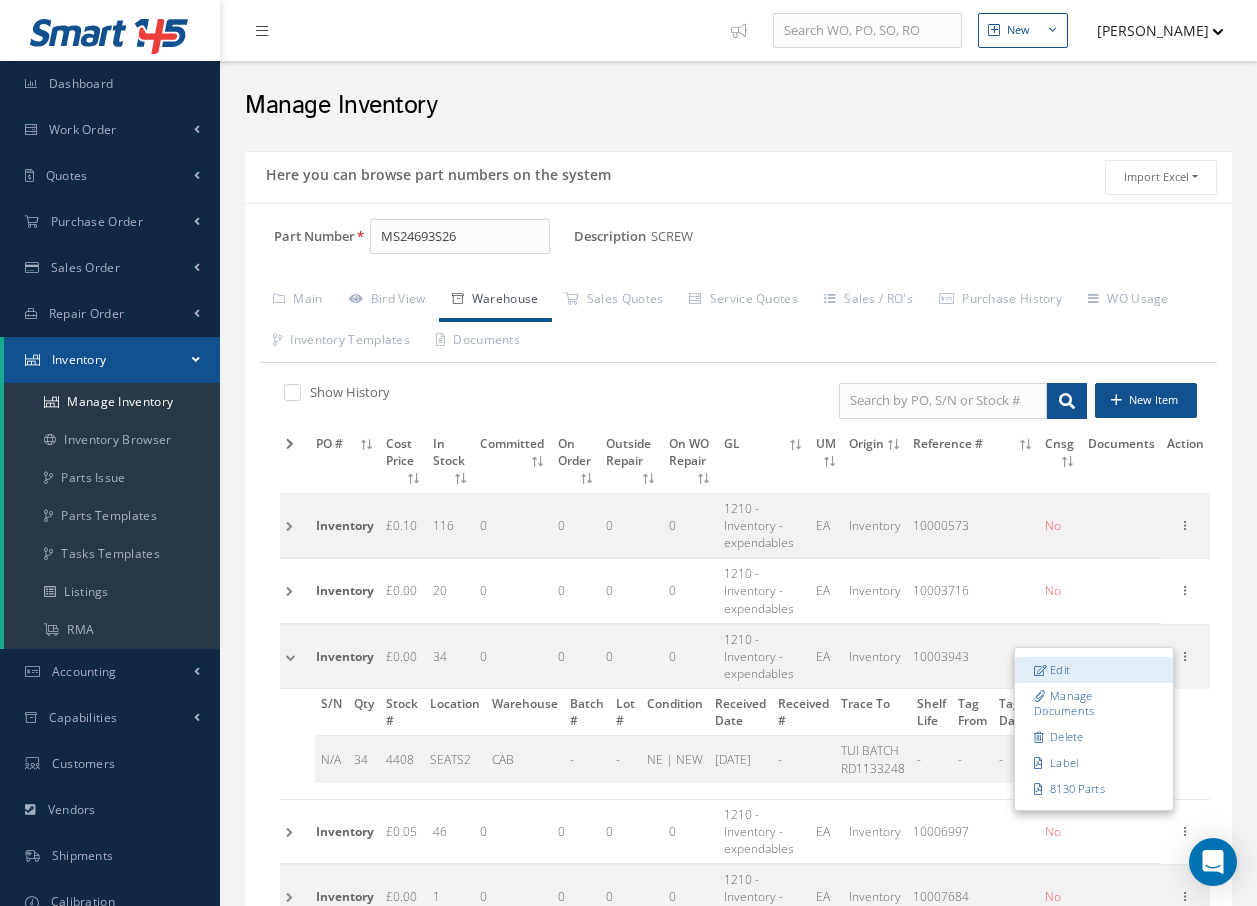 click on "Edit" at bounding box center (1094, 670) 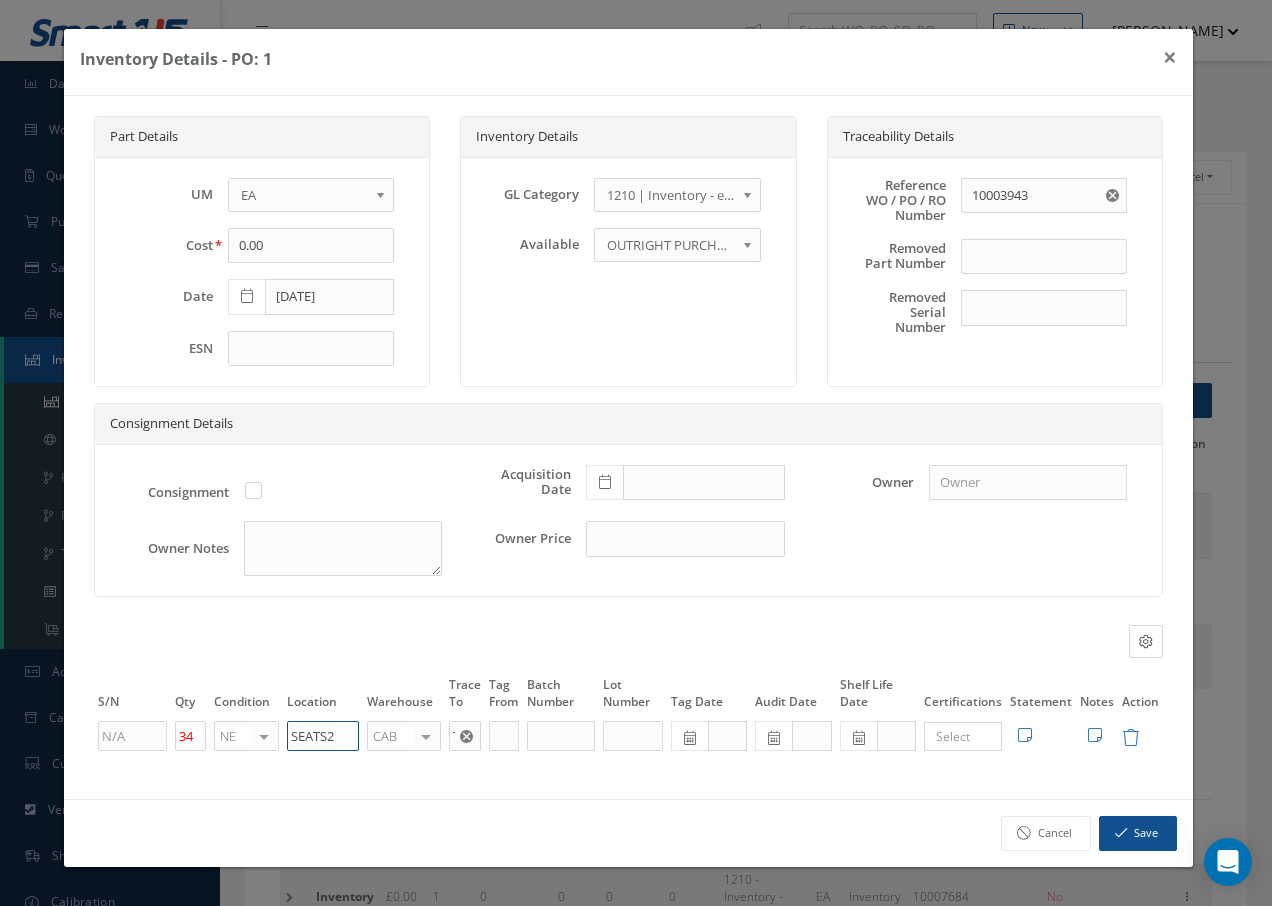 drag, startPoint x: 345, startPoint y: 733, endPoint x: 205, endPoint y: 749, distance: 140.91132 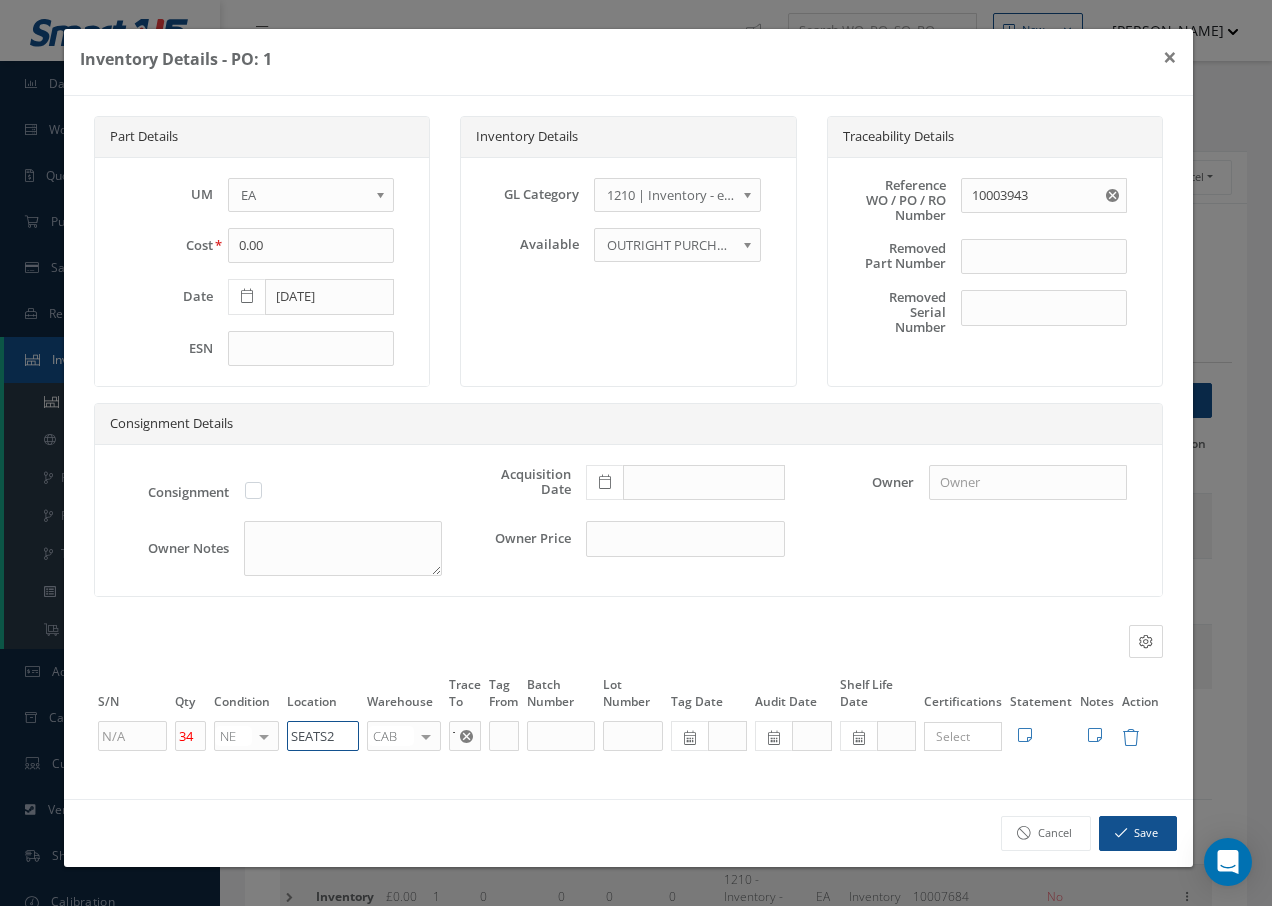 click on "34              NE         OH   SV   RP   AR   NE   FN   NS   RE   FP   BER   N/A   INSP   BC   AI   MD   RF   SCR   TS   USE   TL   SP   NU   AS   US   PM
No elements found.
List is empty.     SEATS2              CAB         CAB   CABQ   CABS   CABK   CABG   AIRB   CASA   ONXP   UNIT20   FIFTH   CUST-PARTS
No elements found.
List is empty.        TUI BATCH RD1133248
×
Loading...
Search a tag
No tags found
No tags found
Edit Statement 8130
Cancel
Save
Edit Notes" at bounding box center [628, 736] 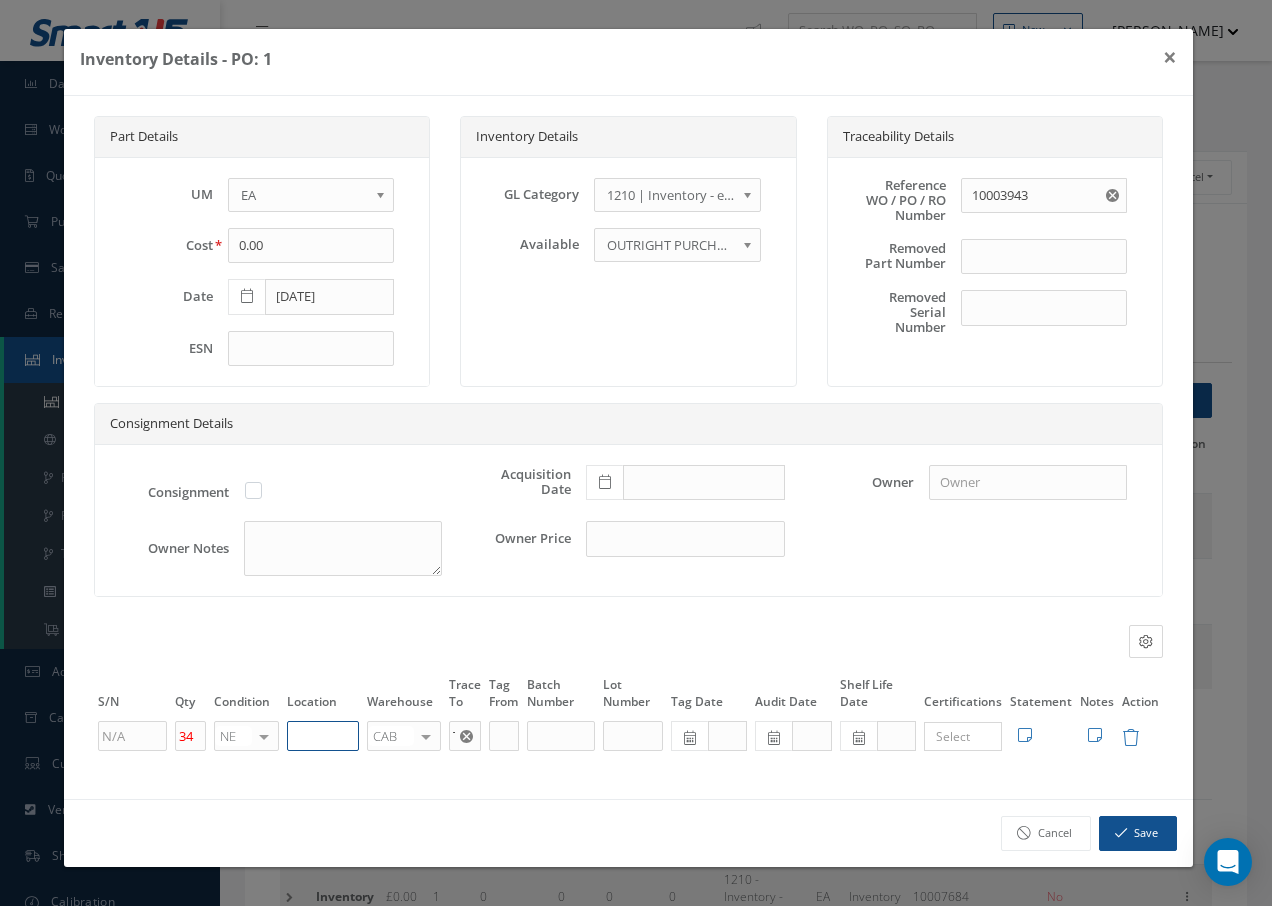 paste on "U50055" 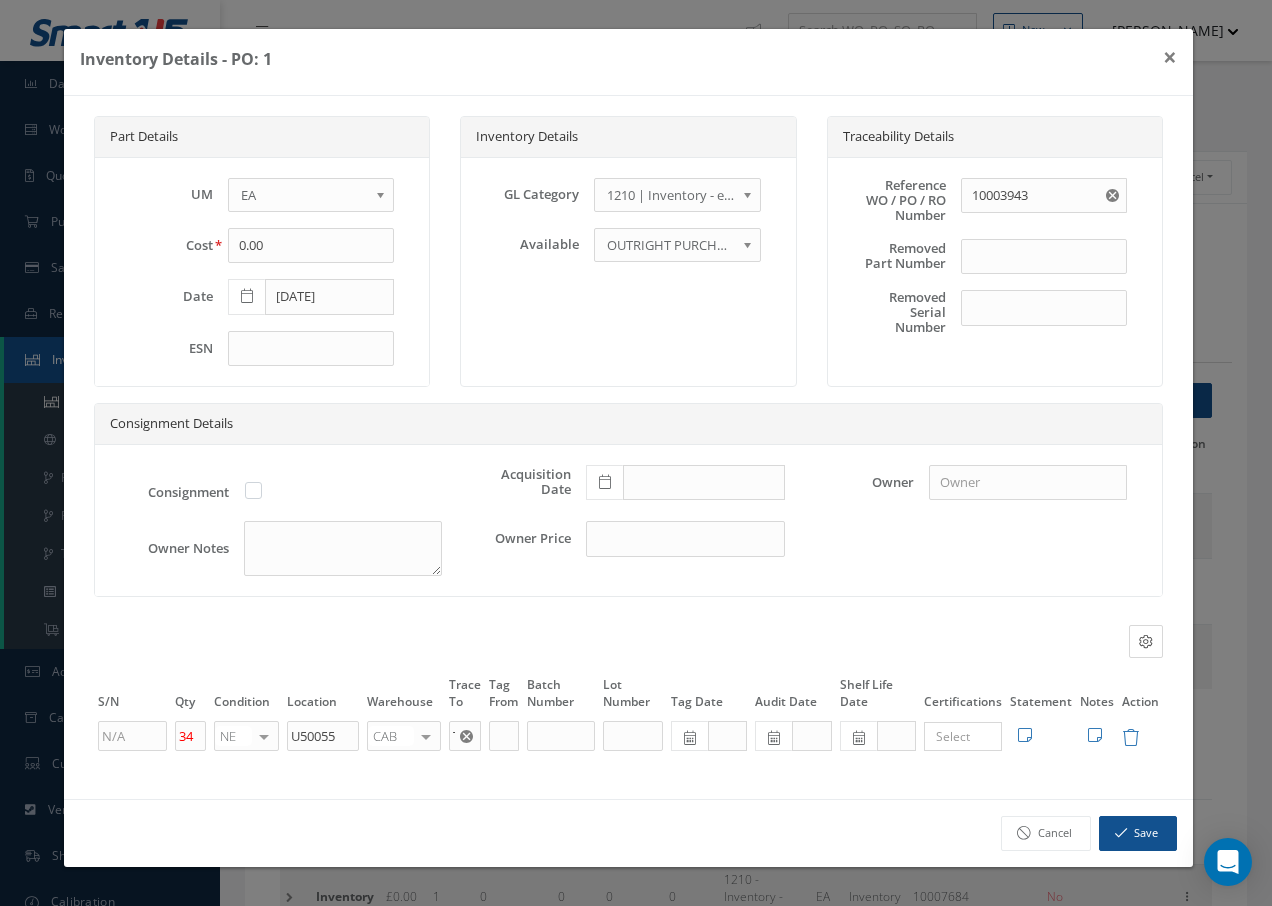click at bounding box center (426, 736) 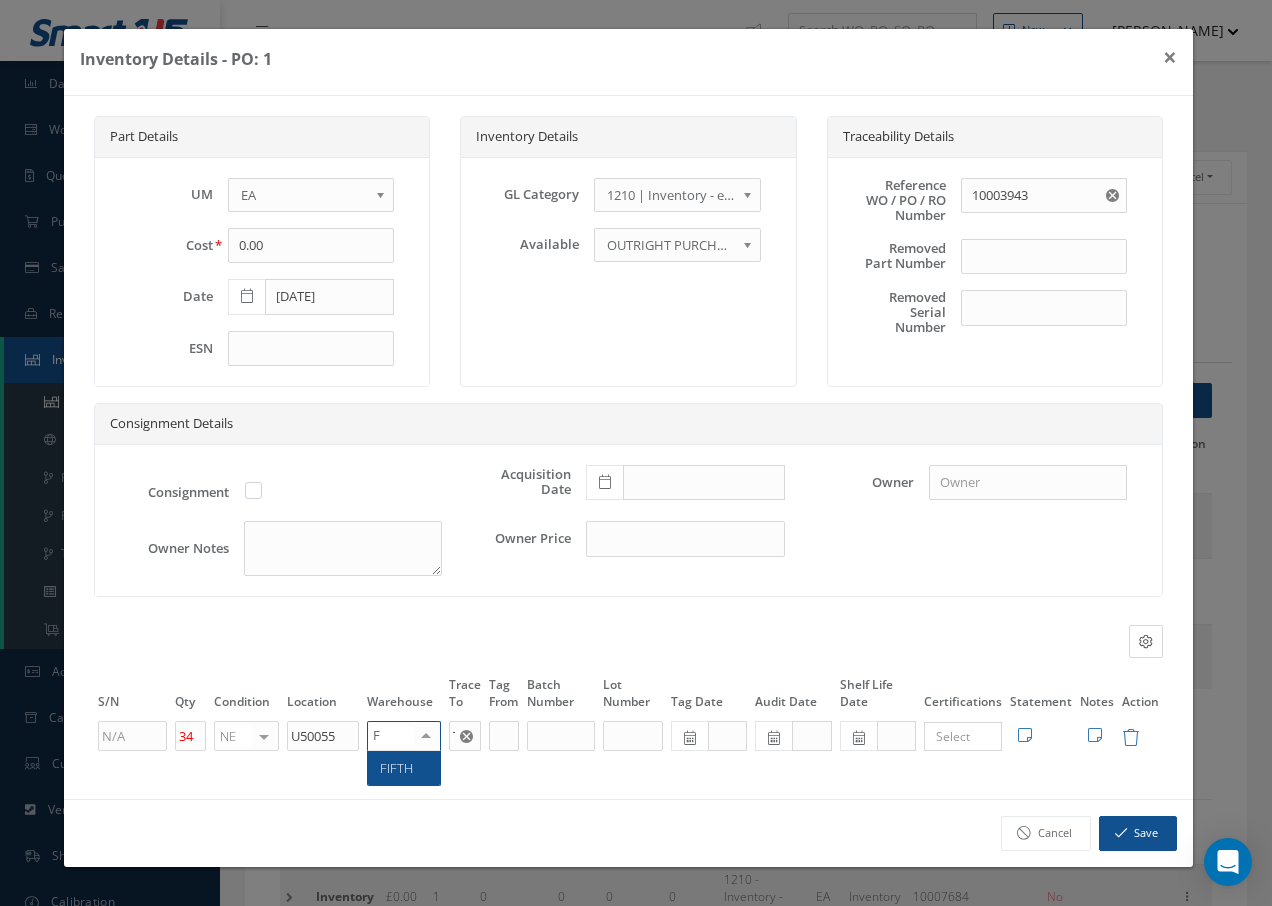 click on "FIFTH" at bounding box center [404, 768] 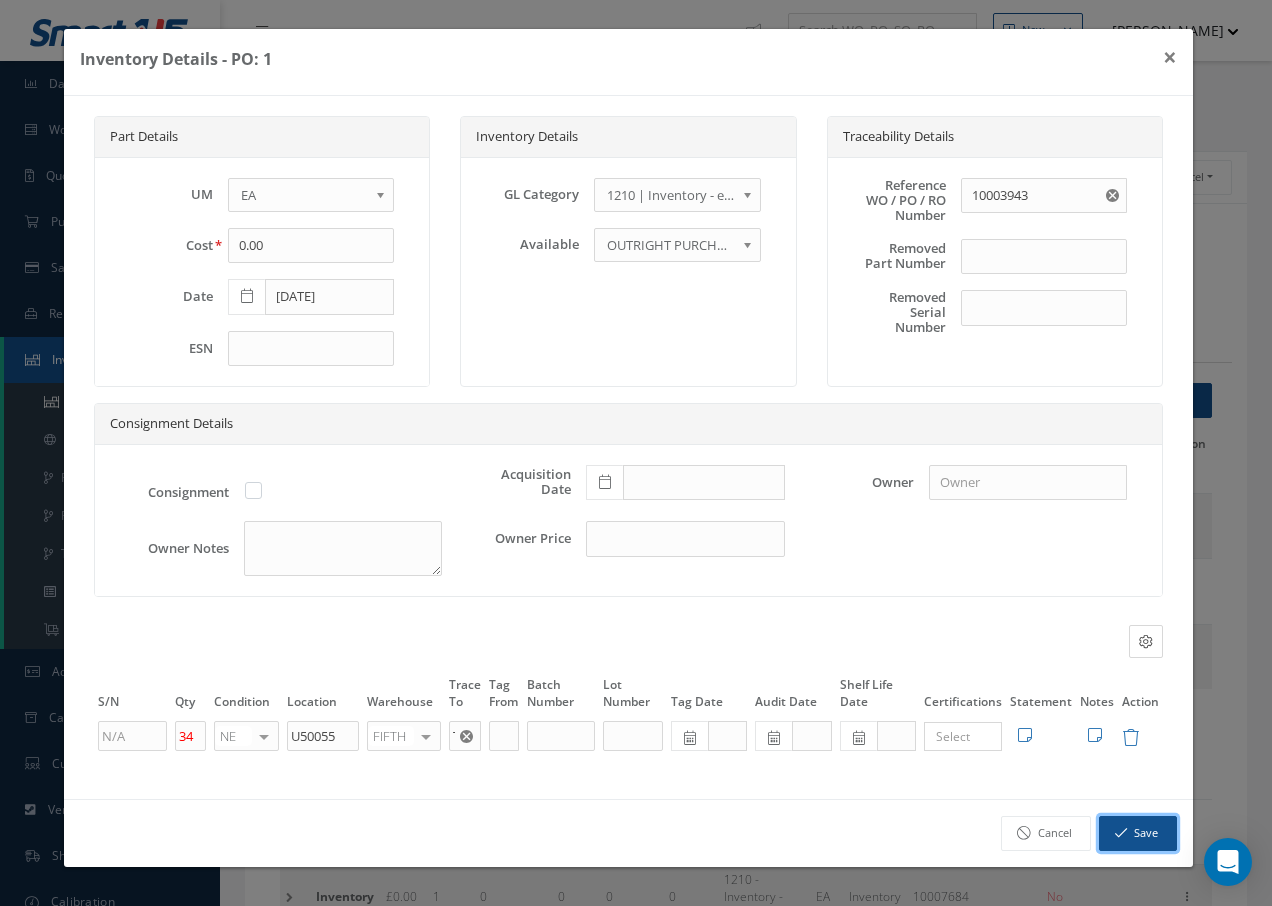 click on "Save" at bounding box center (1138, 833) 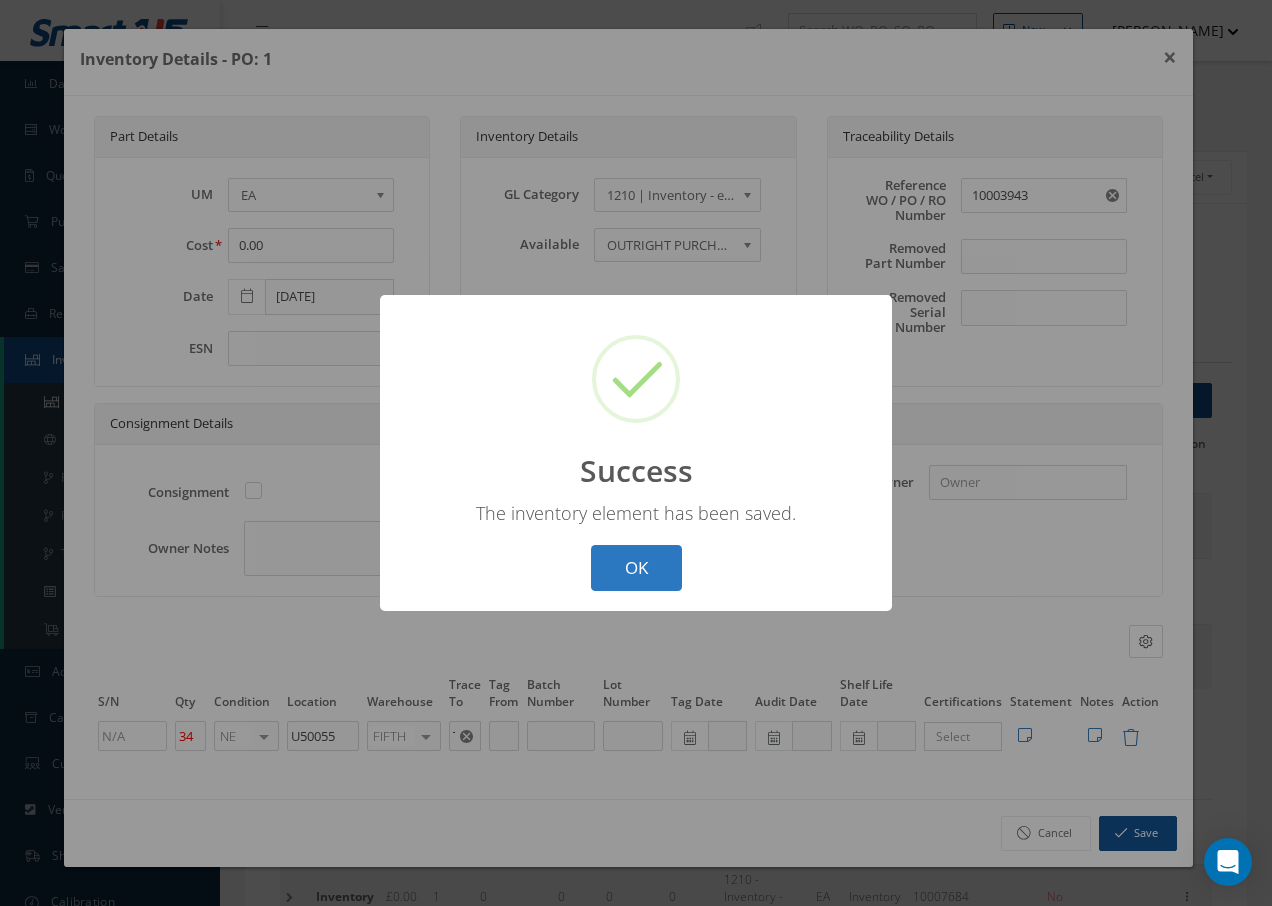 click on "OK" at bounding box center [636, 568] 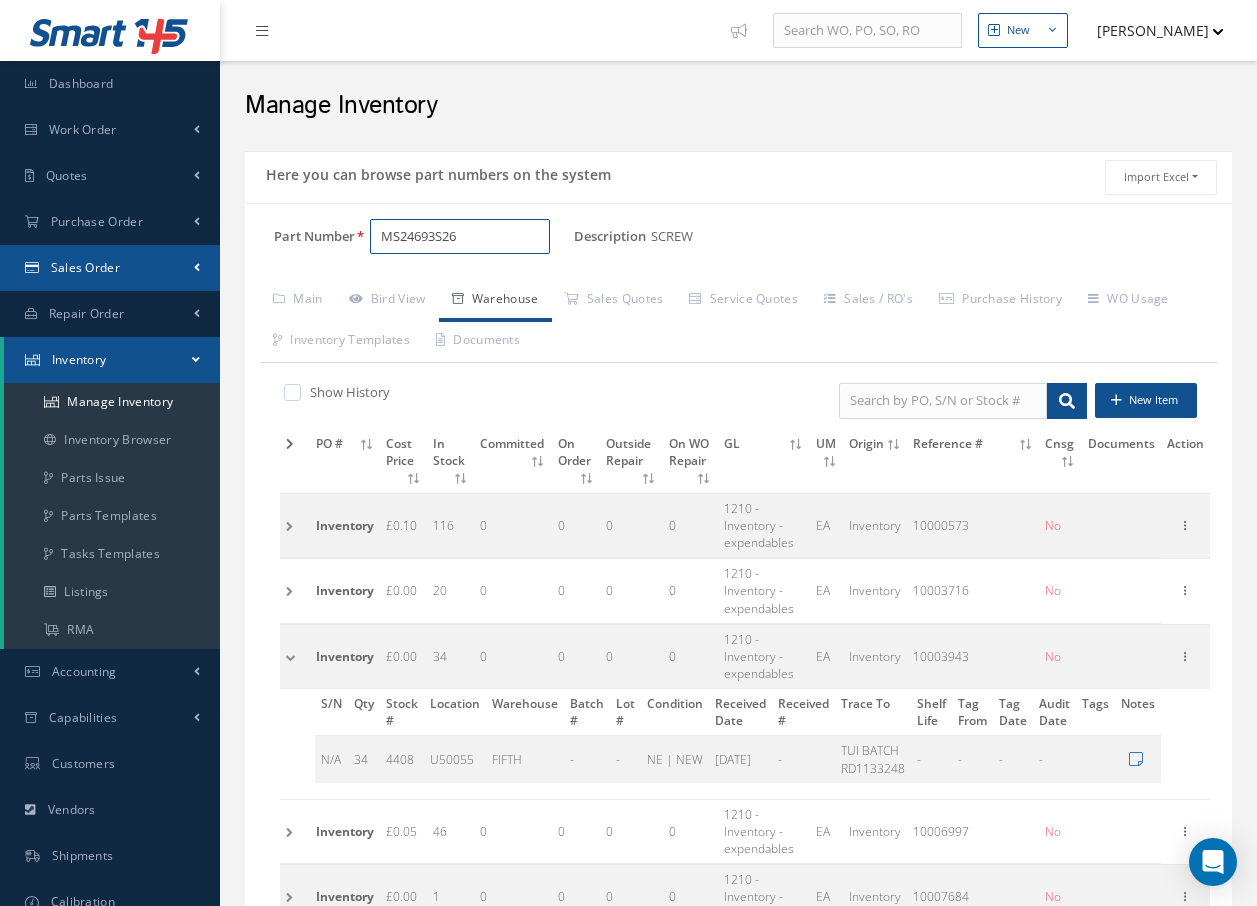 drag, startPoint x: 480, startPoint y: 242, endPoint x: 139, endPoint y: 247, distance: 341.03665 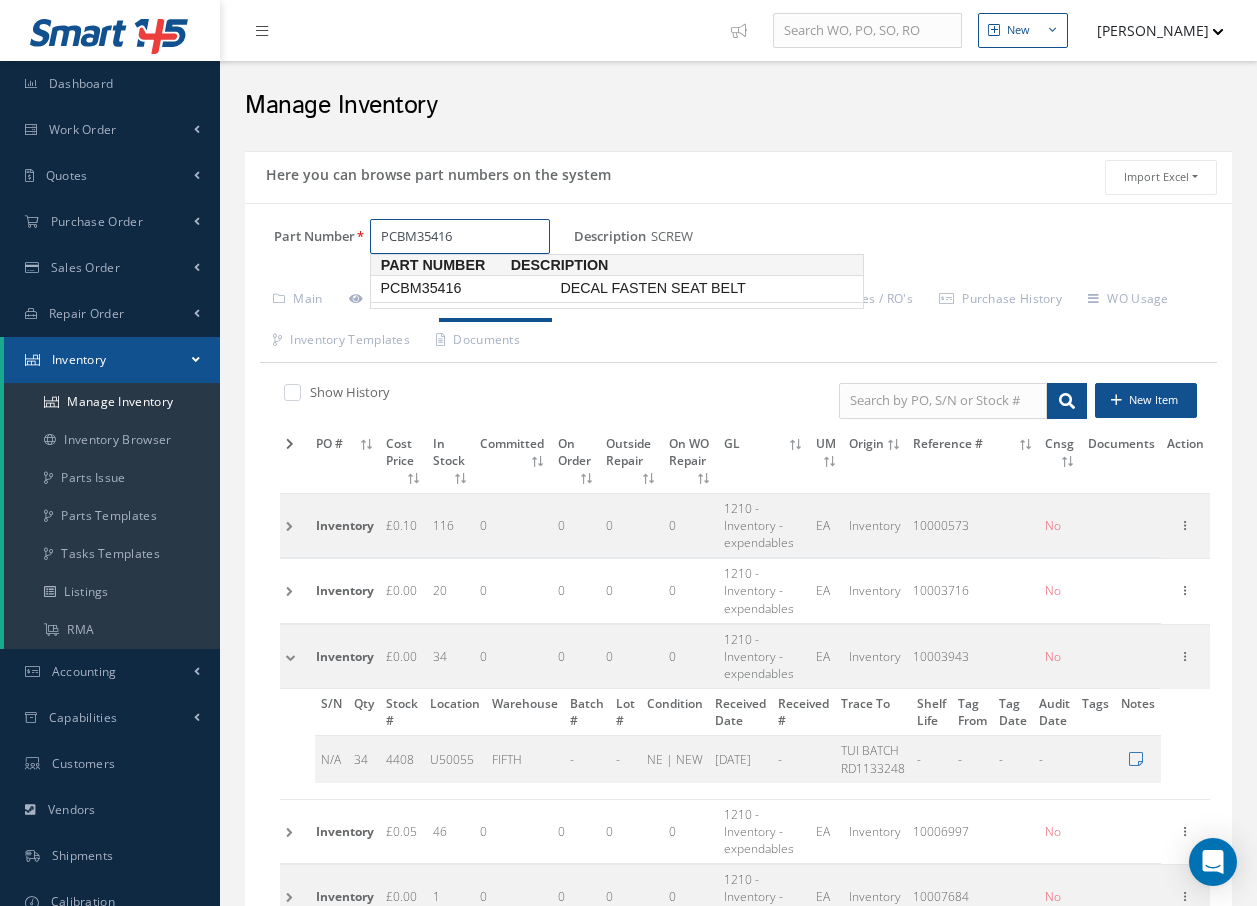 click on "PCBM35416" at bounding box center [466, 288] 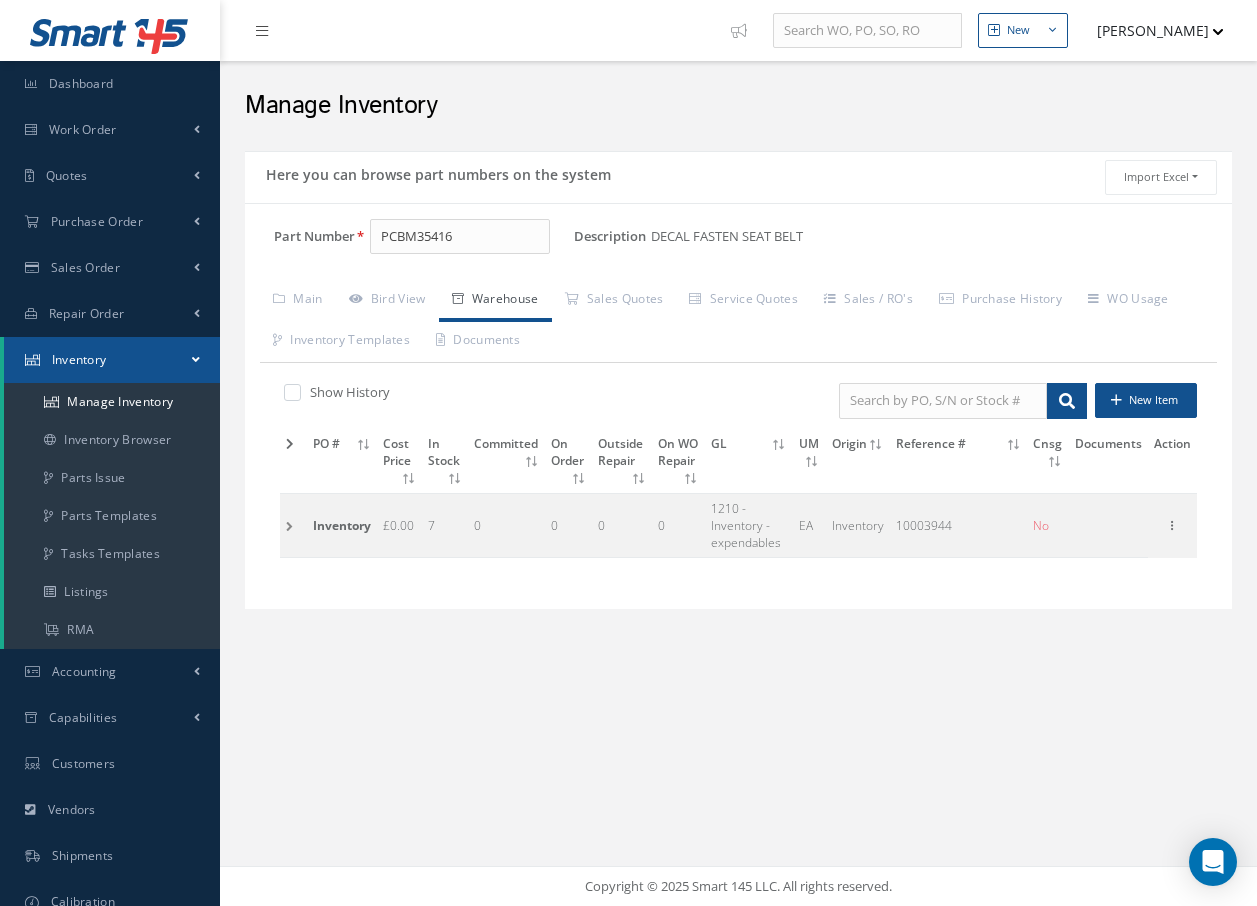 click at bounding box center [293, 525] 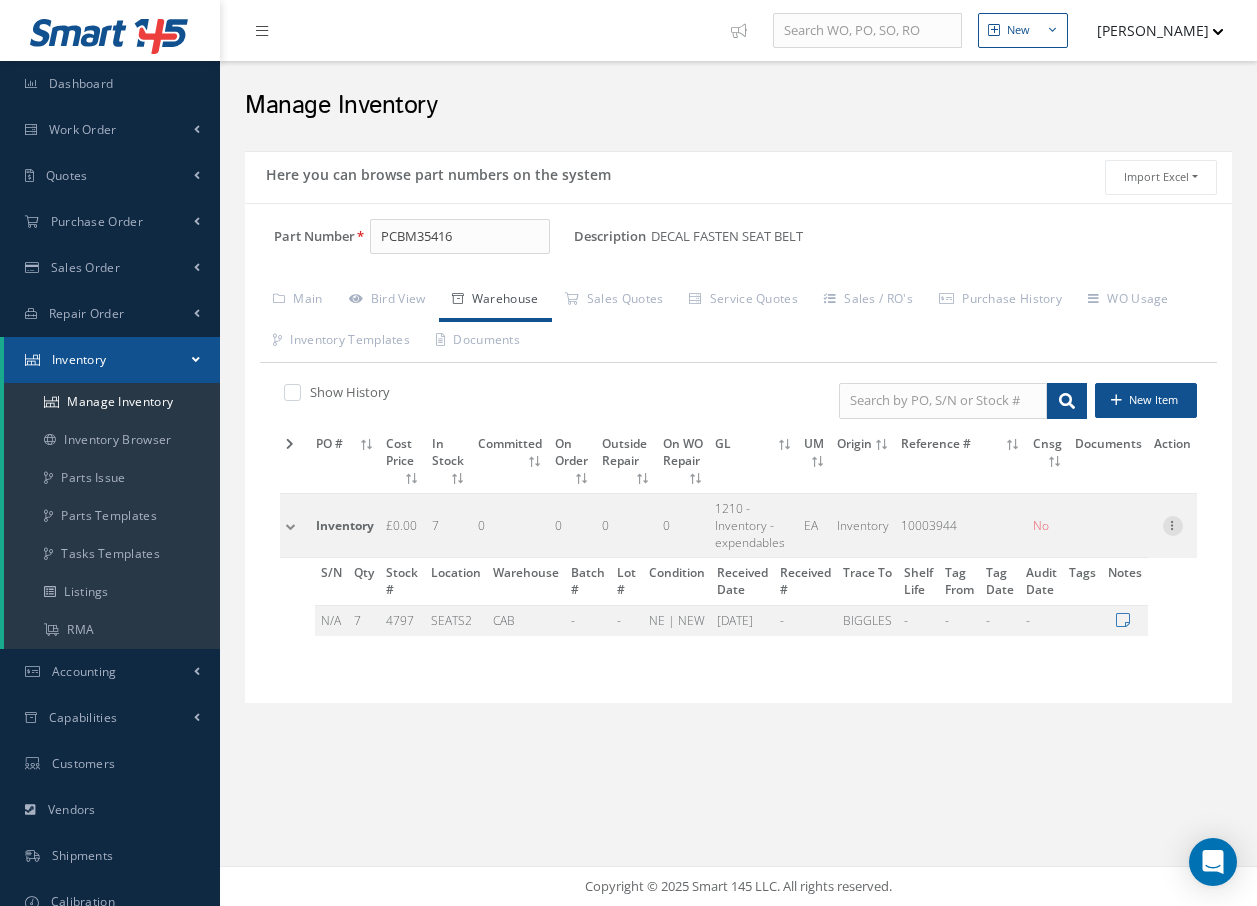 click at bounding box center (1173, 524) 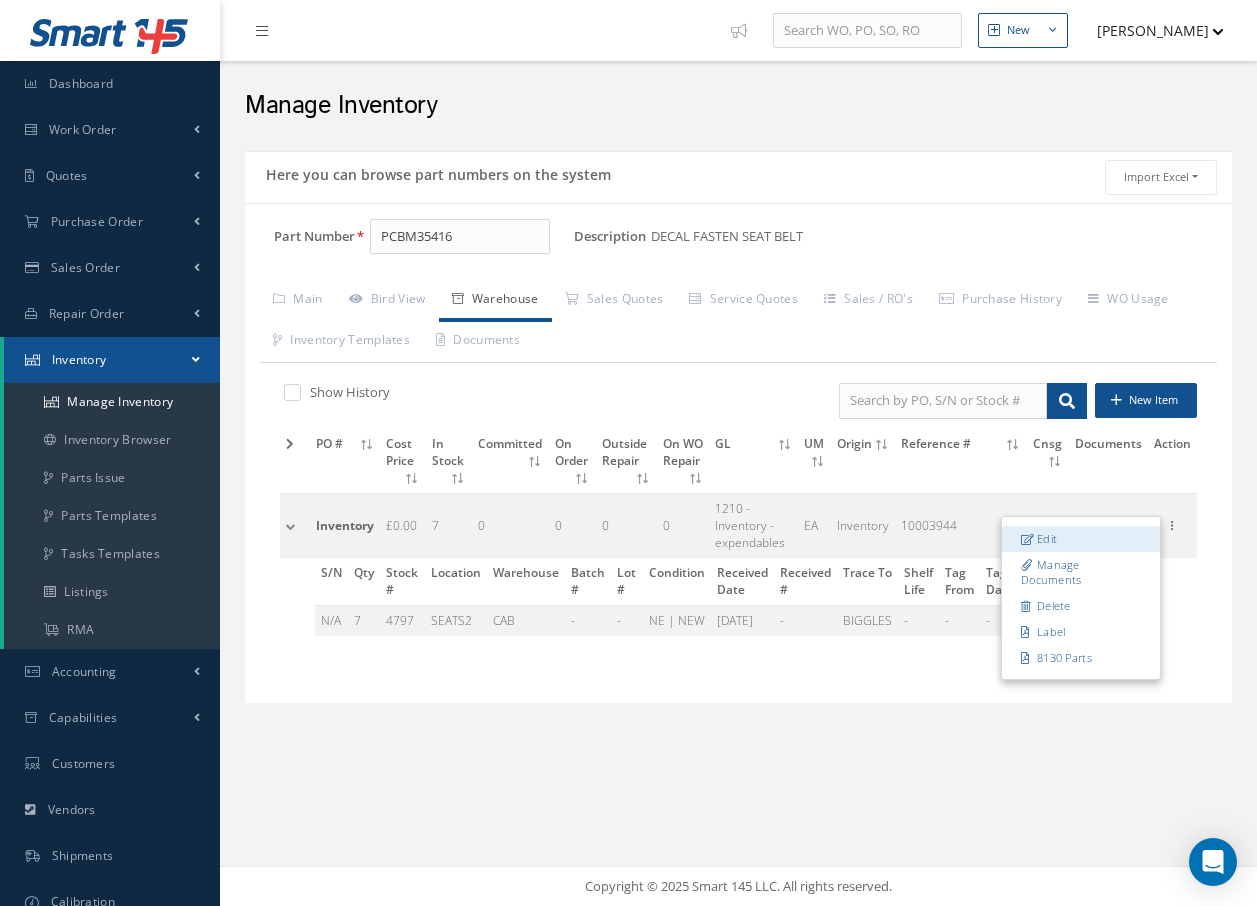 click on "Edit" at bounding box center (1081, 539) 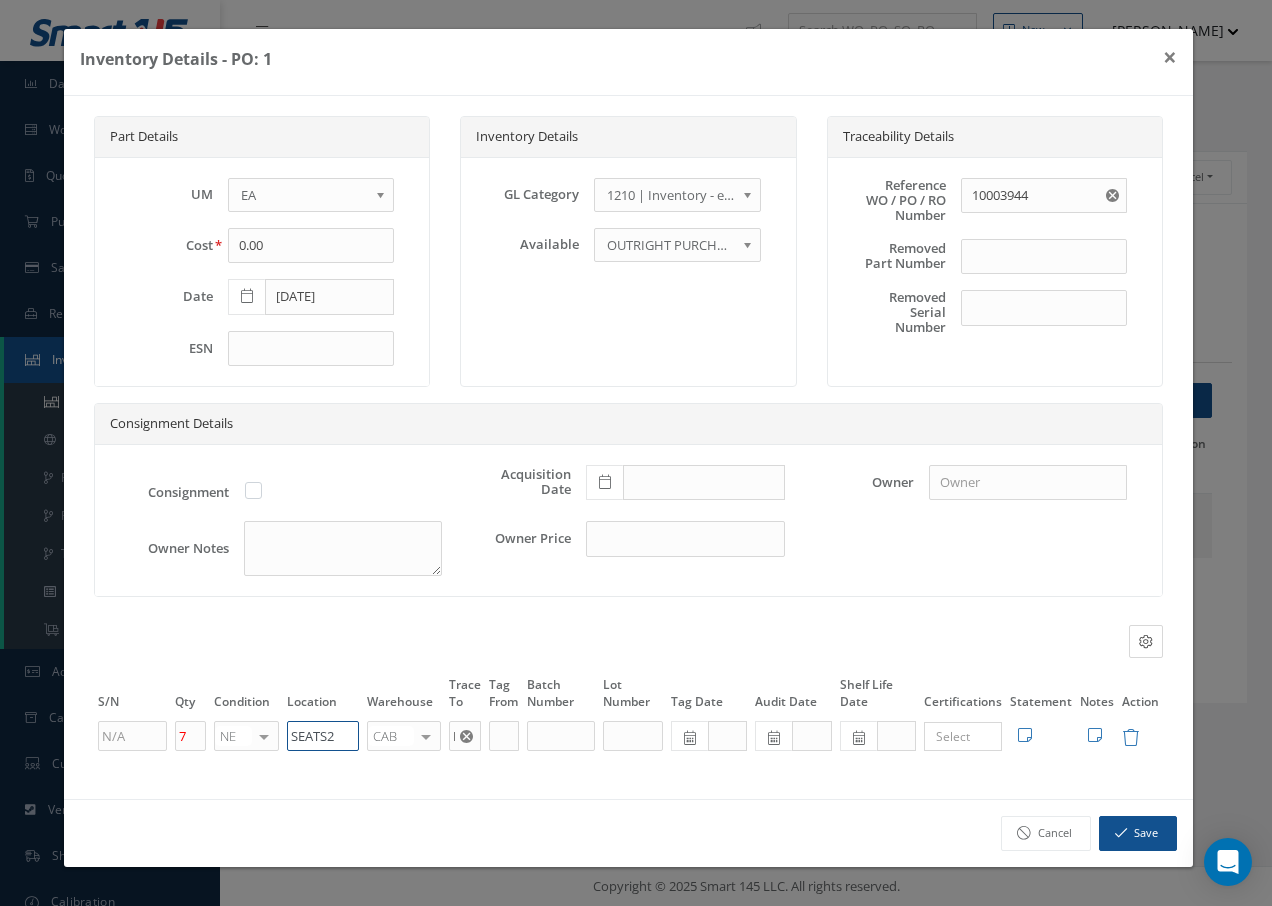 drag, startPoint x: 329, startPoint y: 735, endPoint x: 159, endPoint y: 717, distance: 170.95029 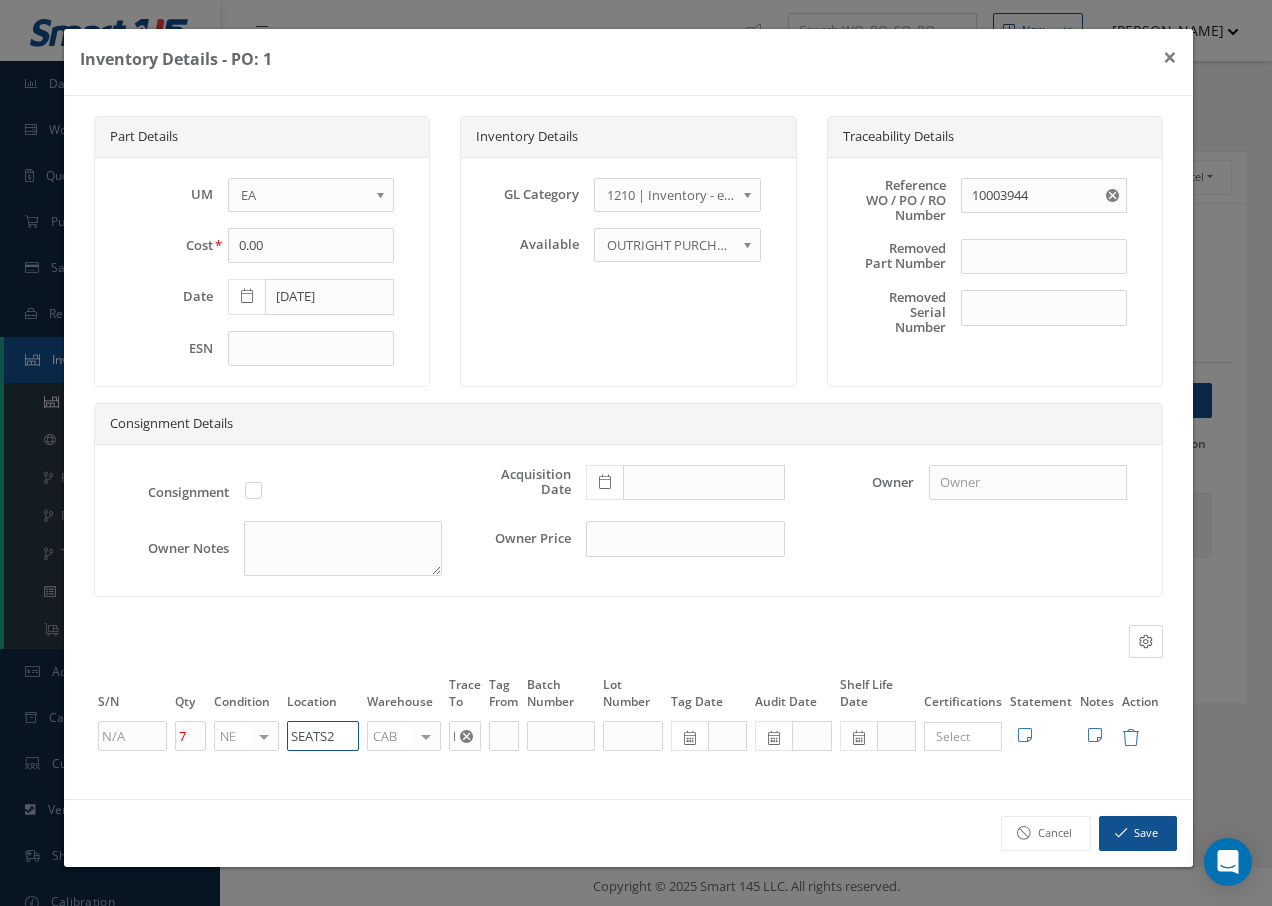 click on "S/N   Qty   Condition   Location   Warehouse   Trace To   Tag From   Batch Number   Lot Number   Tag Date   Audit Date   Shelf Life Date         Certifications   Tags   Statement   Notes   Action     7              NE         OH   SV   RP   AR   NE   FN   NS   RE   FP   BER   N/A   INSP   BC   AI   MD   RF   SCR   TS   USE   TL   SP   NU   AS   US   PM
No elements found.
List is empty.     SEATS2              CAB         CAB   CABQ   CABS   CABK   CABG   AIRB   CASA   ONXP   UNIT20   FIFTH   CUST-PARTS
No elements found.
List is empty.        BIGGLES
×
Loading...
Search a tag
No tags found
No tags found
Edit Statement 8130
Cancel" at bounding box center [628, 713] 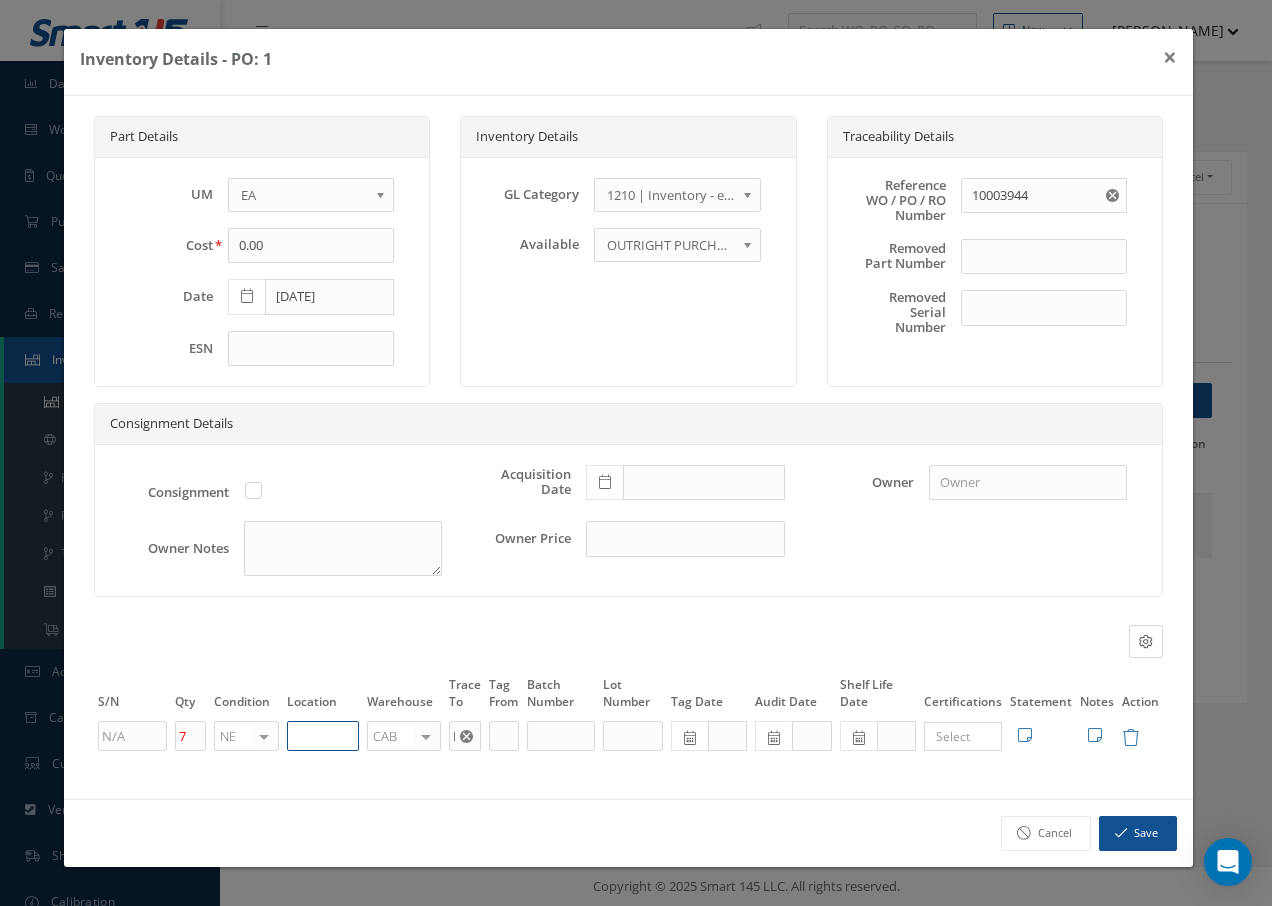 paste on "U50055" 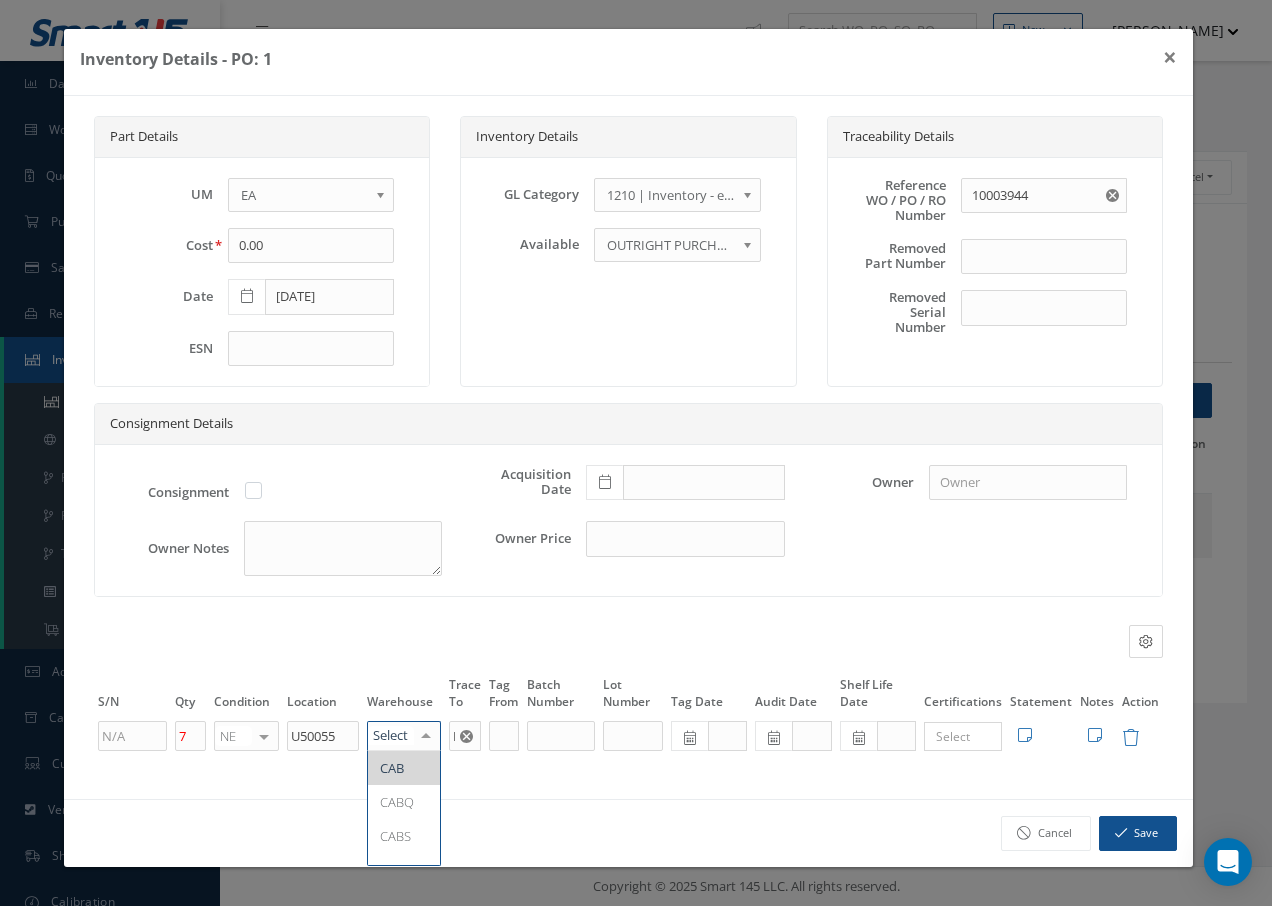 click at bounding box center [426, 736] 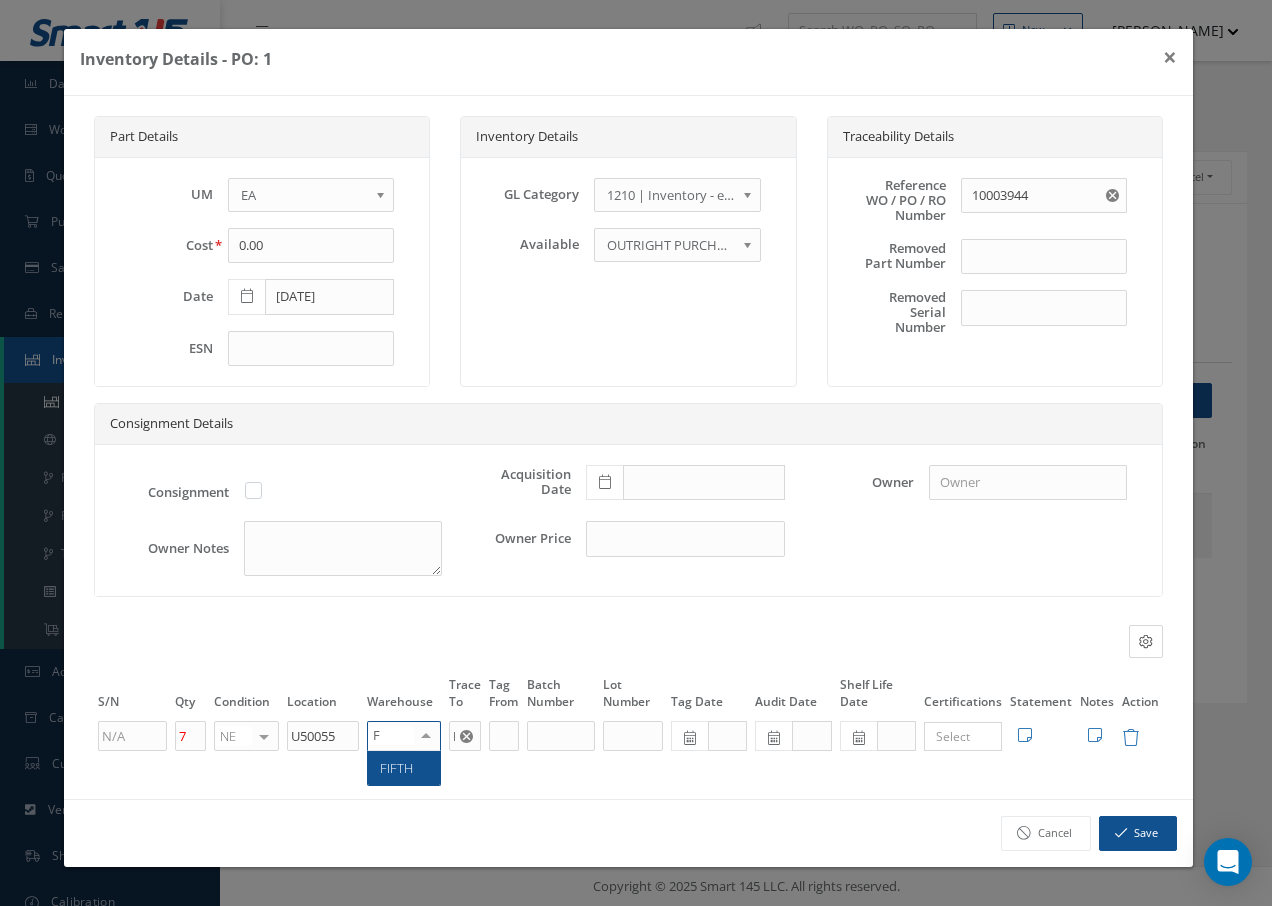 click on "FIFTH" at bounding box center (396, 768) 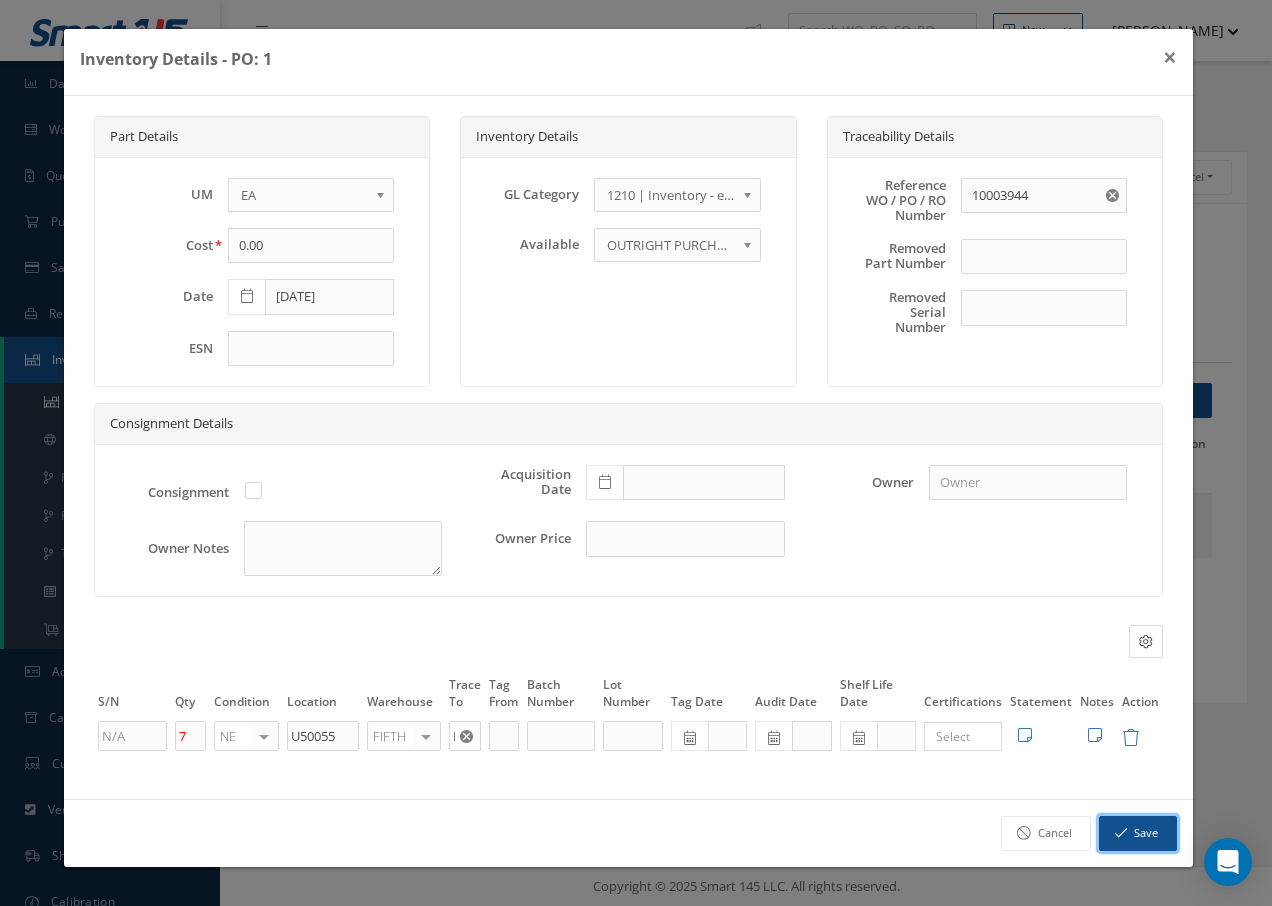 click on "Save" at bounding box center [1138, 833] 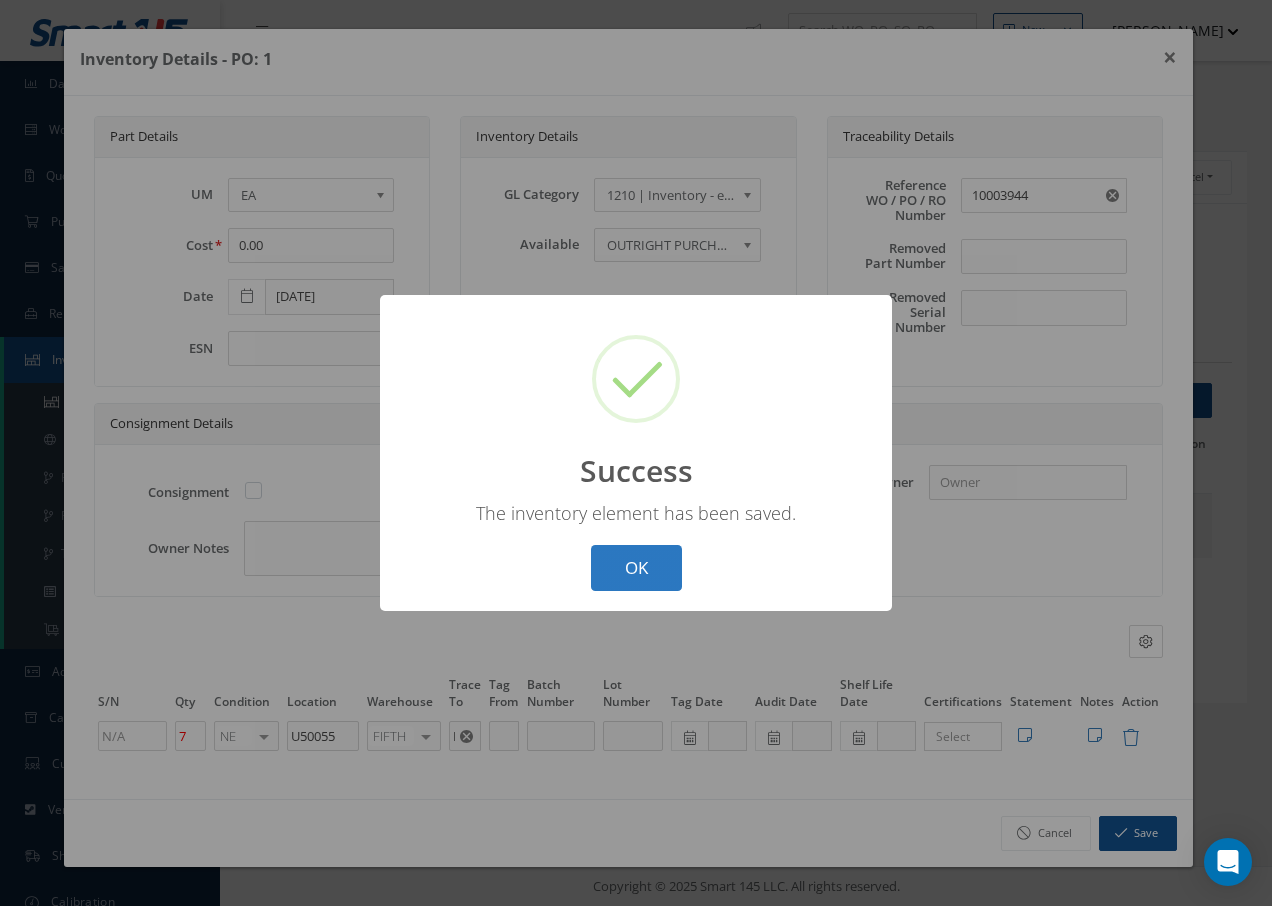 drag, startPoint x: 661, startPoint y: 566, endPoint x: 649, endPoint y: 564, distance: 12.165525 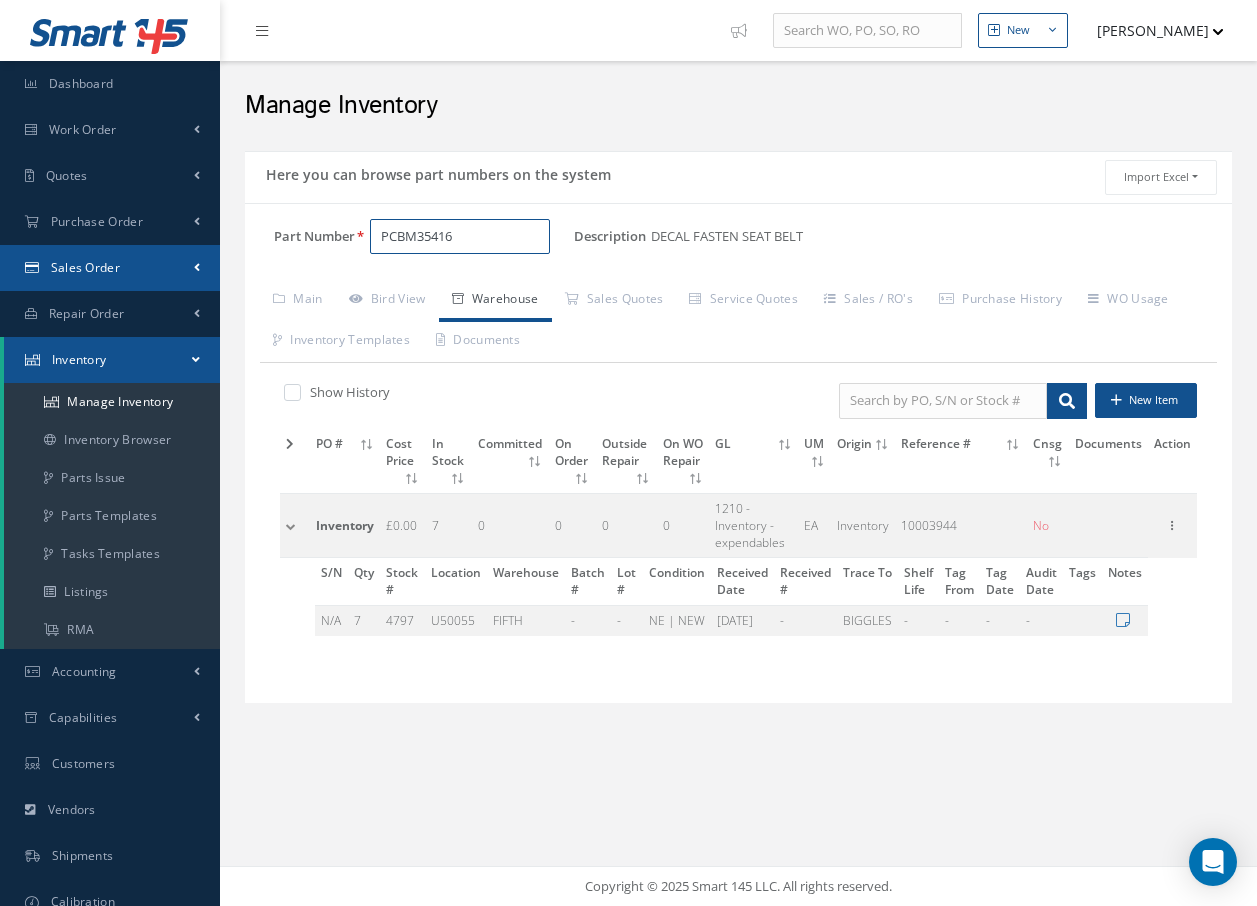 drag, startPoint x: 490, startPoint y: 240, endPoint x: 202, endPoint y: 260, distance: 288.6936 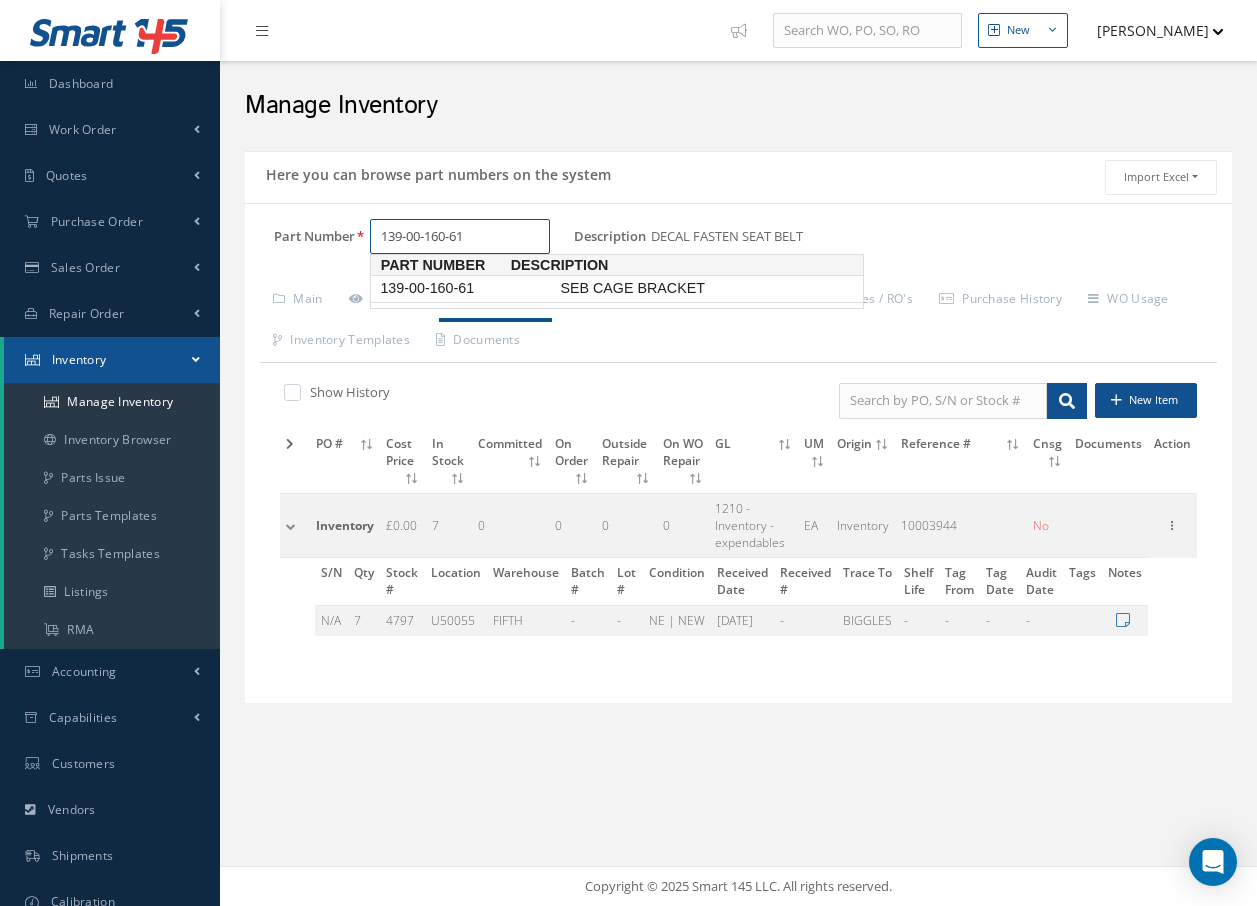 click on "139-00-160-61" at bounding box center (466, 288) 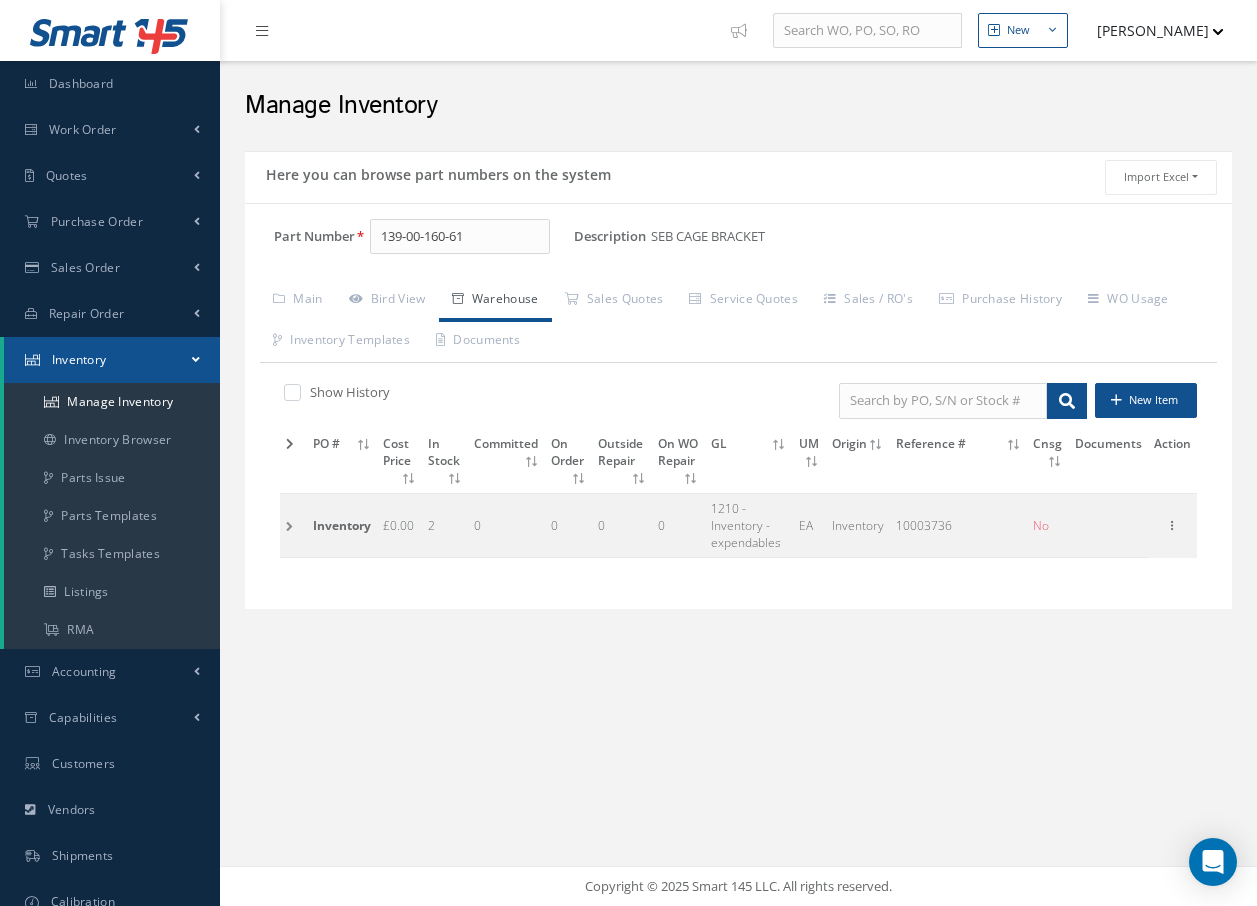 click at bounding box center [293, 525] 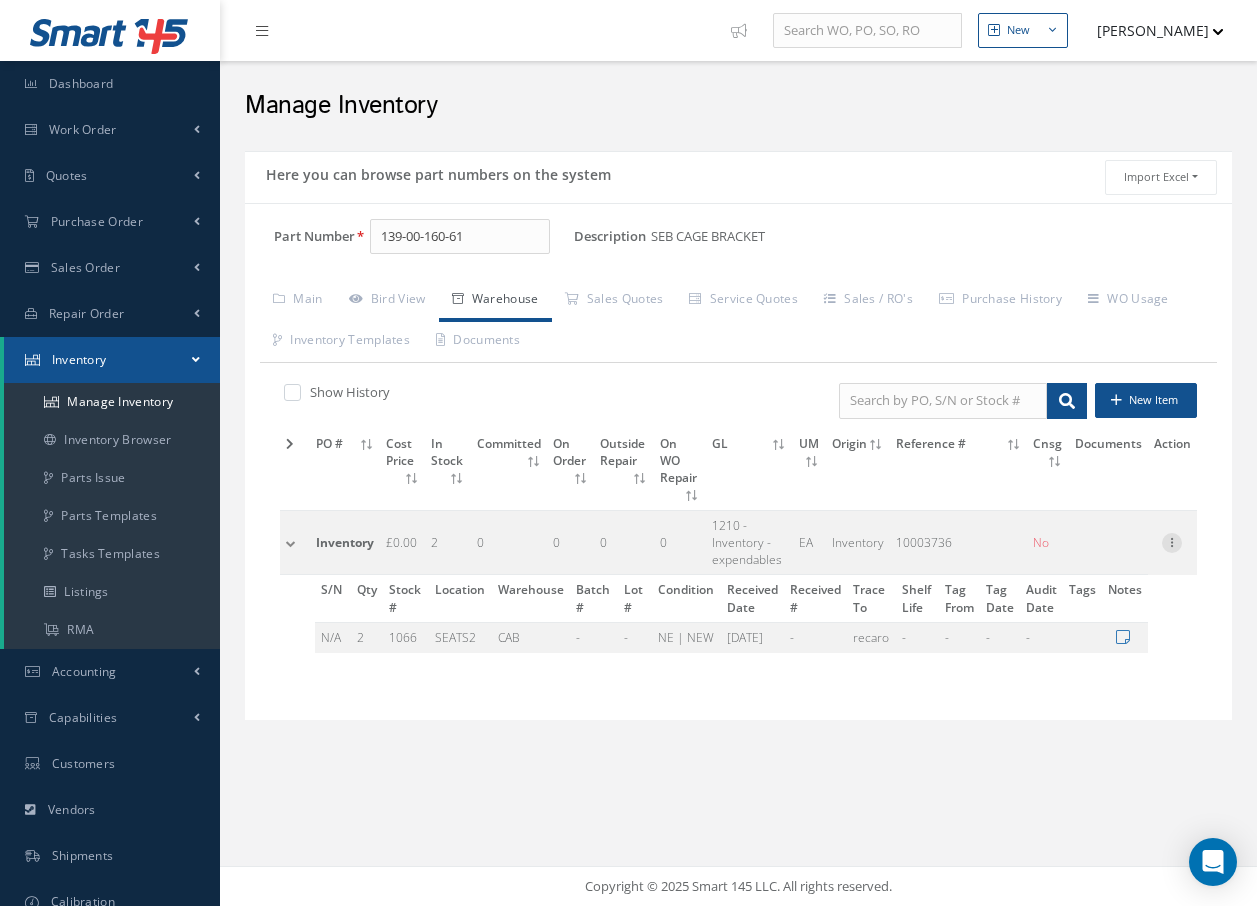 click at bounding box center [1172, 541] 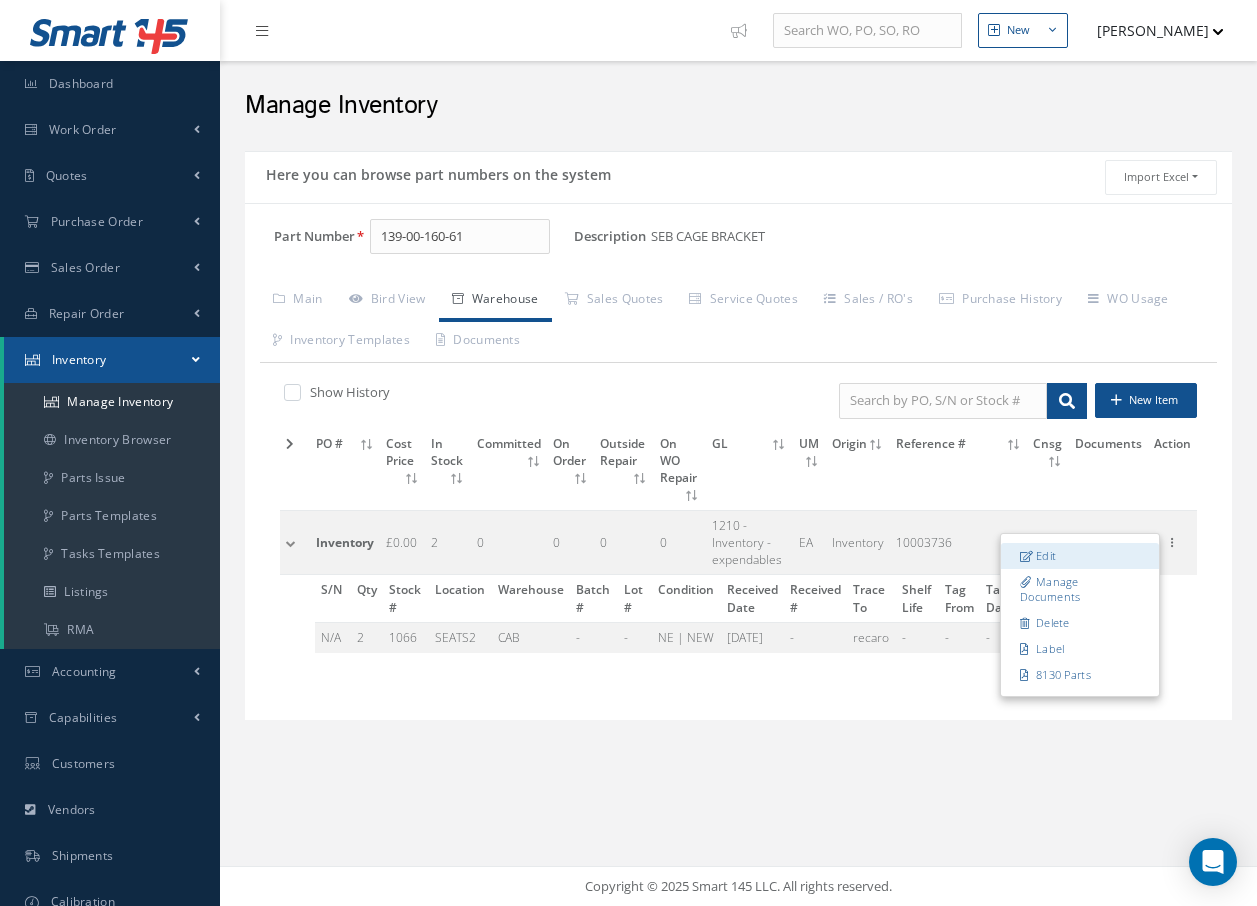 click on "Edit" at bounding box center (1080, 556) 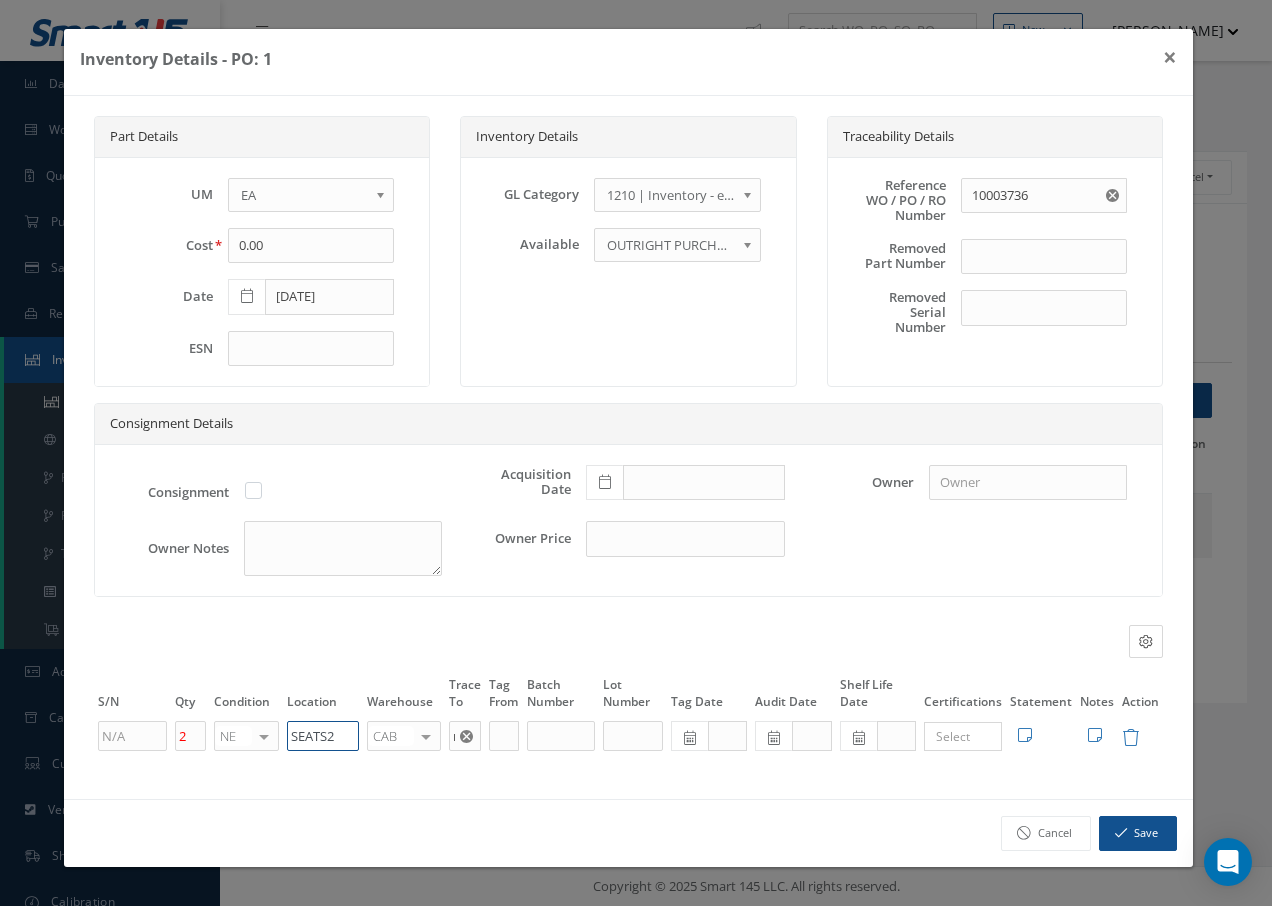 drag, startPoint x: 349, startPoint y: 748, endPoint x: 183, endPoint y: 737, distance: 166.36406 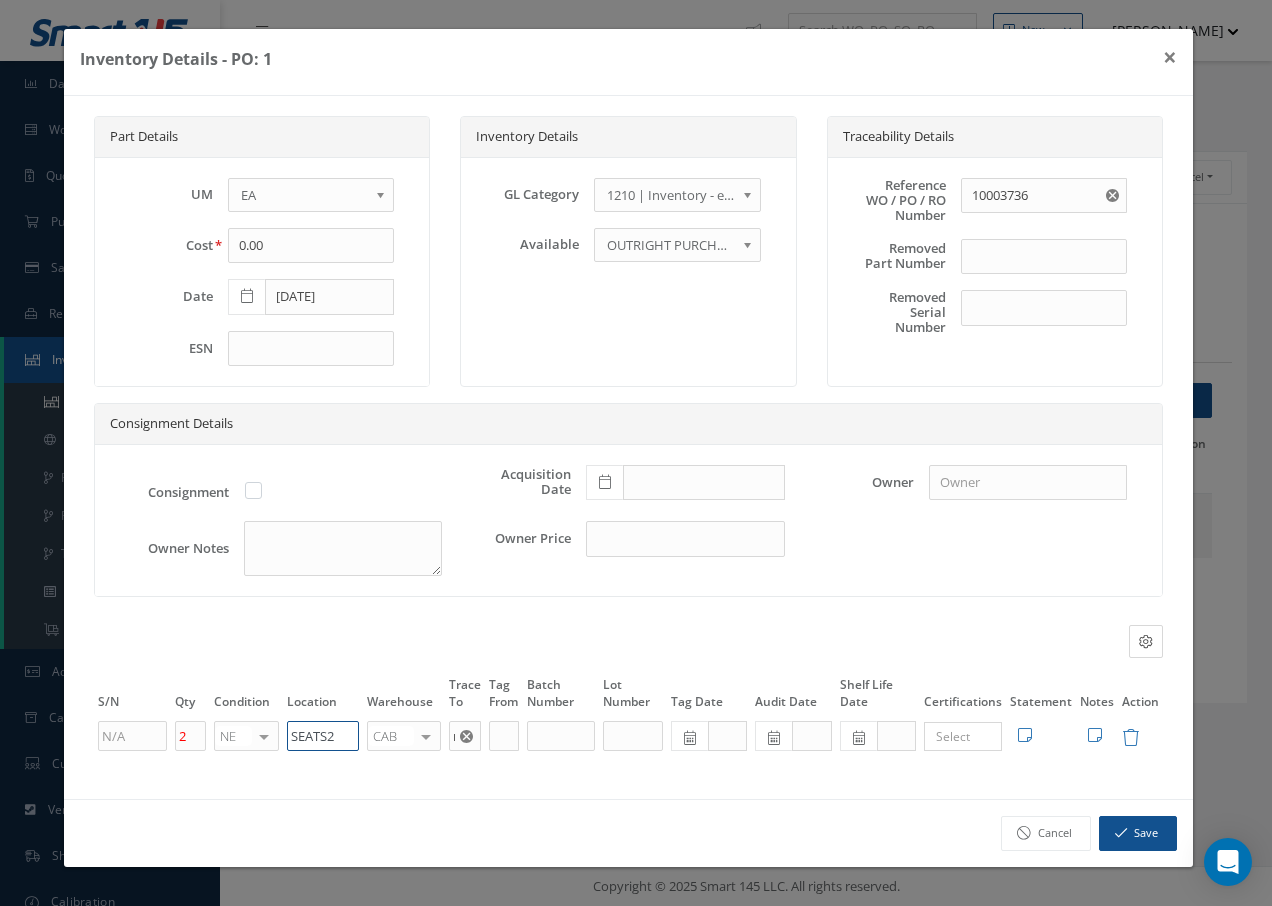 click on "2              NE         OH   SV   RP   AR   NE   FN   NS   RE   FP   BER   N/A   INSP   BC   AI   MD   RF   SCR   TS   USE   TL   SP   NU   AS   US   PM
No elements found.
List is empty.     SEATS2              CAB         CAB   CABQ   CABS   CABK   CABG   AIRB   CASA   ONXP   UNIT20   FIFTH   CUST-PARTS
No elements found.
List is empty.        recaro
×
Loading...
Search a tag
No tags found
No tags found
Edit Statement 8130
Cancel
Save
Edit Notes" at bounding box center (628, 736) 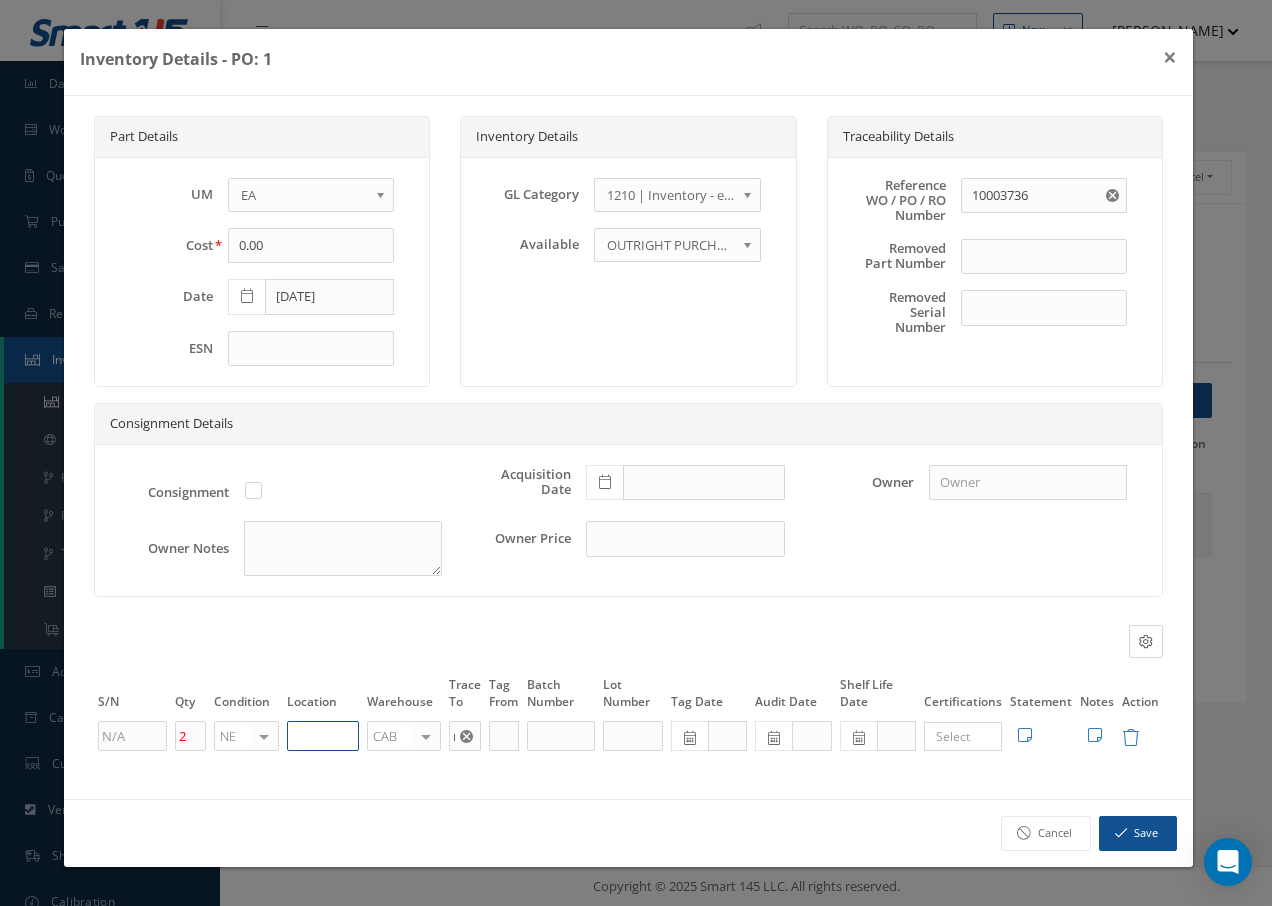 paste on "U50055" 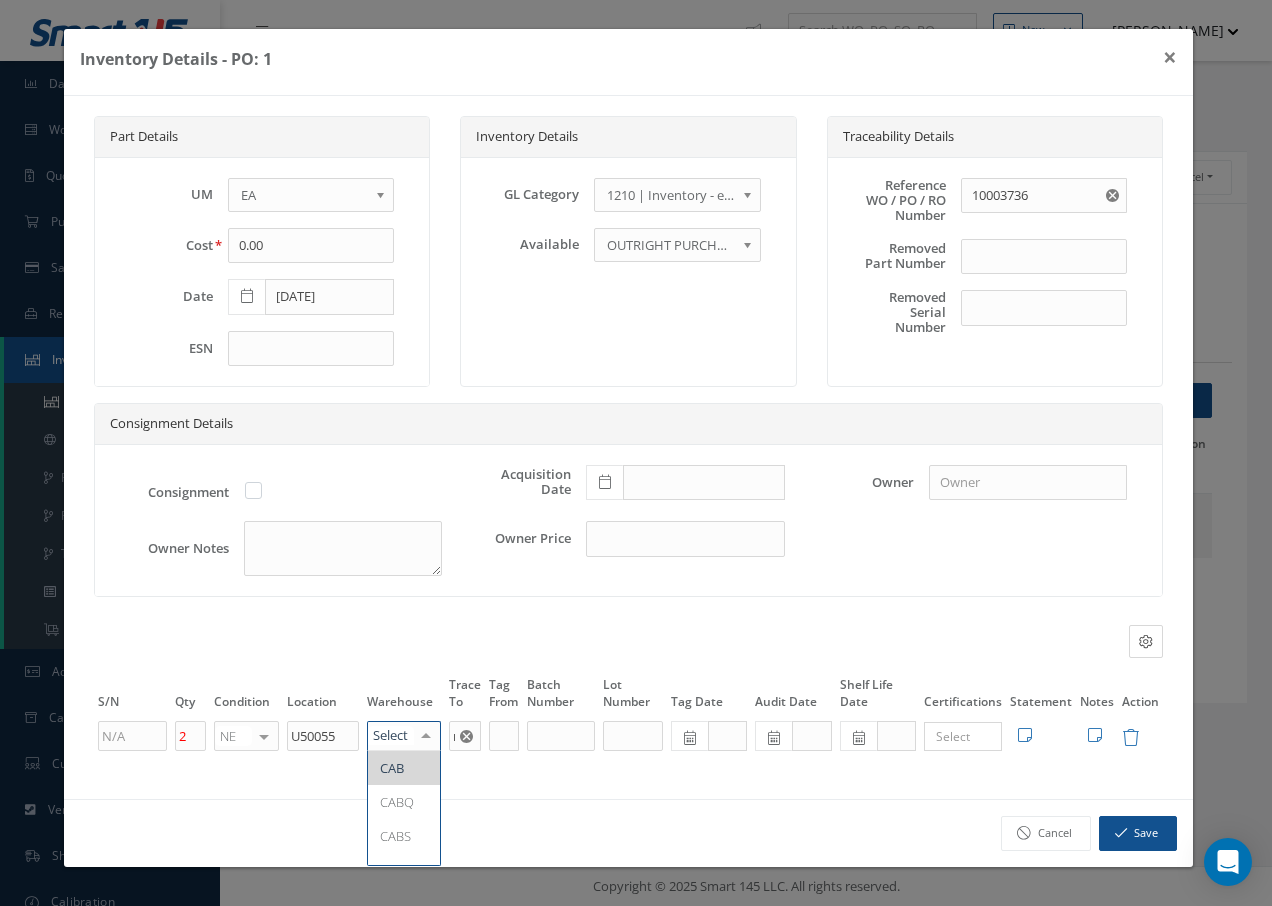 click at bounding box center [426, 736] 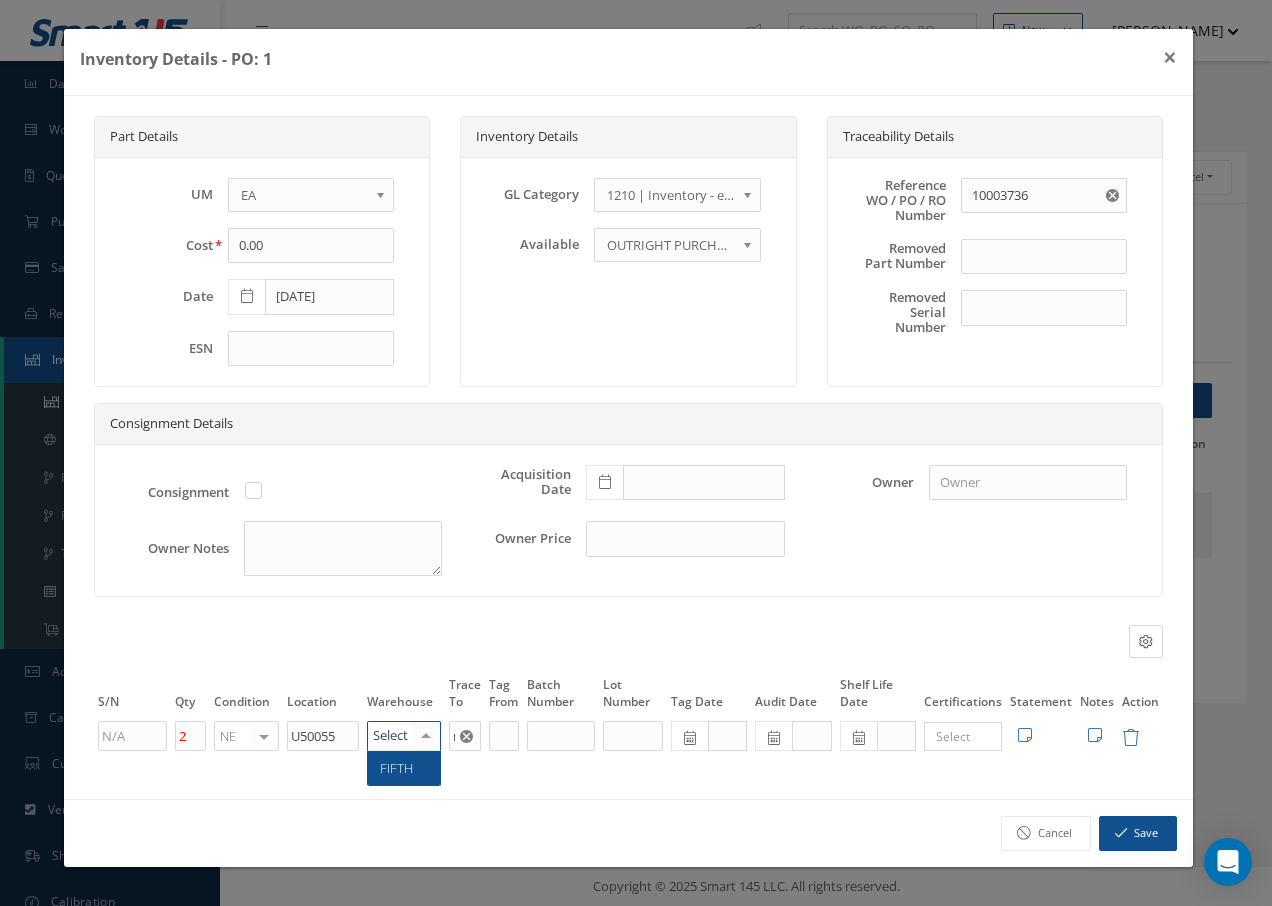 click at bounding box center (404, 736) 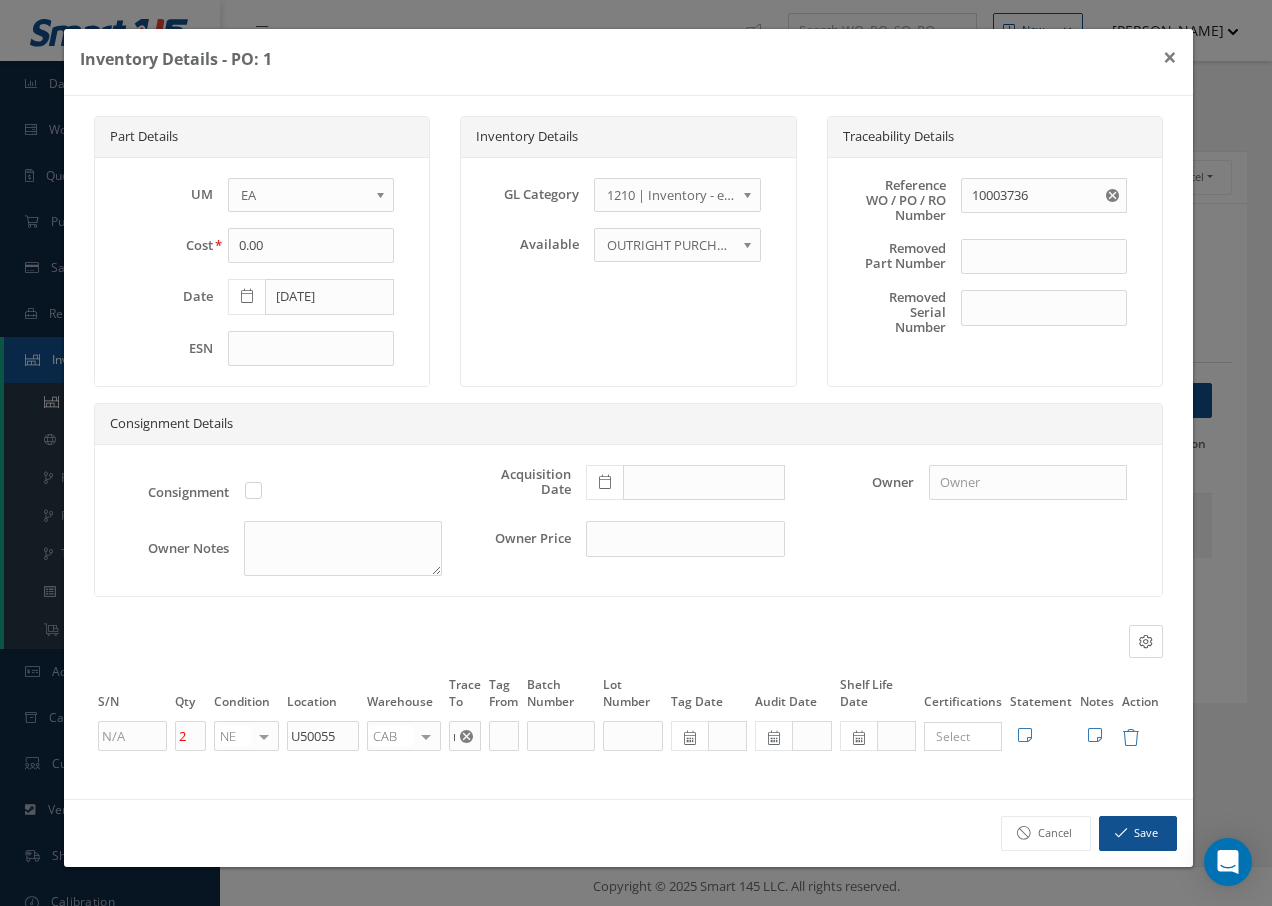 click at bounding box center (426, 736) 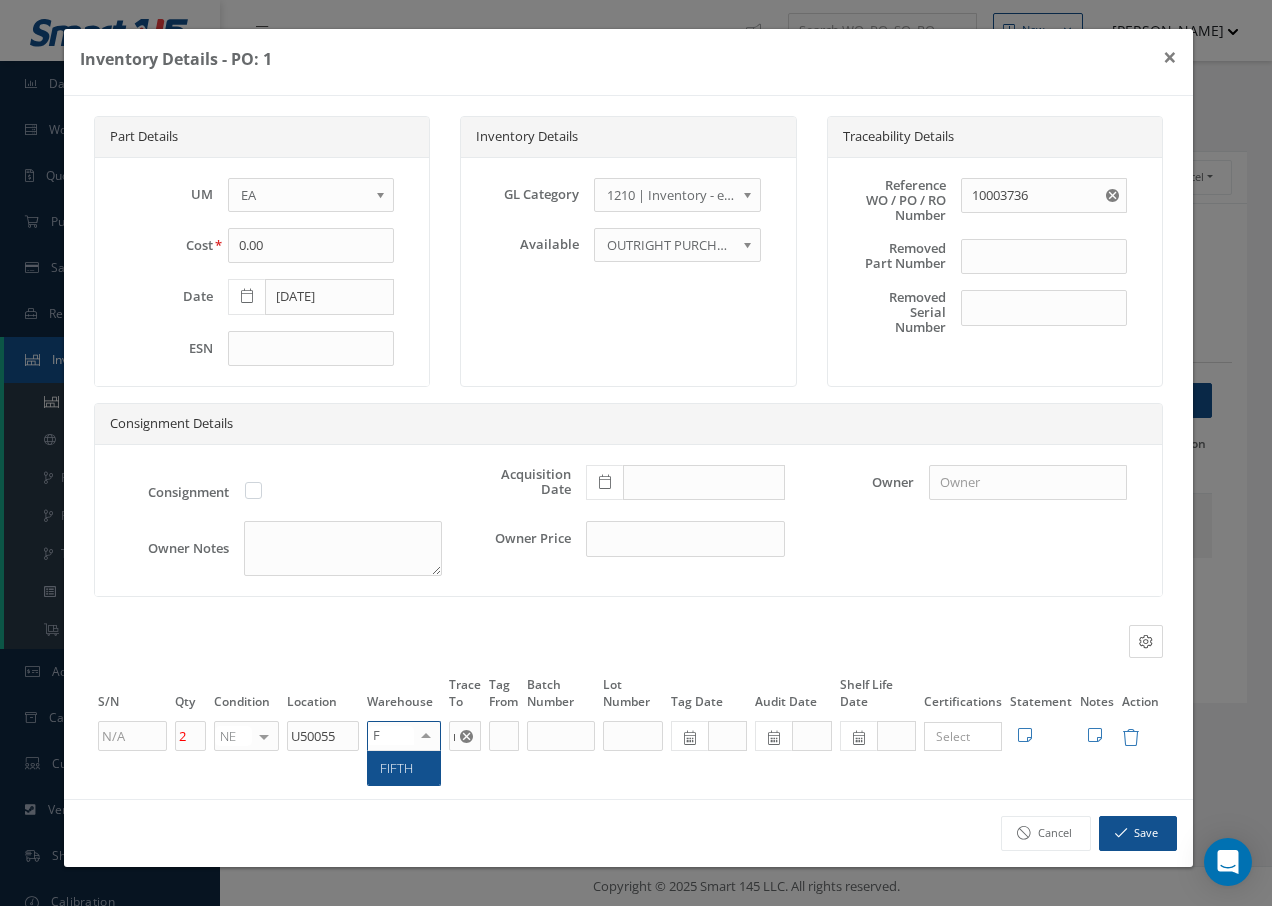 click on "FIFTH" at bounding box center (404, 768) 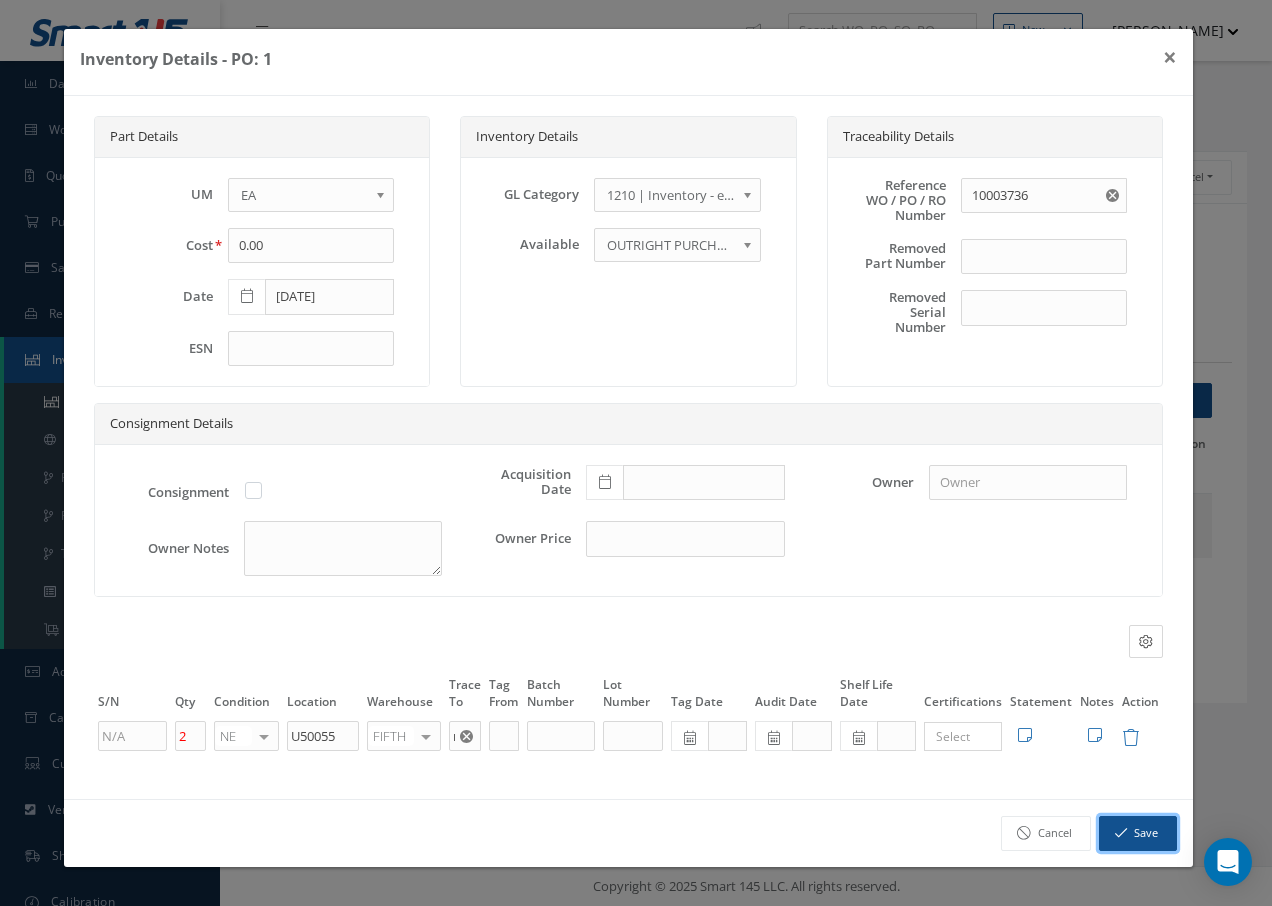 click on "Save" at bounding box center (1138, 833) 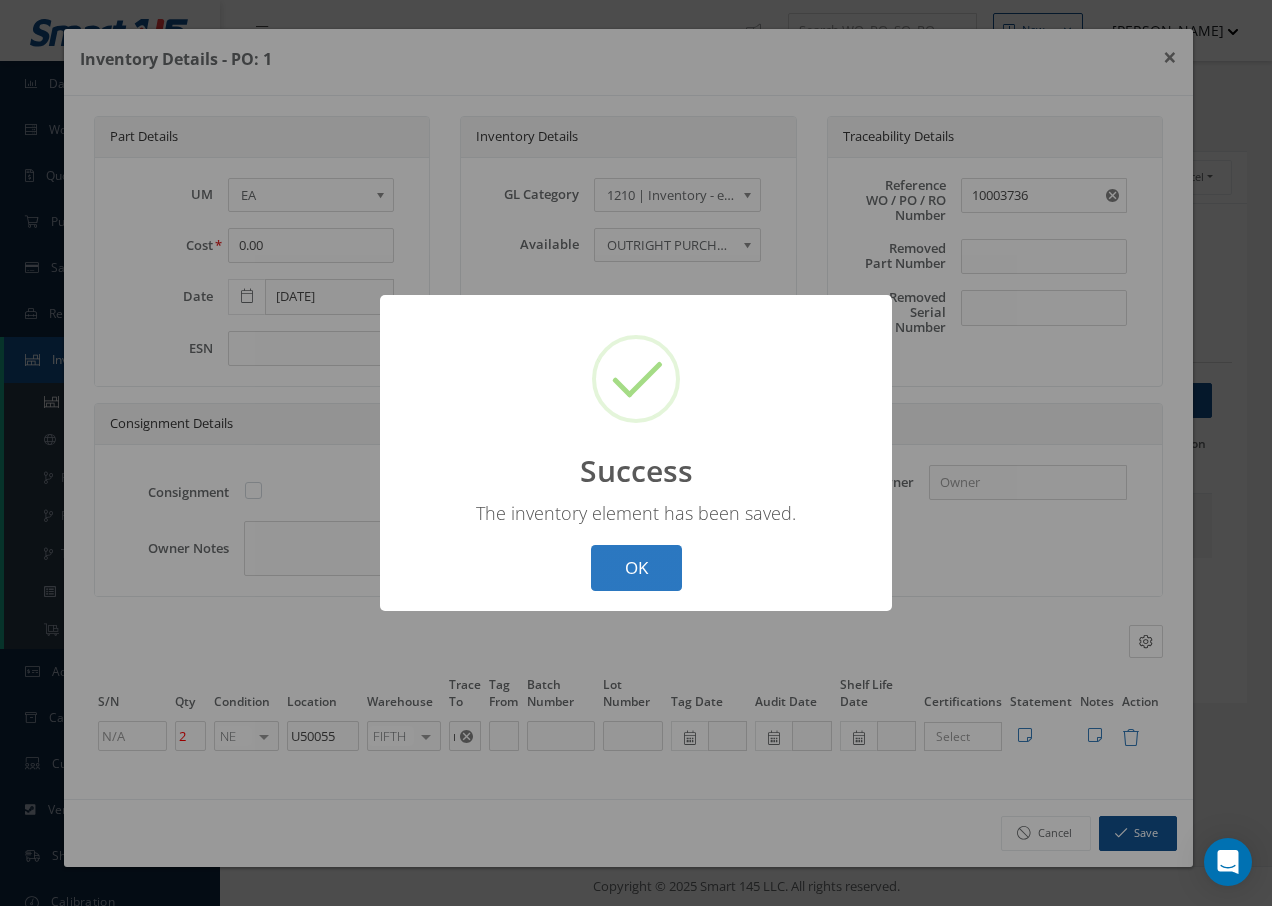 click on "OK" at bounding box center (636, 568) 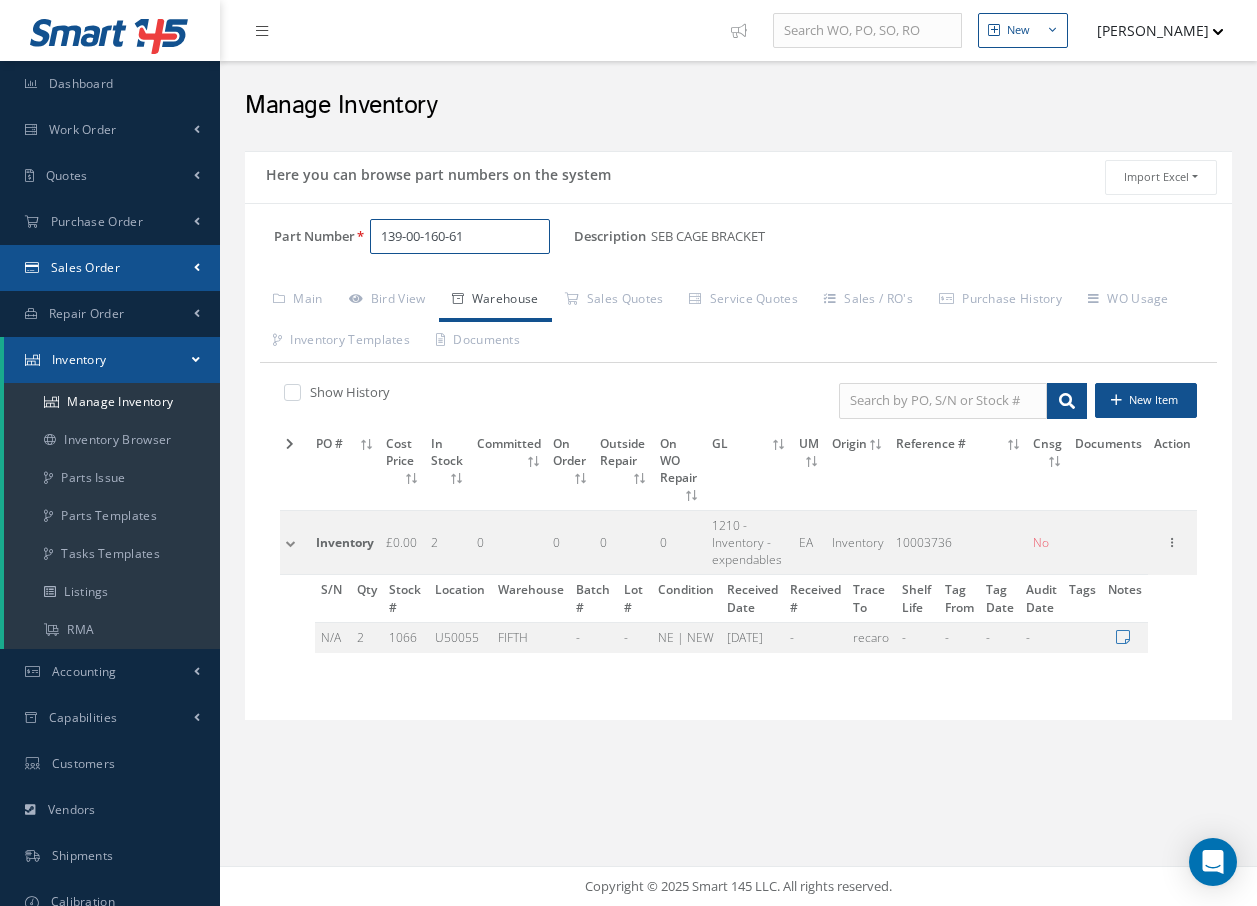 drag, startPoint x: 475, startPoint y: 229, endPoint x: 201, endPoint y: 251, distance: 274.8818 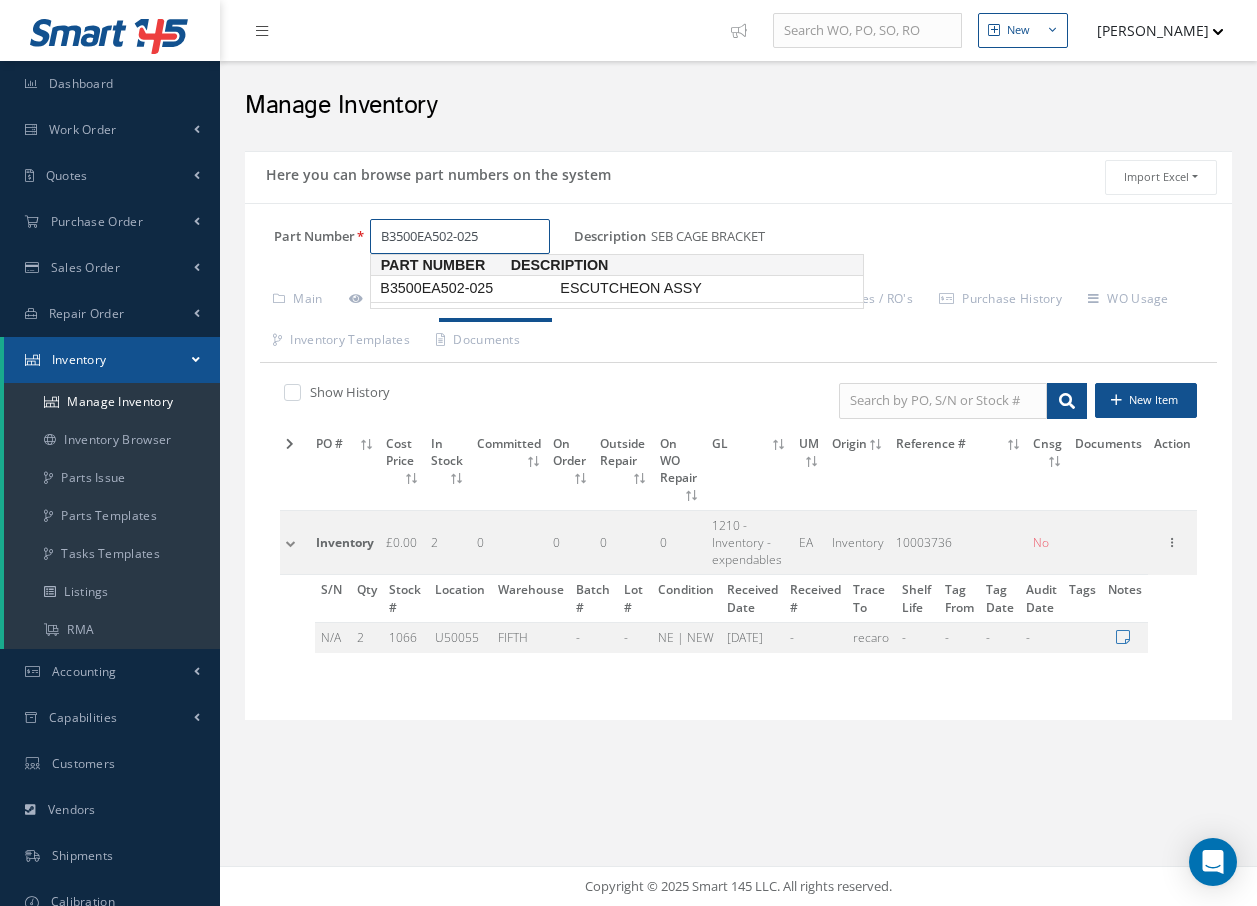 click on "B3500EA502-025" at bounding box center [466, 288] 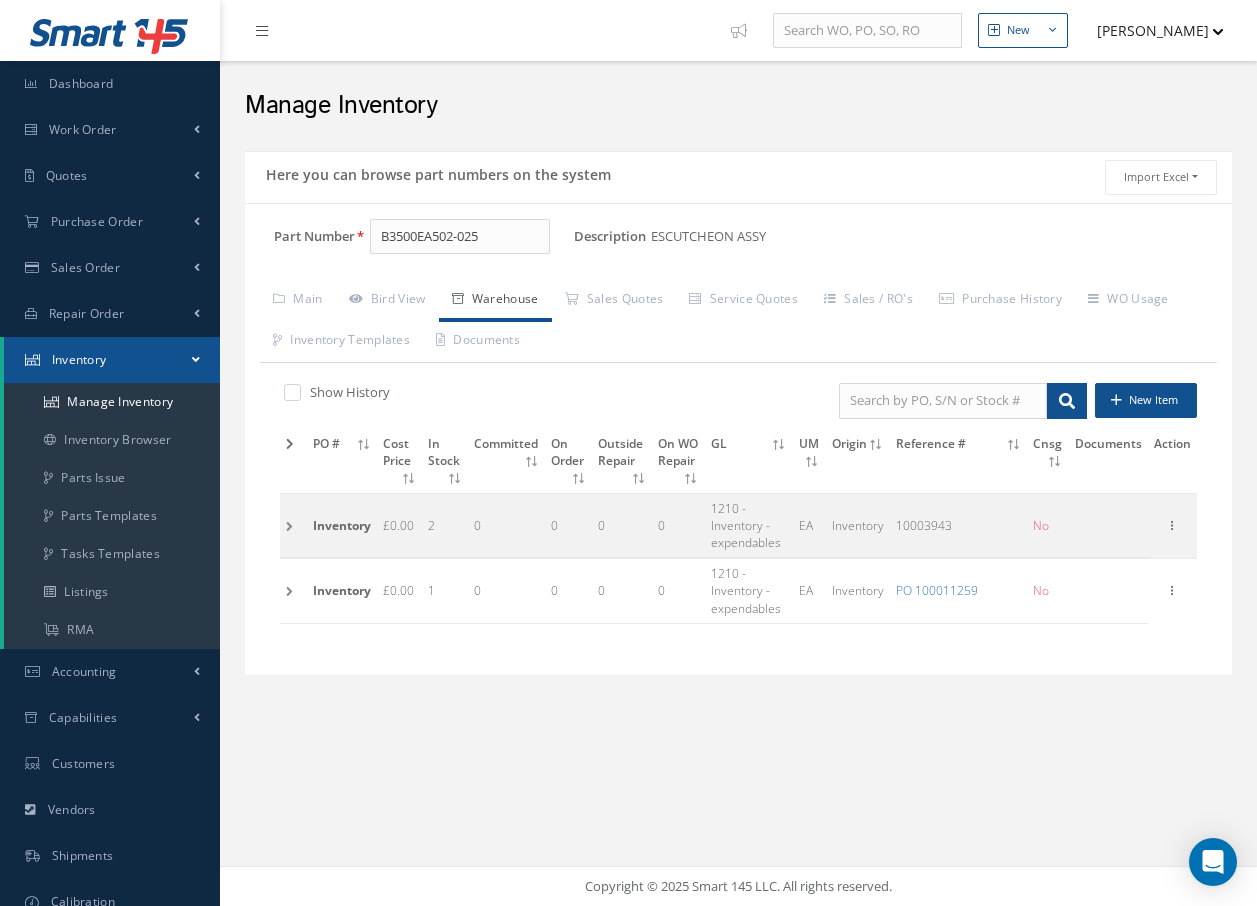 click at bounding box center (293, 525) 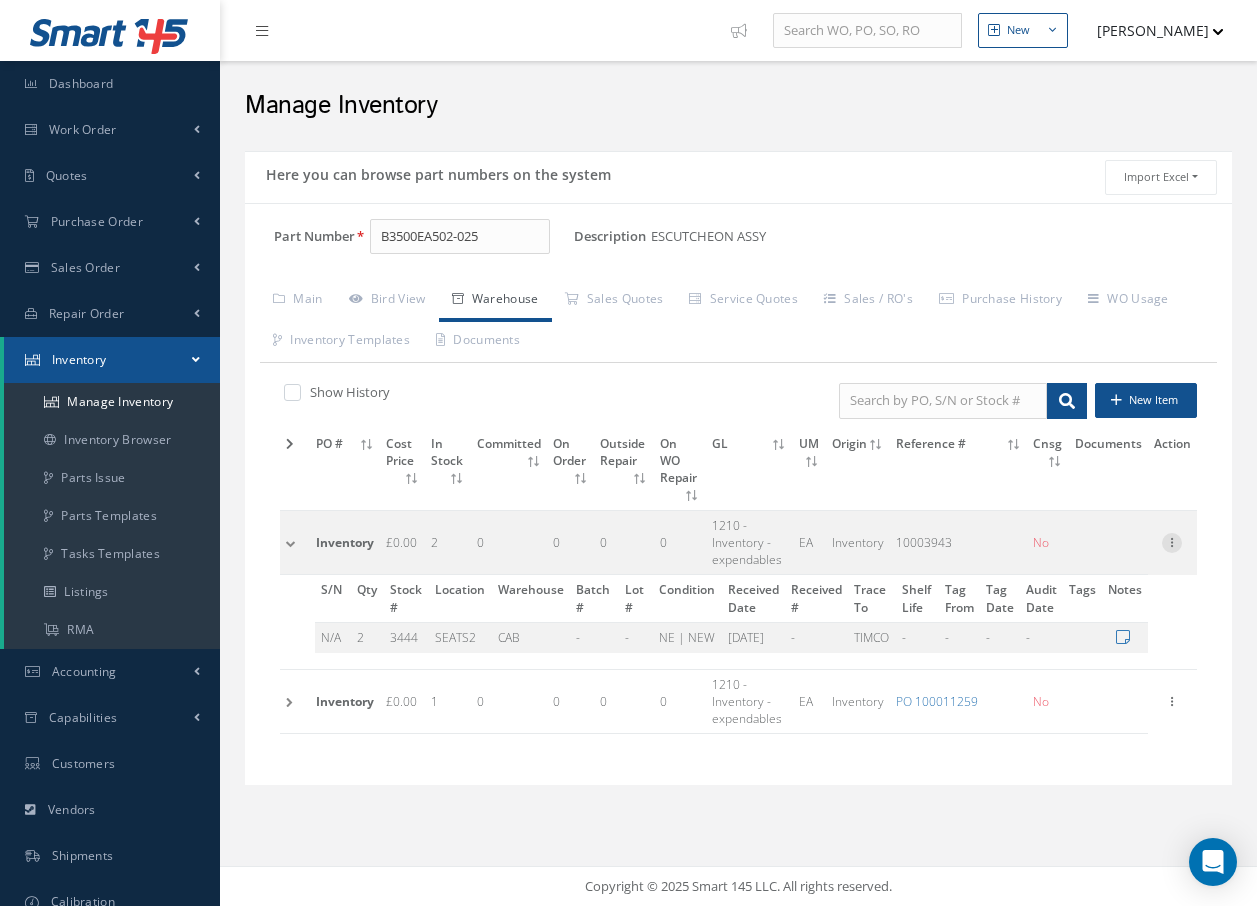 click at bounding box center [1172, 541] 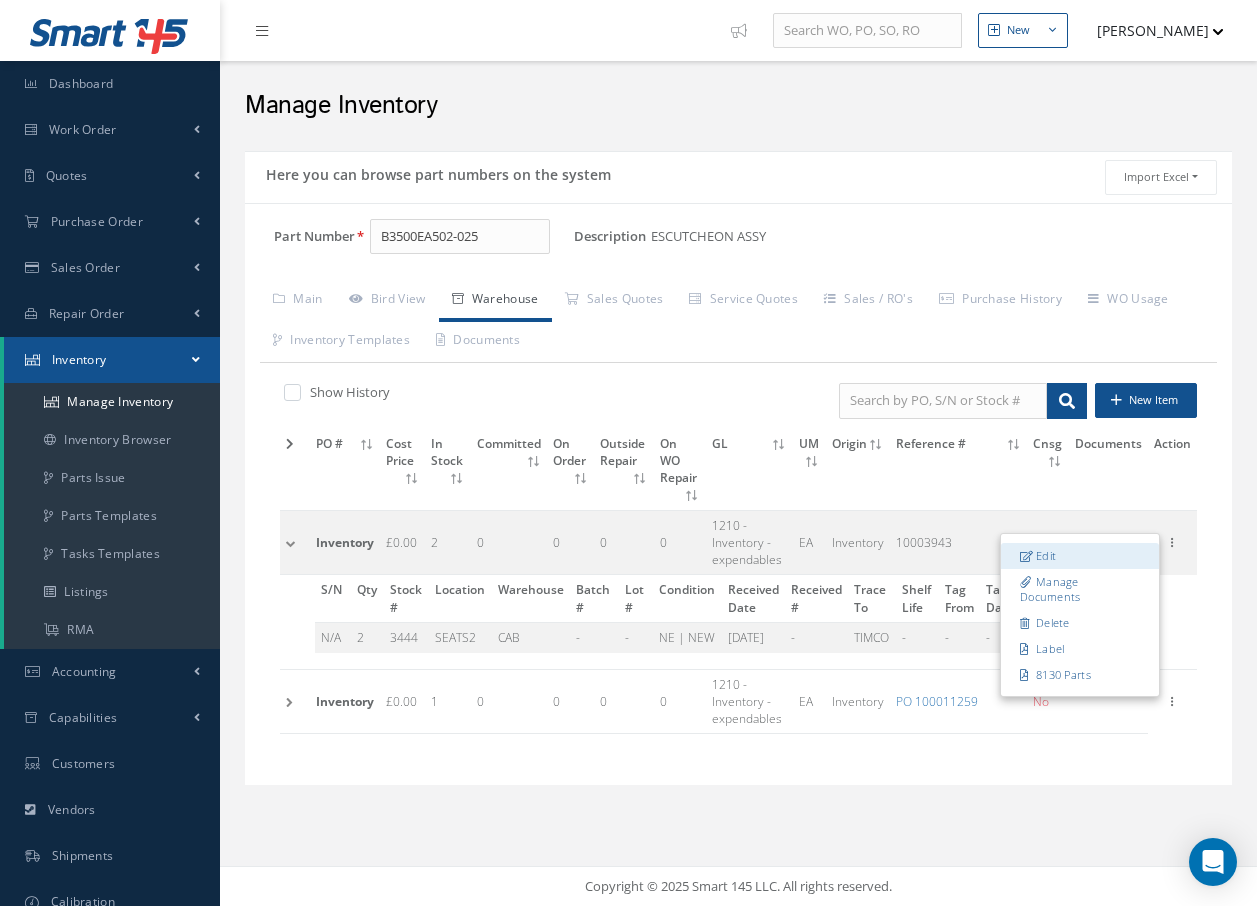 click on "Edit" at bounding box center [1080, 556] 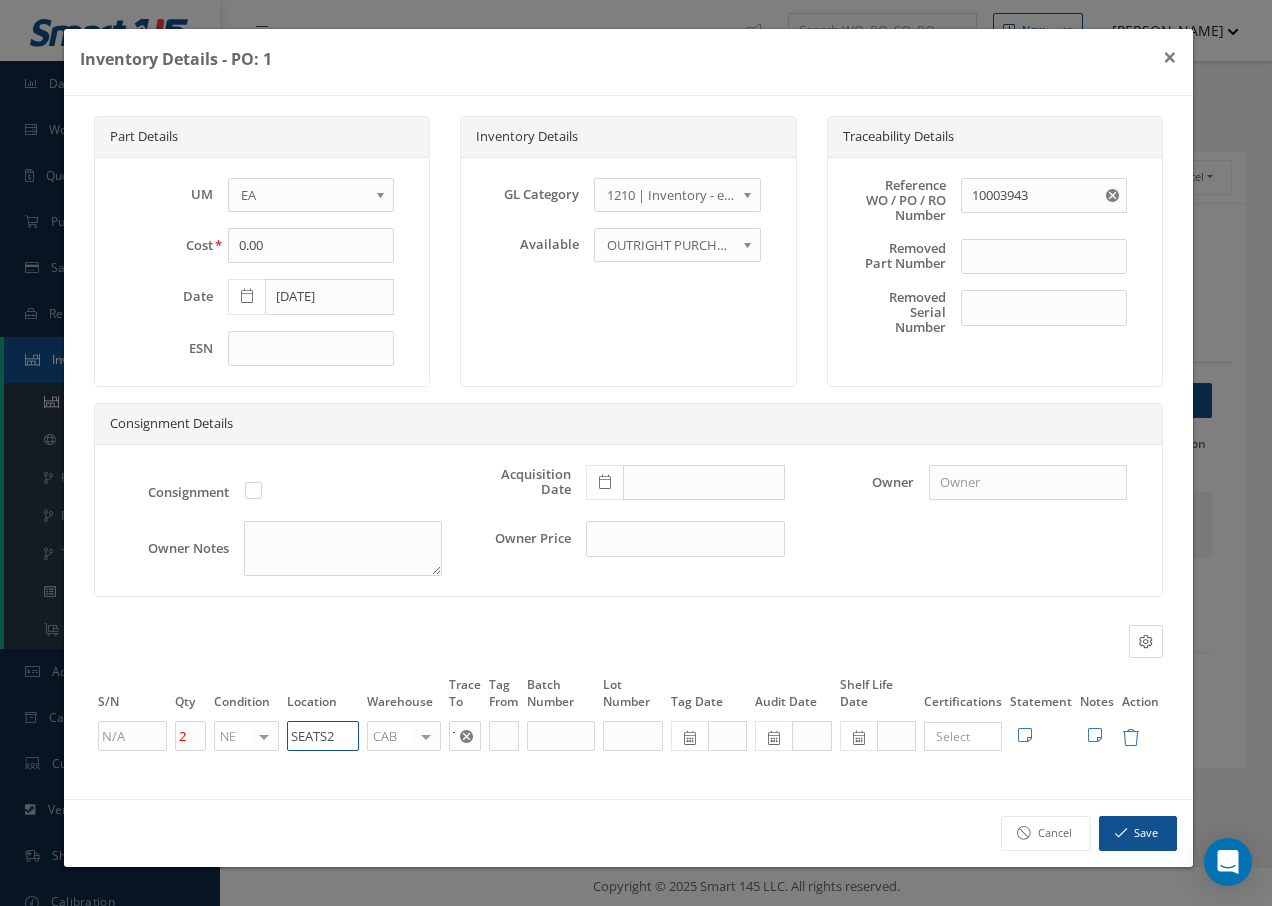 drag, startPoint x: 351, startPoint y: 738, endPoint x: 112, endPoint y: 755, distance: 239.60384 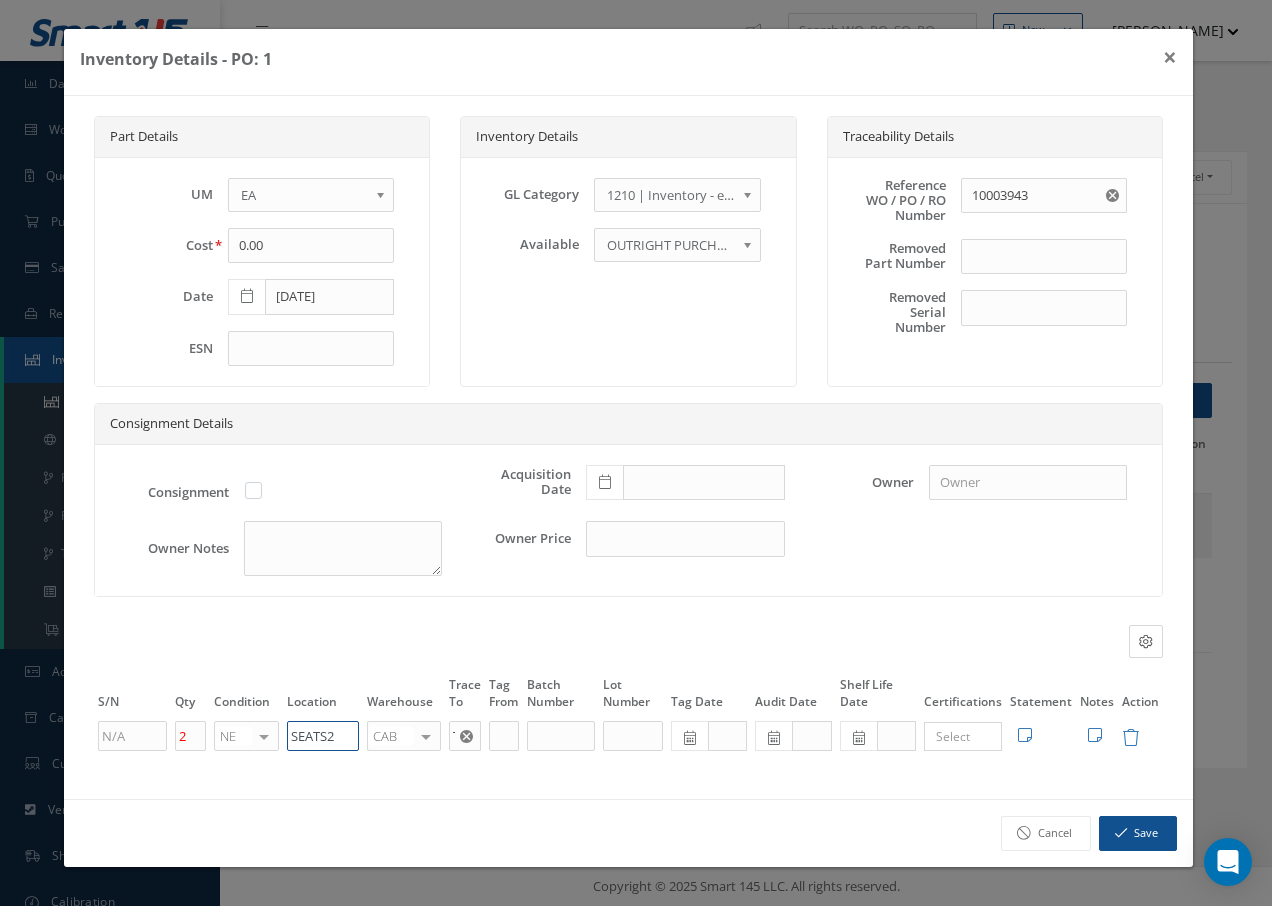 click on "Part Details
UM   - BAG BX CA RL EA FT HR IN KG LM LY ME LB RM SF SH SM SY TU YD
EA
Cost   0.00   Date   04/26/2018   ESN
Inventory Details
GL Category   1200 | Inventory - rotables 1210 | Inventory - expendables 1220 | Inventory - chemicals 1230 | Inventory - Misc. Workshop Items 1300 | Inventory - Packaging 1310 | Inventory- Spares for Brokering 5000 | Inventory- Purchases Consumables etc
1210 | Inventory - expendables
Available   OUTRIGHT PURCHASE EXCHANGE
OUTRIGHT PURCHASE
Traceability Details
Reference WO / PO / RO
Number      10003943           Removed Part Number
PN" at bounding box center (628, 447) 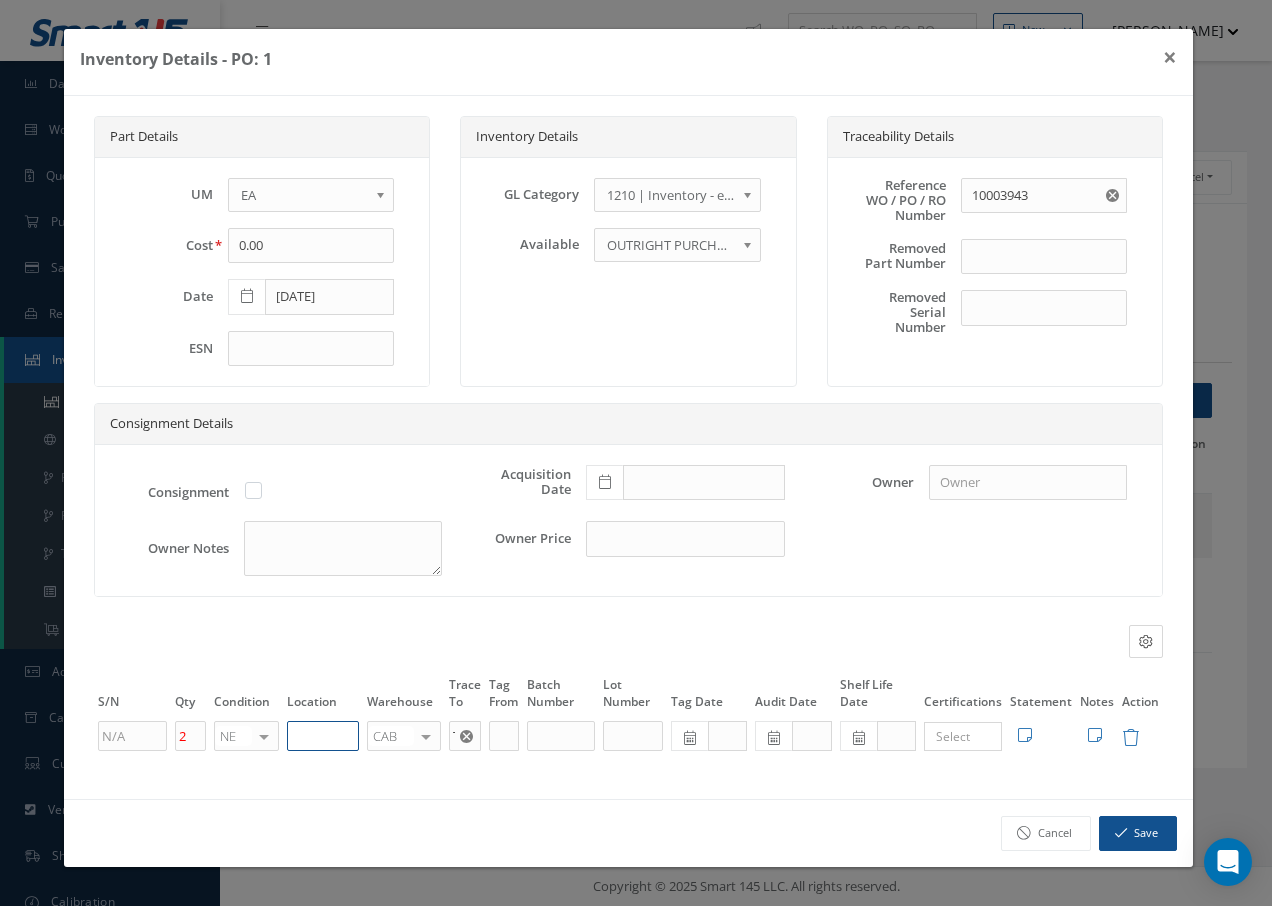 paste on "U50055" 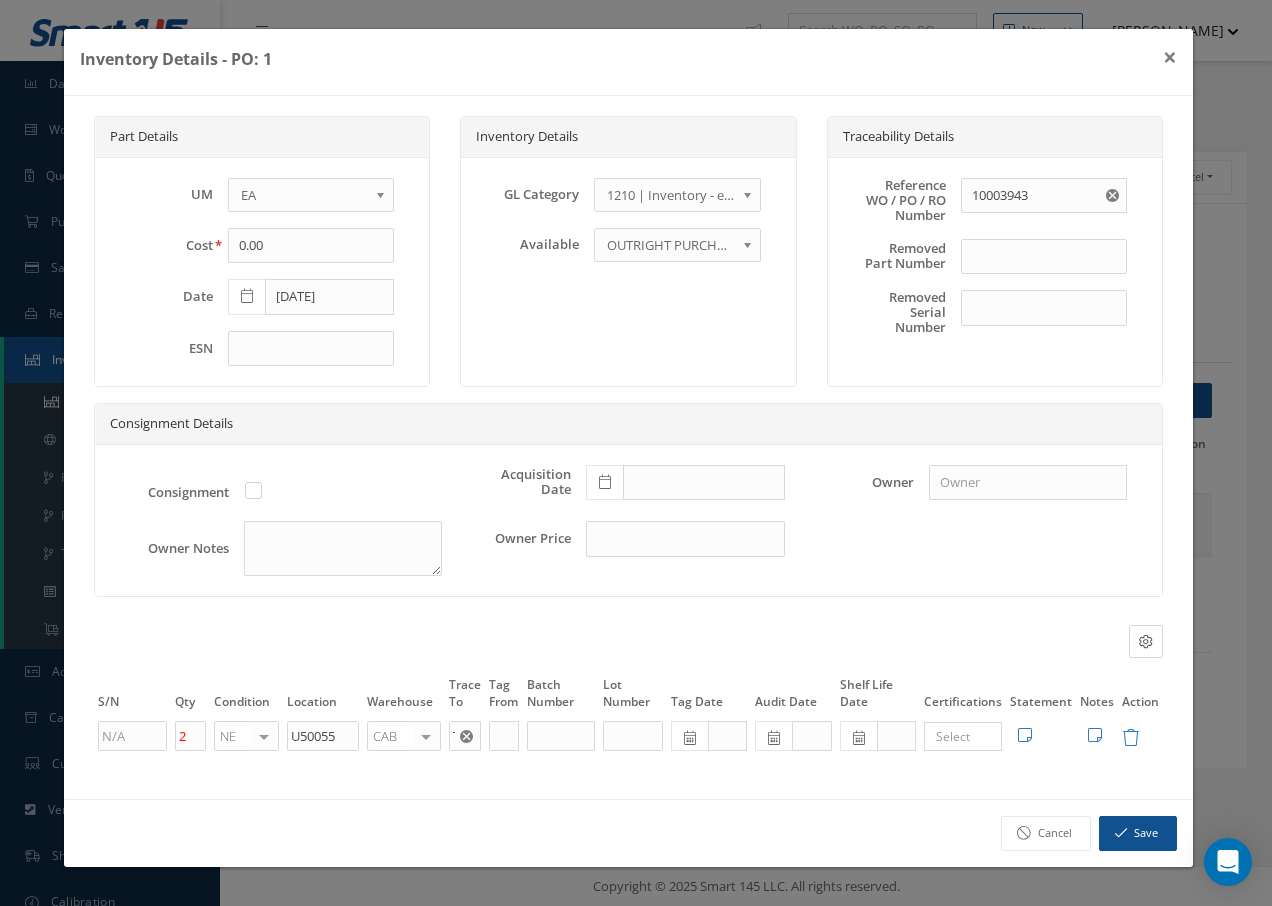 click at bounding box center (426, 736) 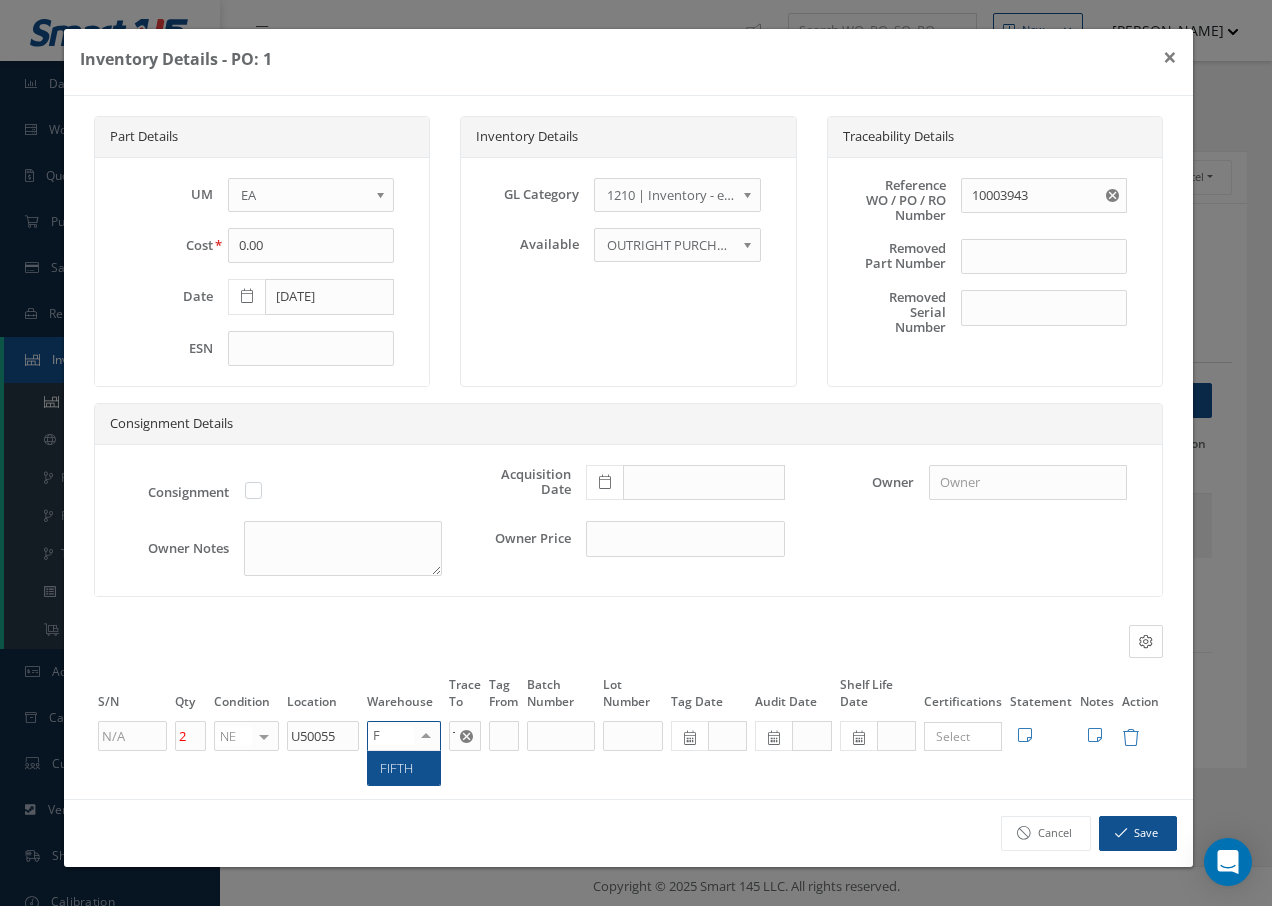 click on "FIFTH" at bounding box center (396, 768) 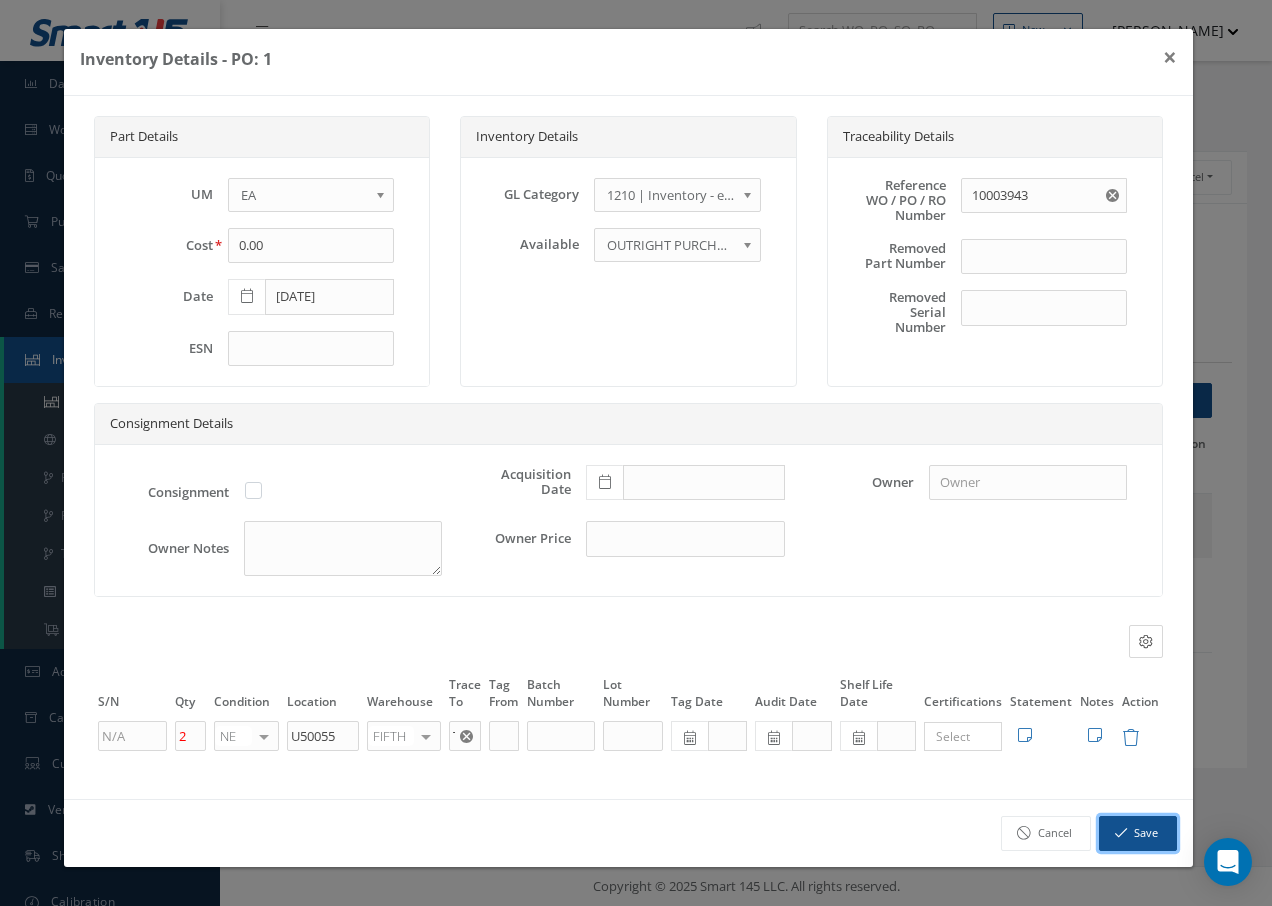 click on "Save" at bounding box center (1138, 833) 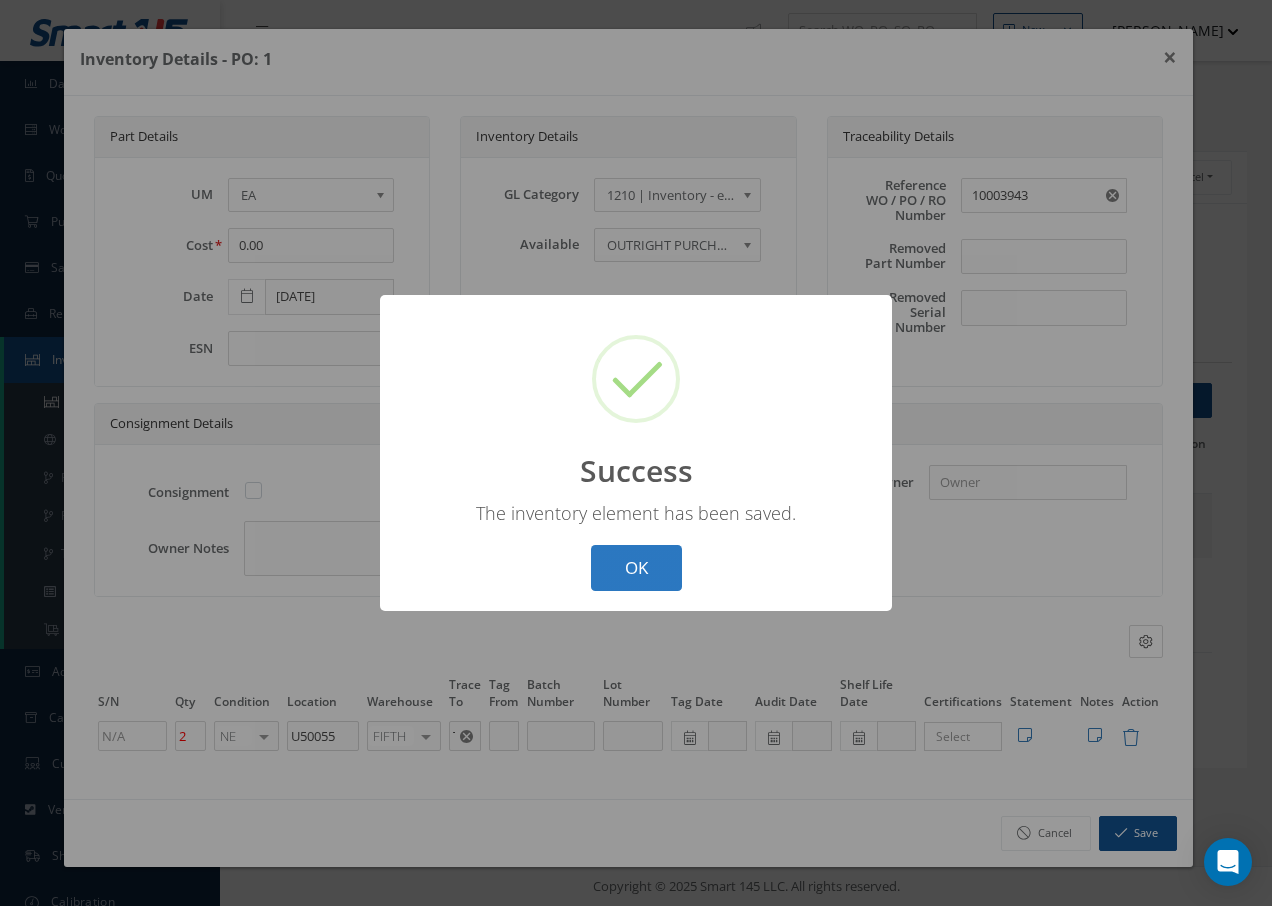 click on "OK" at bounding box center (636, 568) 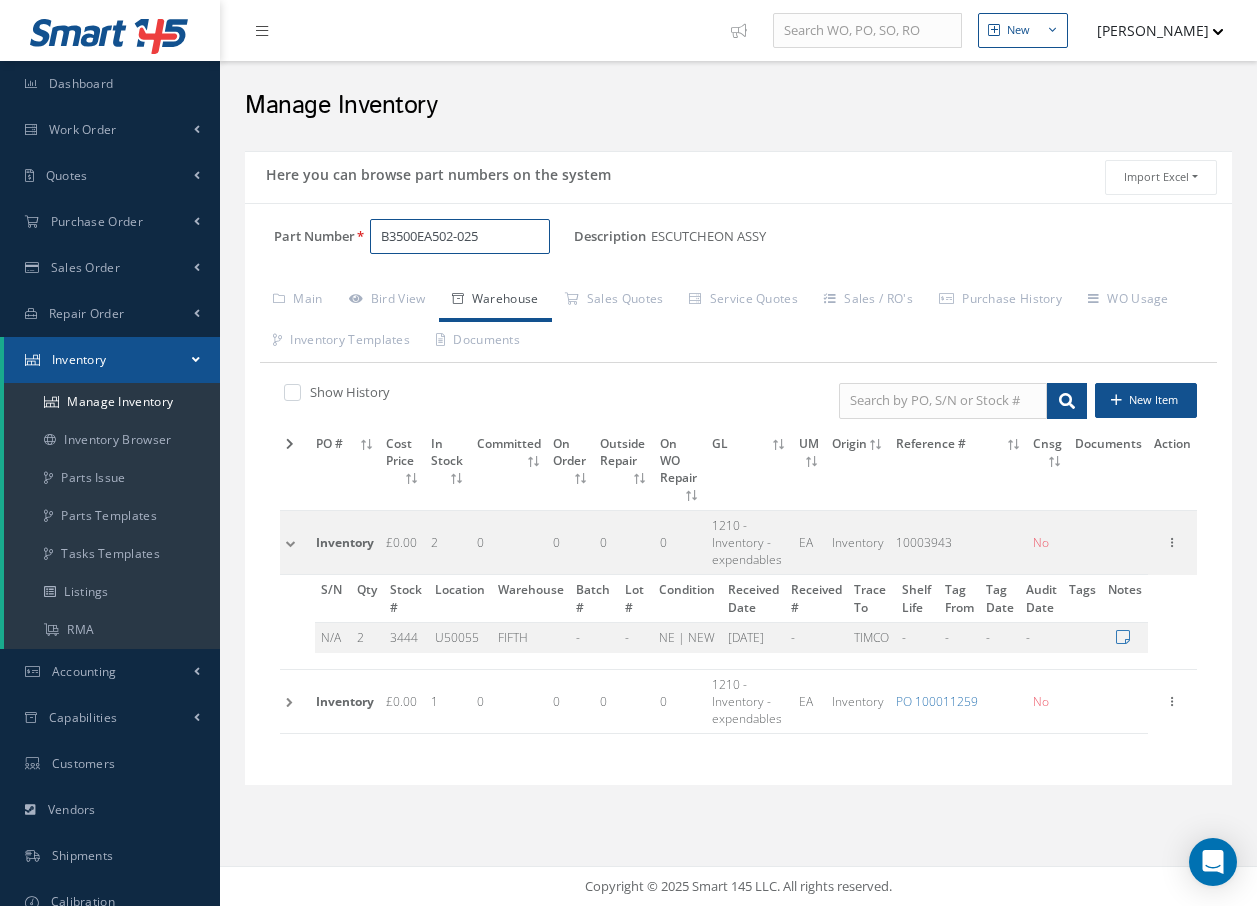 drag, startPoint x: 513, startPoint y: 239, endPoint x: 248, endPoint y: 260, distance: 265.83078 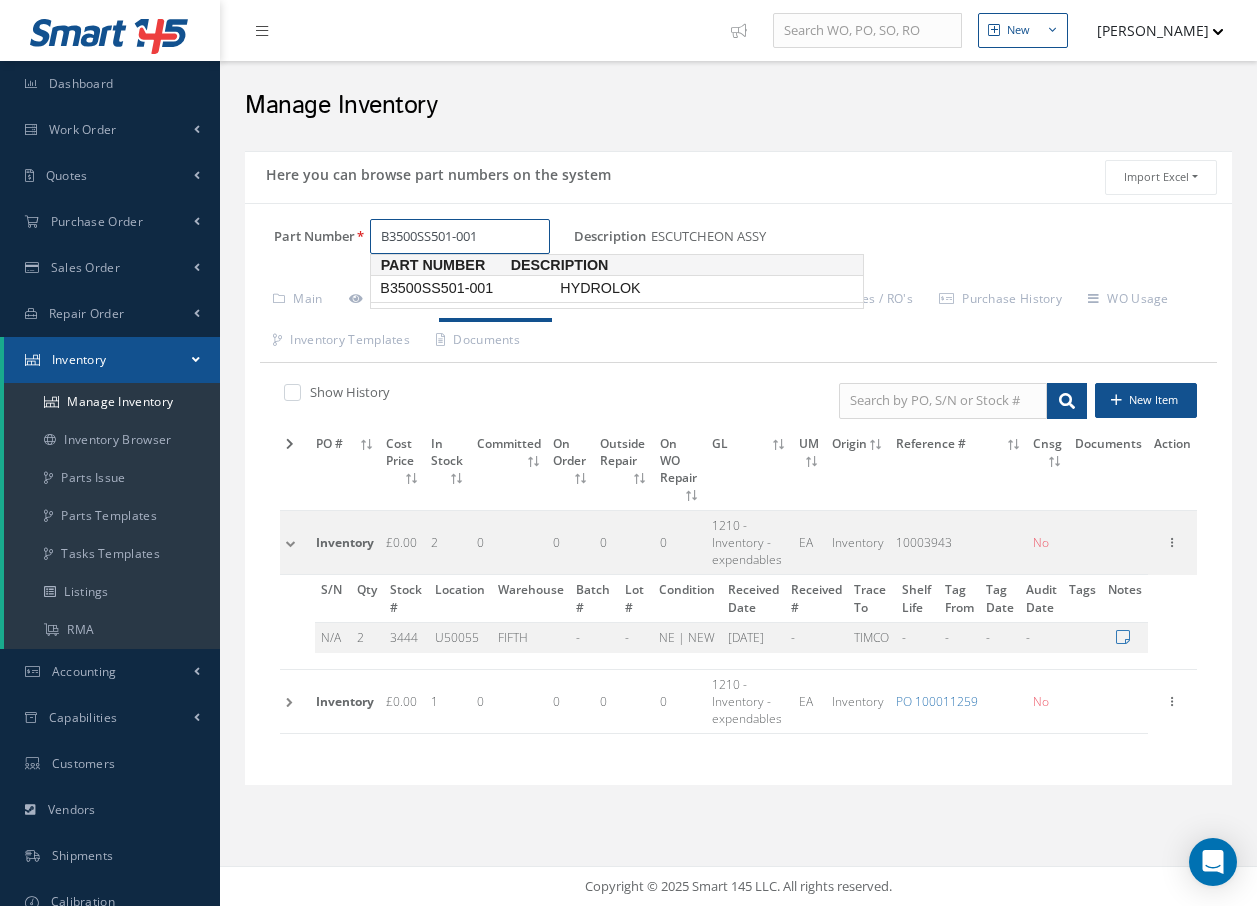 click on "B3500SS501-001" at bounding box center [466, 288] 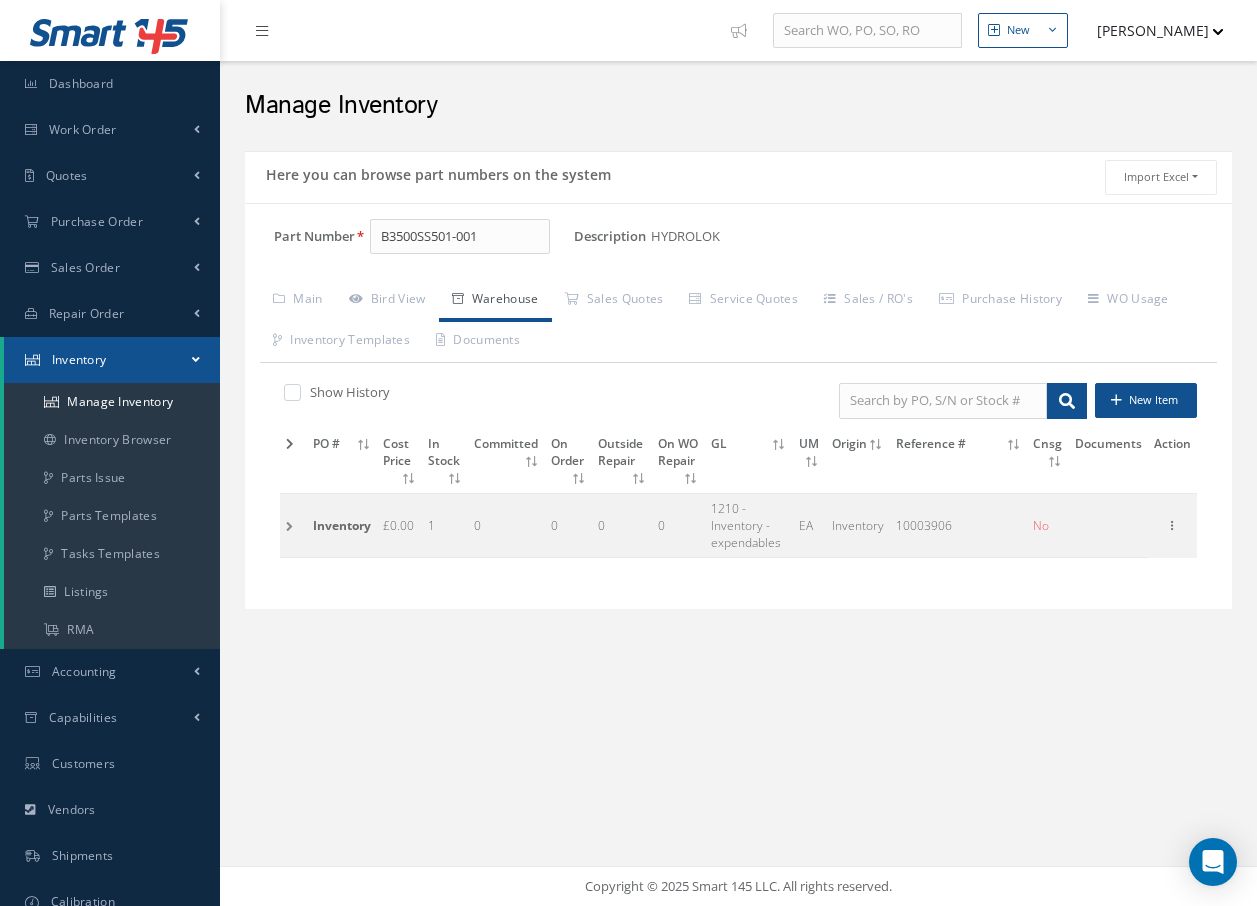 click at bounding box center [293, 525] 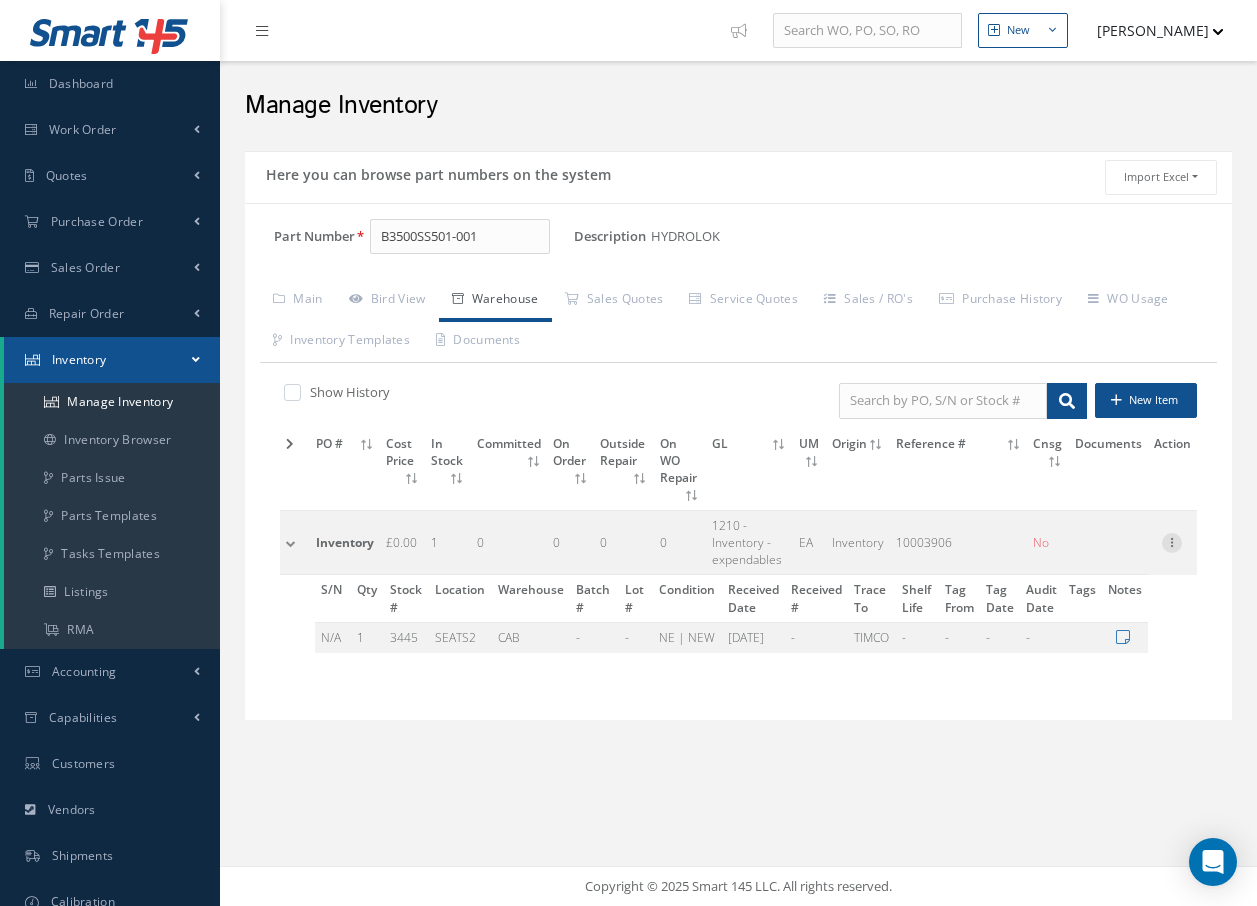 click at bounding box center [1172, 541] 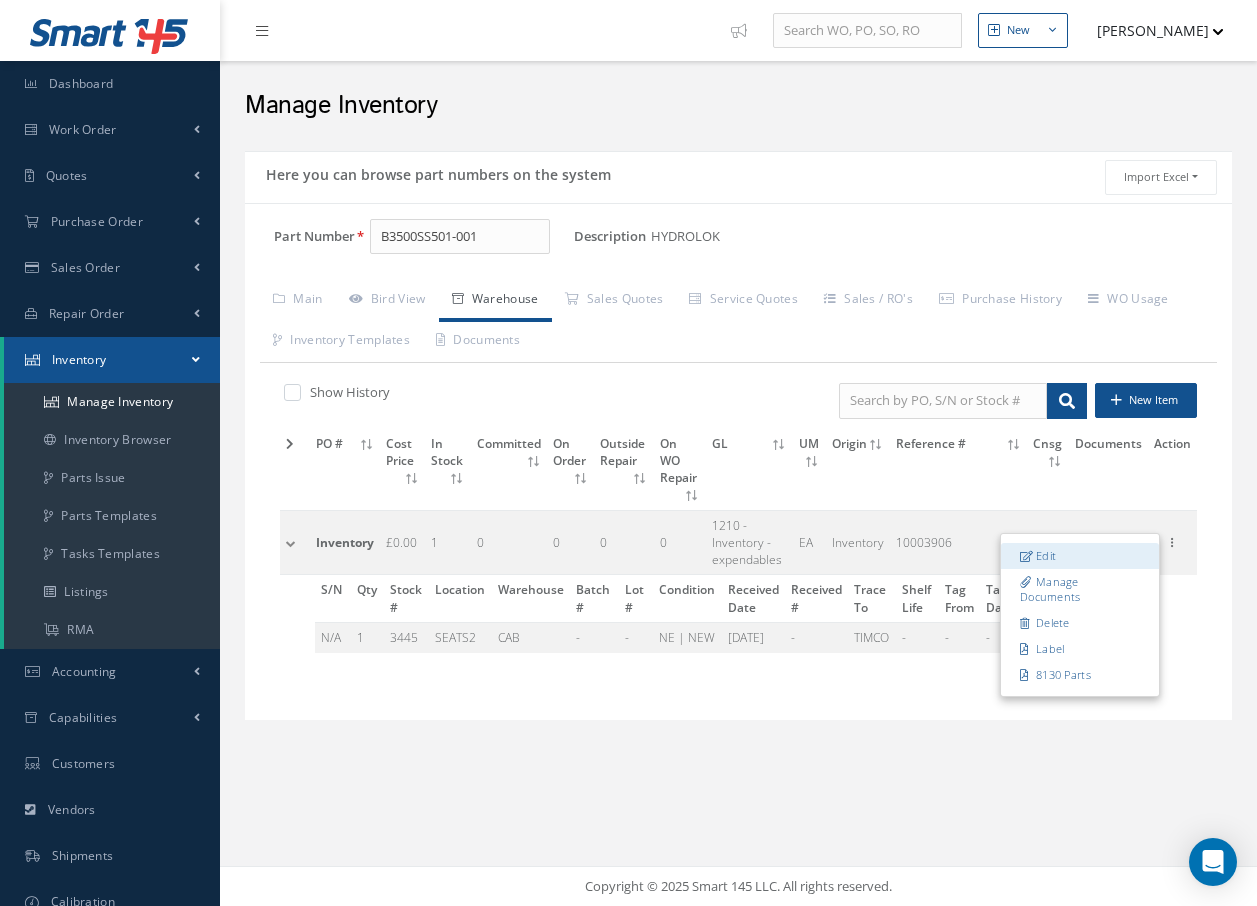 click on "Edit" at bounding box center [1080, 556] 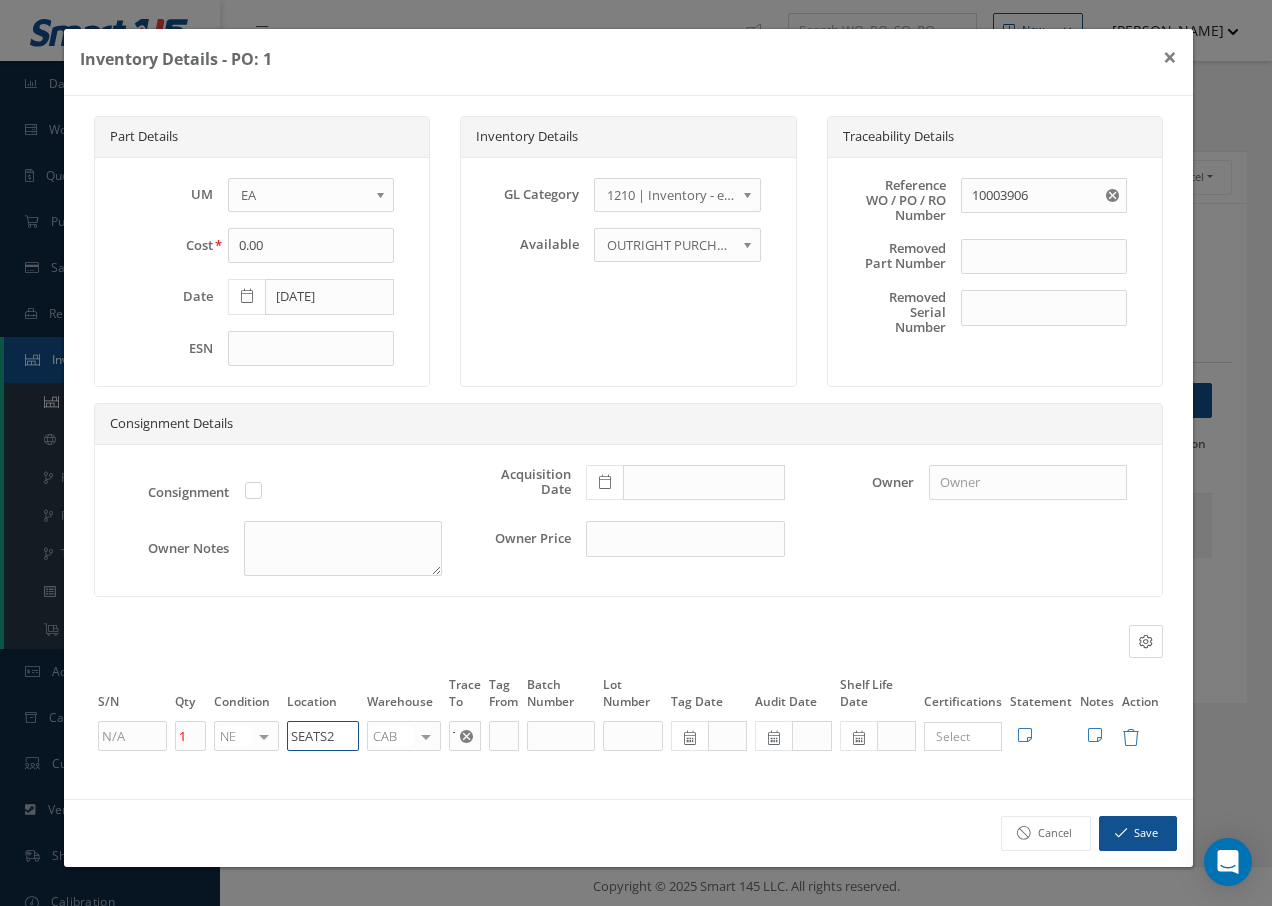drag, startPoint x: 337, startPoint y: 734, endPoint x: 156, endPoint y: 708, distance: 182.85786 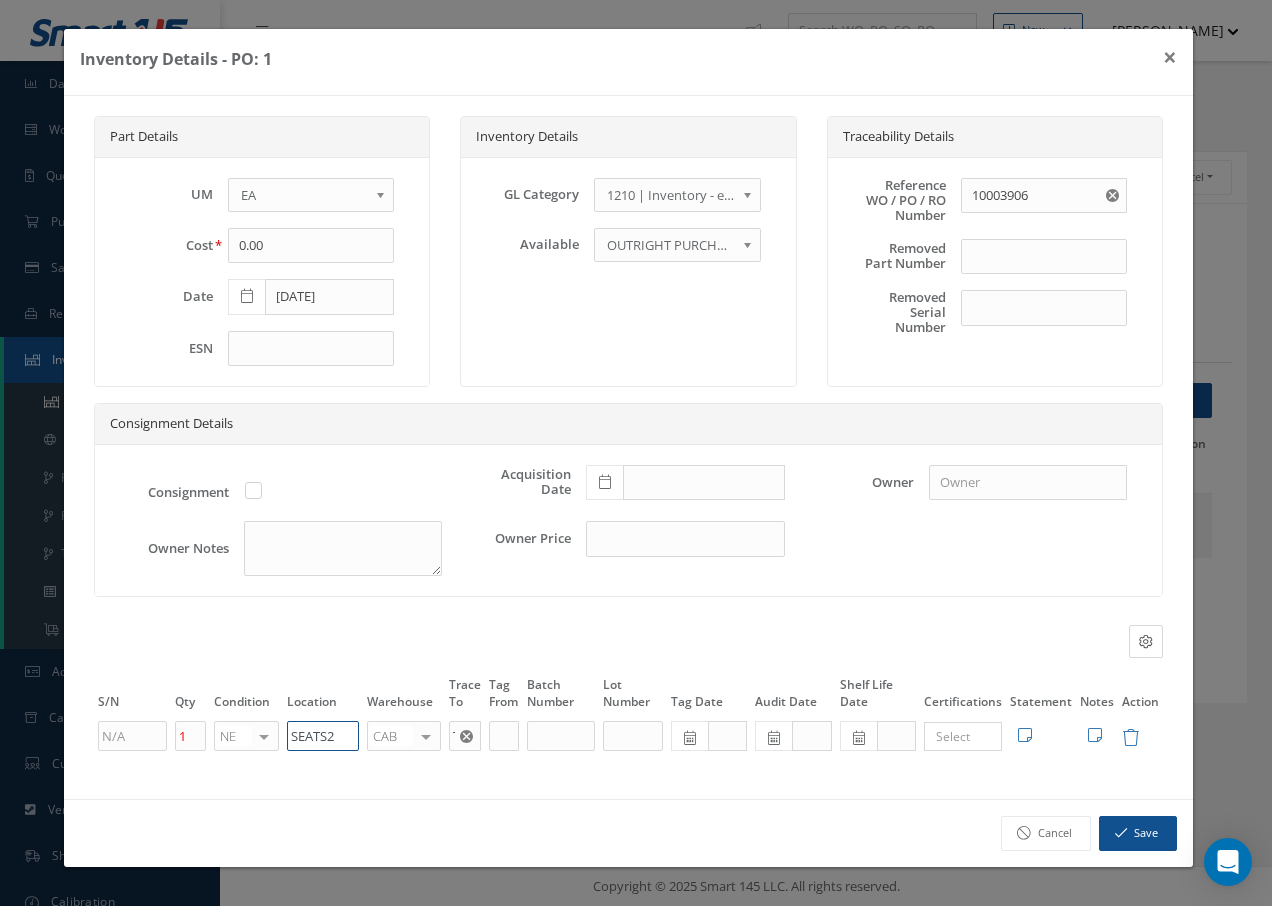 click on "S/N   Qty   Condition   Location   Warehouse   Trace To   Tag From   Batch Number   Lot Number   Tag Date   Audit Date   Shelf Life Date         Certifications   Tags   Statement   Notes   Action     1              NE         OH   SV   RP   AR   NE   FN   NS   RE   FP   BER   N/A   INSP   BC   AI   MD   RF   SCR   TS   USE   TL   SP   NU   AS   US   PM
No elements found.
List is empty.     SEATS2              CAB         CAB   CABQ   CABS   CABK   CABG   AIRB   CASA   ONXP   UNIT20   FIFTH   CUST-PARTS
No elements found.
List is empty.        TIMCO
×
Loading...
Search a tag
No tags found
No tags found
Edit Statement 8130
Cancel" at bounding box center (628, 713) 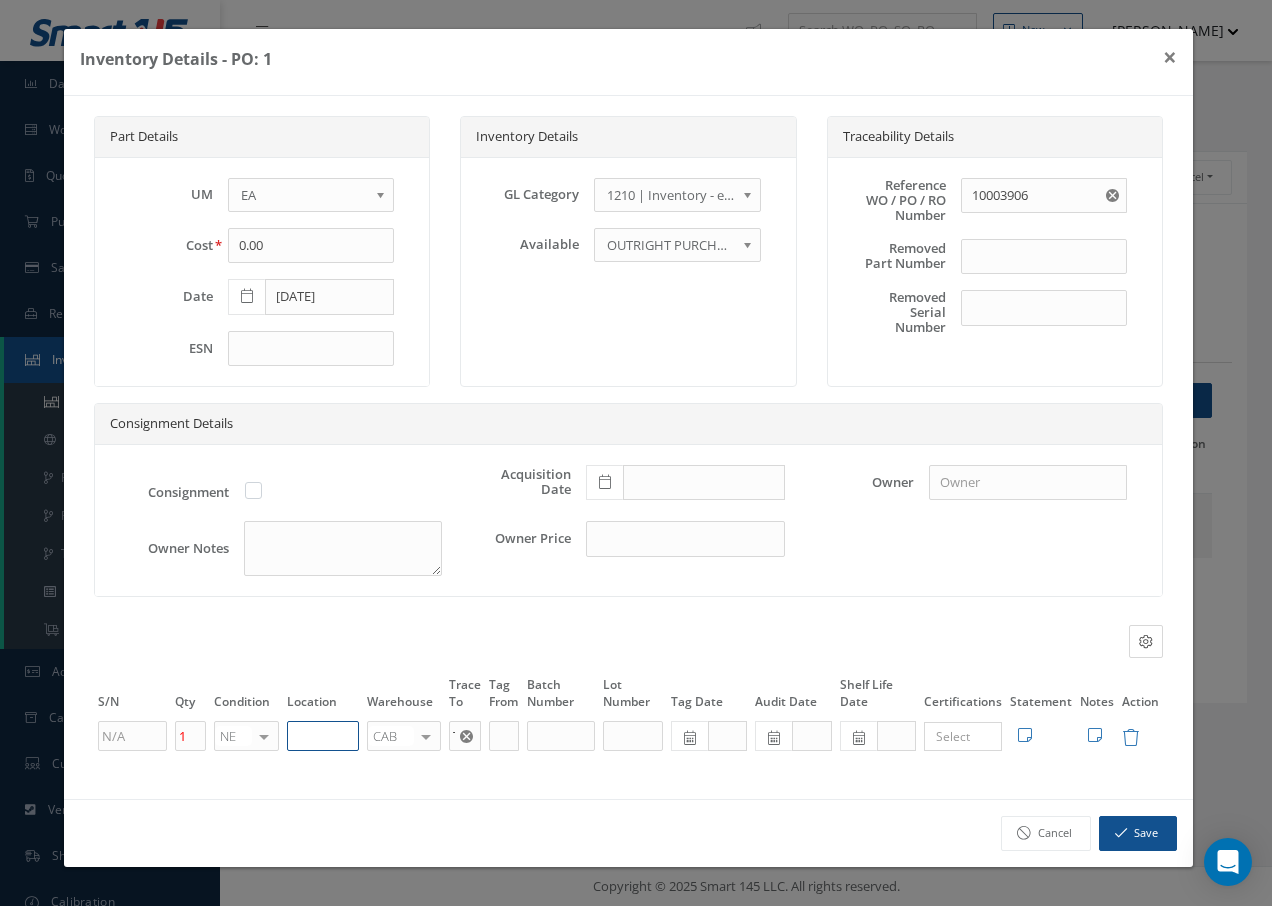 paste on "U50055" 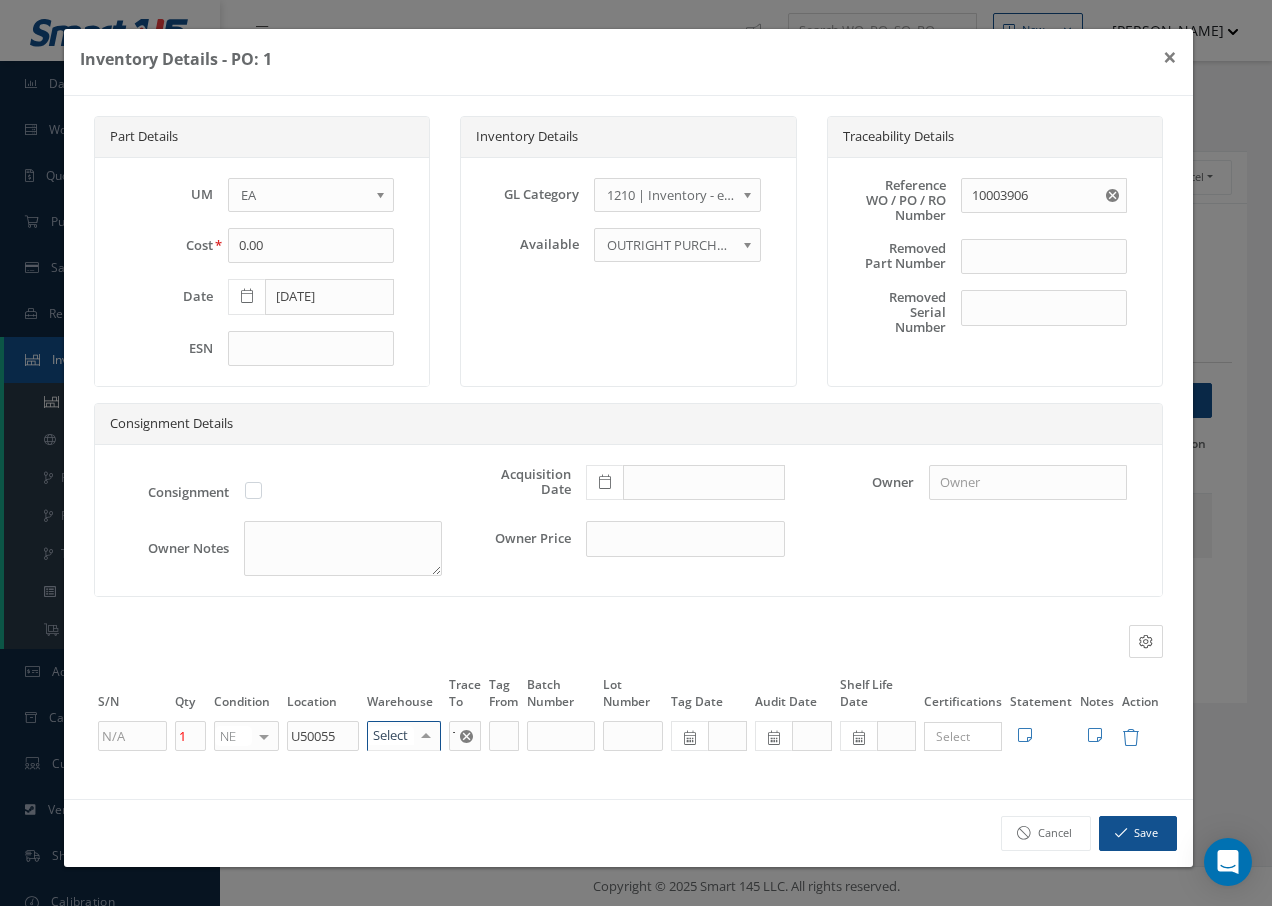 click at bounding box center [426, 736] 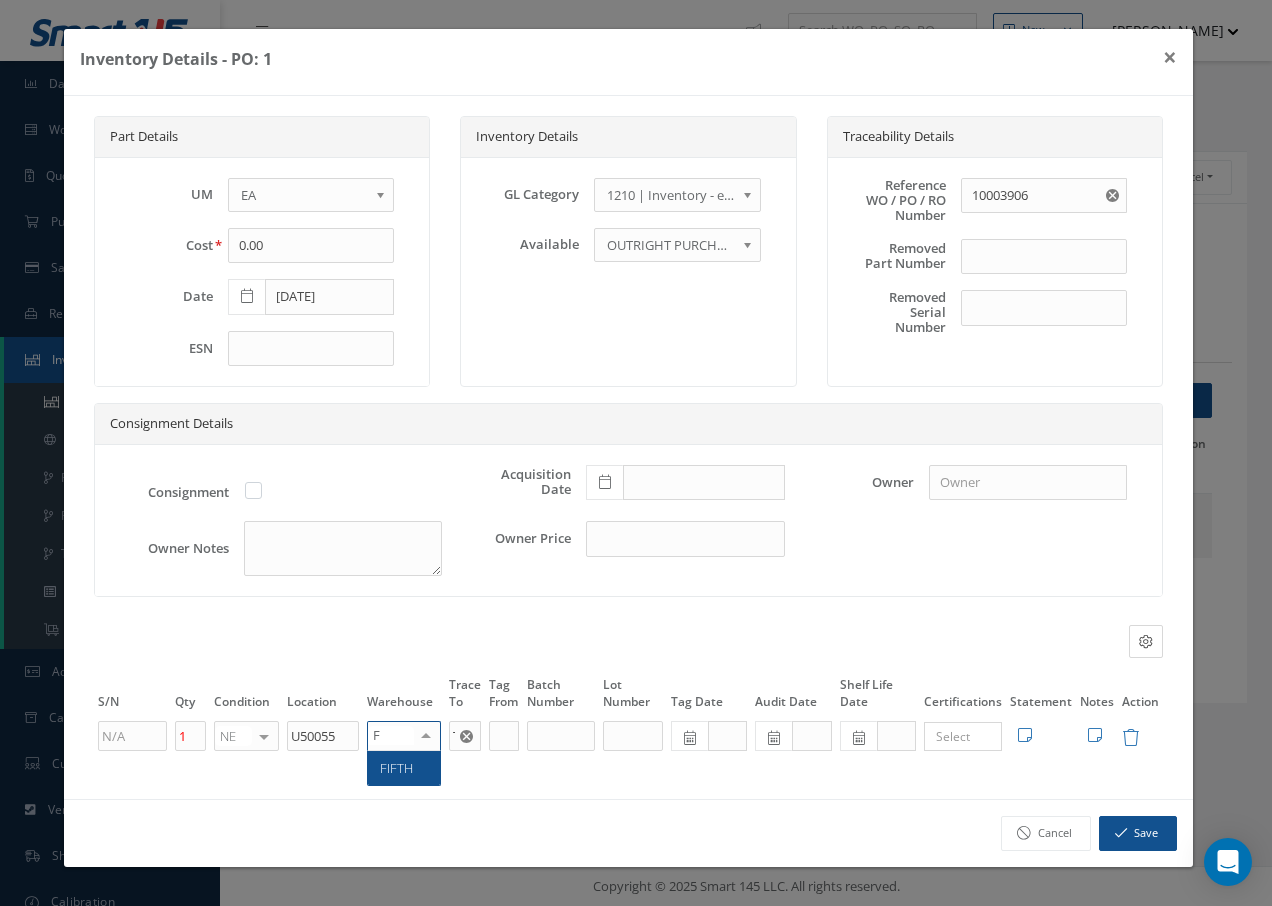 click on "FIFTH" at bounding box center [404, 768] 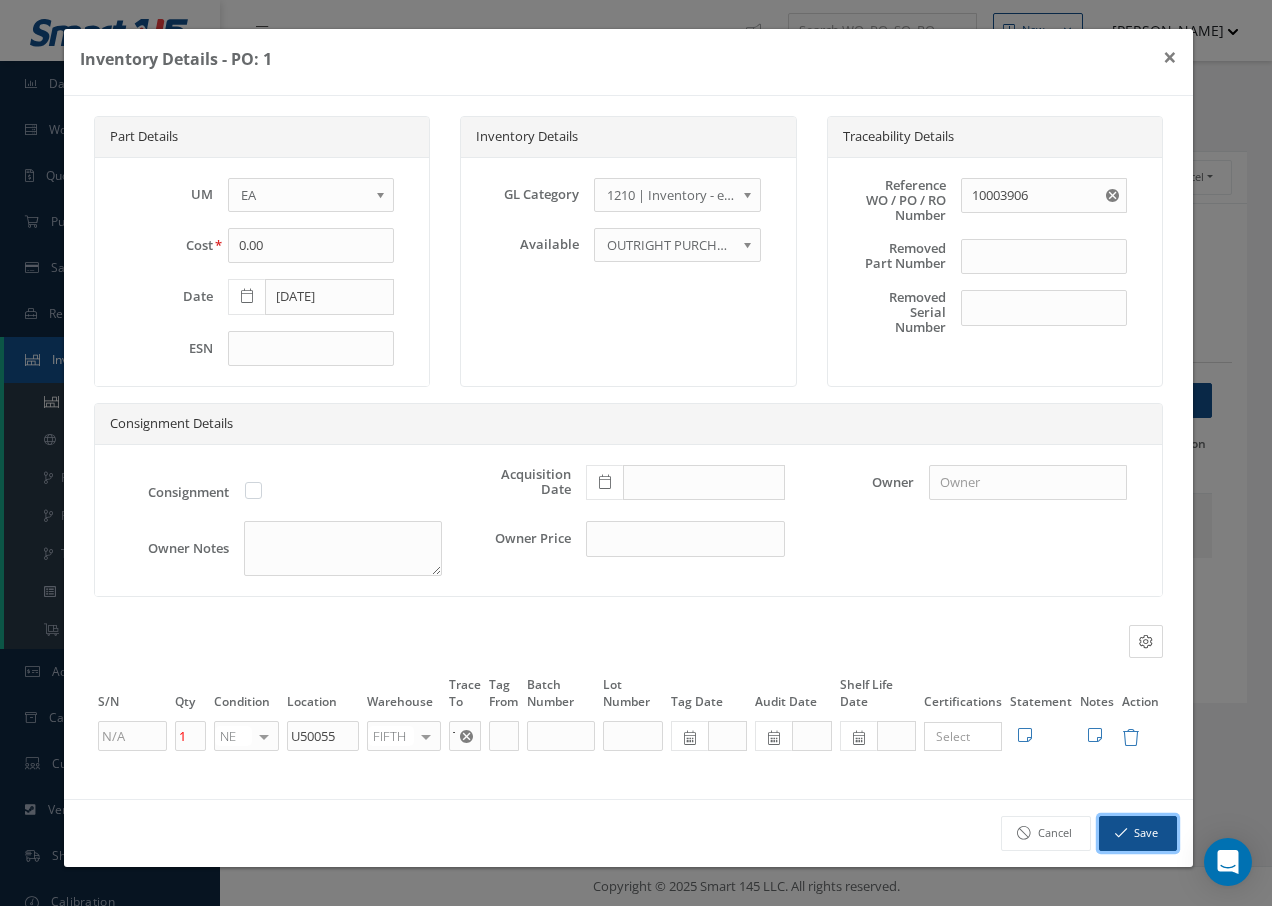 click on "Save" at bounding box center (1138, 833) 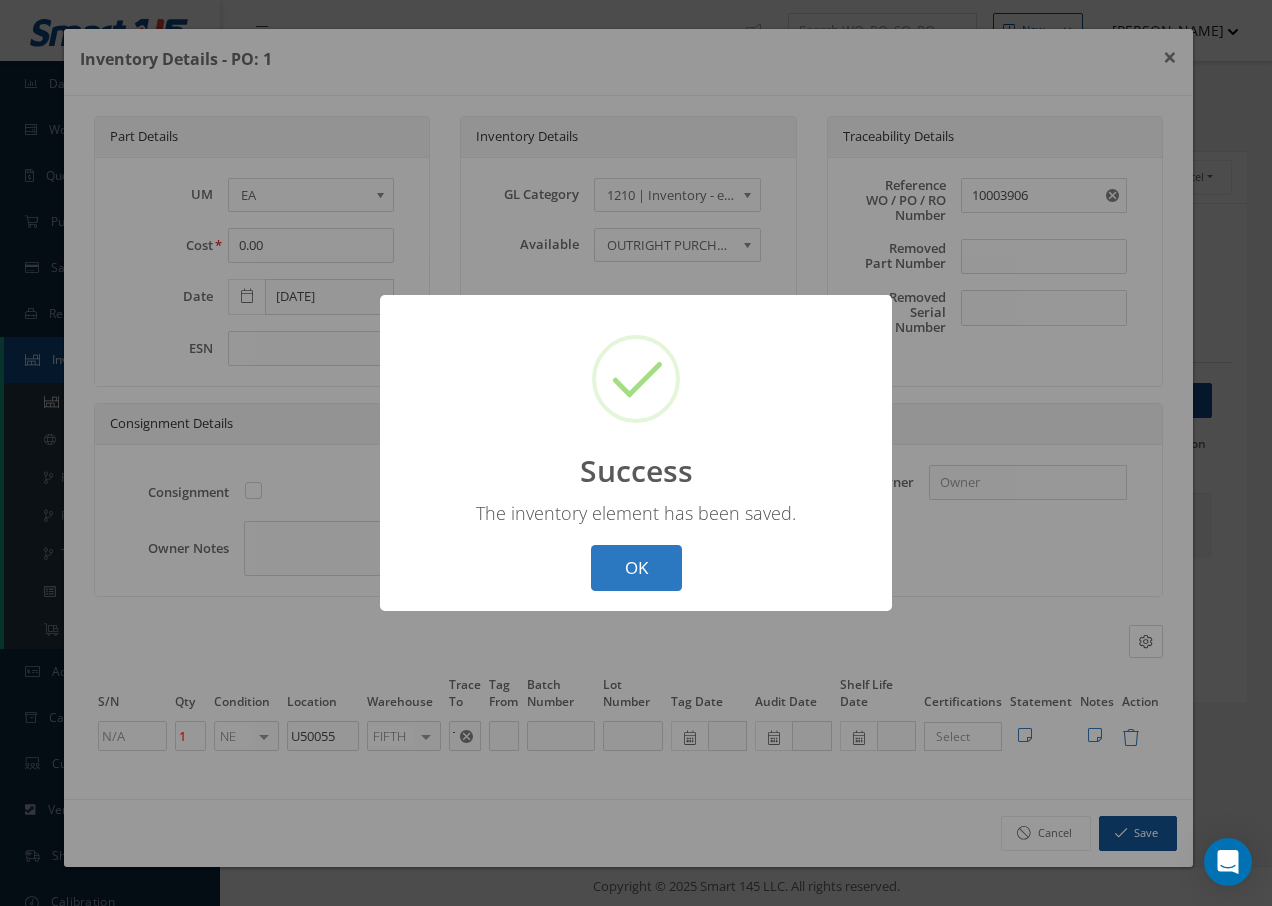 click on "OK" at bounding box center [636, 568] 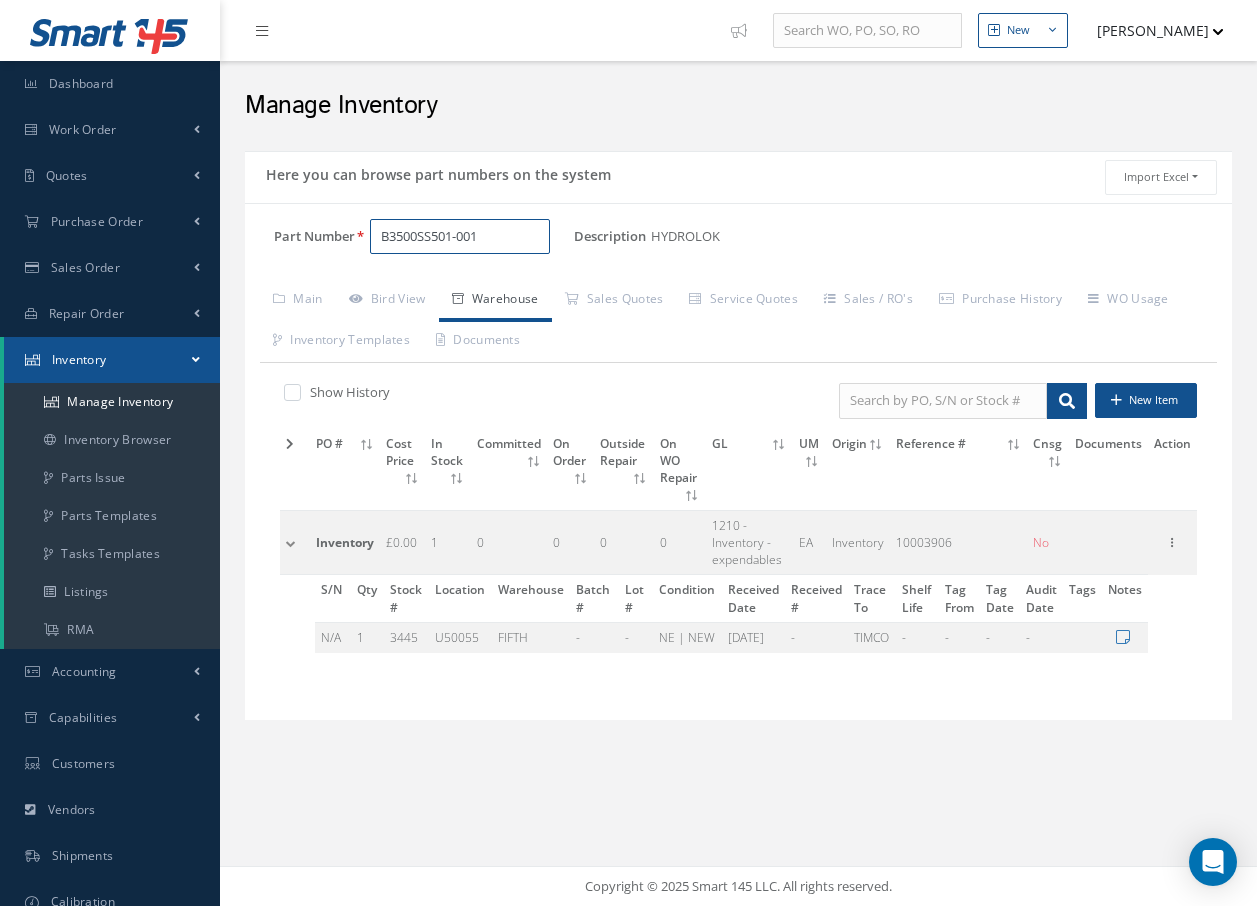 drag, startPoint x: 523, startPoint y: 232, endPoint x: -4, endPoint y: 323, distance: 534.799 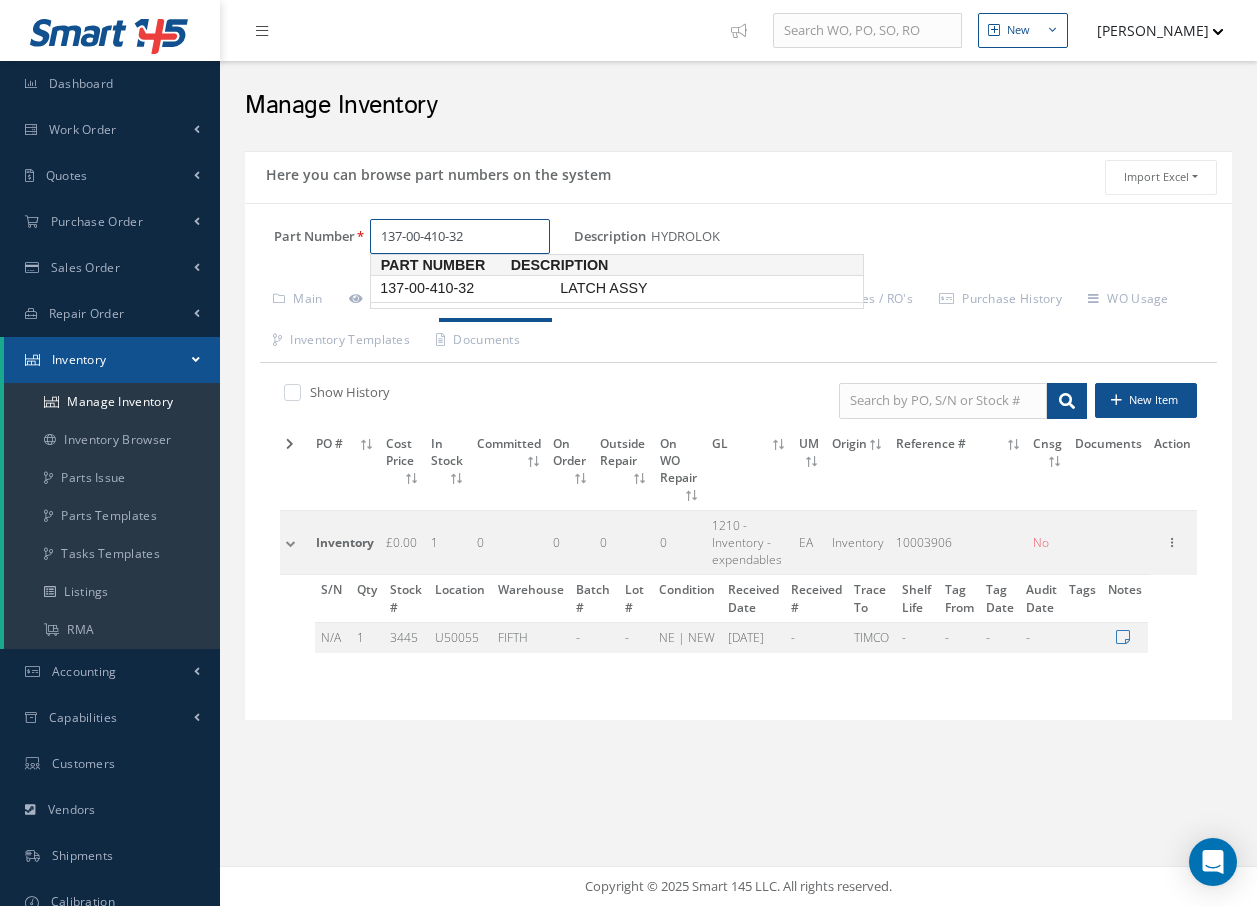 click on "137-00-410-32" at bounding box center (466, 288) 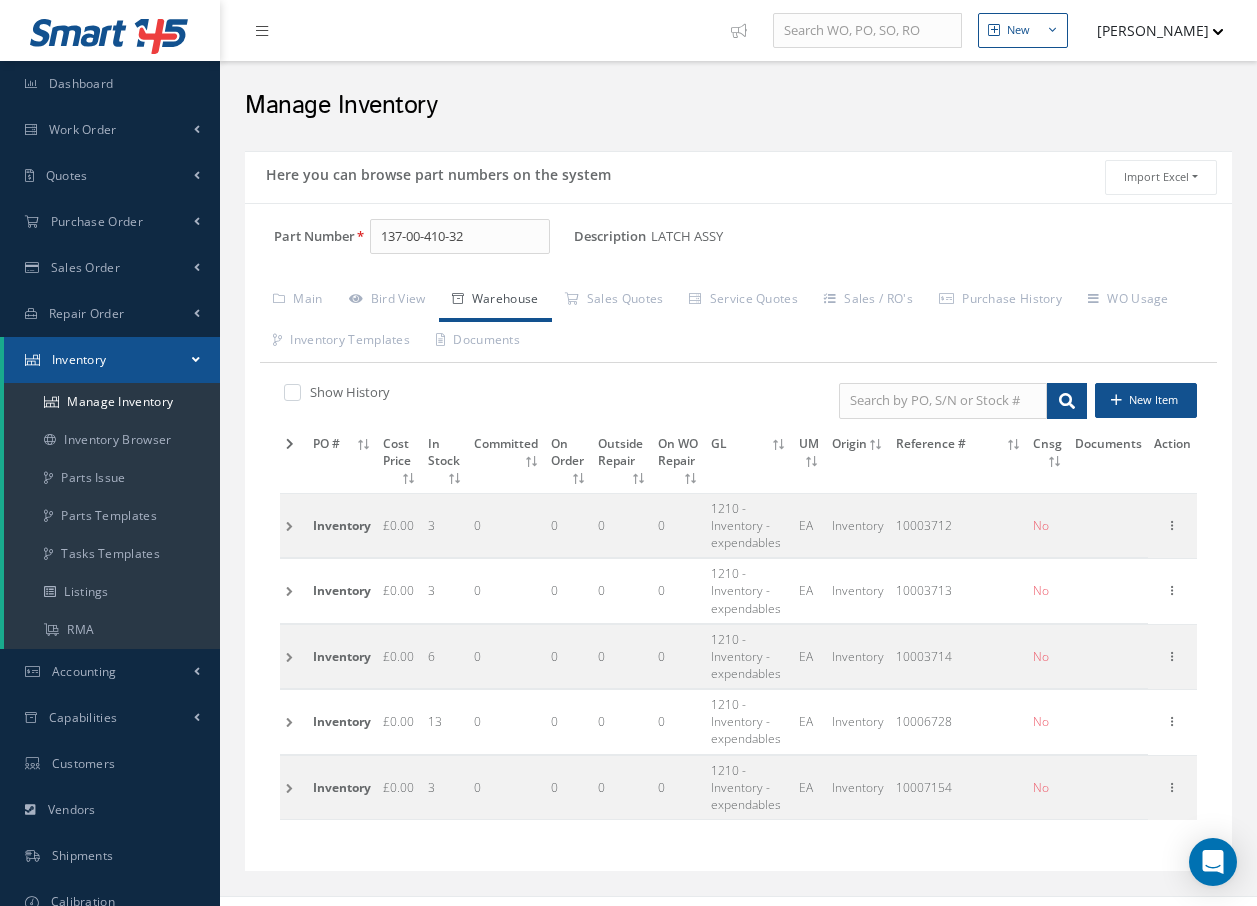 click at bounding box center [293, 656] 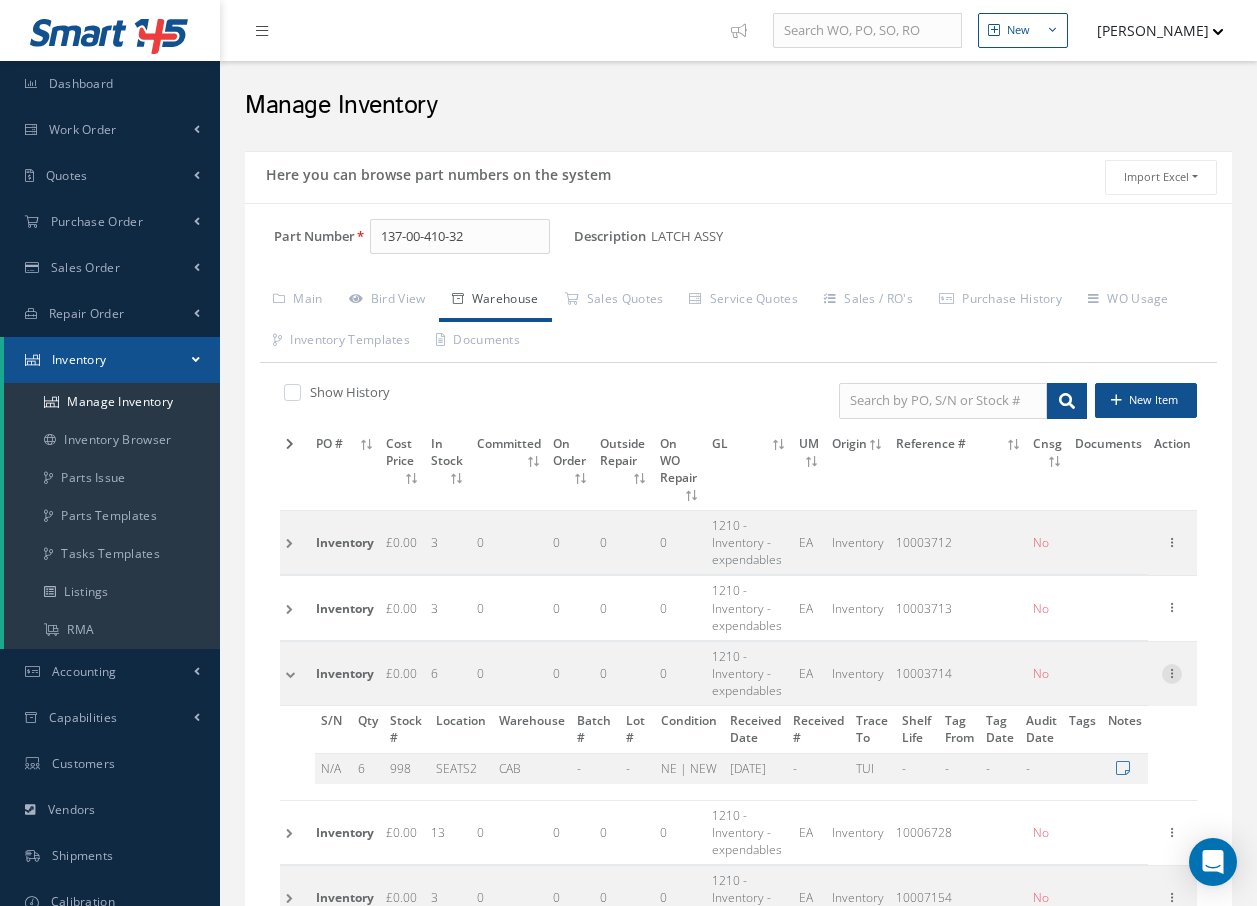 click at bounding box center [1172, 672] 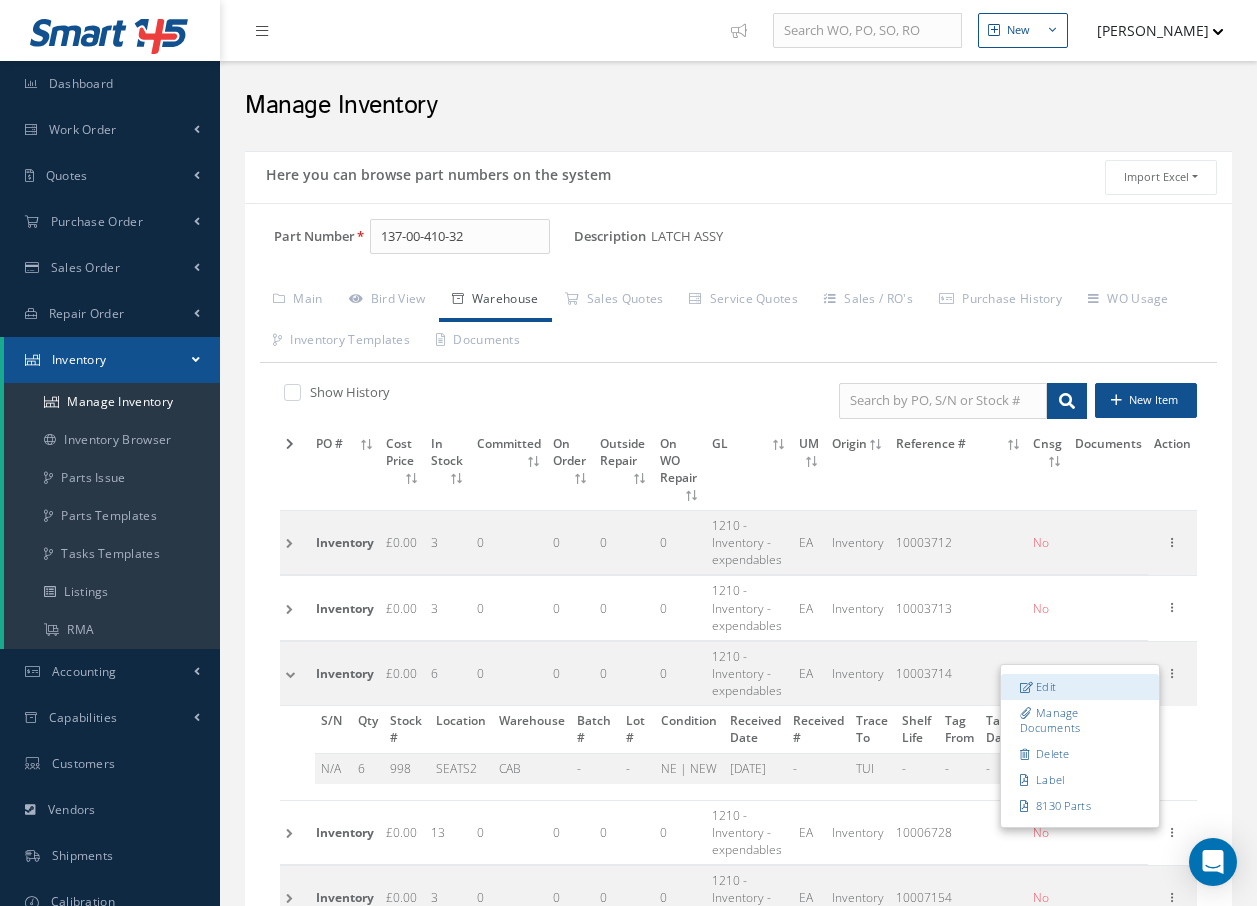 click on "Edit" at bounding box center [1080, 687] 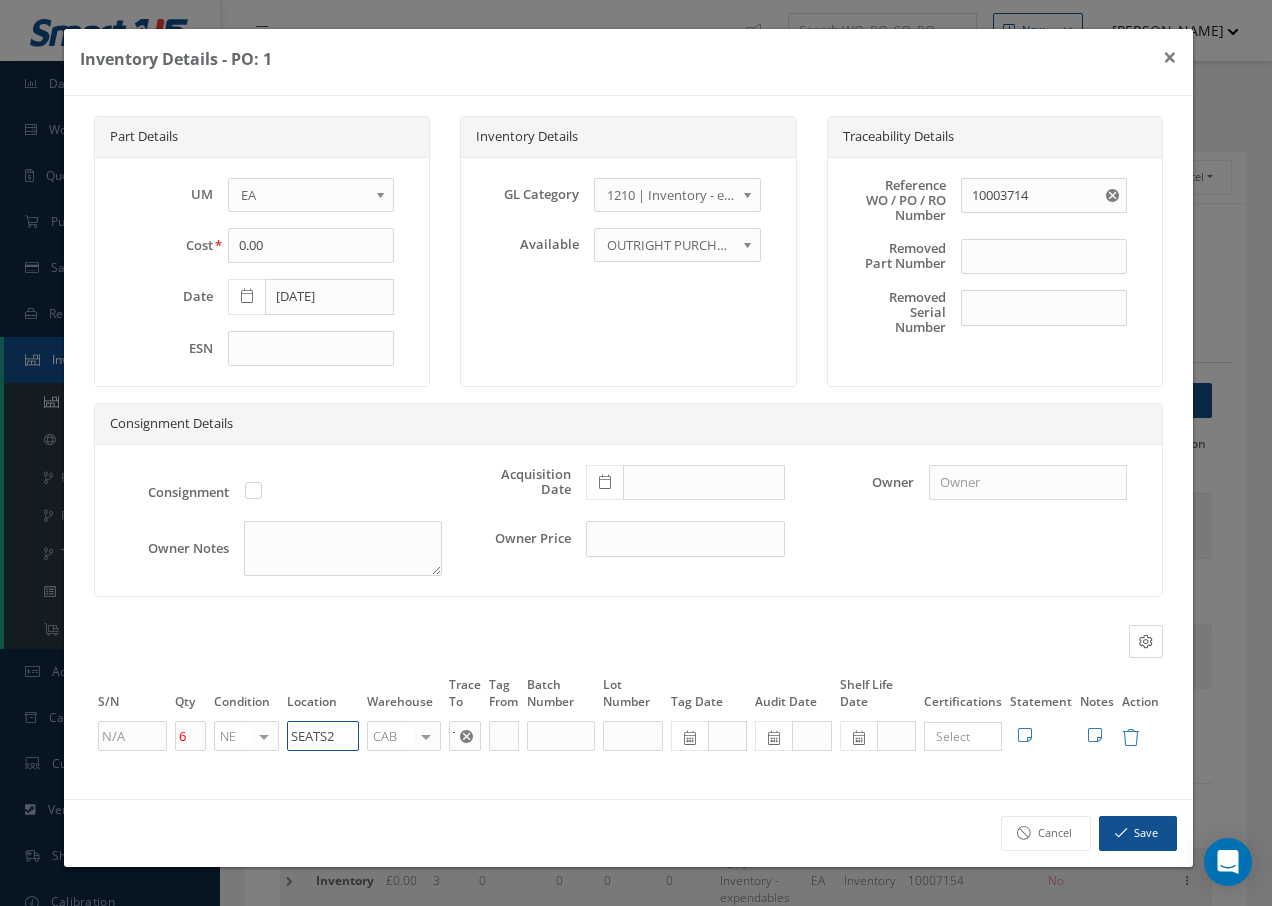 drag, startPoint x: 342, startPoint y: 739, endPoint x: 227, endPoint y: 731, distance: 115.27792 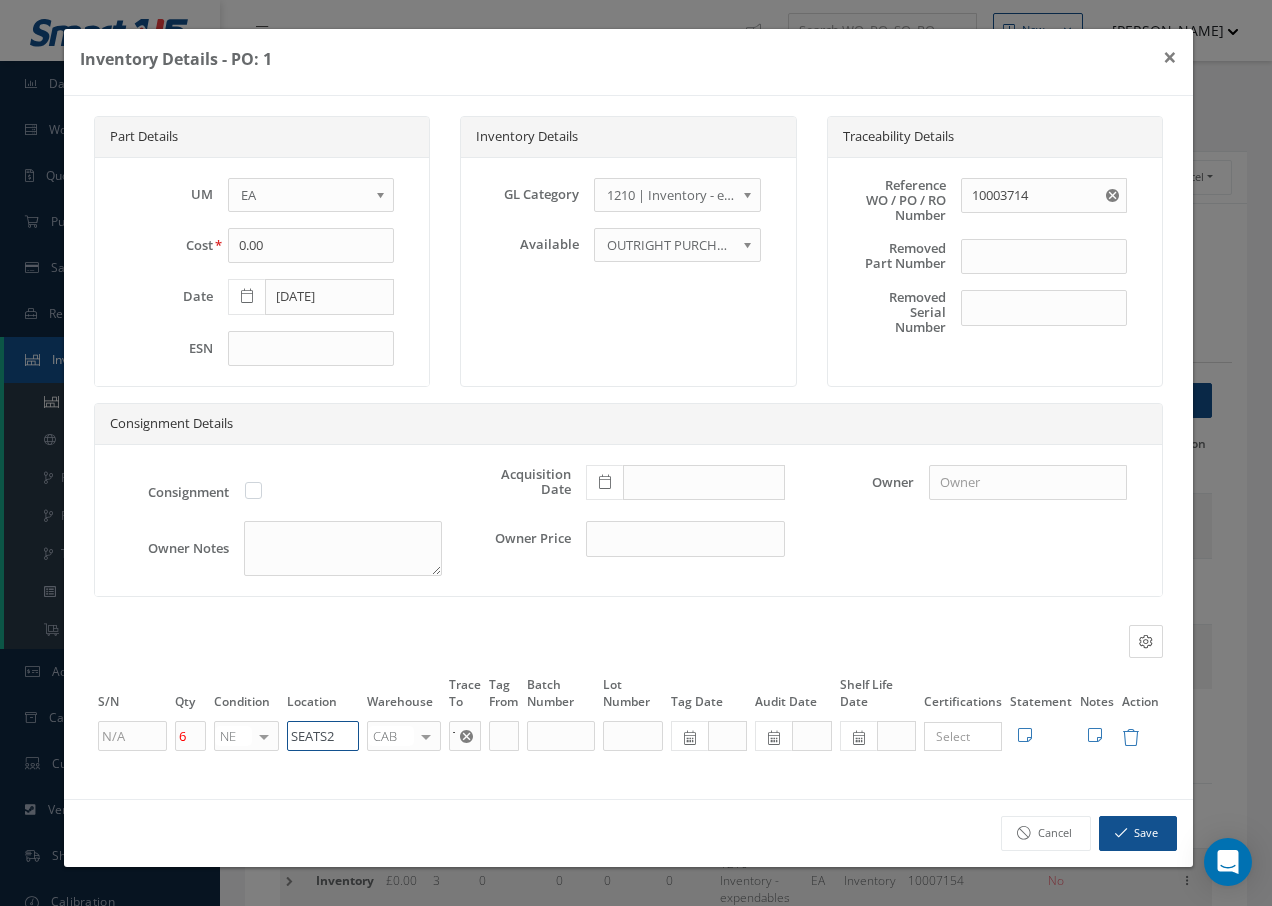 click on "6              NE         OH   SV   RP   AR   NE   FN   NS   RE   FP   BER   N/A   INSP   BC   AI   MD   RF   SCR   TS   USE   TL   SP   NU   AS   US   PM
No elements found.
List is empty.     SEATS2              CAB         CAB   CABQ   CABS   CABK   CABG   AIRB   CASA   ONXP   UNIT20   FIFTH   CUST-PARTS
No elements found.
List is empty.        TUI
×
Loading...
Search a tag
No tags found
No tags found
Edit Statement 8130
Cancel
Save
Edit Notes
Cancel" at bounding box center [628, 736] 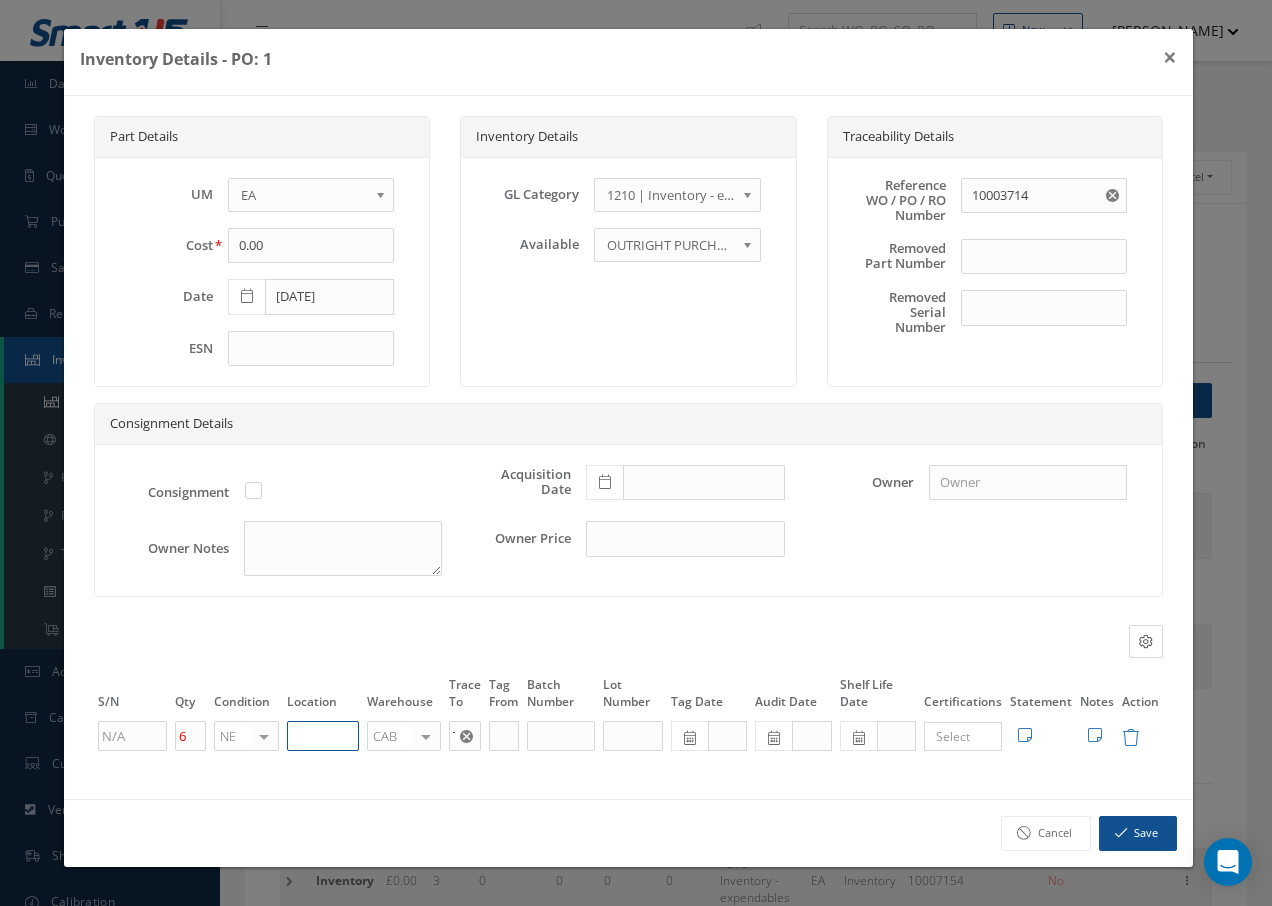 paste on "U50055" 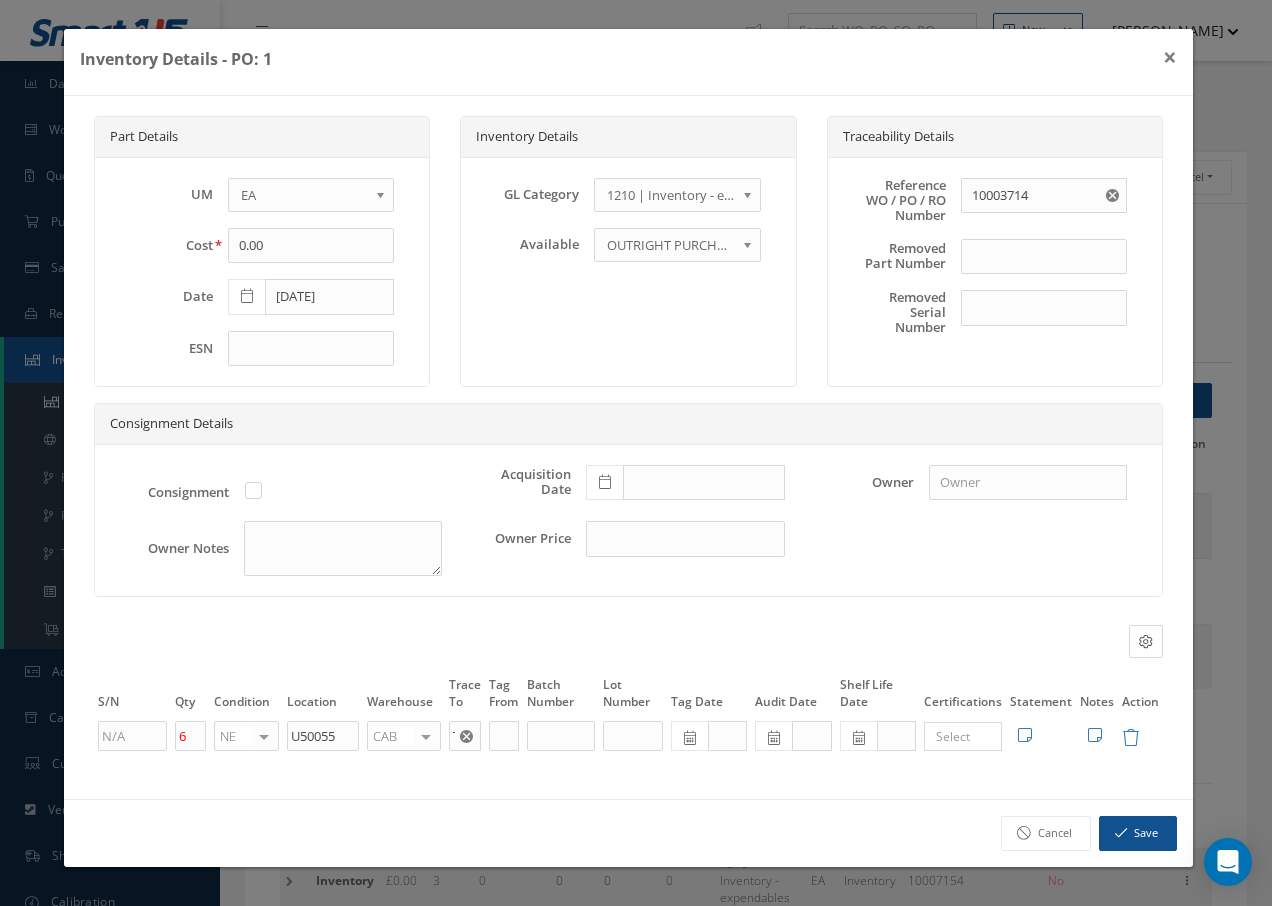 click on "CAB         CAB   CABQ   CABS   CABK   CABG   AIRB   CASA   ONXP   UNIT20   FIFTH   CUST-PARTS
No elements found.
List is empty." at bounding box center (404, 736) 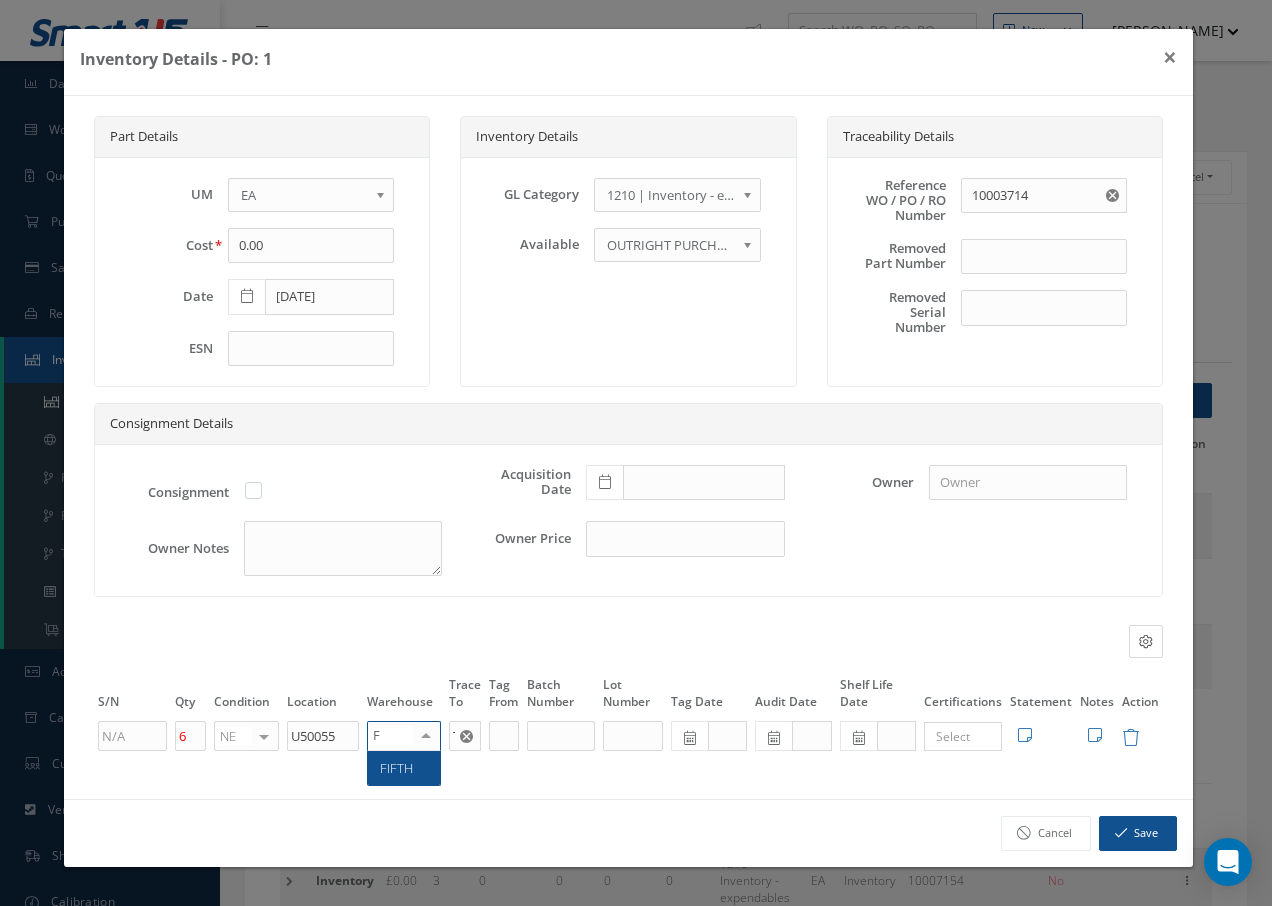 click on "FIFTH" at bounding box center (396, 768) 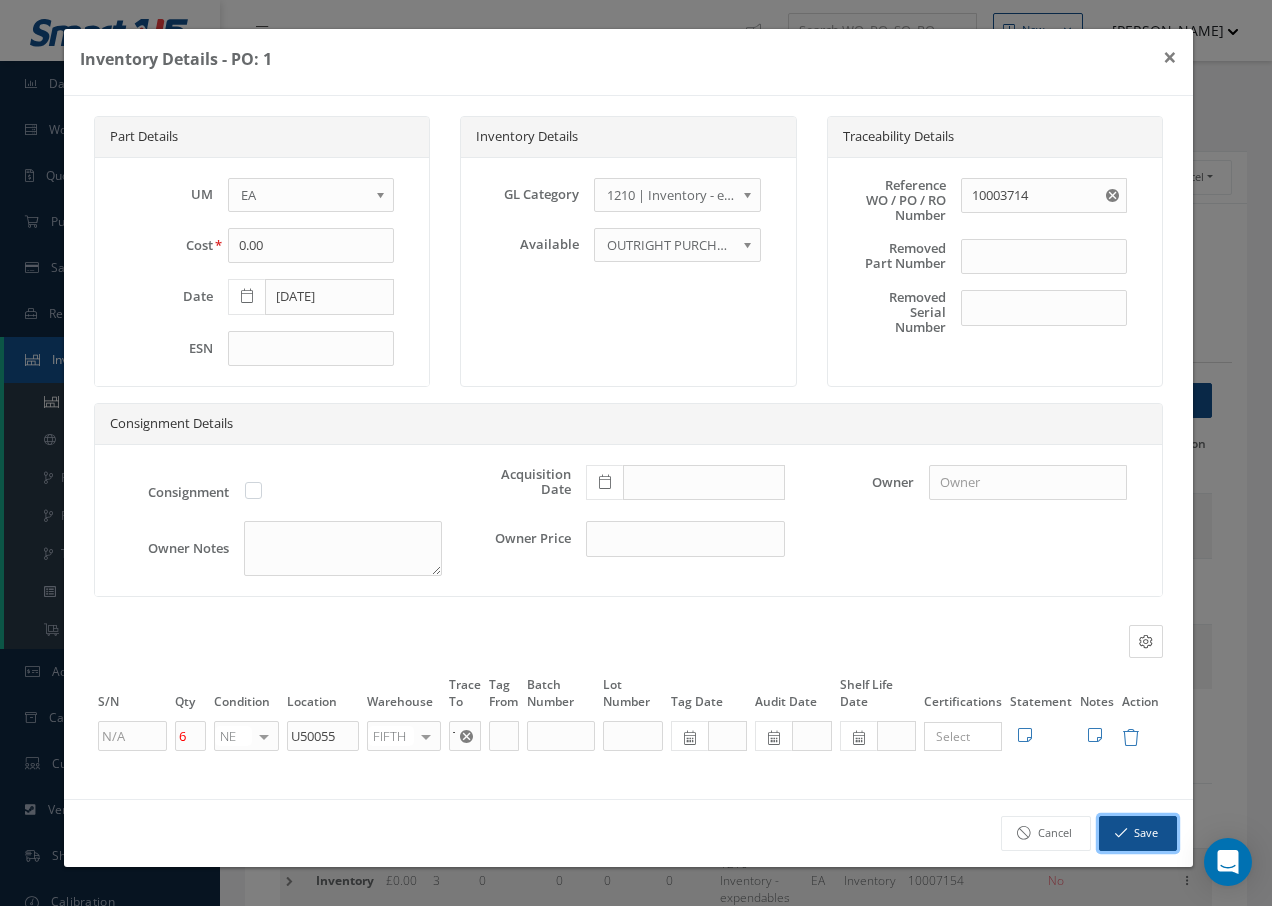 click on "Save" at bounding box center (1138, 833) 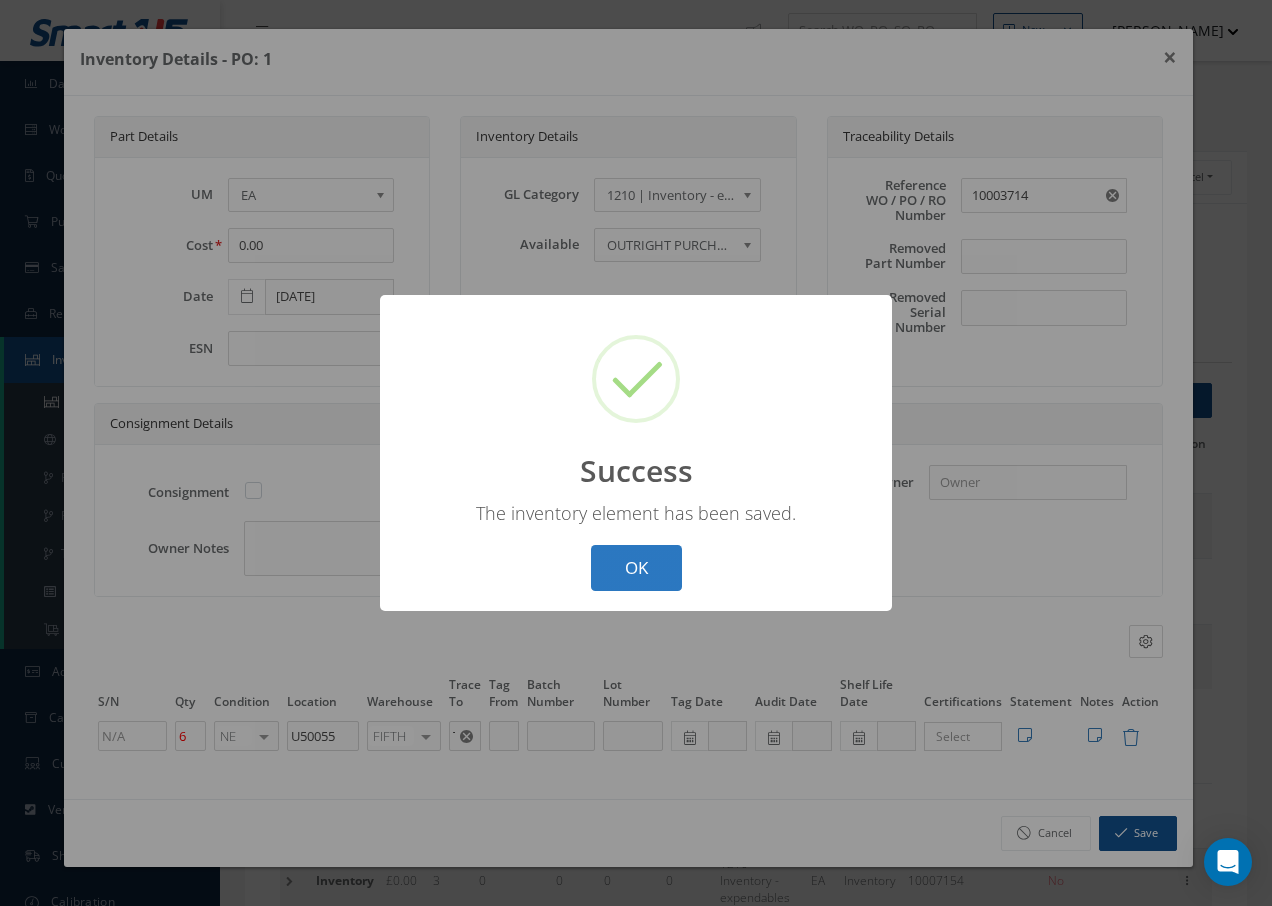 click on "OK" at bounding box center (636, 568) 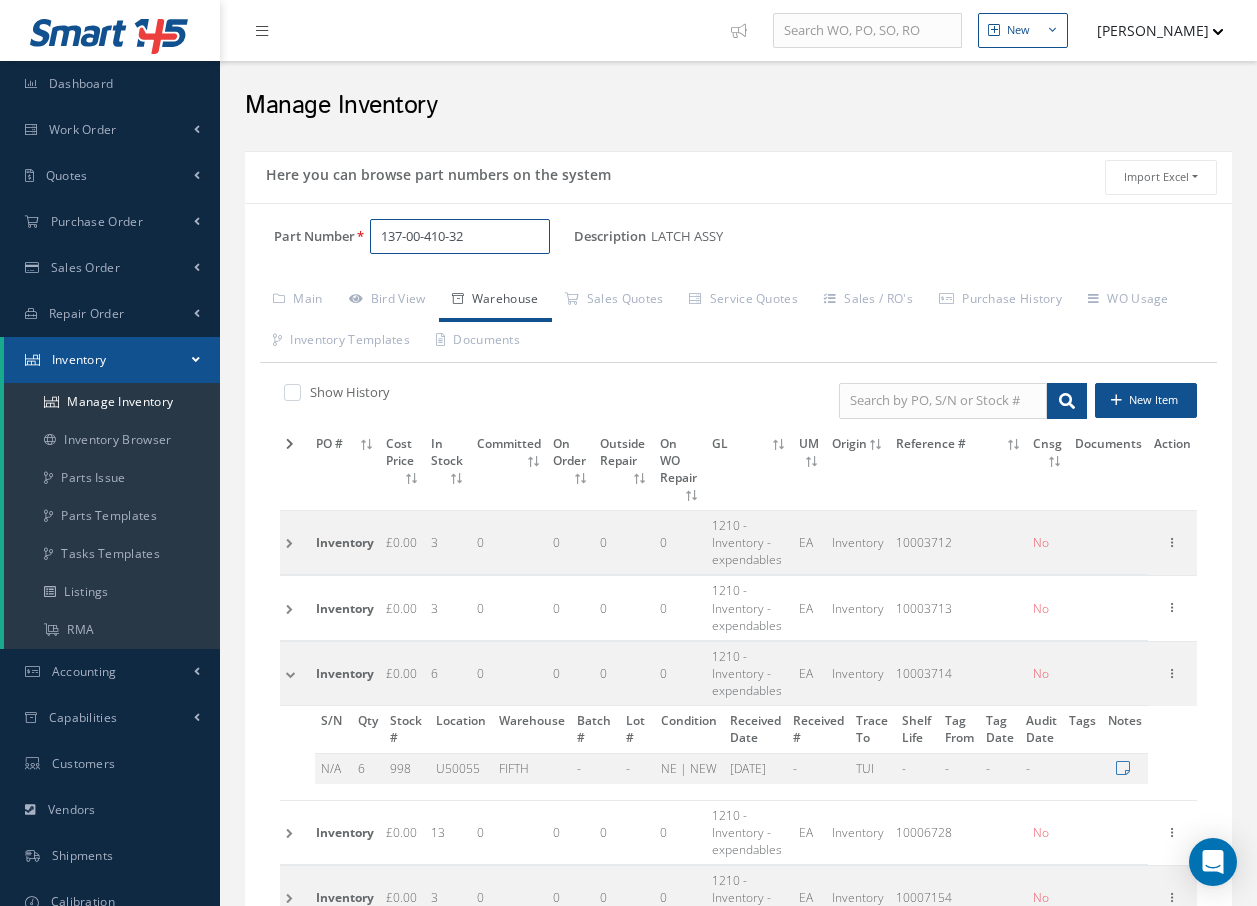 drag, startPoint x: 470, startPoint y: 237, endPoint x: -205, endPoint y: 367, distance: 687.40454 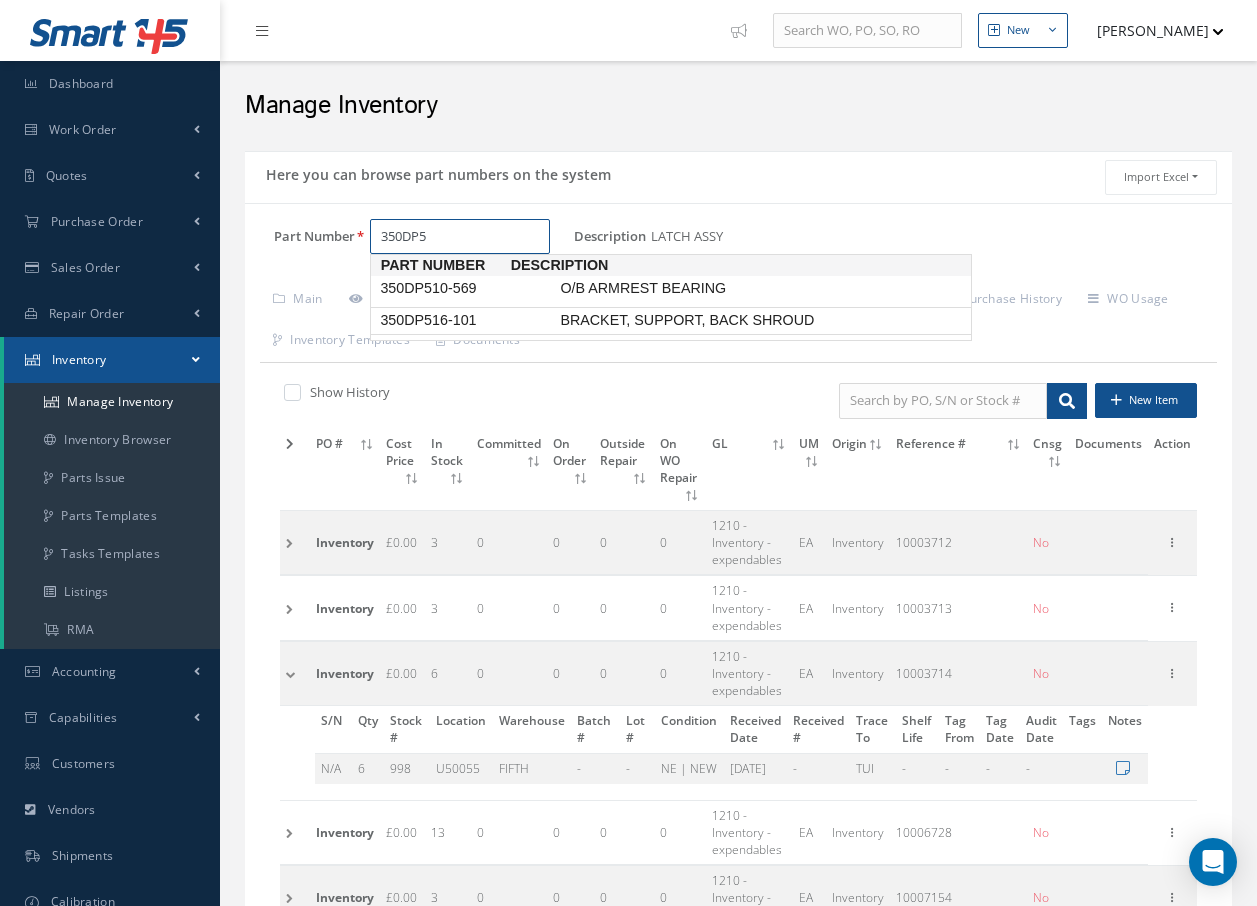 click on "350DP516-101" at bounding box center (466, 320) 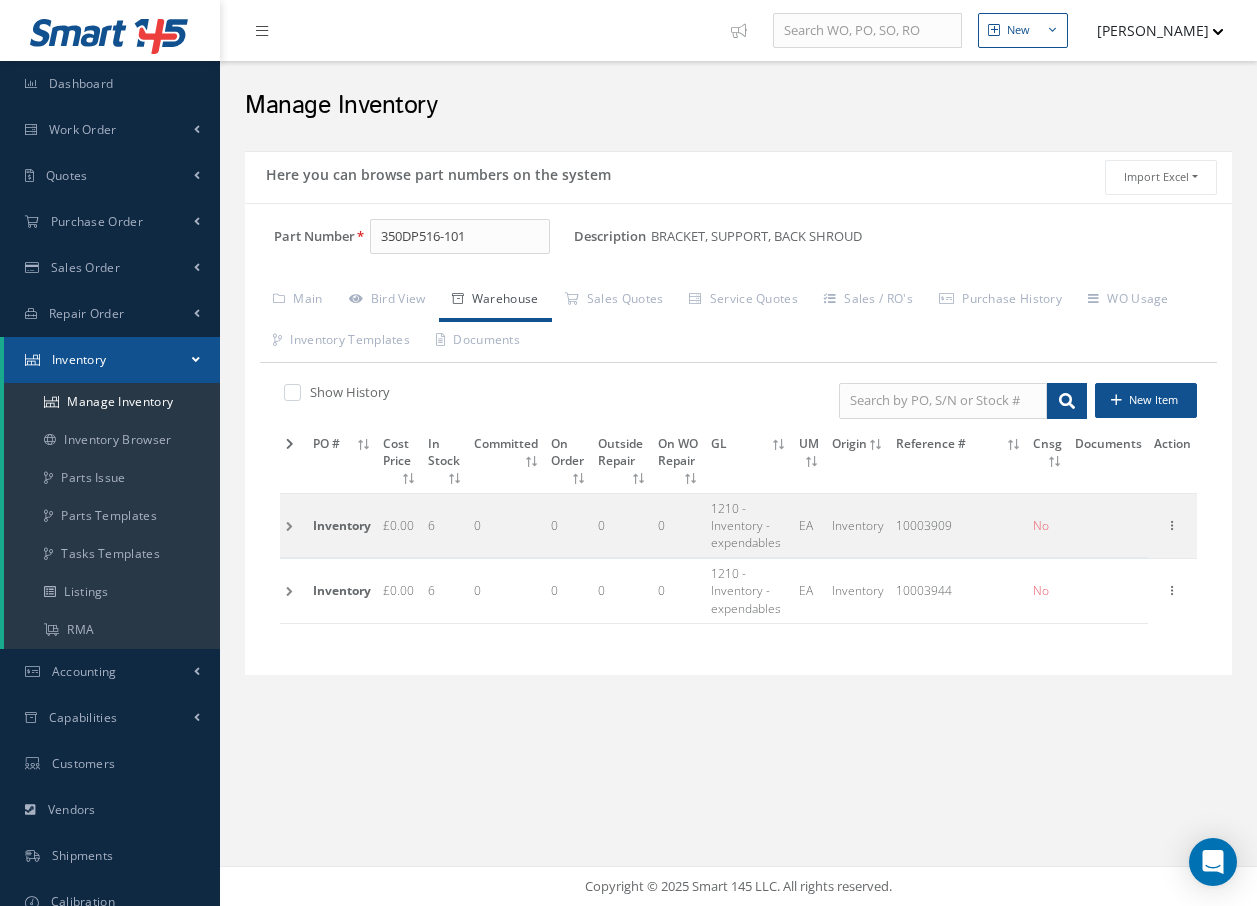 click at bounding box center [293, 591] 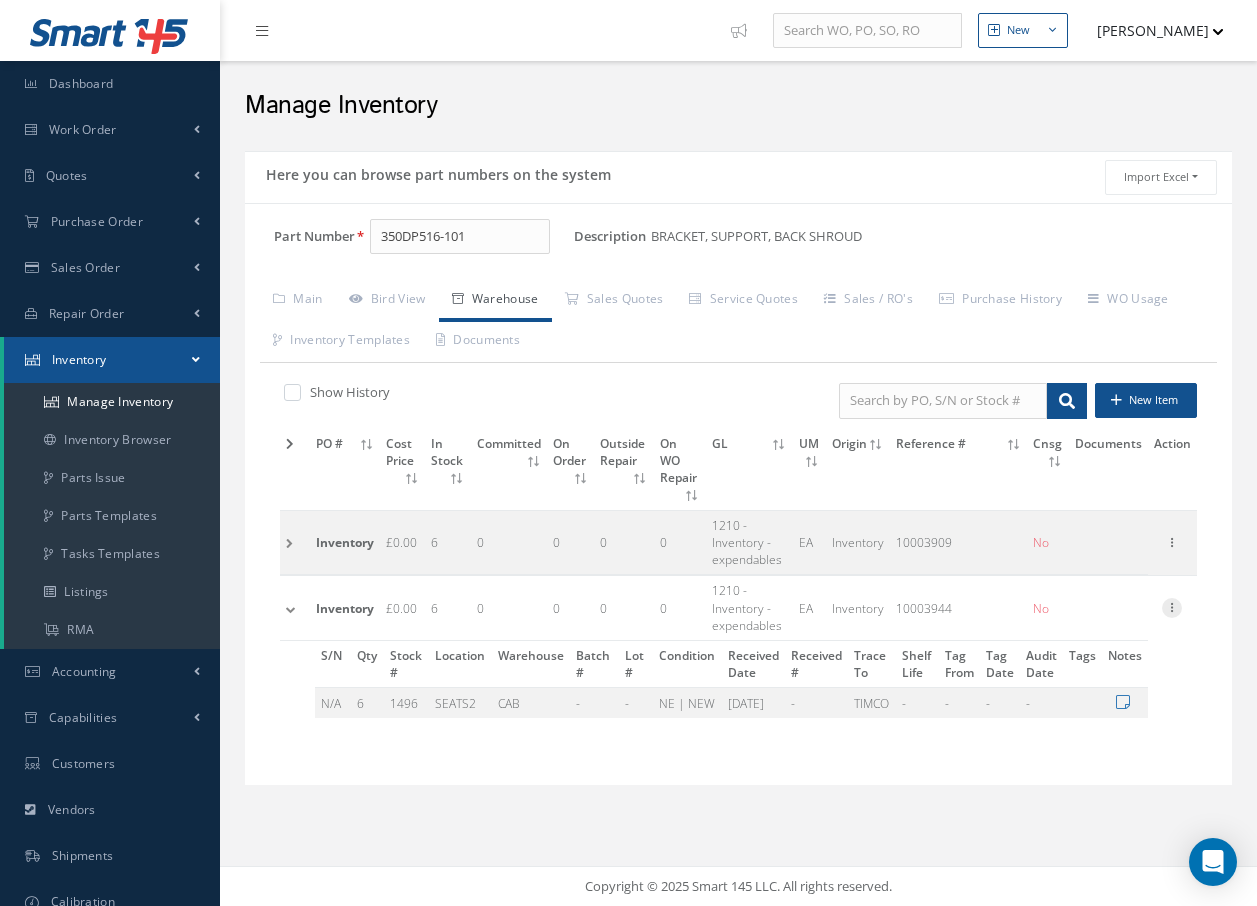 click at bounding box center (1172, 606) 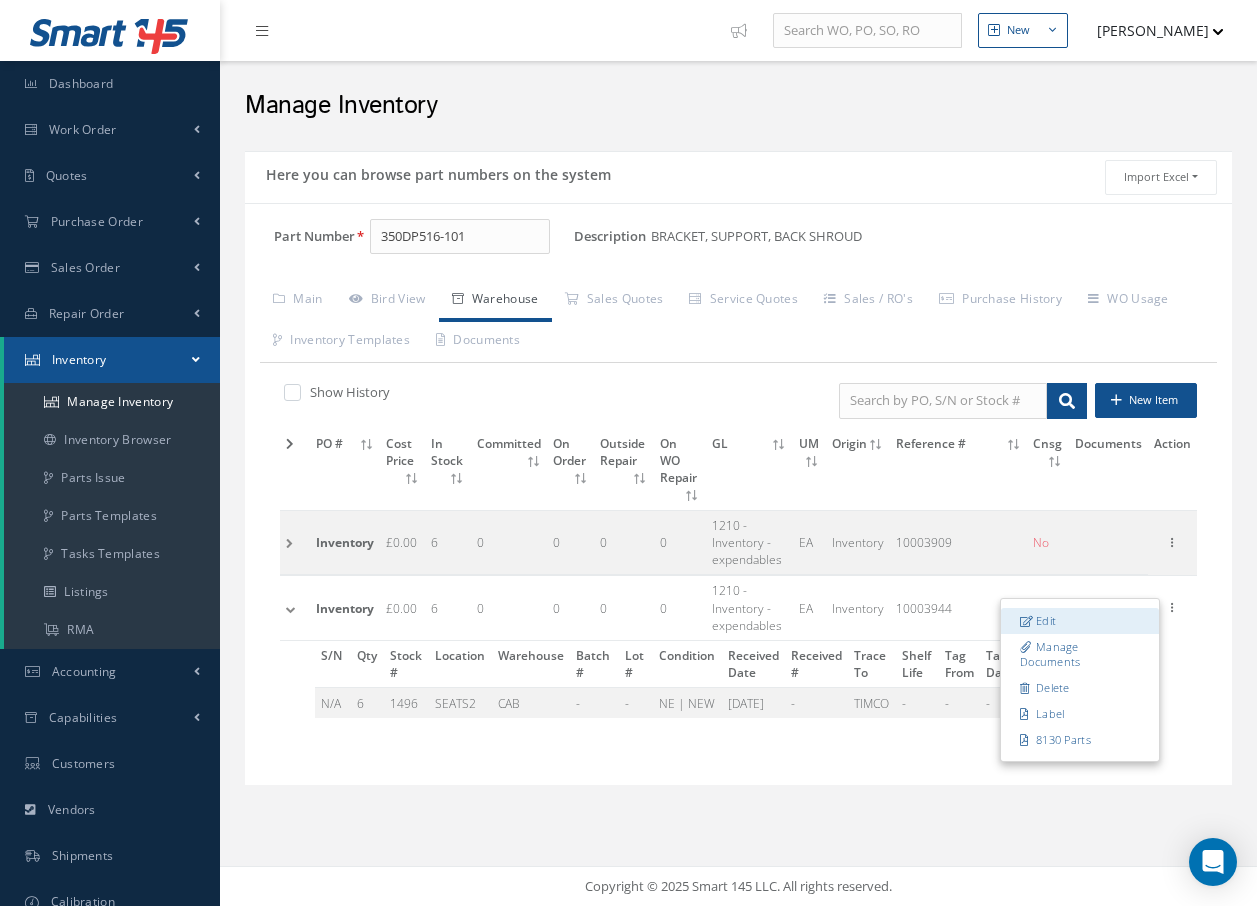 click at bounding box center (1027, 620) 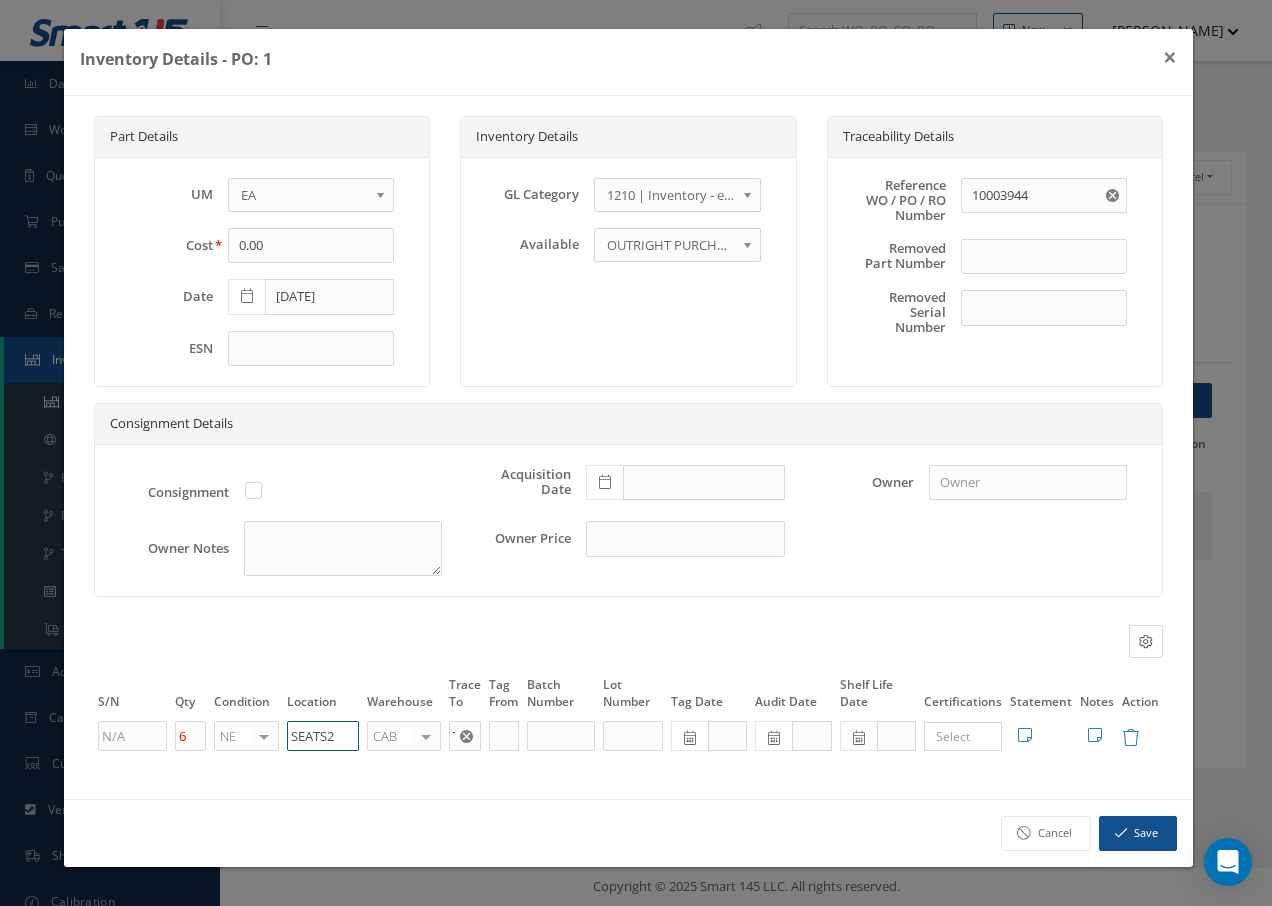 drag, startPoint x: 356, startPoint y: 731, endPoint x: 147, endPoint y: 762, distance: 211.28653 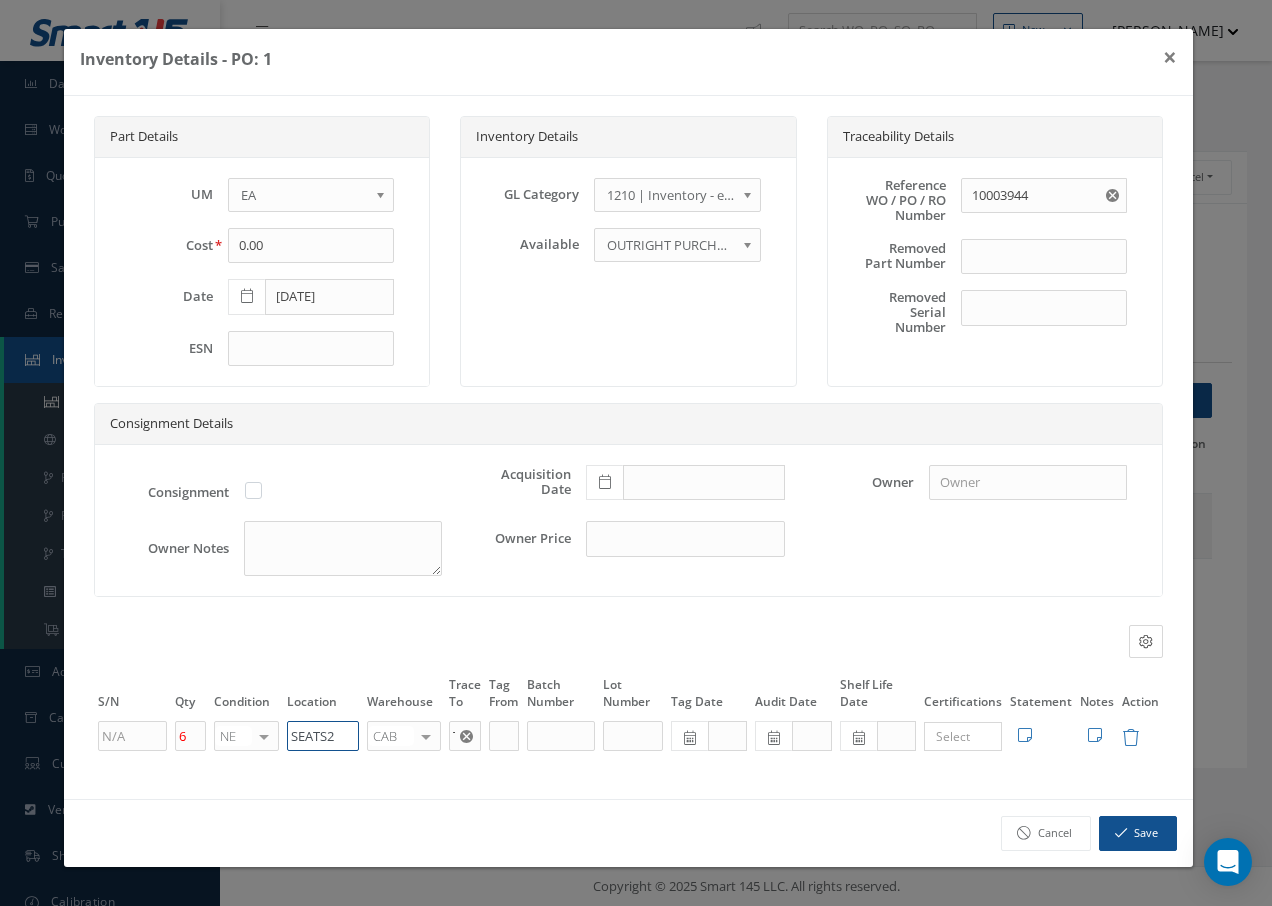 click on "Part Details
UM   - BAG BX CA RL EA FT HR IN KG LM LY ME LB RM SF SH SM SY TU YD
EA
Cost   0.00   Date   04/26/2018   ESN
Inventory Details
GL Category   1200 | Inventory - rotables 1210 | Inventory - expendables 1220 | Inventory - chemicals 1230 | Inventory - Misc. Workshop Items 1300 | Inventory - Packaging 1310 | Inventory- Spares for Brokering 5000 | Inventory- Purchases Consumables etc
1210 | Inventory - expendables
Available   OUTRIGHT PURCHASE EXCHANGE
OUTRIGHT PURCHASE
Traceability Details
Reference WO / PO / RO
Number      10003944           Removed Part Number
PN" at bounding box center (628, 447) 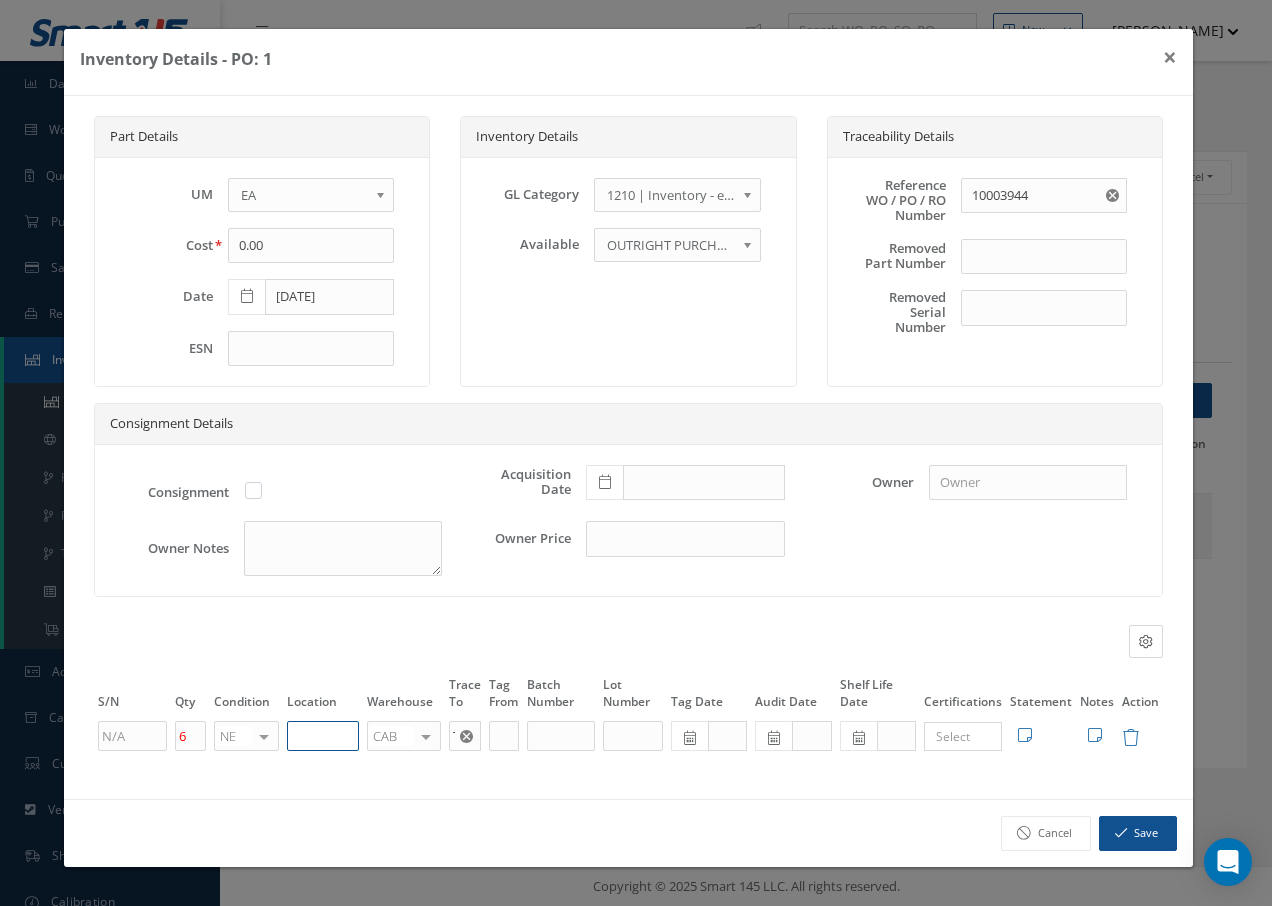 paste on "U50055" 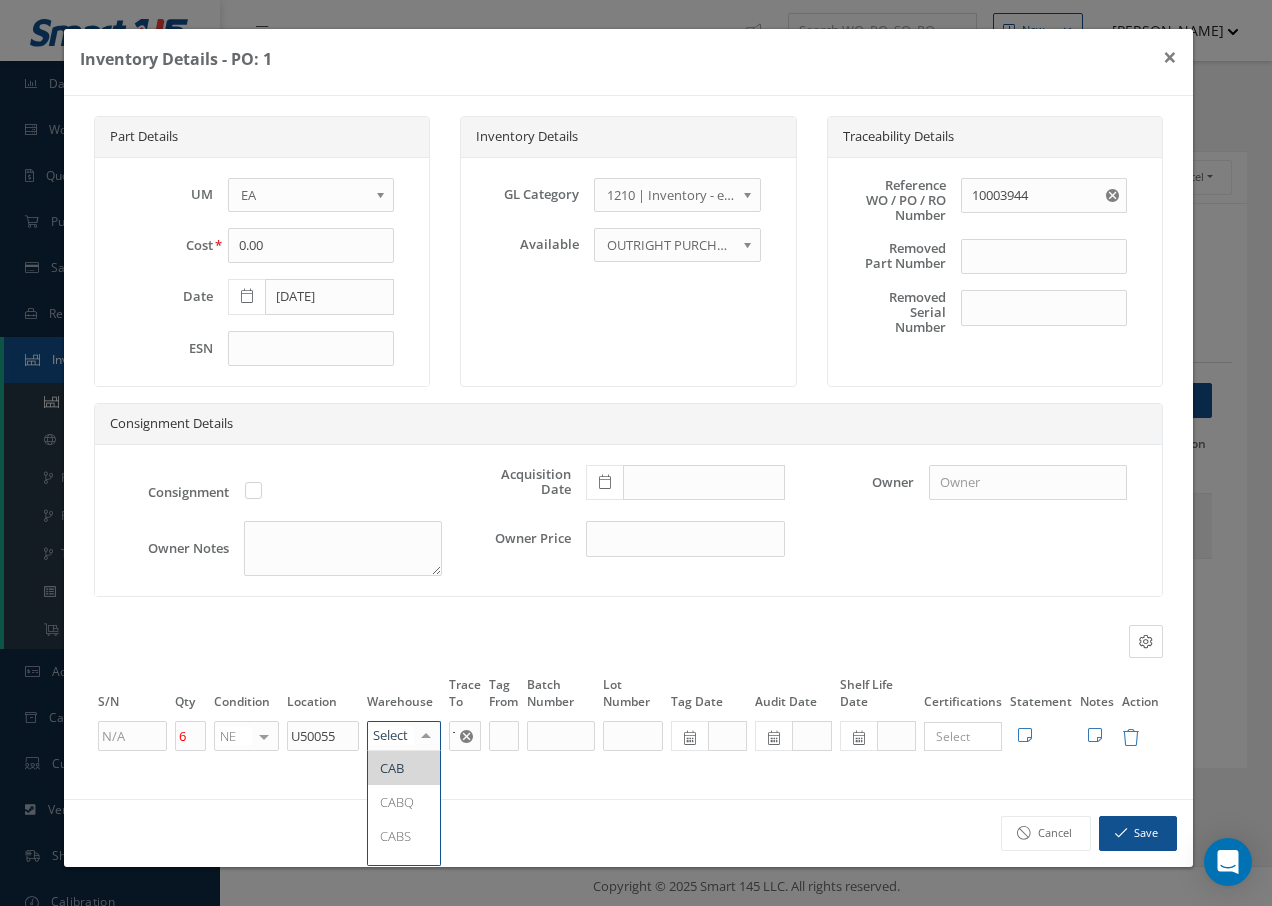 click at bounding box center [426, 736] 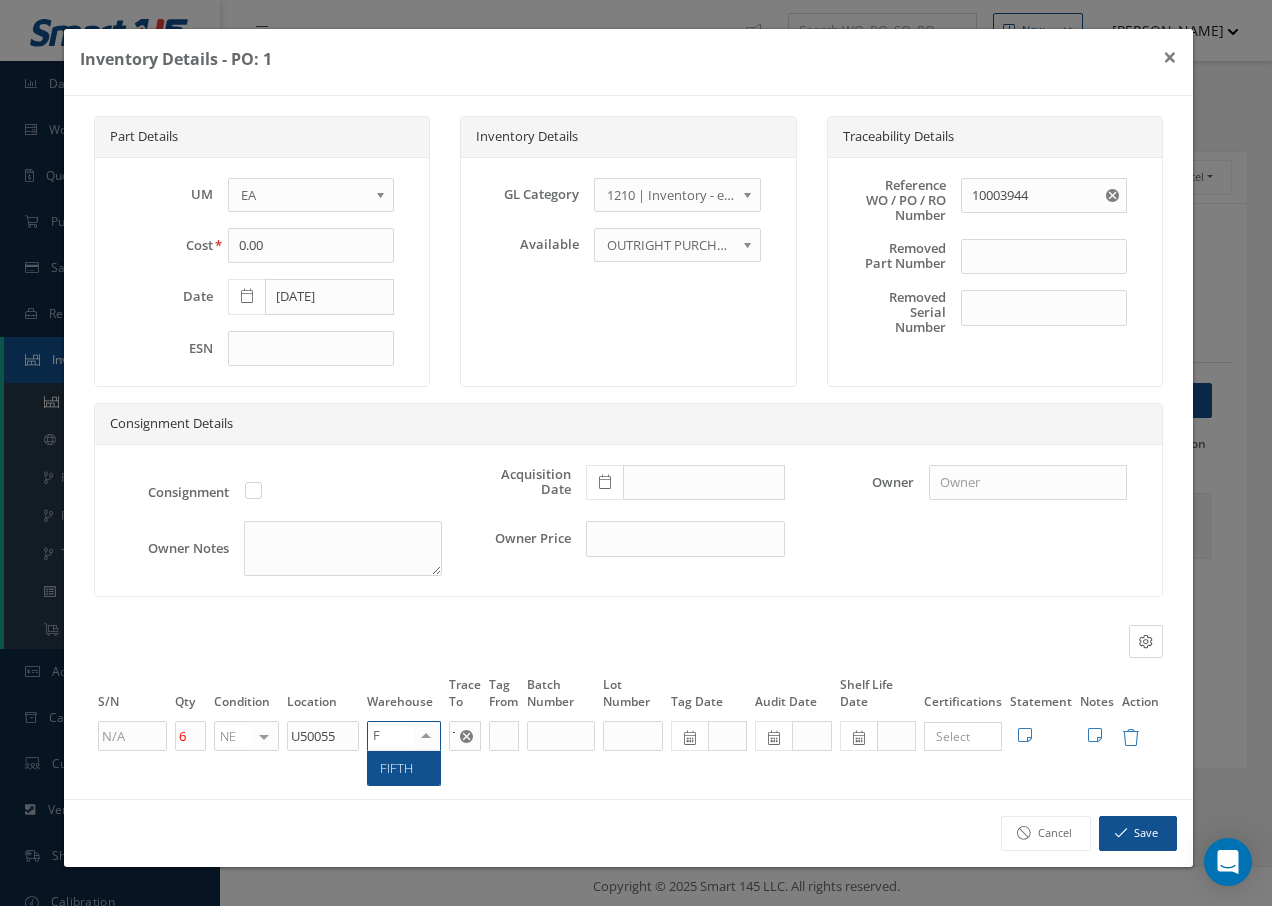 click on "FIFTH" at bounding box center [396, 768] 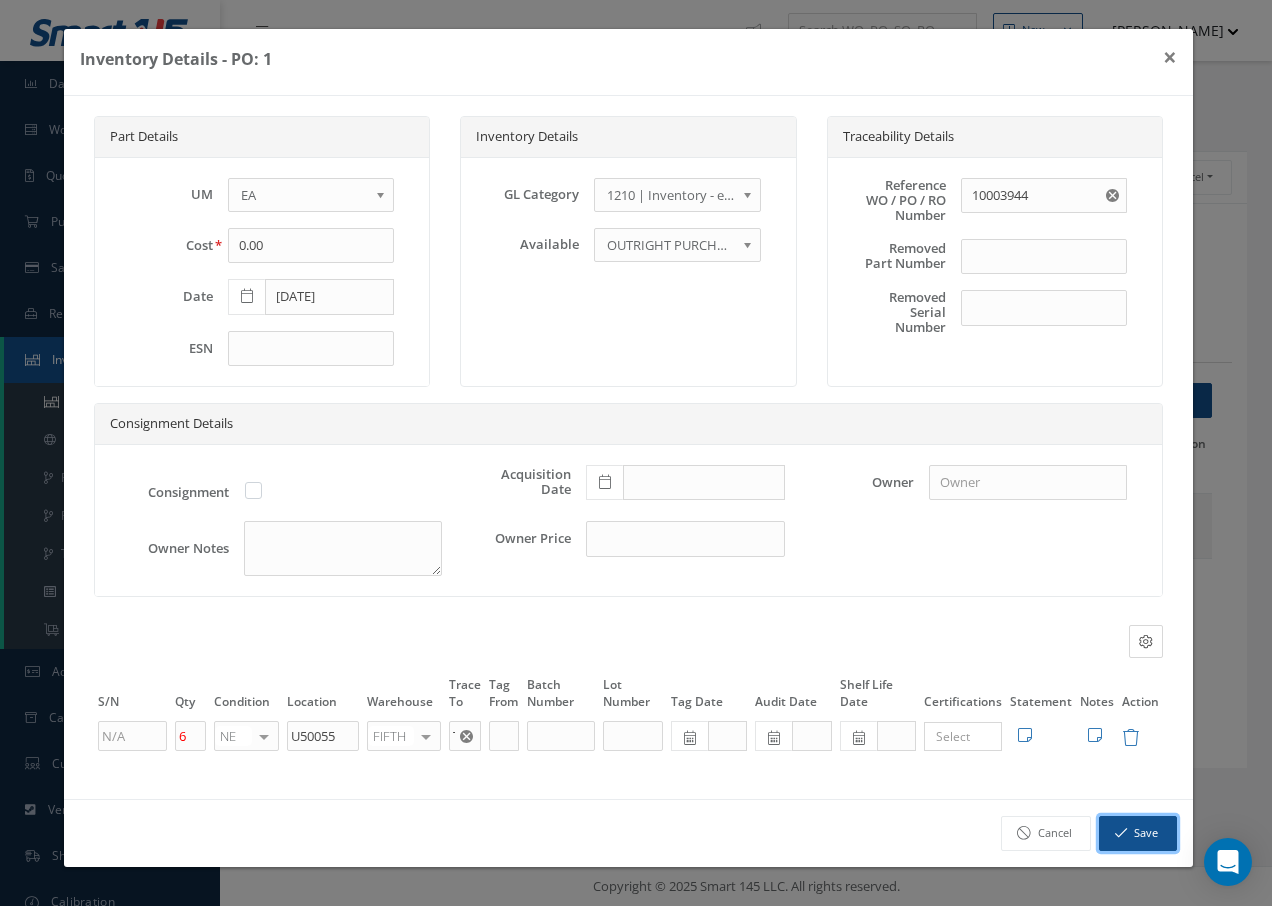 click on "Save" at bounding box center (1138, 833) 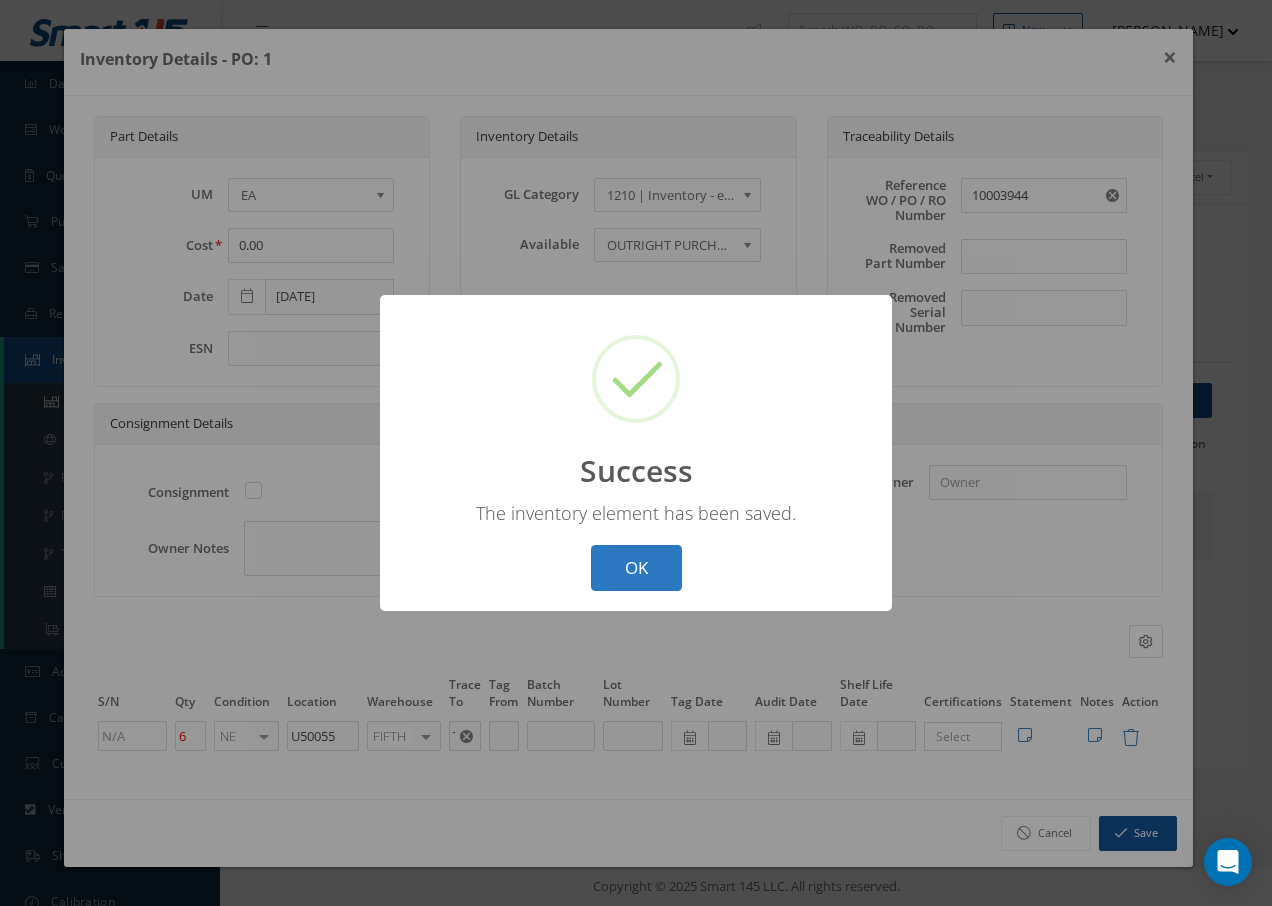 click on "OK" at bounding box center [636, 568] 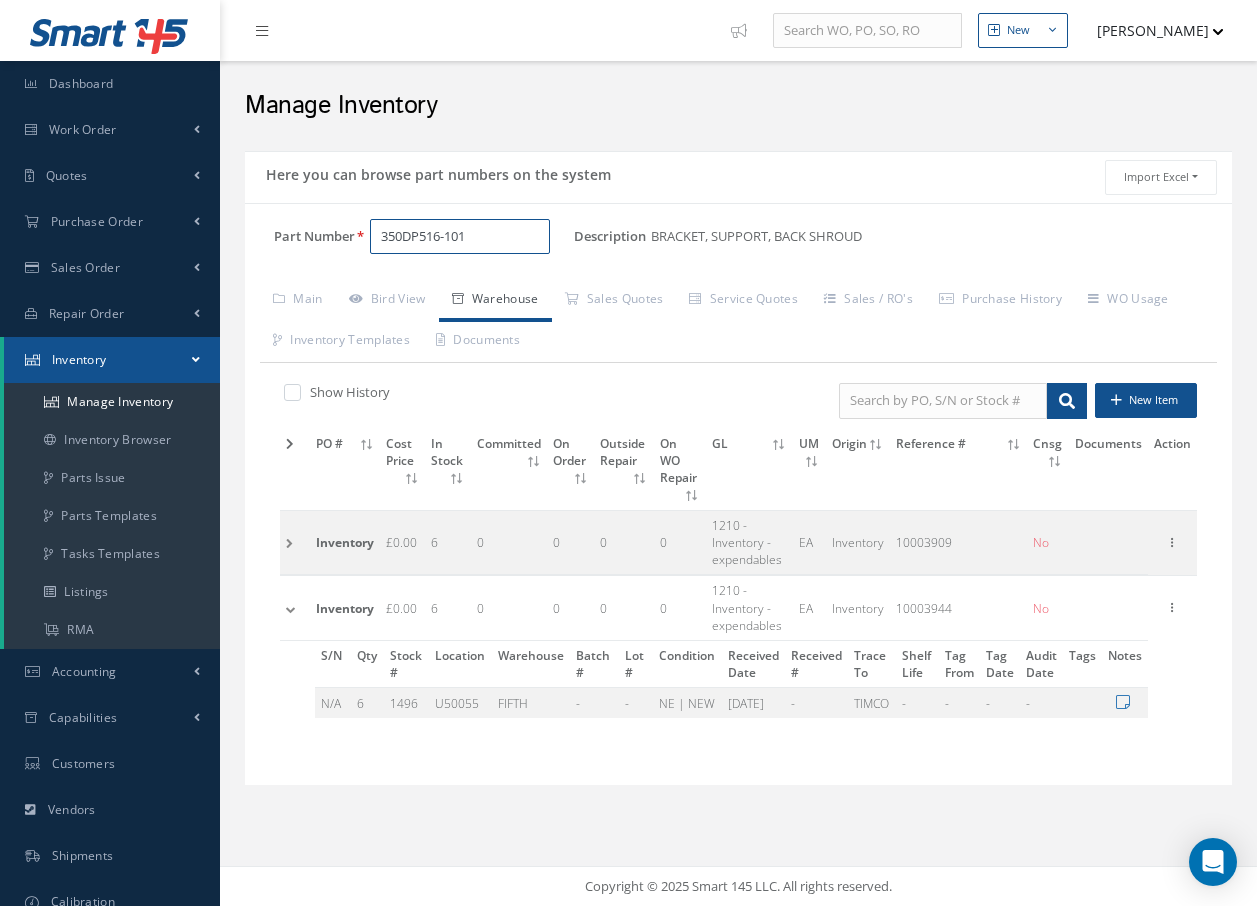 drag, startPoint x: 488, startPoint y: 240, endPoint x: 237, endPoint y: 247, distance: 251.0976 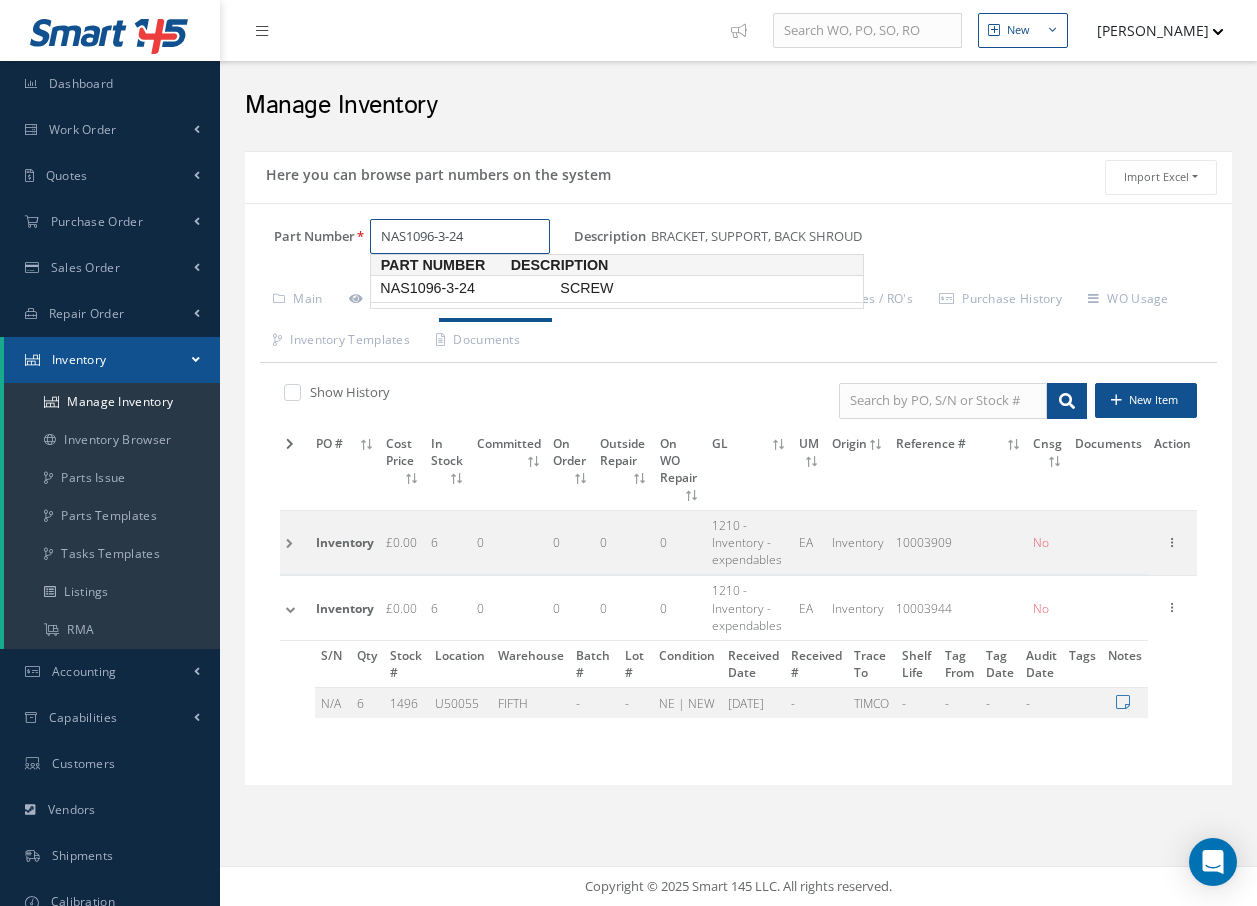 click on "NAS1096-3-24" at bounding box center (466, 288) 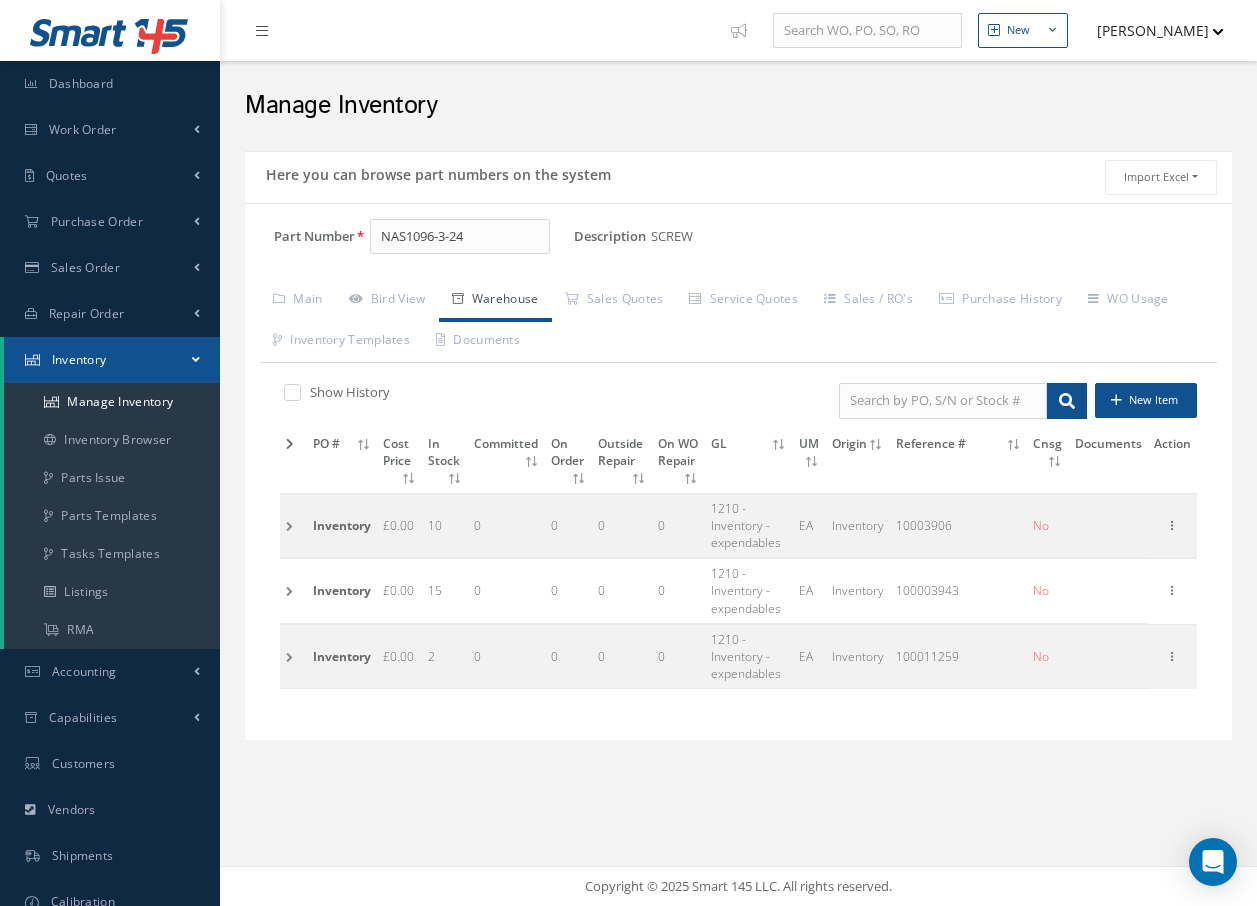 click at bounding box center (293, 525) 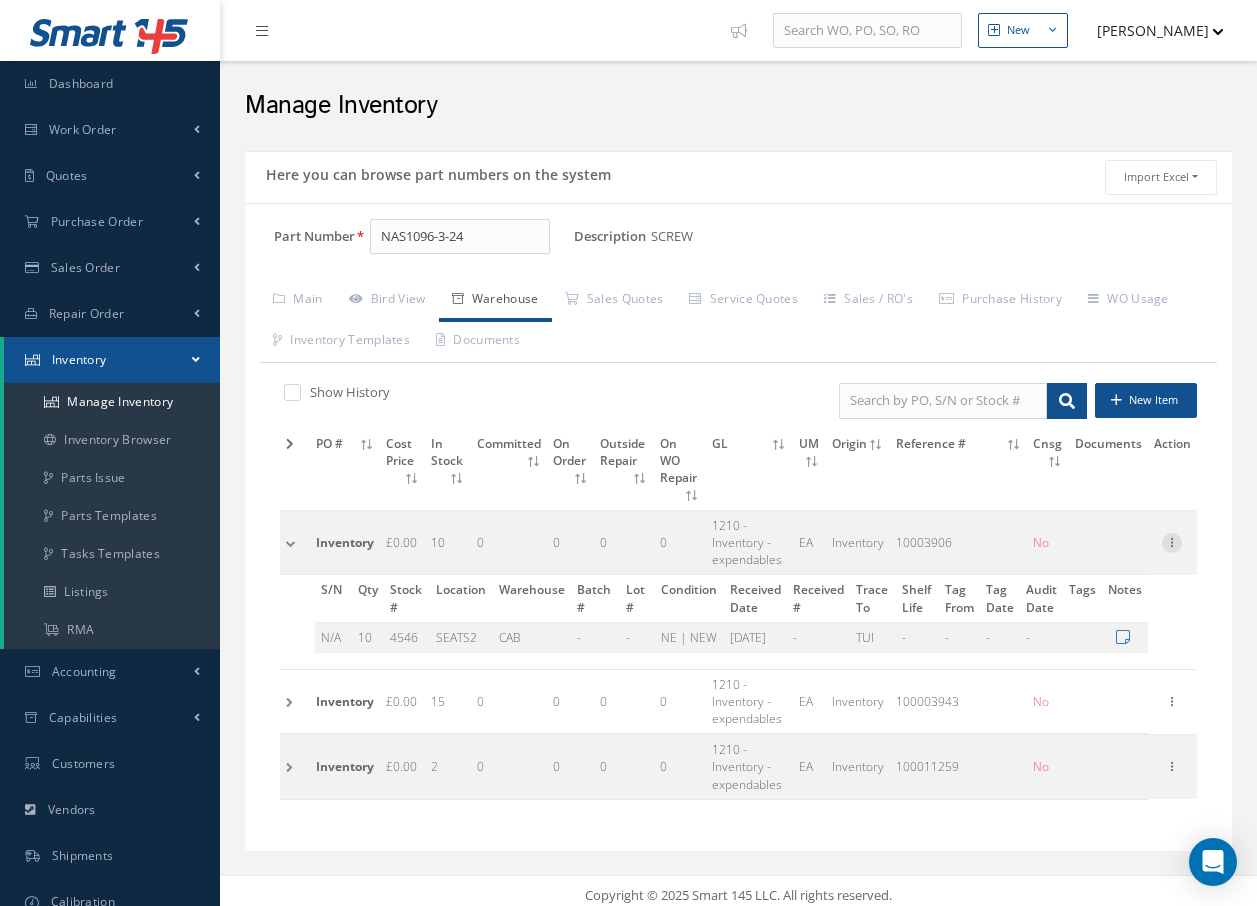 click at bounding box center (1172, 541) 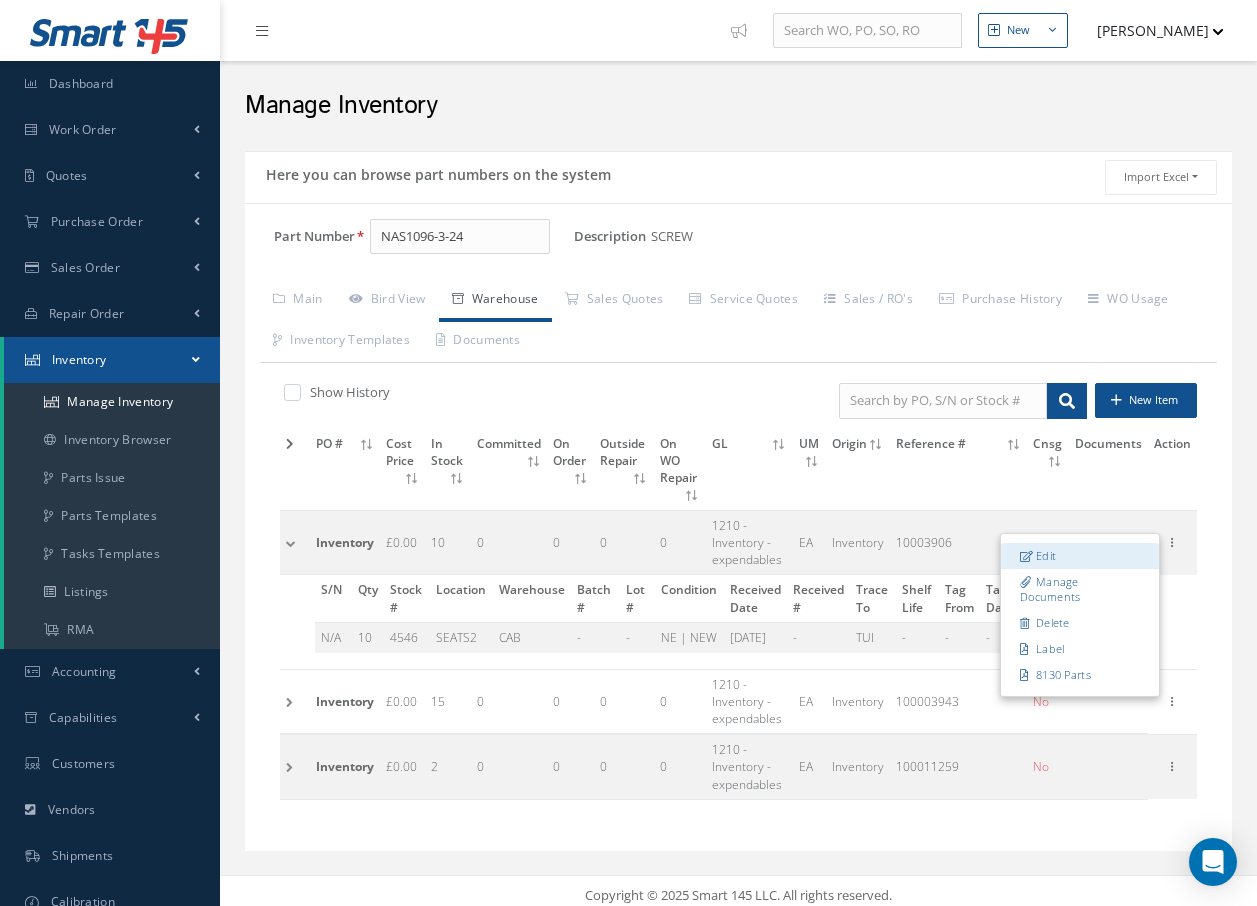 click on "Edit" at bounding box center [1080, 556] 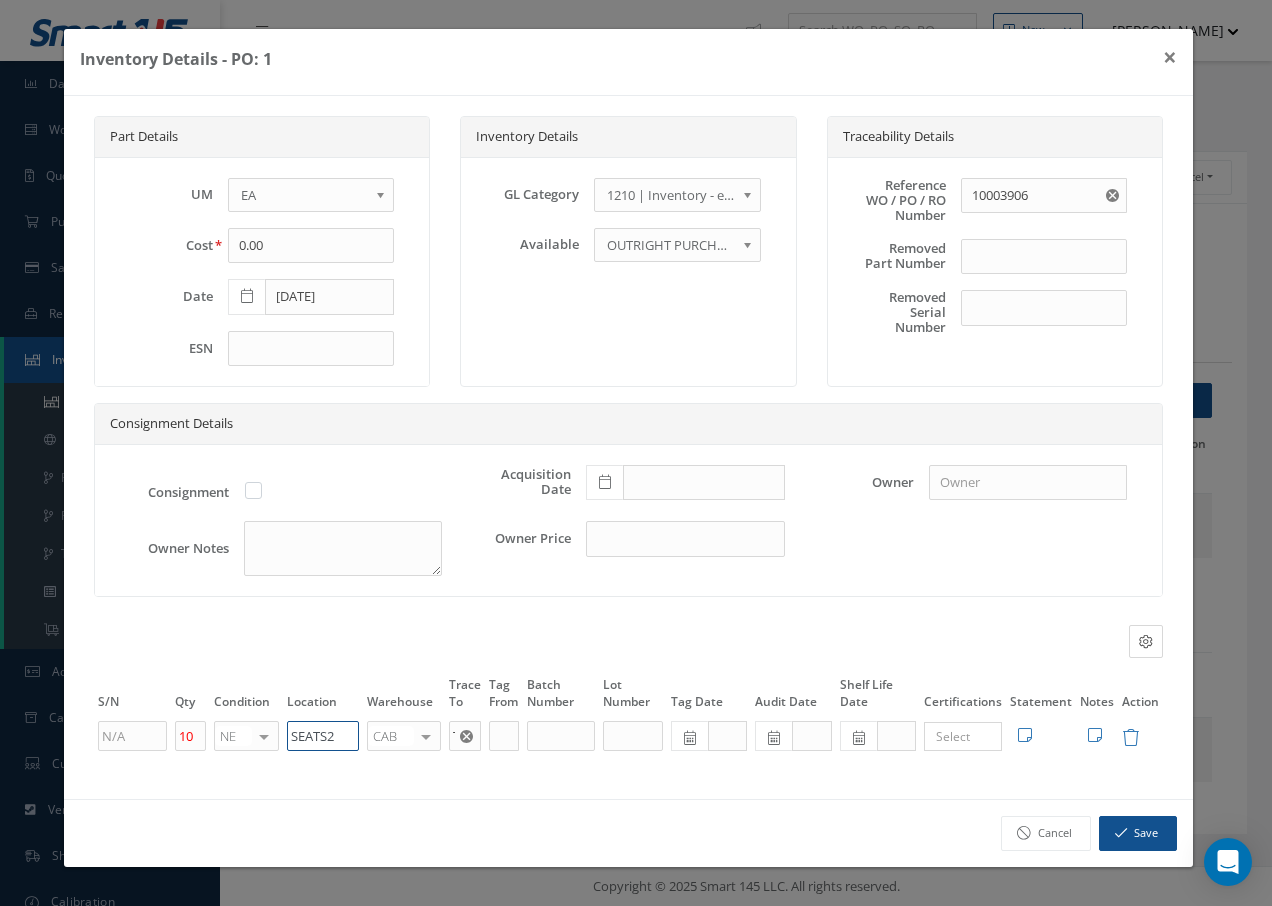 drag, startPoint x: 347, startPoint y: 727, endPoint x: 191, endPoint y: 760, distance: 159.4522 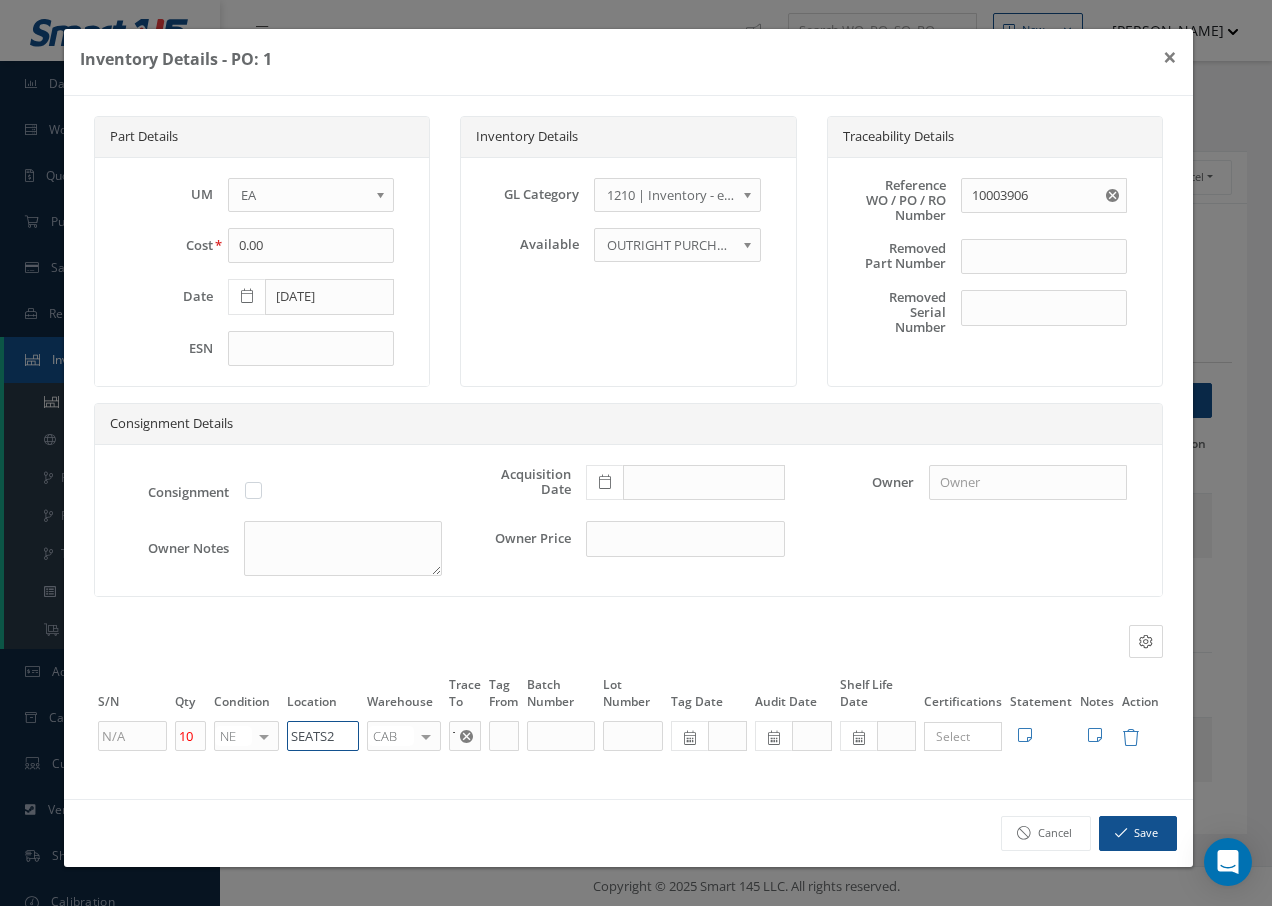 click on "Part Details
UM   - BAG BX CA RL EA FT HR IN KG LM LY ME LB RM SF SH SM SY TU YD
EA
Cost   0.00   Date   04/17/2018   ESN
Inventory Details
GL Category   1200 | Inventory - rotables 1210 | Inventory - expendables 1220 | Inventory - chemicals 1230 | Inventory - Misc. Workshop Items 1300 | Inventory - Packaging 1310 | Inventory- Spares for Brokering 5000 | Inventory- Purchases Consumables etc
1210 | Inventory - expendables
Available   OUTRIGHT PURCHASE EXCHANGE
OUTRIGHT PURCHASE
Traceability Details
Reference WO / PO / RO
Number      10003906           Removed Part Number
PN" at bounding box center [628, 447] 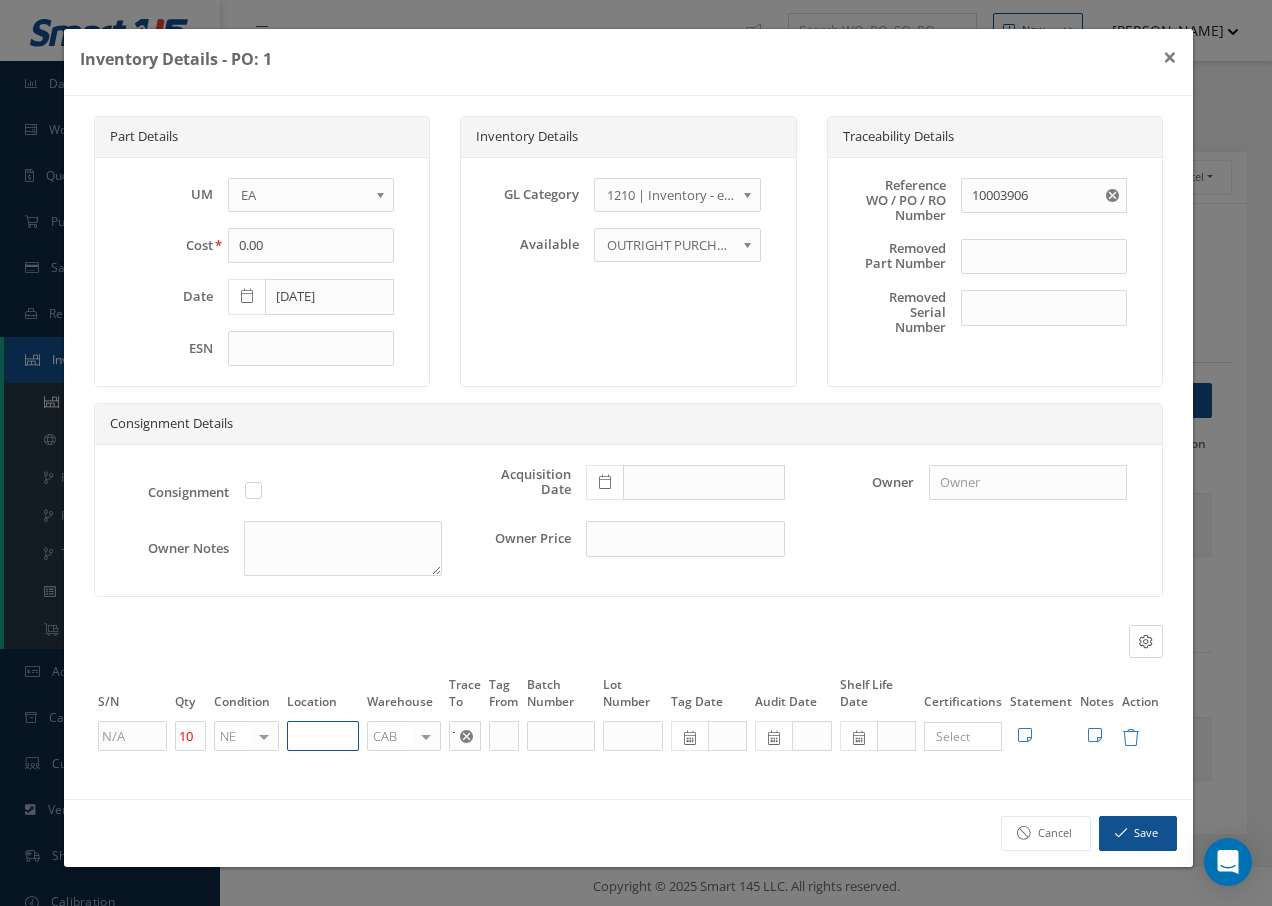 paste on "U50055" 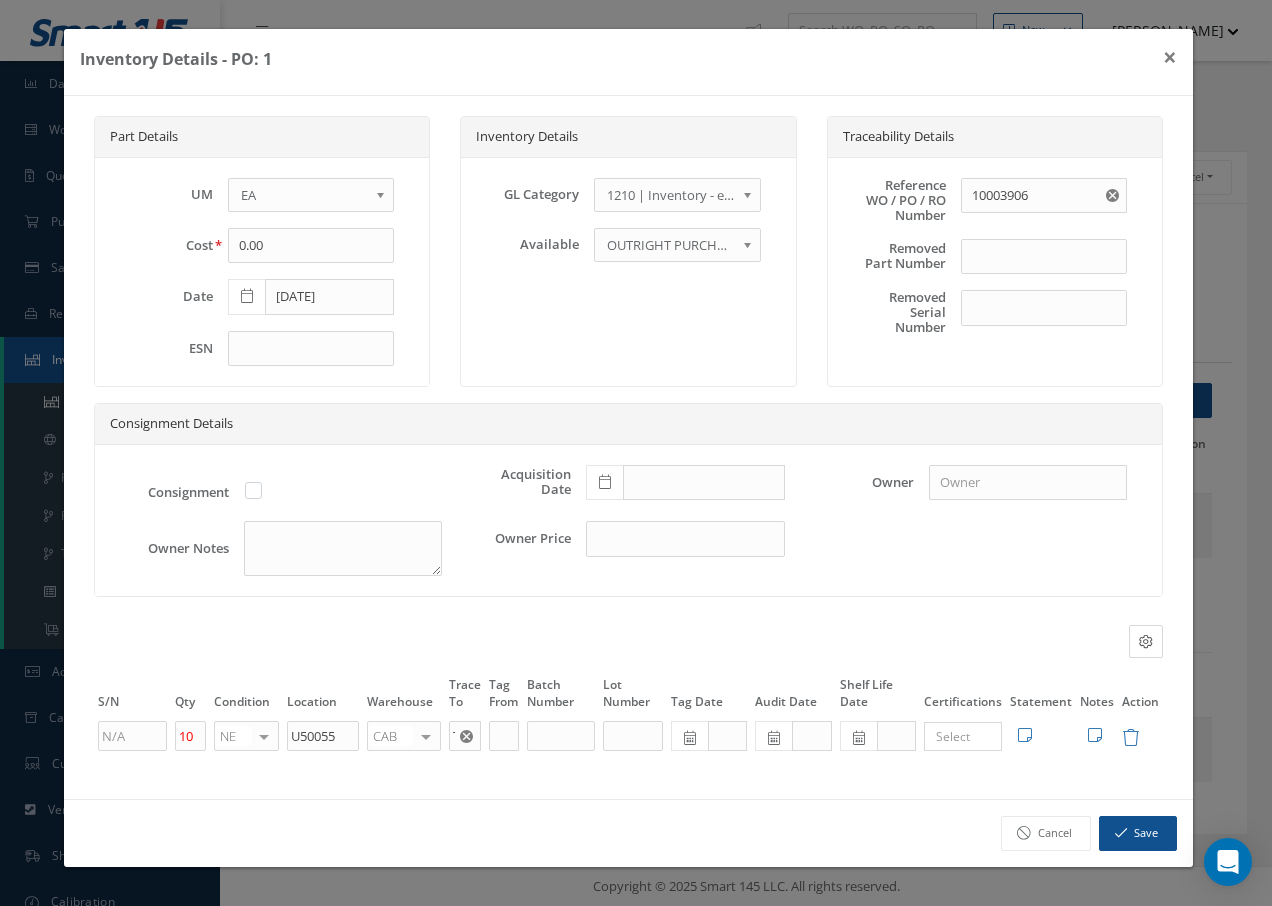 click at bounding box center [426, 736] 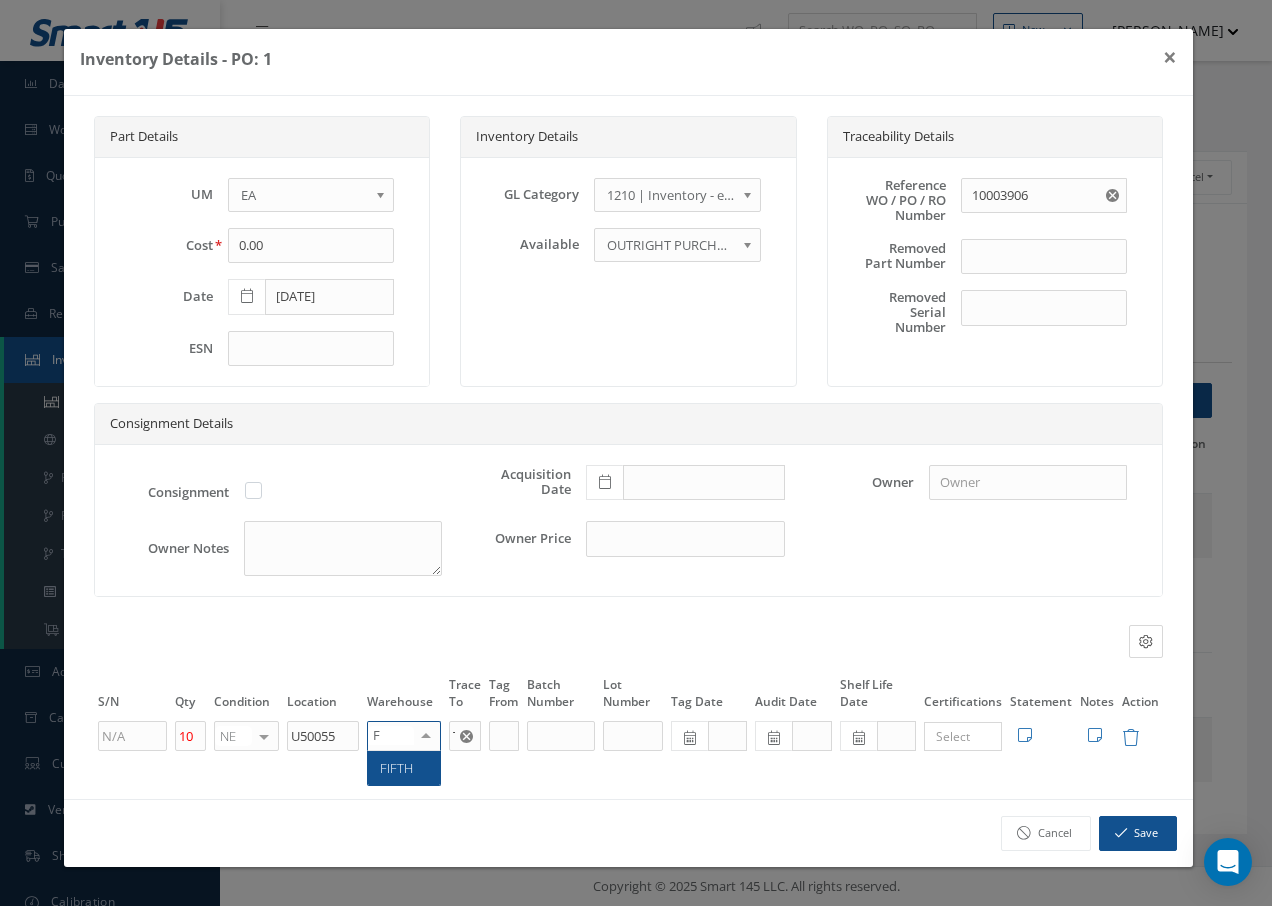 click on "FIFTH" at bounding box center (404, 768) 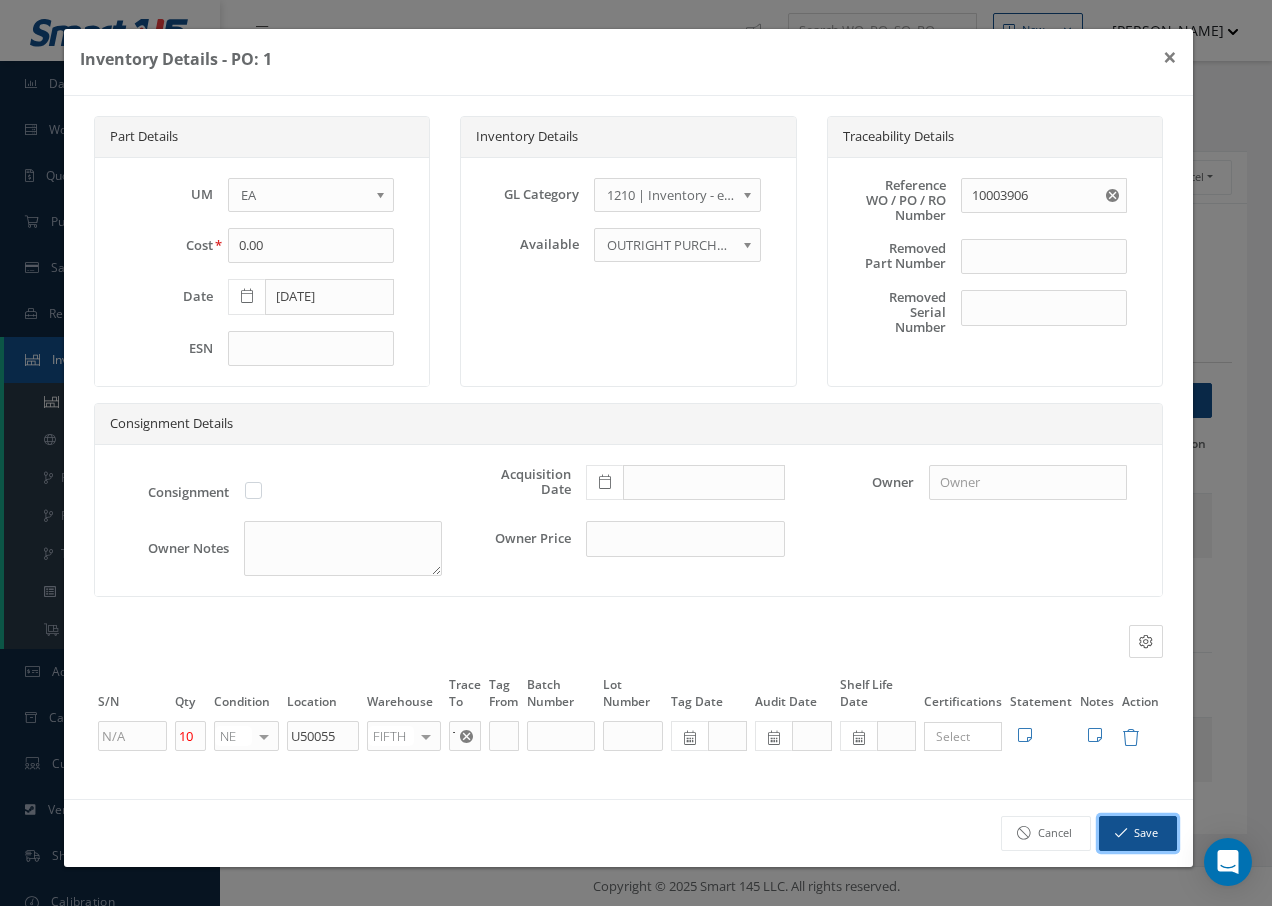 click on "Save" at bounding box center [1138, 833] 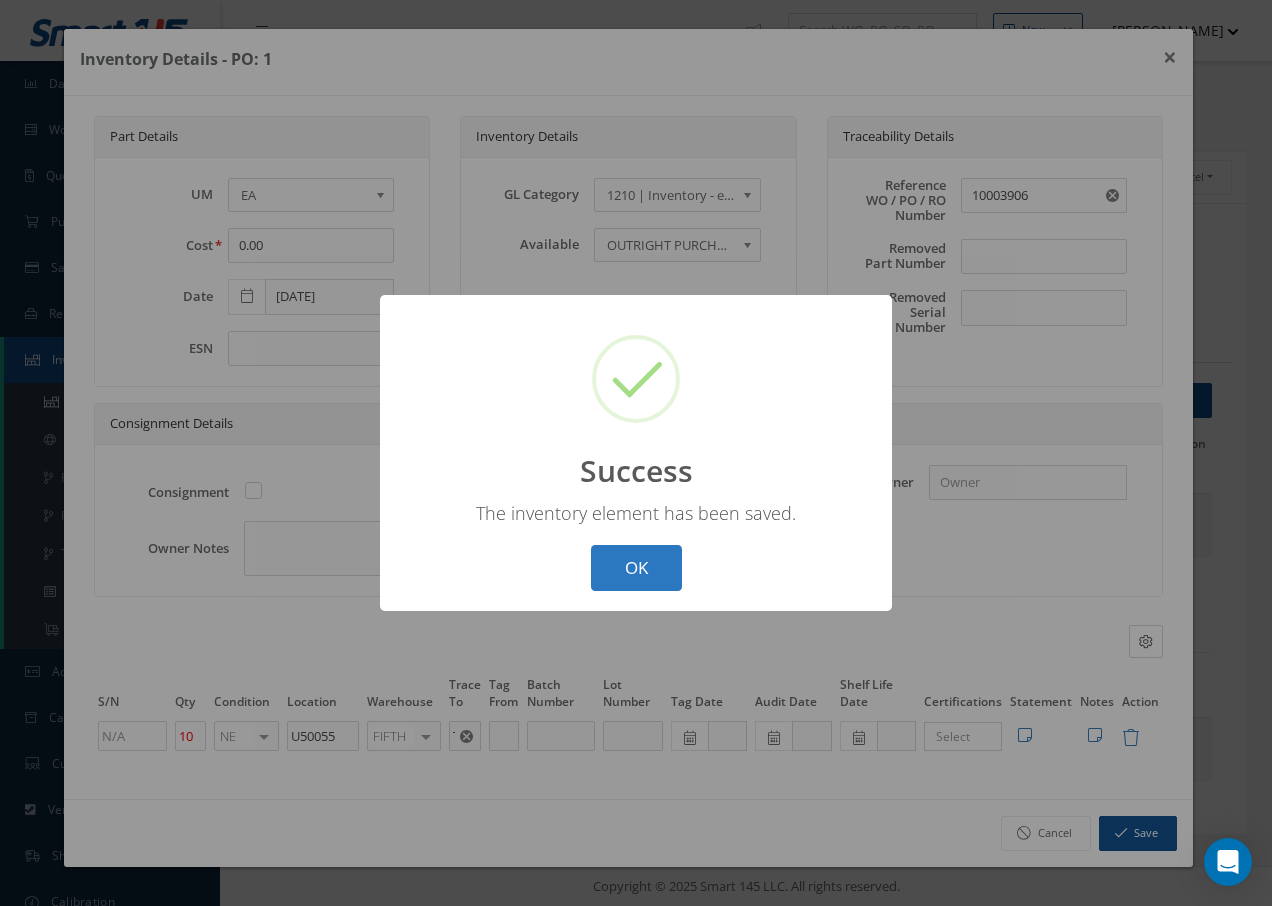 click on "OK" at bounding box center [636, 568] 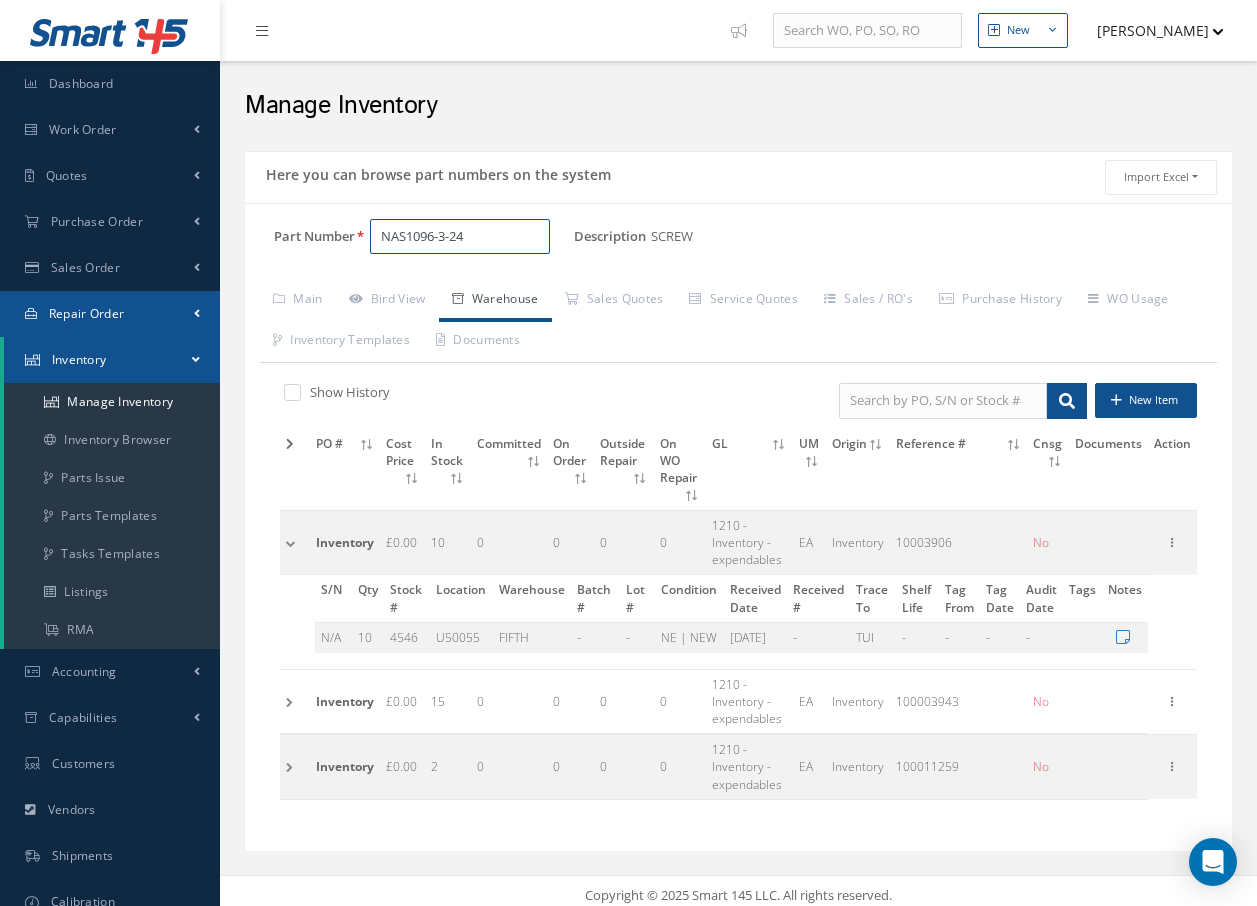 drag, startPoint x: 479, startPoint y: 241, endPoint x: 168, endPoint y: 324, distance: 321.88507 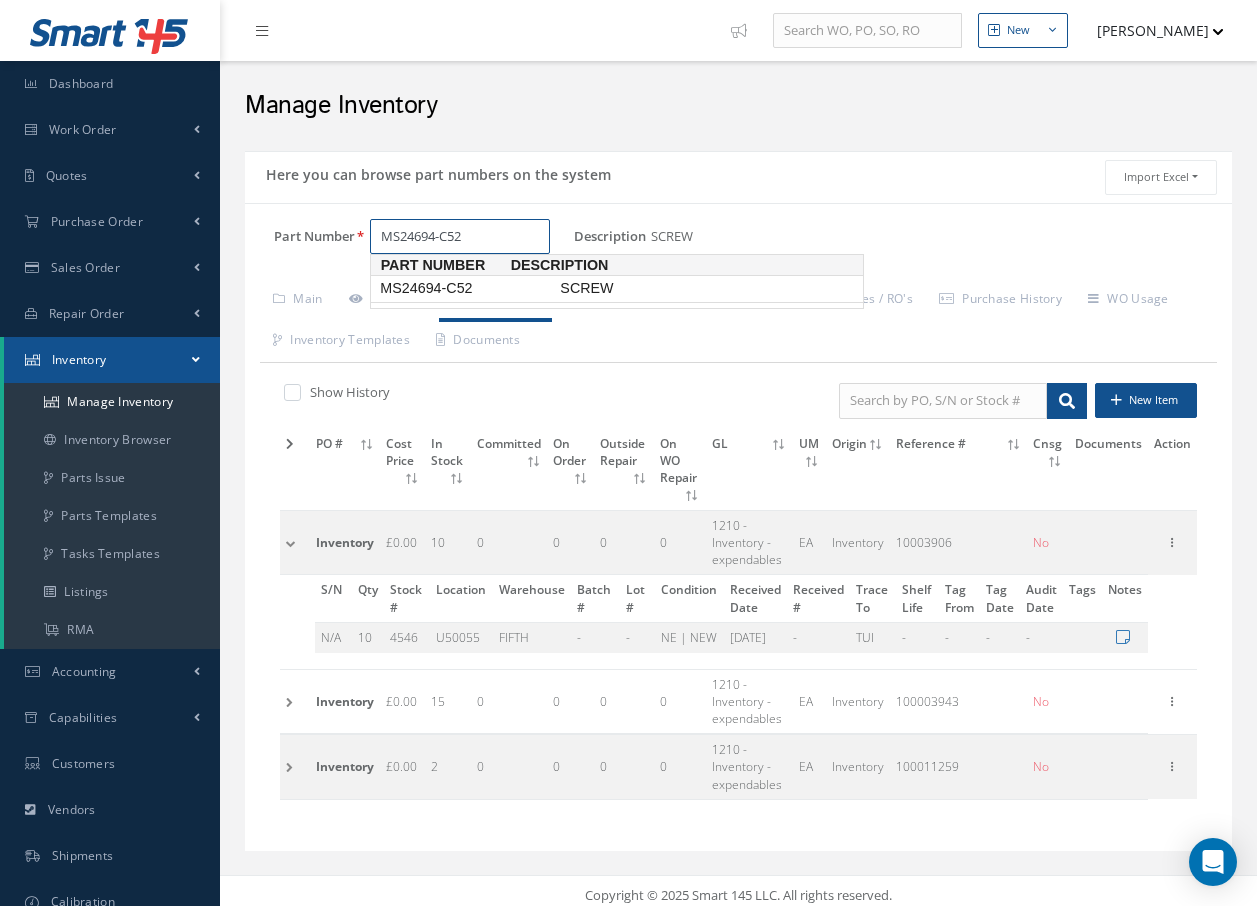 click on "MS24694-C52" at bounding box center [466, 288] 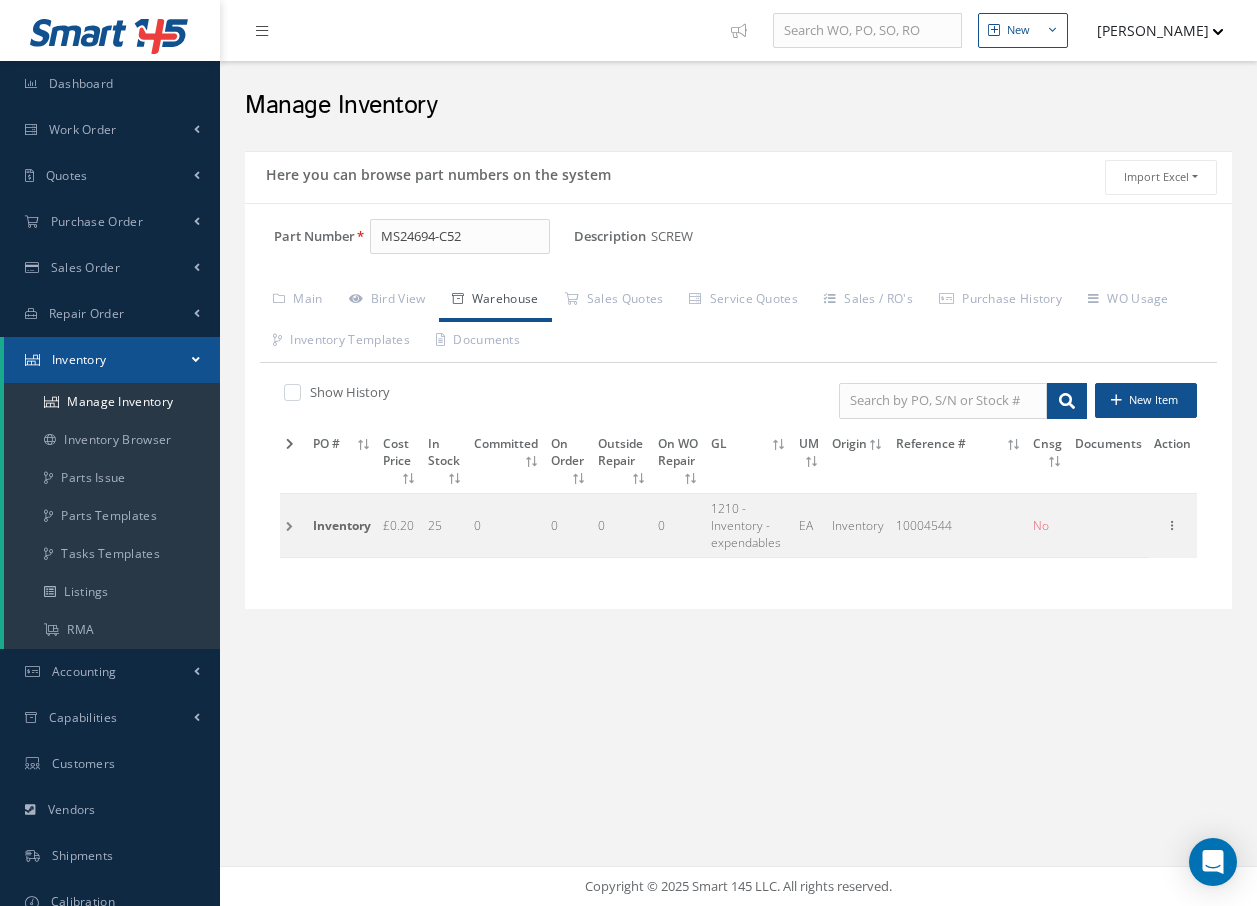 click at bounding box center (293, 525) 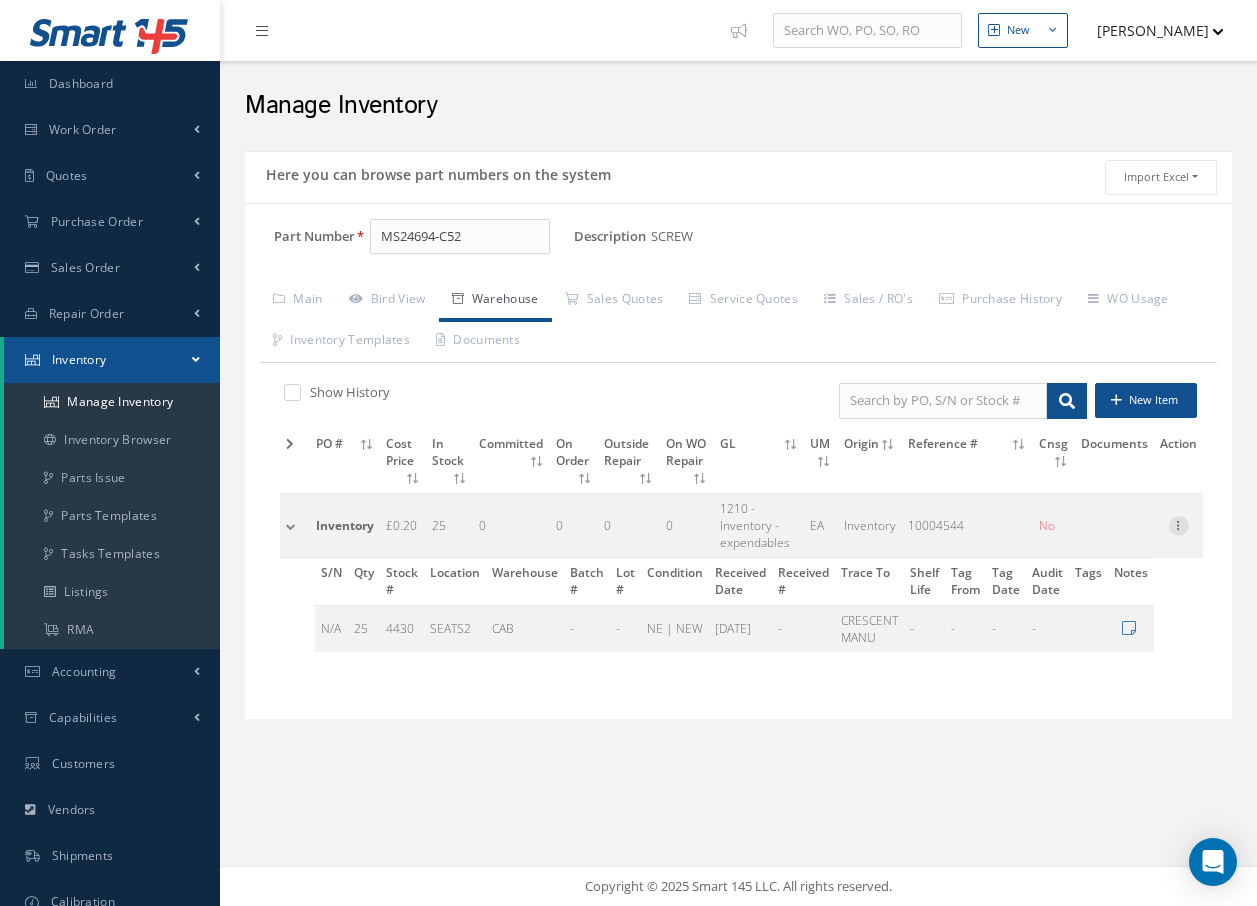 click at bounding box center [1179, 524] 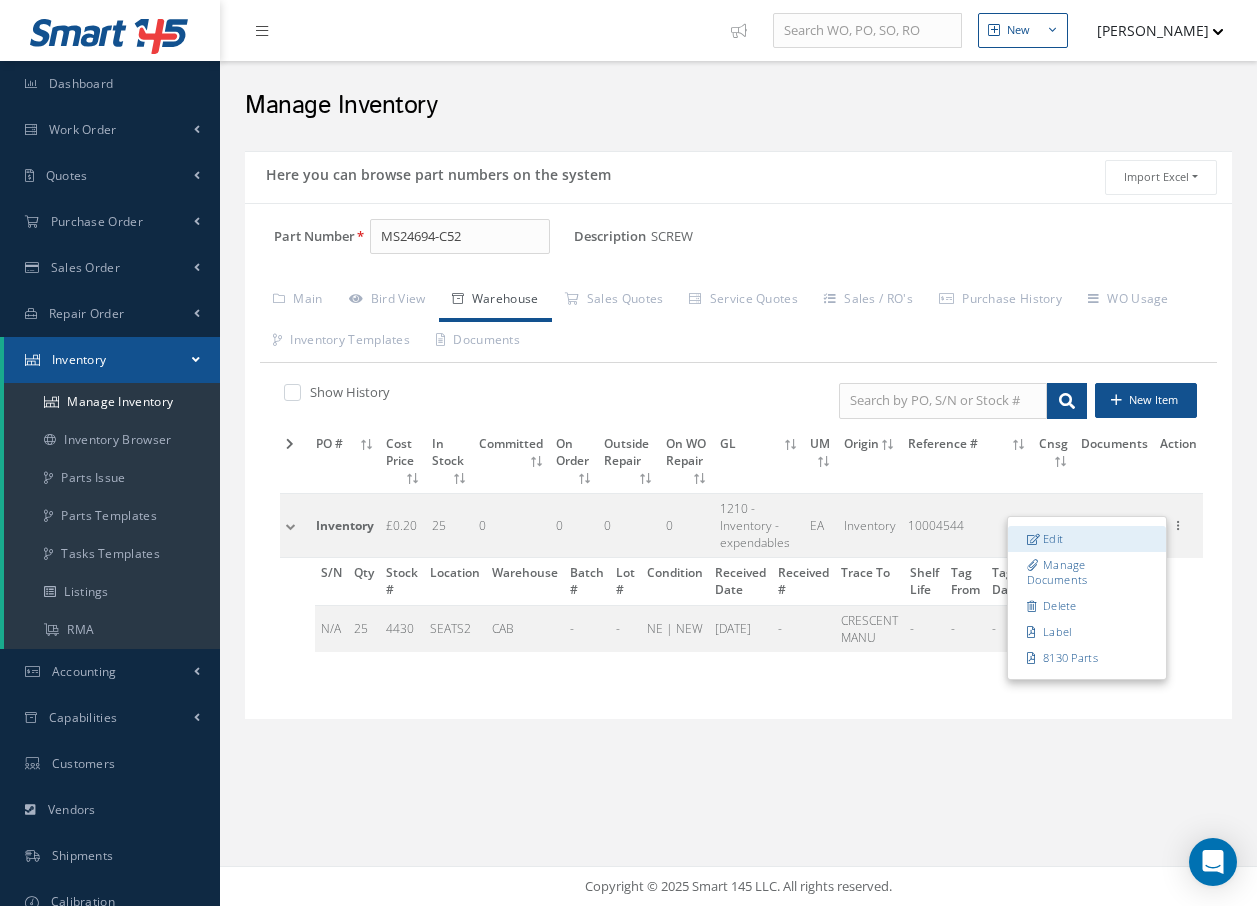 click on "Edit" at bounding box center (1087, 539) 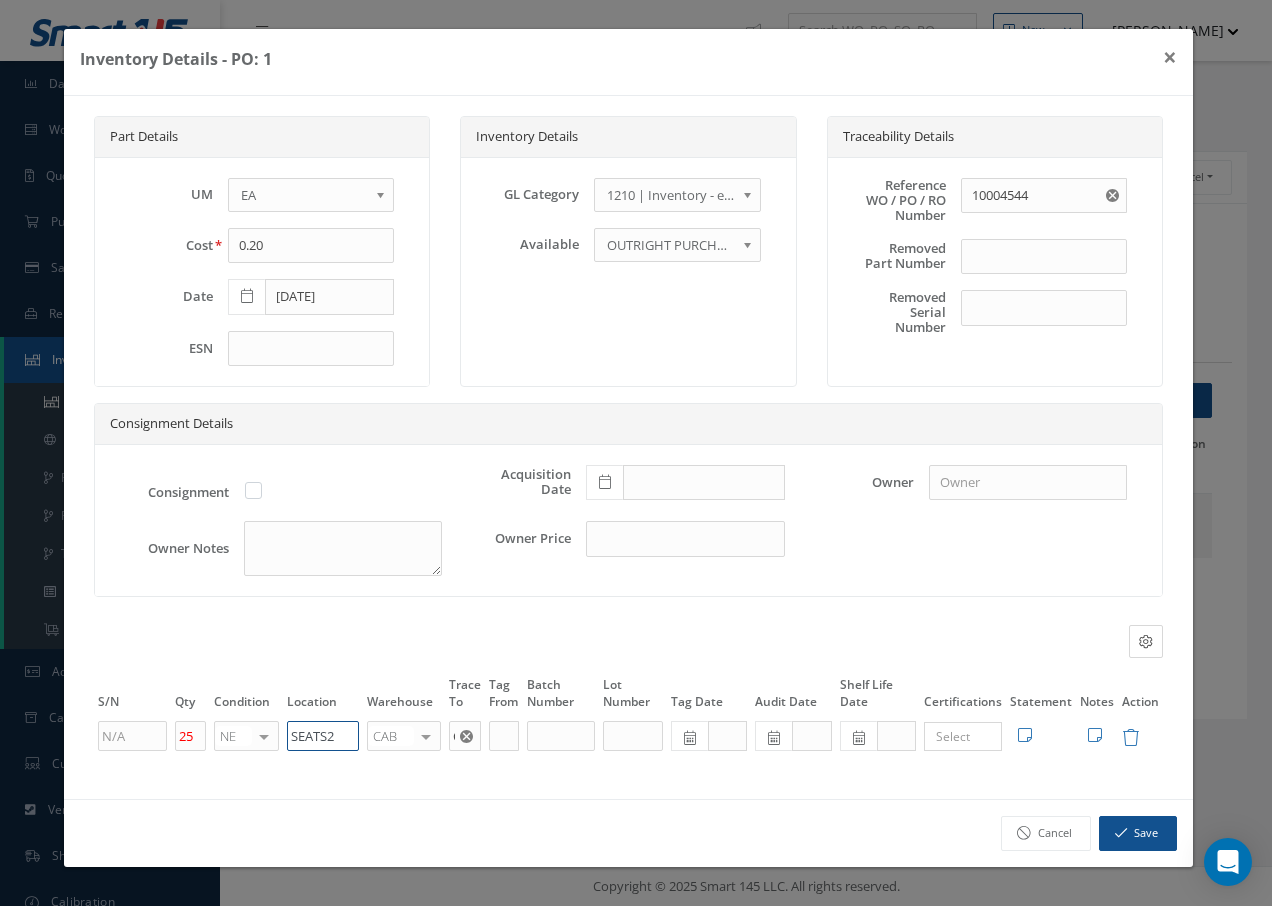 drag, startPoint x: 344, startPoint y: 736, endPoint x: 158, endPoint y: 751, distance: 186.60385 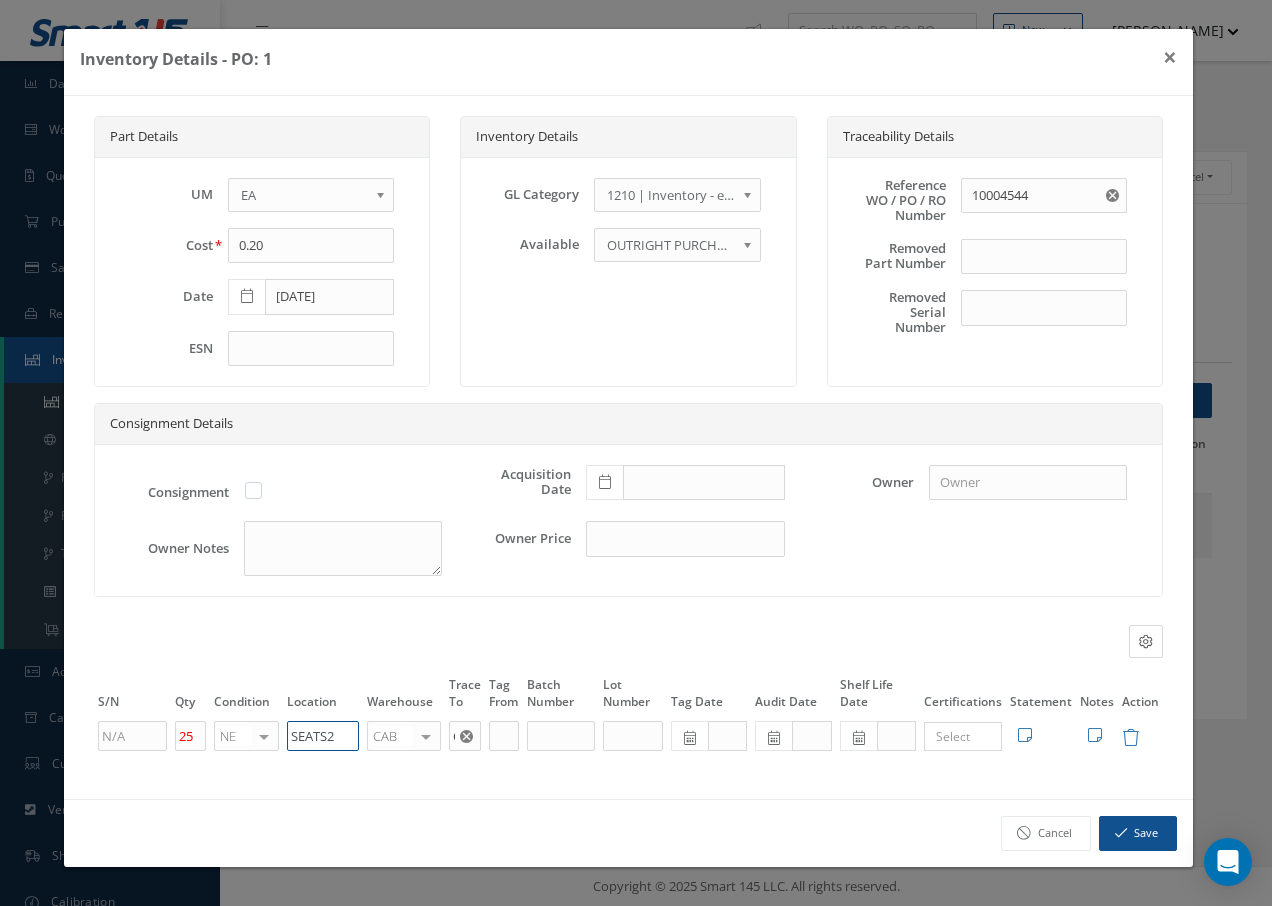 click on "25              NE         OH   SV   RP   AR   NE   FN   NS   RE   FP   BER   N/A   INSP   BC   AI   MD   RF   SCR   TS   USE   TL   SP   NU   AS   US   PM
No elements found.
List is empty.     SEATS2              CAB         CAB   CABQ   CABS   CABK   CABG   AIRB   CASA   ONXP   UNIT20   FIFTH   CUST-PARTS
No elements found.
List is empty.        CRESCENT MANU
×
Loading...
Search a tag
No tags found
No tags found
Edit Statement 8130
Cancel
Save
Edit Notes" at bounding box center [628, 736] 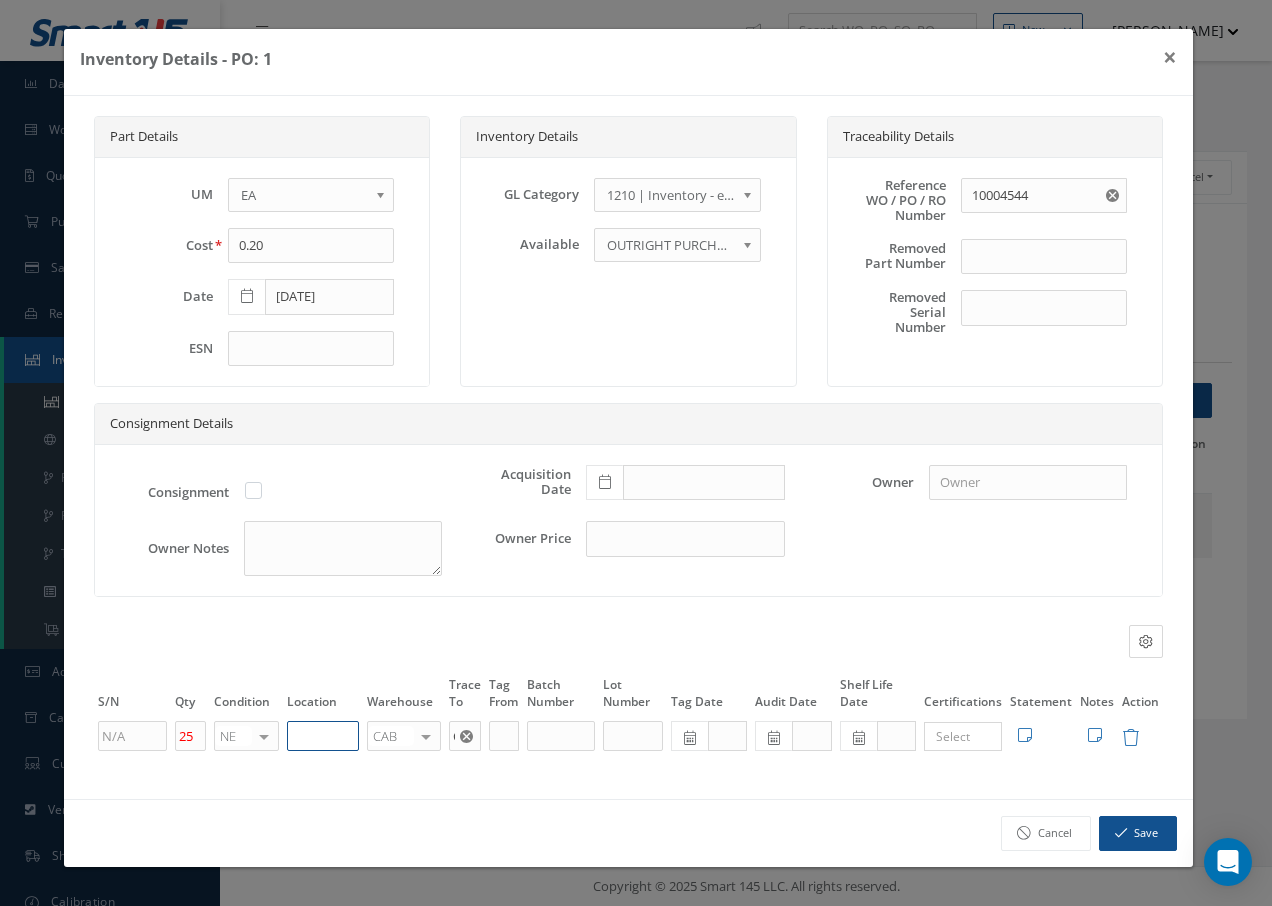 paste on "U50055" 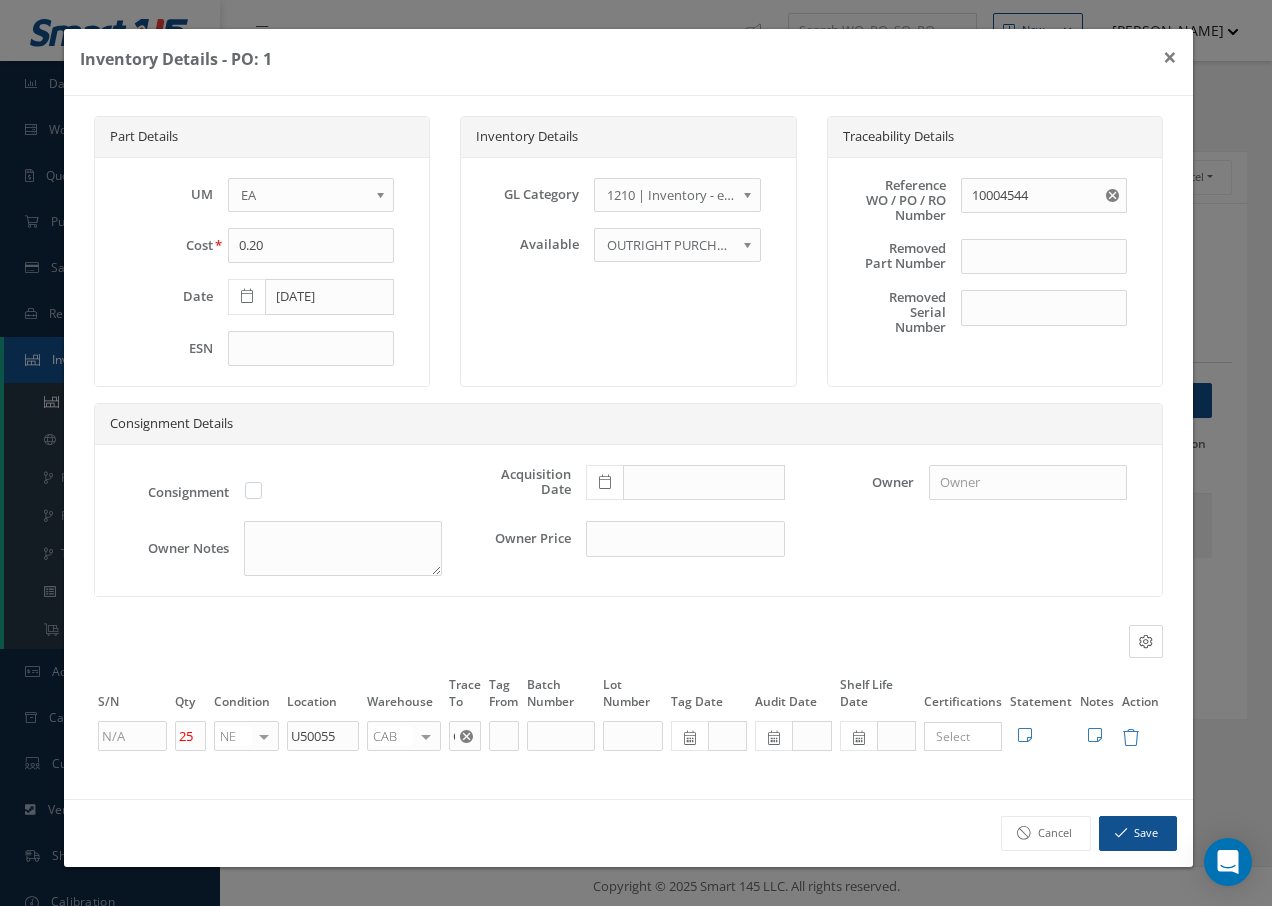 drag, startPoint x: 426, startPoint y: 735, endPoint x: 407, endPoint y: 735, distance: 19 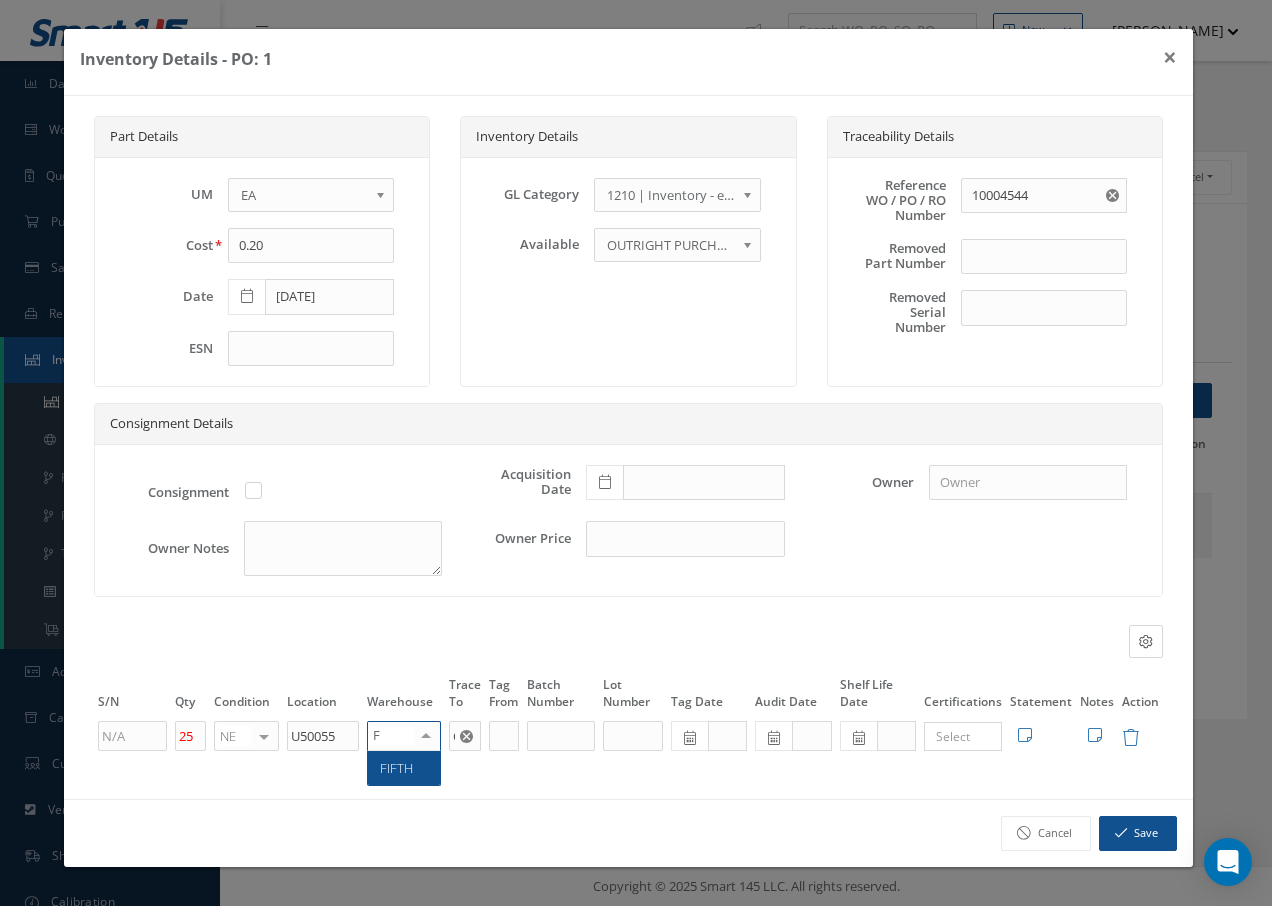 click on "FIFTH" at bounding box center [396, 768] 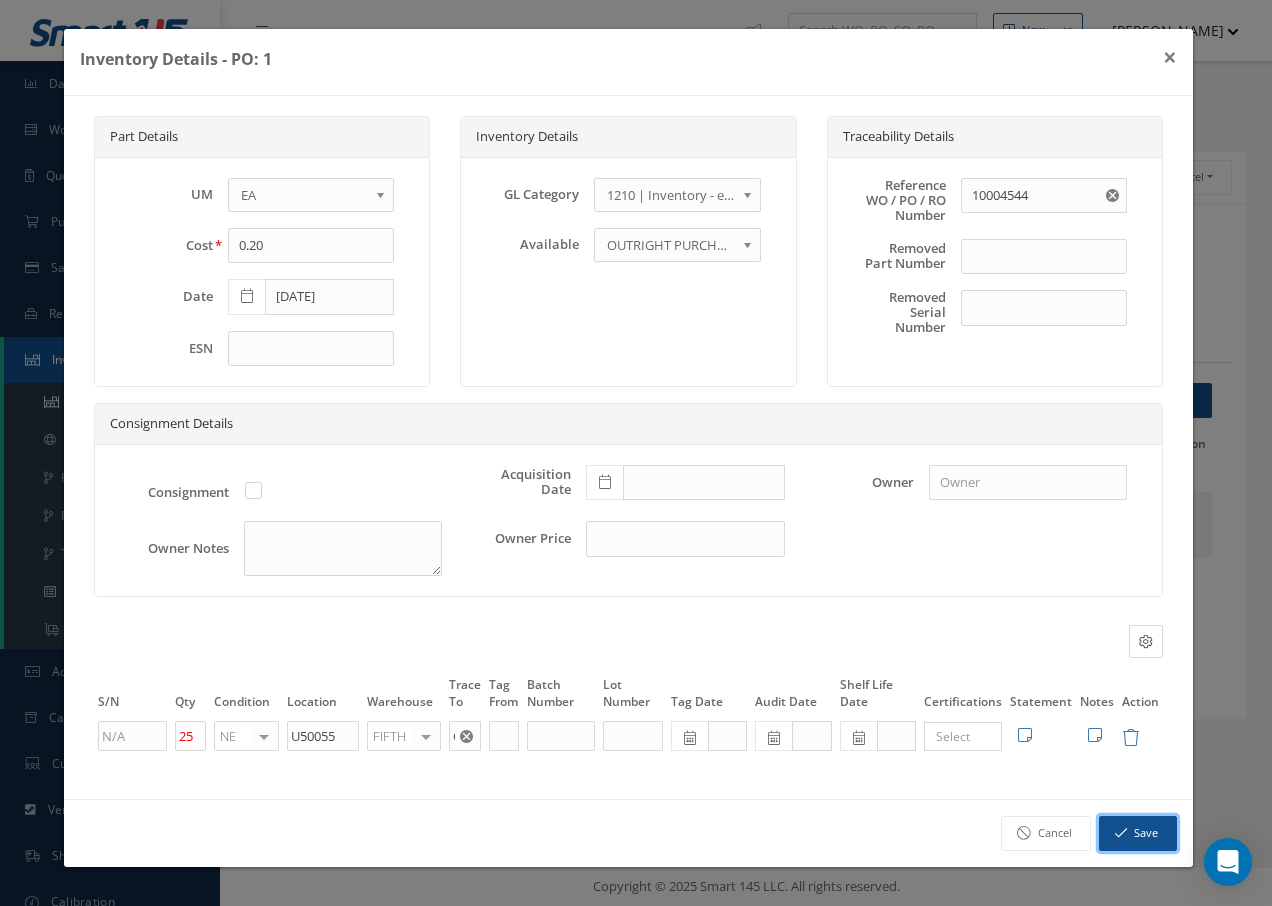 click on "Save" at bounding box center [1138, 833] 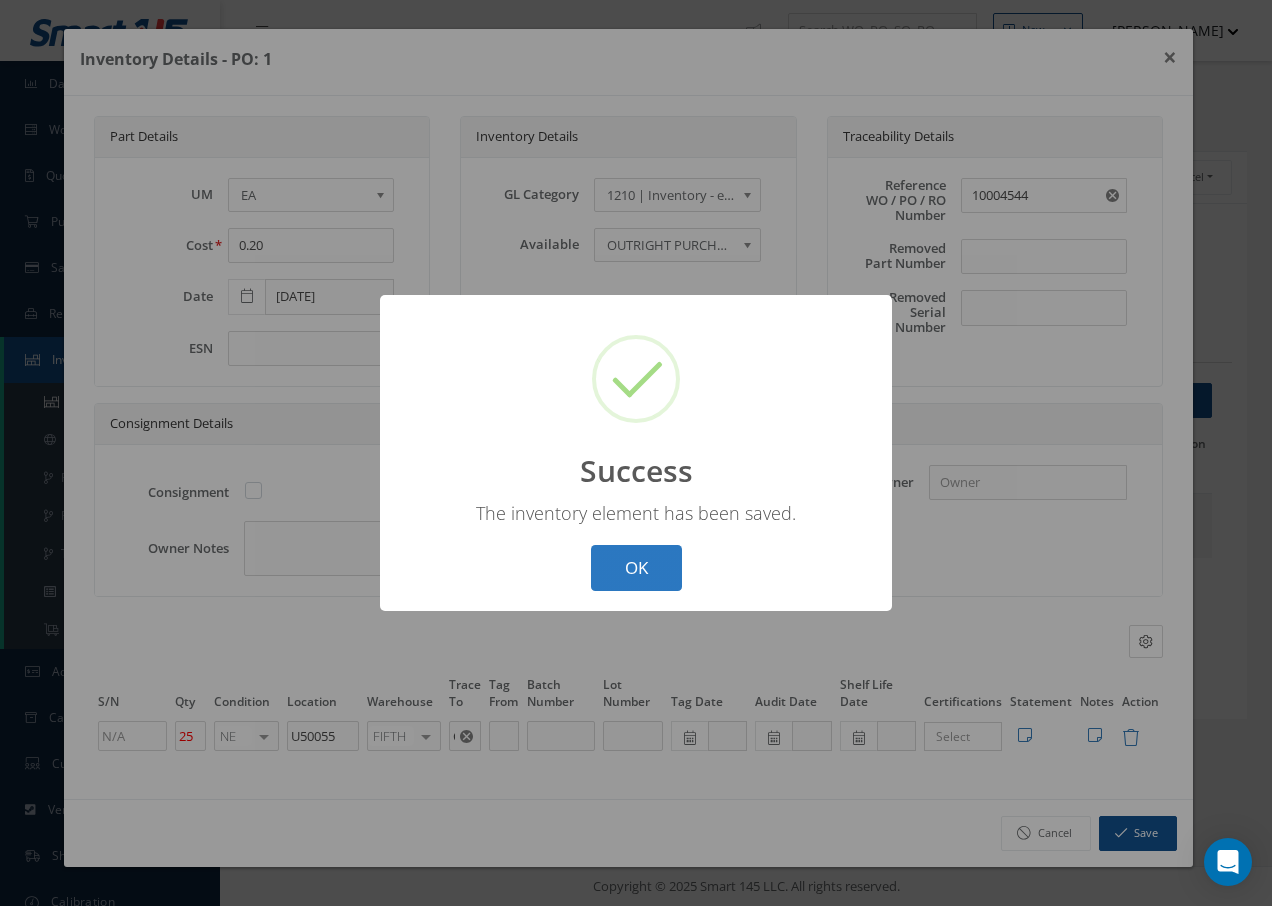 click on "OK" at bounding box center [636, 568] 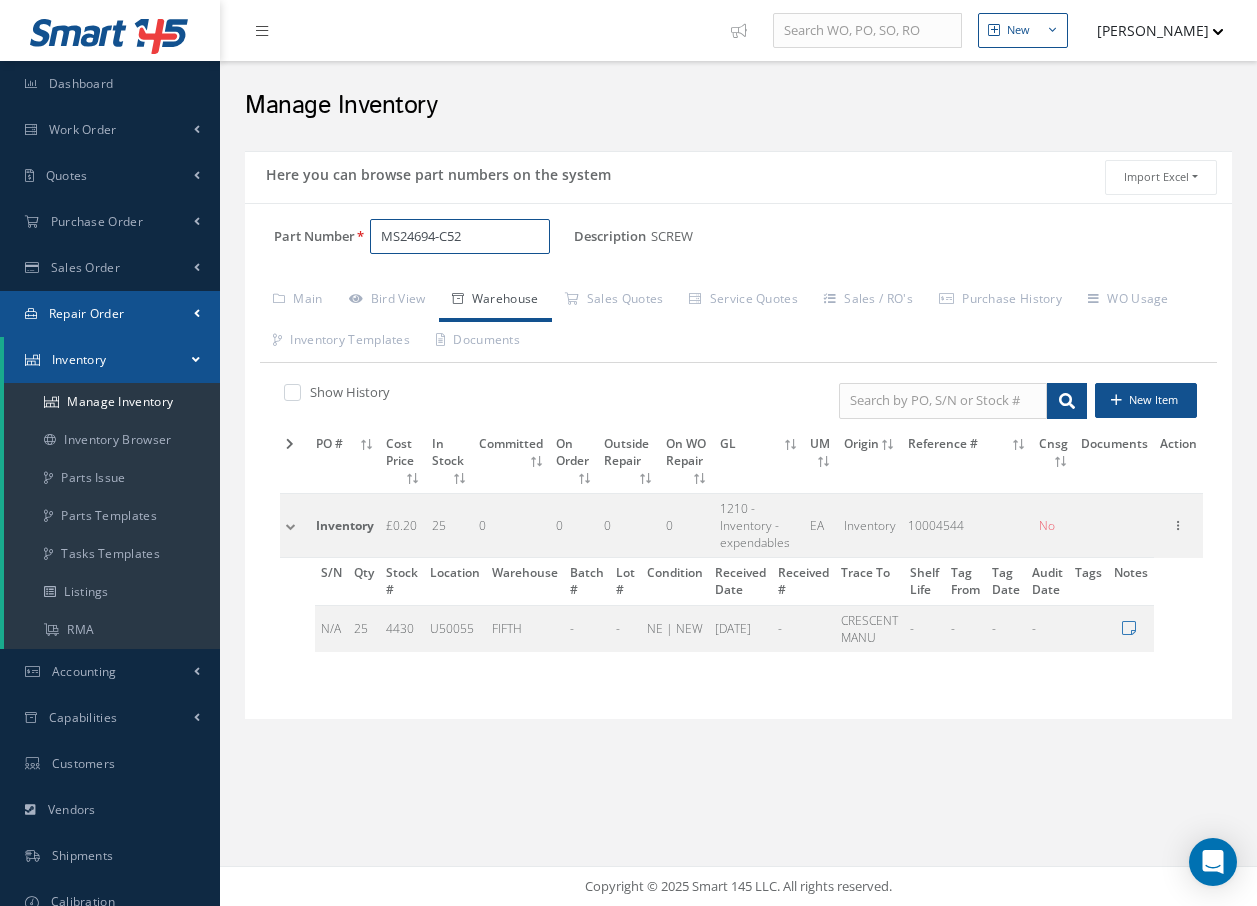 drag, startPoint x: 498, startPoint y: 237, endPoint x: 187, endPoint y: 313, distance: 320.15152 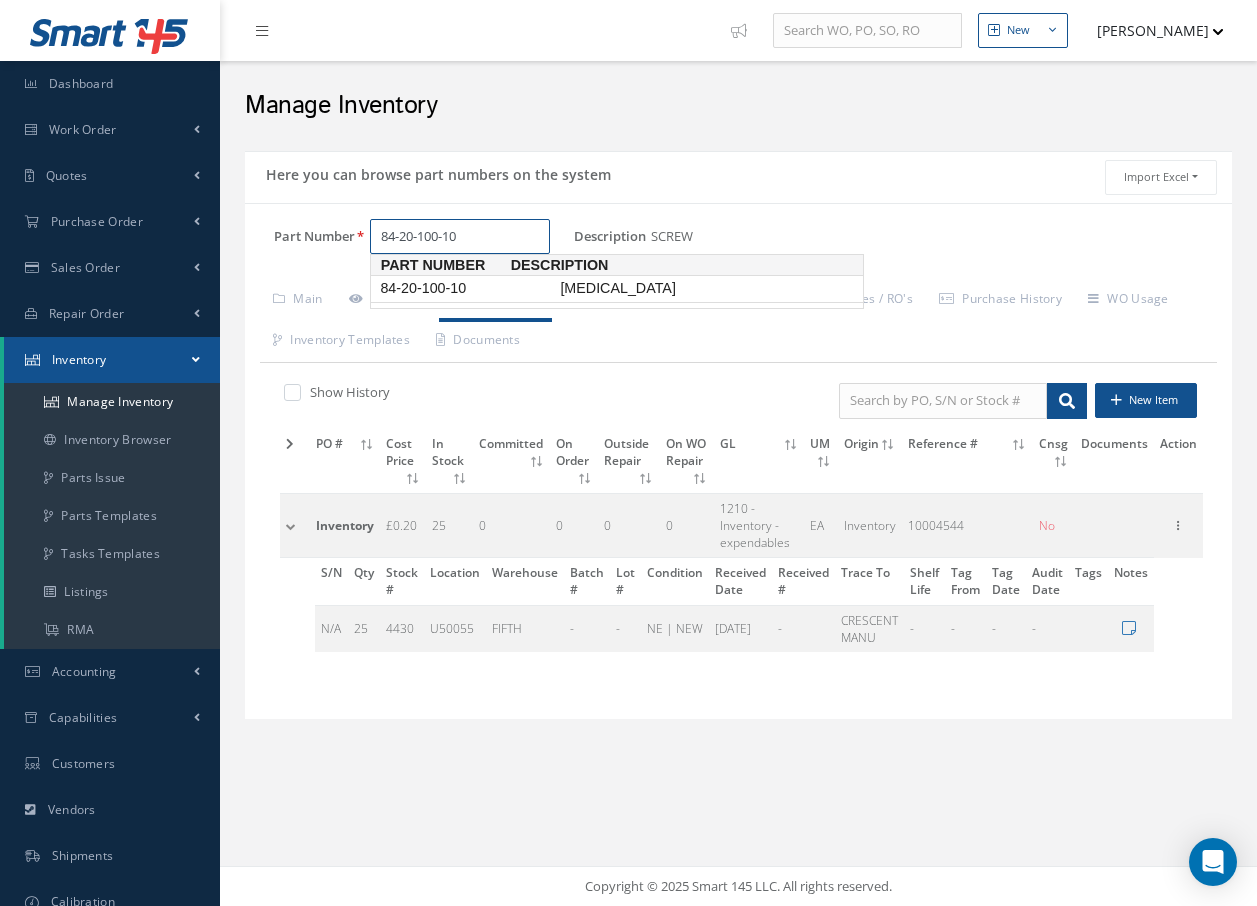 click on "84-20-100-10" at bounding box center [466, 288] 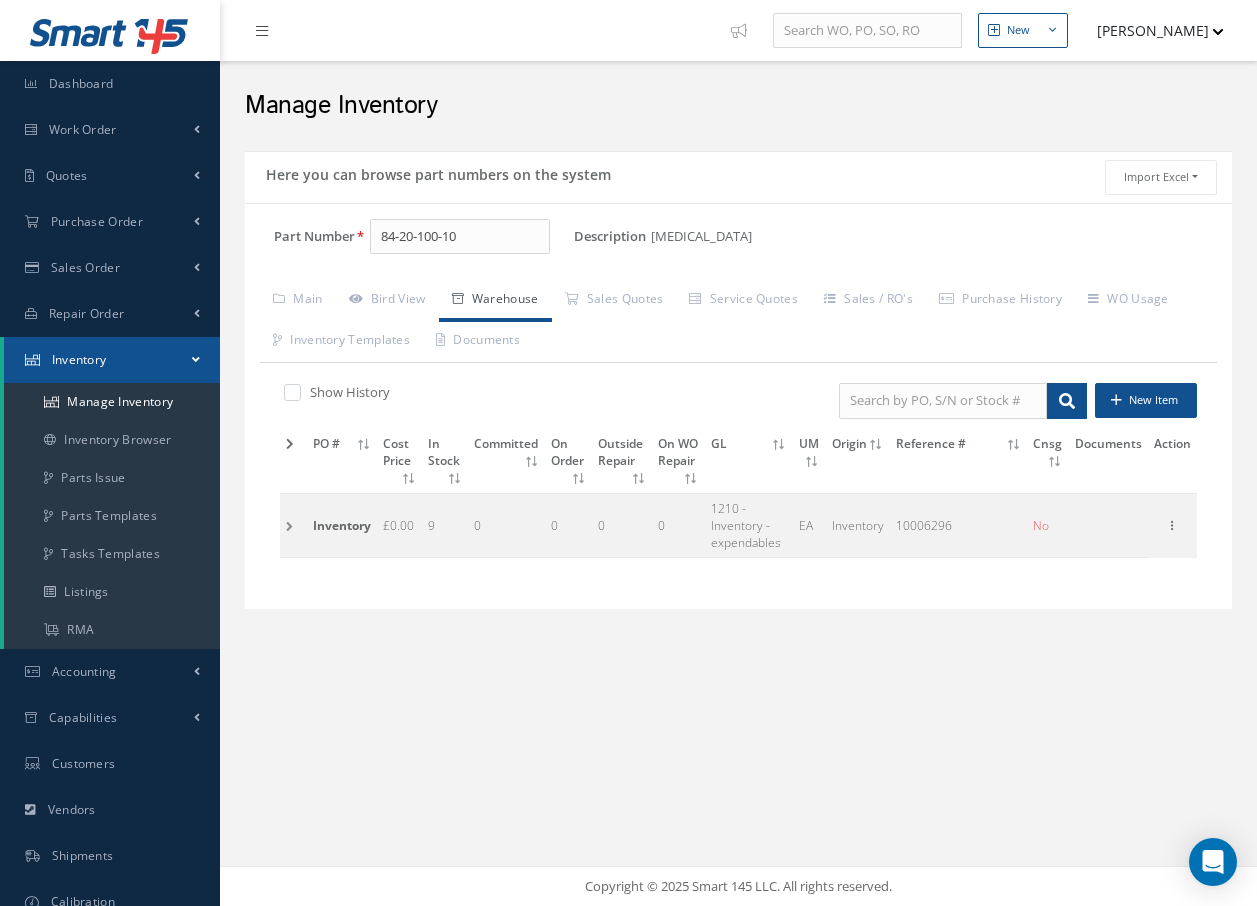 click at bounding box center (293, 525) 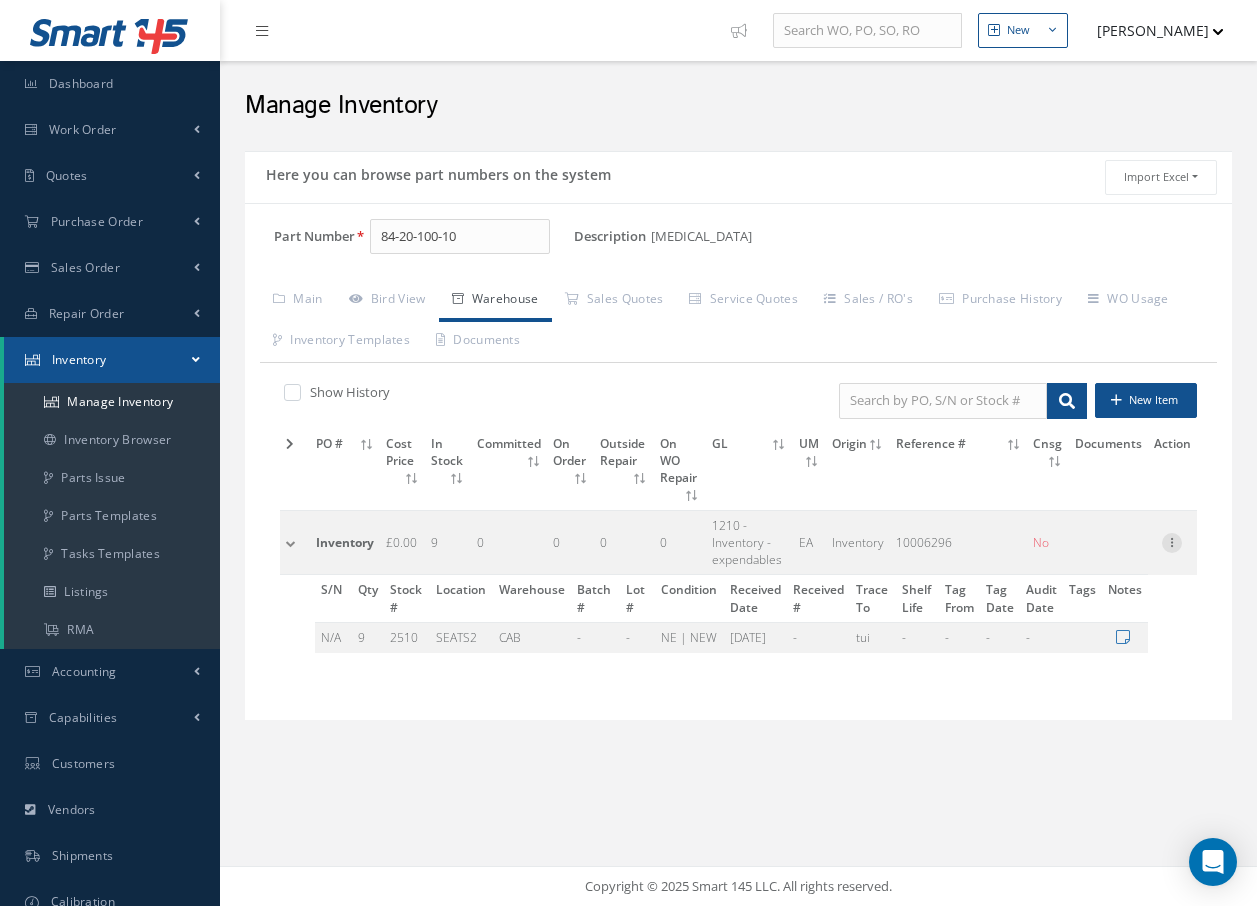 click at bounding box center [1172, 541] 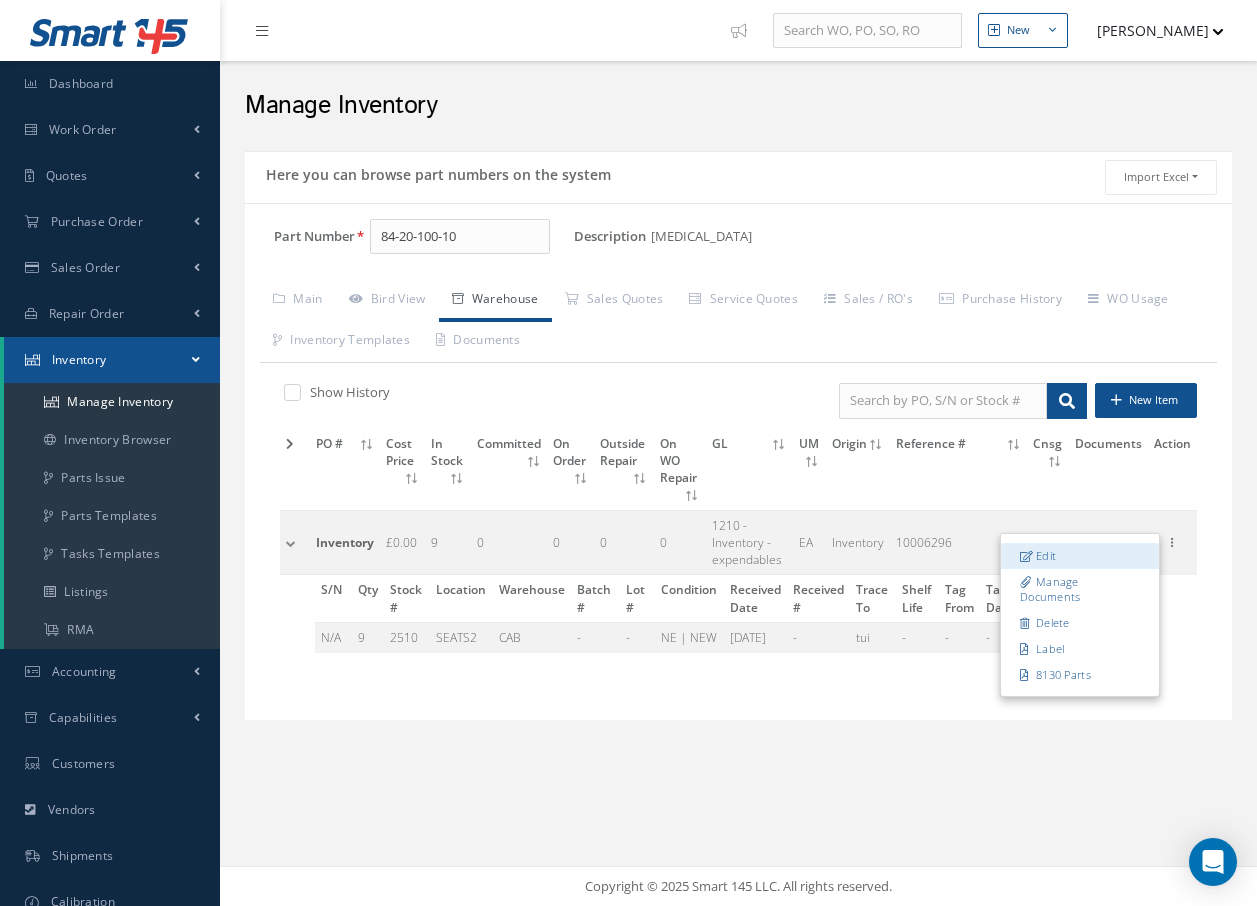 click on "Edit" at bounding box center (1080, 556) 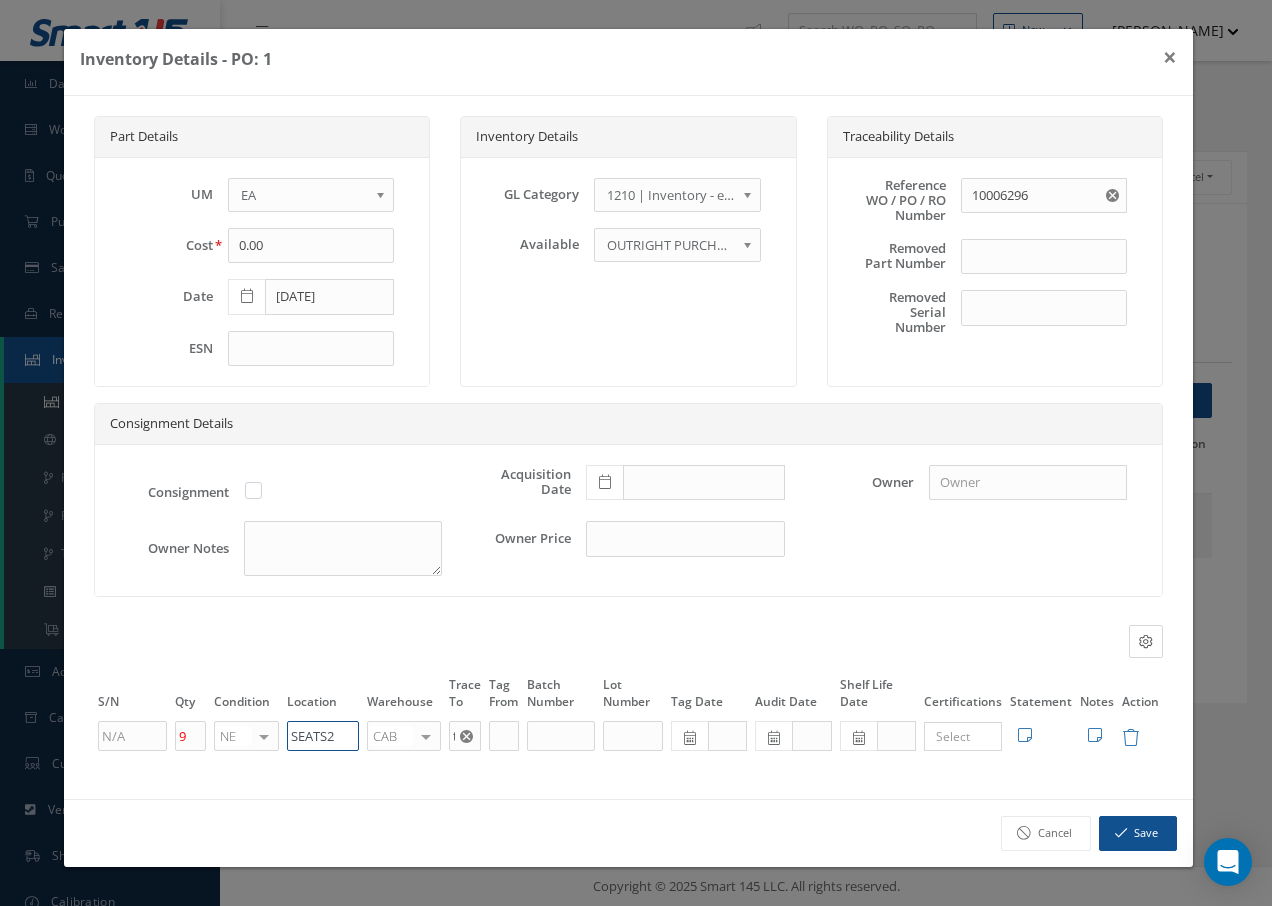 drag, startPoint x: 358, startPoint y: 735, endPoint x: 69, endPoint y: 754, distance: 289.6239 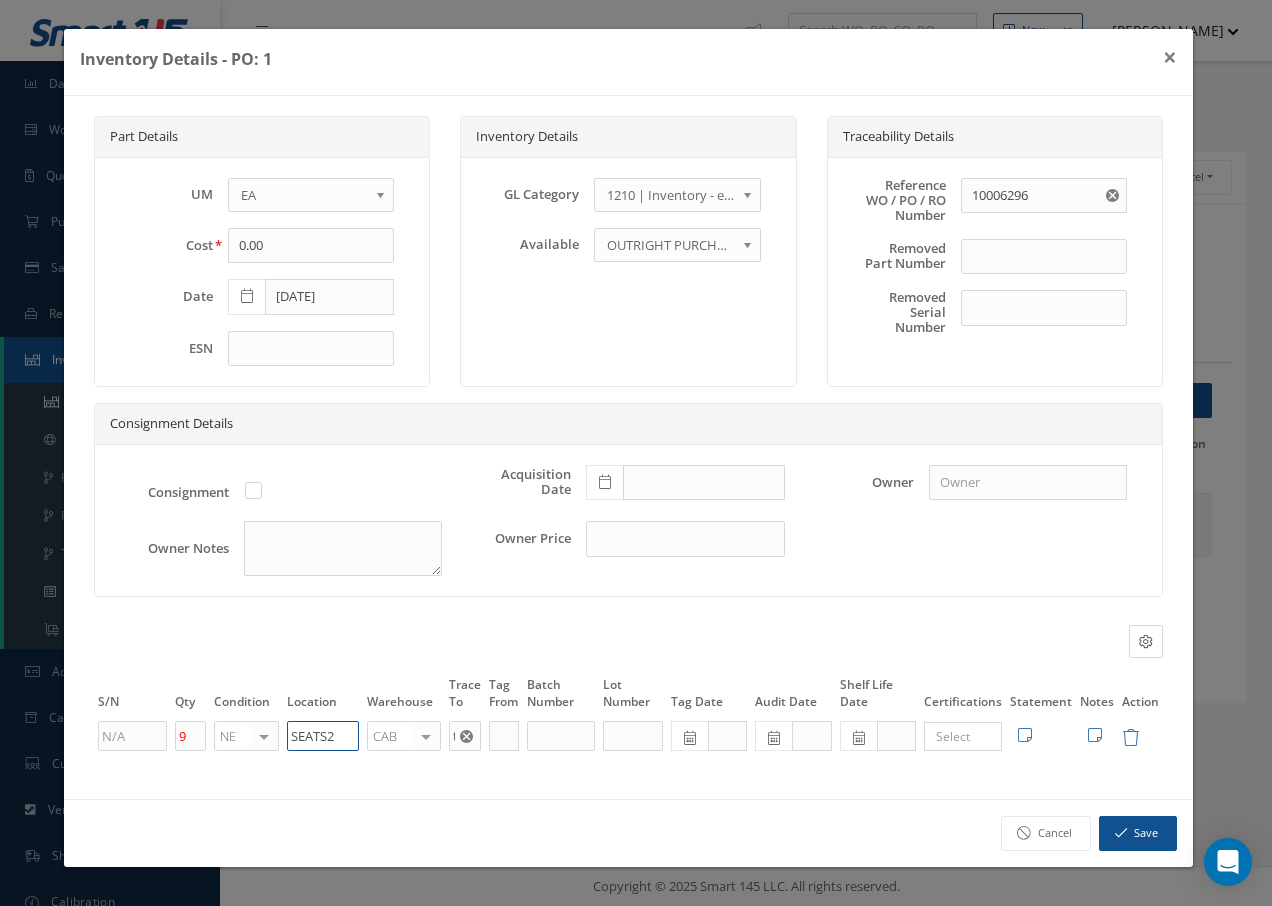 click on "Part Details
UM   - BAG BX CA RL EA FT HR IN KG LM LY ME LB RM SF SH SM SY TU YD
EA
Cost   0.00   Date   09/19/2019   ESN
Inventory Details
GL Category   1200 | Inventory - rotables 1210 | Inventory - expendables 1220 | Inventory - chemicals 1230 | Inventory - Misc. Workshop Items 1300 | Inventory - Packaging 1310 | Inventory- Spares for Brokering 5000 | Inventory- Purchases Consumables etc
1210 | Inventory - expendables
Available   OUTRIGHT PURCHASE EXCHANGE
OUTRIGHT PURCHASE
Traceability Details
Reference WO / PO / RO
Number      10006296           Removed Part Number
PN" at bounding box center [628, 447] 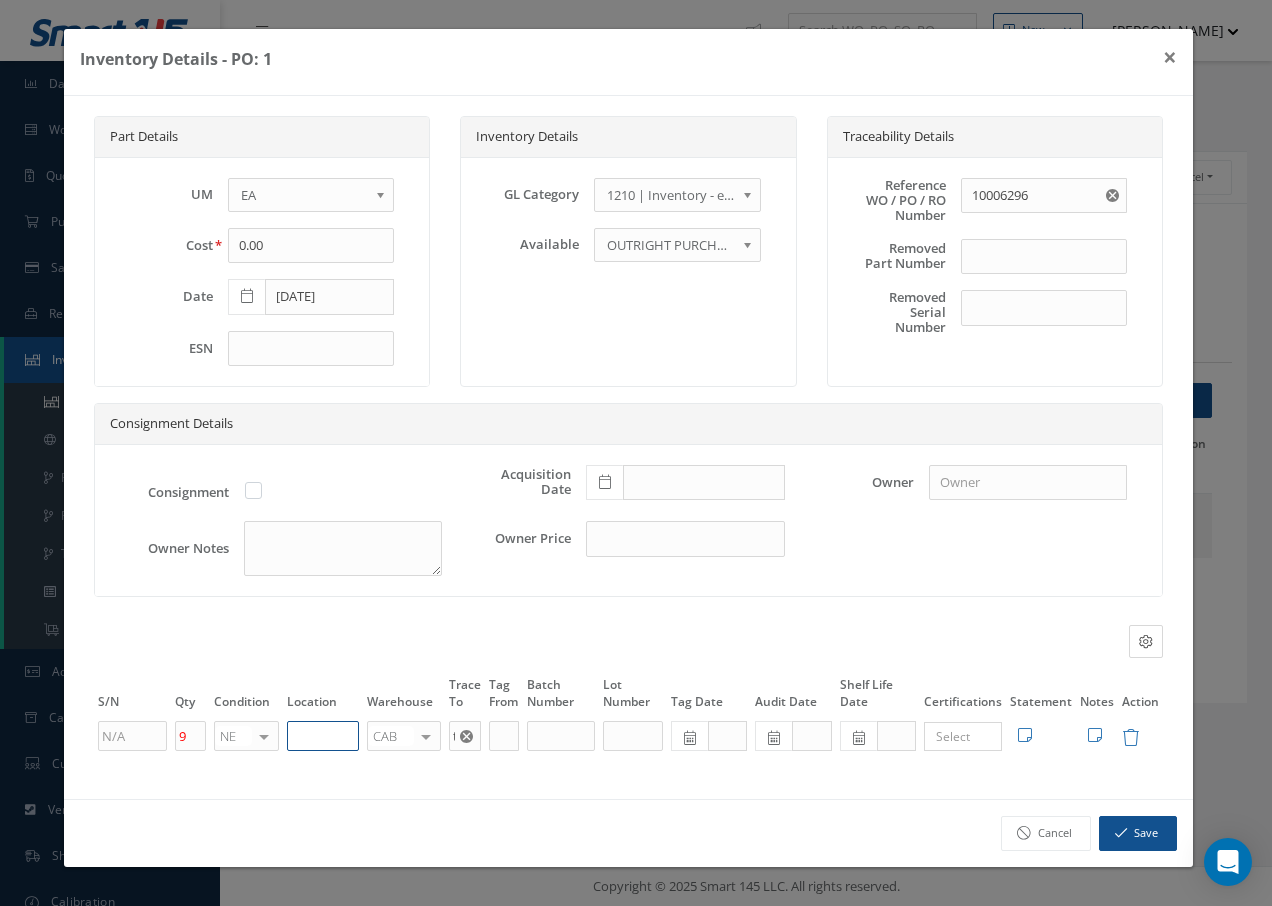 paste on "U50055" 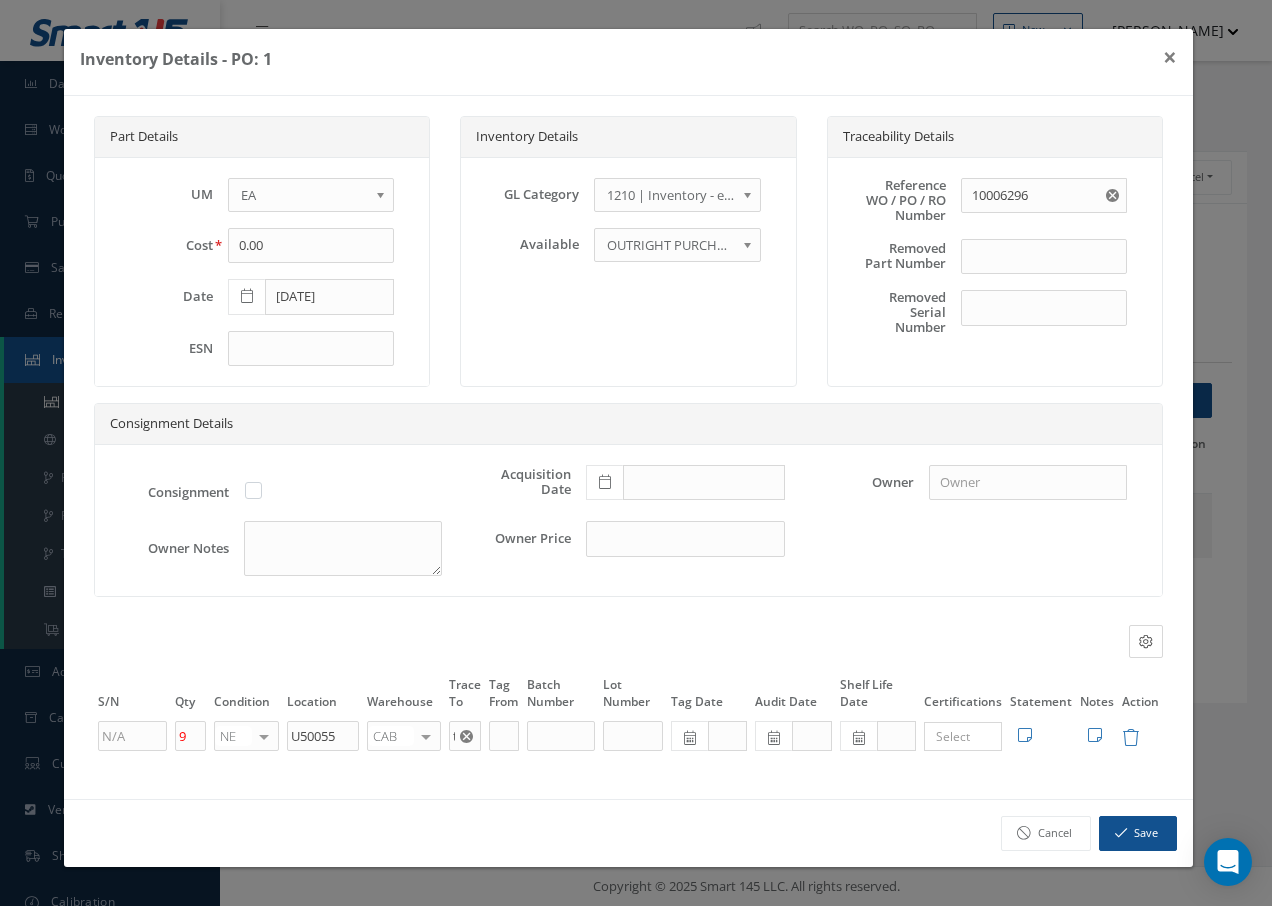 click at bounding box center (426, 736) 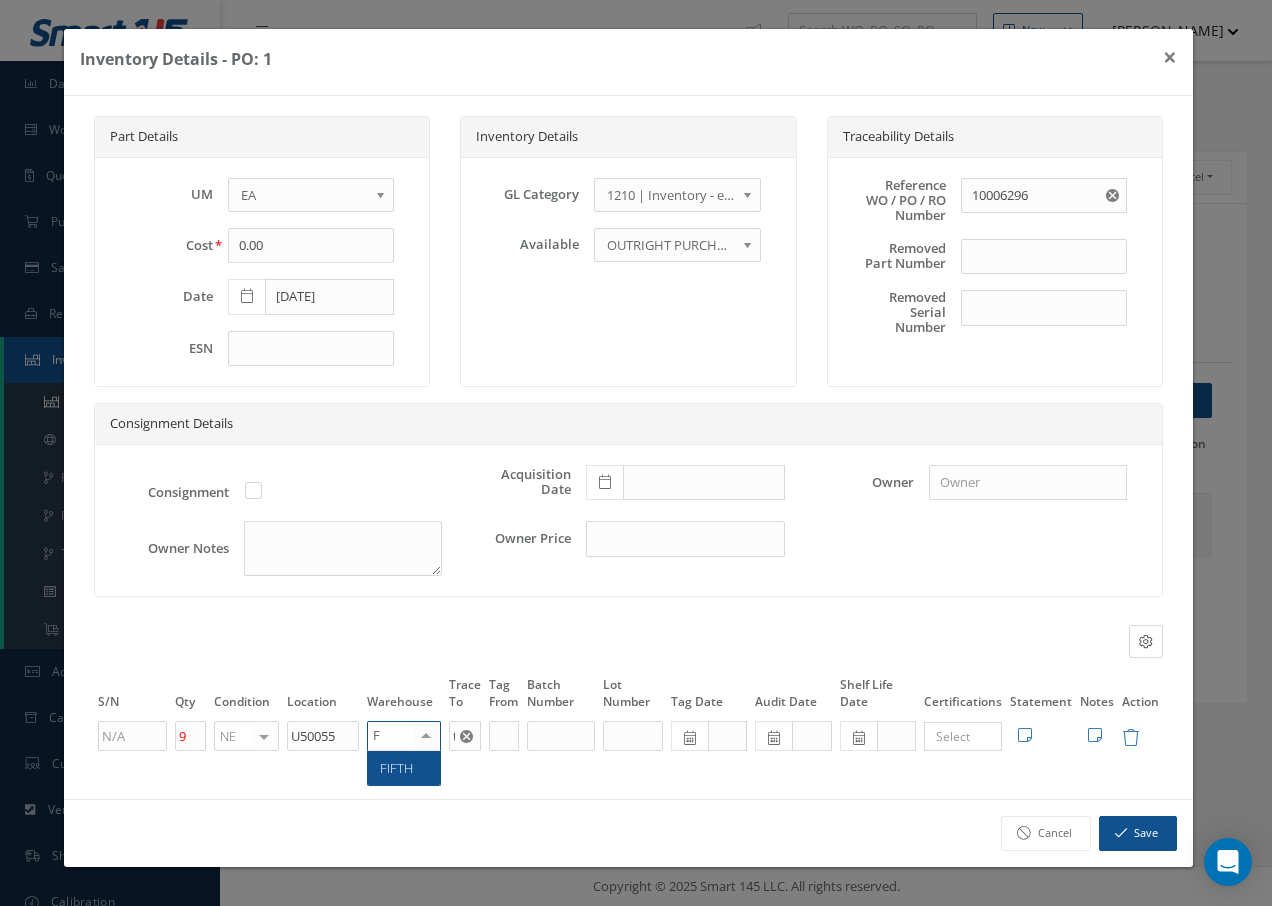 click on "FIFTH" at bounding box center [404, 768] 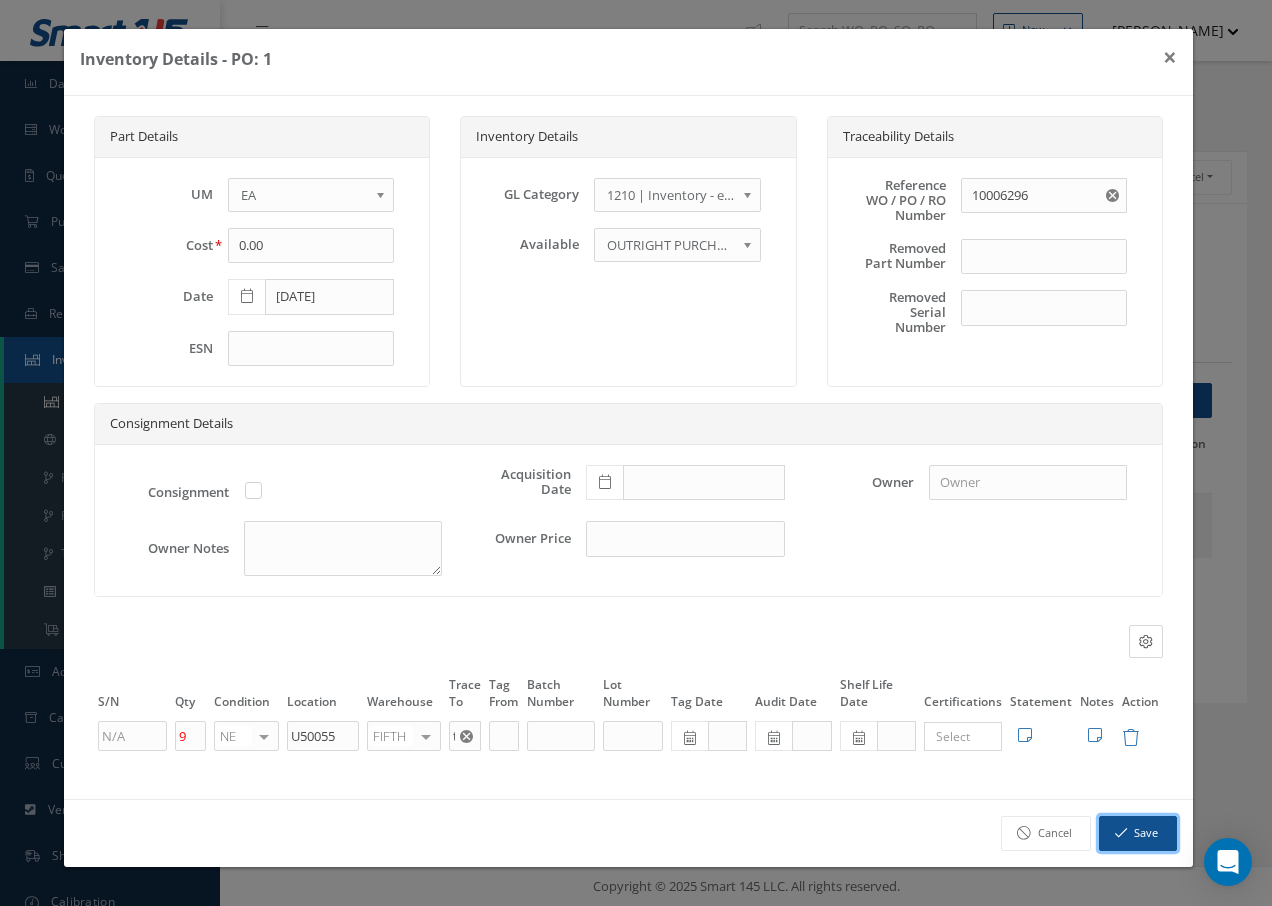 click on "Save" at bounding box center [1138, 833] 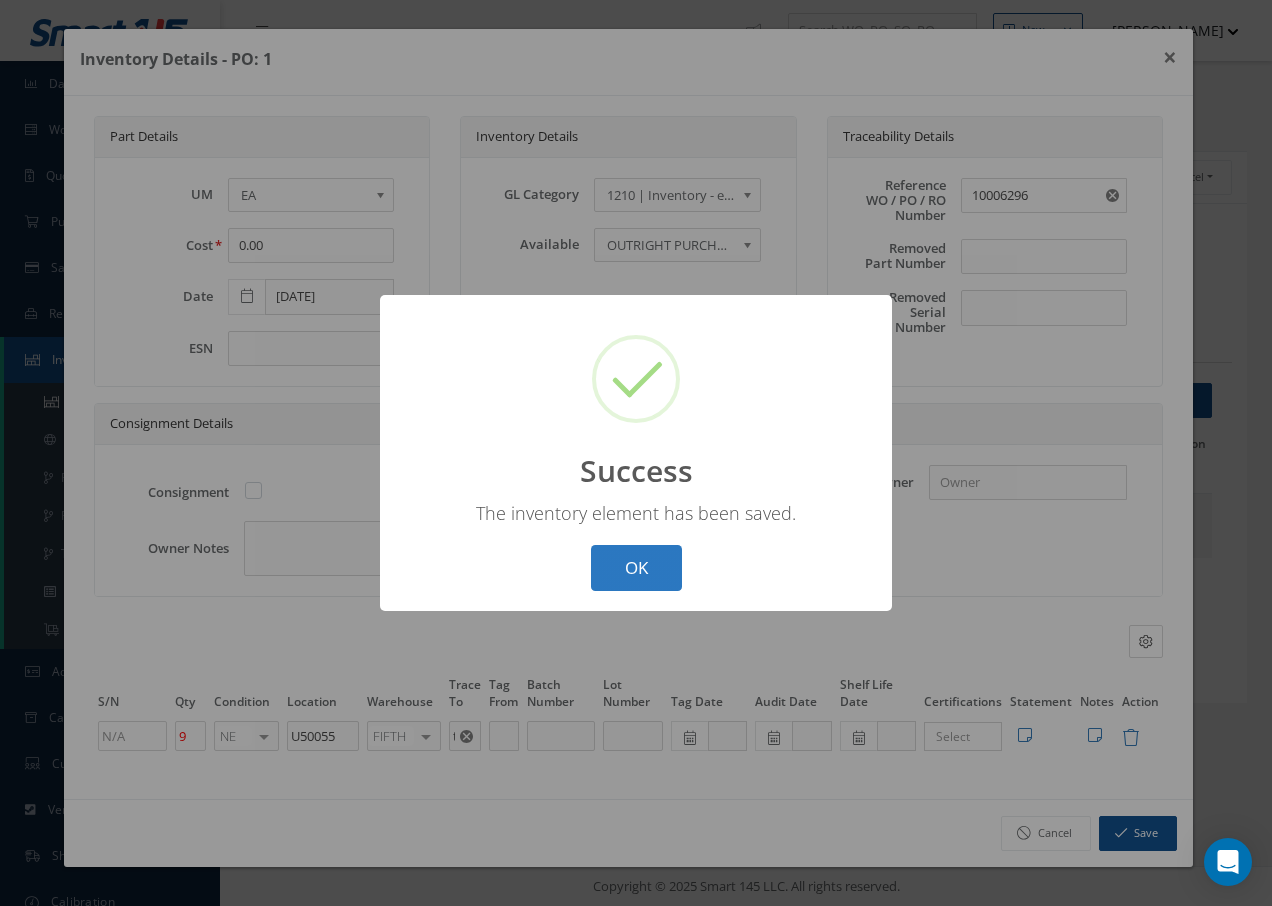 click on "OK" at bounding box center (636, 568) 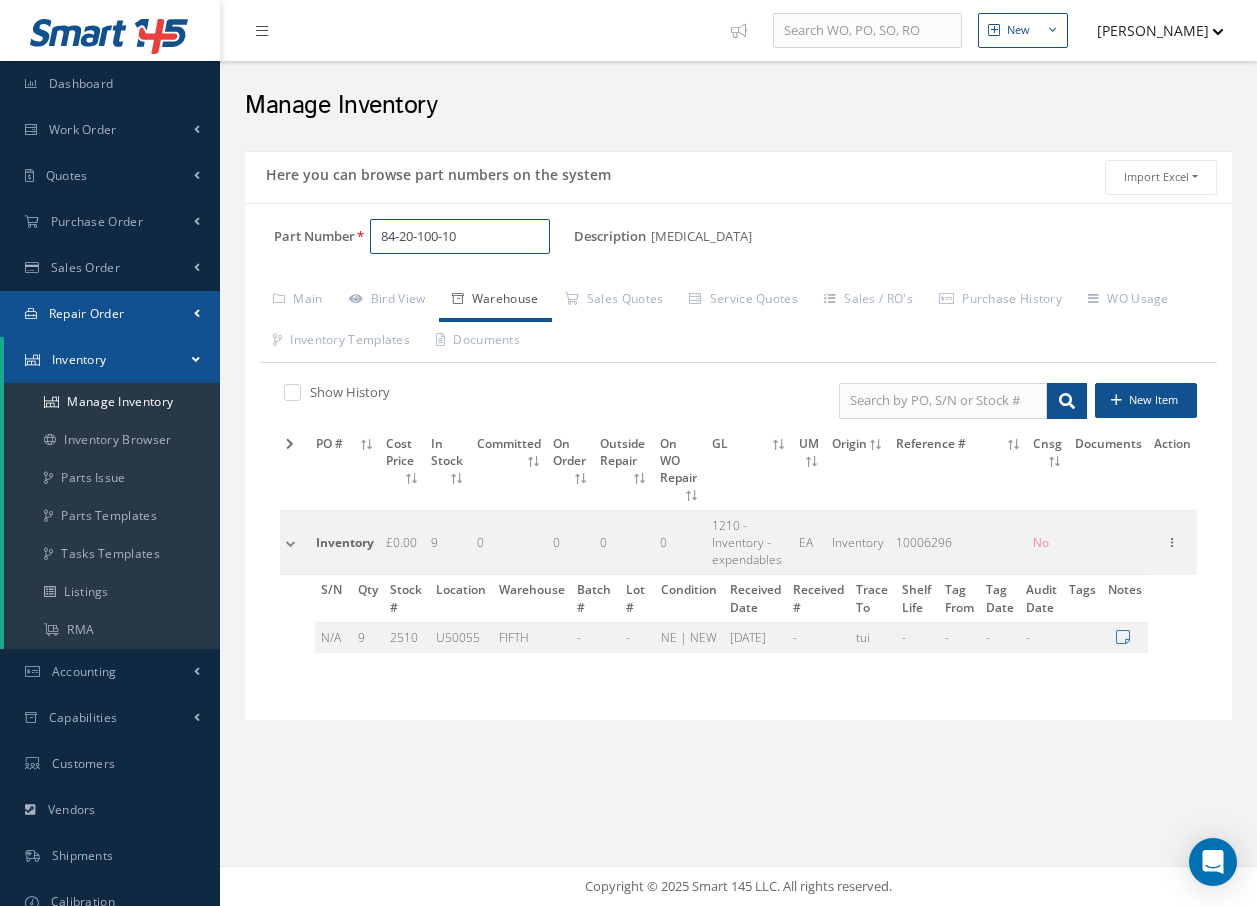 drag, startPoint x: 511, startPoint y: 238, endPoint x: 8, endPoint y: 320, distance: 509.64008 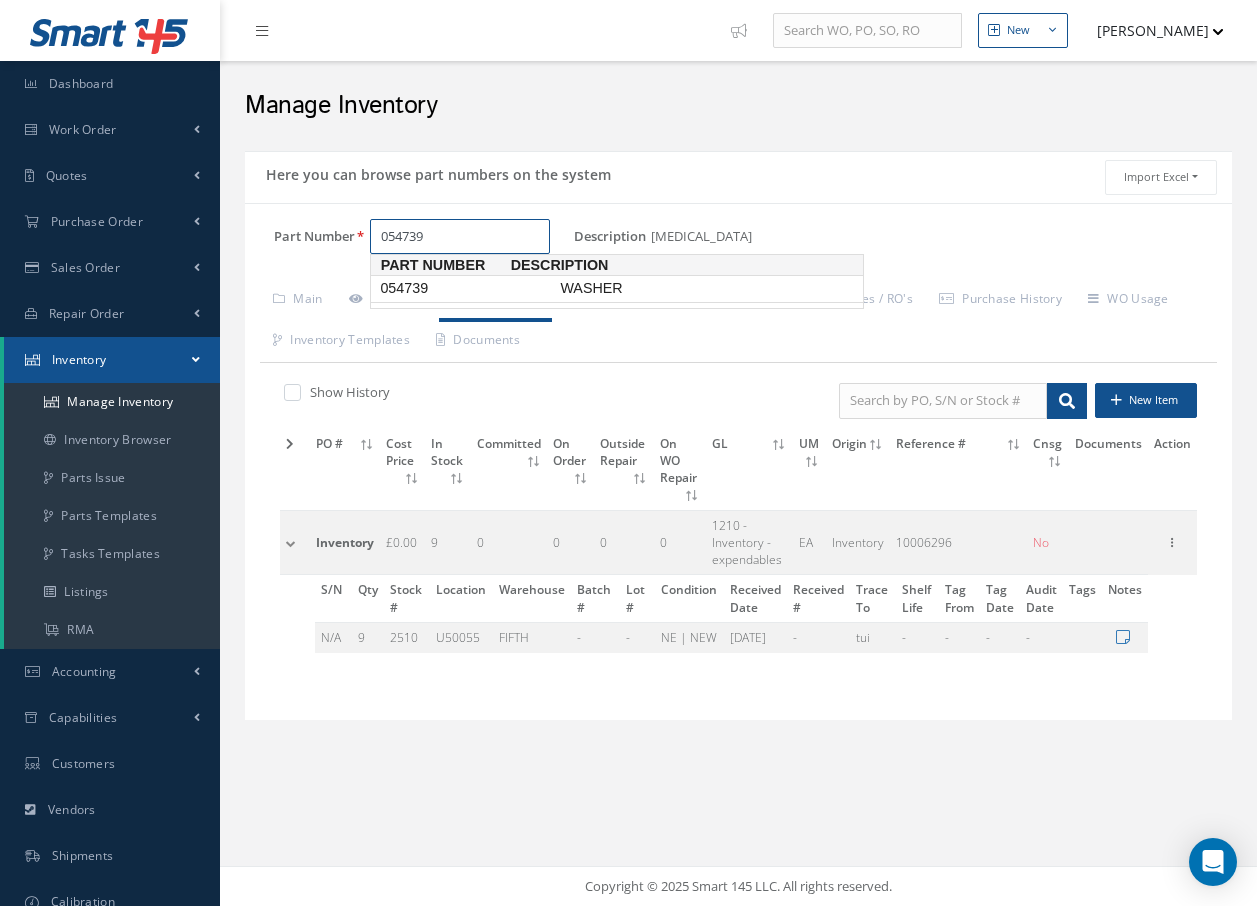 click on "054739" at bounding box center (466, 288) 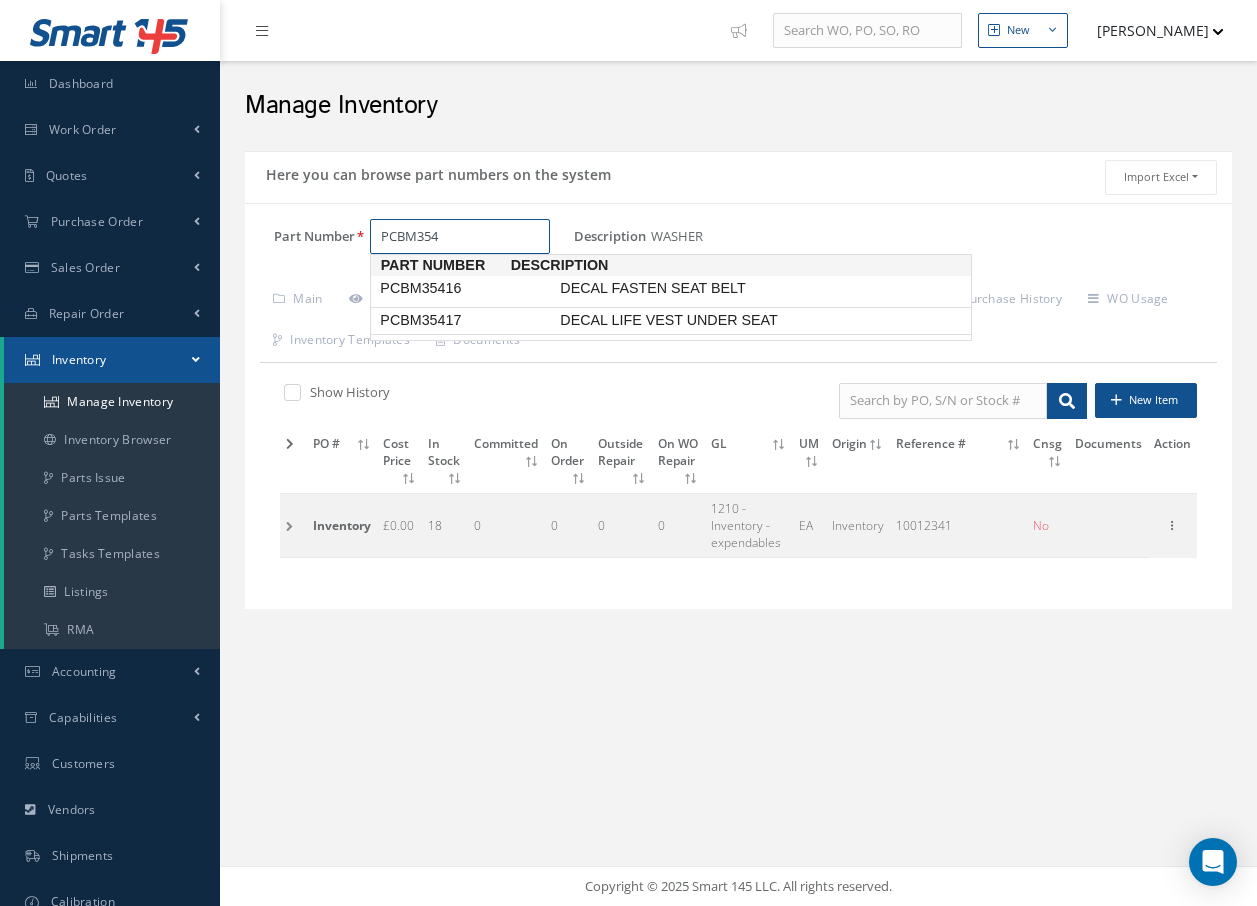 click on "DECAL LIFE VEST UNDER SEAT" at bounding box center [706, 320] 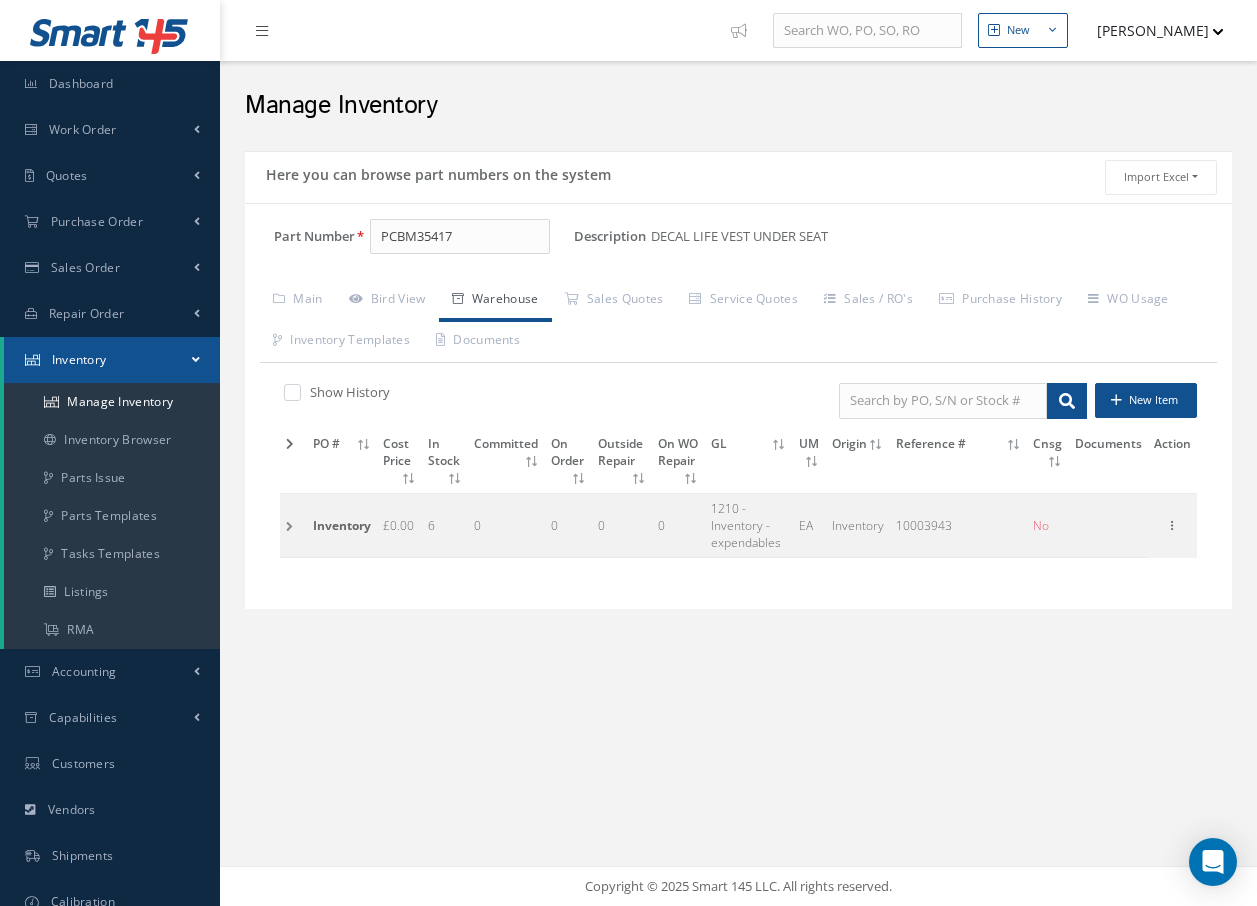 click at bounding box center [293, 525] 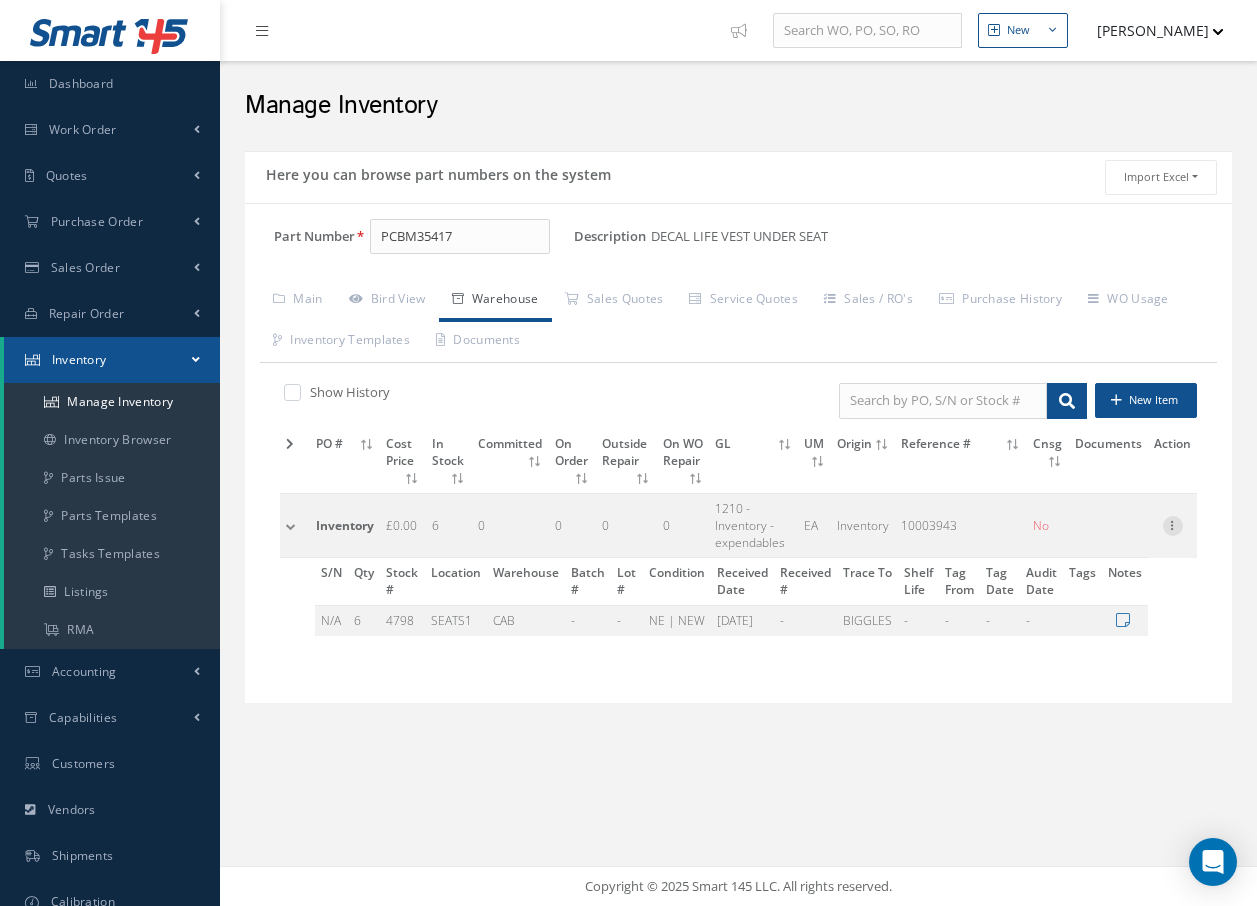click at bounding box center [1173, 524] 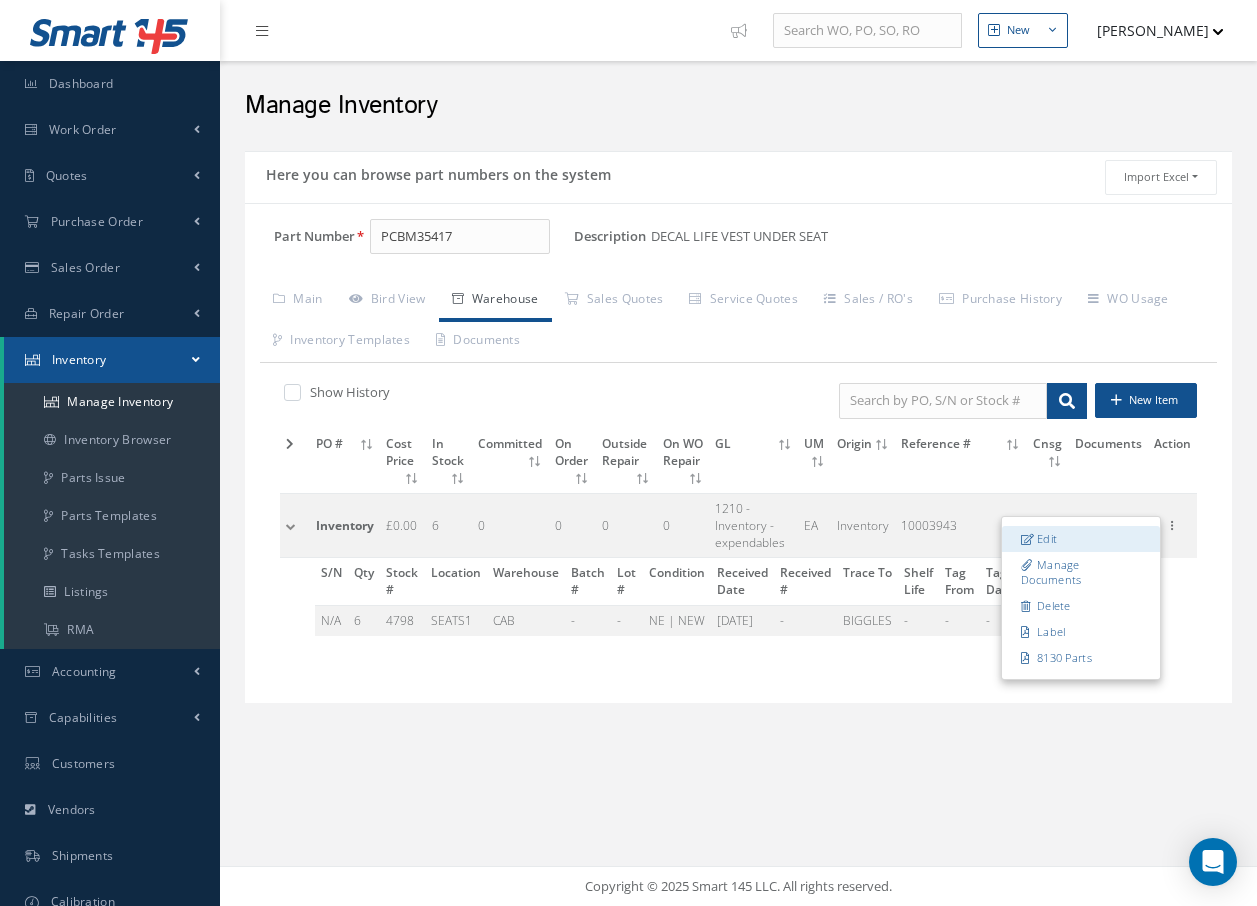 click on "Edit" at bounding box center (1081, 539) 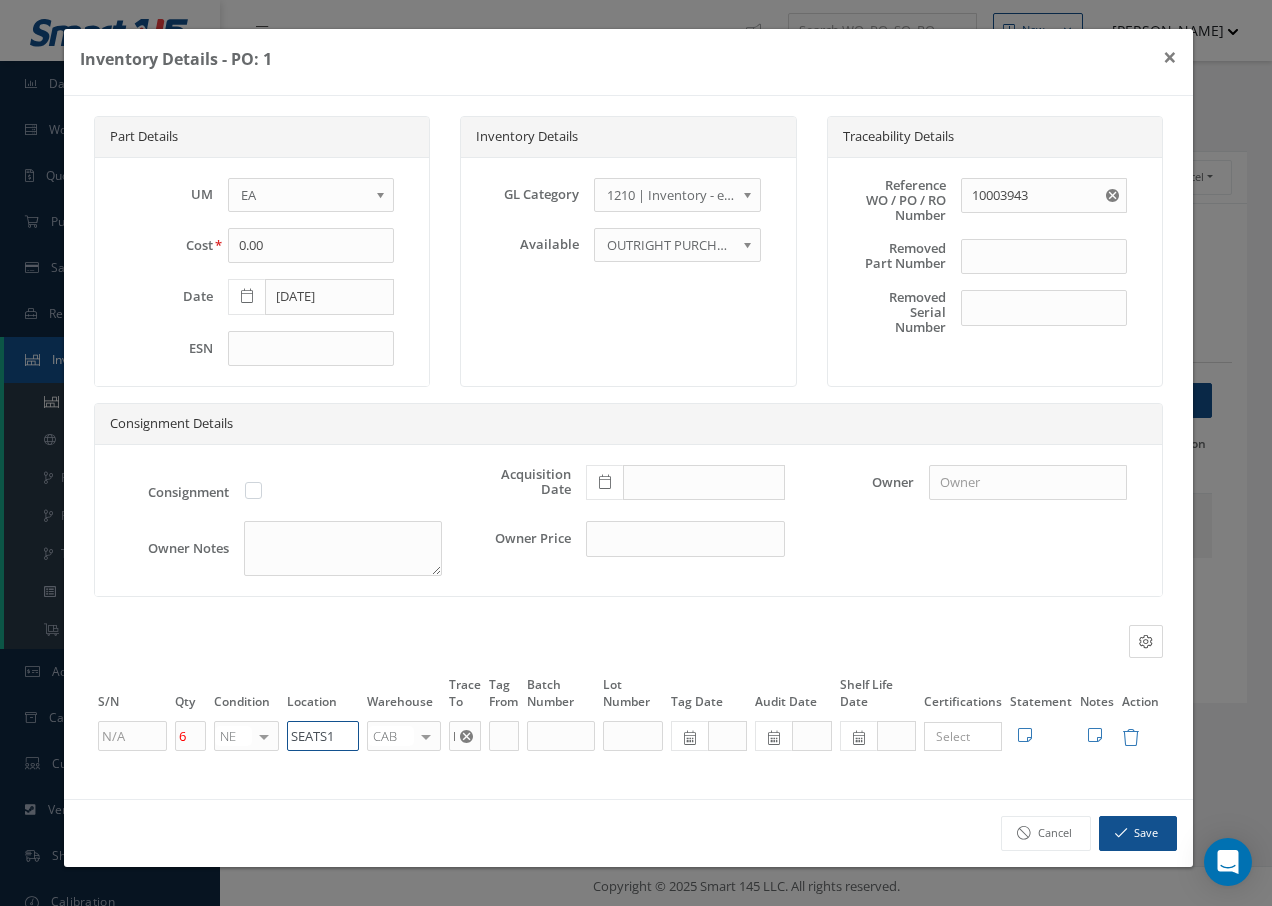 drag, startPoint x: 345, startPoint y: 738, endPoint x: 149, endPoint y: 788, distance: 202.27704 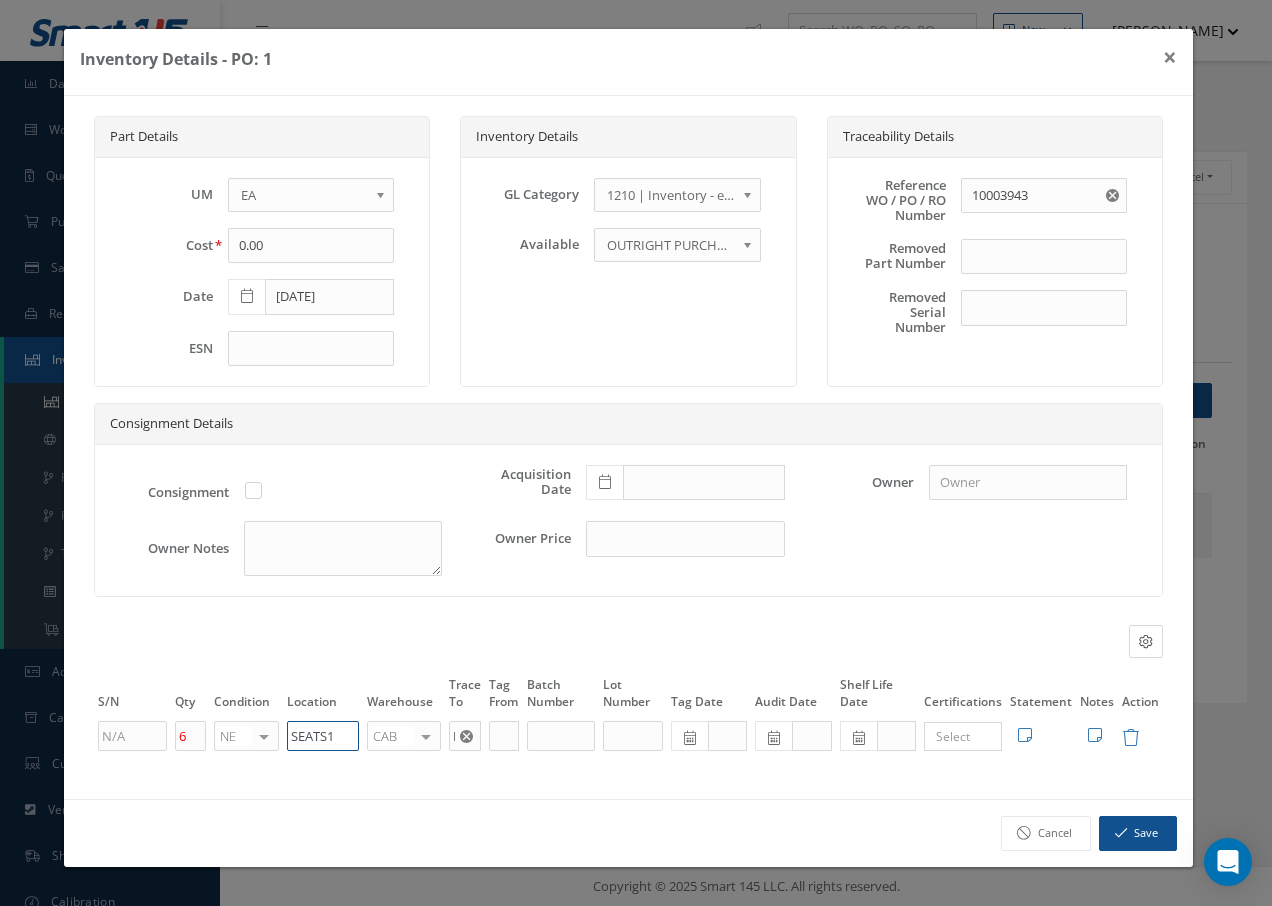 click on "Part Details
UM   - BAG BX CA RL EA FT HR IN KG LM LY ME LB RM SF SH SM SY TU YD
EA
Cost   0.00   Date   04/26/2018   ESN
Inventory Details
GL Category   1200 | Inventory - rotables 1210 | Inventory - expendables 1220 | Inventory - chemicals 1230 | Inventory - Misc. Workshop Items 1300 | Inventory - Packaging 1310 | Inventory- Spares for Brokering 5000 | Inventory- Purchases Consumables etc
1210 | Inventory - expendables
Available   OUTRIGHT PURCHASE EXCHANGE
OUTRIGHT PURCHASE
Traceability Details
Reference WO / PO / RO
Number      10003943           Removed Part Number
PN" at bounding box center (628, 447) 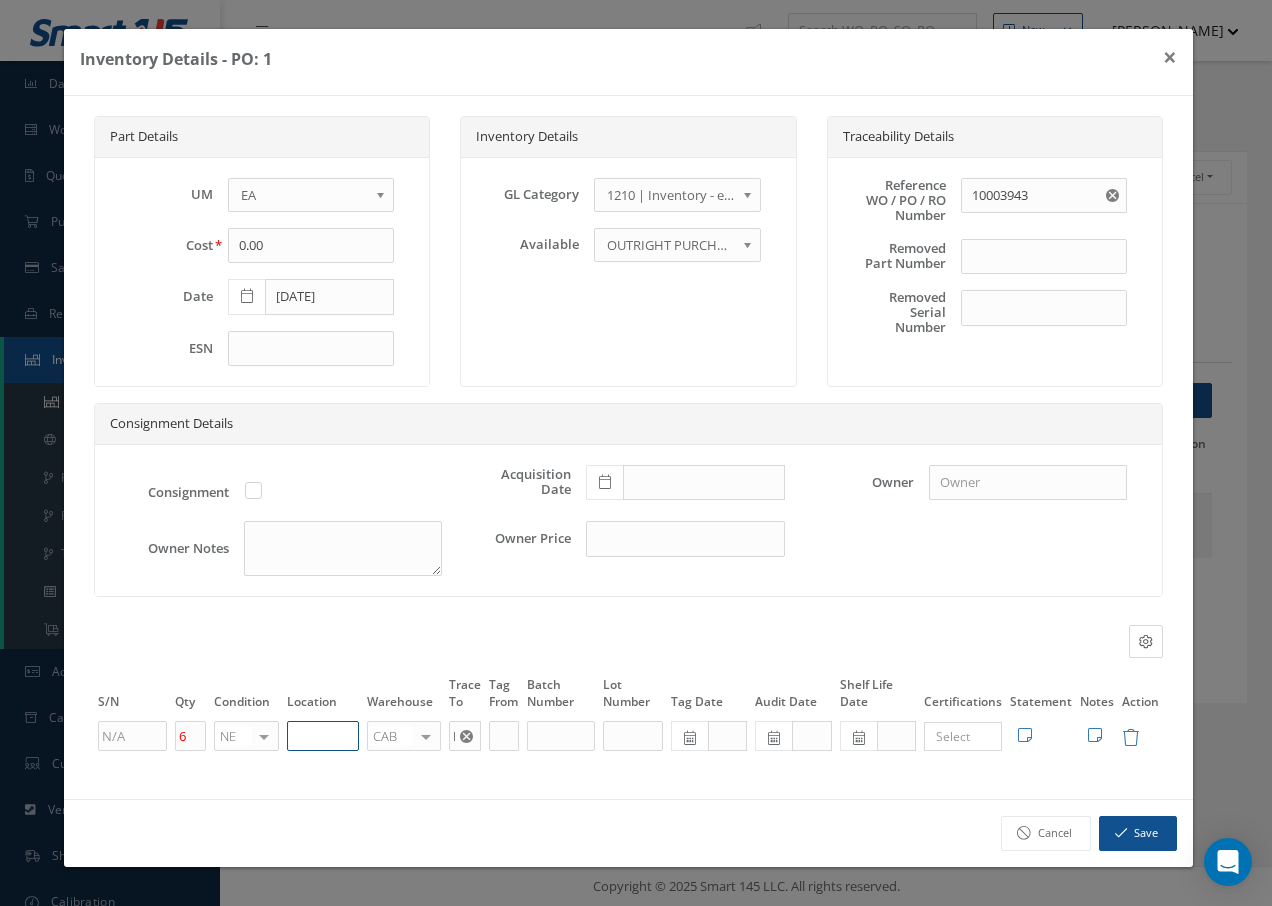 paste on "U50055" 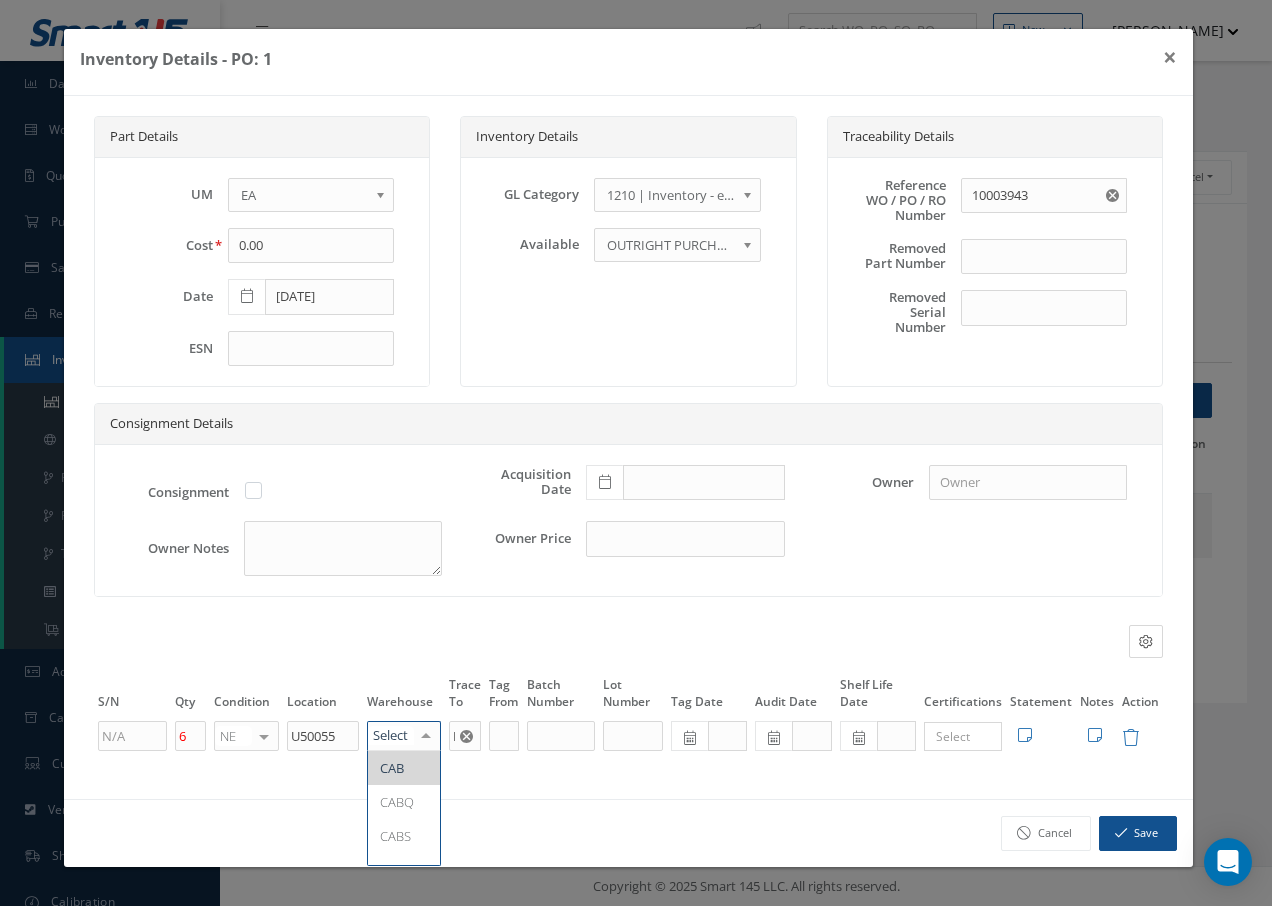 click at bounding box center [426, 736] 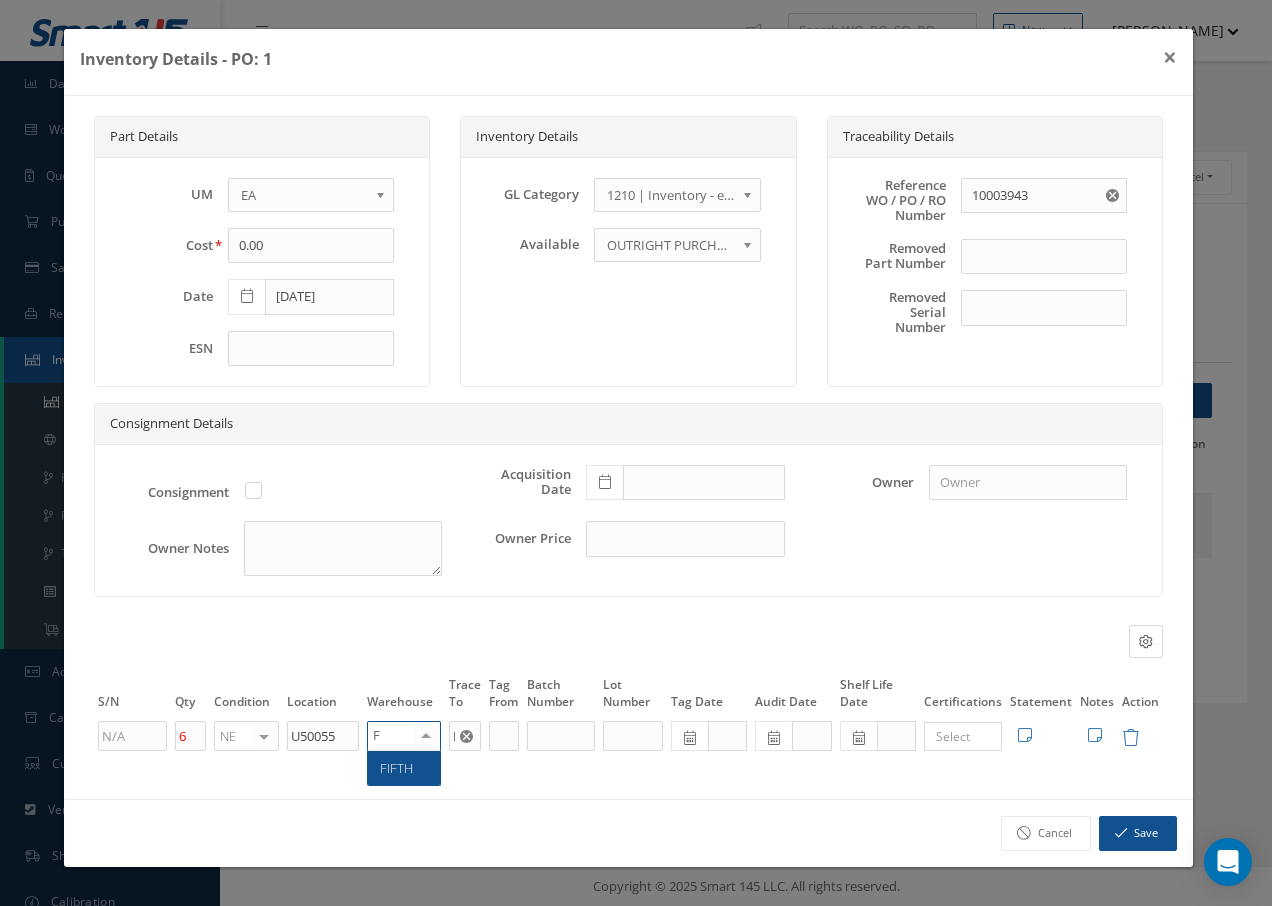 click on "FIFTH" at bounding box center [404, 768] 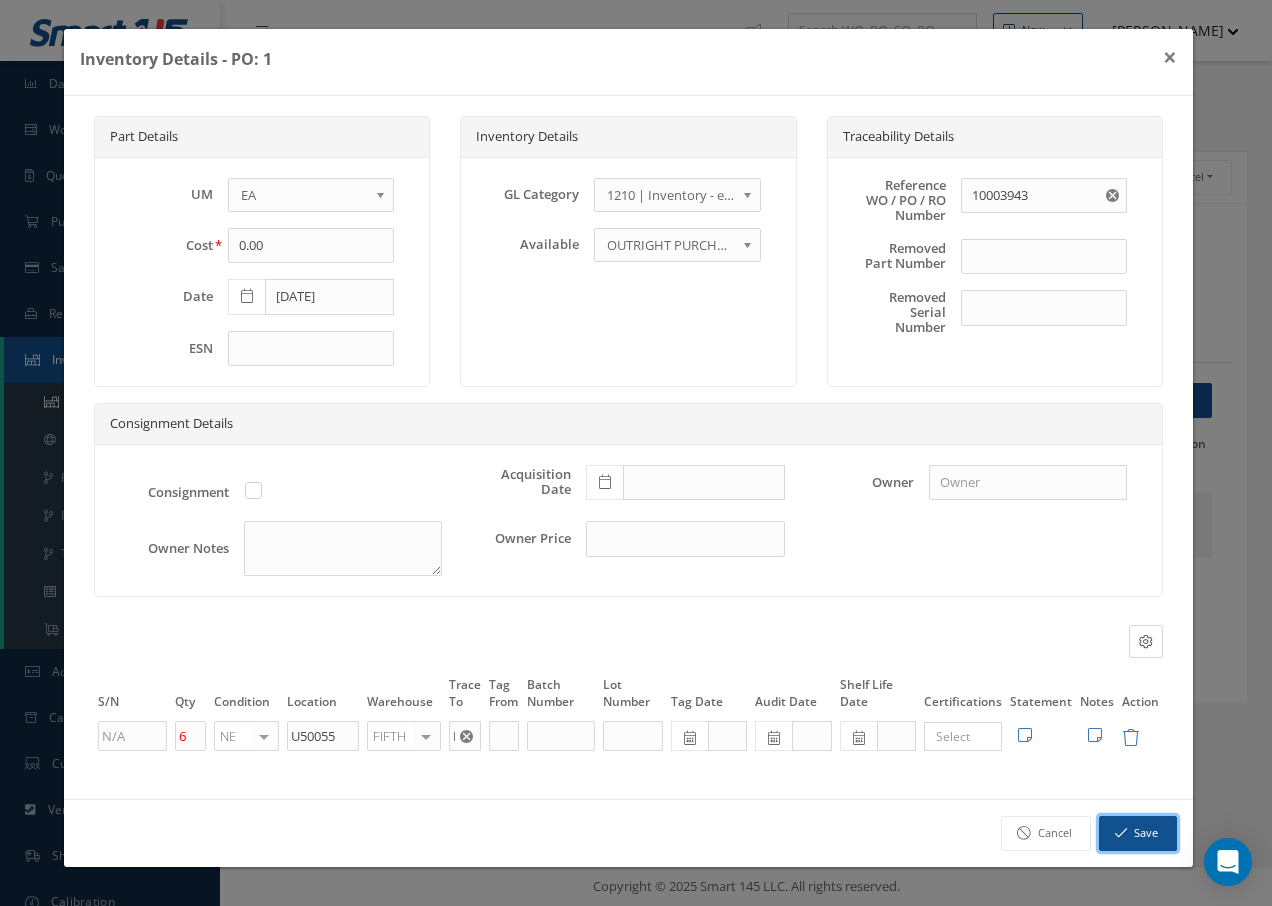 click on "Save" at bounding box center (1138, 833) 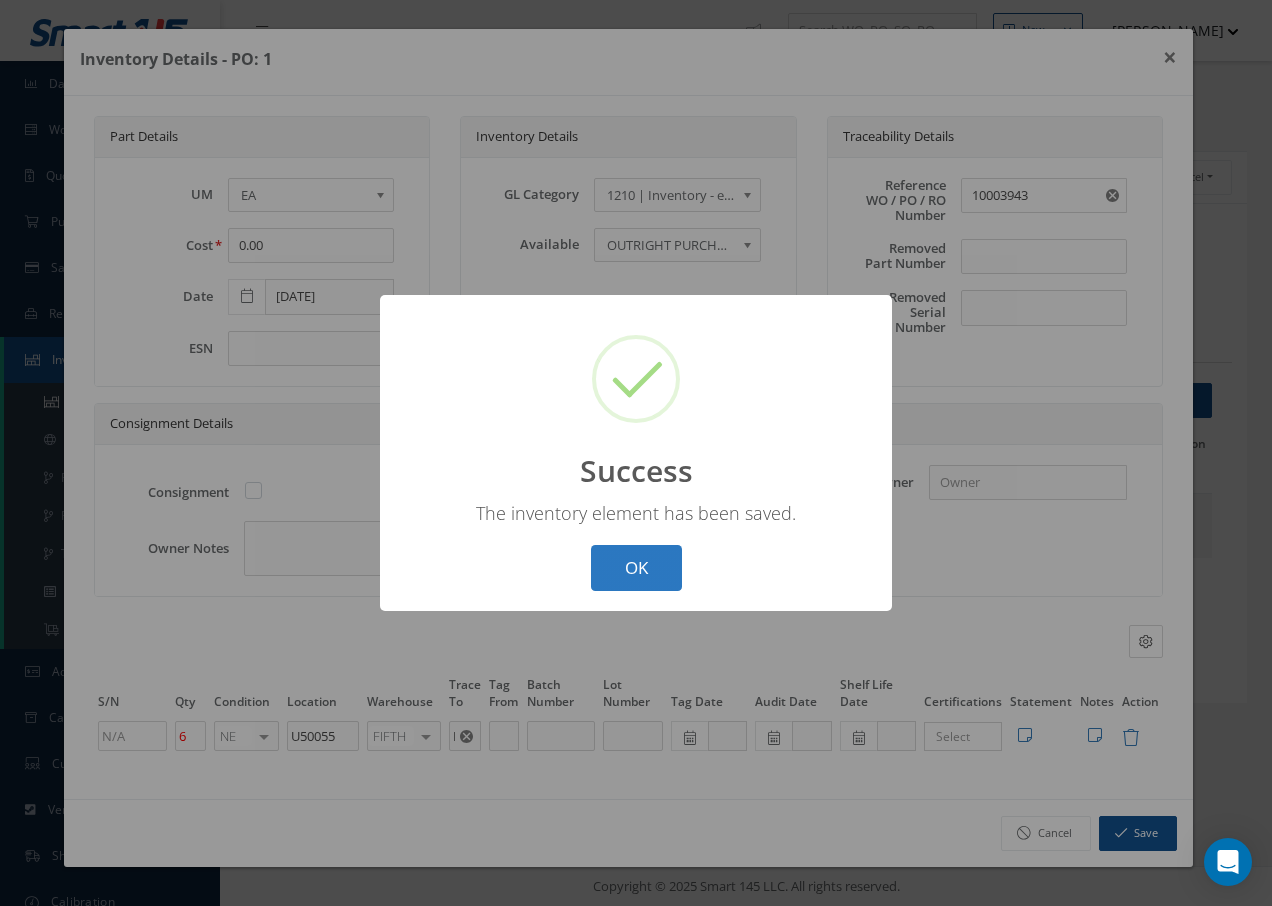 click on "OK" at bounding box center (636, 568) 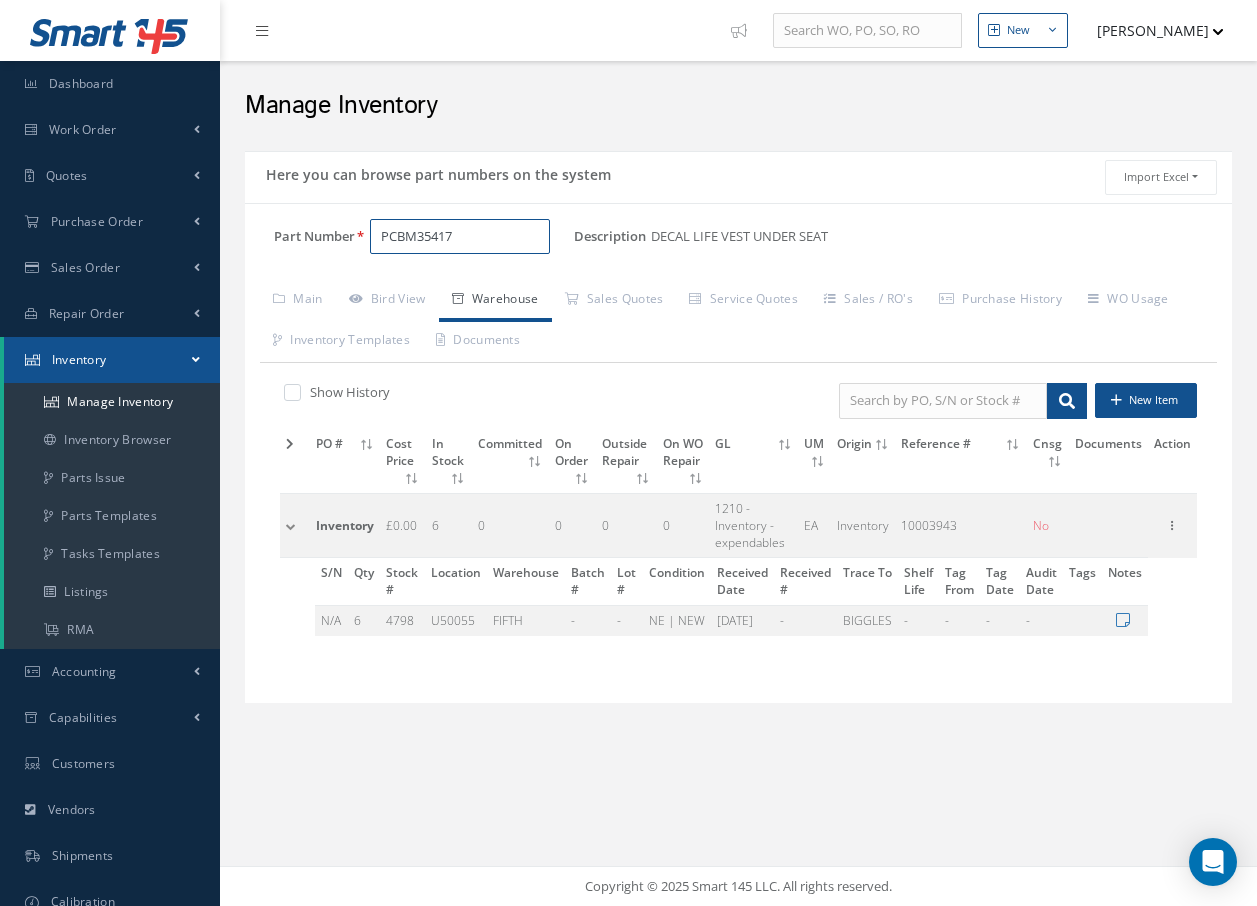 drag, startPoint x: 468, startPoint y: 231, endPoint x: -52, endPoint y: 360, distance: 535.7621 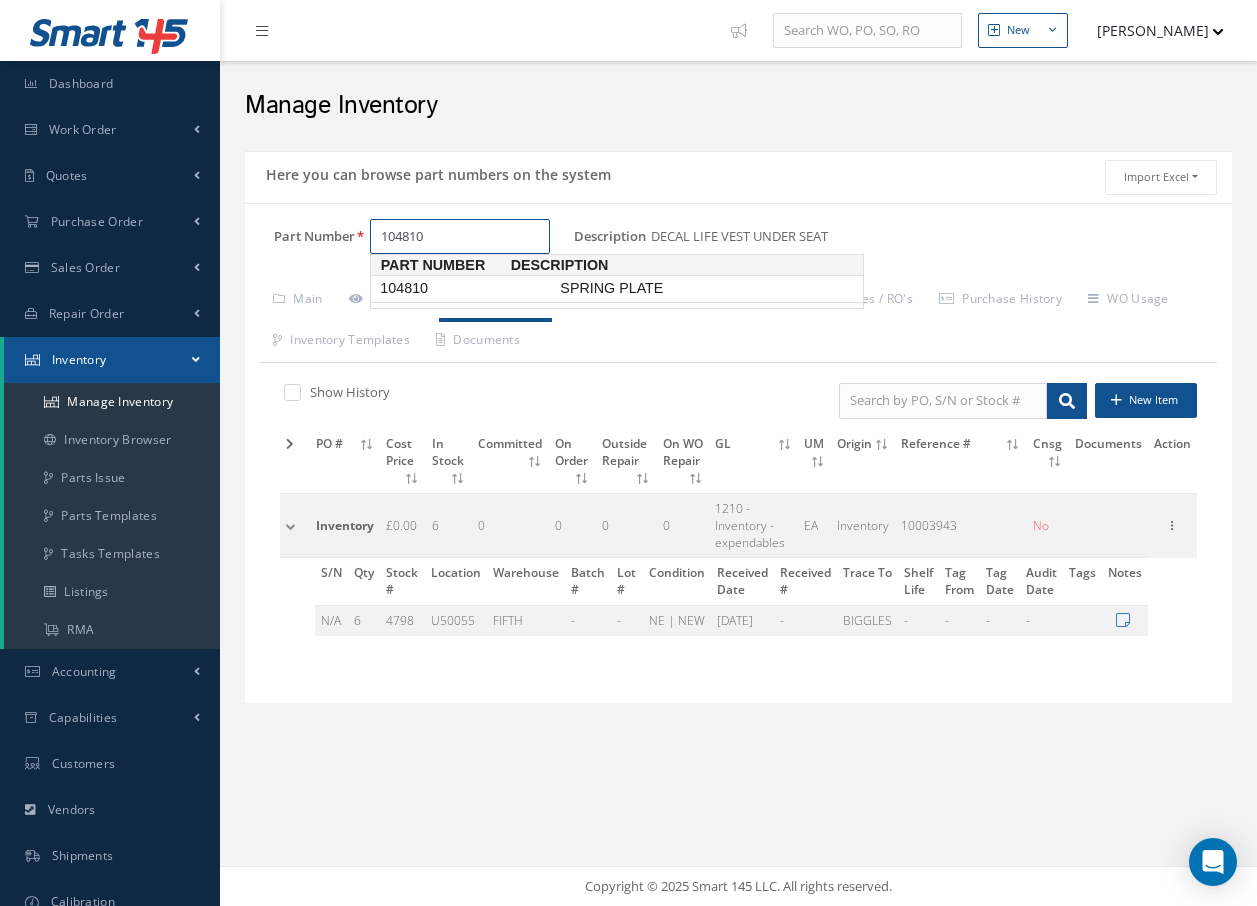 click on "104810" at bounding box center [466, 288] 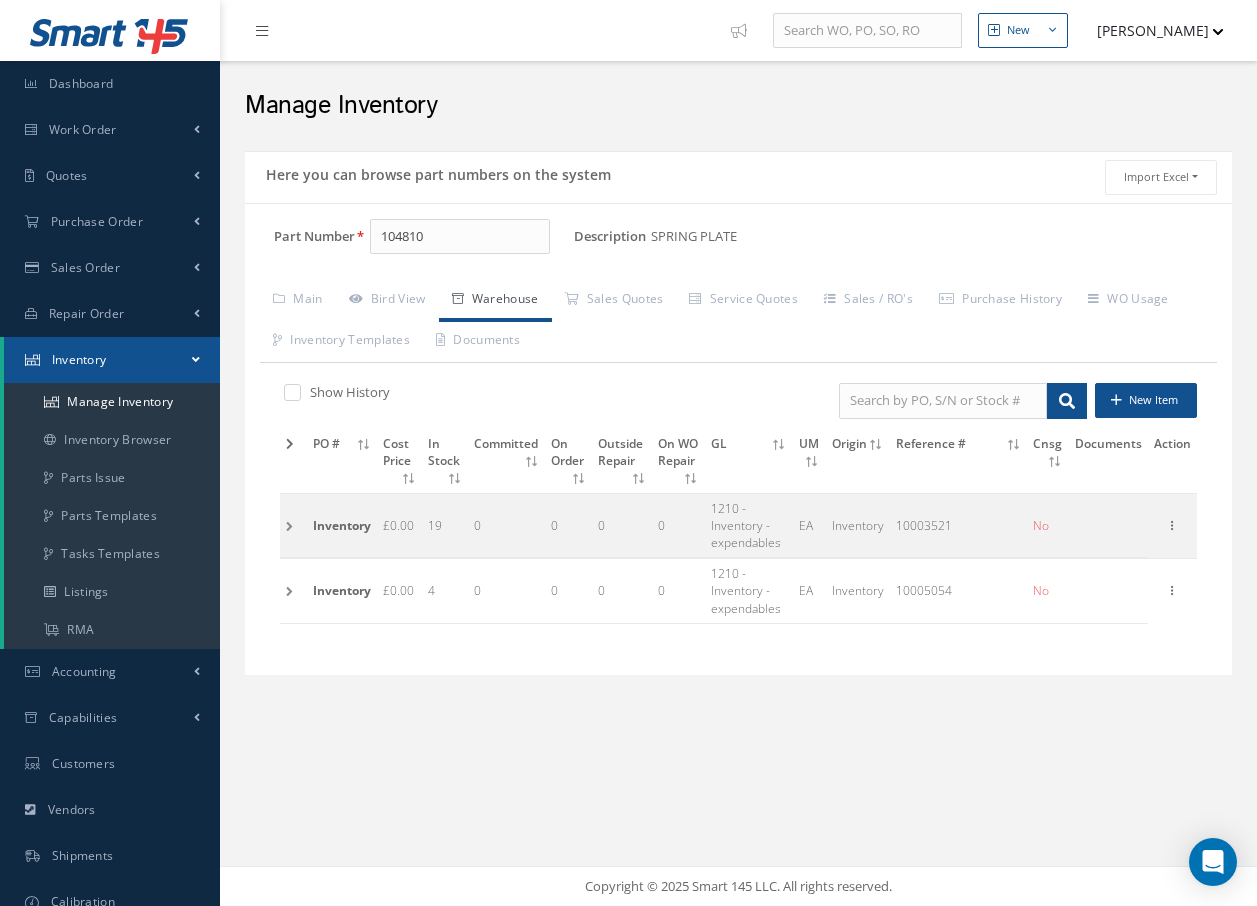 click at bounding box center [293, 591] 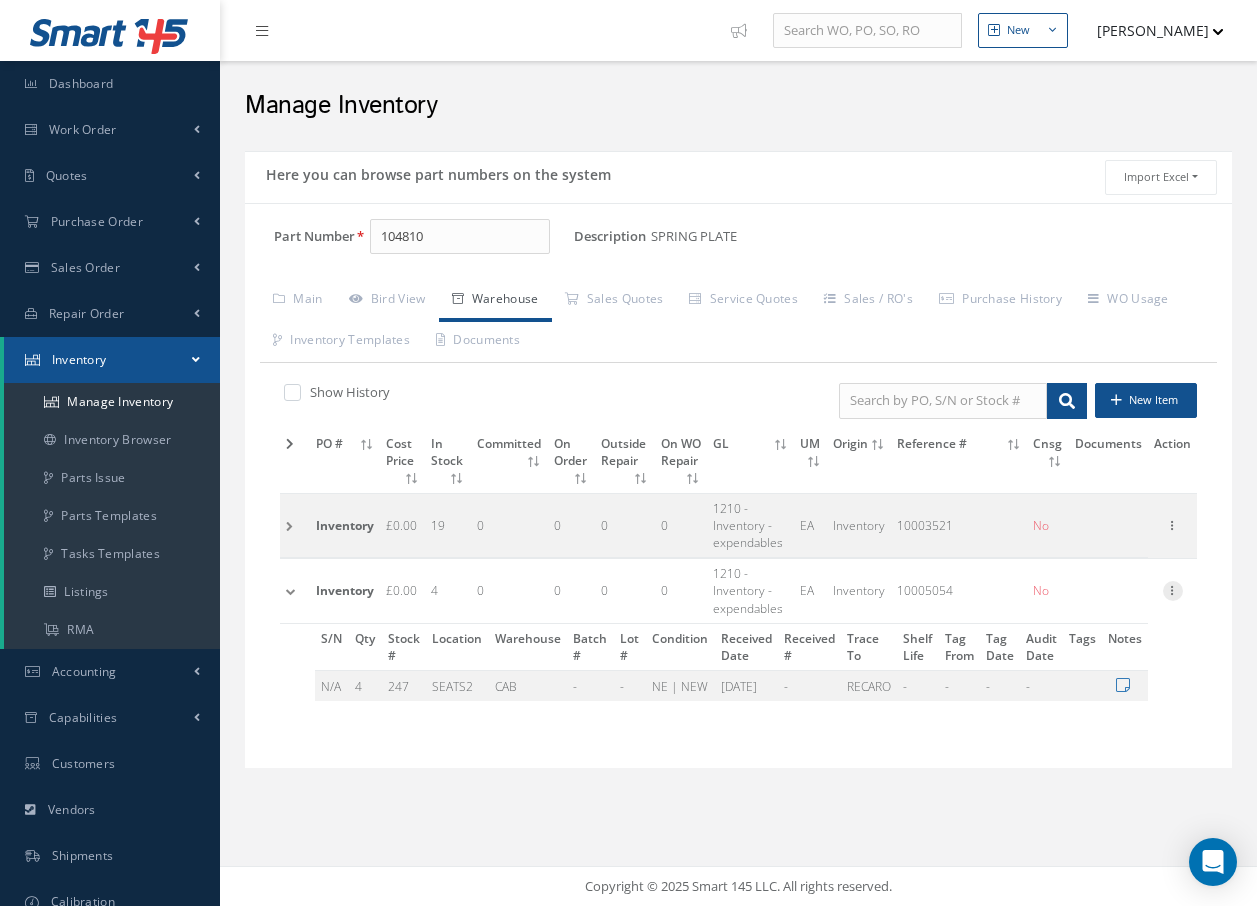 click at bounding box center [1173, 589] 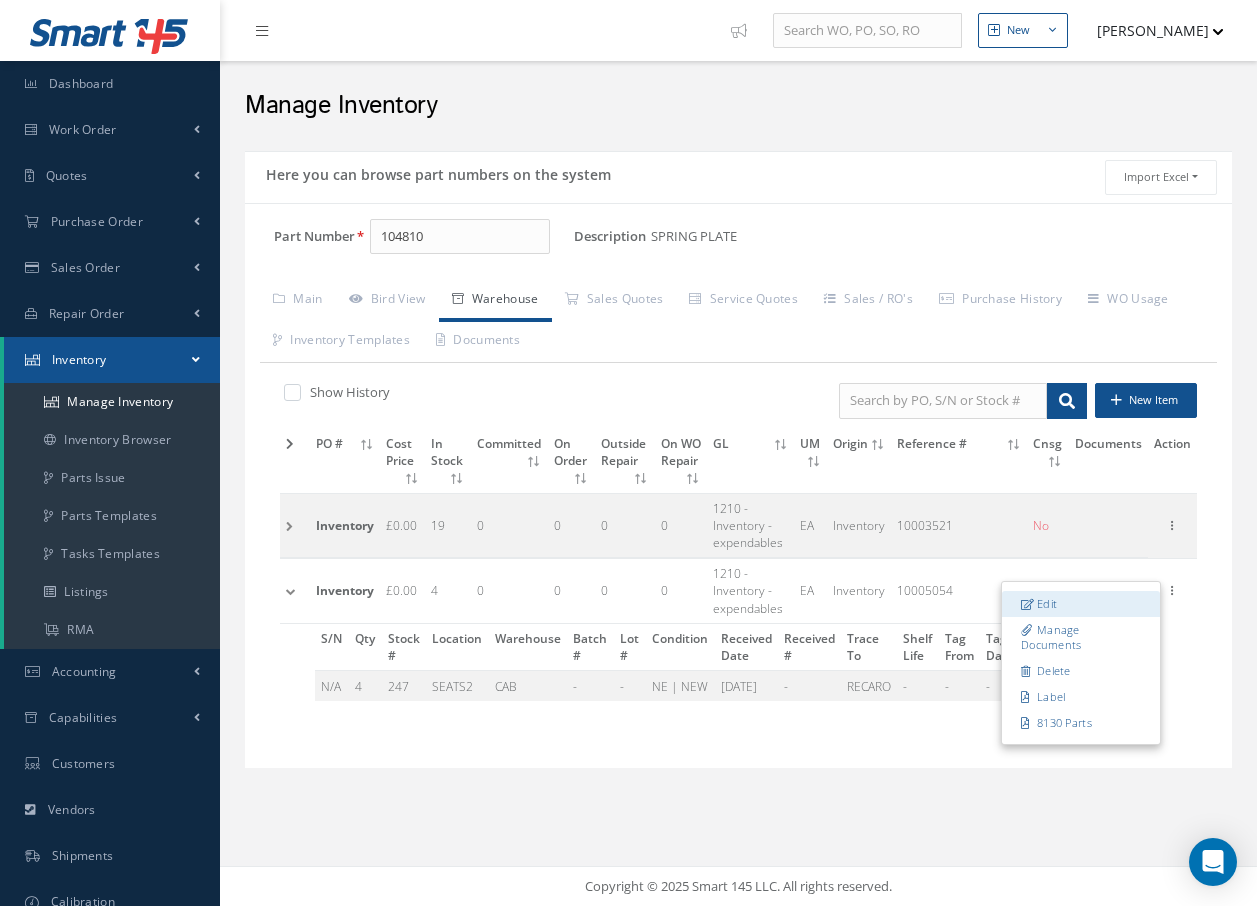 click at bounding box center [1028, 603] 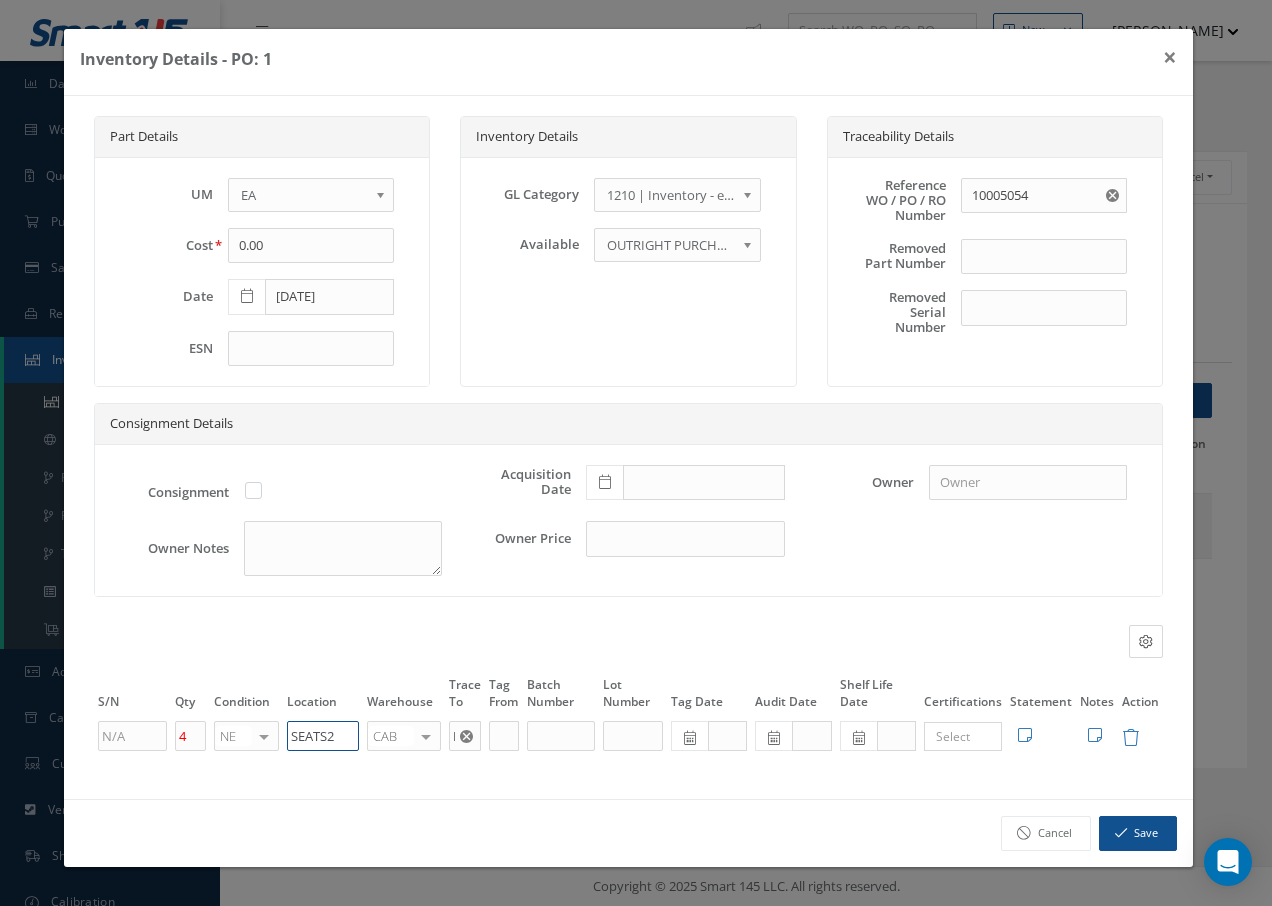 drag, startPoint x: 343, startPoint y: 734, endPoint x: 122, endPoint y: 743, distance: 221.18318 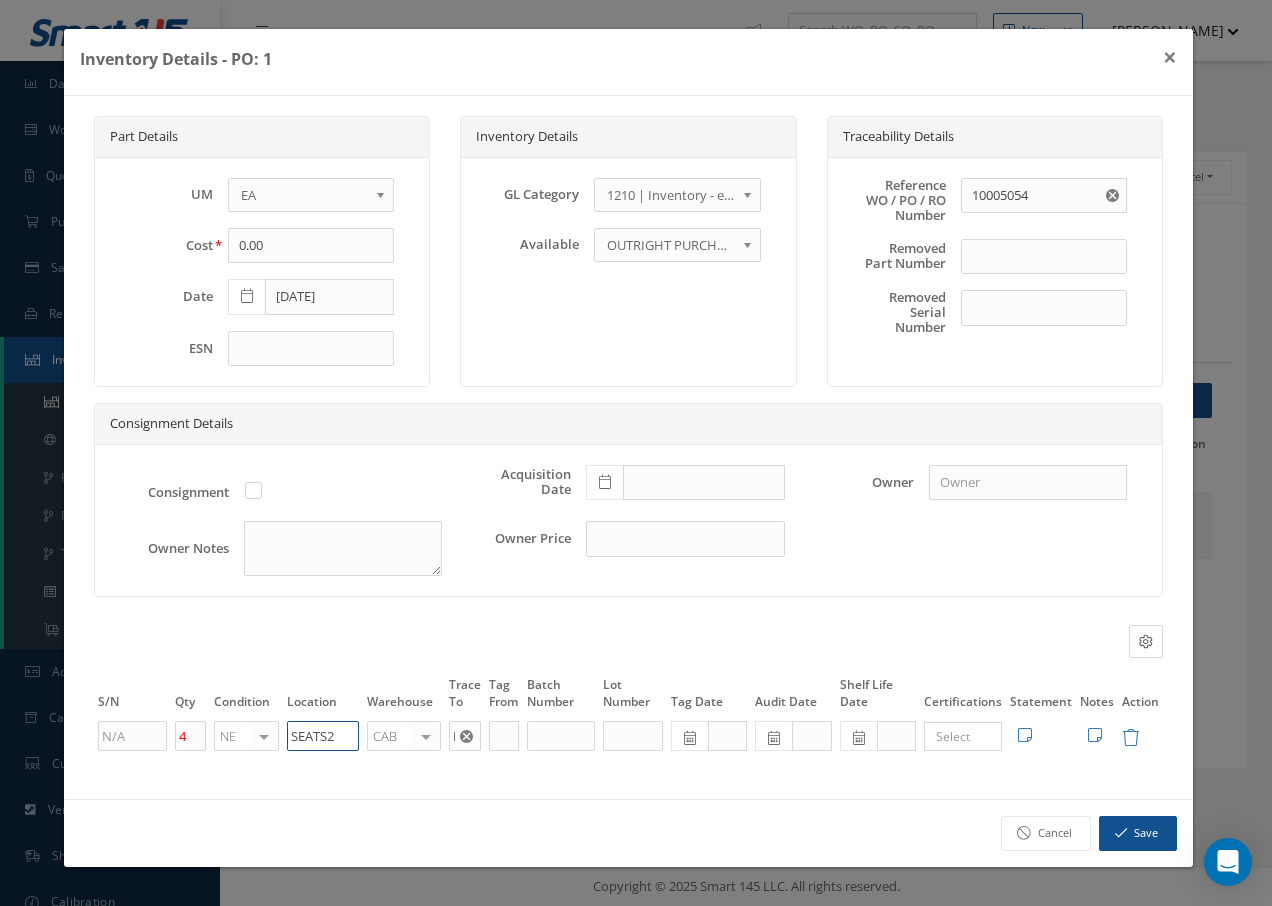 click on "4              NE         OH   SV   RP   AR   NE   FN   NS   RE   FP   BER   N/A   INSP   BC   AI   MD   RF   SCR   TS   USE   TL   SP   NU   AS   US   PM
No elements found.
List is empty.     SEATS2              CAB         CAB   CABQ   CABS   CABK   CABG   AIRB   CASA   ONXP   UNIT20   FIFTH   CUST-PARTS
No elements found.
List is empty.        RECARO
×
Loading...
Search a tag
No tags found
No tags found
Edit Statement 8130
Cancel
Save
Edit Notes" at bounding box center (628, 736) 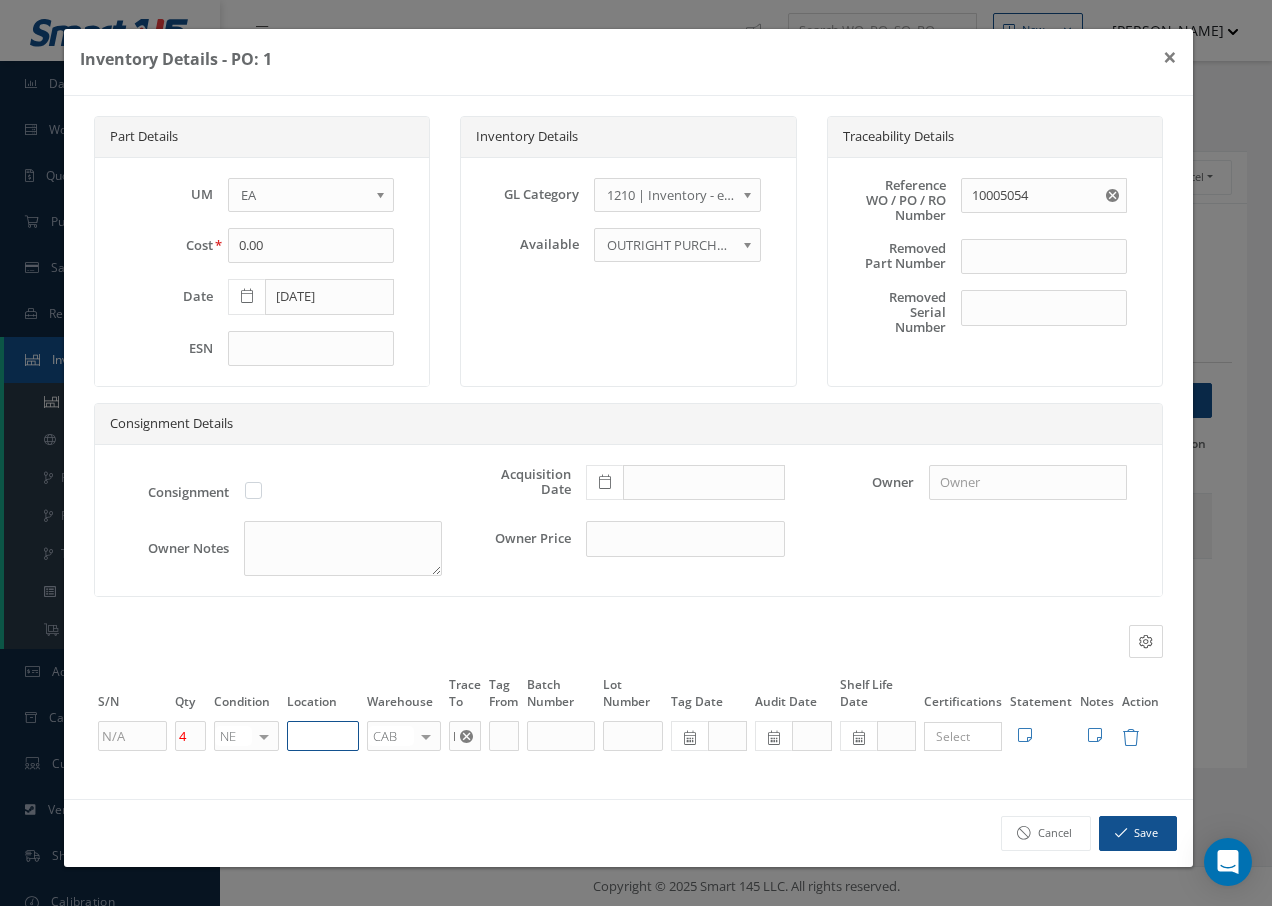 paste on "U50055" 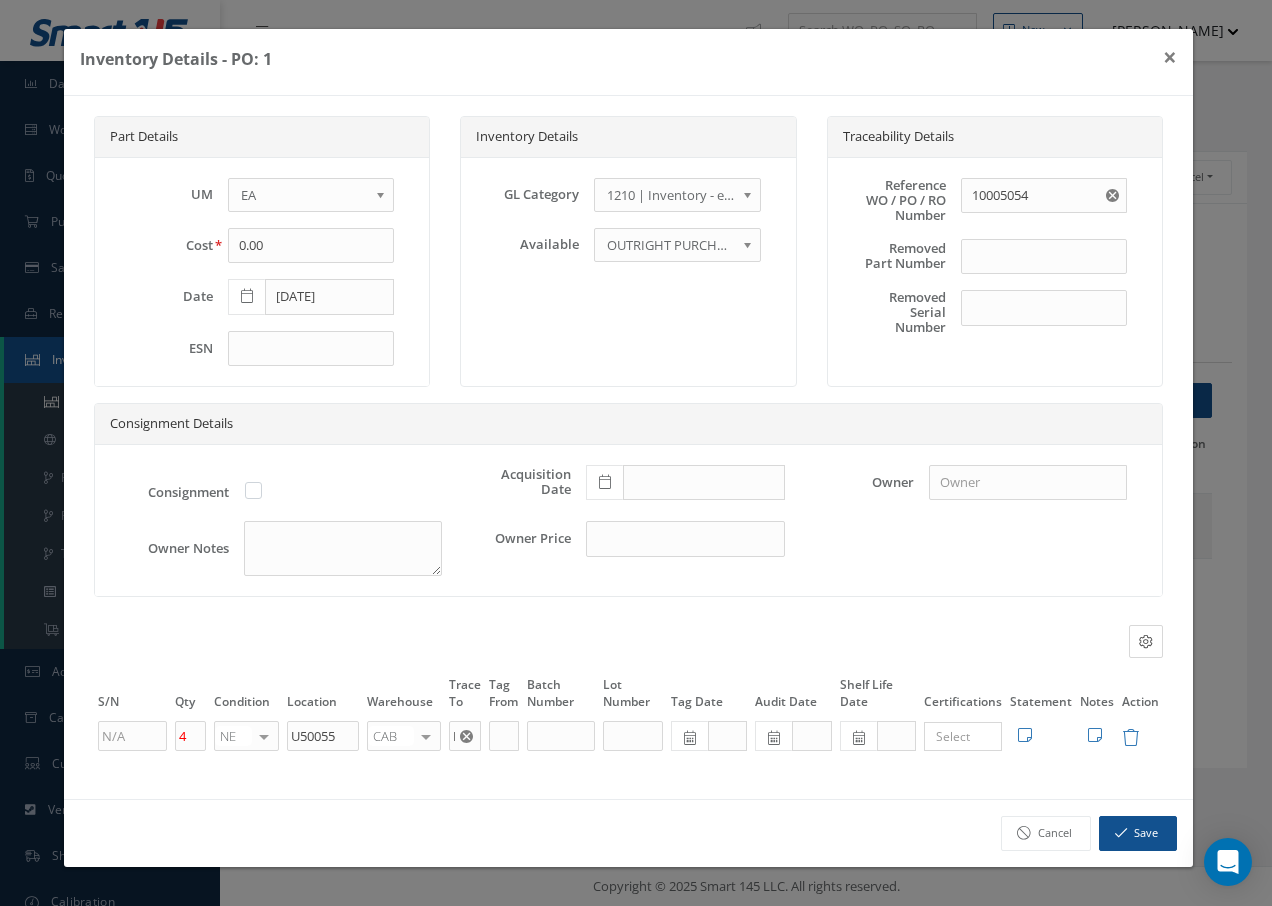 click at bounding box center (426, 736) 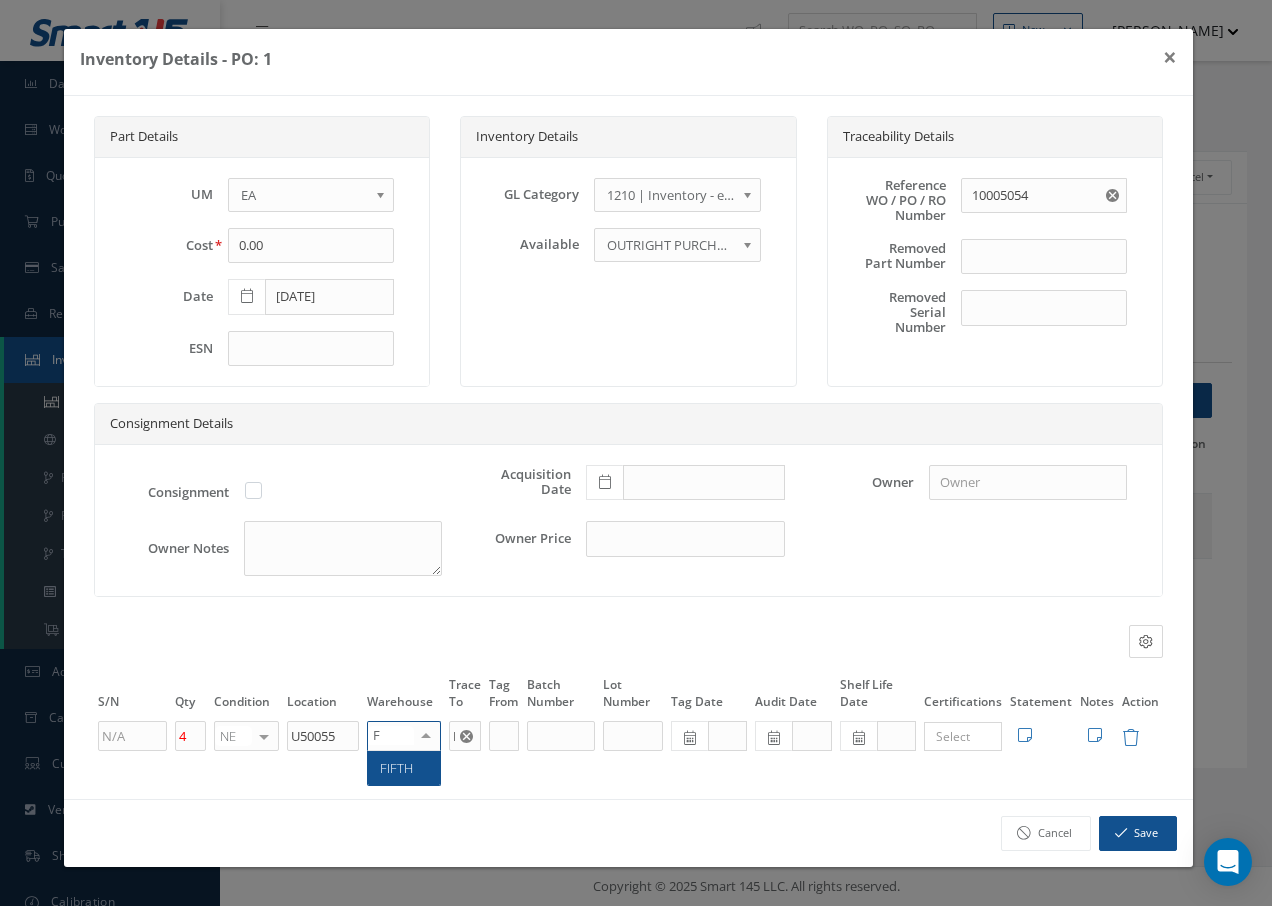 click on "FIFTH" at bounding box center [396, 768] 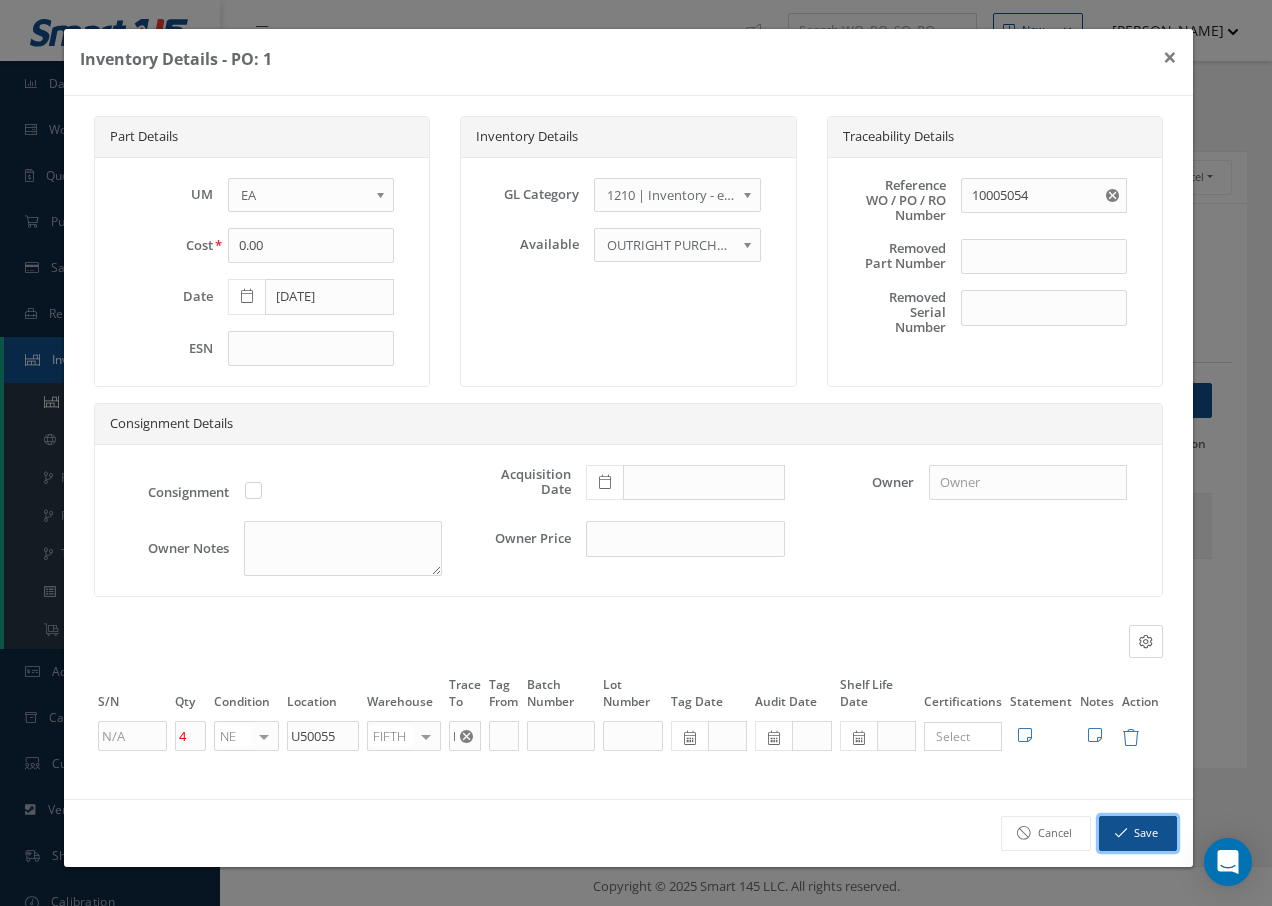 click on "Save" at bounding box center (1138, 833) 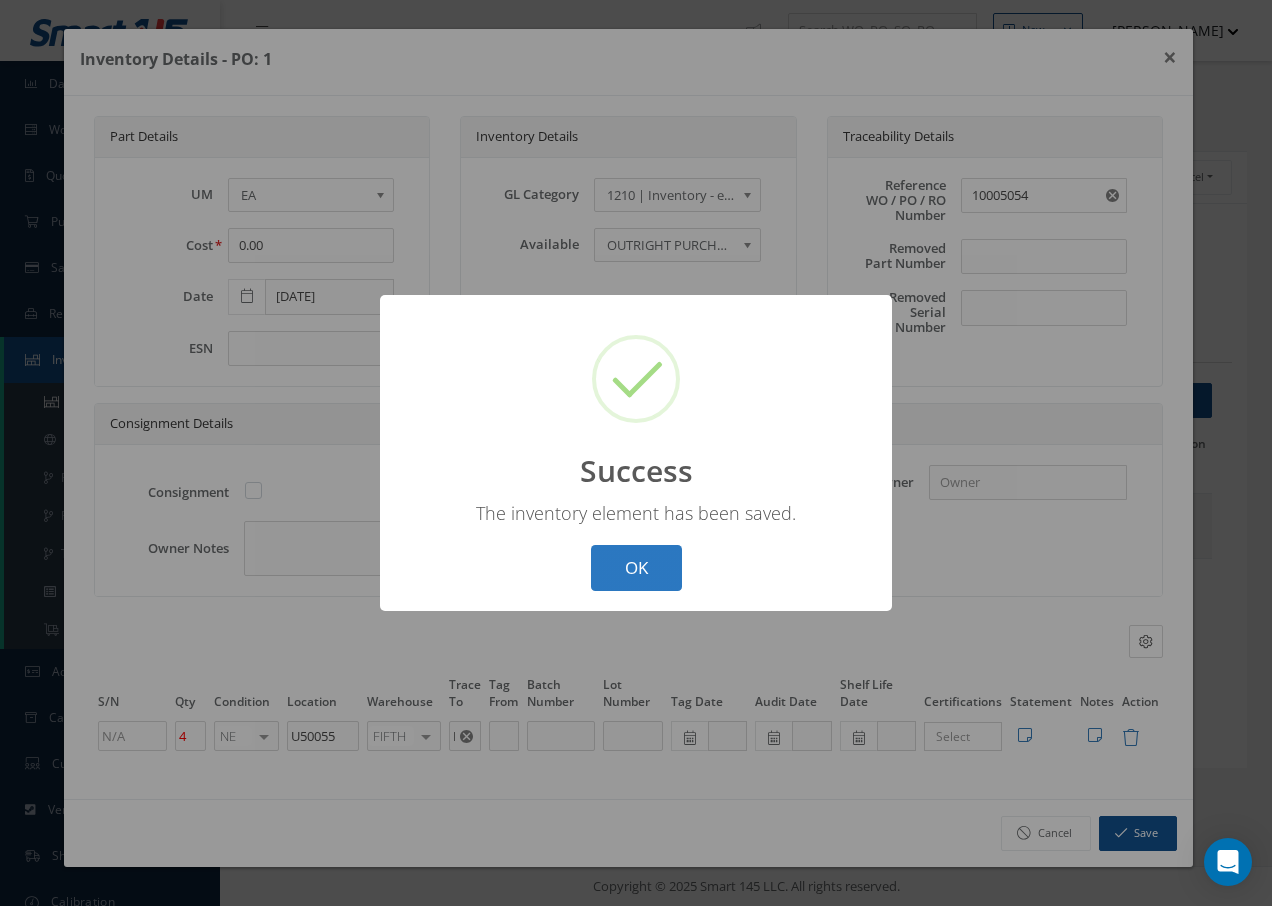 click on "OK" at bounding box center (636, 568) 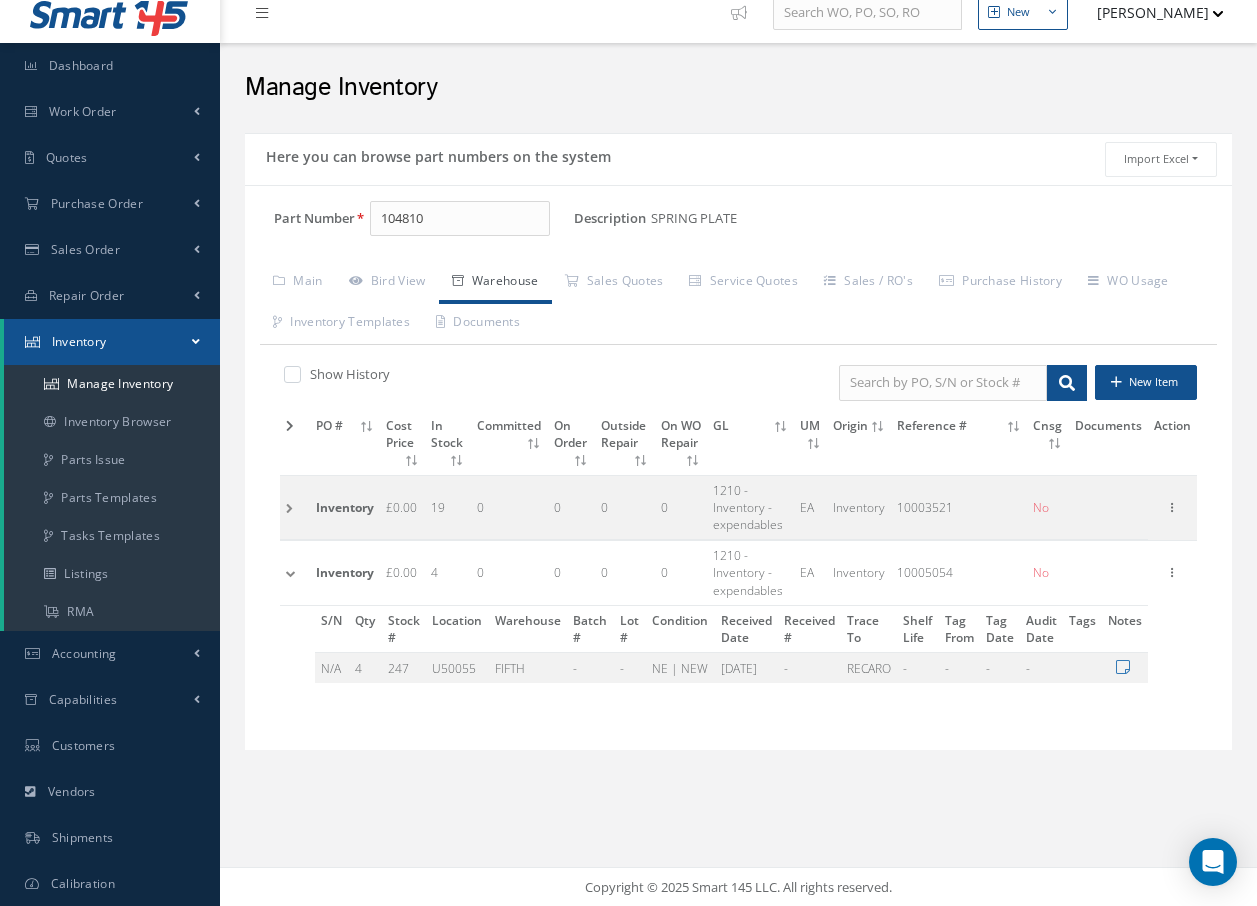 scroll, scrollTop: 19, scrollLeft: 0, axis: vertical 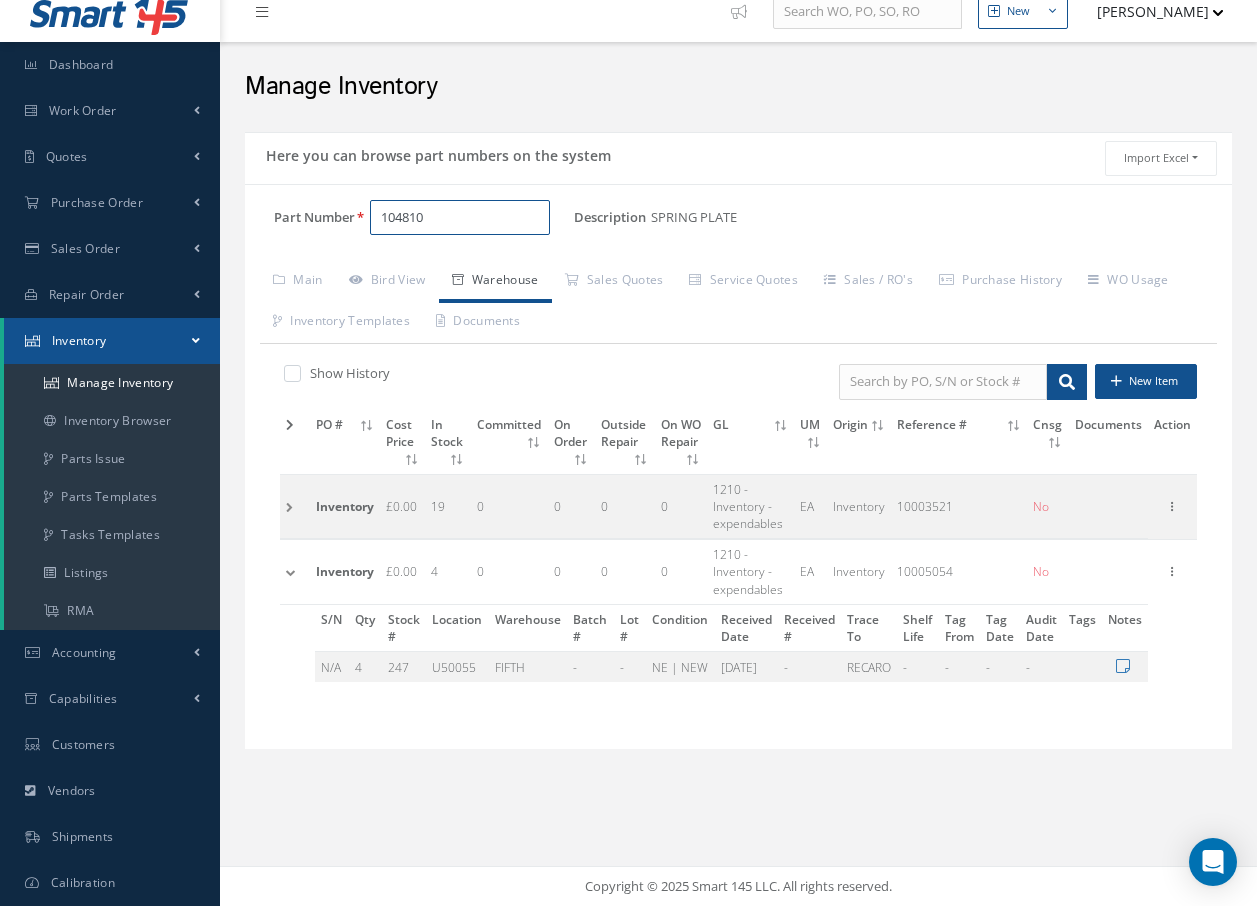 drag, startPoint x: 471, startPoint y: 212, endPoint x: 267, endPoint y: 239, distance: 205.779 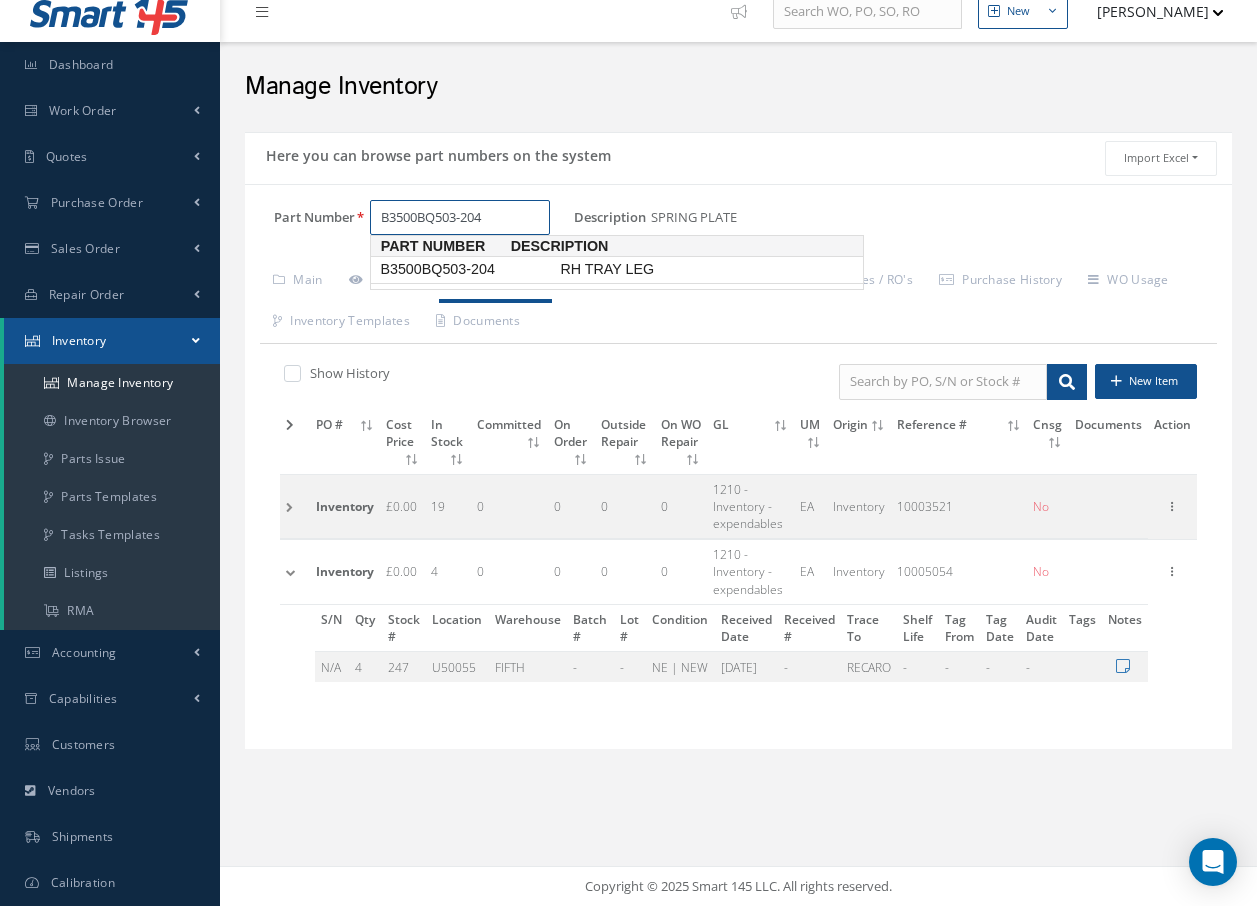 click on "B3500BQ503-204" at bounding box center (466, 269) 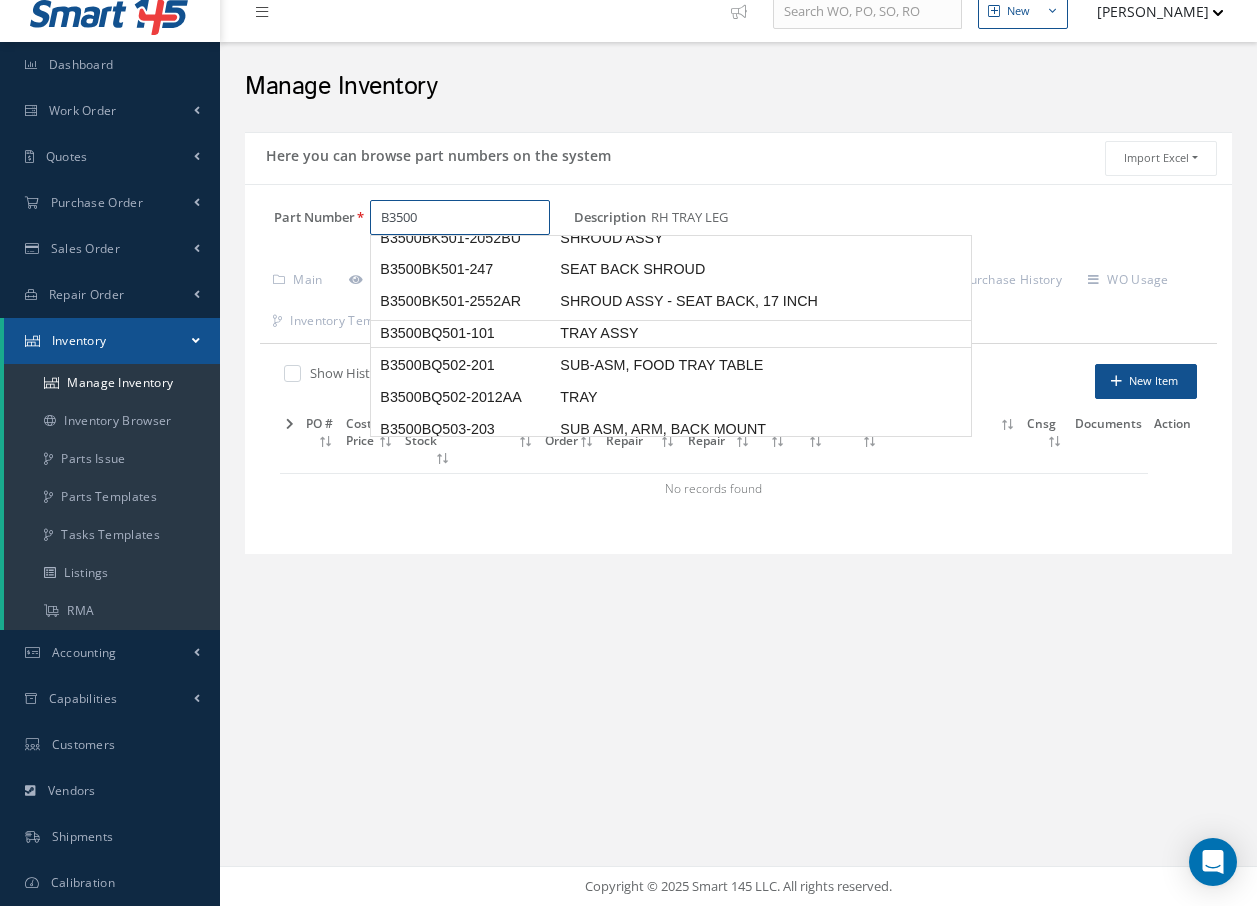 scroll, scrollTop: 801, scrollLeft: 0, axis: vertical 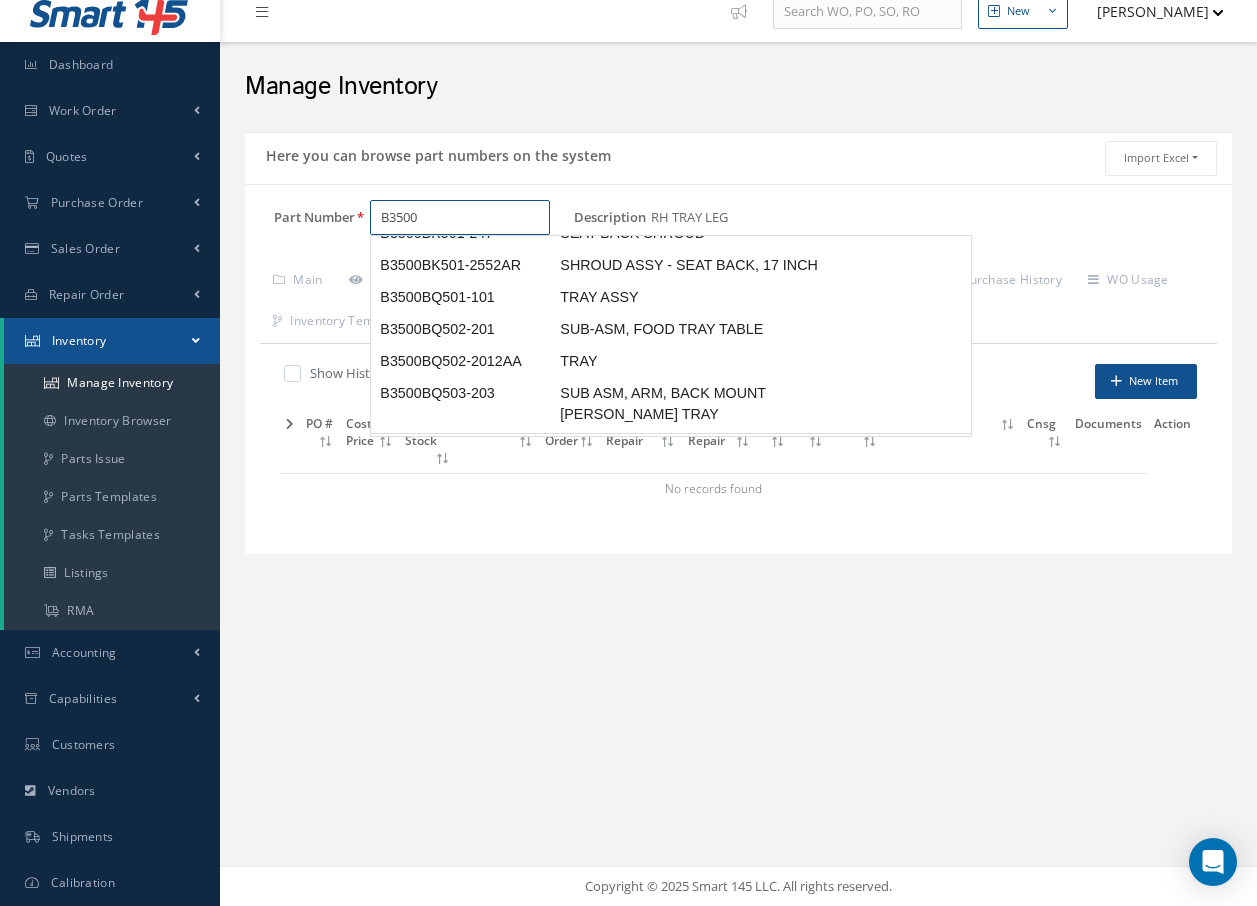 click on "RH TRAY LEG" at bounding box center [706, 446] 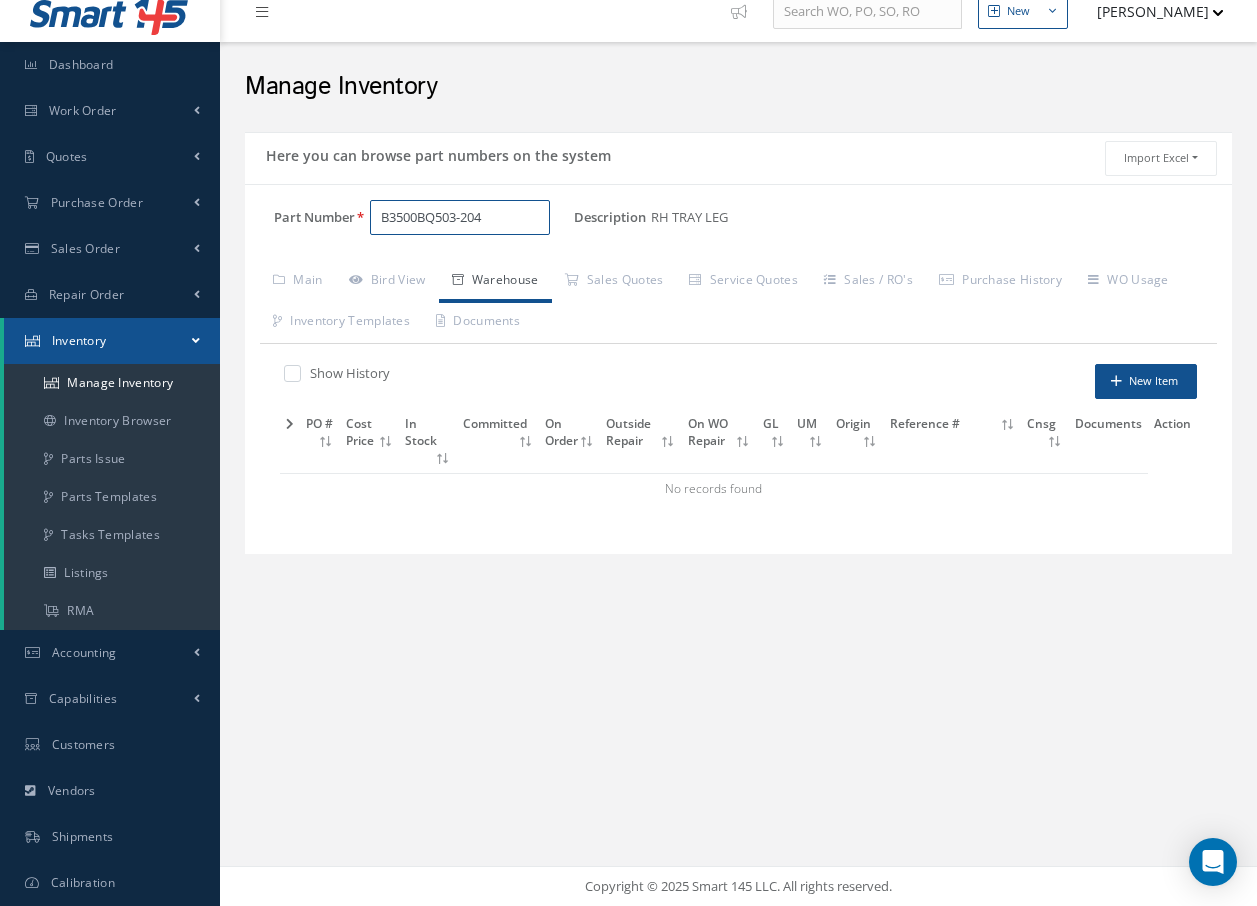 drag, startPoint x: 532, startPoint y: 206, endPoint x: -446, endPoint y: 617, distance: 1060.8511 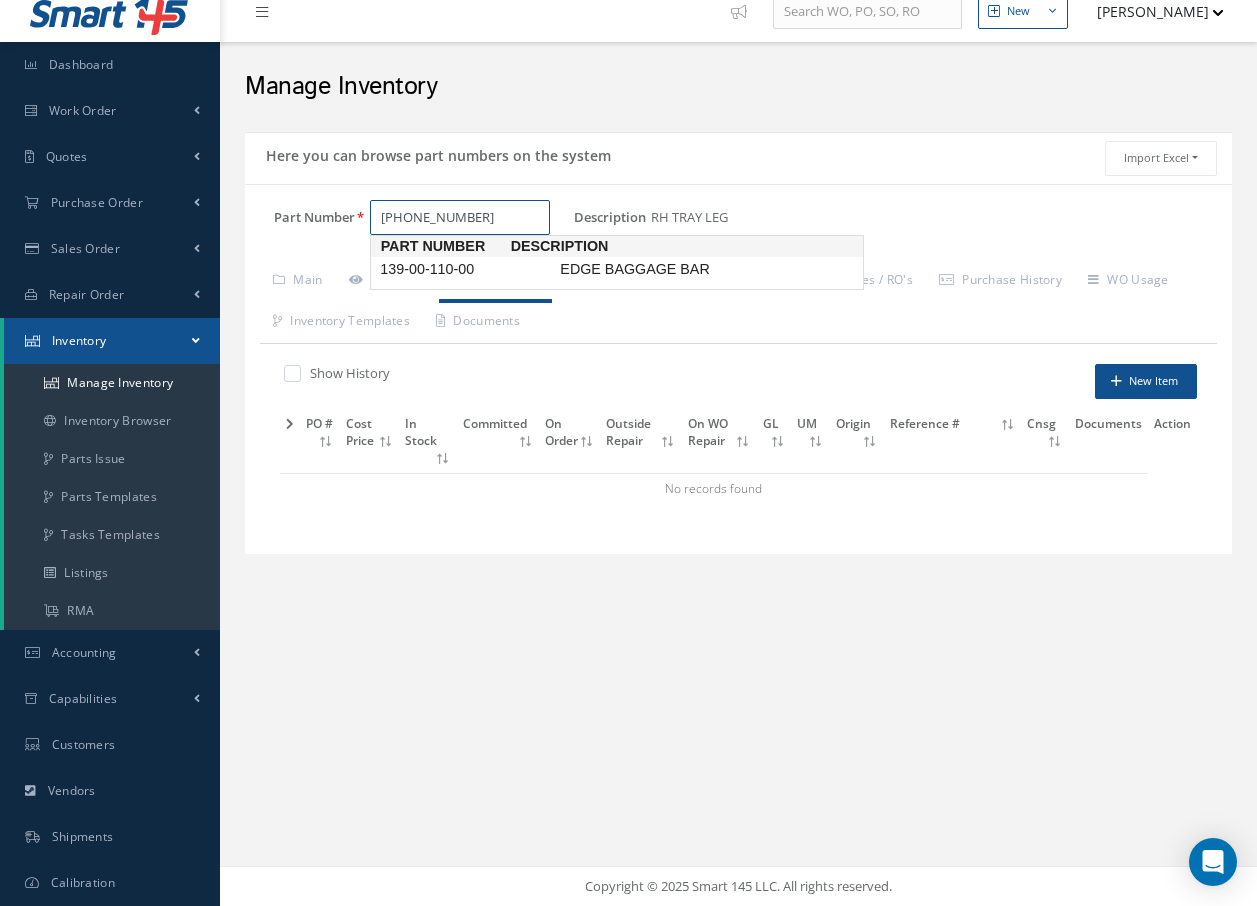 scroll, scrollTop: 0, scrollLeft: 0, axis: both 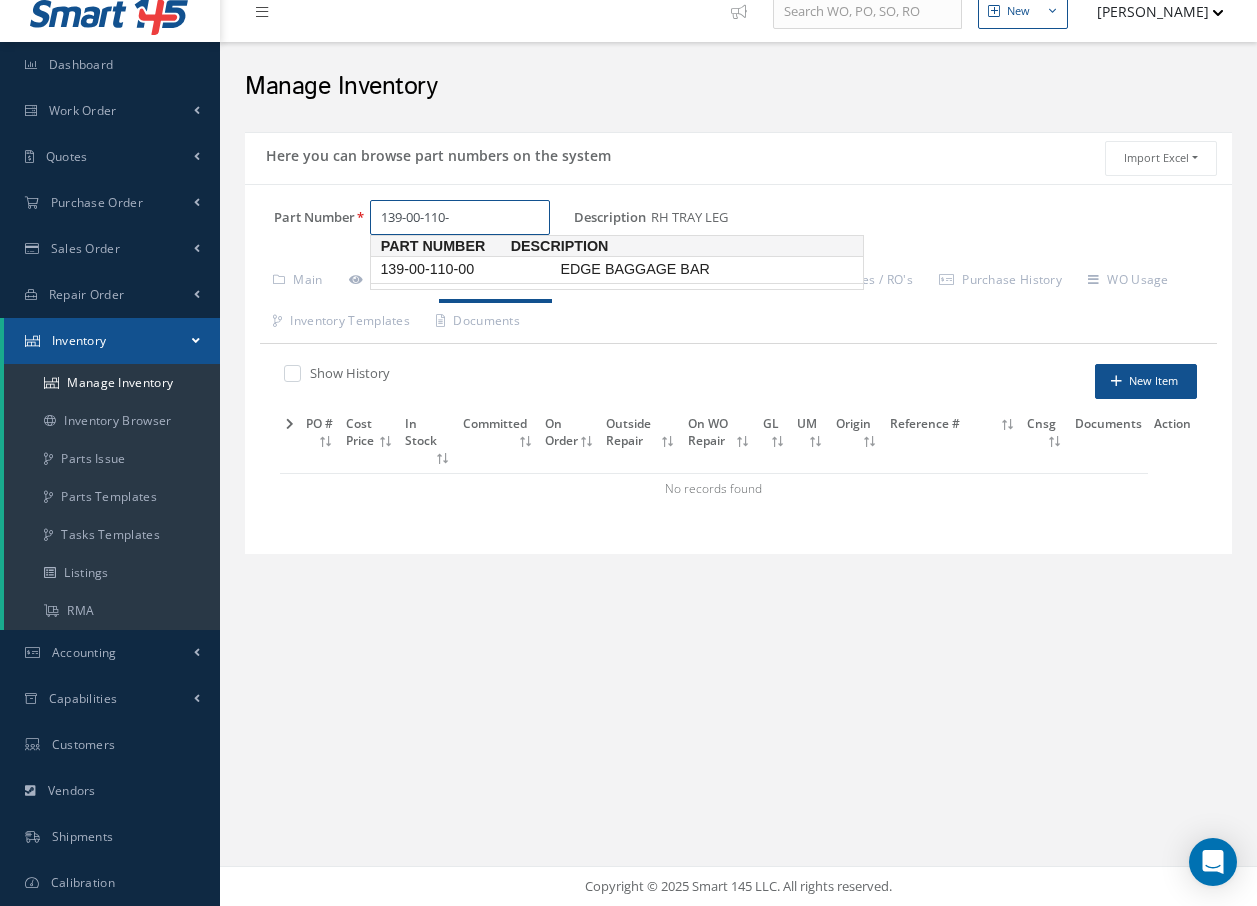 click on "139-00-110-00" at bounding box center [466, 269] 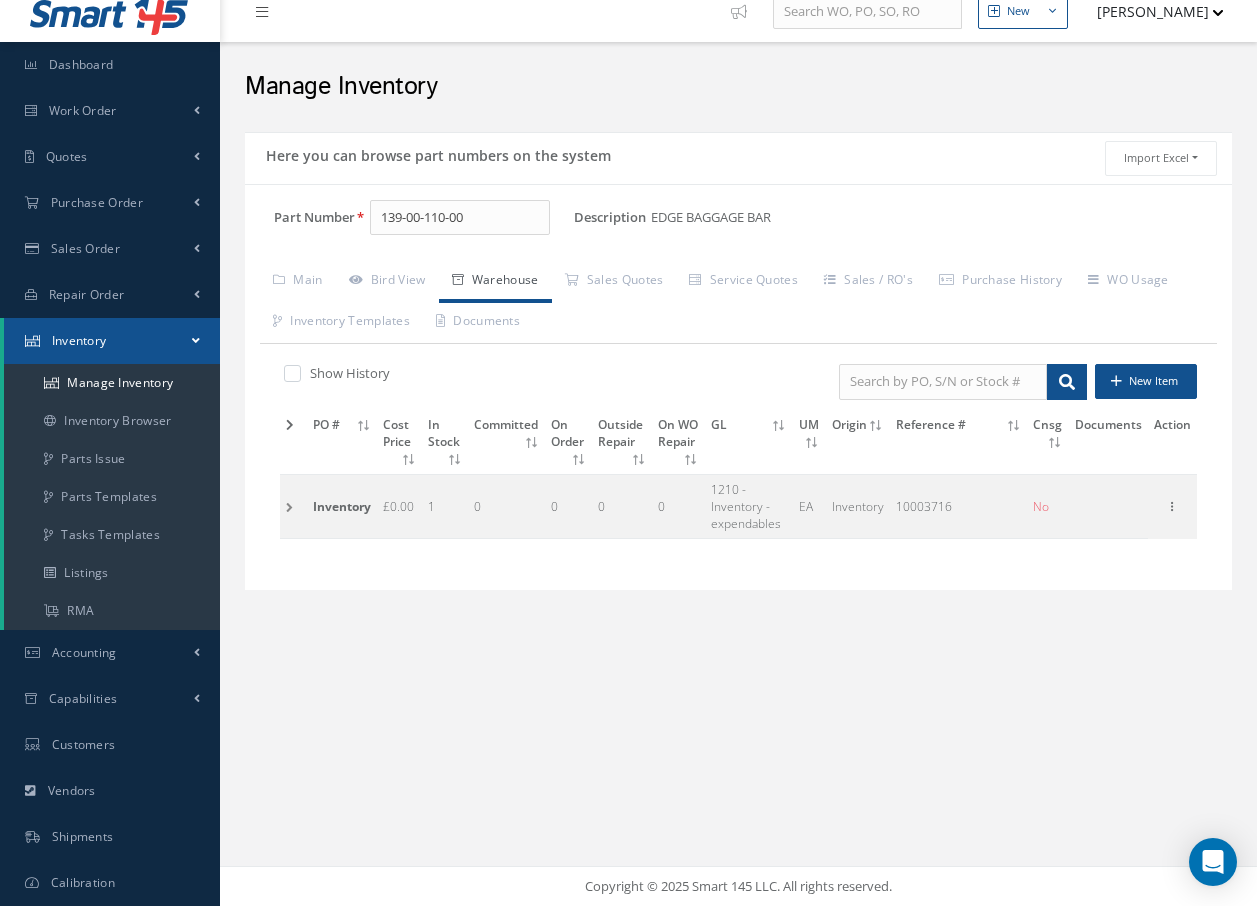 click at bounding box center [293, 506] 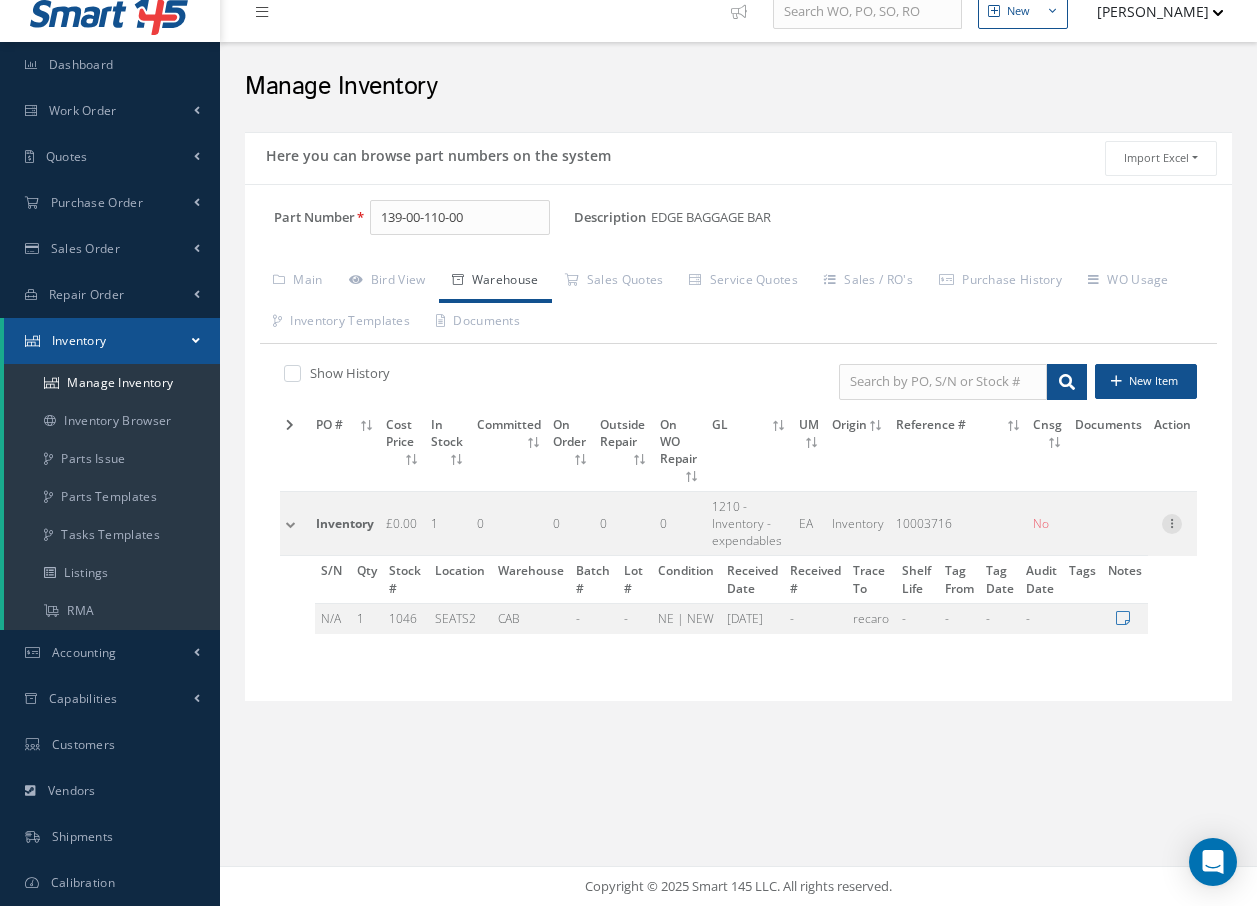 click at bounding box center (1172, 522) 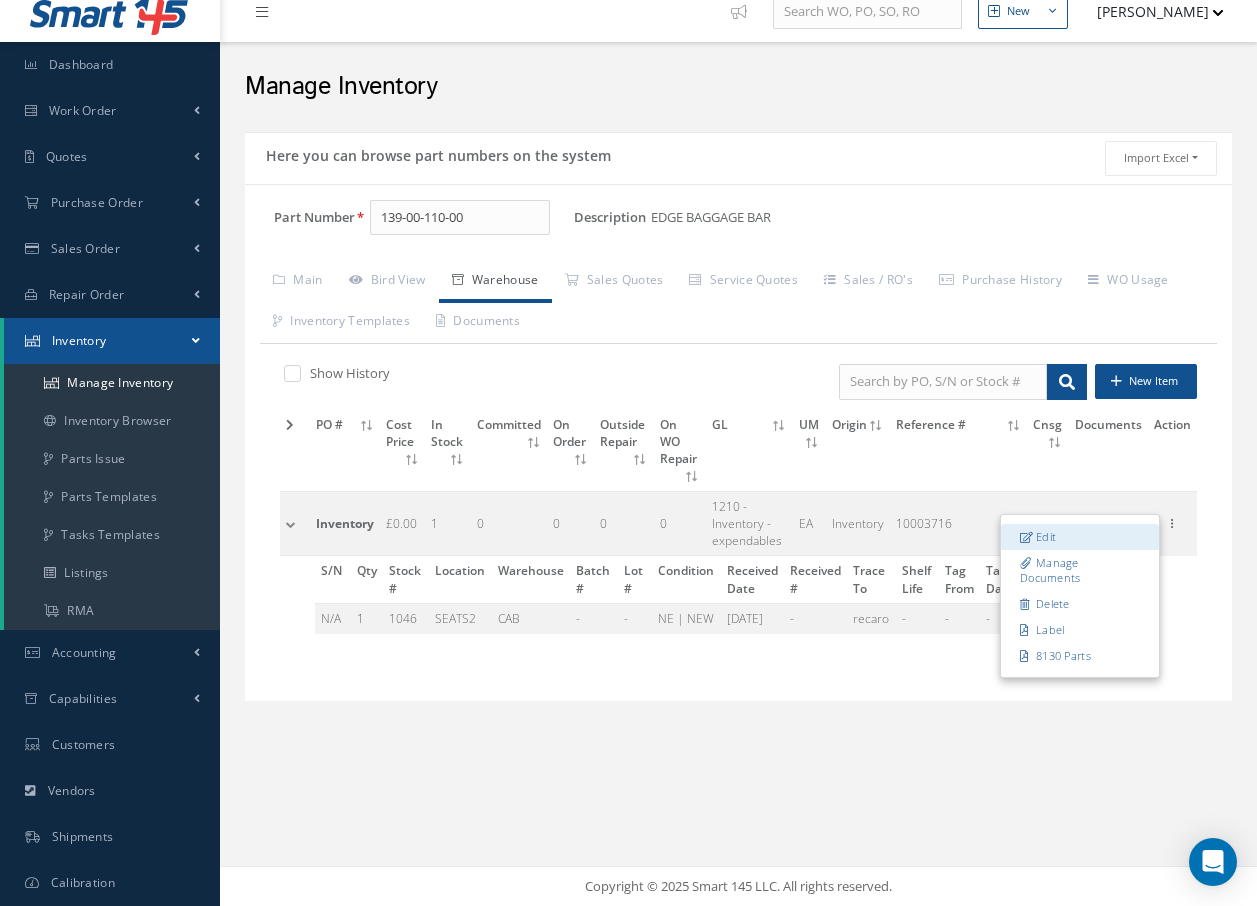 click on "Edit" at bounding box center (1080, 537) 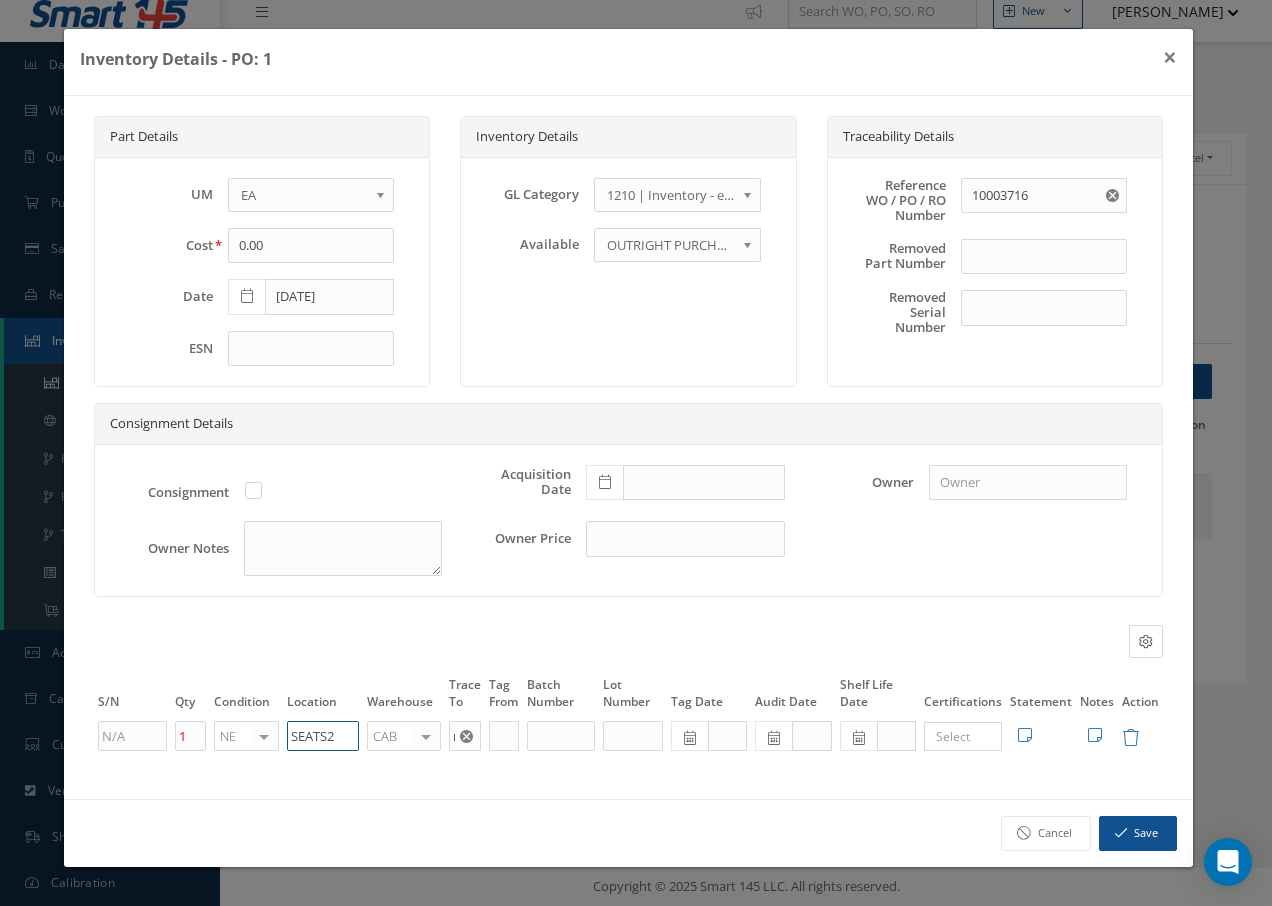 drag, startPoint x: 344, startPoint y: 741, endPoint x: 86, endPoint y: 799, distance: 264.43903 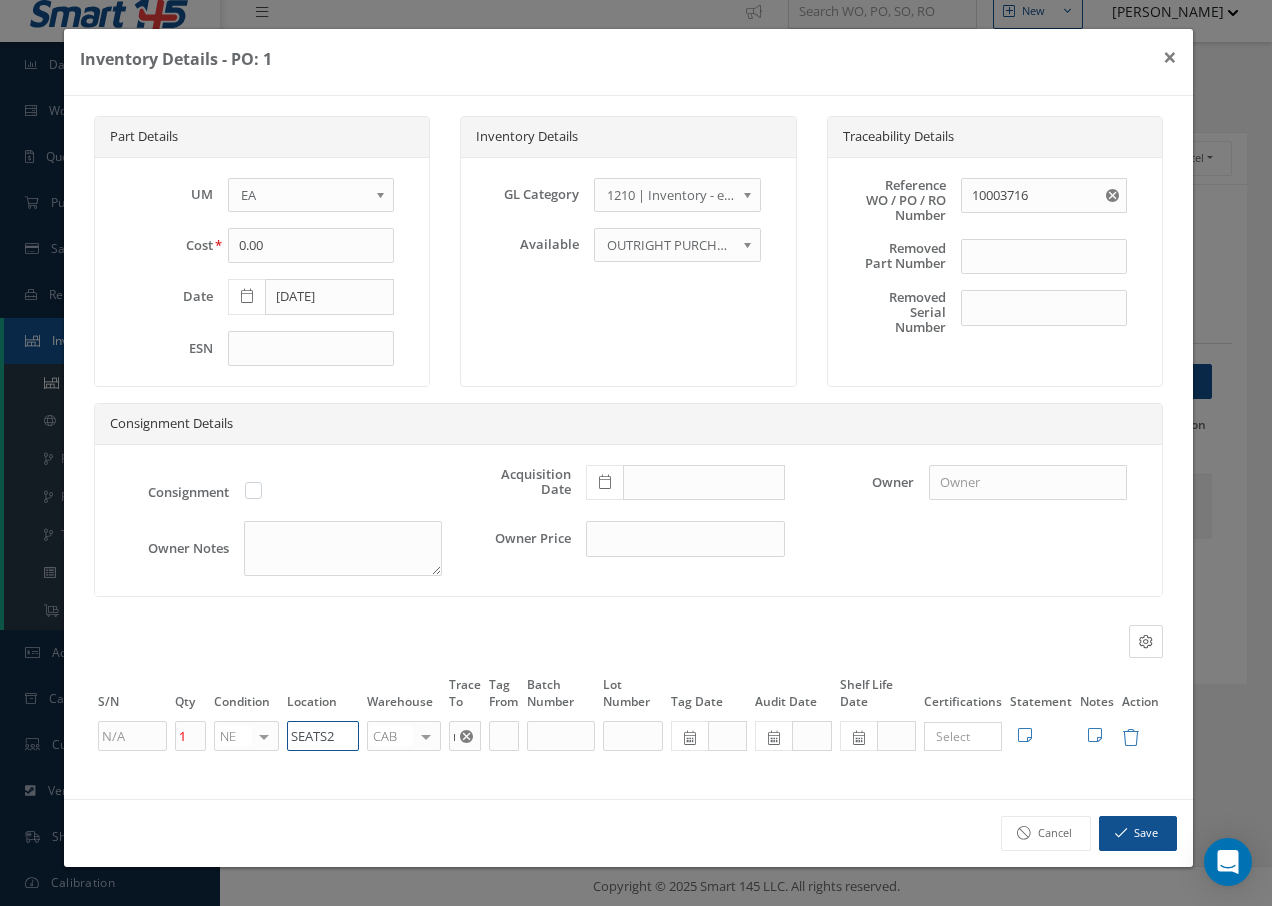 click on "Part Details
UM   - BAG BX CA RL EA FT HR IN KG LM LY ME LB RM SF SH SM SY TU YD
EA
Cost   0.00   Date   03/05/2018   ESN
Inventory Details
GL Category   1200 | Inventory - rotables 1210 | Inventory - expendables 1220 | Inventory - chemicals 1230 | Inventory - Misc. Workshop Items 1300 | Inventory - Packaging 1310 | Inventory- Spares for Brokering 5000 | Inventory- Purchases Consumables etc
1210 | Inventory - expendables
Available   OUTRIGHT PURCHASE EXCHANGE
OUTRIGHT PURCHASE
Traceability Details
Reference WO / PO / RO
Number      10003716           Removed Part Number
PN" at bounding box center (628, 447) 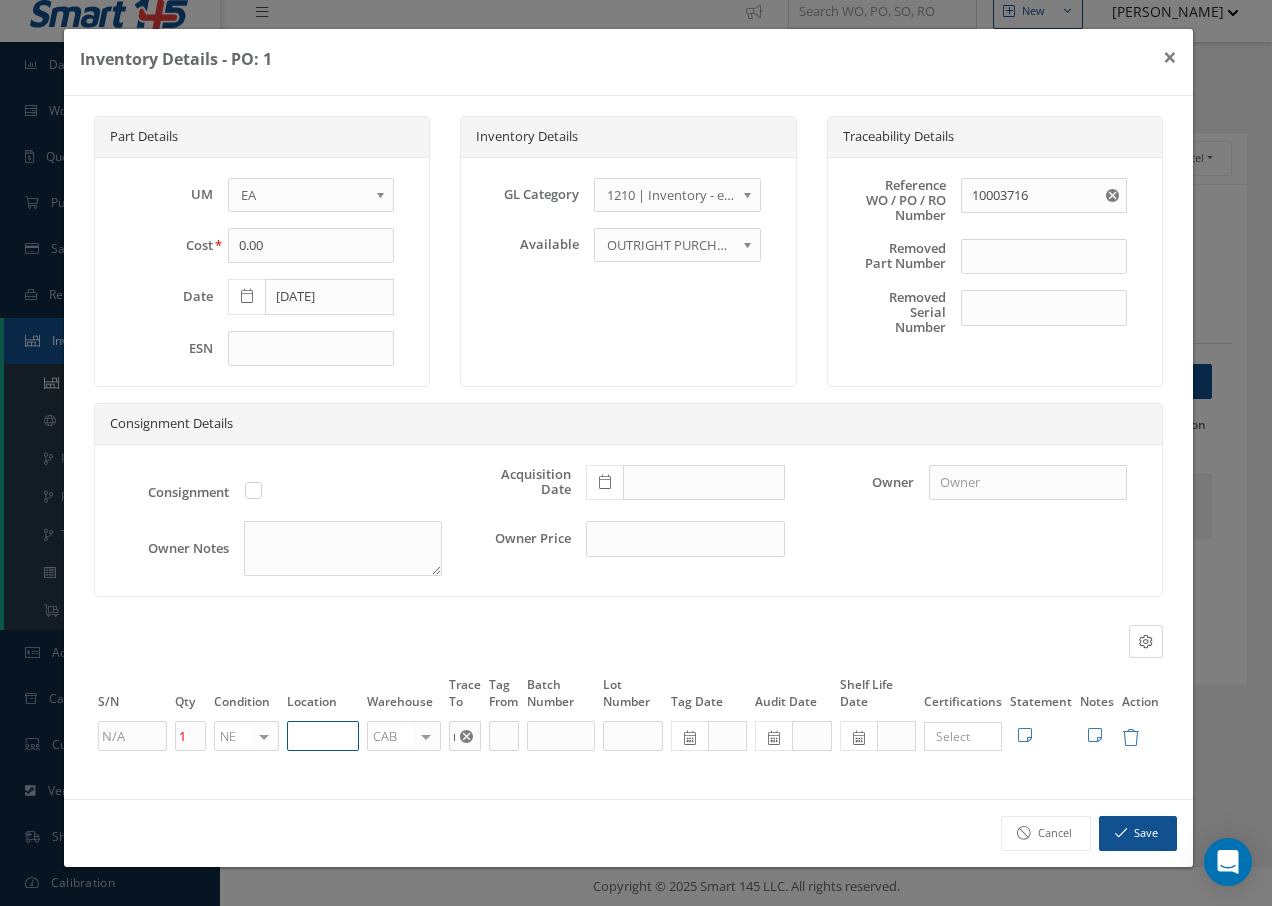 paste on "U50055" 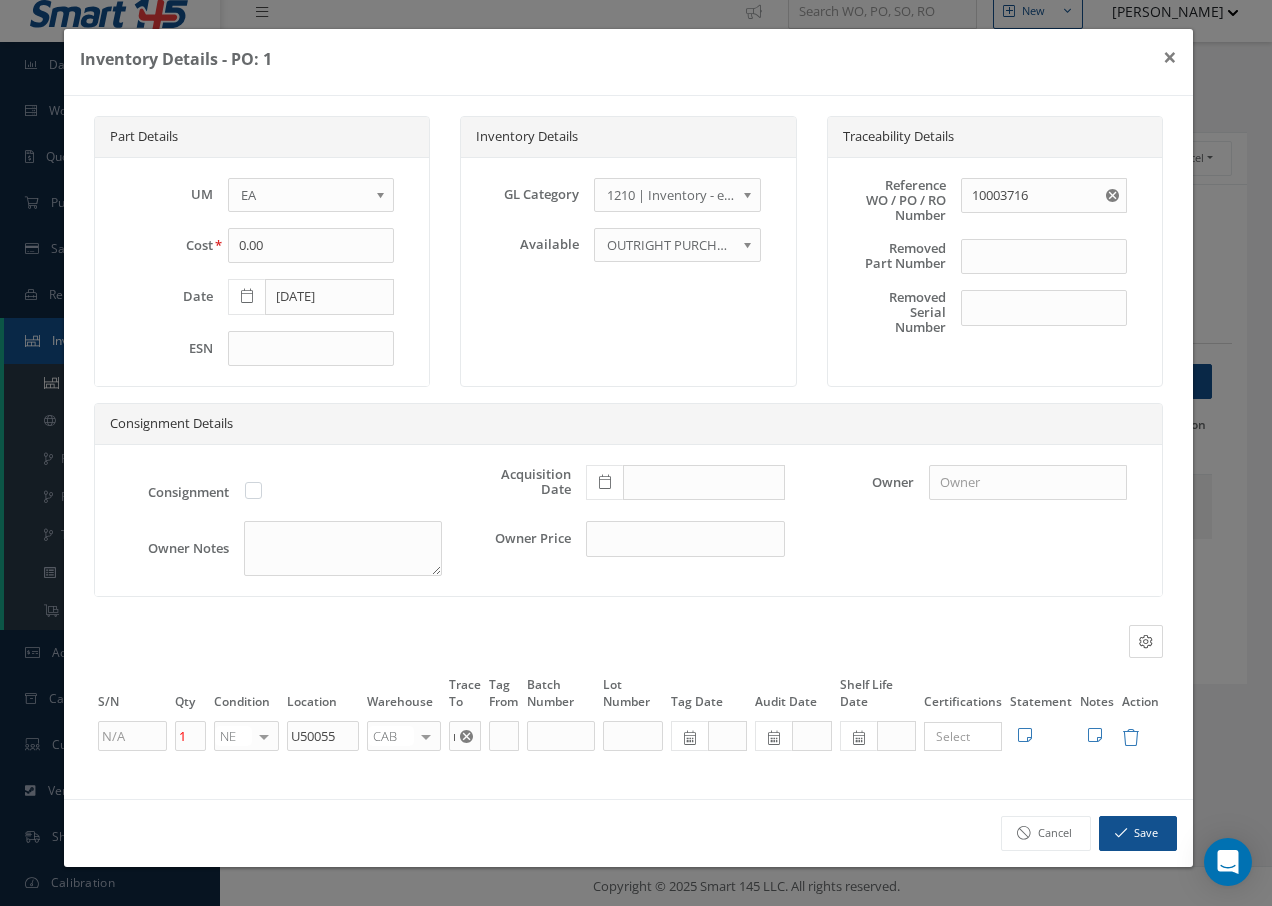 click at bounding box center [426, 736] 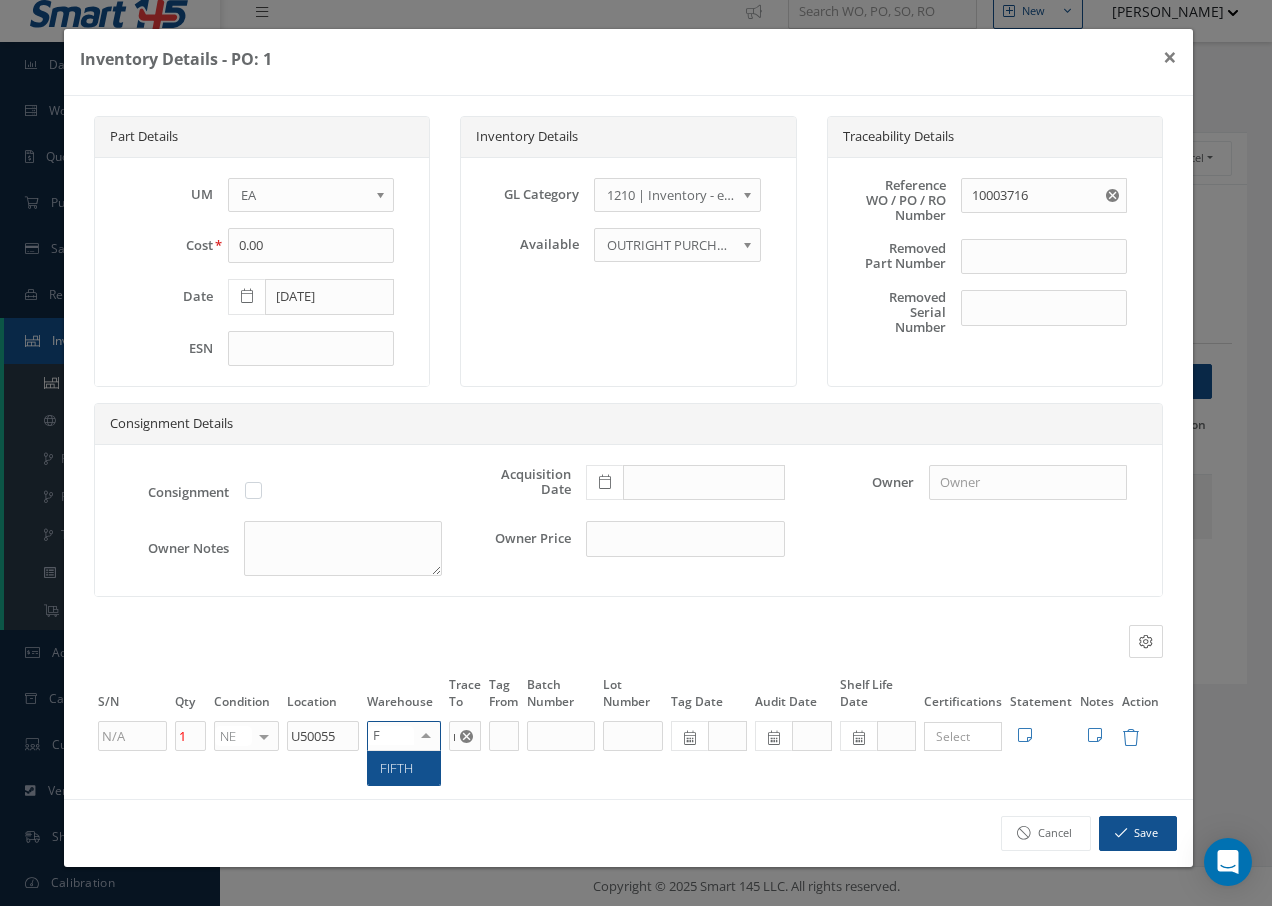 click on "FIFTH" at bounding box center (396, 768) 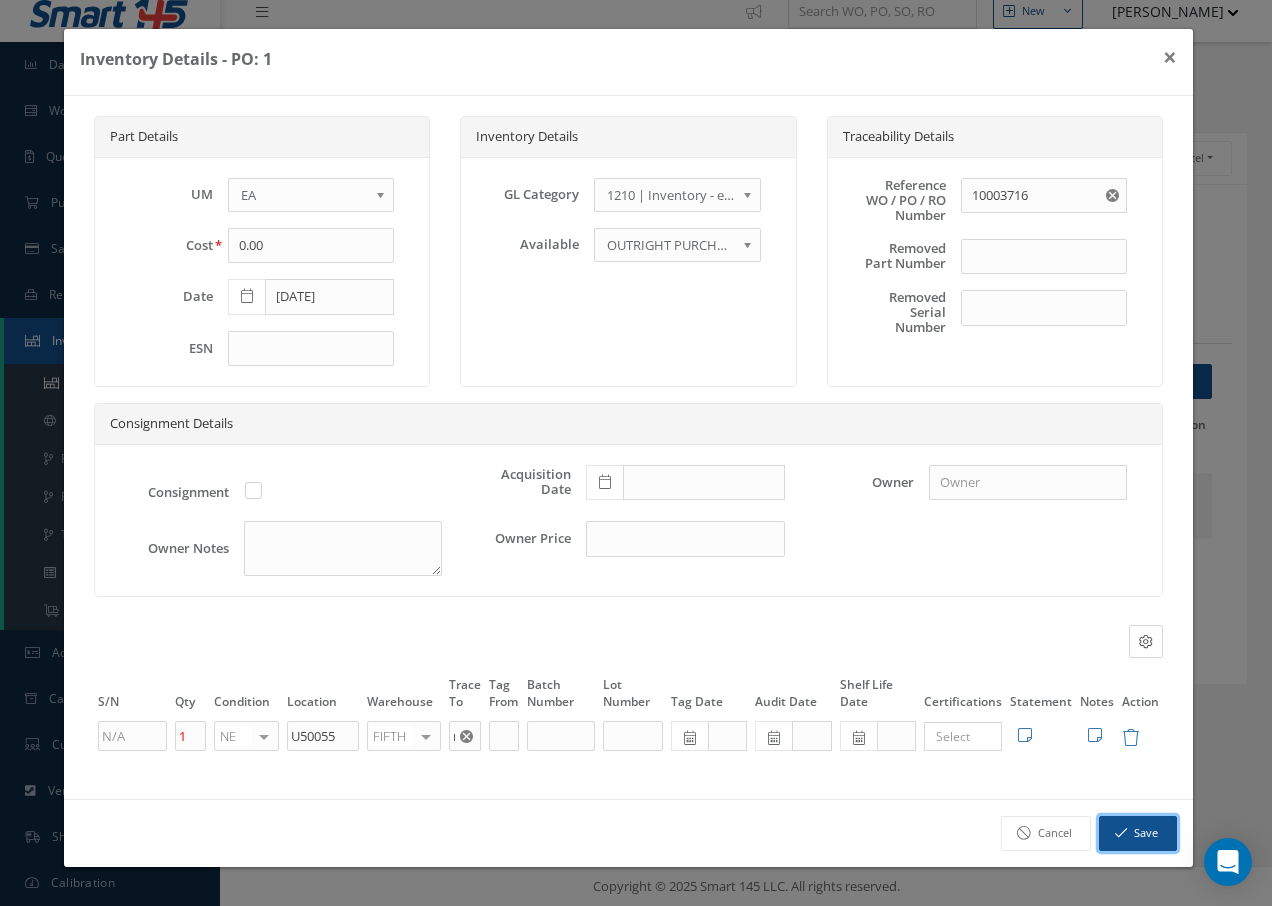 click on "Save" at bounding box center (1138, 833) 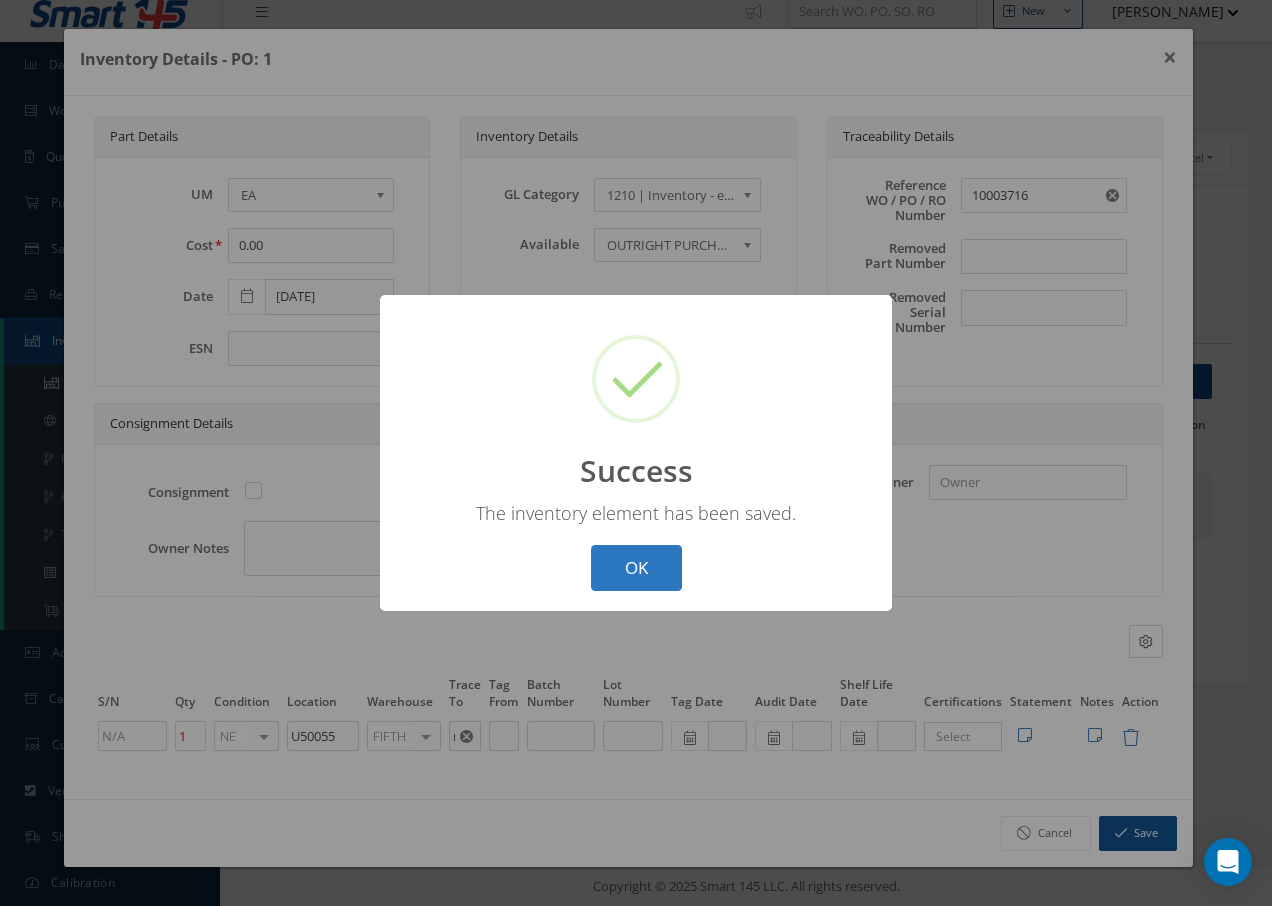 click on "OK" at bounding box center (636, 568) 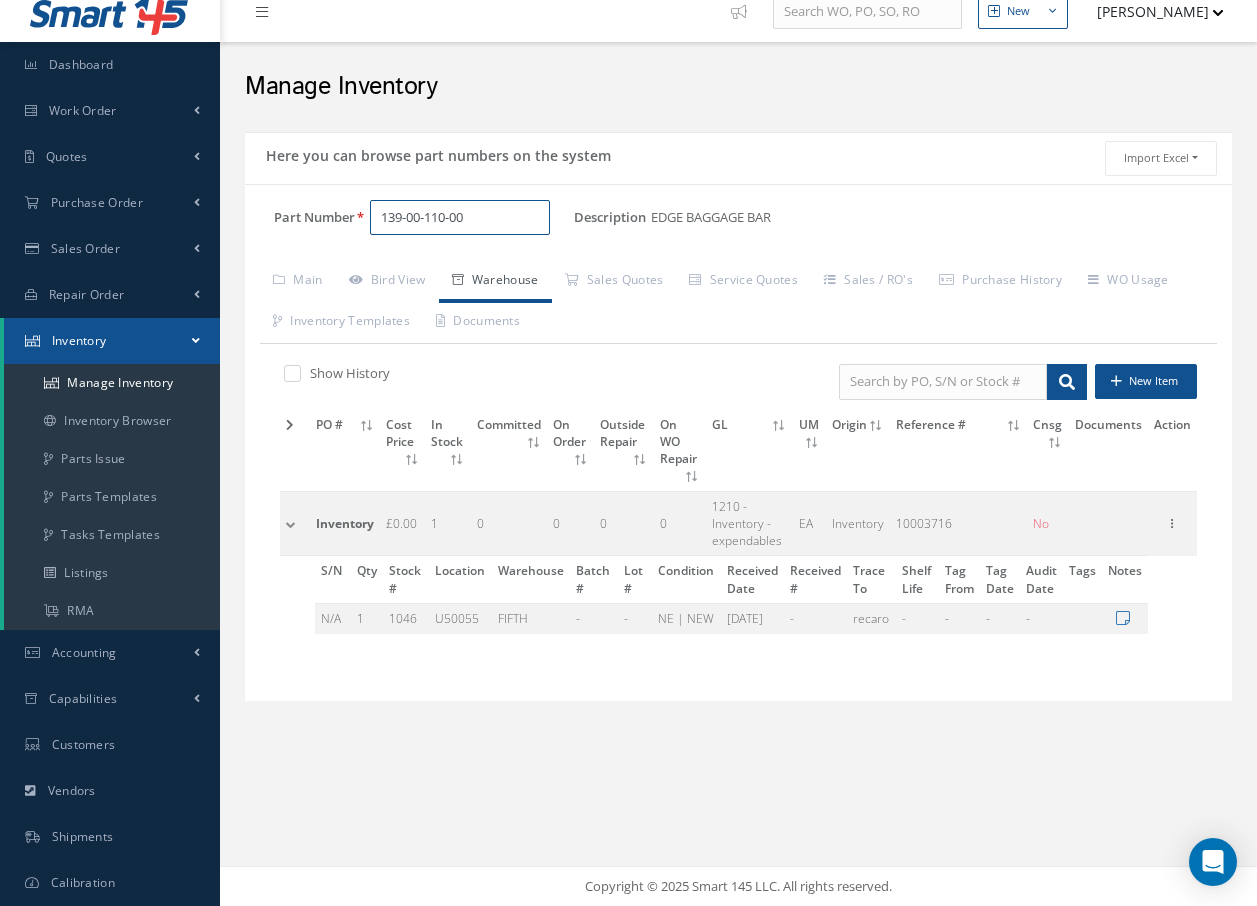 drag, startPoint x: 516, startPoint y: 228, endPoint x: 406, endPoint y: 233, distance: 110.11358 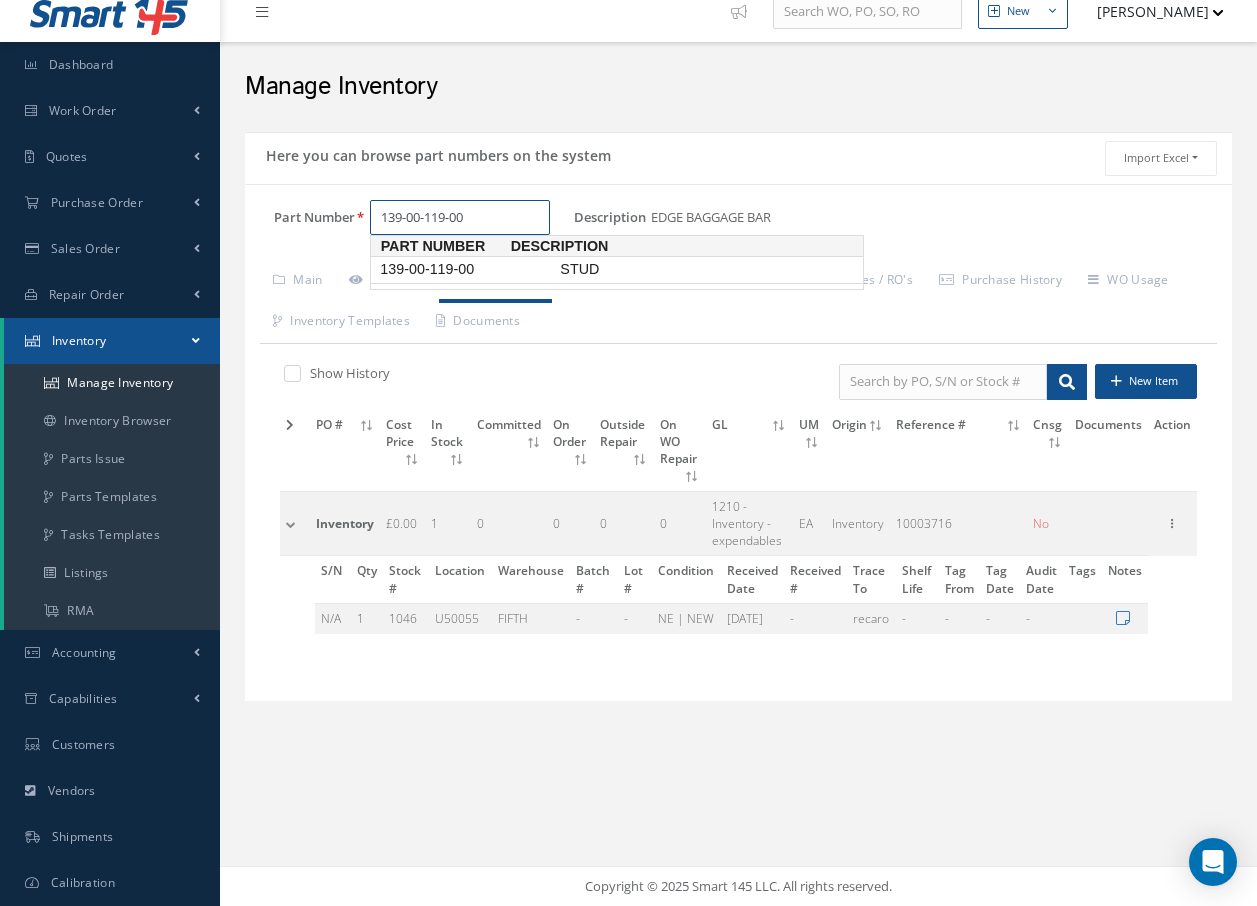 click on "139-00-119-00" at bounding box center (466, 269) 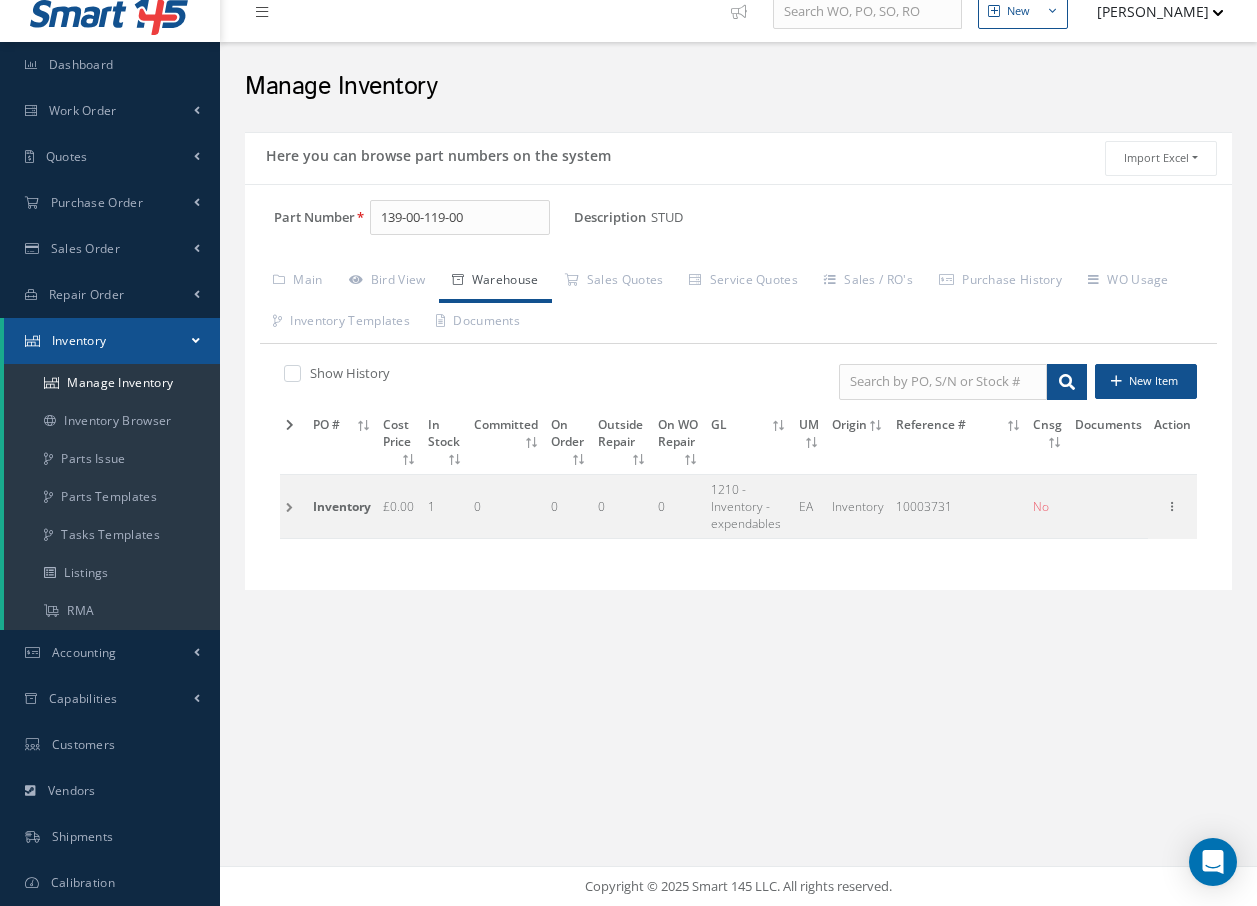 click at bounding box center (293, 506) 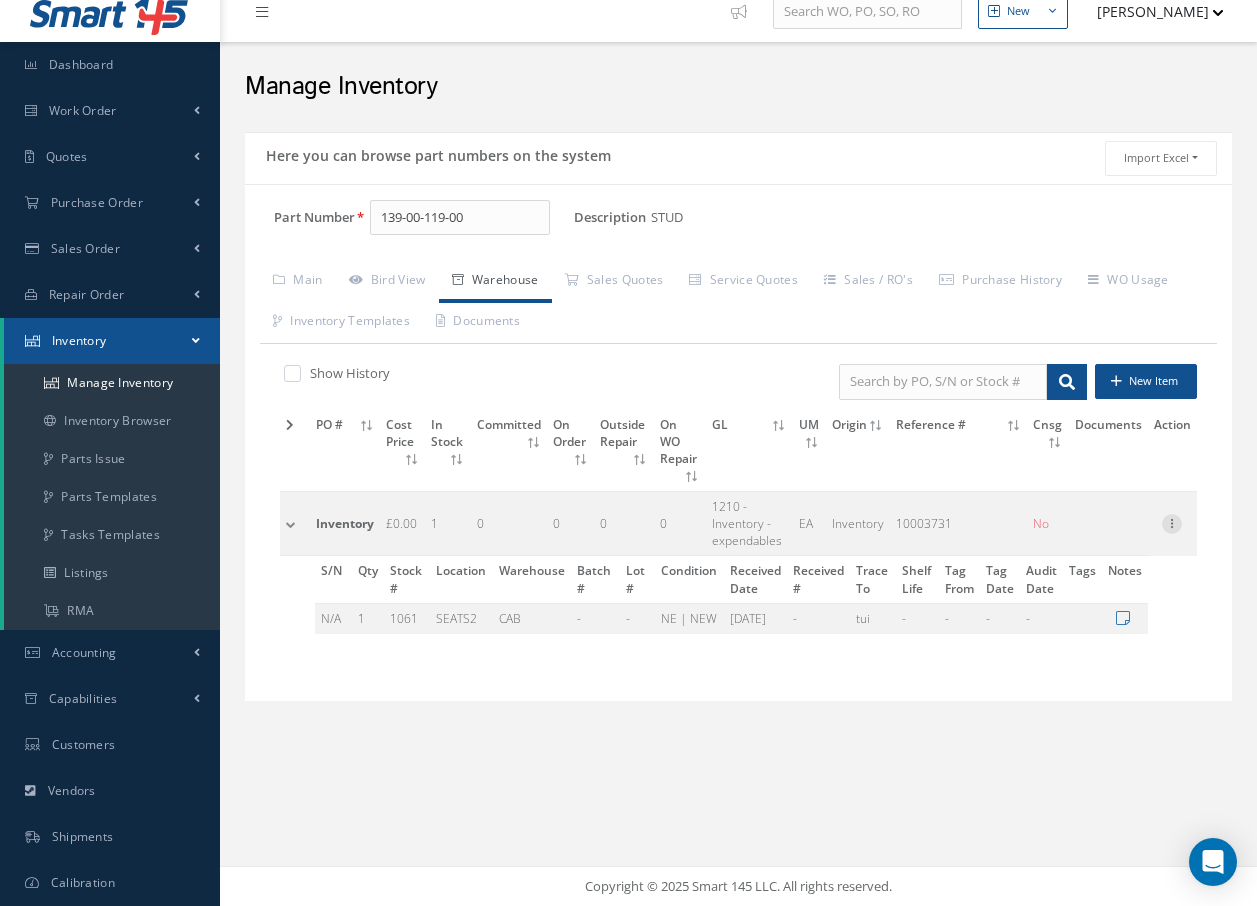 click at bounding box center [1172, 522] 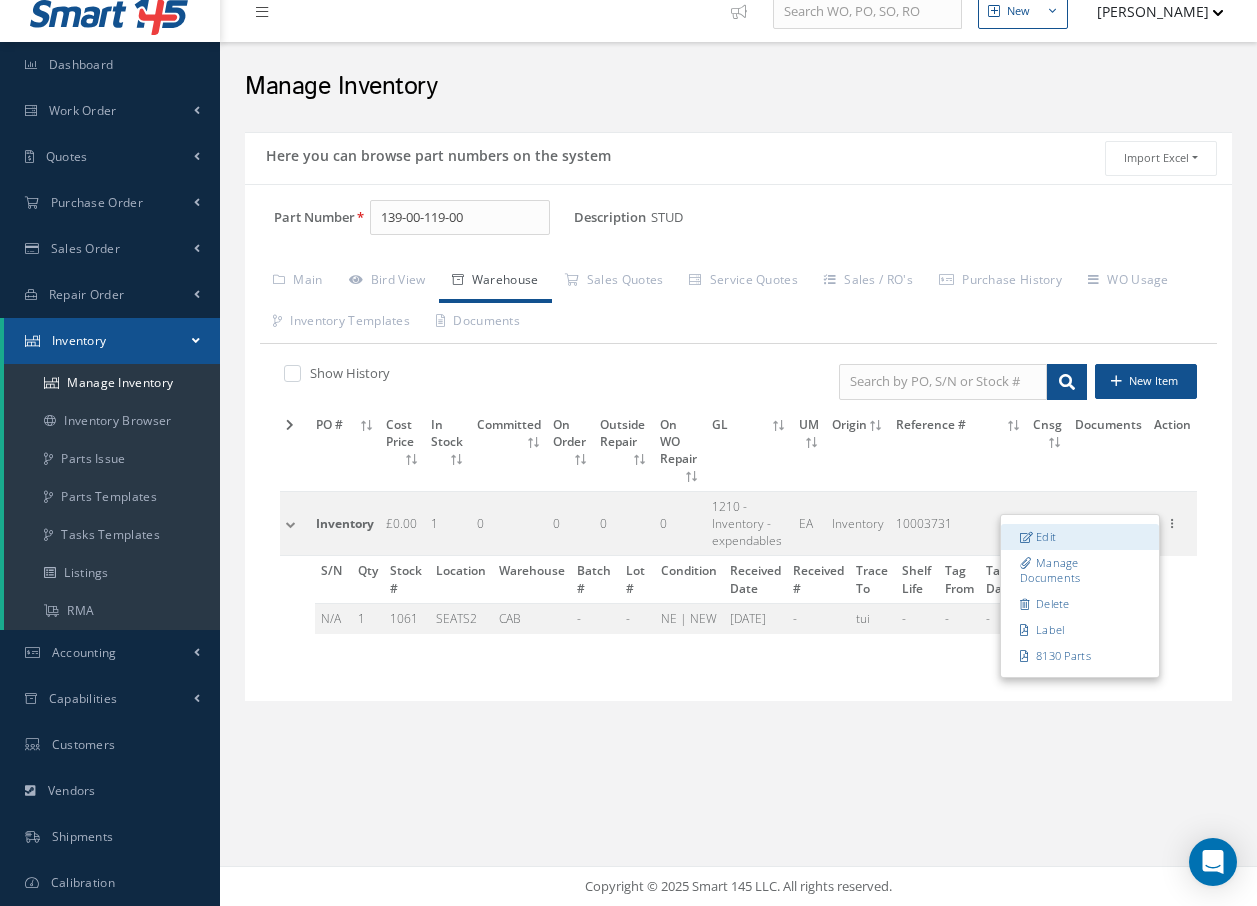 click on "Edit" at bounding box center [1080, 537] 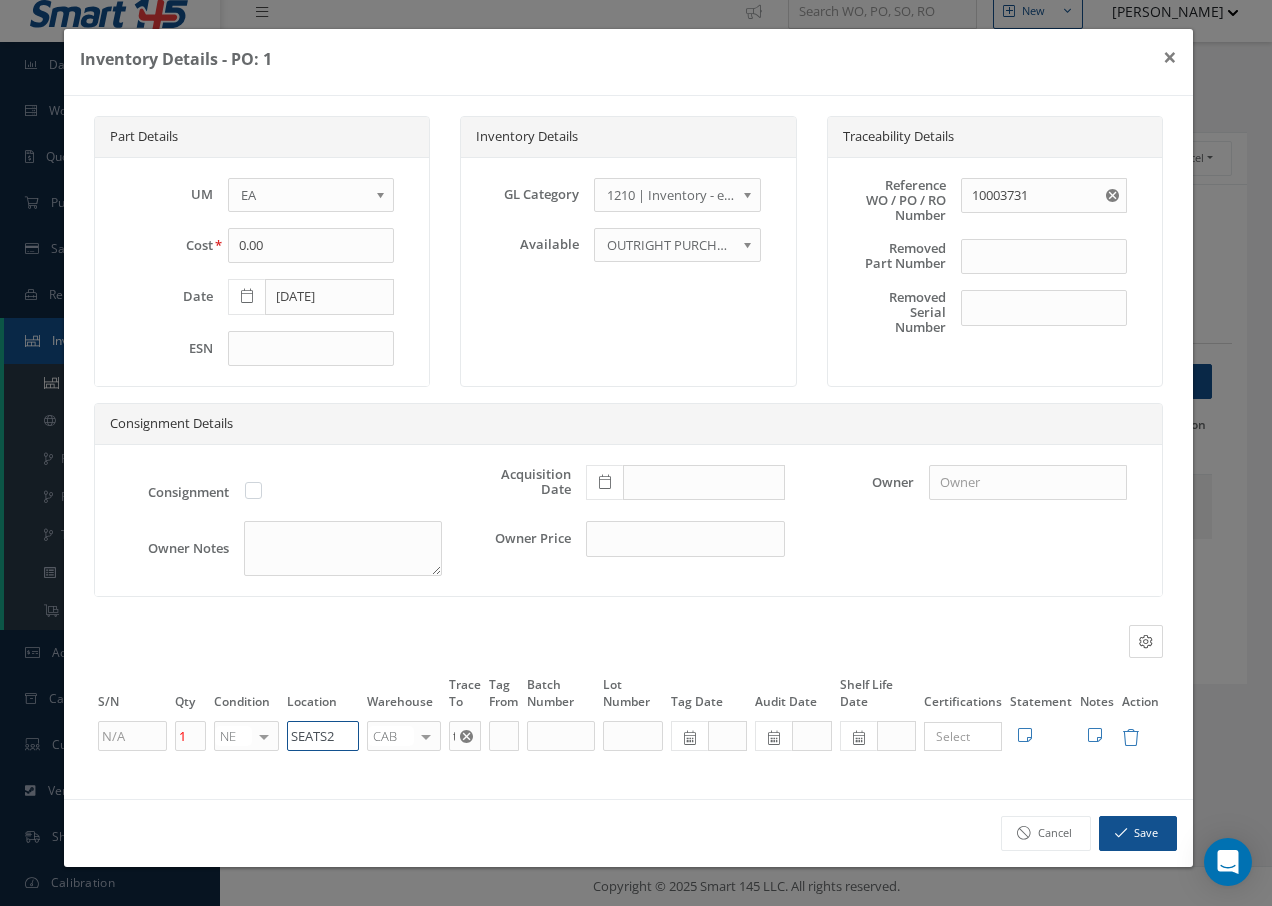 drag, startPoint x: 346, startPoint y: 738, endPoint x: 188, endPoint y: 734, distance: 158.05063 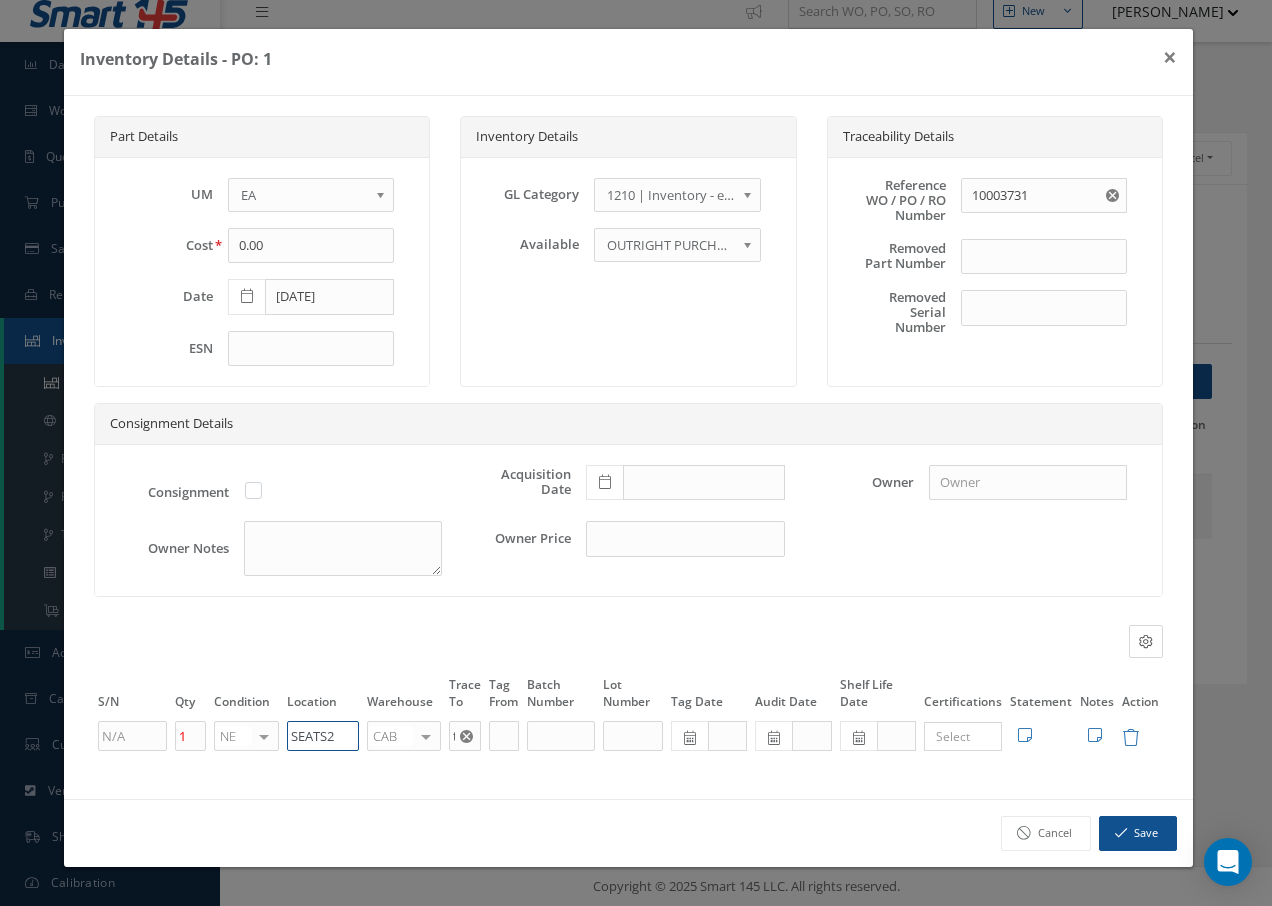 click on "1              NE         OH   SV   RP   AR   NE   FN   NS   RE   FP   BER   N/A   INSP   BC   AI   MD   RF   SCR   TS   USE   TL   SP   NU   AS   US   PM
No elements found.
List is empty.     SEATS2              CAB         CAB   CABQ   CABS   CABK   CABG   AIRB   CASA   ONXP   UNIT20   FIFTH   CUST-PARTS
No elements found.
List is empty.        tui
×
Loading...
Search a tag
No tags found
No tags found
Edit Statement 8130
Cancel
Save
Edit Notes
Cancel" at bounding box center [628, 736] 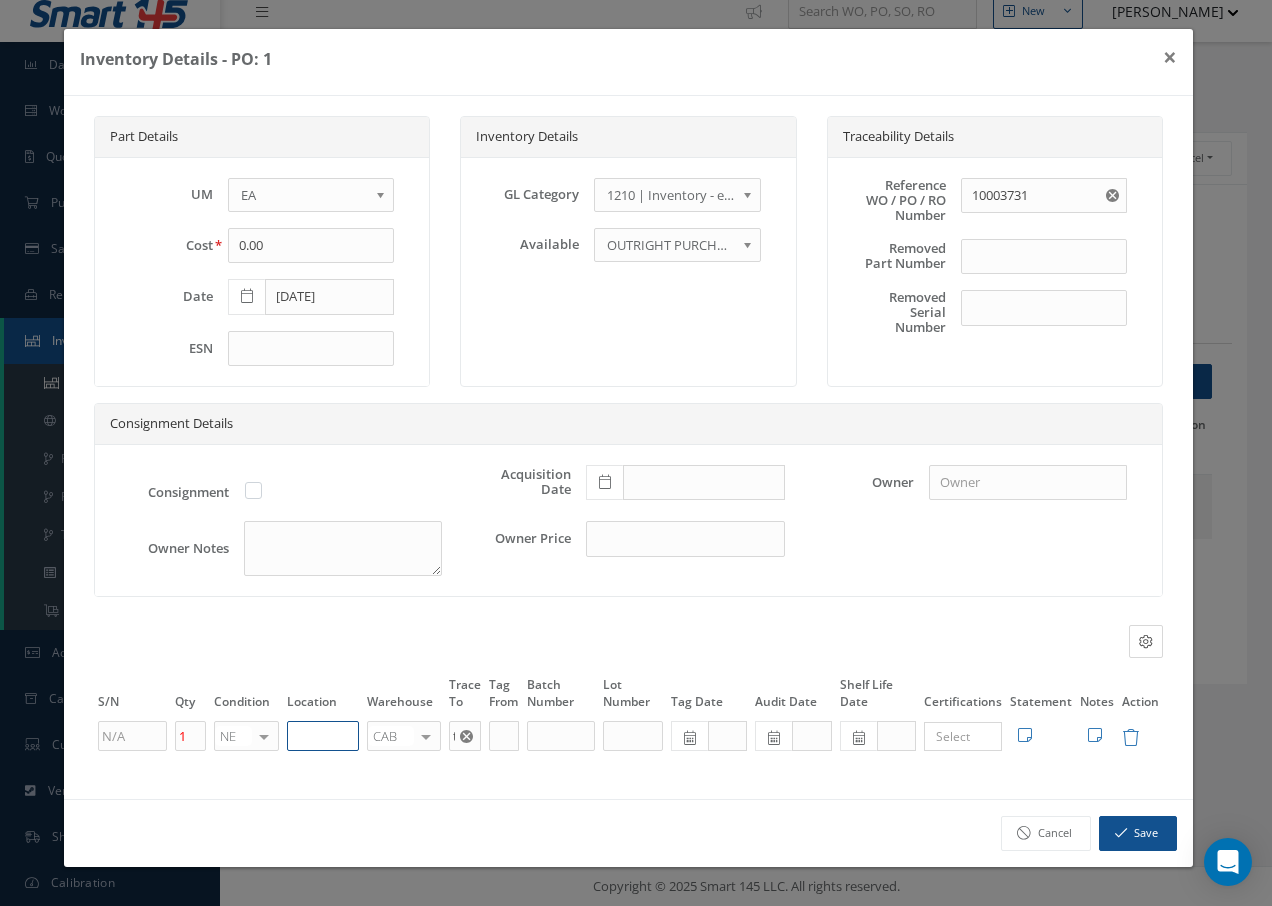paste on "U50055" 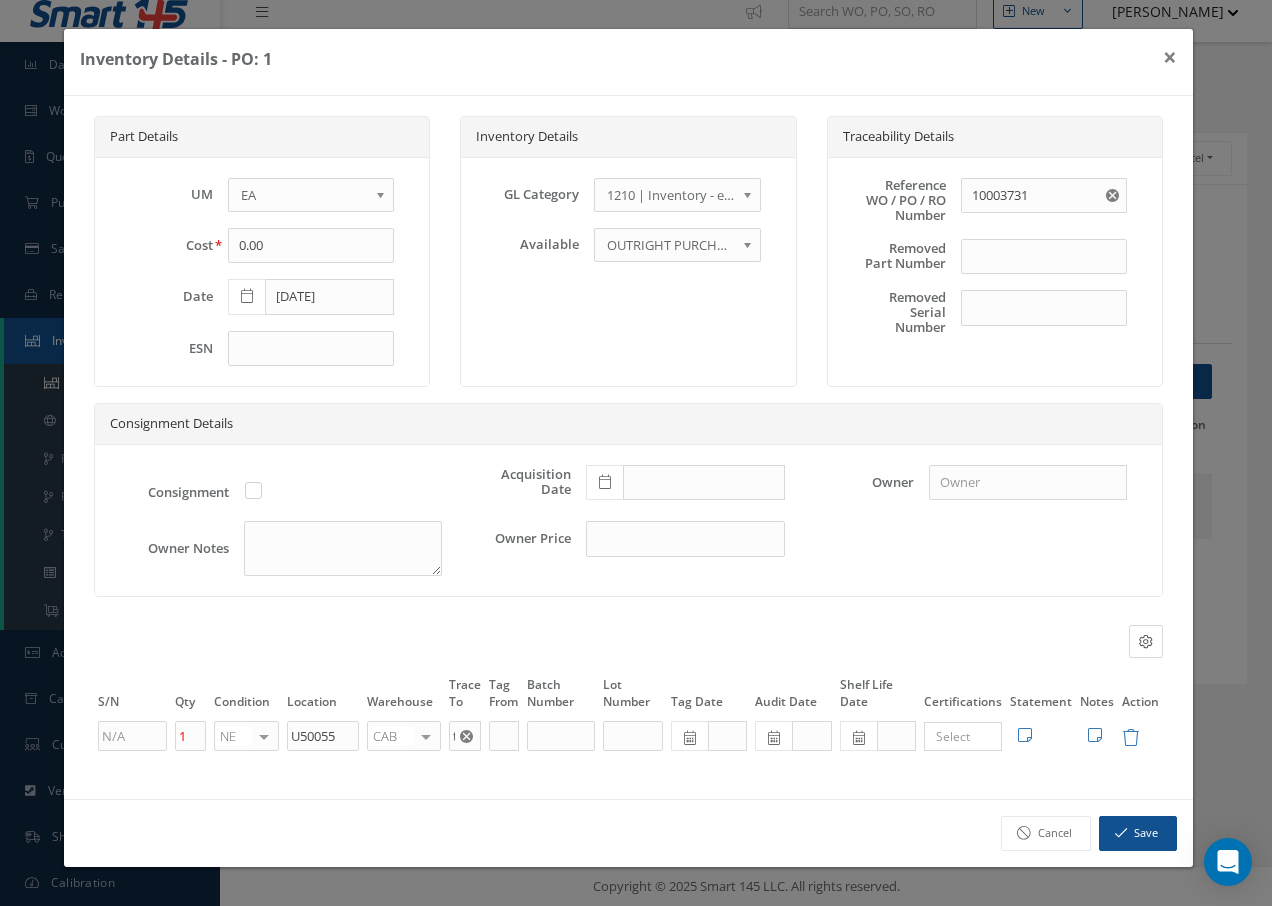click at bounding box center (426, 736) 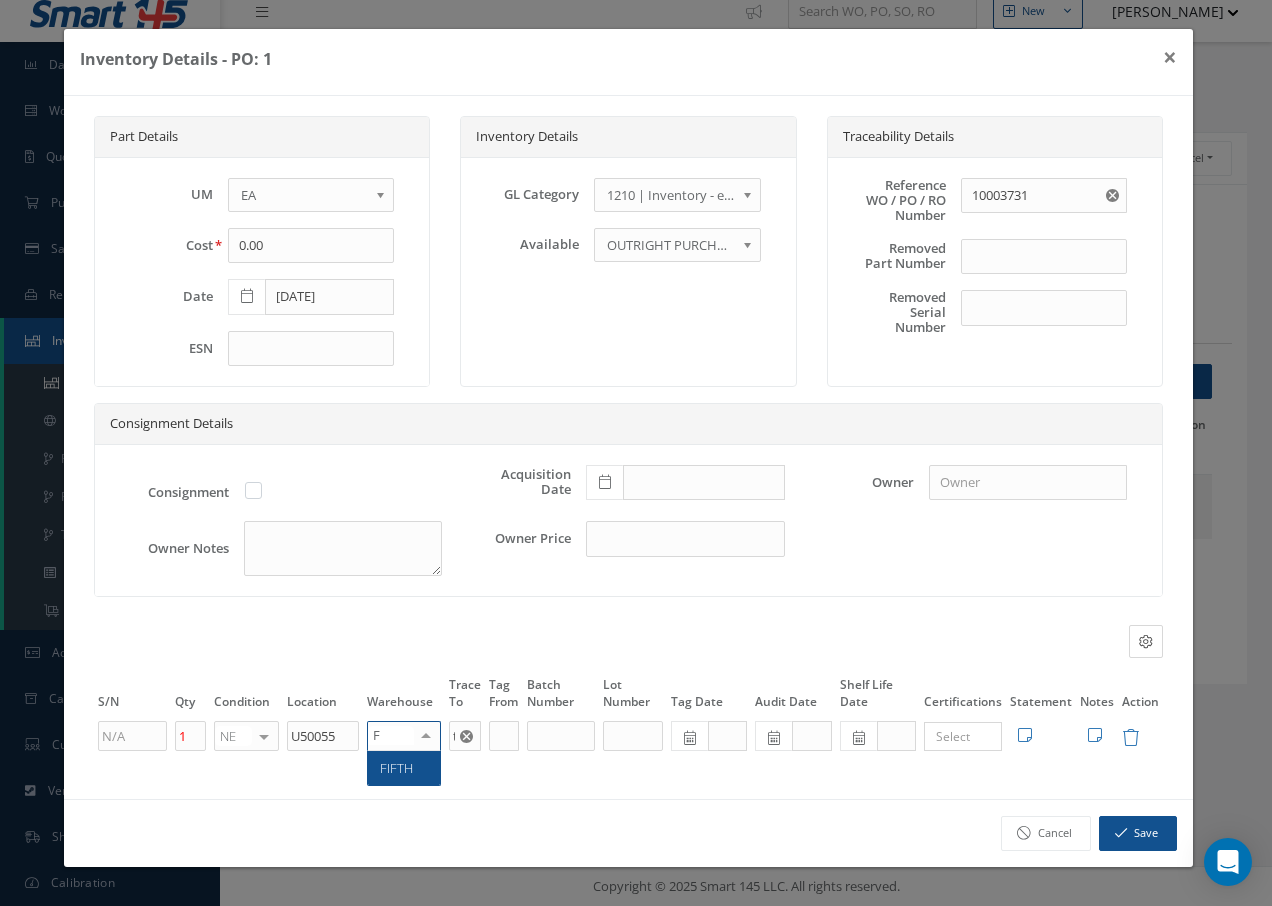 click on "FIFTH" at bounding box center [404, 768] 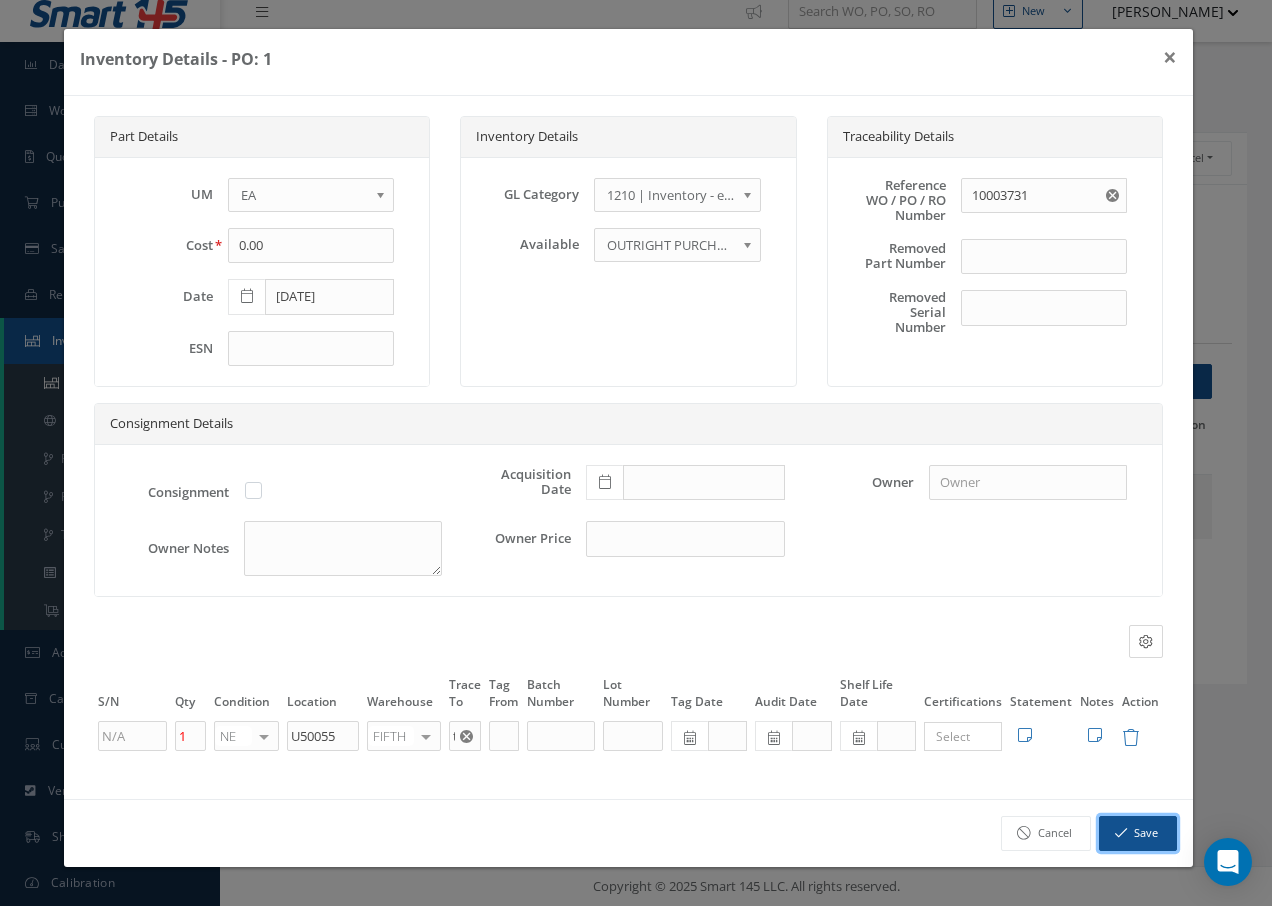 click at bounding box center (1121, 833) 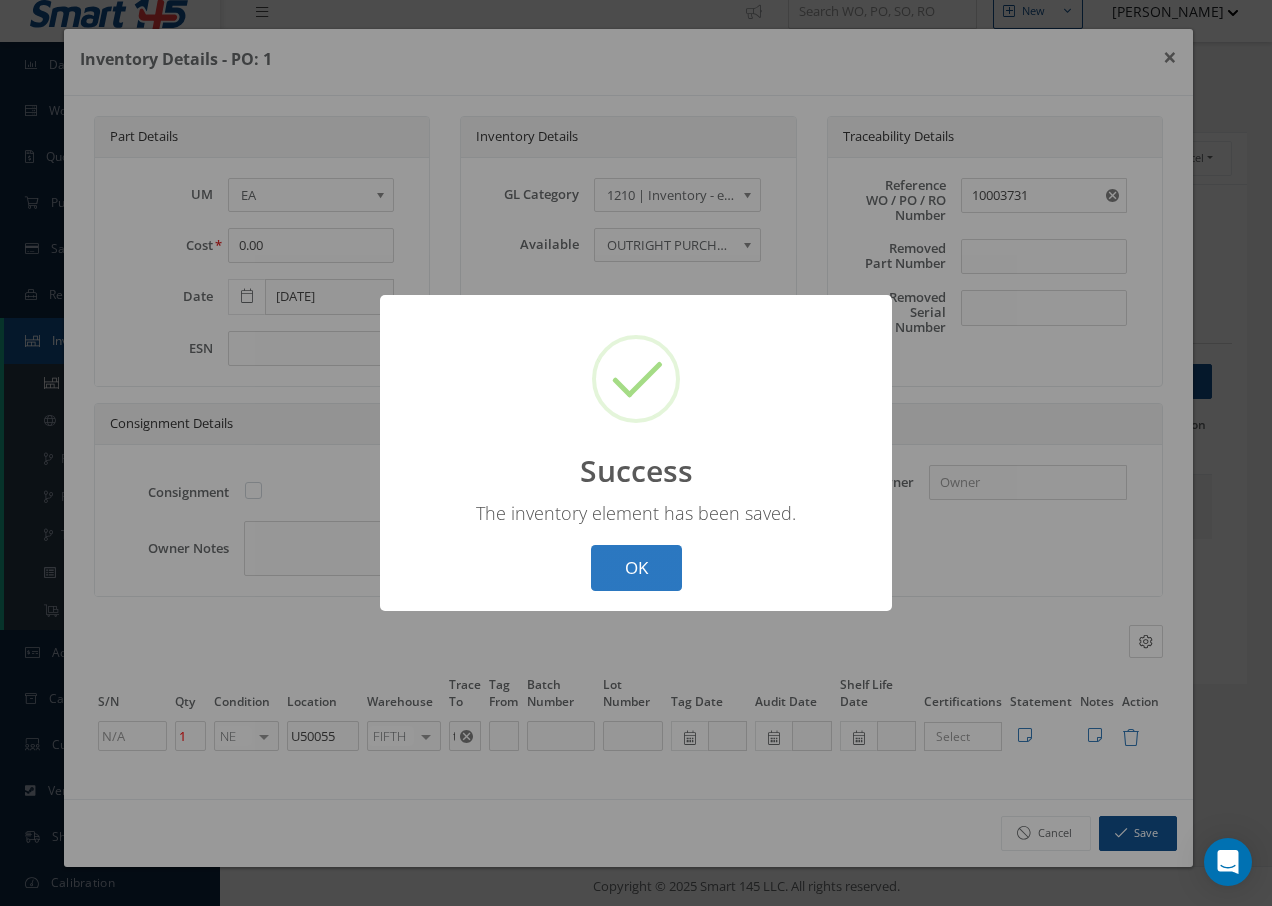 click on "OK" at bounding box center (636, 568) 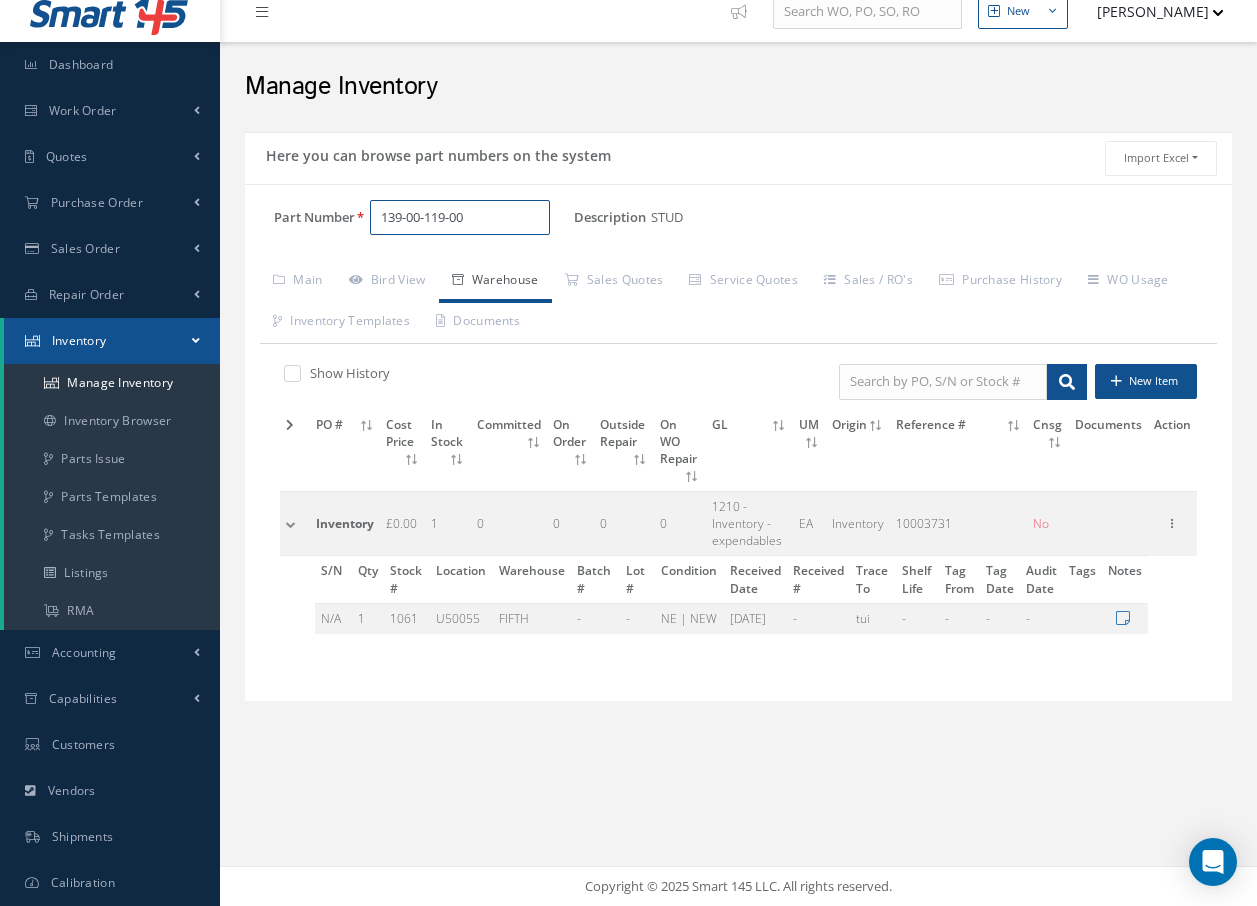 drag, startPoint x: 509, startPoint y: 211, endPoint x: 422, endPoint y: 222, distance: 87.69264 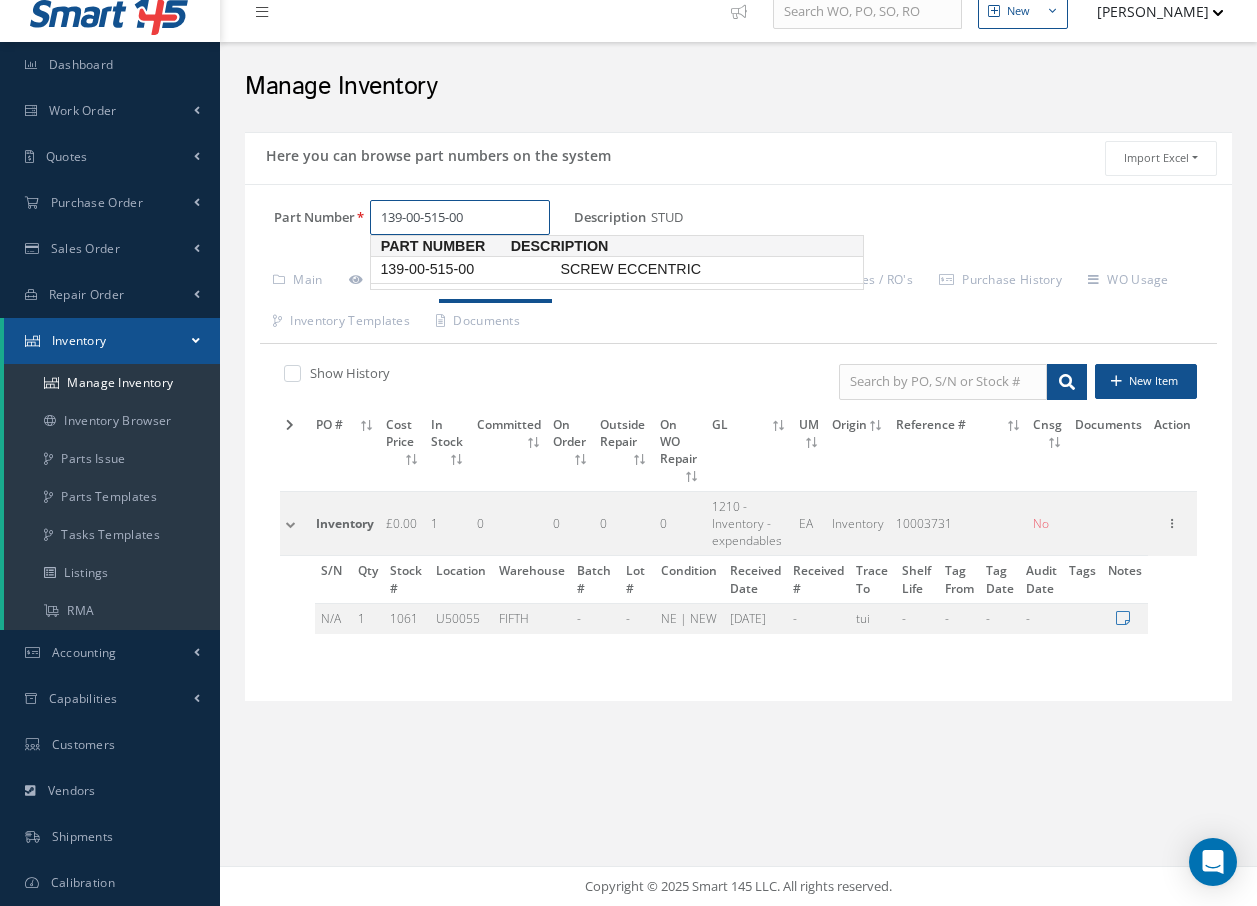 click on "SCREW ECCENTRIC" at bounding box center (706, 269) 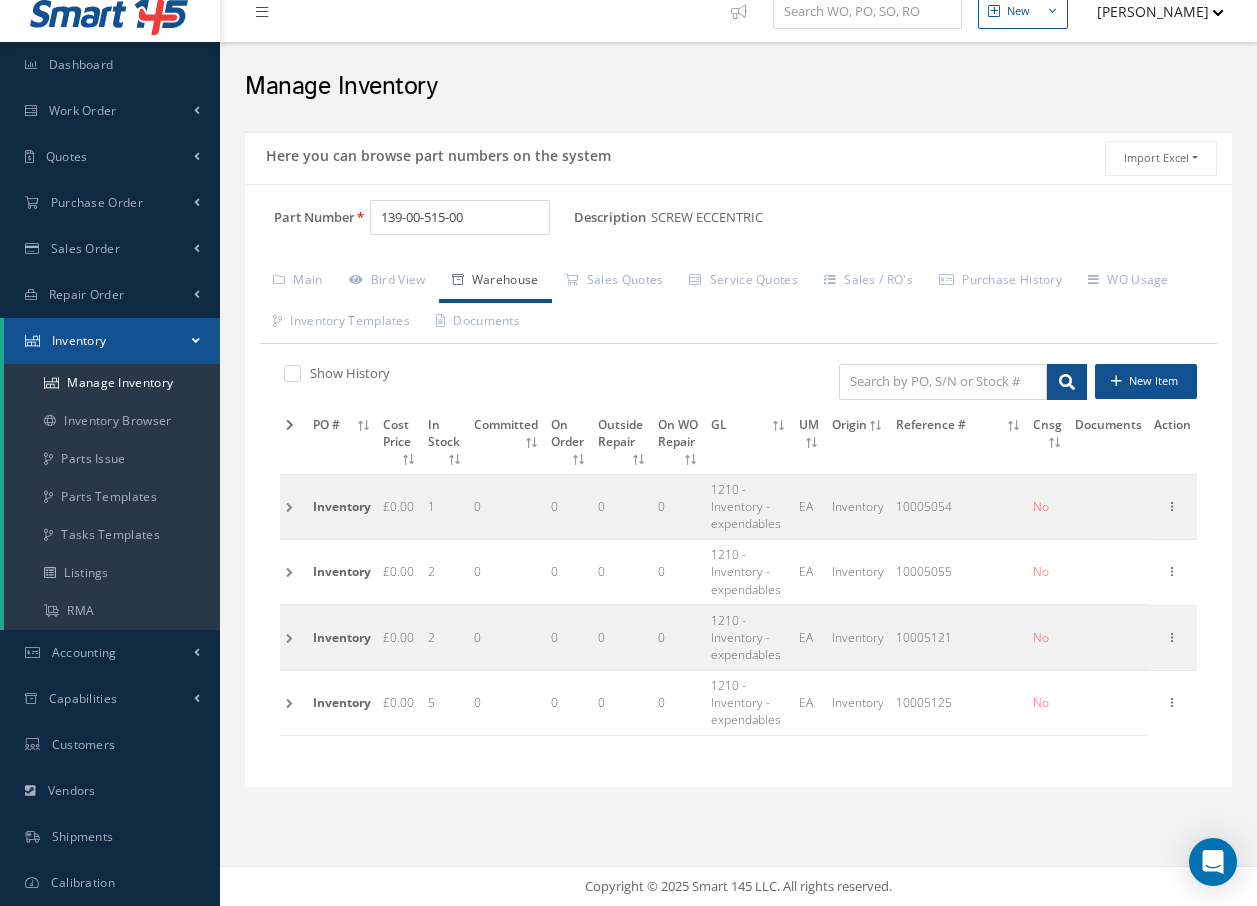 click at bounding box center [293, 572] 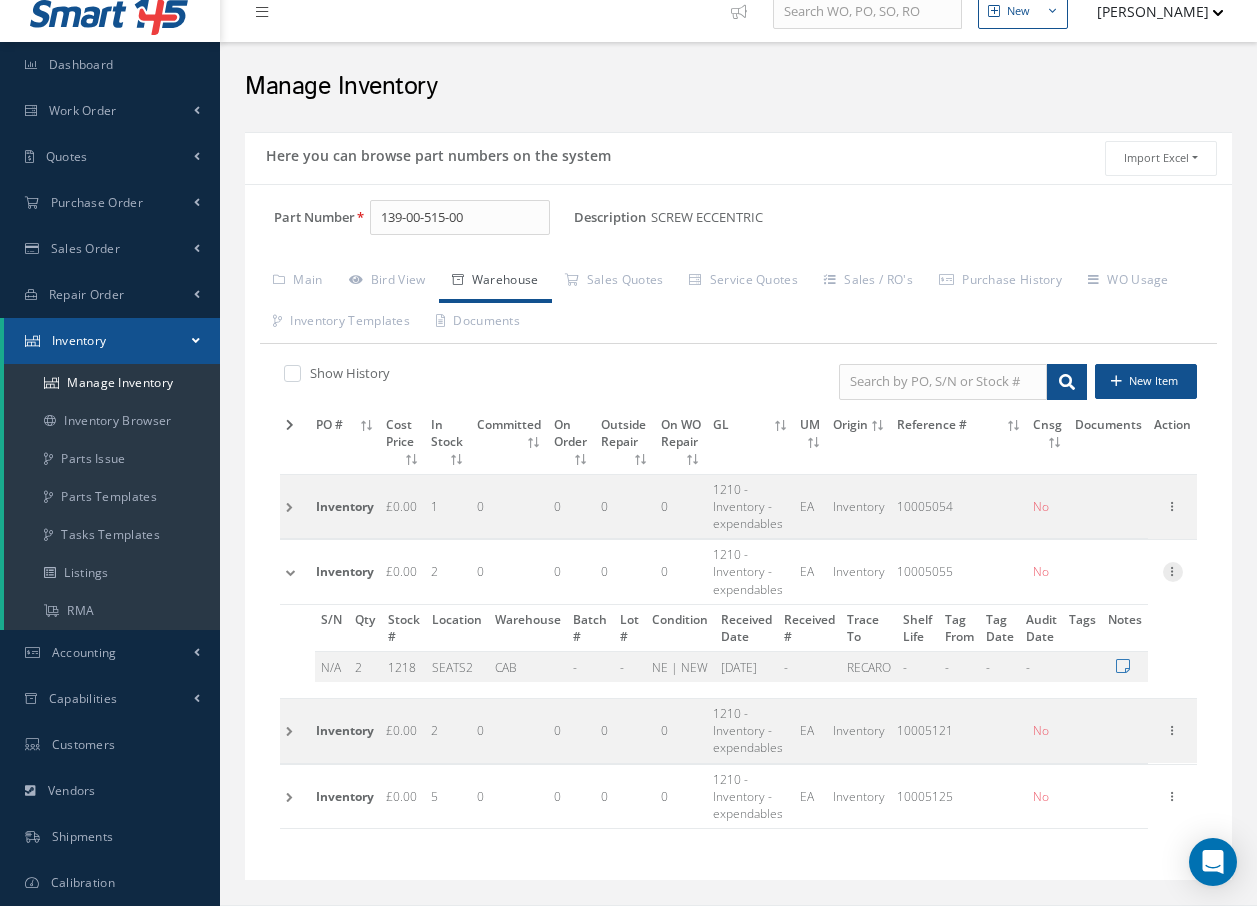 click at bounding box center (1173, 570) 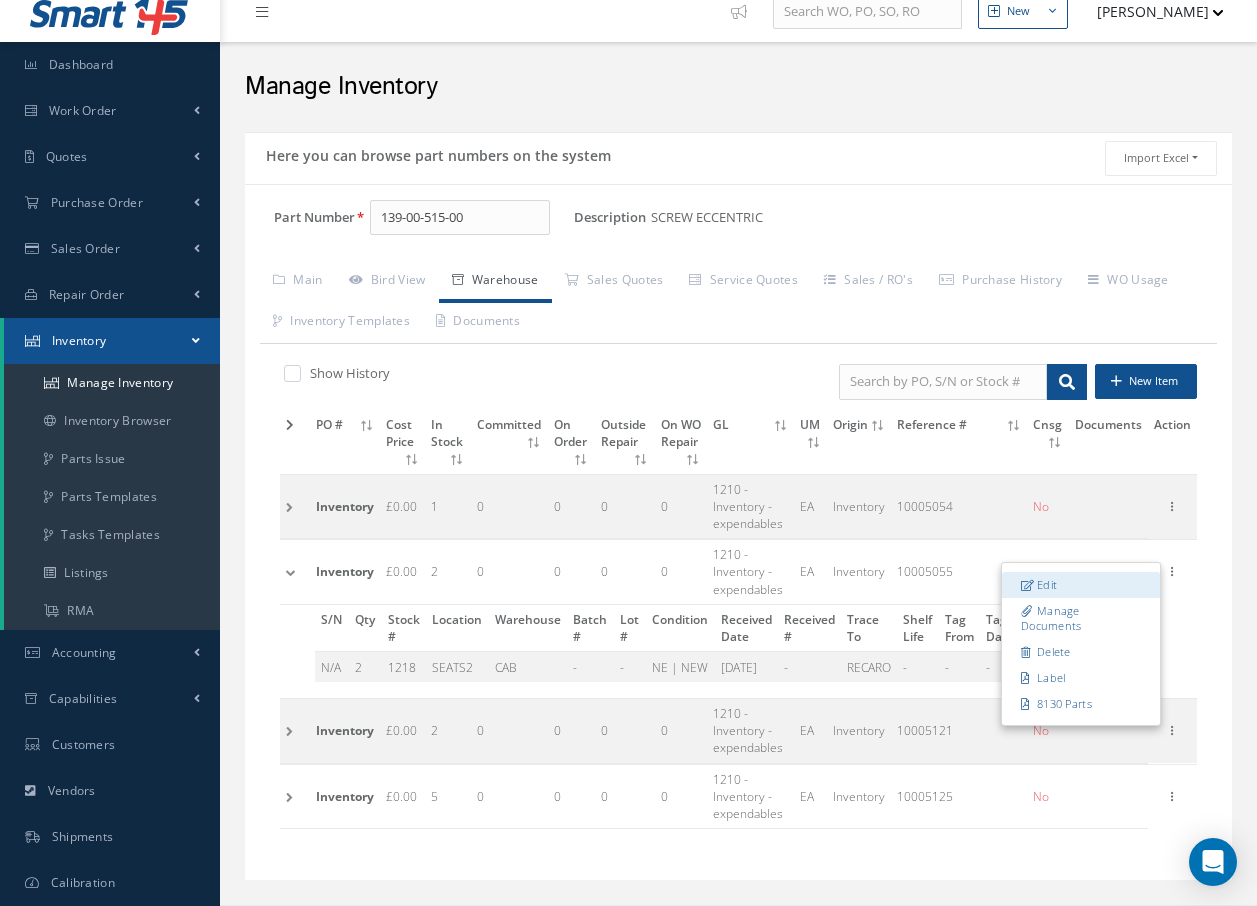 click on "Edit" at bounding box center [1081, 585] 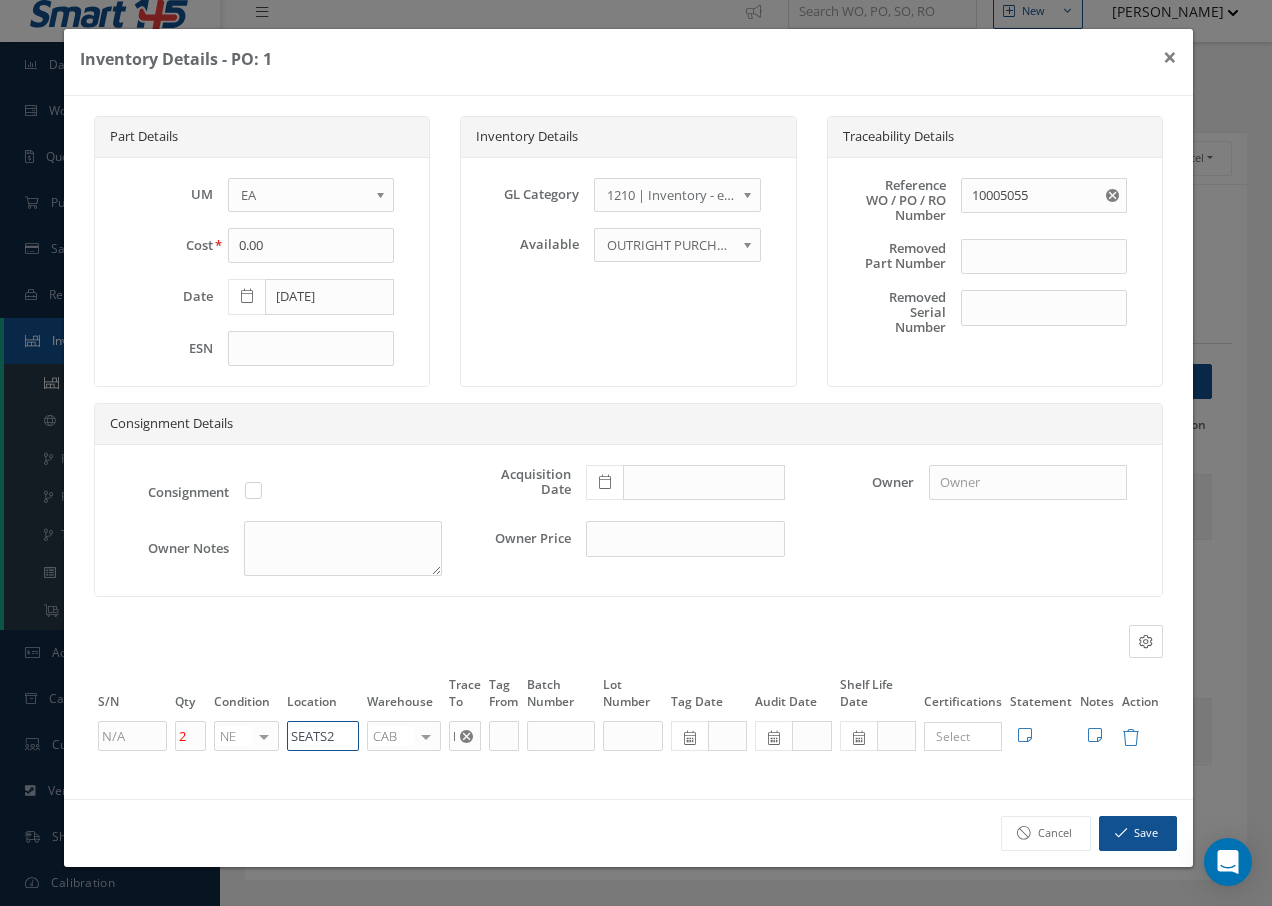 drag, startPoint x: 356, startPoint y: 738, endPoint x: 125, endPoint y: 735, distance: 231.01949 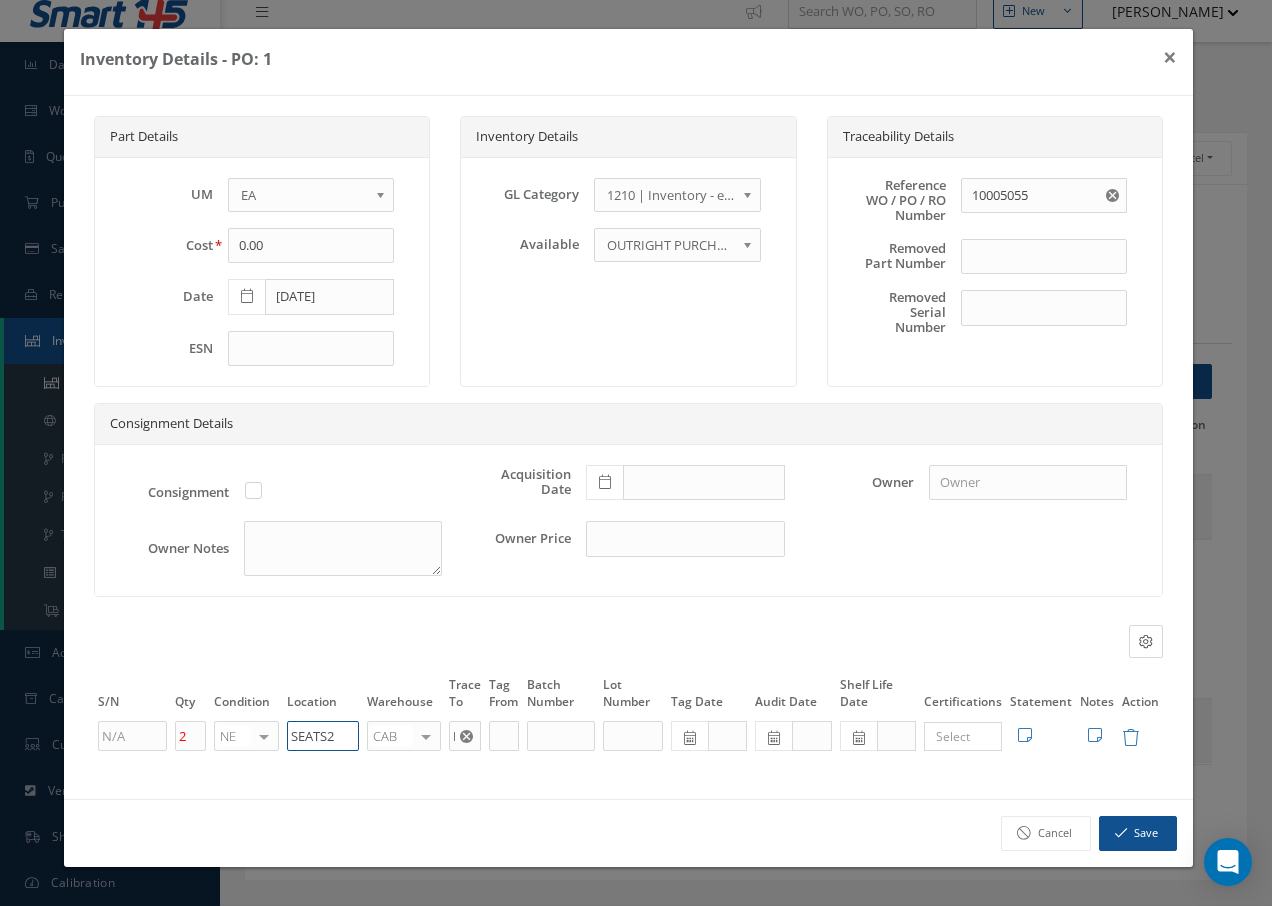 click on "2              NE         OH   SV   RP   AR   NE   FN   NS   RE   FP   BER   N/A   INSP   BC   AI   MD   RF   SCR   TS   USE   TL   SP   NU   AS   US   PM
No elements found.
List is empty.     SEATS2              CAB         CAB   CABQ   CABS   CABK   CABG   AIRB   CASA   ONXP   UNIT20   FIFTH   CUST-PARTS
No elements found.
List is empty.        RECARO
×
Loading...
Search a tag
No tags found
No tags found
Edit Statement 8130
Cancel
Save
Edit Notes" at bounding box center [628, 736] 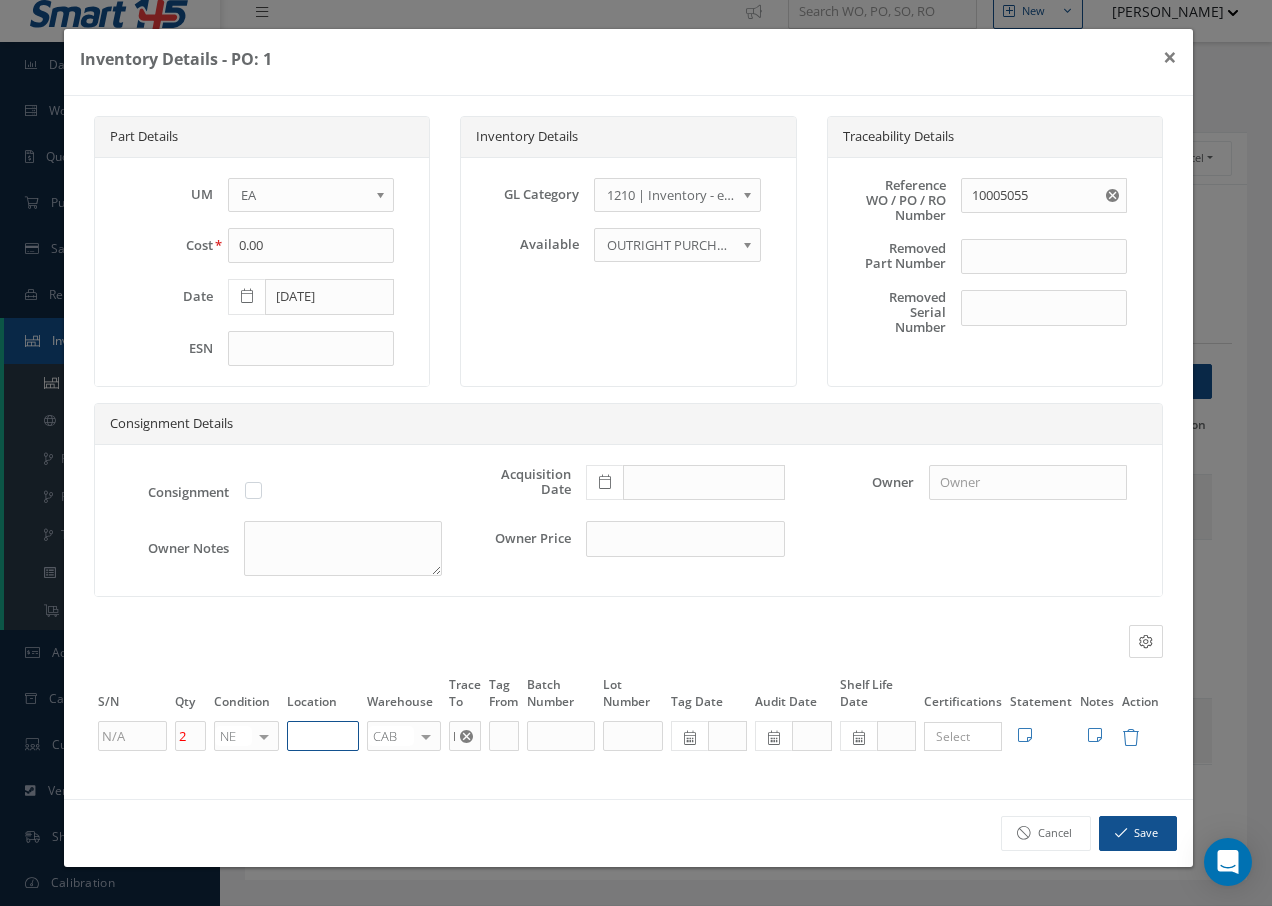 paste on "U50055" 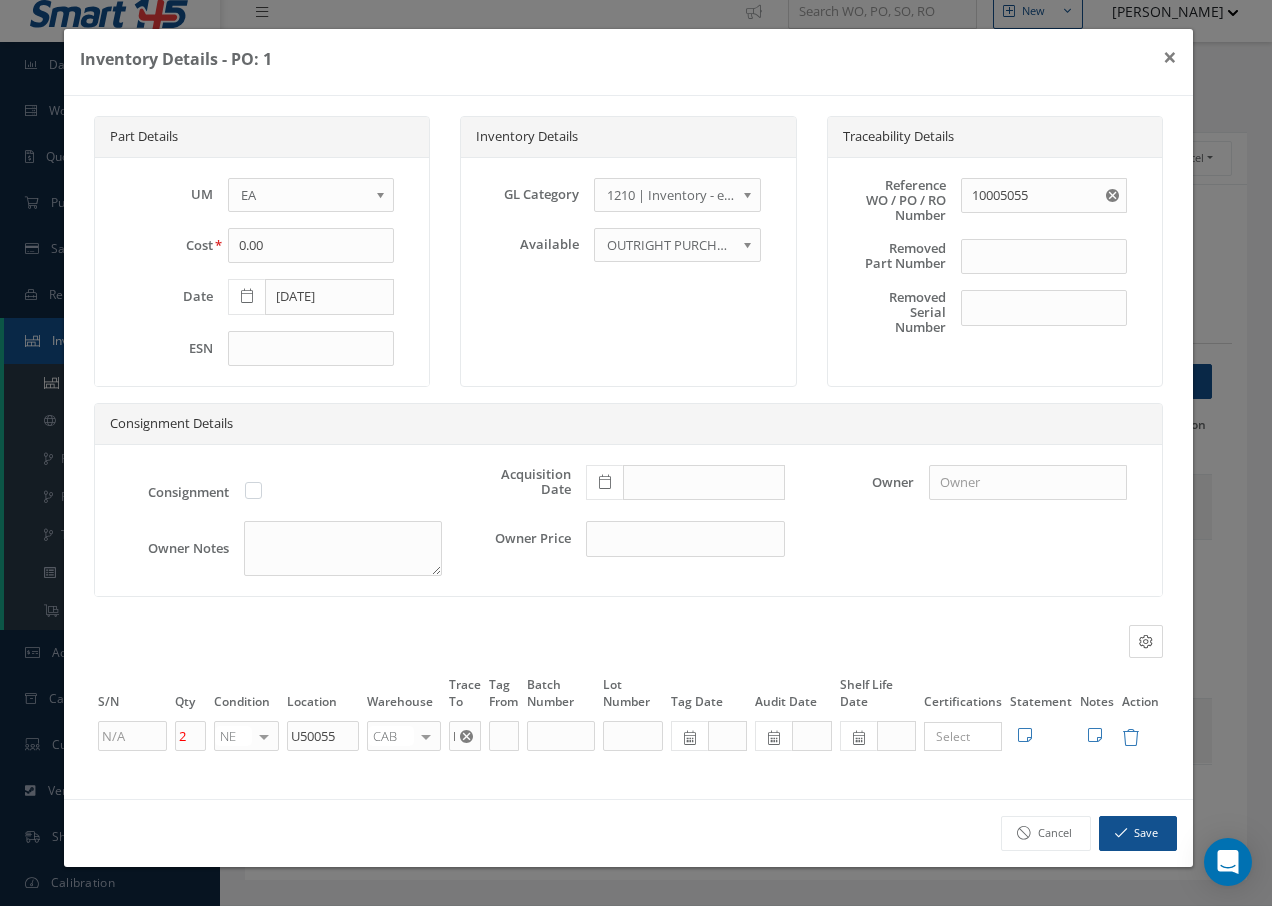 click at bounding box center [426, 736] 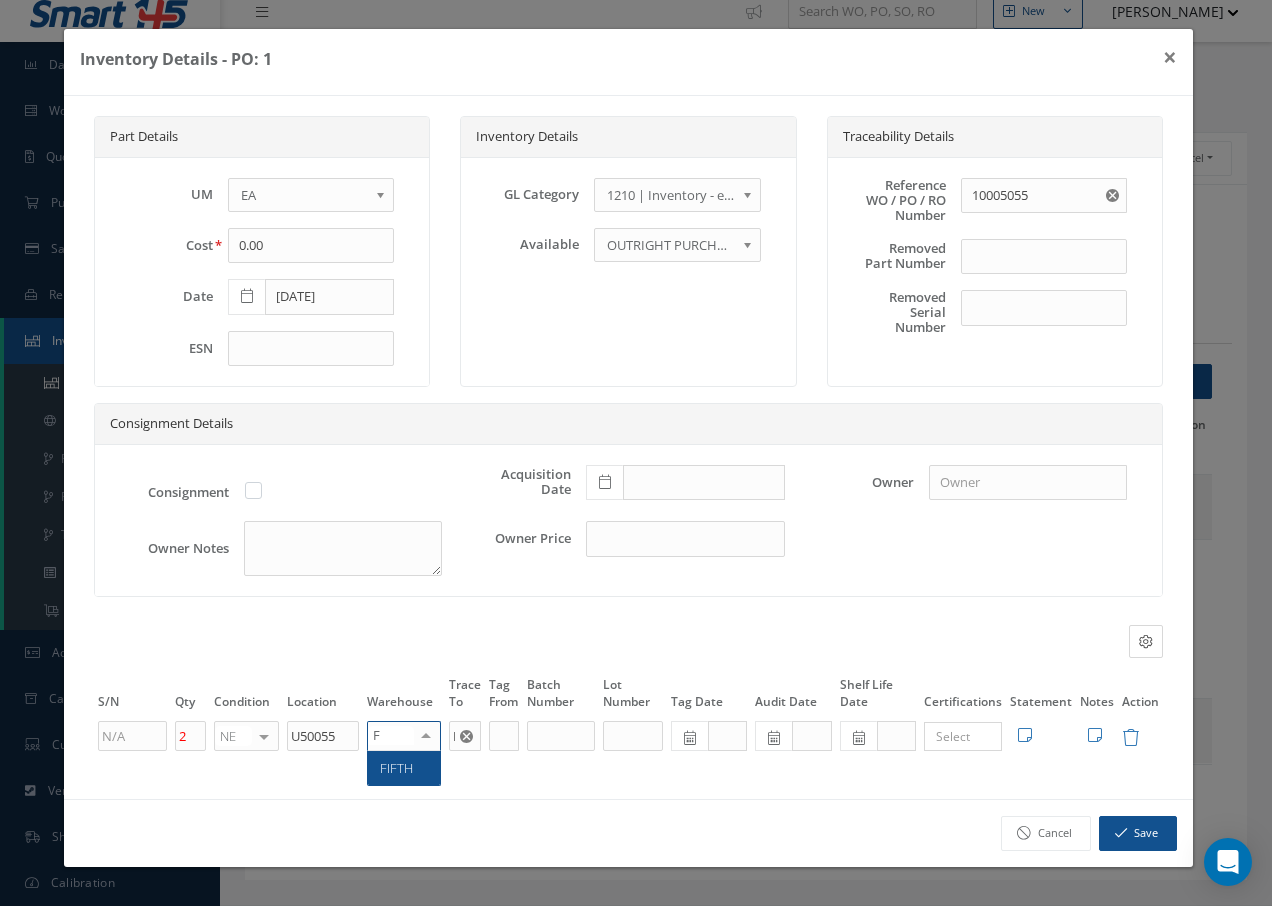 click on "FIFTH" at bounding box center [396, 768] 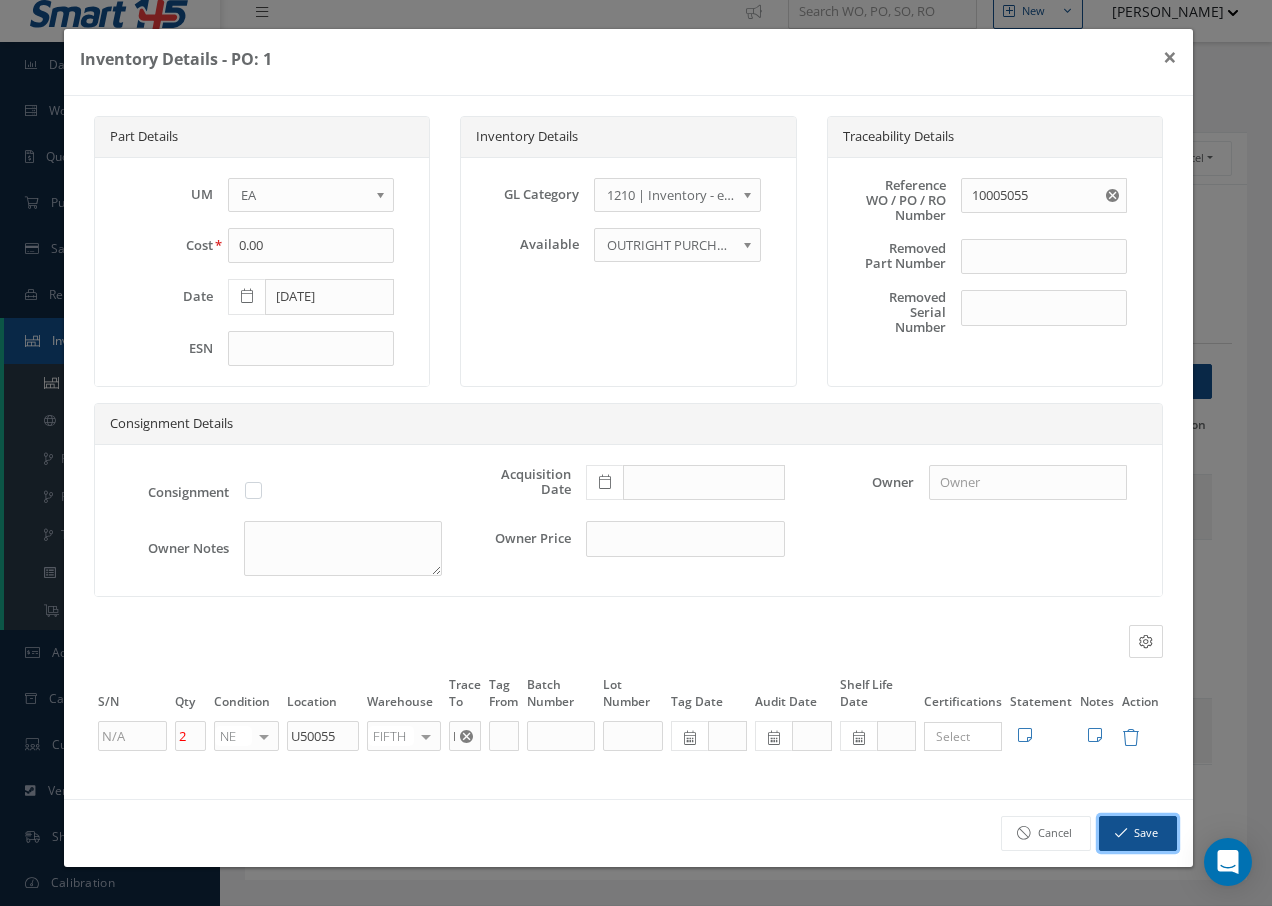 click at bounding box center (1121, 833) 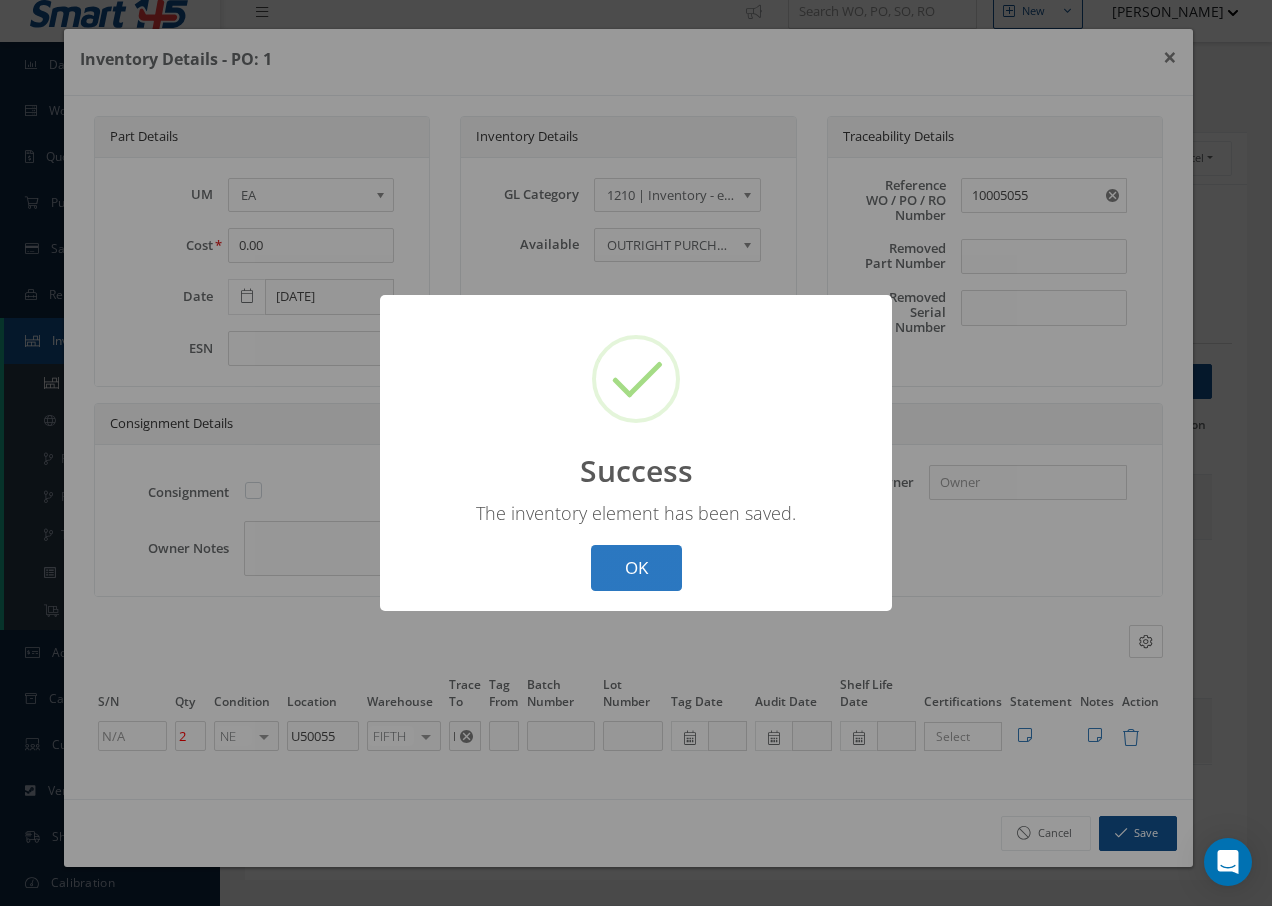 click on "OK" at bounding box center (636, 568) 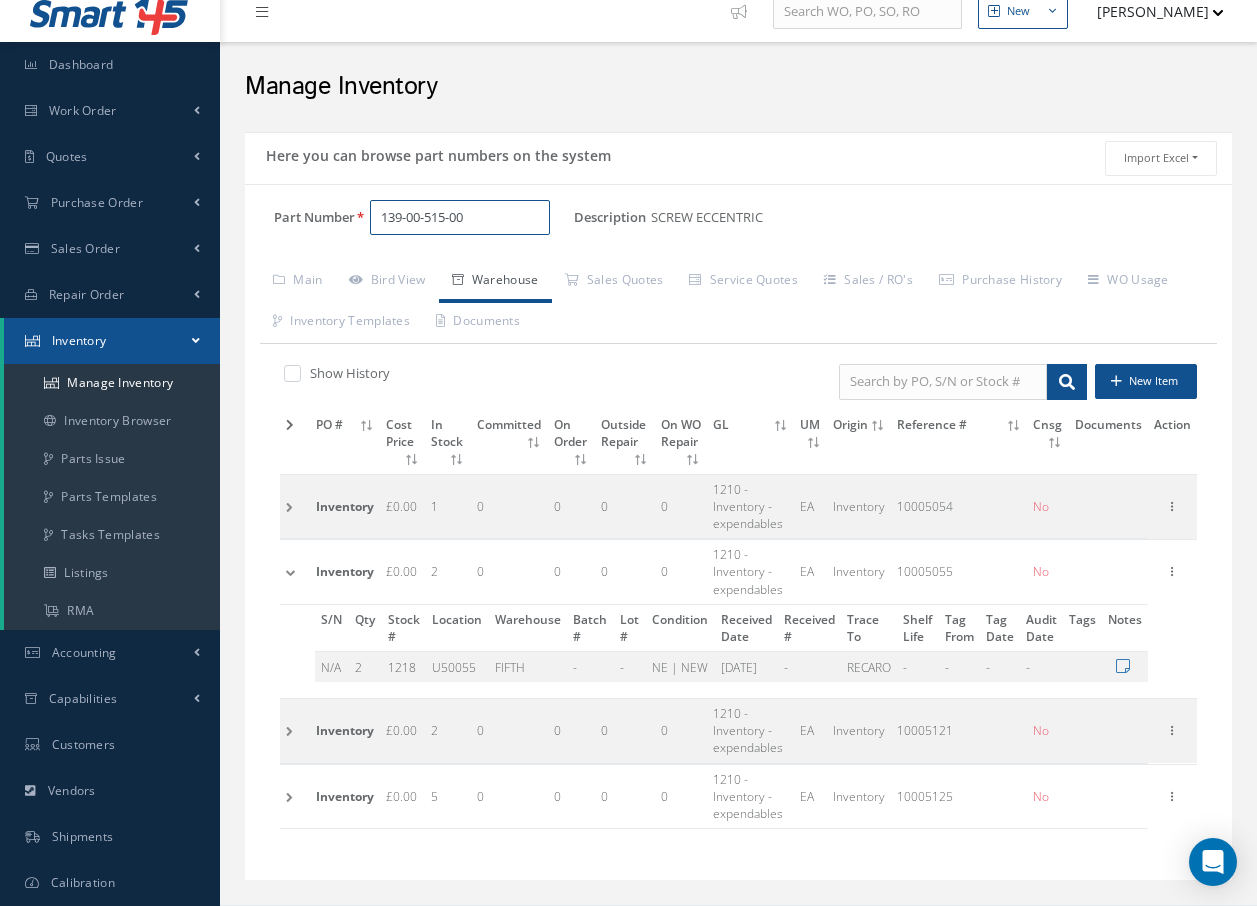 drag, startPoint x: 476, startPoint y: 228, endPoint x: 235, endPoint y: 240, distance: 241.29857 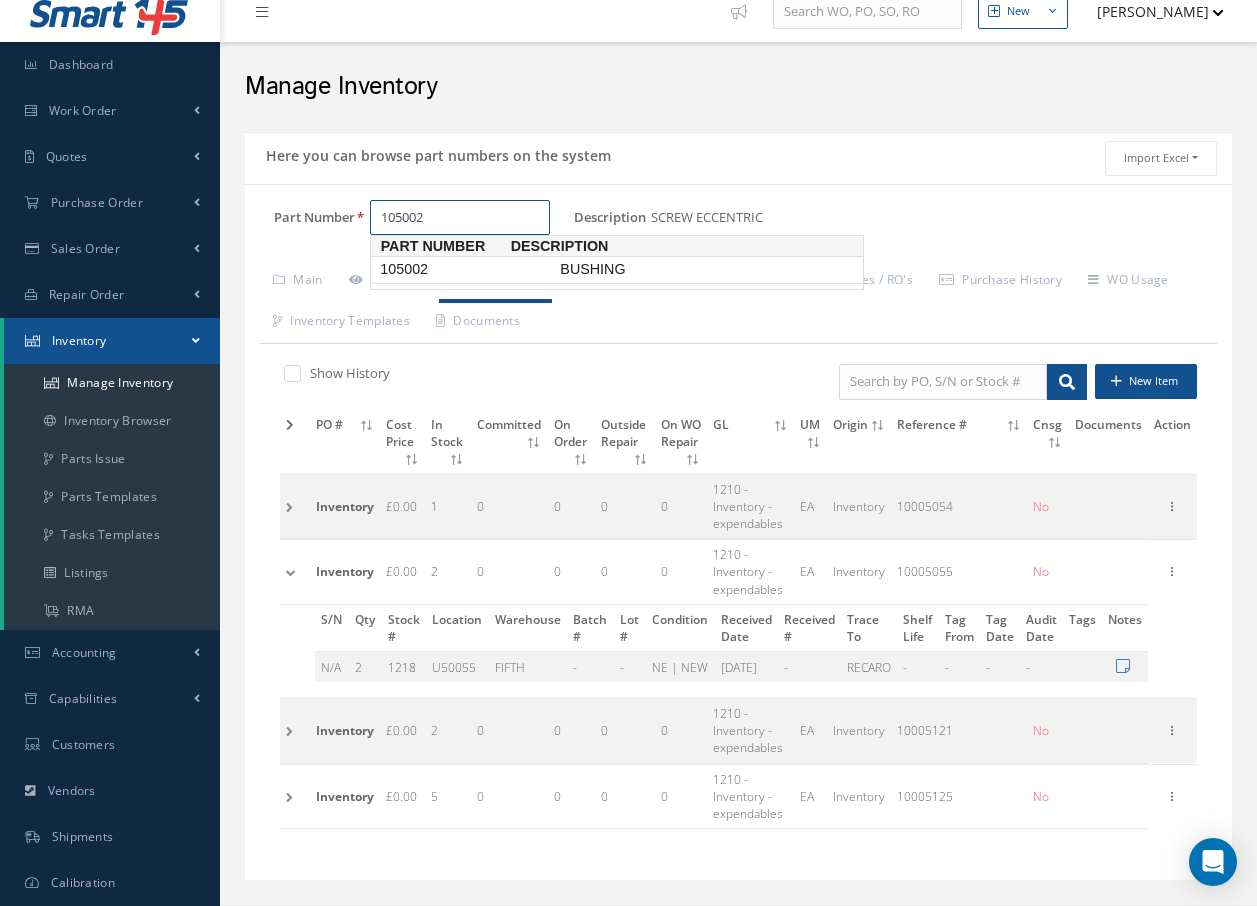 click on "105002" at bounding box center (466, 269) 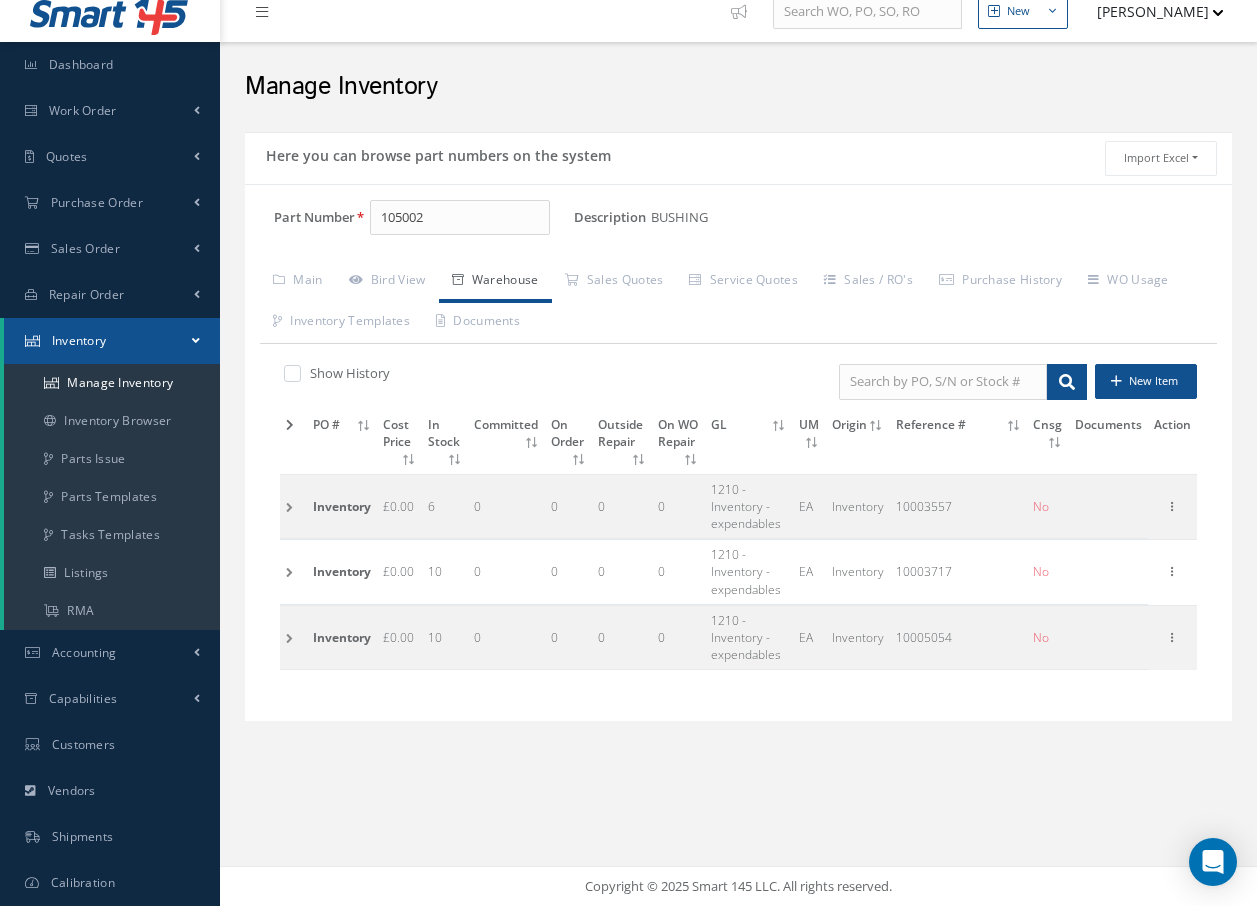 click at bounding box center [293, 572] 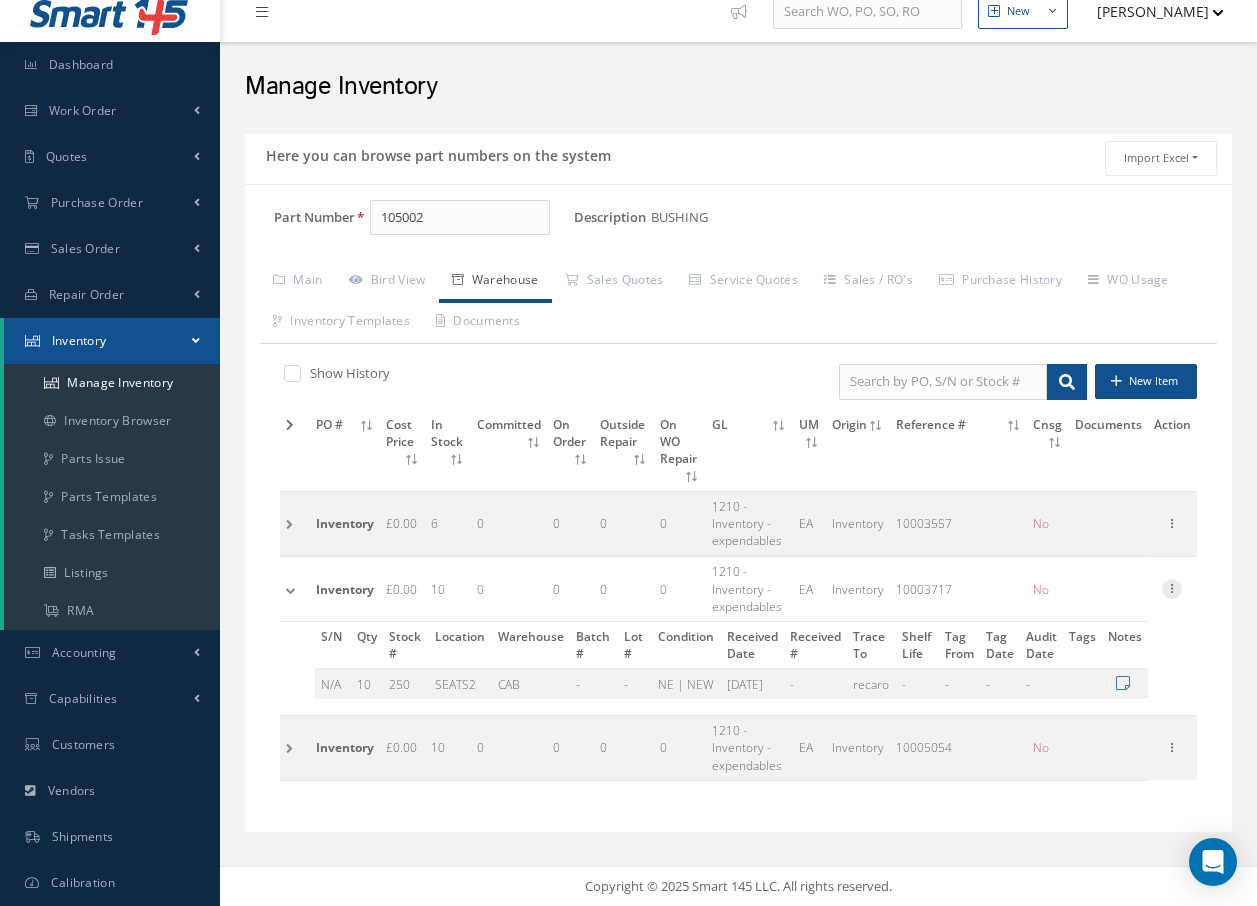 click at bounding box center [1172, 587] 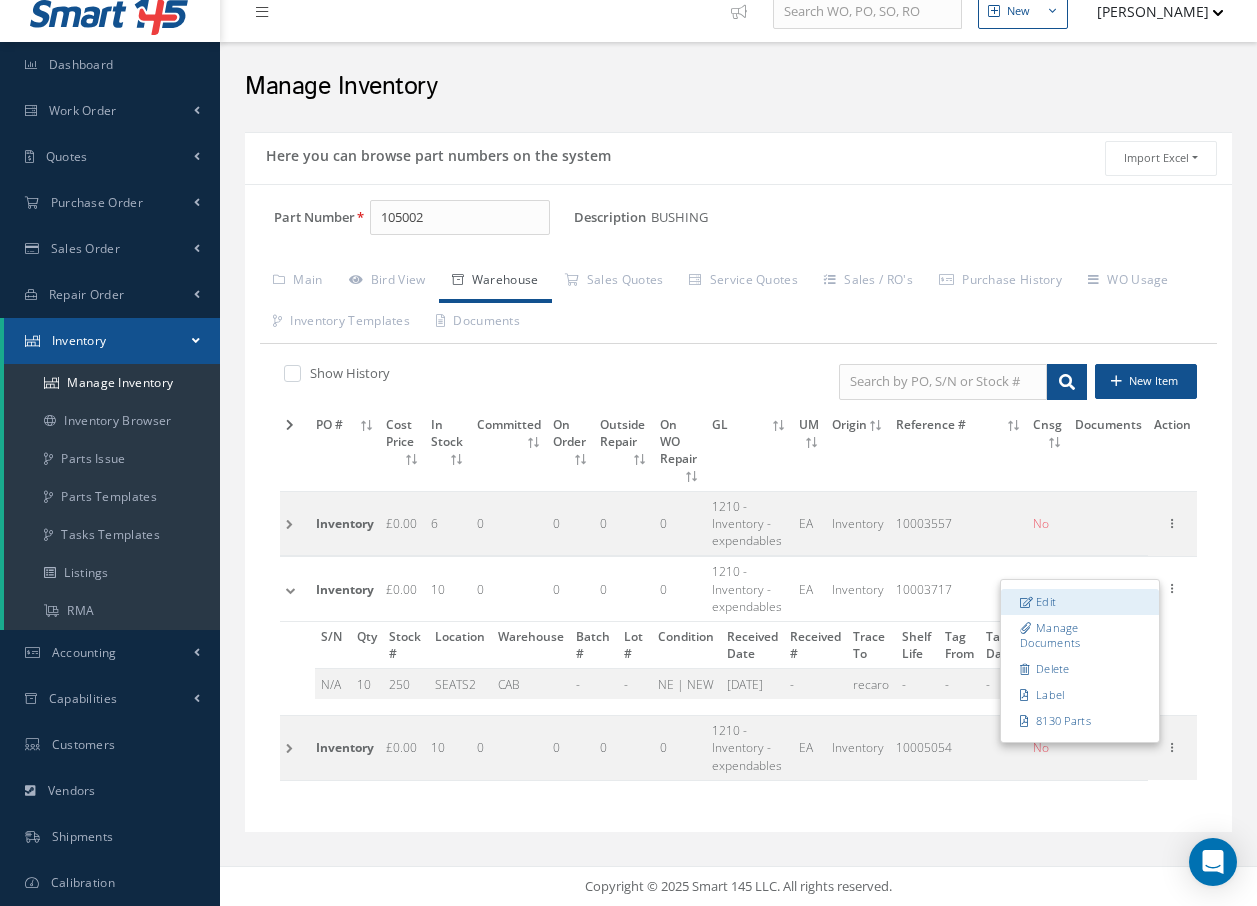 click on "Edit" at bounding box center [1080, 602] 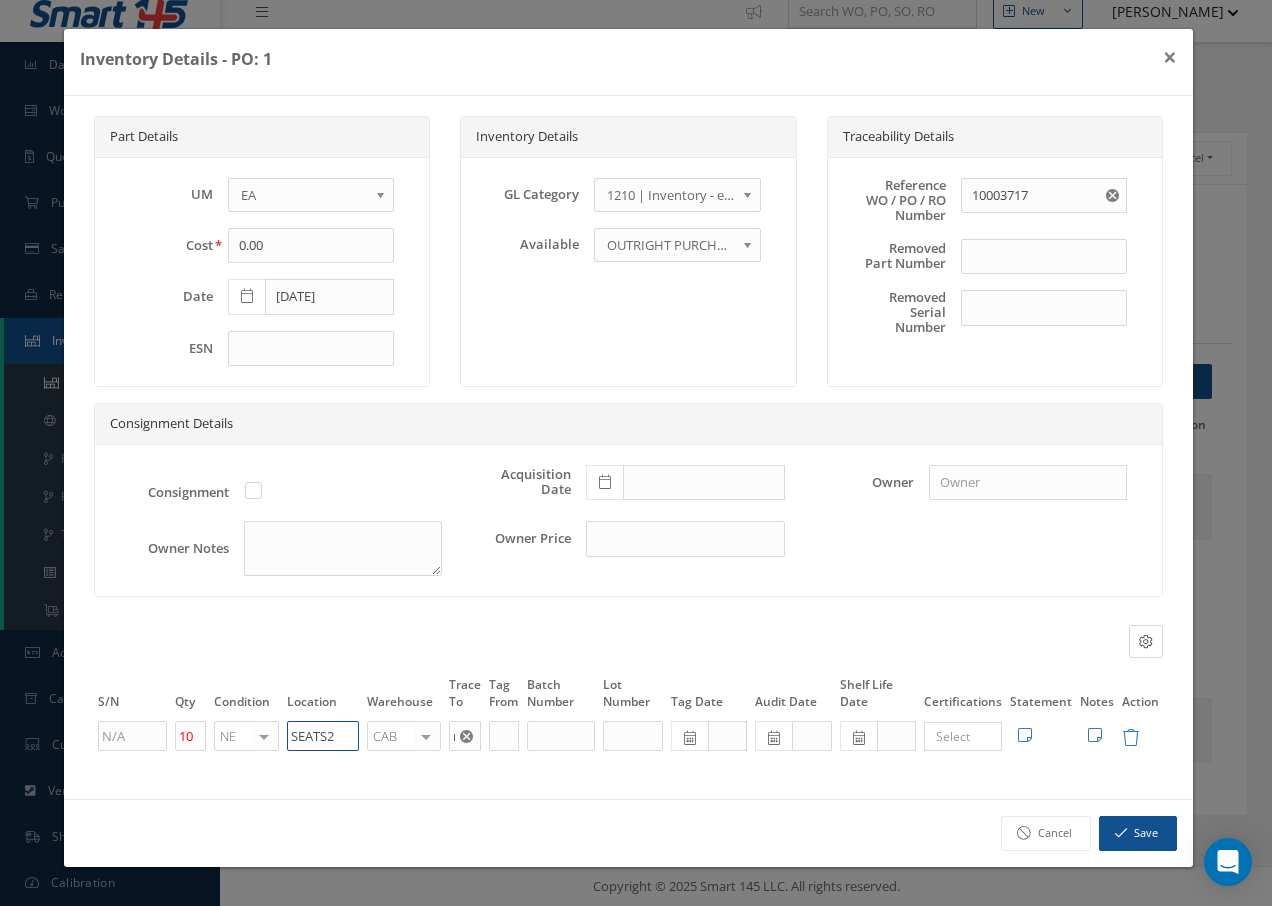 drag, startPoint x: 332, startPoint y: 734, endPoint x: 169, endPoint y: 741, distance: 163.15024 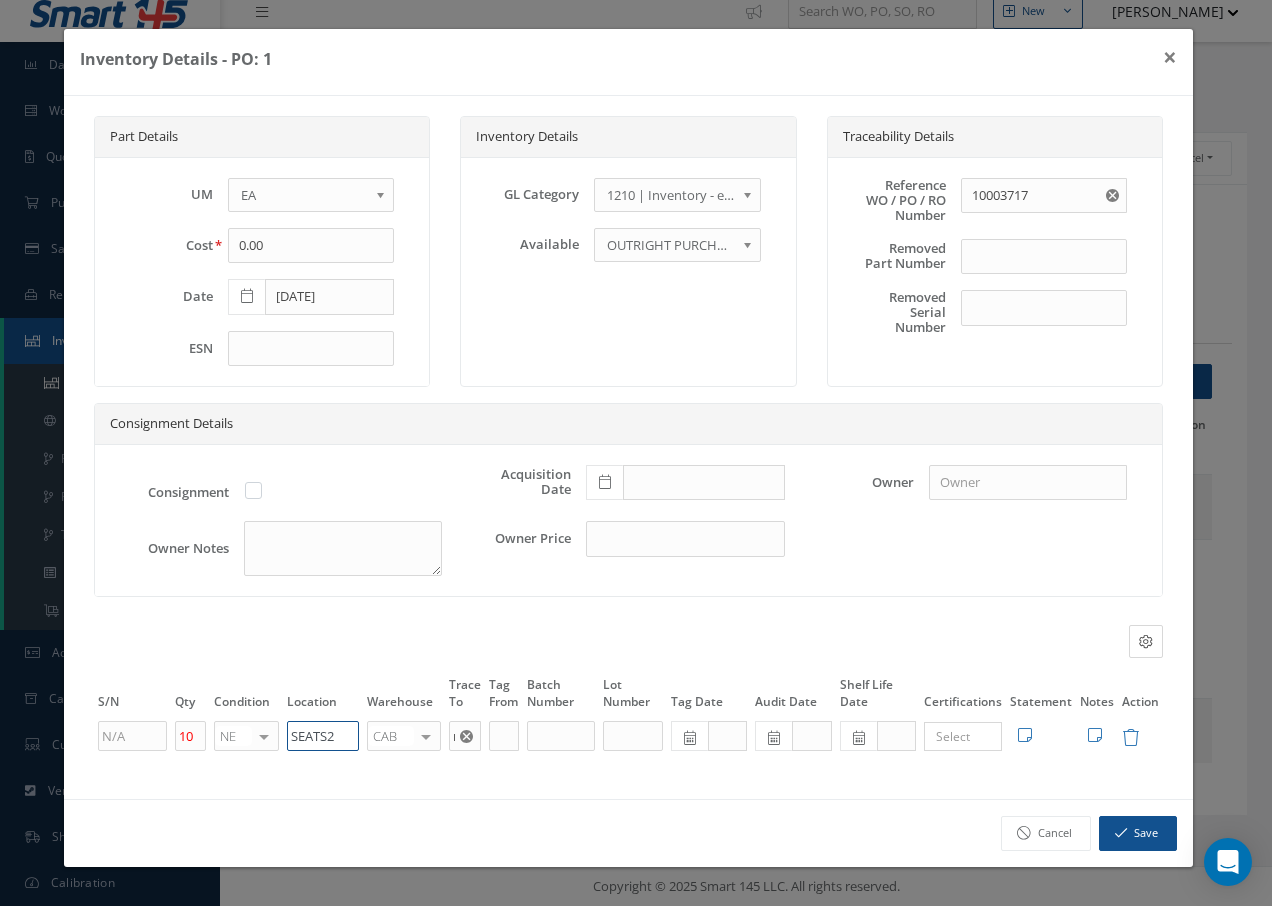 click on "10              NE         OH   SV   RP   AR   NE   FN   NS   RE   FP   BER   N/A   INSP   BC   AI   MD   RF   SCR   TS   USE   TL   SP   NU   AS   US   PM
No elements found.
List is empty.     SEATS2              CAB         CAB   CABQ   CABS   CABK   CABG   AIRB   CASA   ONXP   UNIT20   FIFTH   CUST-PARTS
No elements found.
List is empty.        recaro
×
Loading...
Search a tag
No tags found
No tags found
Edit Statement 8130
Cancel
Save
Edit Notes" at bounding box center (628, 736) 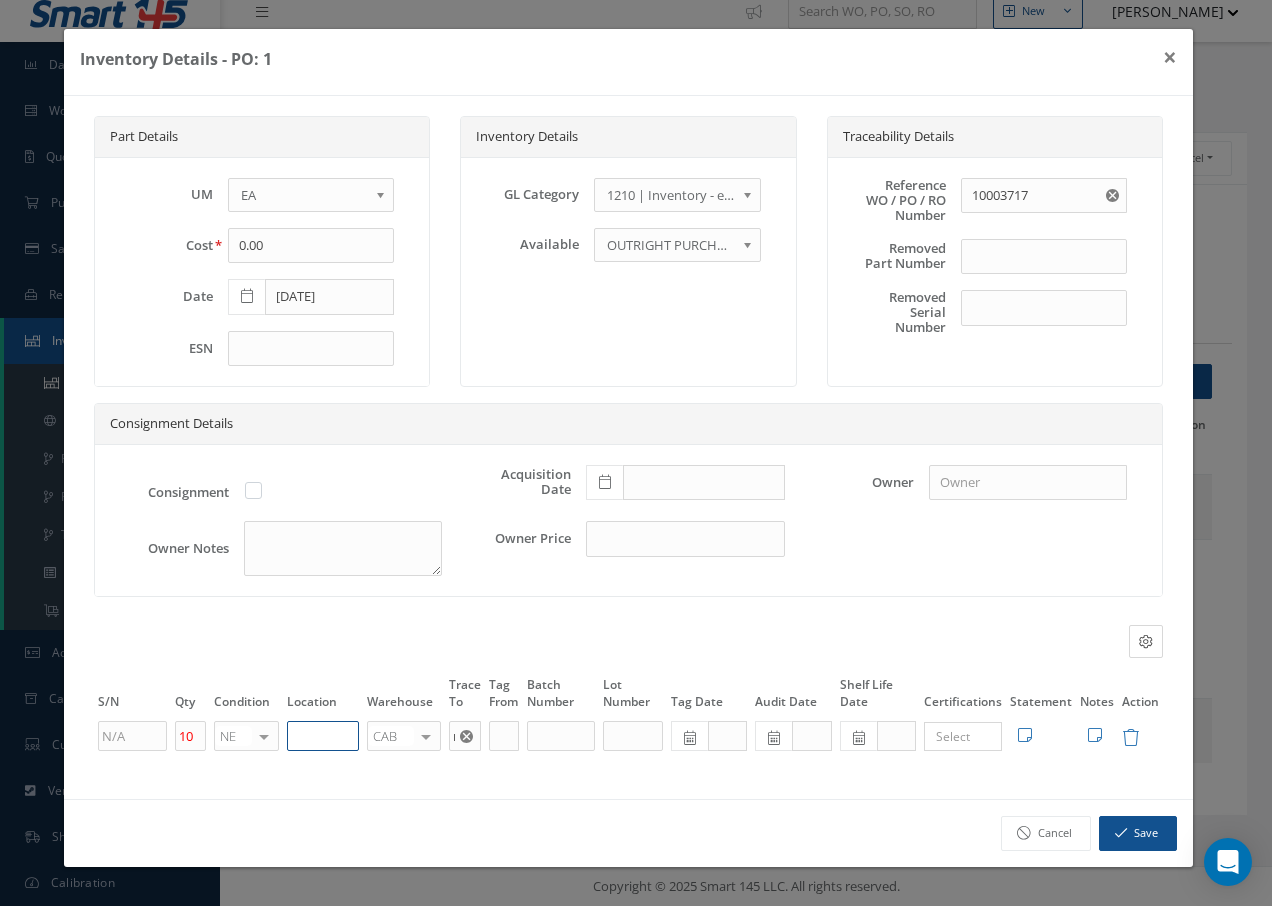 paste on "U50055" 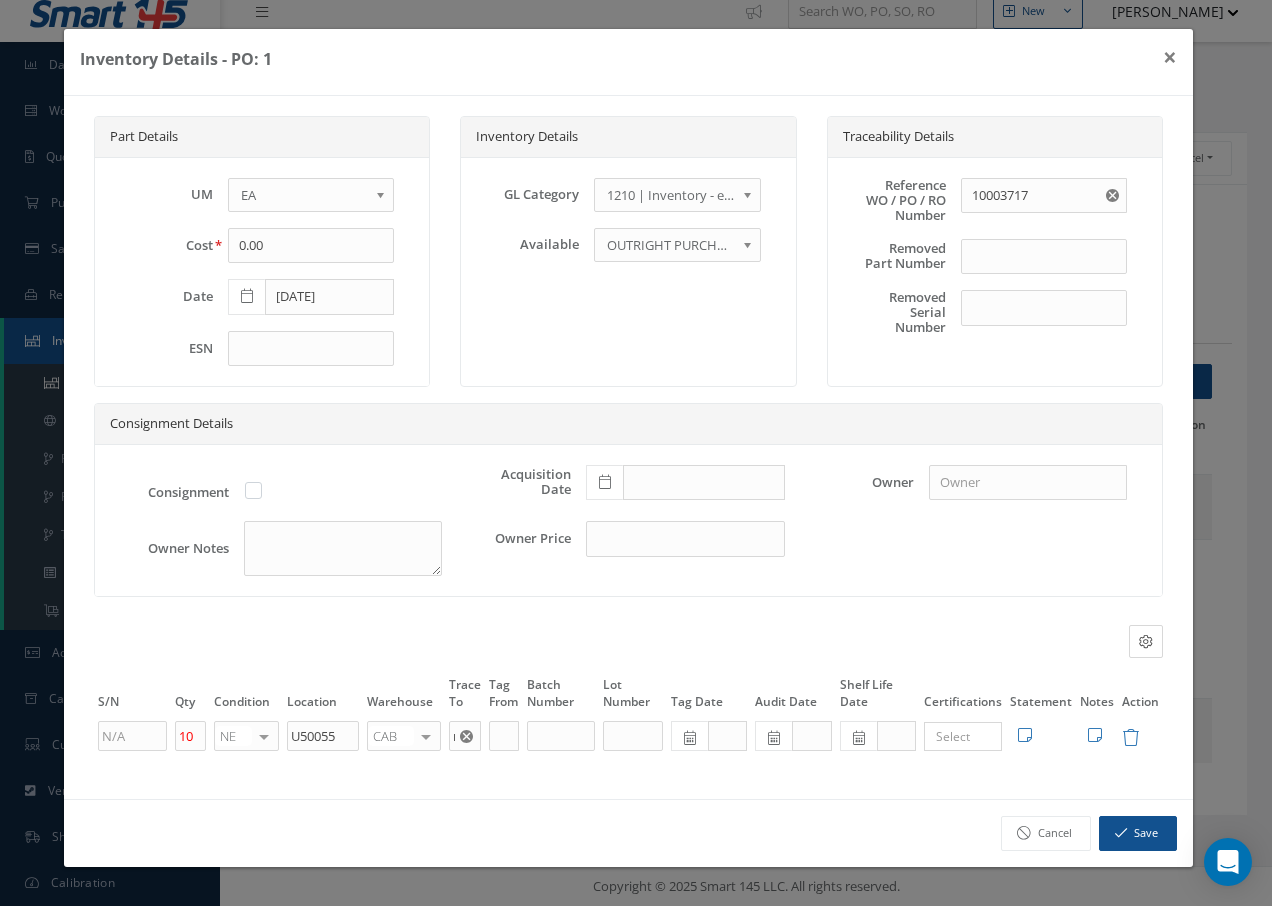 click at bounding box center [426, 736] 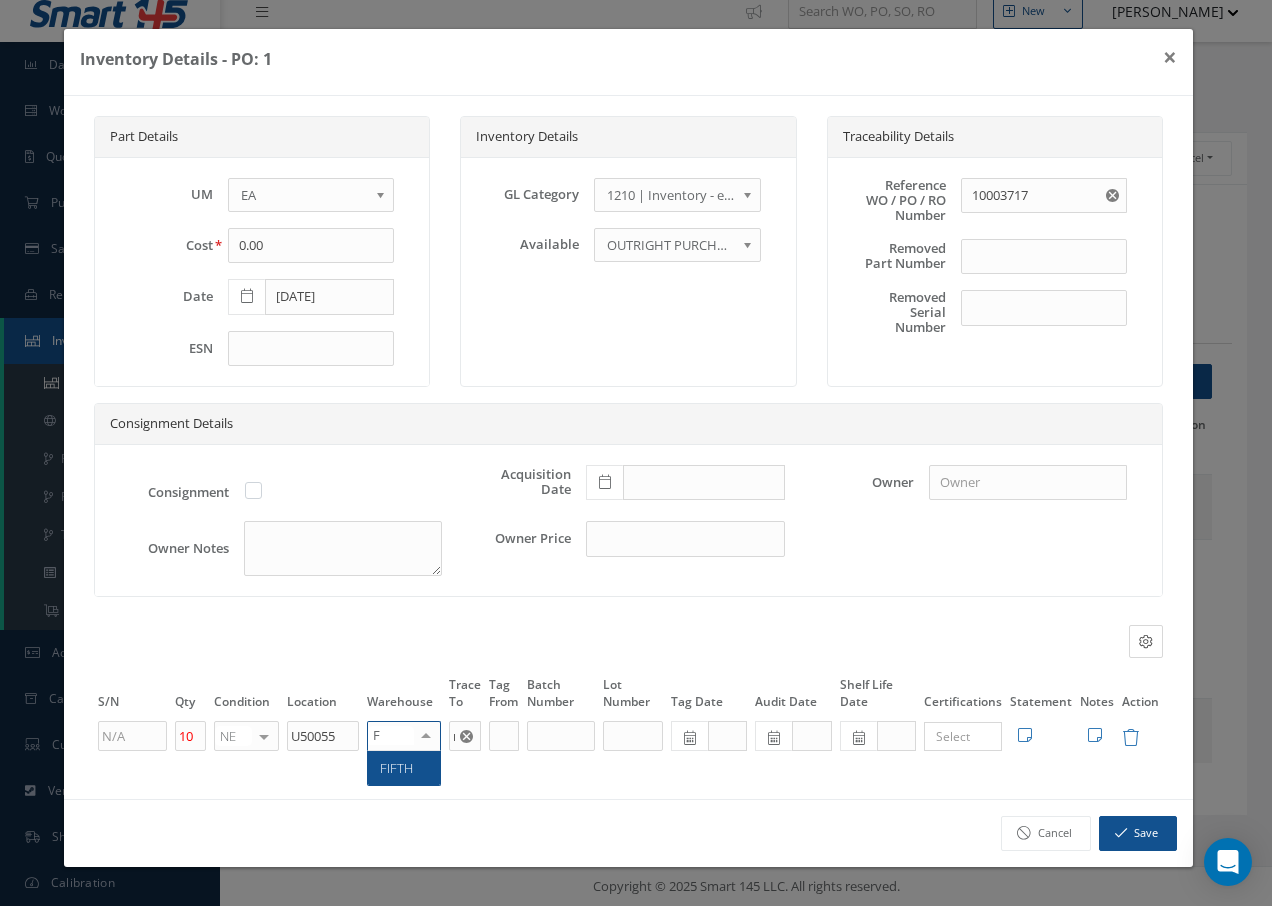 click on "FIFTH" at bounding box center (404, 768) 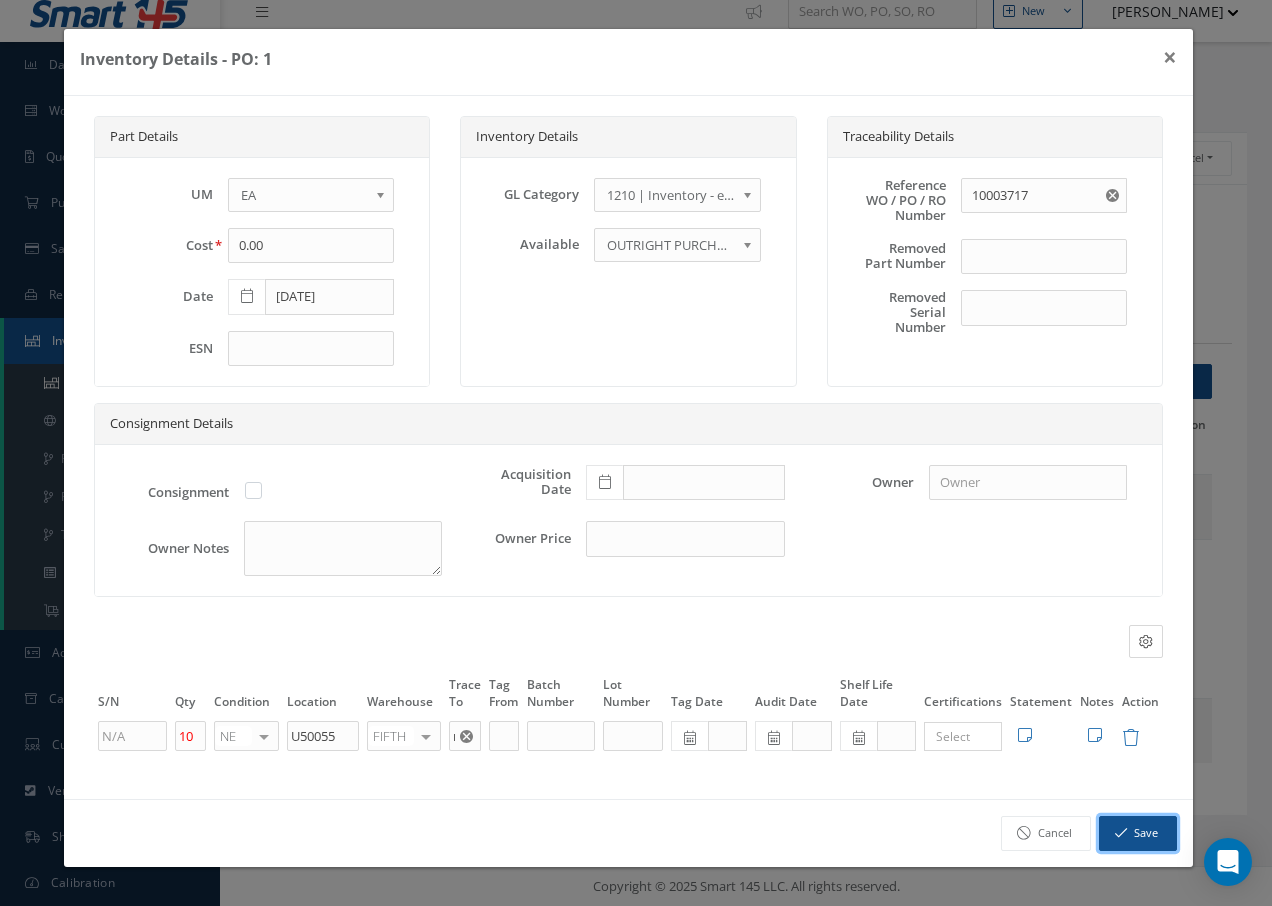 click on "Save" at bounding box center [1138, 833] 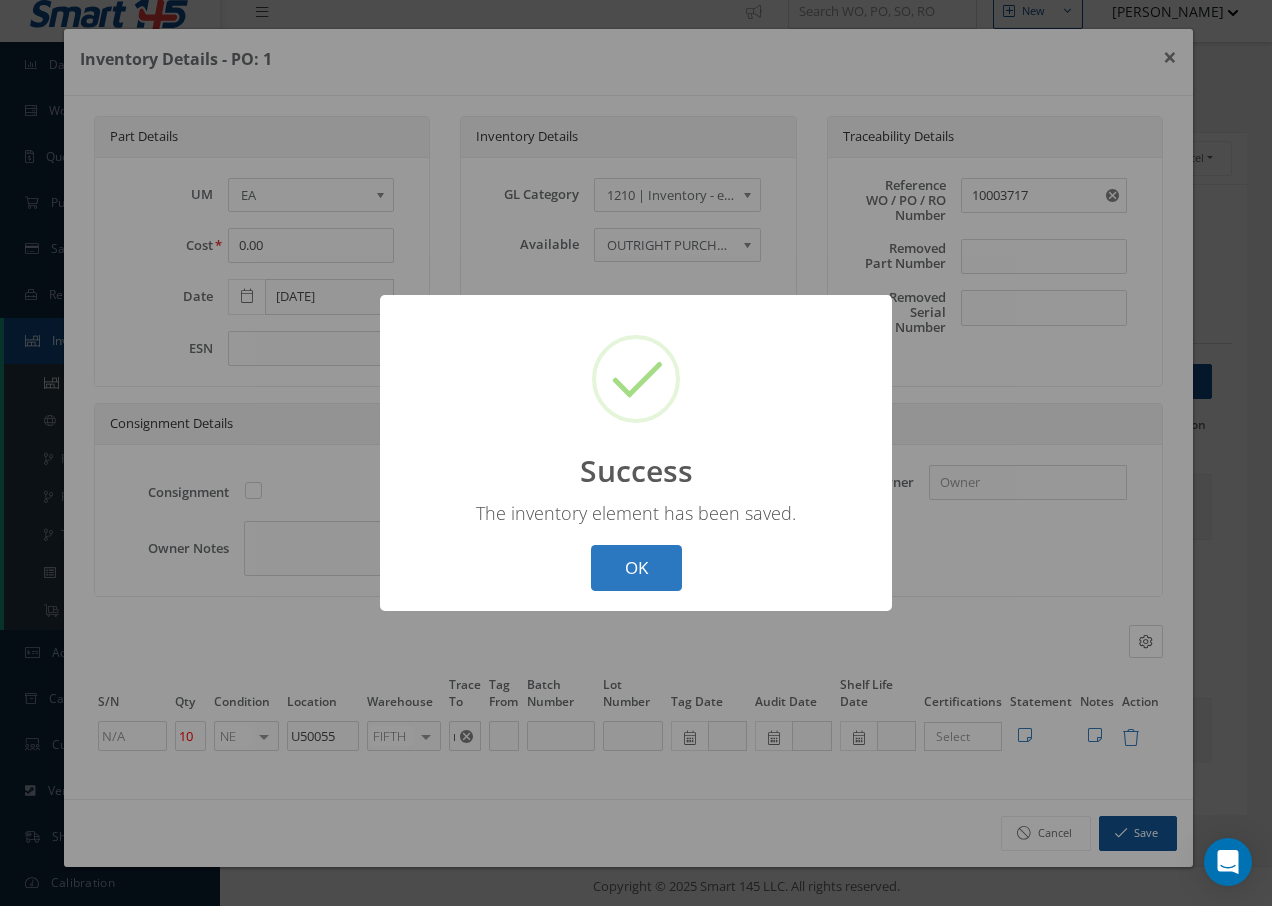 click on "OK" at bounding box center [636, 568] 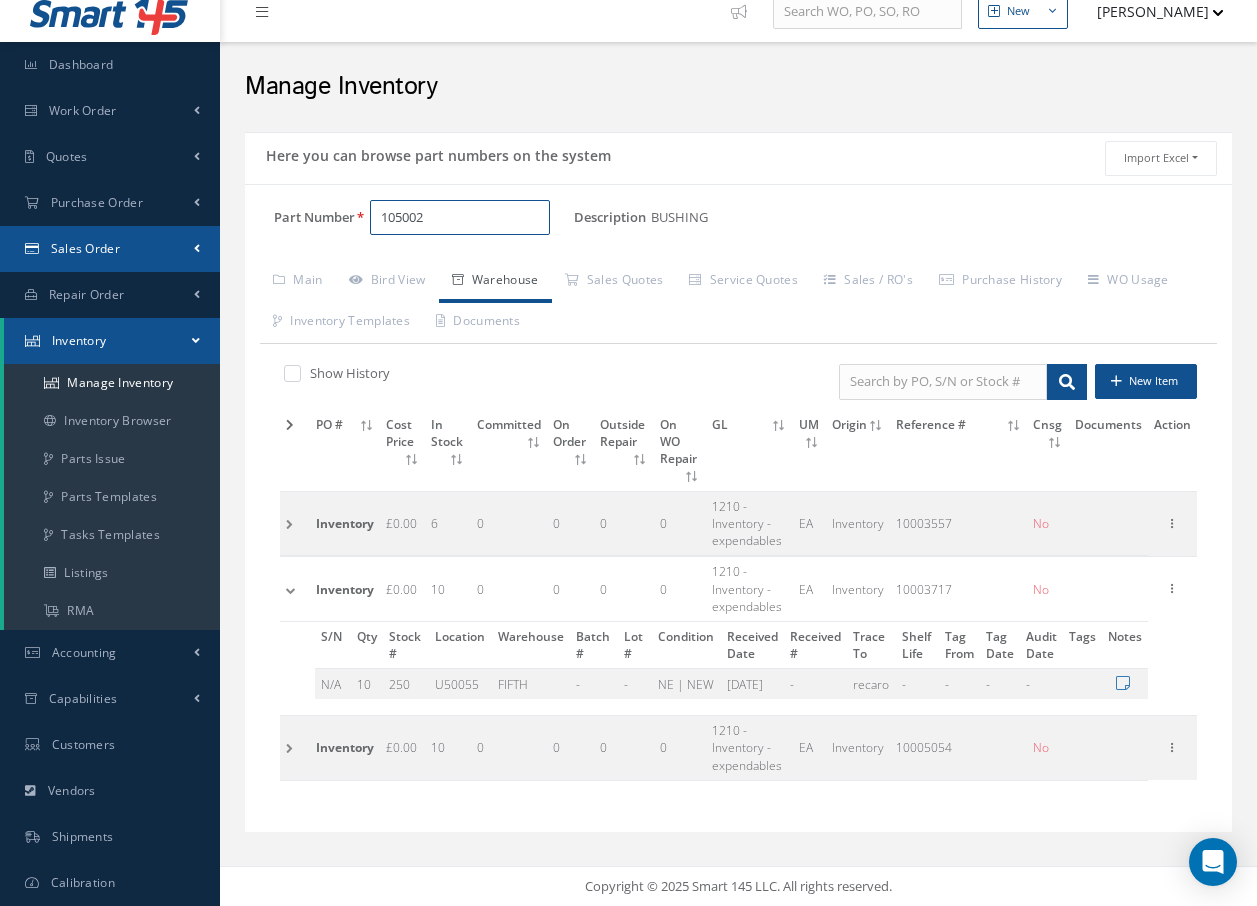 drag, startPoint x: 477, startPoint y: 225, endPoint x: 182, endPoint y: 249, distance: 295.97467 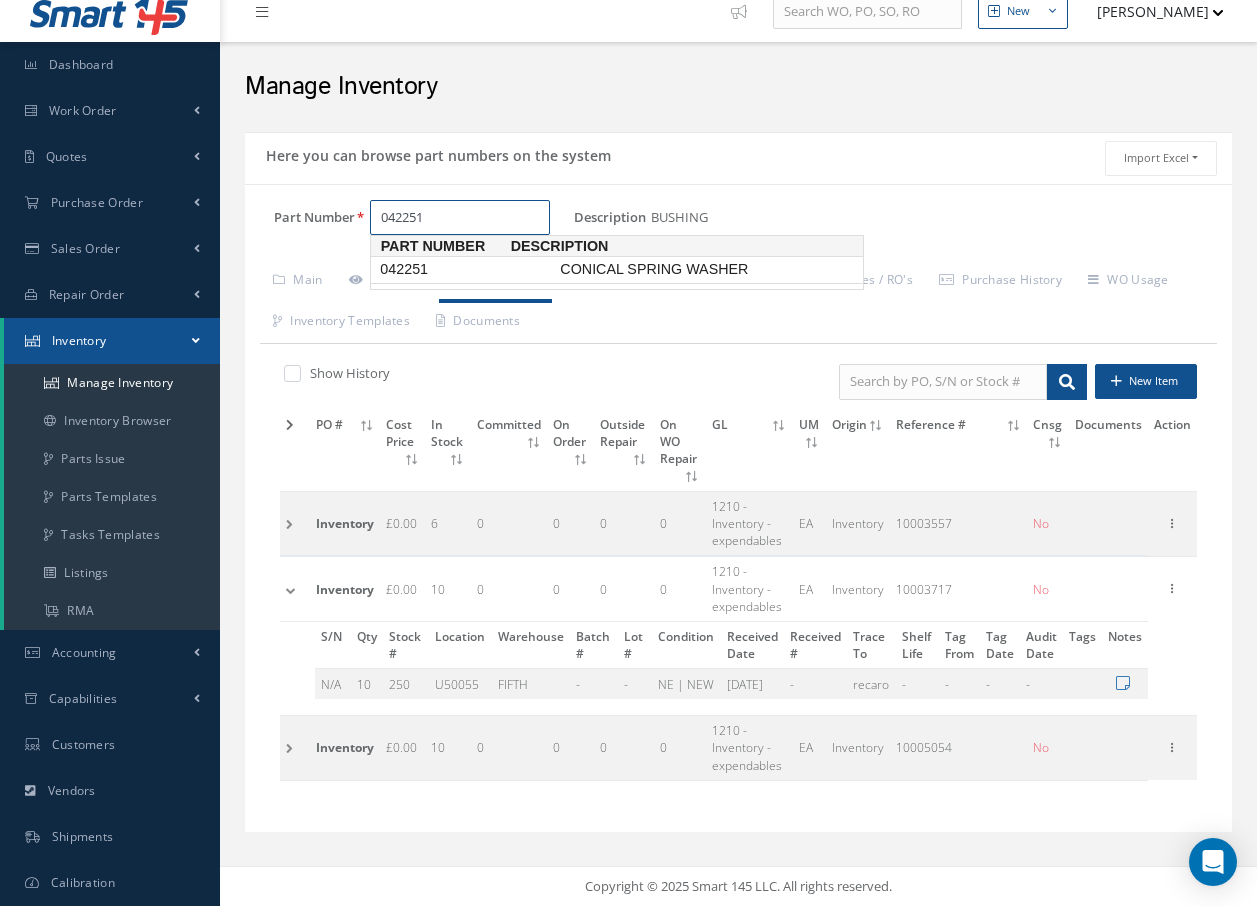 click on "042251" at bounding box center [466, 269] 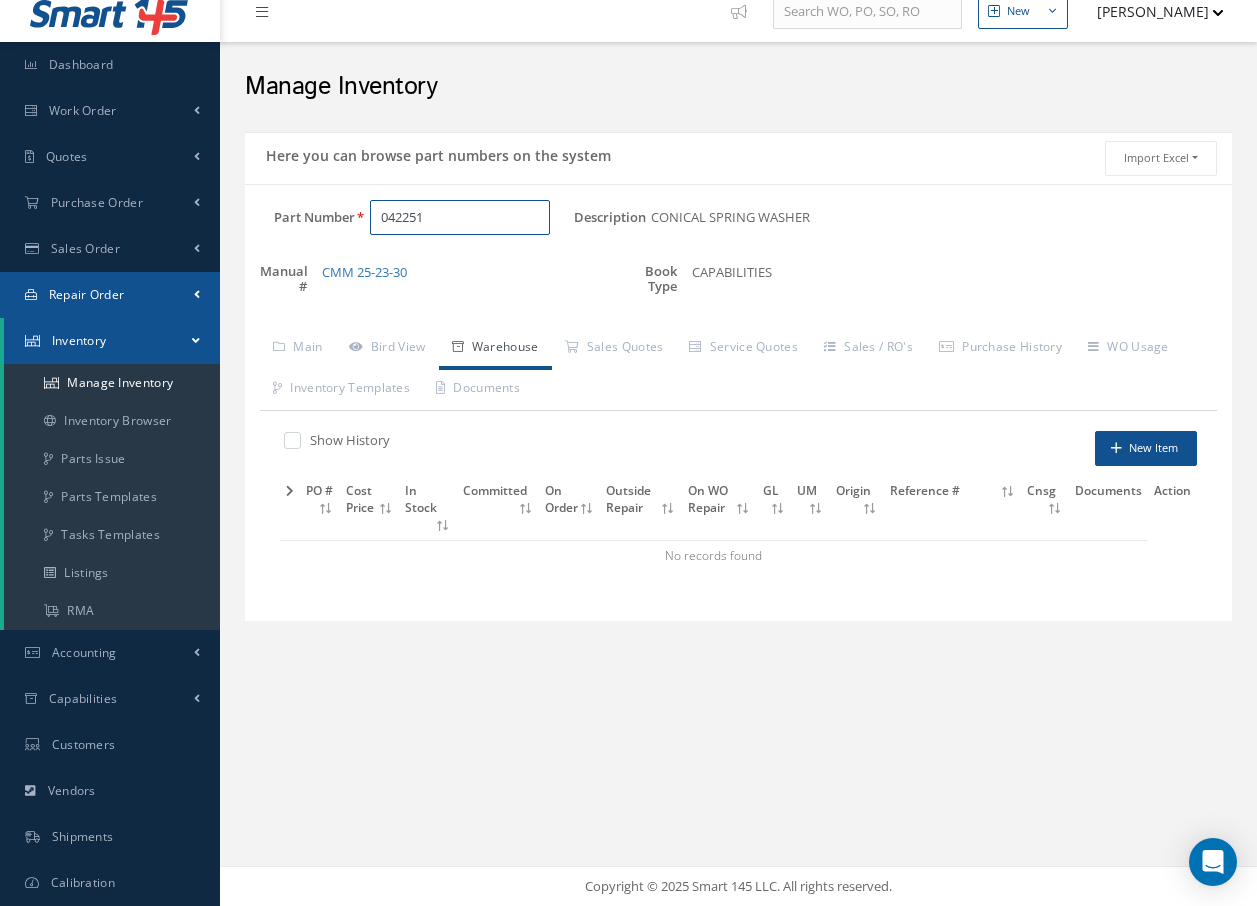 drag, startPoint x: 460, startPoint y: 218, endPoint x: 24, endPoint y: 293, distance: 442.40366 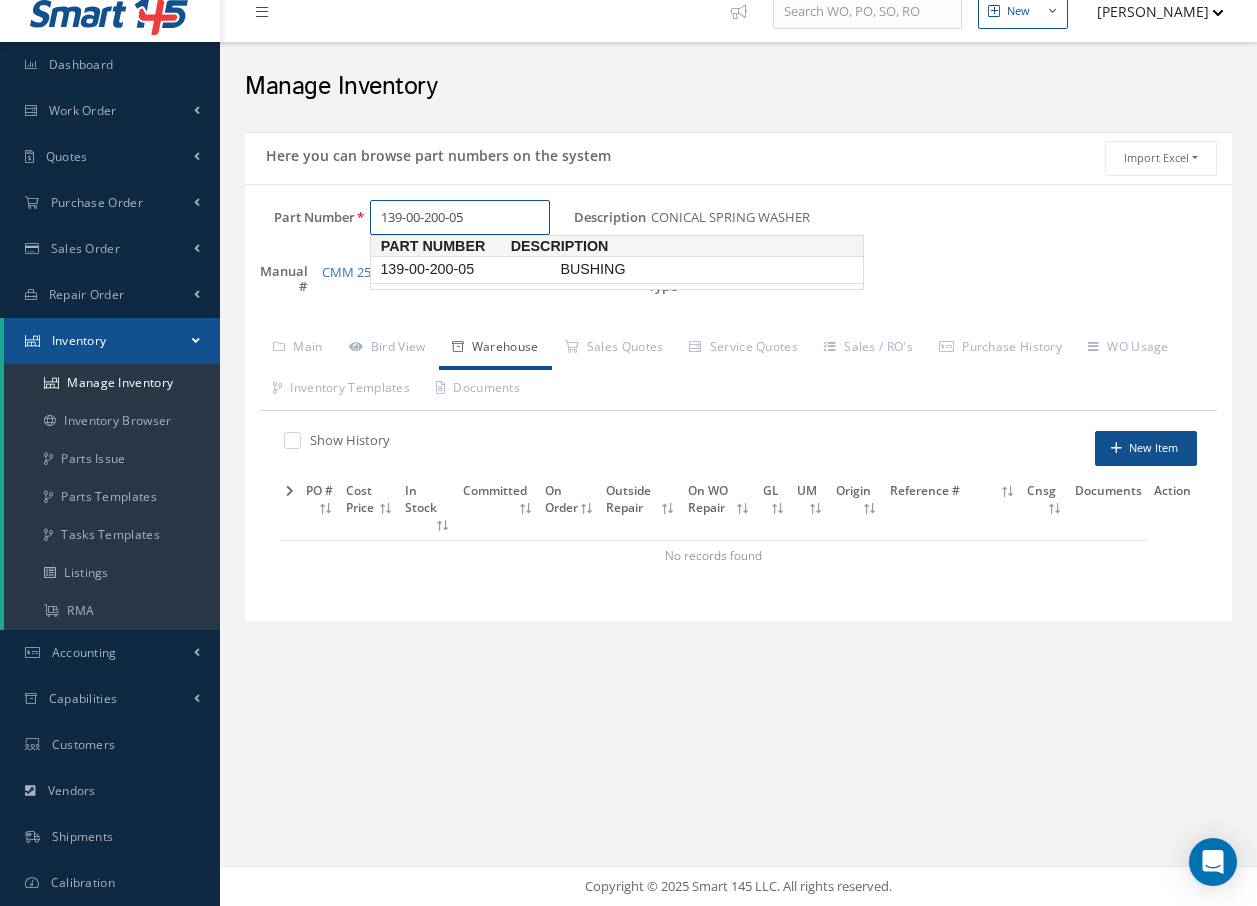 click on "139-00-200-05" at bounding box center (466, 269) 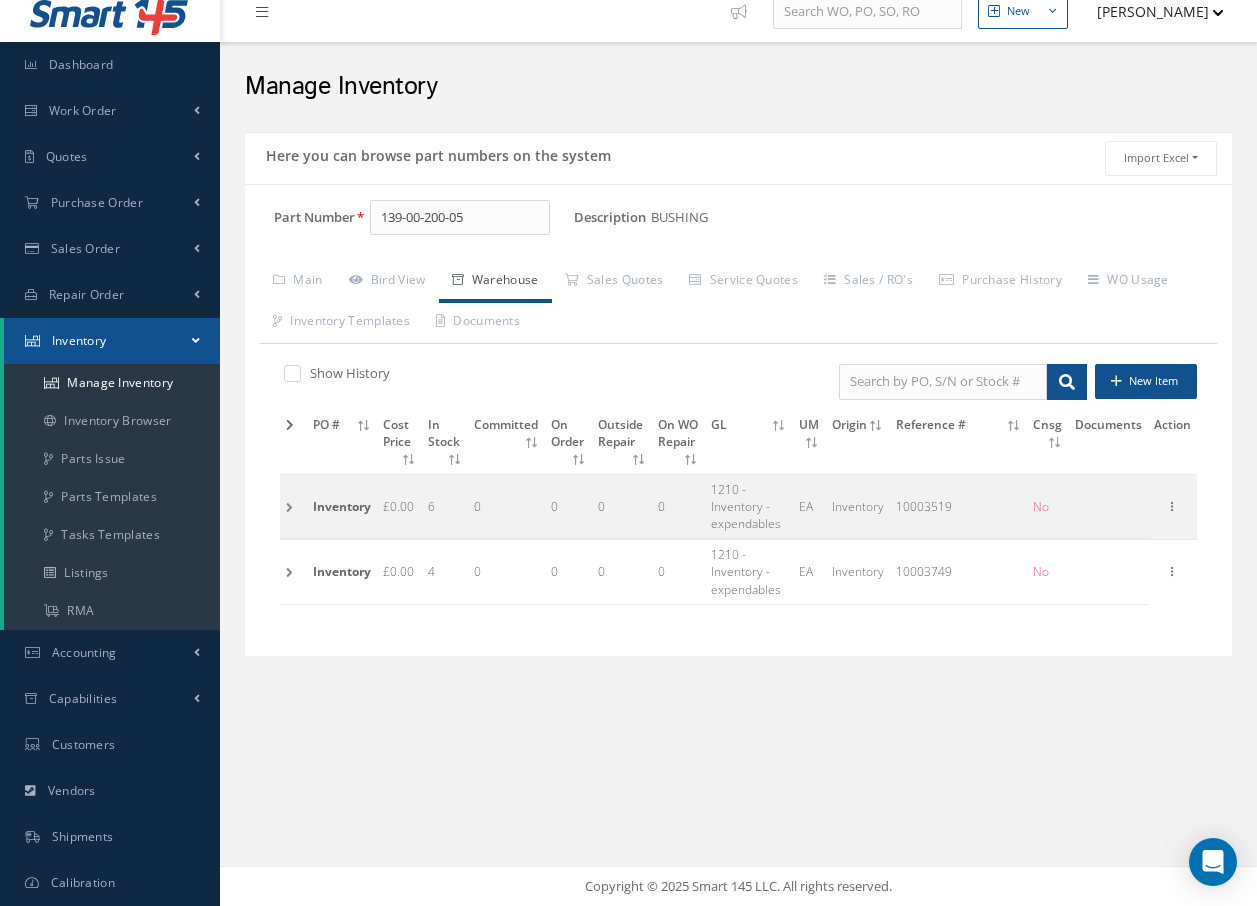 click at bounding box center (293, 572) 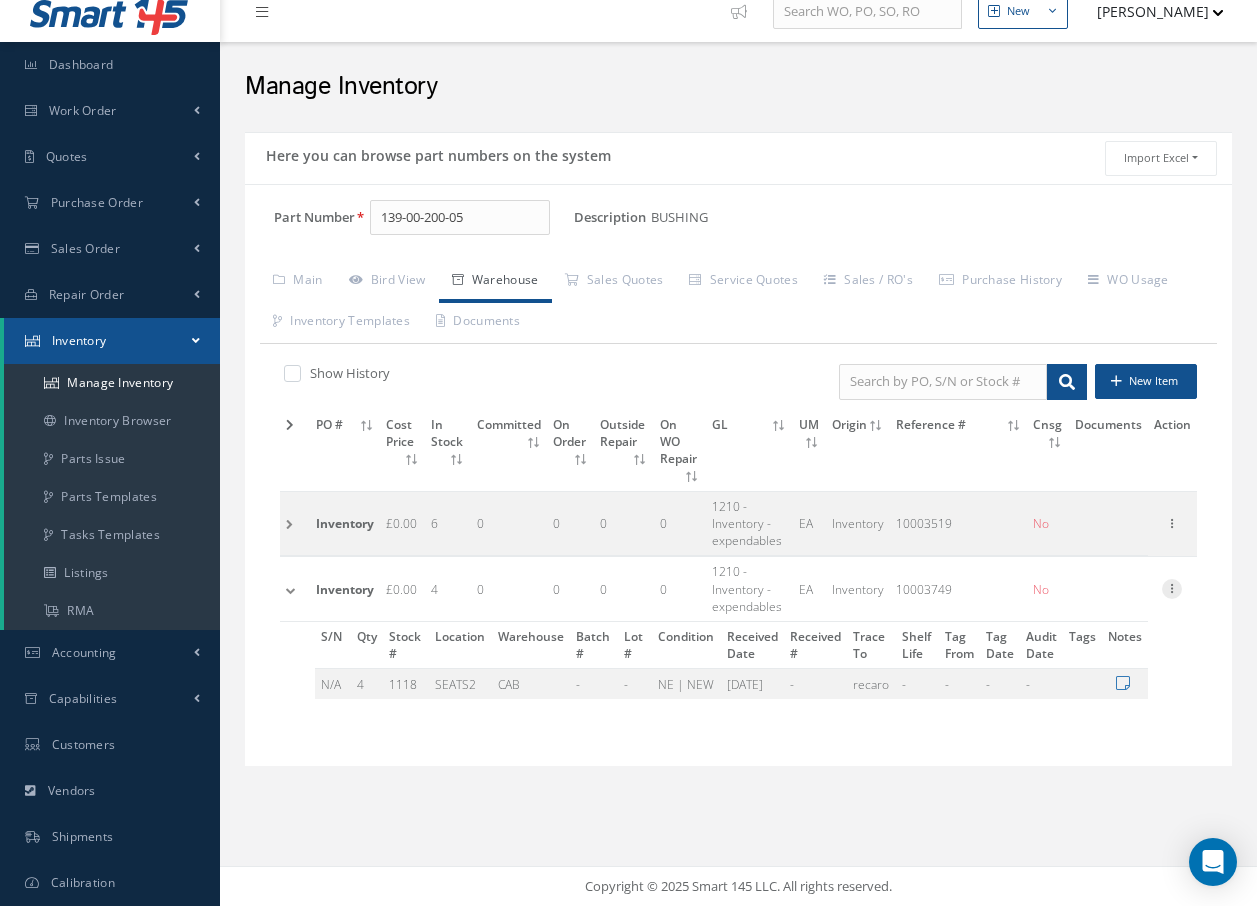 click at bounding box center [1172, 587] 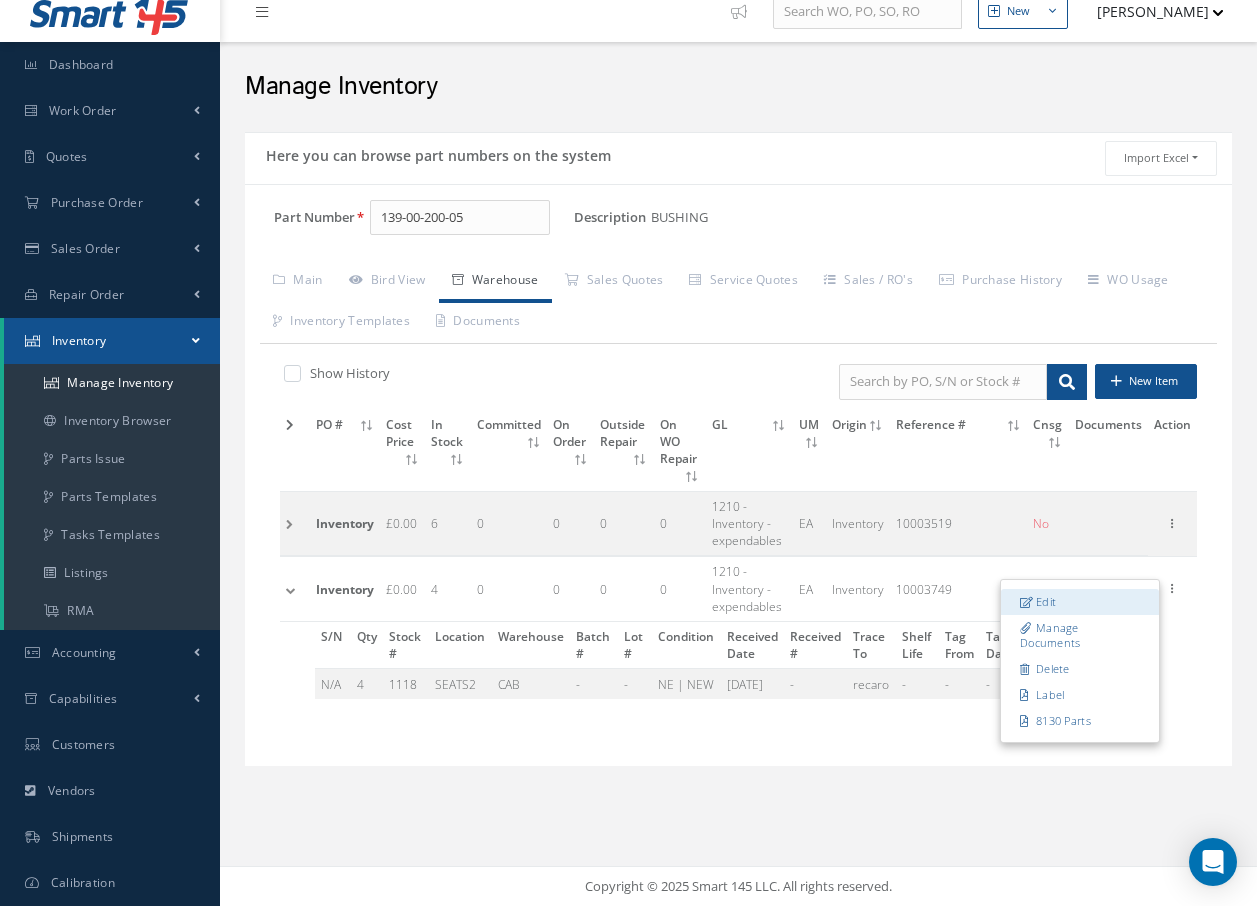 click on "Edit" at bounding box center (1080, 602) 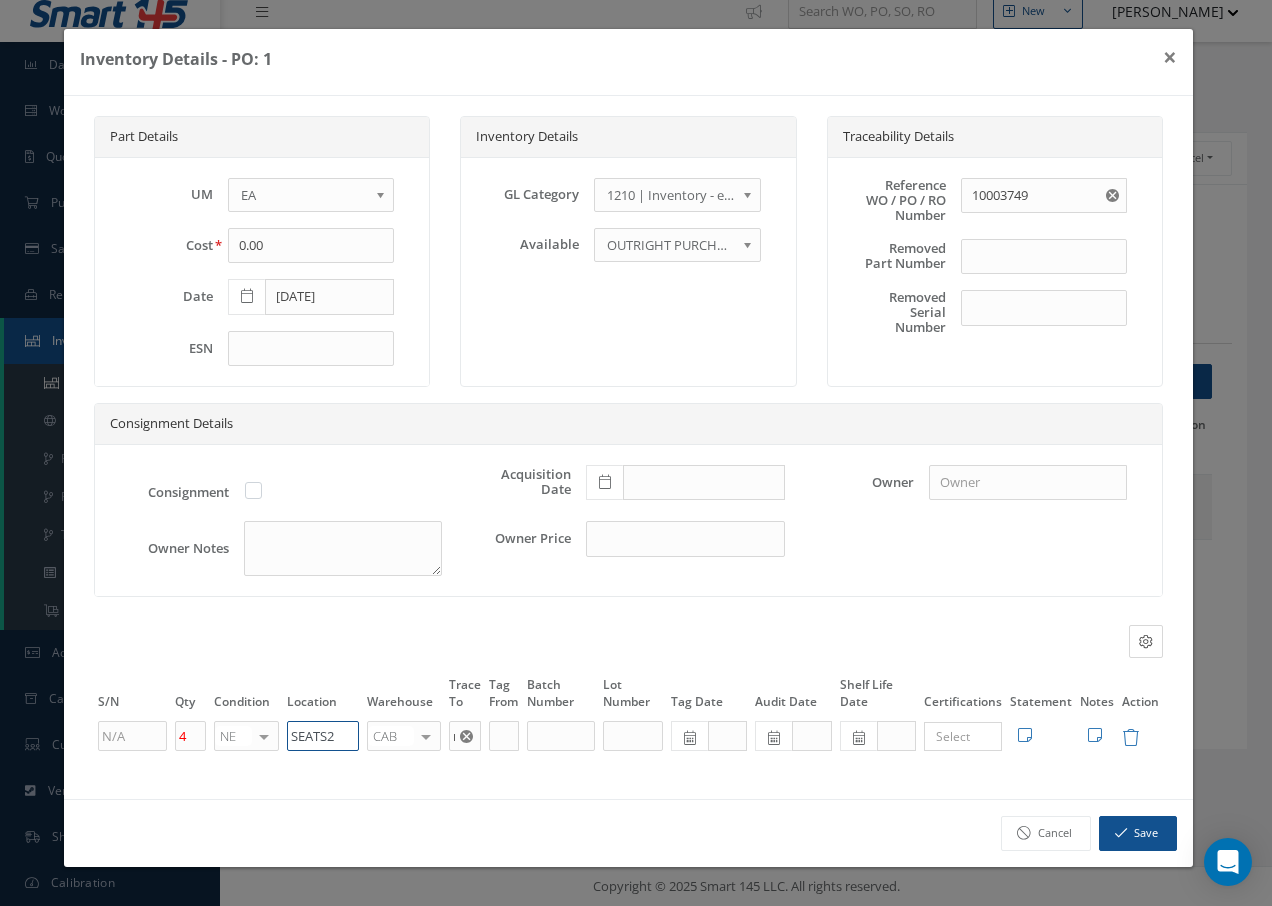 drag, startPoint x: 344, startPoint y: 739, endPoint x: 41, endPoint y: 779, distance: 305.62885 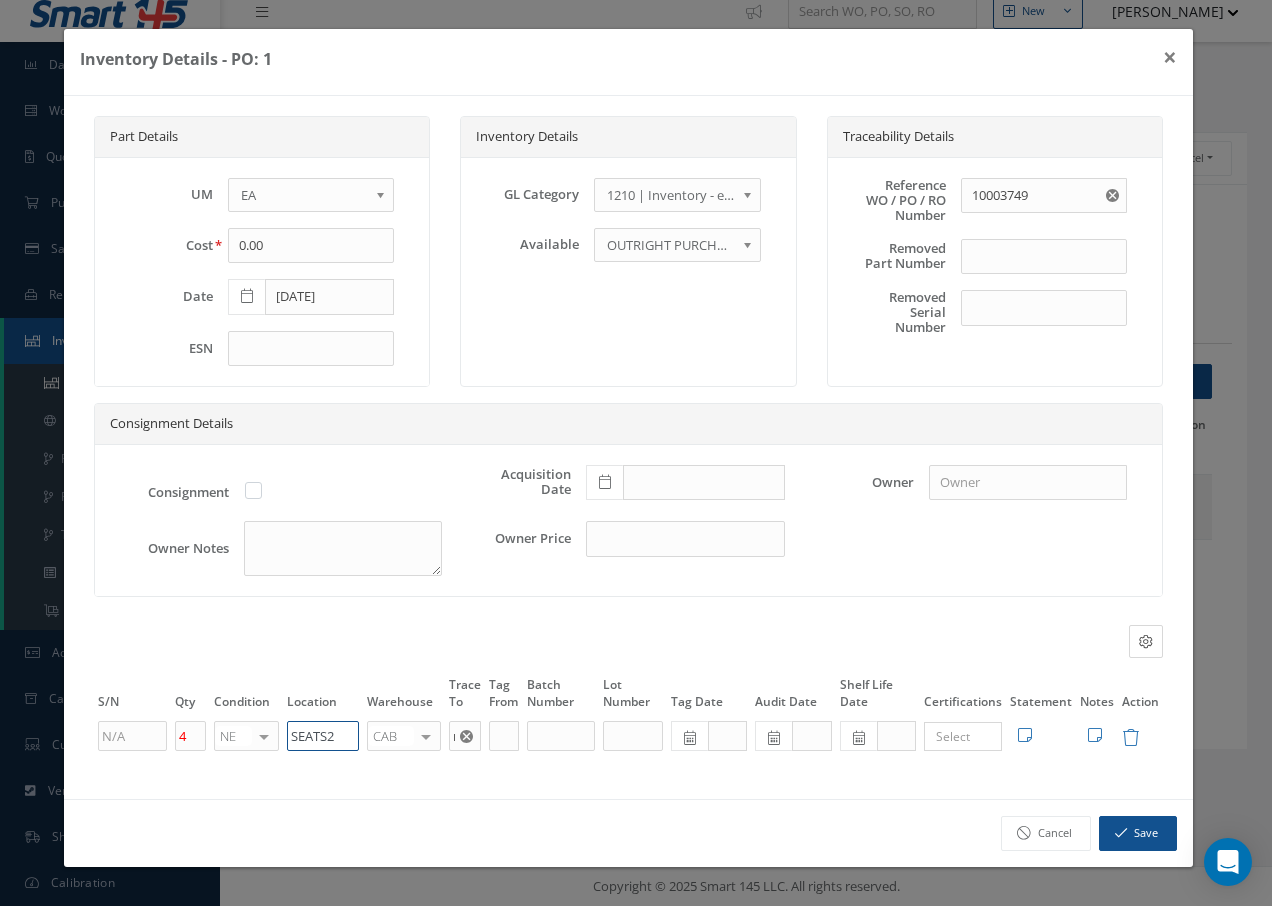 click on "Inventory Details - PO: 1
×
Part Details
UM   - BAG BX CA RL EA FT HR IN KG LM LY ME LB RM SF SH SM SY TU YD
EA
Cost   0.00   Date   03/09/2018   ESN
Inventory Details
GL Category   1200 | Inventory - rotables 1210 | Inventory - expendables 1220 | Inventory - chemicals 1230 | Inventory - Misc. Workshop Items 1300 | Inventory - Packaging 1310 | Inventory- Spares for Brokering 5000 | Inventory- Purchases Consumables etc
1210 | Inventory - expendables
Available   OUTRIGHT PURCHASE EXCHANGE
OUTRIGHT PURCHASE
Traceability Details
Reference WO / PO / RO
Number" at bounding box center (636, 453) 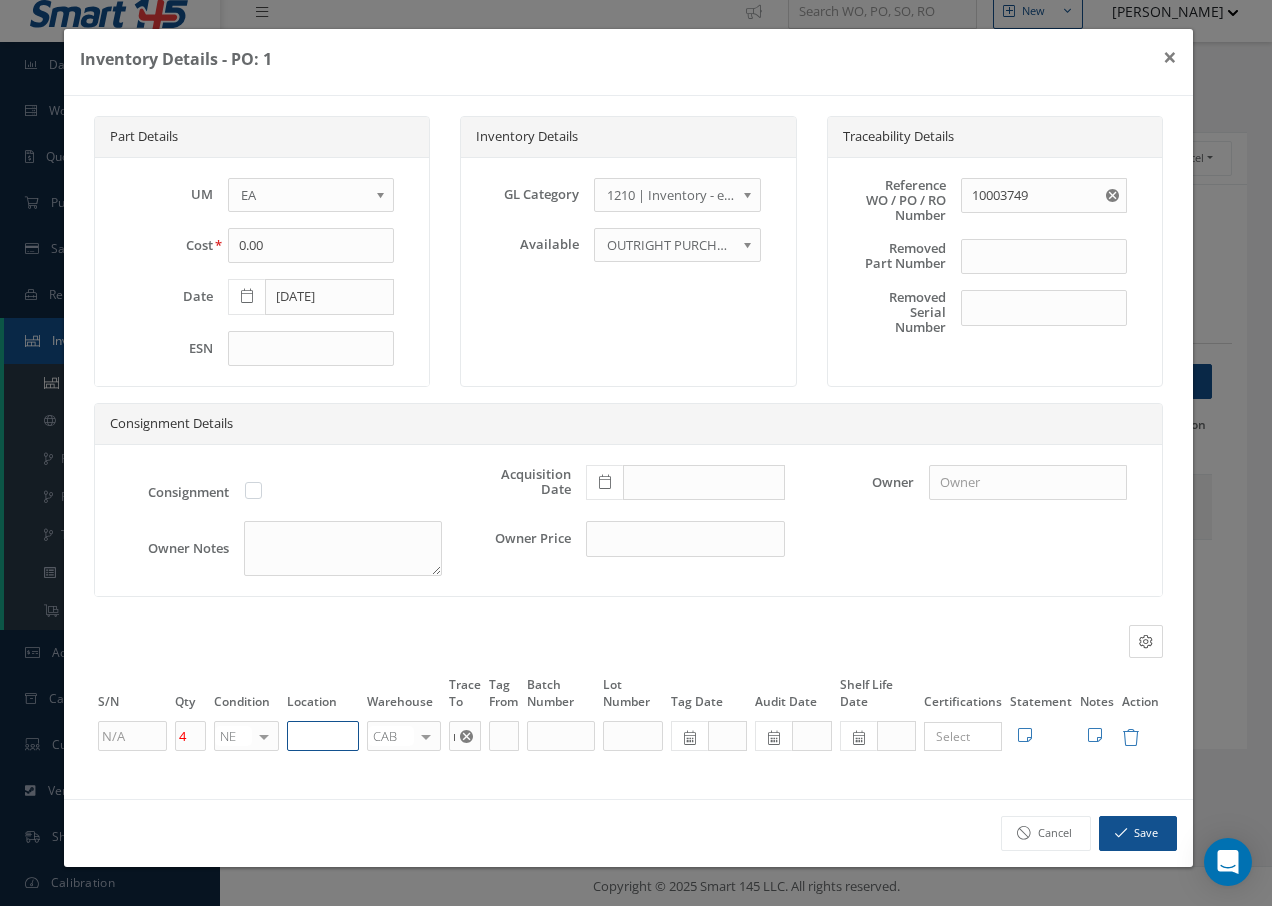 paste on "U50055" 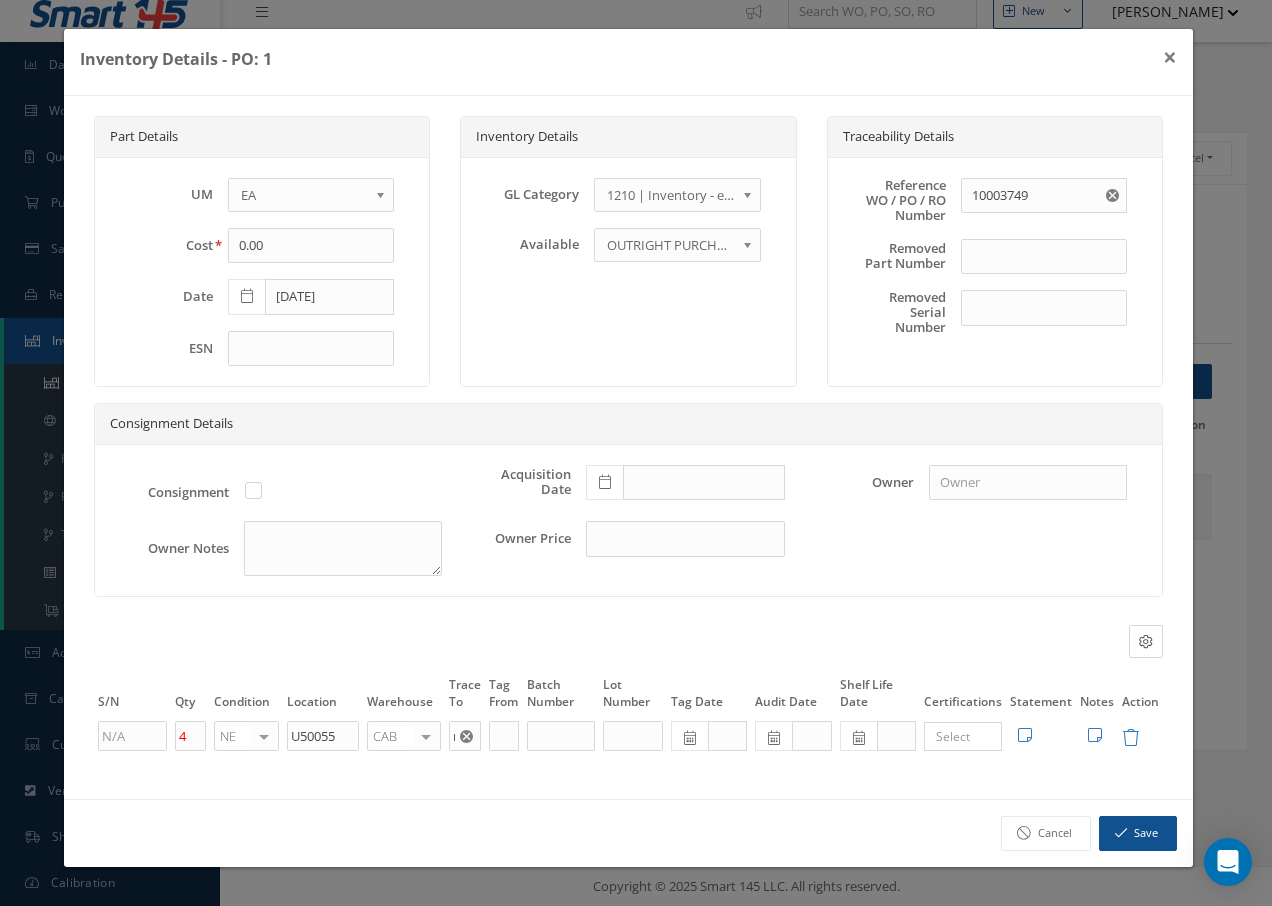 click at bounding box center (426, 736) 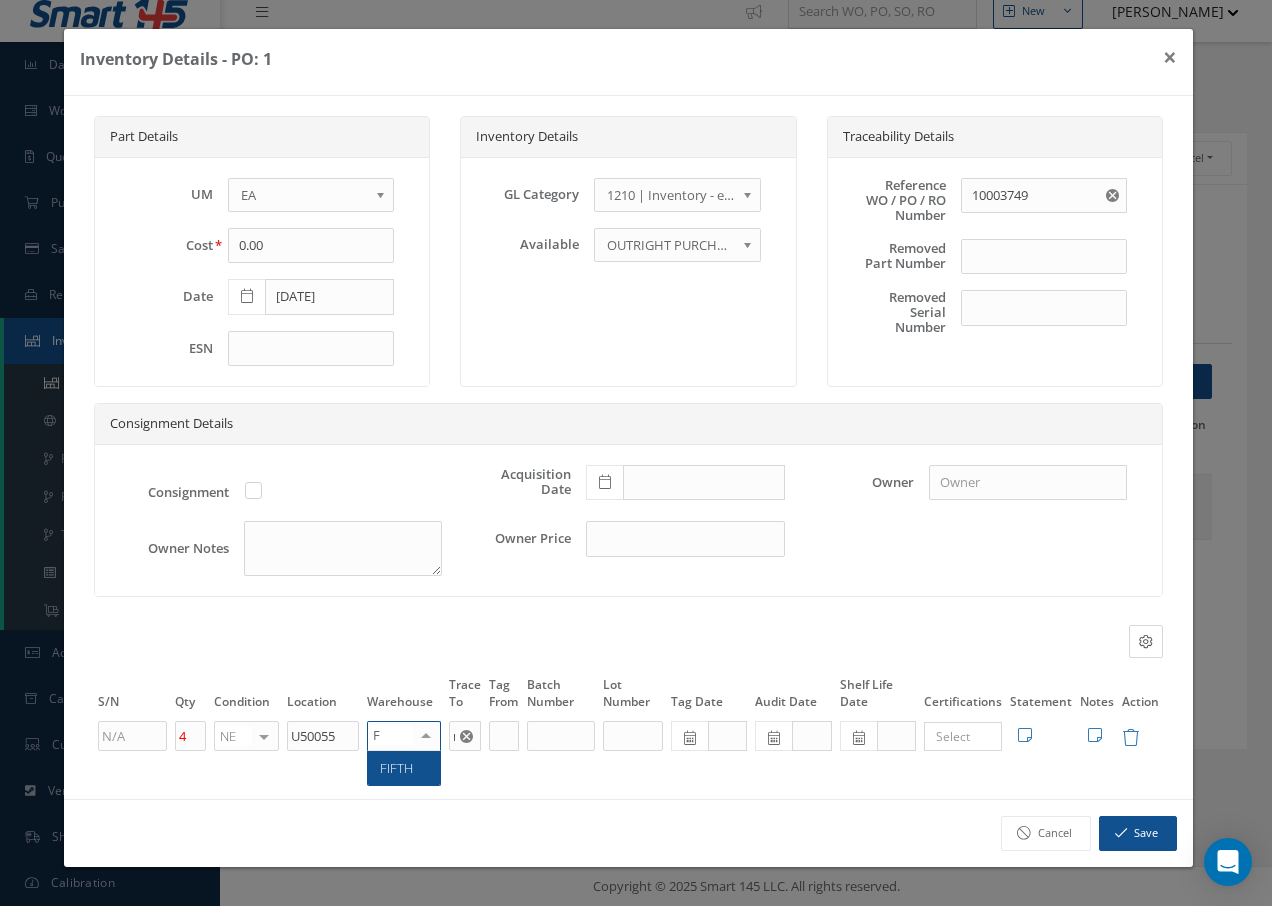 click on "FIFTH" at bounding box center [404, 768] 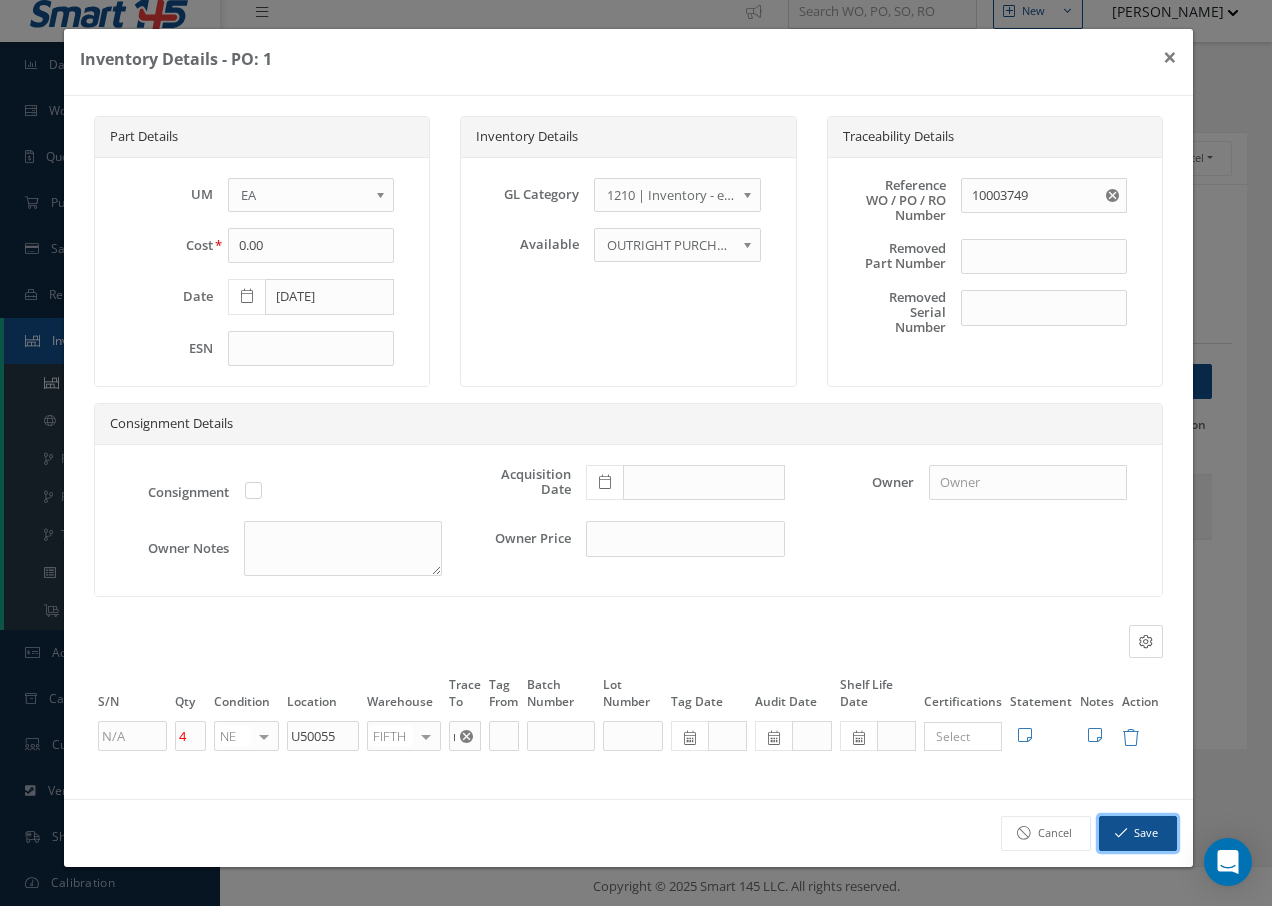 click on "Save" at bounding box center (1138, 833) 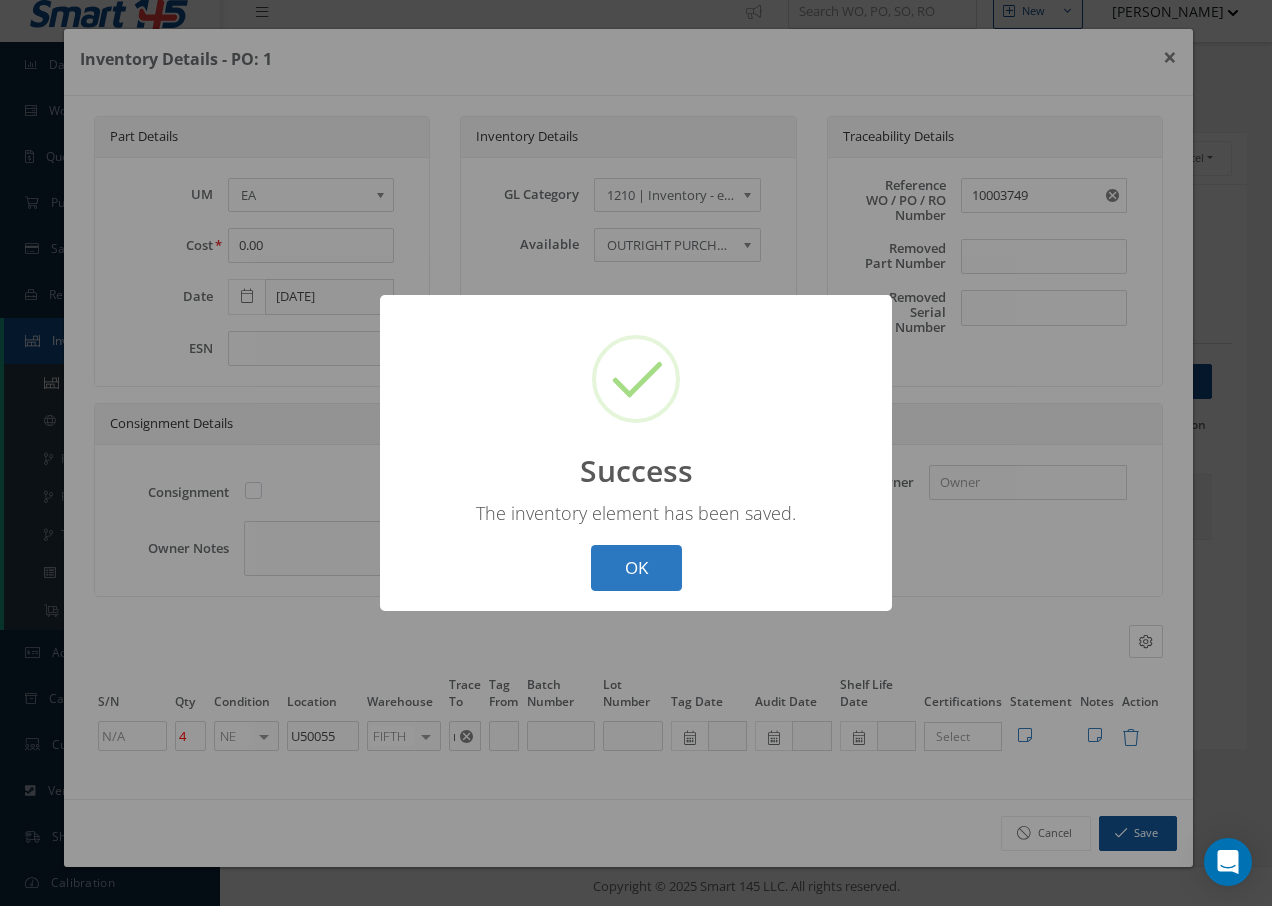 click on "OK" at bounding box center [636, 568] 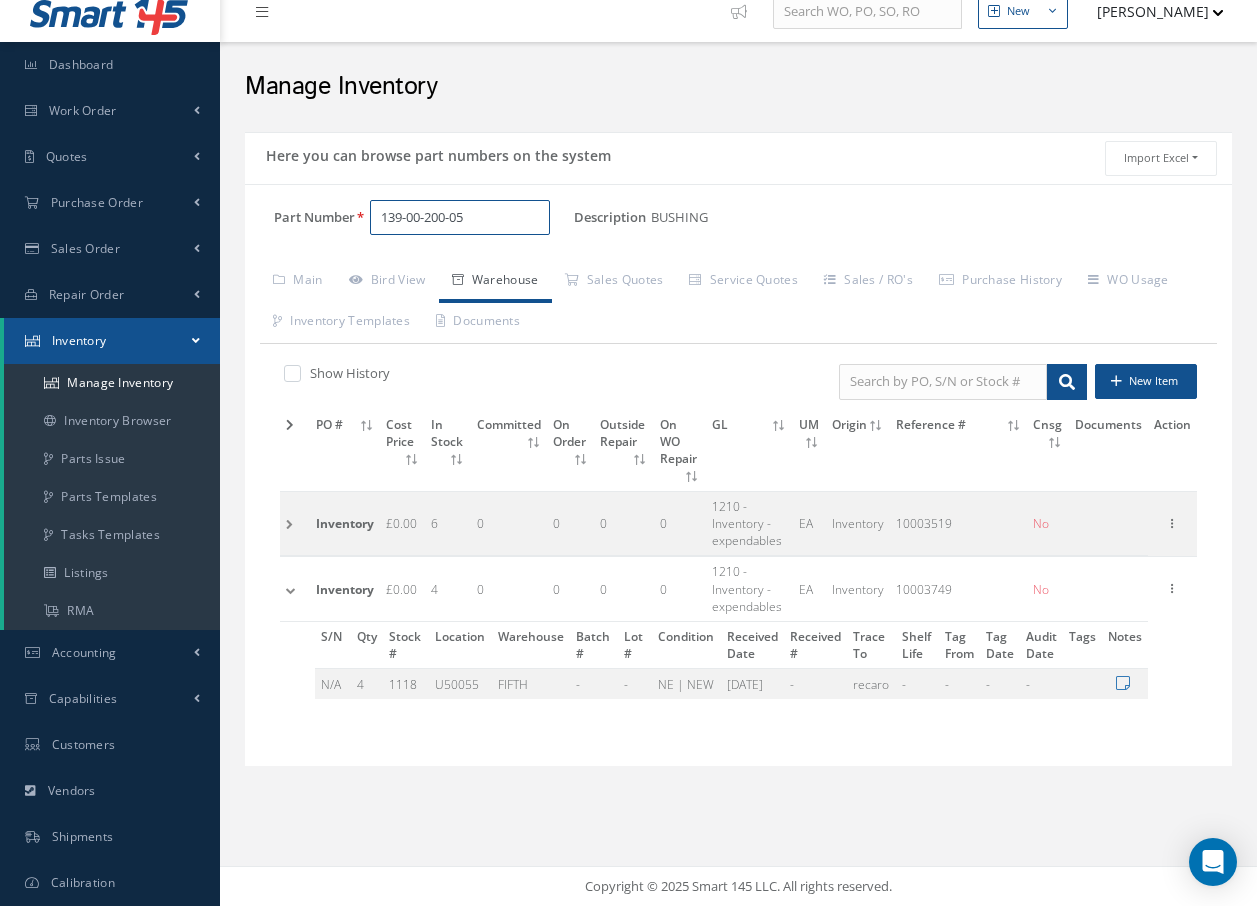 drag, startPoint x: 501, startPoint y: 221, endPoint x: -9, endPoint y: 247, distance: 510.66232 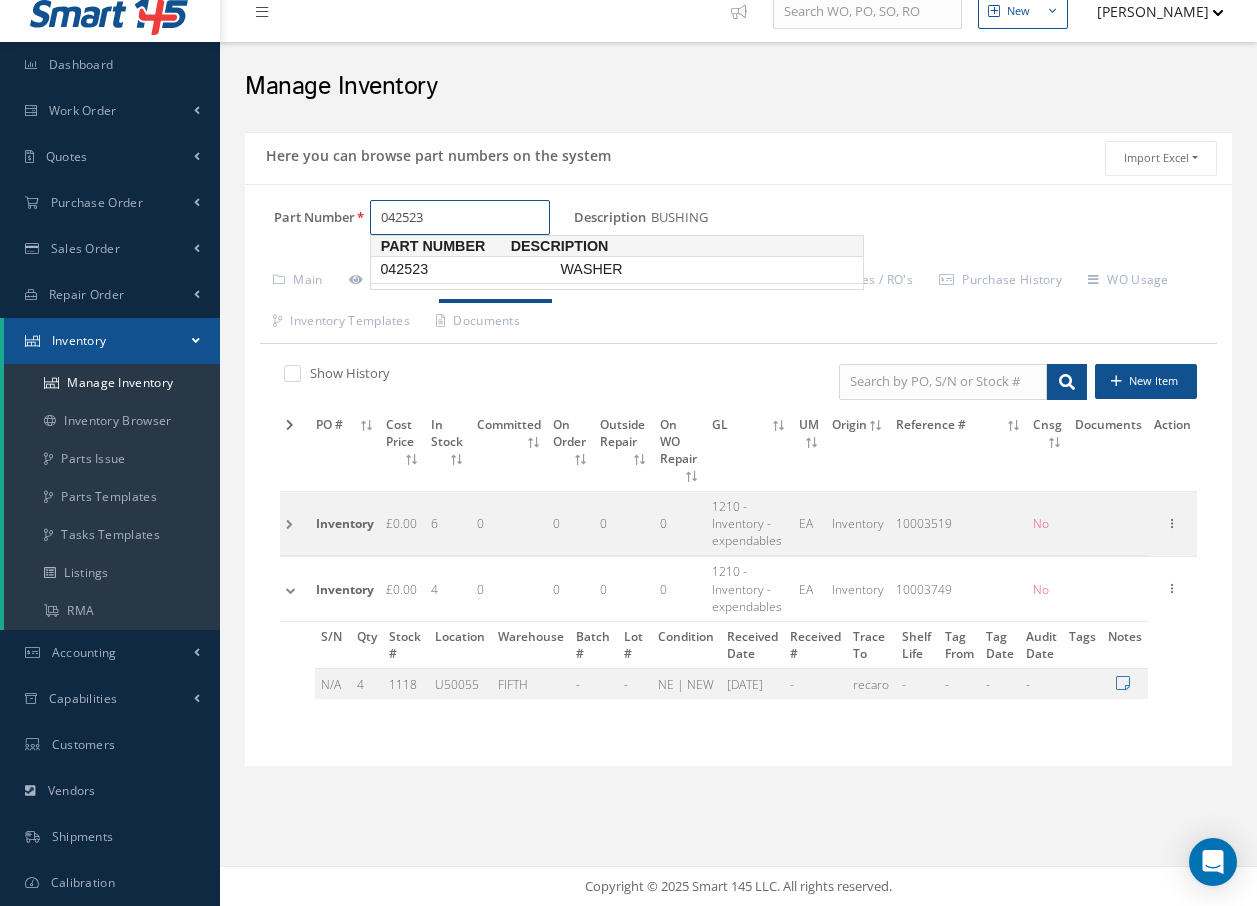 click on "042523" at bounding box center (466, 269) 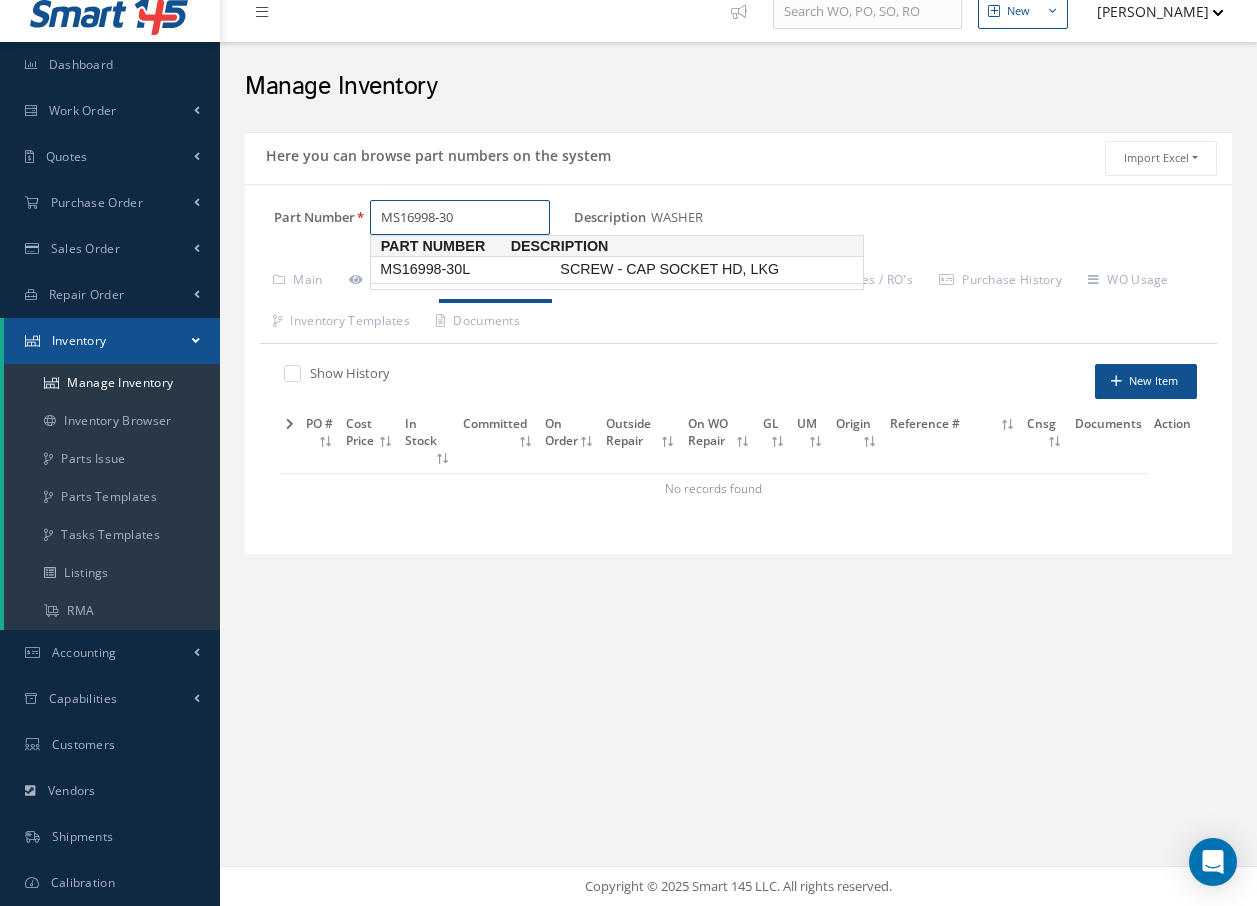 click on "MS16998-30L" at bounding box center [466, 269] 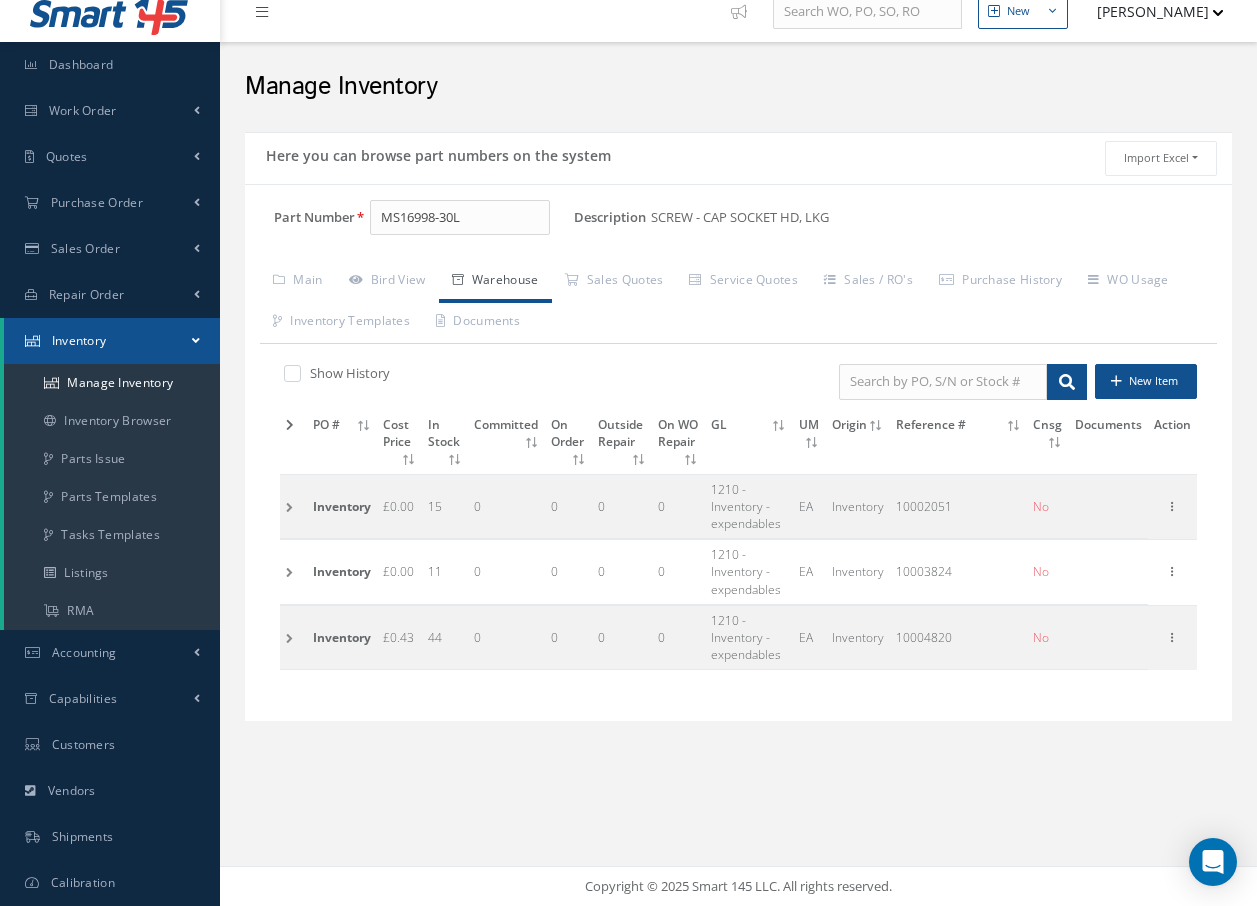 click at bounding box center [293, 572] 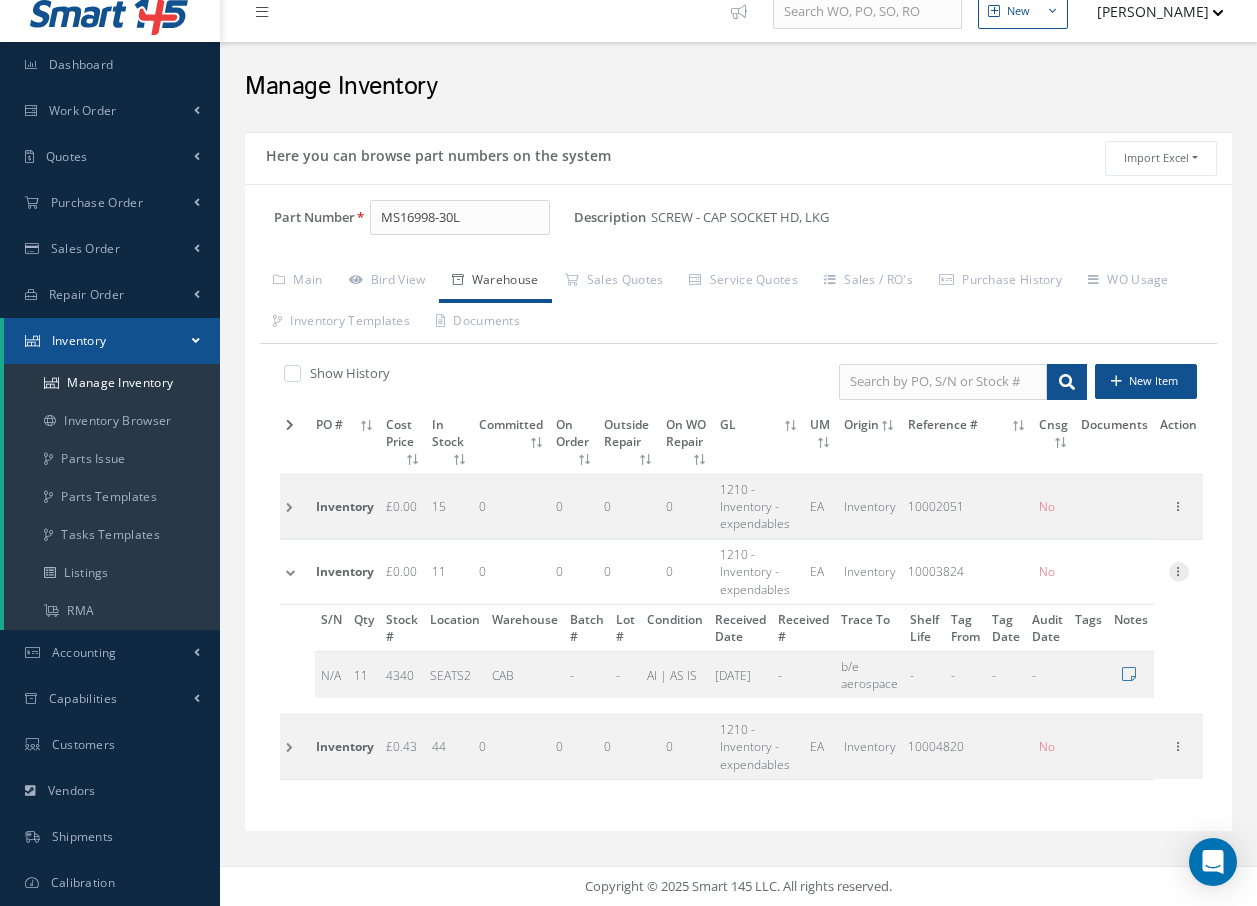 click at bounding box center [1179, 570] 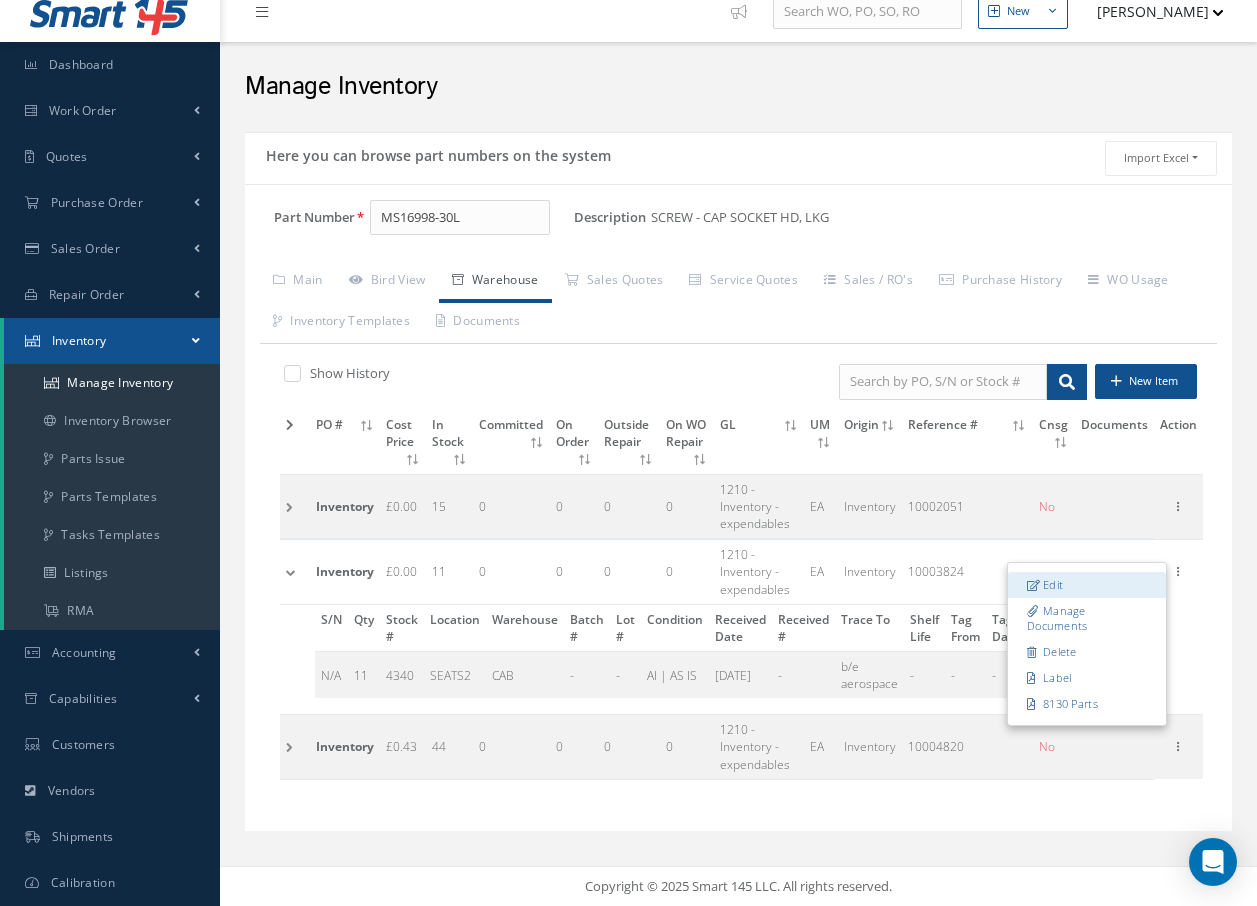 click on "Edit" at bounding box center [1087, 585] 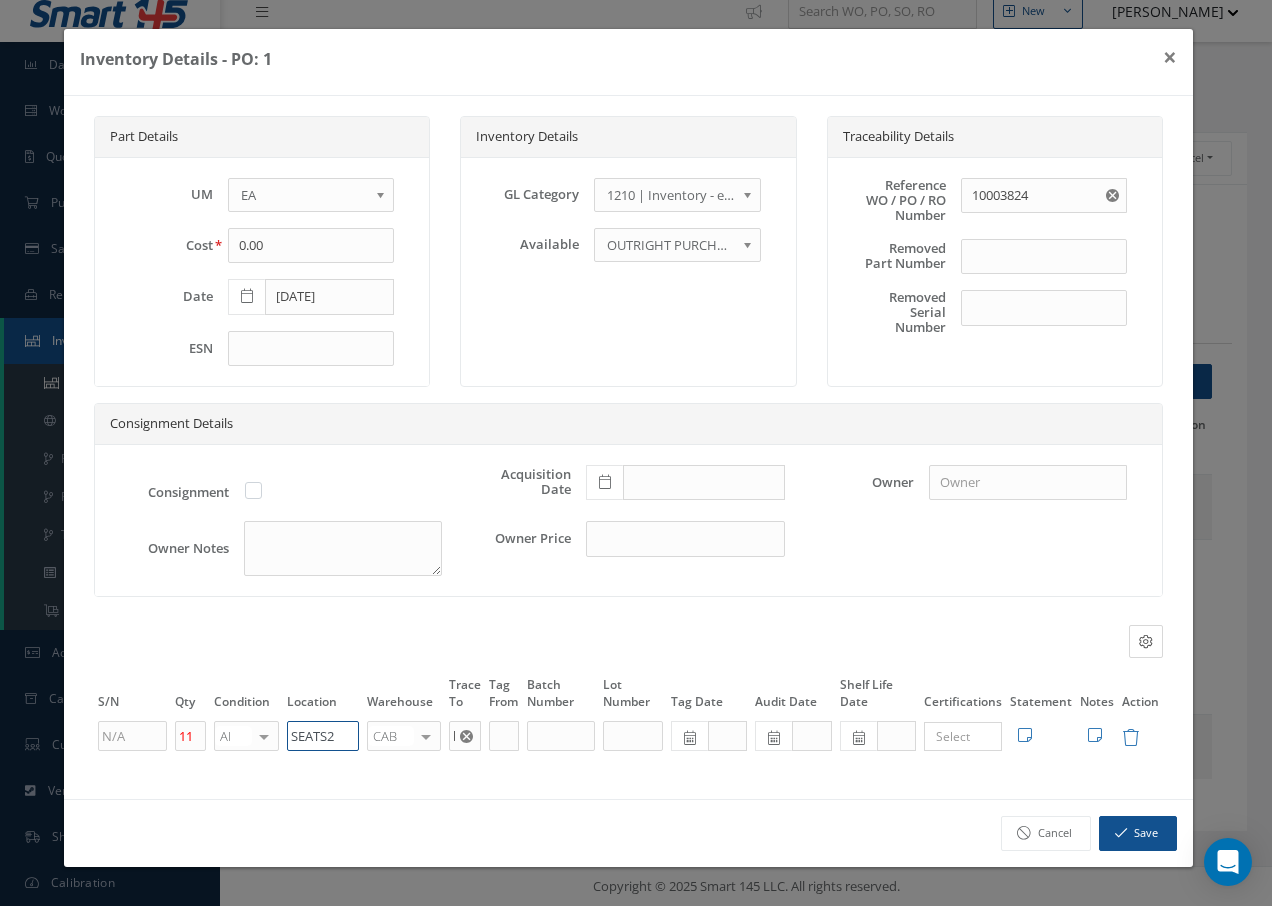 drag, startPoint x: 342, startPoint y: 731, endPoint x: 180, endPoint y: 724, distance: 162.15117 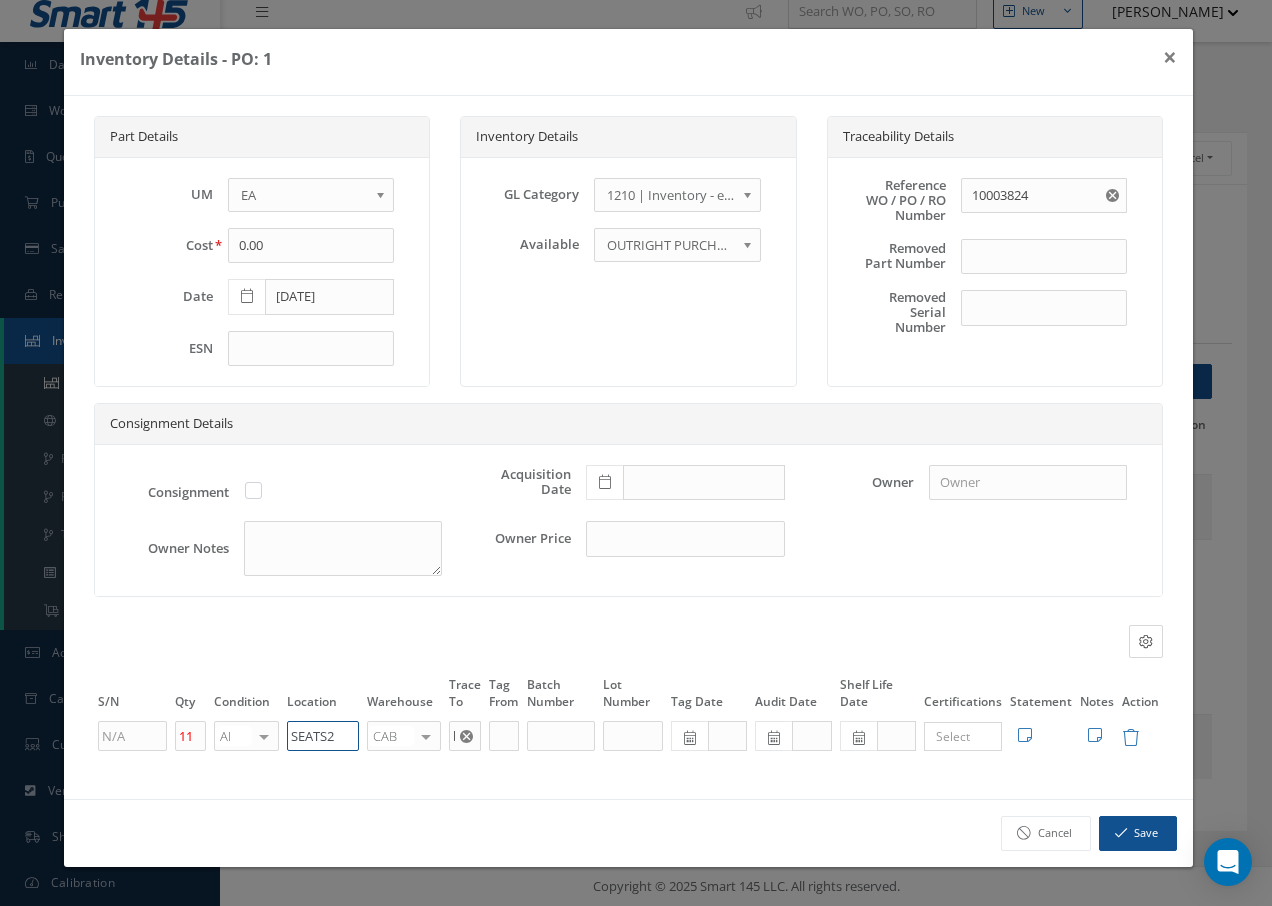 click on "11              AI         OH   SV   RP   AR   NE   FN   NS   RE   FP   BER   N/A   INSP   BC   AI   MD   RF   SCR   TS   USE   TL   SP   NU   AS   US   PM
No elements found.
List is empty.     SEATS2              CAB         CAB   CABQ   CABS   CABK   CABG   AIRB   CASA   ONXP   UNIT20   FIFTH   CUST-PARTS
No elements found.
List is empty.        b/e aerospace
×
Loading...
Search a tag
No tags found
No tags found
Edit Statement 8130
Cancel
Save
Edit Notes" at bounding box center (628, 736) 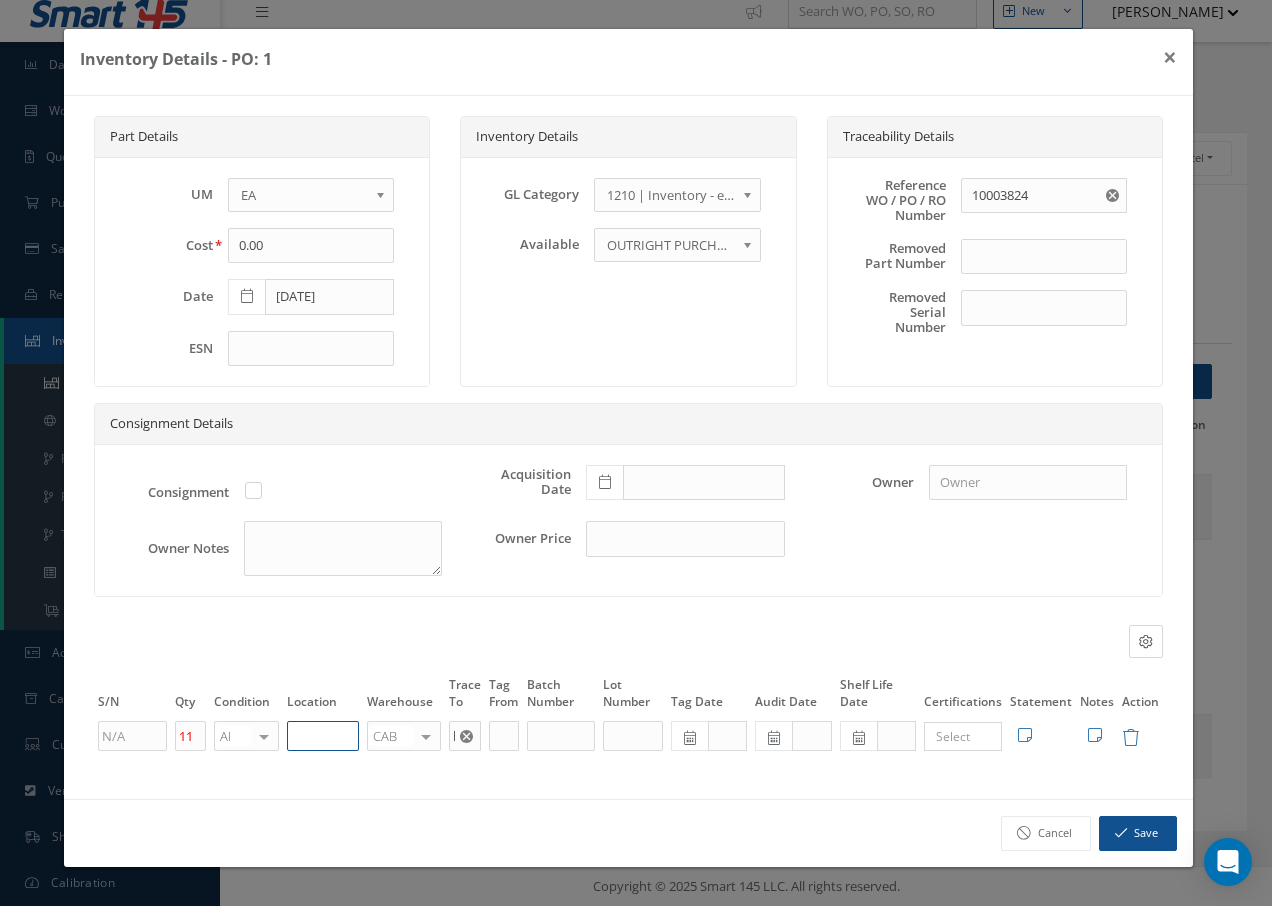 paste on "U50055" 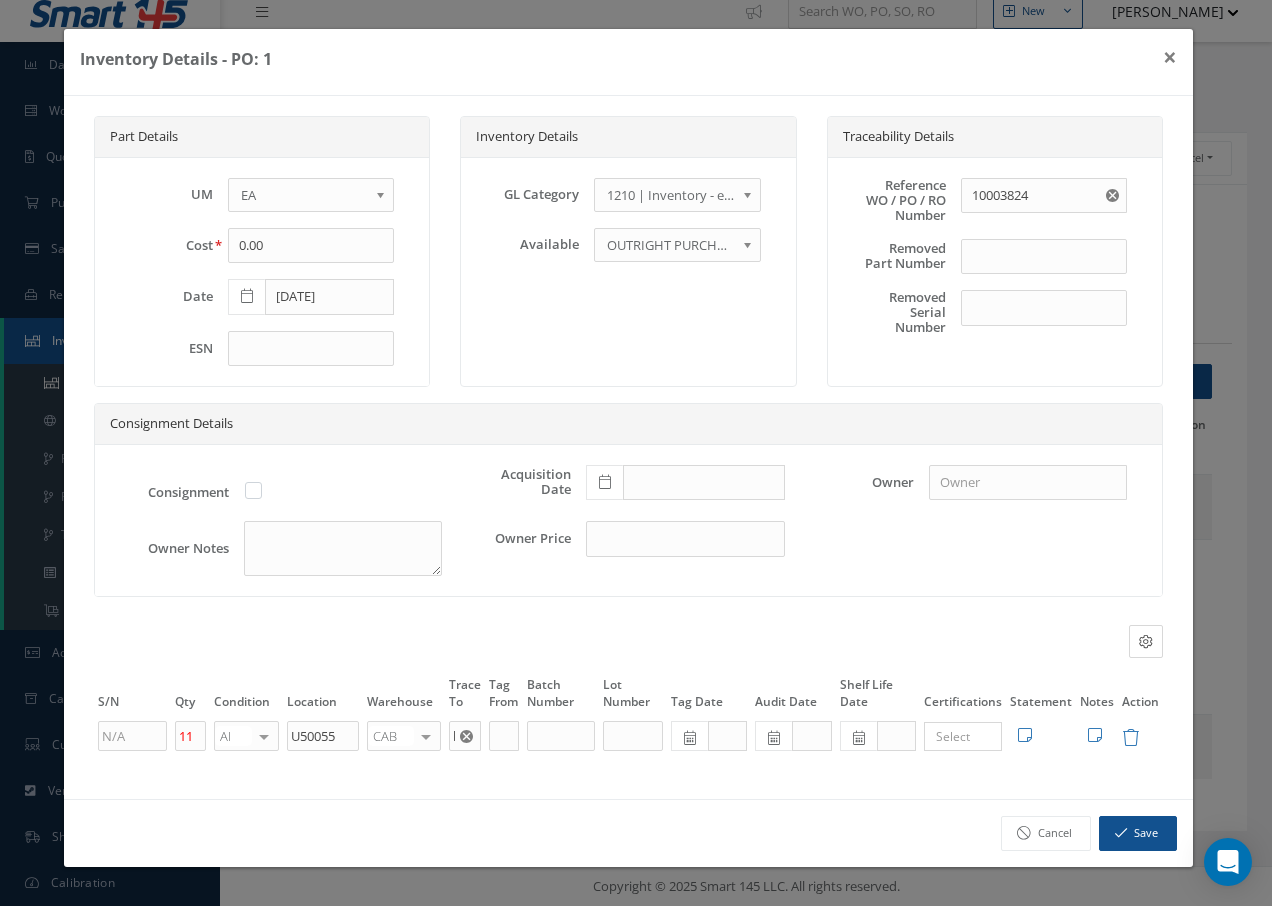 click at bounding box center (426, 736) 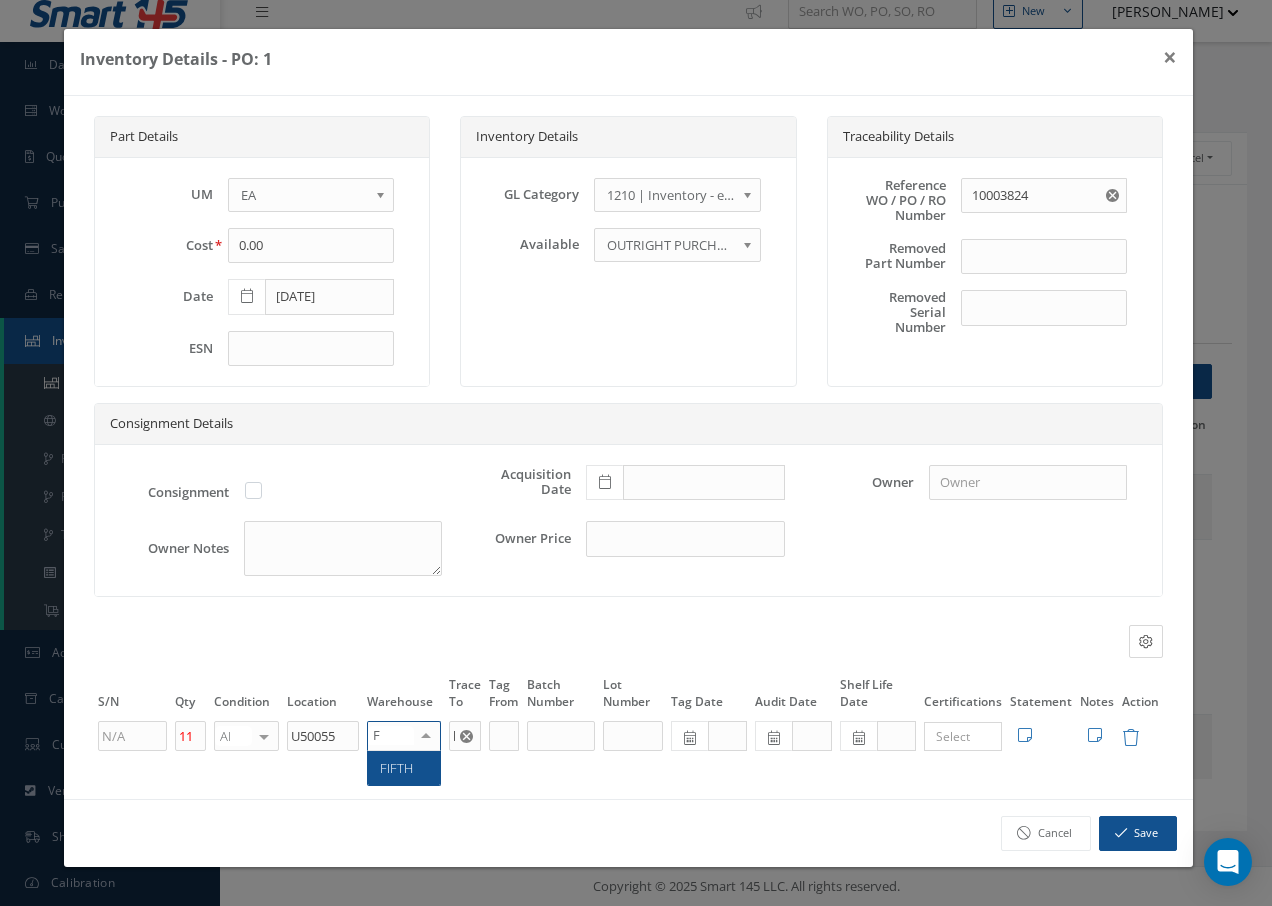 click on "FIFTH" at bounding box center (404, 768) 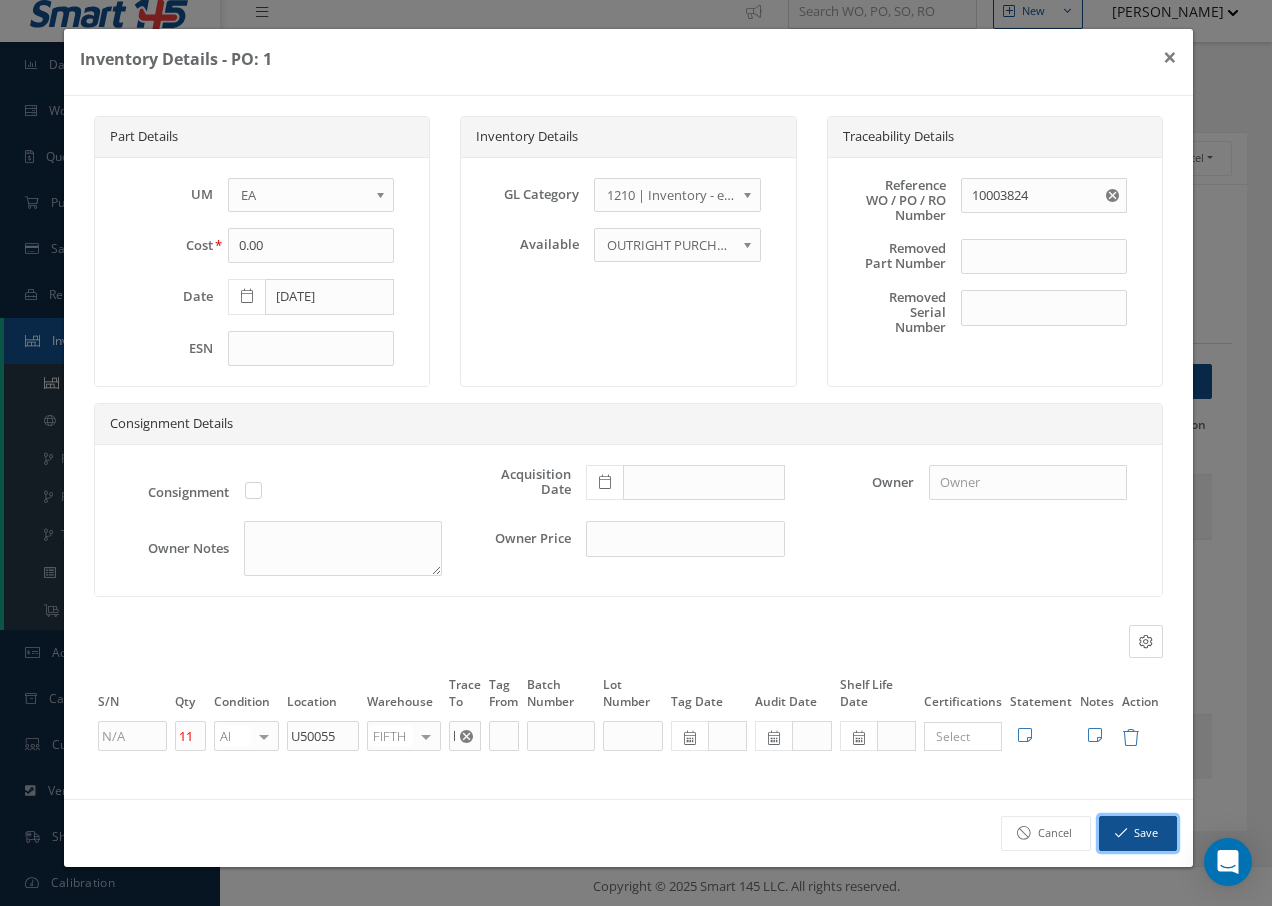 click on "Save" at bounding box center [1138, 833] 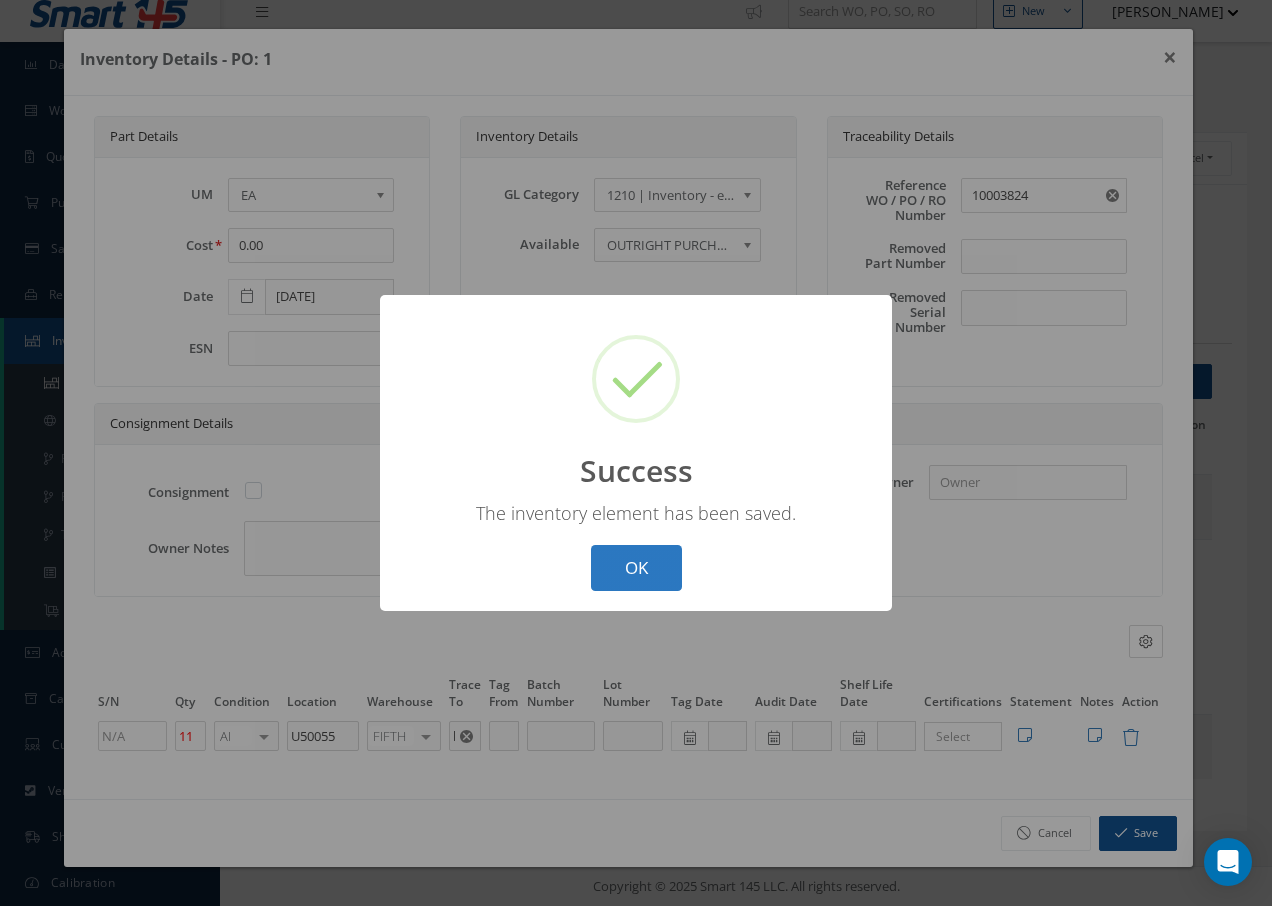 click on "OK" at bounding box center (636, 568) 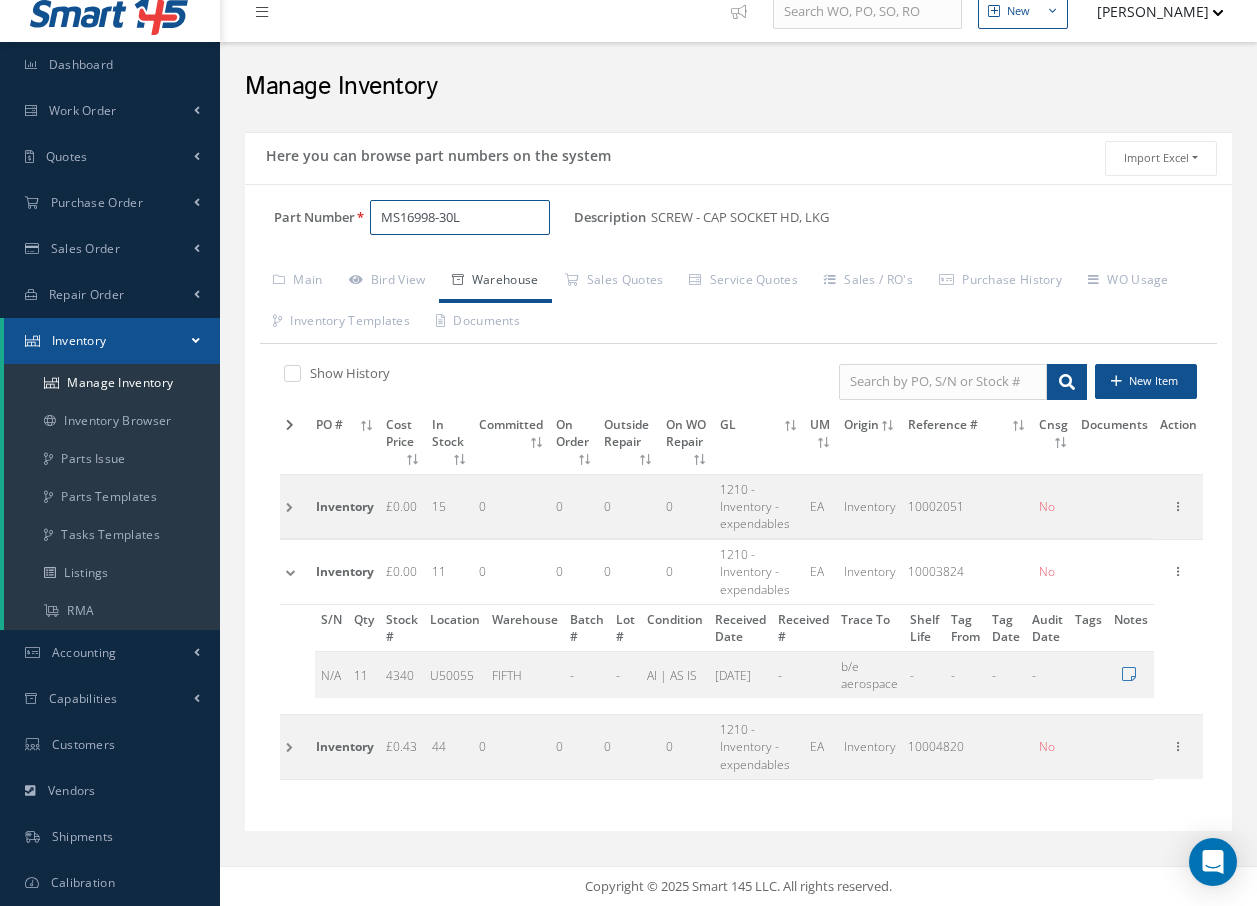 drag, startPoint x: 532, startPoint y: 213, endPoint x: -68, endPoint y: 341, distance: 613.5014 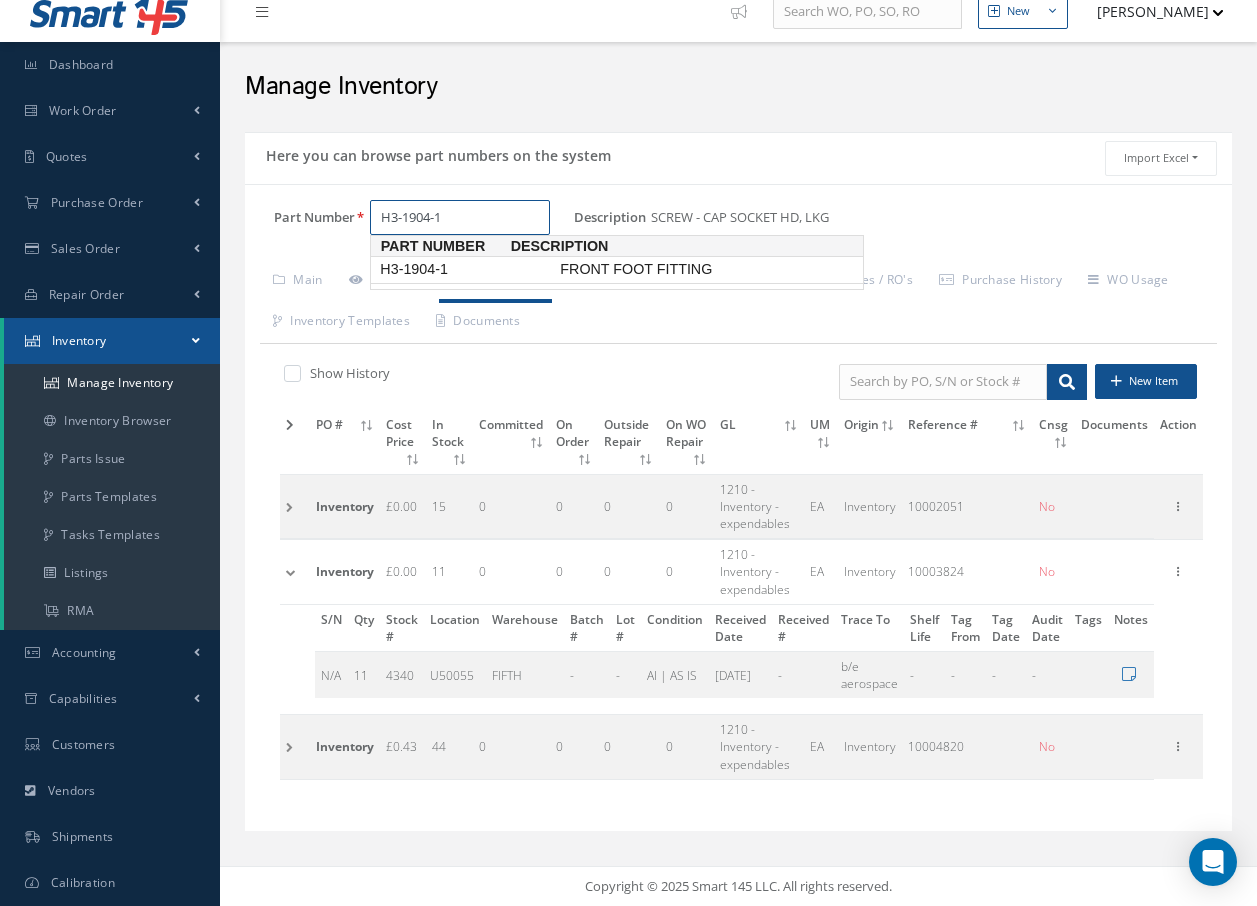 drag, startPoint x: 513, startPoint y: 269, endPoint x: 502, endPoint y: 267, distance: 11.18034 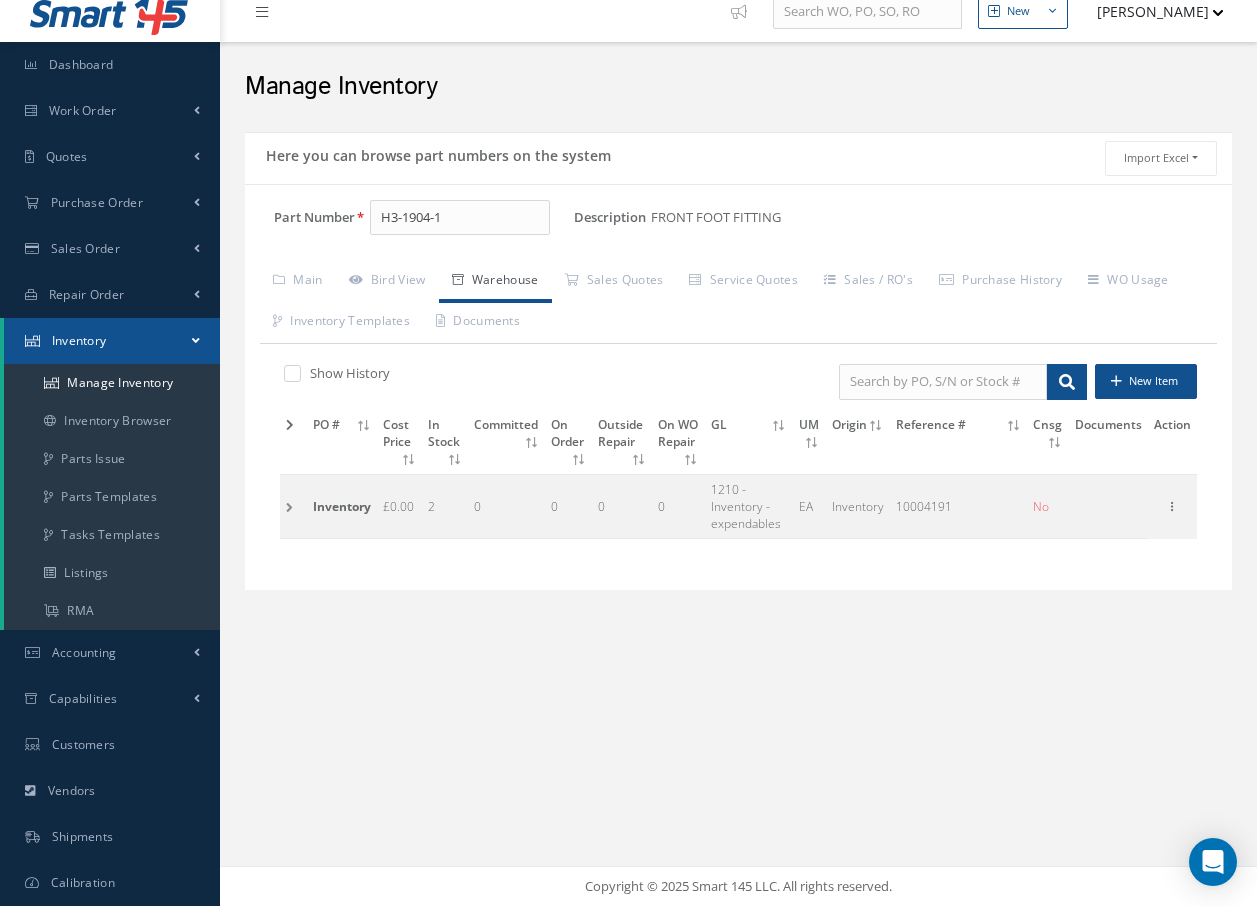 click at bounding box center [293, 506] 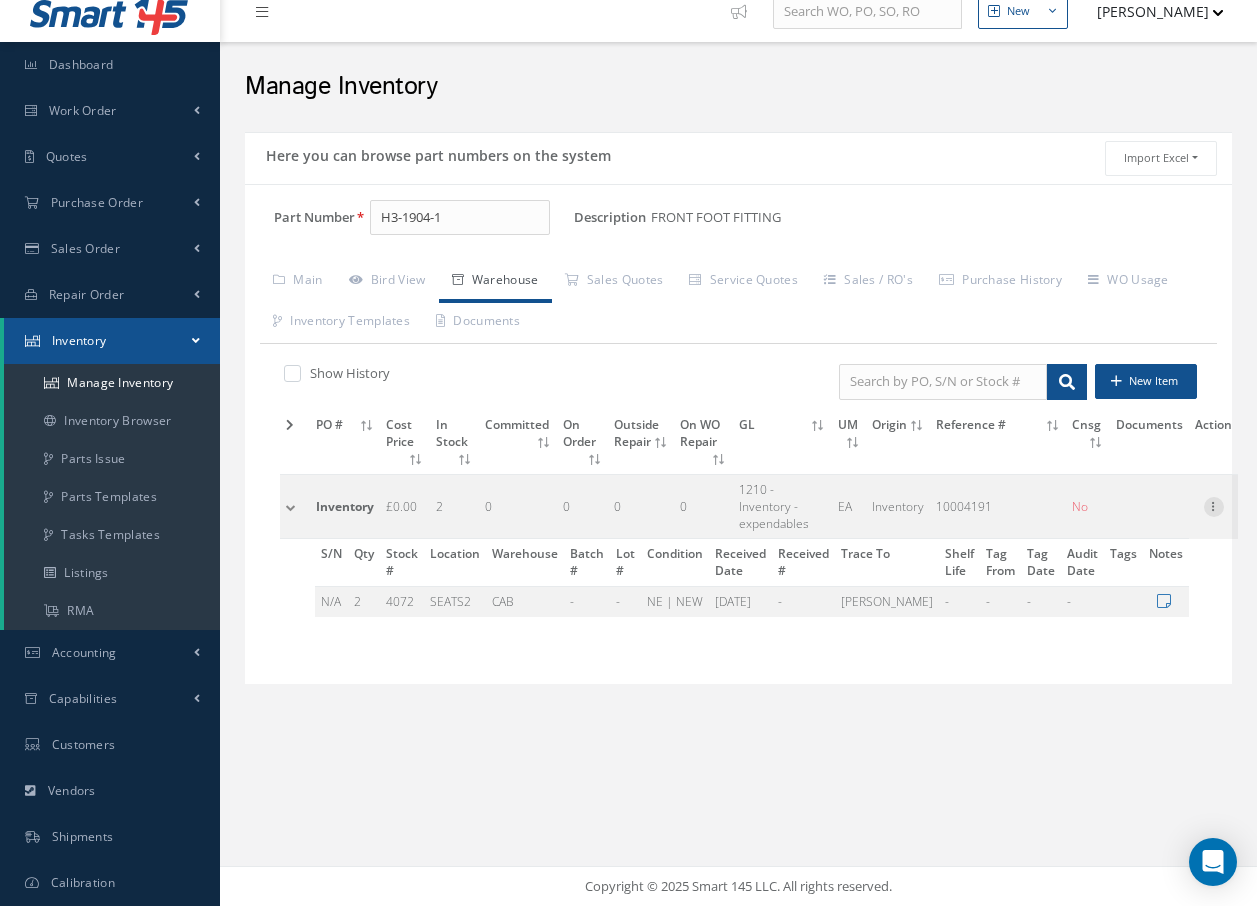click at bounding box center (1214, 505) 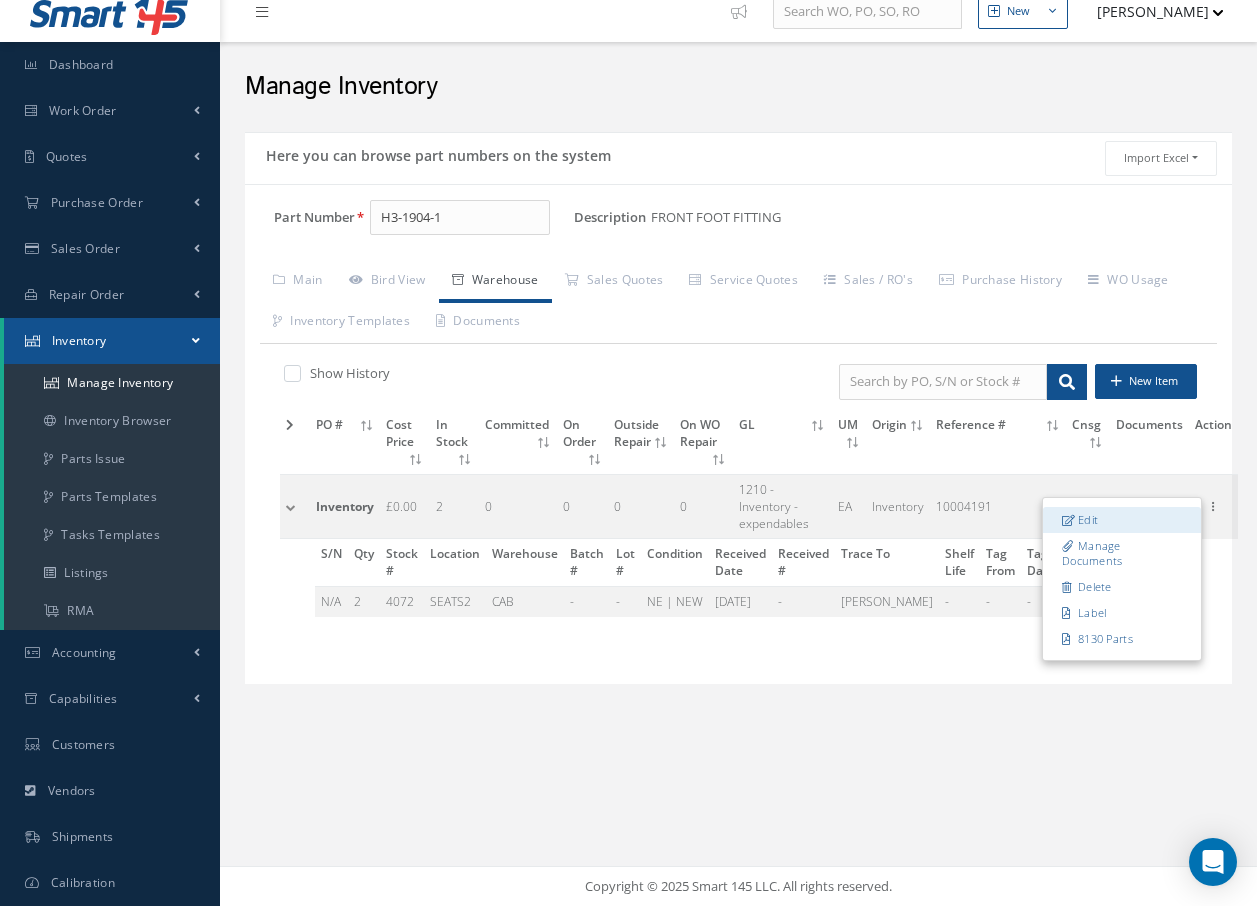 click on "Edit" at bounding box center [1122, 520] 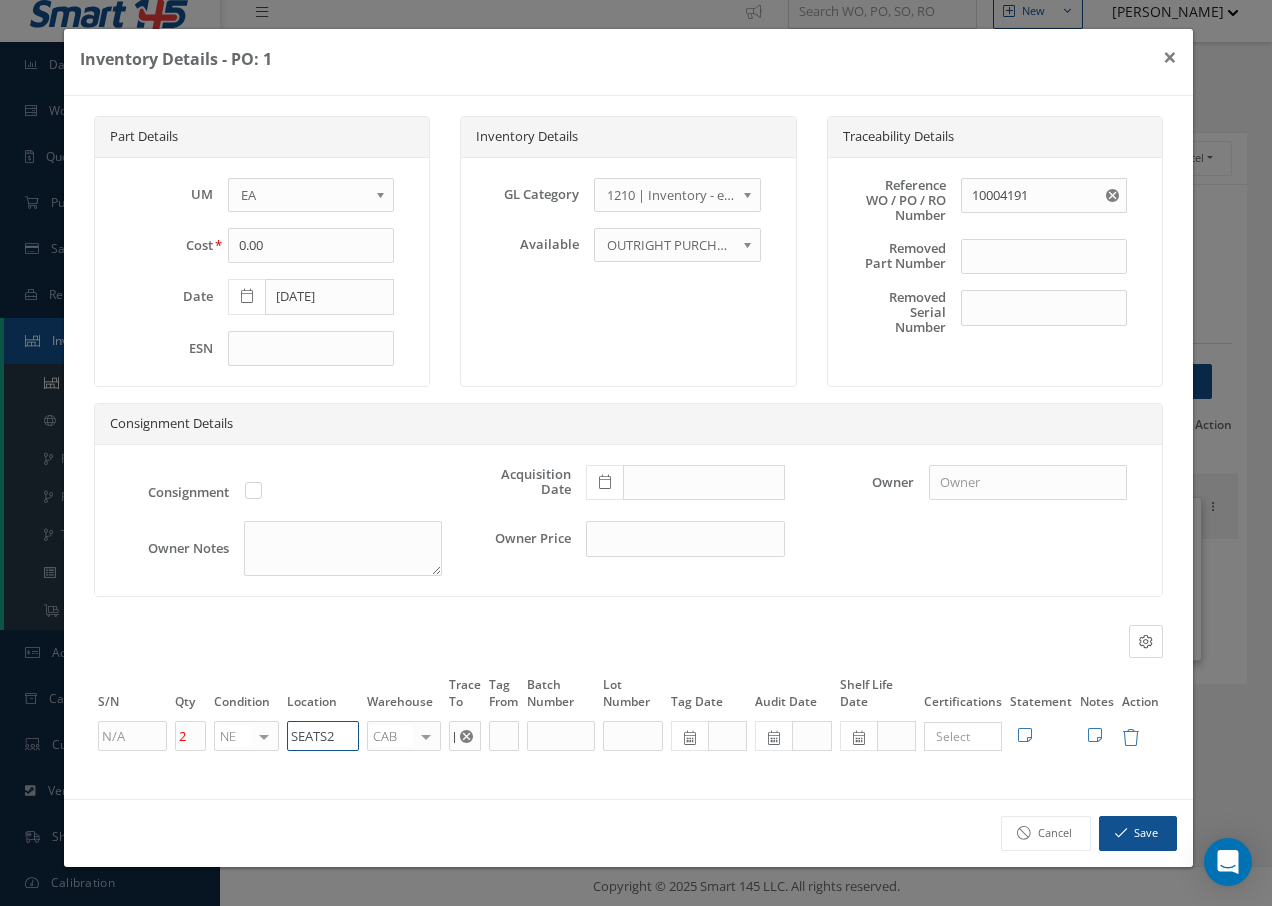 drag, startPoint x: 349, startPoint y: 736, endPoint x: 50, endPoint y: 758, distance: 299.80826 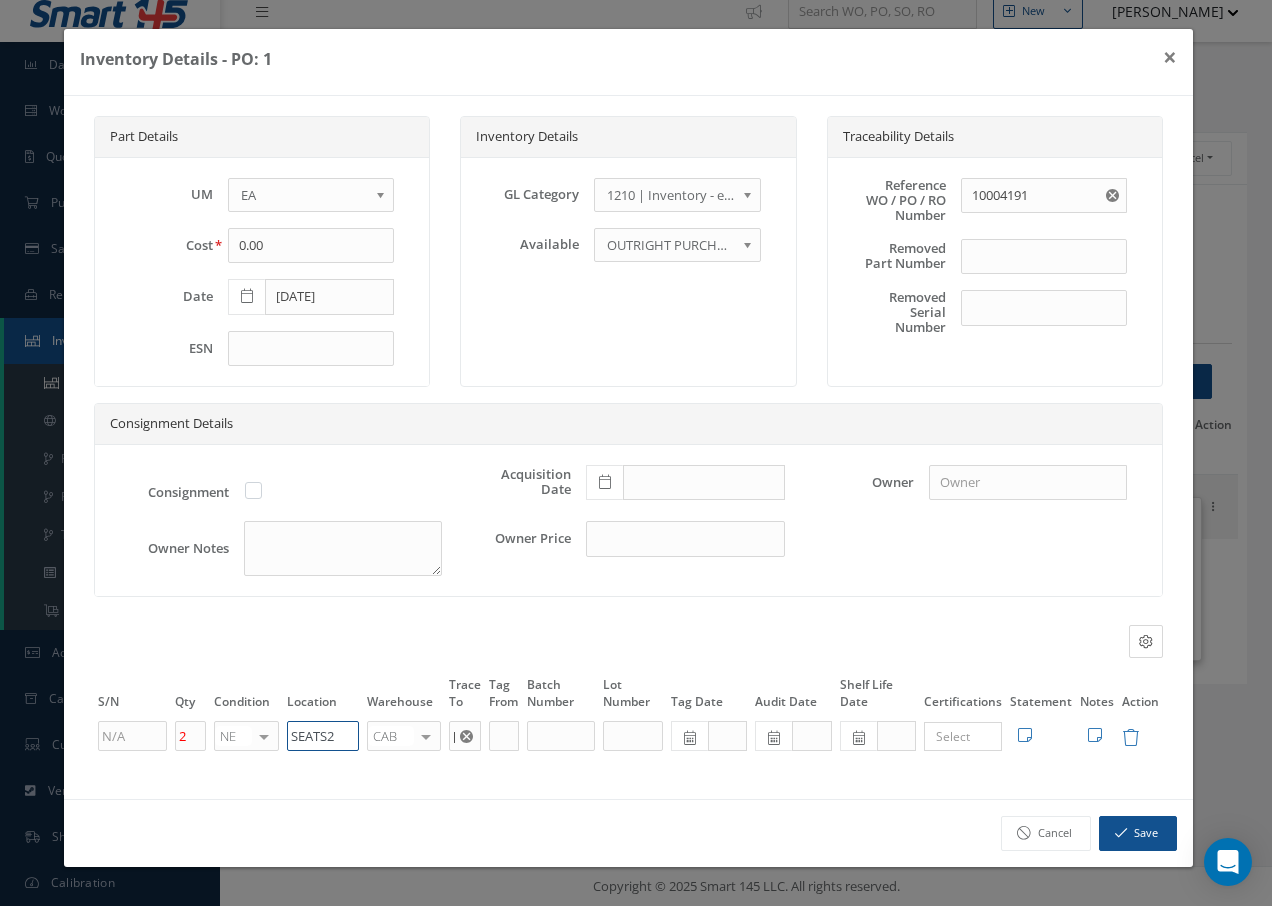 click on "Inventory Details - PO: 1
×
Part Details
UM   - BAG BX CA RL EA FT HR IN KG LM LY ME LB RM SF SH SM SY TU YD
EA
Cost   0.00   Date   06/18/2018   ESN
Inventory Details
GL Category   1200 | Inventory - rotables 1210 | Inventory - expendables 1220 | Inventory - chemicals 1230 | Inventory - Misc. Workshop Items 1300 | Inventory - Packaging 1310 | Inventory- Spares for Brokering 5000 | Inventory- Purchases Consumables etc
1210 | Inventory - expendables
Available   OUTRIGHT PURCHASE EXCHANGE
OUTRIGHT PURCHASE
Traceability Details
Reference WO / PO / RO
Number" at bounding box center [636, 453] 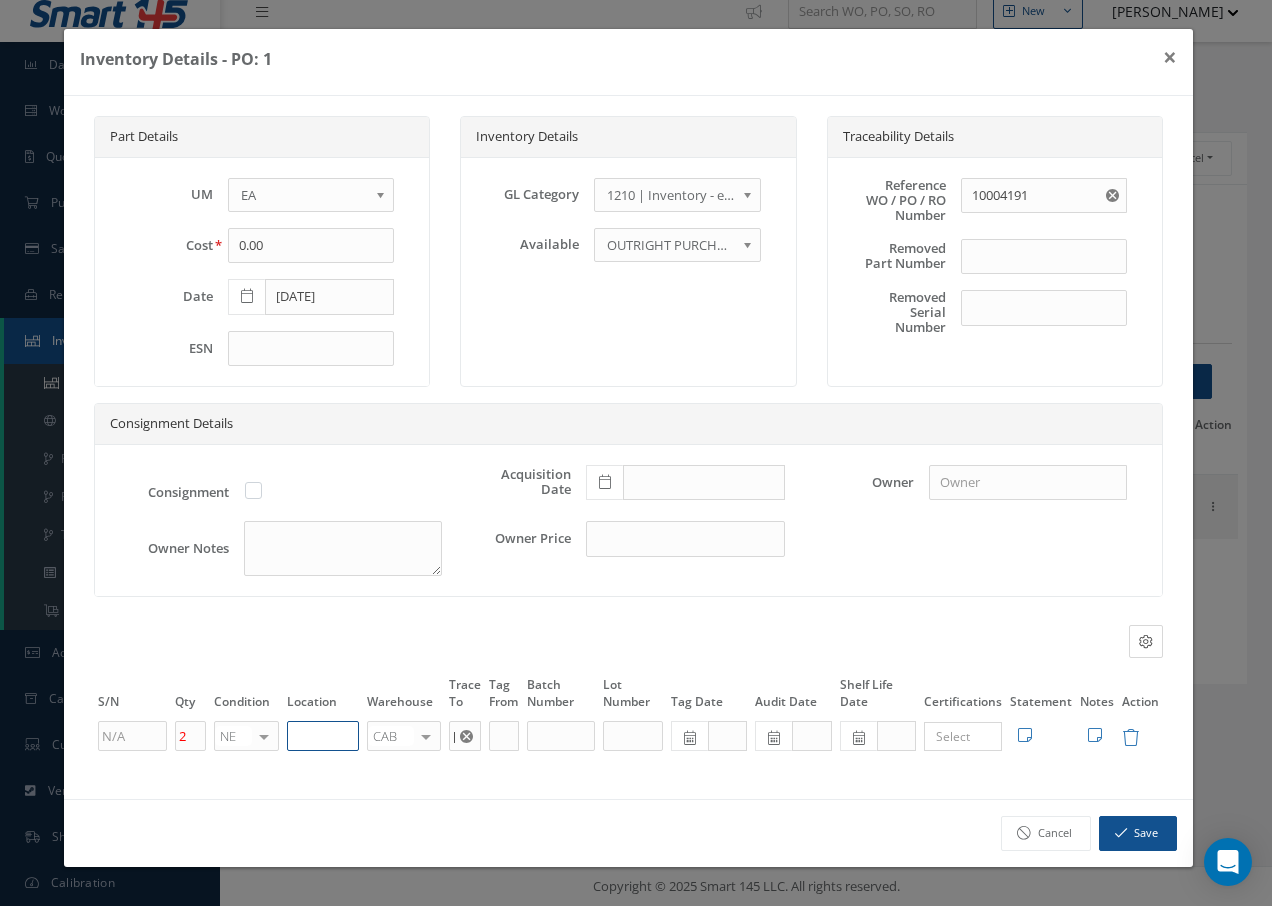 paste on "U50055" 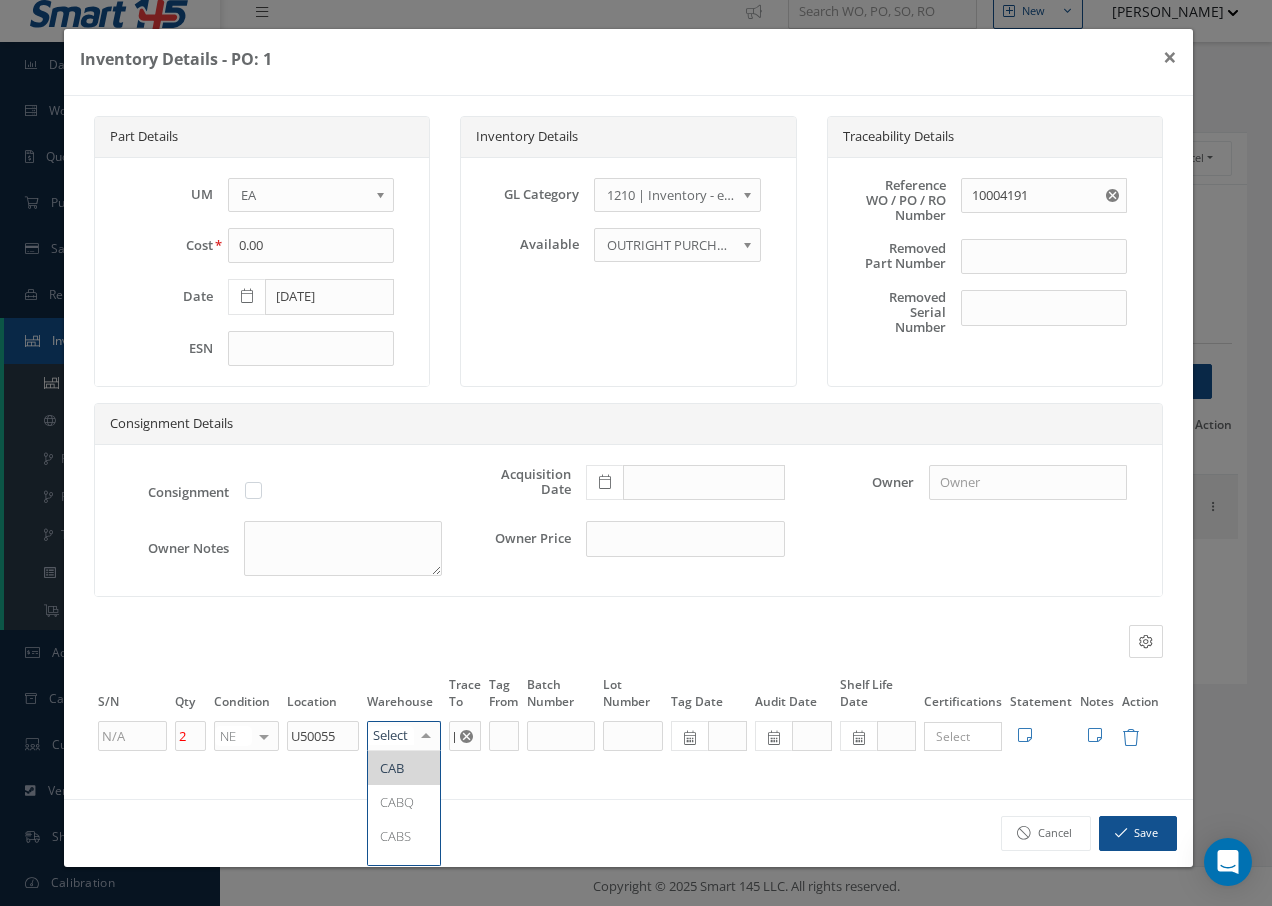 click at bounding box center [426, 736] 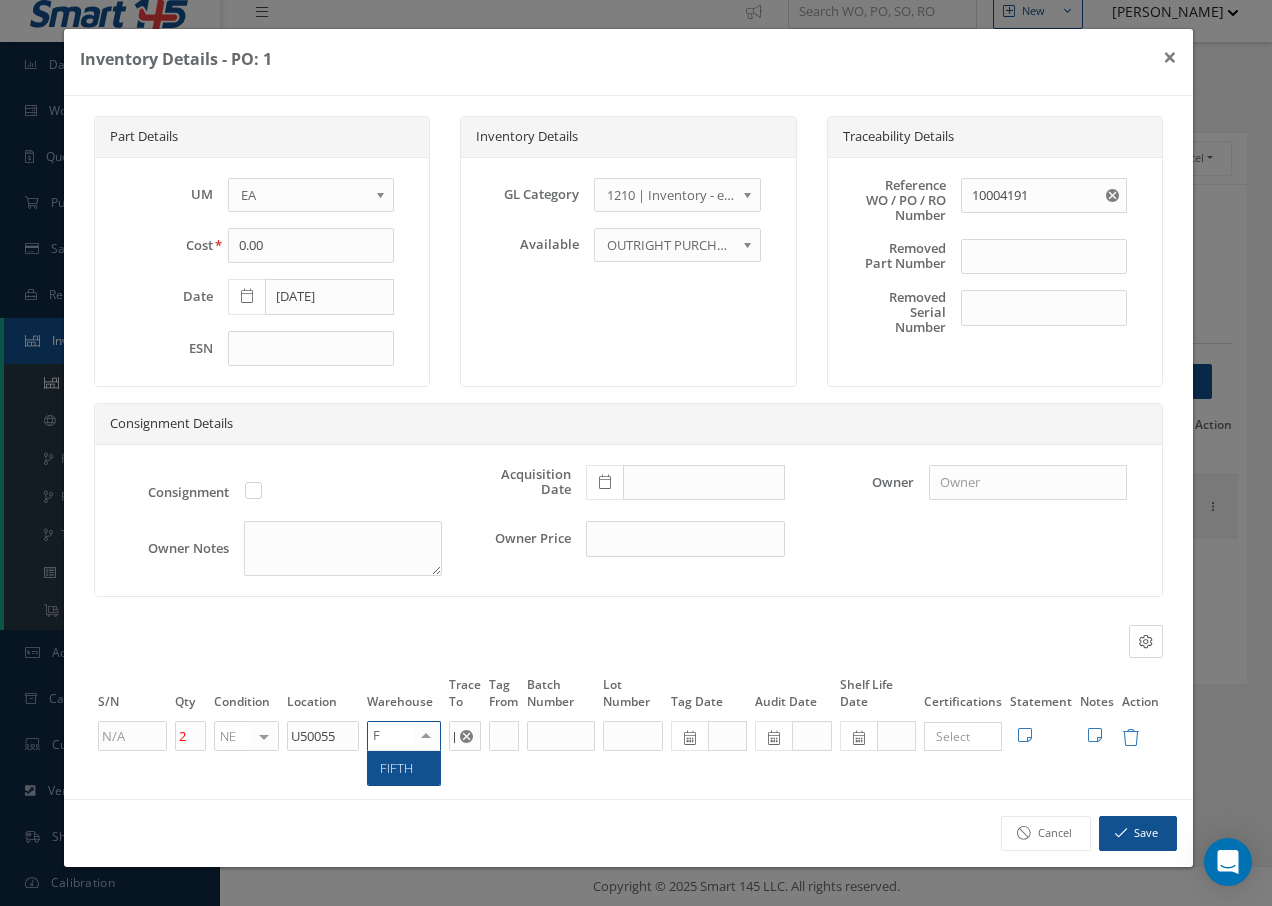 click on "FIFTH" at bounding box center [396, 768] 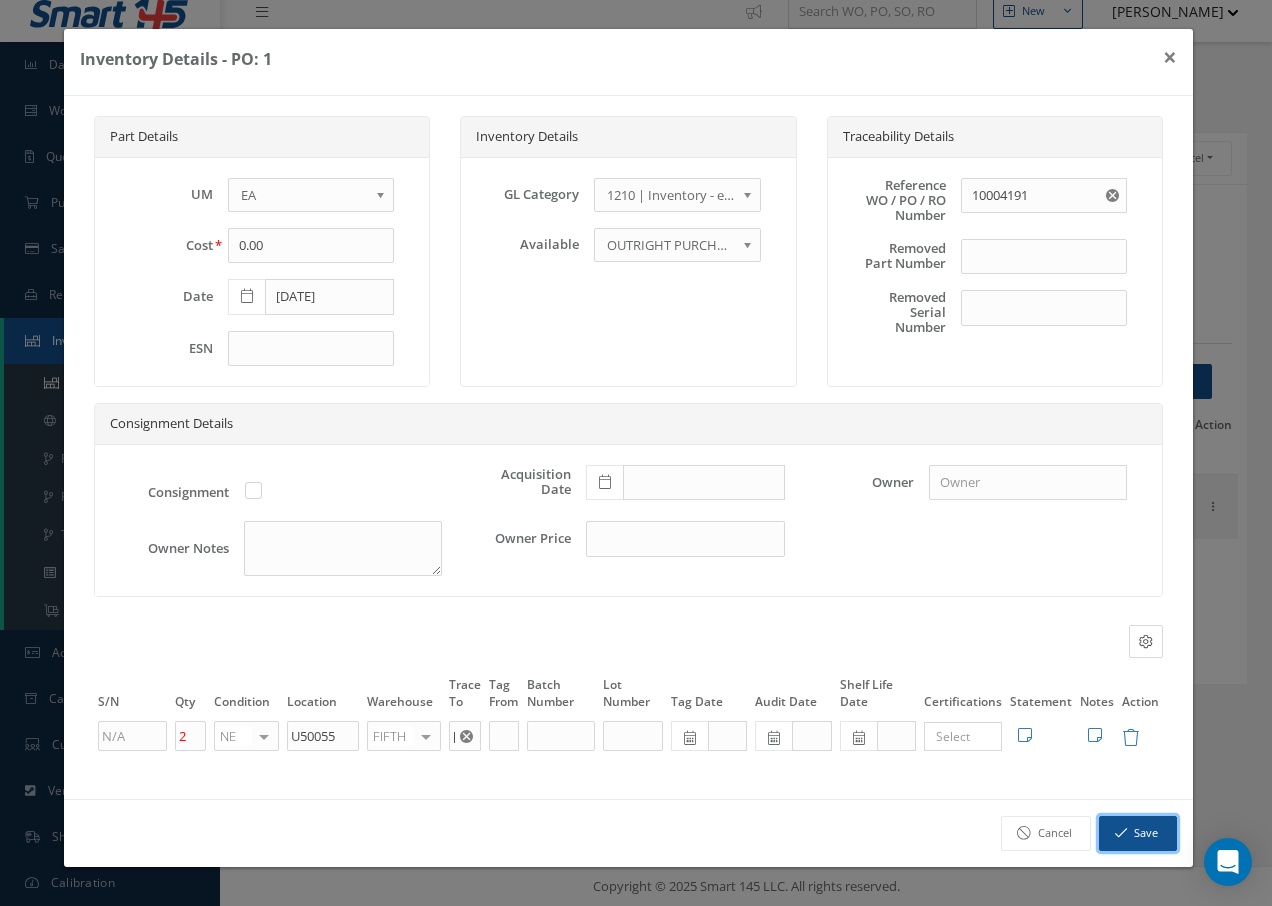 click on "Save" at bounding box center [1138, 833] 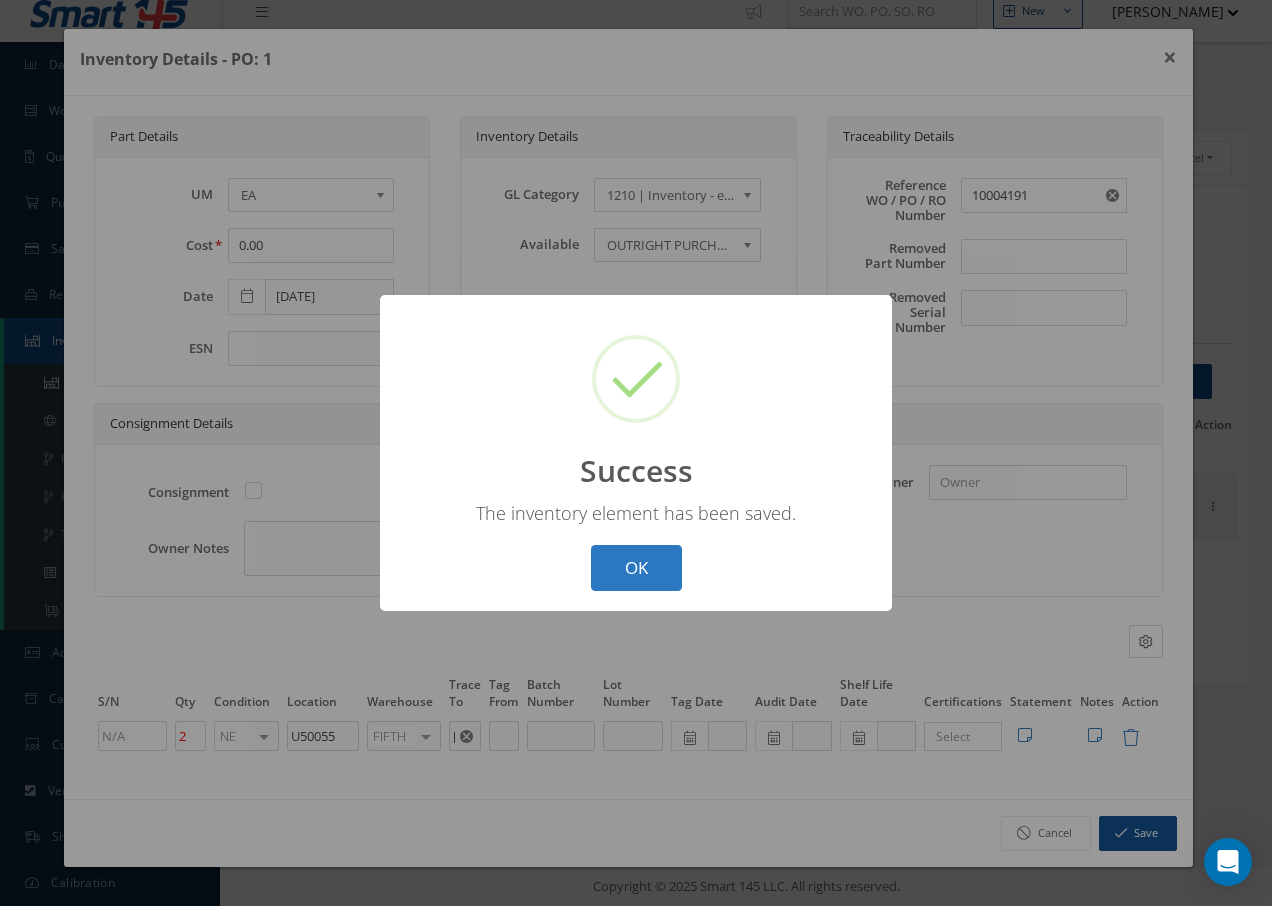 click on "OK" at bounding box center (636, 568) 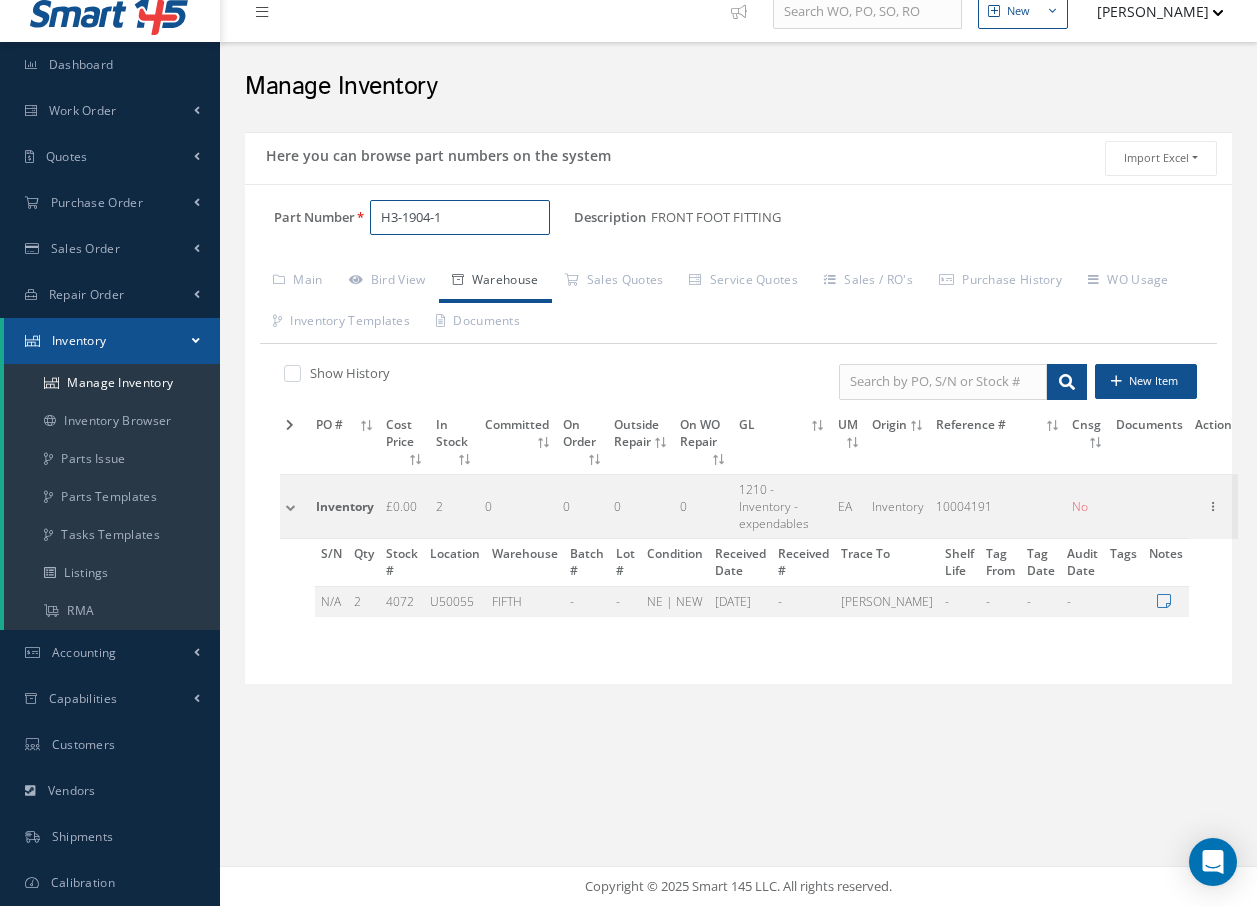drag, startPoint x: 487, startPoint y: 221, endPoint x: -76, endPoint y: 328, distance: 573.07764 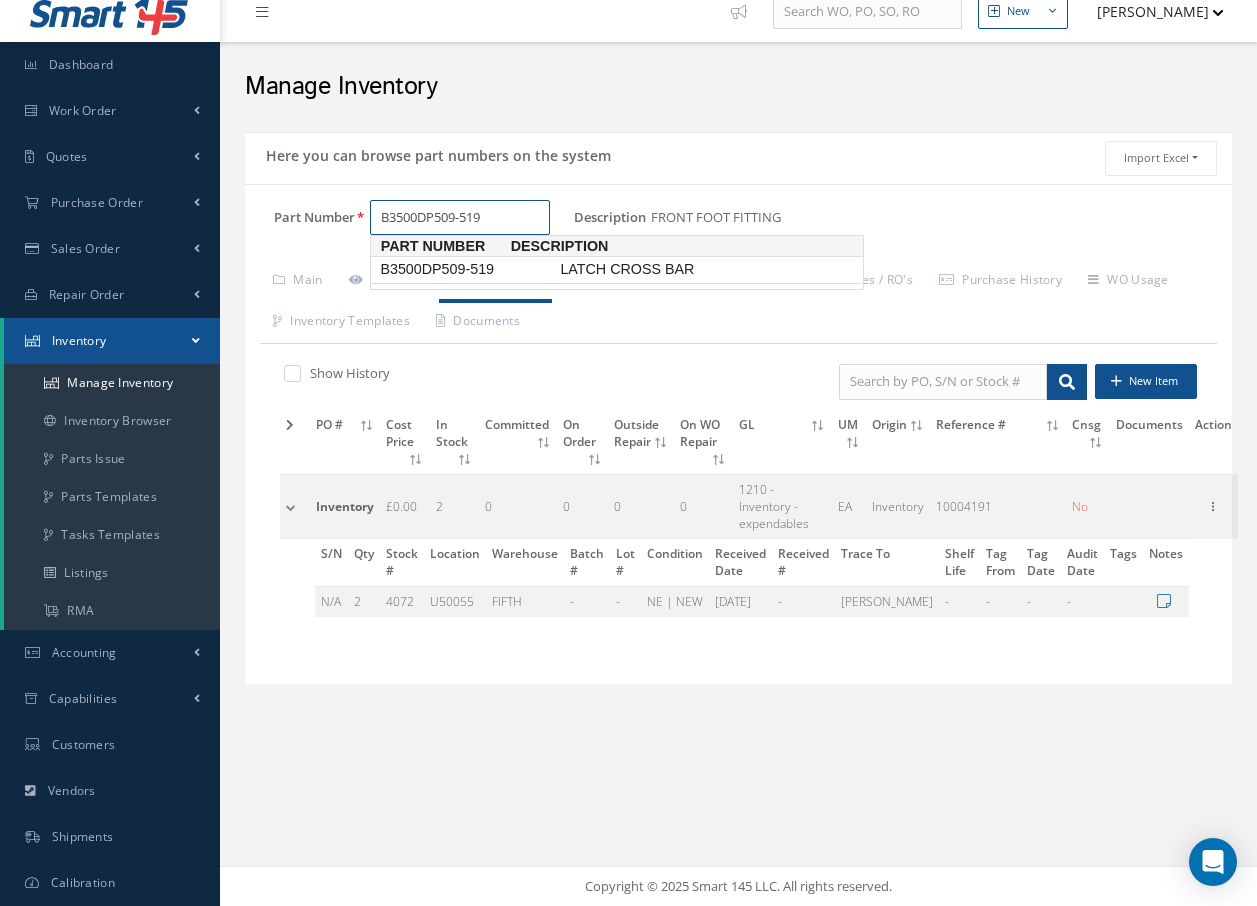 click on "B3500DP509-519" at bounding box center [466, 269] 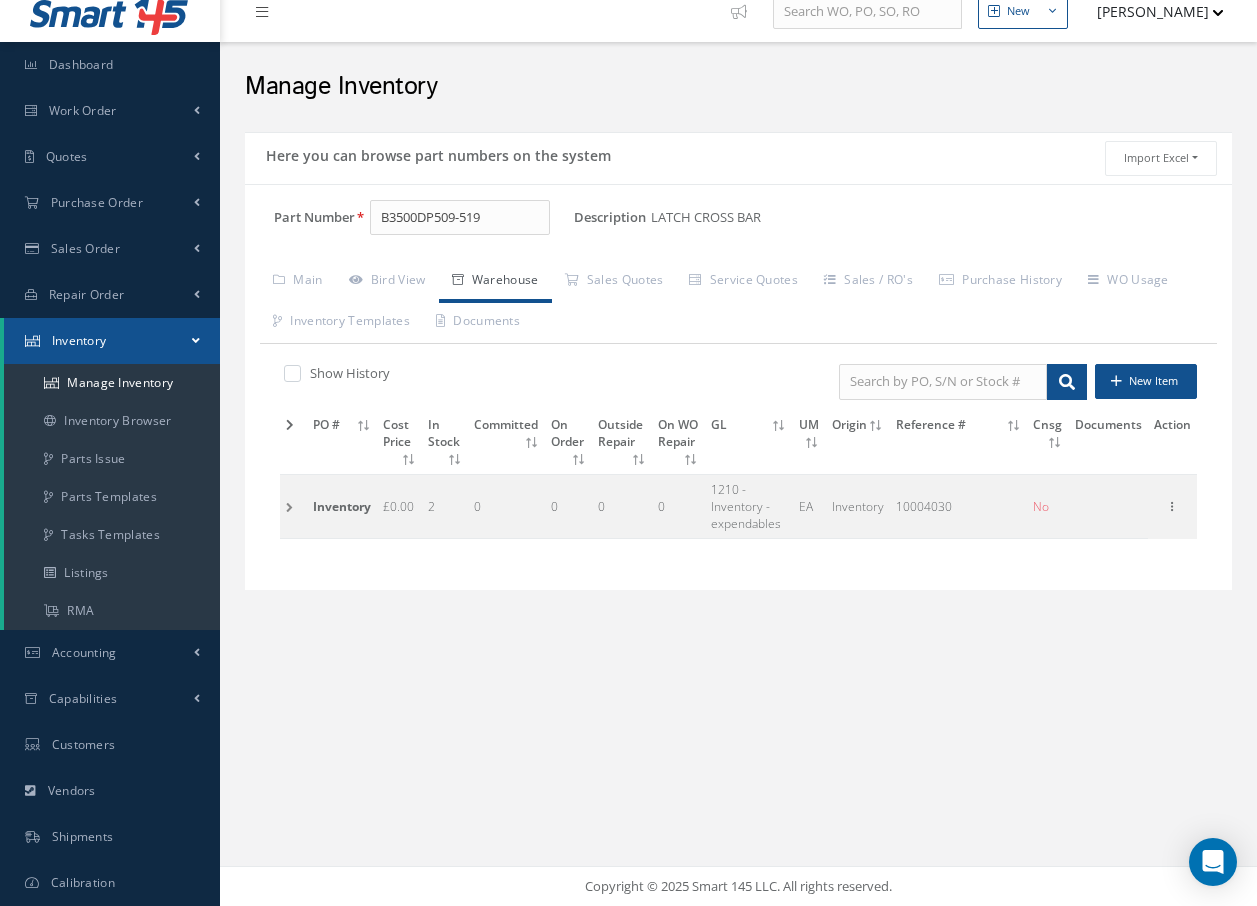 click at bounding box center [293, 506] 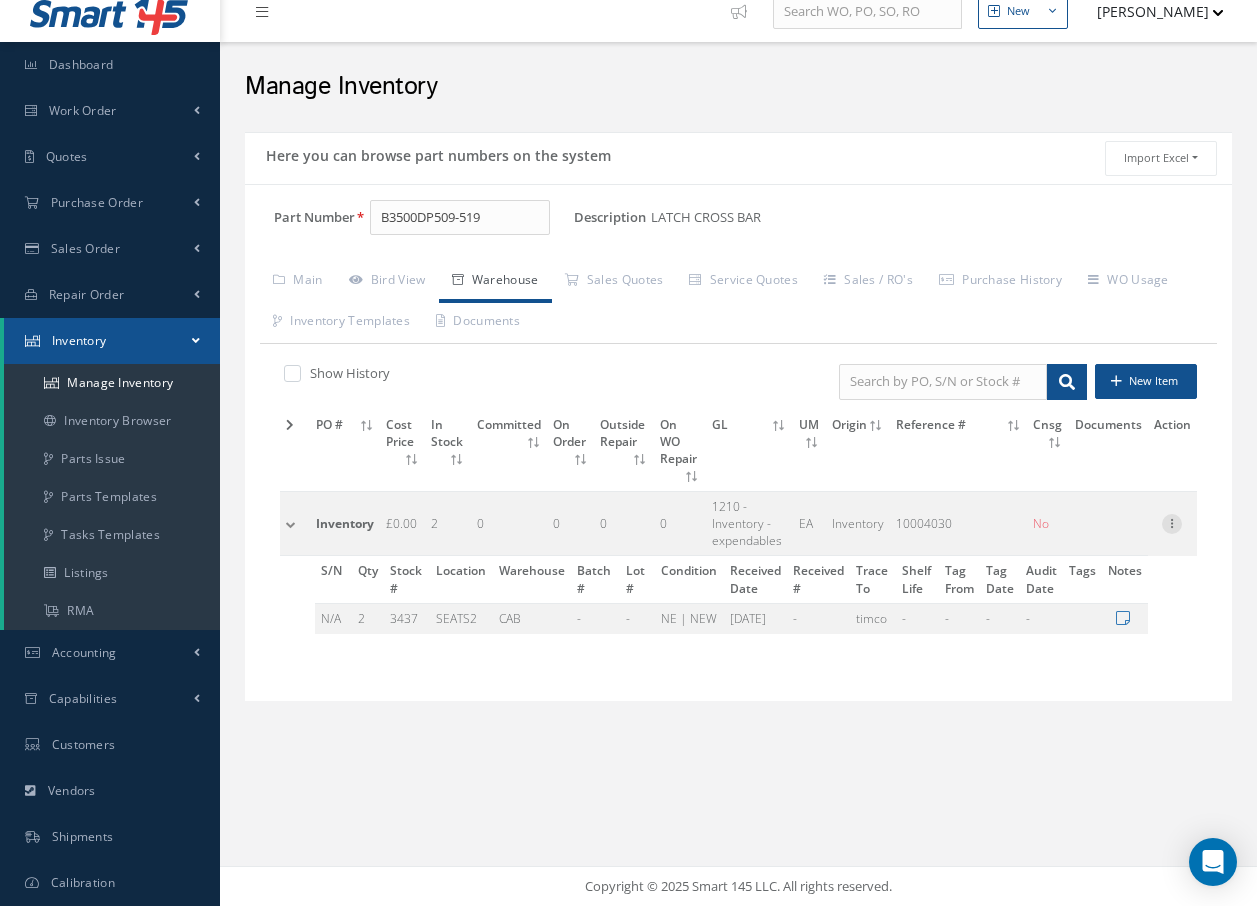 click at bounding box center (1172, 522) 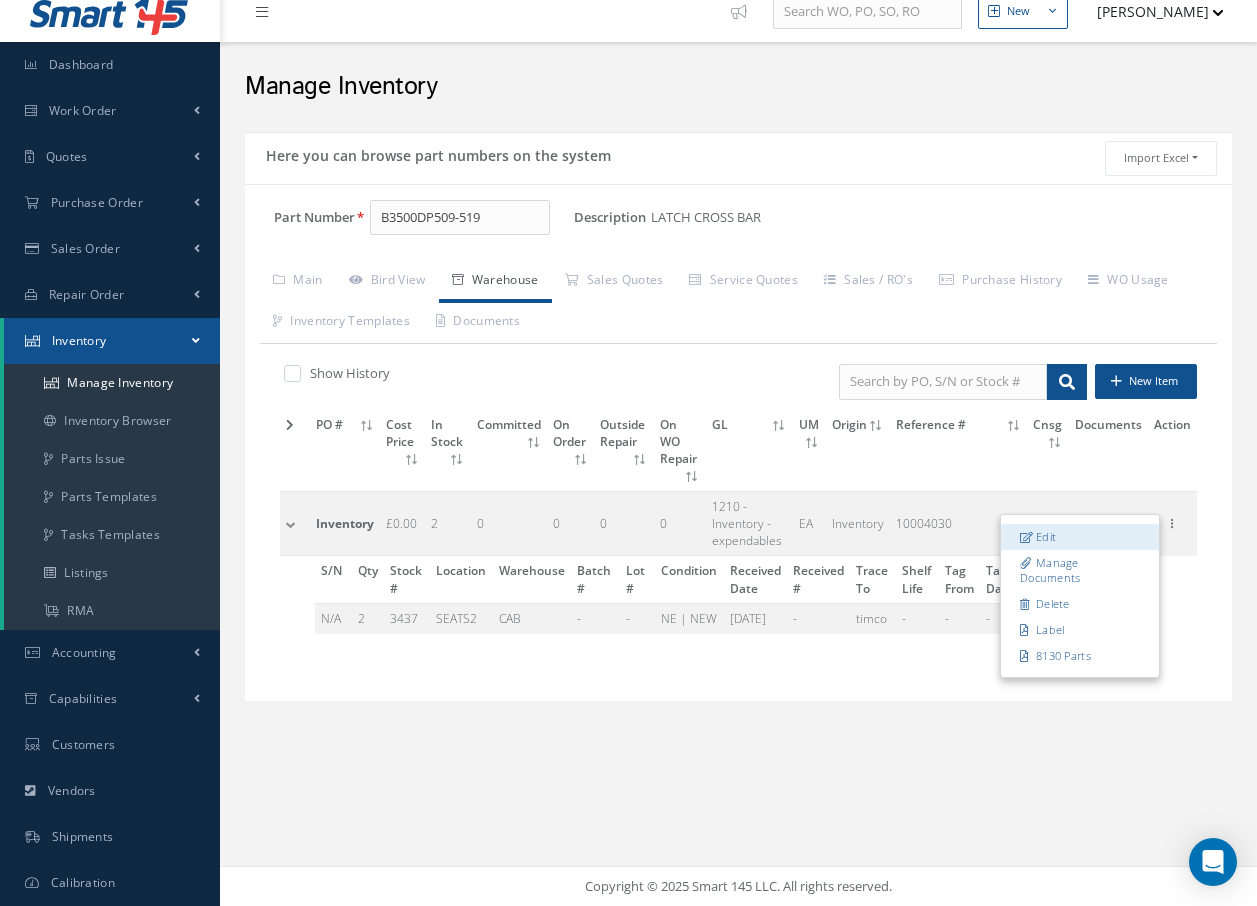 click on "Edit" at bounding box center (1080, 537) 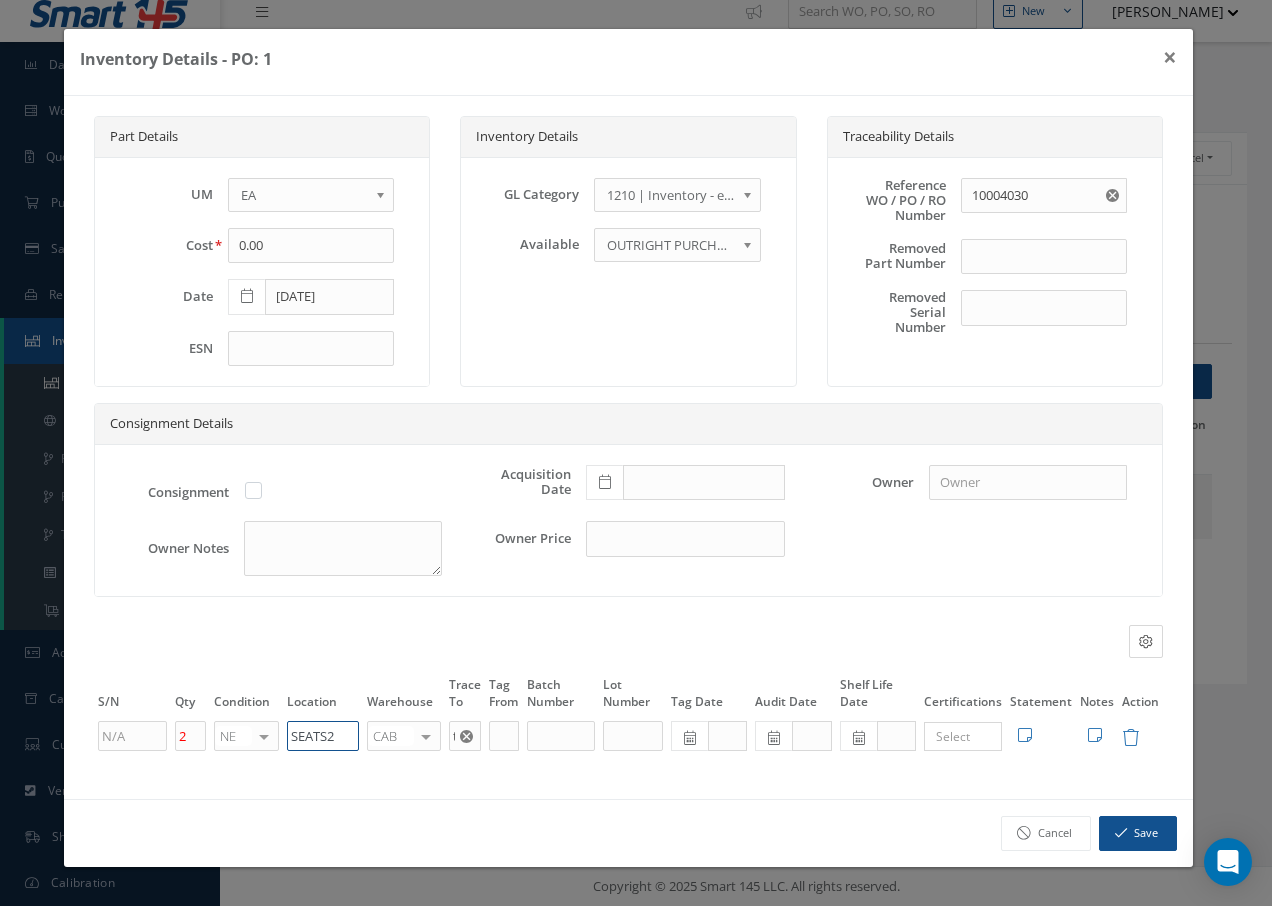 drag, startPoint x: 346, startPoint y: 733, endPoint x: -49, endPoint y: 811, distance: 402.62762 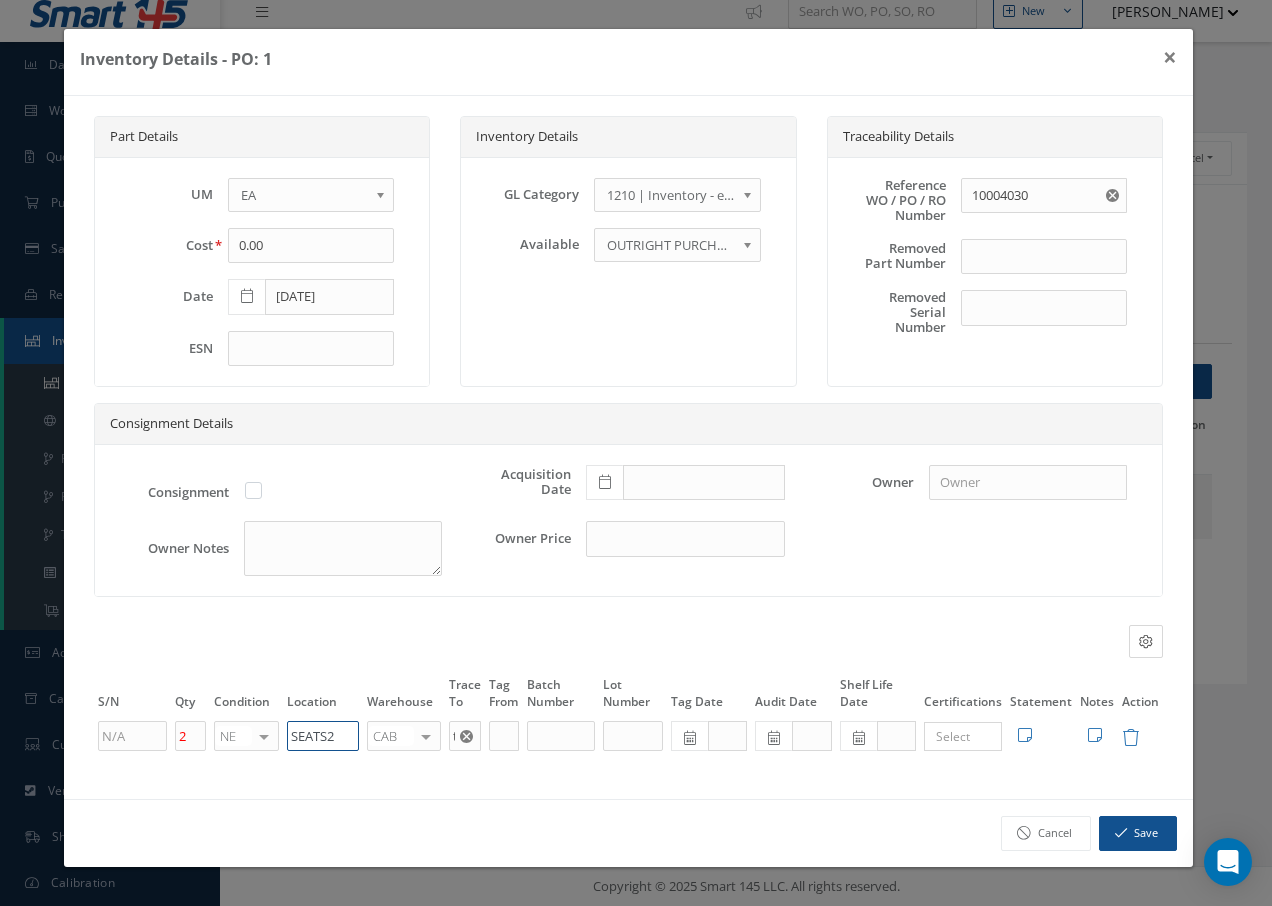 click on "Smart 145
Dashboard
Work Order
Work Order Preview
Work Order
Work Order Quotes" at bounding box center (636, 434) 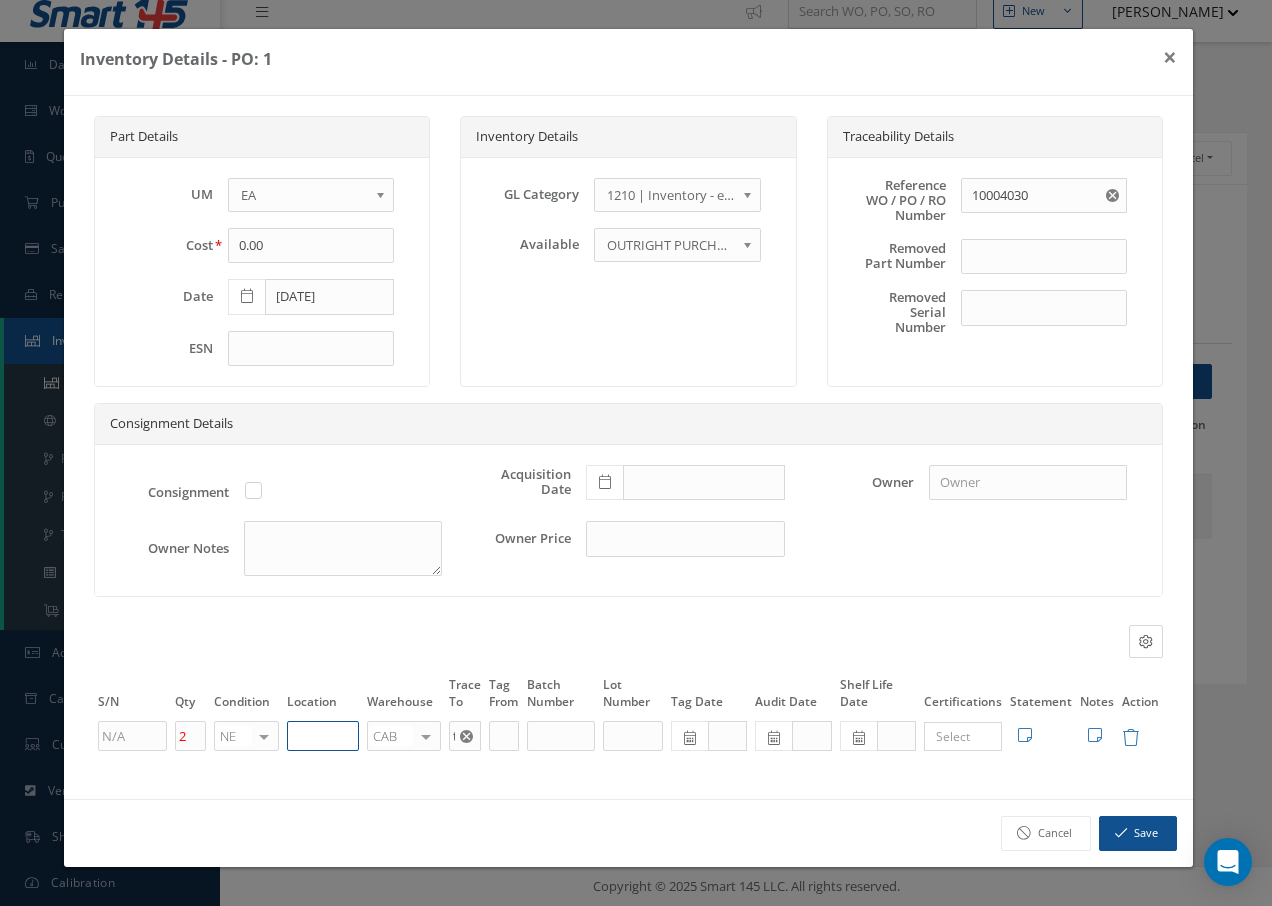 paste on "U50055" 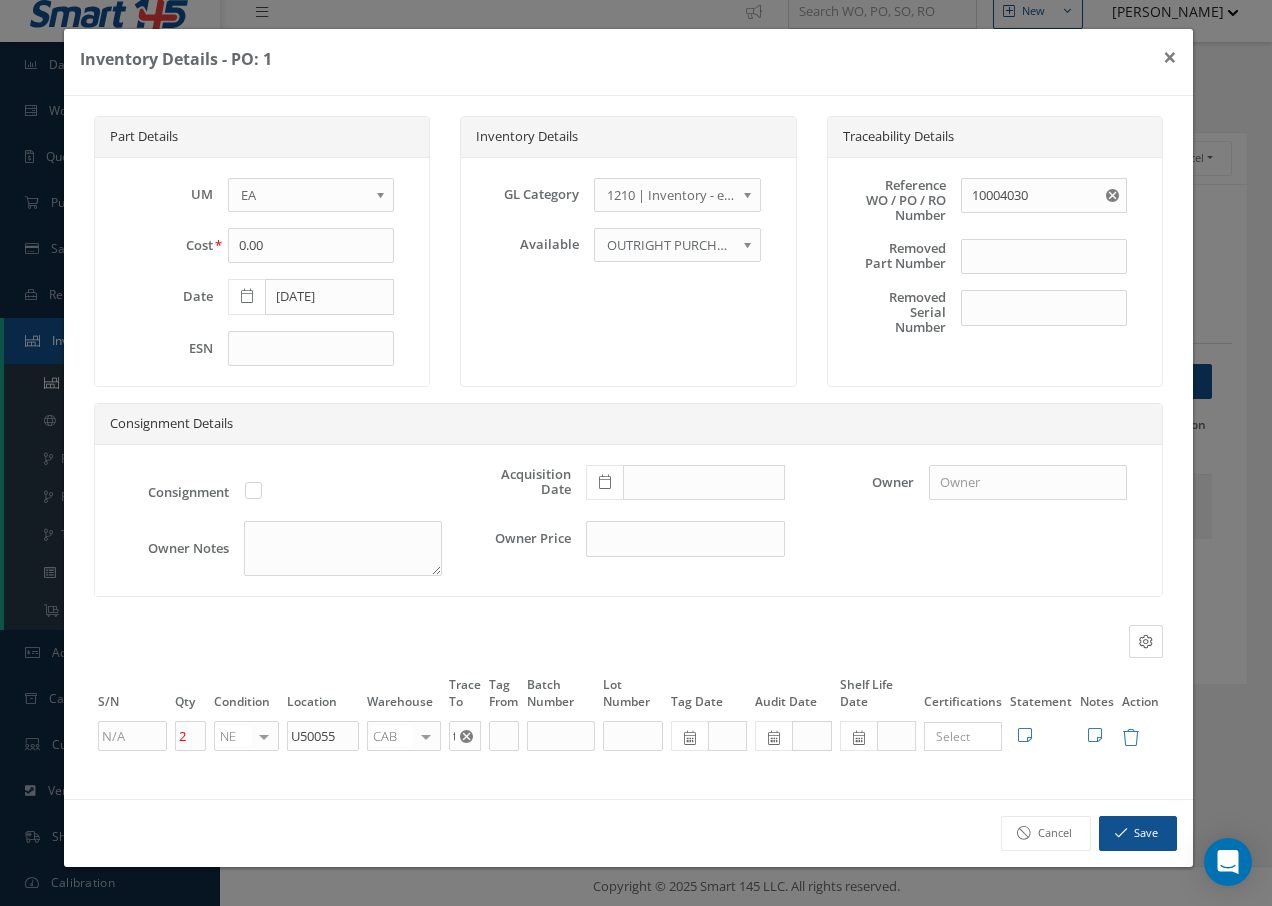 click at bounding box center (426, 736) 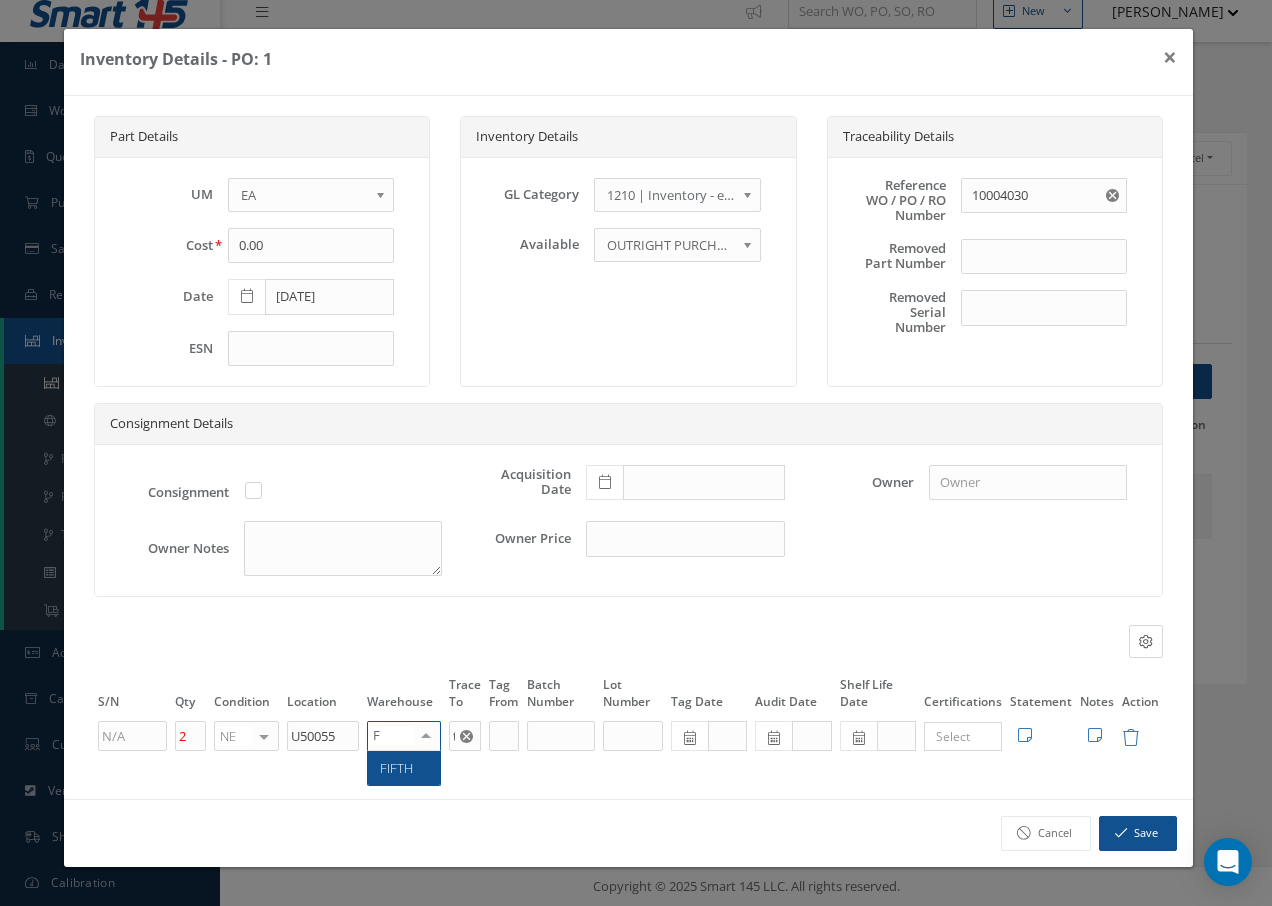 click on "FIFTH" at bounding box center (404, 768) 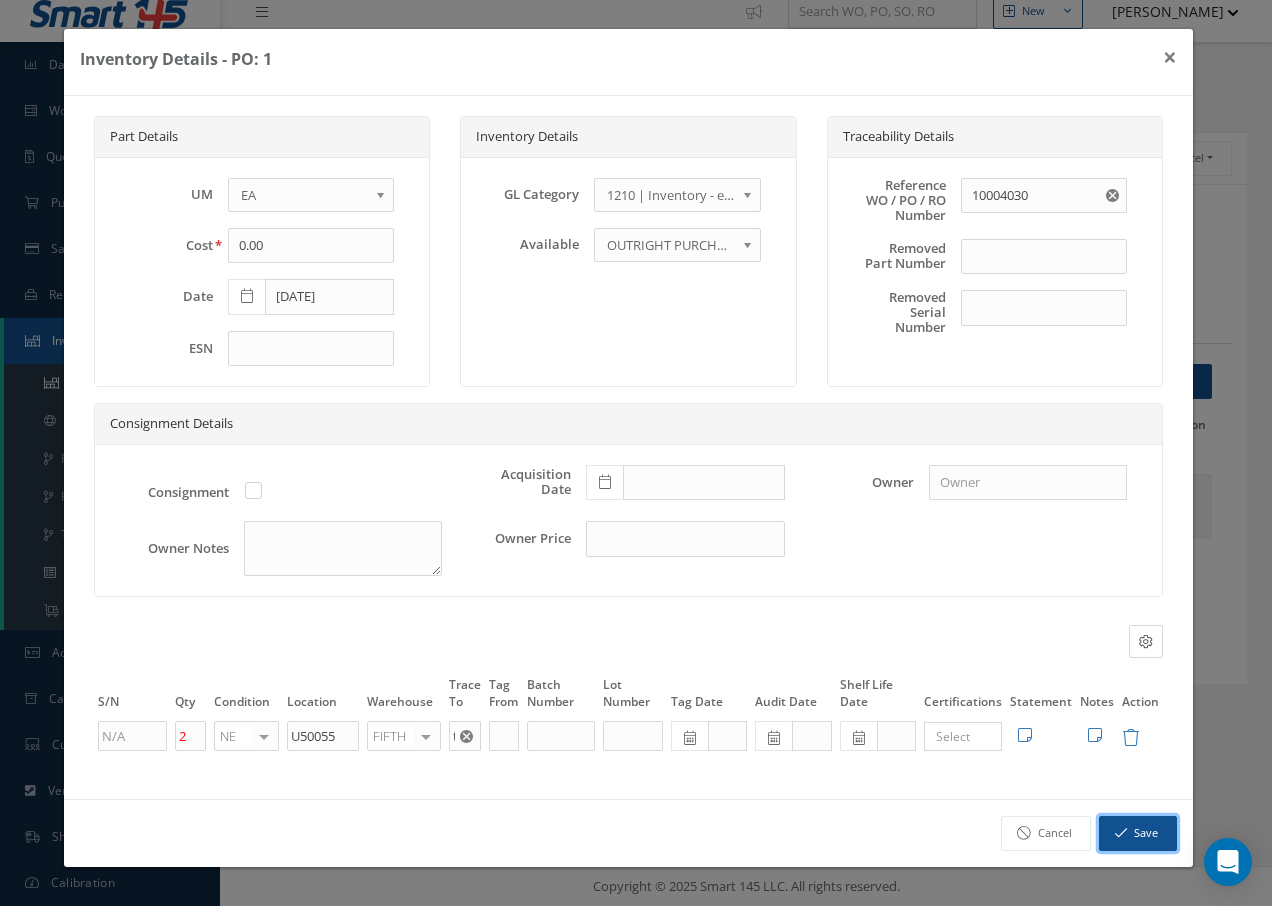 click on "Save" at bounding box center [1138, 833] 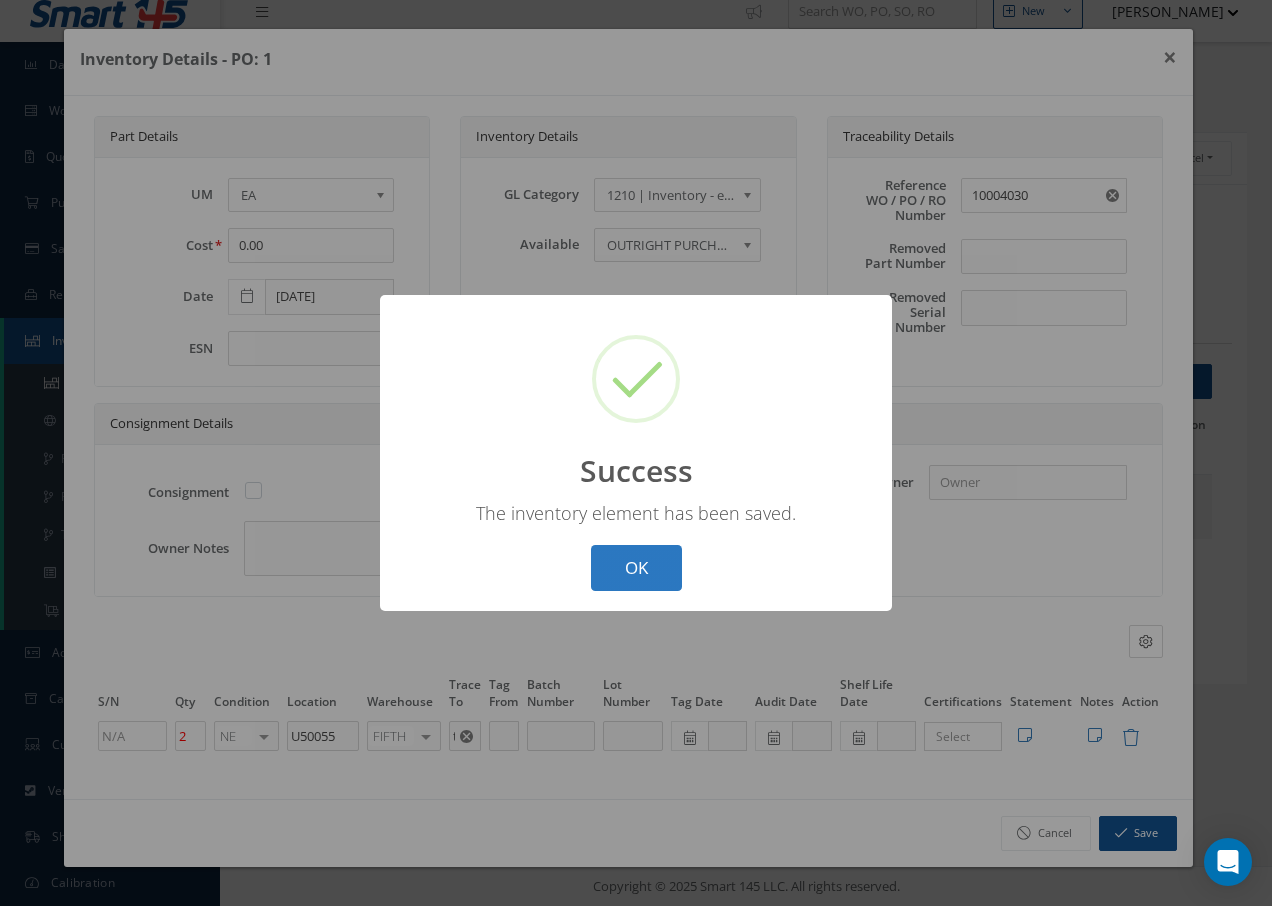 drag, startPoint x: 678, startPoint y: 581, endPoint x: 666, endPoint y: 577, distance: 12.649111 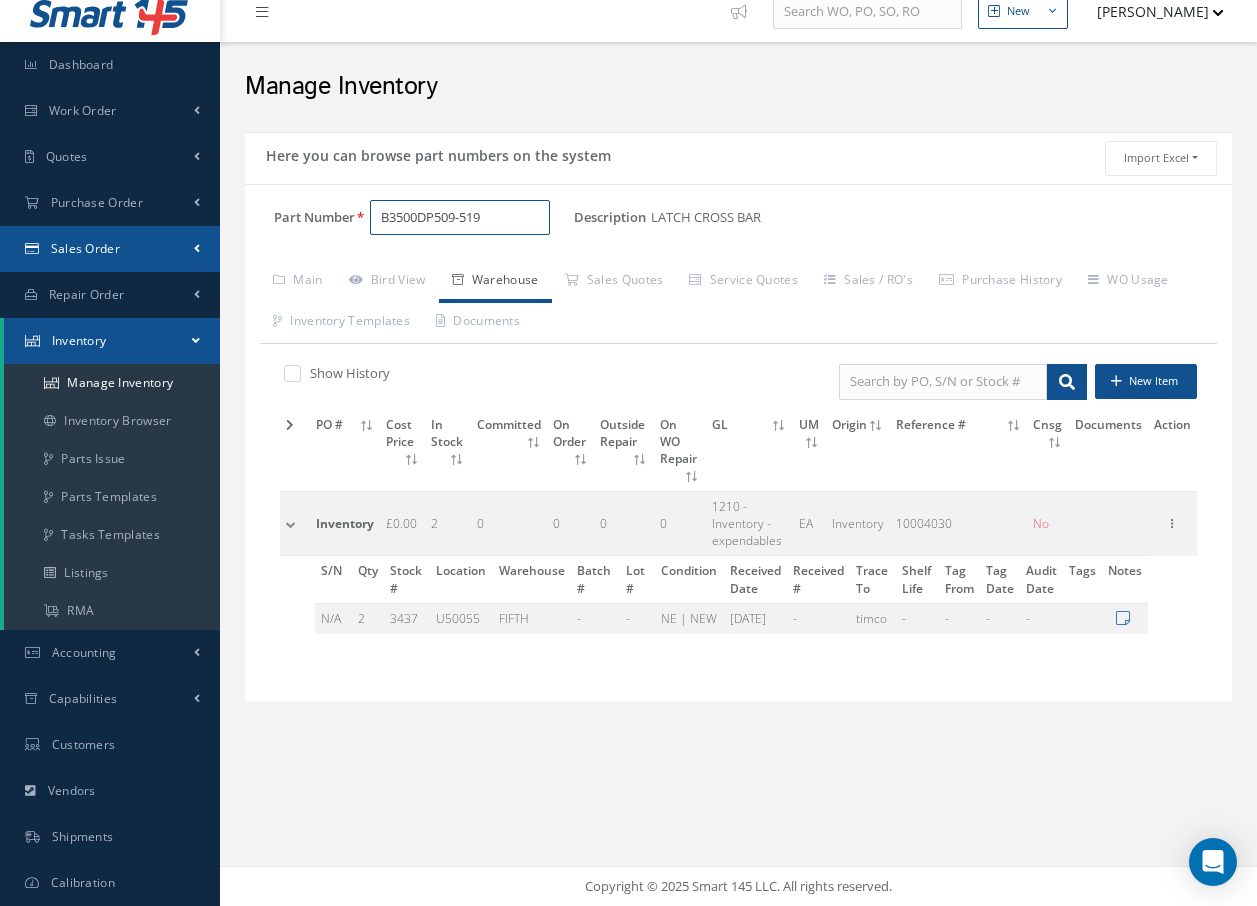 drag, startPoint x: 499, startPoint y: 209, endPoint x: 219, endPoint y: 244, distance: 282.17902 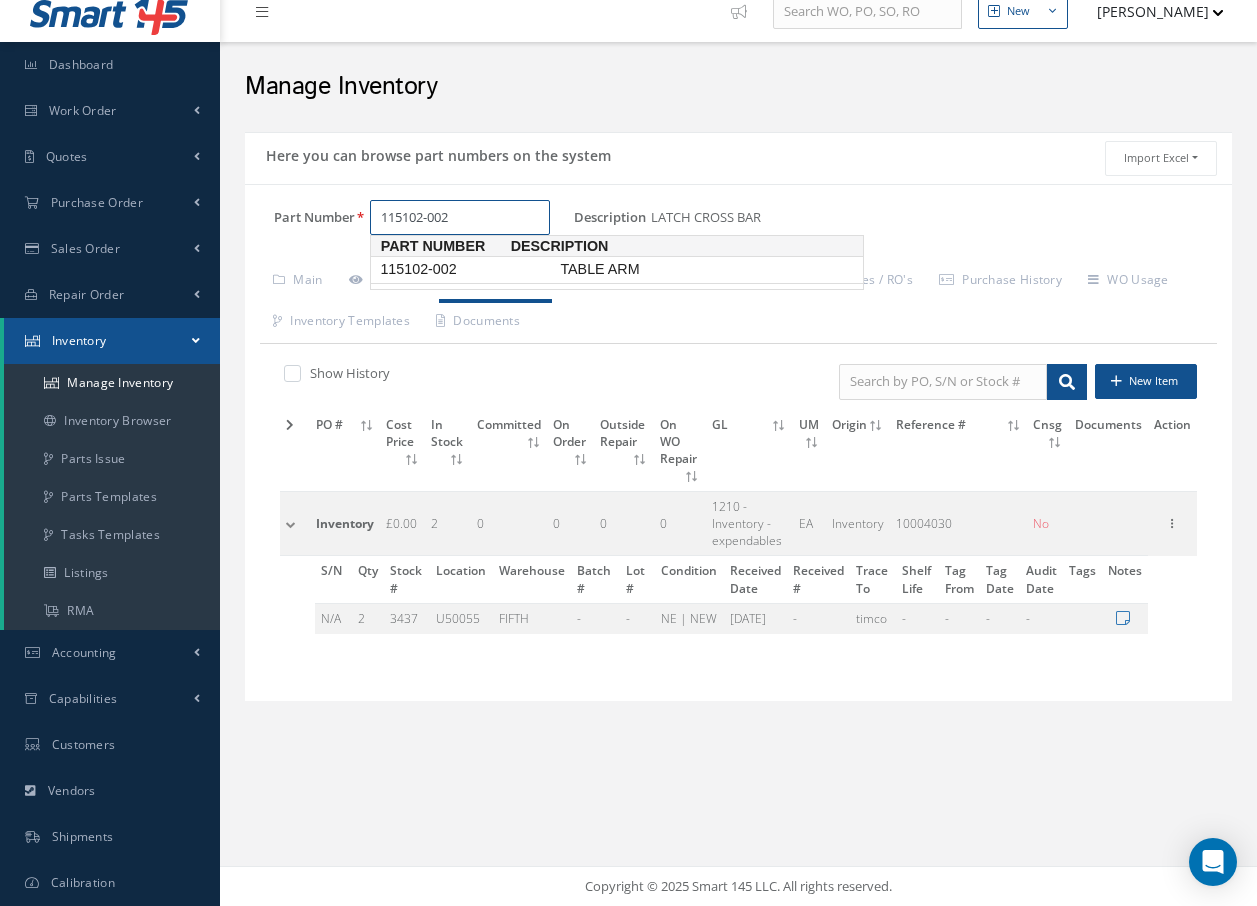 click on "115102-002" at bounding box center [466, 269] 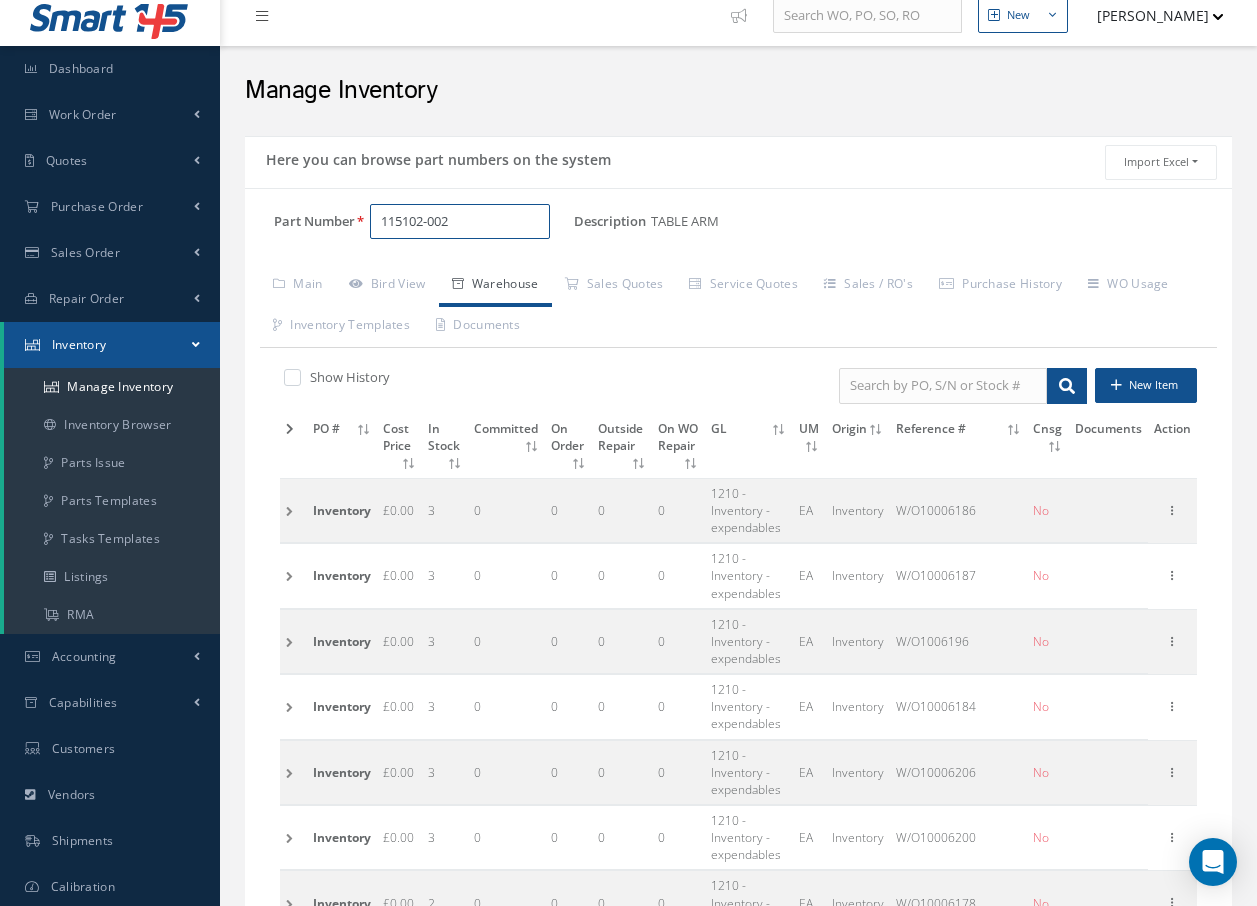 scroll, scrollTop: 0, scrollLeft: 0, axis: both 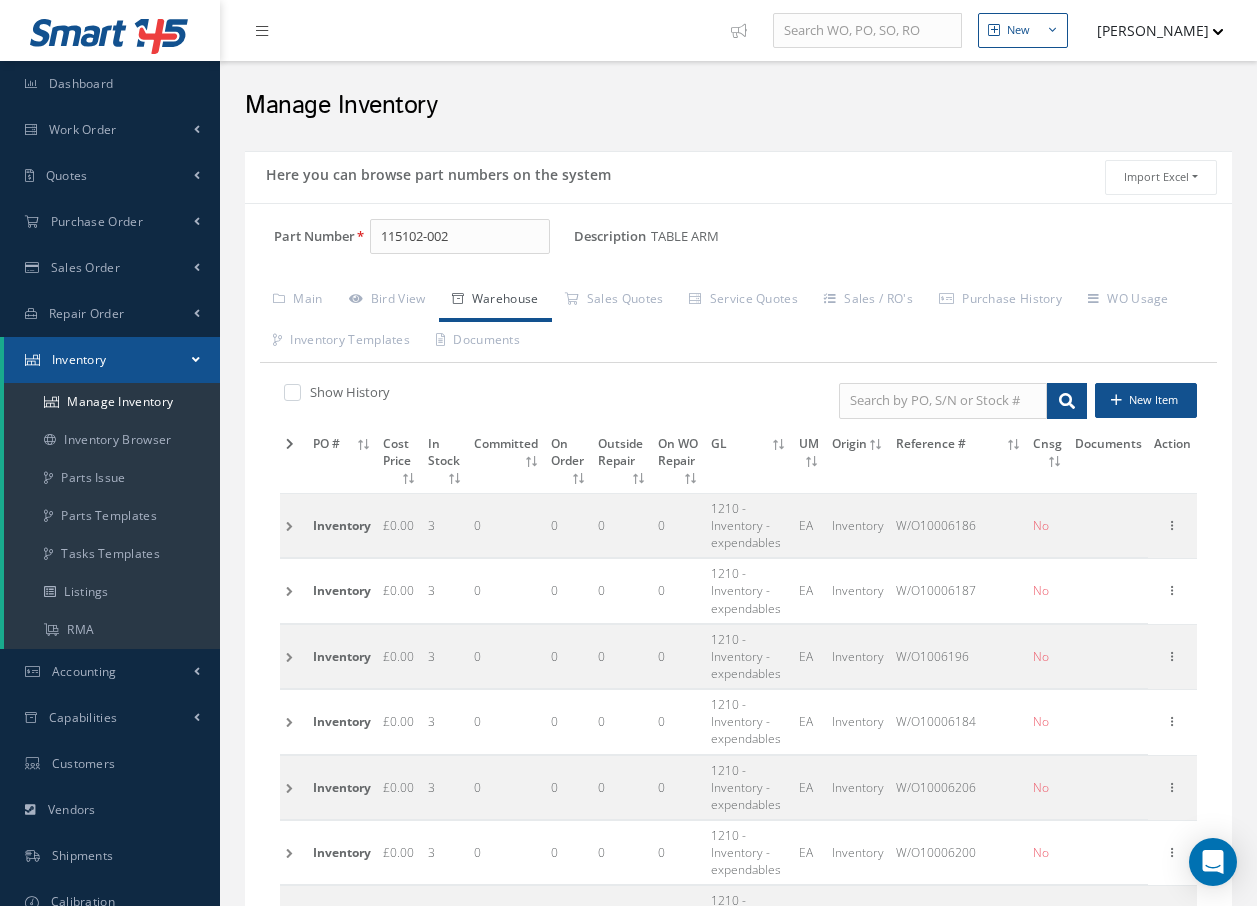 click at bounding box center (293, 525) 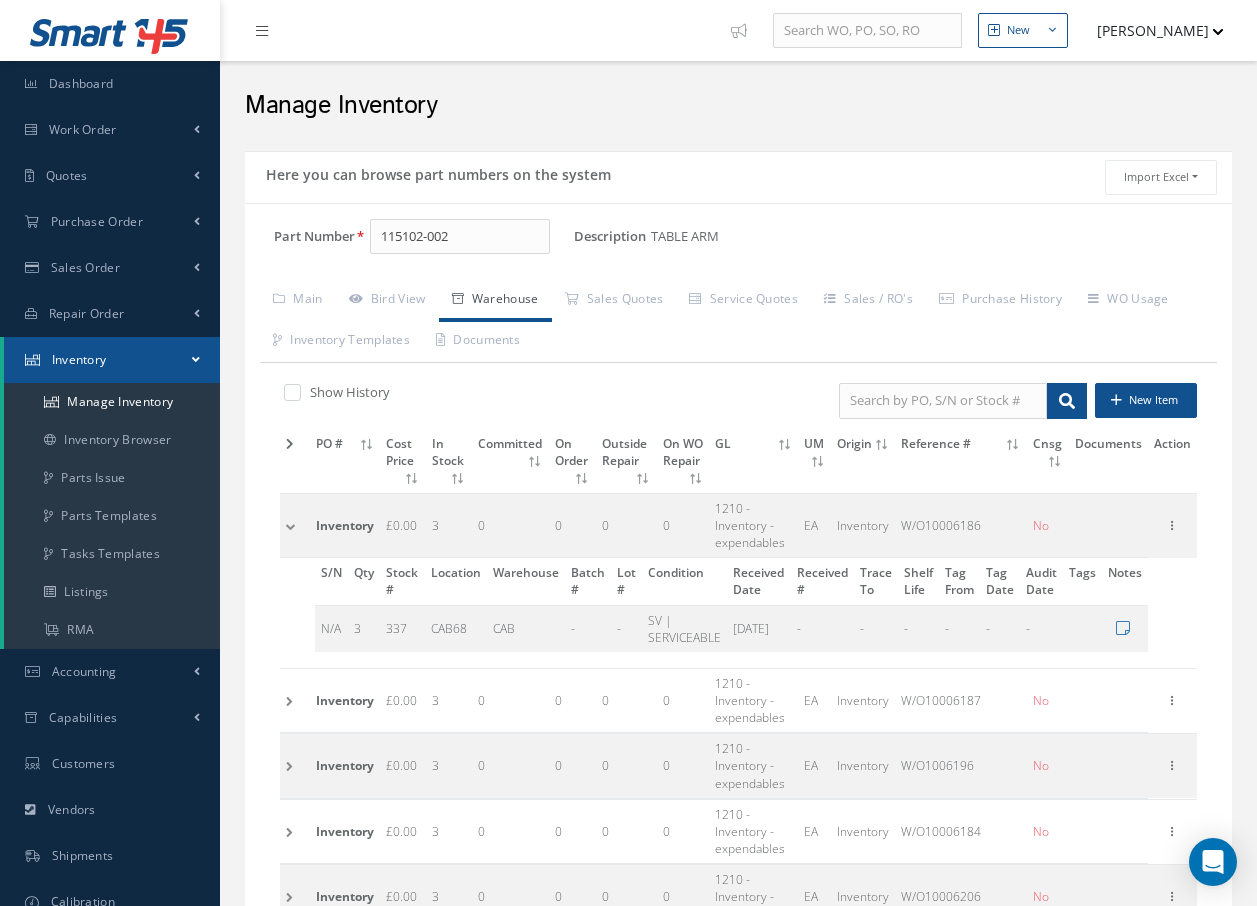 click at bounding box center [295, 525] 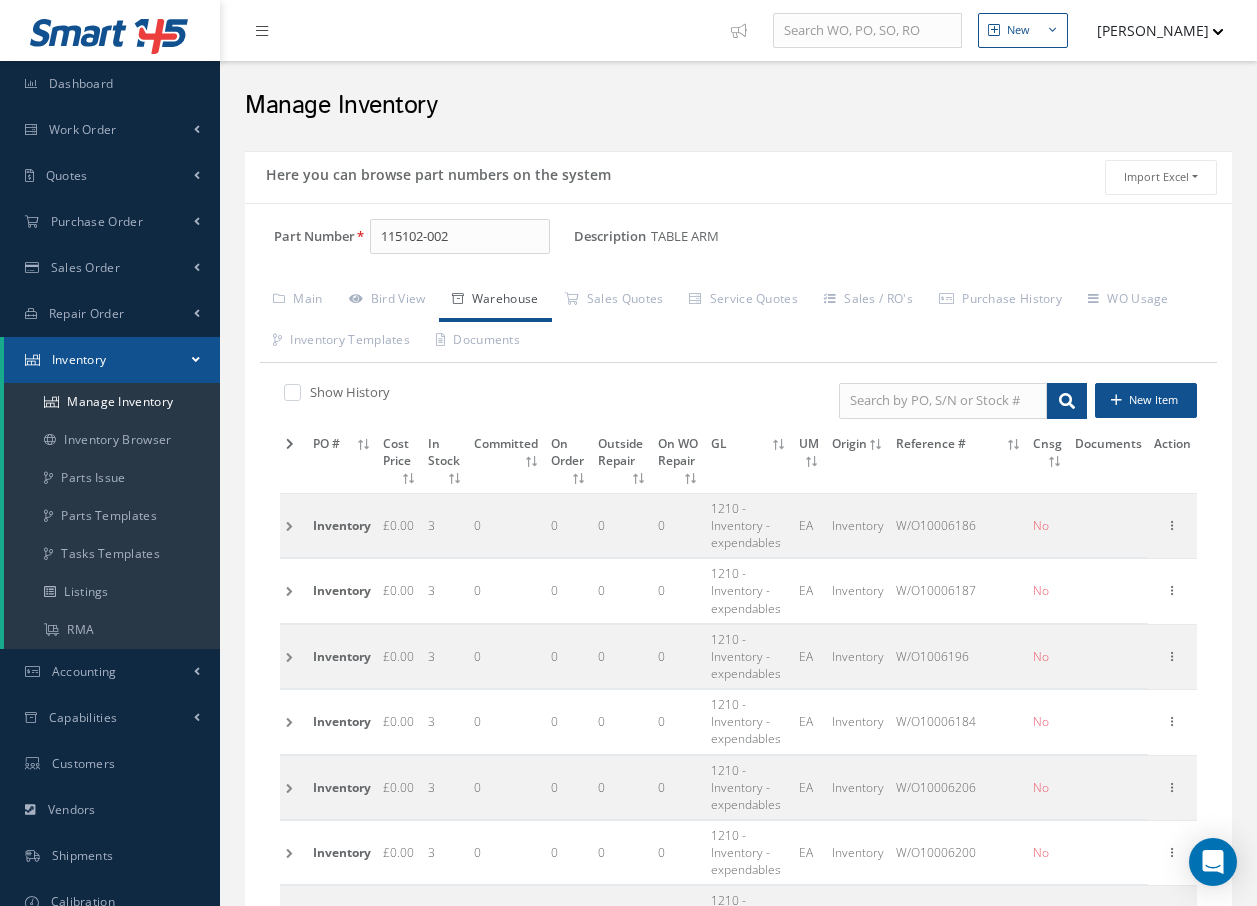 click at bounding box center (293, 591) 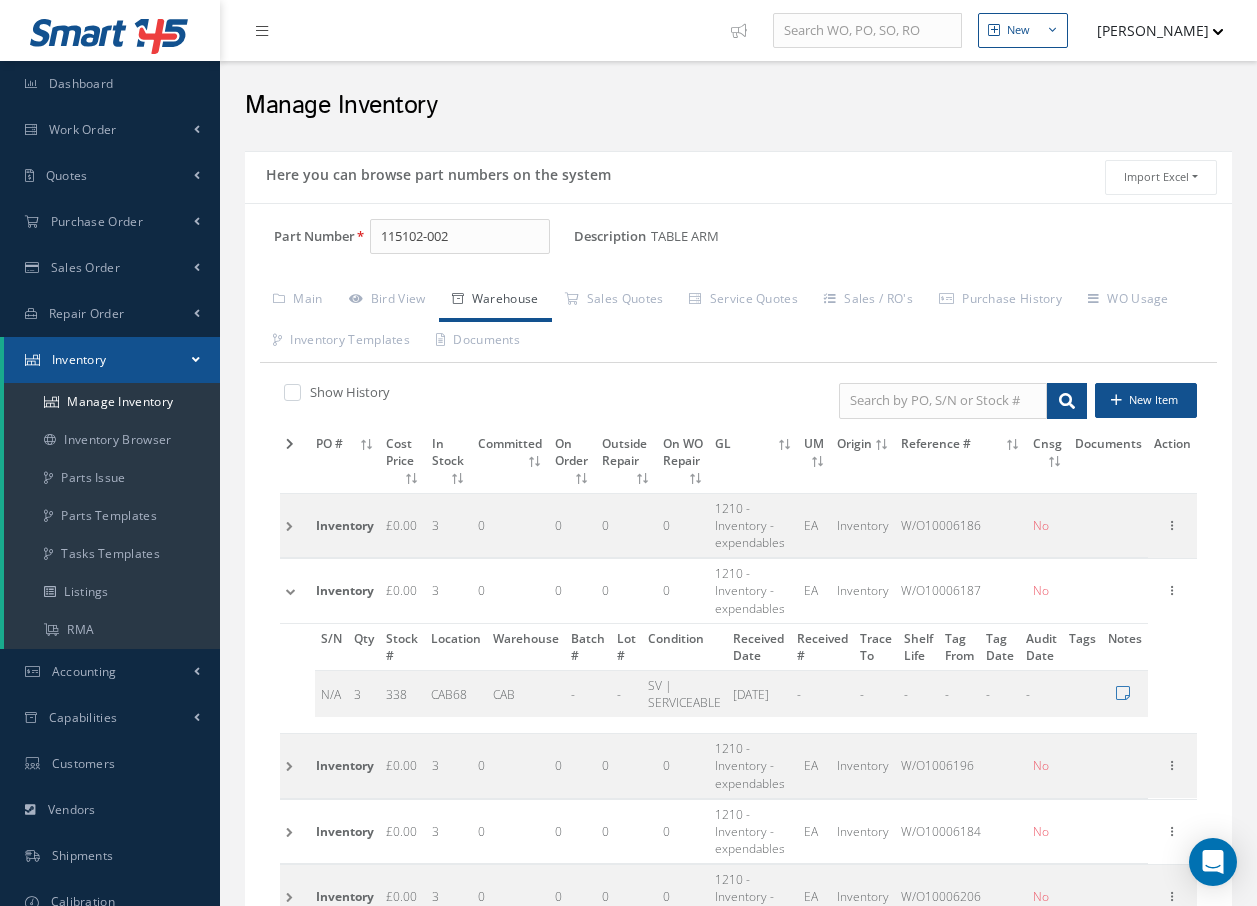 click at bounding box center [295, 591] 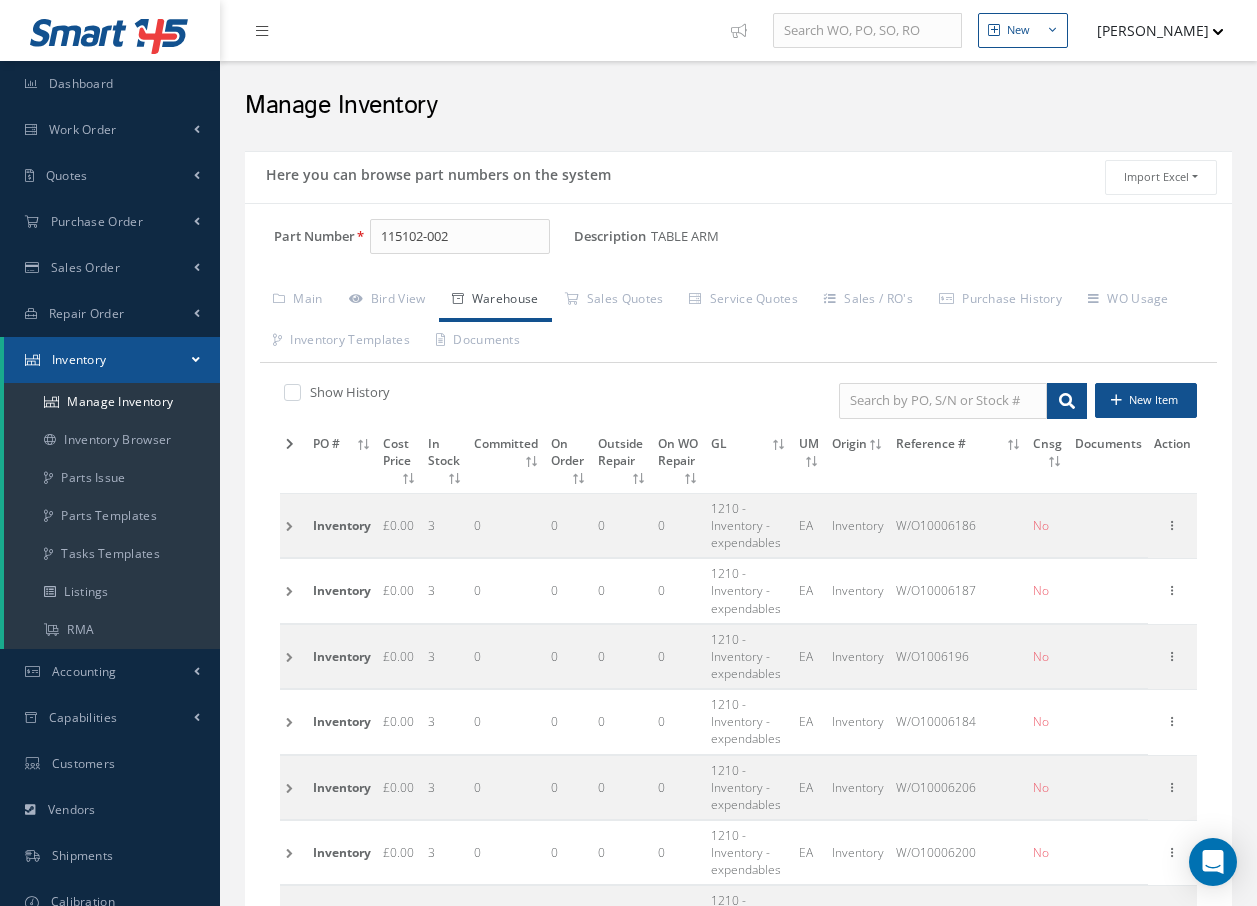 click at bounding box center [293, 656] 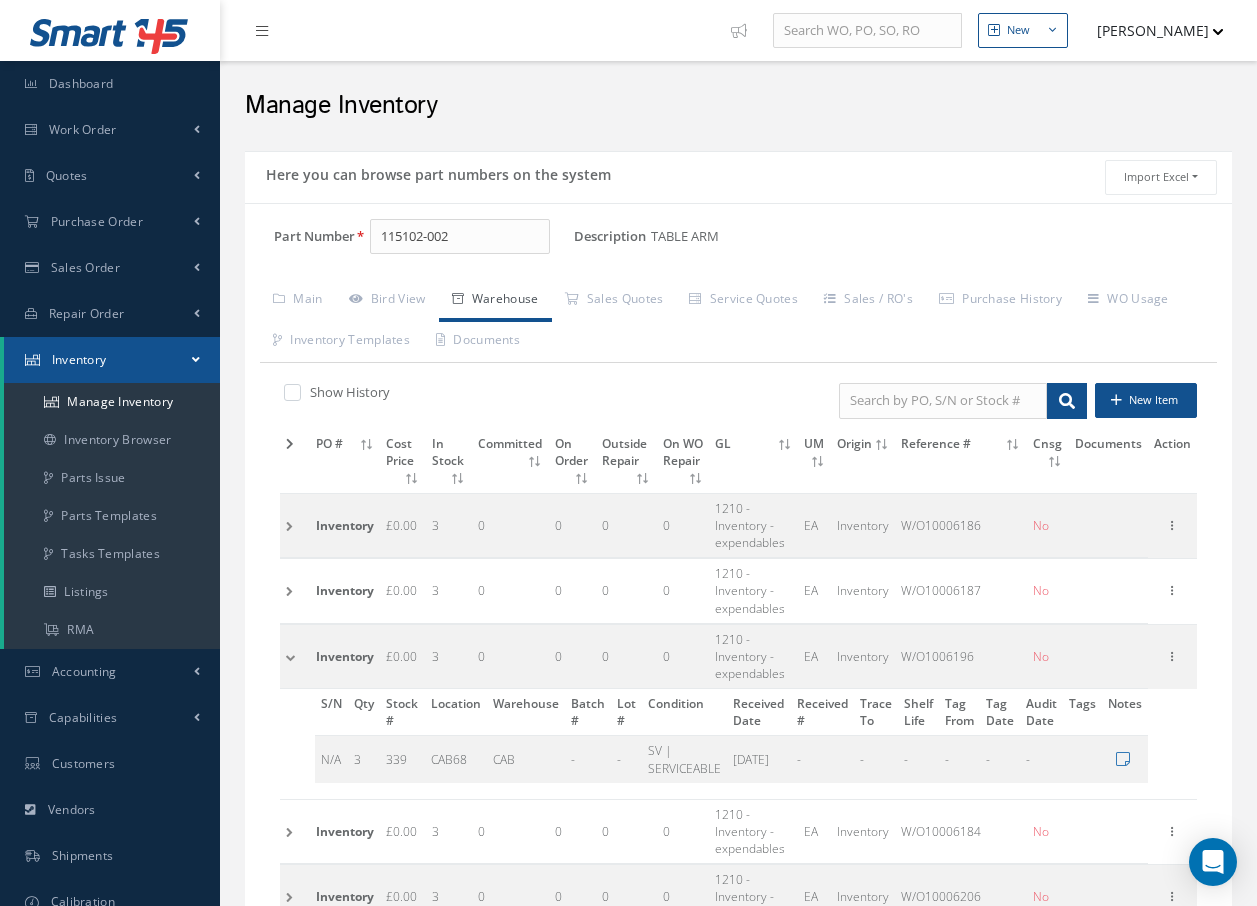 click at bounding box center [295, 656] 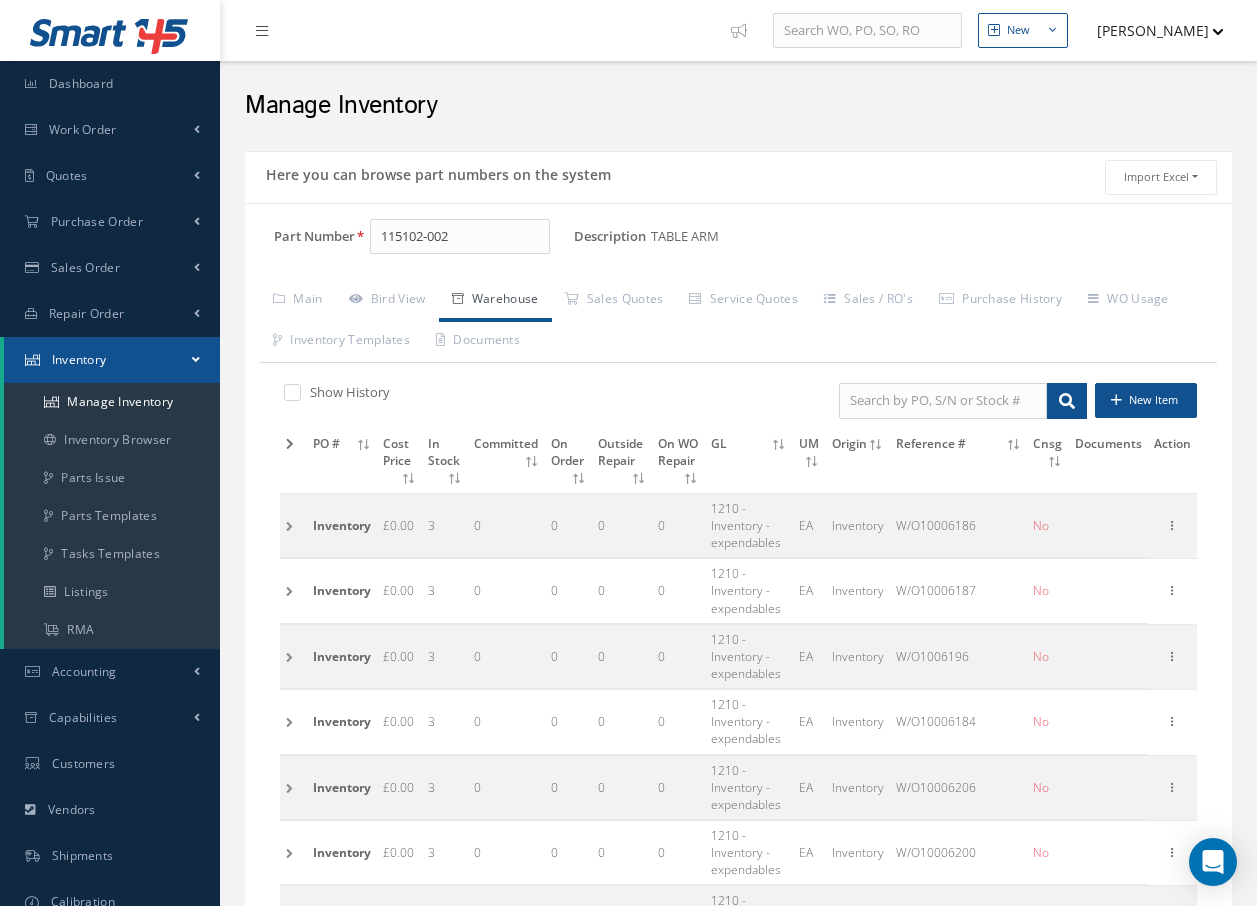 click at bounding box center [293, 722] 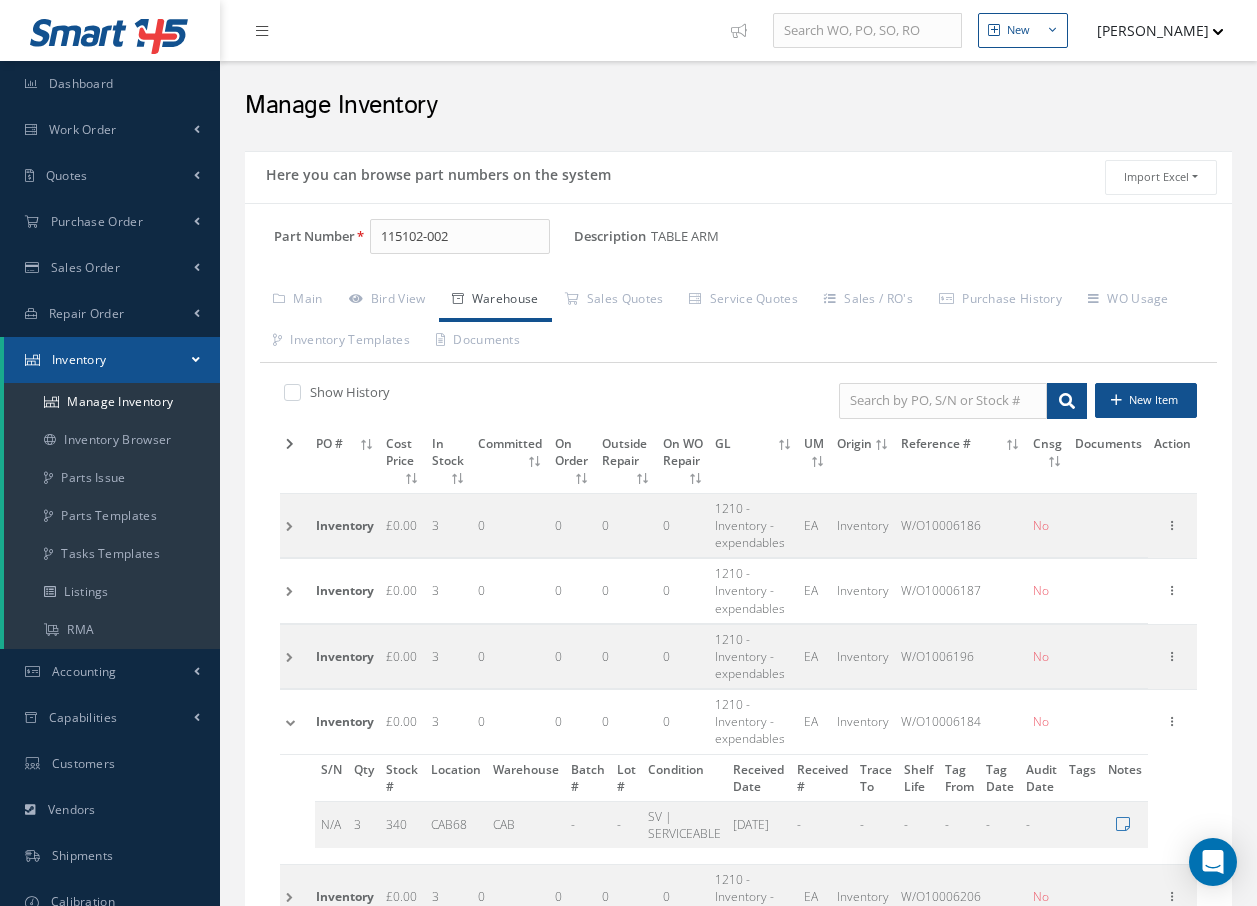 click at bounding box center [295, 722] 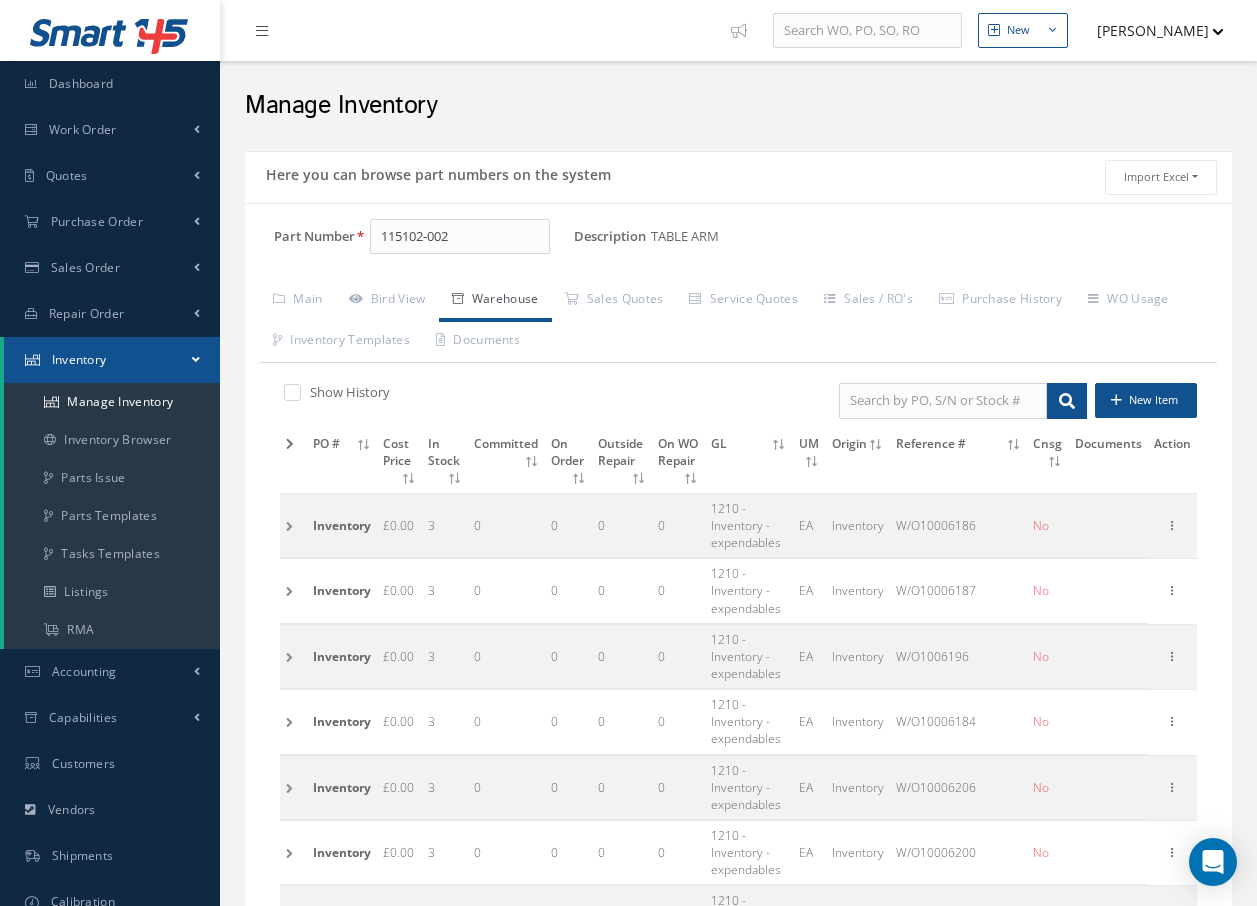 click at bounding box center [293, 787] 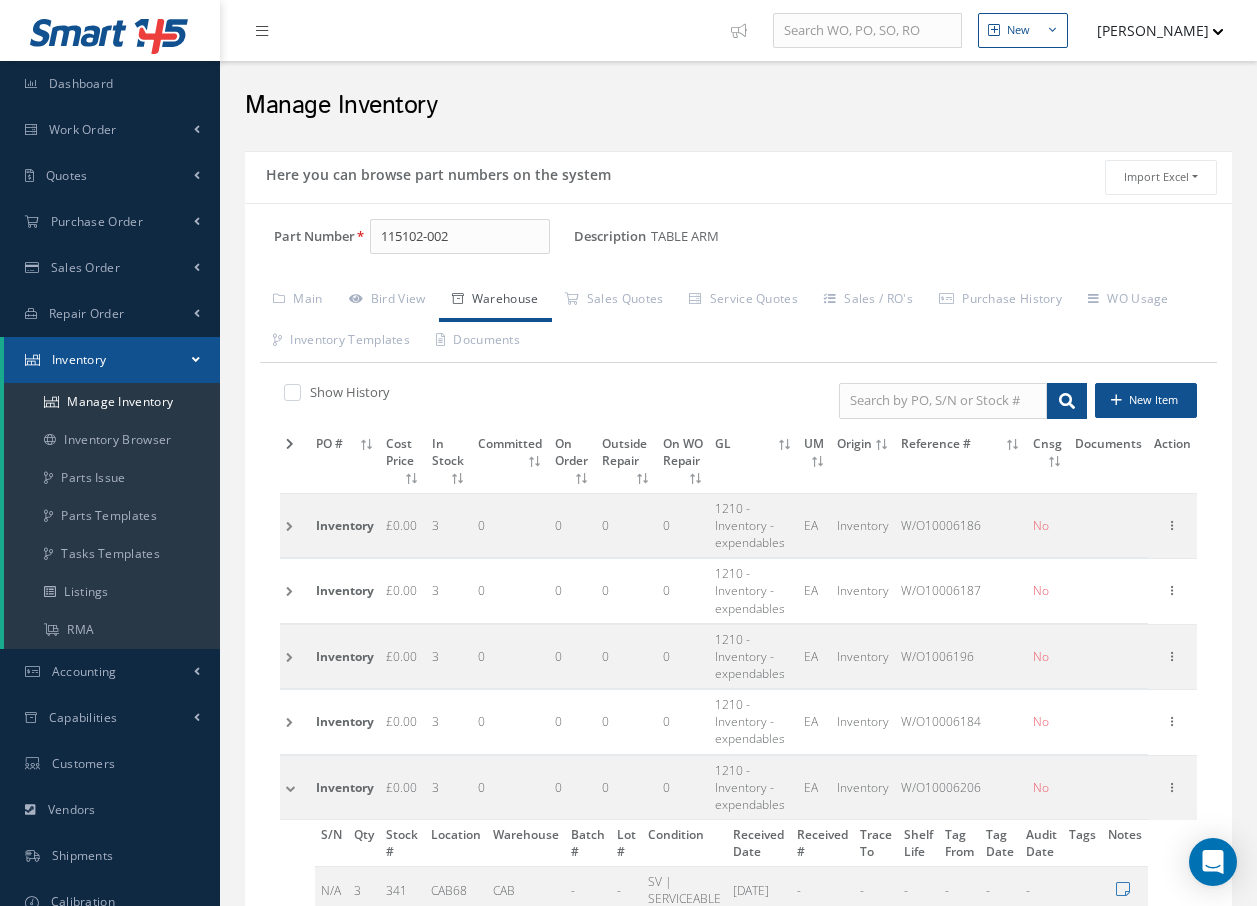 click at bounding box center [295, 787] 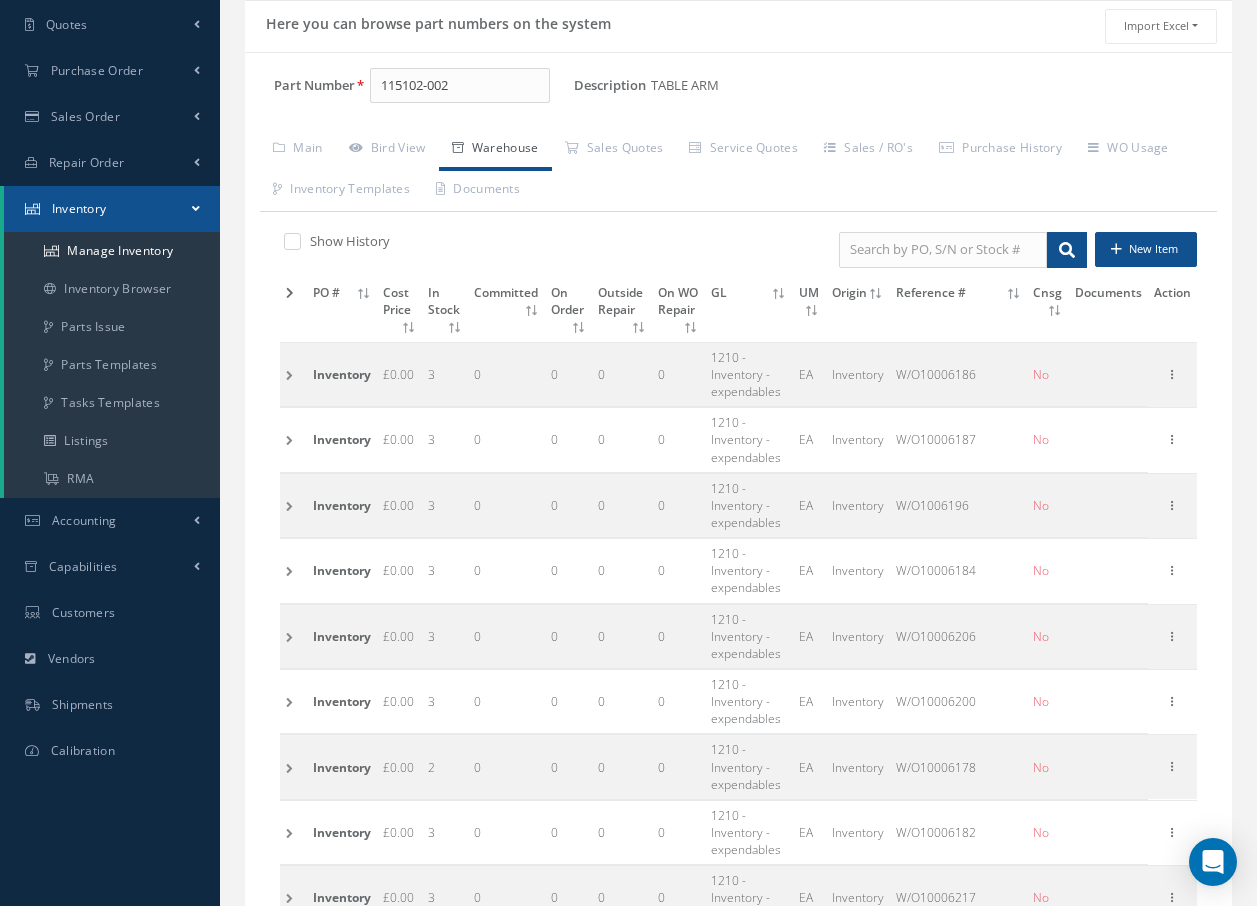 scroll, scrollTop: 200, scrollLeft: 0, axis: vertical 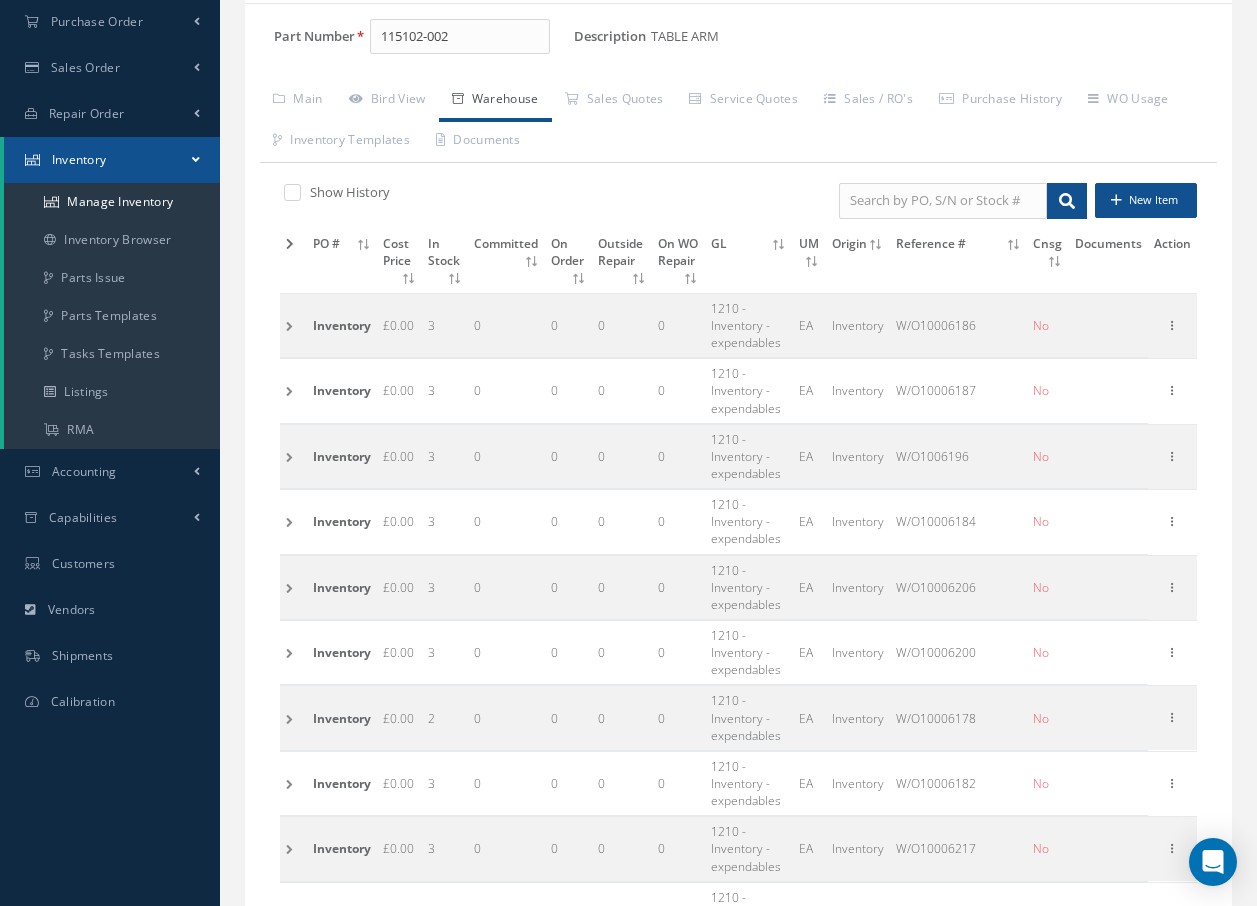 click at bounding box center (293, 522) 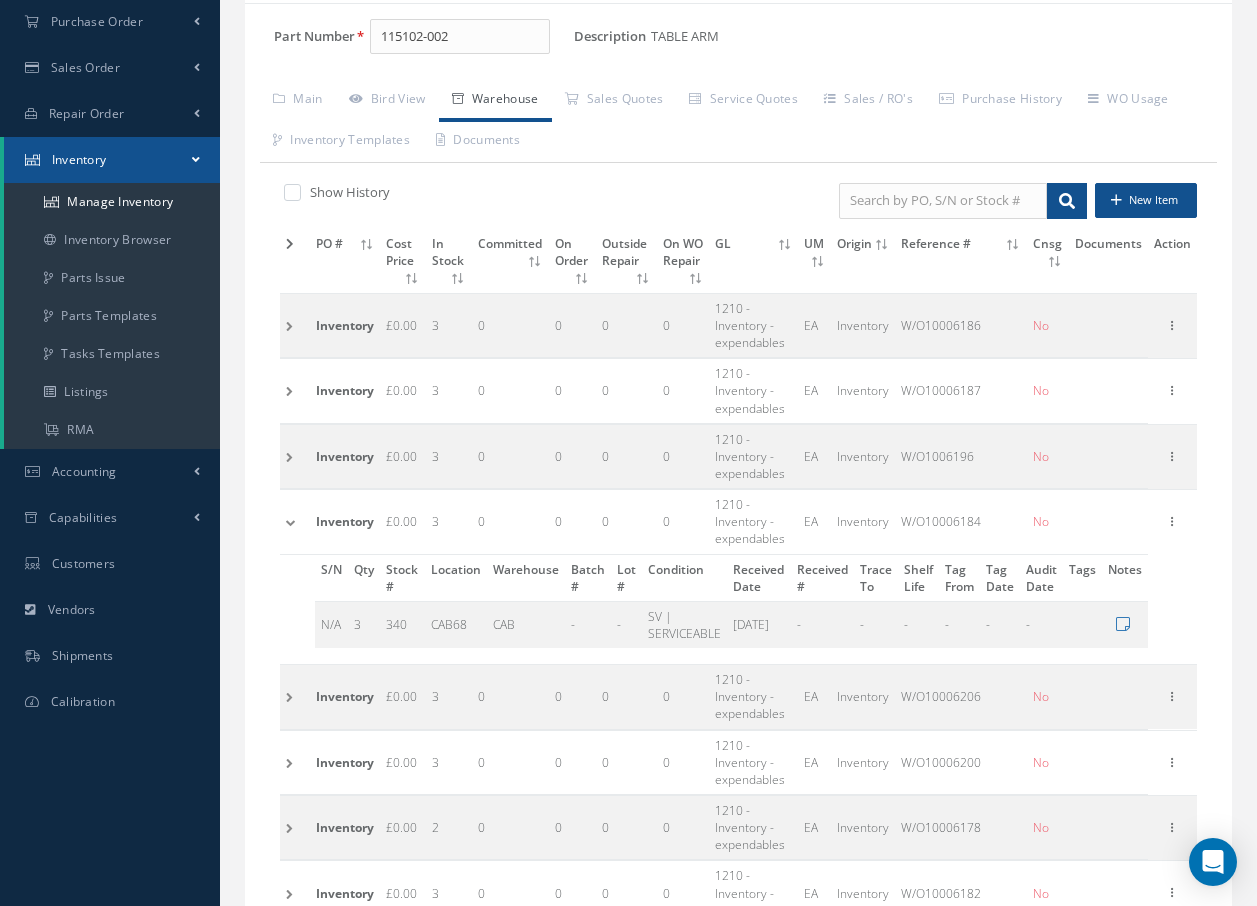 click at bounding box center [295, 522] 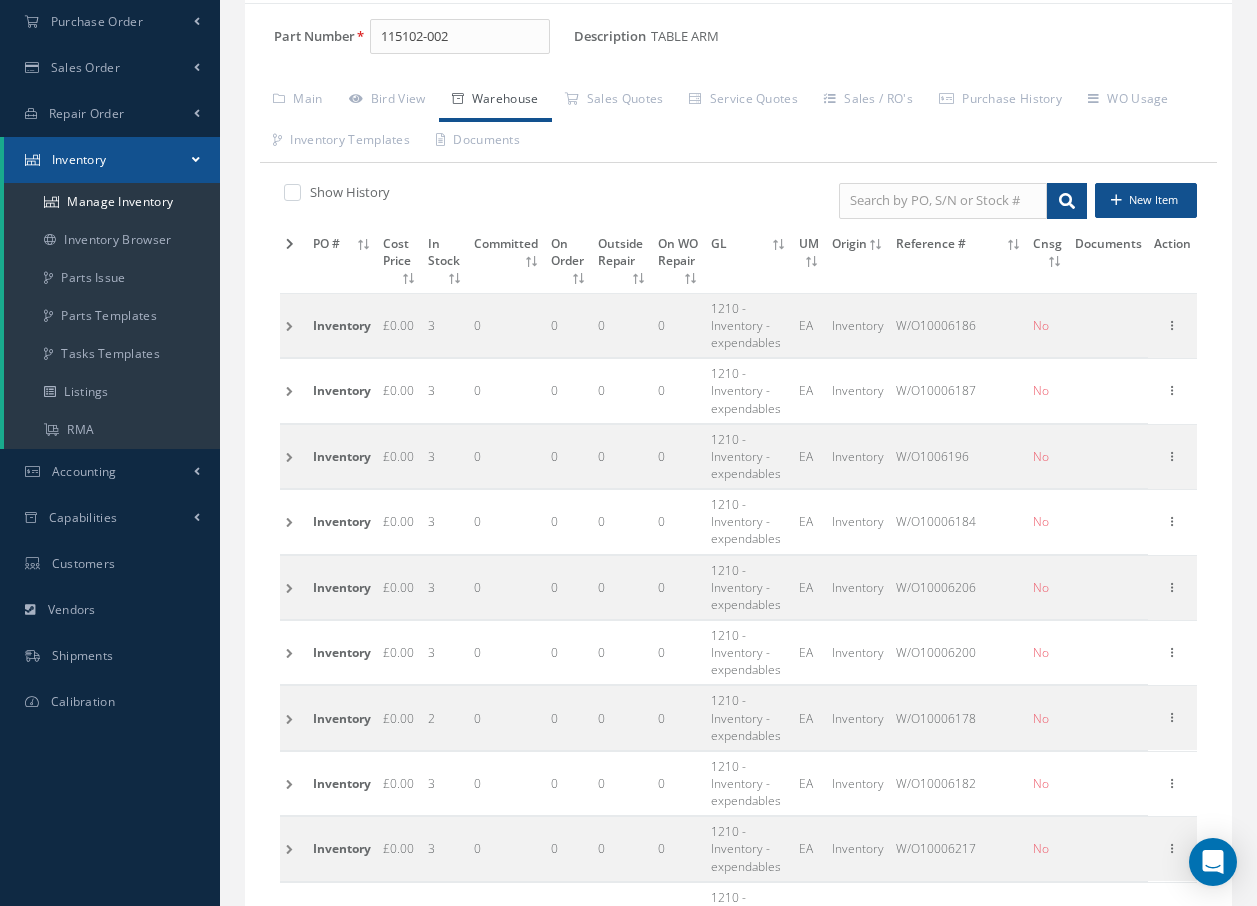 click at bounding box center [293, 587] 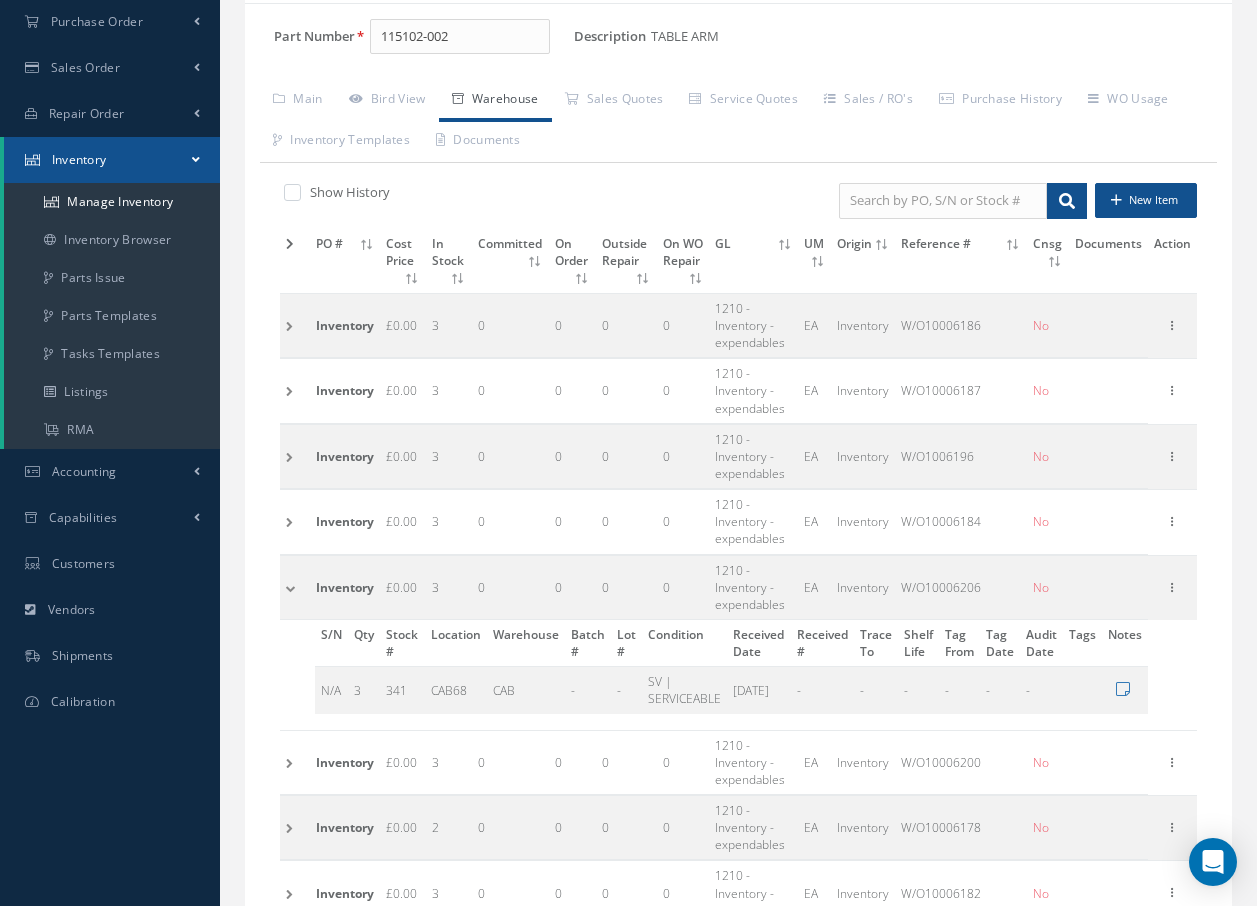 click at bounding box center (295, 587) 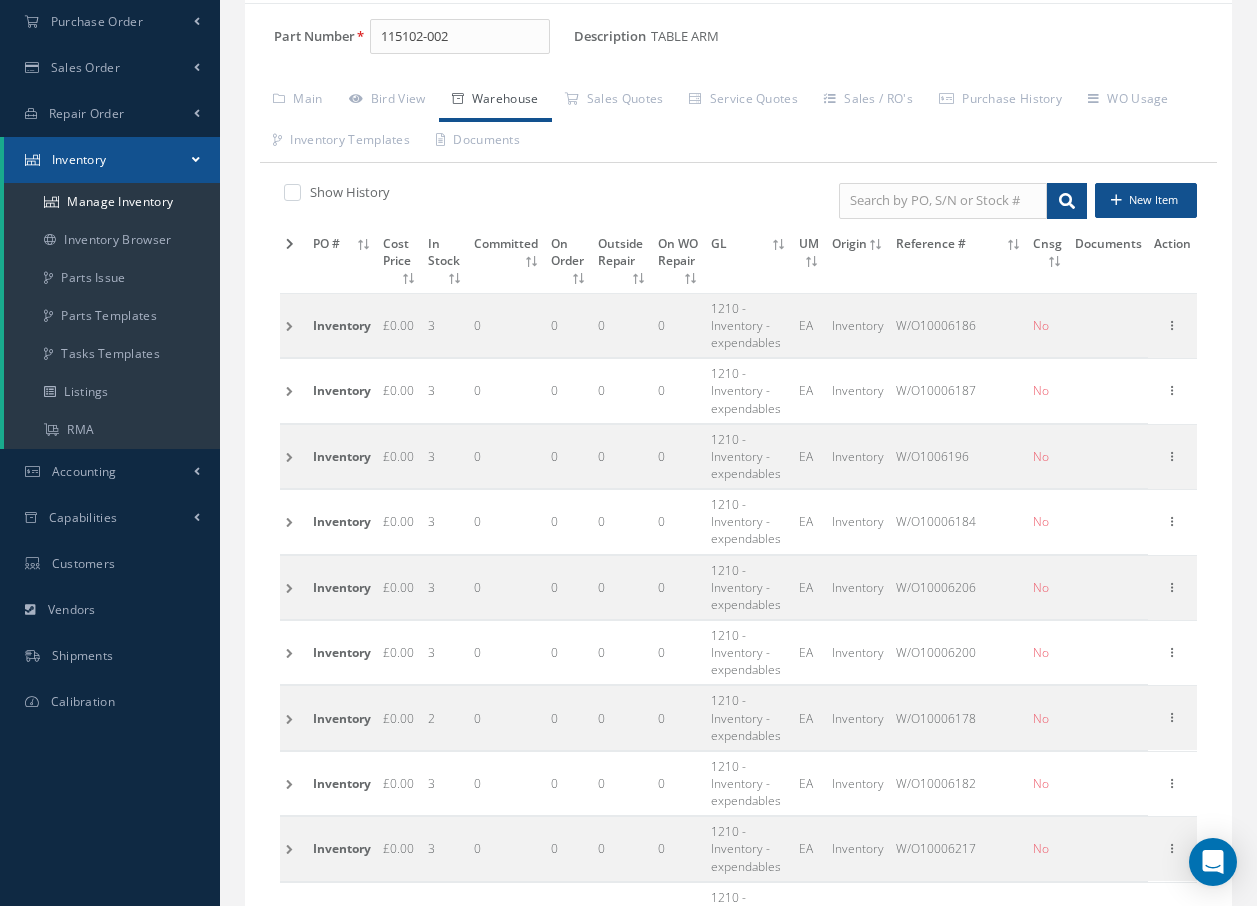 click at bounding box center [293, 653] 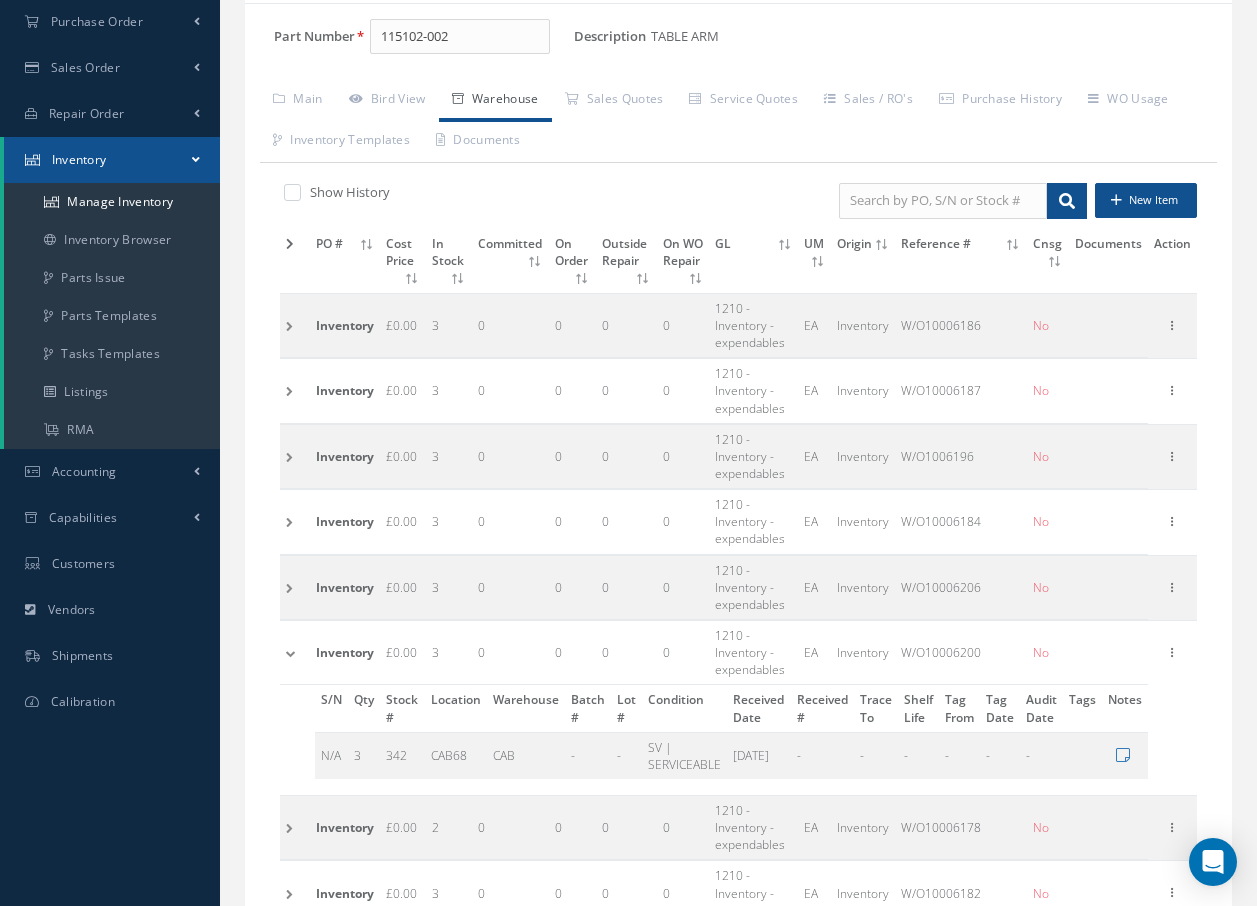 click at bounding box center (295, 653) 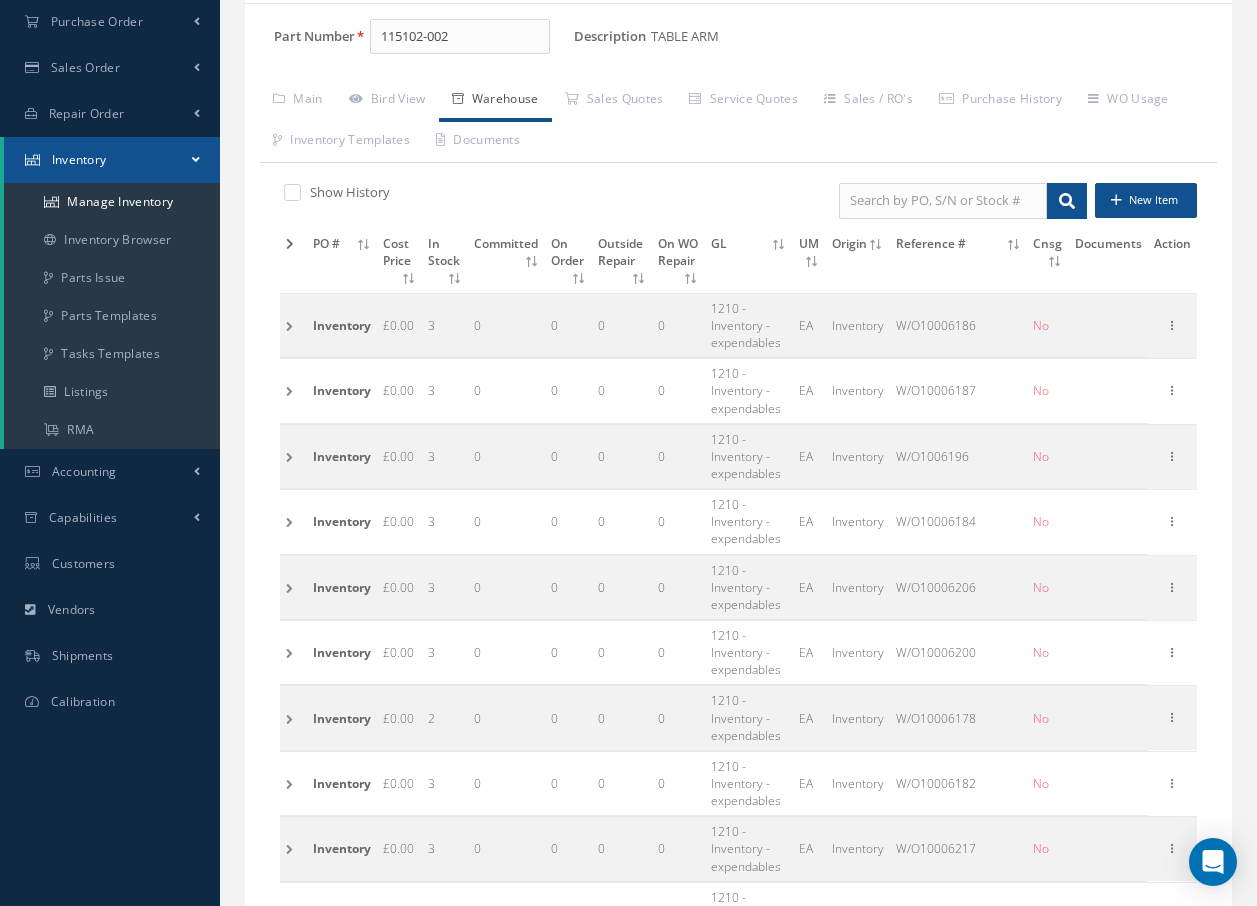 click at bounding box center [293, 718] 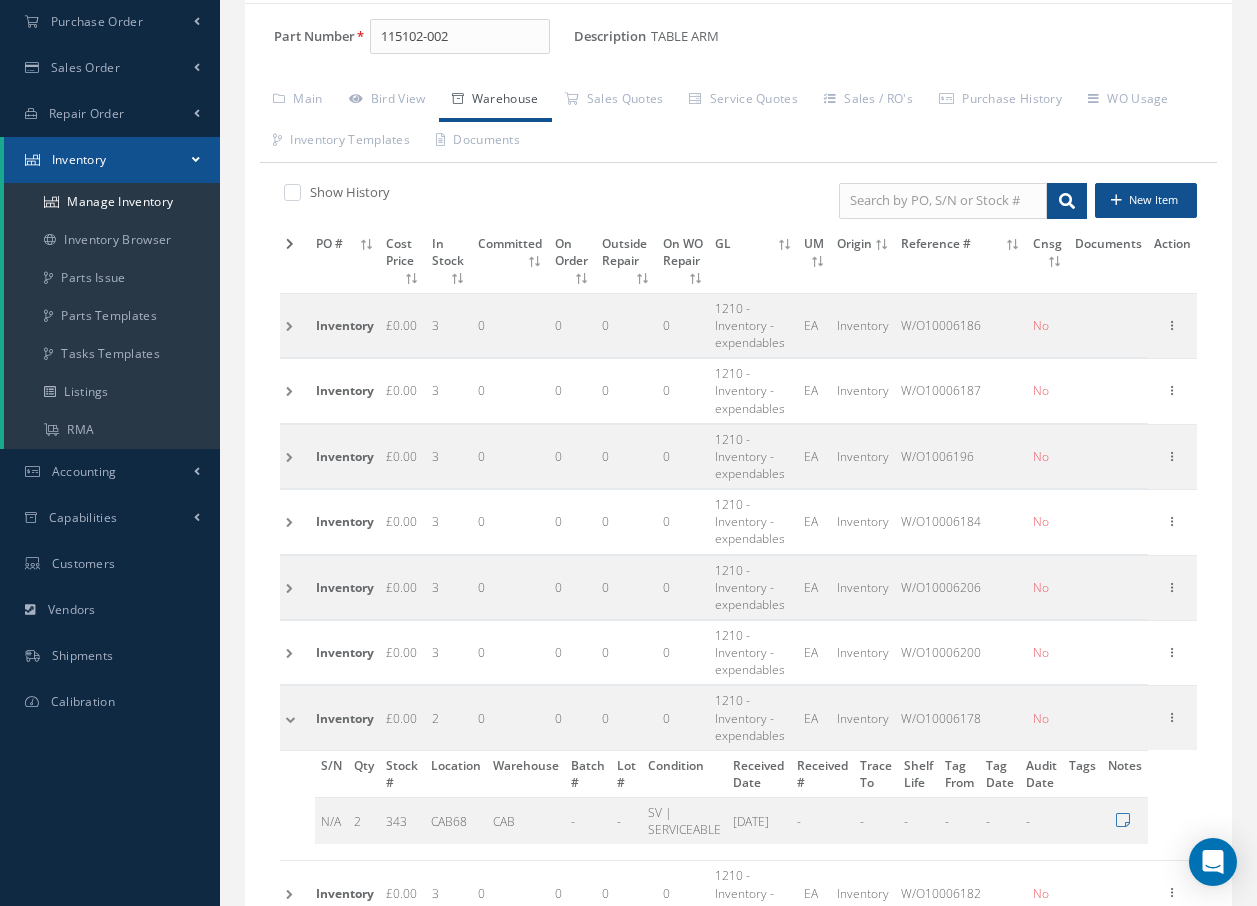 click at bounding box center (295, 718) 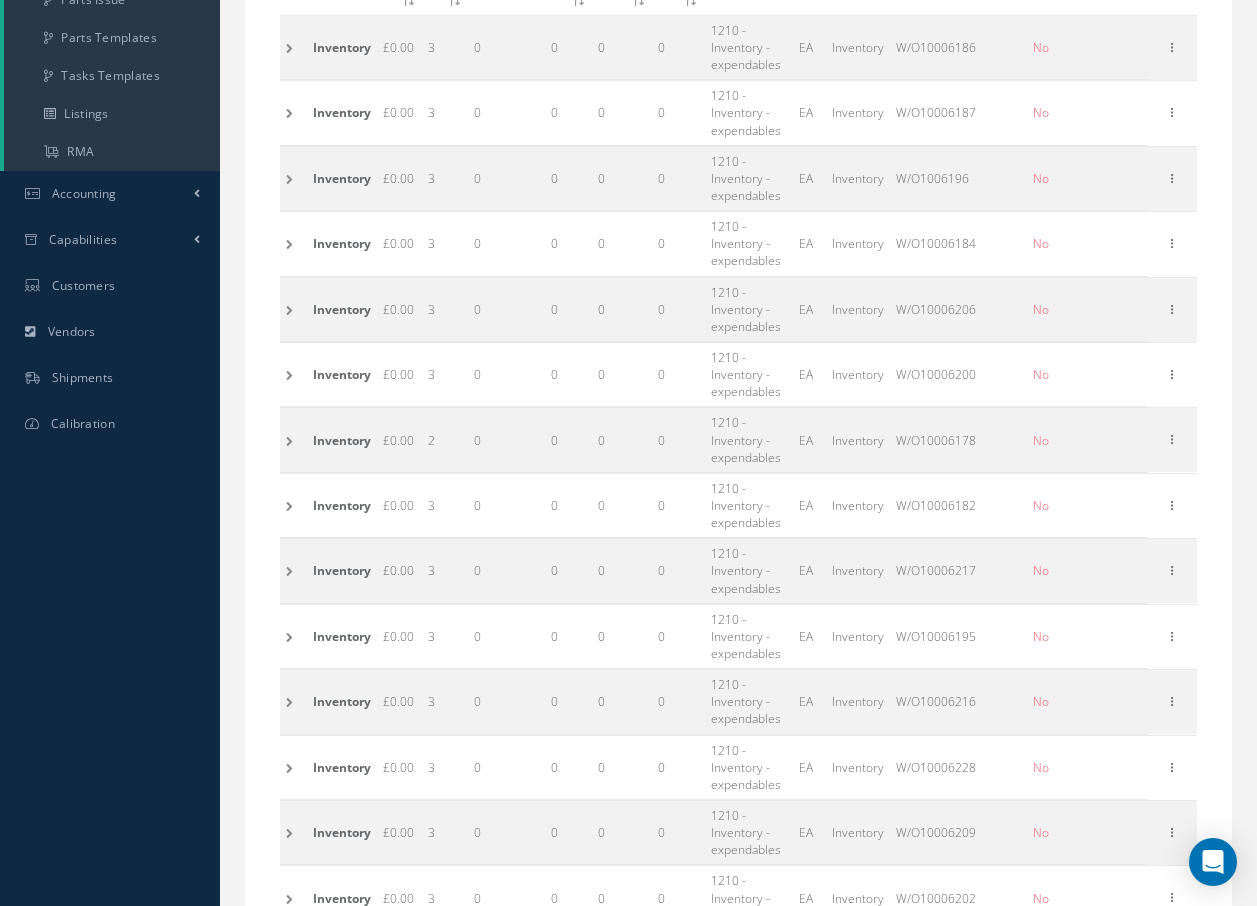scroll, scrollTop: 500, scrollLeft: 0, axis: vertical 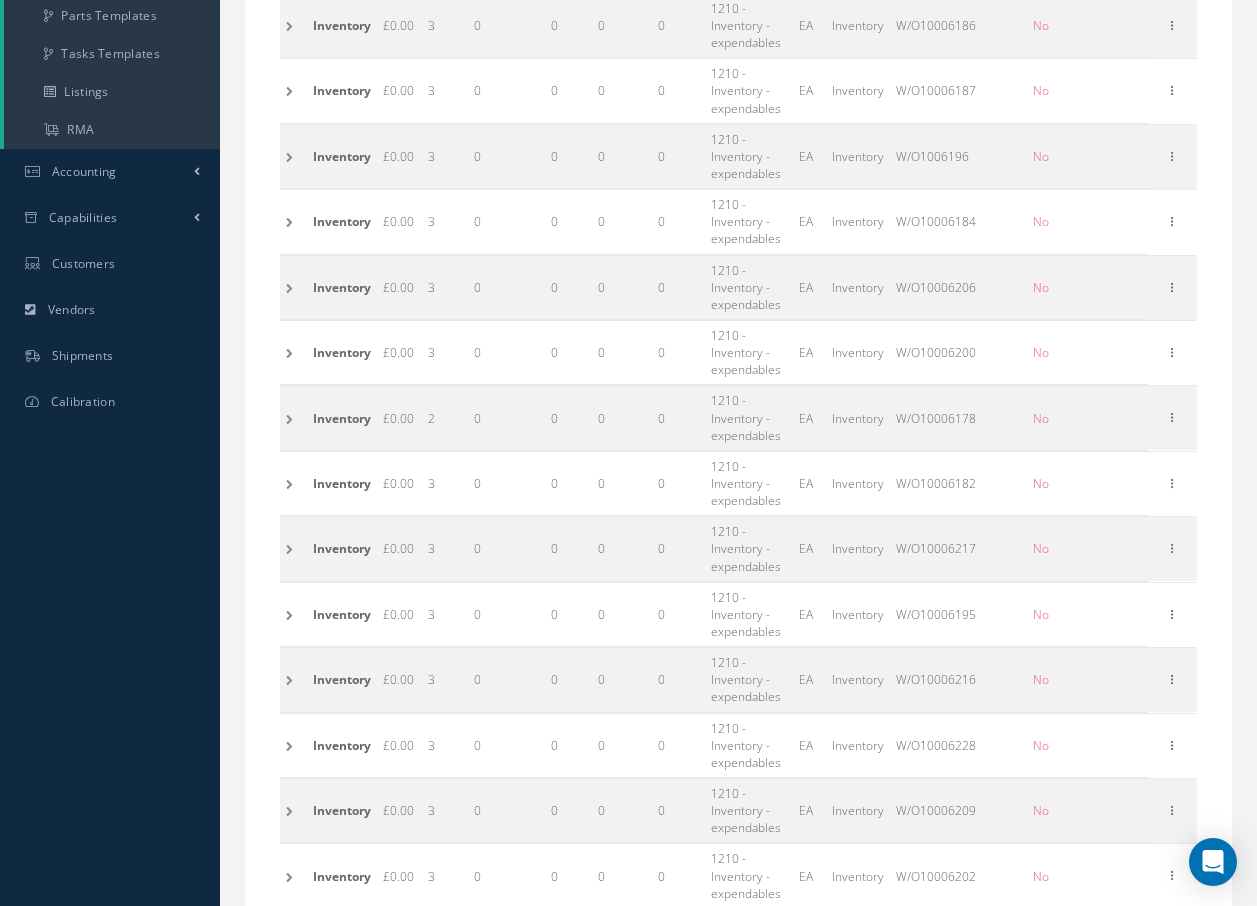 click at bounding box center [293, 418] 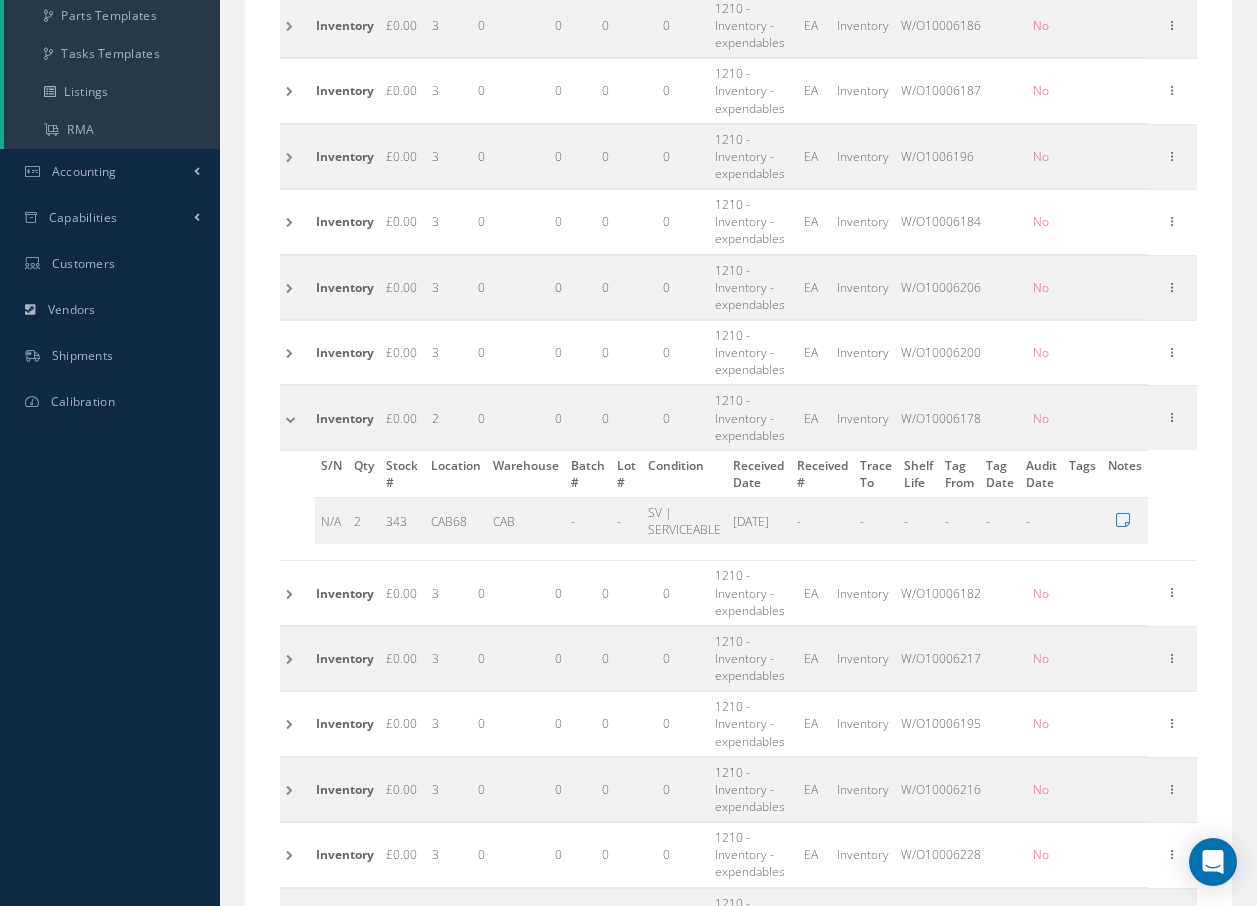 click at bounding box center (295, 418) 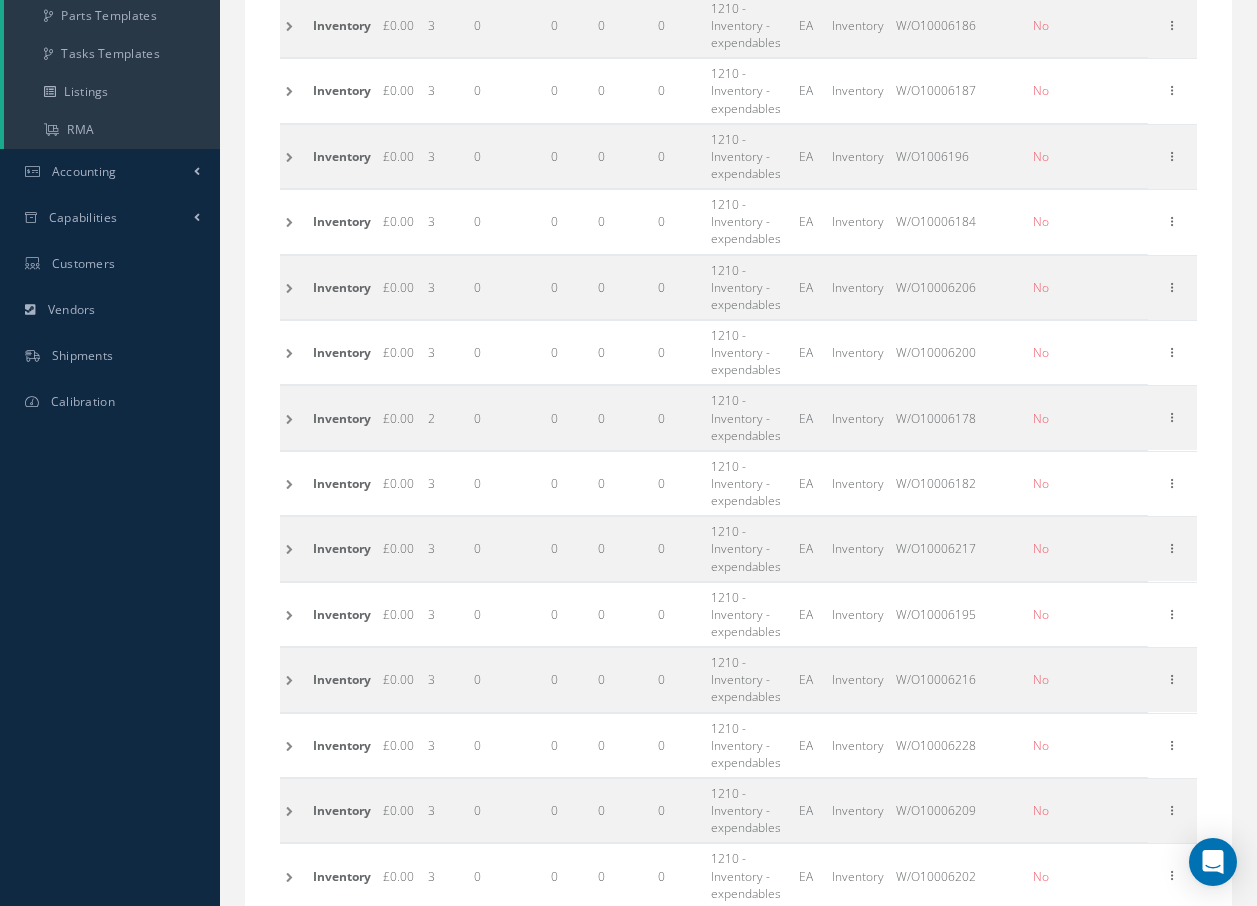 click at bounding box center [293, 483] 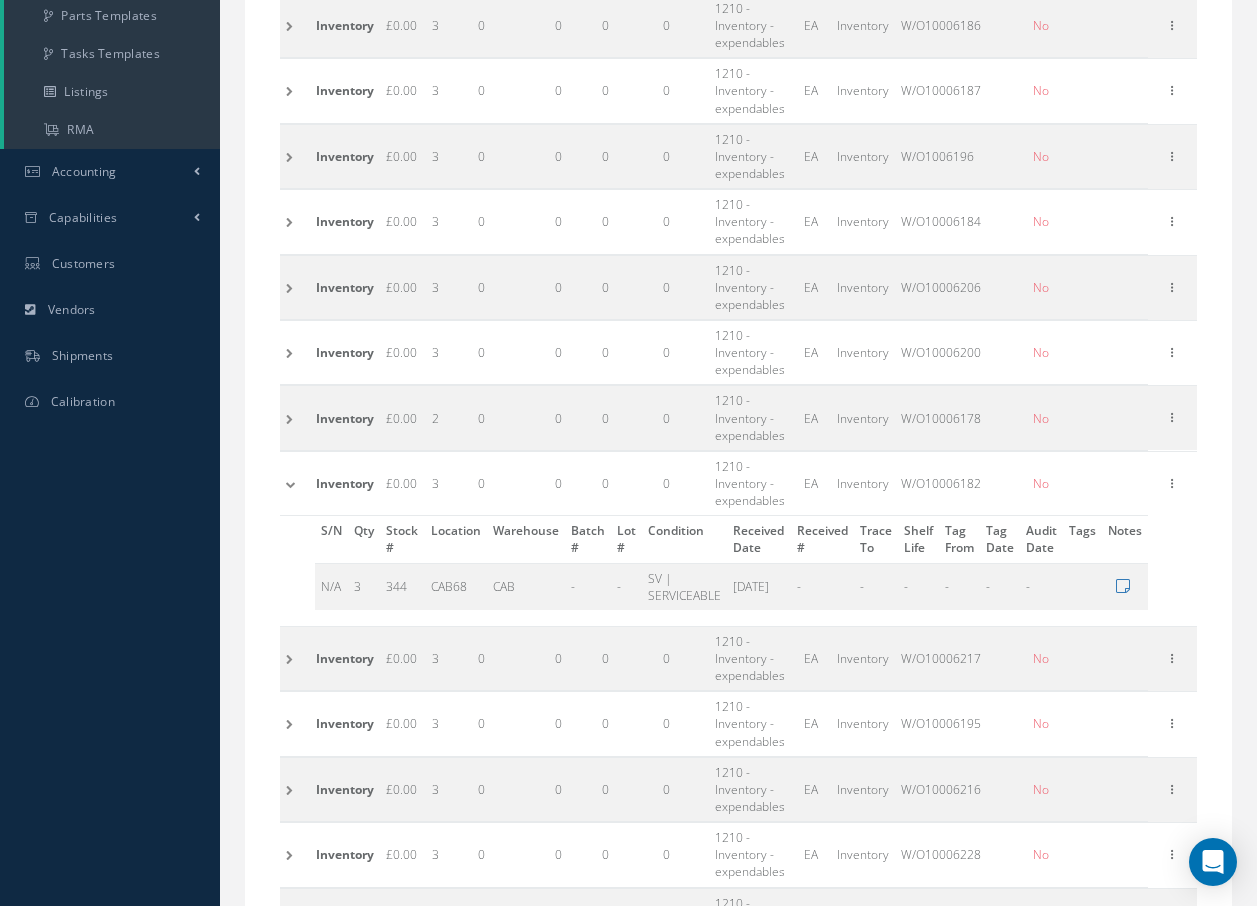 click at bounding box center (295, 483) 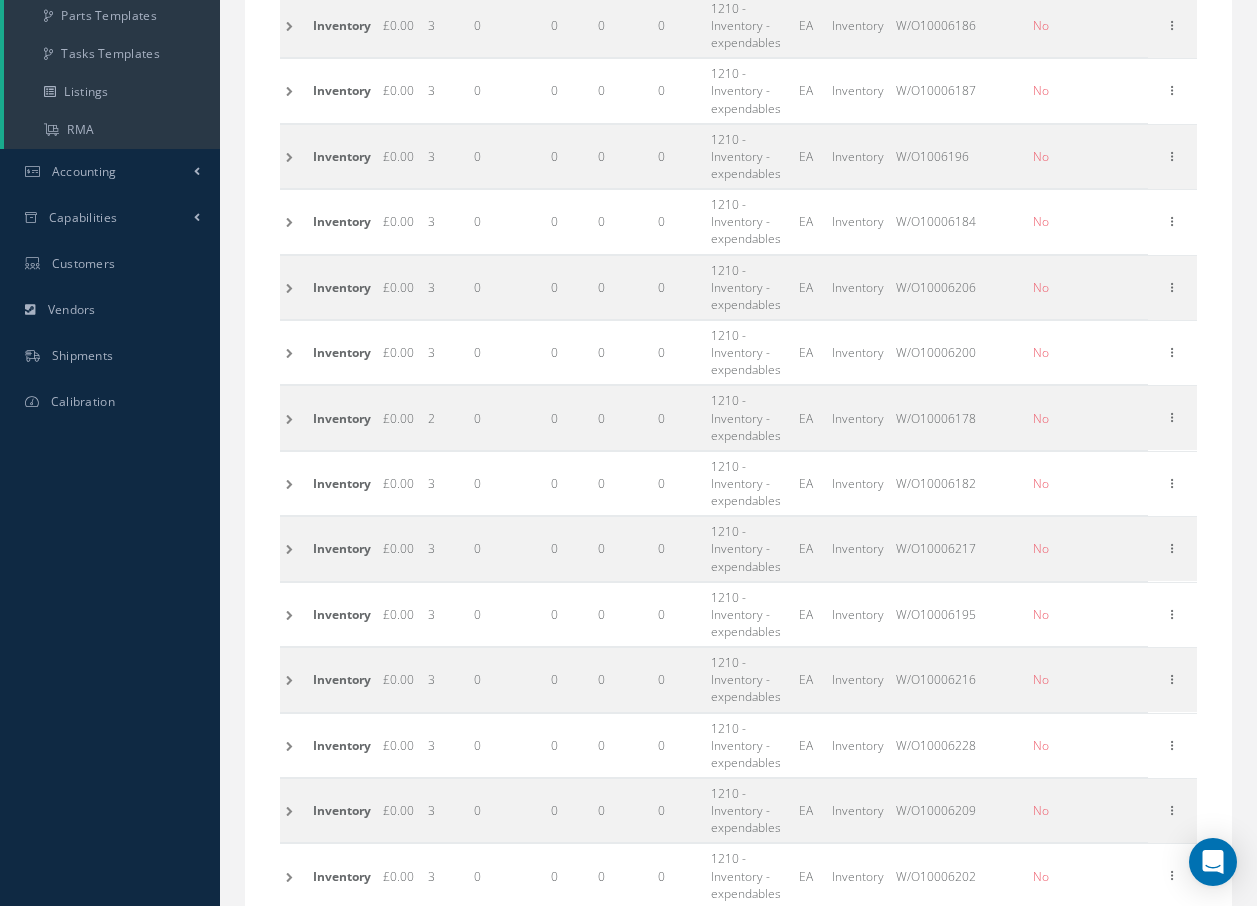 click at bounding box center [293, 549] 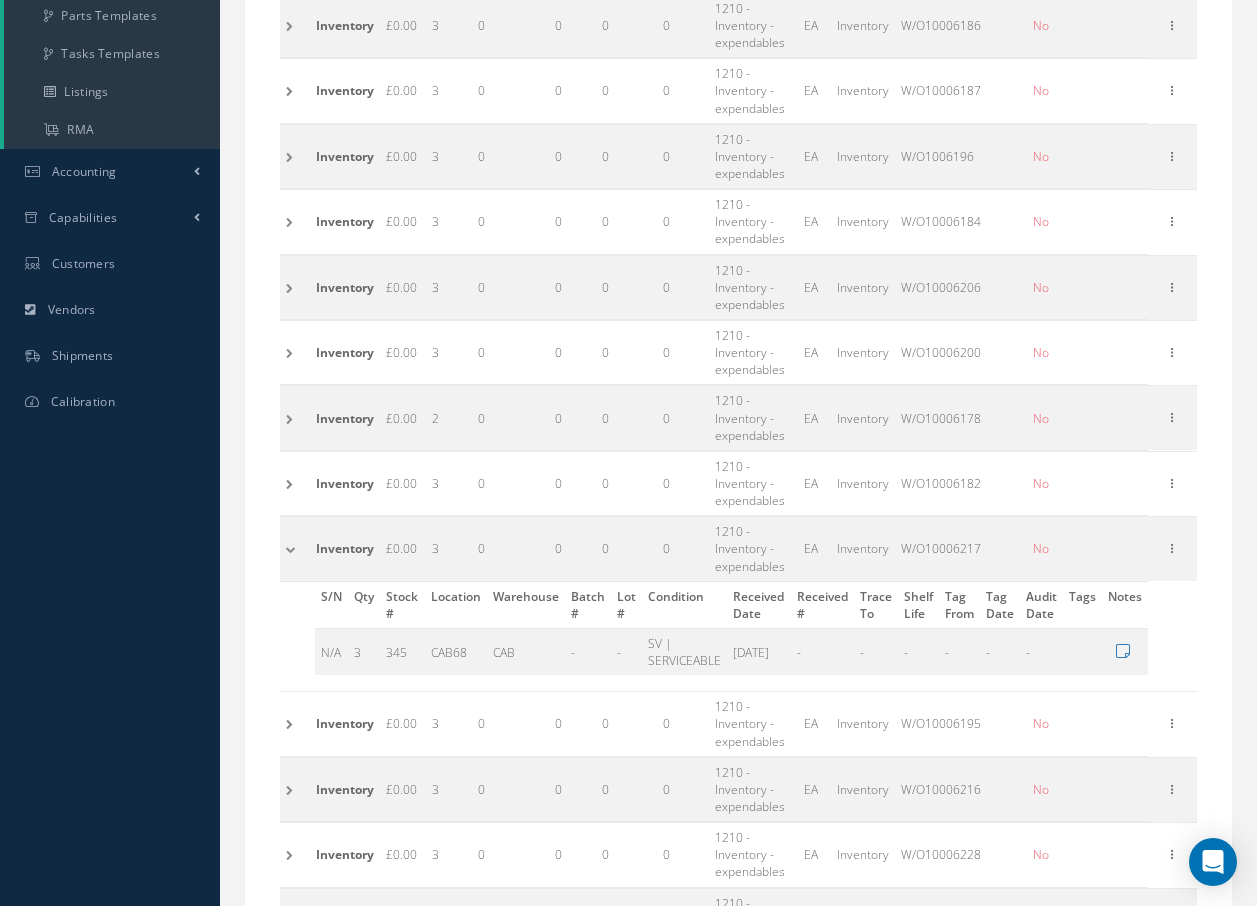 click at bounding box center (295, 549) 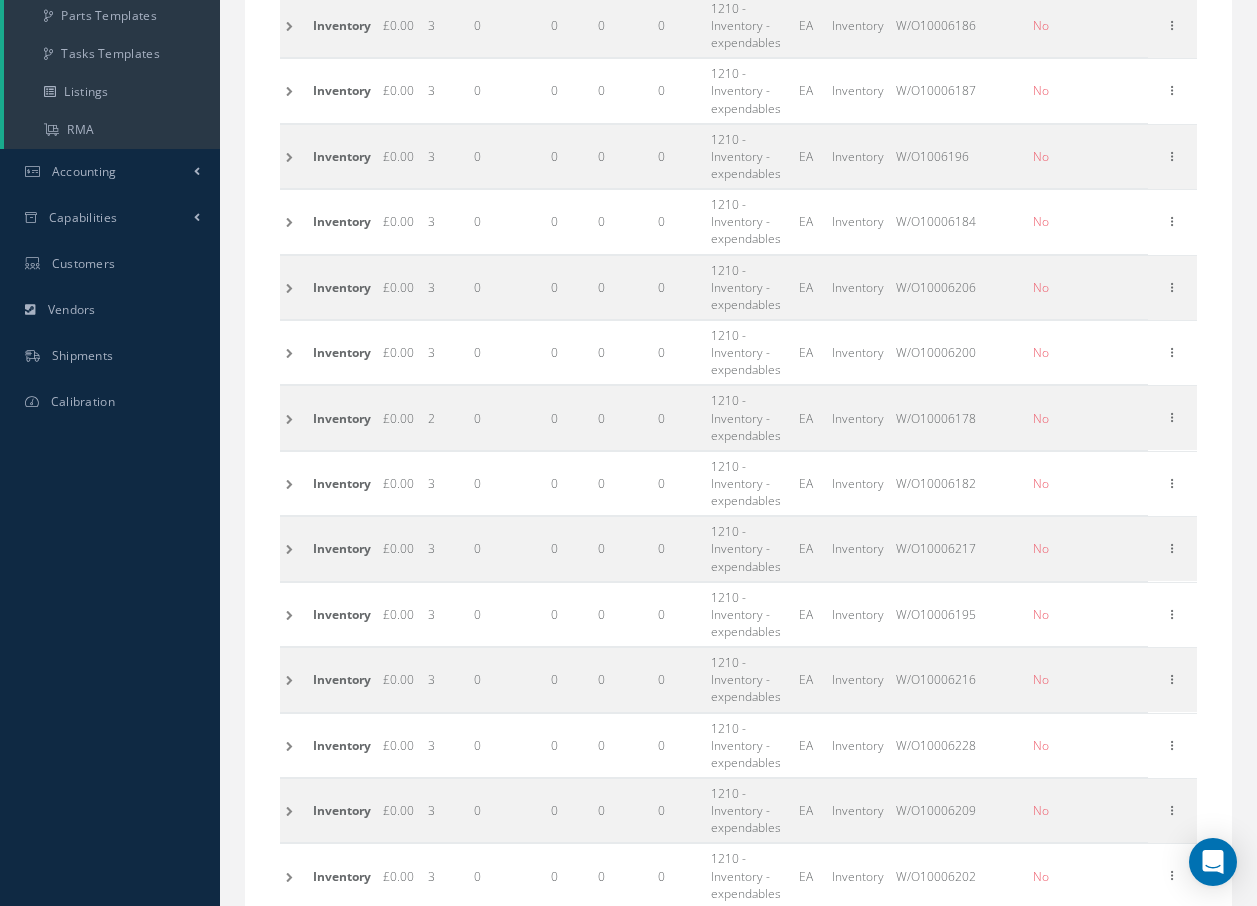 click at bounding box center (293, 614) 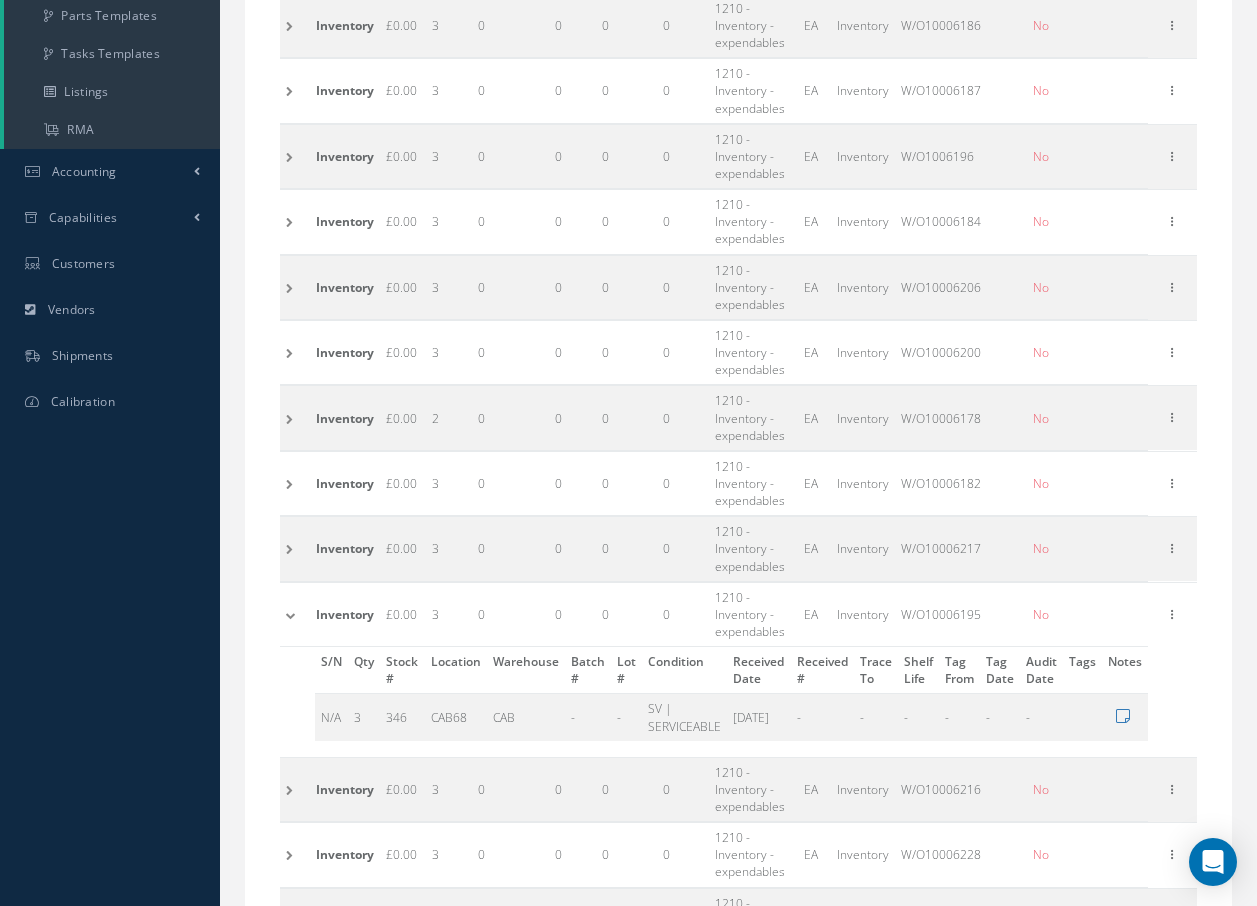 click at bounding box center (295, 614) 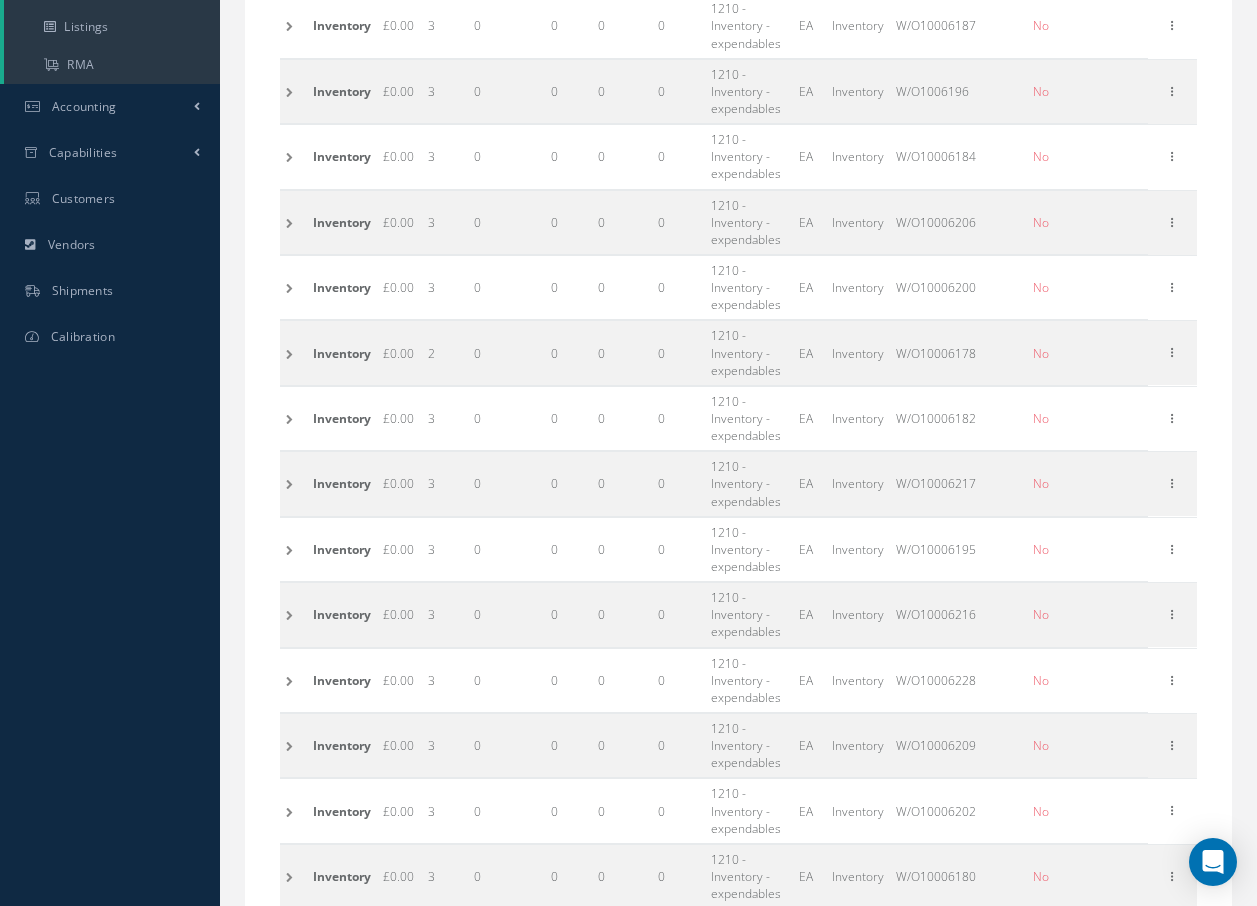 scroll, scrollTop: 600, scrollLeft: 0, axis: vertical 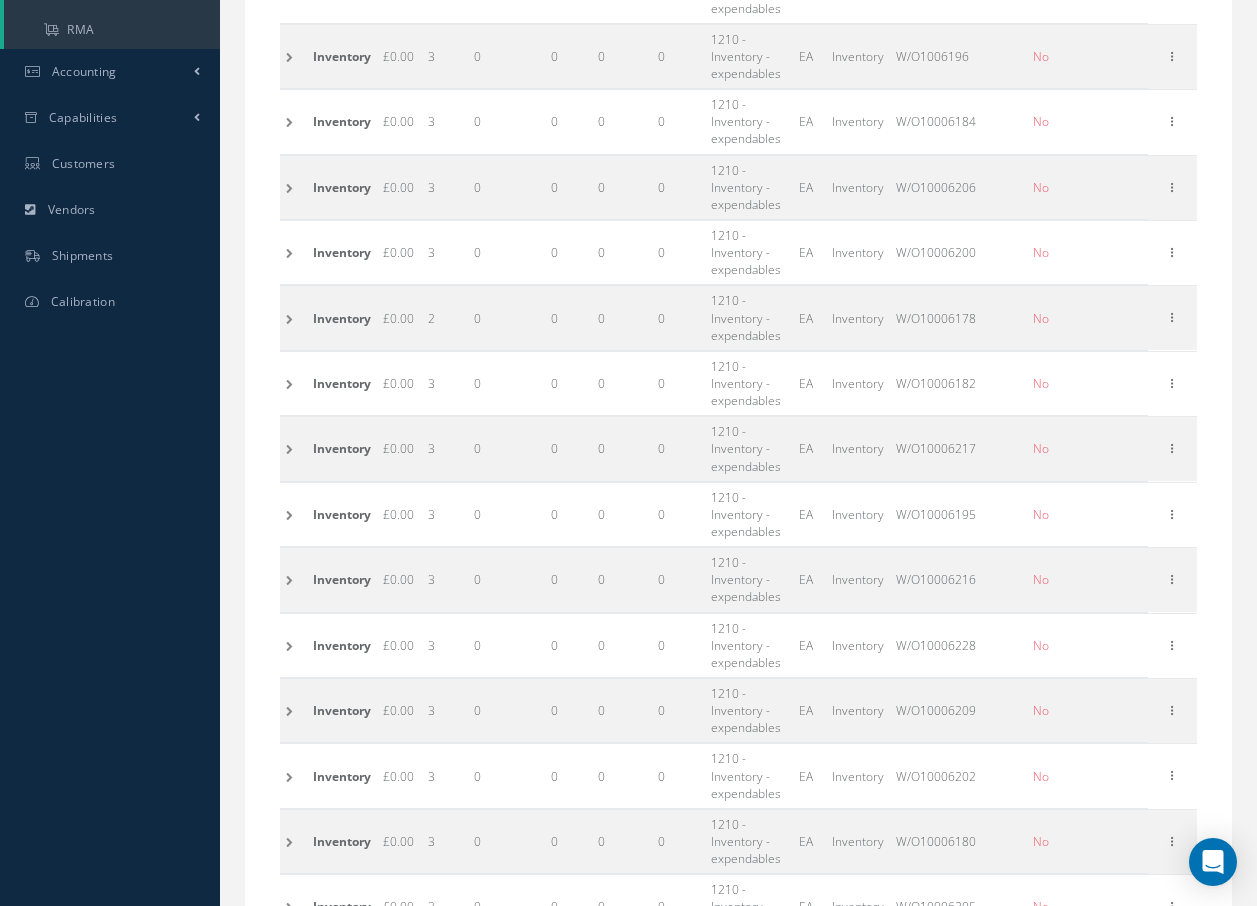 click at bounding box center [293, 580] 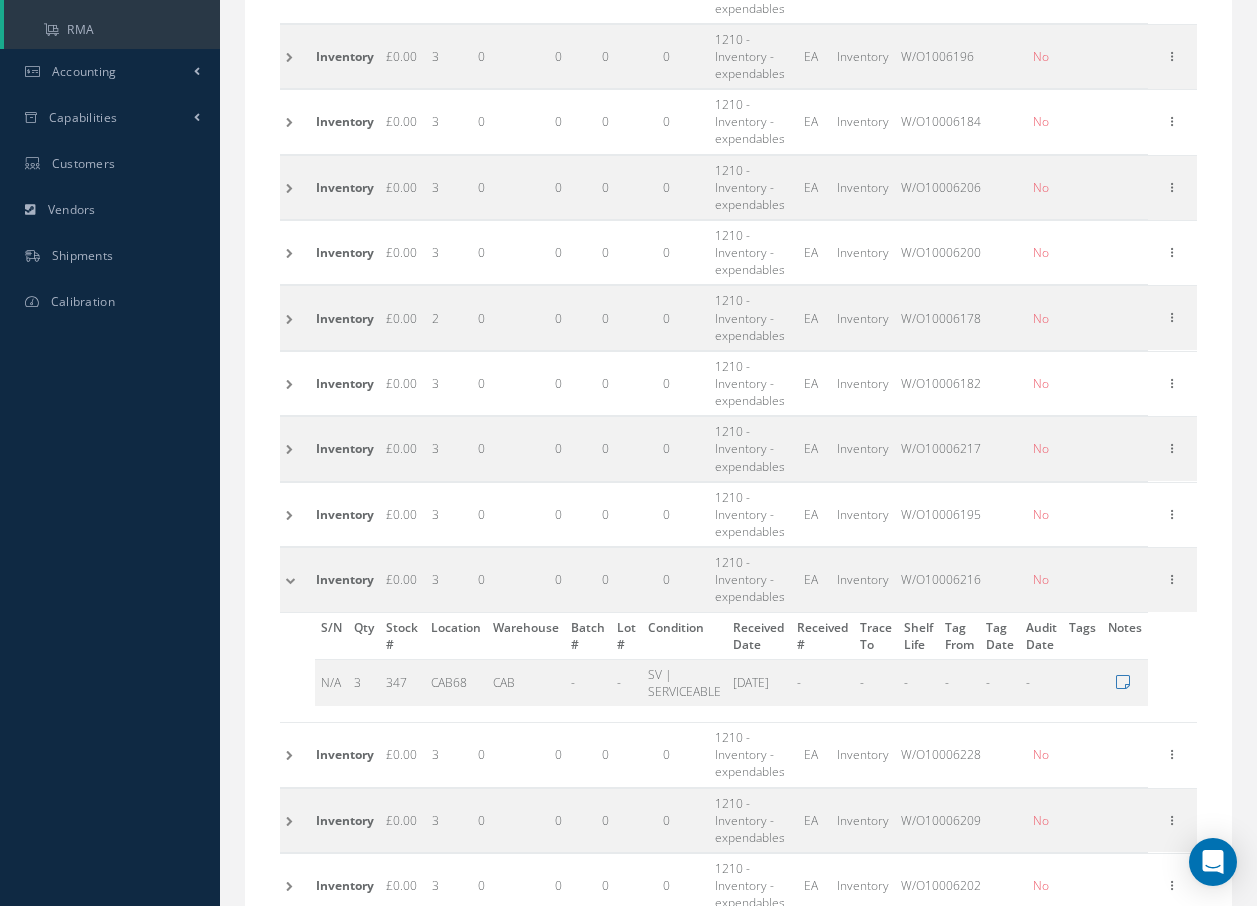 click at bounding box center [295, 580] 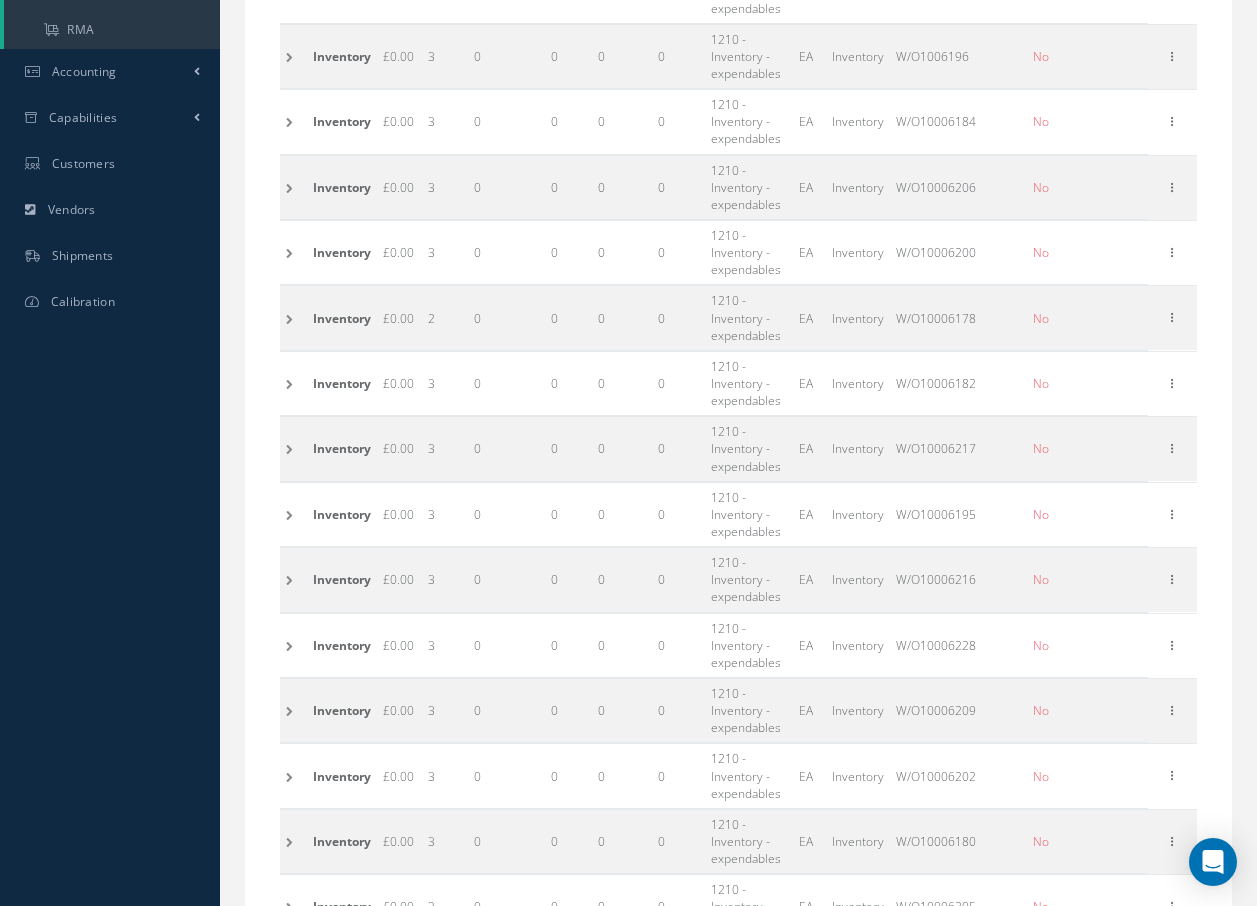 click at bounding box center (293, 580) 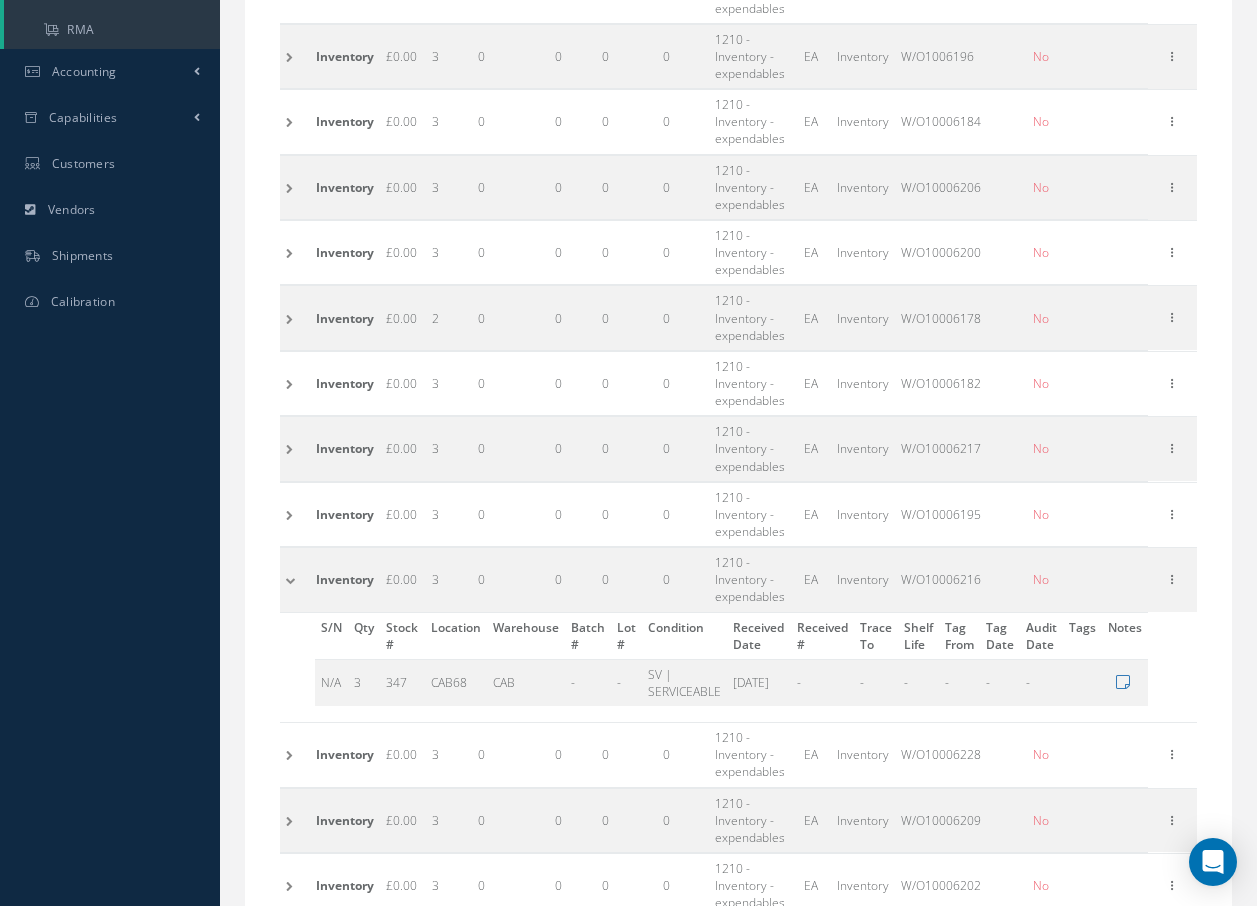 click at bounding box center [295, 580] 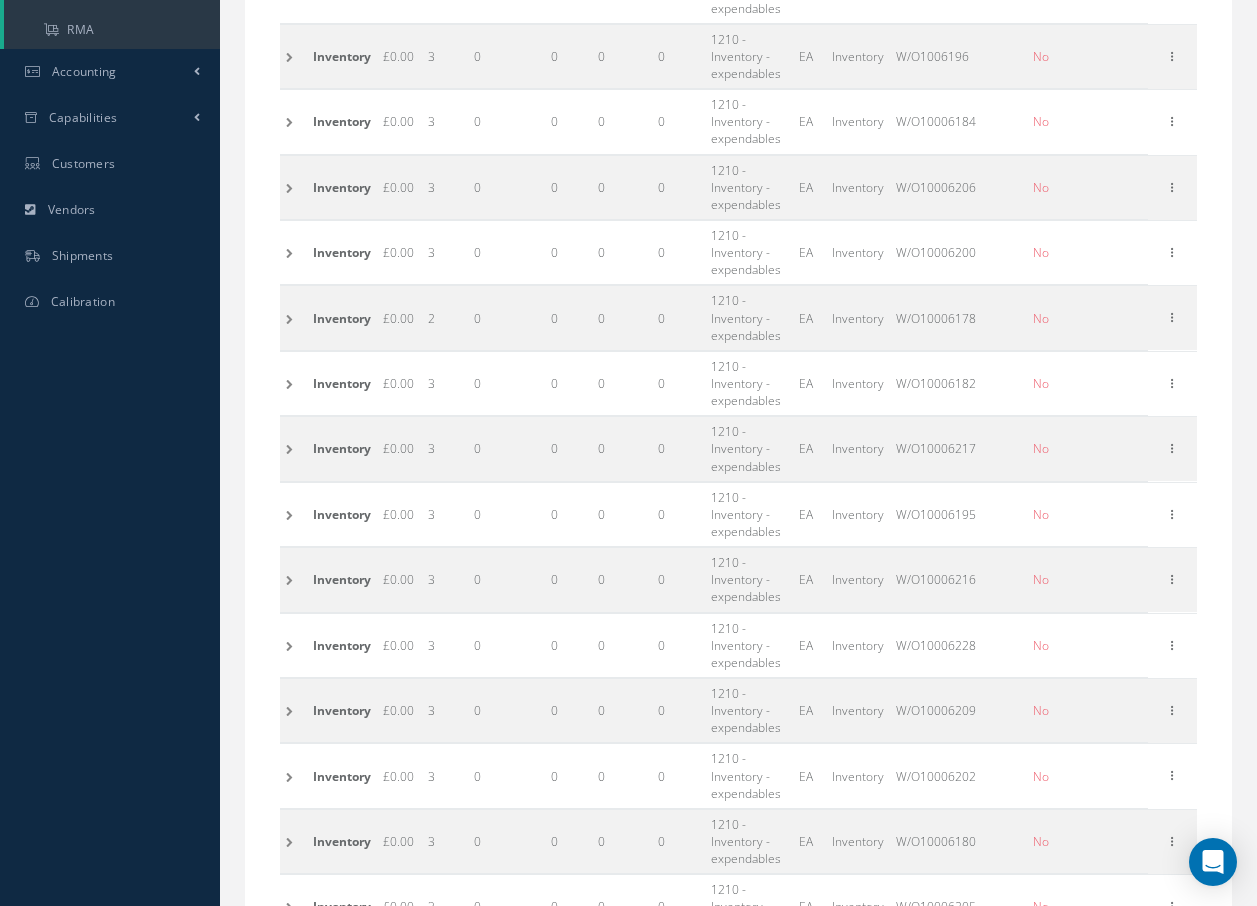 click at bounding box center (293, 645) 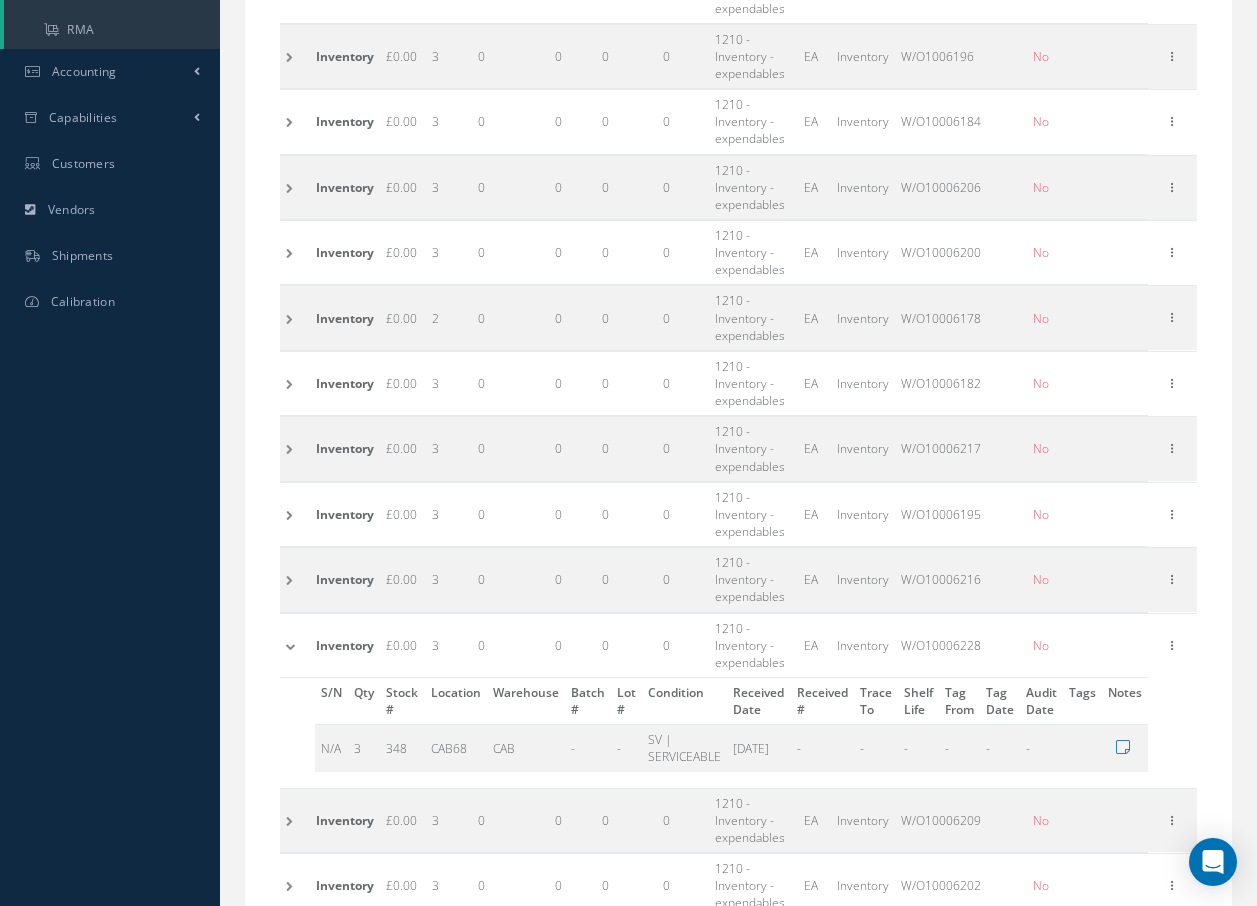 click at bounding box center [295, 645] 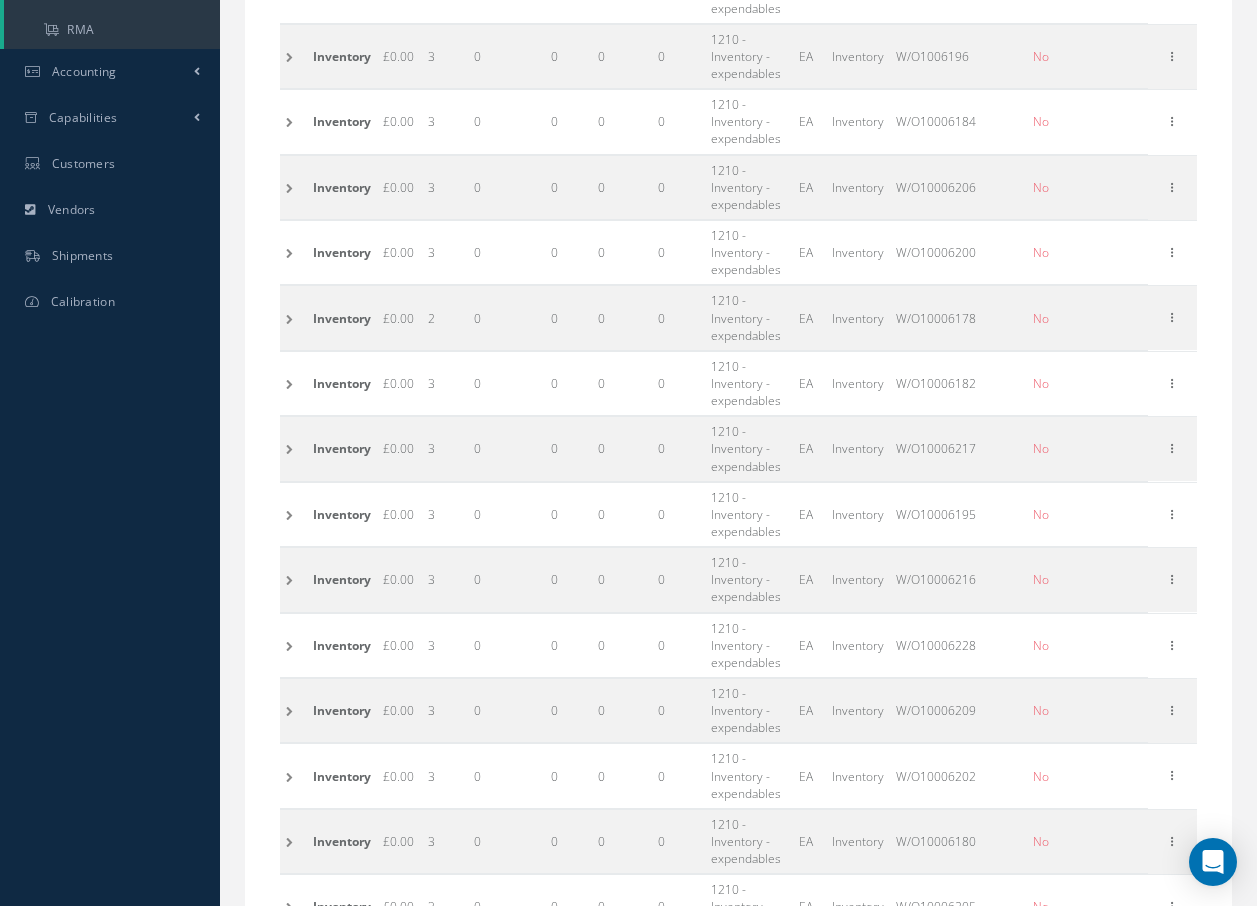 click at bounding box center (293, 710) 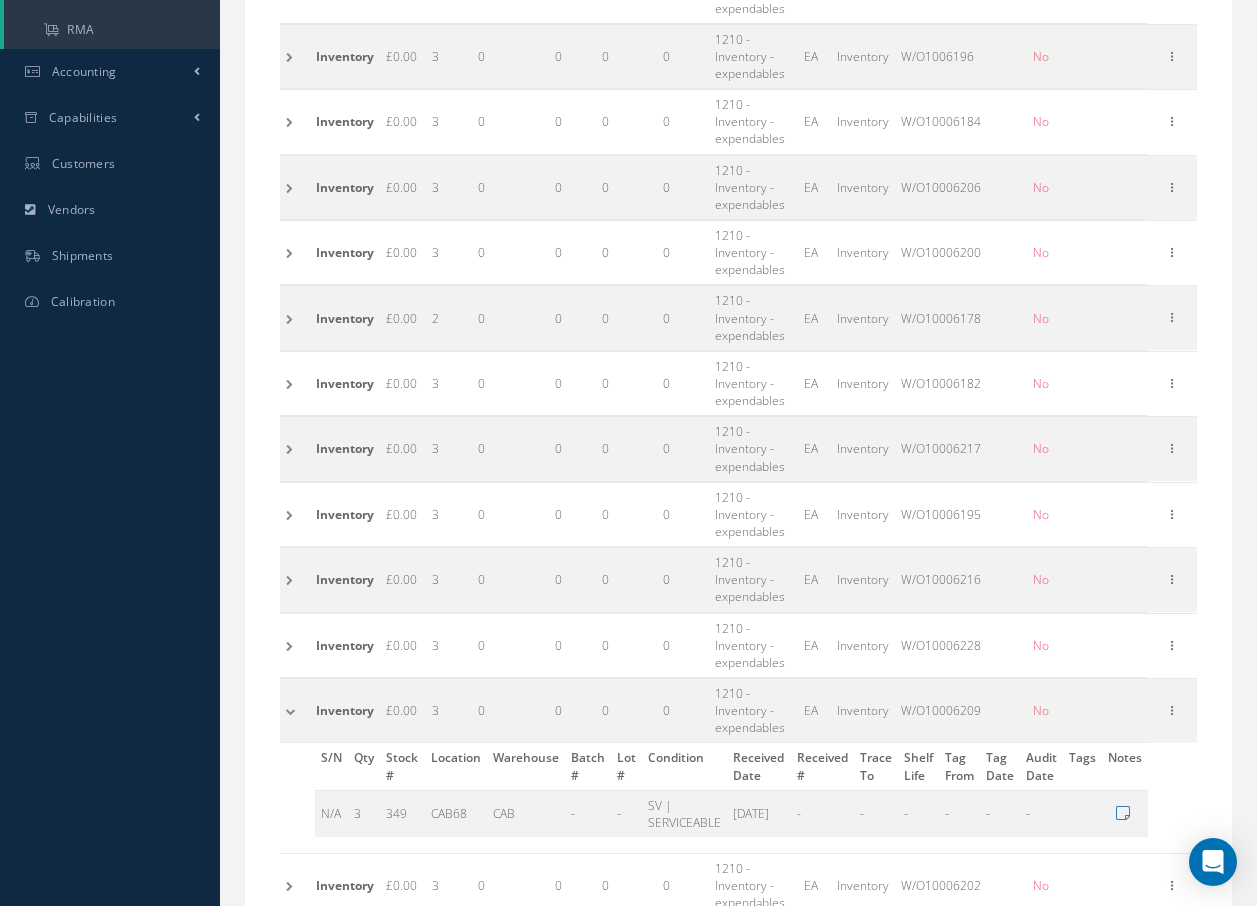 click at bounding box center (295, 710) 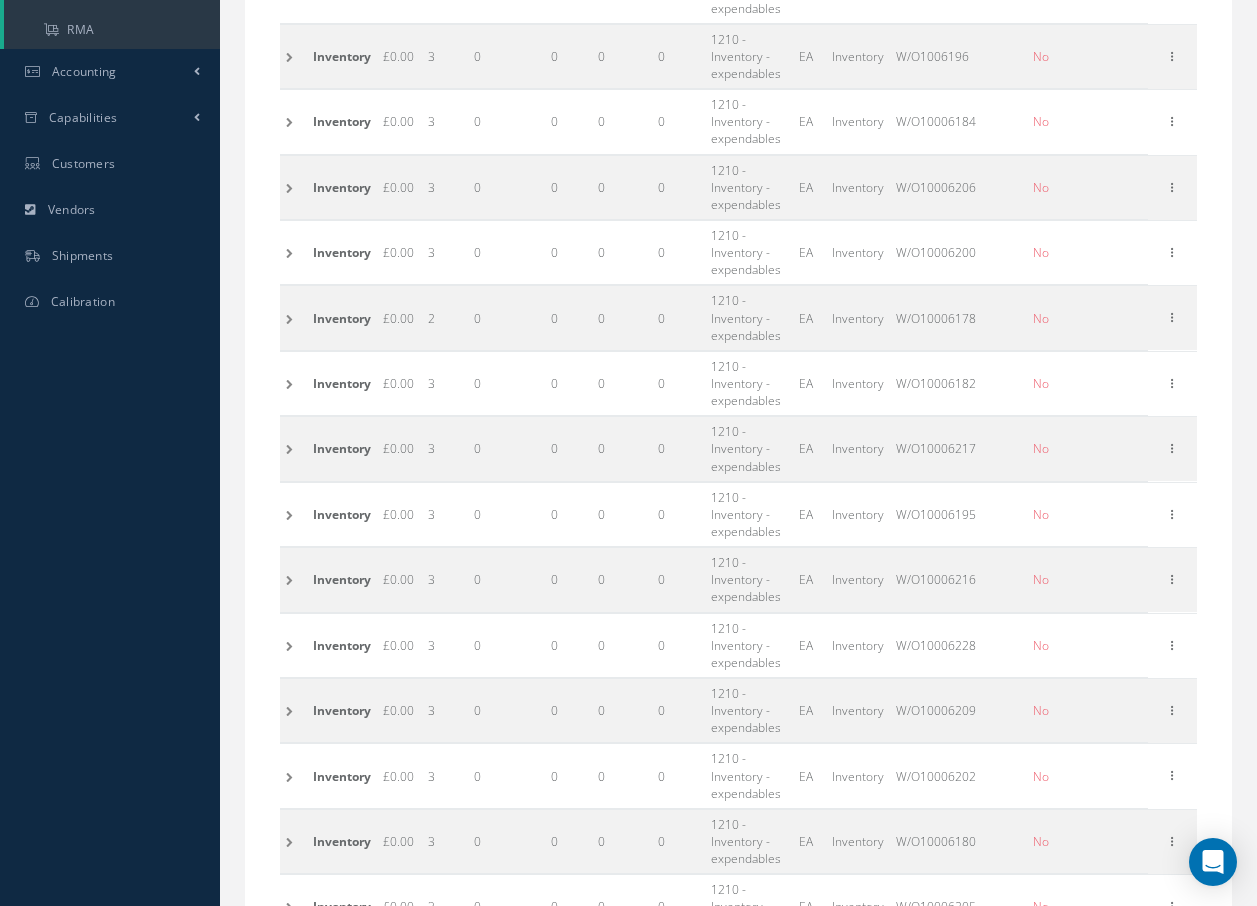 click at bounding box center (293, 776) 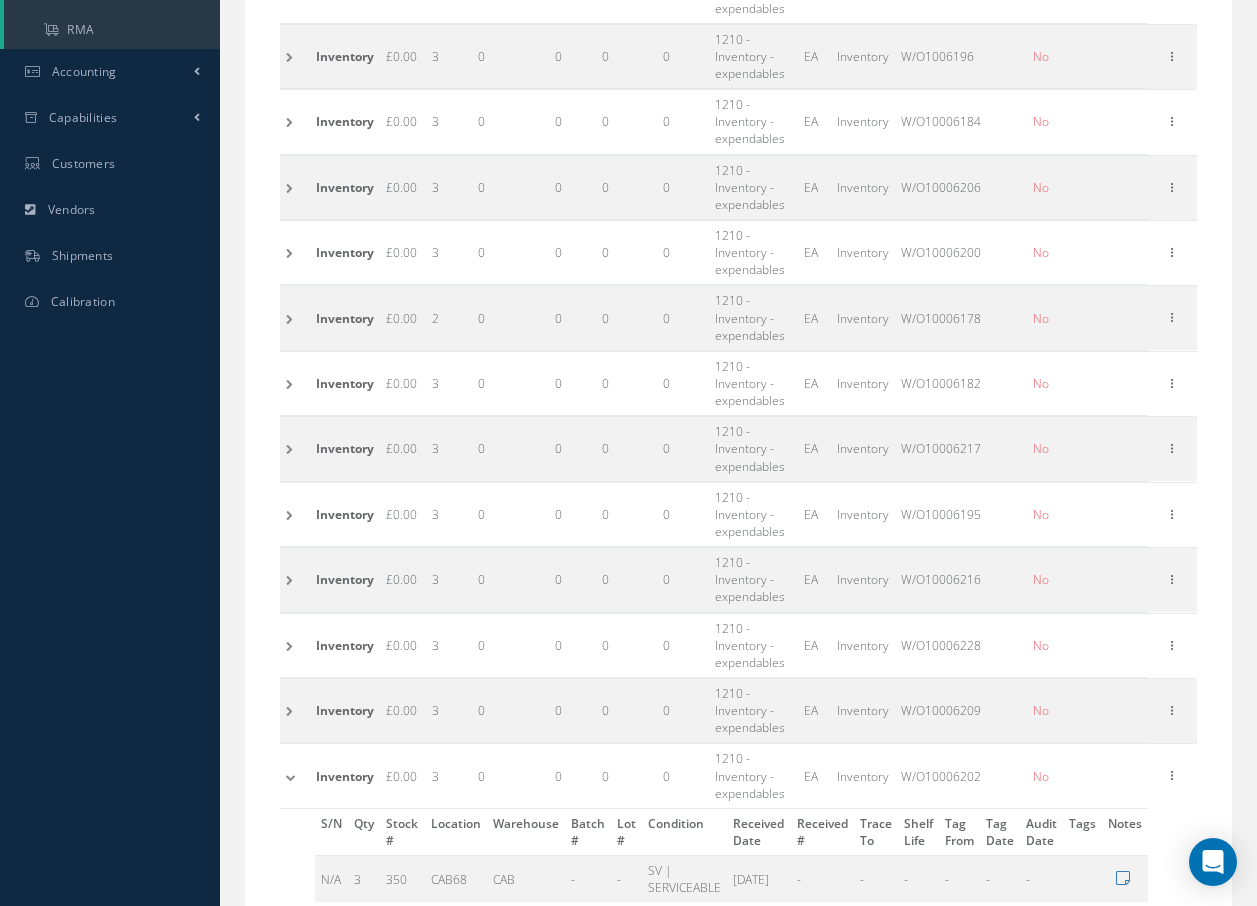 click at bounding box center (295, 776) 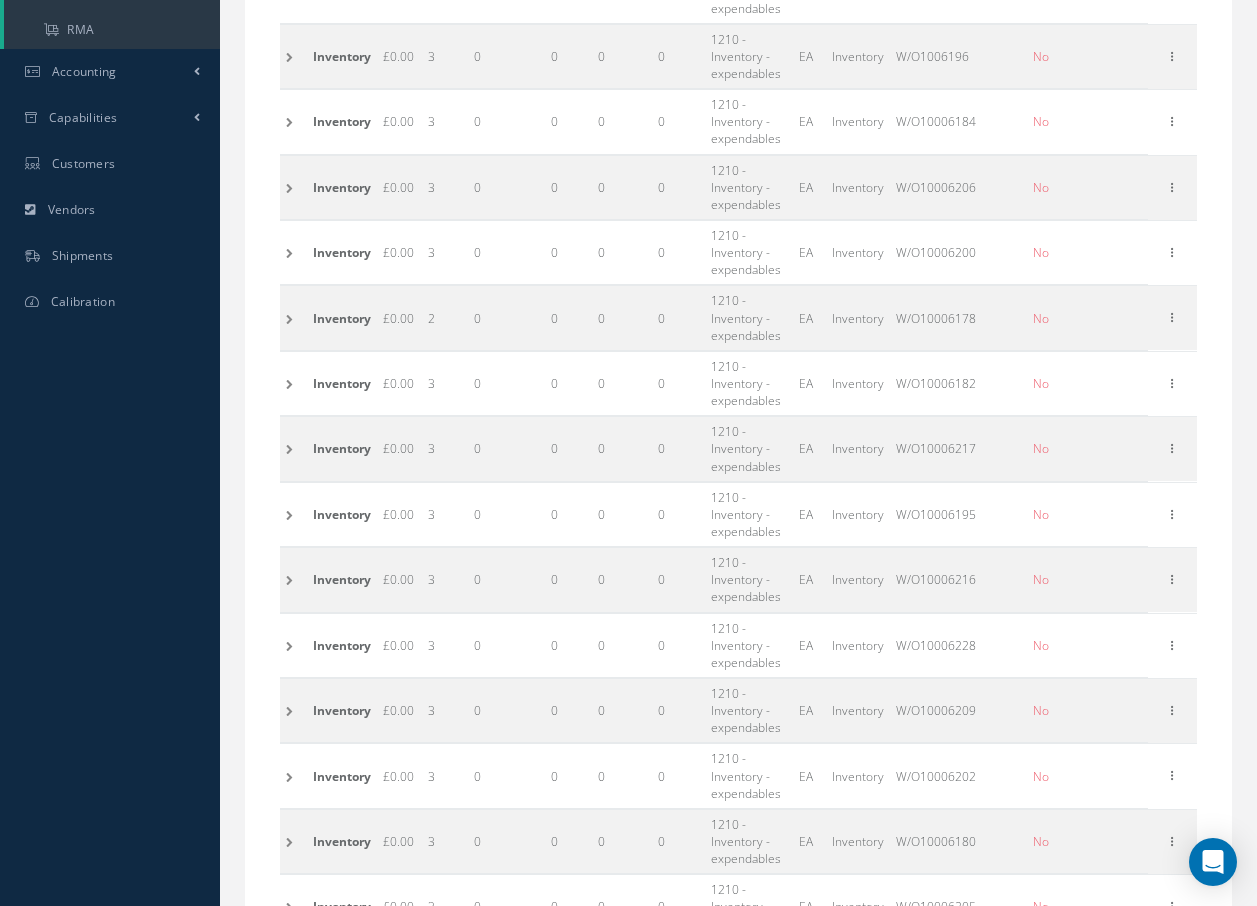 click at bounding box center (293, 841) 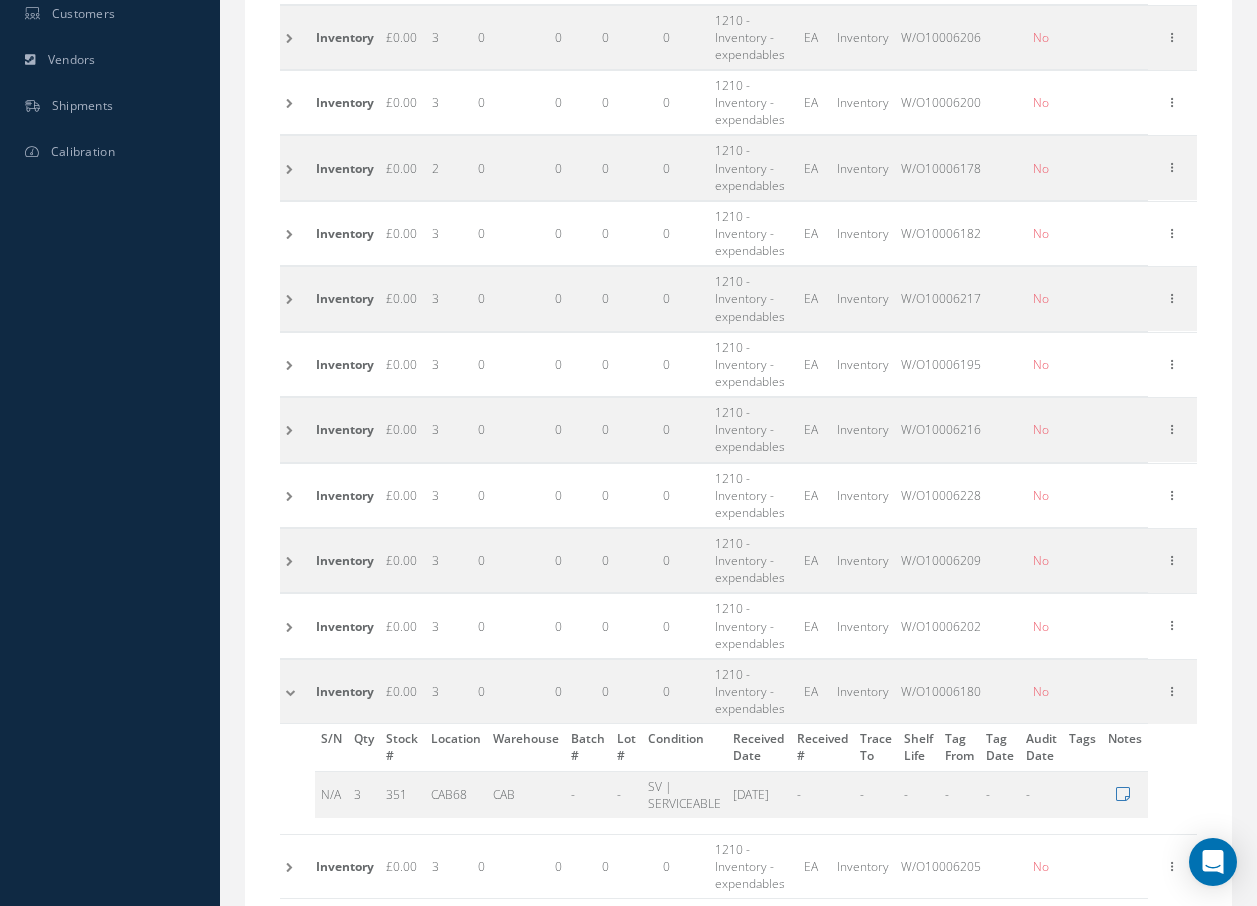 scroll, scrollTop: 859, scrollLeft: 0, axis: vertical 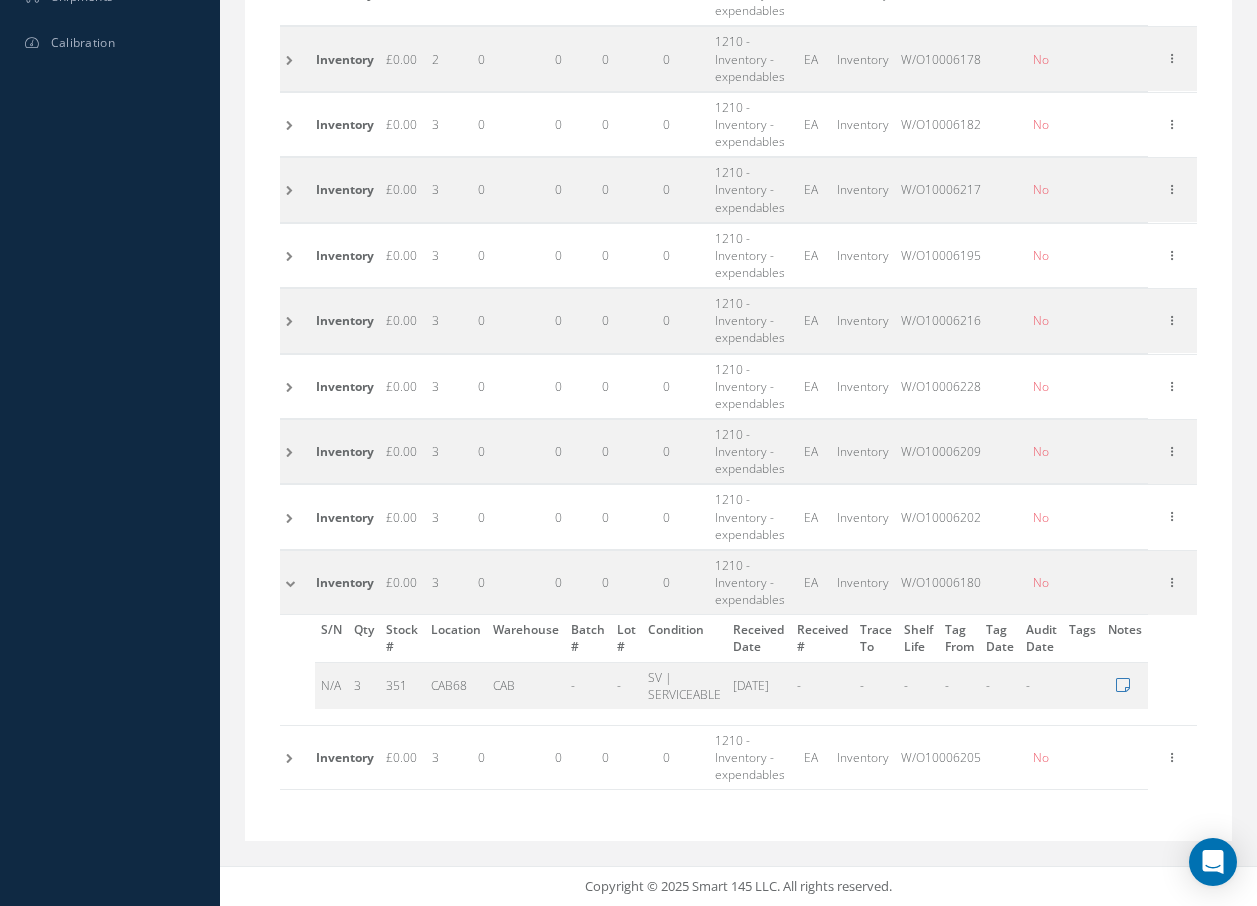 click at bounding box center [295, 582] 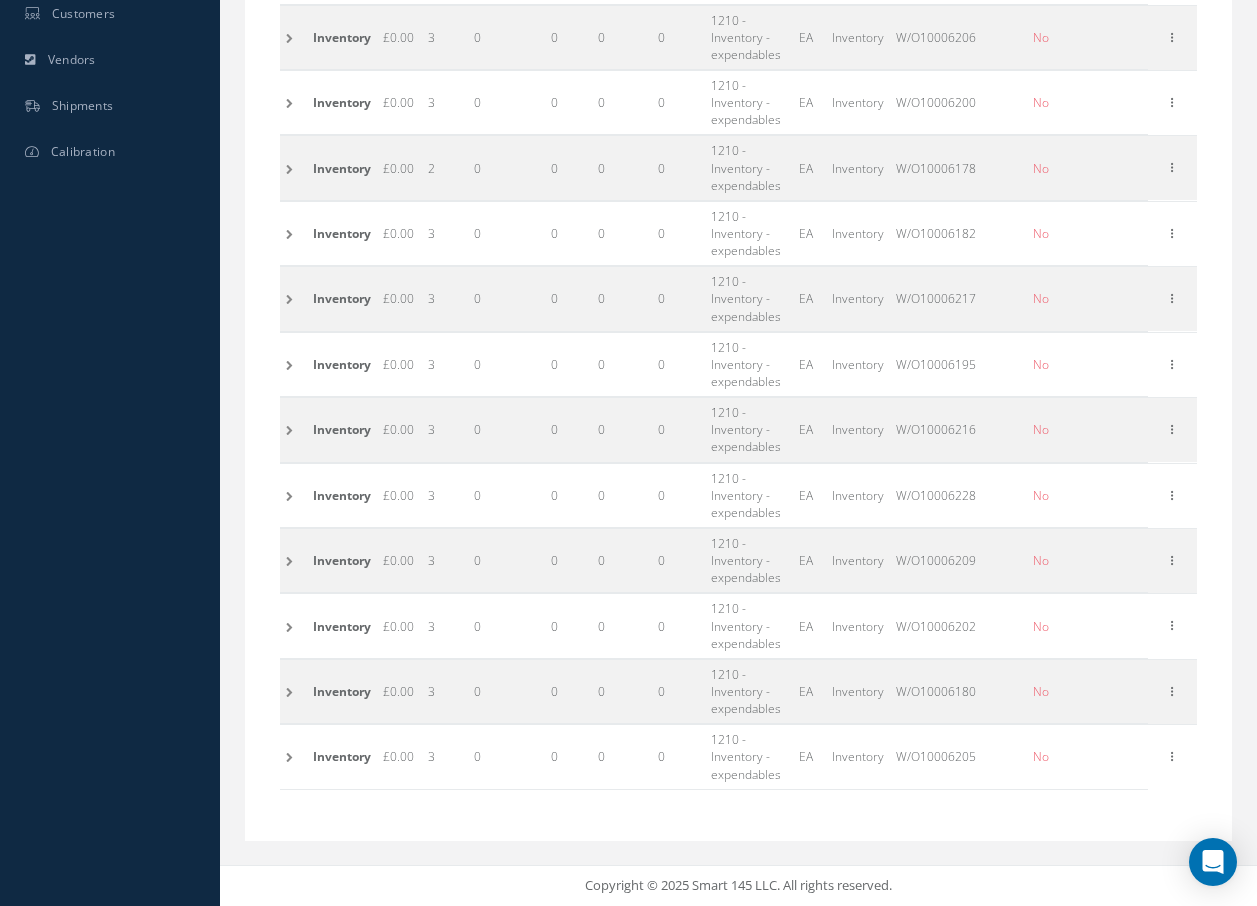 click at bounding box center [293, 757] 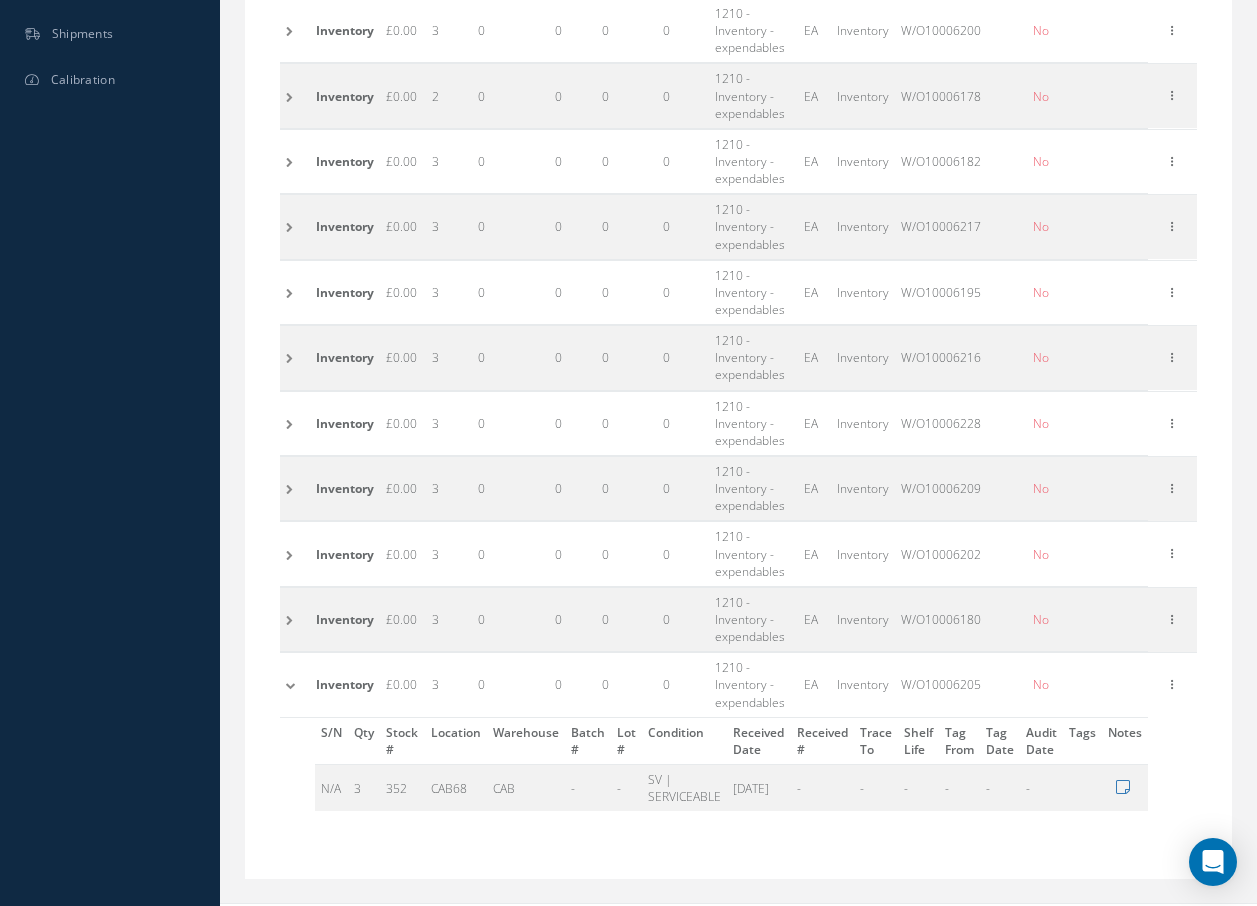 scroll, scrollTop: 859, scrollLeft: 0, axis: vertical 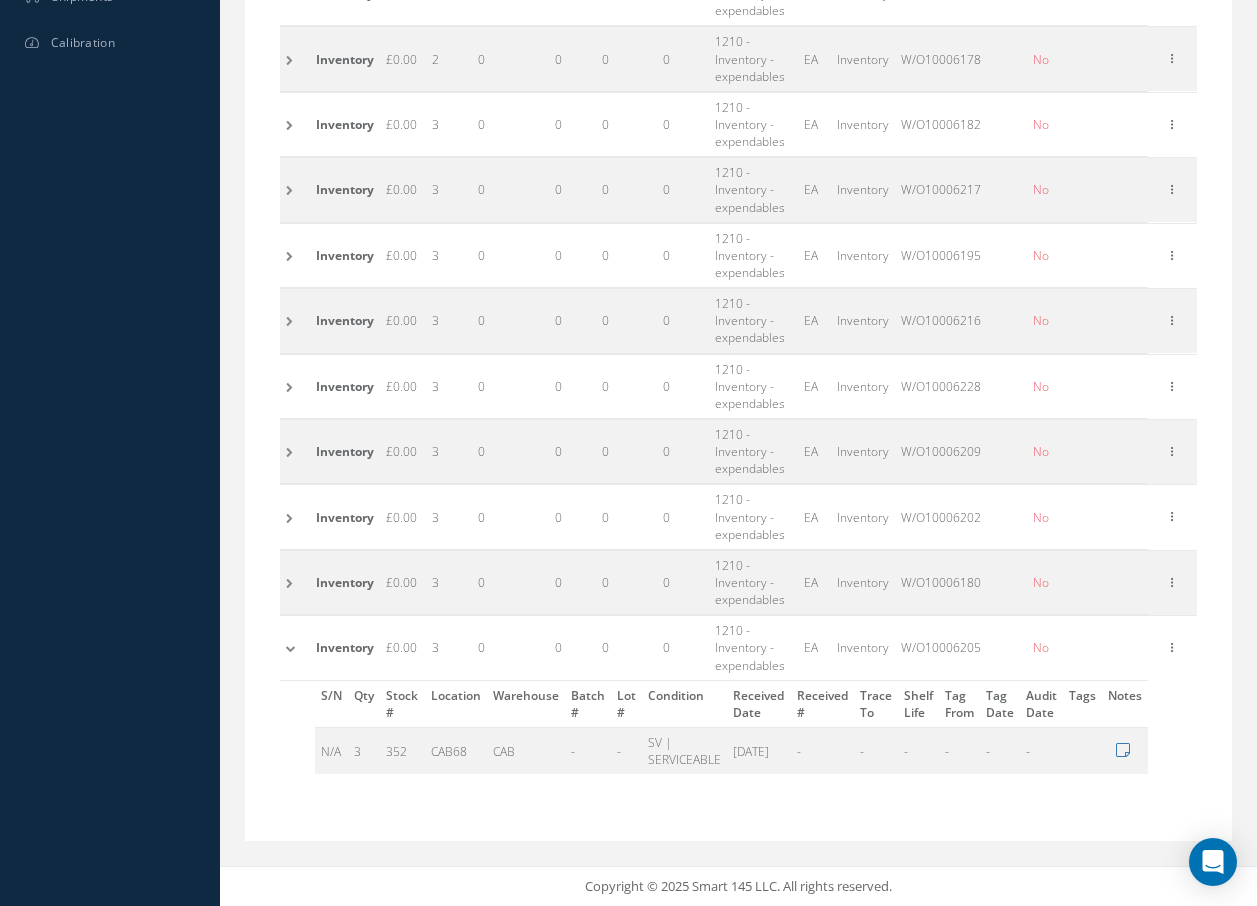click at bounding box center [295, 648] 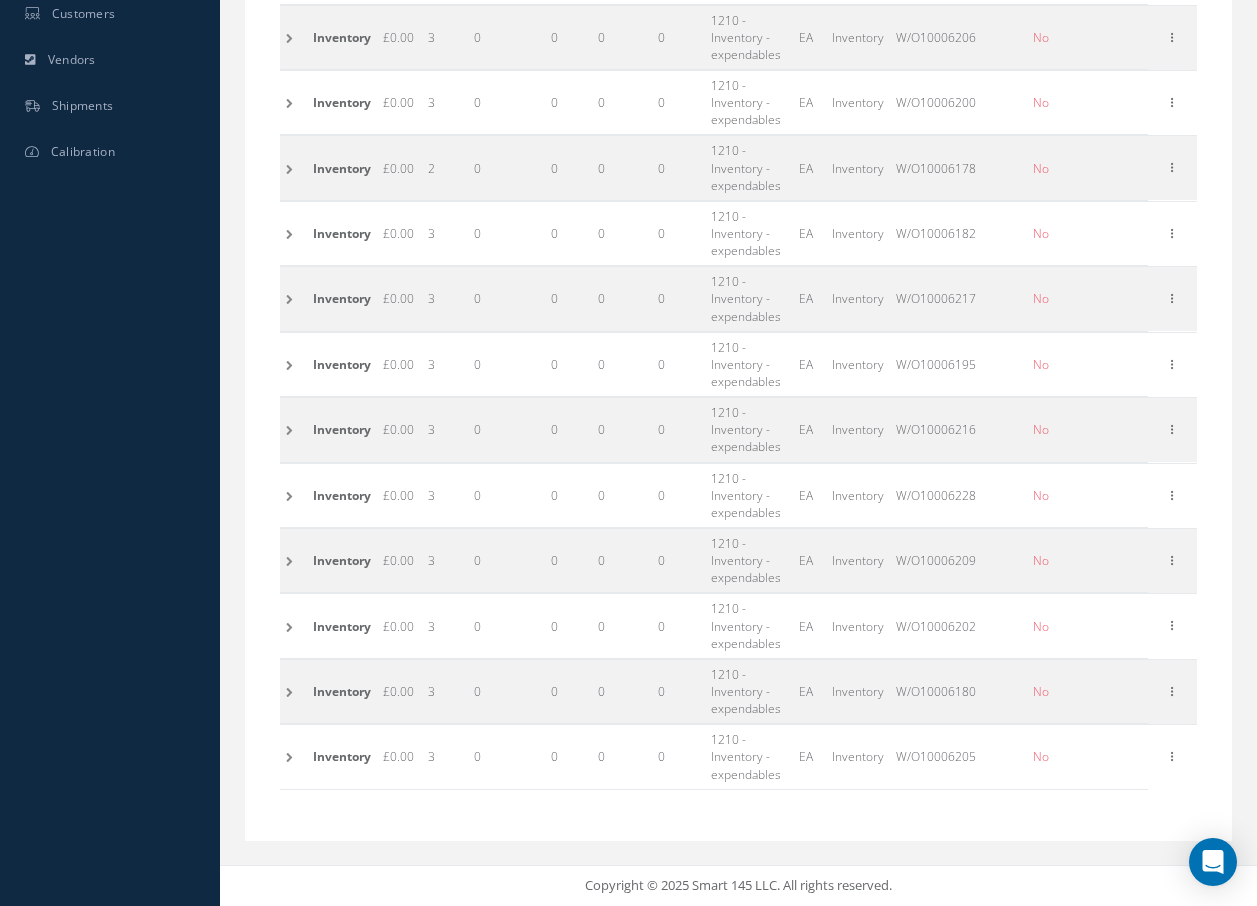 scroll, scrollTop: 0, scrollLeft: 0, axis: both 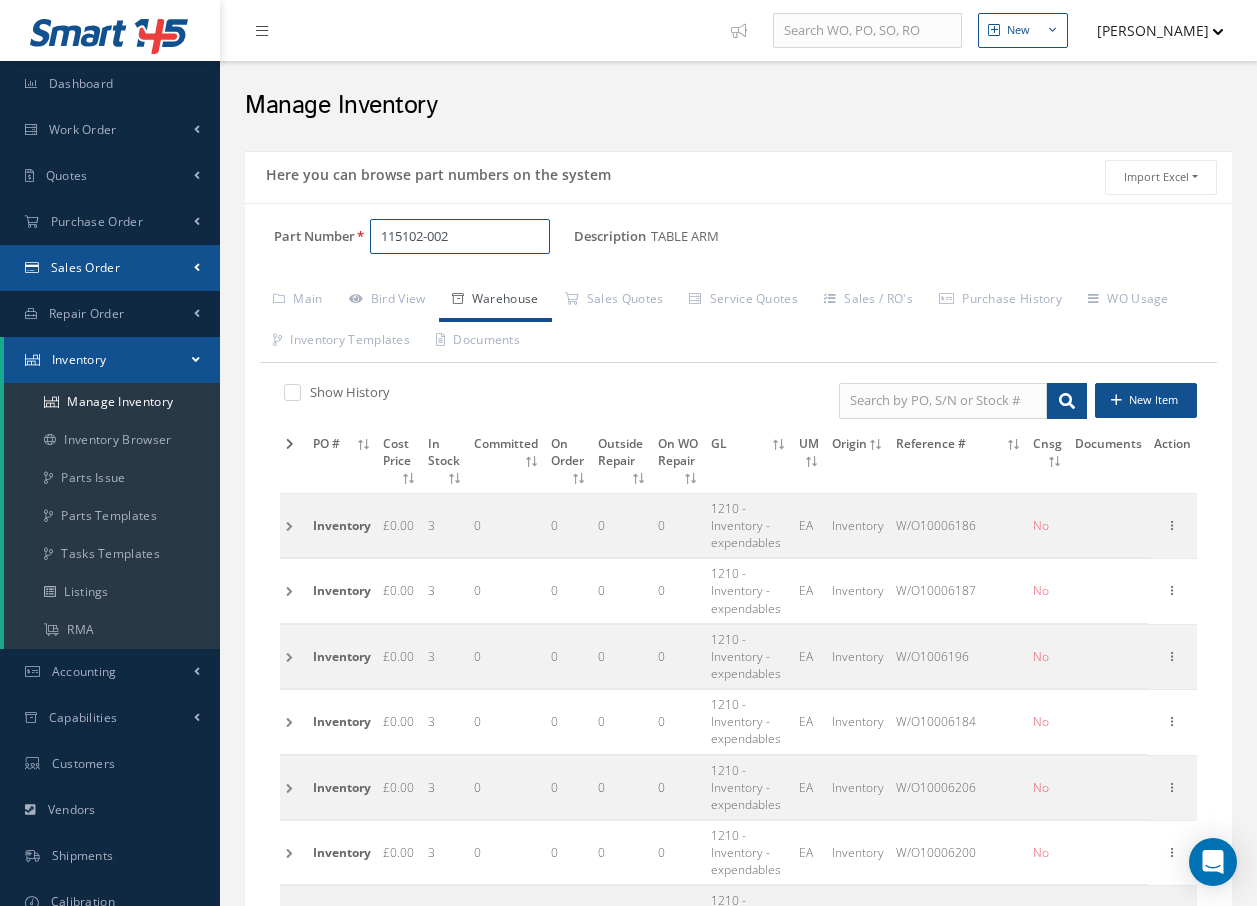 drag, startPoint x: 472, startPoint y: 240, endPoint x: 180, endPoint y: 250, distance: 292.17117 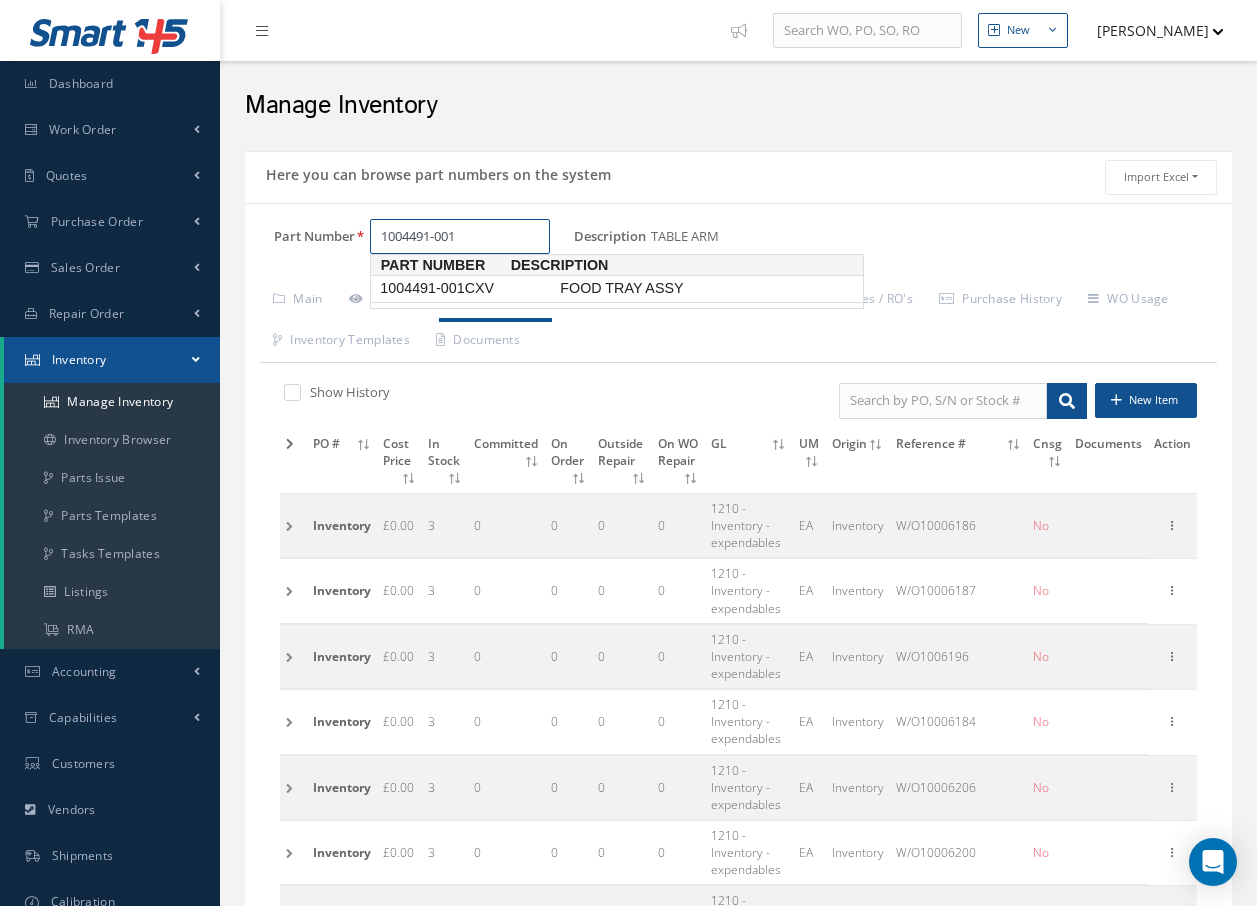 click on "1004491-001CXV" at bounding box center [466, 288] 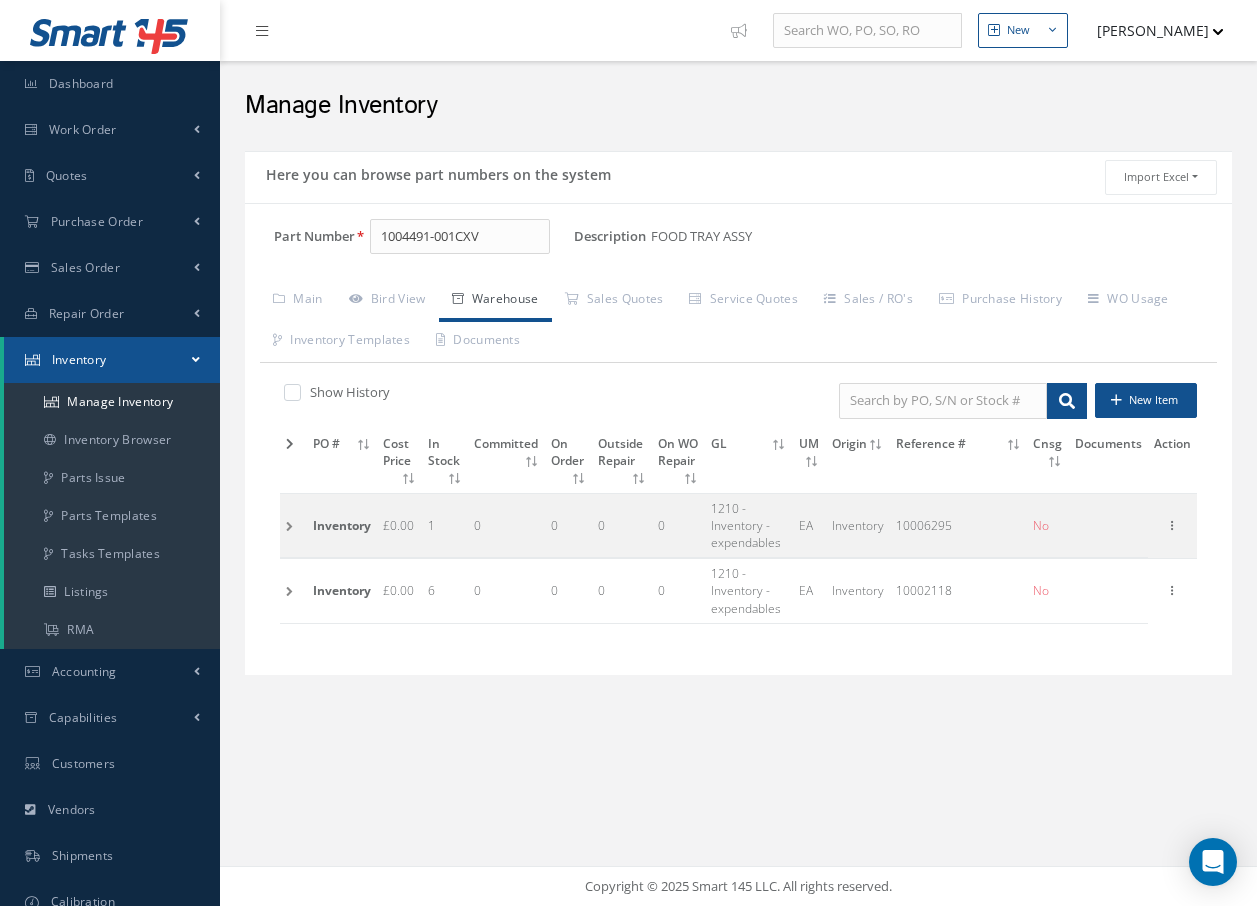 click at bounding box center [293, 525] 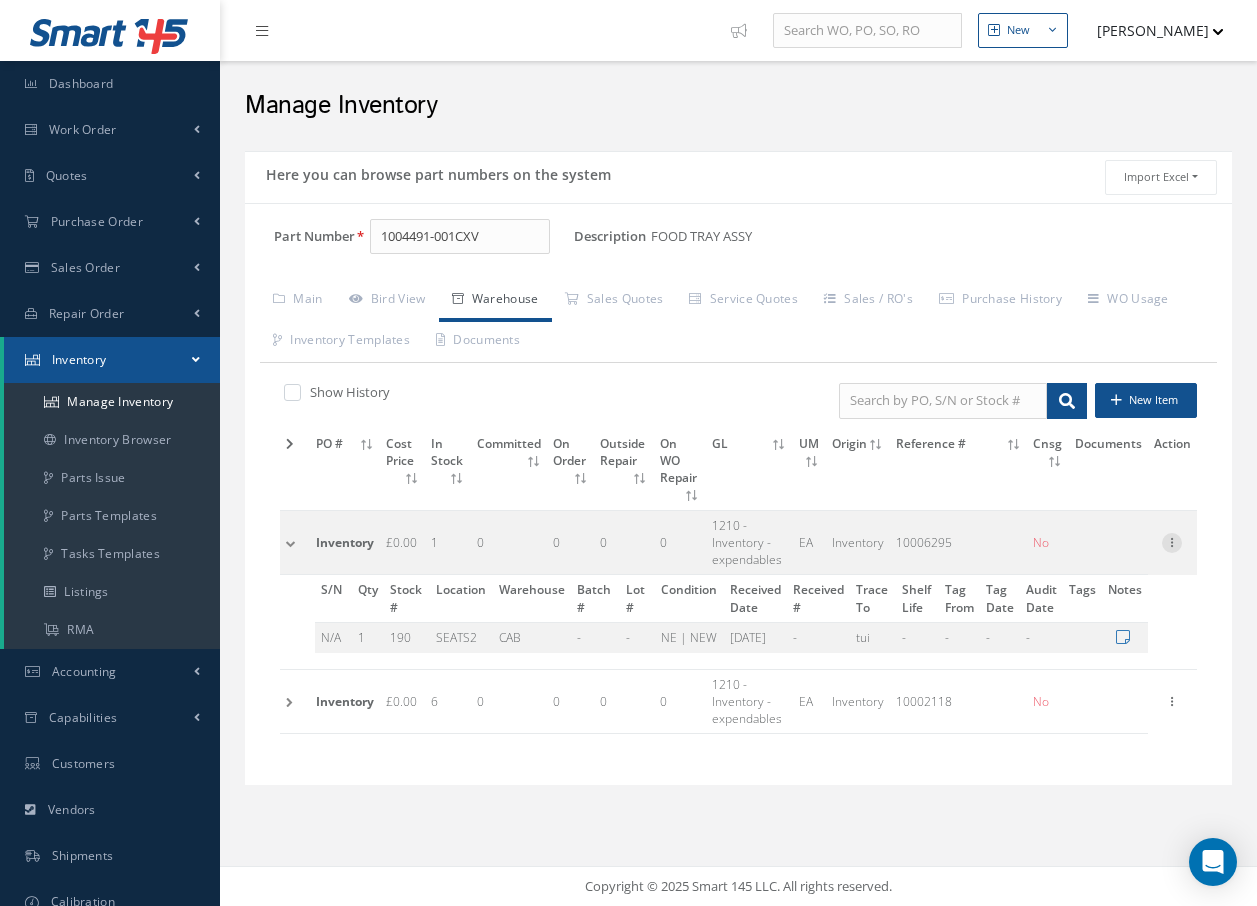 click at bounding box center [1172, 541] 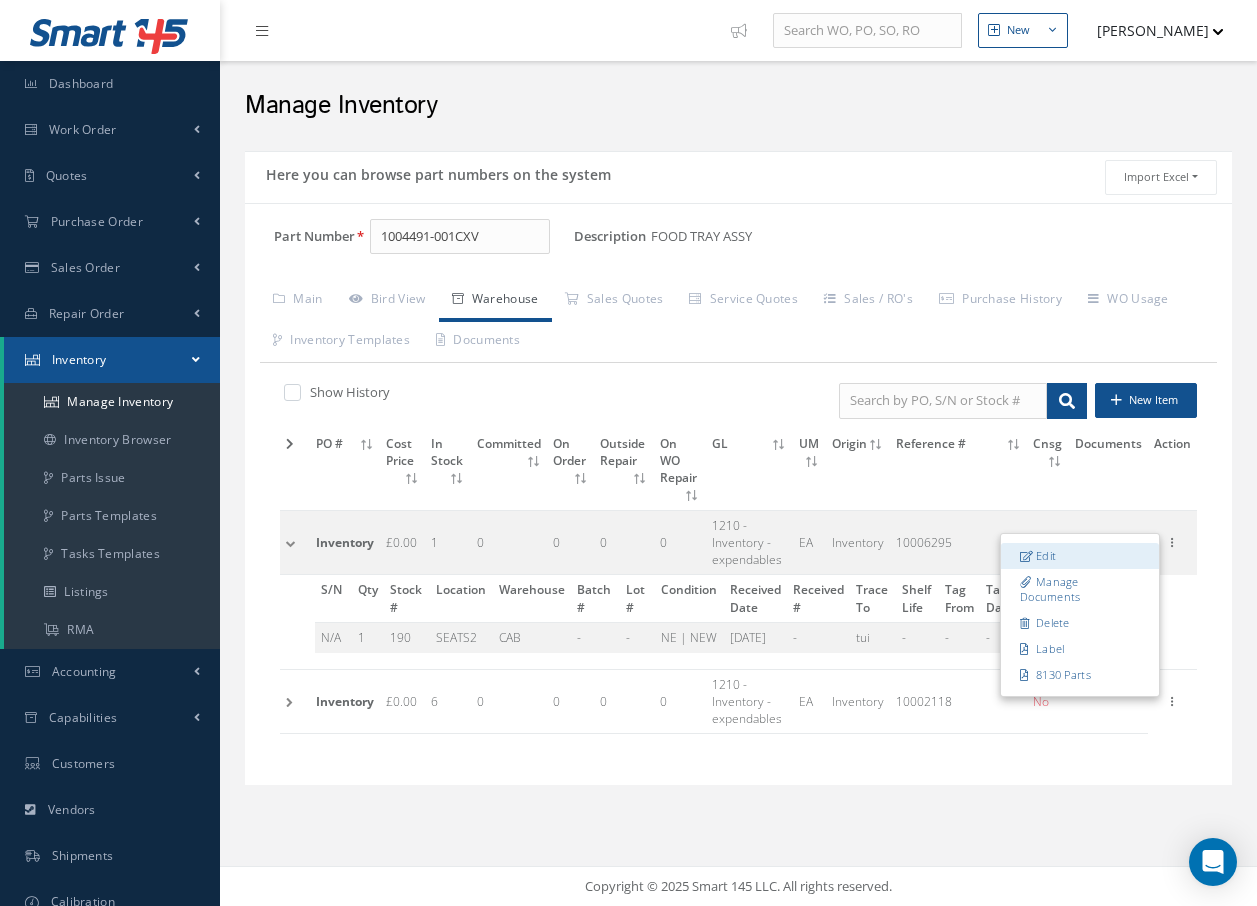 click on "Edit" at bounding box center [1080, 556] 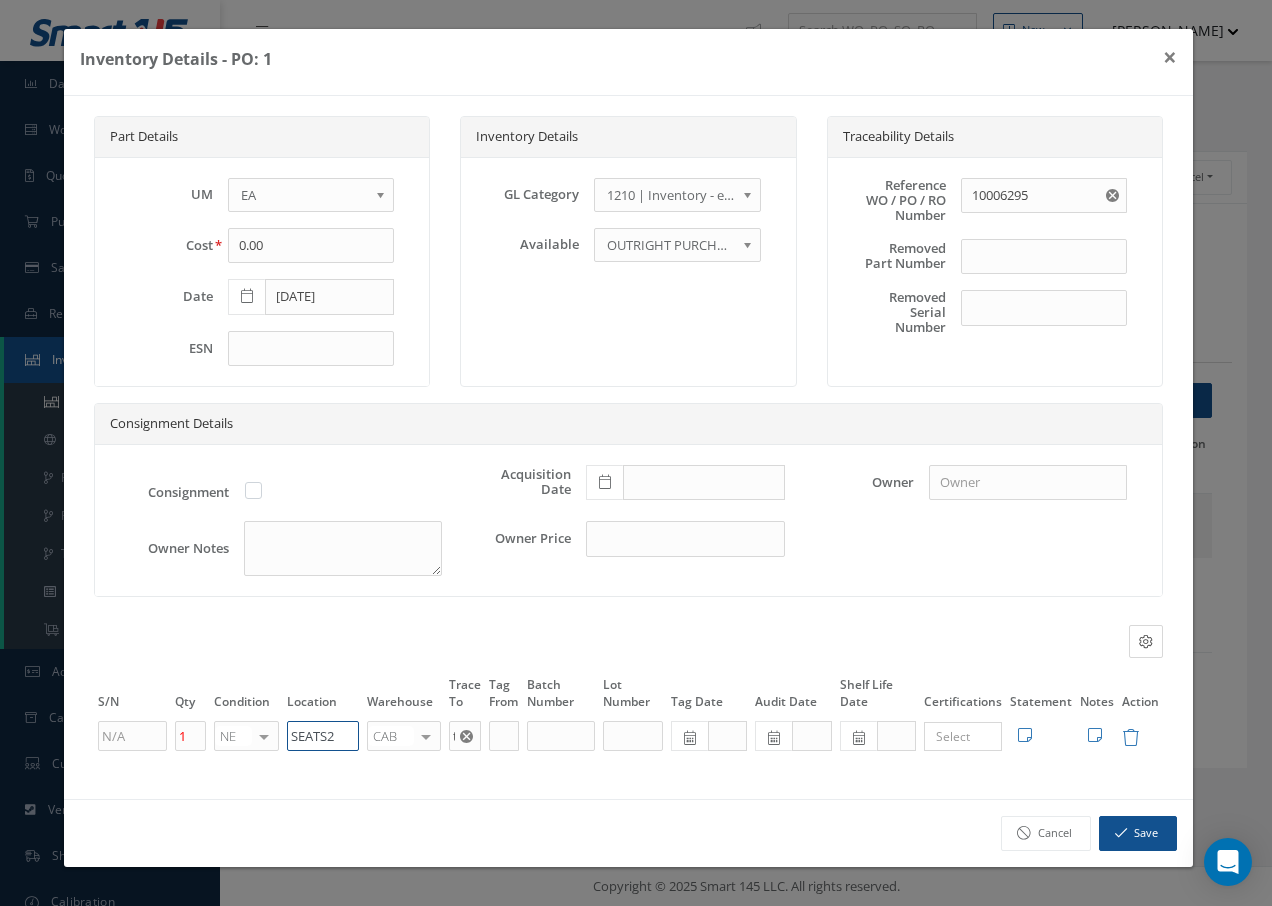 drag, startPoint x: 345, startPoint y: 743, endPoint x: 36, endPoint y: 721, distance: 309.7822 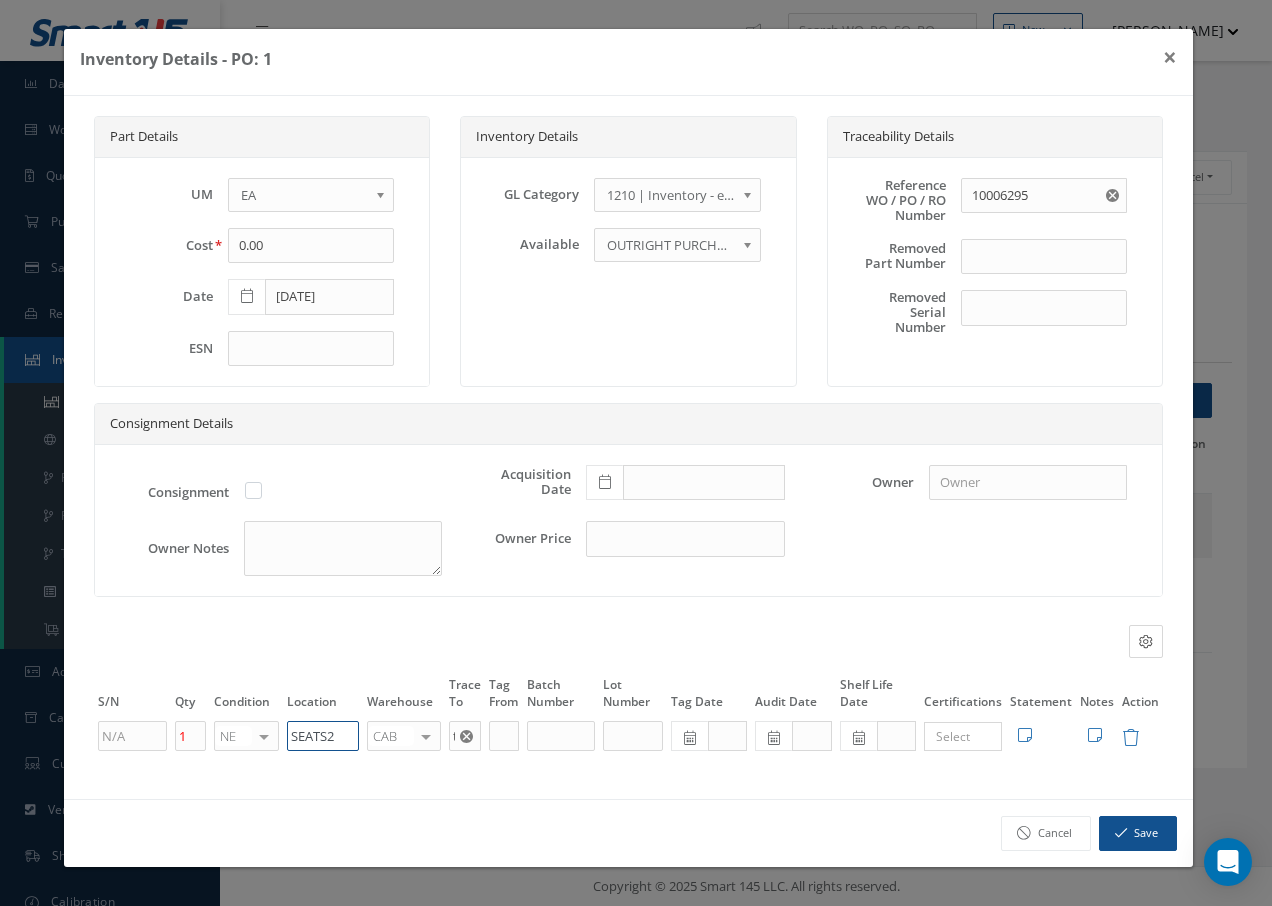 click on "Inventory Details - PO: 1
×
Part Details
UM   - BAG BX CA RL EA FT HR IN KG LM LY ME LB RM SF SH SM SY TU YD
EA
Cost   0.00   Date   09/19/2019   ESN
Inventory Details
GL Category   1200 | Inventory - rotables 1210 | Inventory - expendables 1220 | Inventory - chemicals 1230 | Inventory - Misc. Workshop Items 1300 | Inventory - Packaging 1310 | Inventory- Spares for Brokering 5000 | Inventory- Purchases Consumables etc
1210 | Inventory - expendables
Available   OUTRIGHT PURCHASE EXCHANGE
OUTRIGHT PURCHASE
Traceability Details
Reference WO / PO / RO
Number" at bounding box center [636, 453] 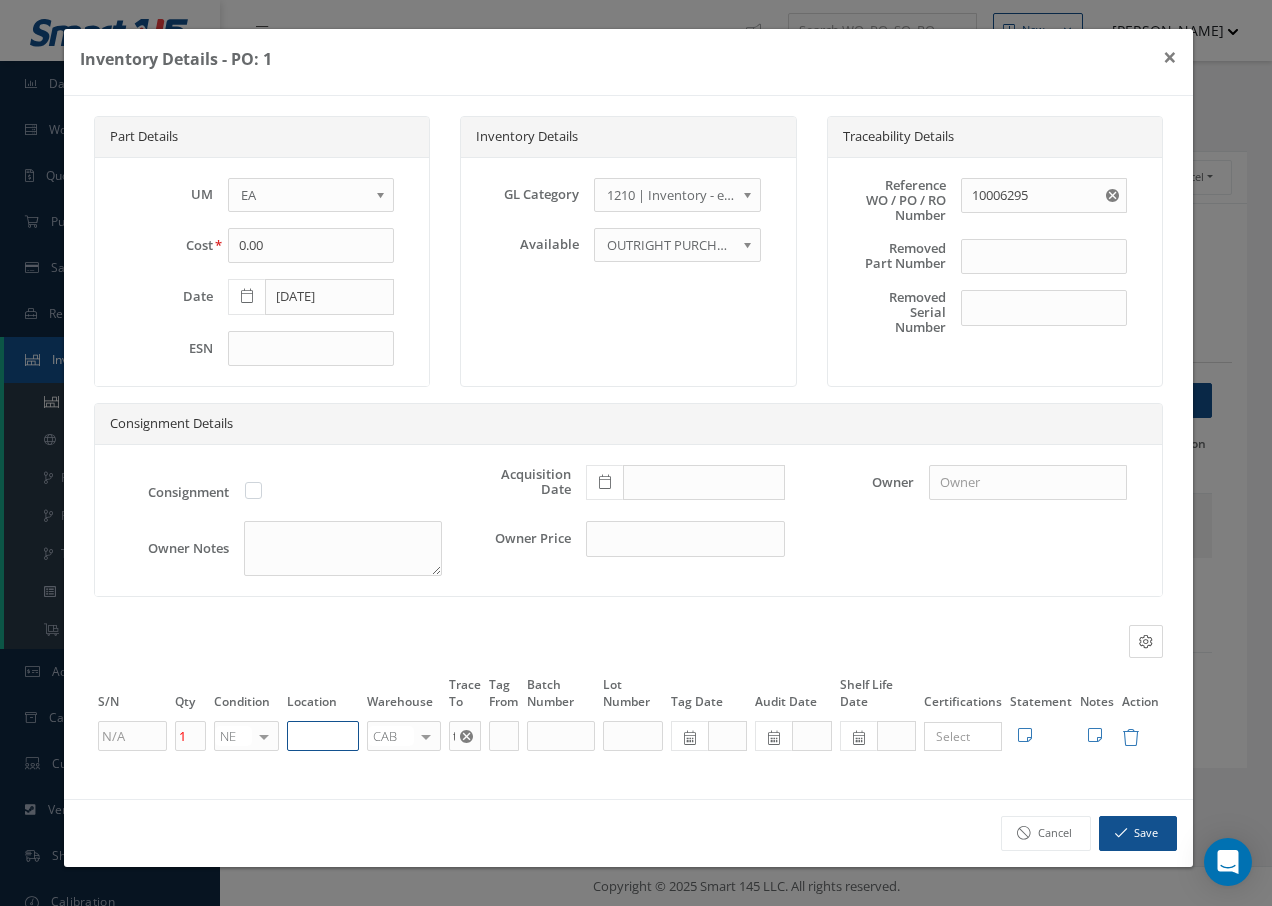 paste on "U50055" 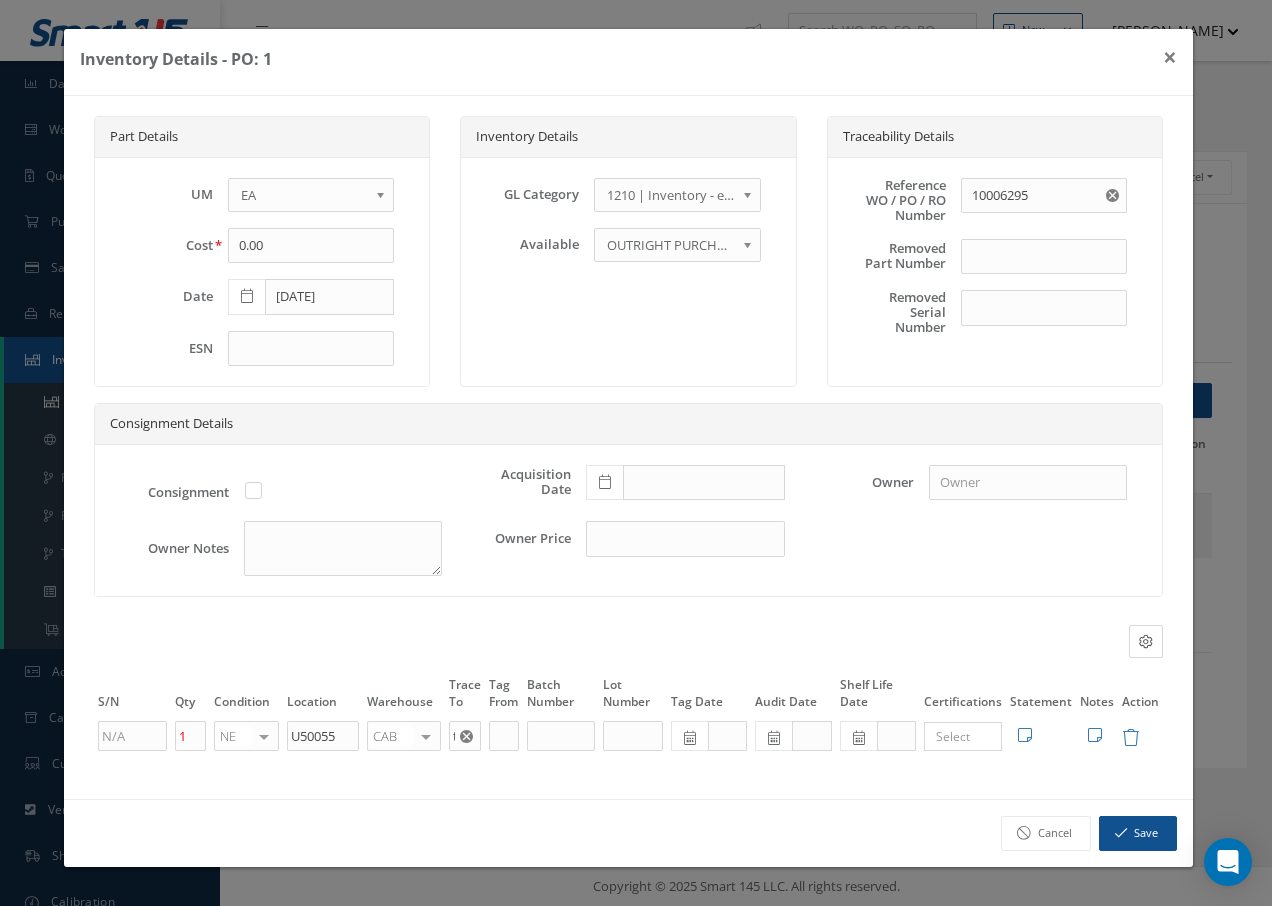 click at bounding box center (426, 736) 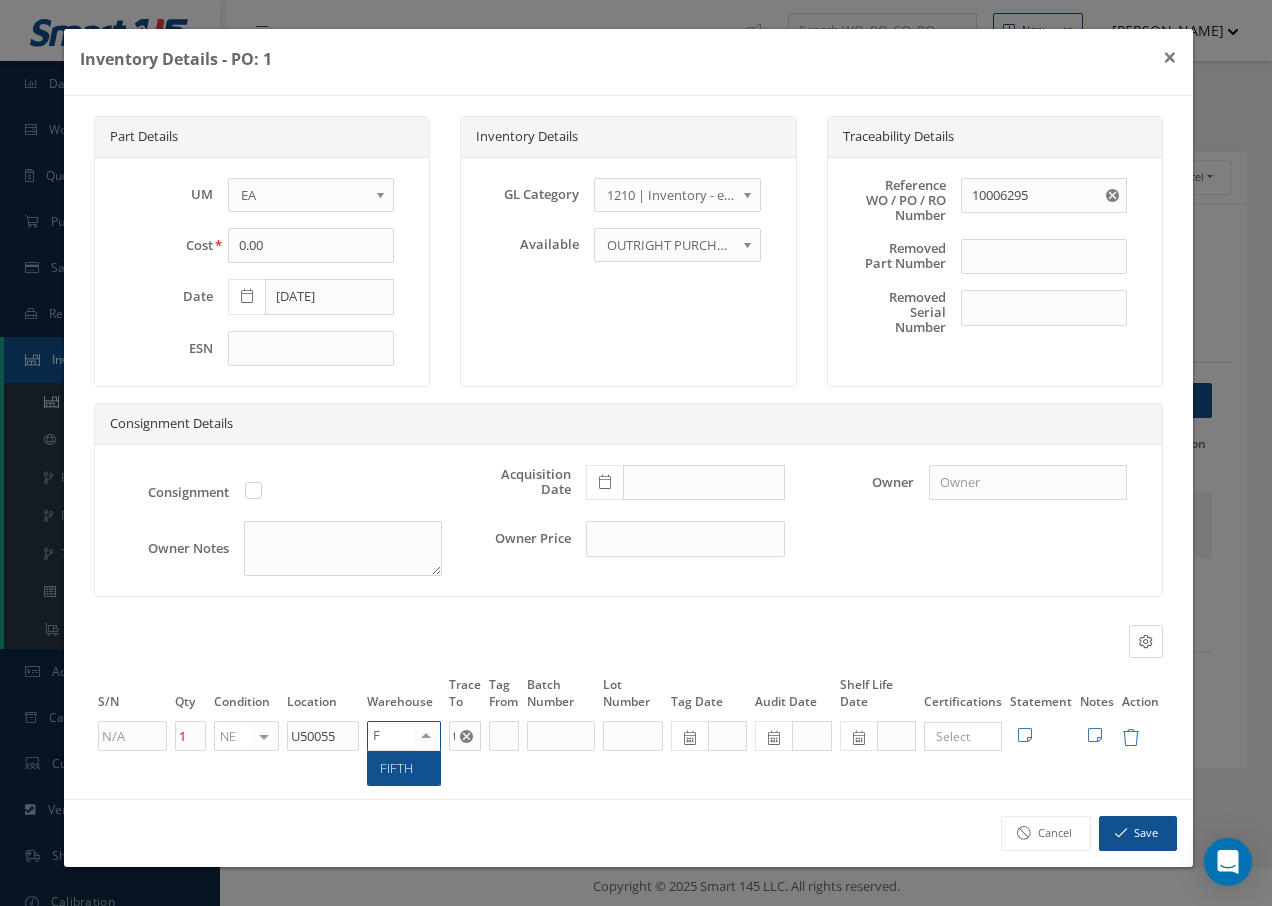 click on "FIFTH" at bounding box center (404, 768) 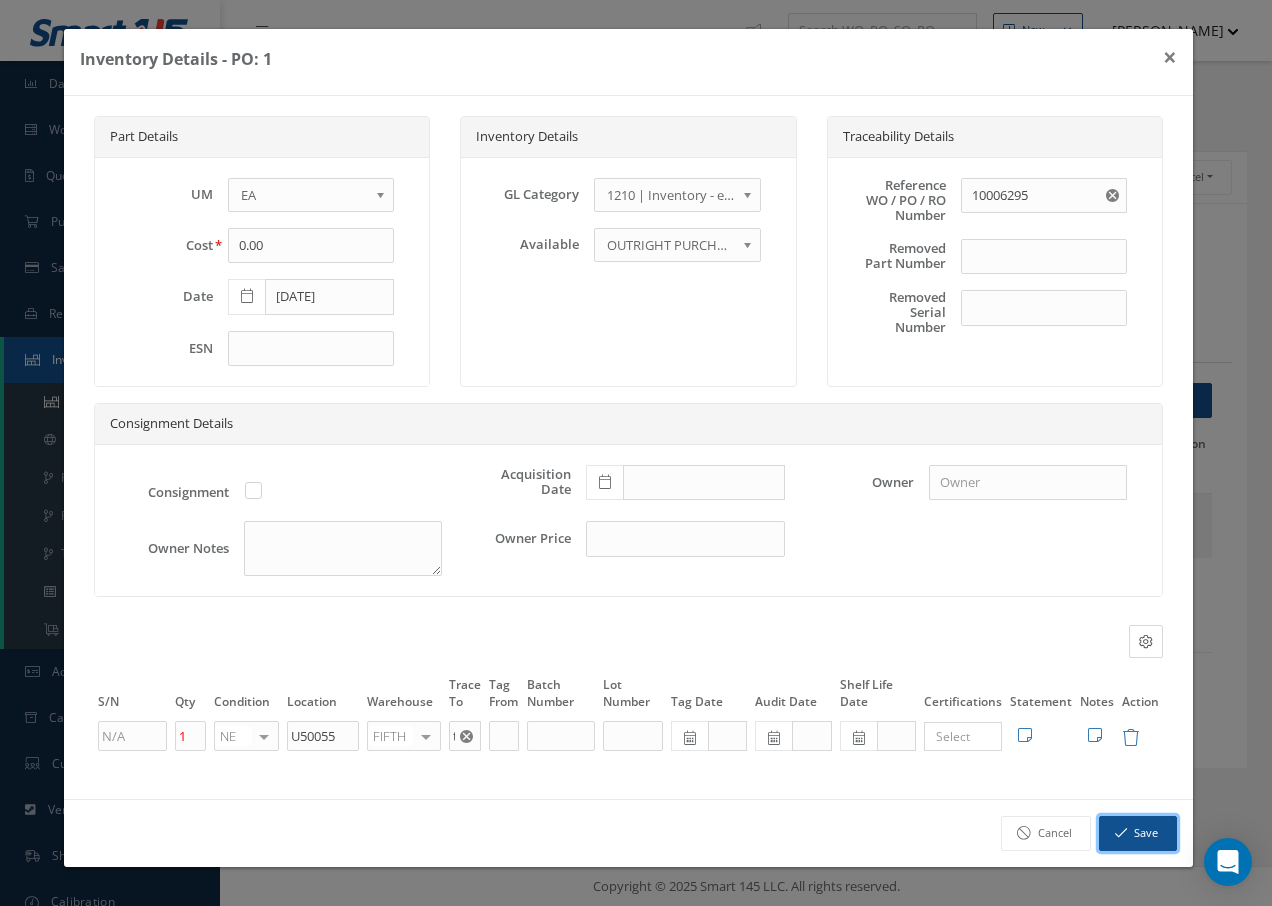 click on "Save" at bounding box center [1138, 833] 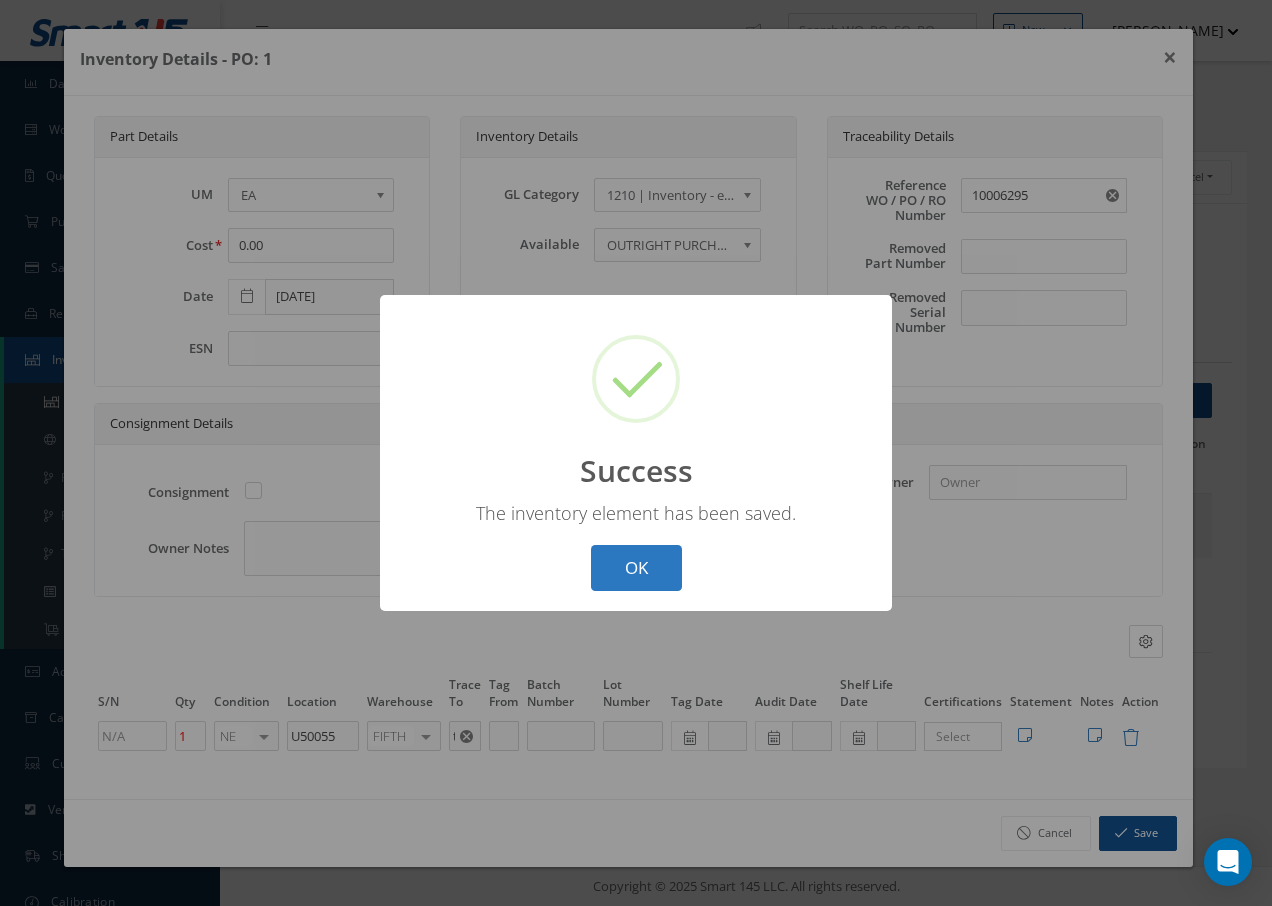 click on "OK" at bounding box center [636, 568] 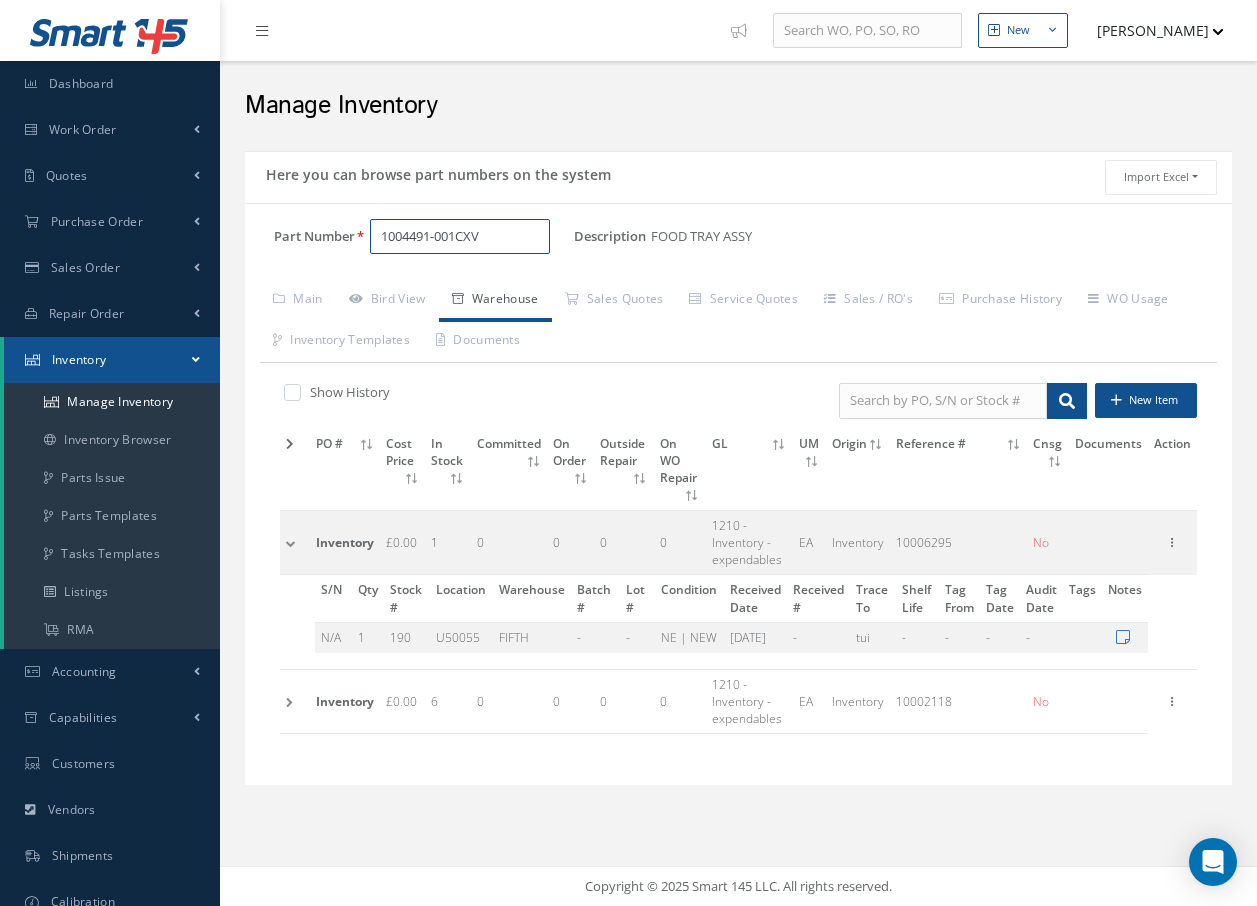 drag, startPoint x: 513, startPoint y: 240, endPoint x: -303, endPoint y: 324, distance: 820.31213 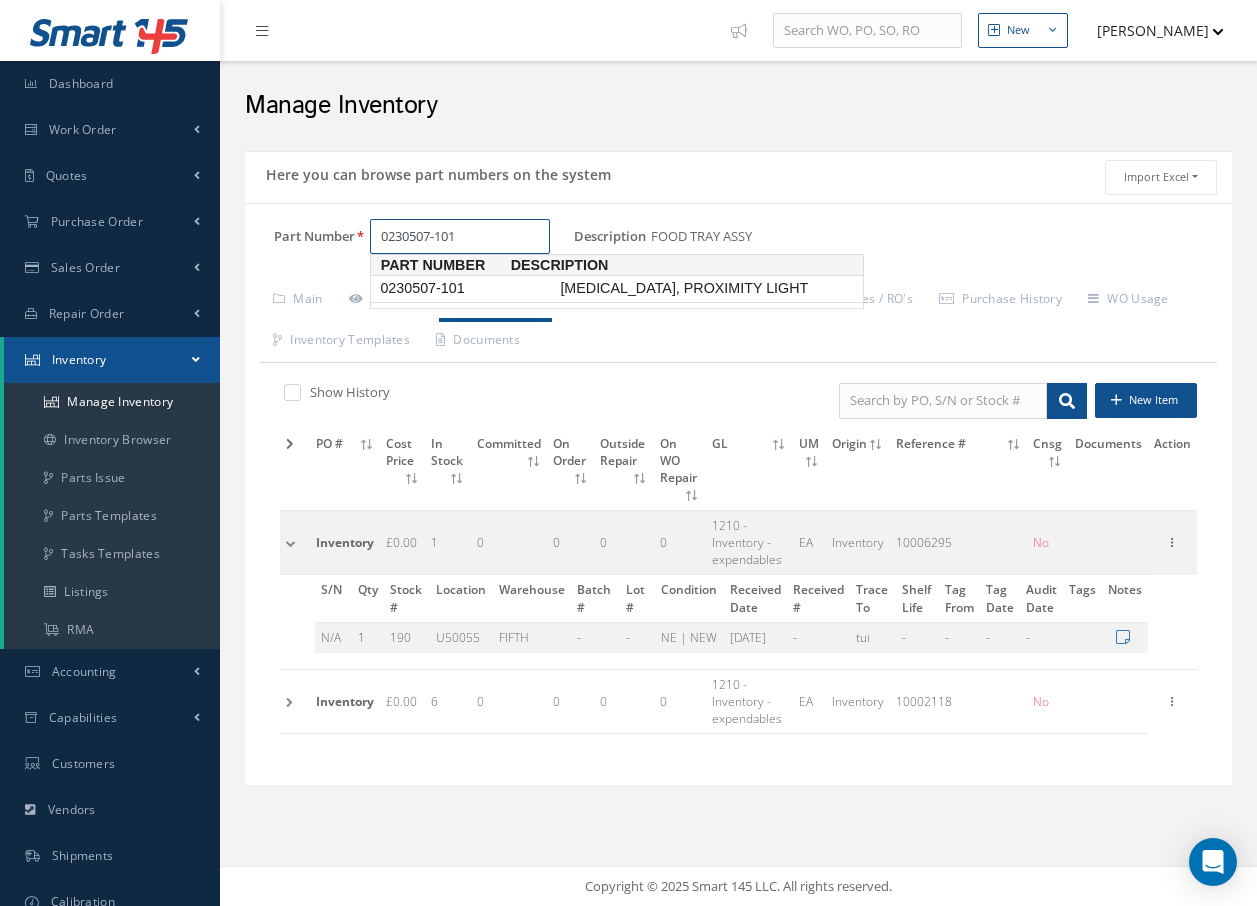 click on "0230507-101" at bounding box center (466, 288) 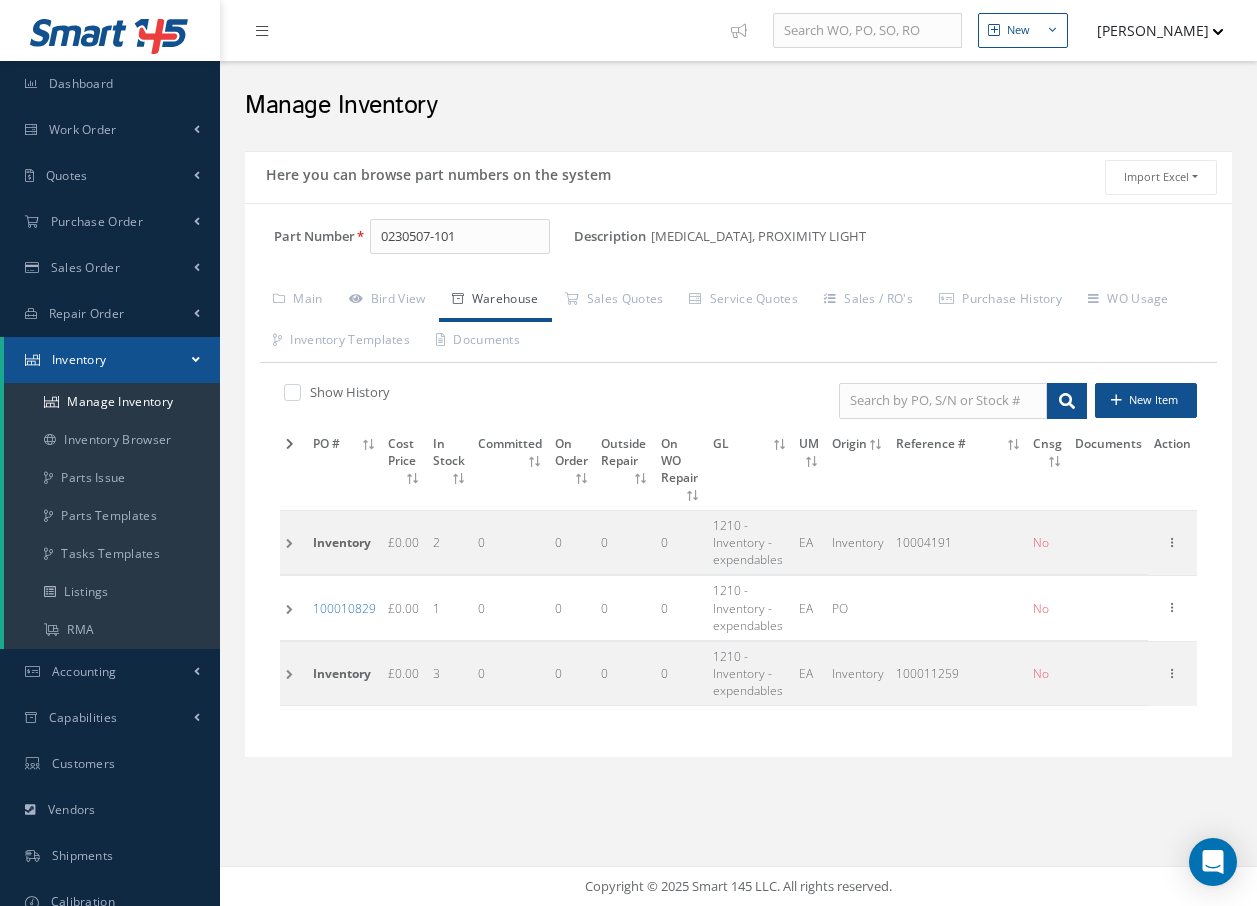 click at bounding box center [293, 543] 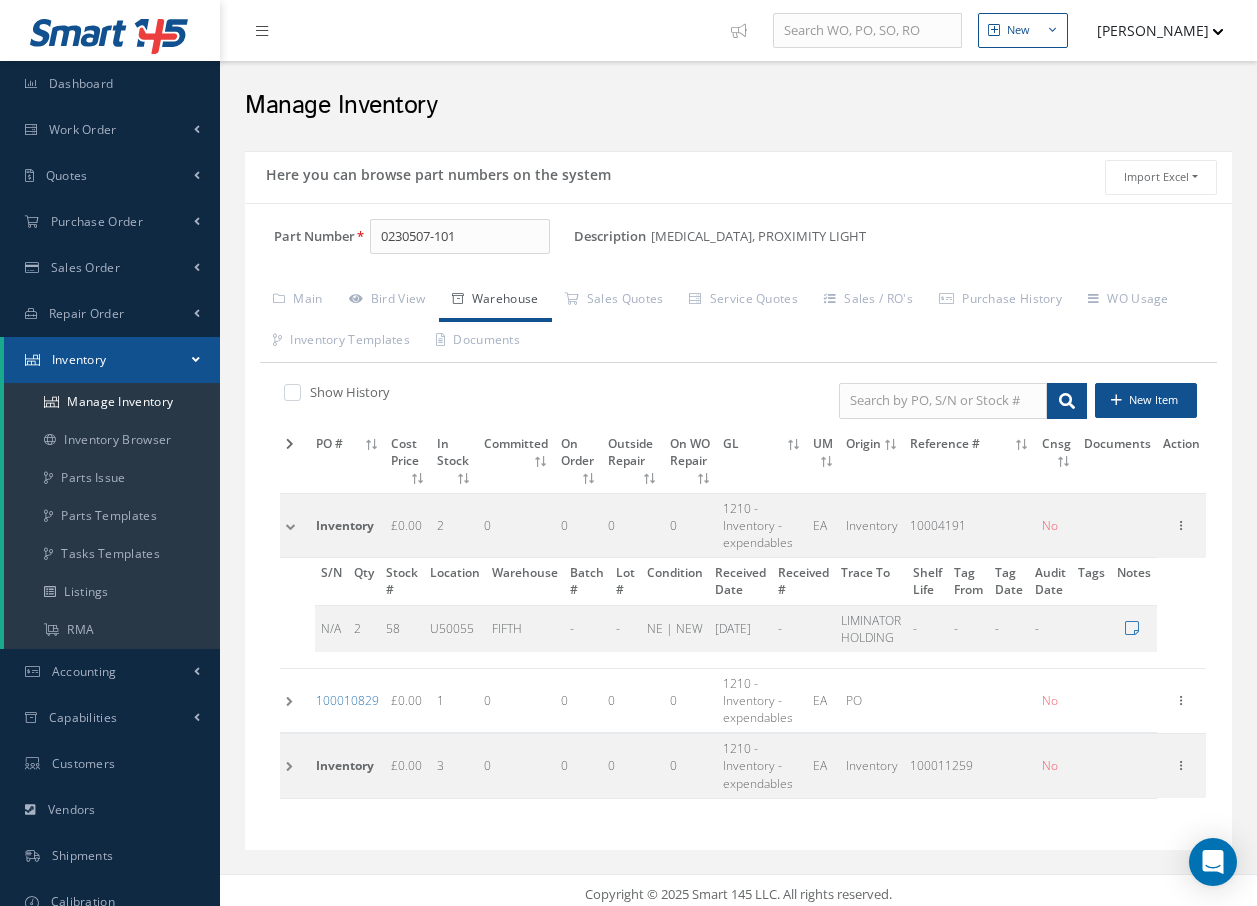 click at bounding box center (295, 525) 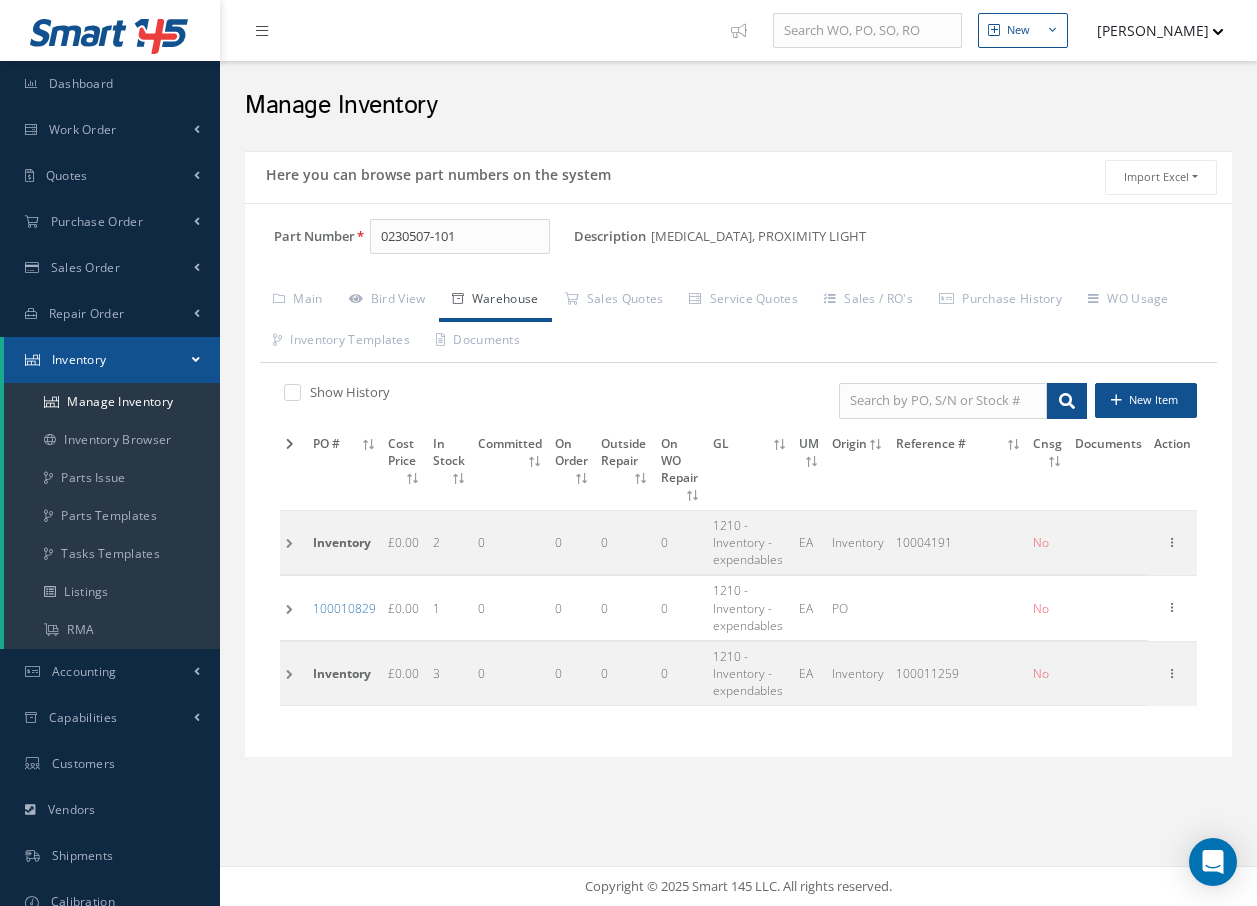 click at bounding box center (293, 673) 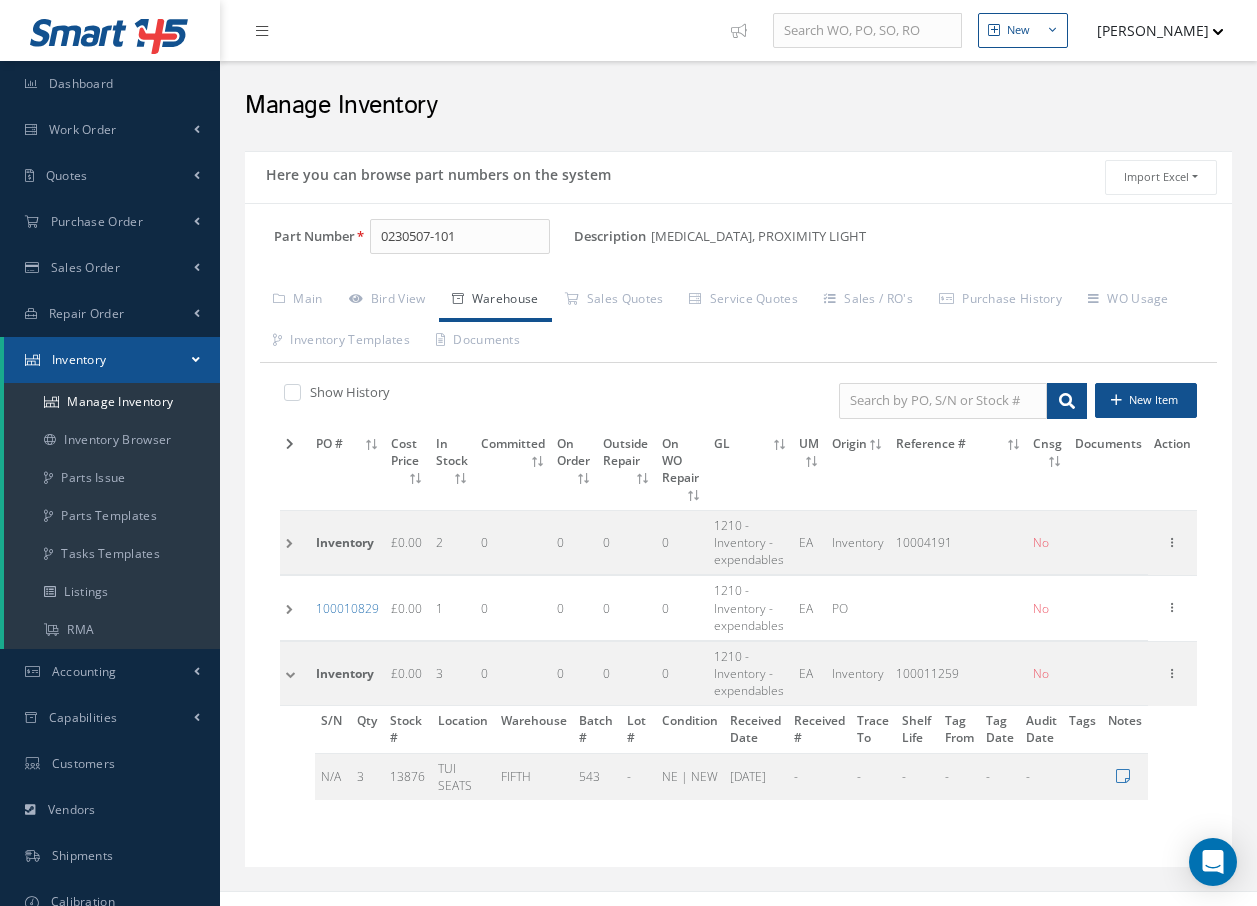 click at bounding box center [295, 673] 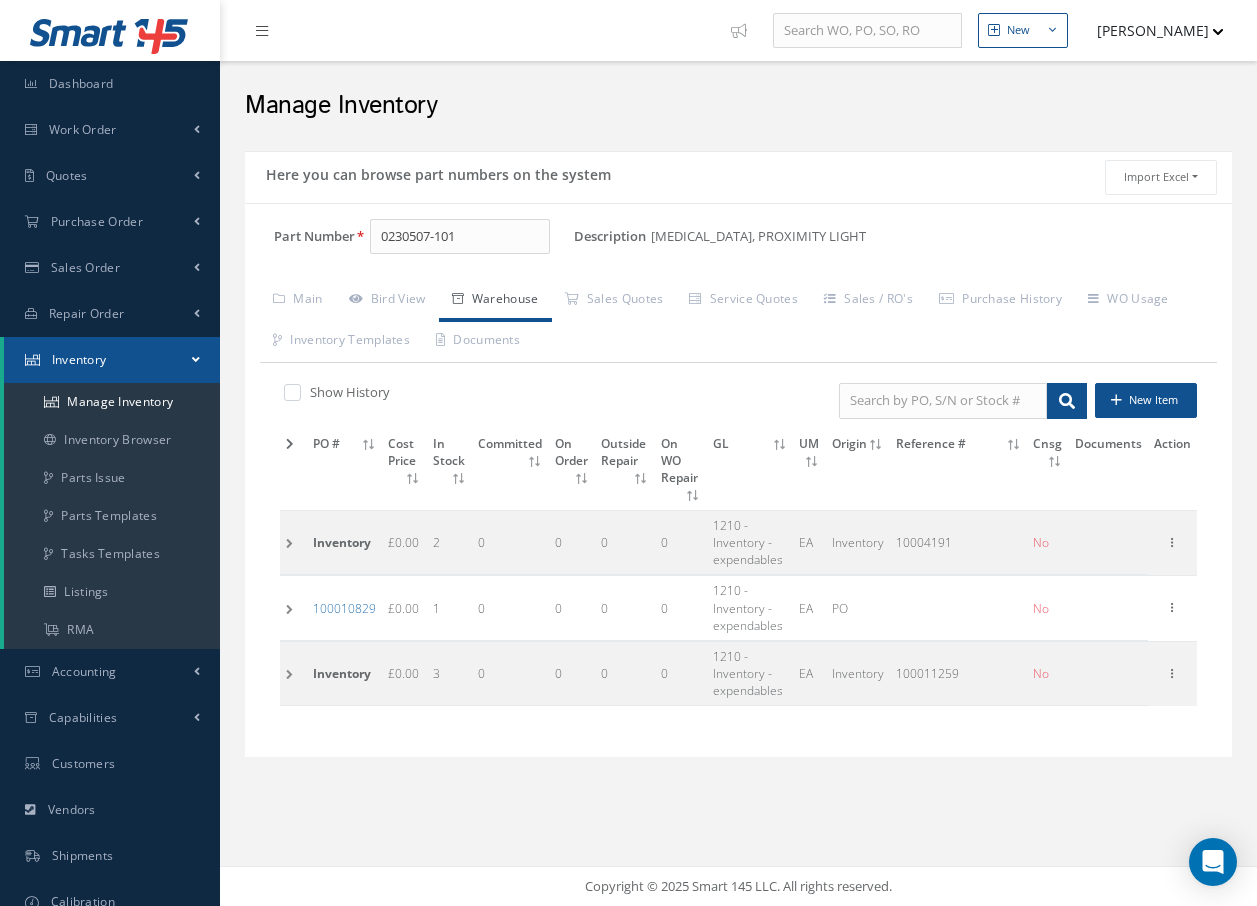 click at bounding box center [293, 608] 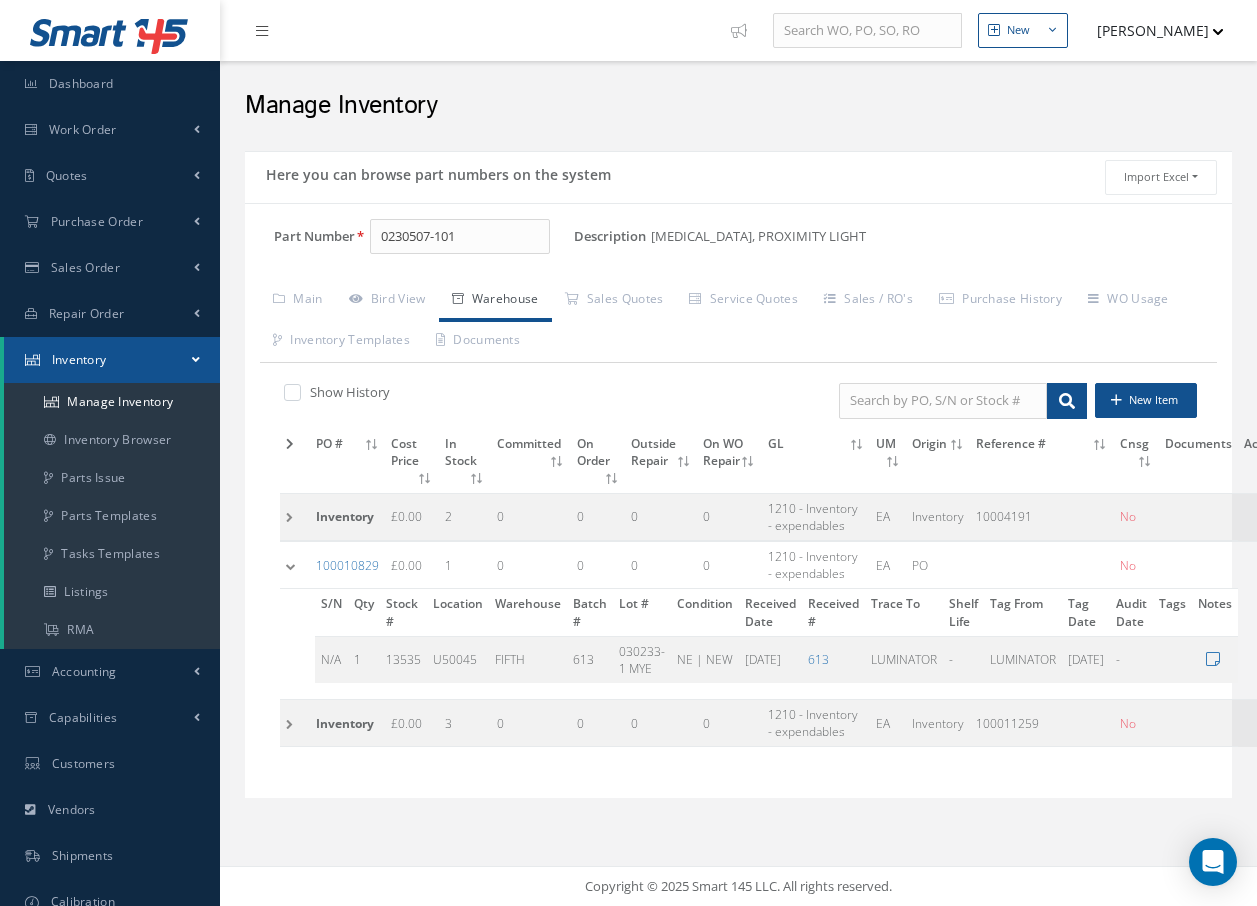 click at bounding box center (295, 565) 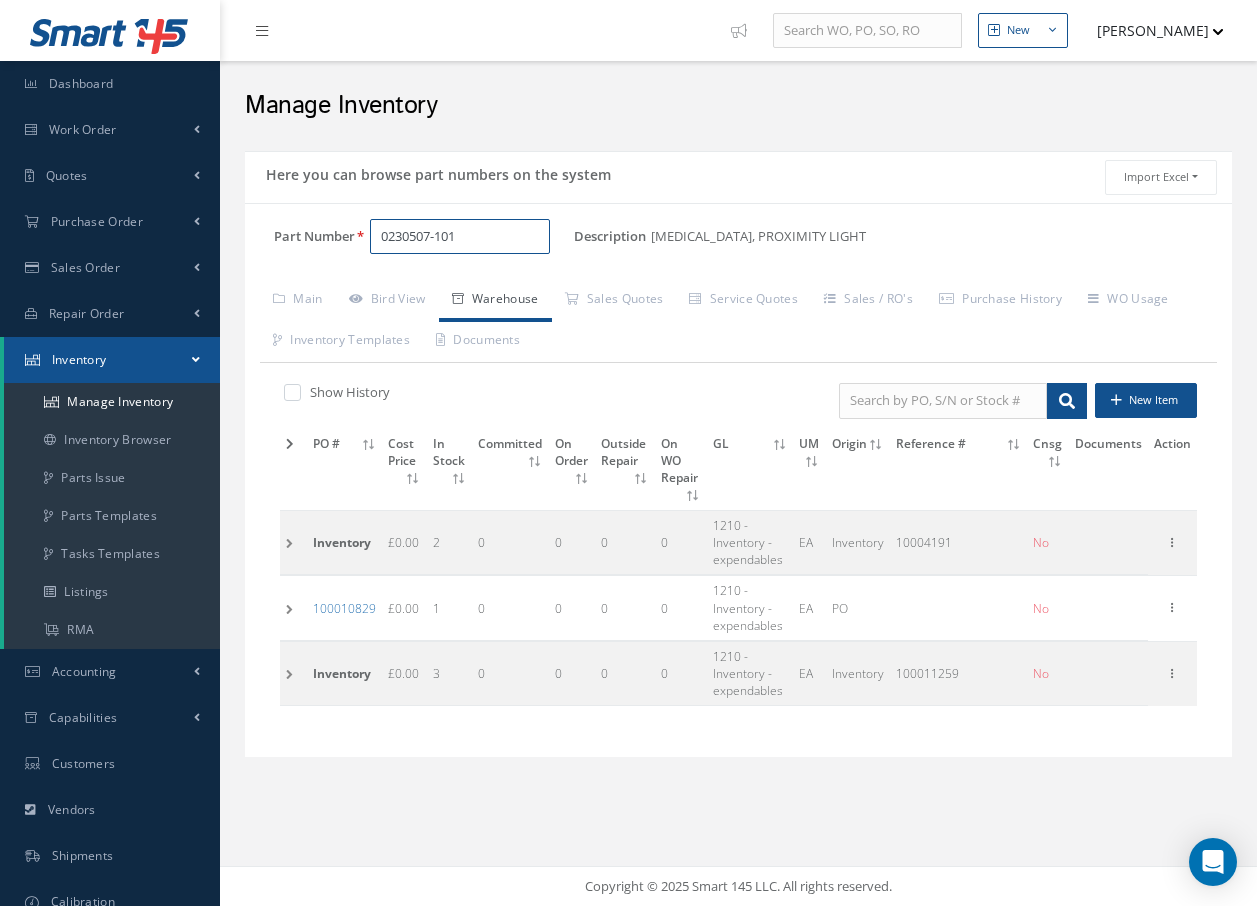 drag, startPoint x: 503, startPoint y: 234, endPoint x: -142, endPoint y: 304, distance: 648.78735 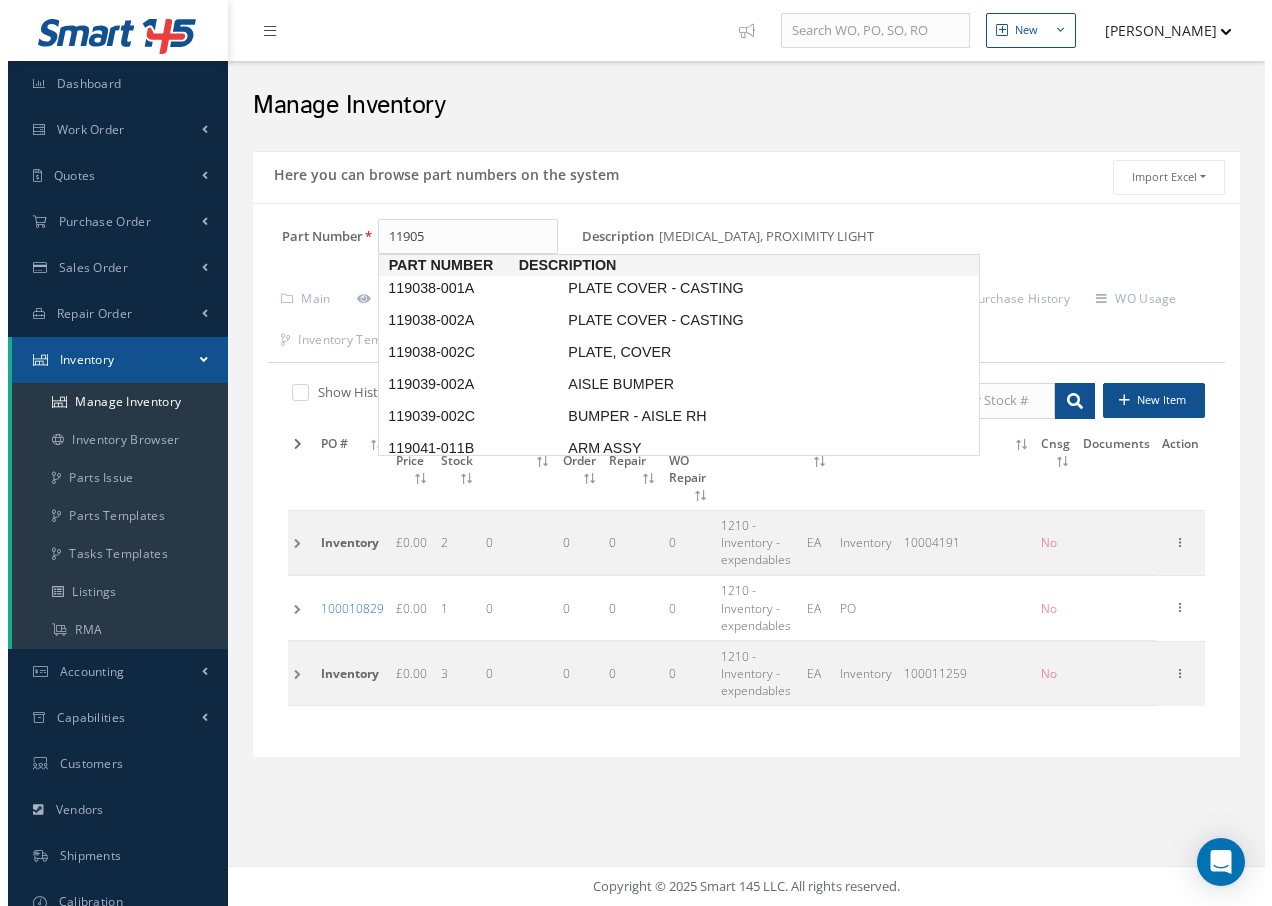 scroll, scrollTop: 0, scrollLeft: 0, axis: both 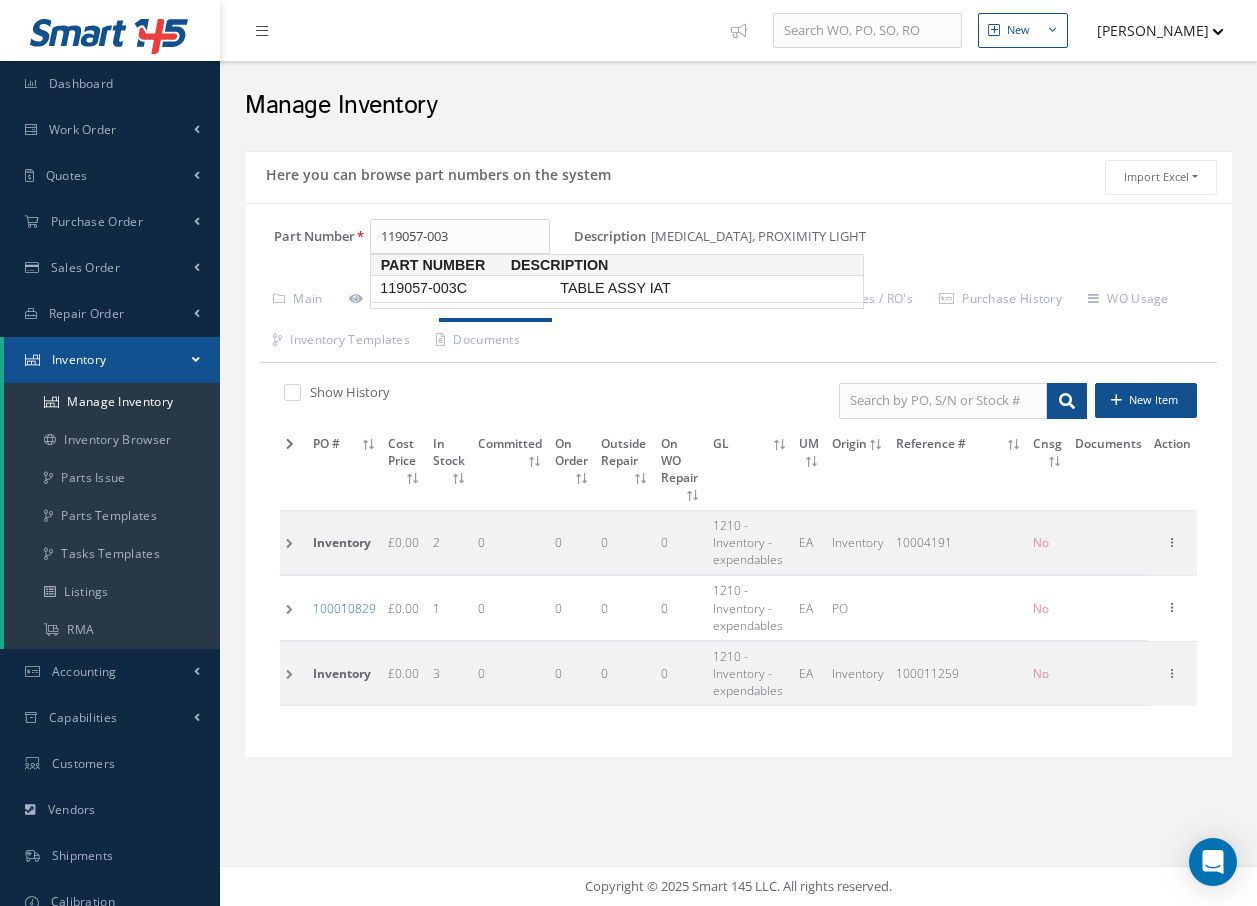 click on "119057-003C" at bounding box center [466, 288] 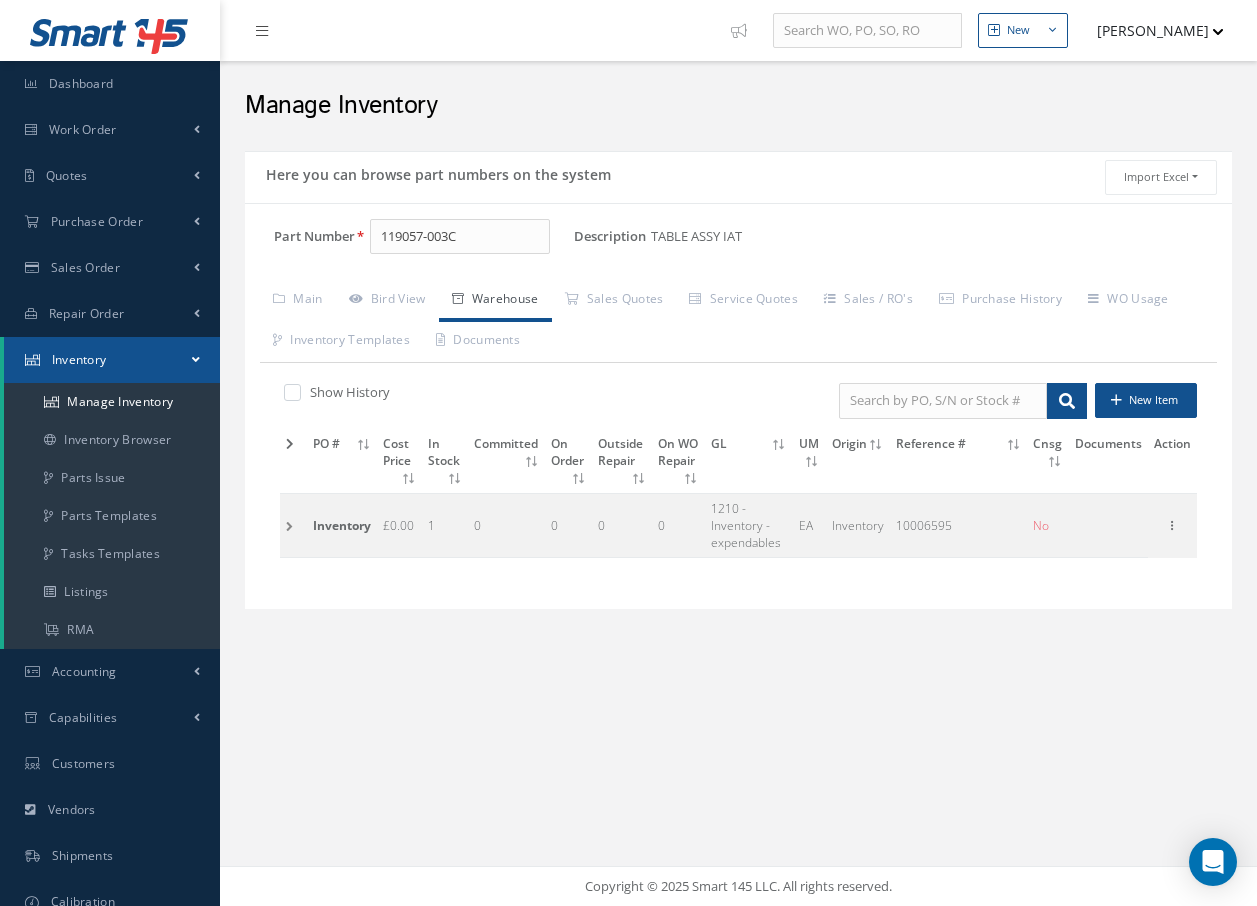 type on "119057-003C" 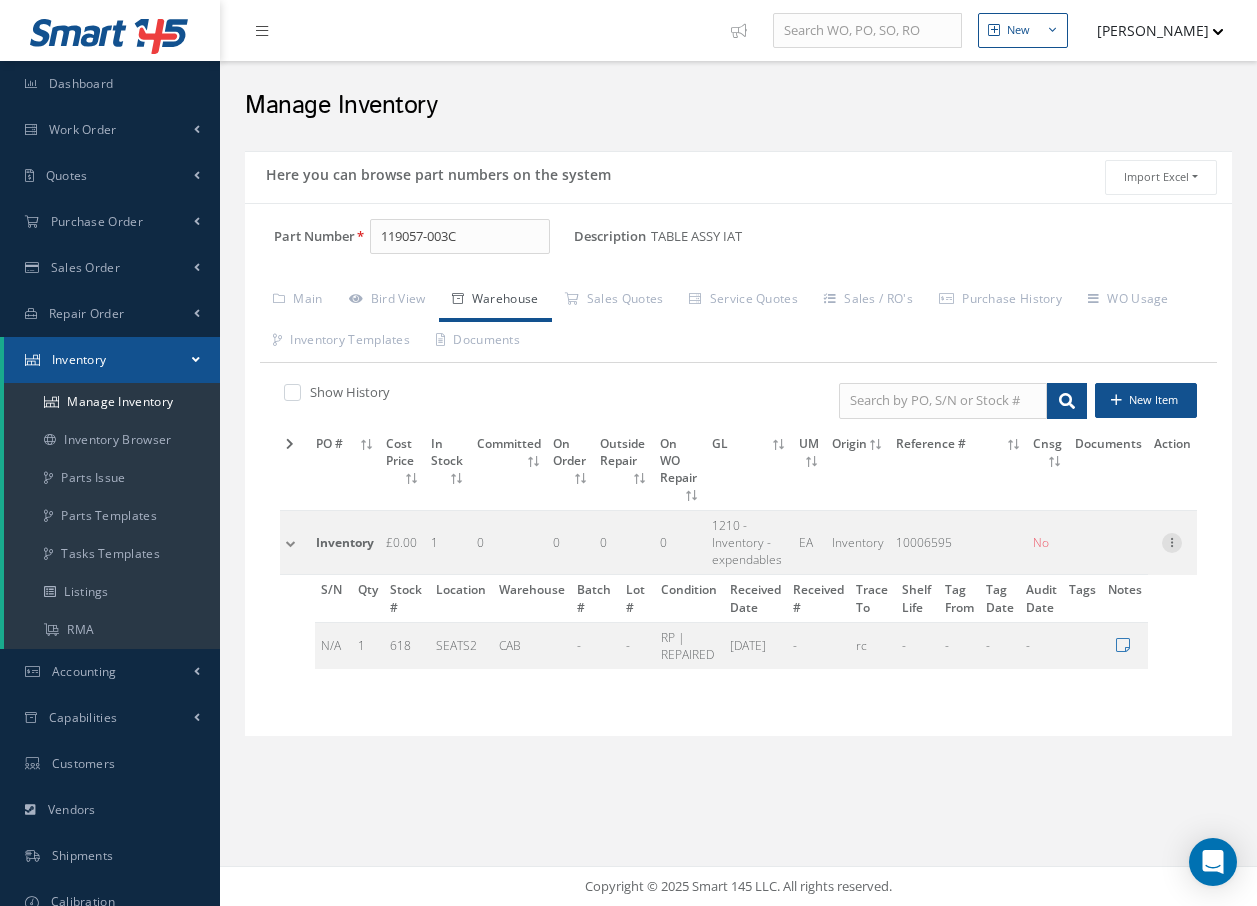 click at bounding box center [1172, 541] 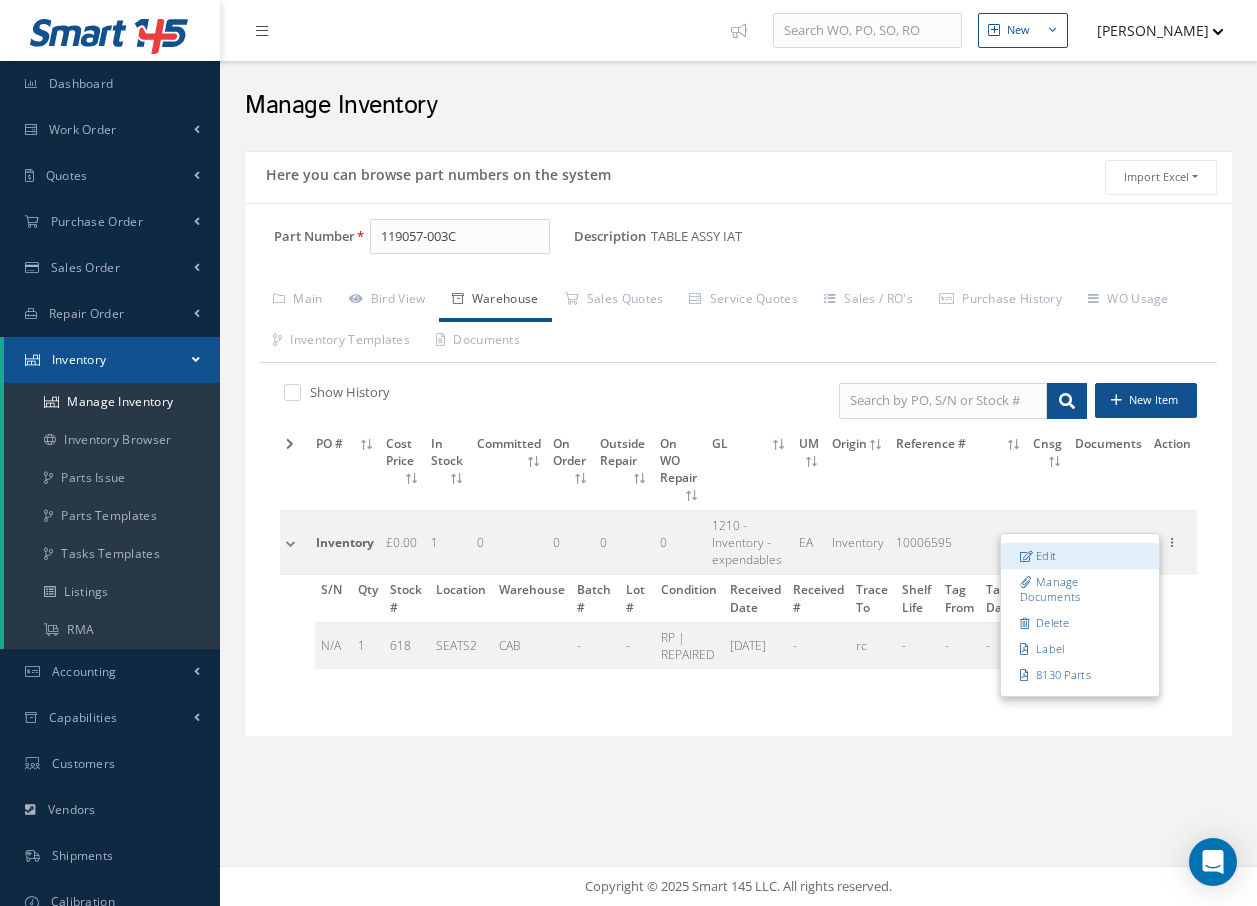 drag, startPoint x: 1083, startPoint y: 541, endPoint x: 1071, endPoint y: 554, distance: 17.691807 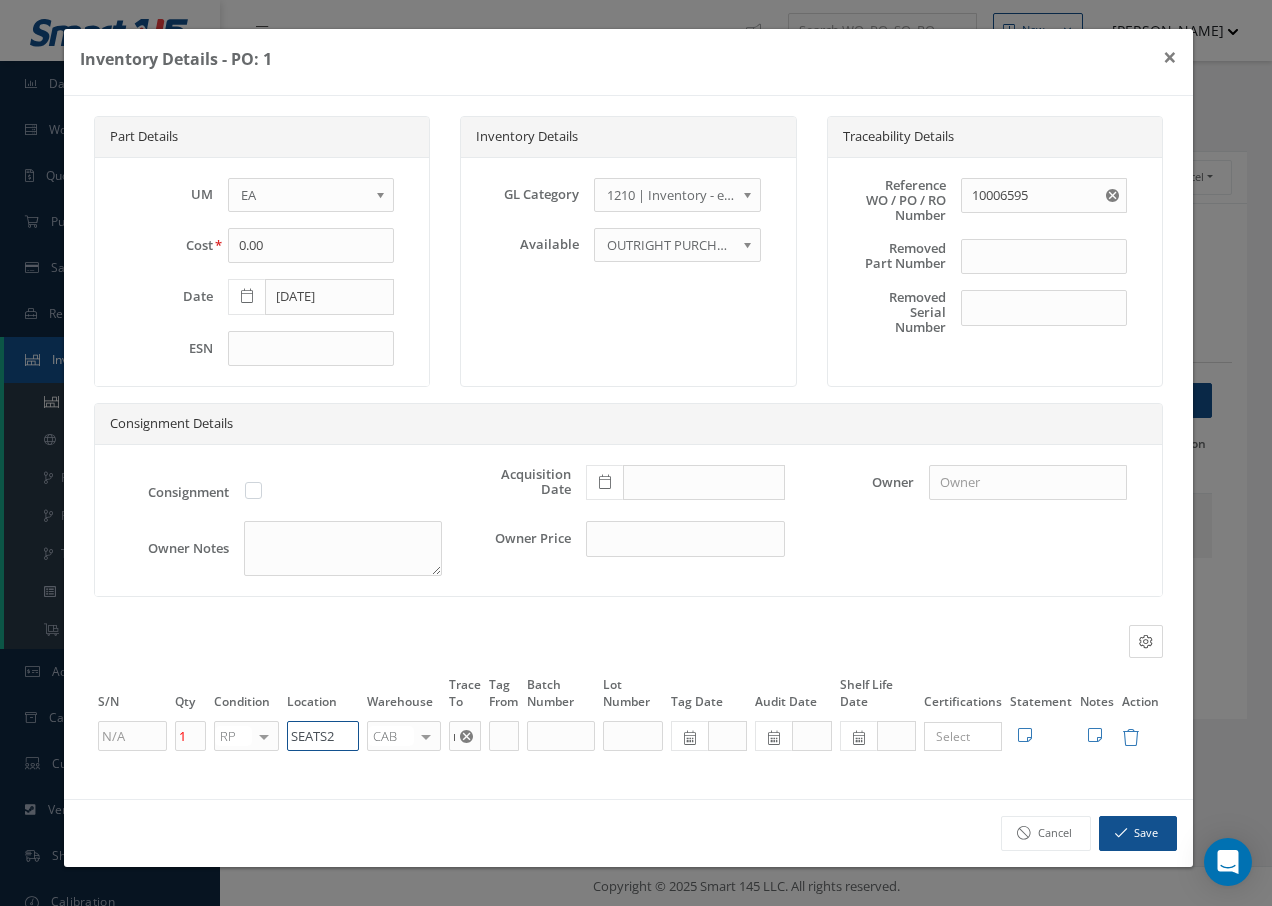 drag, startPoint x: 353, startPoint y: 731, endPoint x: 104, endPoint y: 716, distance: 249.4514 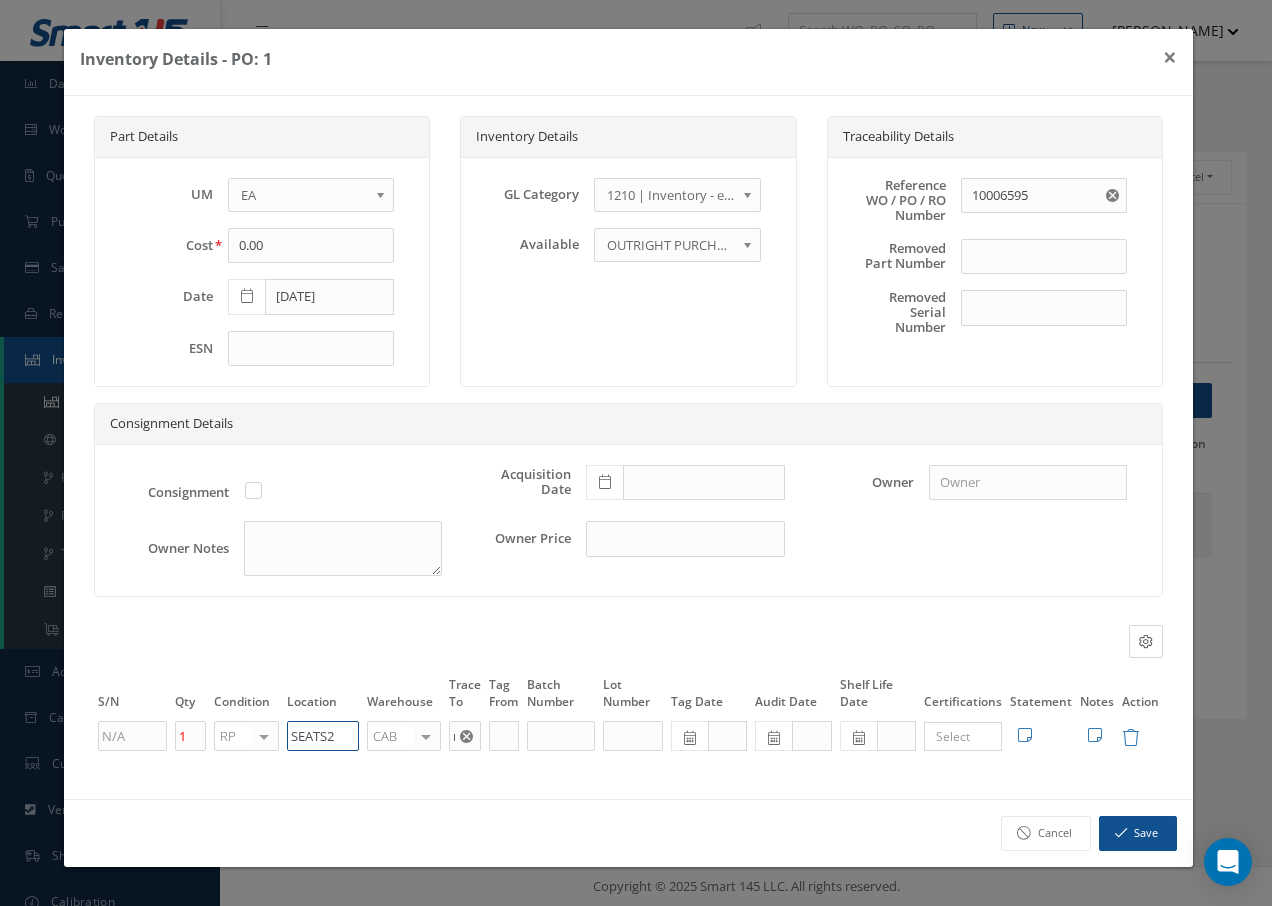 click on "S/N   Qty   Condition   Location   Warehouse   Trace To   Tag From   Batch Number   Lot Number   Tag Date   Audit Date   Shelf Life Date         Certifications   Tags   Statement   Notes   Action     1              RP         [GEOGRAPHIC_DATA]   SV   RP   AR   NE   FN   NS   RE   FP   BER   N/A   INSP   BC   AI   MD   RF   SCR   TS   USE   TL   SP   NU   AS   [DEMOGRAPHIC_DATA]   PM
No elements found.
List is empty.     SEATS2              CAB         CAB   CABQ   CABS   CABK   CABG   AIRB   CASA   ONXP   UNIT20   FIFTH   CUST-PARTS
No elements found.
List is empty.        rc
×
Loading...
Search a tag
No tags found
No tags found
Edit Statement 8130
Cancel" at bounding box center [628, 713] 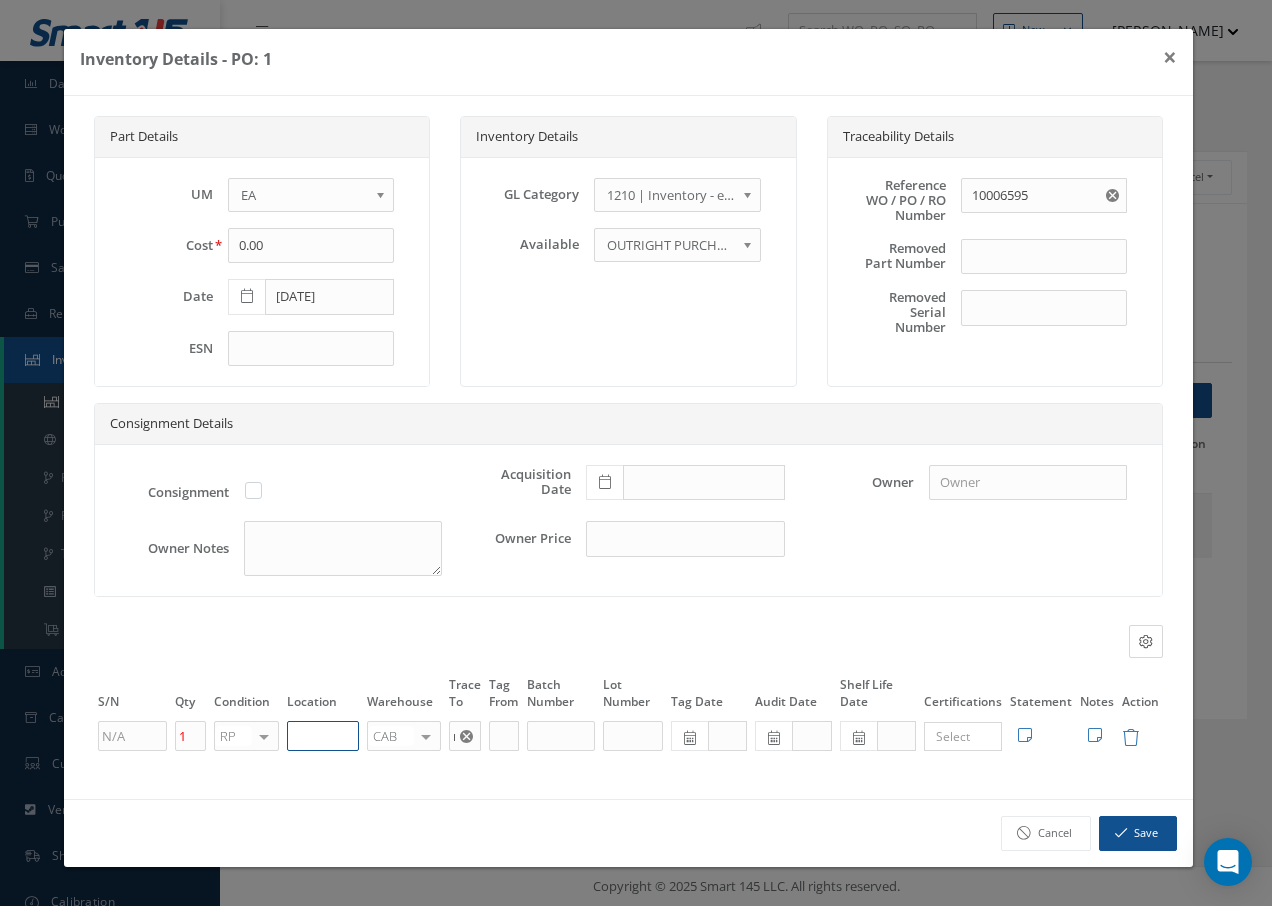 paste on "U50055" 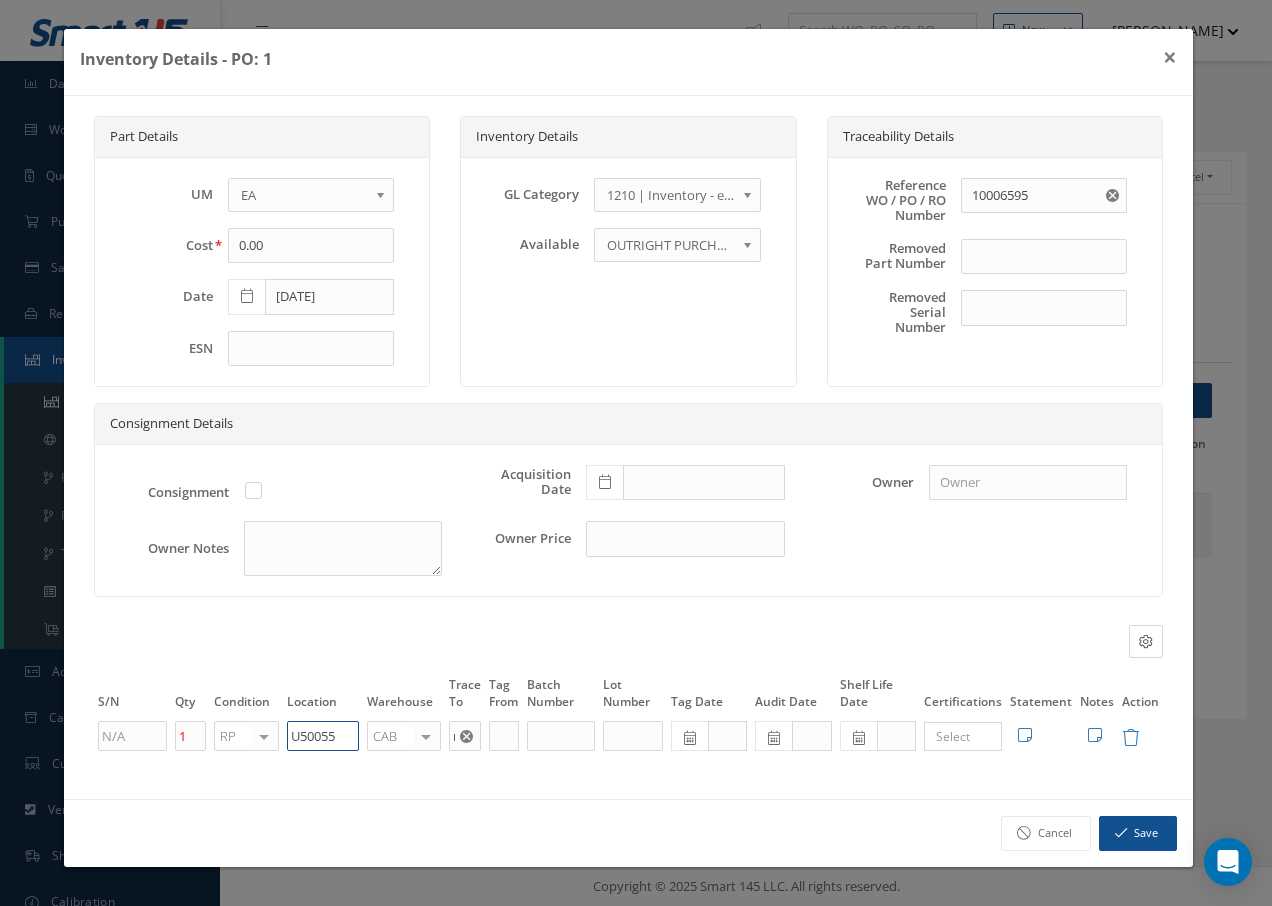 type on "U50055" 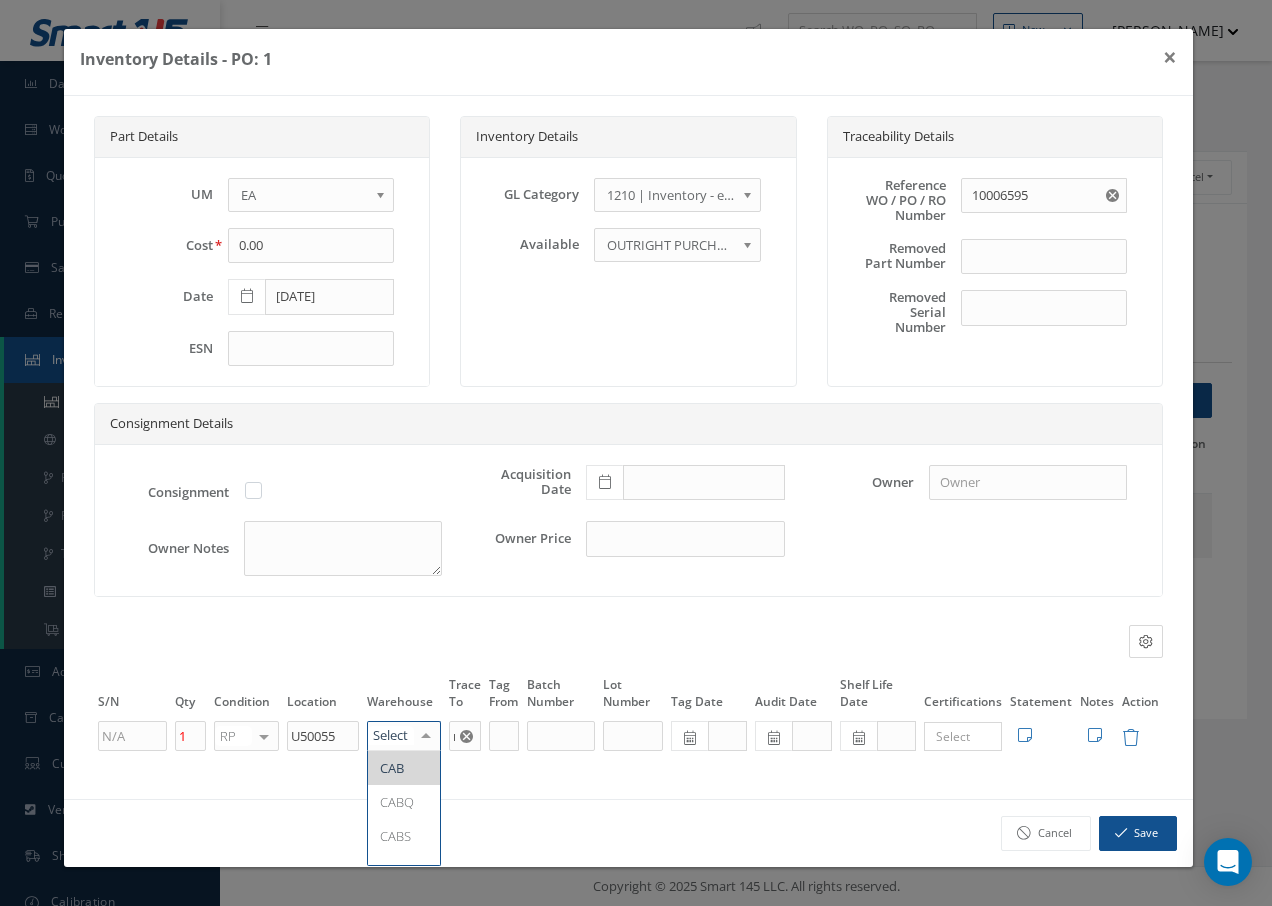 click at bounding box center [426, 736] 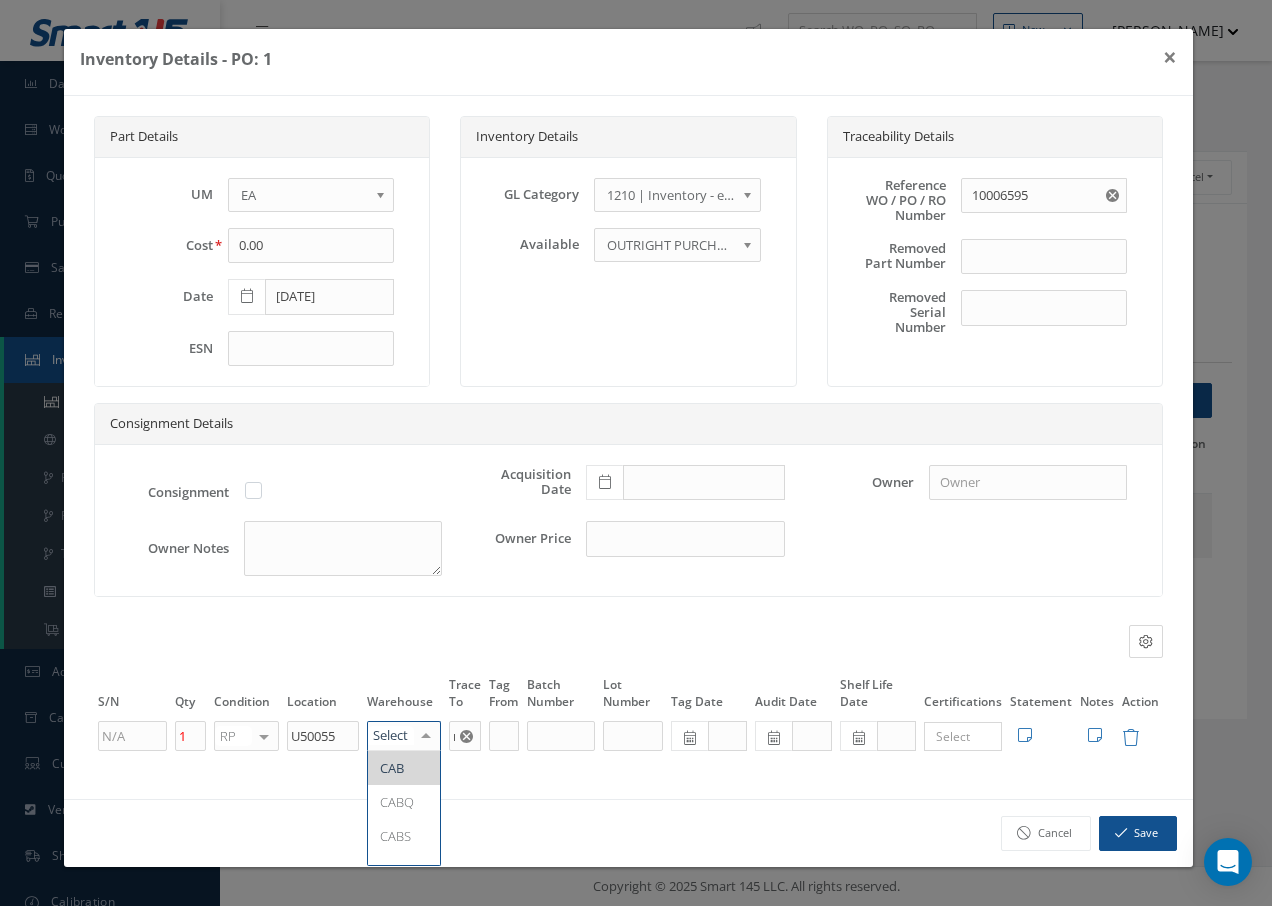 type on "F" 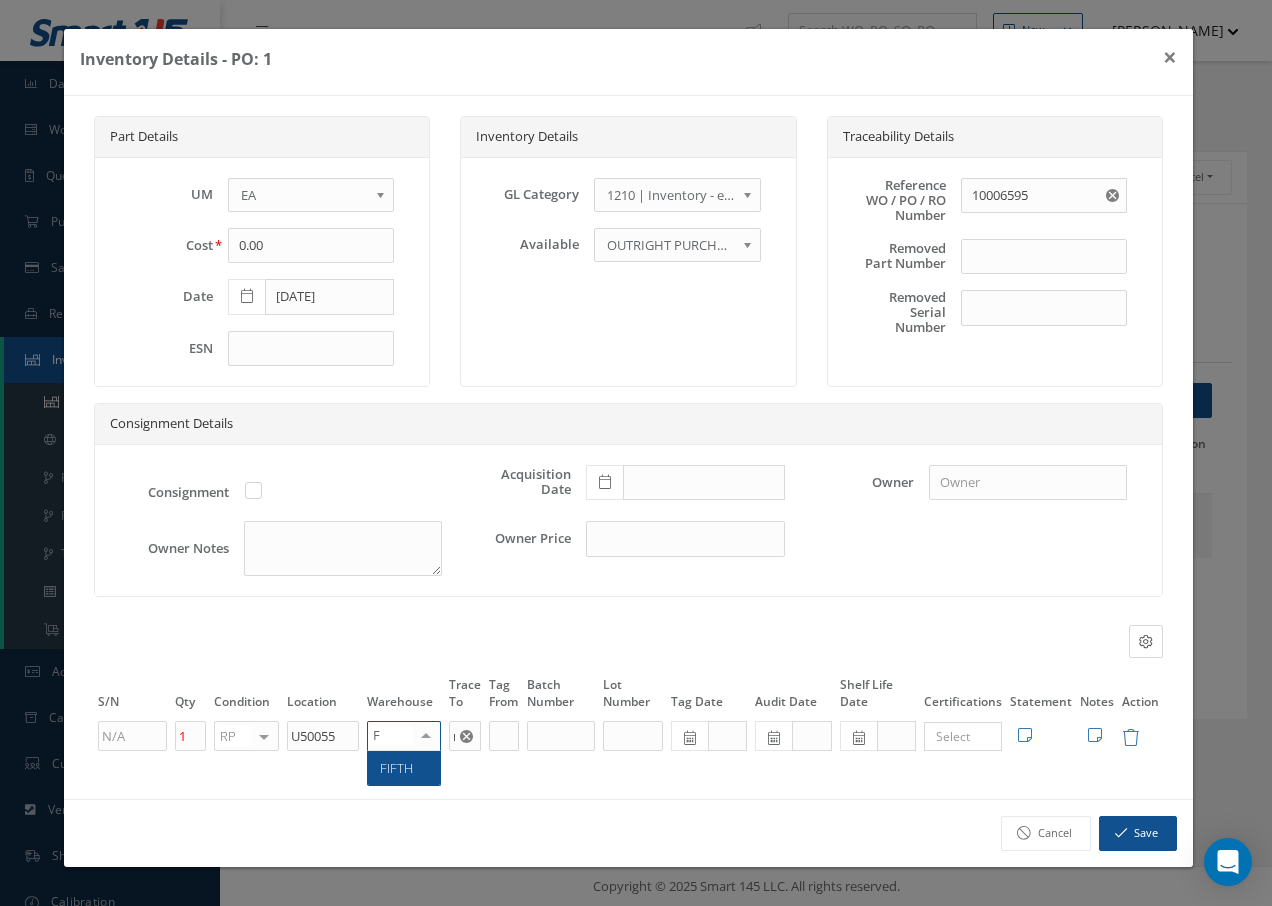 click on "FIFTH" at bounding box center (396, 768) 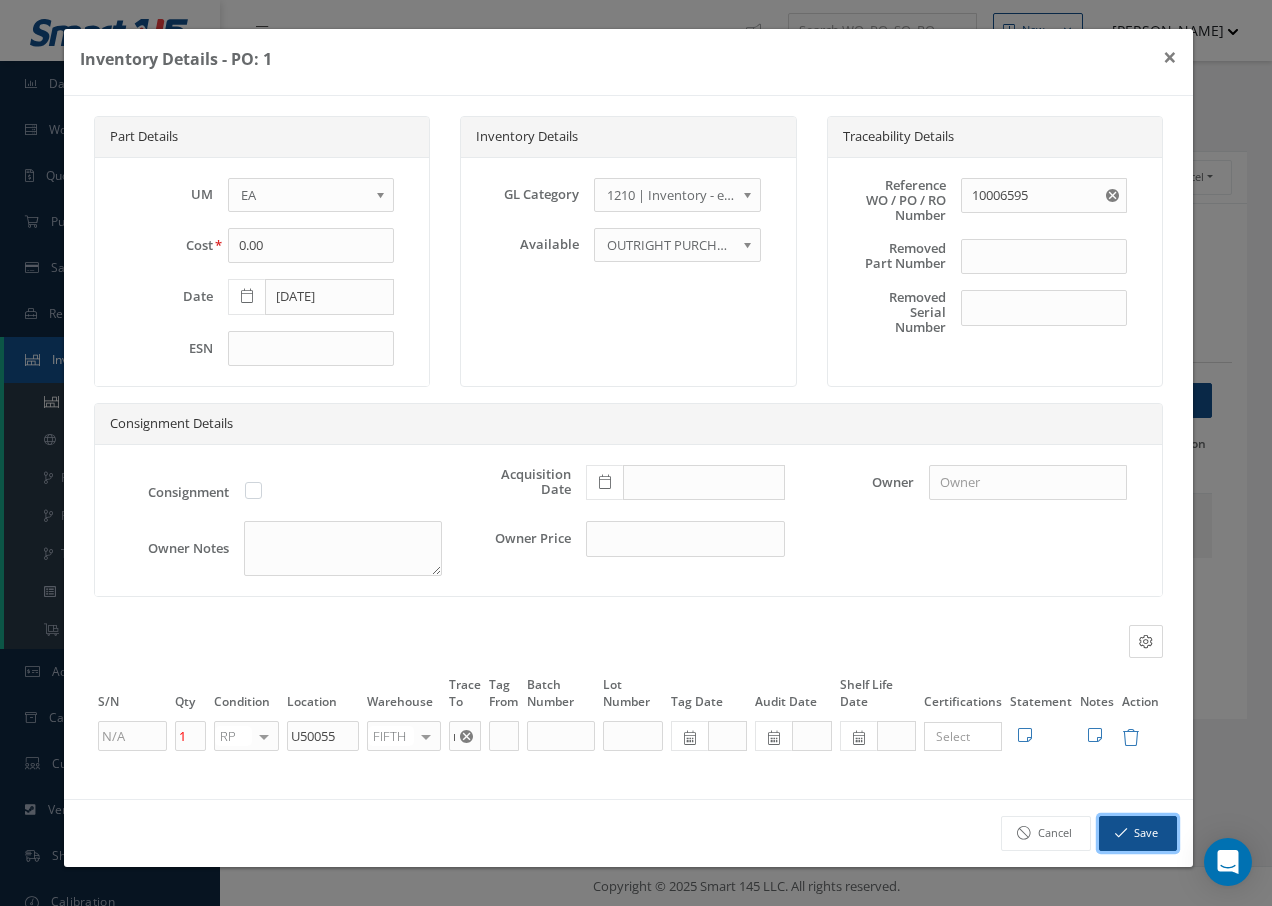 click at bounding box center [1121, 833] 